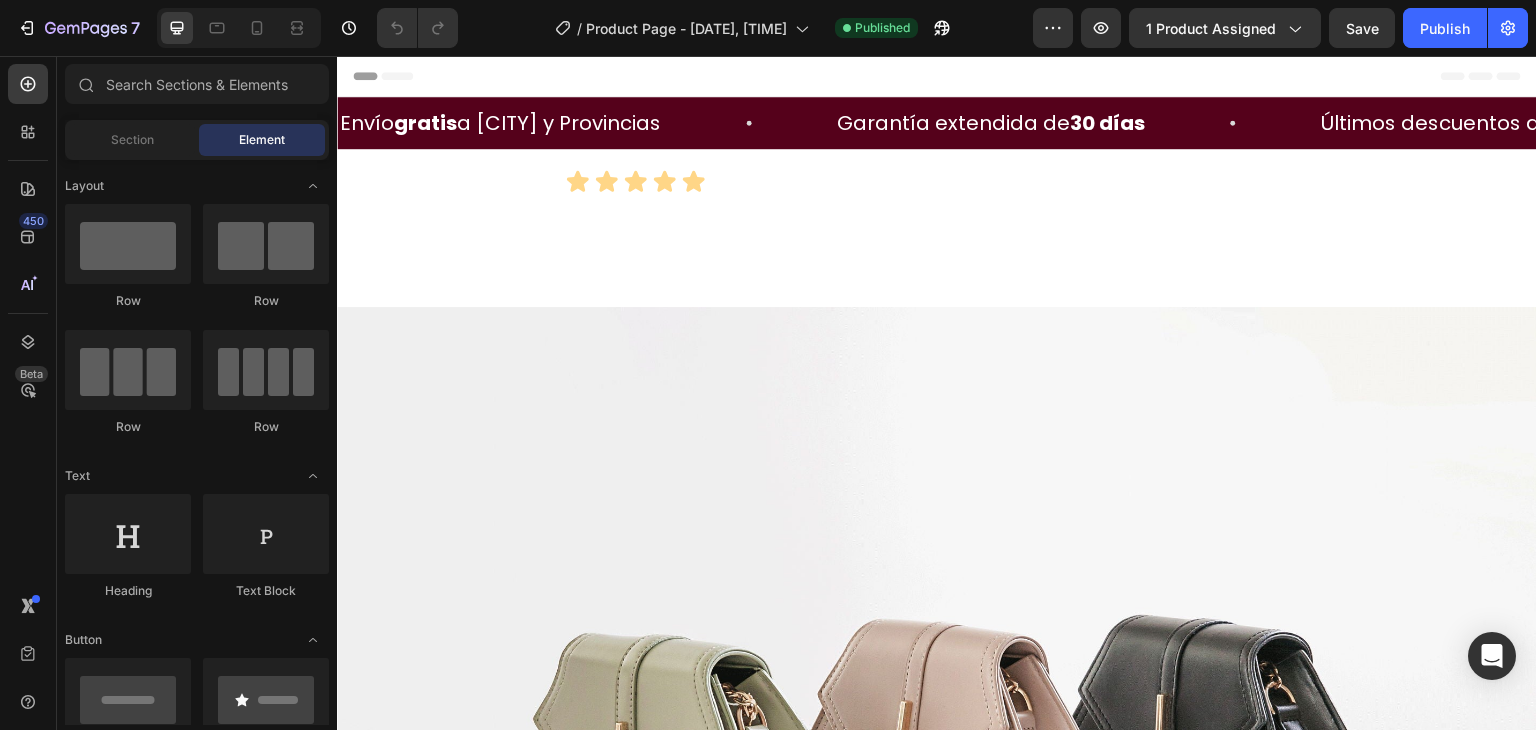 scroll, scrollTop: 0, scrollLeft: 0, axis: both 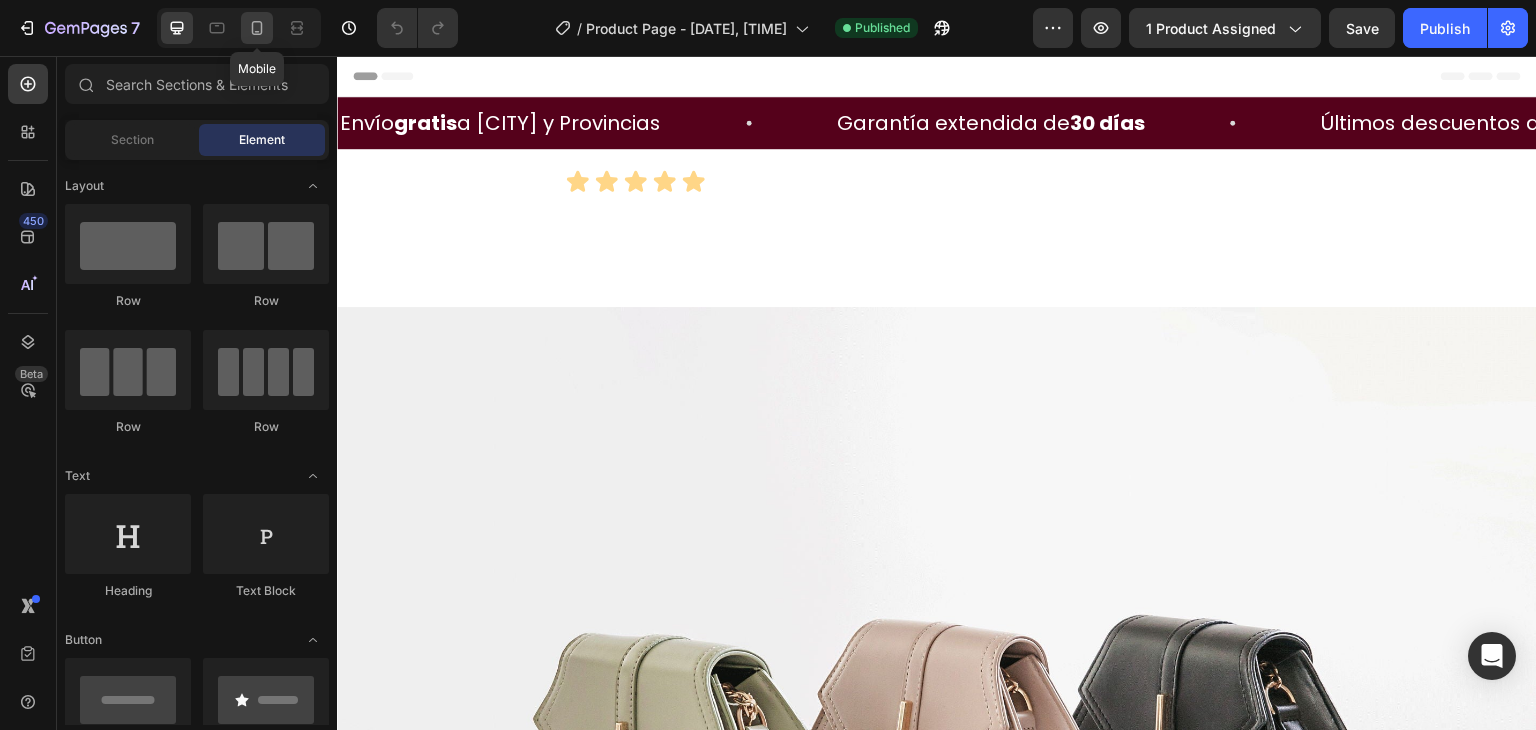 click 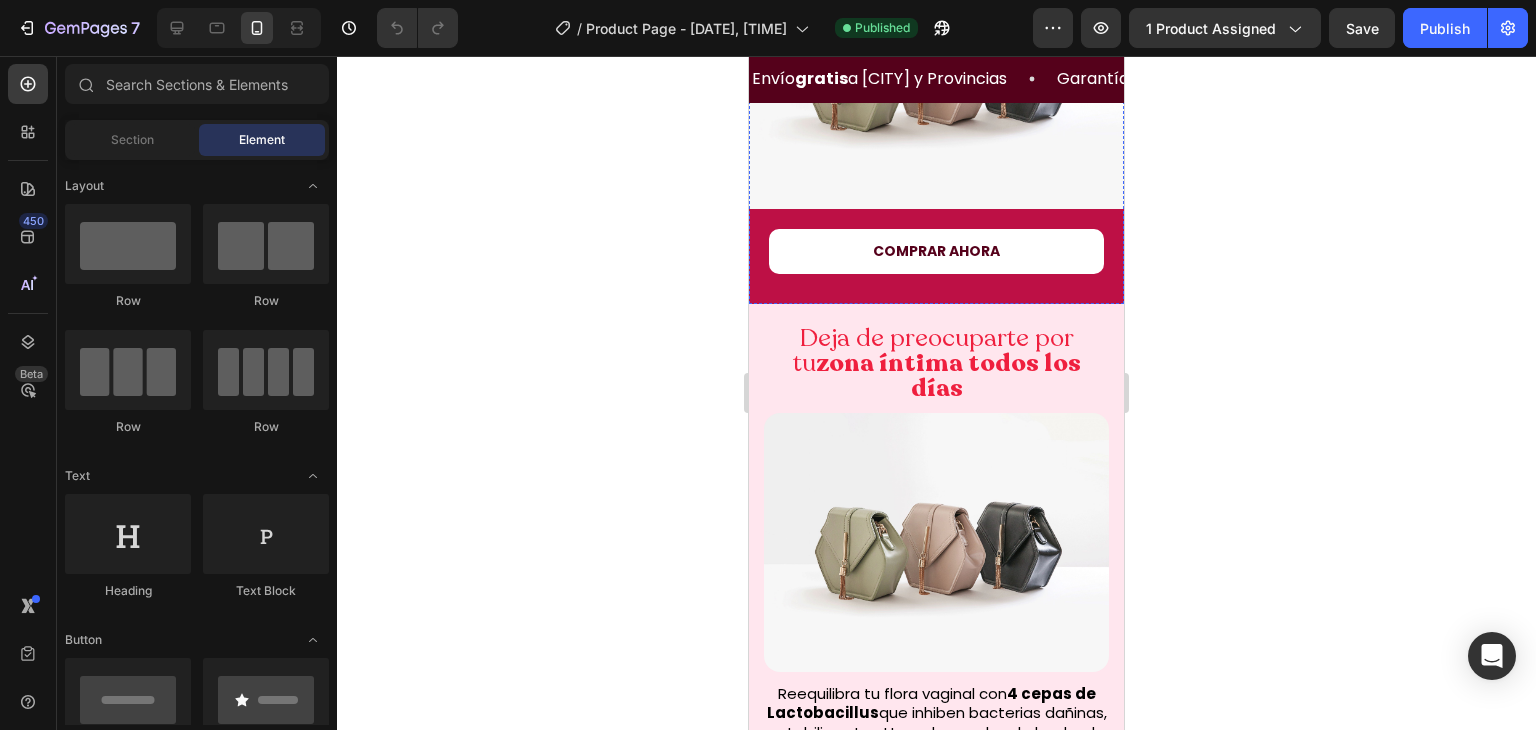 scroll, scrollTop: 630, scrollLeft: 0, axis: vertical 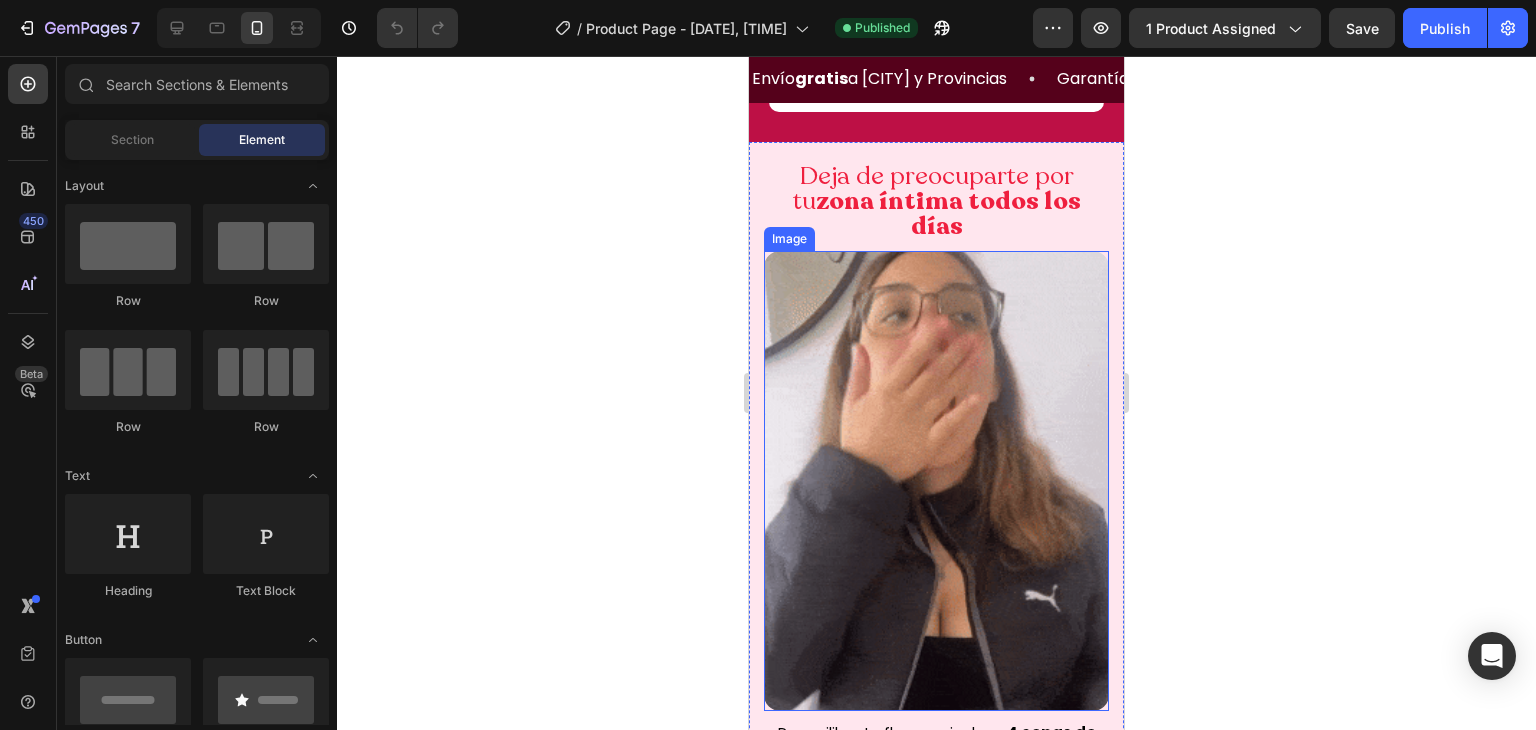 click at bounding box center [936, 481] 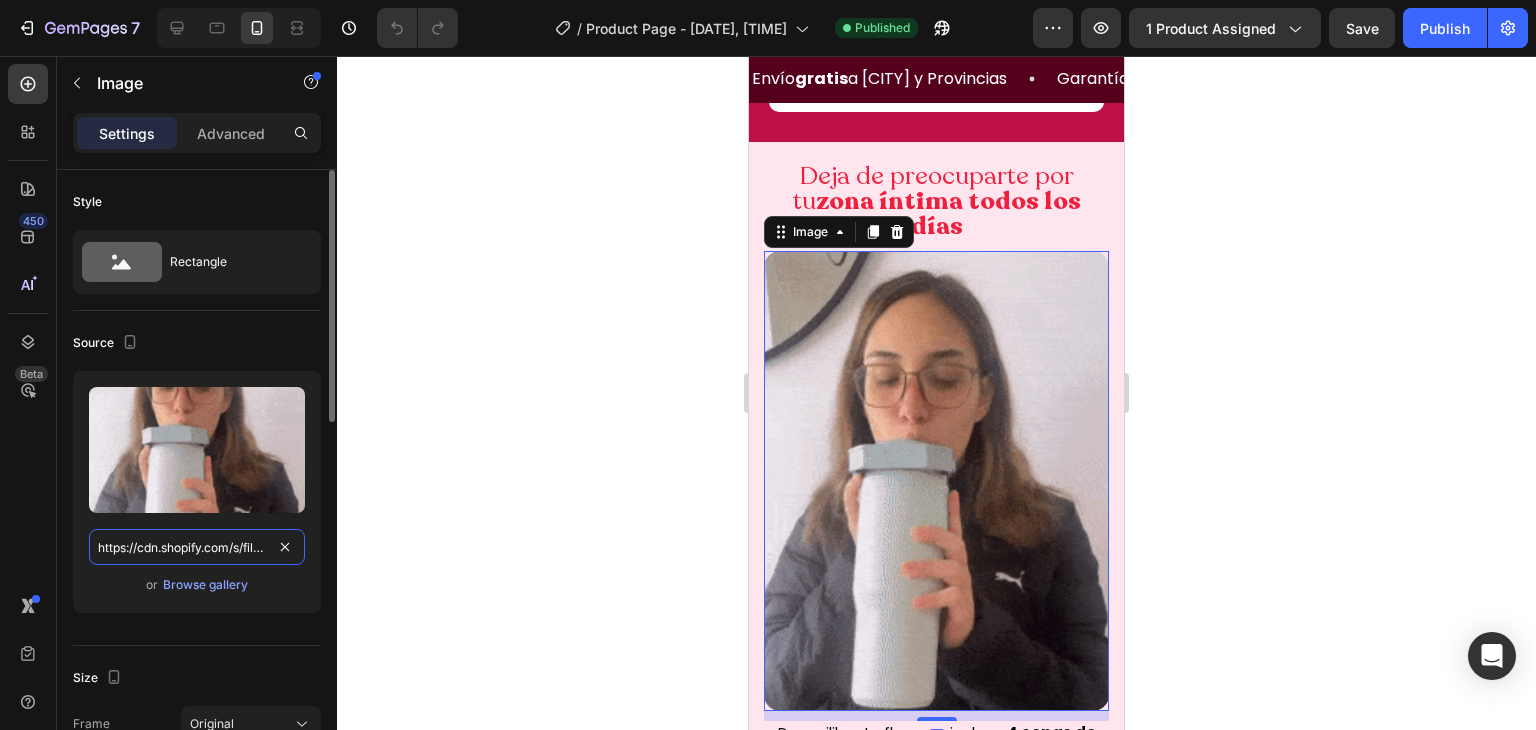 click on "https://cdn.shopify.com/s/files/1/0620/9001/8910/files/Probiotico_Vaginal_1.gif?v=1754098050" at bounding box center [197, 547] 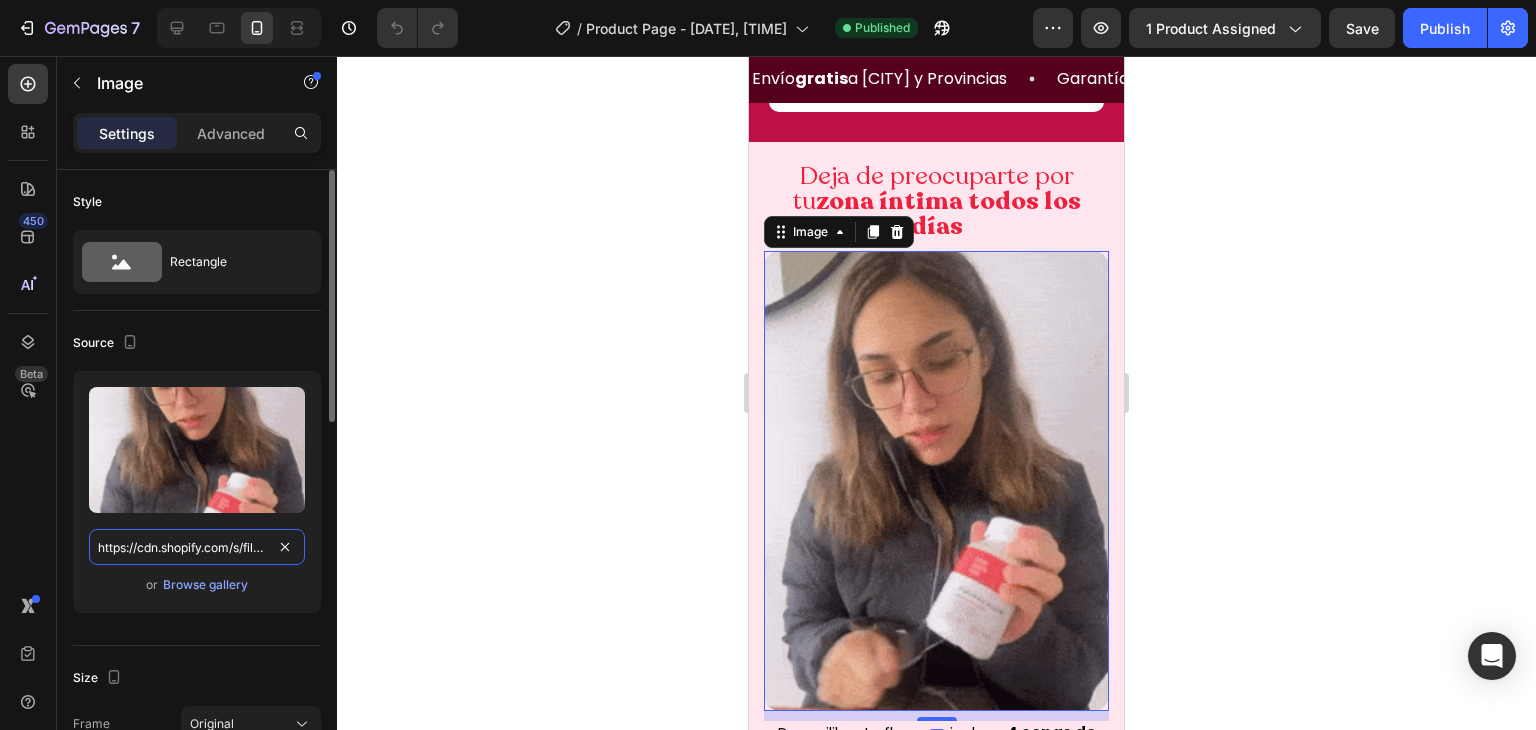 paste on "GIF.gif?v=1754149707" 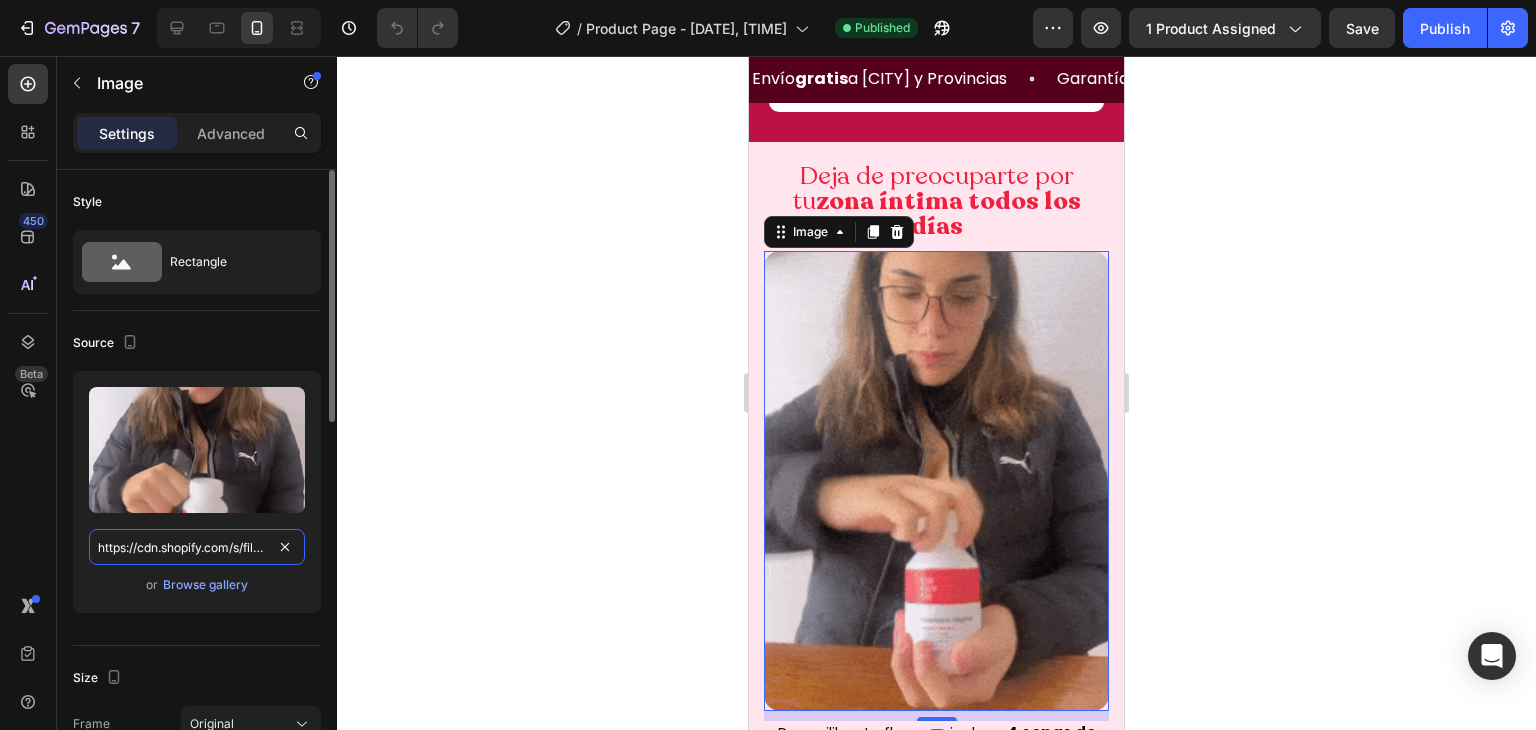 scroll, scrollTop: 0, scrollLeft: 270, axis: horizontal 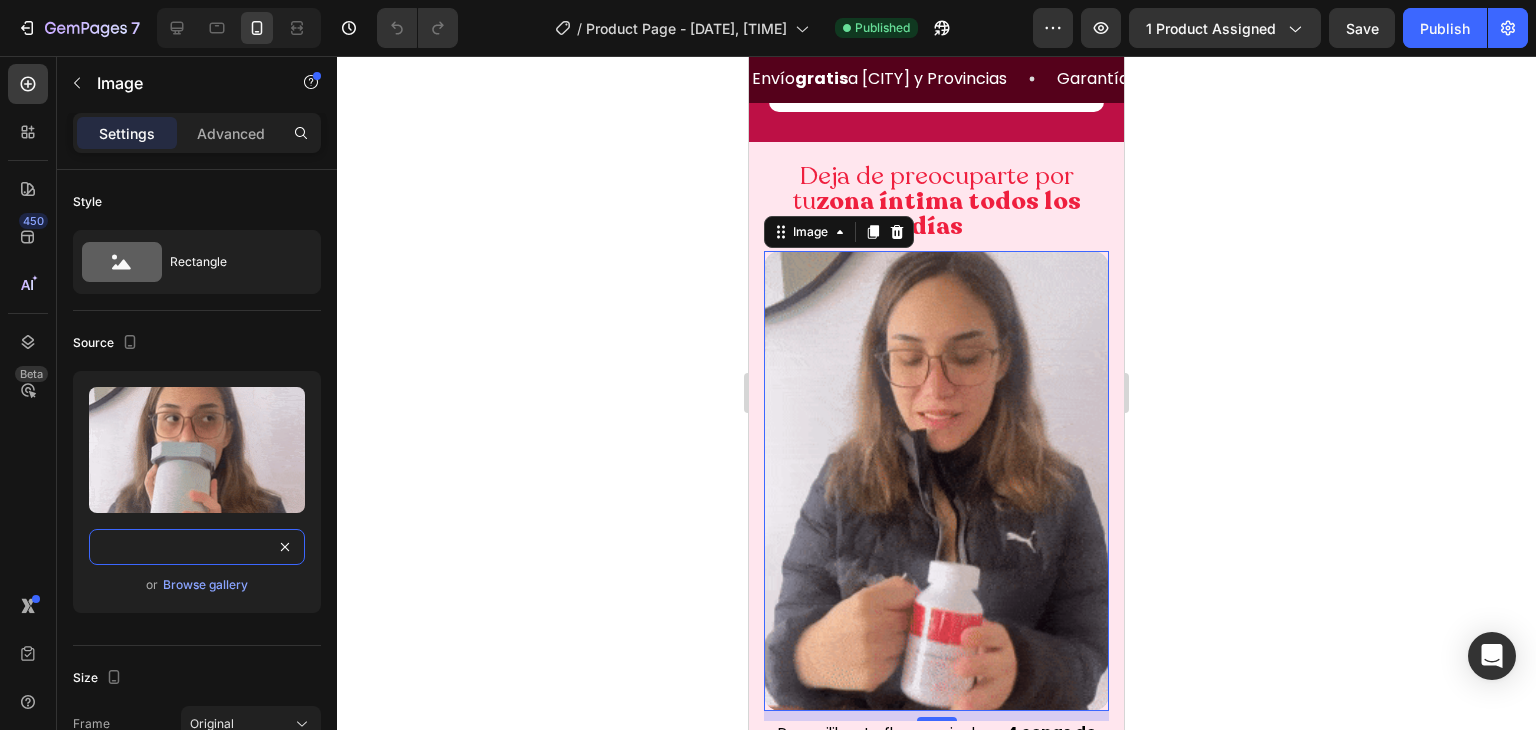 type on "https://cdn.shopify.com/s/files/1/0620/9001/8910/files/GIF.gif?v=1754149707" 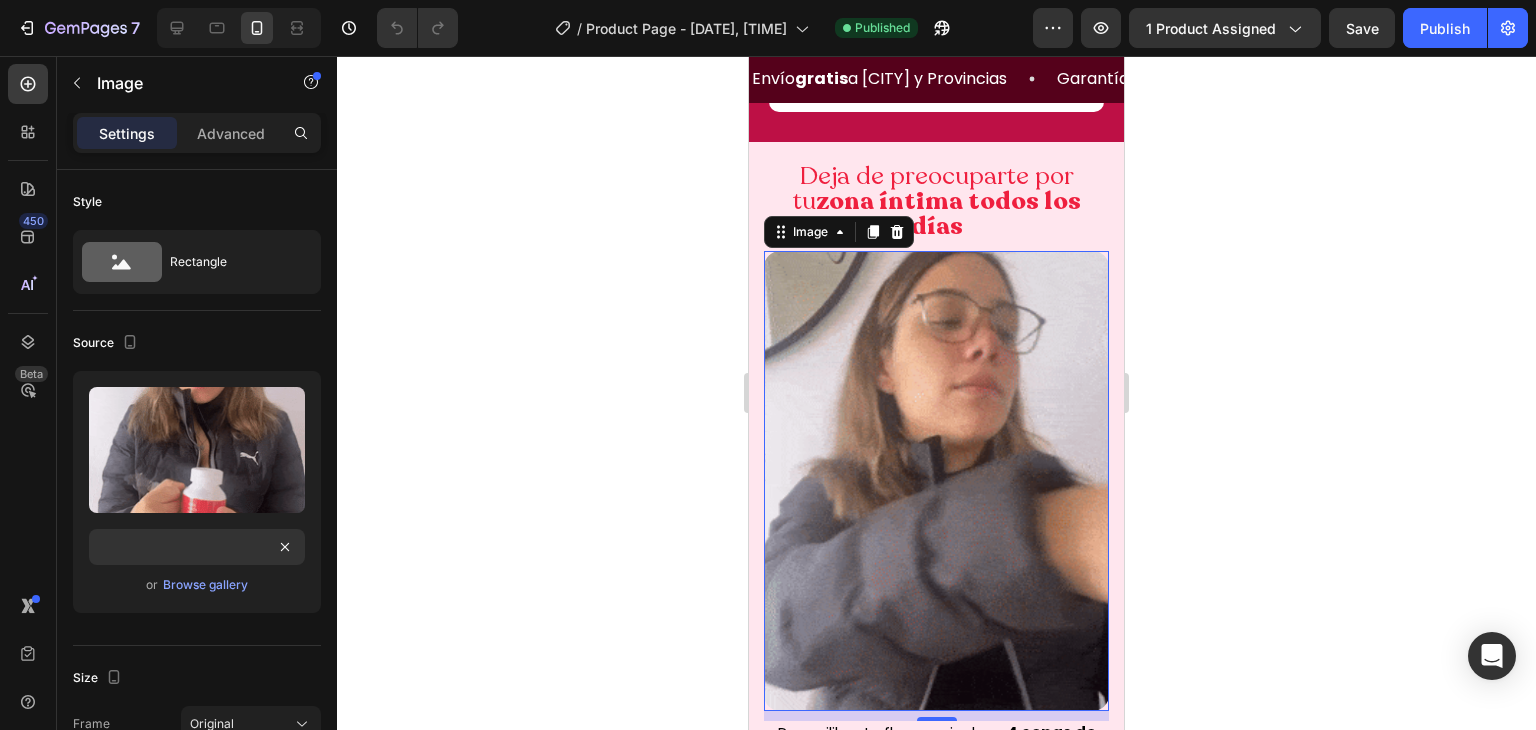 click 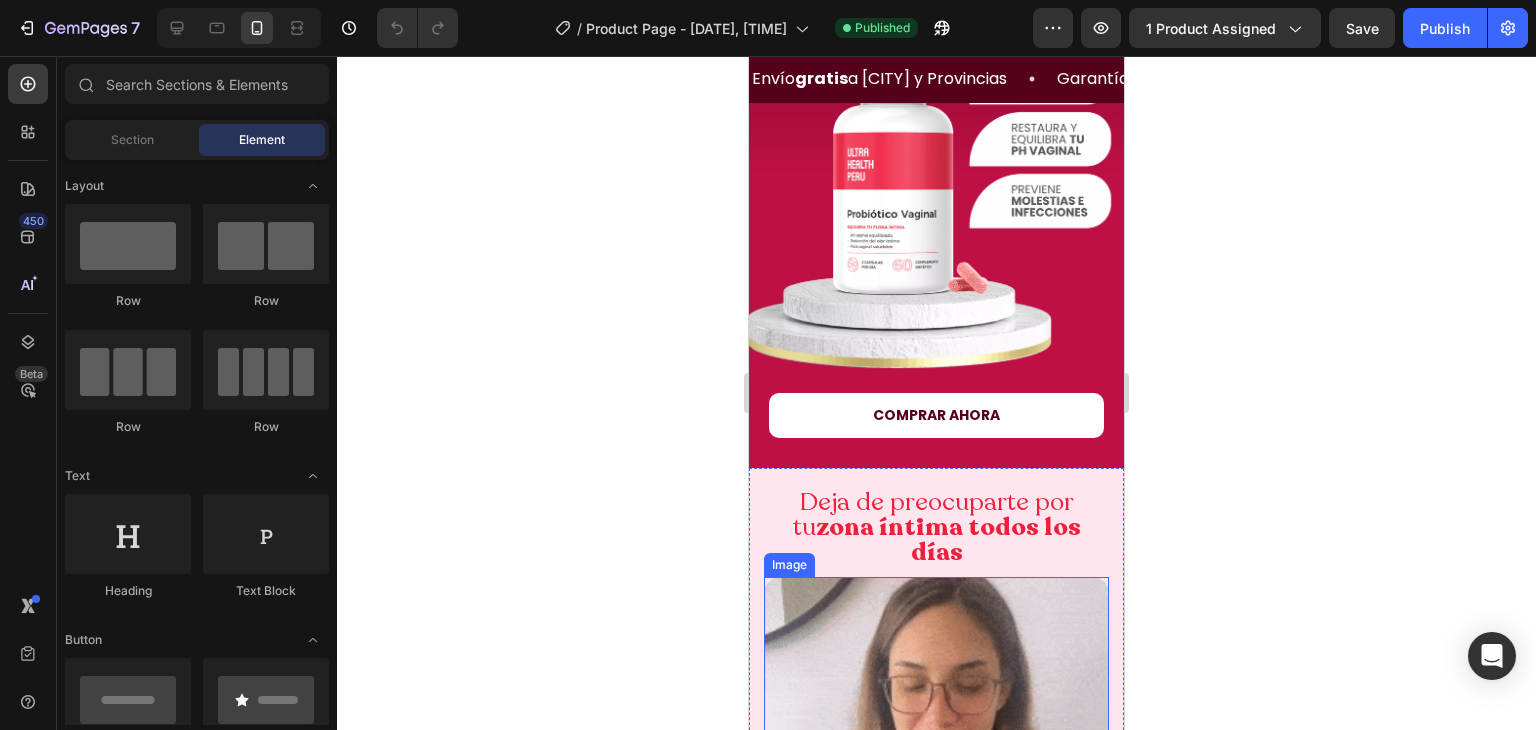 scroll, scrollTop: 0, scrollLeft: 0, axis: both 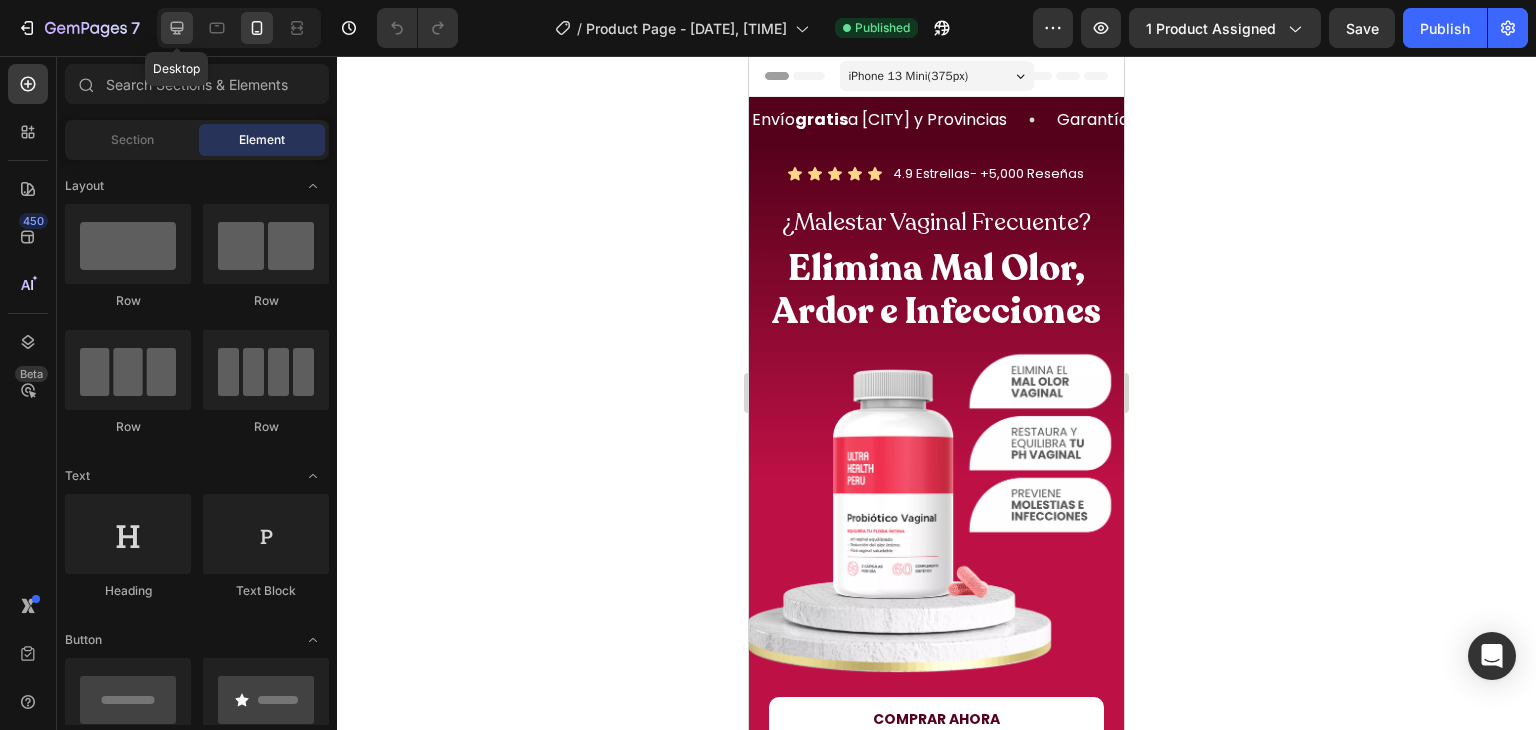 click 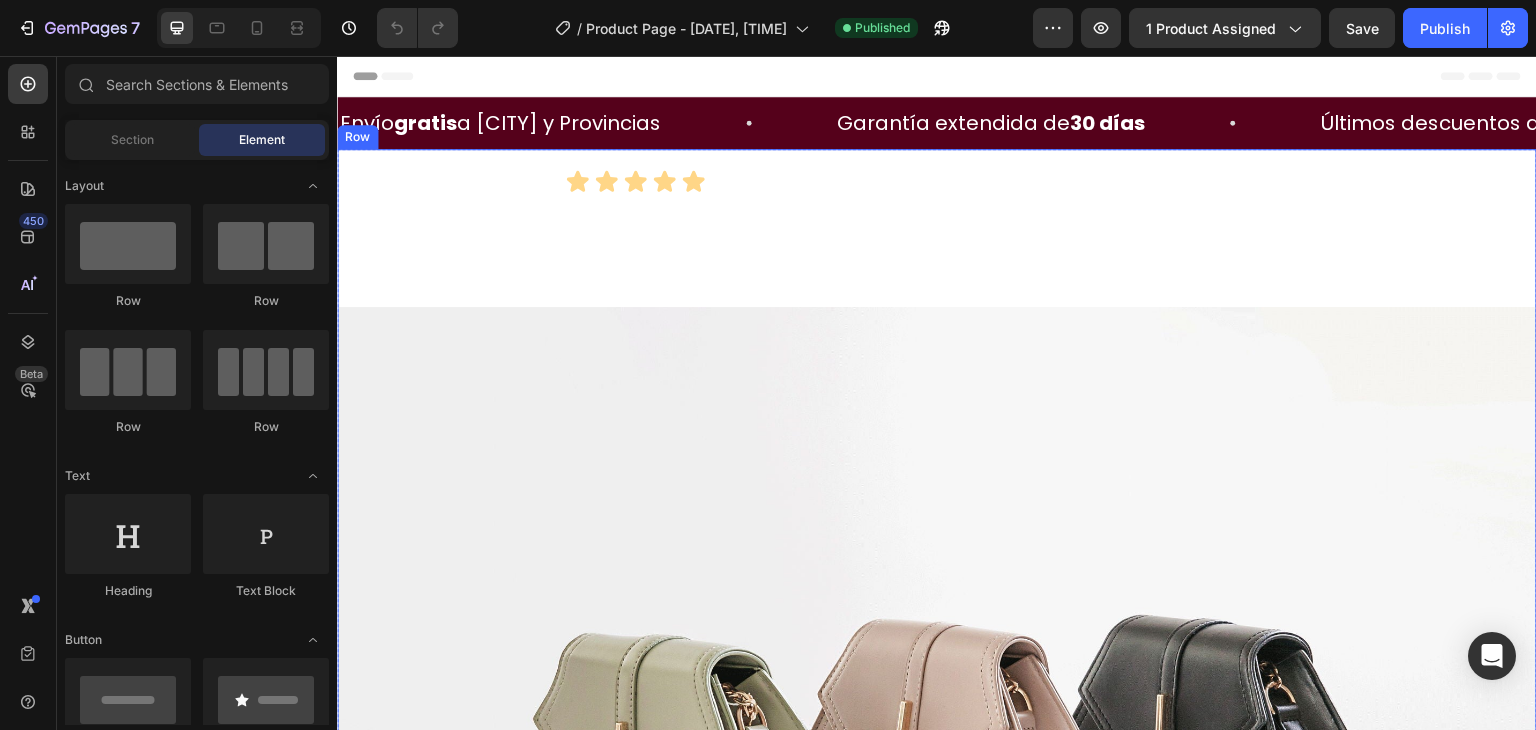 click on "Icon Icon Icon Icon Icon Icon List 4.9 Estrellas- +5,000 Reseñas Heading Row ¿Malestar Vaginal Frecuente? Heading Elimina Mal Olor, Ardor e Infecciones Heading Image COMPRAR AHORA Button Row" at bounding box center [937, 731] 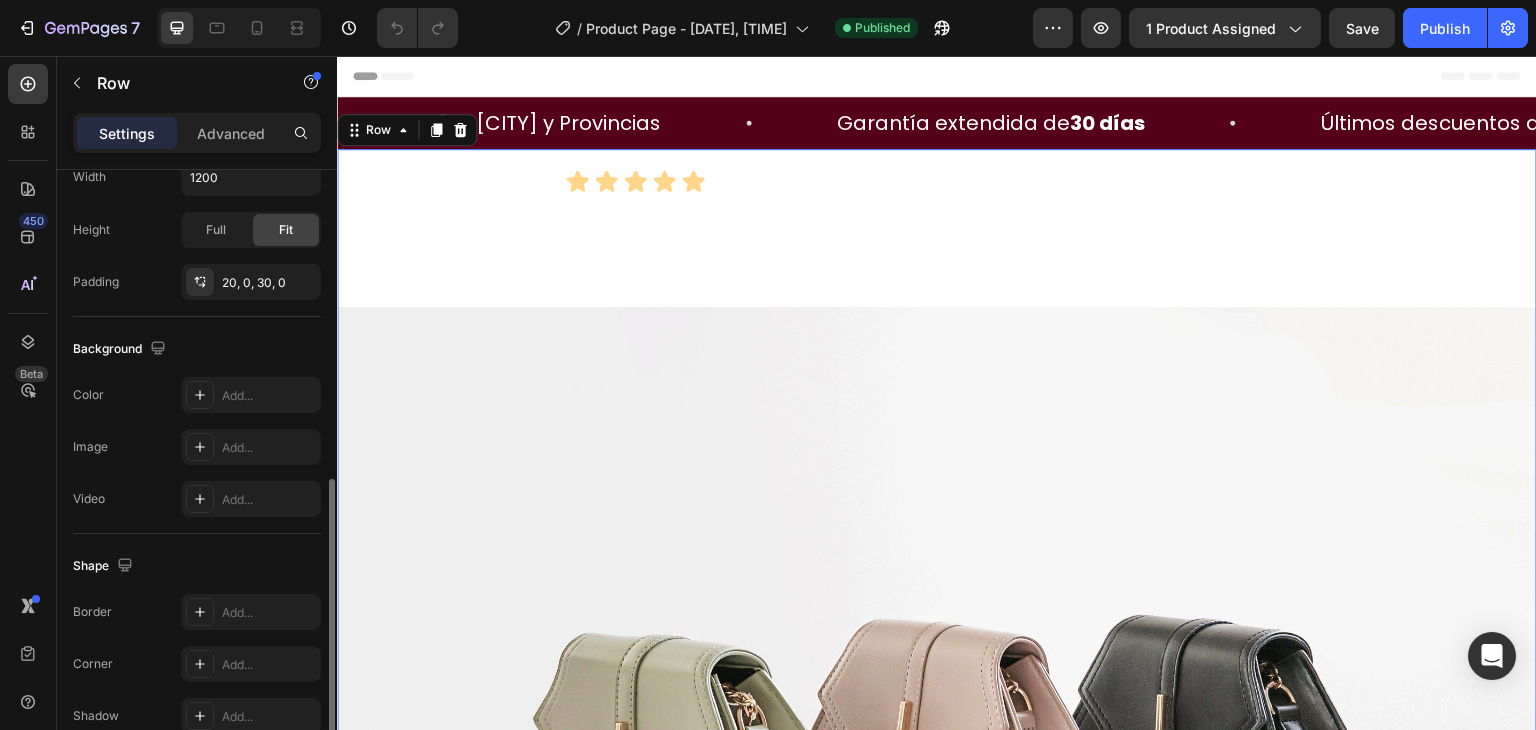 scroll, scrollTop: 601, scrollLeft: 0, axis: vertical 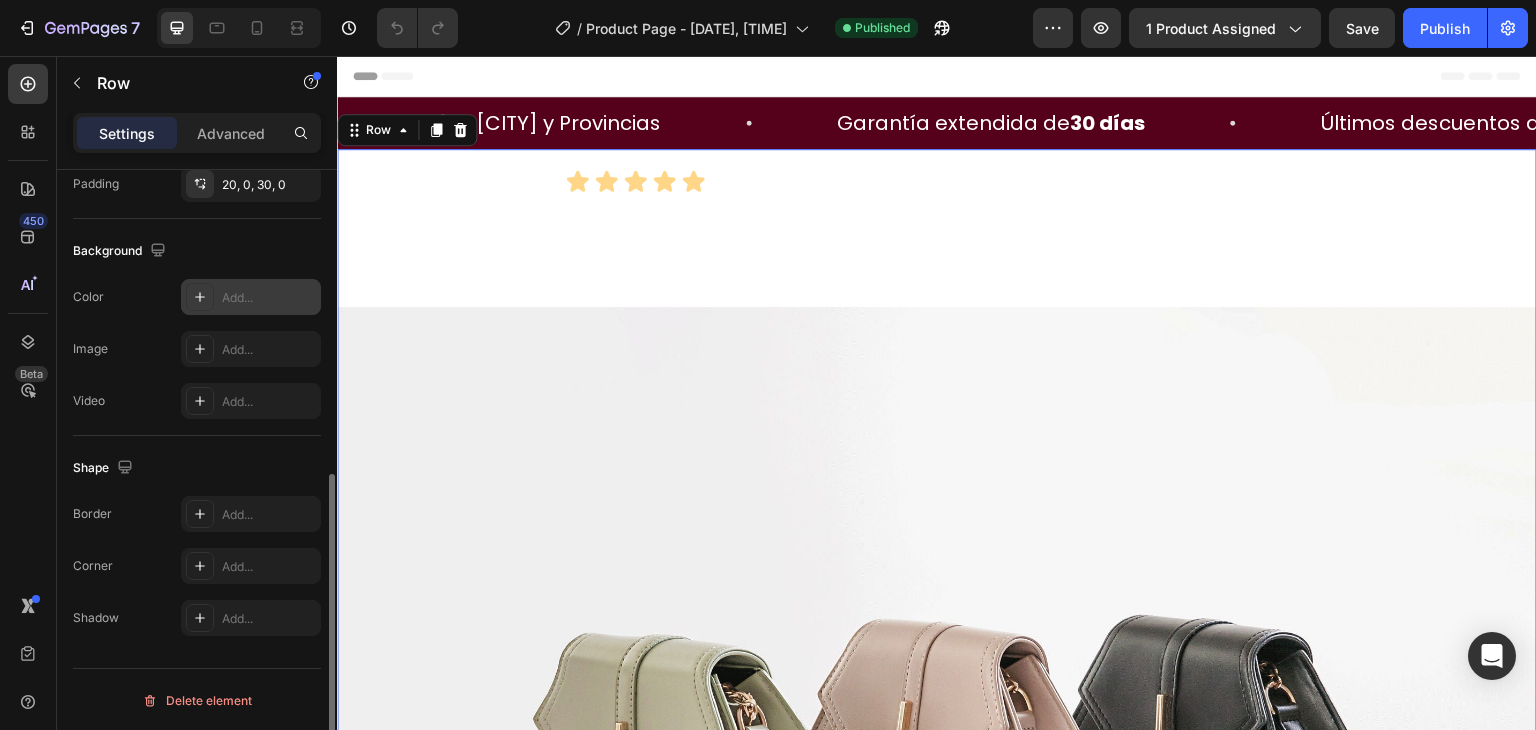click on "Add..." at bounding box center [251, 297] 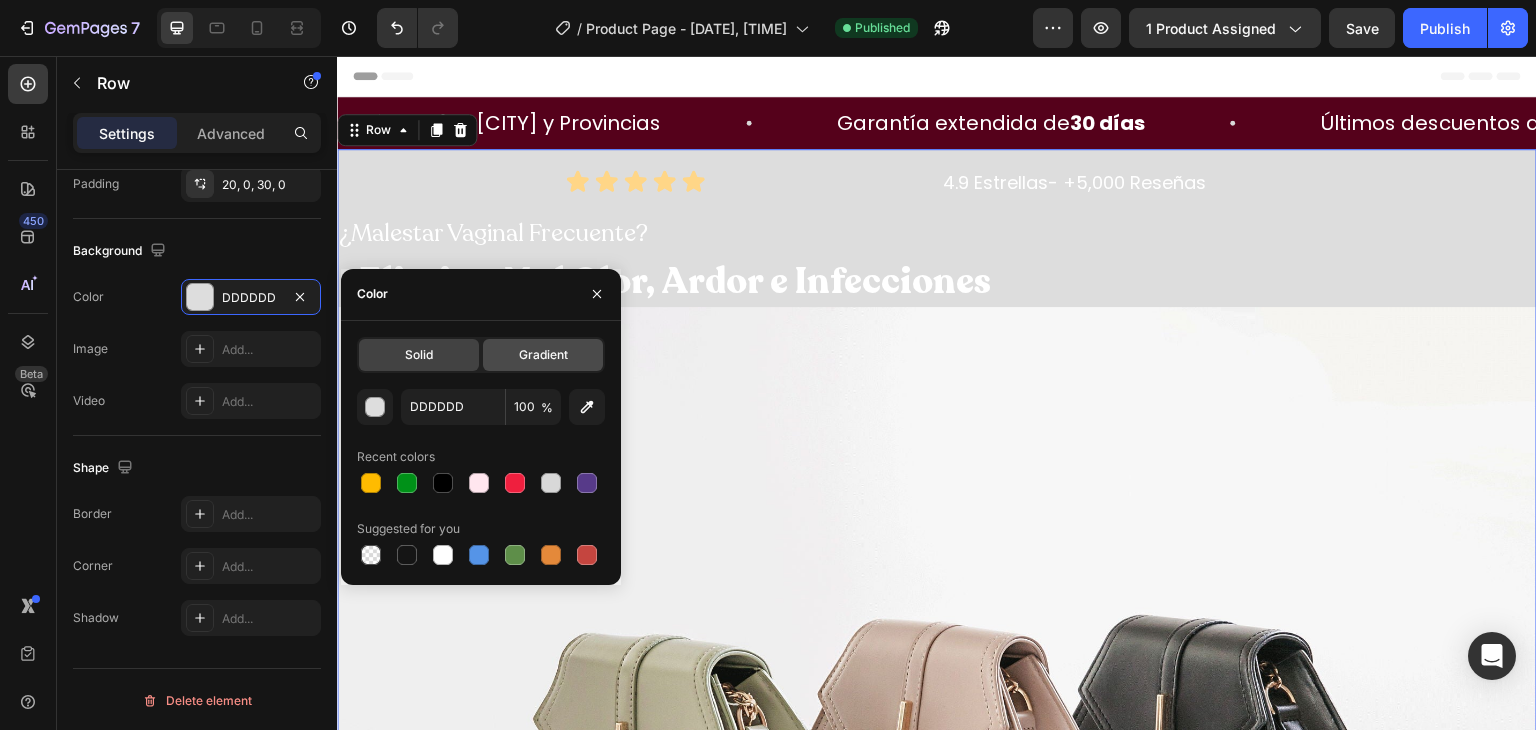 click on "Gradient" 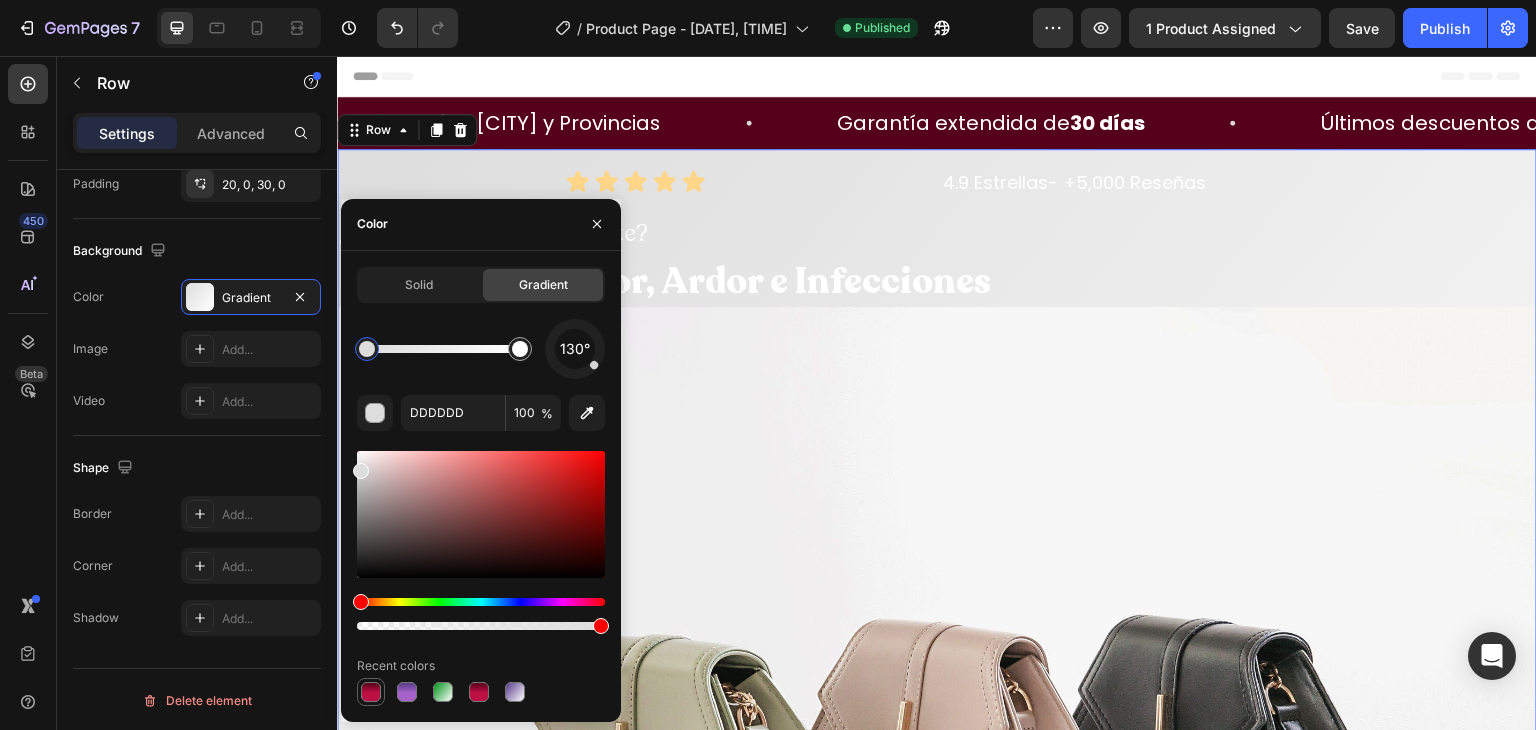 click at bounding box center (371, 692) 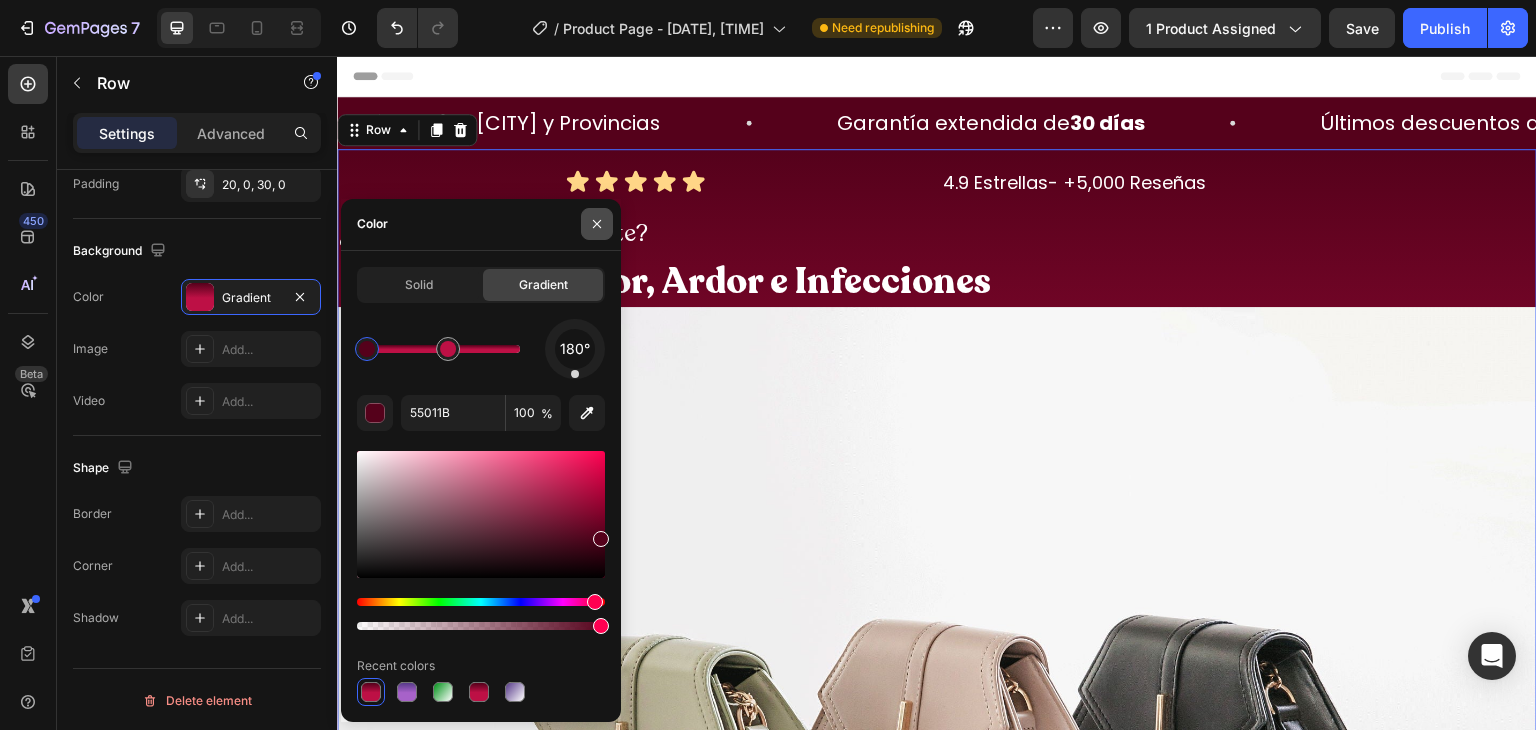 click 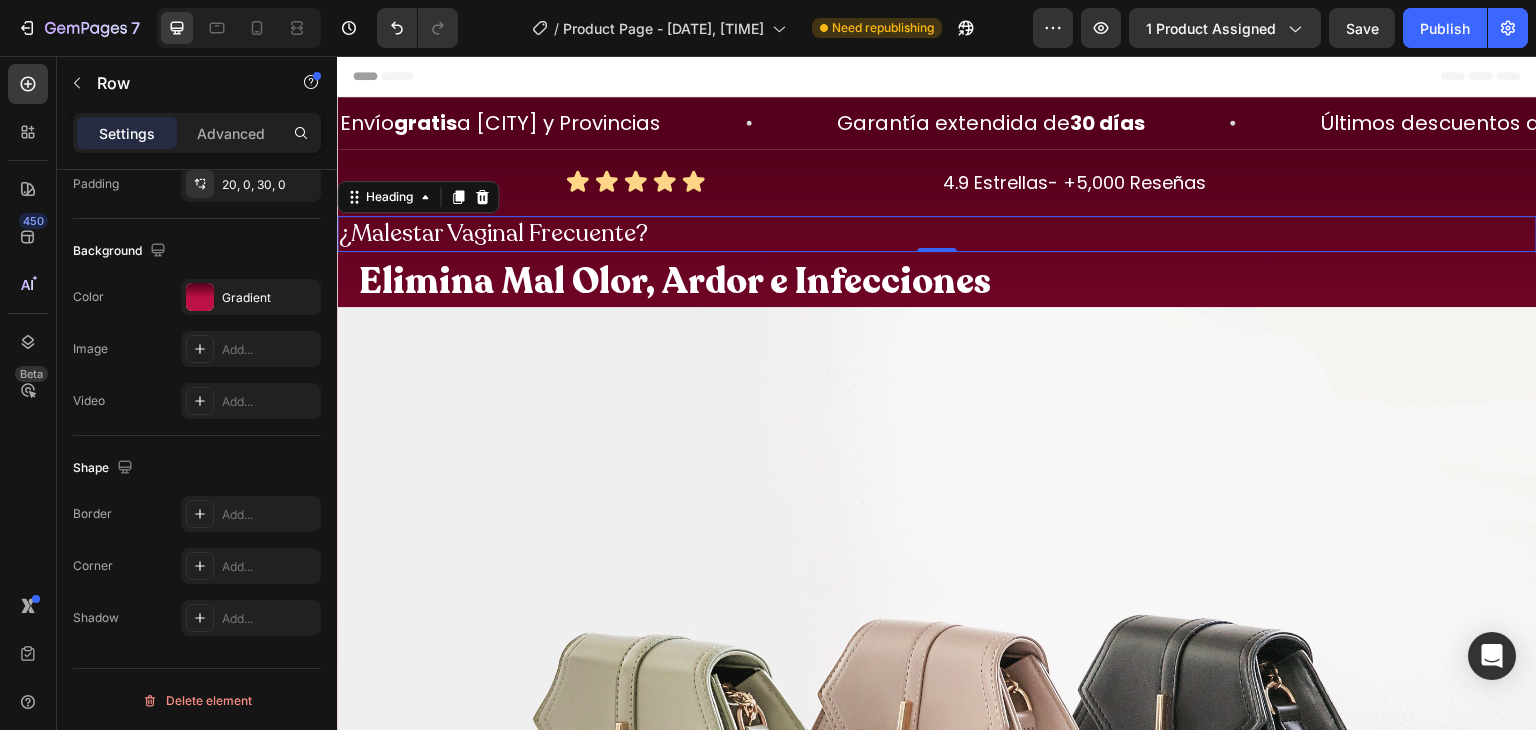click on "¿Malestar Vaginal Frecuente?" at bounding box center (937, 233) 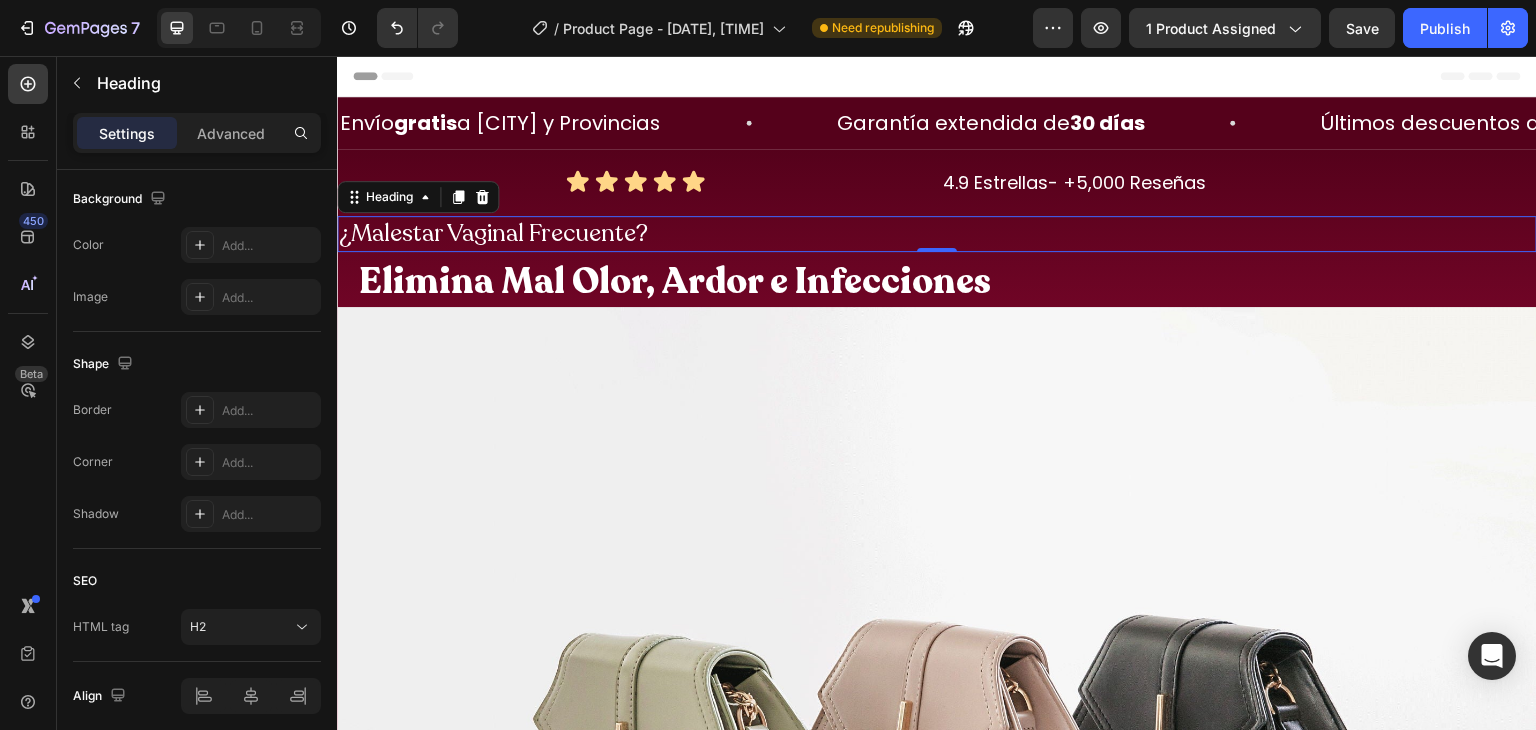 scroll, scrollTop: 0, scrollLeft: 0, axis: both 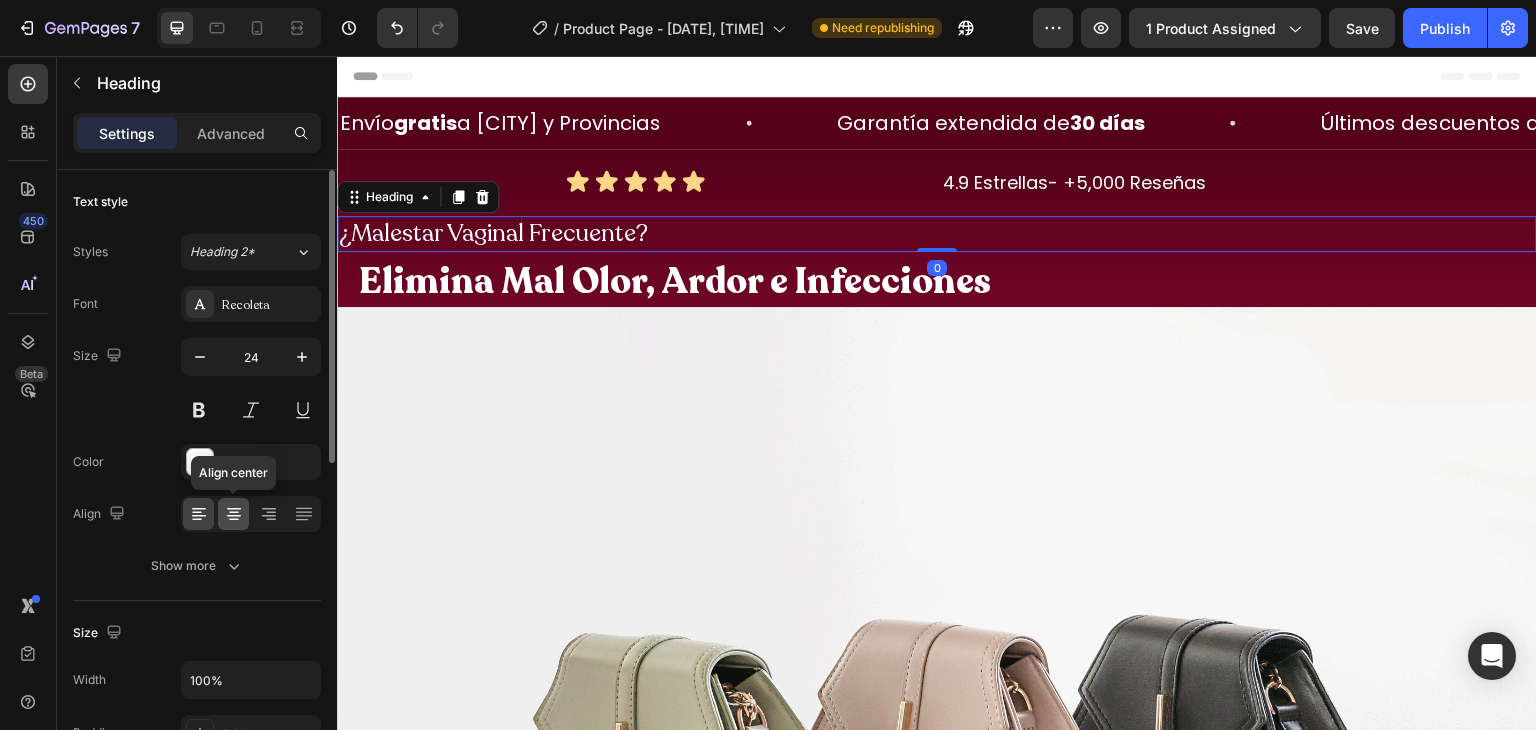 click 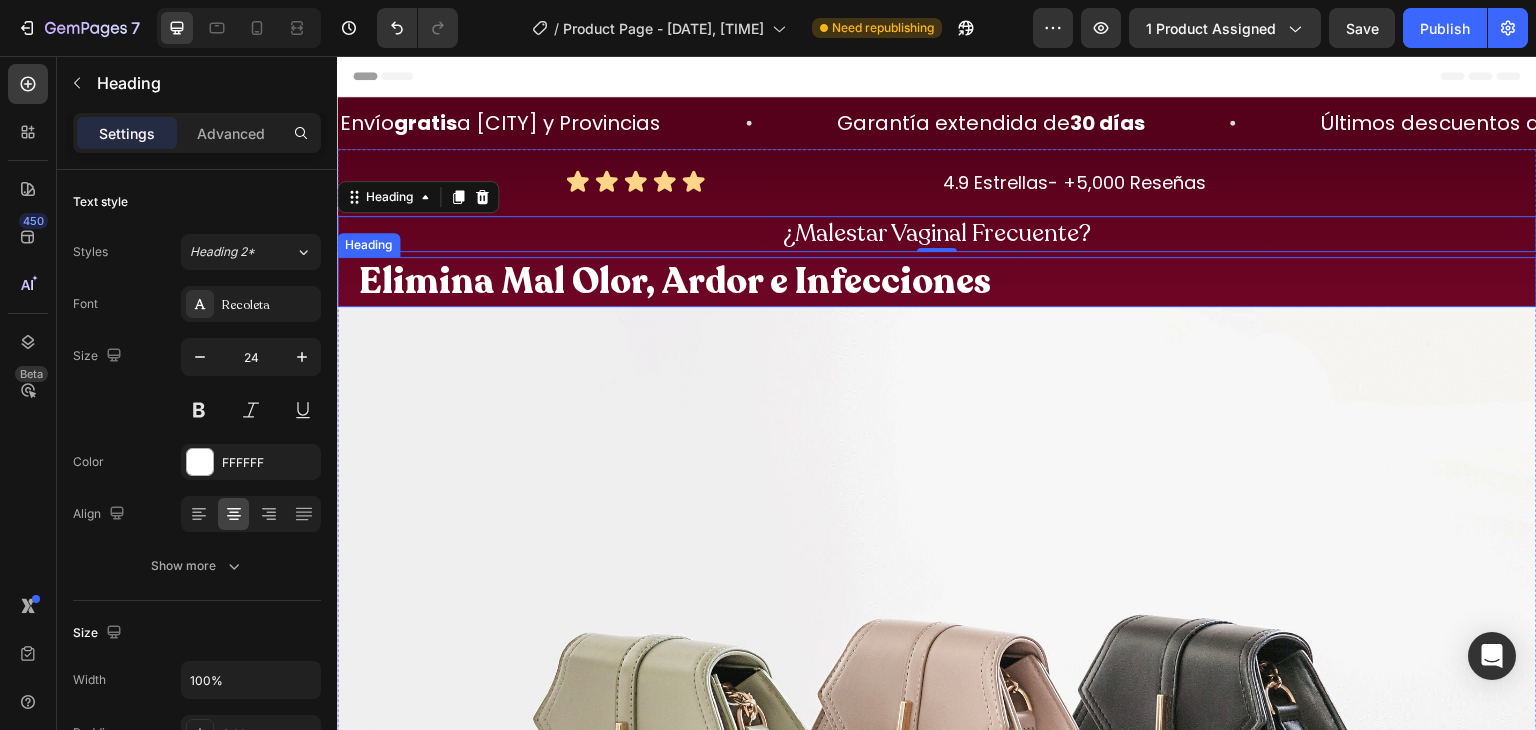 click on "Elimina Mal Olor, Ardor e Infecciones" at bounding box center (675, 281) 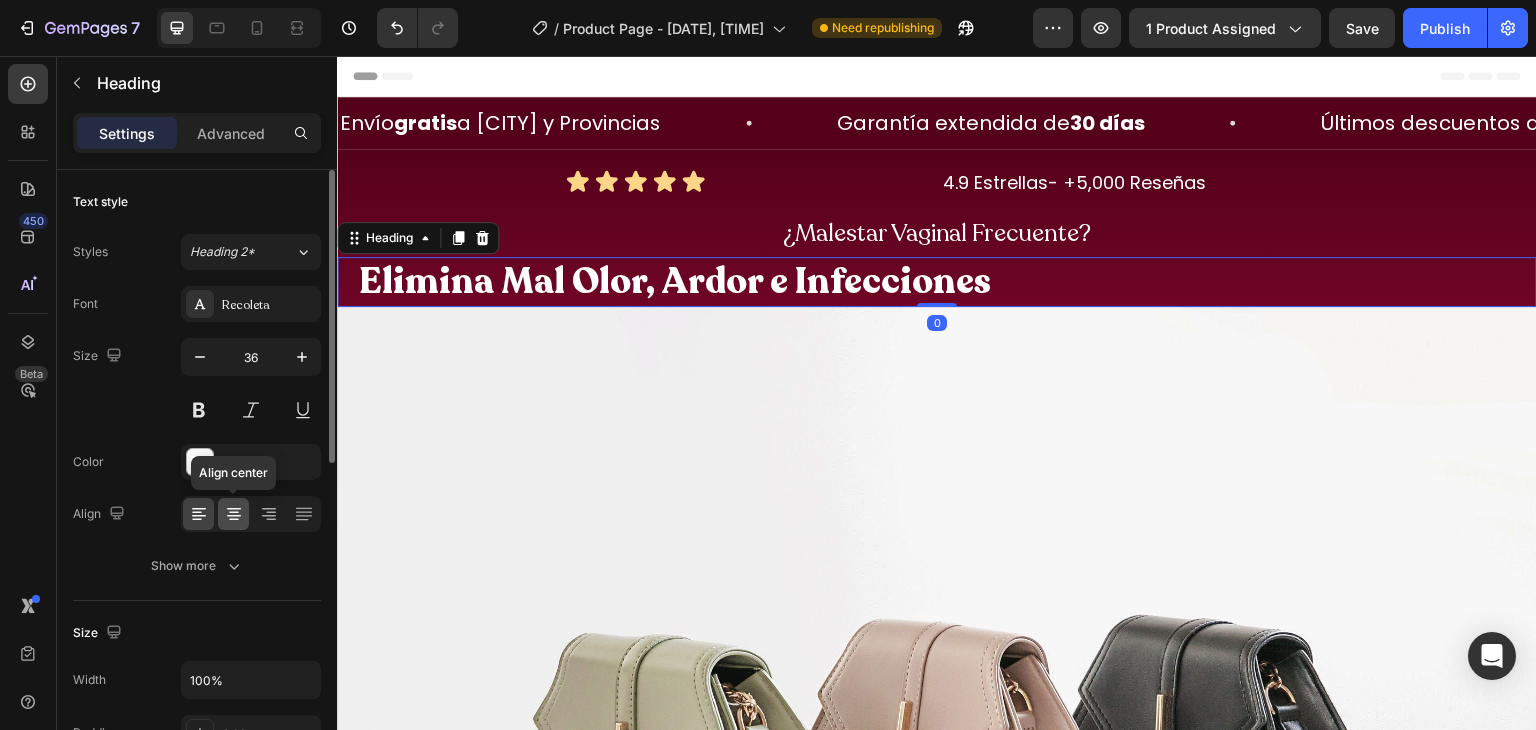 click 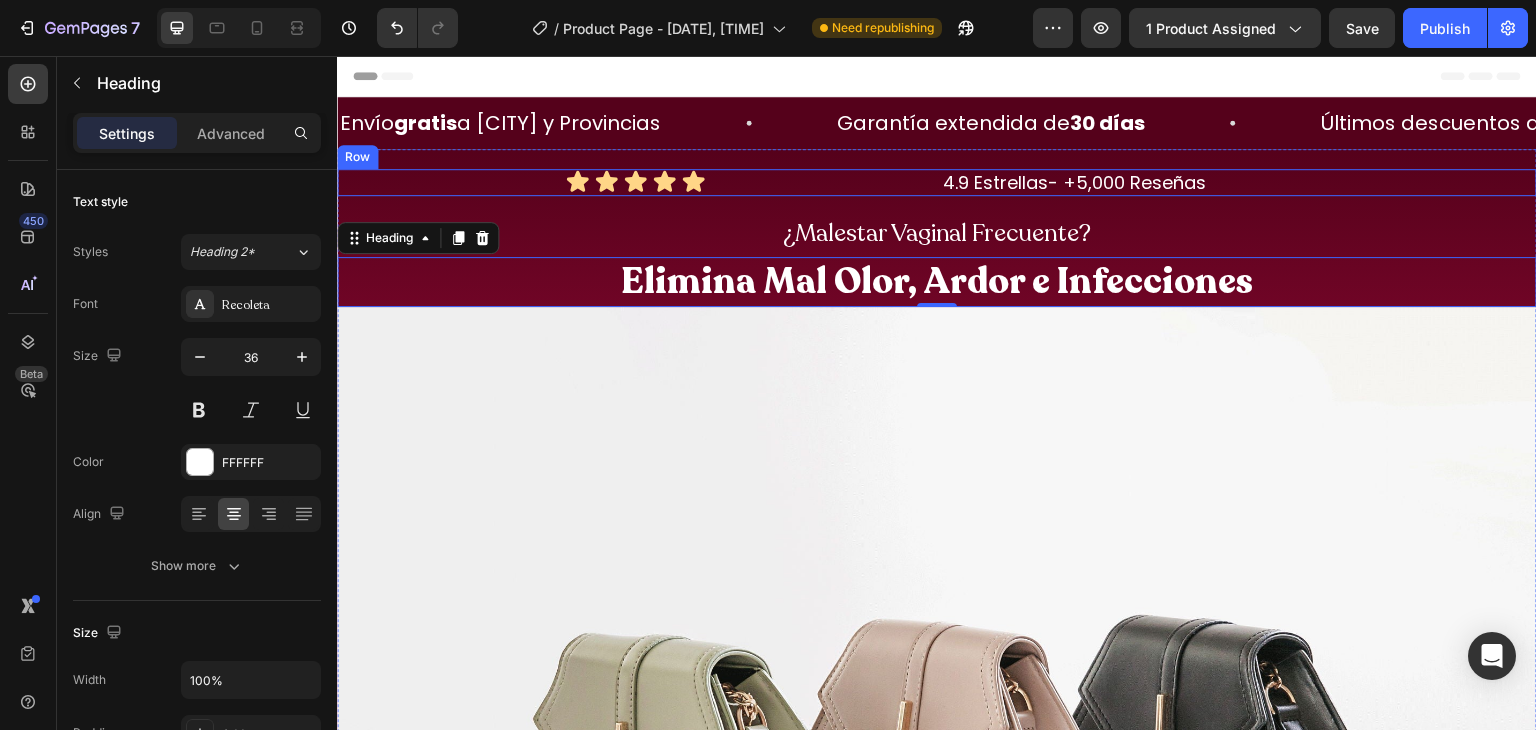 click on "Icon Icon Icon Icon Icon Icon List 4.9 Estrellas- +5,000 Reseñas Heading Row" at bounding box center [937, 182] 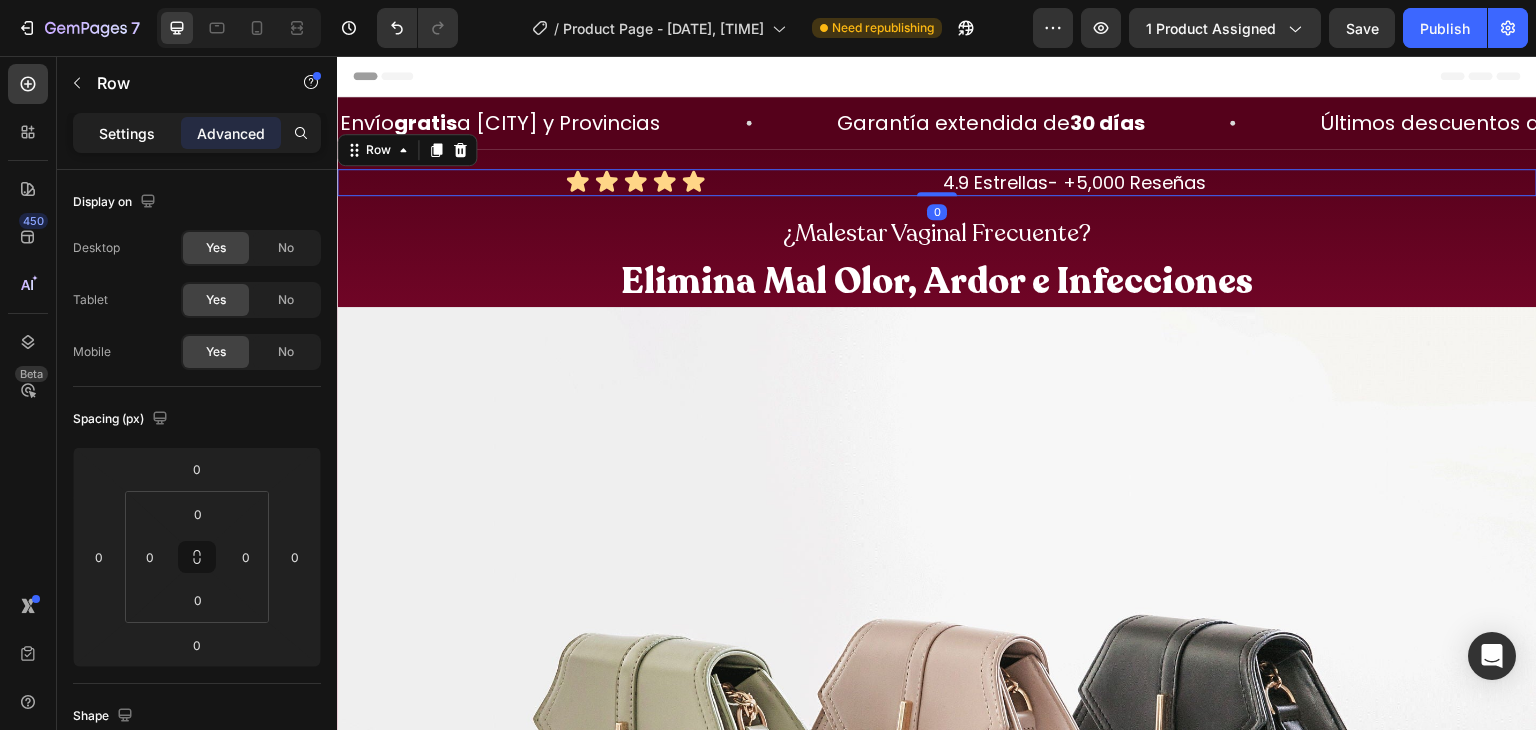 click on "Settings" at bounding box center (127, 133) 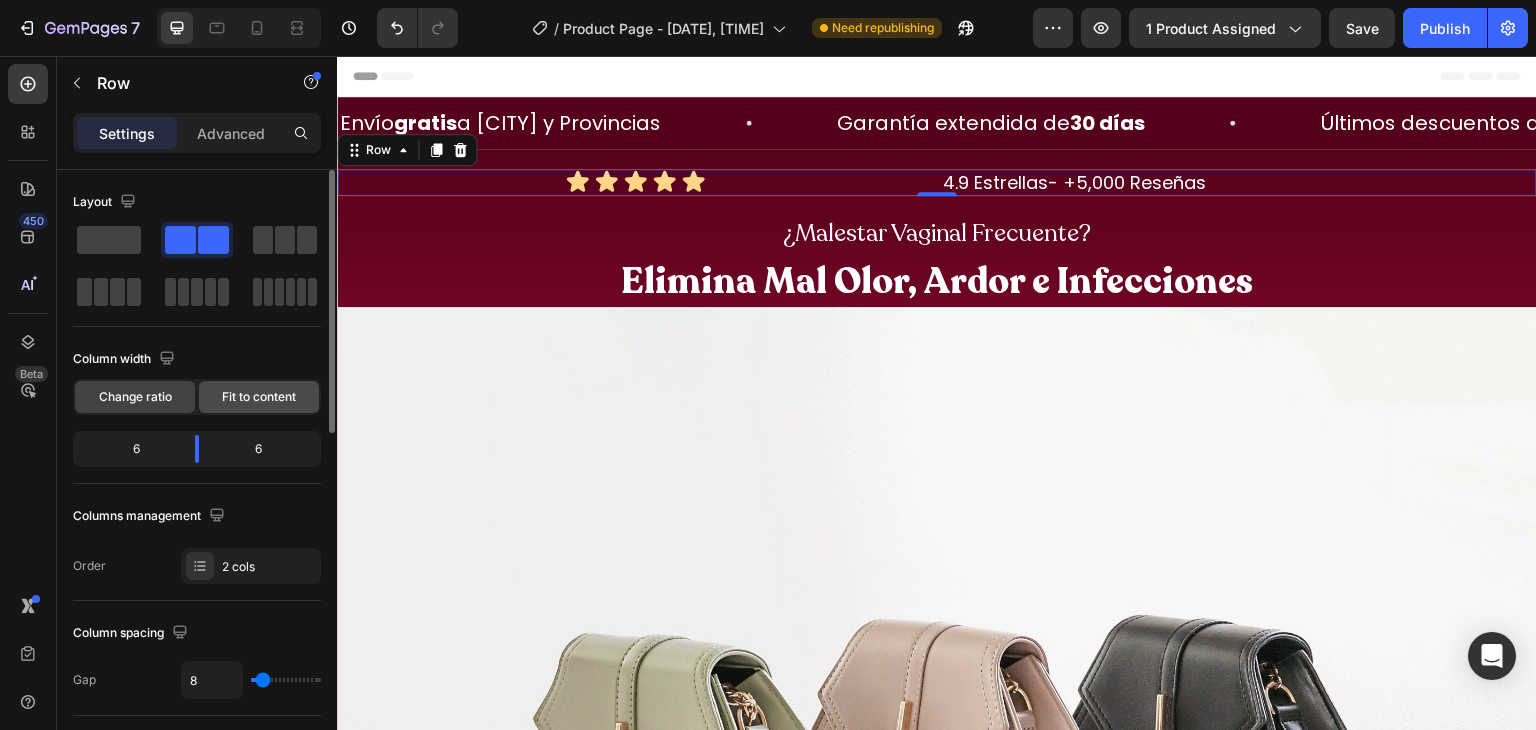 click on "Fit to content" 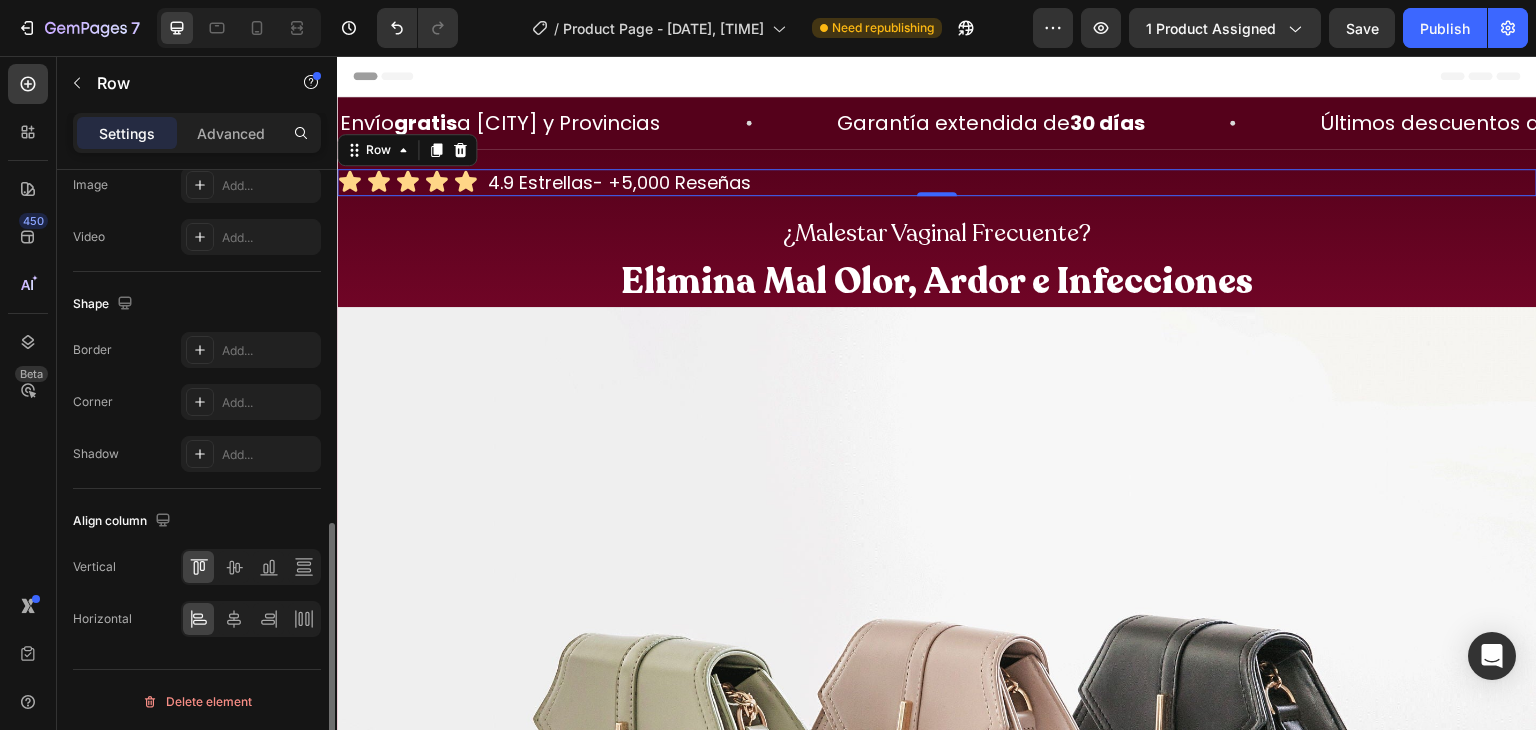 scroll, scrollTop: 828, scrollLeft: 0, axis: vertical 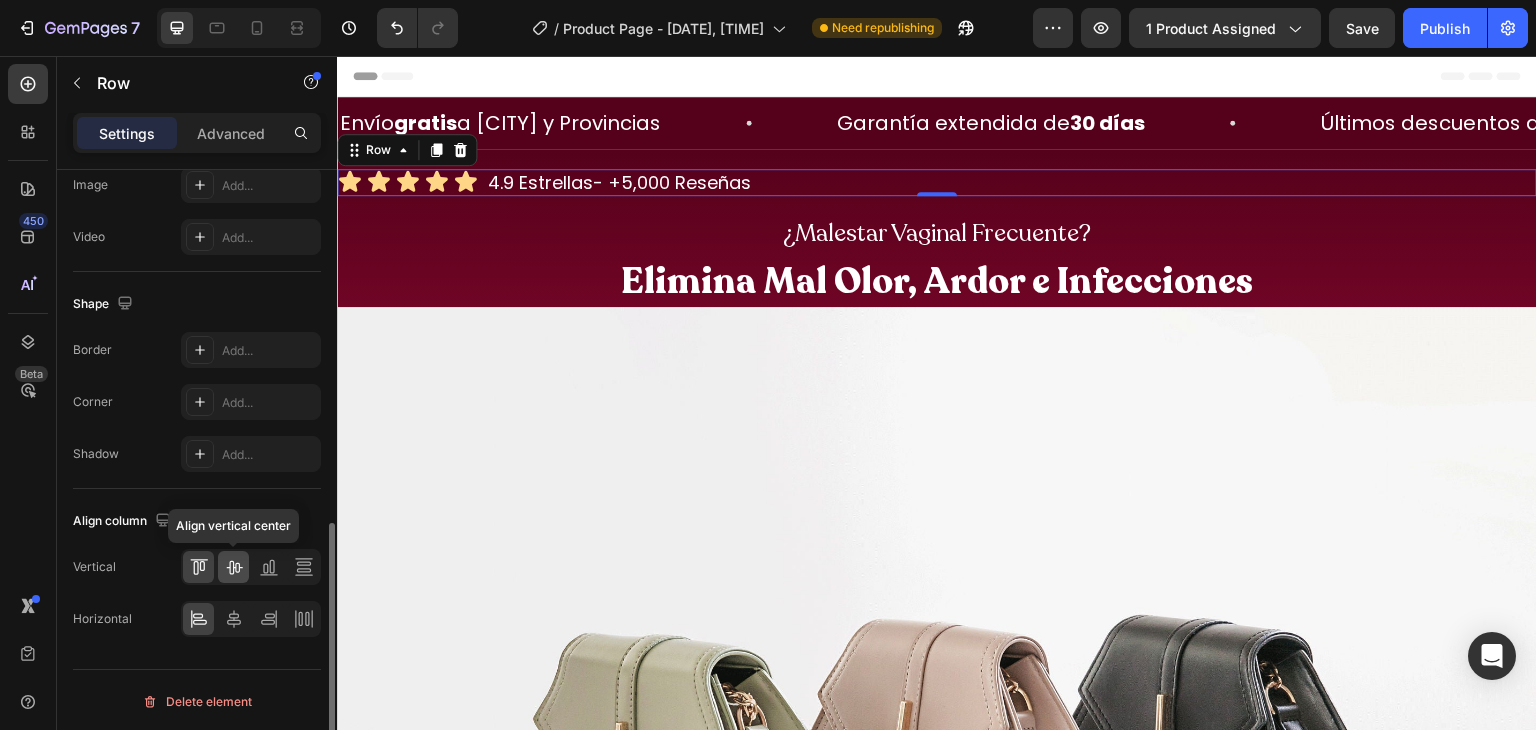 click 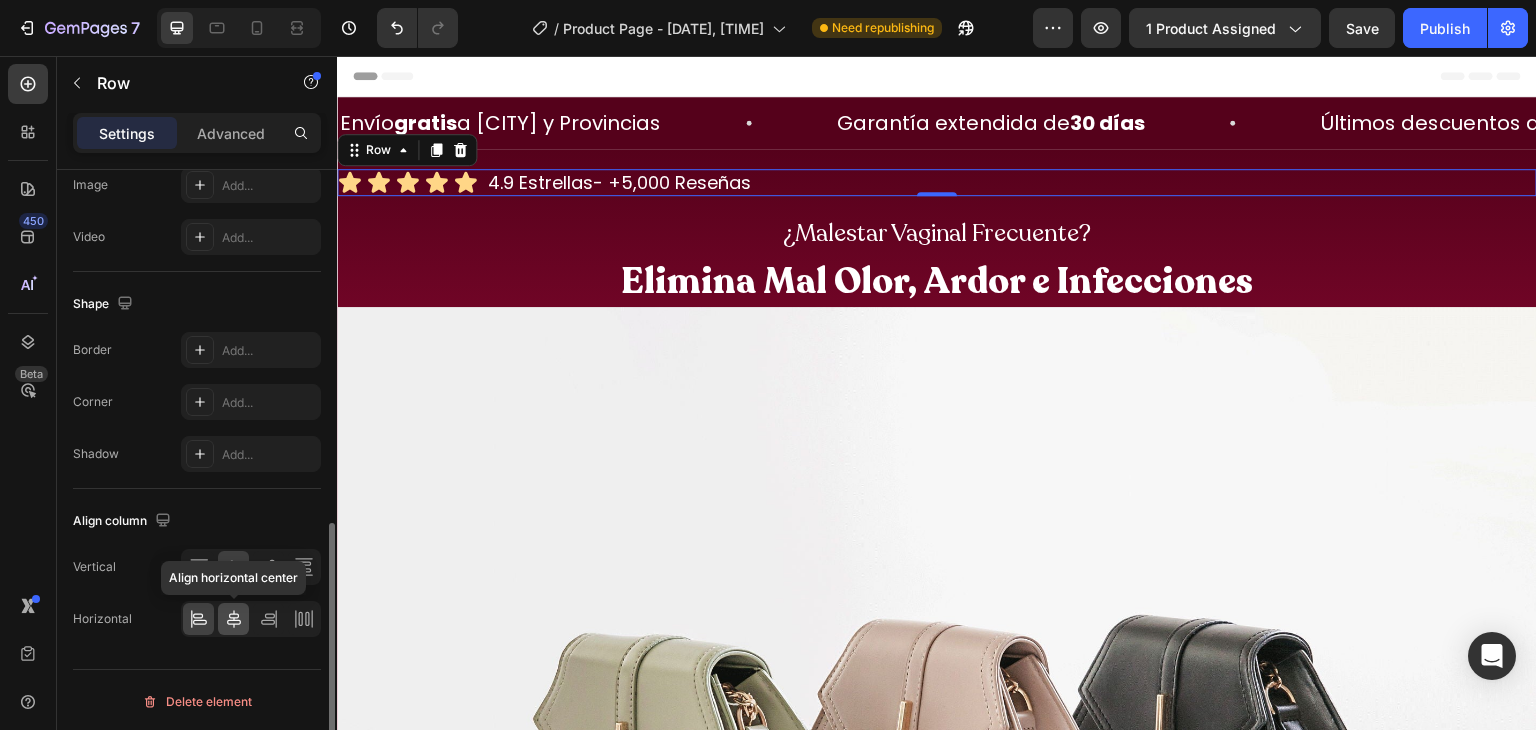 click 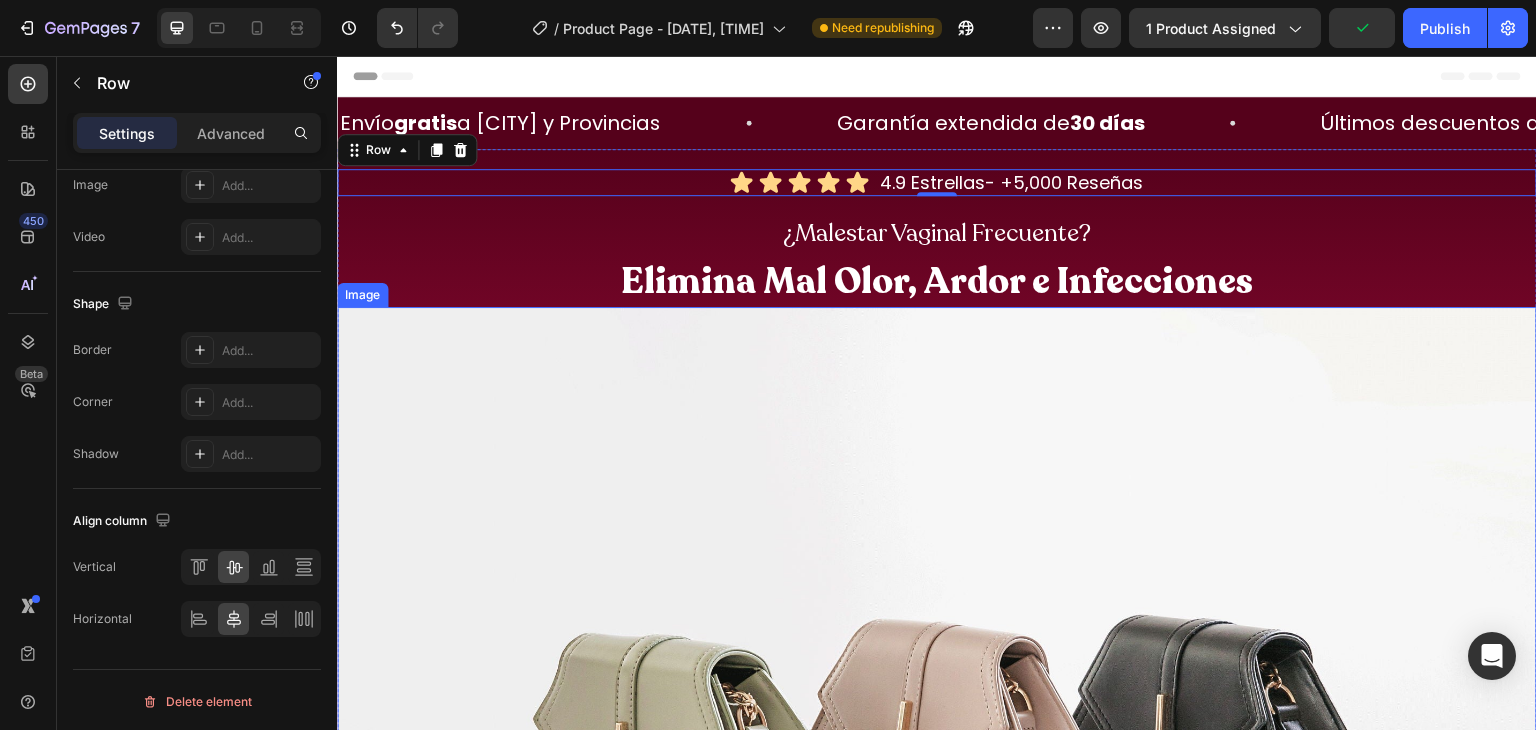 click at bounding box center (937, 757) 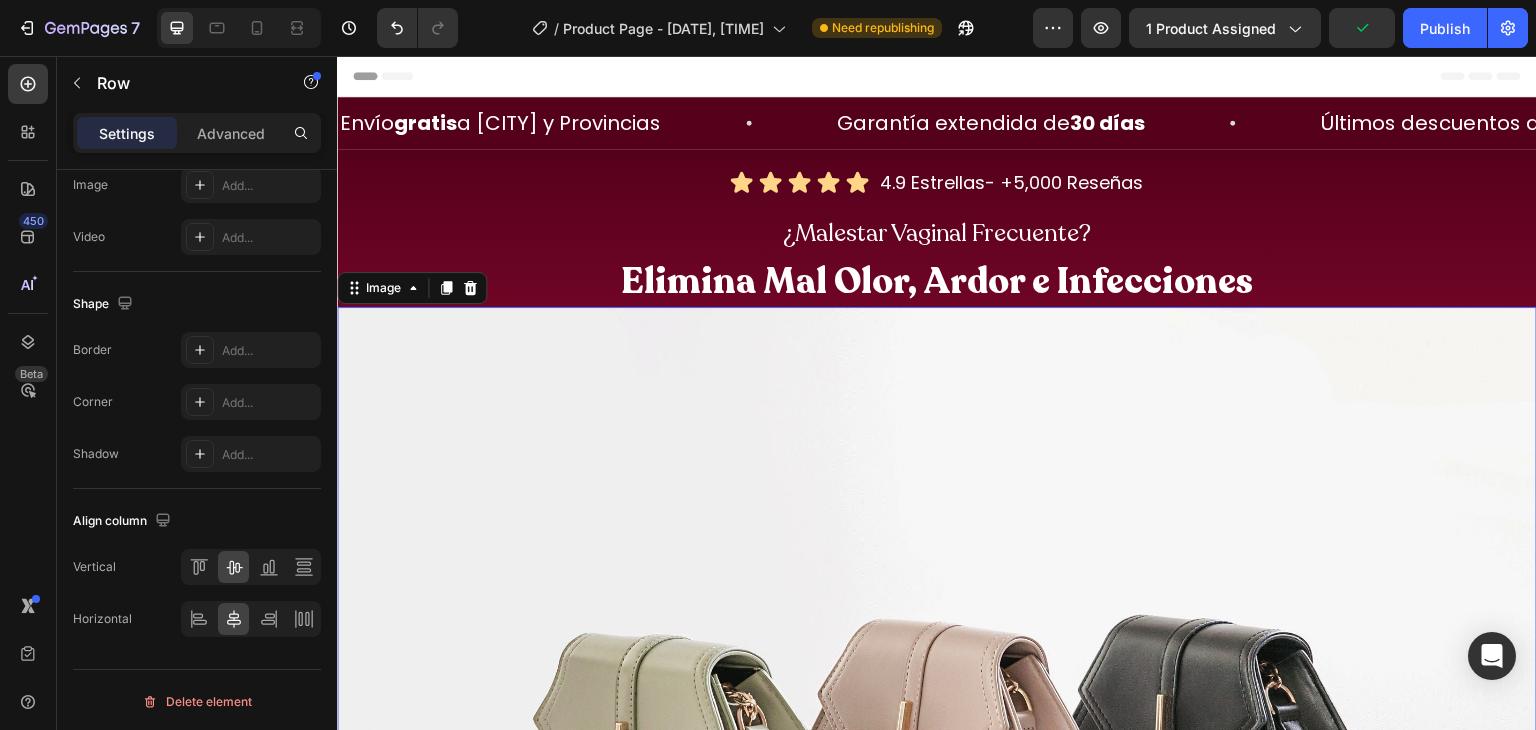 scroll, scrollTop: 0, scrollLeft: 0, axis: both 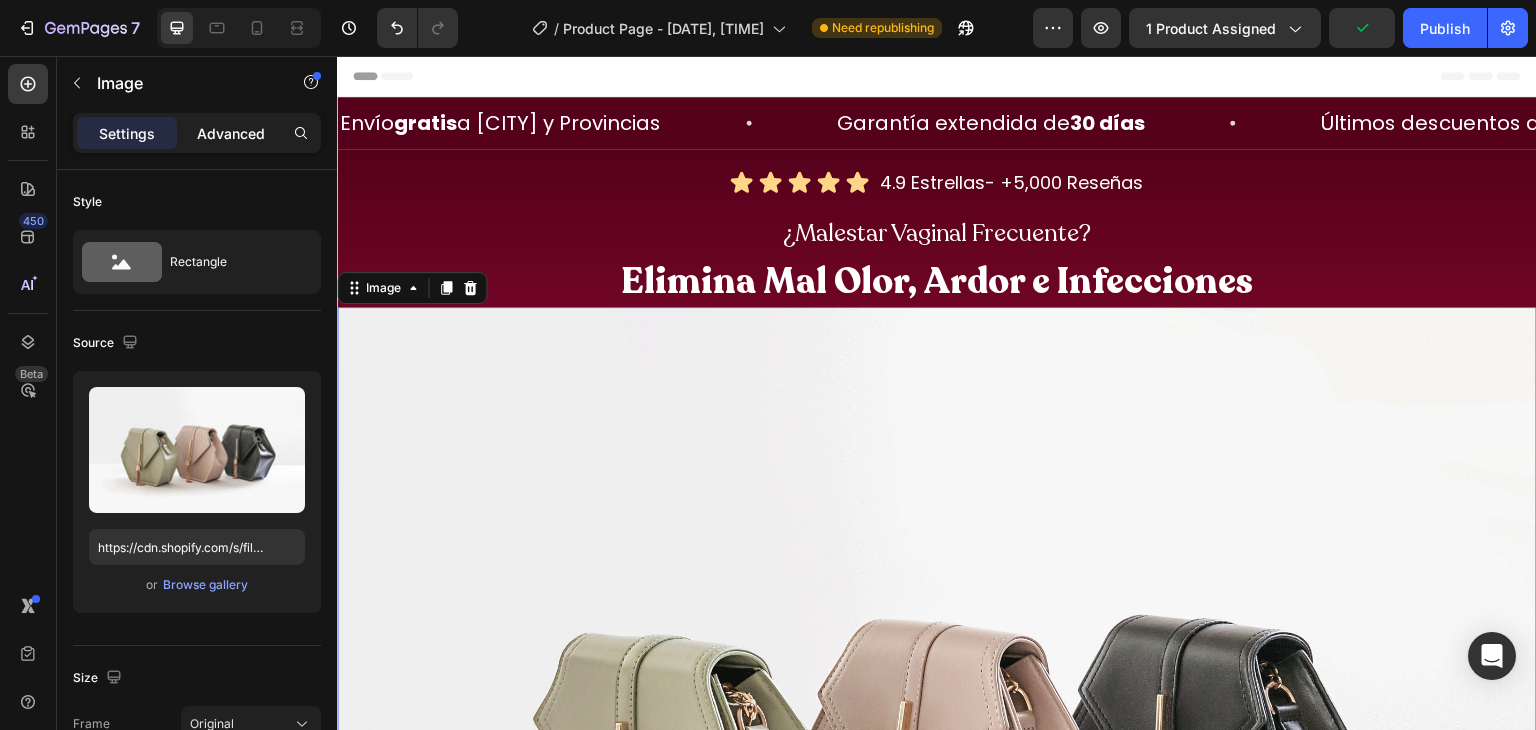click on "Advanced" at bounding box center [231, 133] 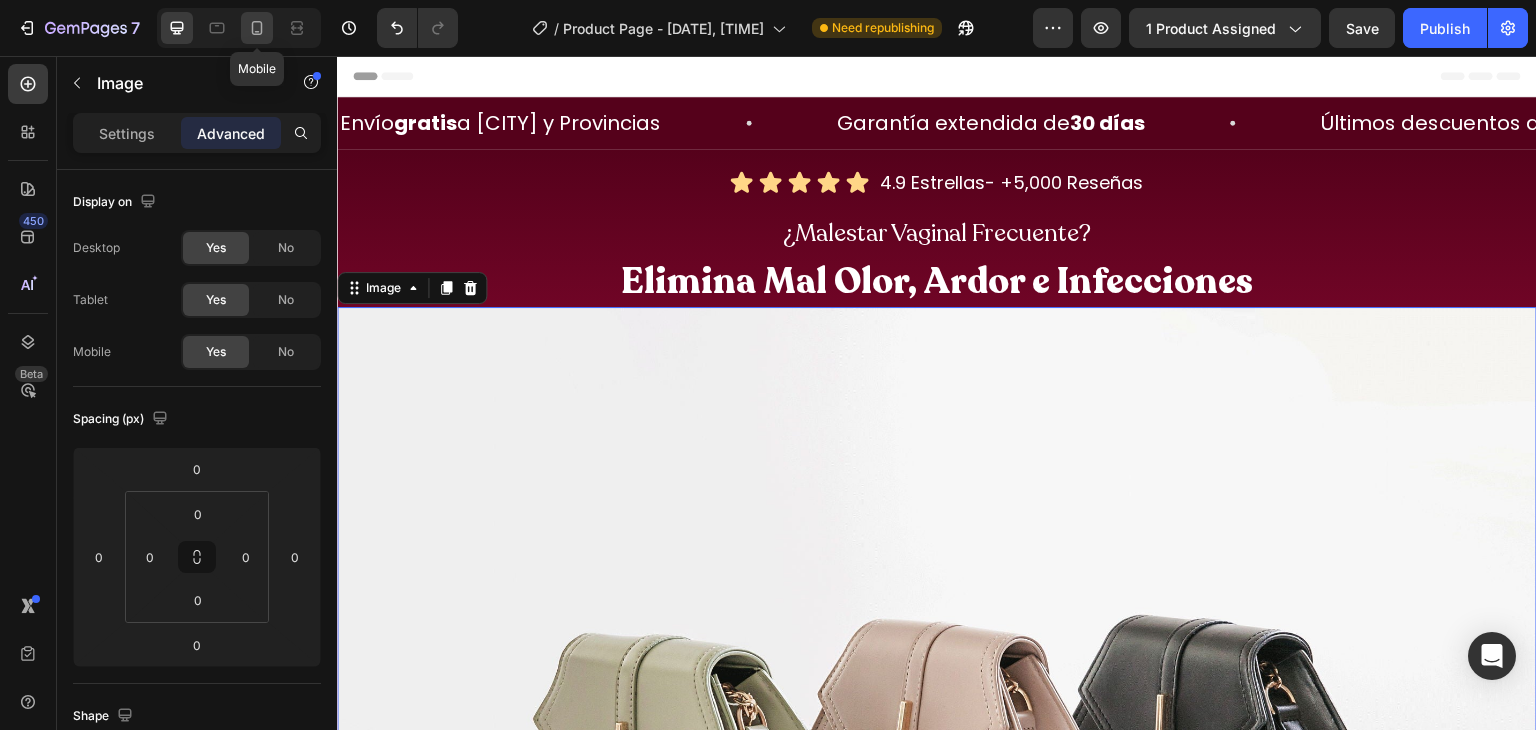 click 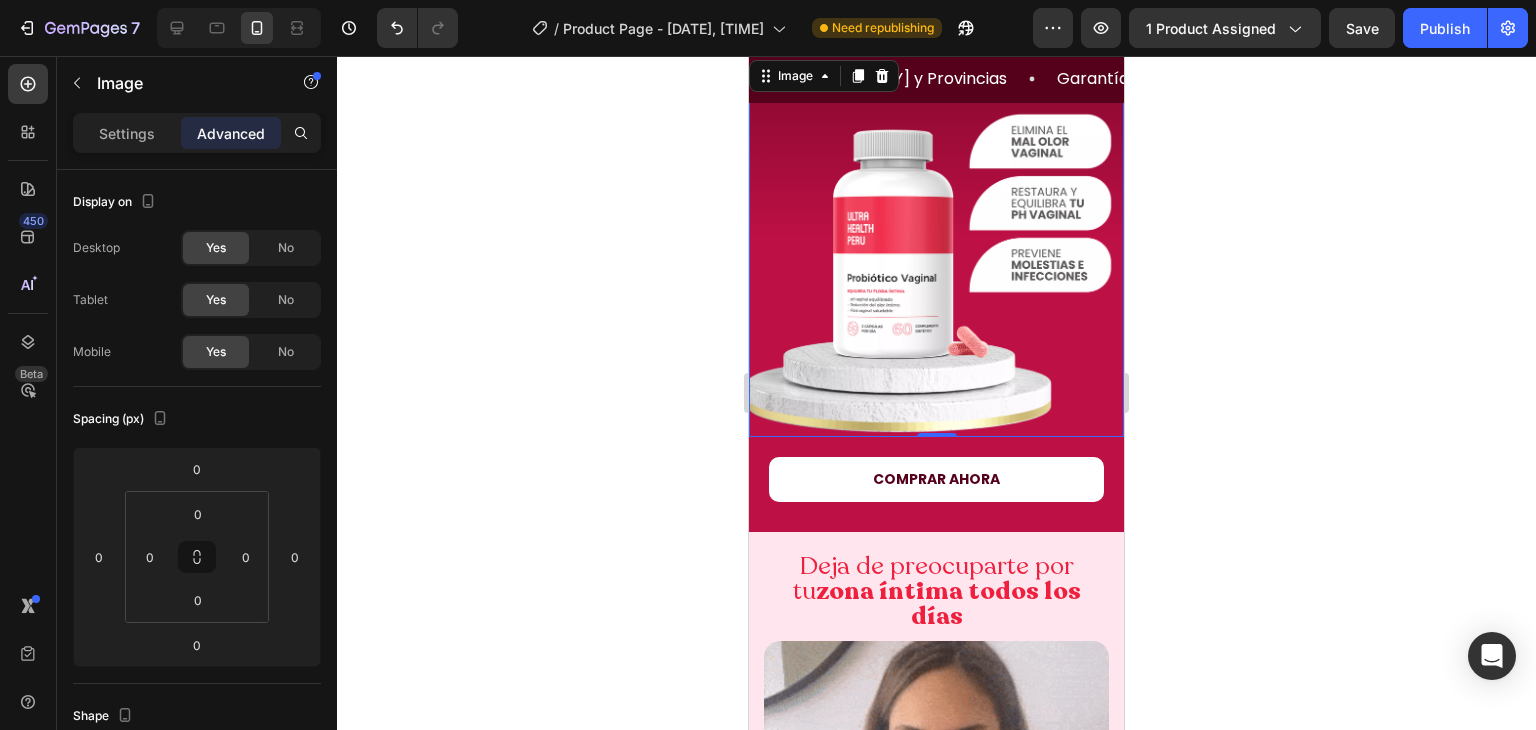scroll, scrollTop: 252, scrollLeft: 0, axis: vertical 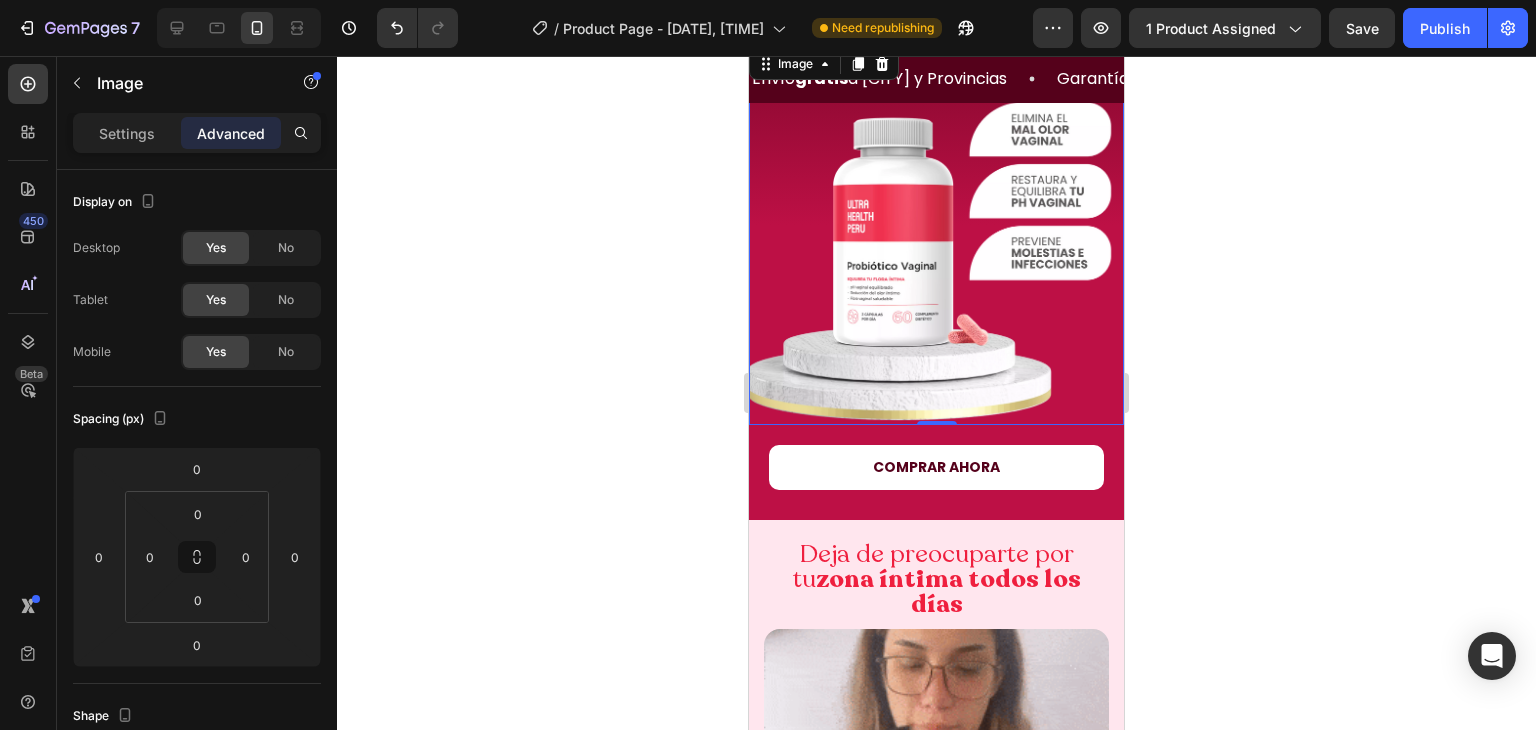 click at bounding box center (936, 253) 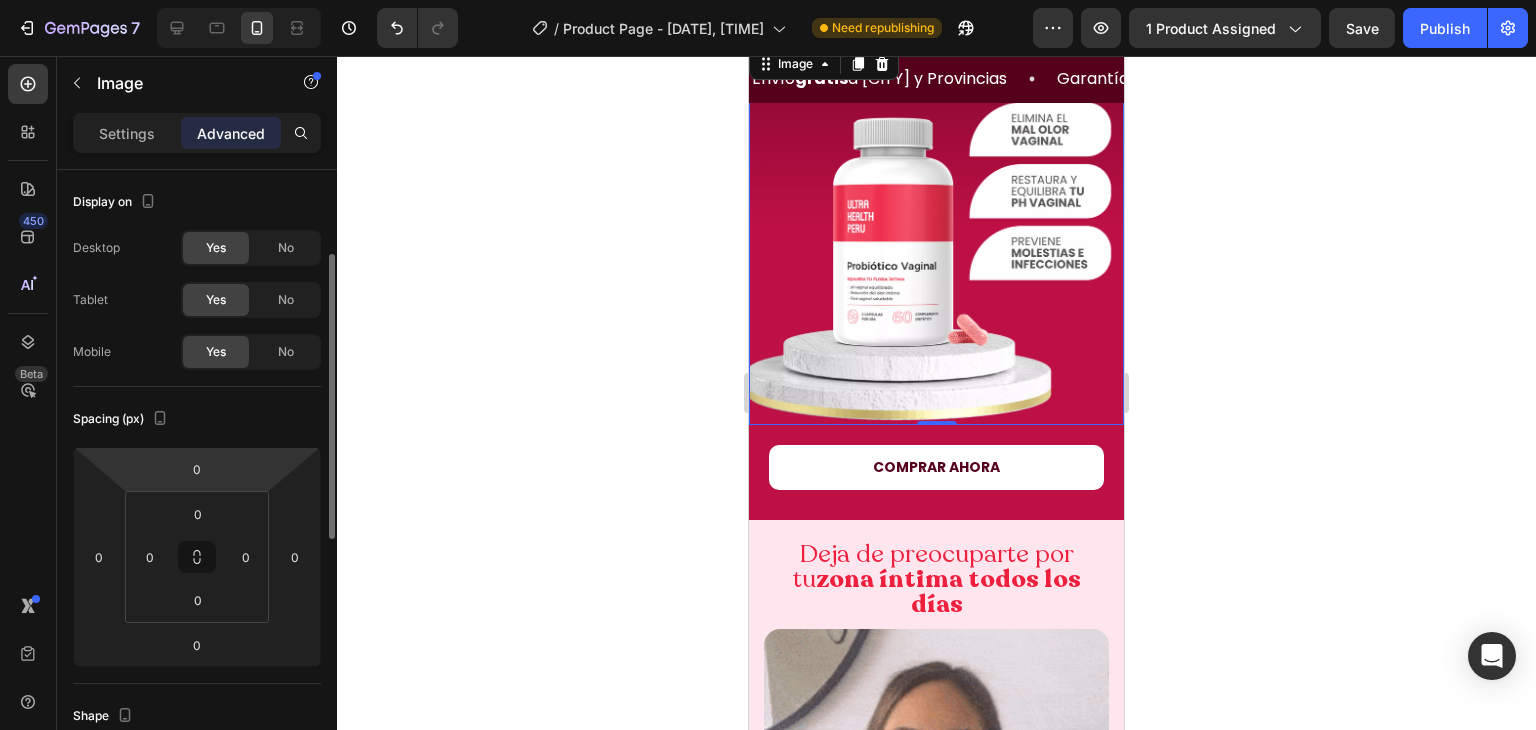 scroll, scrollTop: 0, scrollLeft: 0, axis: both 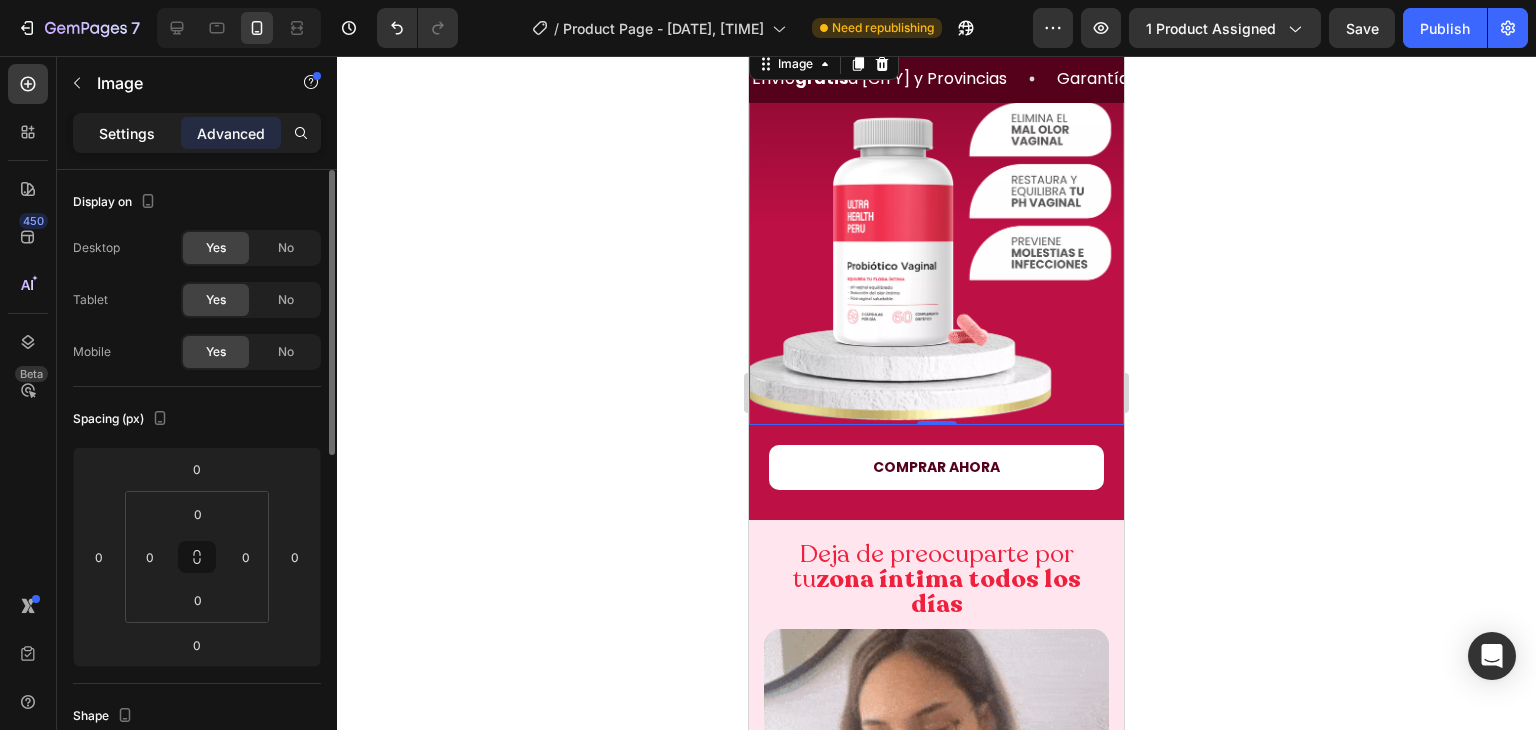 click on "Settings" at bounding box center [127, 133] 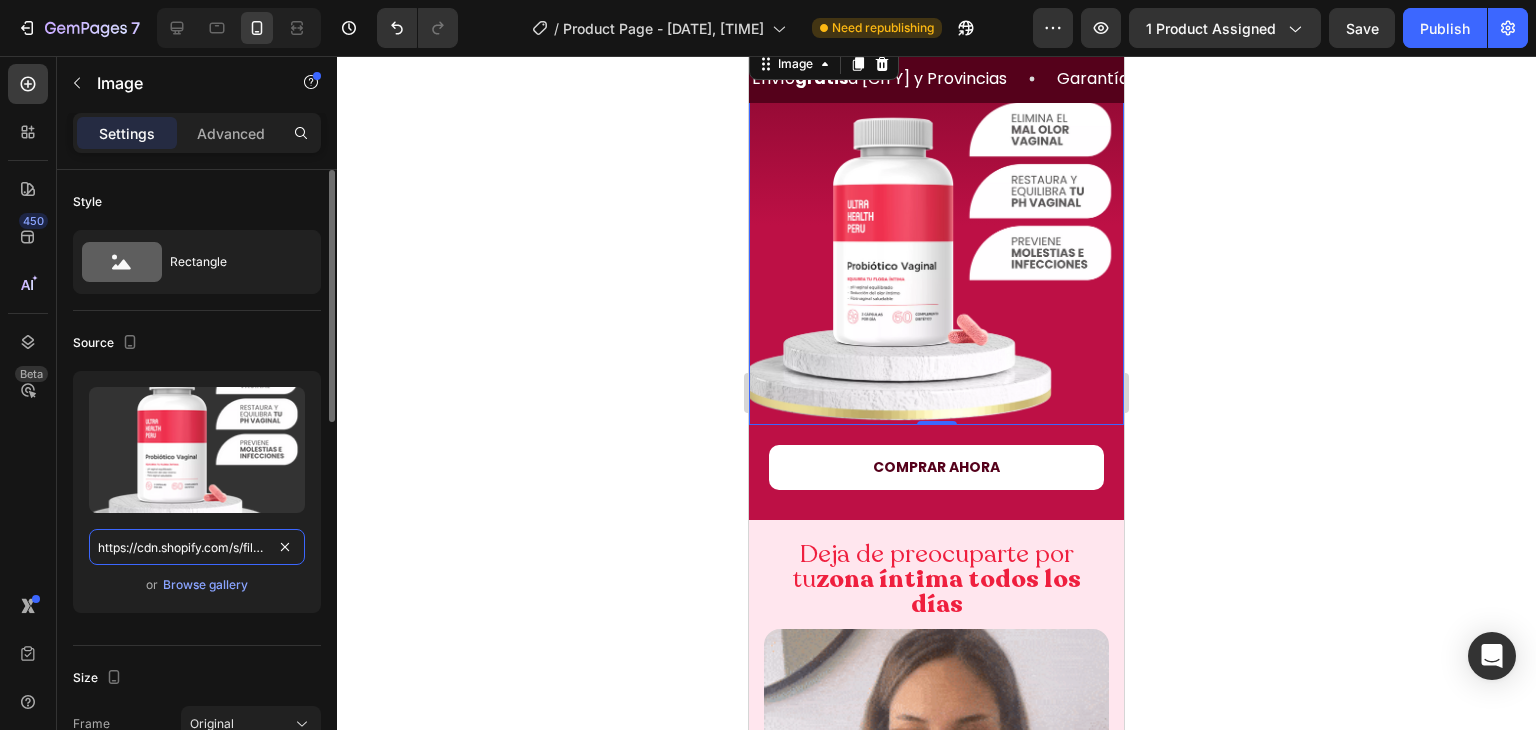 click on "https://cdn.shopify.com/s/files/1/0620/9001/8910/files/Banner_probotico_vaginal_1.webp?v=1754022584" at bounding box center (197, 547) 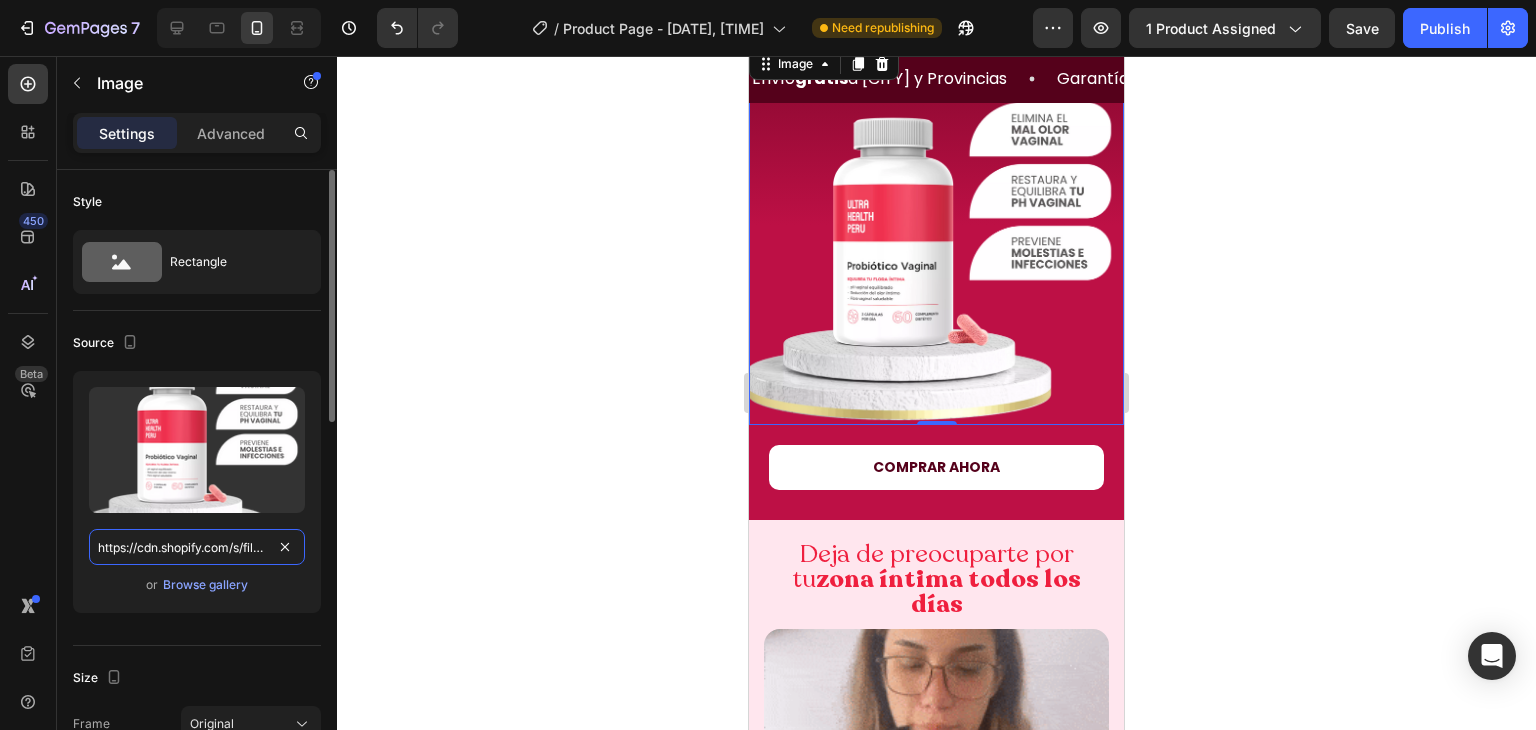 click on "https://cdn.shopify.com/s/files/1/0620/9001/8910/files/Banner_probotico_vaginal_1.webp?v=1754022584" at bounding box center [197, 547] 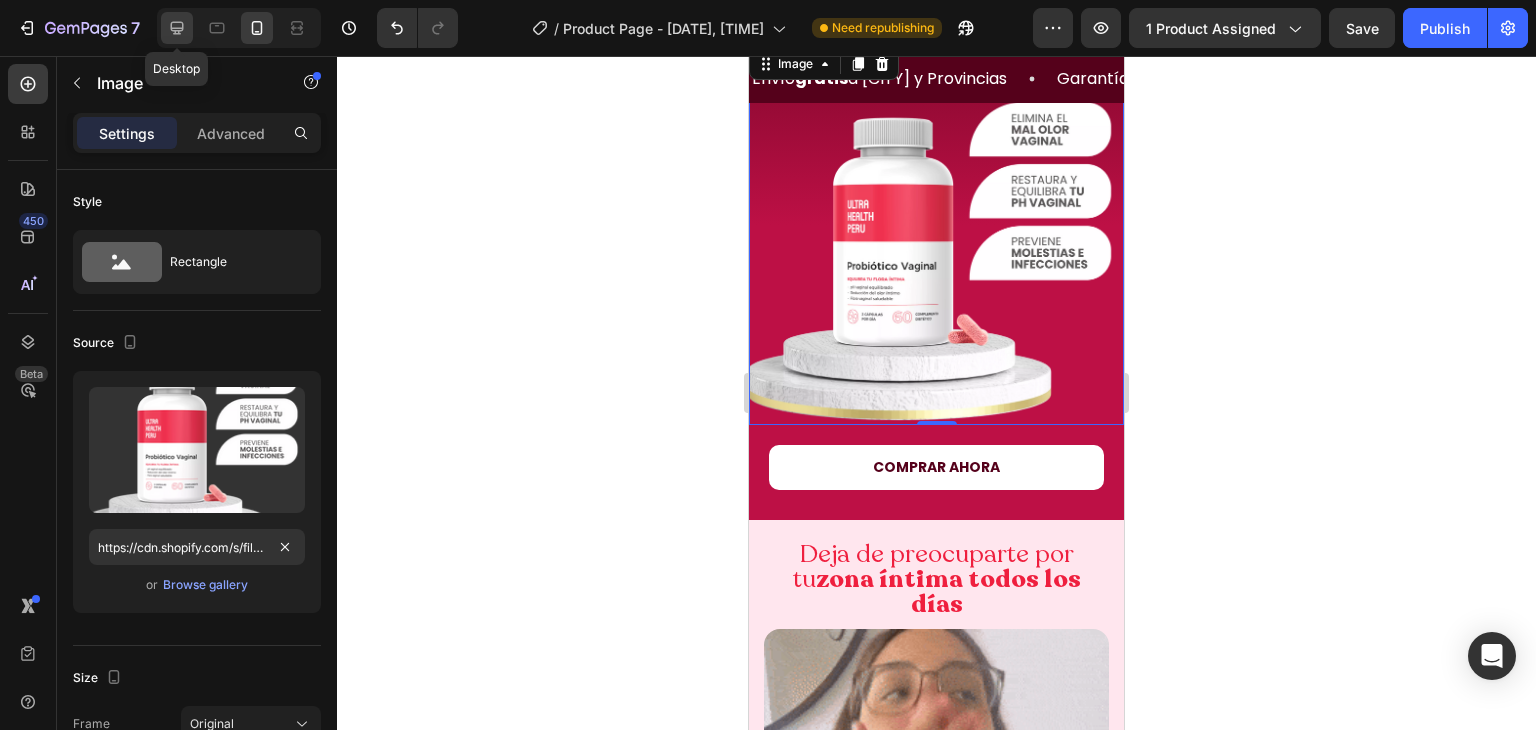 click 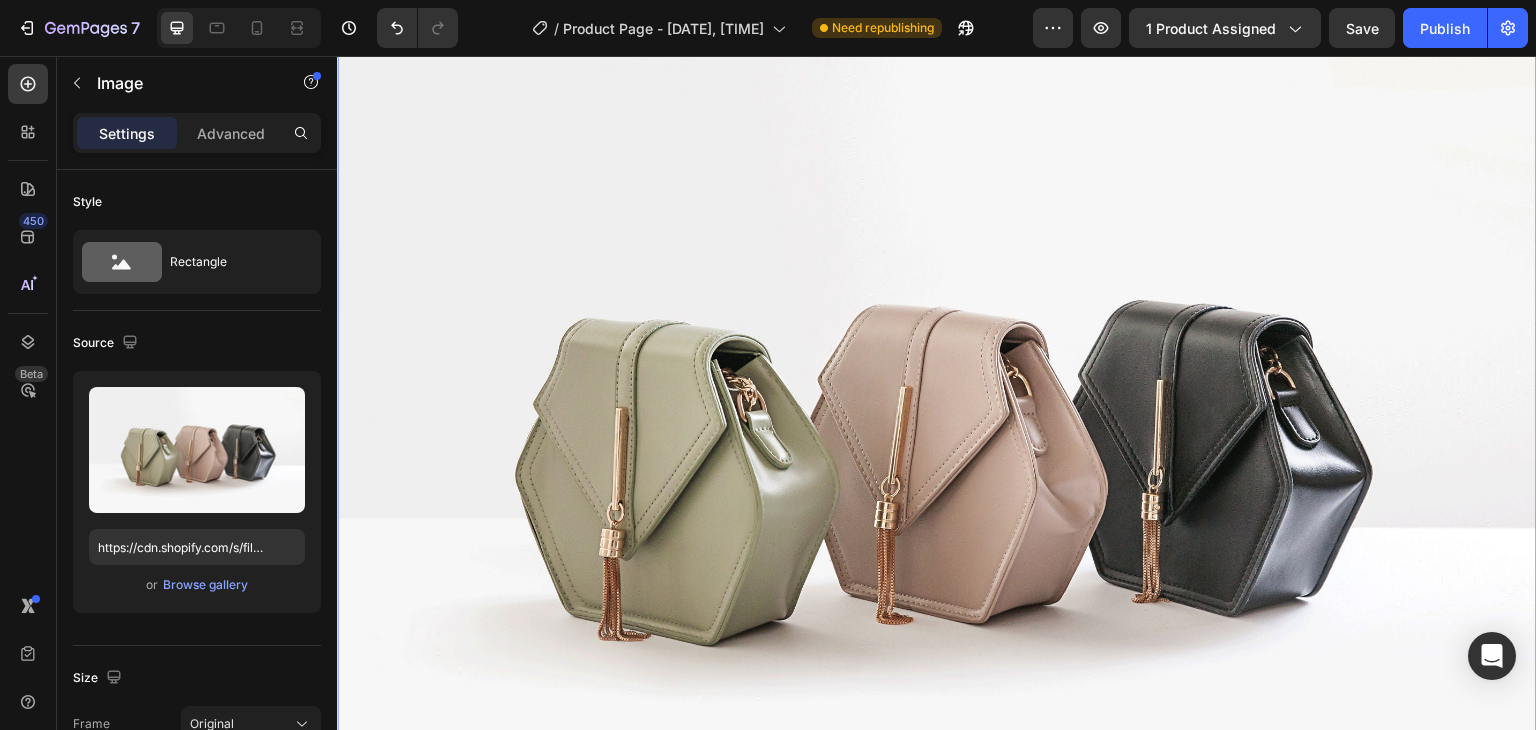 scroll, scrollTop: 181, scrollLeft: 0, axis: vertical 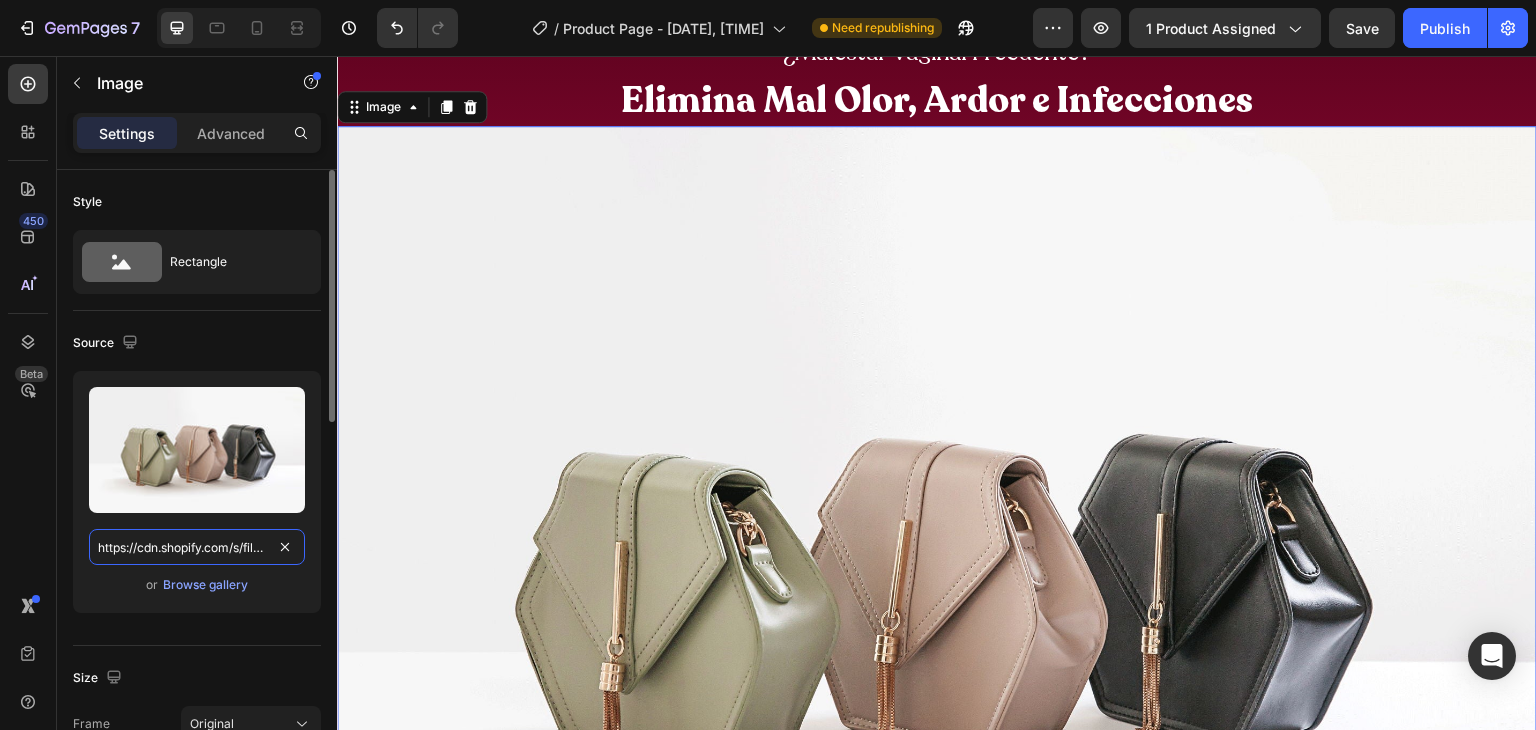 click on "https://cdn.shopify.com/s/files/1/2005/9307/files/image_demo.jpg" at bounding box center (197, 547) 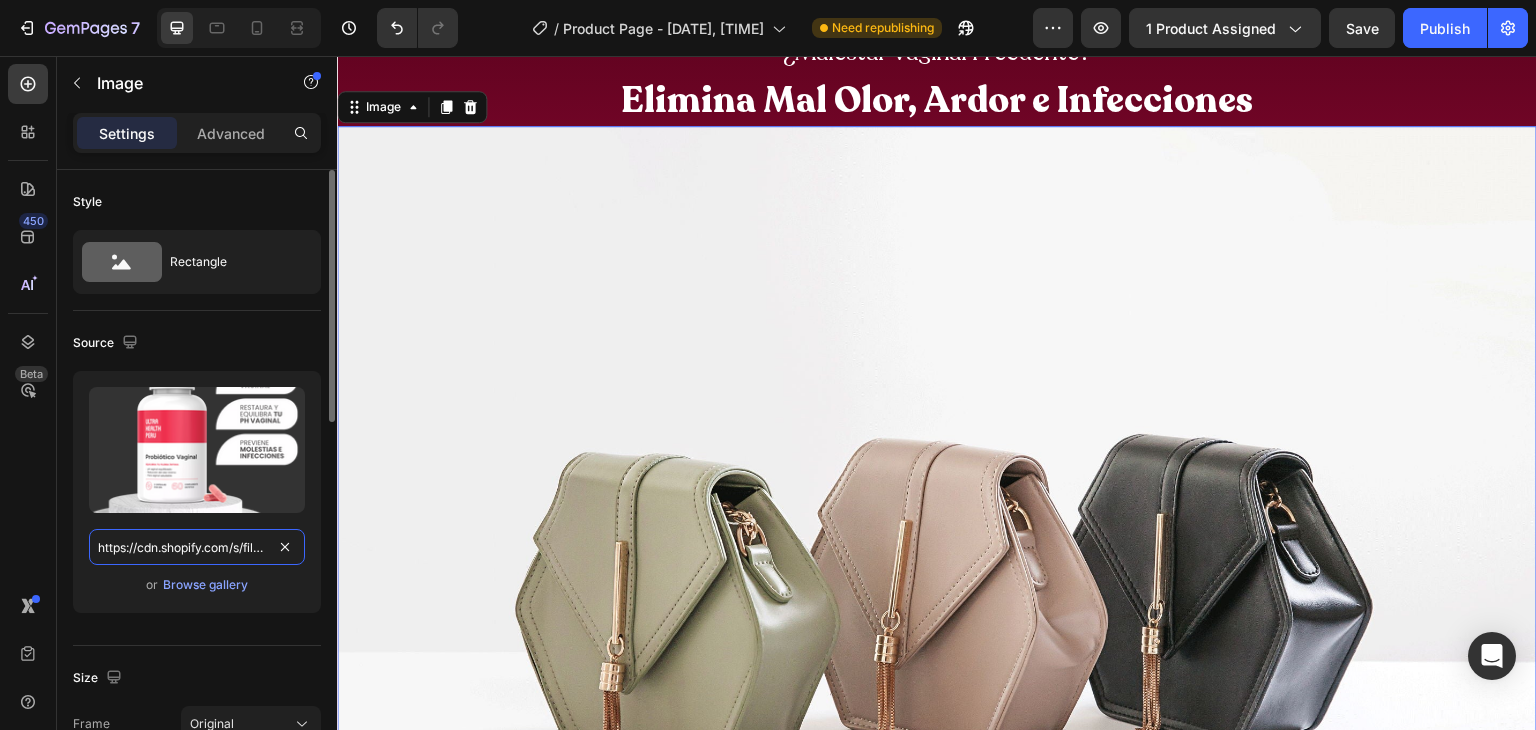scroll, scrollTop: 0, scrollLeft: 426, axis: horizontal 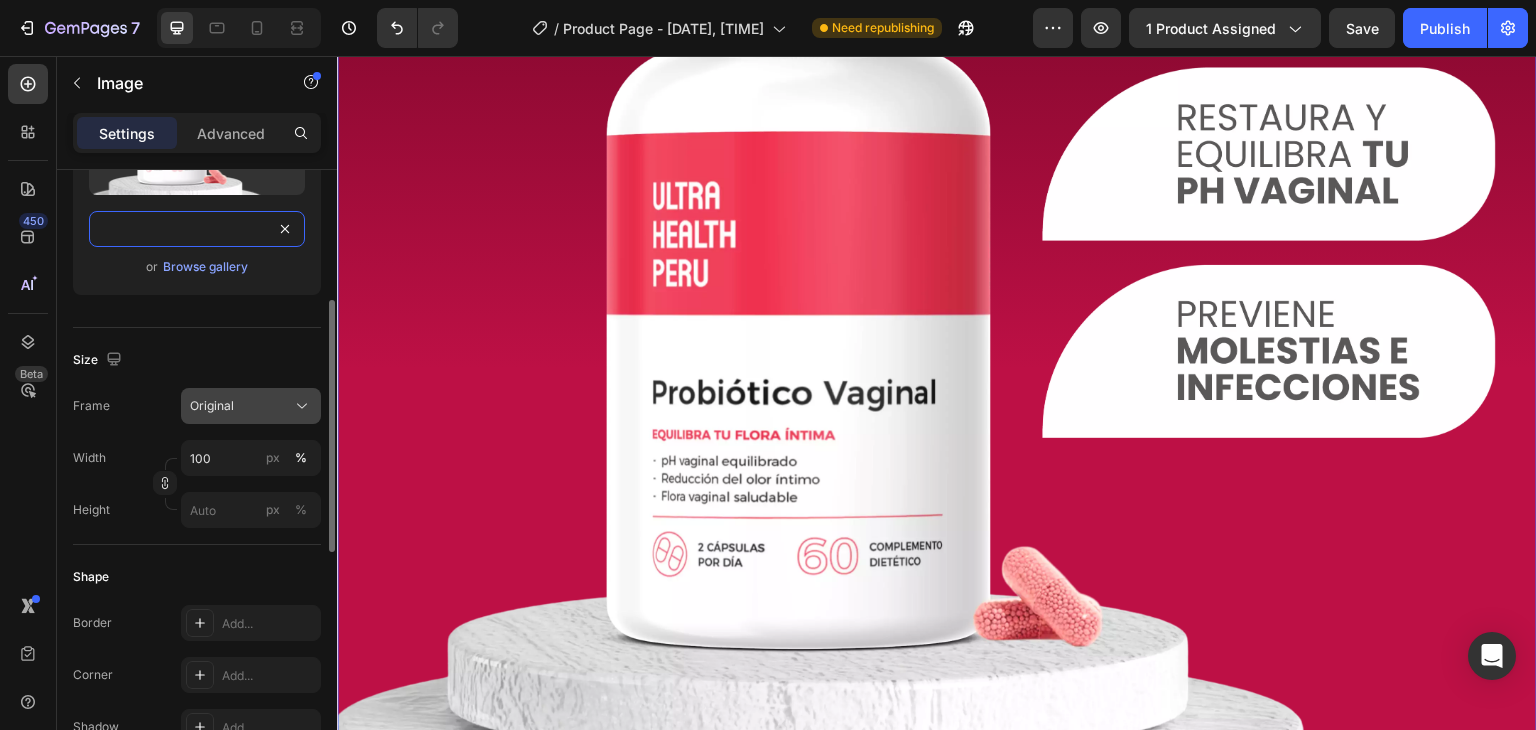 type on "https://cdn.shopify.com/s/files/1/0620/9001/8910/files/Banner_probotico_vaginal_1.webp?v=1754022584" 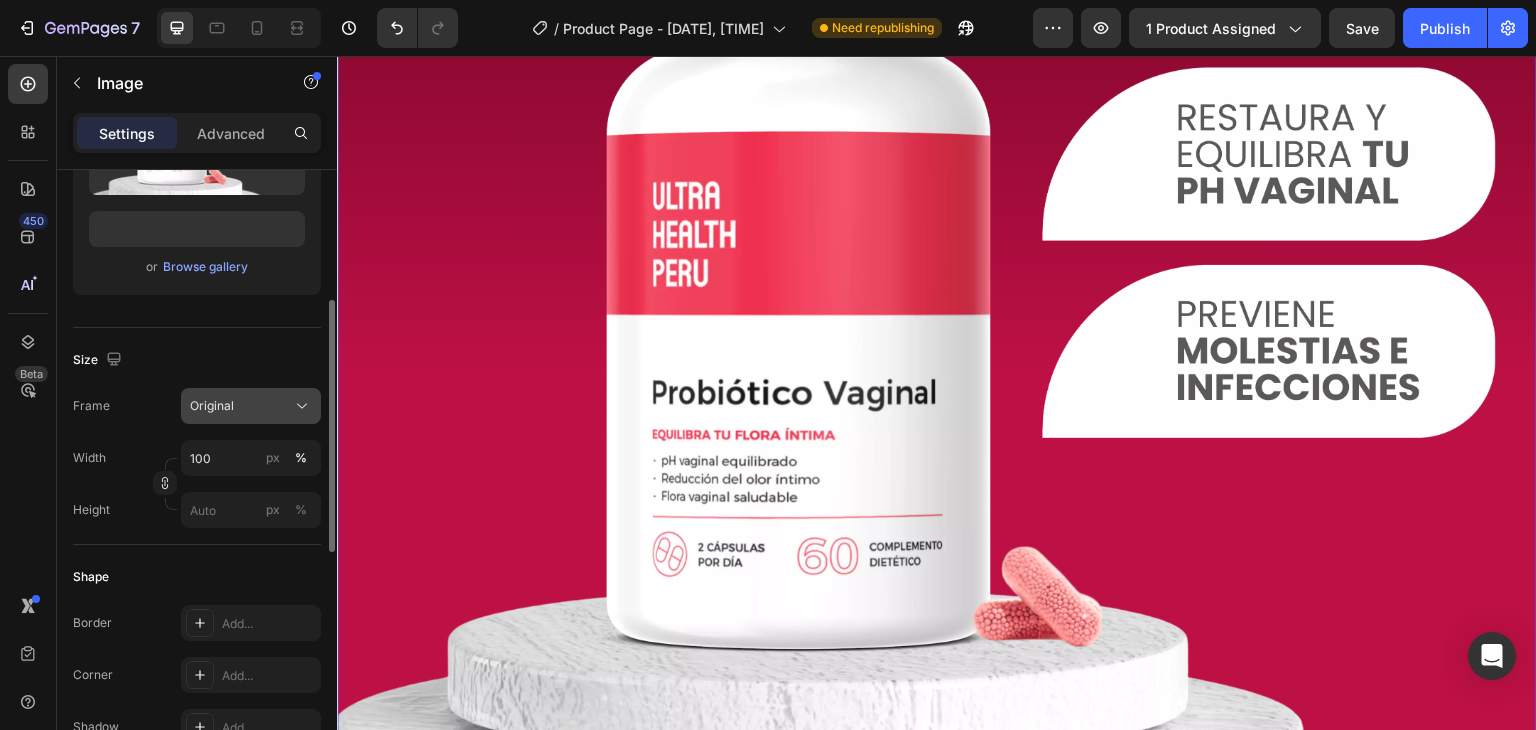 click on "Original" 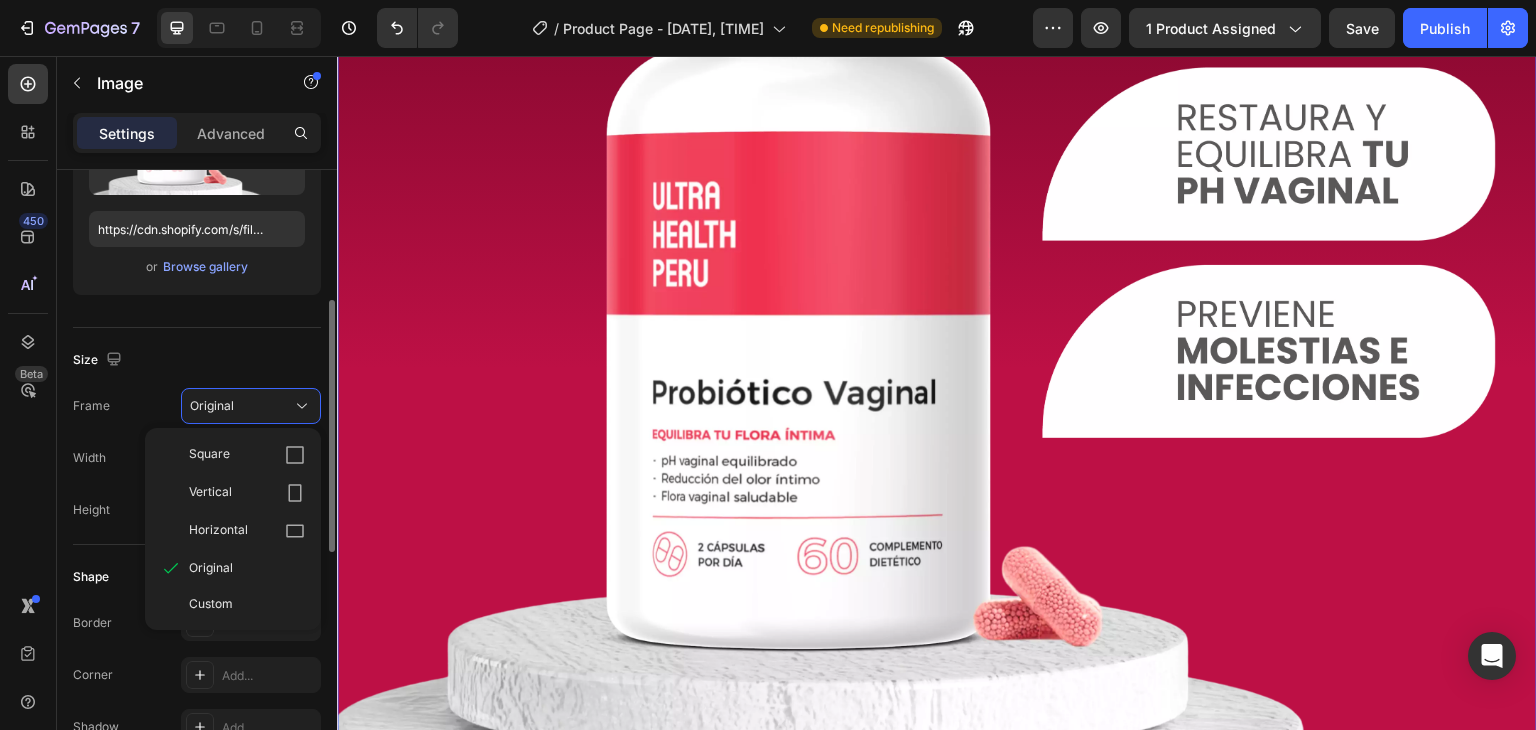 click on "Size" at bounding box center [197, 360] 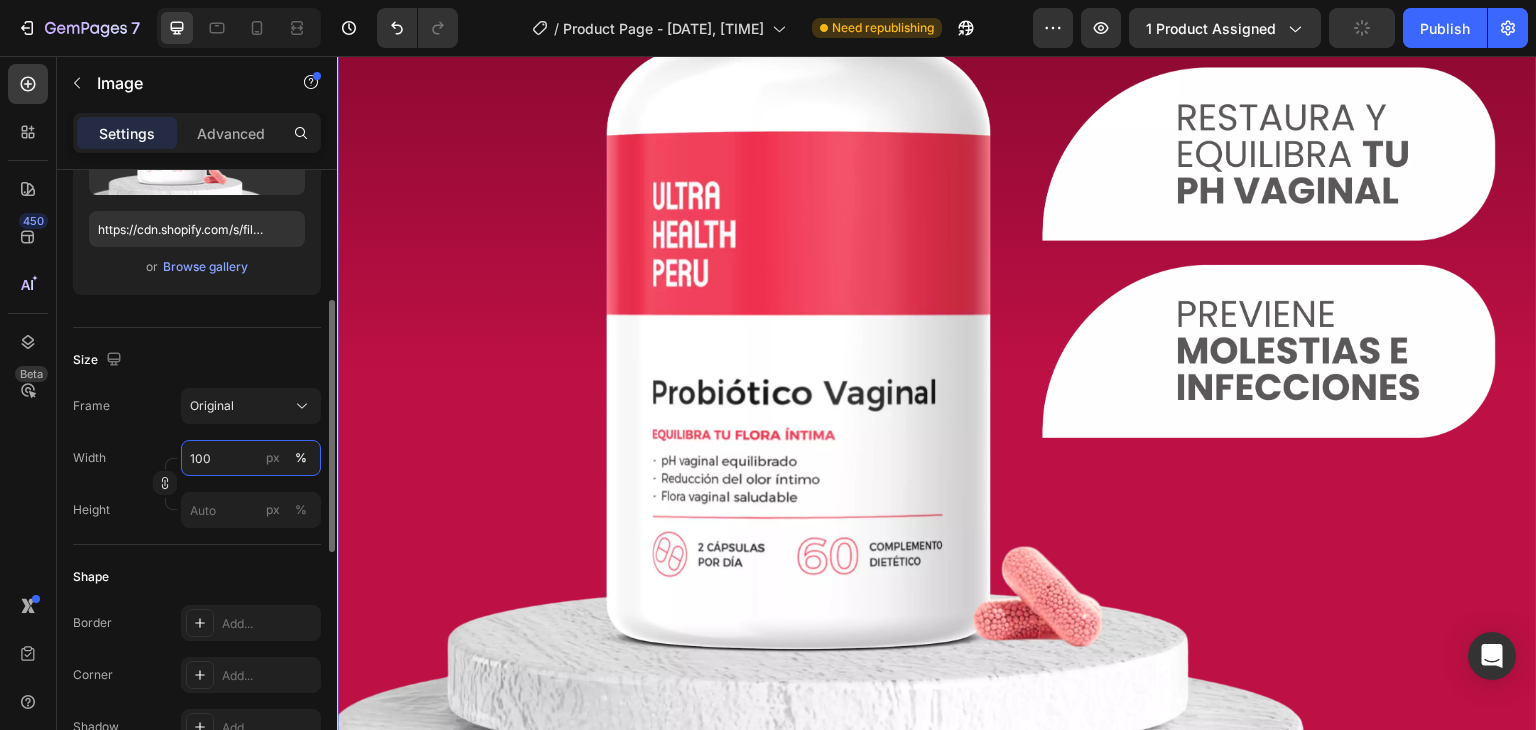 click on "100" at bounding box center (251, 458) 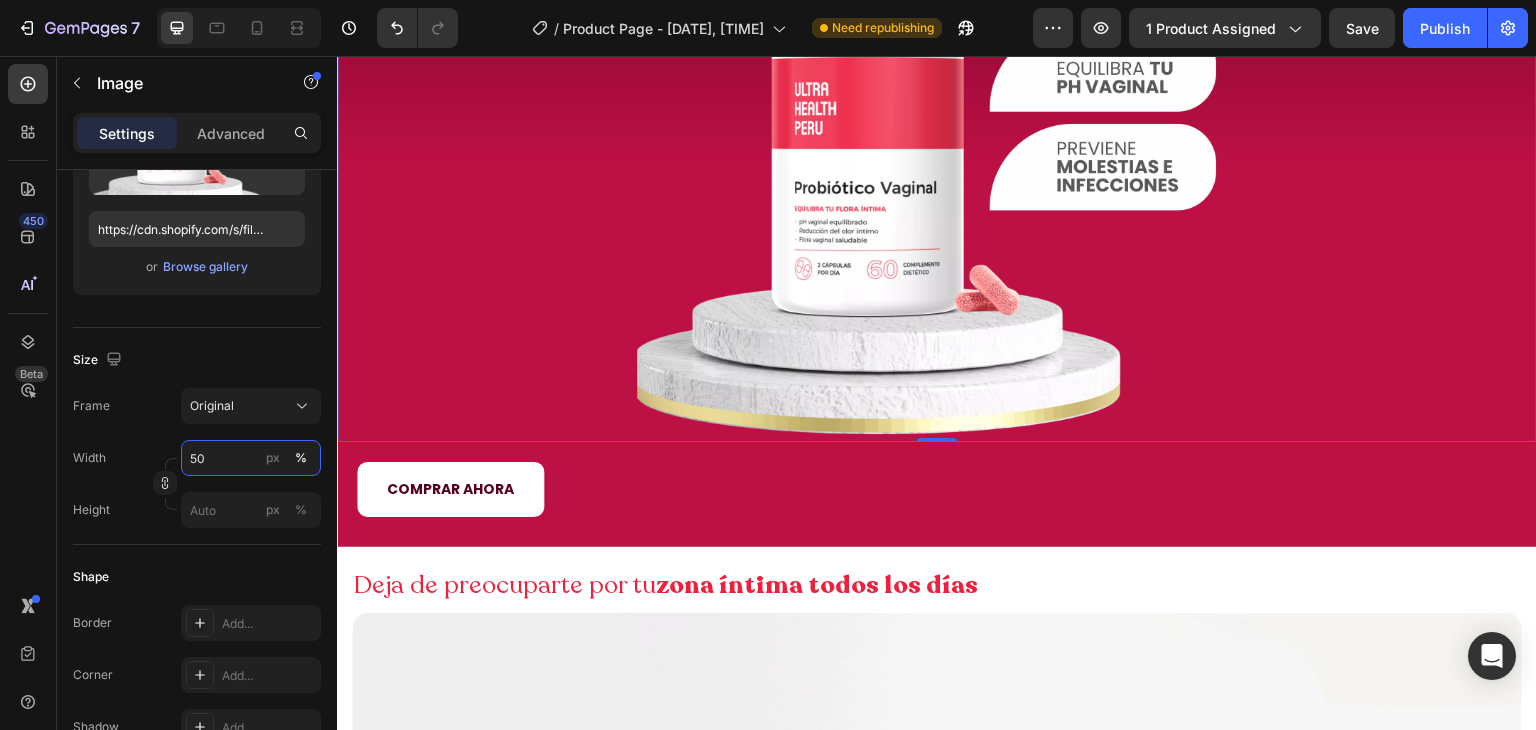 scroll, scrollTop: 420, scrollLeft: 0, axis: vertical 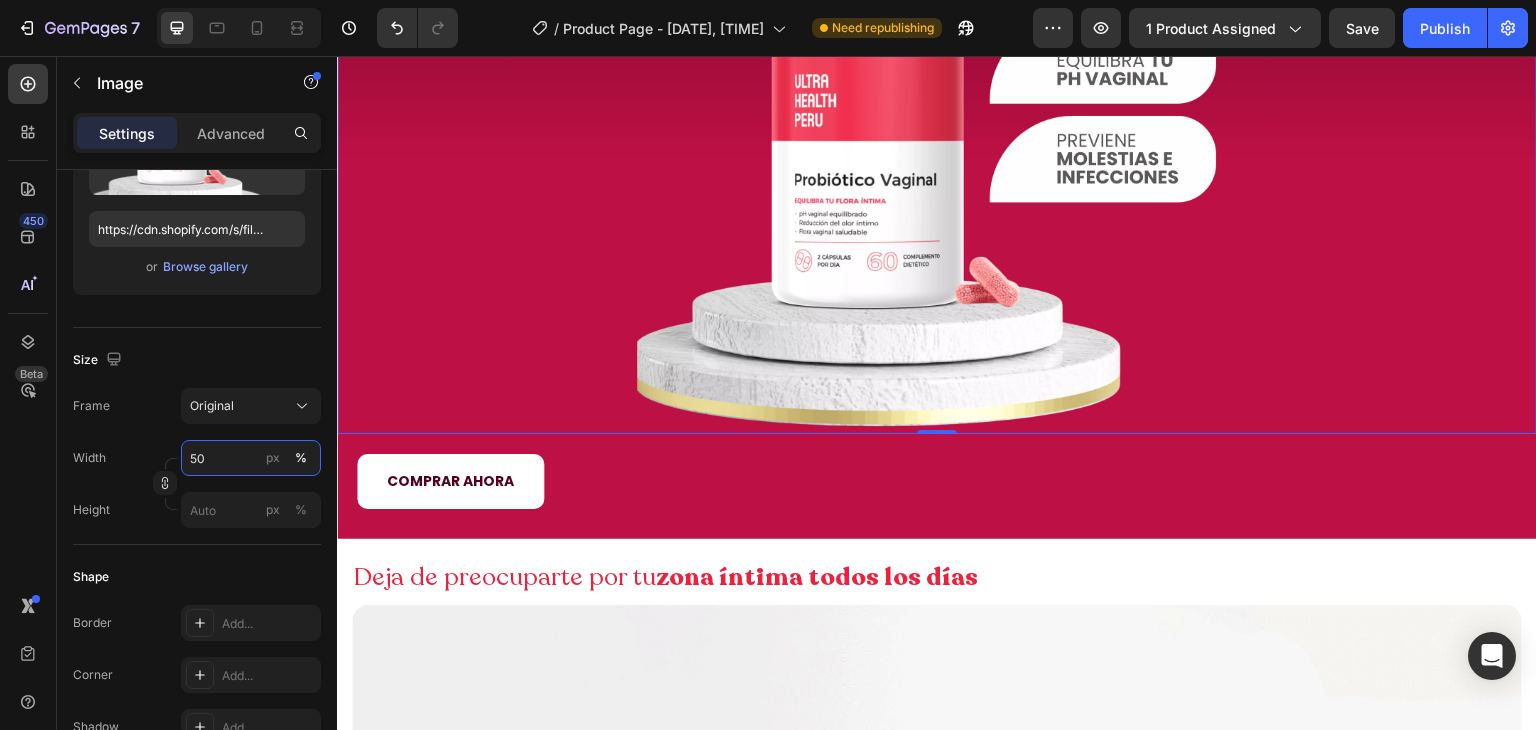 type on "5" 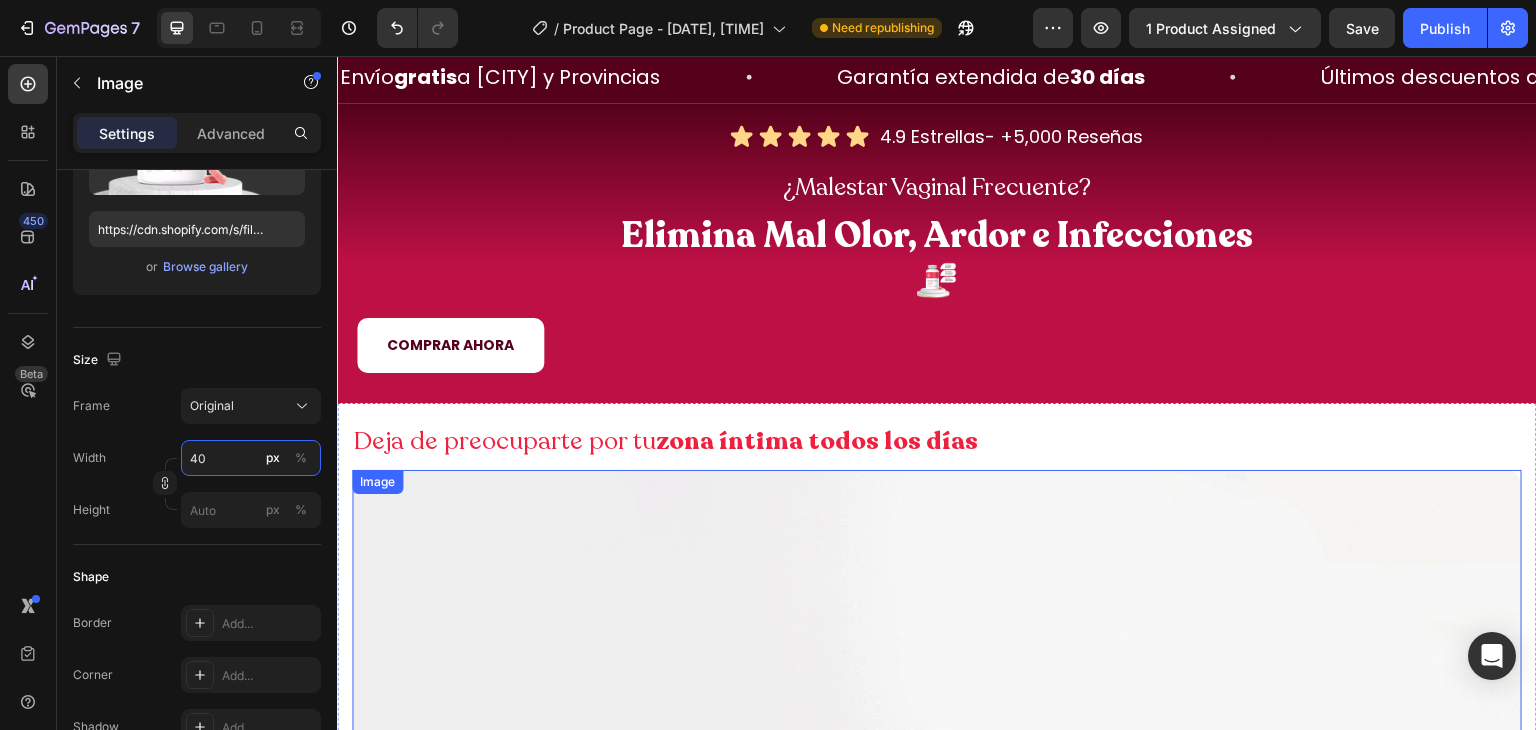 scroll, scrollTop: 0, scrollLeft: 0, axis: both 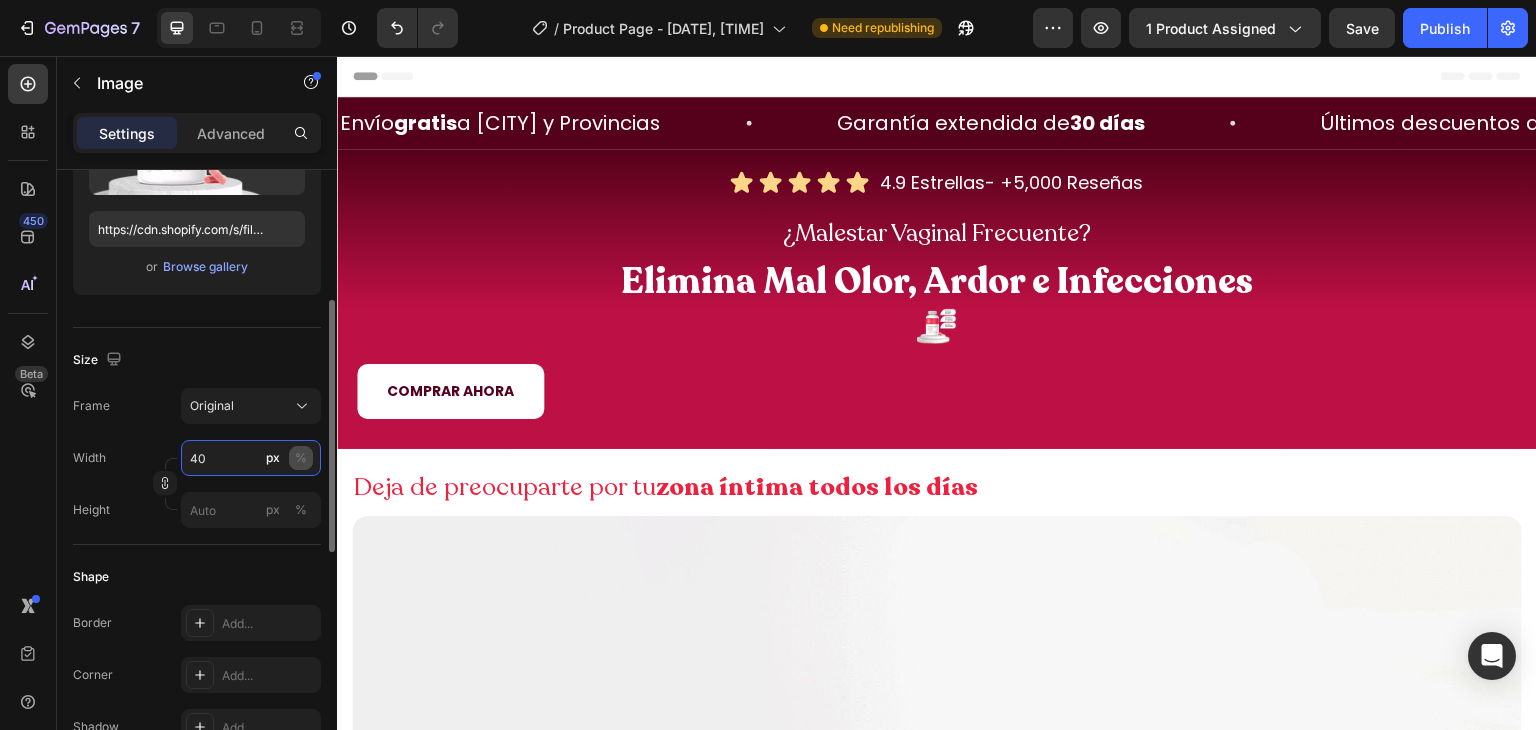 type on "40" 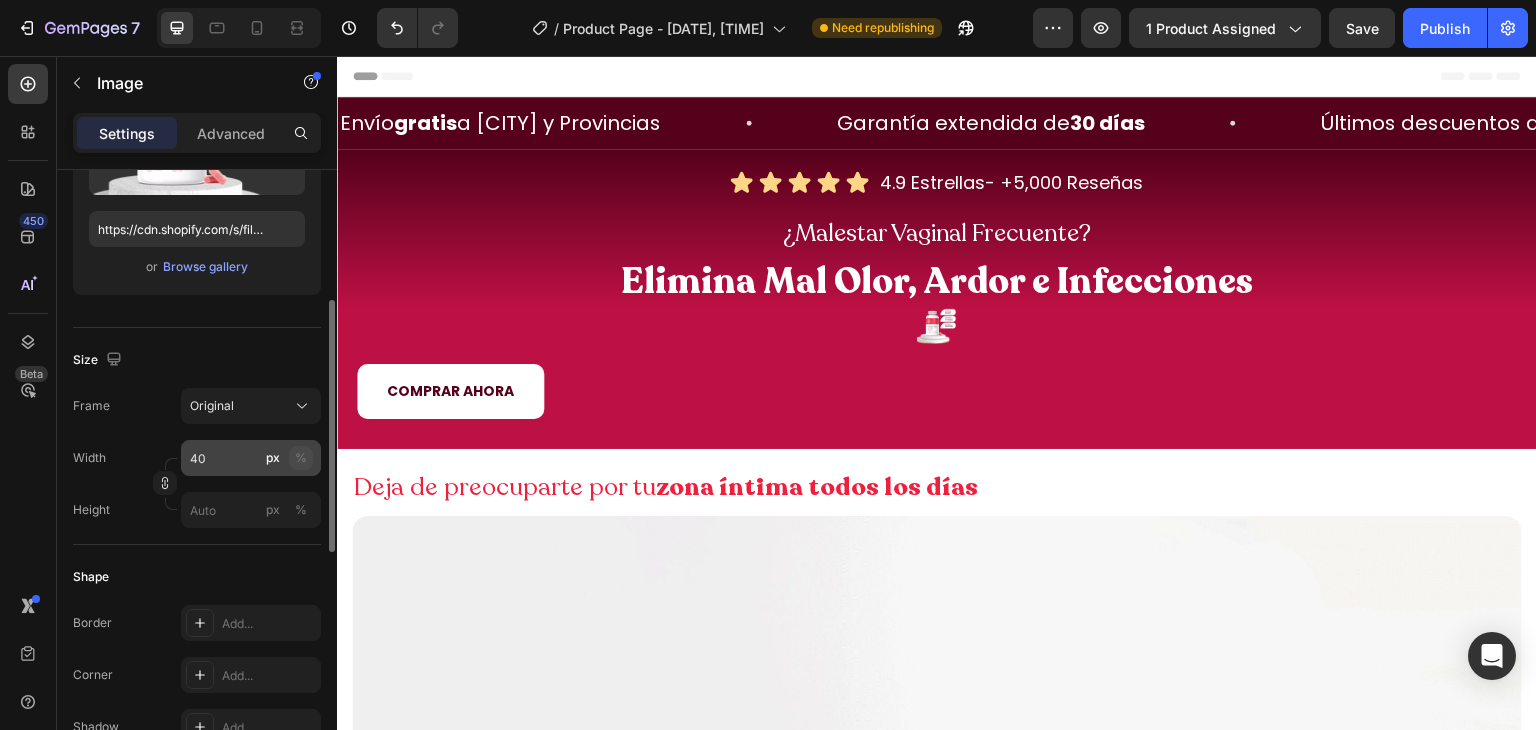 click on "%" at bounding box center (301, 458) 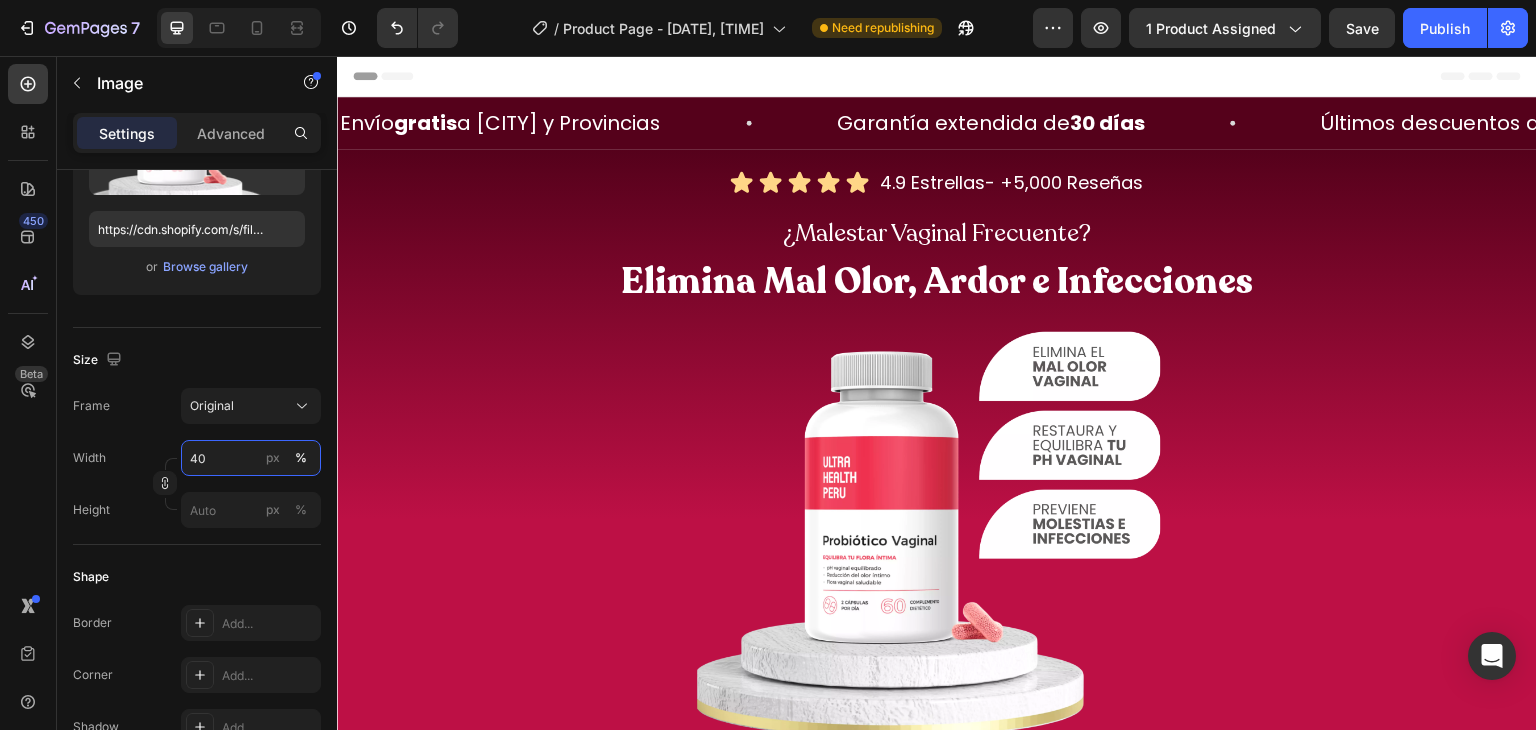 scroll, scrollTop: 247, scrollLeft: 0, axis: vertical 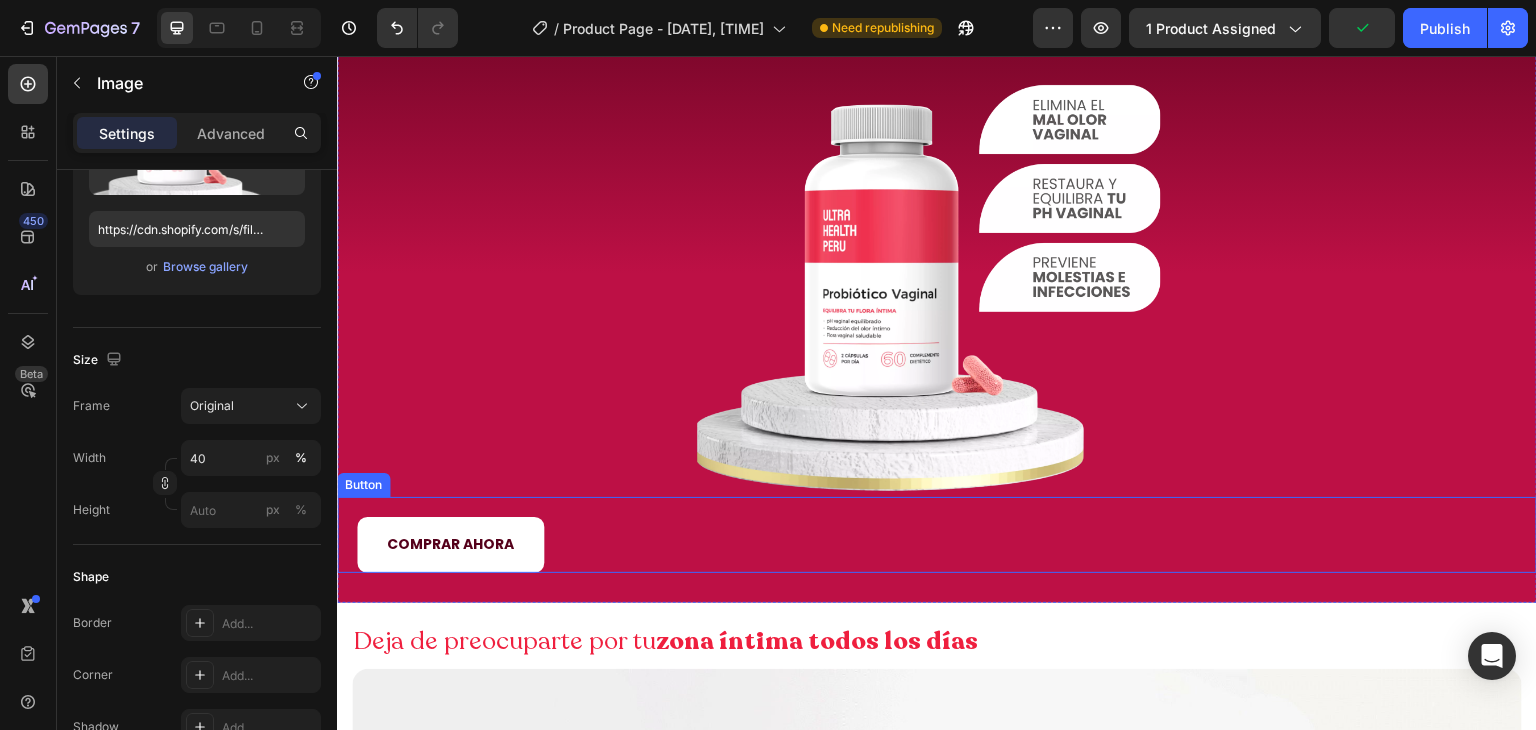 click on "COMPRAR AHORA Button" at bounding box center [937, 534] 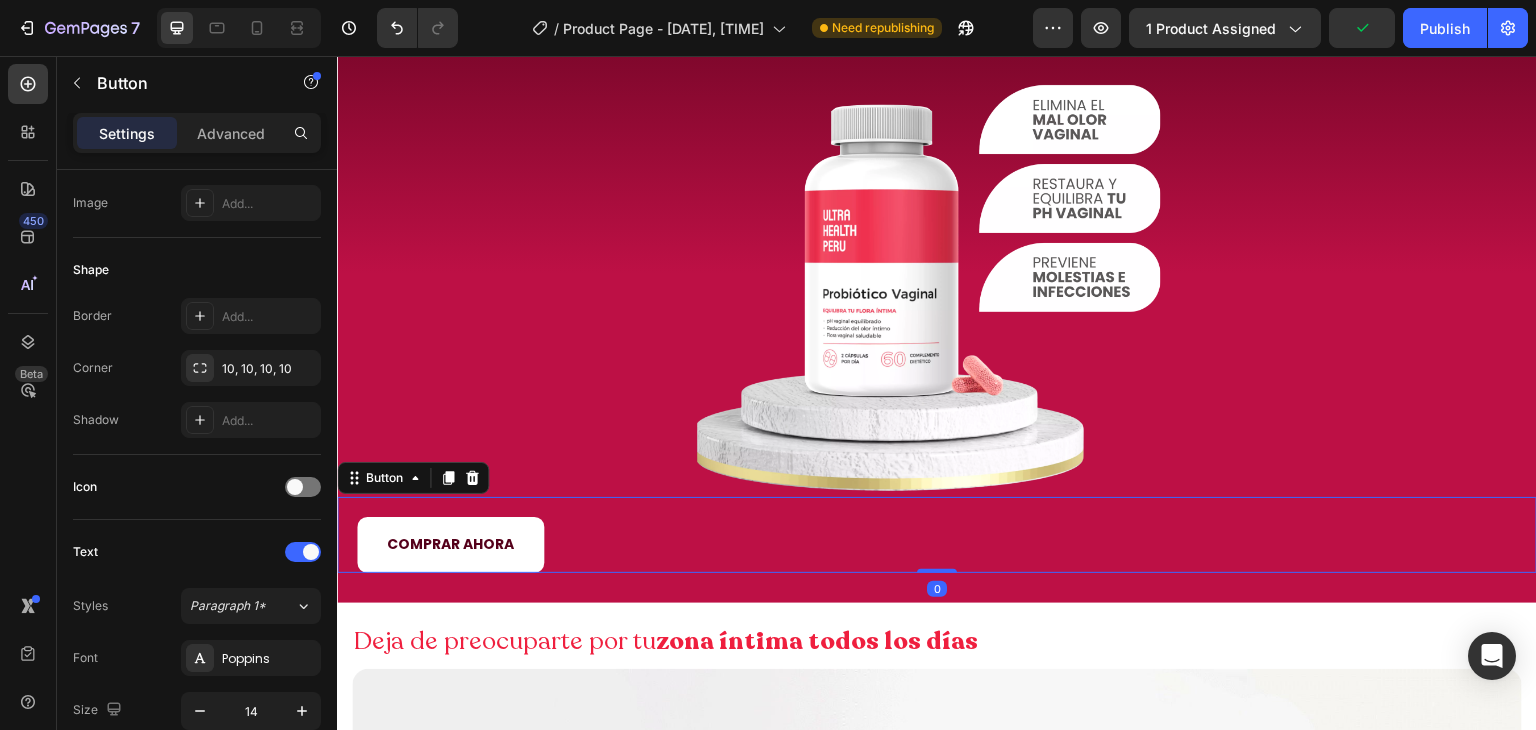 scroll, scrollTop: 0, scrollLeft: 0, axis: both 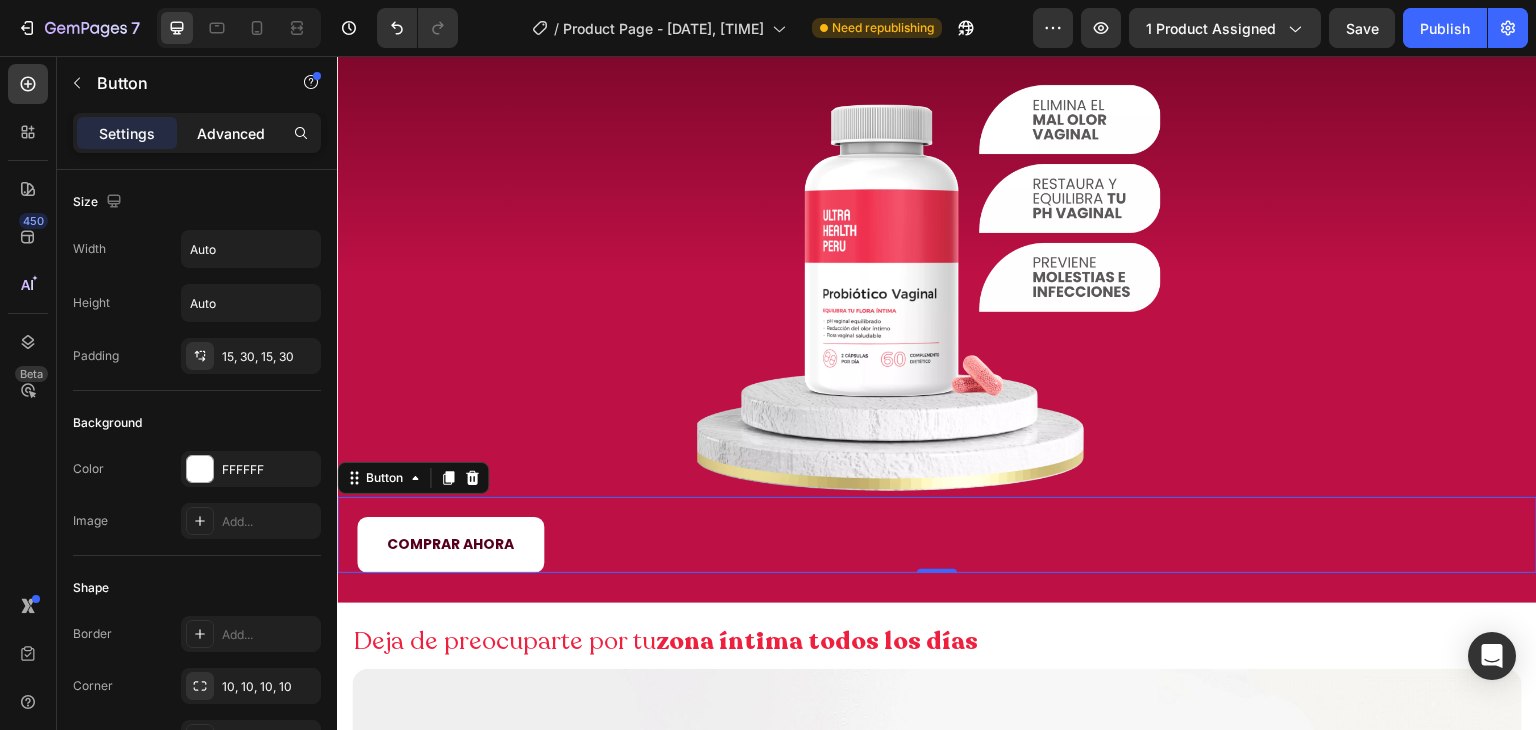 click on "Advanced" at bounding box center [231, 133] 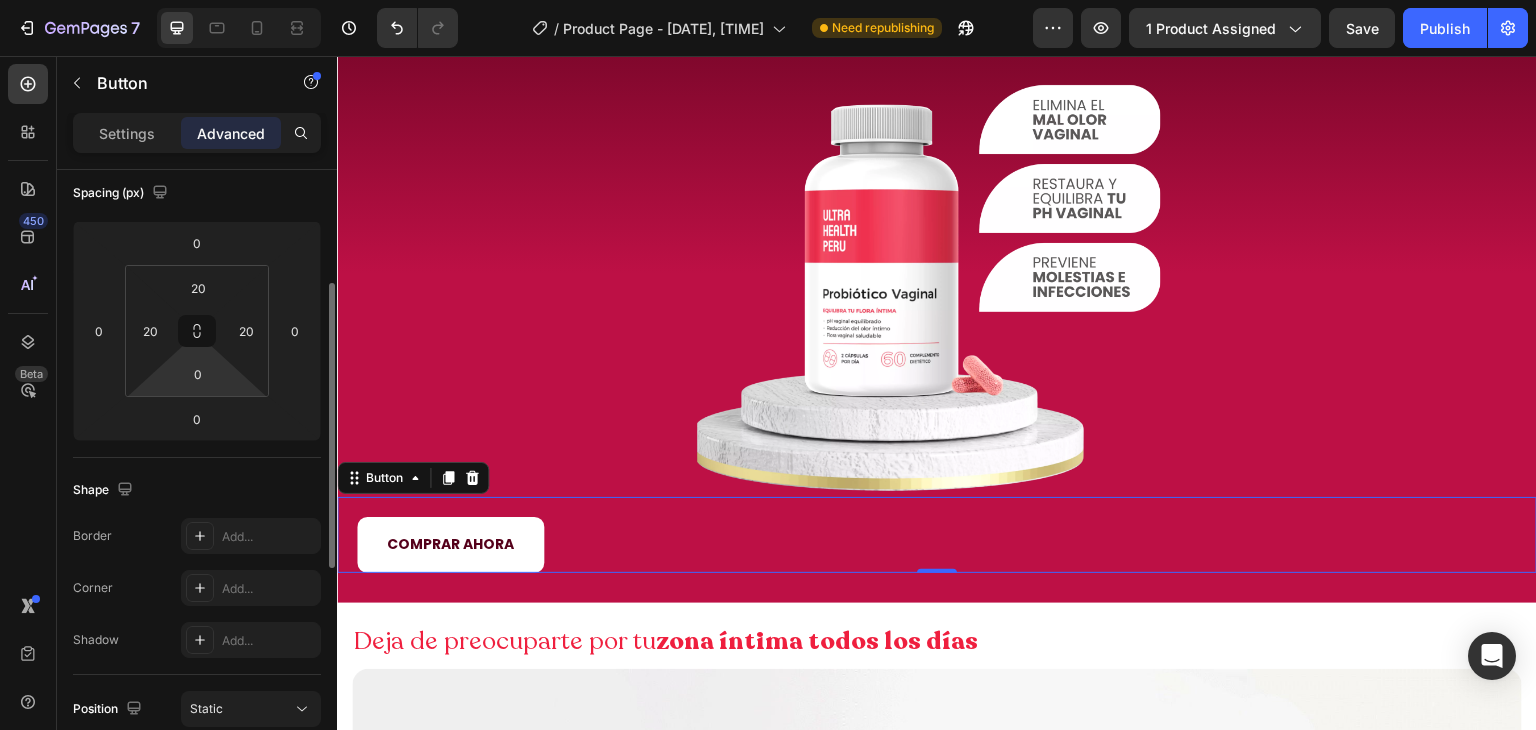 scroll, scrollTop: 232, scrollLeft: 0, axis: vertical 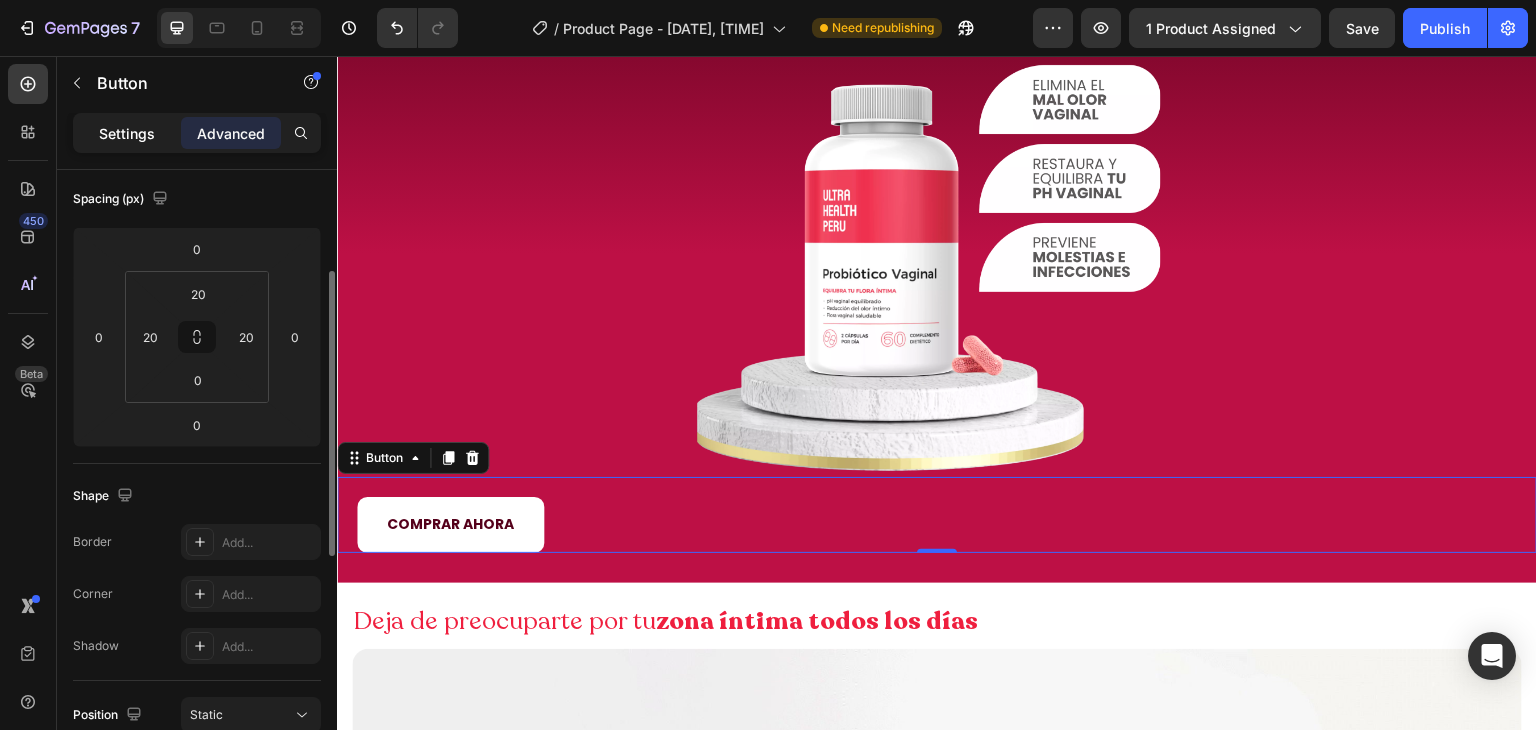 click on "Settings" at bounding box center [127, 133] 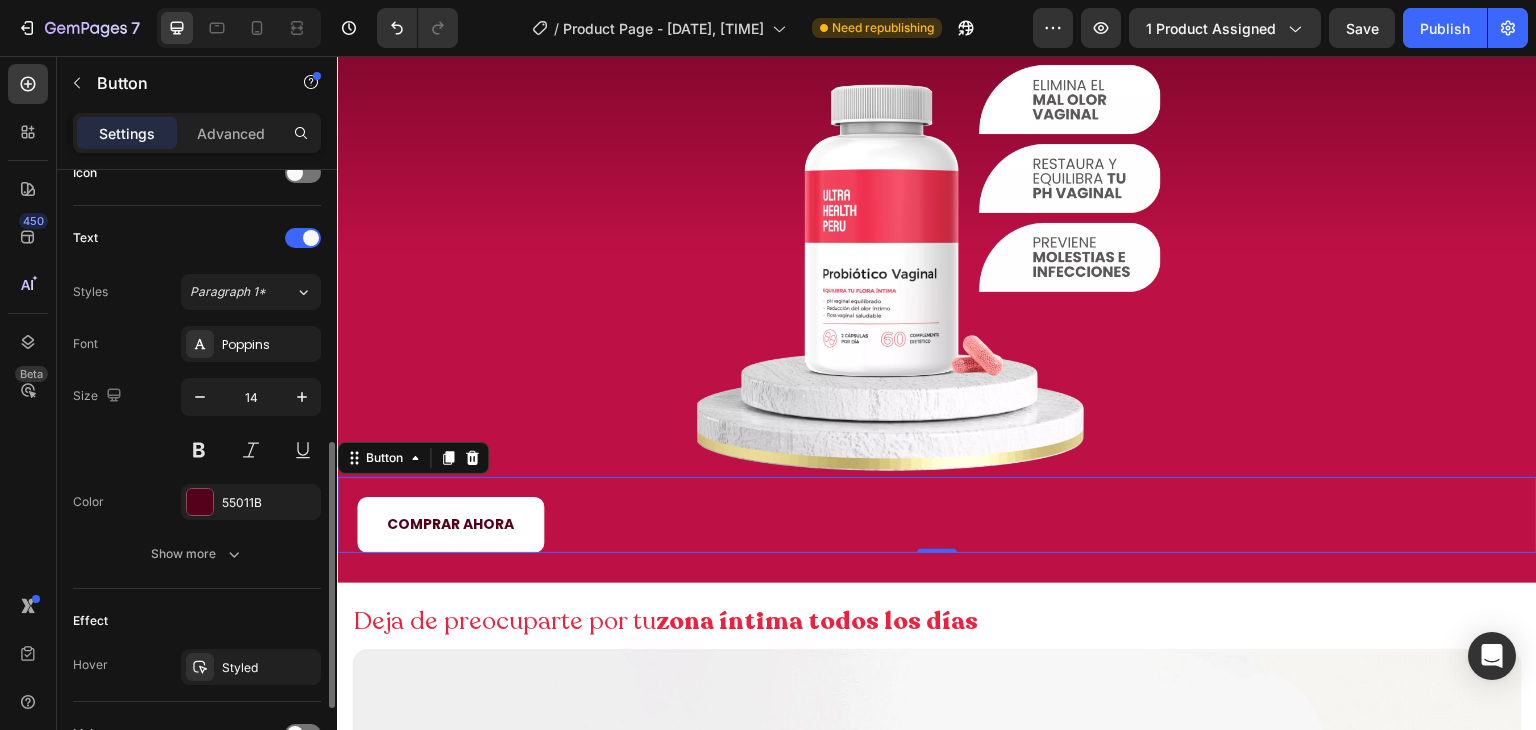 scroll, scrollTop: 814, scrollLeft: 0, axis: vertical 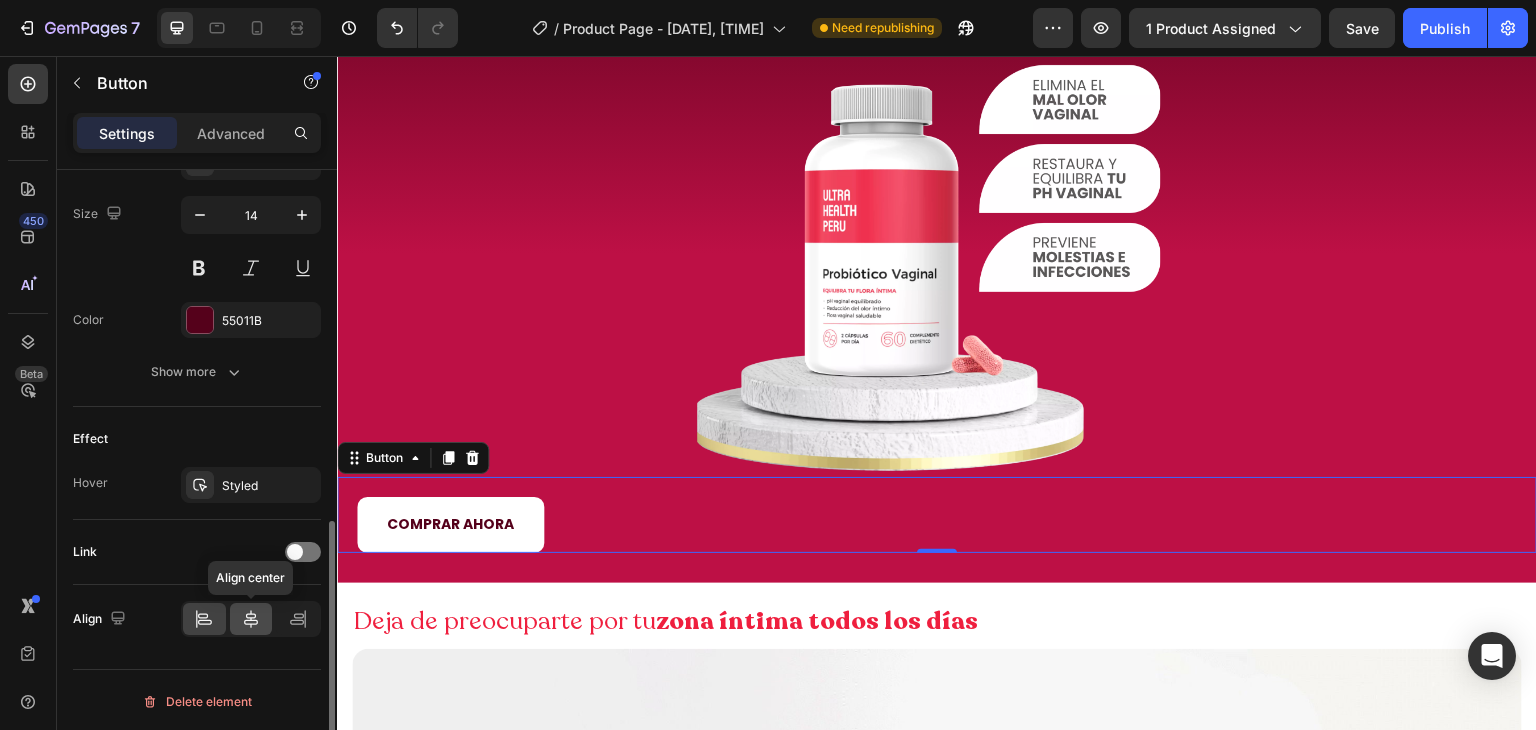 click 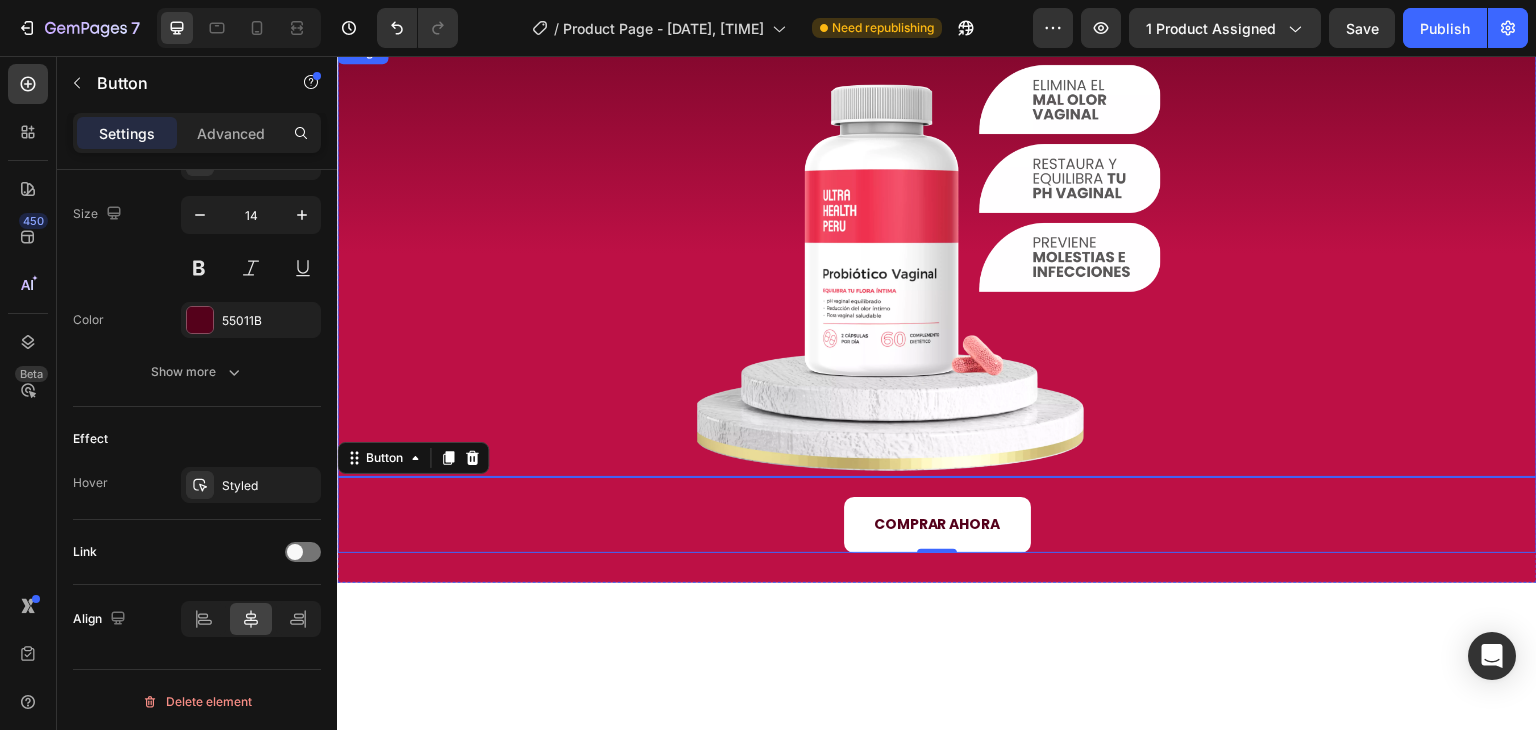 scroll, scrollTop: 0, scrollLeft: 0, axis: both 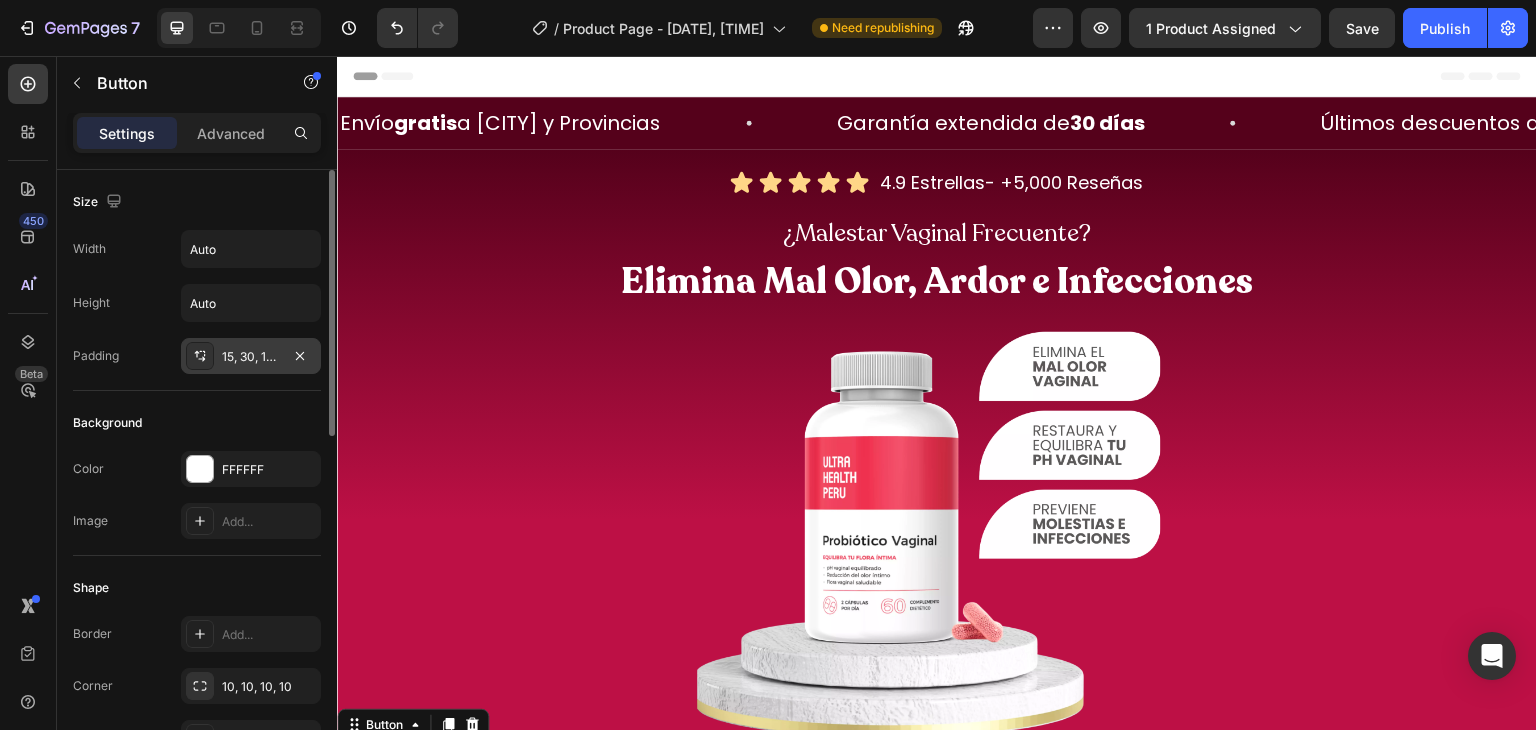 click on "15, 30, 15, 30" at bounding box center [251, 357] 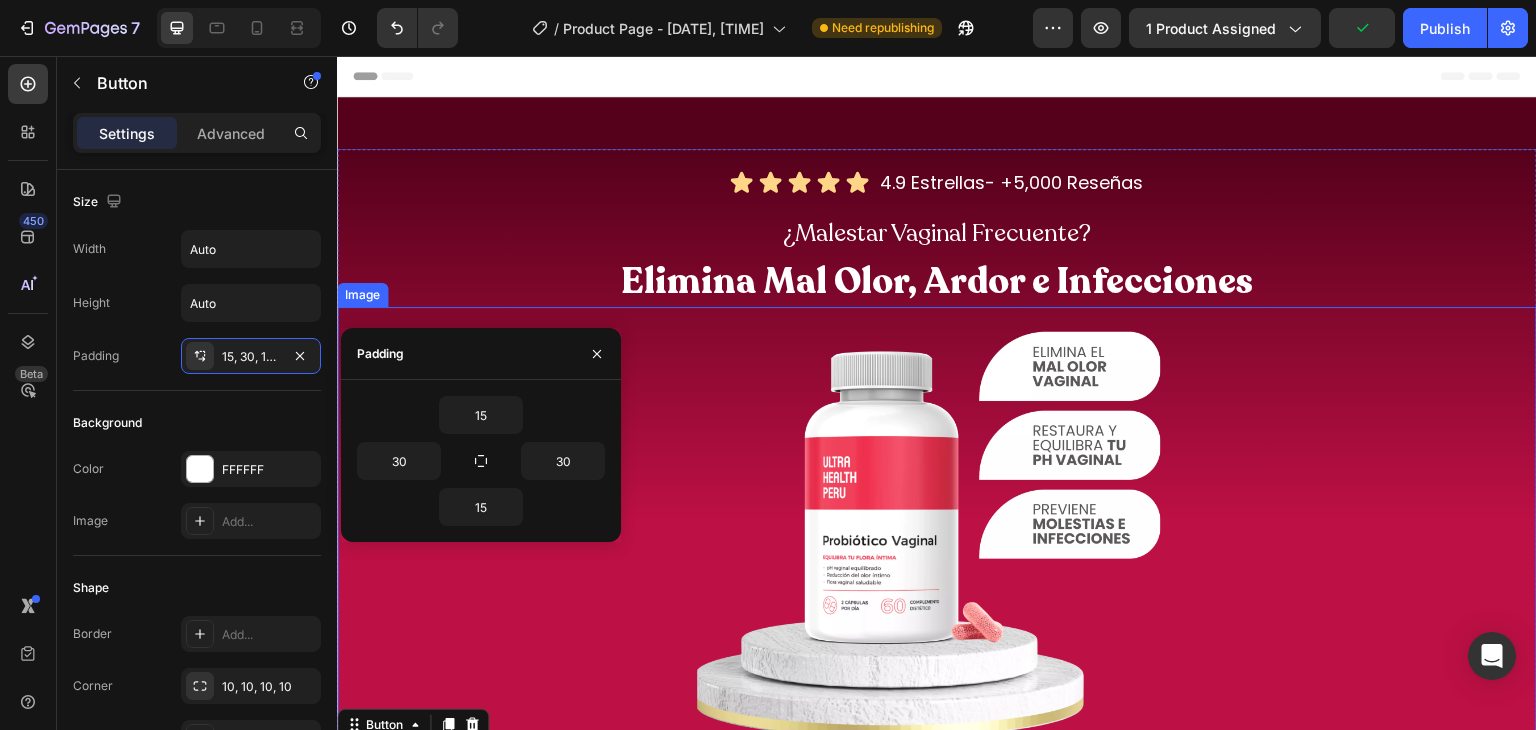 scroll, scrollTop: 264, scrollLeft: 0, axis: vertical 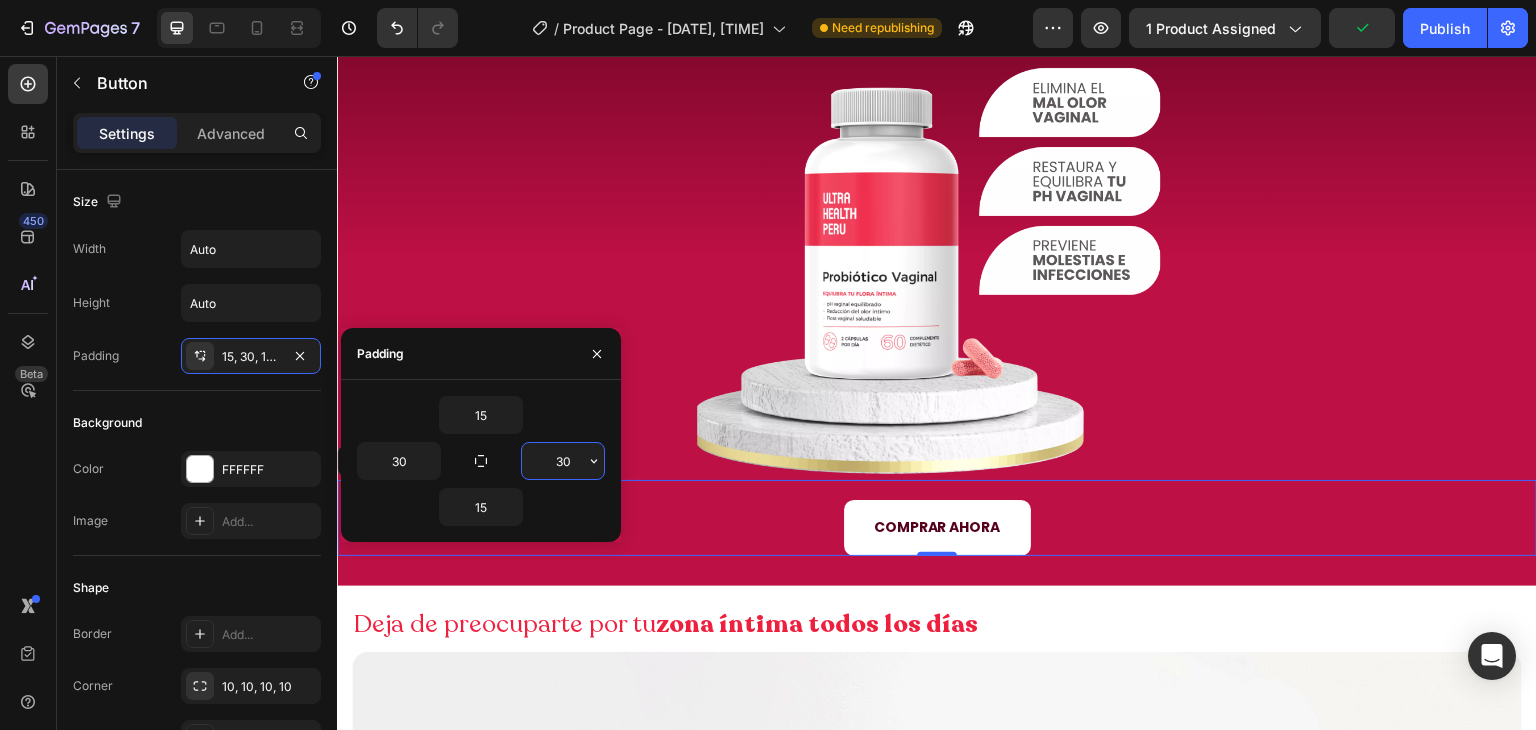 click on "30" at bounding box center [563, 461] 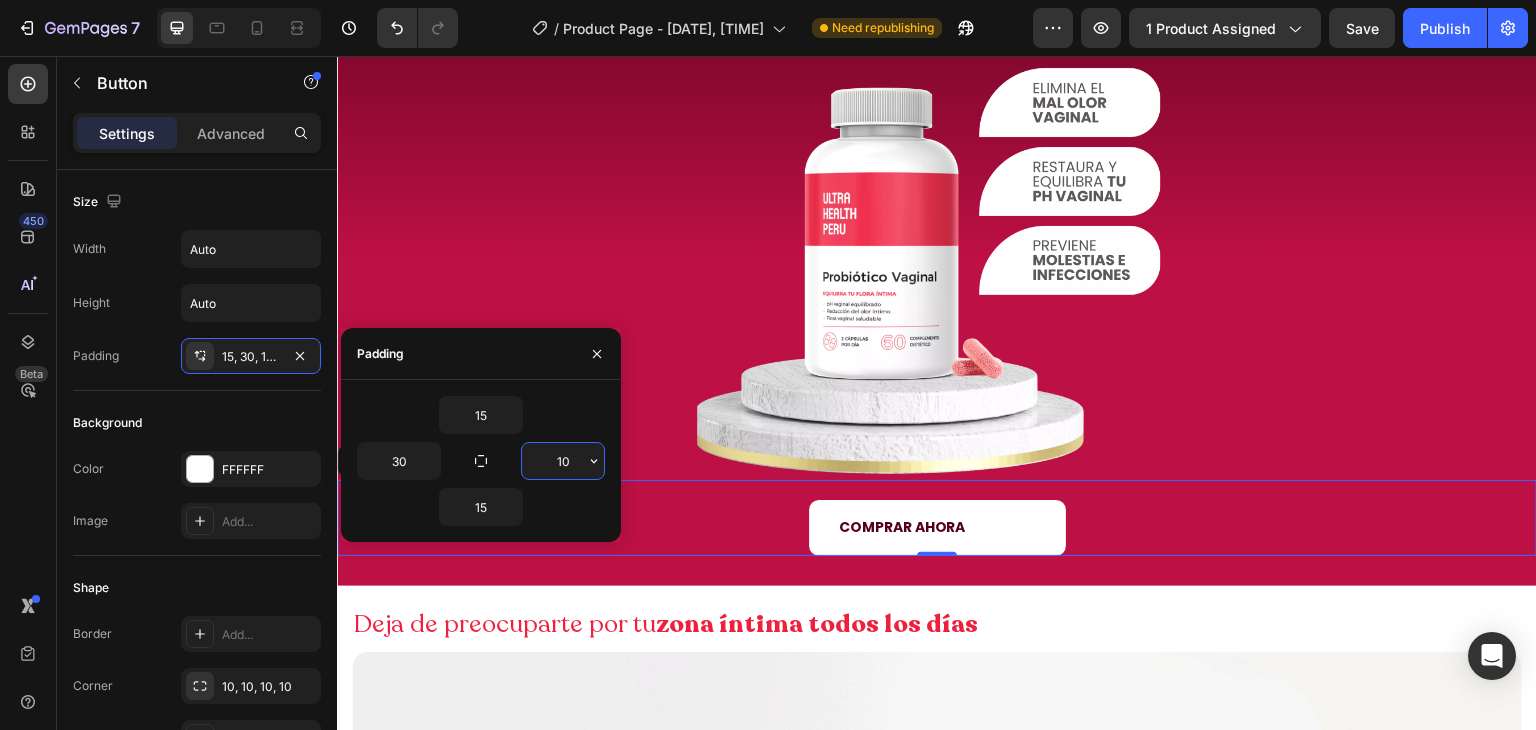 type on "1" 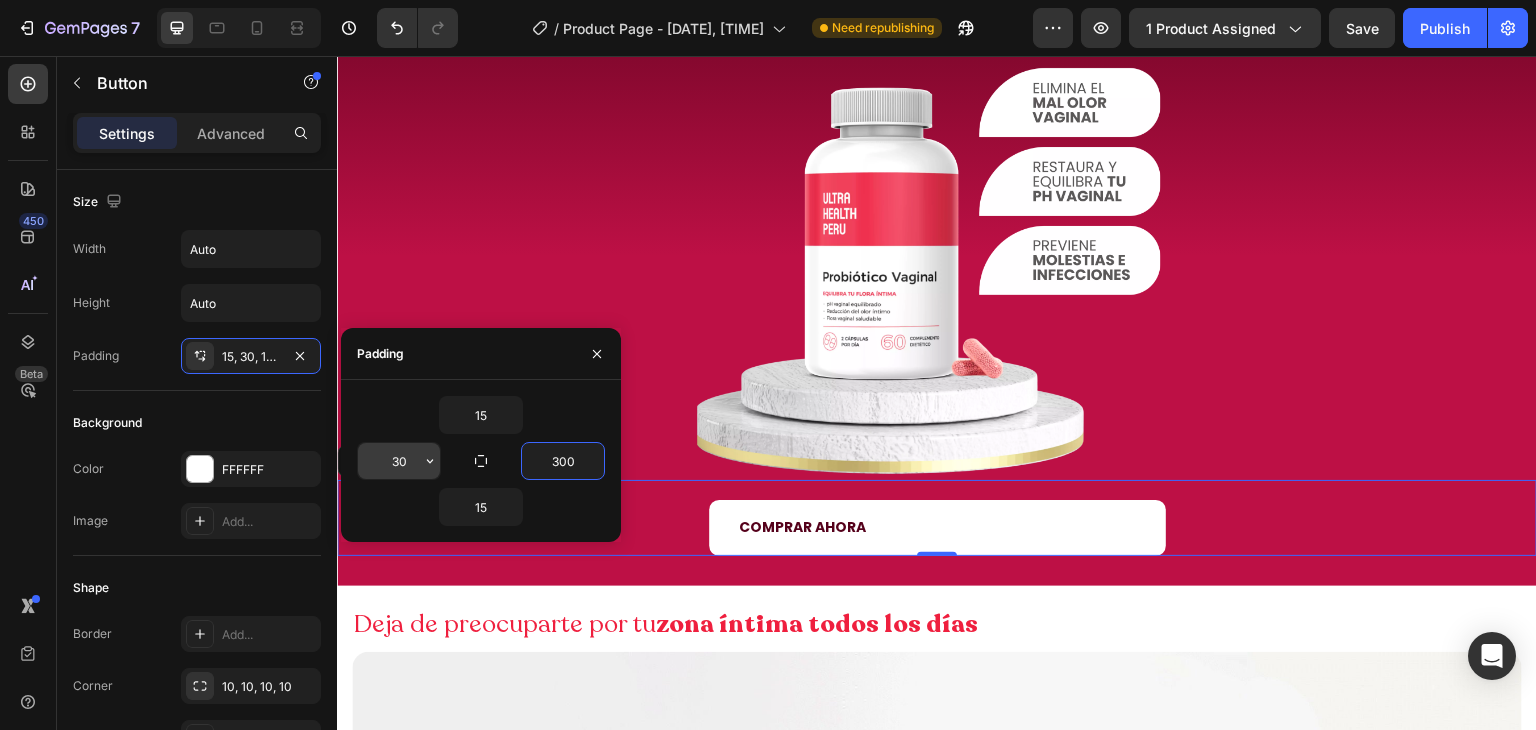 type on "300" 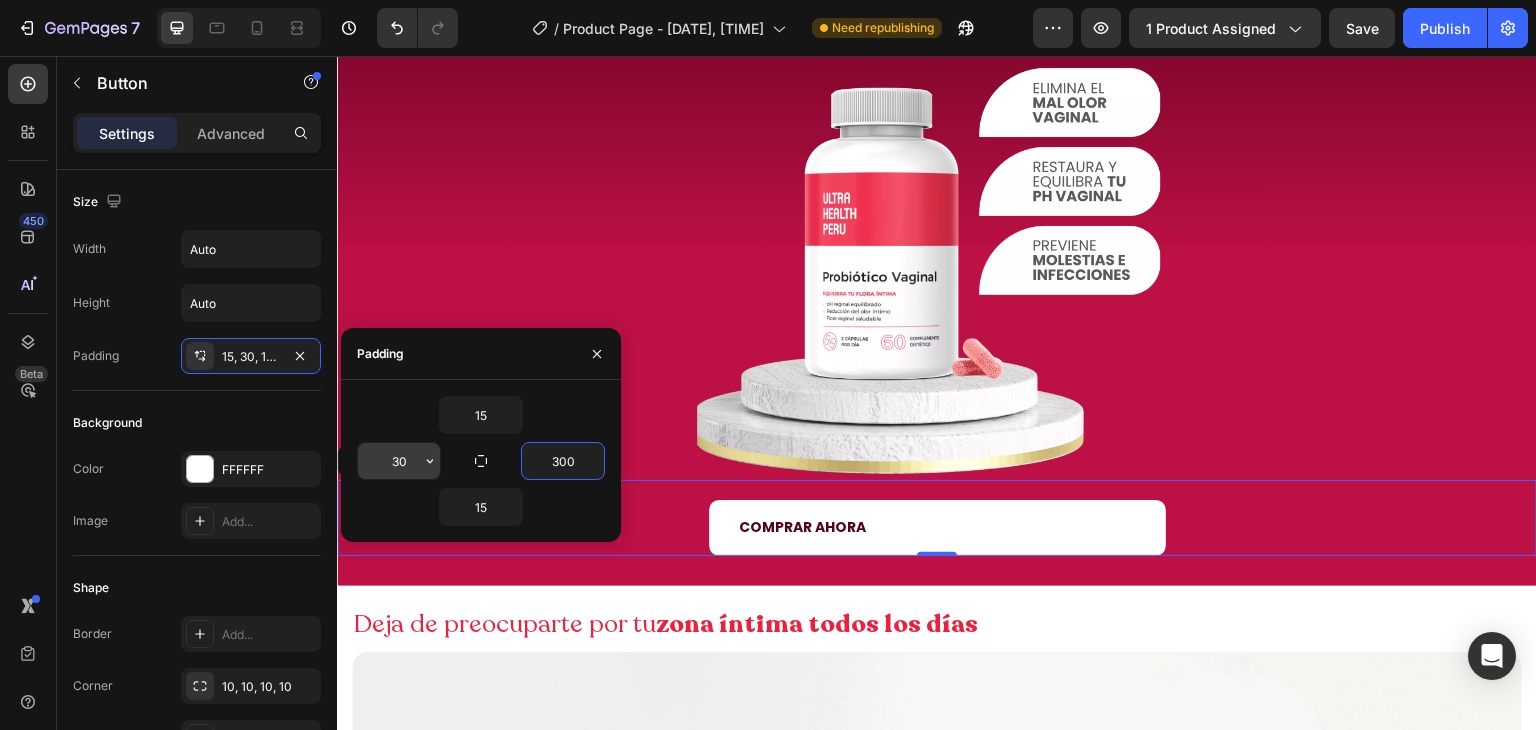 click on "30" at bounding box center [399, 461] 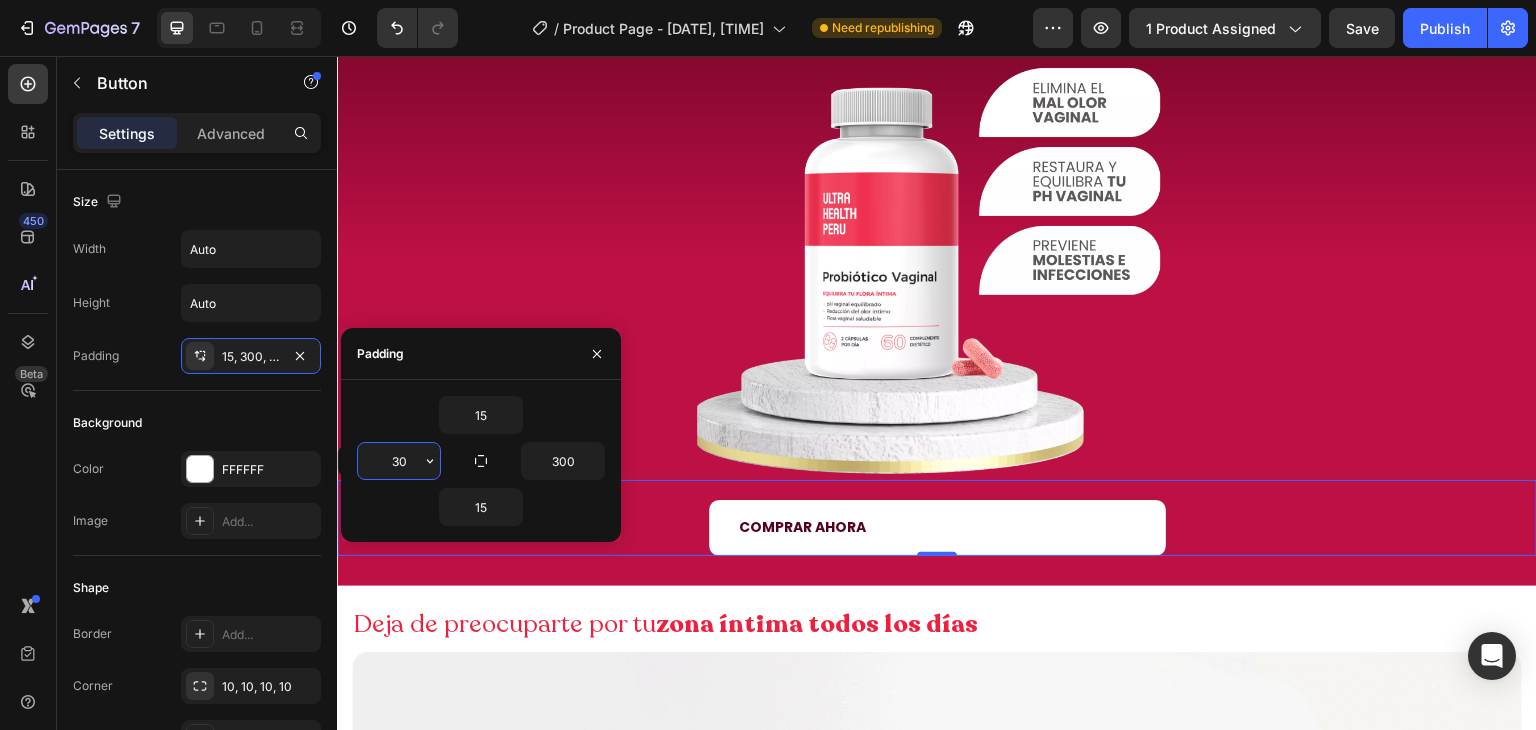 click on "30" at bounding box center (399, 461) 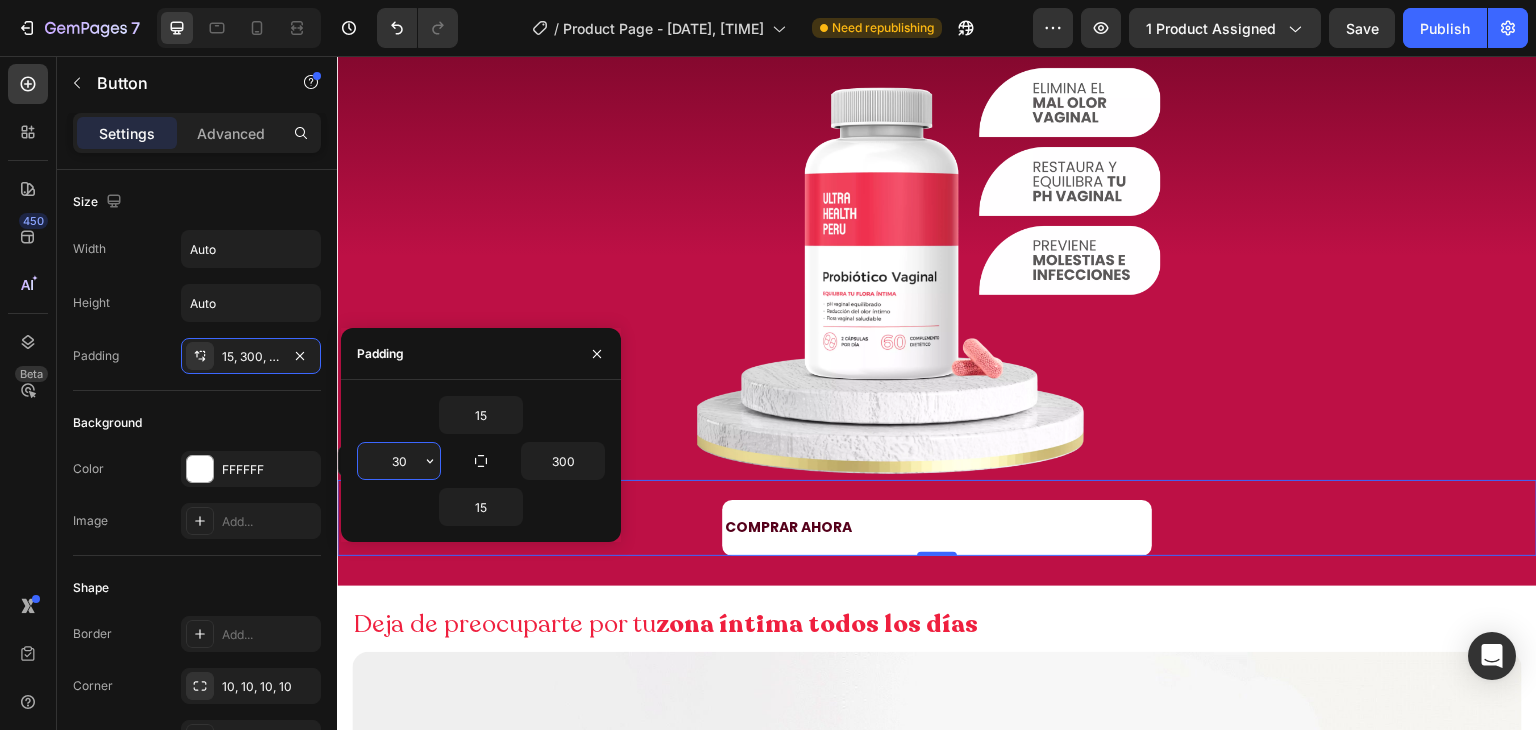 type on "300" 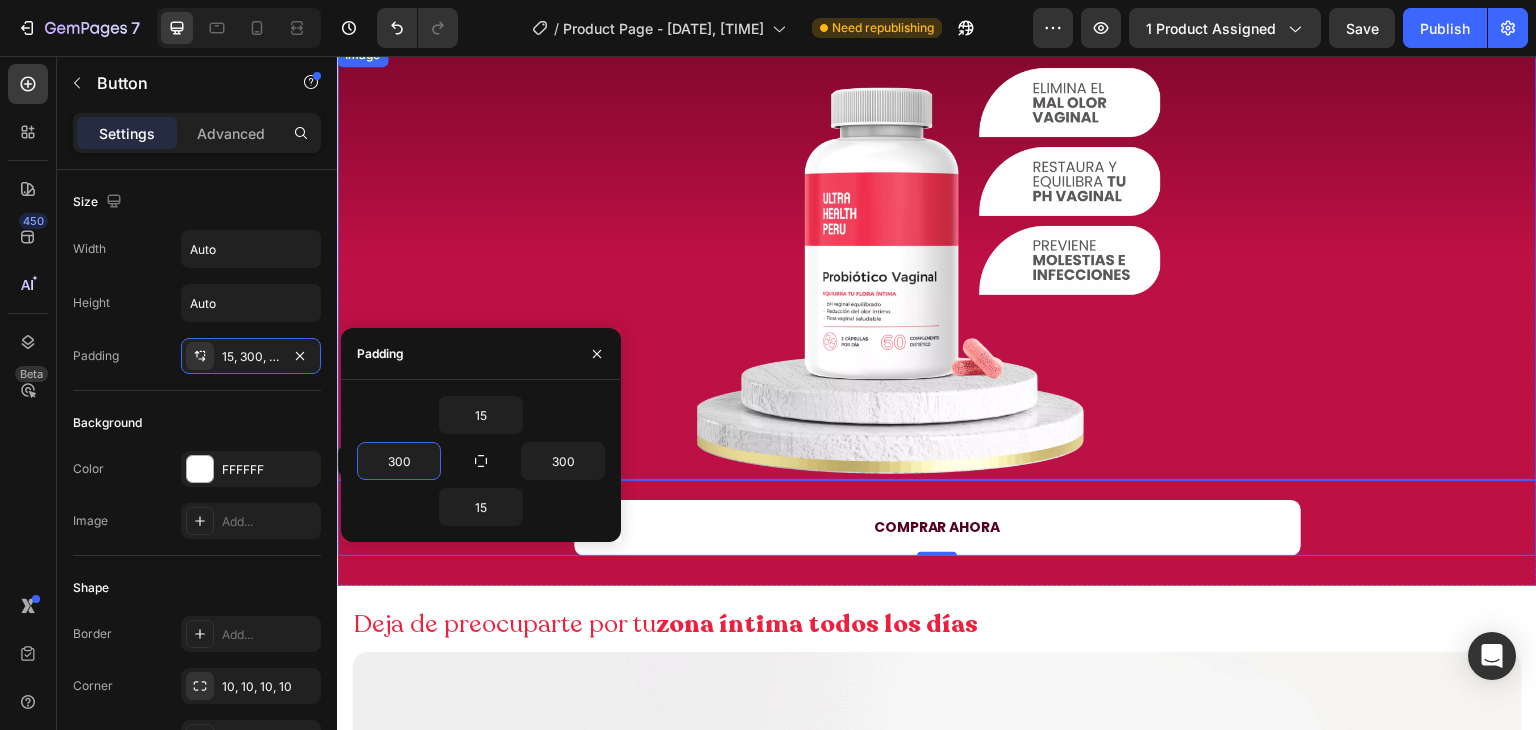 click at bounding box center [937, 261] 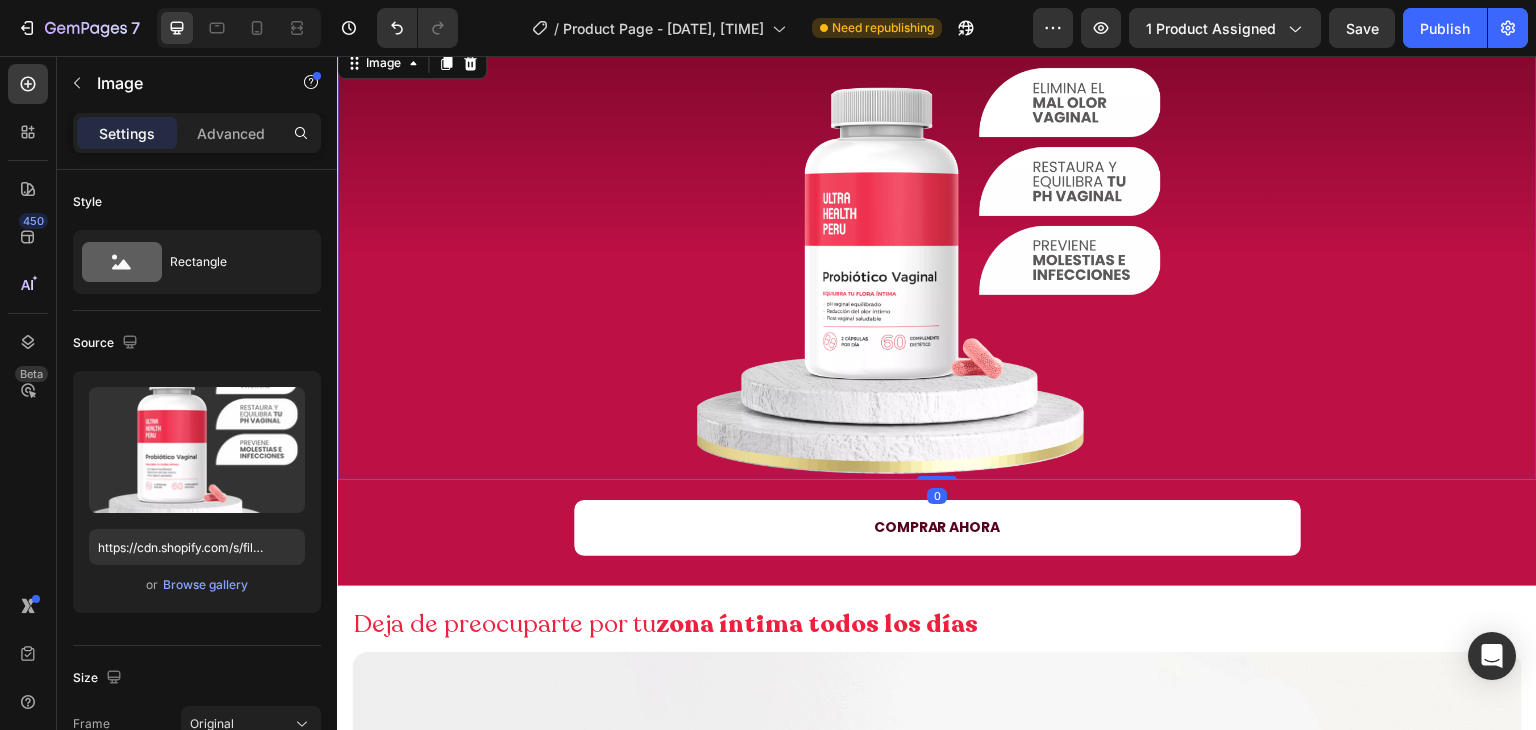 scroll, scrollTop: 0, scrollLeft: 0, axis: both 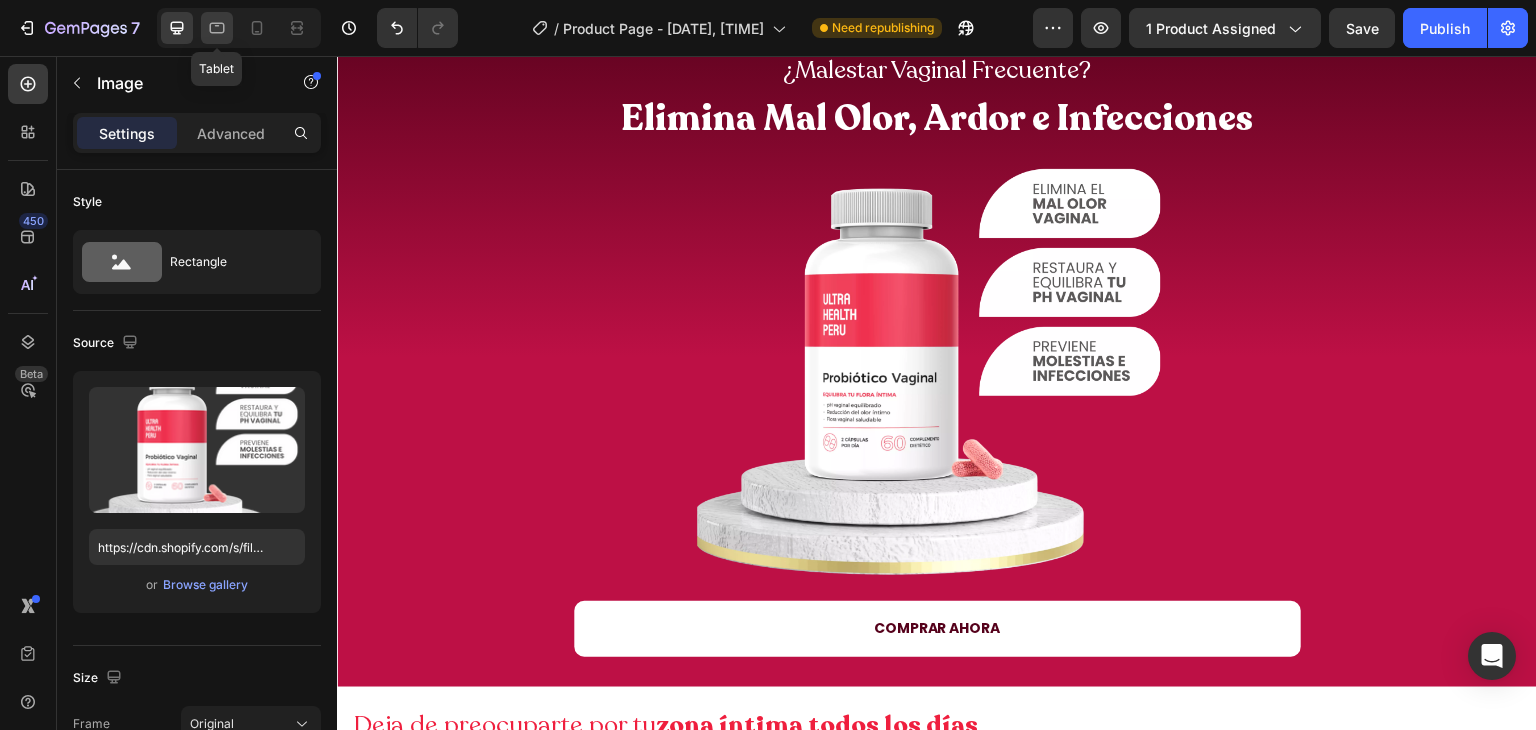 click 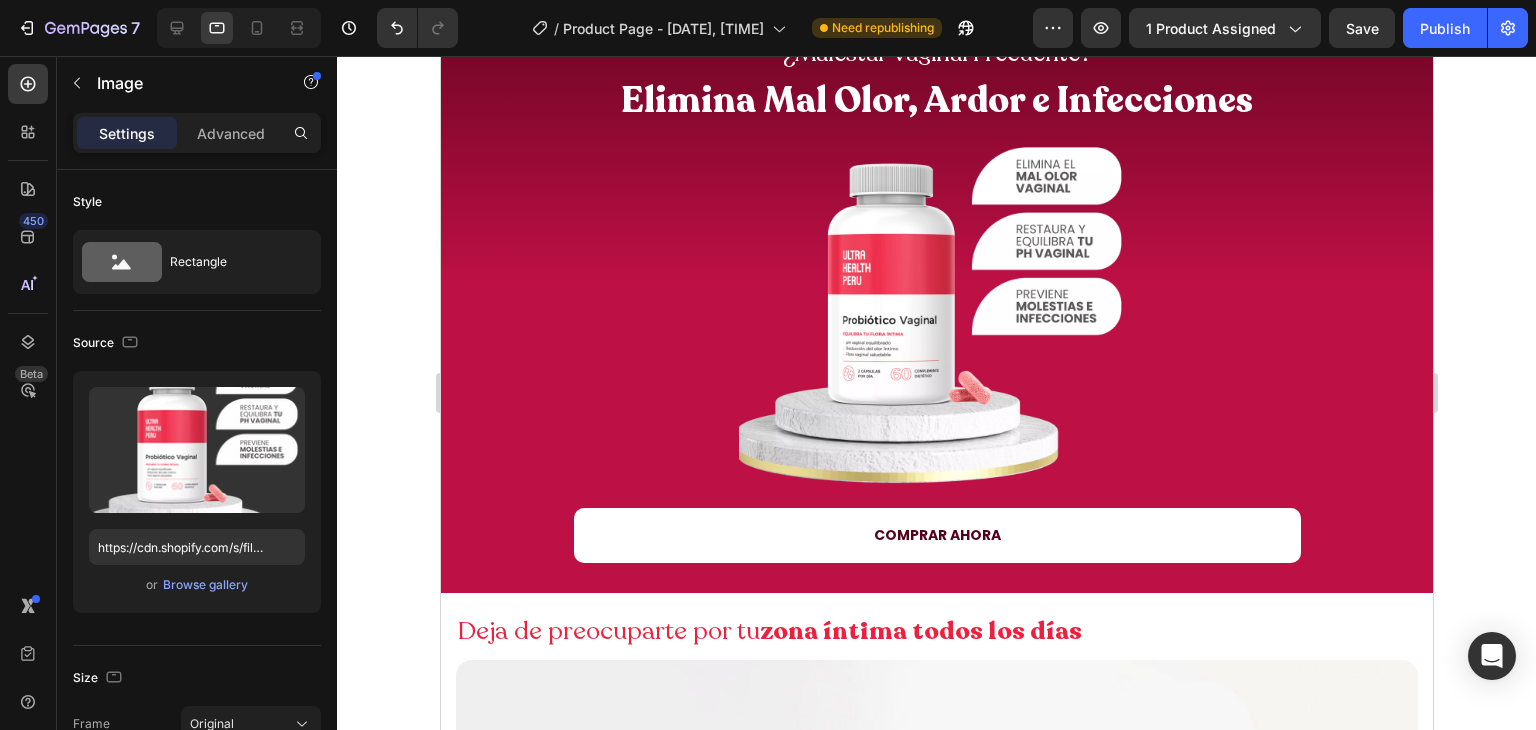 scroll, scrollTop: 0, scrollLeft: 0, axis: both 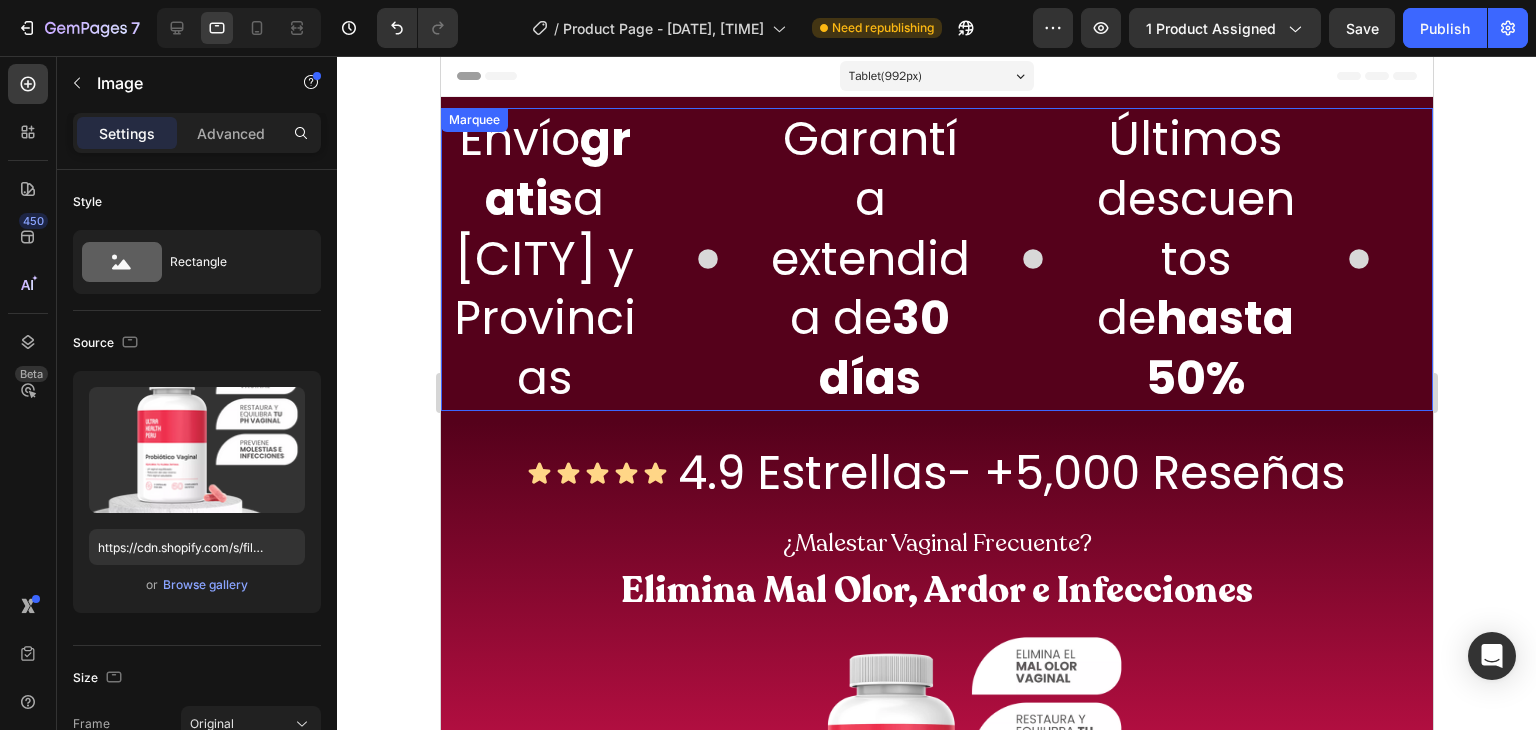 click on "Envío gratis a [CITY] y Provincias Heading" at bounding box center (604, 259) 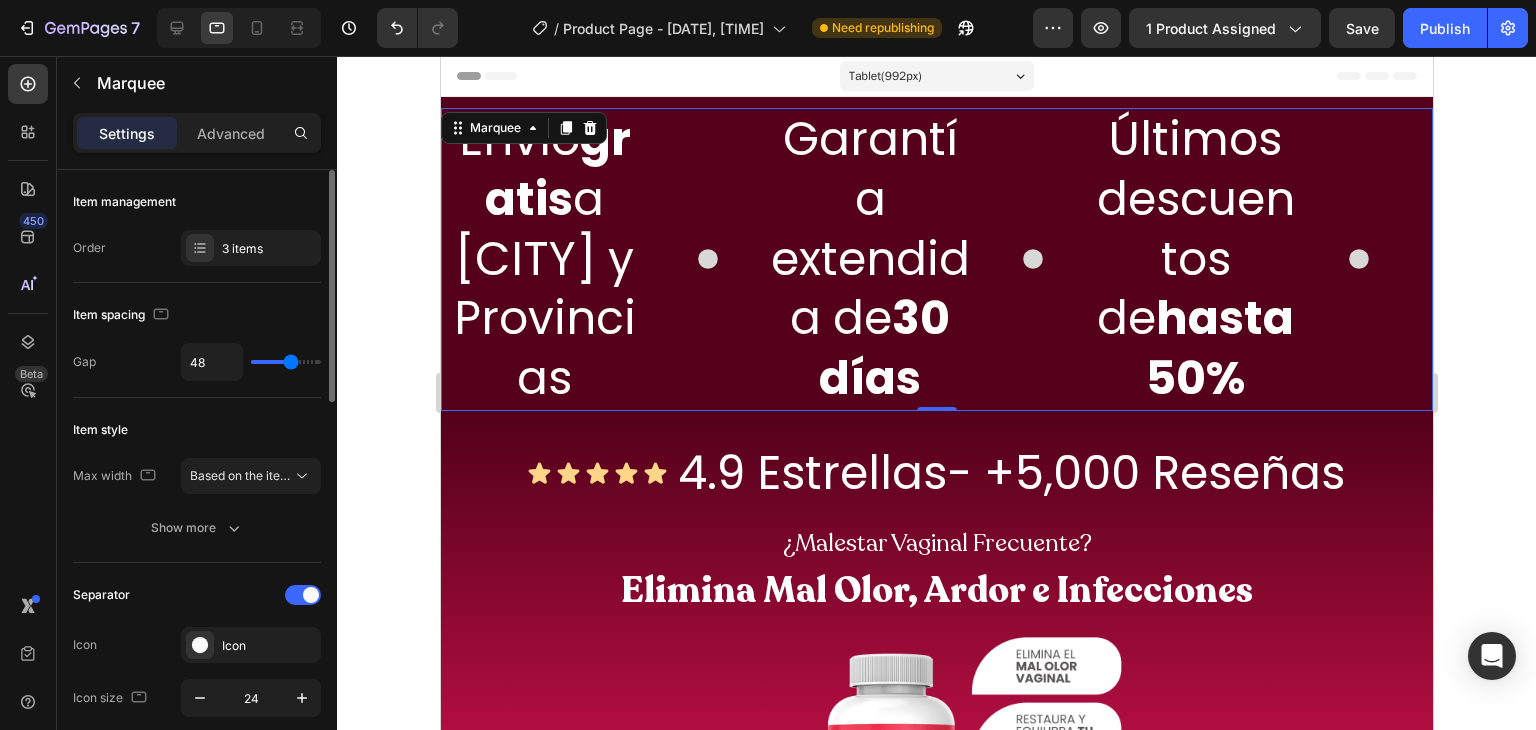 scroll, scrollTop: 117, scrollLeft: 0, axis: vertical 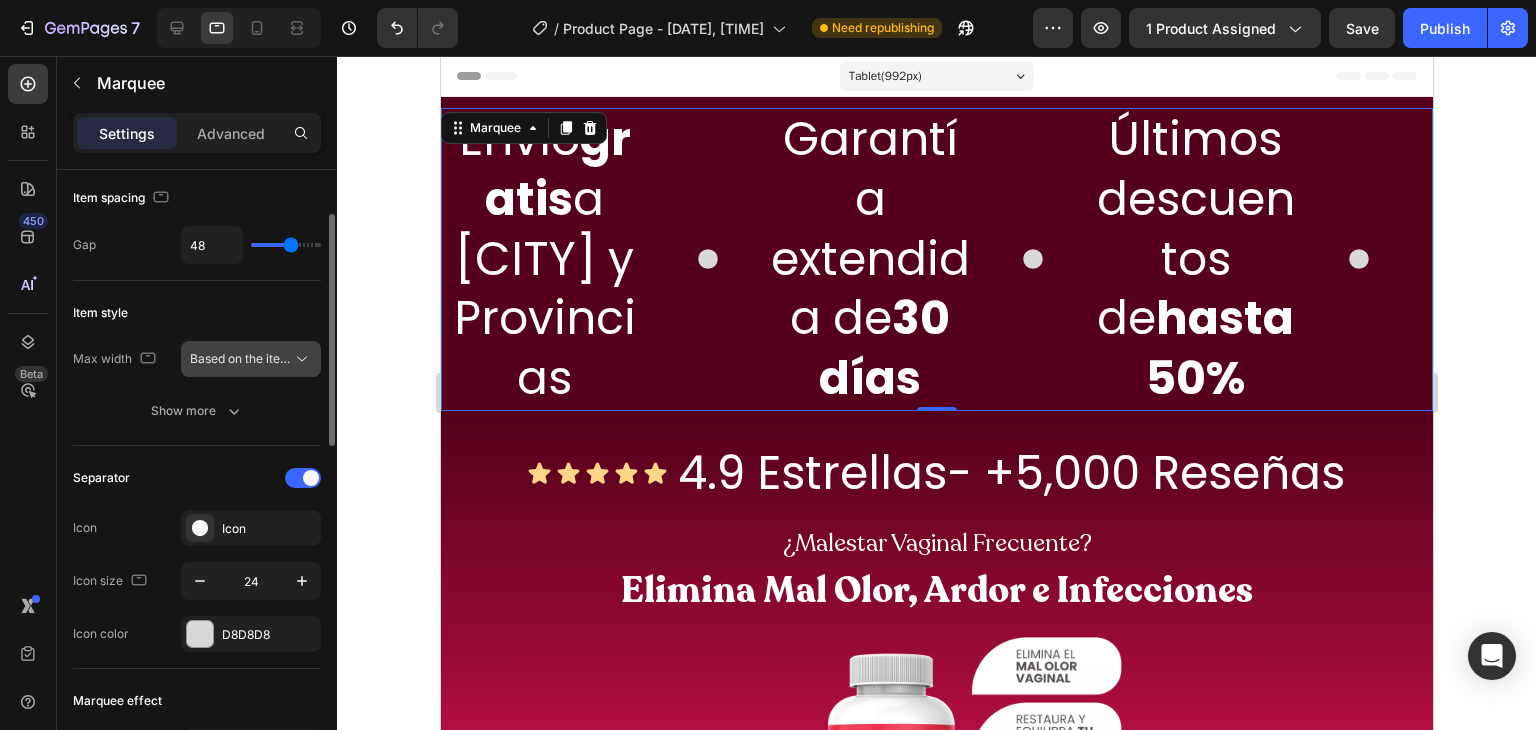 click on "Based on the item count" at bounding box center [251, 359] 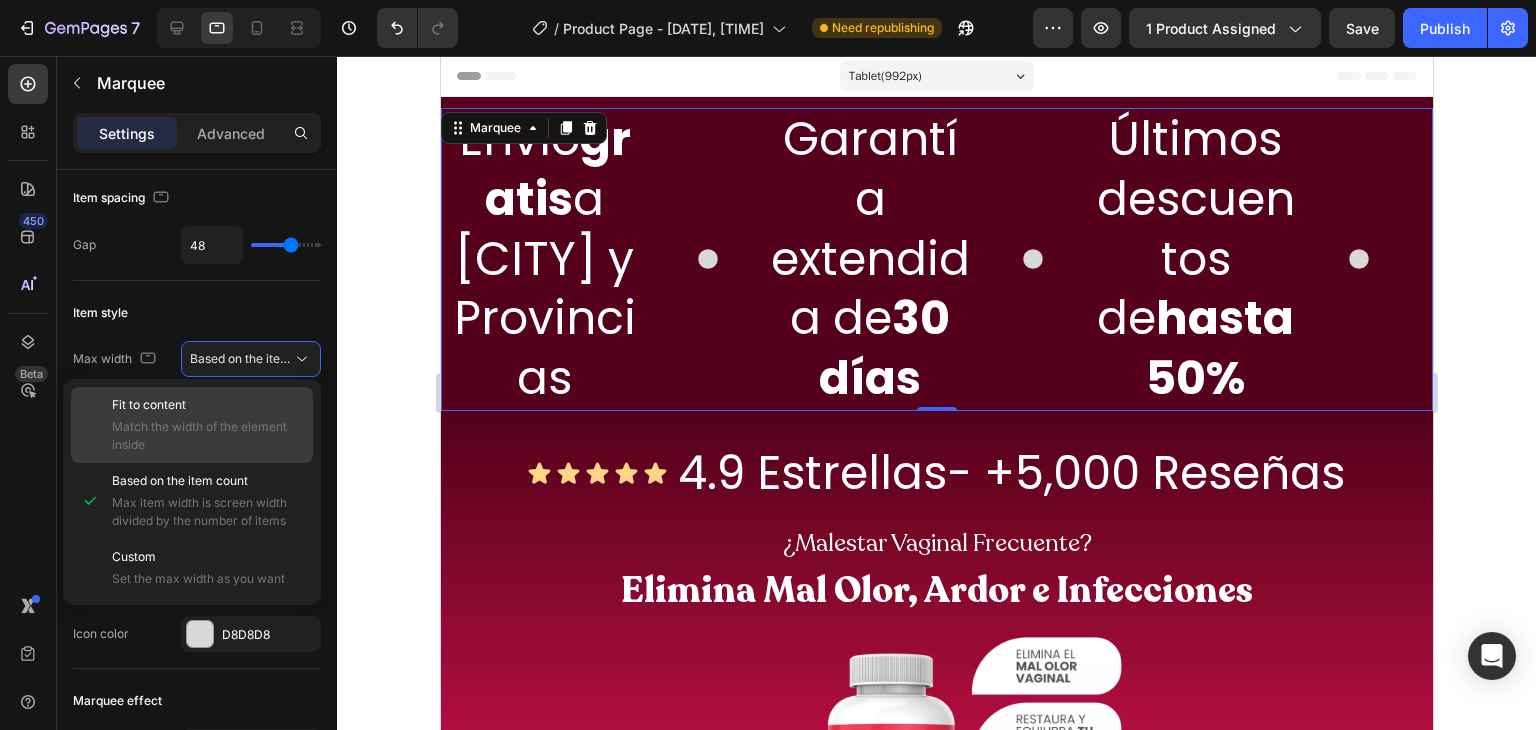 click on "Fit to content" at bounding box center [208, 405] 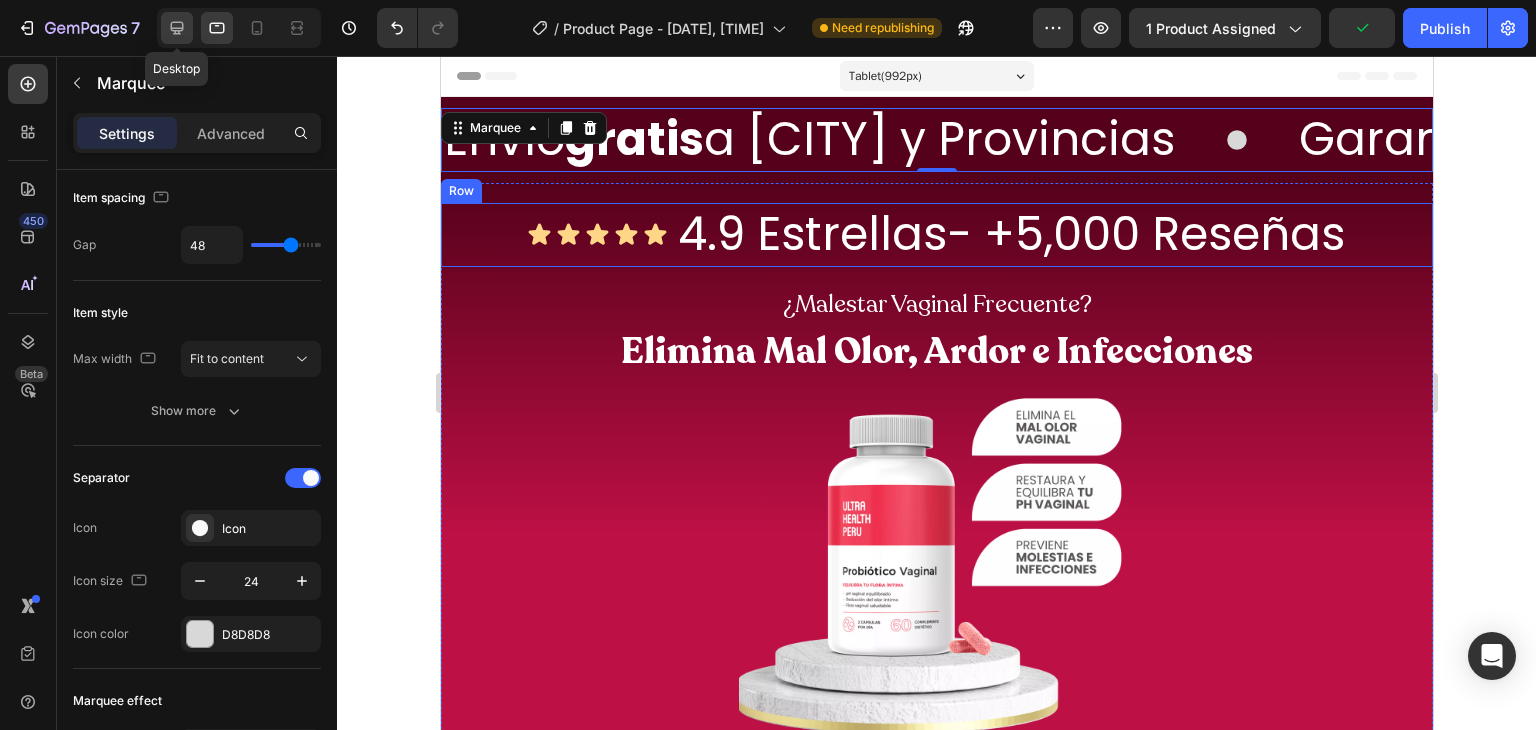 click 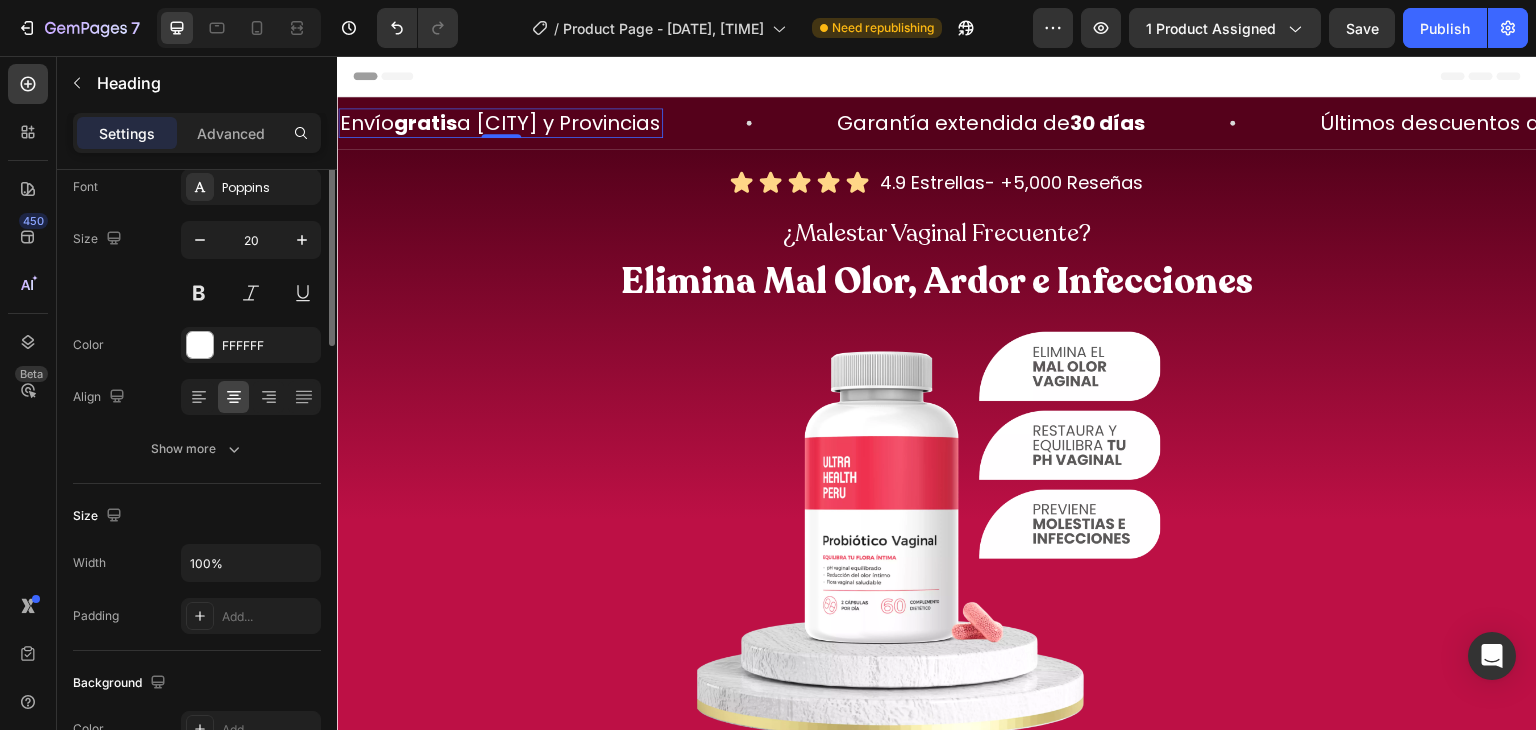 scroll, scrollTop: 0, scrollLeft: 0, axis: both 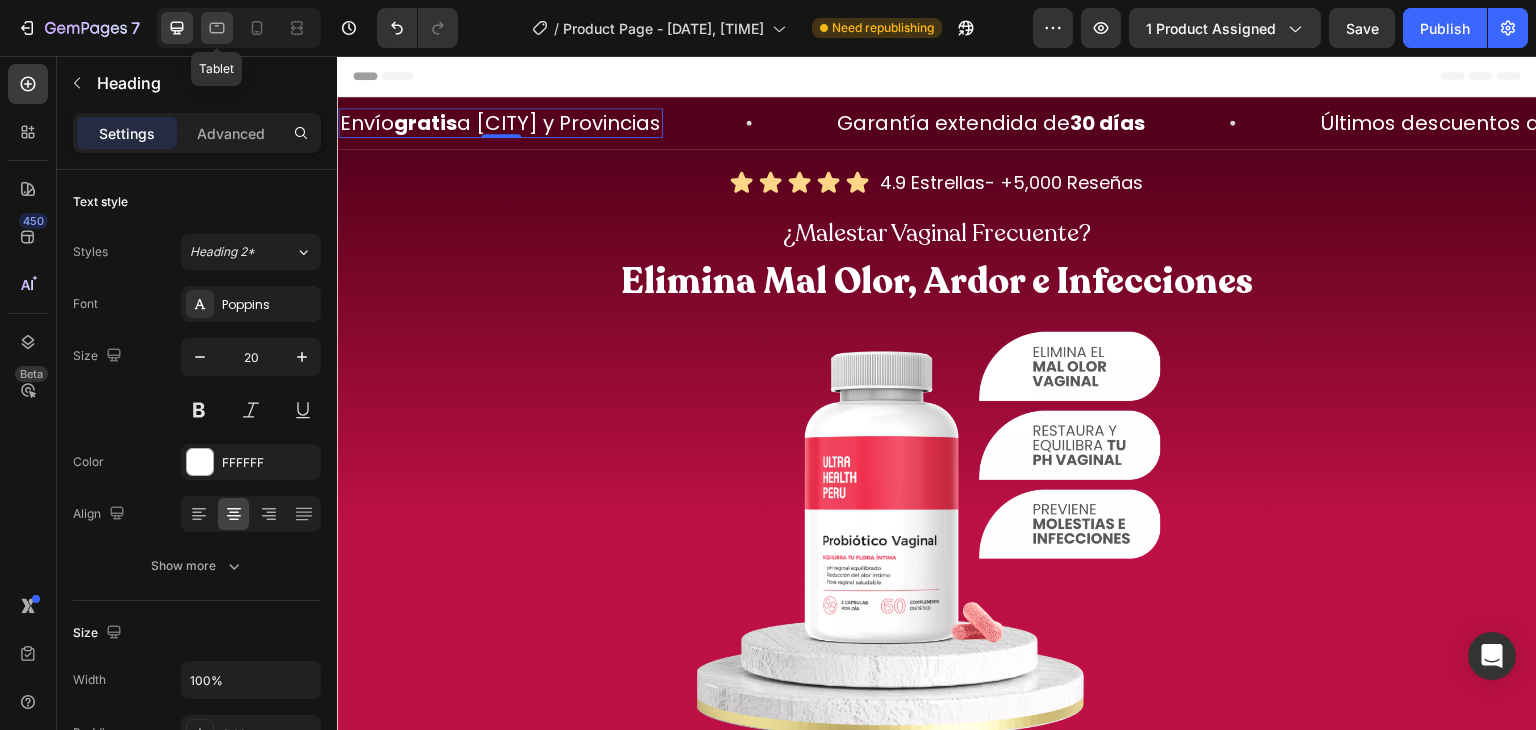 click 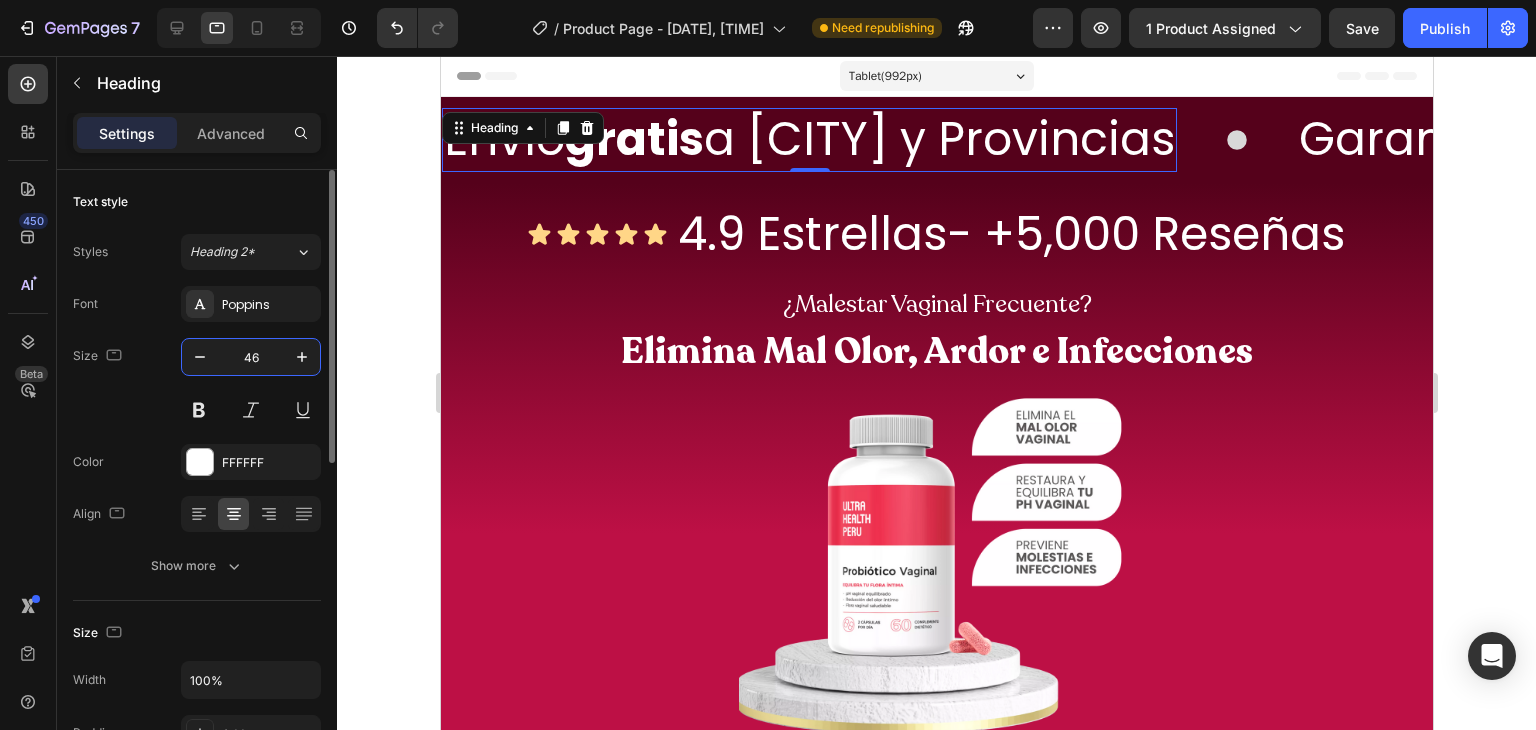 click on "46" at bounding box center (251, 357) 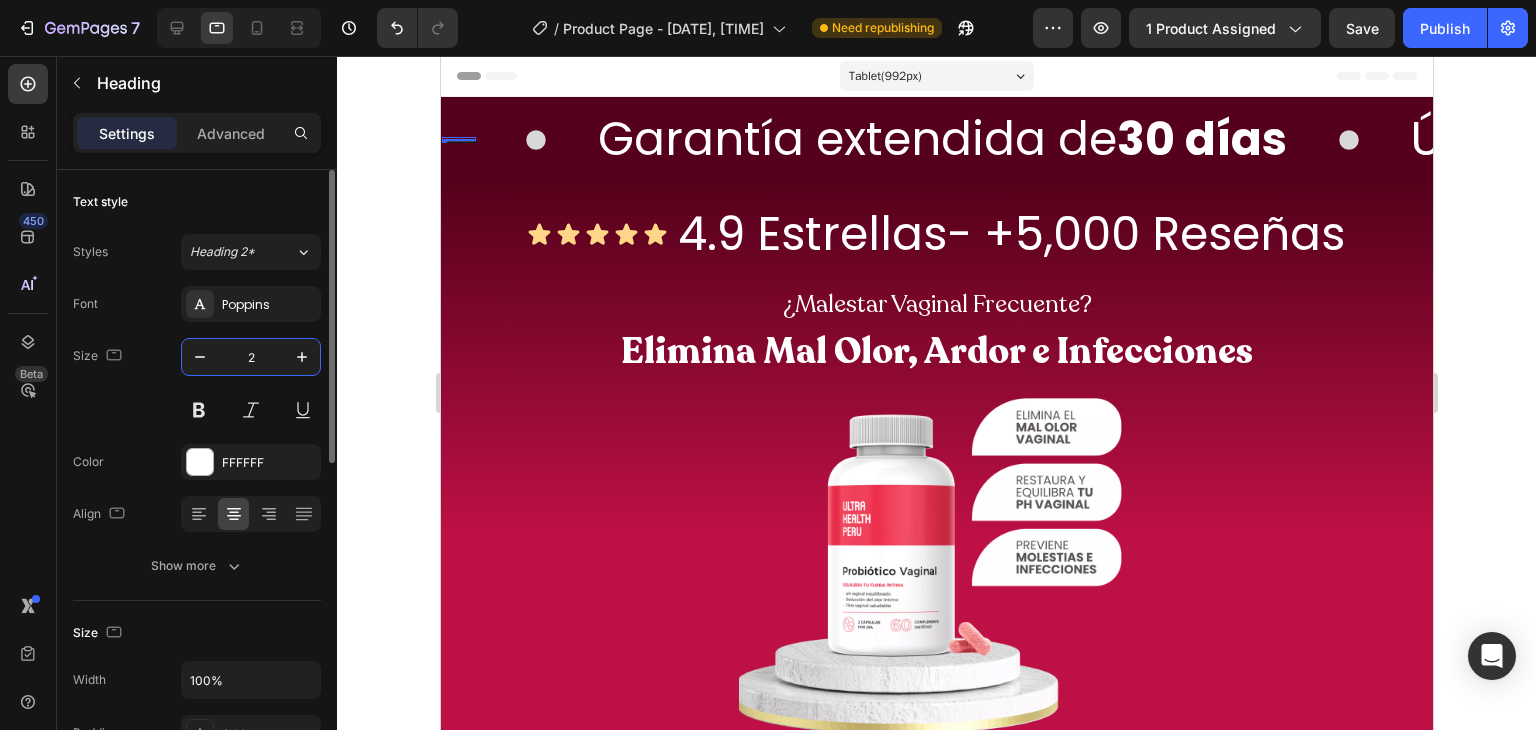 type on "20" 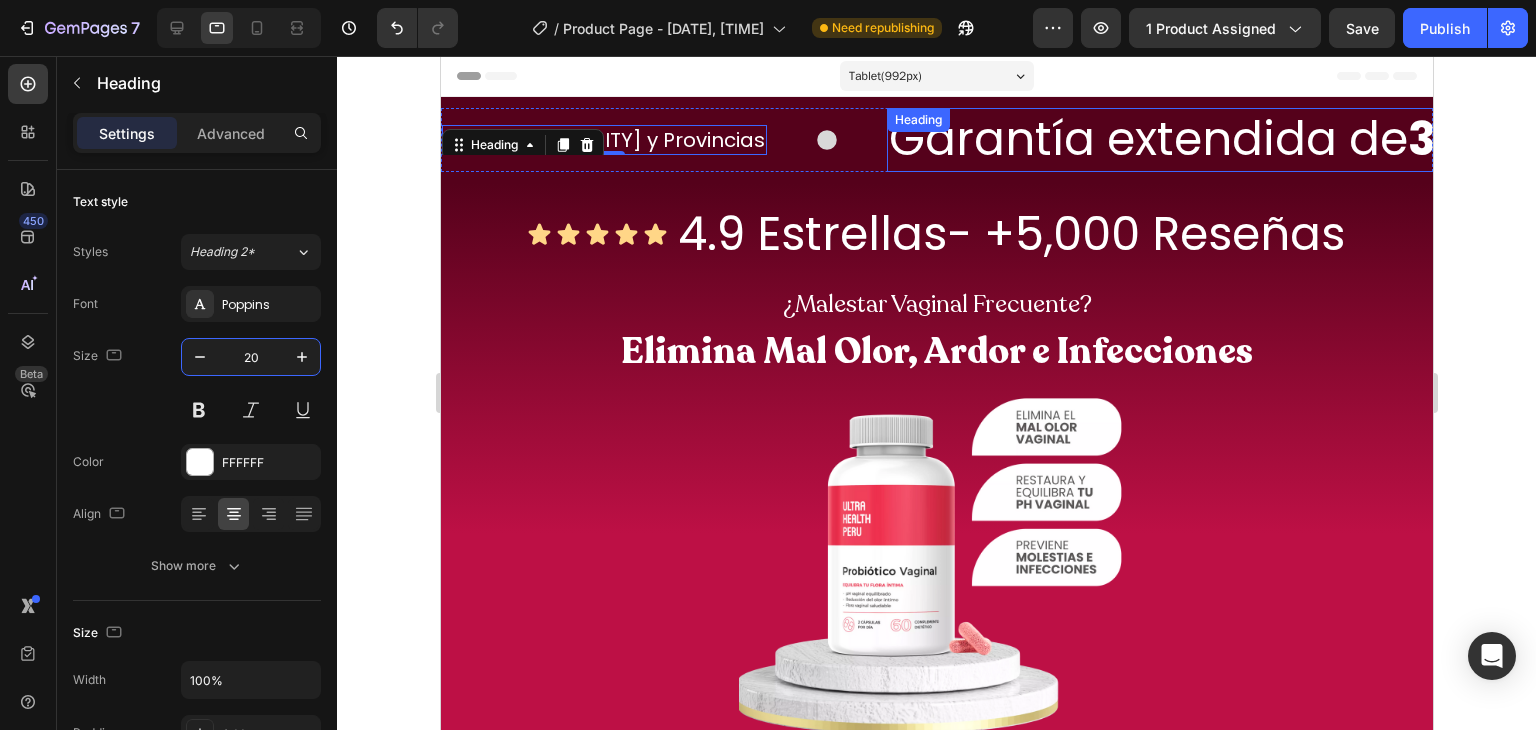 click on "Garantía extendida de  30 días" at bounding box center (1232, 140) 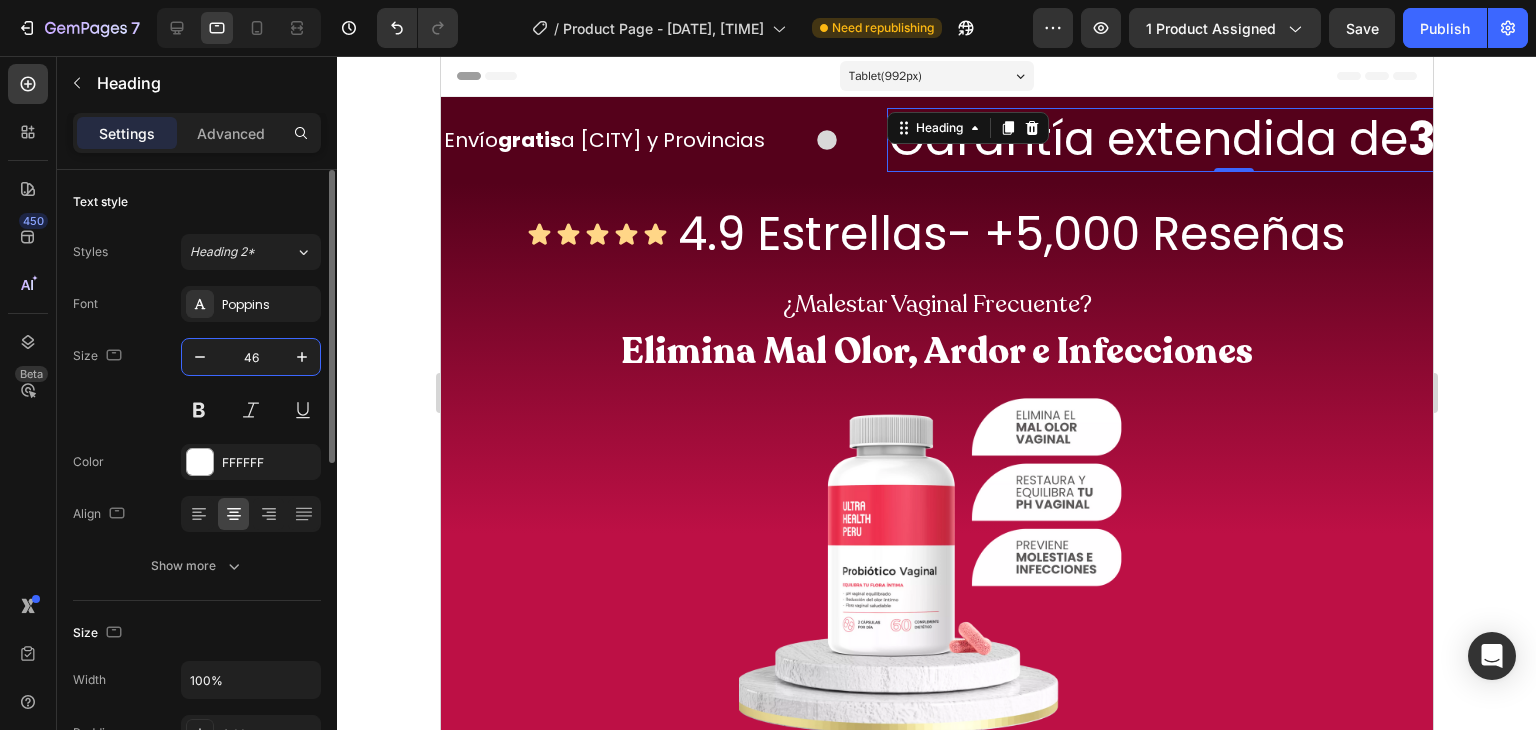 click on "46" at bounding box center [251, 357] 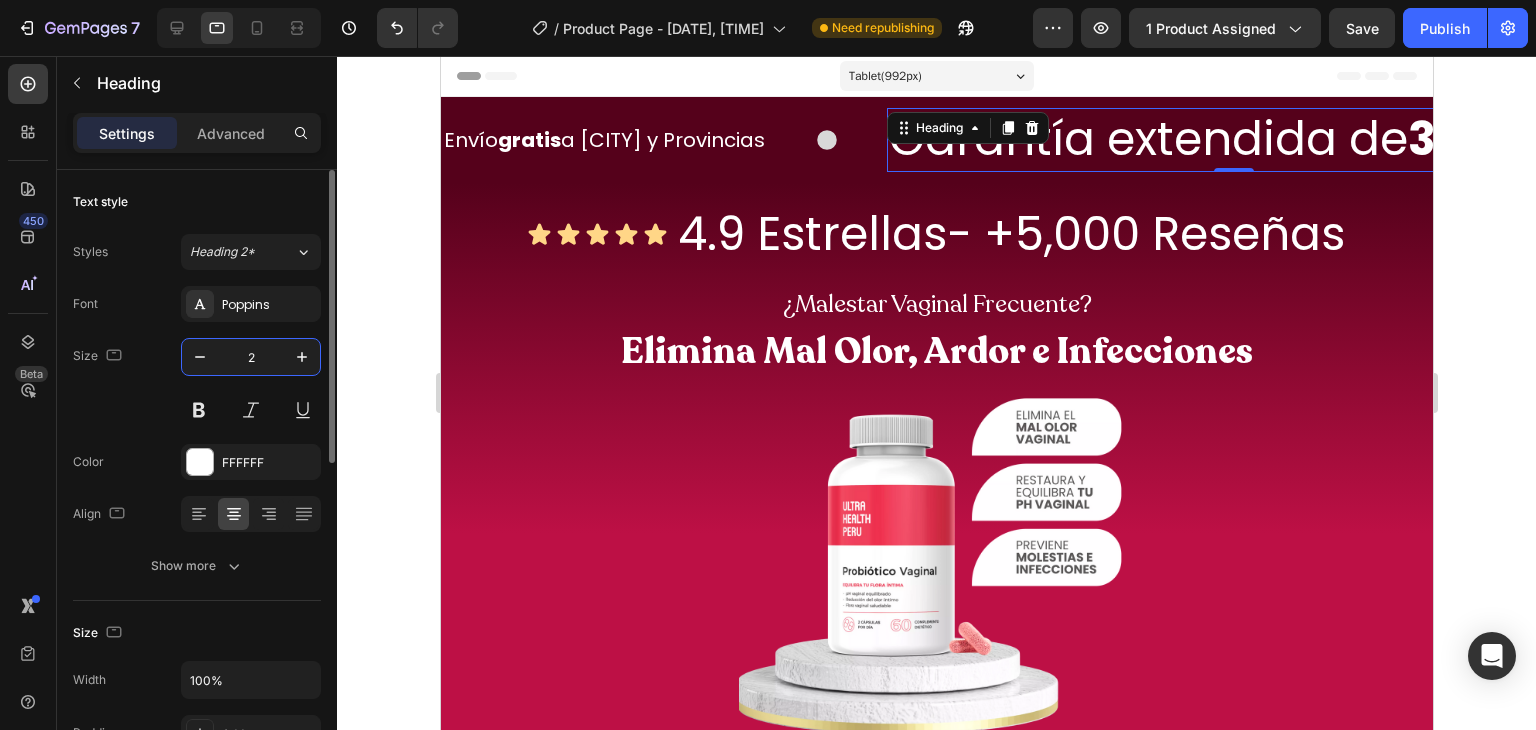 type on "20" 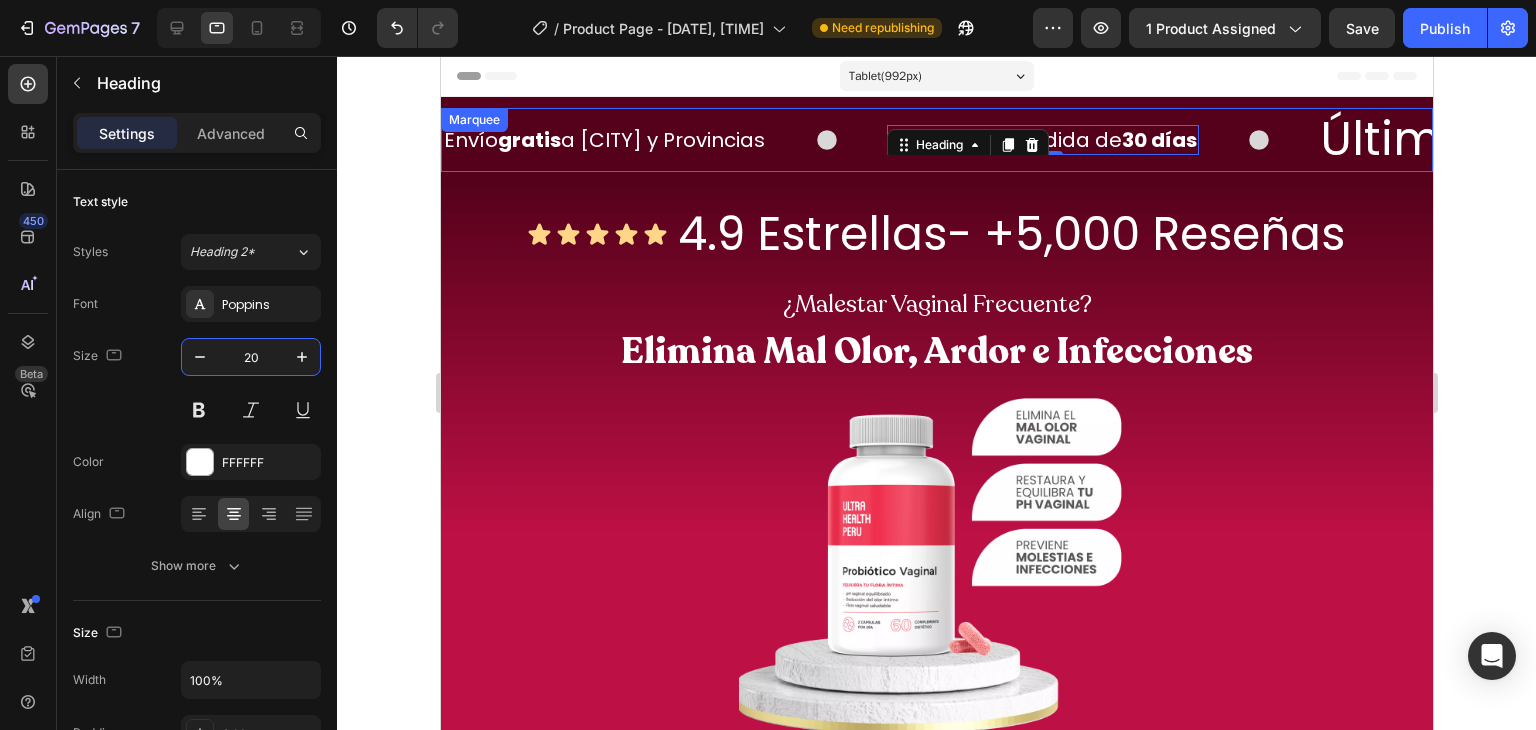 click 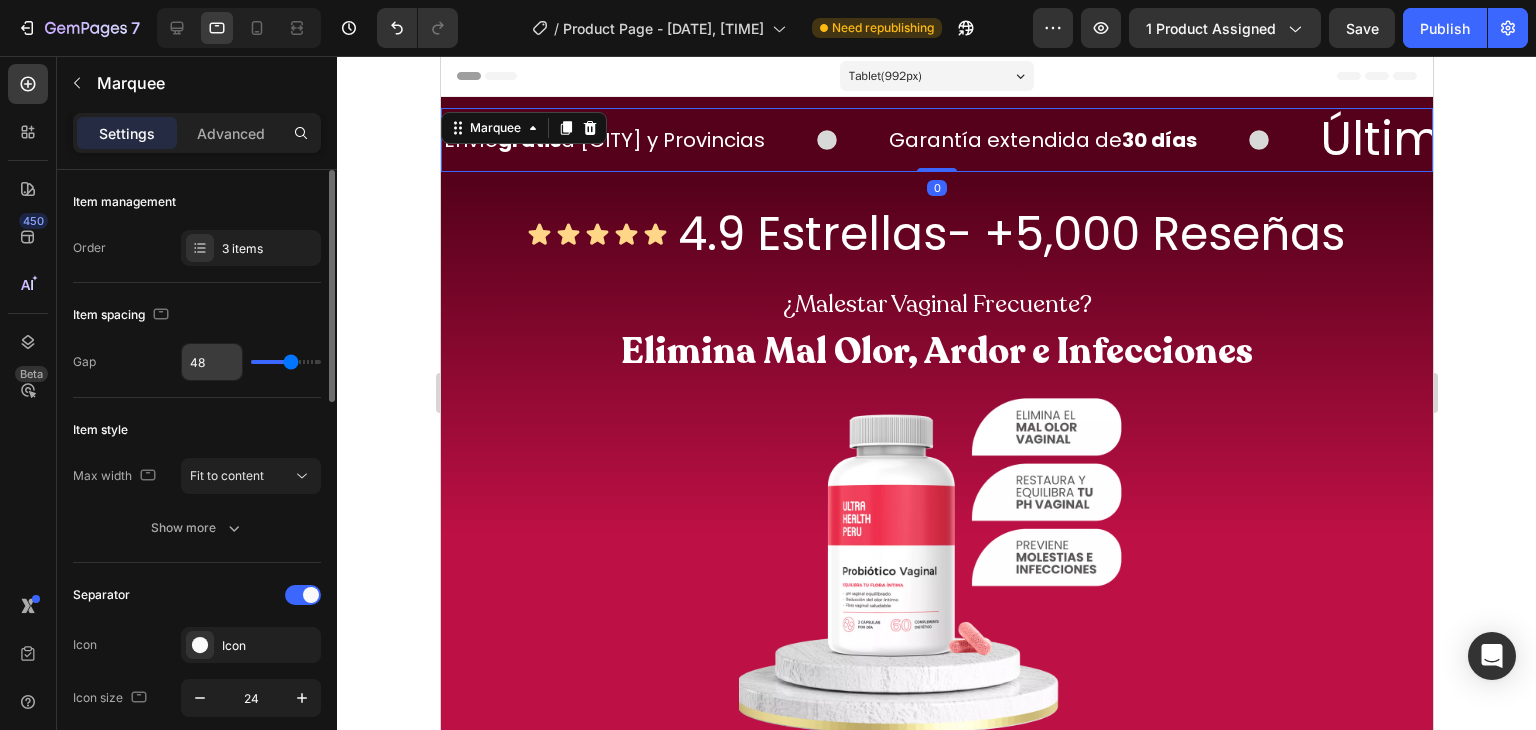 click on "48" at bounding box center (212, 362) 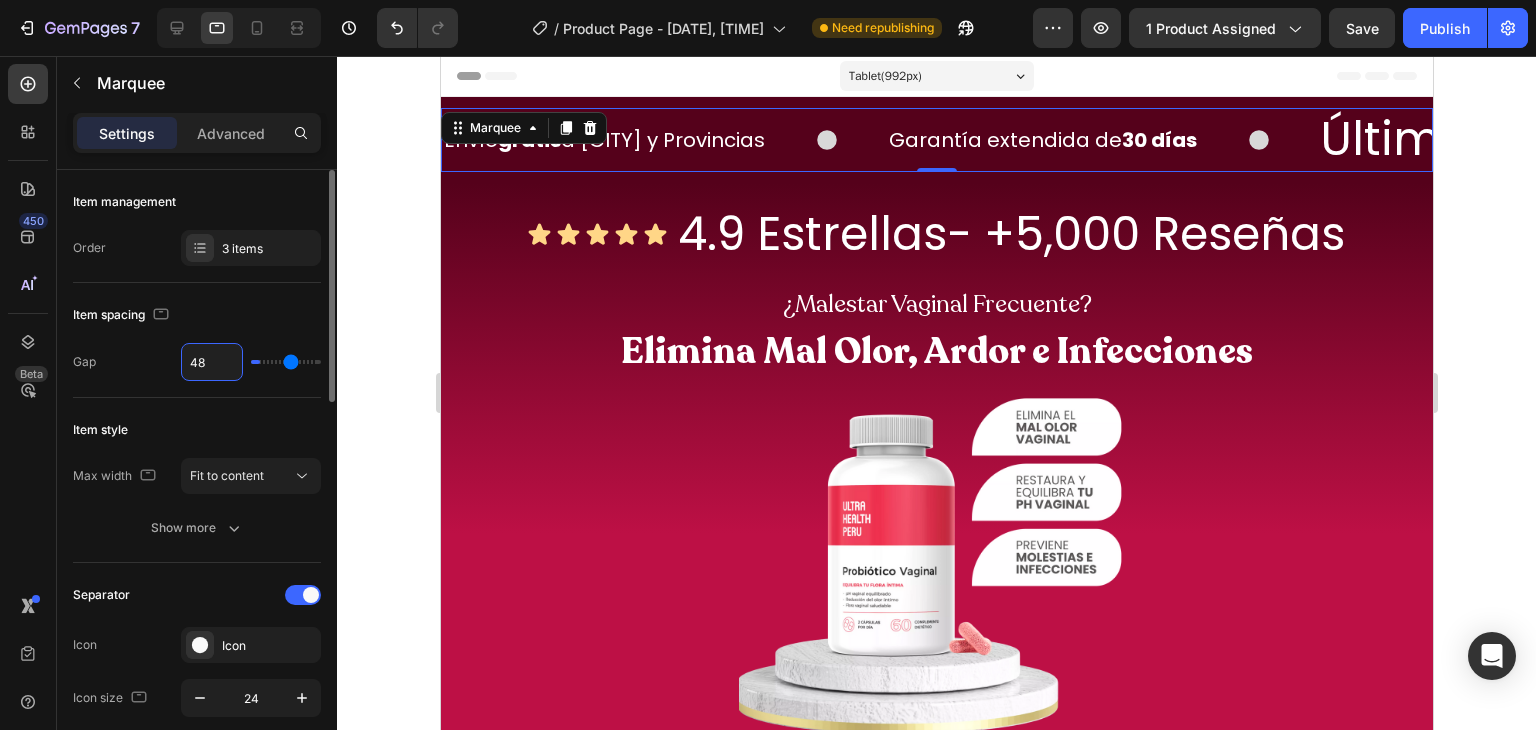 type on "2" 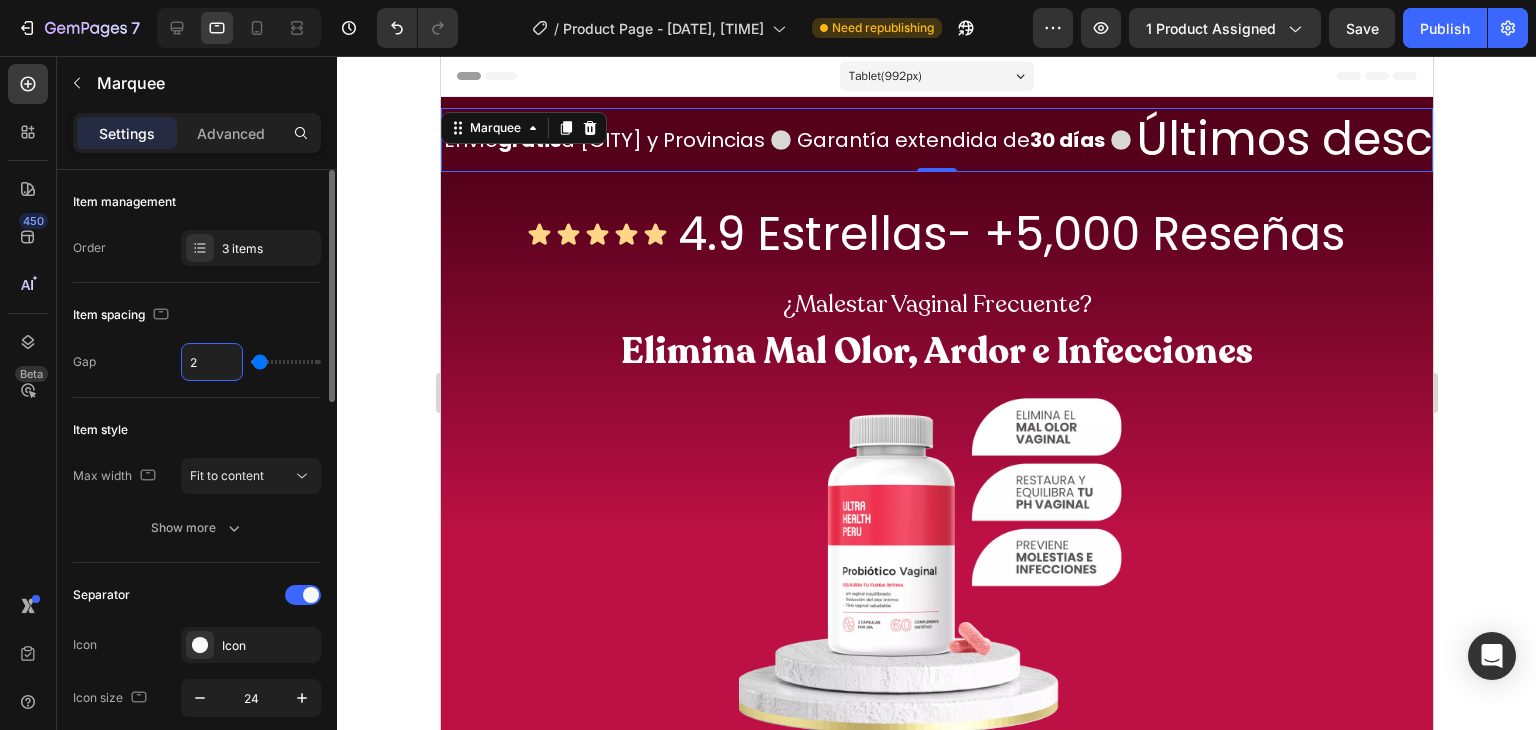 type on "20" 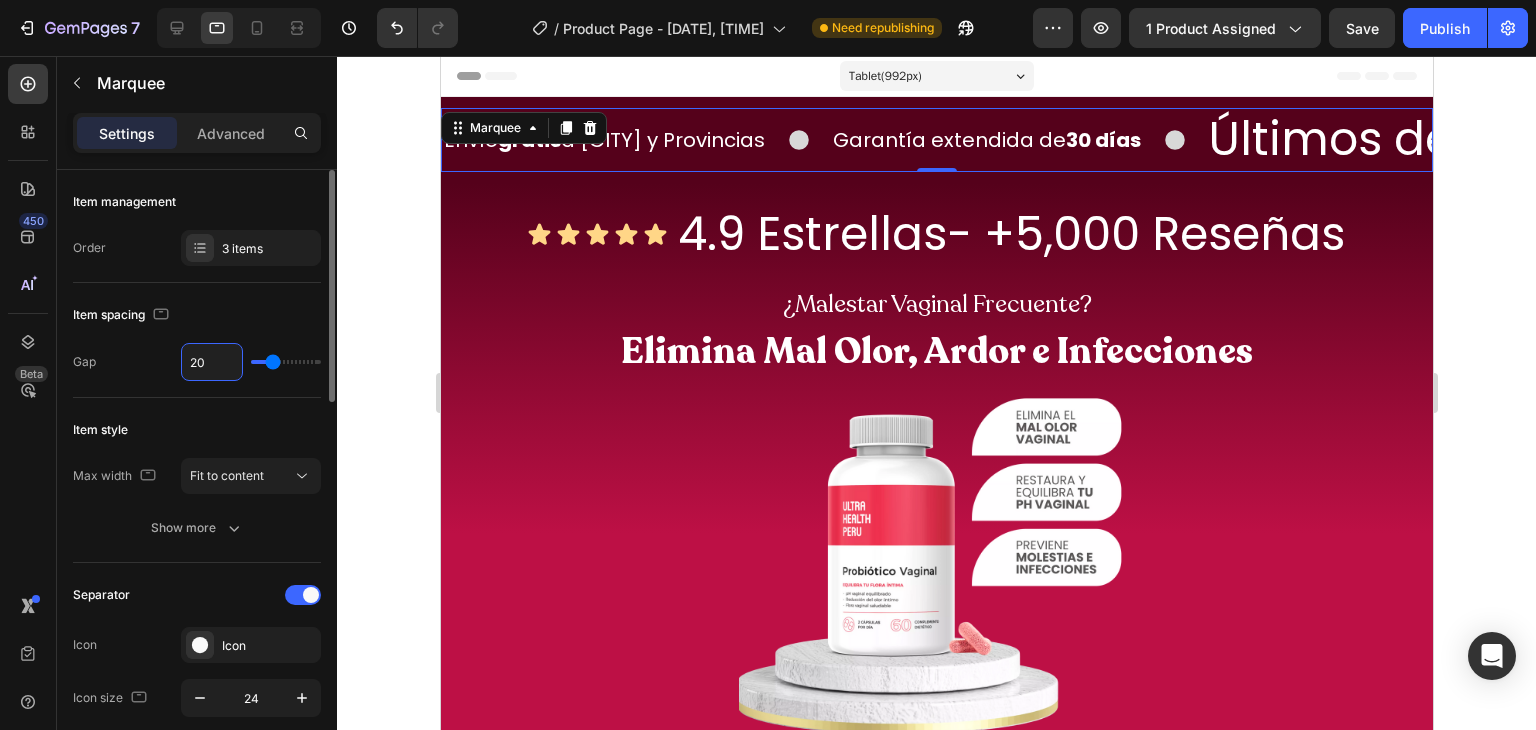 type on "2" 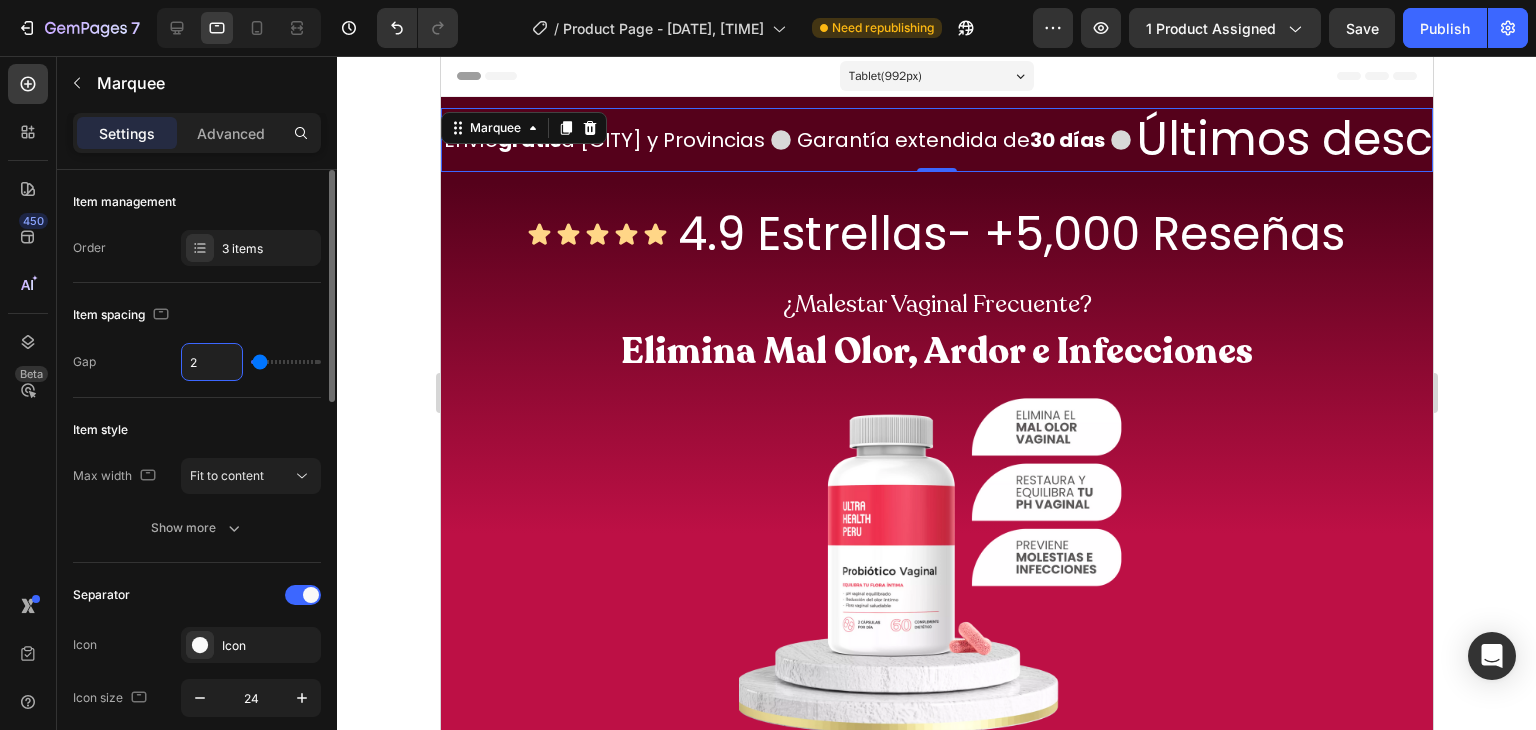 type 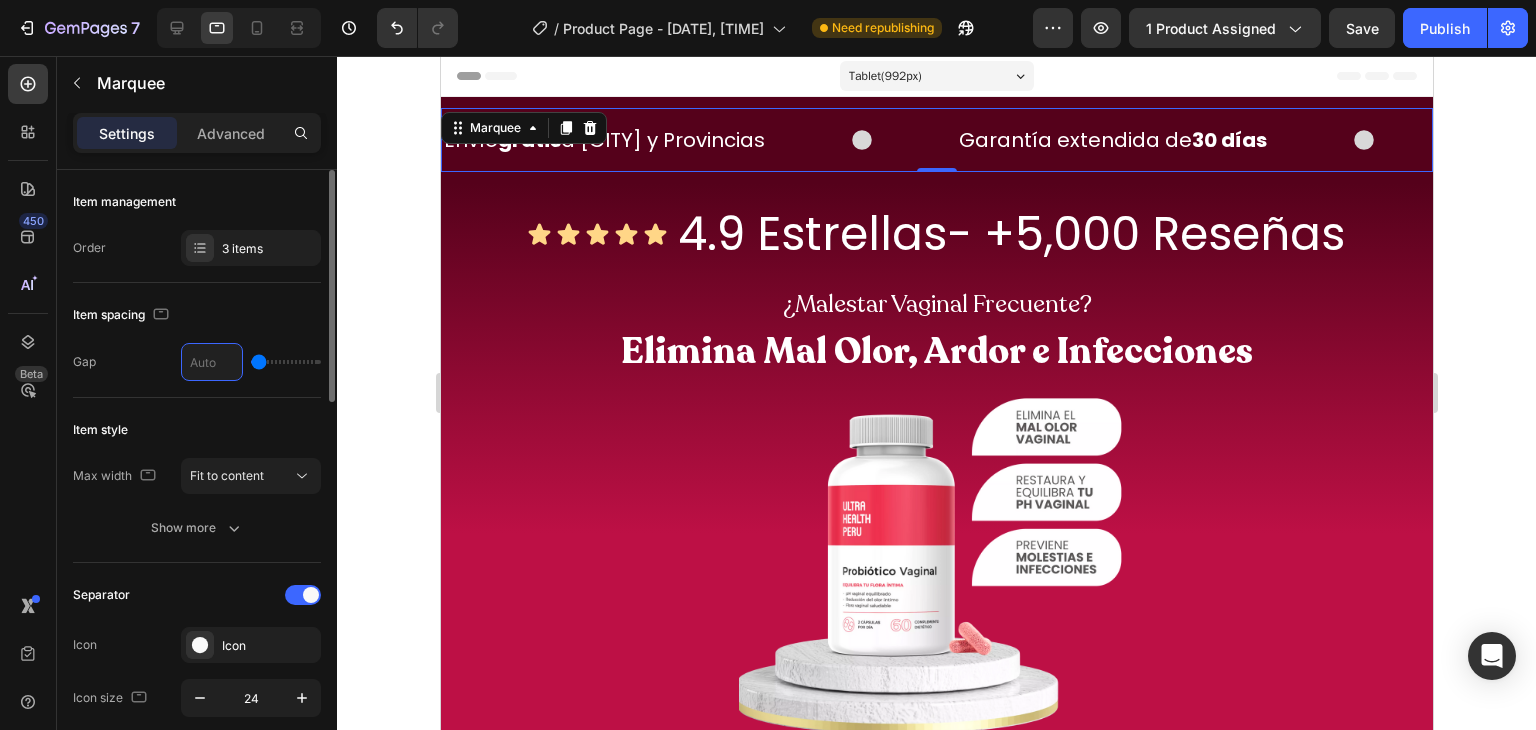 type on "2" 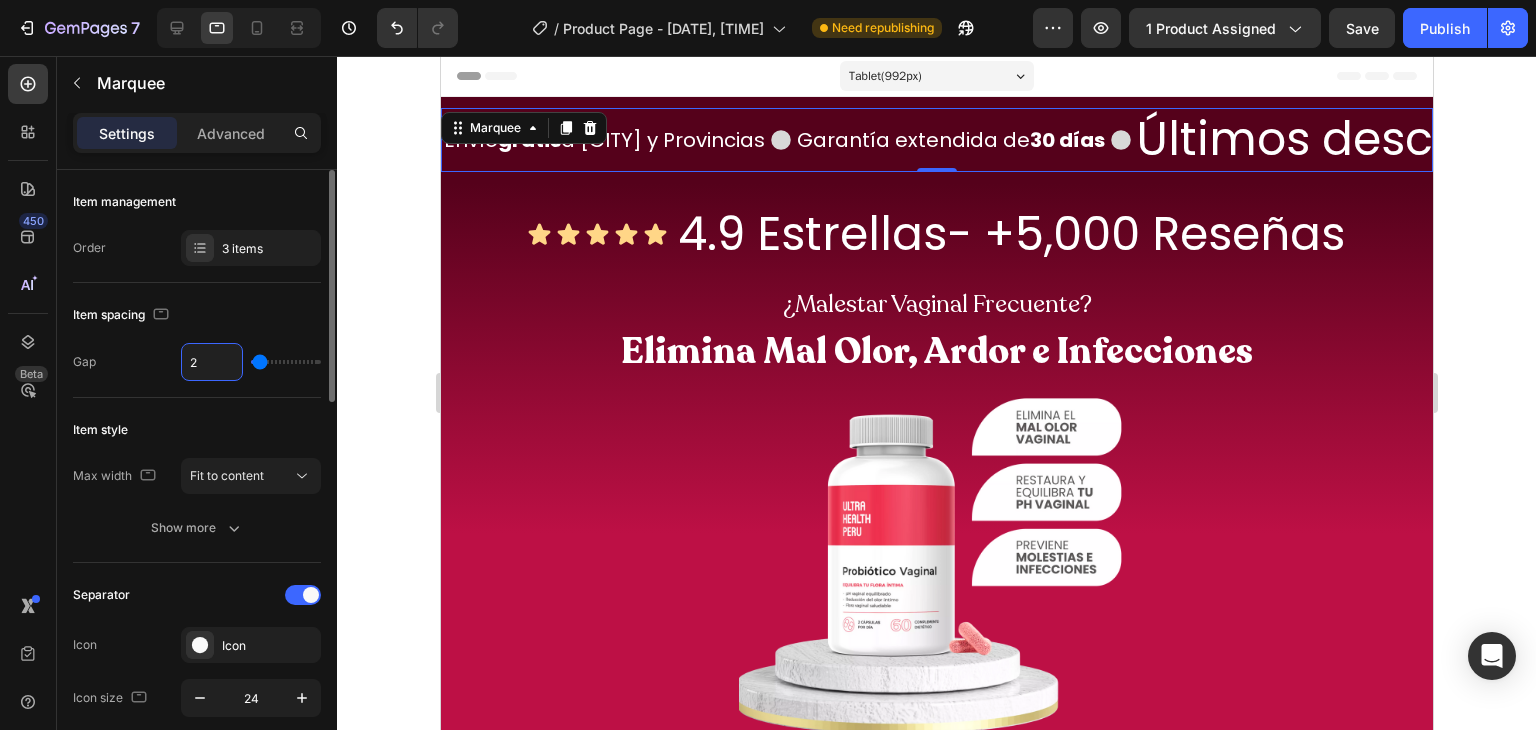 type on "20" 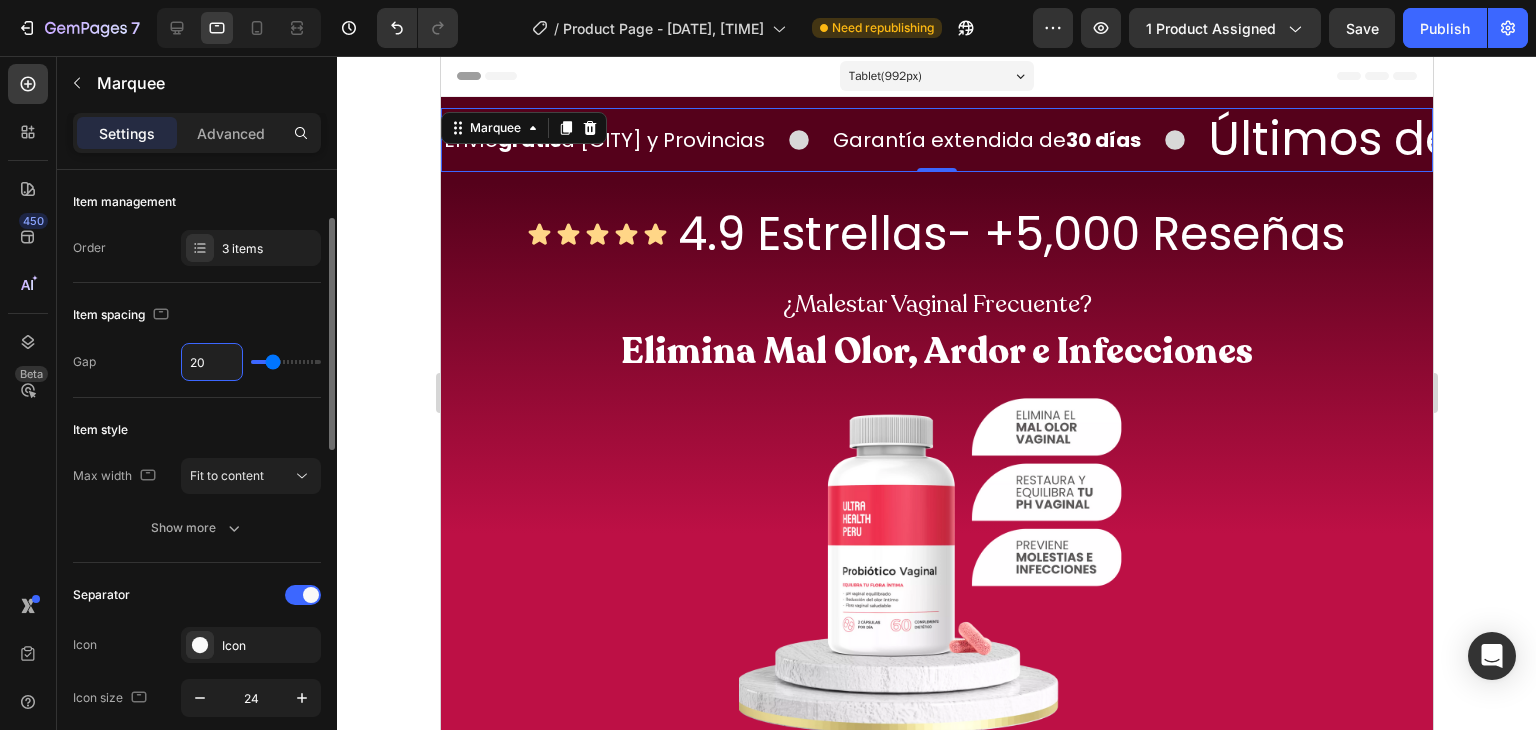scroll, scrollTop: 88, scrollLeft: 0, axis: vertical 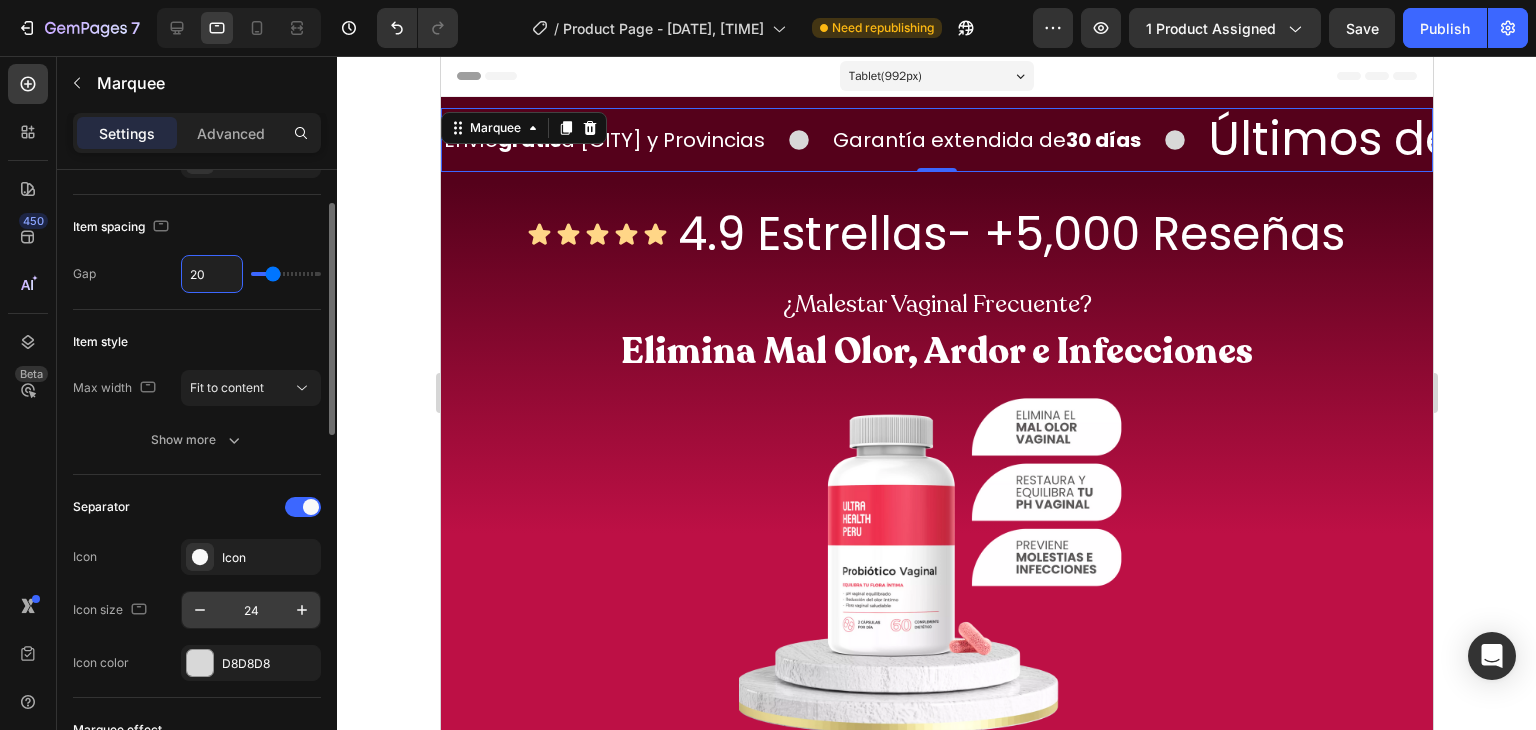 type on "20" 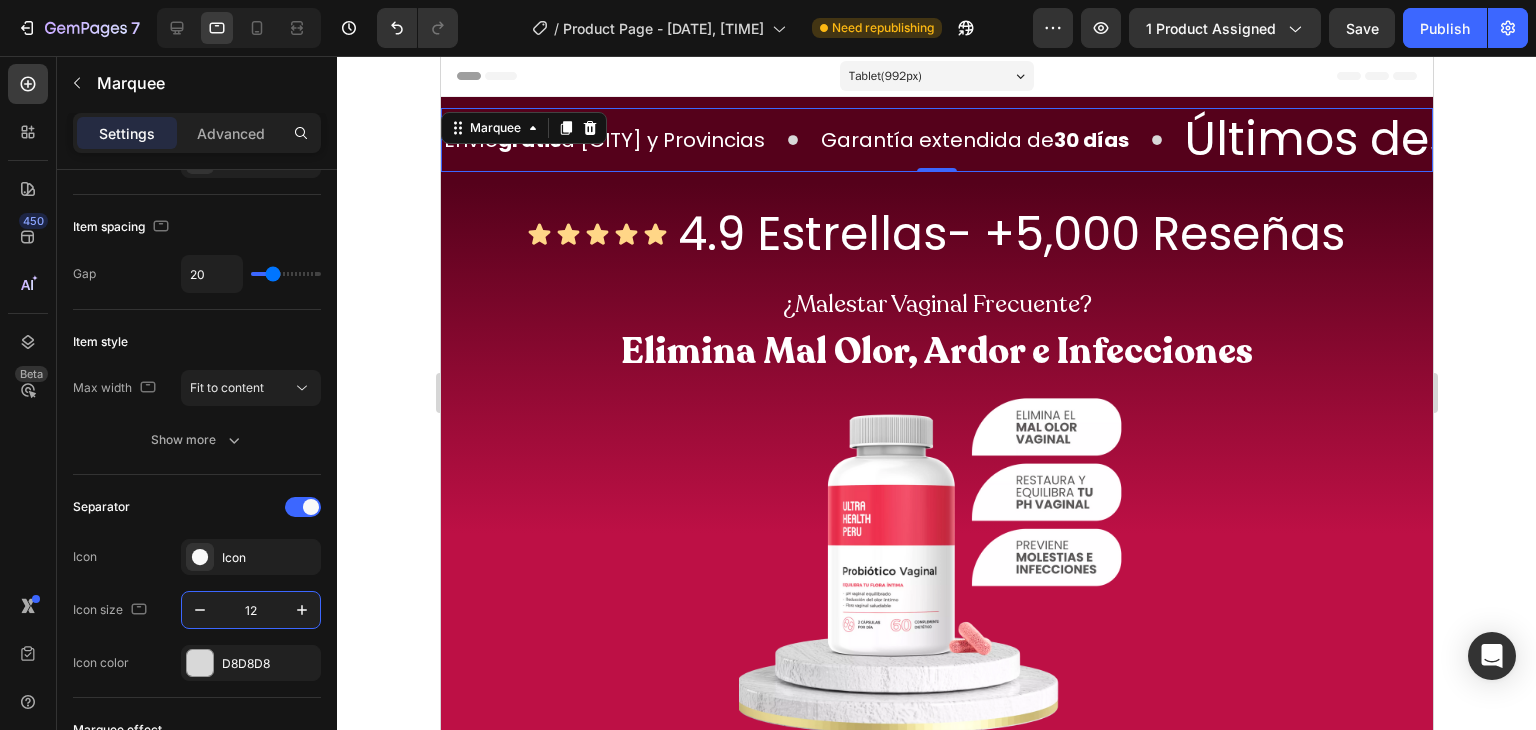 type on "12" 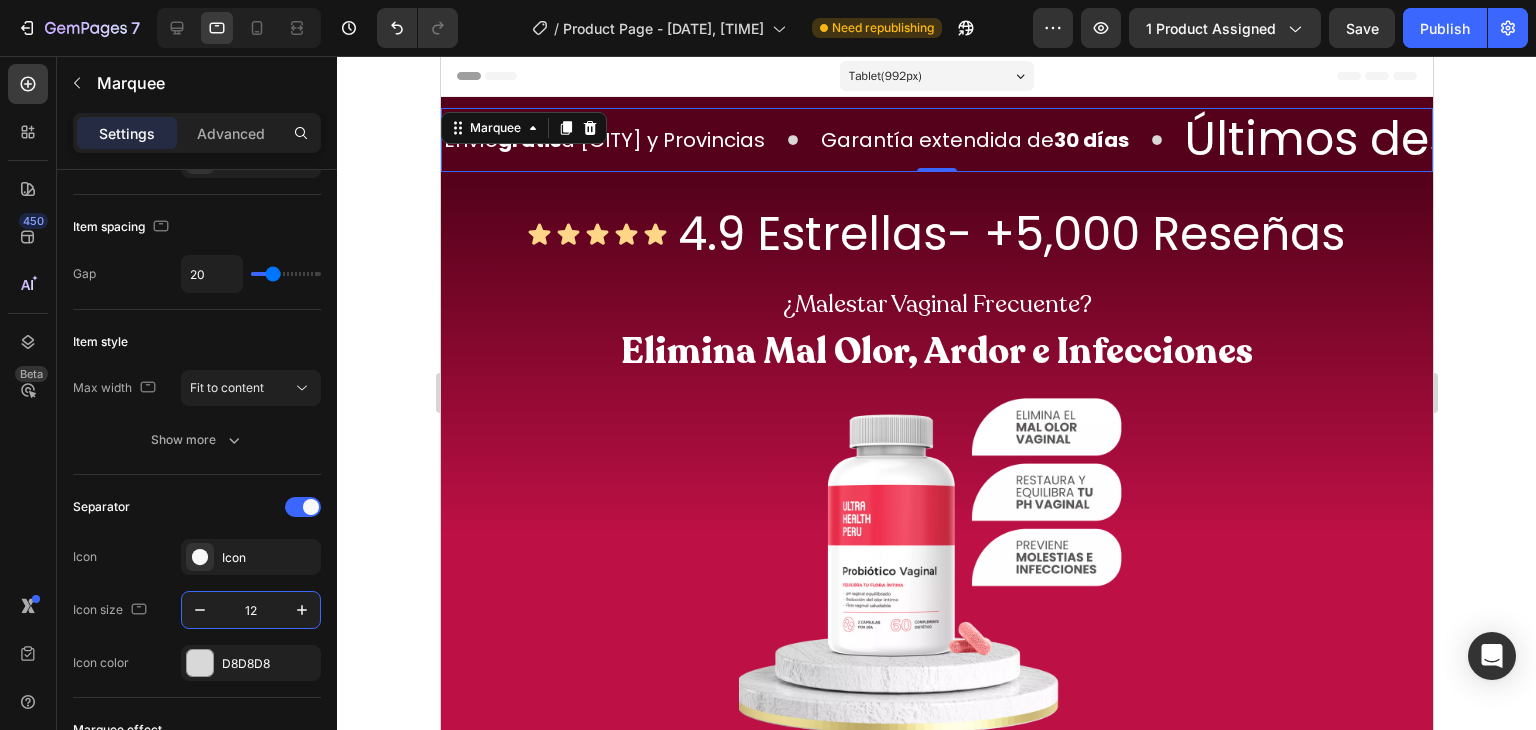 click 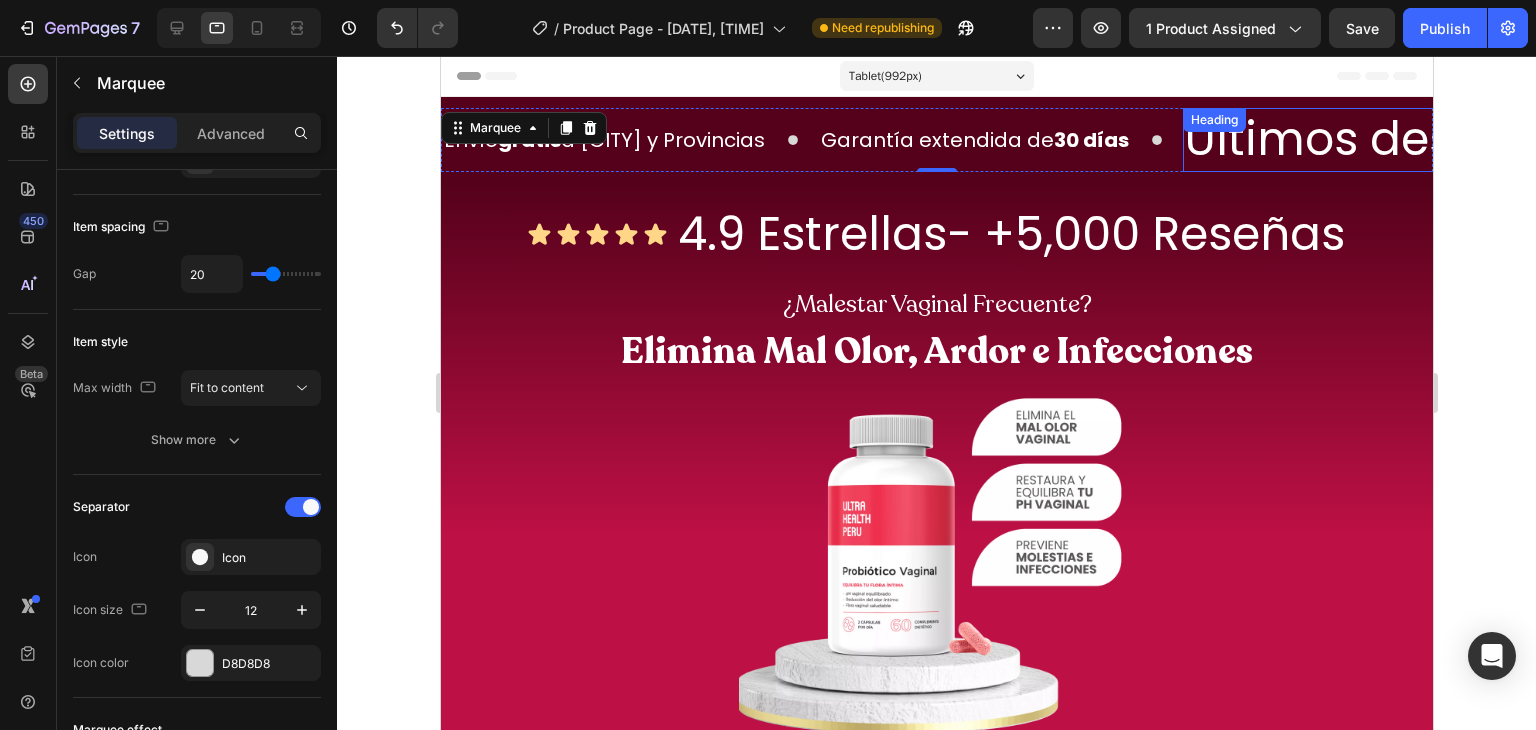 click on "Últimos descuentos de  hasta 50% Heading" at bounding box center (1569, 140) 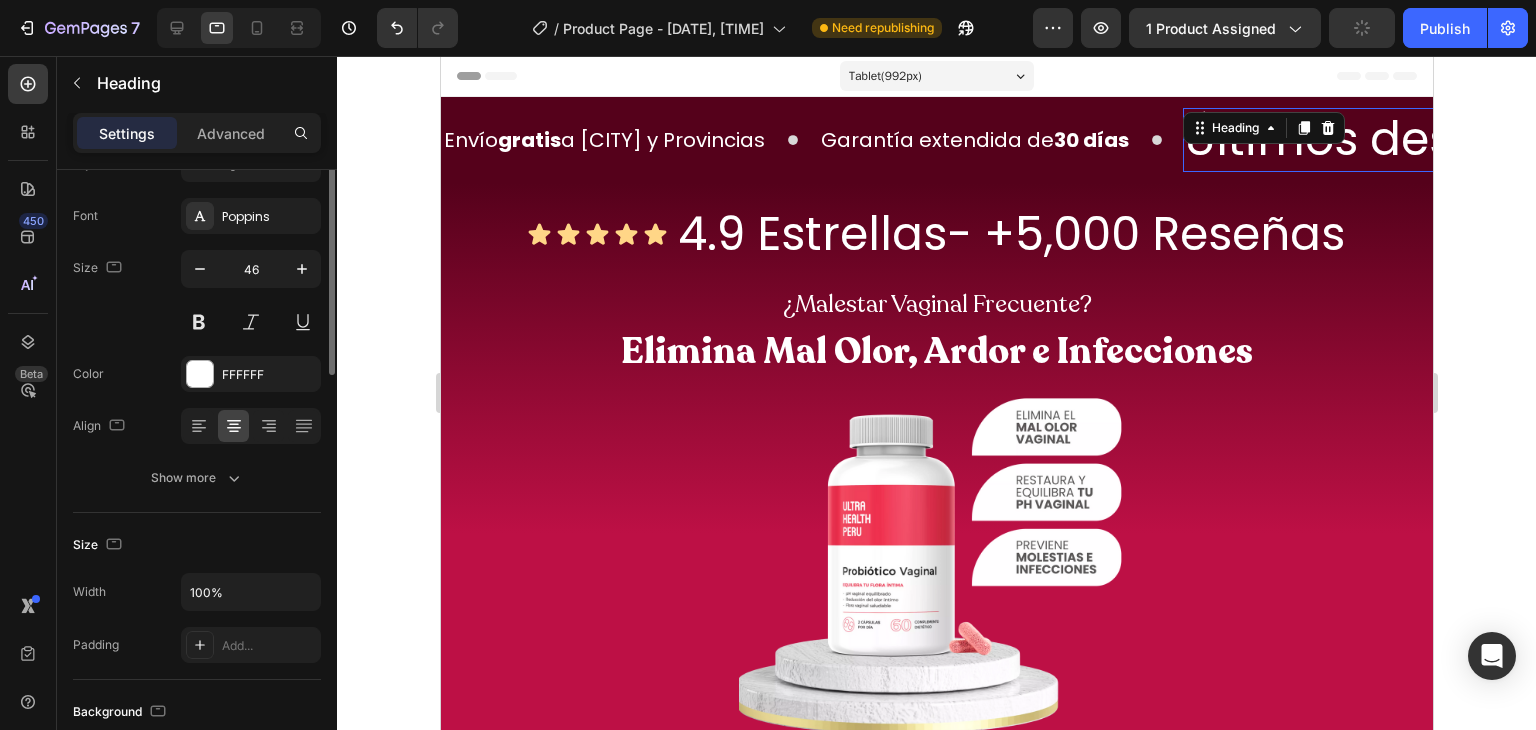 scroll, scrollTop: 0, scrollLeft: 0, axis: both 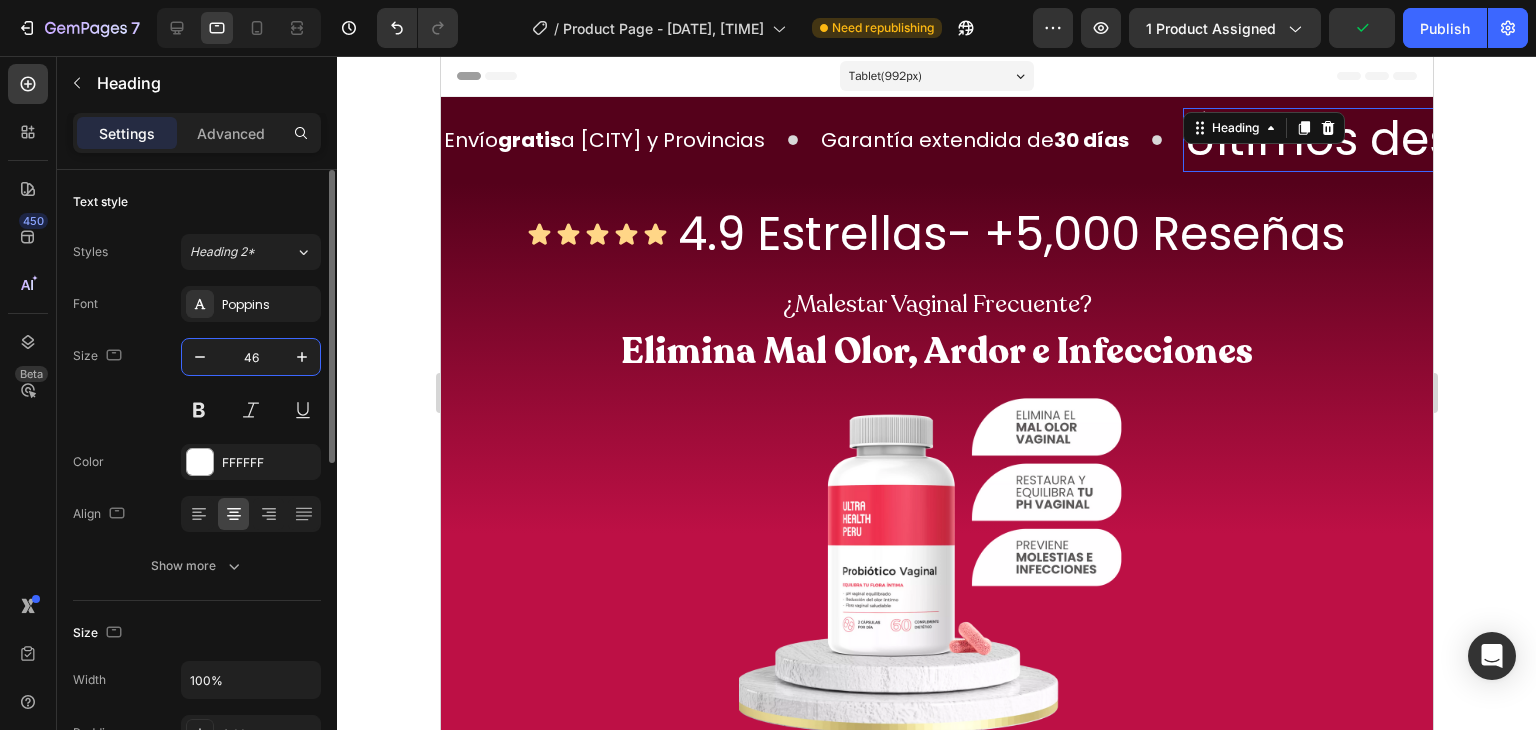 click on "46" at bounding box center [251, 357] 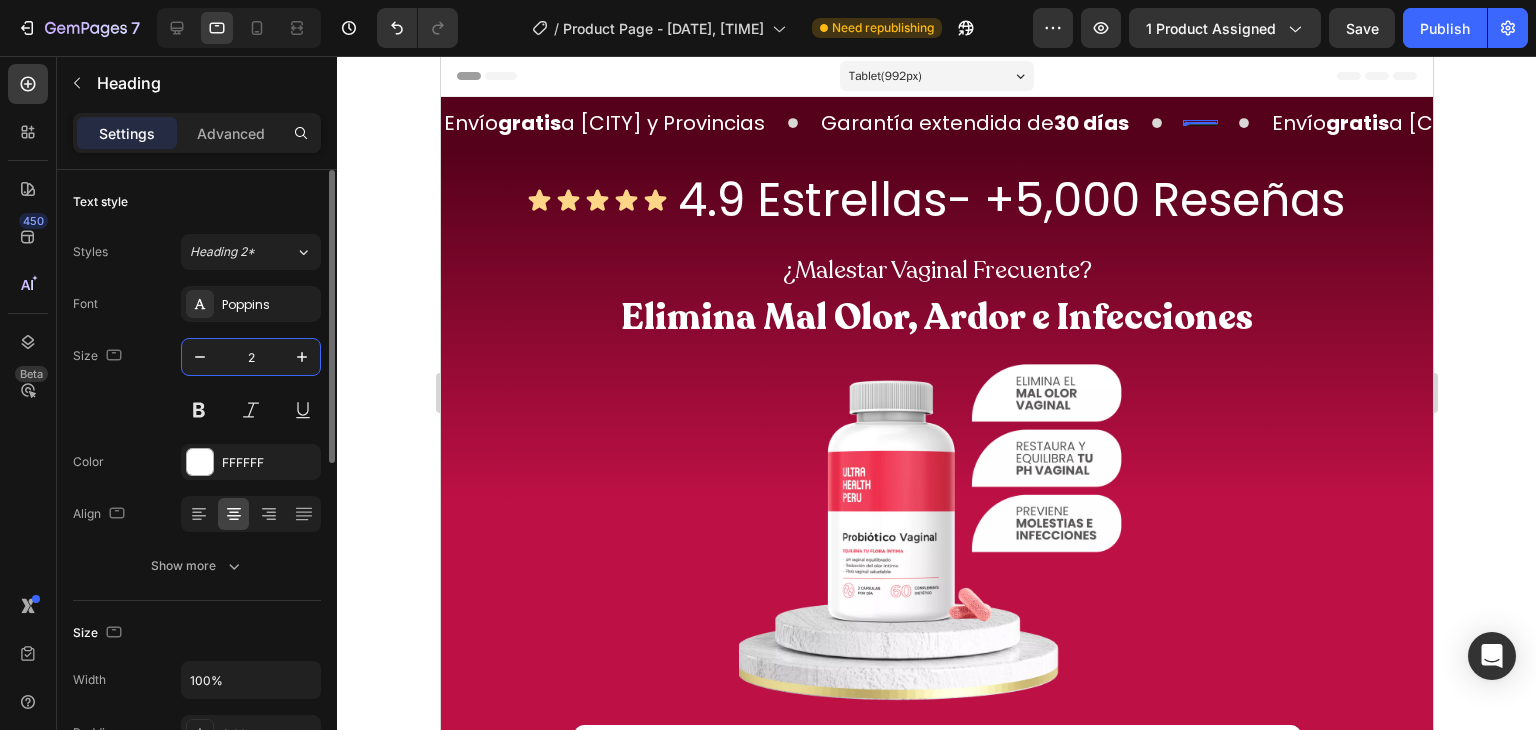 type on "20" 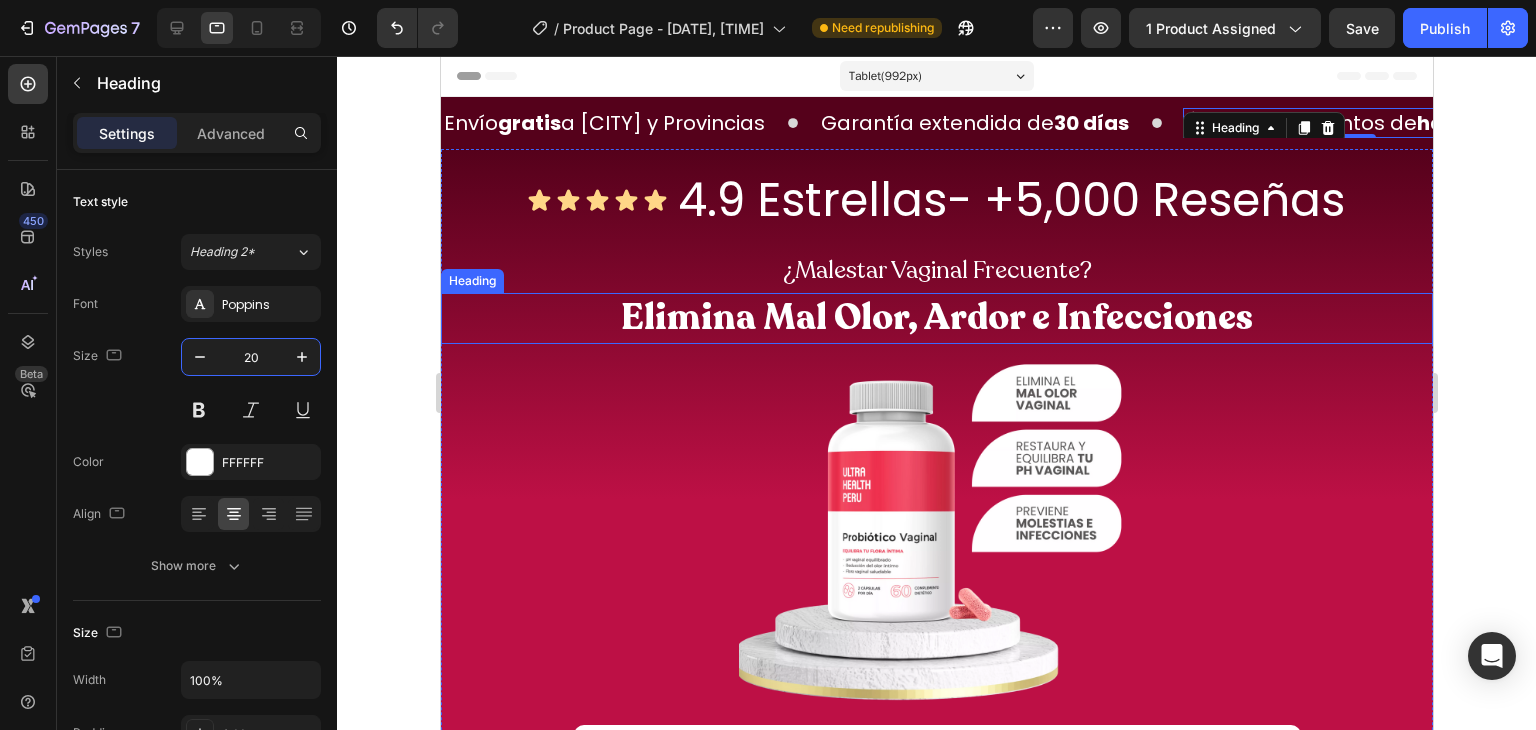 click on "Elimina Mal Olor, Ardor e Infecciones" at bounding box center (936, 318) 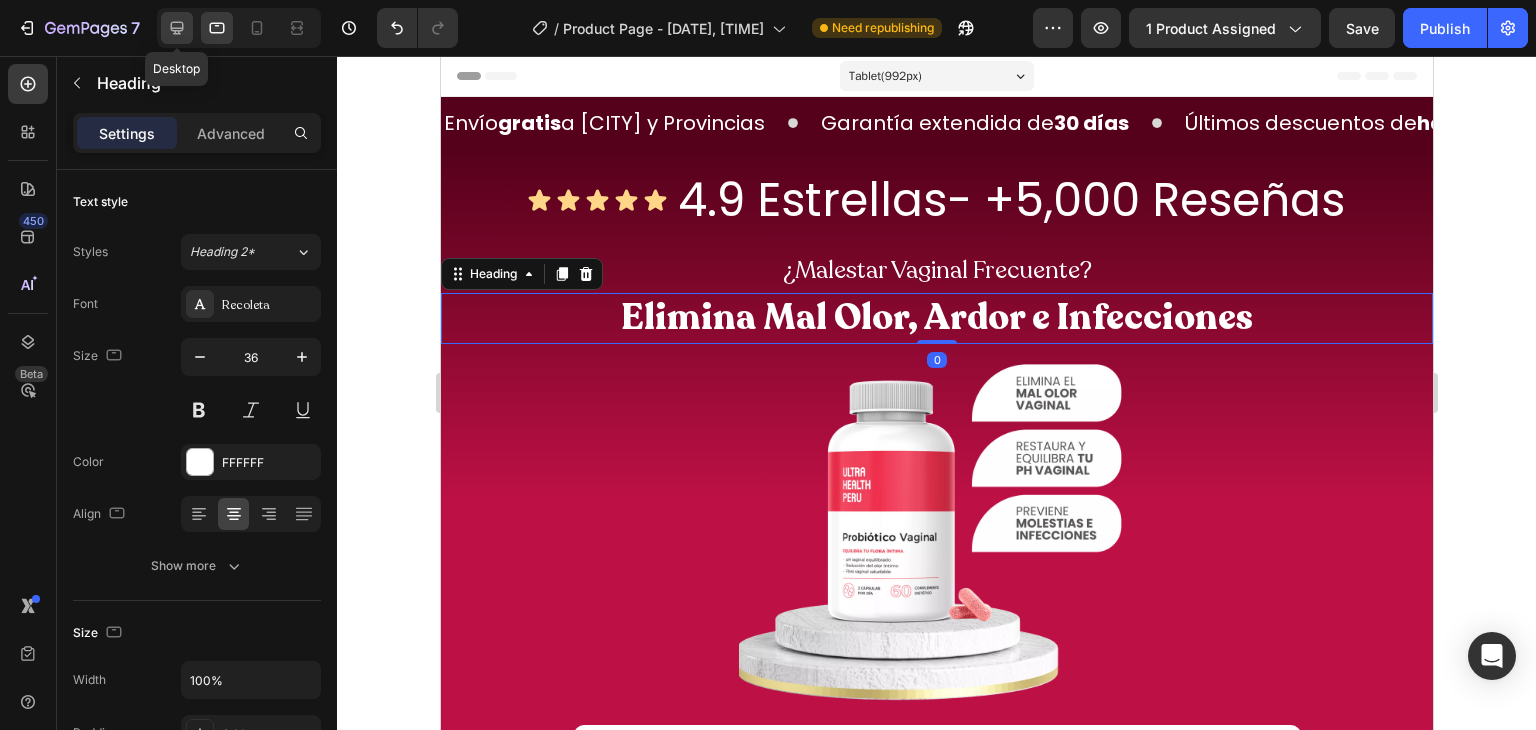click 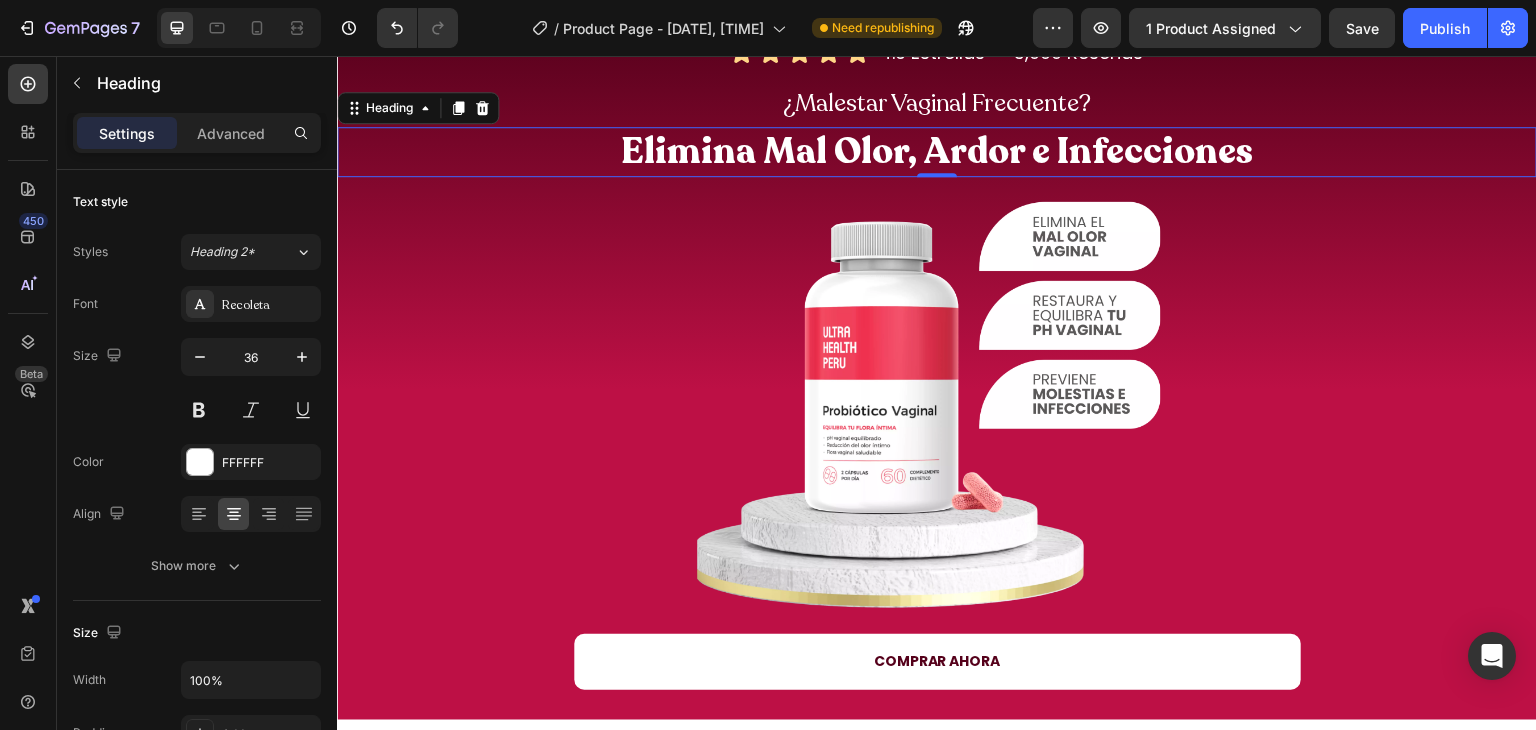scroll, scrollTop: 22, scrollLeft: 0, axis: vertical 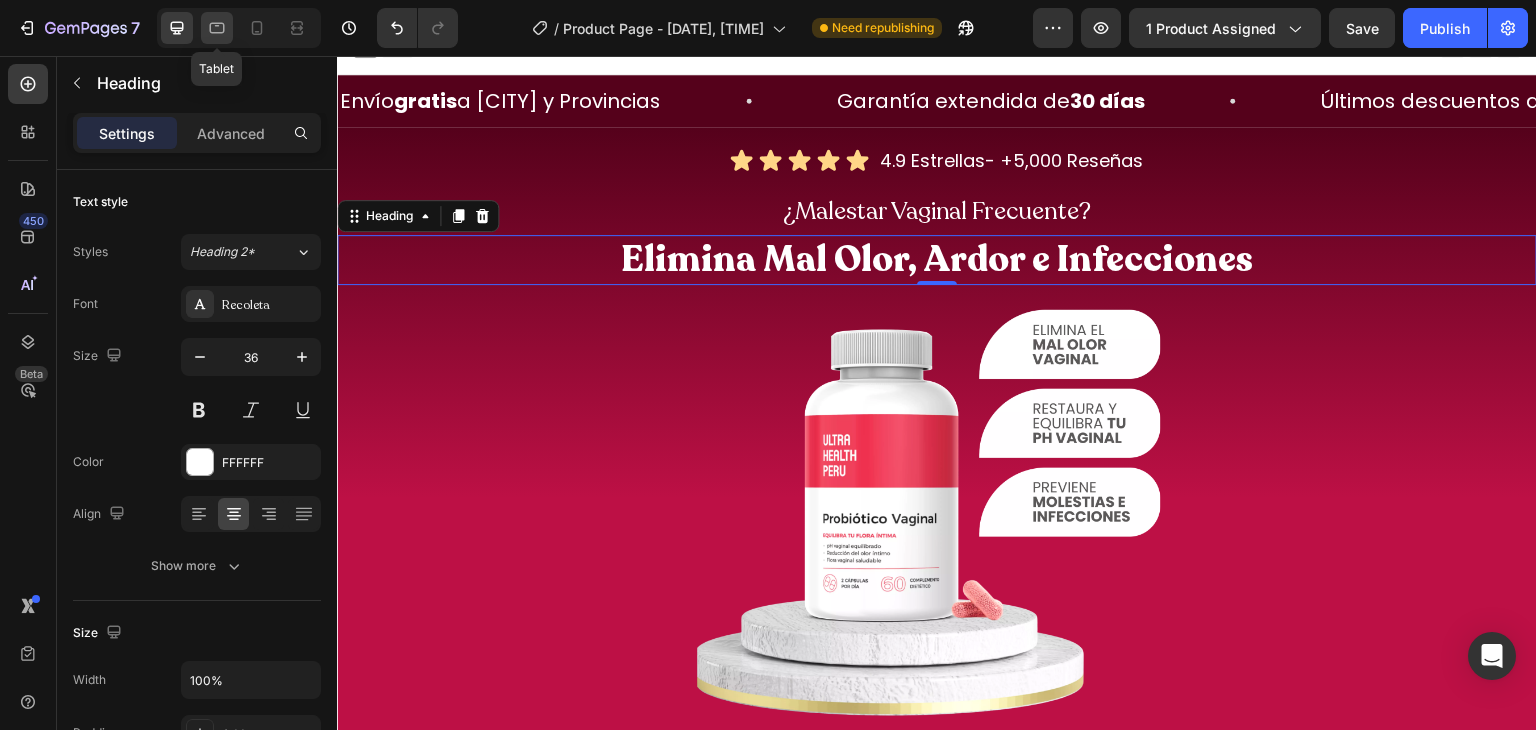 click 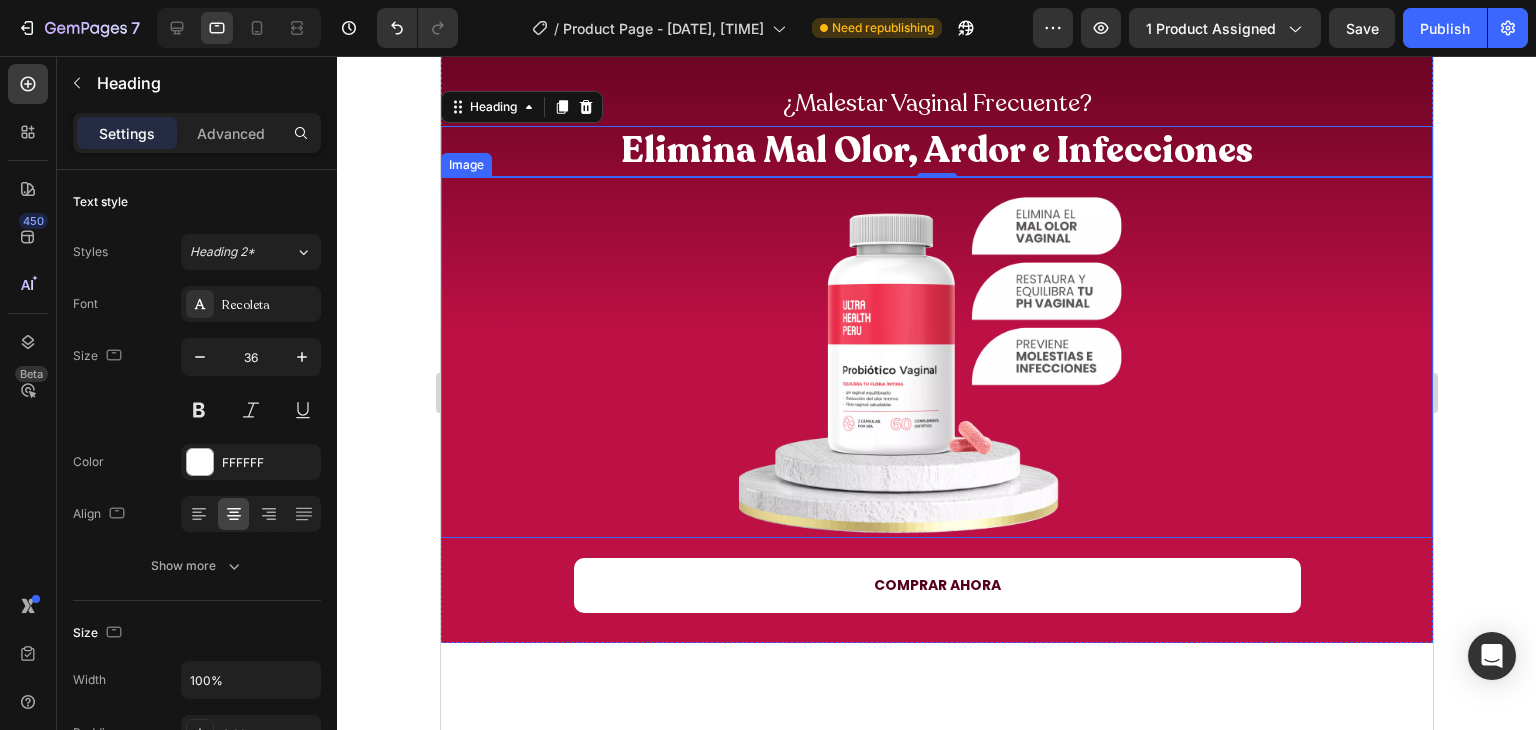 scroll, scrollTop: 23, scrollLeft: 0, axis: vertical 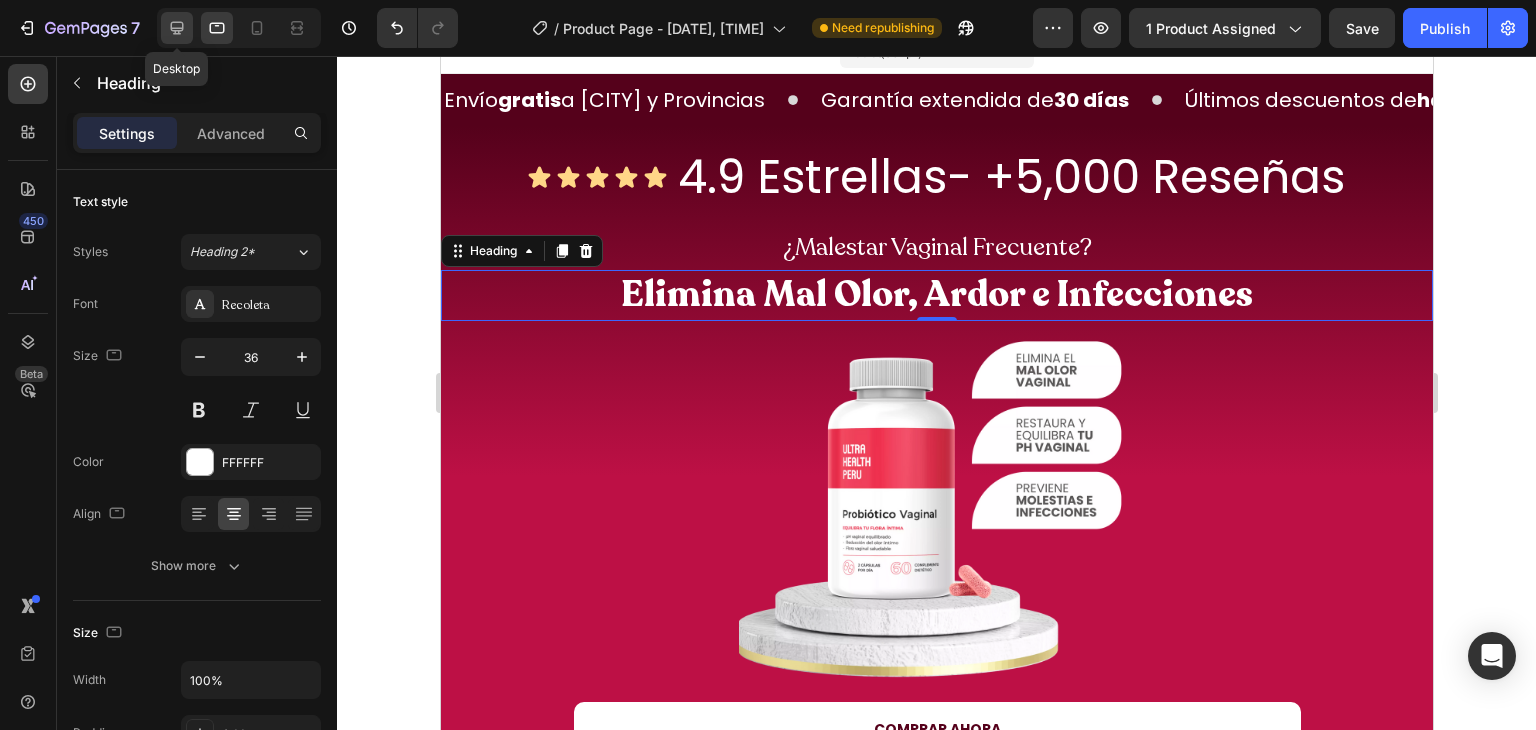 click 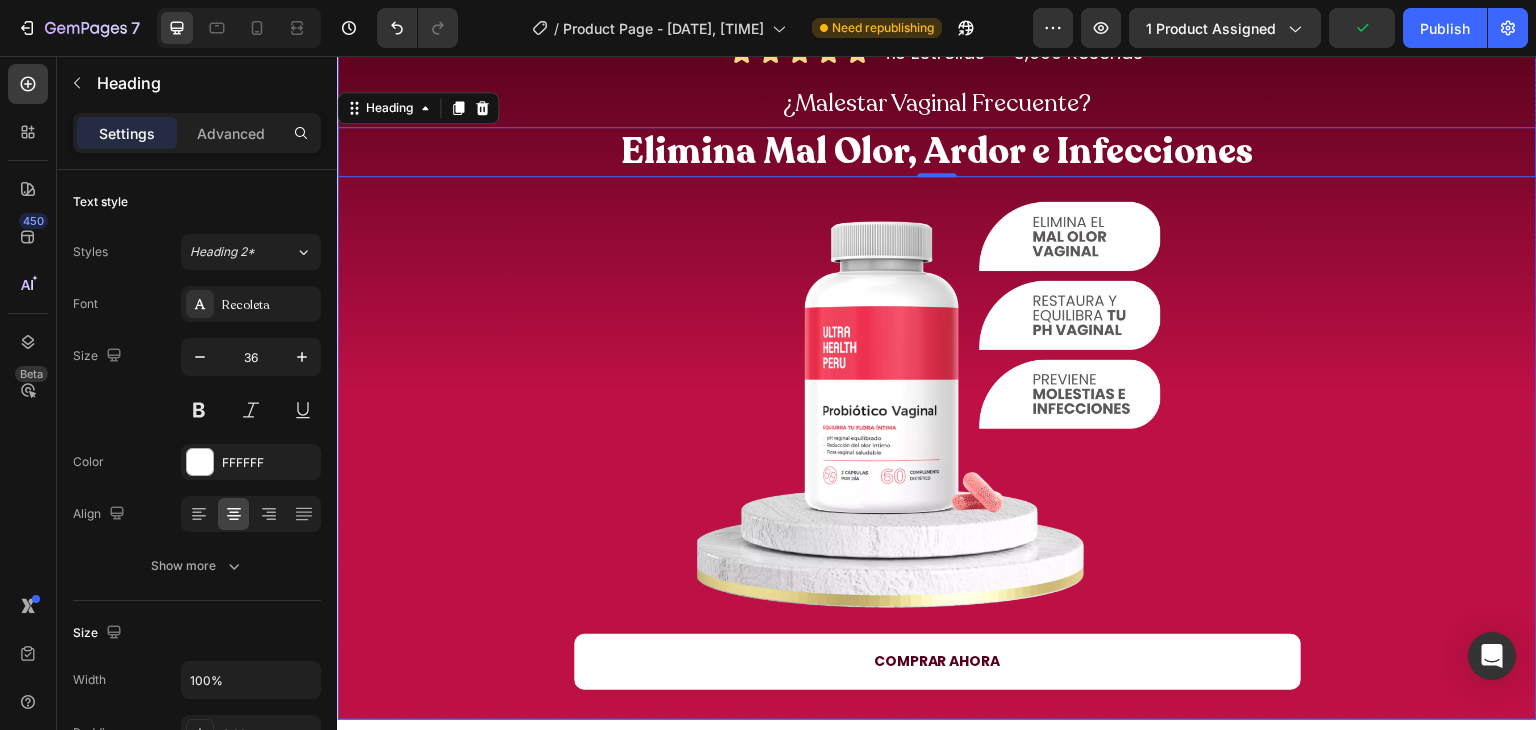 scroll, scrollTop: 67, scrollLeft: 0, axis: vertical 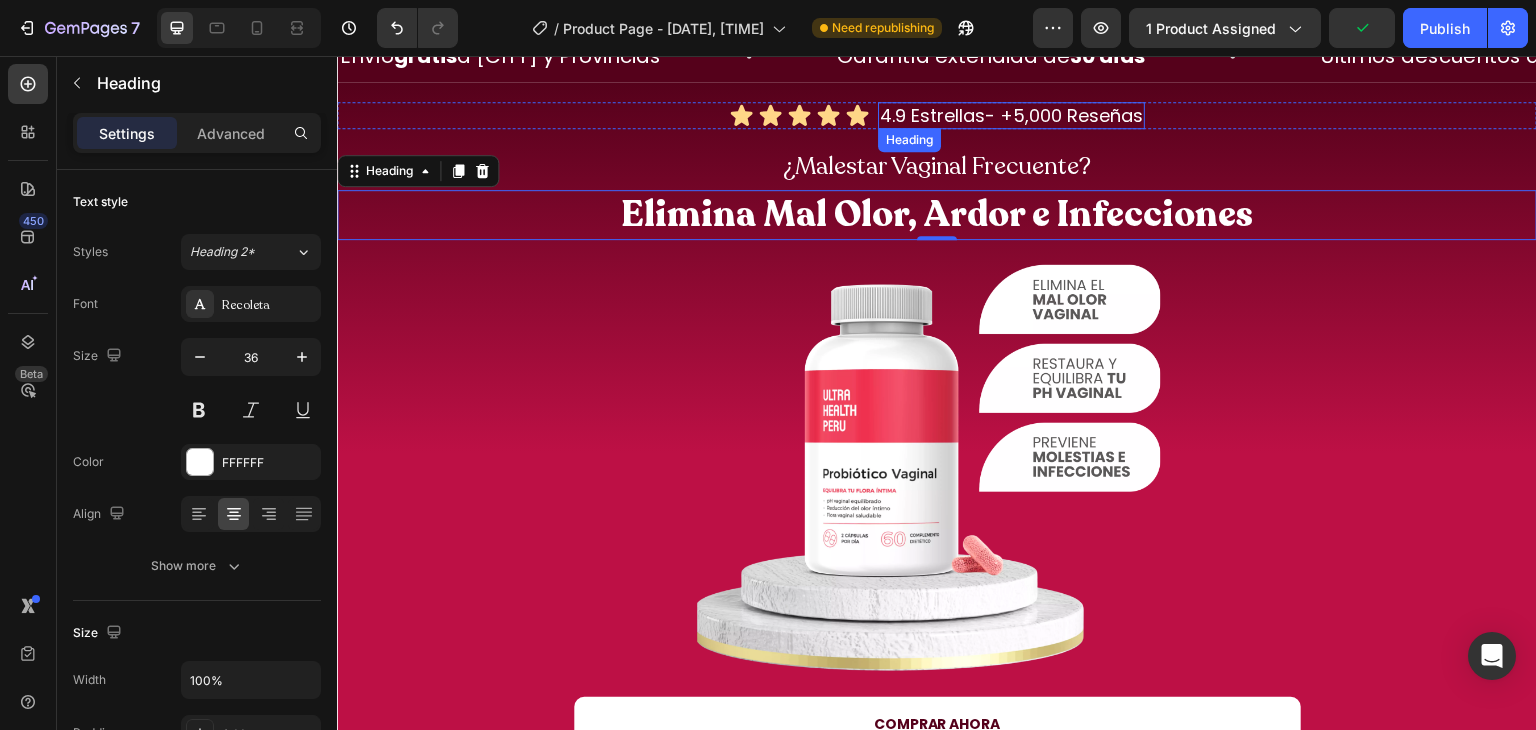 click on "4.9 Estrellas- +5,000 Reseñas" at bounding box center (1011, 115) 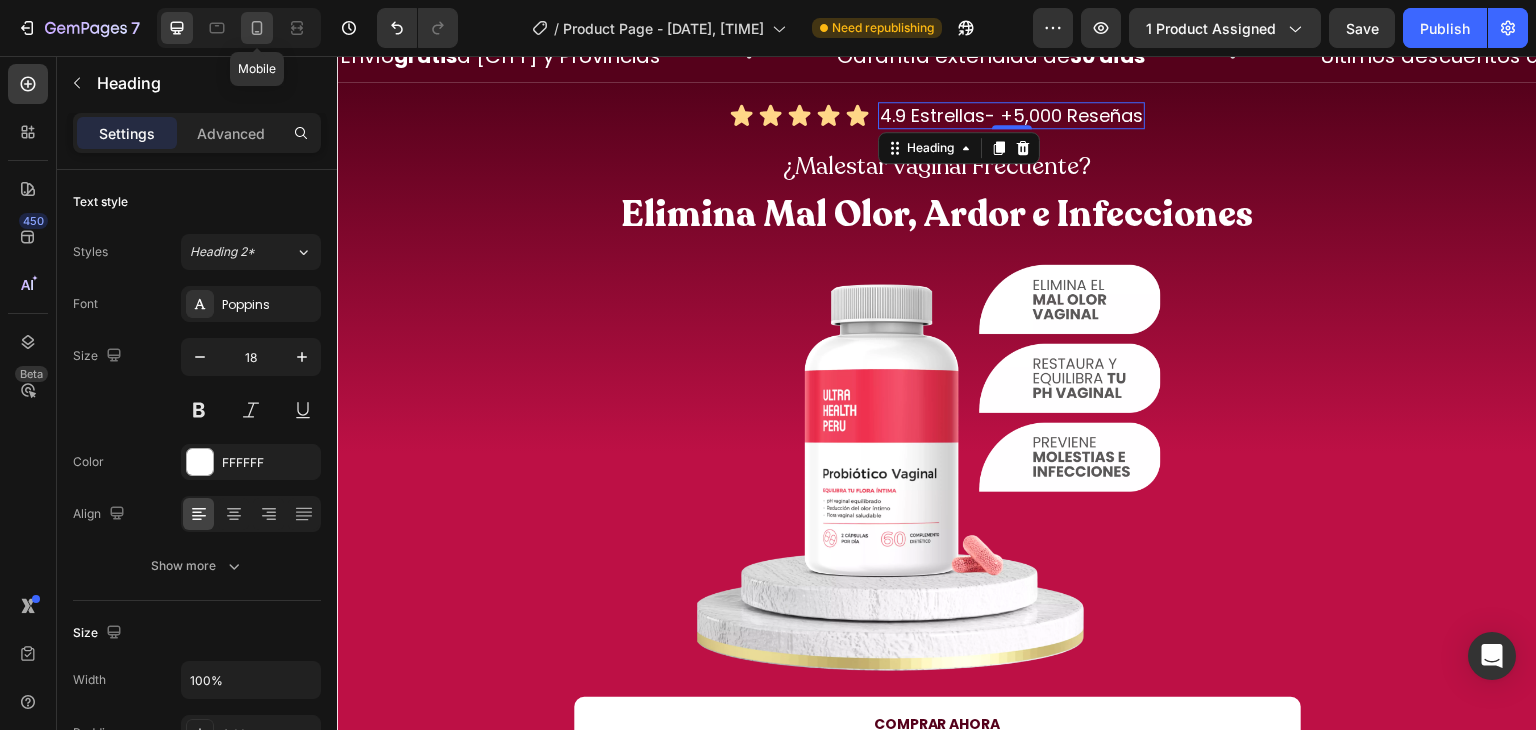 click 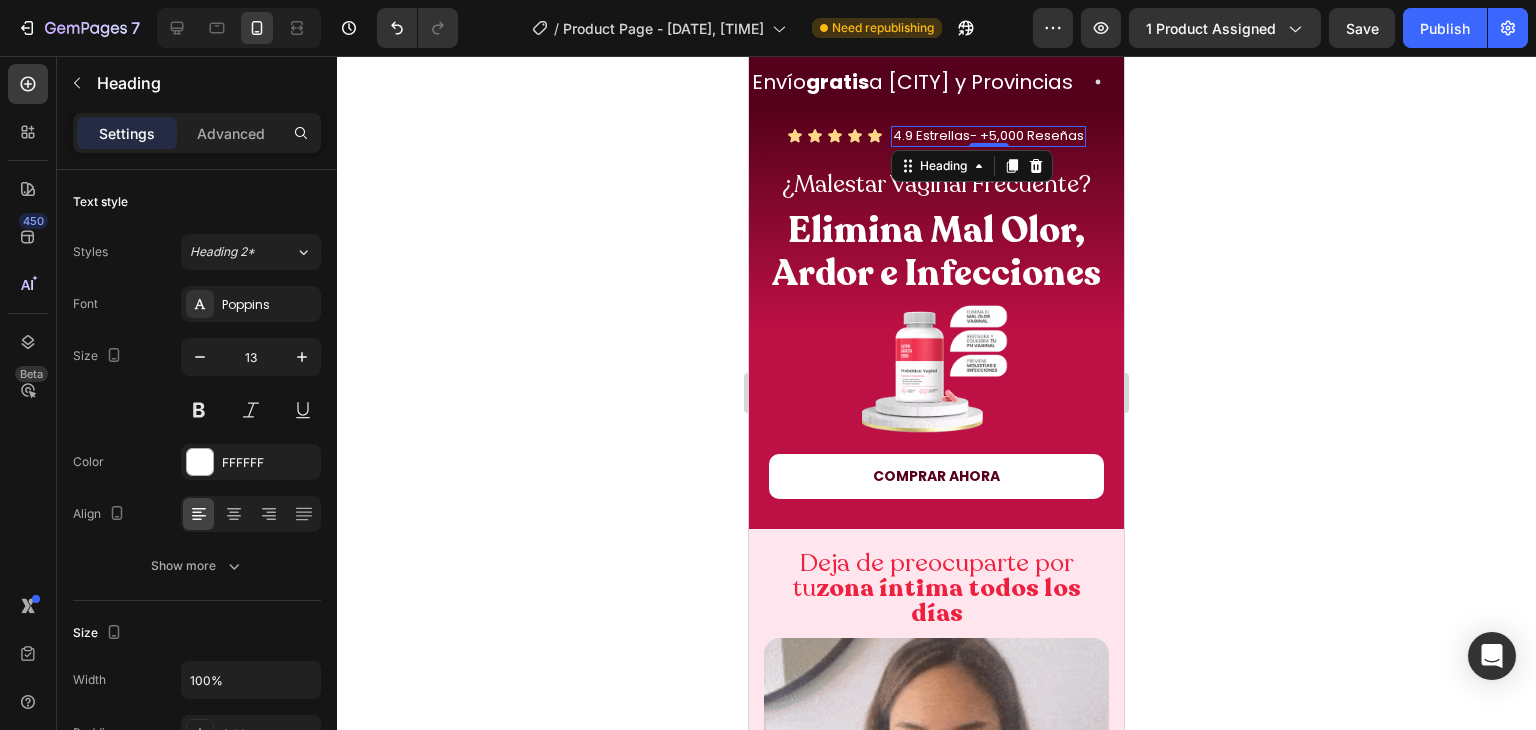 scroll, scrollTop: 0, scrollLeft: 0, axis: both 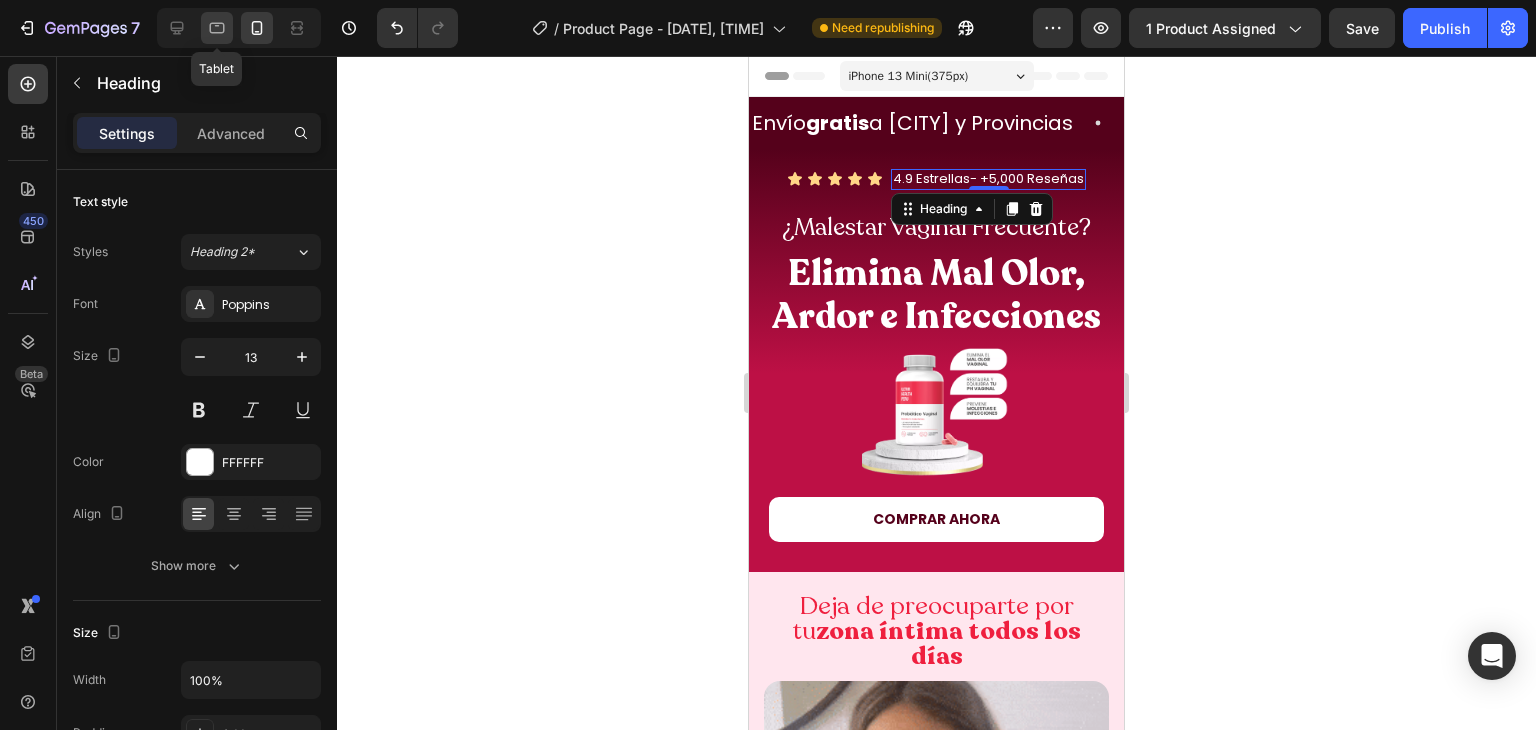 click 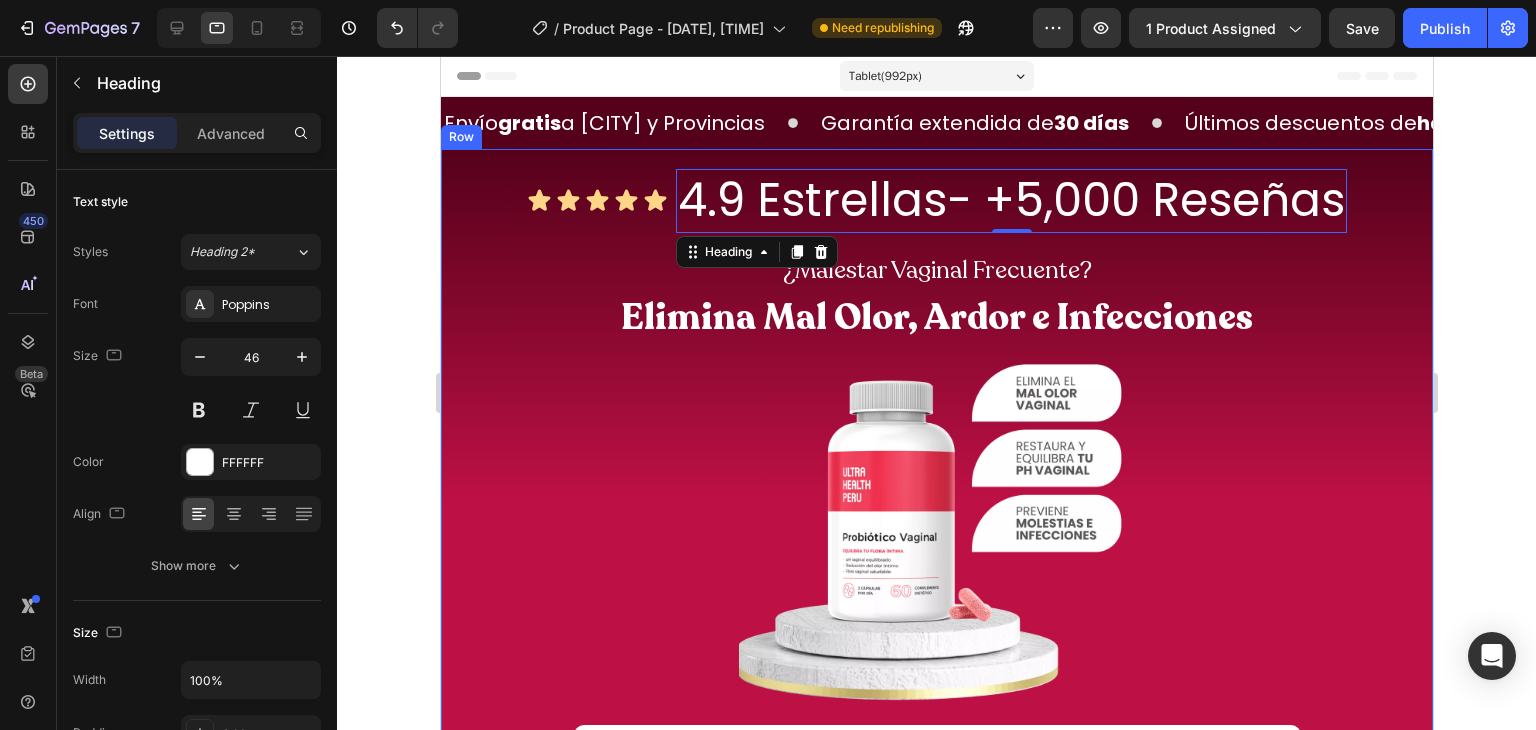 scroll, scrollTop: 43, scrollLeft: 0, axis: vertical 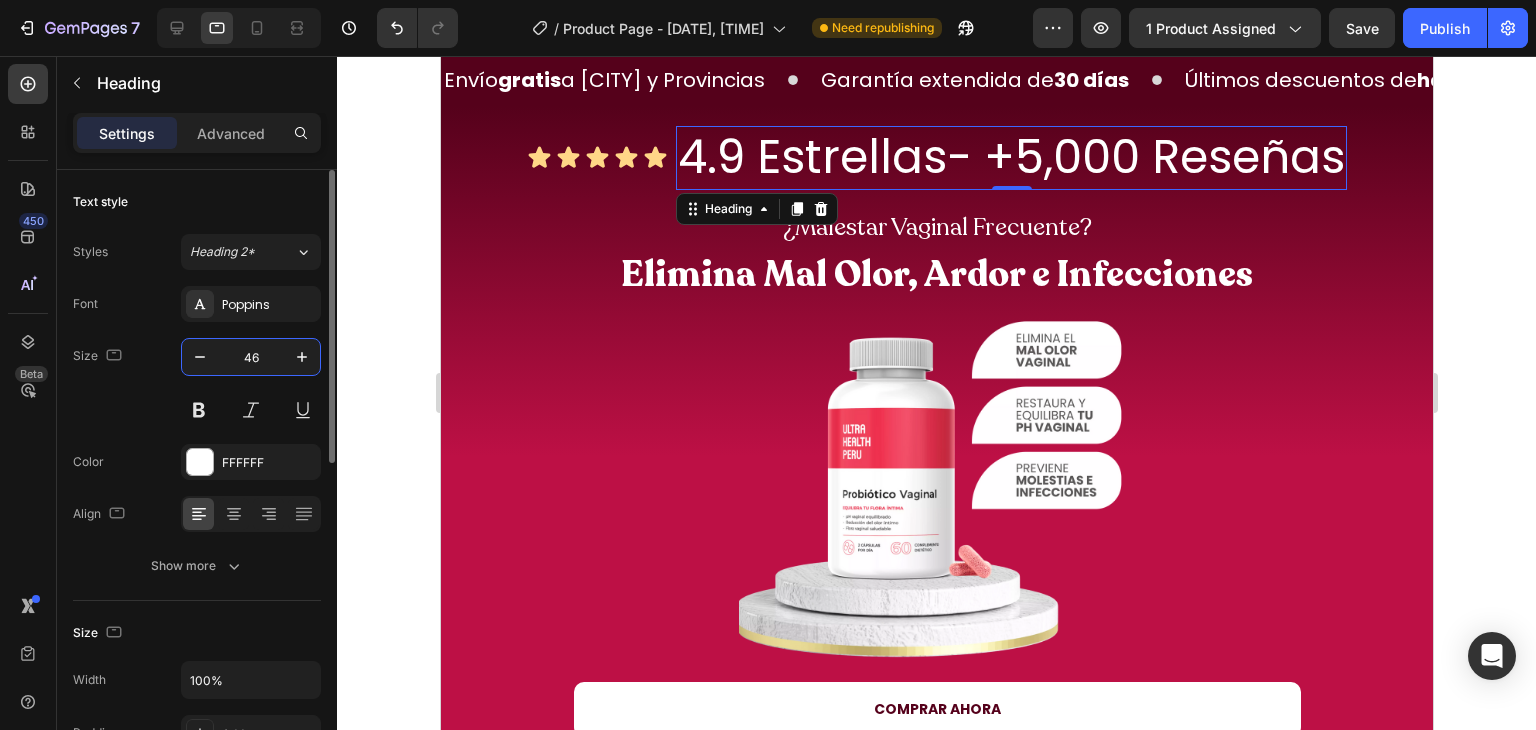 click on "46" at bounding box center [251, 357] 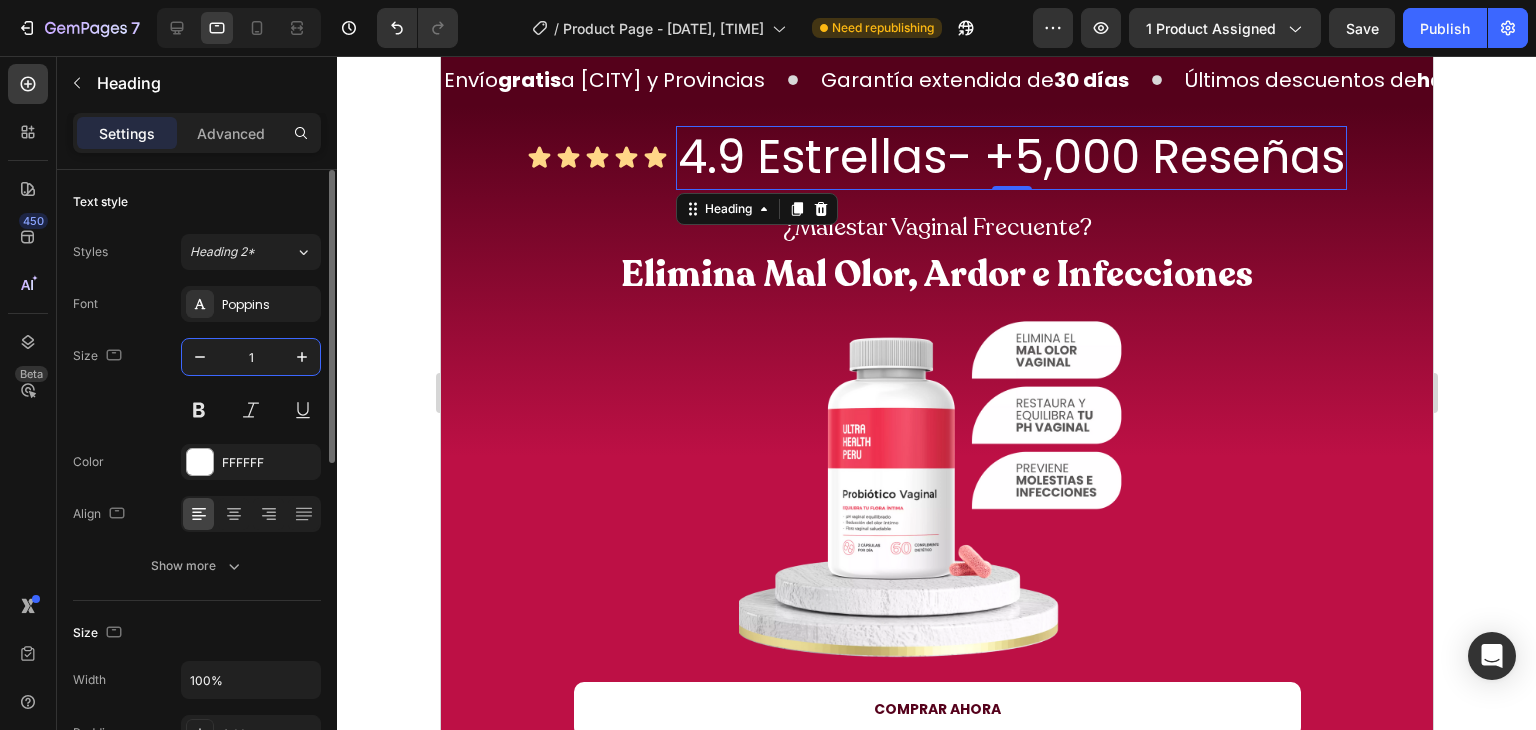 type on "18" 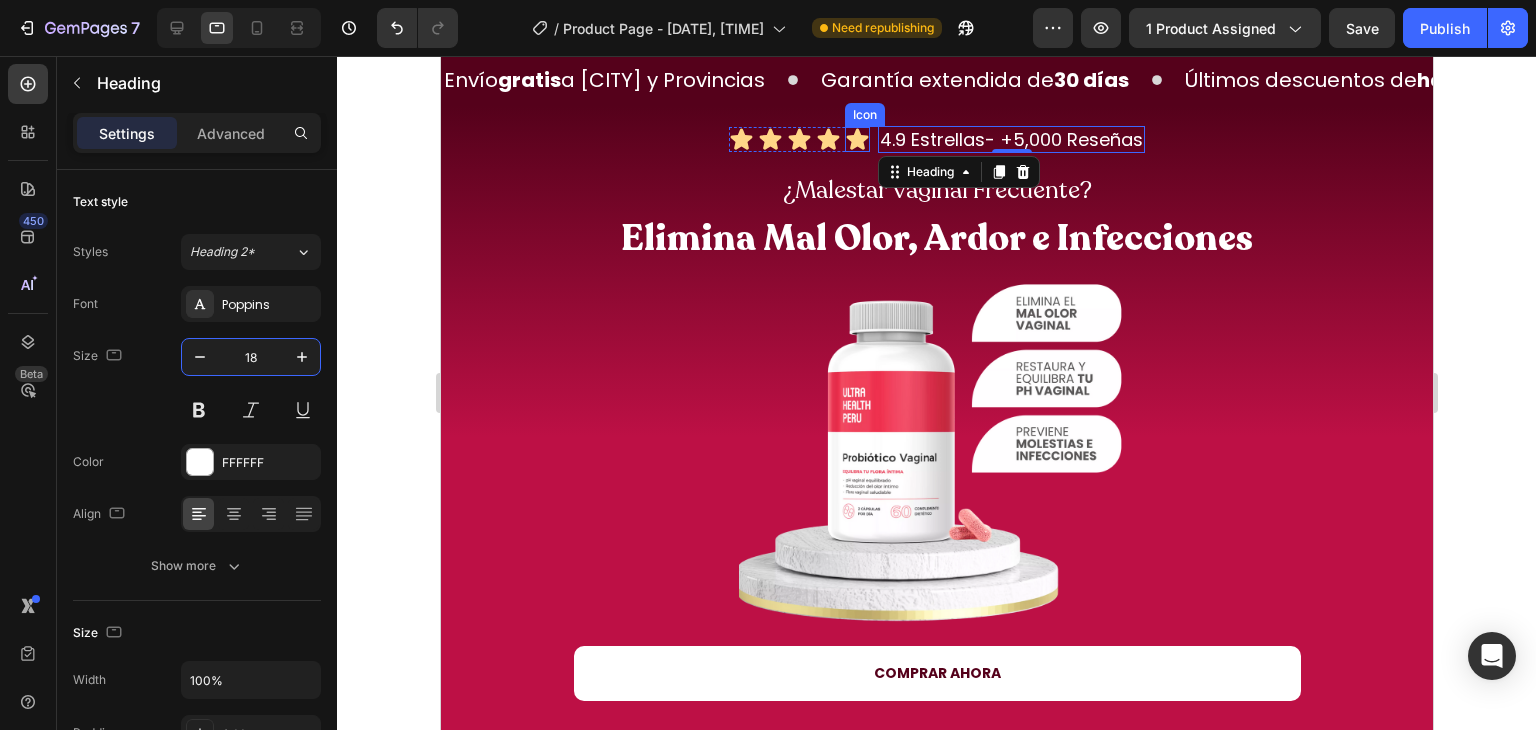 click 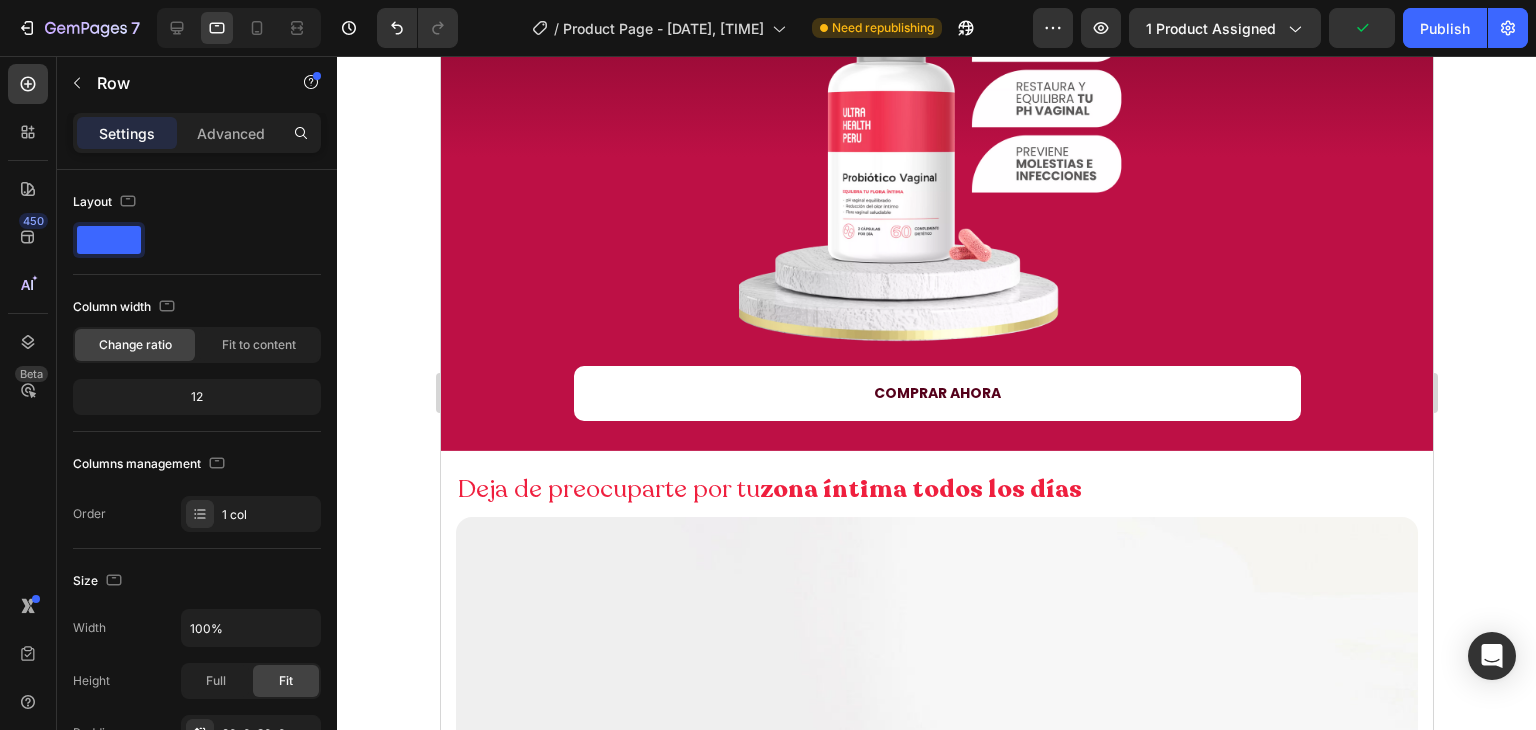 scroll, scrollTop: 0, scrollLeft: 0, axis: both 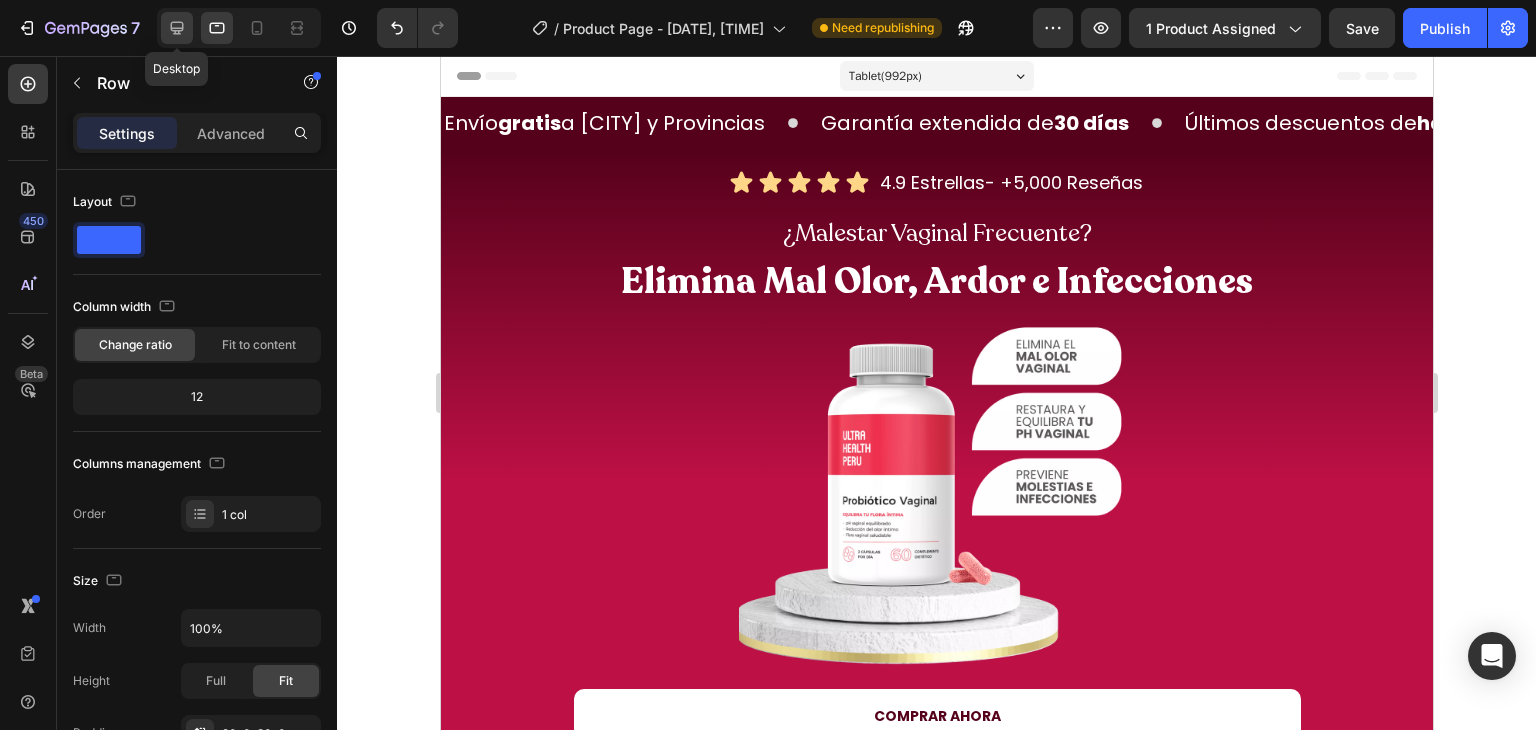 click 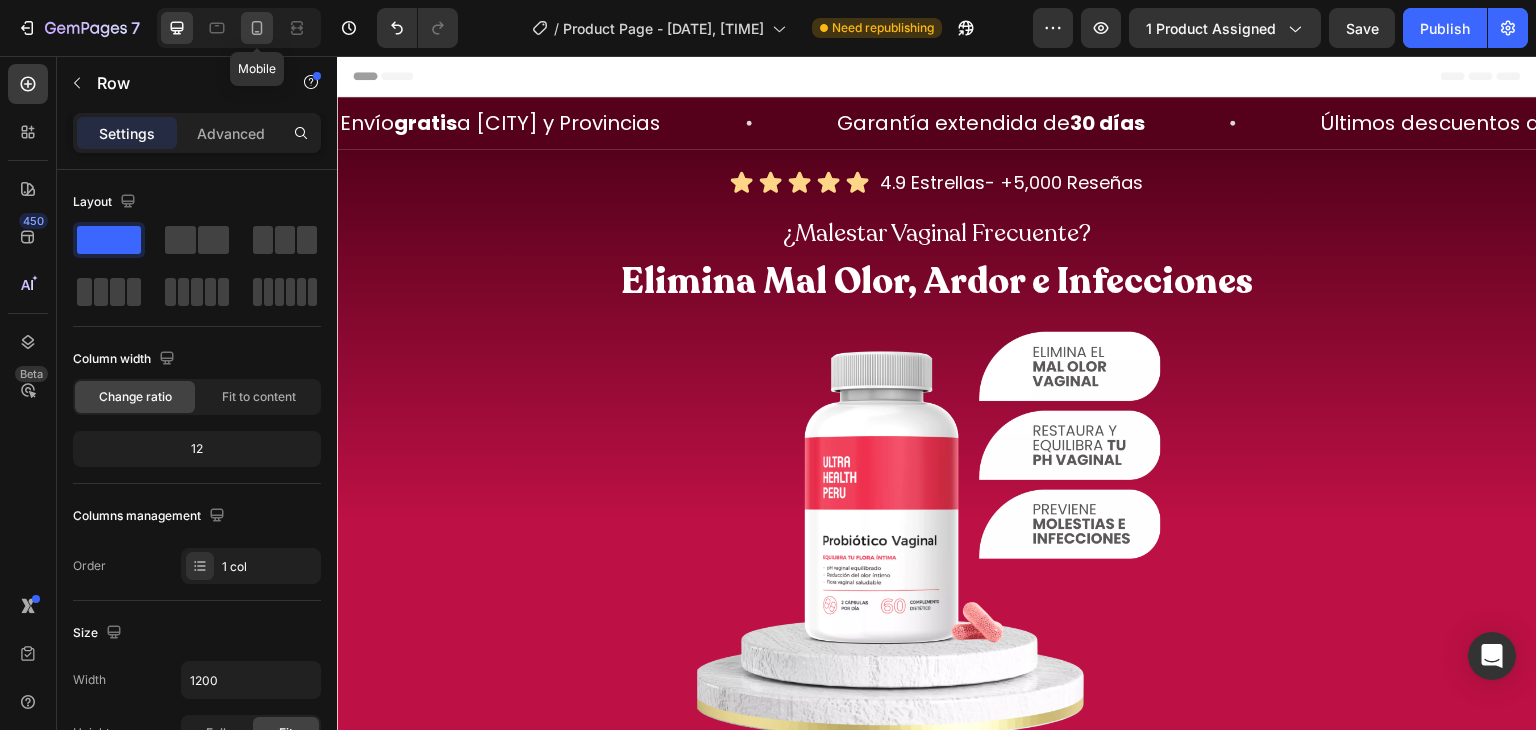 scroll, scrollTop: 23, scrollLeft: 0, axis: vertical 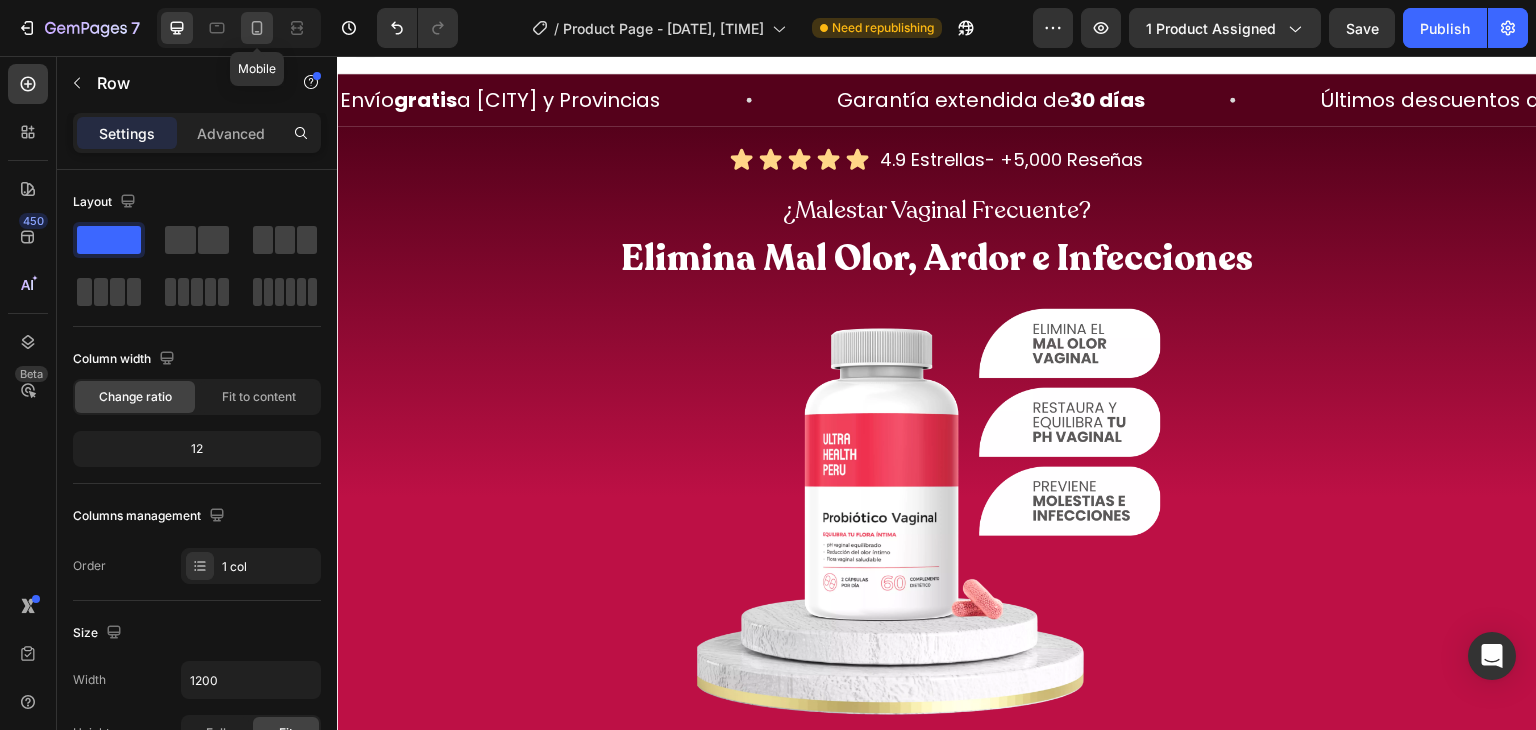 click 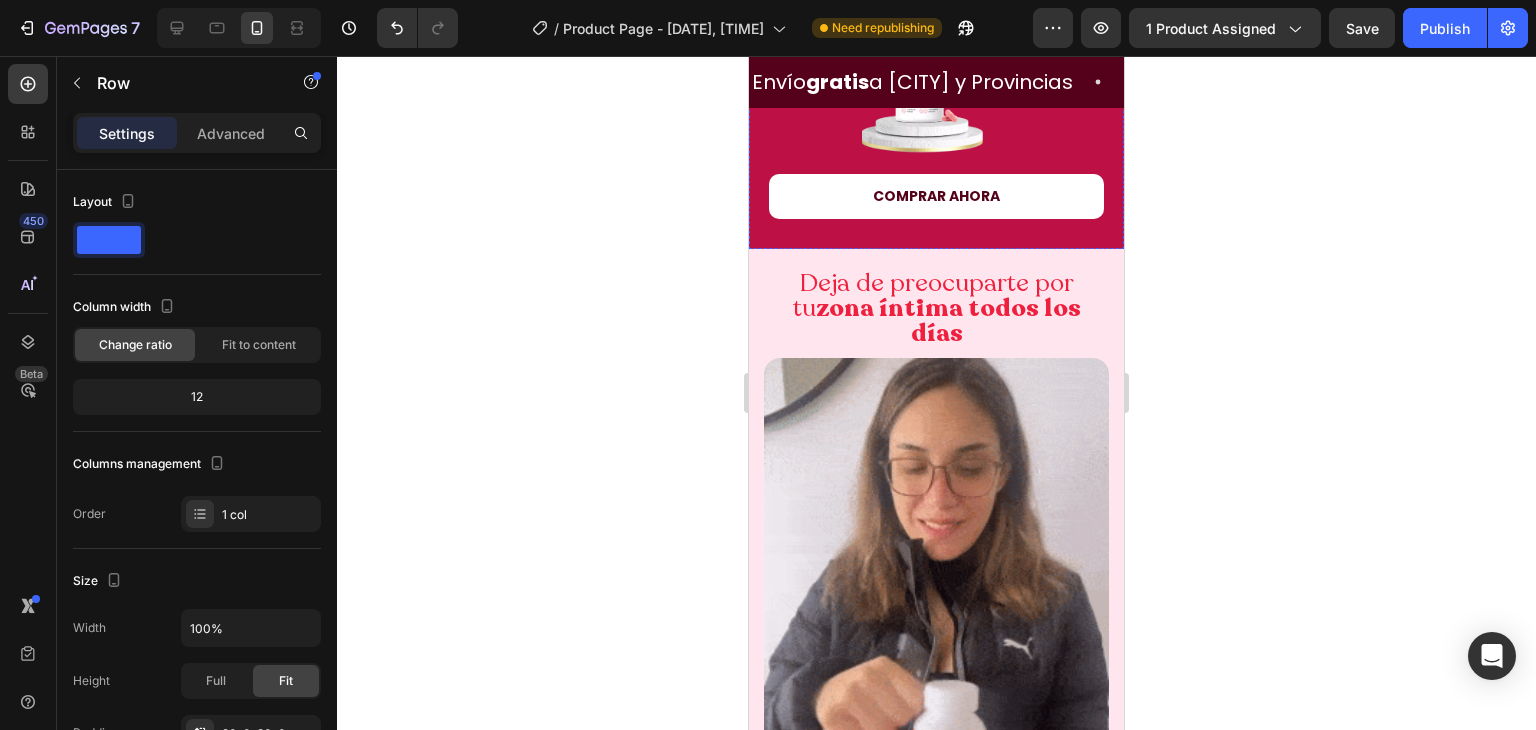 scroll, scrollTop: 331, scrollLeft: 0, axis: vertical 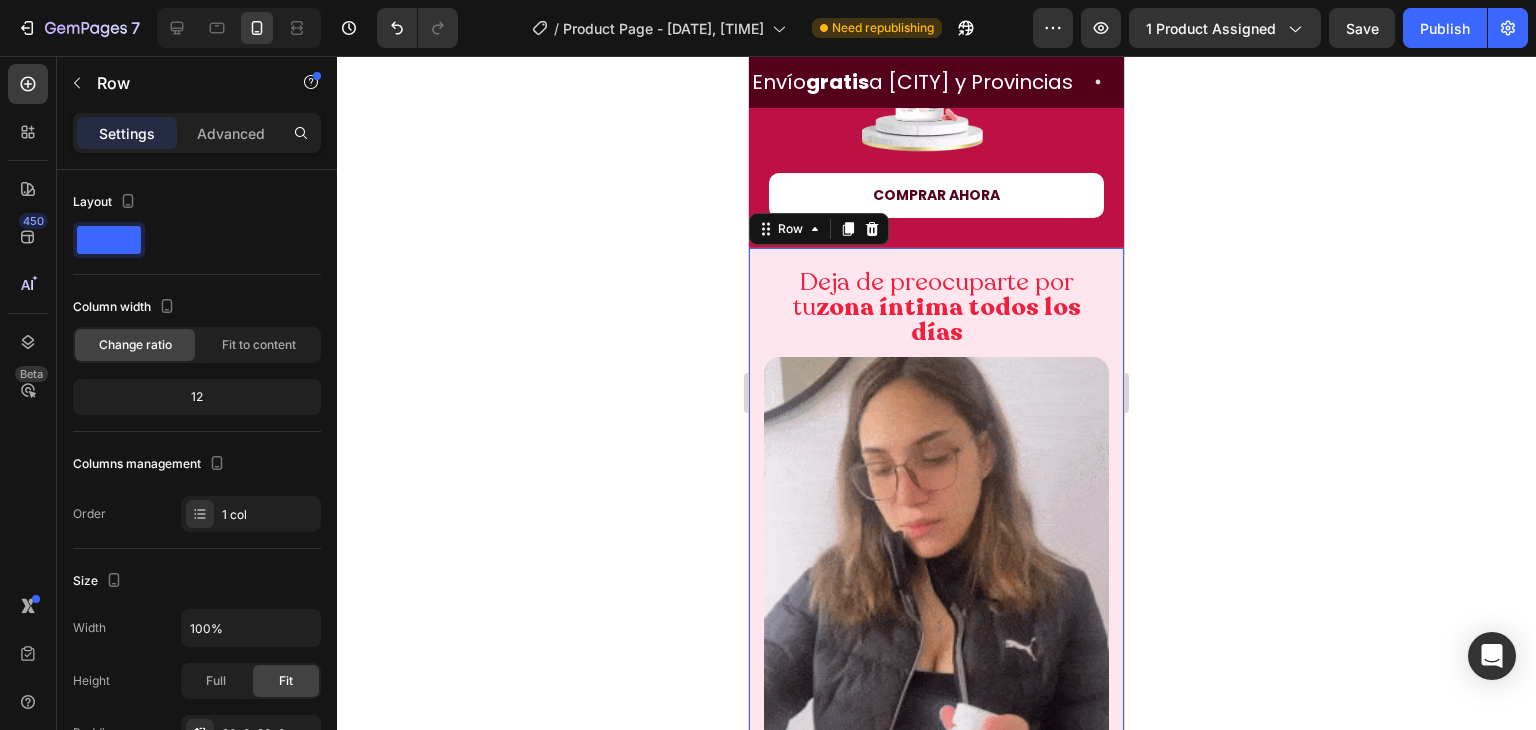 click on "Deja de preocuparte por tu  zona íntima todos los días Heading Image Reequilibra tu flora vaginal con  4 cepas de Lactobacillus  que inhiben bacterias dañinas, estabilizan tu pH y reducen el mal olor desde adentro. Heading Row   0" at bounding box center [936, 588] 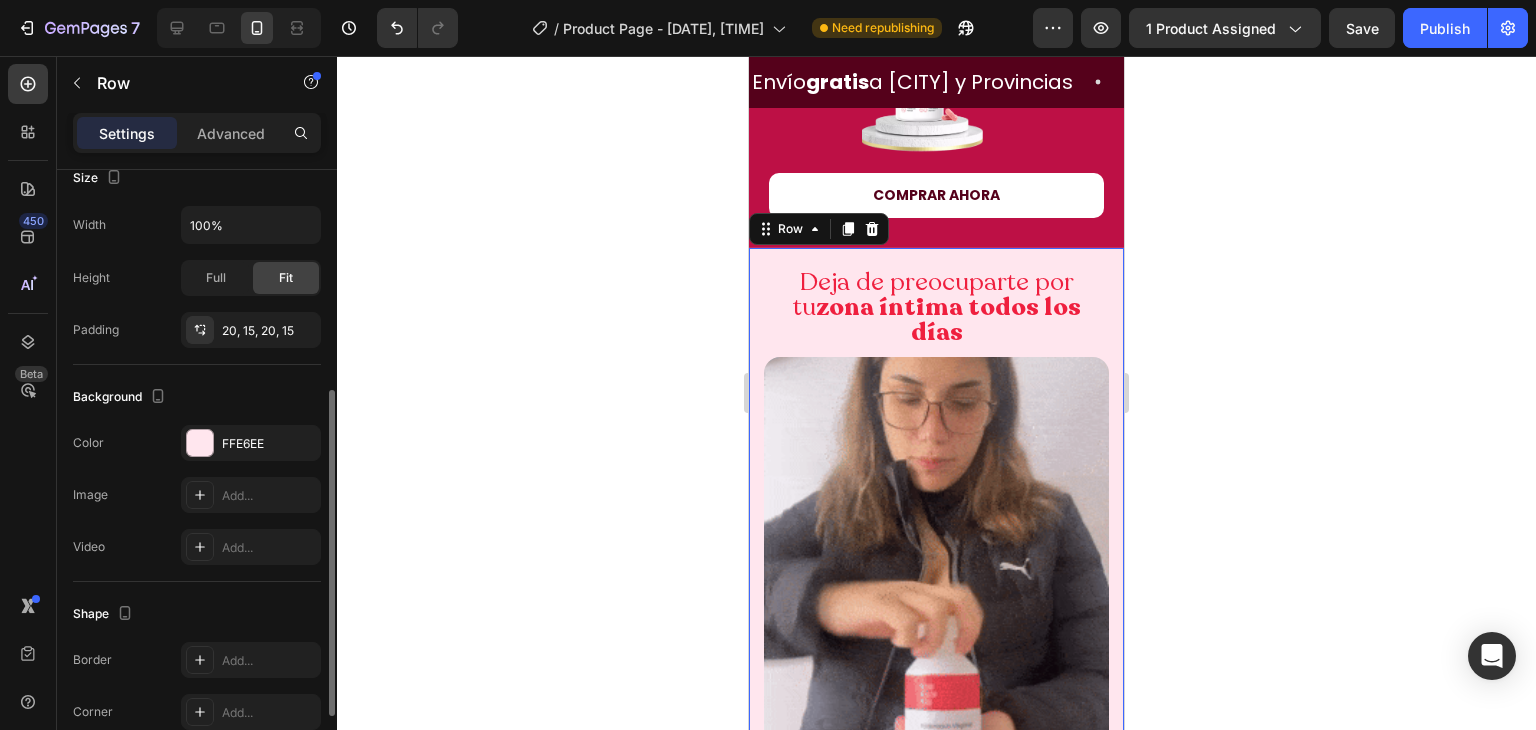 scroll, scrollTop: 408, scrollLeft: 0, axis: vertical 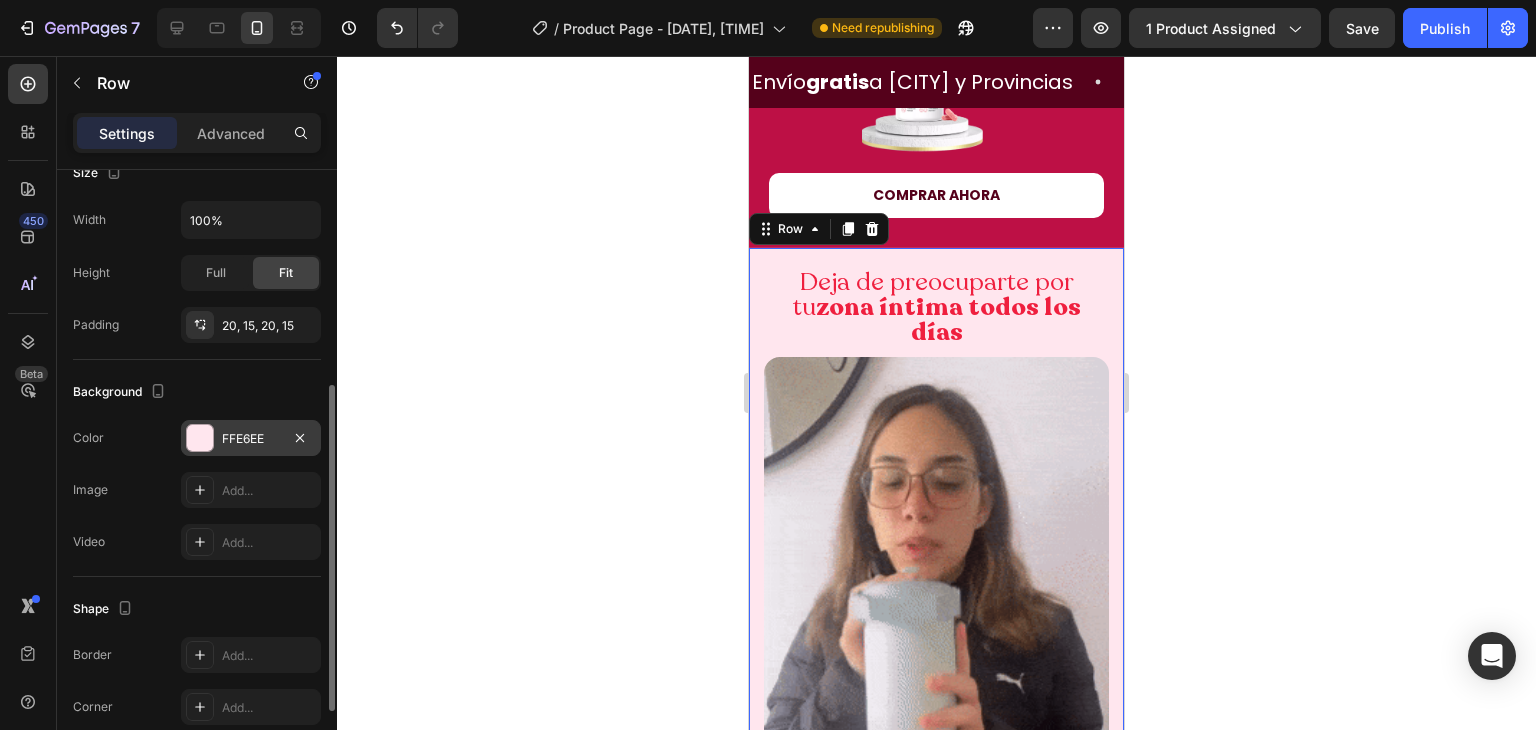 click on "FFE6EE" at bounding box center (251, 438) 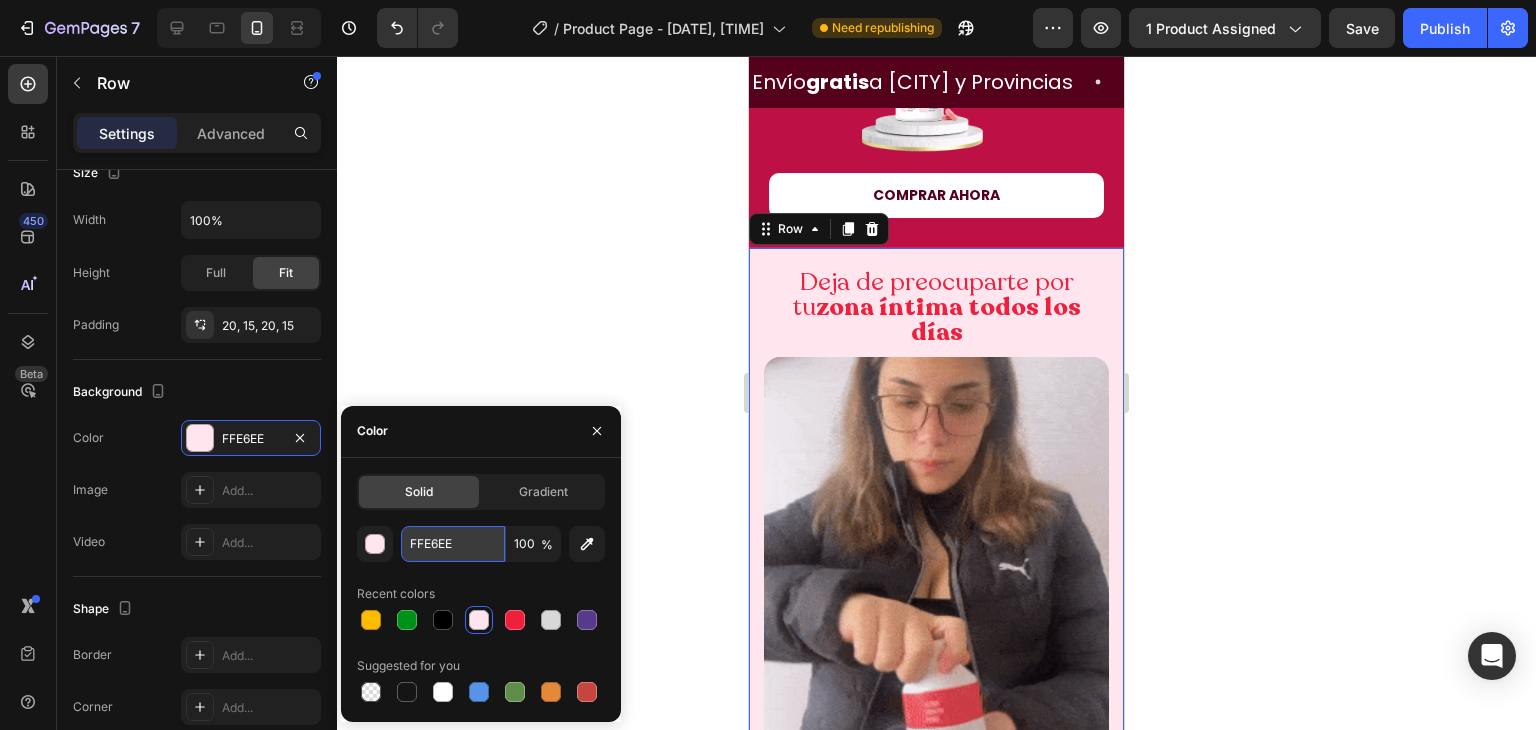 click on "FFE6EE" at bounding box center (453, 544) 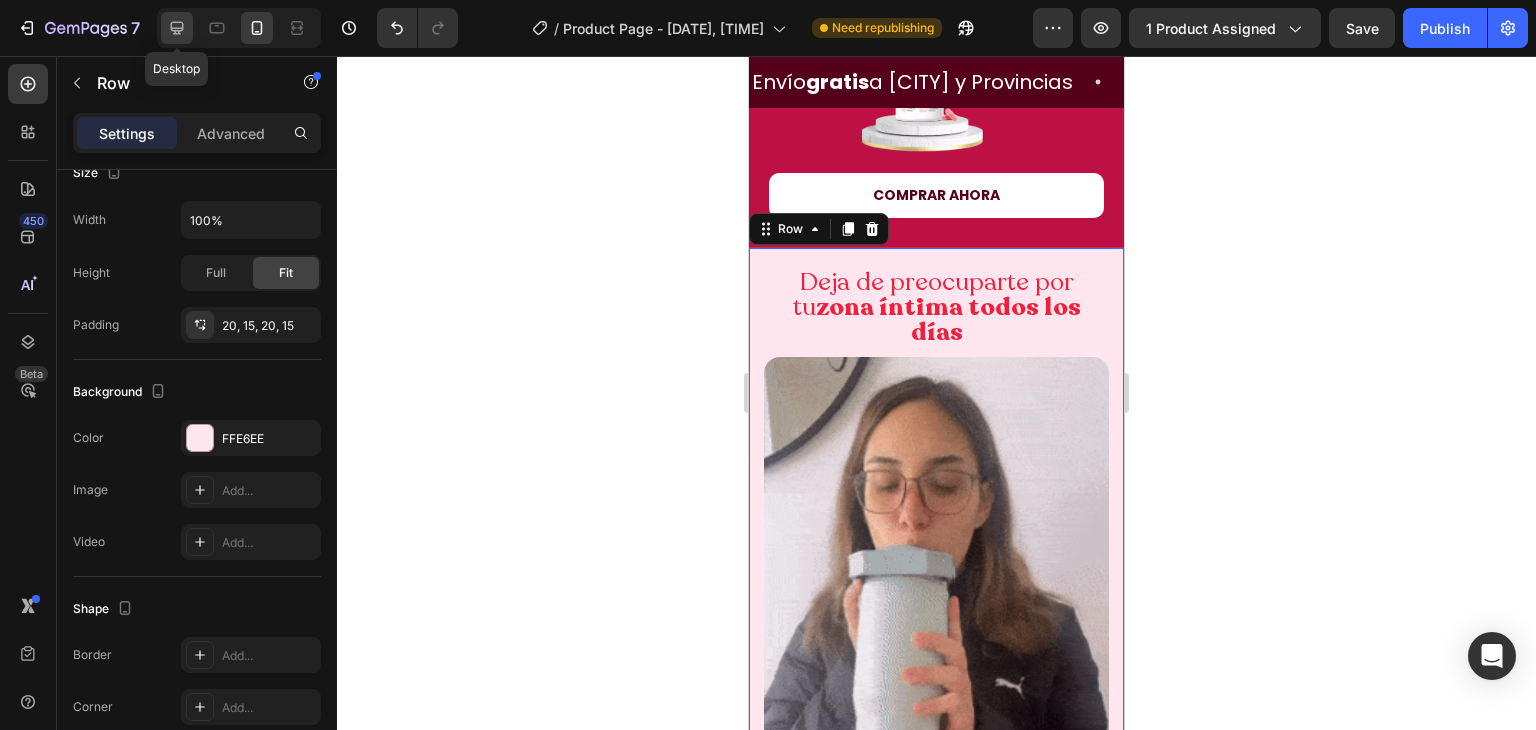click 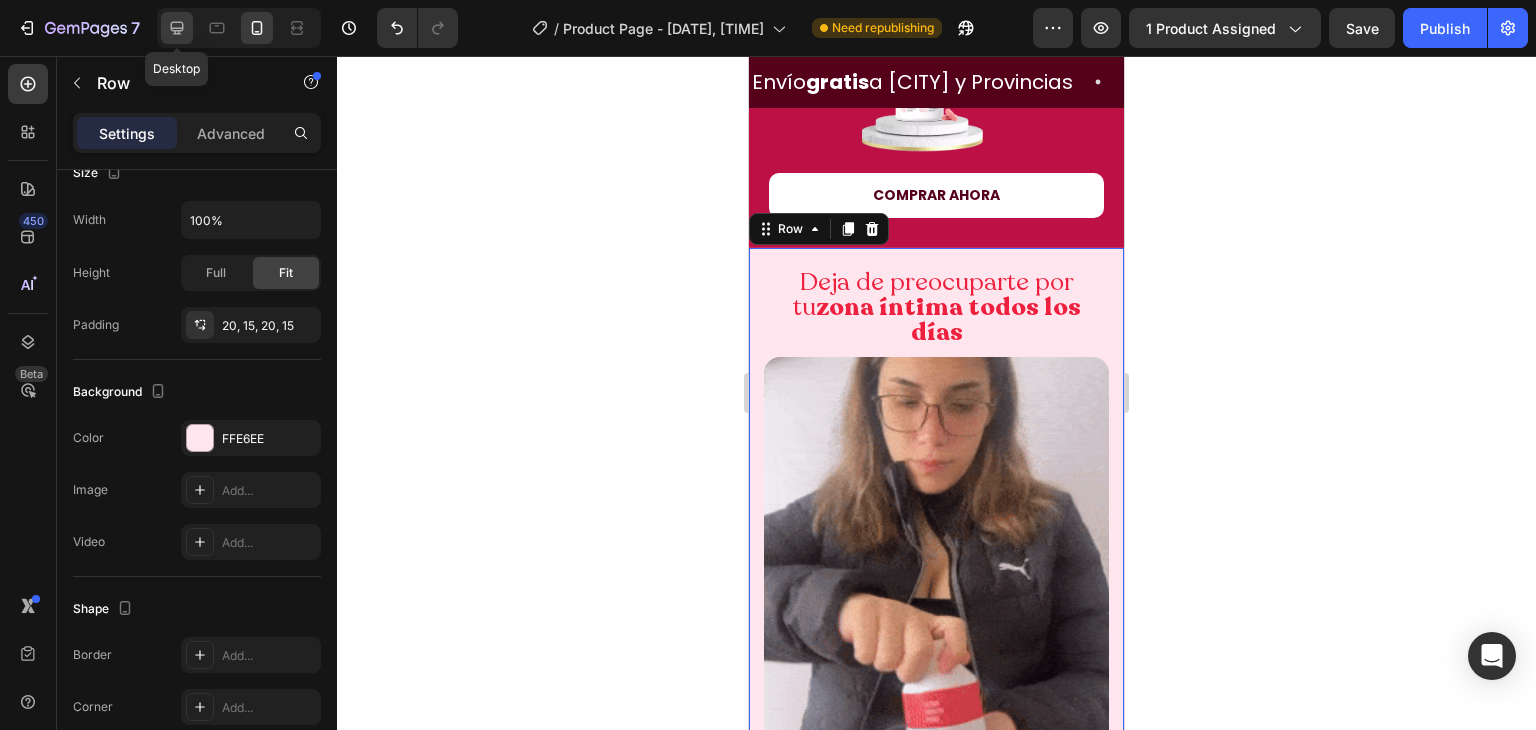 type on "1200" 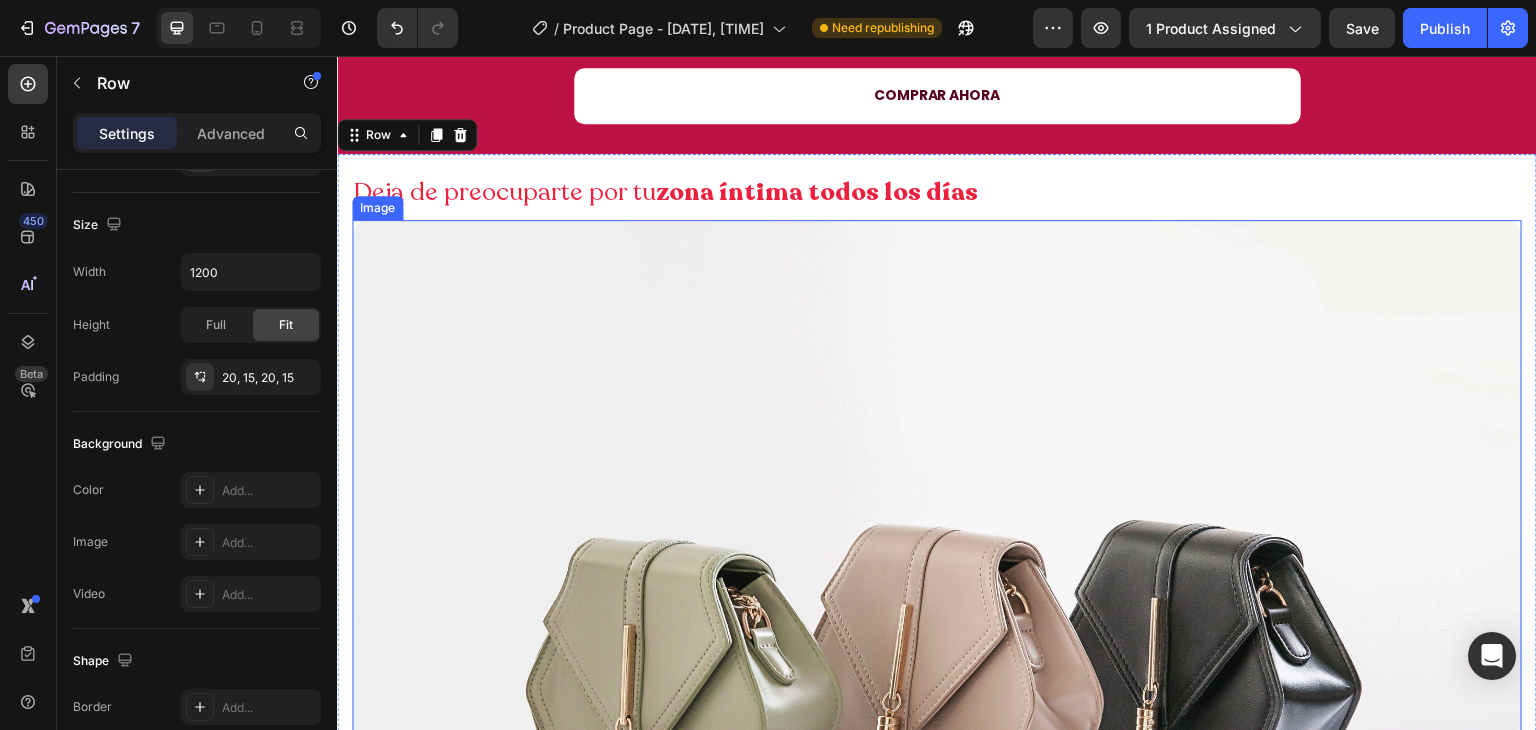 scroll, scrollTop: 717, scrollLeft: 0, axis: vertical 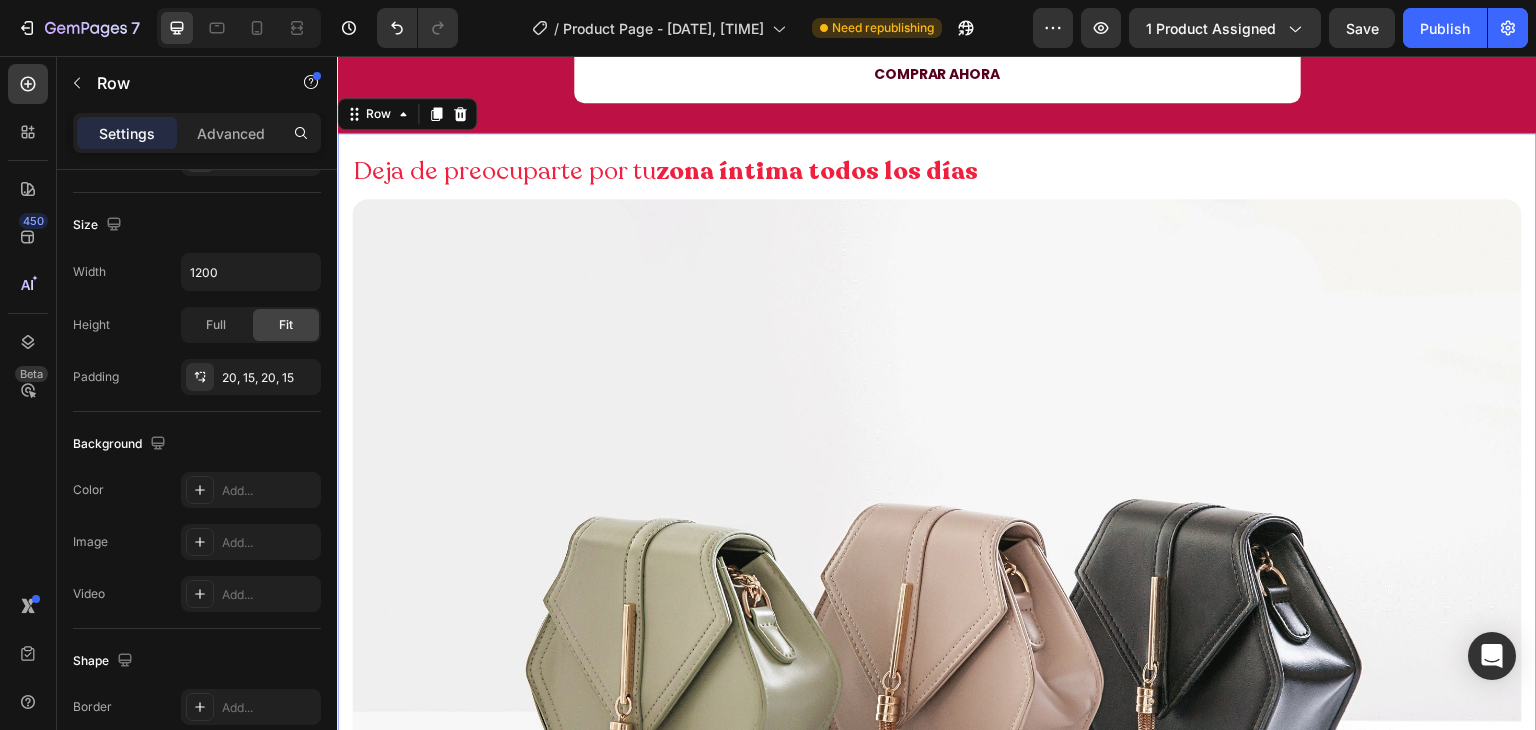 click on "Deja de preocuparte por tu  zona íntima todos los días Heading Image Reequilibra tu flora vaginal con  4 cepas de Lactobacillus  que inhiben bacterias dañinas, estabilizan tu pH y reducen el mal olor desde adentro. Heading Row   0" at bounding box center [937, 632] 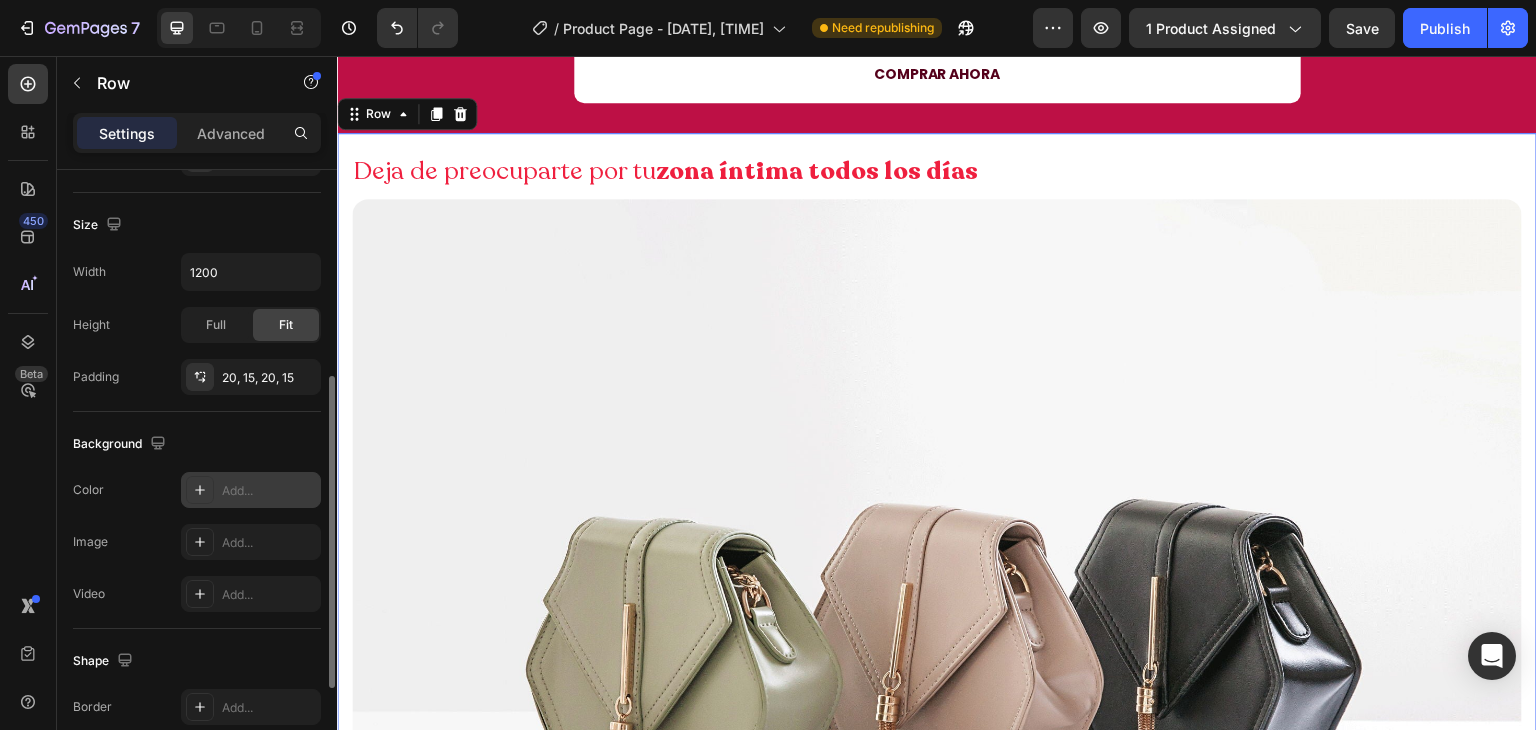 click 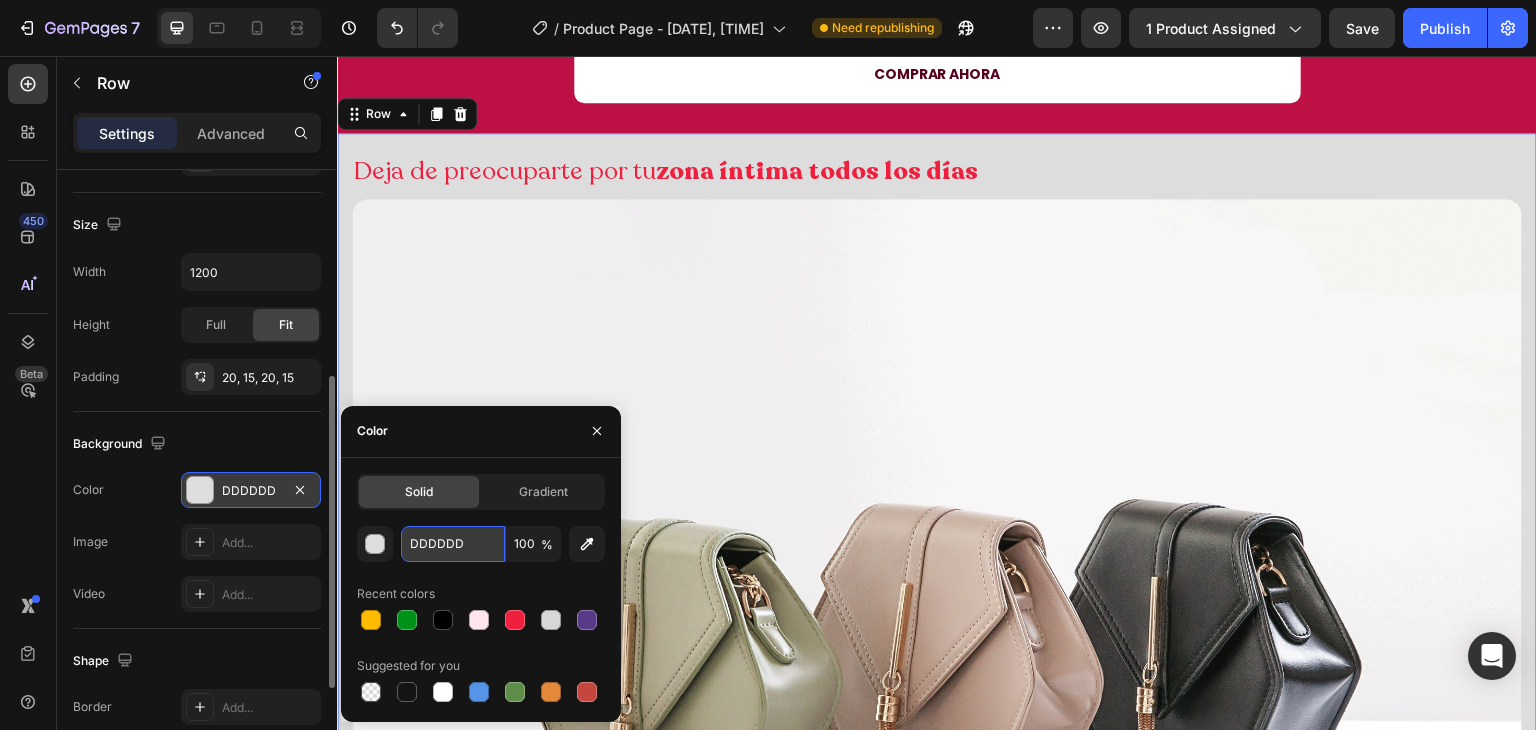 click on "DDDDDD" at bounding box center (453, 544) 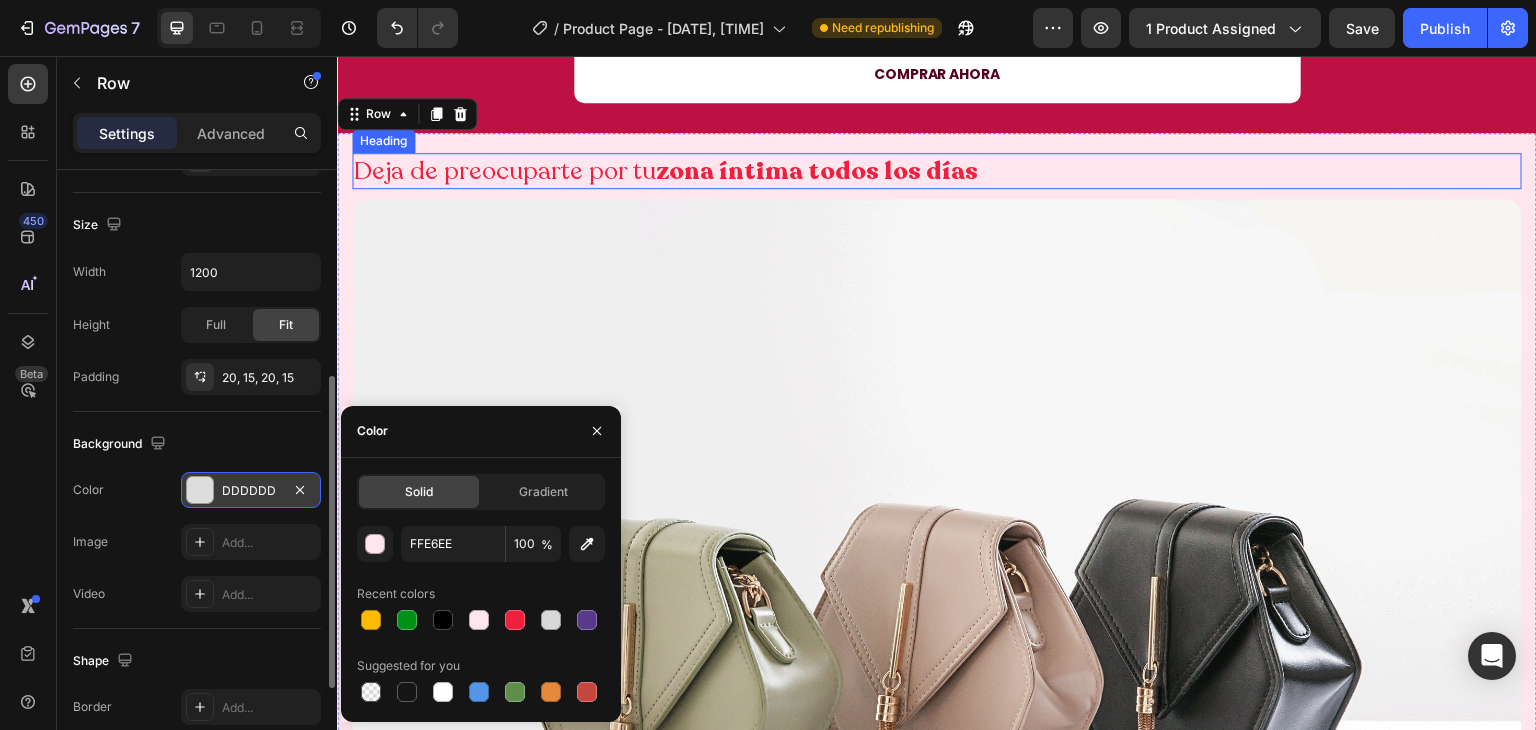 click on "Deja de preocuparte por tu  zona íntima todos los días" at bounding box center (937, 171) 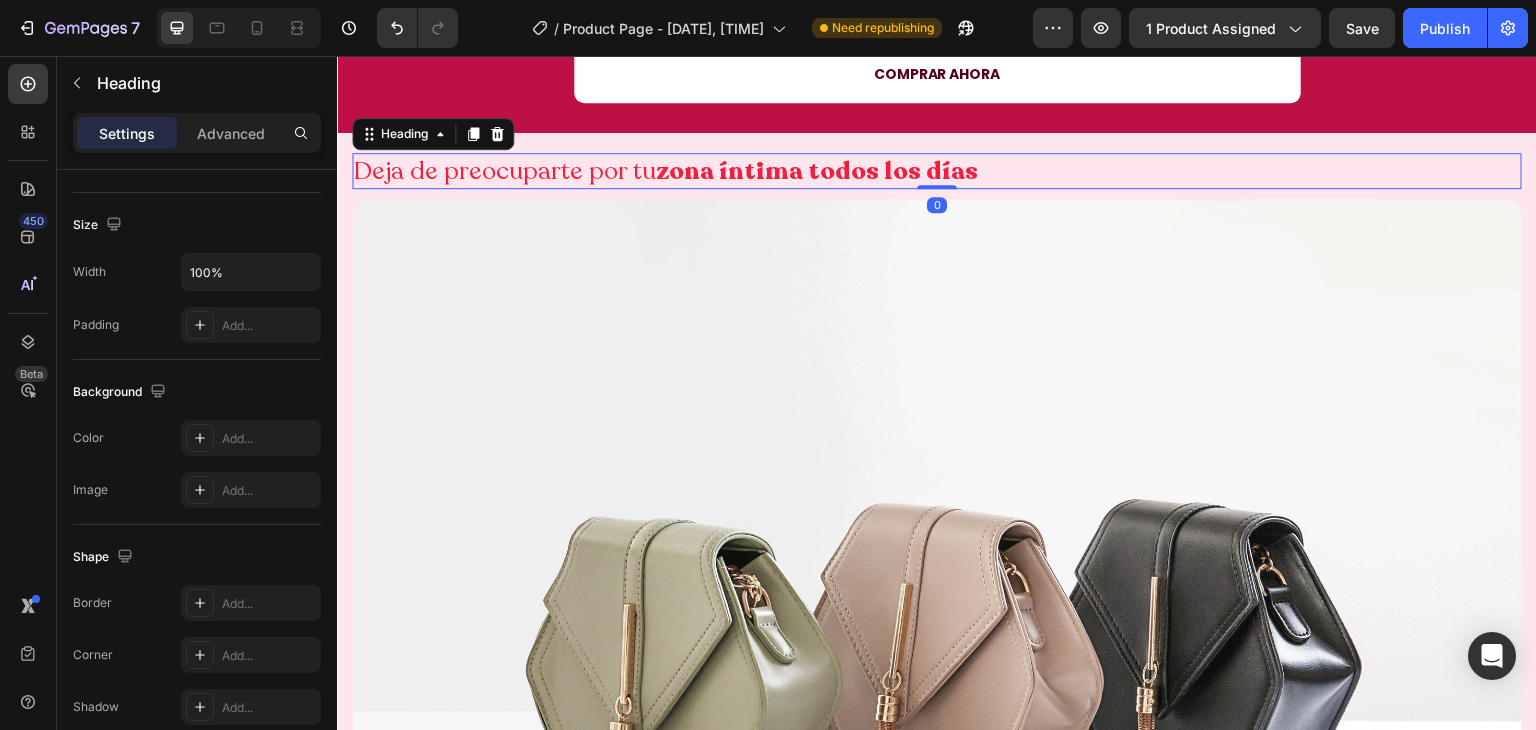 scroll, scrollTop: 0, scrollLeft: 0, axis: both 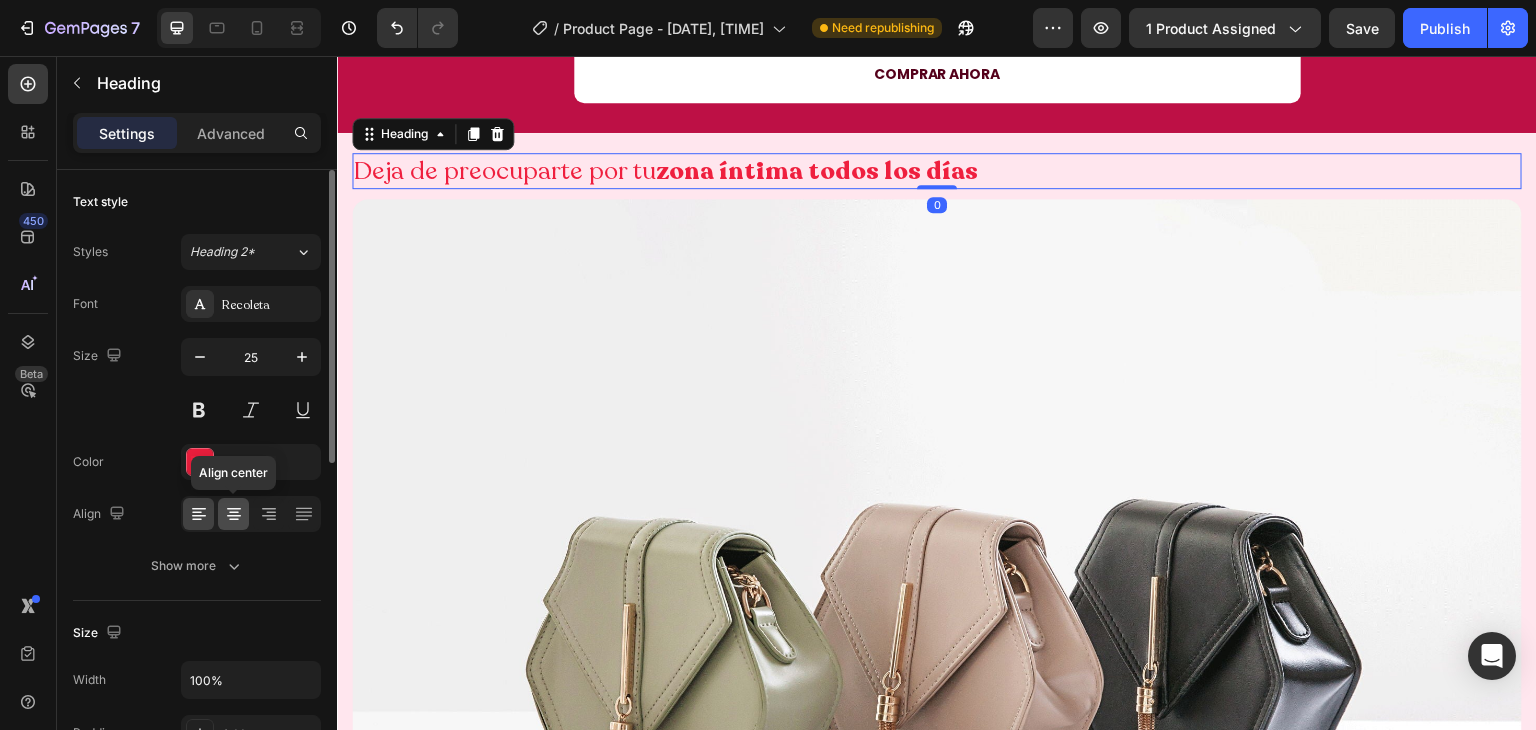 click 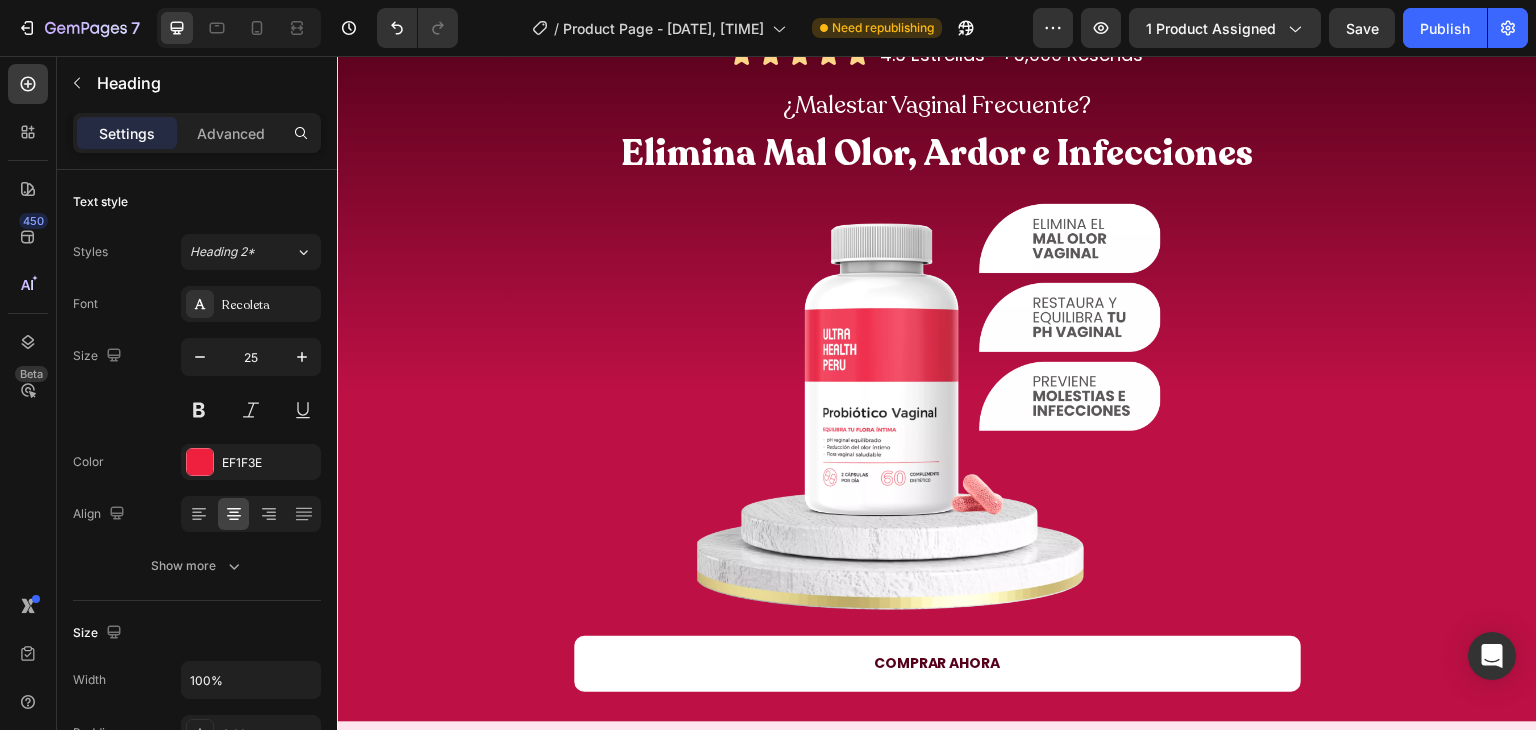 scroll, scrollTop: 340, scrollLeft: 0, axis: vertical 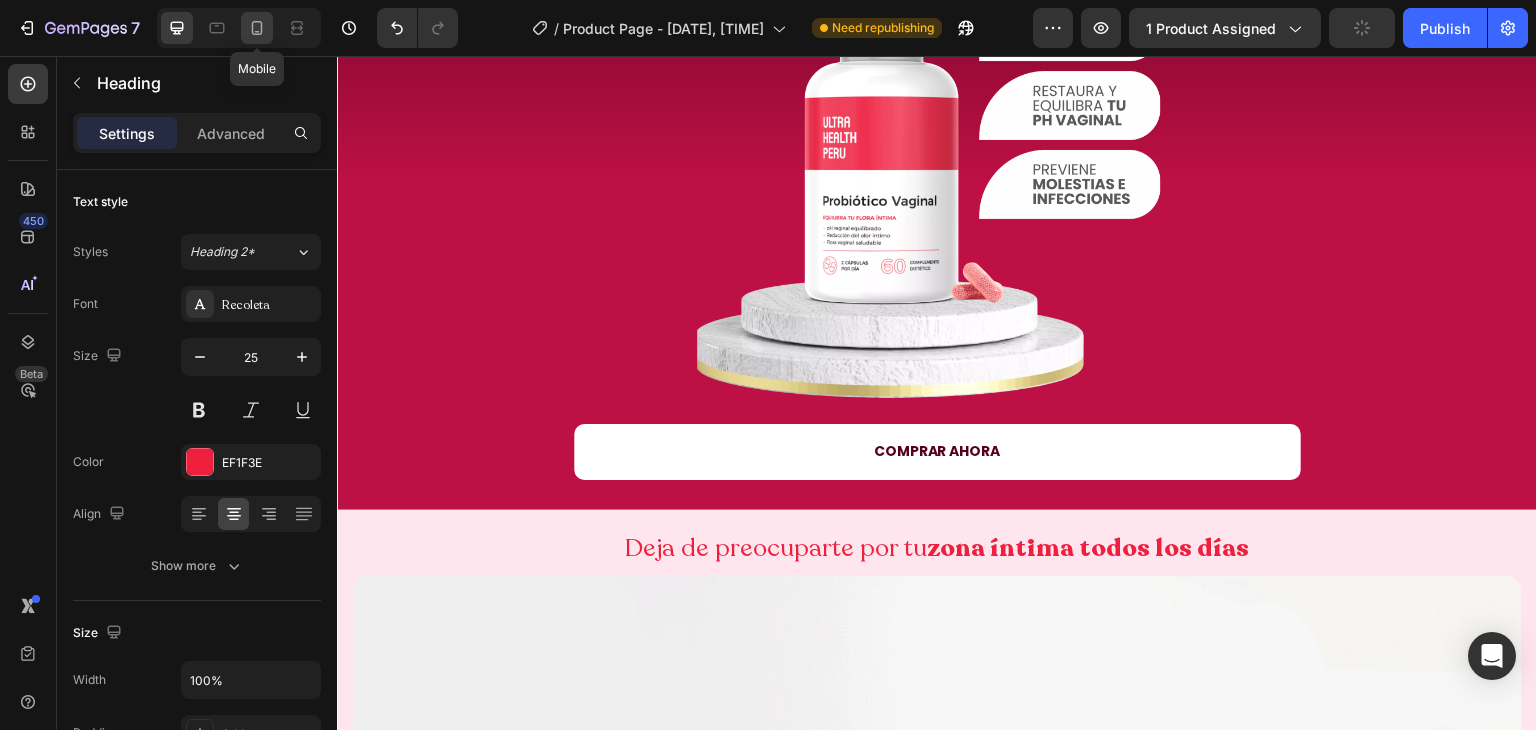 click 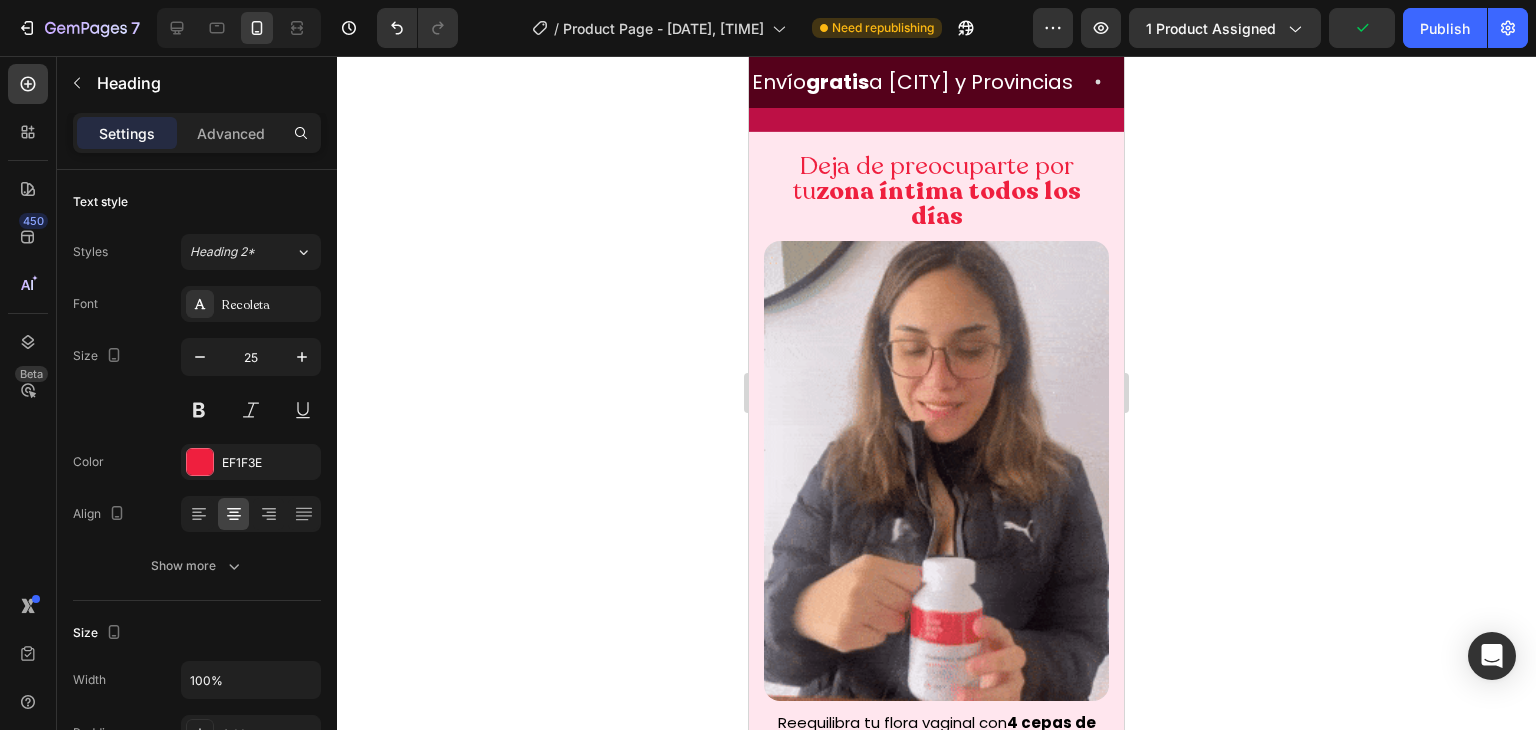 scroll, scrollTop: 533, scrollLeft: 0, axis: vertical 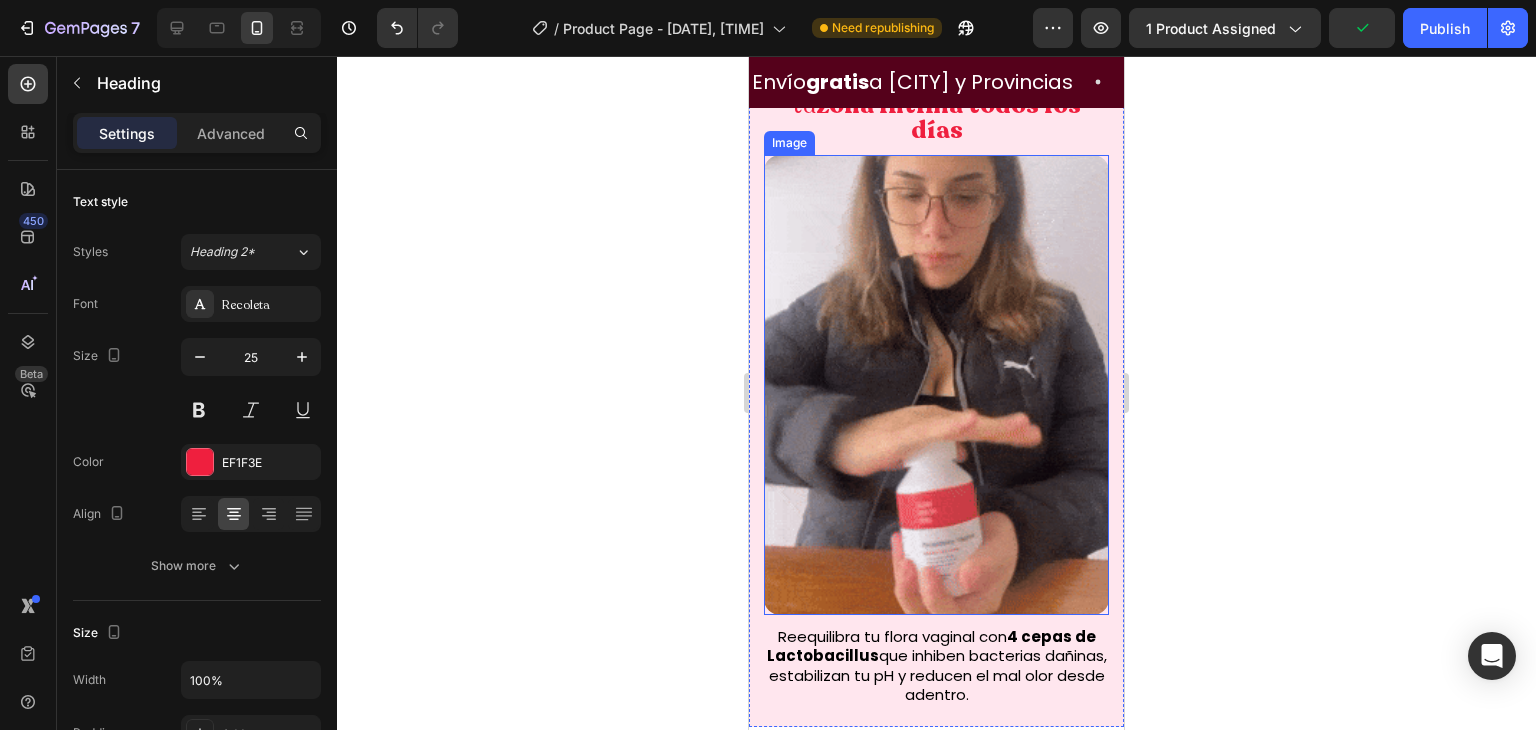 click at bounding box center (936, 385) 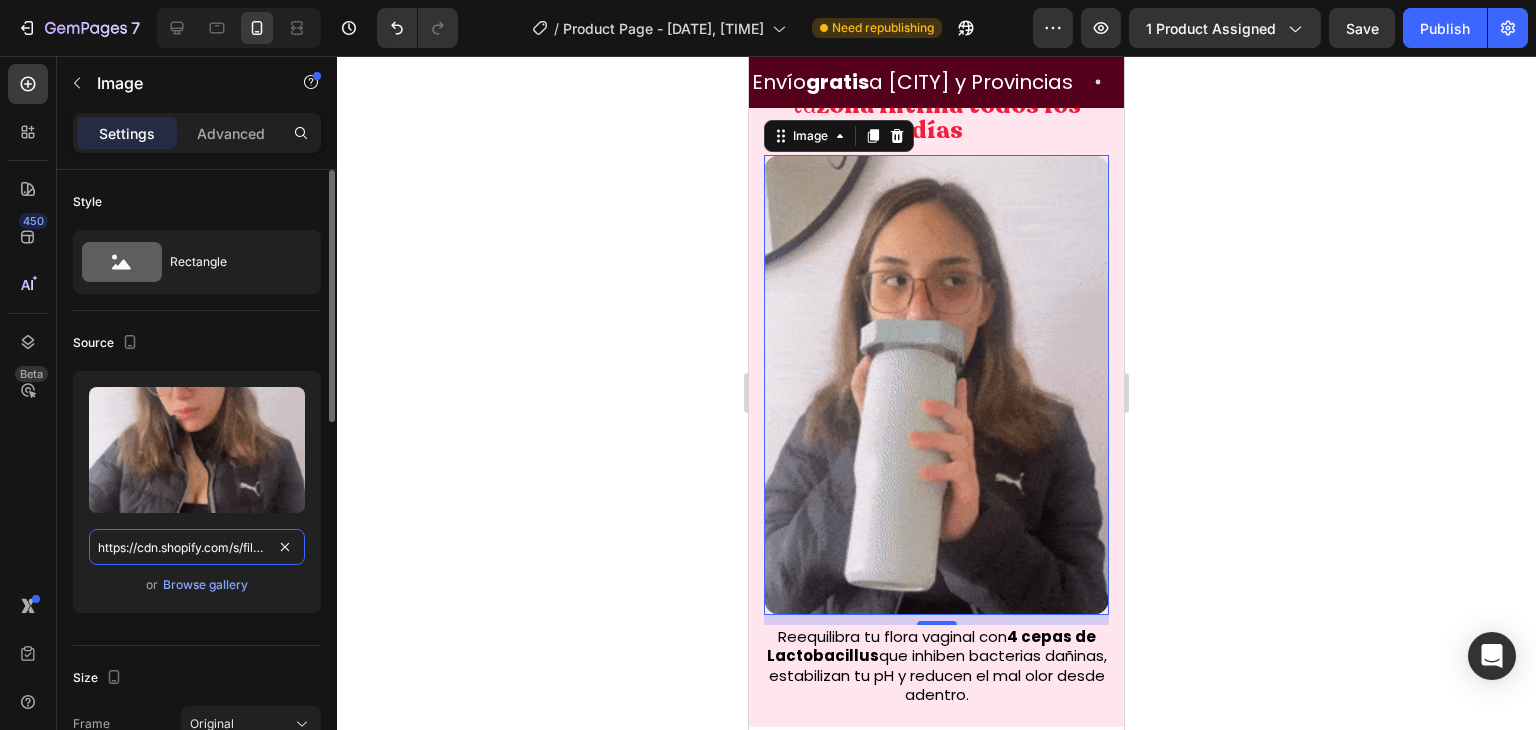 click on "https://cdn.shopify.com/s/files/1/0620/9001/8910/files/Probiotico_Vaginal_1.gif?v=1754098050" at bounding box center (197, 547) 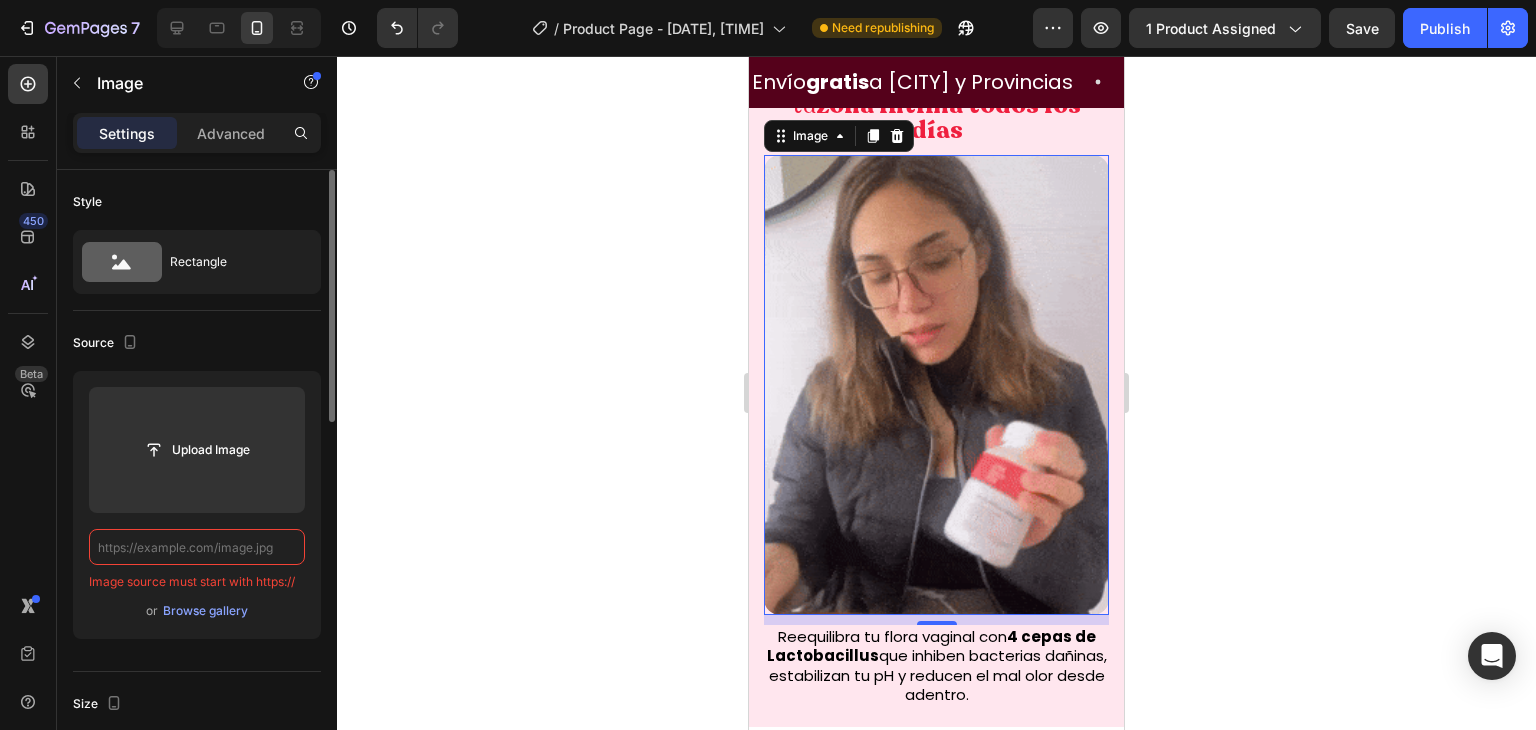 paste on "https://cdn.shopify.com/s/files/1/0620/9001/8910/files/GIF.gif?v=1754149707" 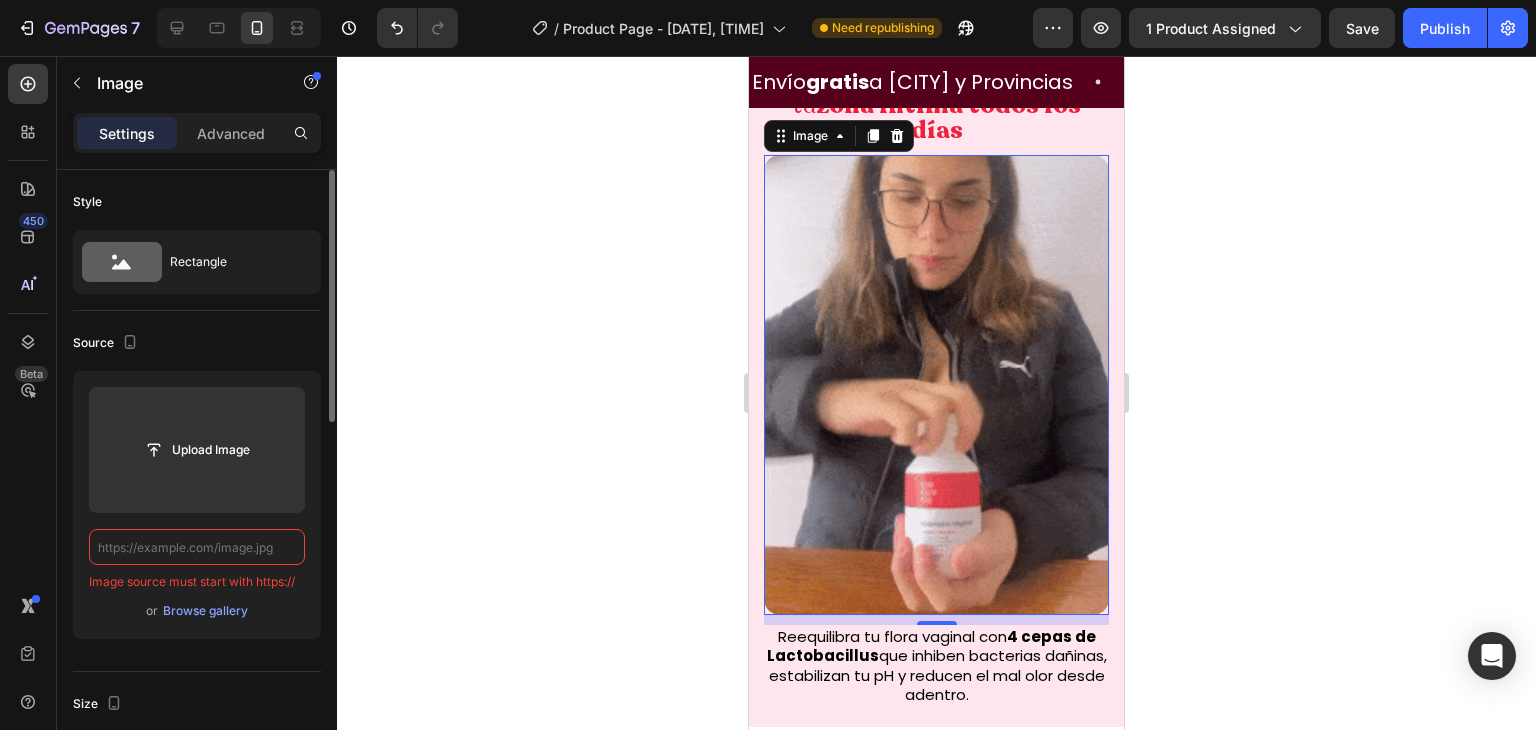 type on "https://cdn.shopify.com/s/files/1/0620/9001/8910/files/GIF.gif?v=1754149707" 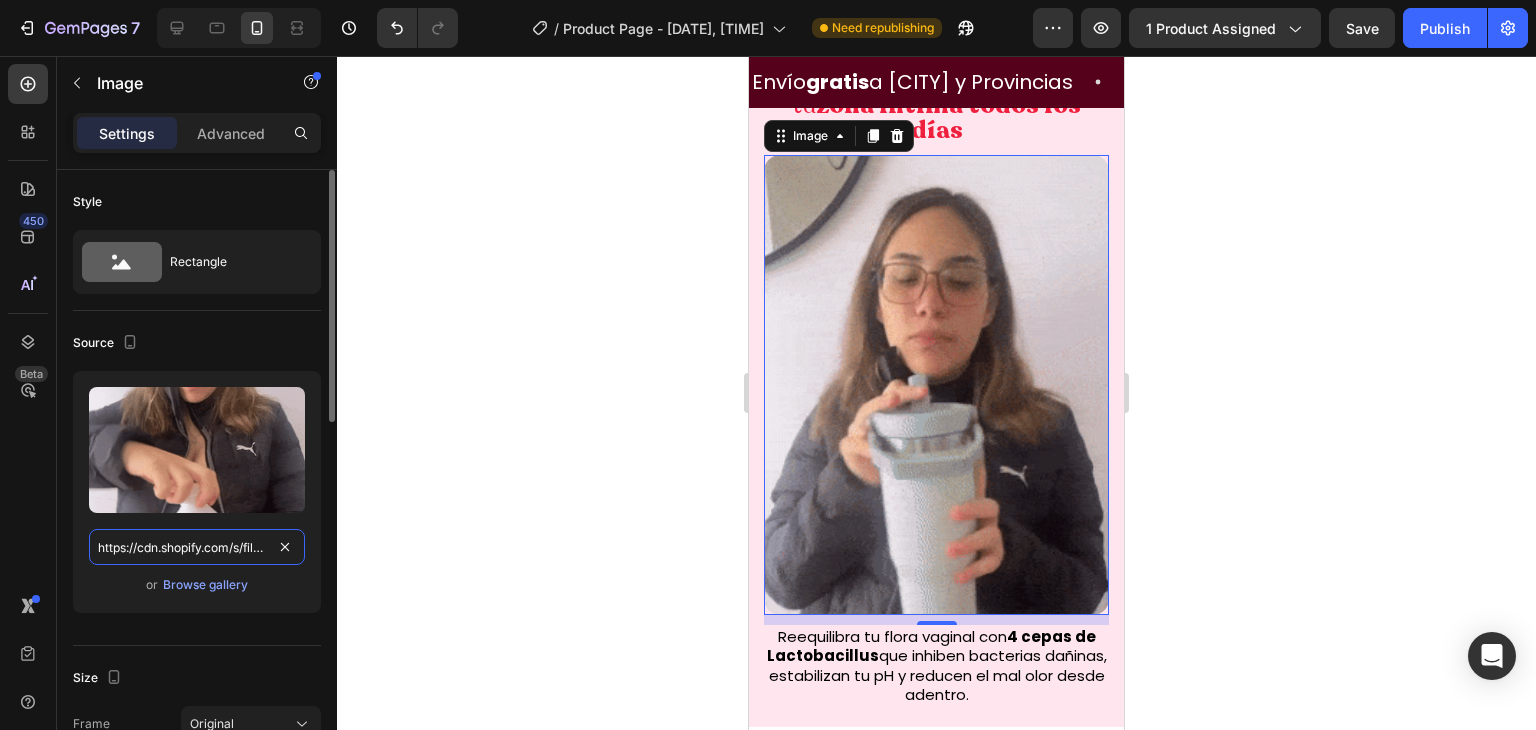 scroll, scrollTop: 0, scrollLeft: 270, axis: horizontal 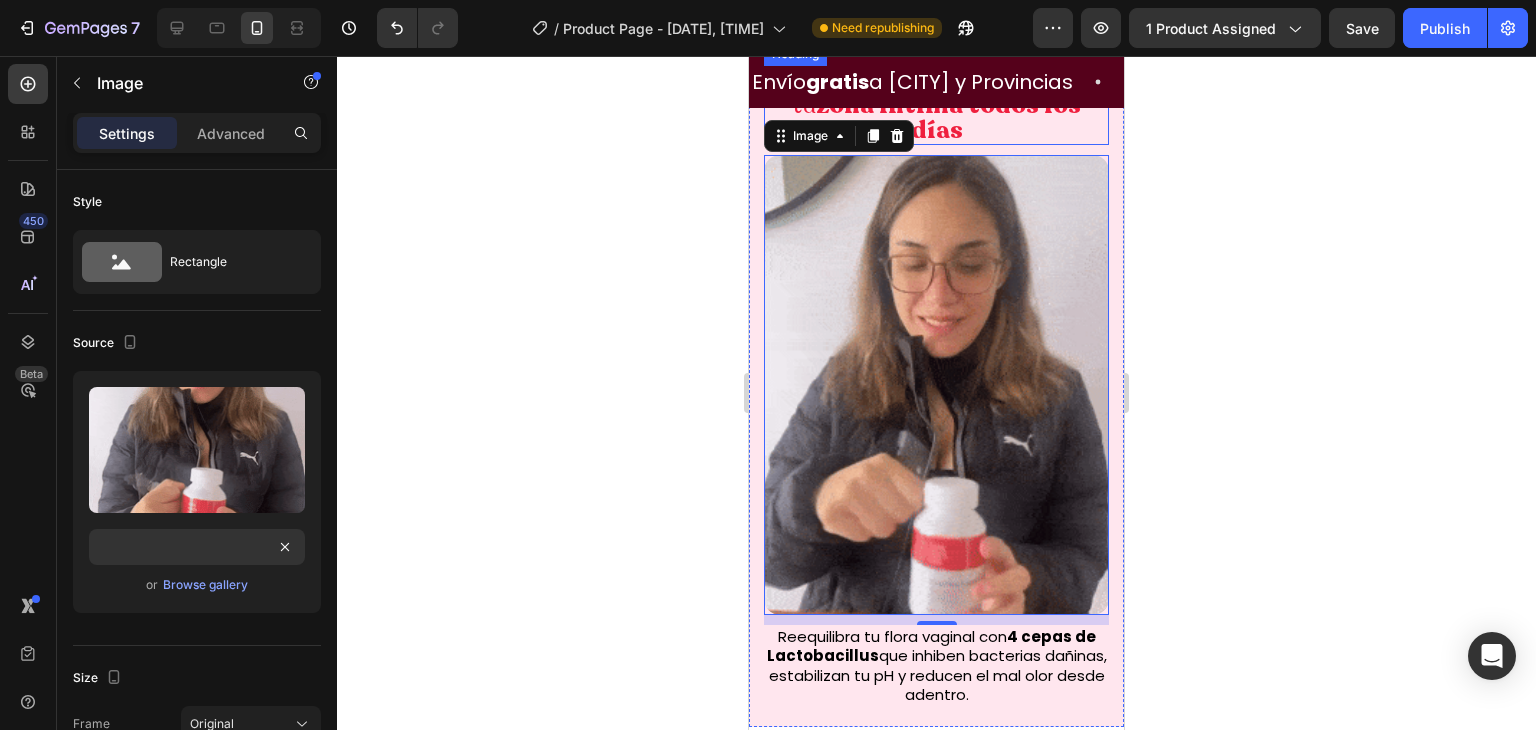 click on "Deja de preocuparte por tu  zona íntima todos los días" at bounding box center (936, 105) 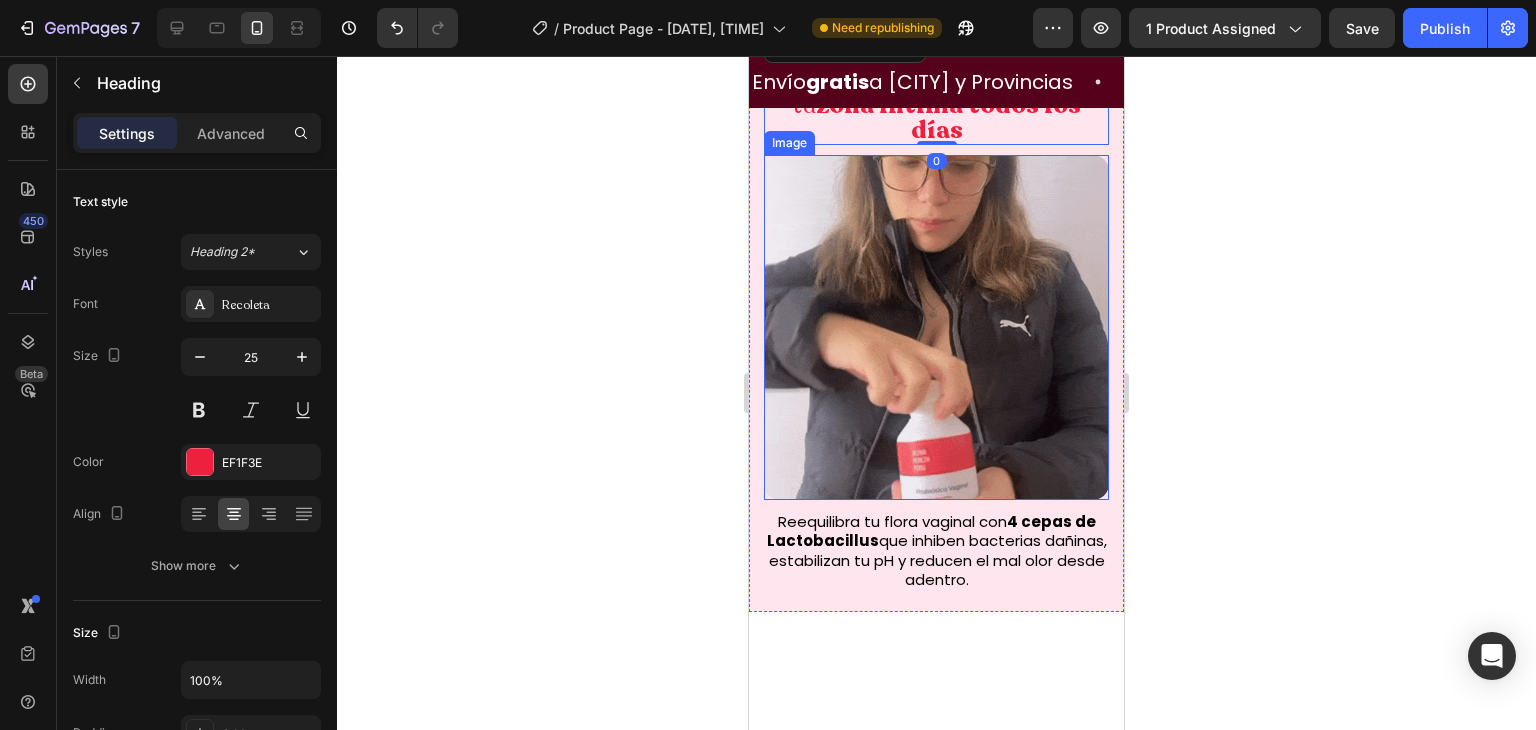 click at bounding box center (936, 327) 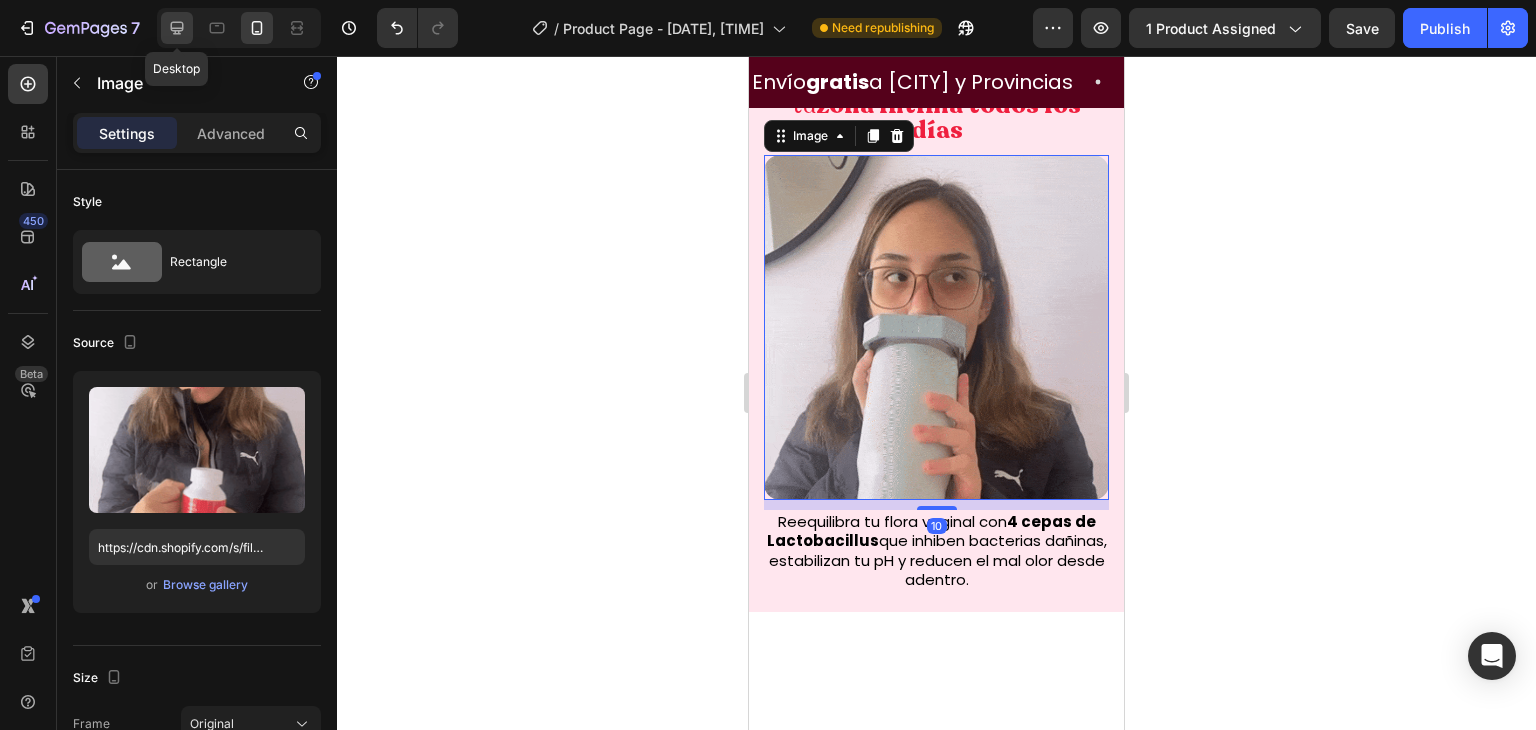 click 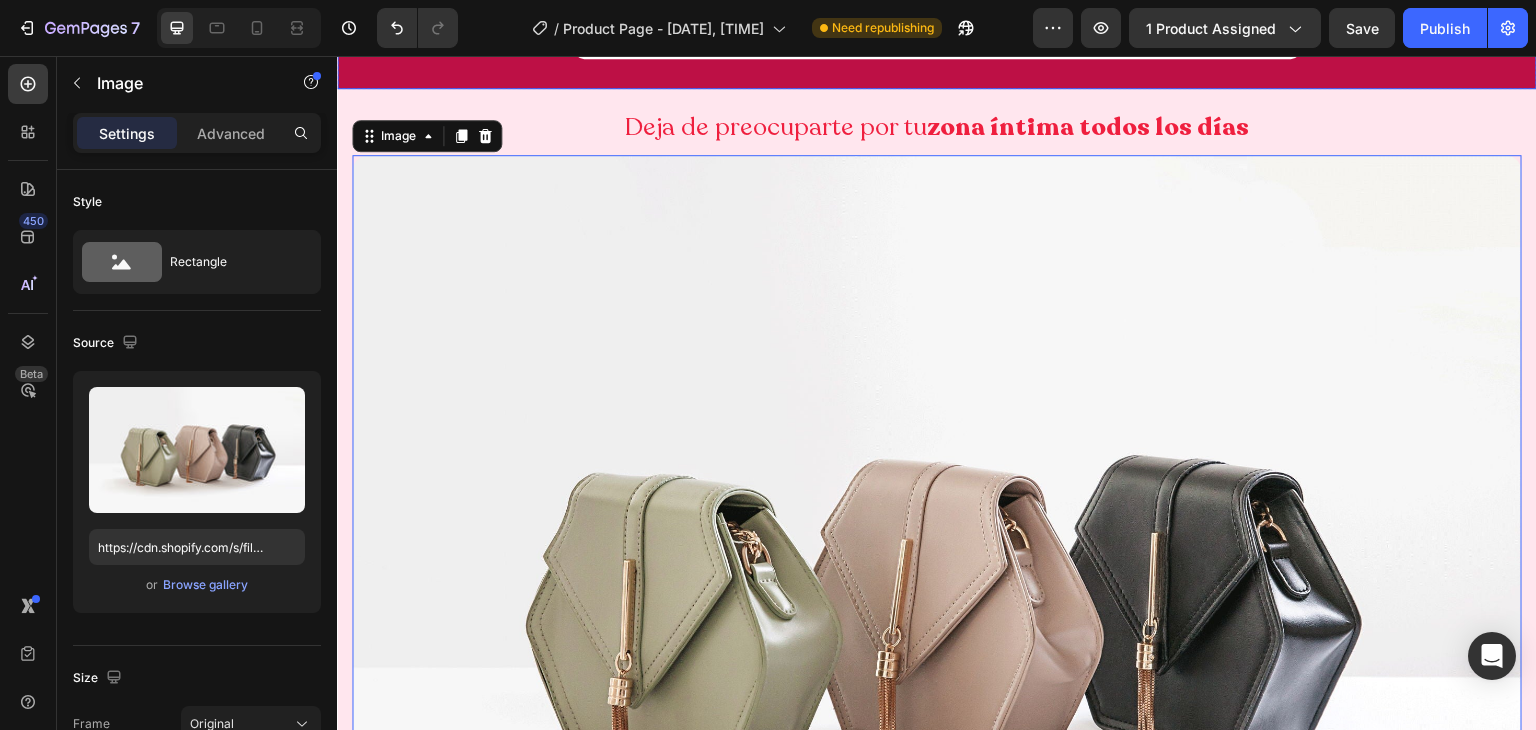 scroll, scrollTop: 784, scrollLeft: 0, axis: vertical 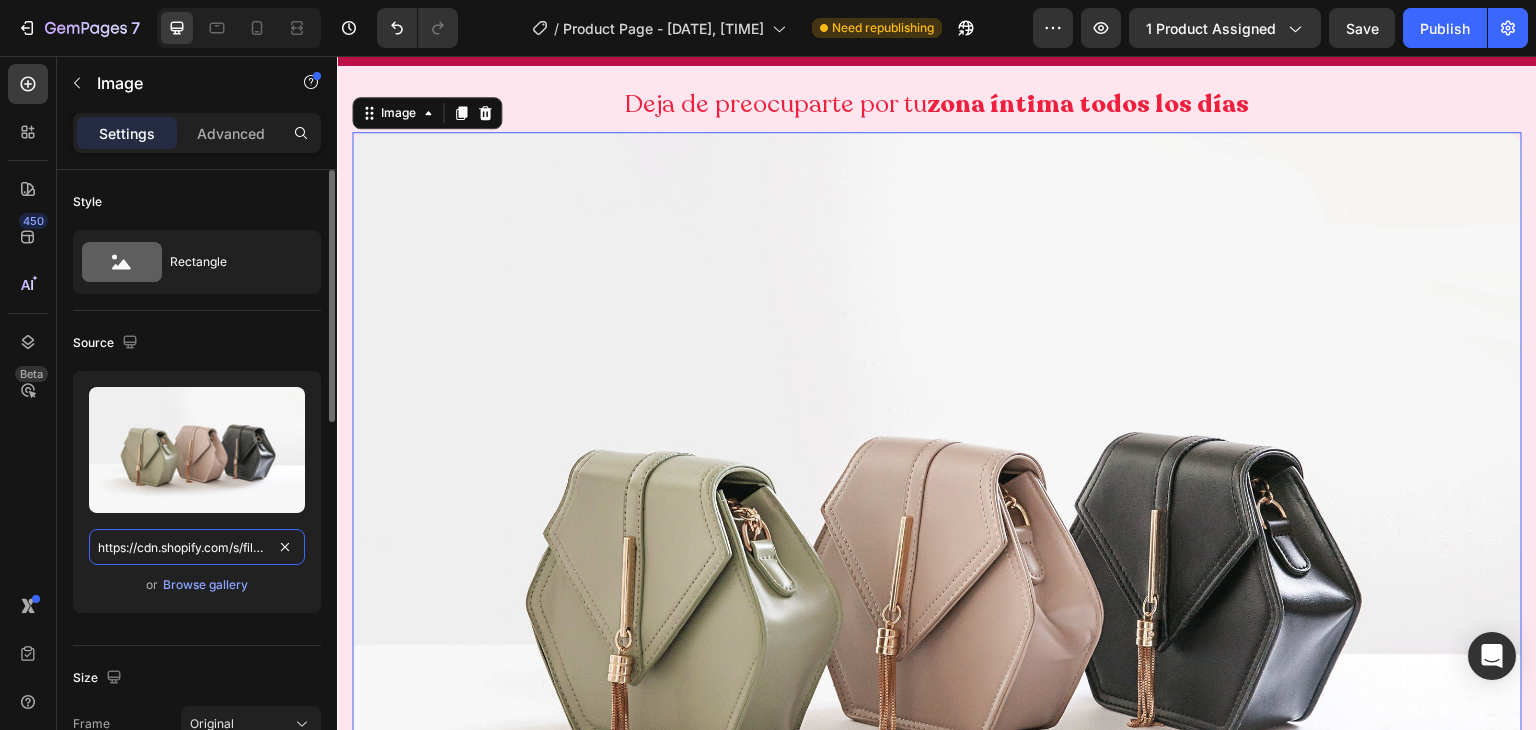 click on "https://cdn.shopify.com/s/files/1/2005/9307/files/image_demo.jpg" at bounding box center (197, 547) 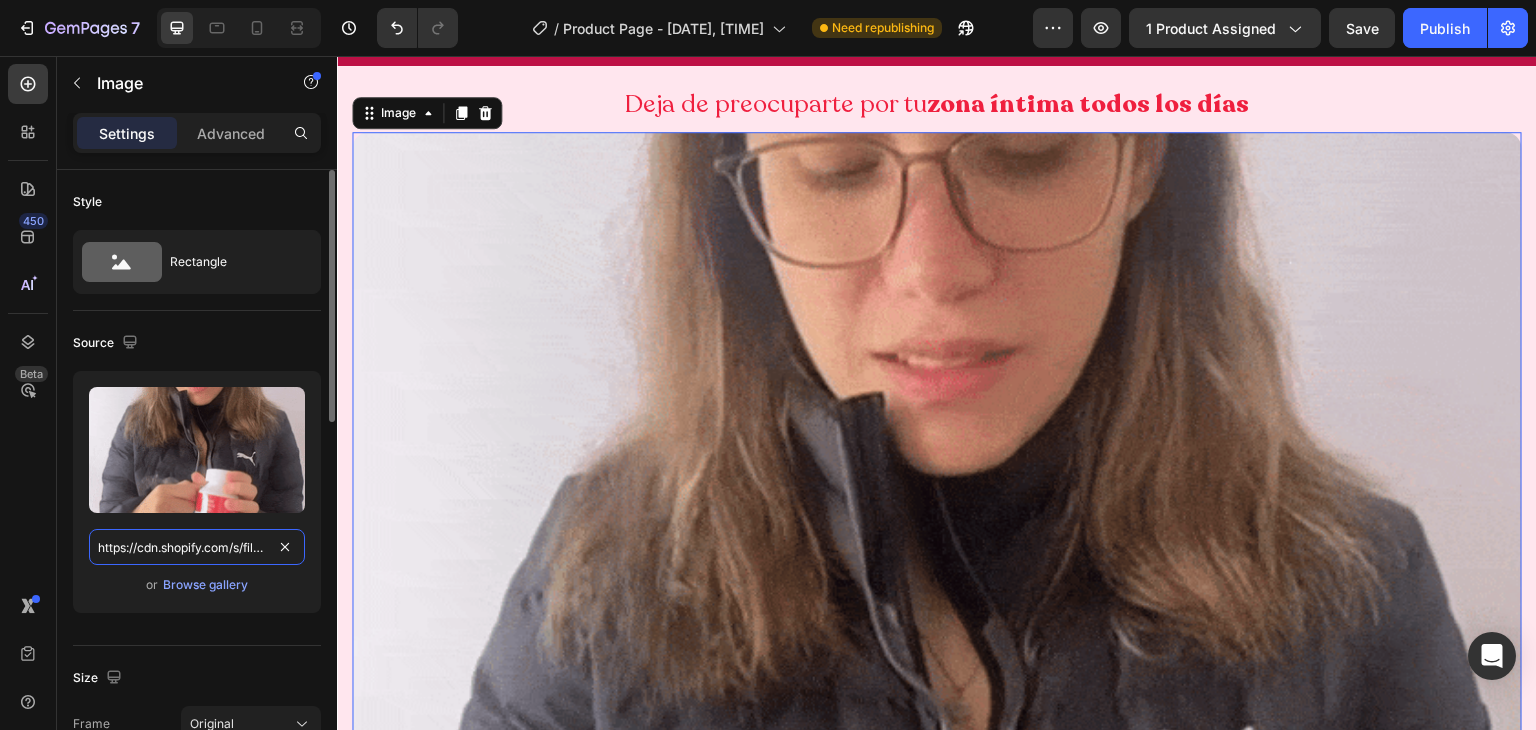 scroll, scrollTop: 0, scrollLeft: 270, axis: horizontal 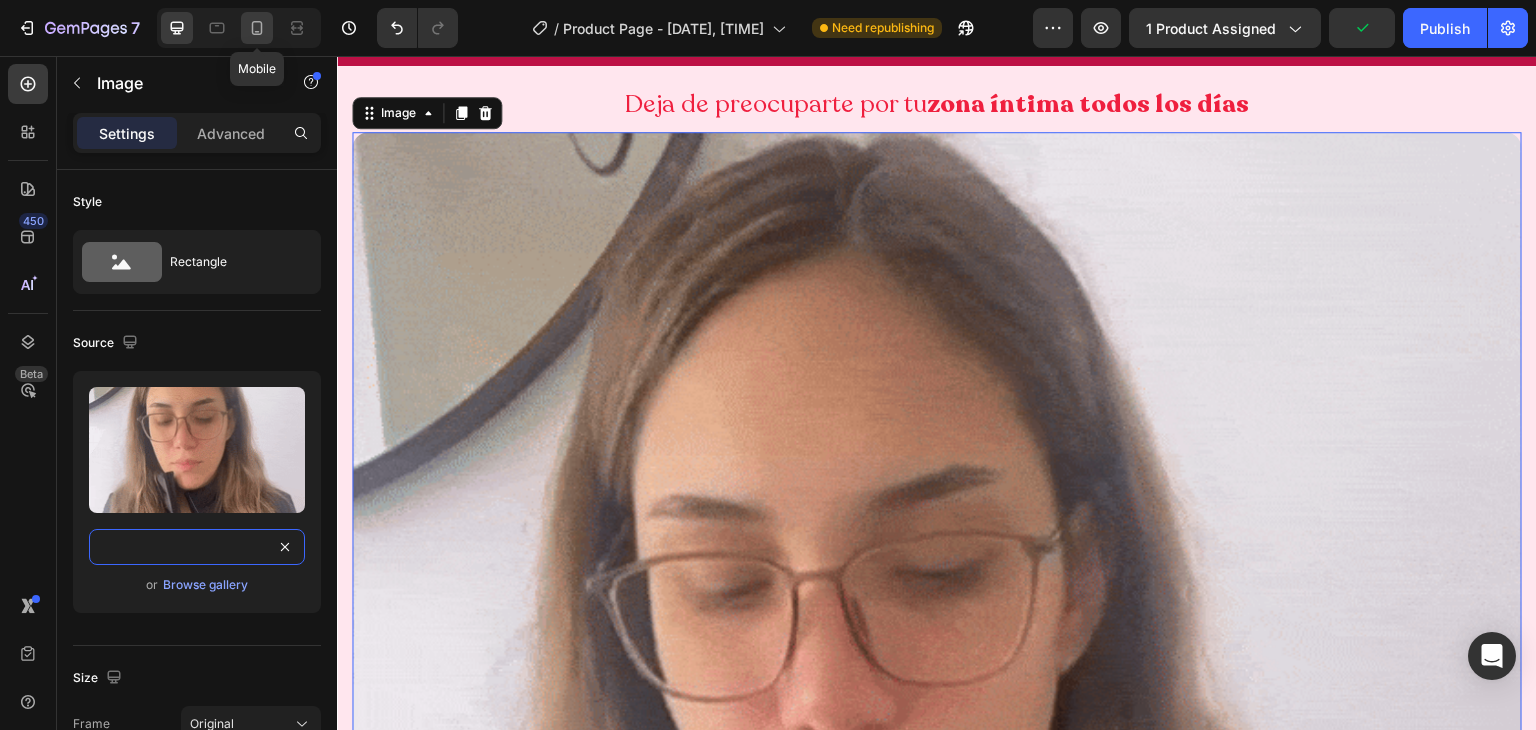 type on "https://cdn.shopify.com/s/files/1/0620/9001/8910/files/GIF.gif?v=1754149707" 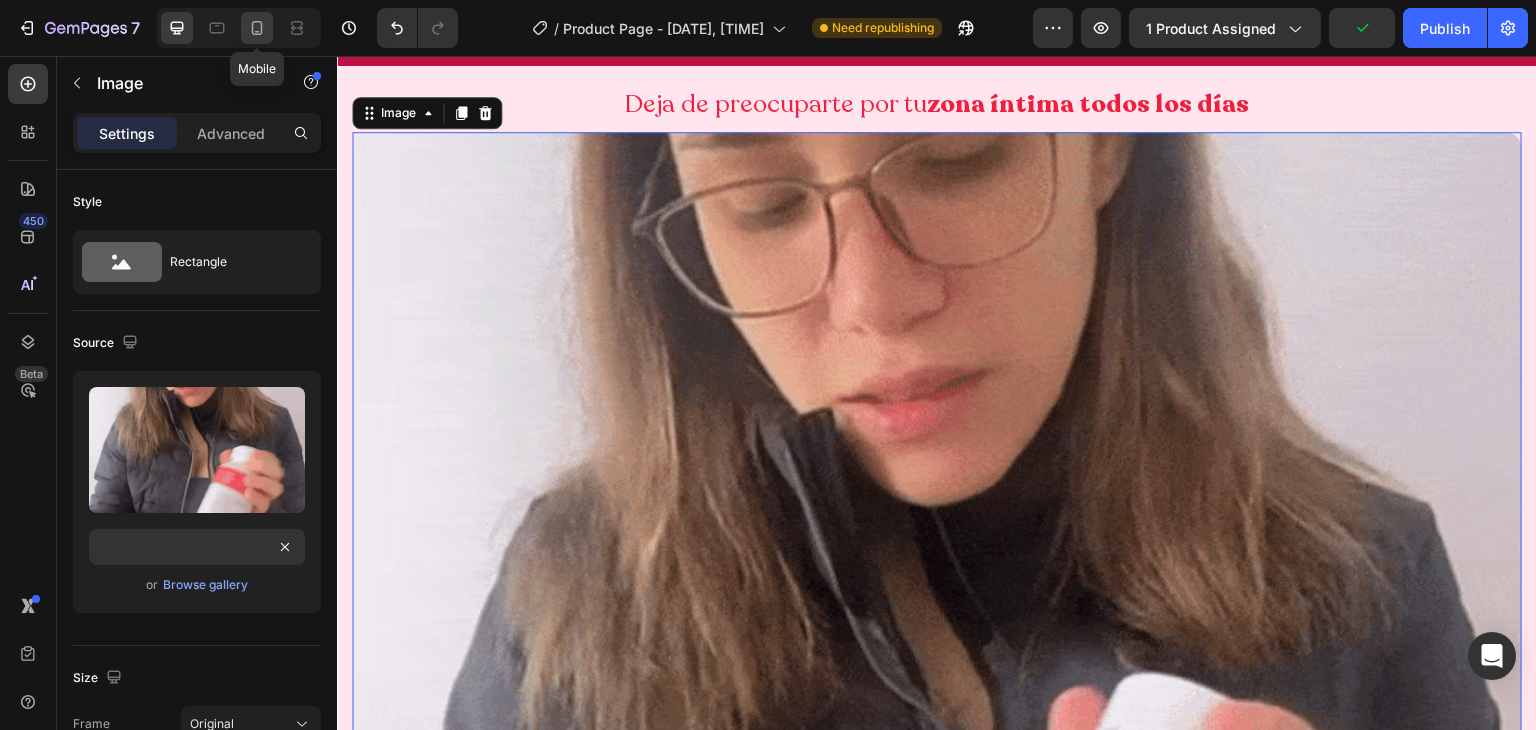 click 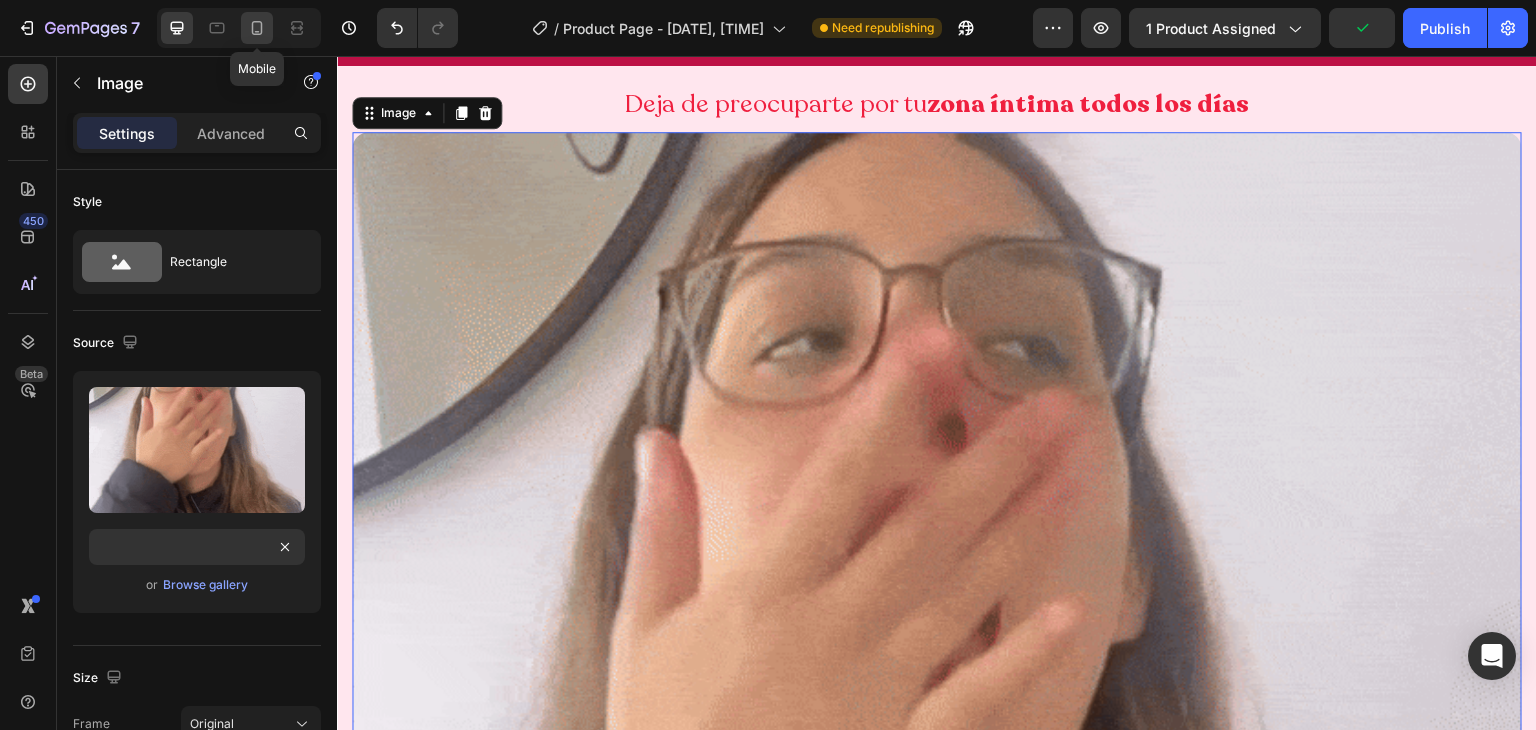 scroll, scrollTop: 0, scrollLeft: 0, axis: both 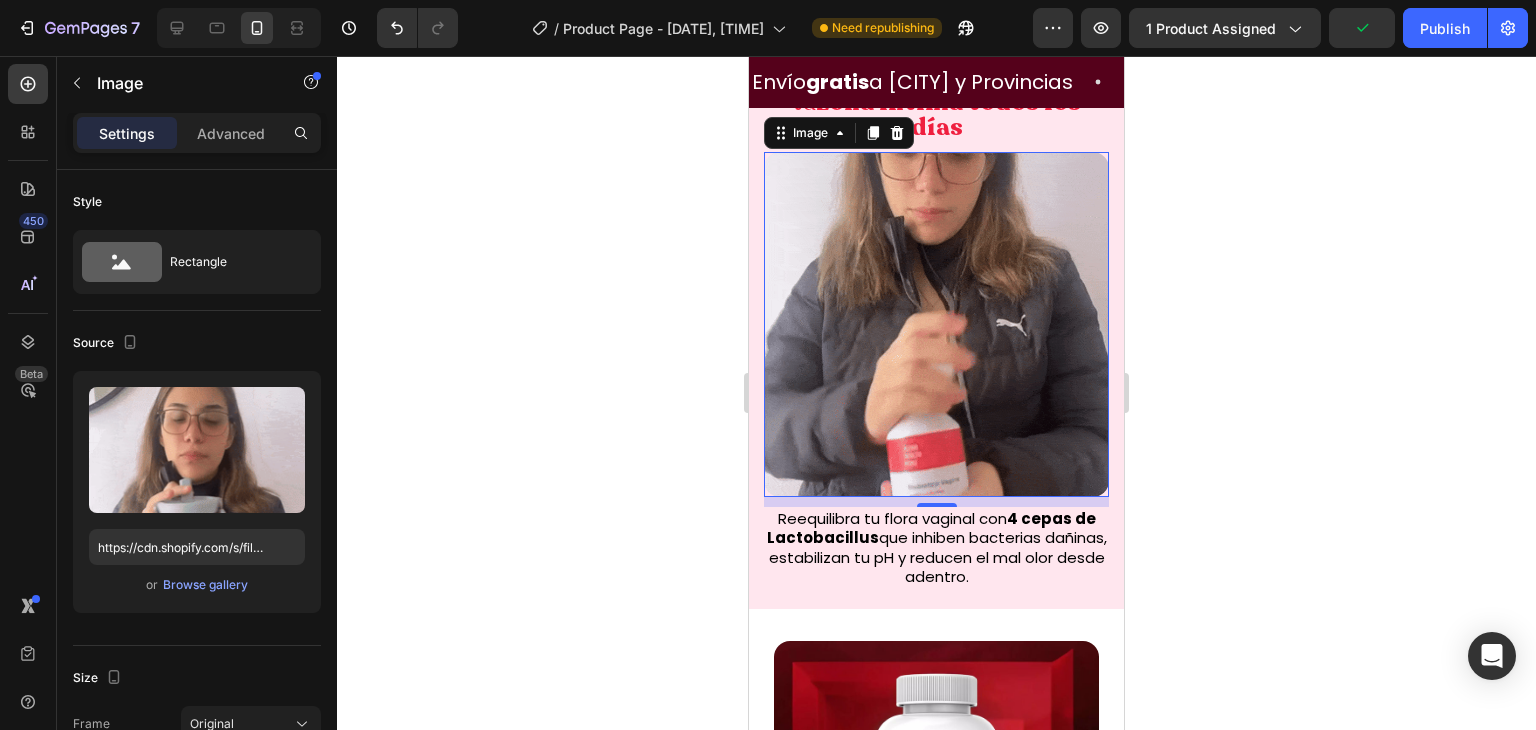 click 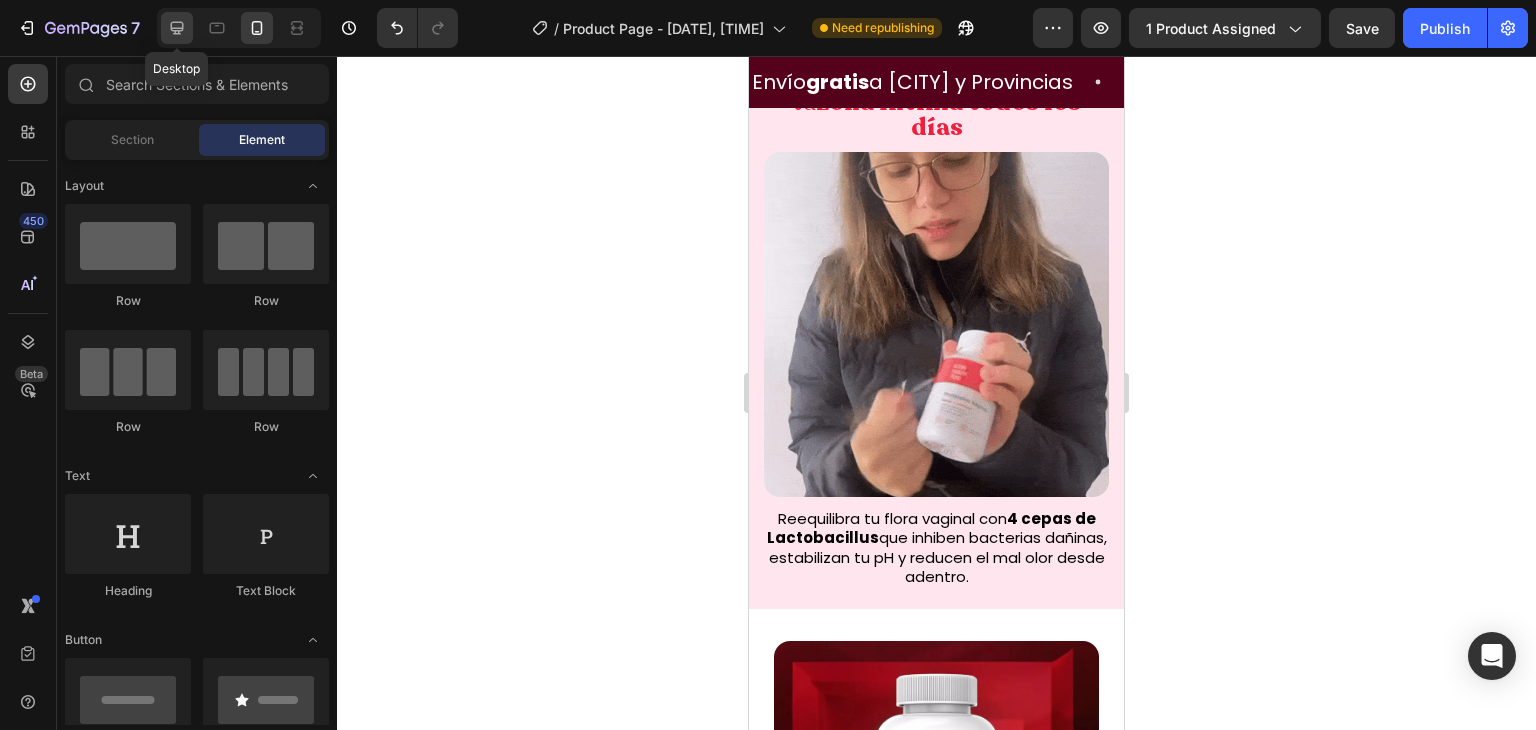 click 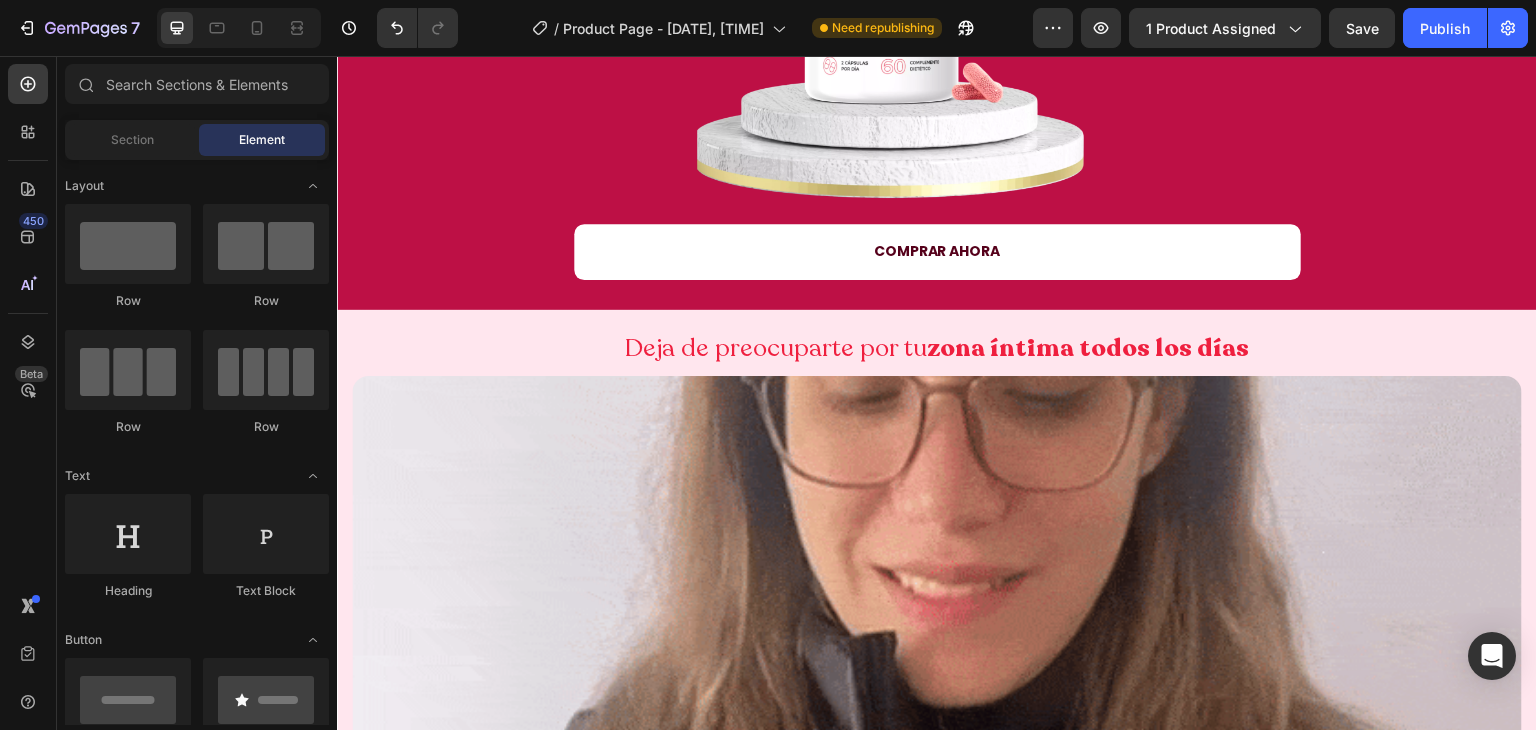 scroll, scrollTop: 703, scrollLeft: 0, axis: vertical 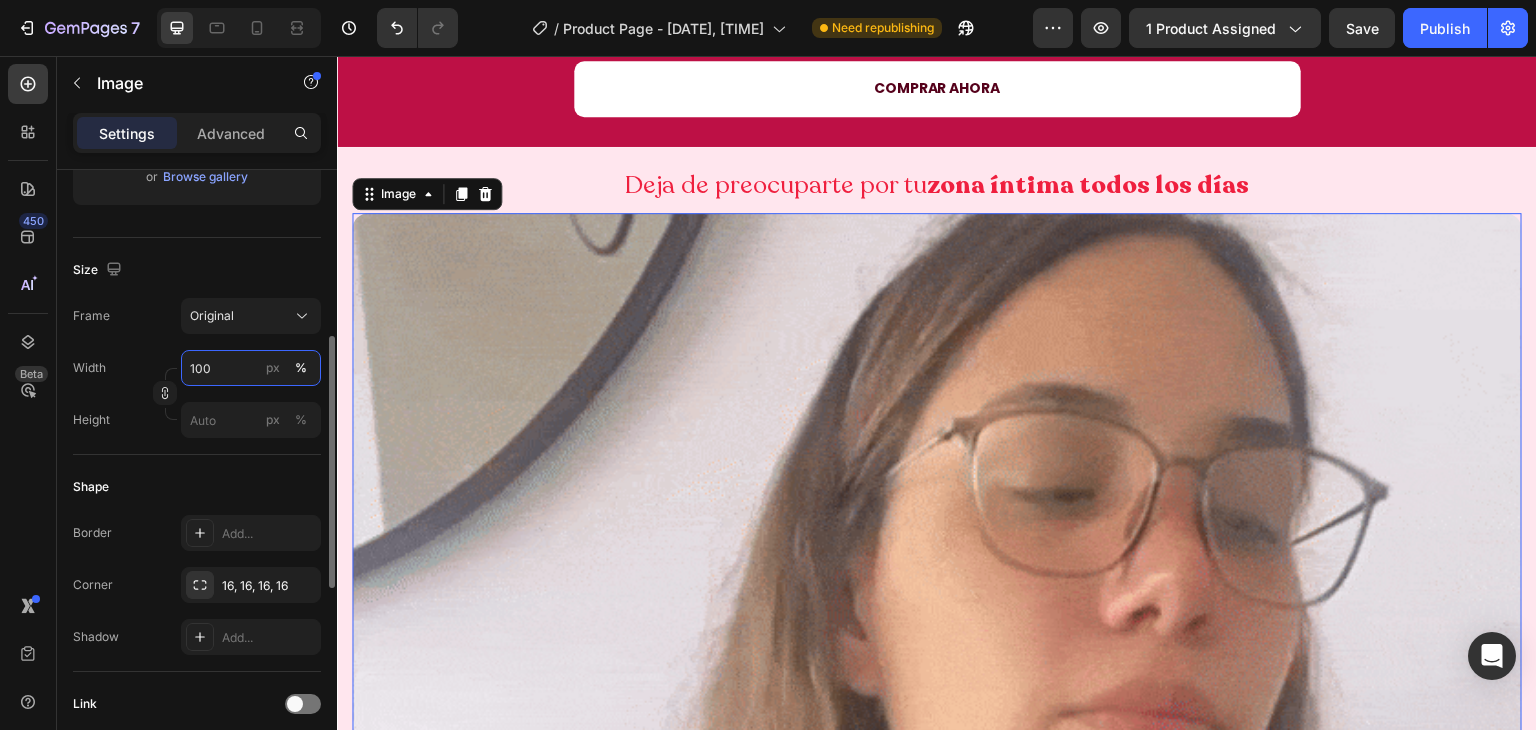 click on "100" at bounding box center (251, 368) 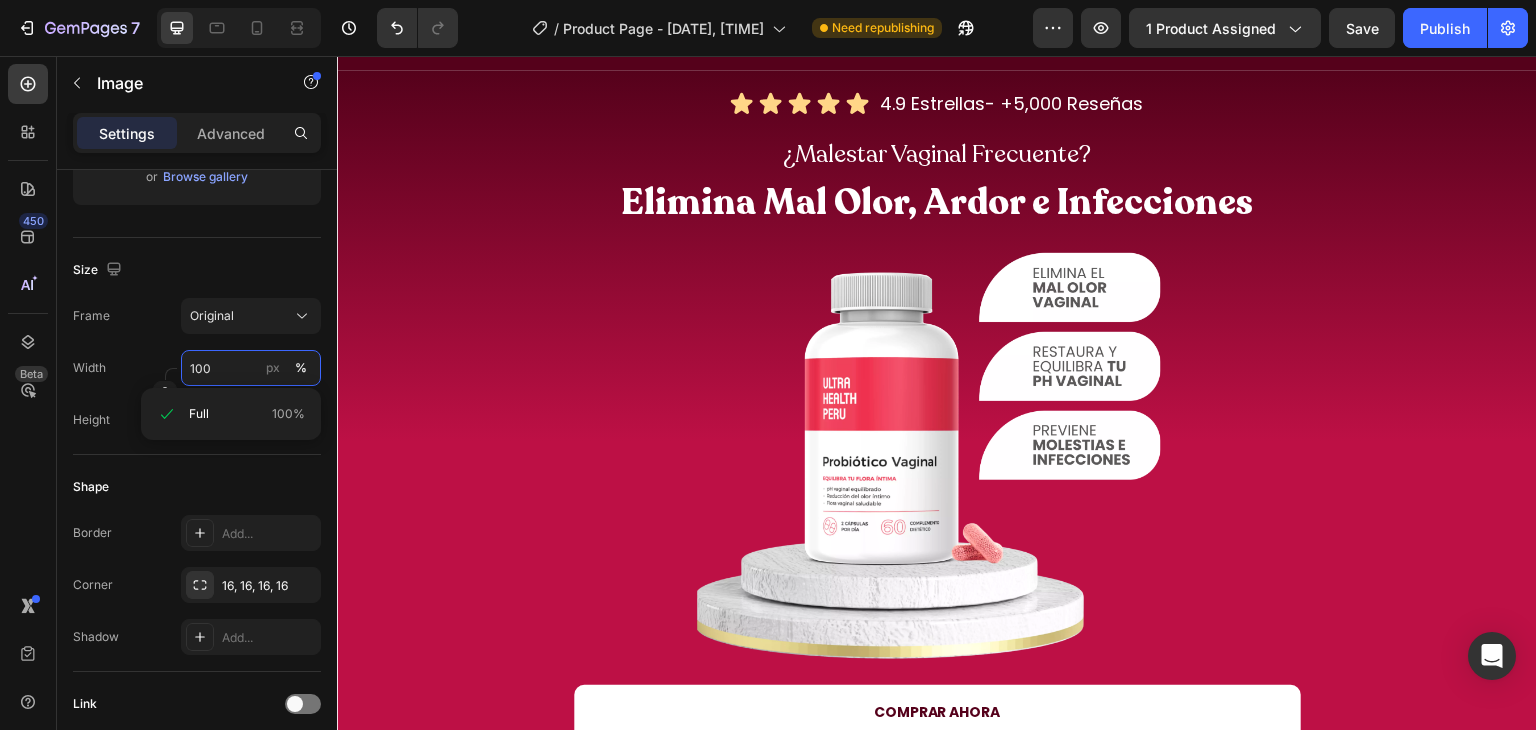 scroll, scrollTop: 23, scrollLeft: 0, axis: vertical 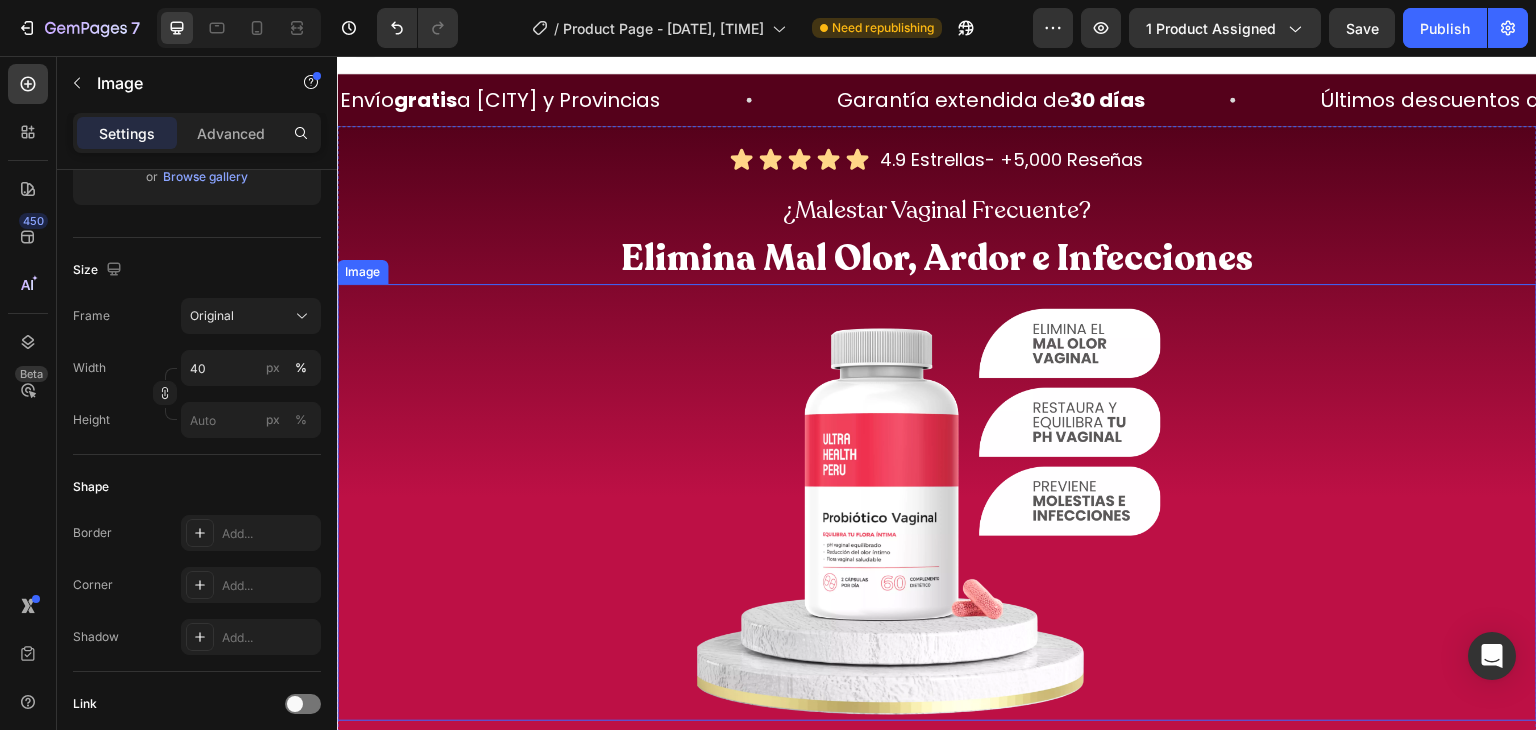 click at bounding box center (937, 502) 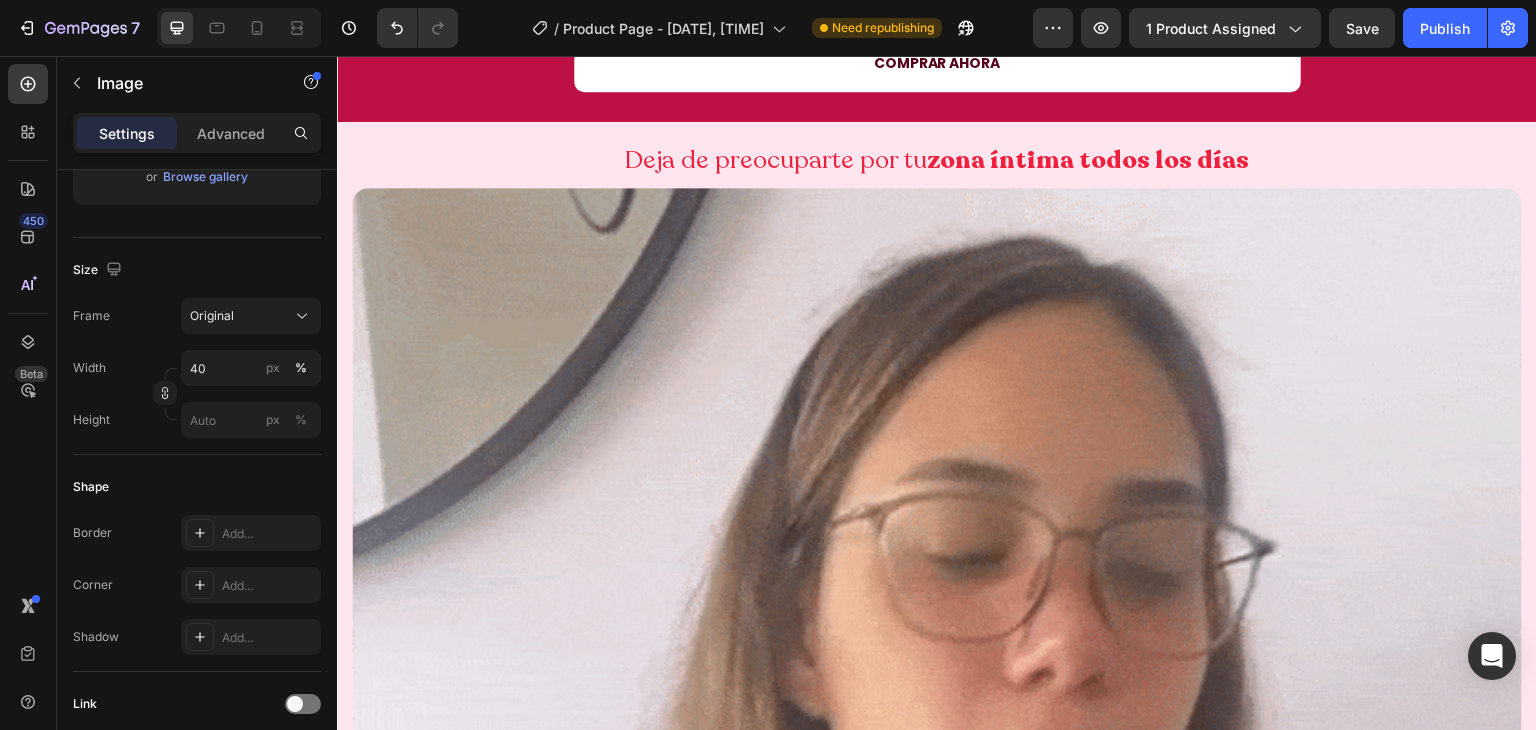 scroll, scrollTop: 796, scrollLeft: 0, axis: vertical 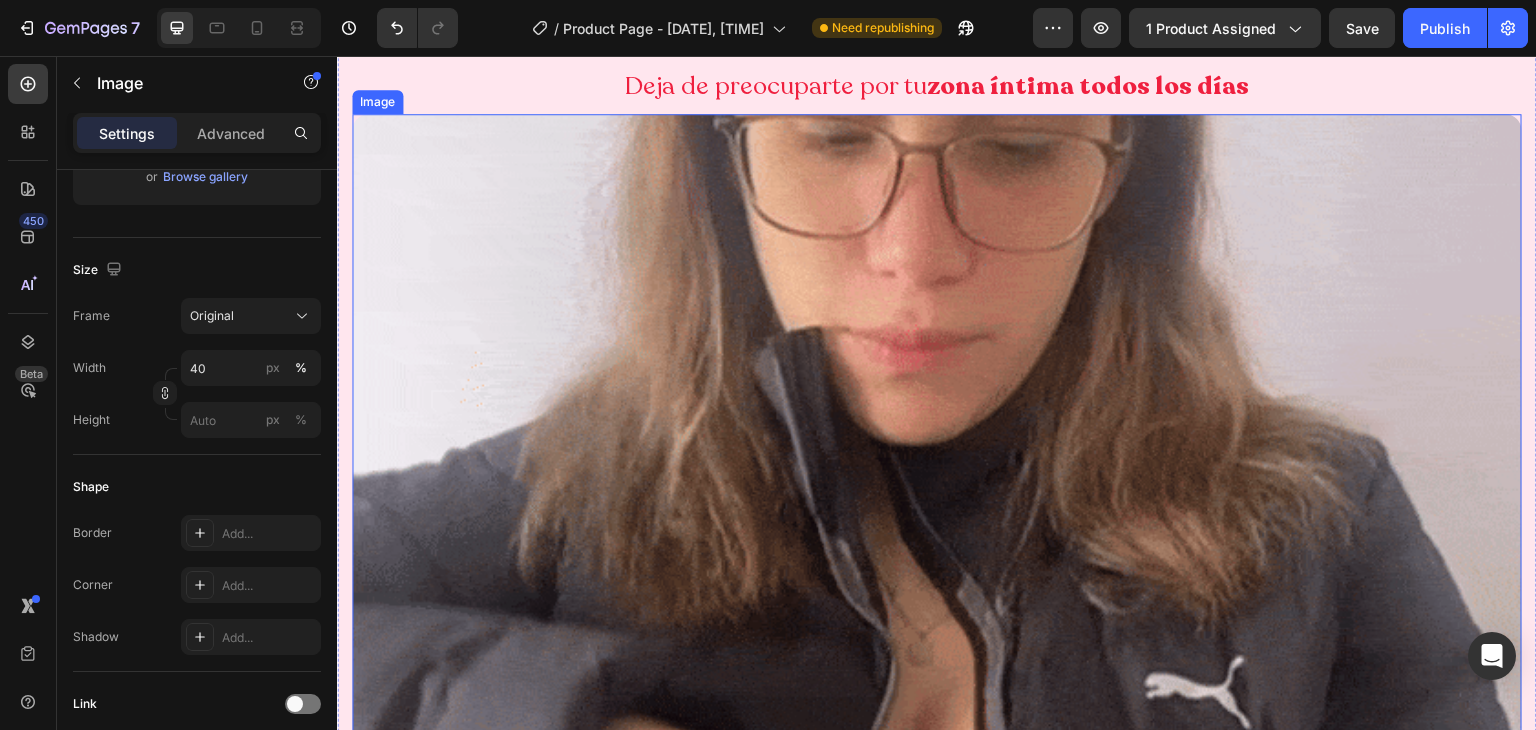 click at bounding box center [937, 699] 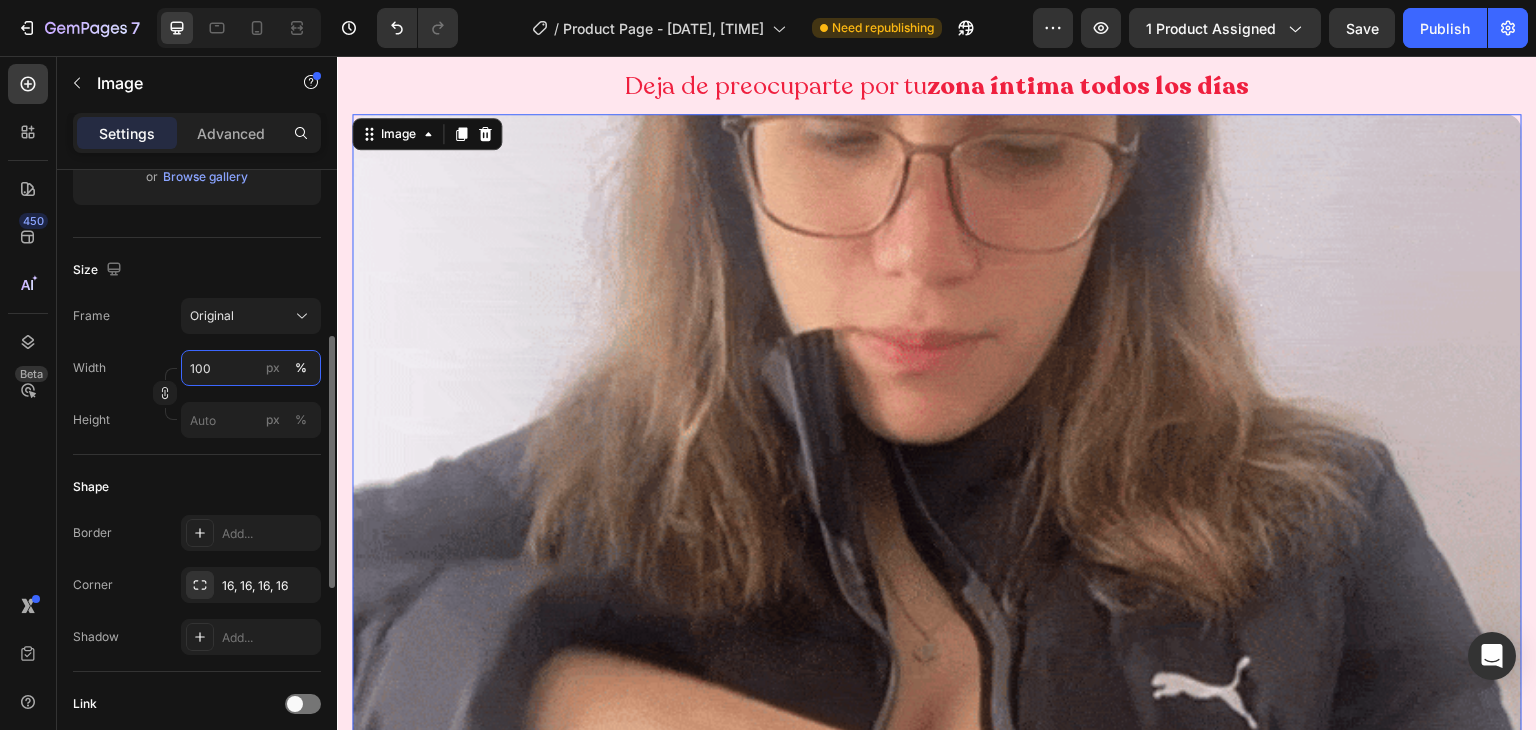 click on "100" at bounding box center [251, 368] 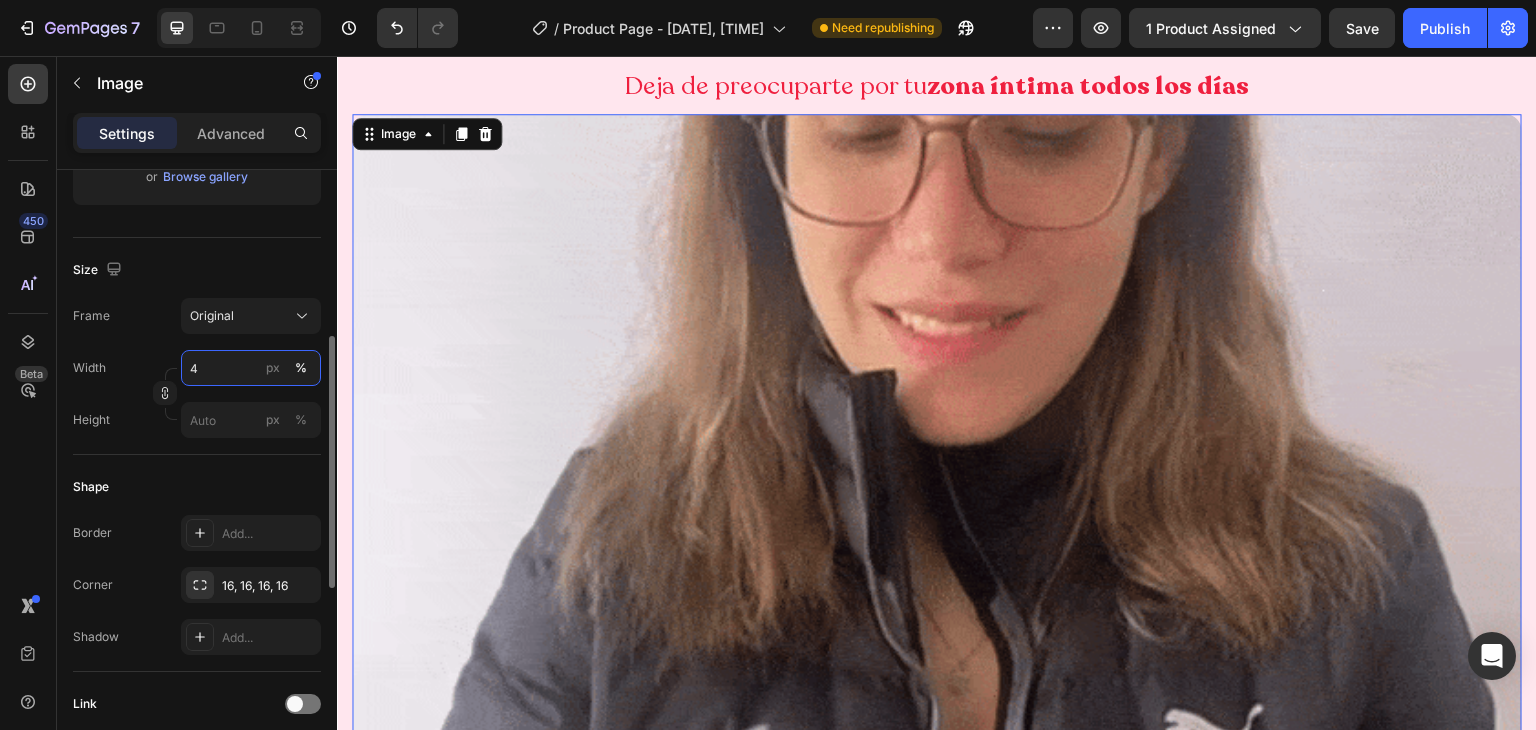 type on "40" 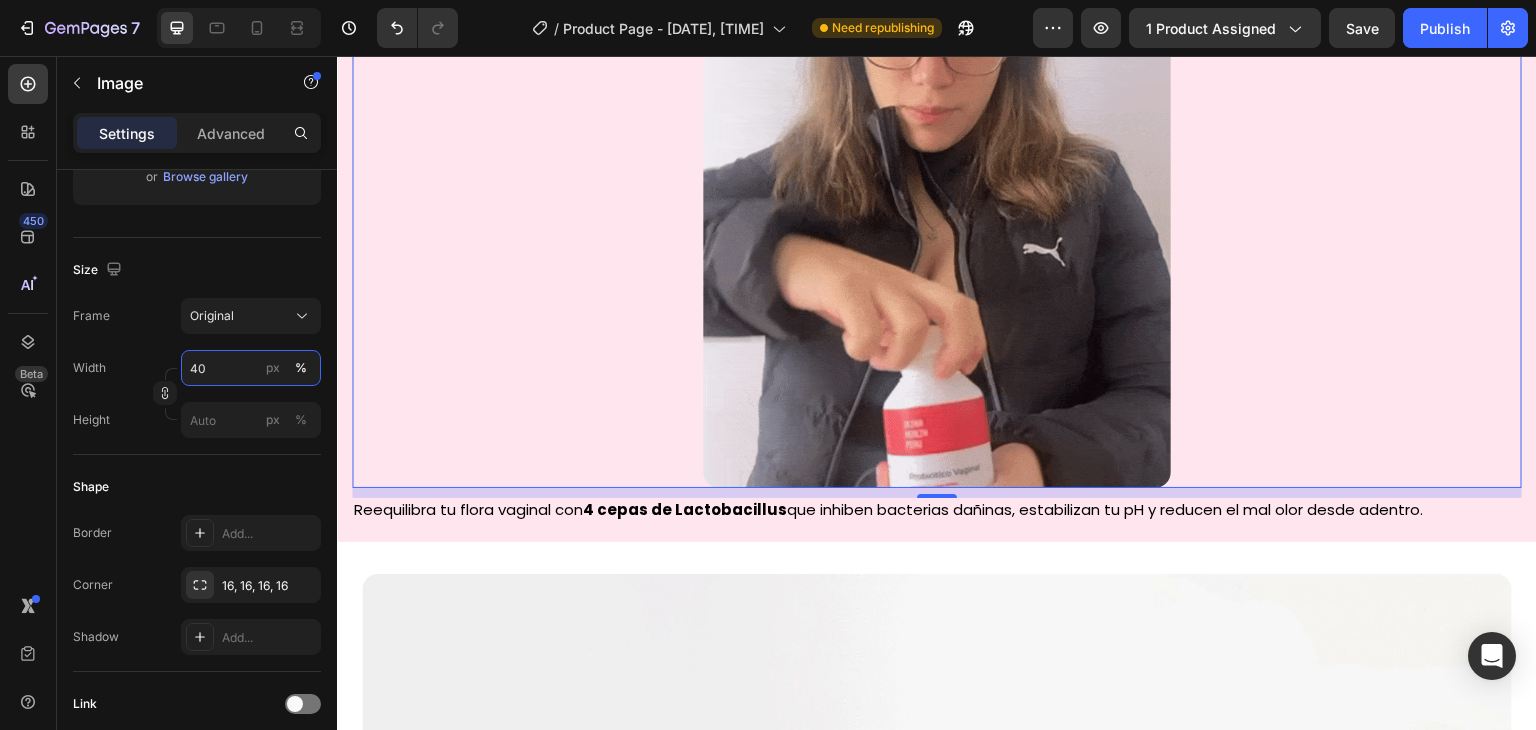 scroll, scrollTop: 888, scrollLeft: 0, axis: vertical 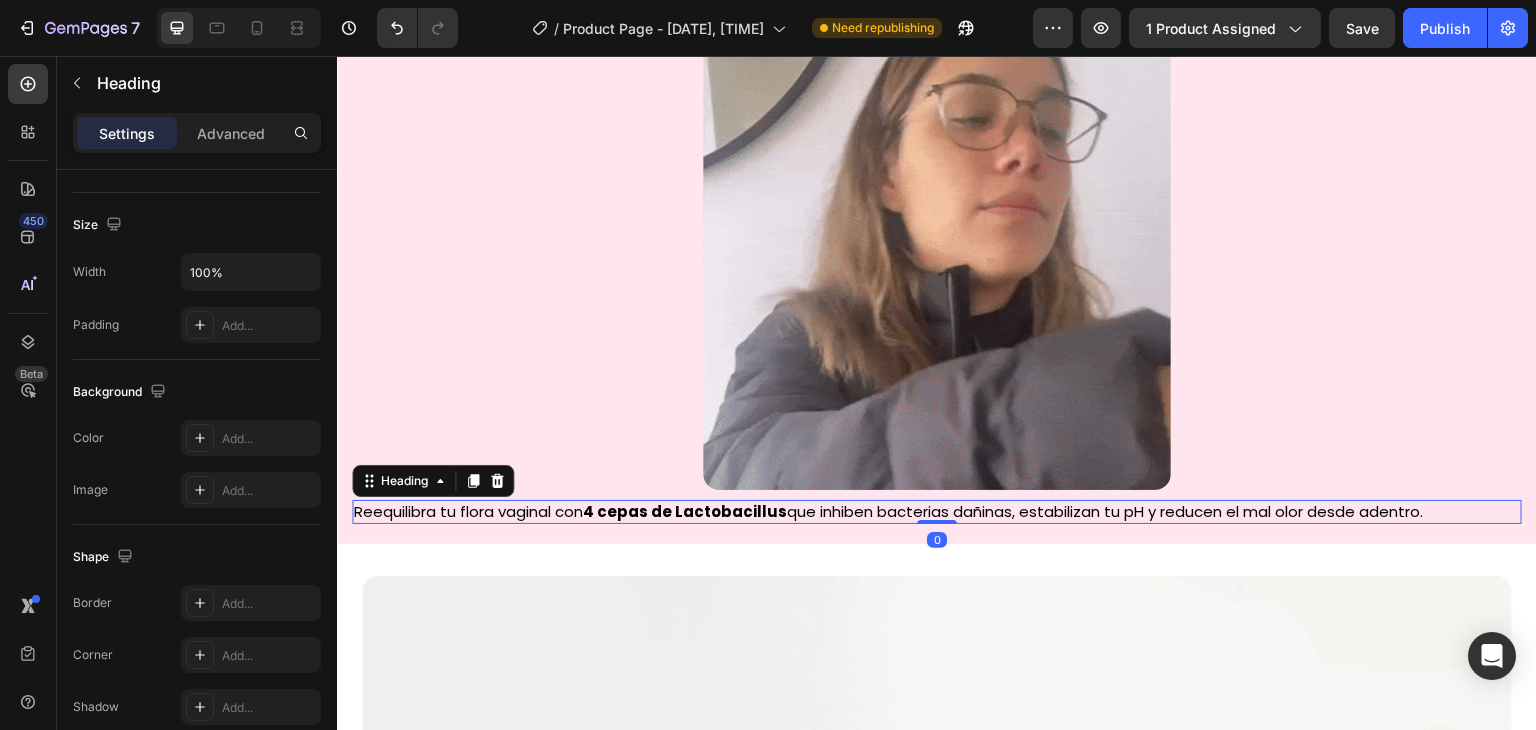 click on "Reequilibra tu flora vaginal con 4 cepas de Lactobacillus que inhiben bacterias dañinas, estabilizan tu pH y reducen el mal olor desde adentro." at bounding box center (937, 512) 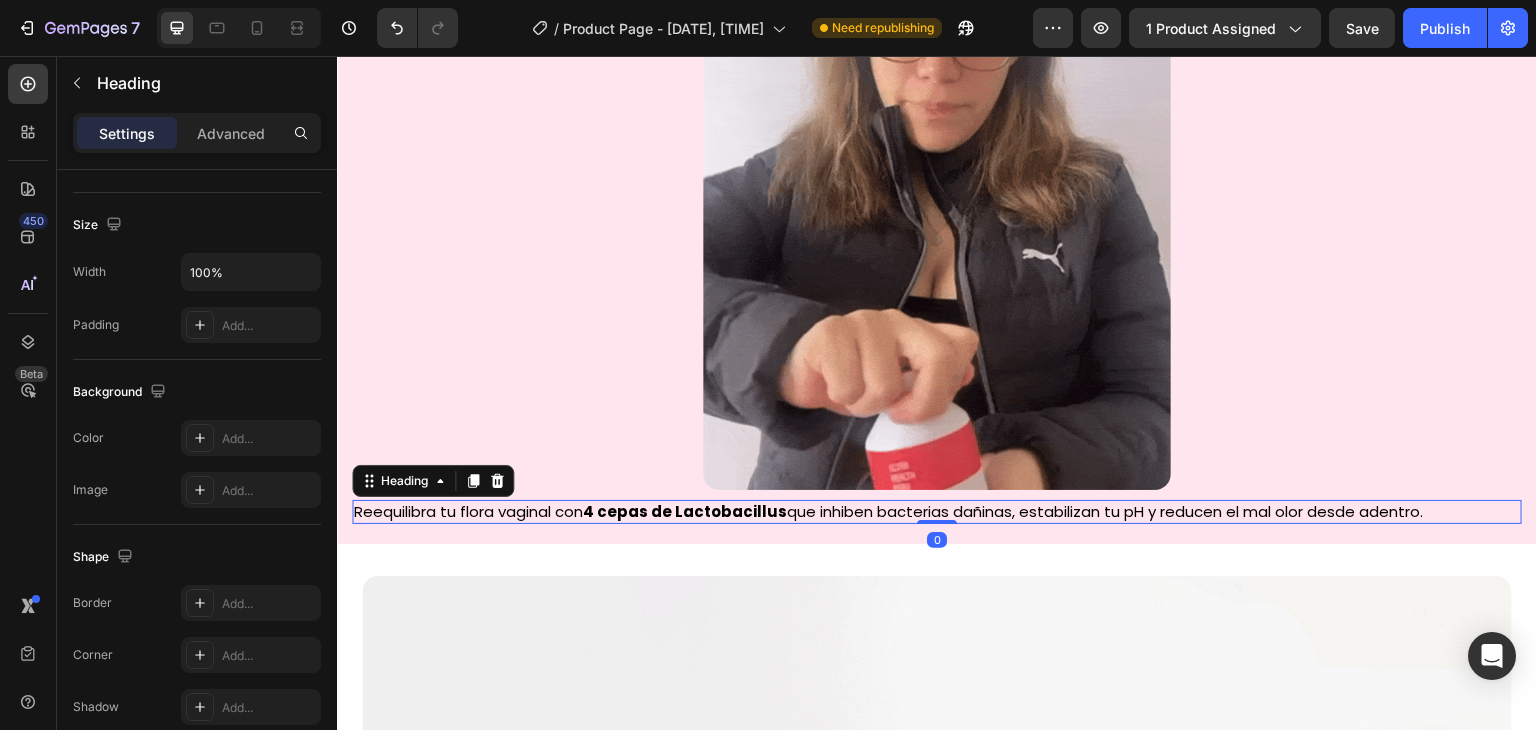 scroll, scrollTop: 0, scrollLeft: 0, axis: both 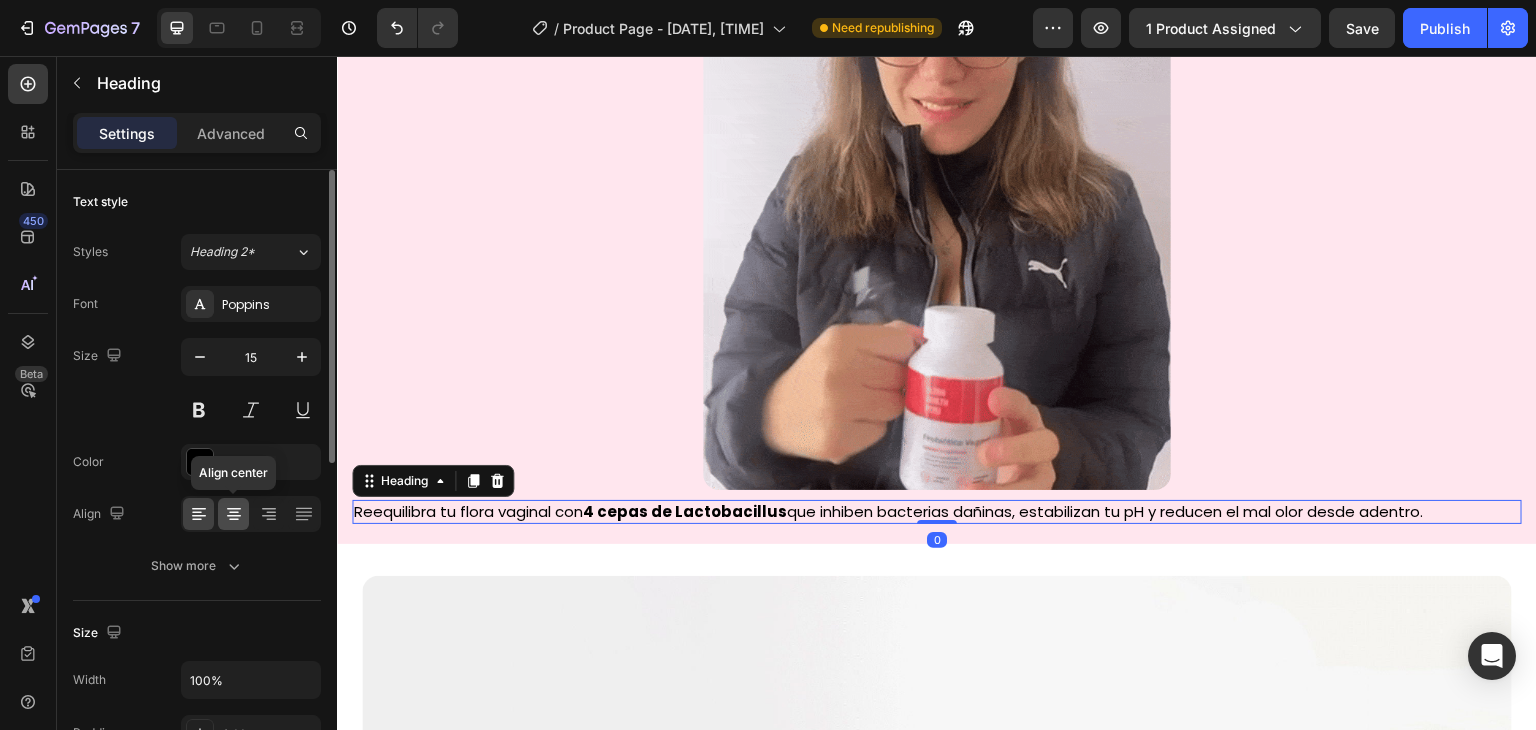click 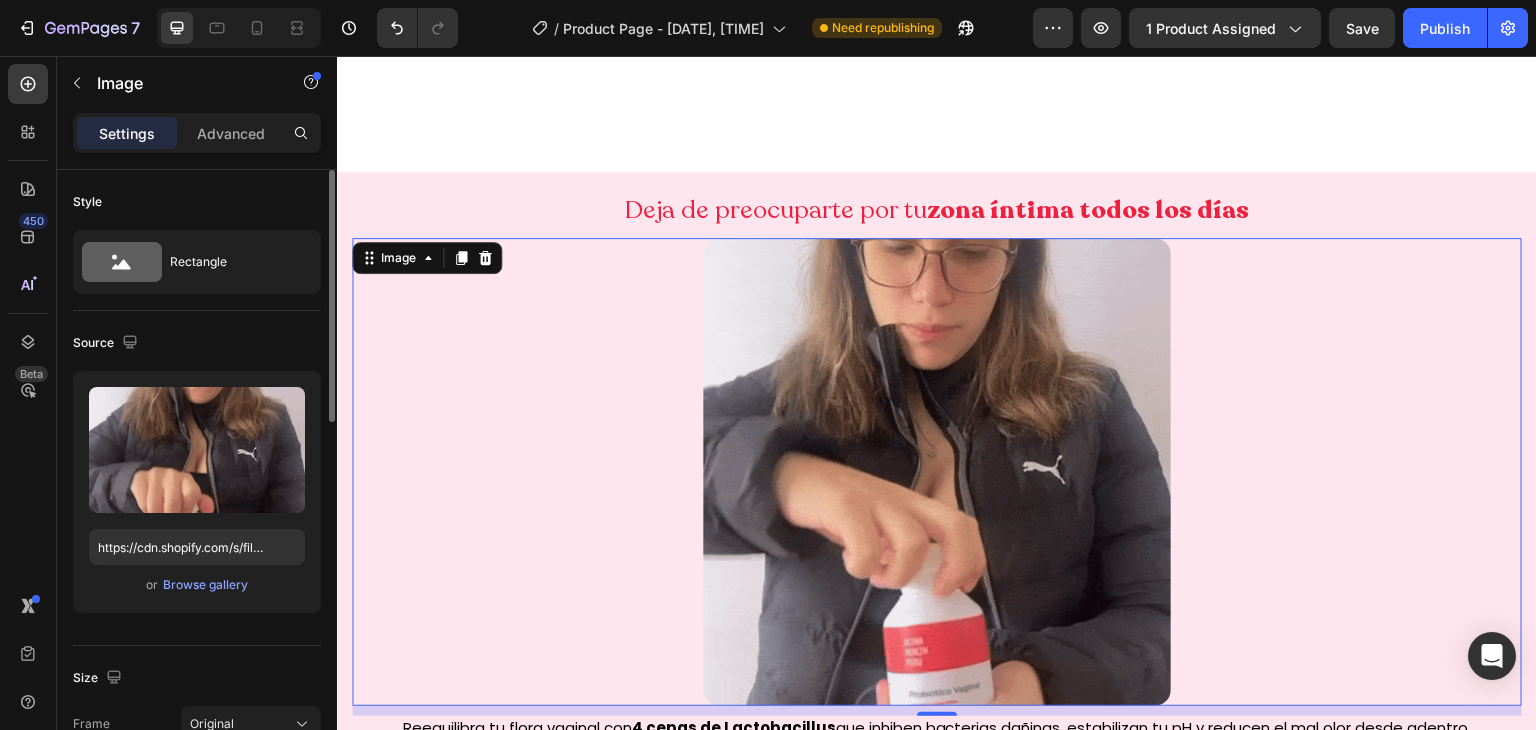 scroll, scrollTop: 876, scrollLeft: 0, axis: vertical 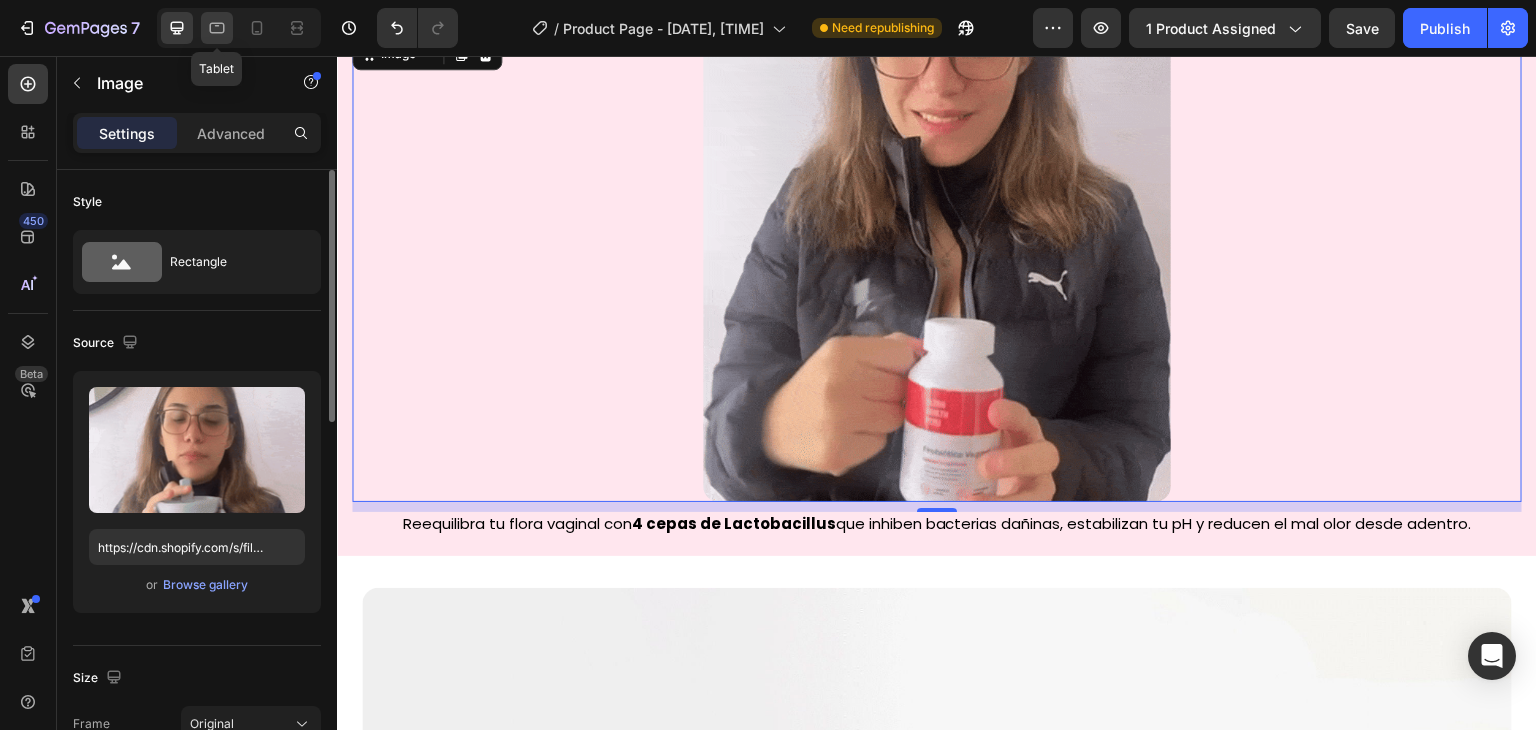 click 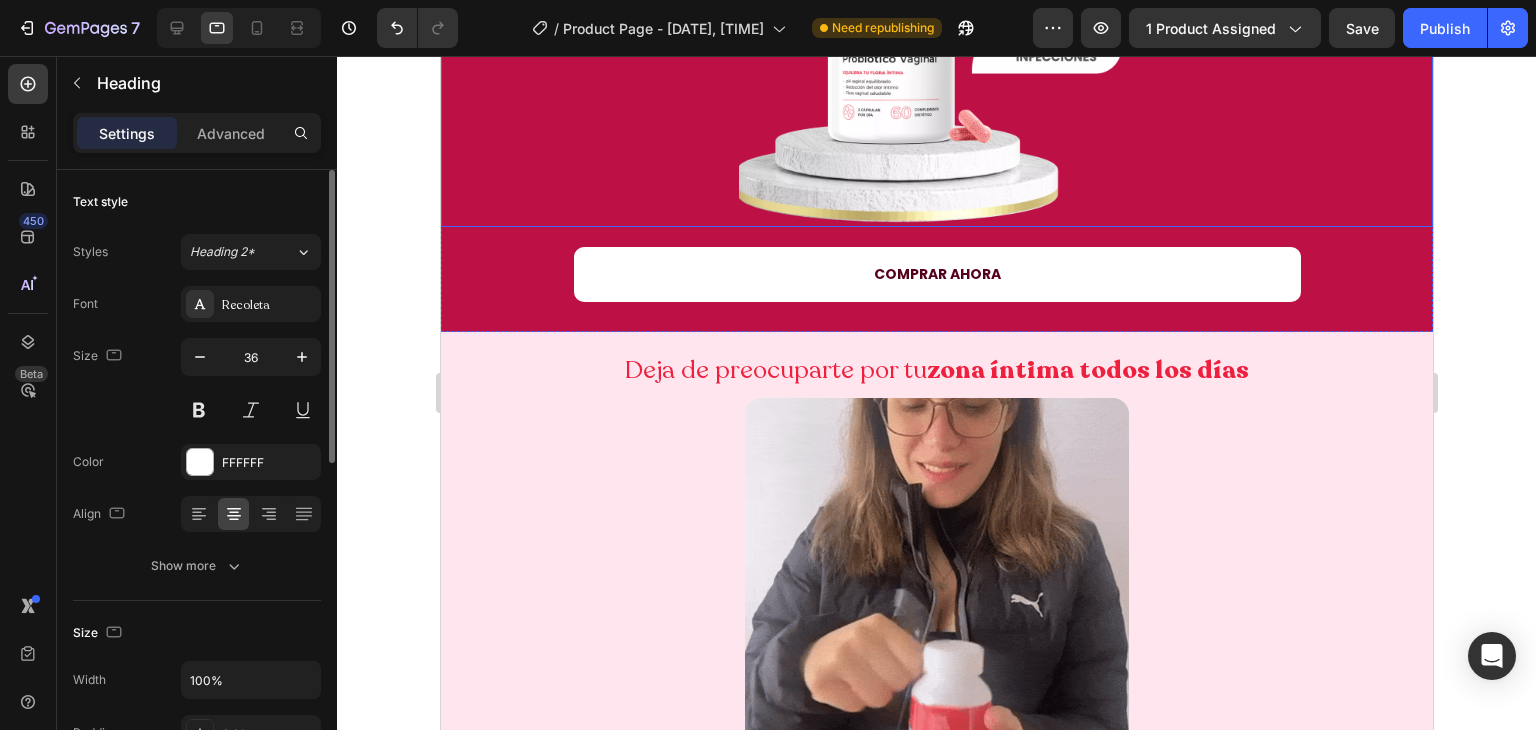 scroll, scrollTop: 620, scrollLeft: 0, axis: vertical 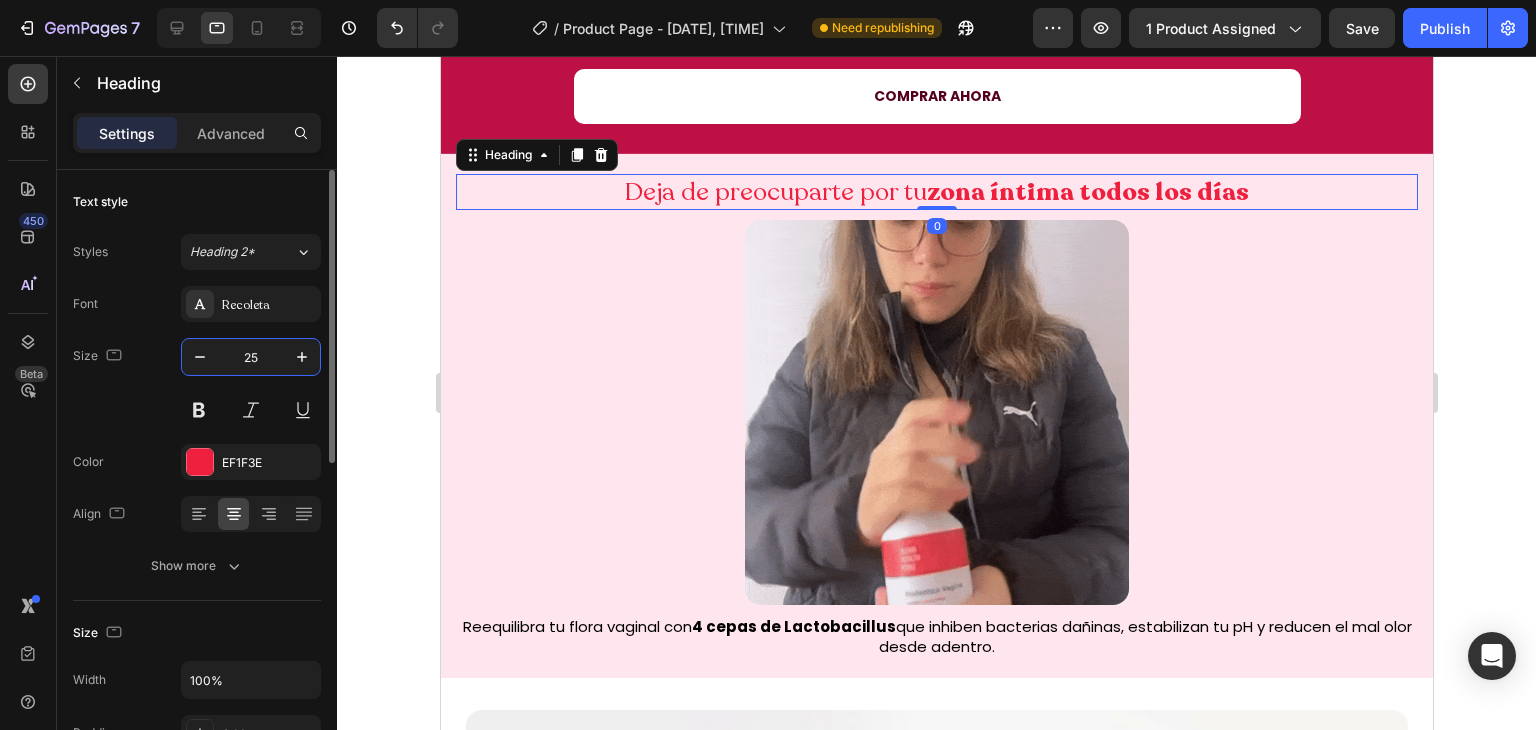 click on "25" at bounding box center [251, 357] 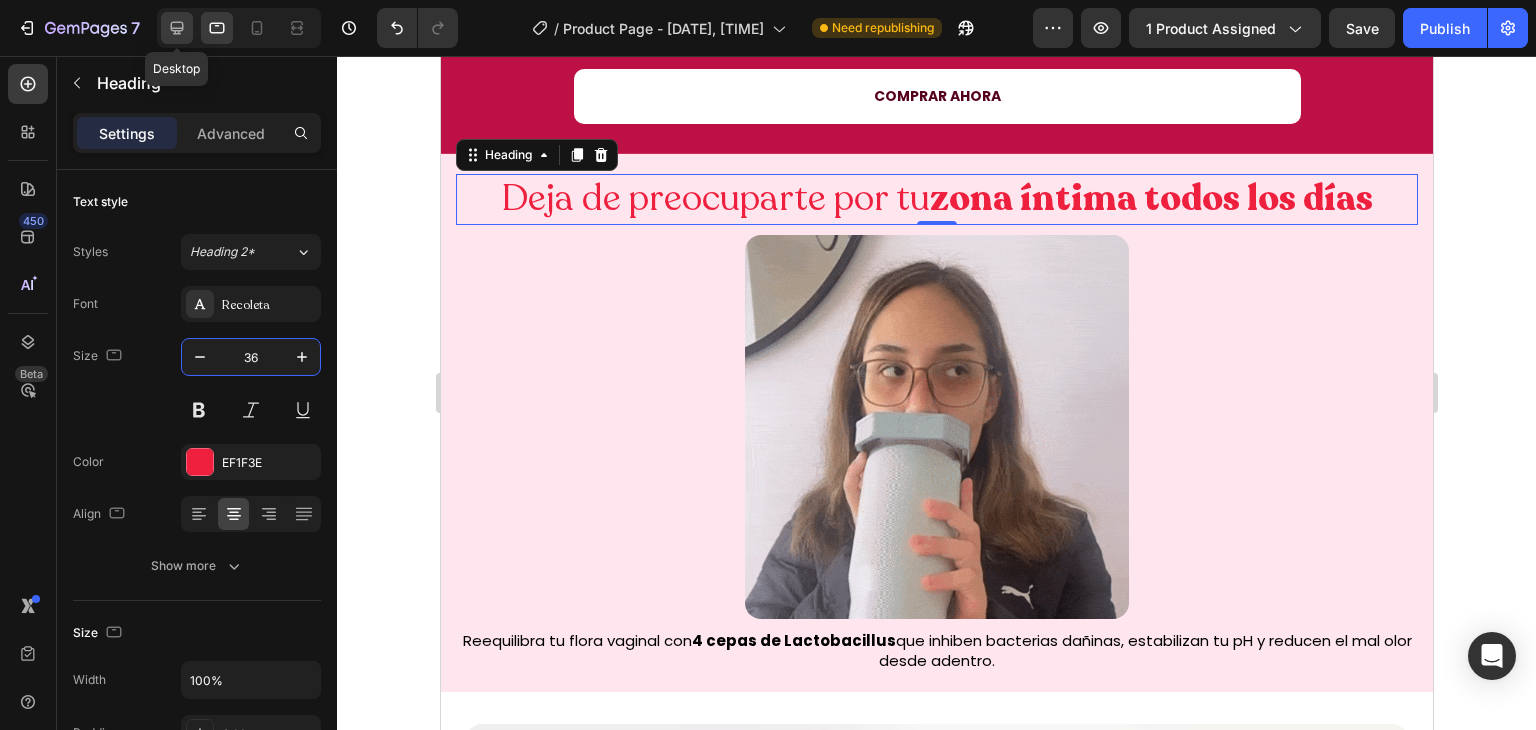 click 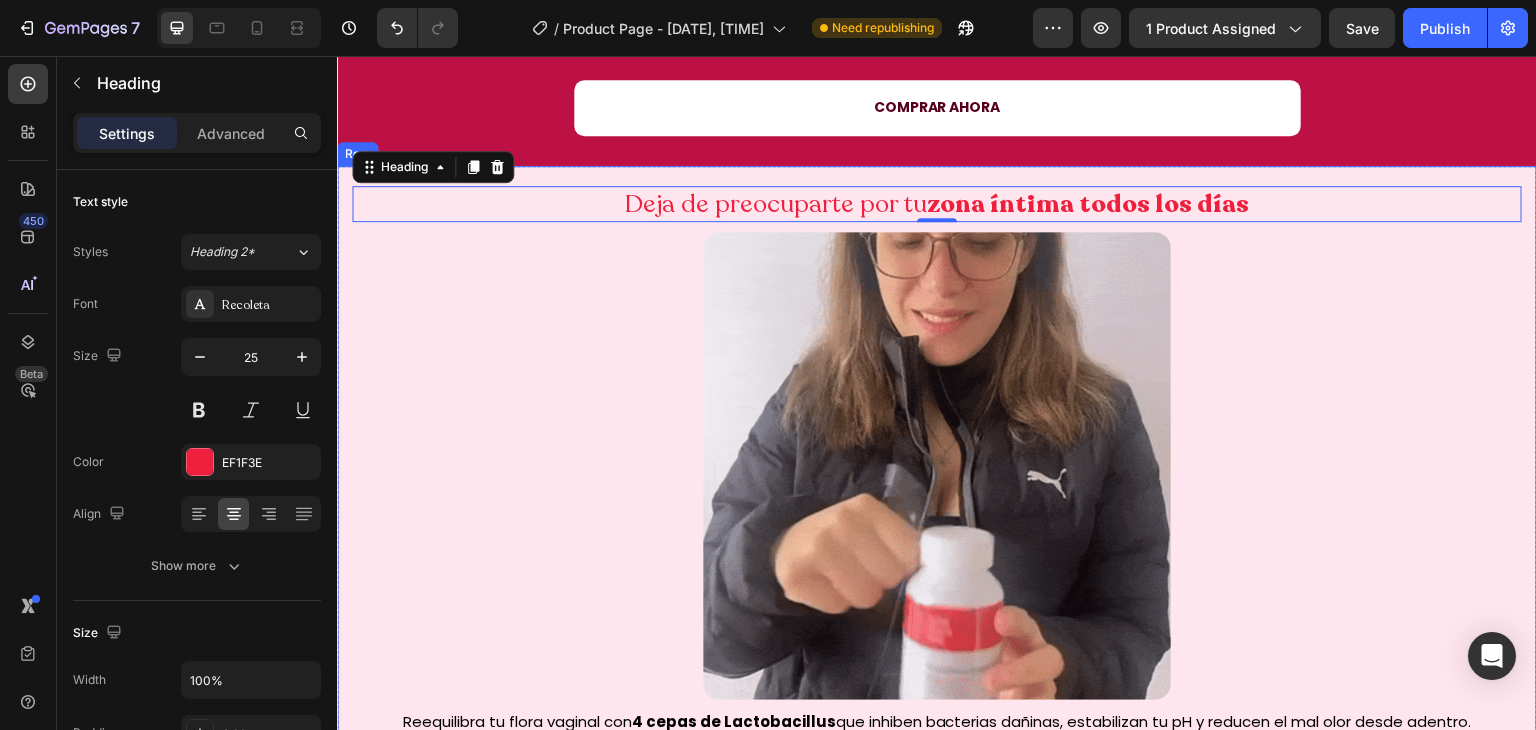 scroll, scrollTop: 737, scrollLeft: 0, axis: vertical 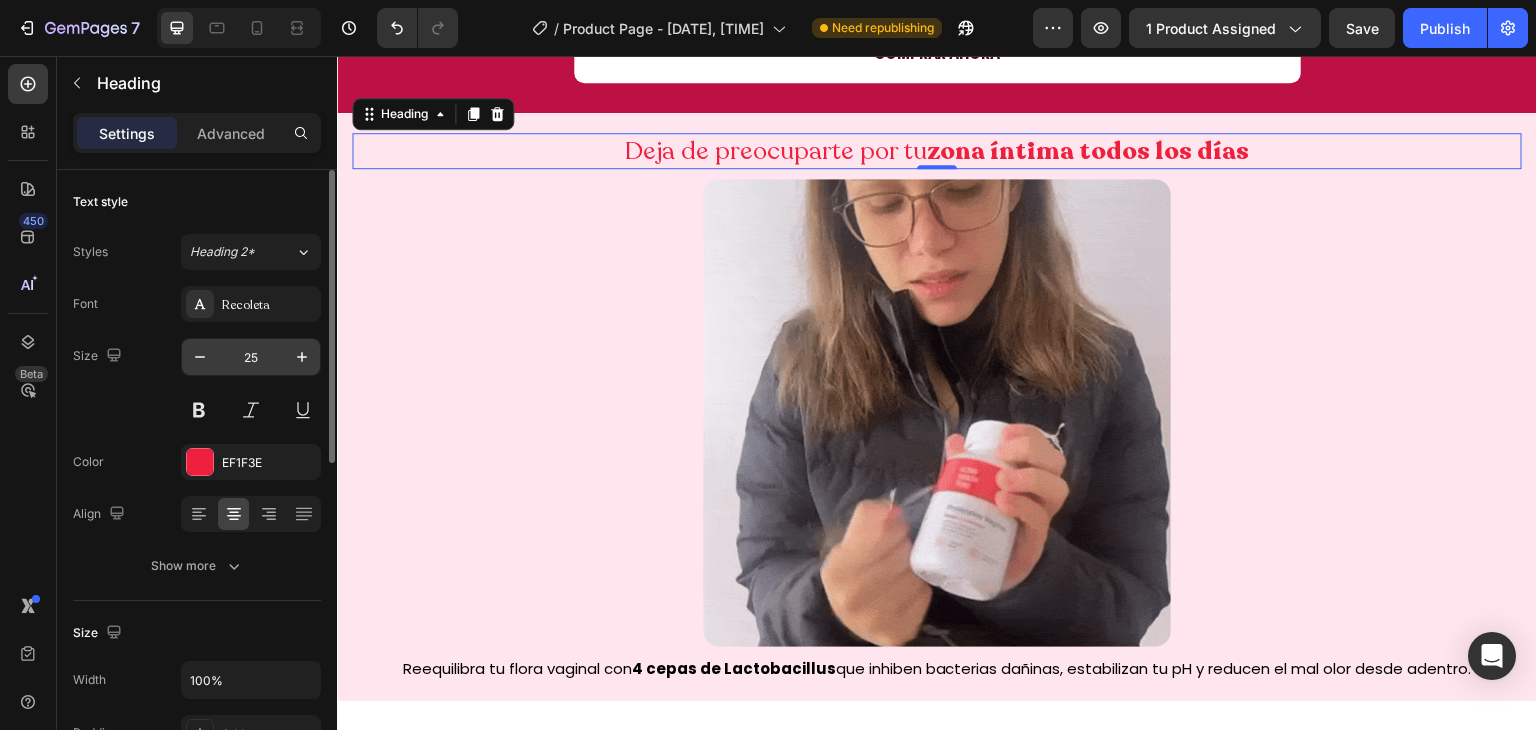 click on "25" at bounding box center [251, 357] 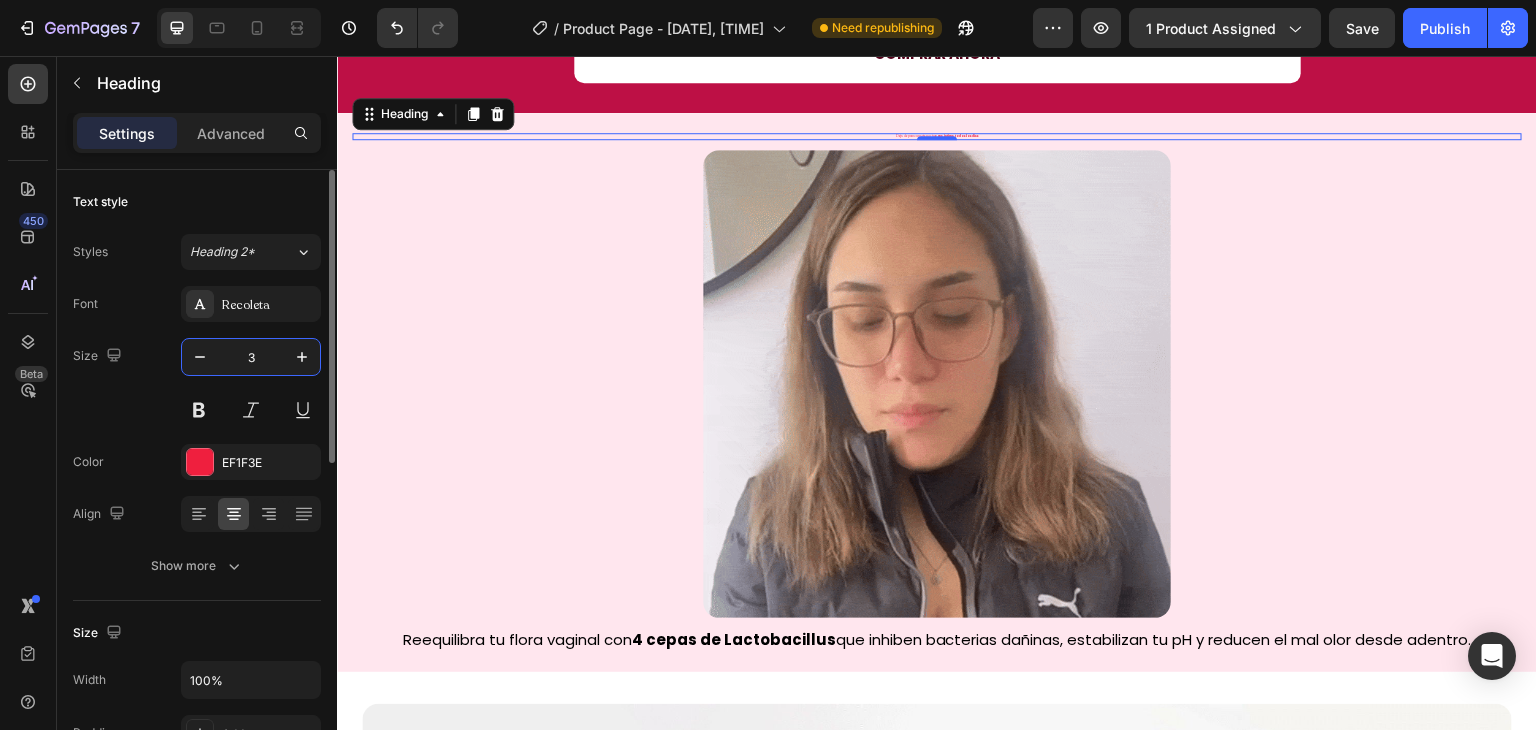 type on "36" 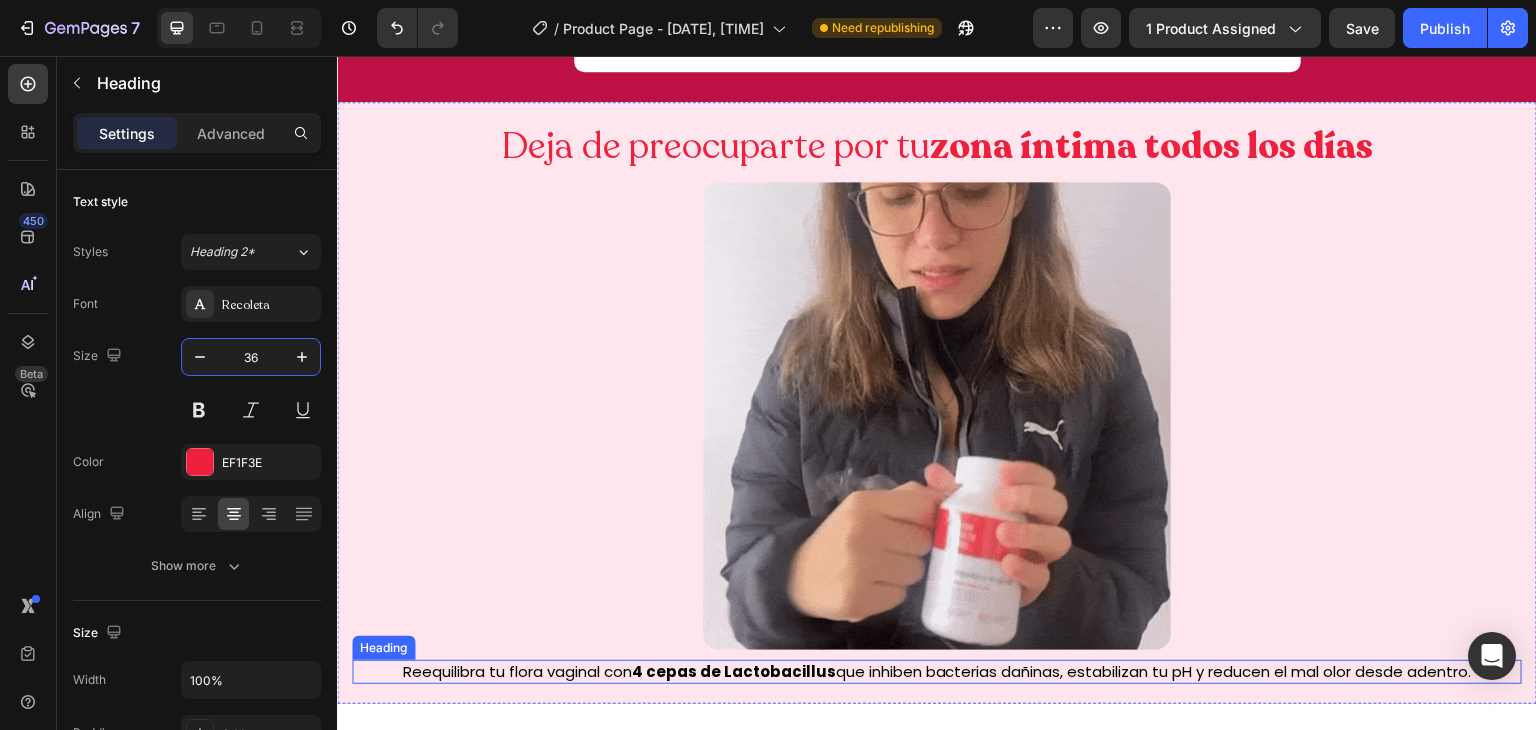 scroll, scrollTop: 747, scrollLeft: 0, axis: vertical 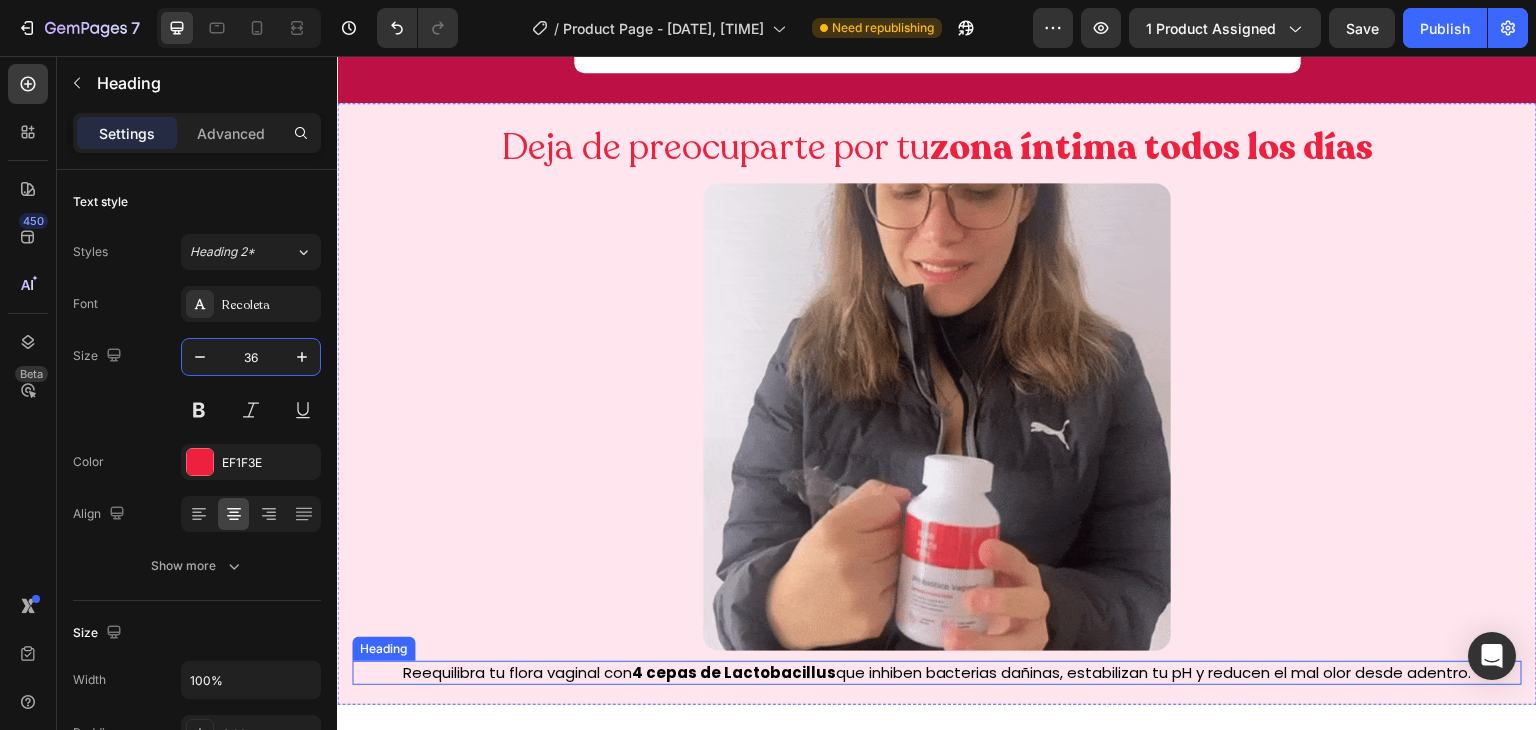 click on "4 cepas de Lactobacillus" at bounding box center (734, 672) 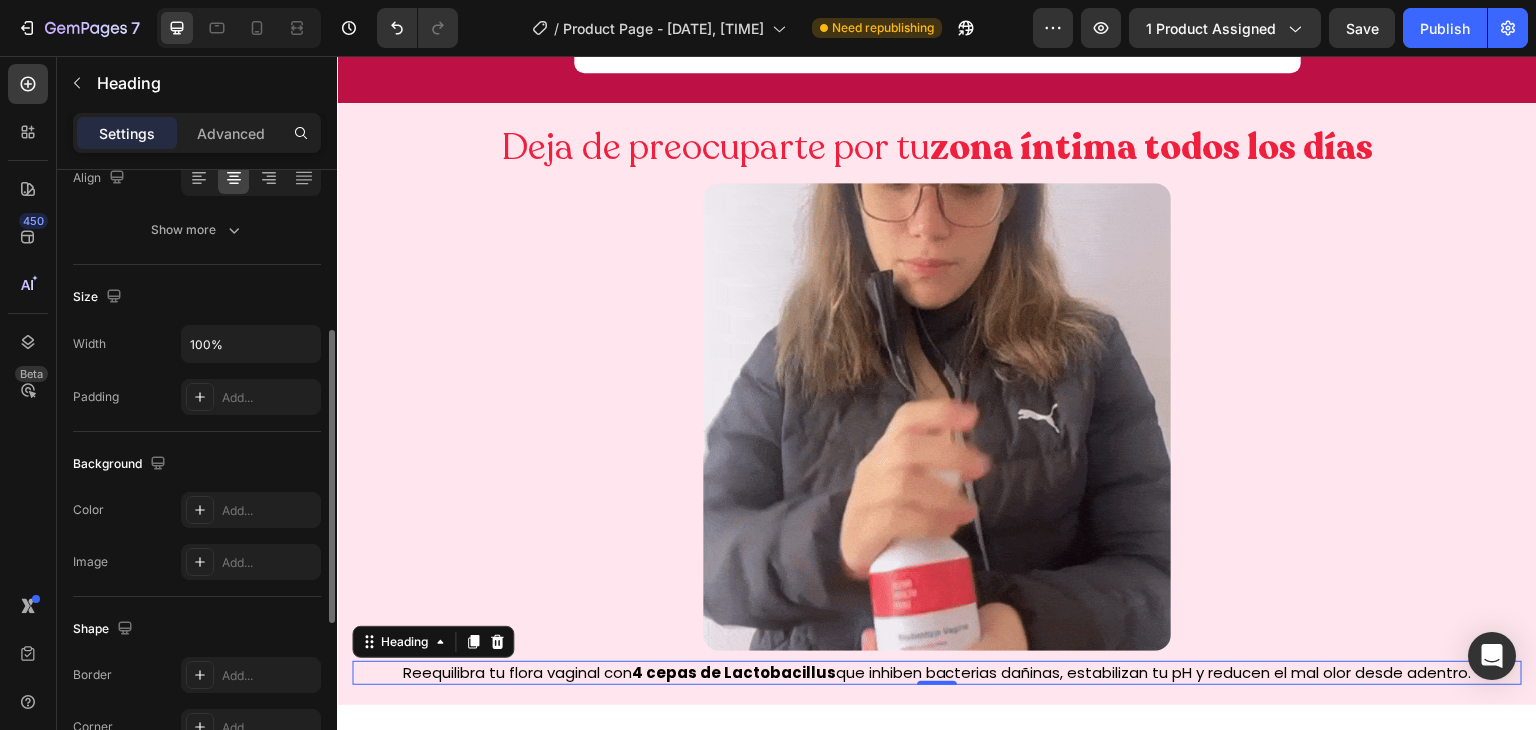 scroll, scrollTop: 278, scrollLeft: 0, axis: vertical 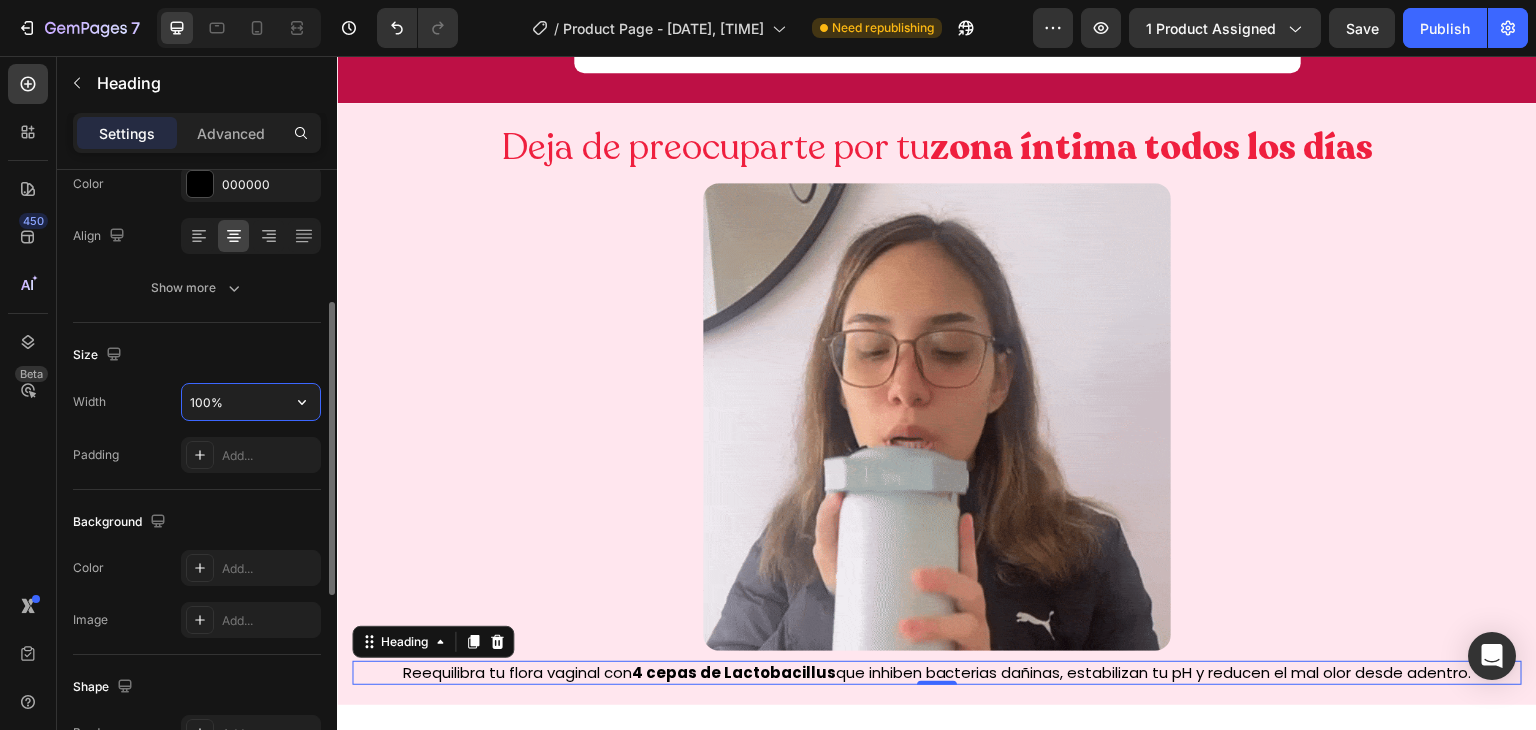 click on "100%" at bounding box center (251, 402) 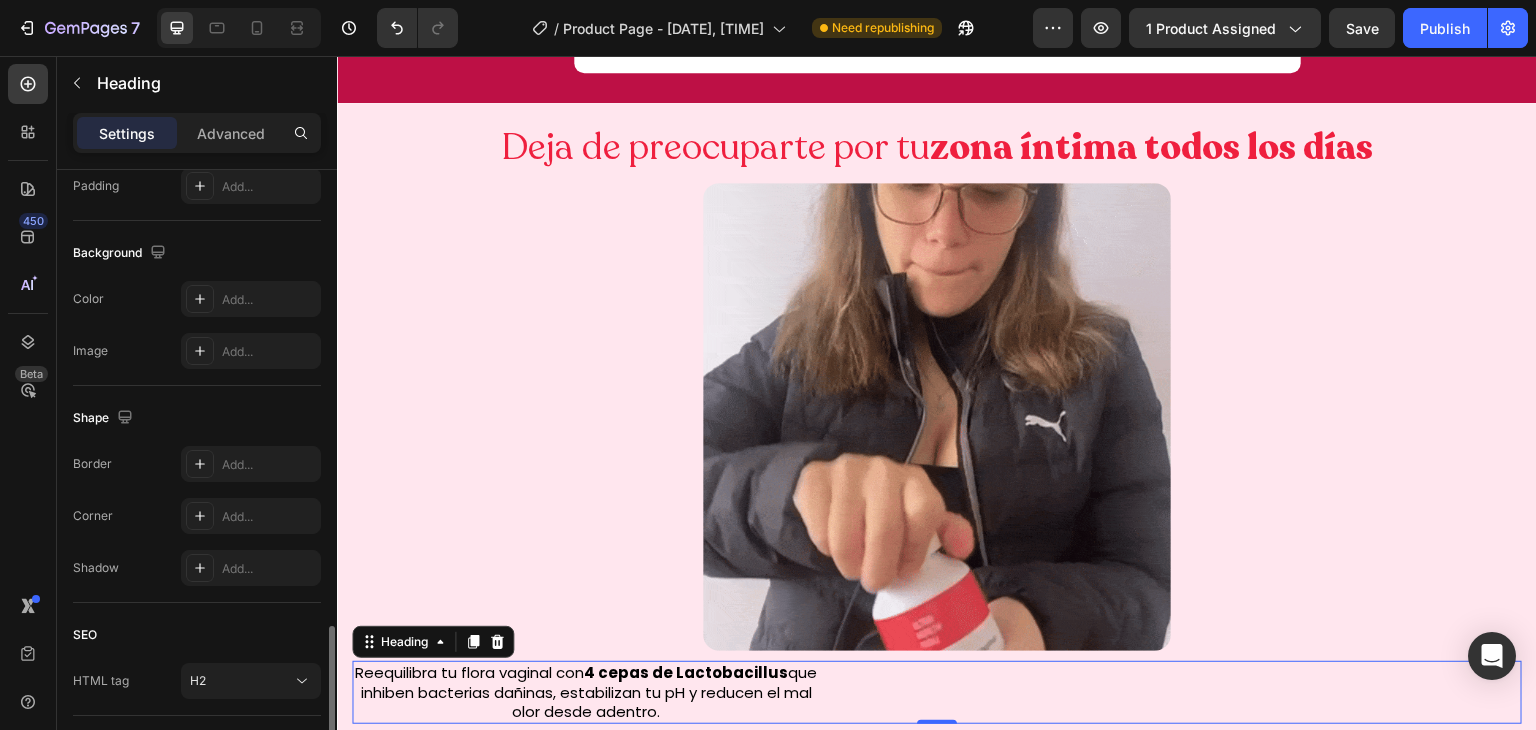 scroll, scrollTop: 679, scrollLeft: 0, axis: vertical 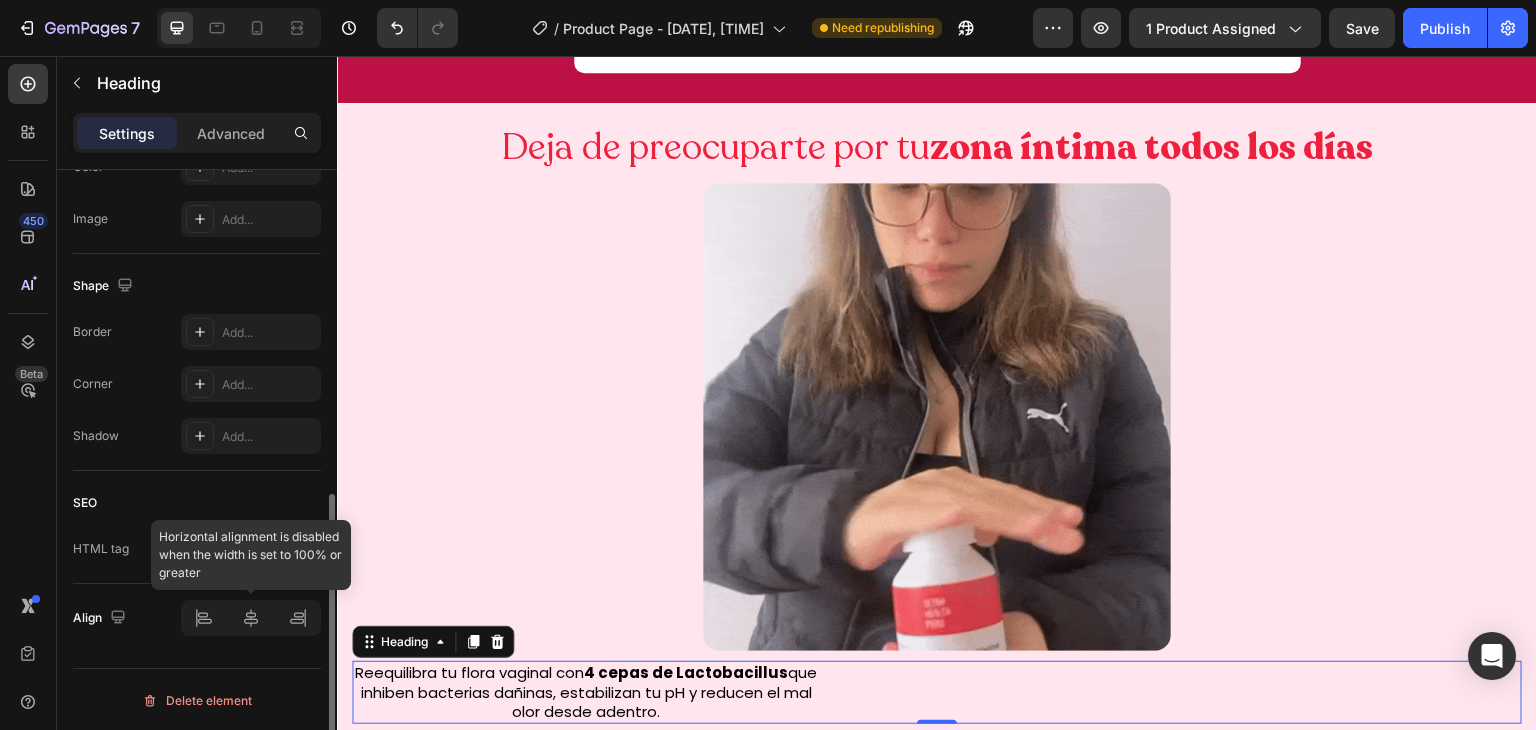 type on "40%" 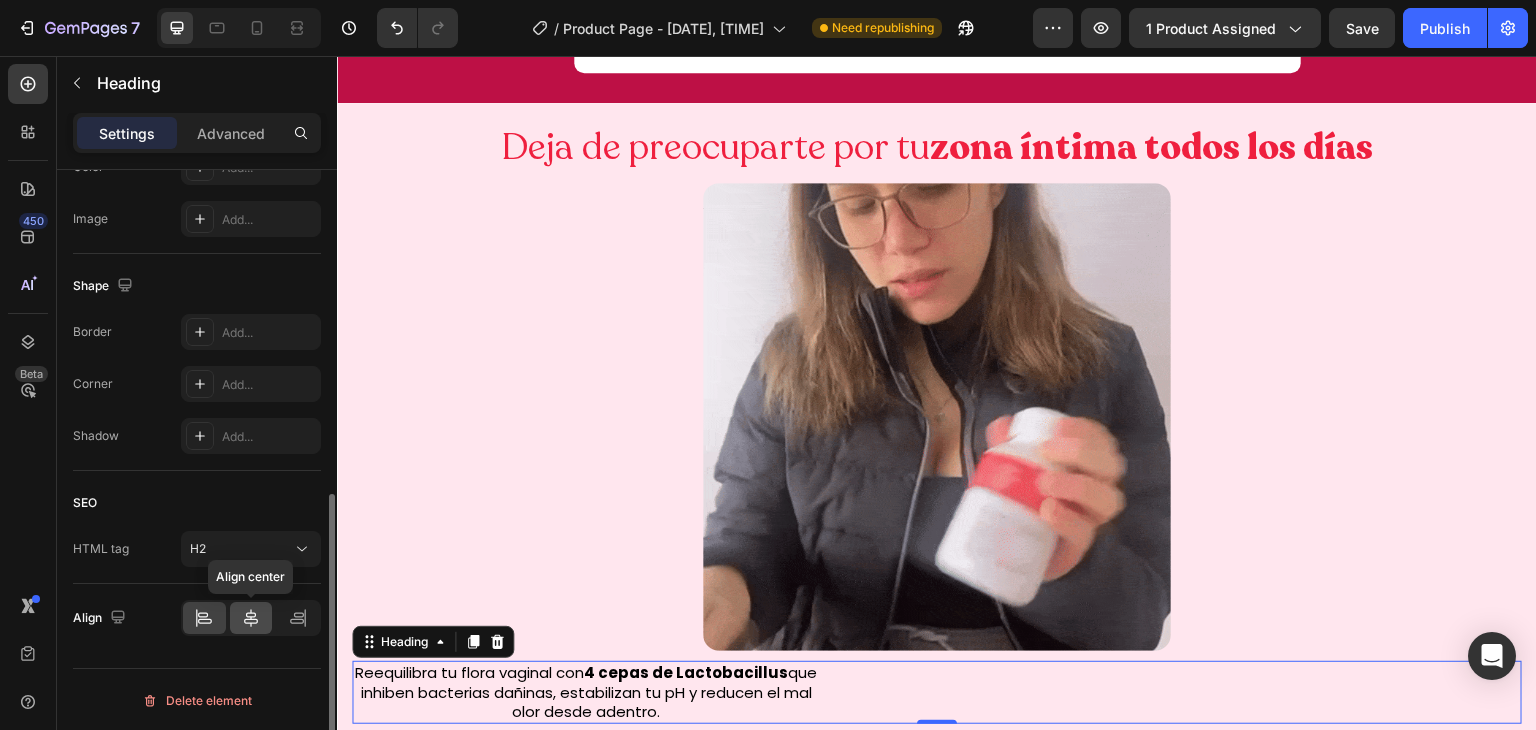 click 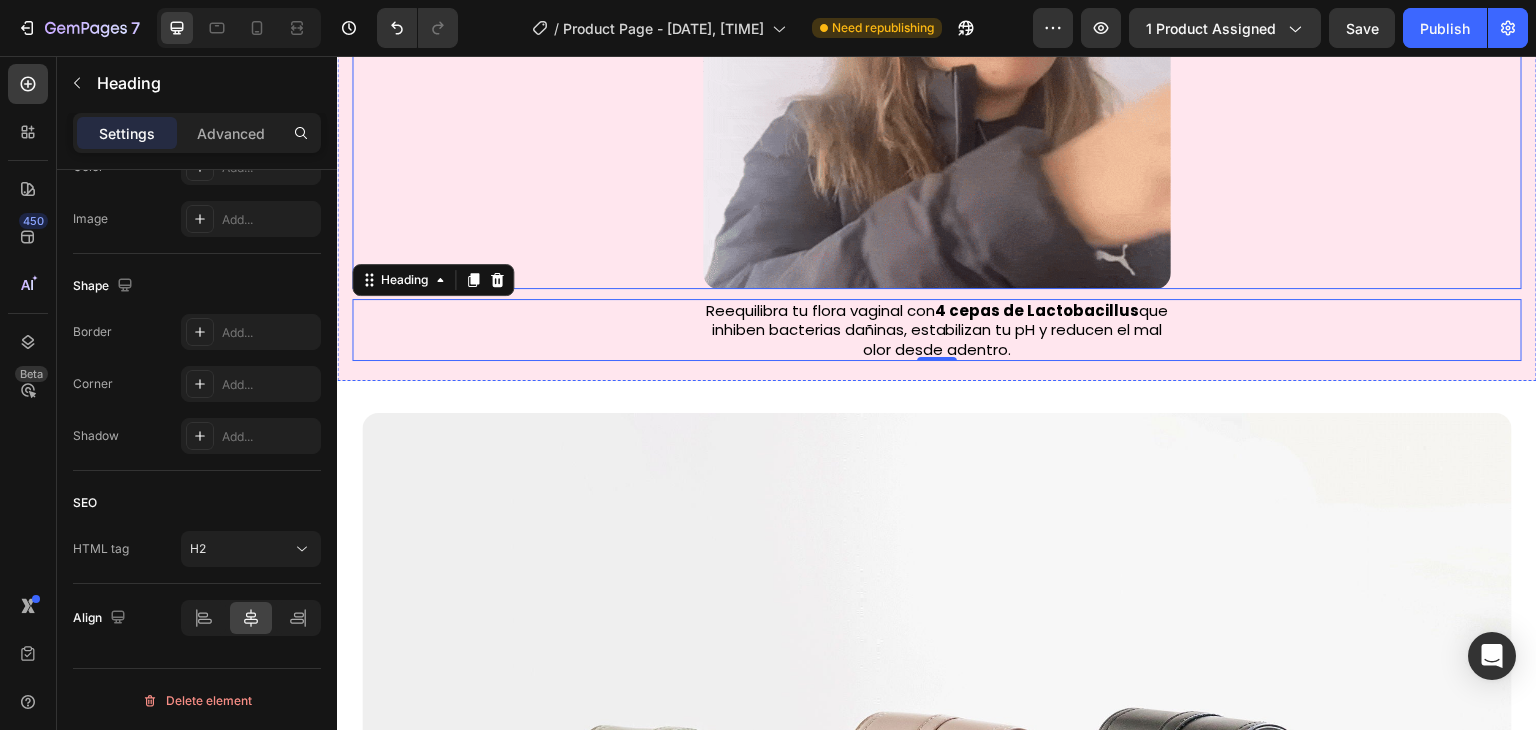 scroll, scrollTop: 1167, scrollLeft: 0, axis: vertical 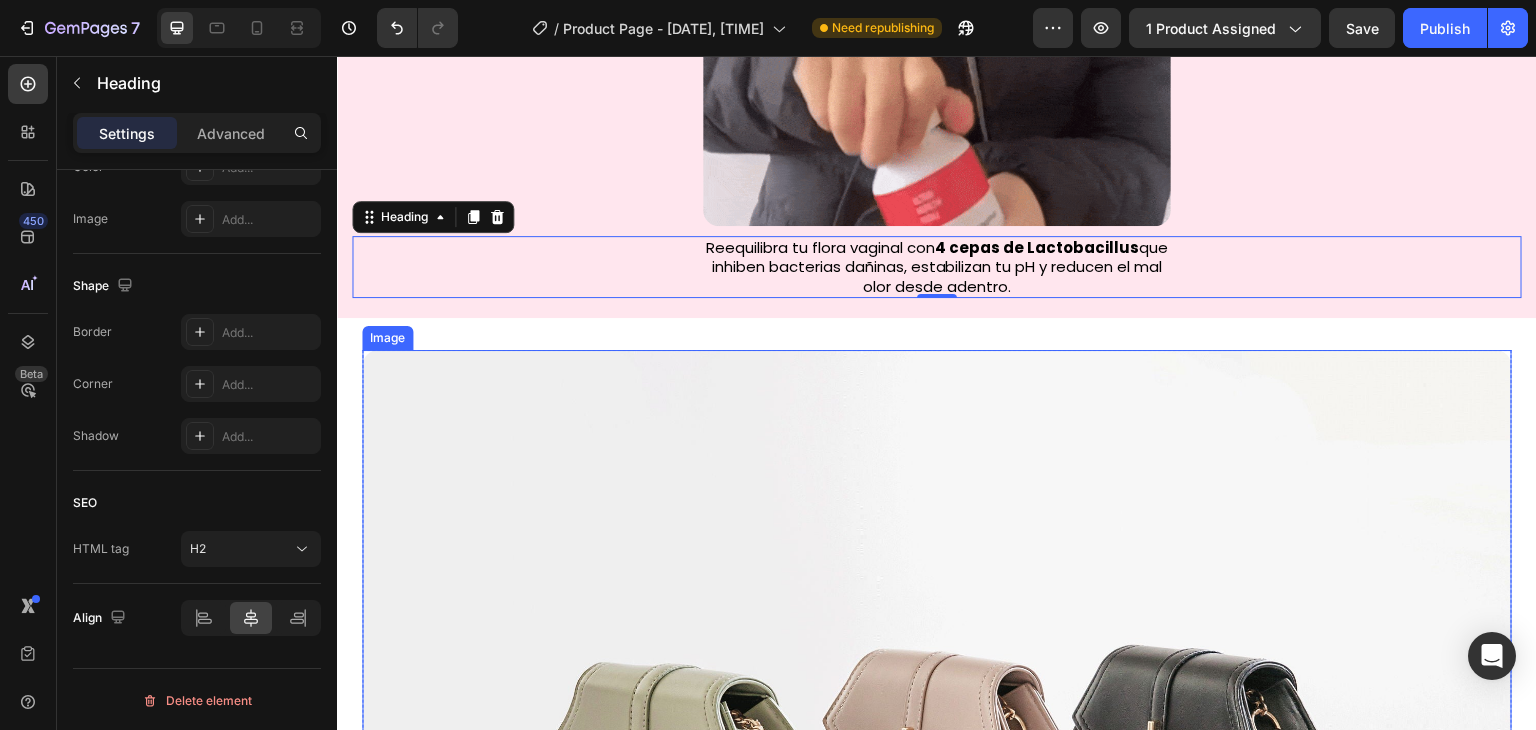 click at bounding box center [937, 781] 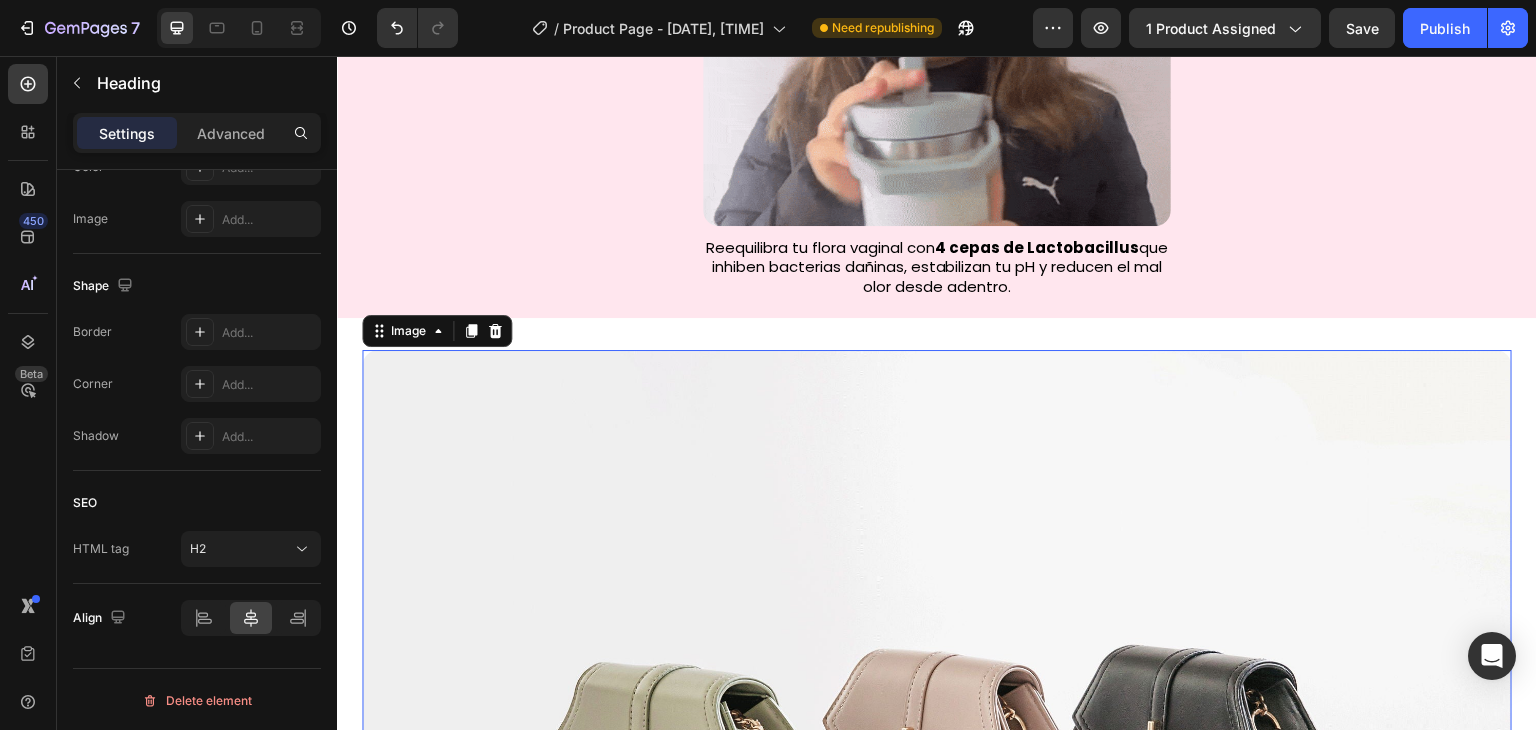 scroll, scrollTop: 0, scrollLeft: 0, axis: both 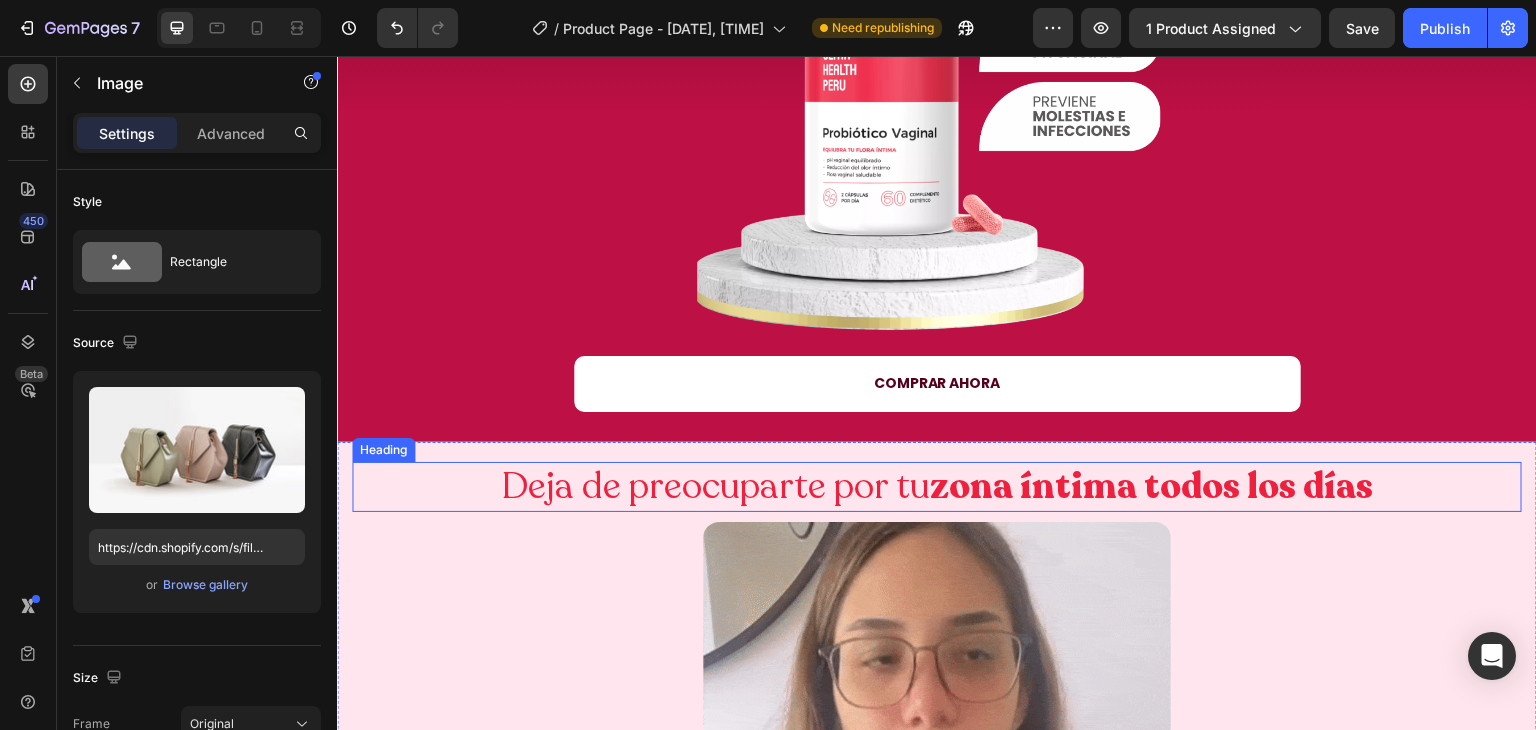 click on "Deja de preocuparte por tu  zona íntima todos los días" at bounding box center (937, 487) 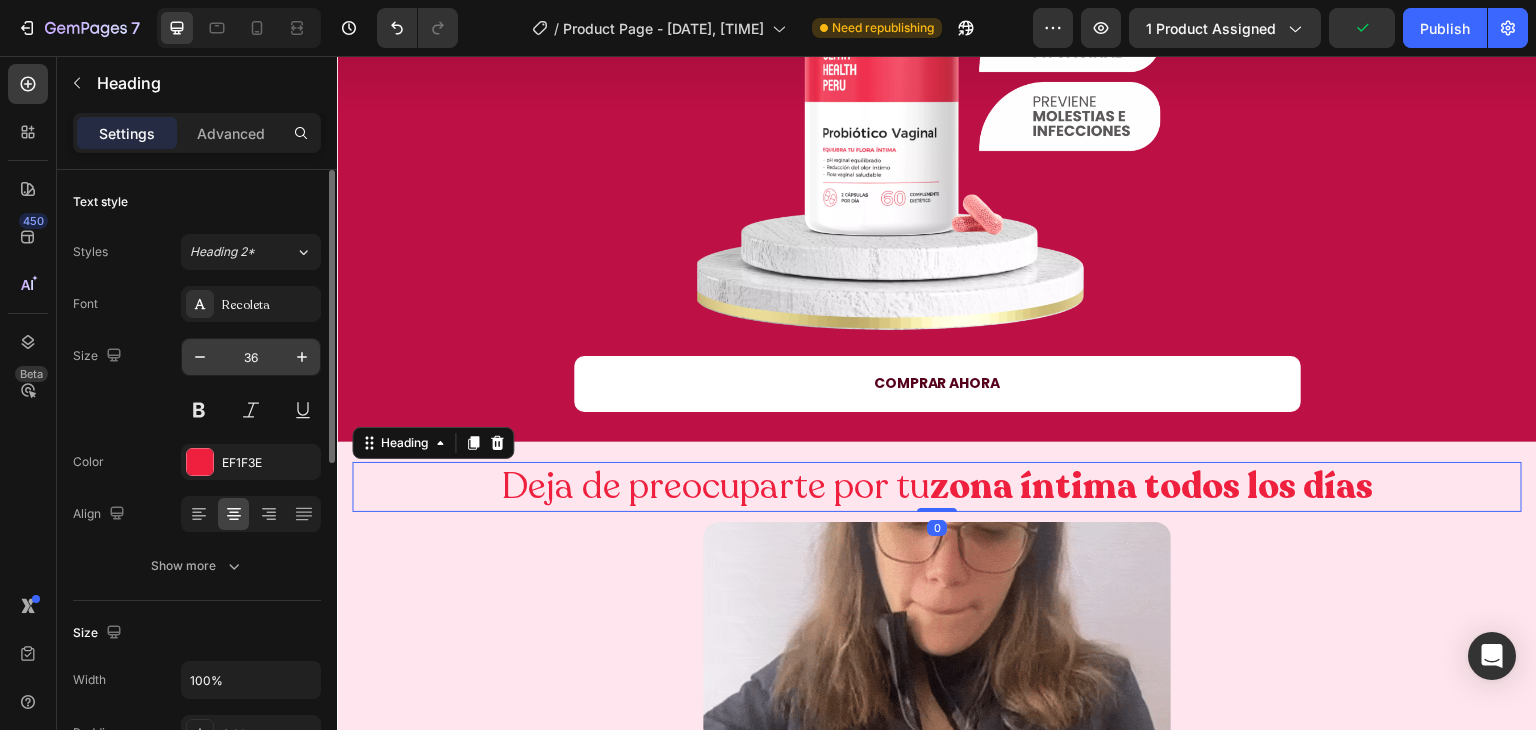 click on "36" at bounding box center (251, 357) 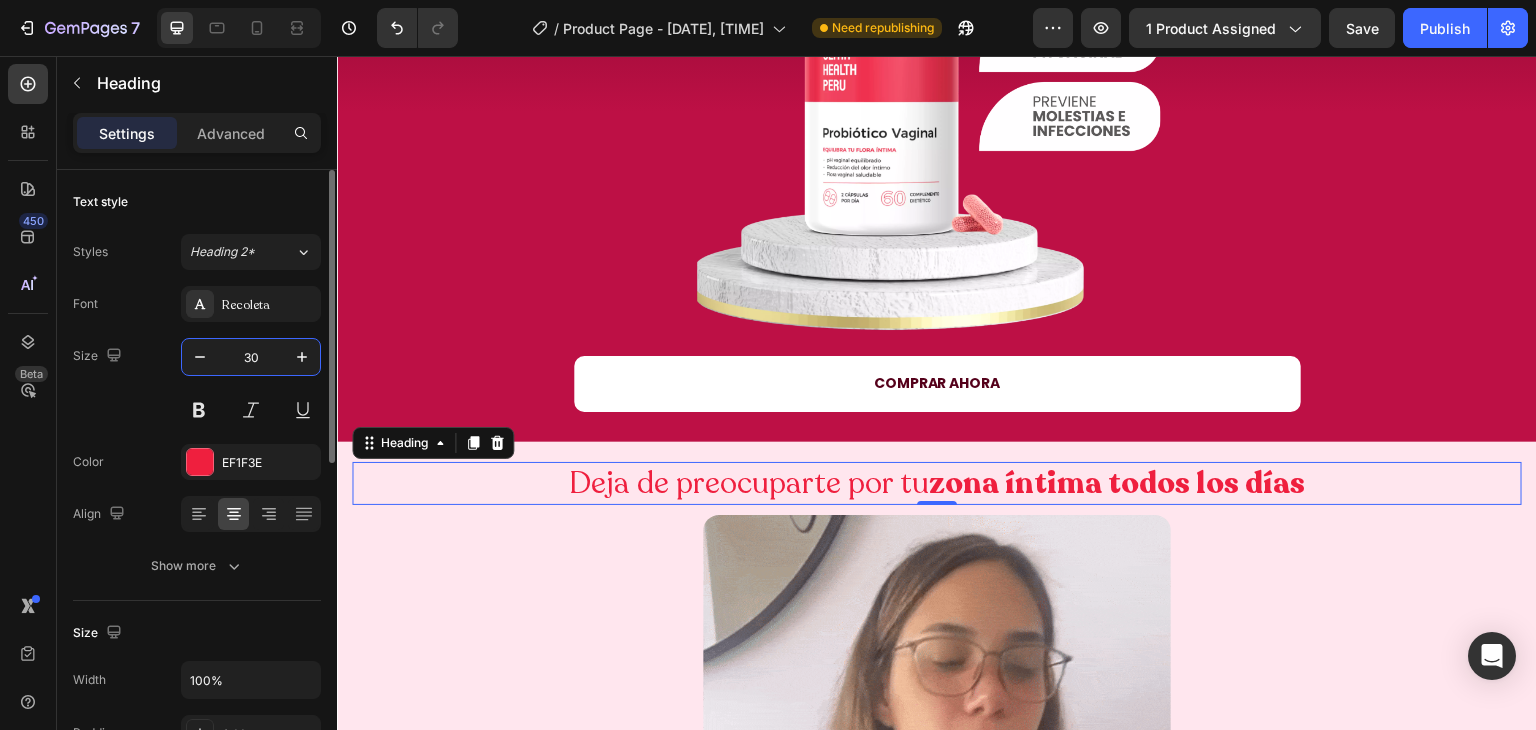 type on "3" 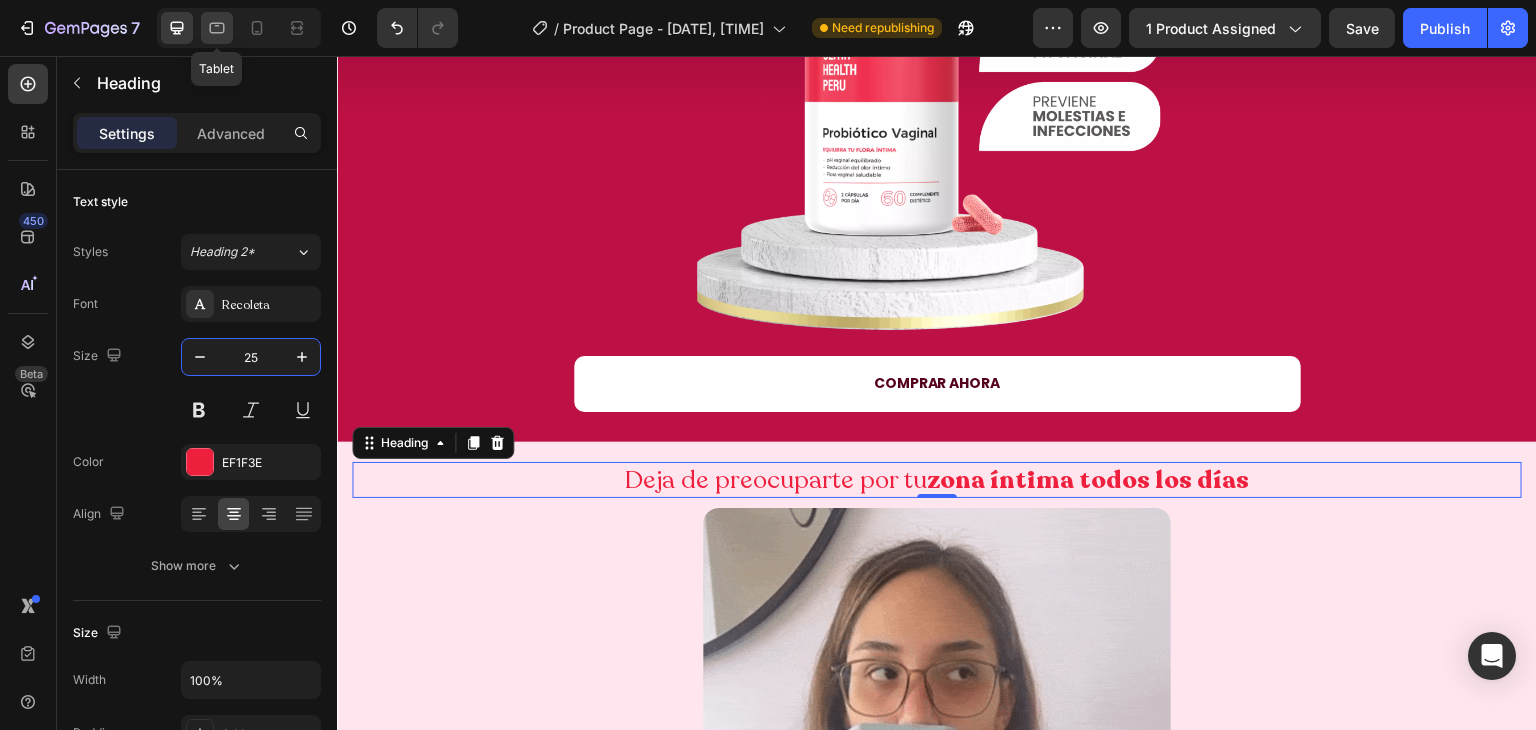click 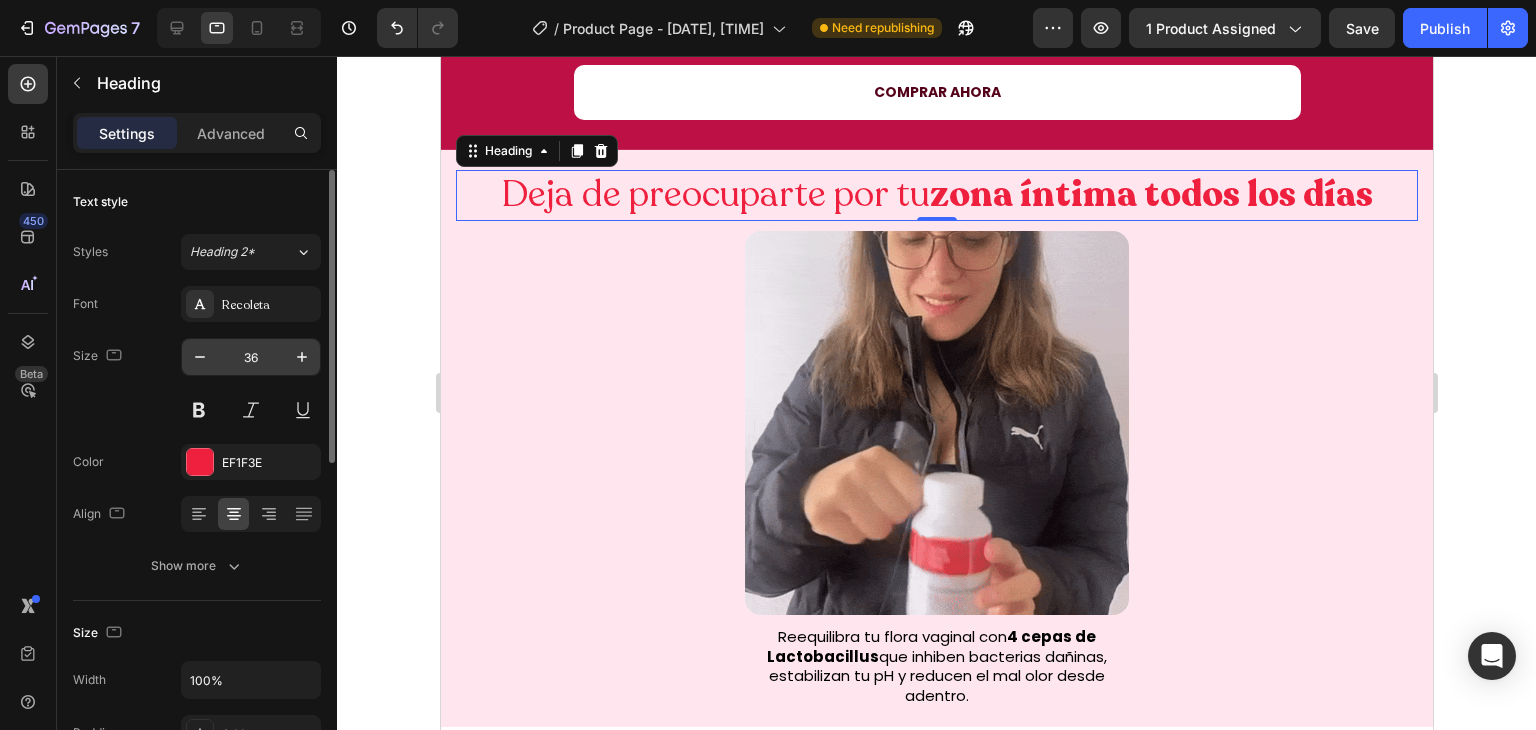 scroll, scrollTop: 662, scrollLeft: 0, axis: vertical 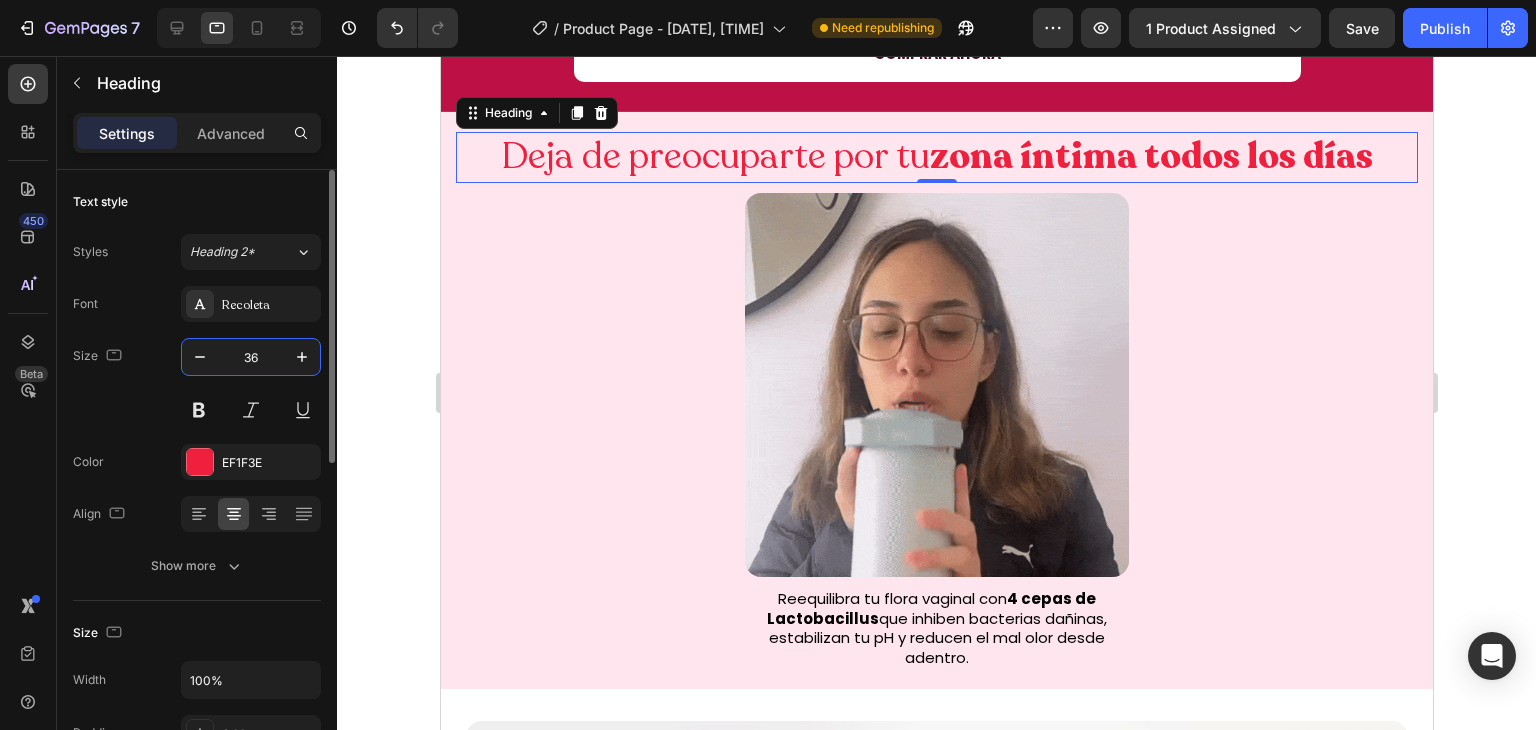 click on "36" at bounding box center [251, 357] 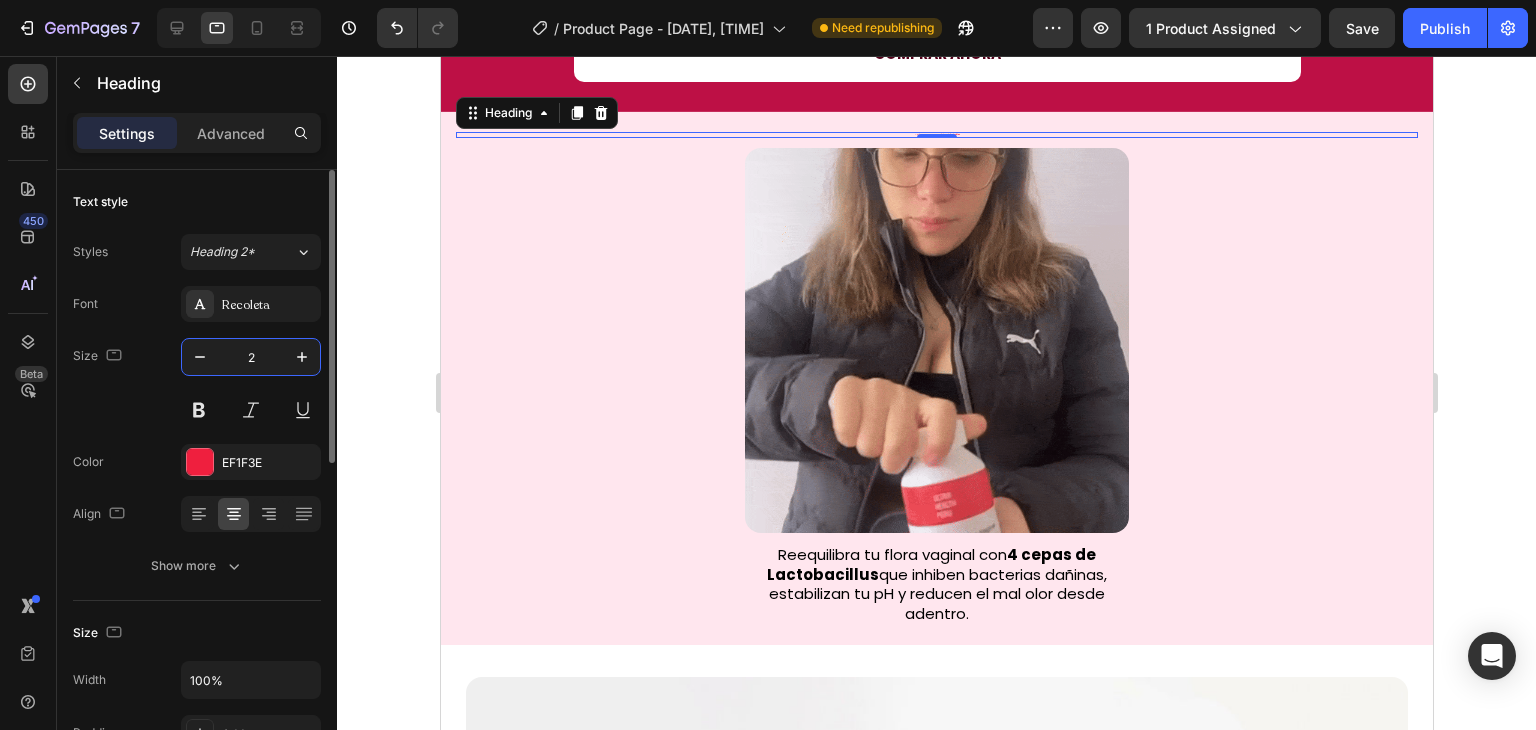 type on "25" 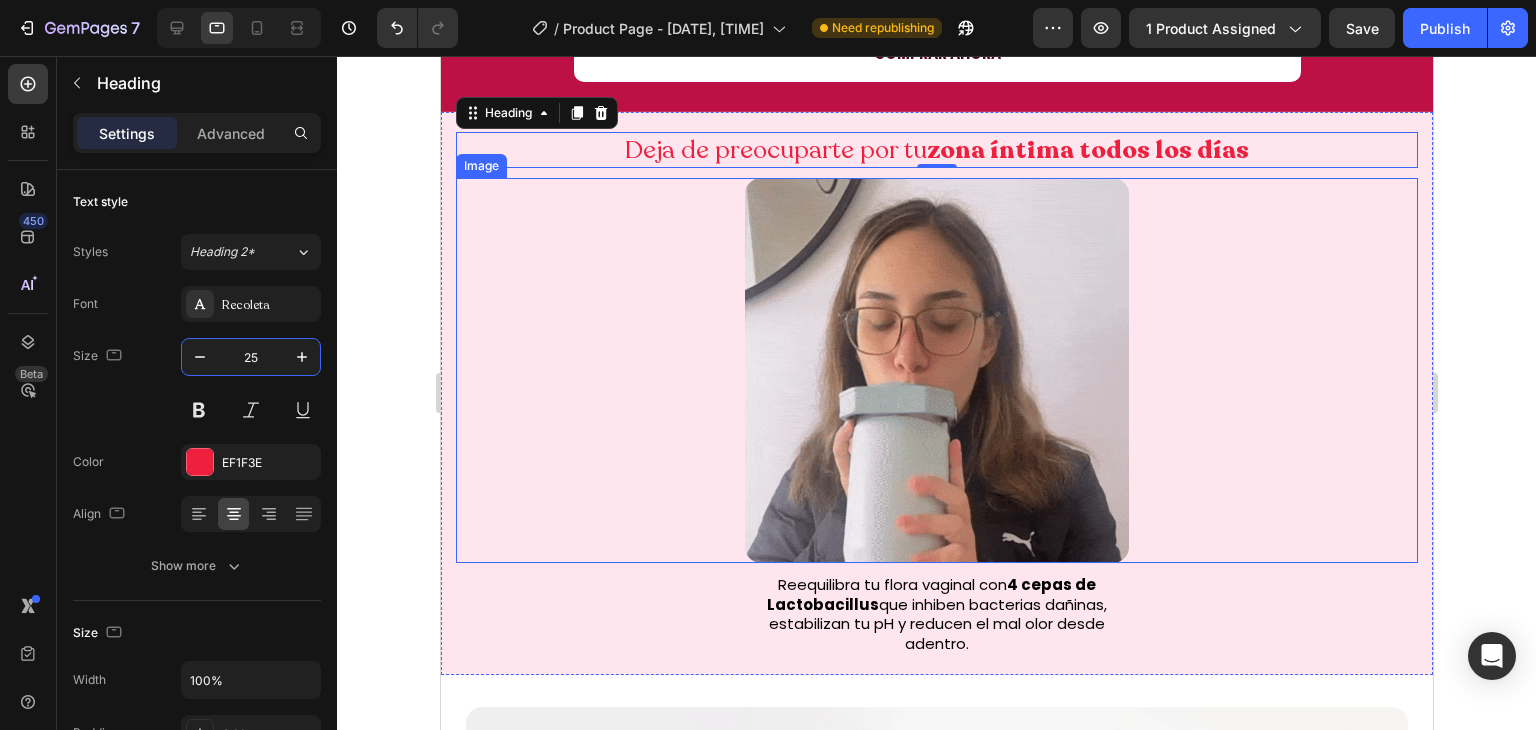 click at bounding box center [936, 370] 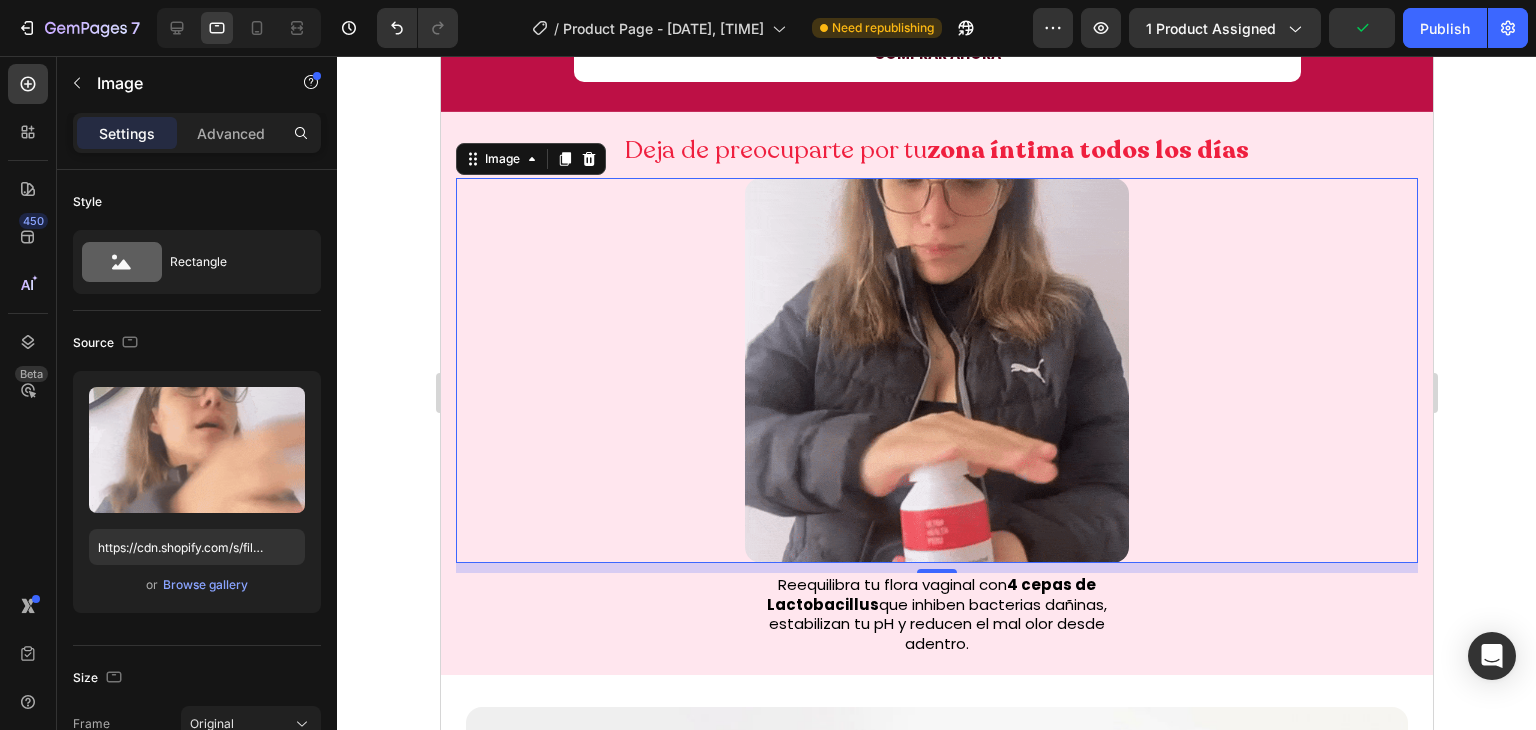 click at bounding box center (936, 370) 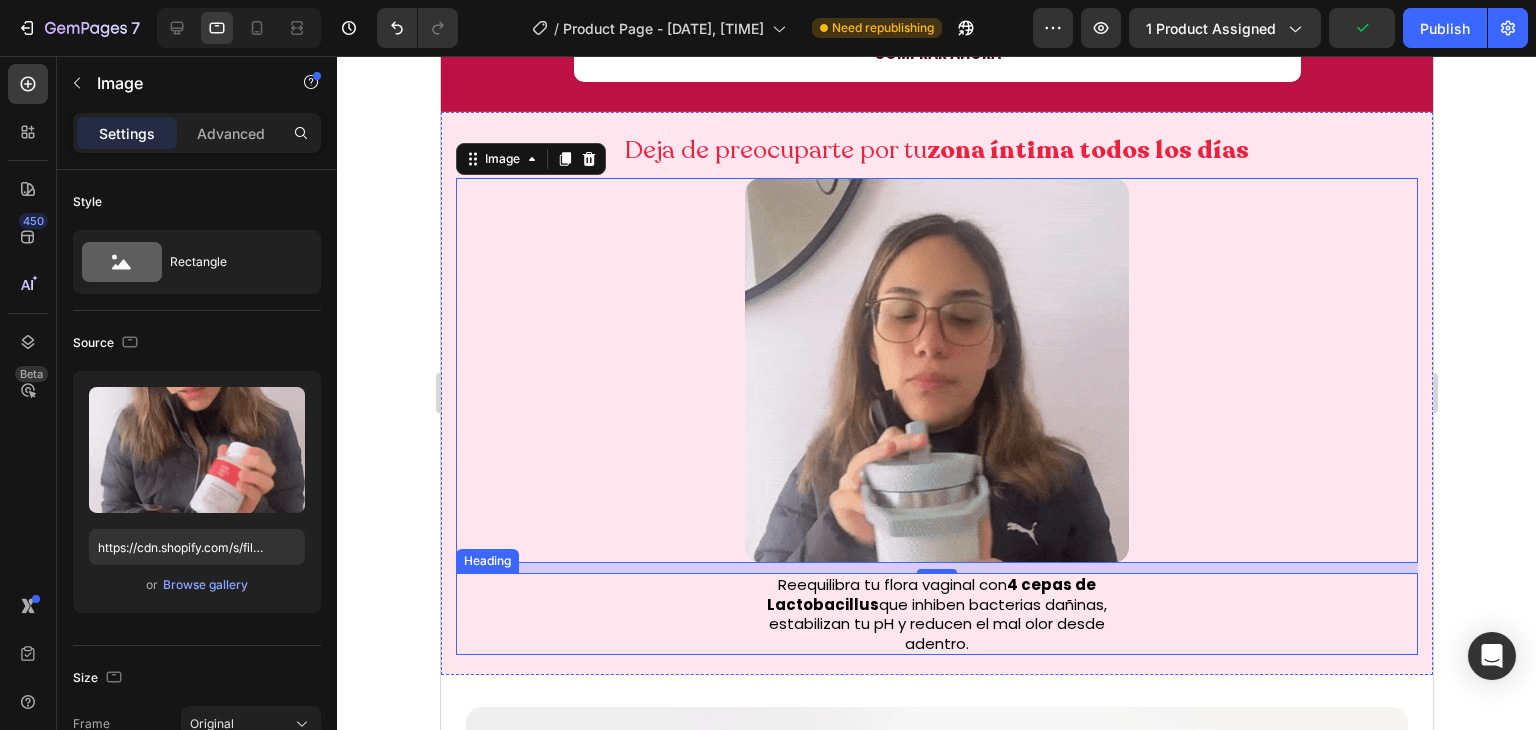 click on "Reequilibra tu flora vaginal con 4 cepas de Lactobacillus que inhiben bacterias dañinas, estabilizan tu pH y reducen el mal olor desde adentro." at bounding box center (936, 614) 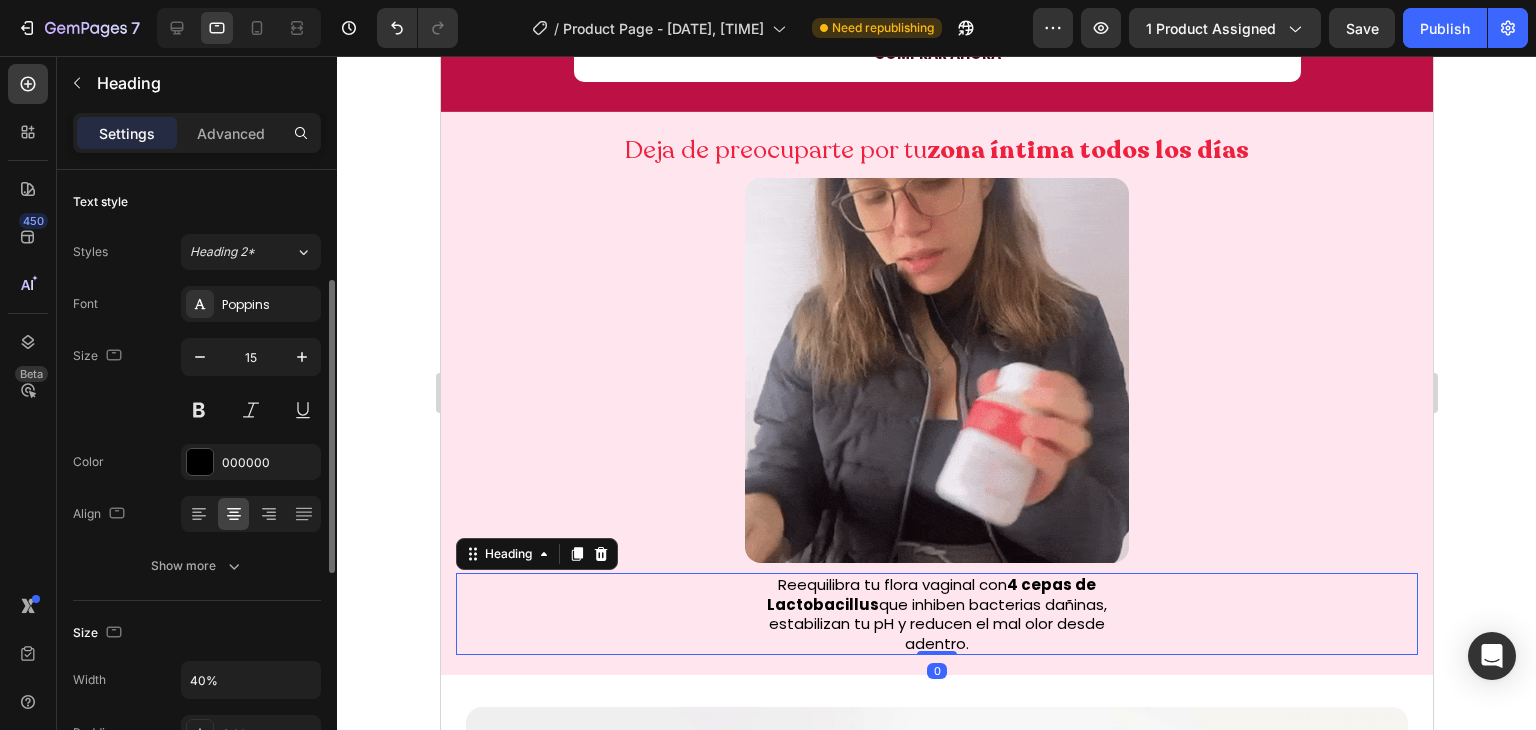 scroll, scrollTop: 245, scrollLeft: 0, axis: vertical 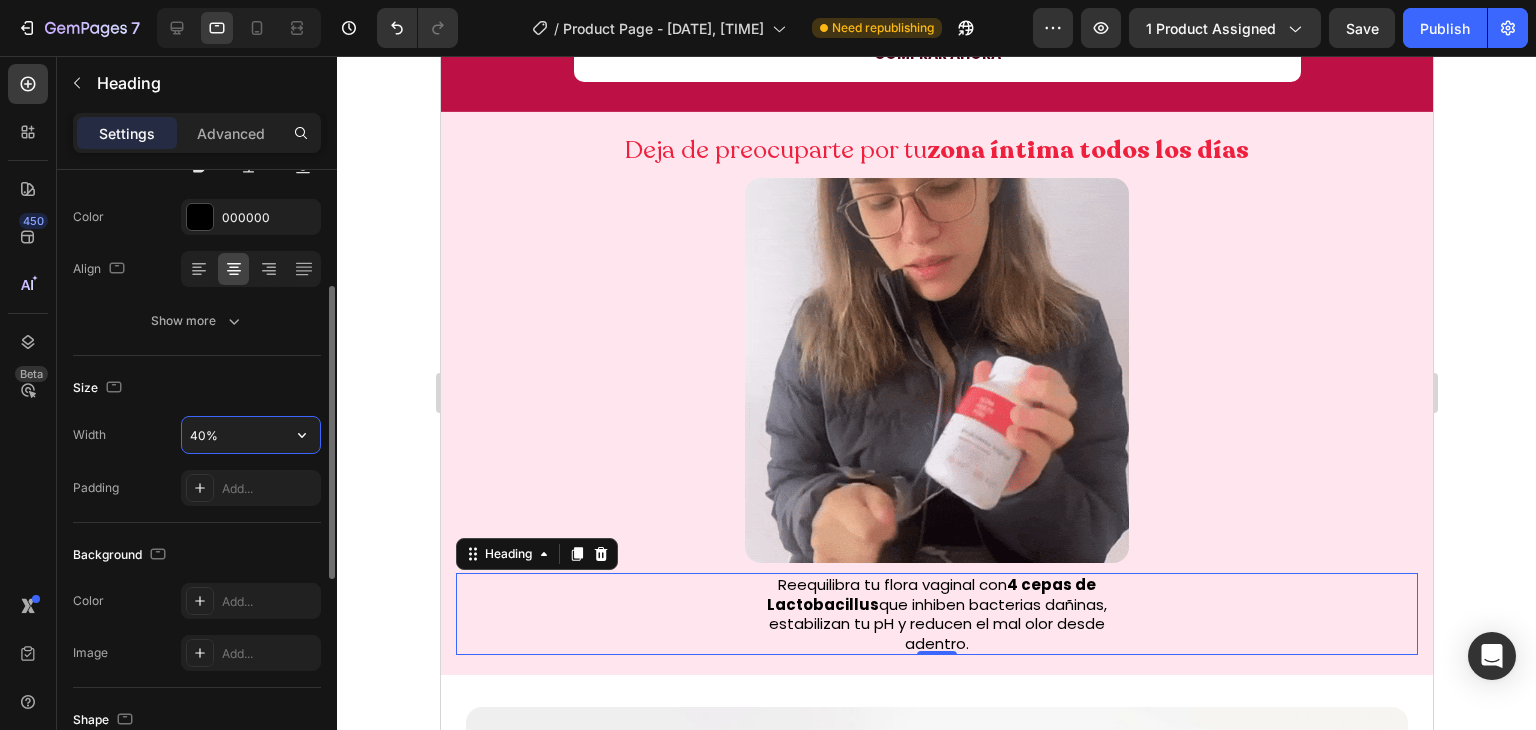click on "40%" at bounding box center [251, 435] 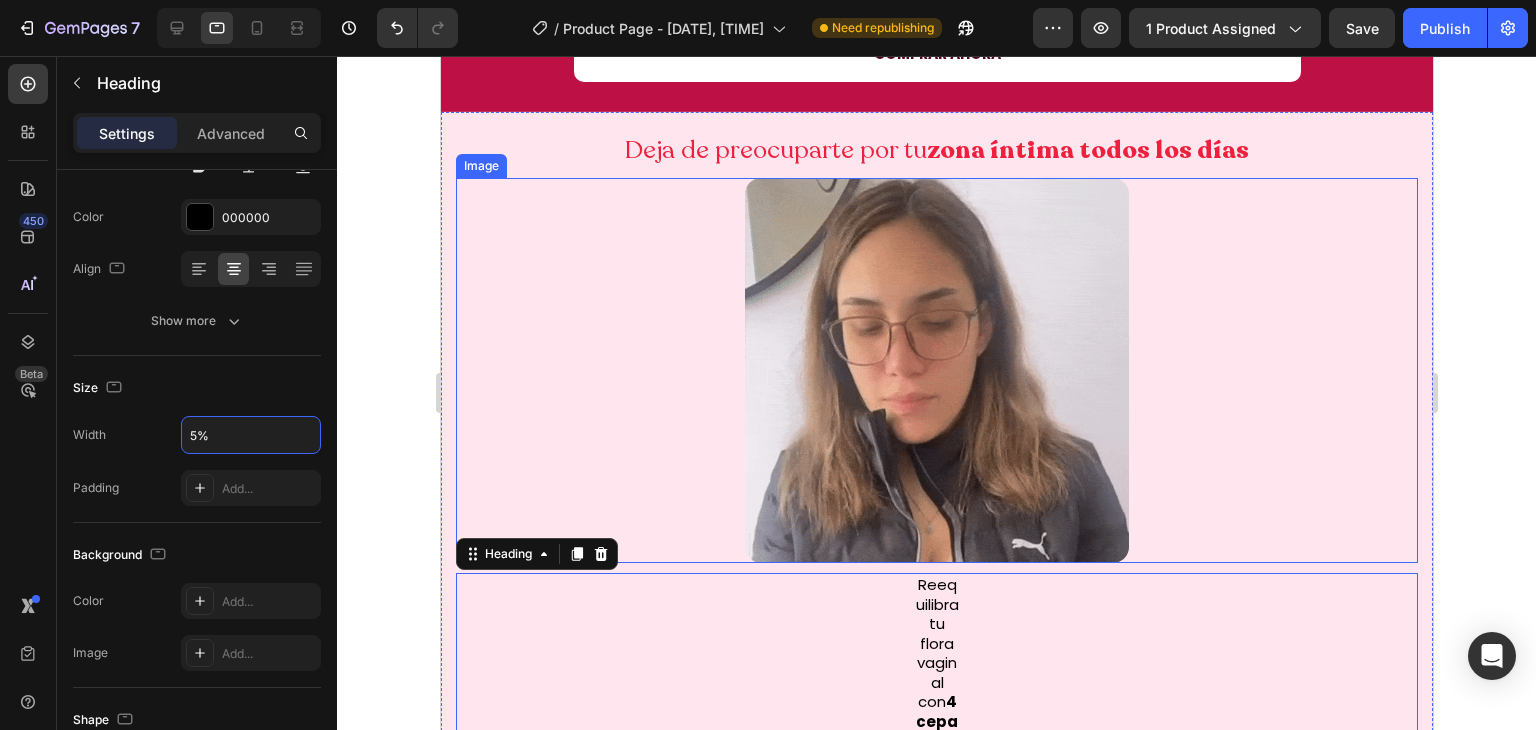 type on "50%" 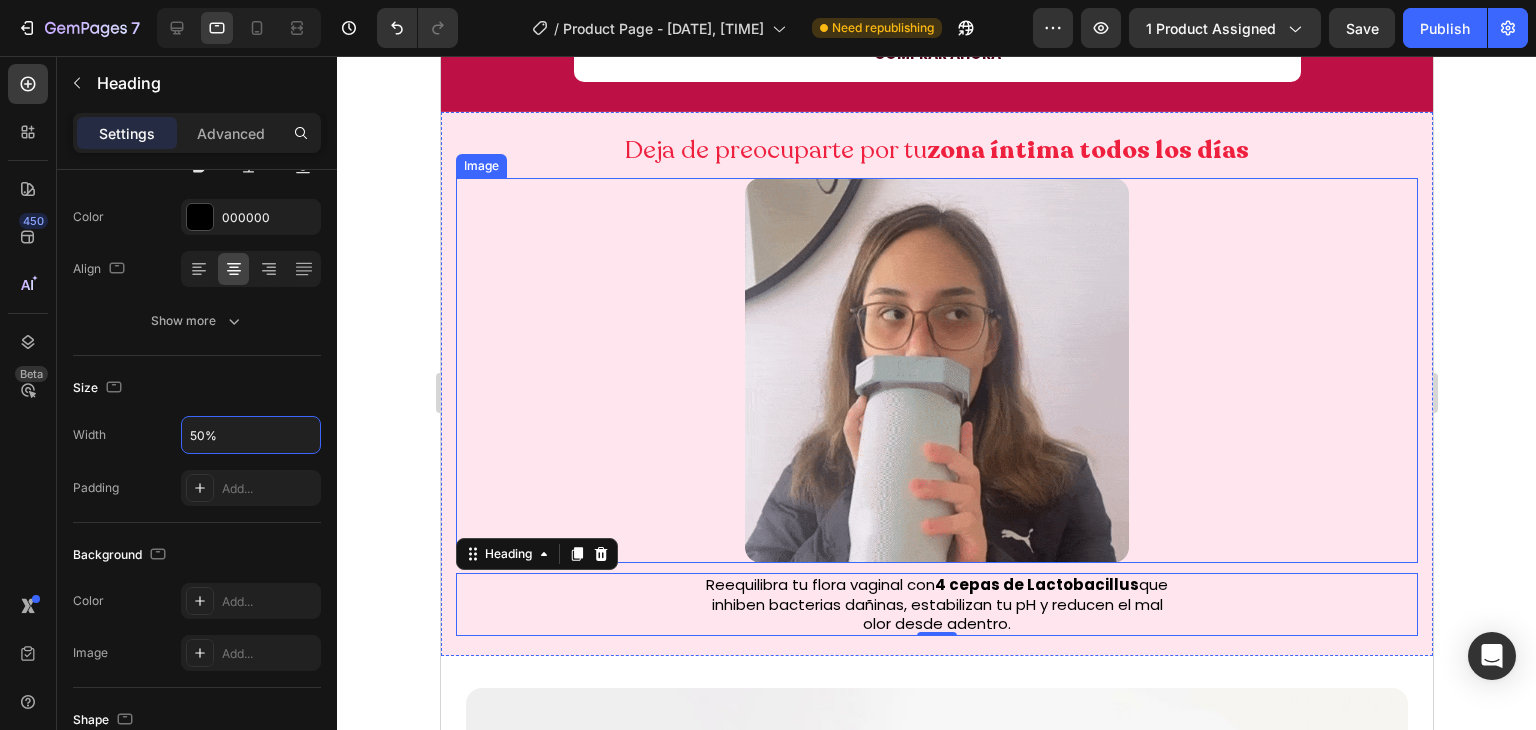 click at bounding box center (936, 370) 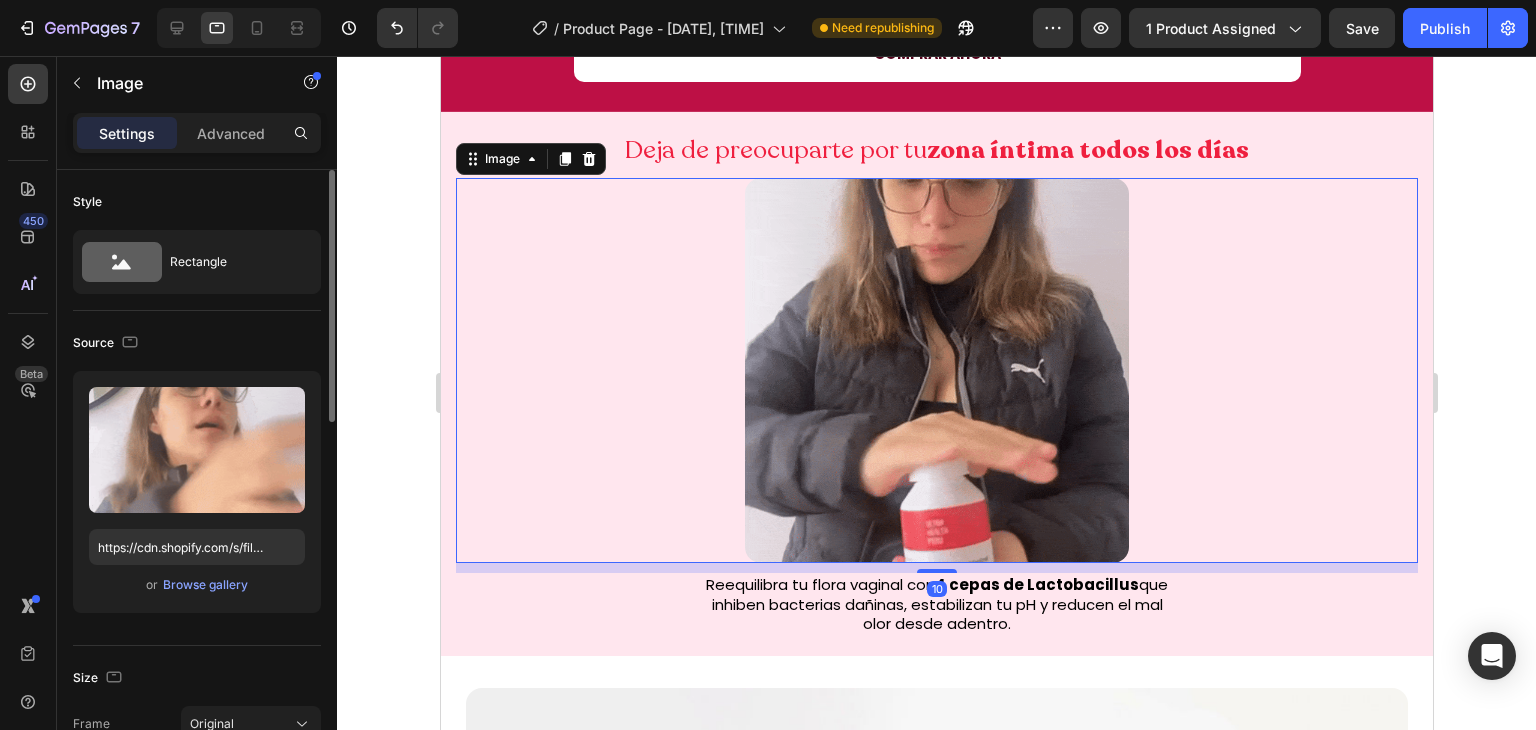 scroll, scrollTop: 227, scrollLeft: 0, axis: vertical 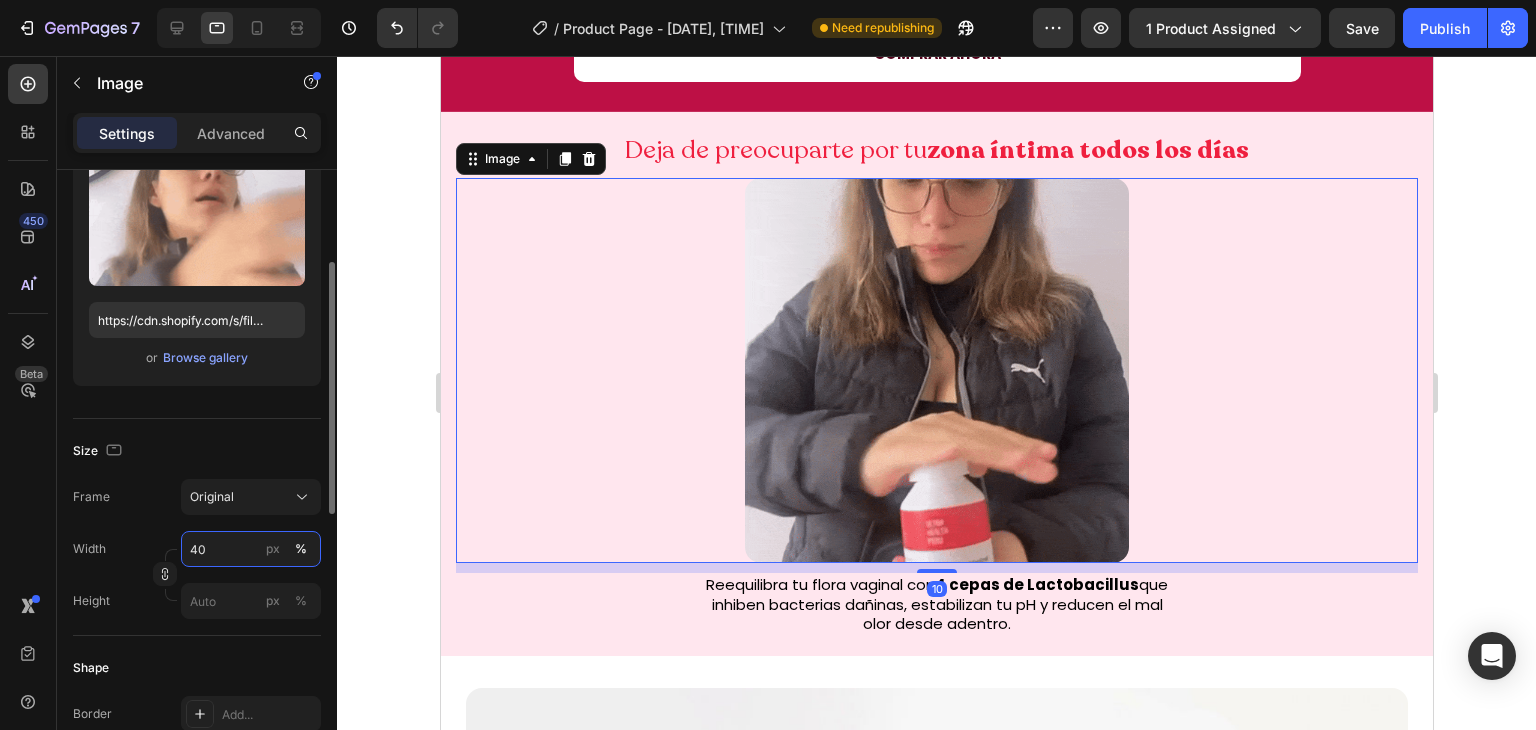 click on "40" at bounding box center (251, 549) 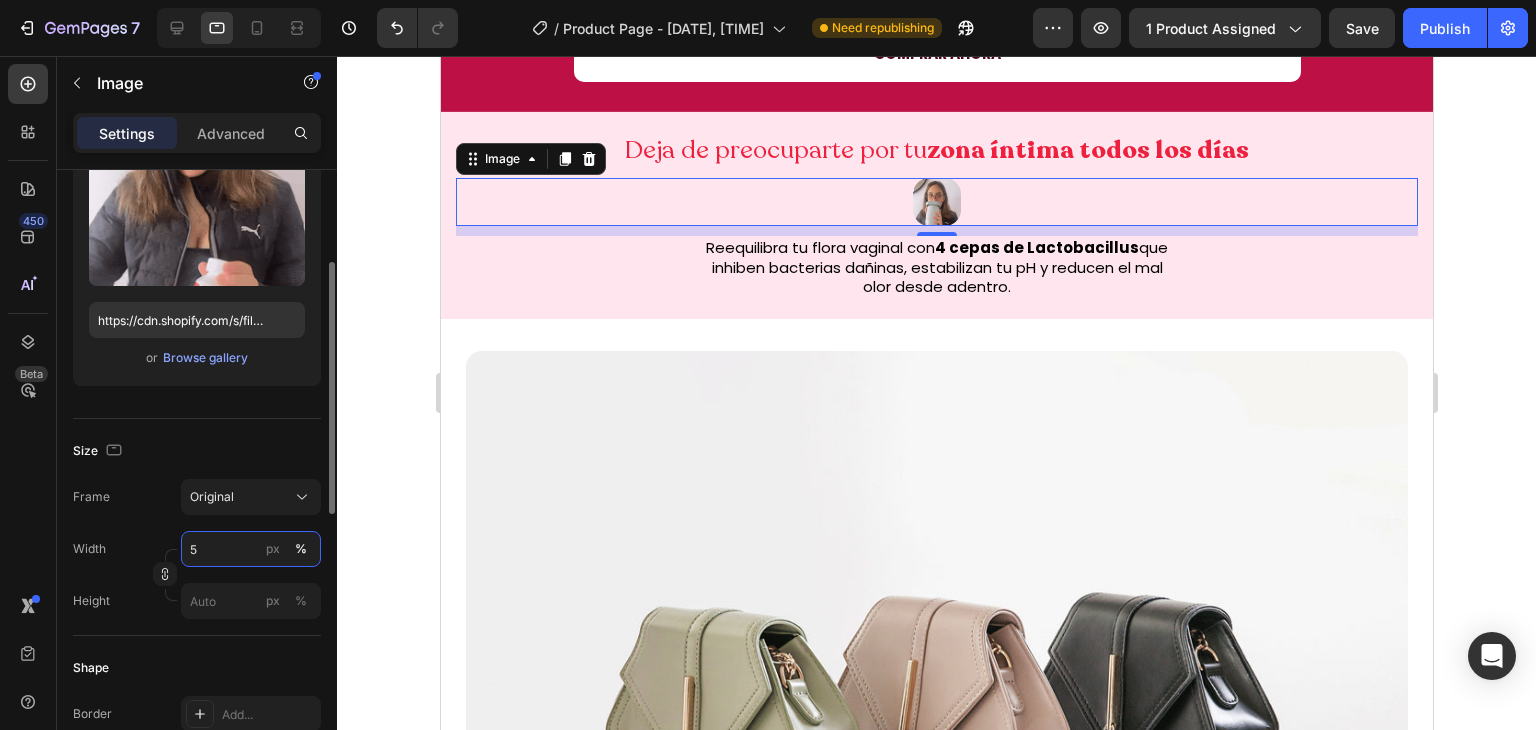 type on "50" 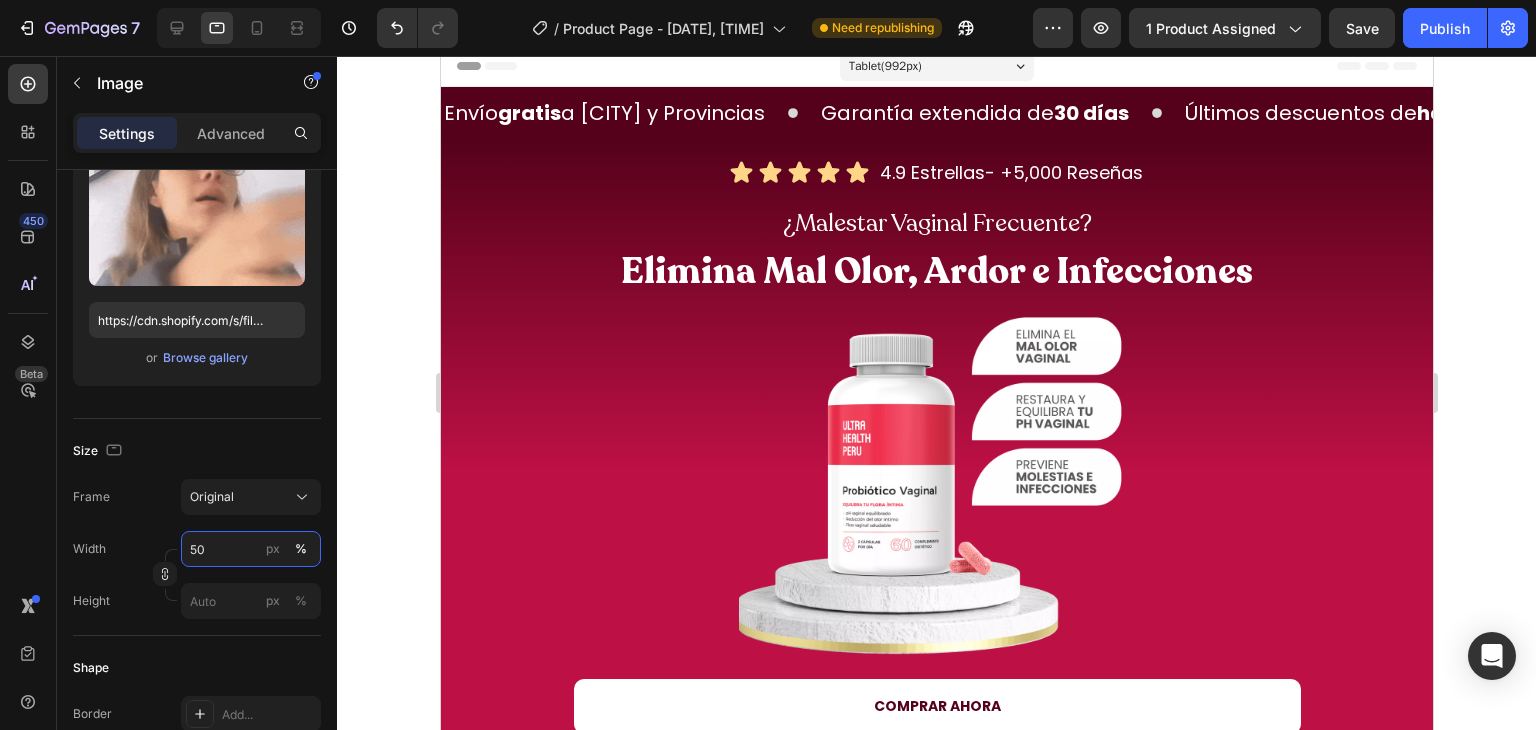 scroll, scrollTop: 8, scrollLeft: 0, axis: vertical 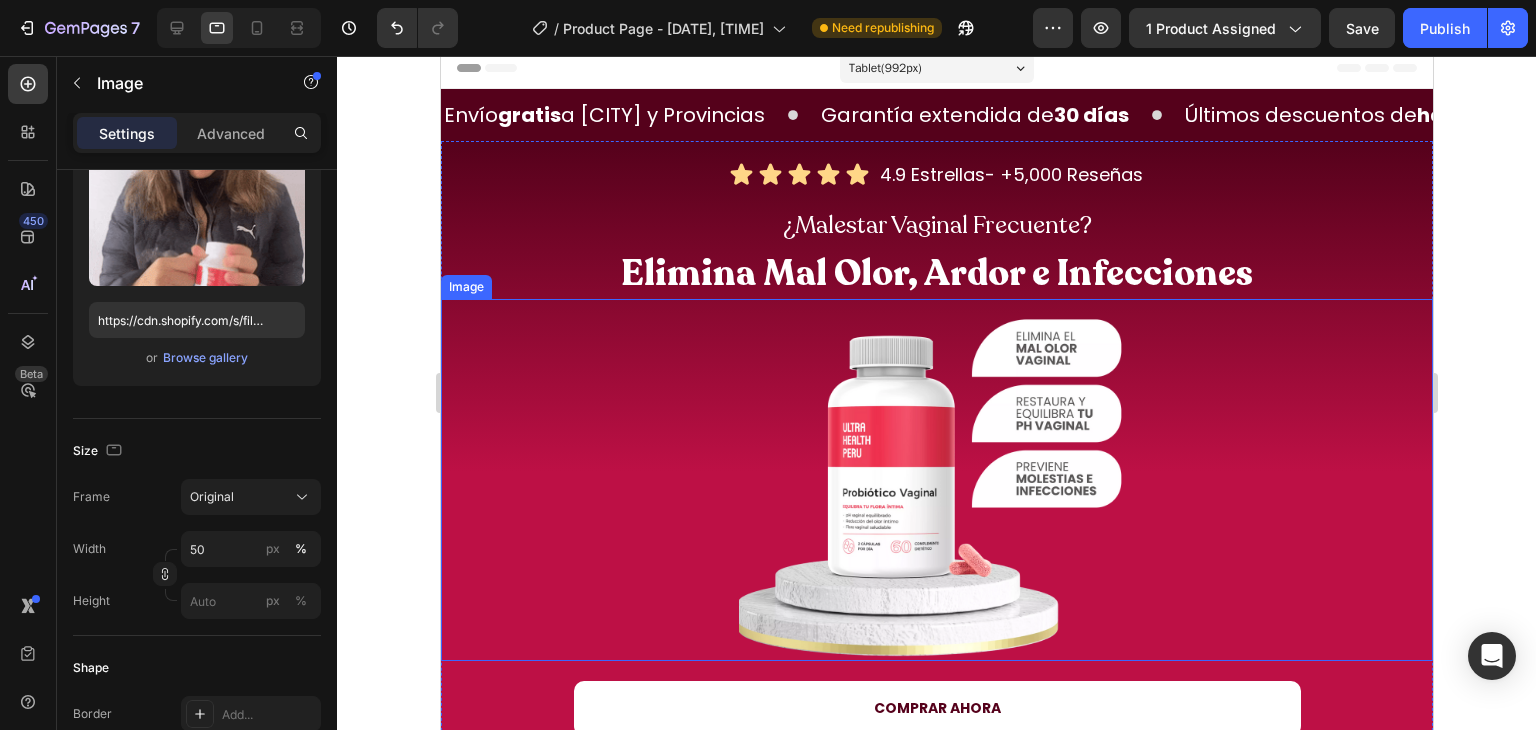 click at bounding box center (936, 479) 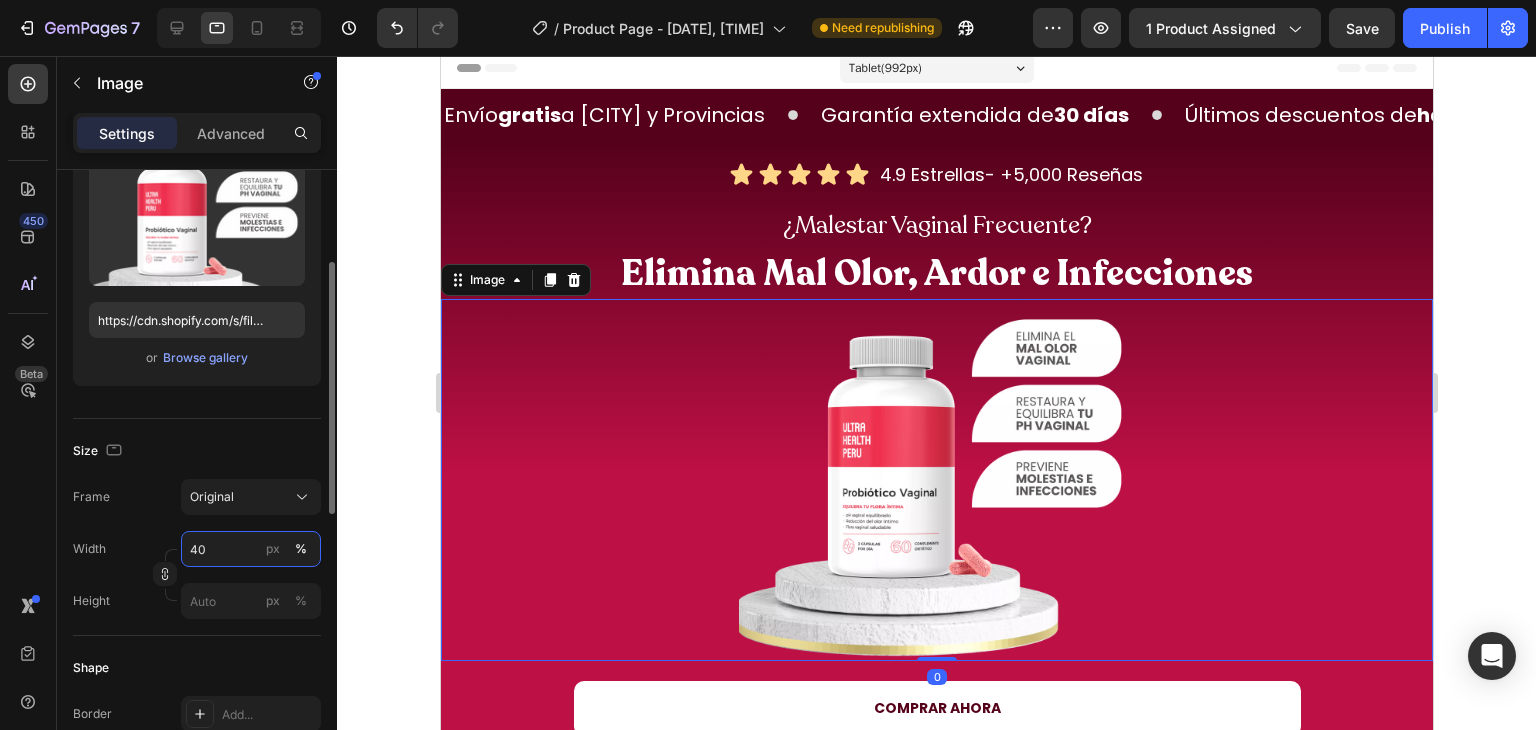 click on "40" at bounding box center (251, 549) 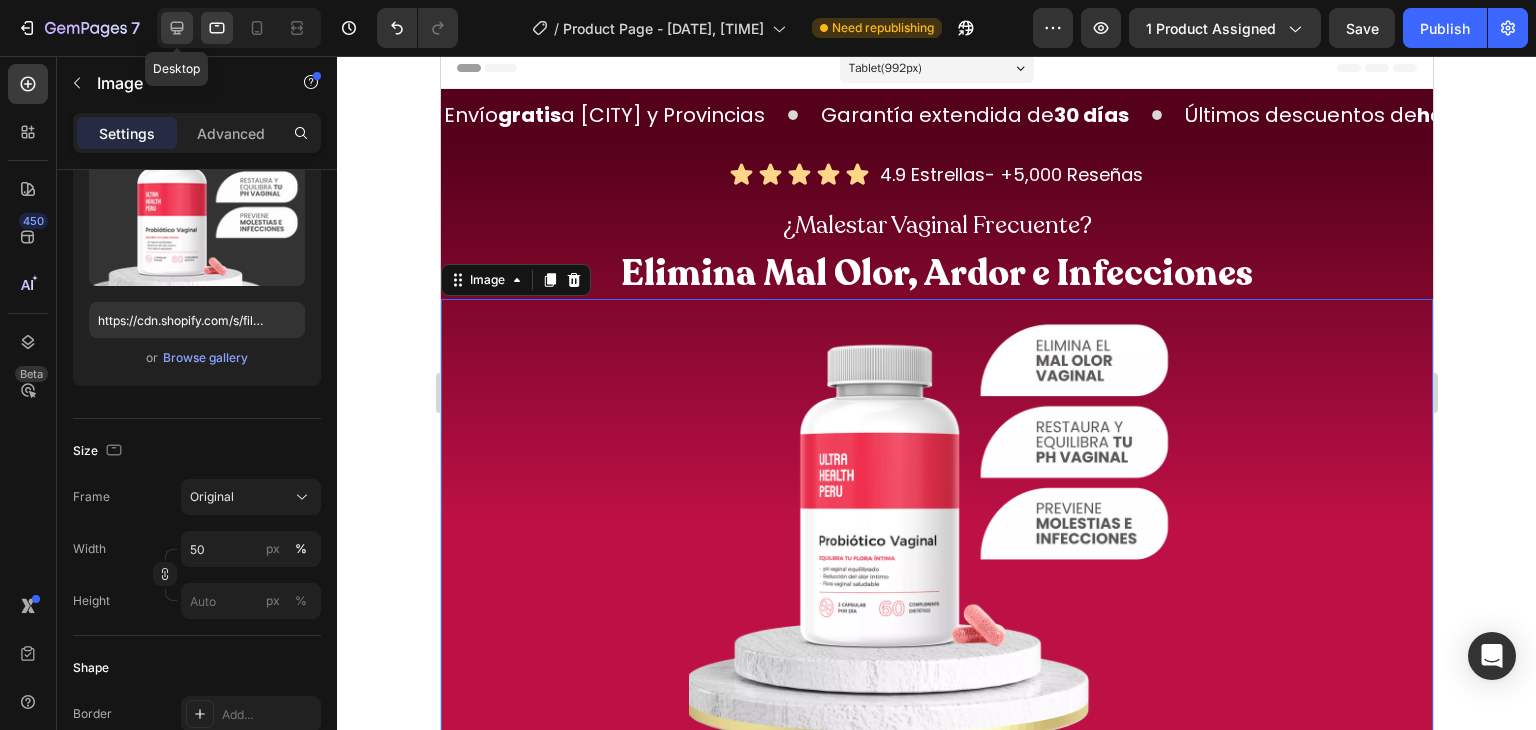 click 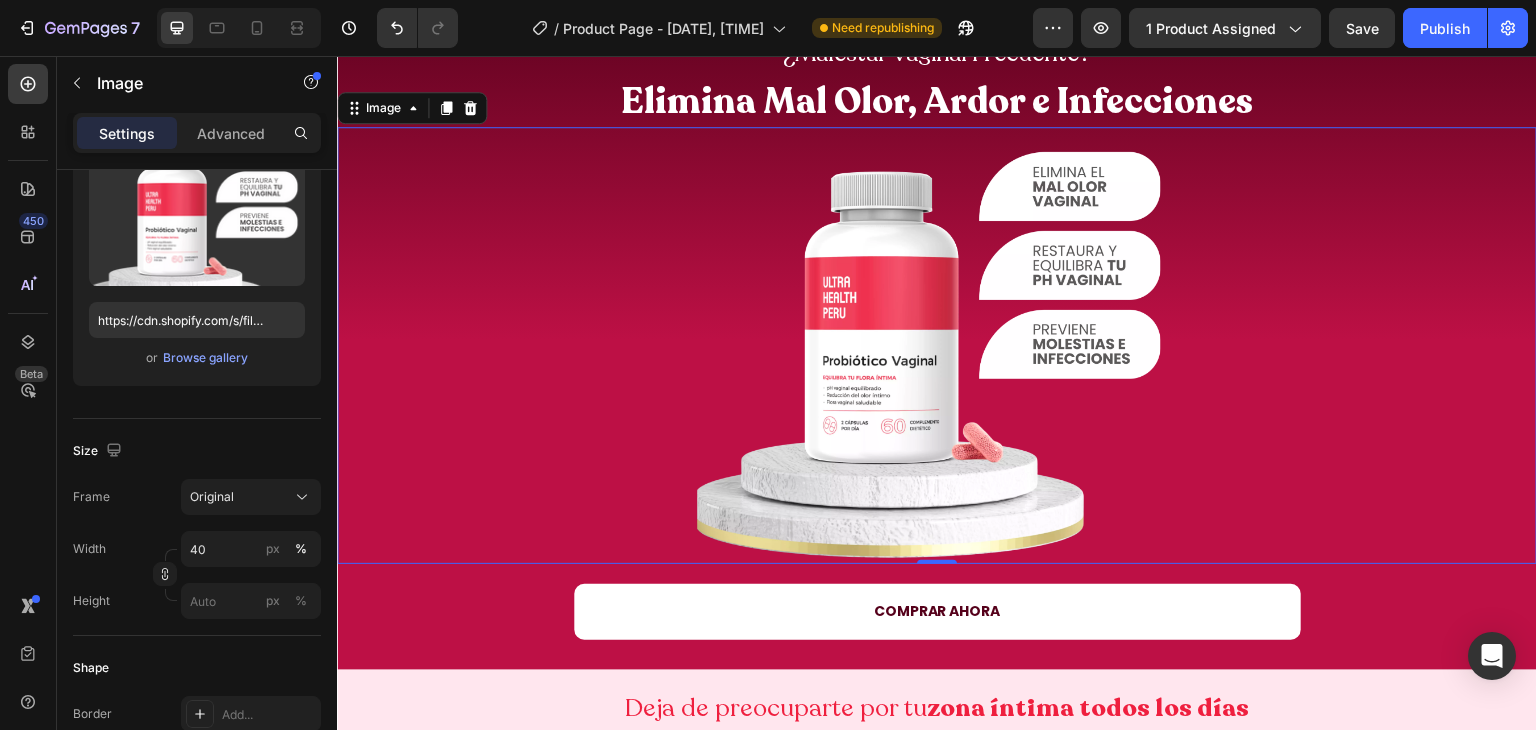 scroll, scrollTop: 181, scrollLeft: 0, axis: vertical 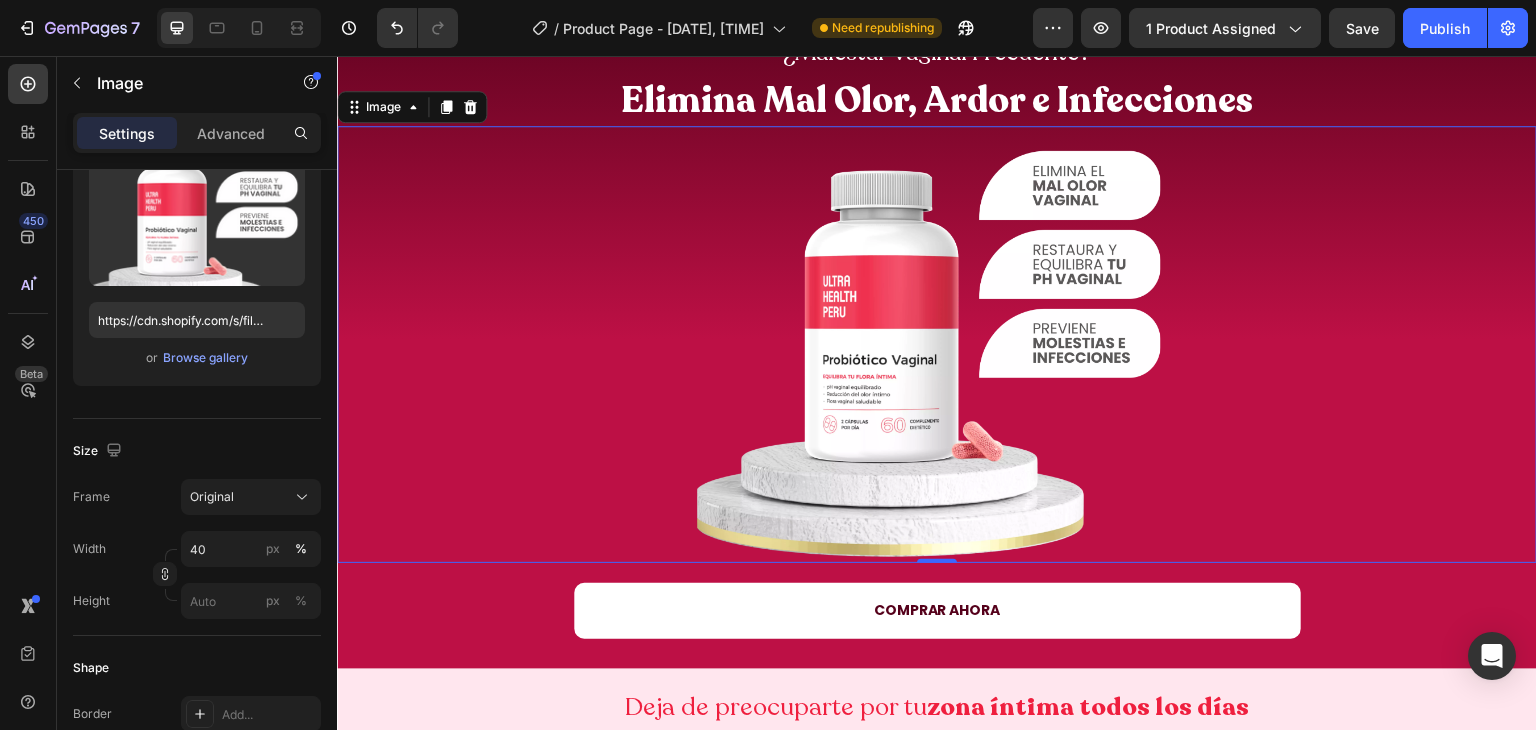 click at bounding box center [937, 344] 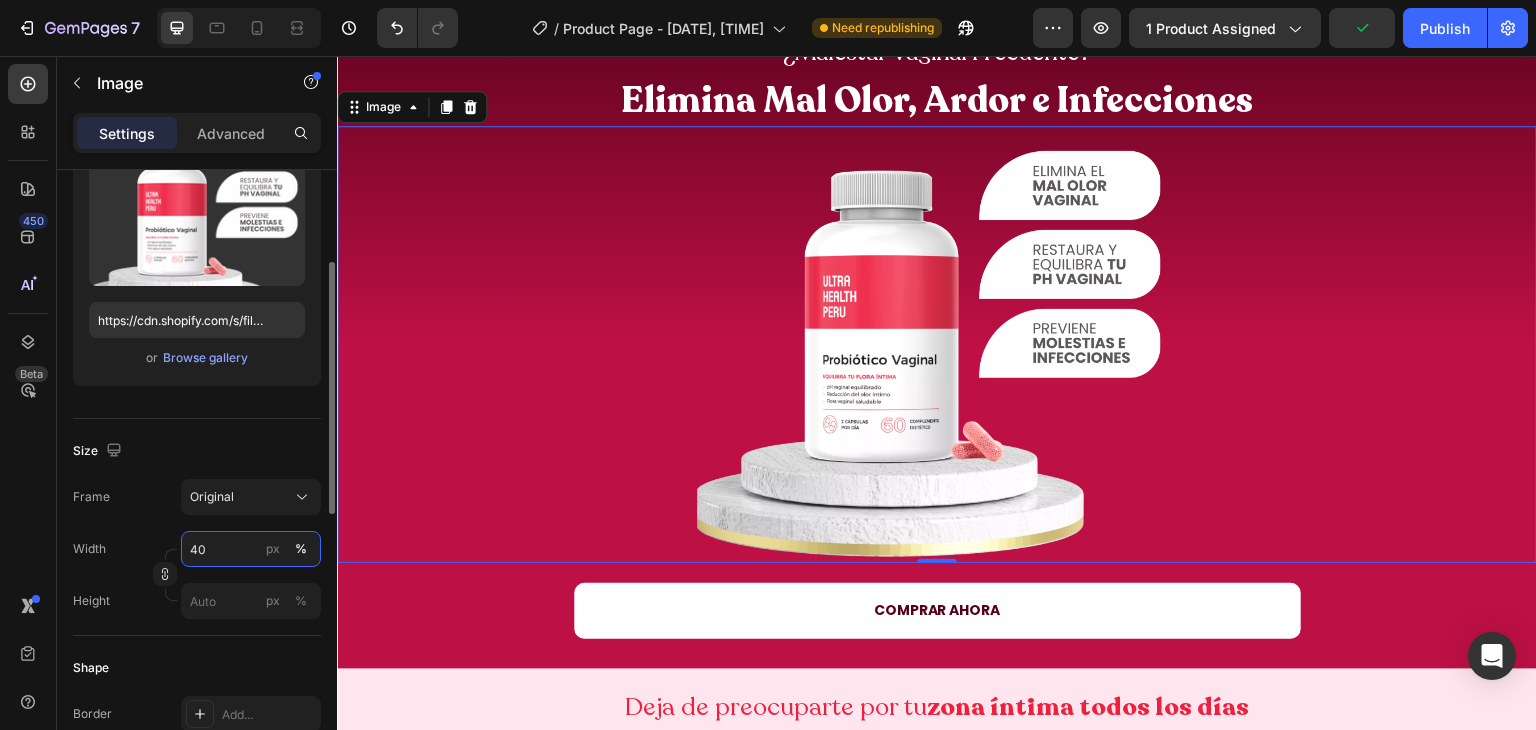 click on "40" at bounding box center [251, 549] 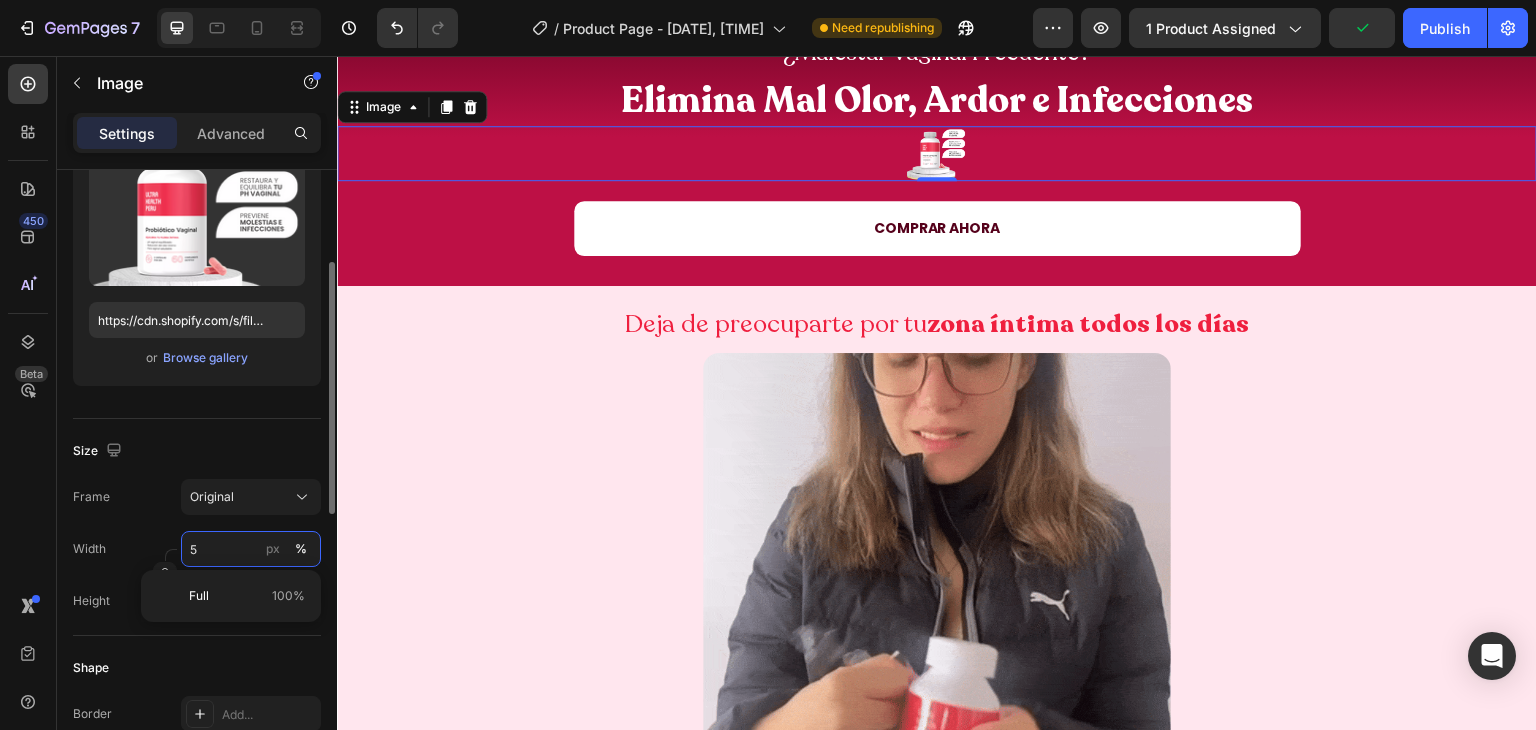 type on "50" 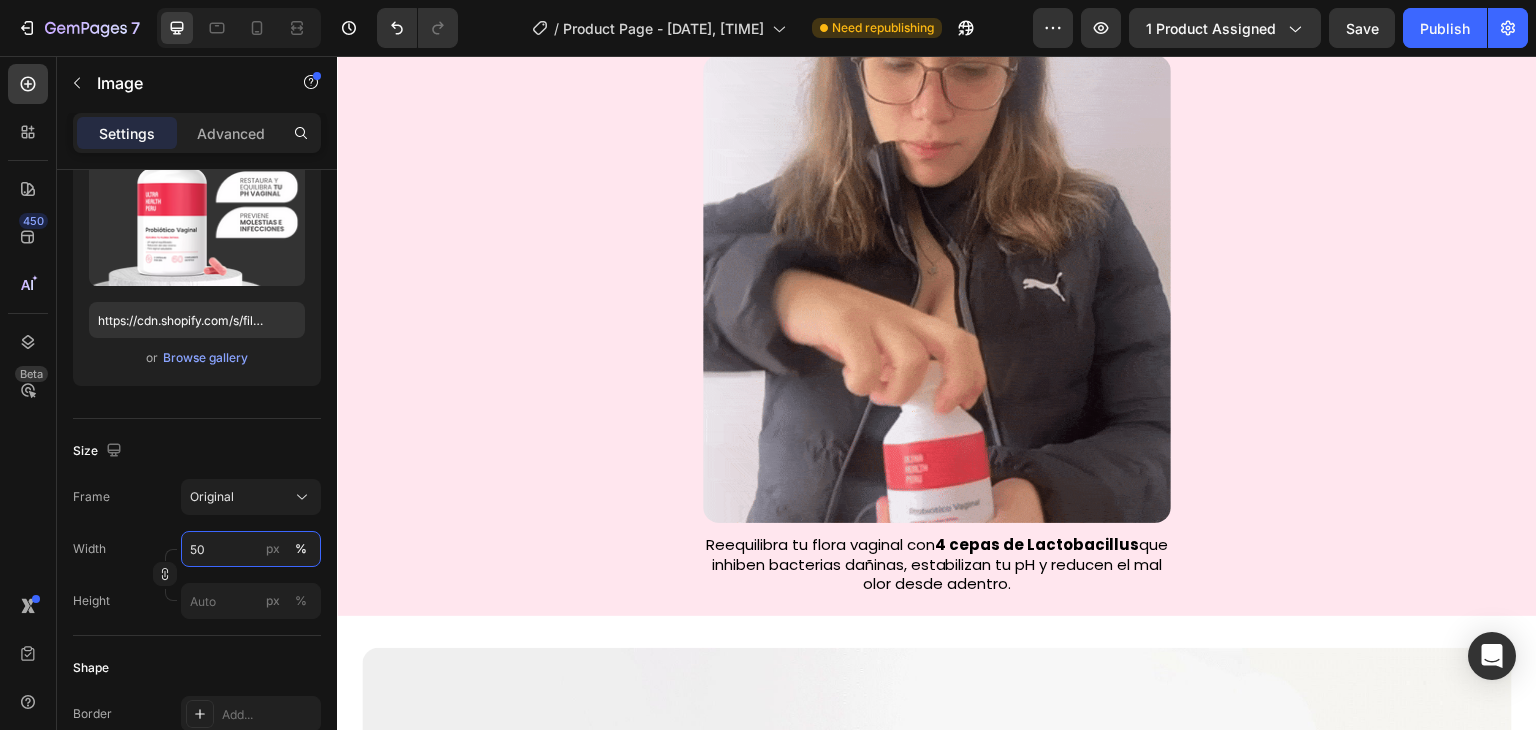scroll, scrollTop: 964, scrollLeft: 0, axis: vertical 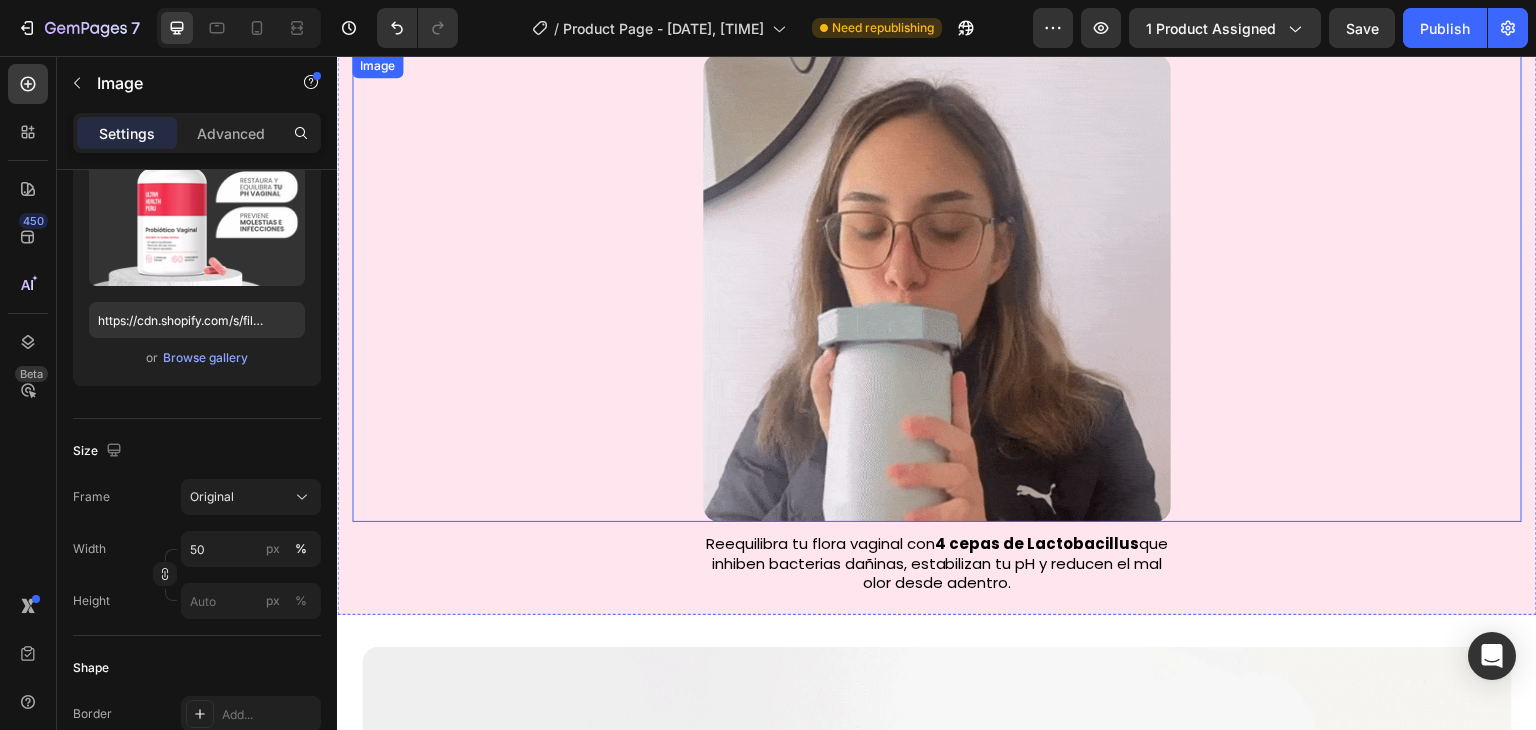 click at bounding box center [937, 288] 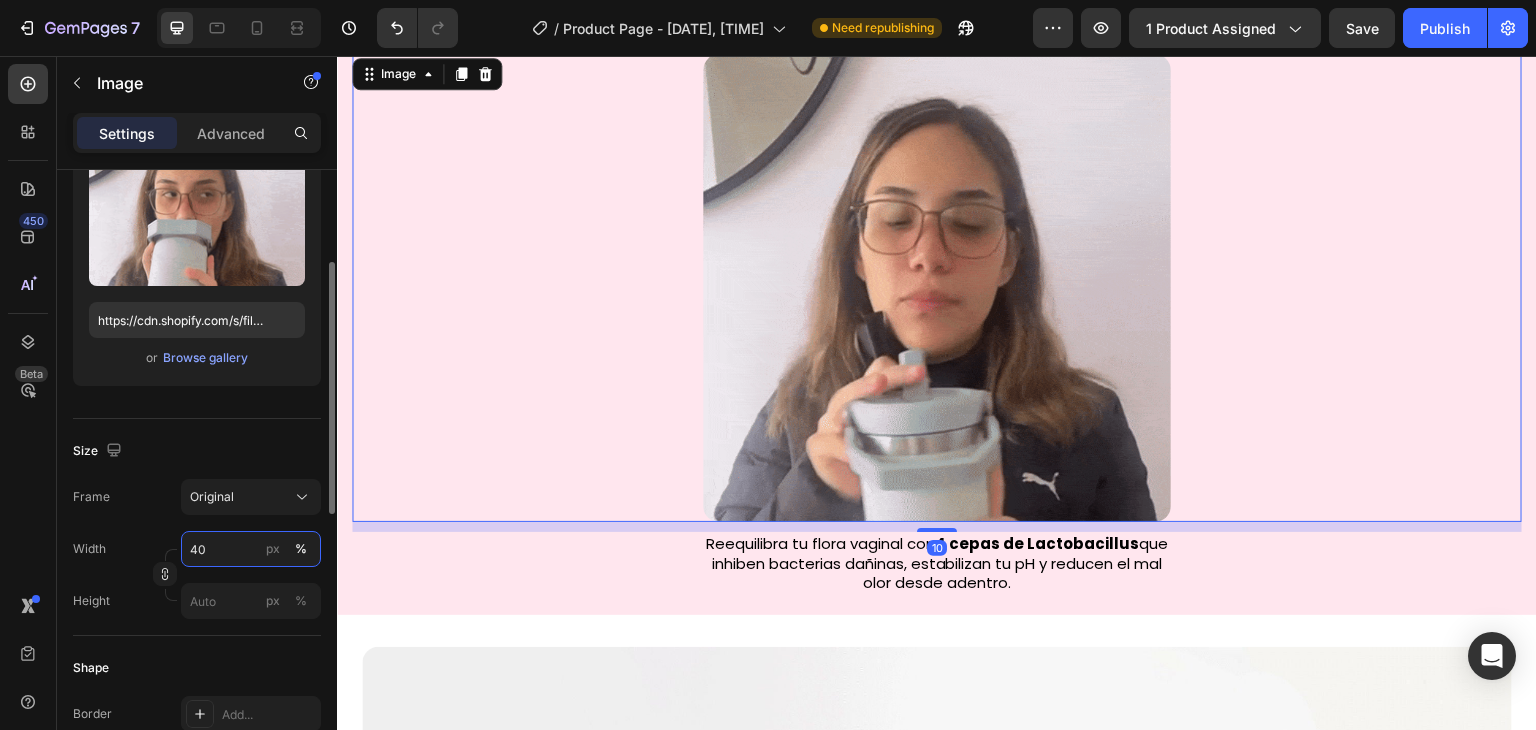 click on "40" at bounding box center (251, 549) 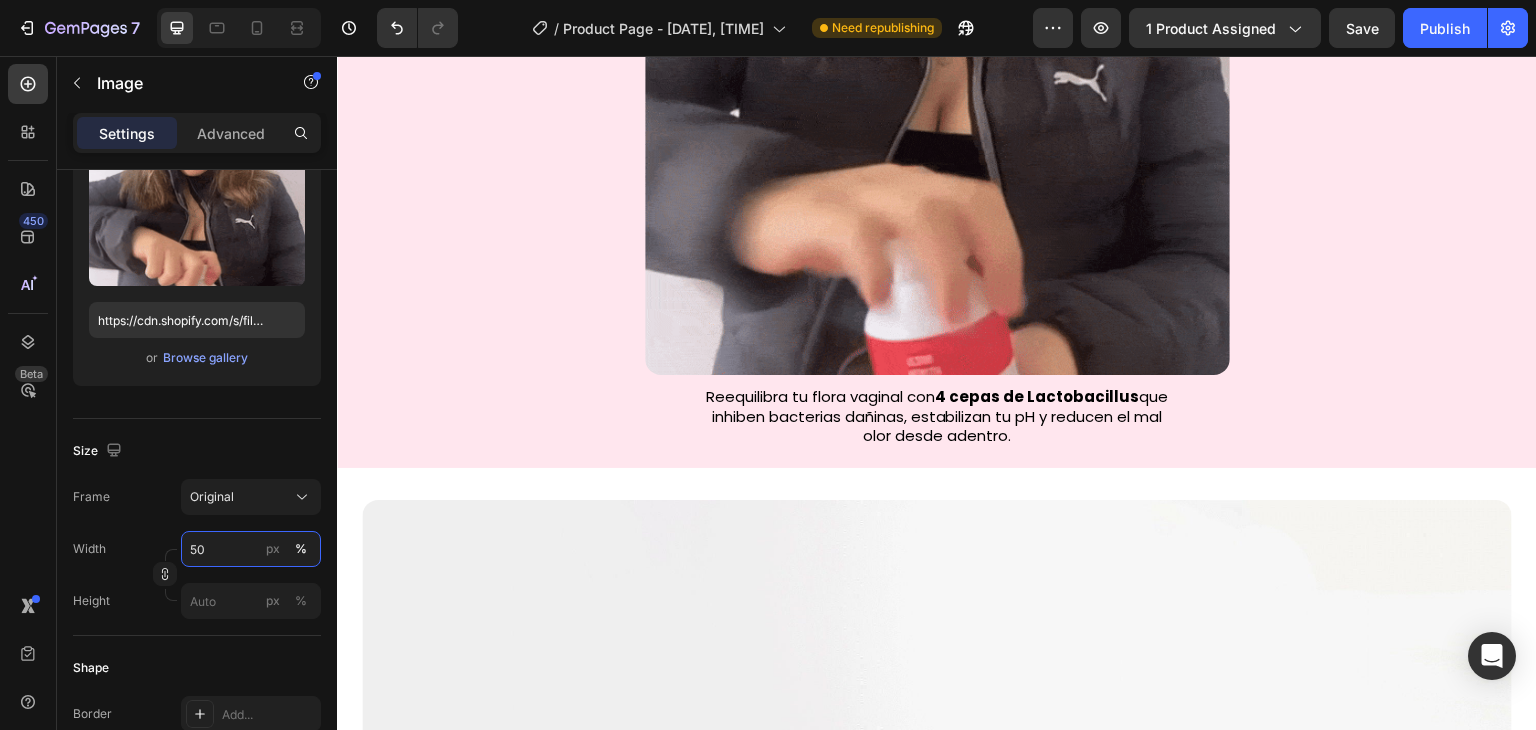 scroll, scrollTop: 1227, scrollLeft: 0, axis: vertical 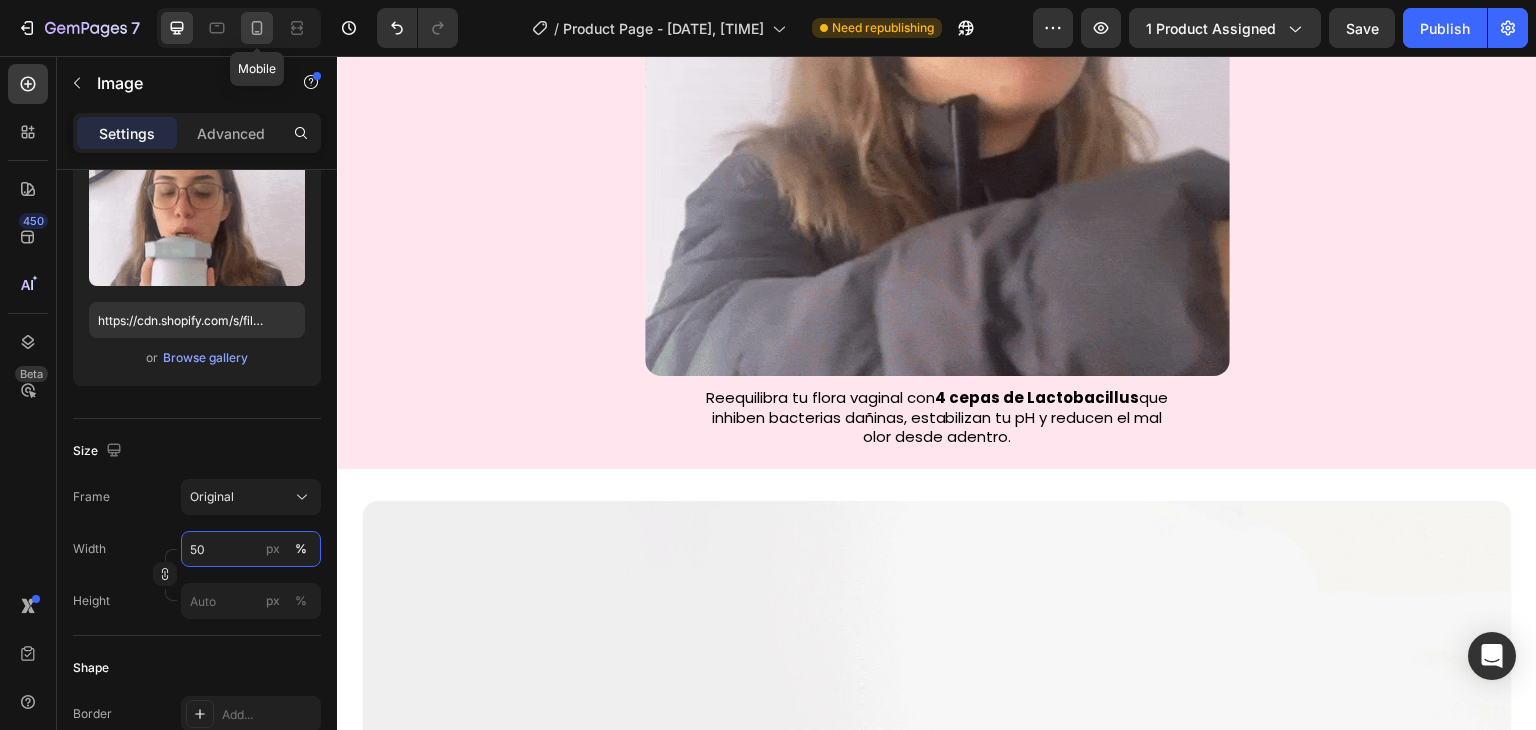 type on "50" 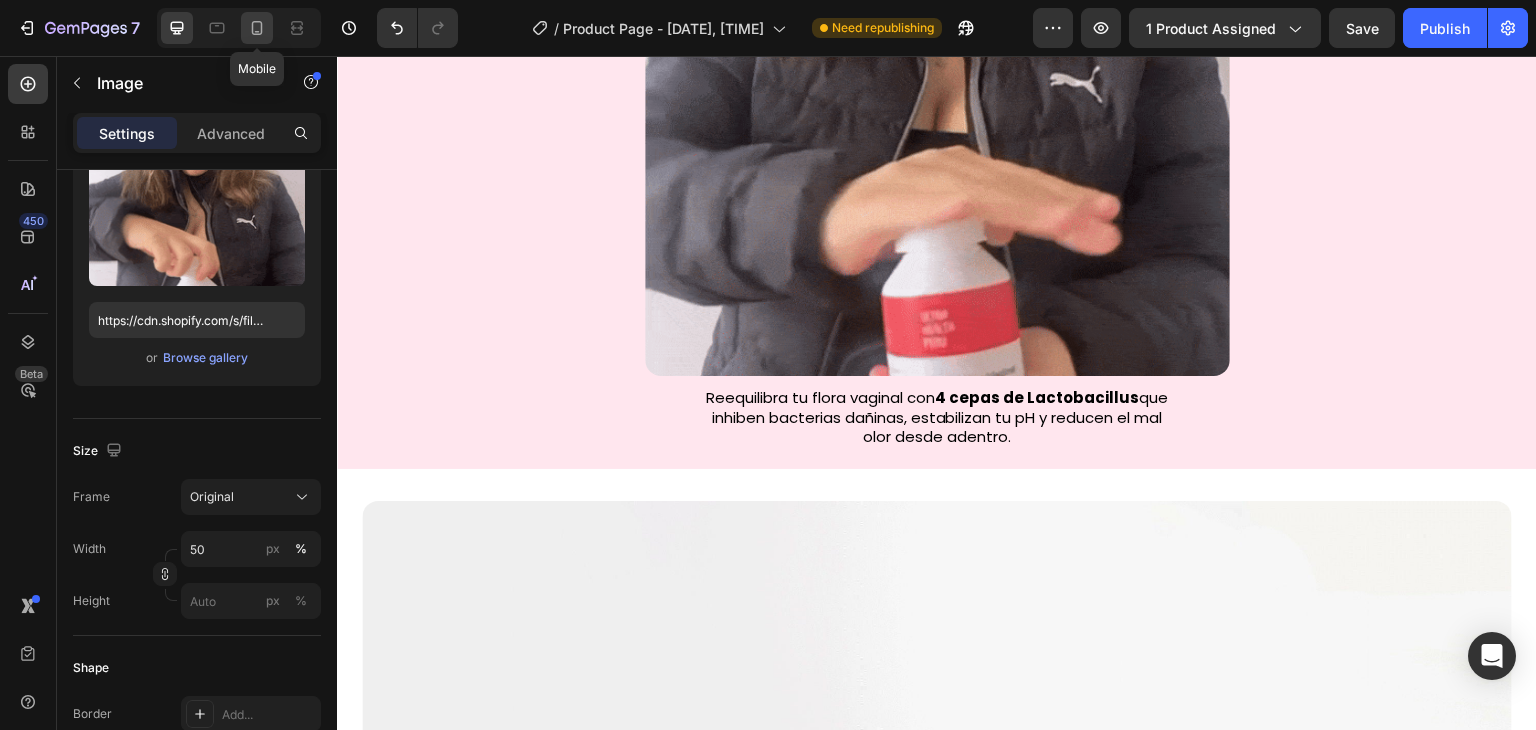 click 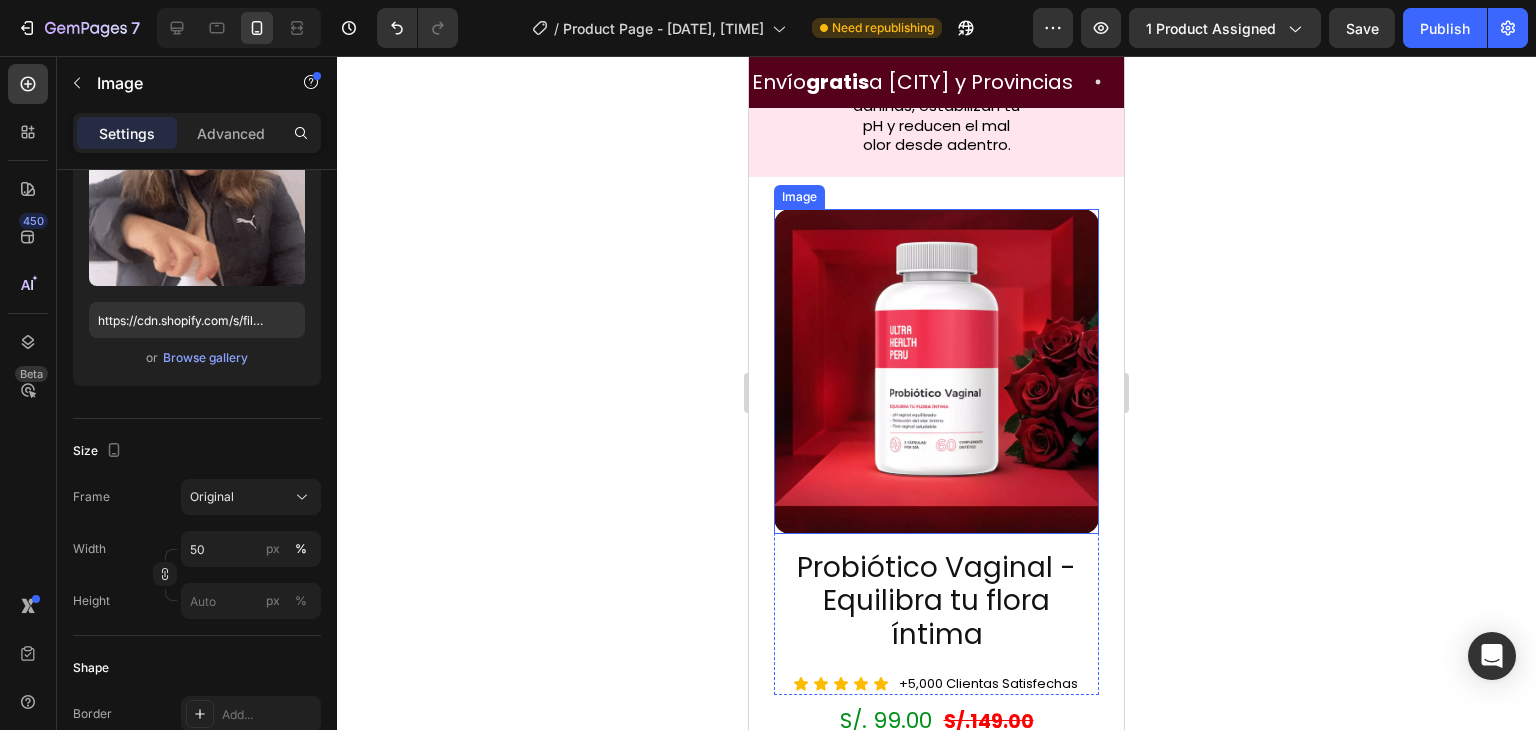 scroll, scrollTop: 600, scrollLeft: 0, axis: vertical 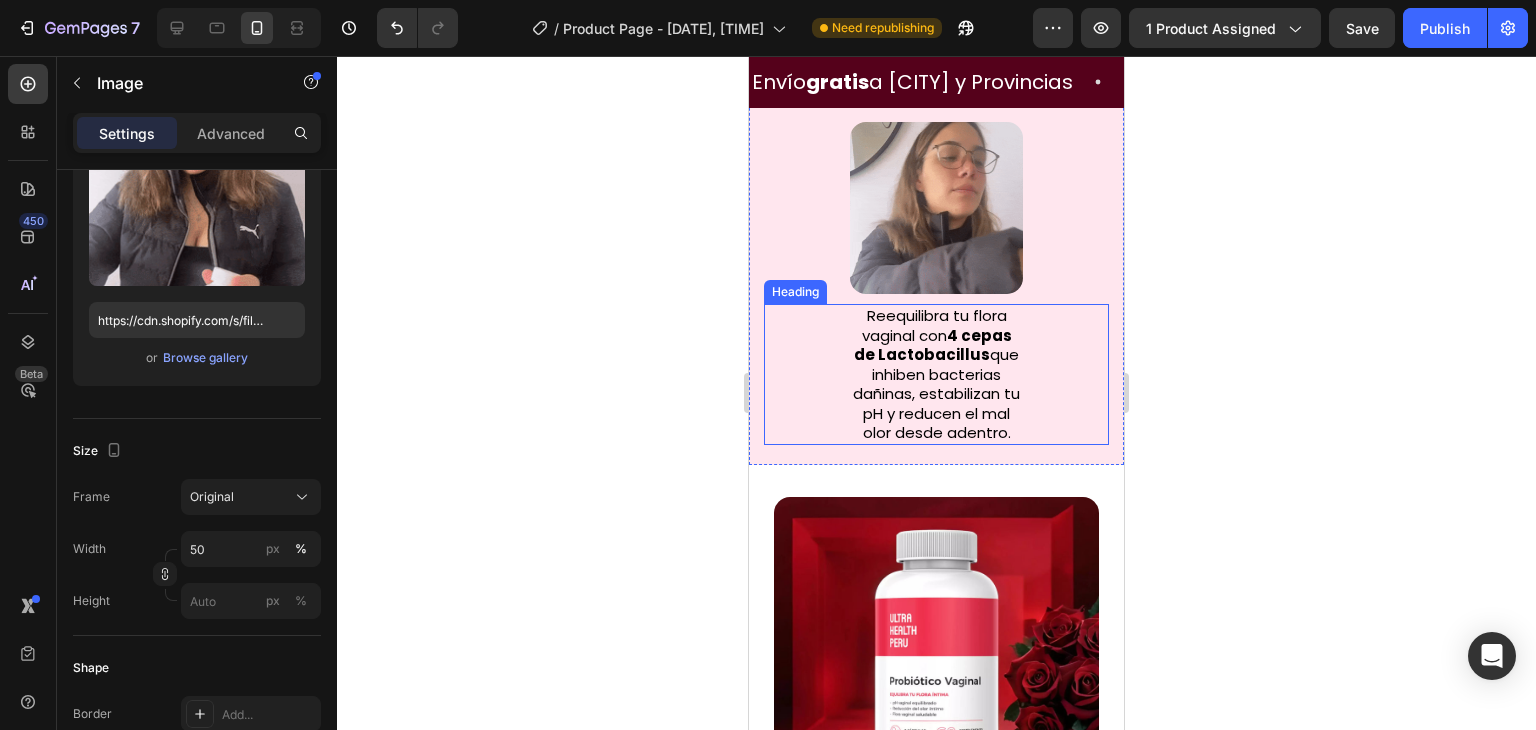 click on "4 cepas de Lactobacillus" at bounding box center [933, 345] 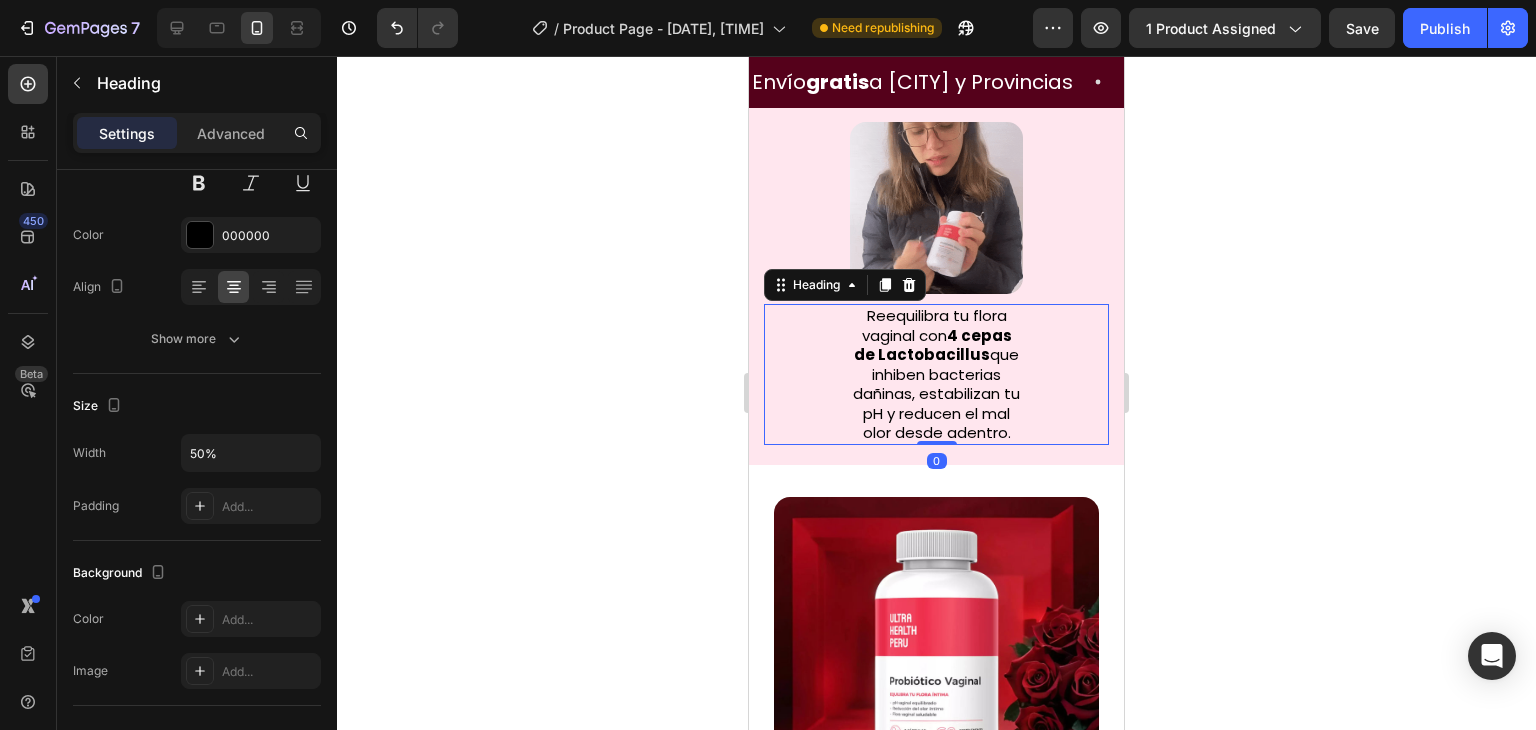 scroll, scrollTop: 0, scrollLeft: 0, axis: both 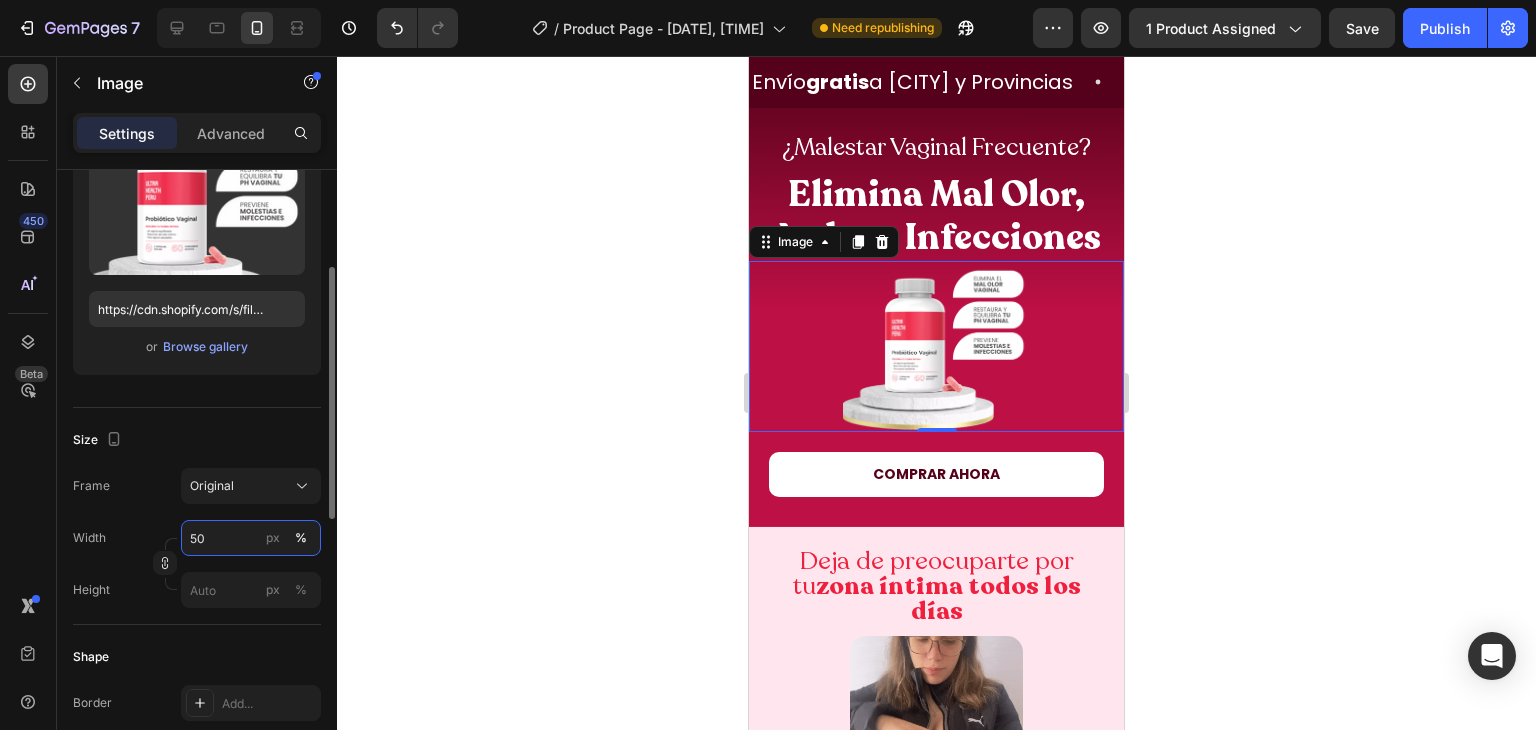 click on "50" at bounding box center (251, 538) 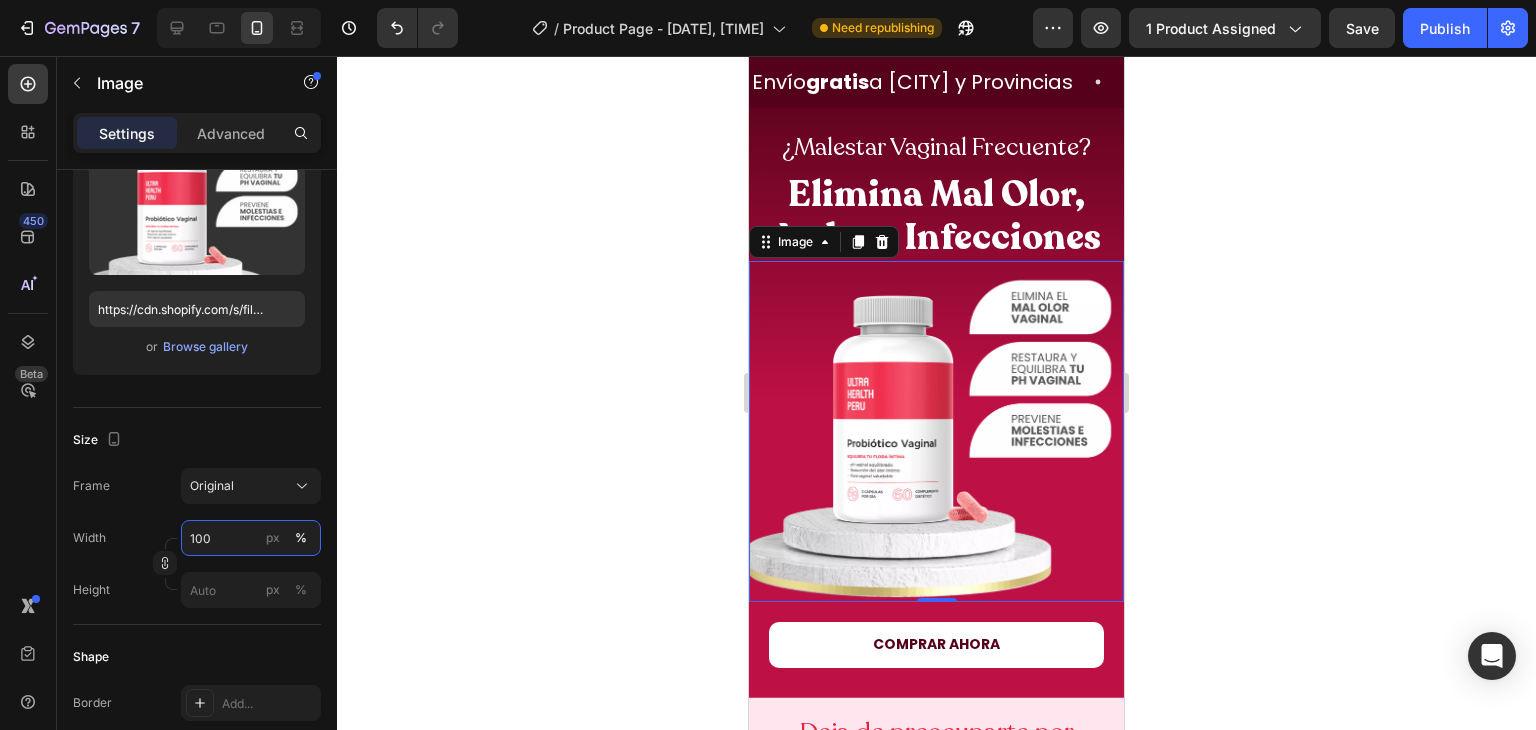 type on "100" 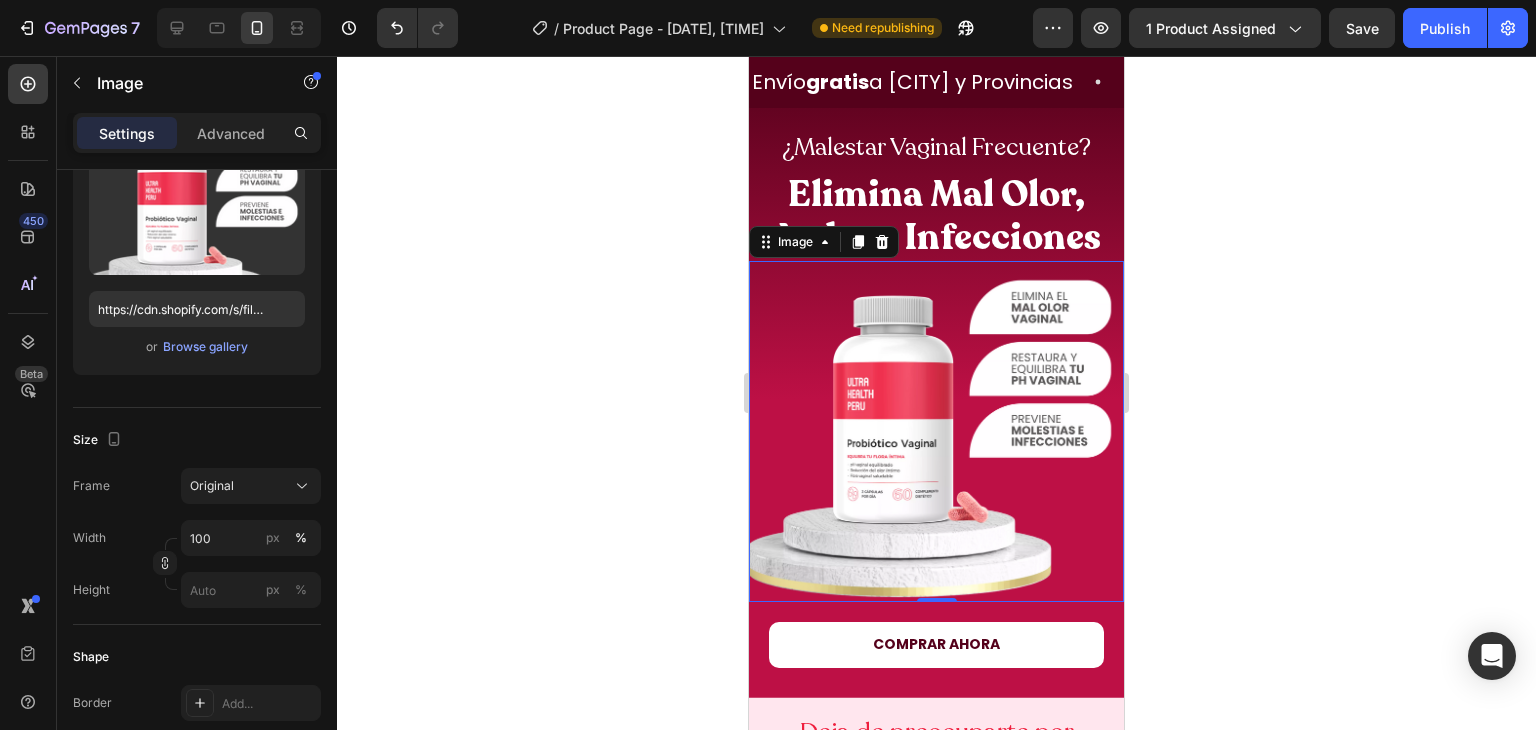 click 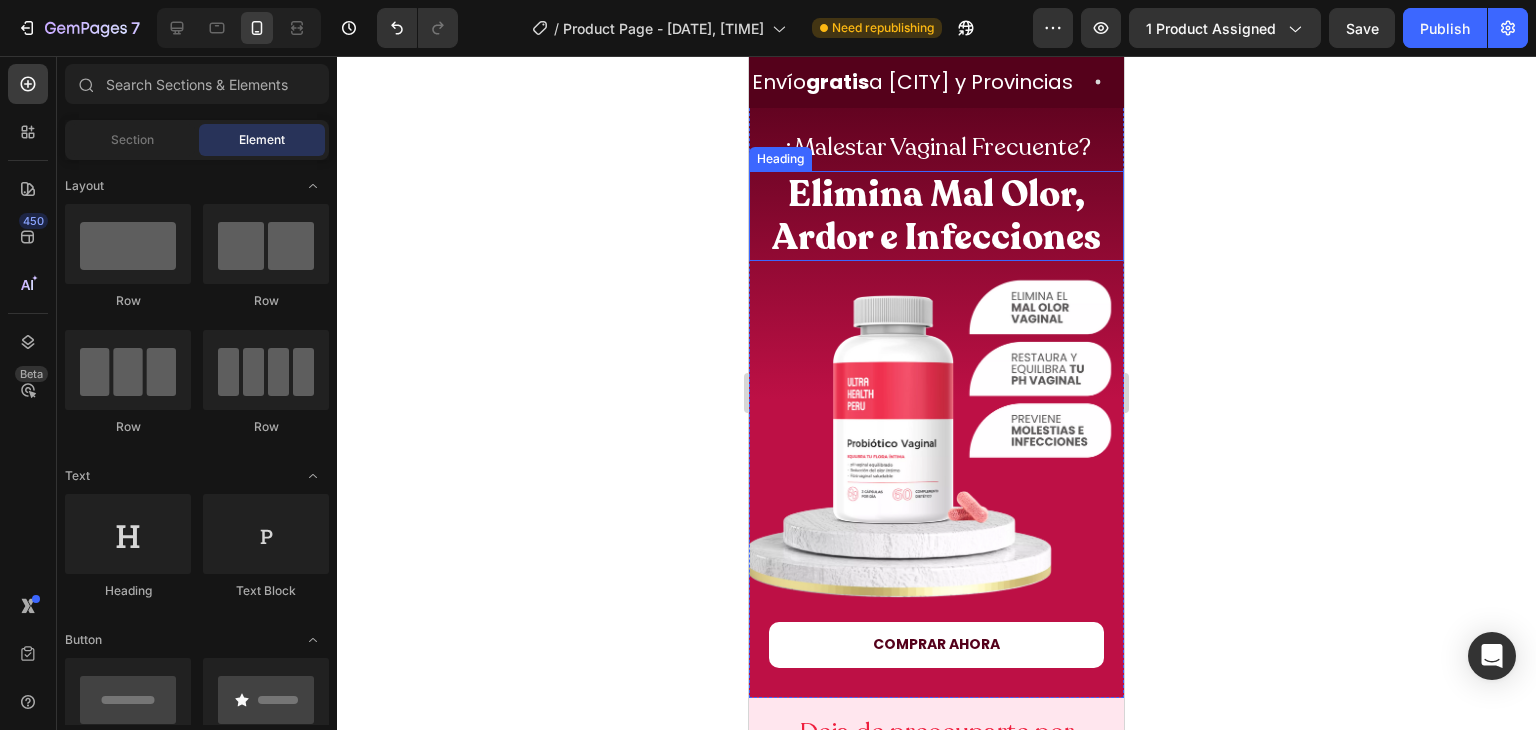 click on "Elimina Mal Olor, Ardor e Infecciones" at bounding box center [936, 216] 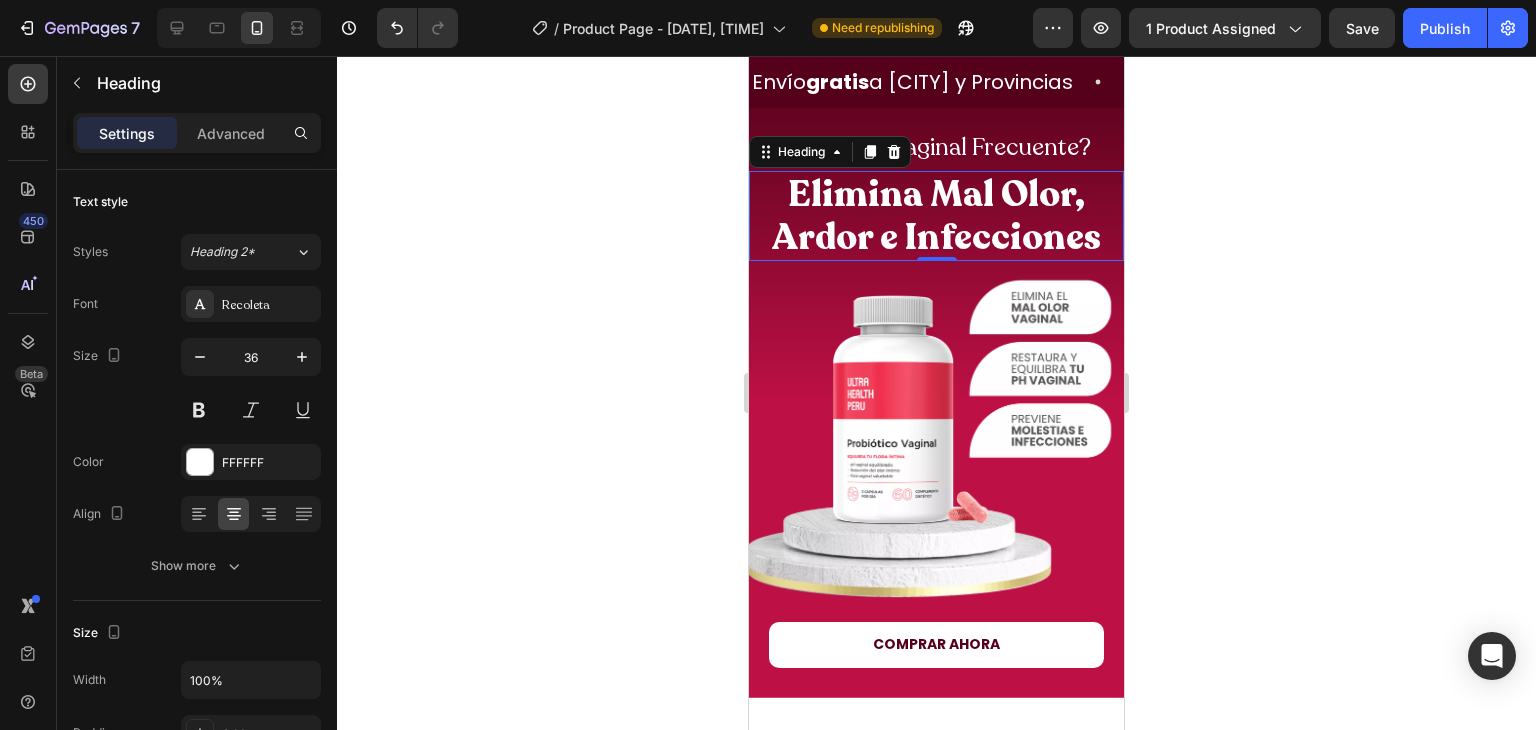 scroll, scrollTop: 0, scrollLeft: 0, axis: both 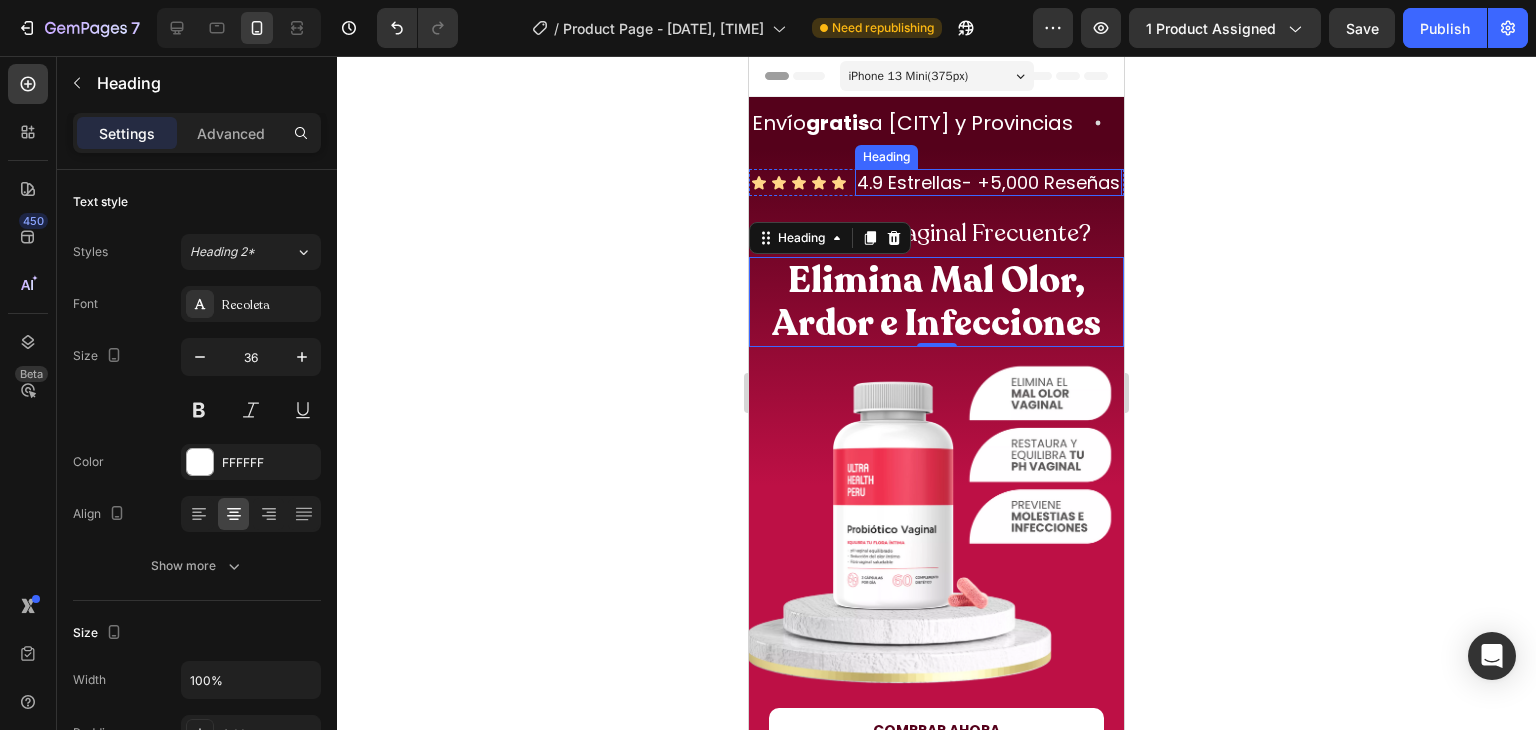 click on "4.9 Estrellas- +5,000 Reseñas" at bounding box center (988, 182) 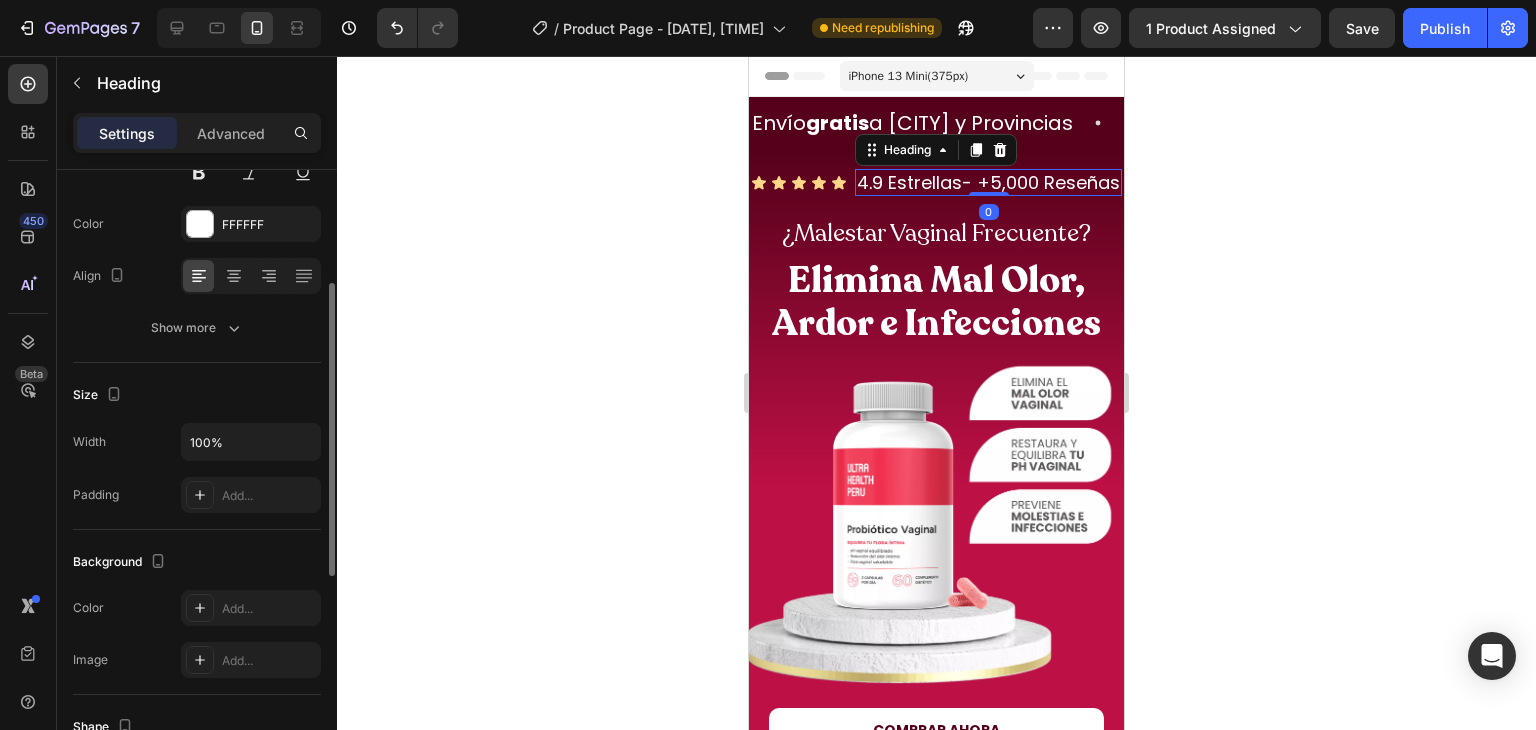 scroll, scrollTop: 0, scrollLeft: 0, axis: both 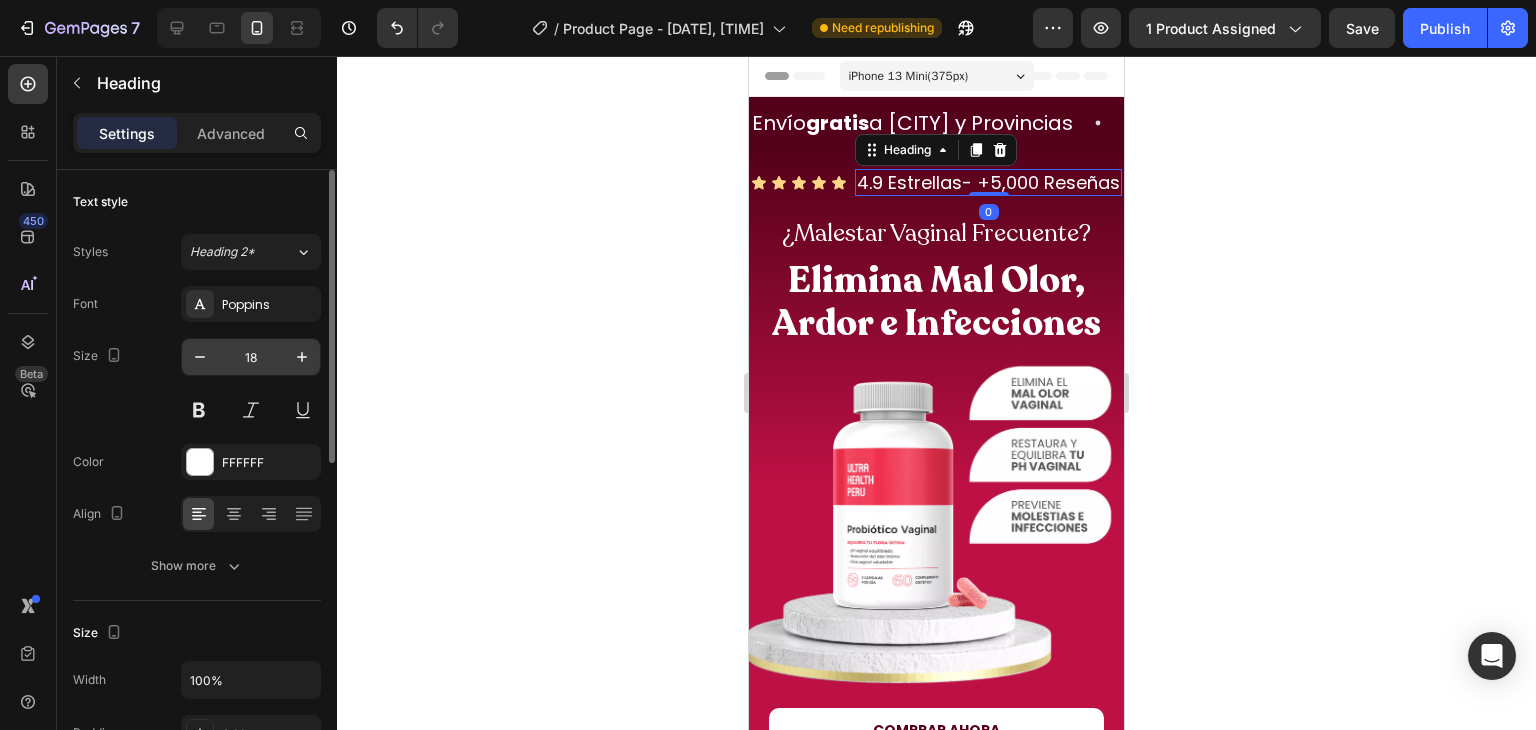 click on "18" at bounding box center [251, 357] 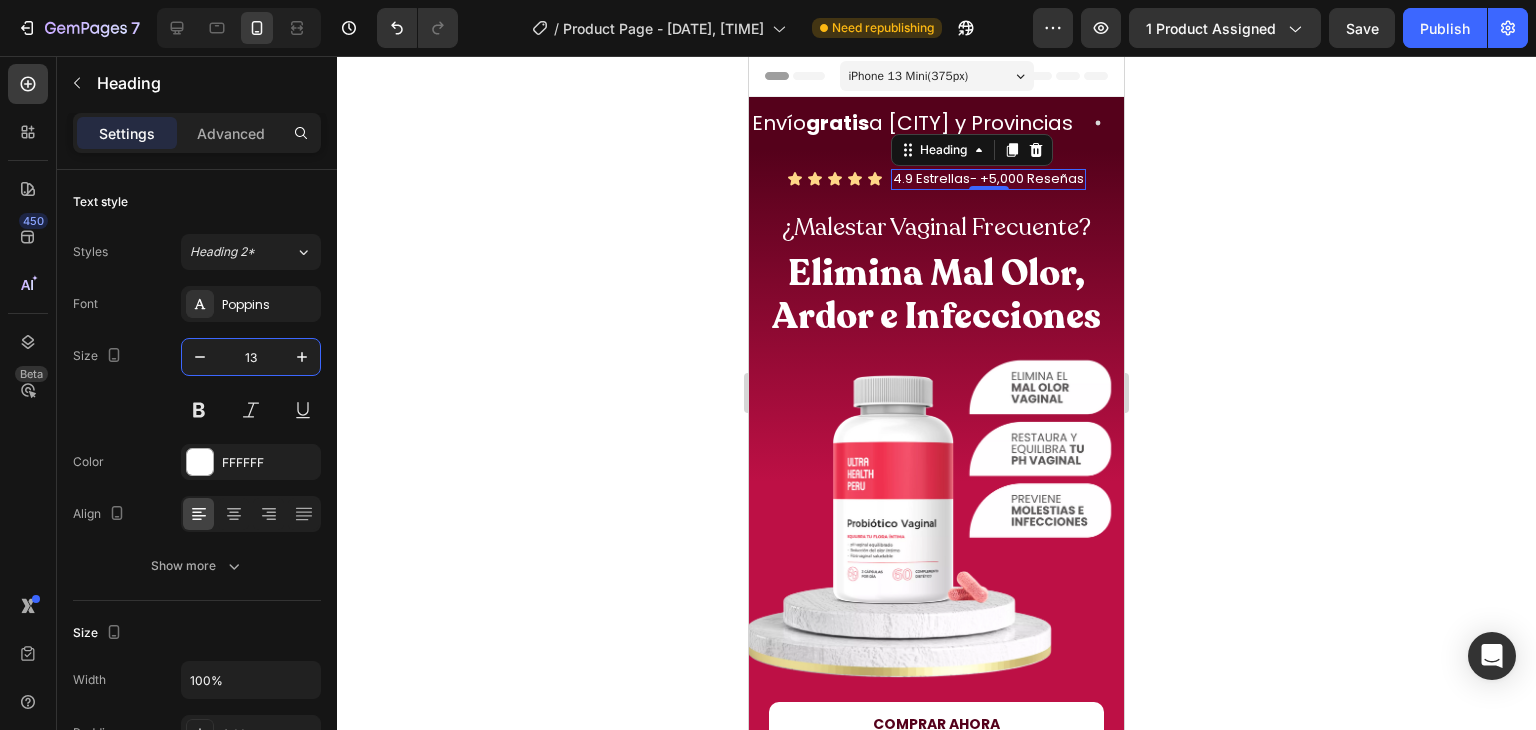 type on "13" 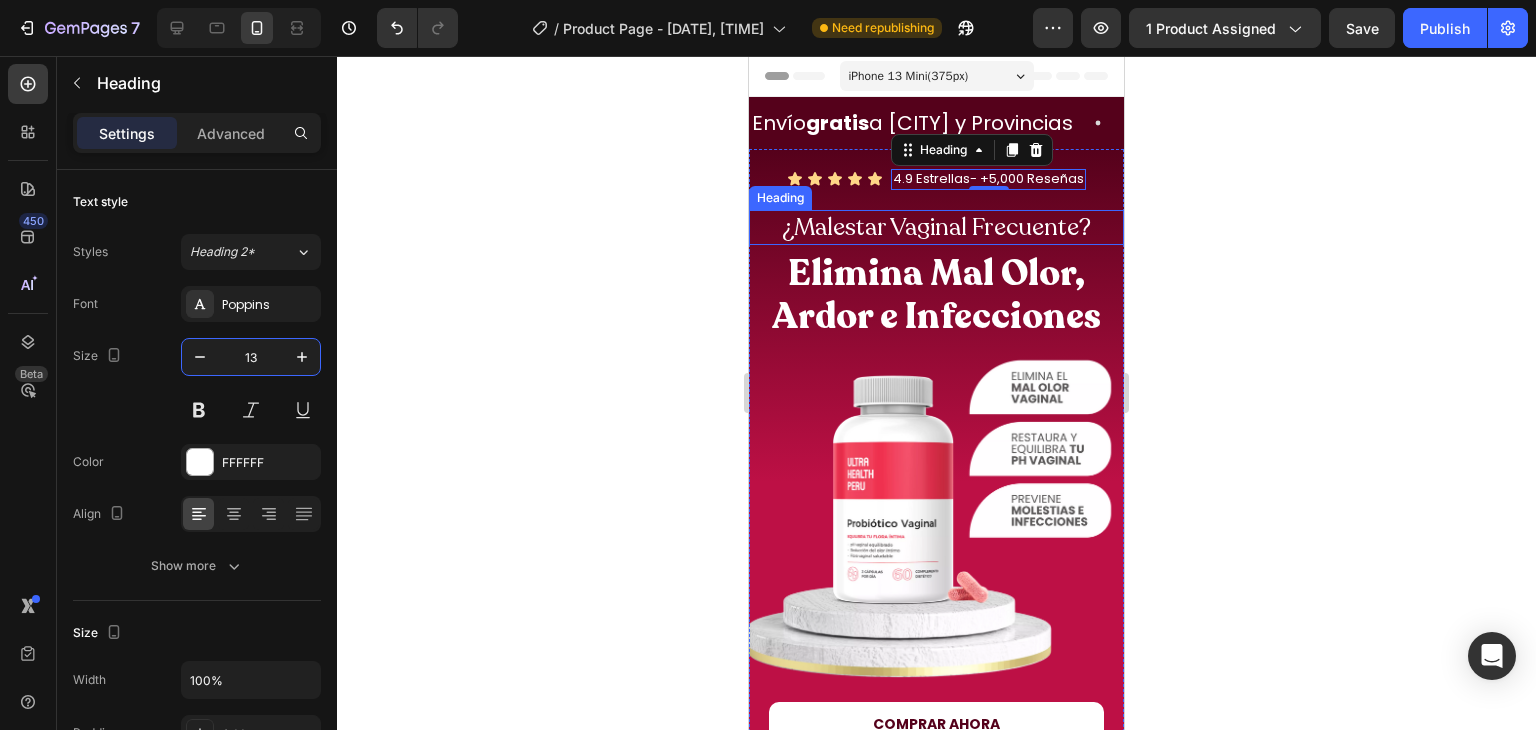click on "¿Malestar Vaginal Frecuente?" at bounding box center (936, 227) 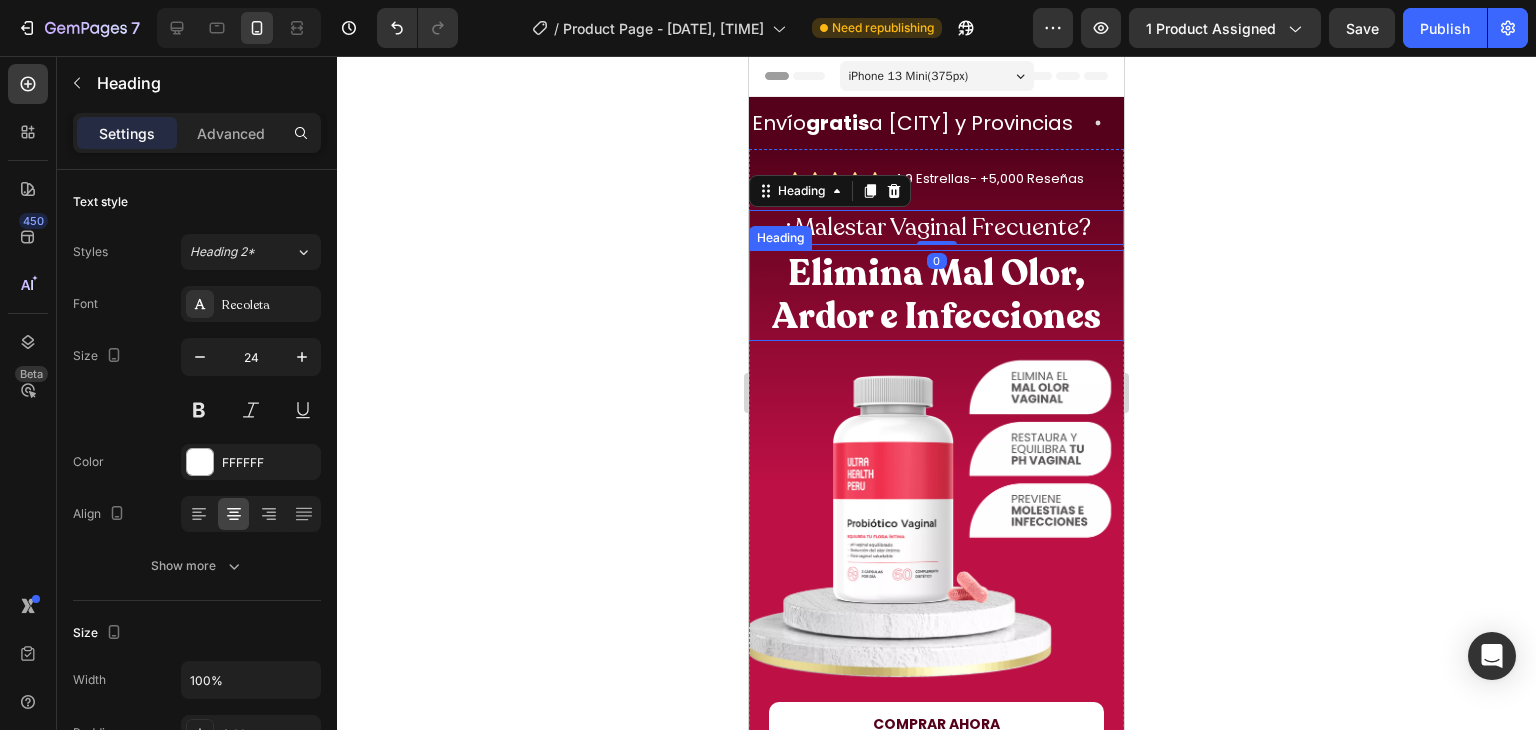 click on "Elimina Mal Olor, Ardor e Infecciones" at bounding box center [936, 295] 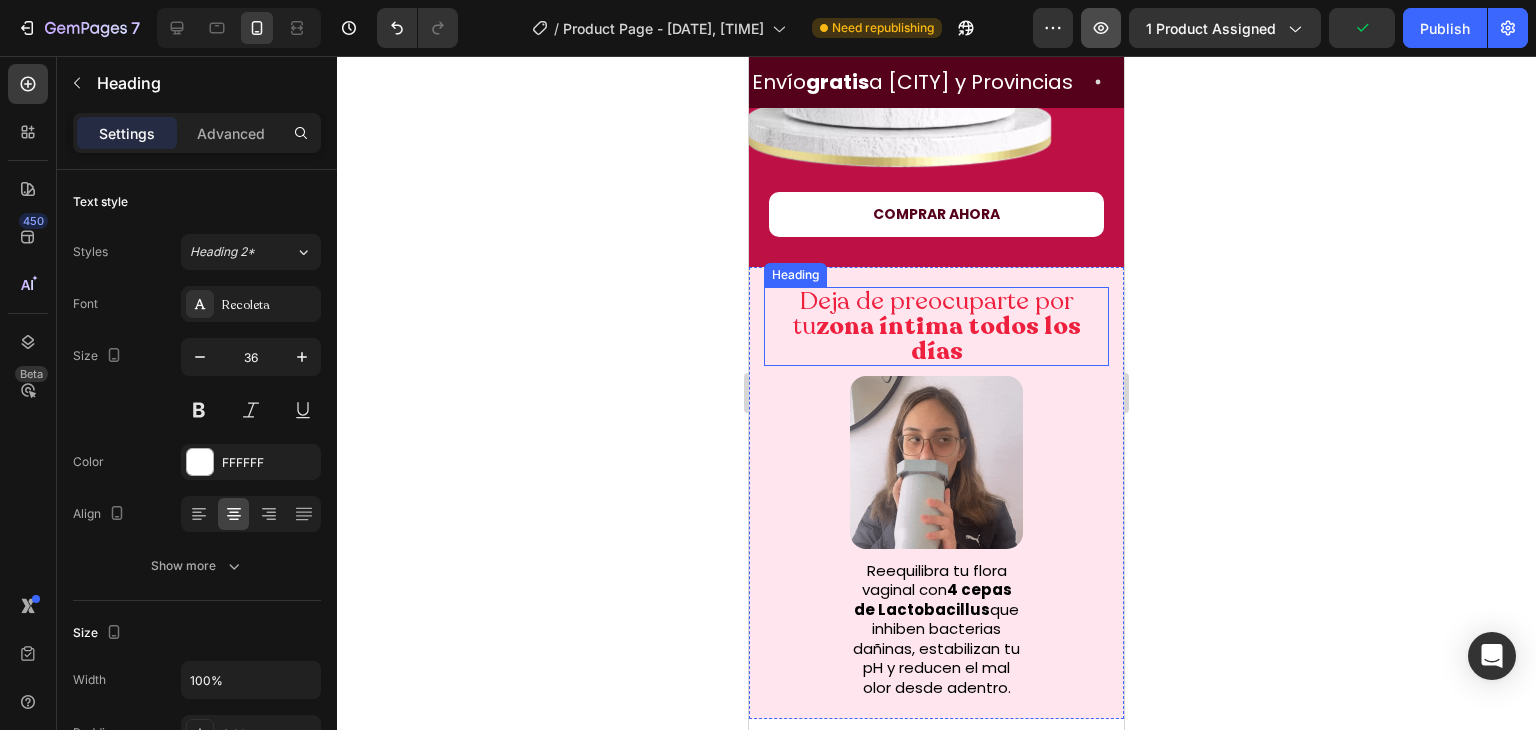 scroll, scrollTop: 511, scrollLeft: 0, axis: vertical 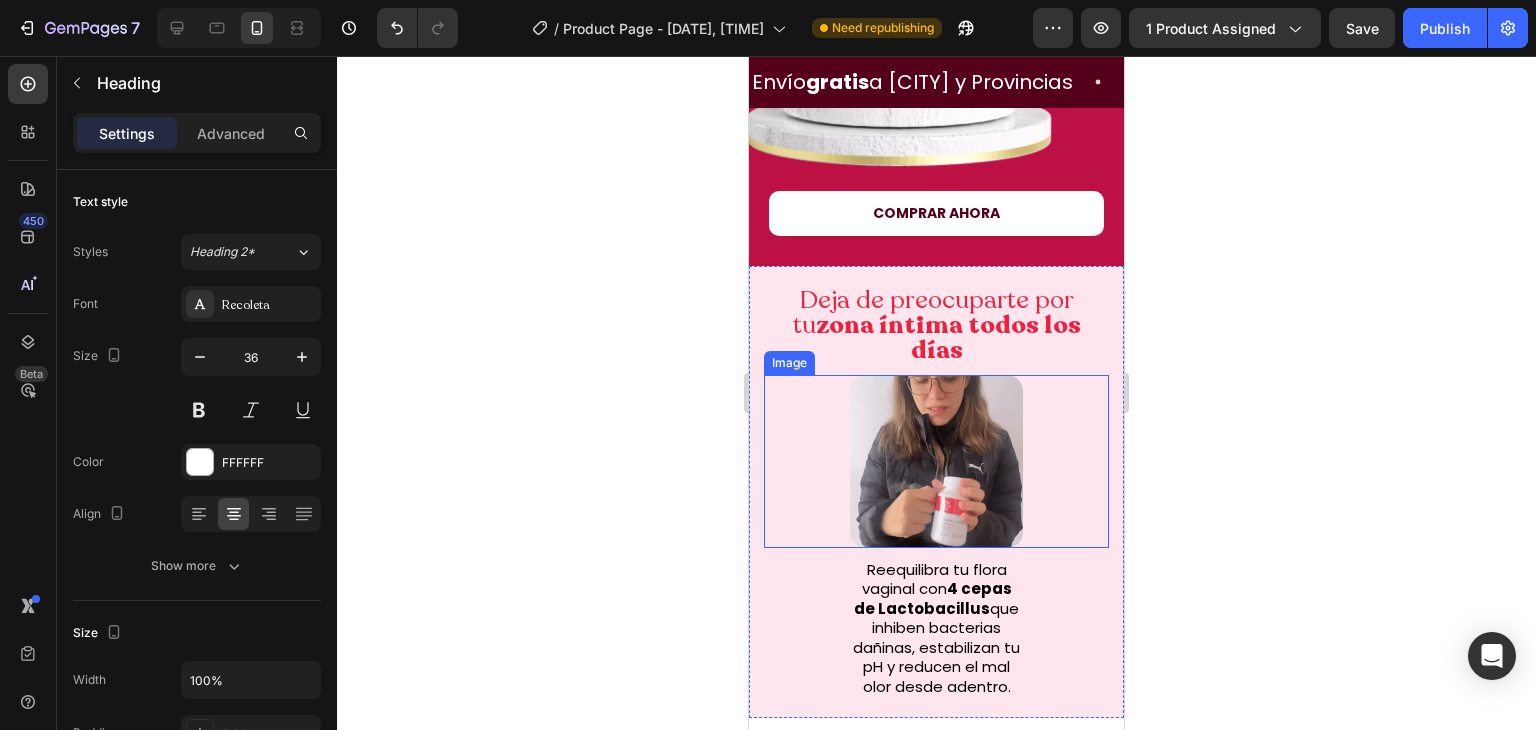 click at bounding box center (936, 461) 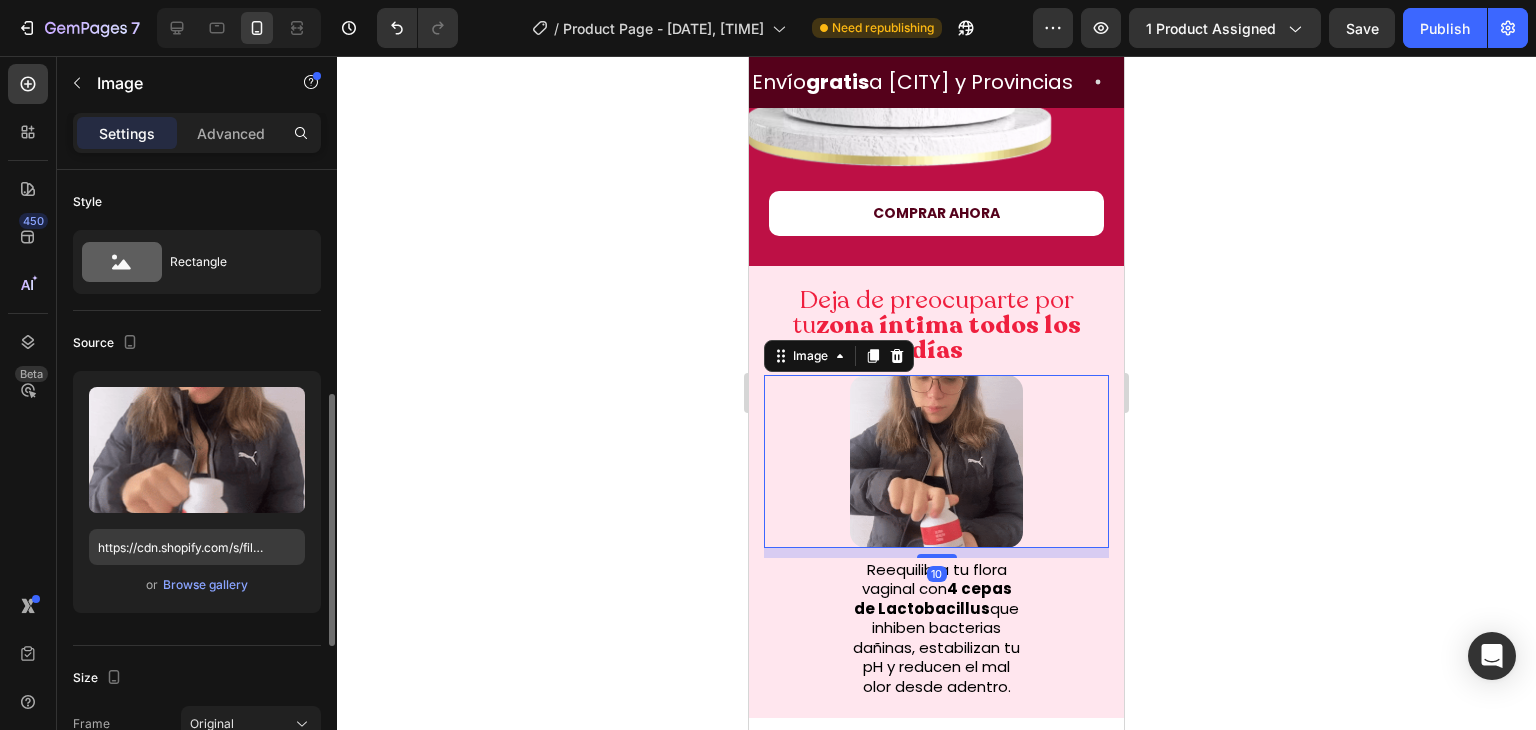 scroll, scrollTop: 264, scrollLeft: 0, axis: vertical 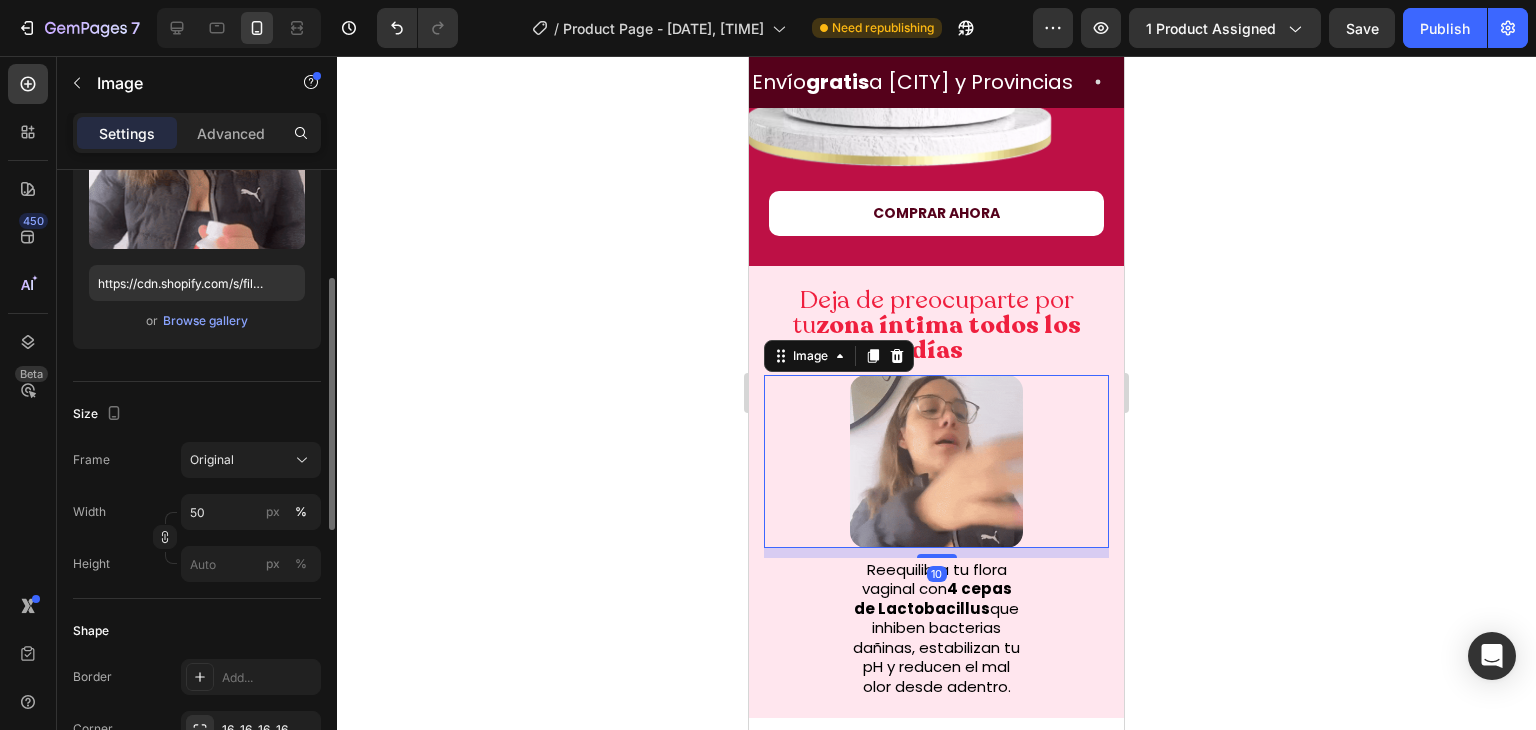 click on "Width 50 px % Height px %" at bounding box center (197, 538) 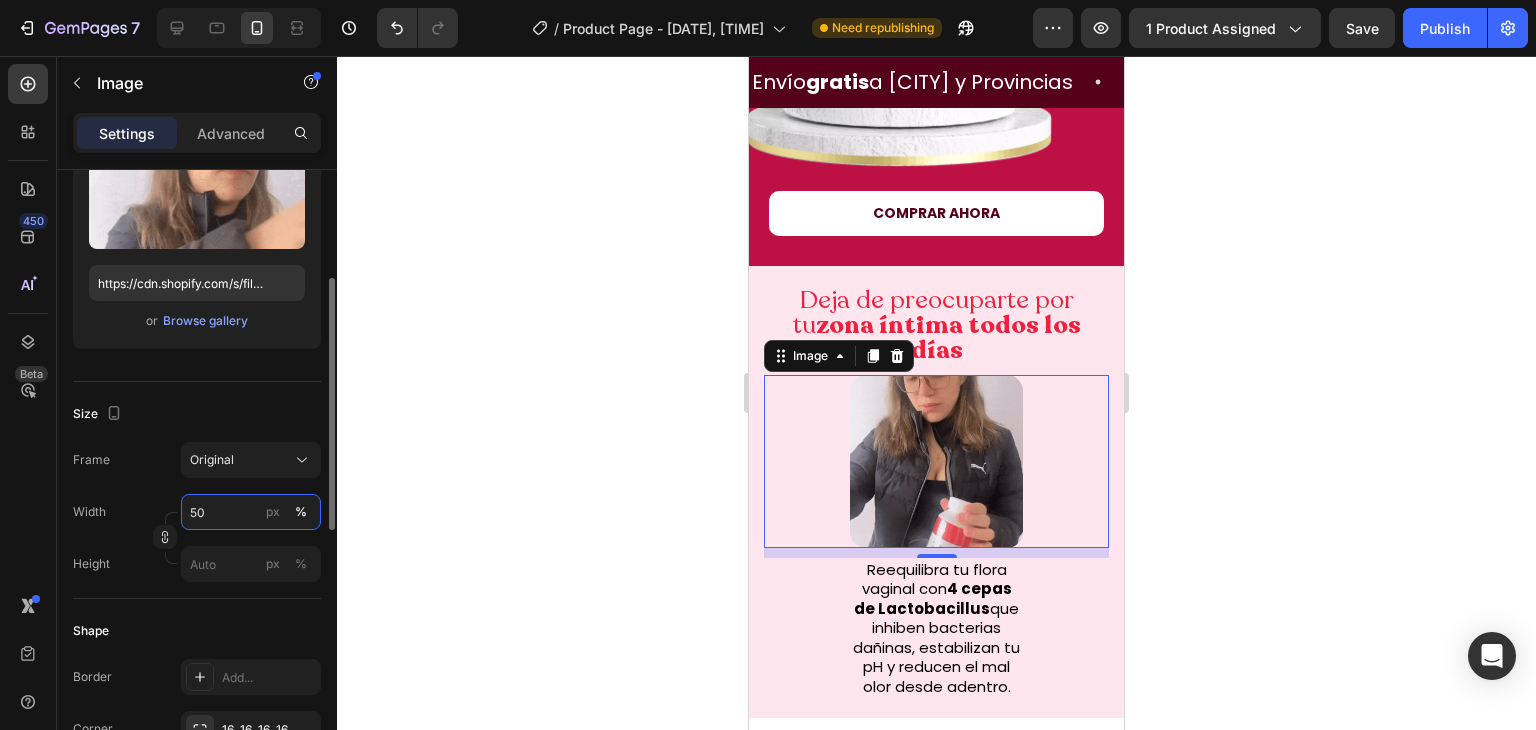 click on "50" at bounding box center (251, 512) 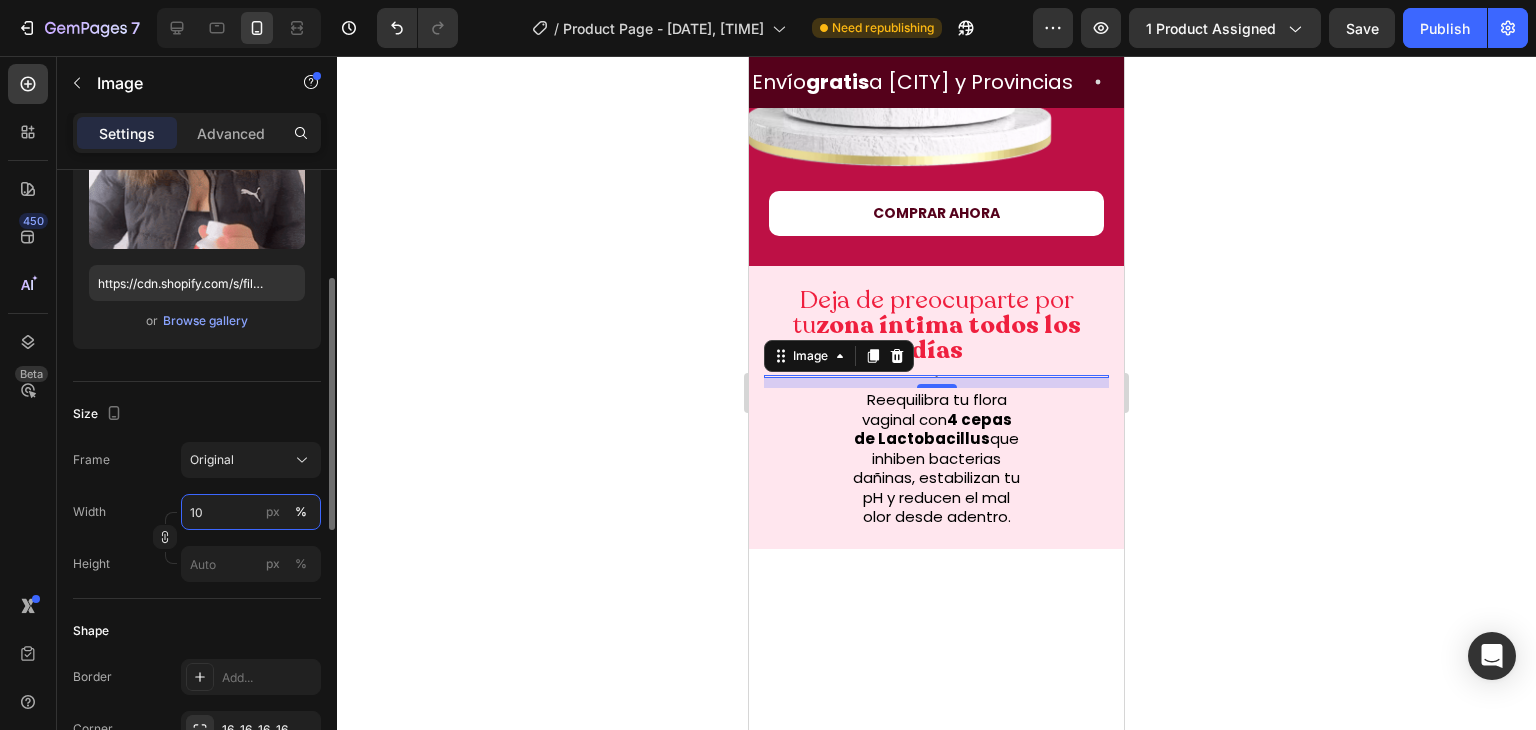 type on "100" 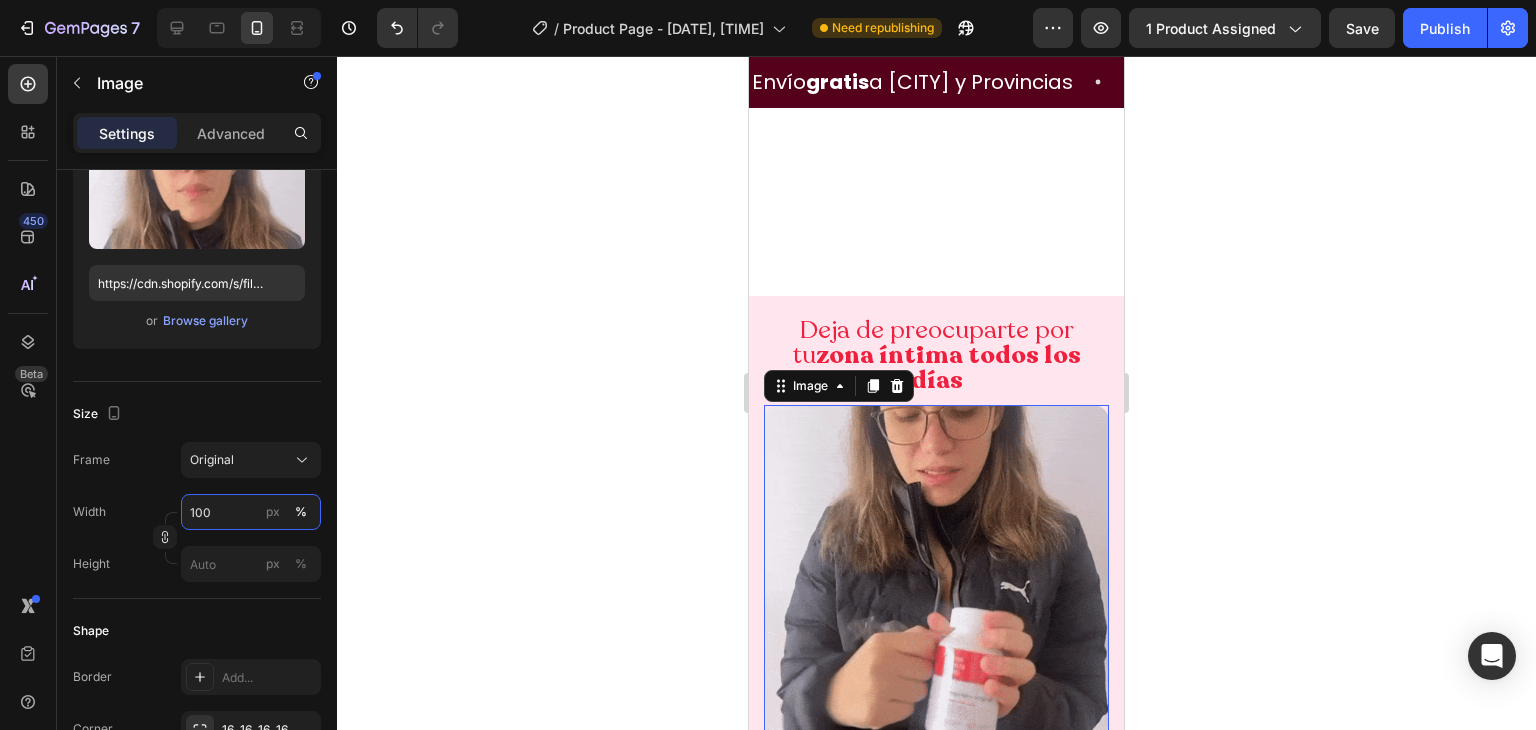 scroll, scrollTop: 824, scrollLeft: 0, axis: vertical 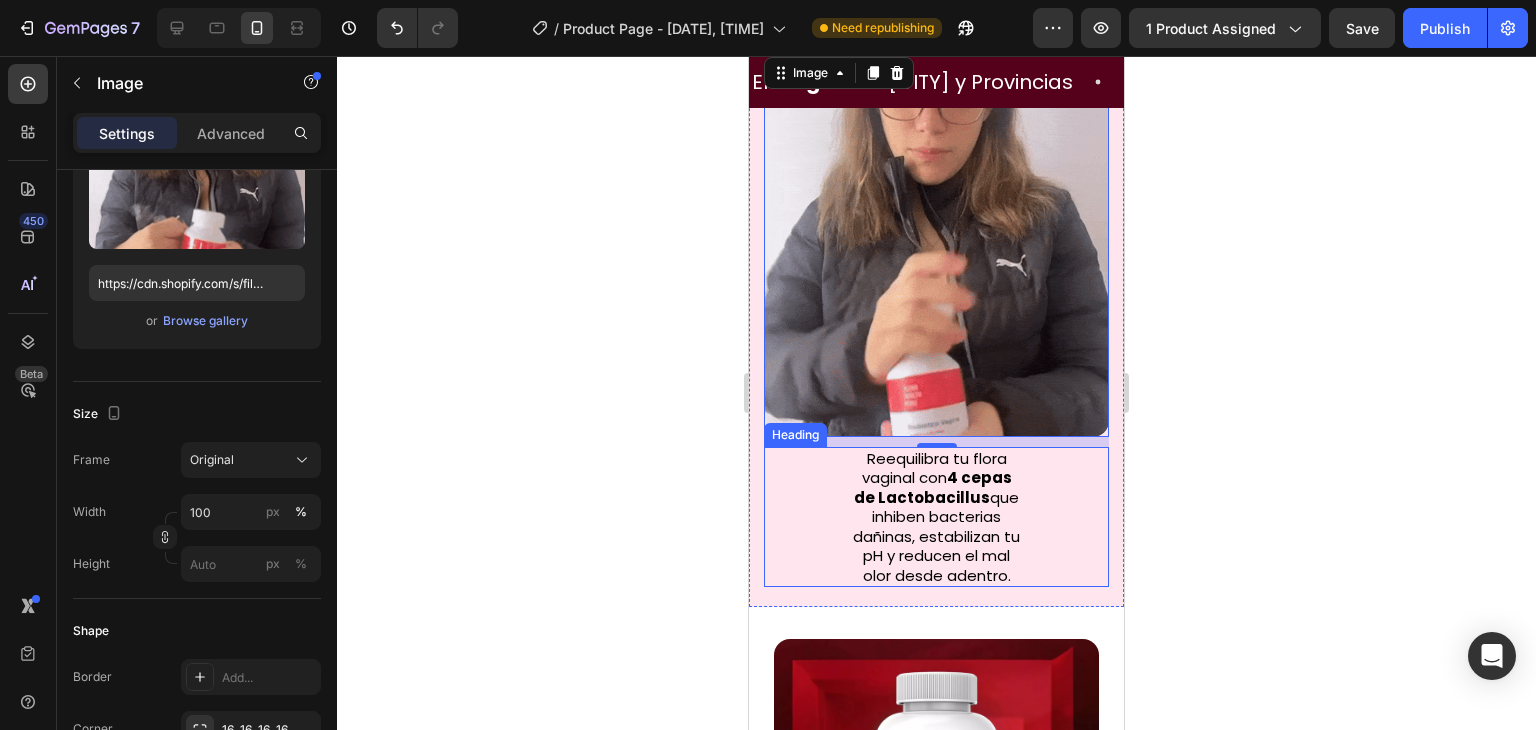 click on "Reequilibra tu flora vaginal con 4 cepas de Lactobacillus que inhiben bacterias dañinas, estabilizan tu pH y reducen el mal olor desde adentro." at bounding box center [936, 517] 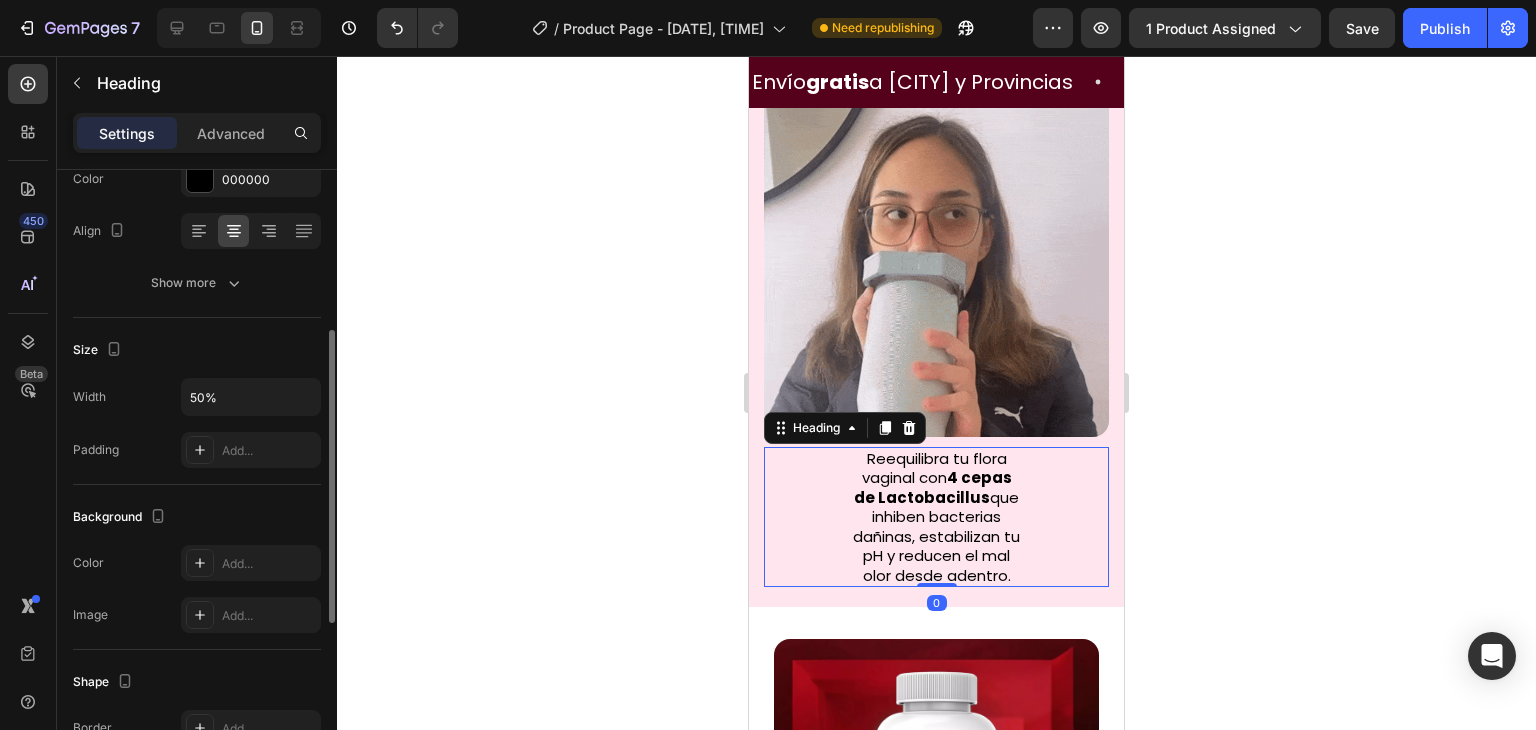 scroll, scrollTop: 300, scrollLeft: 0, axis: vertical 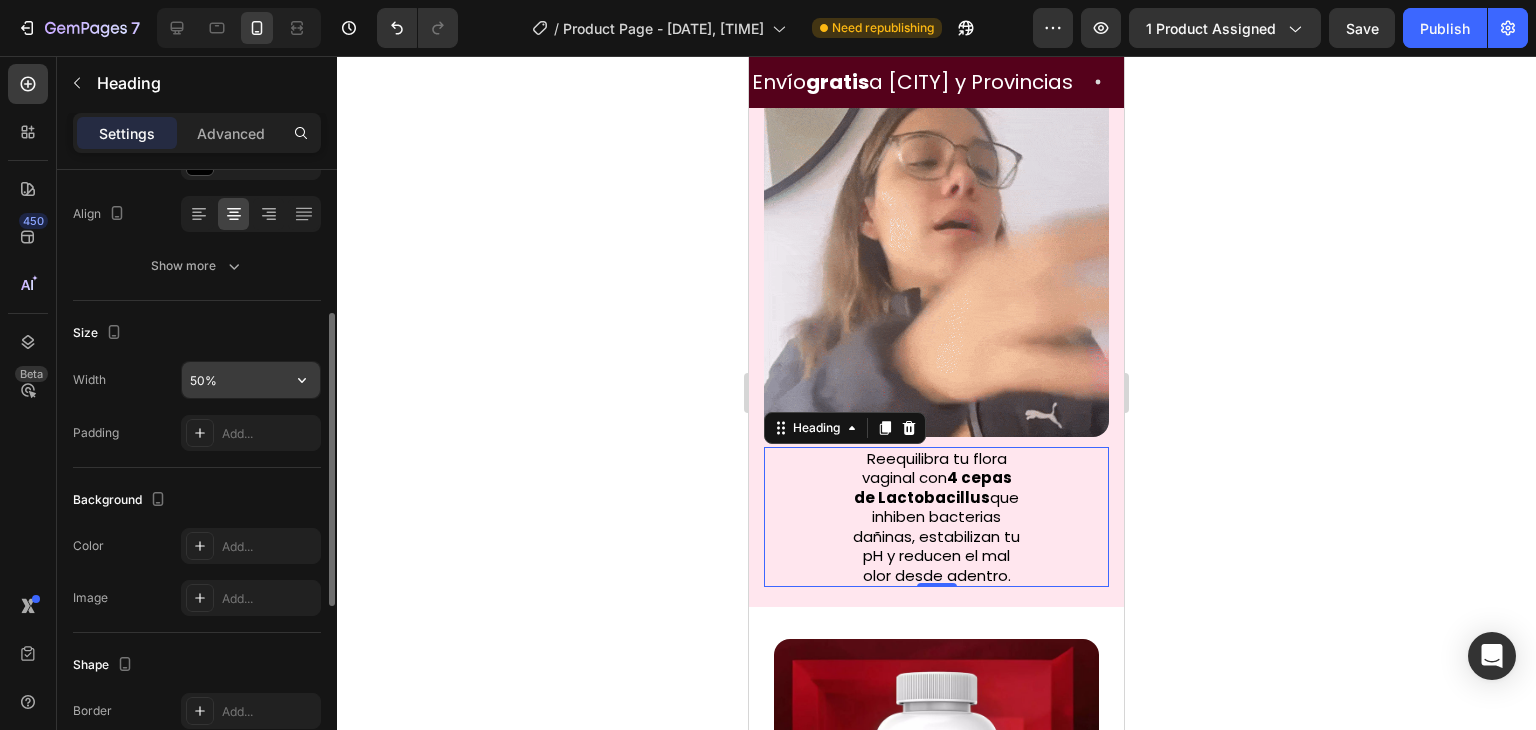 click on "50%" at bounding box center (251, 380) 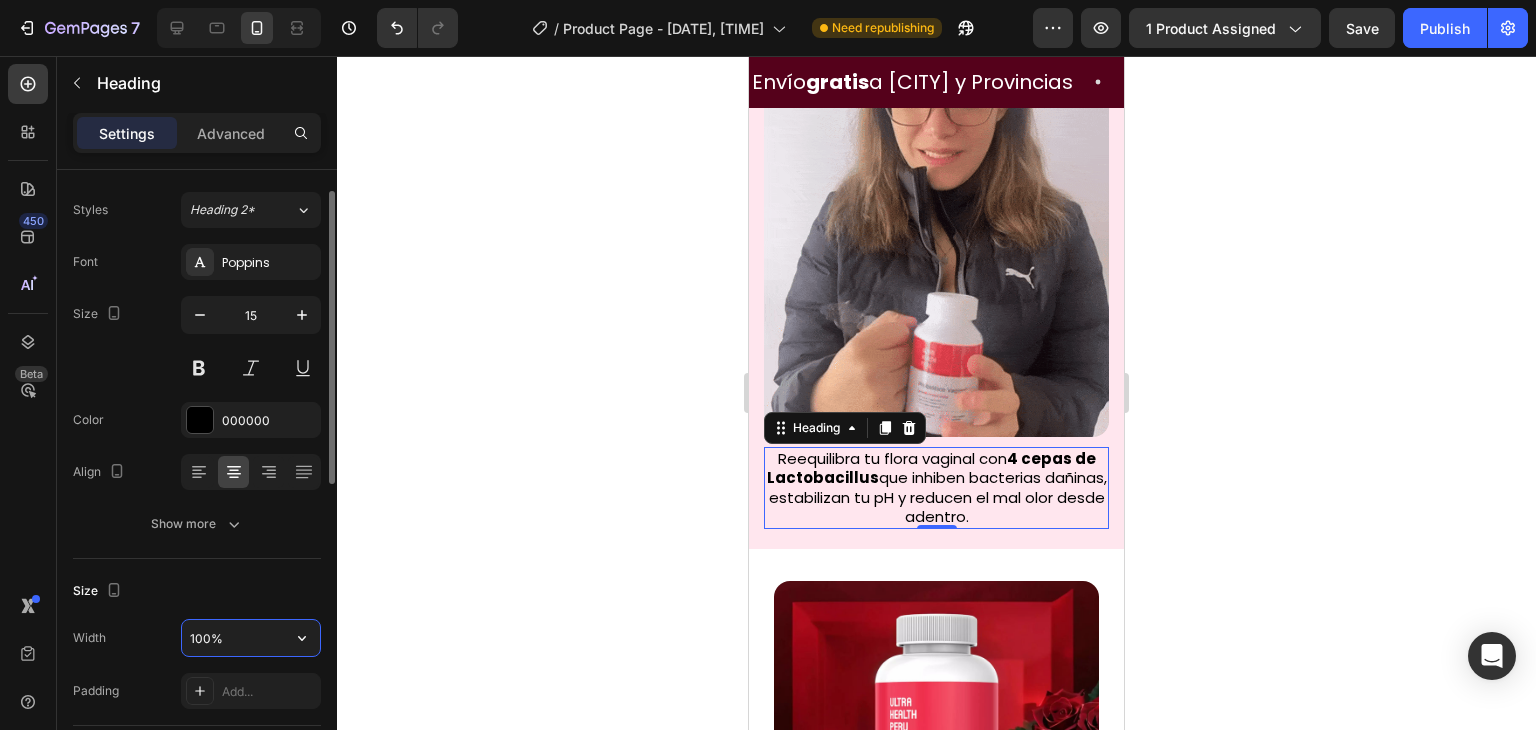 scroll, scrollTop: 43, scrollLeft: 0, axis: vertical 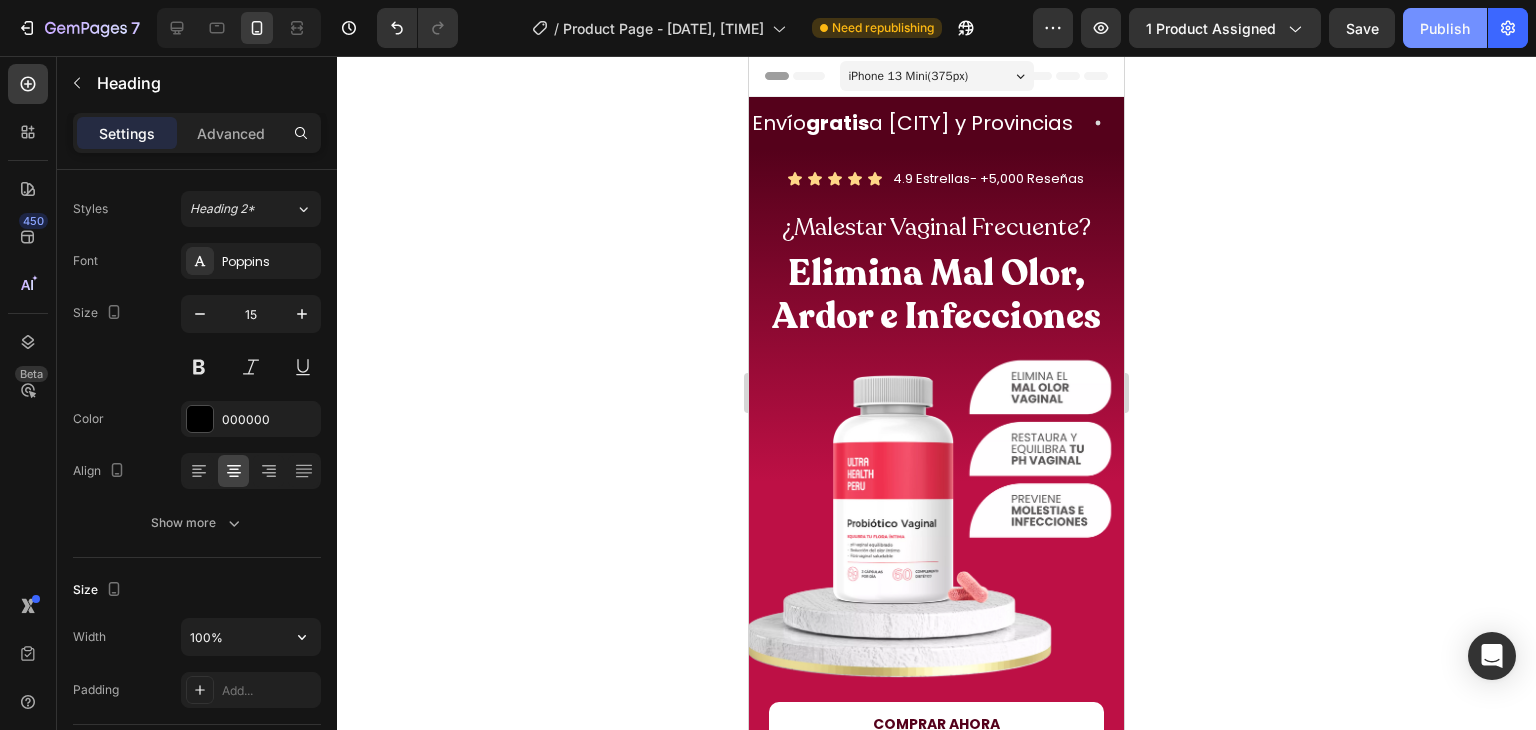 click on "Publish" at bounding box center [1445, 28] 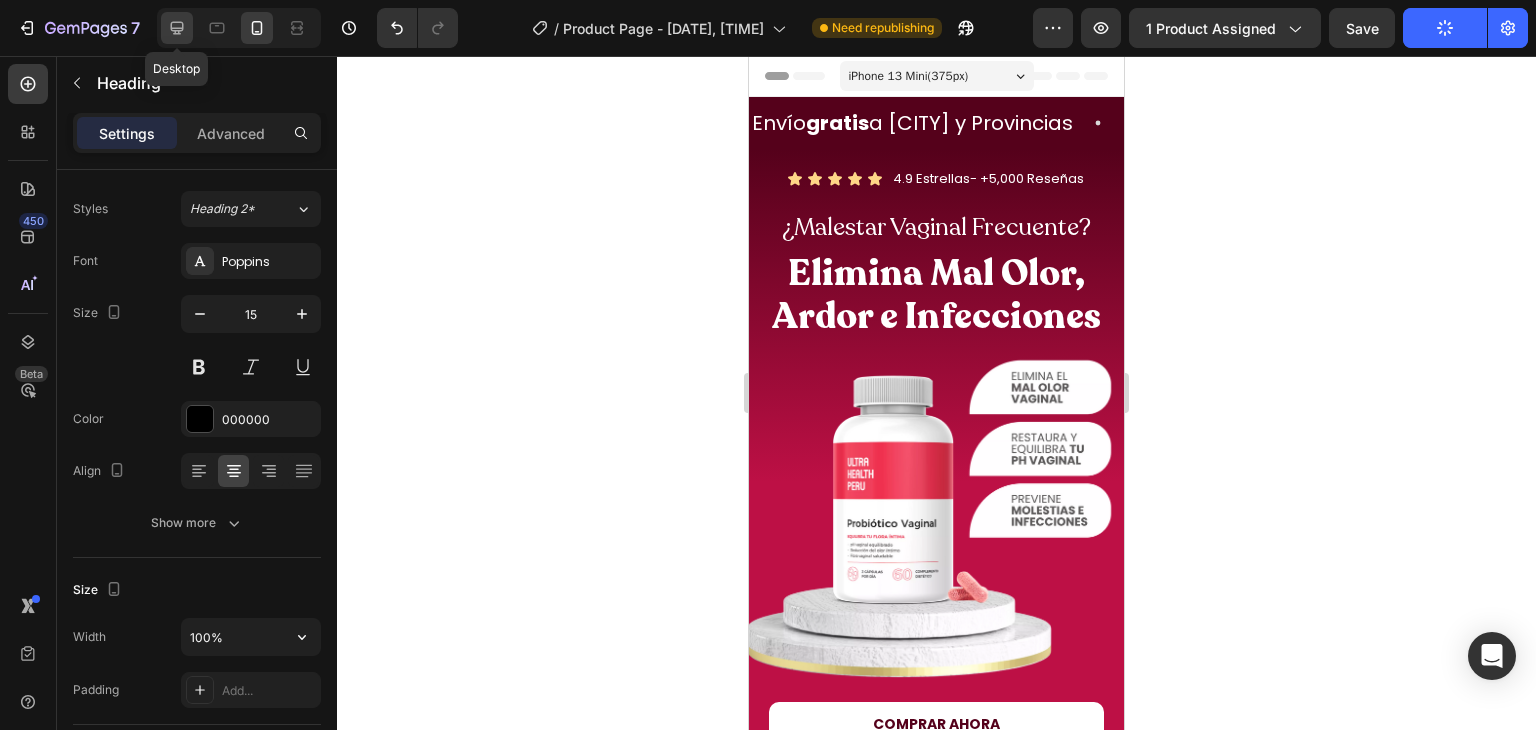 click 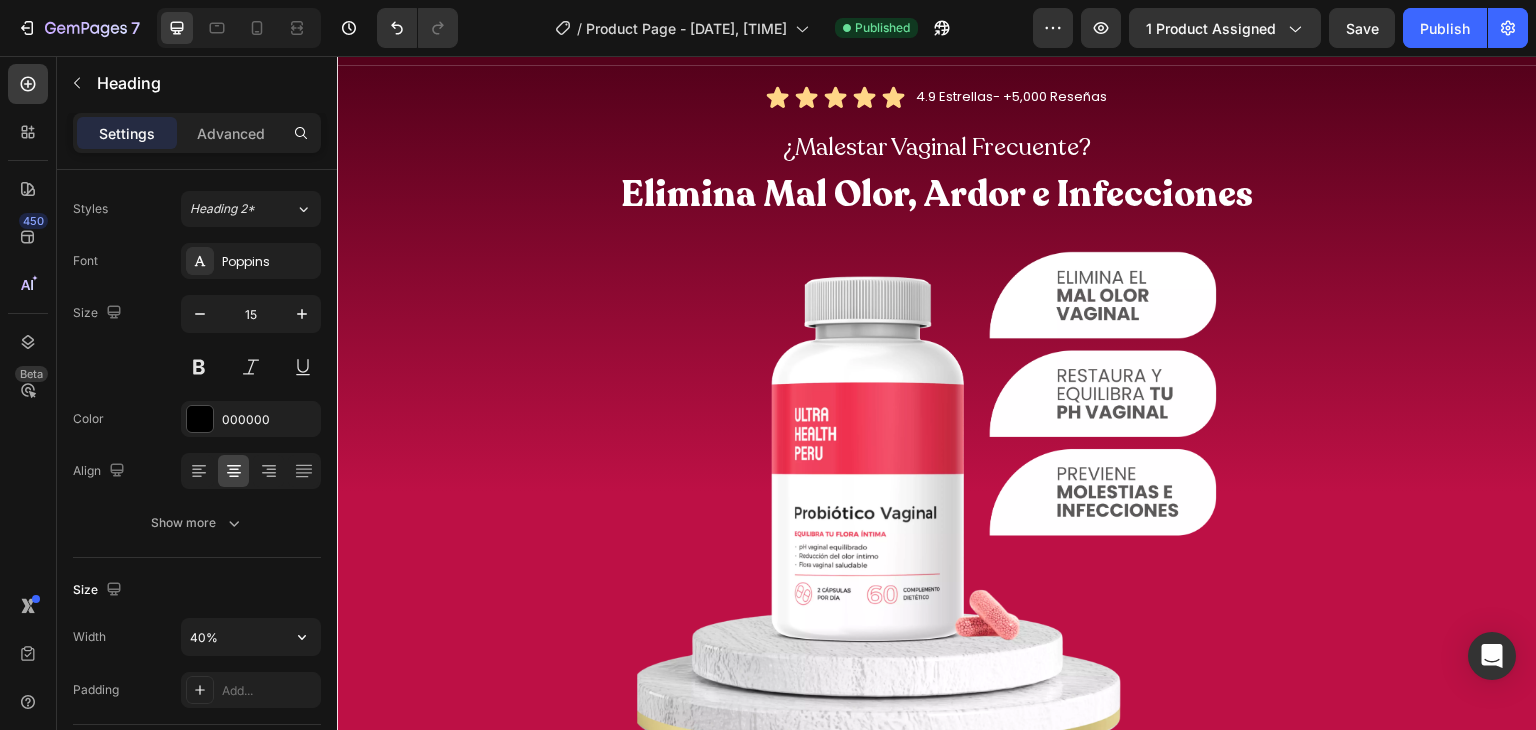 scroll, scrollTop: 0, scrollLeft: 0, axis: both 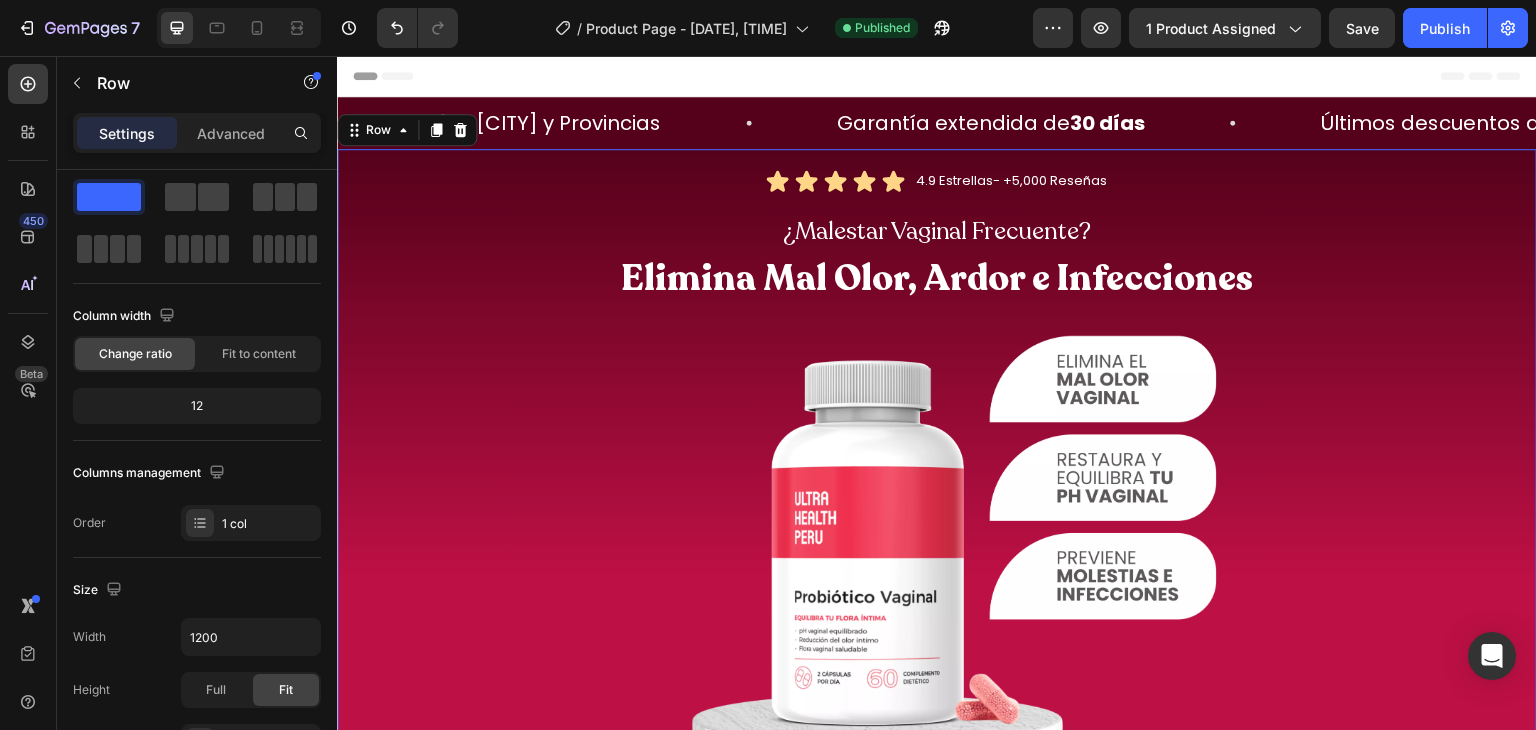 click on "Icon Icon Icon Icon Icon Icon List 4.9 Estrellas- +5,000 Reseñas Heading Row ¿Malestar Vaginal Frecuente? Heading Elimina Mal Olor, Ardor e Infecciones Heading Image COMPRAR AHORA Button Row   0" at bounding box center (937, 552) 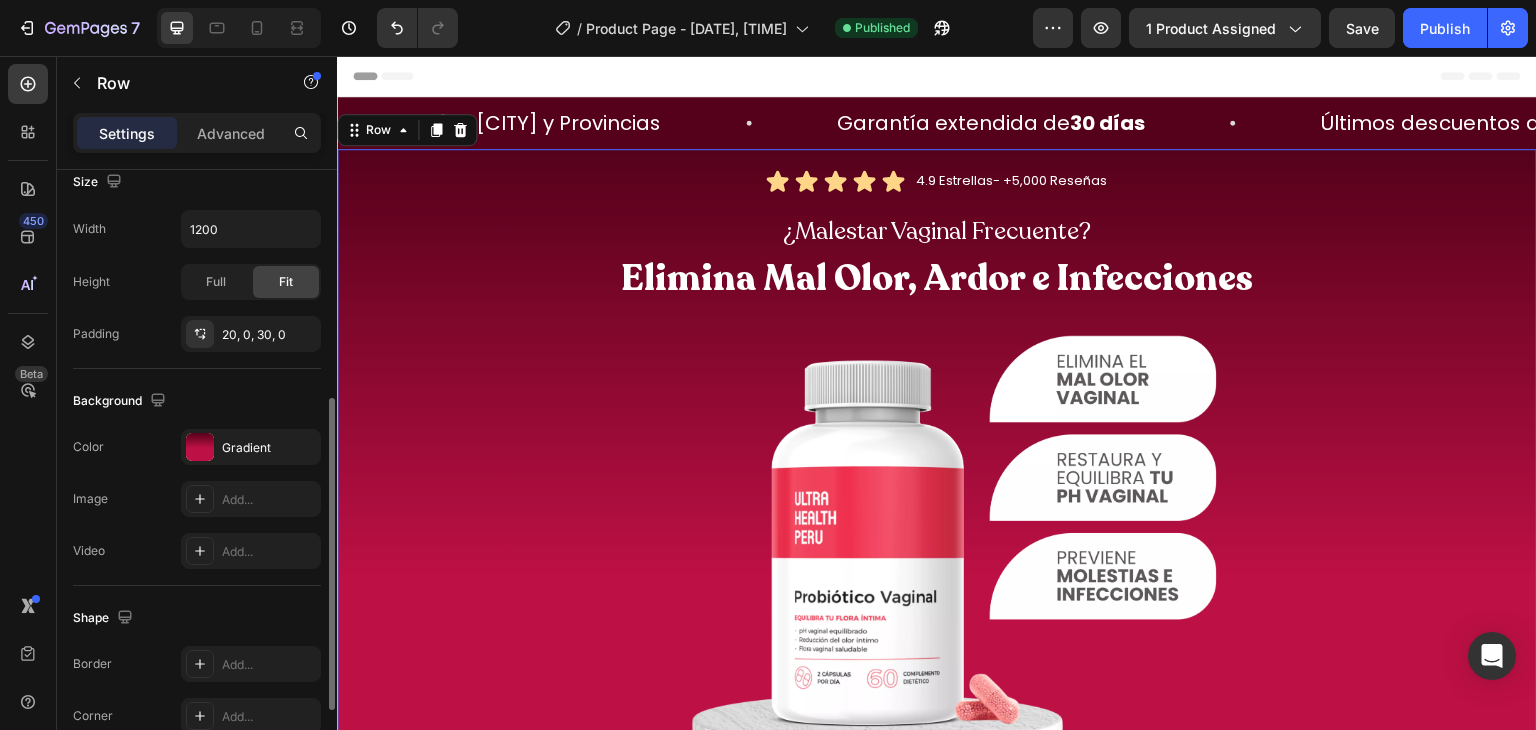 scroll, scrollTop: 451, scrollLeft: 0, axis: vertical 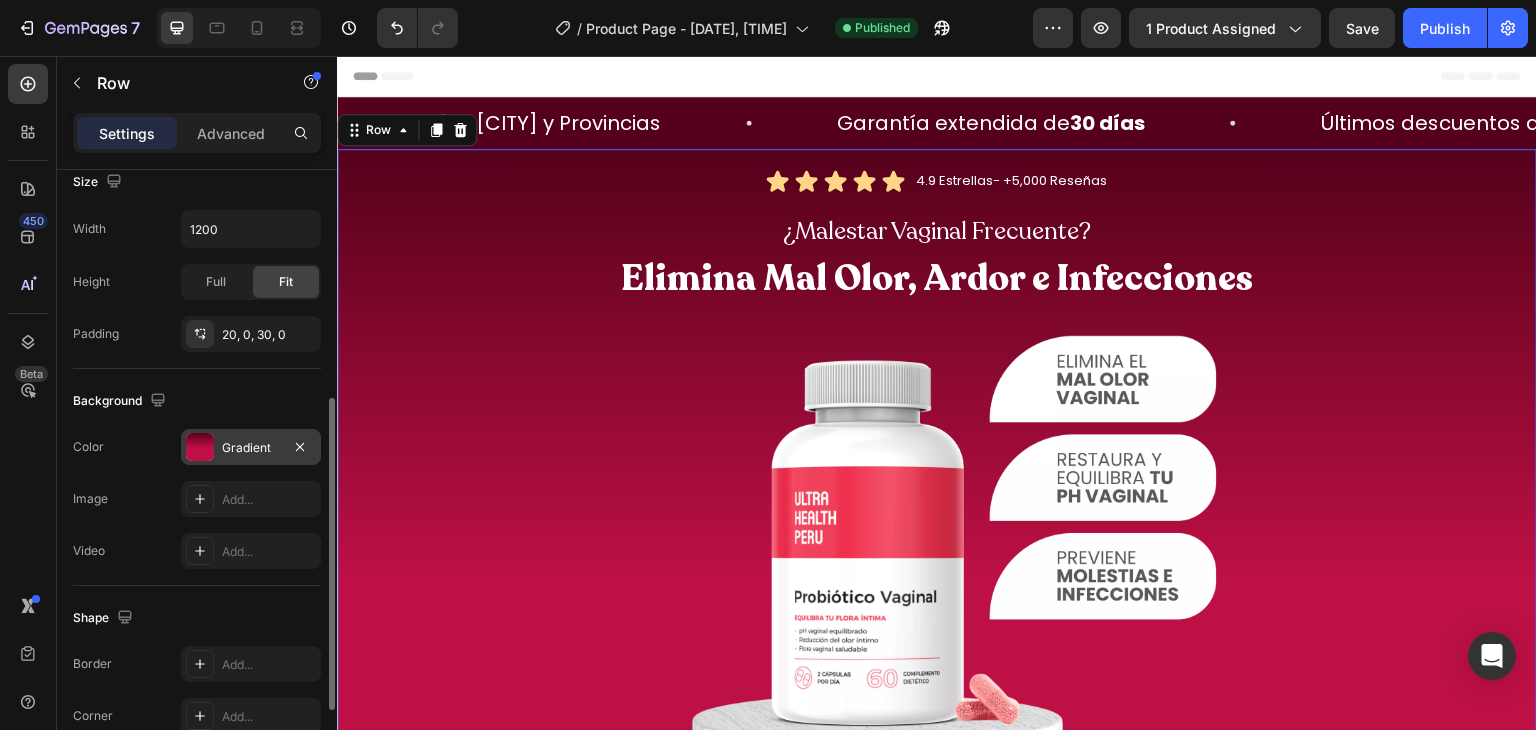 click at bounding box center [200, 447] 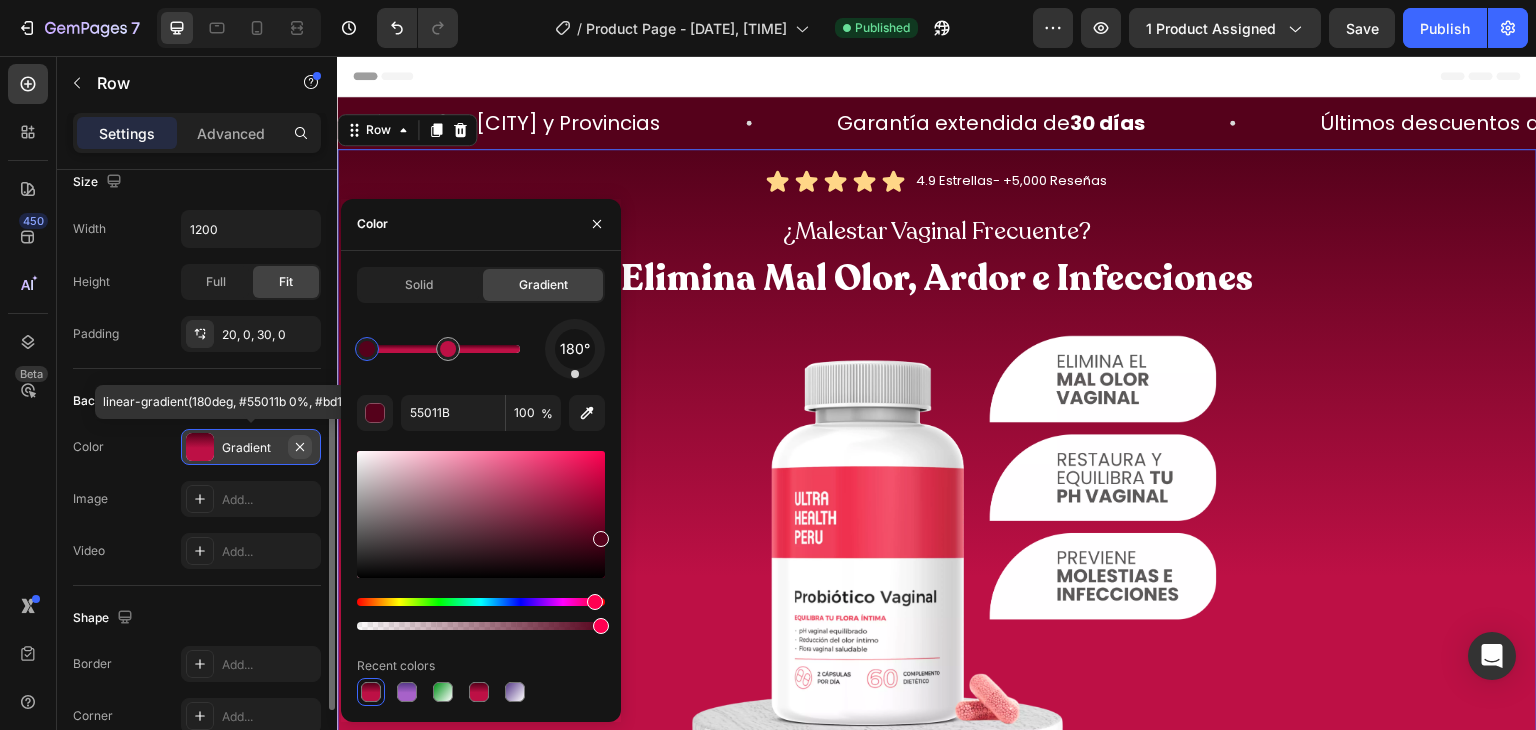 click 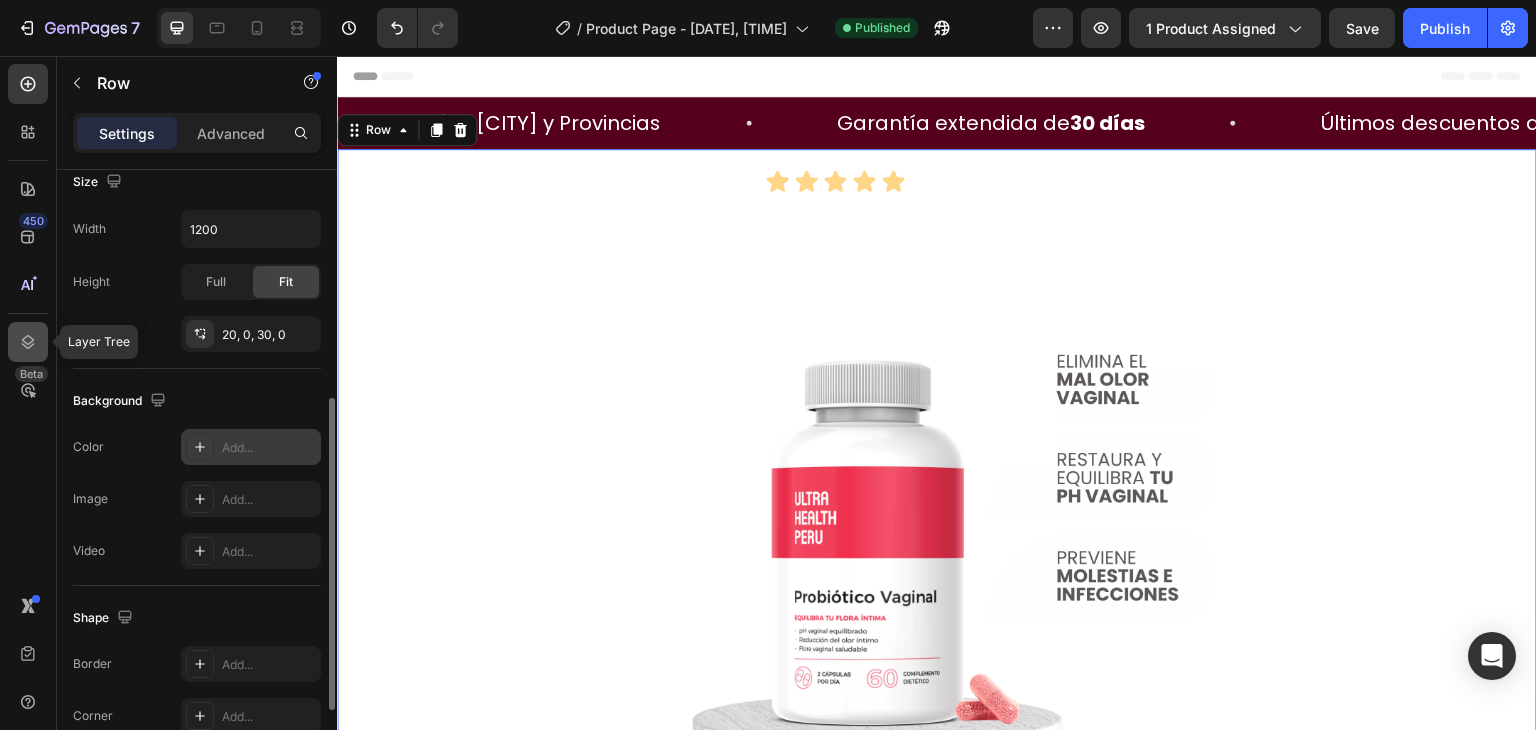 click 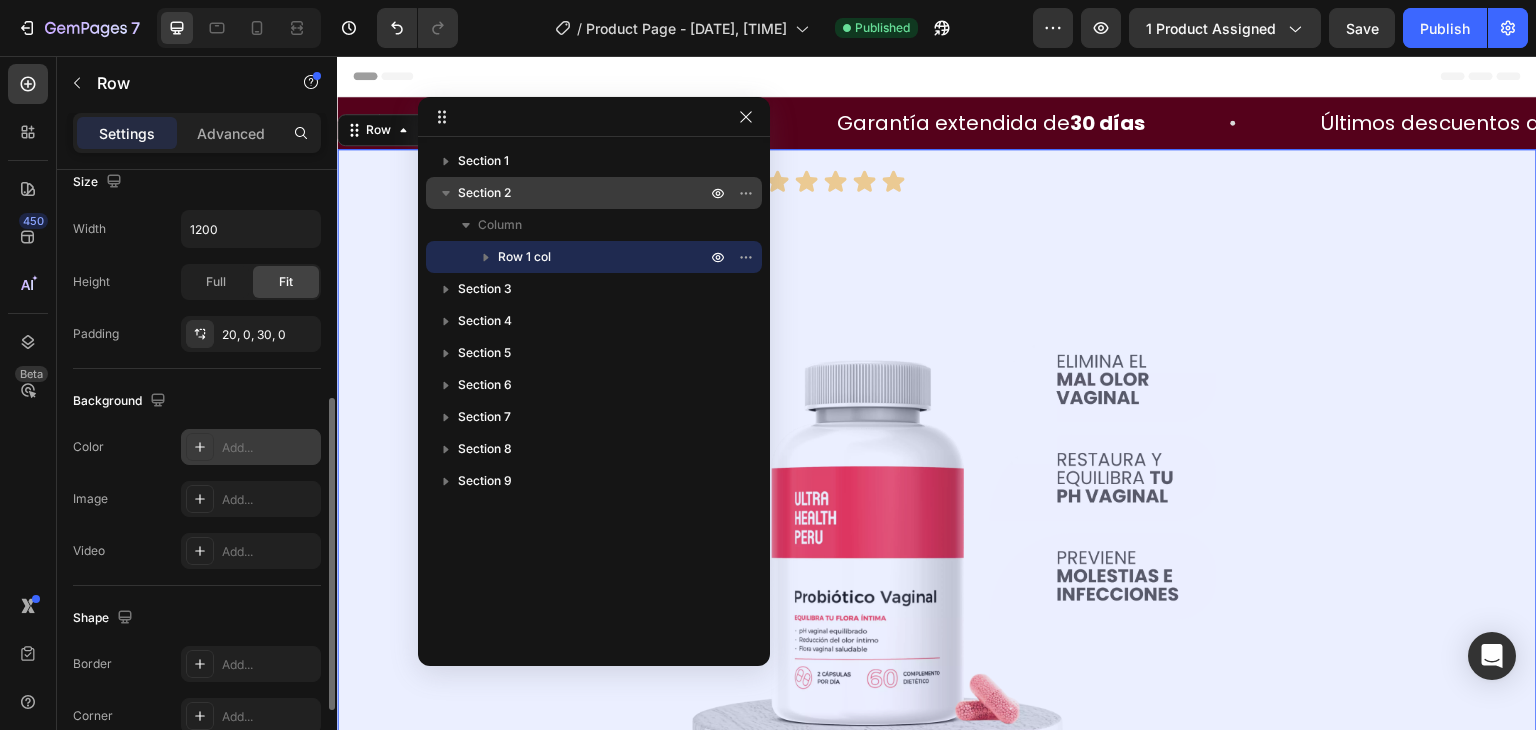 click on "Section 2" at bounding box center [484, 193] 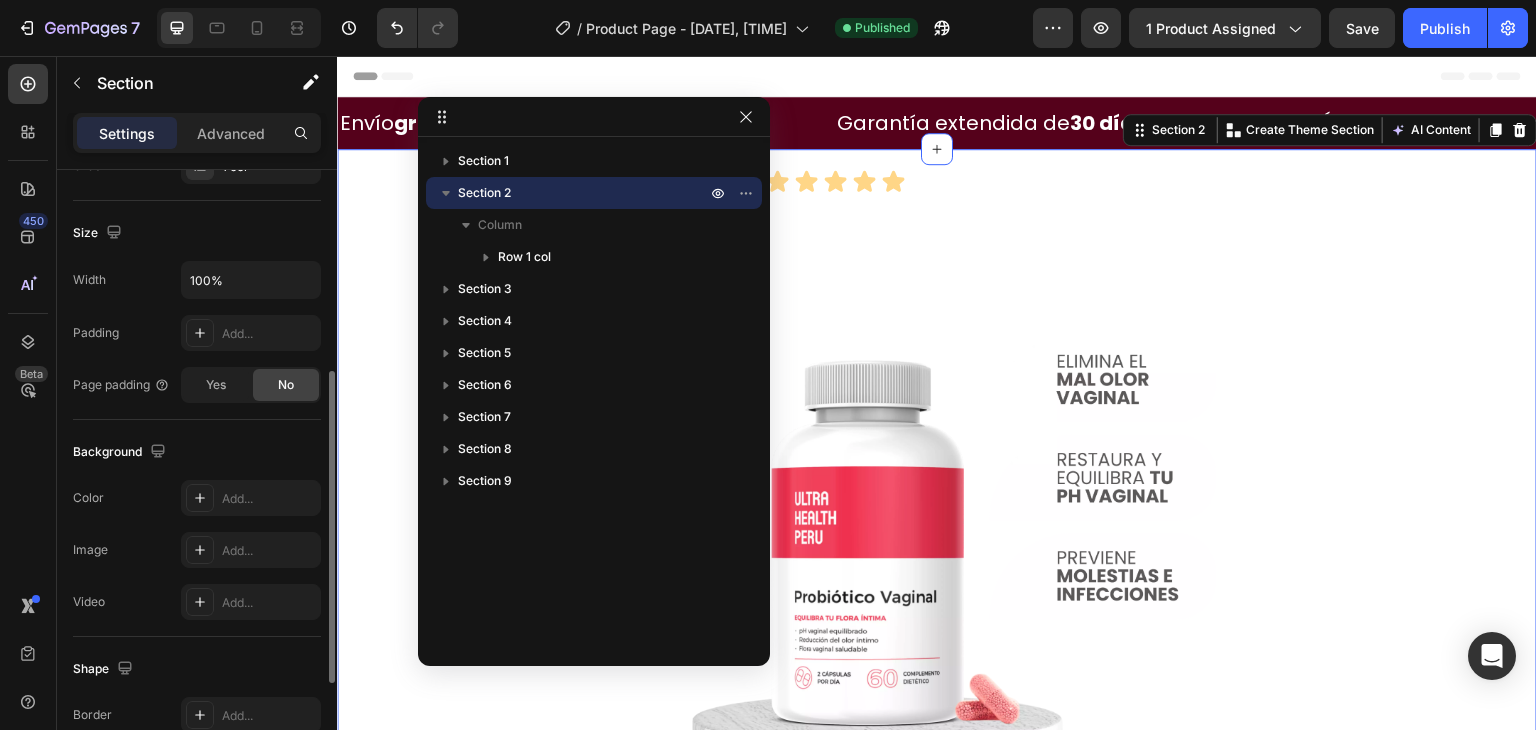 scroll, scrollTop: 399, scrollLeft: 0, axis: vertical 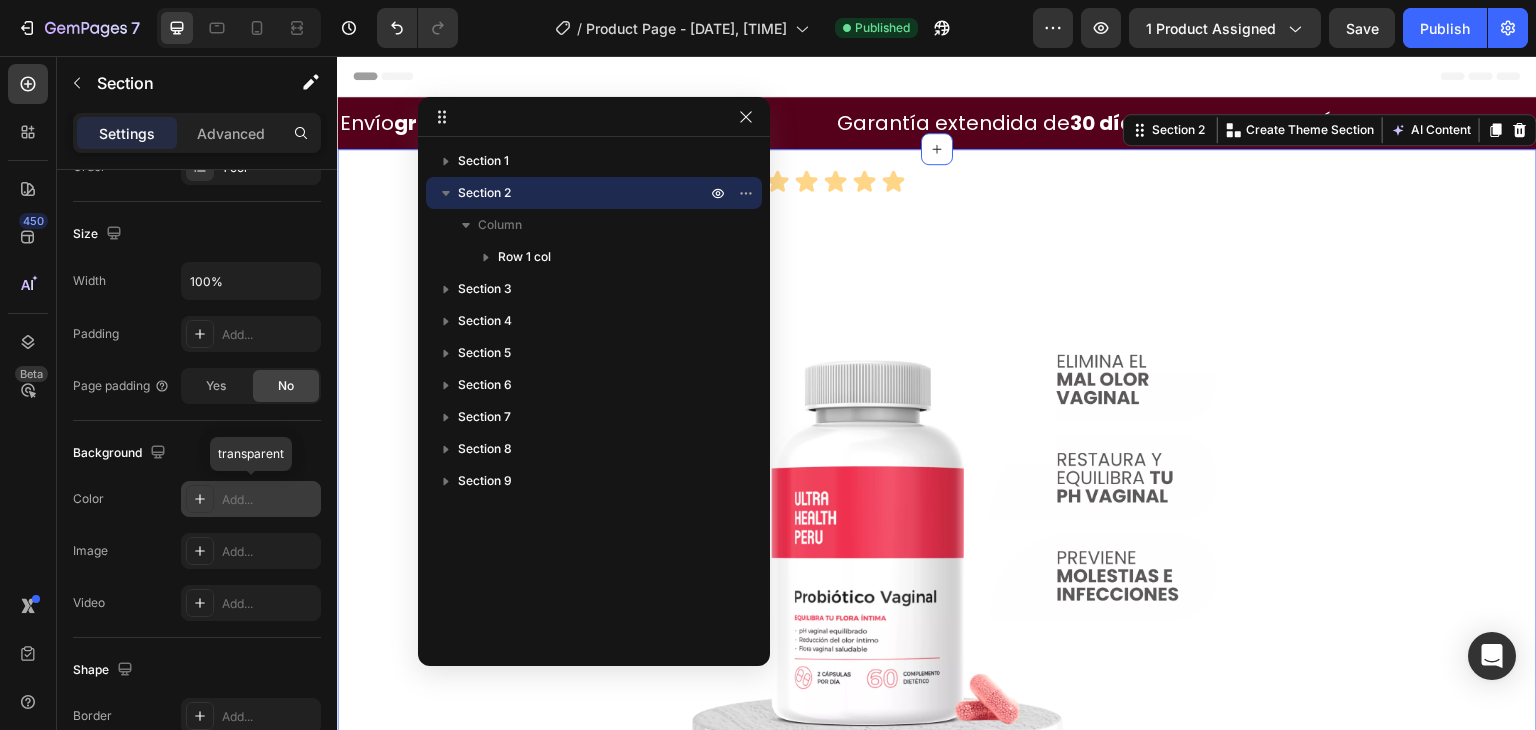 click 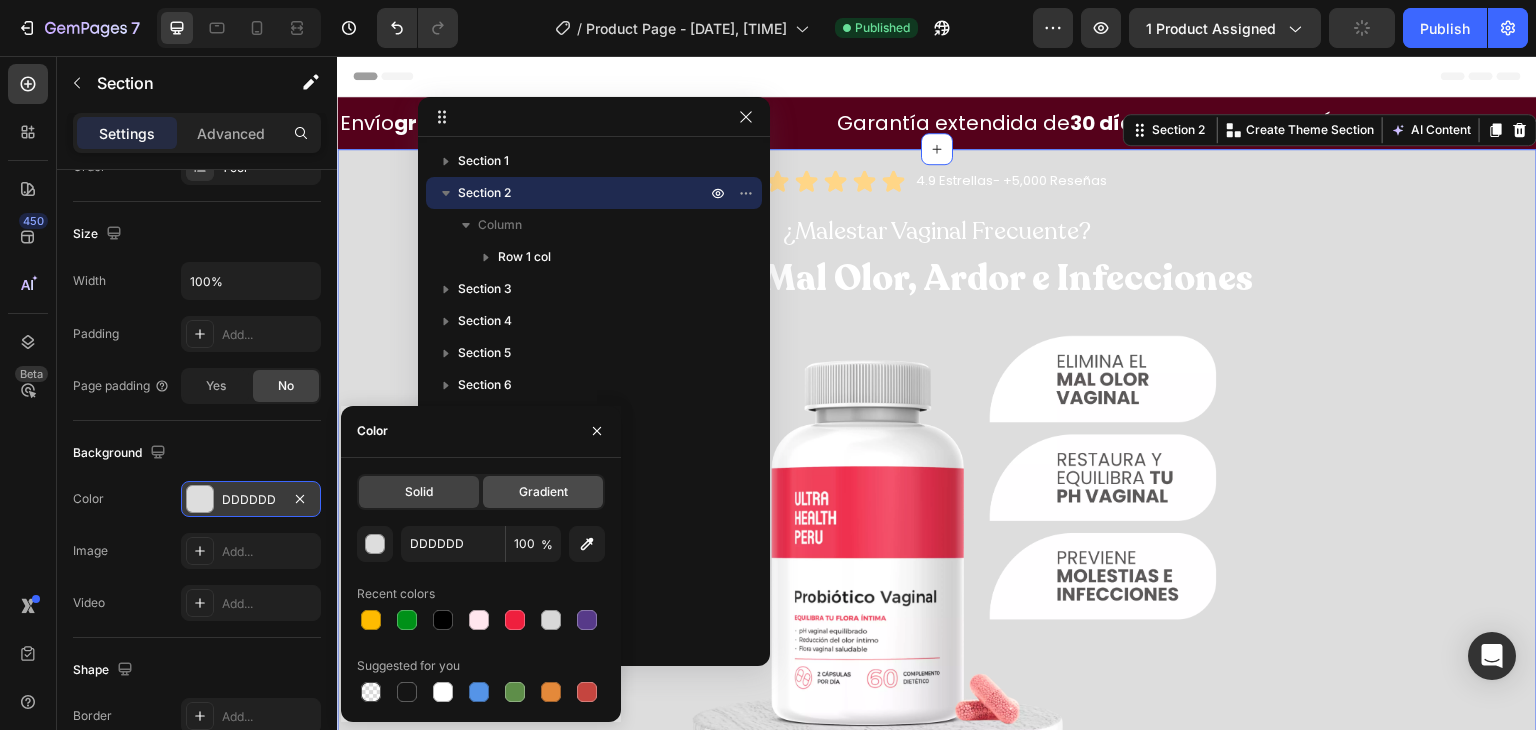 click on "Gradient" 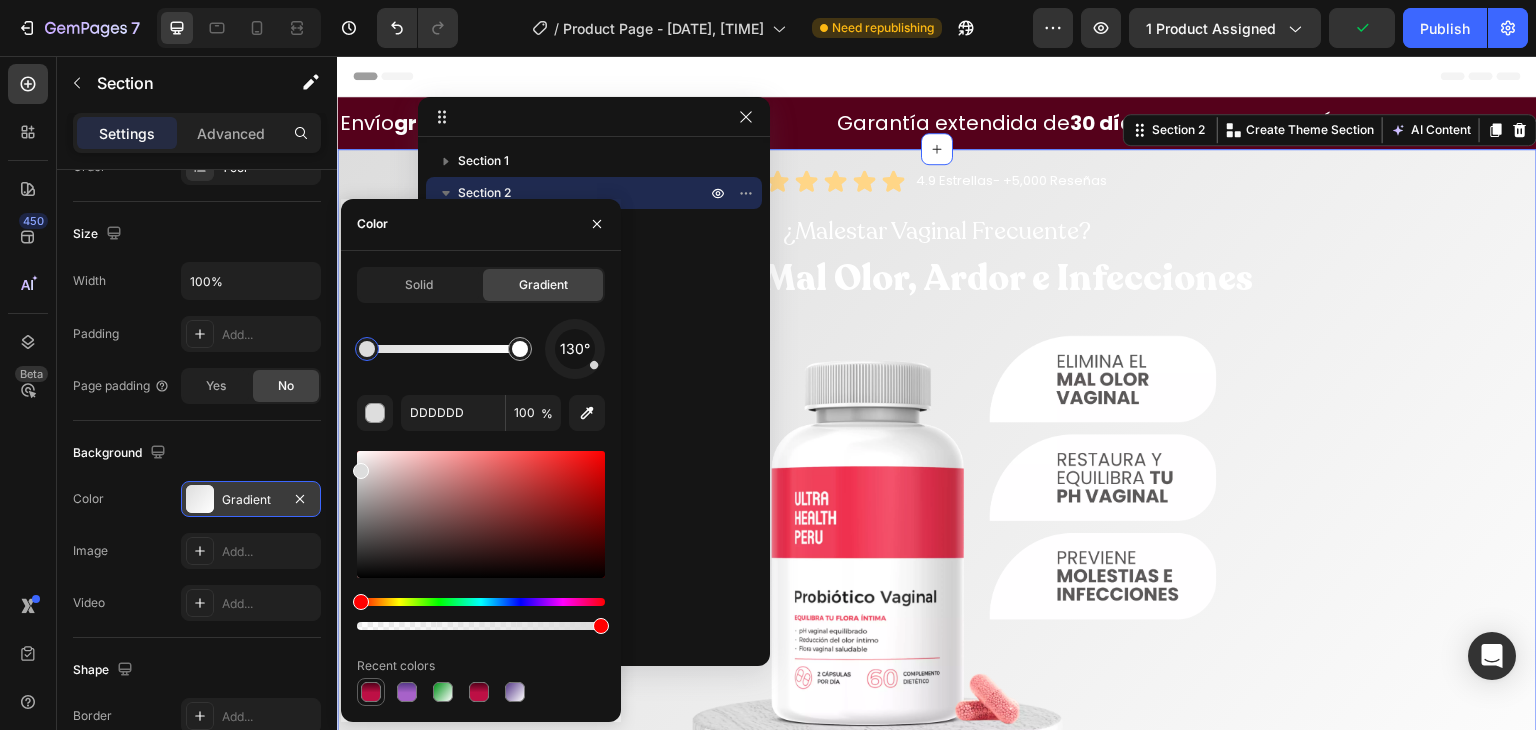 click at bounding box center [371, 692] 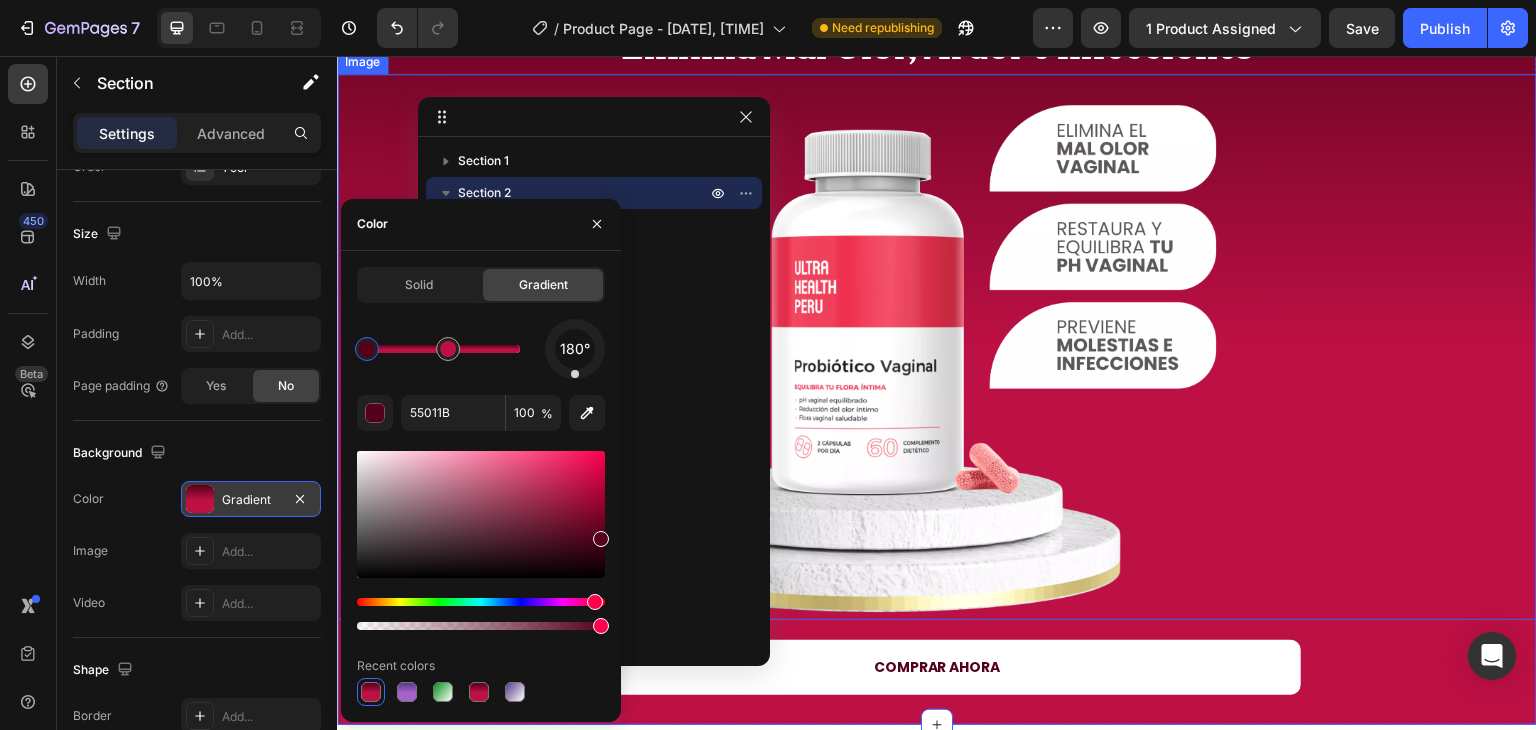 scroll, scrollTop: 12, scrollLeft: 0, axis: vertical 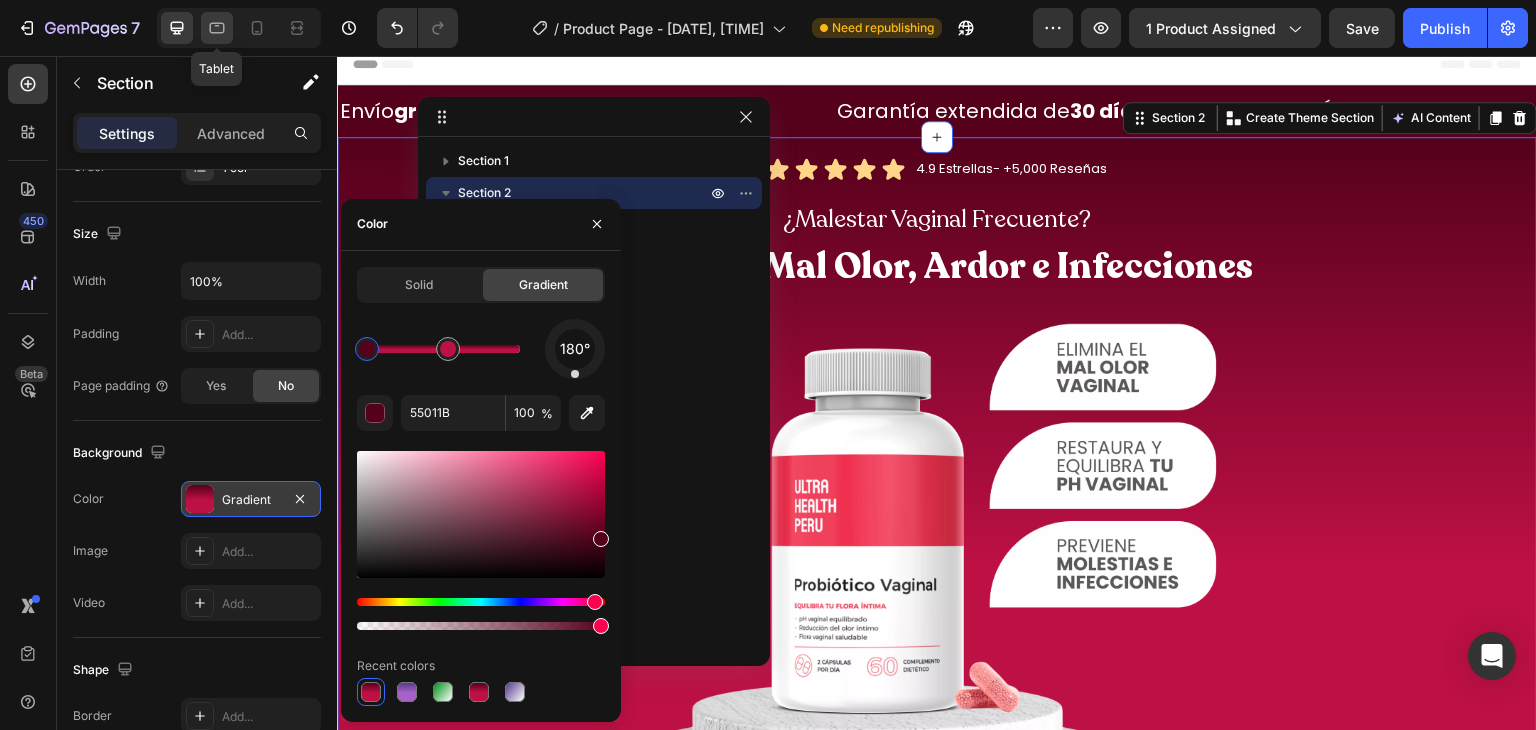 click 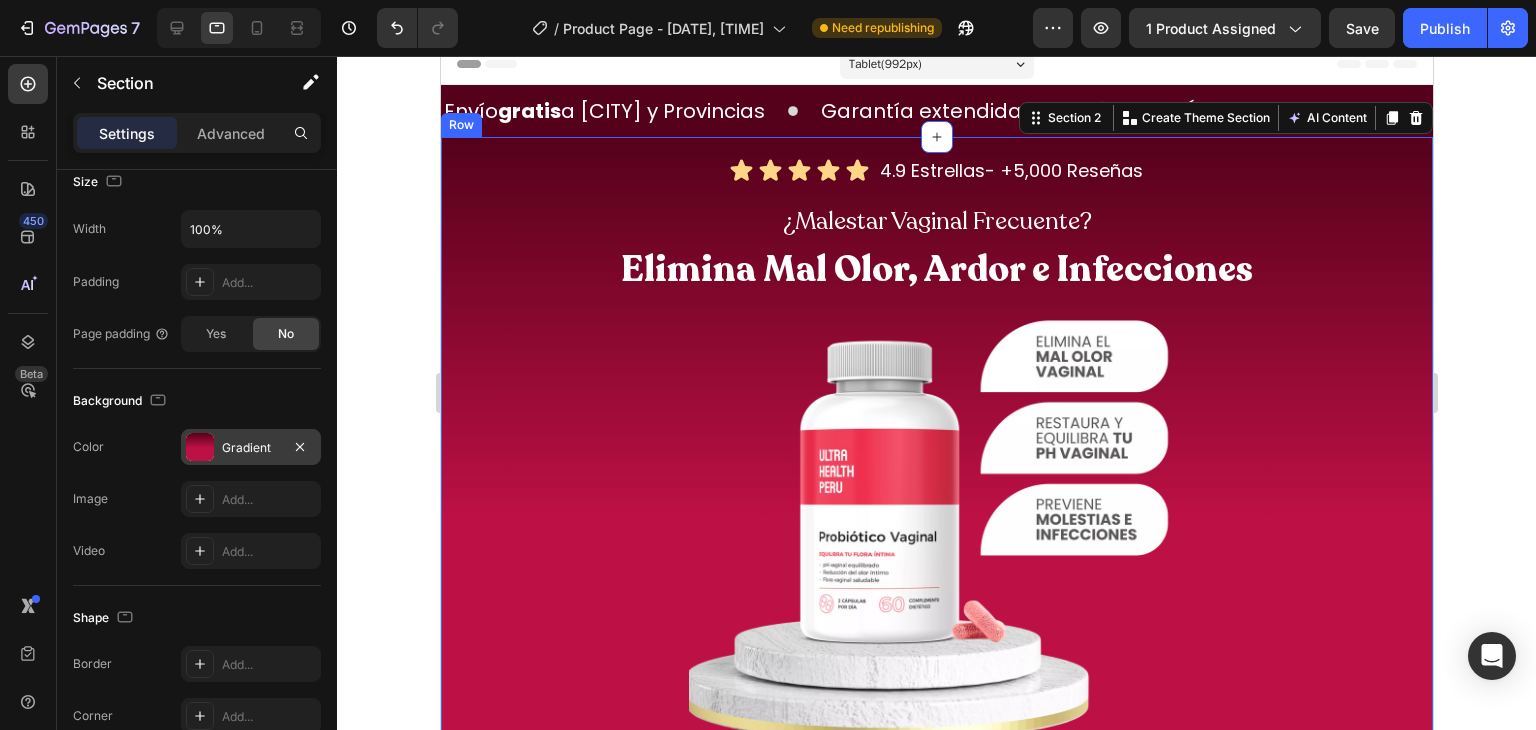 scroll, scrollTop: 23, scrollLeft: 0, axis: vertical 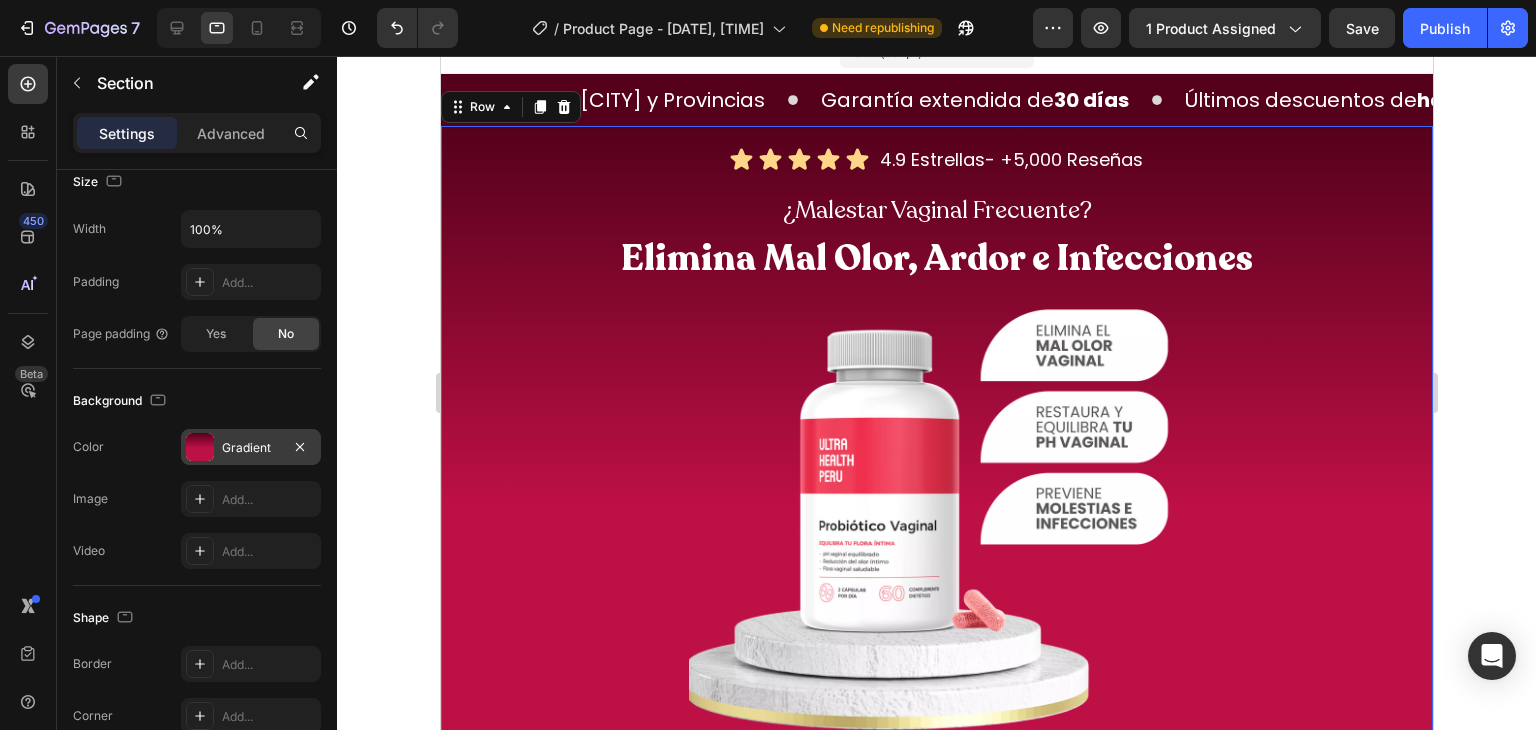 click on "Icon Icon Icon Icon Icon Icon List 4.9 Estrellas- +5,000 Reseñas Heading Row ¿Malestar Vaginal Frecuente? Heading Elimina Mal Olor, Ardor e Infecciones Heading Image COMPRAR AHORA Button Row   0" at bounding box center (936, 483) 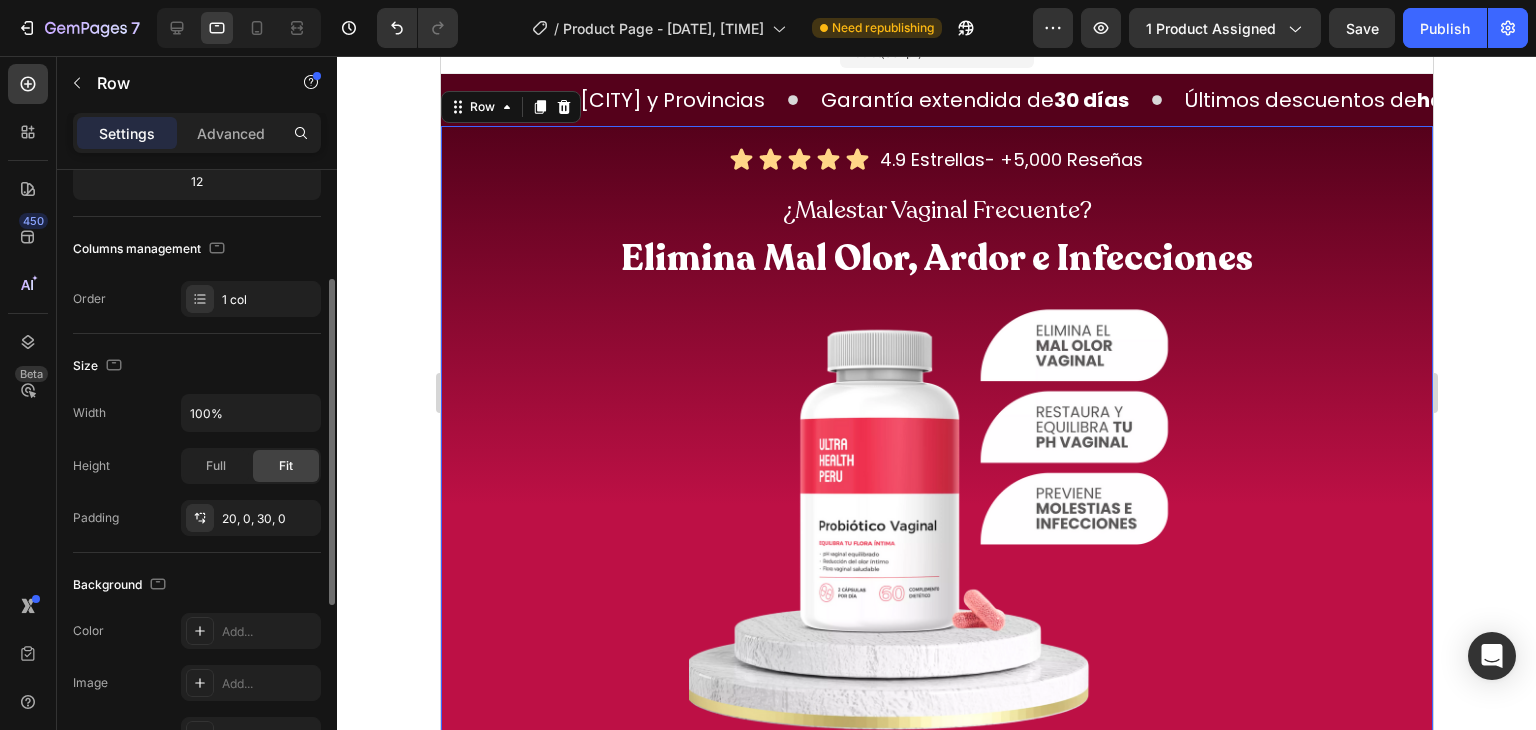 scroll, scrollTop: 212, scrollLeft: 0, axis: vertical 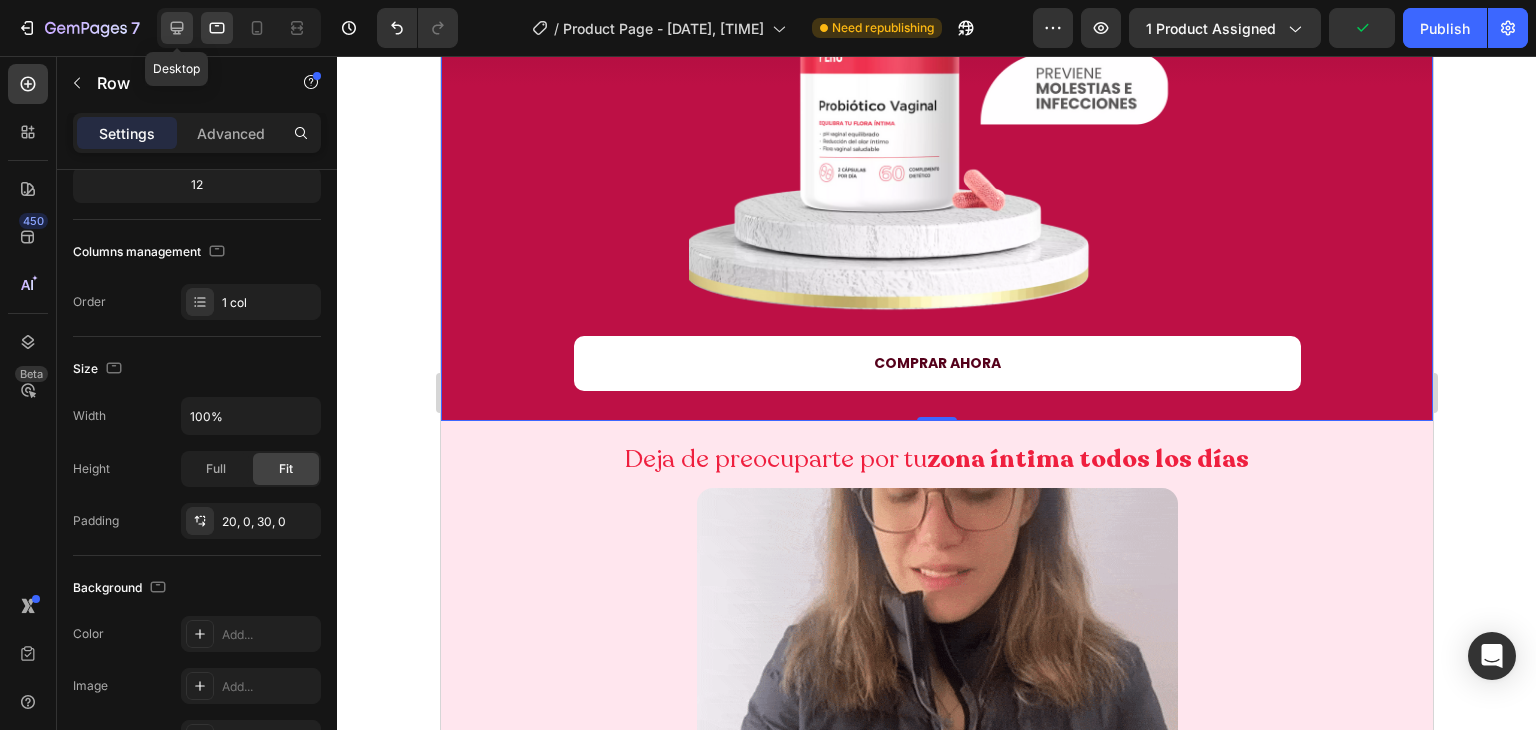 click 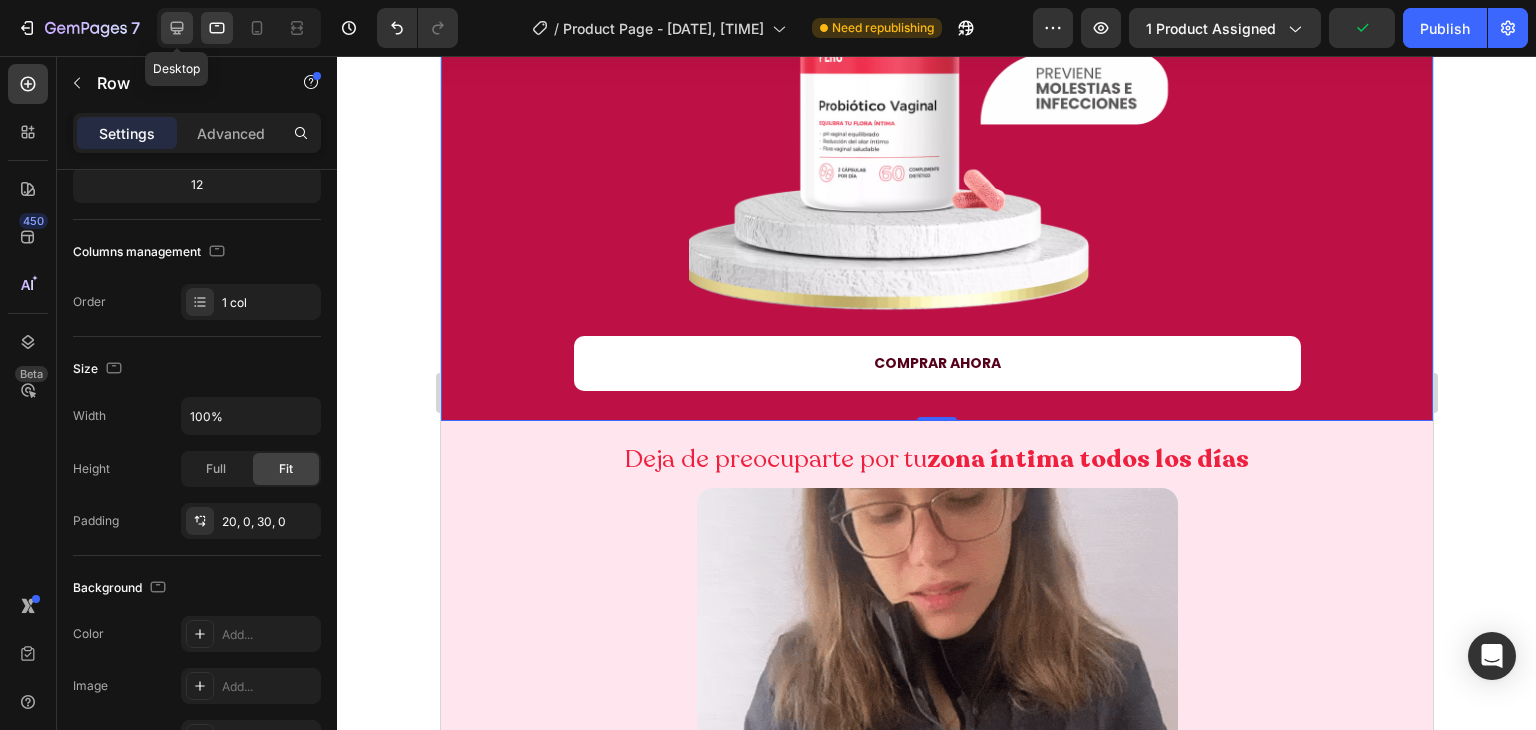 type on "1200" 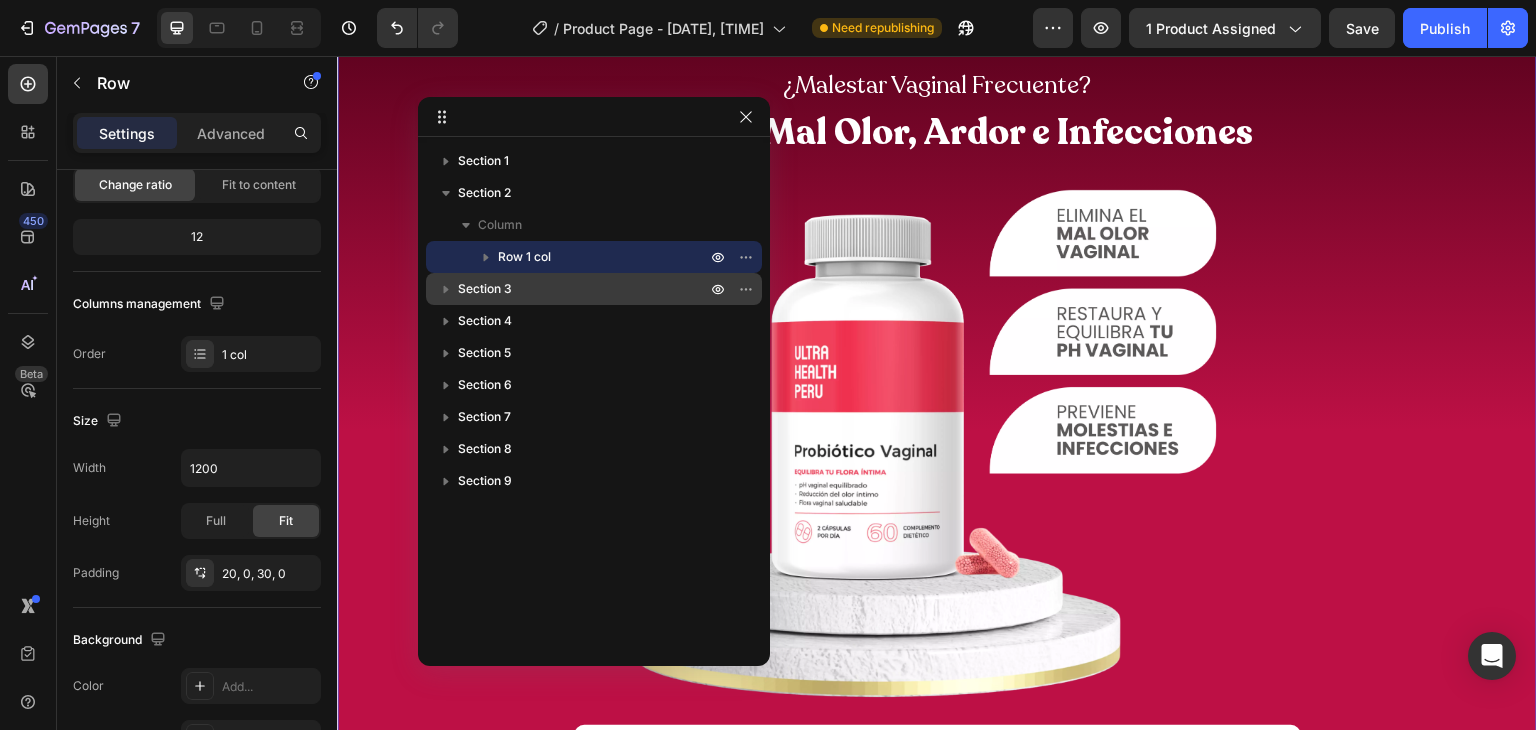scroll, scrollTop: 147, scrollLeft: 0, axis: vertical 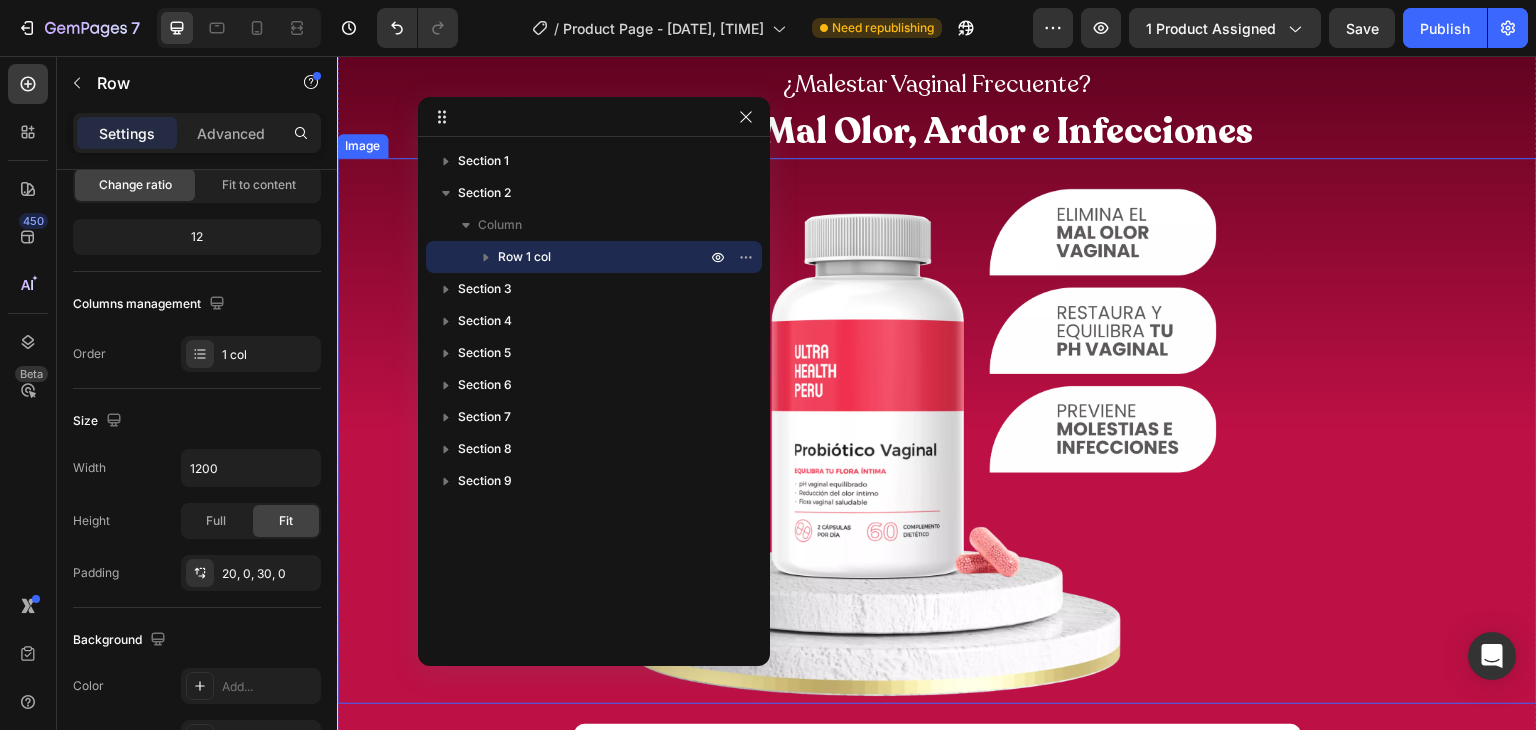 click at bounding box center [937, 431] 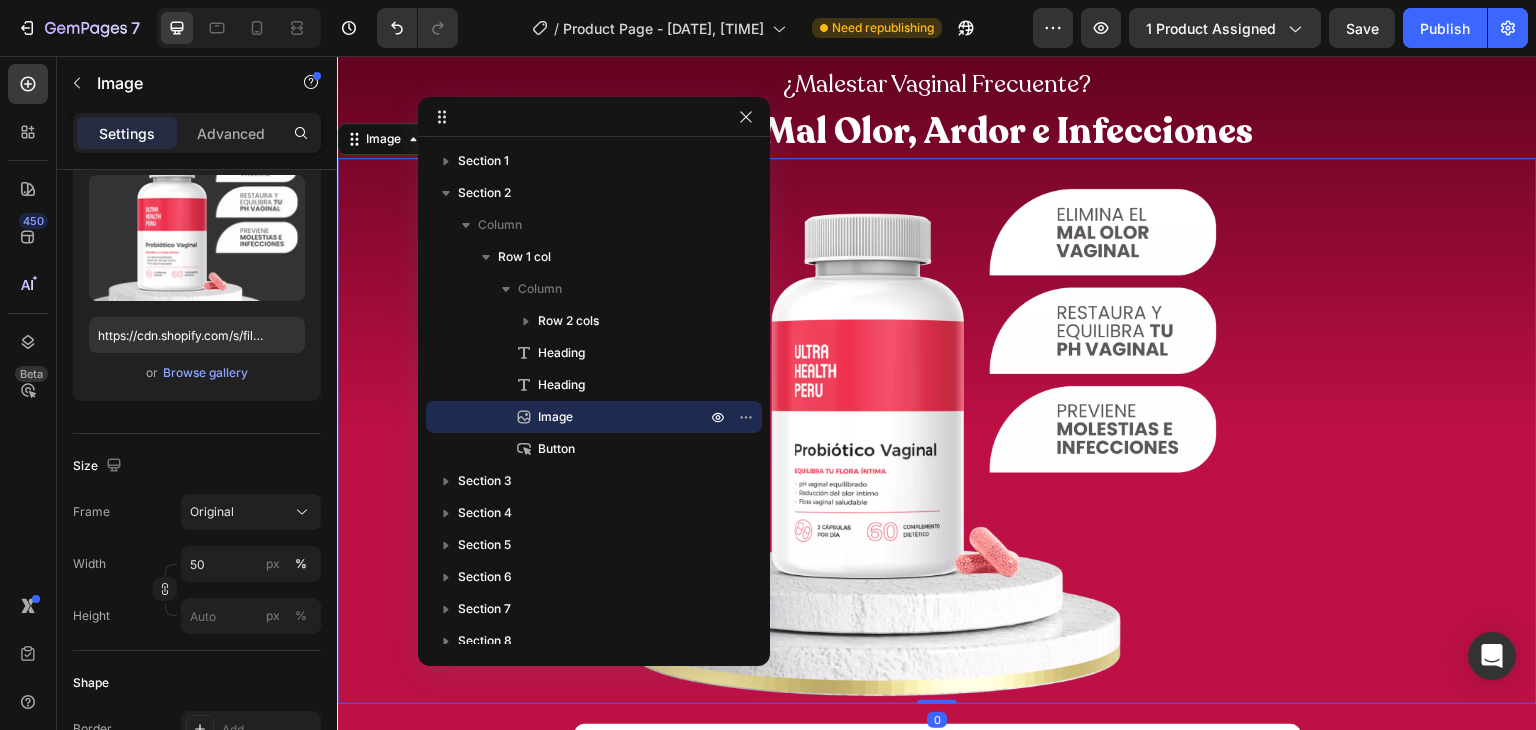 scroll, scrollTop: 0, scrollLeft: 0, axis: both 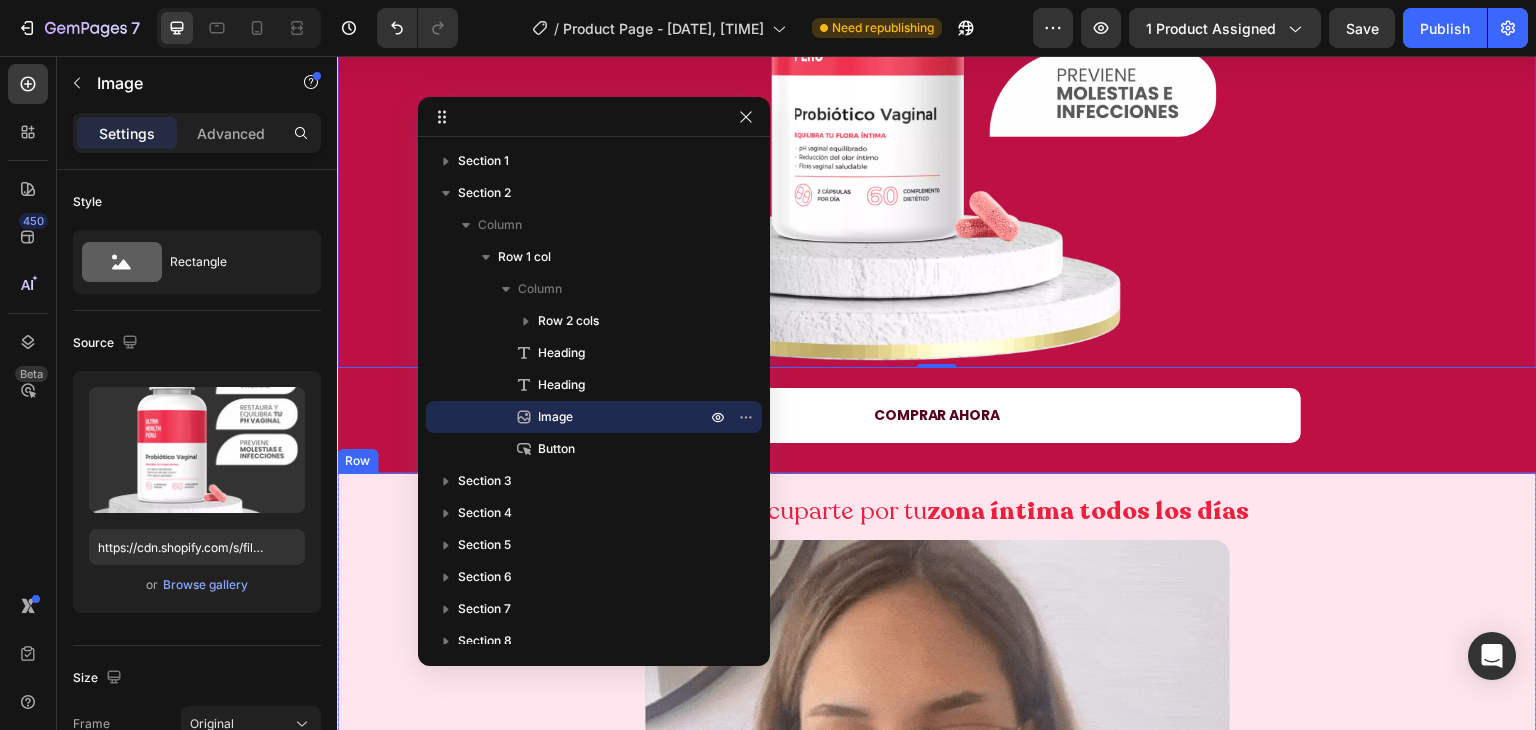 click on "Deja de preocuparte por tu  zona íntima todos los días Heading Image Reequilibra tu flora vaginal con  4 cepas de Lactobacillus  que inhiben bacterias dañinas, estabilizan tu pH y reducen el mal olor desde adentro. Heading Row" at bounding box center [937, 845] 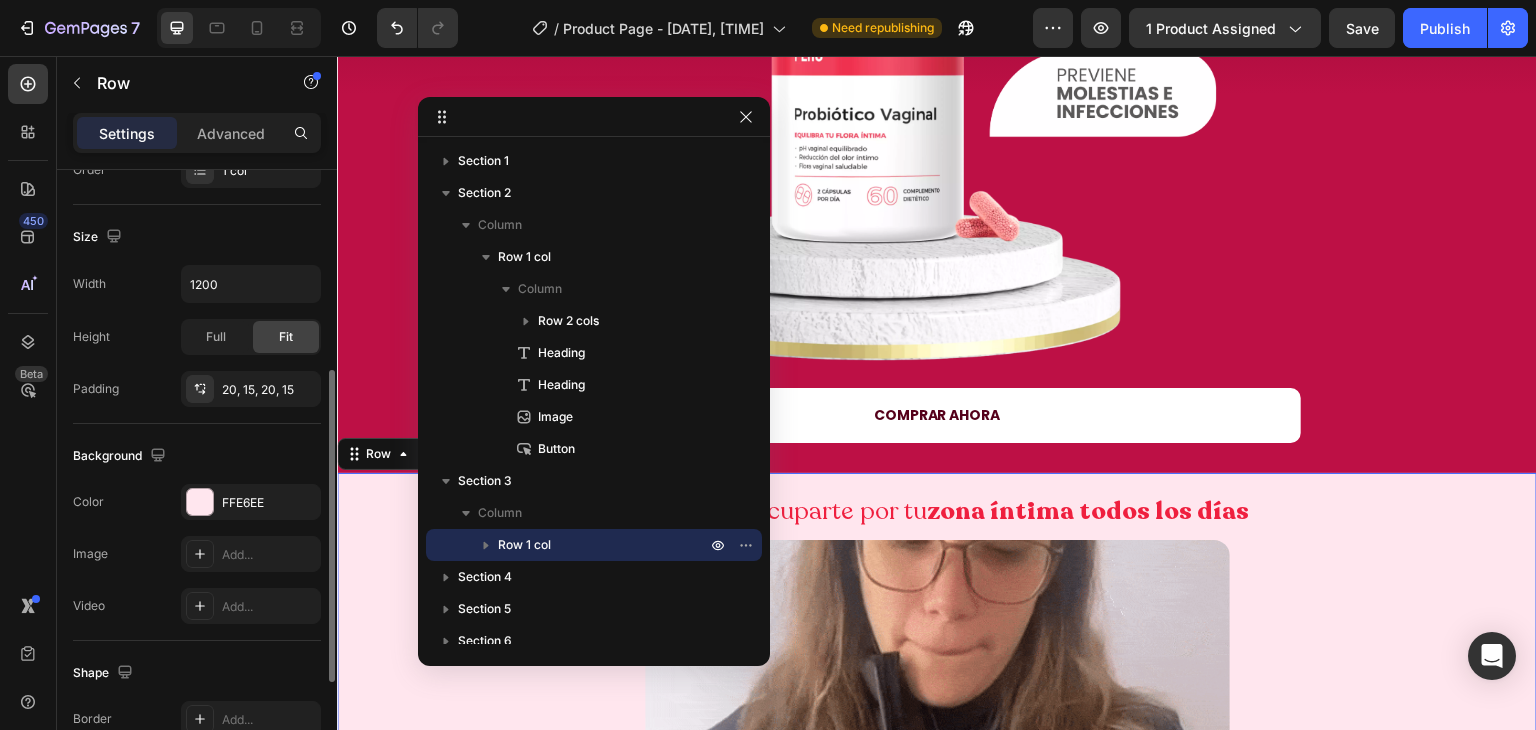 scroll, scrollTop: 397, scrollLeft: 0, axis: vertical 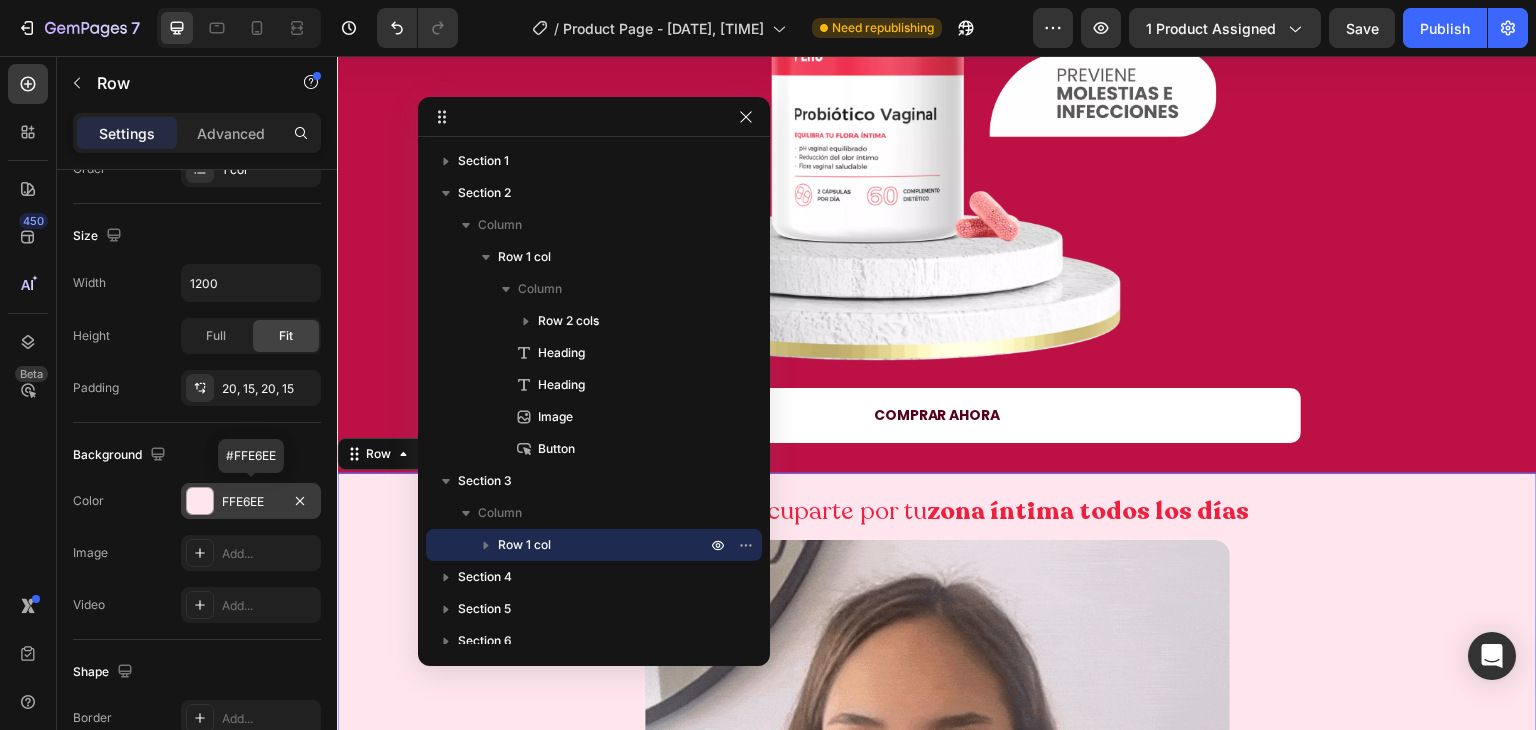 click on "FFE6EE" at bounding box center [251, 502] 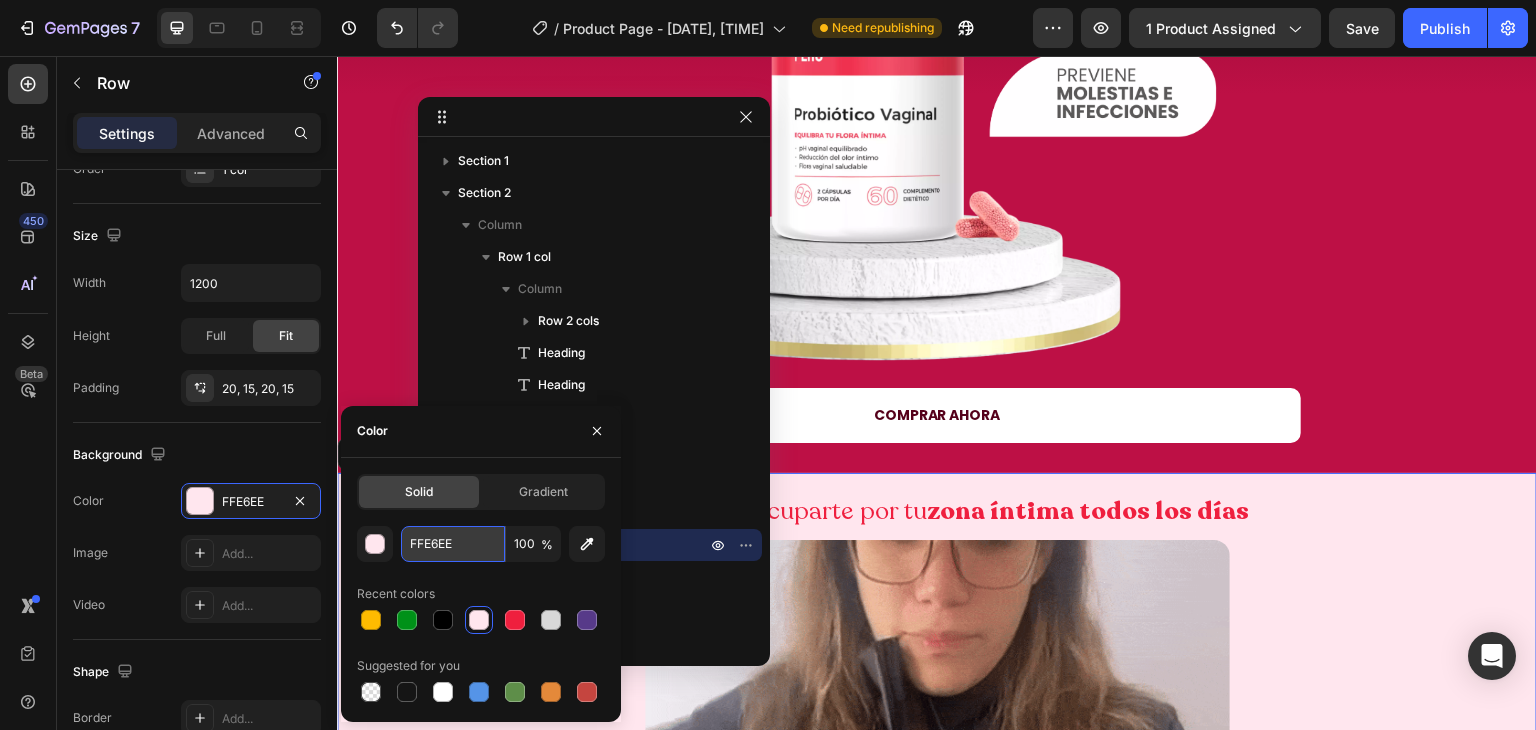 click on "FFE6EE" at bounding box center [453, 544] 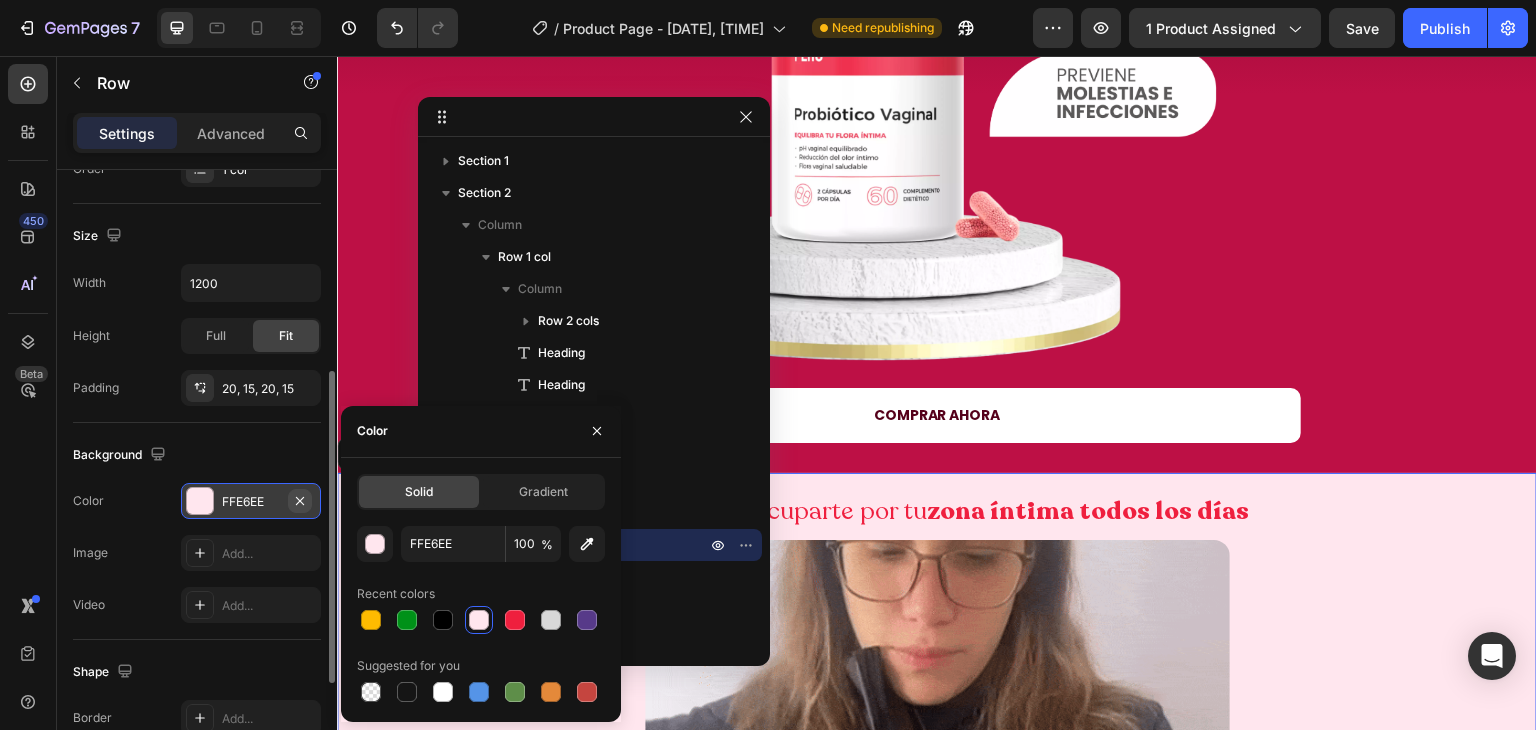 click 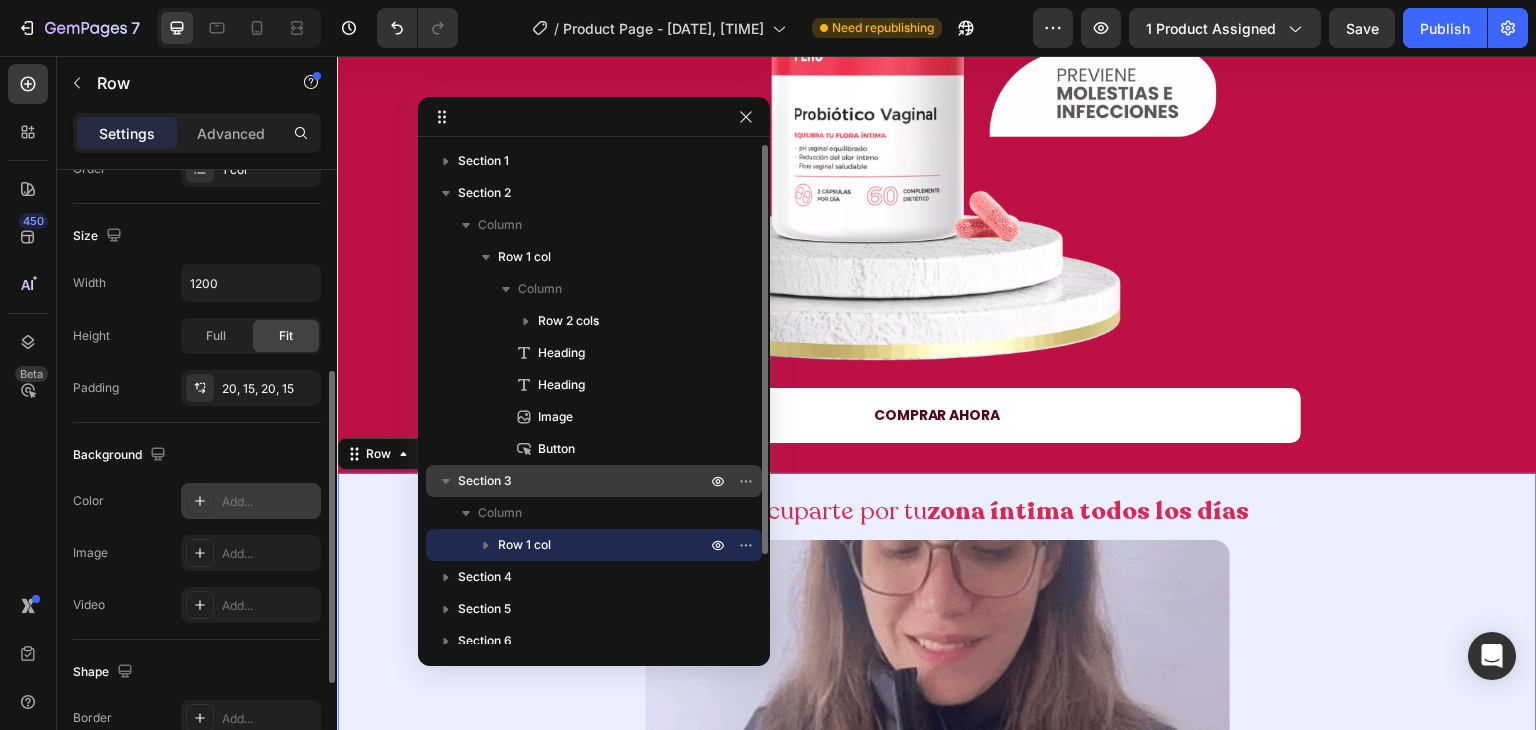 click on "Section 3" at bounding box center [584, 481] 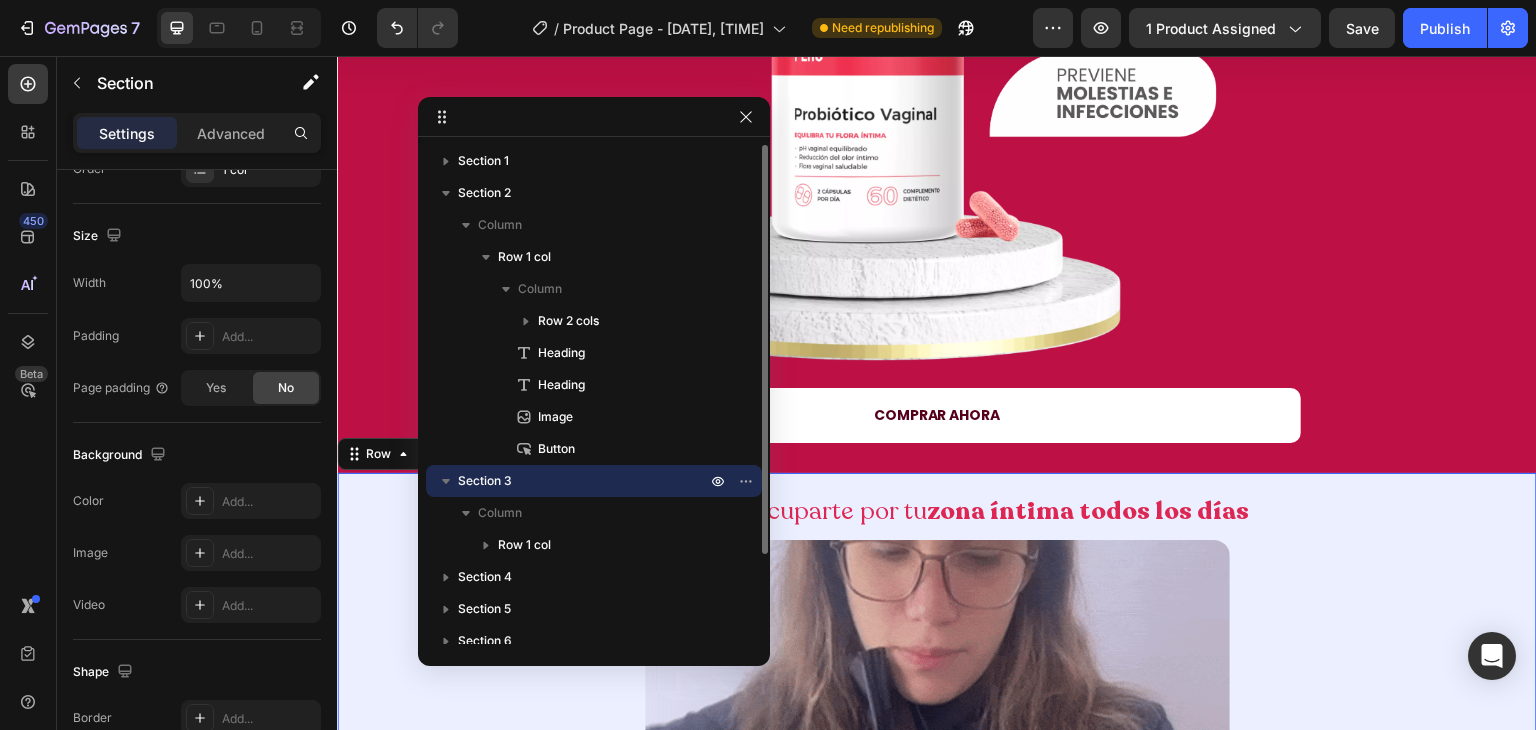scroll, scrollTop: 0, scrollLeft: 0, axis: both 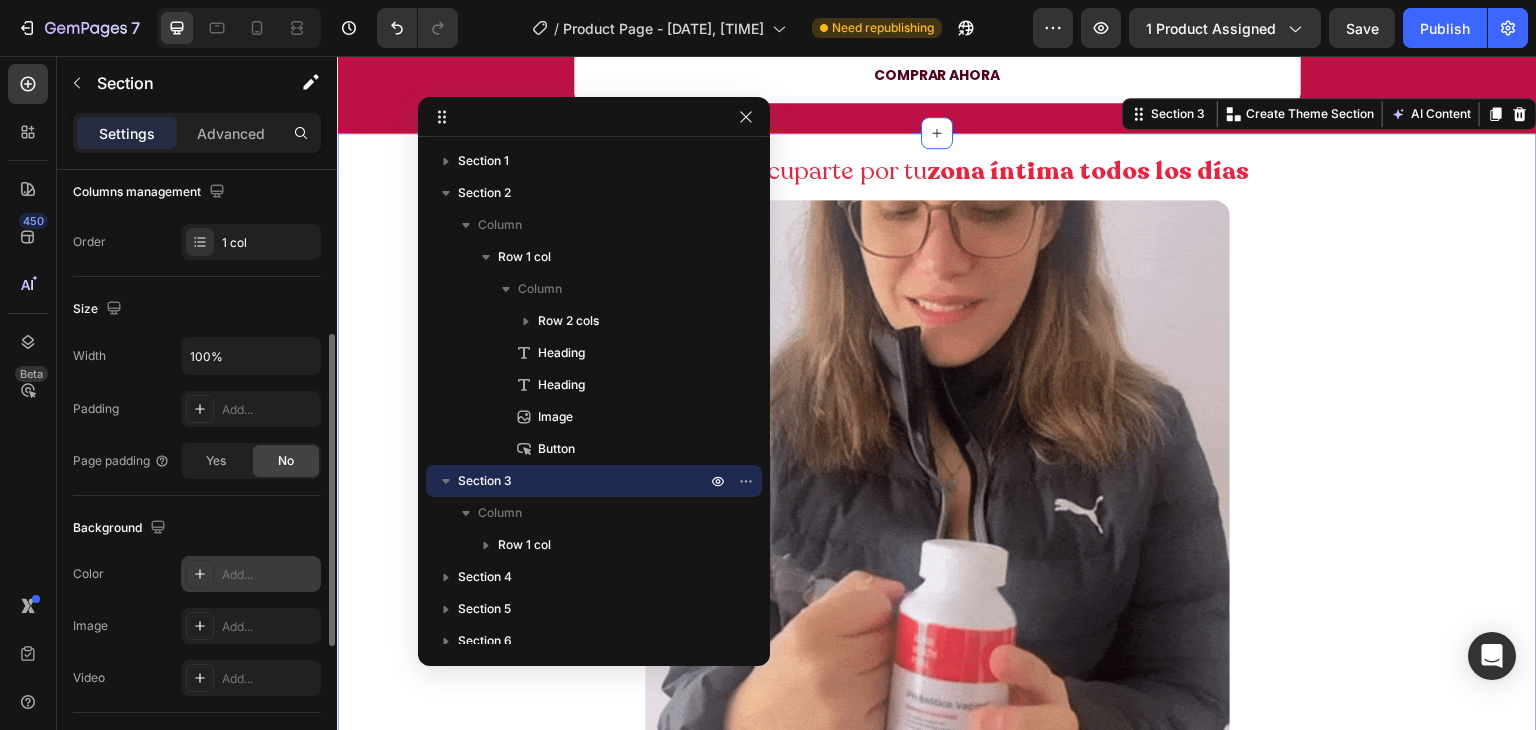 click 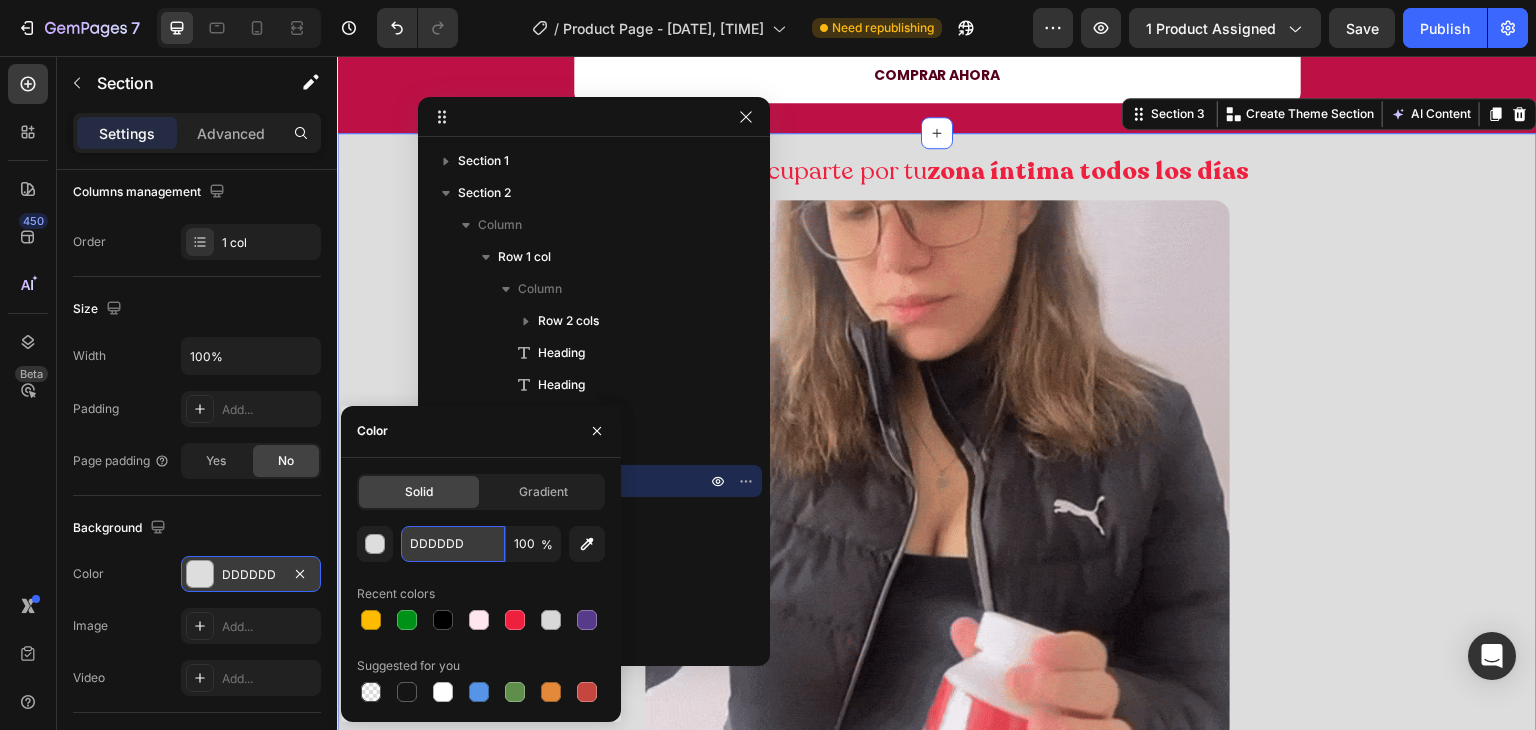 click on "DDDDDD" at bounding box center [453, 544] 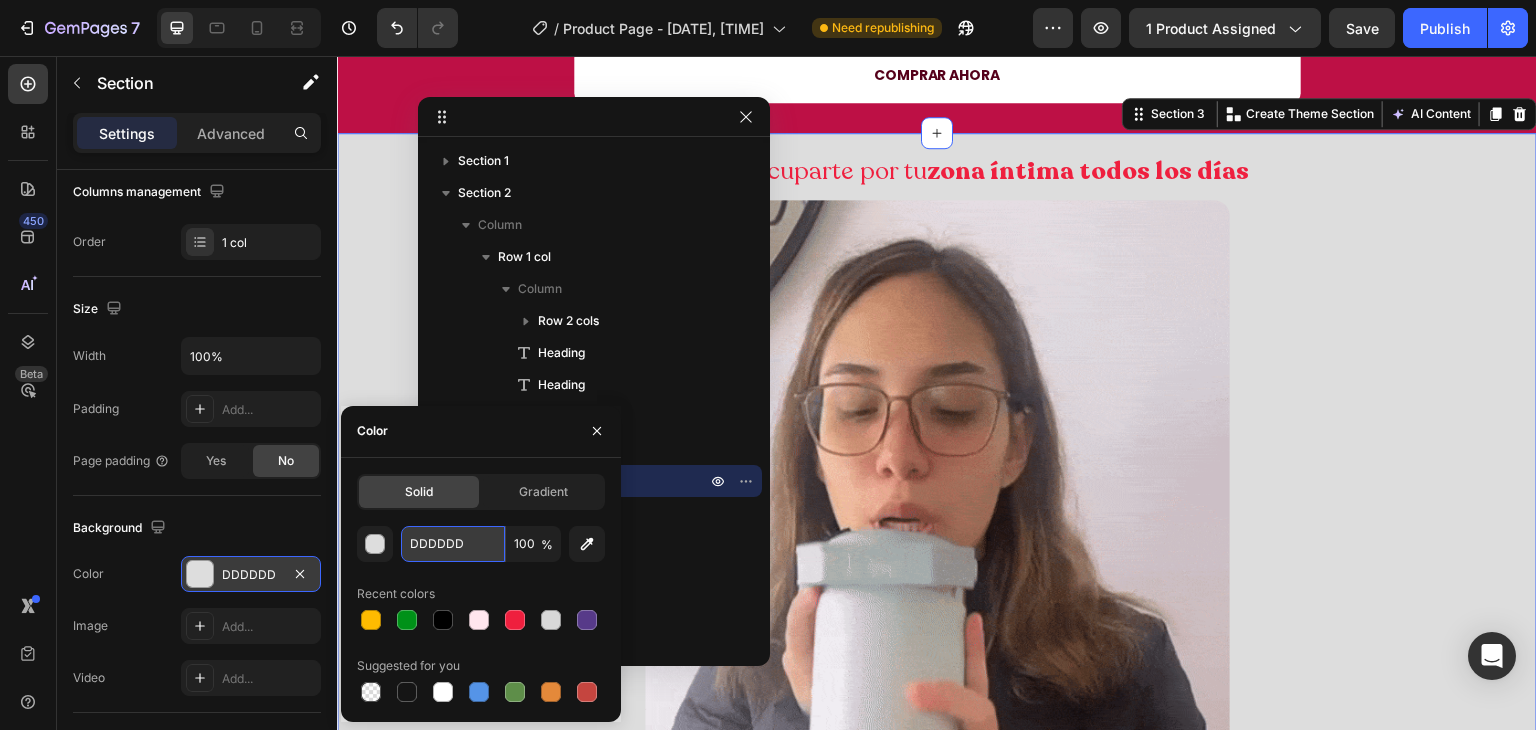 paste on "FFE6EE" 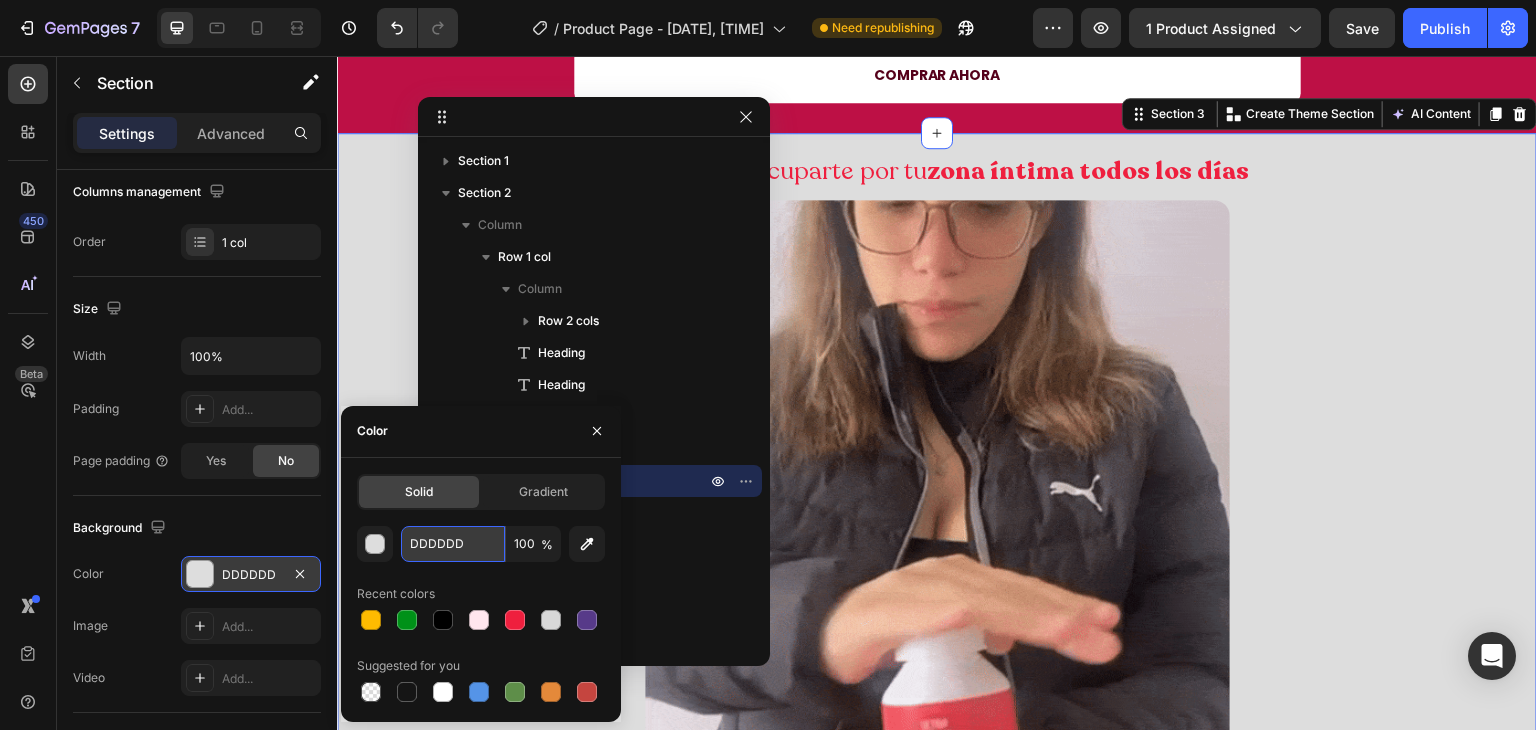 type on "FFE6EE" 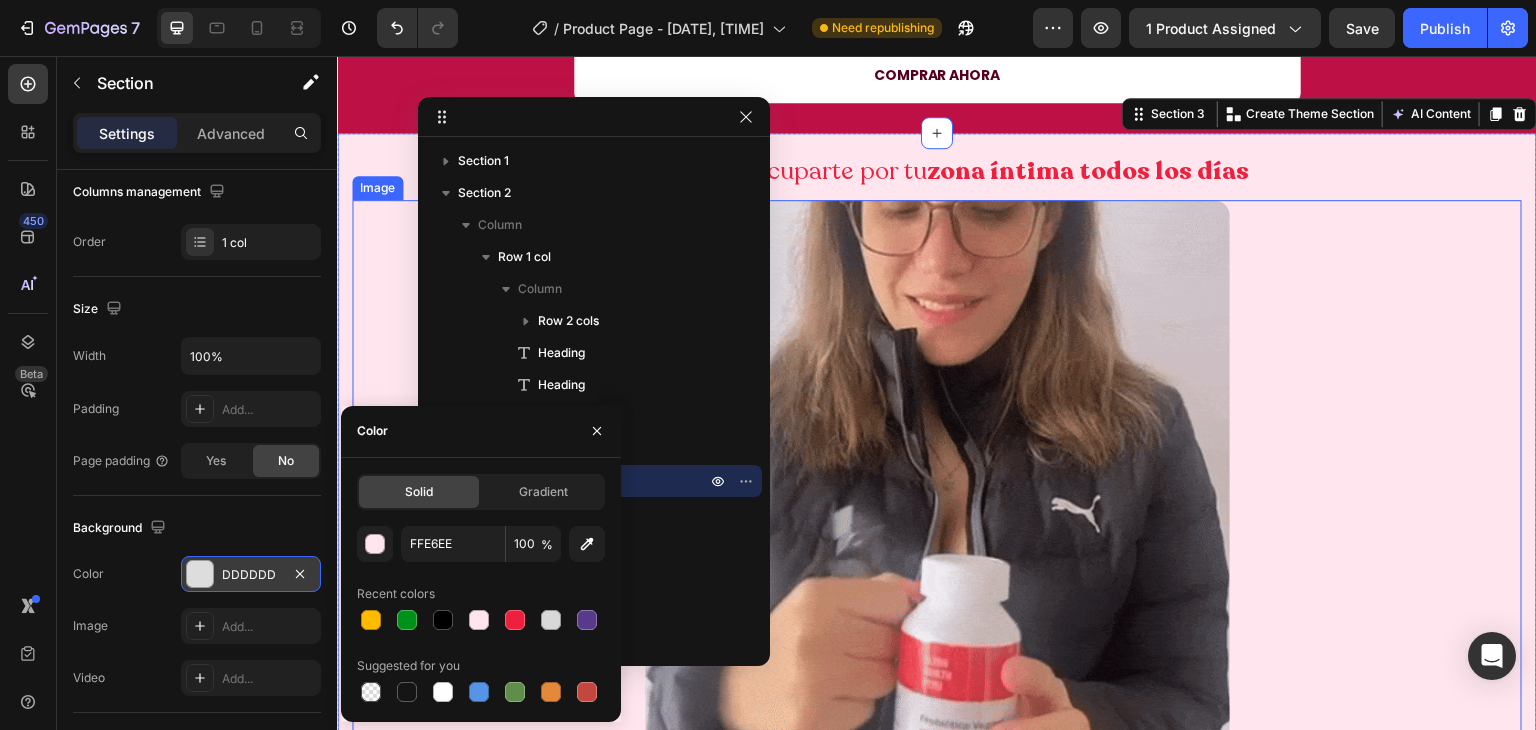 click at bounding box center [937, 492] 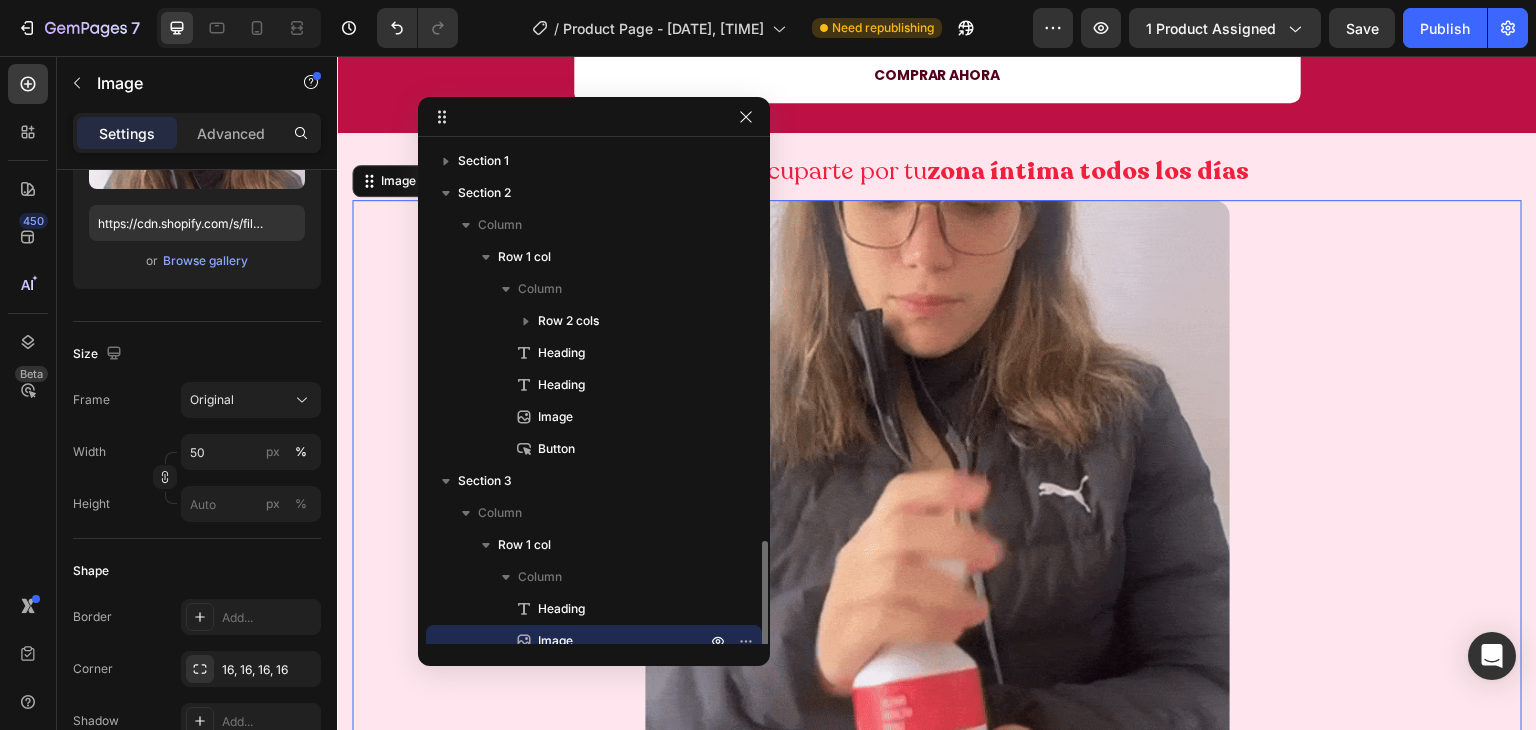 scroll, scrollTop: 236, scrollLeft: 0, axis: vertical 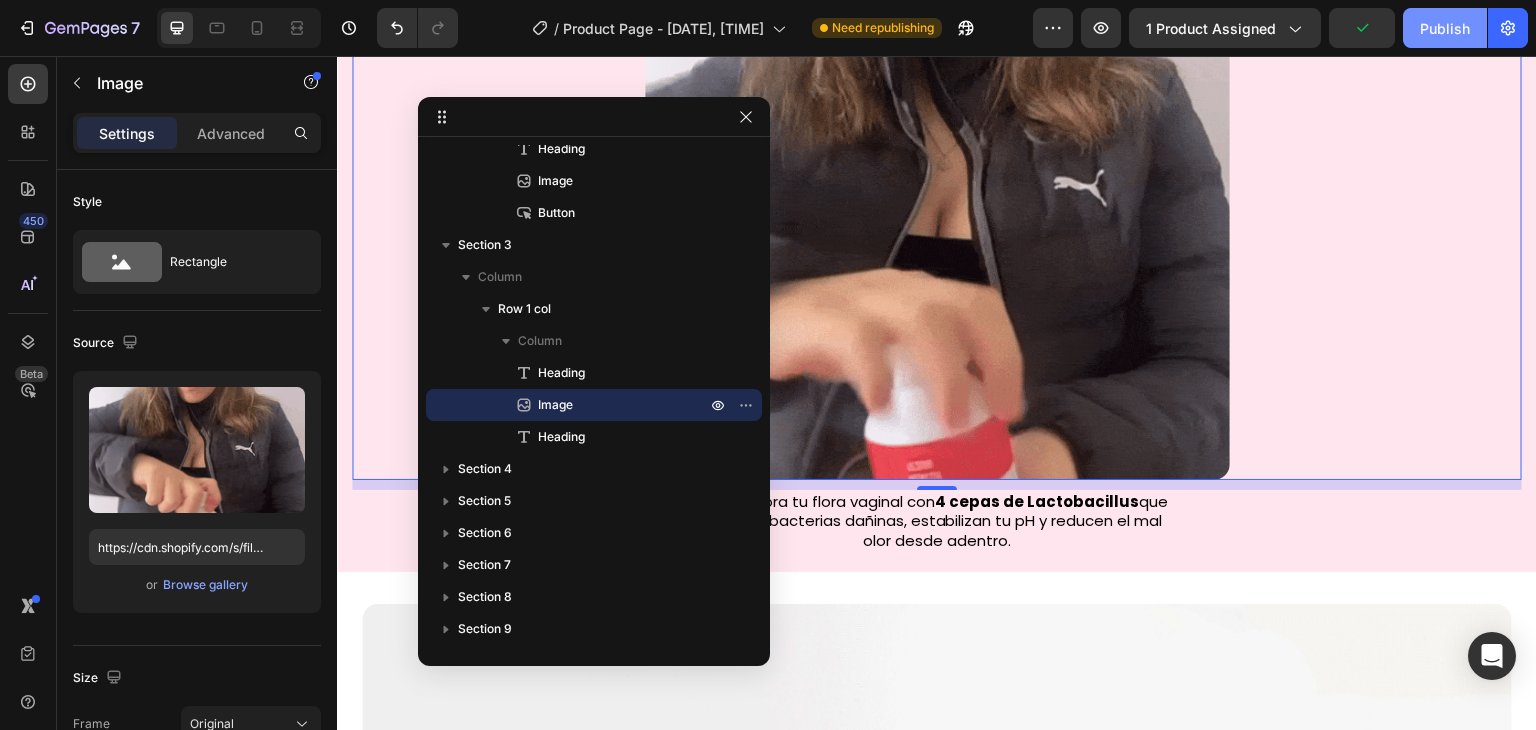 click on "Publish" at bounding box center [1445, 28] 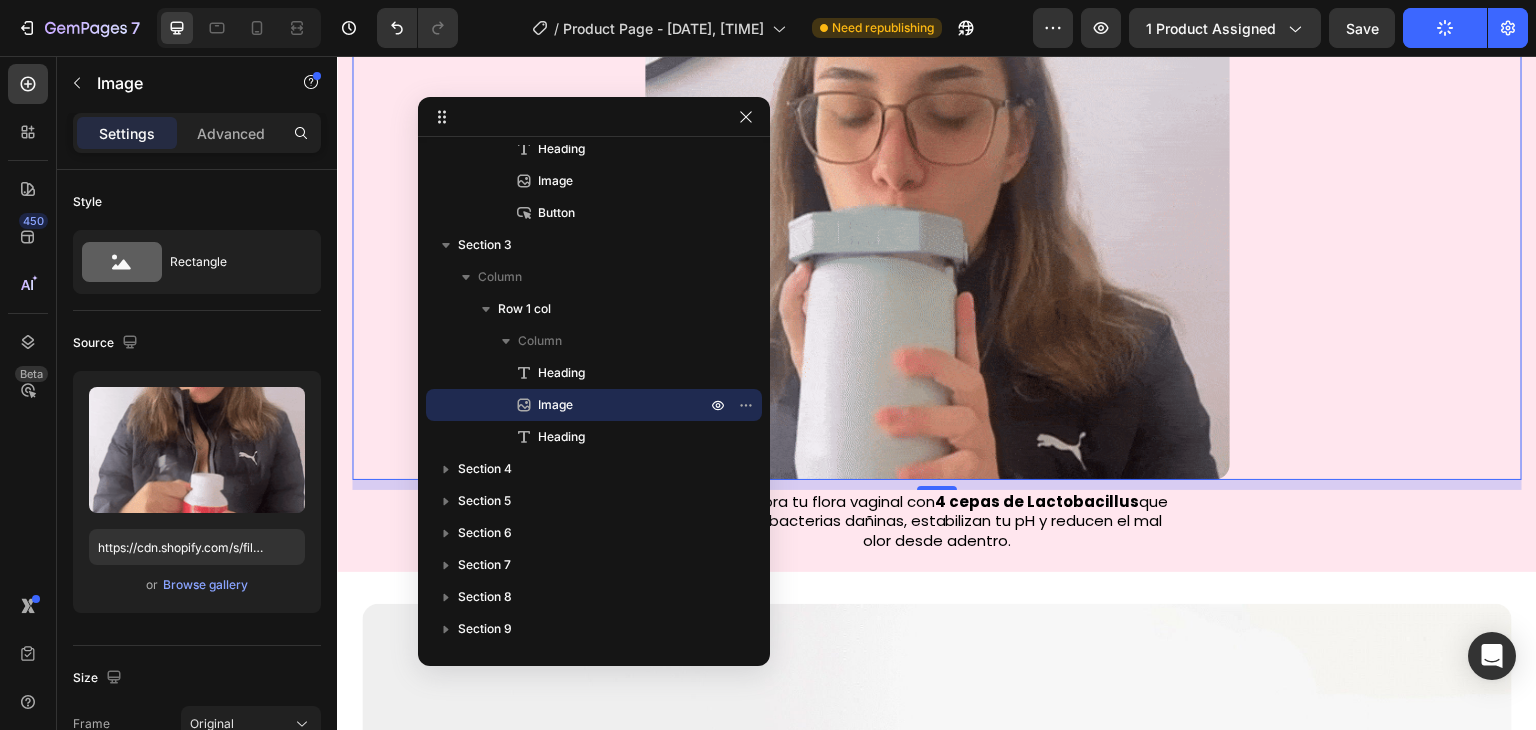 scroll, scrollTop: 1049, scrollLeft: 0, axis: vertical 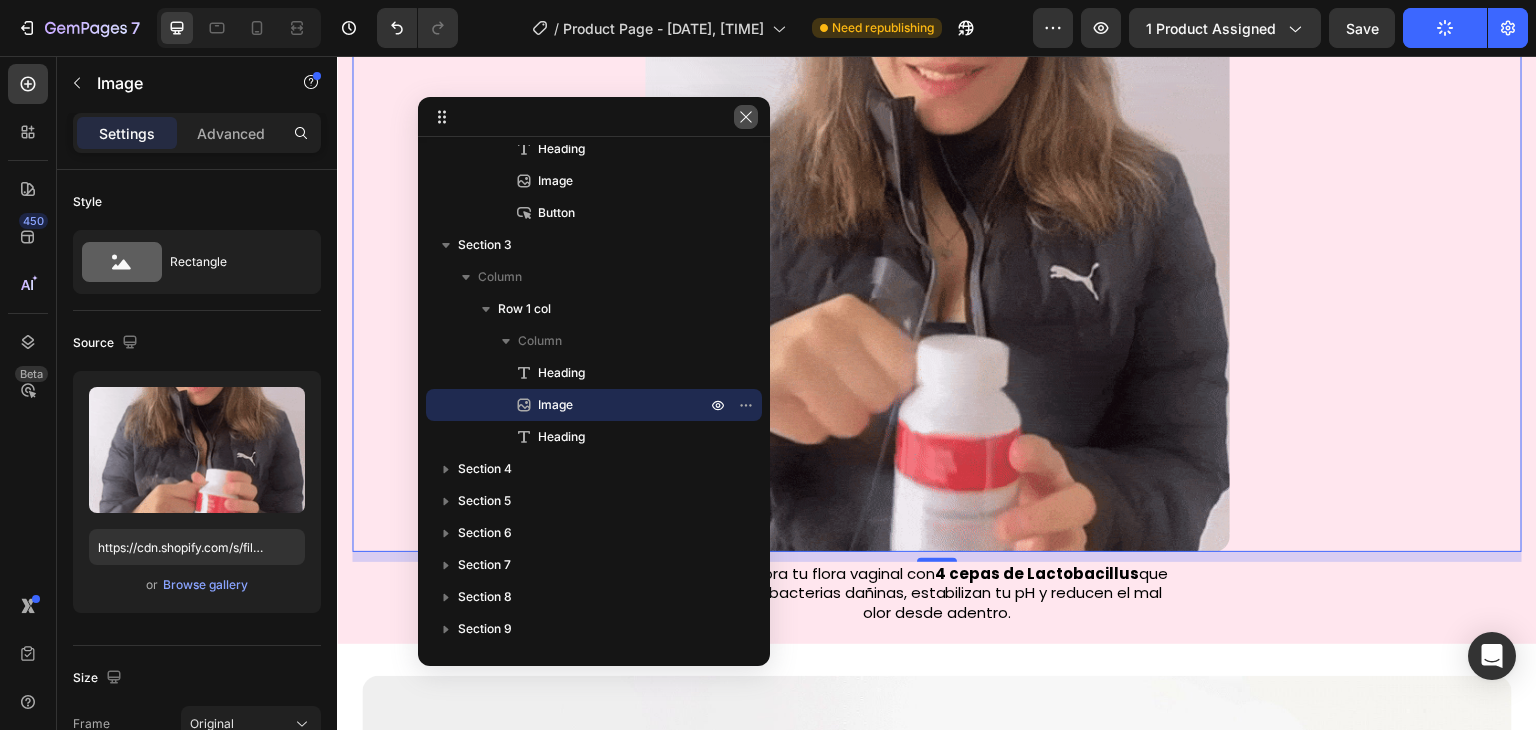 click 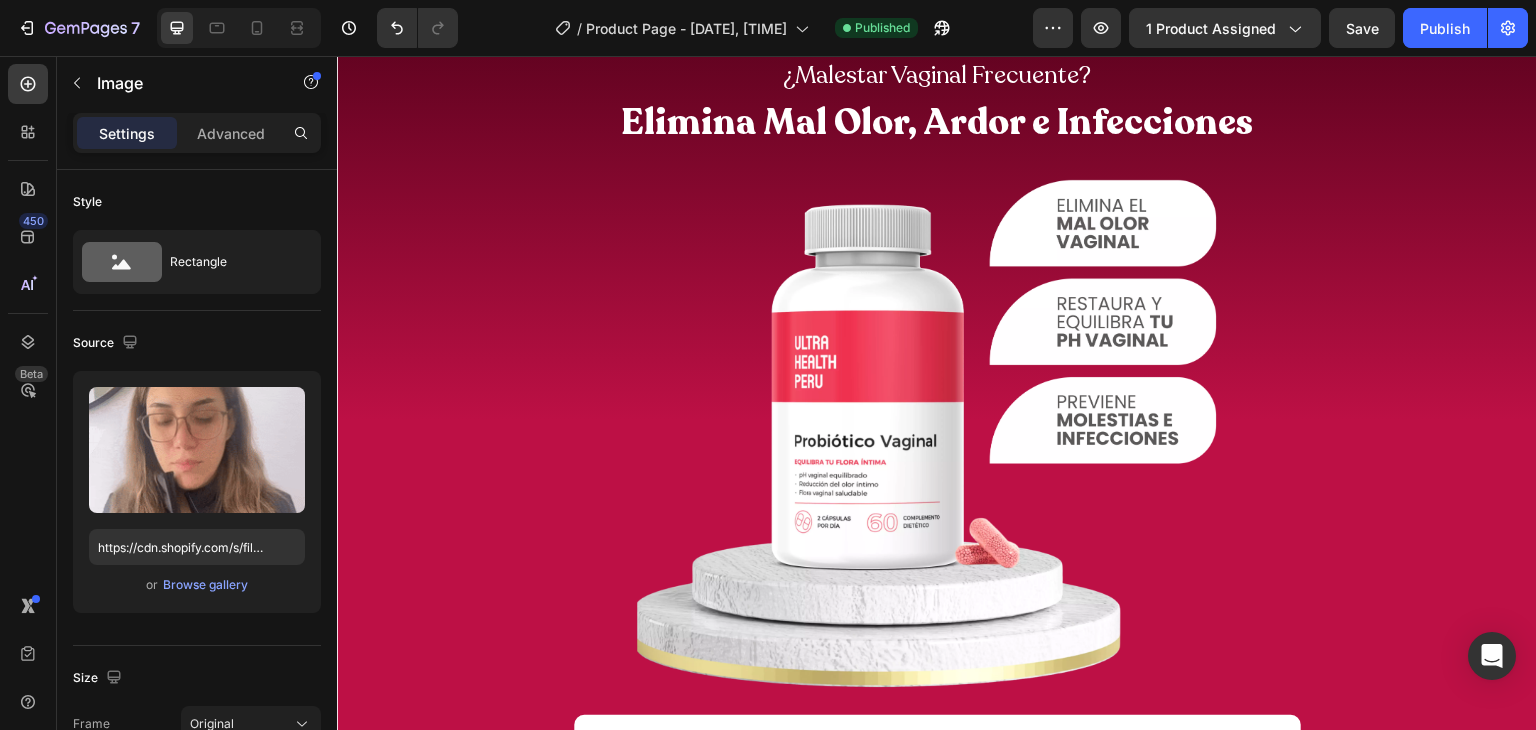 scroll, scrollTop: 0, scrollLeft: 0, axis: both 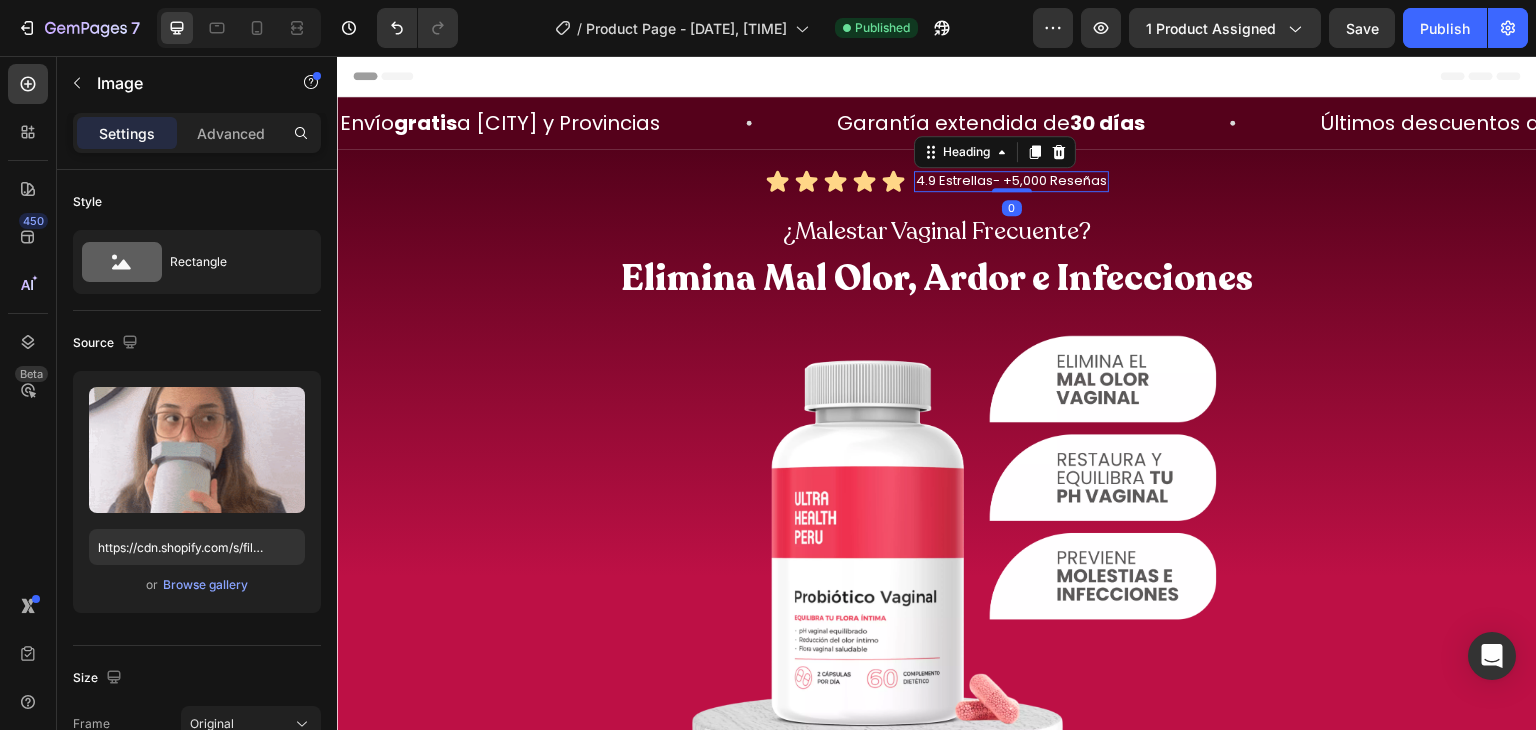 click on "4.9 Estrellas- +5,000 Reseñas" at bounding box center [1011, 181] 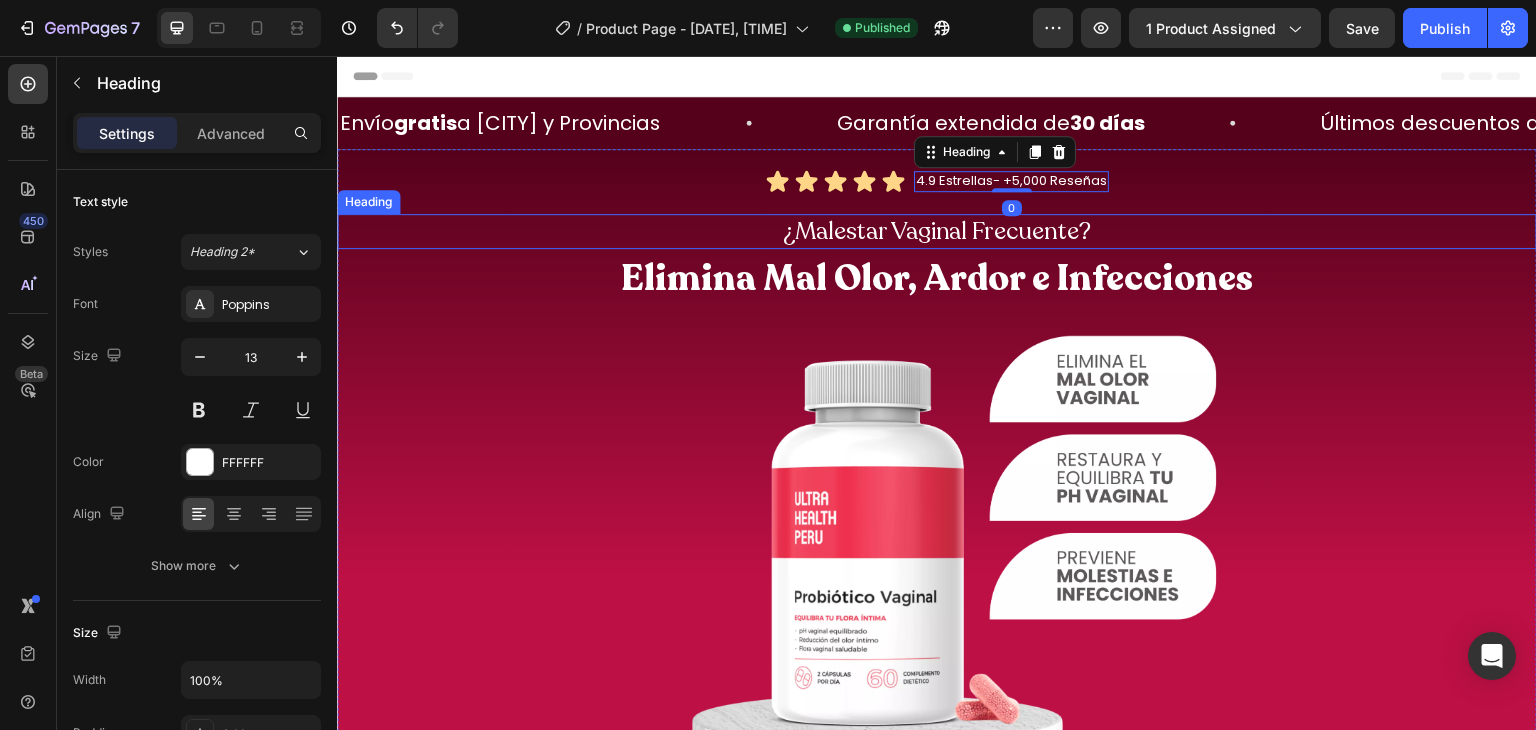 click on "¿Malestar Vaginal Frecuente?" at bounding box center (937, 231) 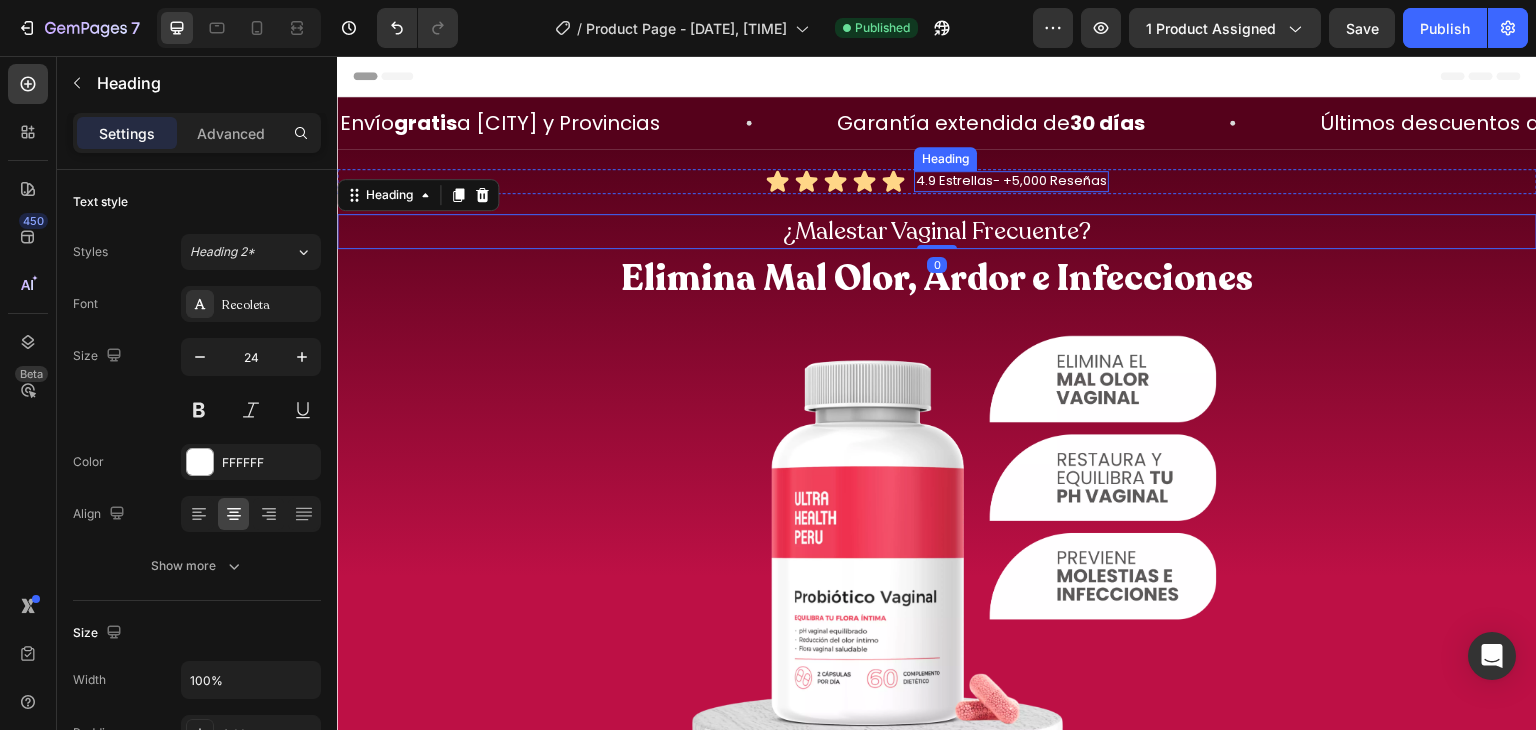 click on "4.9 Estrellas- +5,000 Reseñas" at bounding box center [1011, 181] 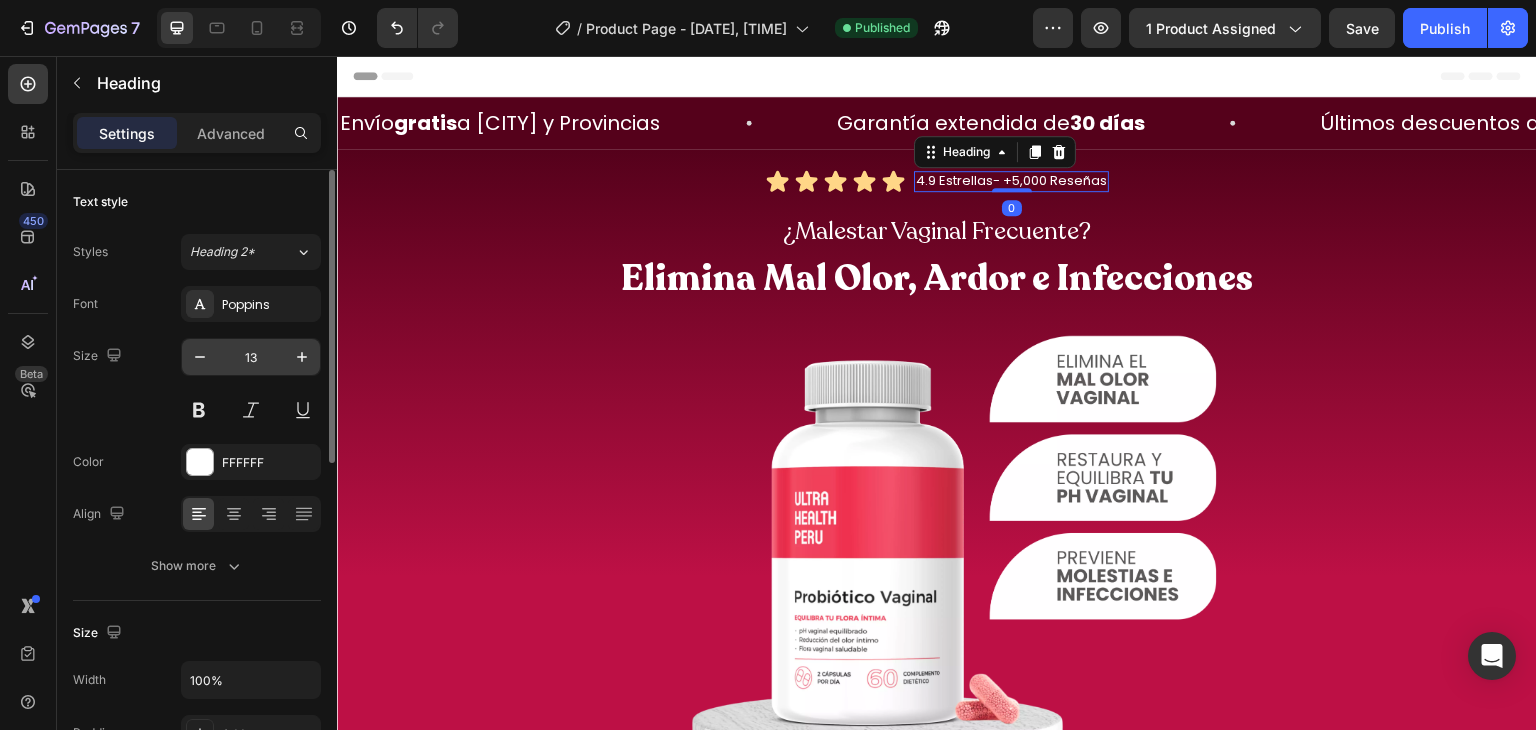 click on "13" at bounding box center (251, 357) 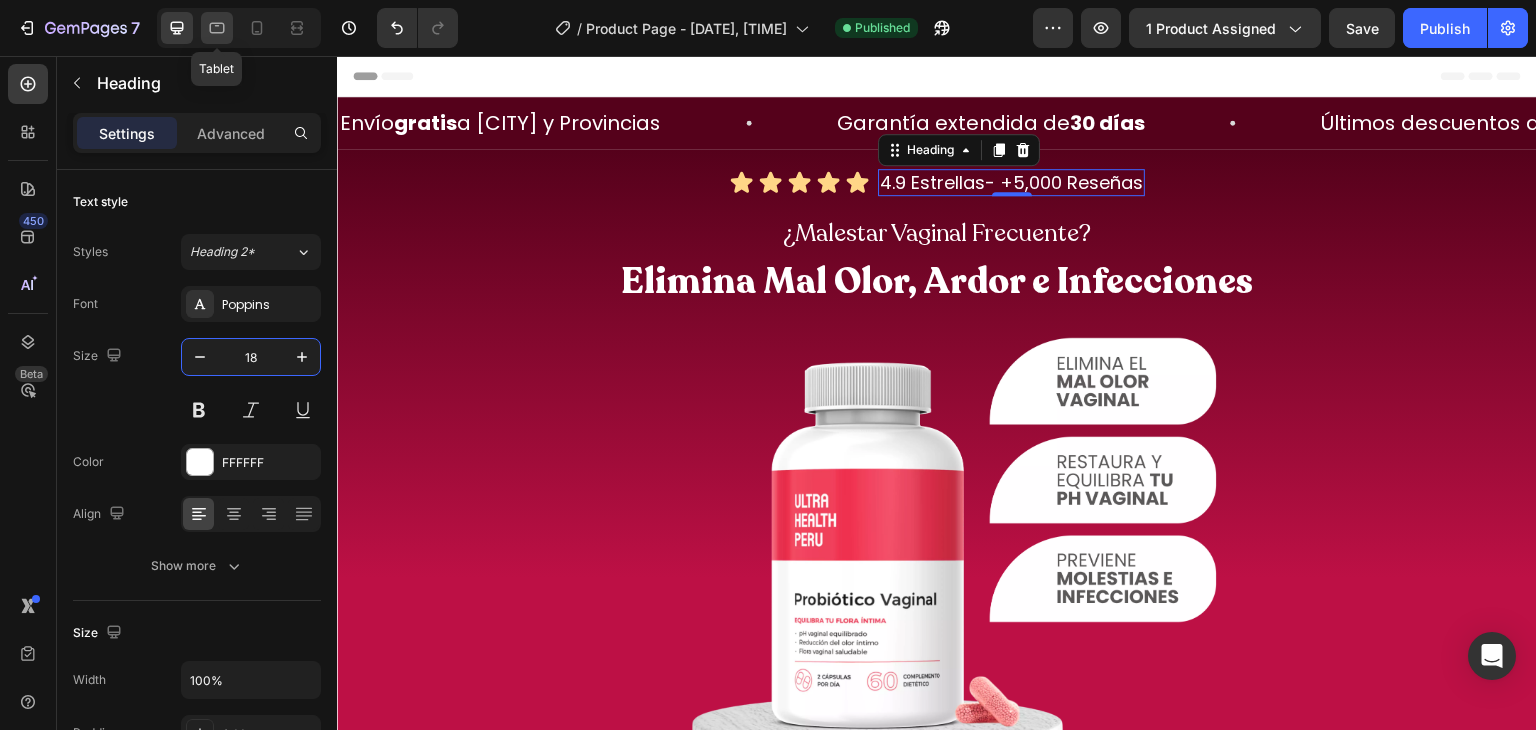 click 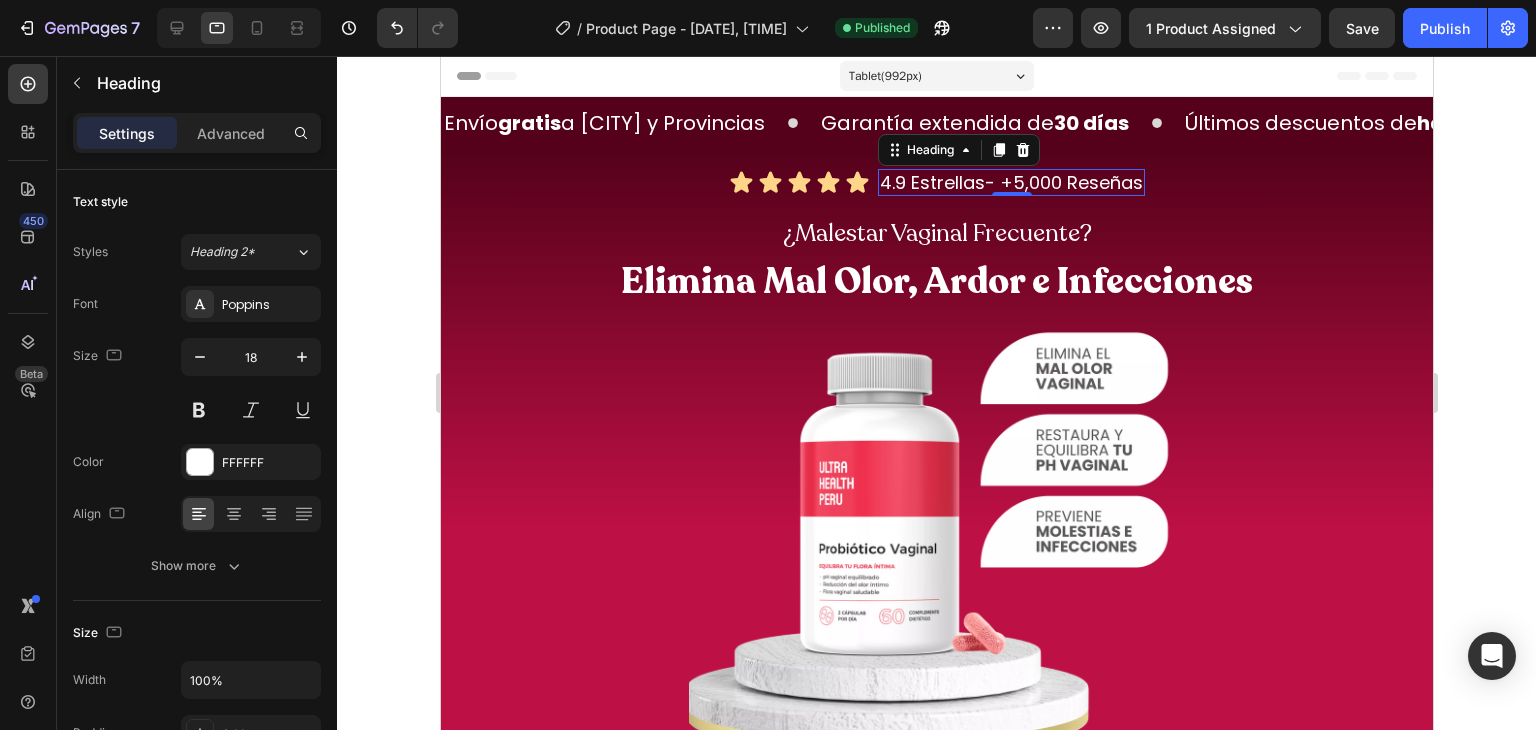 scroll, scrollTop: 43, scrollLeft: 0, axis: vertical 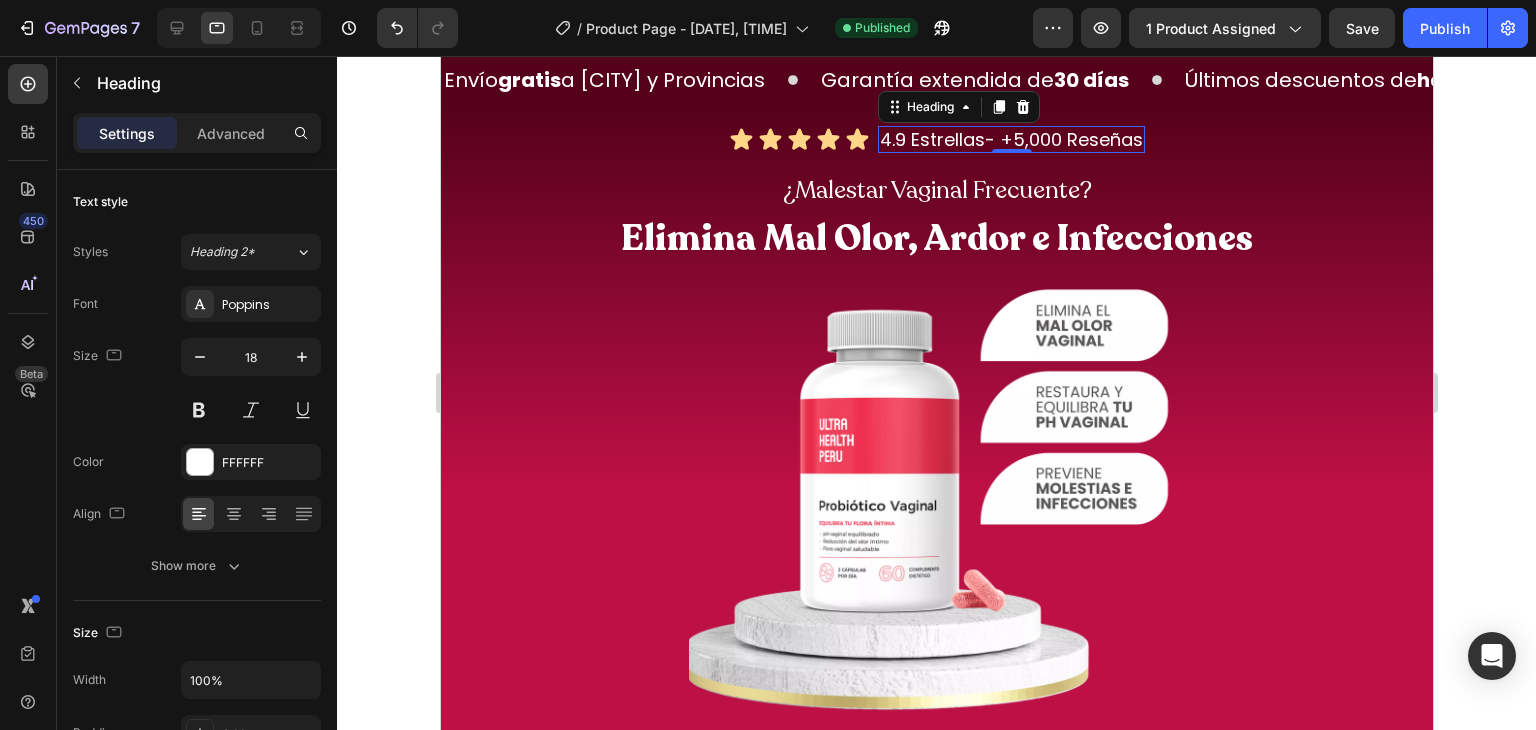 click at bounding box center [239, 28] 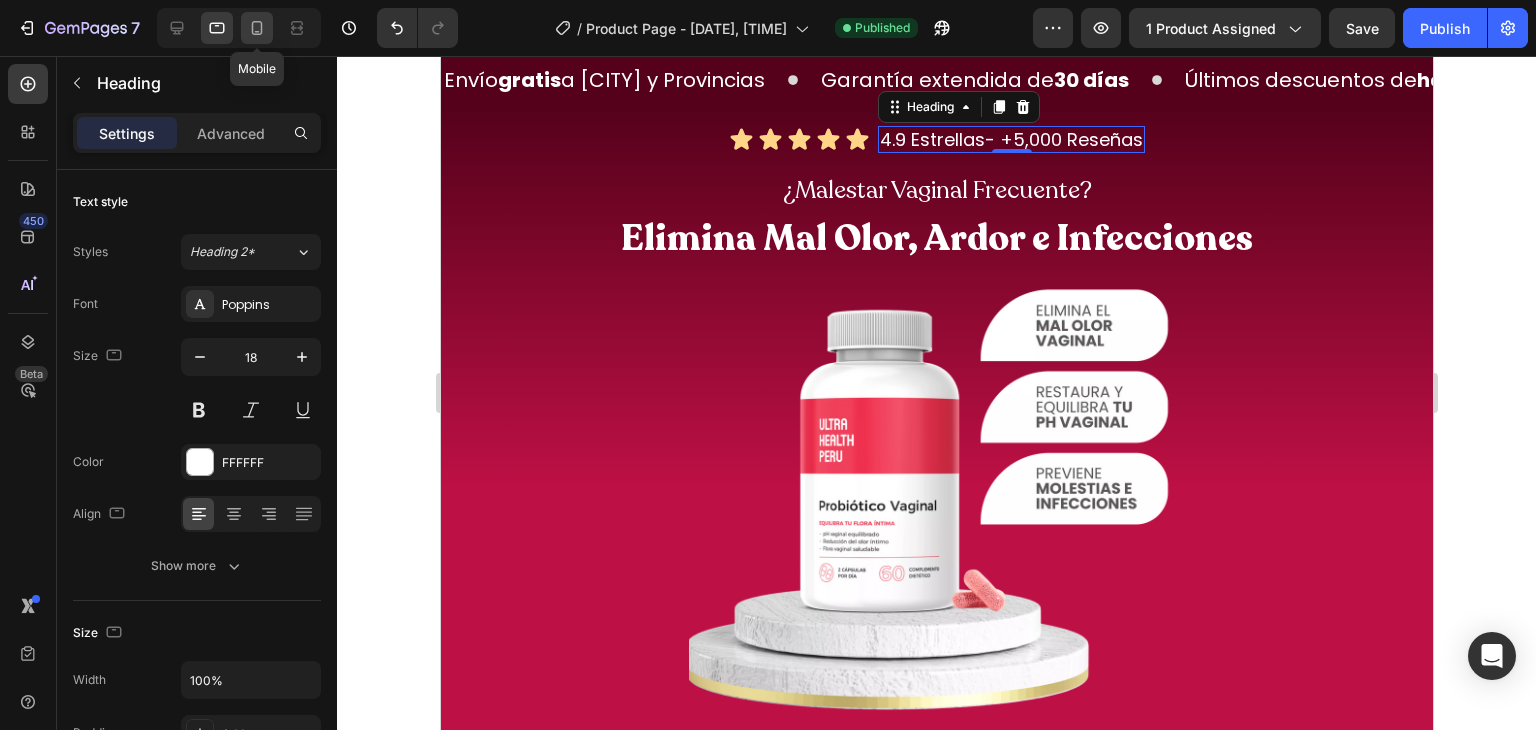 click 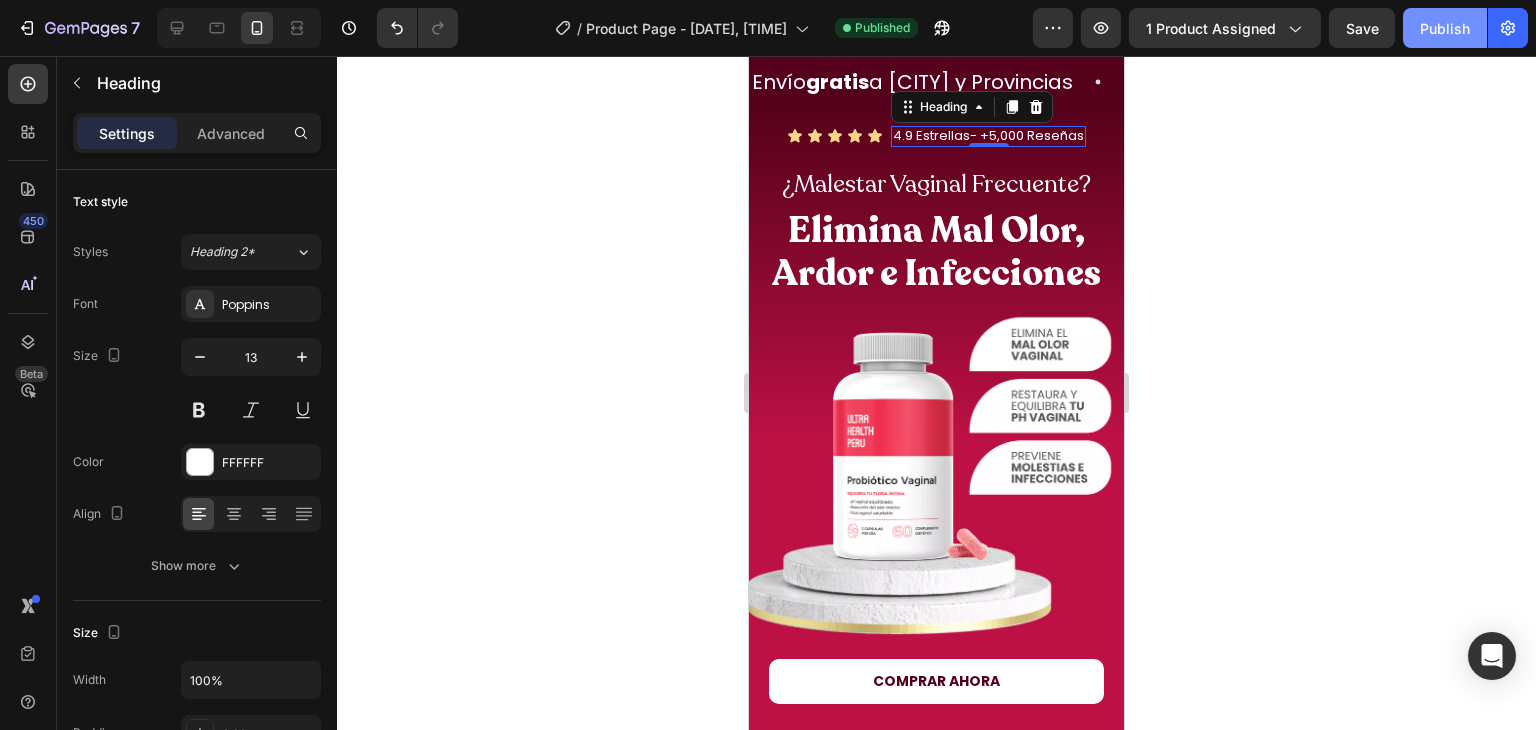 click on "Publish" at bounding box center (1445, 28) 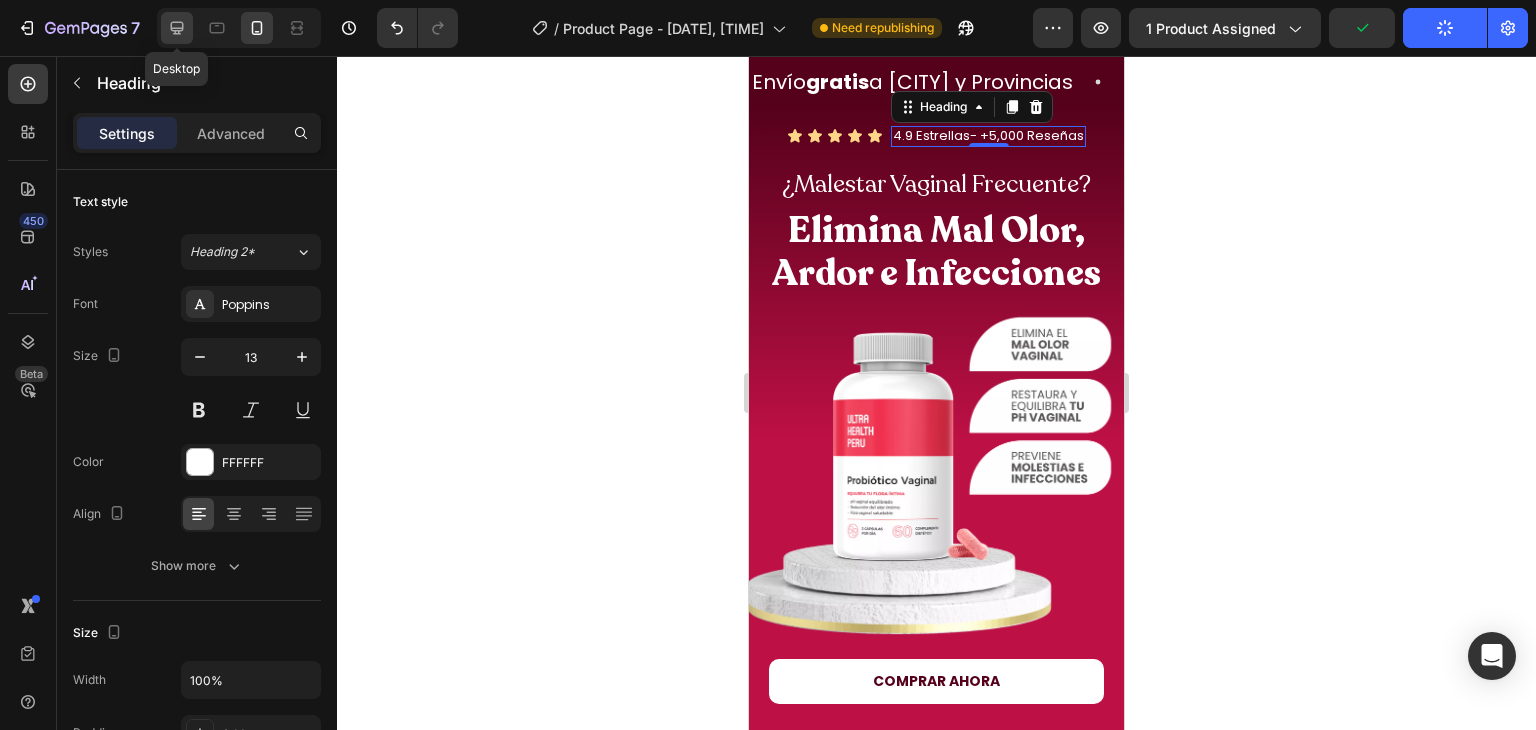 click 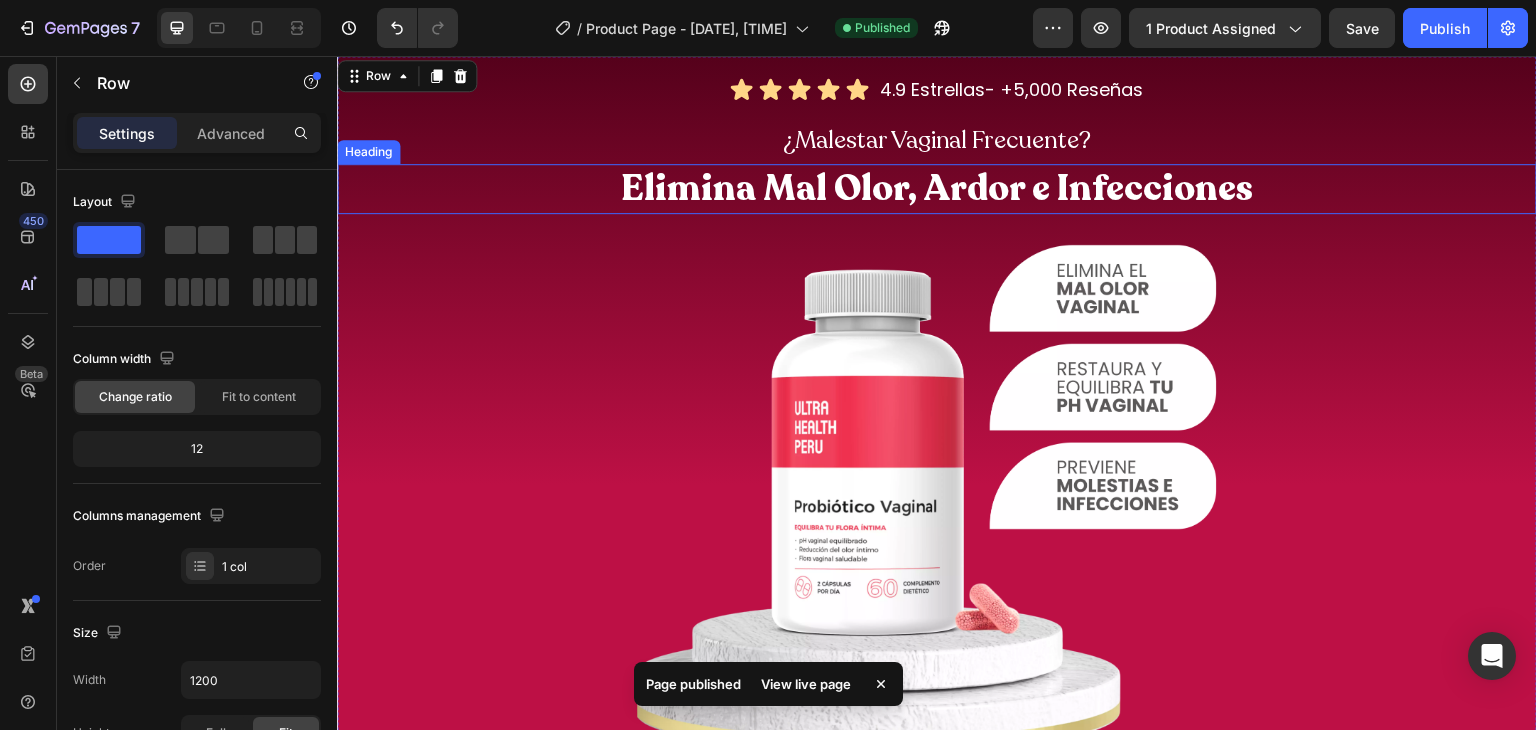 scroll, scrollTop: 0, scrollLeft: 0, axis: both 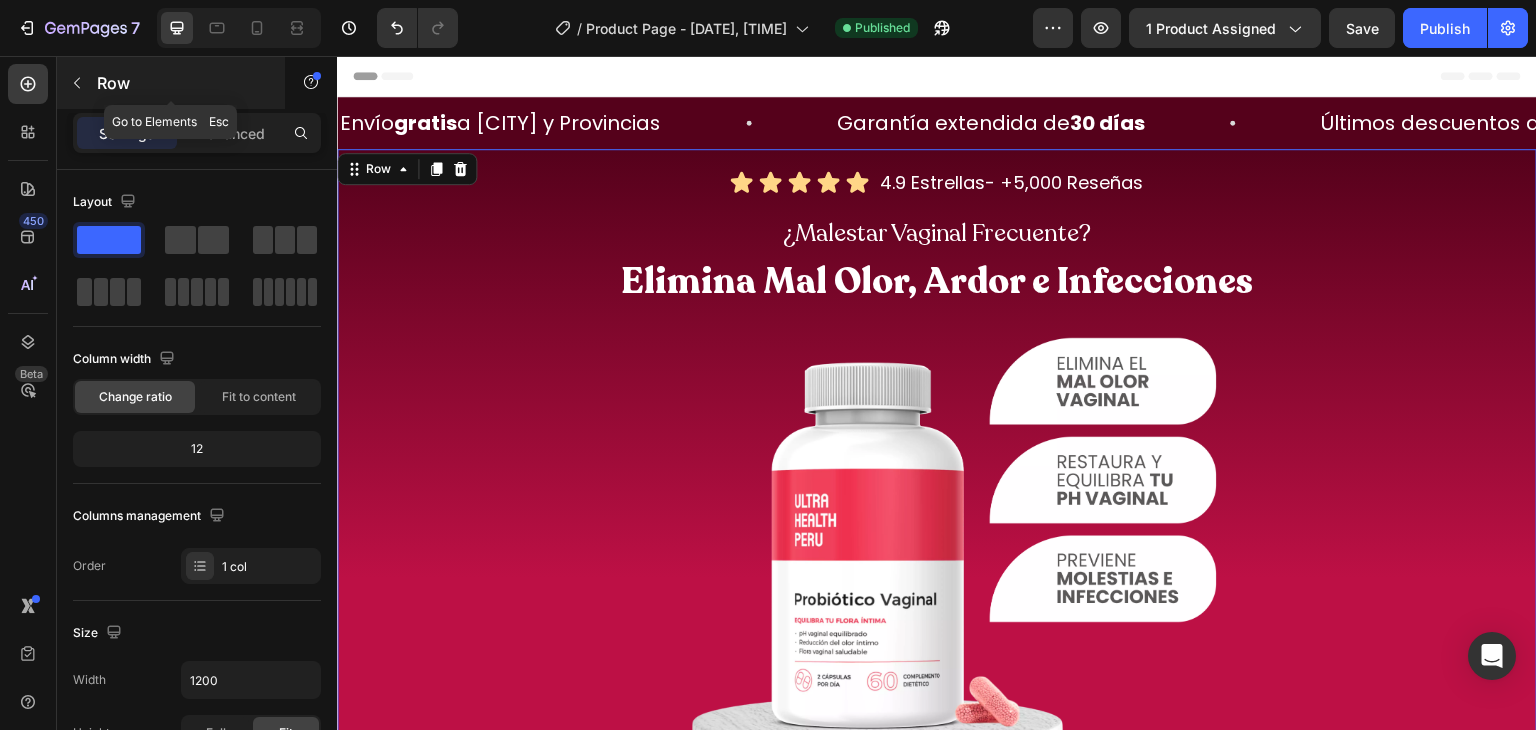 click at bounding box center (77, 83) 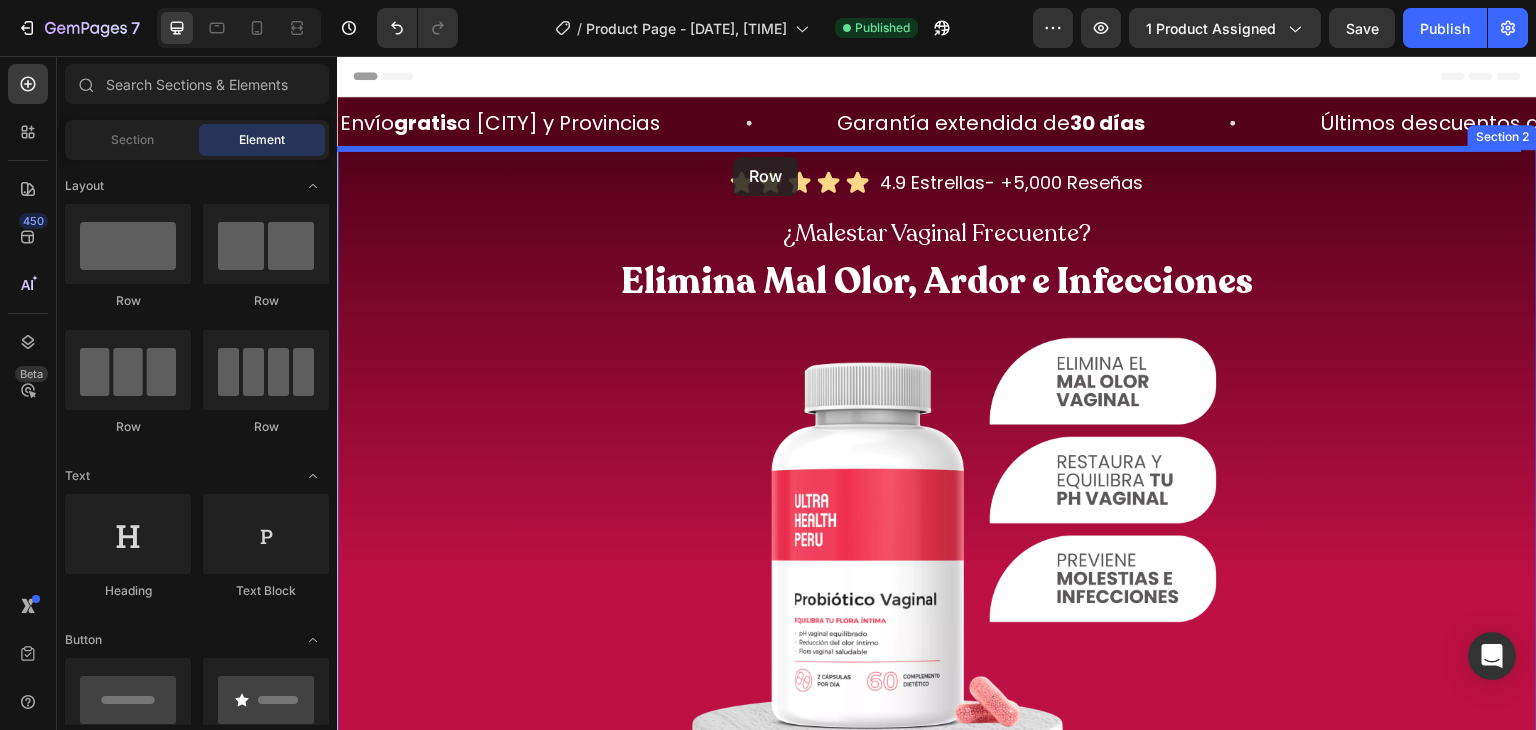drag, startPoint x: 610, startPoint y: 319, endPoint x: 733, endPoint y: 157, distance: 203.40353 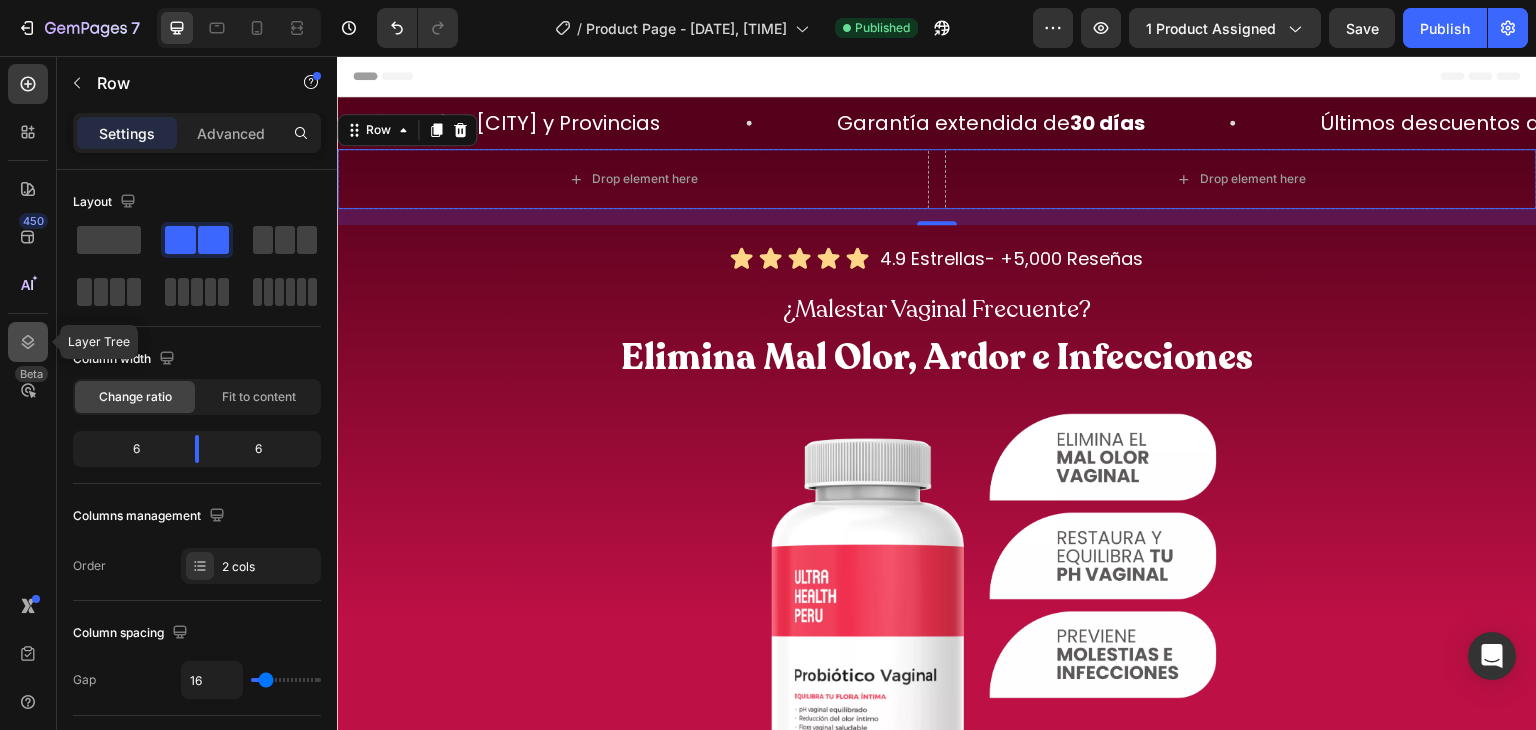 click 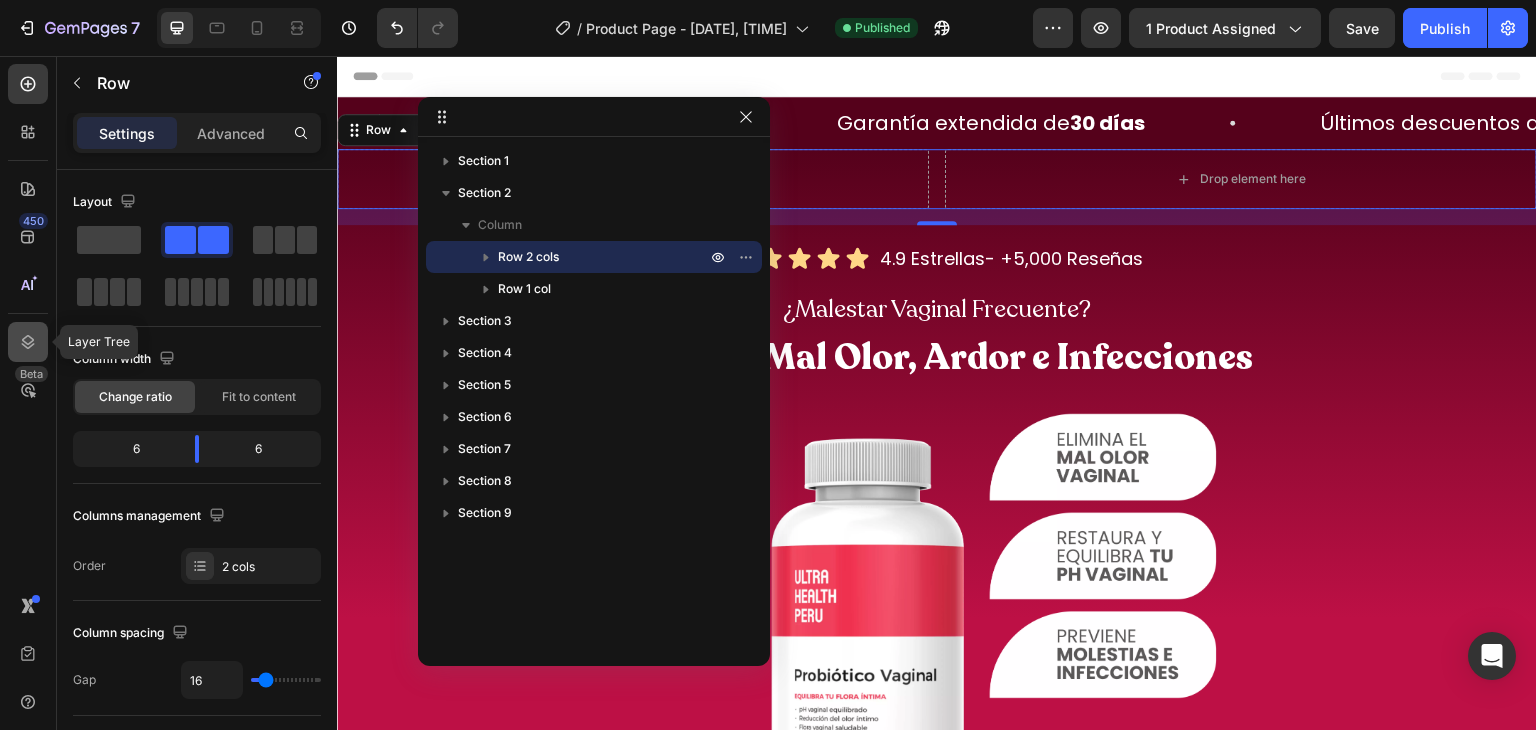 click 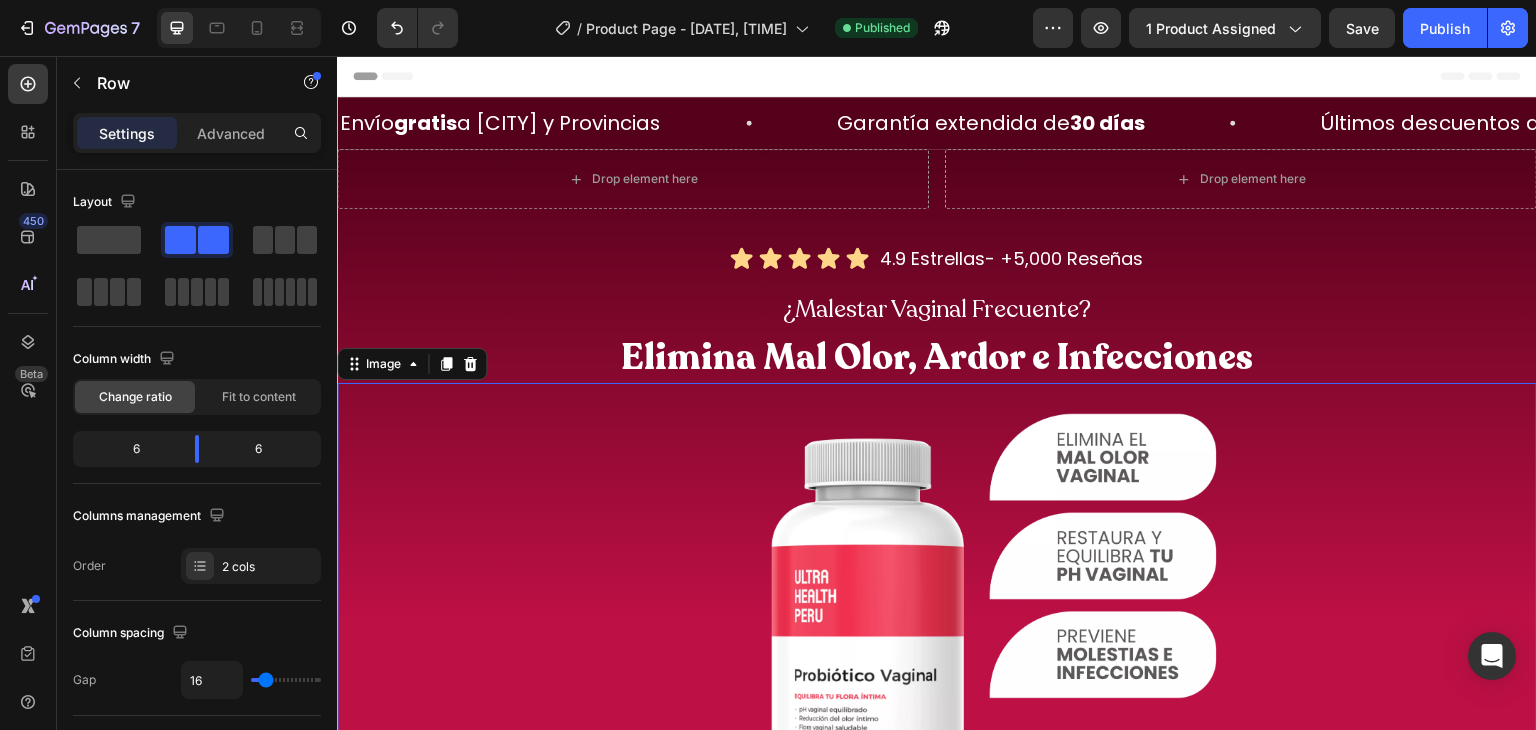 click at bounding box center (937, 656) 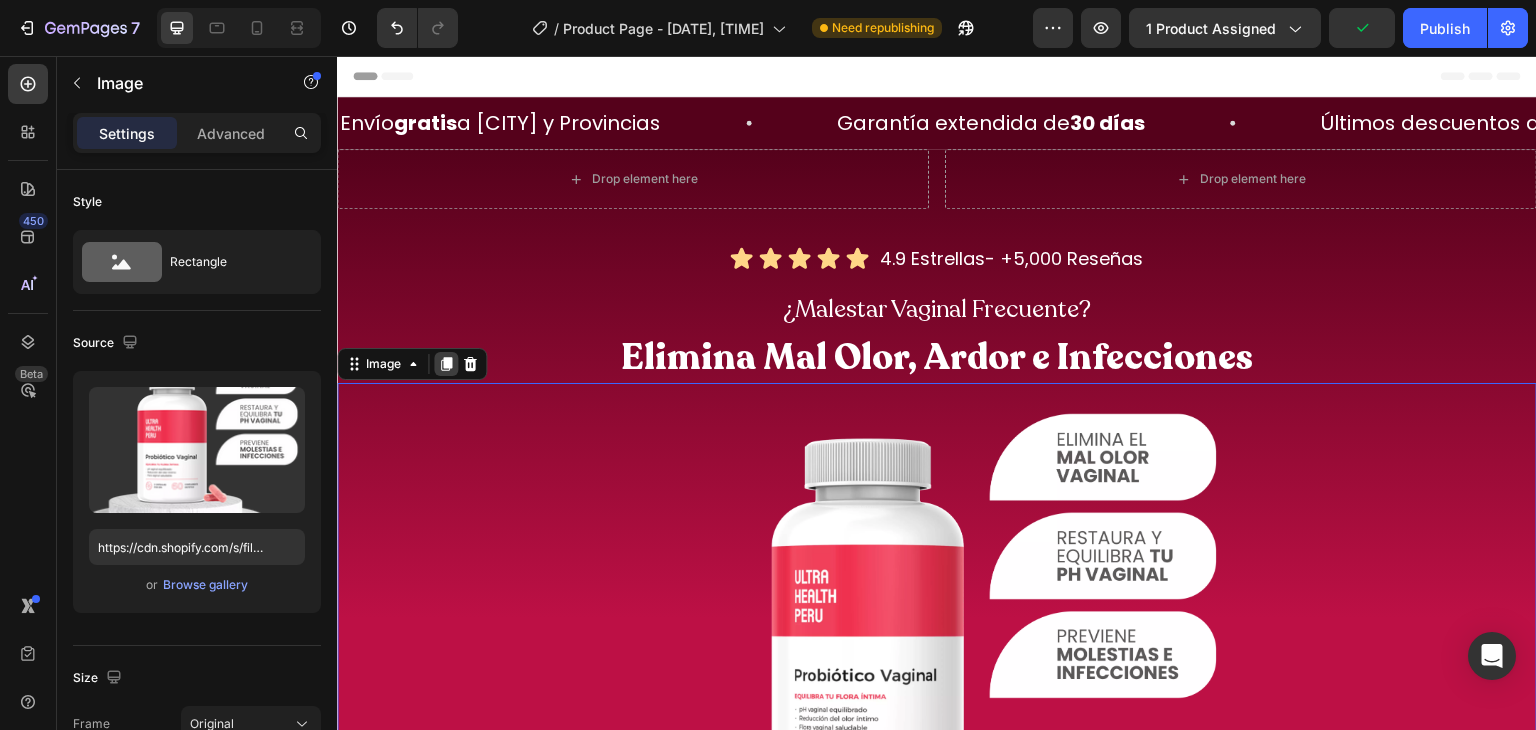 click at bounding box center [446, 364] 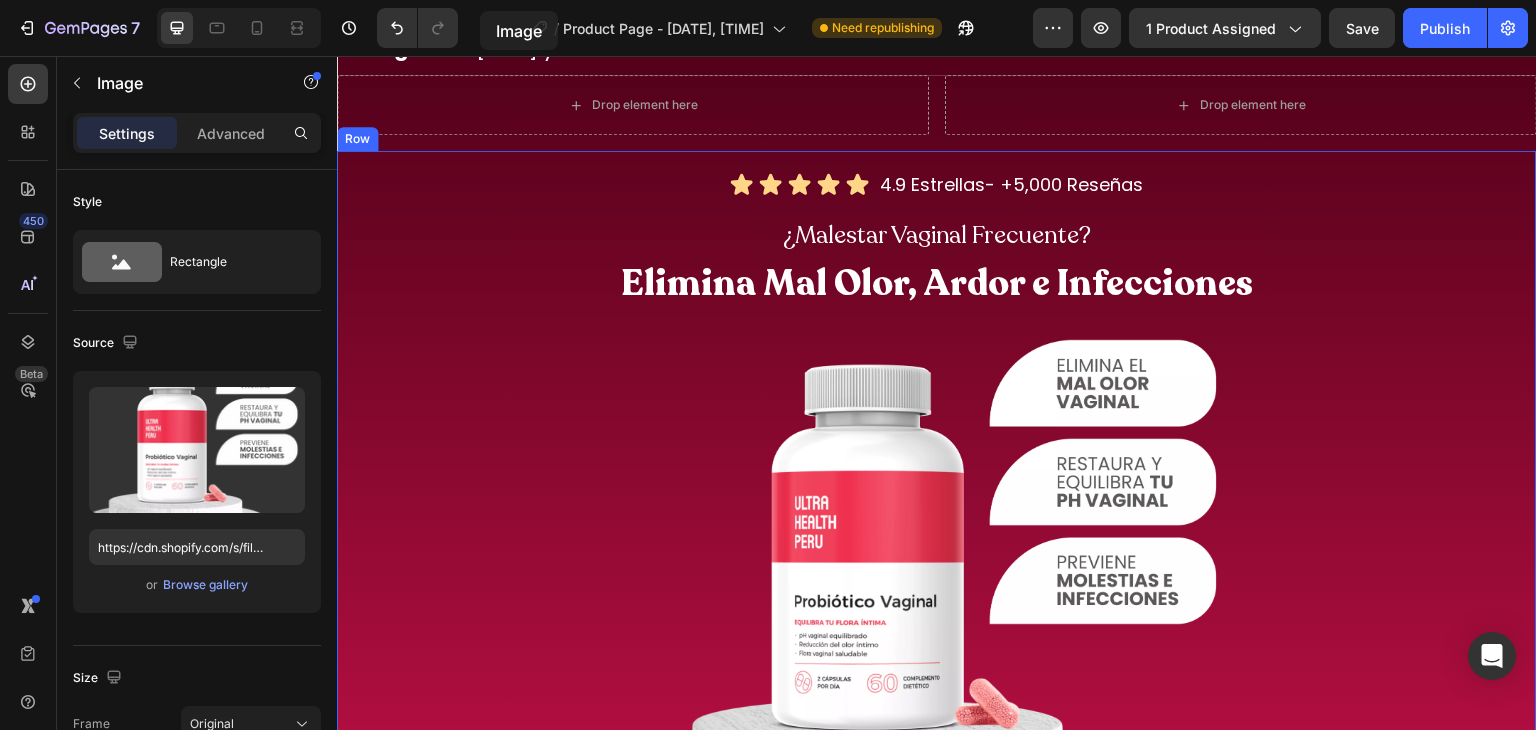 scroll, scrollTop: 0, scrollLeft: 0, axis: both 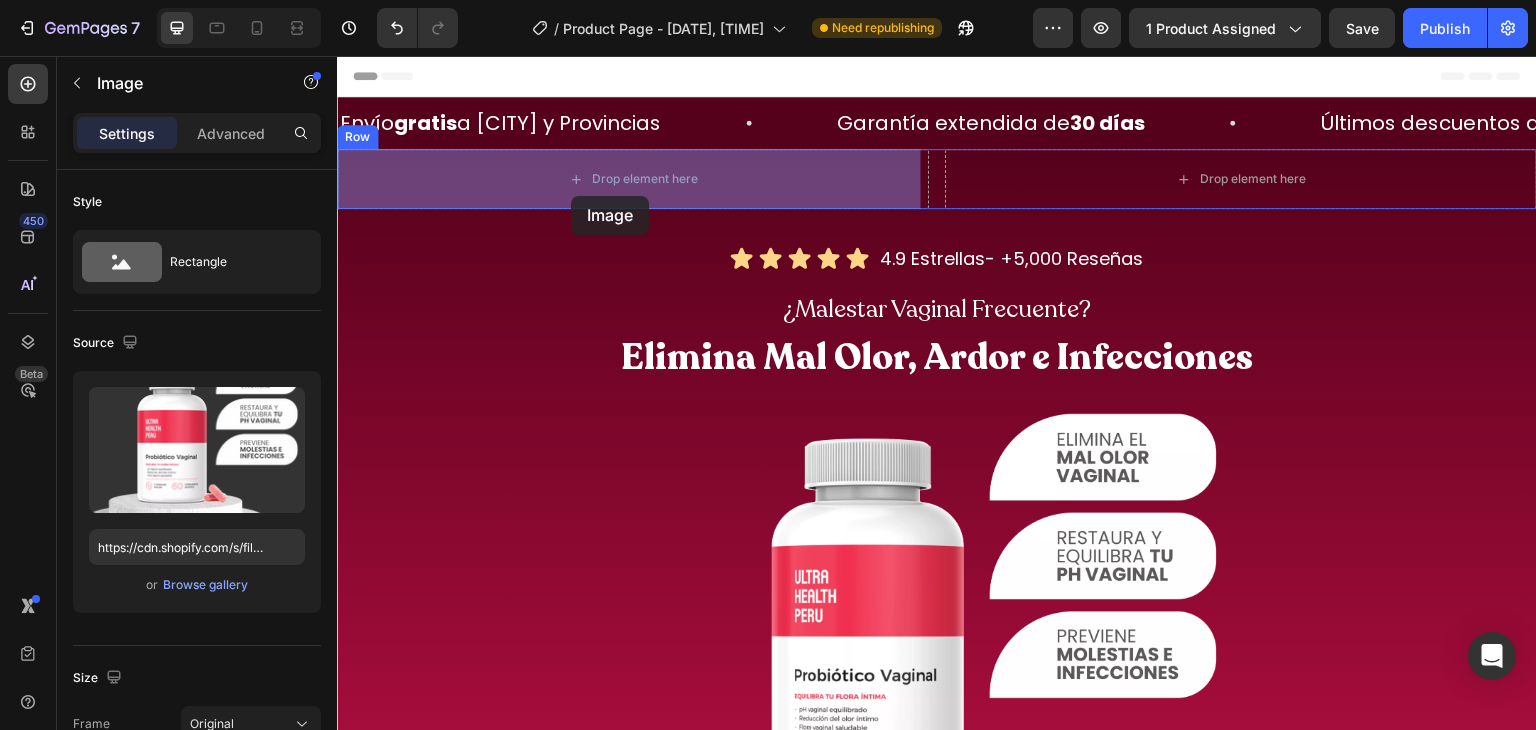 drag, startPoint x: 391, startPoint y: 377, endPoint x: 574, endPoint y: 196, distance: 257.39075 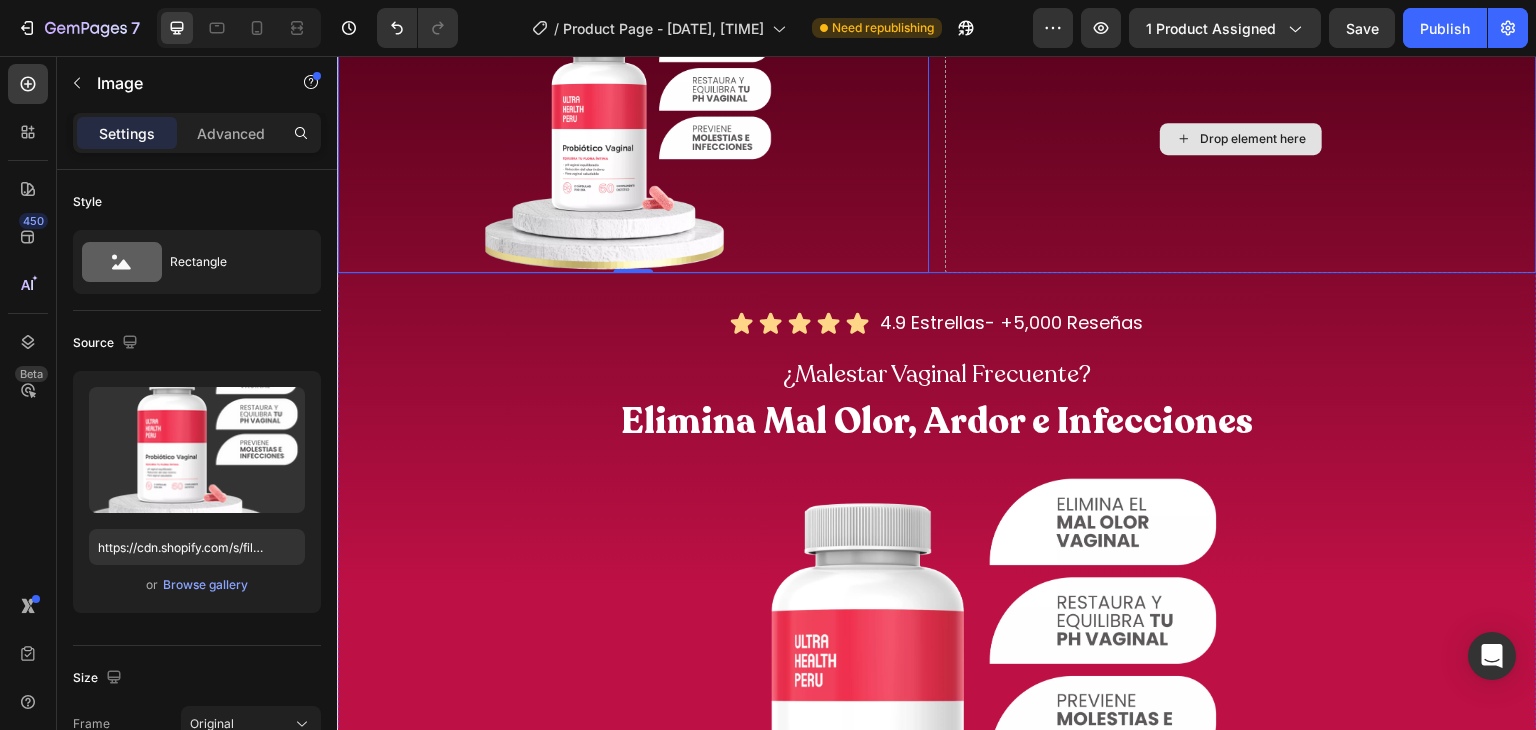 scroll, scrollTop: 51, scrollLeft: 0, axis: vertical 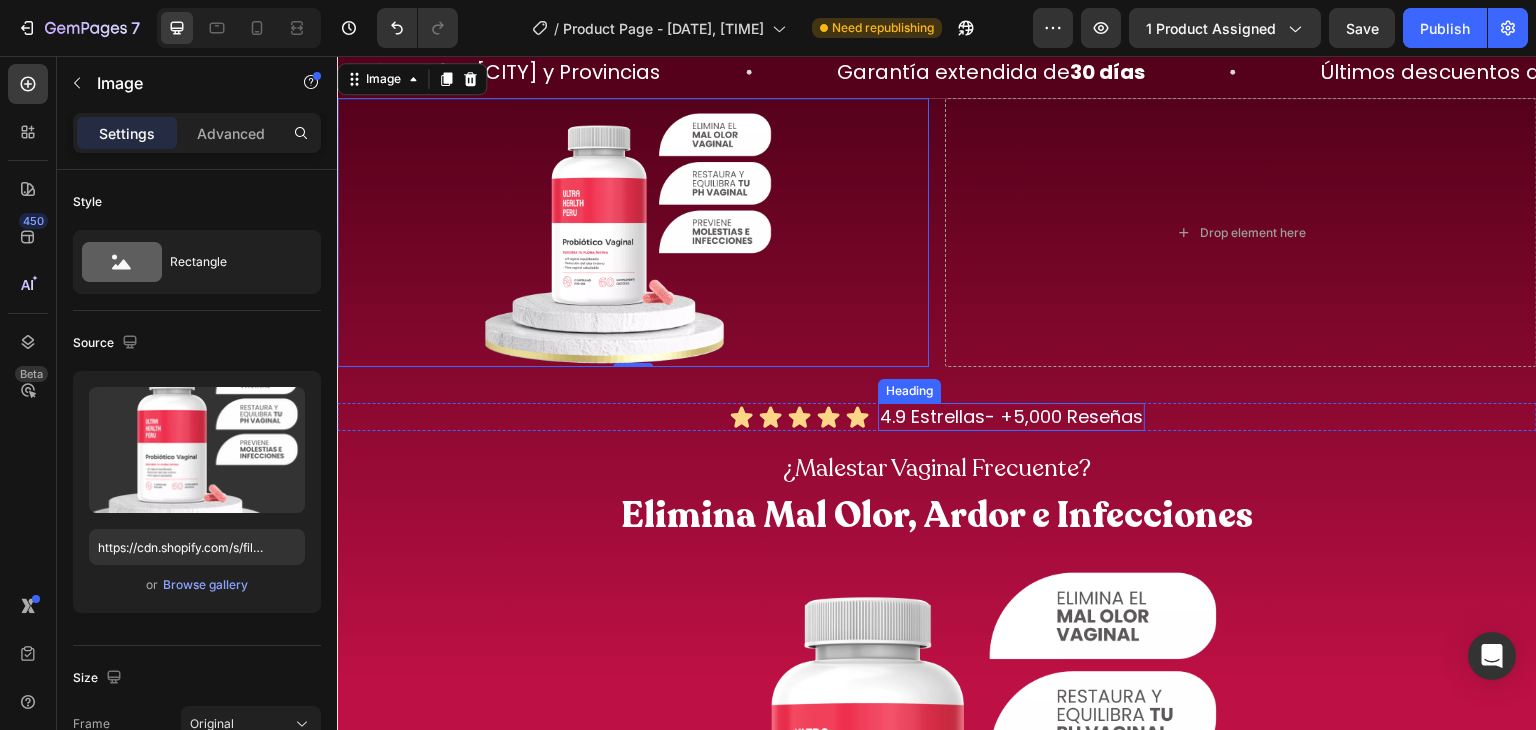 click on "4.9 Estrellas- +5,000 Reseñas" at bounding box center [1011, 416] 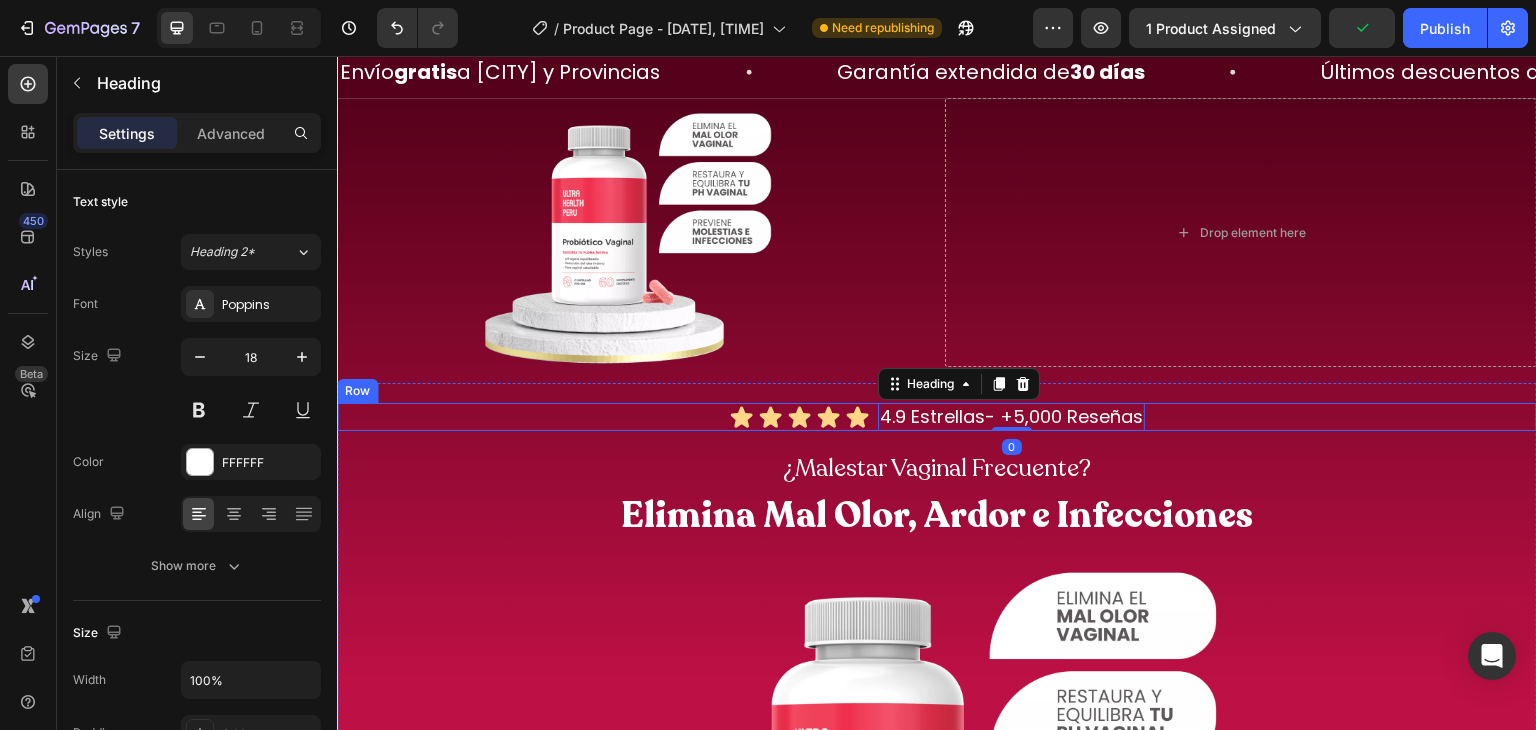 click on "Icon Icon Icon Icon Icon Icon List 4.9 Estrellas- +5,000 Reseñas Heading   0 Row" at bounding box center (937, 416) 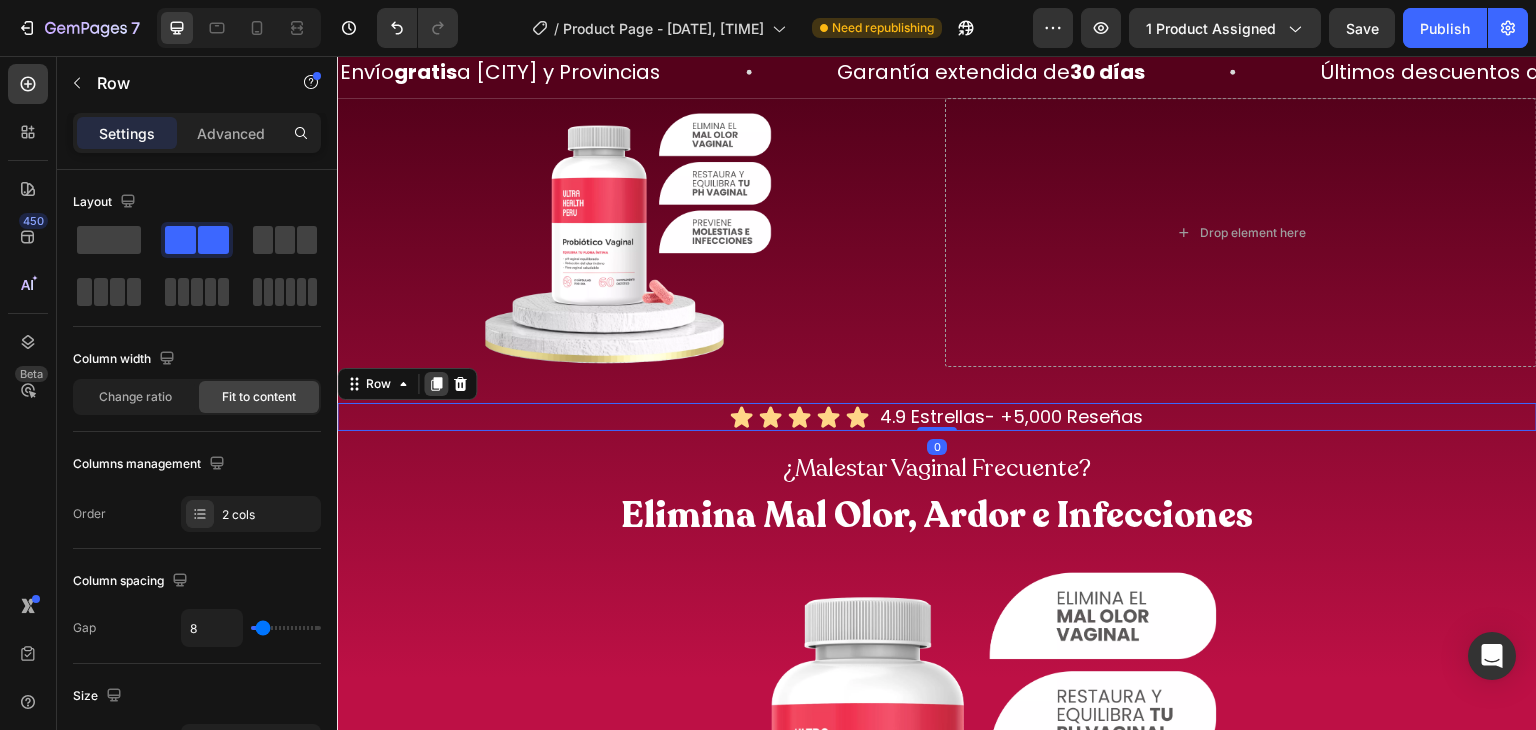 click 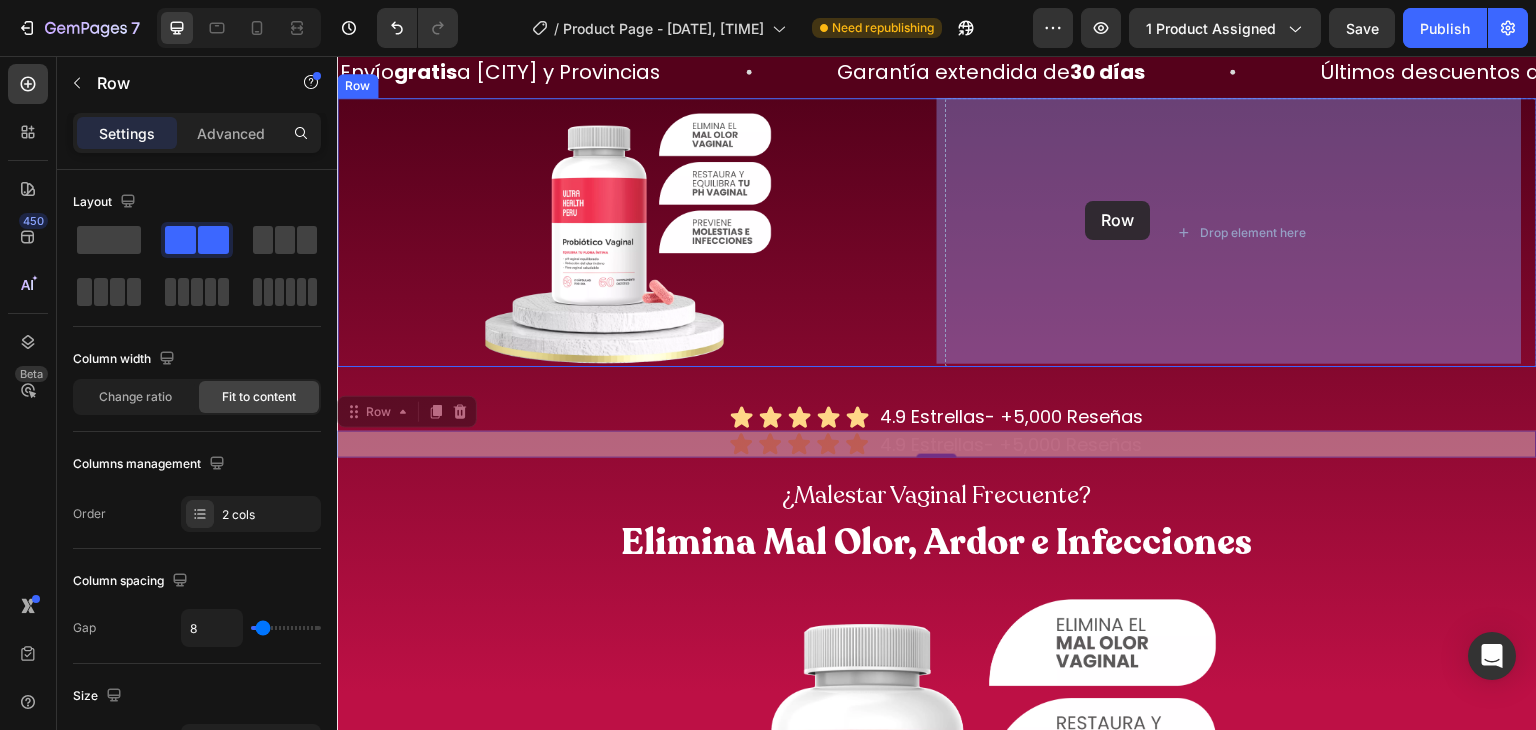 drag, startPoint x: 363, startPoint y: 418, endPoint x: 1087, endPoint y: 201, distance: 755.82074 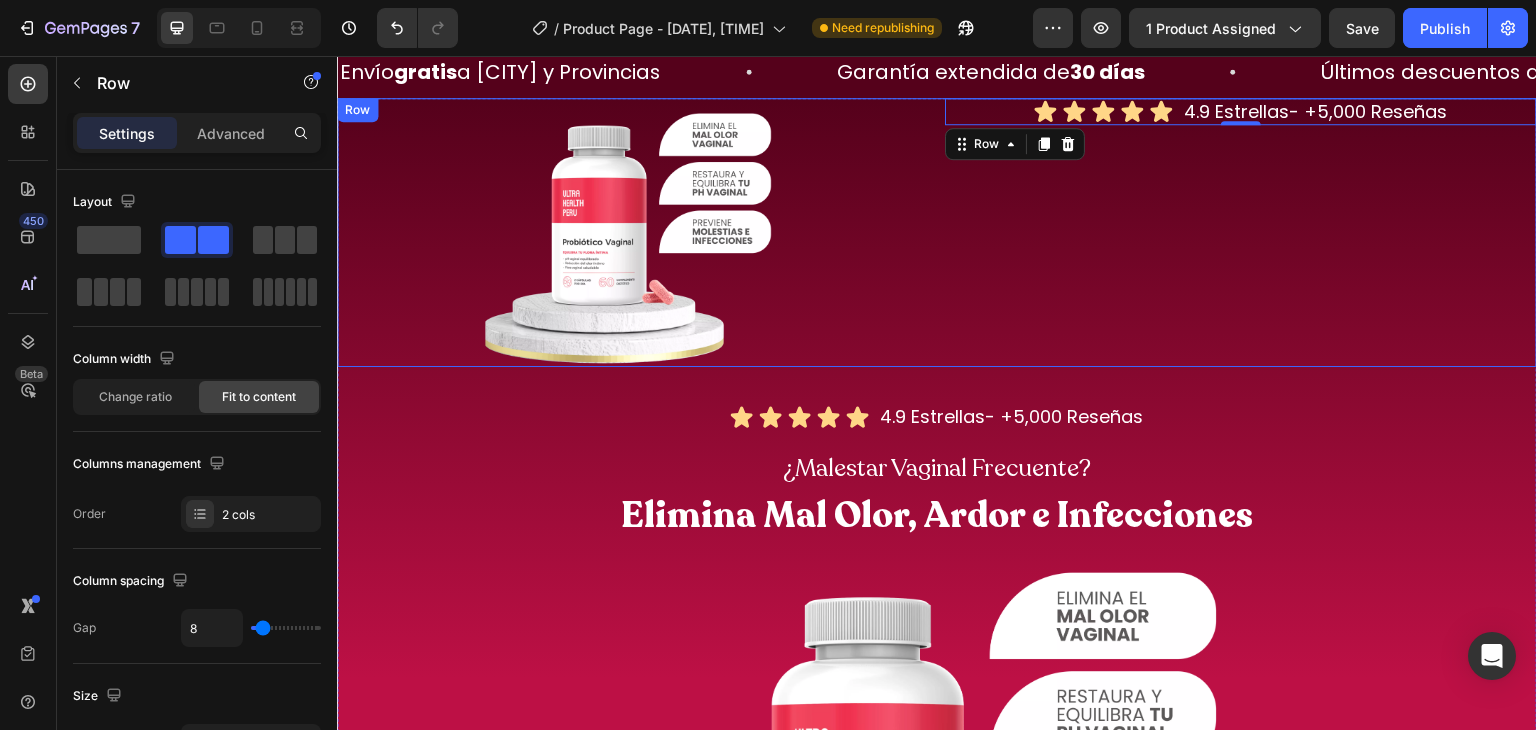 click on "Image Icon Icon Icon Icon Icon Icon List 4.9 Estrellas- +5,000 Reseñas Heading Row   0 Row" at bounding box center [937, 232] 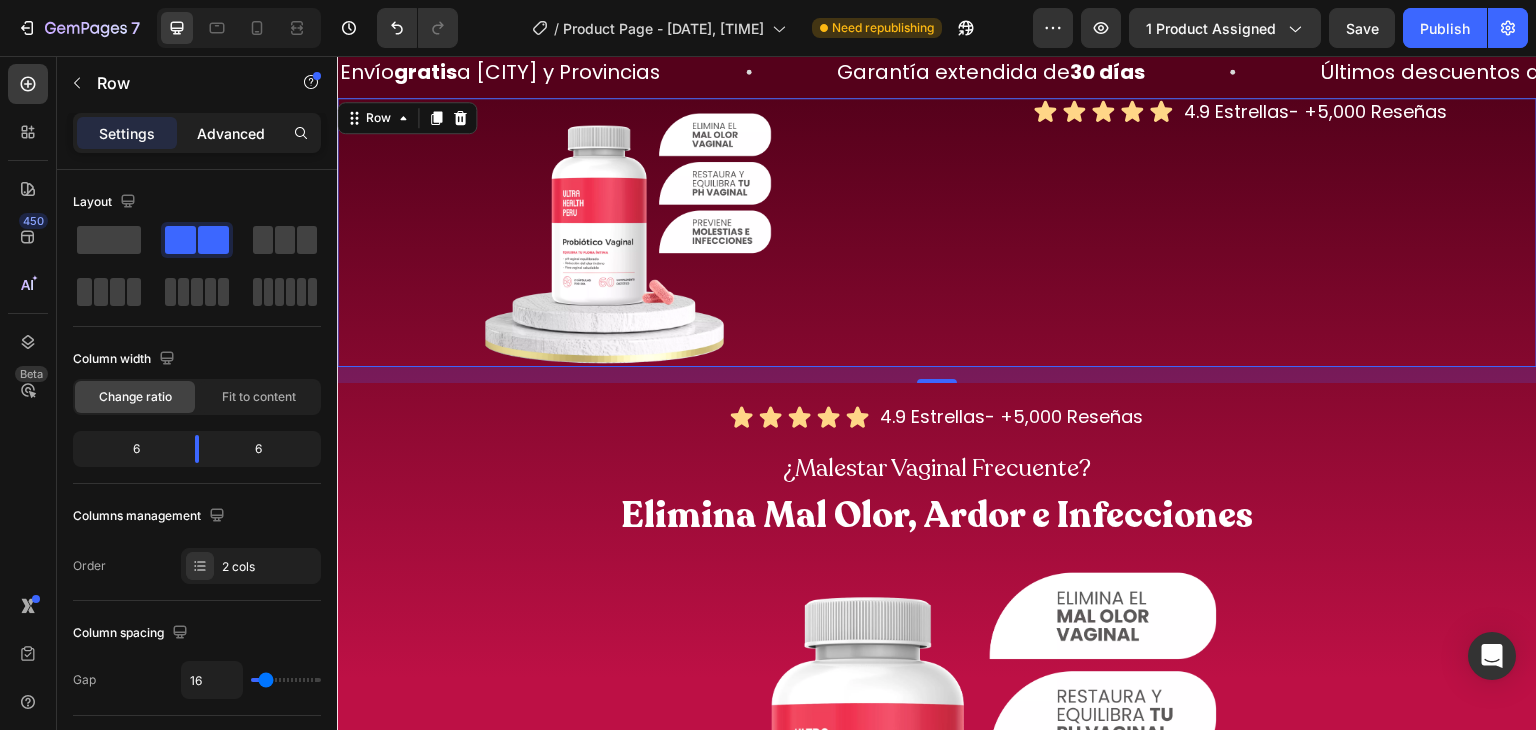 click on "Advanced" at bounding box center (231, 133) 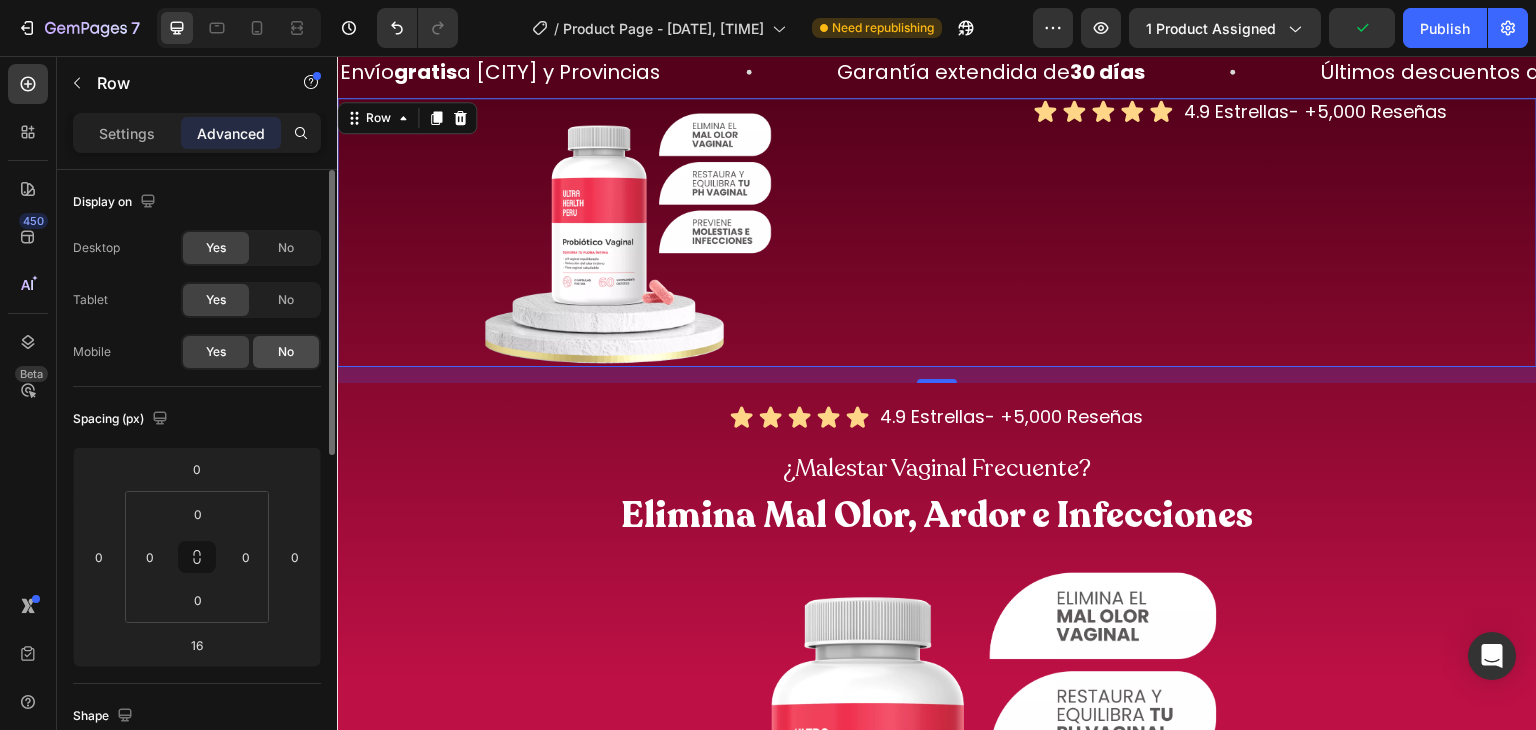 click on "No" 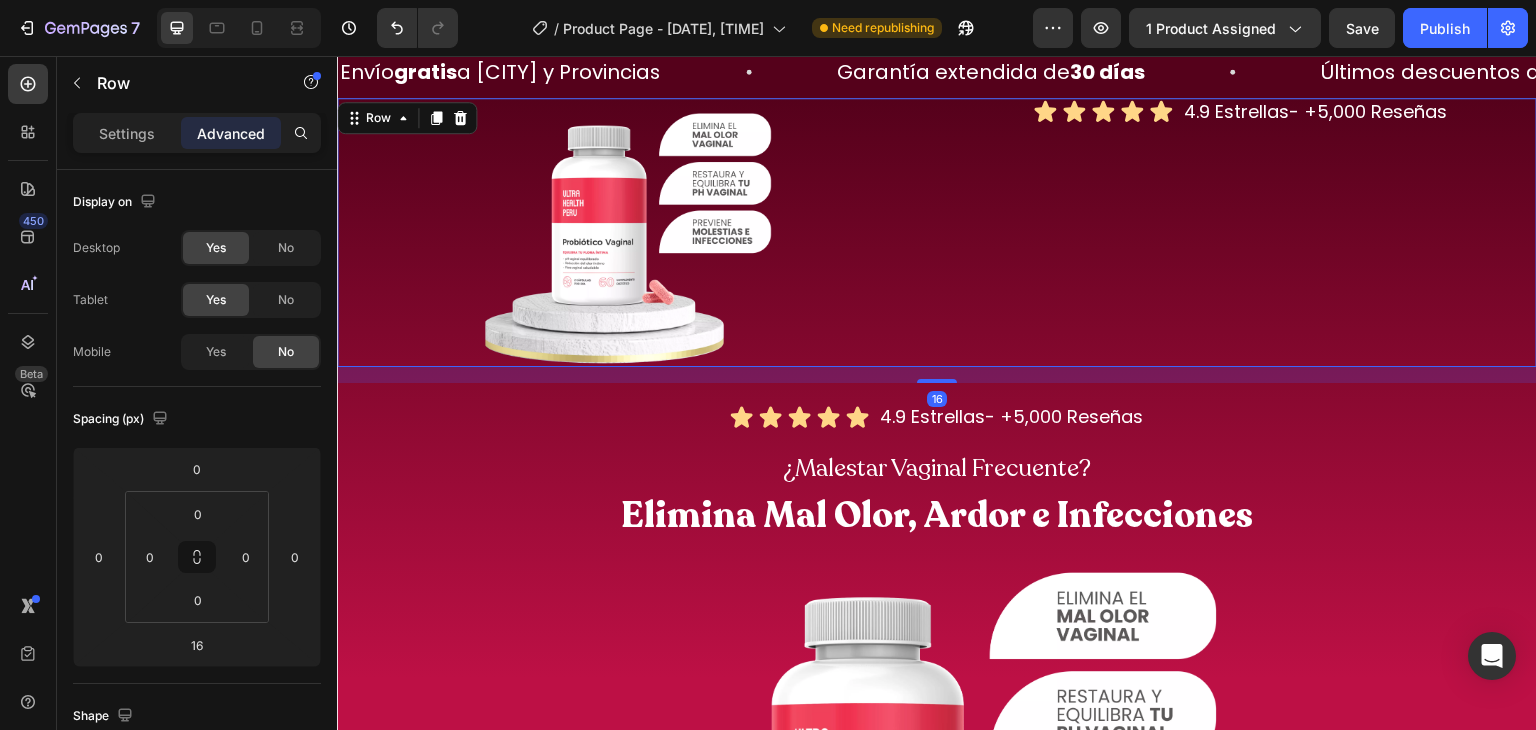 click at bounding box center [239, 28] 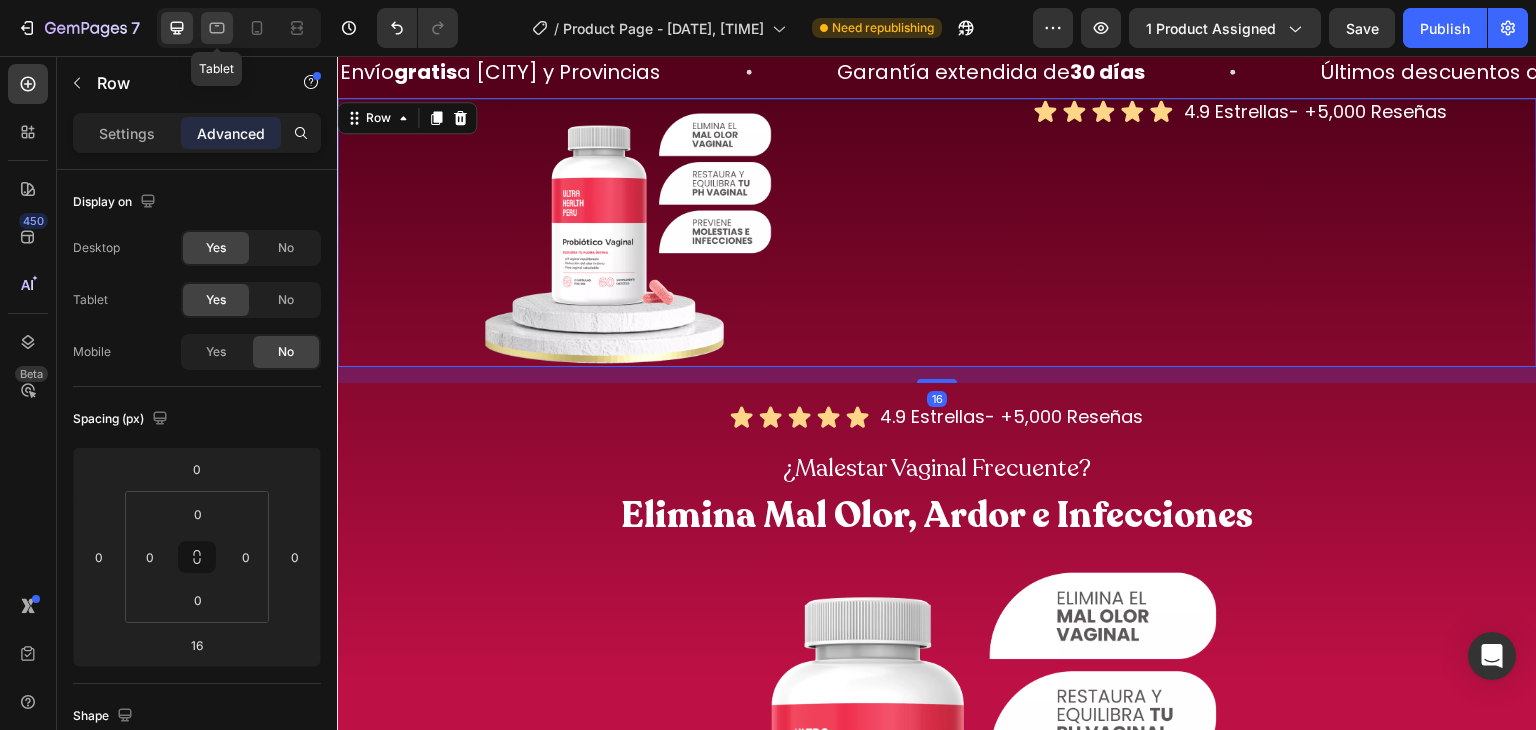 click 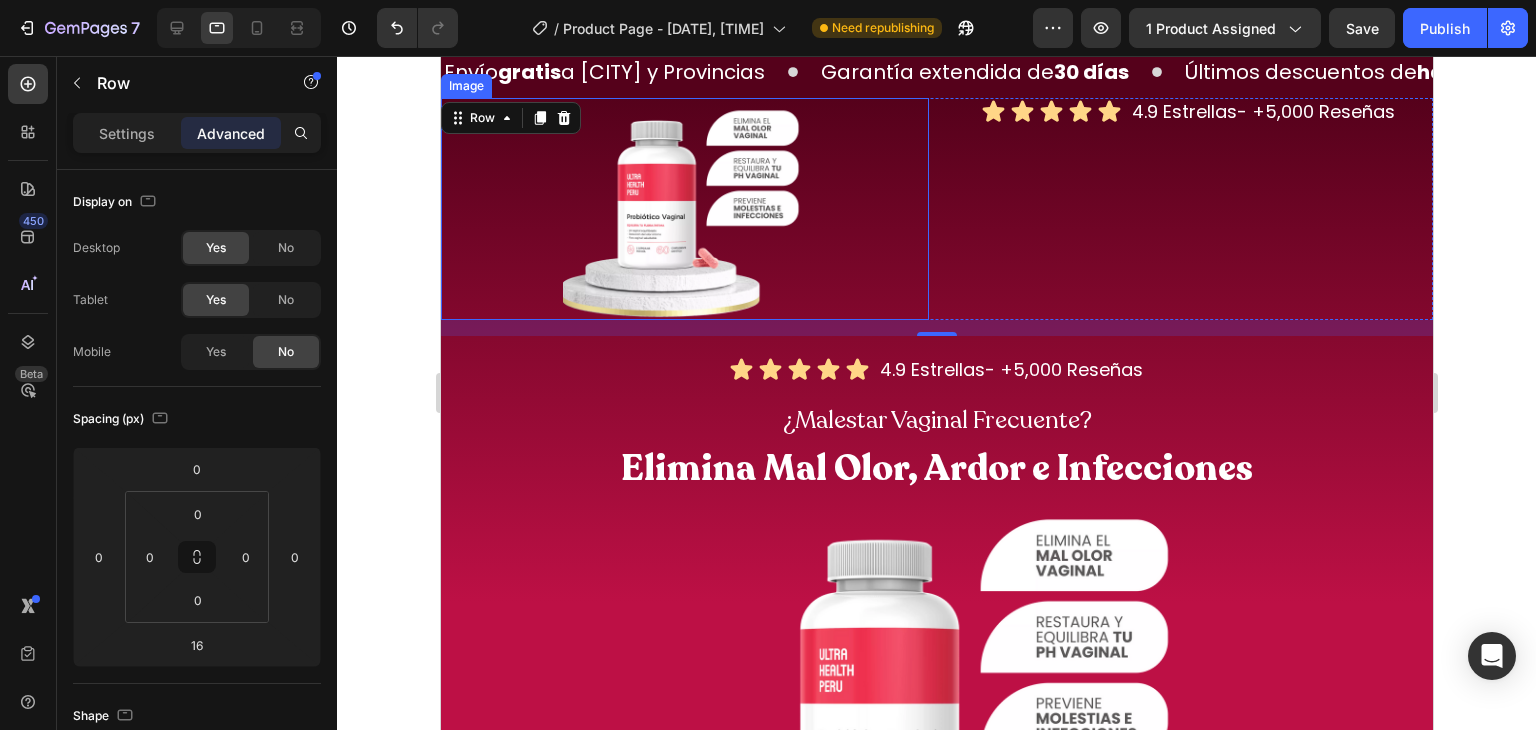 scroll, scrollTop: 23, scrollLeft: 0, axis: vertical 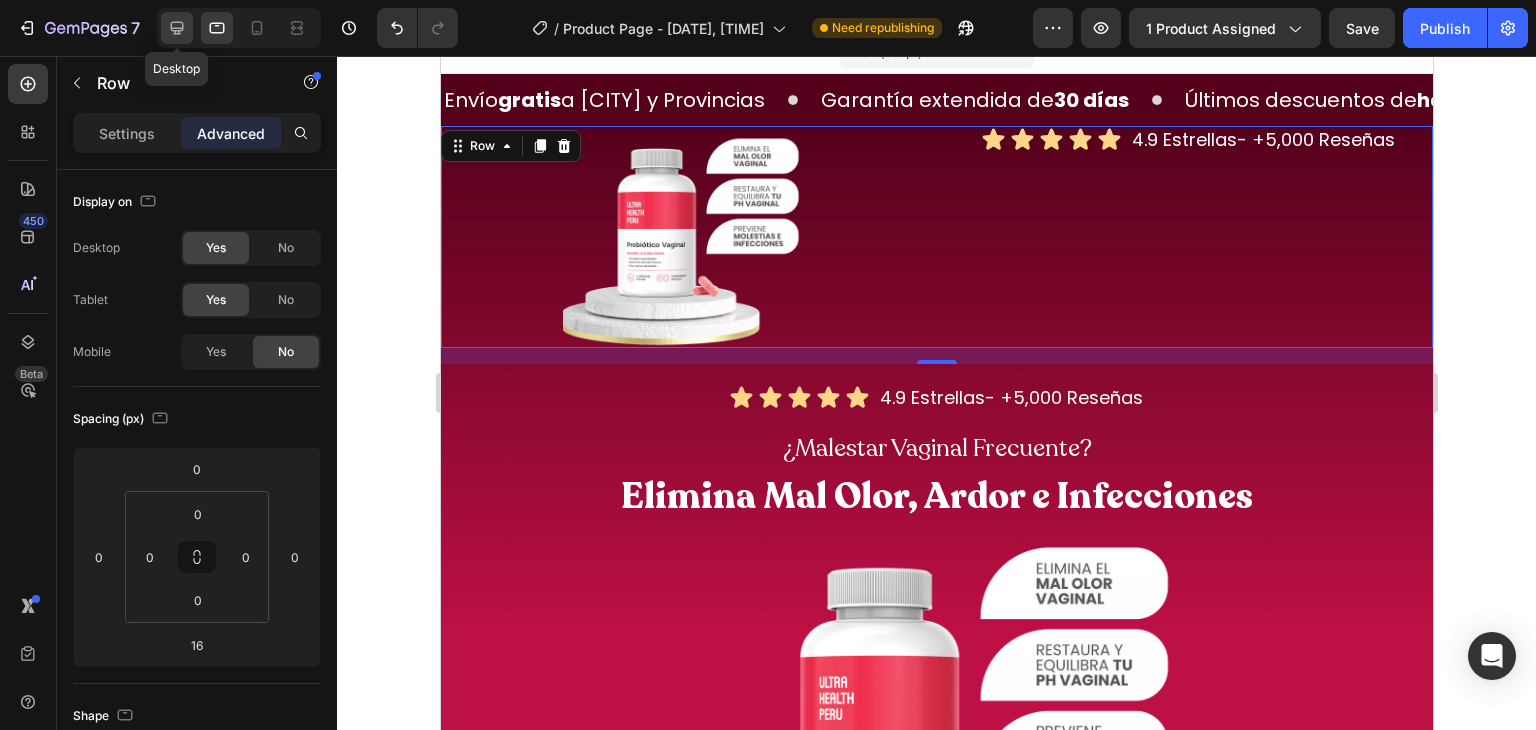 click 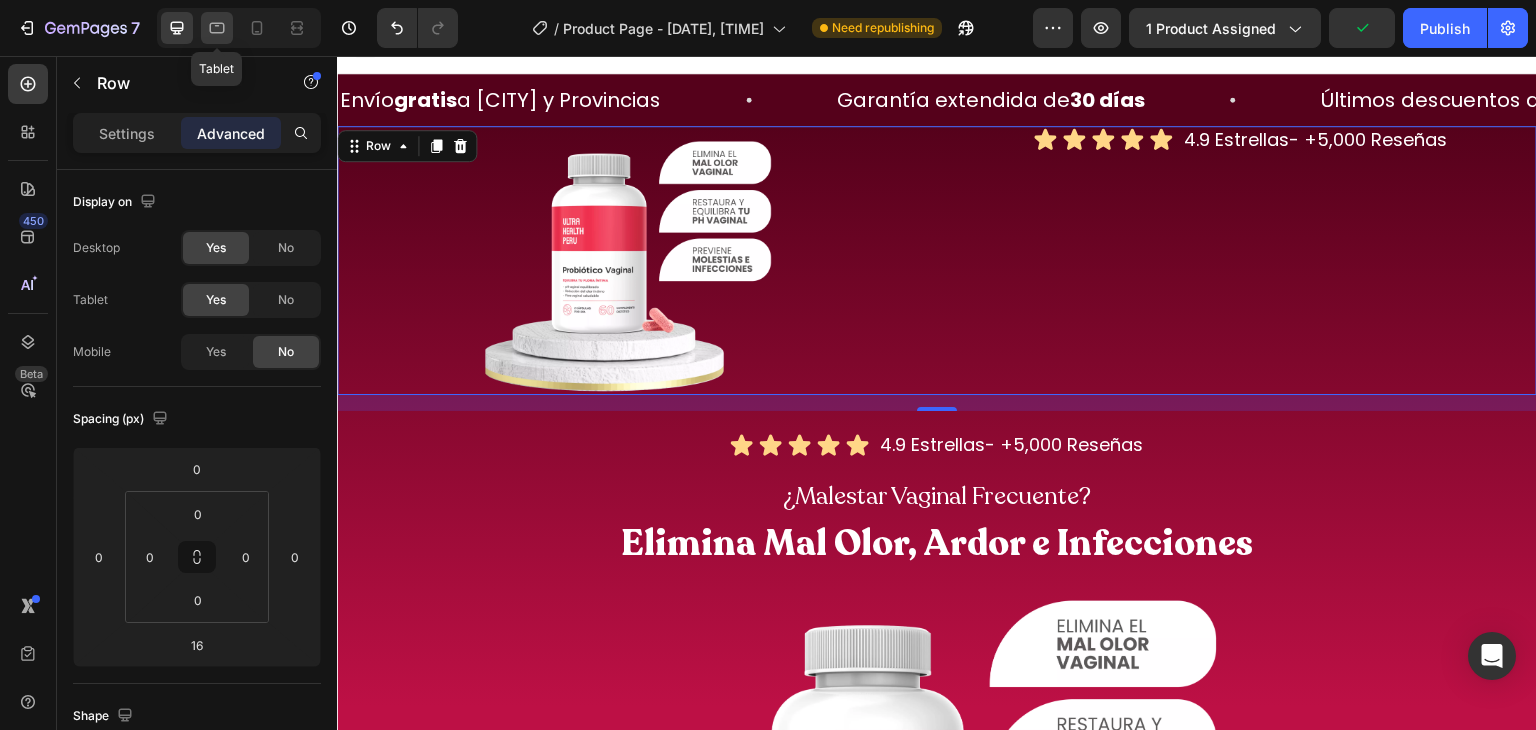 click 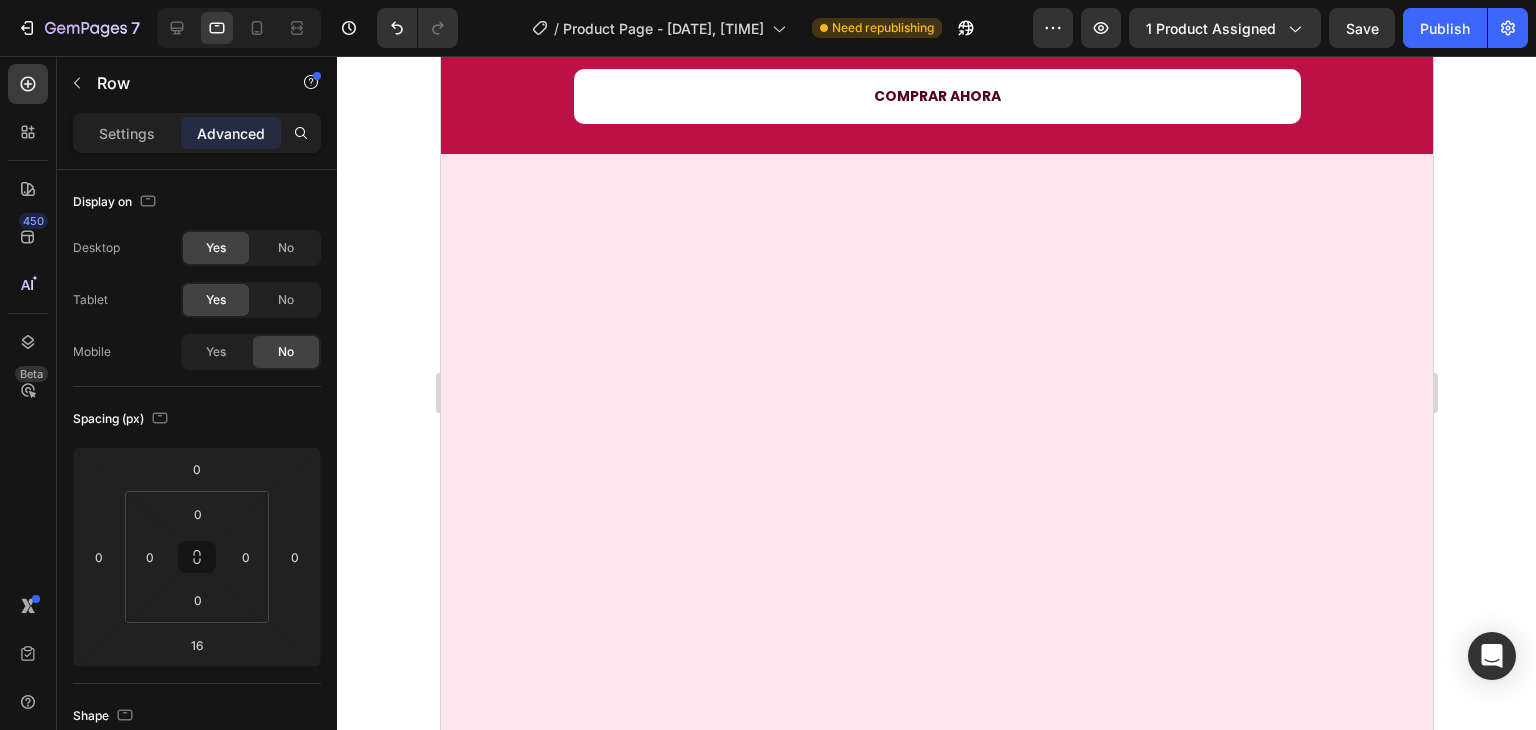 scroll, scrollTop: 0, scrollLeft: 0, axis: both 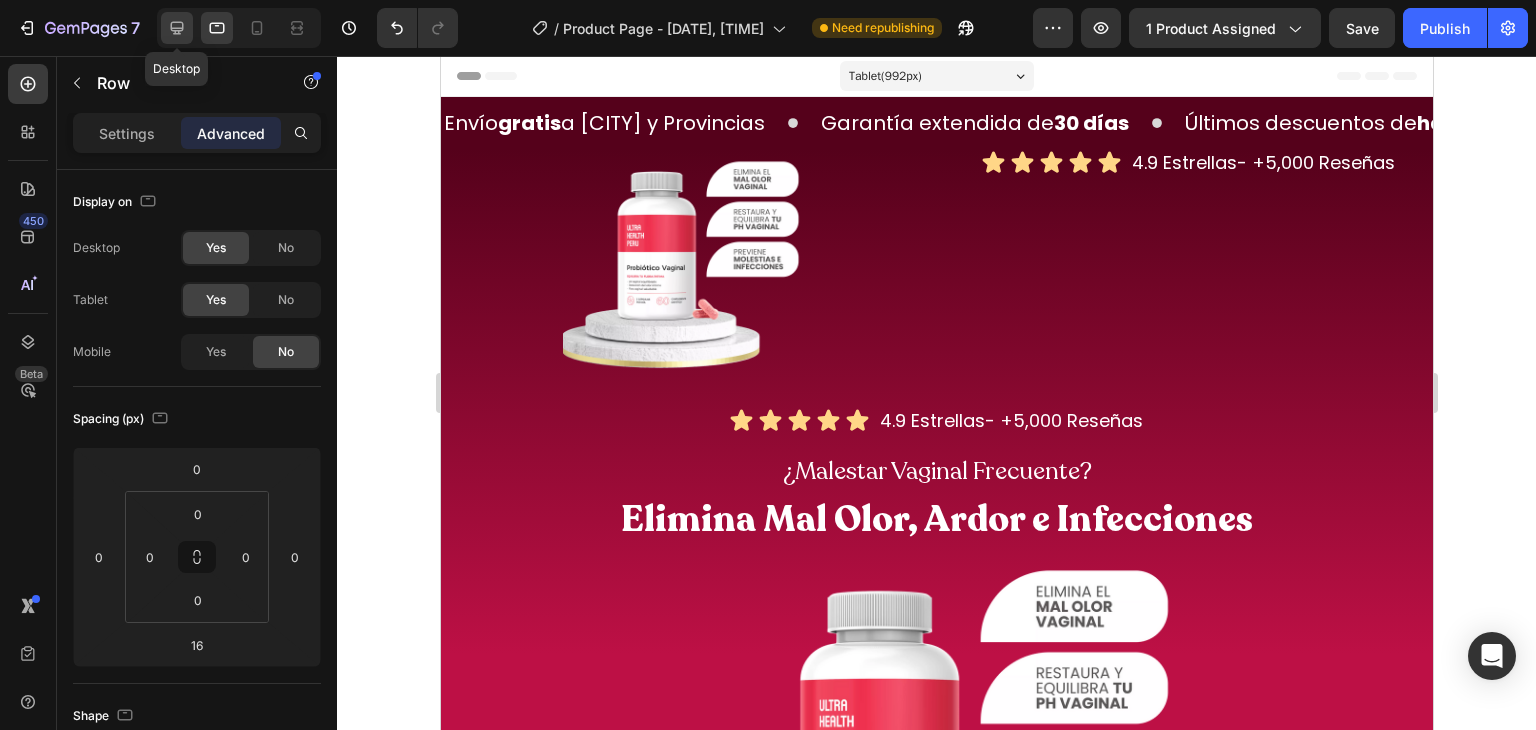 click 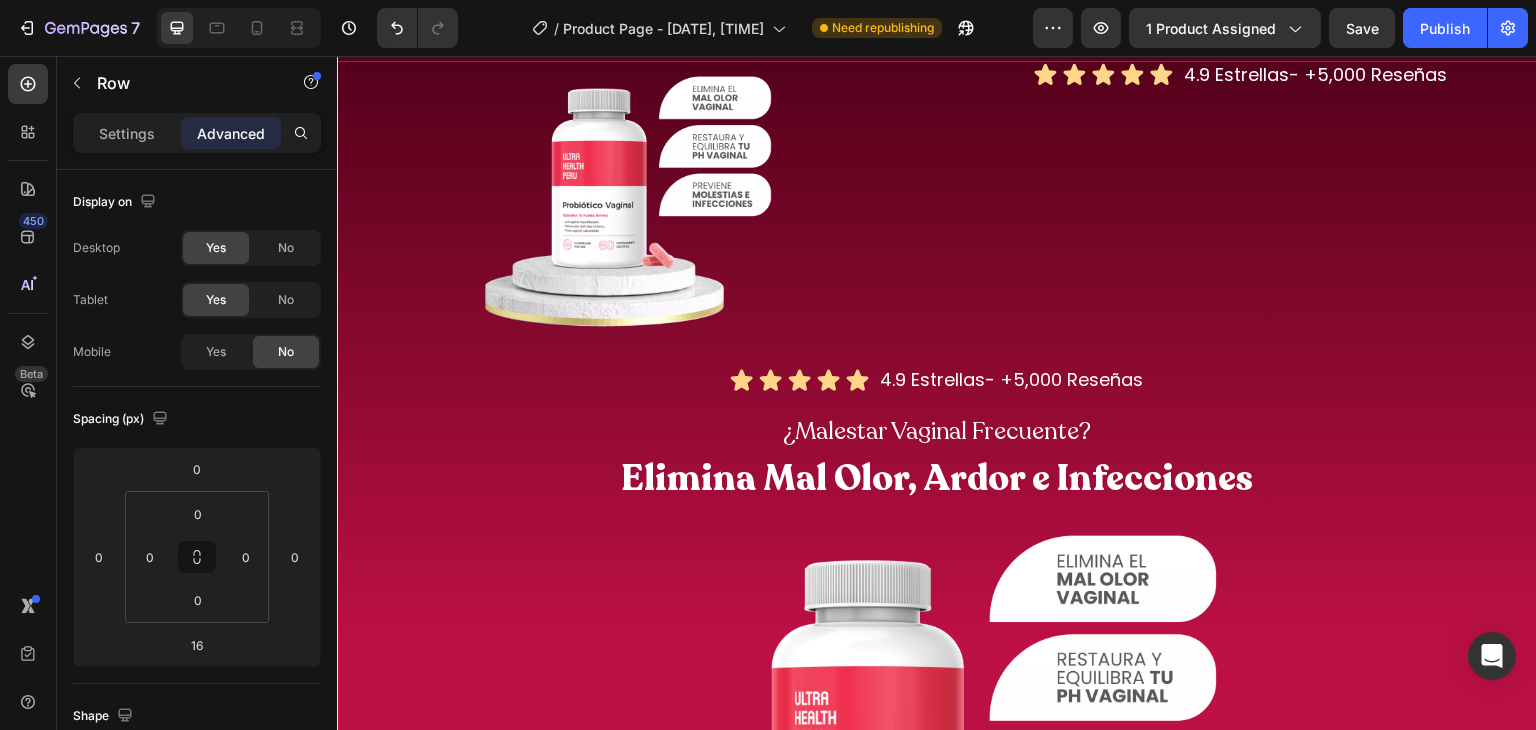 scroll, scrollTop: 31, scrollLeft: 0, axis: vertical 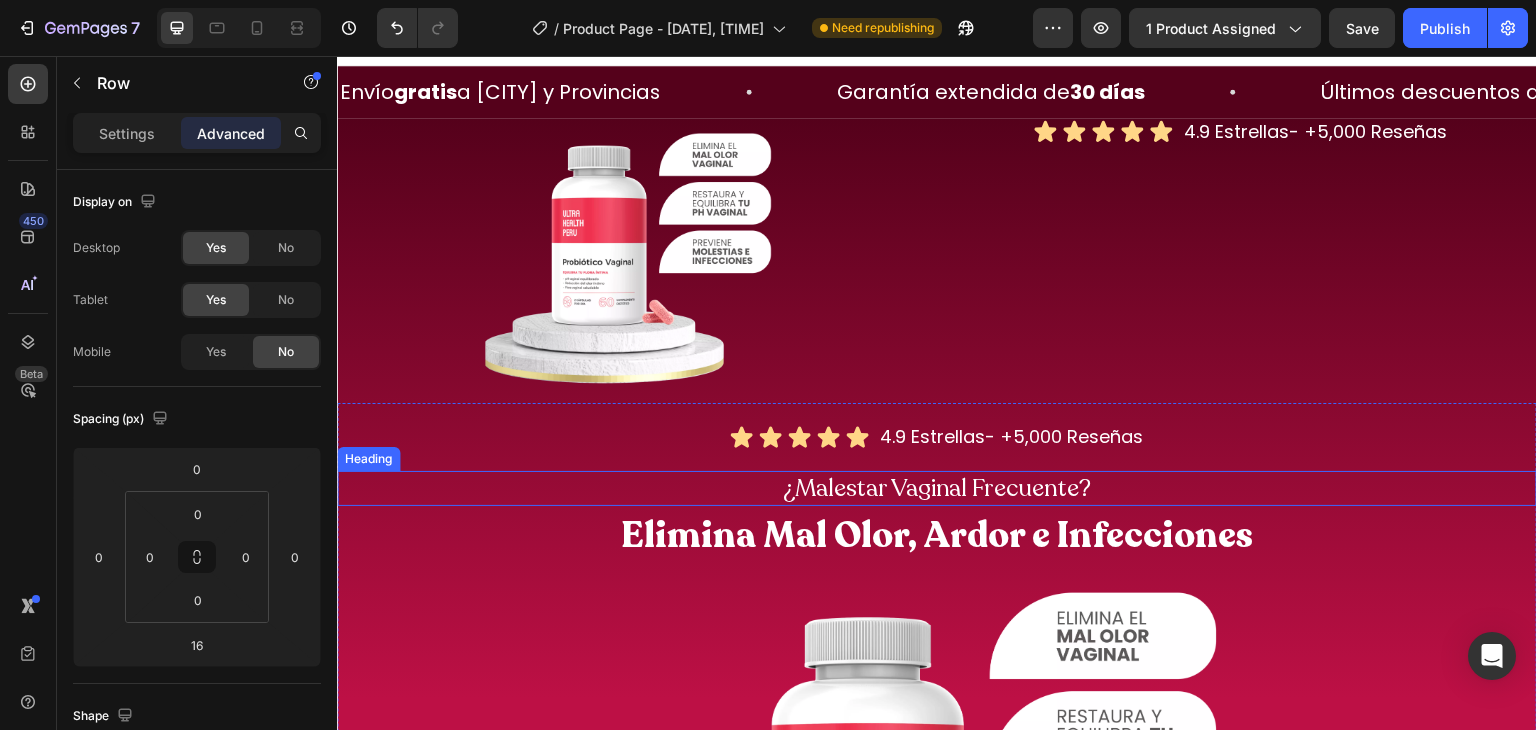 click on "¿Malestar Vaginal Frecuente?" at bounding box center [937, 488] 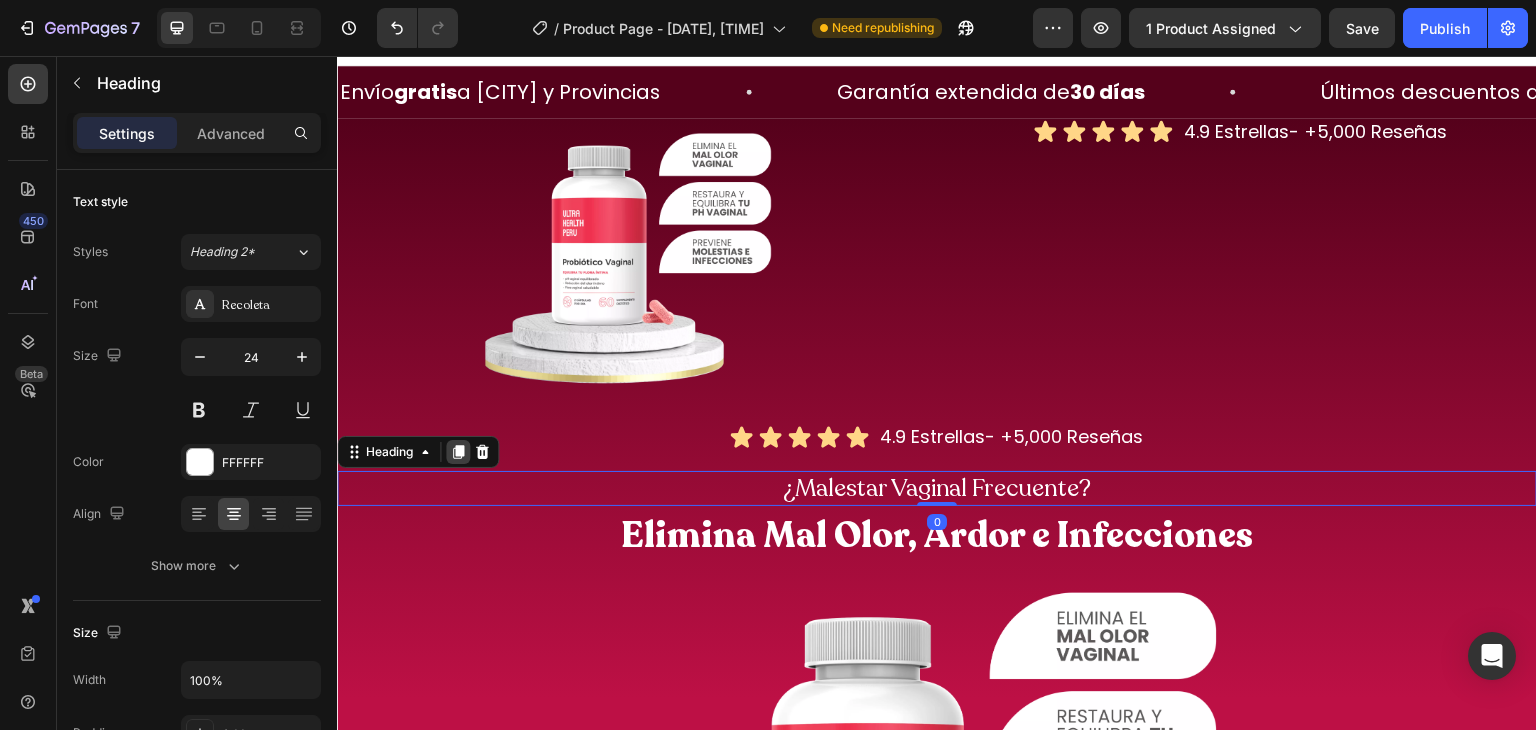 click 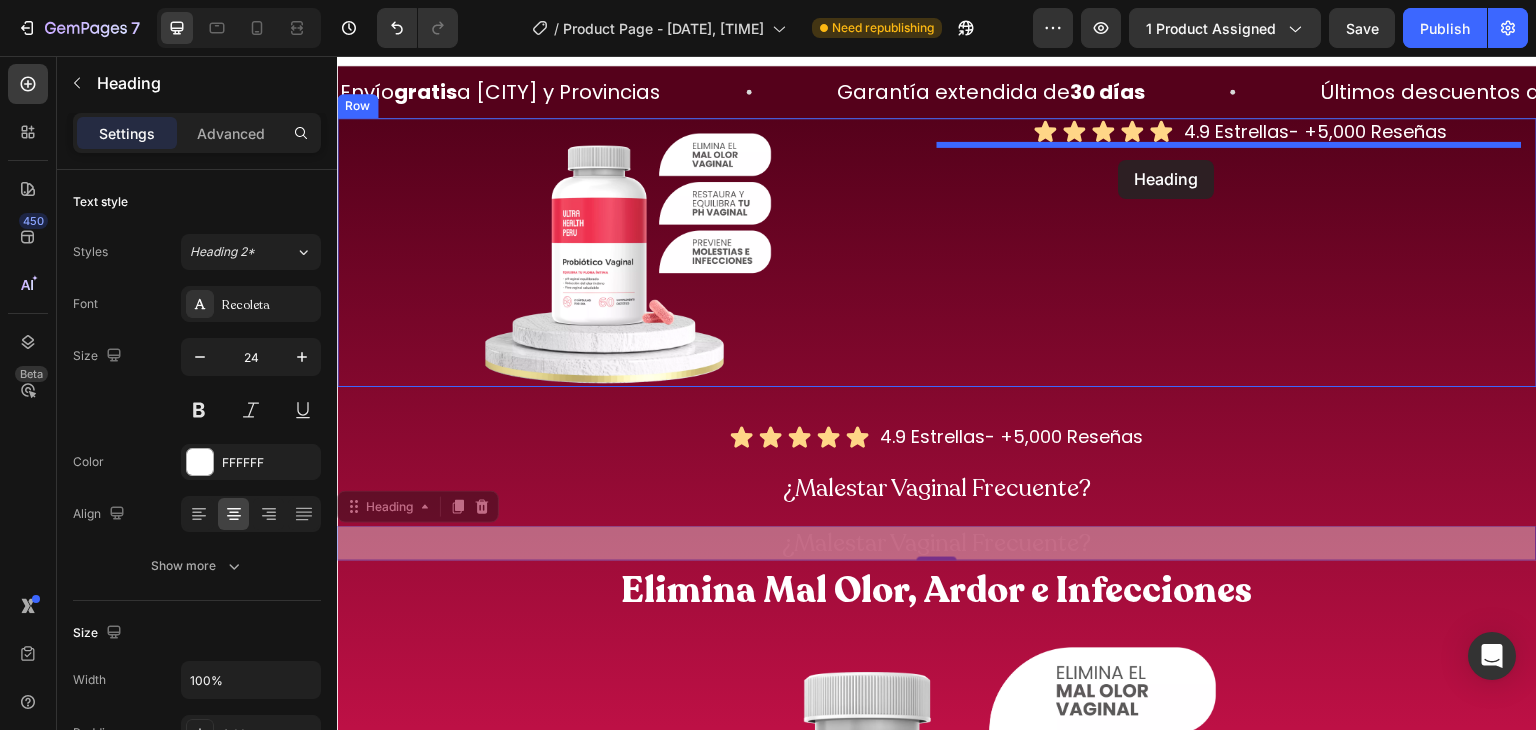 drag, startPoint x: 393, startPoint y: 506, endPoint x: 1119, endPoint y: 160, distance: 804.2338 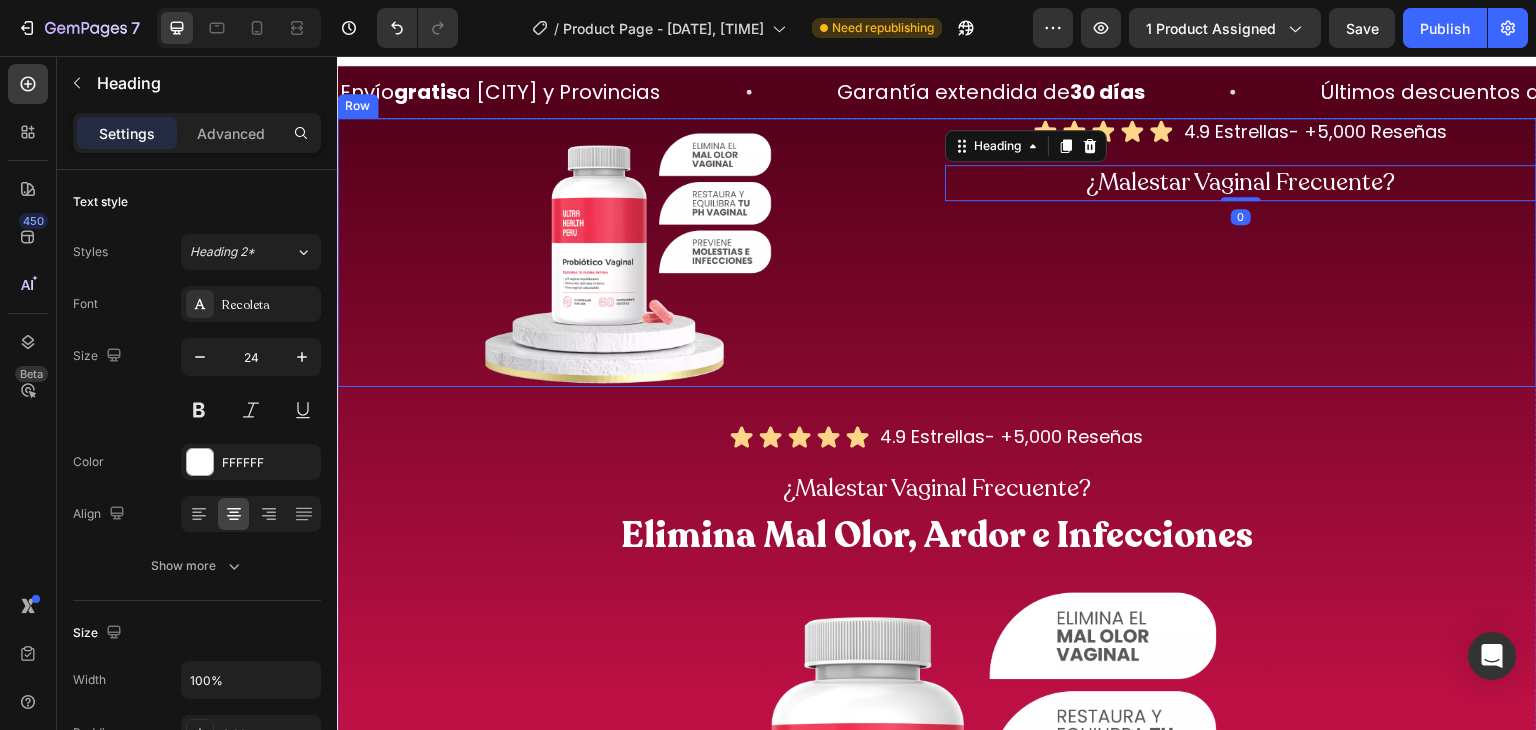 click on "Icon Icon Icon Icon Icon Icon List 4.9 Estrellas- +5,000 Reseñas Heading Row ¿Malestar Vaginal Frecuente? Heading   0" at bounding box center (1241, 252) 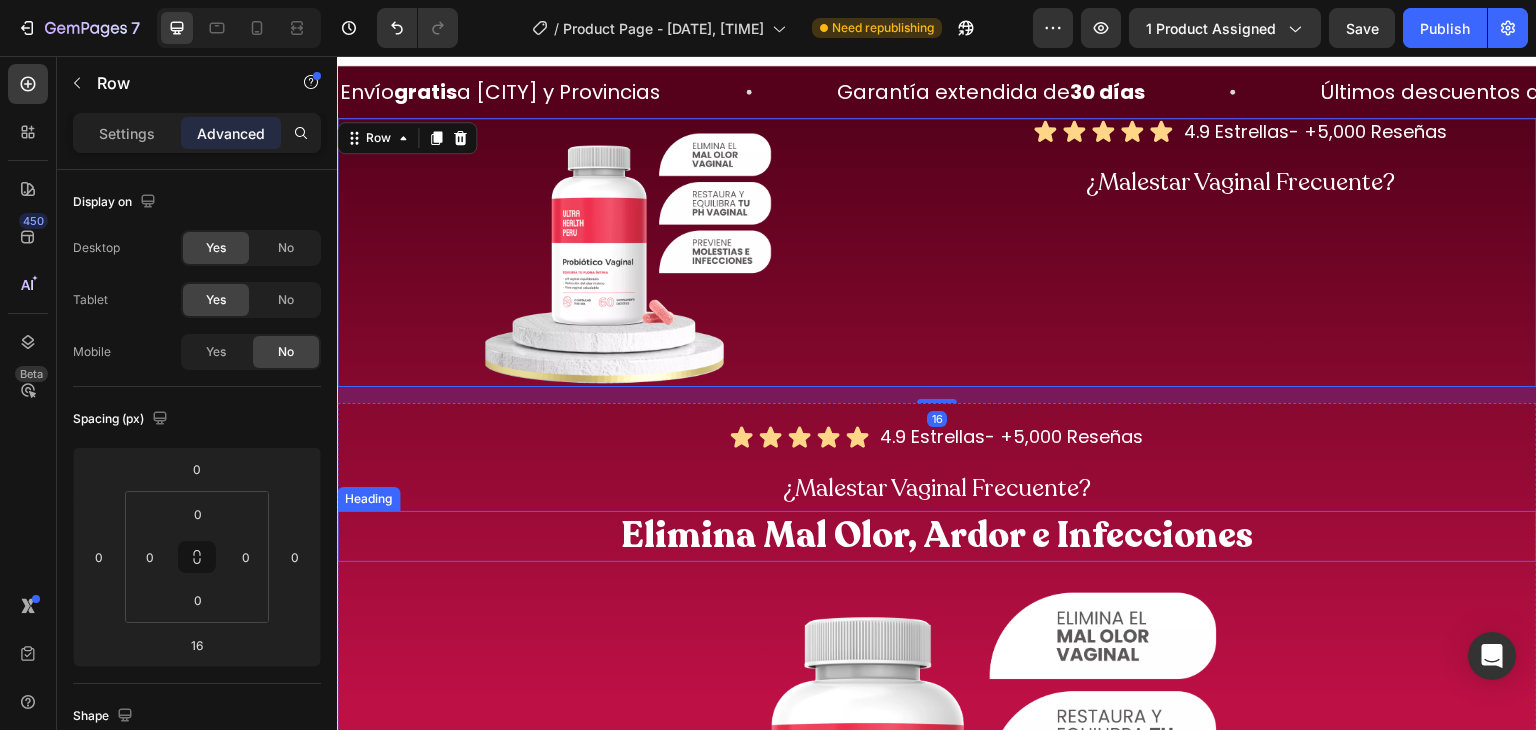click on "Elimina Mal Olor, Ardor e Infecciones" at bounding box center [937, 536] 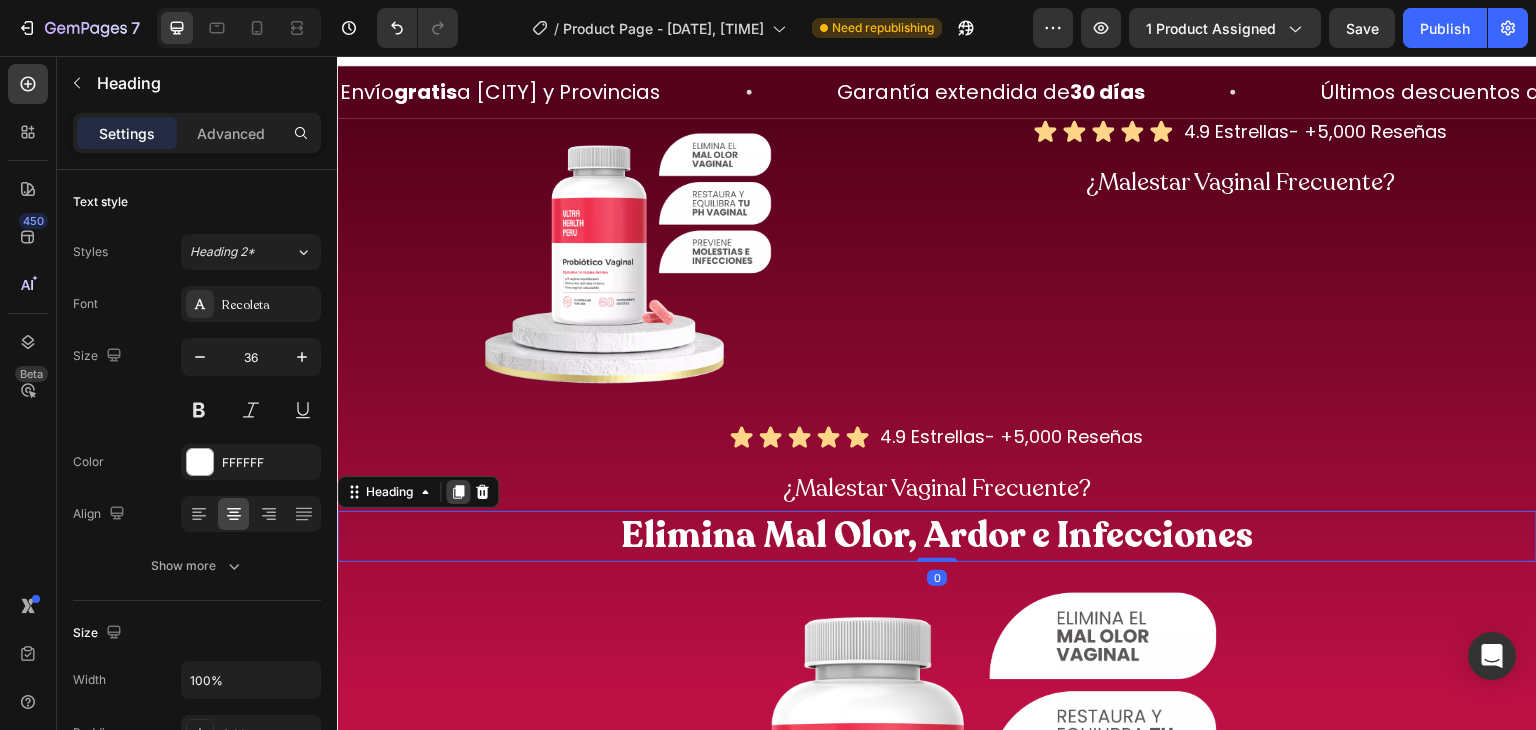 click at bounding box center (458, 492) 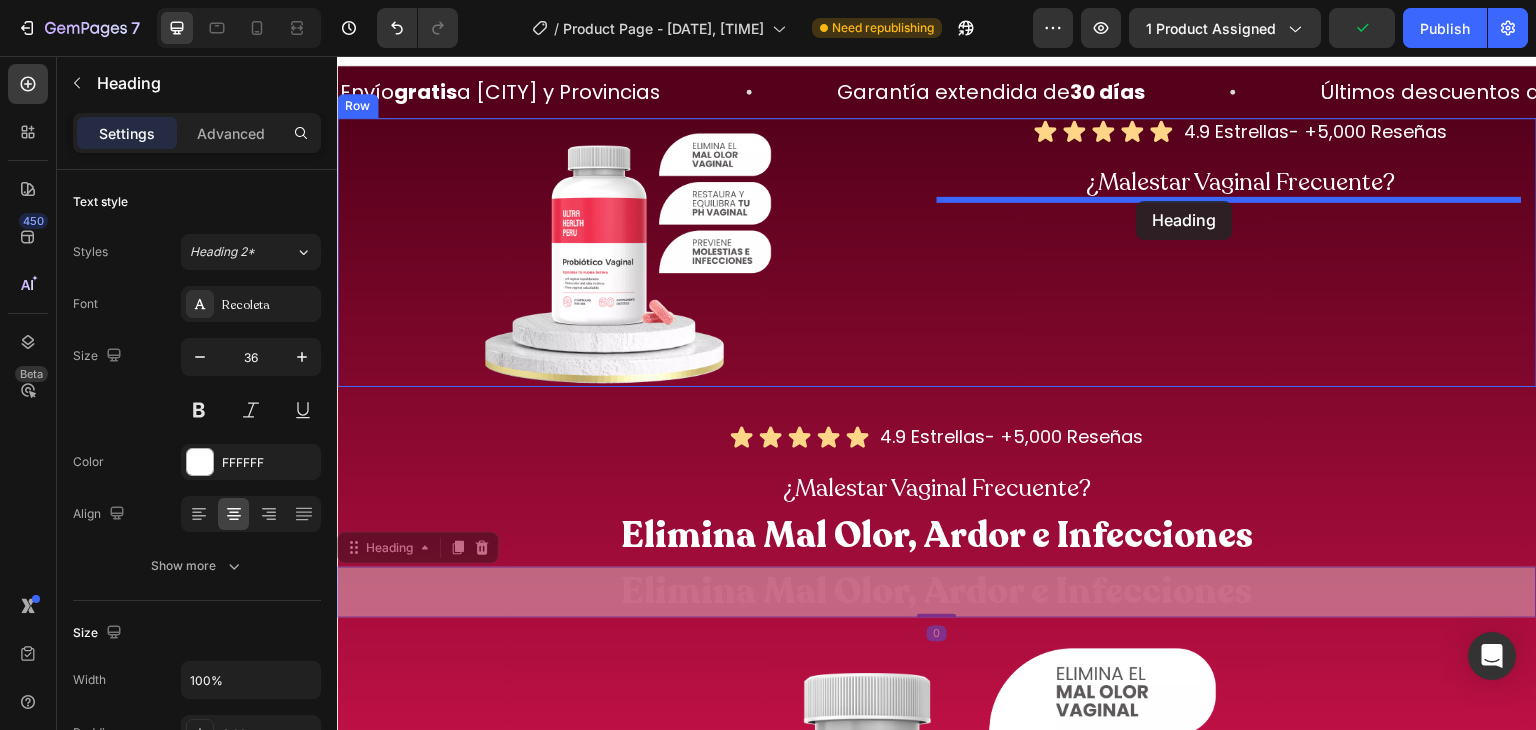 drag, startPoint x: 379, startPoint y: 547, endPoint x: 1138, endPoint y: 201, distance: 834.1445 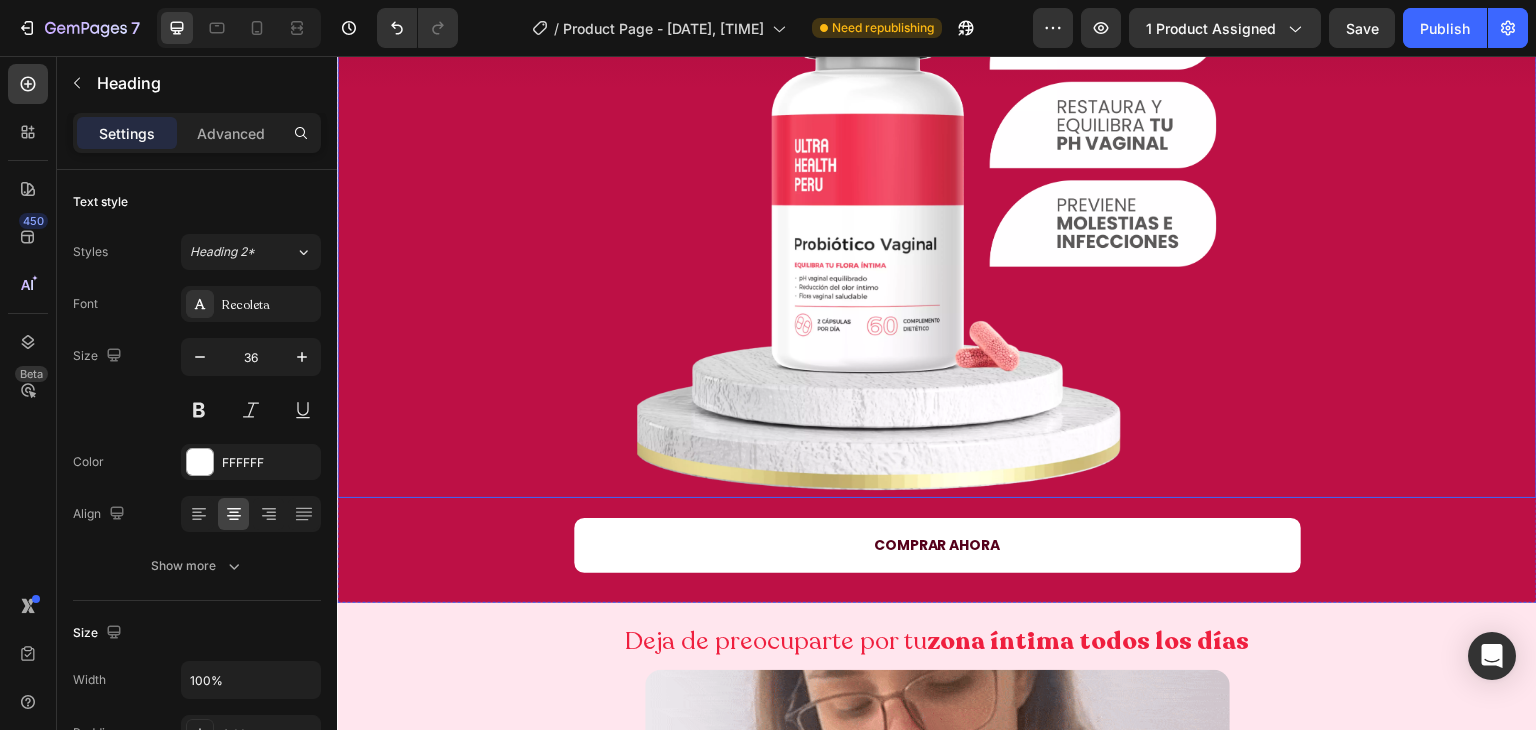 scroll, scrollTop: 655, scrollLeft: 0, axis: vertical 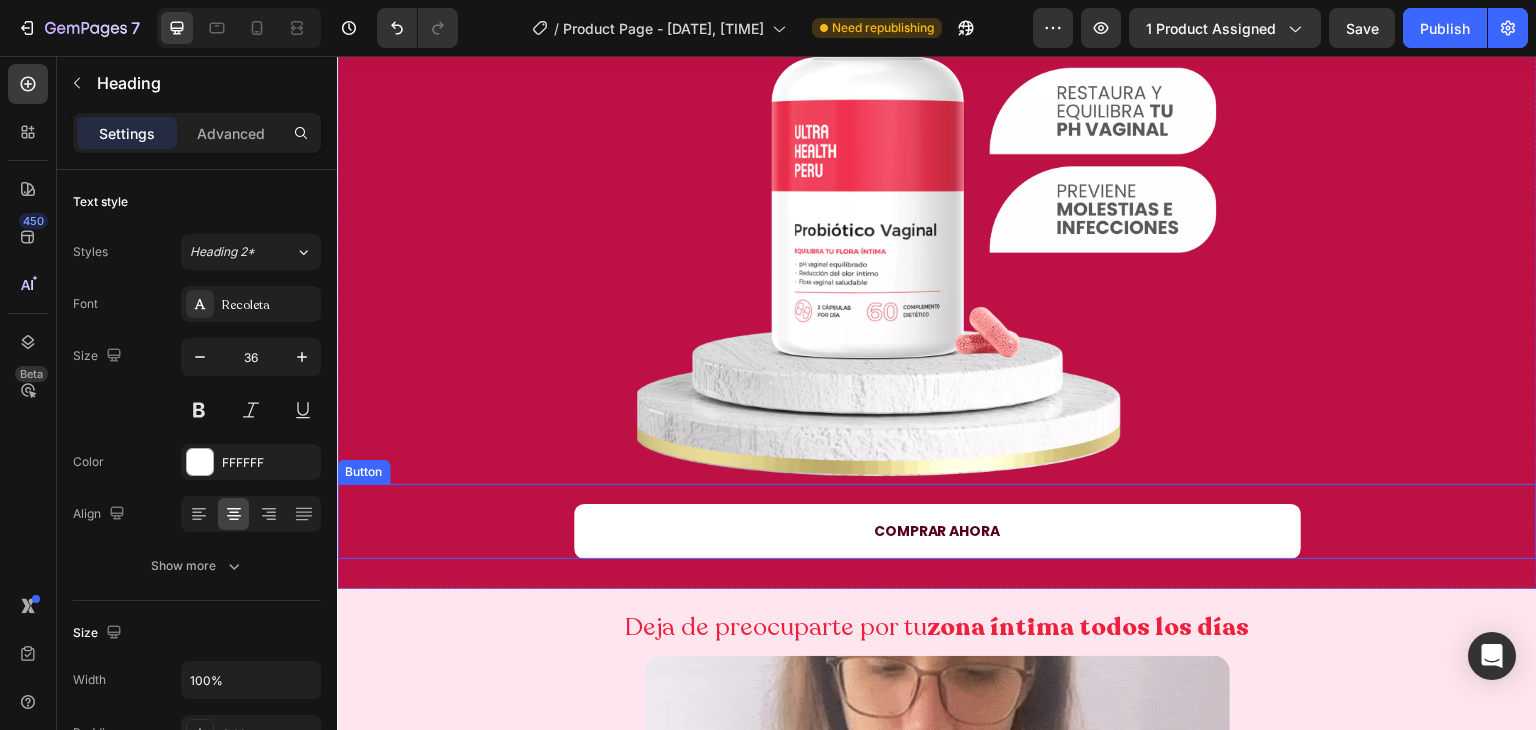 click on "COMPRAR AHORA Button" at bounding box center (937, 521) 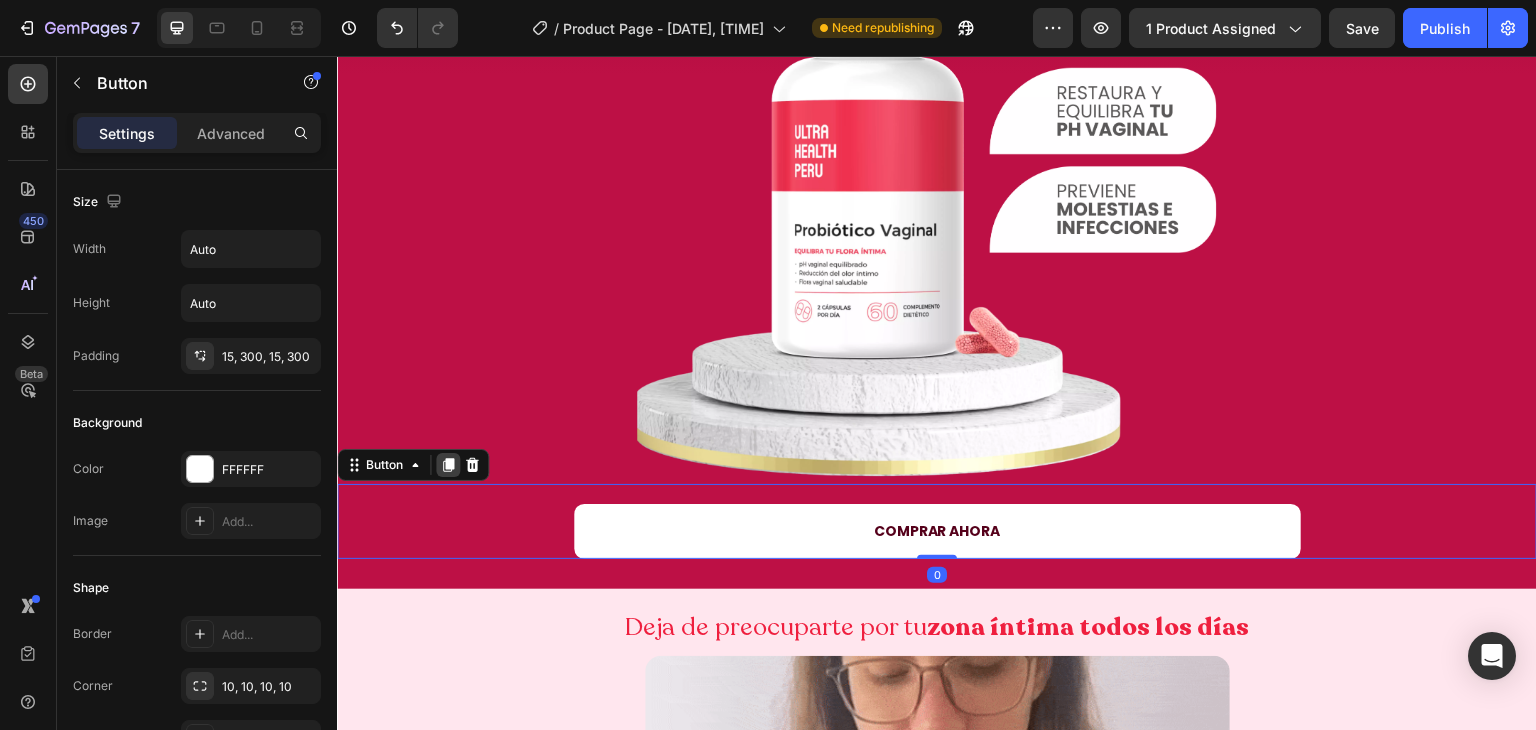 click 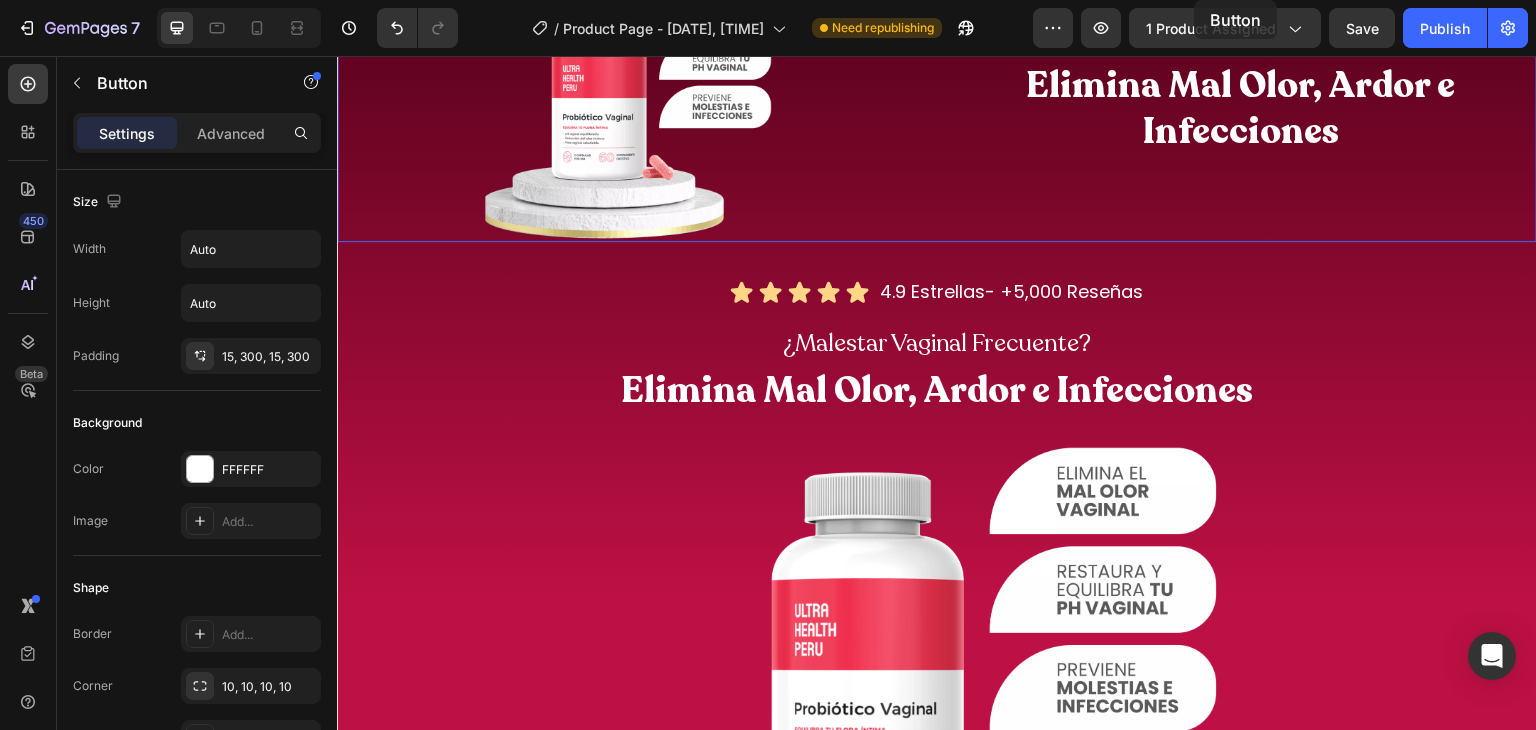 scroll, scrollTop: 0, scrollLeft: 0, axis: both 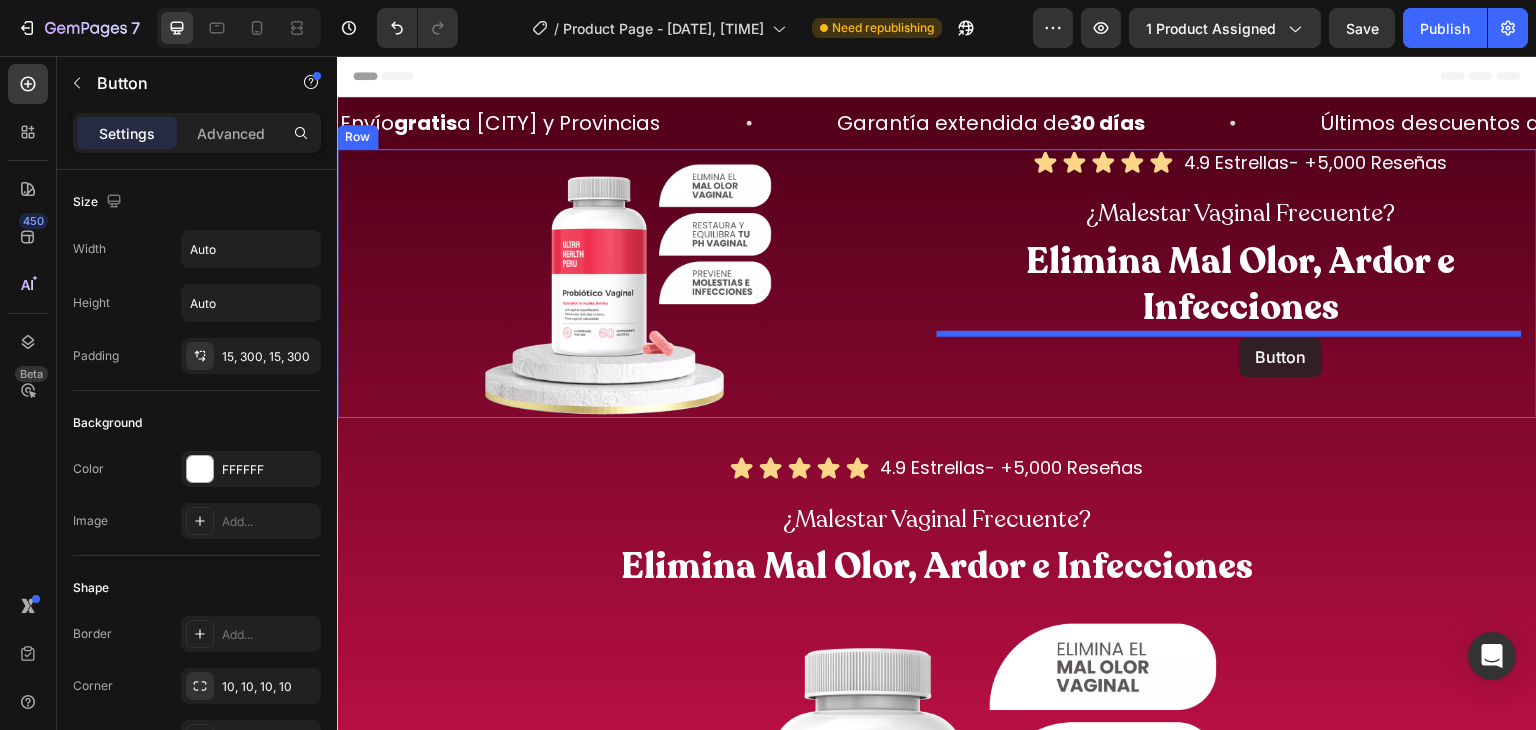 drag, startPoint x: 372, startPoint y: 525, endPoint x: 1240, endPoint y: 338, distance: 887.915 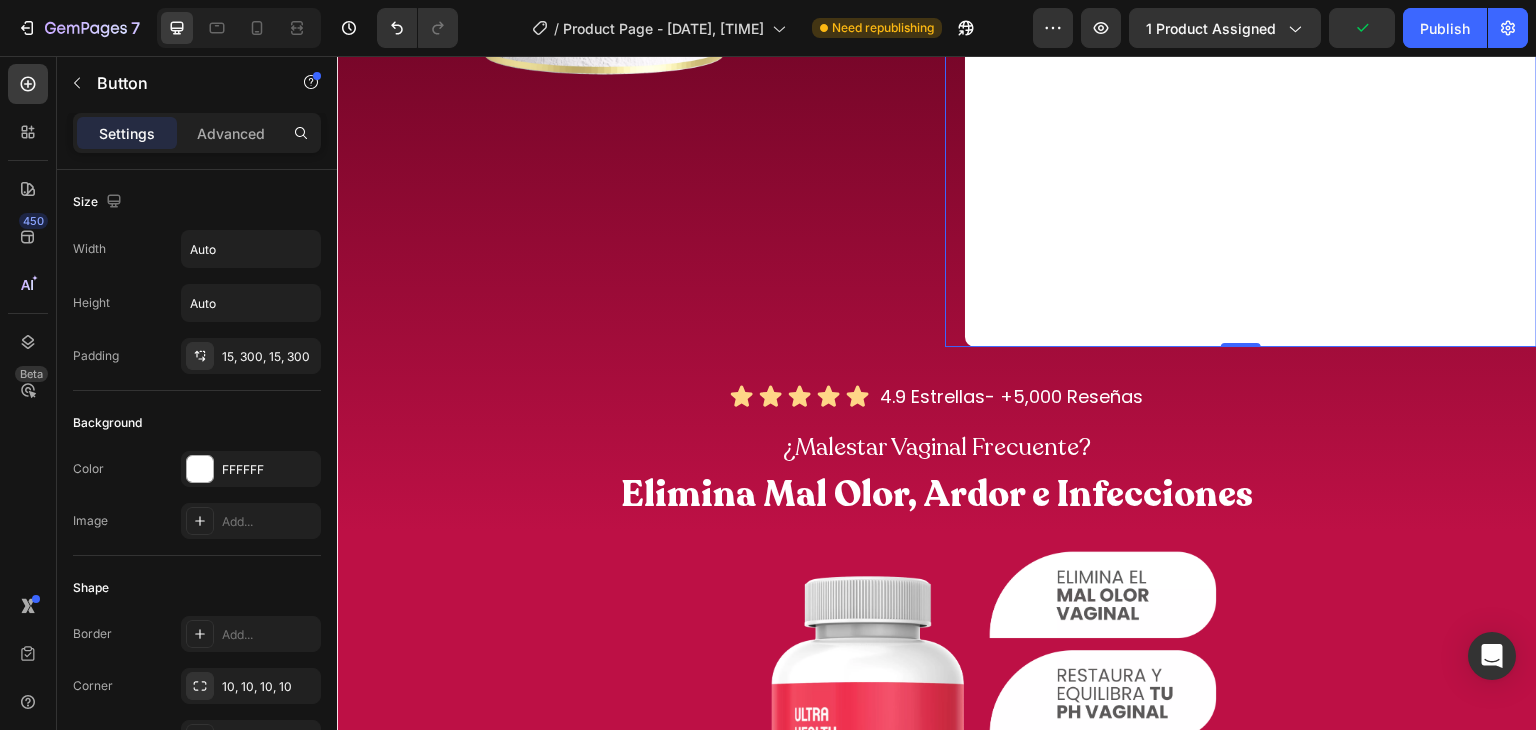 scroll, scrollTop: 200, scrollLeft: 0, axis: vertical 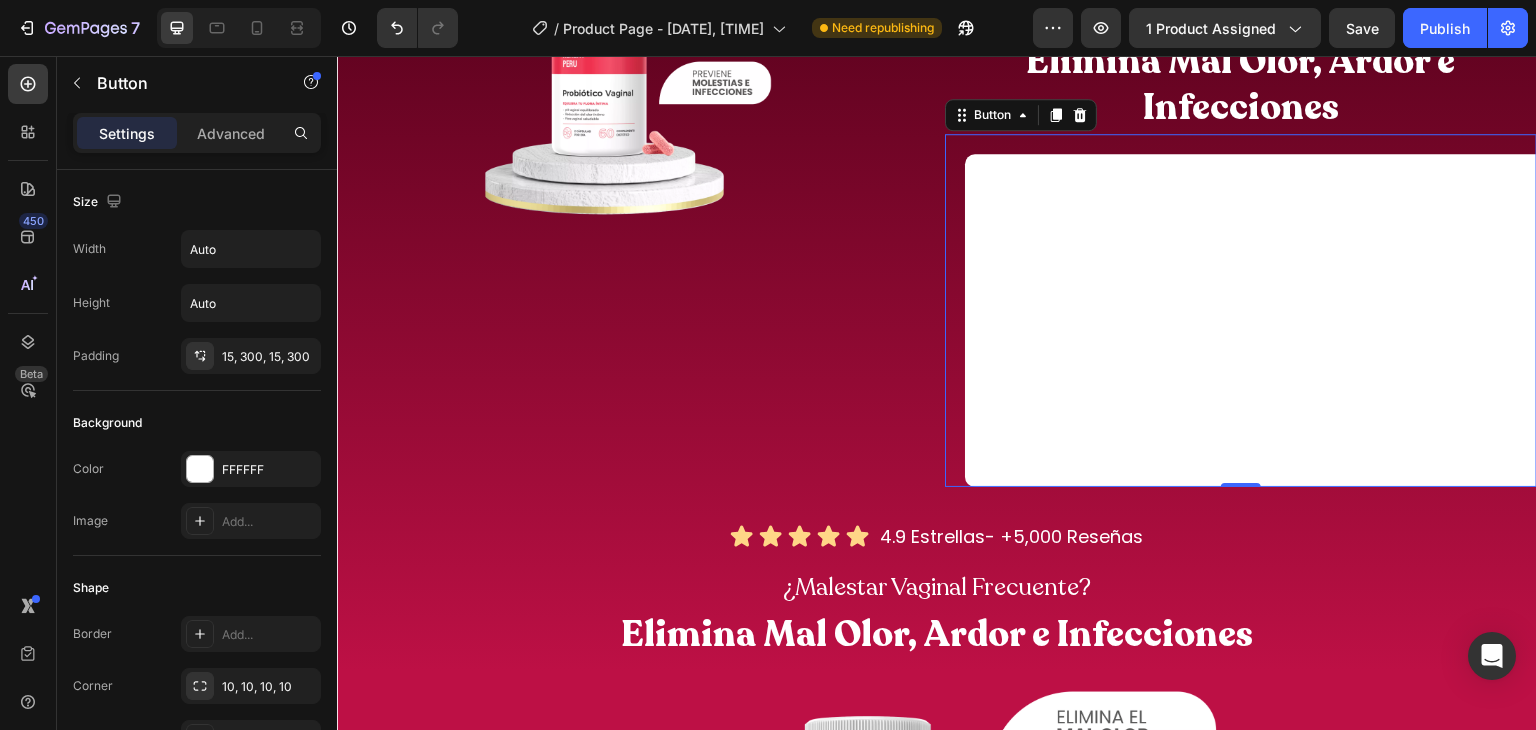 click on "COMPRAR AHORA" at bounding box center (1265, 320) 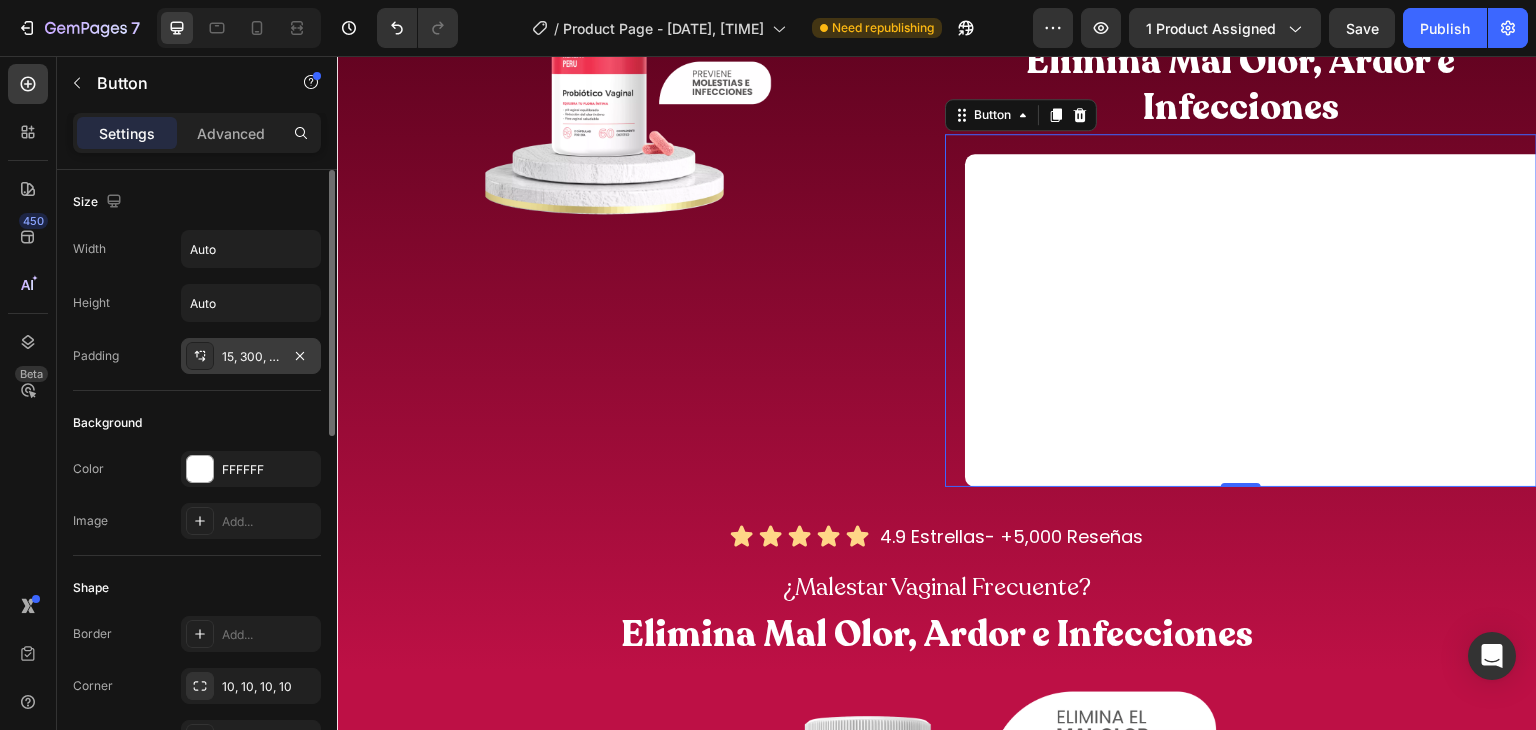 click on "15, 300, 15, 300" at bounding box center [251, 357] 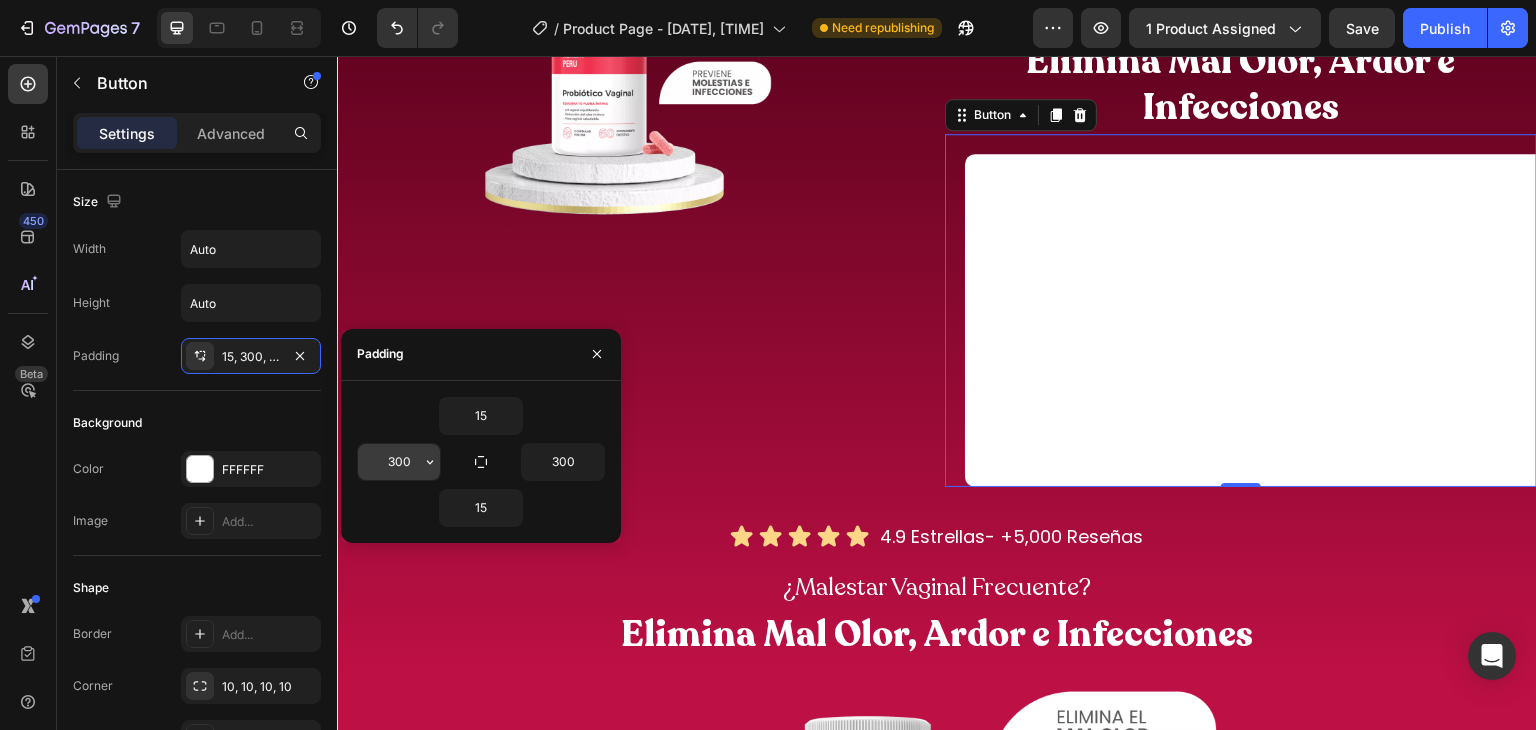 click on "300" at bounding box center (399, 462) 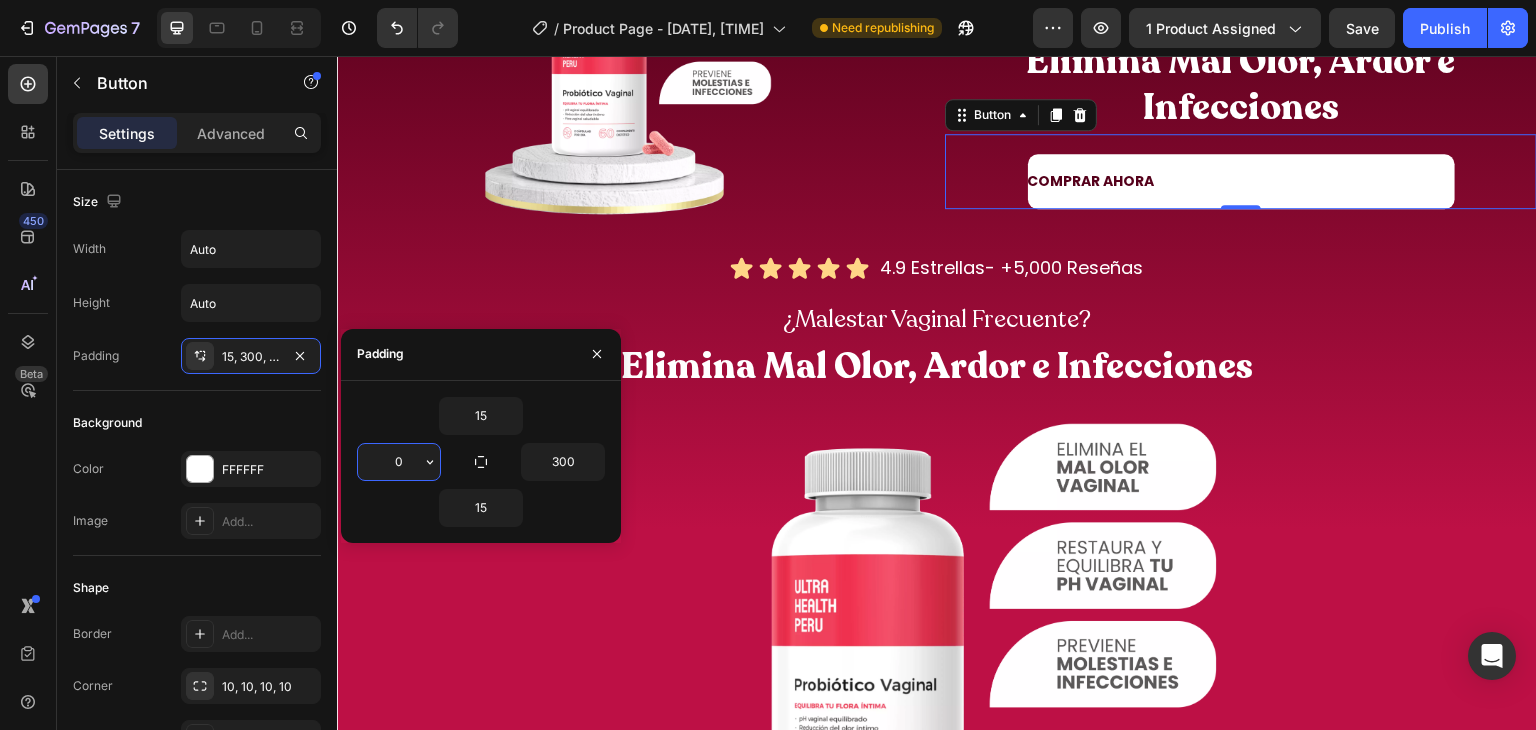 click on "0" at bounding box center [399, 462] 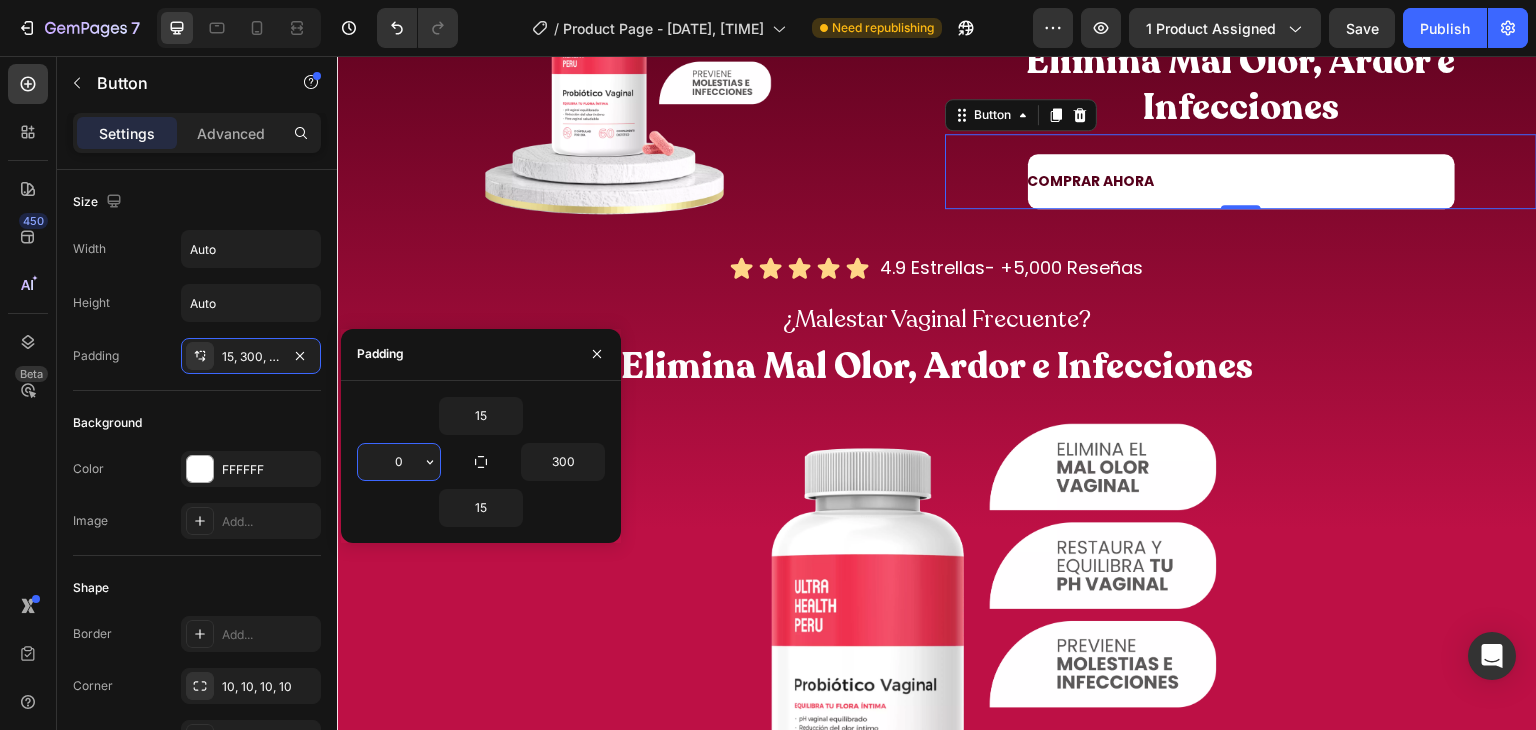 click on "0" at bounding box center (399, 462) 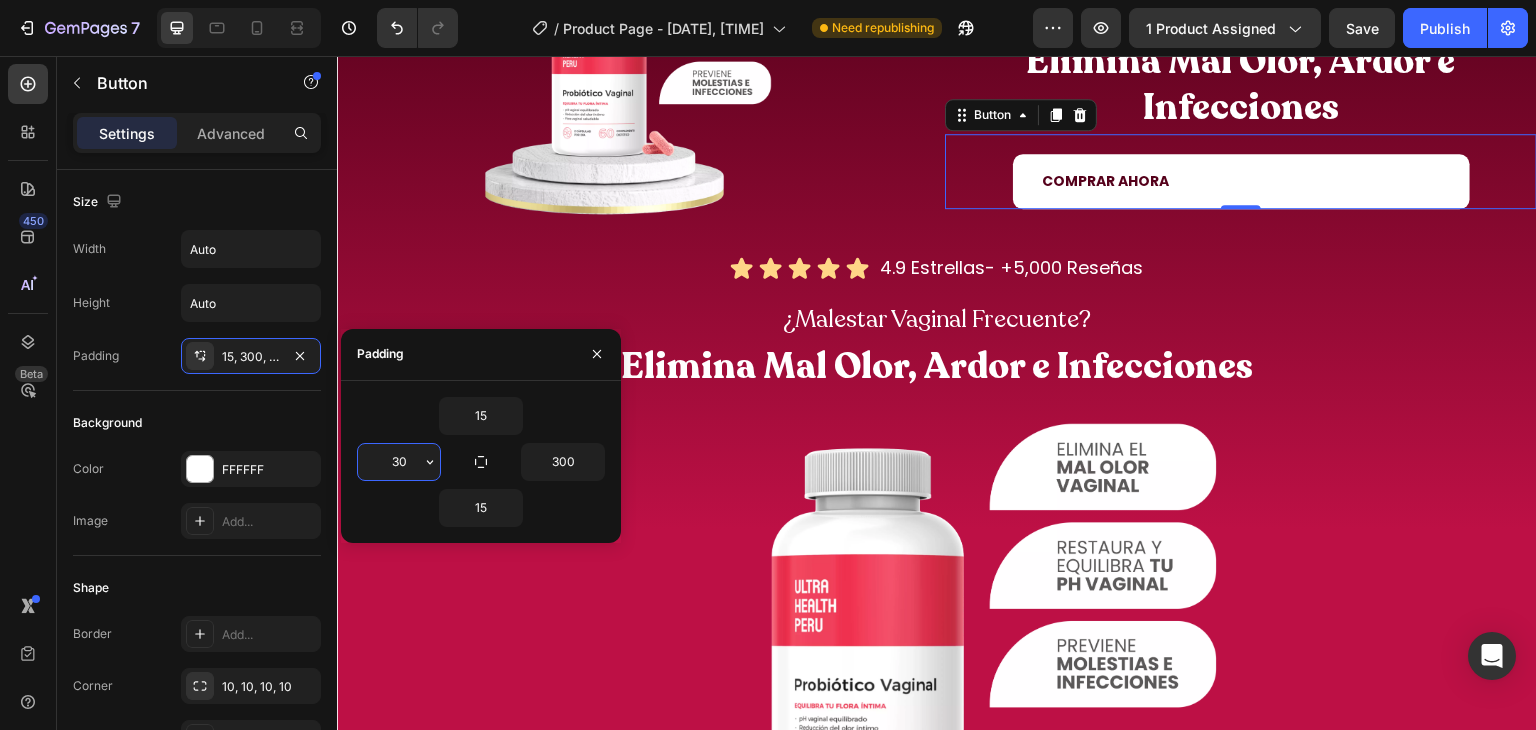 click on "30" at bounding box center (399, 462) 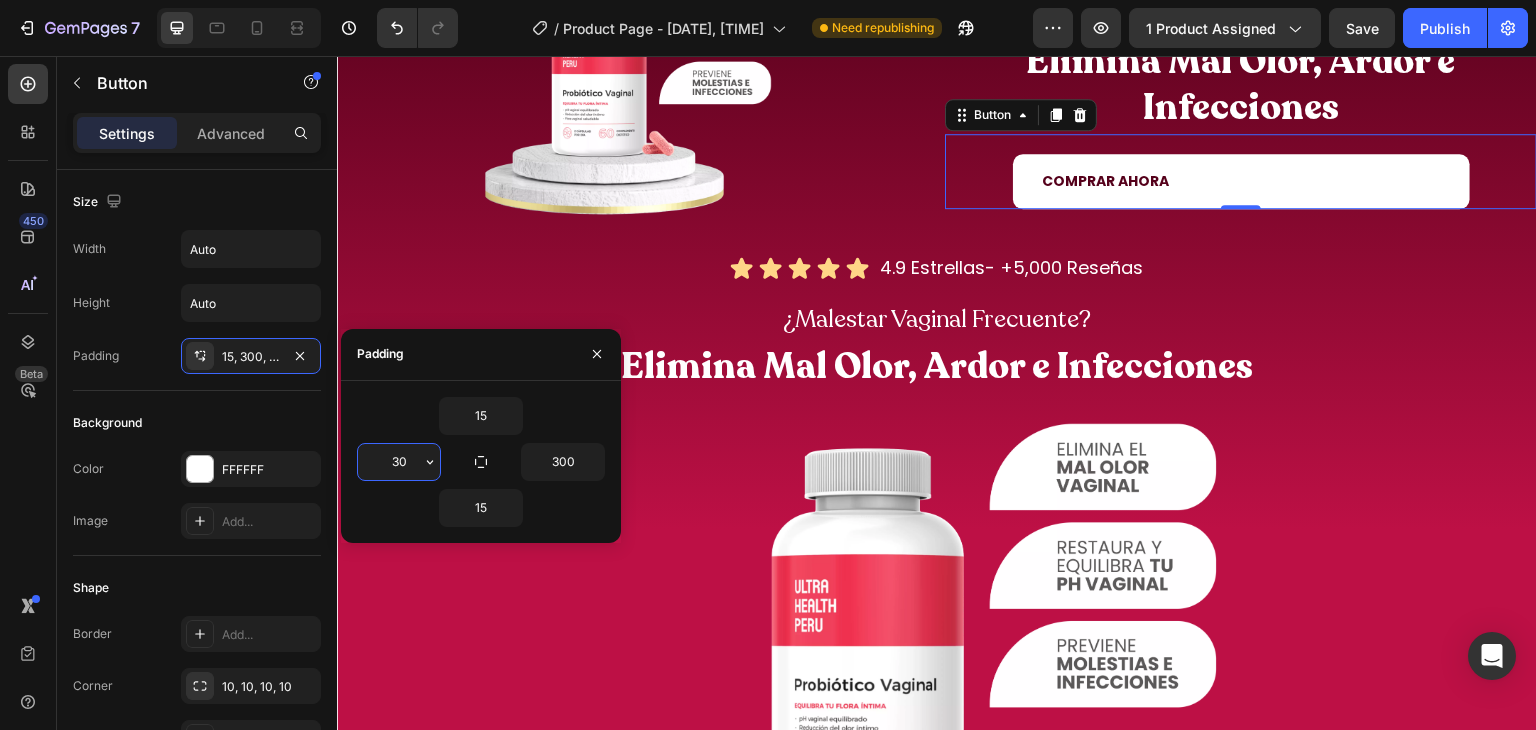click on "30" at bounding box center (399, 462) 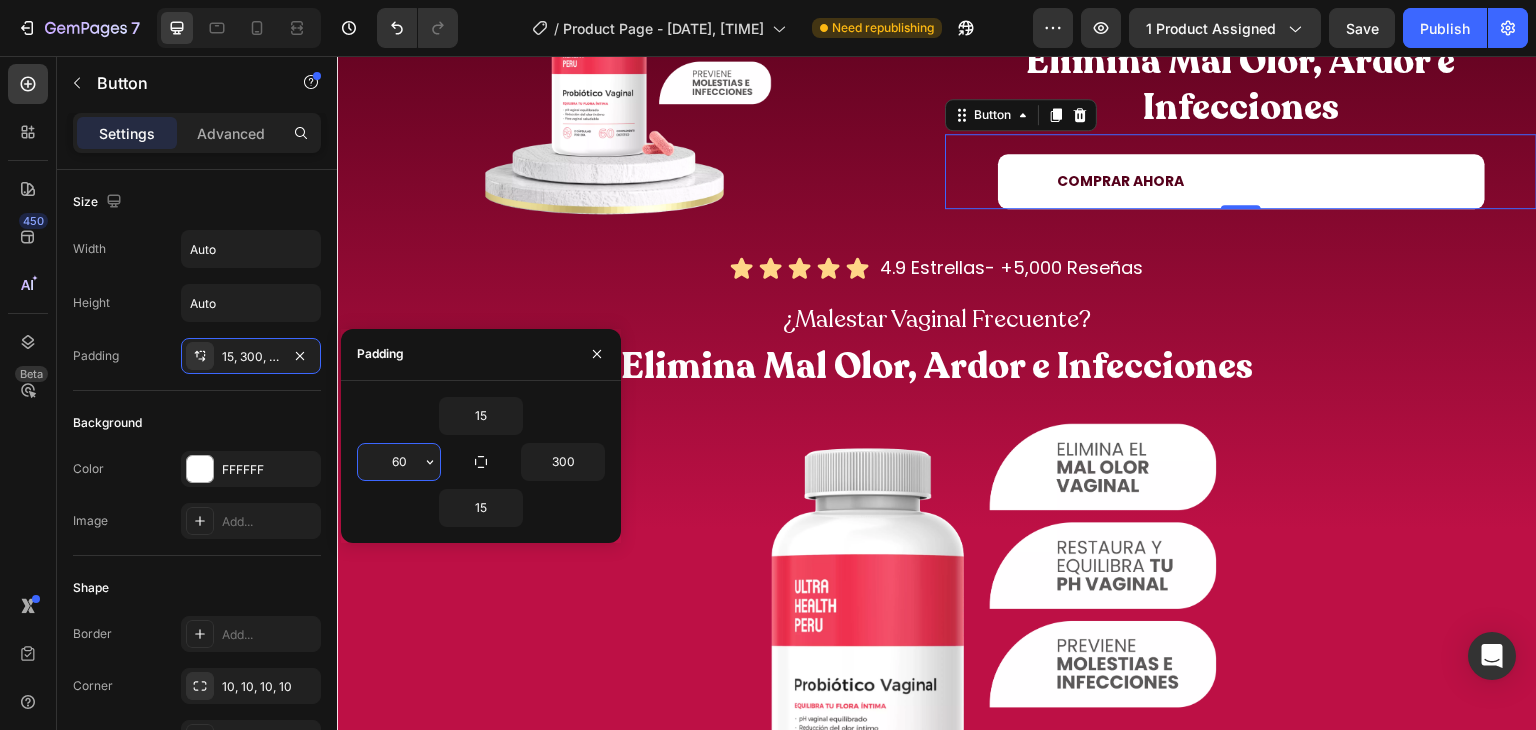 click on "60" at bounding box center [399, 462] 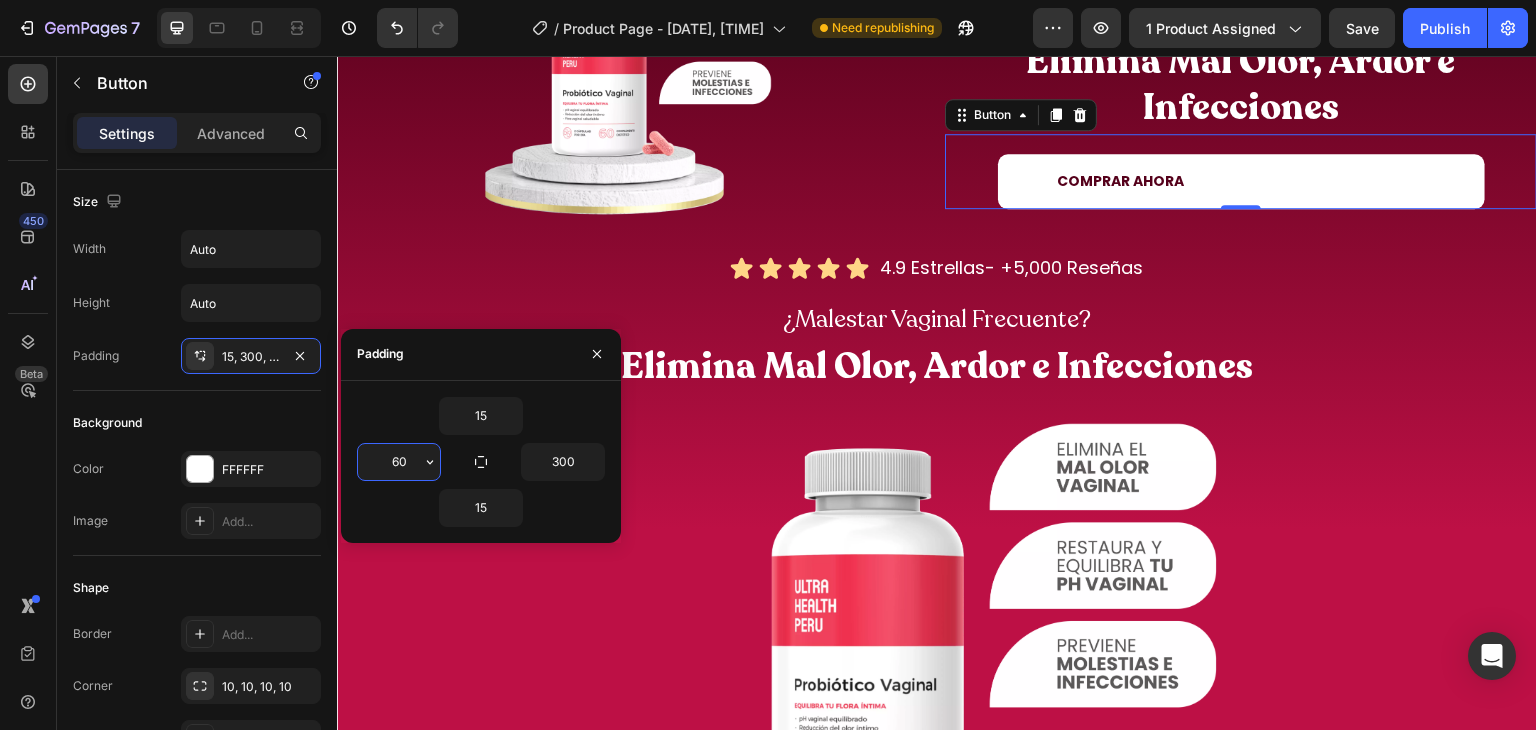 click on "60" at bounding box center (399, 462) 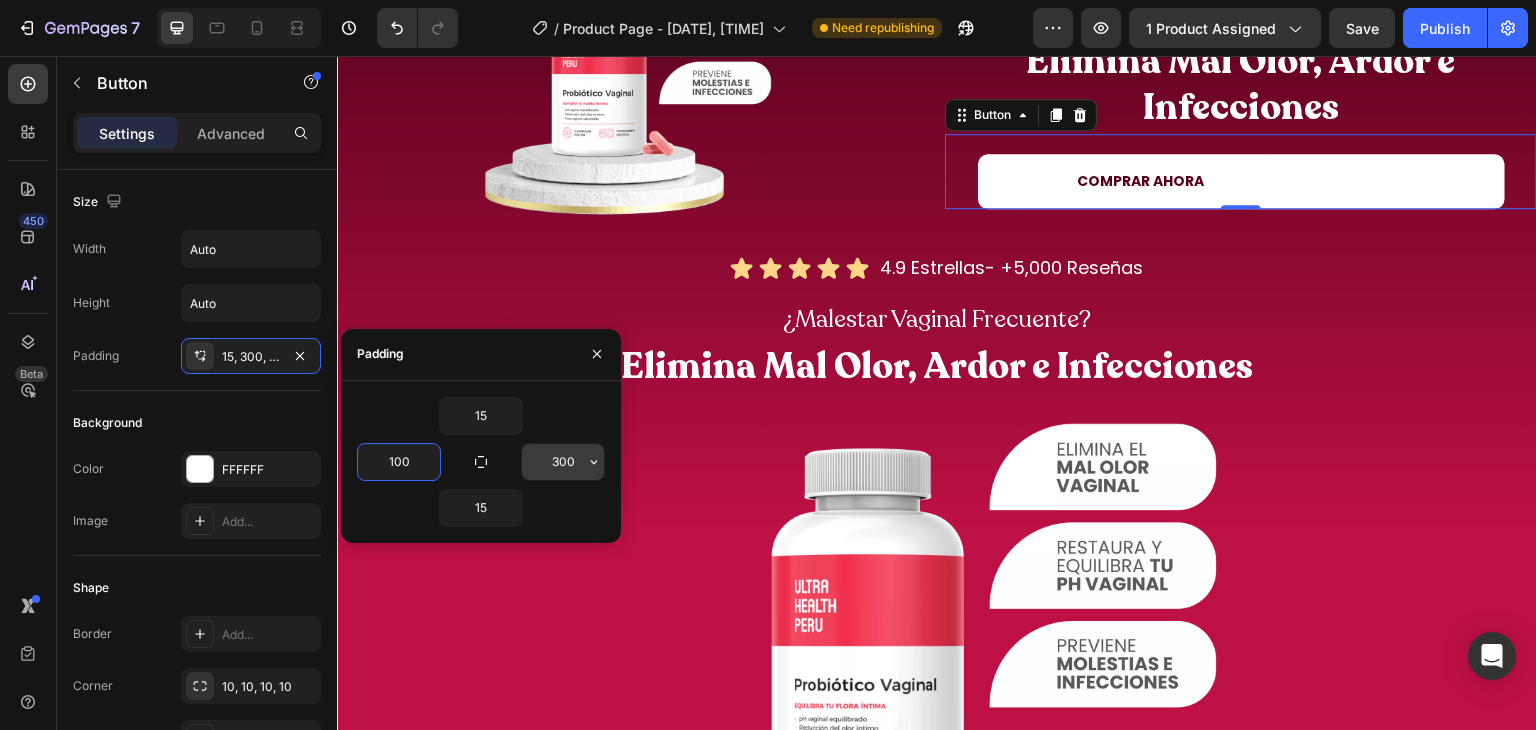 type on "100" 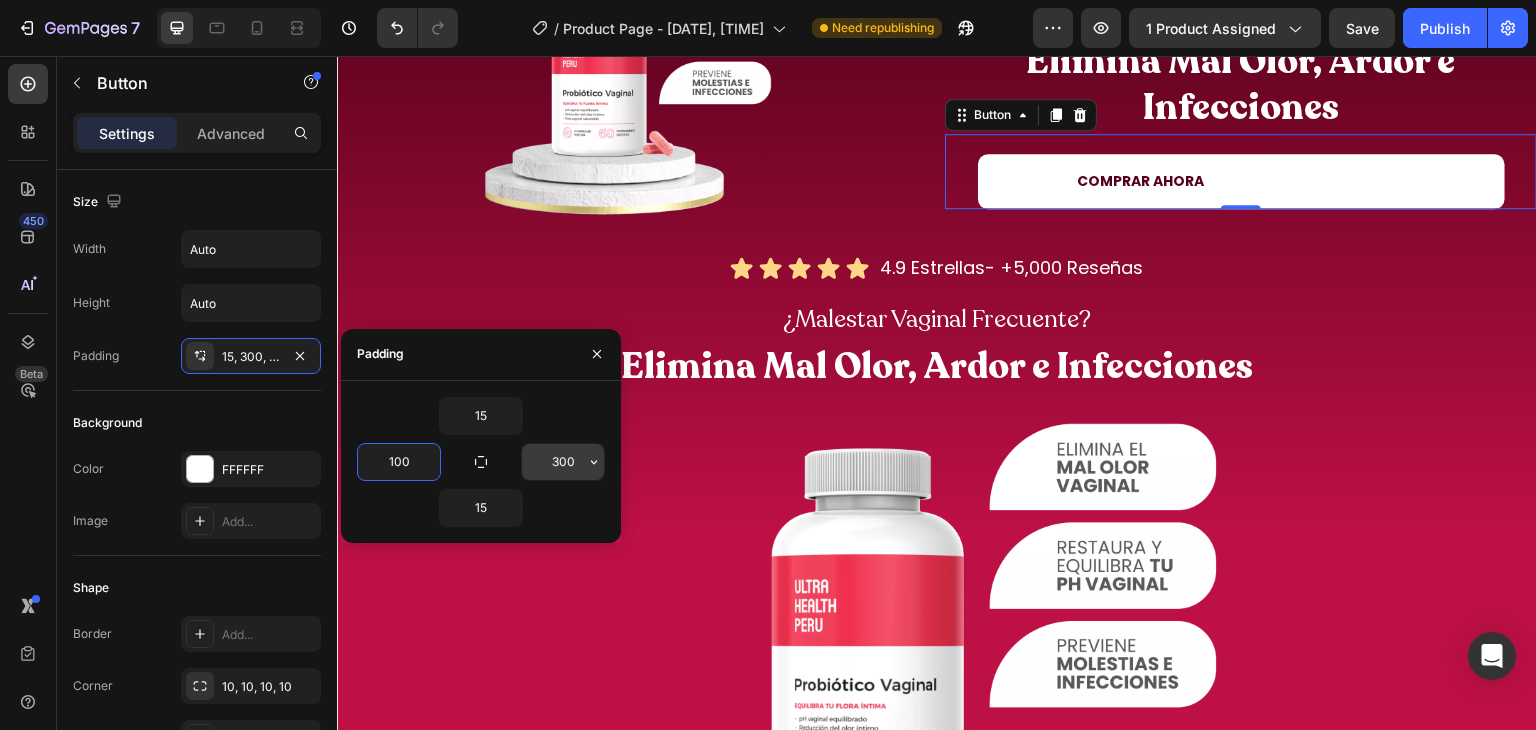 click on "300" at bounding box center (563, 462) 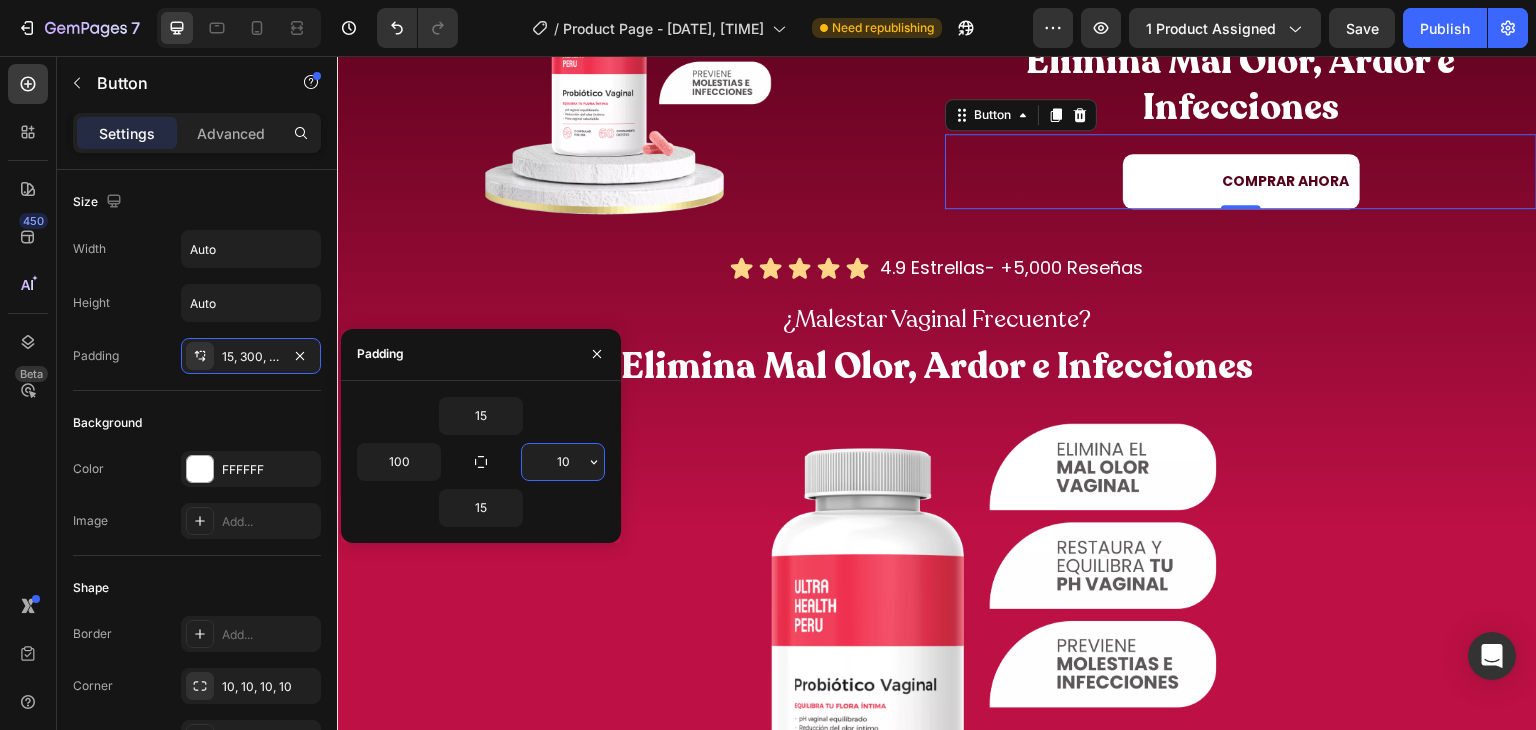 type on "100" 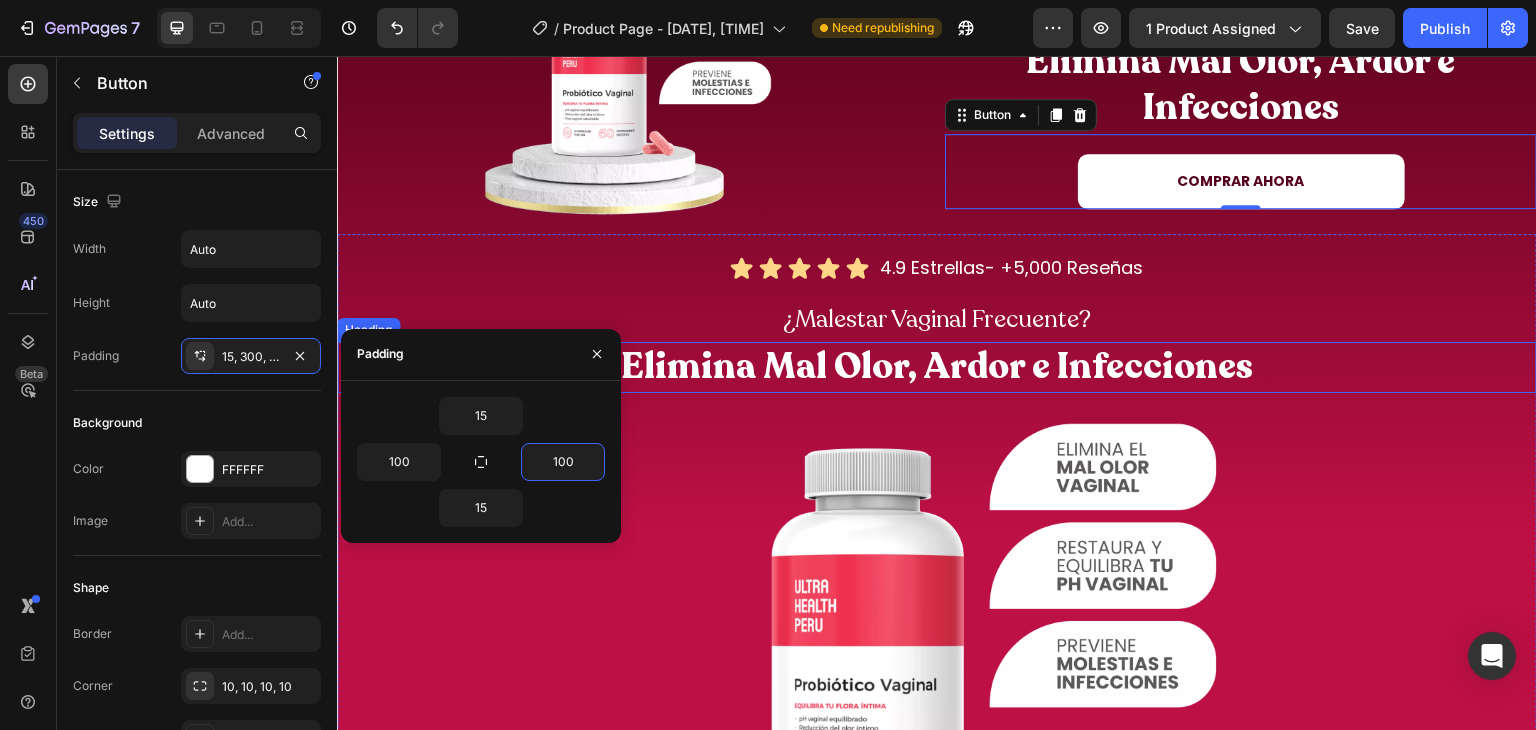 scroll, scrollTop: 0, scrollLeft: 0, axis: both 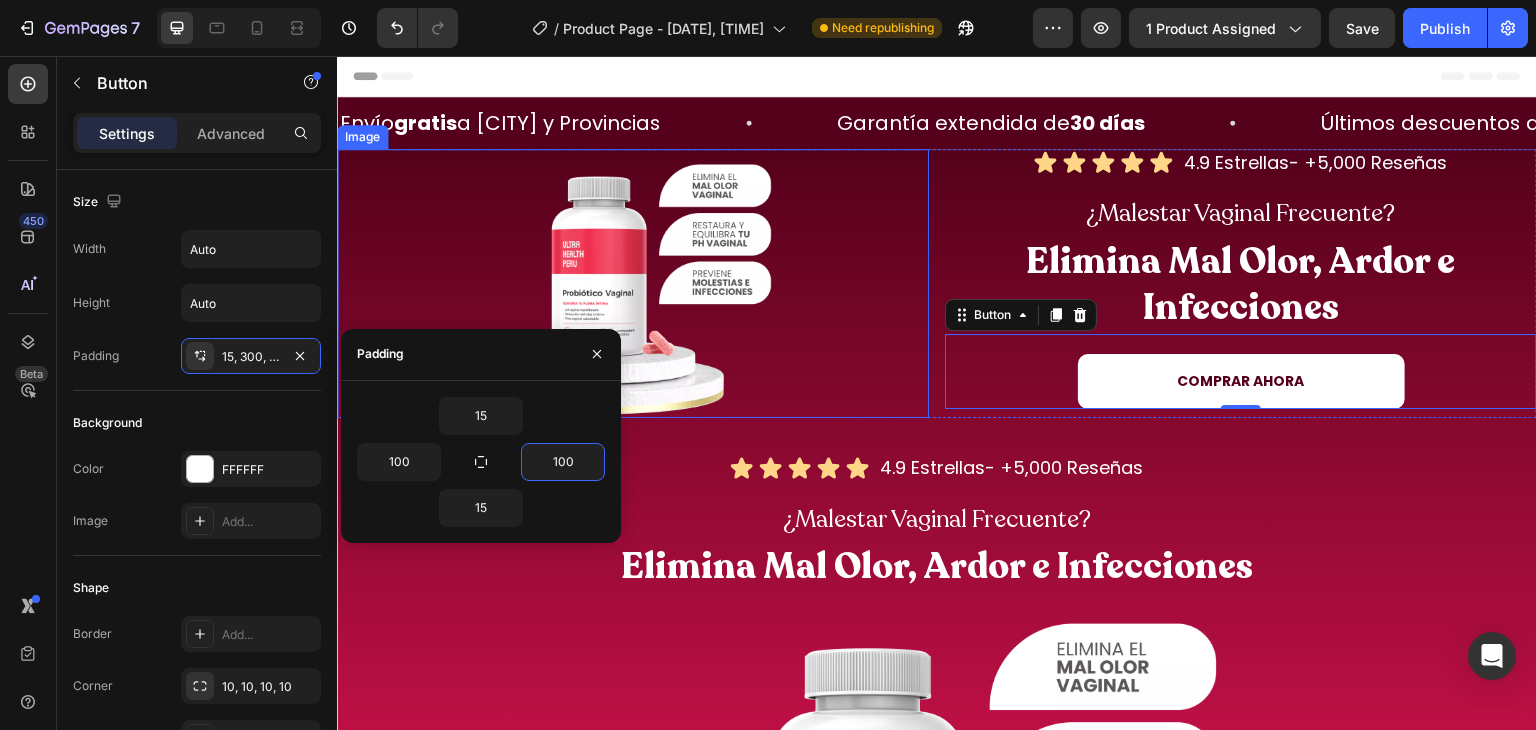click at bounding box center [633, 283] 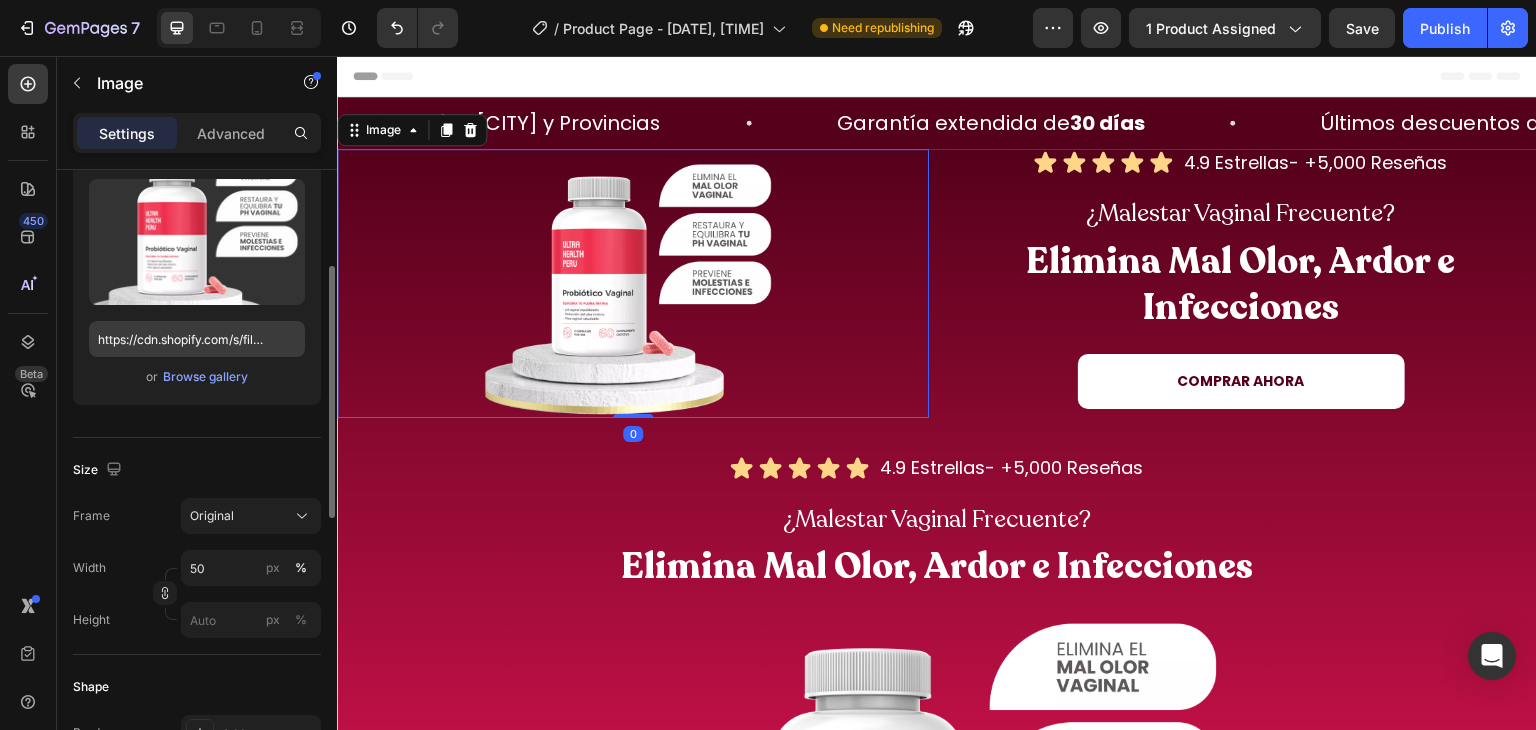 scroll, scrollTop: 258, scrollLeft: 0, axis: vertical 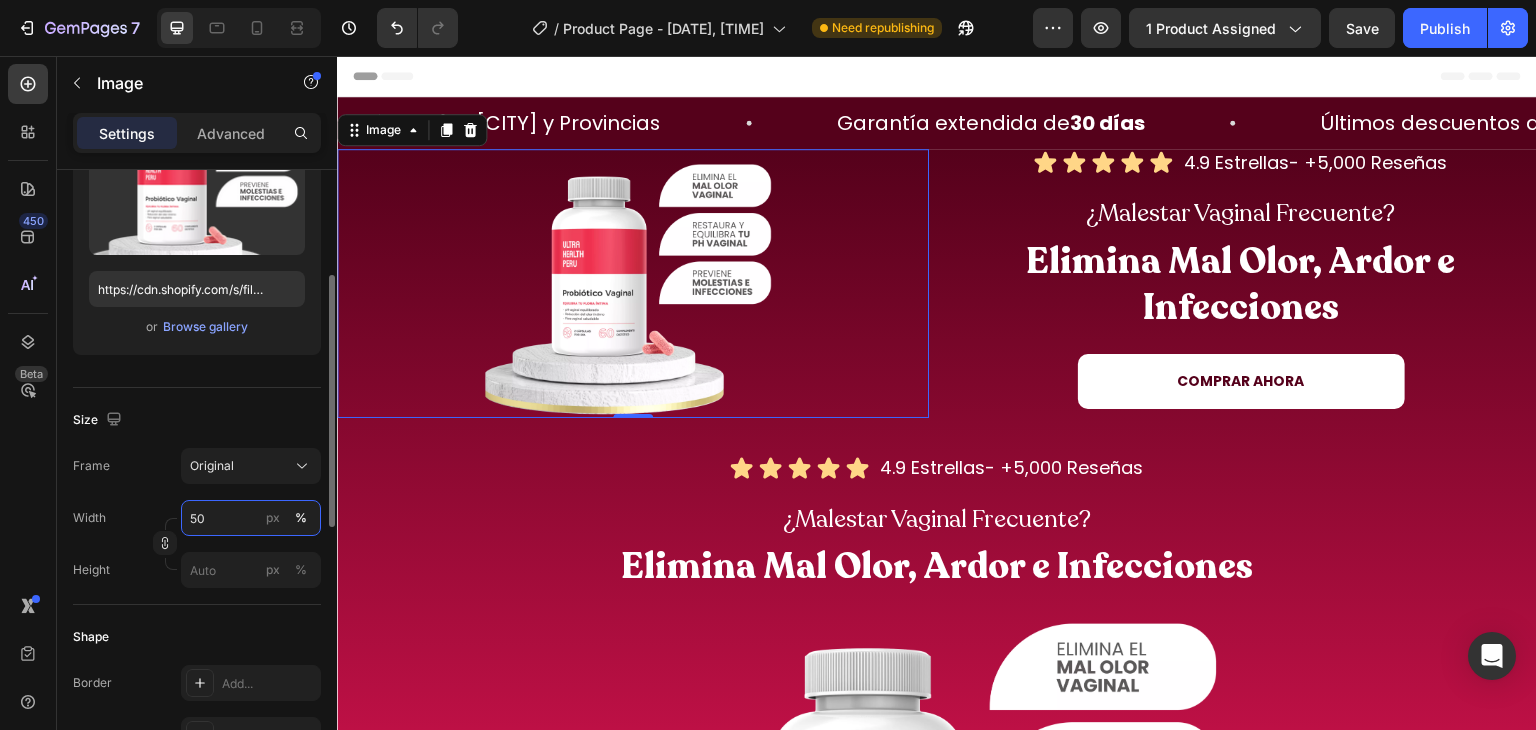 click on "50" at bounding box center [251, 518] 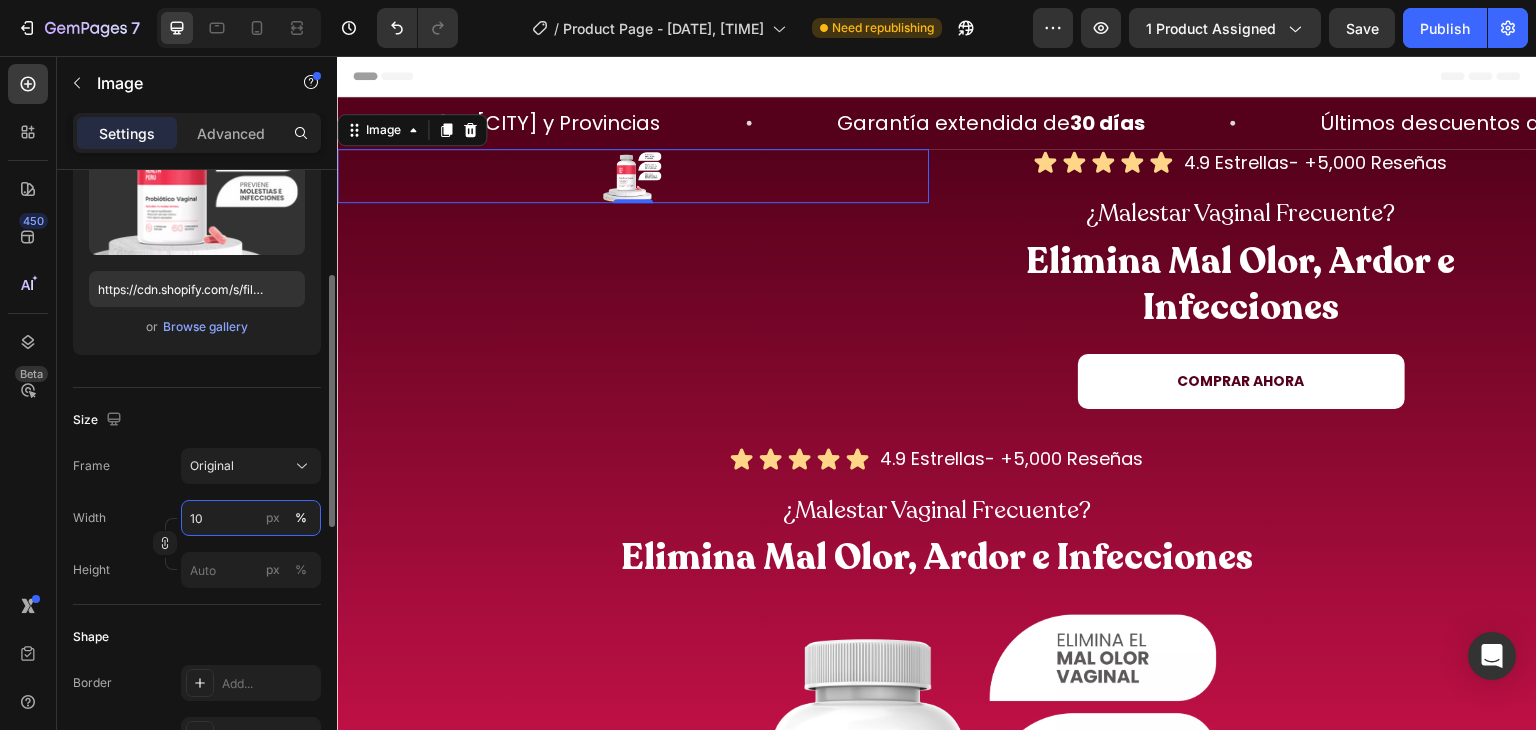 type on "100" 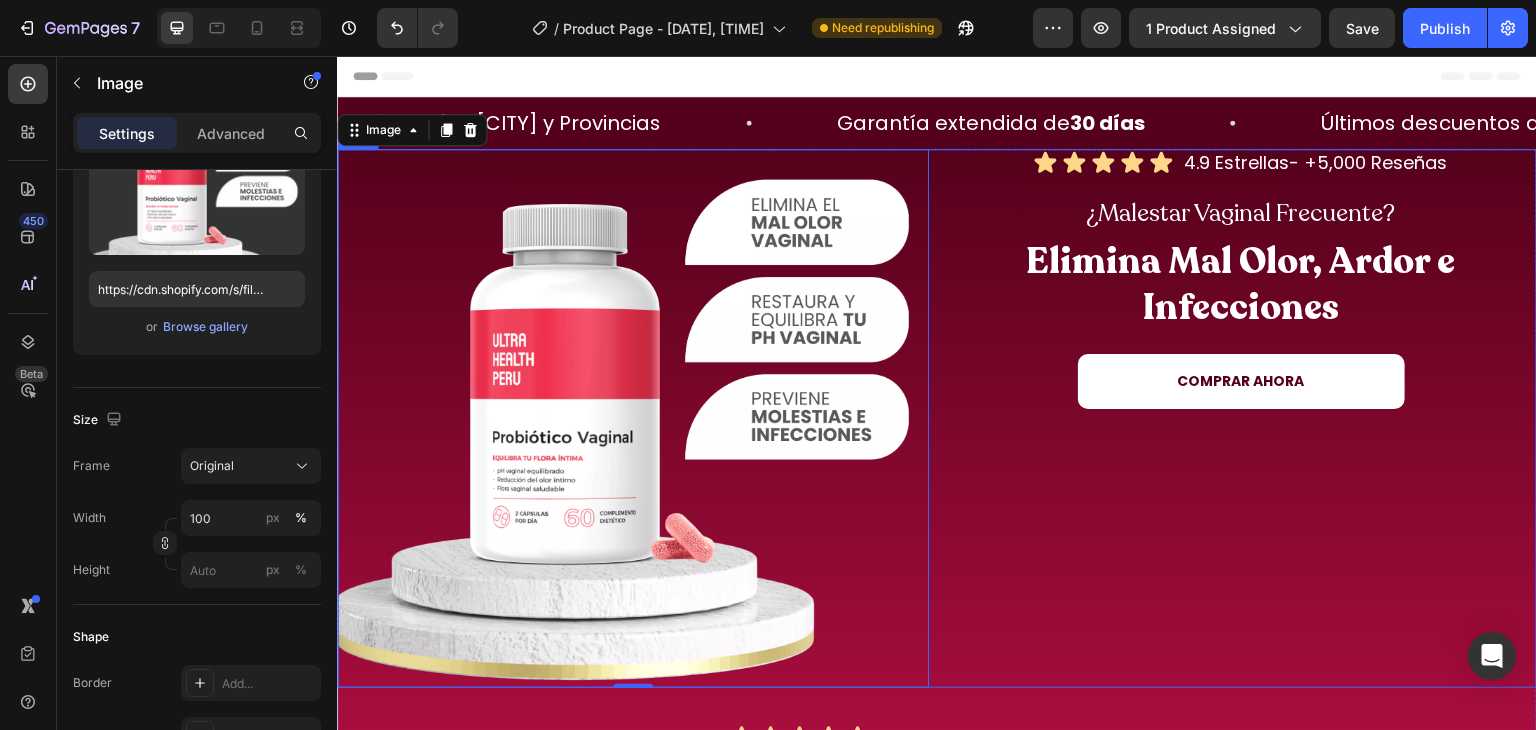 click on "Icon Icon Icon Icon Icon Icon List 4.9 Estrellas- +5,000 Reseñas Heading Row ¿Malestar Vaginal Frecuente? Heading Elimina Mal Olor, Ardor e Infecciones Heading COMPRAR AHORA Button" at bounding box center (1241, 418) 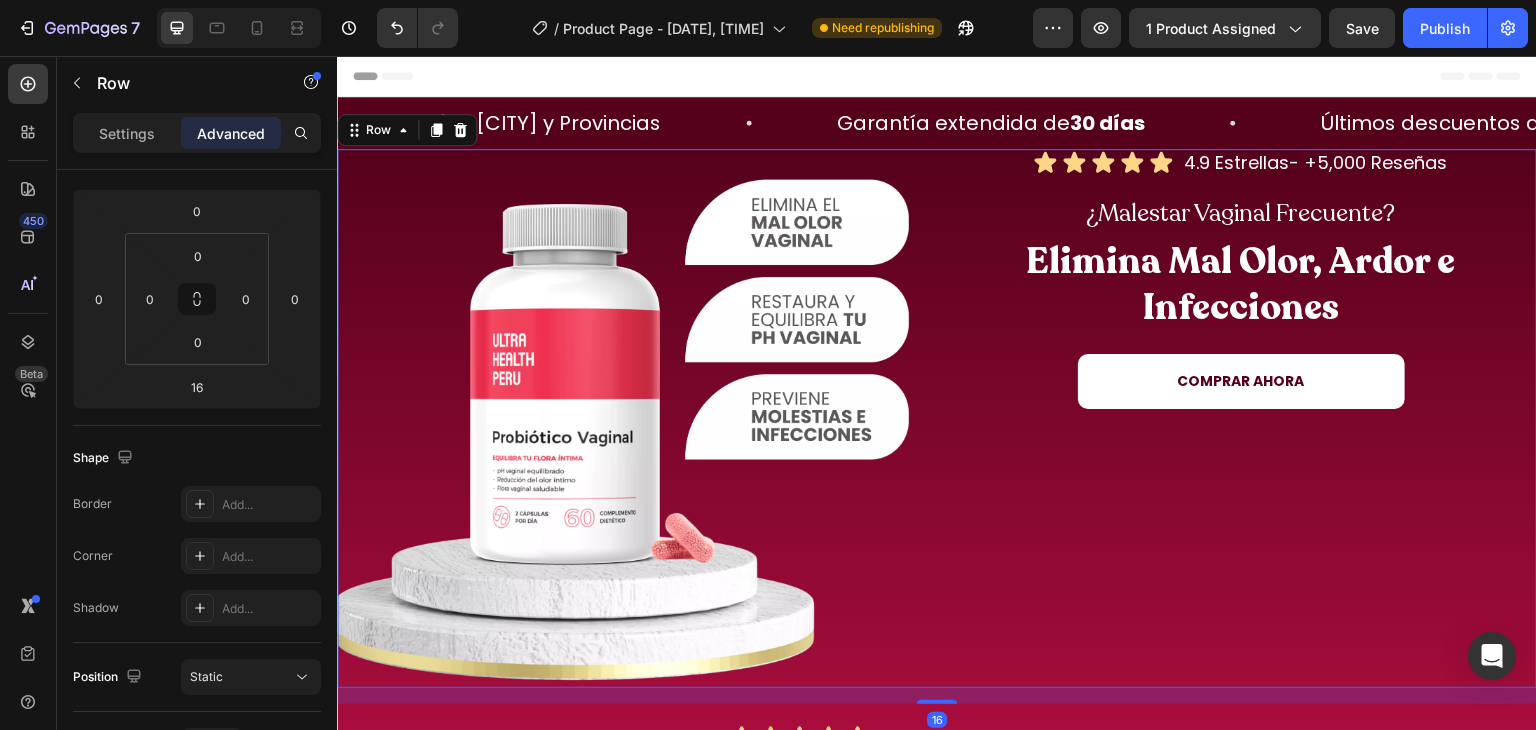 scroll, scrollTop: 0, scrollLeft: 0, axis: both 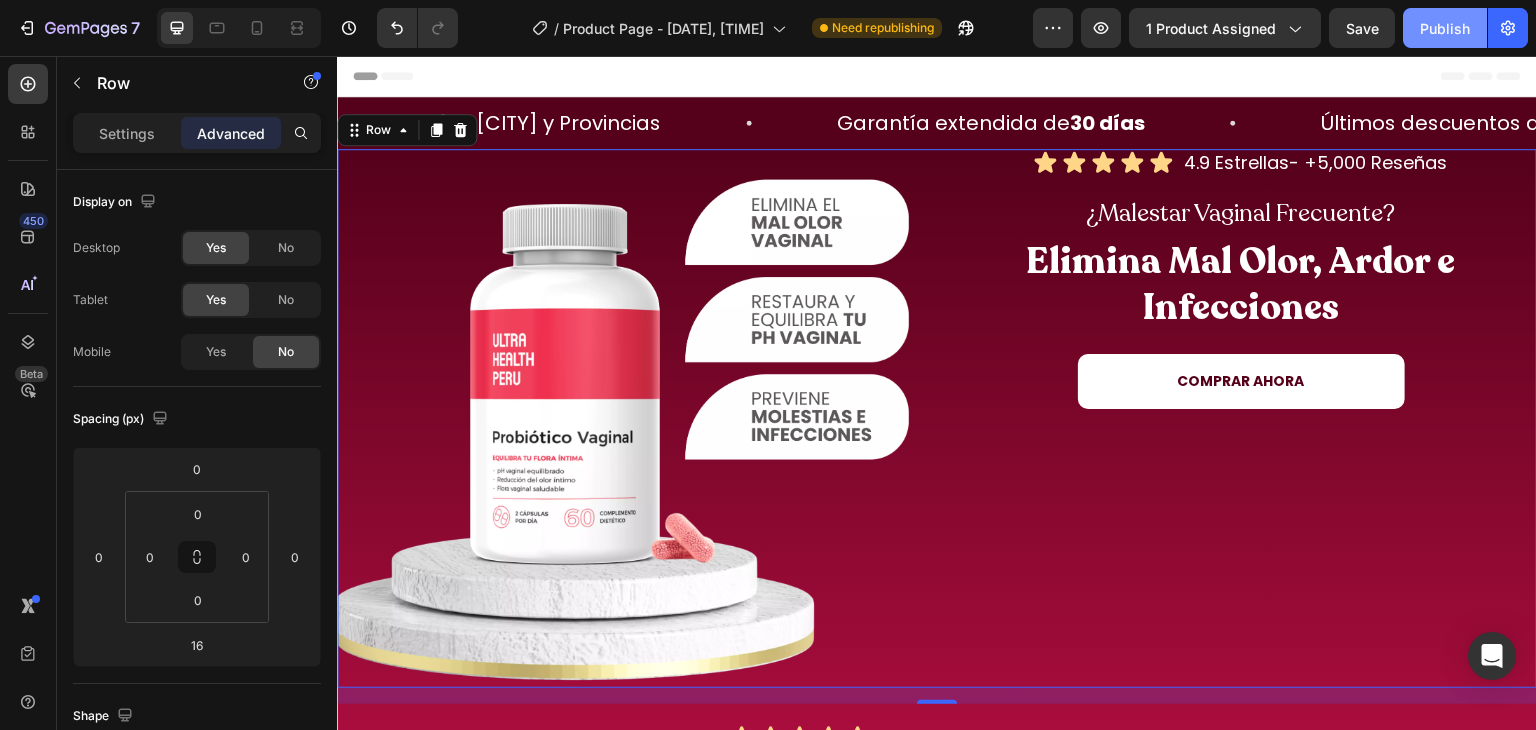 click on "Publish" at bounding box center [1445, 28] 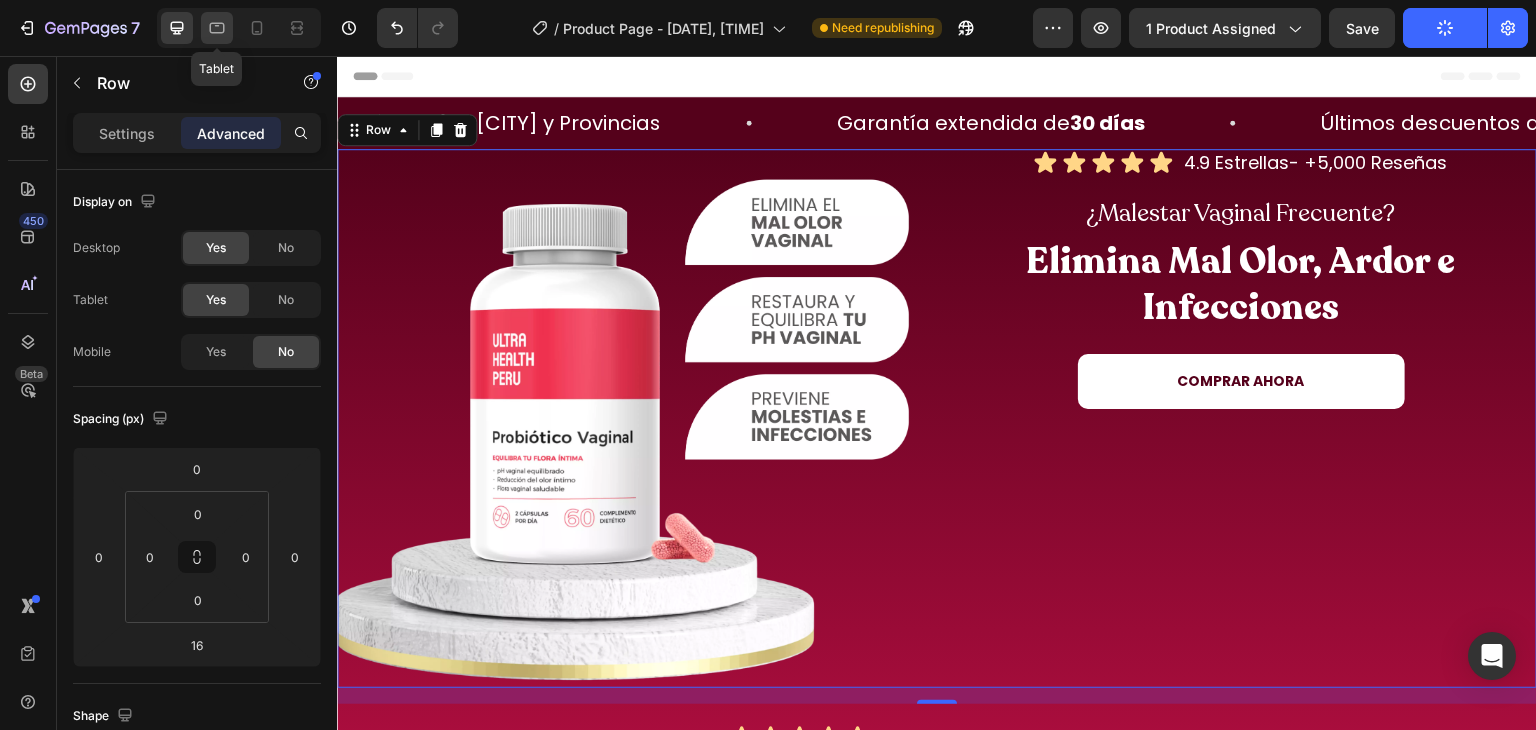 click 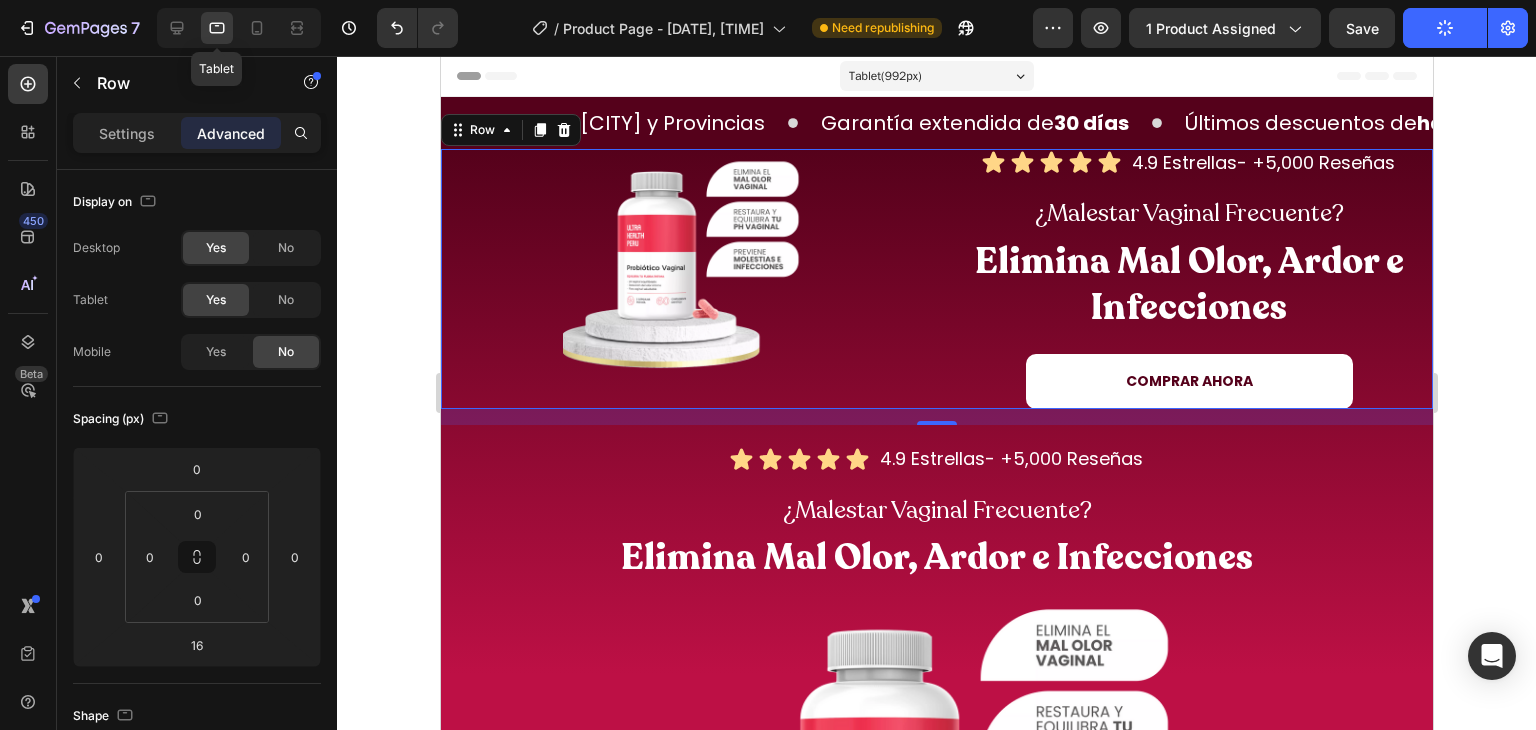scroll, scrollTop: 23, scrollLeft: 0, axis: vertical 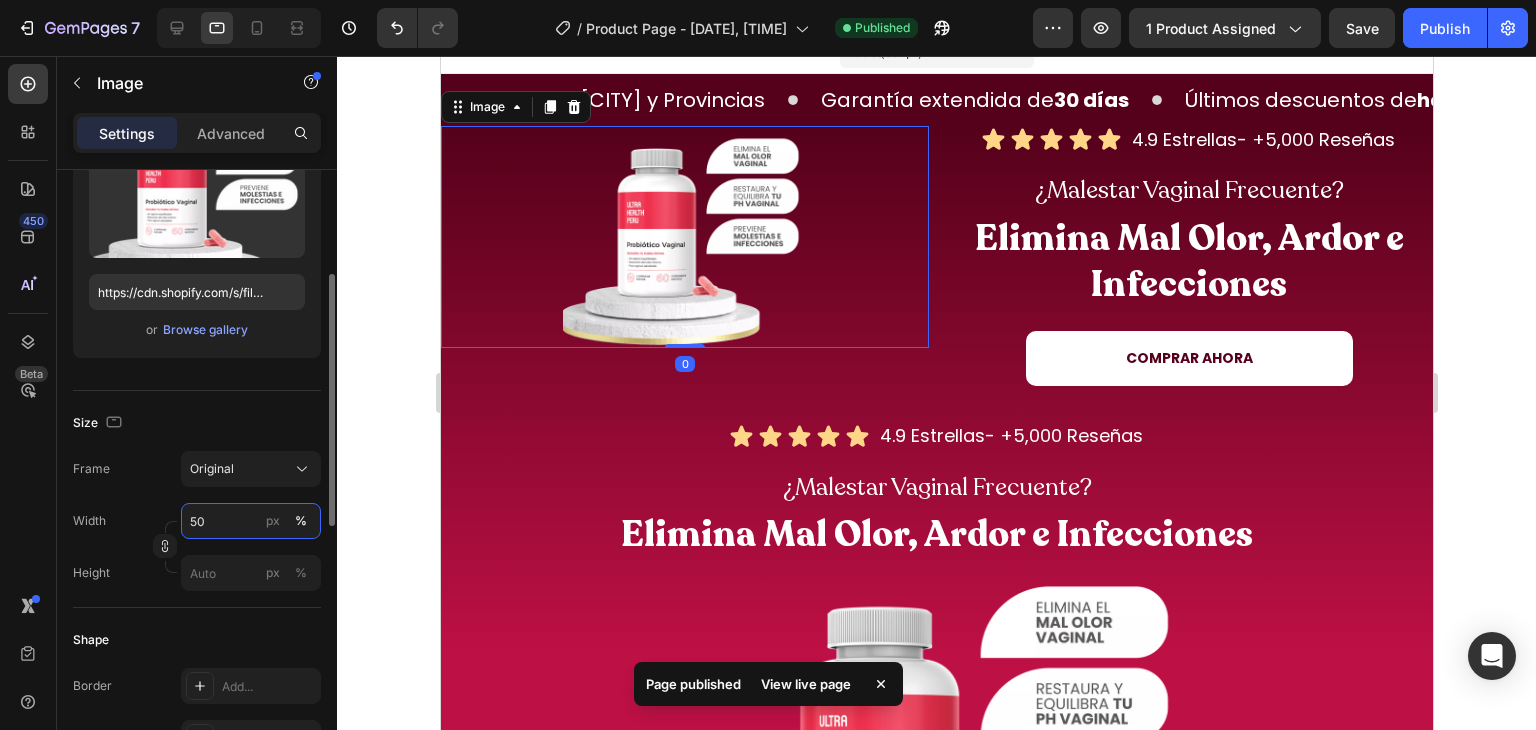 click on "50" at bounding box center [251, 521] 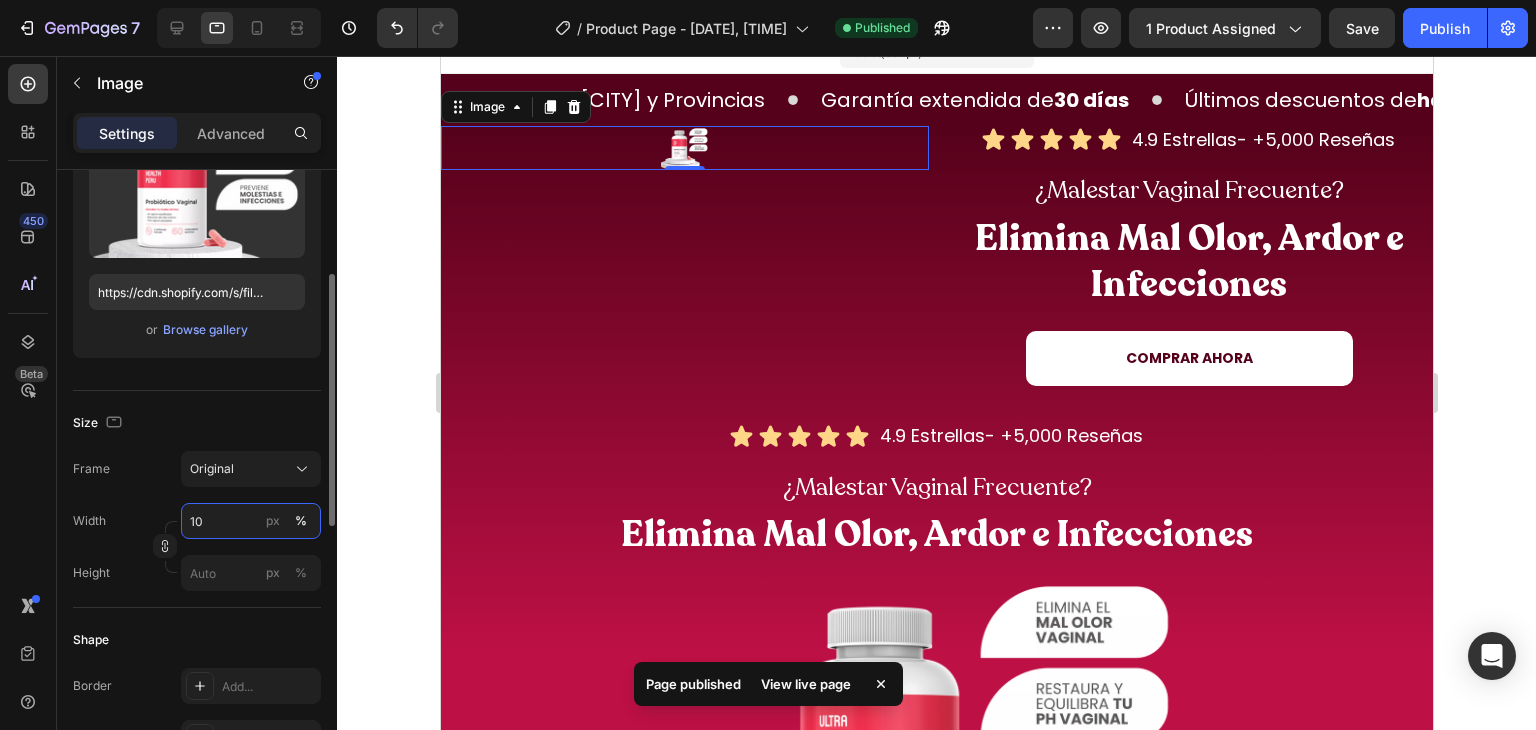 type on "100" 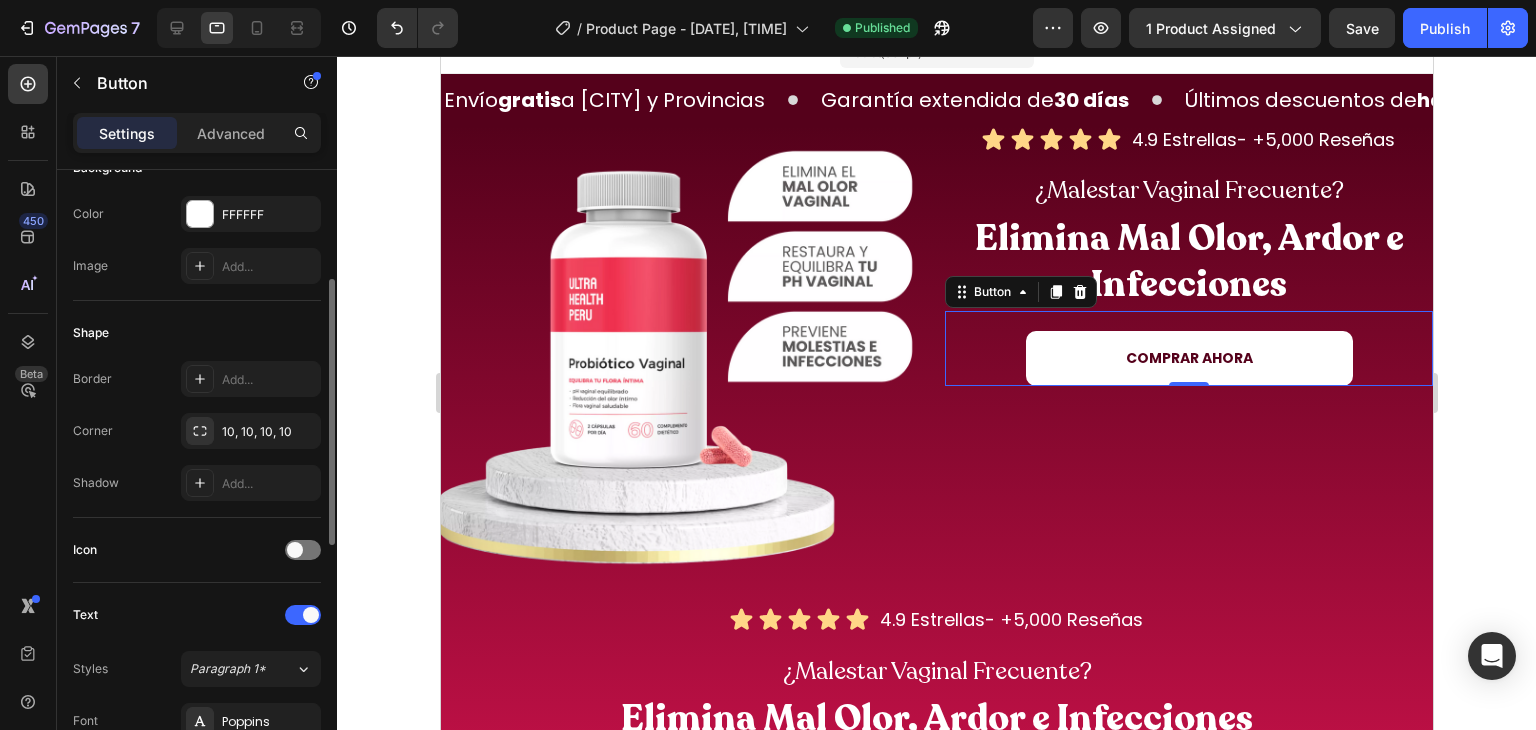 click on "COMPRAR AHORA Button   0" at bounding box center (1188, 348) 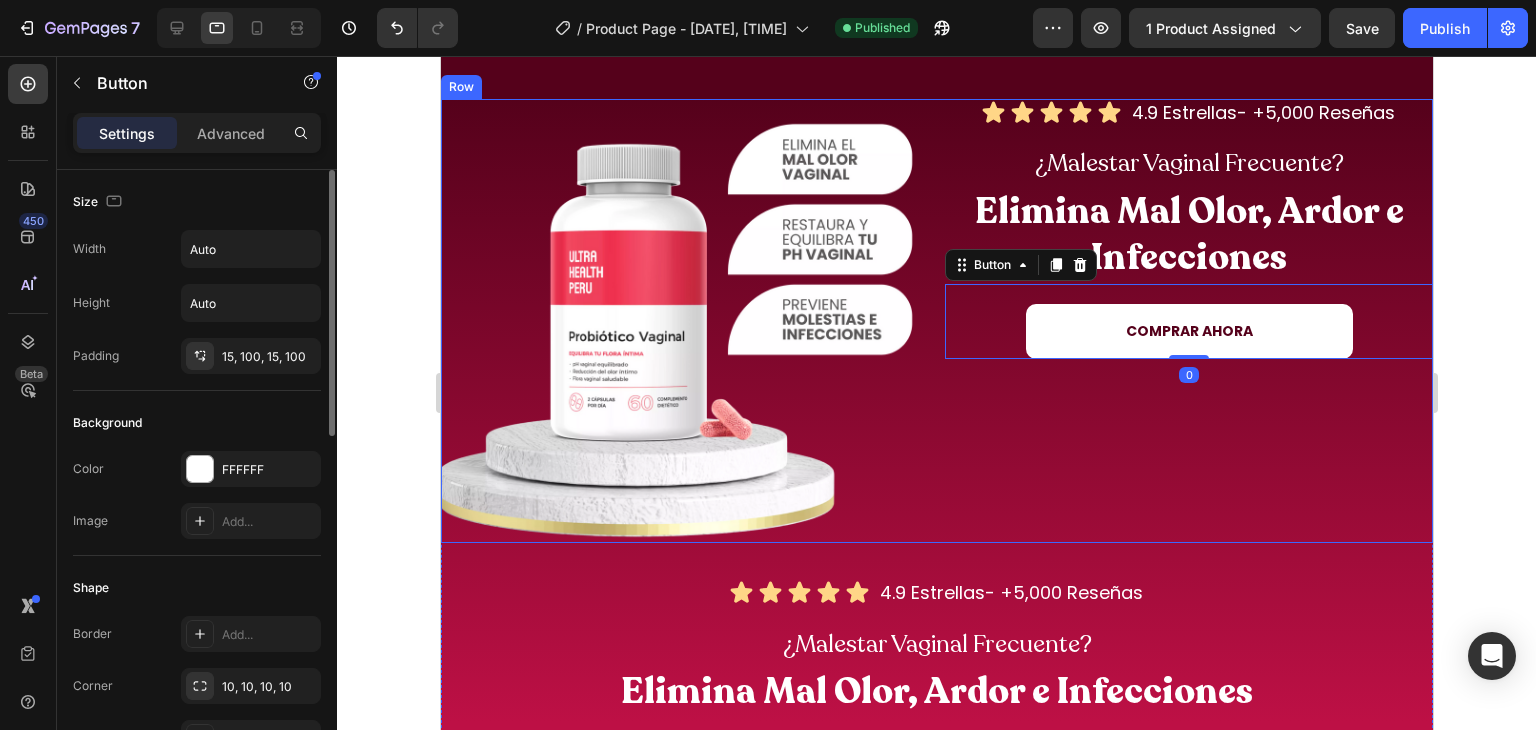 scroll, scrollTop: 0, scrollLeft: 0, axis: both 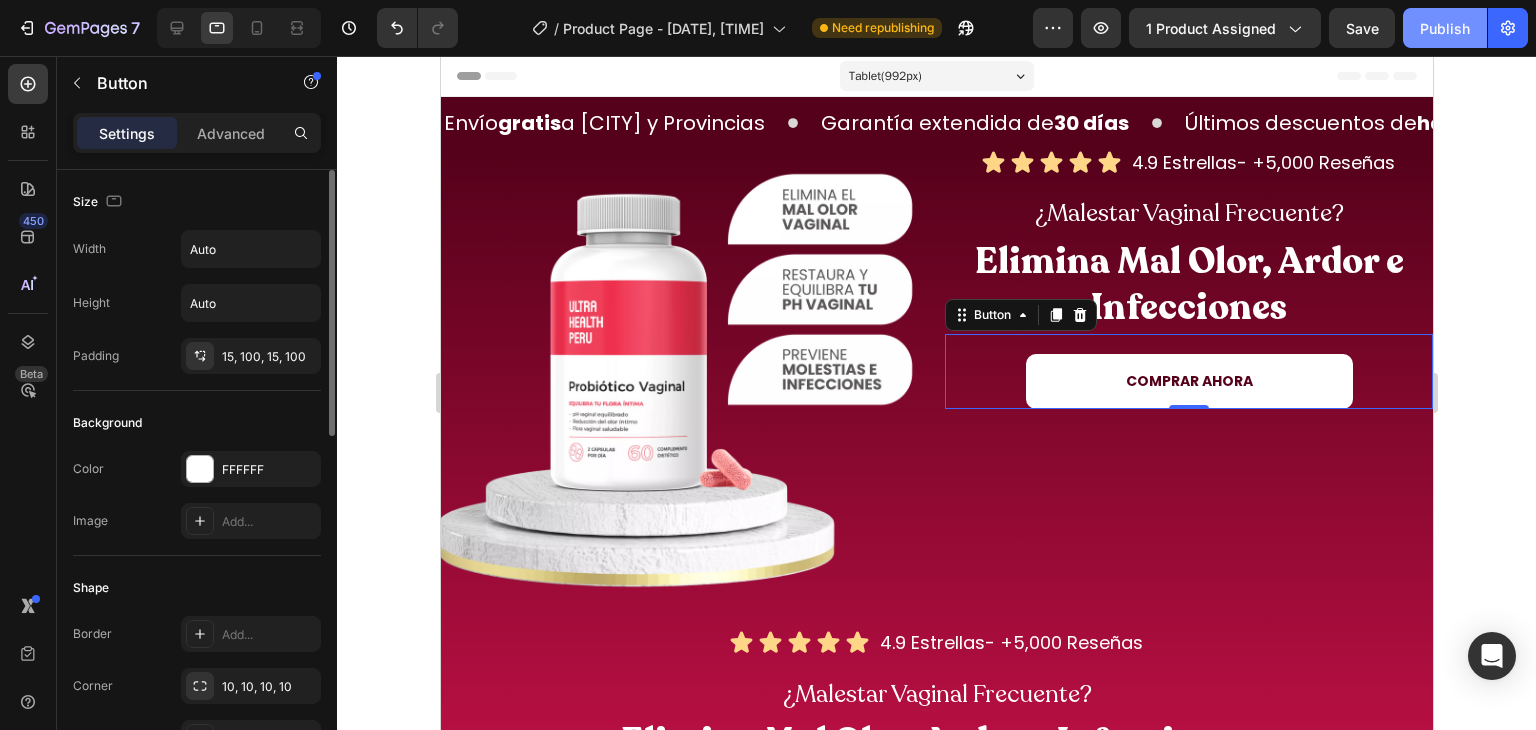 click on "Publish" at bounding box center (1445, 28) 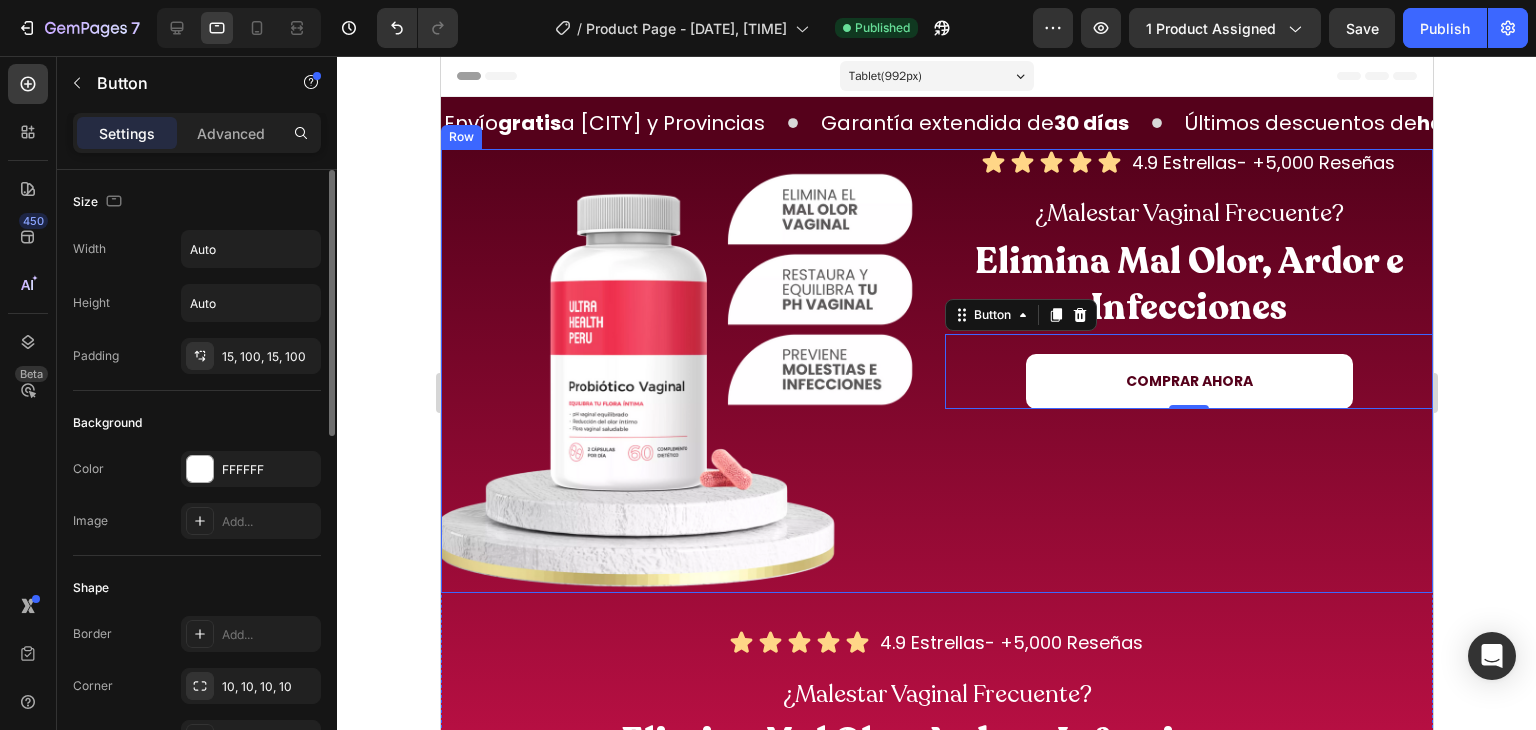 click on "Icon Icon Icon Icon Icon Icon List 4.9 Estrellas- +5,000 Reseñas Heading Row ¿Malestar Vaginal Frecuente? Heading Elimina Mal Olor, Ardor e Infecciones Heading COMPRAR AHORA Button   0" at bounding box center (1188, 371) 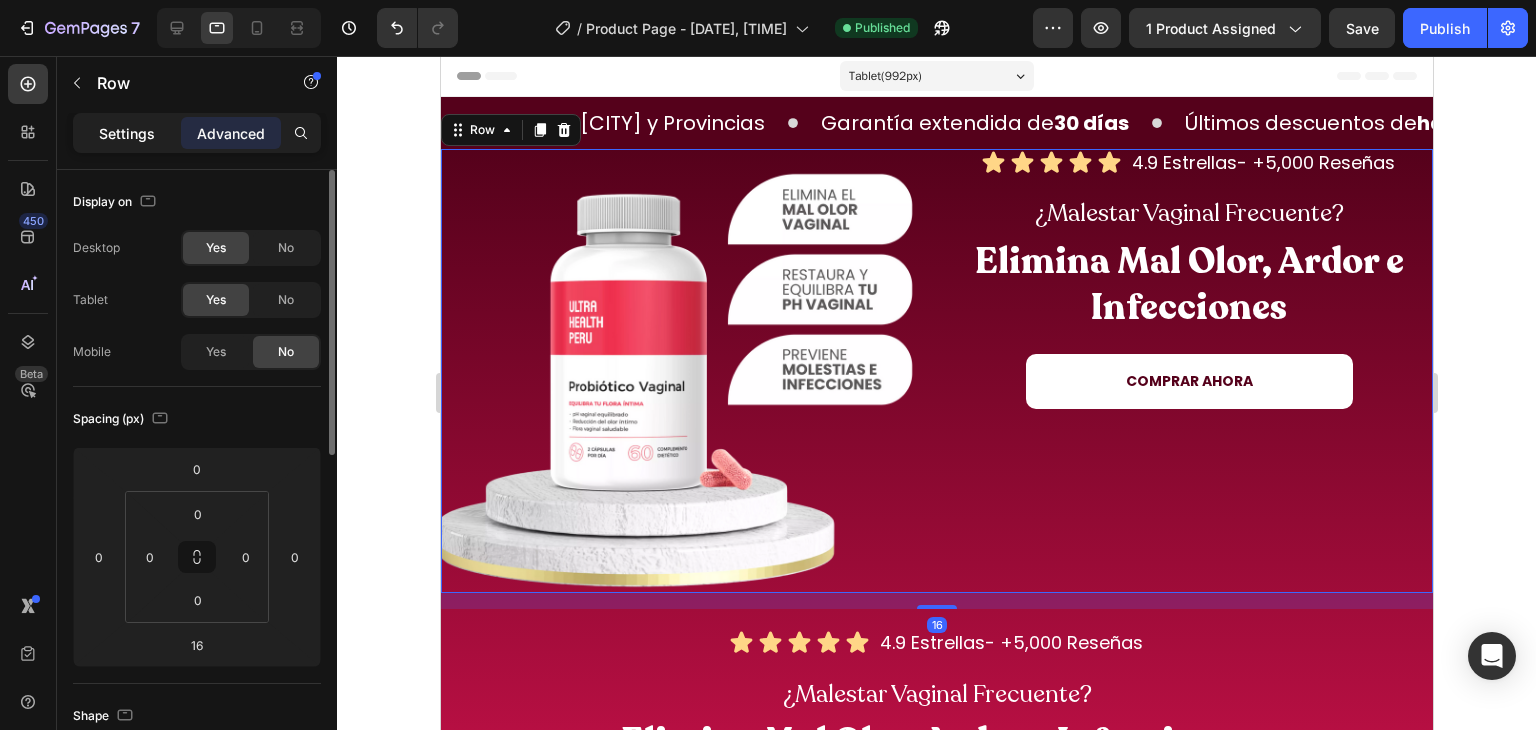 click on "Settings" 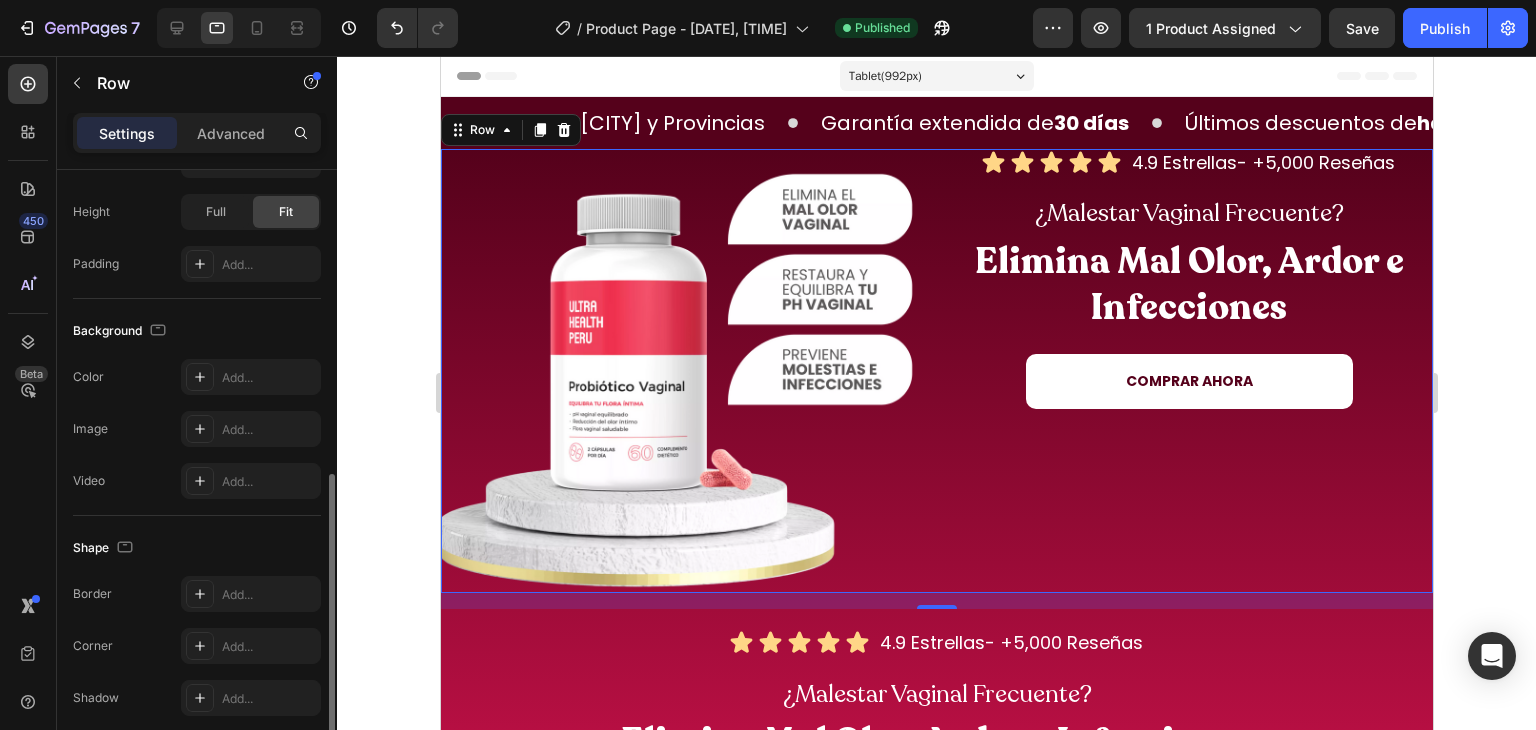scroll, scrollTop: 776, scrollLeft: 0, axis: vertical 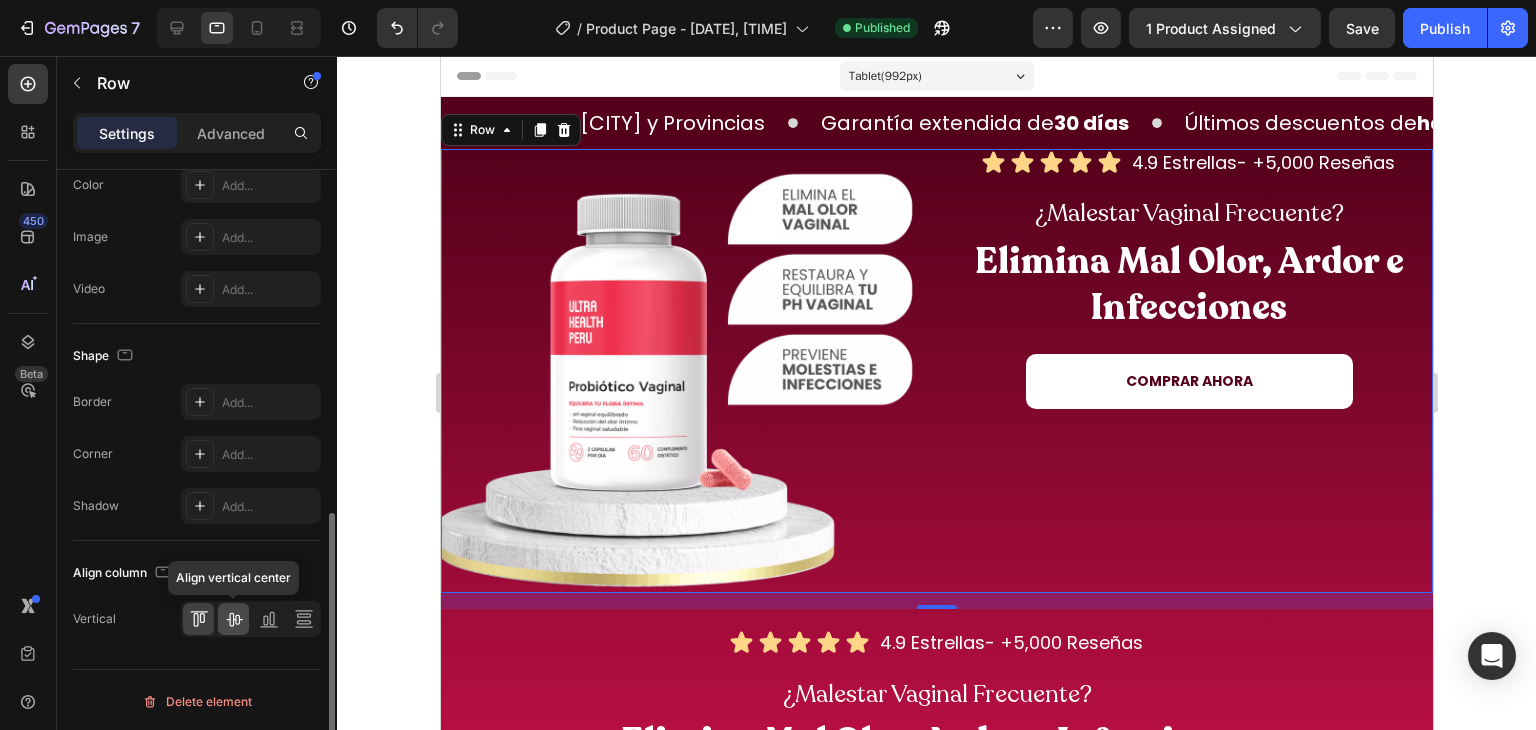 click 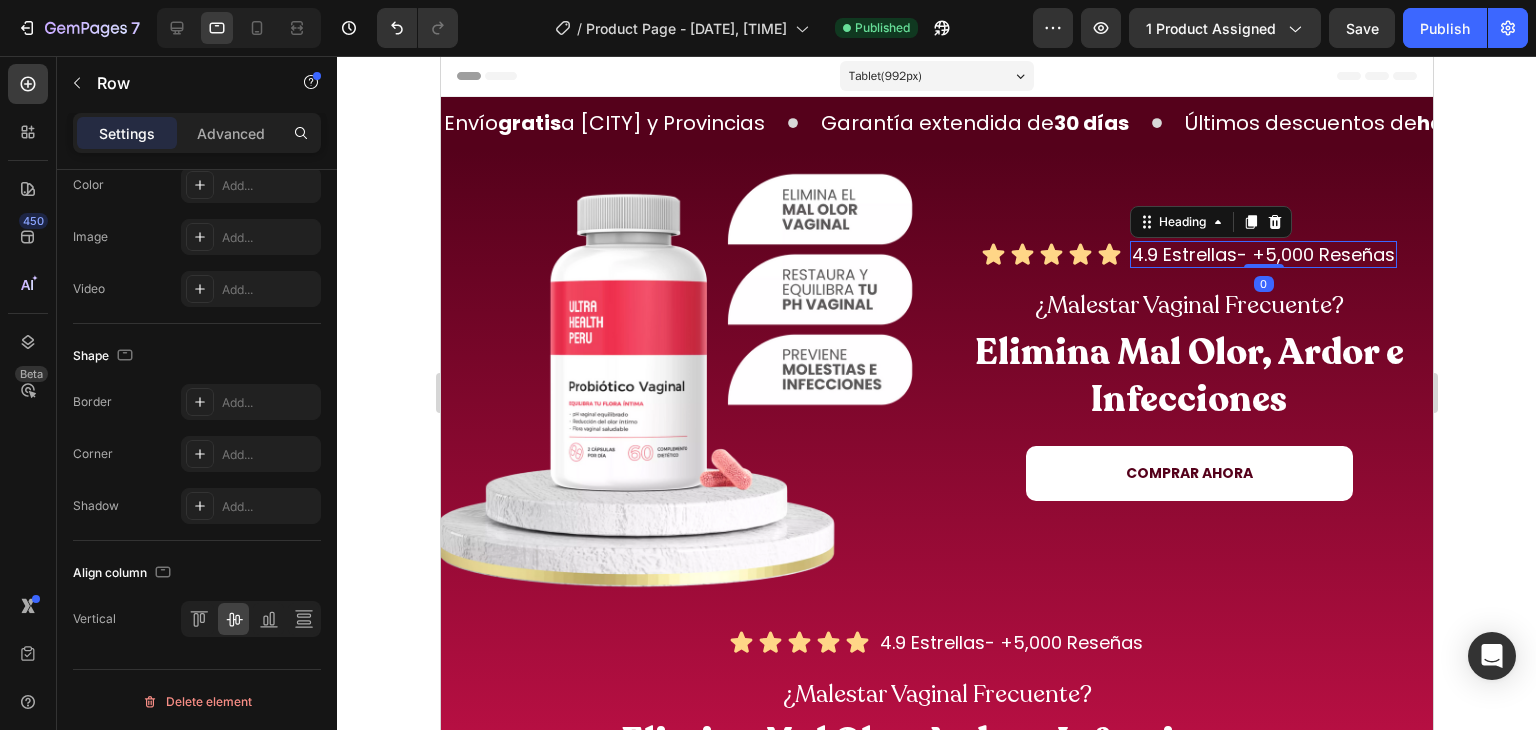 scroll, scrollTop: 0, scrollLeft: 0, axis: both 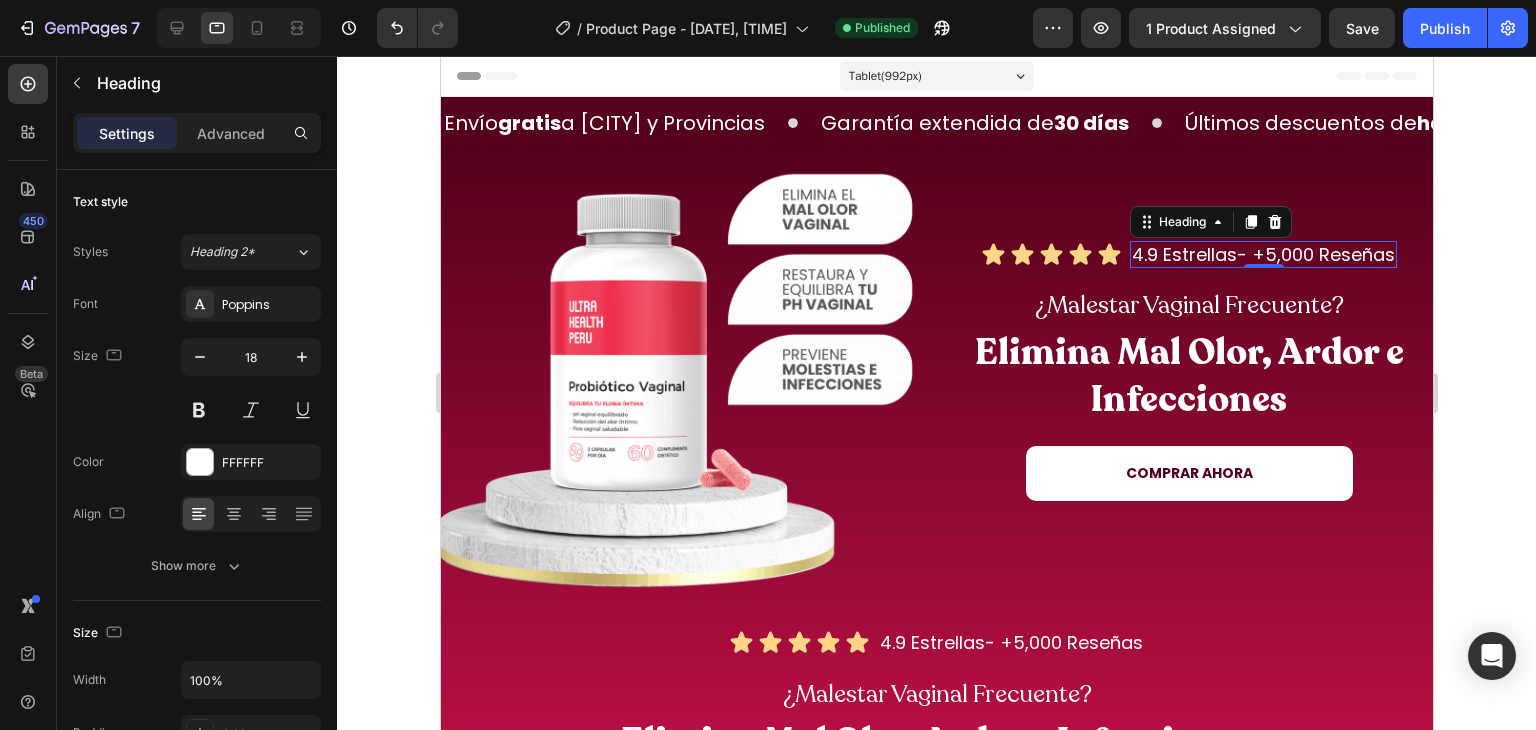 click at bounding box center (239, 28) 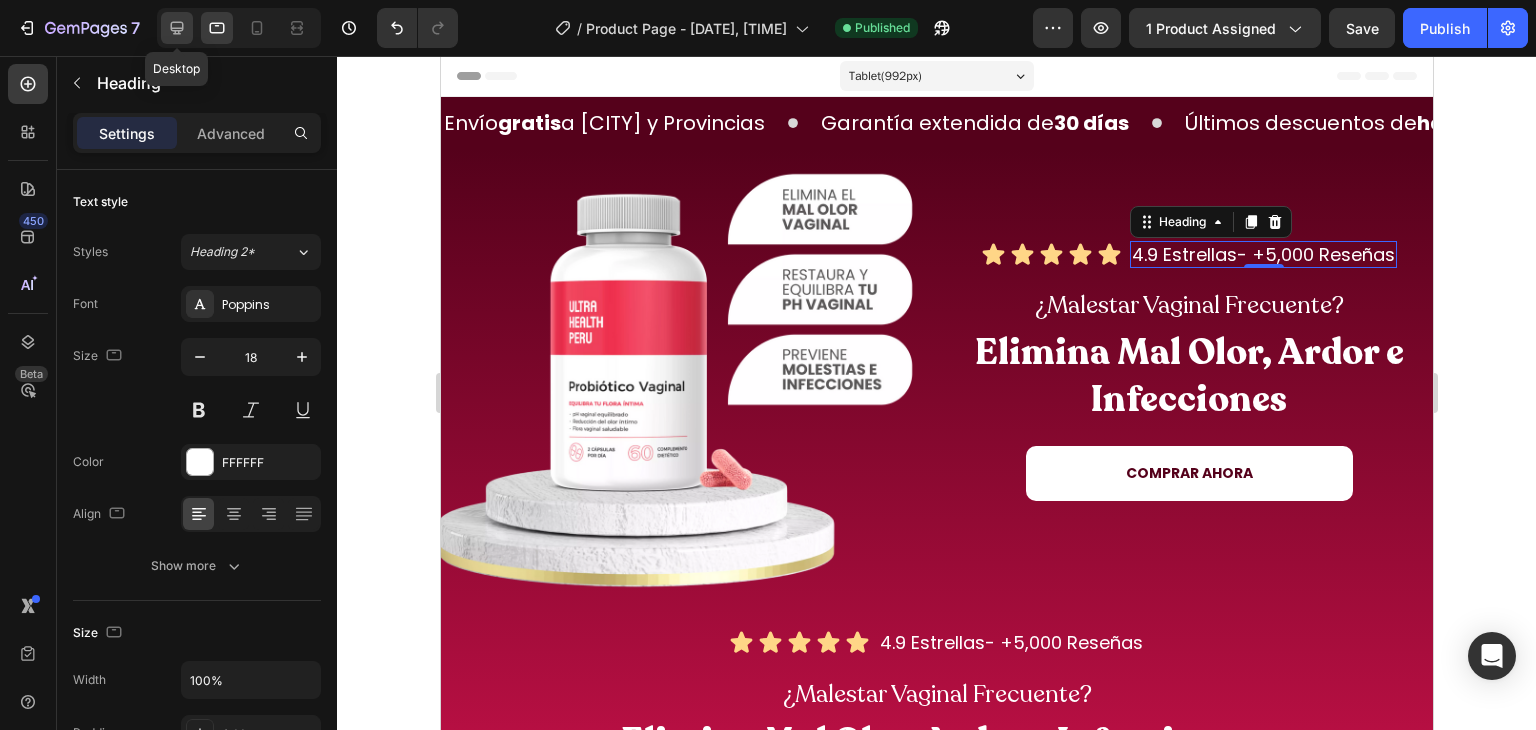 click 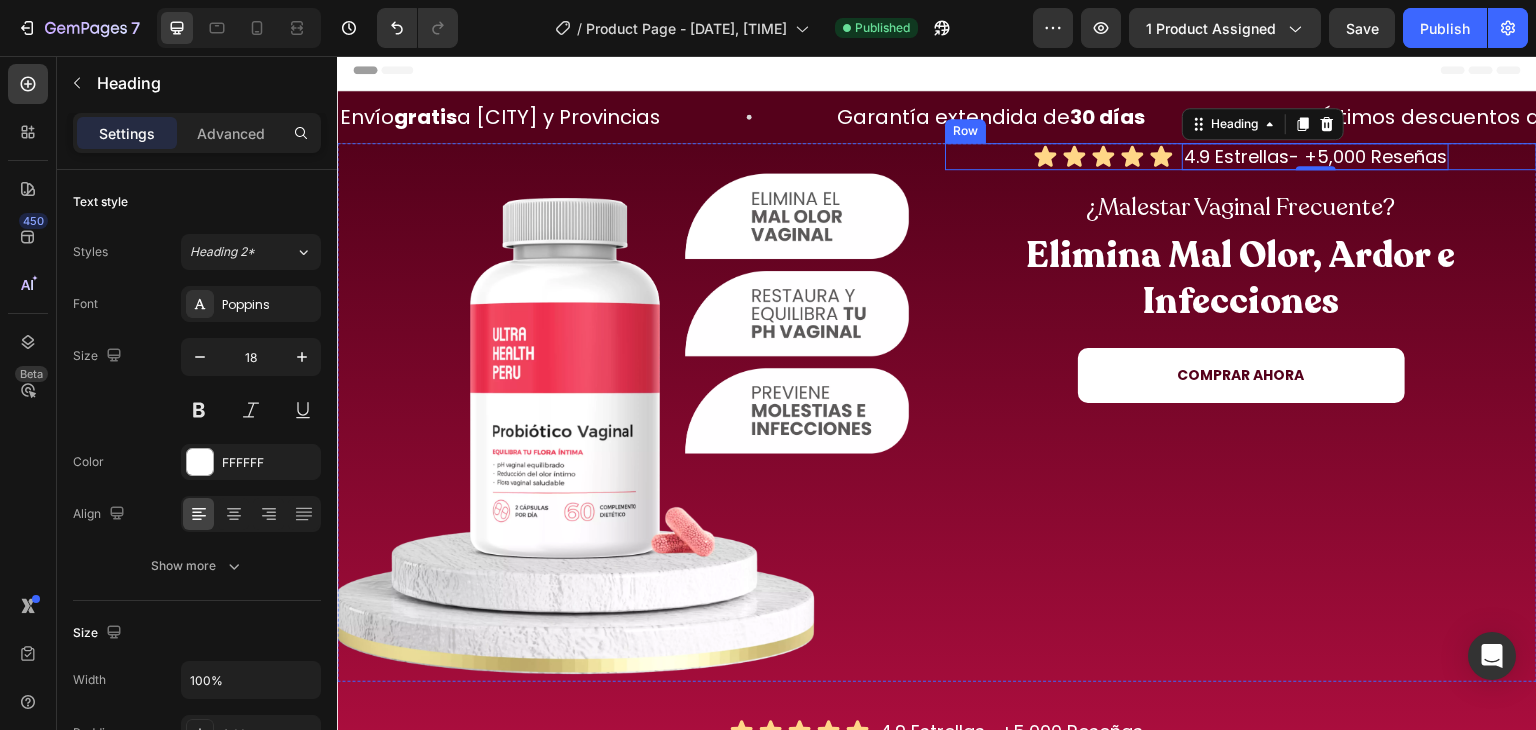 scroll, scrollTop: 23, scrollLeft: 0, axis: vertical 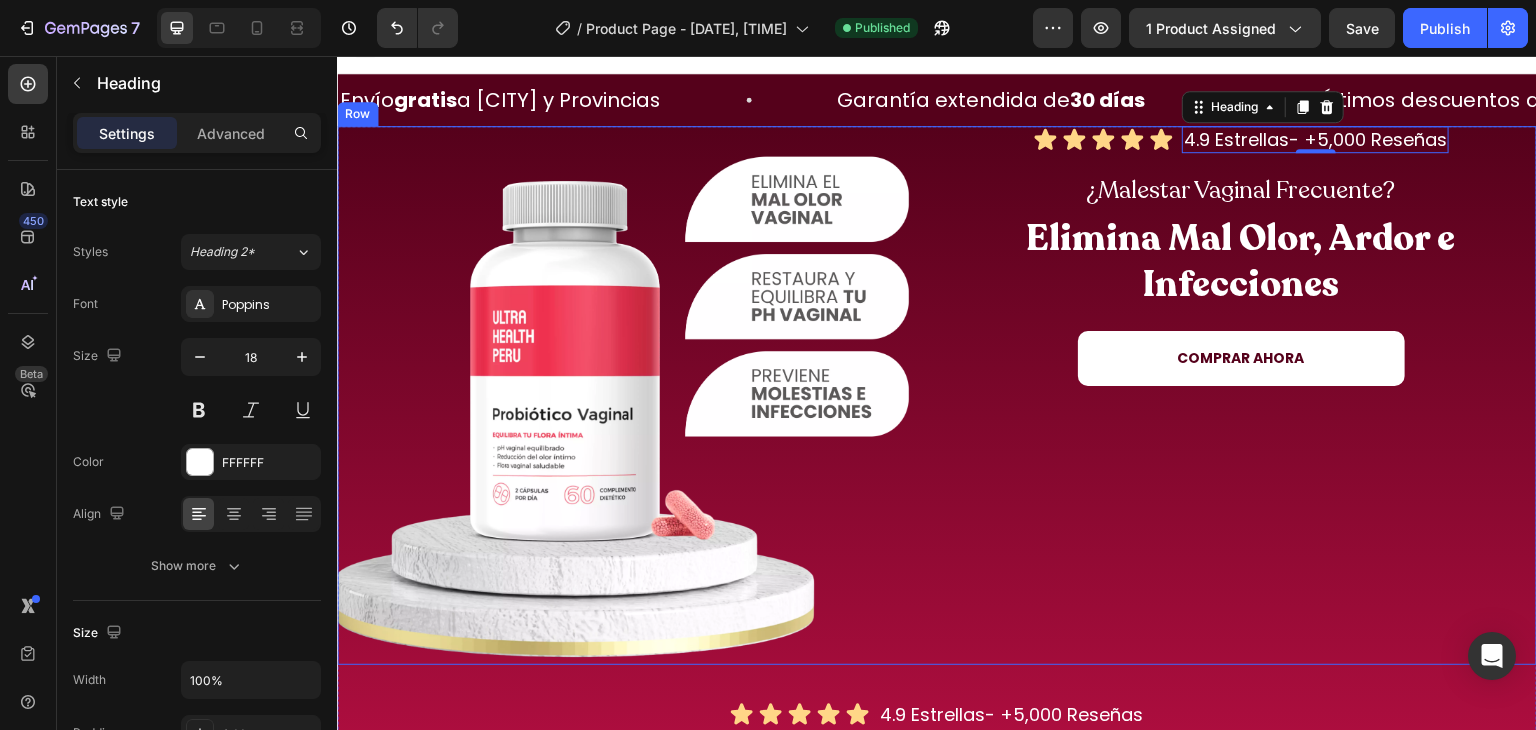 click on "Icon Icon Icon Icon Icon Icon List 4.9 Estrellas- +5,000 Reseñas Heading   0 Row ¿Malestar Vaginal Frecuente? Heading Elimina Mal Olor, Ardor e Infecciones Heading COMPRAR AHORA Button" at bounding box center [1241, 395] 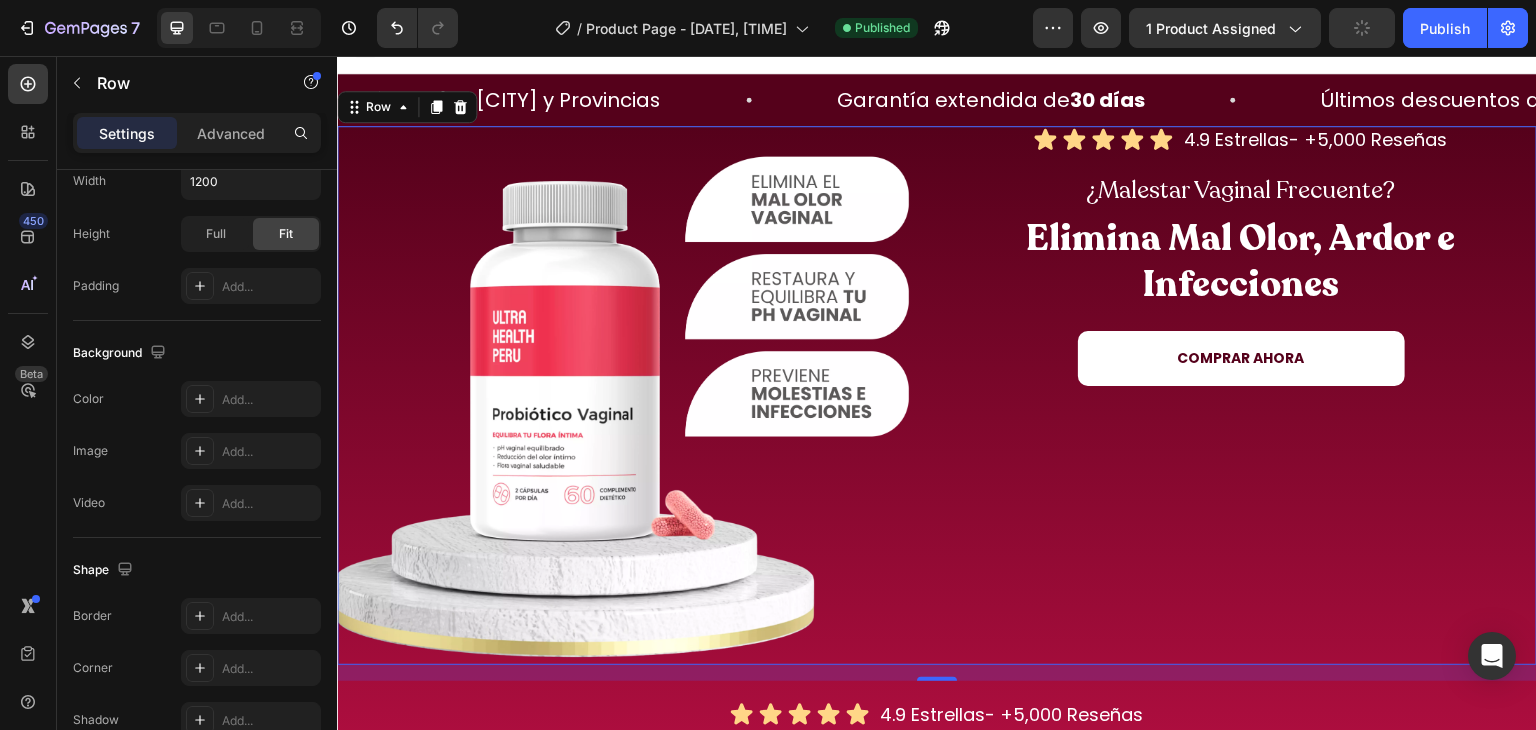 scroll, scrollTop: 828, scrollLeft: 0, axis: vertical 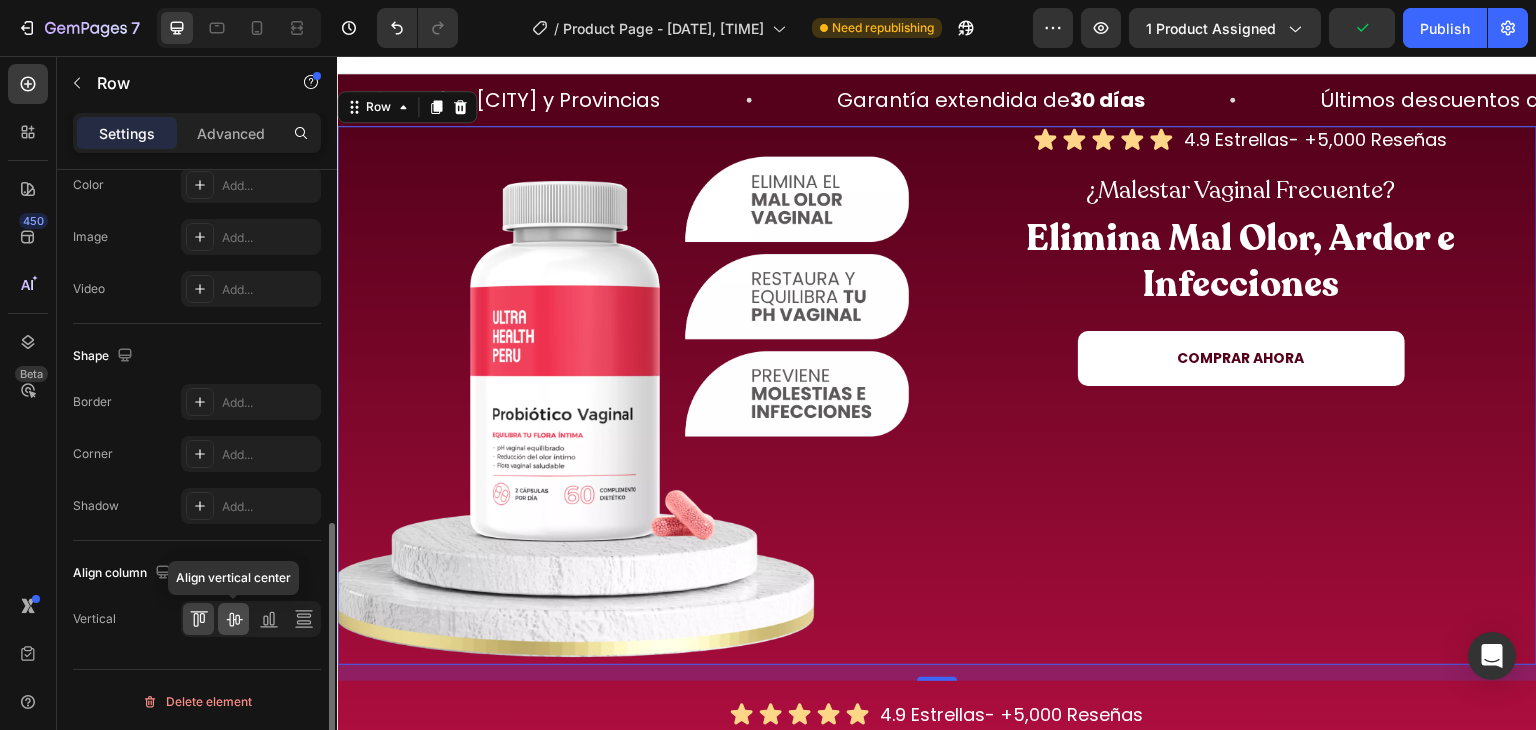 click 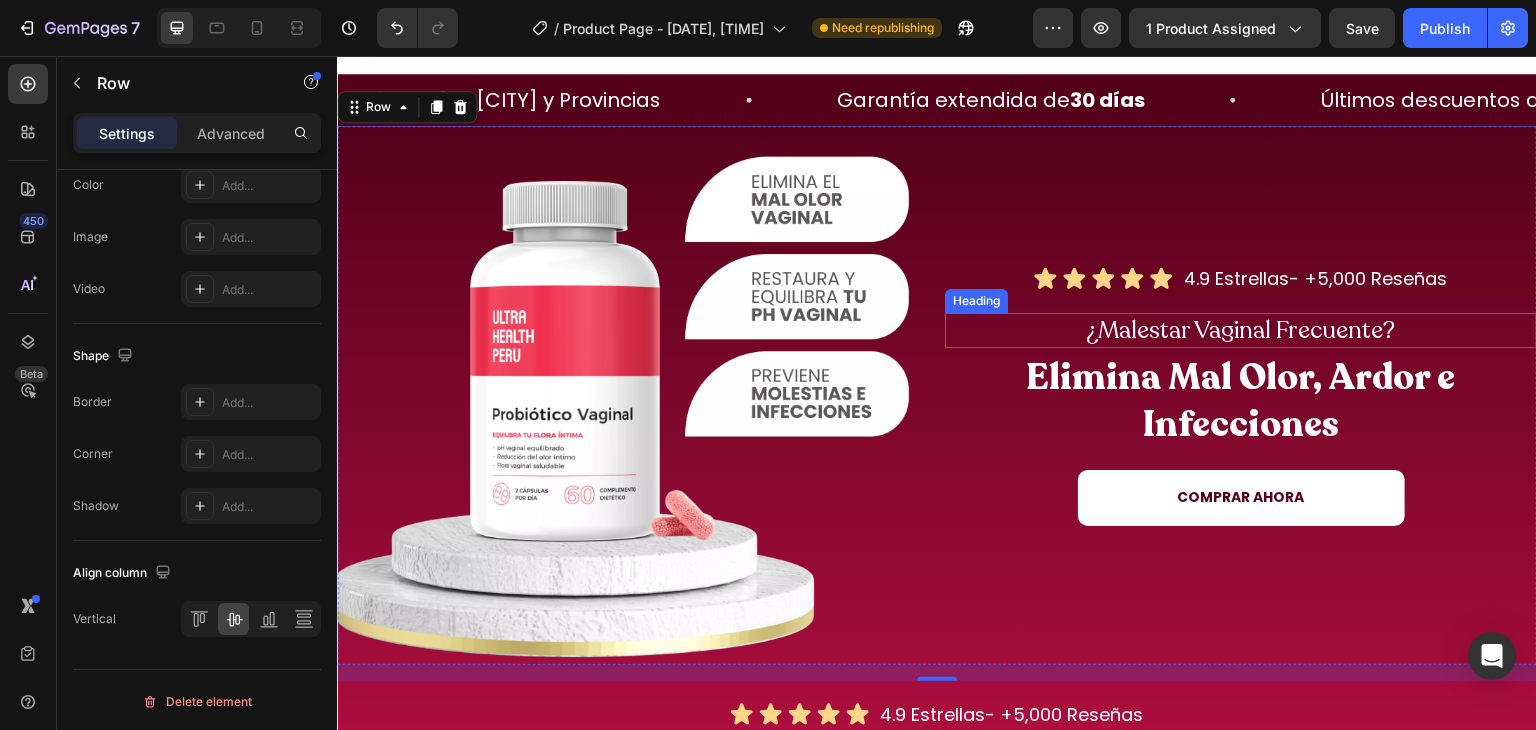 click on "¿Malestar Vaginal Frecuente?" at bounding box center (1241, 330) 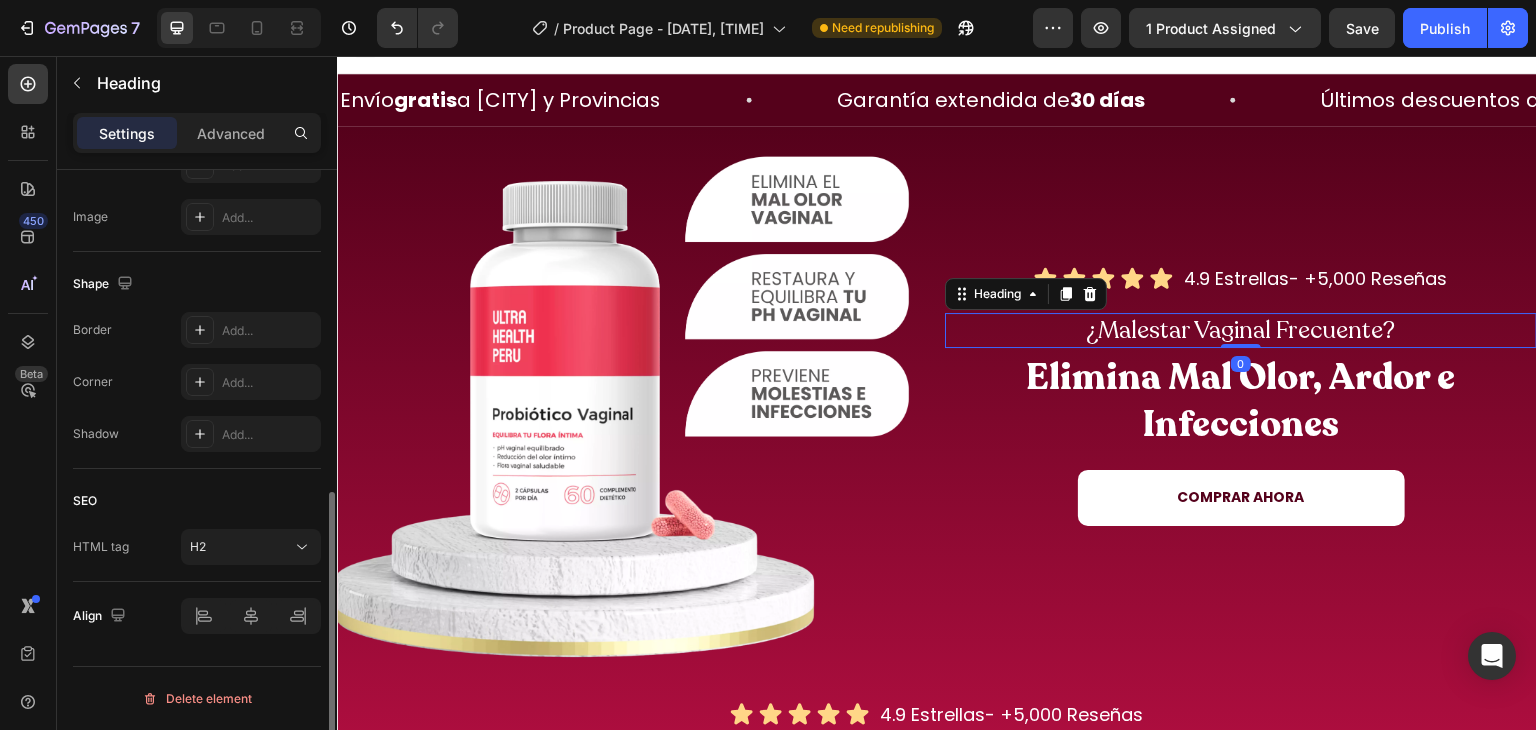scroll, scrollTop: 0, scrollLeft: 0, axis: both 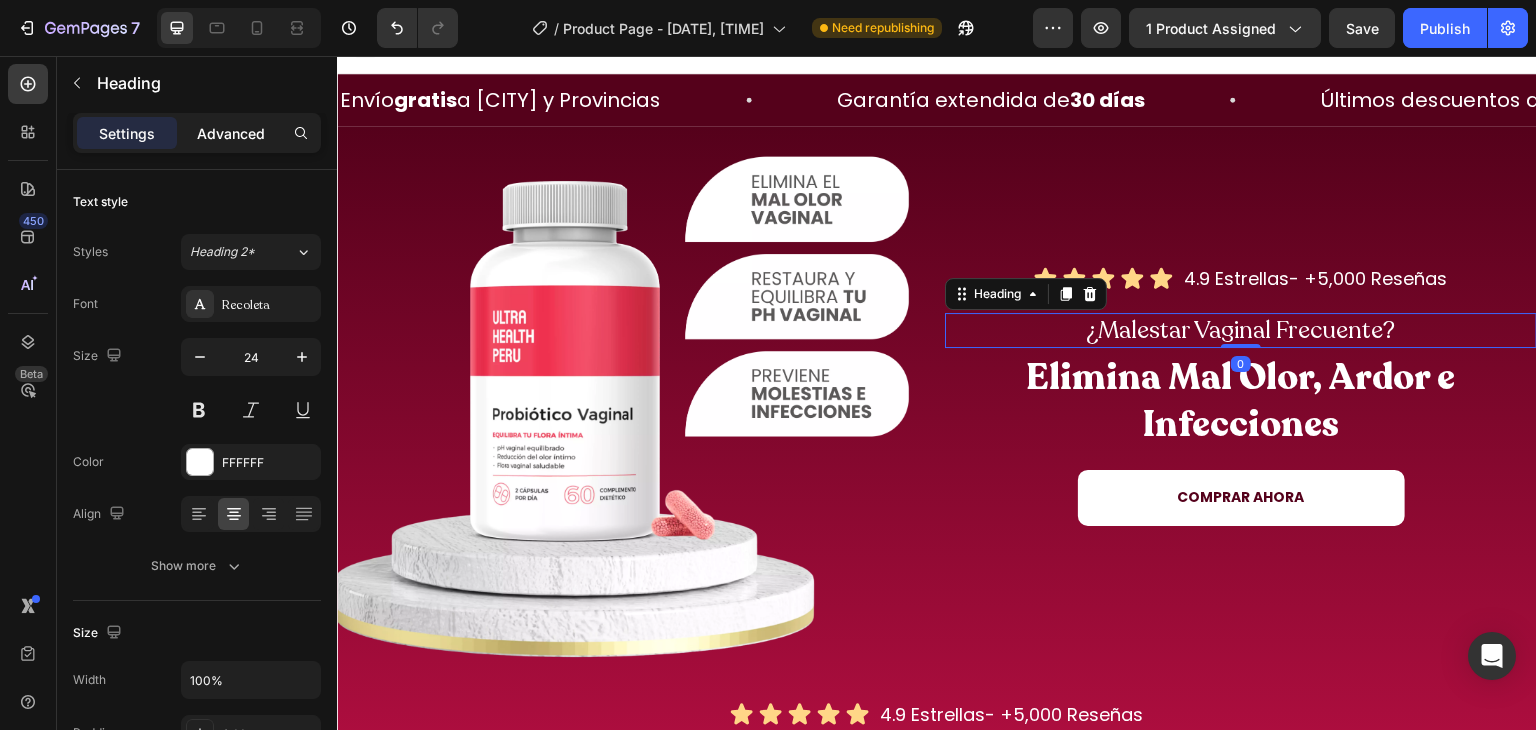 click on "Advanced" at bounding box center (231, 133) 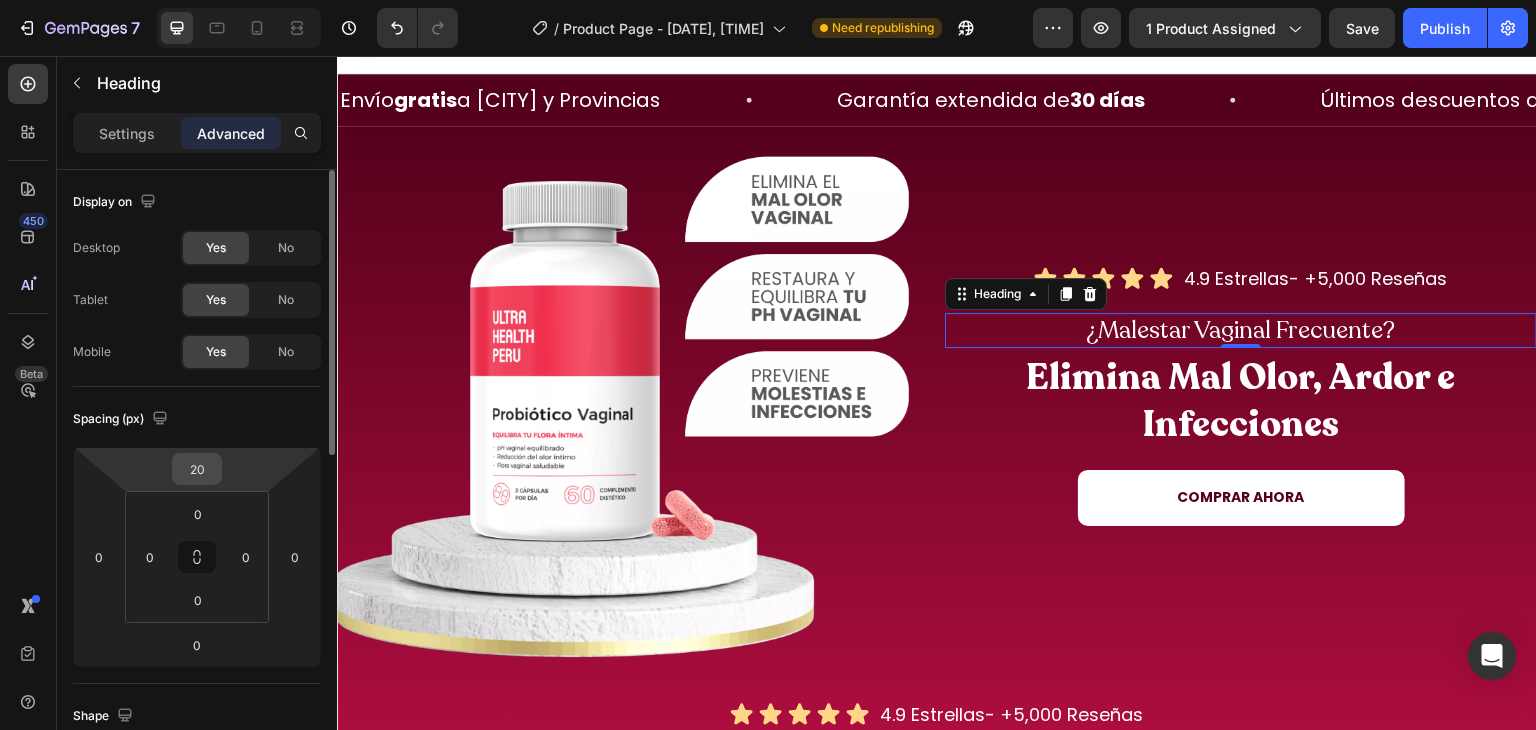 click on "20" at bounding box center (197, 469) 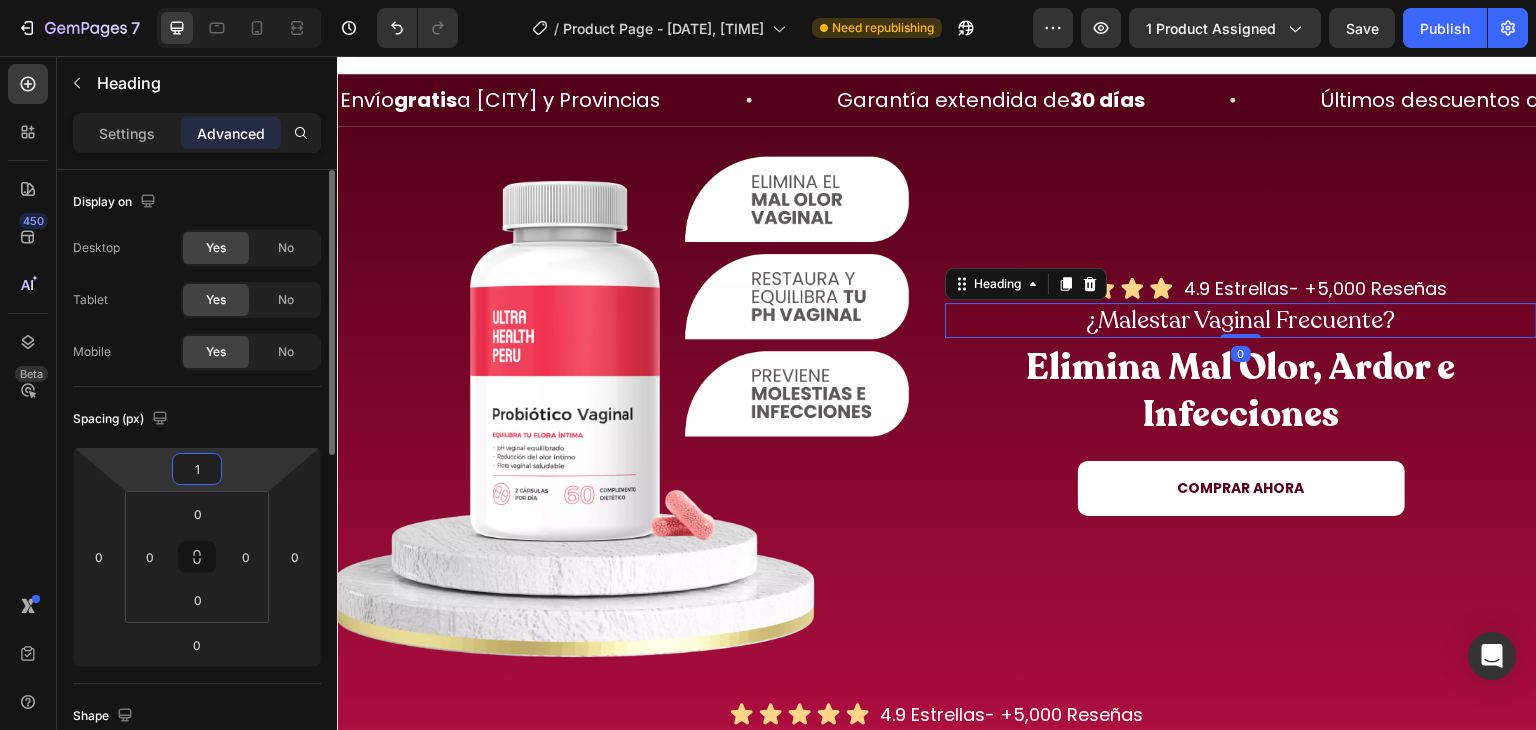 type on "10" 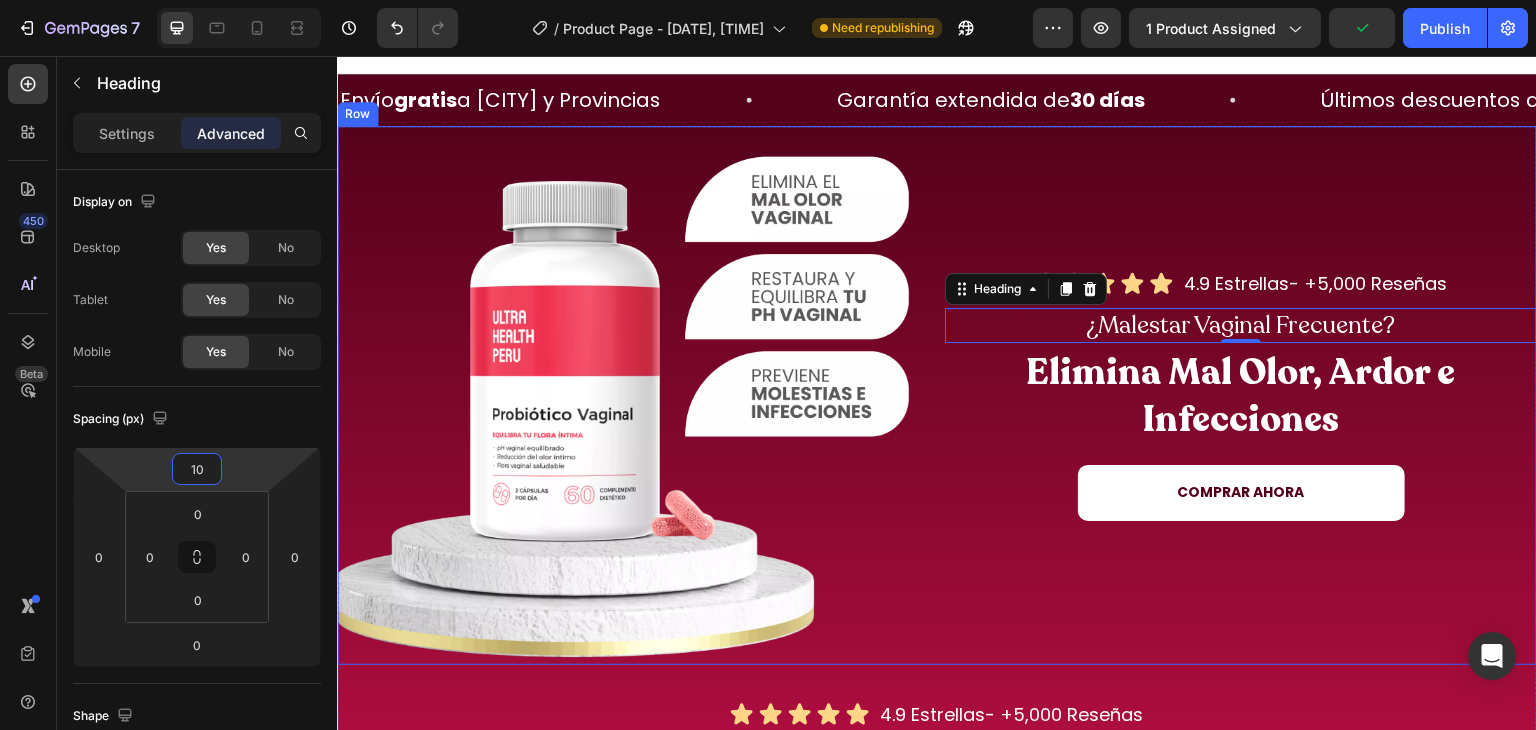 click on "Icon Icon Icon Icon Icon Icon List 4.9 Estrellas- +5,000 Reseñas Heading Row ¿Malestar Vaginal Frecuente? Heading   0 Elimina Mal Olor, Ardor e Infecciones Heading COMPRAR AHORA Button" at bounding box center [1241, 395] 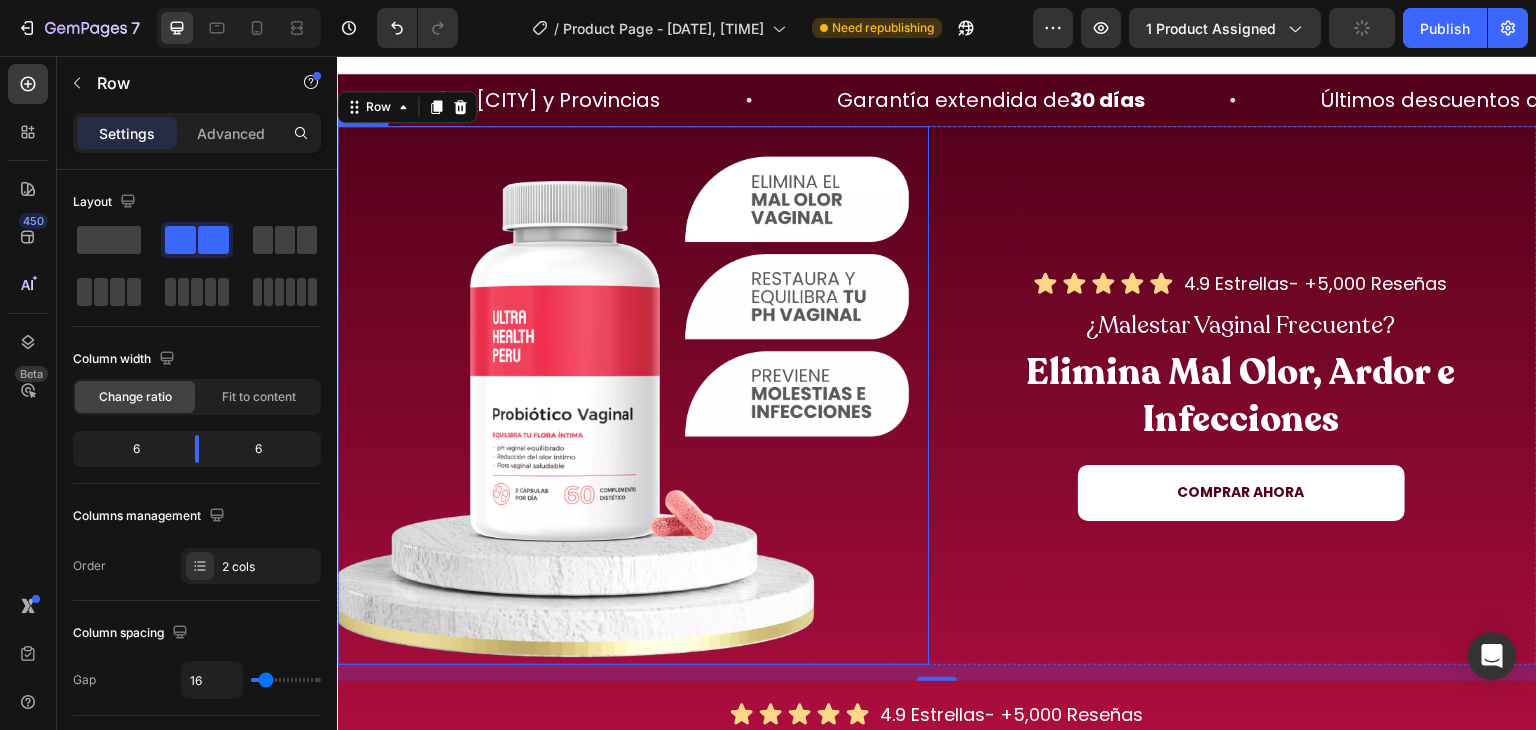 click at bounding box center [633, 395] 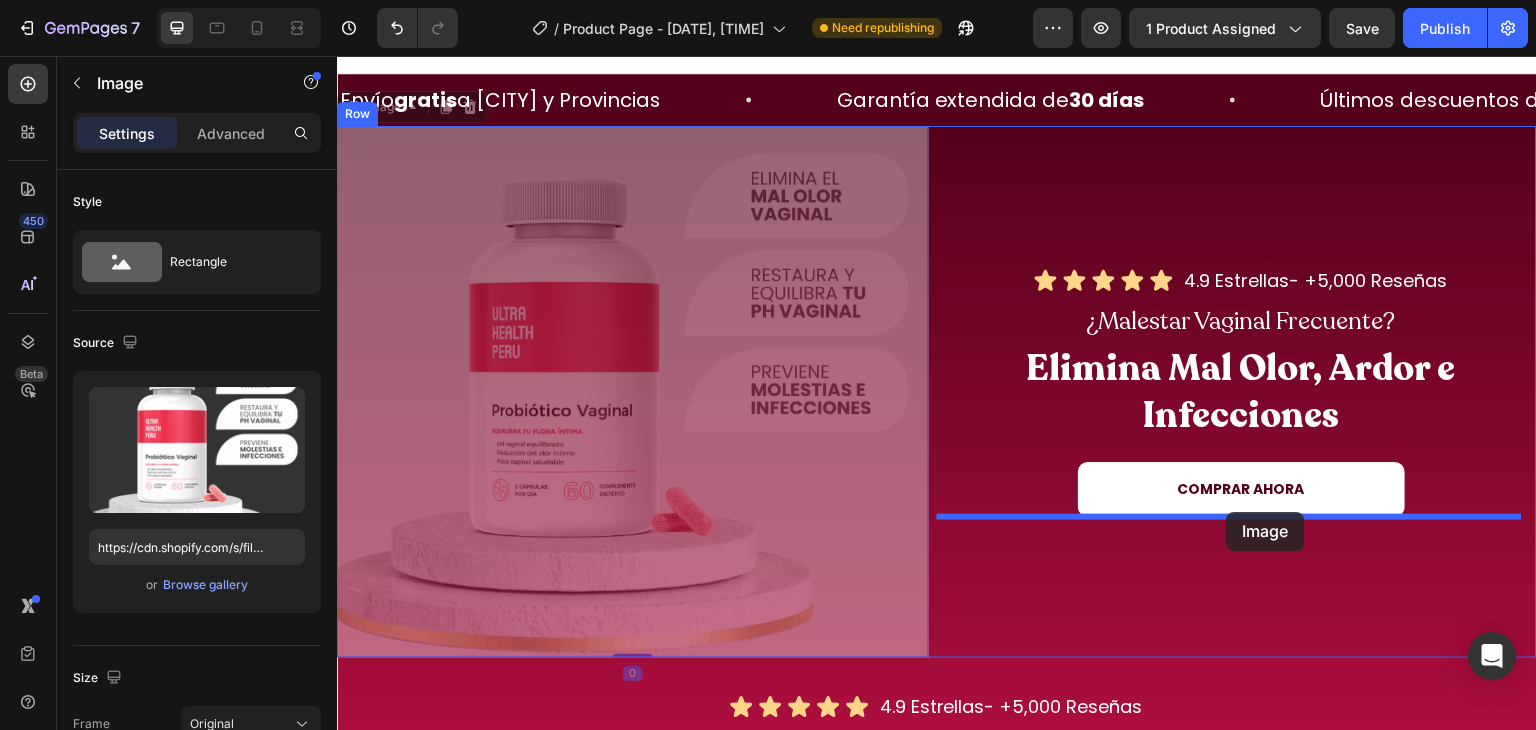 drag, startPoint x: 407, startPoint y: 169, endPoint x: 1227, endPoint y: 512, distance: 888.847 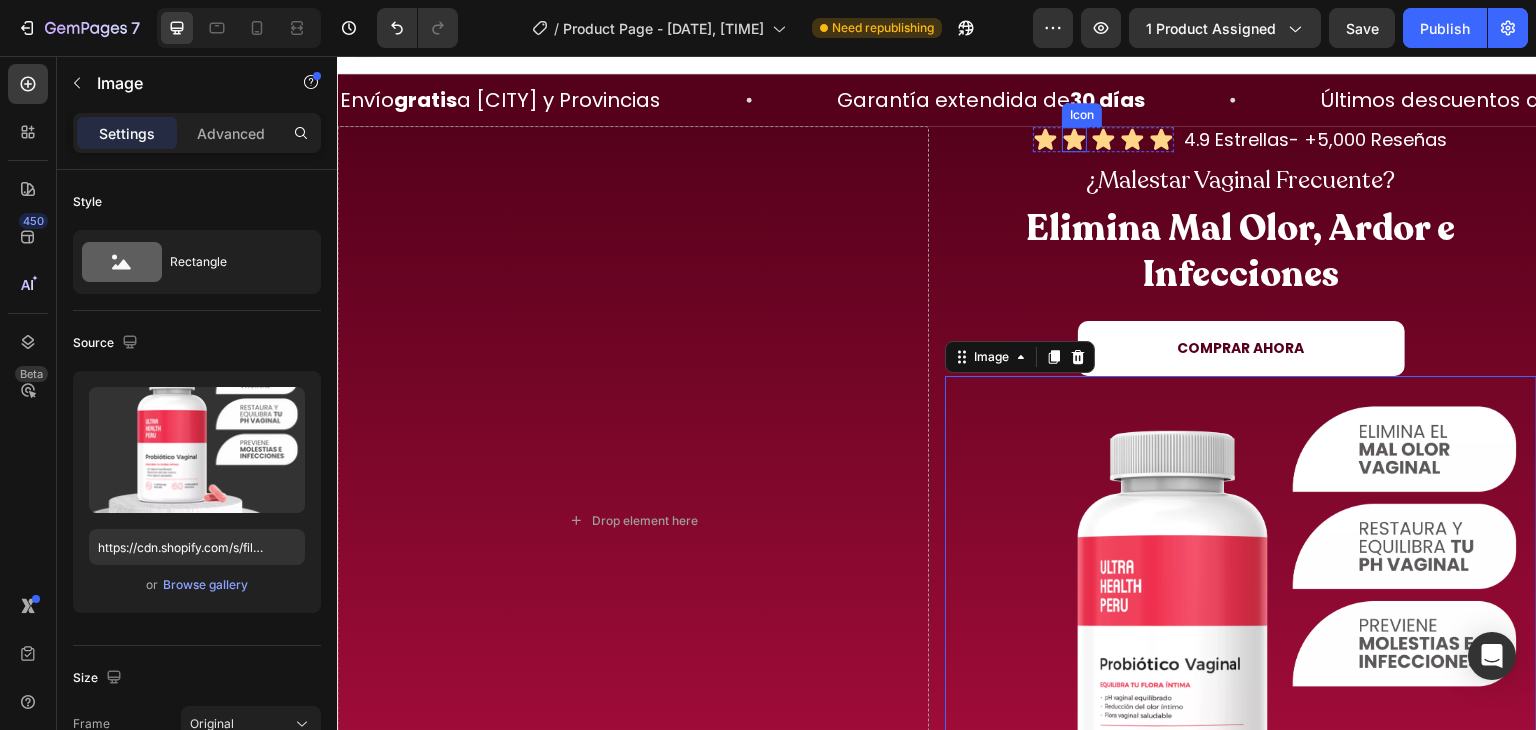 scroll, scrollTop: 0, scrollLeft: 0, axis: both 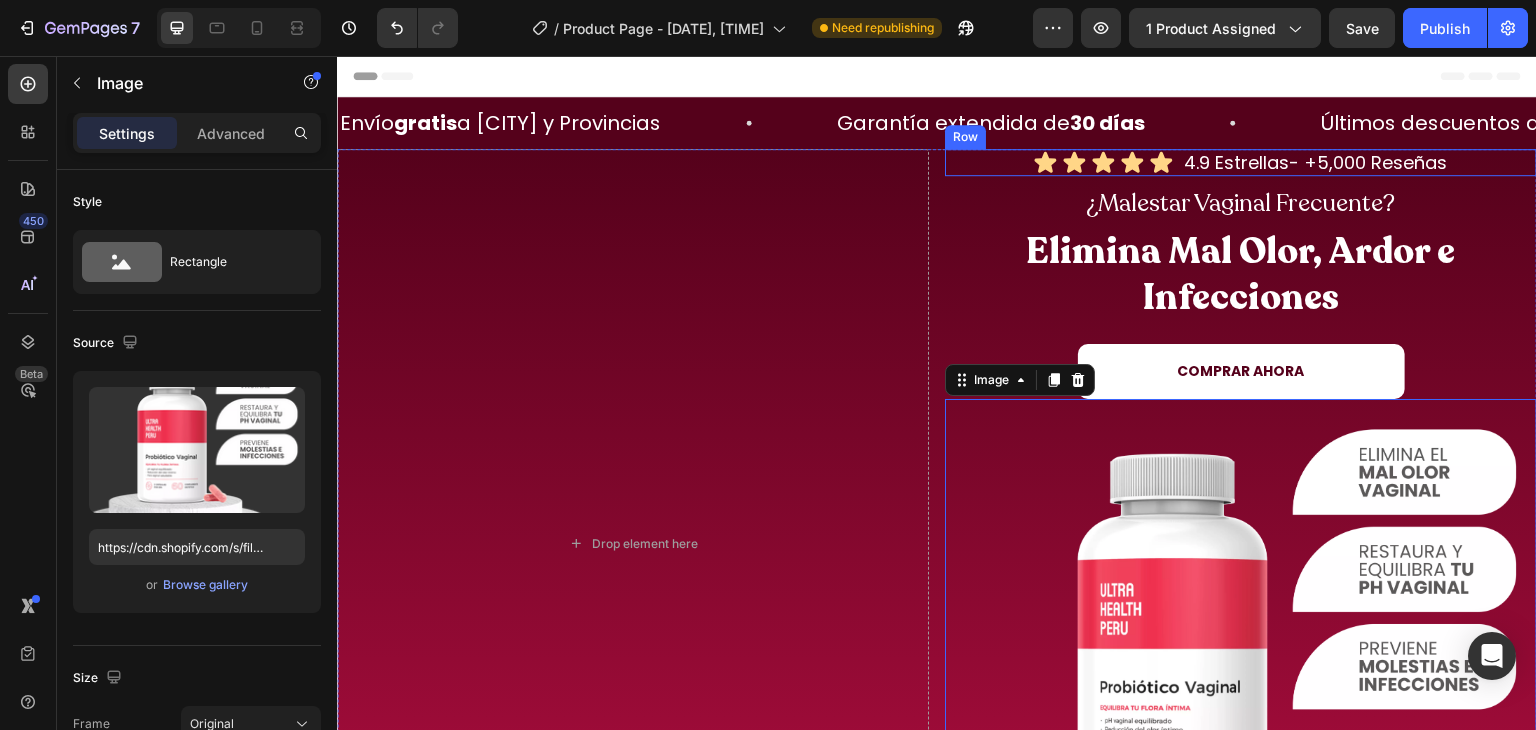click on "Icon Icon Icon Icon Icon Icon List 4.9 Estrellas- +5,000 Reseñas Heading Row" at bounding box center [1241, 162] 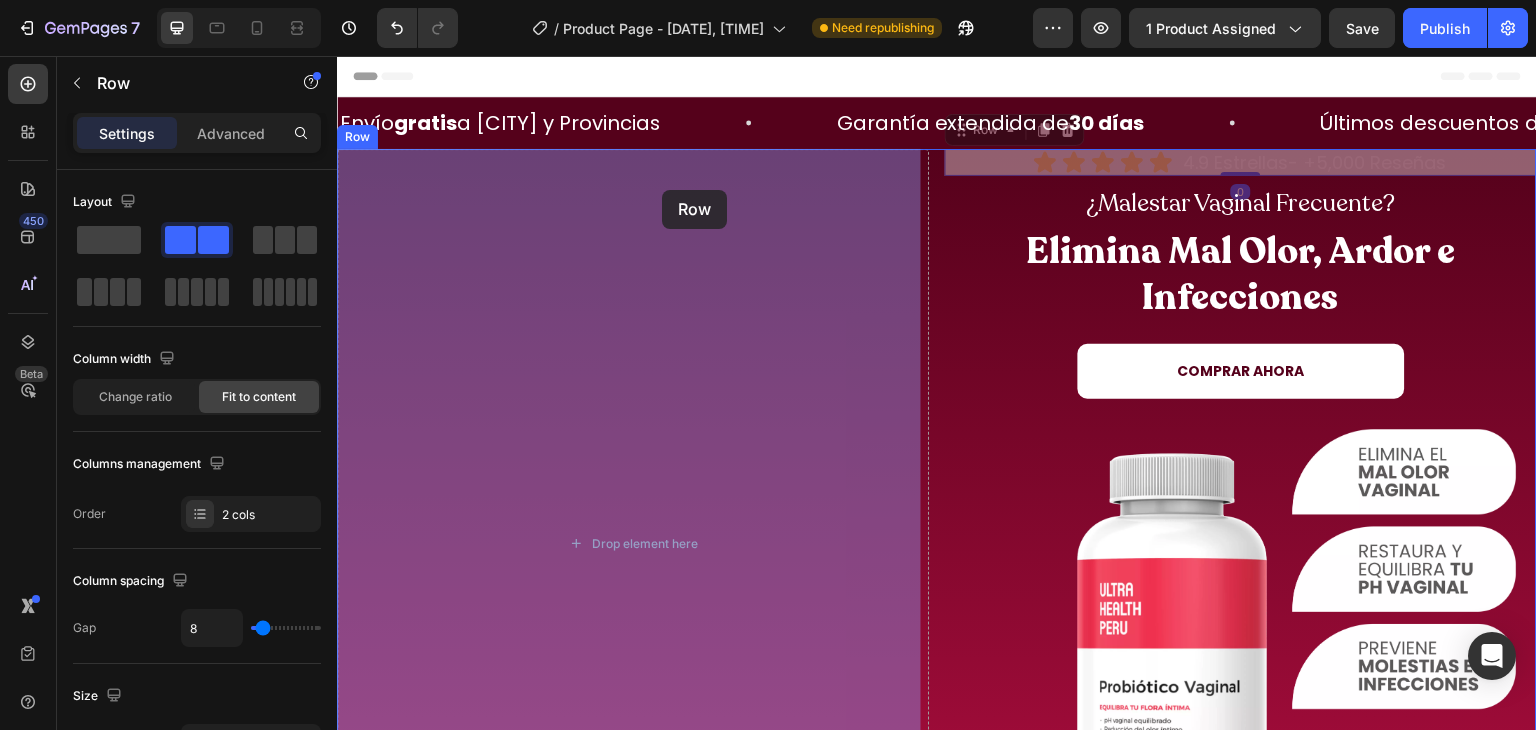 drag, startPoint x: 980, startPoint y: 133, endPoint x: 662, endPoint y: 190, distance: 323.0681 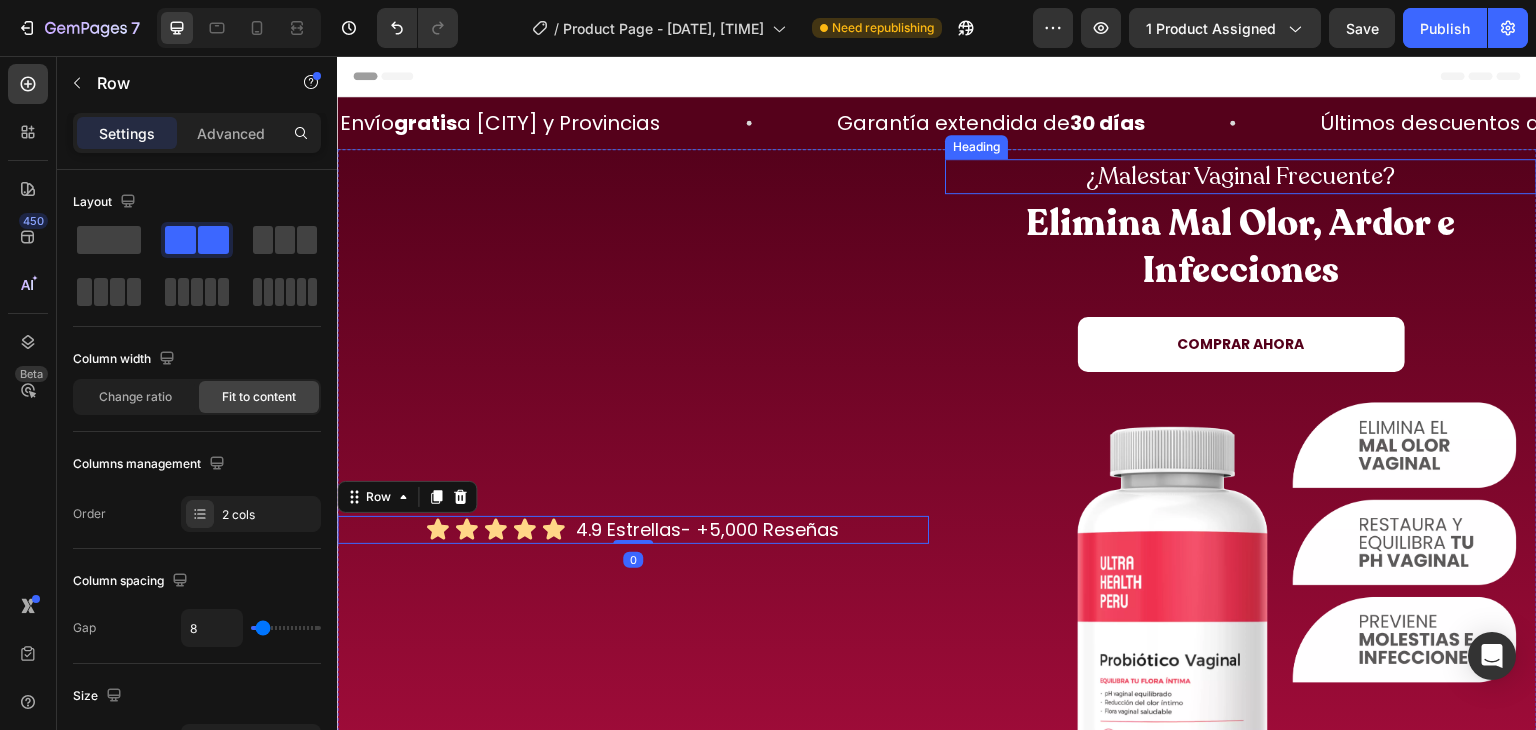 click on "¿Malestar Vaginal Frecuente?" at bounding box center [1241, 176] 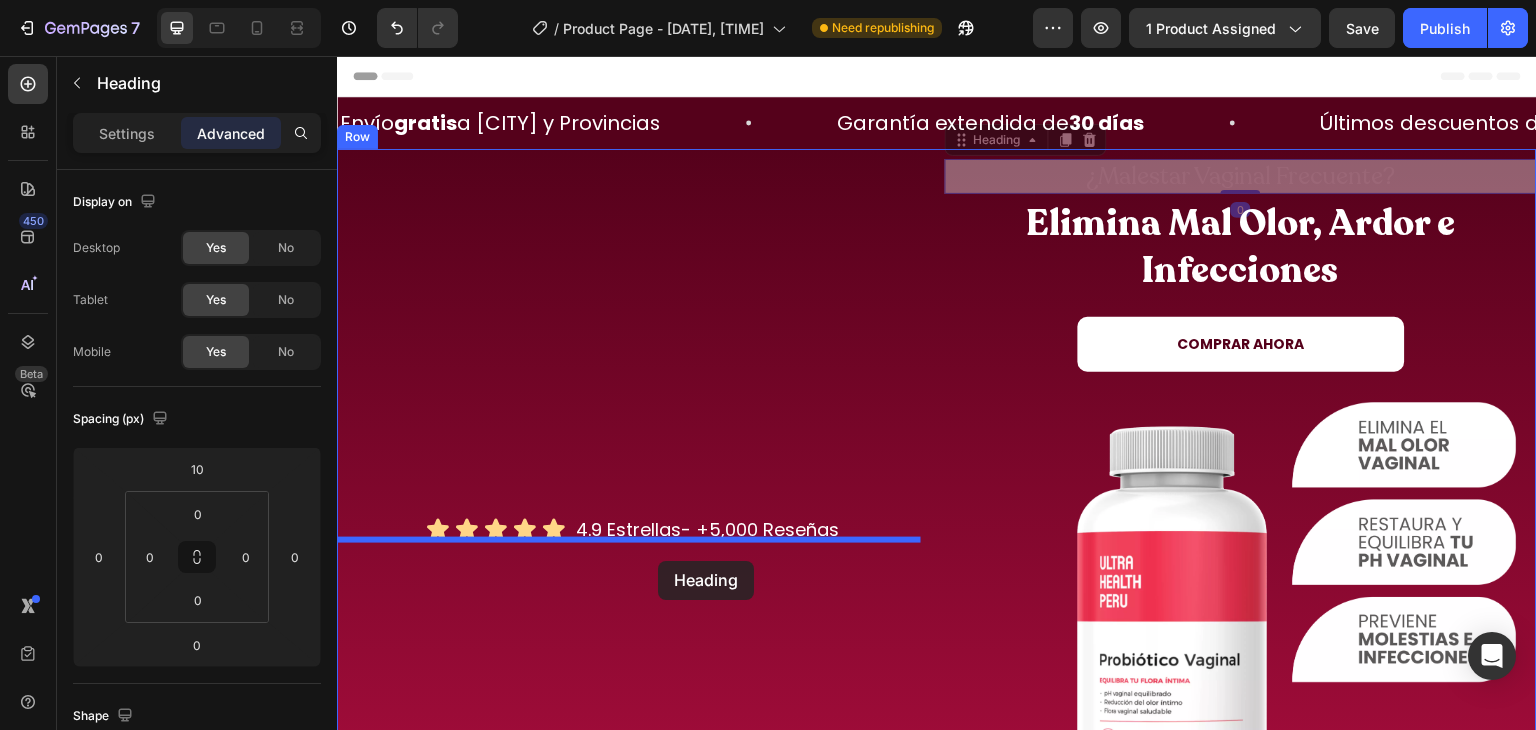 drag, startPoint x: 998, startPoint y: 147, endPoint x: 658, endPoint y: 561, distance: 535.7201 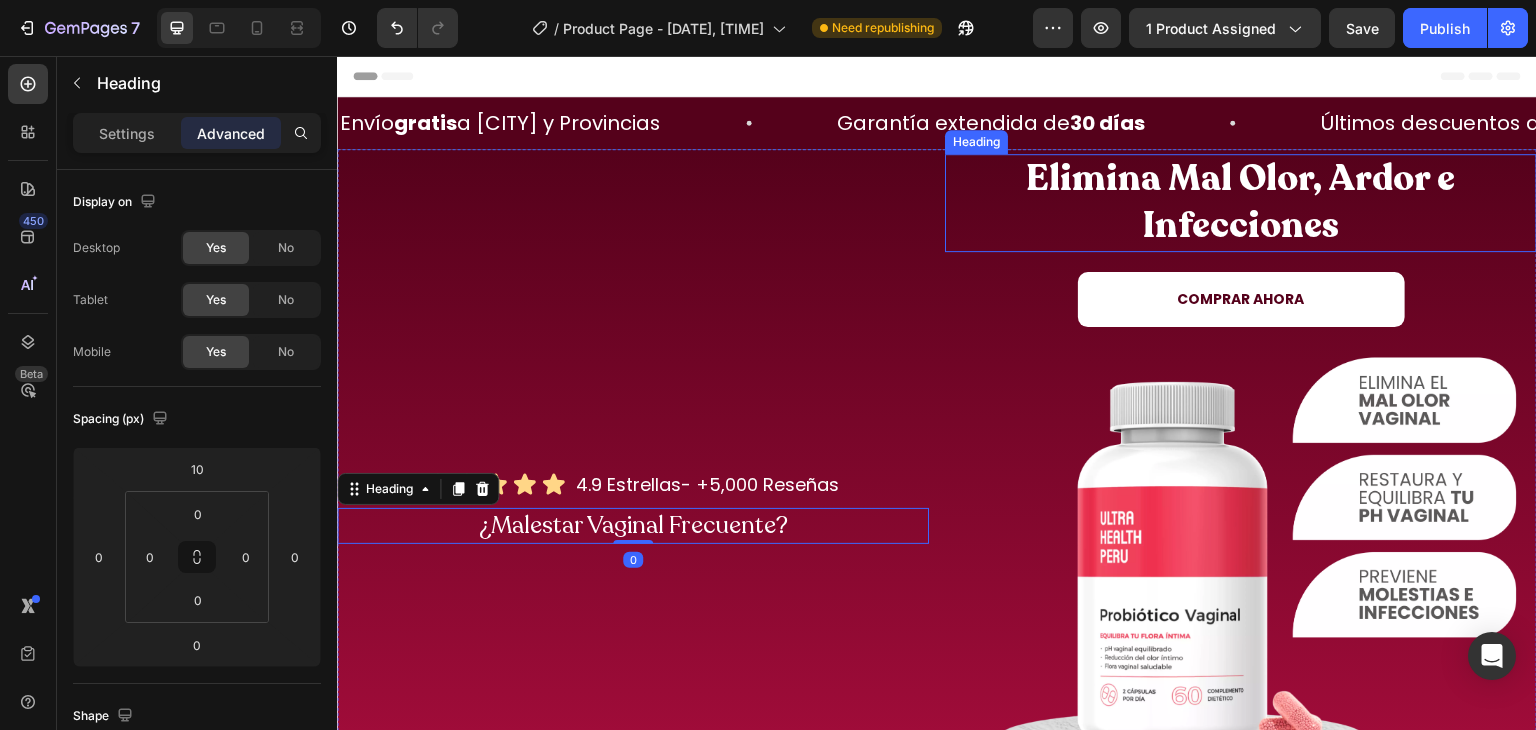click on "Elimina Mal Olor, Ardor e Infecciones" at bounding box center [1241, 203] 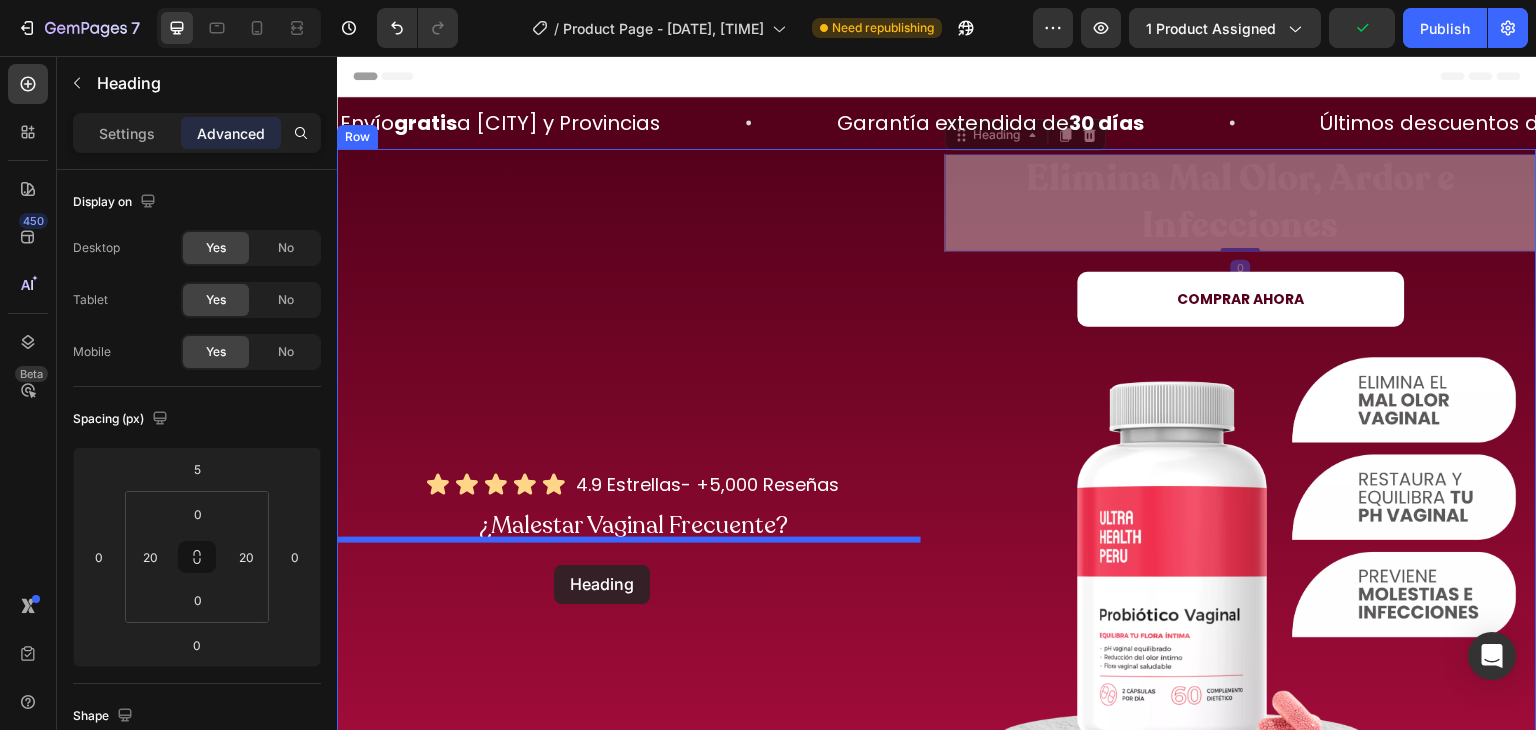 drag, startPoint x: 991, startPoint y: 142, endPoint x: 553, endPoint y: 565, distance: 608.9113 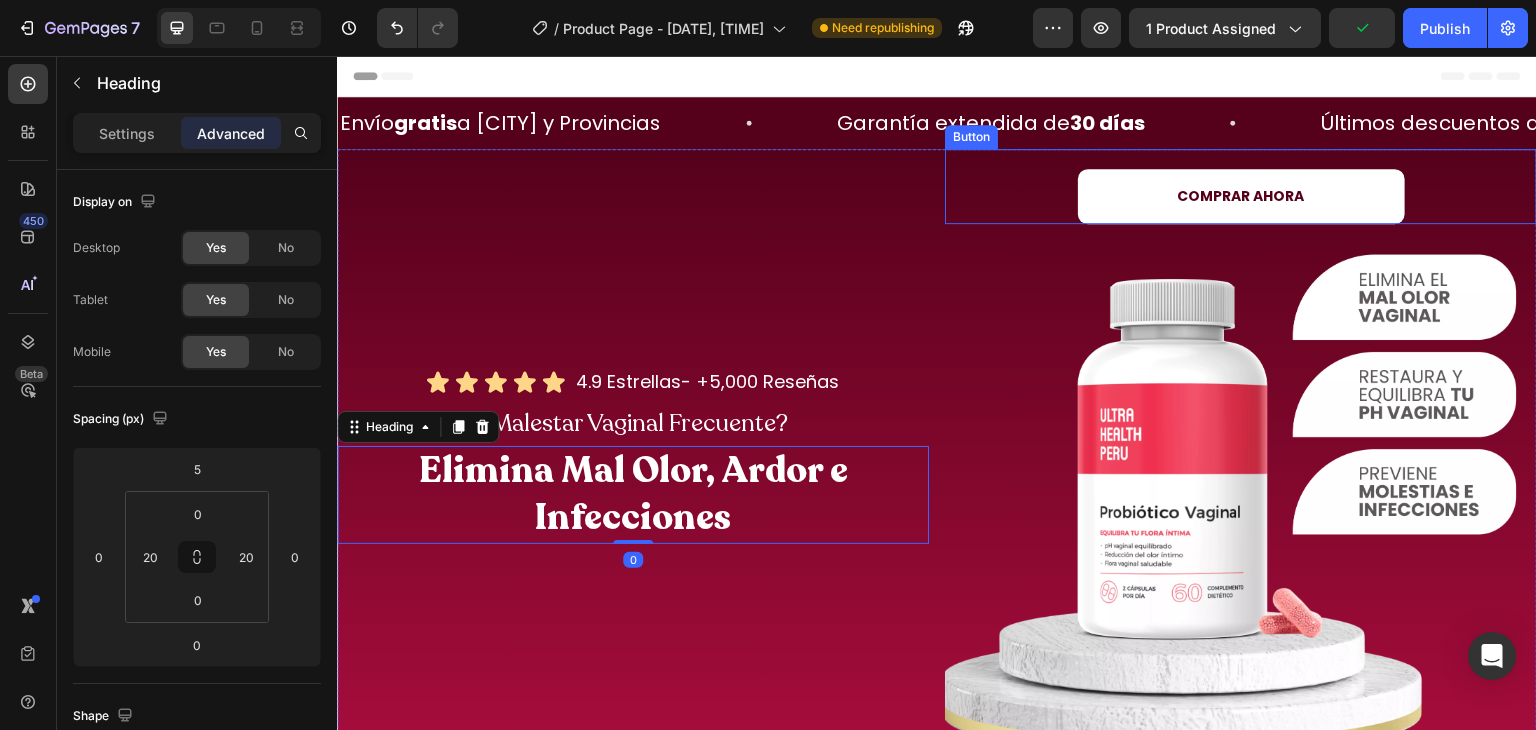click on "COMPRAR AHORA" at bounding box center (1241, 196) 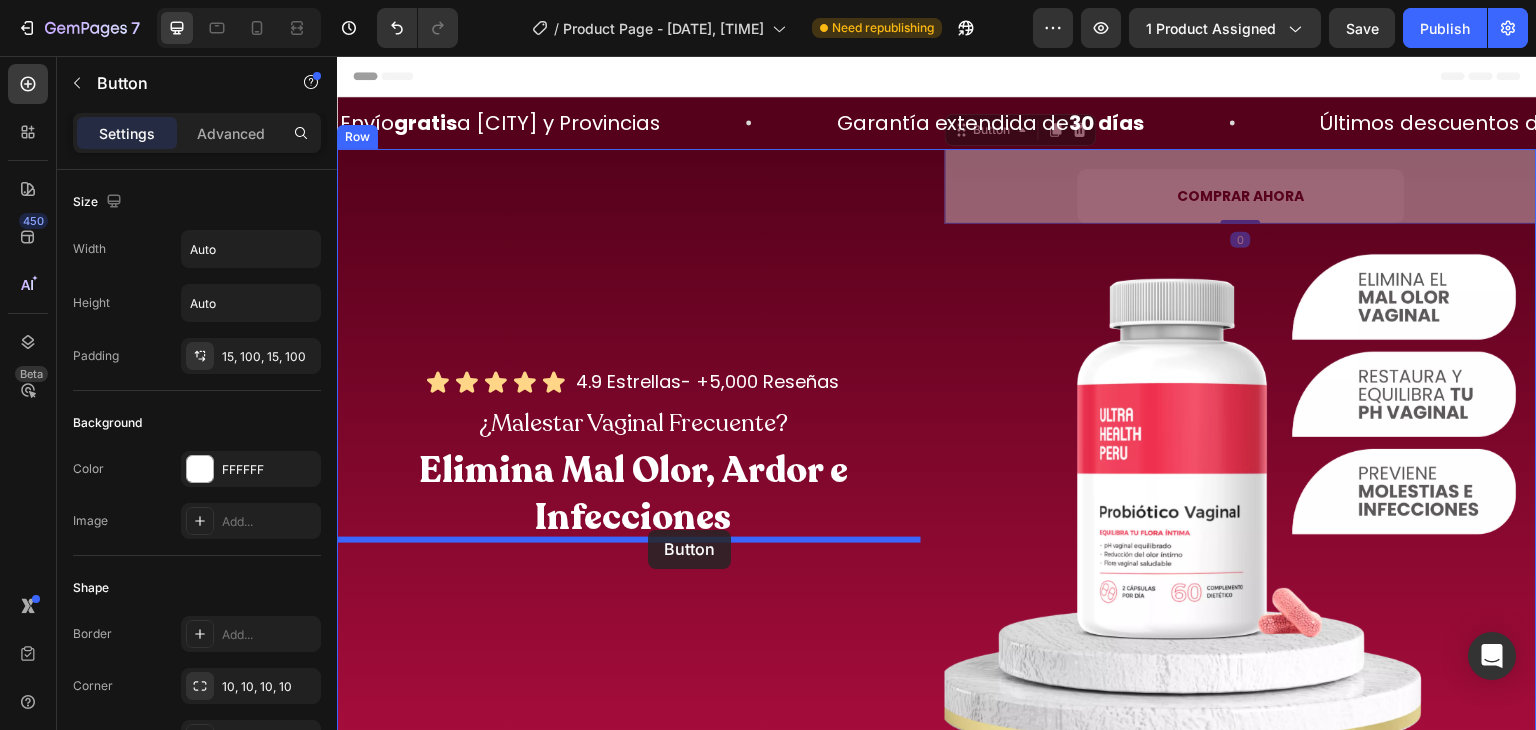 drag, startPoint x: 998, startPoint y: 126, endPoint x: 648, endPoint y: 530, distance: 534.5241 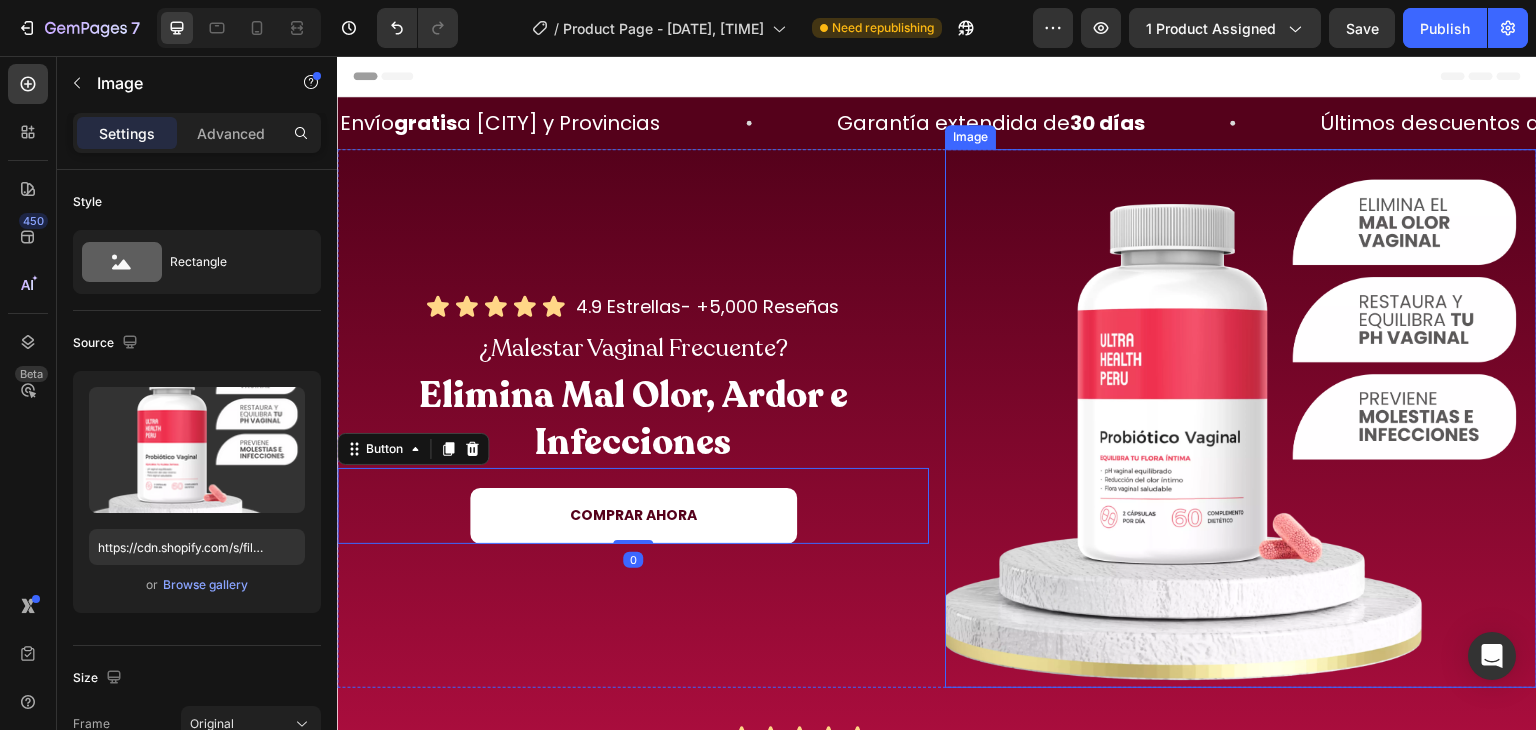 click at bounding box center (1241, 418) 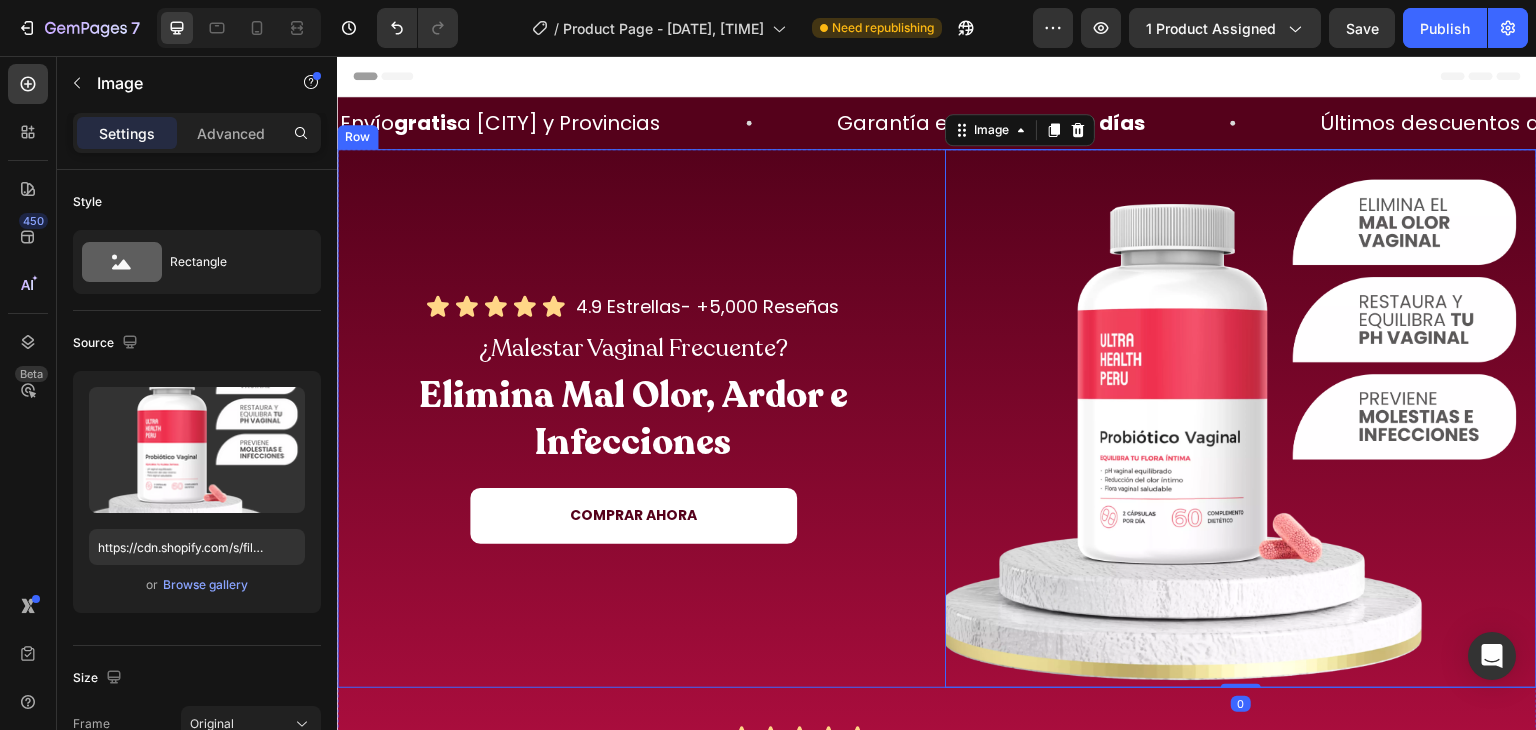 click on "Icon Icon Icon Icon Icon Icon List 4.9 Estrellas- +5,000 Reseñas Heading Row ¿Malestar Vaginal Frecuente? Heading Elimina Mal Olor, Ardor e Infecciones Heading COMPRAR AHORA Button" at bounding box center [633, 418] 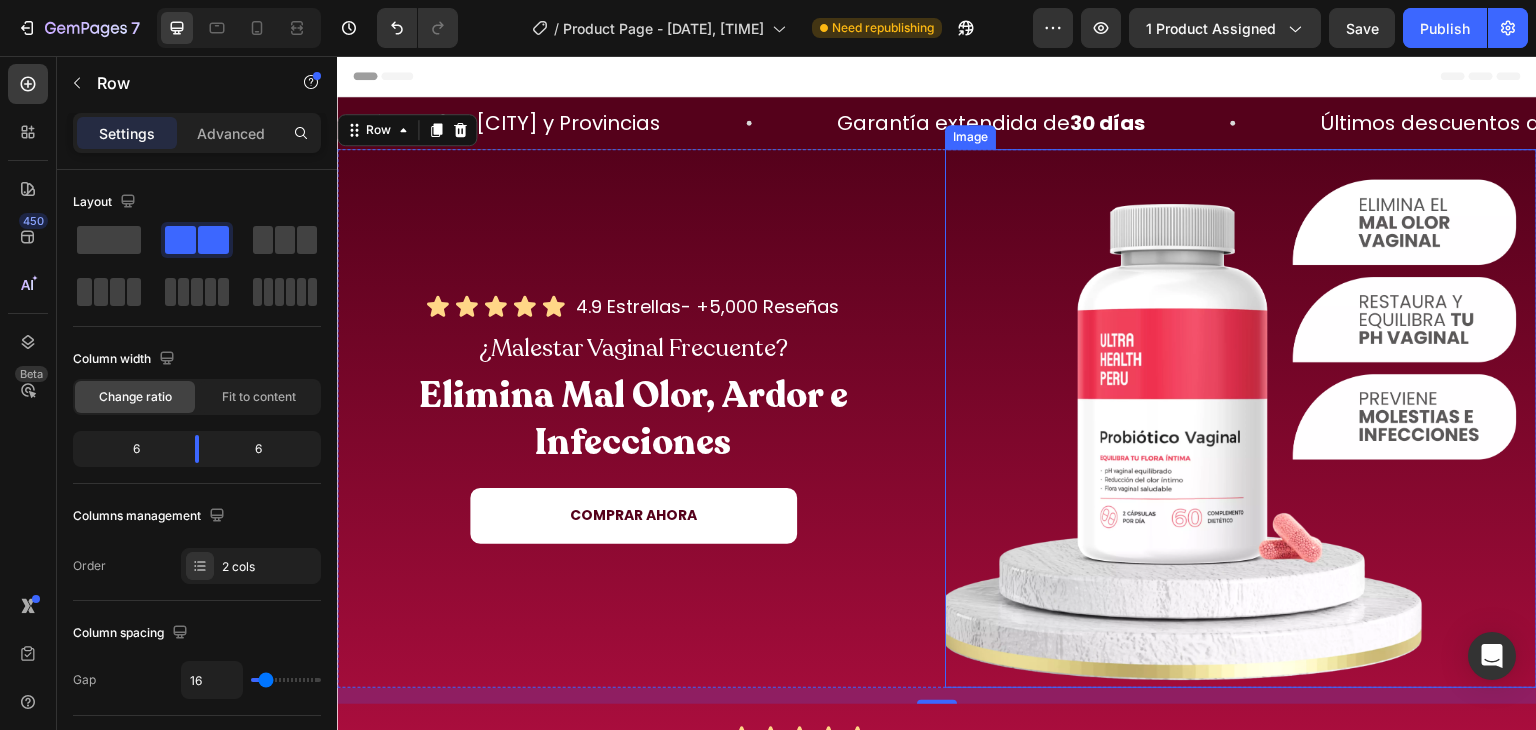 click at bounding box center [1241, 418] 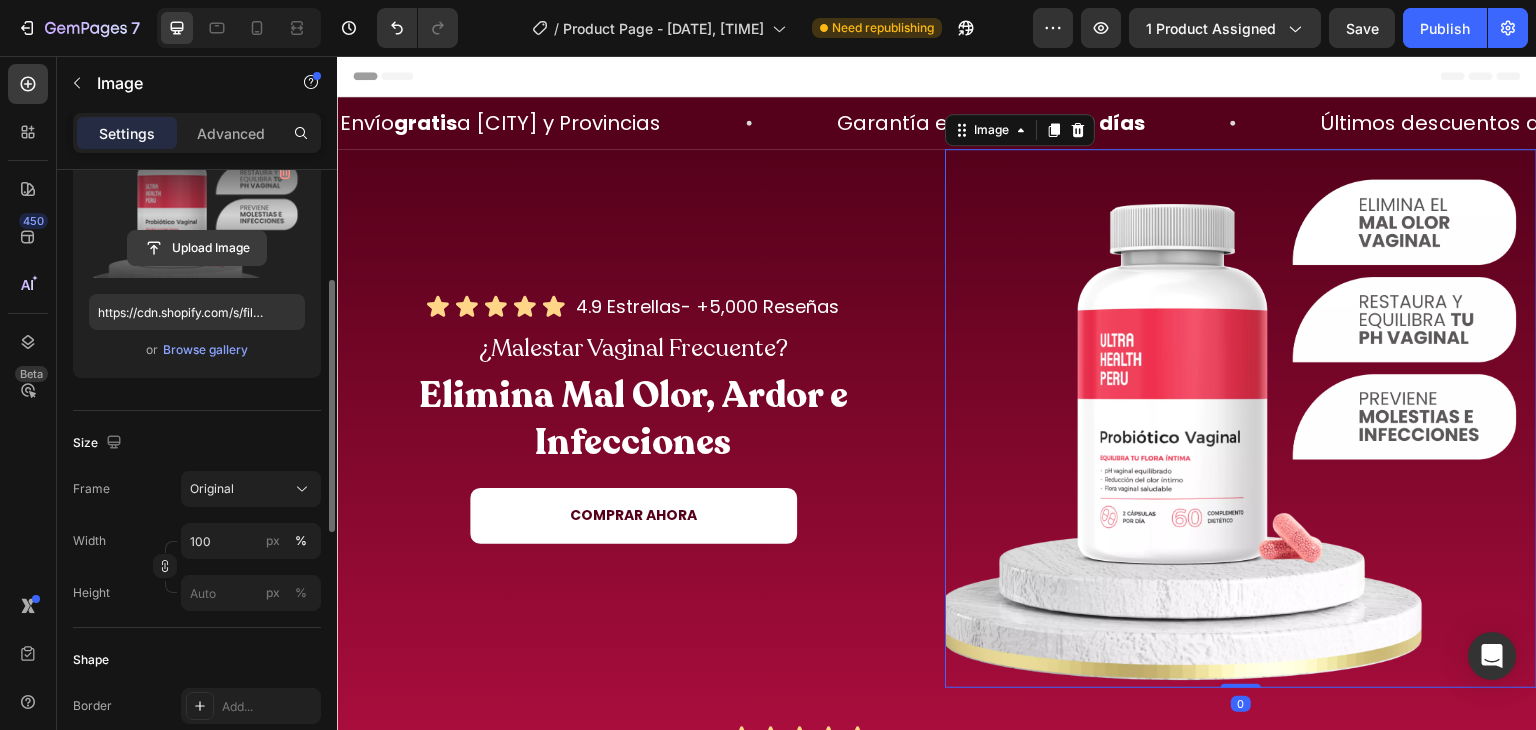 scroll, scrollTop: 245, scrollLeft: 0, axis: vertical 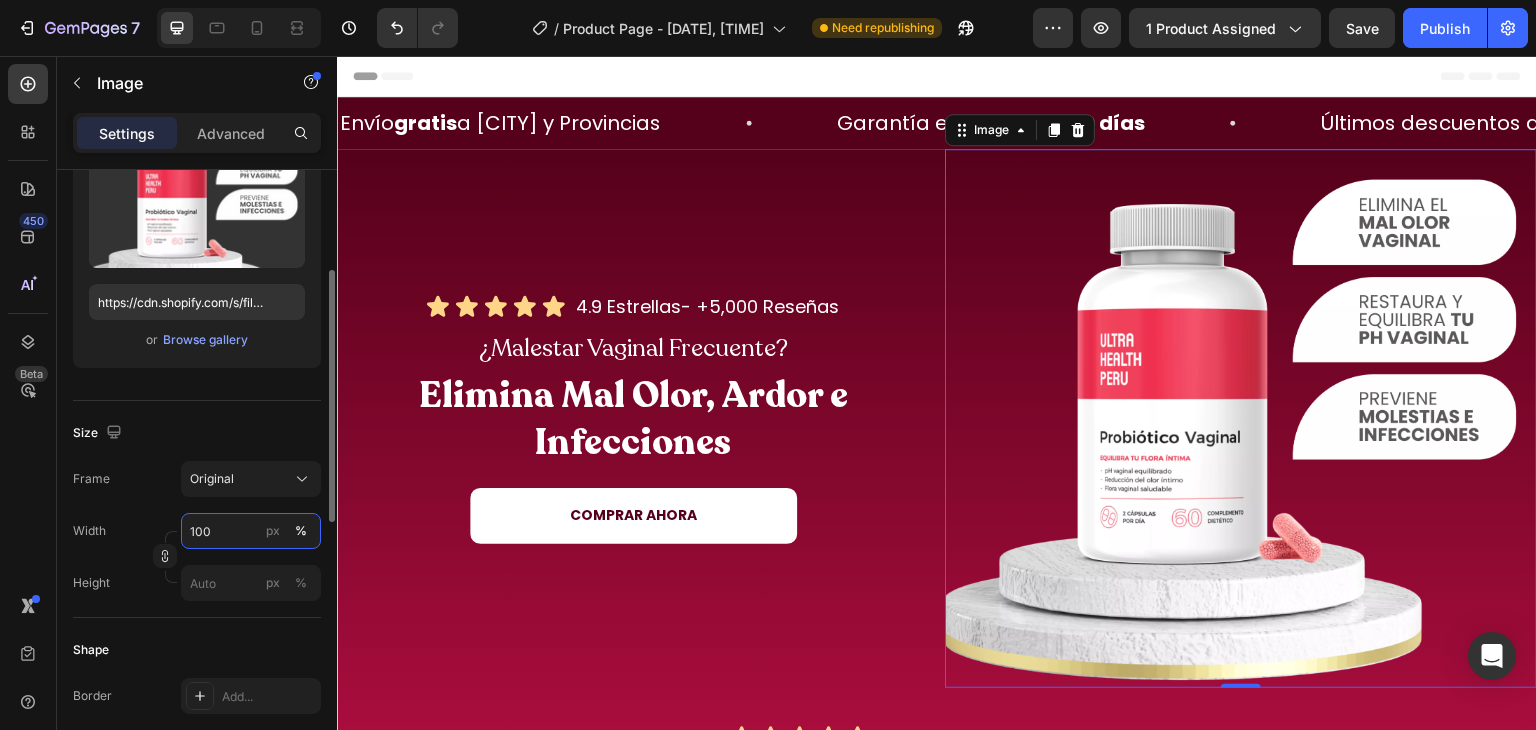 click on "100" at bounding box center (251, 531) 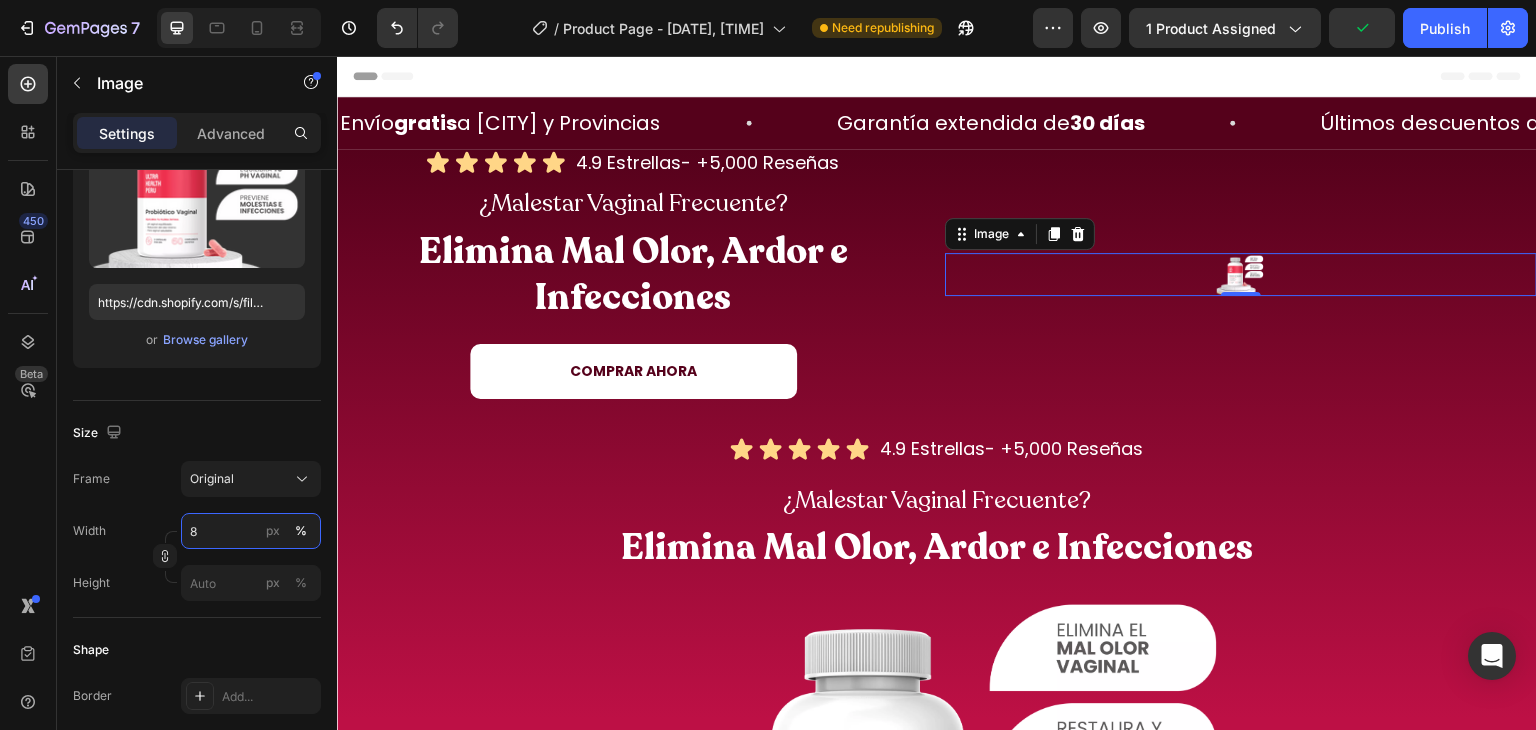 type on "80" 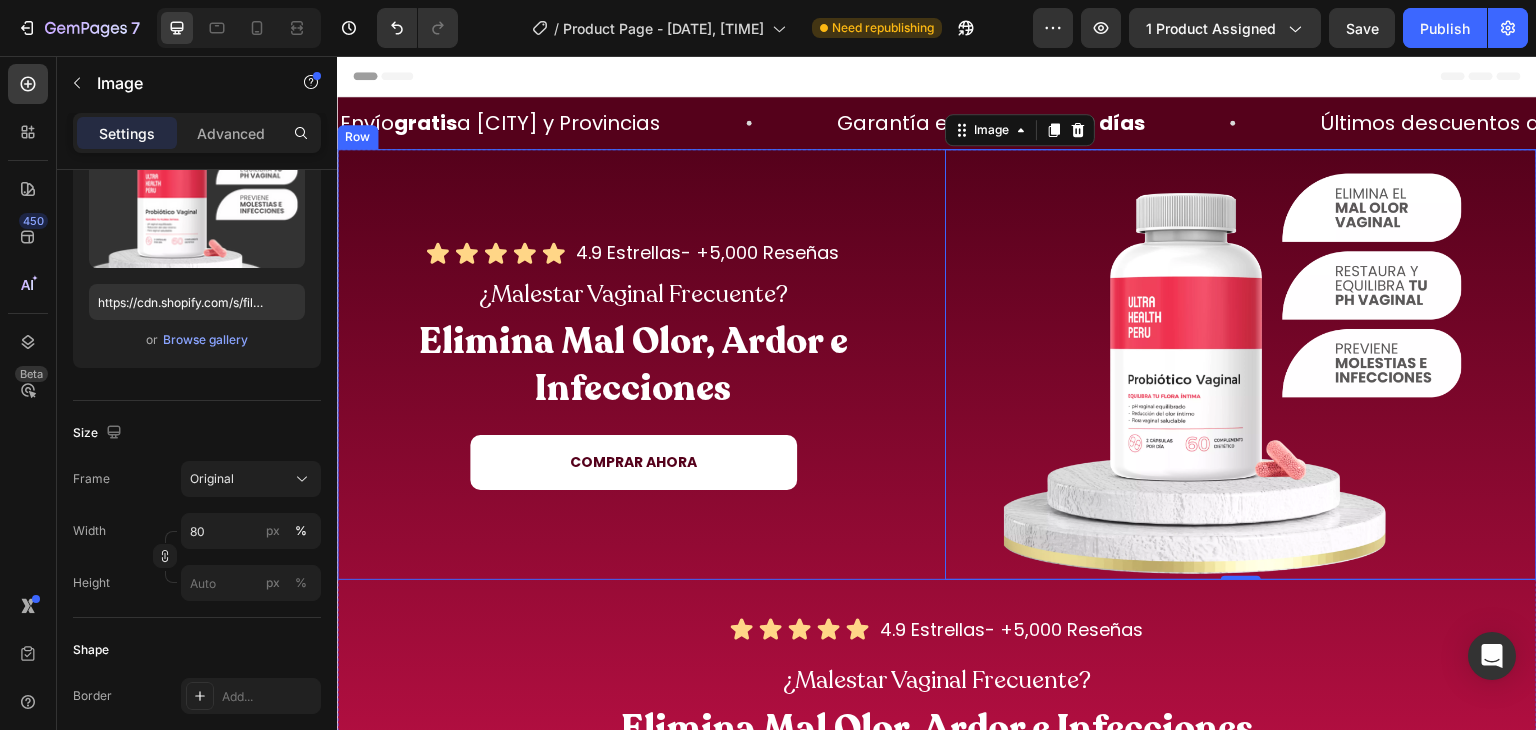 click on "Icon Icon Icon Icon Icon Icon List 4.9 Estrellas- +5,000 Reseñas Heading Row ¿Malestar Vaginal Frecuente? Heading Elimina Mal Olor, Ardor e Infecciones Heading COMPRAR AHORA Button" at bounding box center [633, 364] 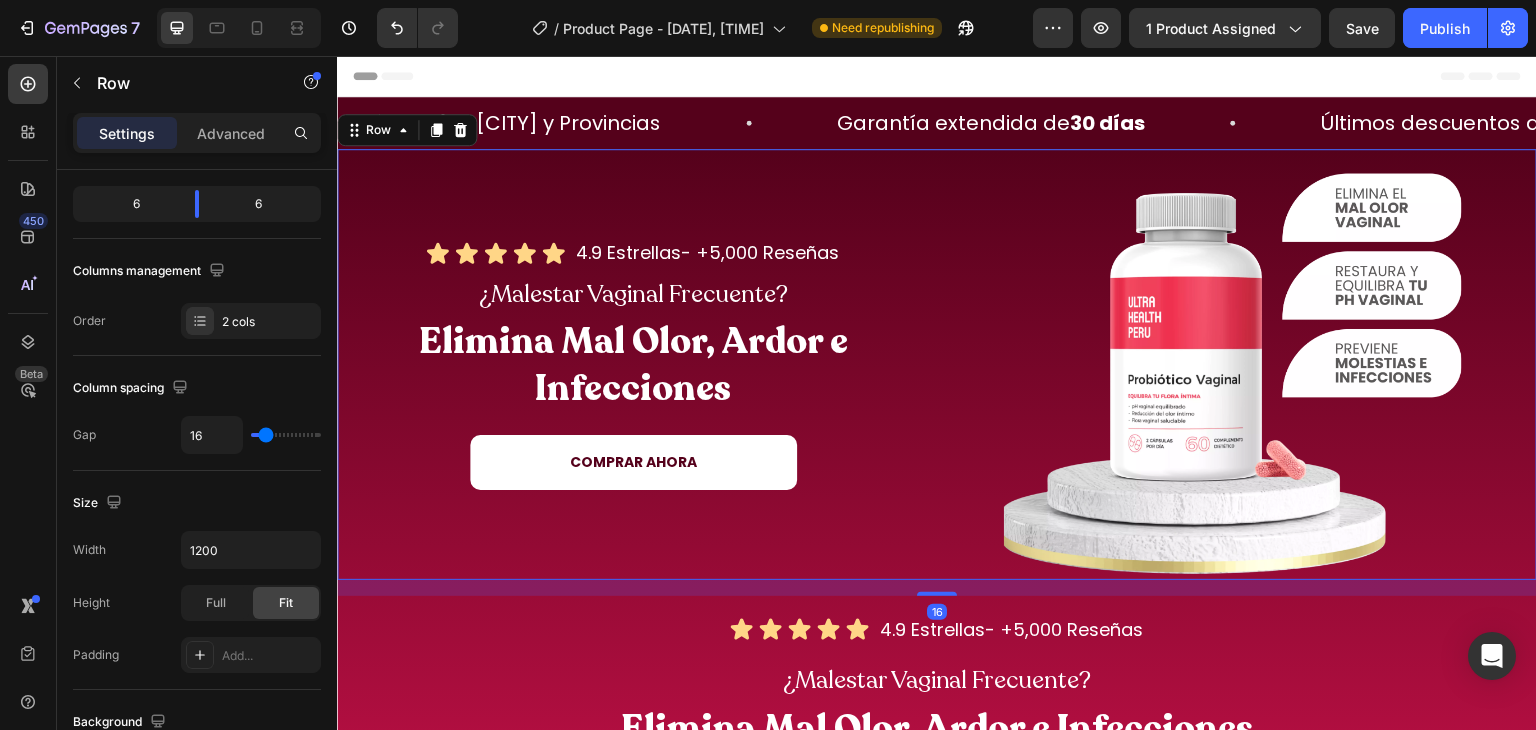scroll, scrollTop: 0, scrollLeft: 0, axis: both 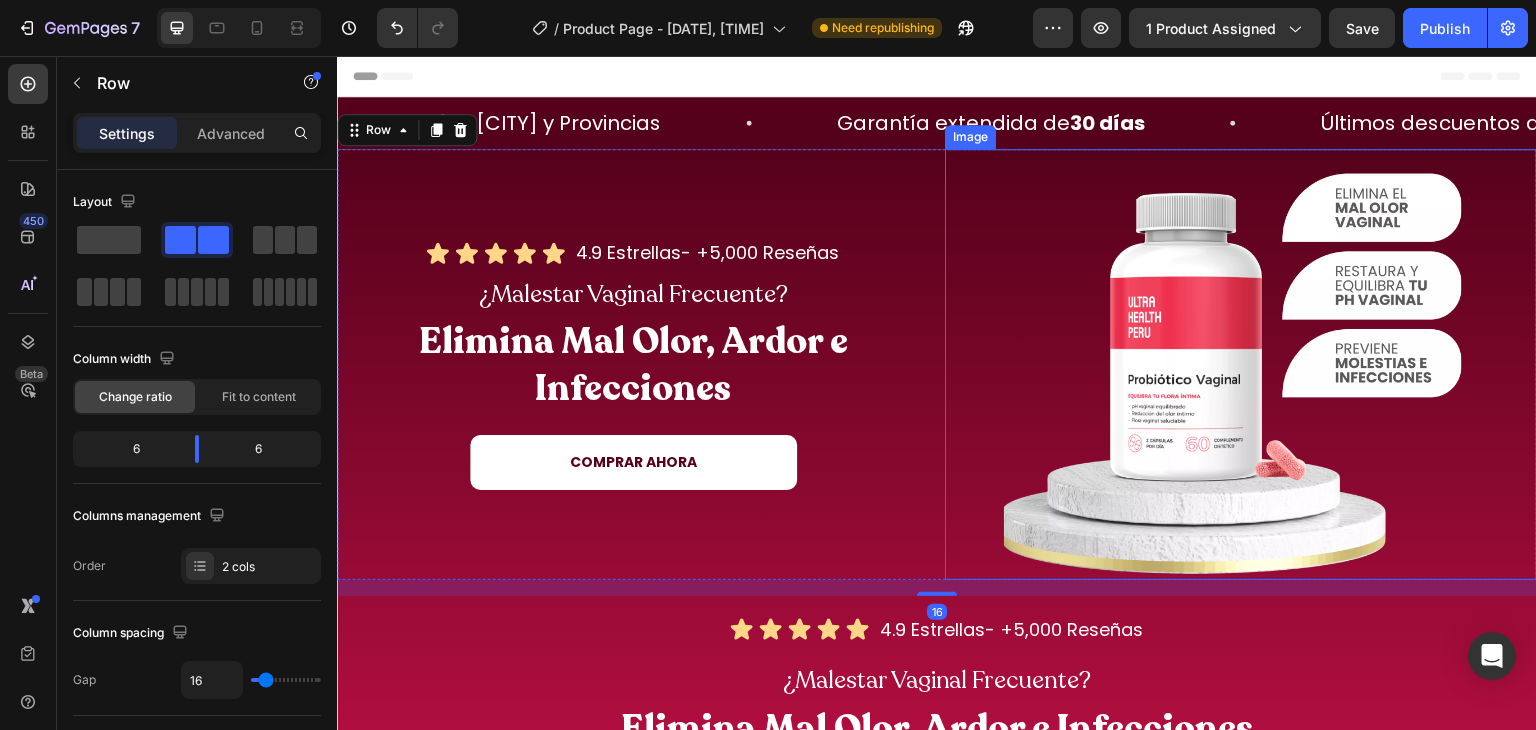 click at bounding box center [1241, 364] 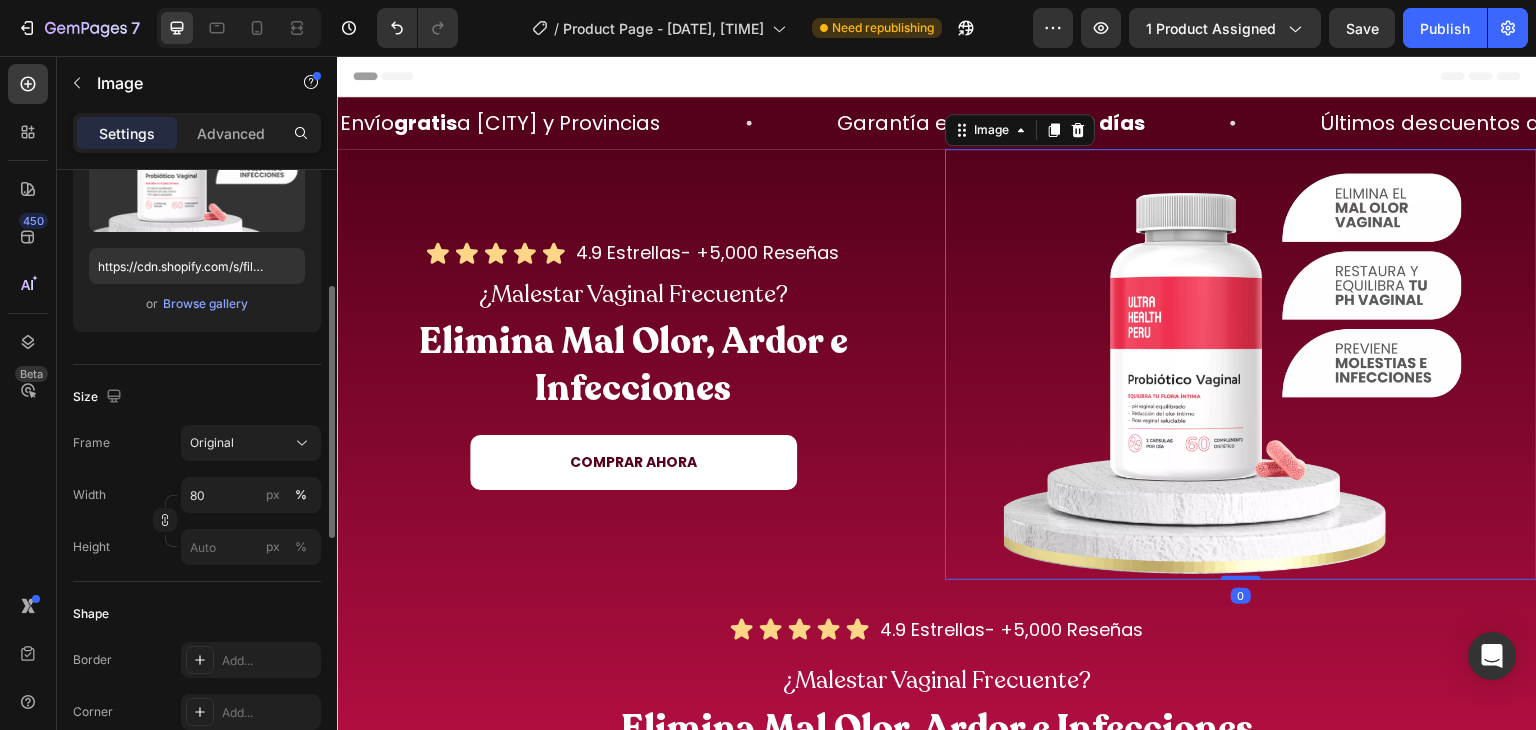 scroll, scrollTop: 282, scrollLeft: 0, axis: vertical 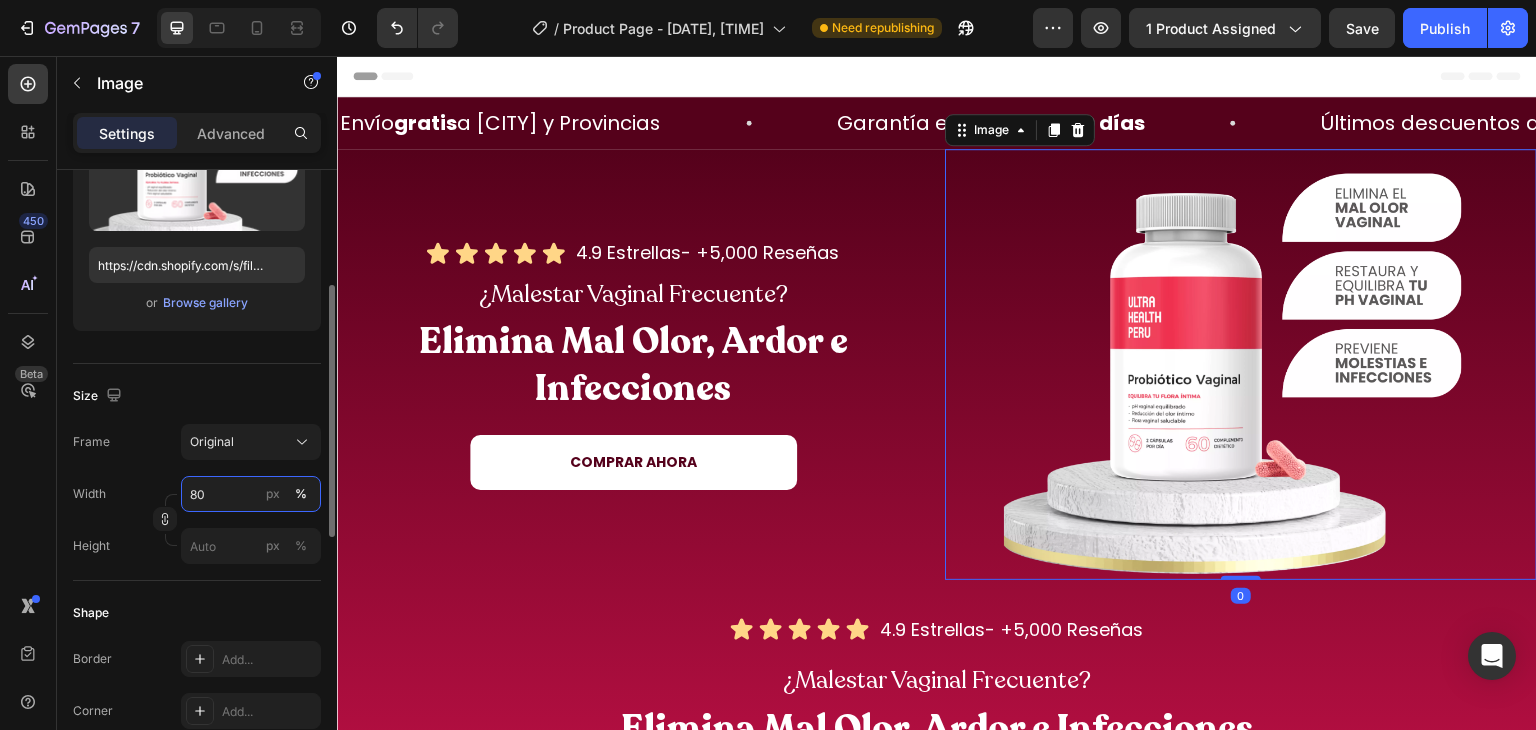 click on "80" at bounding box center [251, 494] 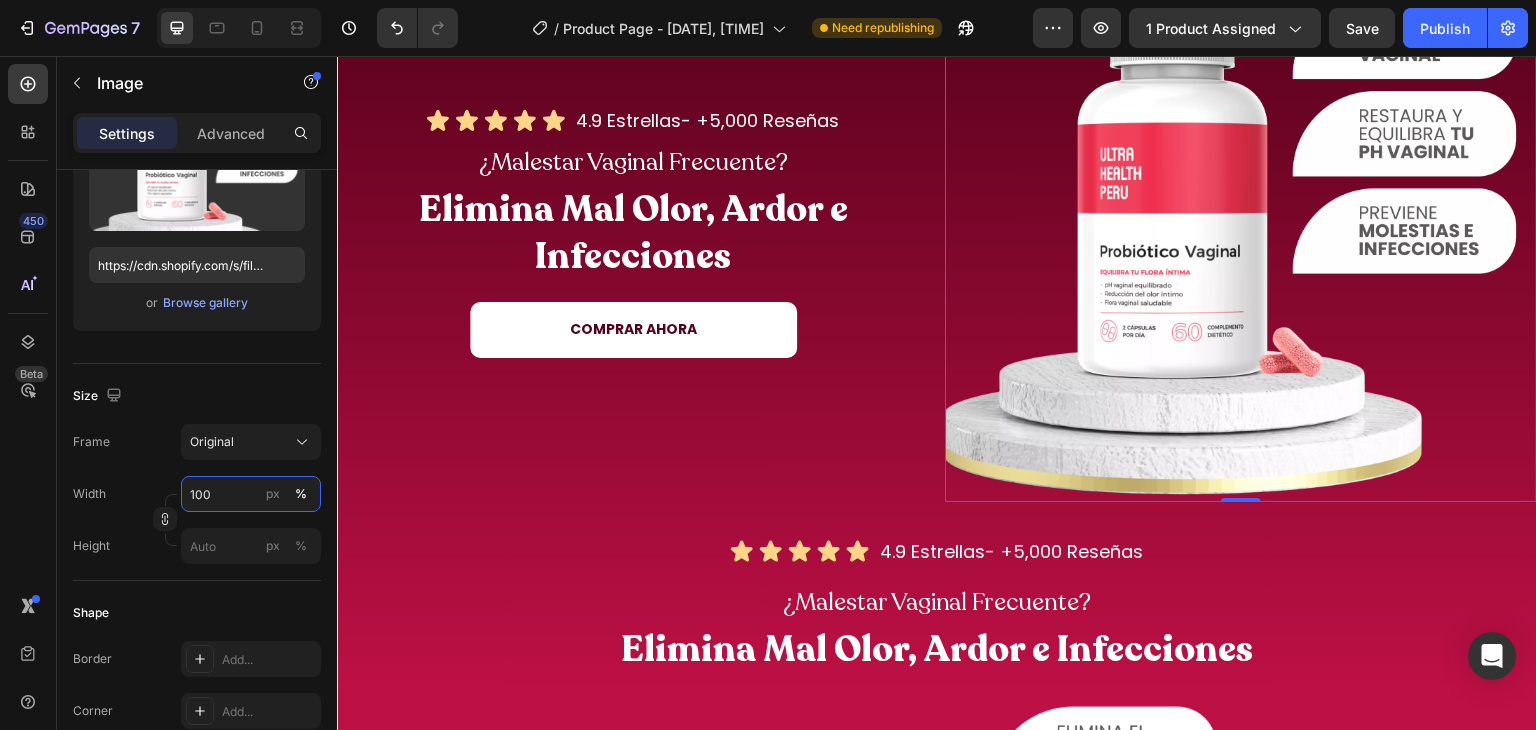 scroll, scrollTop: 0, scrollLeft: 0, axis: both 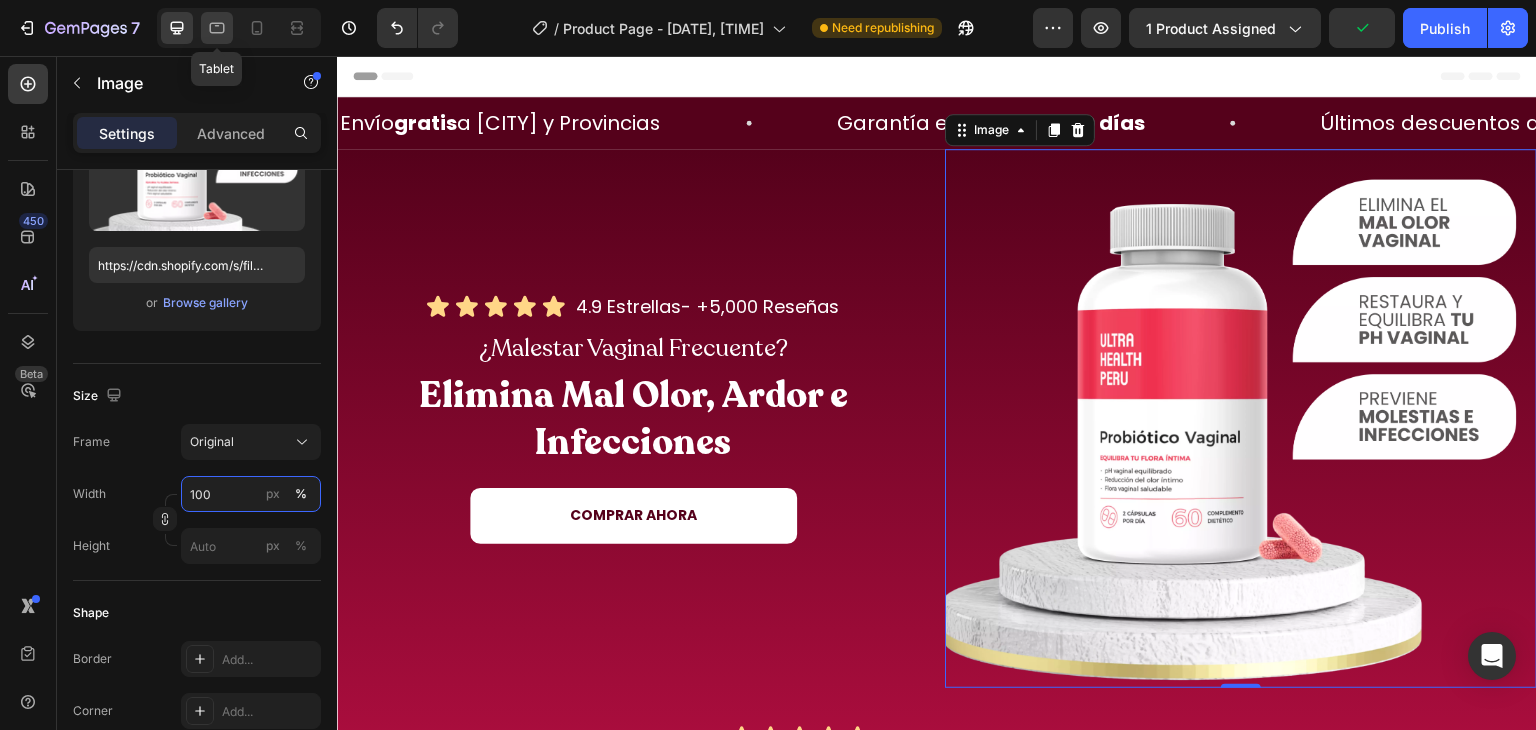 type on "100" 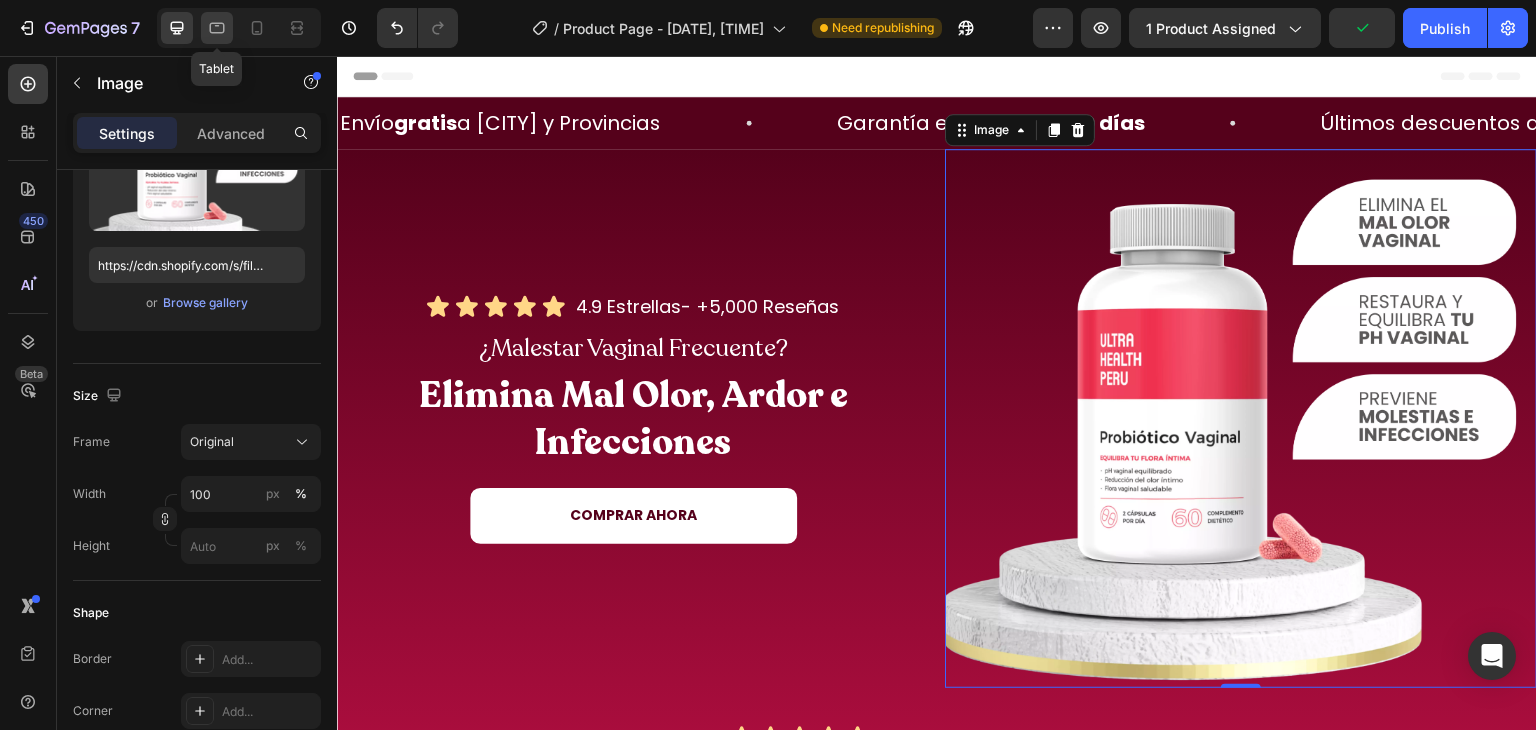 click 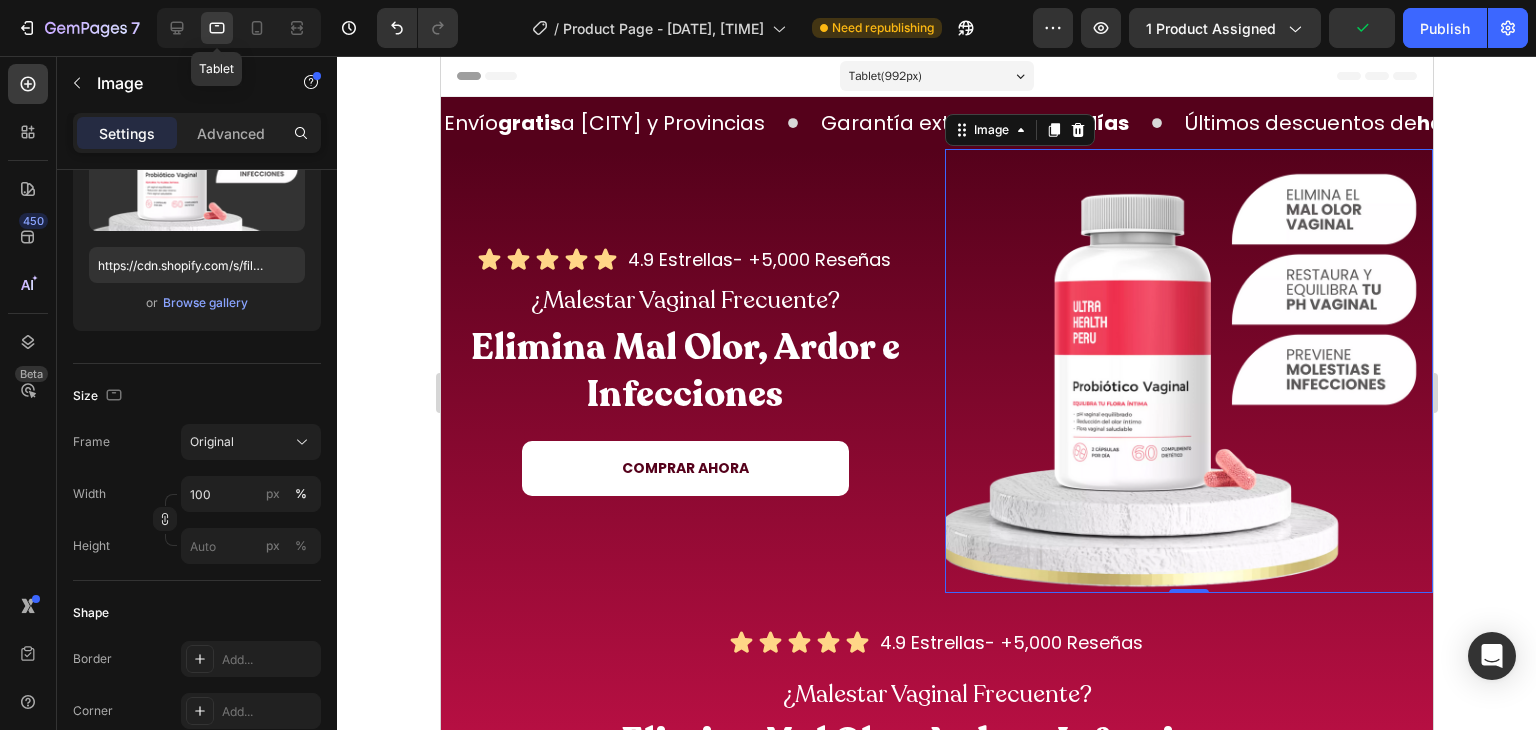 scroll, scrollTop: 23, scrollLeft: 0, axis: vertical 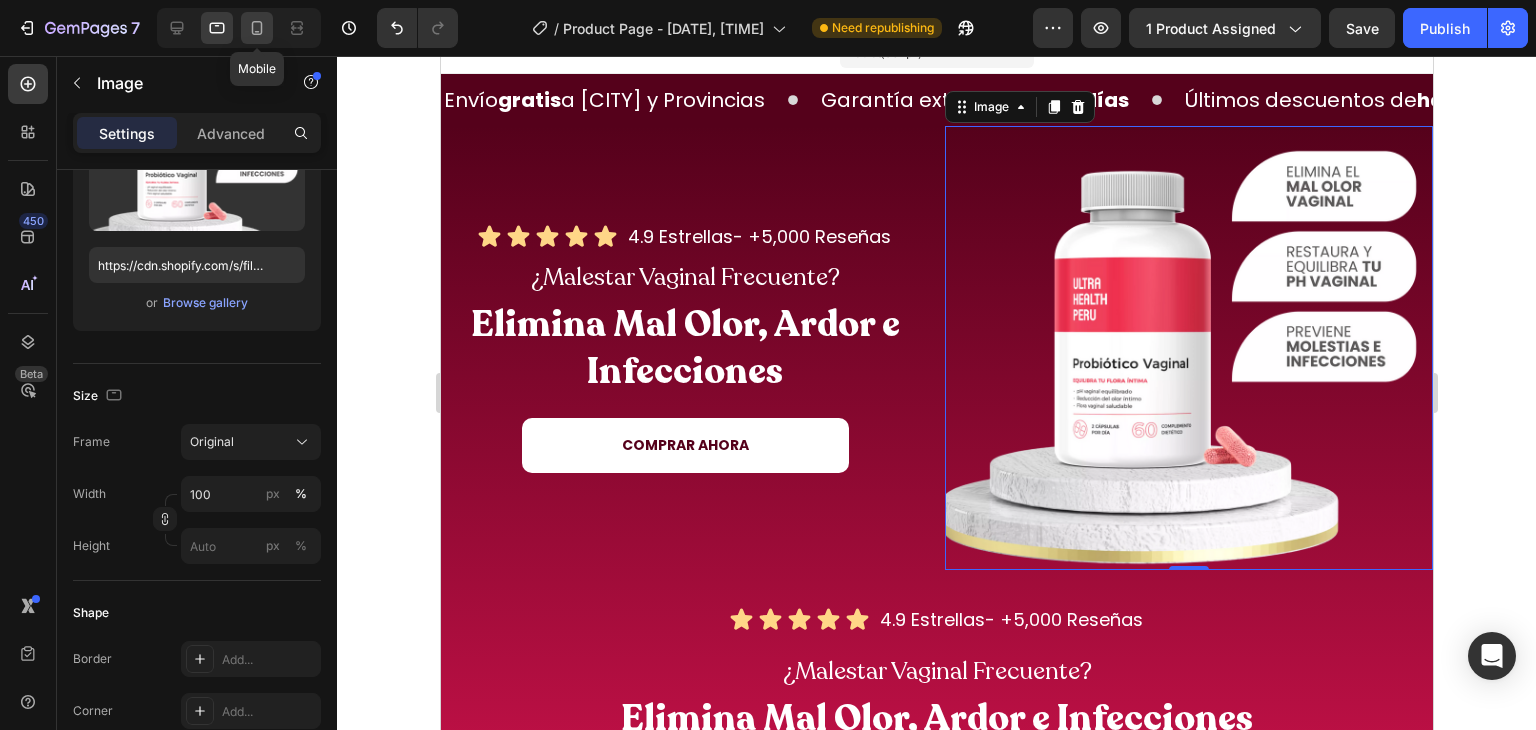 click 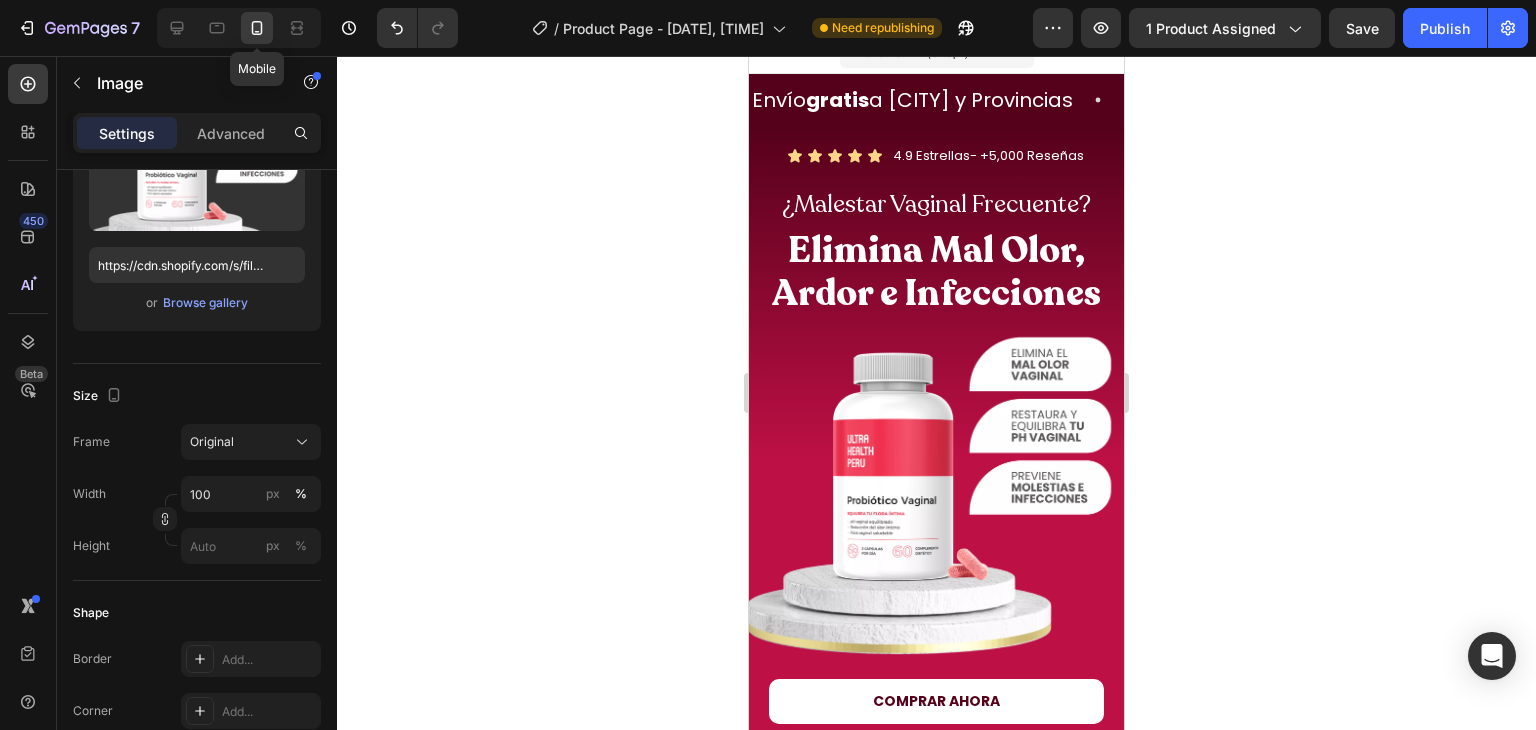 scroll, scrollTop: 0, scrollLeft: 0, axis: both 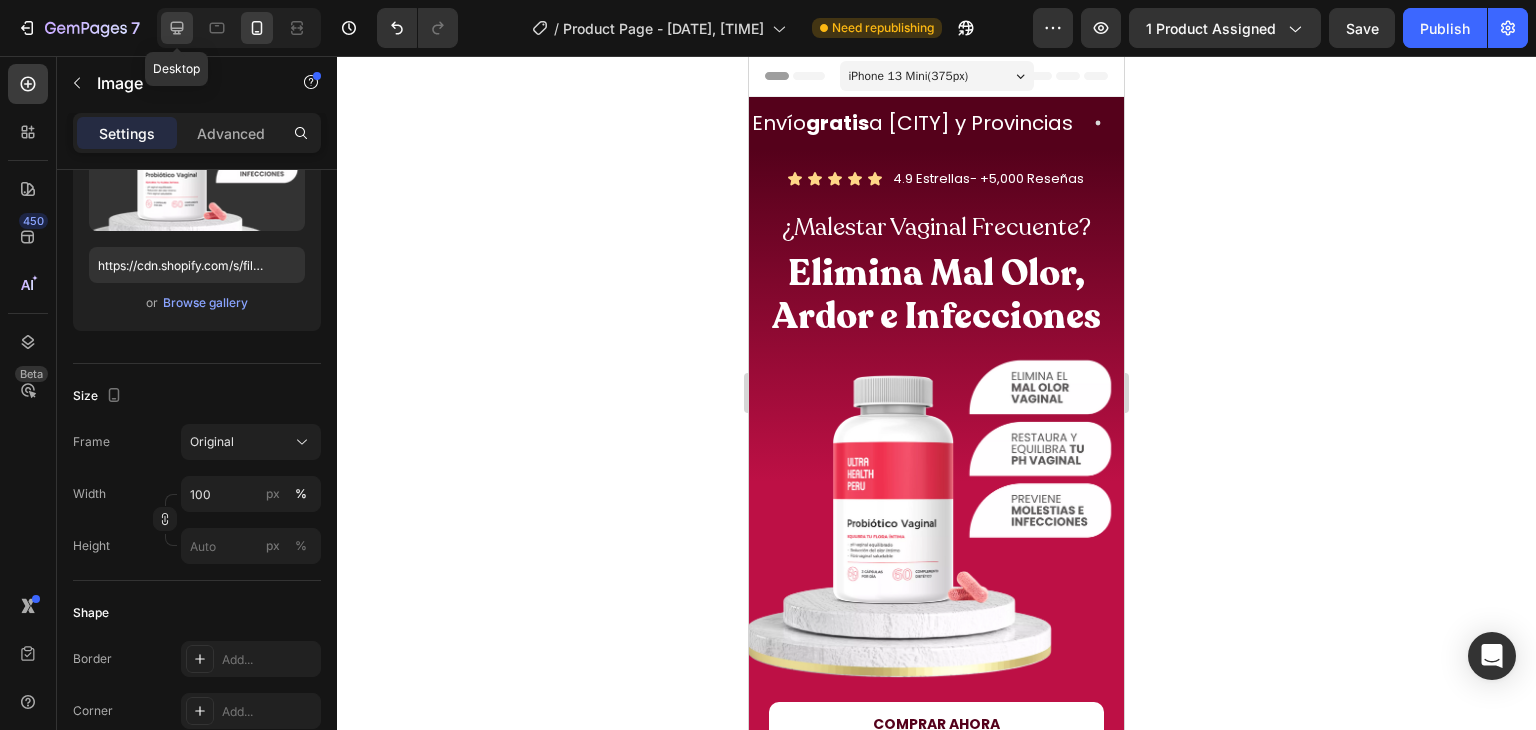 click 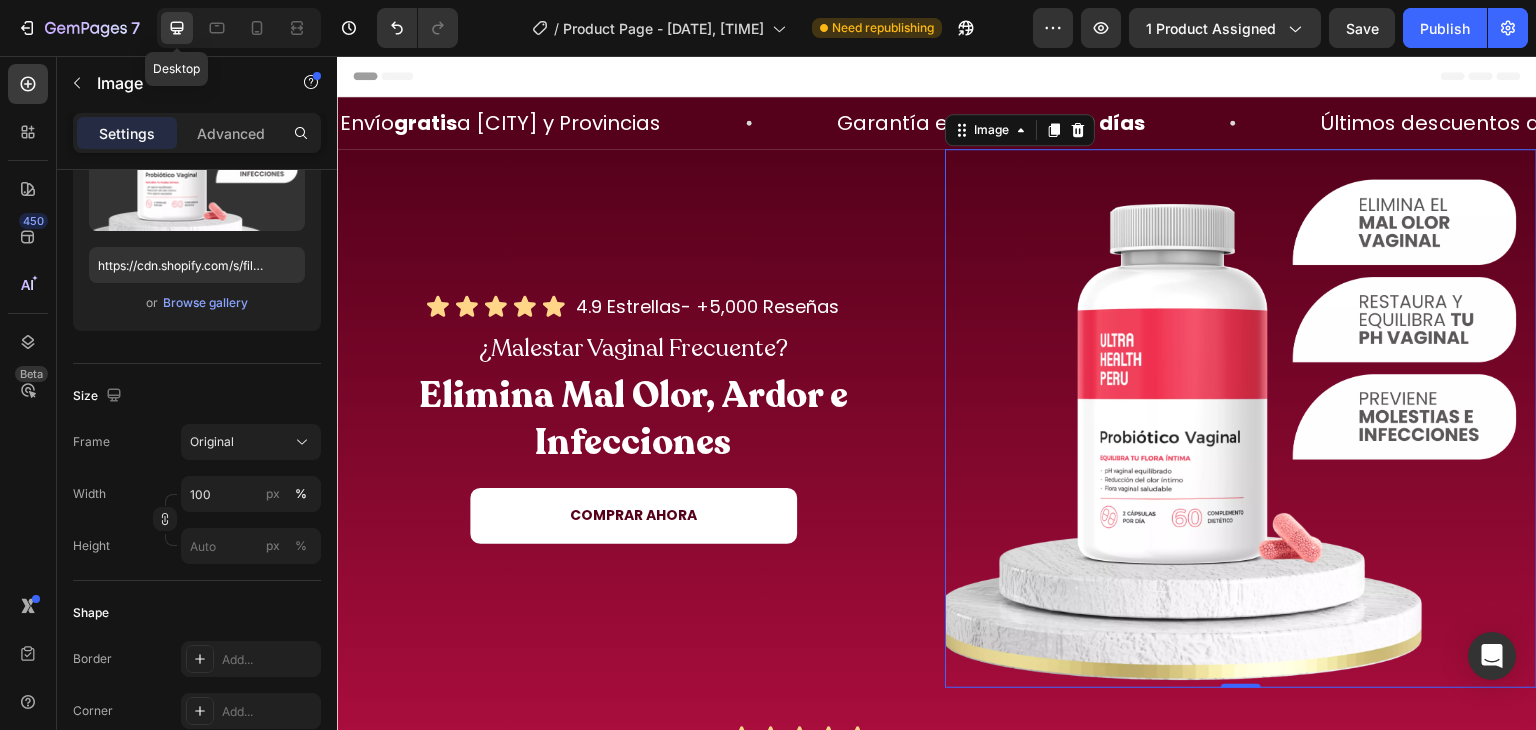 scroll, scrollTop: 23, scrollLeft: 0, axis: vertical 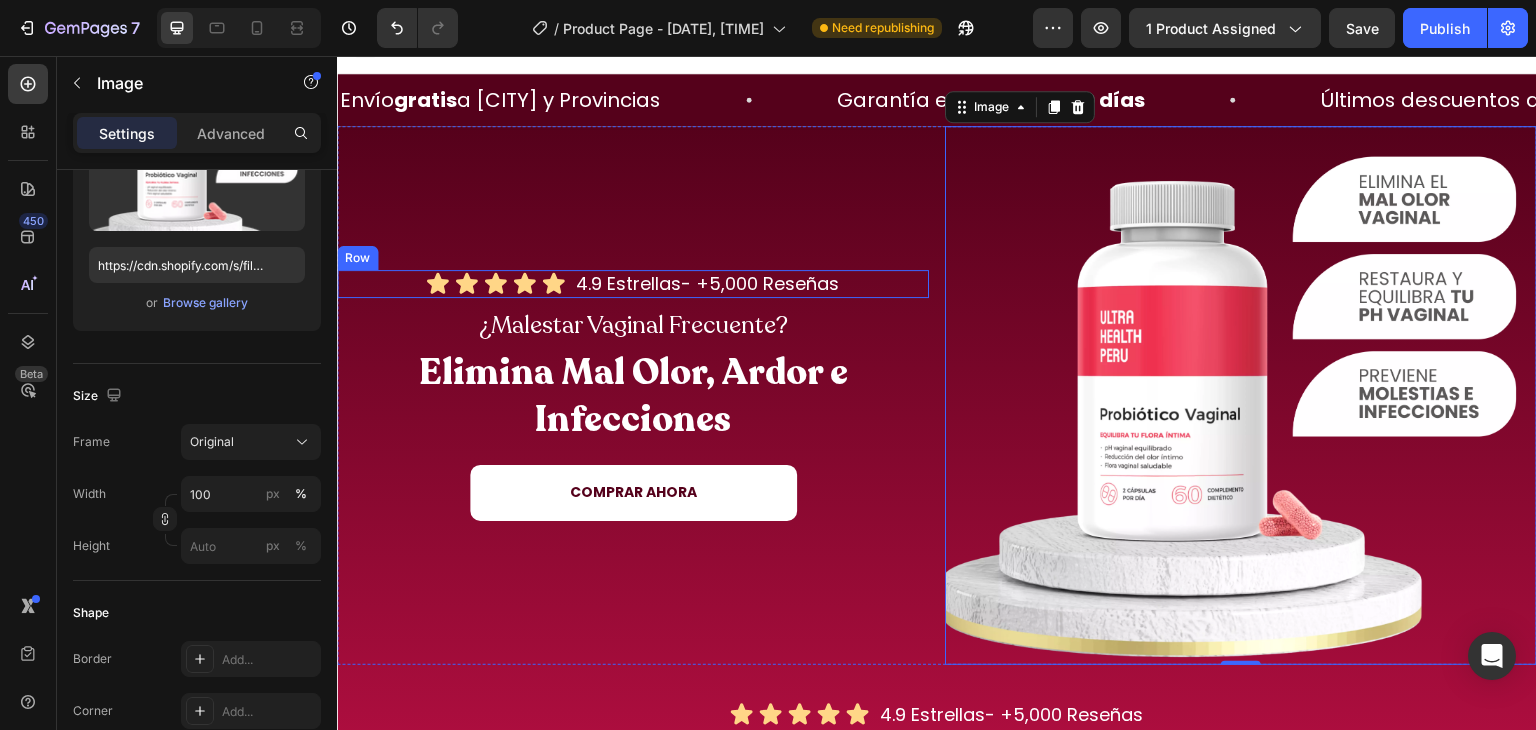 click on "Icon Icon Icon Icon Icon Icon List 4.9 Estrellas- +5,000 Reseñas Heading Row" at bounding box center (633, 283) 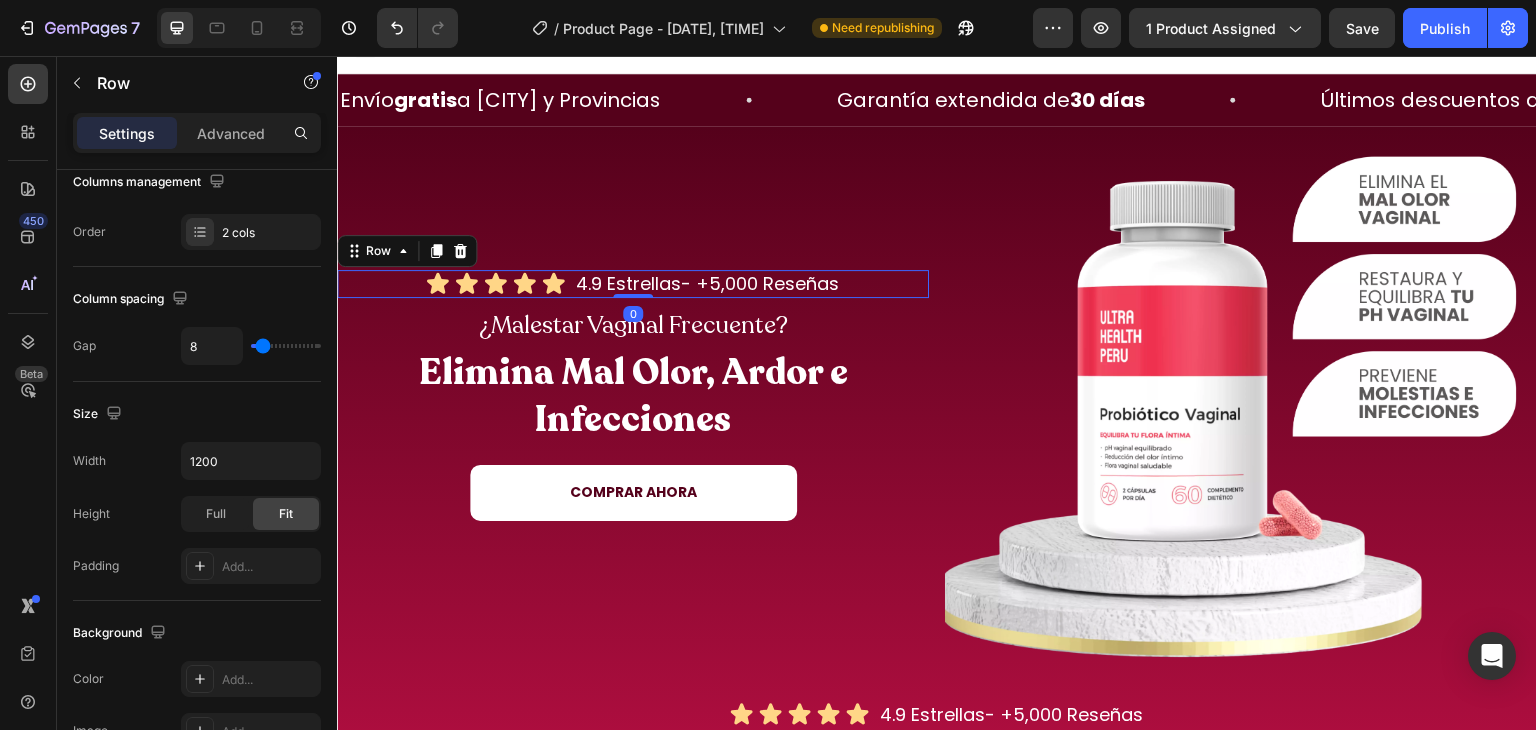 scroll, scrollTop: 0, scrollLeft: 0, axis: both 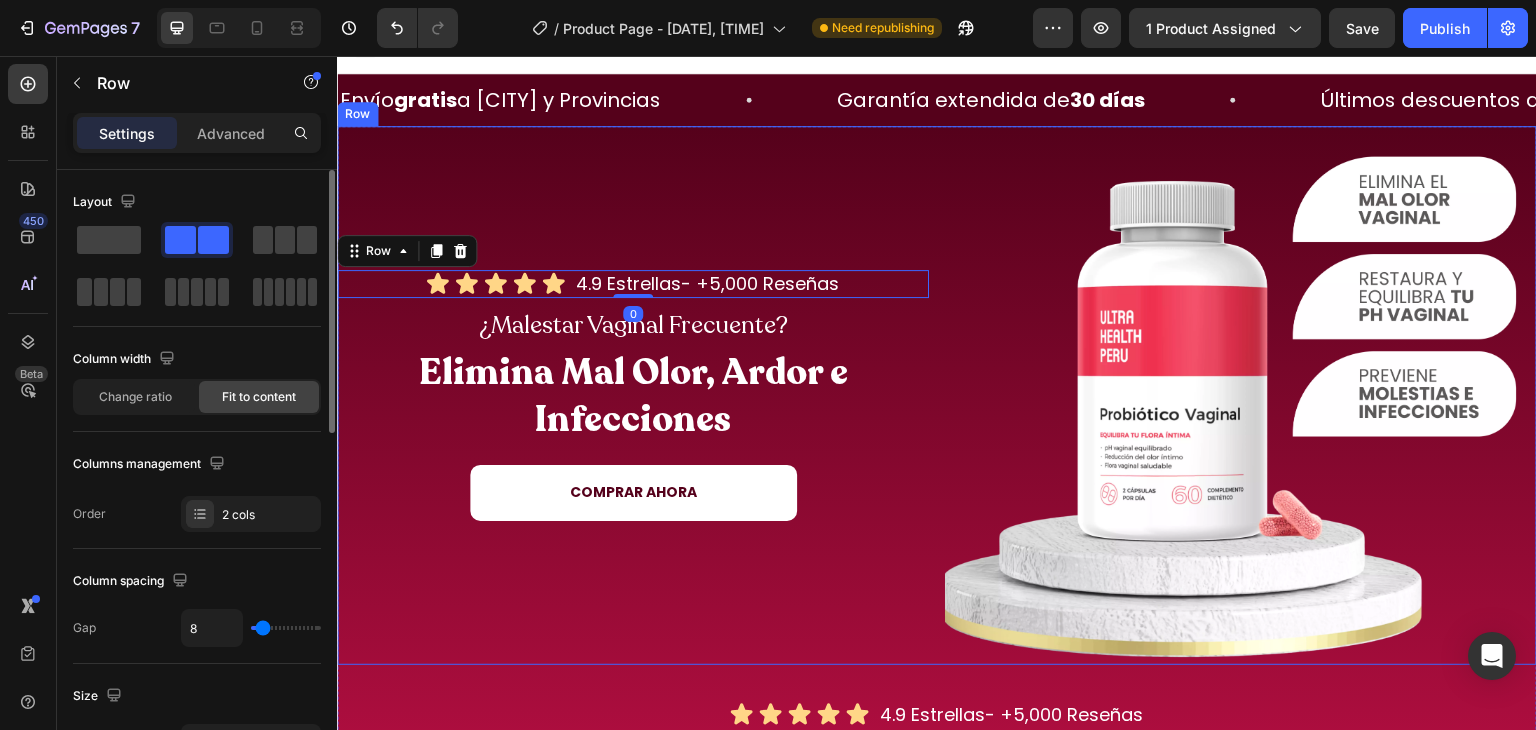 click on "Icon Icon Icon Icon Icon Icon List 4.9 Estrellas- +5,000 Reseñas Heading Row   0 ¿Malestar Vaginal Frecuente? Heading Elimina Mal Olor, Ardor e Infecciones Heading COMPRAR AHORA Button" at bounding box center (633, 395) 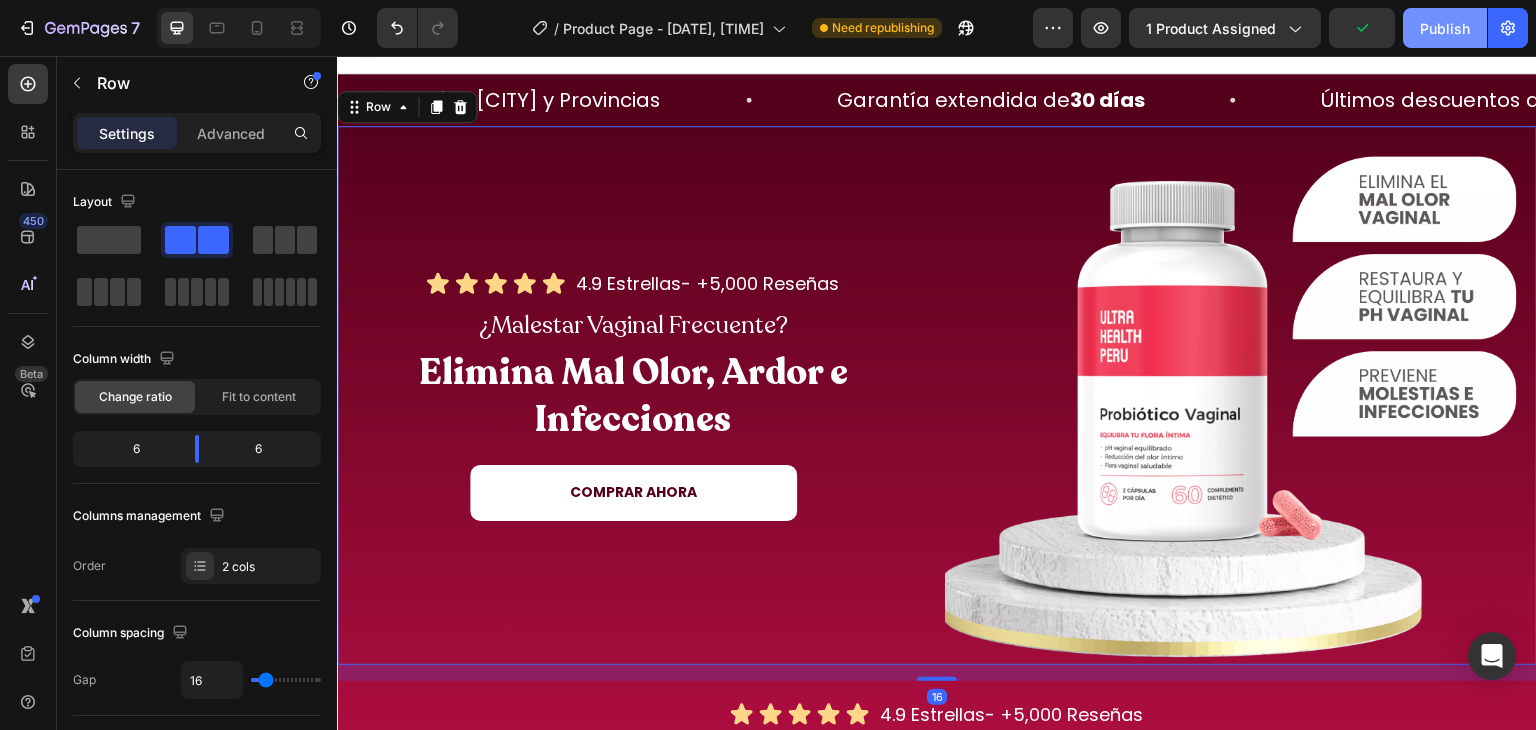 click on "Publish" at bounding box center [1445, 28] 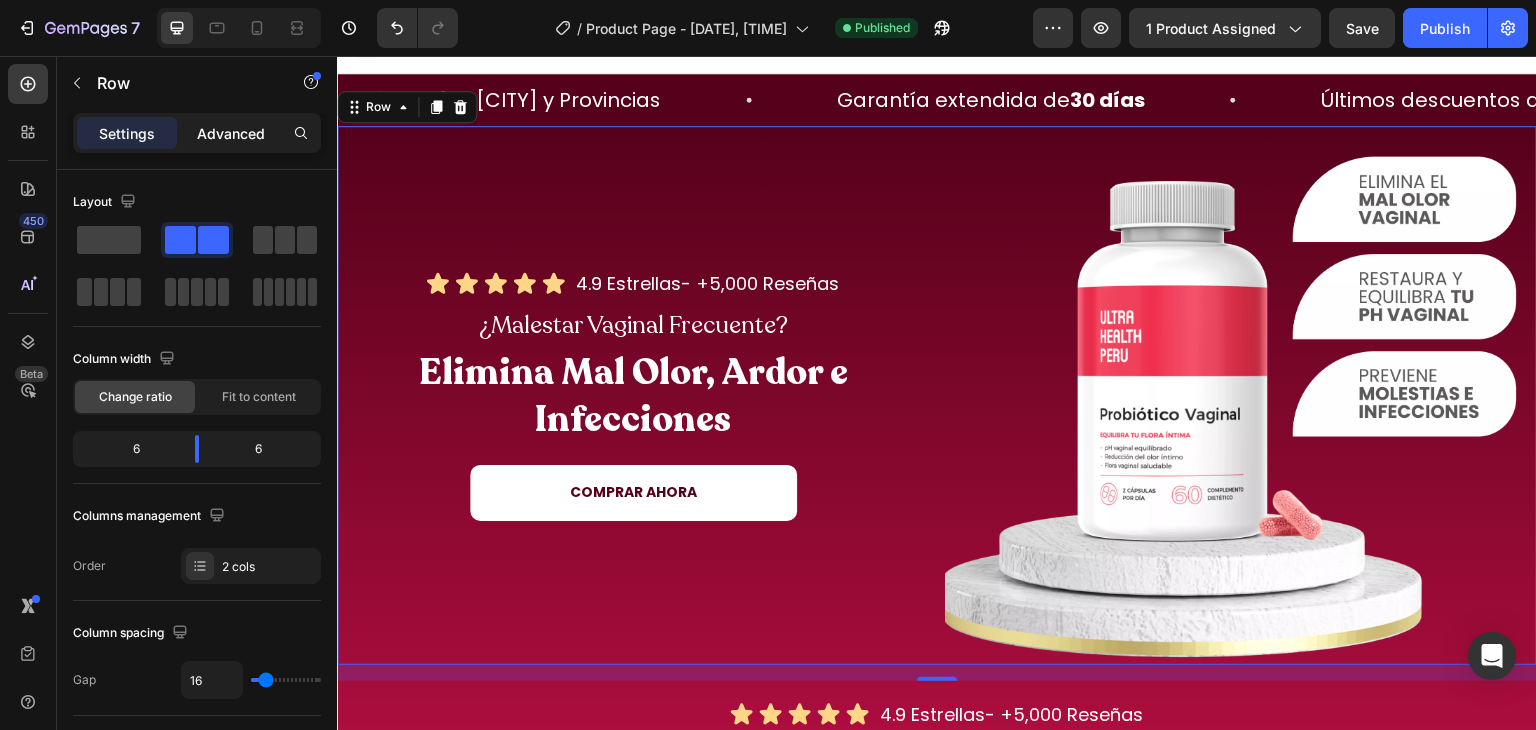 click on "Advanced" at bounding box center (231, 133) 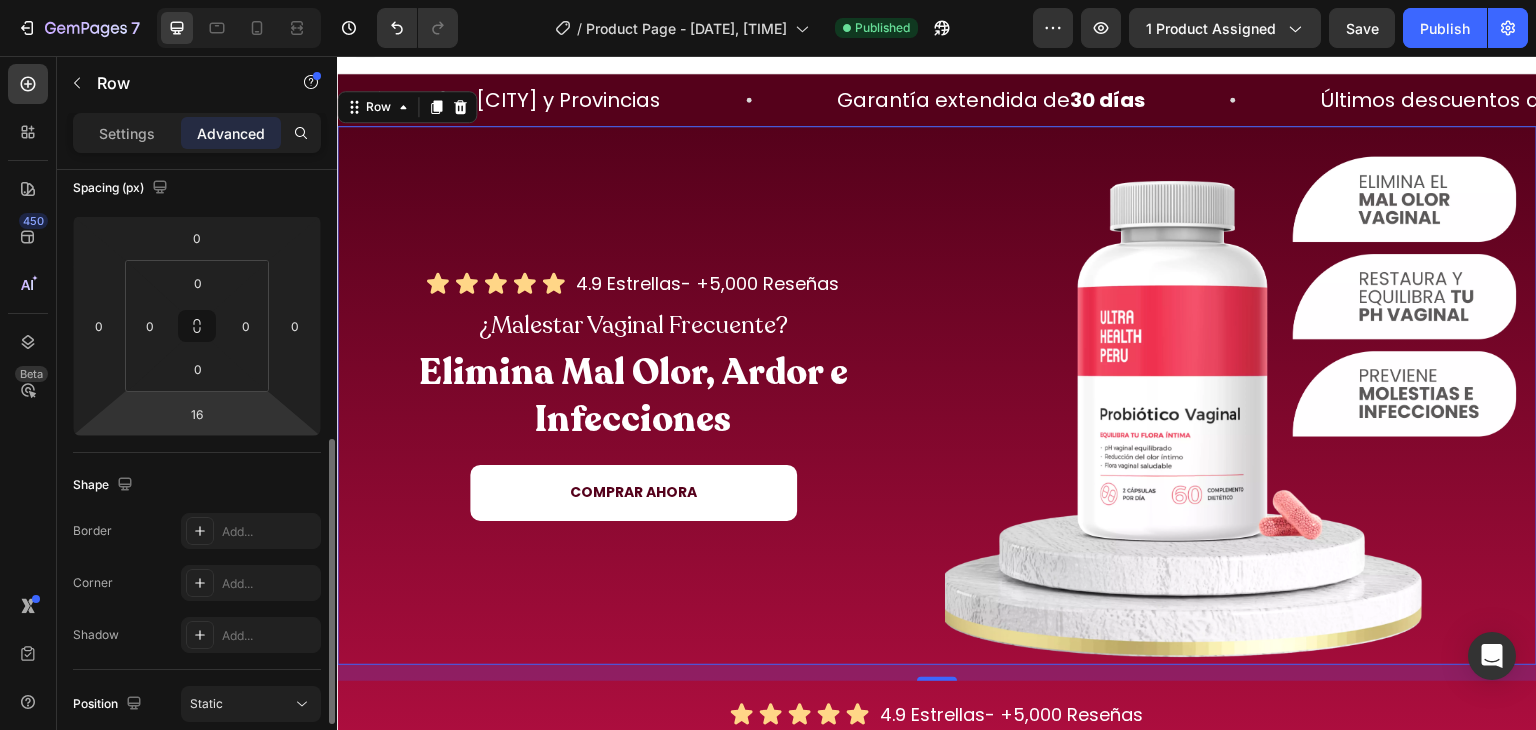 scroll, scrollTop: 0, scrollLeft: 0, axis: both 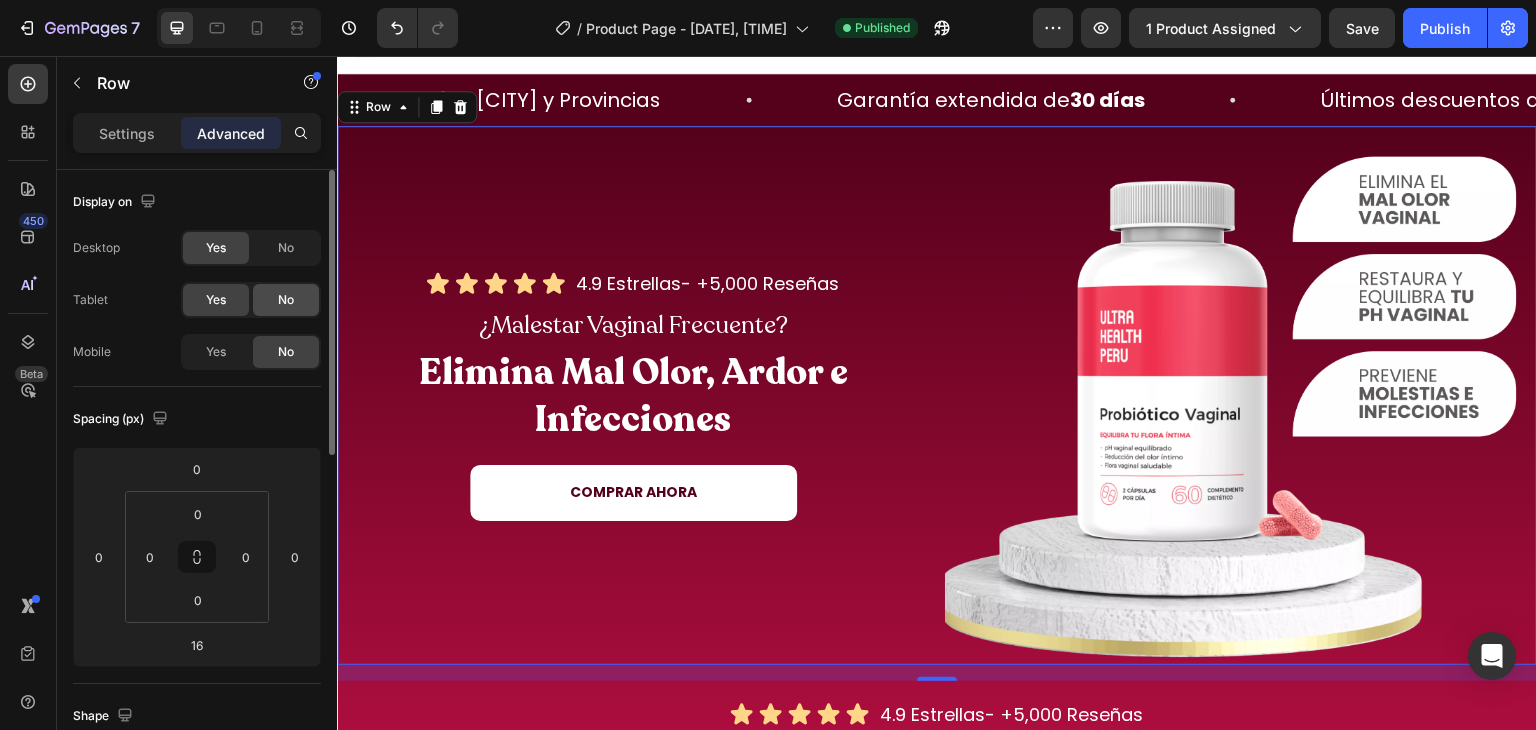 click on "No" 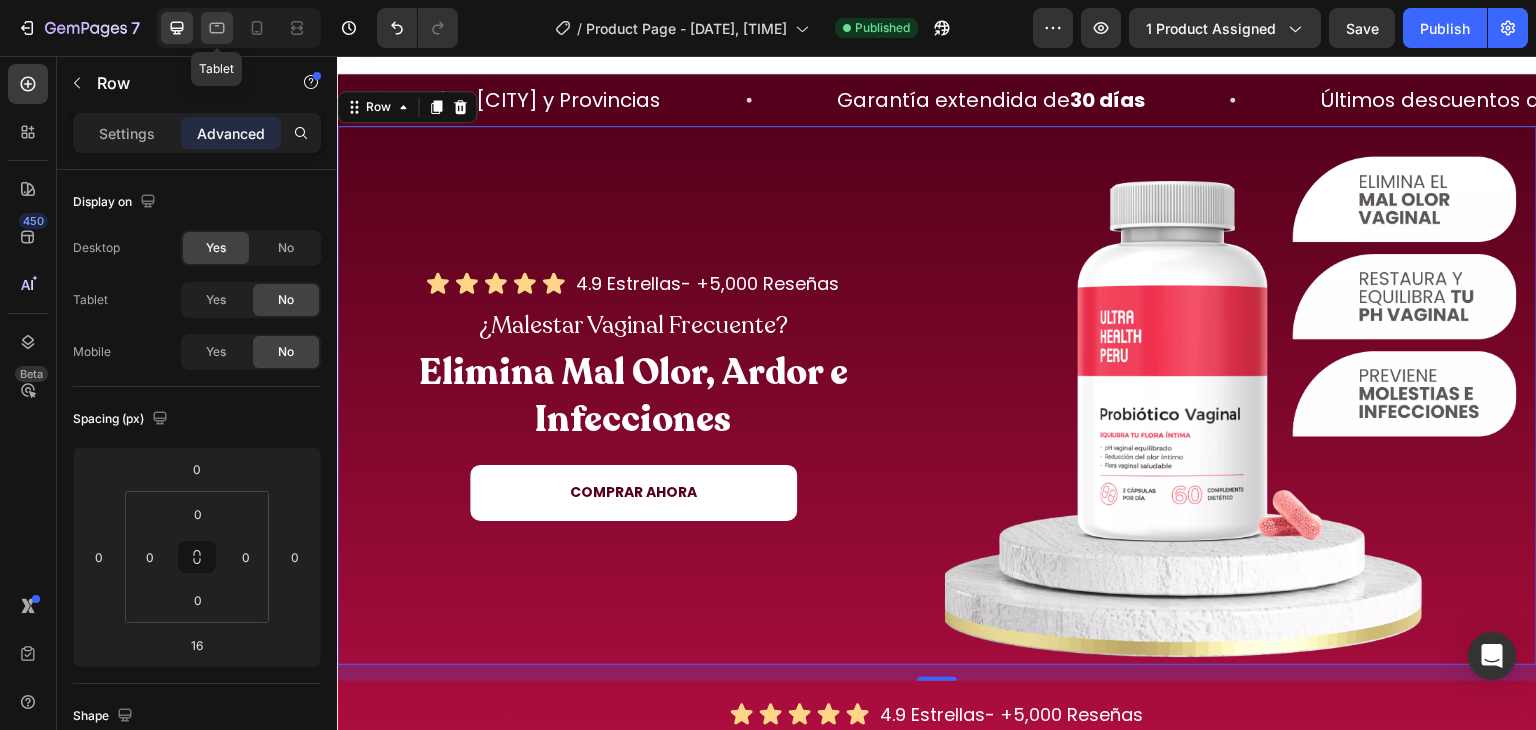 click 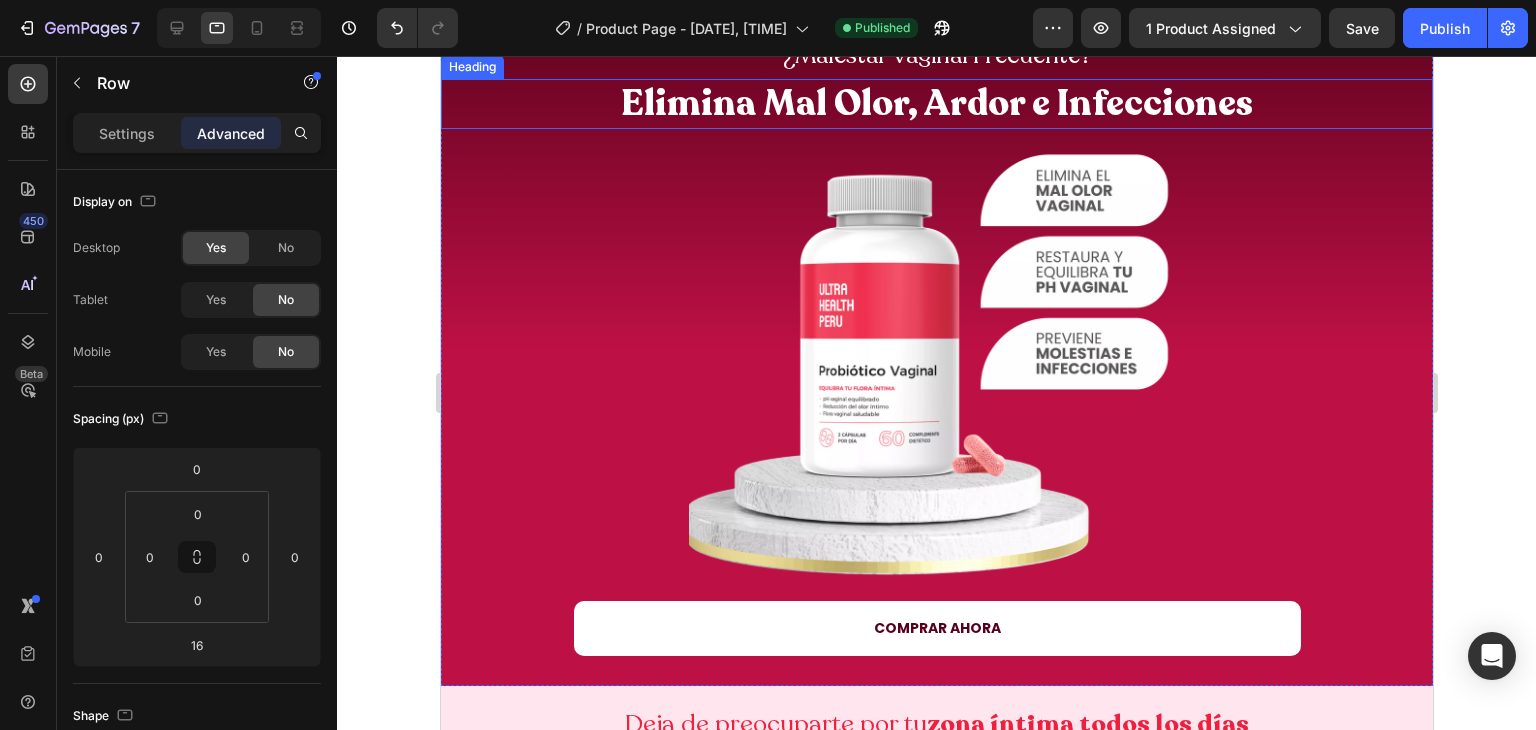 scroll, scrollTop: 124, scrollLeft: 0, axis: vertical 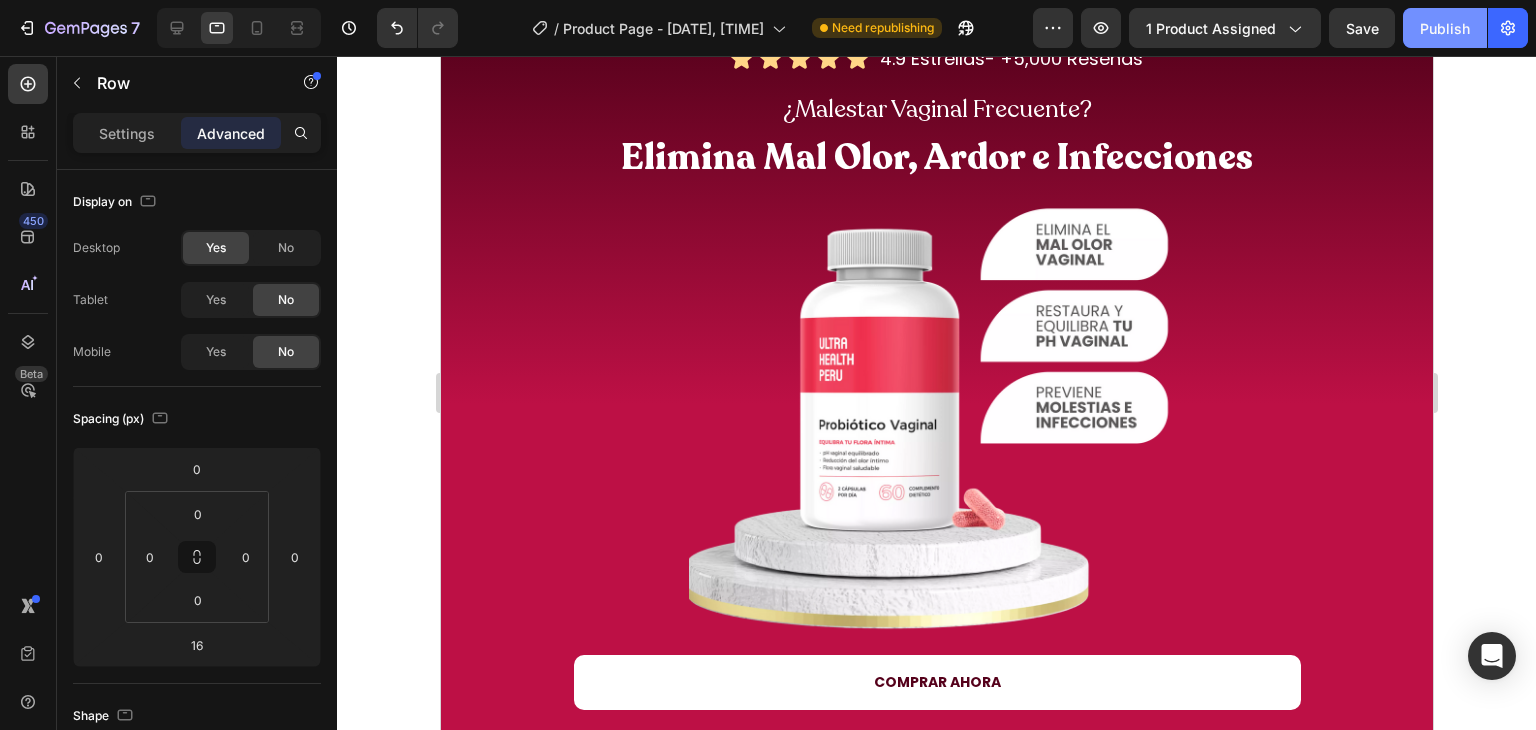 click on "Publish" at bounding box center (1445, 28) 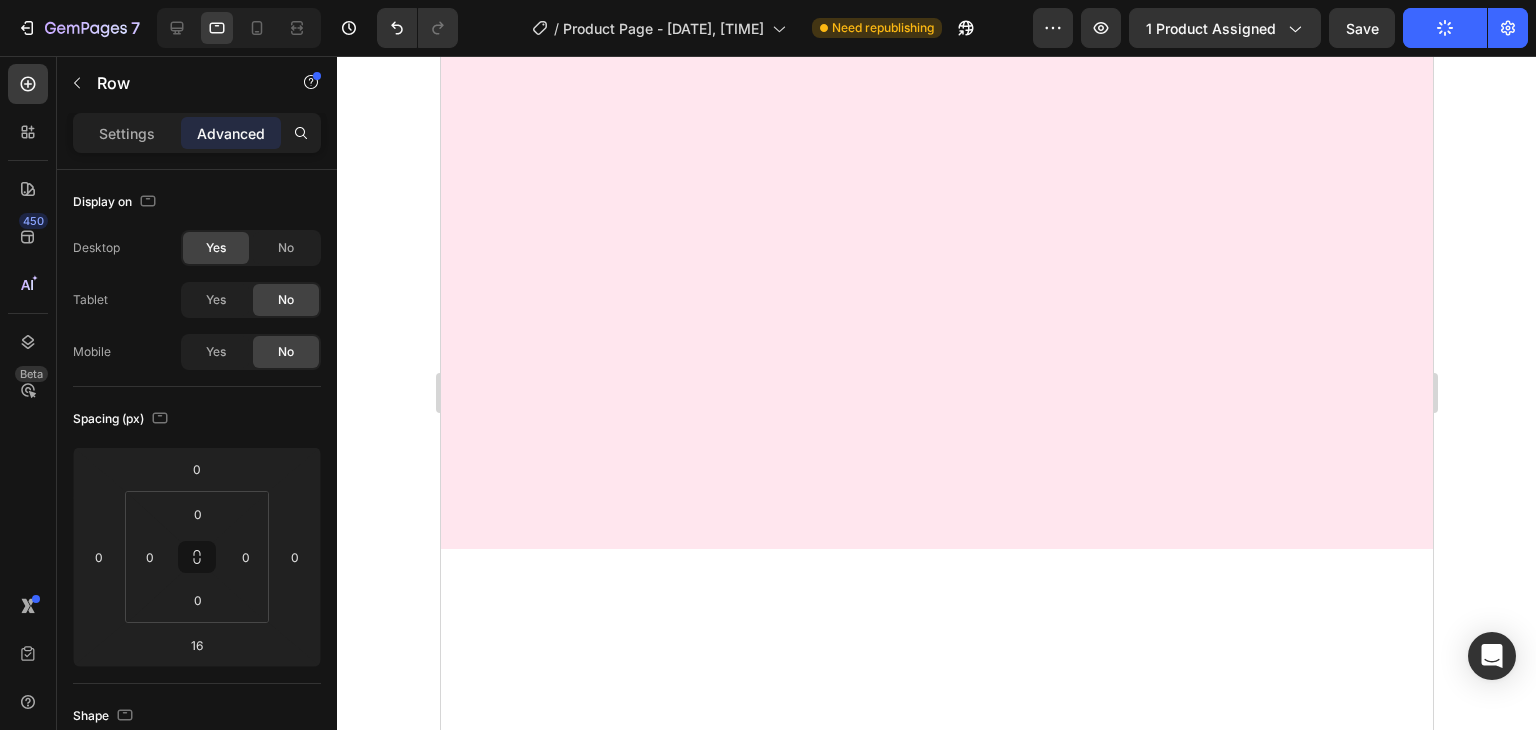 scroll, scrollTop: 0, scrollLeft: 0, axis: both 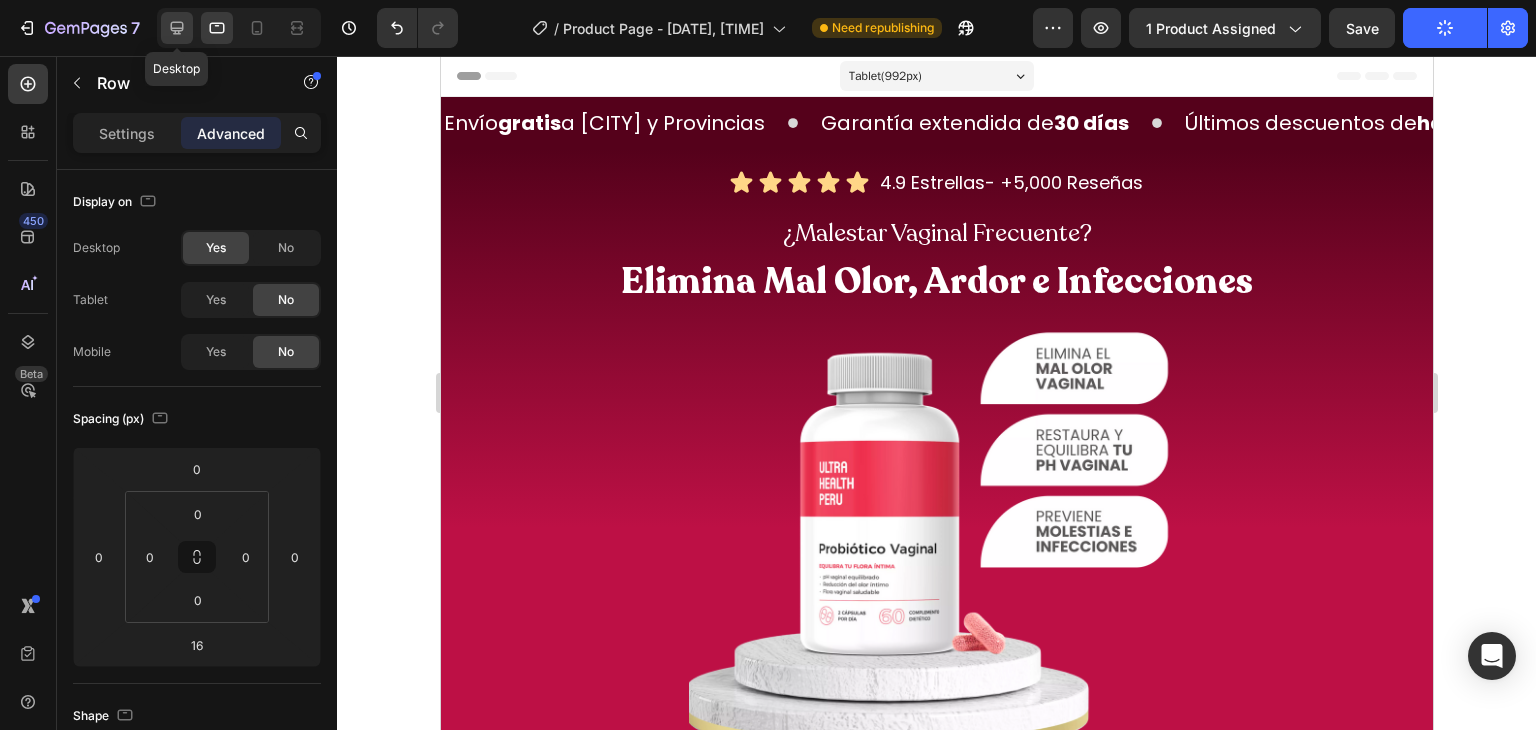 click 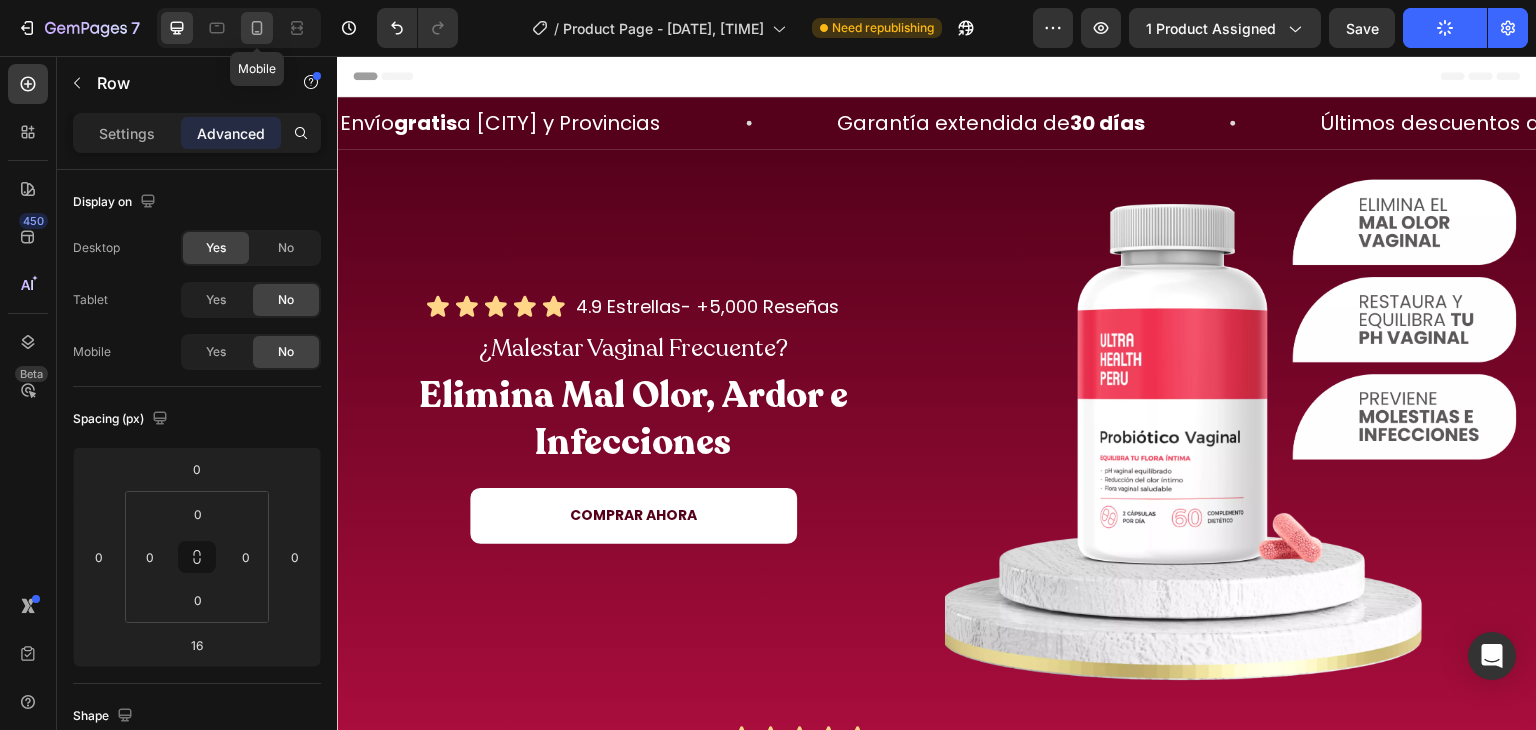 scroll, scrollTop: 23, scrollLeft: 0, axis: vertical 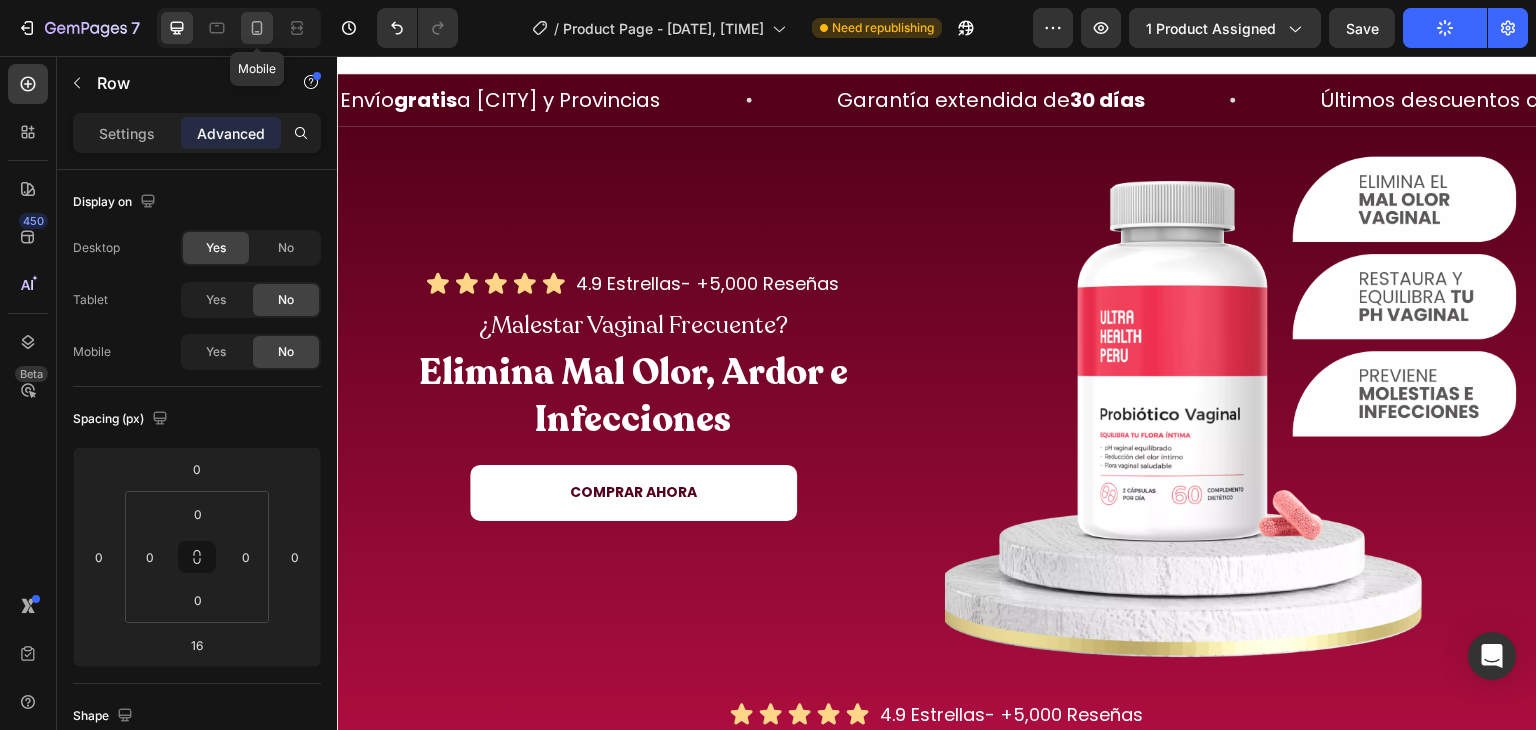 click 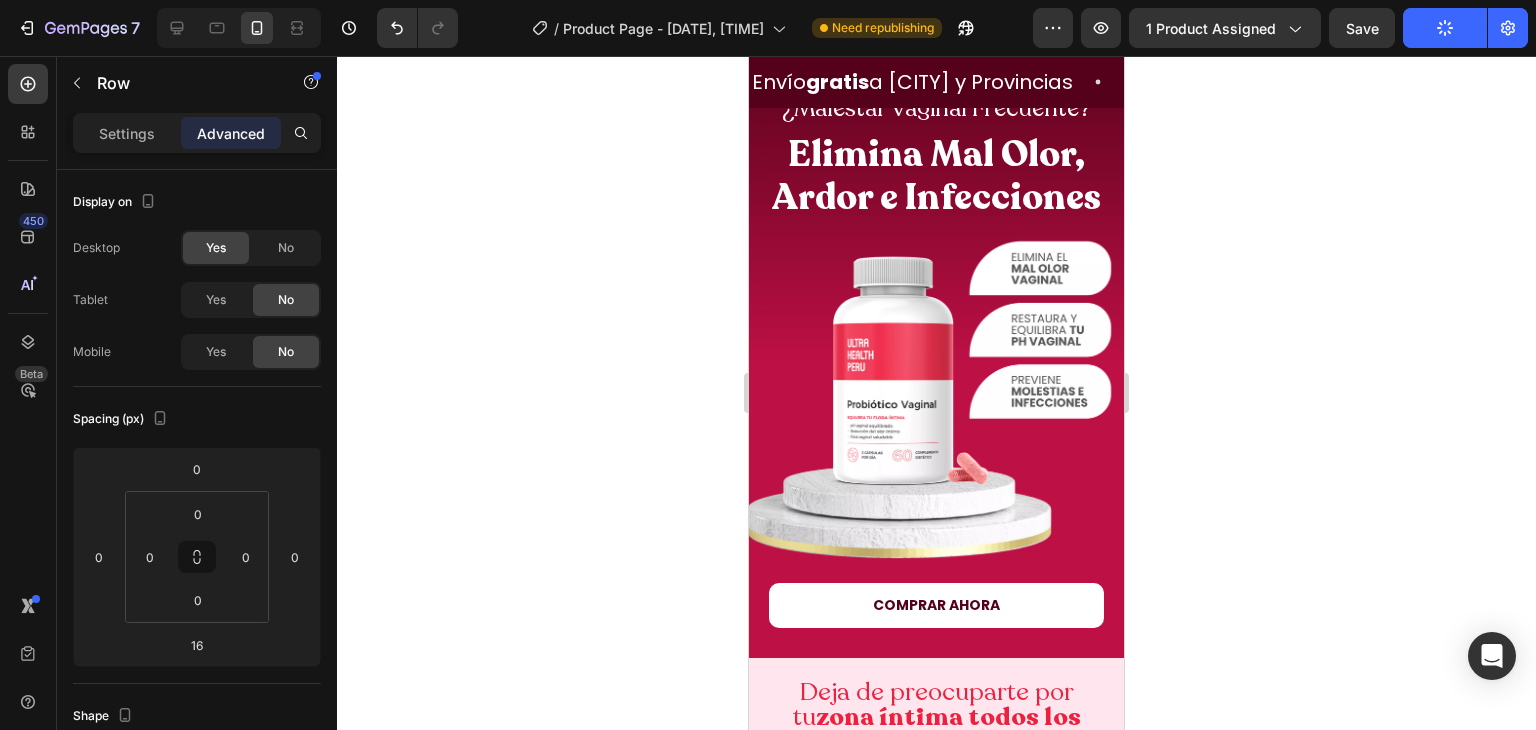 scroll, scrollTop: 0, scrollLeft: 0, axis: both 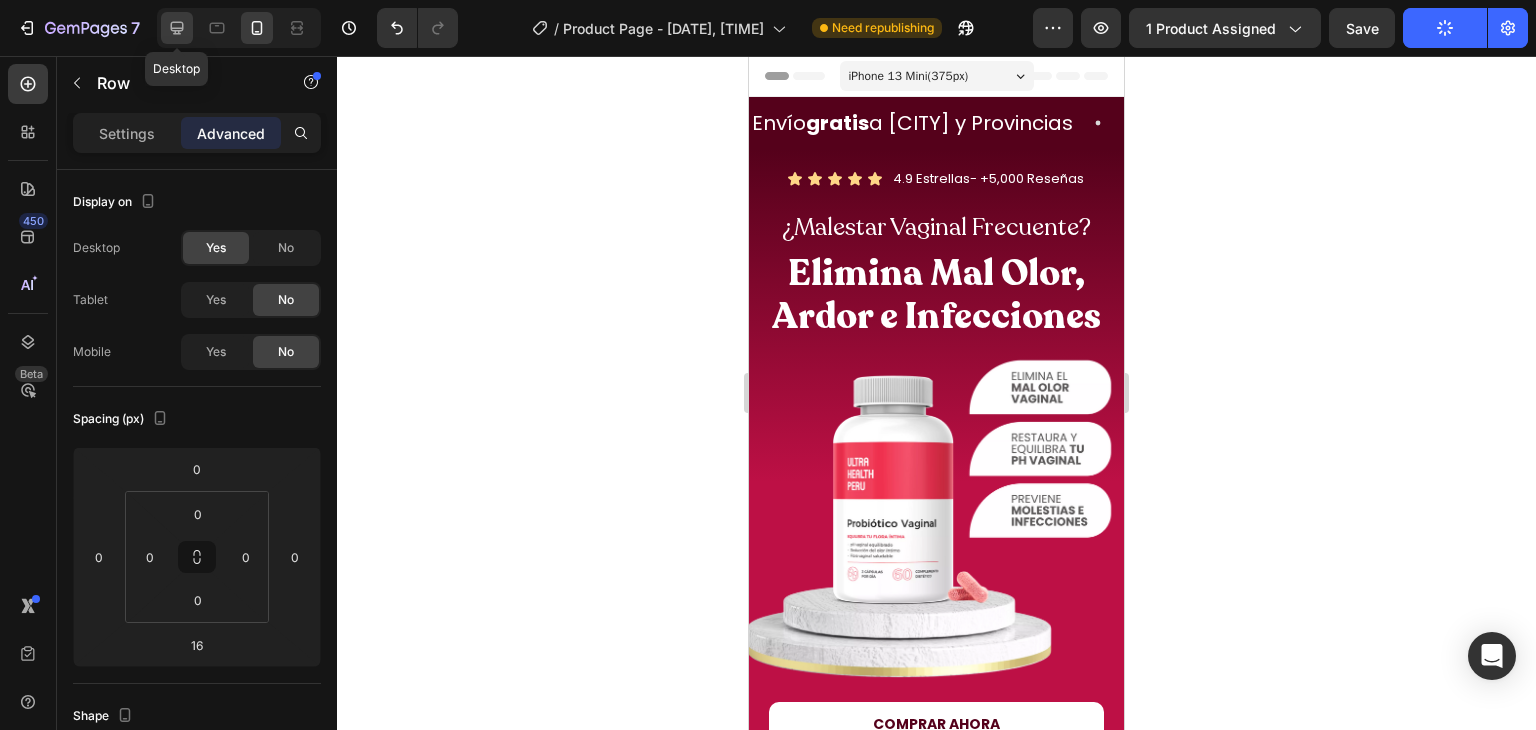 click 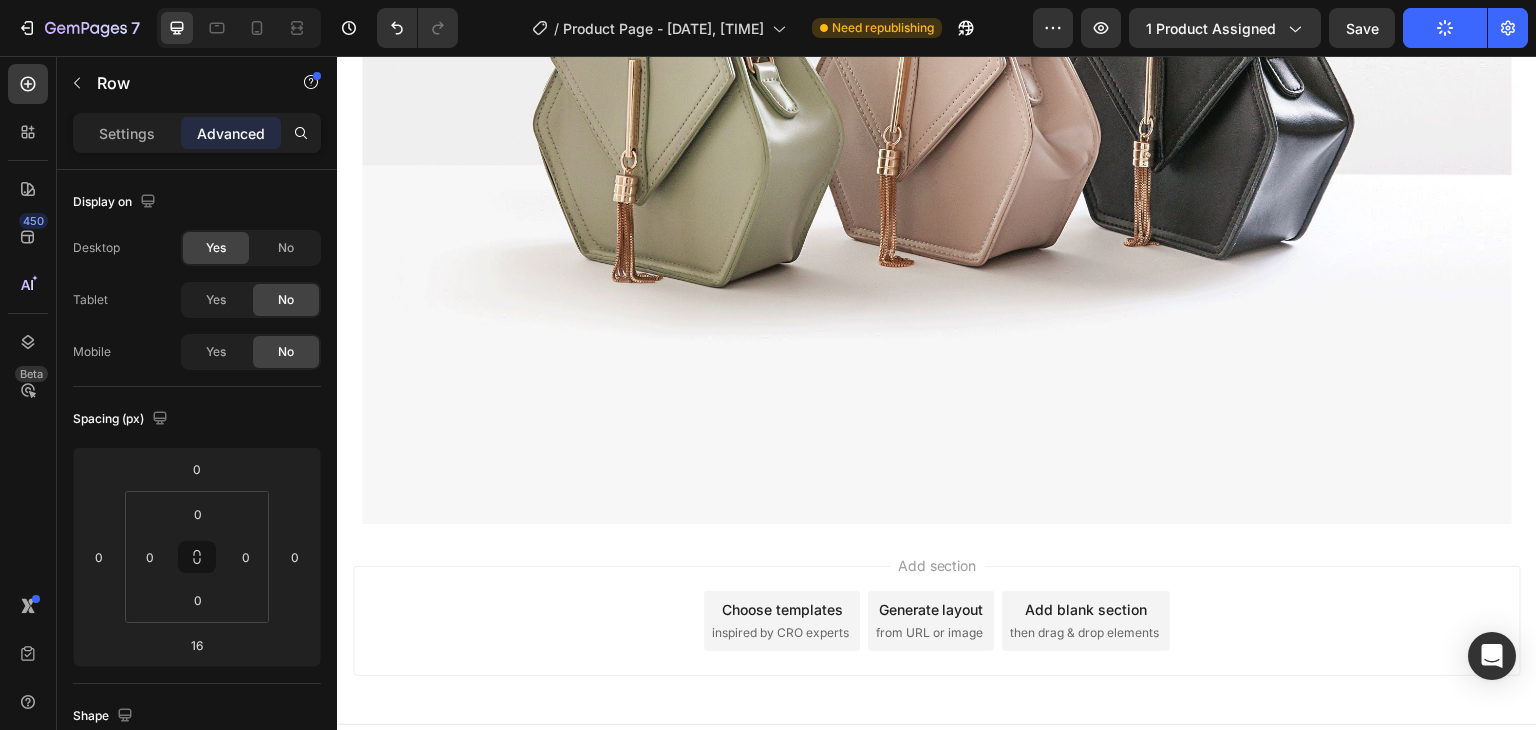 scroll, scrollTop: 10008, scrollLeft: 0, axis: vertical 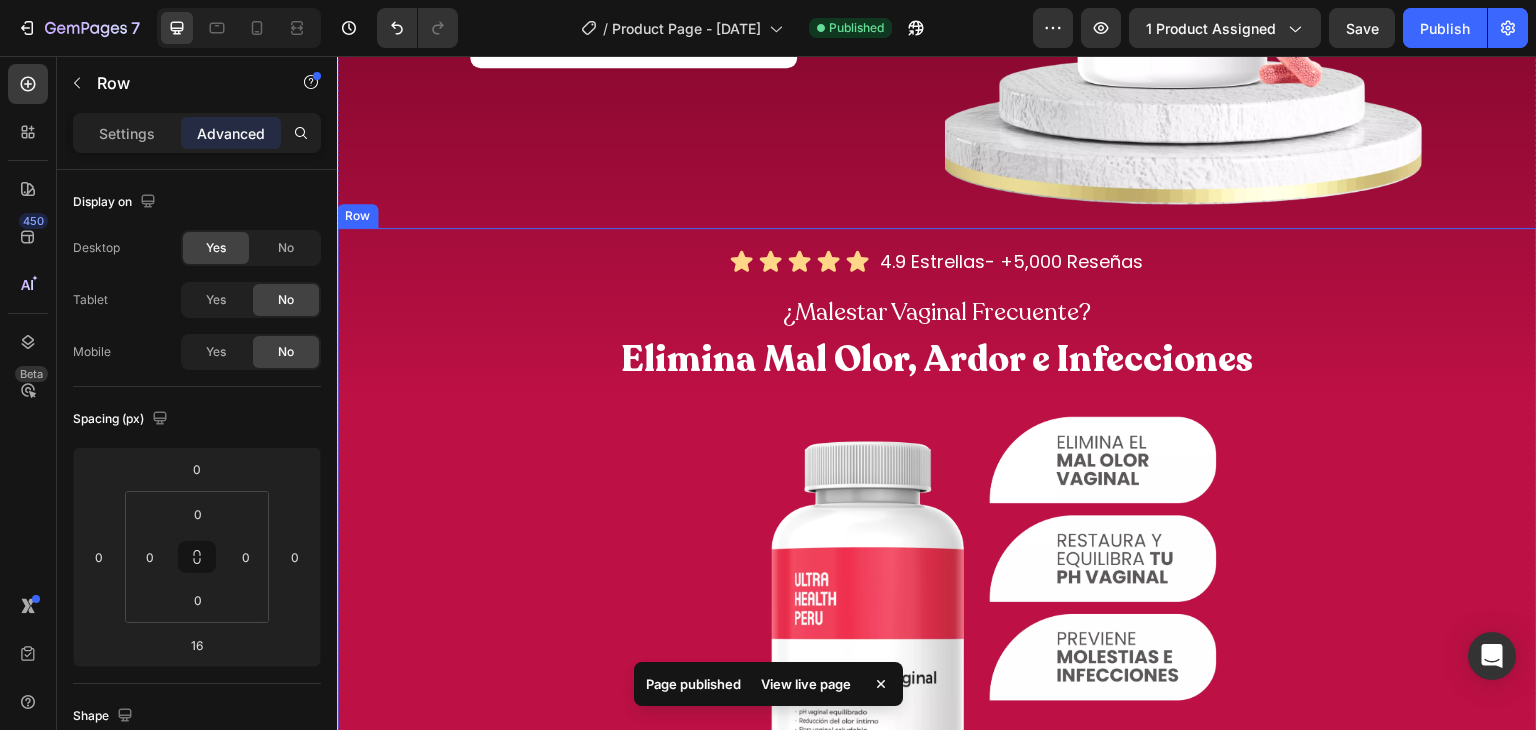 click on "Icon Icon Icon Icon Icon Icon List 4.9 Estrellas- +5,000 Reseñas Heading Row ¿Malestar Vaginal Frecuente? Heading Elimina Mal Olor, Ardor e Infecciones Heading Image COMPRAR AHORA Button Row" at bounding box center [937, 633] 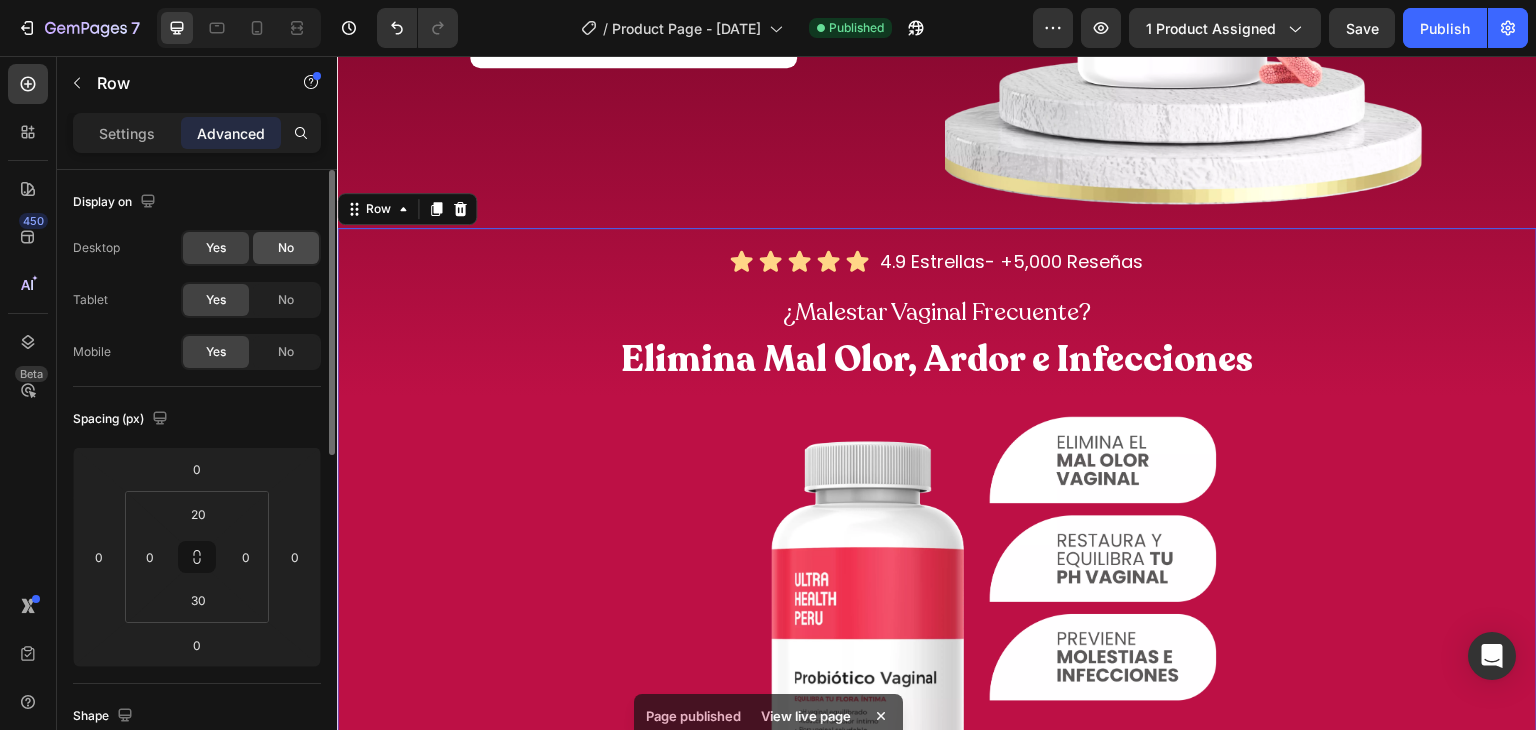 click on "No" 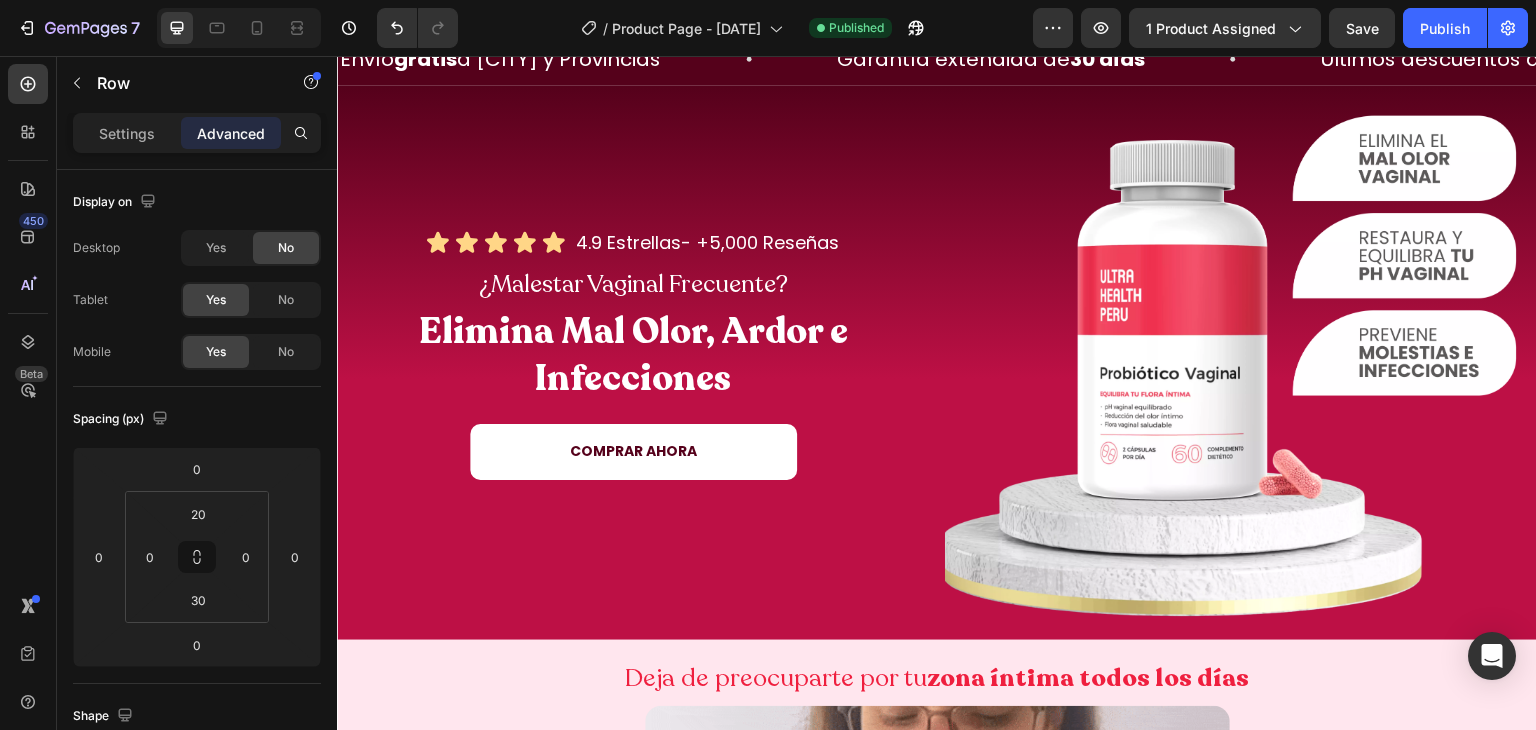 scroll, scrollTop: 64, scrollLeft: 0, axis: vertical 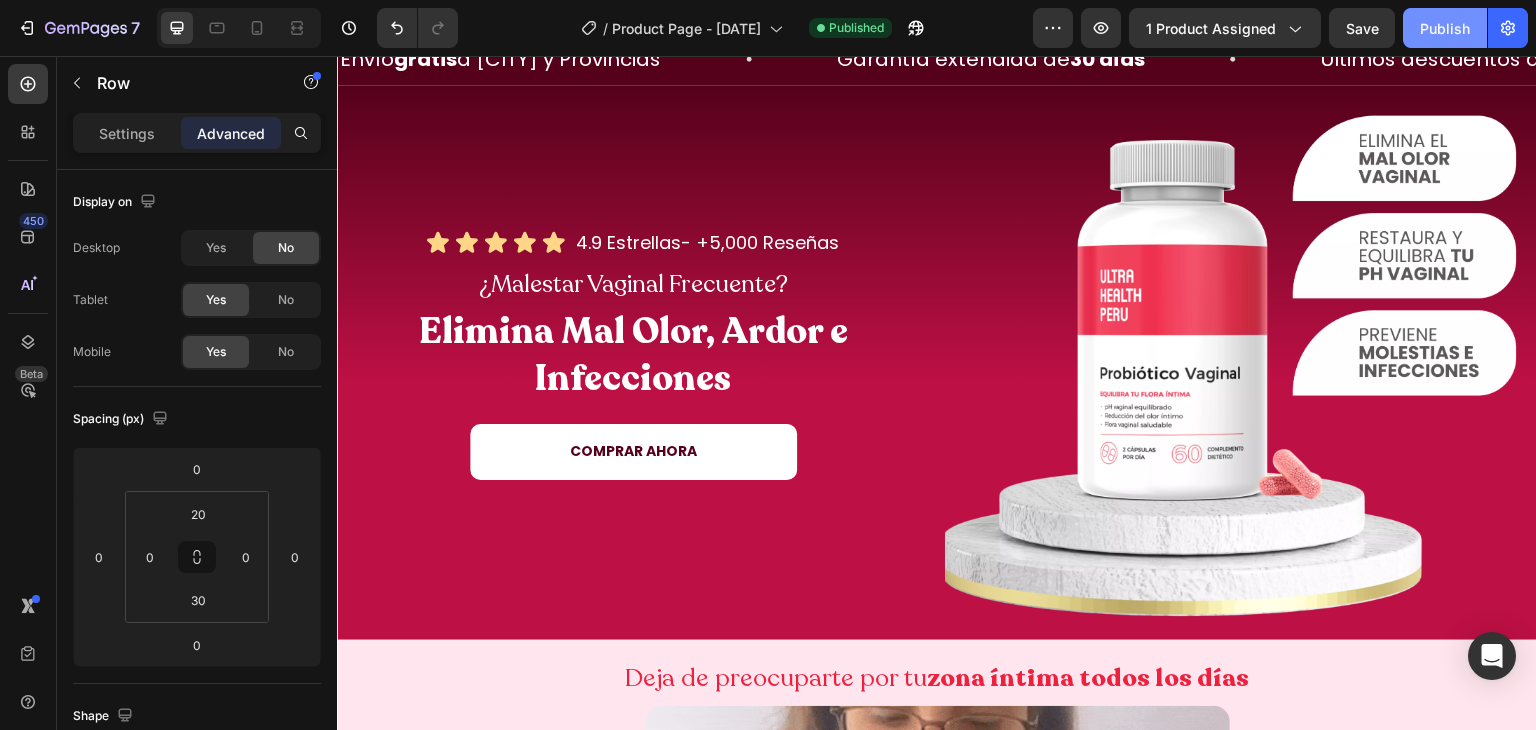 click on "Publish" at bounding box center (1445, 28) 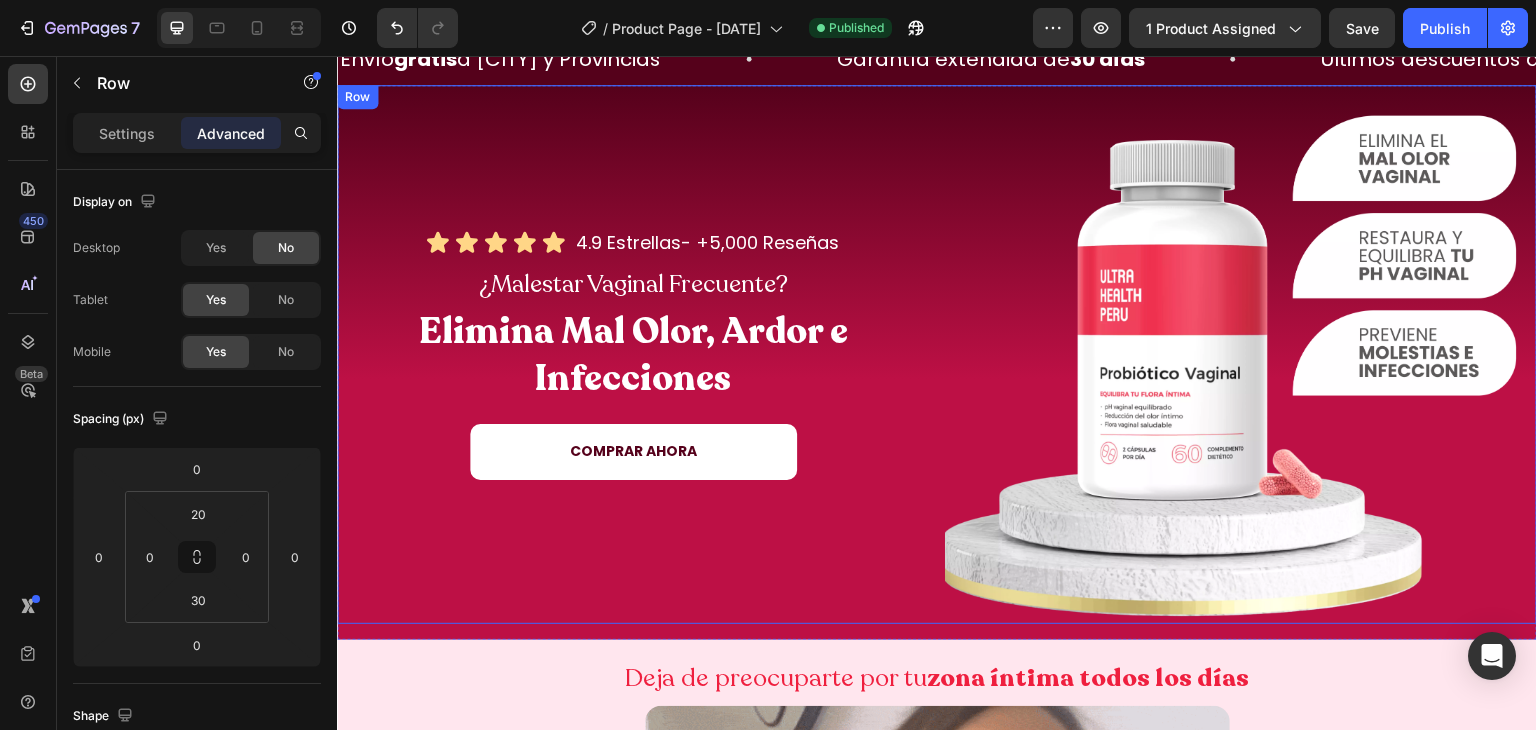 scroll, scrollTop: 0, scrollLeft: 0, axis: both 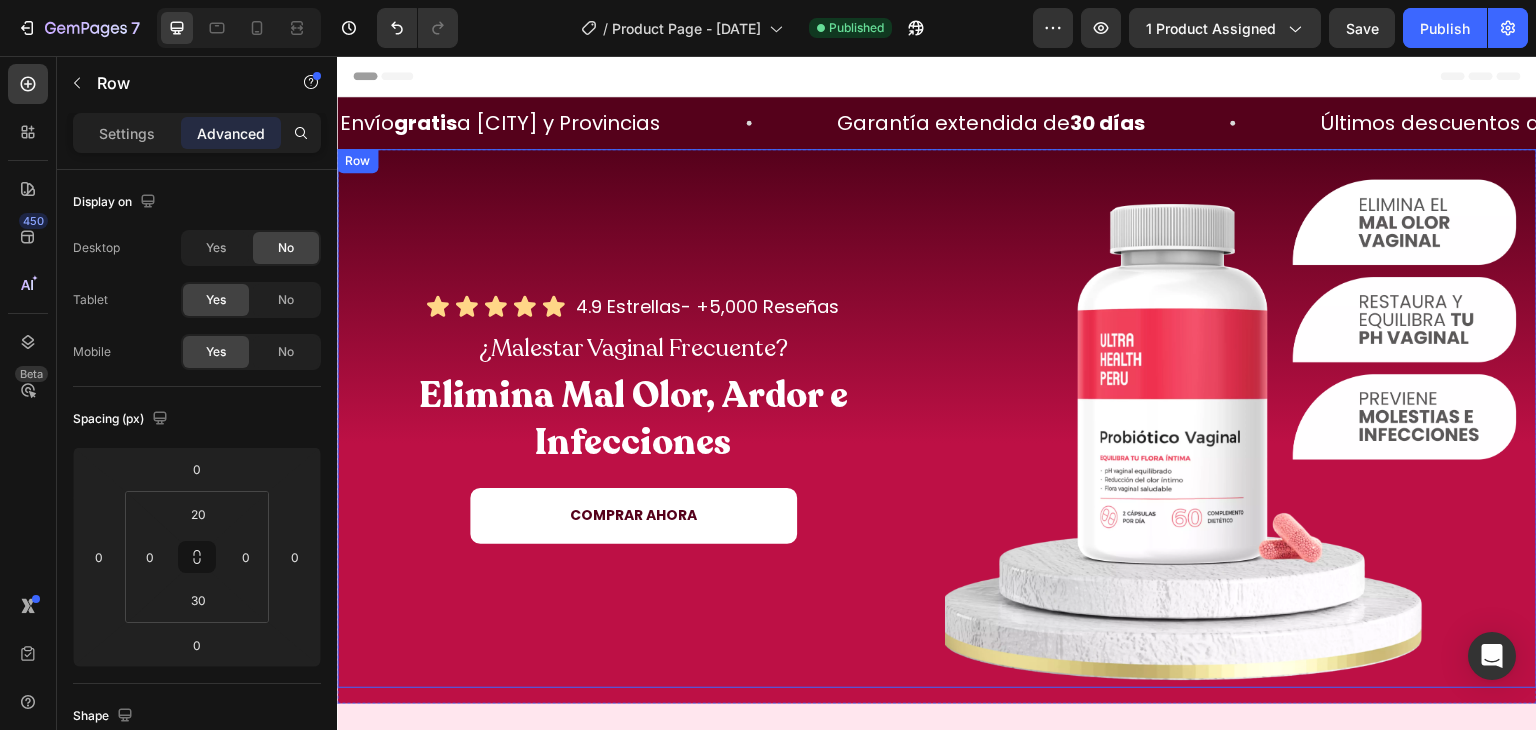 click on "Icon Icon Icon Icon Icon Icon List 4.9 Estrellas- +5,000 Reseñas Heading Row ¿Malestar Vaginal Frecuente? Heading Elimina Mal Olor, Ardor e Infecciones Heading COMPRAR AHORA Button" at bounding box center (633, 418) 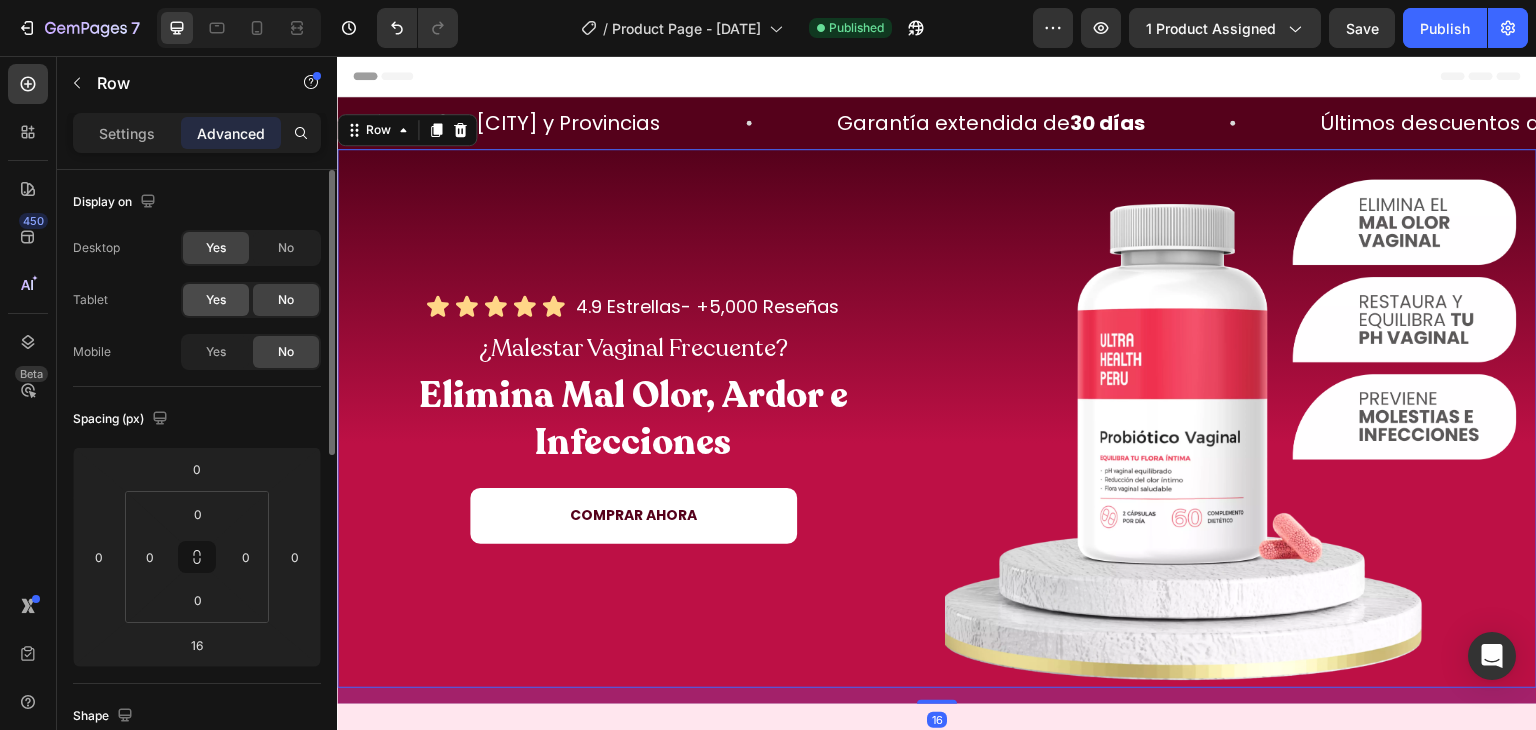 click on "Yes" 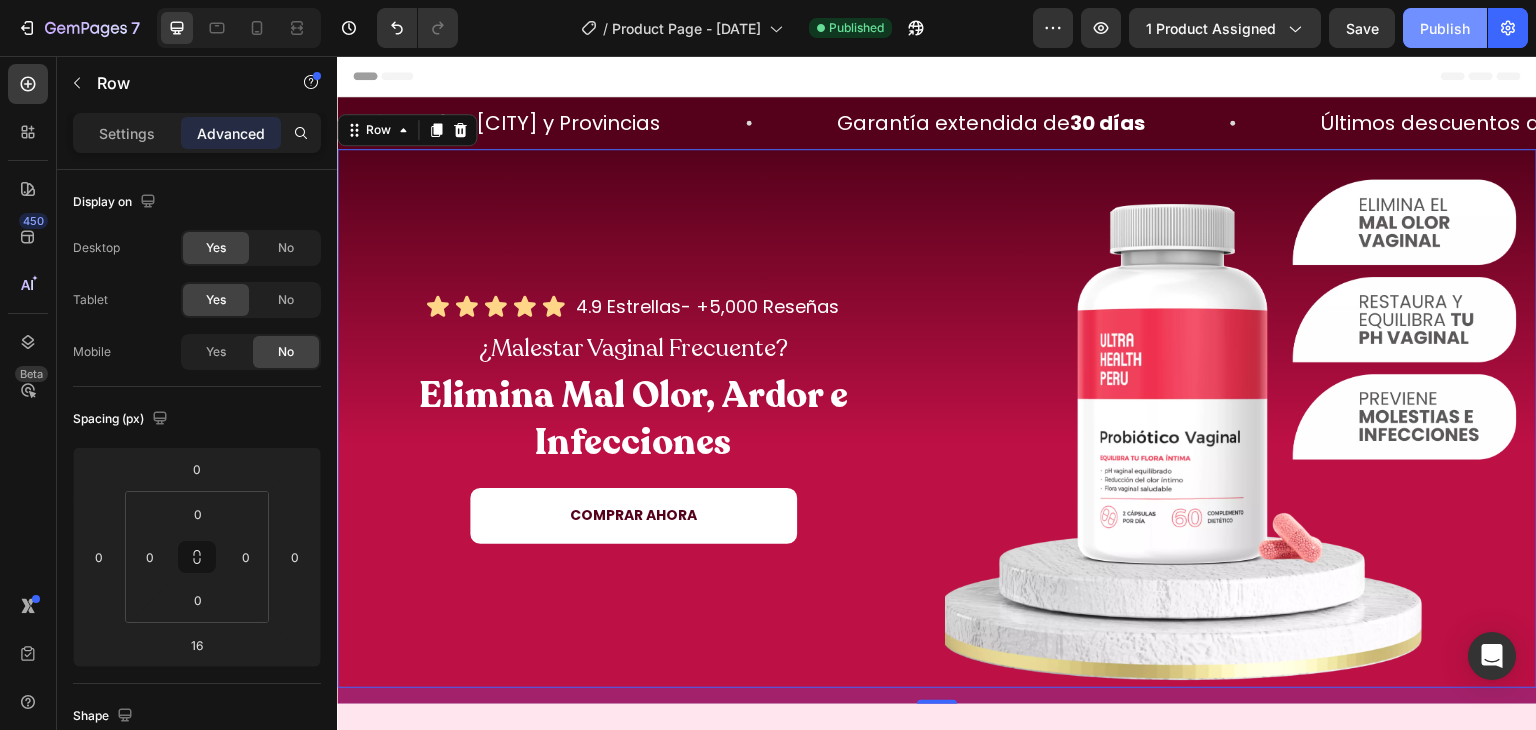 click on "Publish" 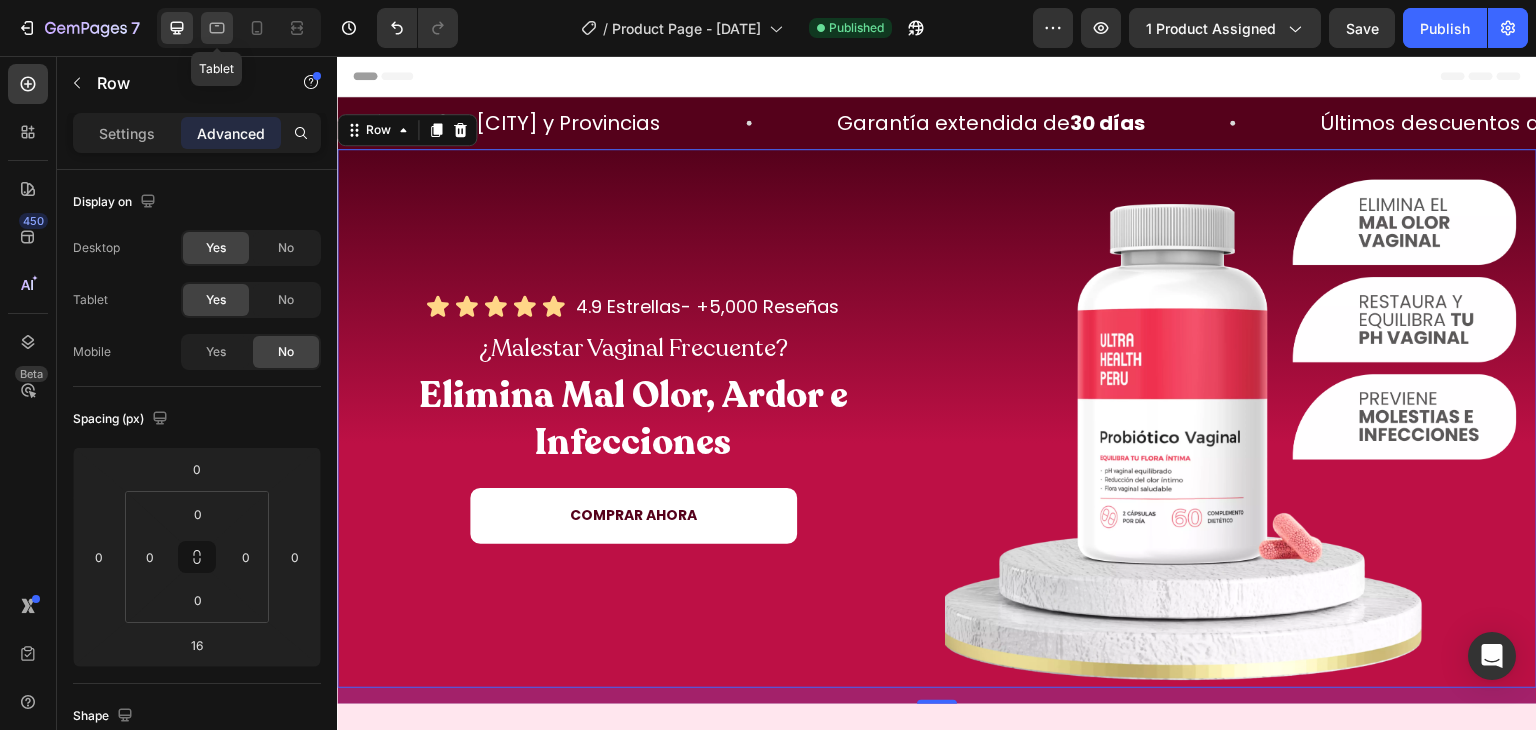 click 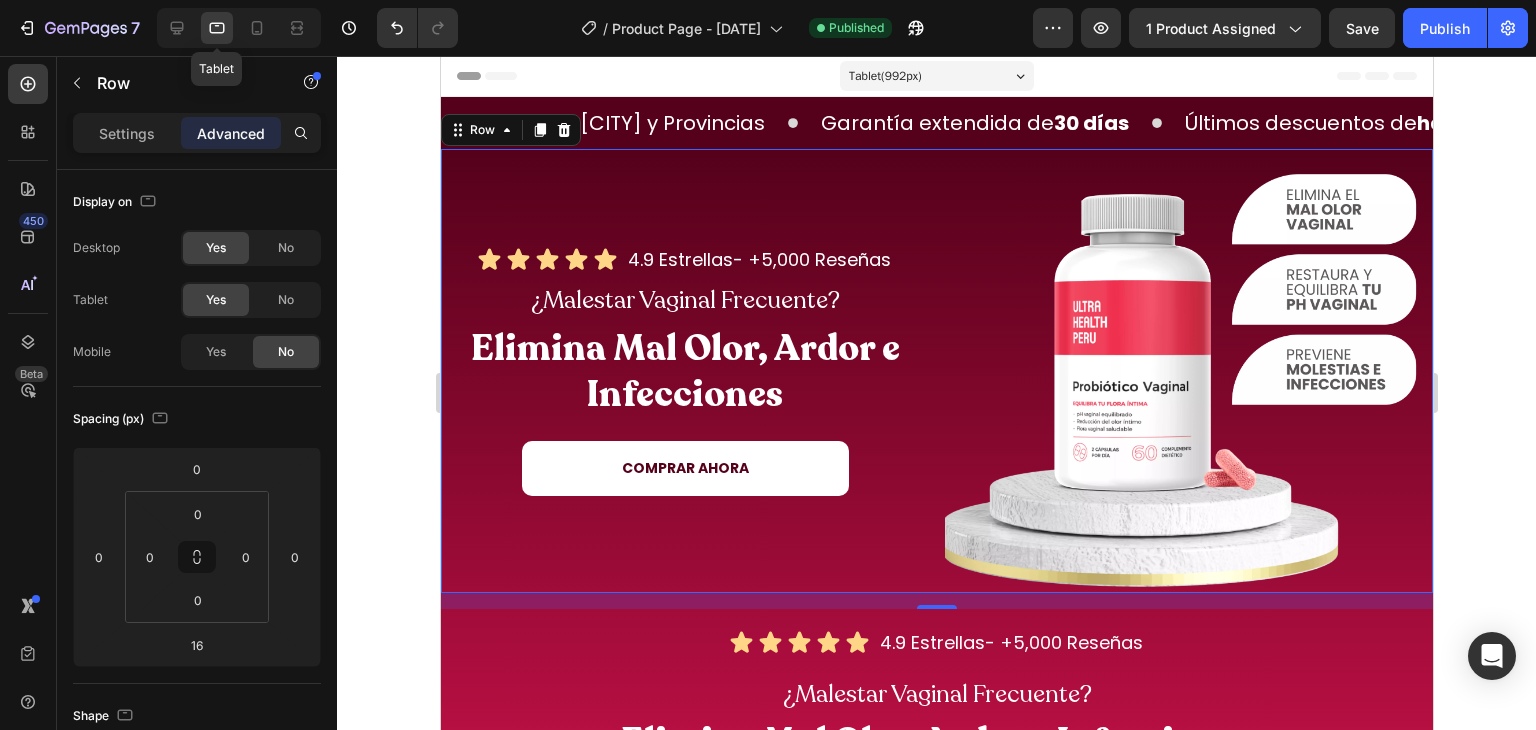 scroll, scrollTop: 23, scrollLeft: 0, axis: vertical 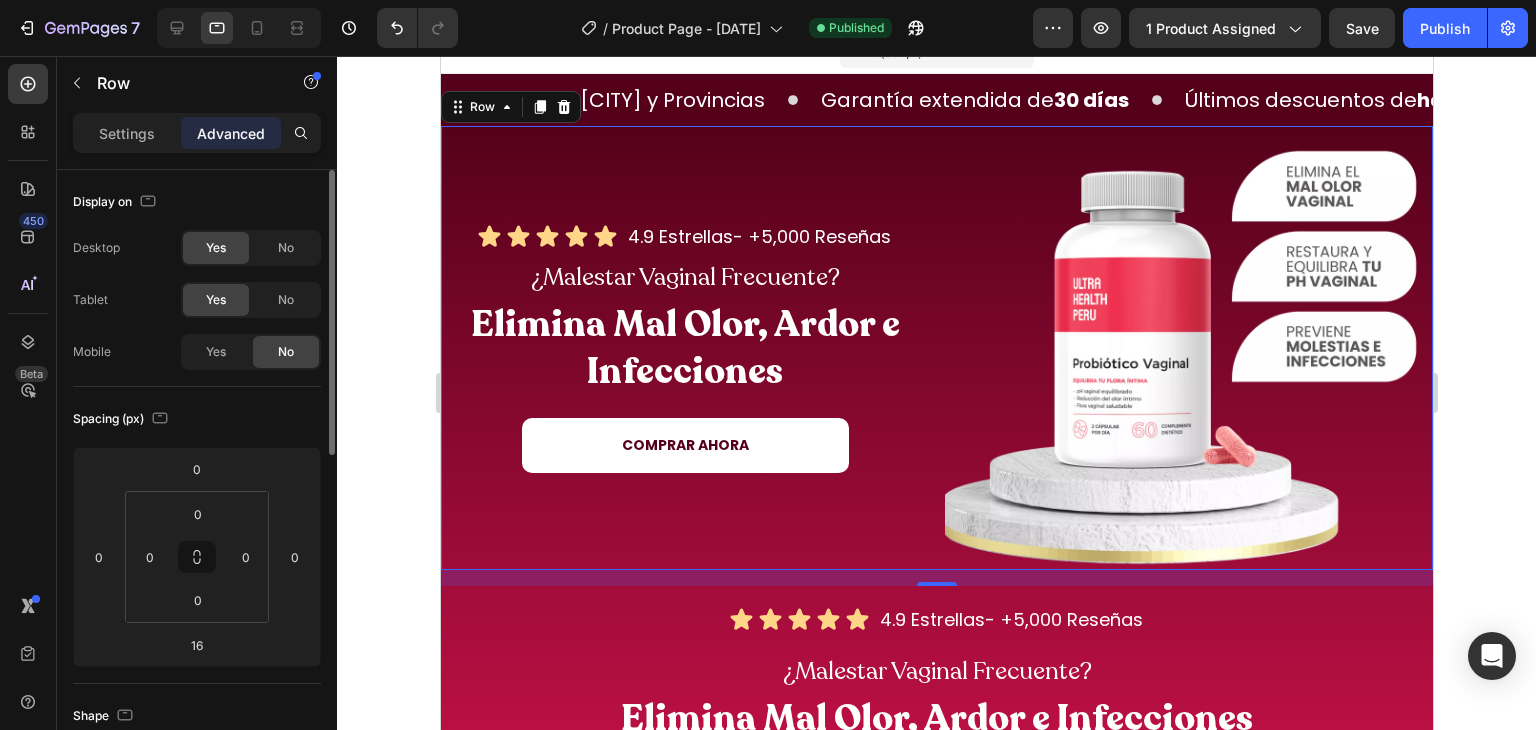 click on "Yes" 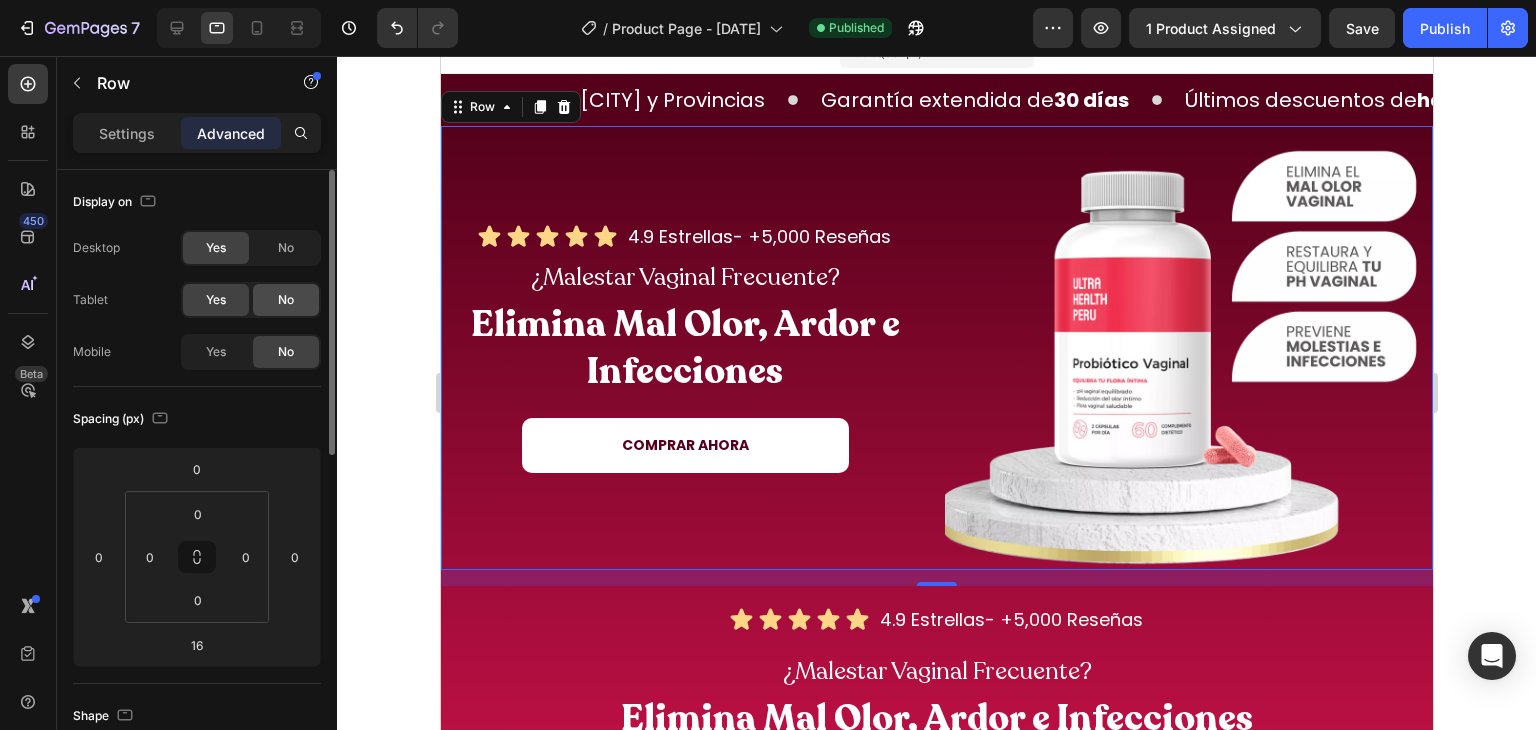 click on "No" 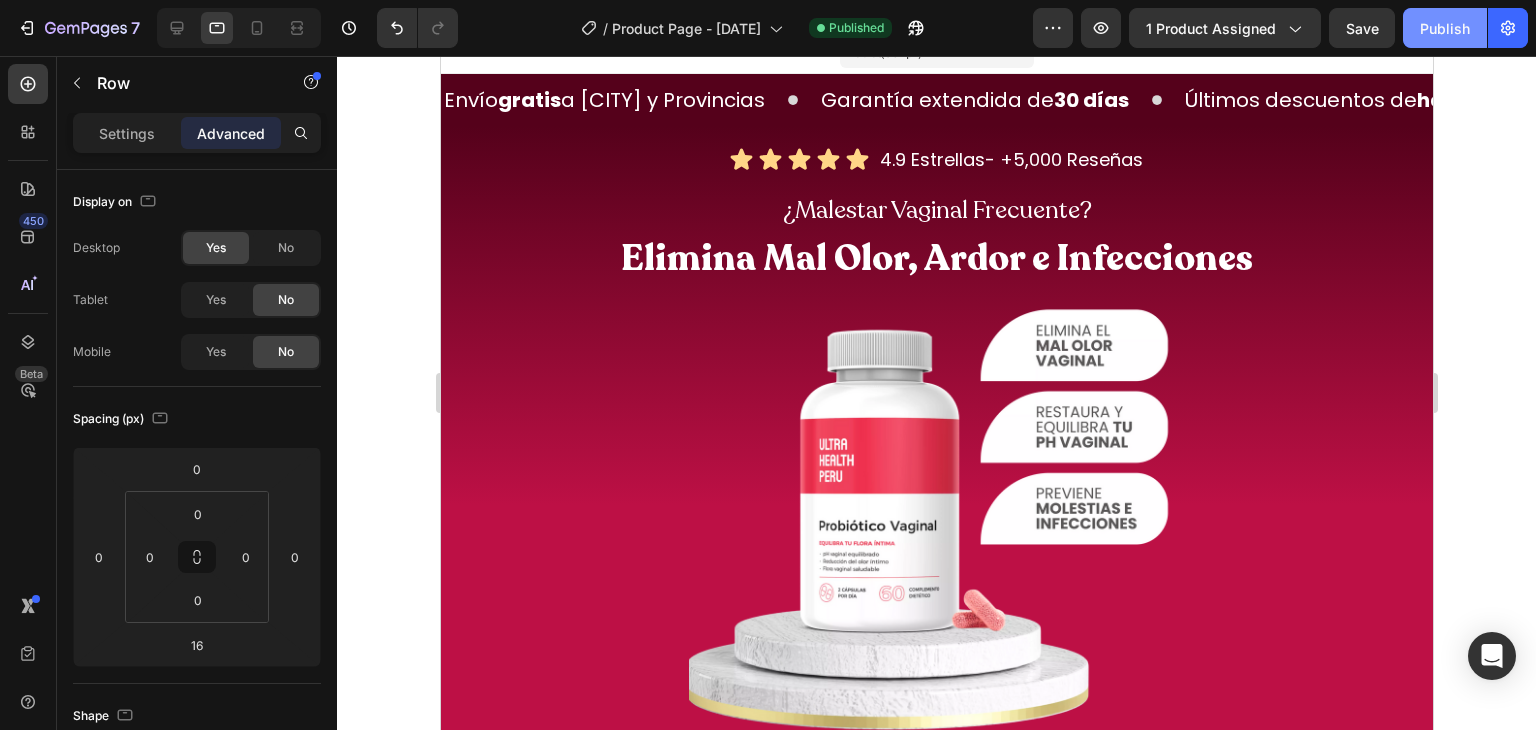 click on "Publish" at bounding box center (1445, 28) 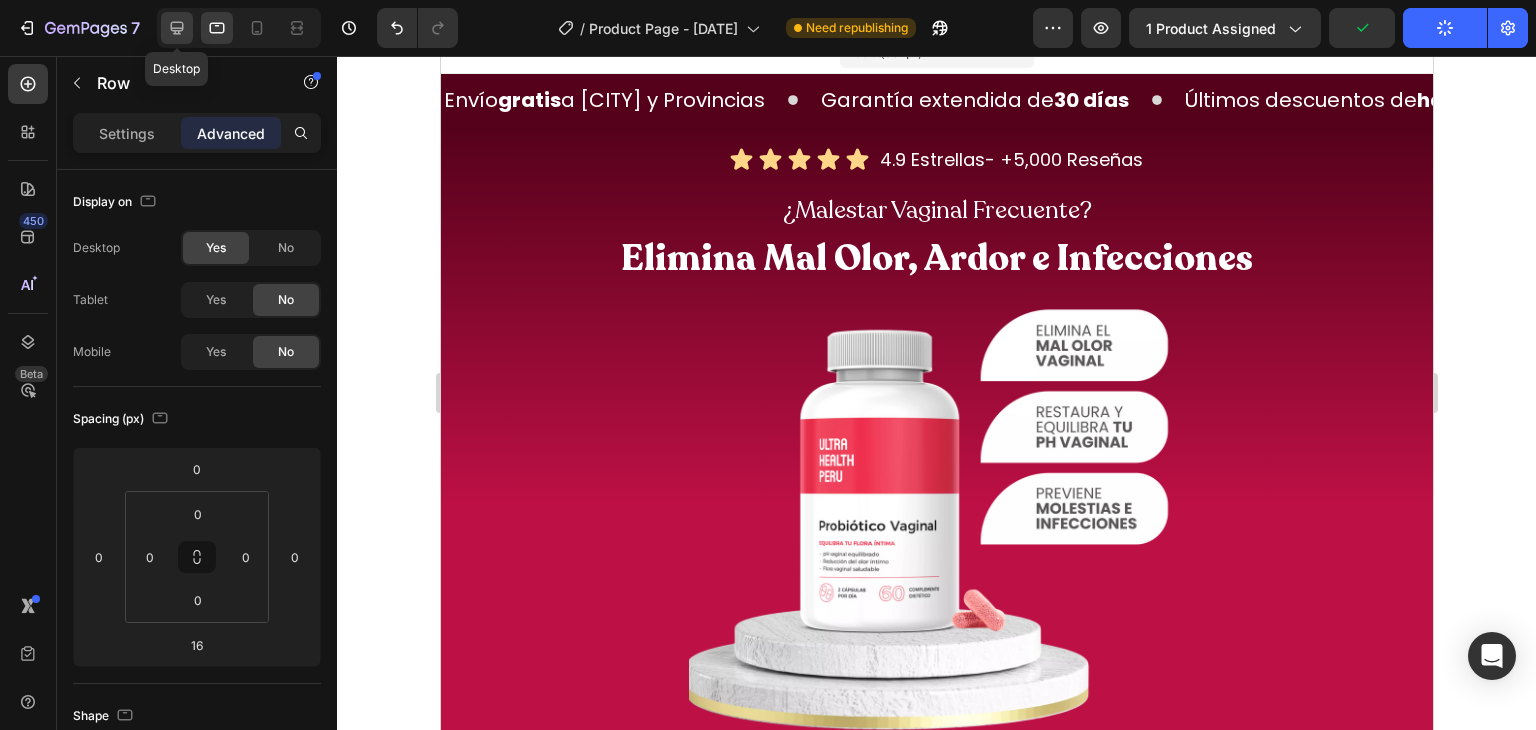 click 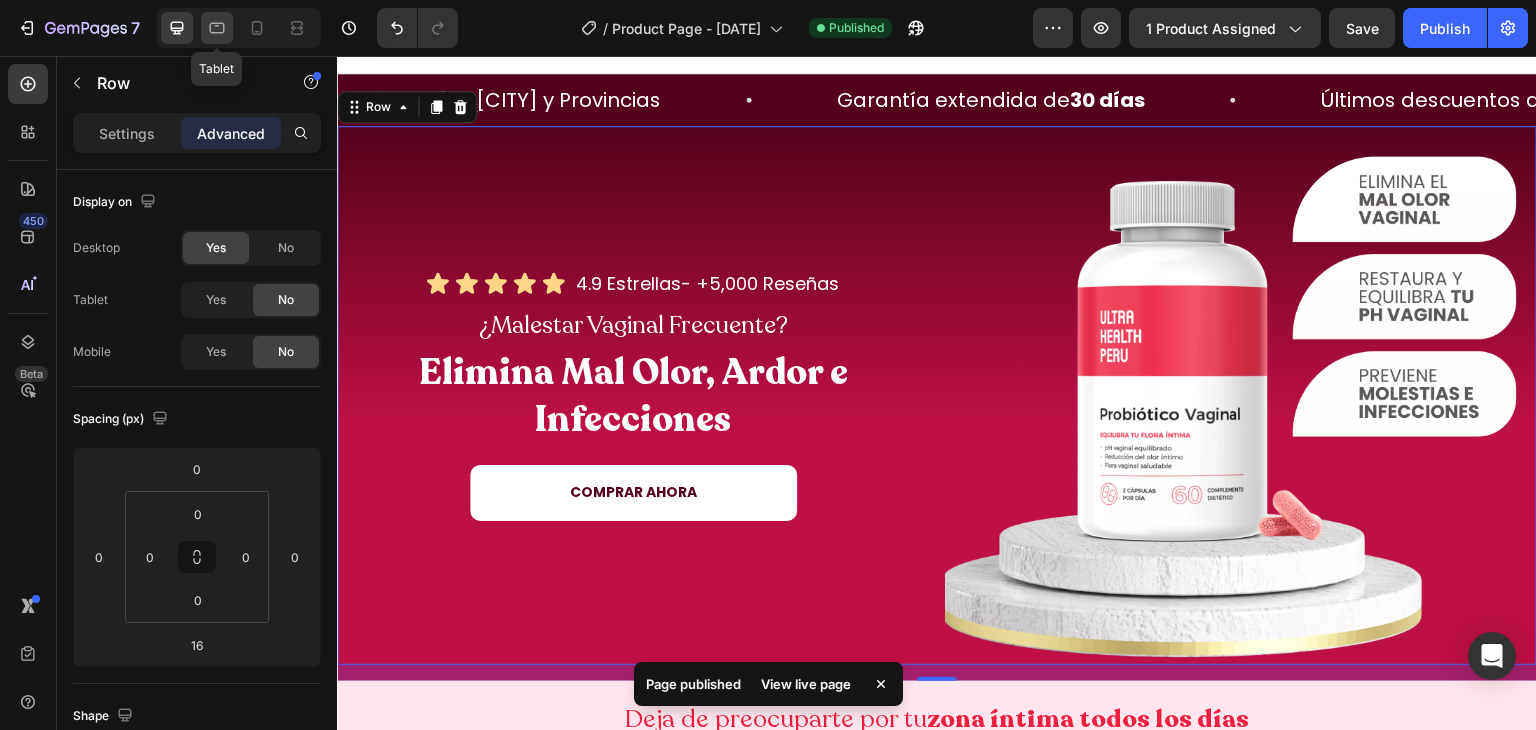 click 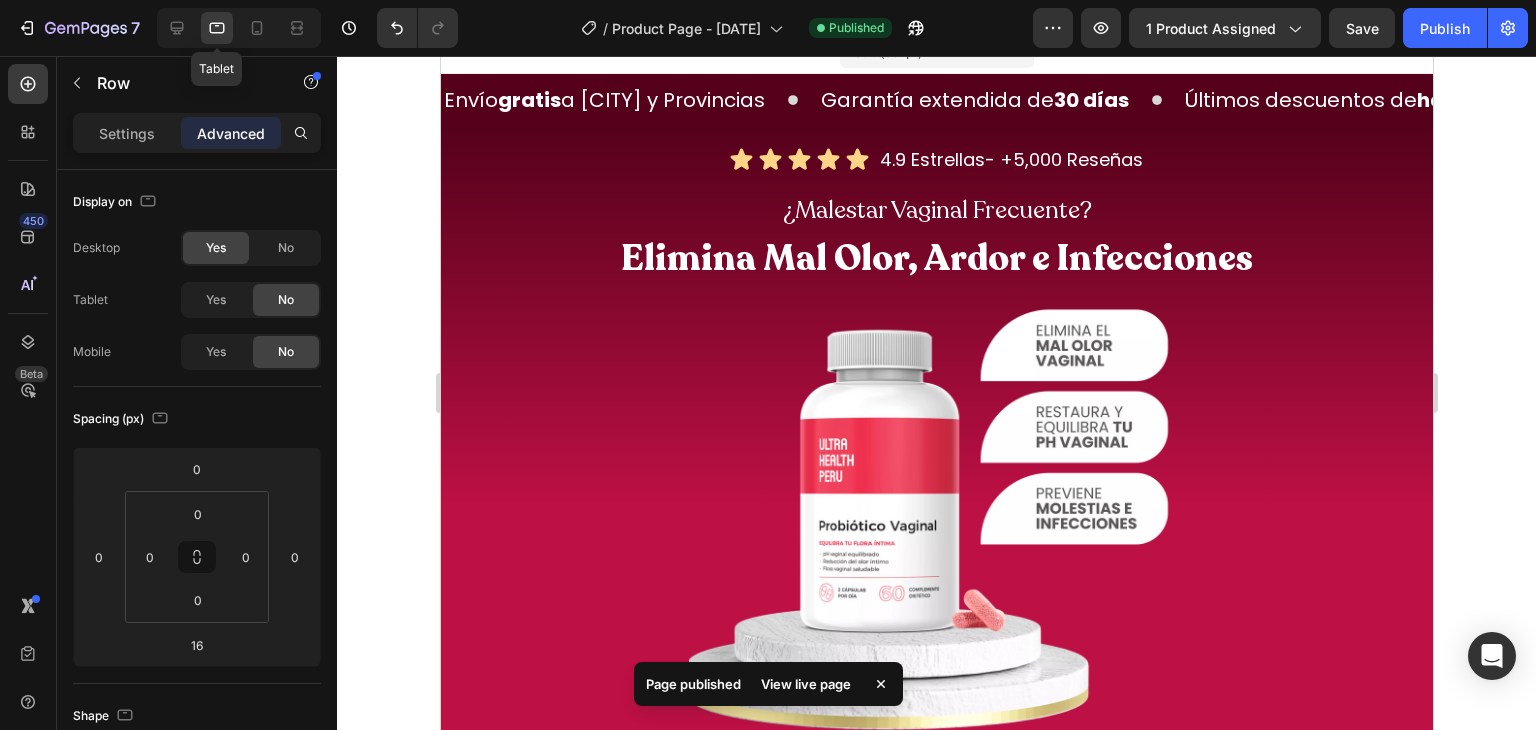 scroll, scrollTop: 0, scrollLeft: 0, axis: both 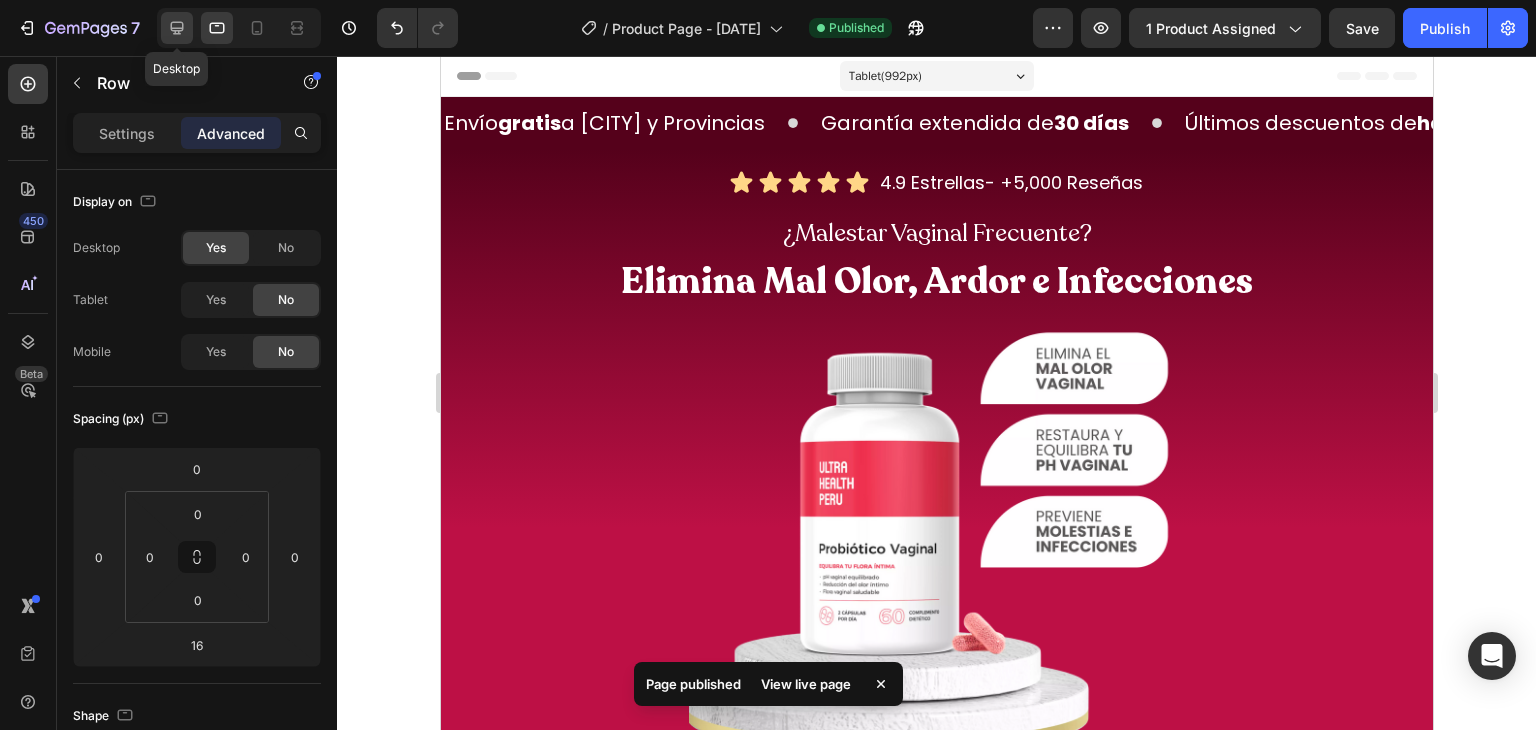 click 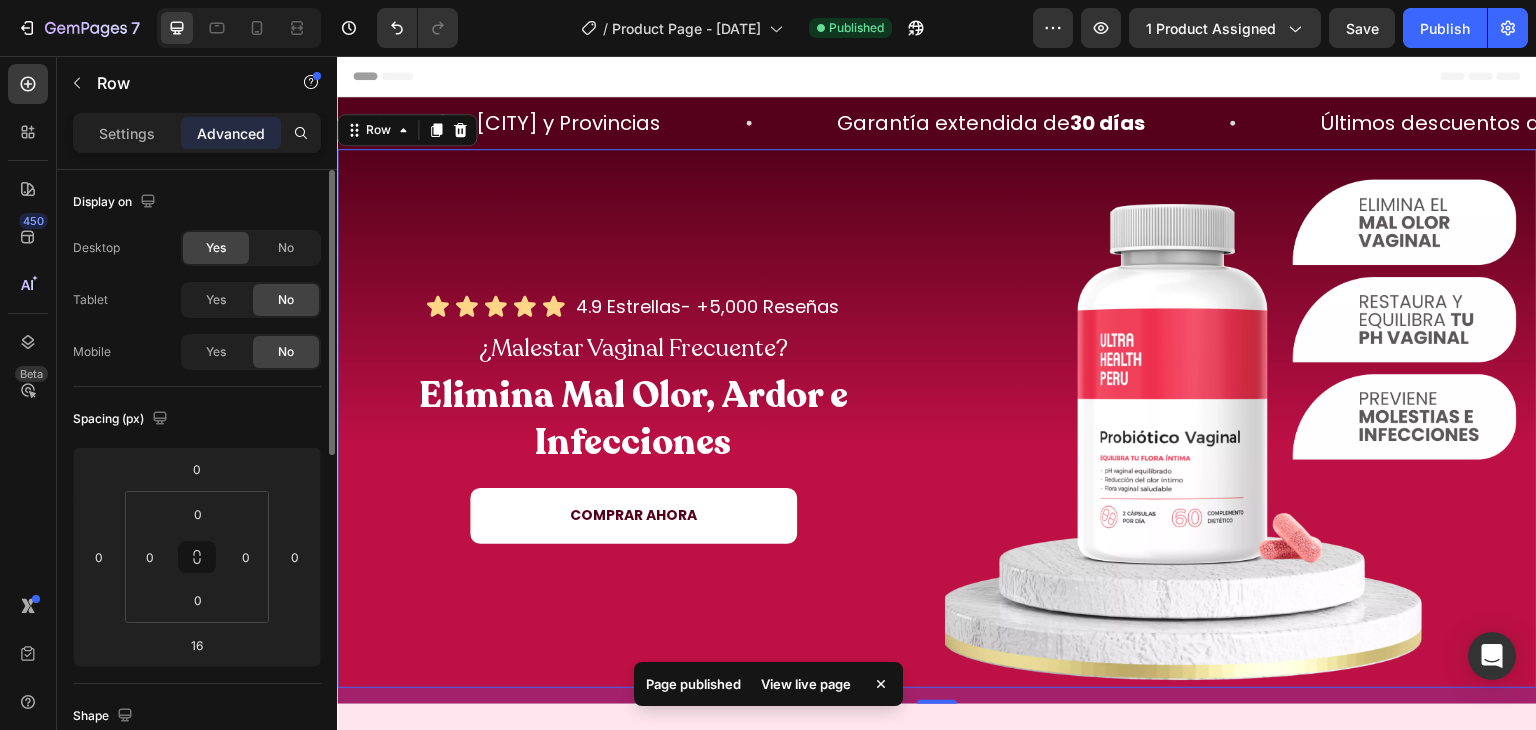 scroll, scrollTop: 23, scrollLeft: 0, axis: vertical 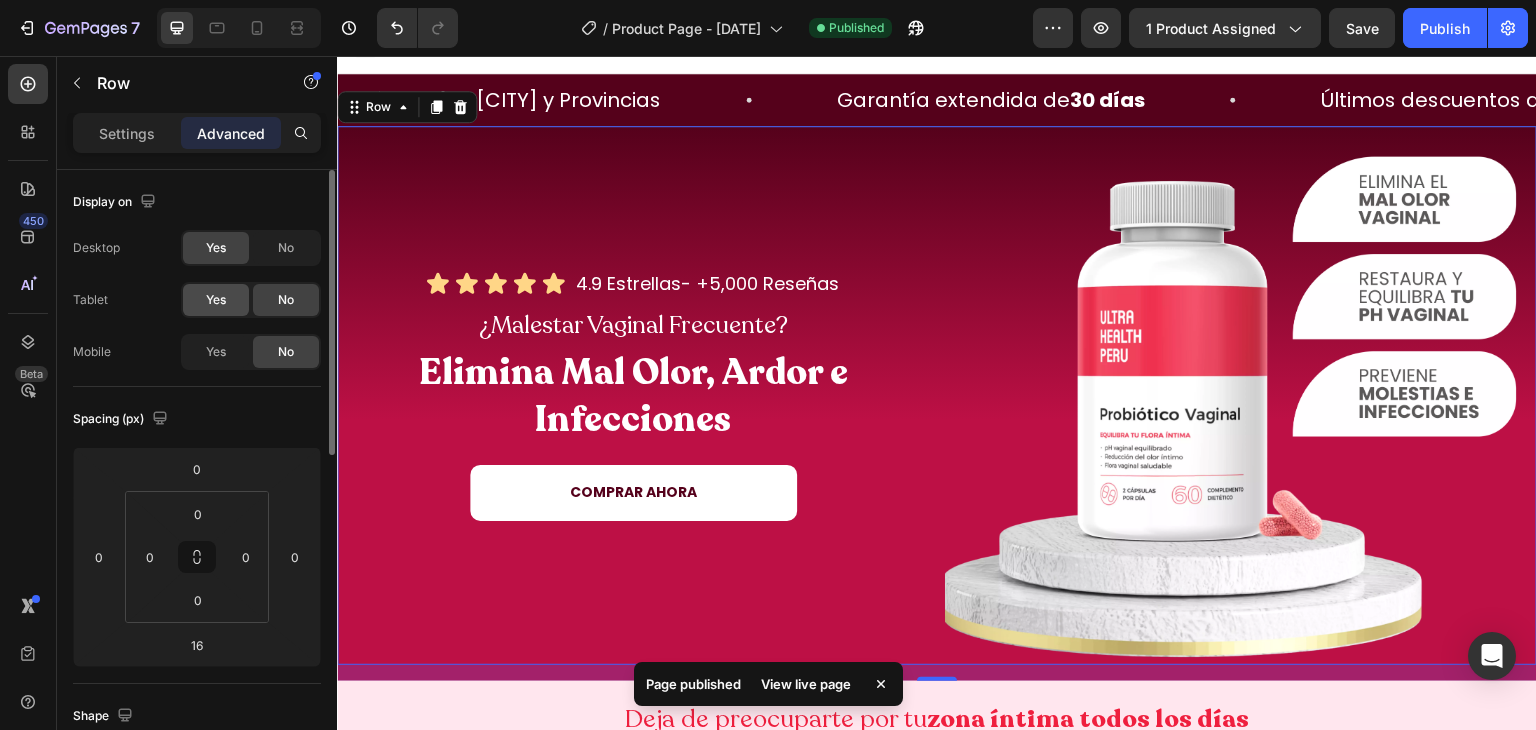 click on "Yes" 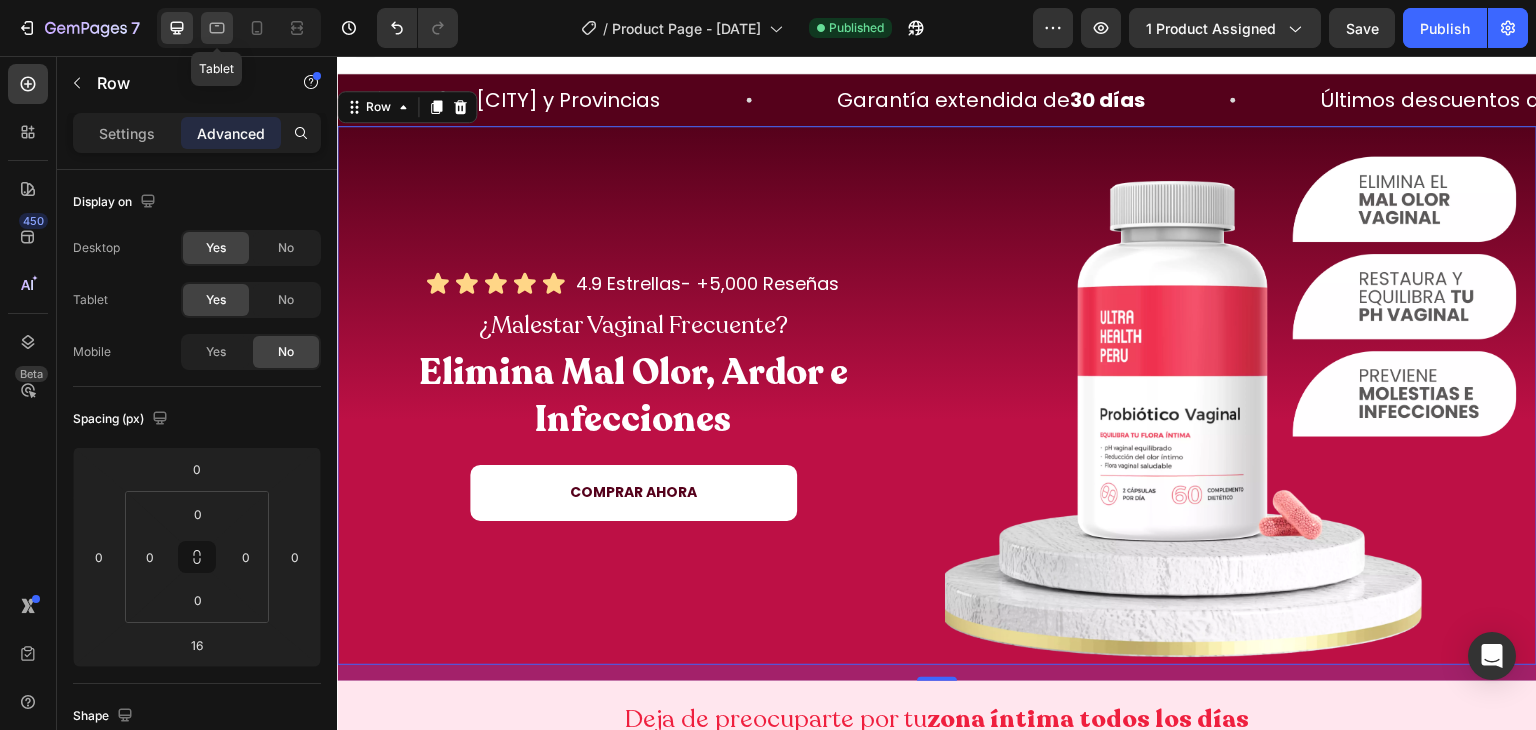 click 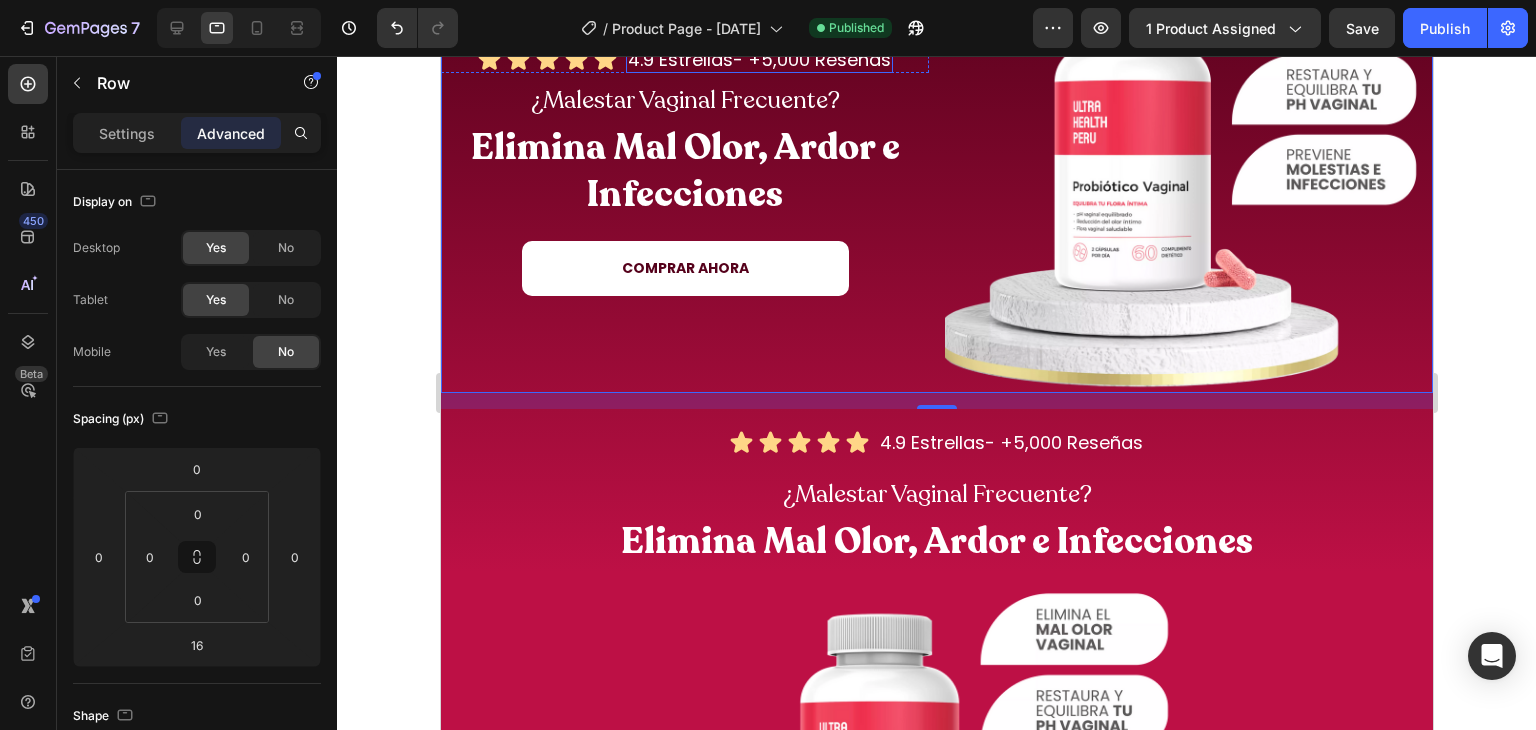 scroll, scrollTop: 330, scrollLeft: 0, axis: vertical 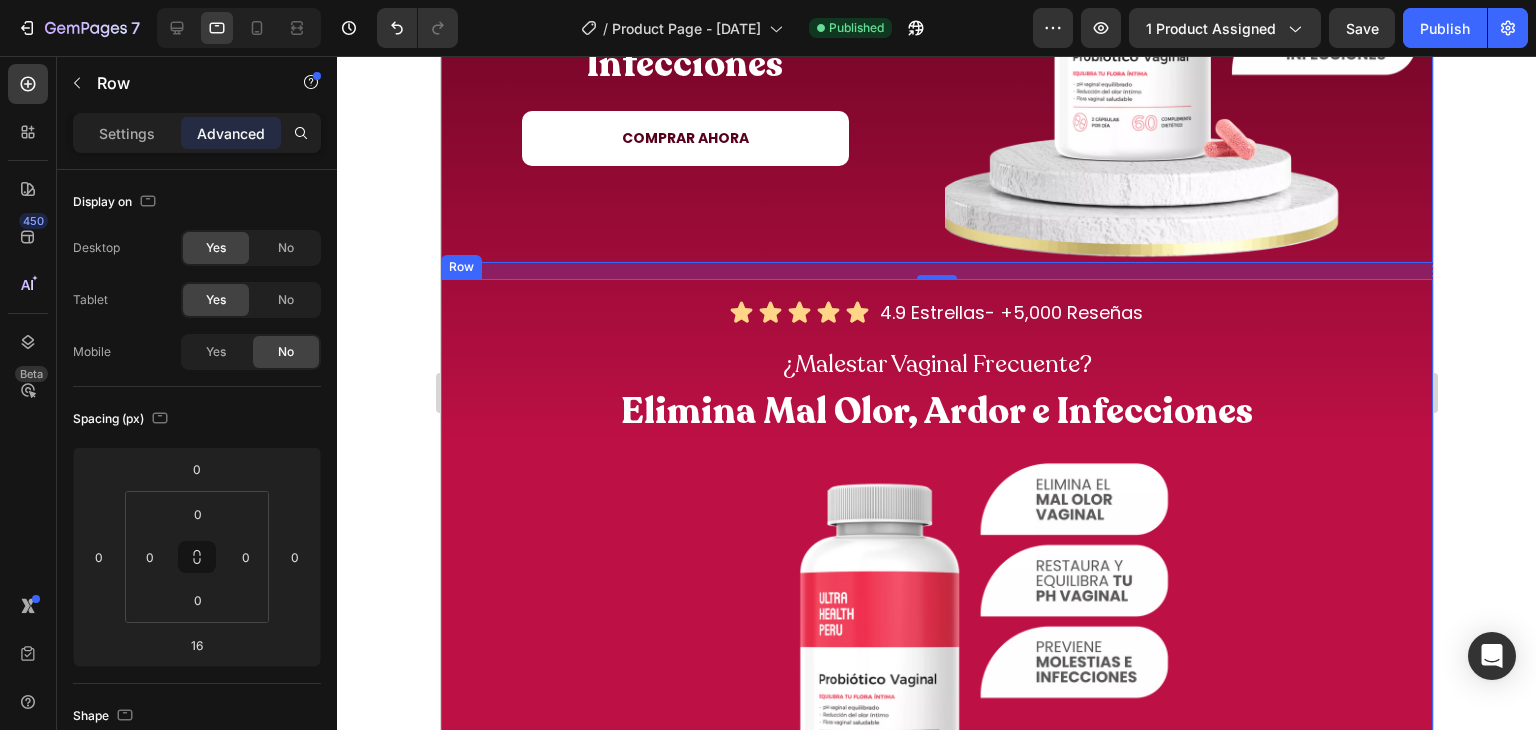 click on "Icon Icon Icon Icon Icon Icon List 4.9 Estrellas- +5,000 Reseñas Heading Row ¿Malestar Vaginal Frecuente? Heading Elimina Mal Olor, Ardor e Infecciones Heading Image COMPRAR AHORA Button Row" at bounding box center (936, 636) 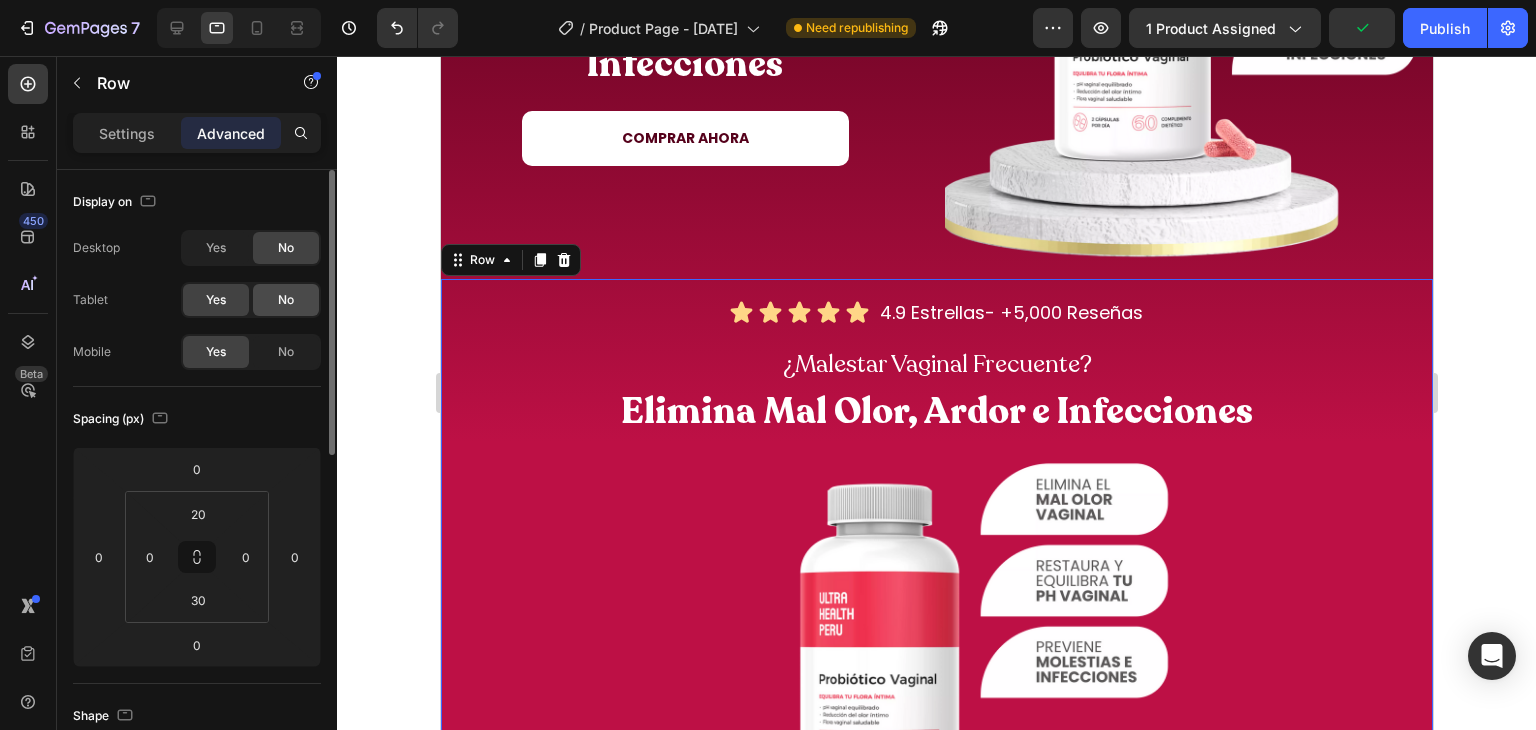 click on "No" 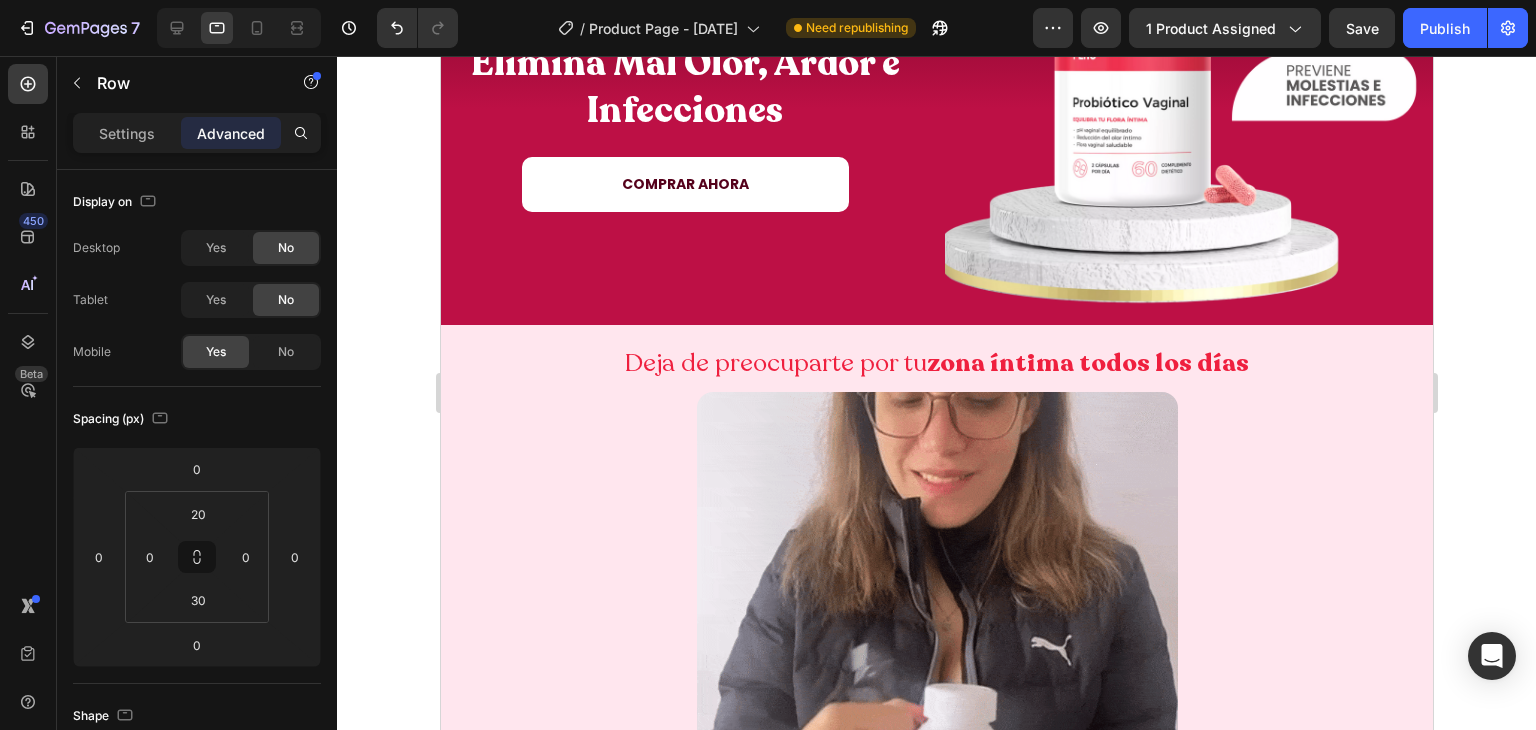 scroll, scrollTop: 0, scrollLeft: 0, axis: both 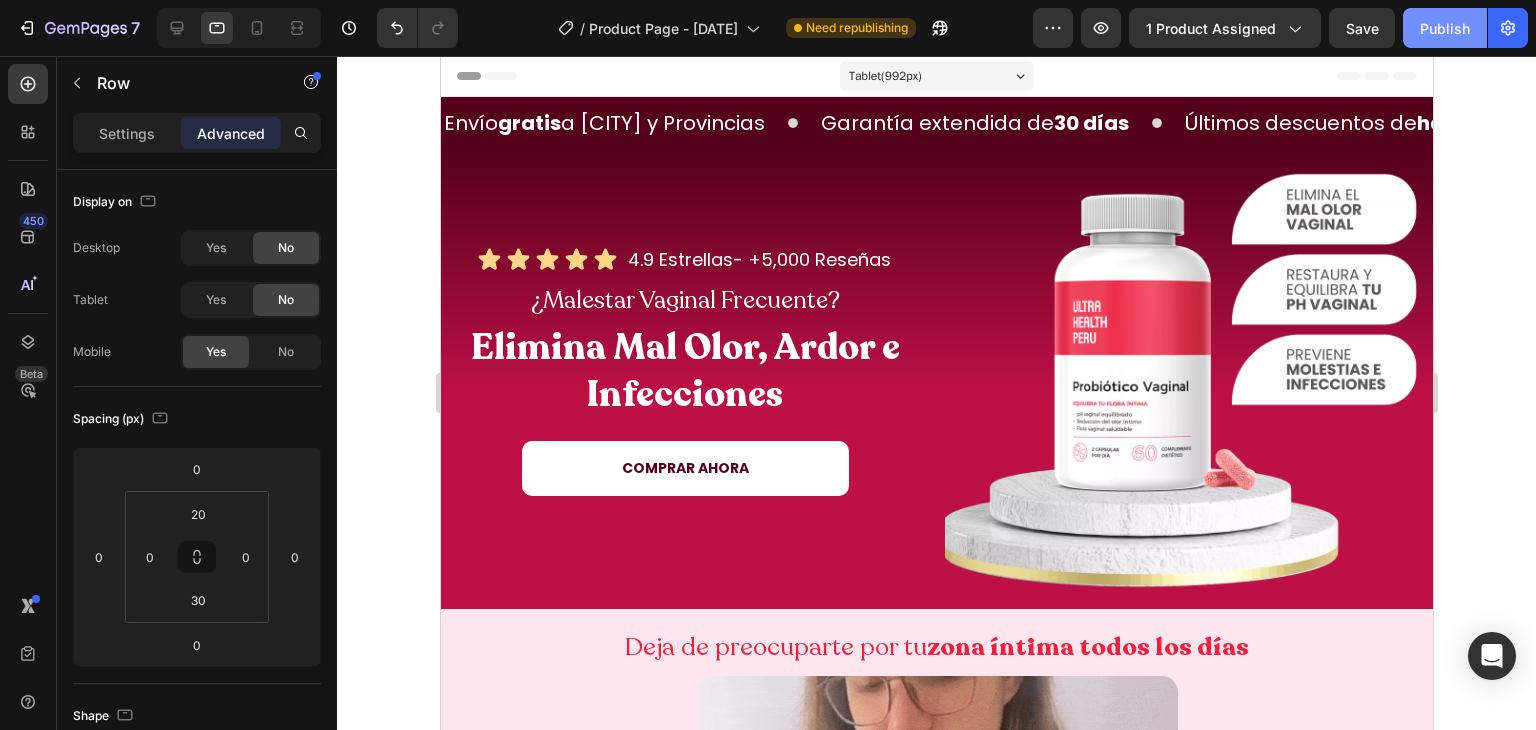 click on "Publish" at bounding box center (1445, 28) 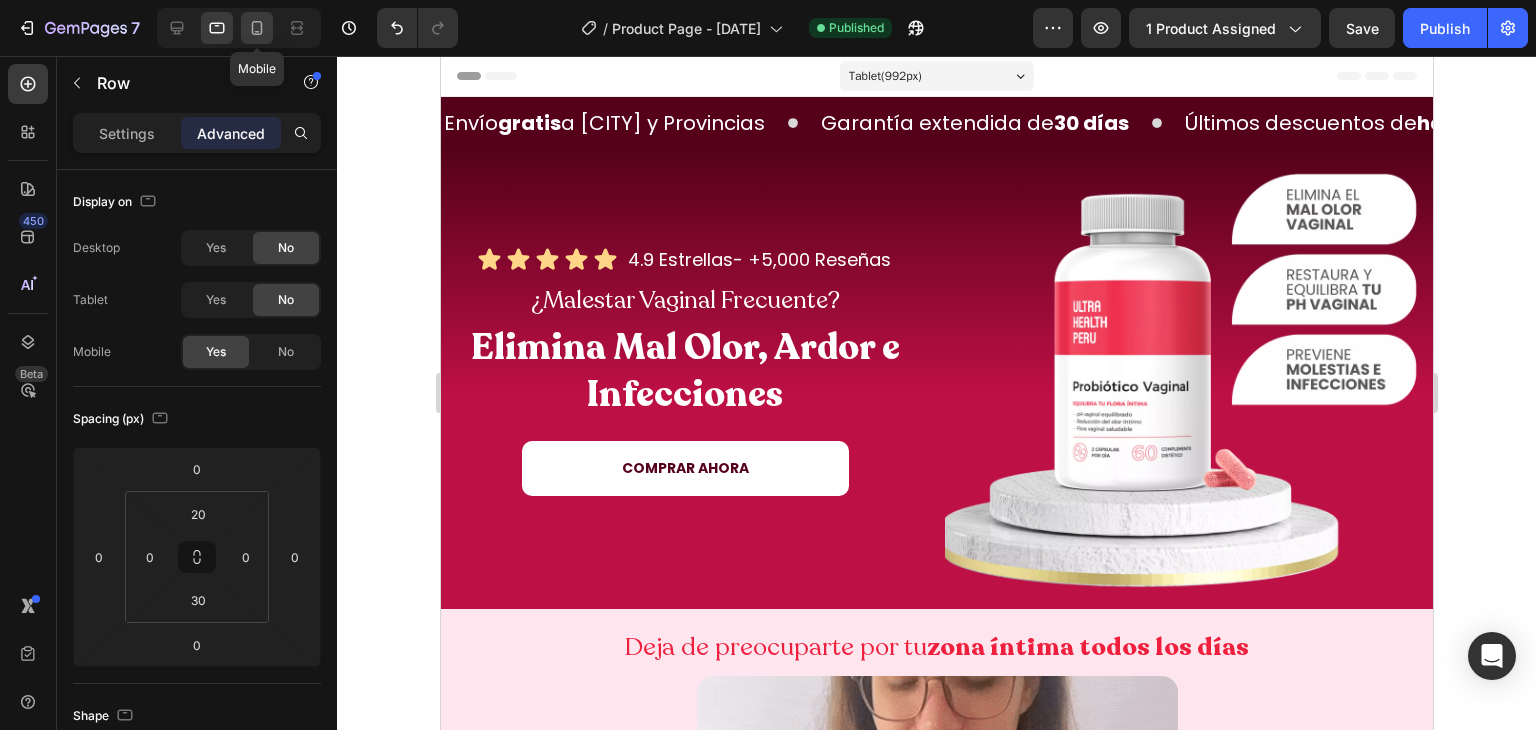 click 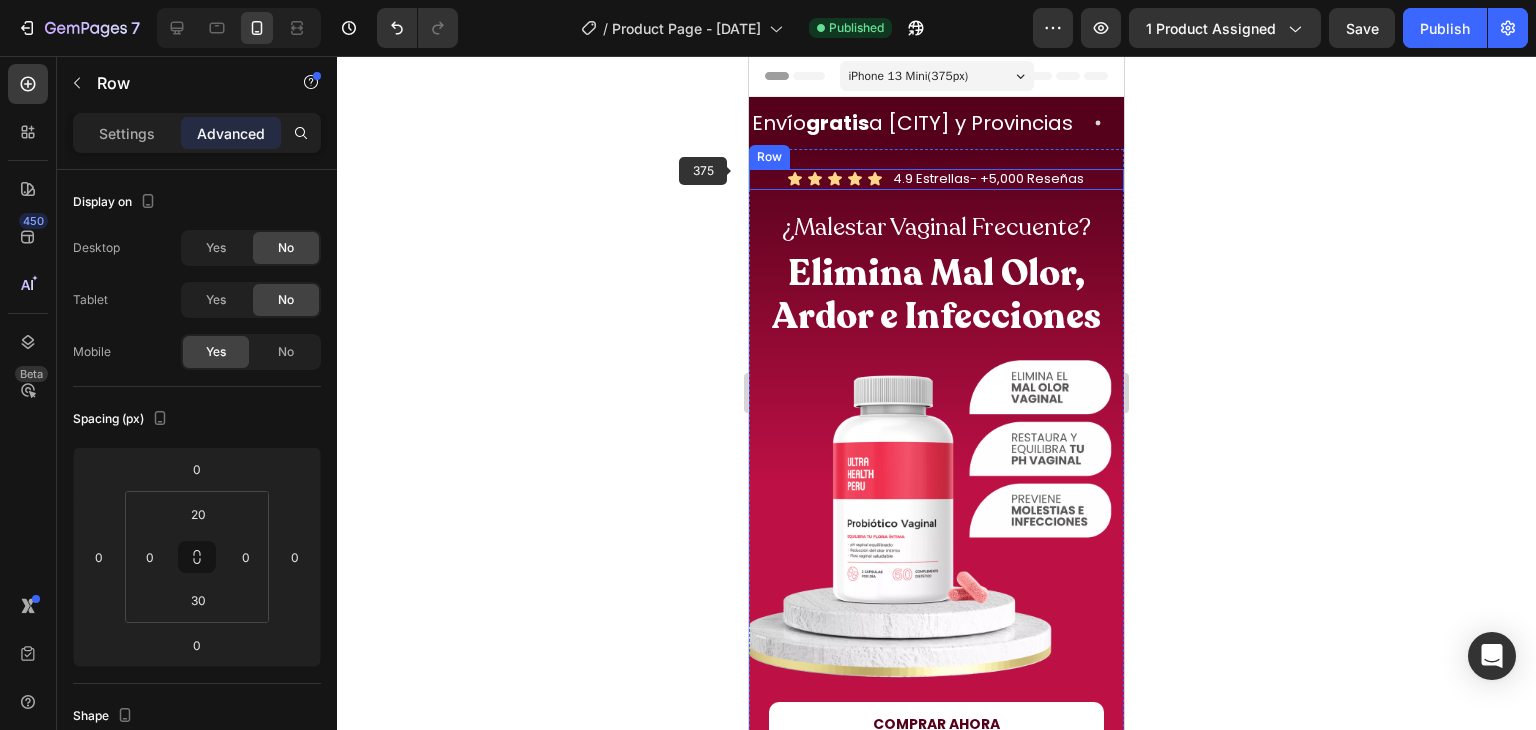 scroll, scrollTop: 23, scrollLeft: 0, axis: vertical 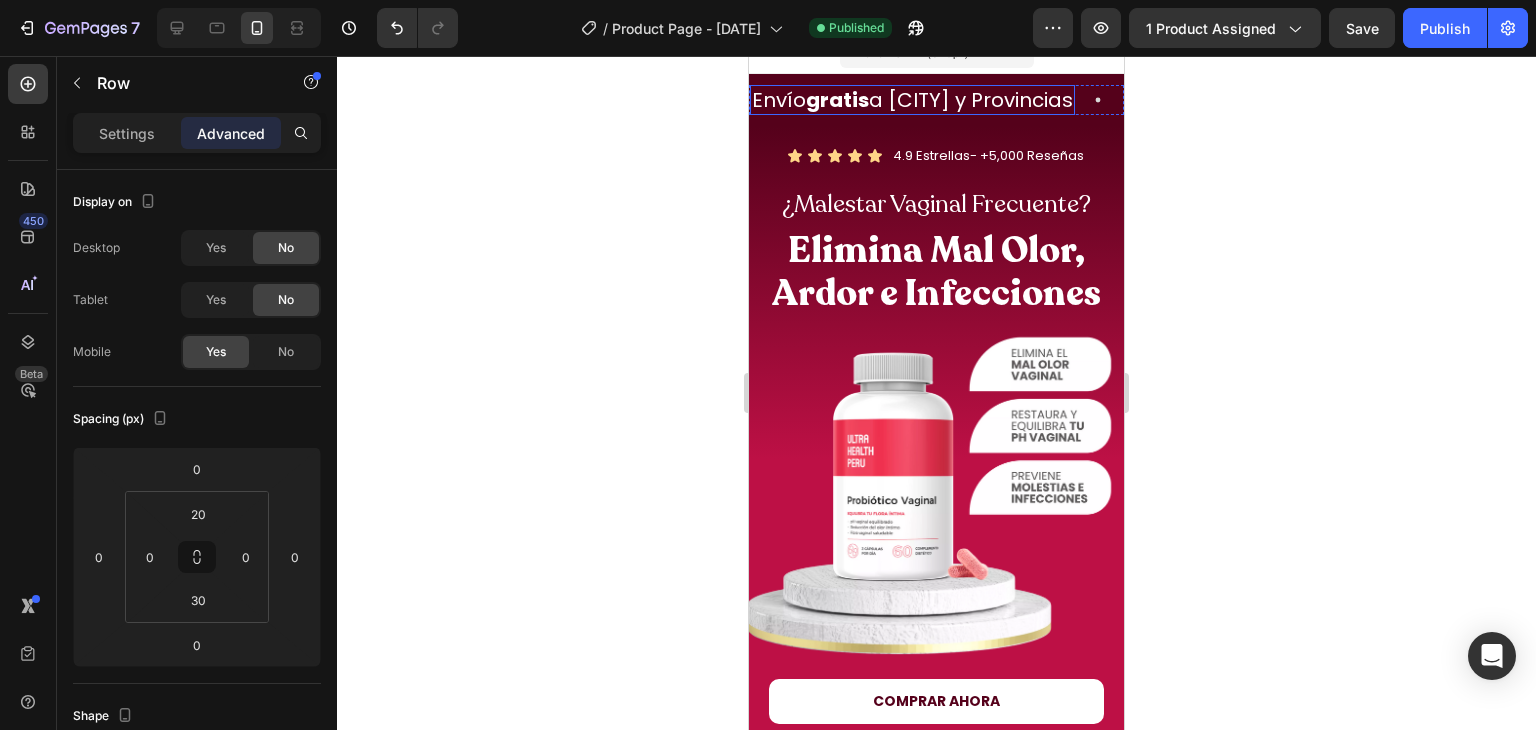click on "gratis" at bounding box center [837, 100] 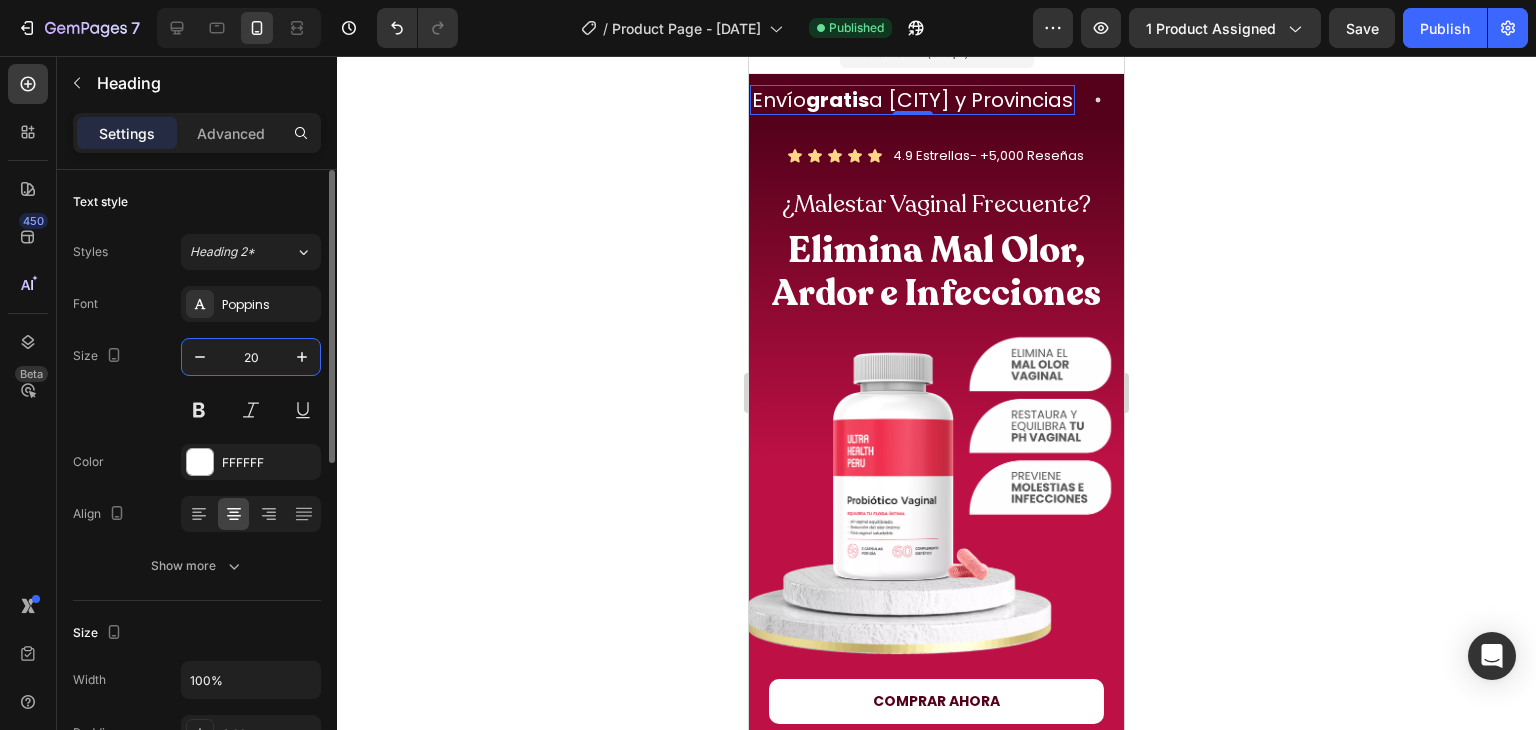 click on "20" at bounding box center [251, 357] 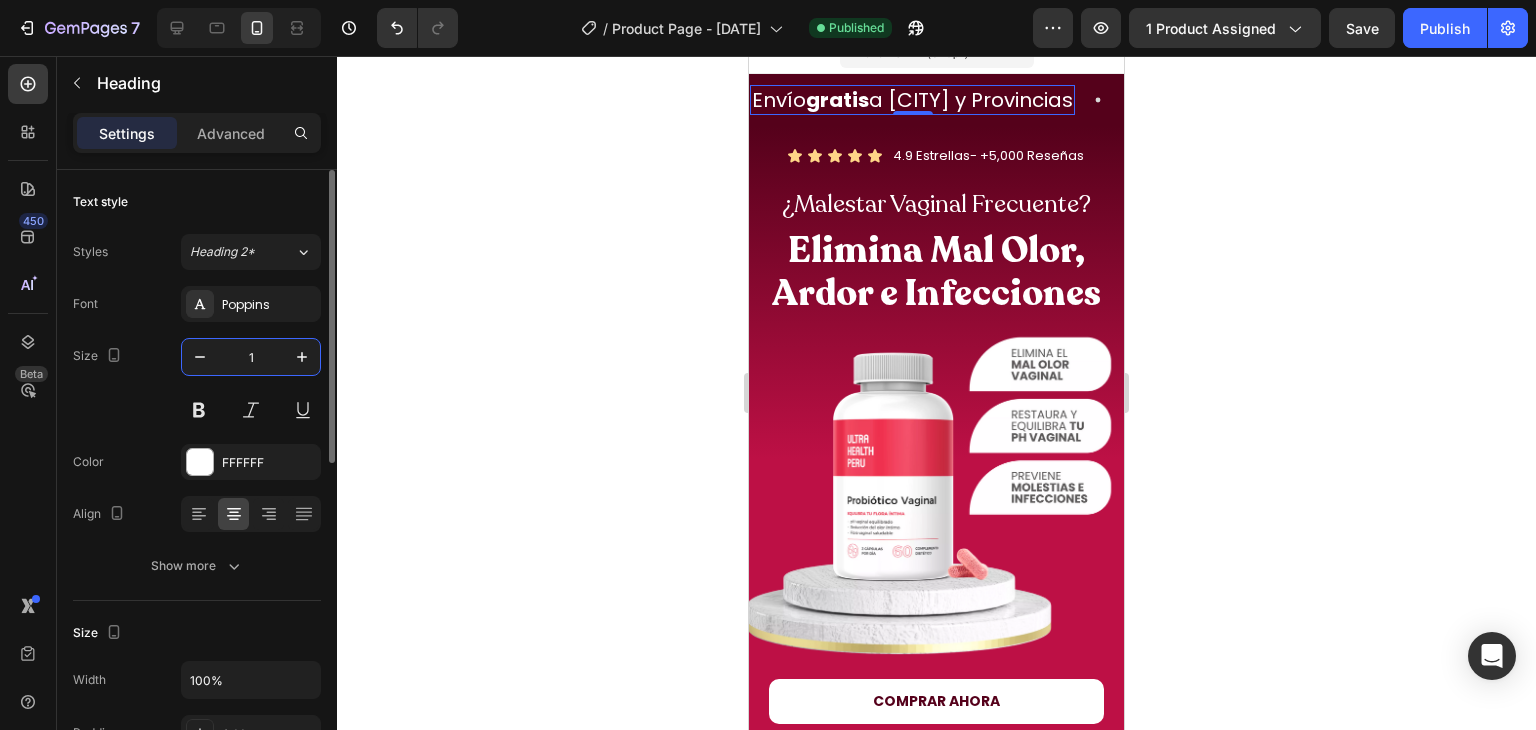 type on "16" 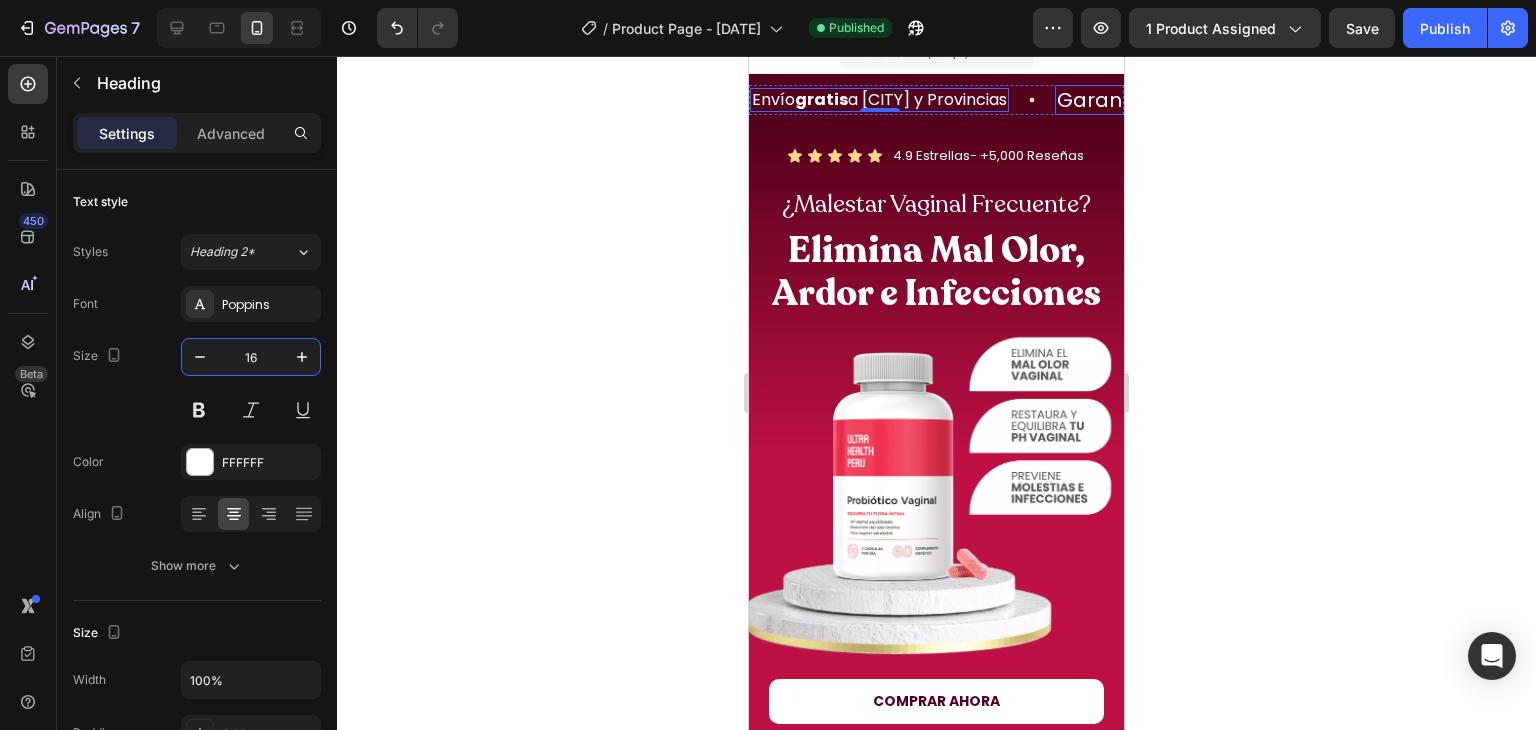 click on "Garantía extendida de  30 días" at bounding box center [1211, 100] 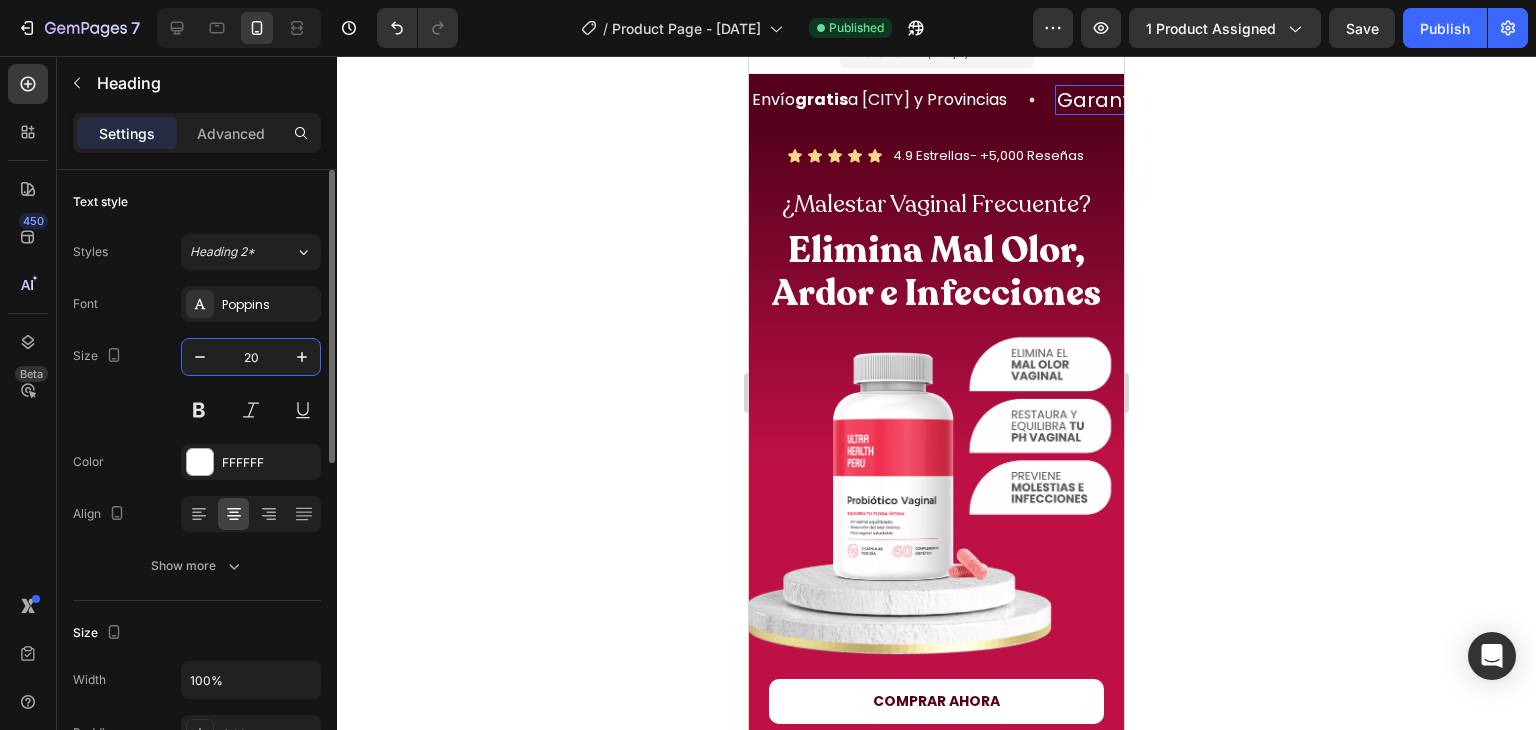 click on "20" at bounding box center (251, 357) 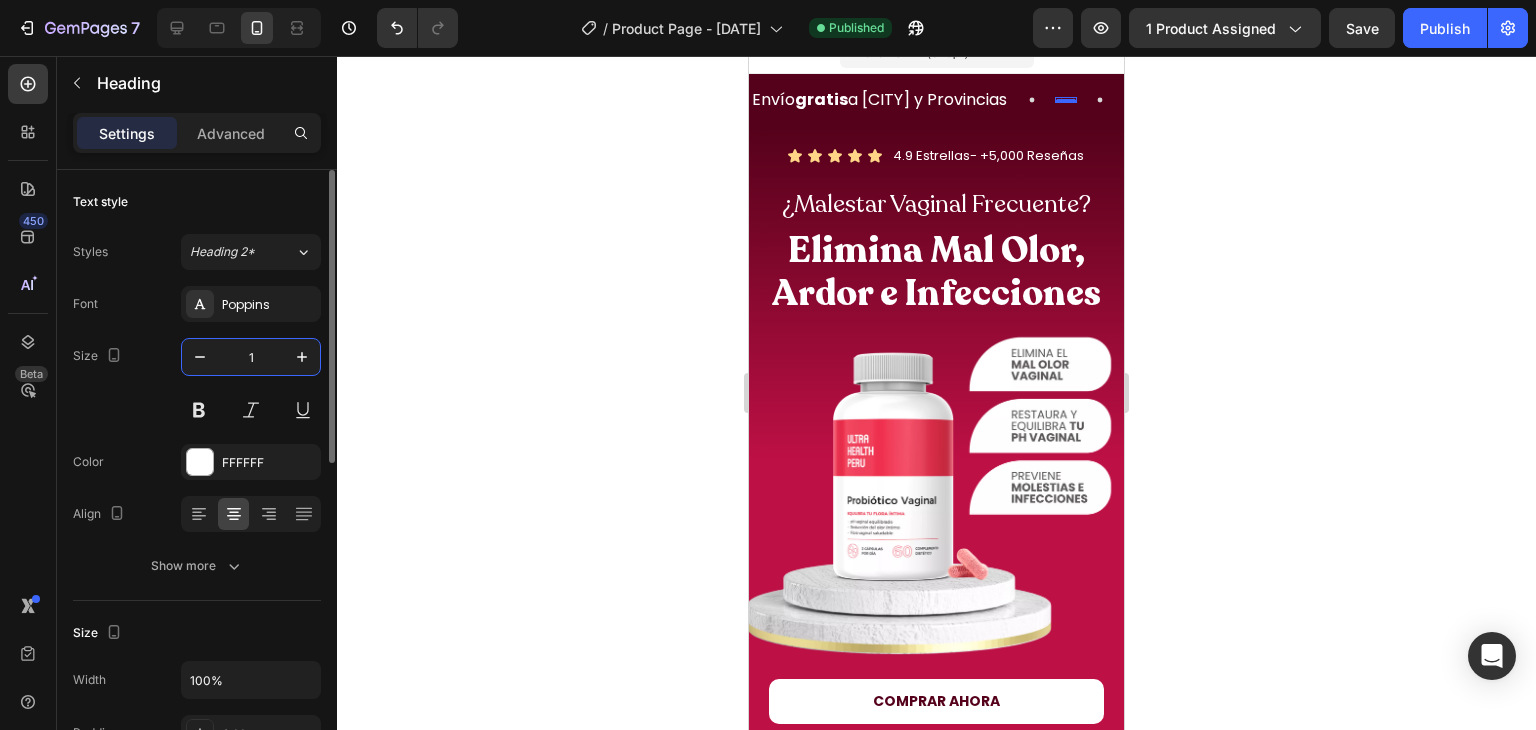 type on "16" 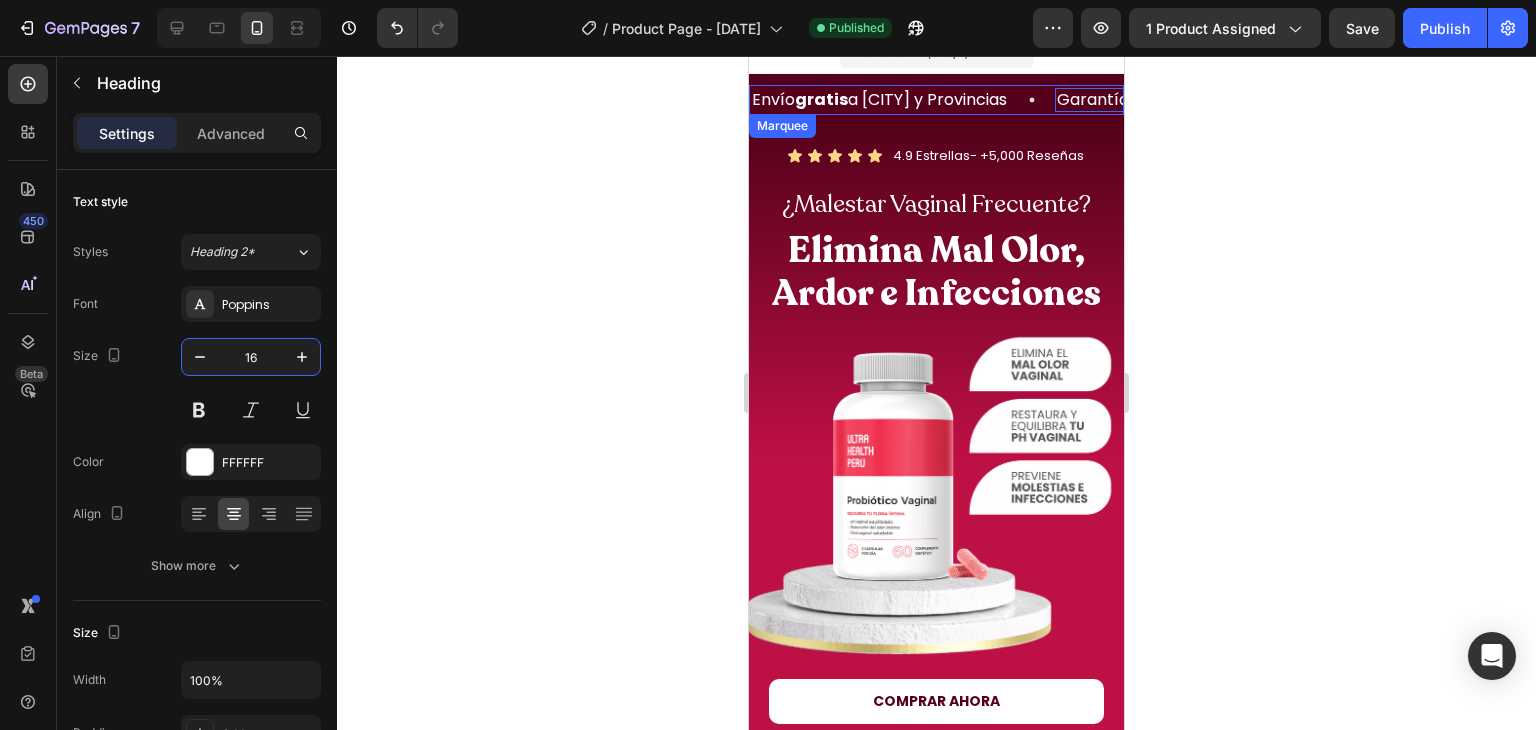 click on "Envío gratis a [CITY] y Provincias Heading" at bounding box center (902, 100) 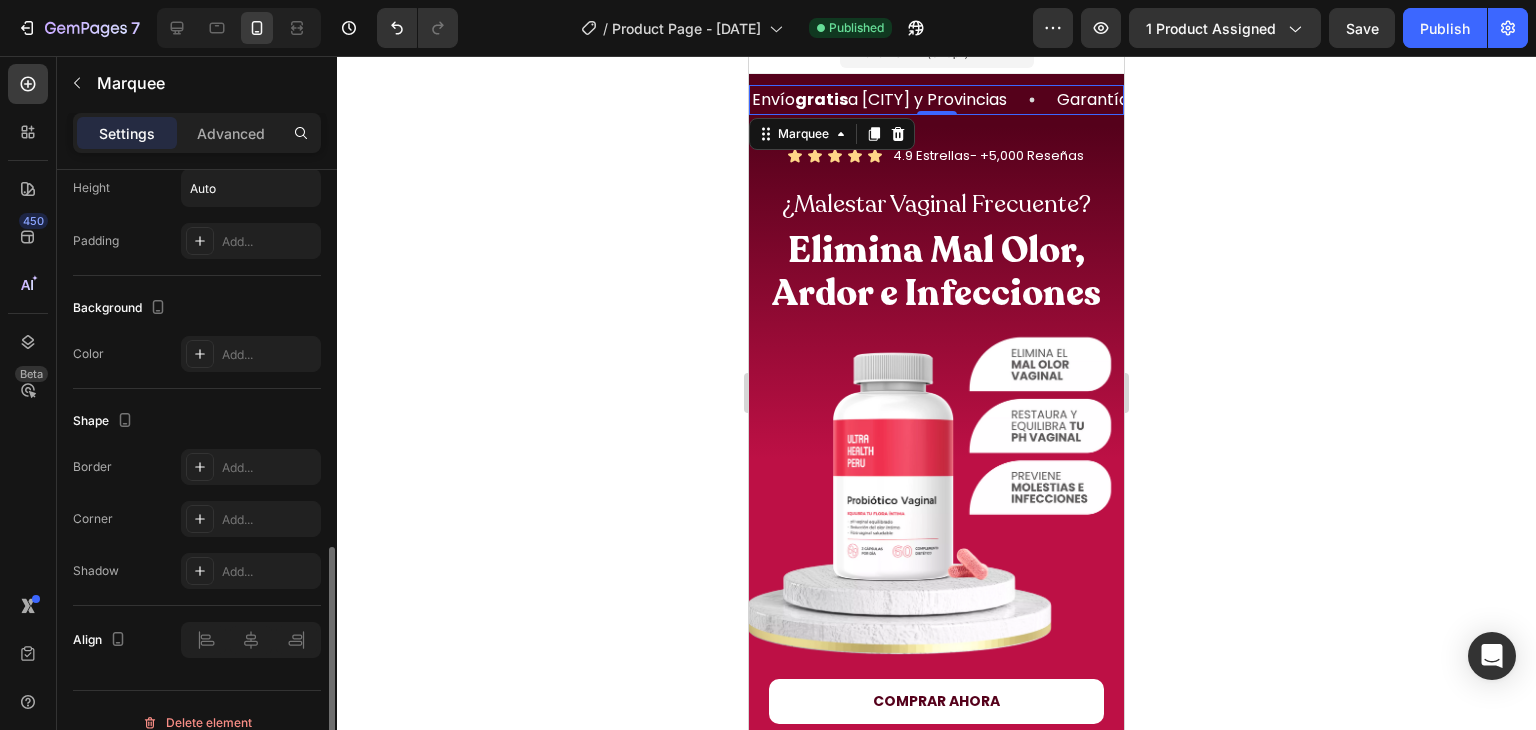 scroll, scrollTop: 0, scrollLeft: 0, axis: both 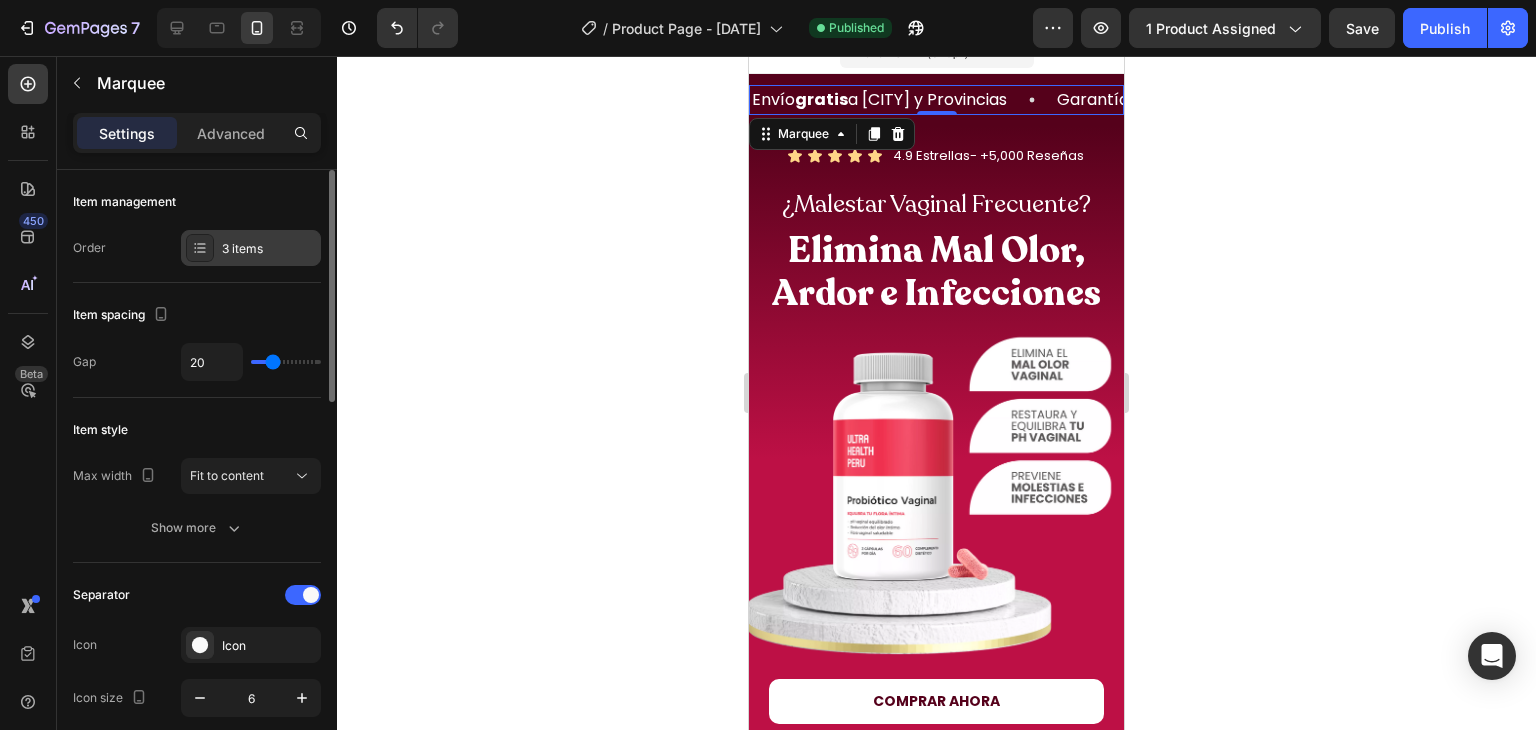 click on "3 items" at bounding box center [269, 249] 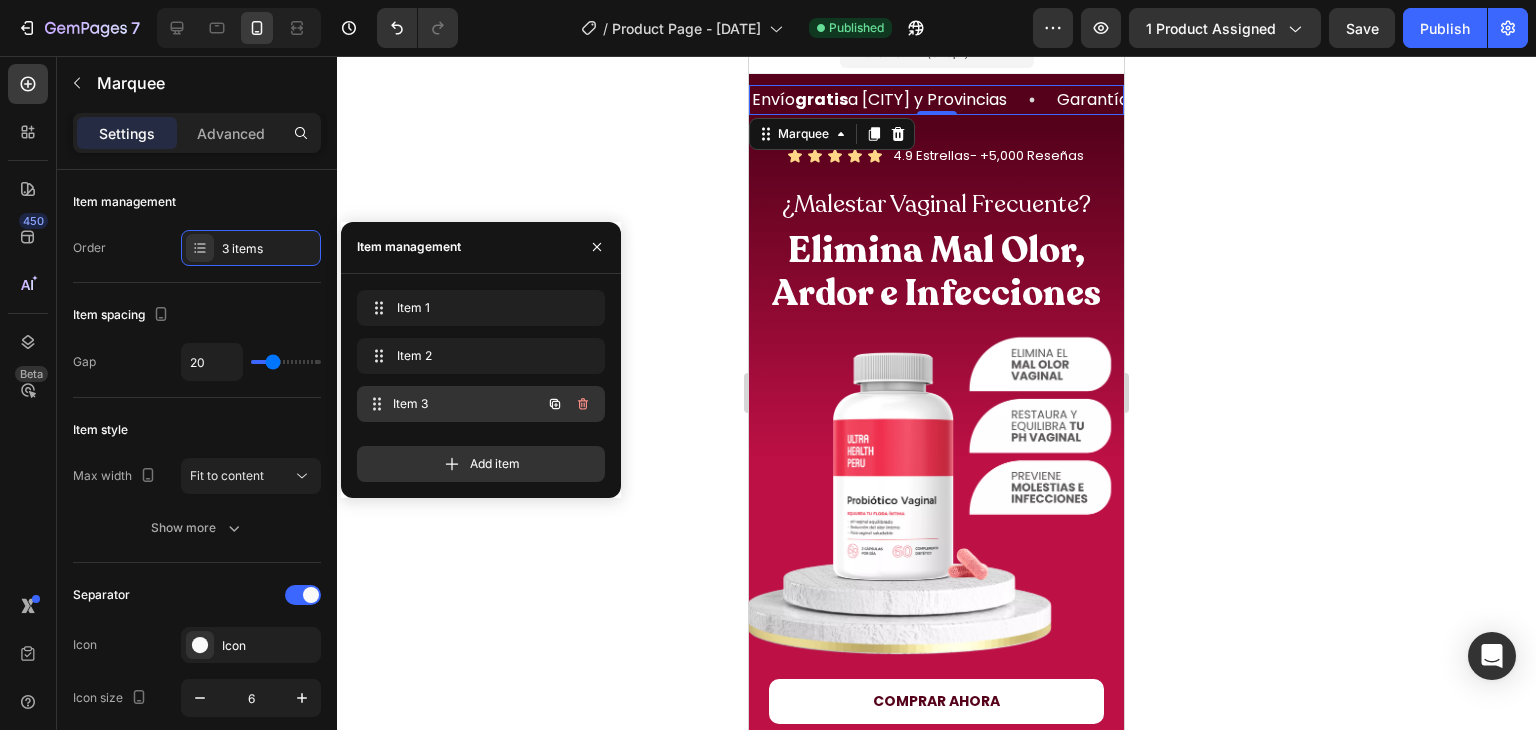 click on "Item 3" at bounding box center [467, 404] 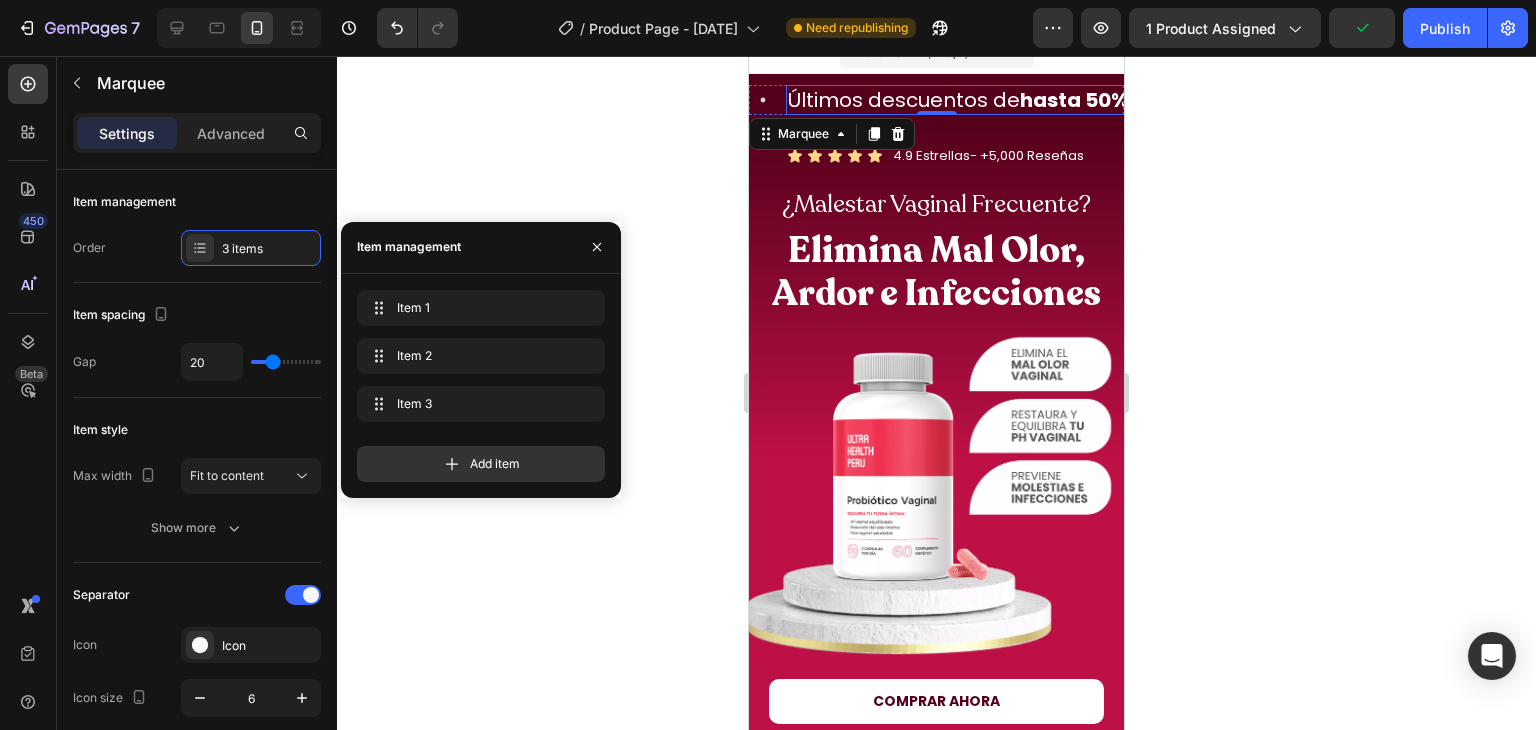 scroll, scrollTop: 0, scrollLeft: 587, axis: horizontal 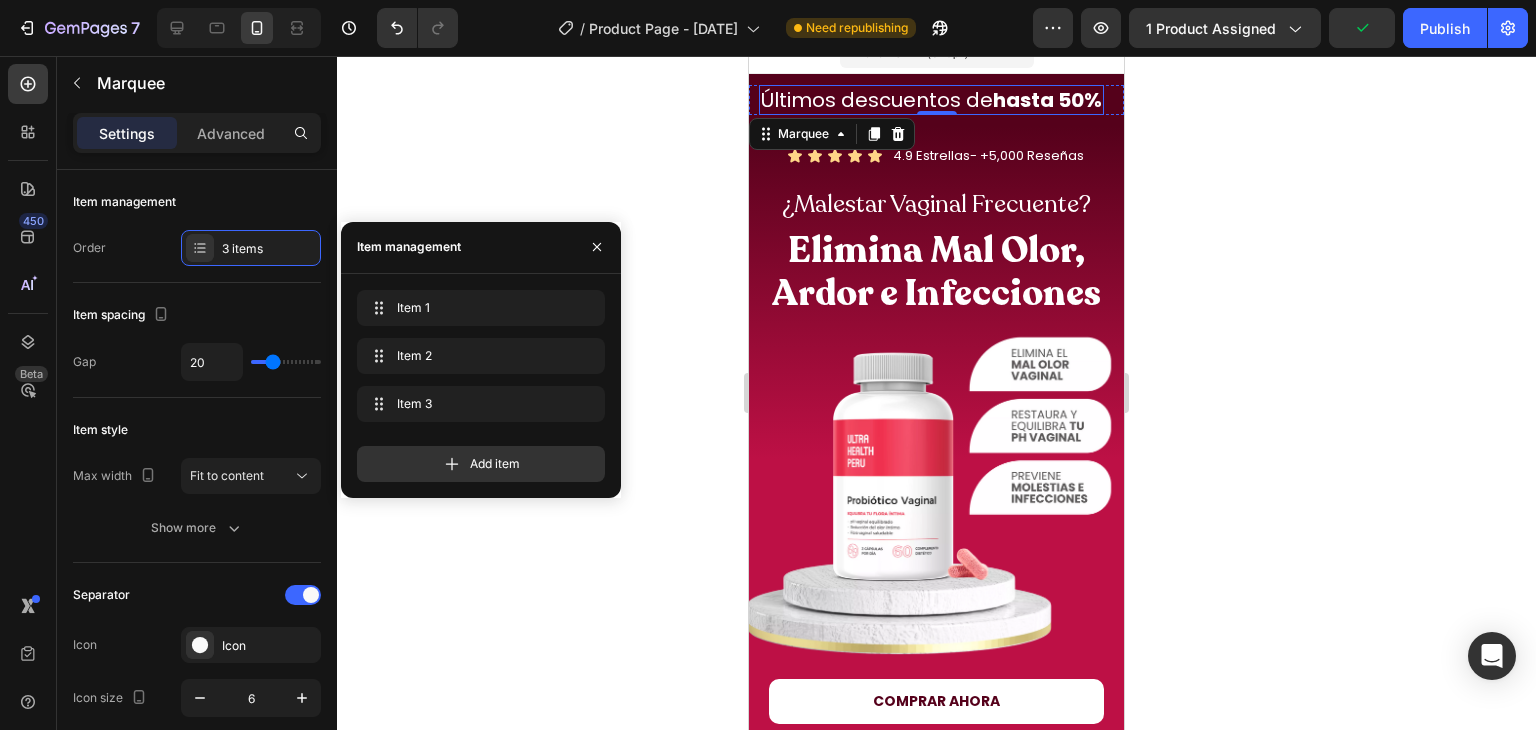 click on "hasta 50%" at bounding box center [1047, 100] 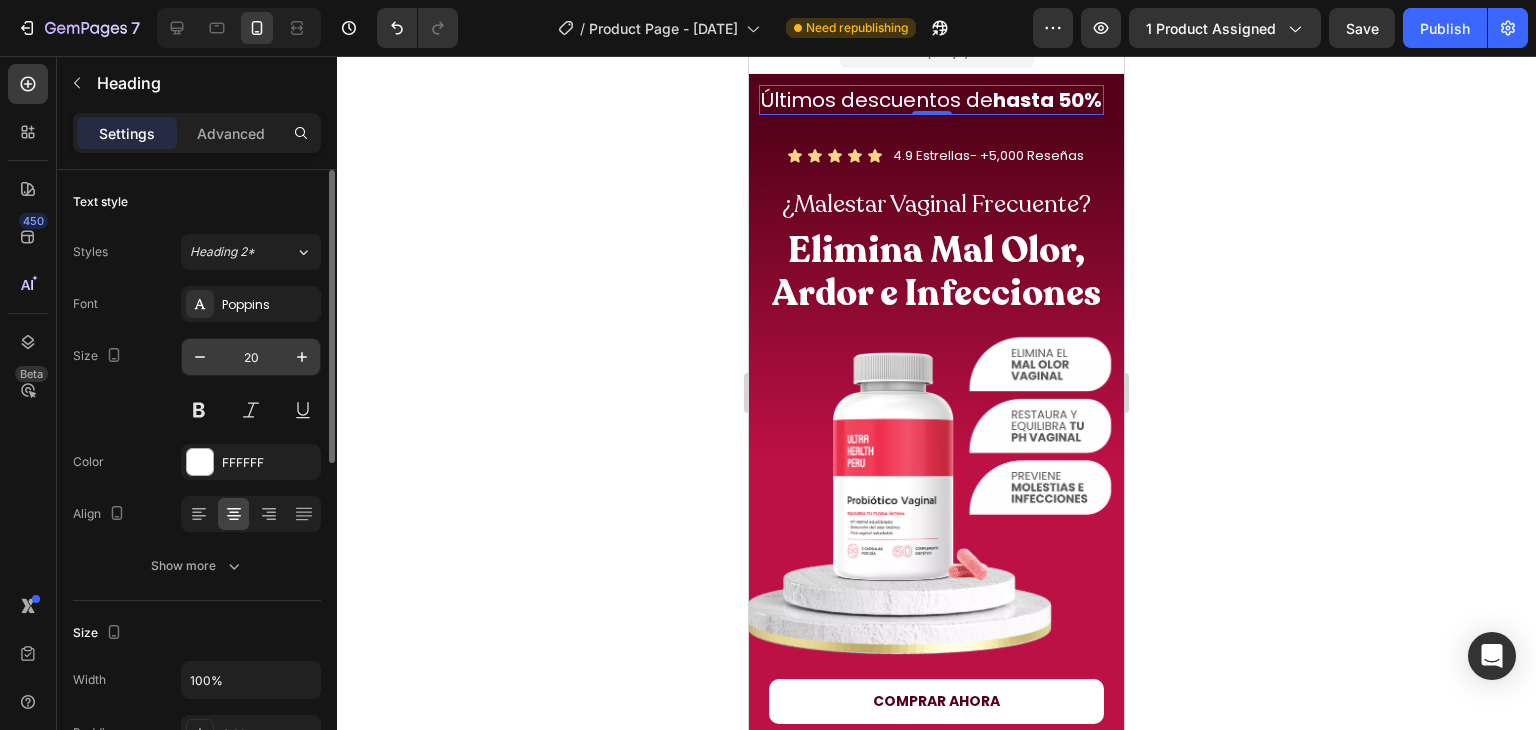 click on "20" at bounding box center (251, 357) 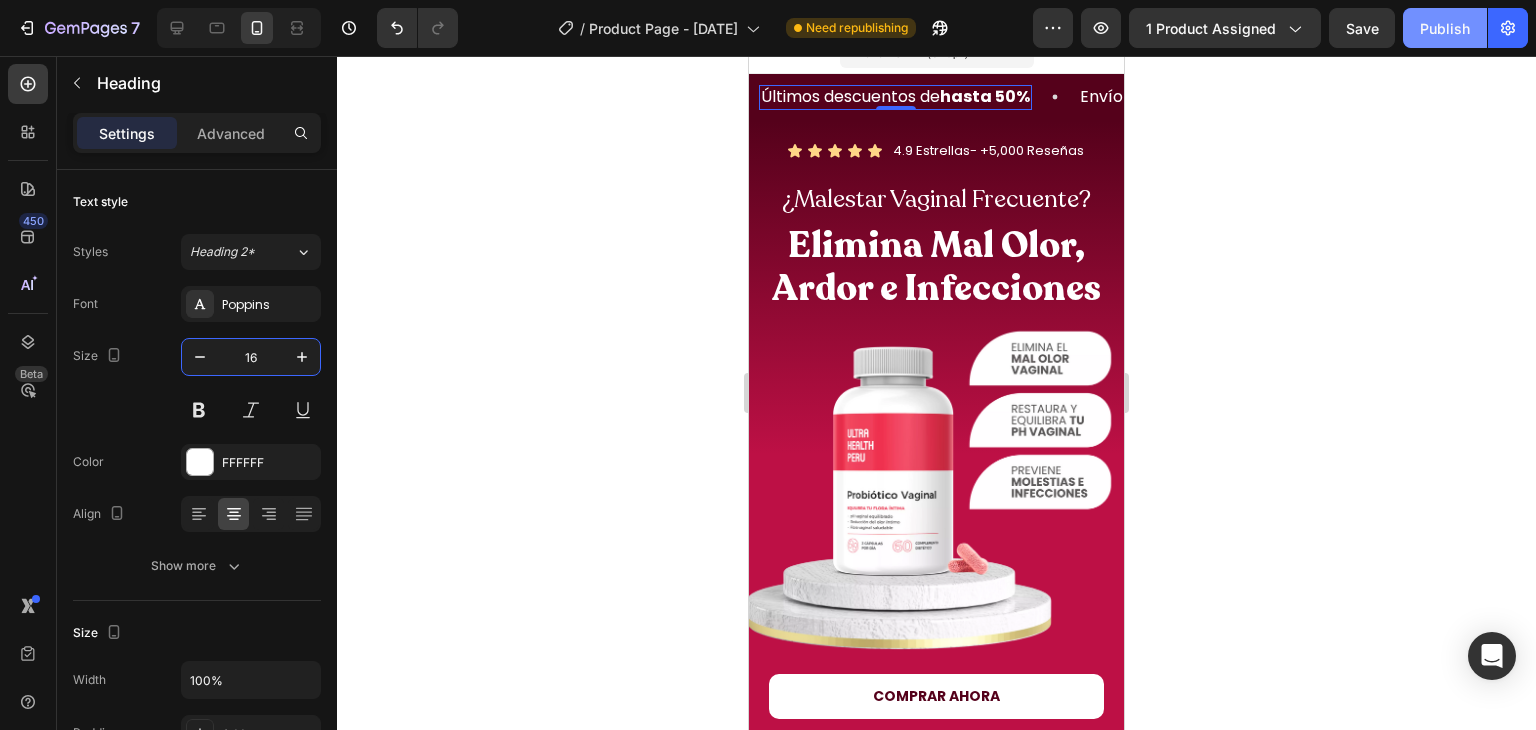 click on "Publish" 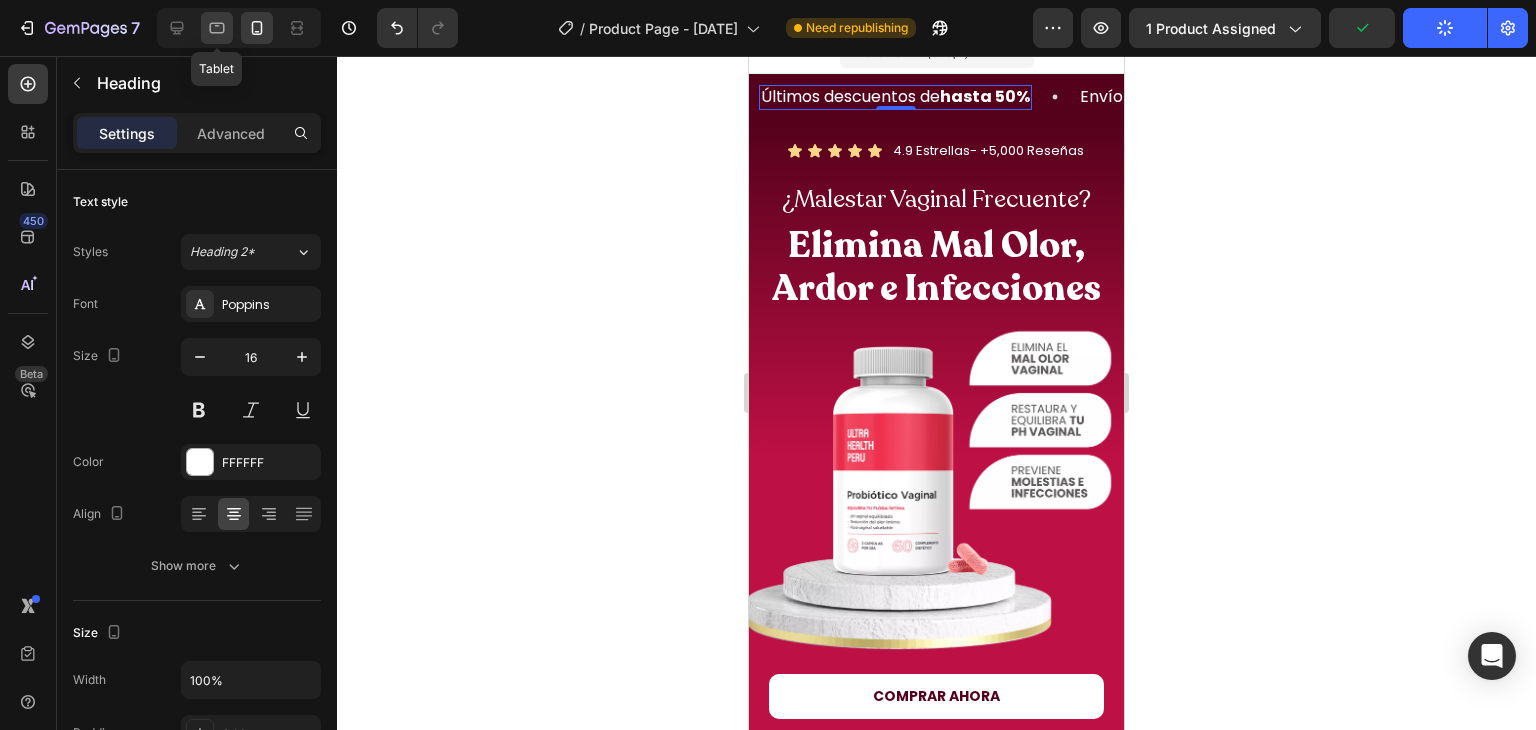 click 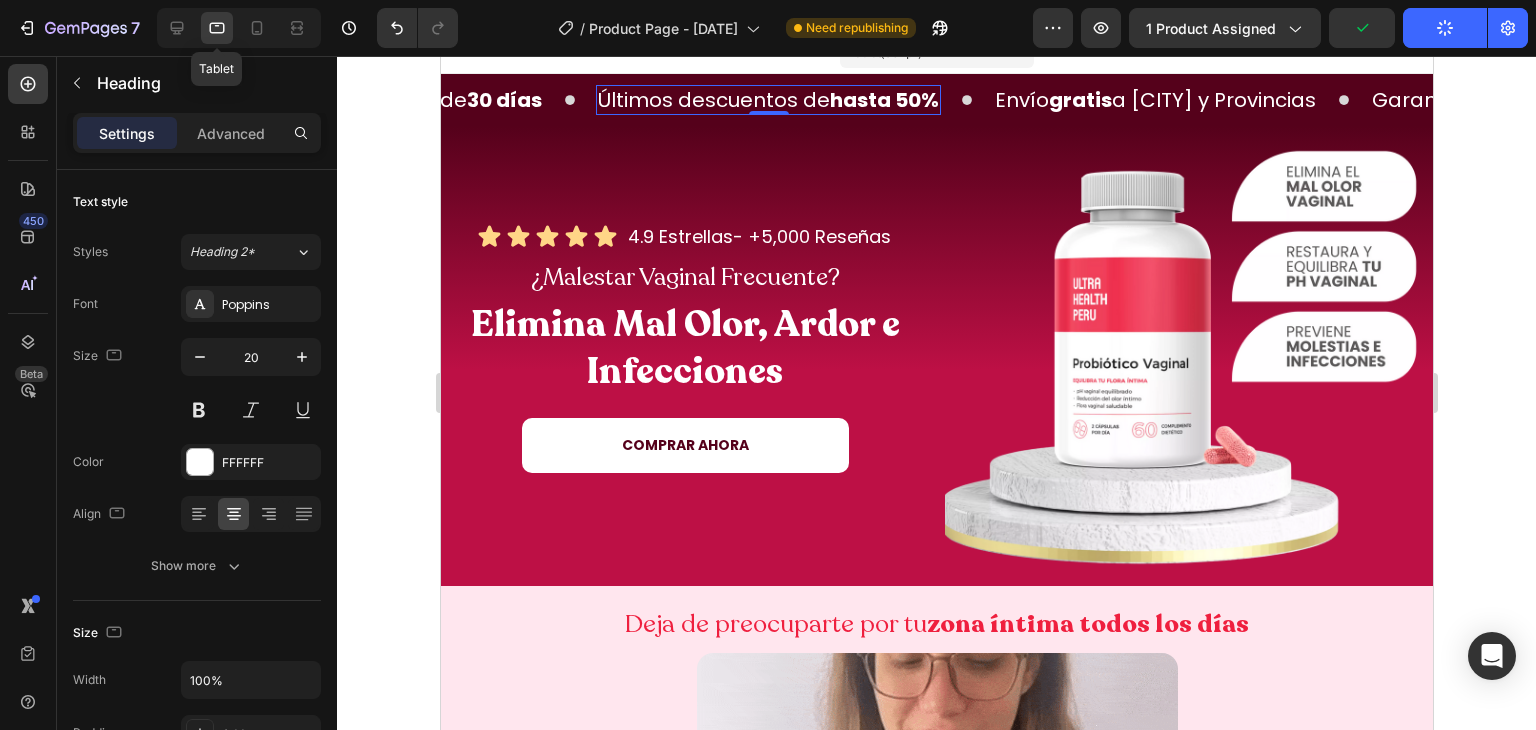 scroll, scrollTop: 0, scrollLeft: 0, axis: both 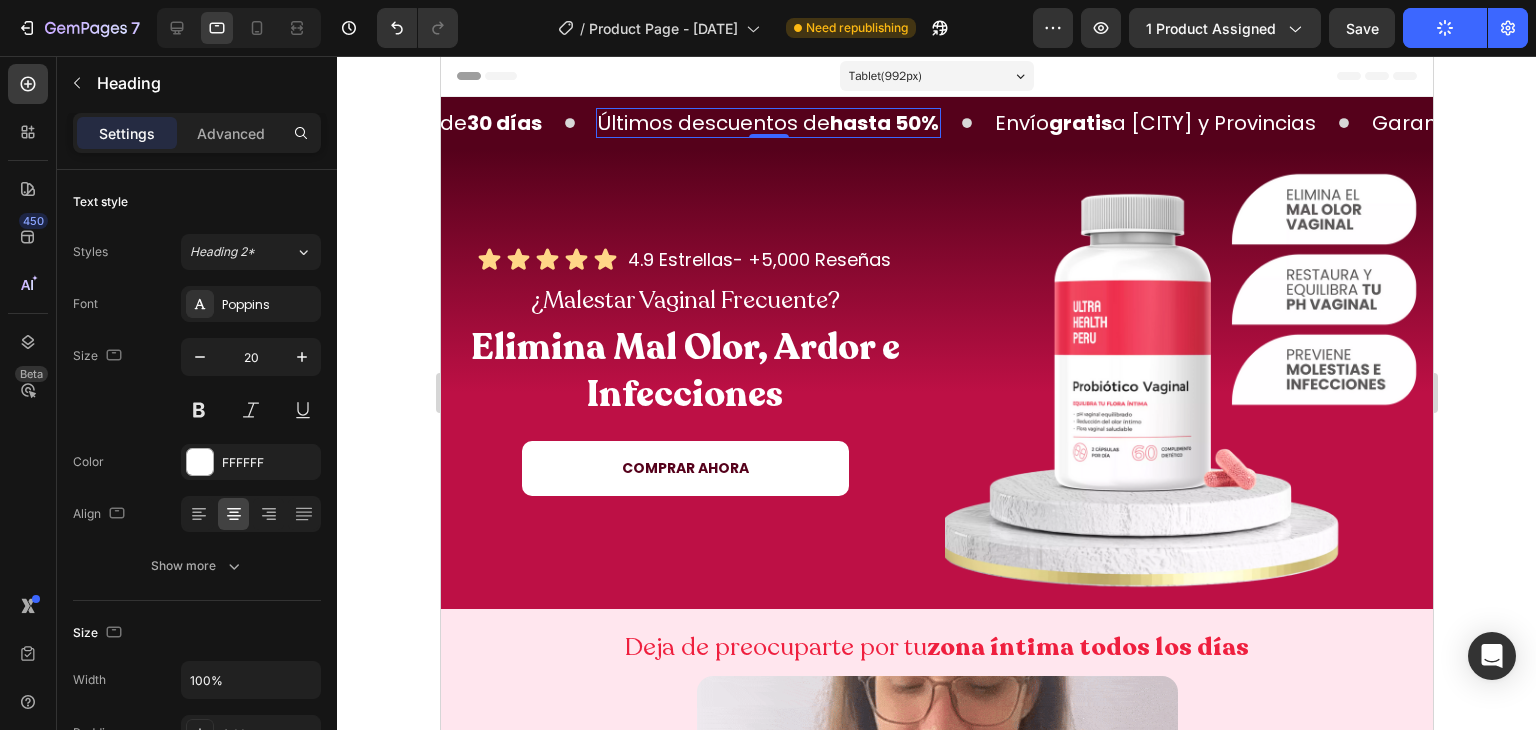 click on "Últimos descuentos de  hasta 50%" at bounding box center (767, 123) 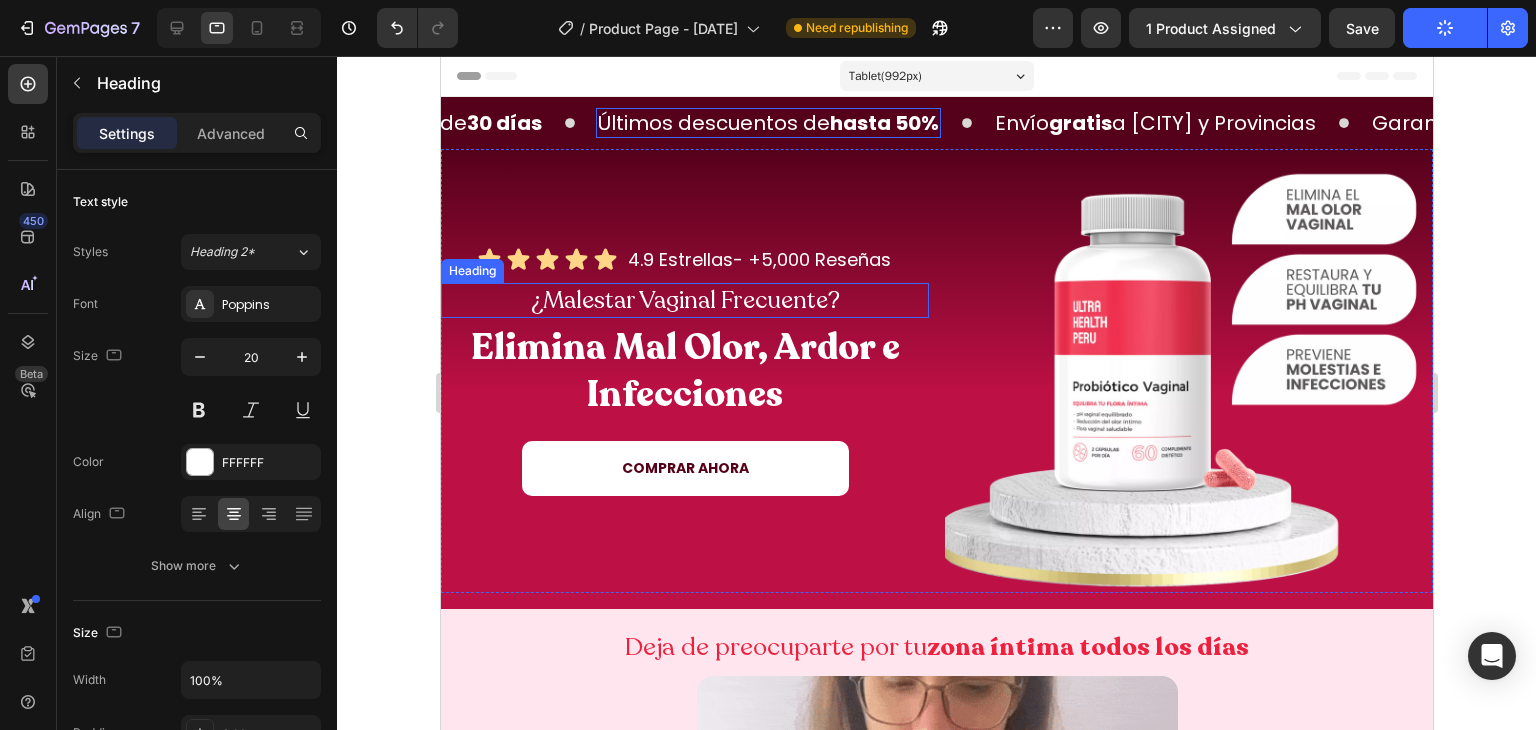 click on "¿Malestar Vaginal Frecuente?" at bounding box center [684, 300] 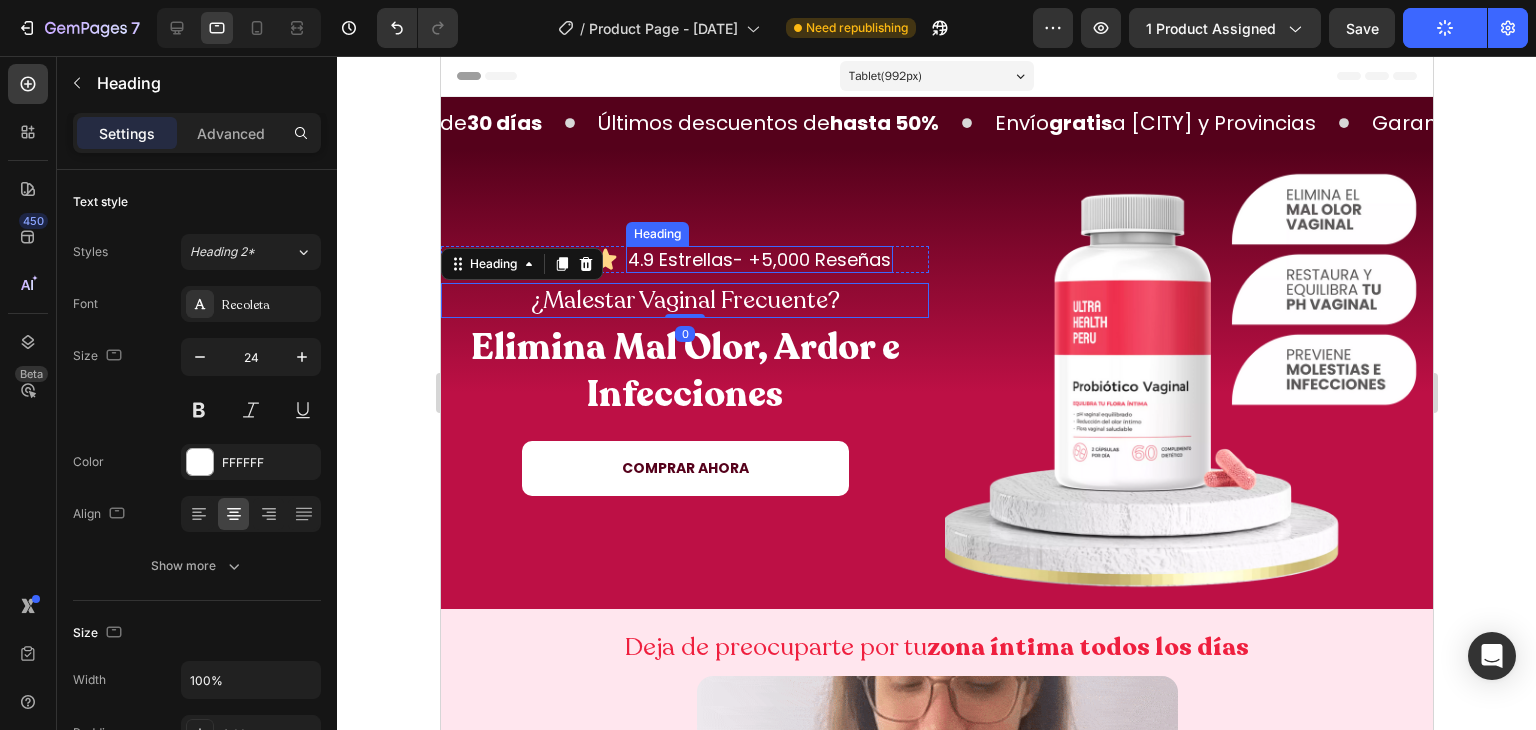 click on "4.9 Estrellas- +5,000 Reseñas" at bounding box center [758, 259] 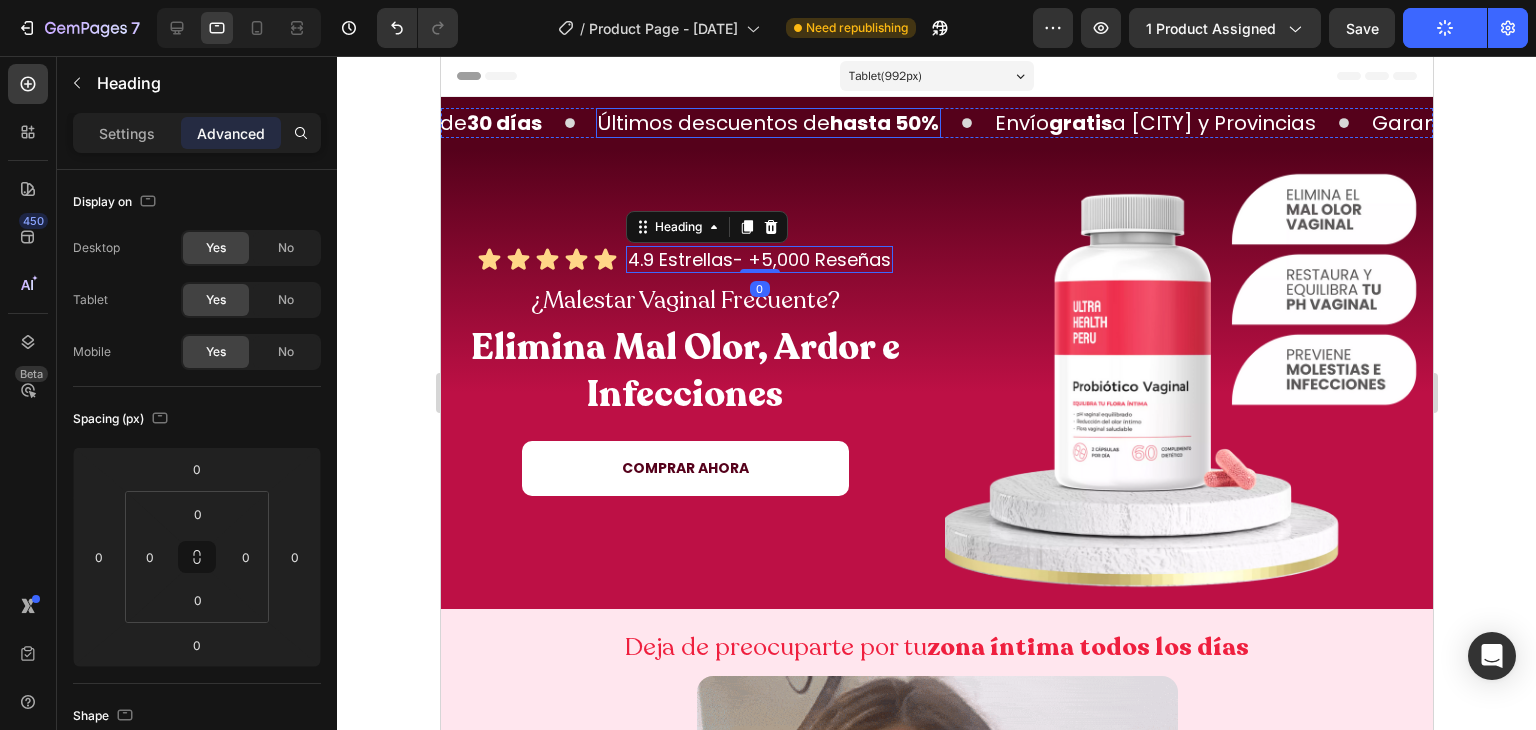 click on "Últimos descuentos de  hasta 50%" at bounding box center [767, 123] 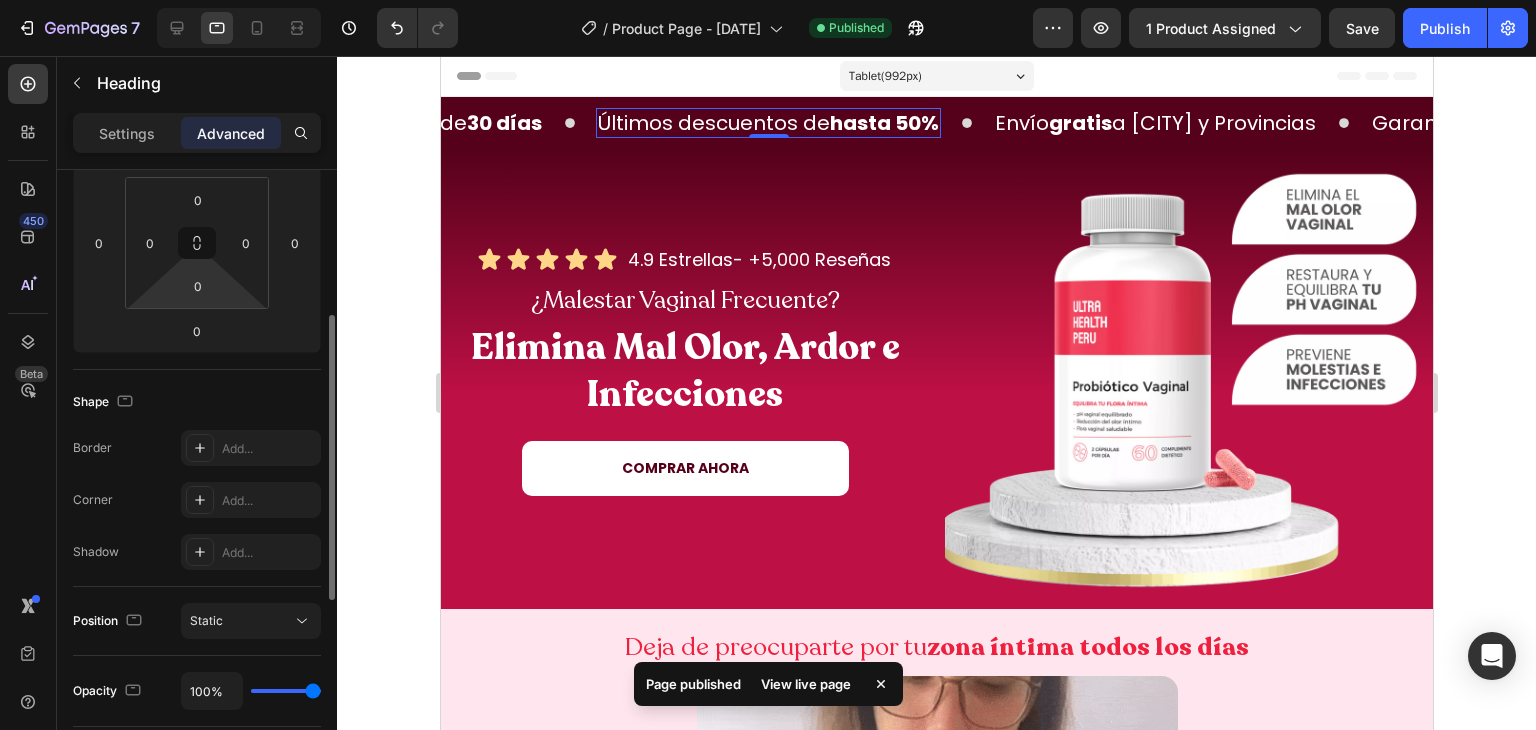 scroll, scrollTop: 0, scrollLeft: 0, axis: both 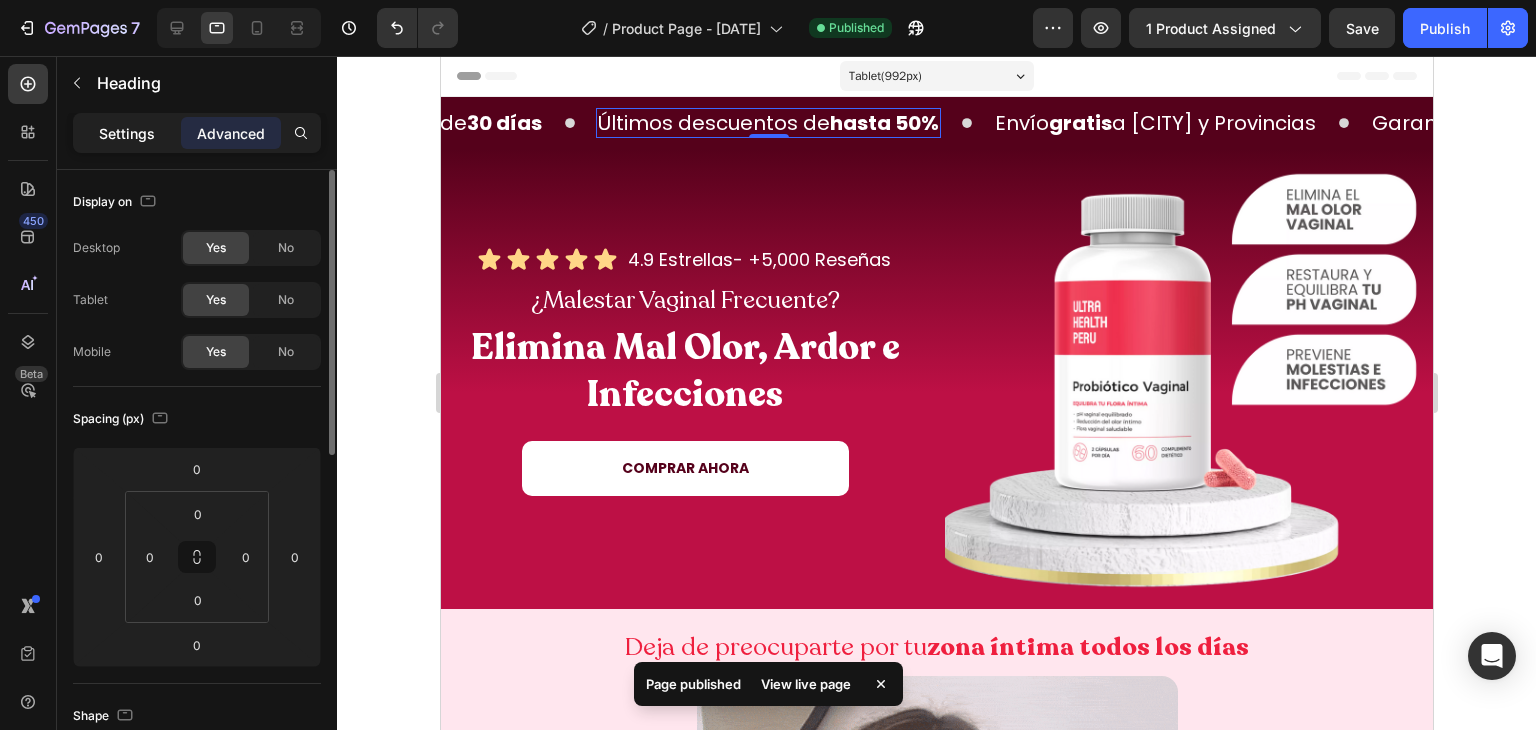 click on "Settings" at bounding box center [127, 133] 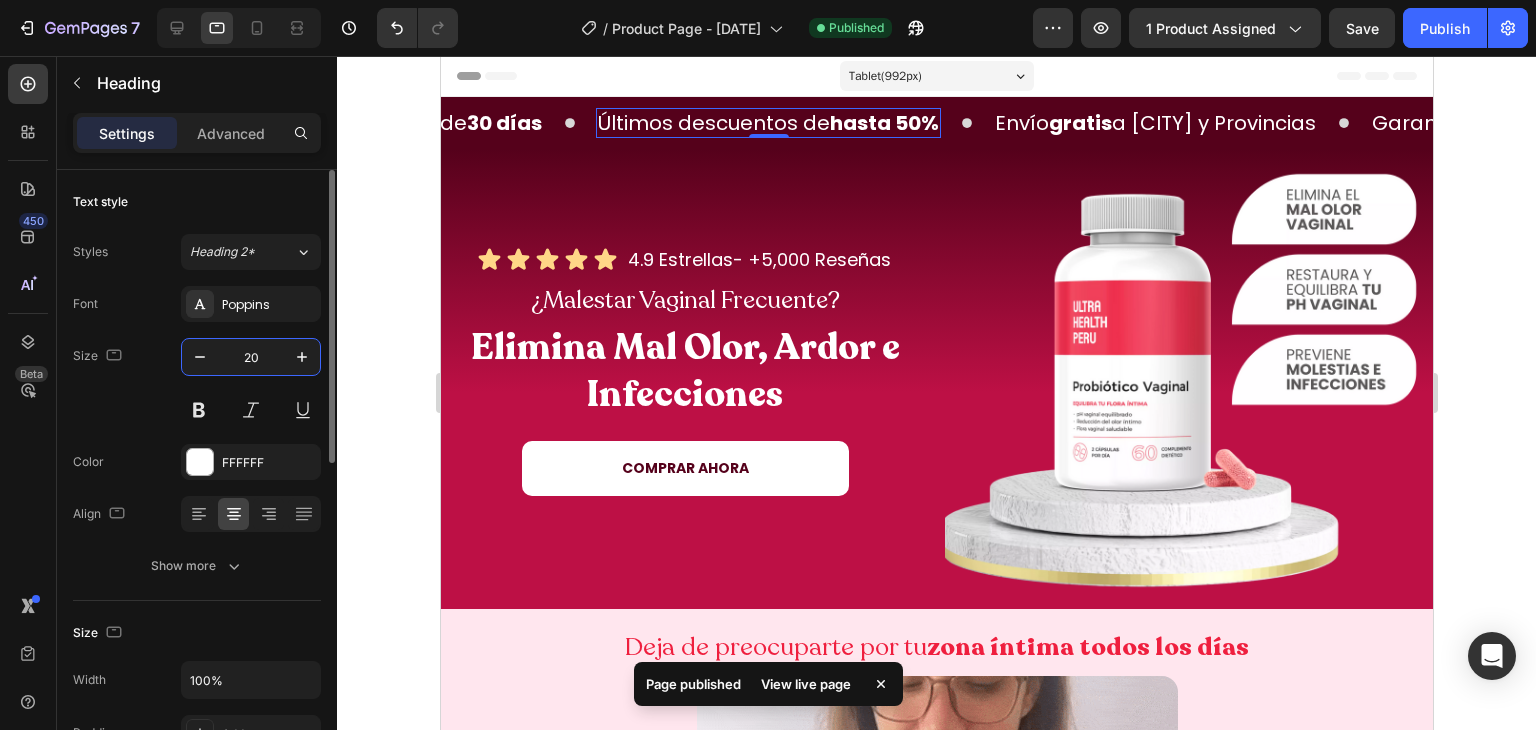 click on "20" at bounding box center (251, 357) 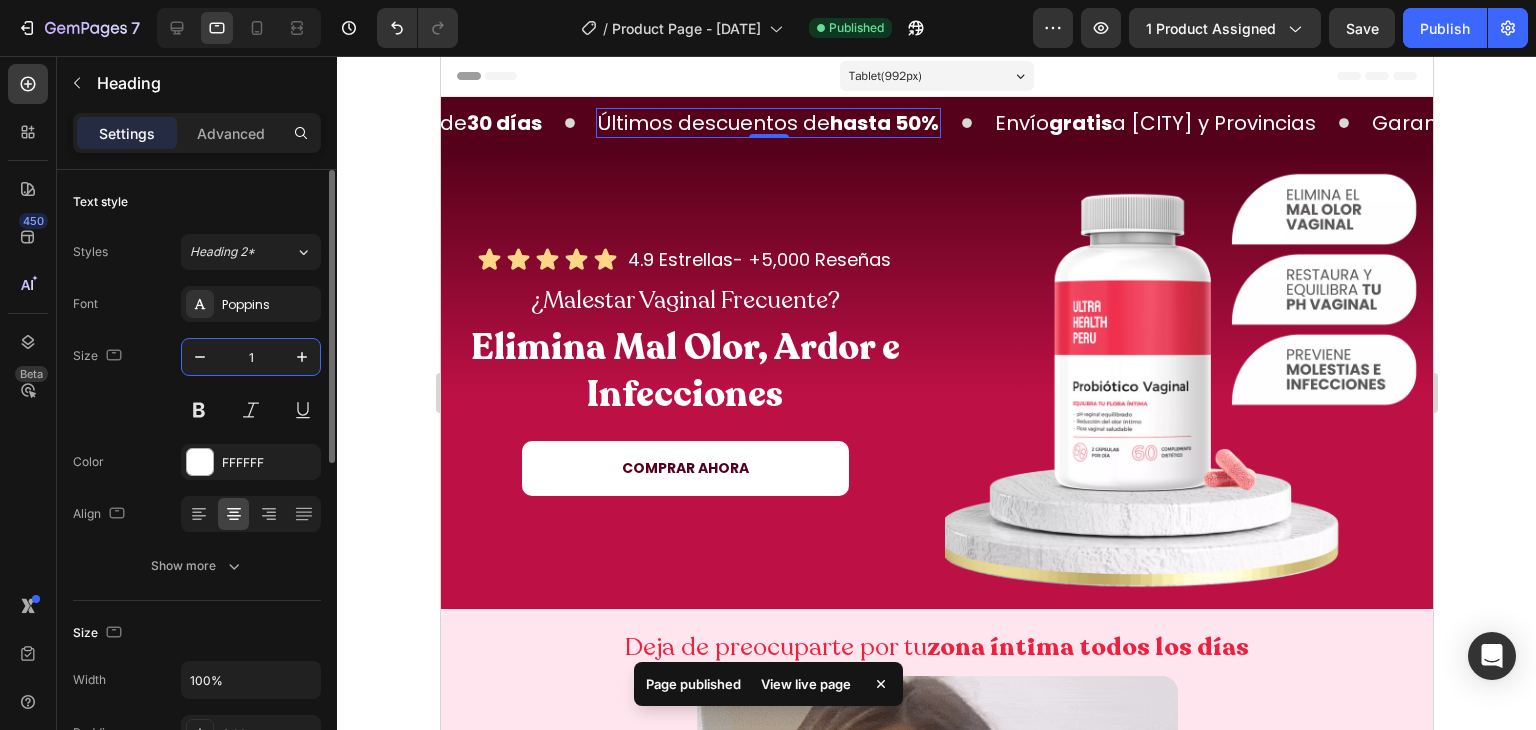 type on "16" 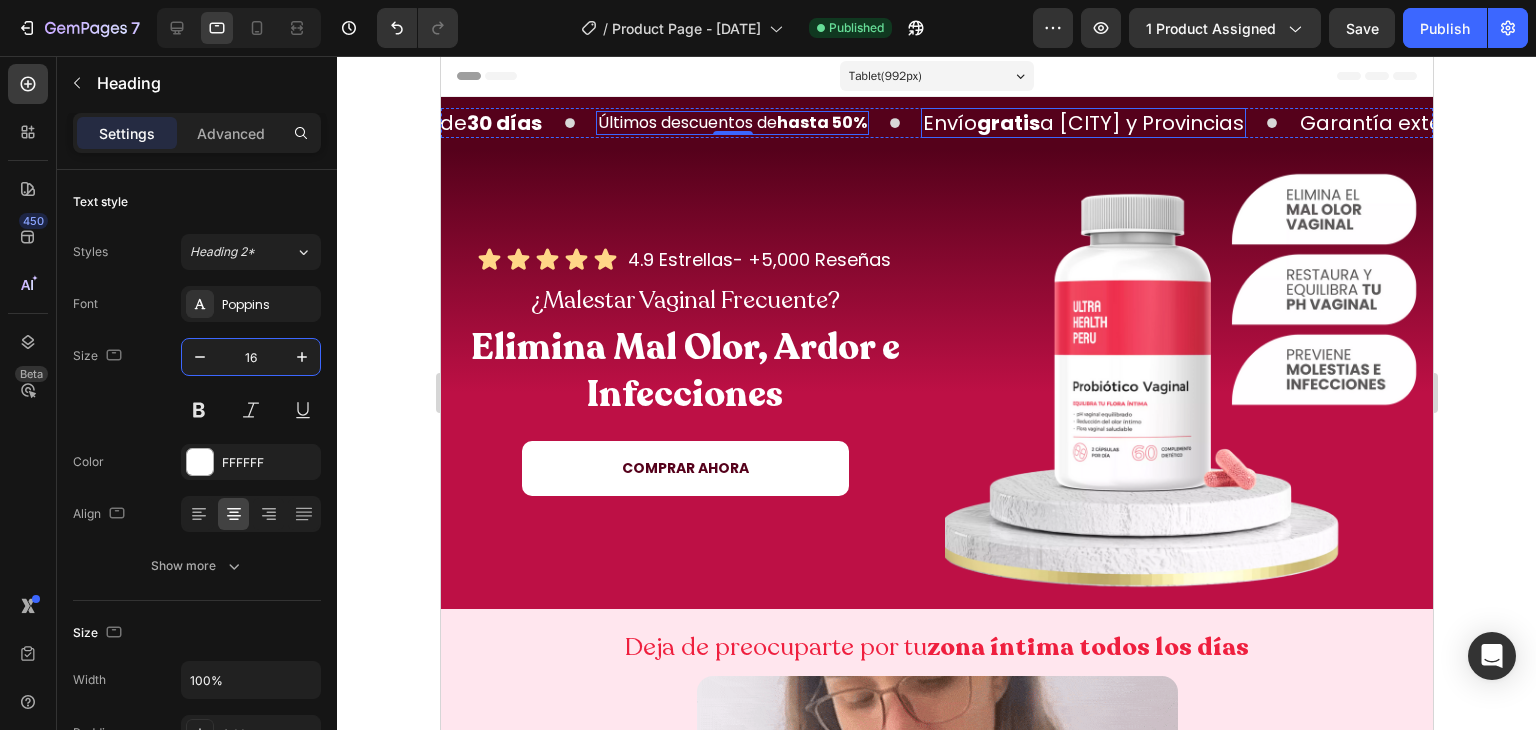 click on "Envío gratis a [CITY] y Provincias" at bounding box center [1082, 123] 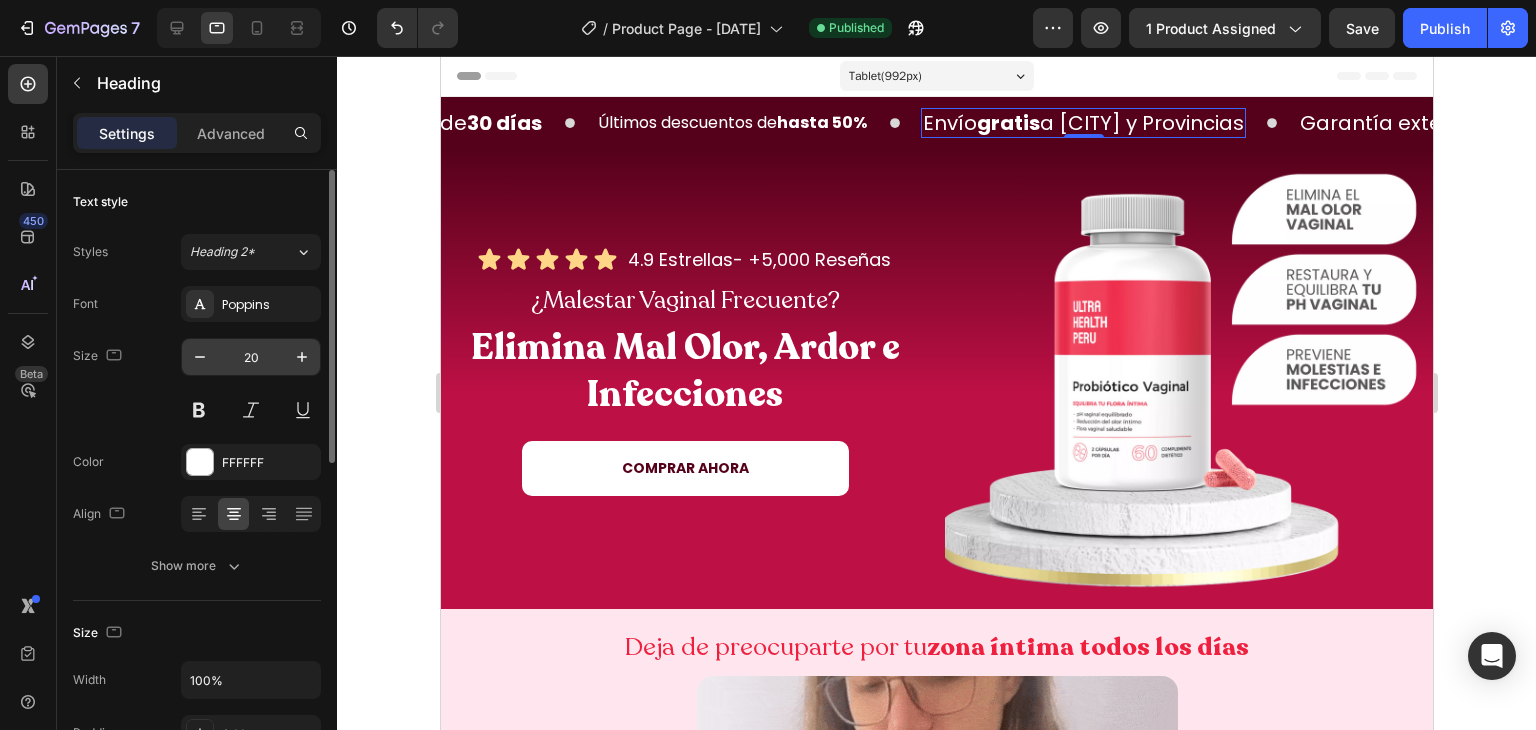 click on "20" at bounding box center [251, 357] 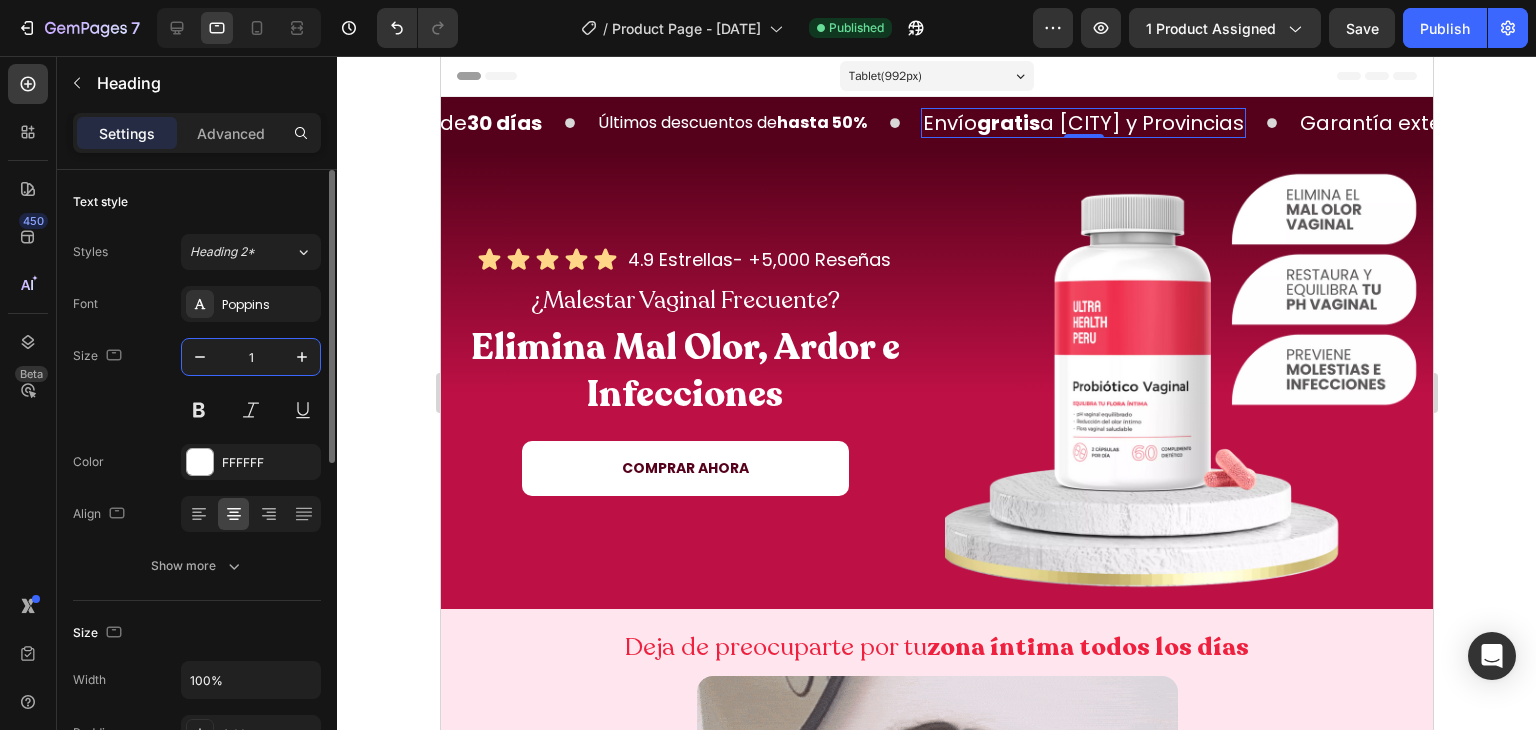 type on "16" 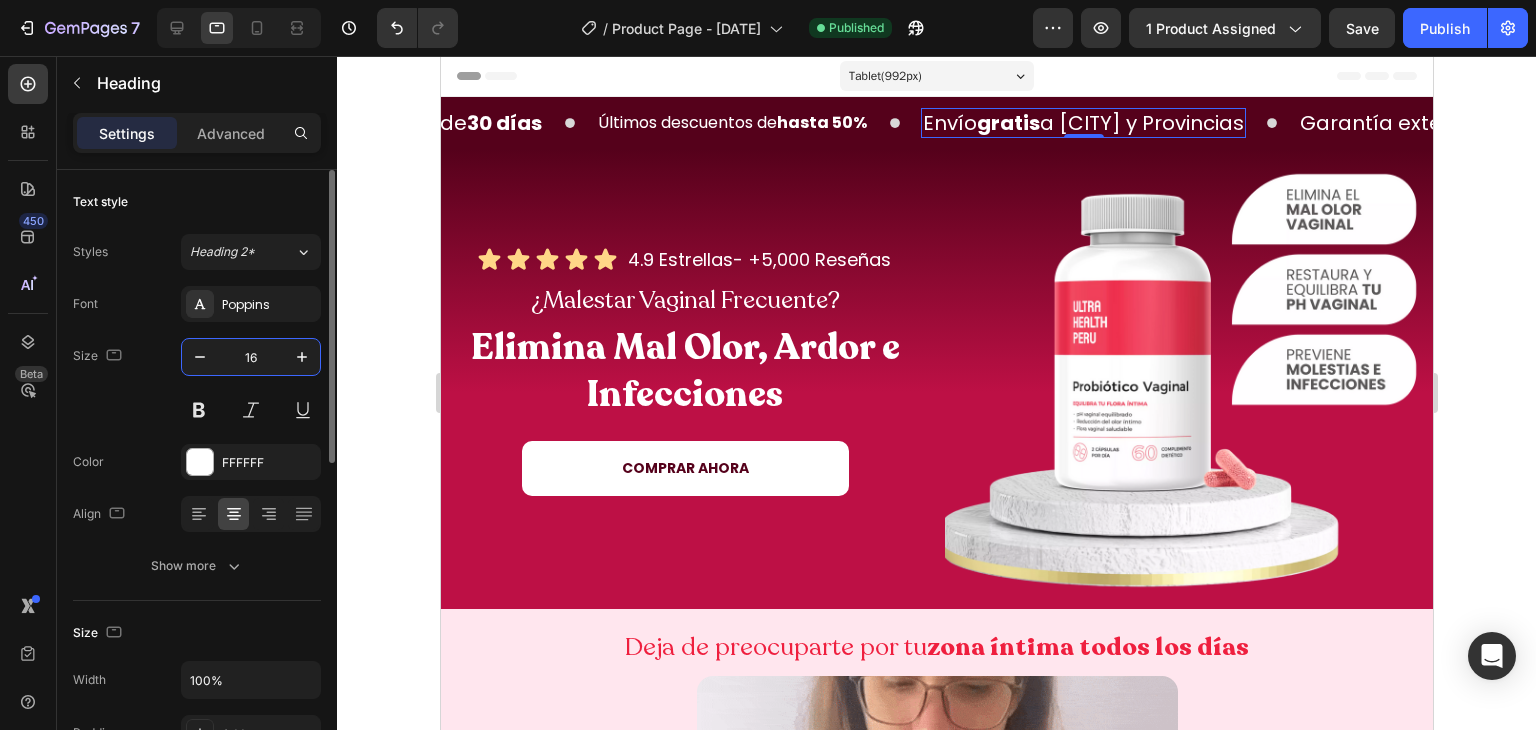scroll, scrollTop: 0, scrollLeft: 546, axis: horizontal 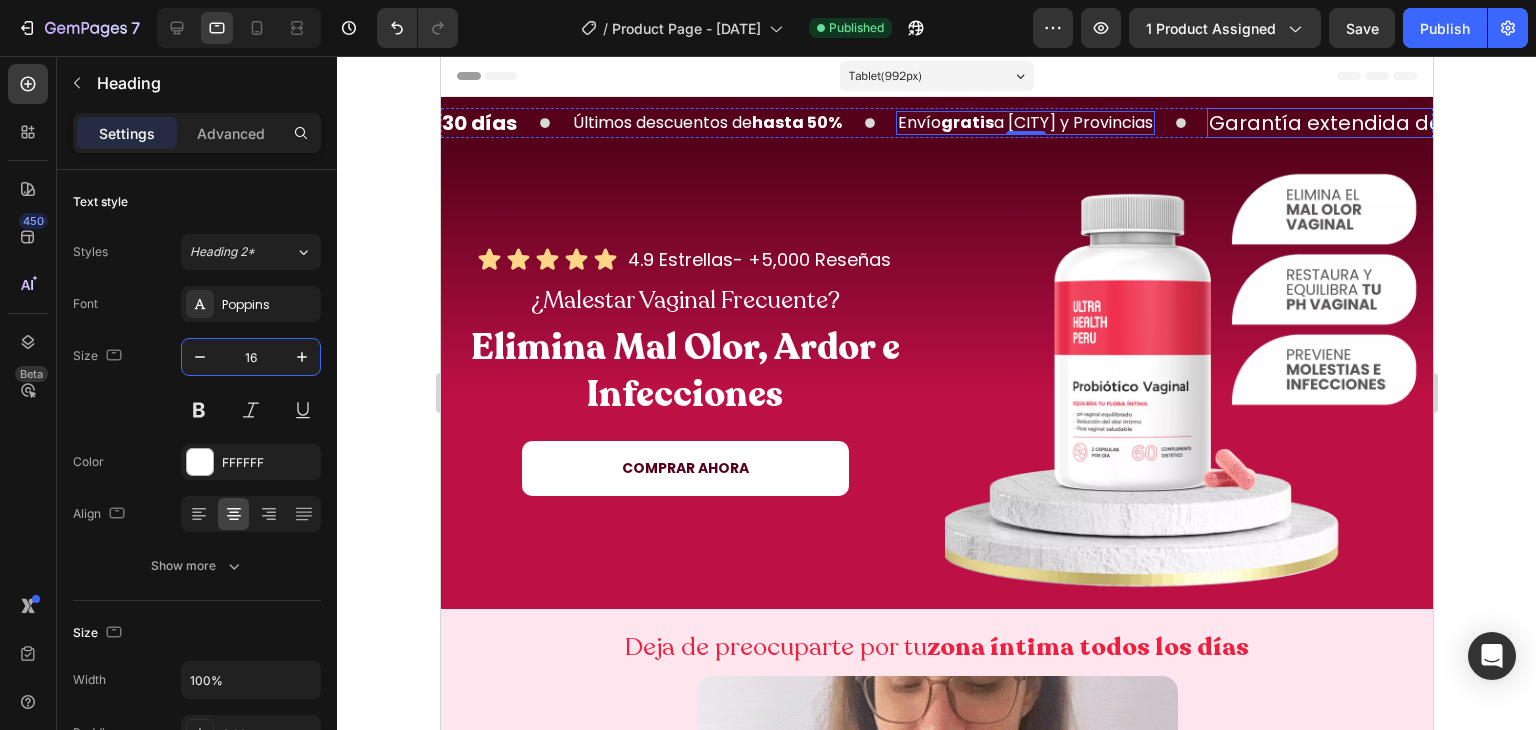 click on "Garantía extendida de  30 días" at bounding box center [1362, 123] 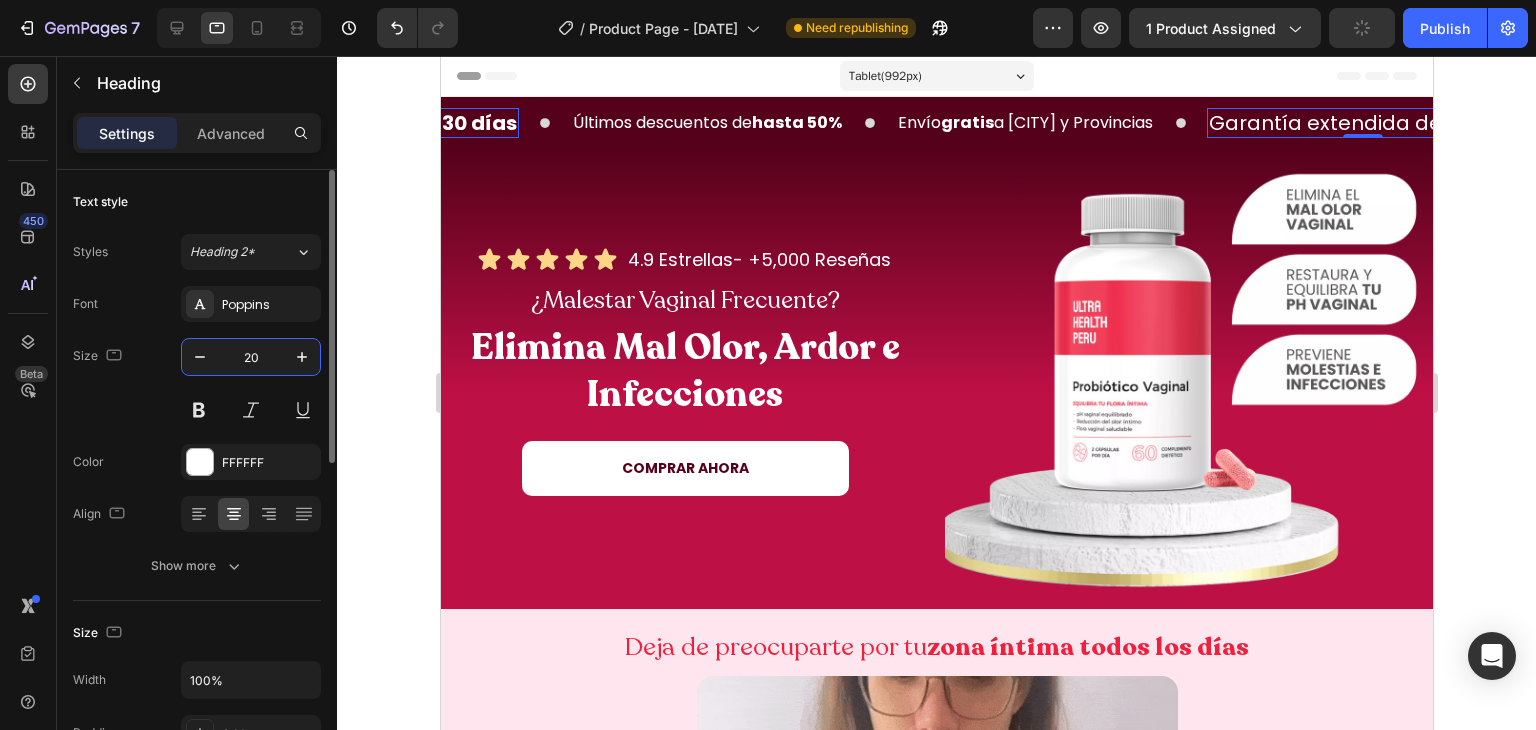 click on "20" at bounding box center [251, 357] 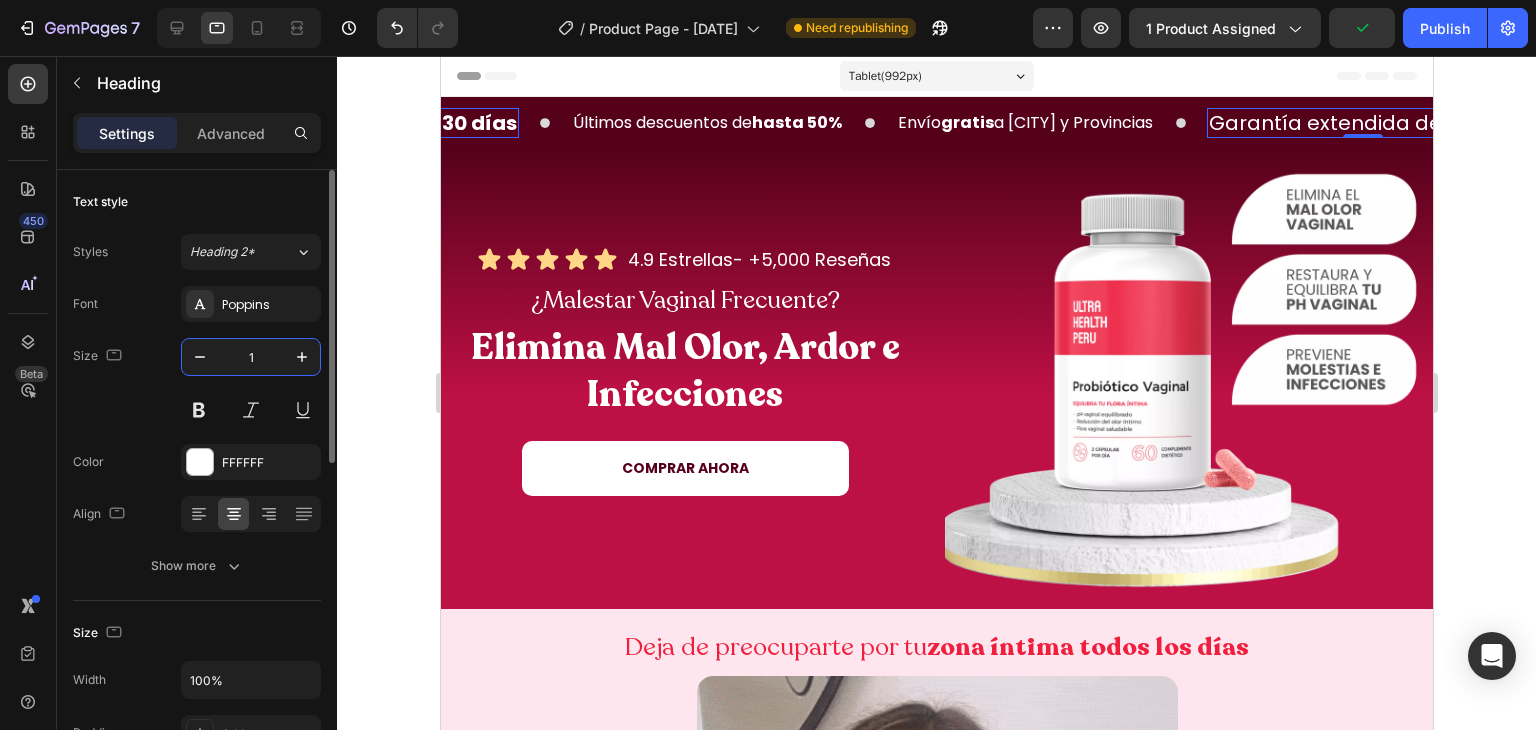 type on "16" 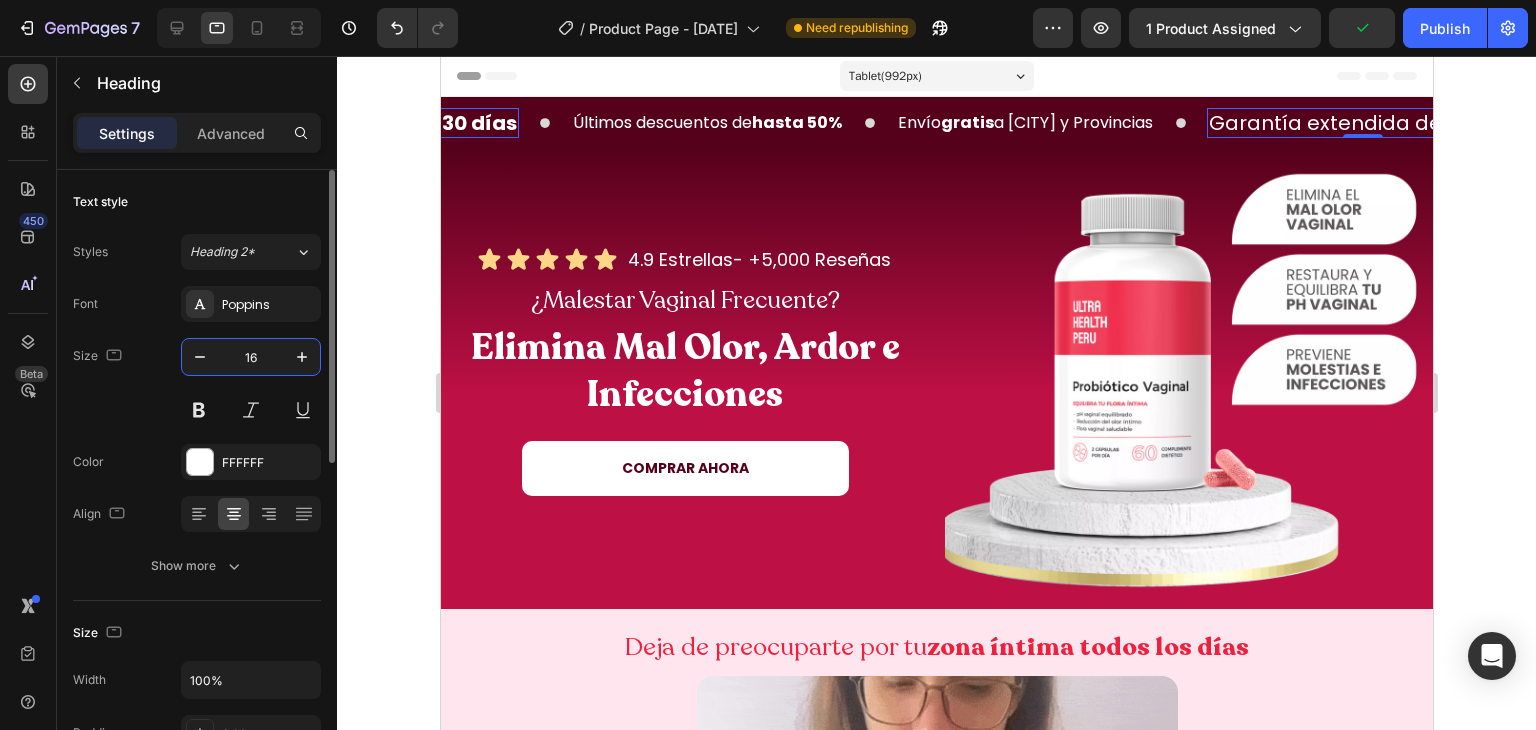 scroll, scrollTop: 0, scrollLeft: 436, axis: horizontal 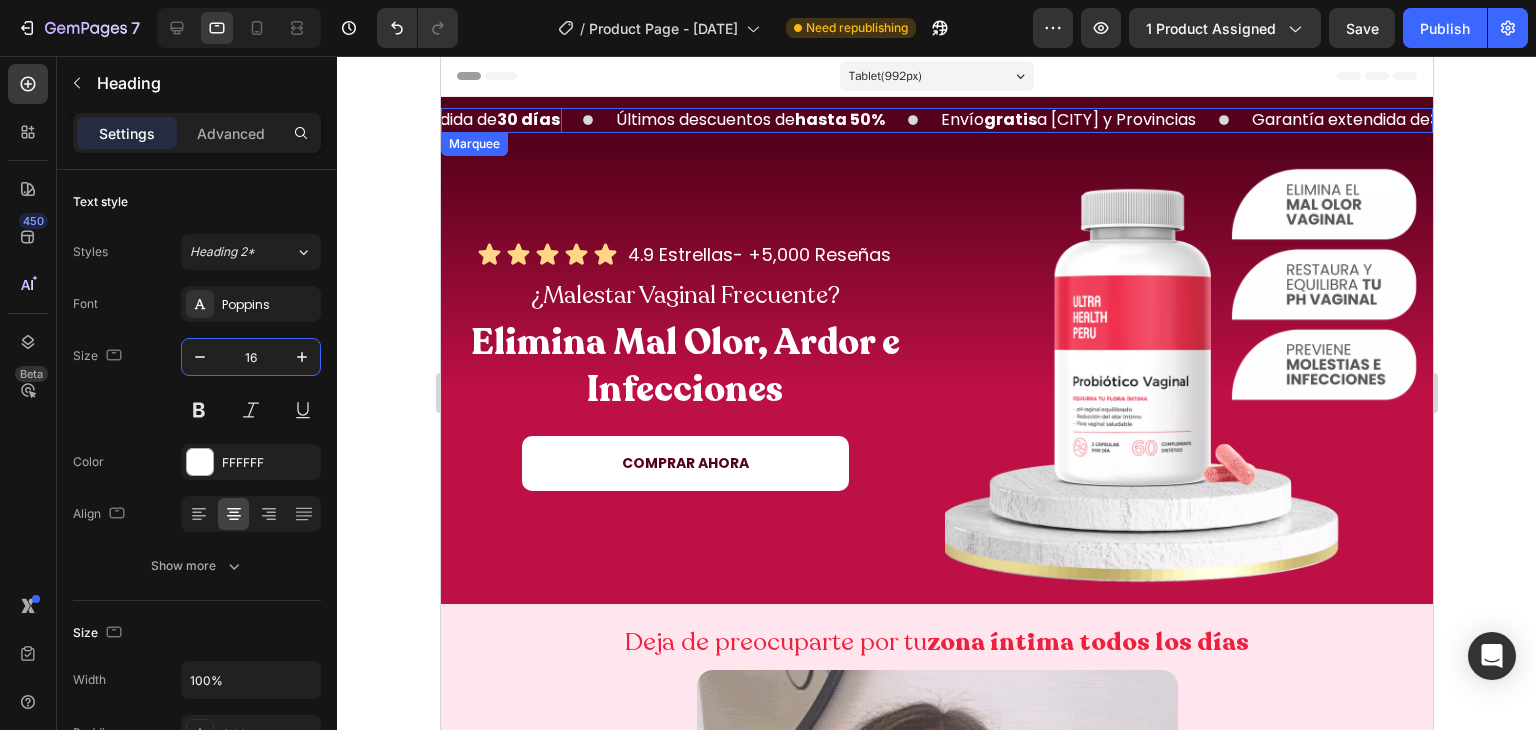click 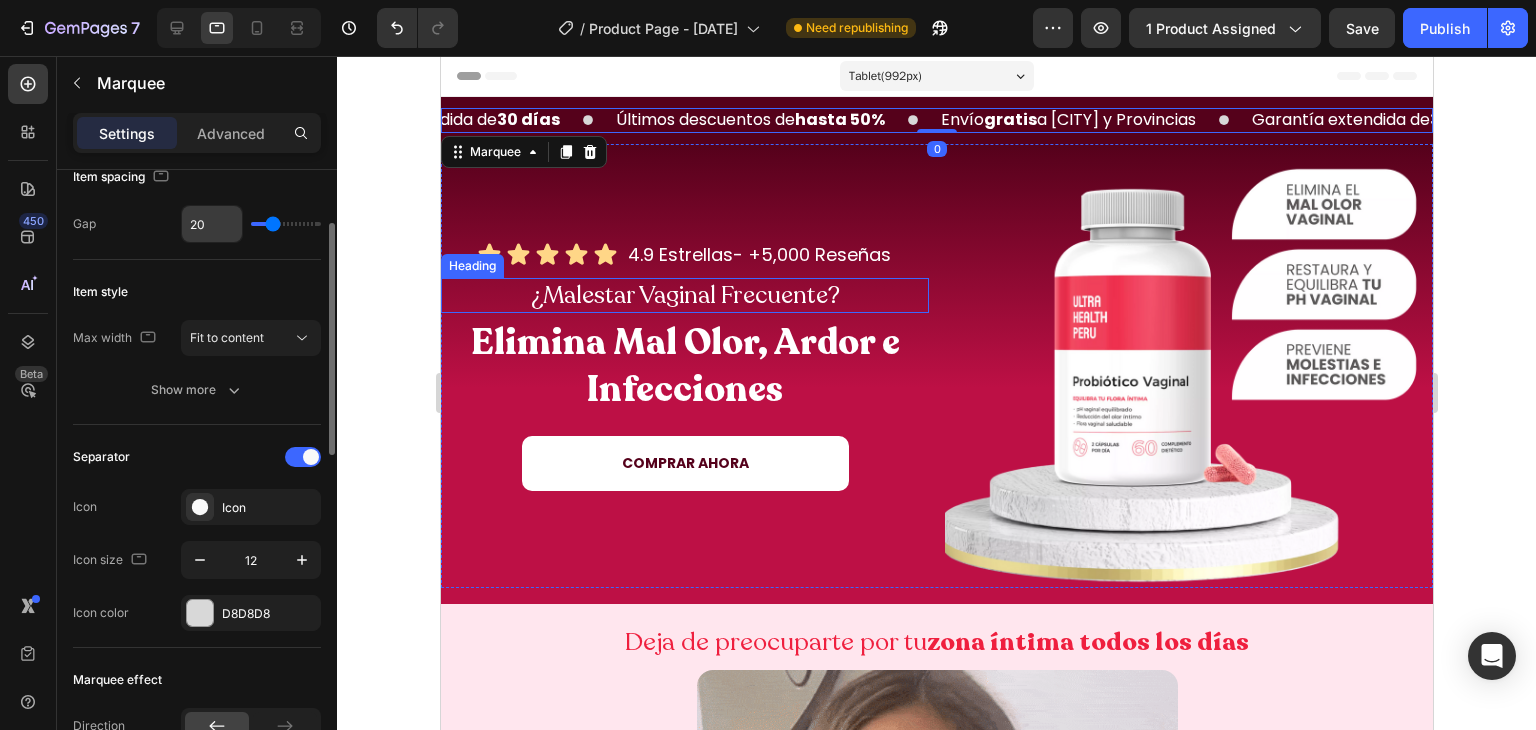 scroll, scrollTop: 139, scrollLeft: 0, axis: vertical 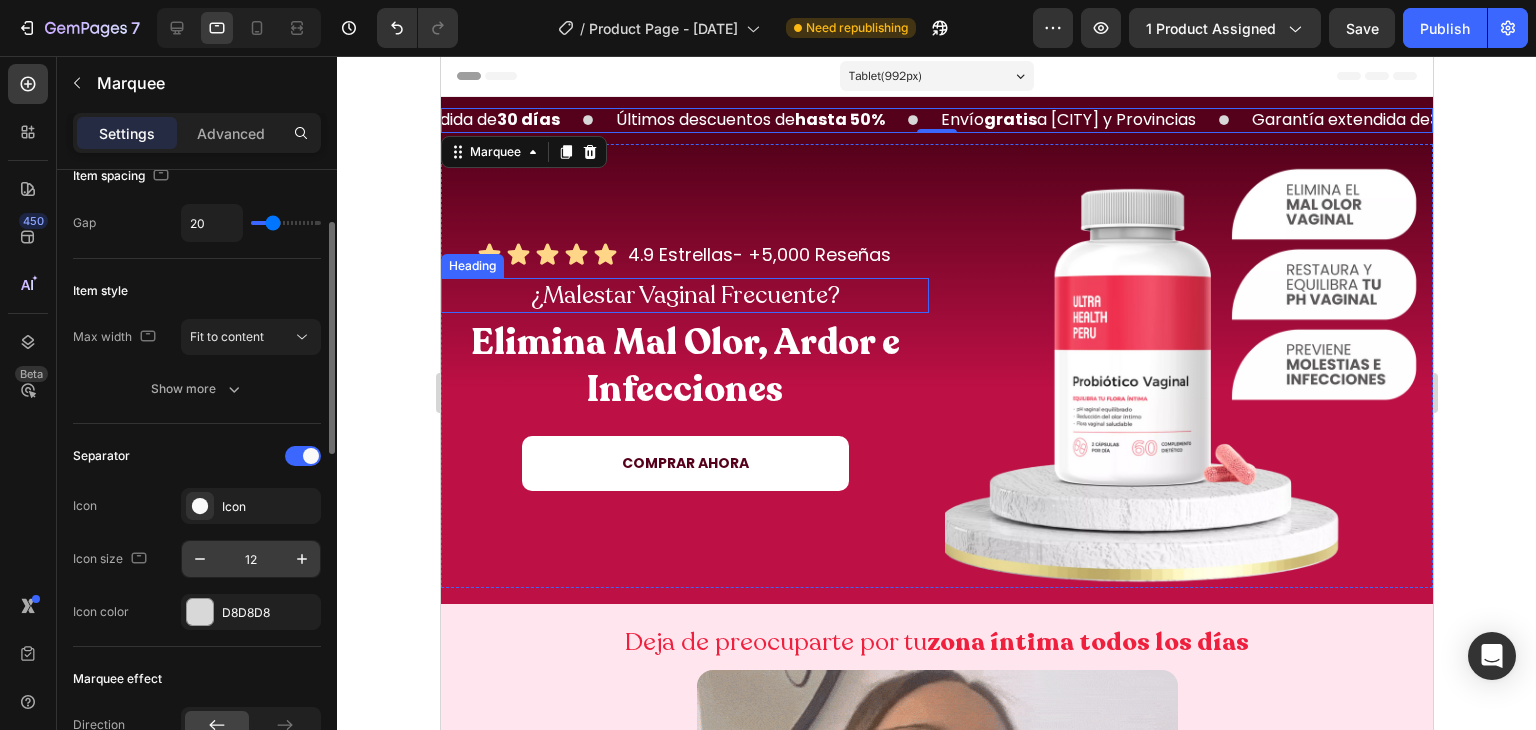 click on "12" at bounding box center (251, 559) 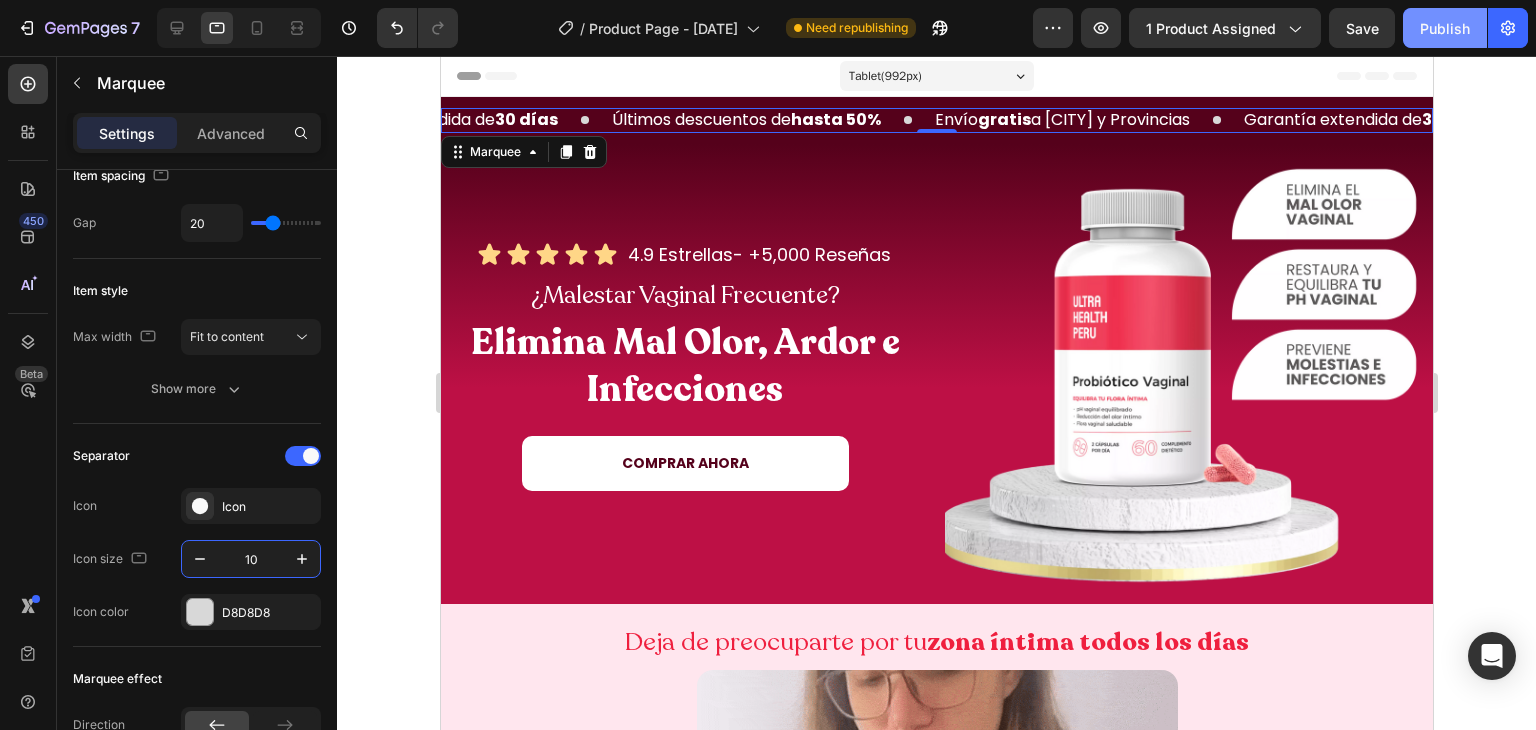 type on "10" 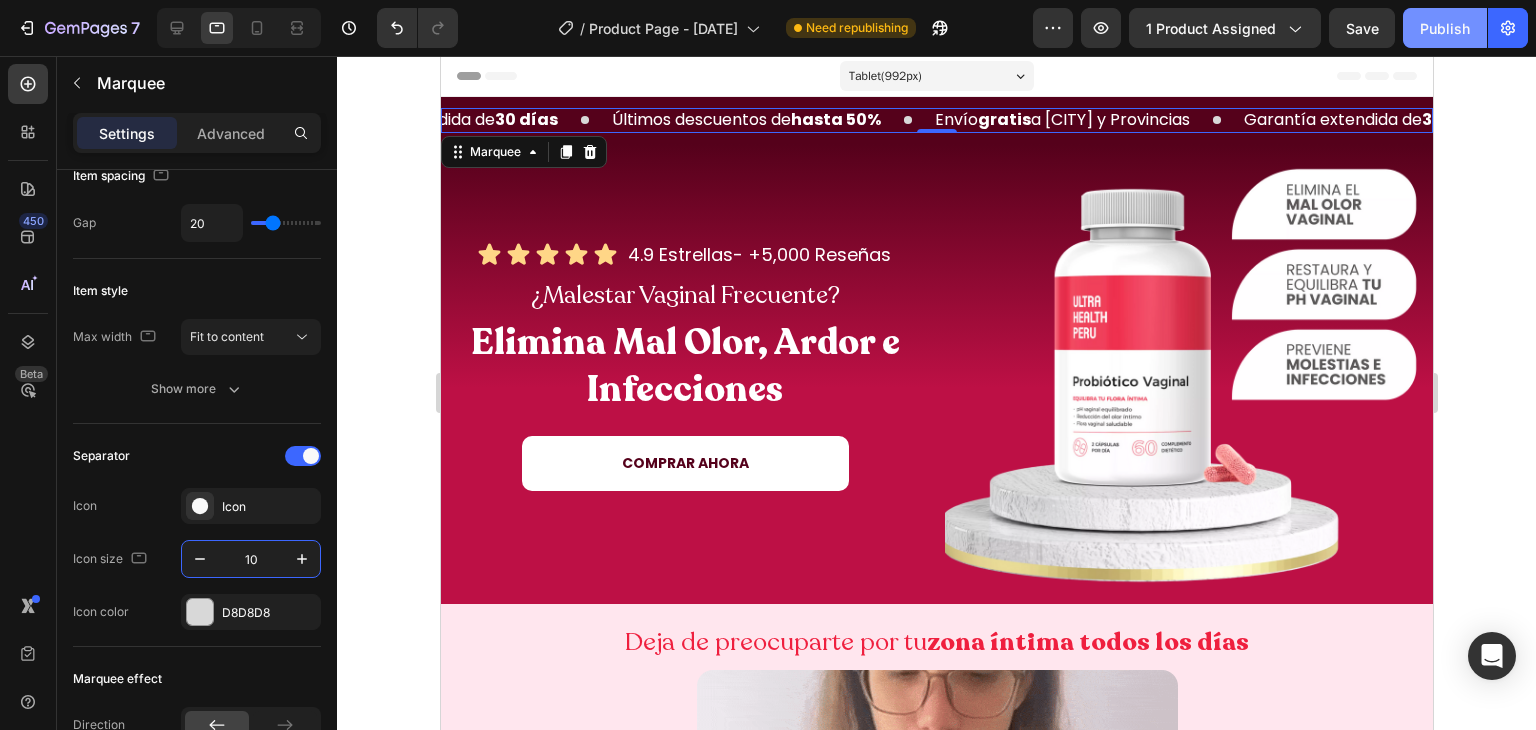 click on "Publish" at bounding box center [1445, 28] 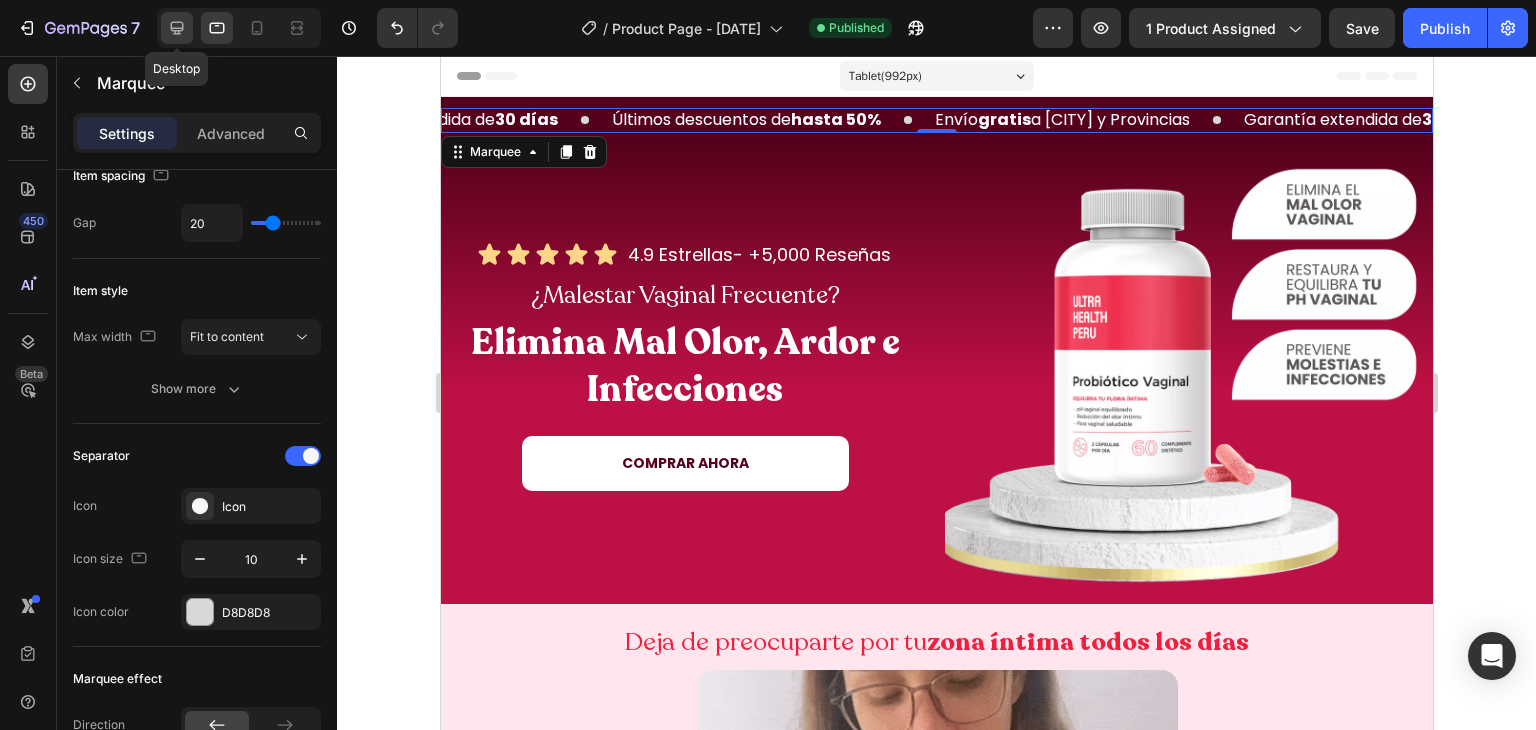 click 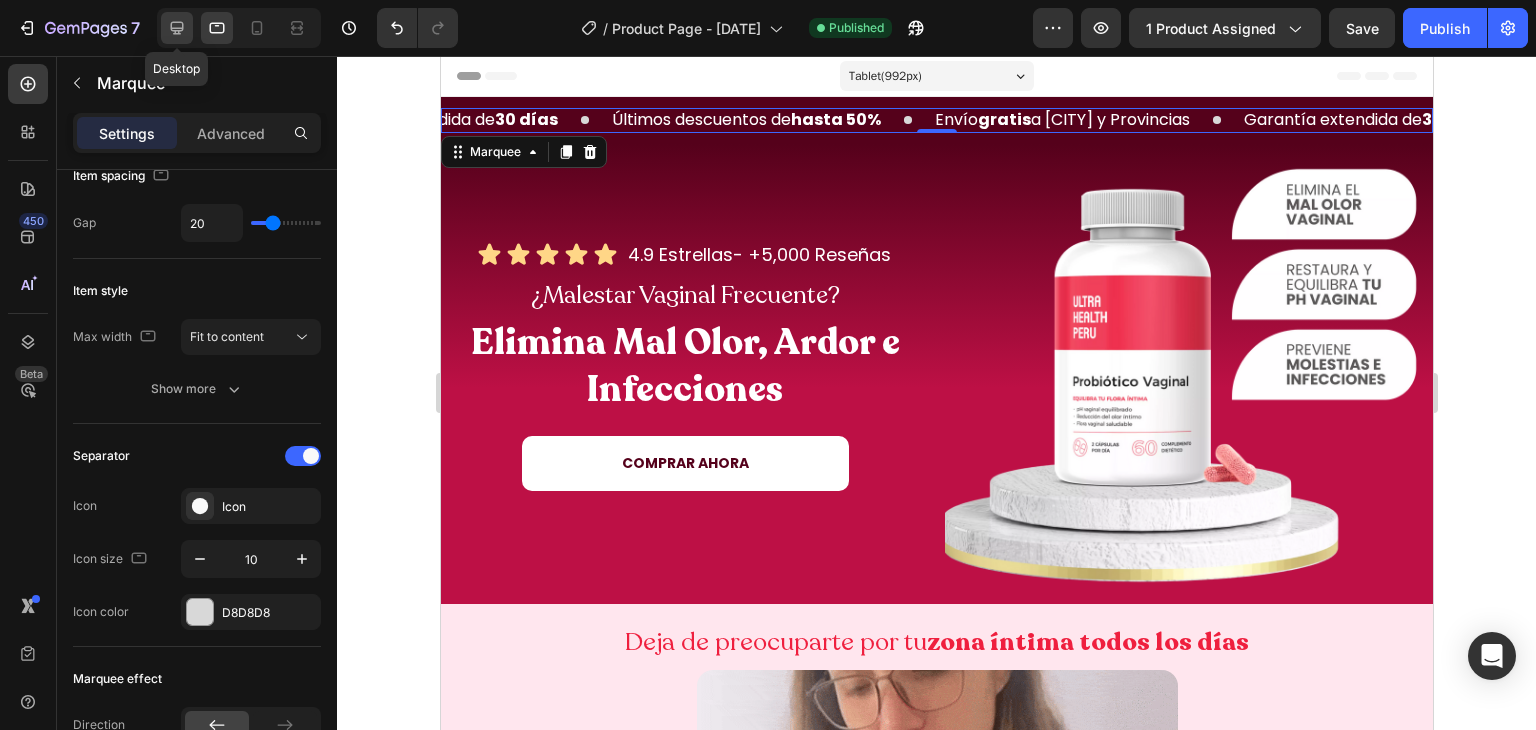type on "83" 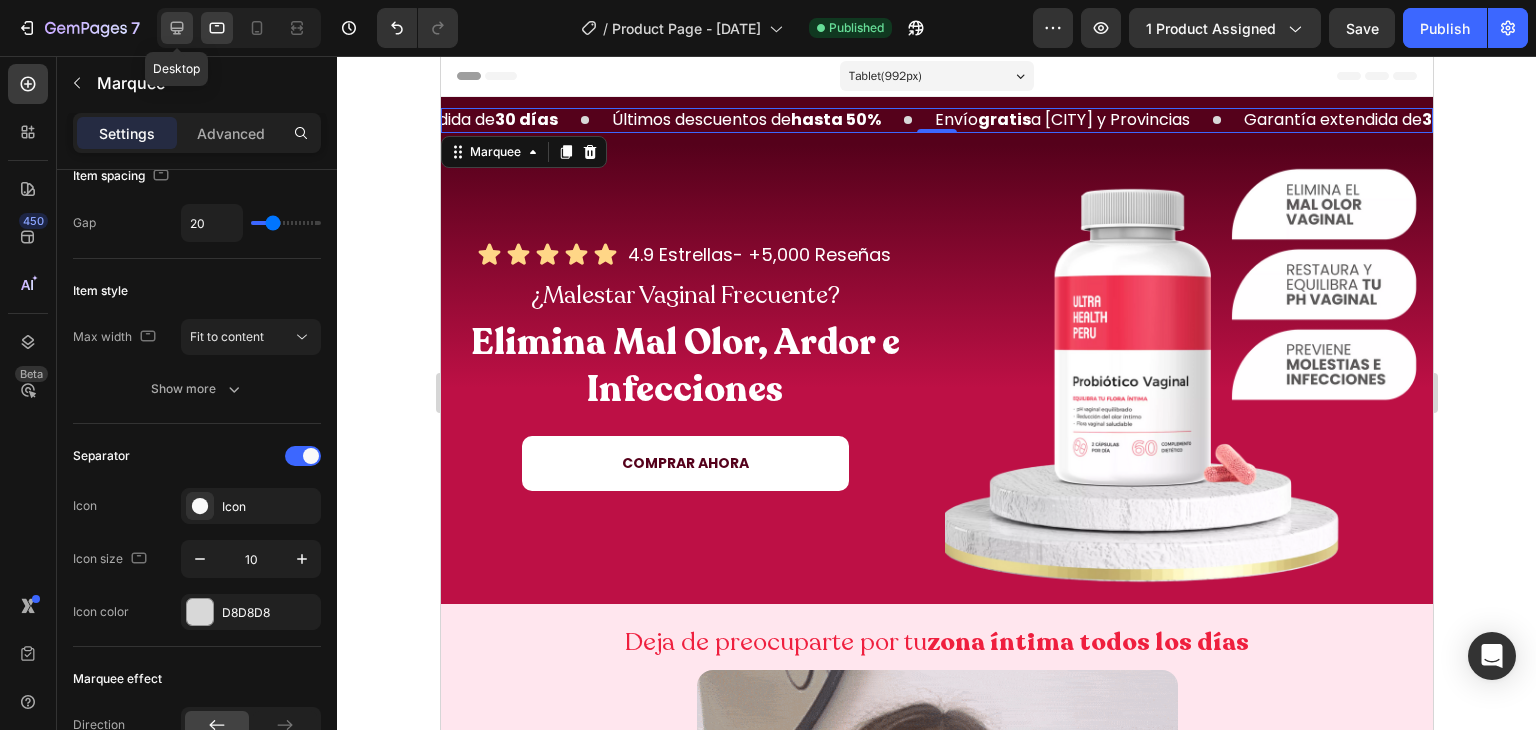 type on "80" 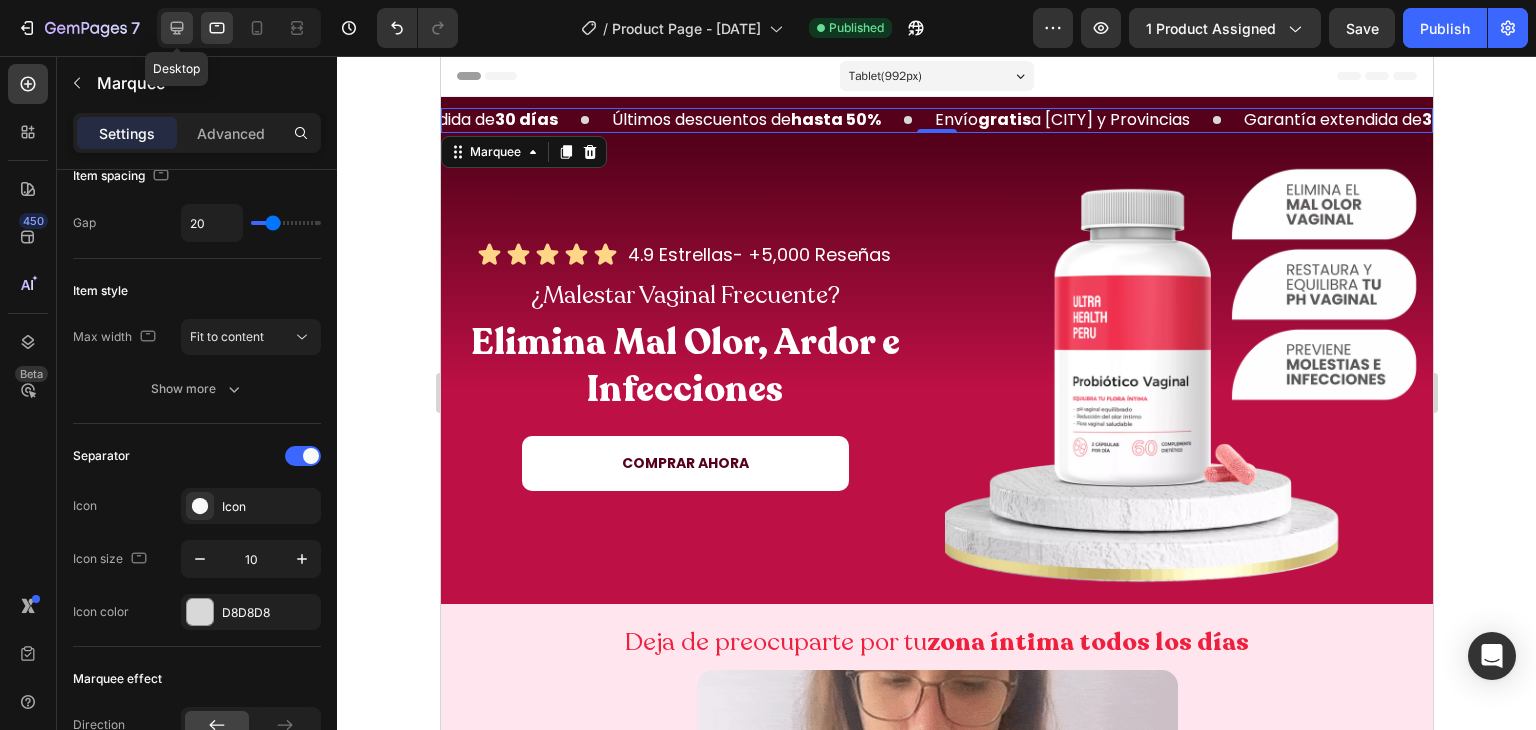 type on "6" 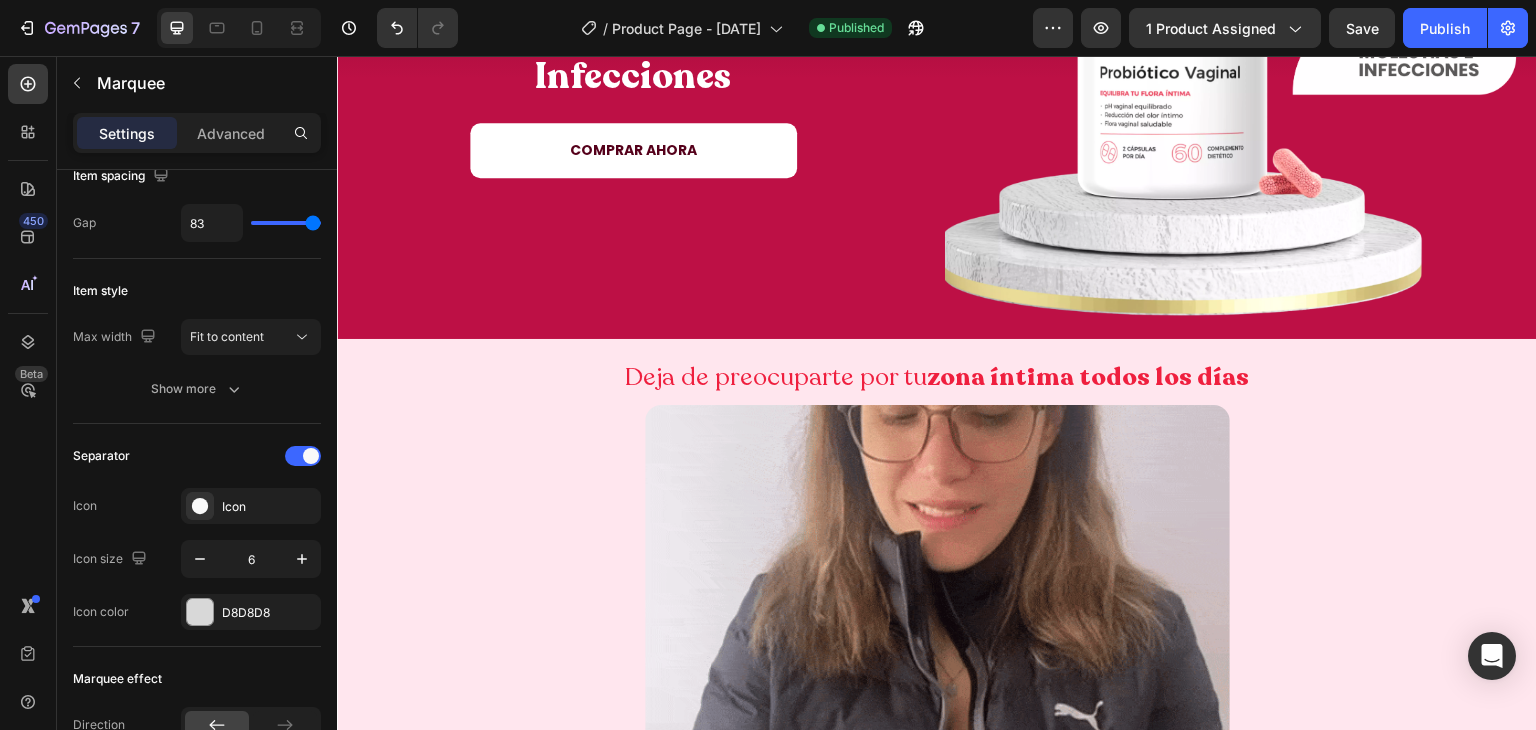 scroll, scrollTop: 360, scrollLeft: 0, axis: vertical 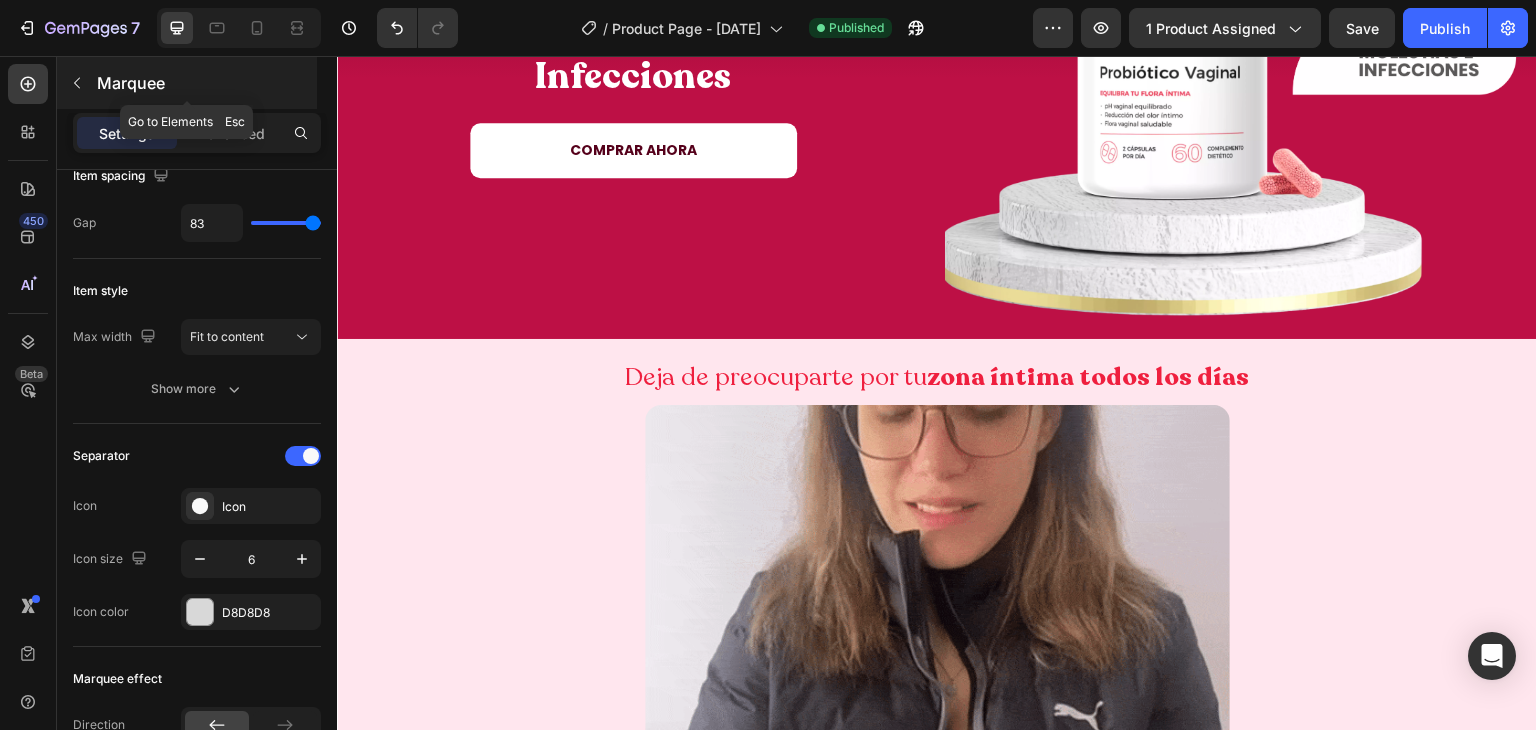 click at bounding box center (77, 83) 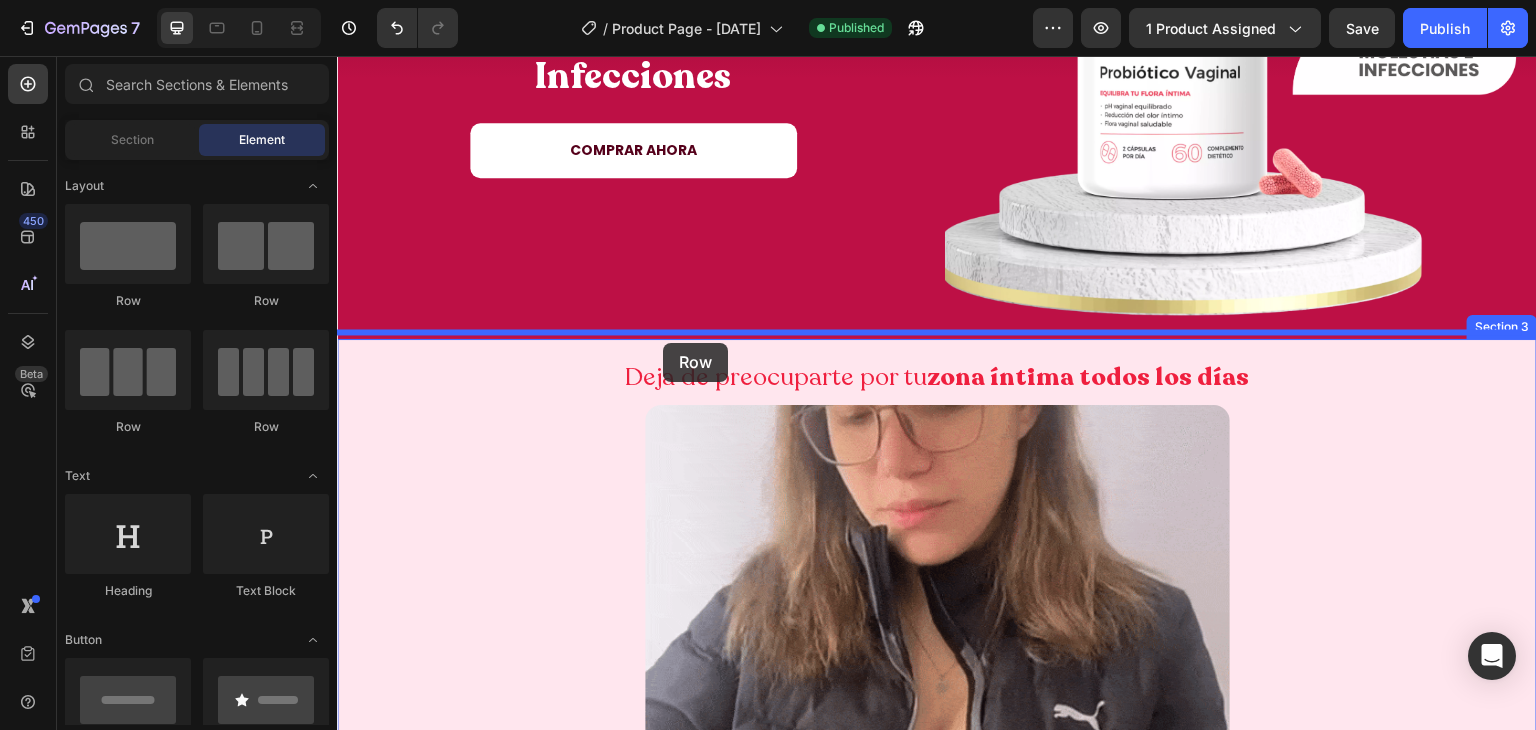 drag, startPoint x: 486, startPoint y: 317, endPoint x: 663, endPoint y: 343, distance: 178.89941 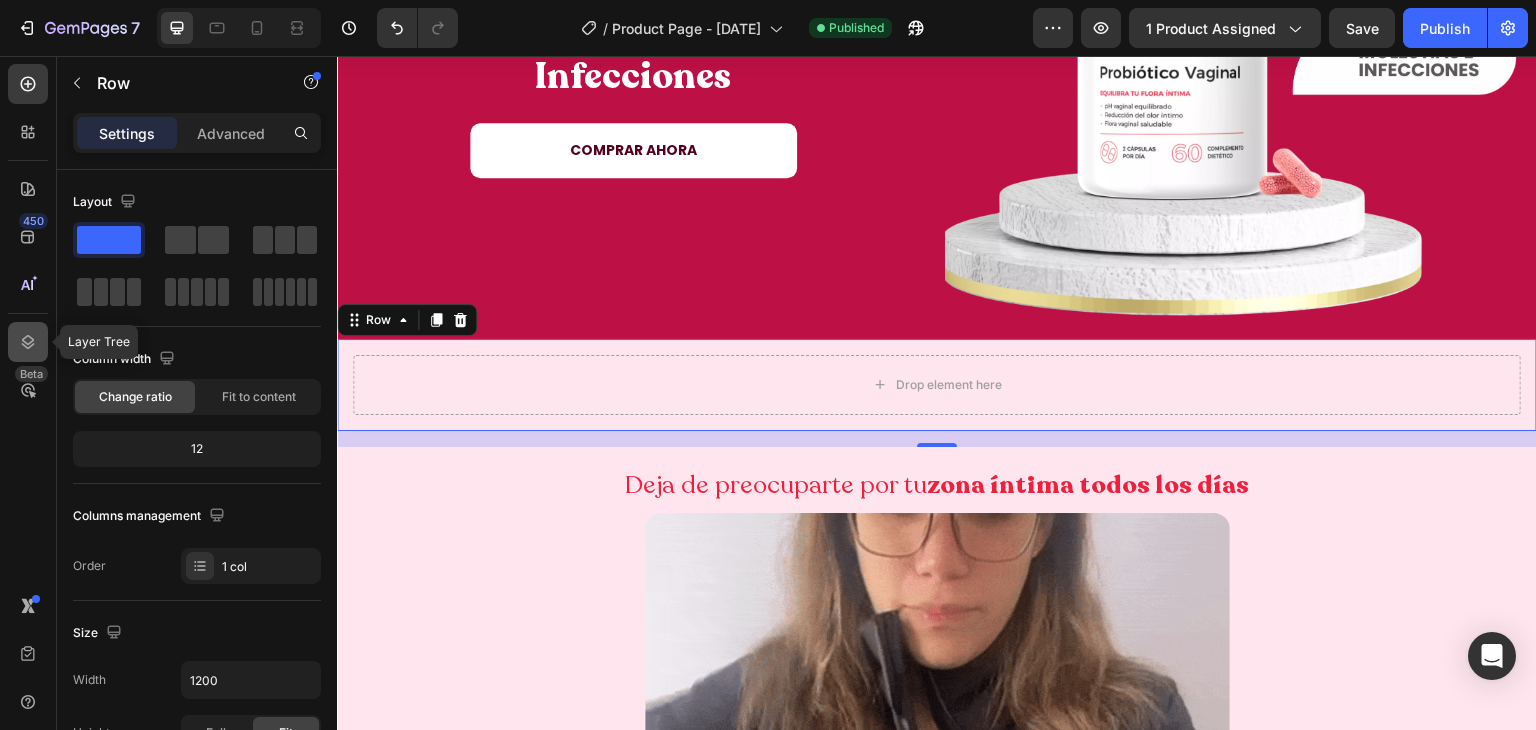 click 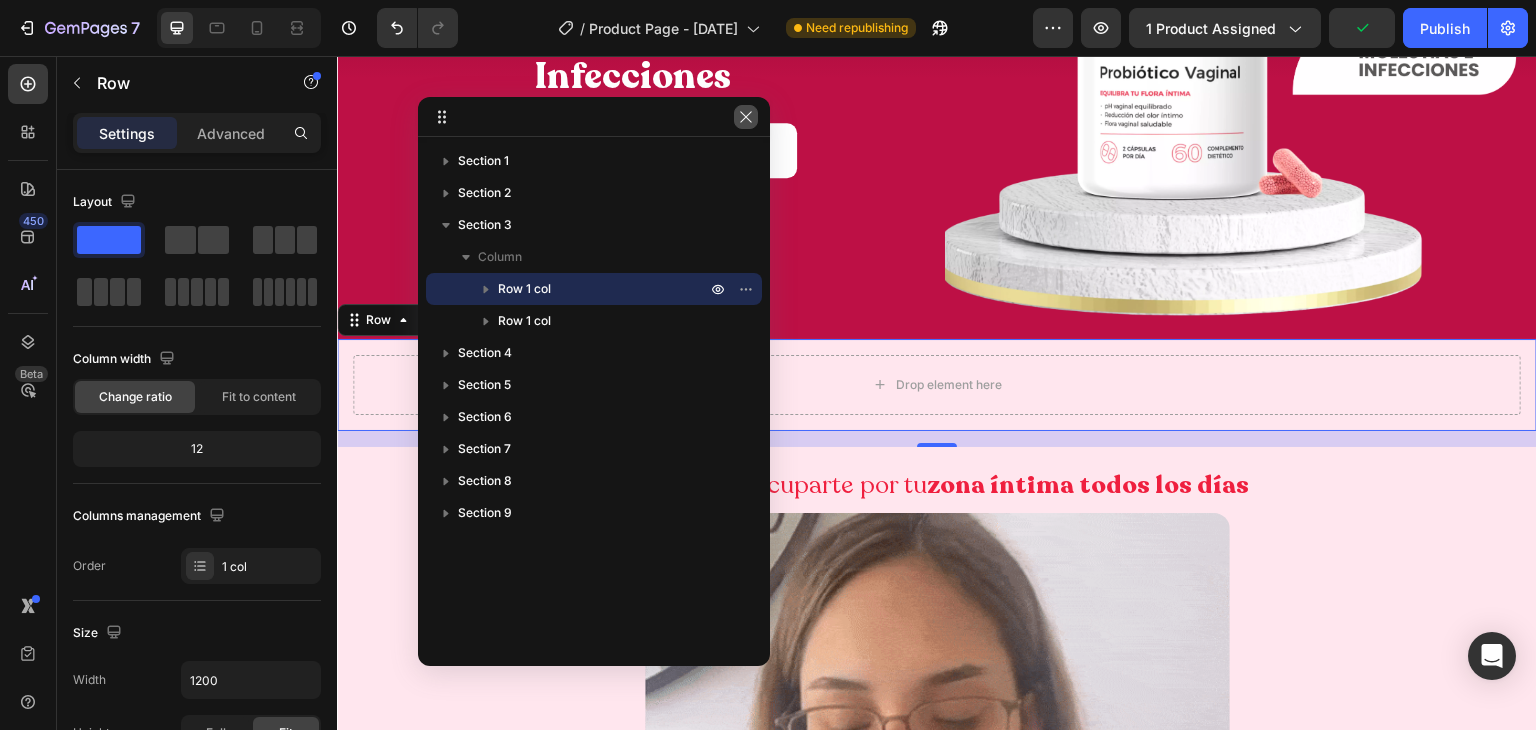 click at bounding box center (746, 117) 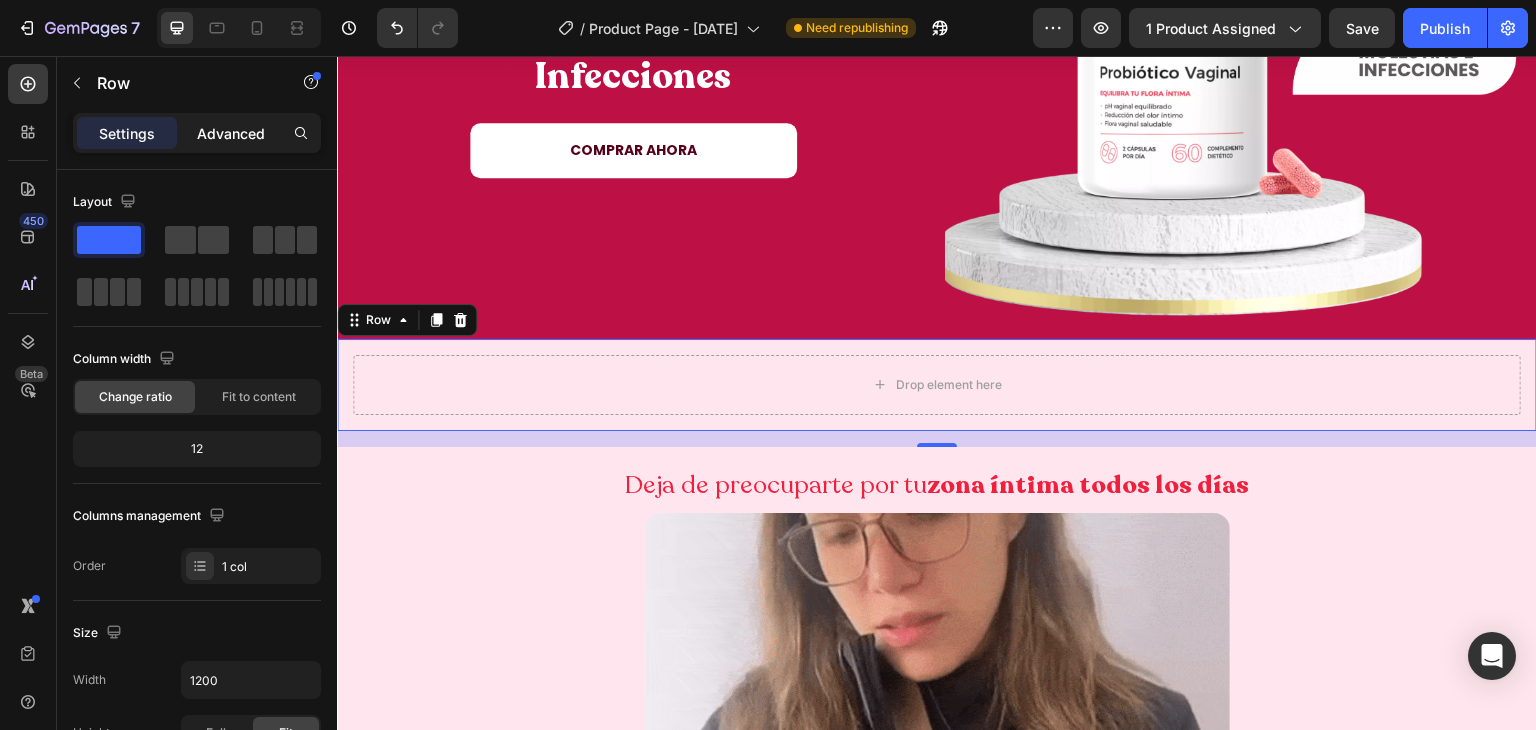 click on "Advanced" 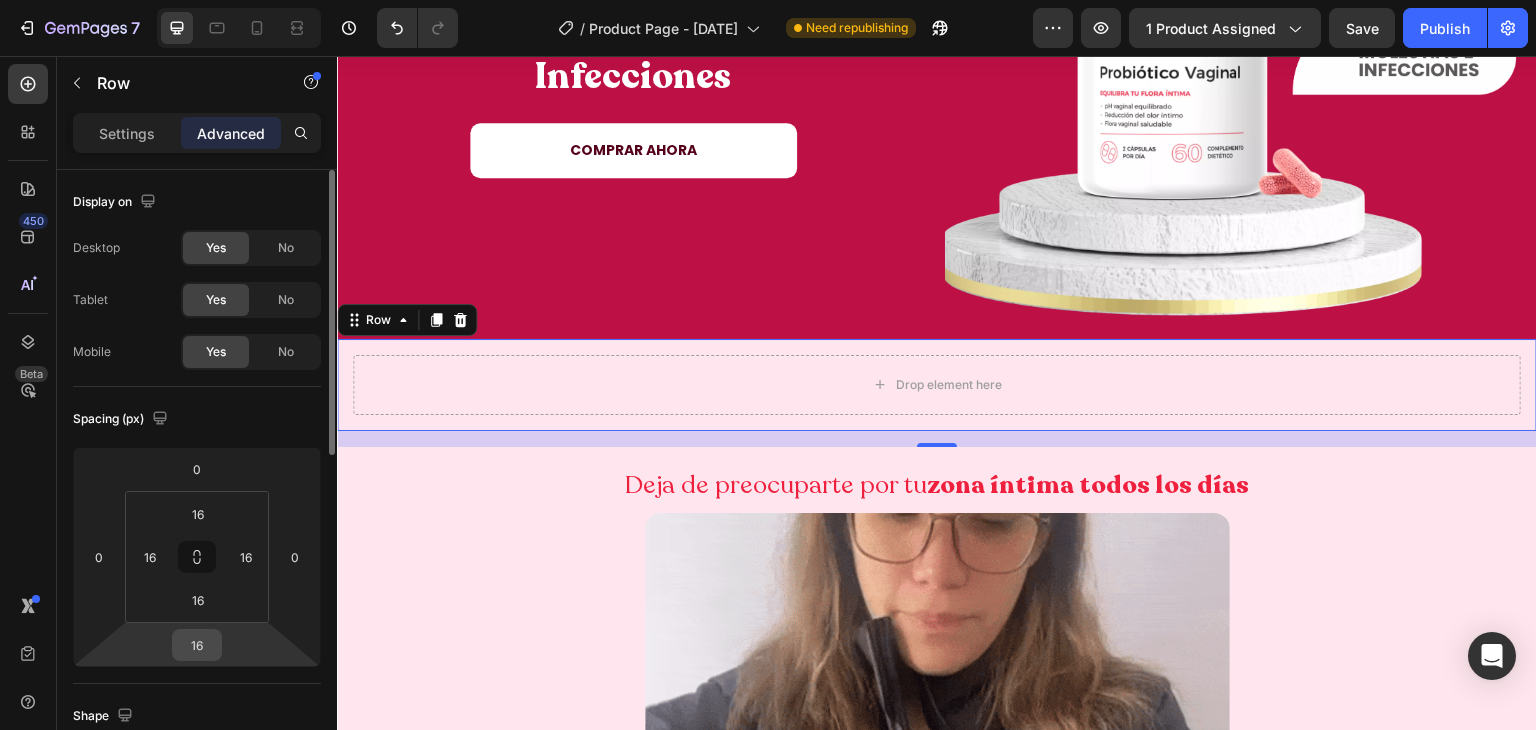 click on "16" at bounding box center (197, 645) 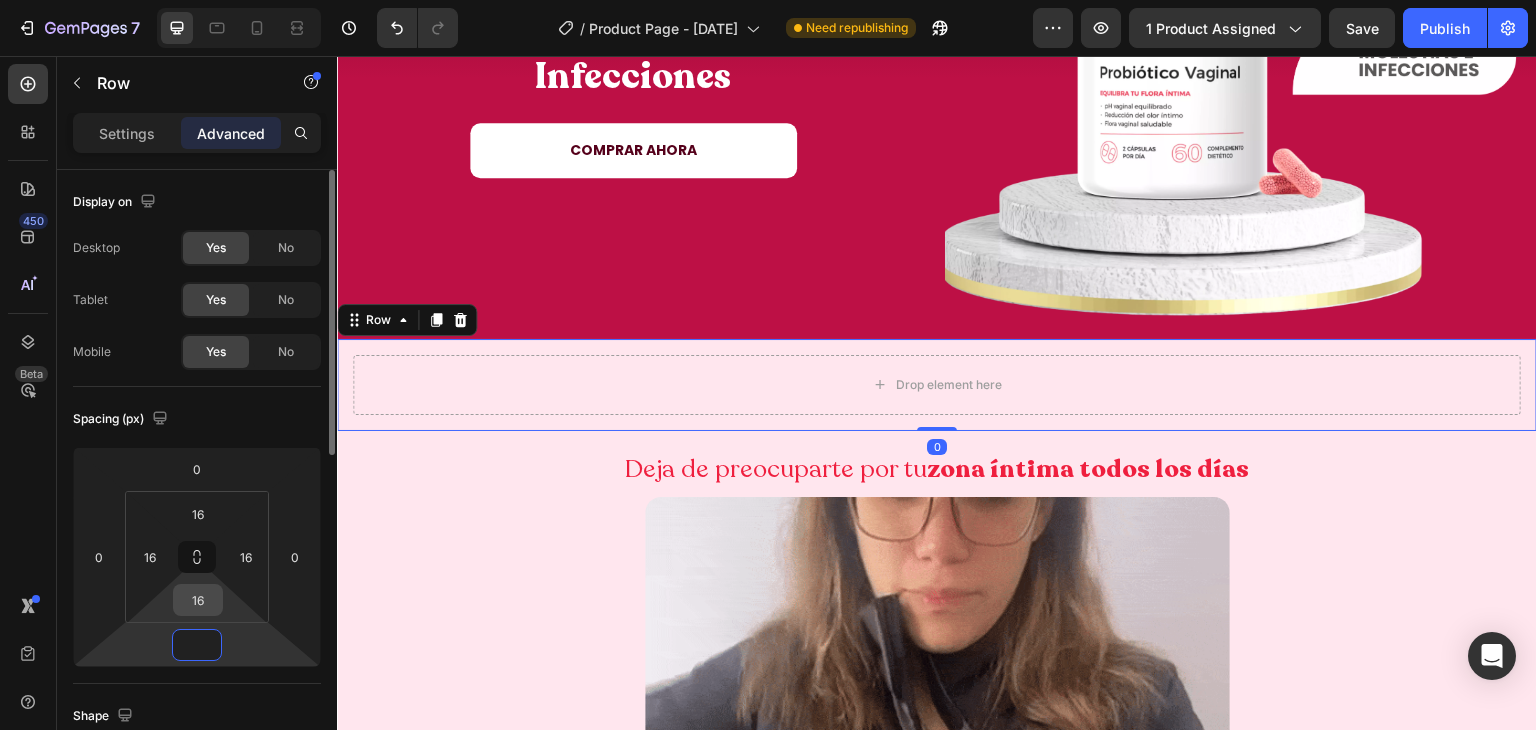 type on "0" 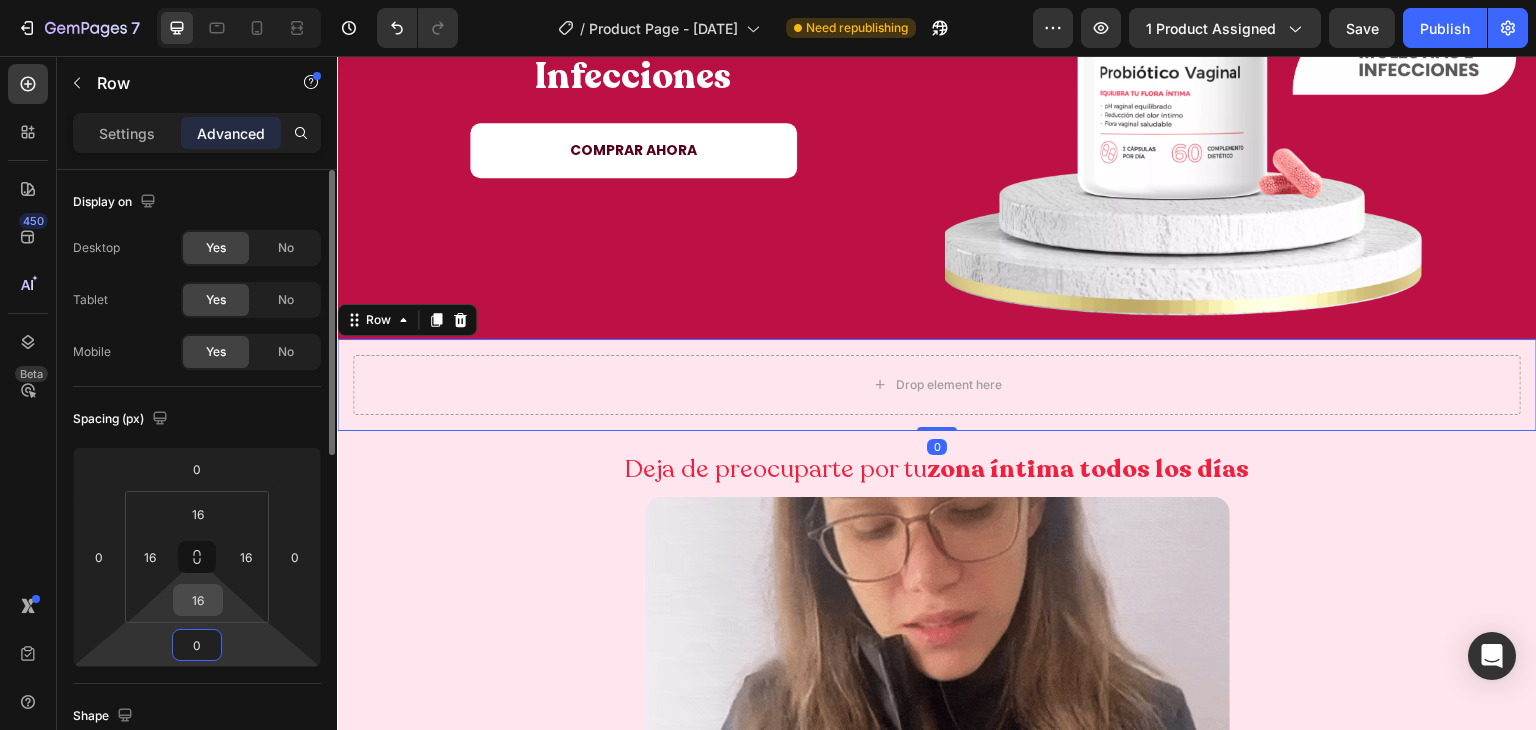 click on "16" at bounding box center (198, 600) 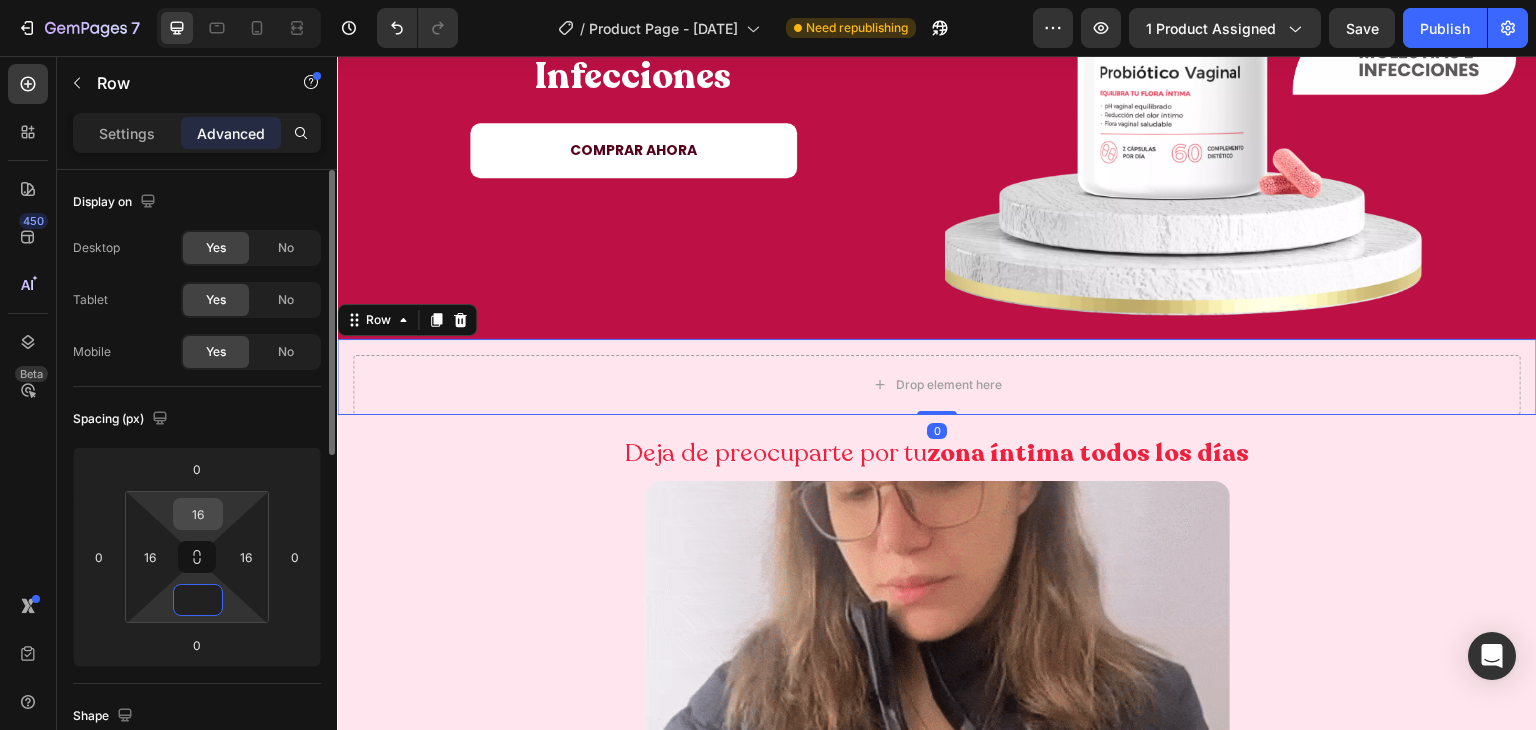 type on "0" 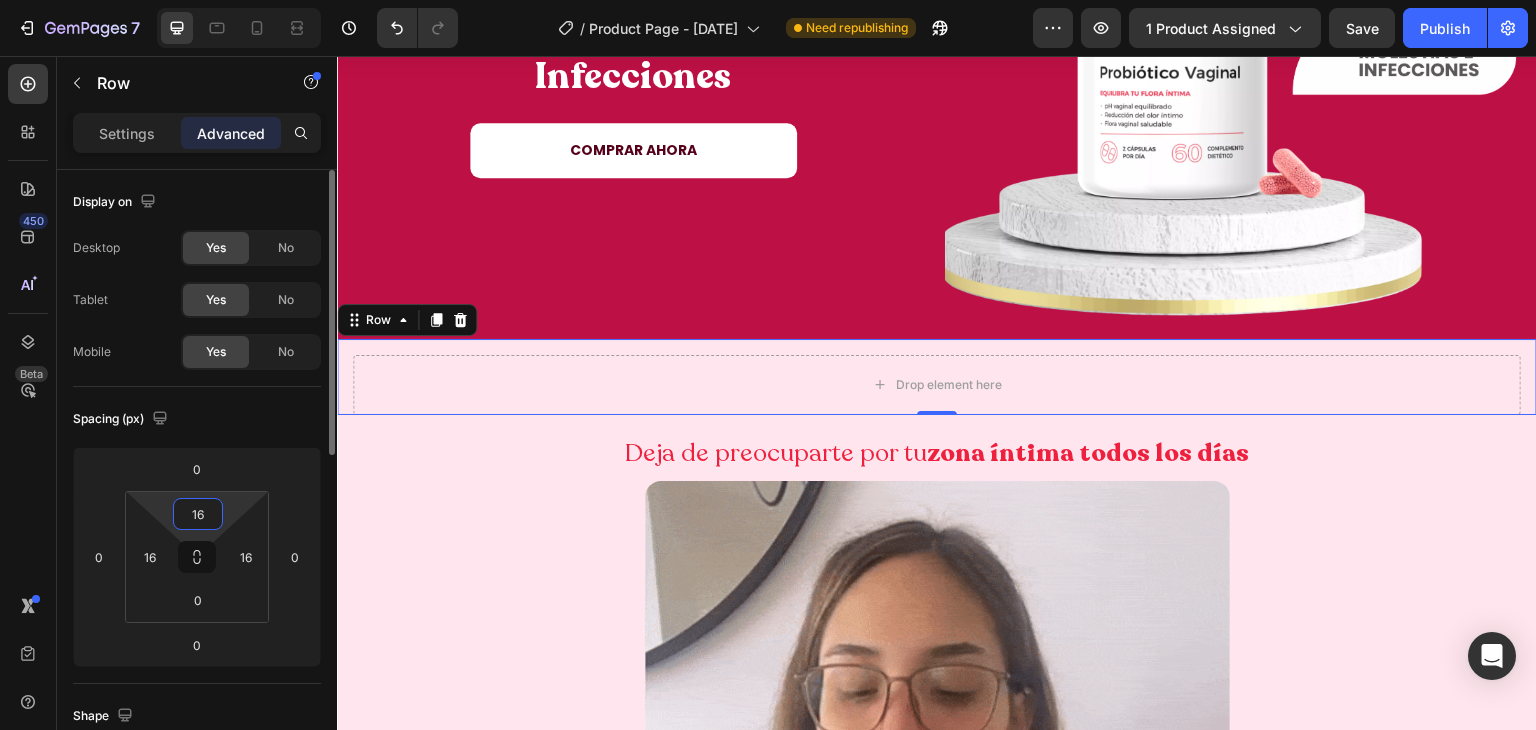 click on "16" at bounding box center (198, 514) 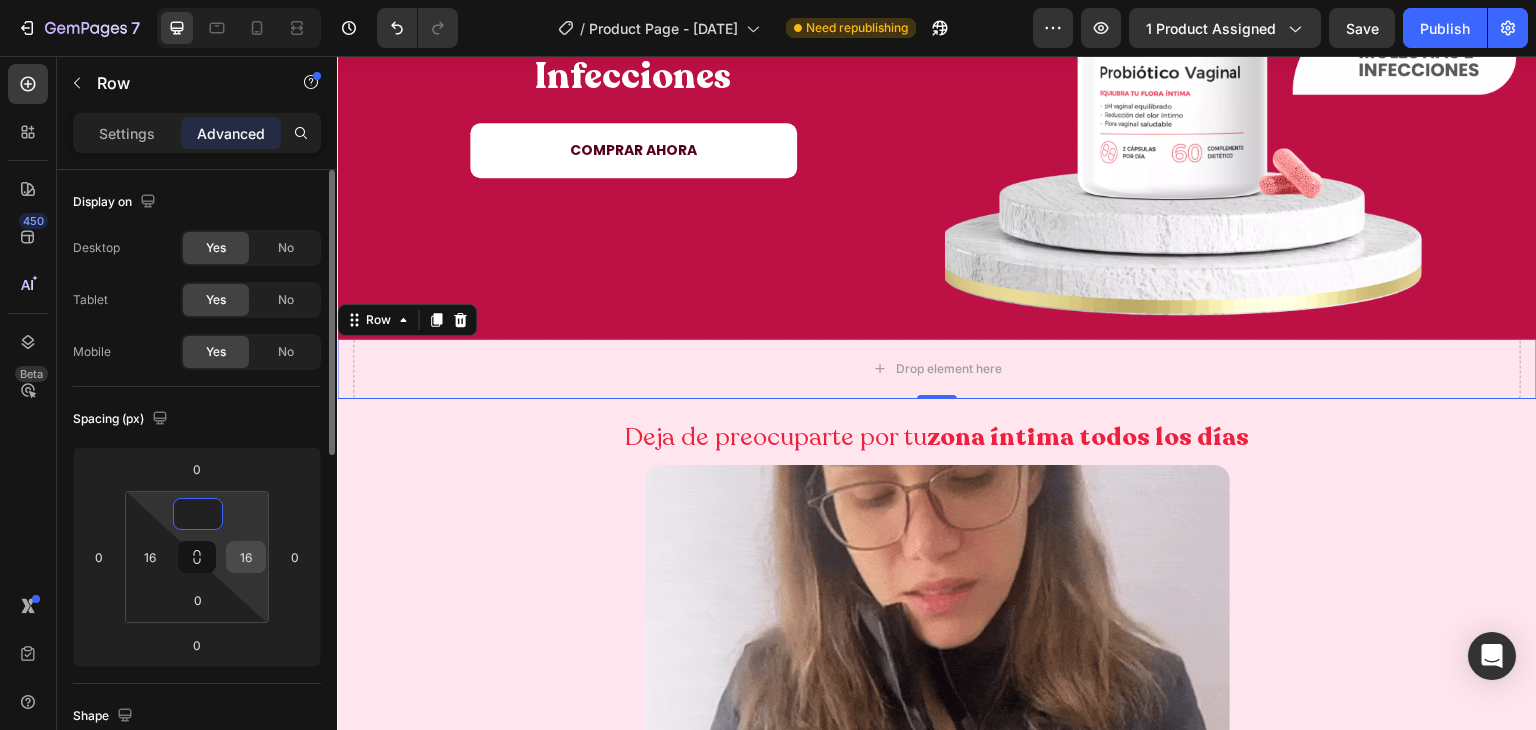 type on "0" 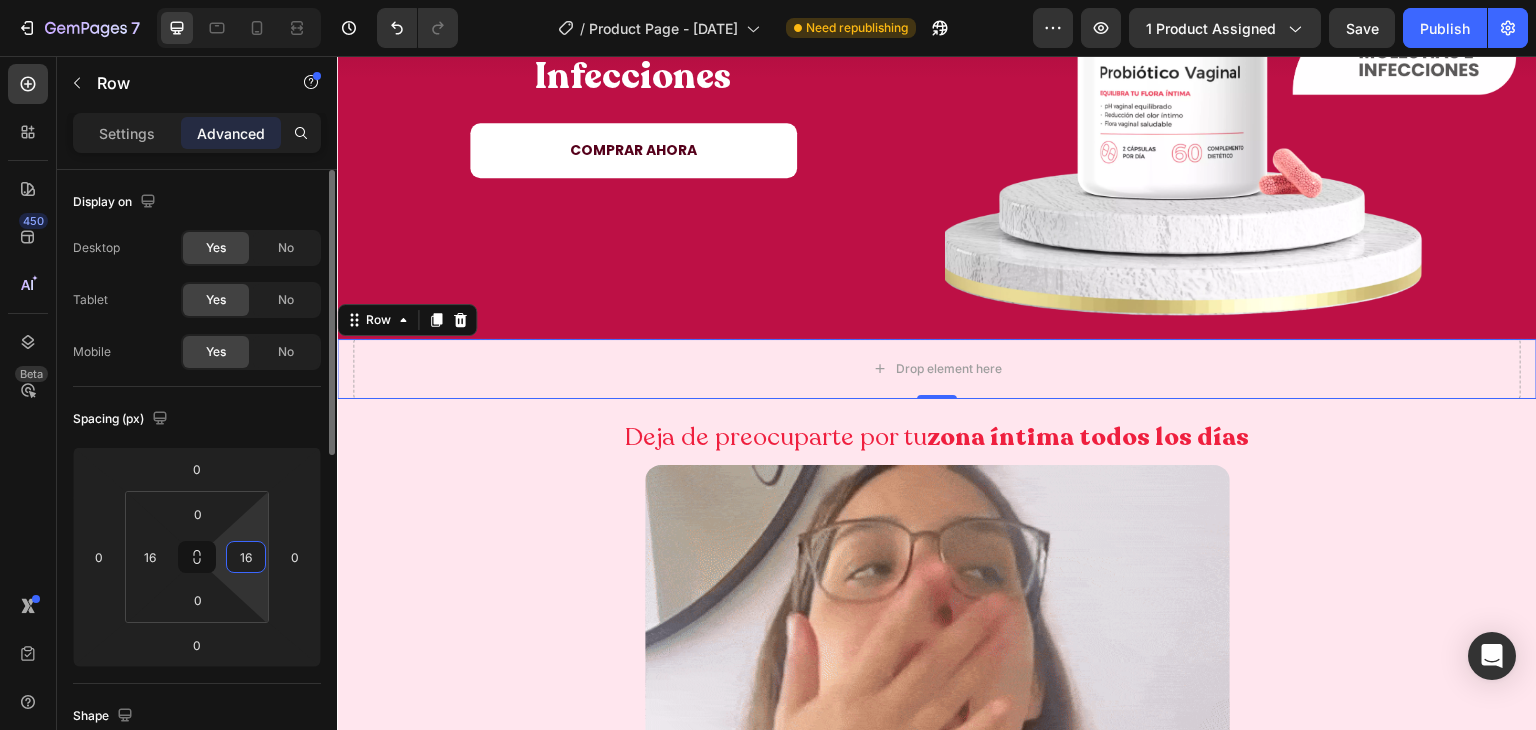 click on "16" at bounding box center [246, 557] 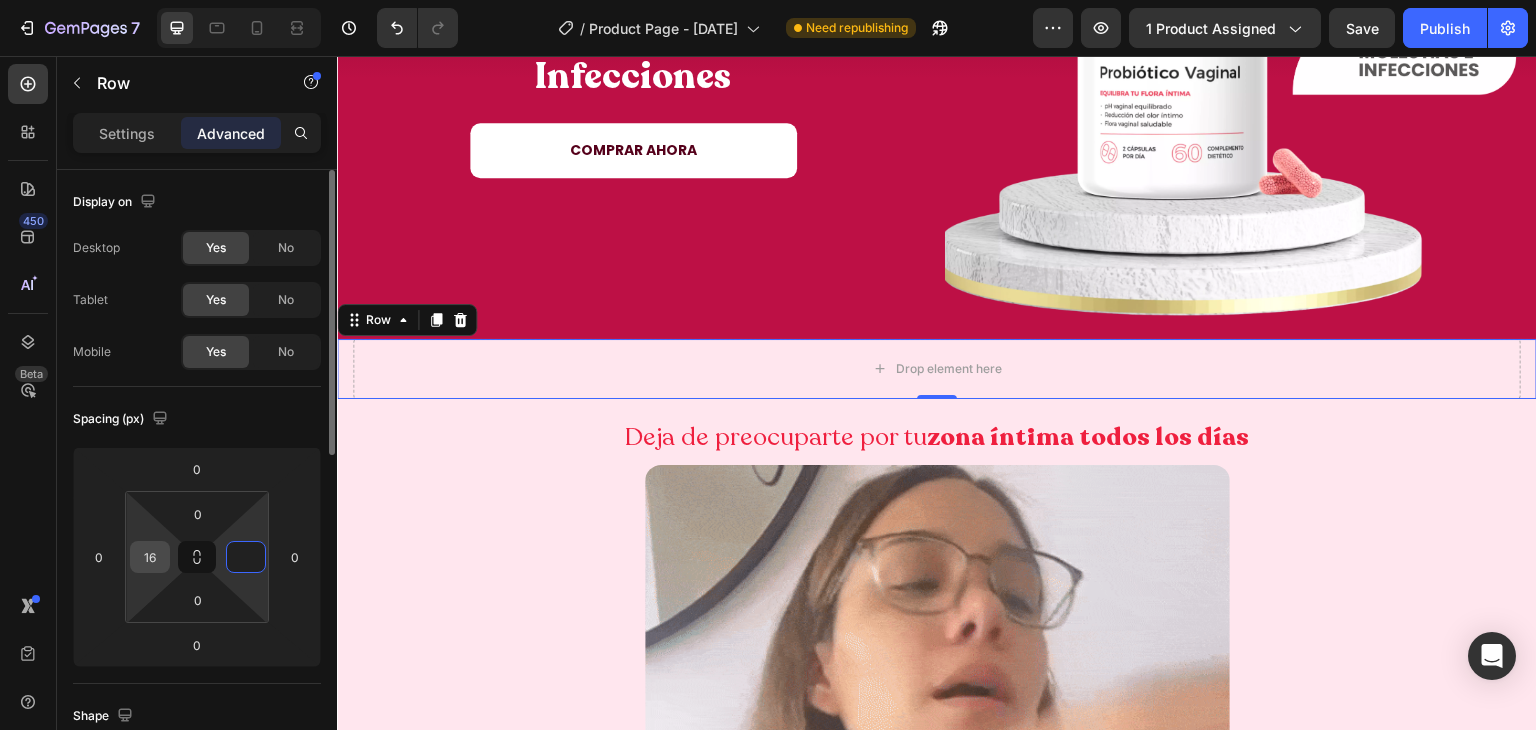 type on "0" 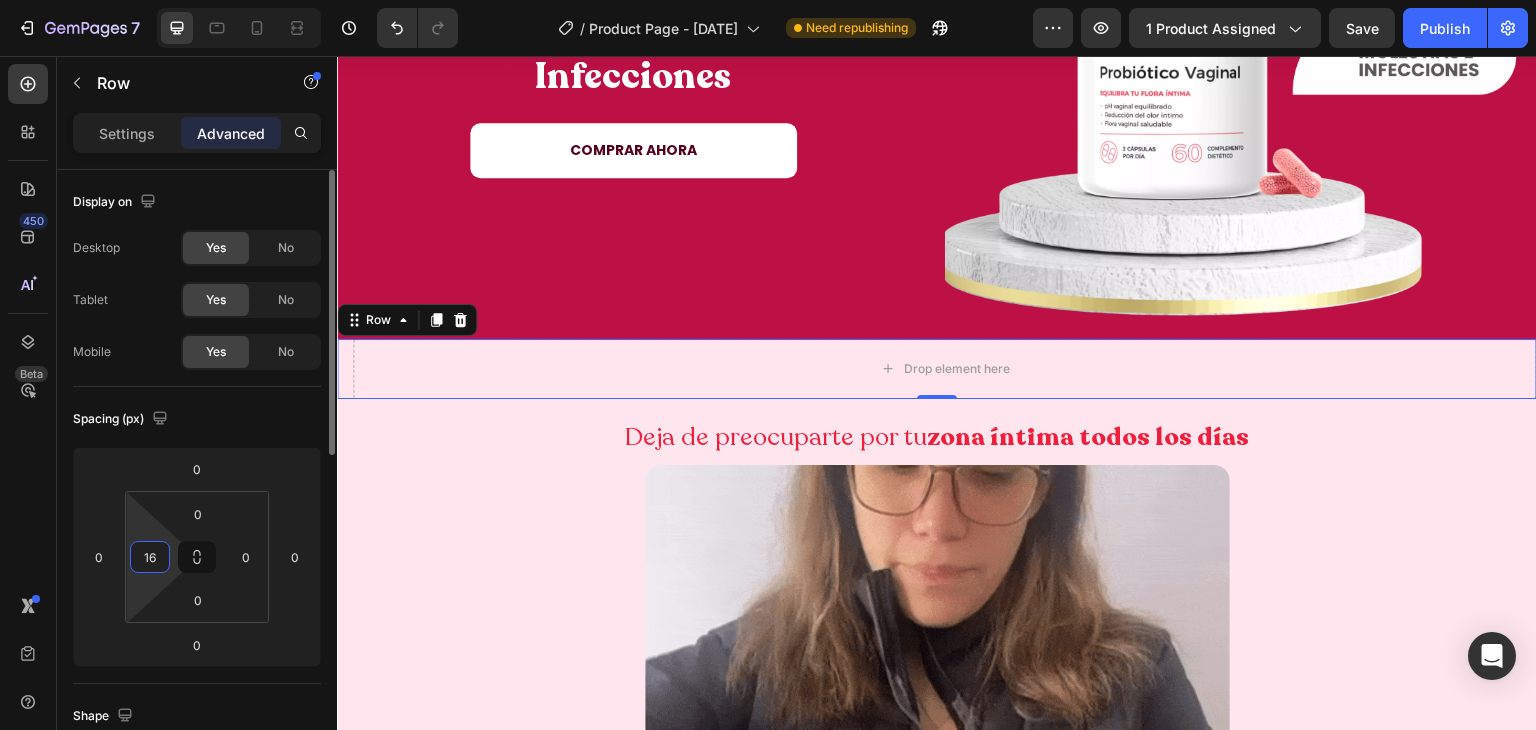click on "16" at bounding box center [150, 557] 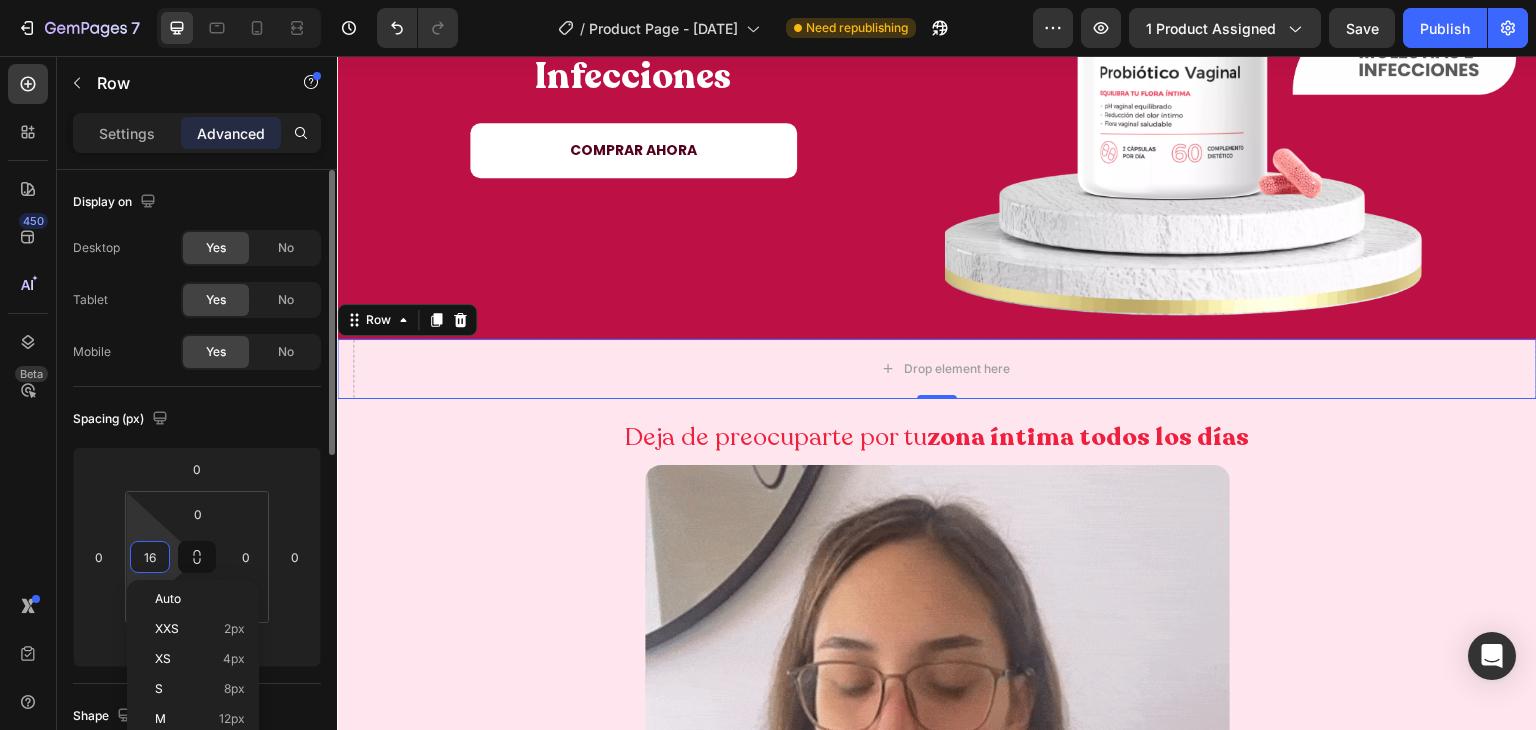 type 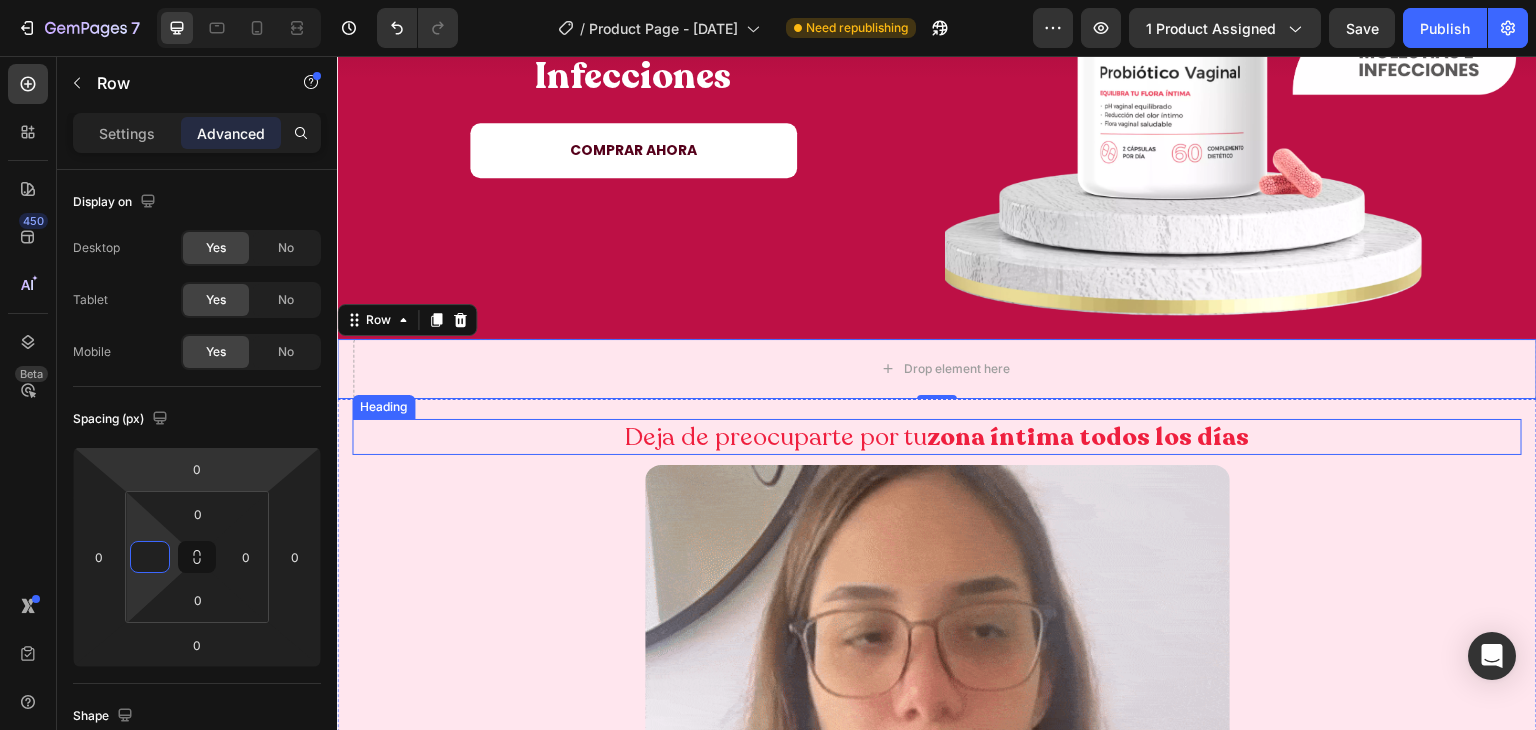 click on "Deja de preocuparte por tu  zona íntima todos los días" at bounding box center [937, 437] 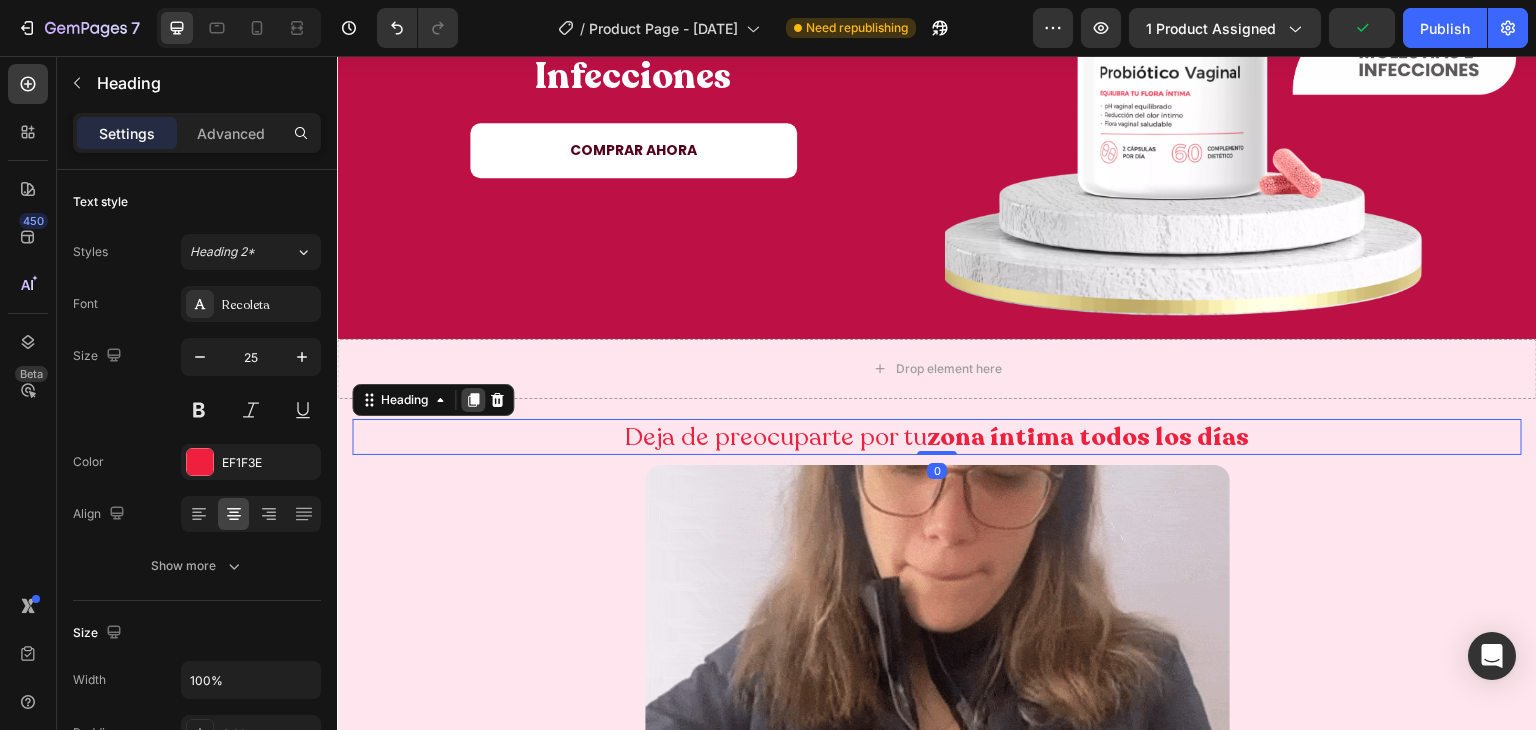 click 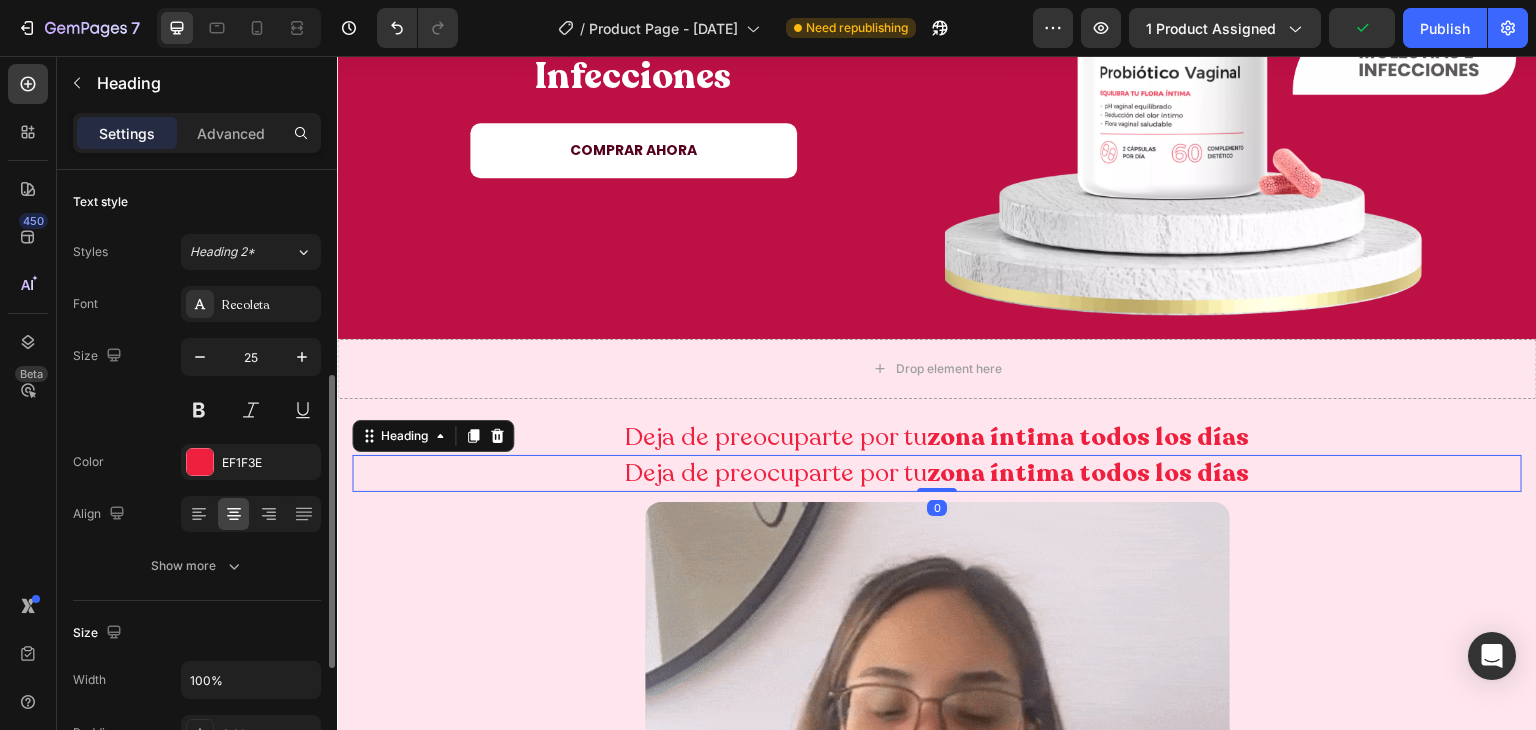 scroll, scrollTop: 139, scrollLeft: 0, axis: vertical 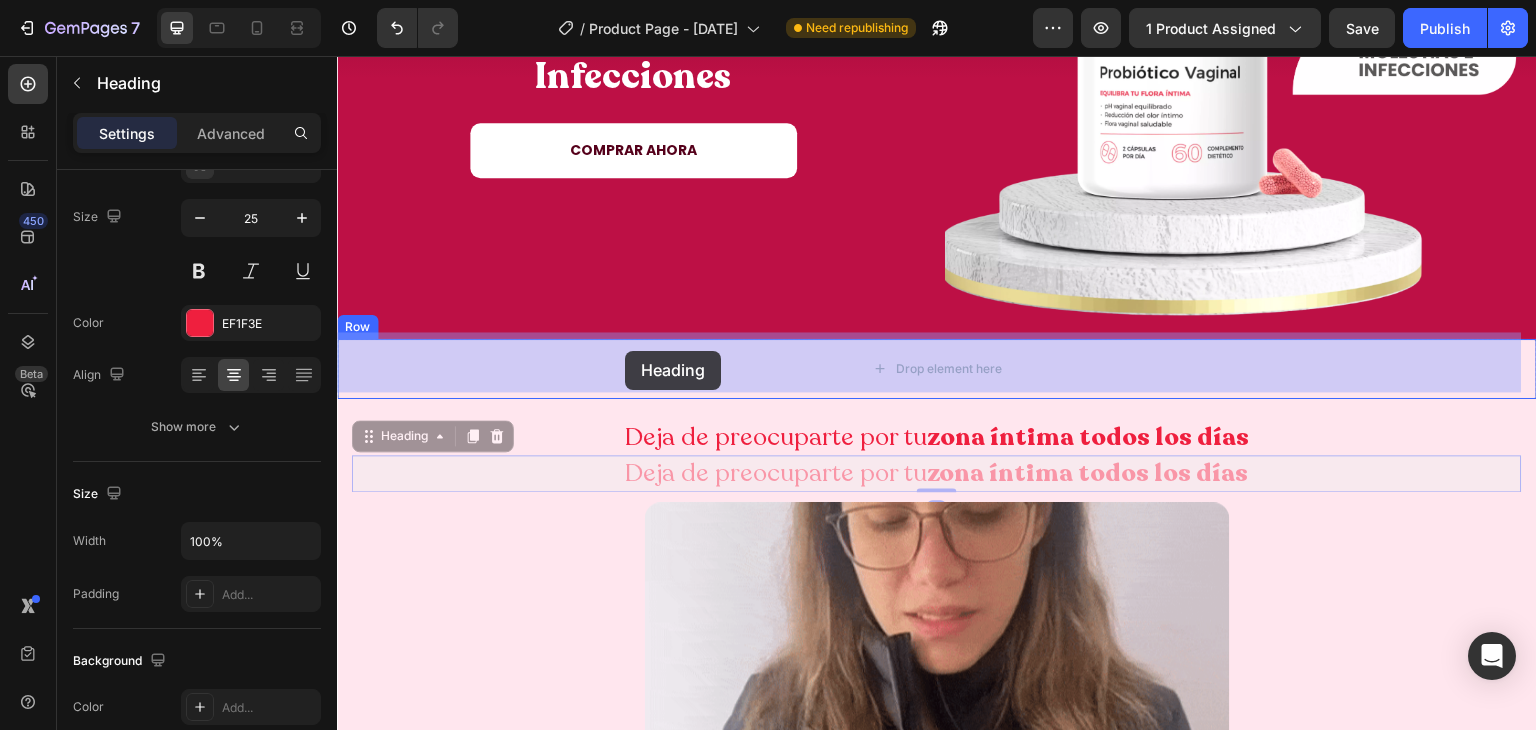drag, startPoint x: 404, startPoint y: 430, endPoint x: 625, endPoint y: 351, distance: 234.69554 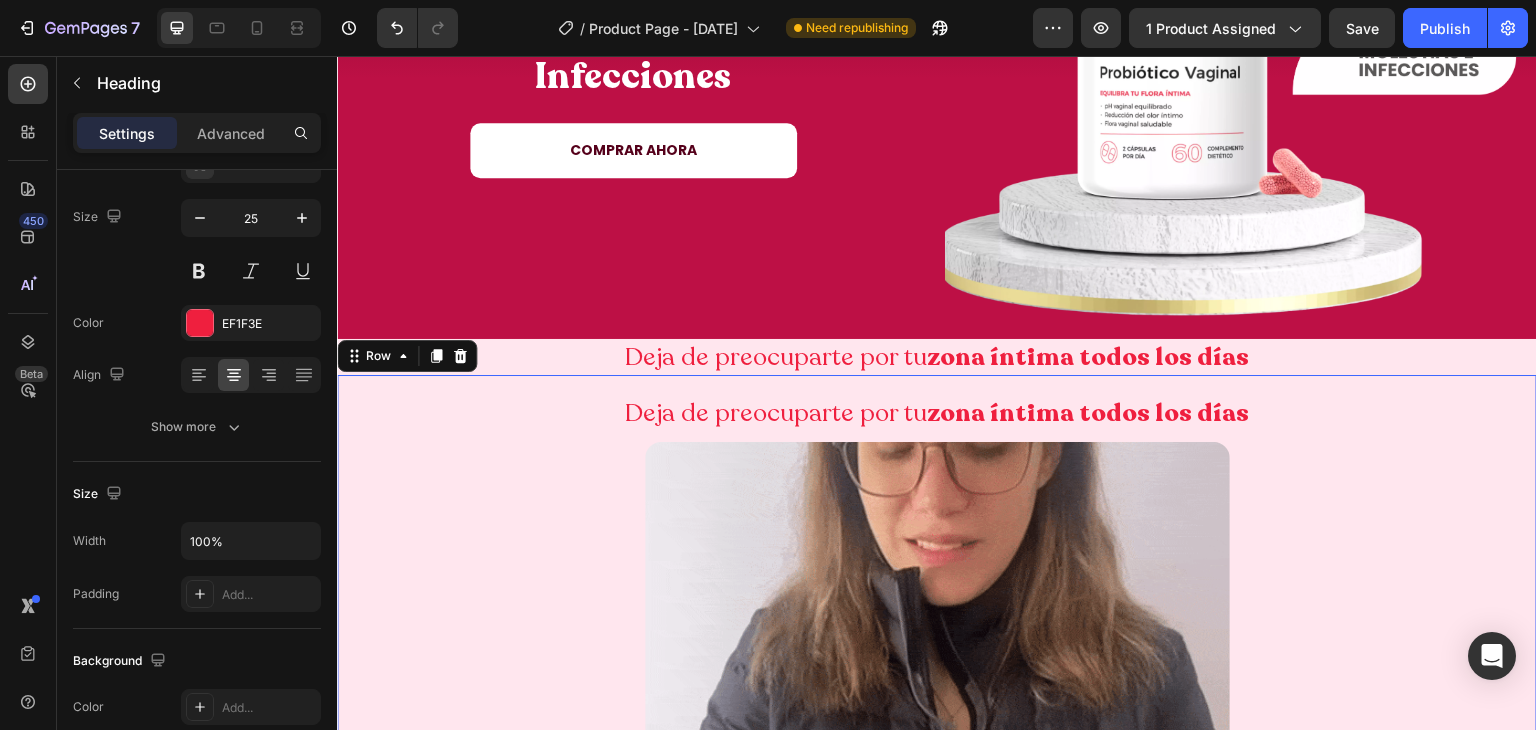 click on "Deja de preocuparte por tu  zona íntima todos los días Heading Image Reequilibra tu flora vaginal con  4 cepas de Lactobacillus  que inhiben bacterias dañinas, estabilizan tu pH y reducen el mal olor desde adentro. Heading Row   0" at bounding box center (937, 747) 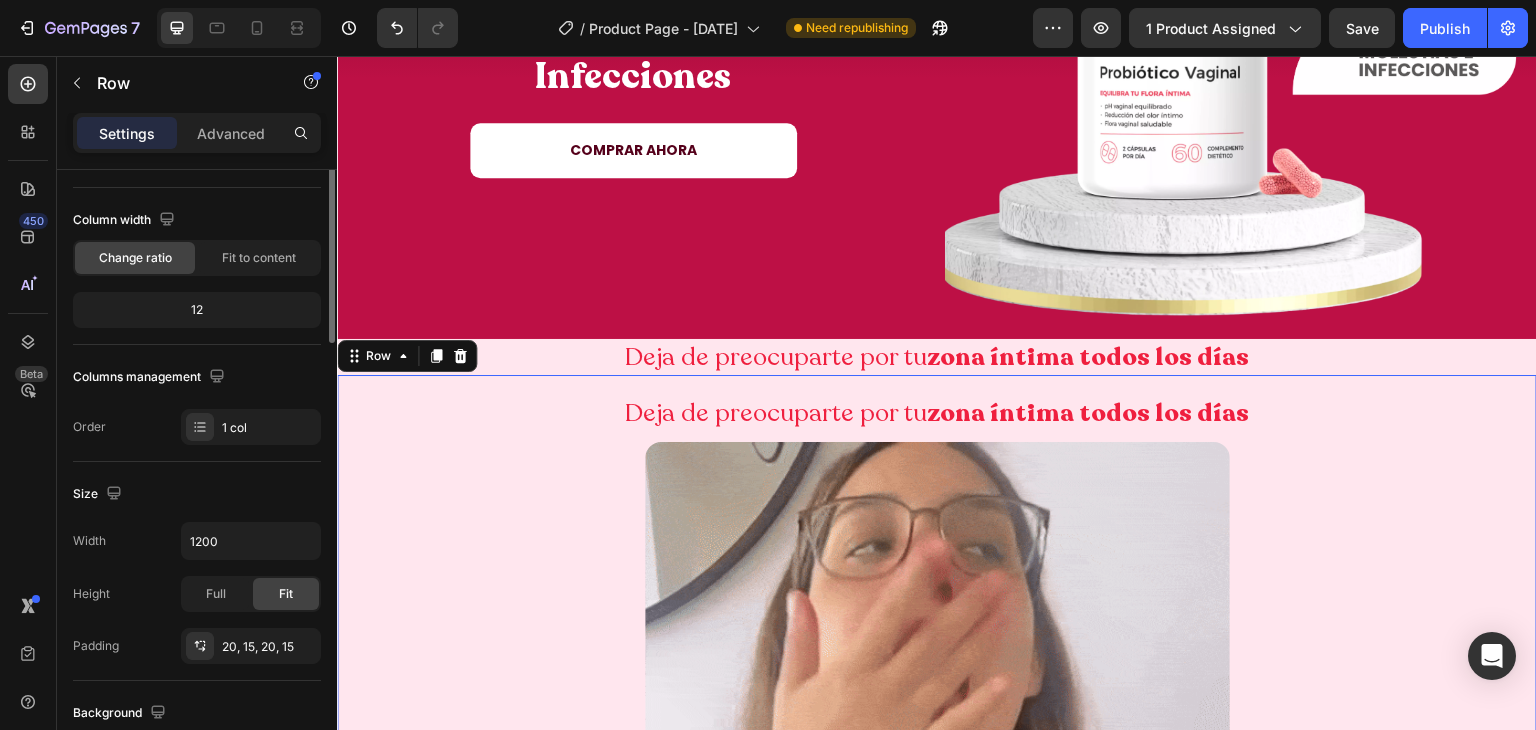 scroll, scrollTop: 0, scrollLeft: 0, axis: both 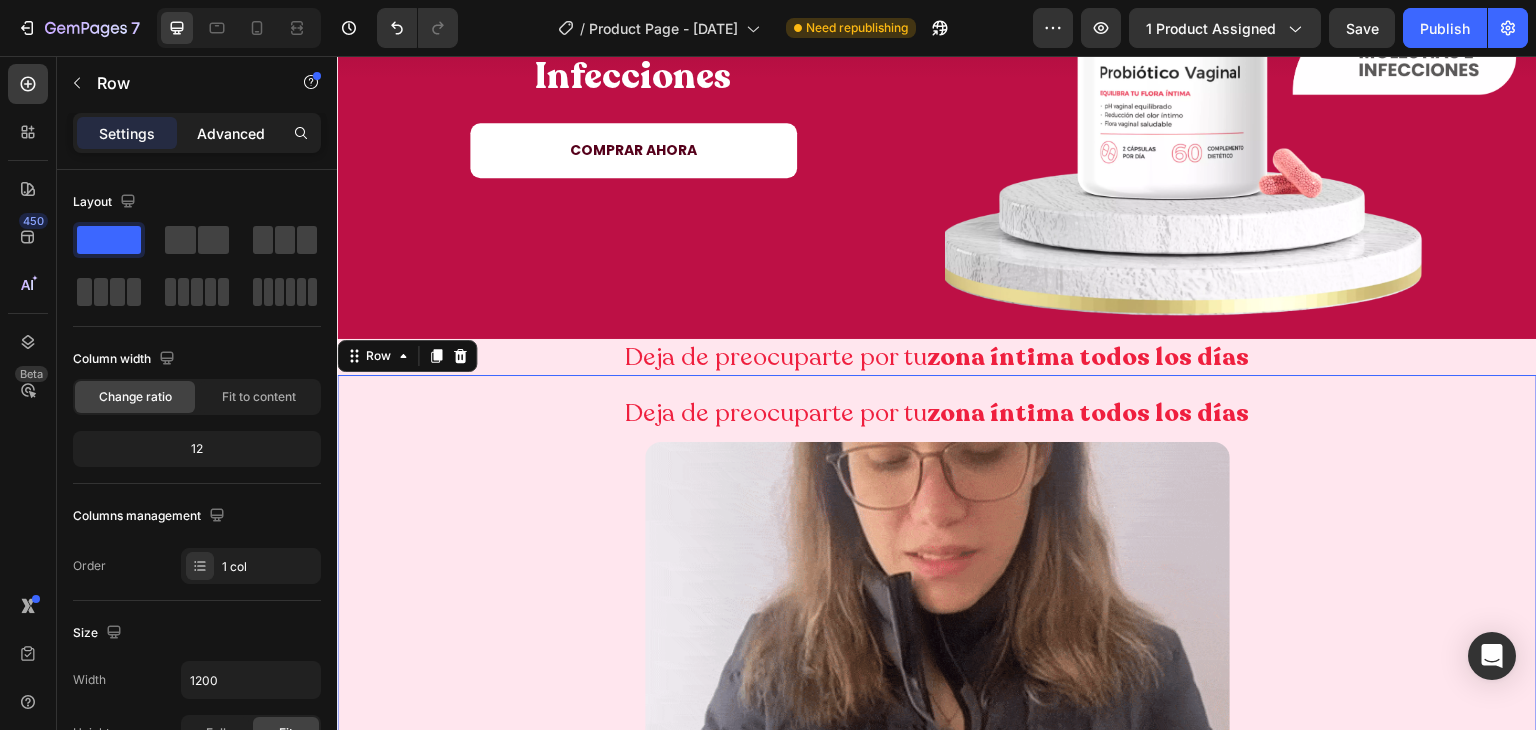 click on "Advanced" 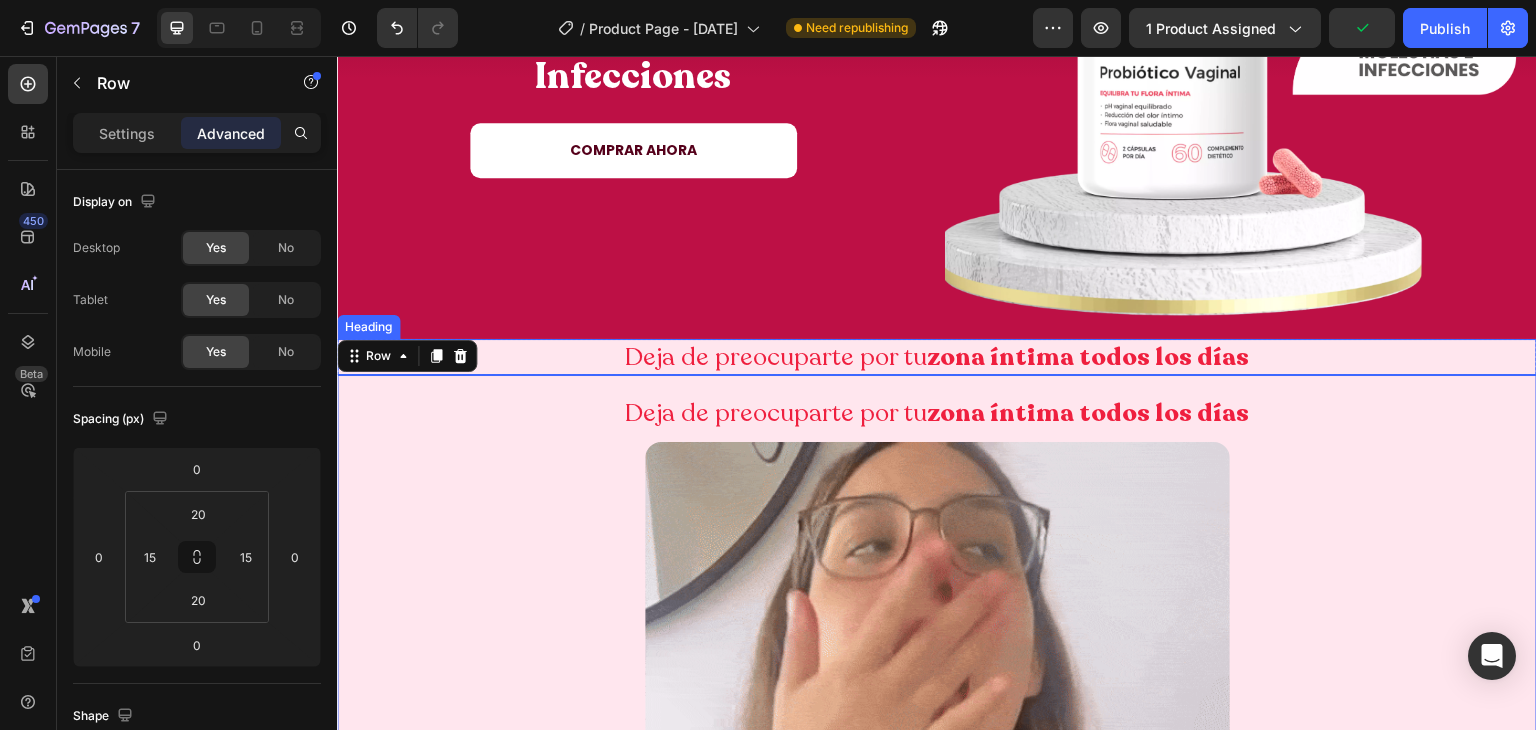 click on "Deja de preocuparte por tu  zona íntima todos los días" at bounding box center [937, 357] 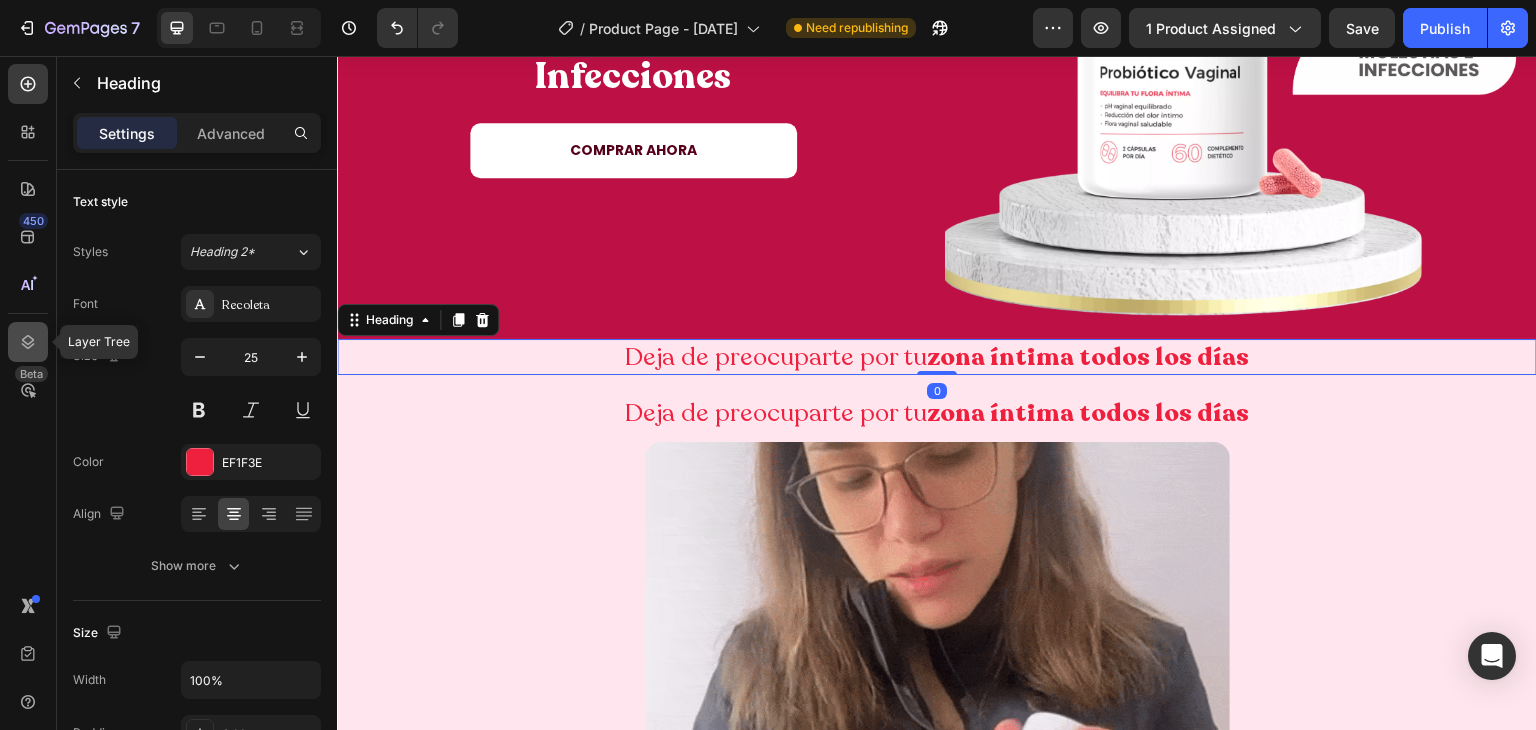 click 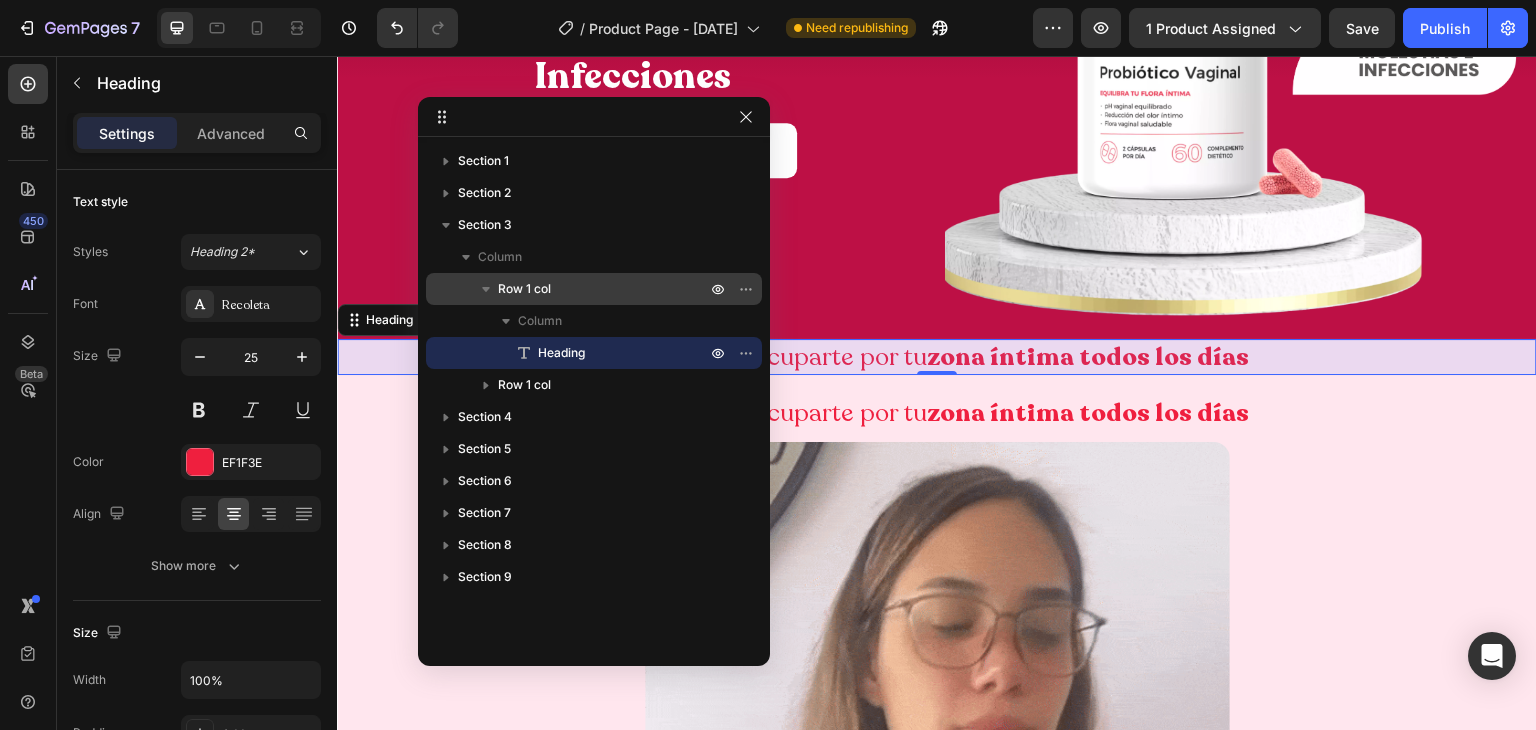 click on "Row 1 col" at bounding box center (604, 289) 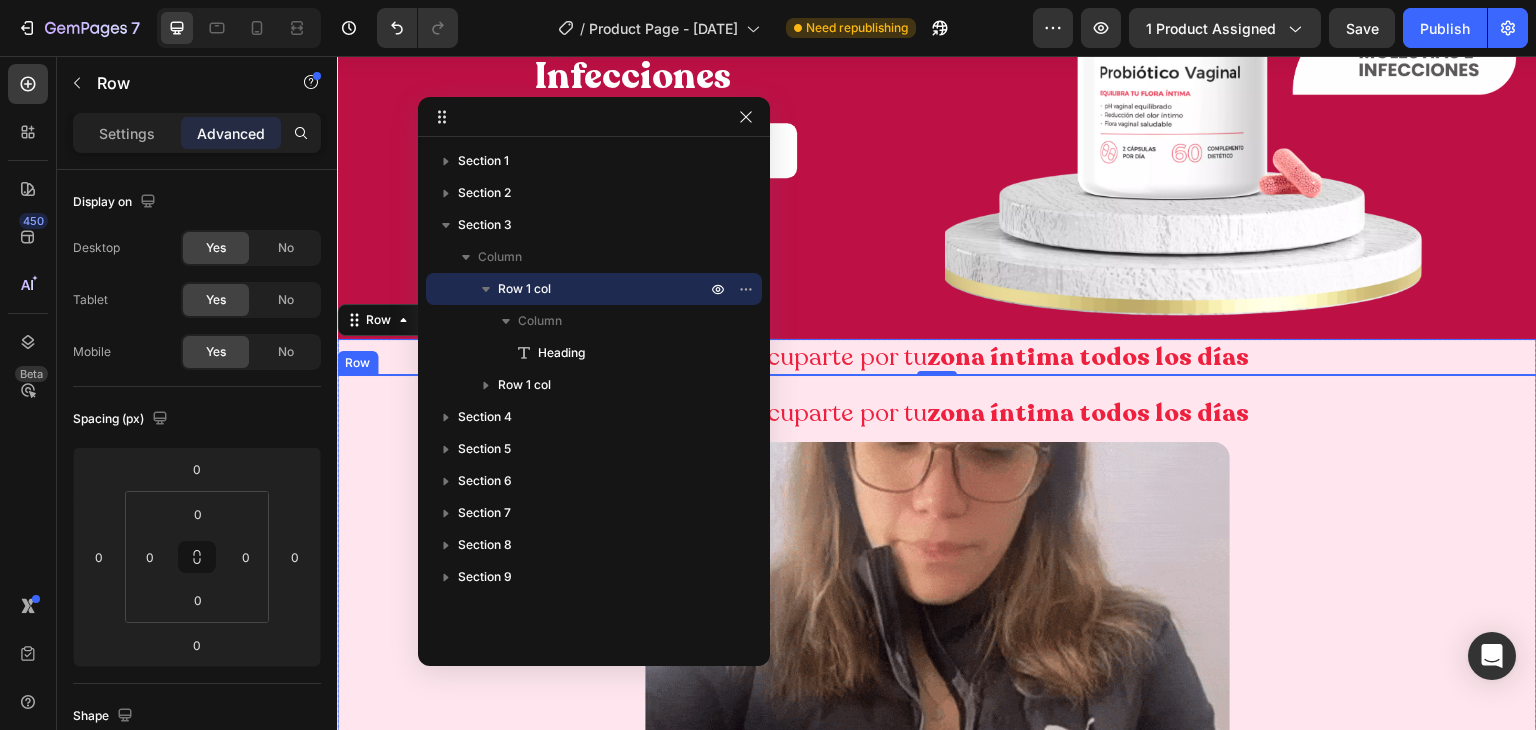 click on "Deja de preocuparte por tu  zona íntima todos los días Heading Image Reequilibra tu flora vaginal con  4 cepas de Lactobacillus  que inhiben bacterias dañinas, estabilizan tu pH y reducen el mal olor desde adentro. Heading Row" at bounding box center [937, 747] 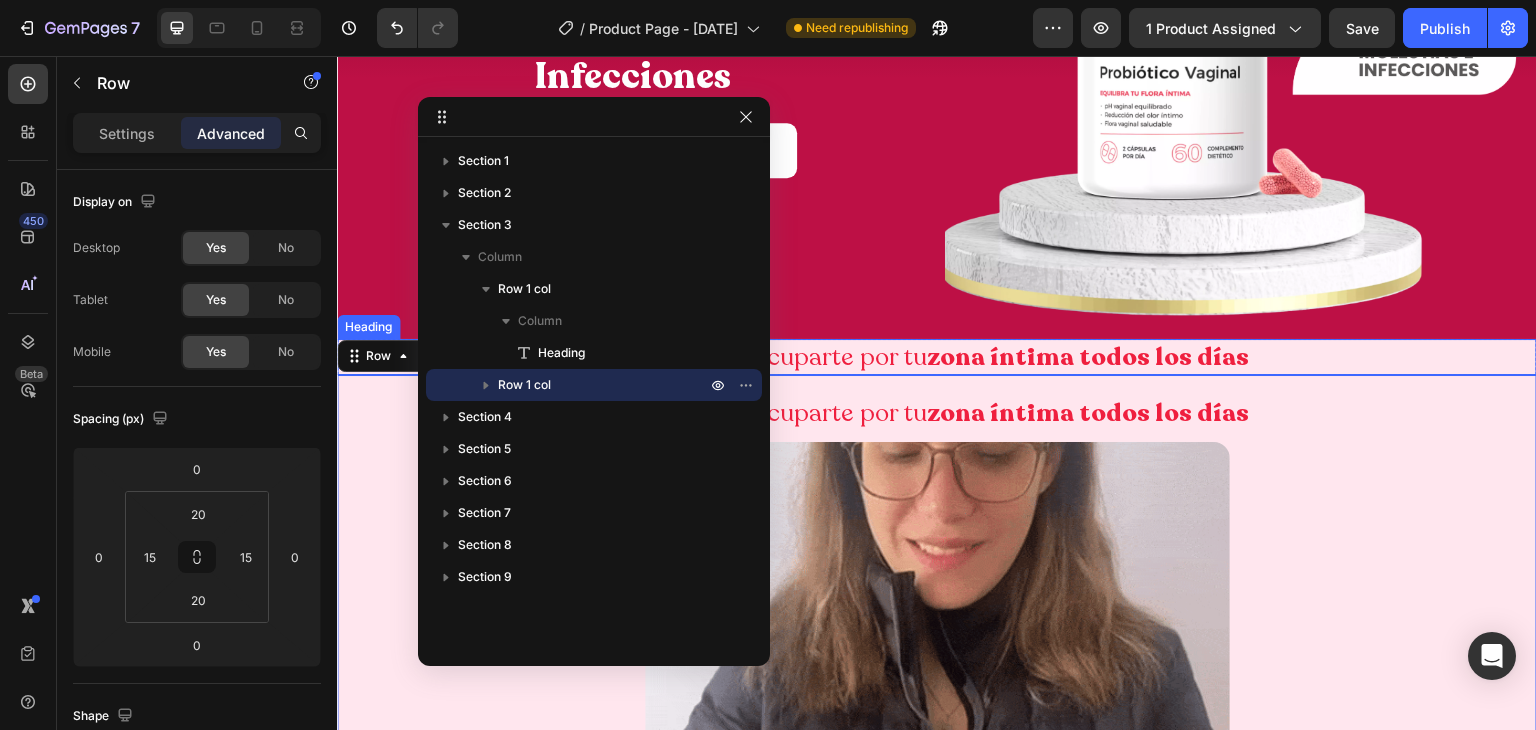 click on "Deja de preocuparte por tu  zona íntima todos los días" at bounding box center (937, 357) 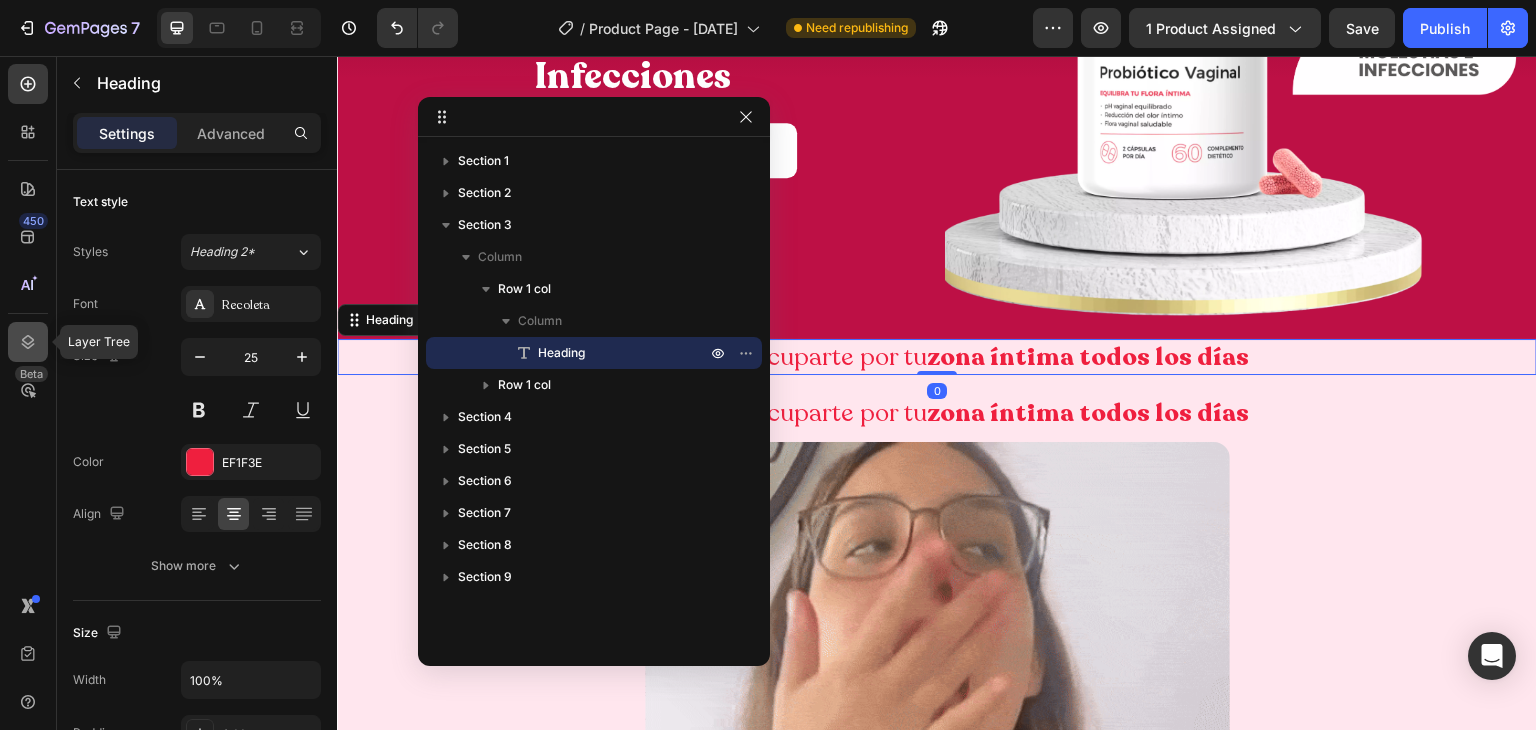 click 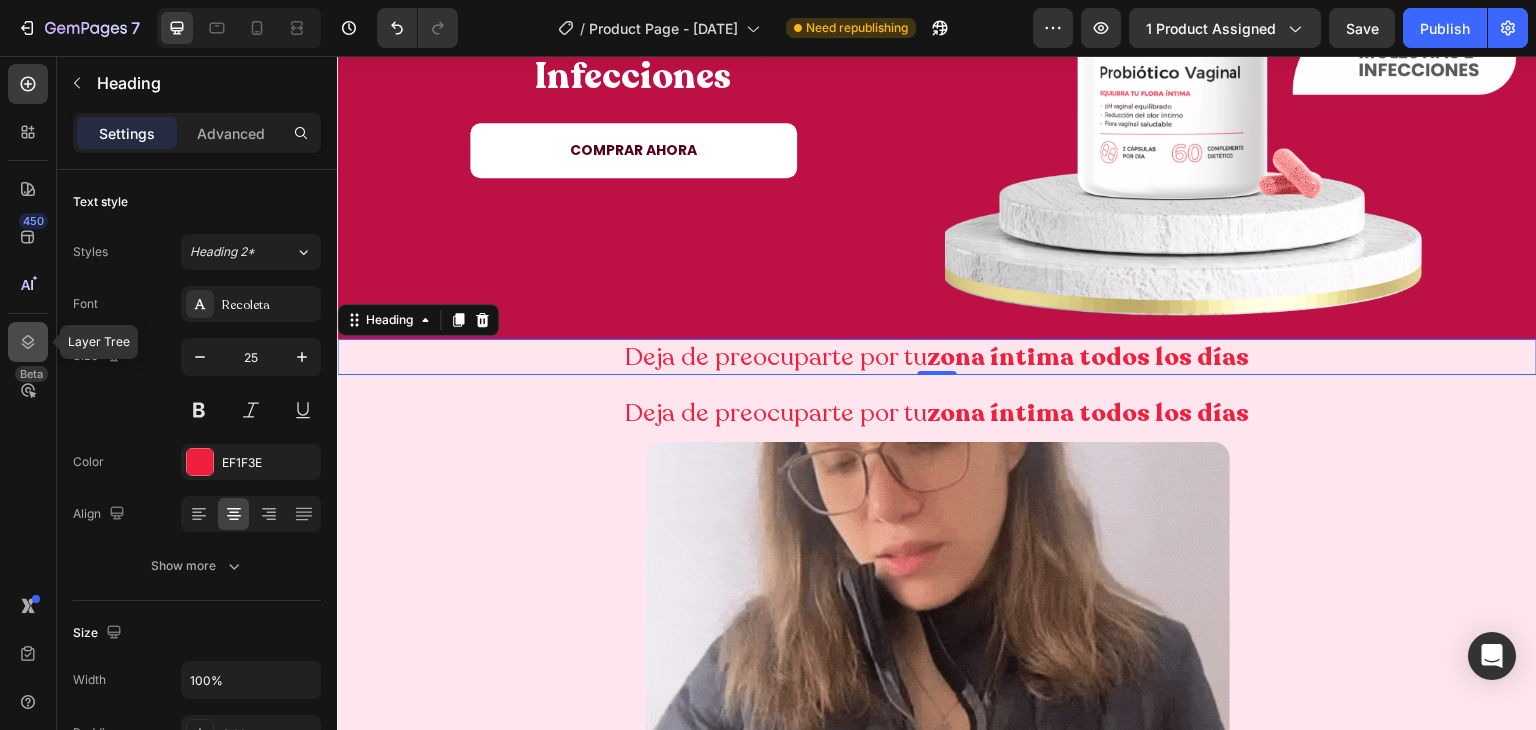 click 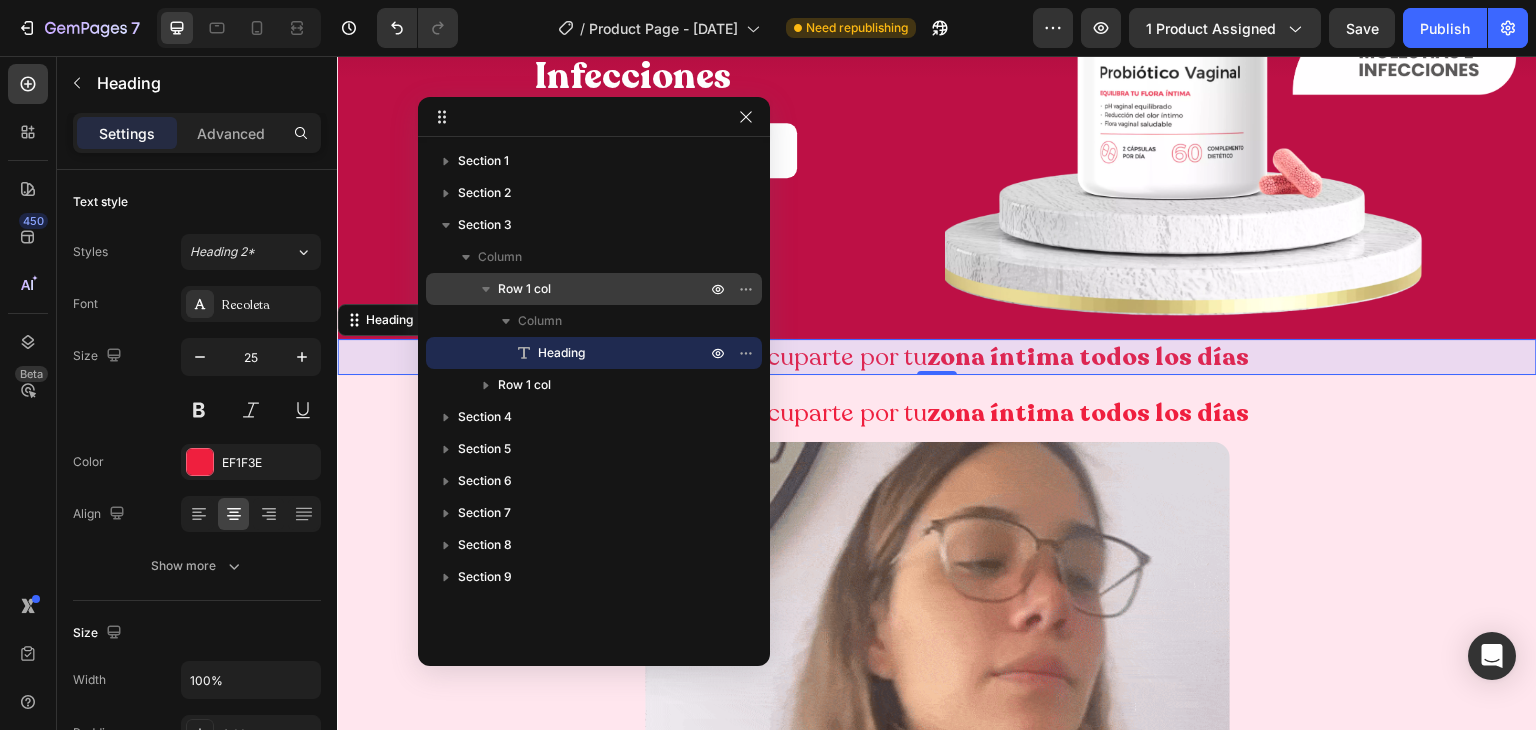 click on "Row 1 col" at bounding box center (524, 289) 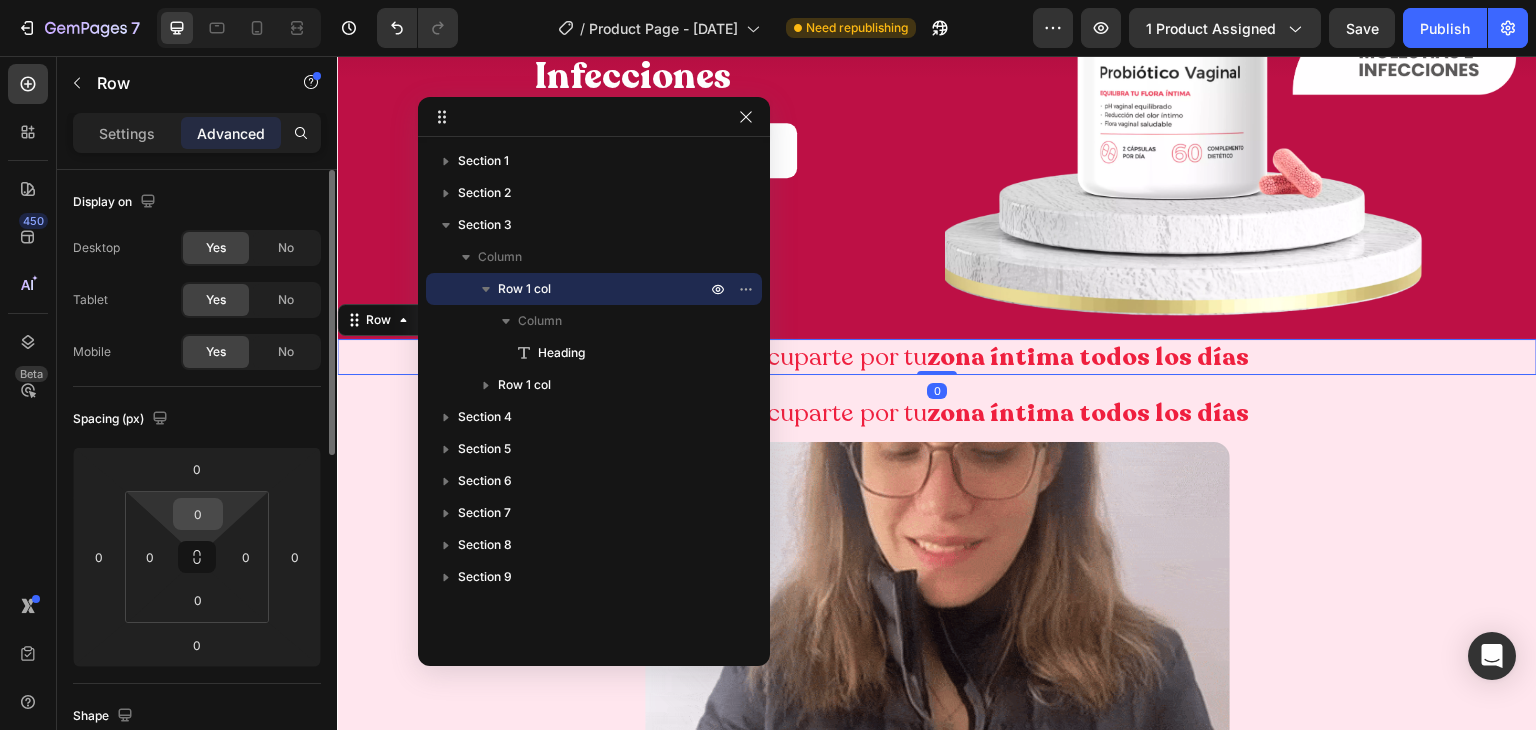click on "0" at bounding box center (198, 514) 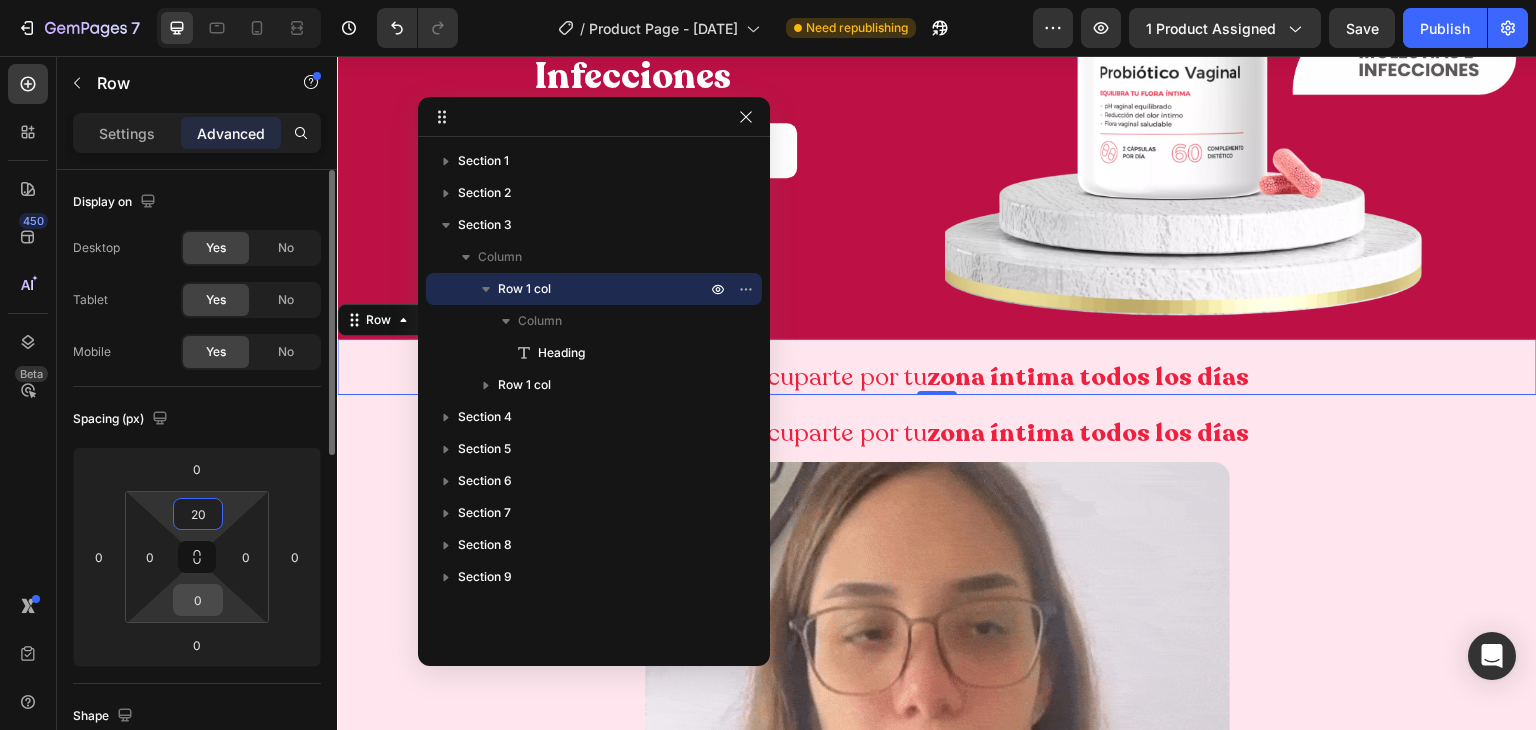 type on "20" 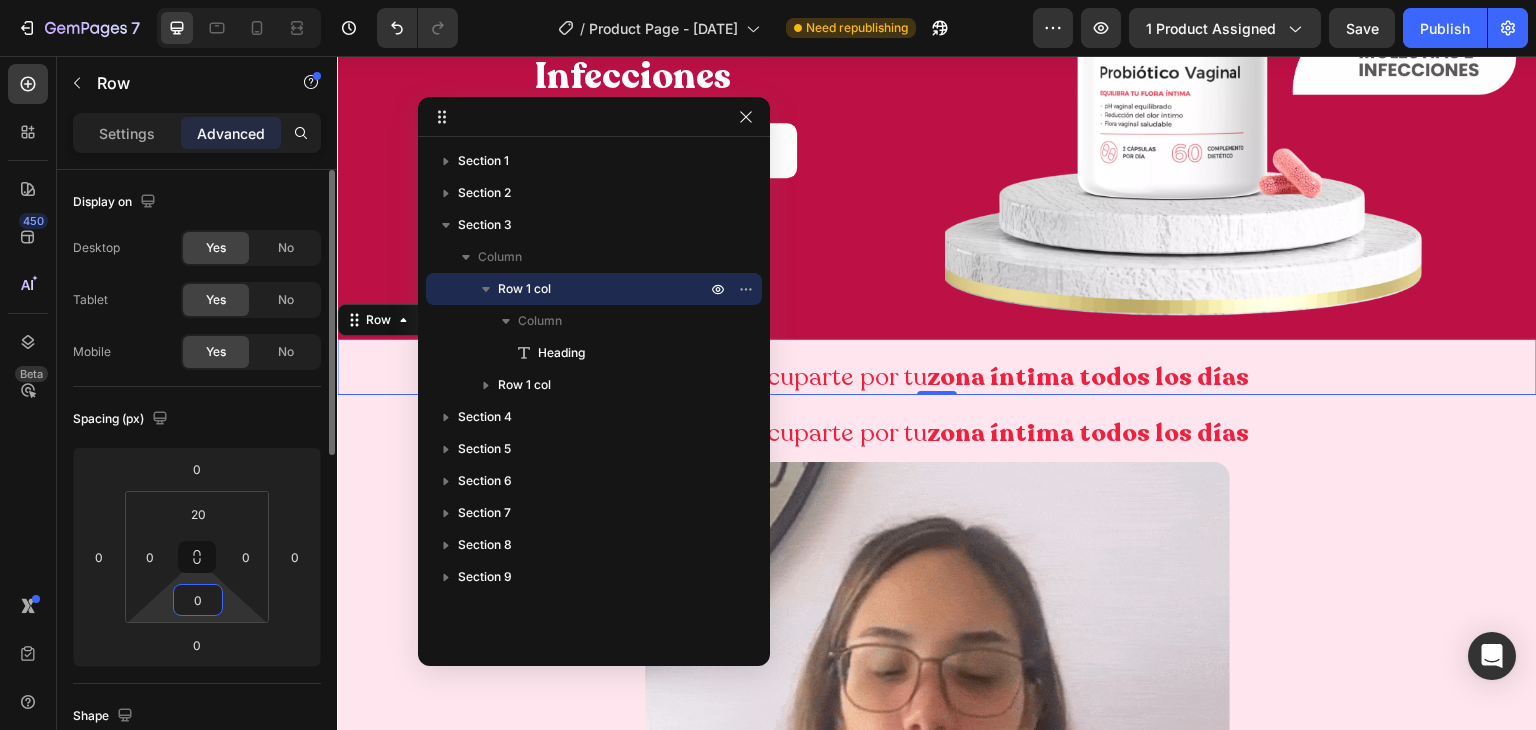 click on "0" at bounding box center (198, 600) 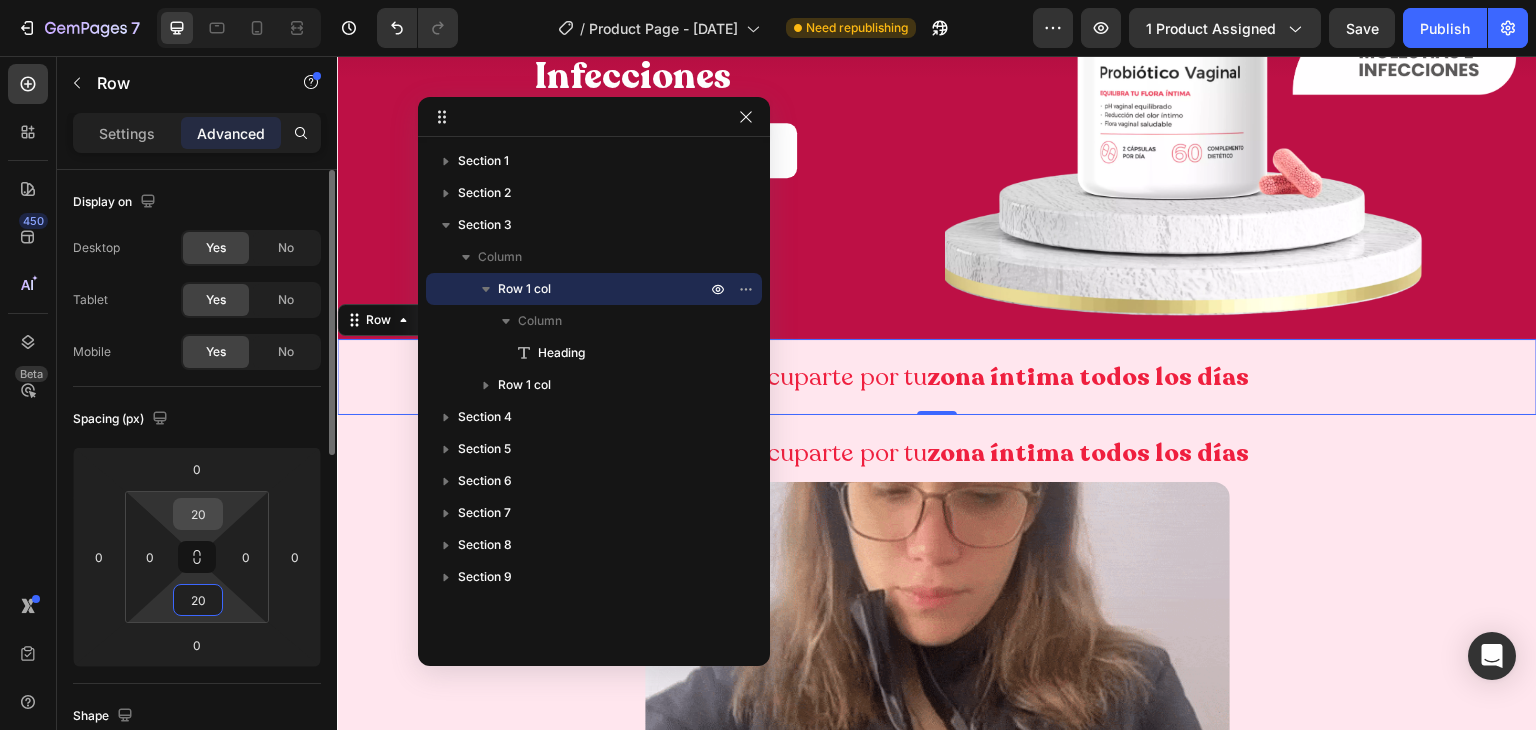 type on "20" 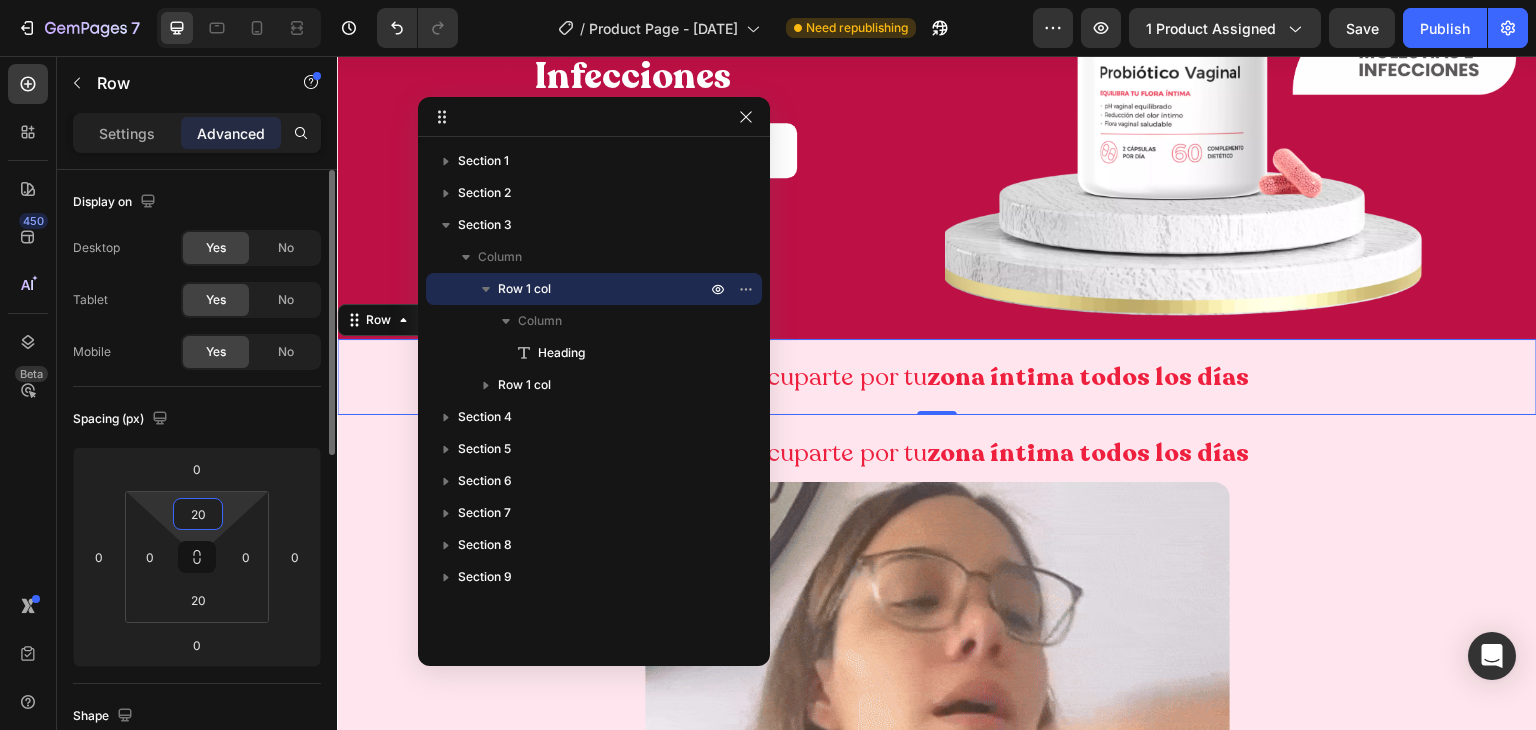 click on "20" at bounding box center [198, 514] 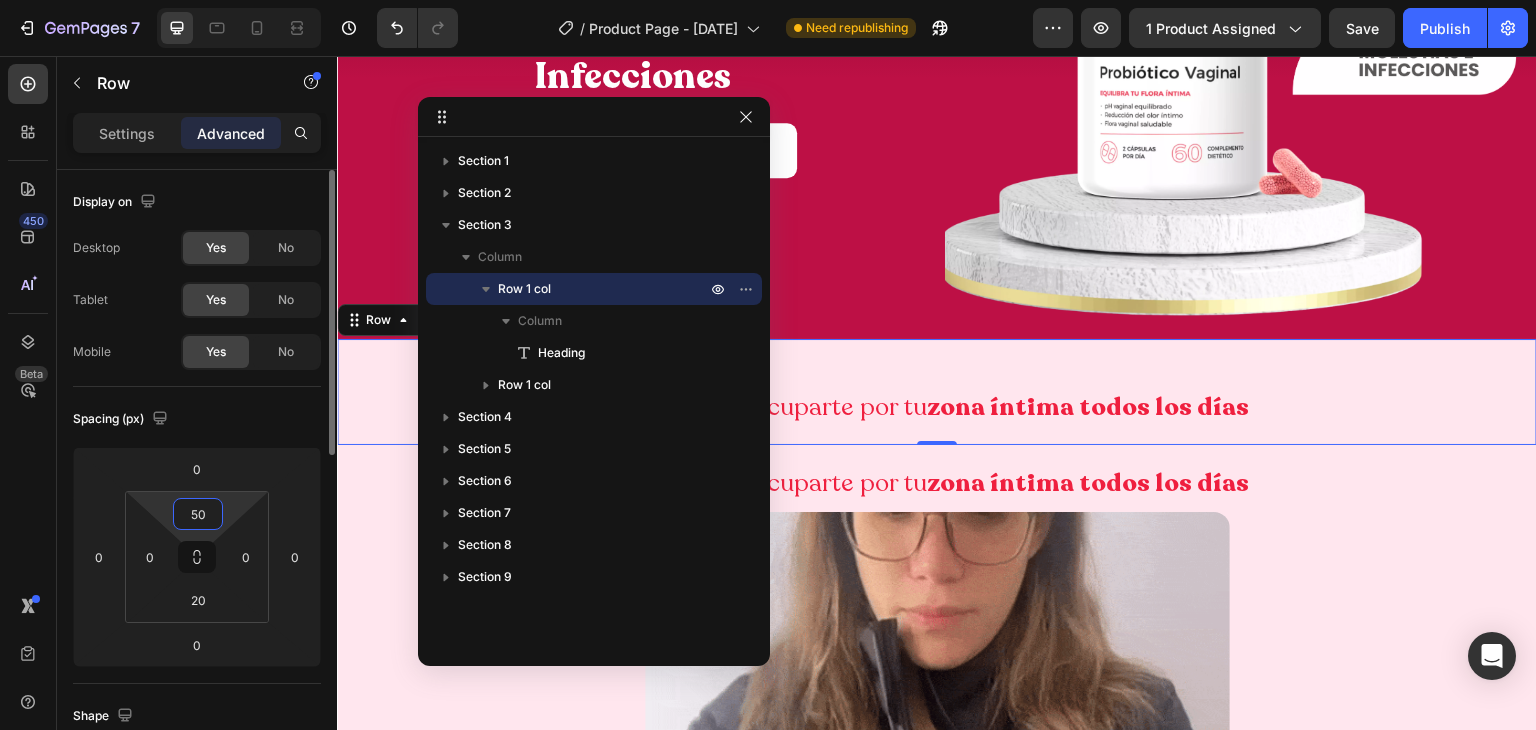 type on "5" 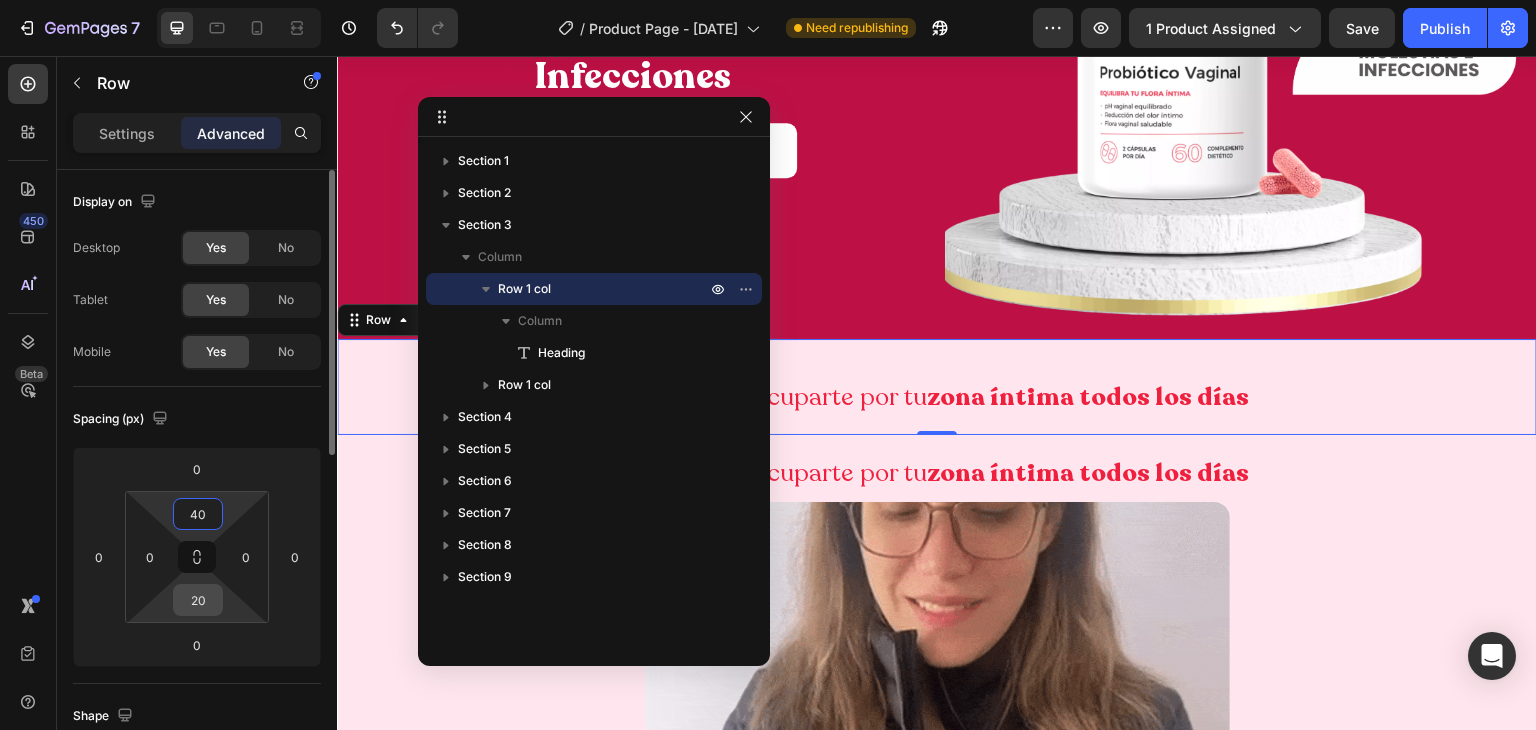 type on "40" 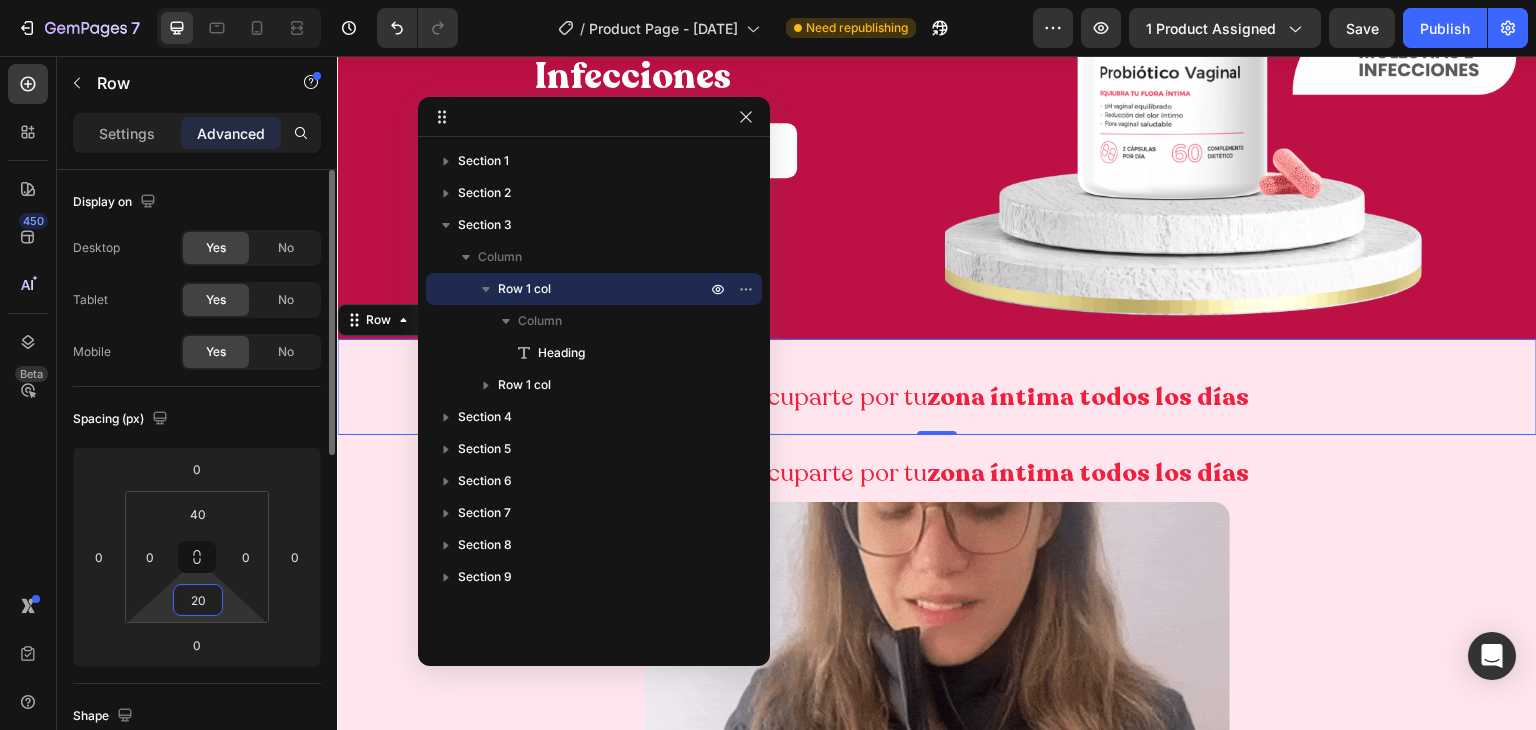 click on "20" at bounding box center [198, 600] 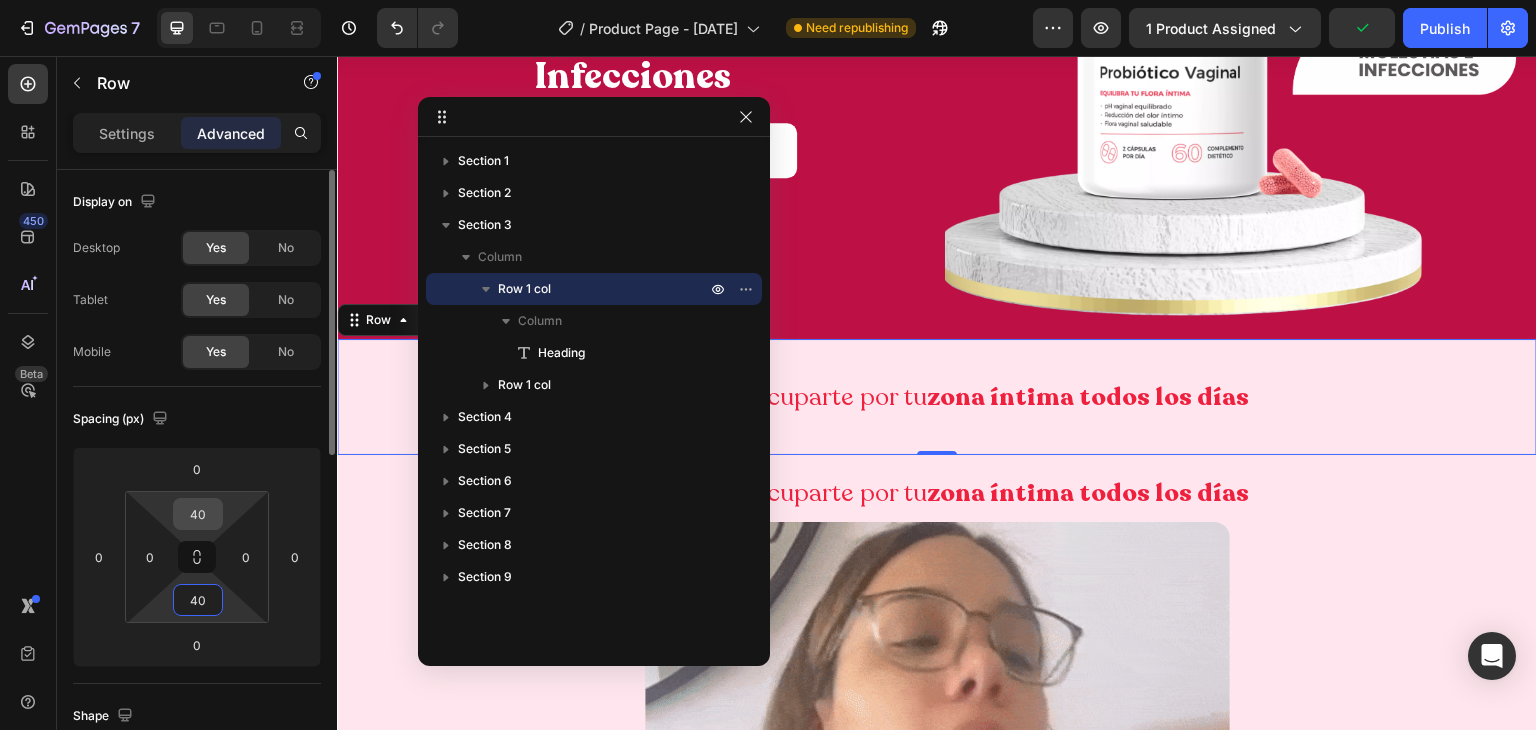 type on "40" 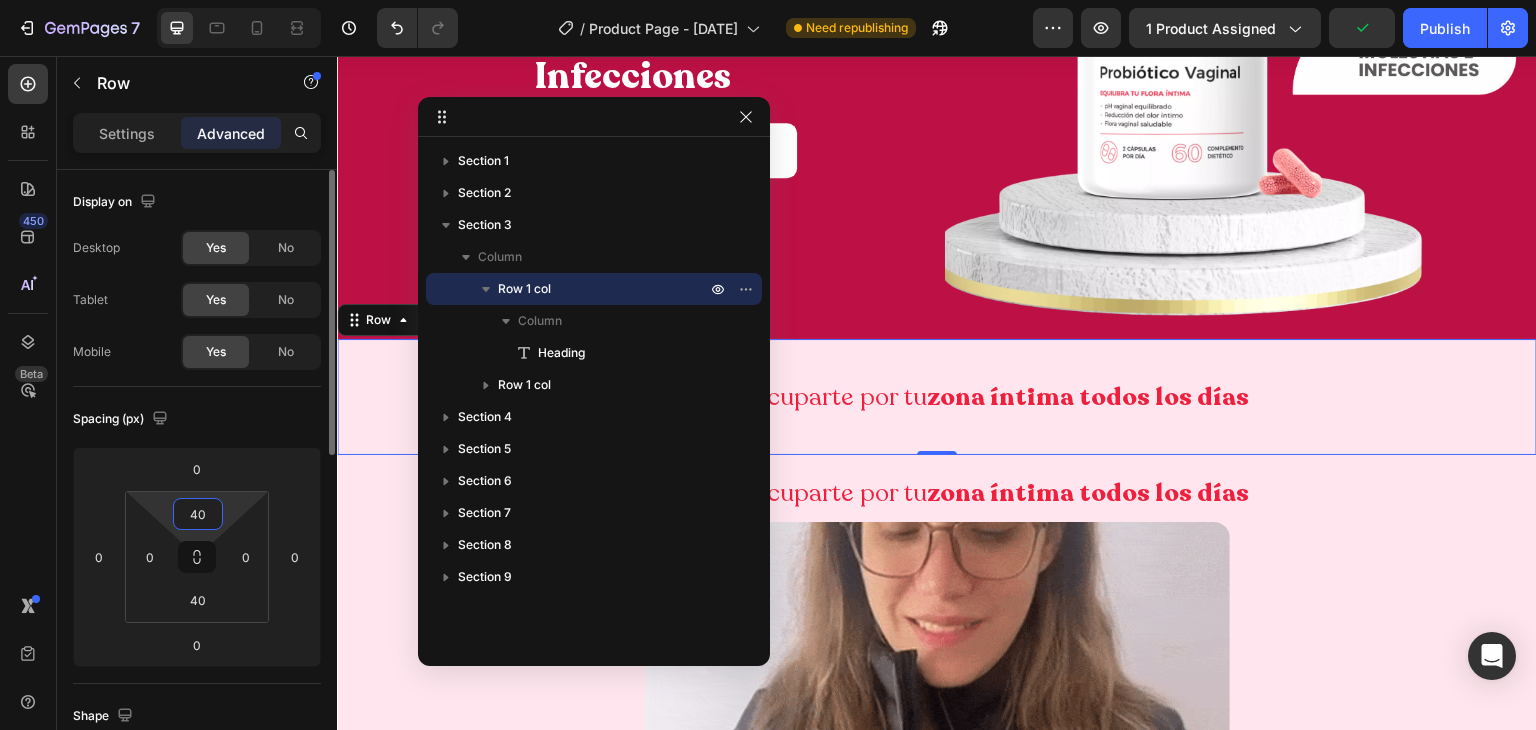 click on "40" at bounding box center [198, 514] 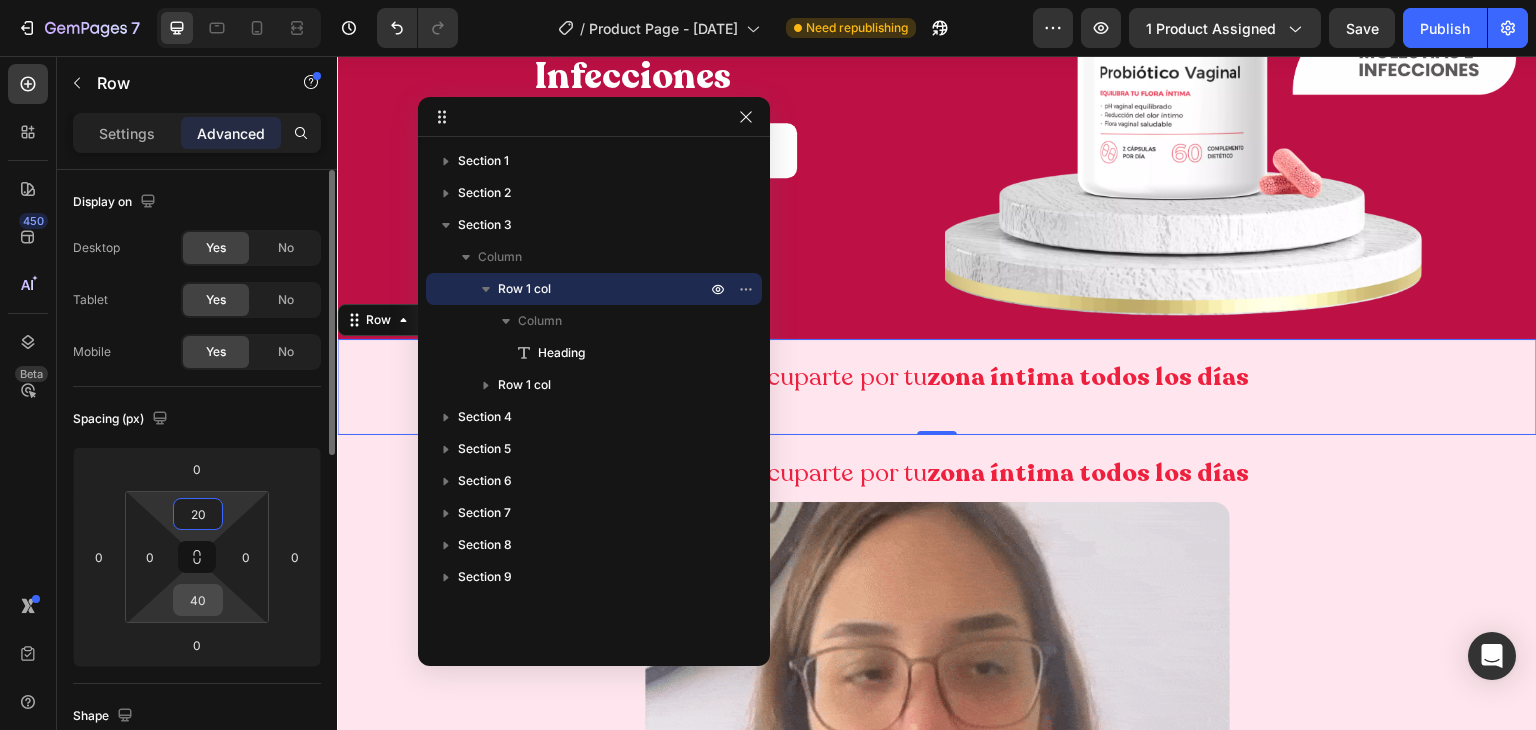 type on "20" 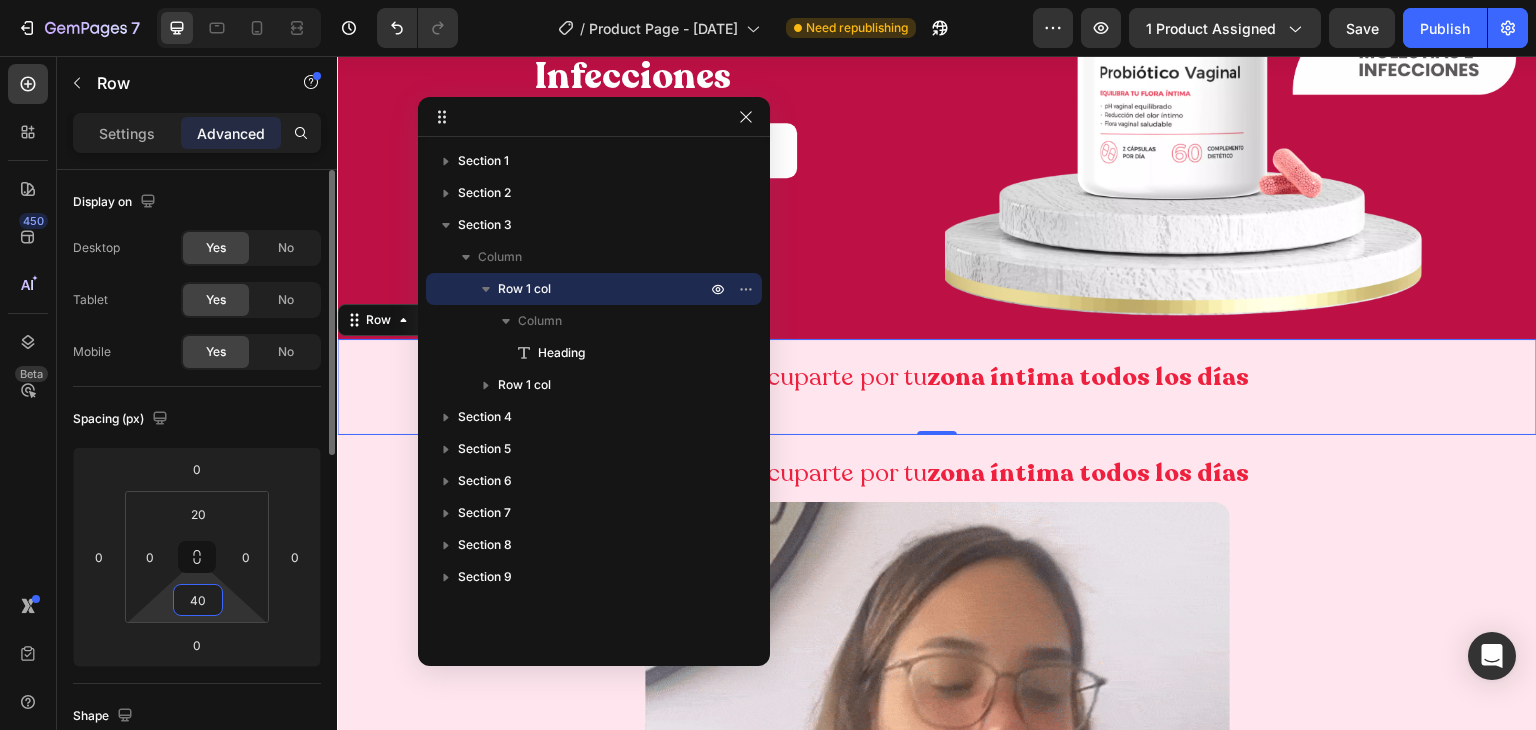 click on "40" at bounding box center [198, 600] 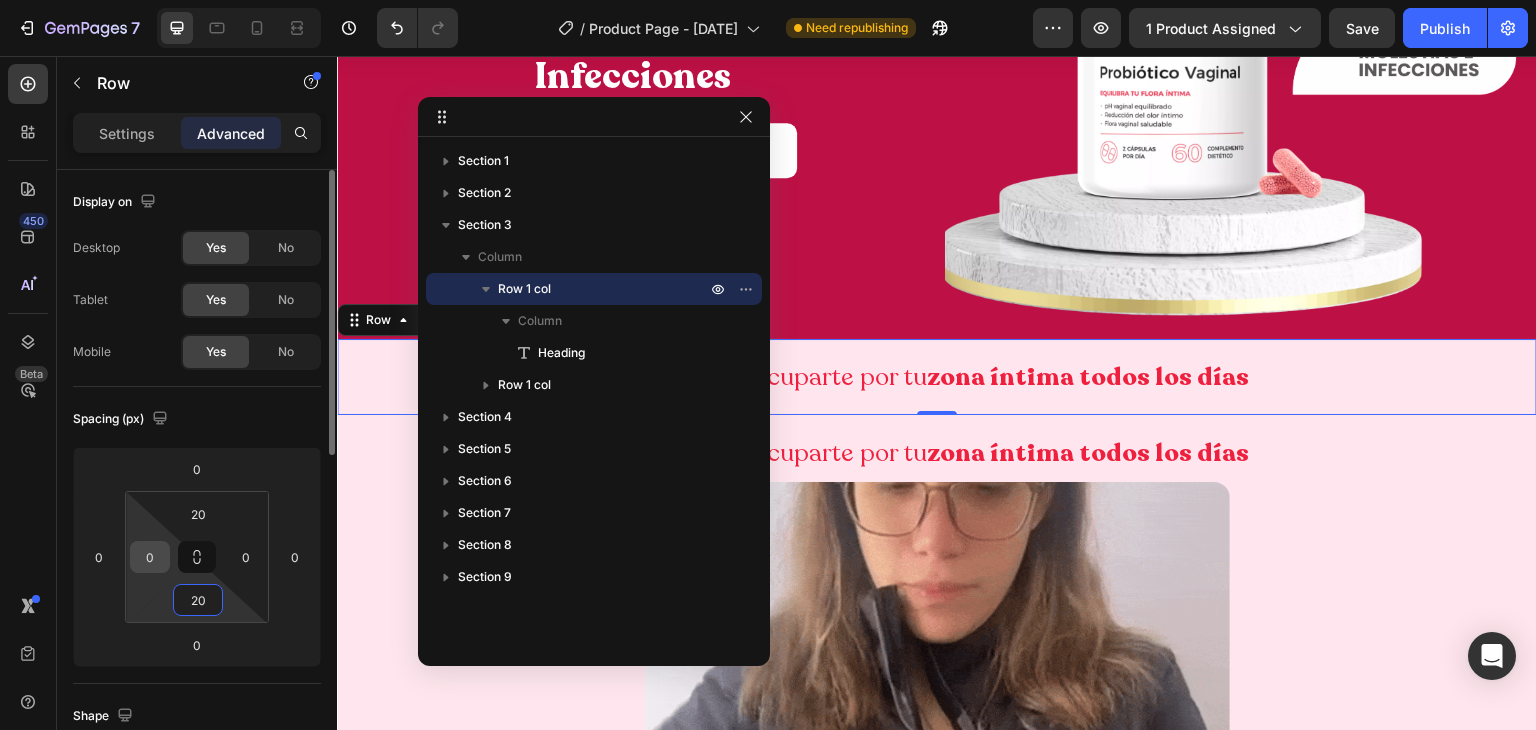type on "20" 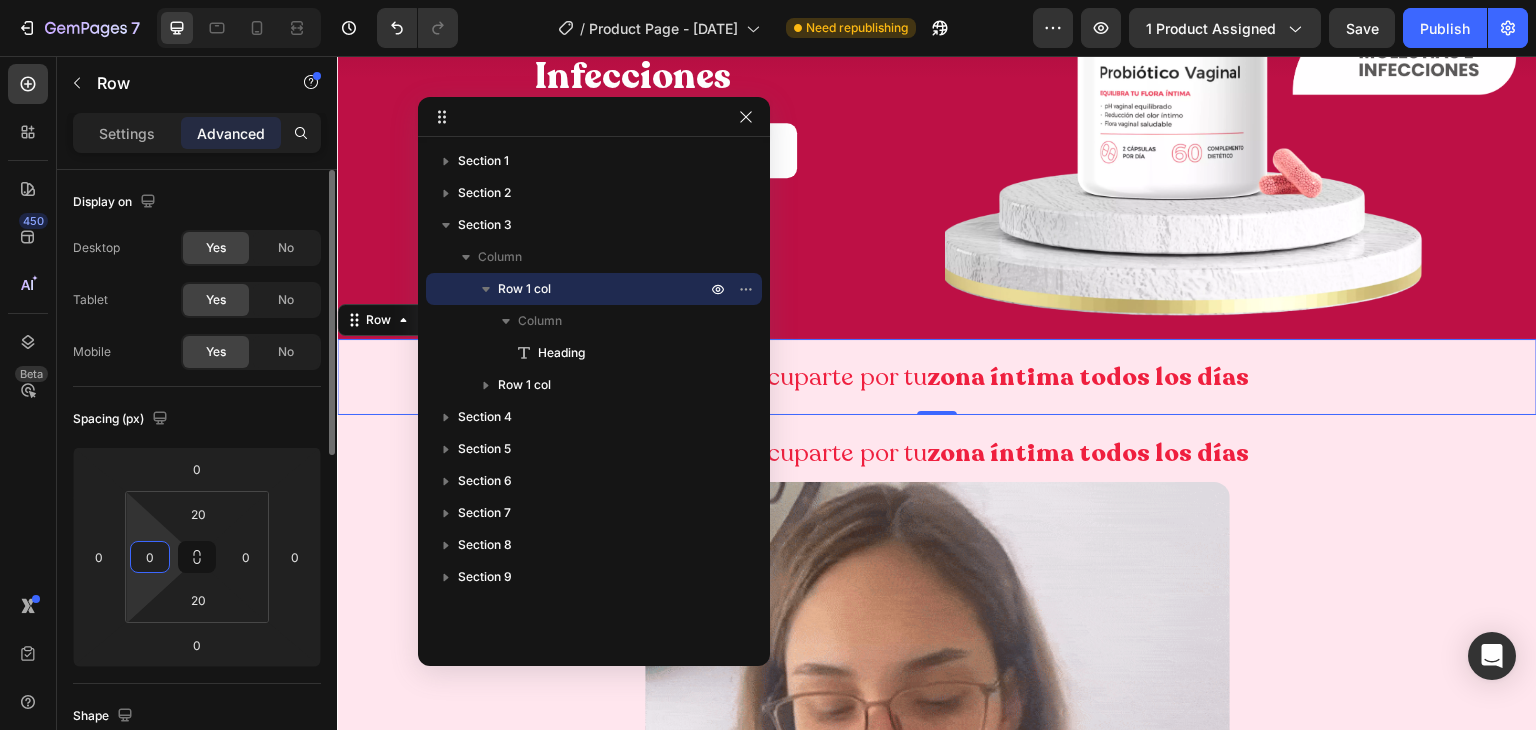 click on "0" at bounding box center (150, 557) 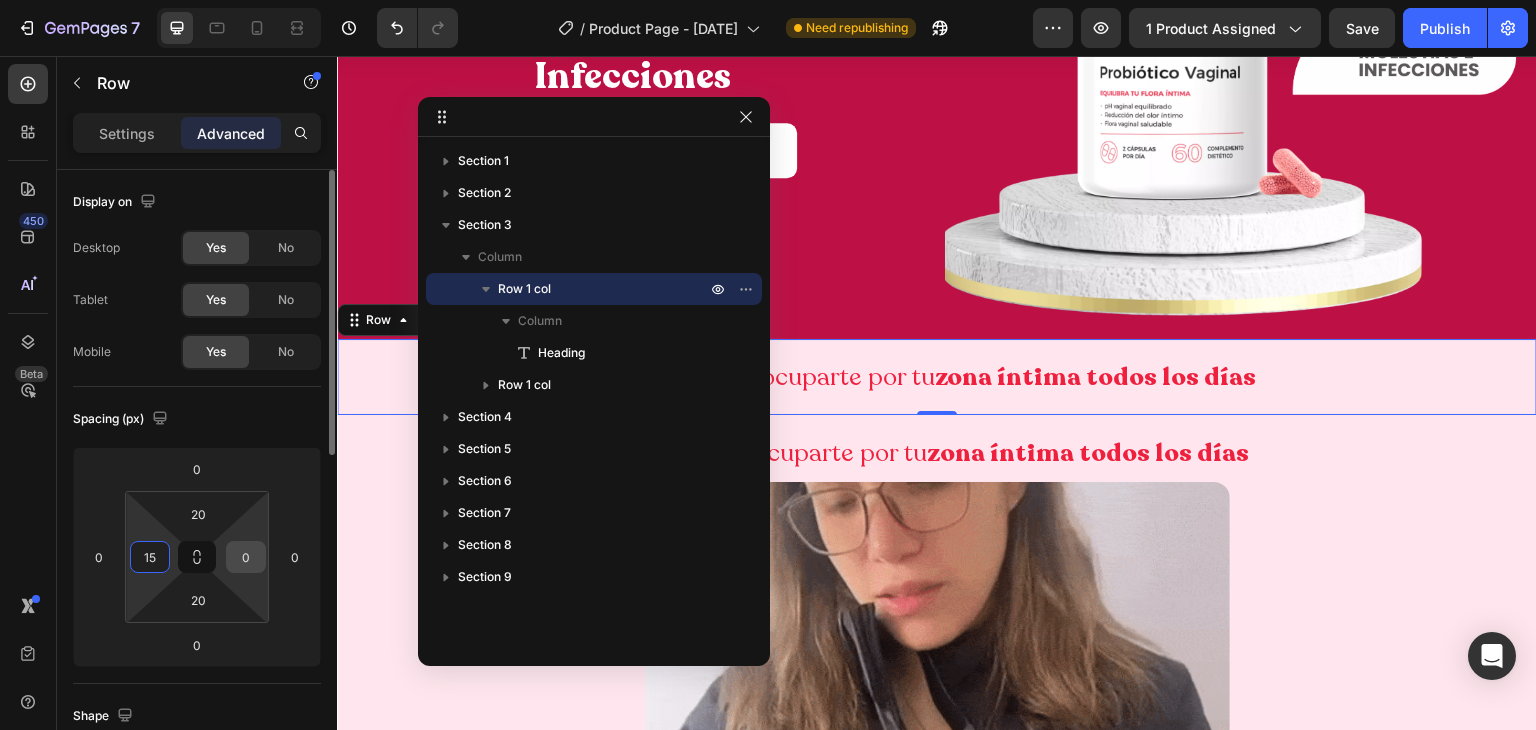 type on "15" 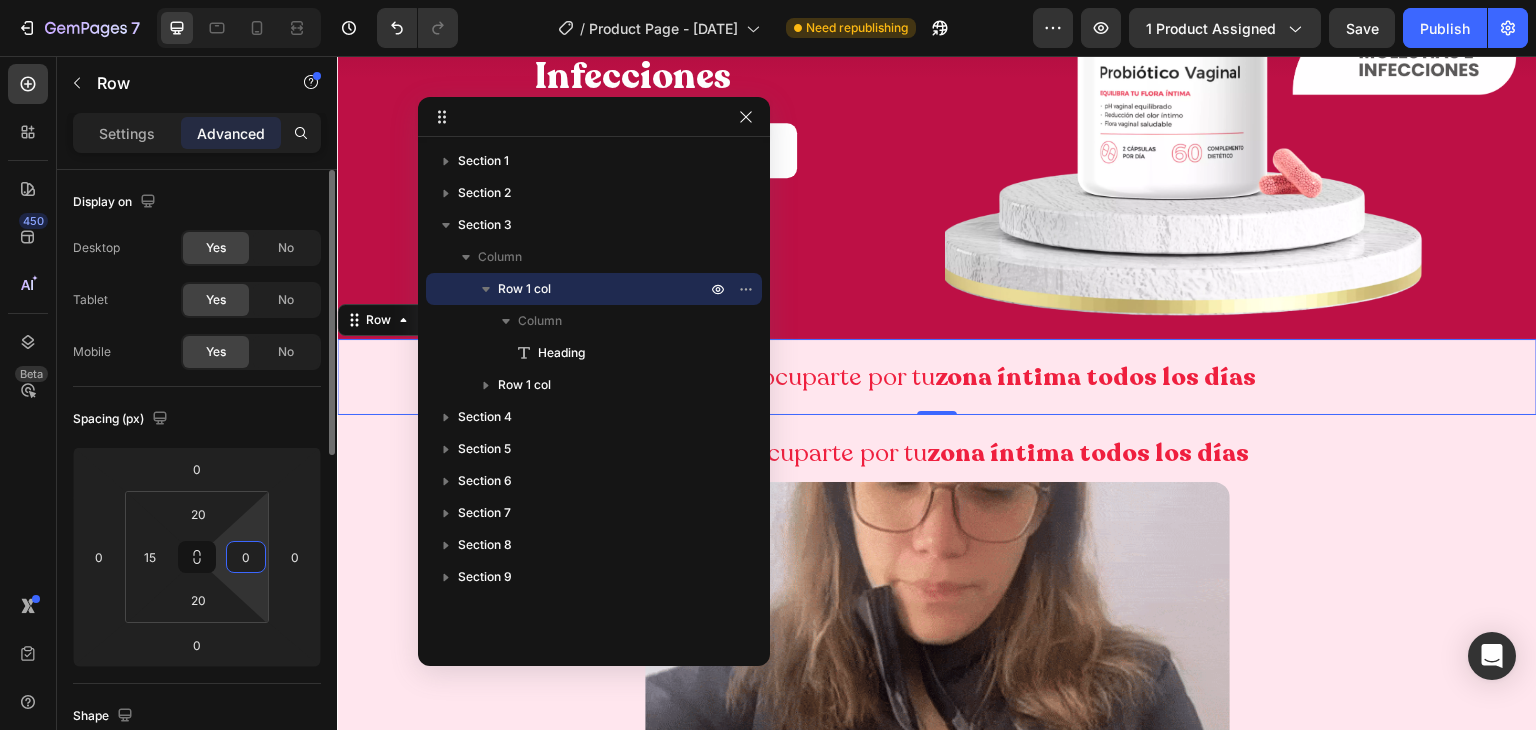 click on "0" at bounding box center [246, 557] 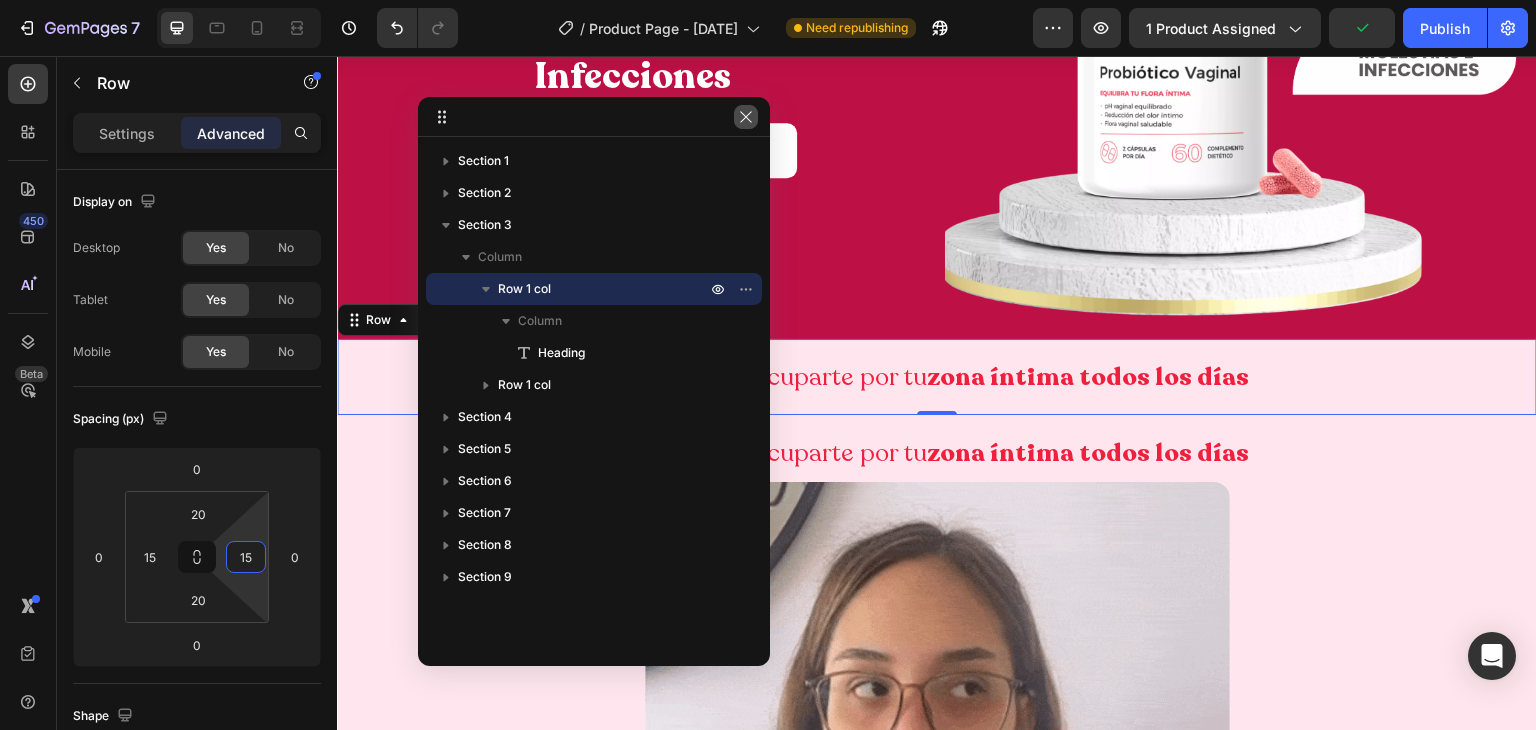 type on "15" 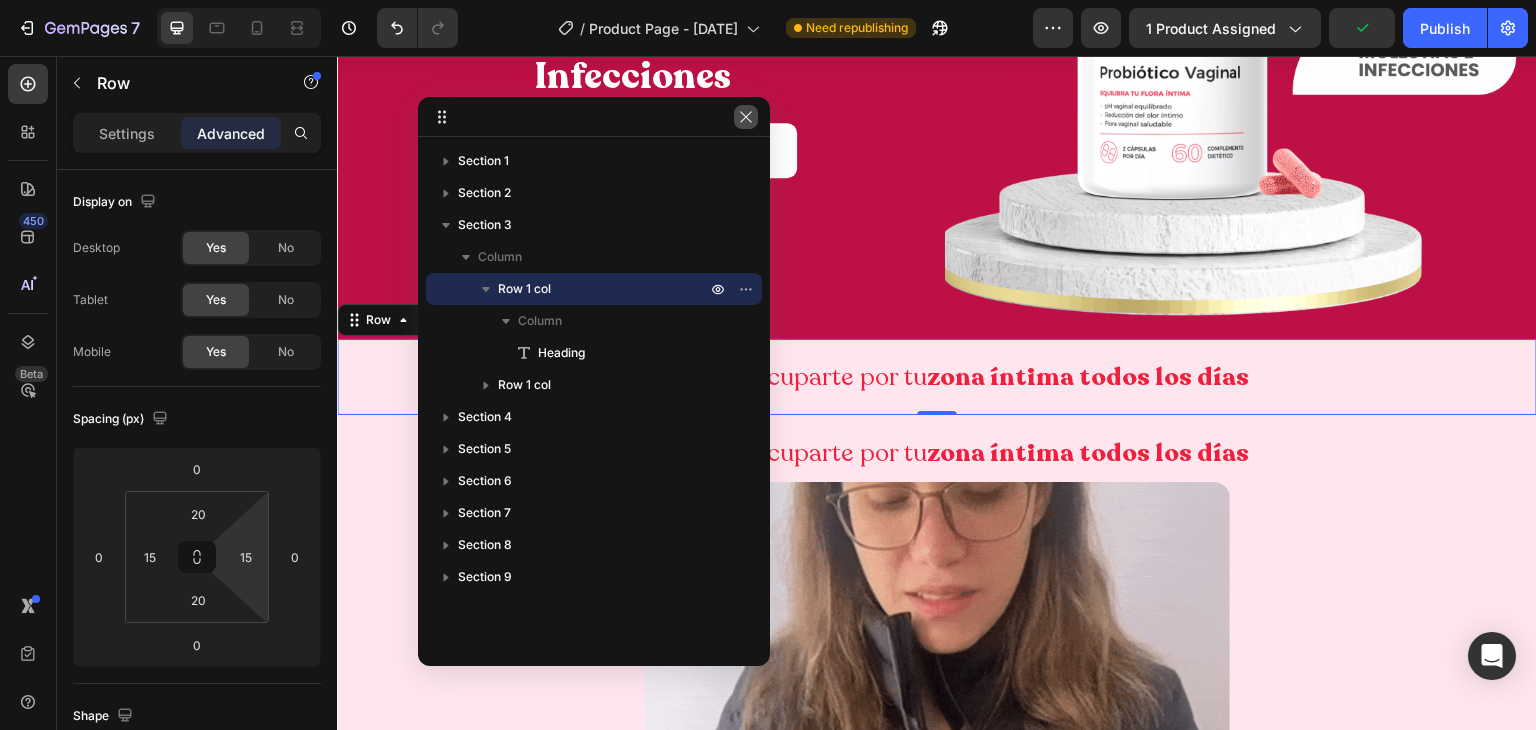 click 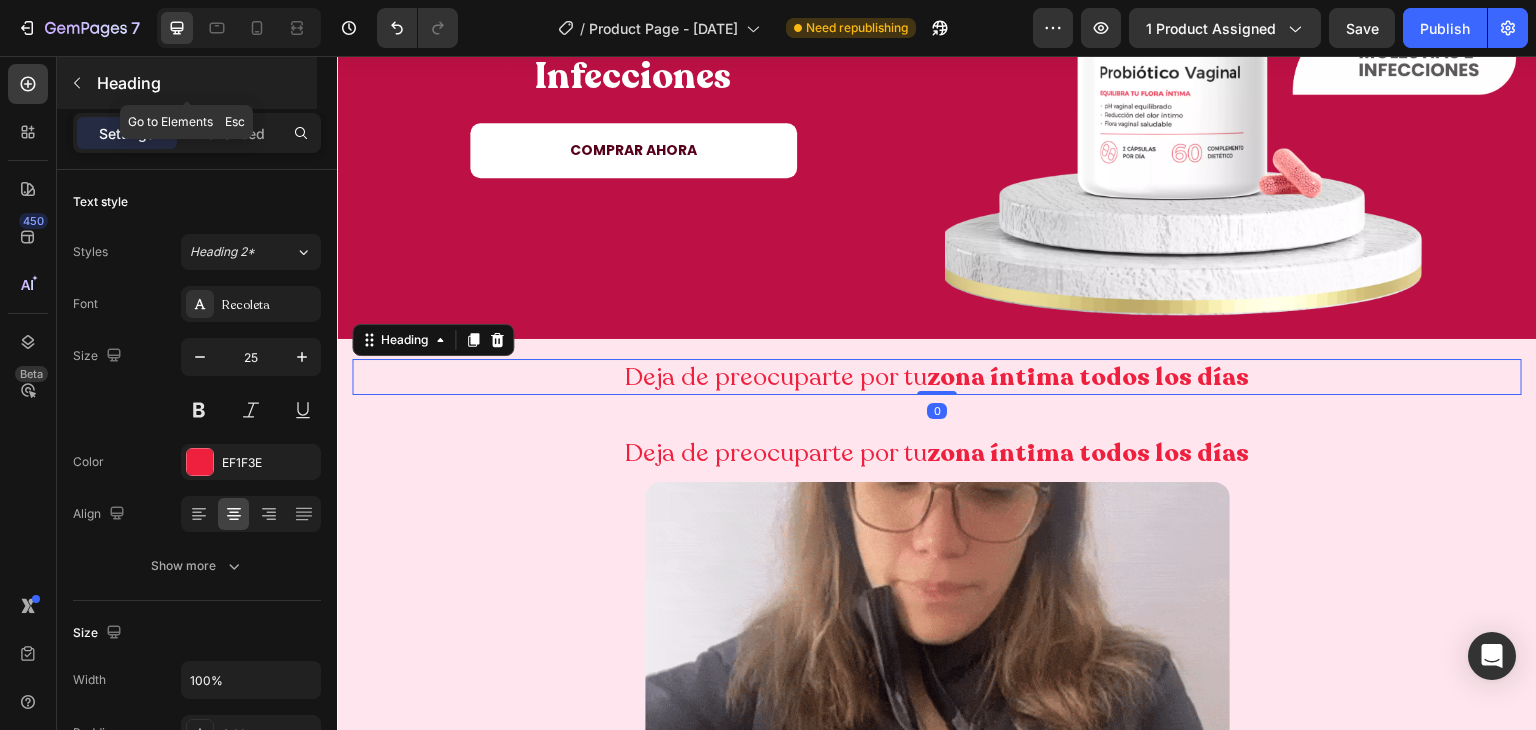 click at bounding box center [77, 83] 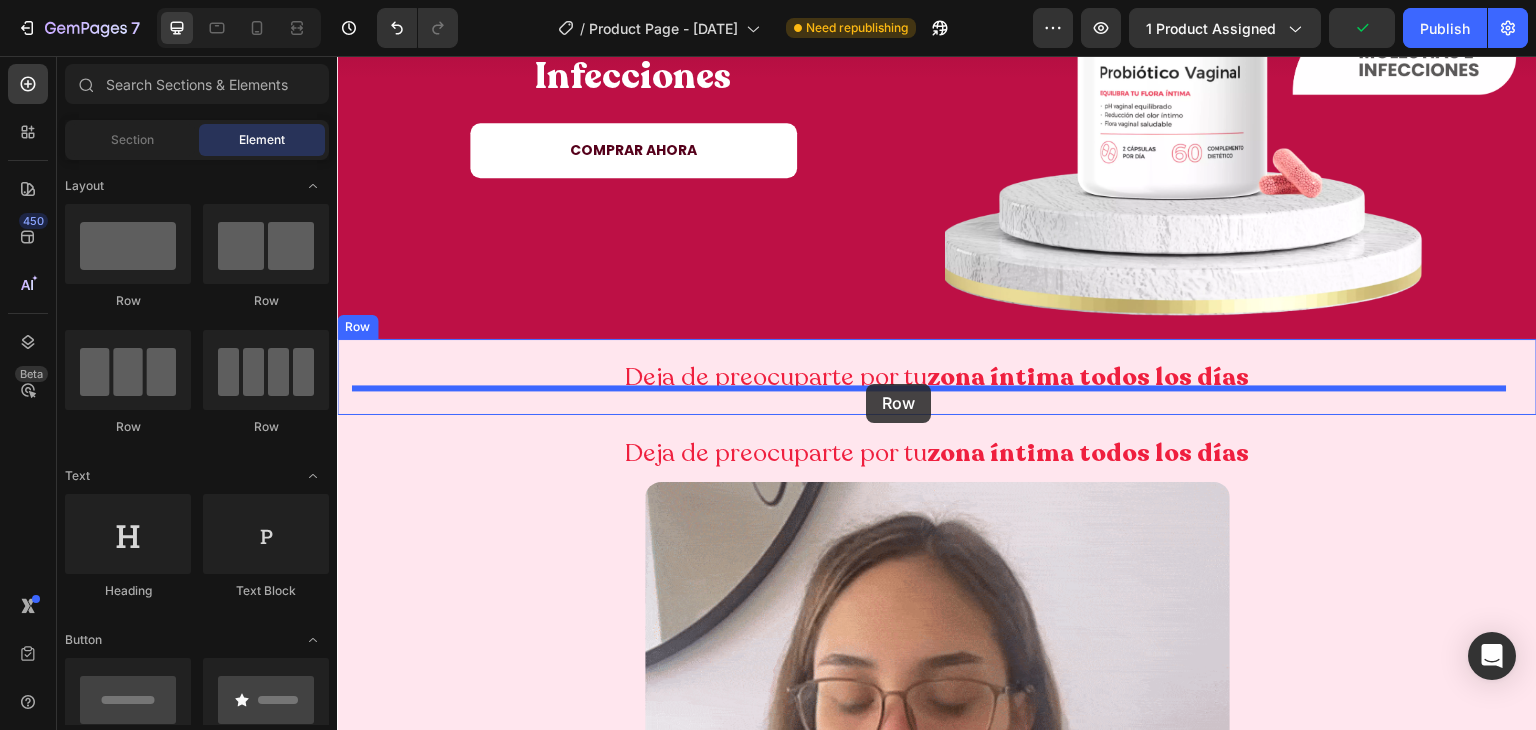 drag, startPoint x: 613, startPoint y: 332, endPoint x: 866, endPoint y: 384, distance: 258.2886 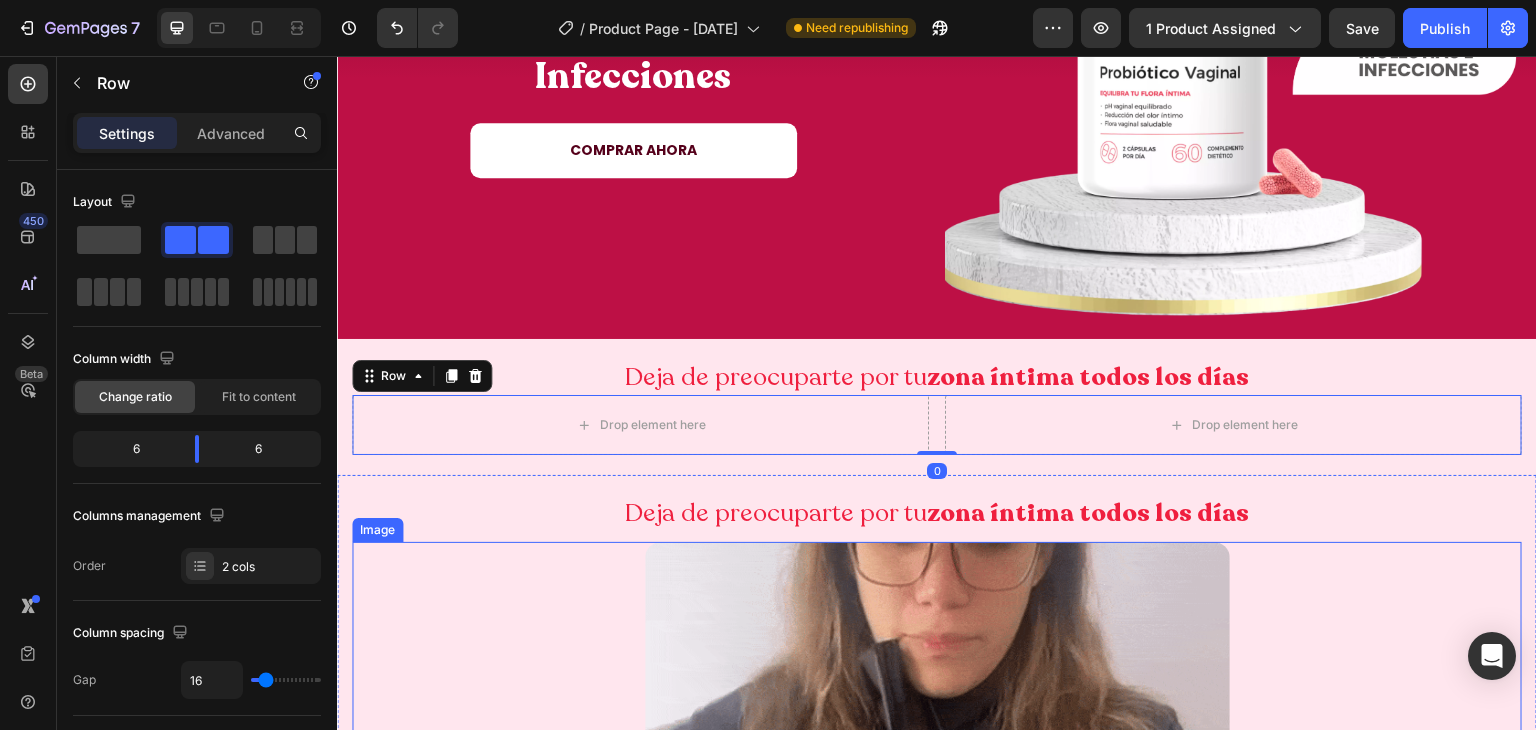 scroll, scrollTop: 598, scrollLeft: 0, axis: vertical 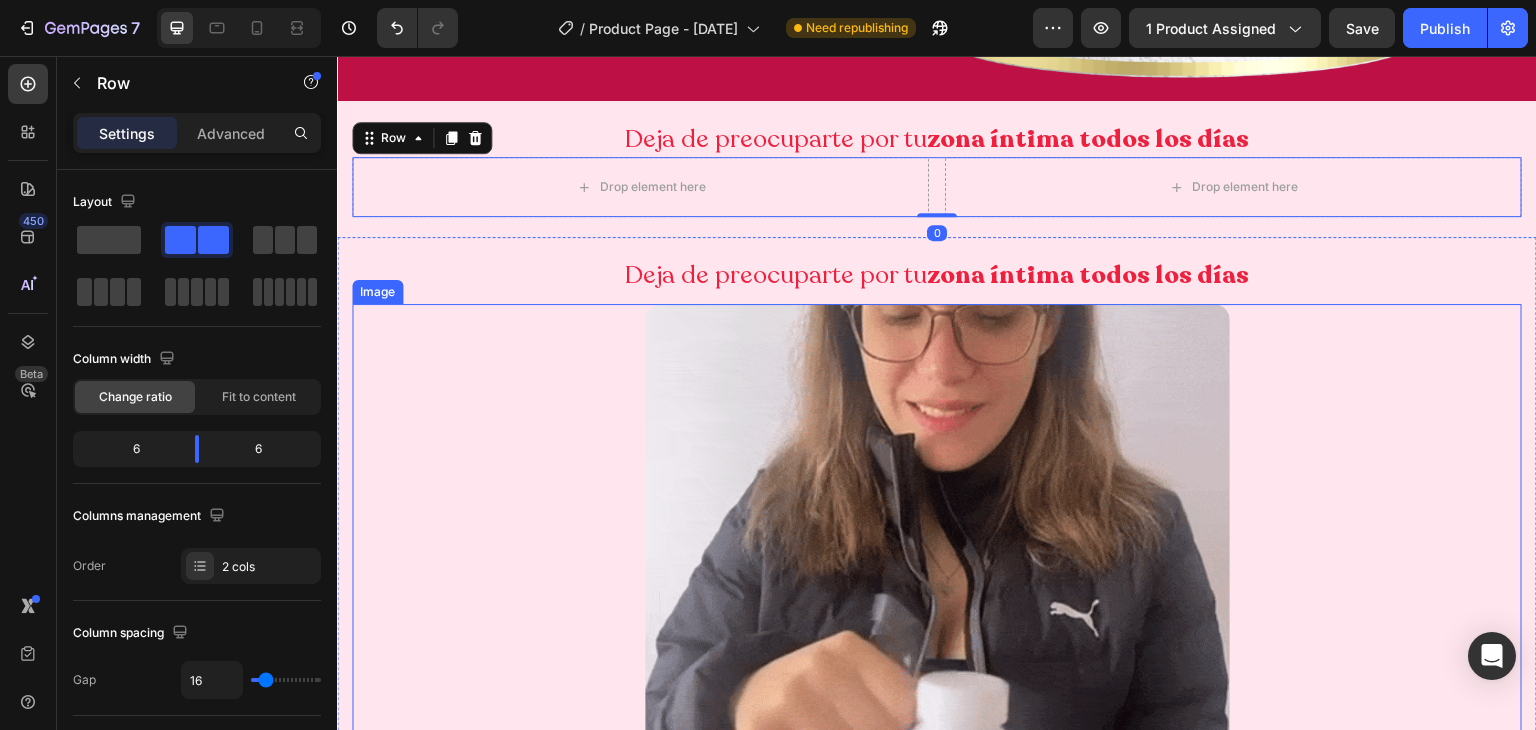 click at bounding box center [937, 596] 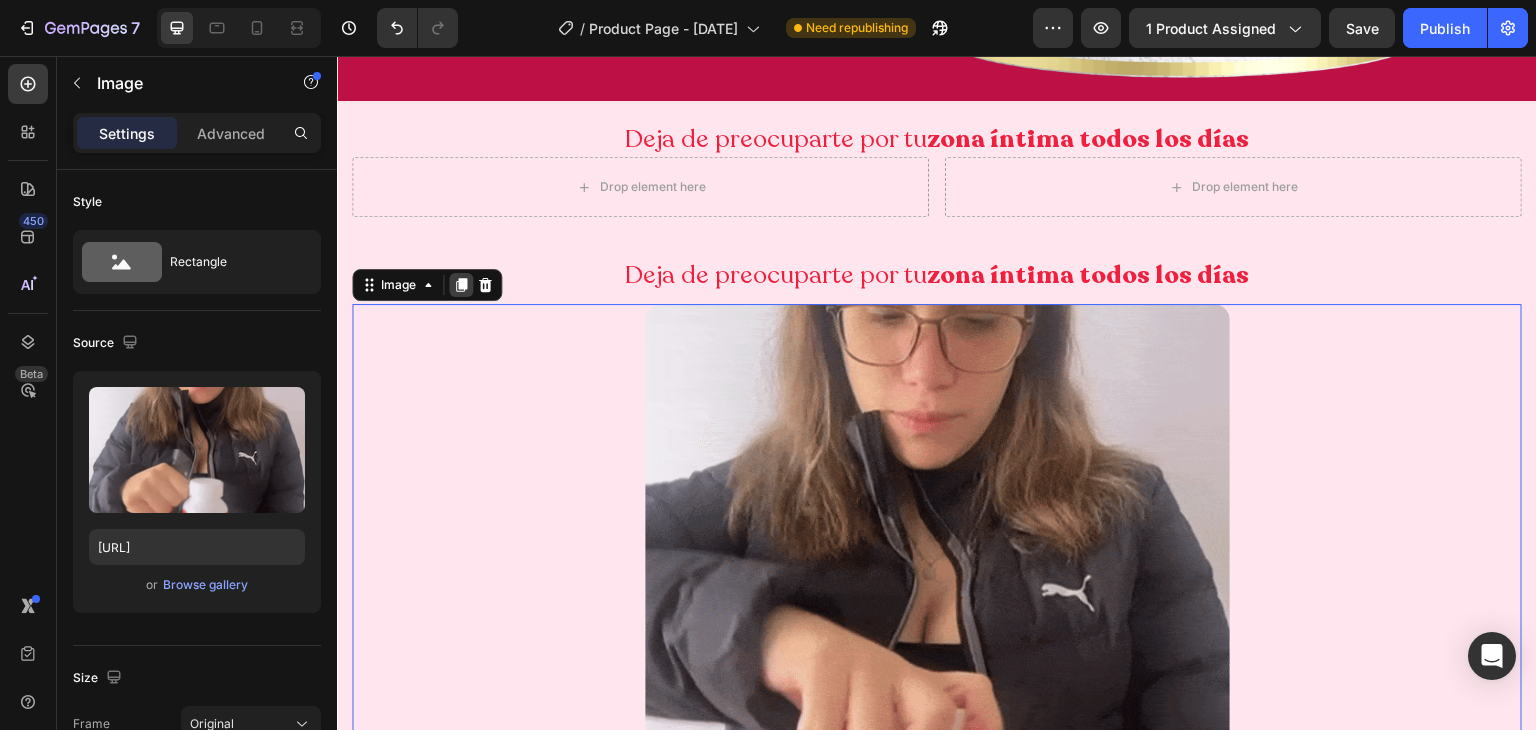 click 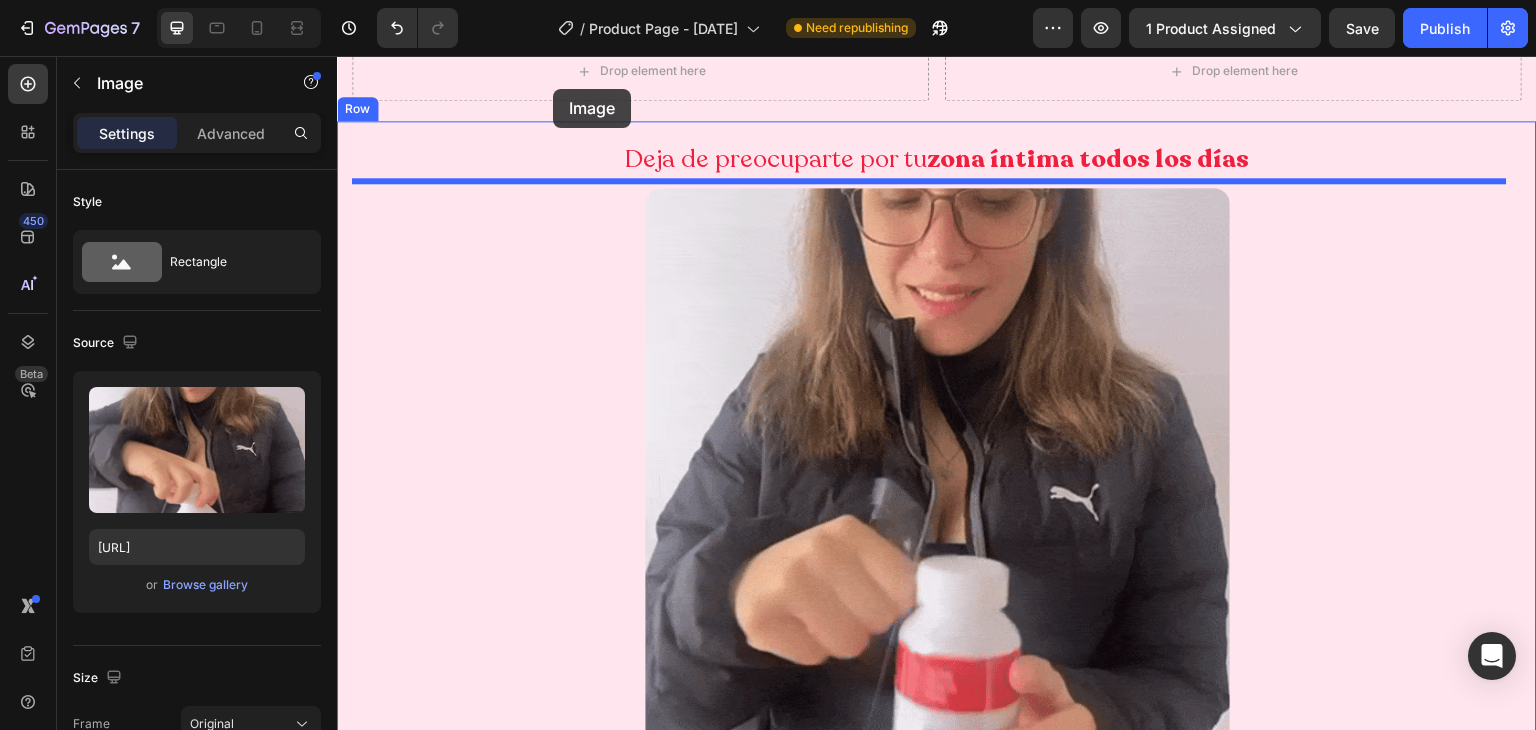 scroll, scrollTop: 524, scrollLeft: 0, axis: vertical 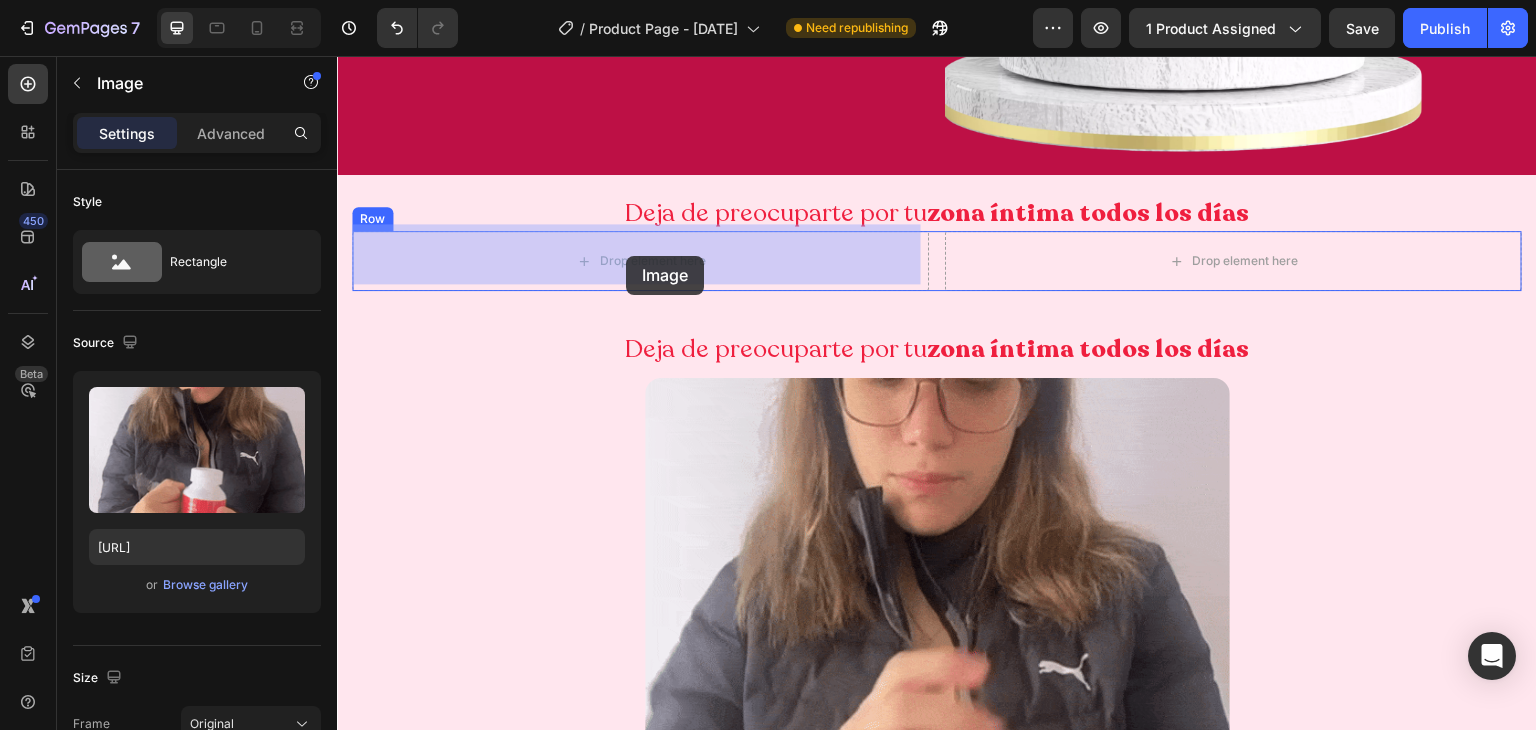 drag, startPoint x: 414, startPoint y: 116, endPoint x: 626, endPoint y: 256, distance: 254.05511 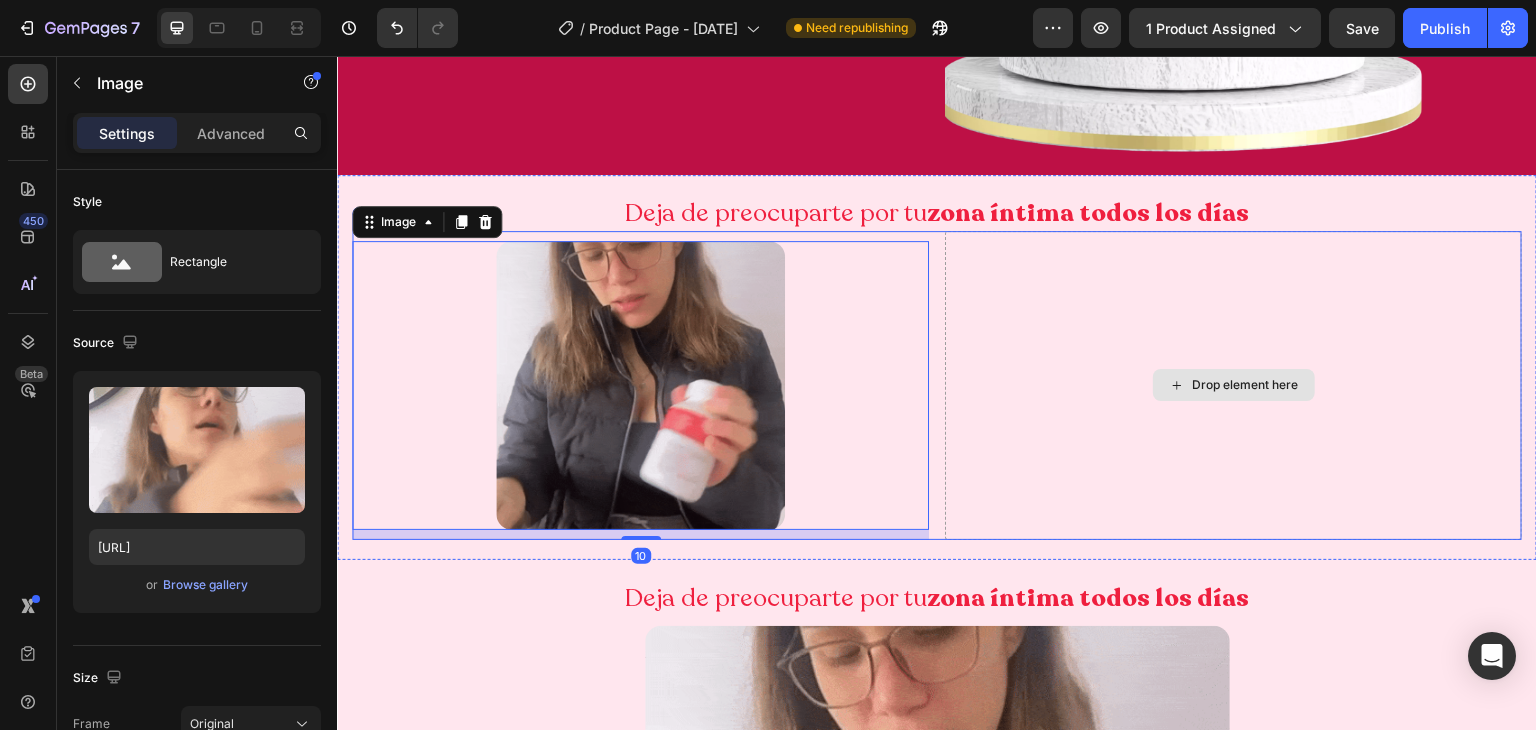 click on "Drop element here" at bounding box center (1233, 385) 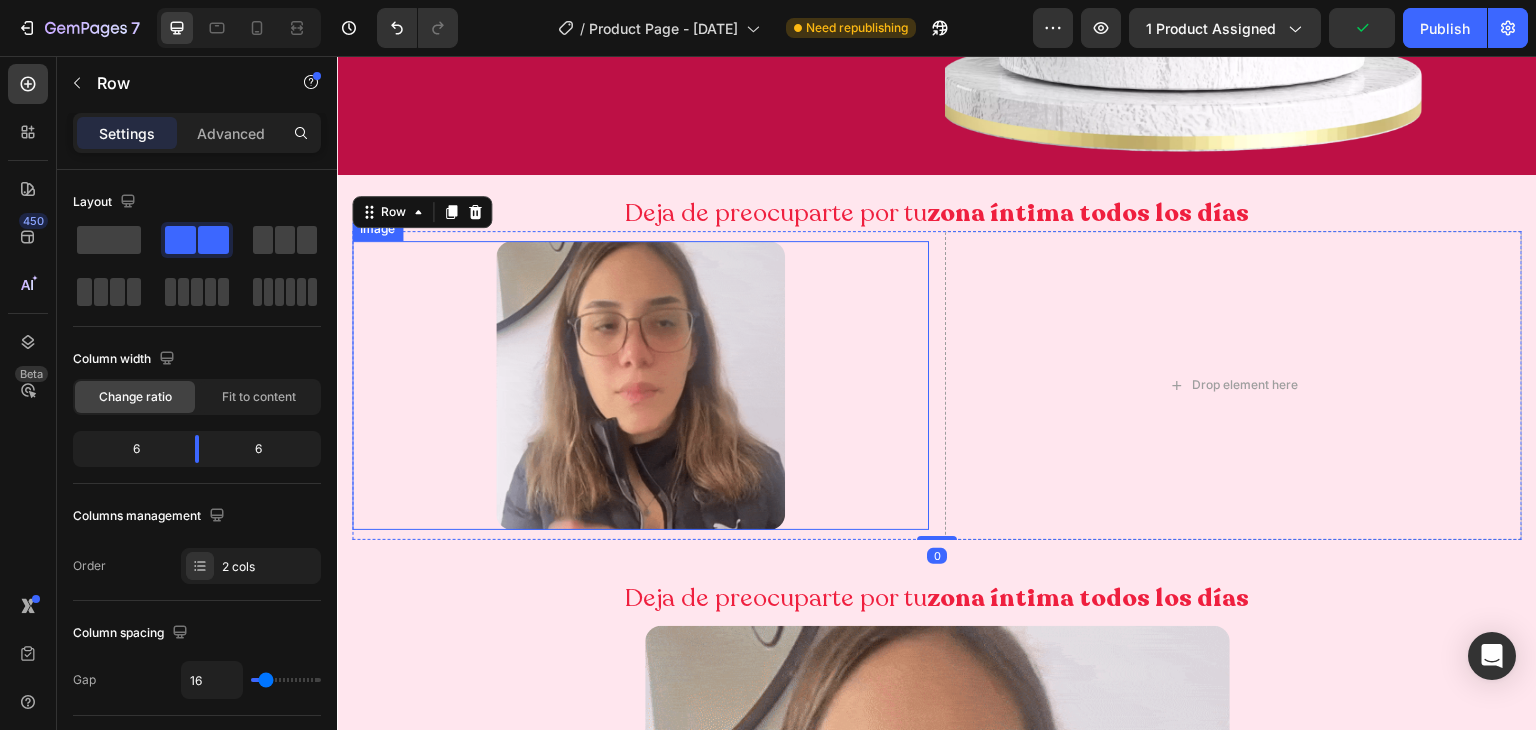 click at bounding box center [640, 385] 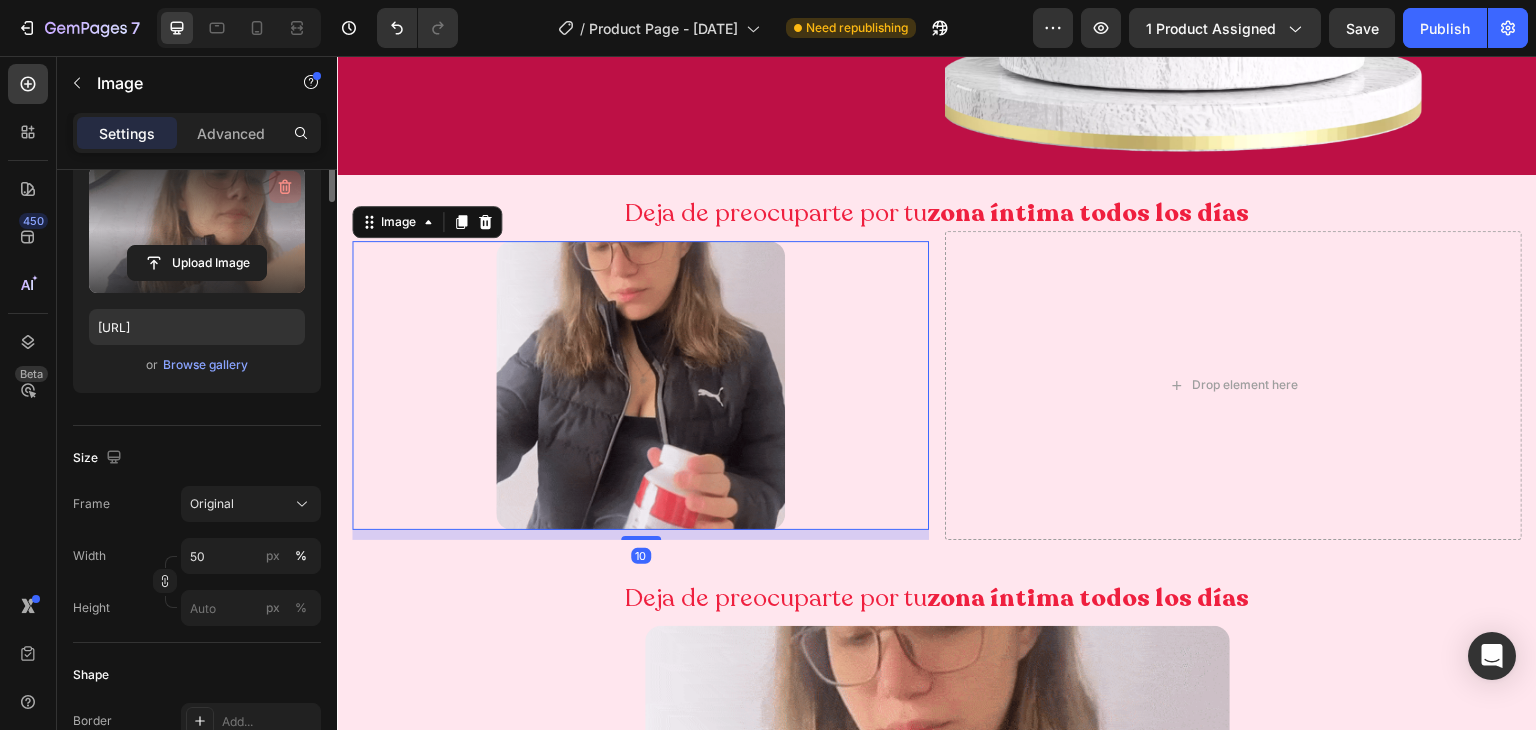 scroll, scrollTop: 220, scrollLeft: 0, axis: vertical 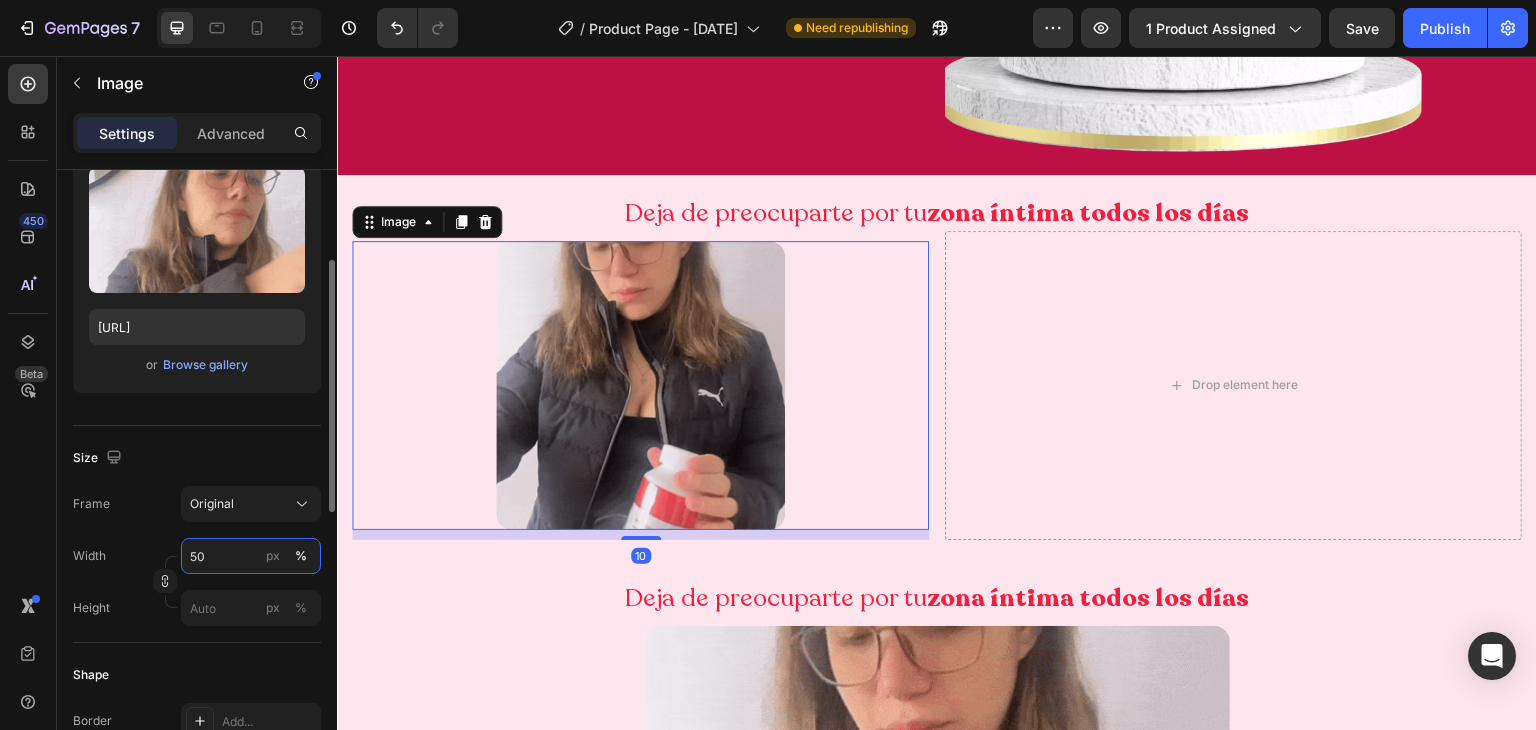 click on "50" at bounding box center (251, 556) 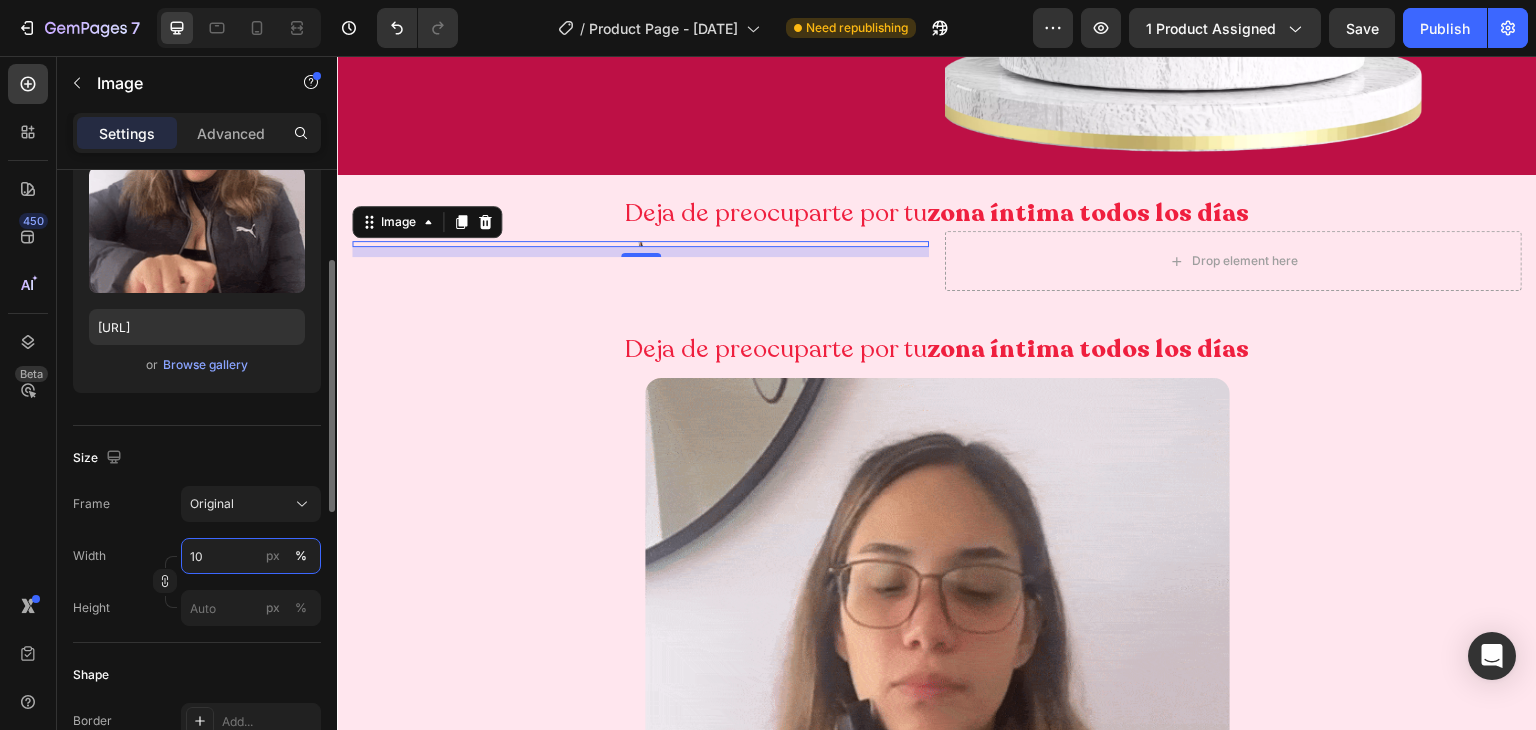 type on "100" 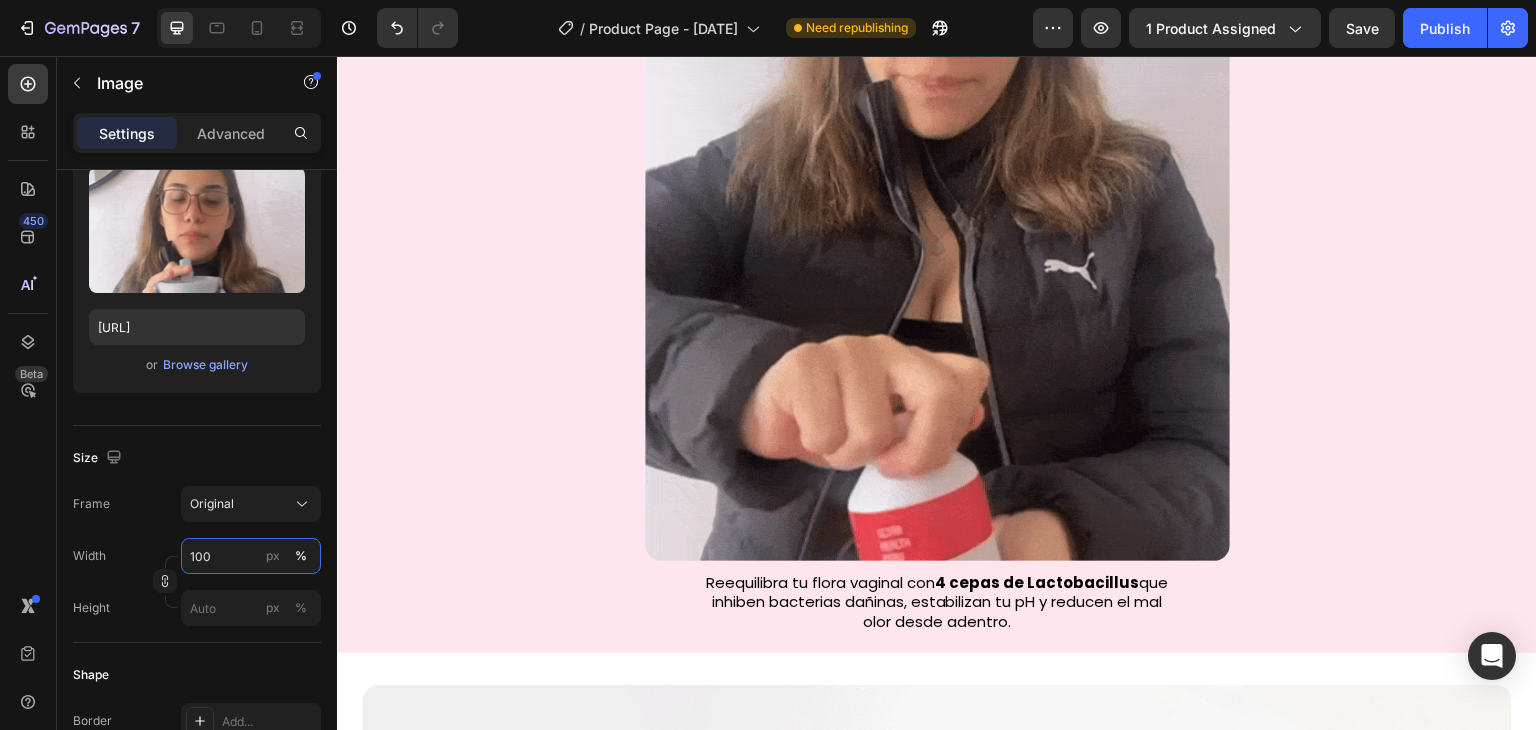 scroll, scrollTop: 1560, scrollLeft: 0, axis: vertical 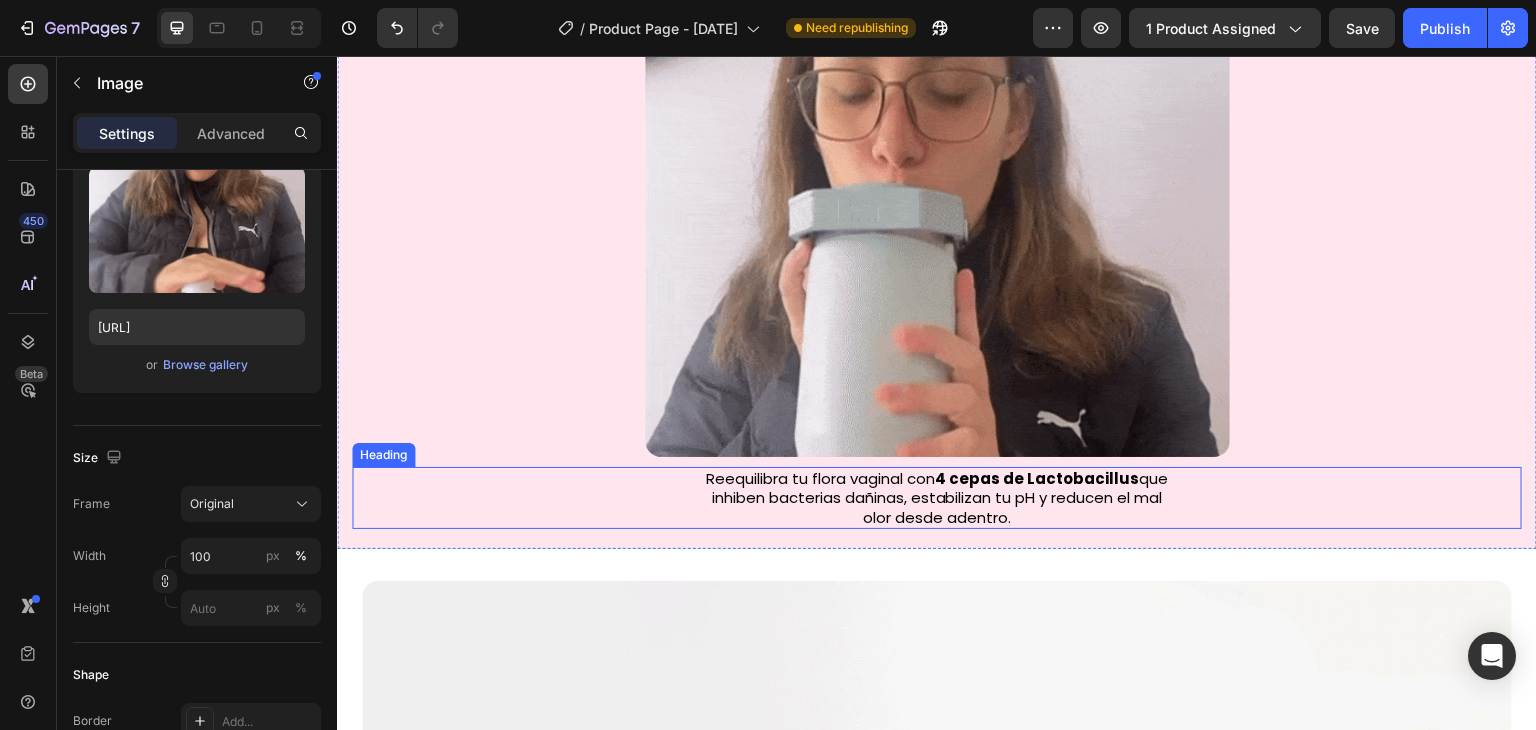 click on "Reequilibra tu flora vaginal con 4 cepas de Lactobacillus que inhiben bacterias dañinas, estabilizan tu pH y reducen el mal olor desde adentro." at bounding box center [937, 498] 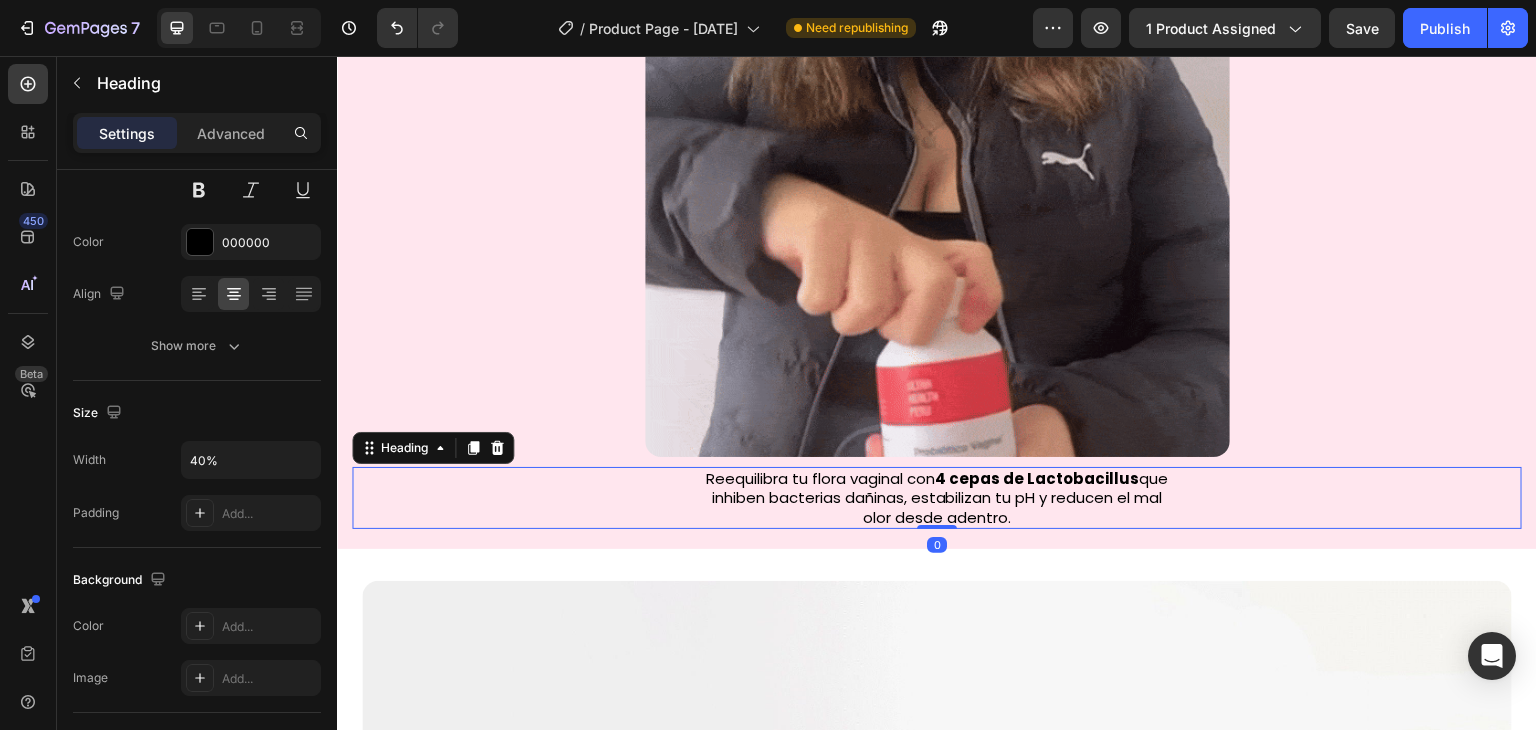 scroll, scrollTop: 0, scrollLeft: 0, axis: both 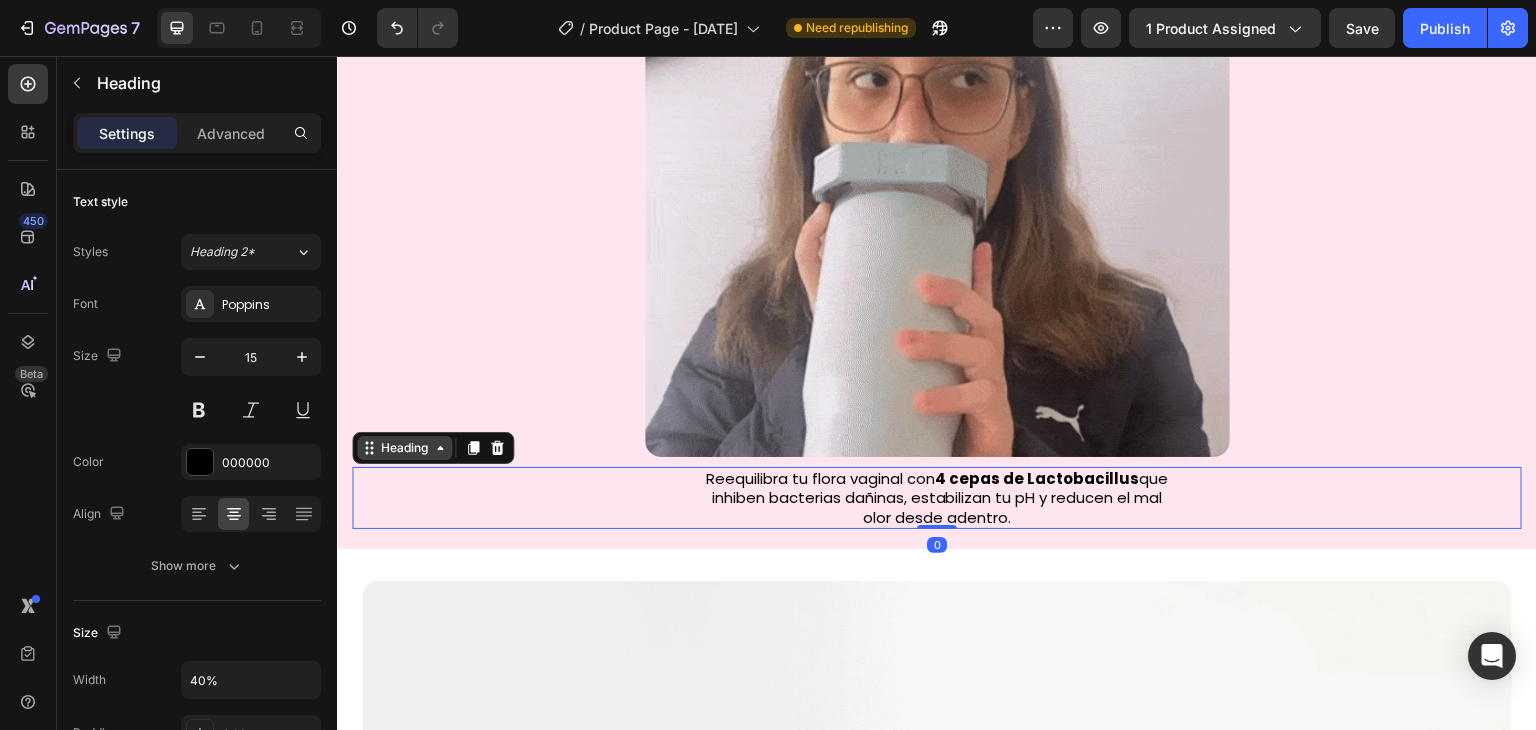 click on "Heading" at bounding box center (404, 448) 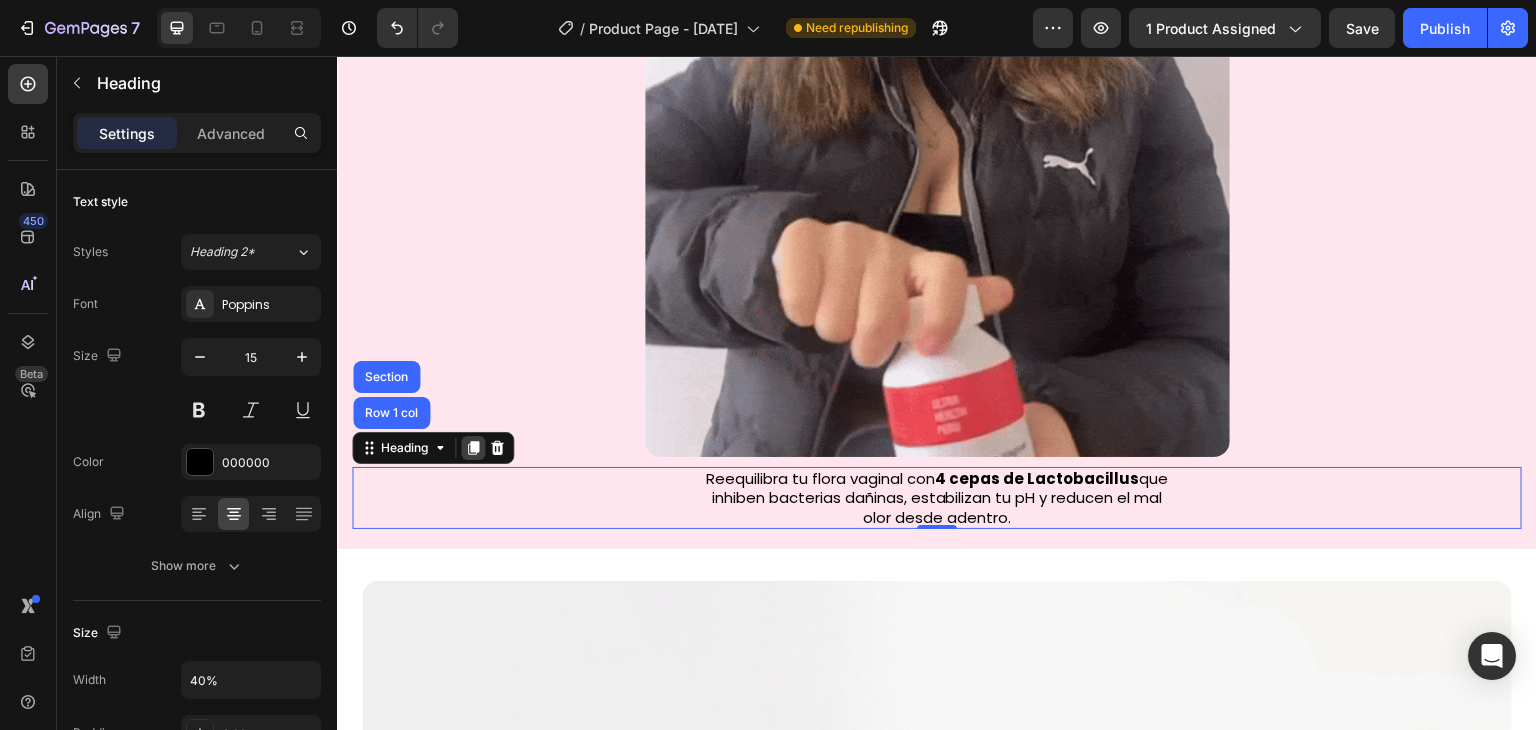 click at bounding box center (473, 448) 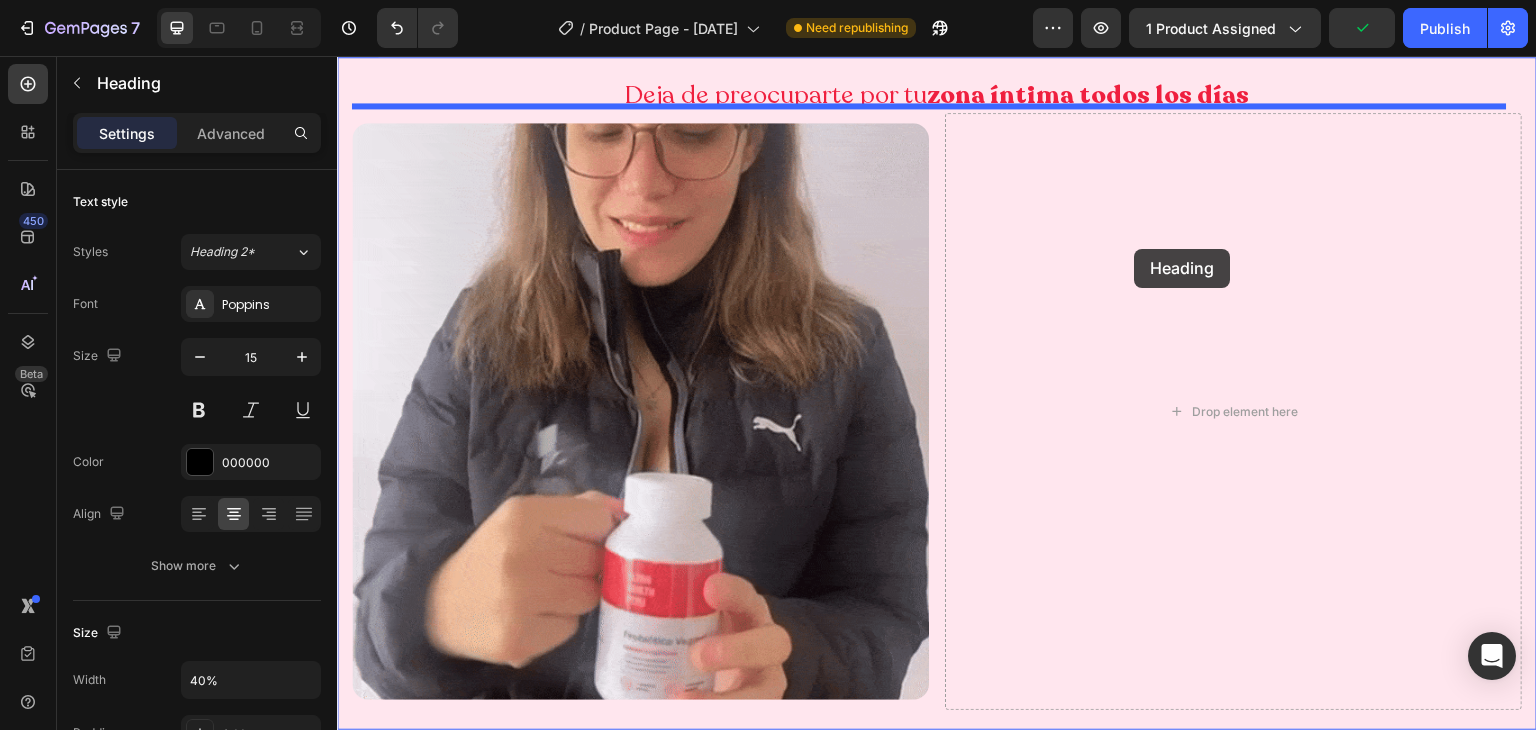 scroll, scrollTop: 608, scrollLeft: 0, axis: vertical 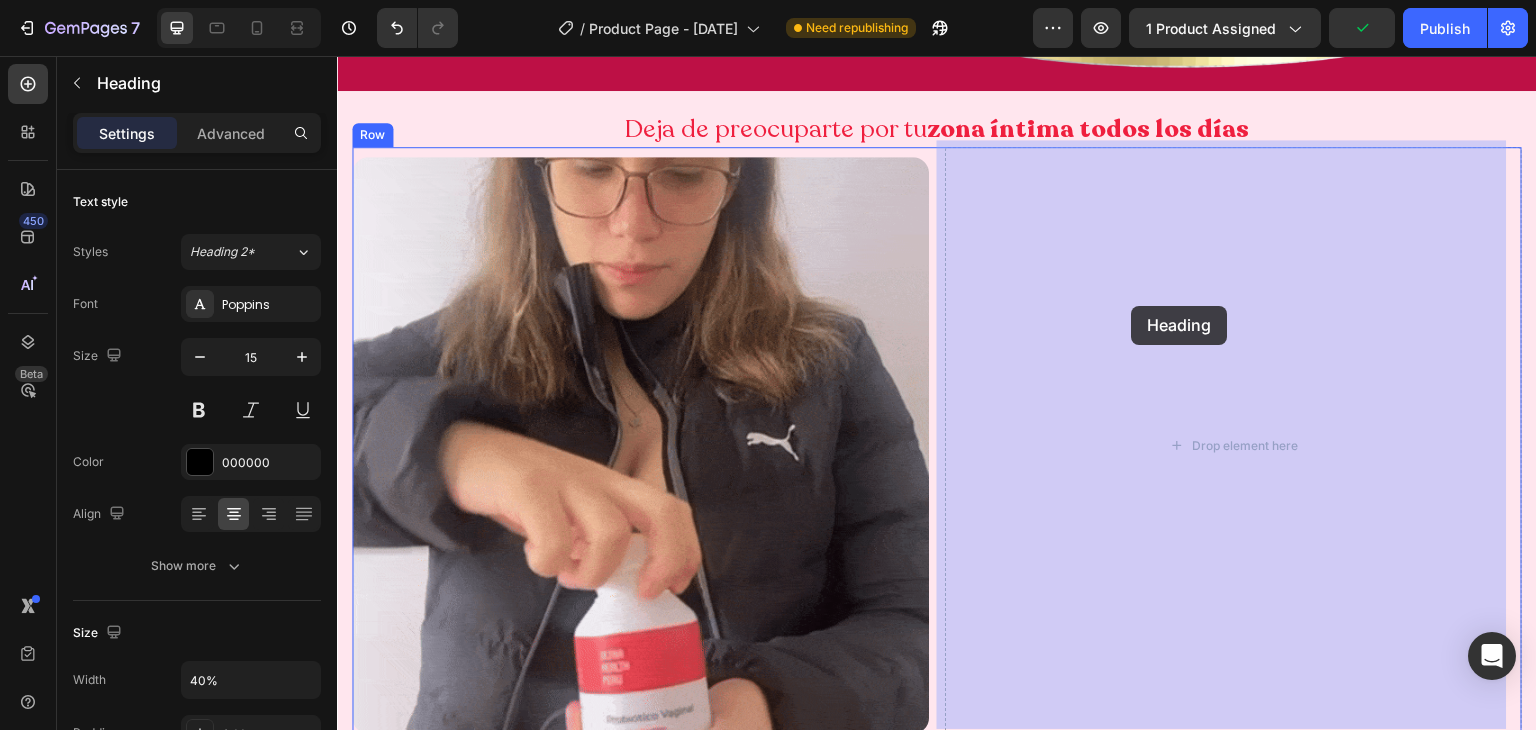 drag, startPoint x: 411, startPoint y: 496, endPoint x: 1132, endPoint y: 306, distance: 745.6145 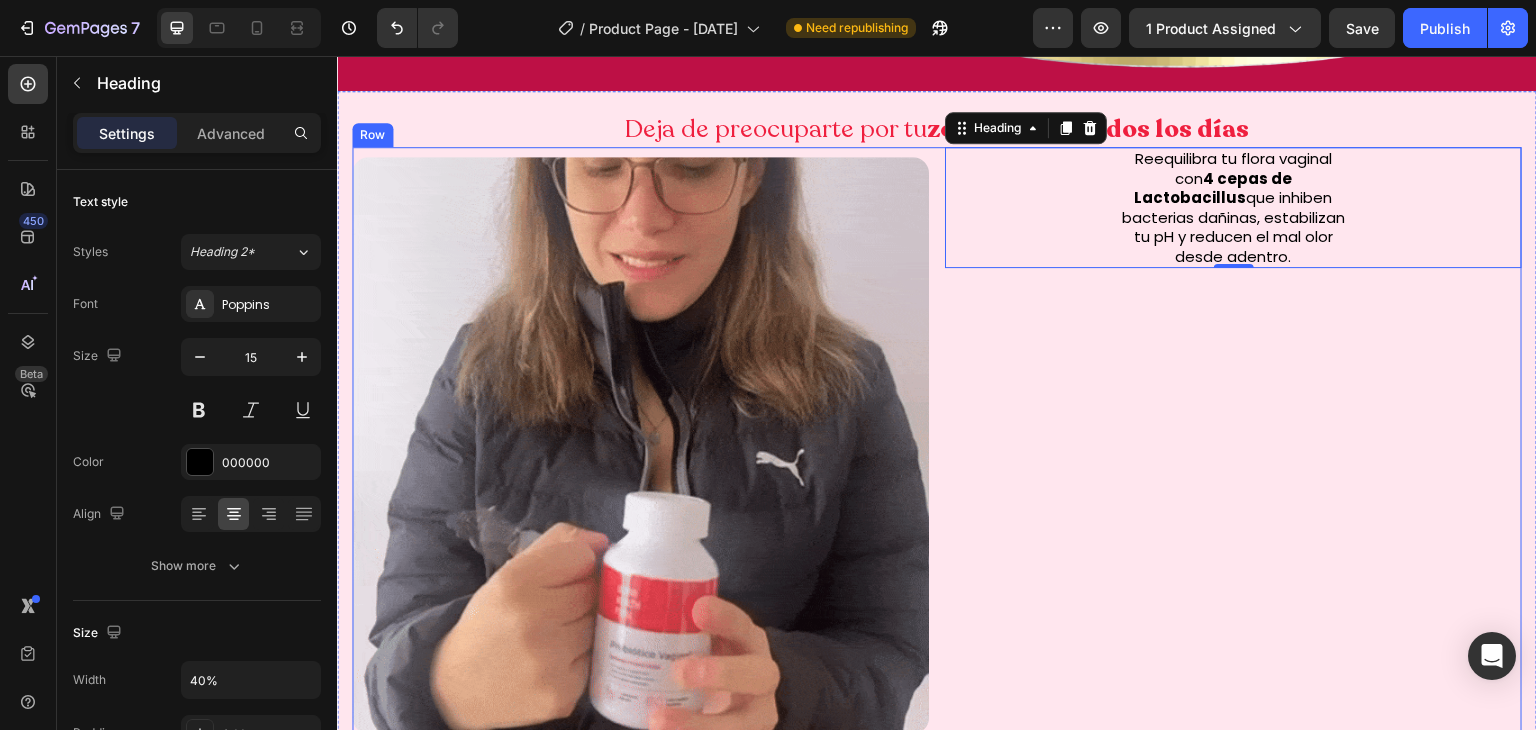 click on "Image Reequilibra tu flora vaginal con  4 cepas de Lactobacillus  que inhiben bacterias dañinas, estabilizan tu pH y reducen el mal olor desde adentro. Heading   0 Row" at bounding box center (937, 445) 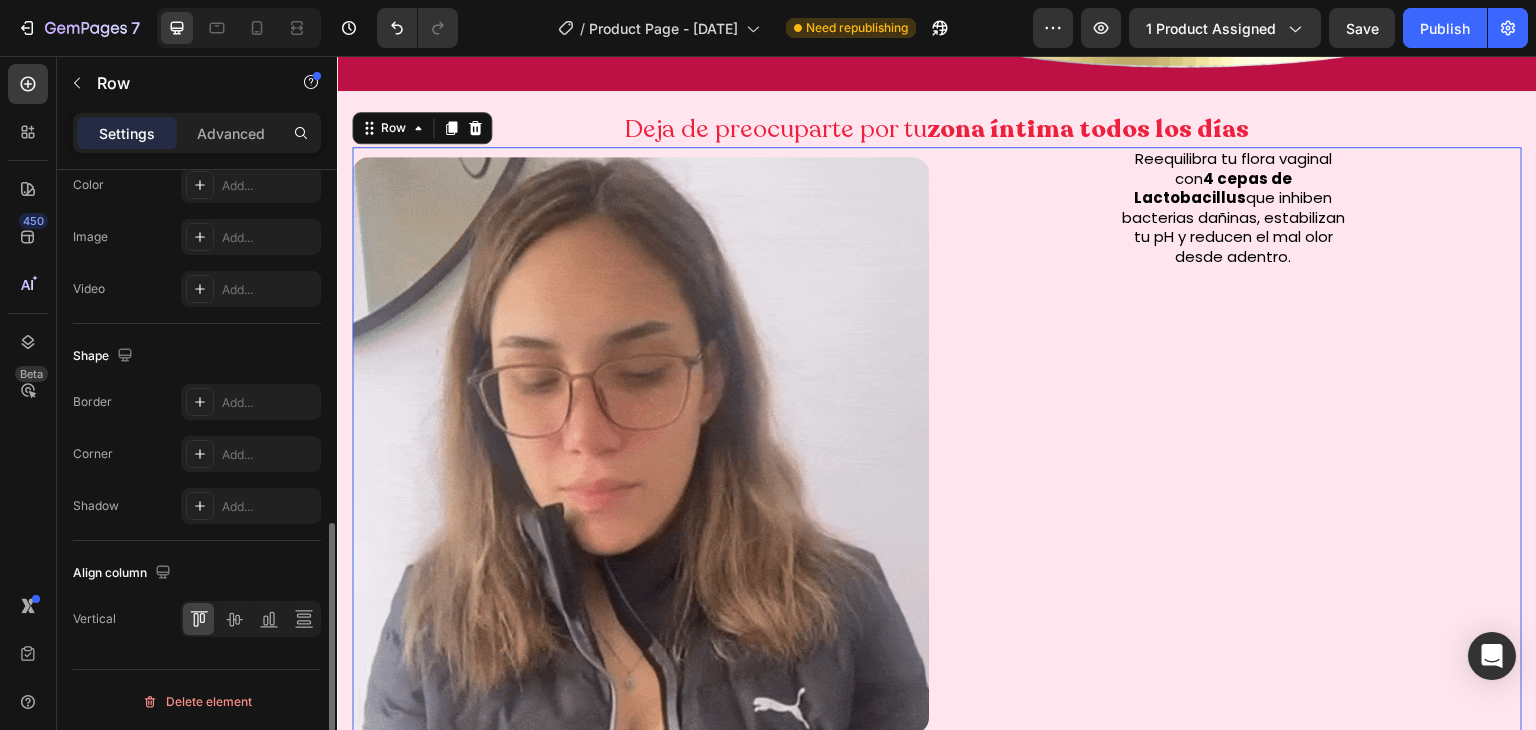 scroll, scrollTop: 828, scrollLeft: 0, axis: vertical 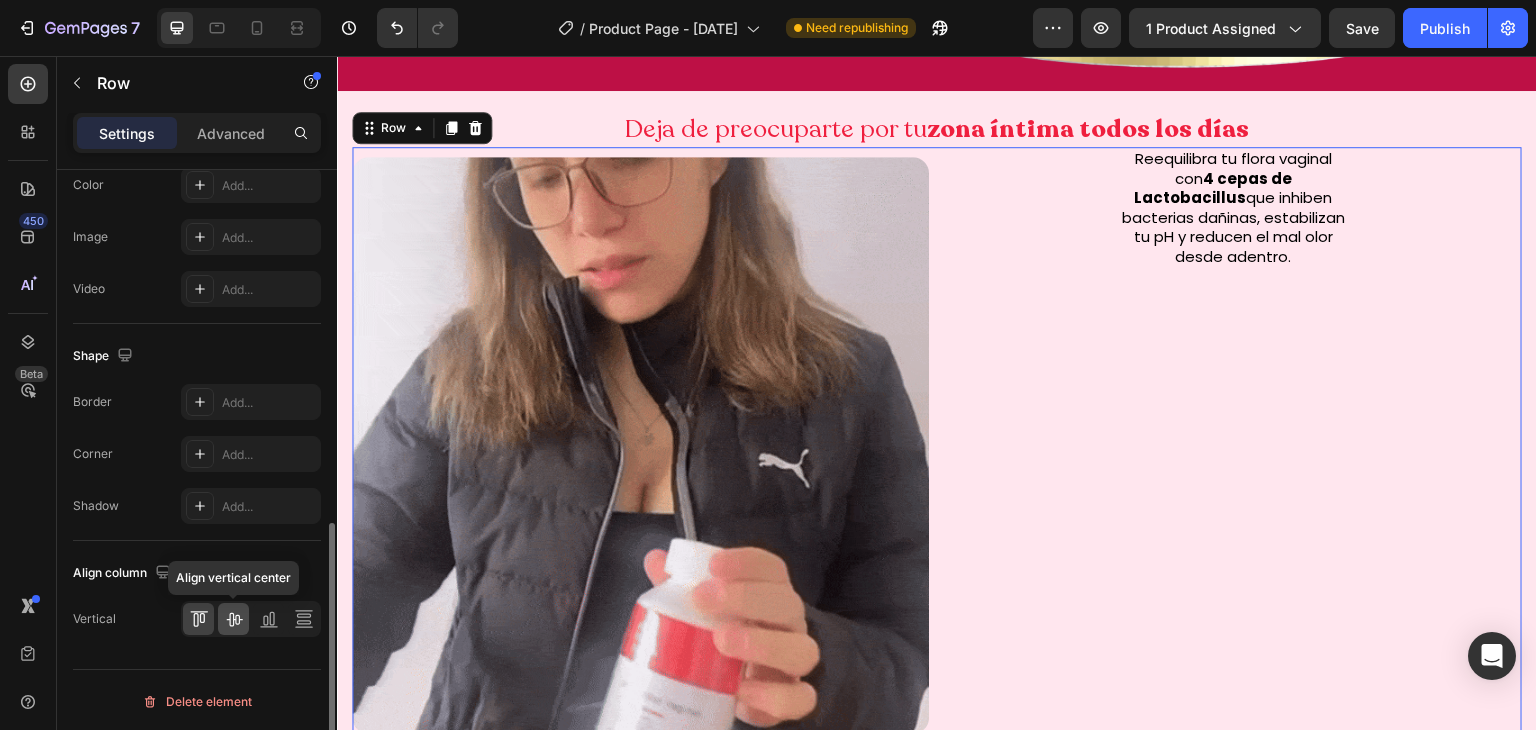 click 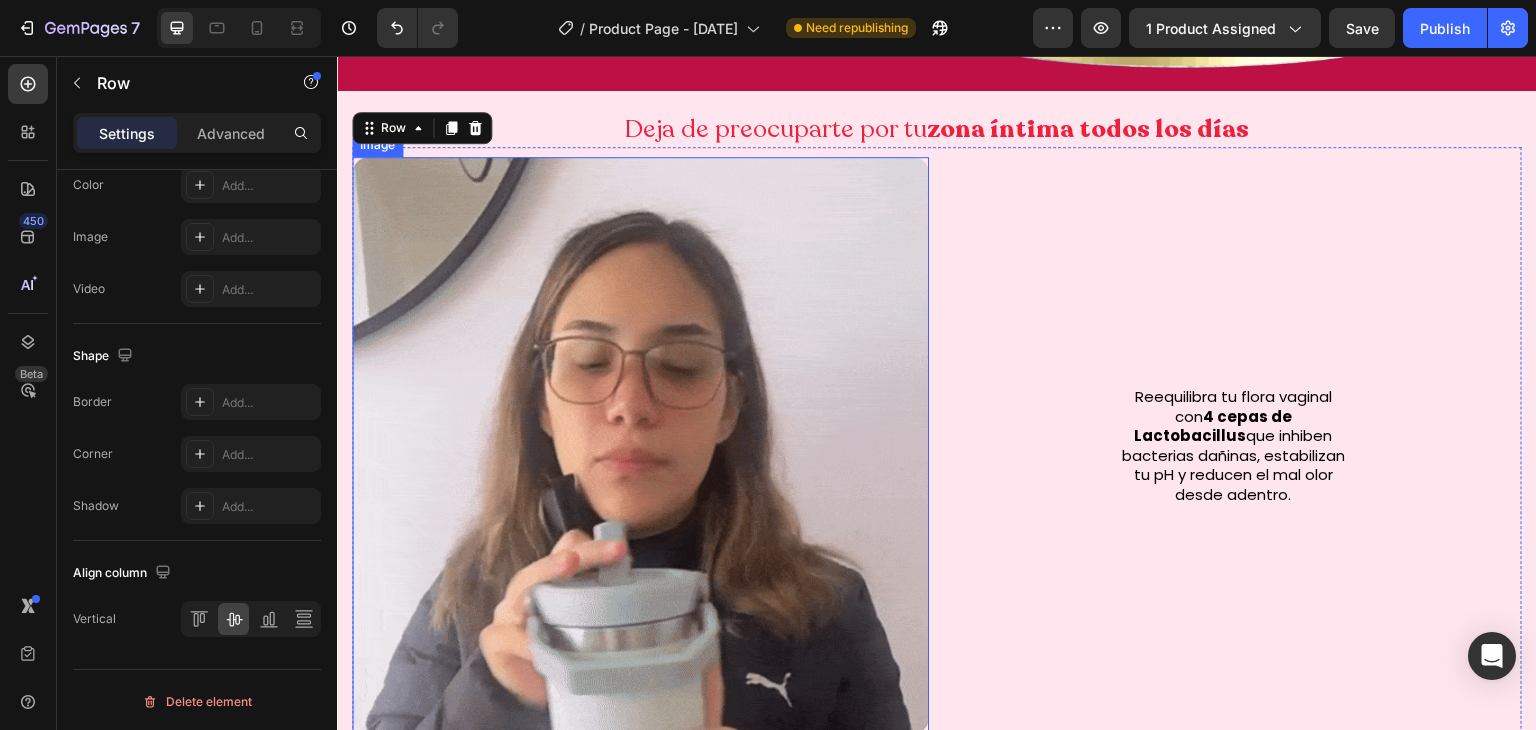 click at bounding box center (640, 445) 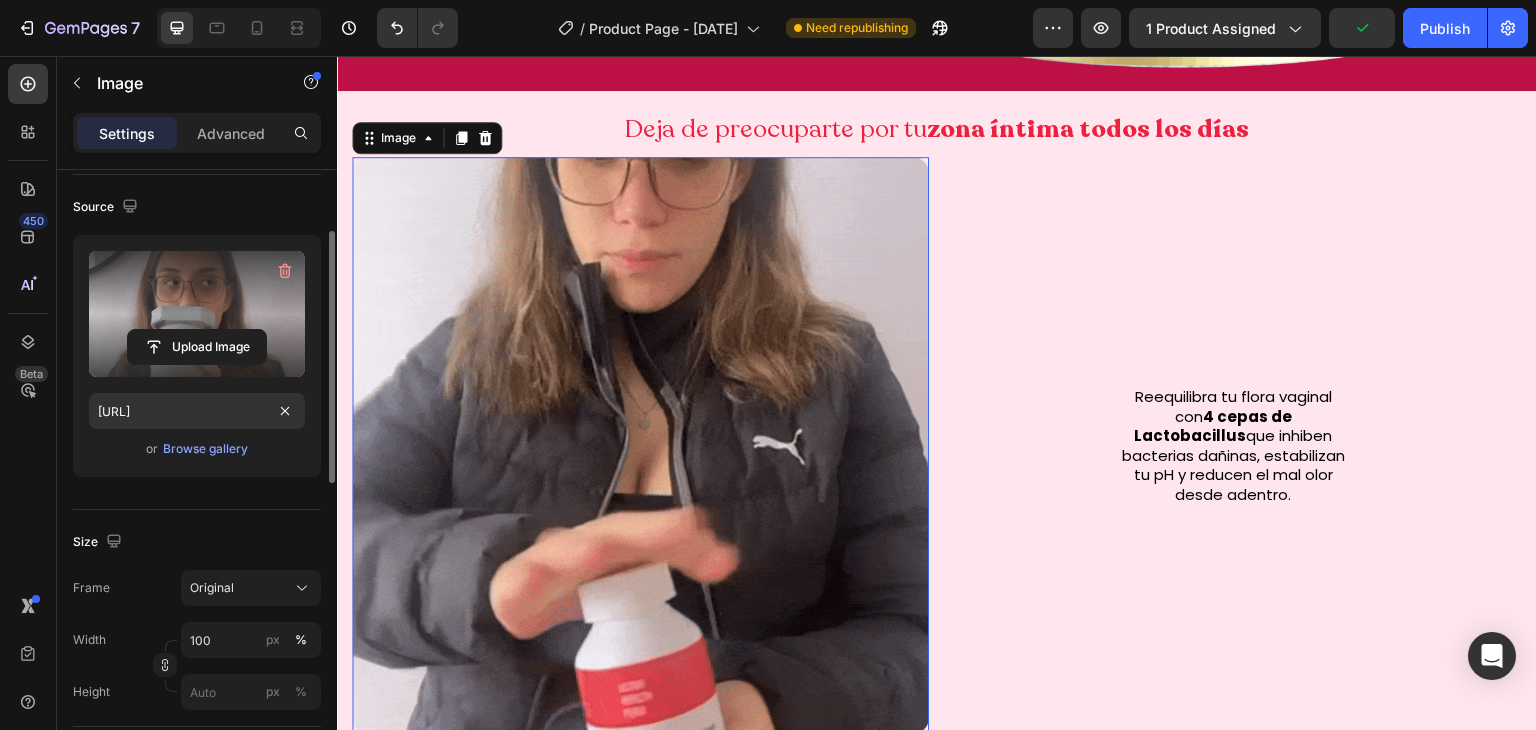 scroll, scrollTop: 244, scrollLeft: 0, axis: vertical 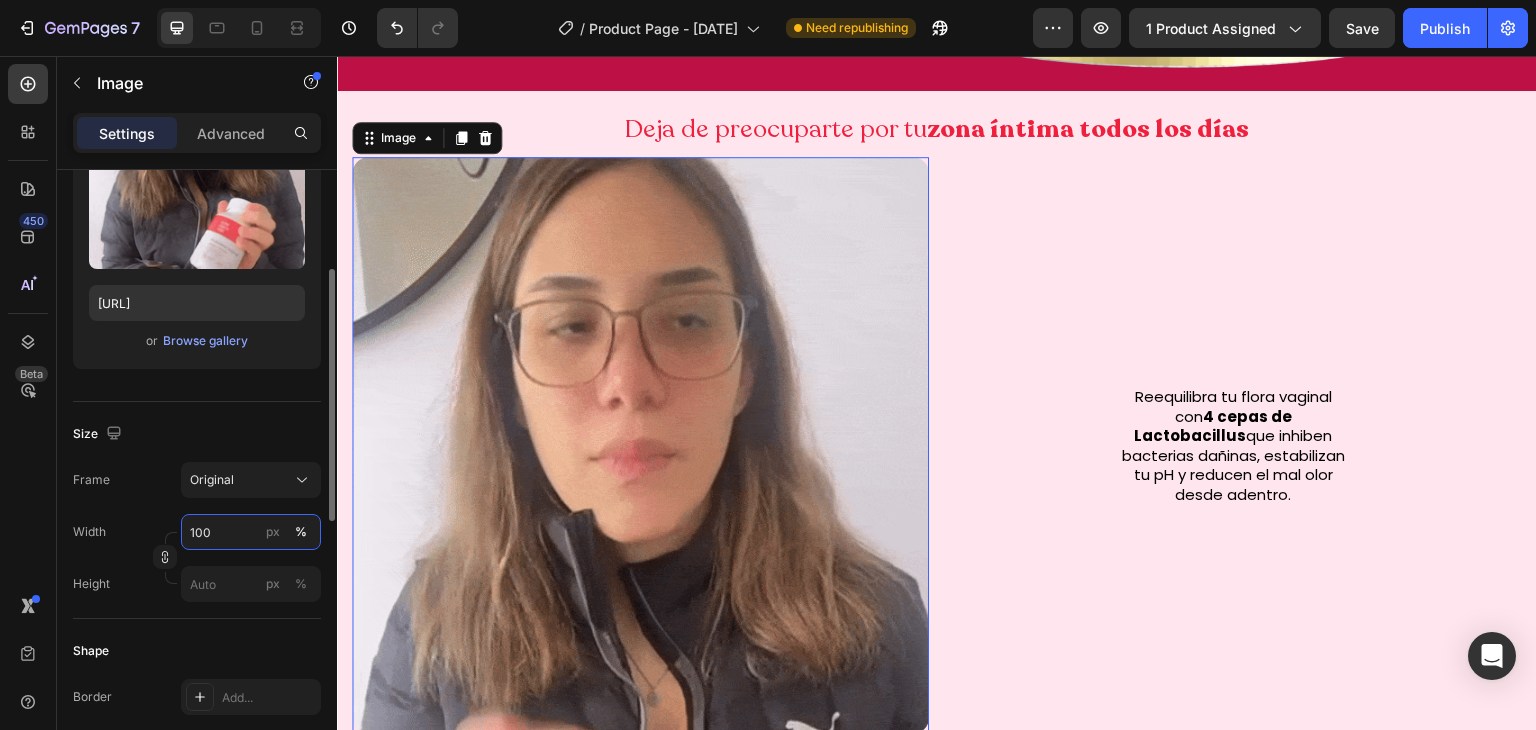 click on "100" at bounding box center [251, 532] 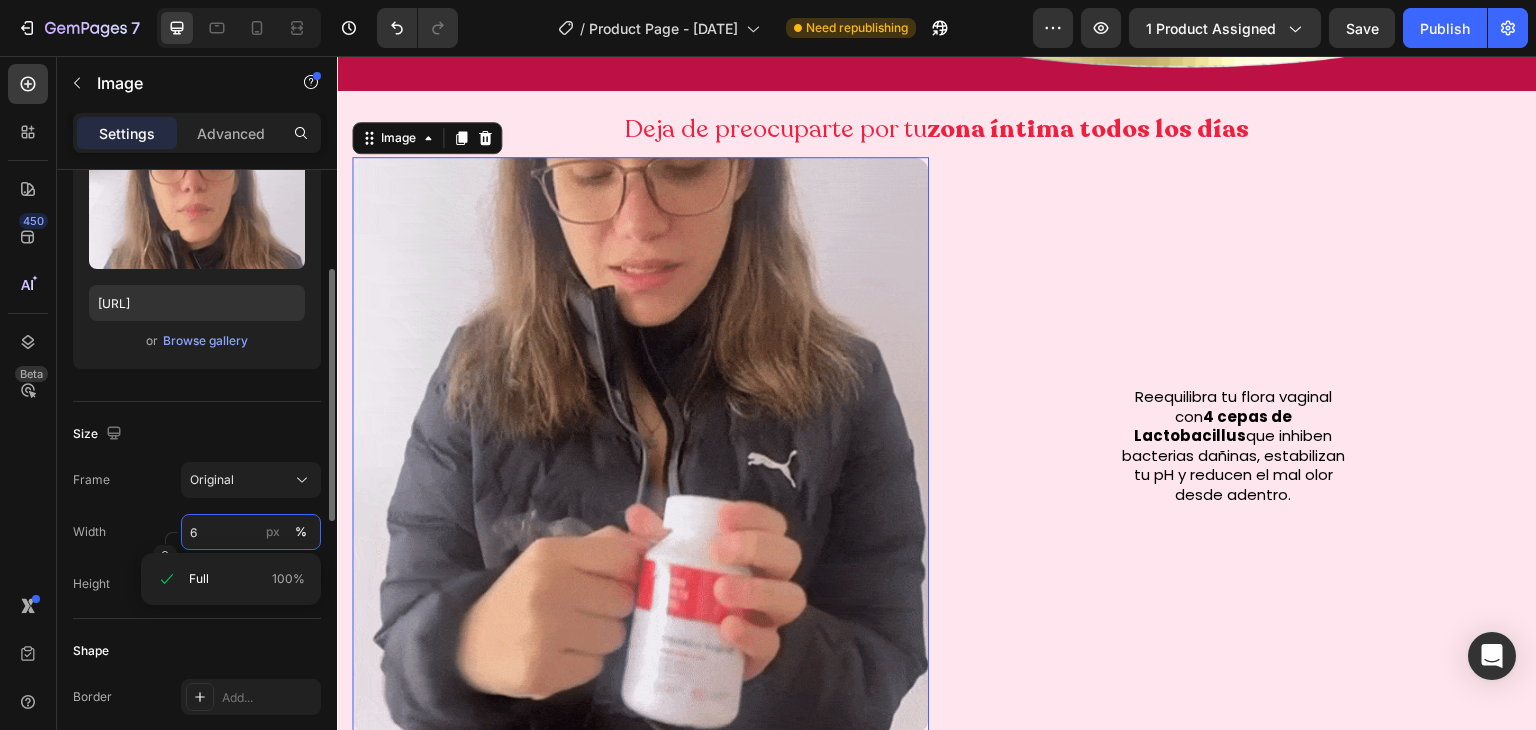 type on "60" 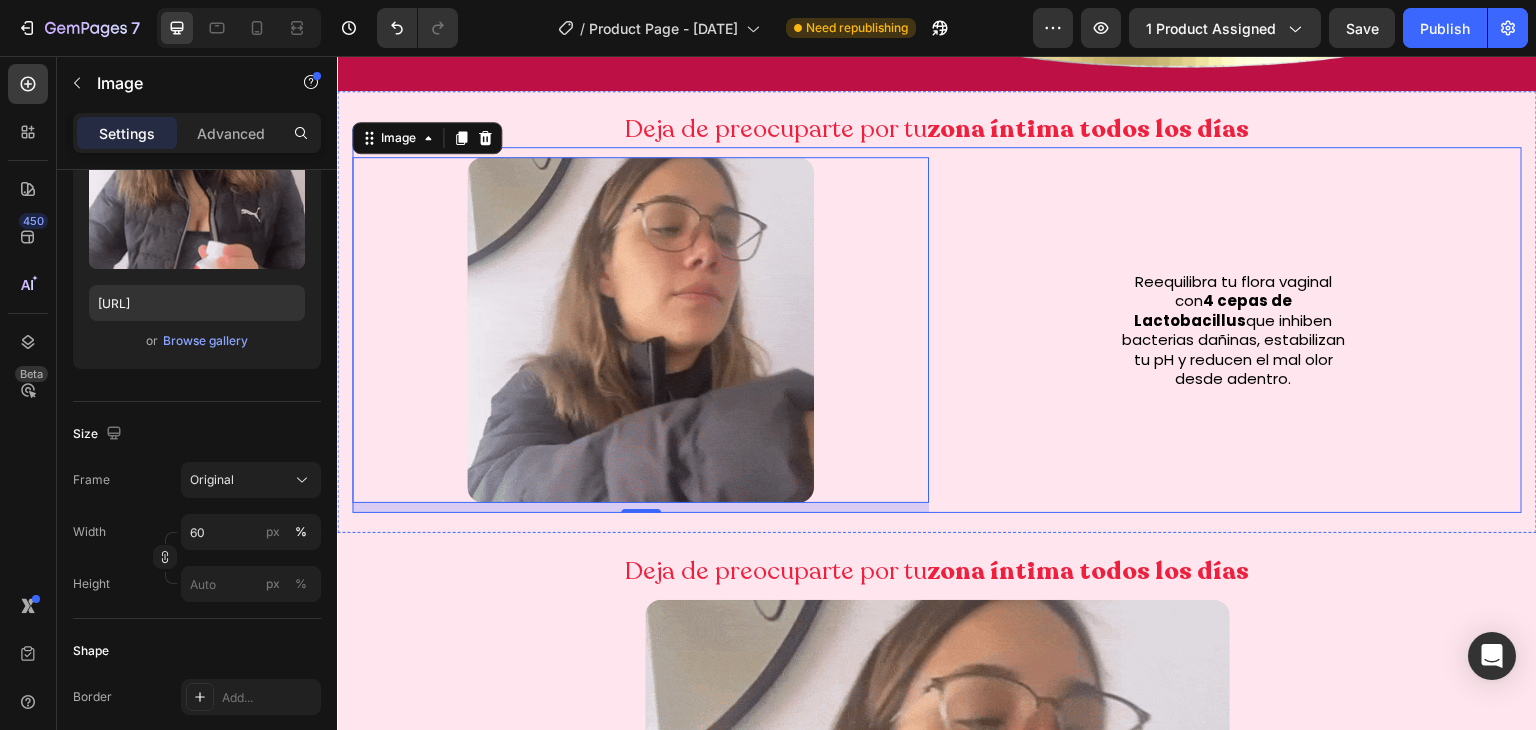 click on "Image   10 Reequilibra tu flora vaginal con  4 cepas de Lactobacillus  que inhiben bacterias dañinas, estabilizan tu pH y reducen el mal olor desde adentro. Heading Row" at bounding box center [937, 330] 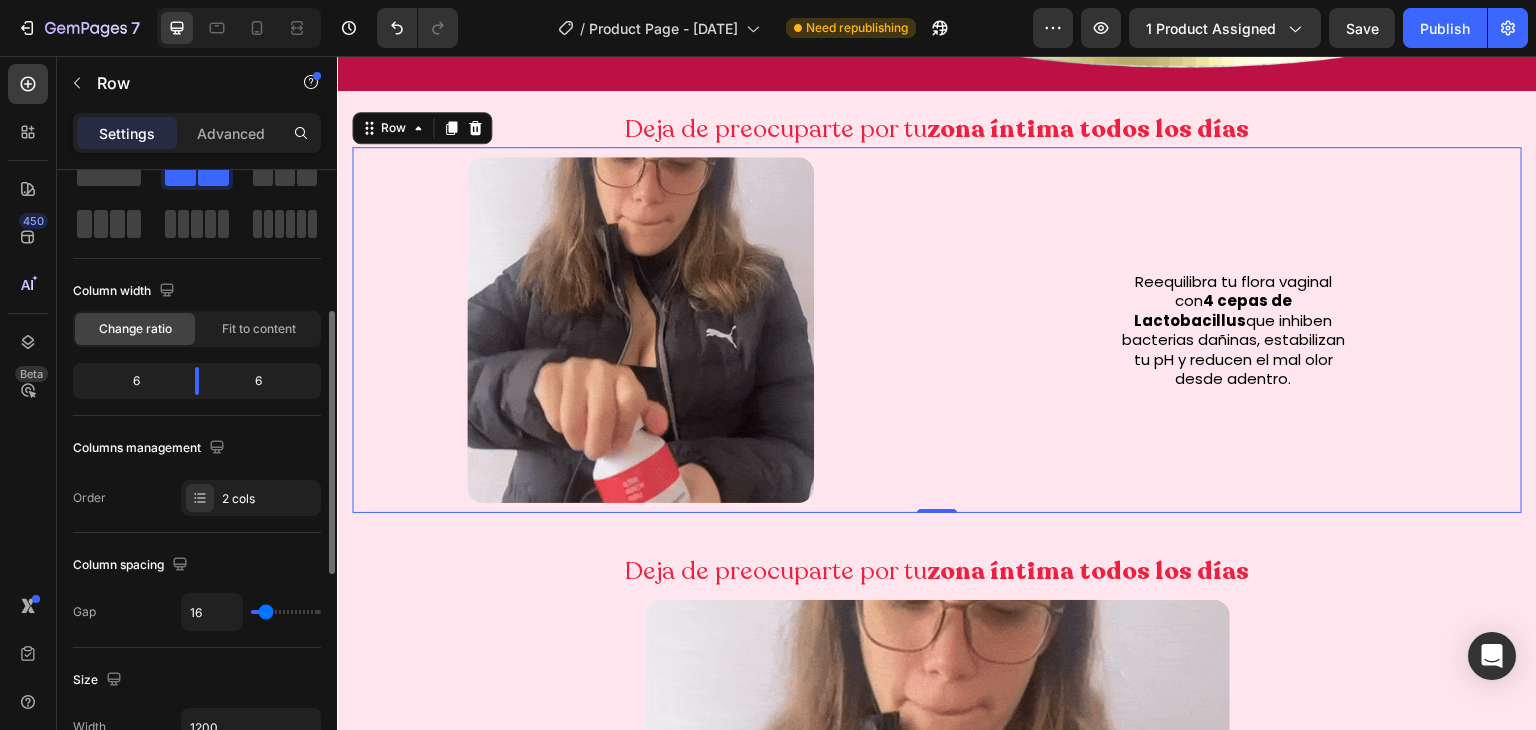 scroll, scrollTop: 0, scrollLeft: 0, axis: both 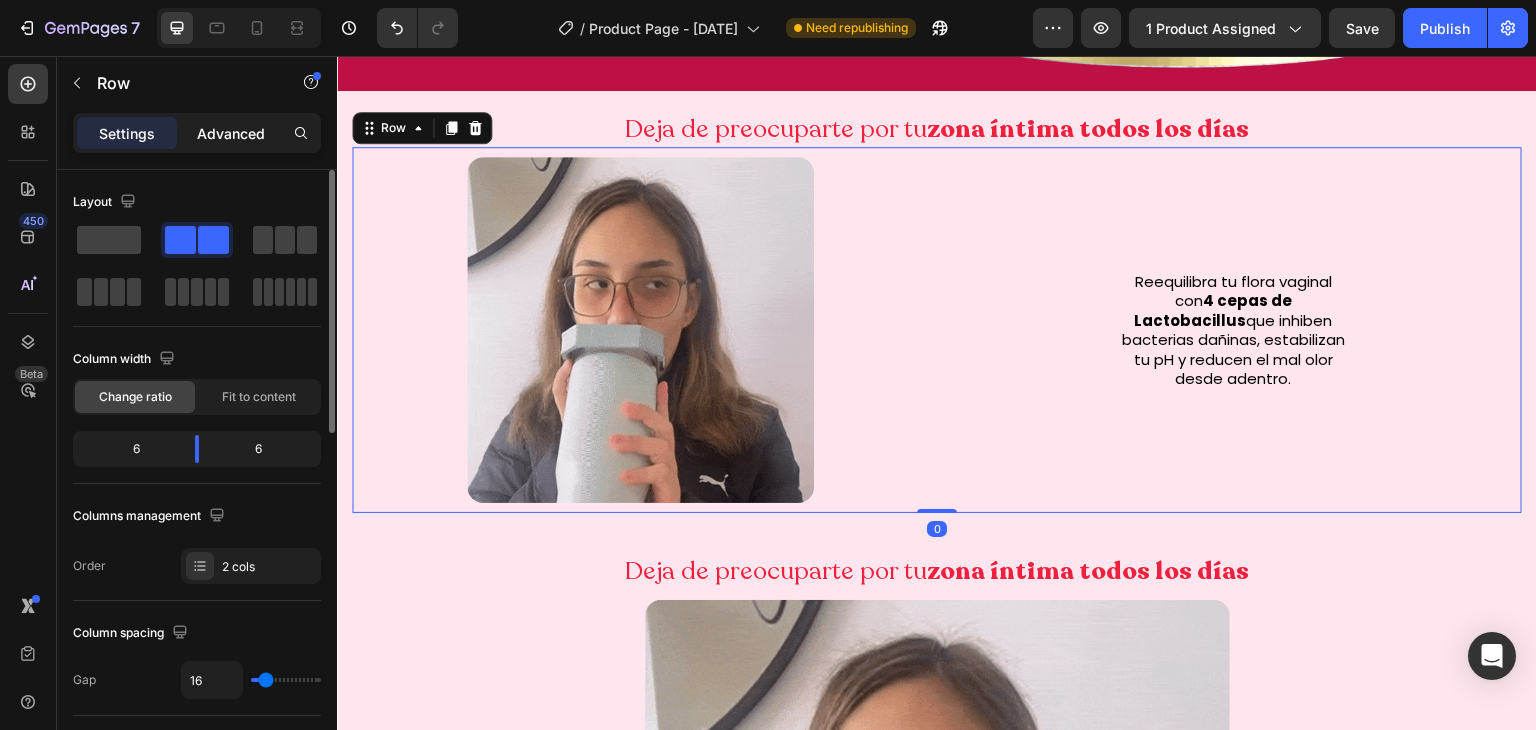 click on "Advanced" at bounding box center (231, 133) 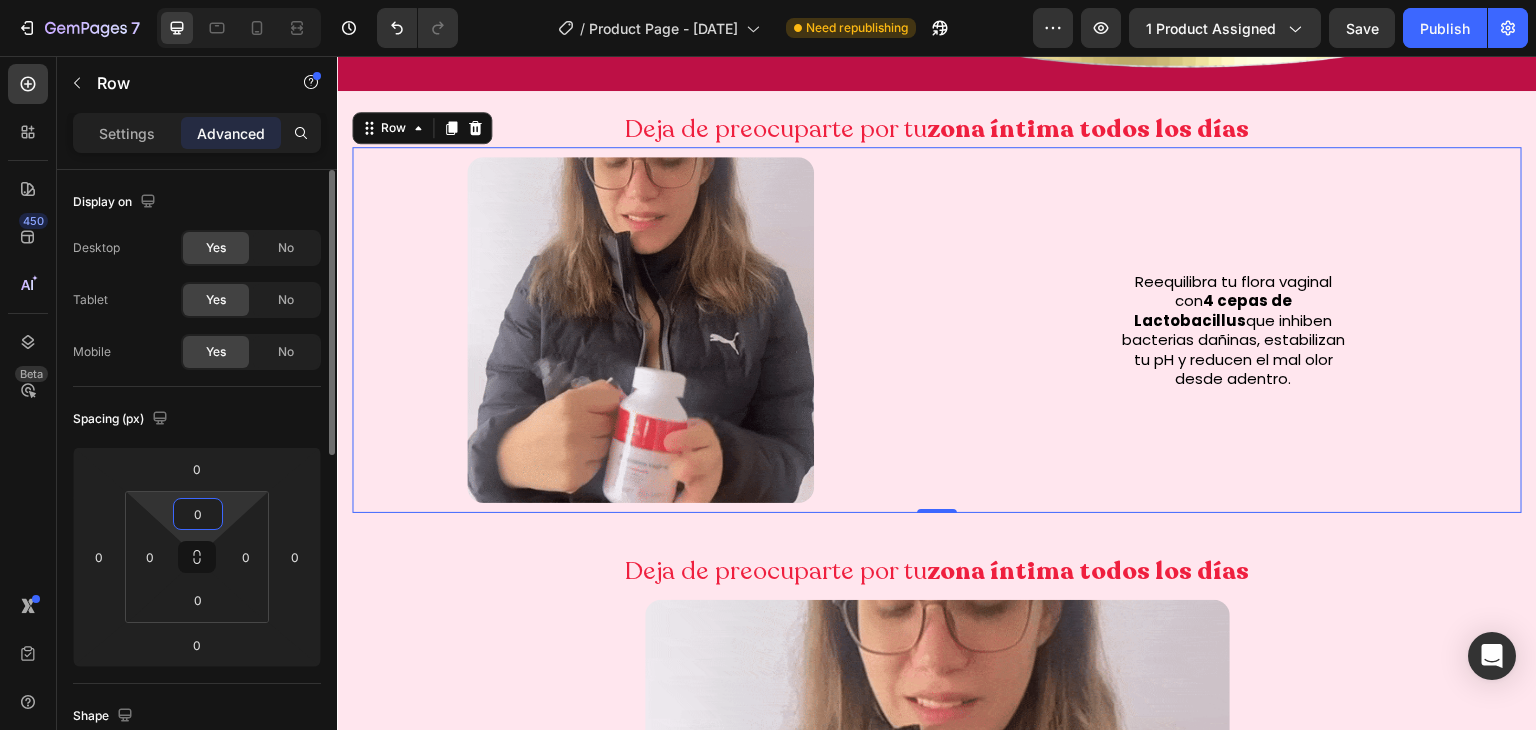 click on "0" at bounding box center [198, 514] 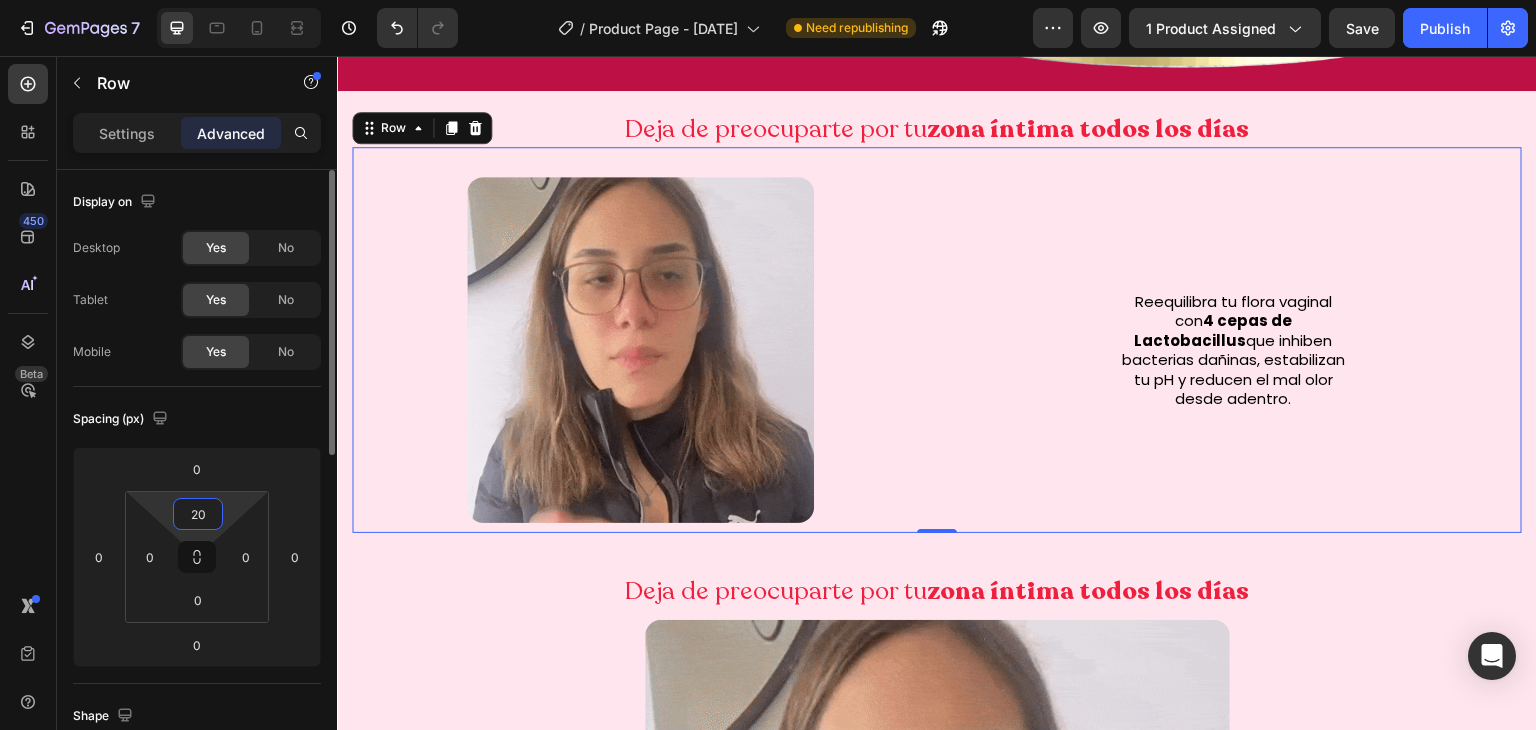 type on "2" 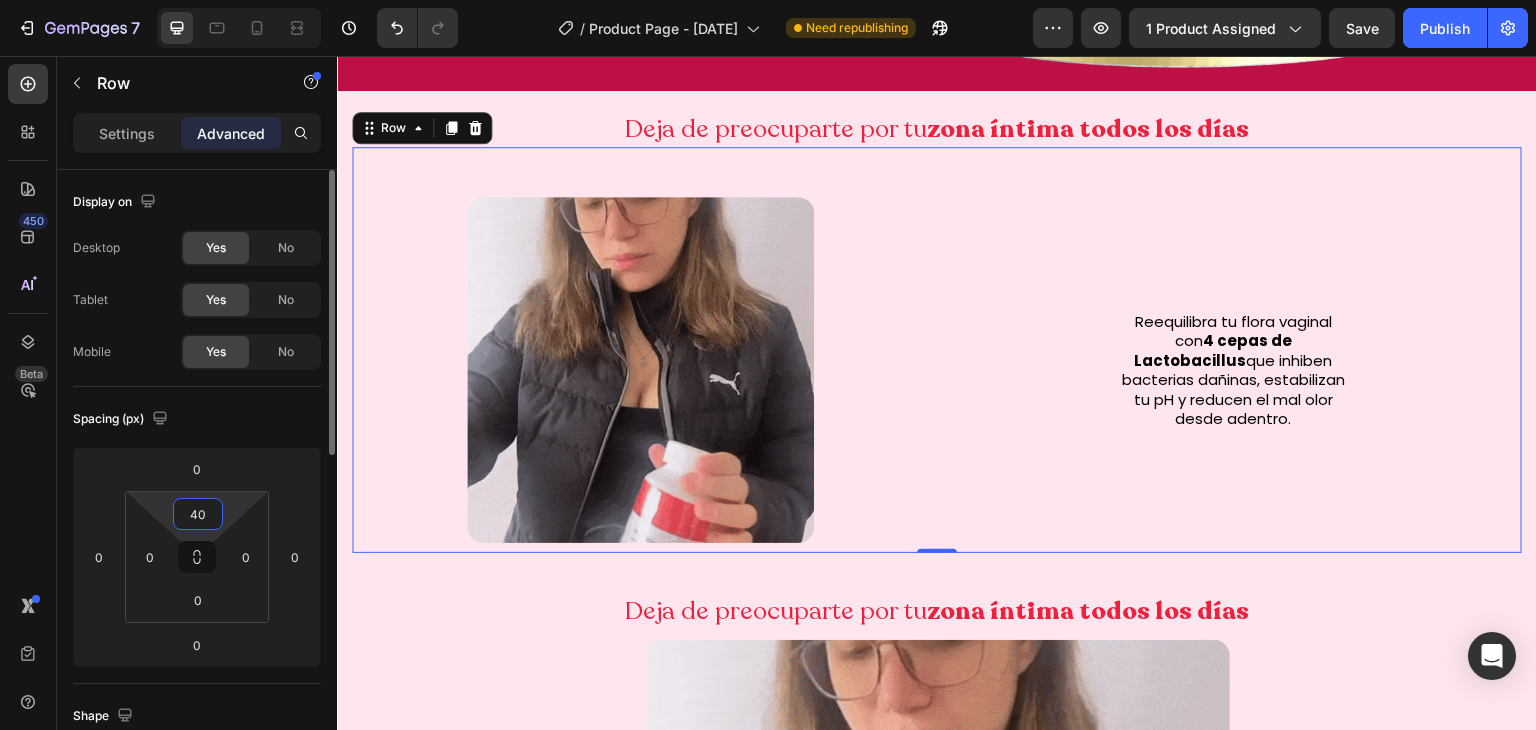 type on "4" 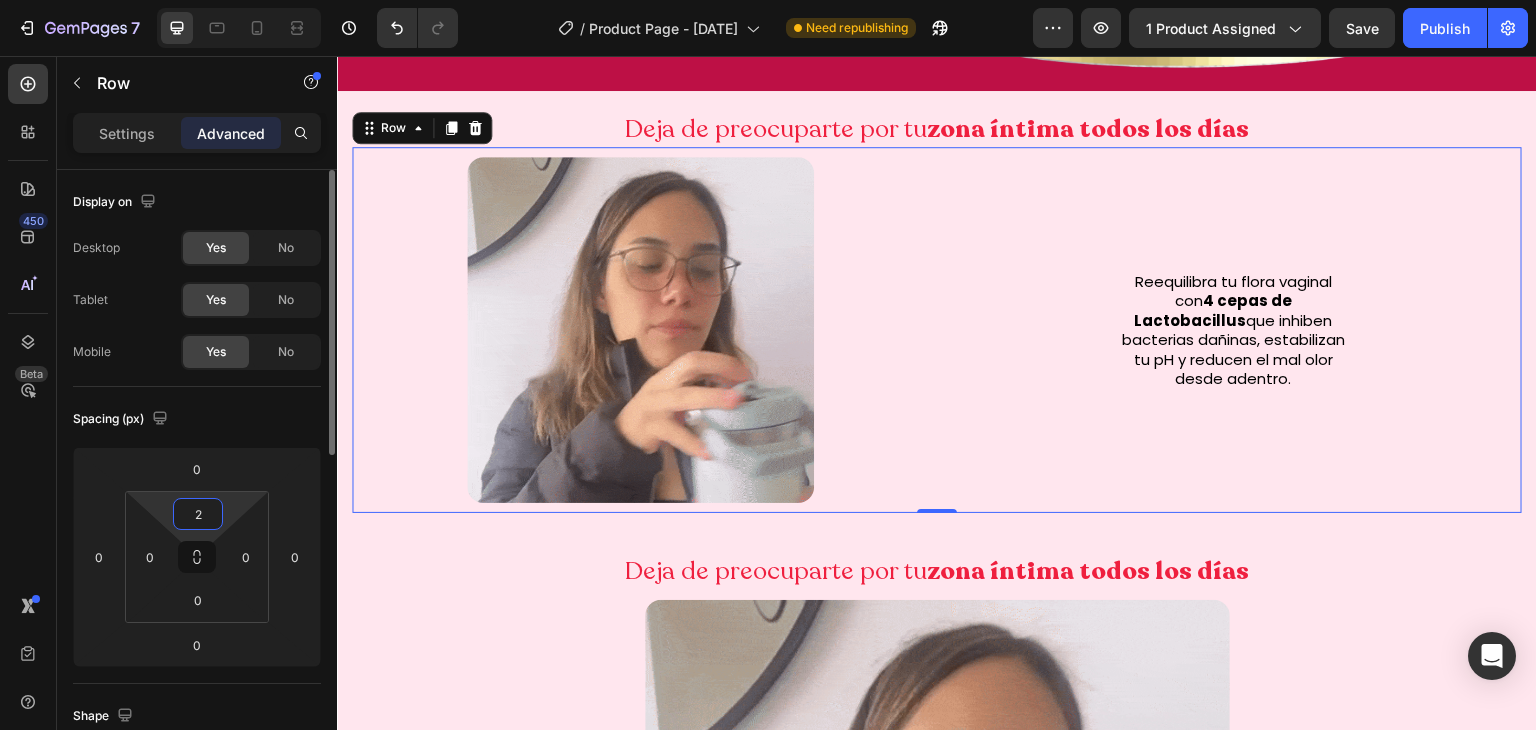 type on "20" 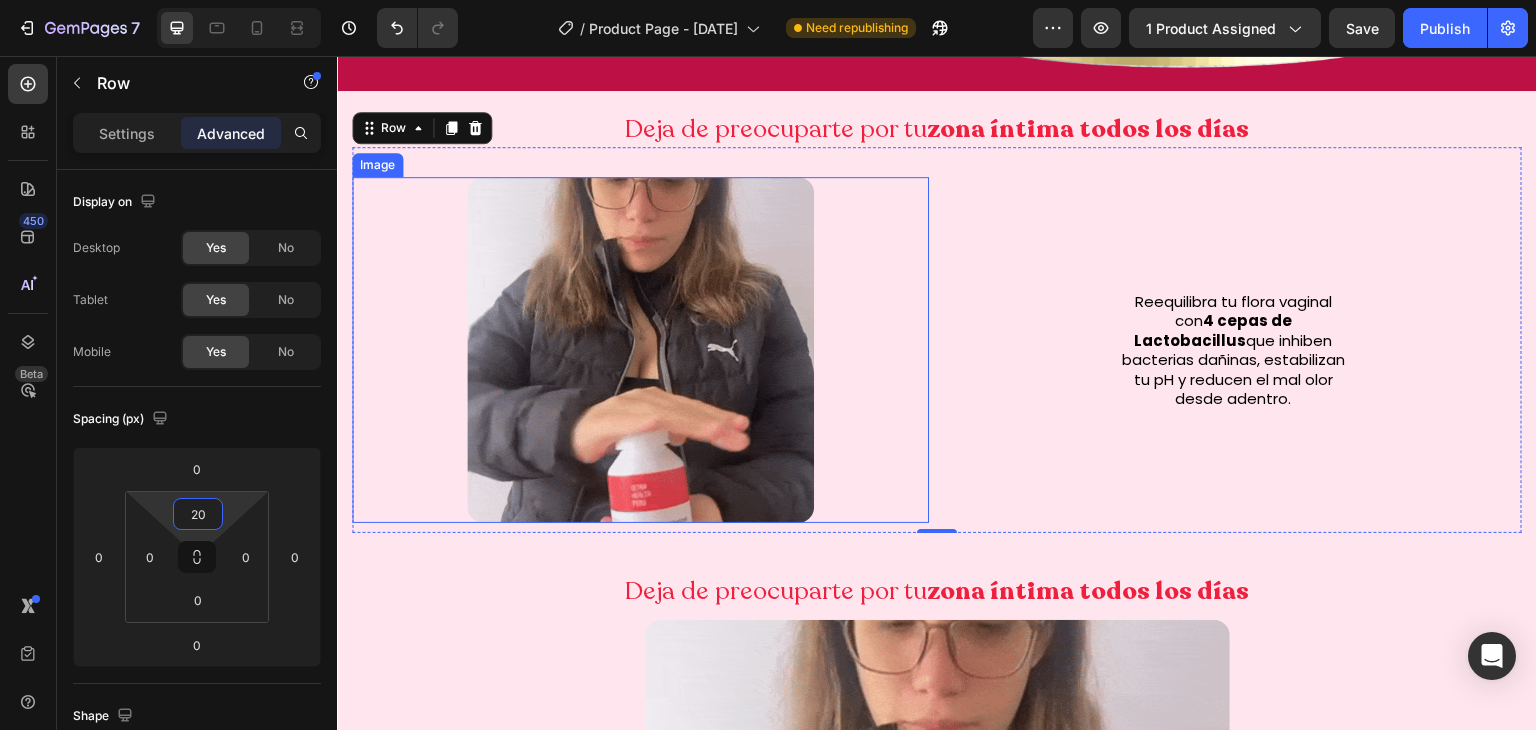 click at bounding box center (640, 350) 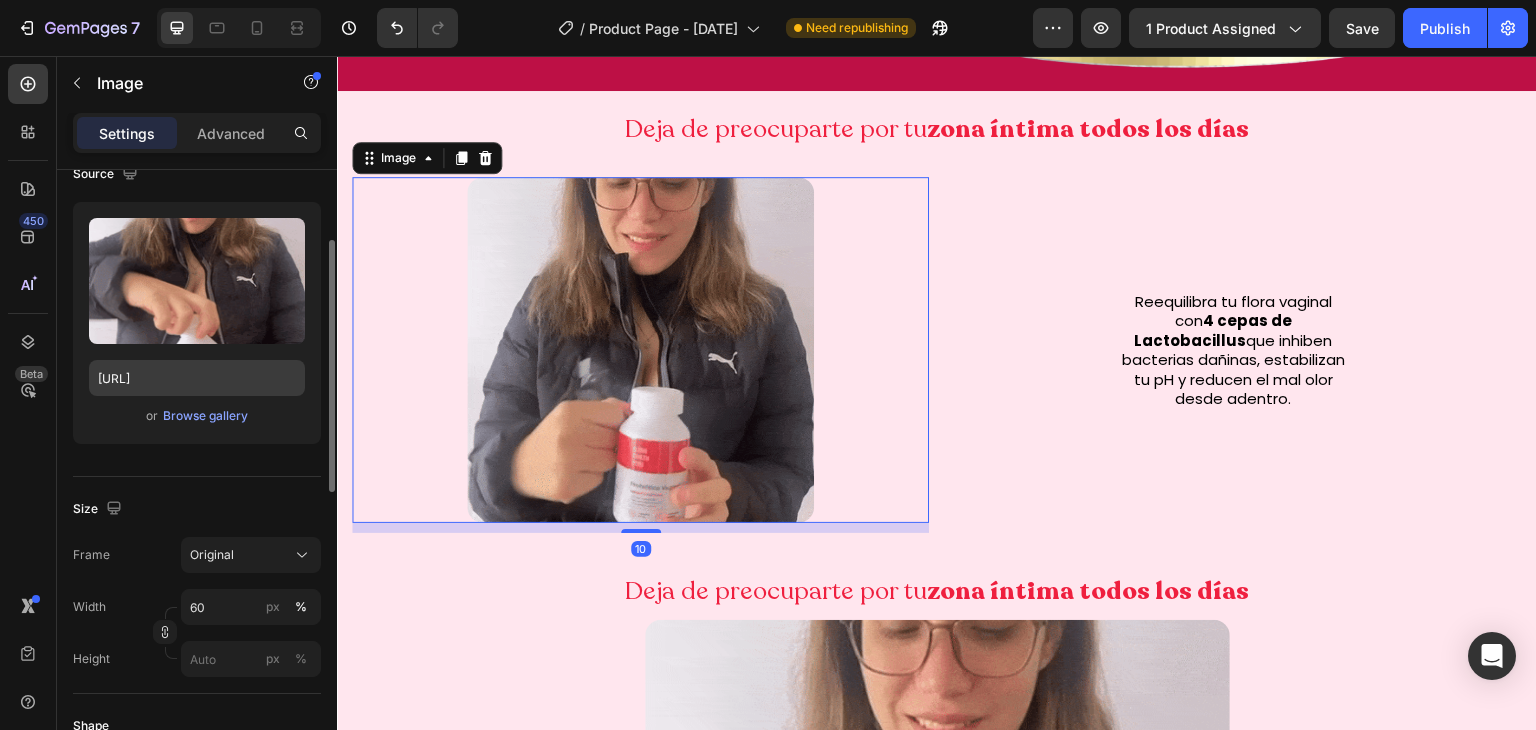 scroll, scrollTop: 169, scrollLeft: 0, axis: vertical 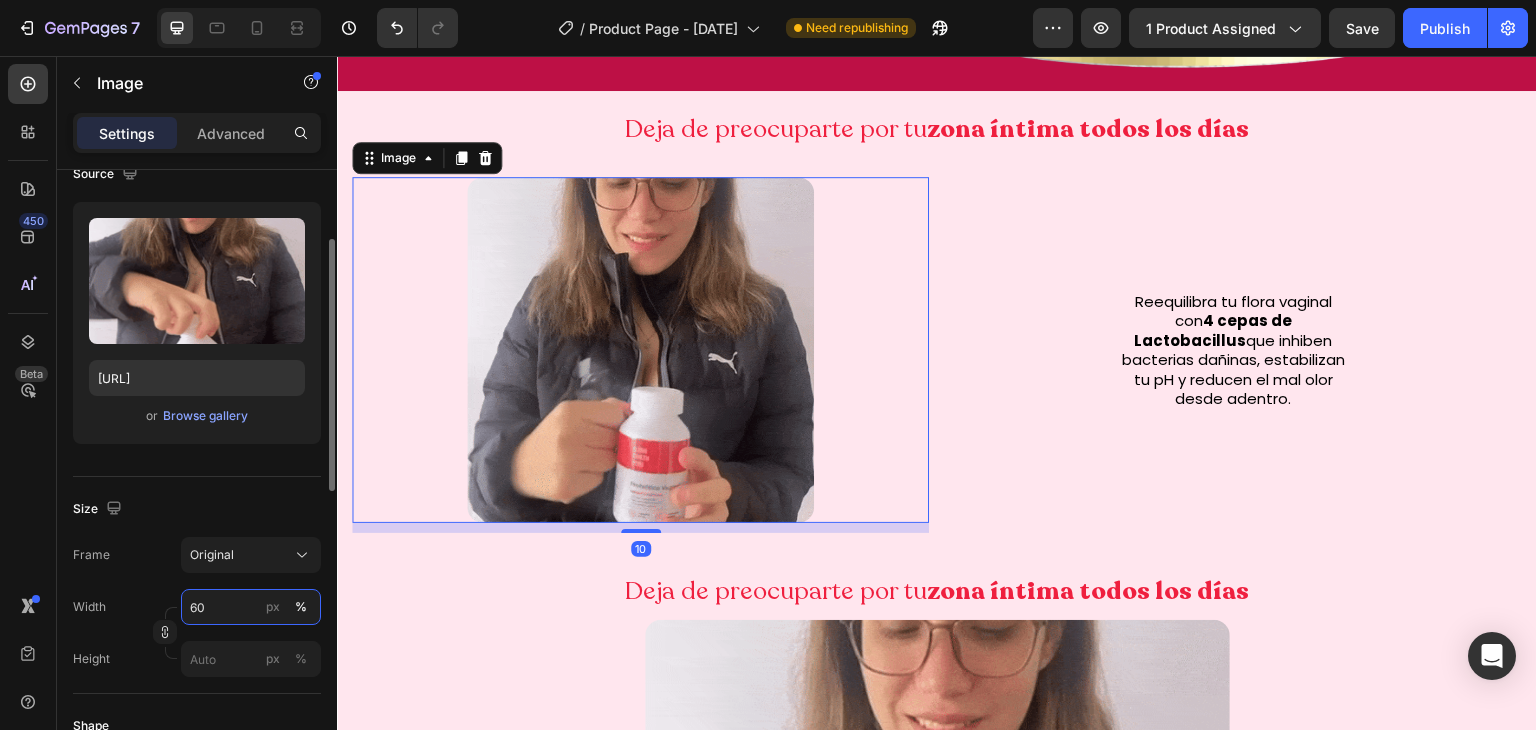 click on "60" at bounding box center (251, 607) 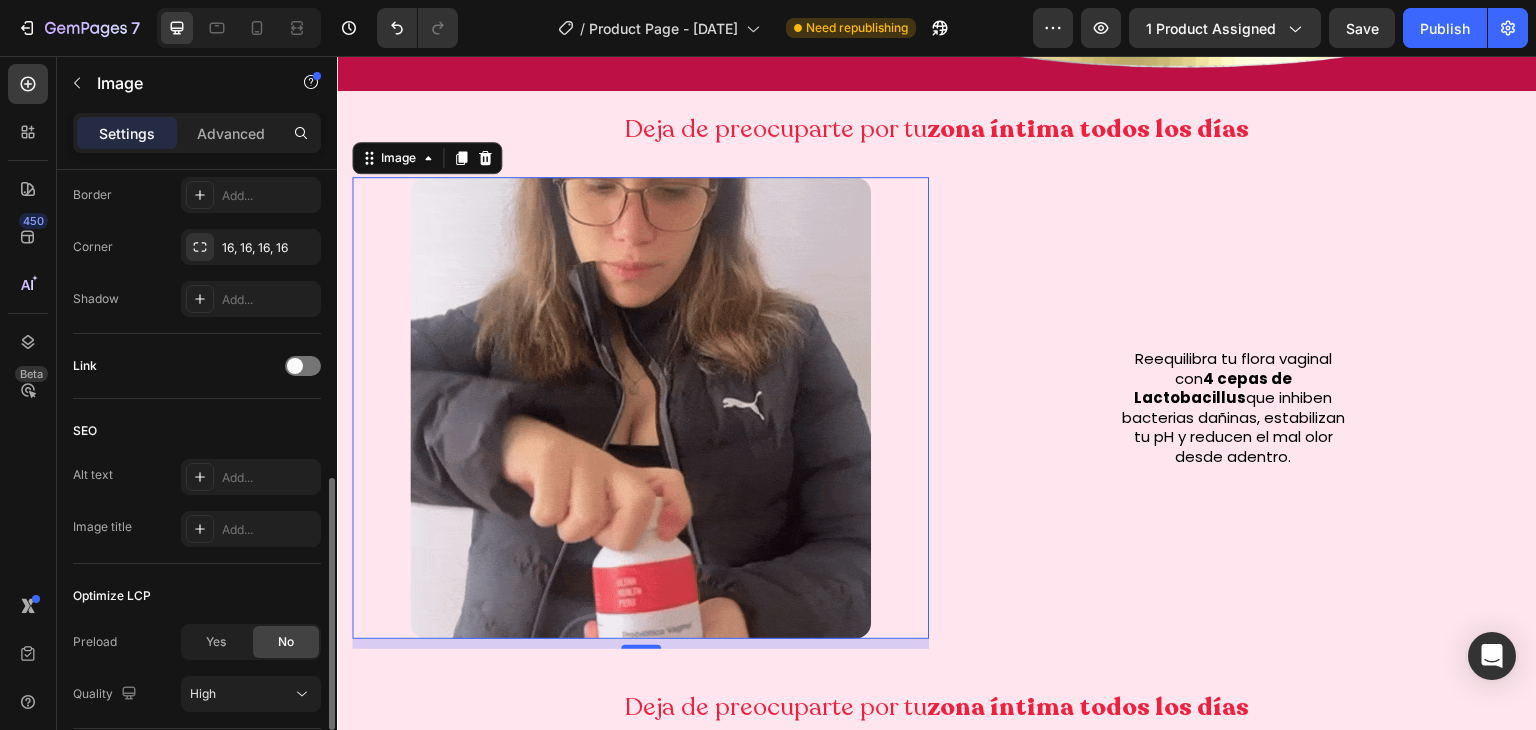 scroll, scrollTop: 892, scrollLeft: 0, axis: vertical 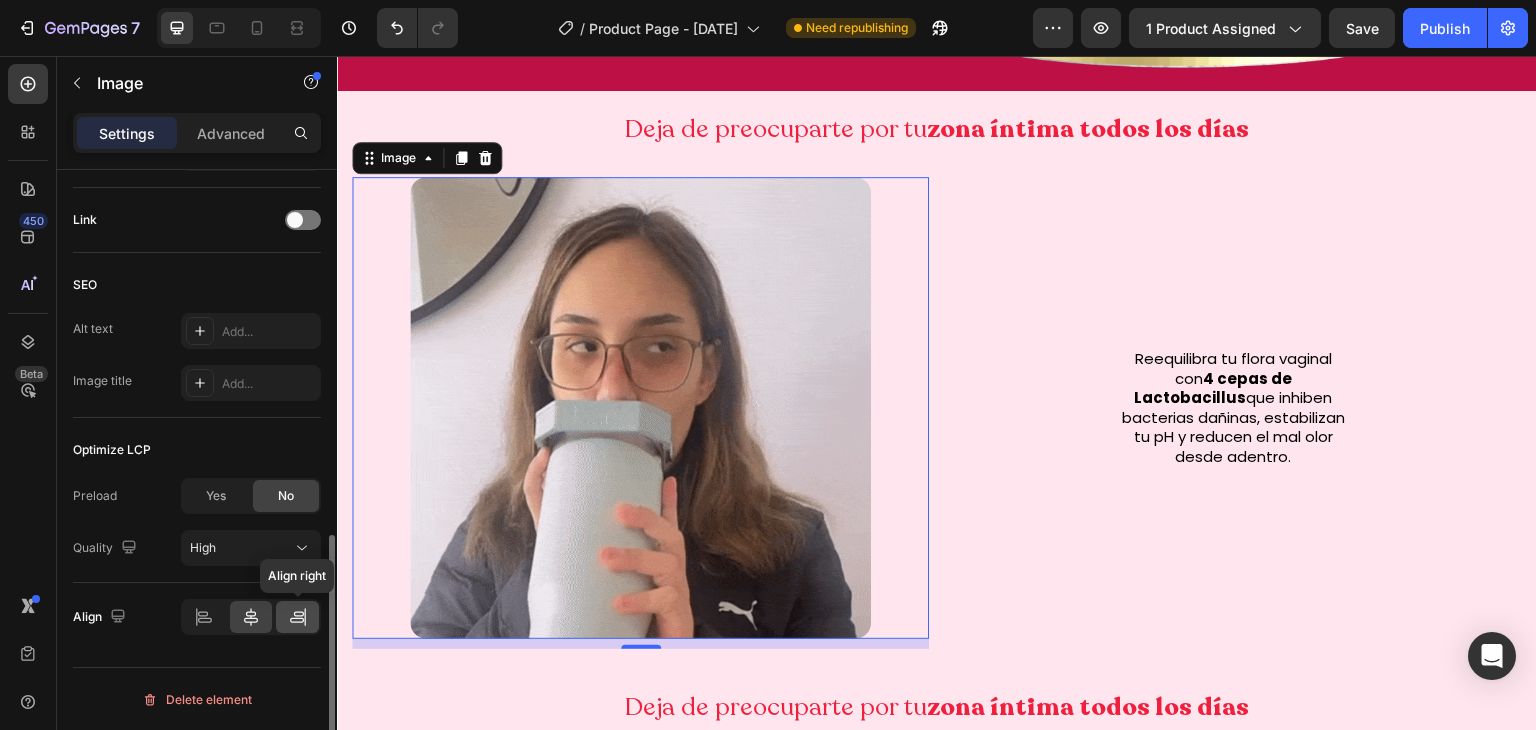 type on "80" 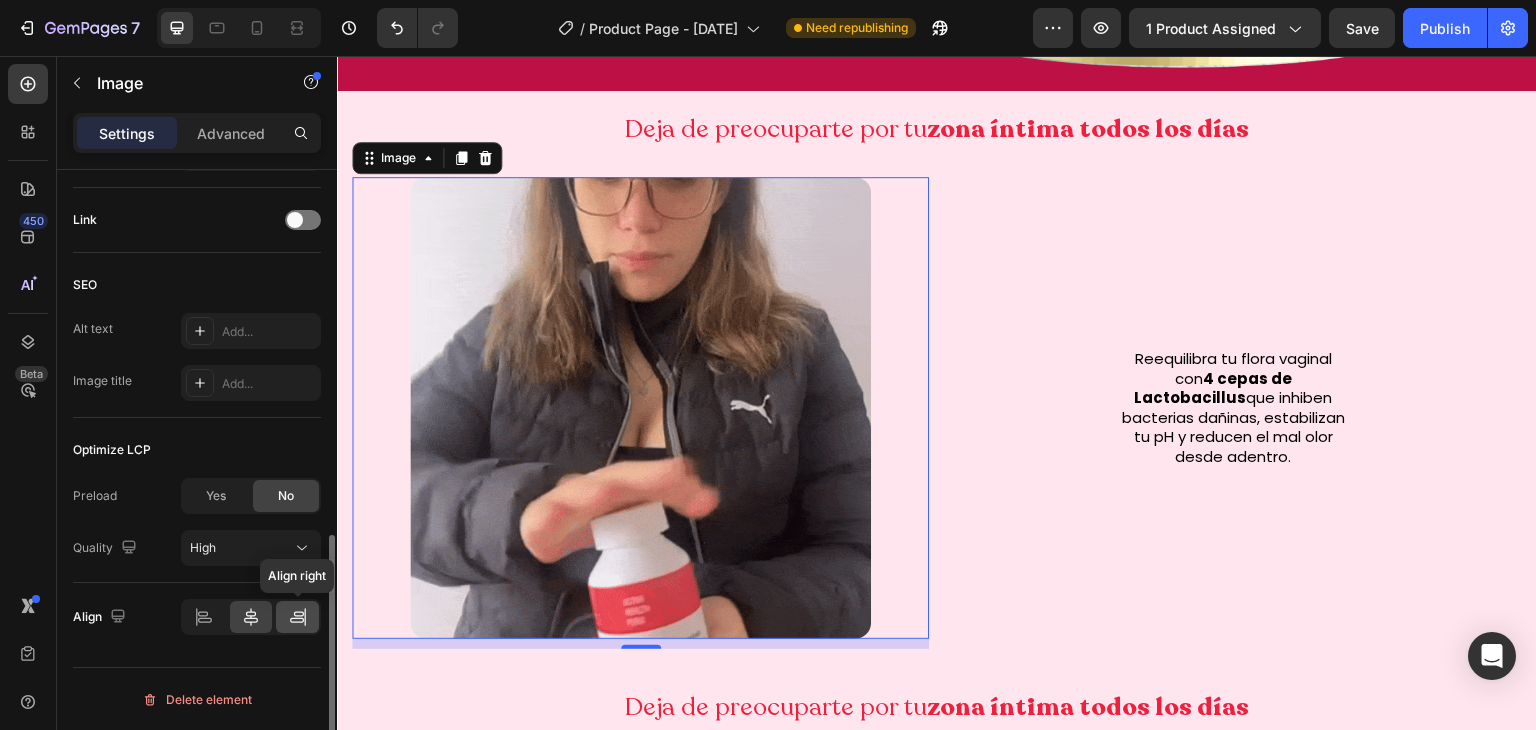 click 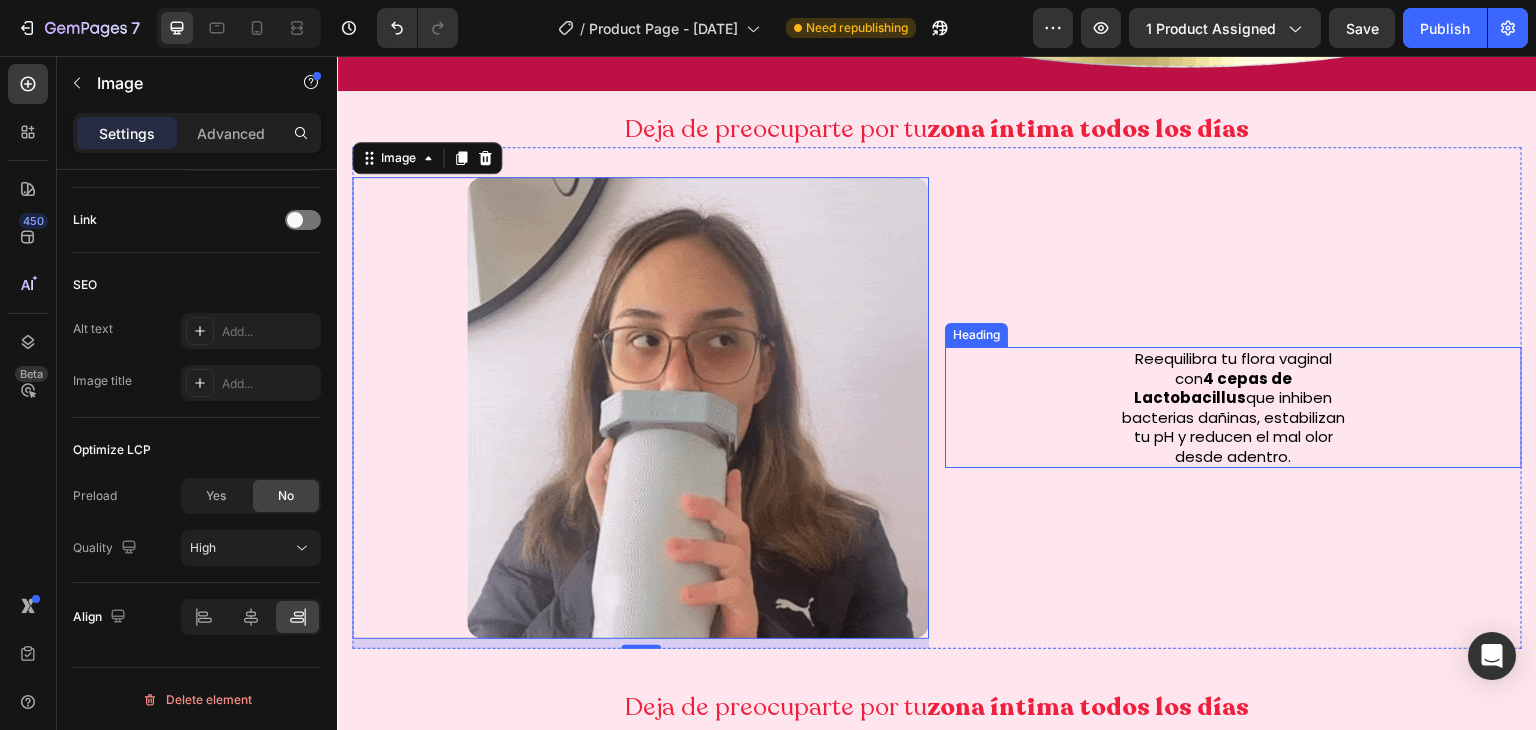 click on "4 cepas de Lactobacillus" at bounding box center (1213, 388) 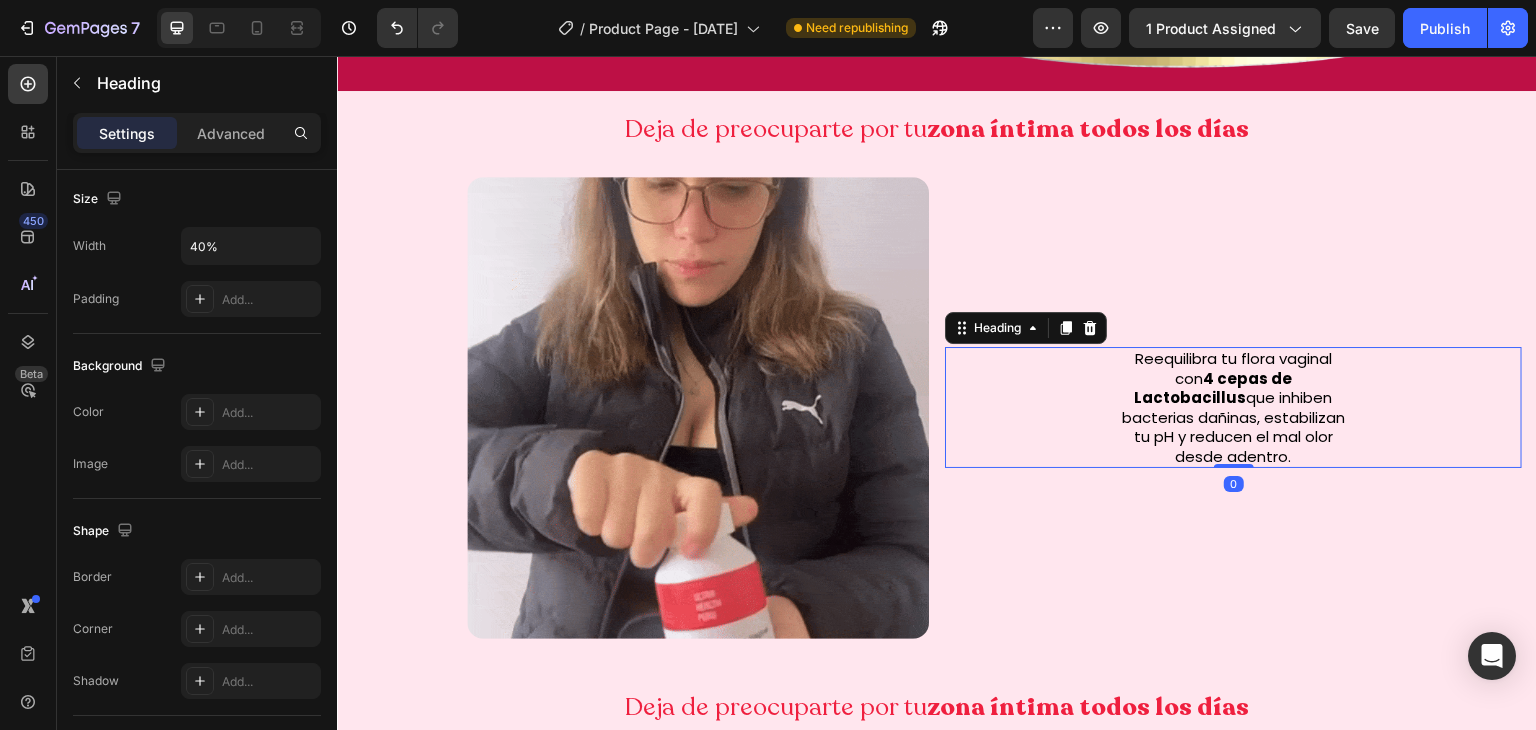 scroll, scrollTop: 679, scrollLeft: 0, axis: vertical 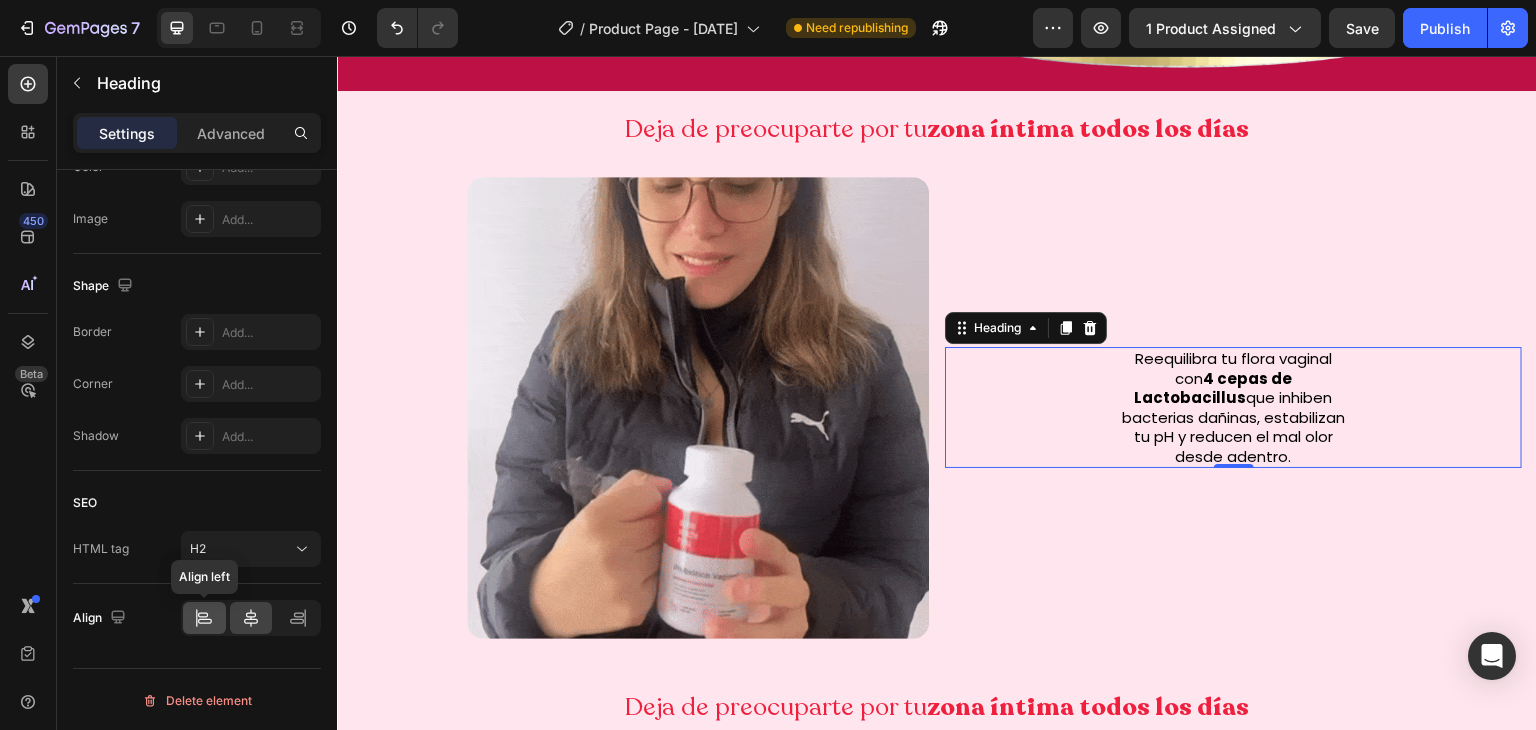 click 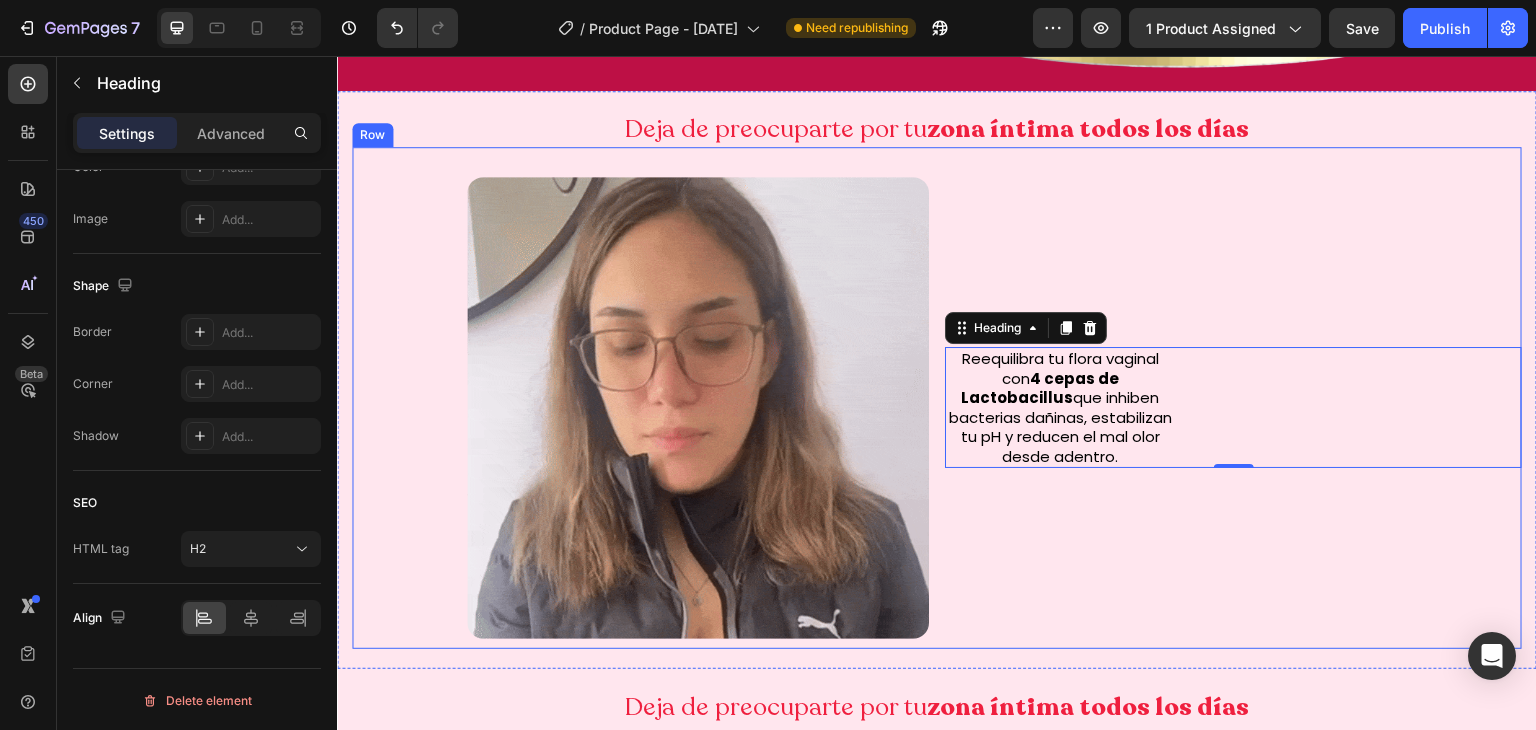 click on "Reequilibra tu flora vaginal con  4 cepas de Lactobacillus  que inhiben bacterias dañinas, estabilizan tu pH y reducen el mal olor desde adentro. Heading   0" at bounding box center (1233, 408) 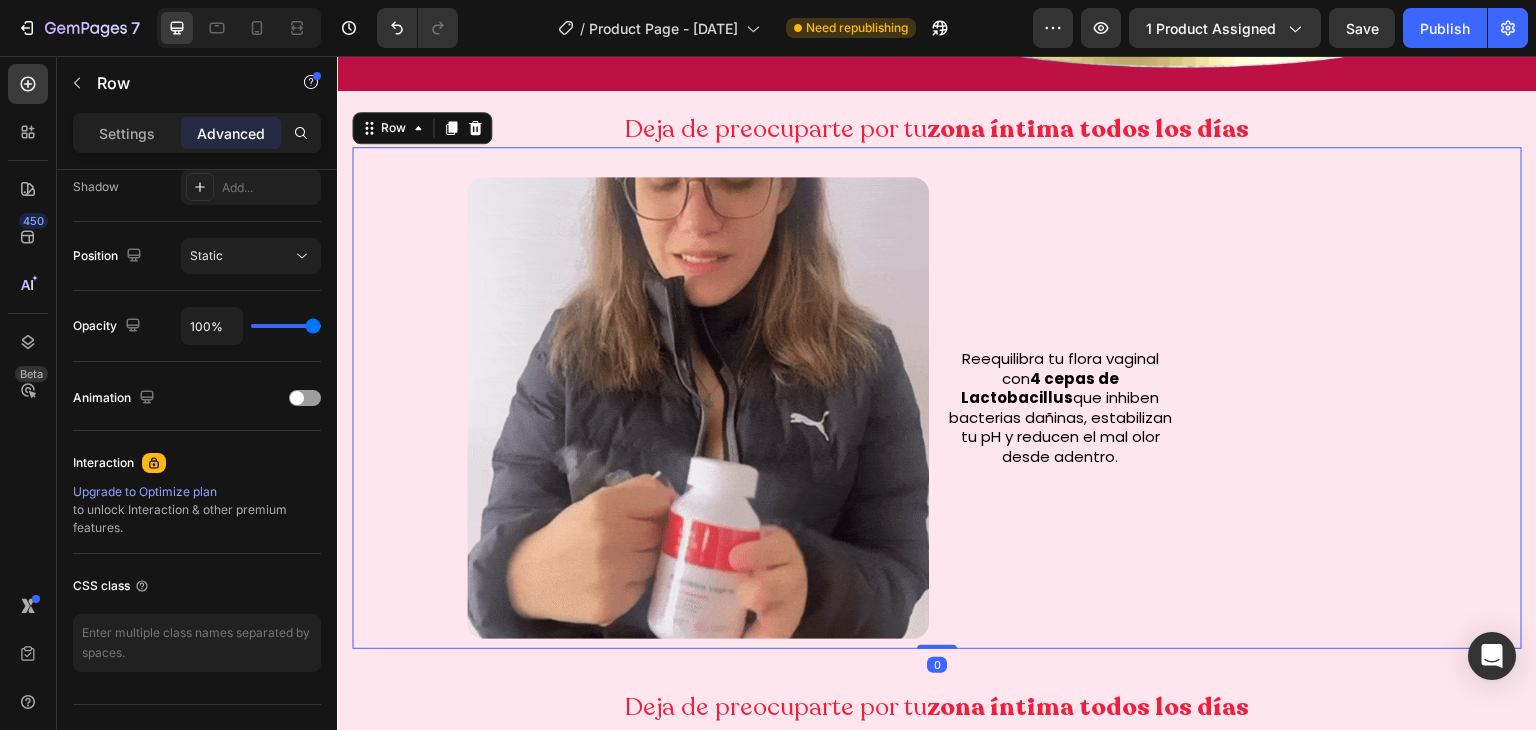 scroll, scrollTop: 0, scrollLeft: 0, axis: both 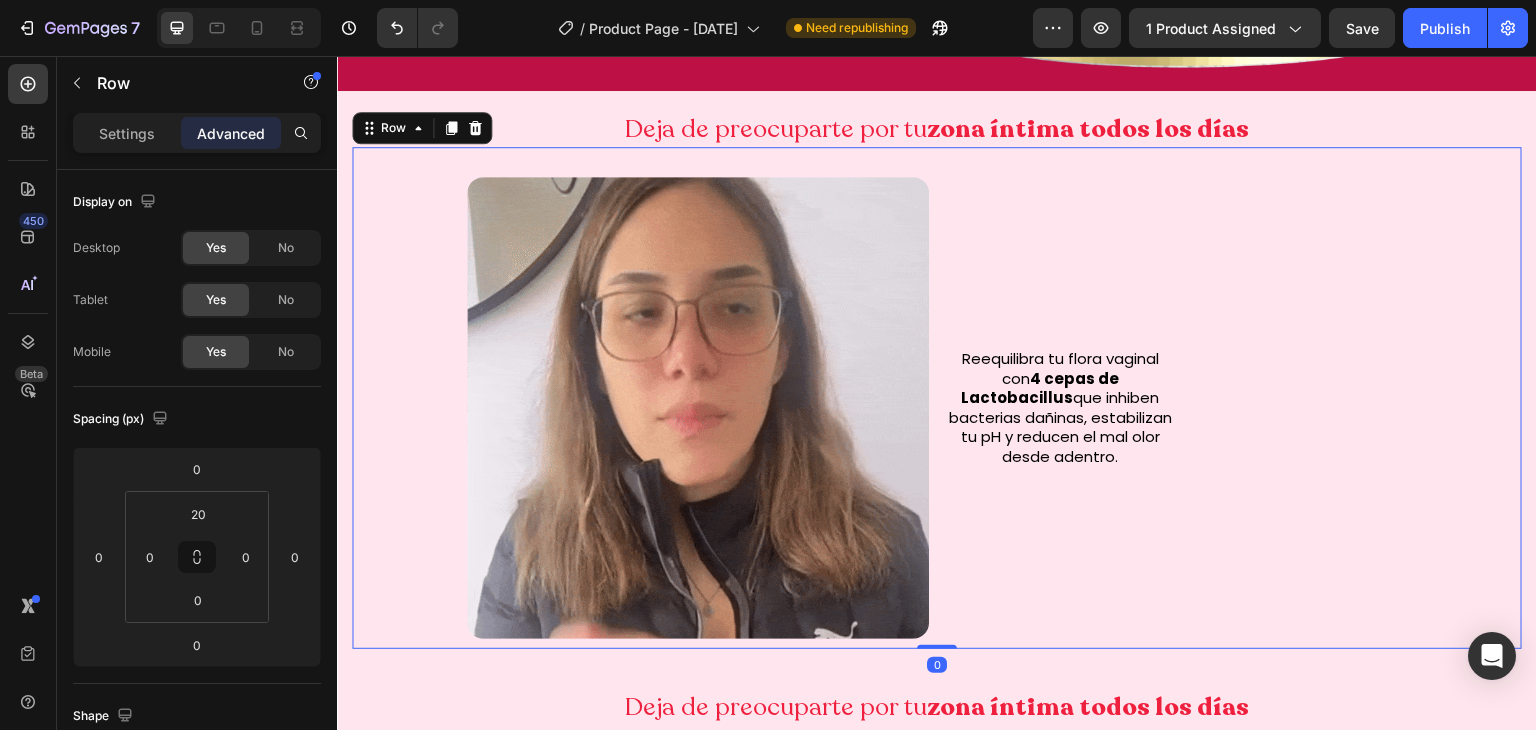 click on "Reequilibra tu flora vaginal con  4 cepas de Lactobacillus  que inhiben bacterias dañinas, estabilizan tu pH y reducen el mal olor desde adentro. Heading" at bounding box center (1233, 408) 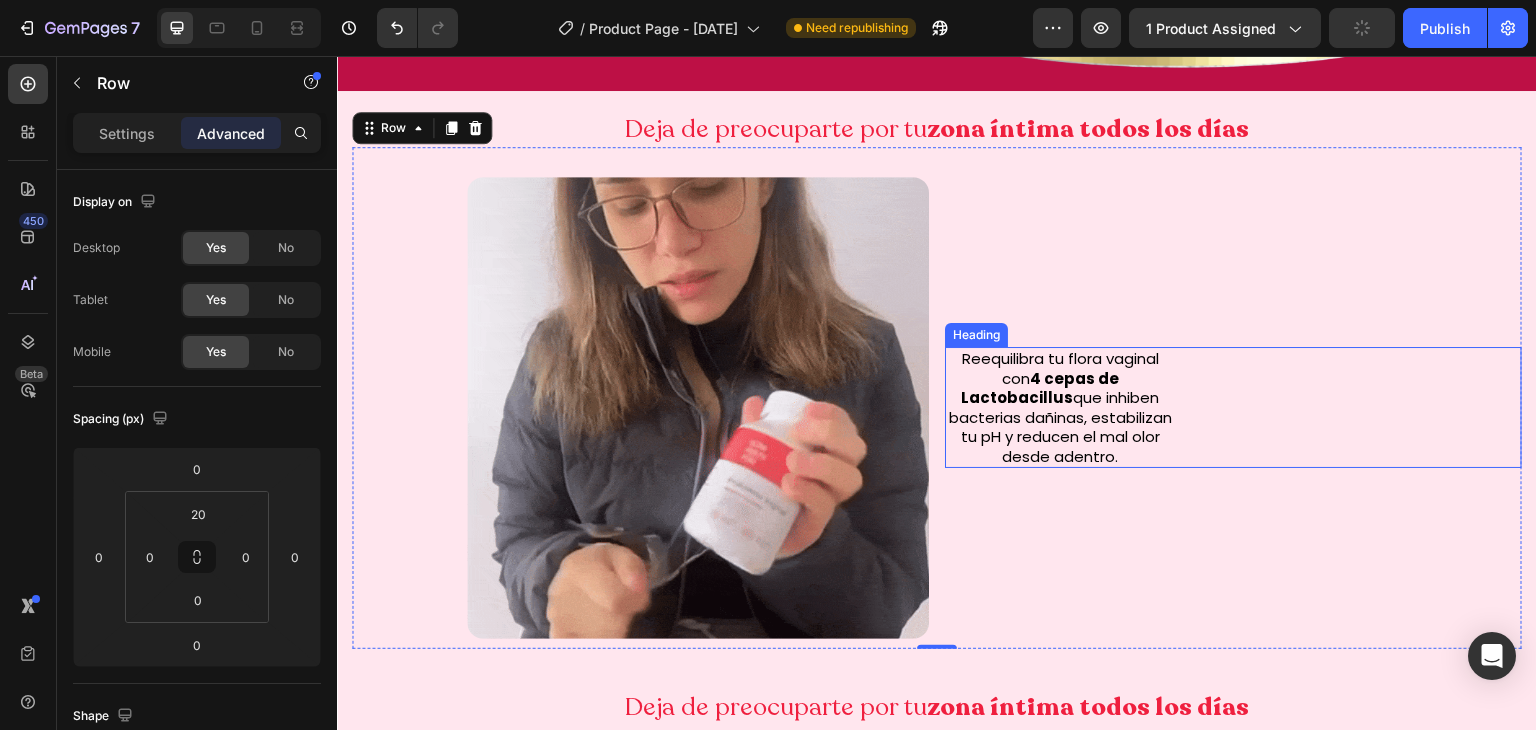 click on "Reequilibra tu flora vaginal con 4 cepas de Lactobacillus que inhiben bacterias dañinas, estabilizan tu pH y reducen el mal olor desde adentro." at bounding box center [1233, 407] 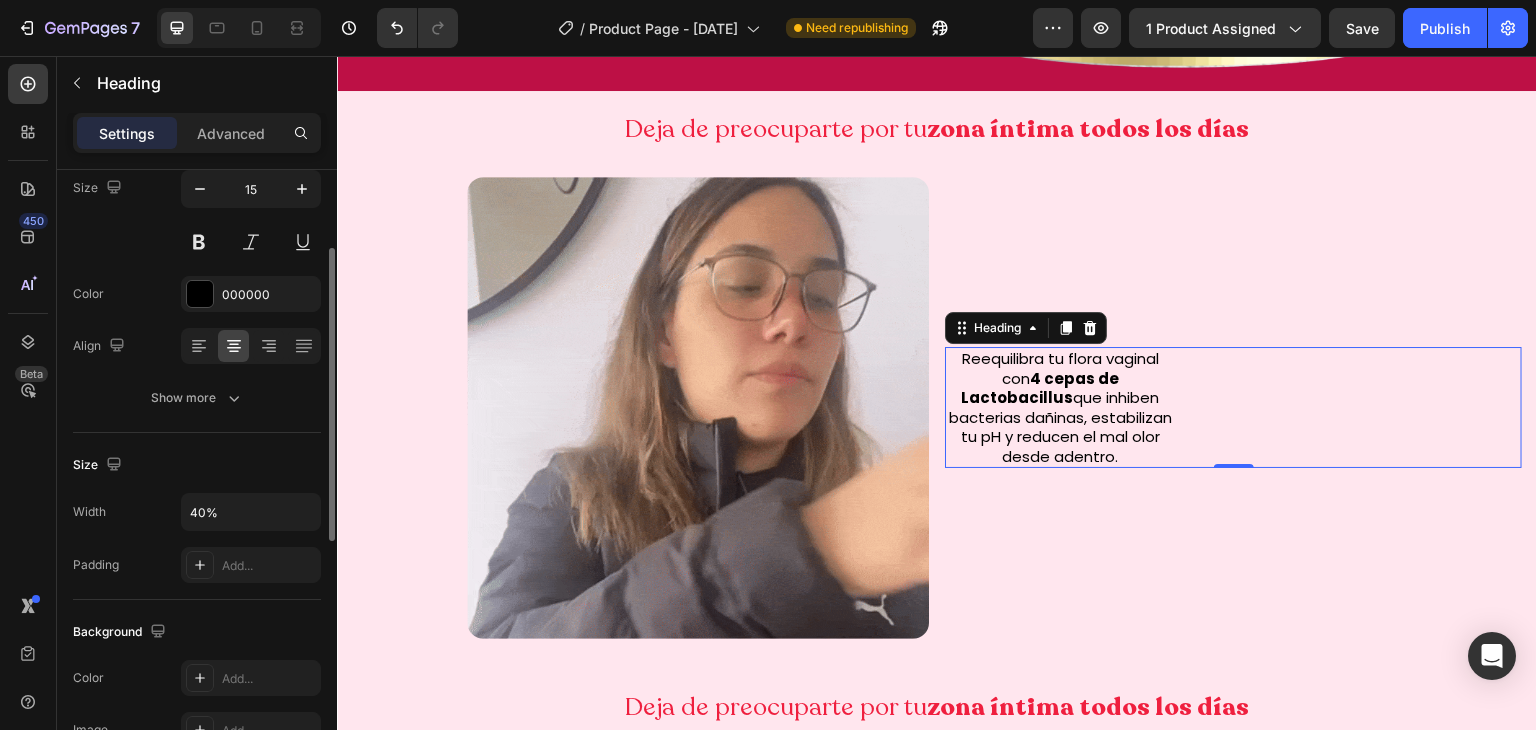 scroll, scrollTop: 167, scrollLeft: 0, axis: vertical 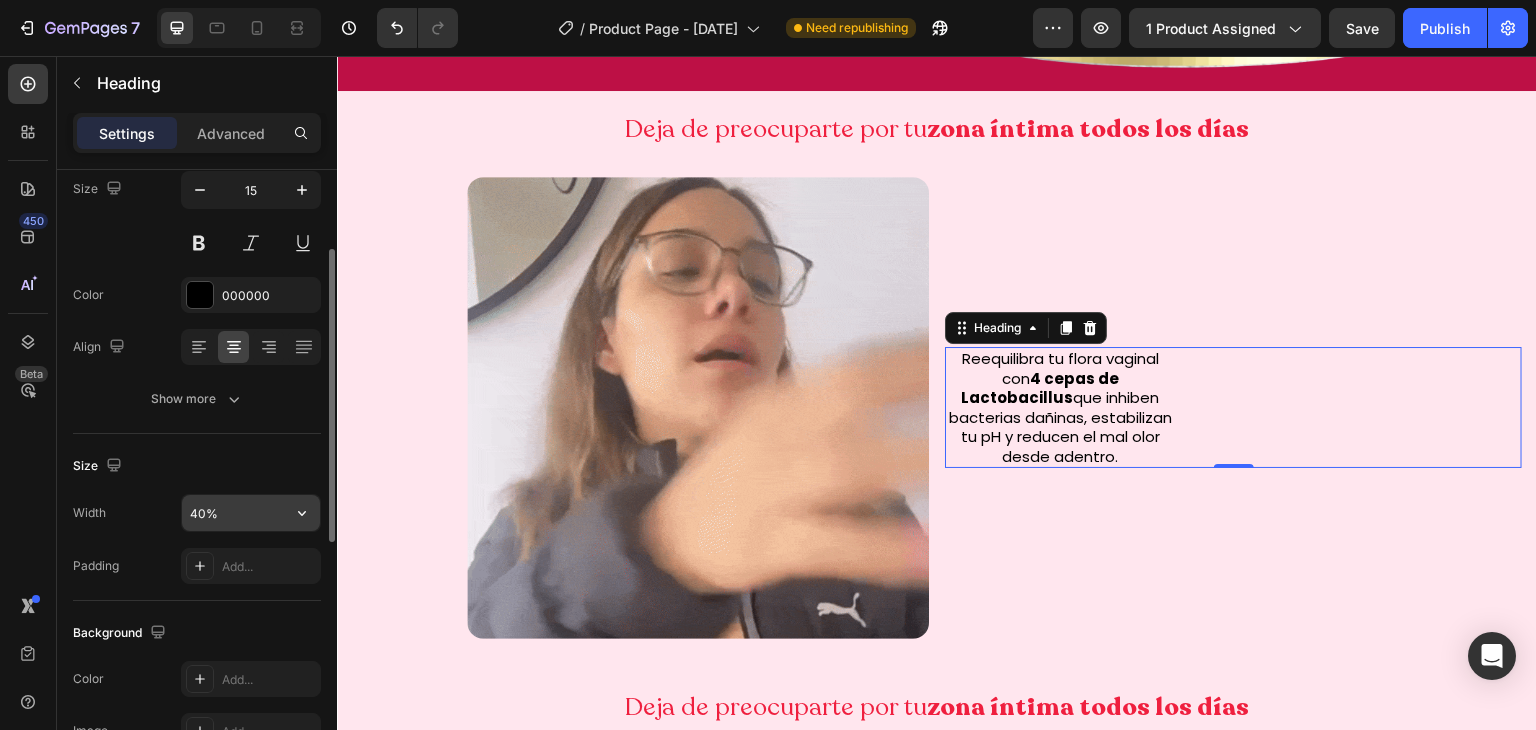 click on "40%" at bounding box center [251, 513] 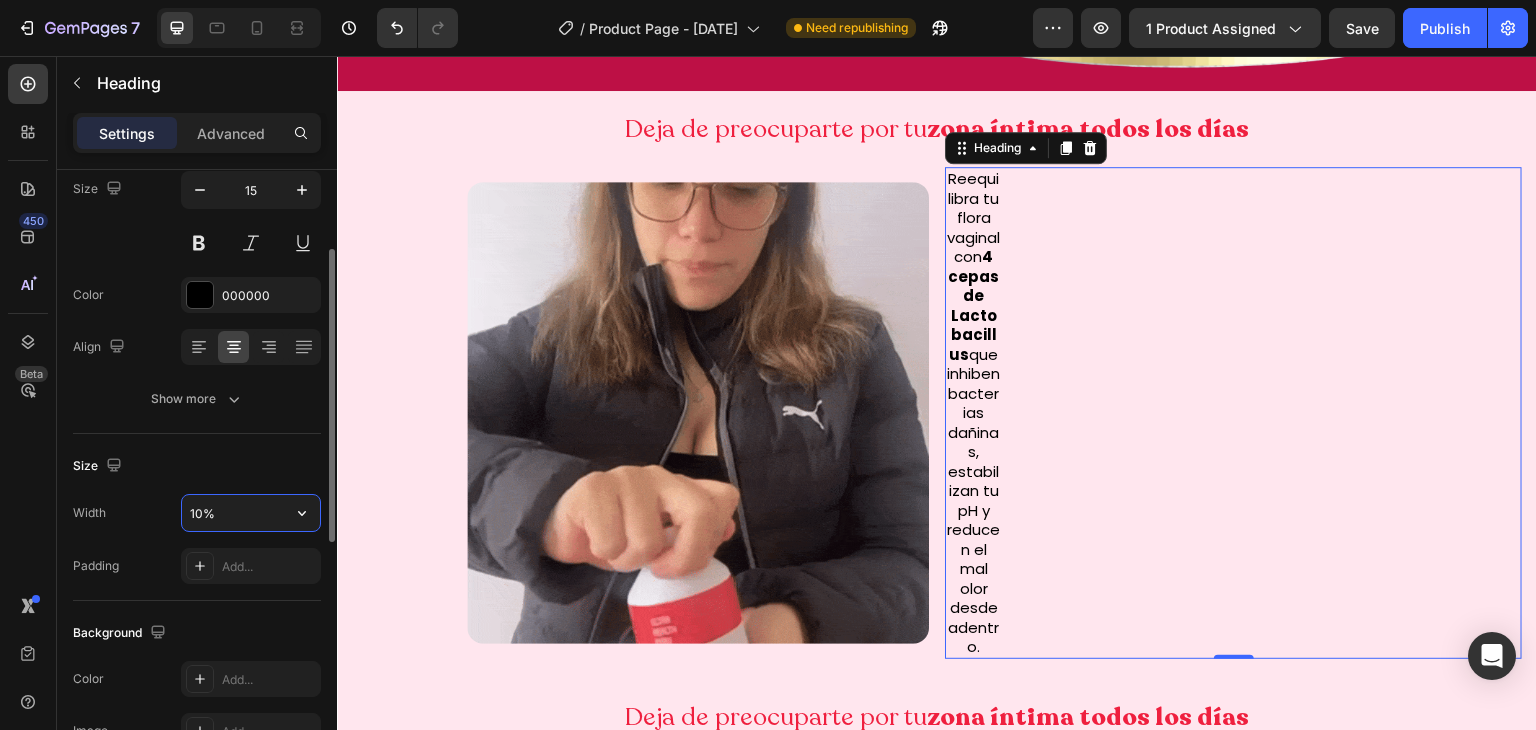 type on "100%" 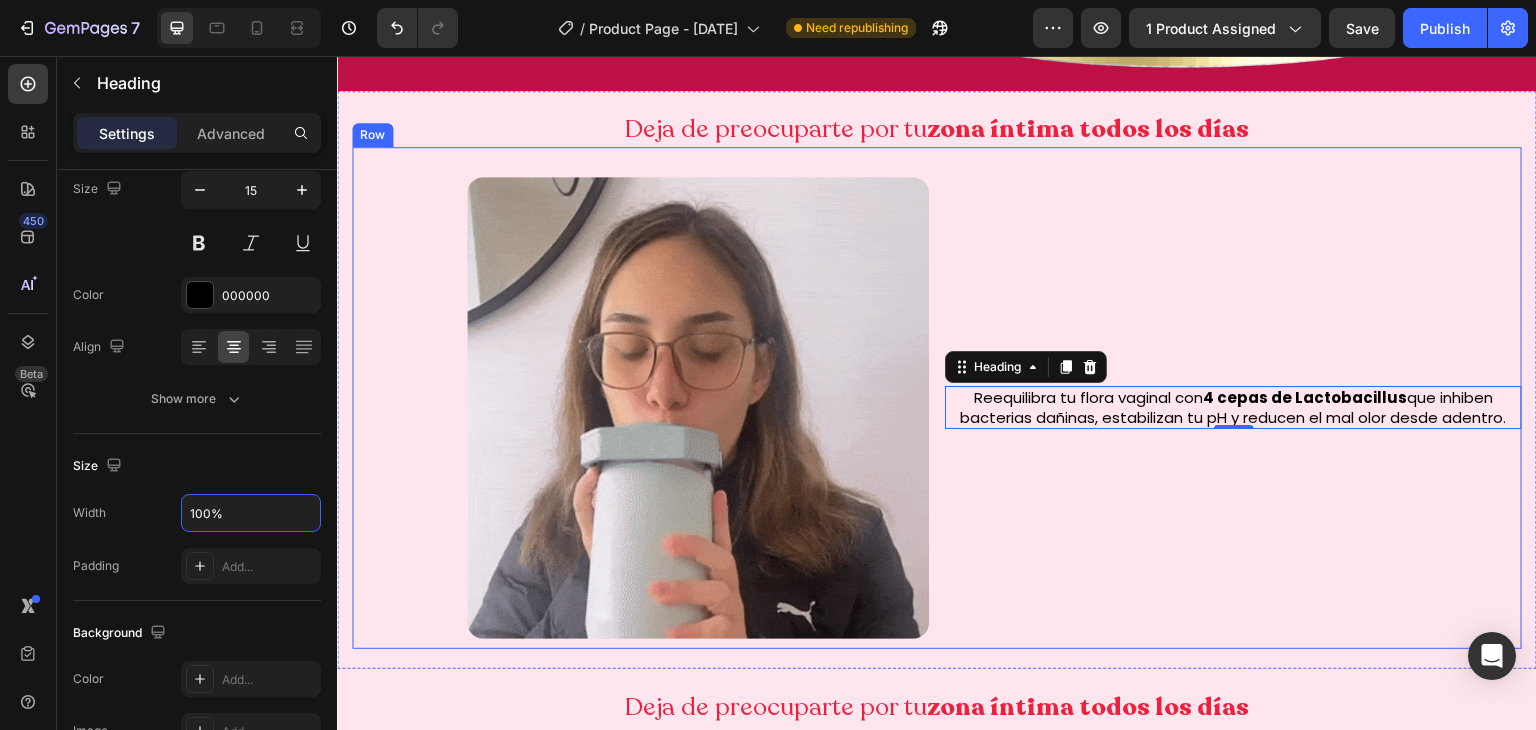click on "Reequilibra tu flora vaginal con  4 cepas de Lactobacillus  que inhiben bacterias dañinas, estabilizan tu pH y reducen el mal olor desde adentro. Heading   0" at bounding box center (1233, 408) 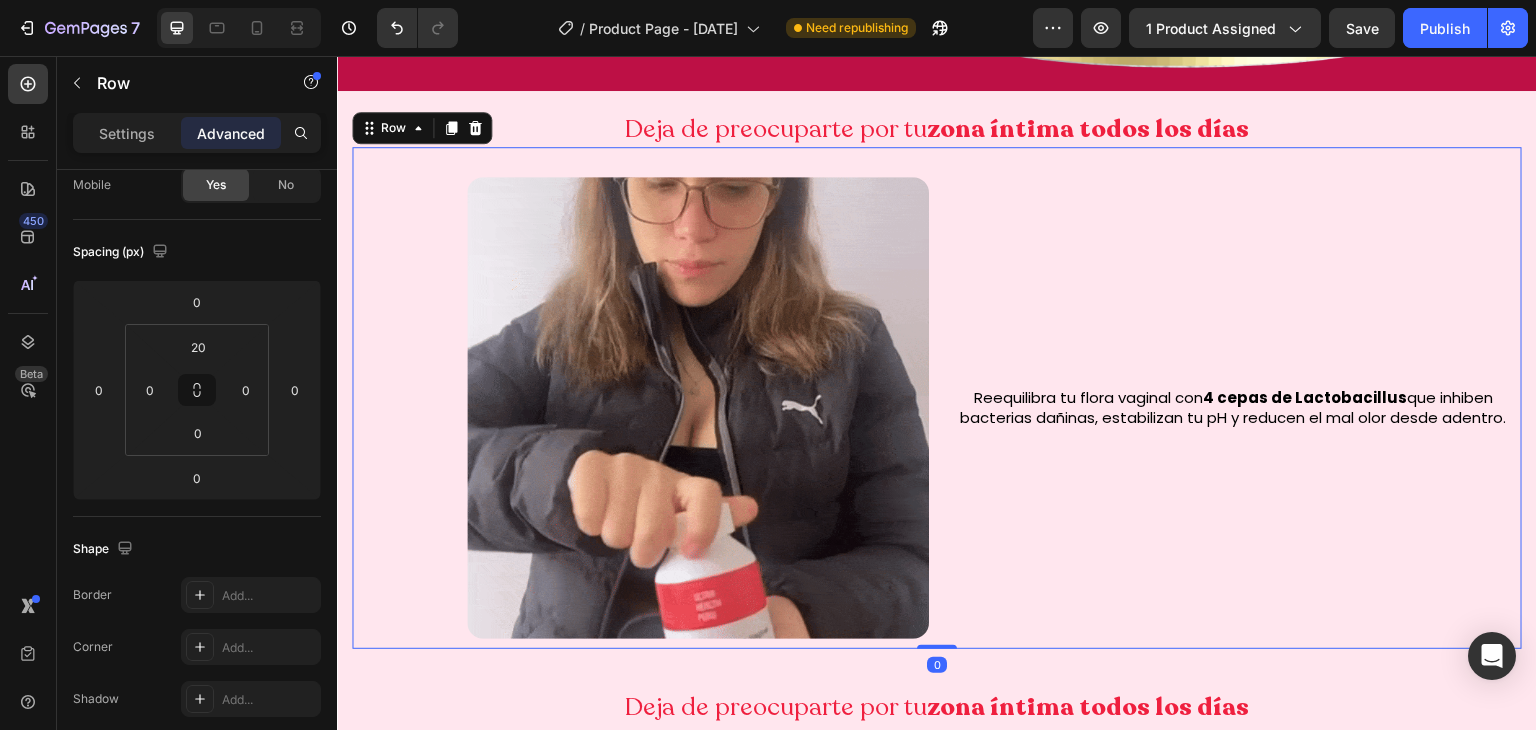 scroll, scrollTop: 0, scrollLeft: 0, axis: both 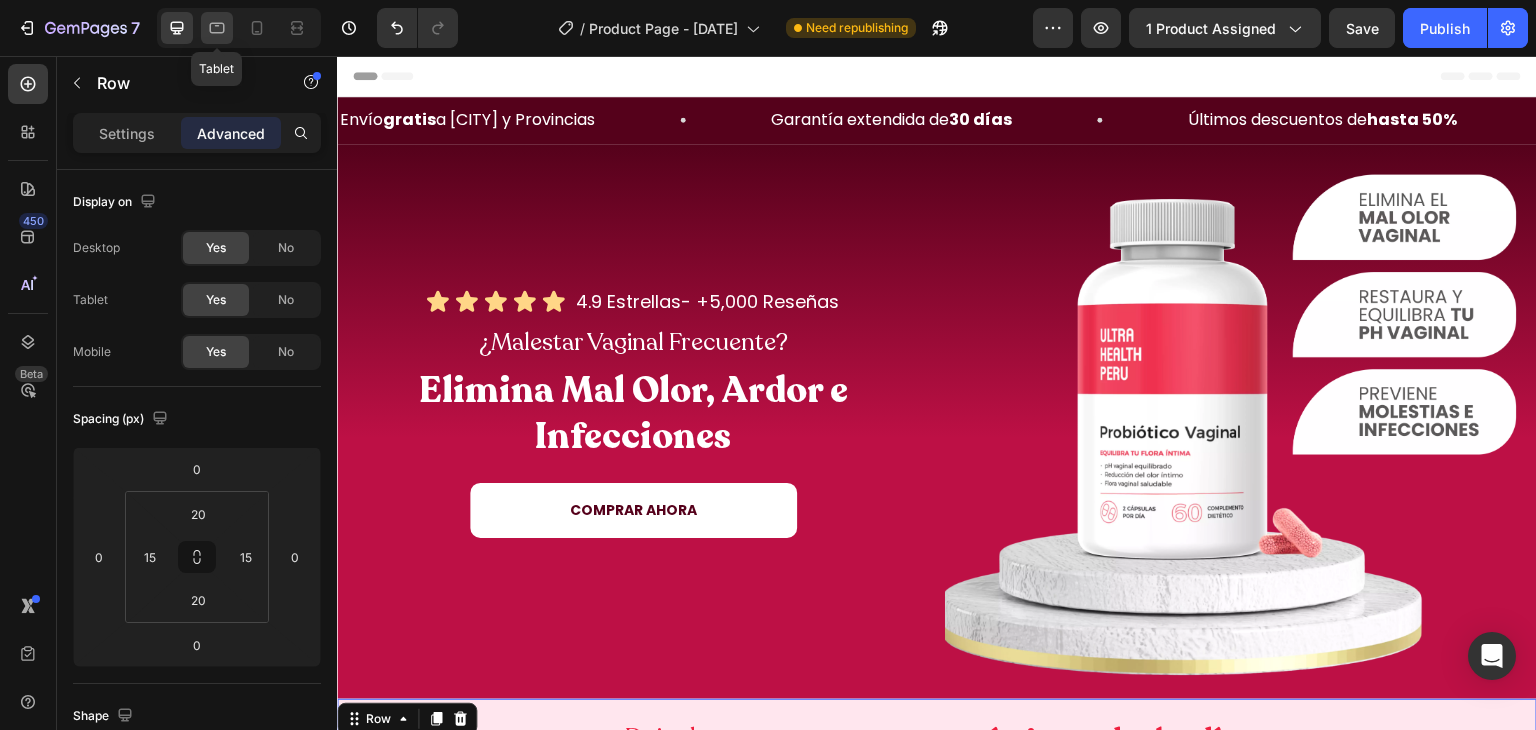 click 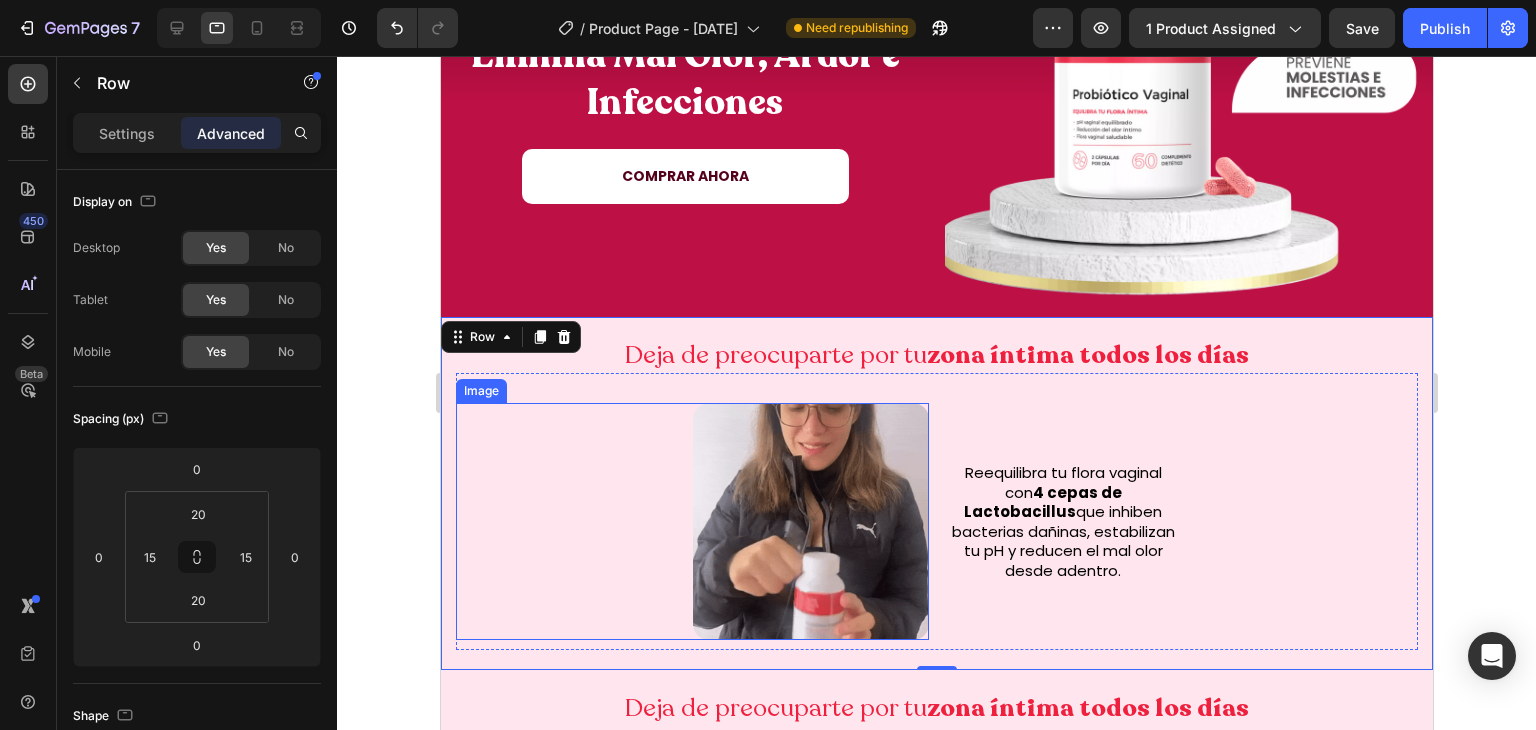 scroll, scrollTop: 286, scrollLeft: 0, axis: vertical 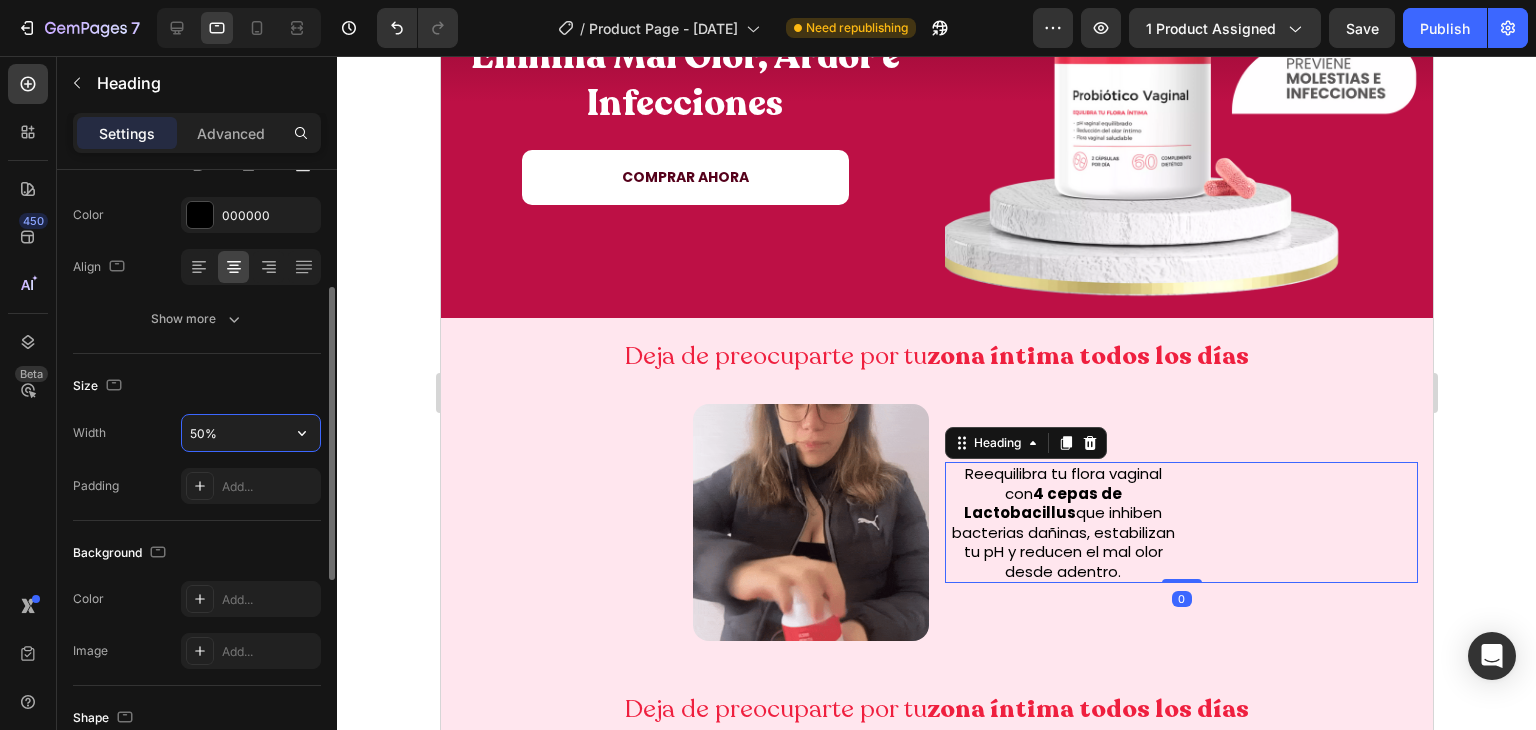 click on "50%" at bounding box center [251, 433] 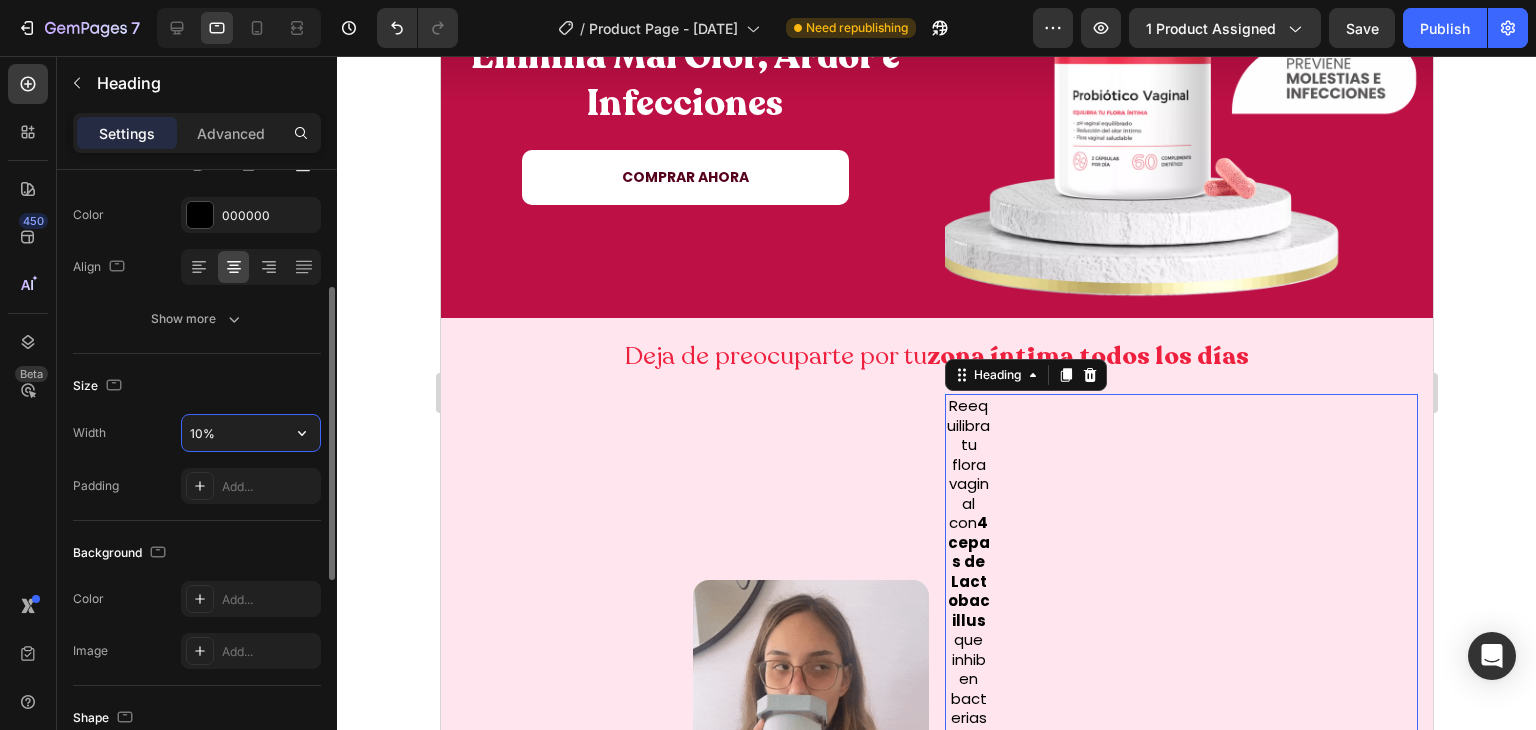 type on "100%" 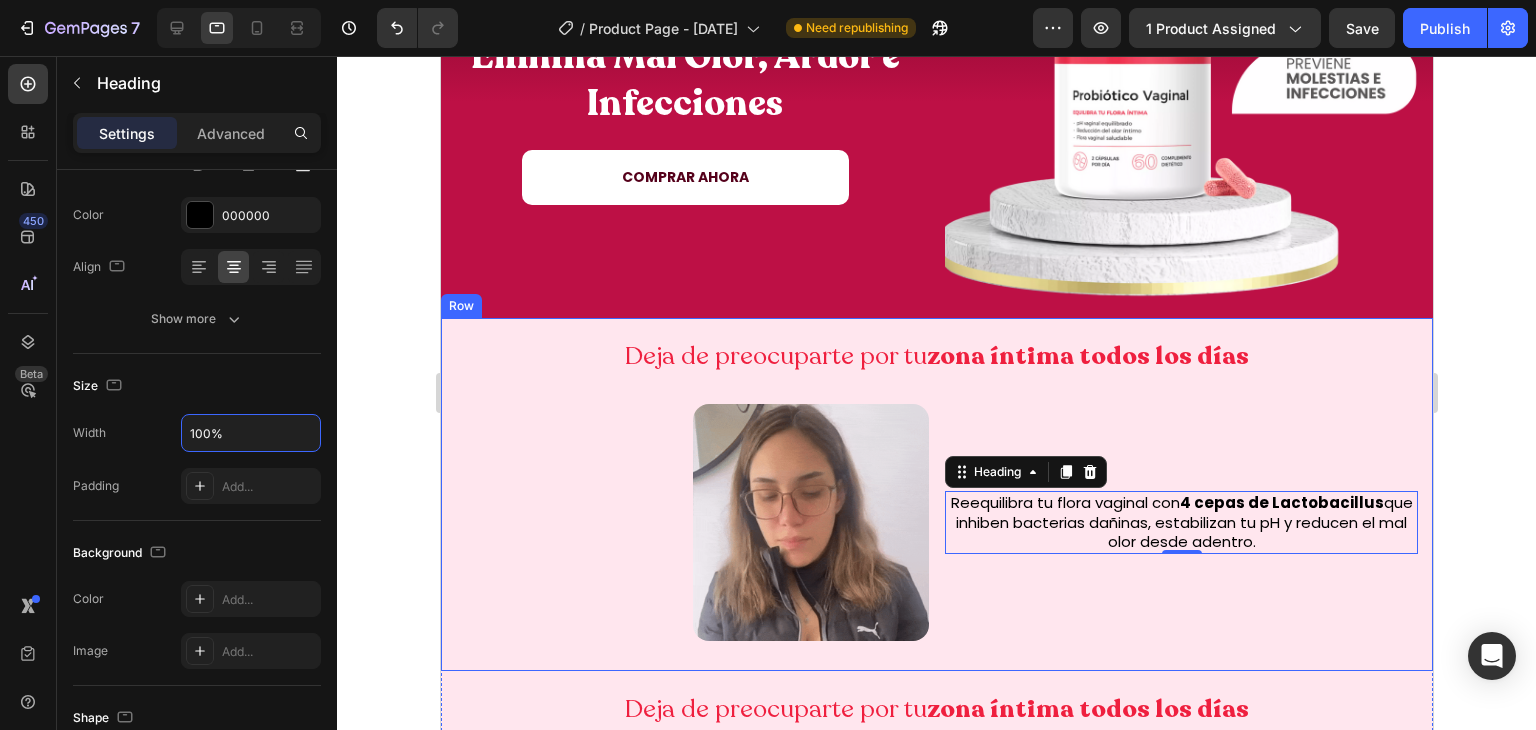 click on "Deja de preocuparte por tu  zona íntima todos los días Heading Image Reequilibra tu flora vaginal con  4 cepas de Lactobacillus  que inhiben bacterias dañinas, estabilizan tu pH y reducen el mal olor desde adentro. Heading   0 Row Row" at bounding box center (936, 494) 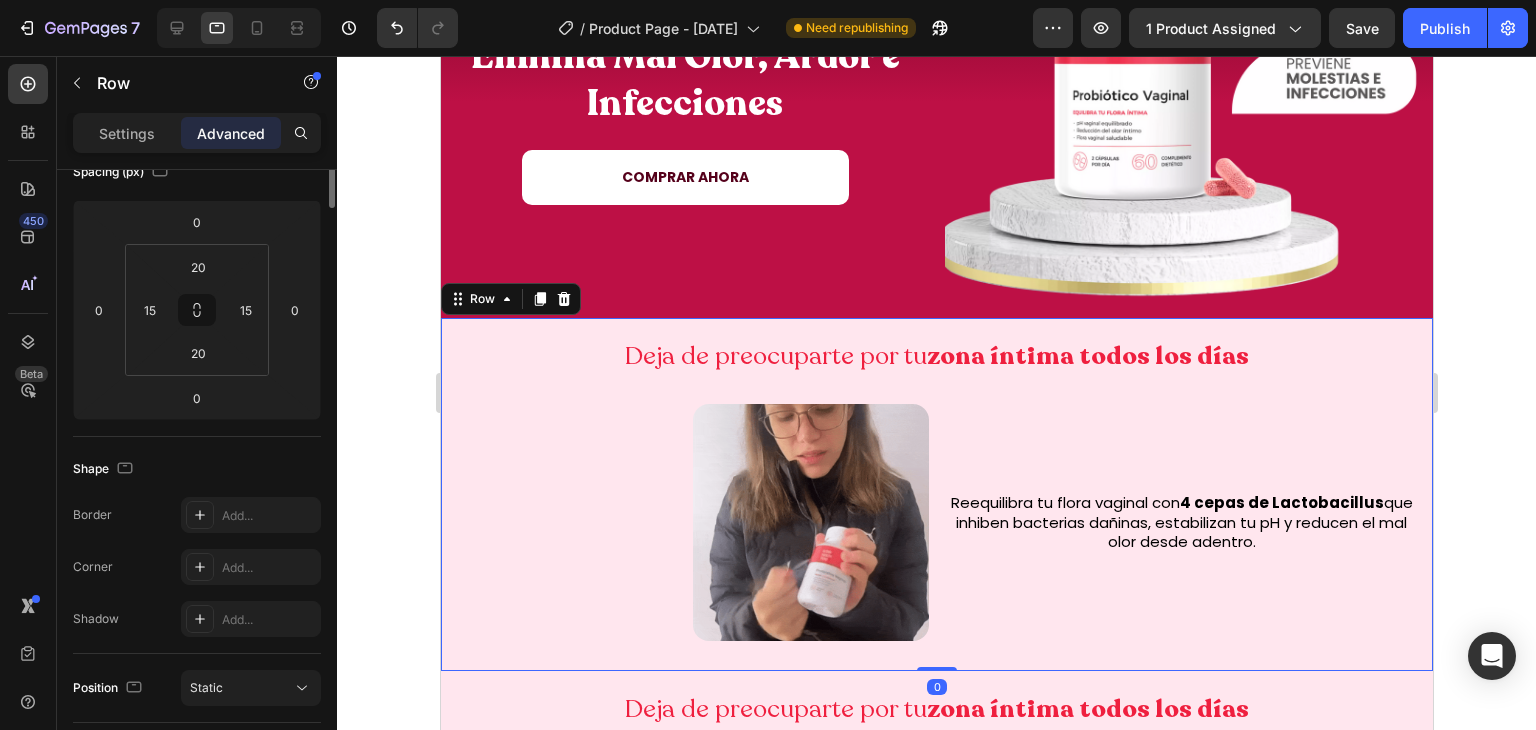 scroll, scrollTop: 0, scrollLeft: 0, axis: both 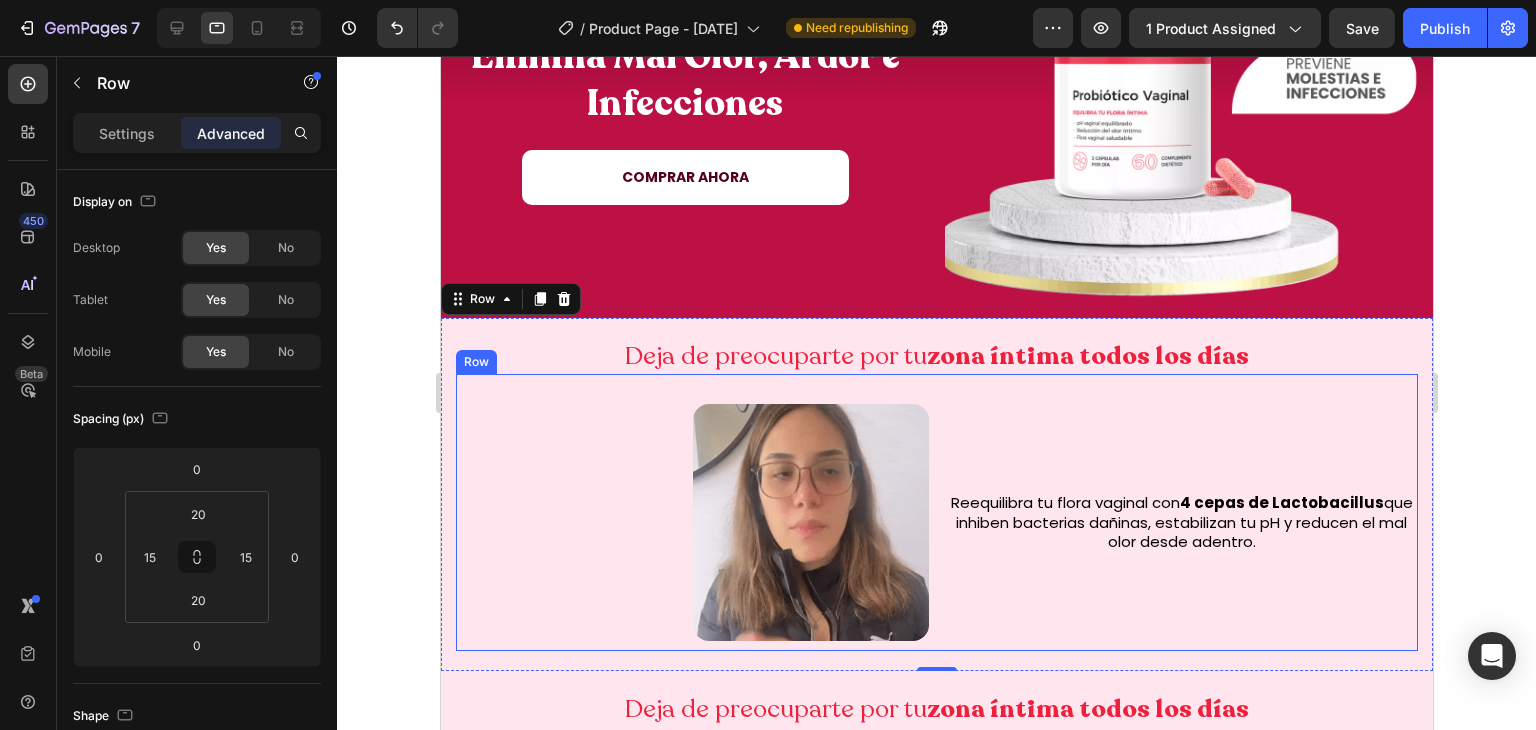 click on "Reequilibra tu flora vaginal con  4 cepas de Lactobacillus  que inhiben bacterias dañinas, estabilizan tu pH y reducen el mal olor desde adentro. Heading" at bounding box center (1180, 522) 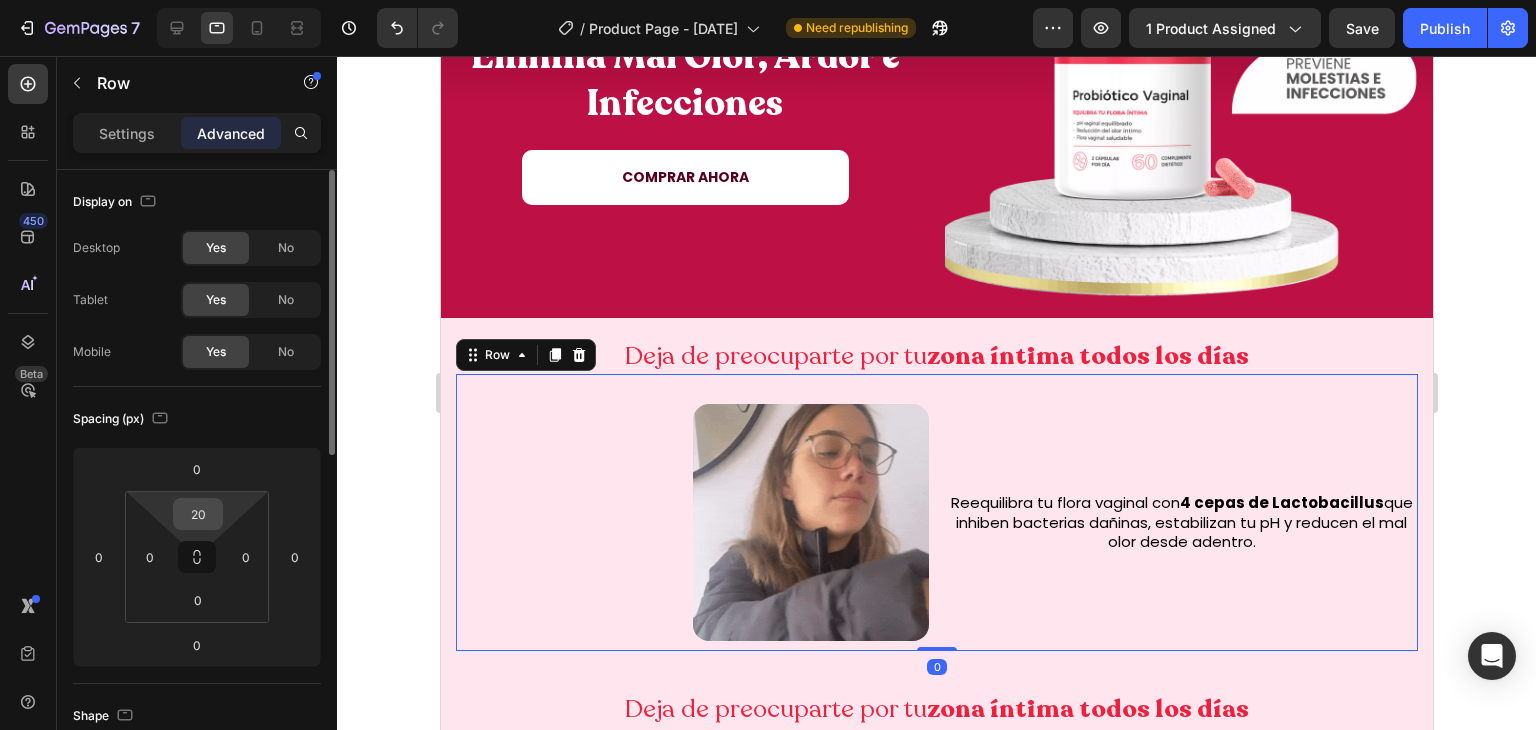 click on "20" at bounding box center (198, 514) 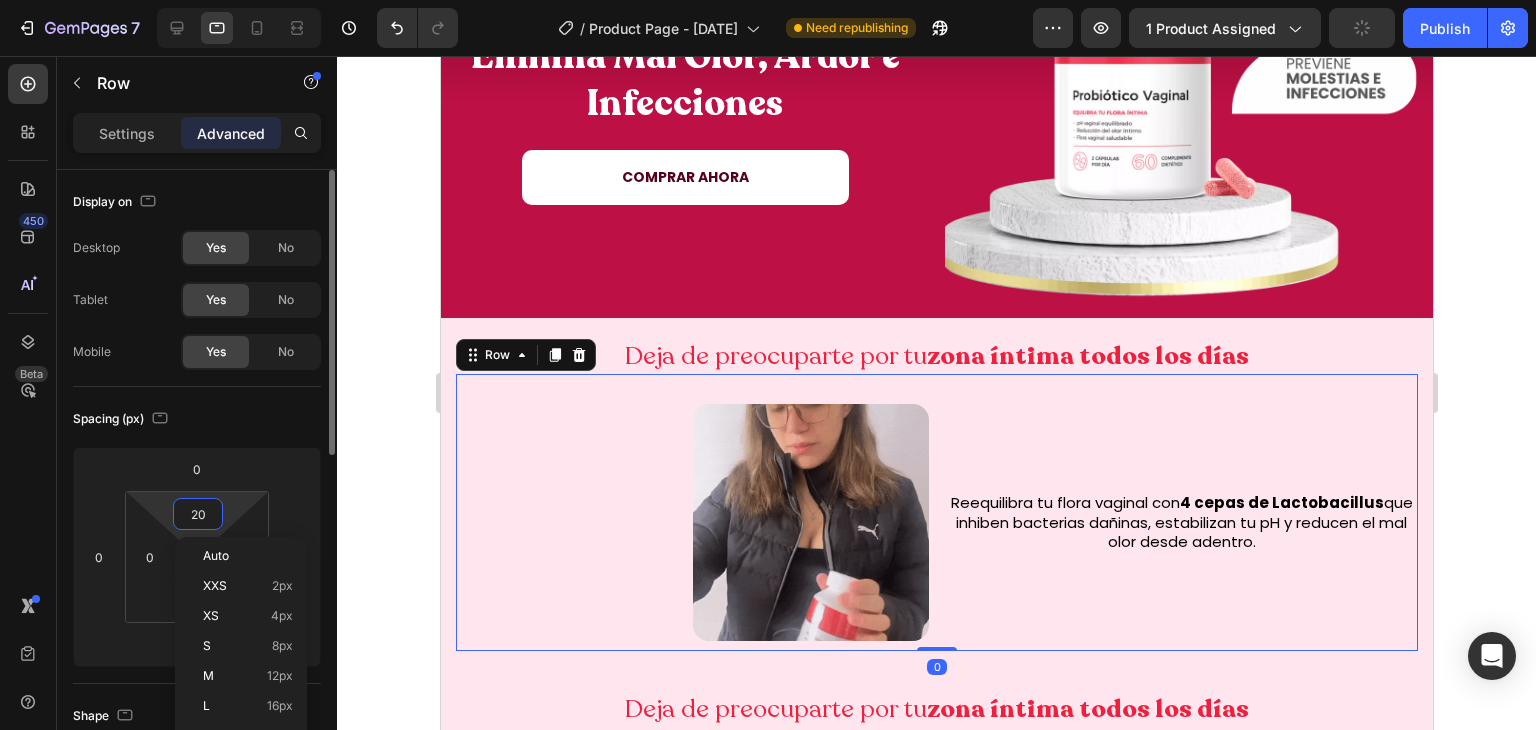type 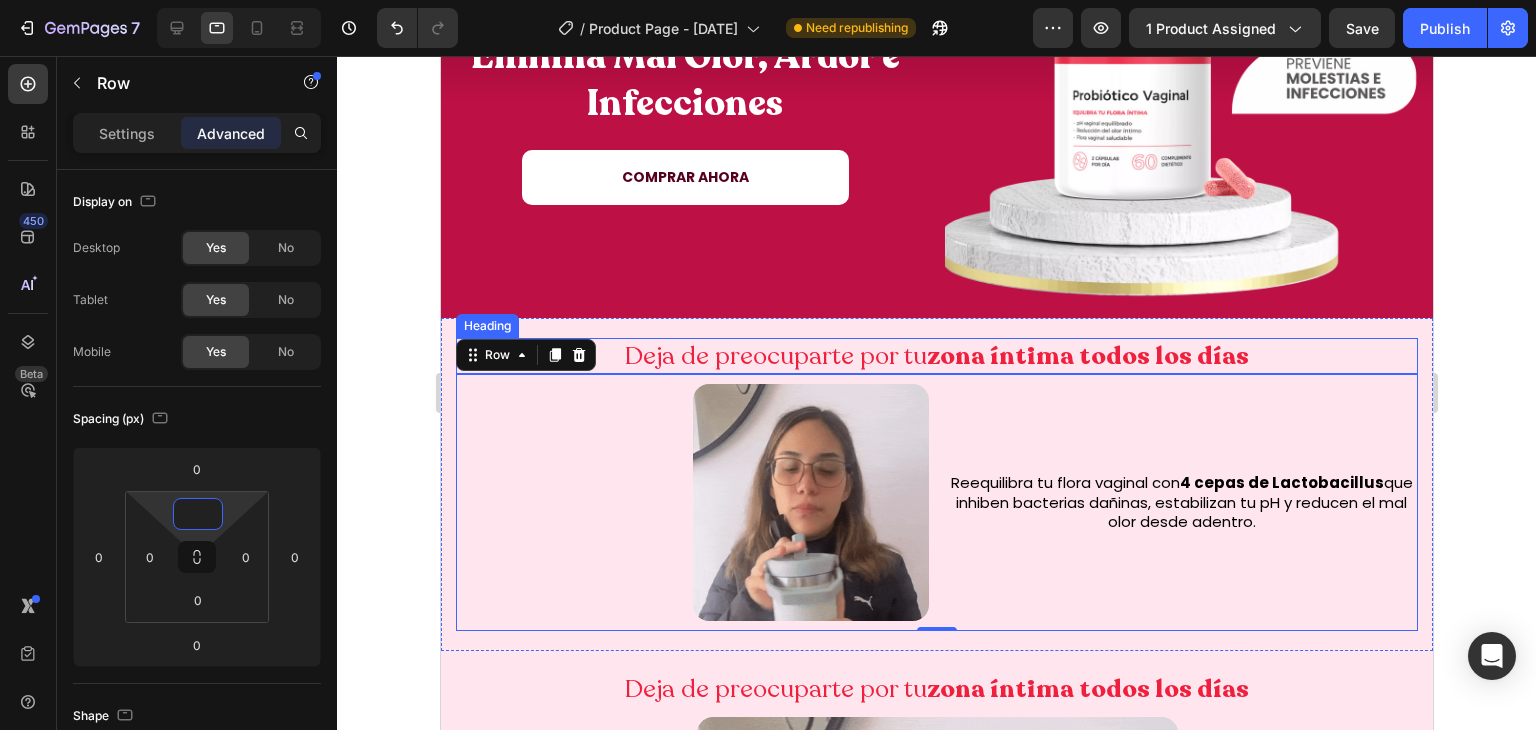 click on "zona íntima todos los días" at bounding box center (1087, 356) 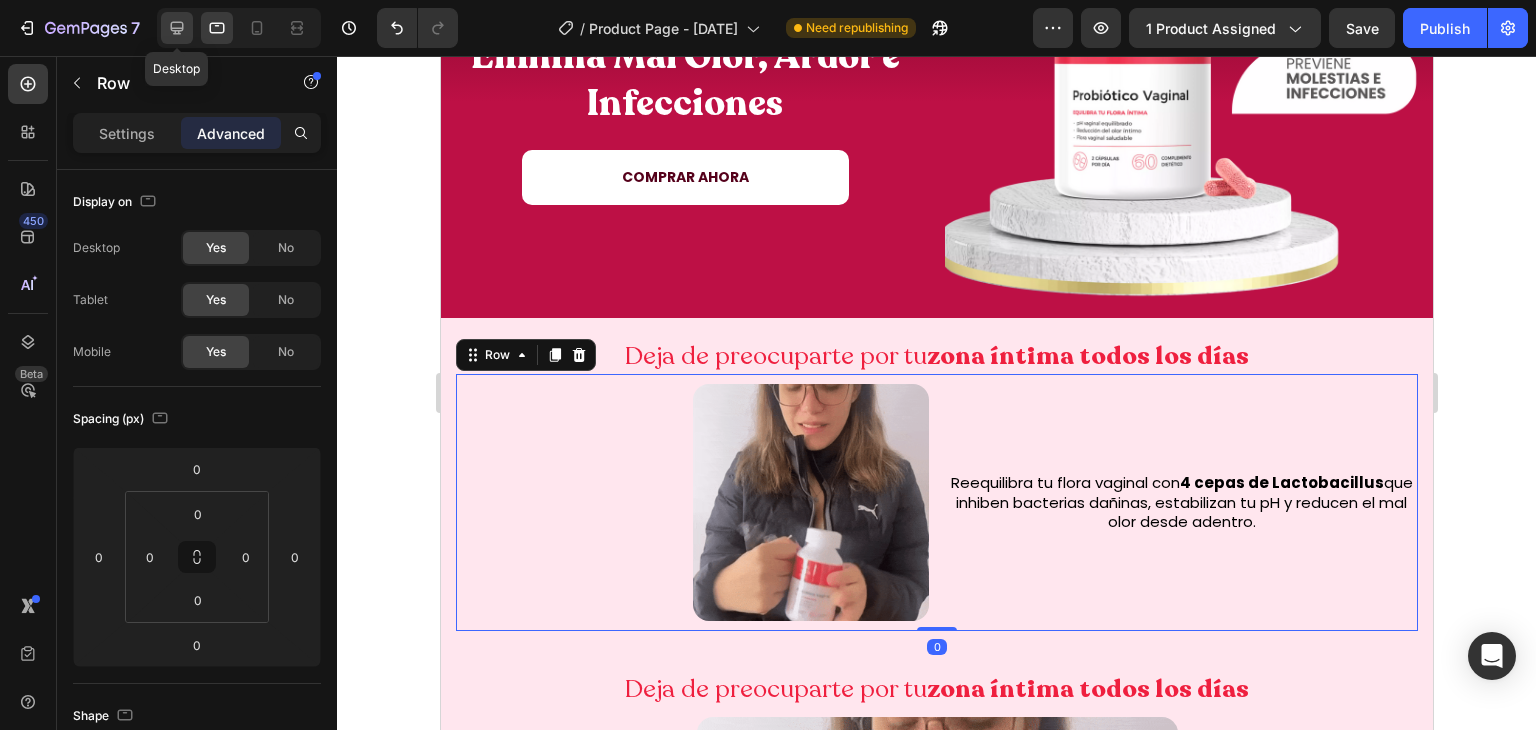 click 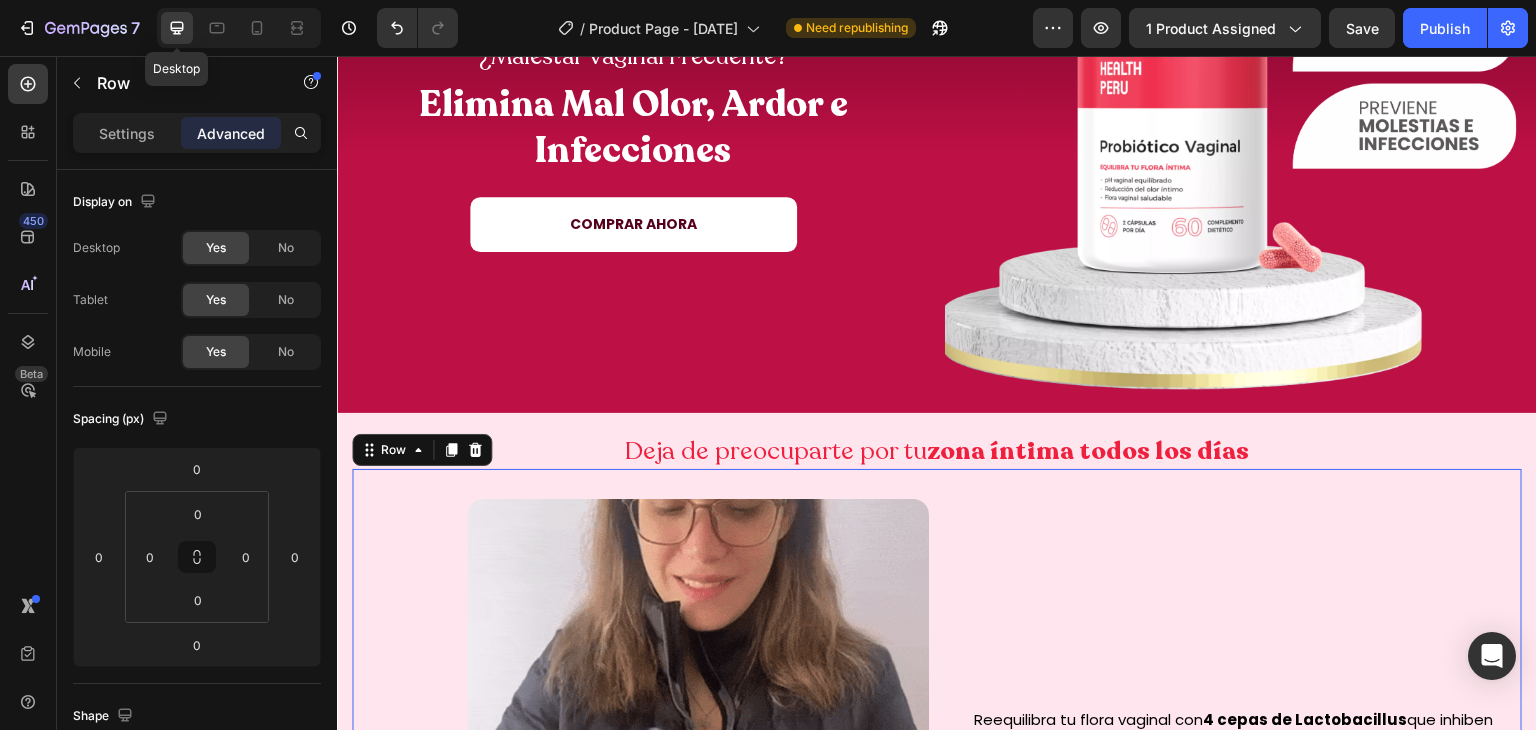 type on "20" 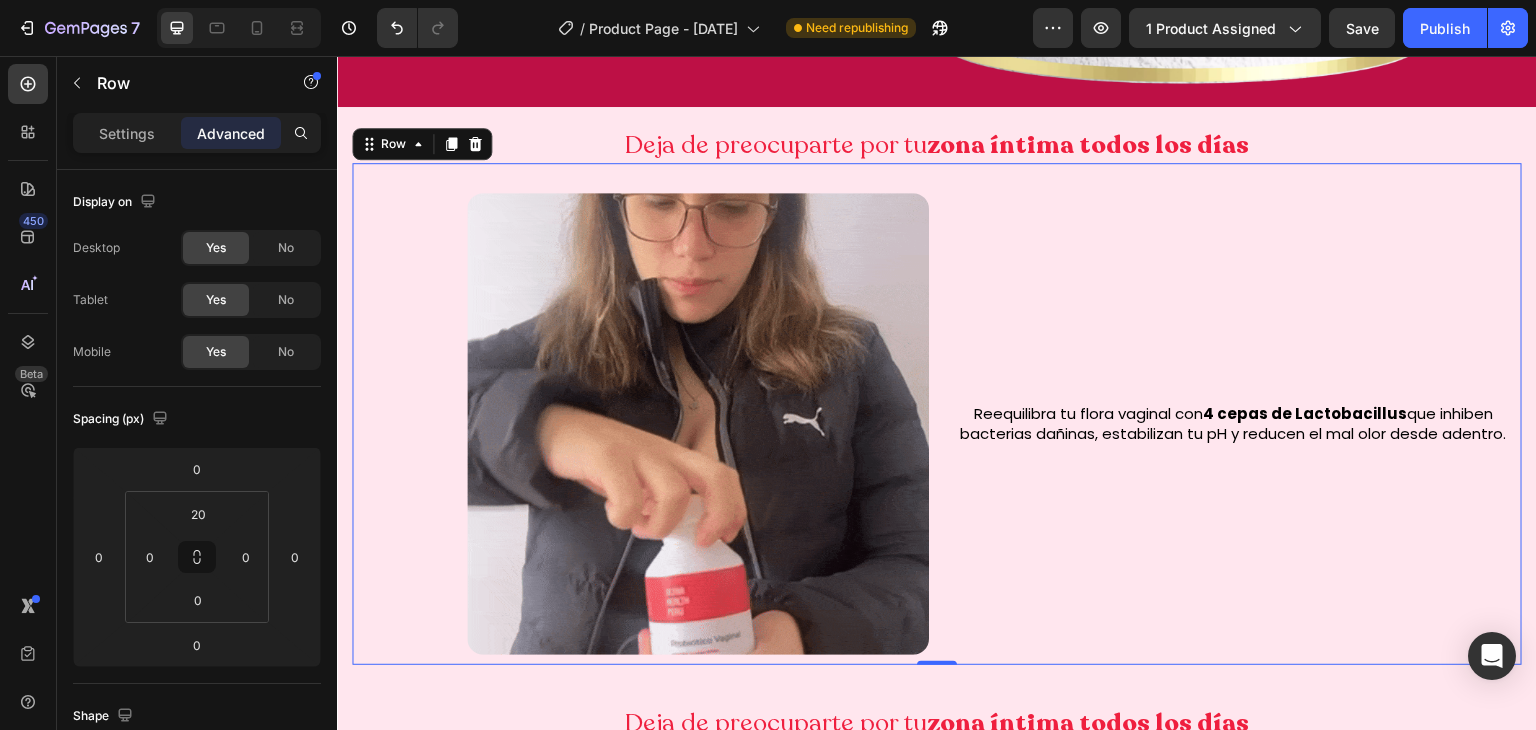 scroll, scrollTop: 622, scrollLeft: 0, axis: vertical 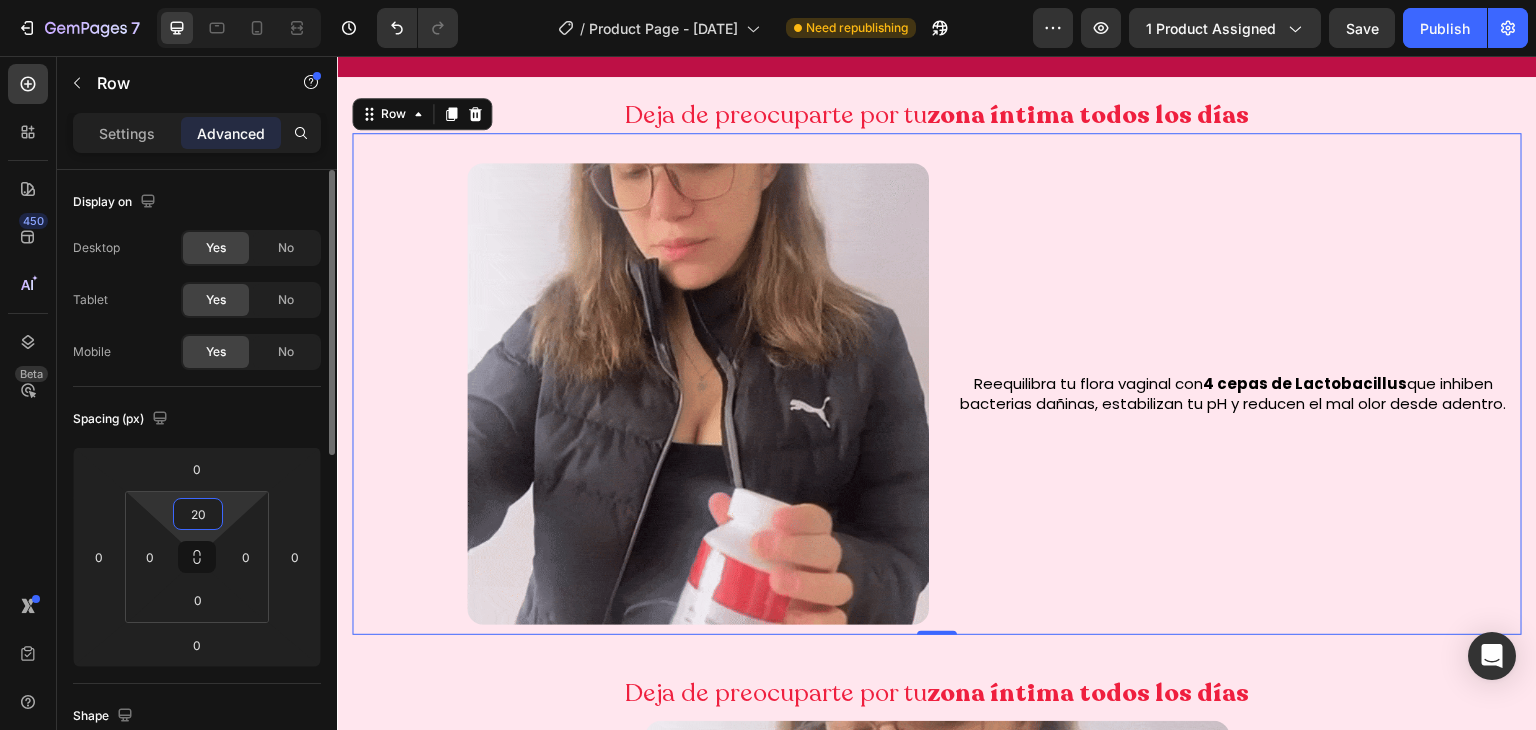 click on "20" at bounding box center [198, 514] 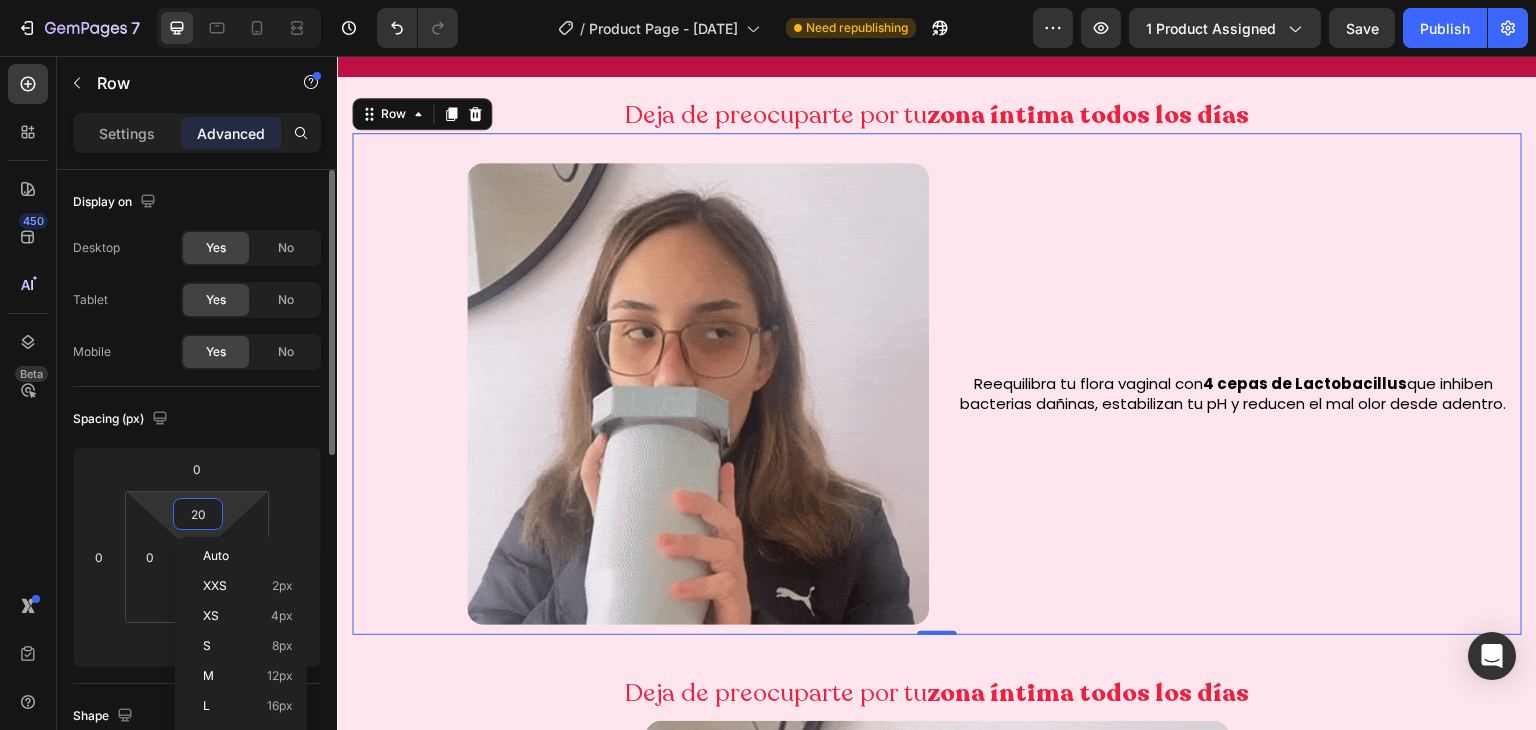 type 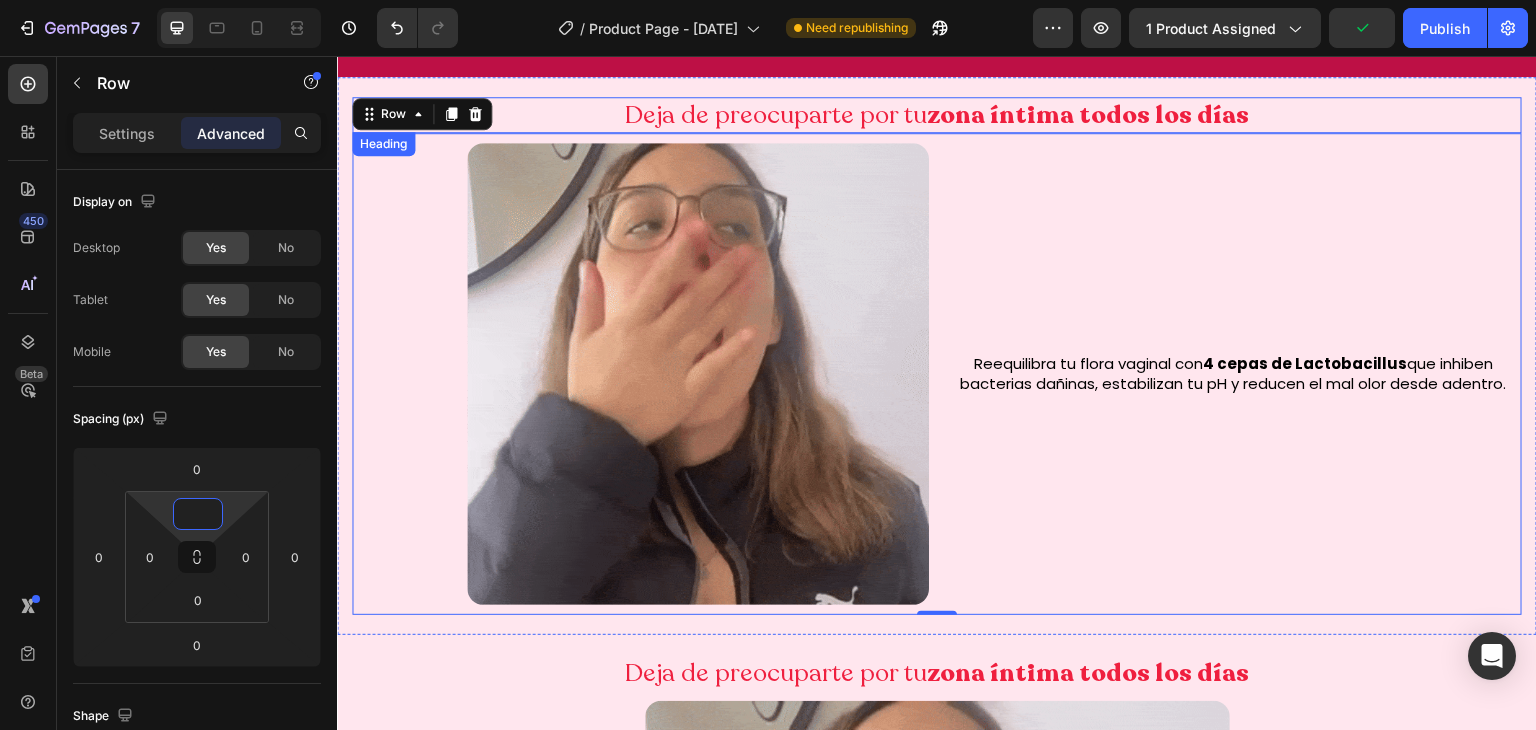 click on "Deja de preocuparte por tu  zona íntima todos los días" at bounding box center [937, 115] 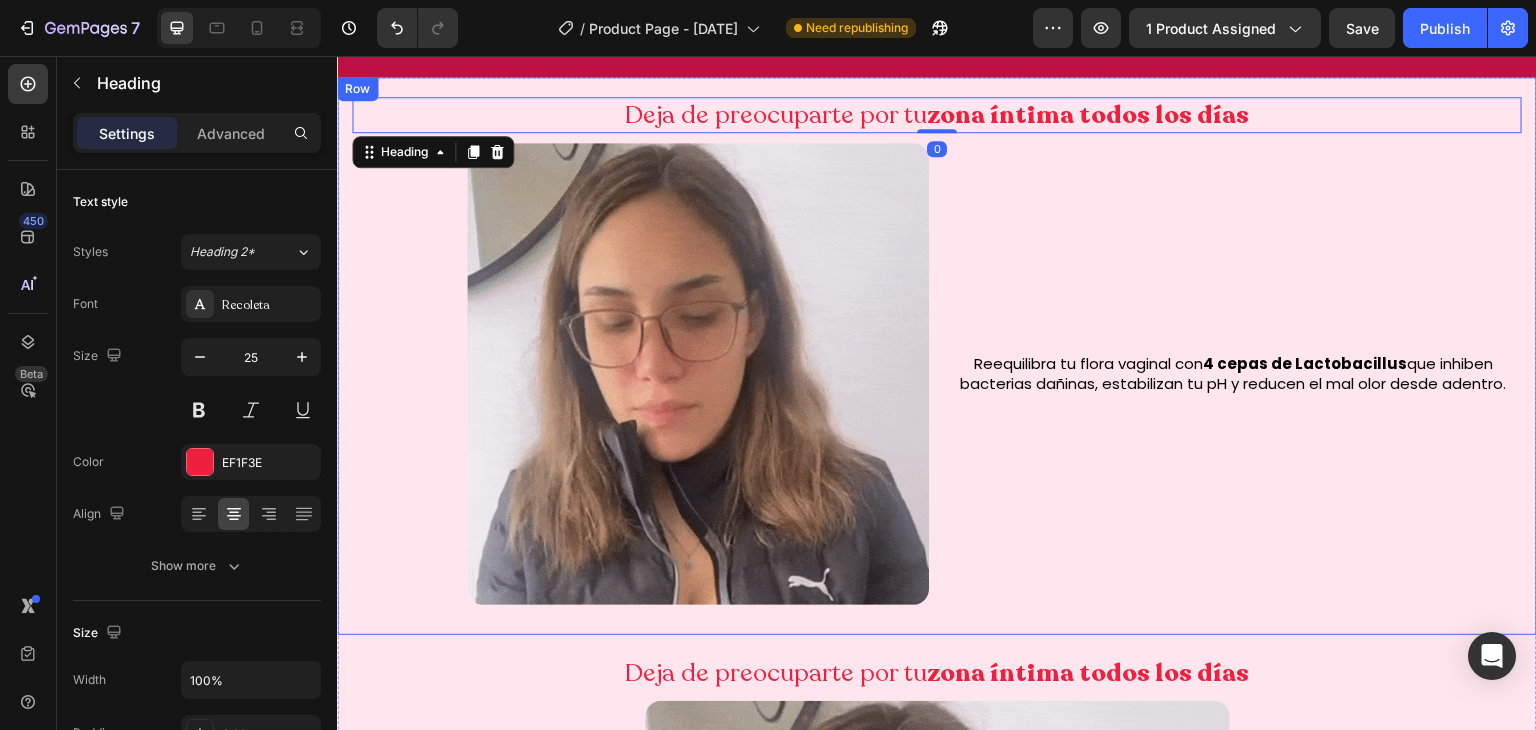 click on "Deja de preocuparte por tu  zona íntima todos los días Heading   0 Image Reequilibra tu flora vaginal con  4 cepas de Lactobacillus  que inhiben bacterias dañinas, estabilizan tu pH y reducen el mal olor desde adentro. Heading Row Row" at bounding box center (937, 356) 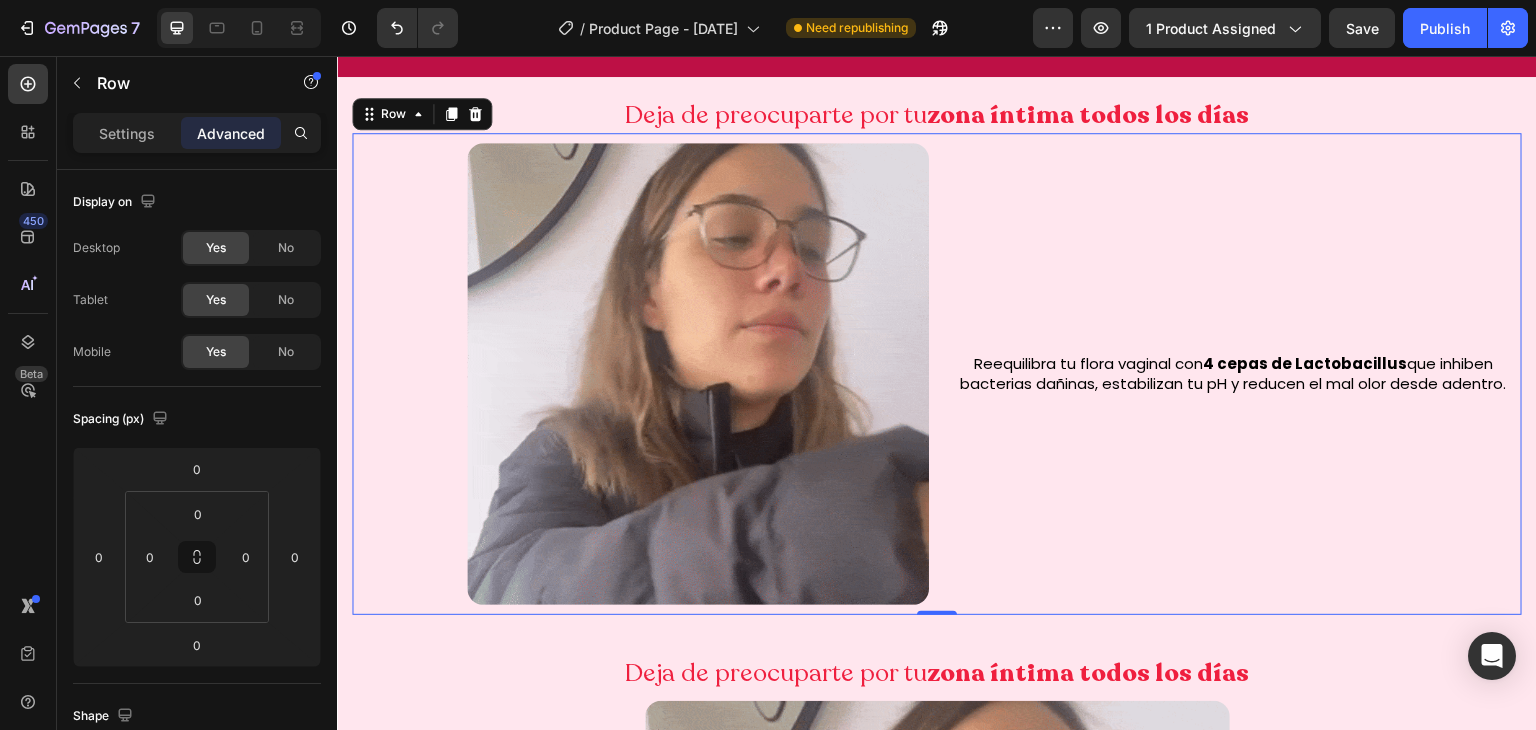 scroll, scrollTop: 450, scrollLeft: 0, axis: vertical 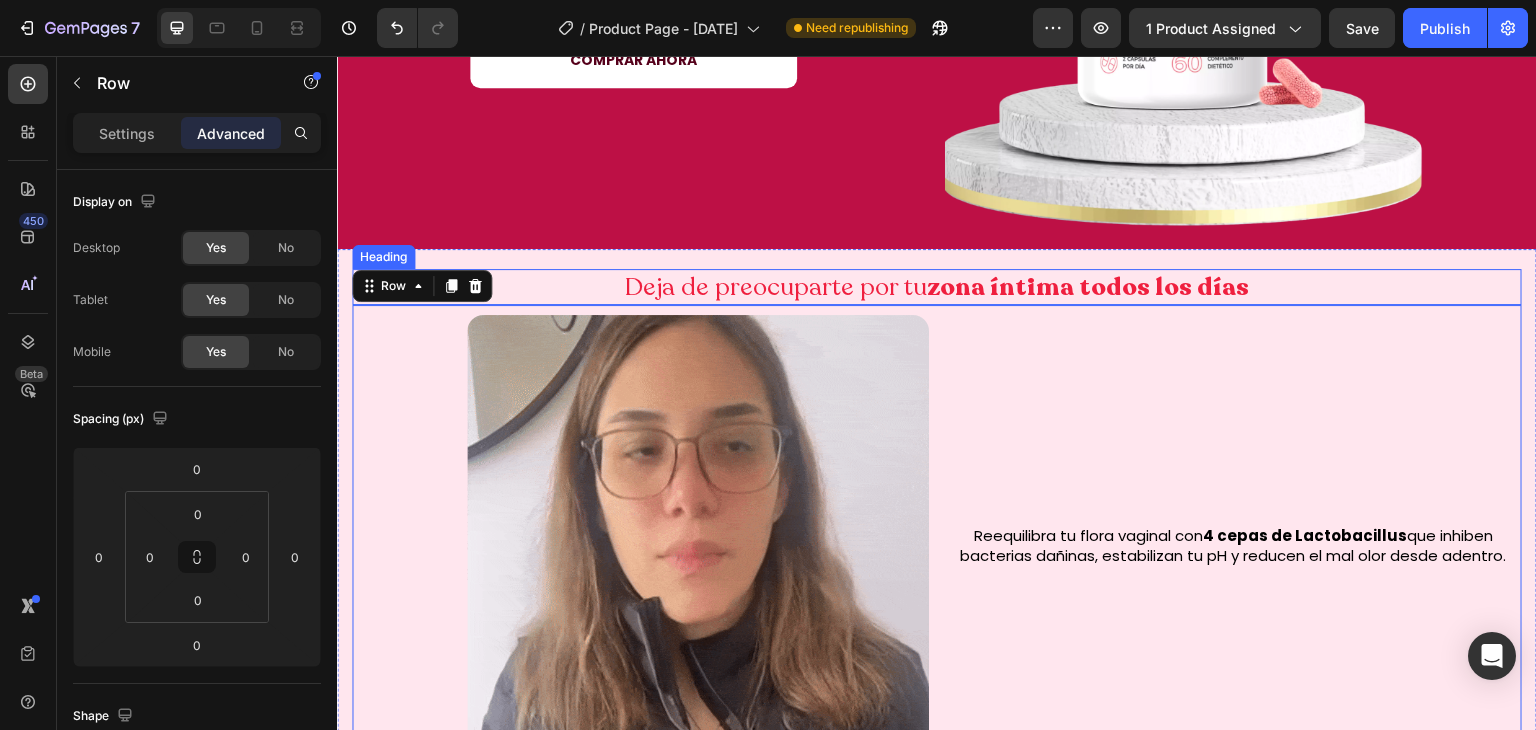 click on "Deja de preocuparte por tu  zona íntima todos los días" at bounding box center (937, 287) 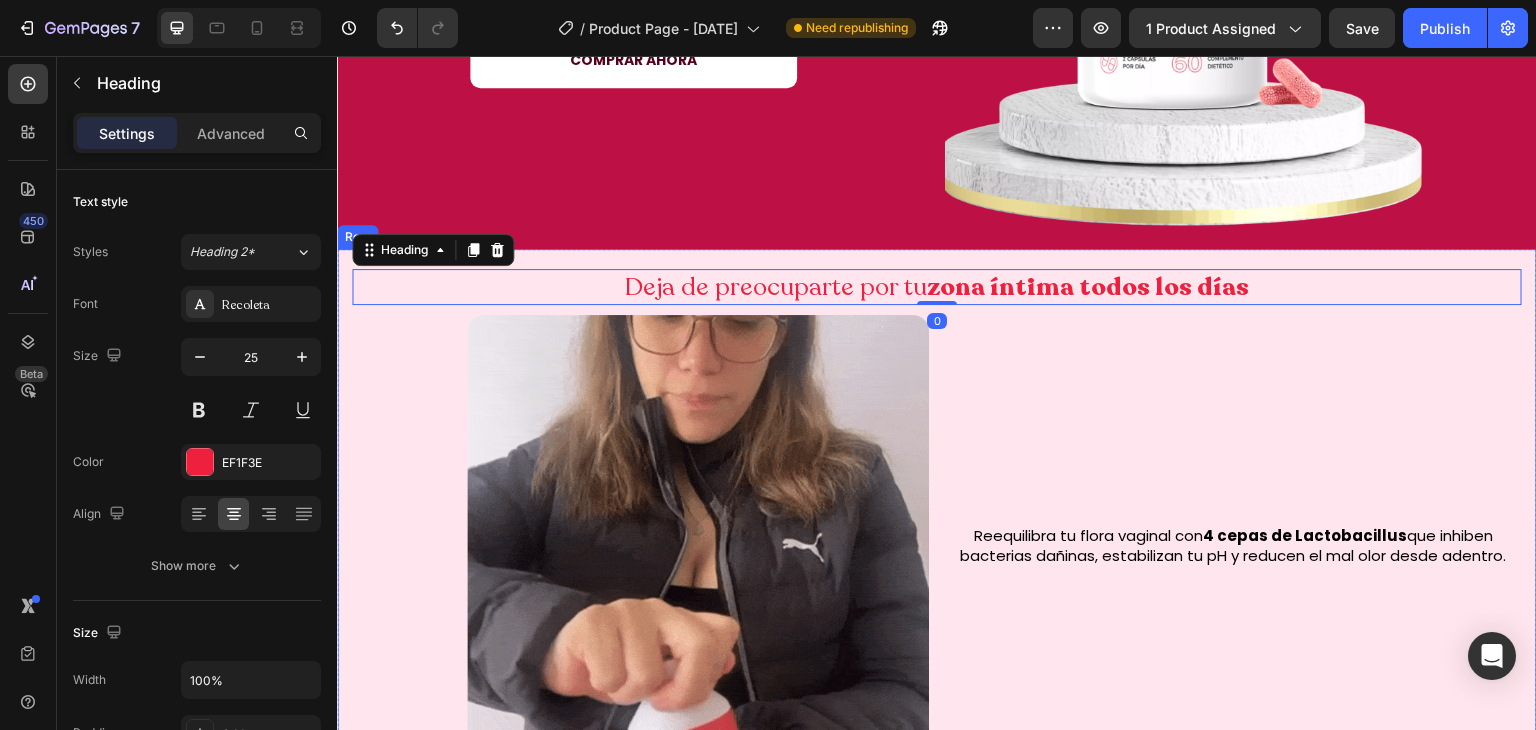 click on "Deja de preocuparte por tu  zona íntima todos los días Heading   0 Image Reequilibra tu flora vaginal con  4 cepas de Lactobacillus  que inhiben bacterias dañinas, estabilizan tu pH y reducen el mal olor desde adentro. Heading Row Row" at bounding box center (937, 528) 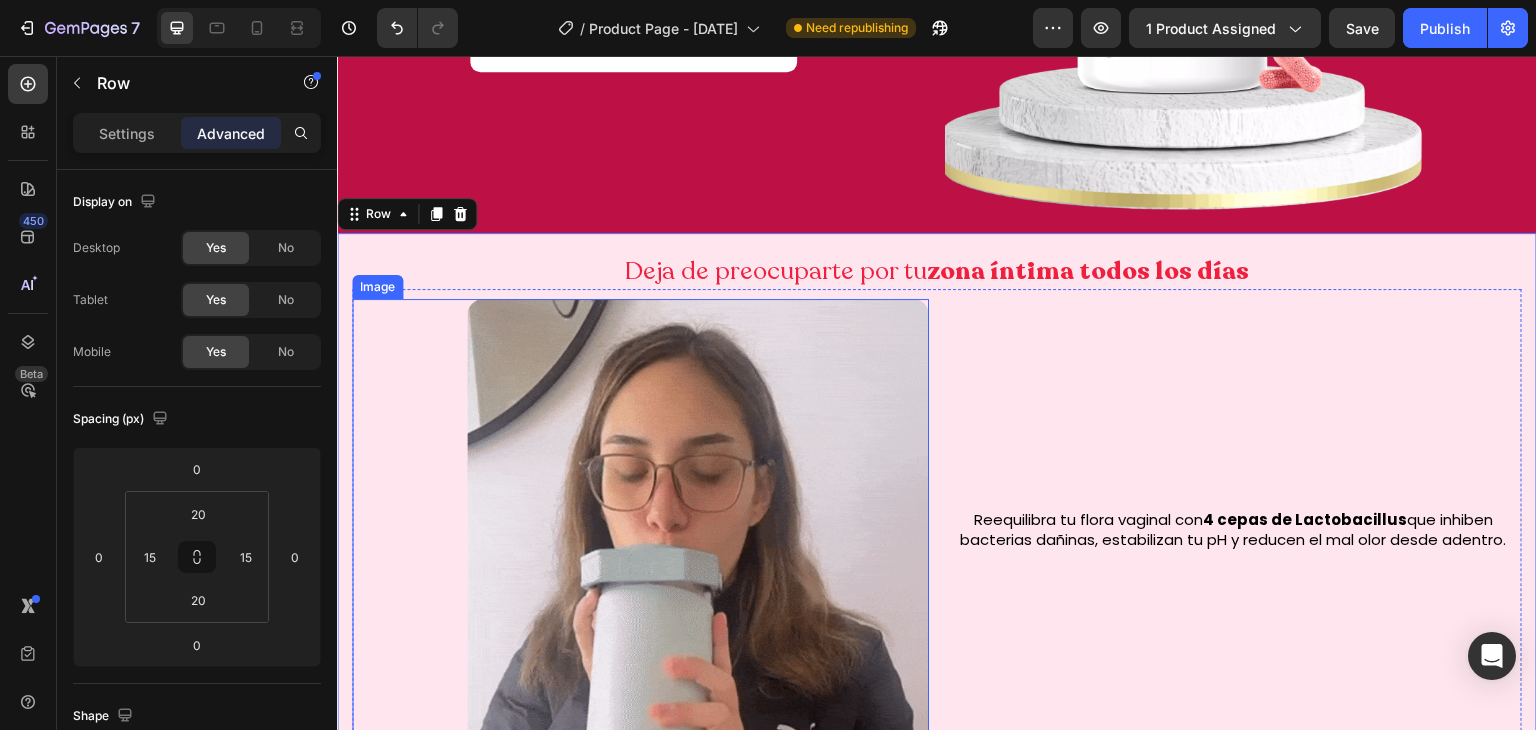 scroll, scrollTop: 464, scrollLeft: 0, axis: vertical 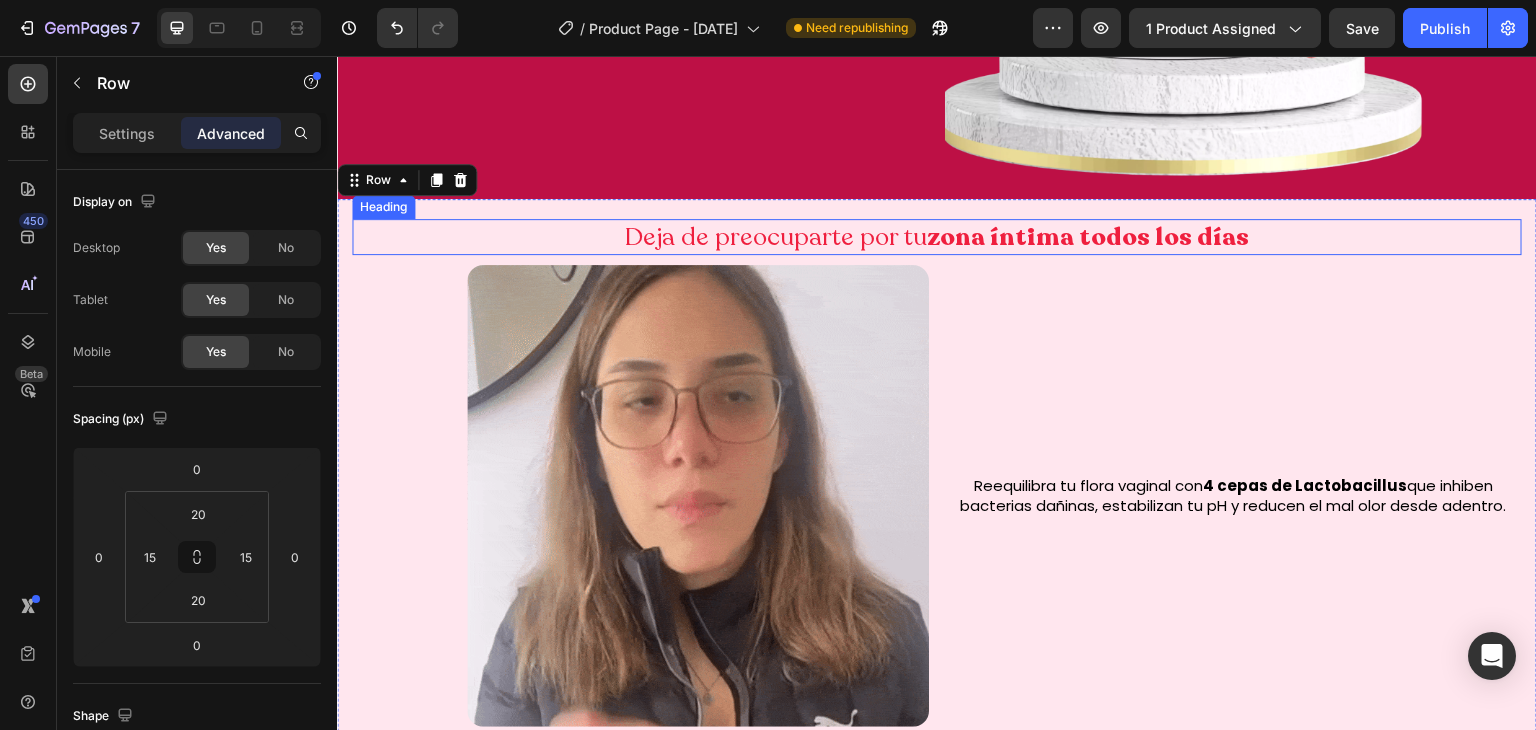 click on "Deja de preocuparte por tu  zona íntima todos los días" at bounding box center (937, 237) 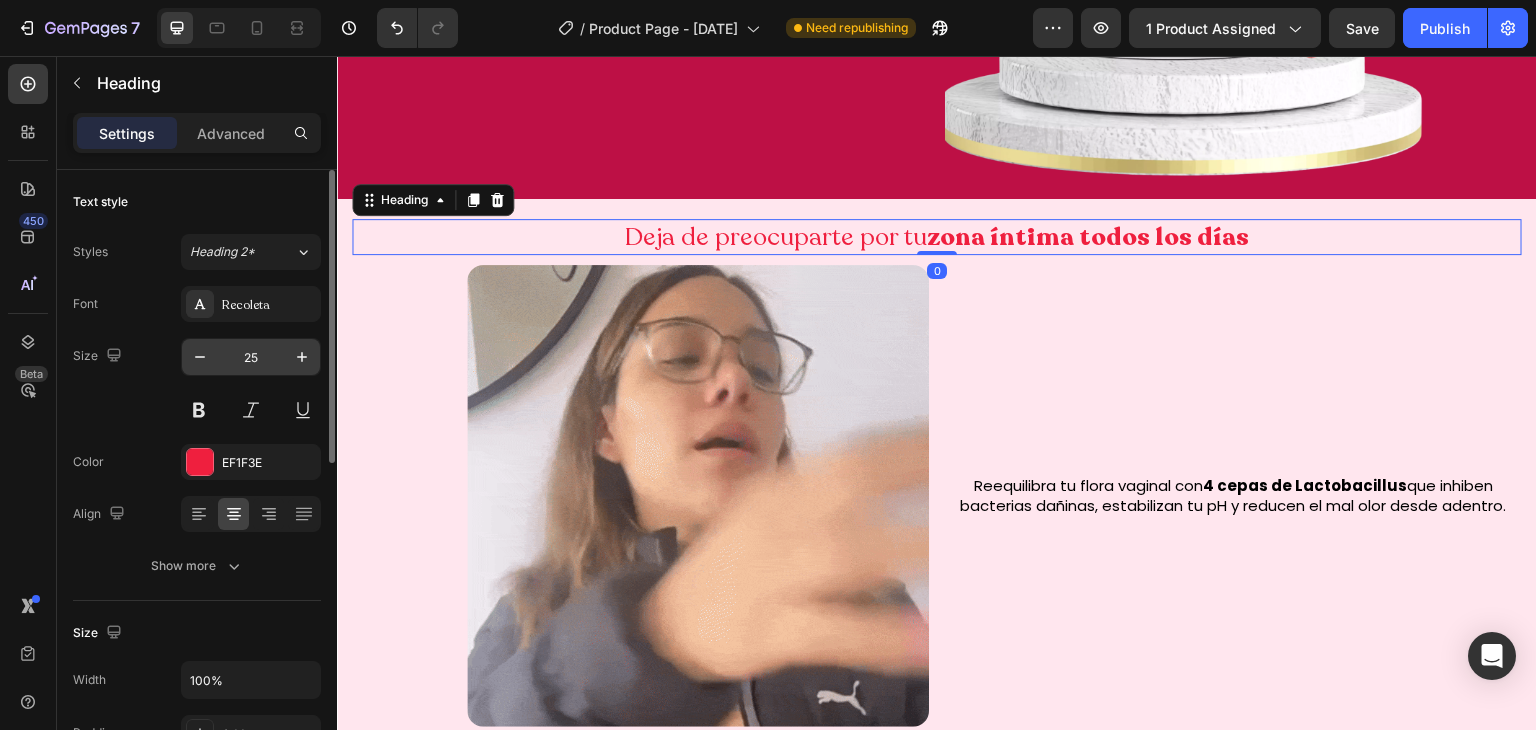 click on "25" at bounding box center [251, 357] 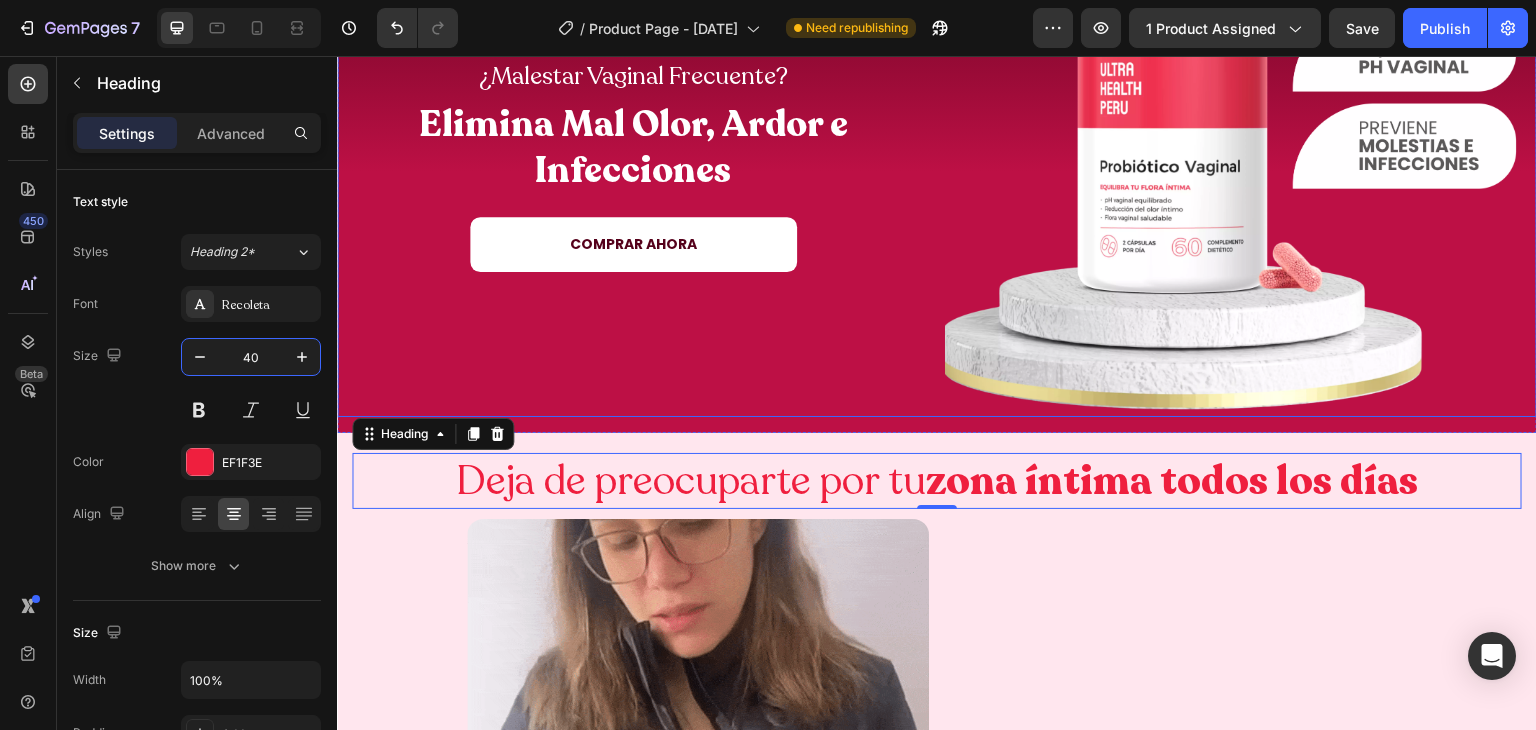 scroll, scrollTop: 280, scrollLeft: 0, axis: vertical 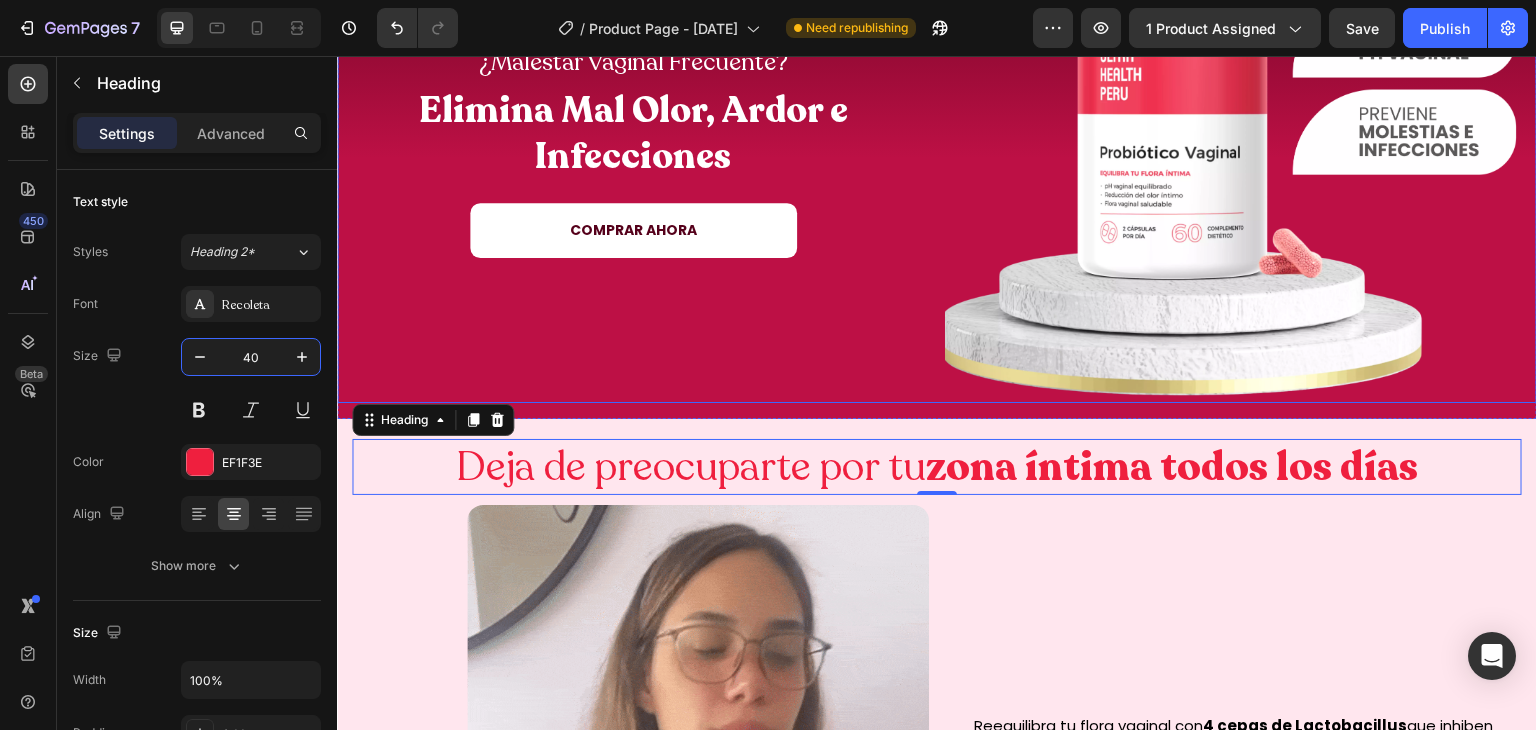 type on "4" 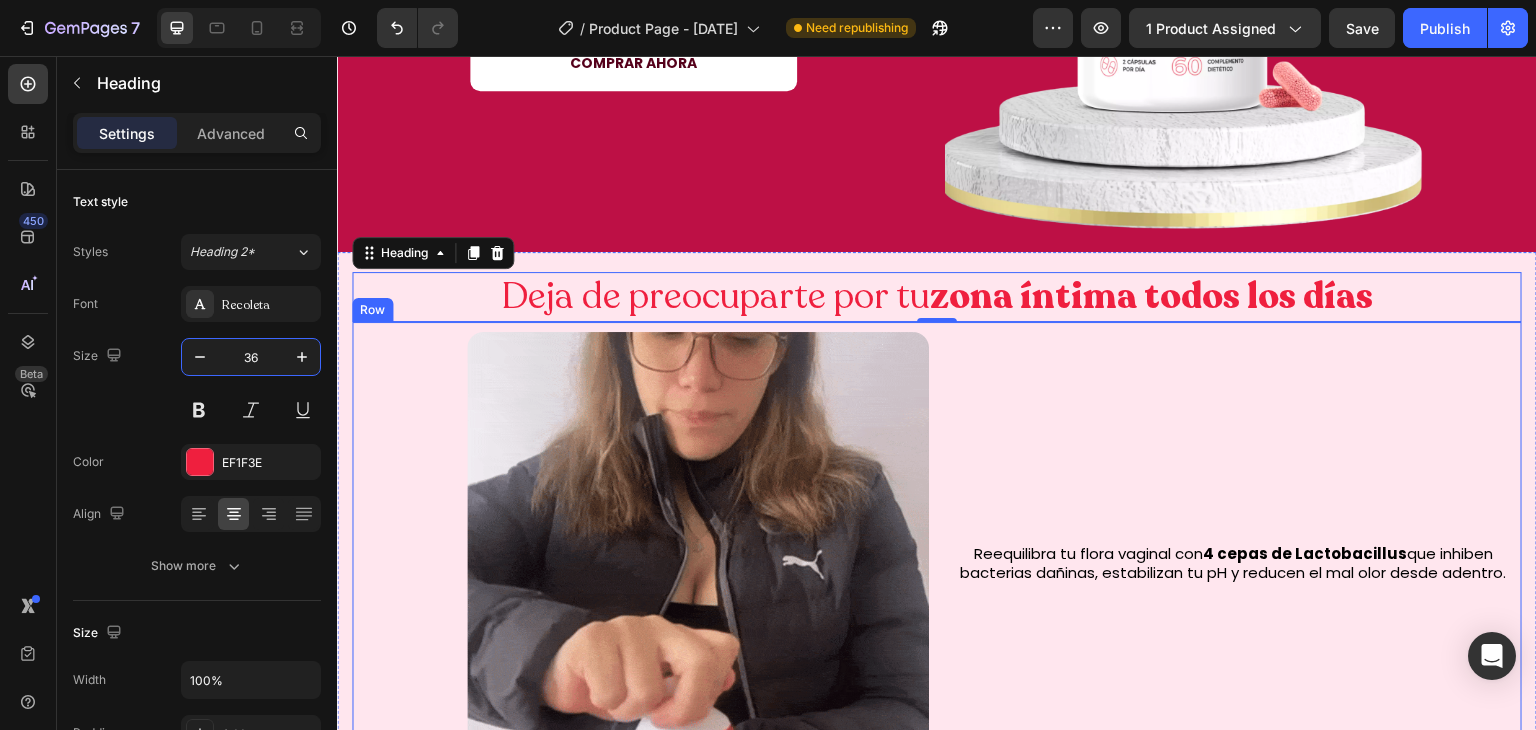 scroll, scrollTop: 578, scrollLeft: 0, axis: vertical 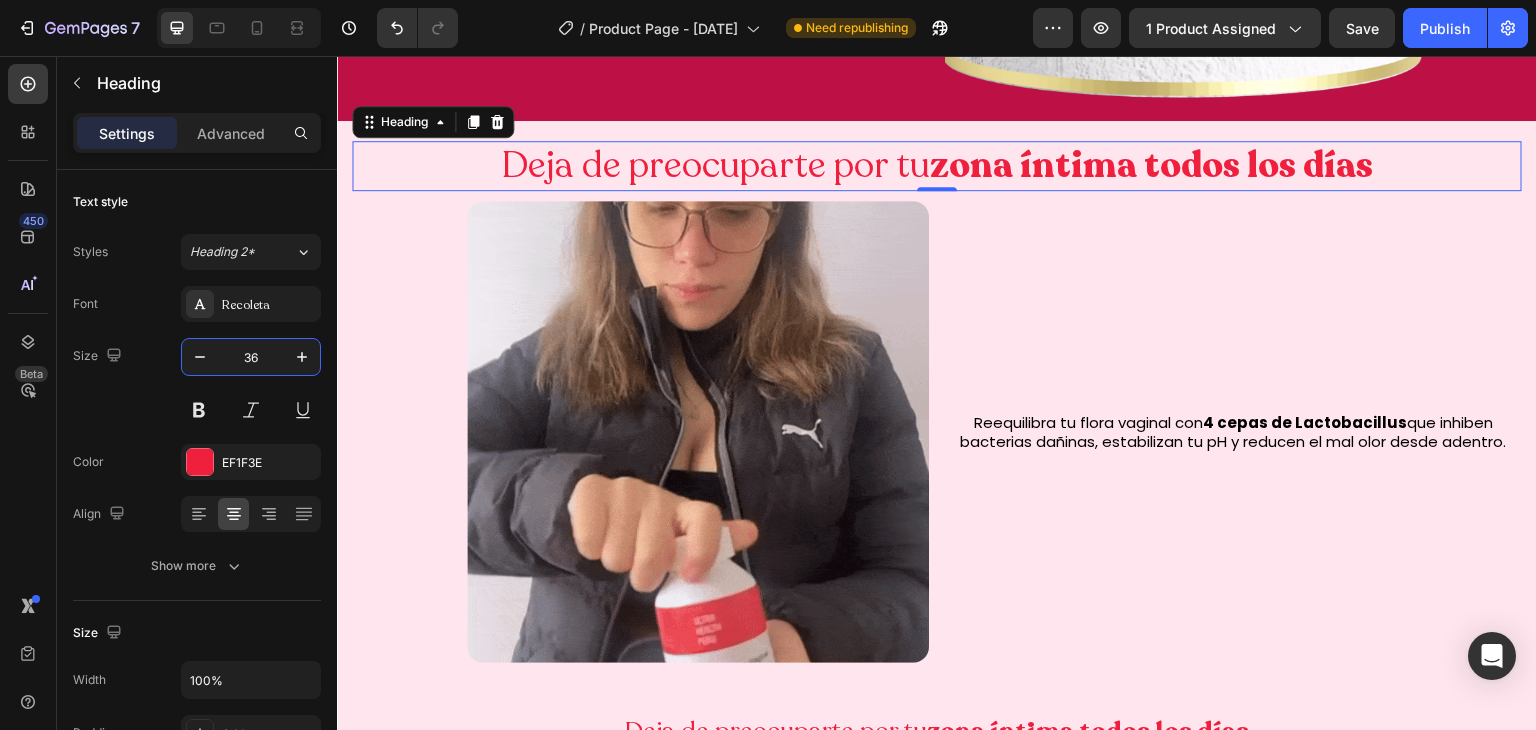 type on "36" 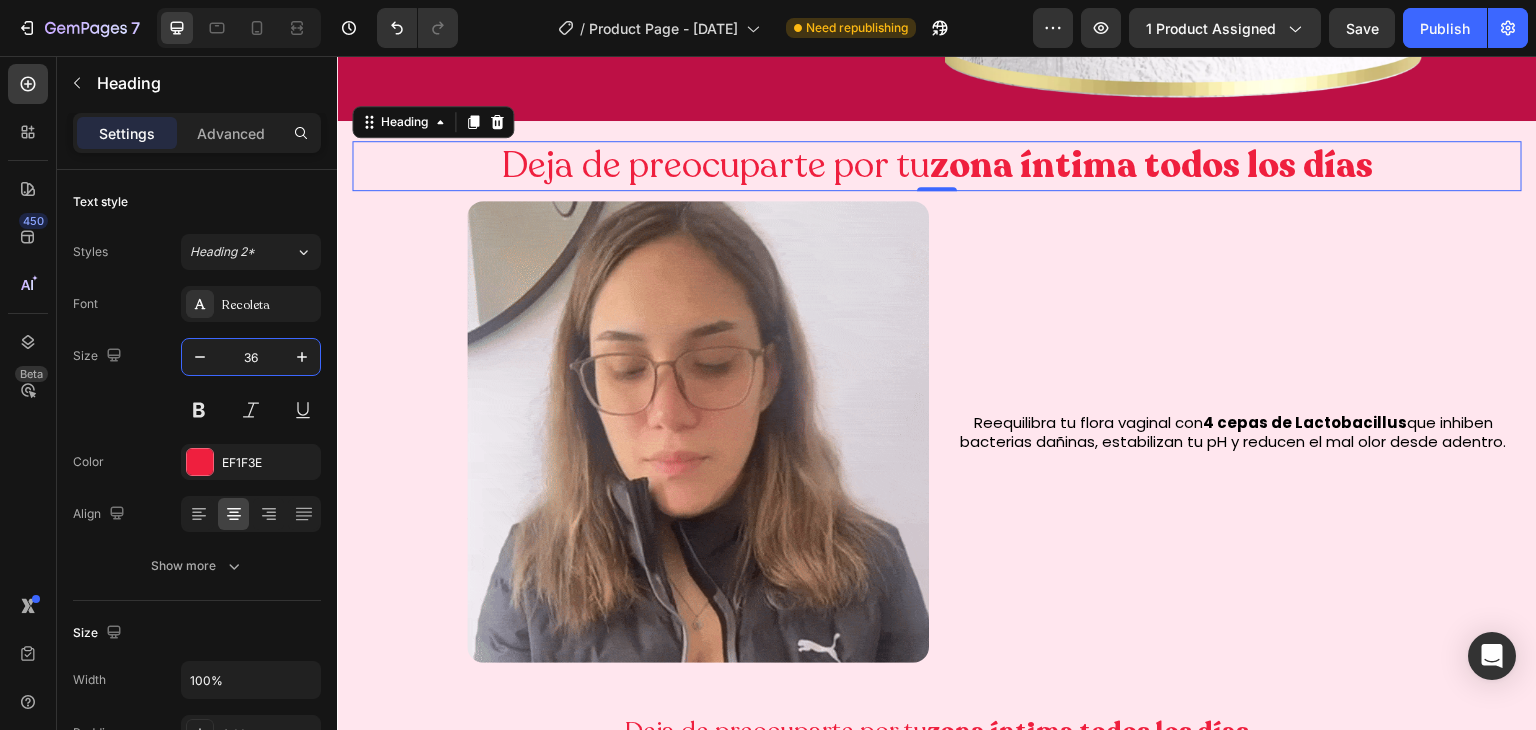 click on "0" at bounding box center (937, 207) 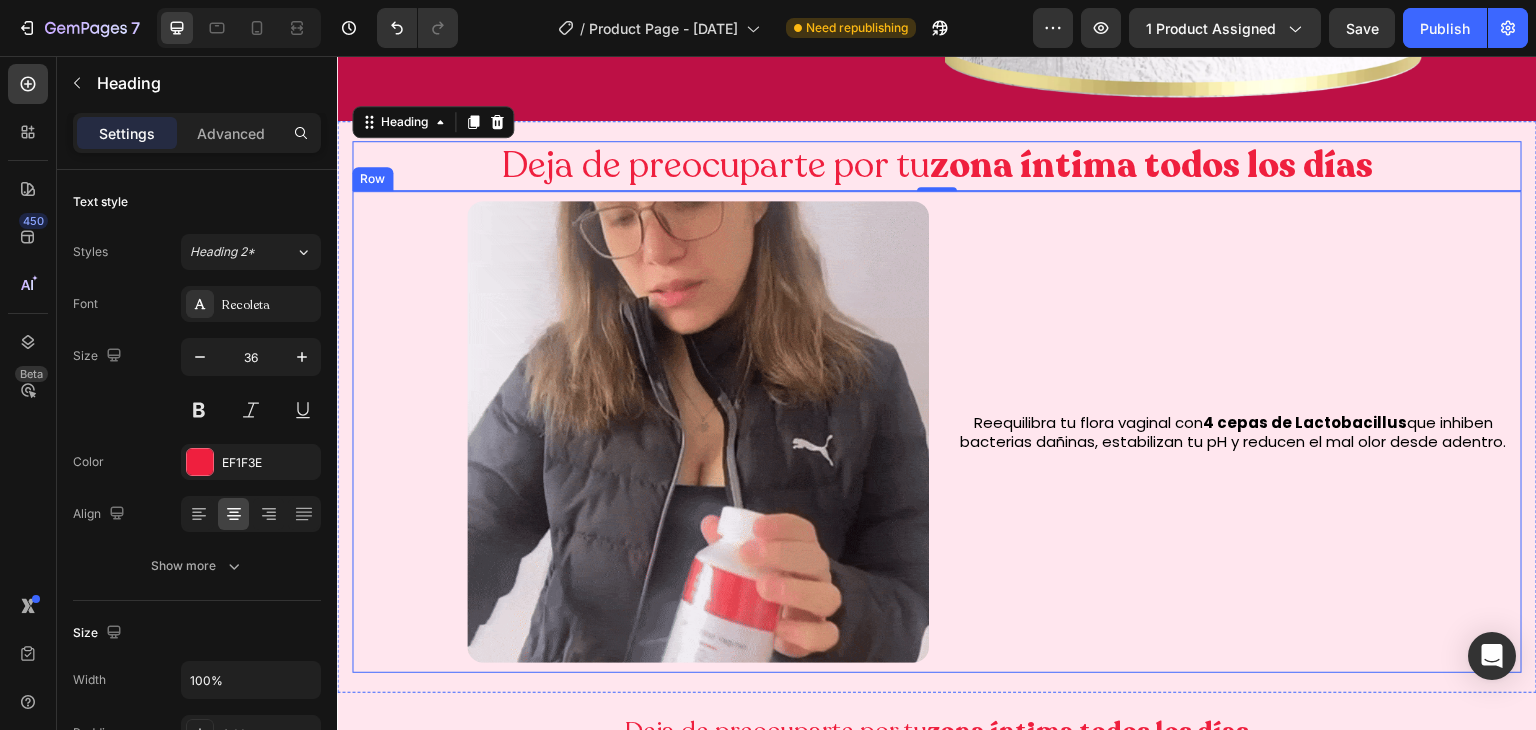 click on "Reequilibra tu flora vaginal con  4 cepas de Lactobacillus  que inhiben bacterias dañinas, estabilizan tu pH y reducen el mal olor desde adentro. Heading" at bounding box center (1233, 432) 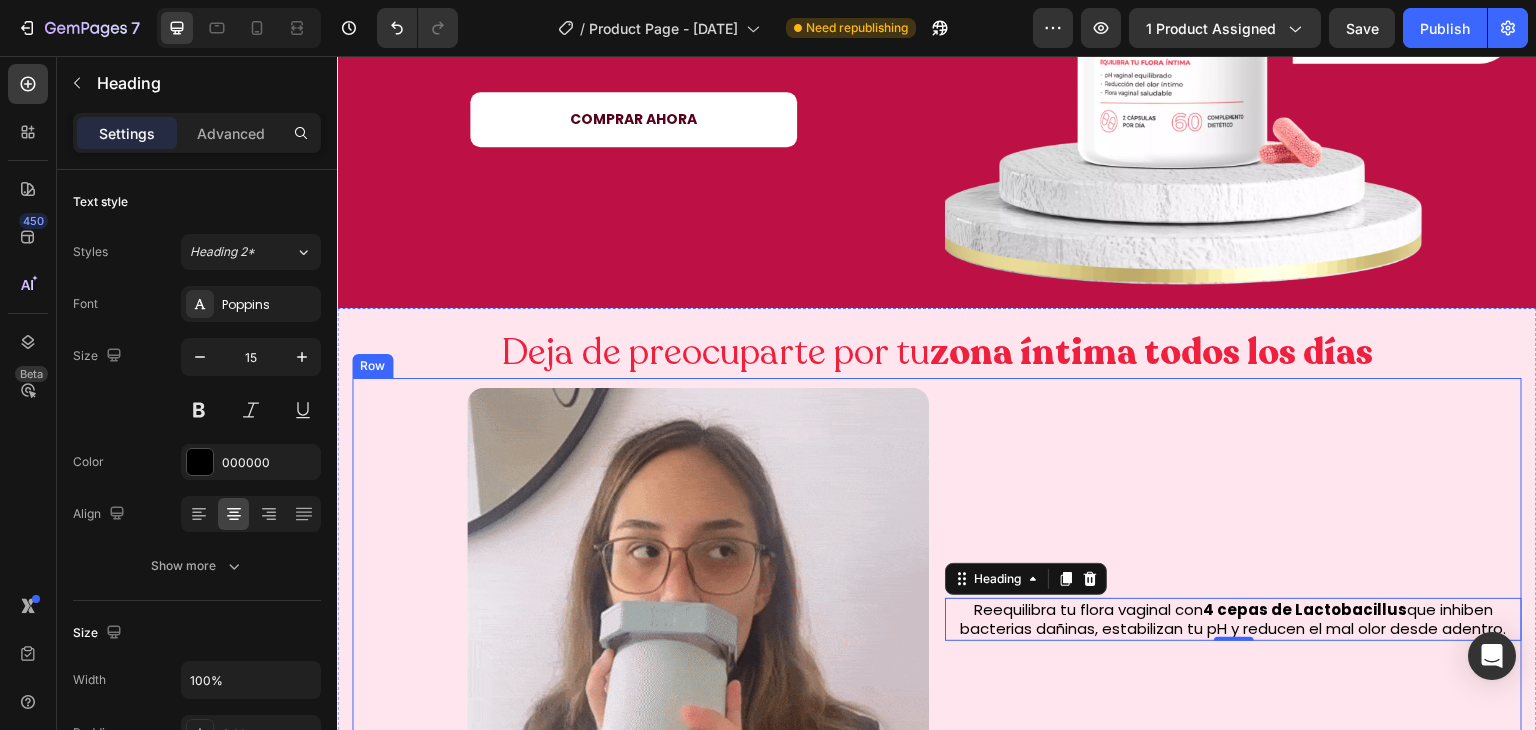 scroll, scrollTop: 319, scrollLeft: 0, axis: vertical 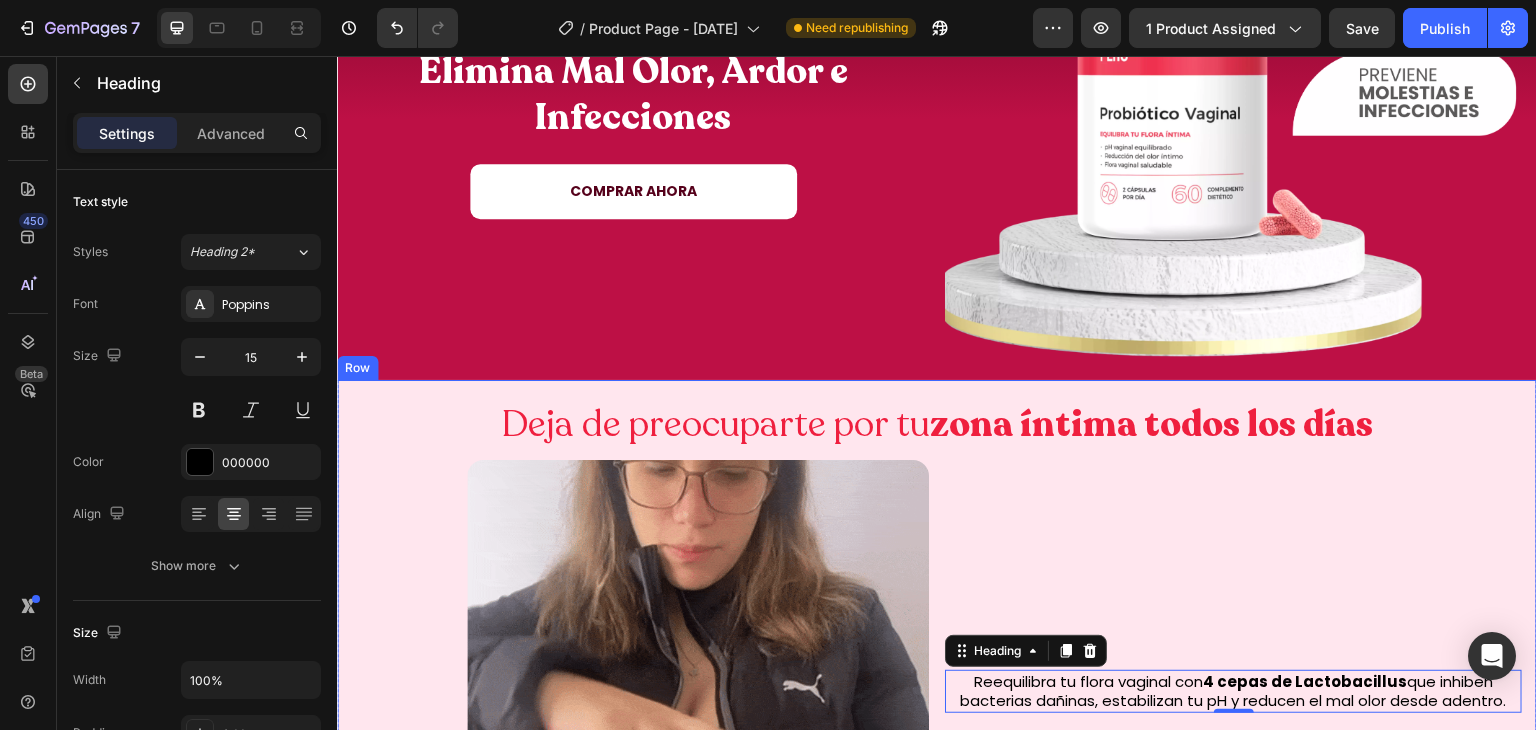 click on "Deja de preocuparte por tu  zona íntima todos los días Heading Image Reequilibra tu flora vaginal con  4 cepas de Lactobacillus  que inhiben bacterias dañinas, estabilizan tu pH y reducen el mal olor desde adentro. Heading   0 Row Row" at bounding box center [937, 666] 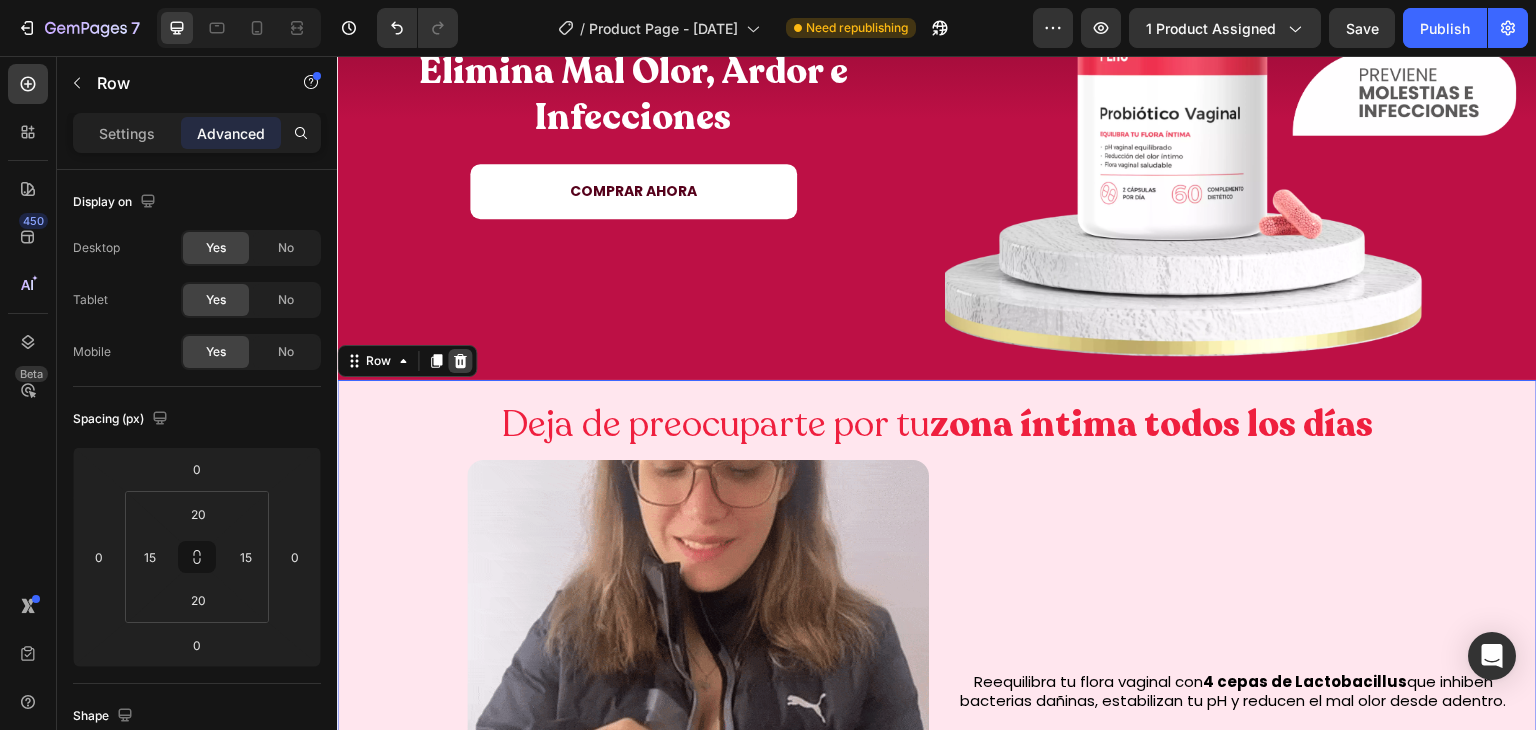 click 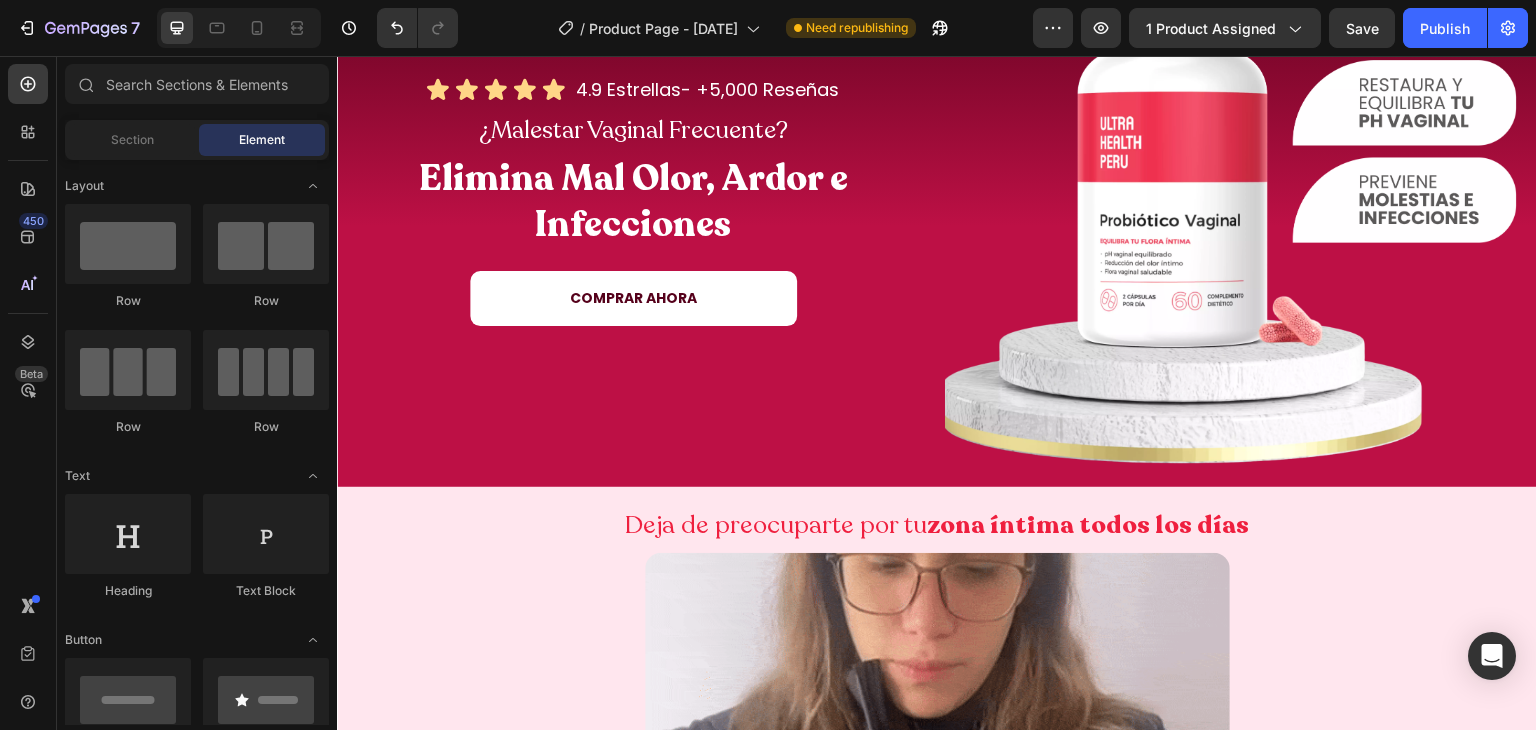 scroll, scrollTop: 219, scrollLeft: 0, axis: vertical 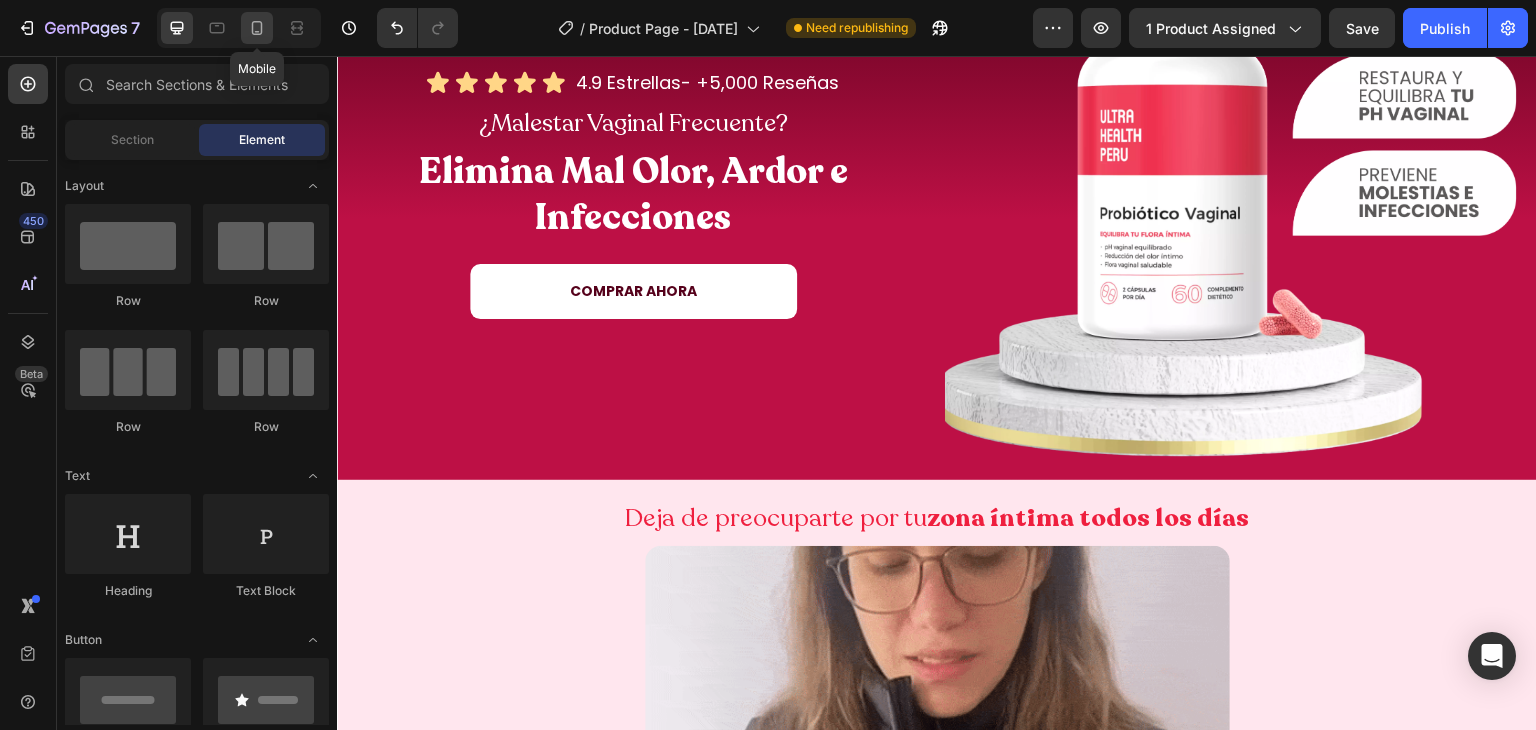 click 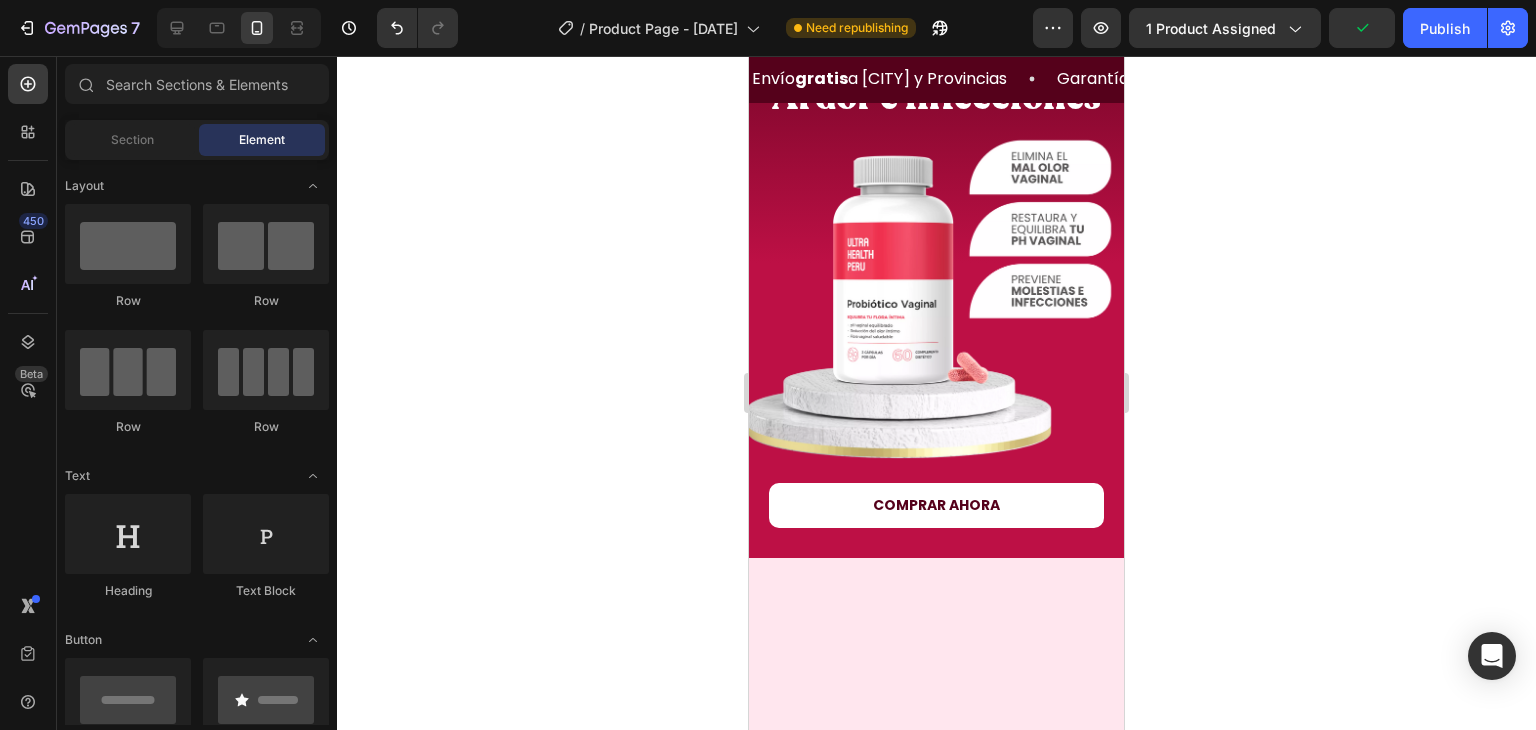 scroll, scrollTop: 0, scrollLeft: 0, axis: both 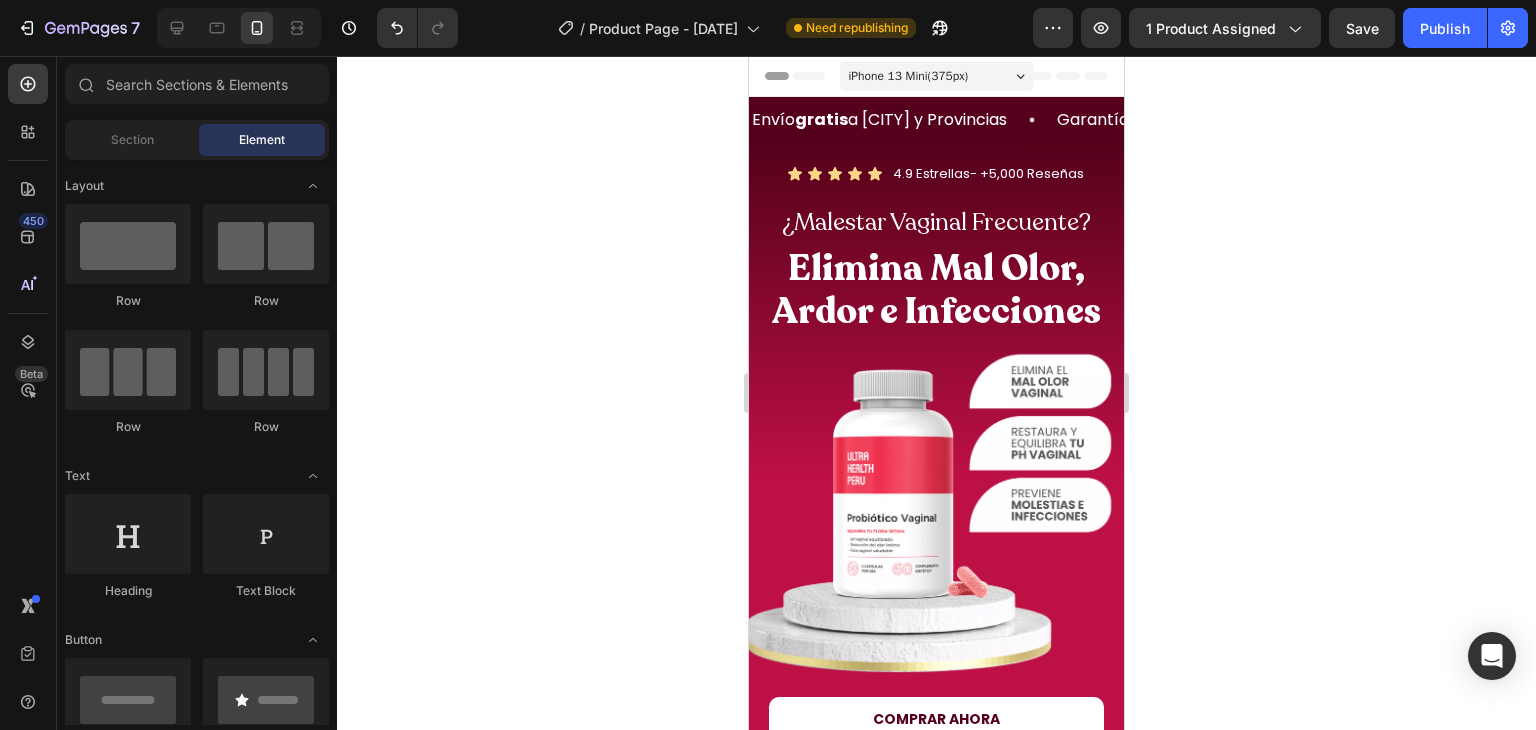click 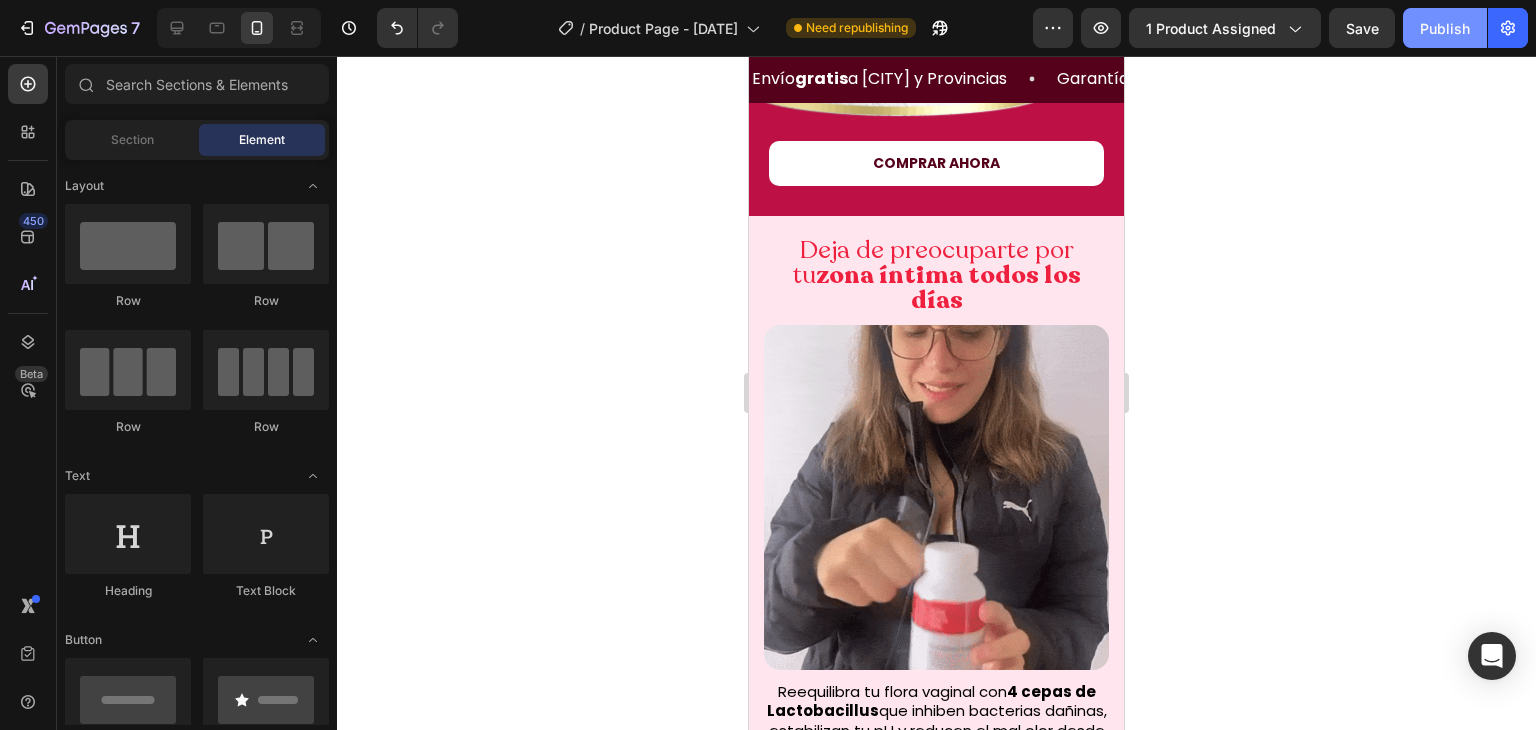 scroll, scrollTop: 0, scrollLeft: 0, axis: both 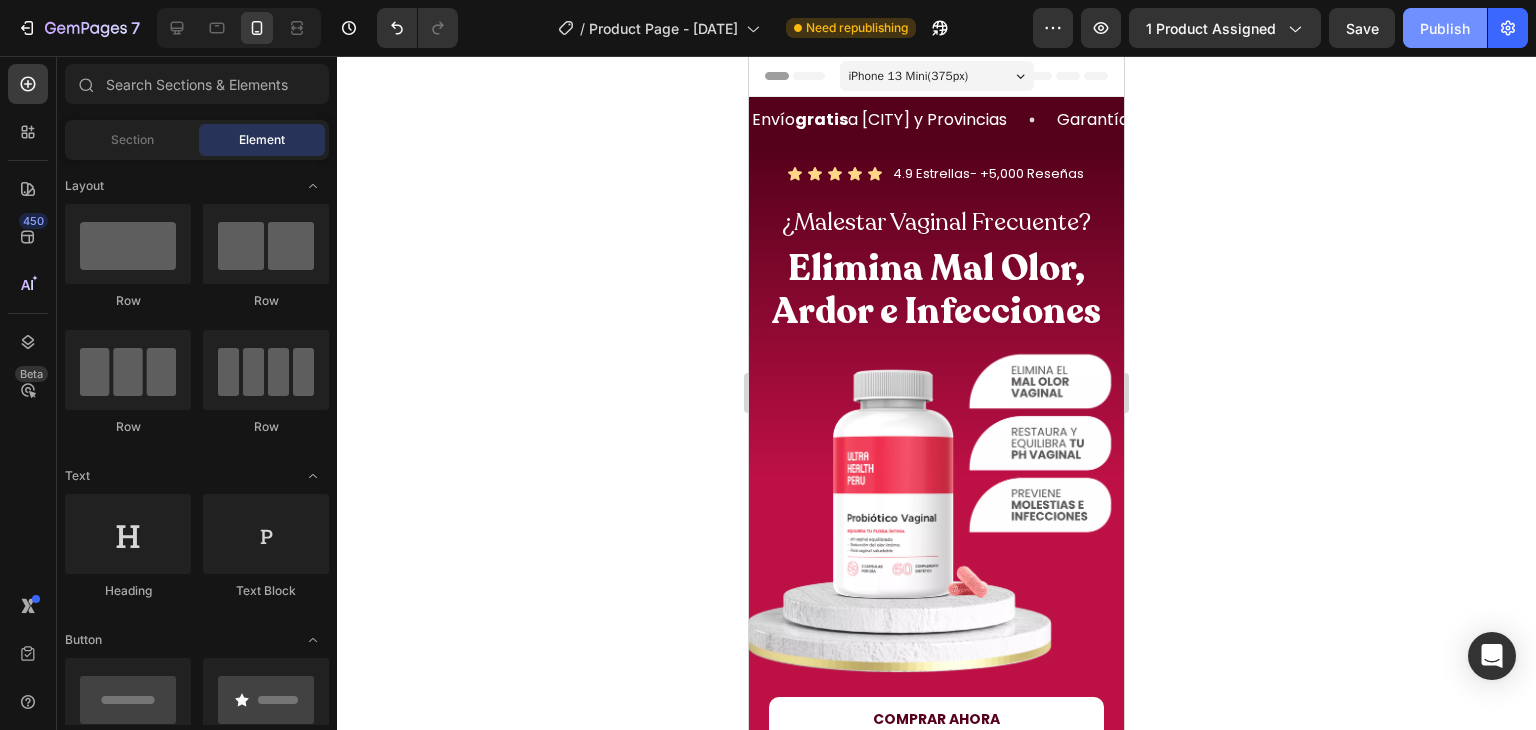 click on "Publish" at bounding box center (1445, 28) 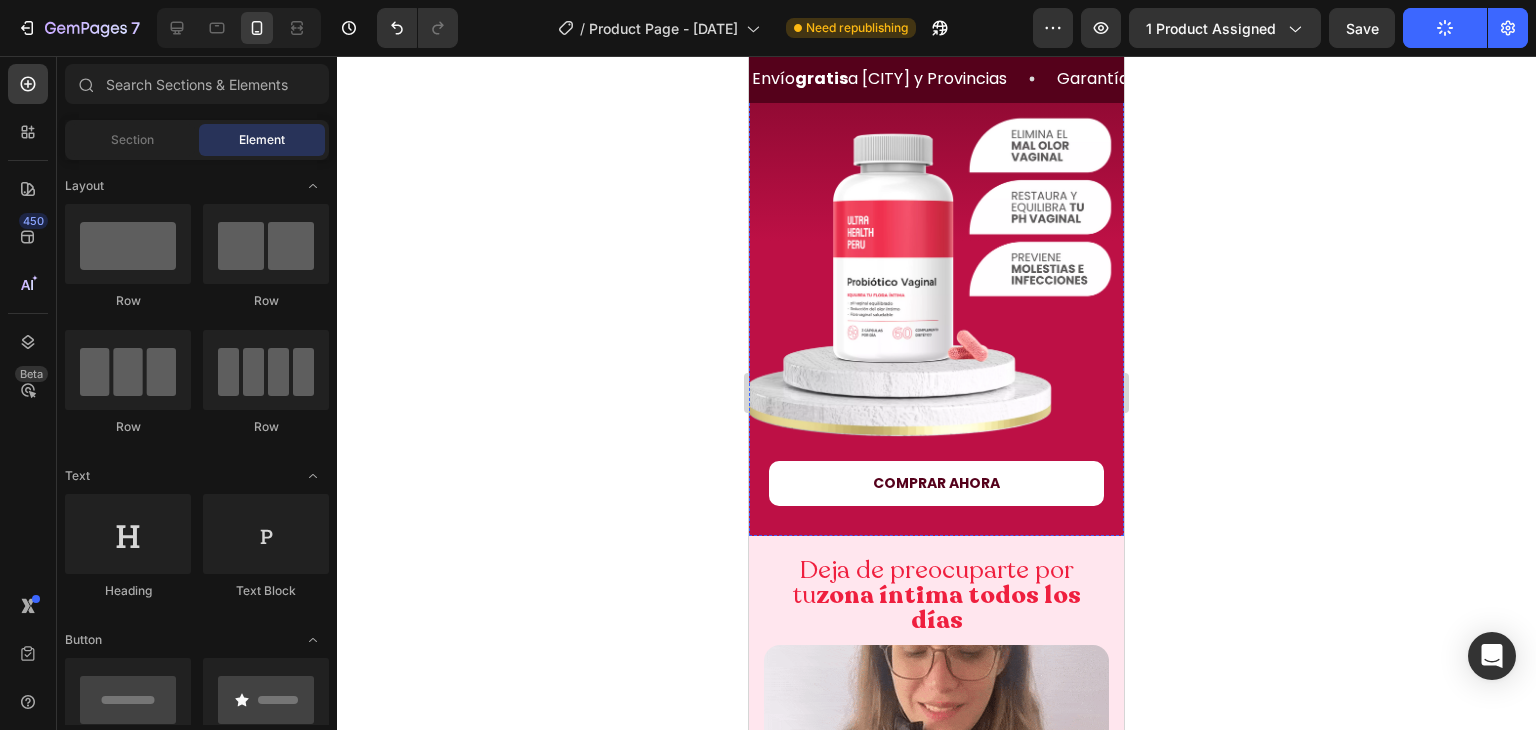 scroll, scrollTop: 0, scrollLeft: 0, axis: both 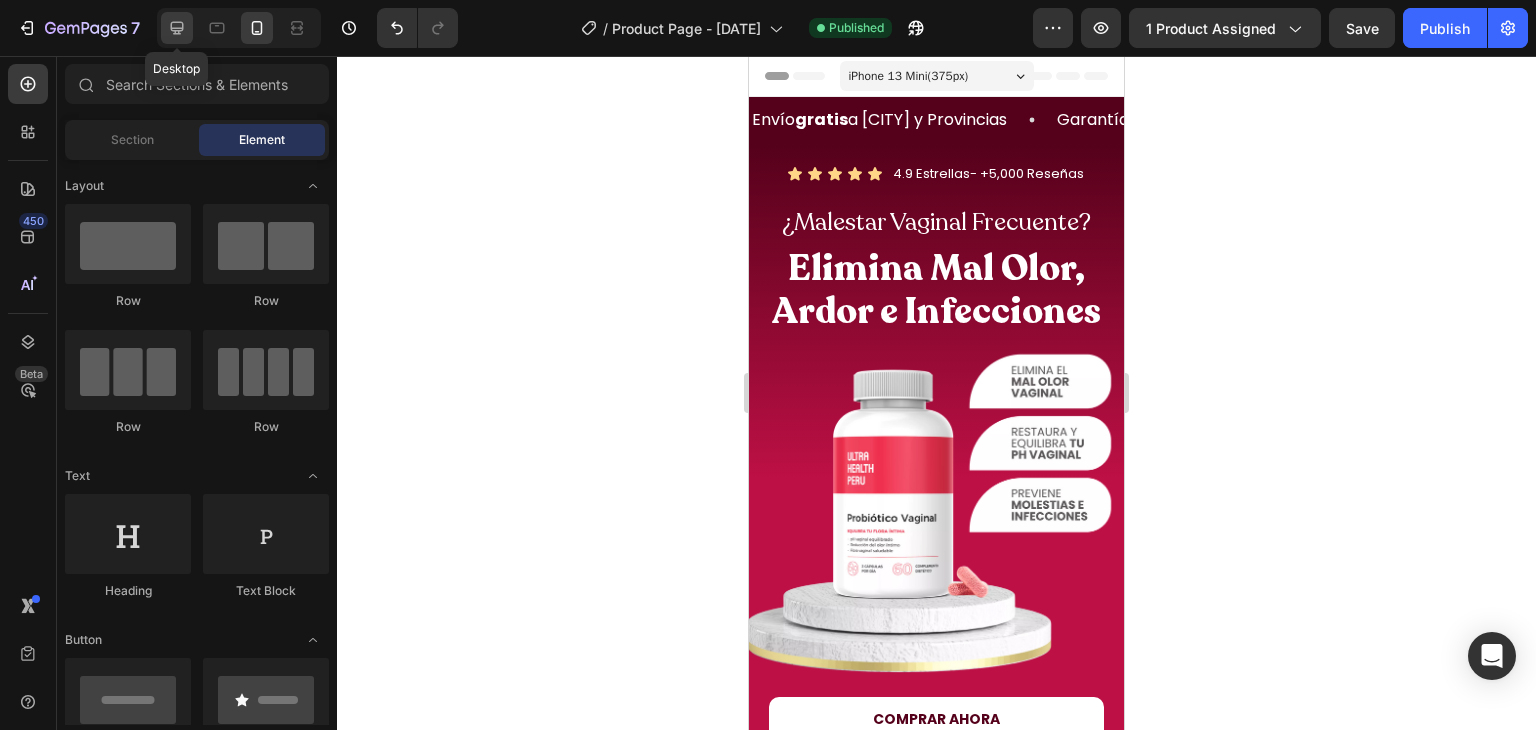 click 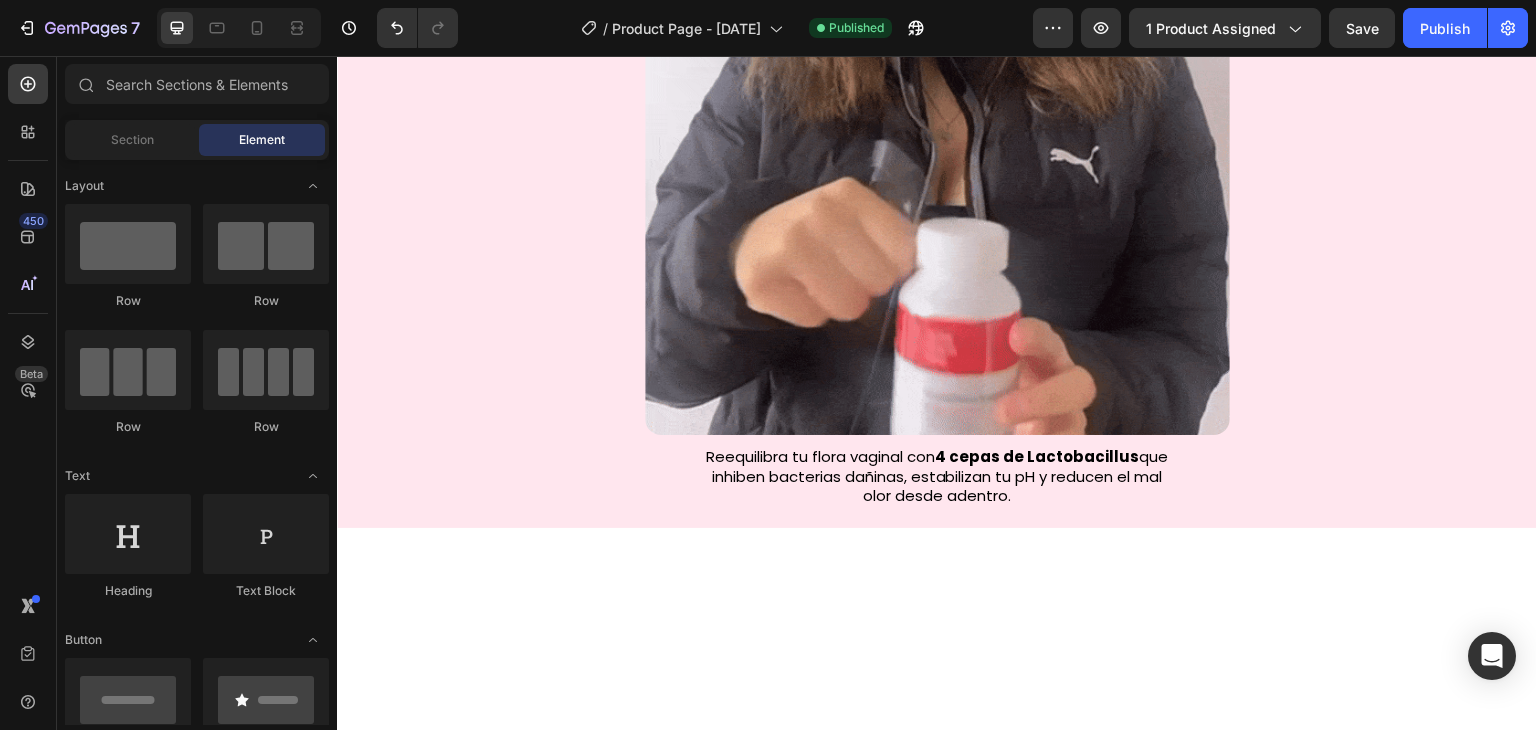 scroll, scrollTop: 568, scrollLeft: 0, axis: vertical 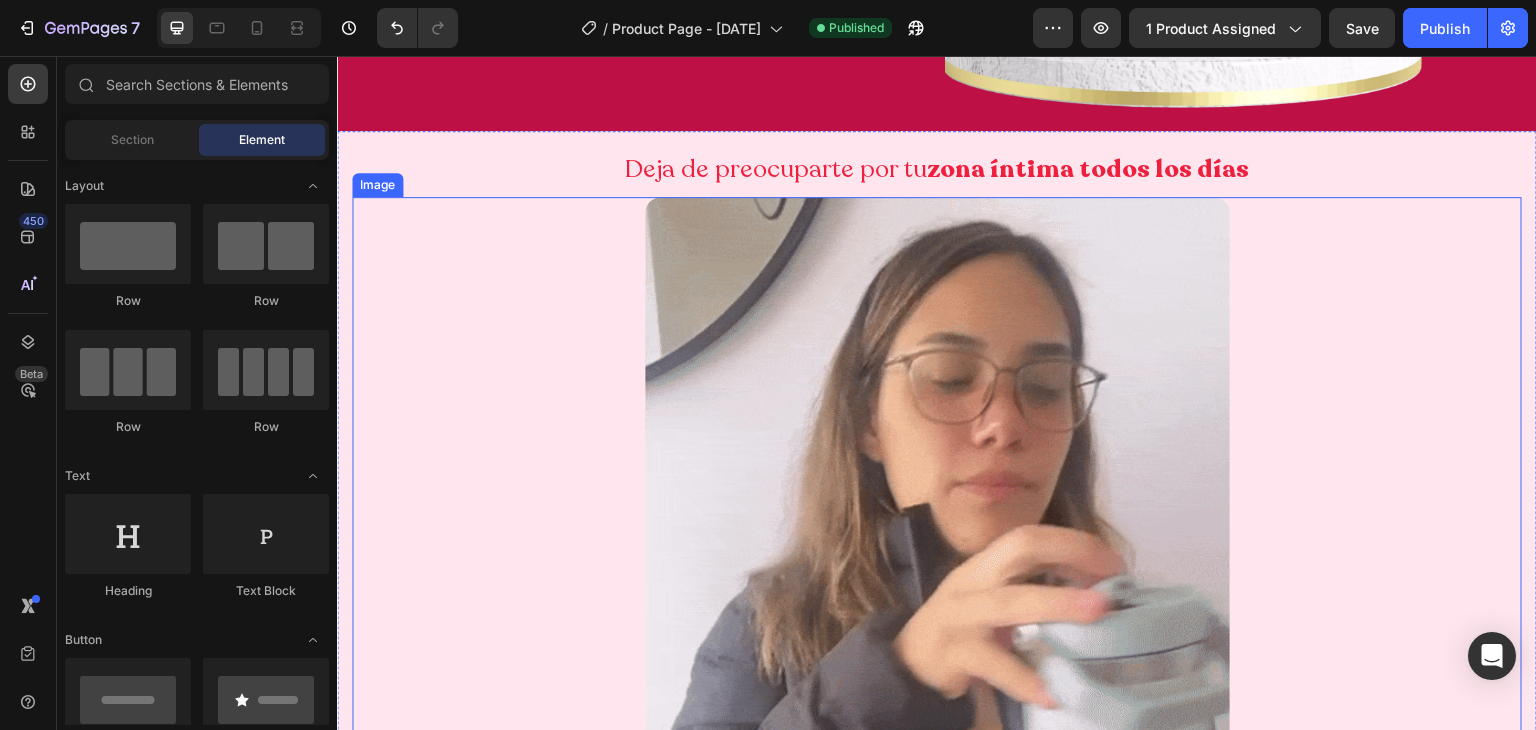 click at bounding box center (937, 489) 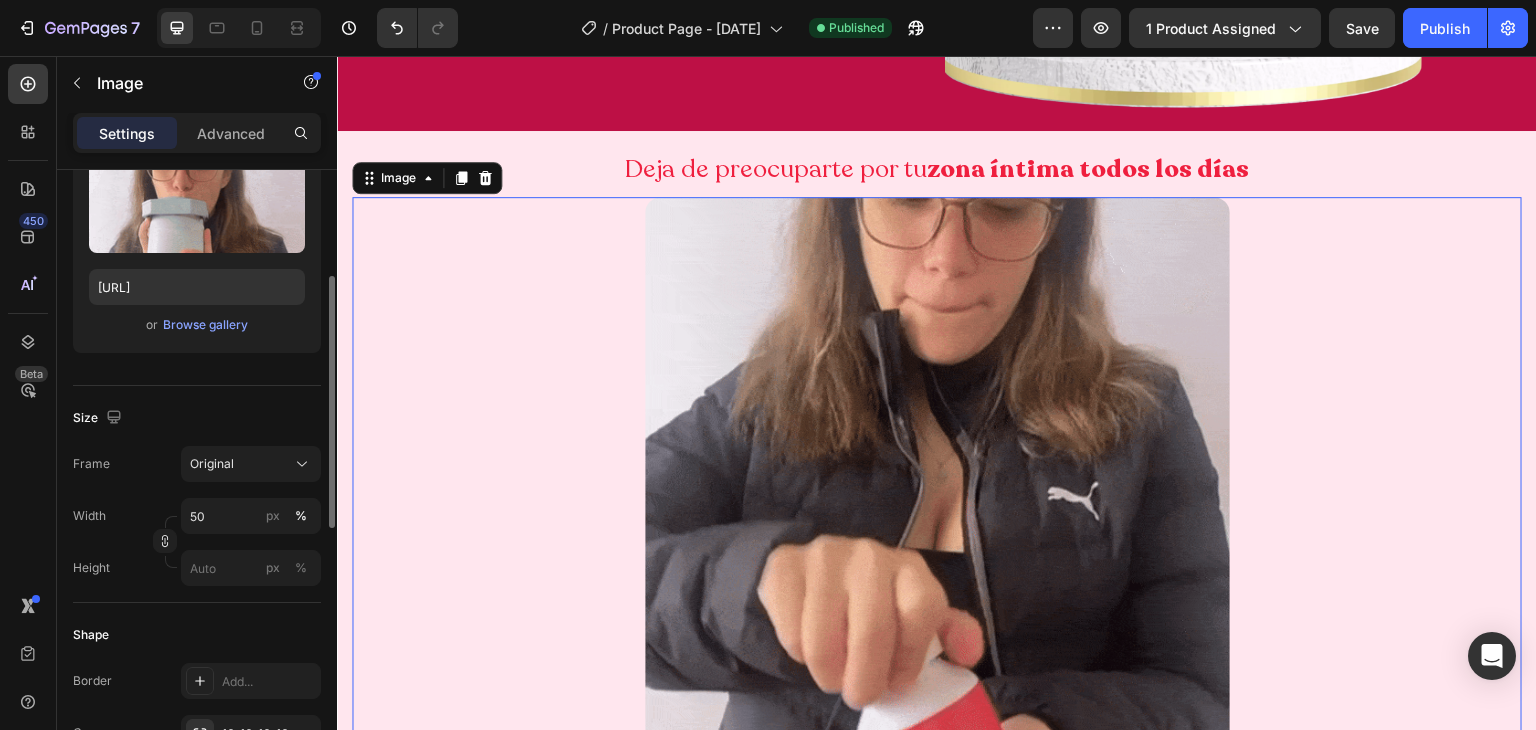scroll, scrollTop: 265, scrollLeft: 0, axis: vertical 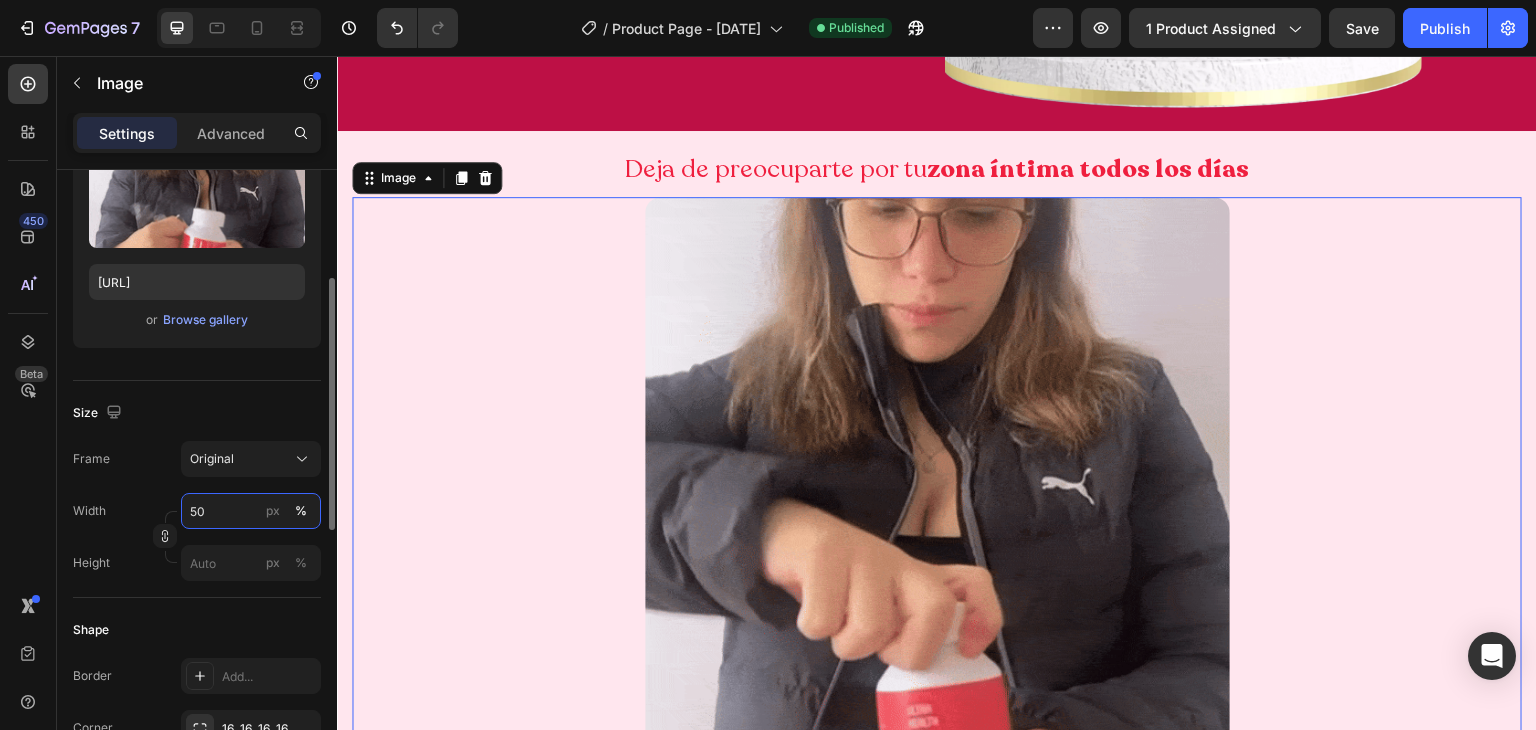 click on "50" at bounding box center (251, 511) 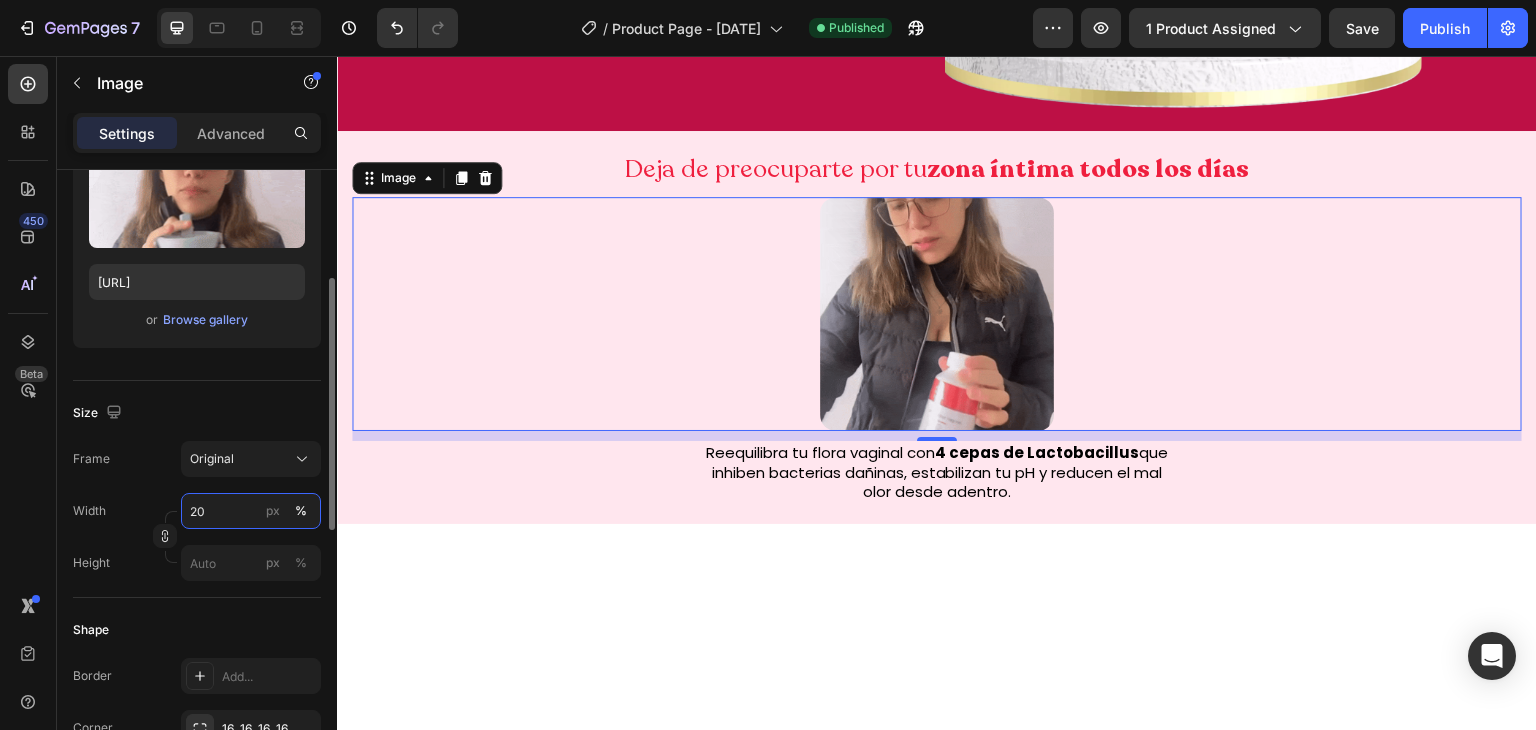 type on "2" 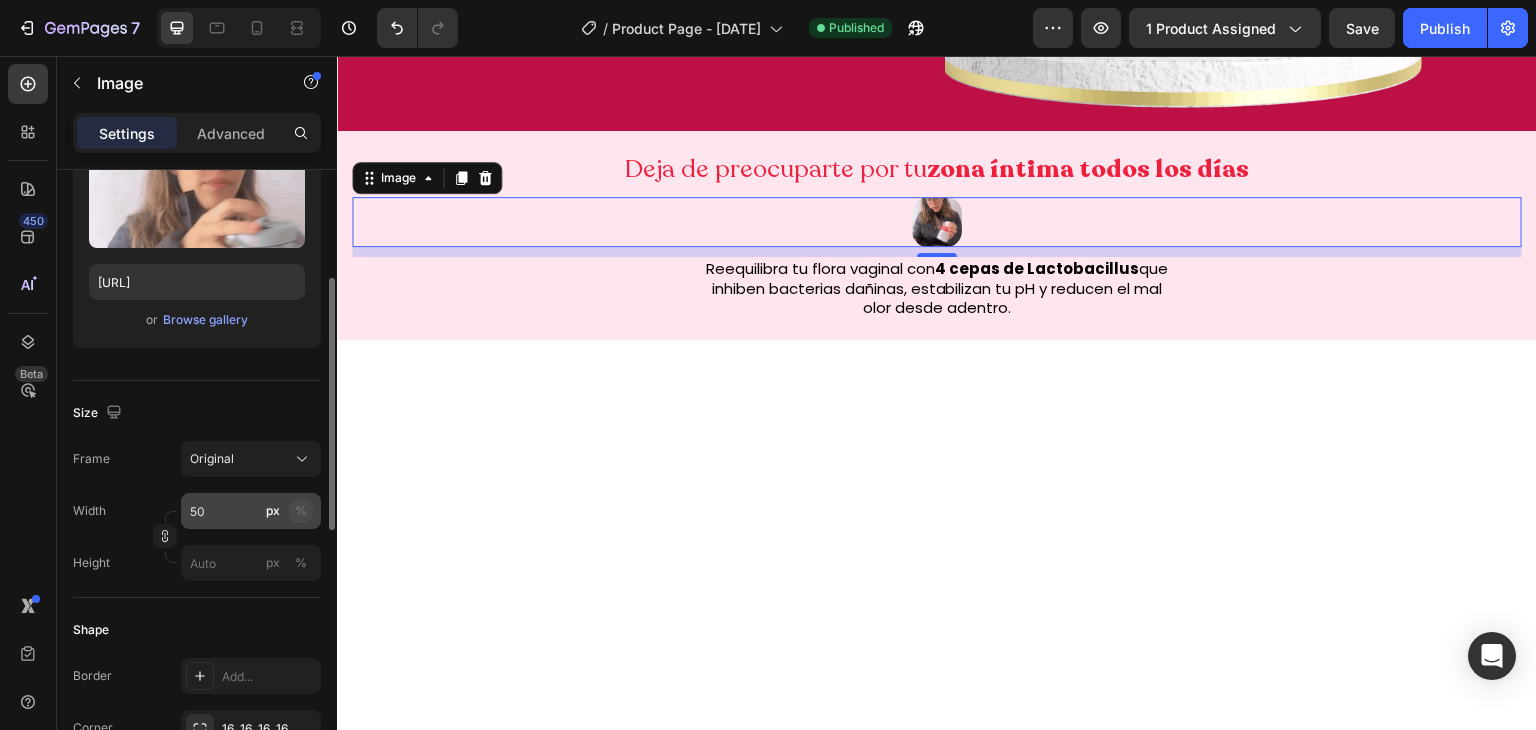 click on "%" at bounding box center [301, 511] 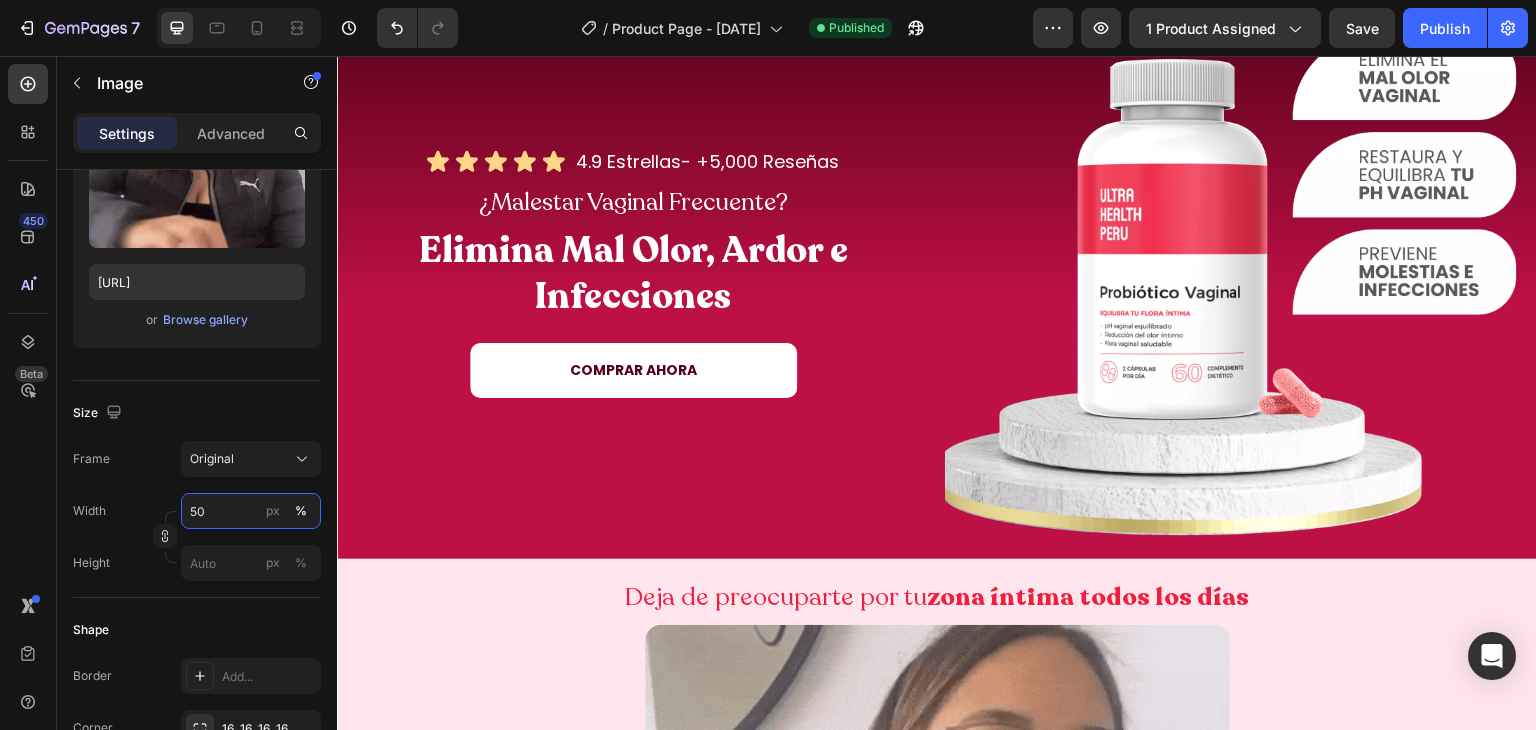 scroll, scrollTop: 103, scrollLeft: 0, axis: vertical 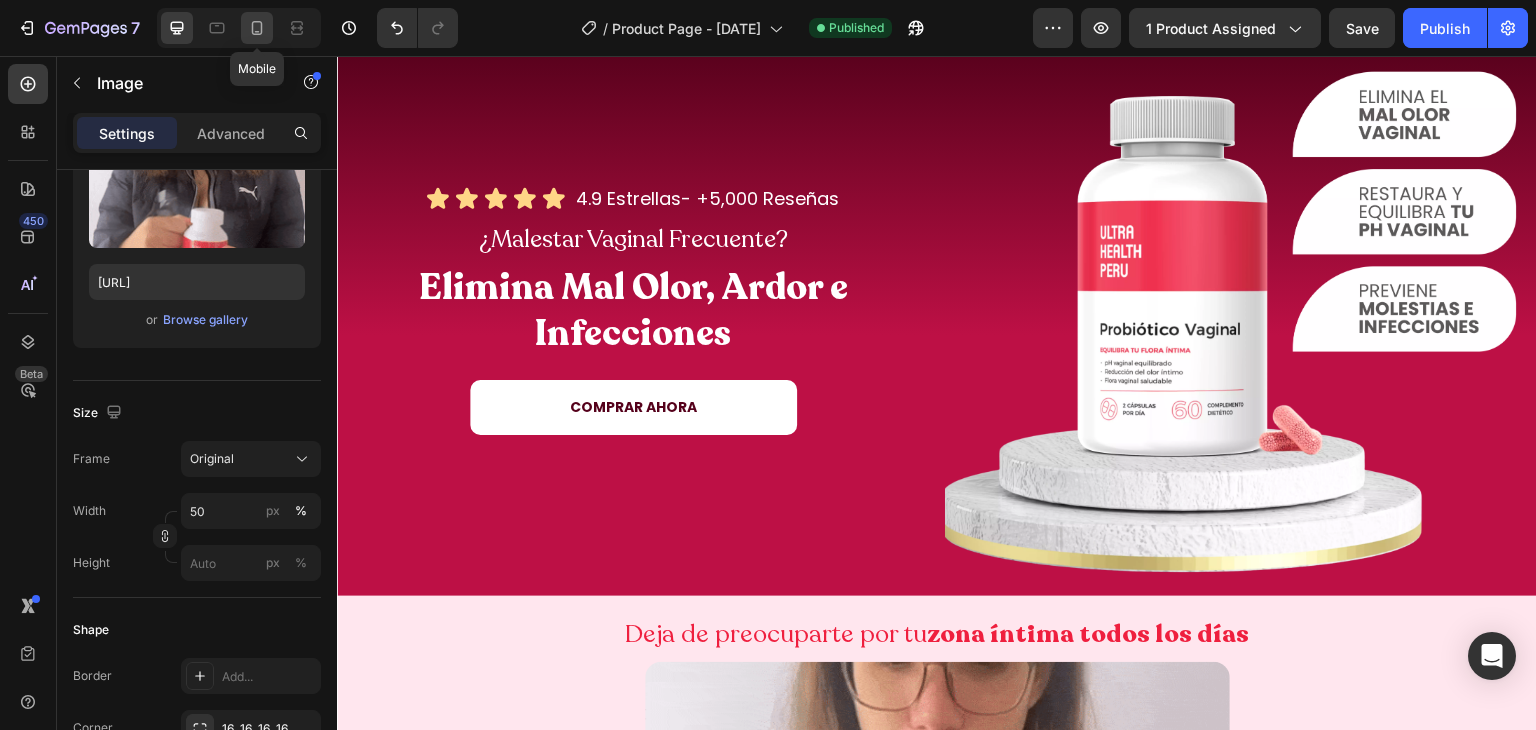 click 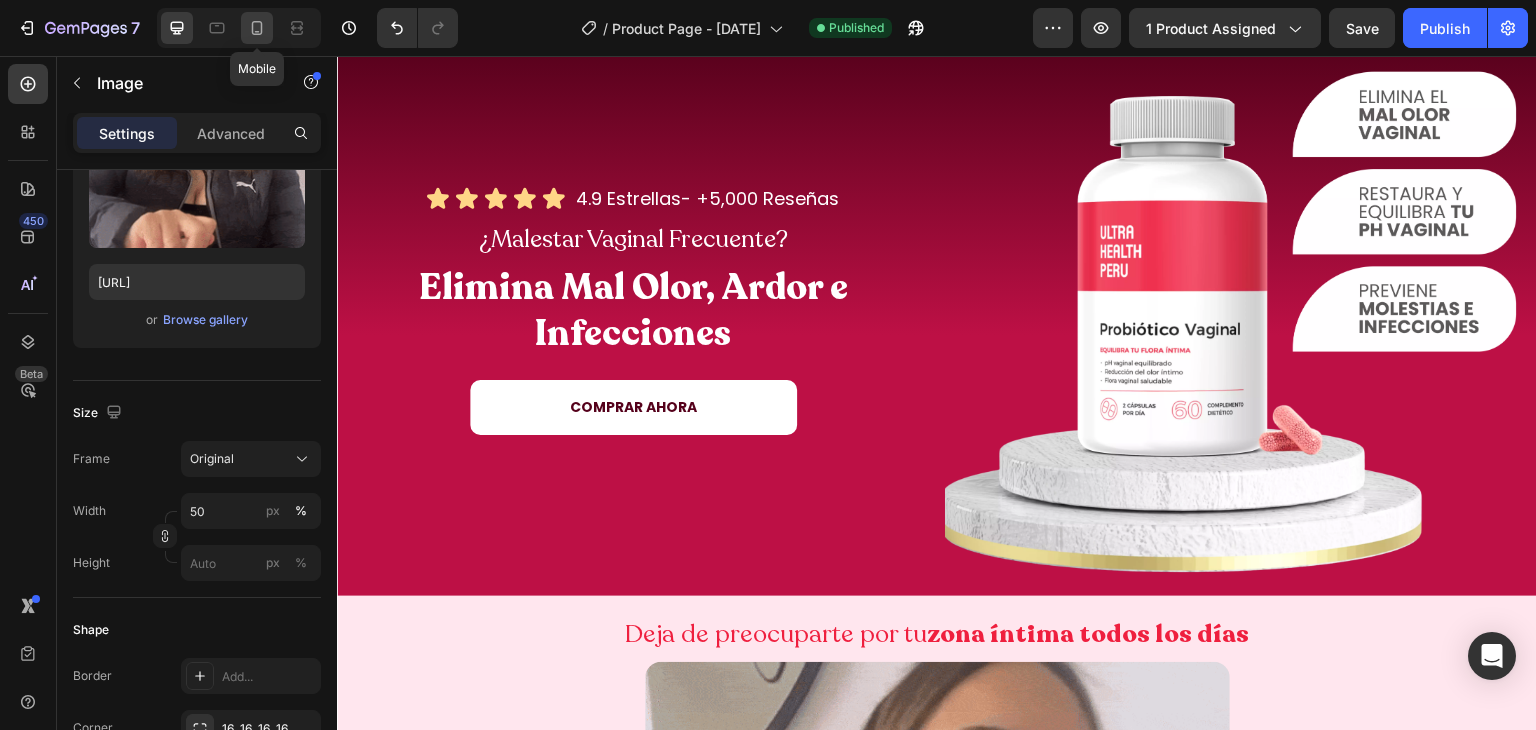 type on "100" 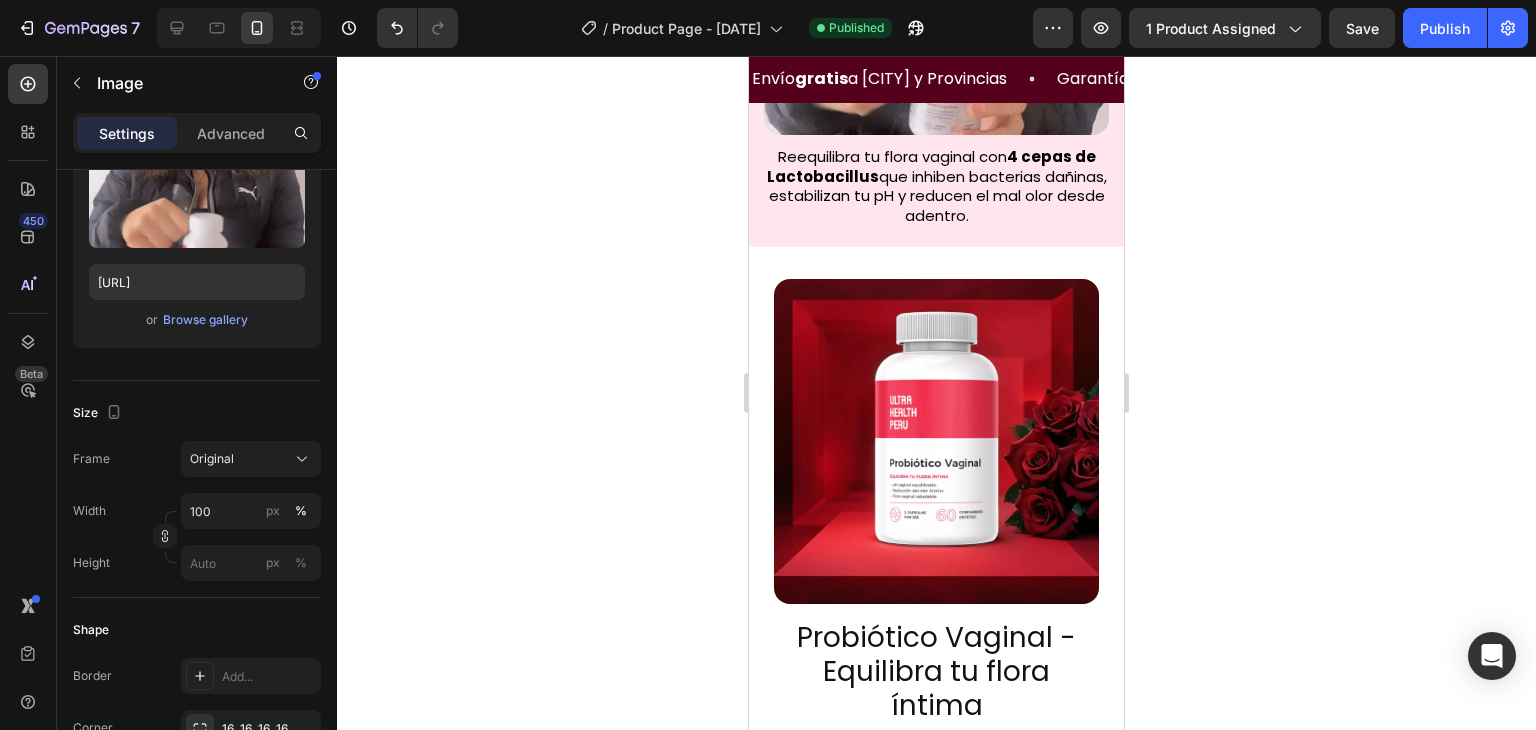 scroll, scrollTop: 1120, scrollLeft: 0, axis: vertical 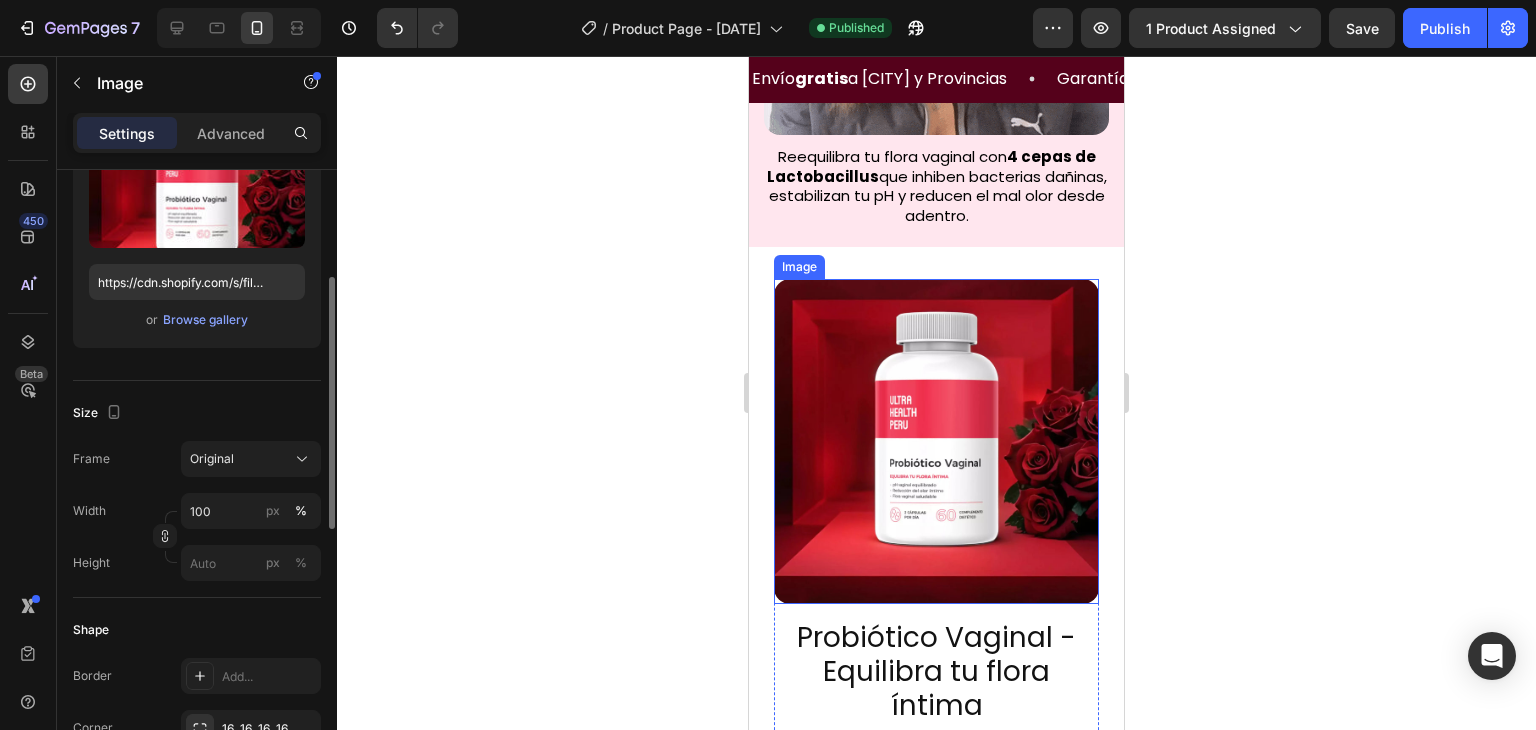 click at bounding box center [936, 441] 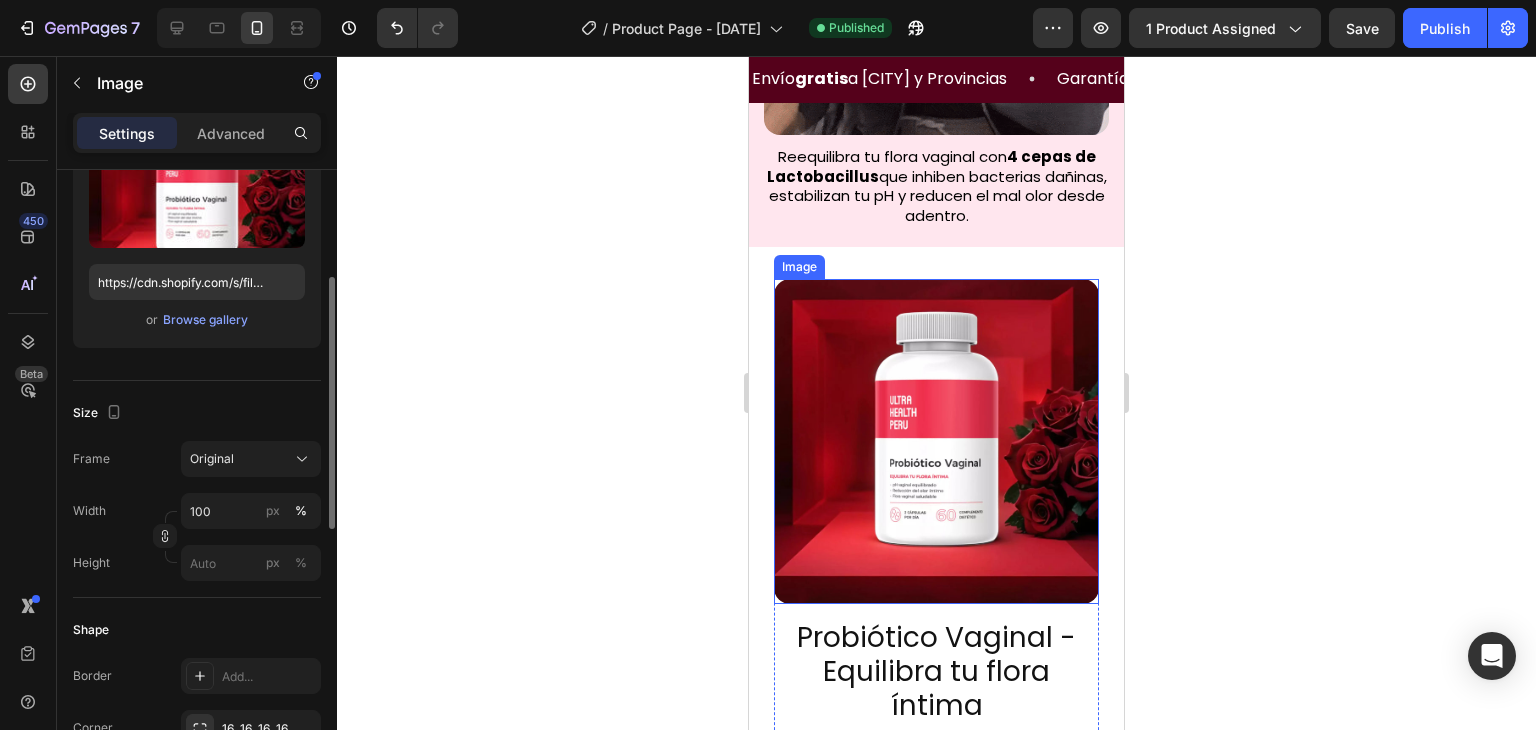 scroll, scrollTop: 264, scrollLeft: 0, axis: vertical 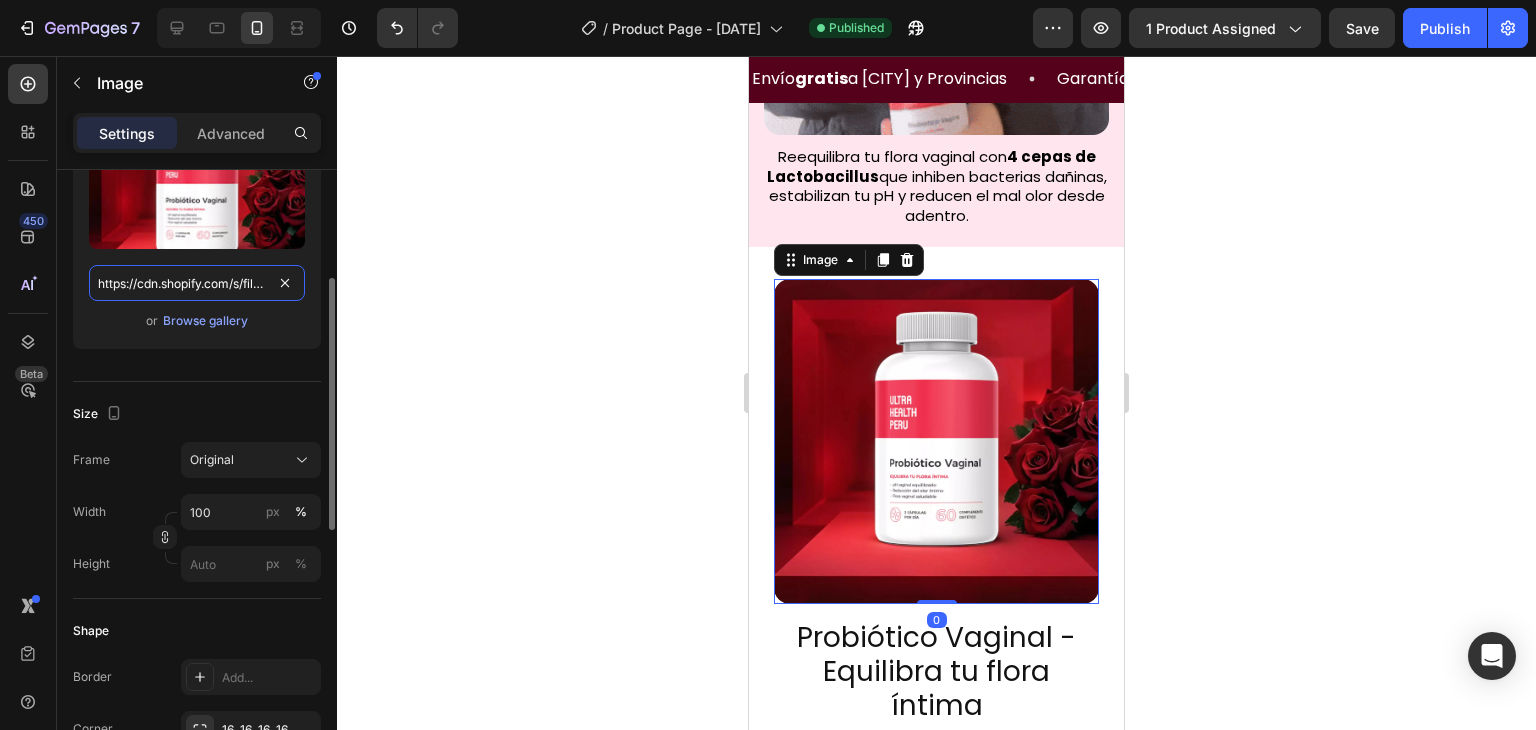 click on "https://cdn.shopify.com/s/files/1/0620/9001/8910/files/Probiotico_Vaginal_b136c9fa-7a0c-4fe8-9432-fa66da71c4c2.webp?v=1754022583" at bounding box center (197, 283) 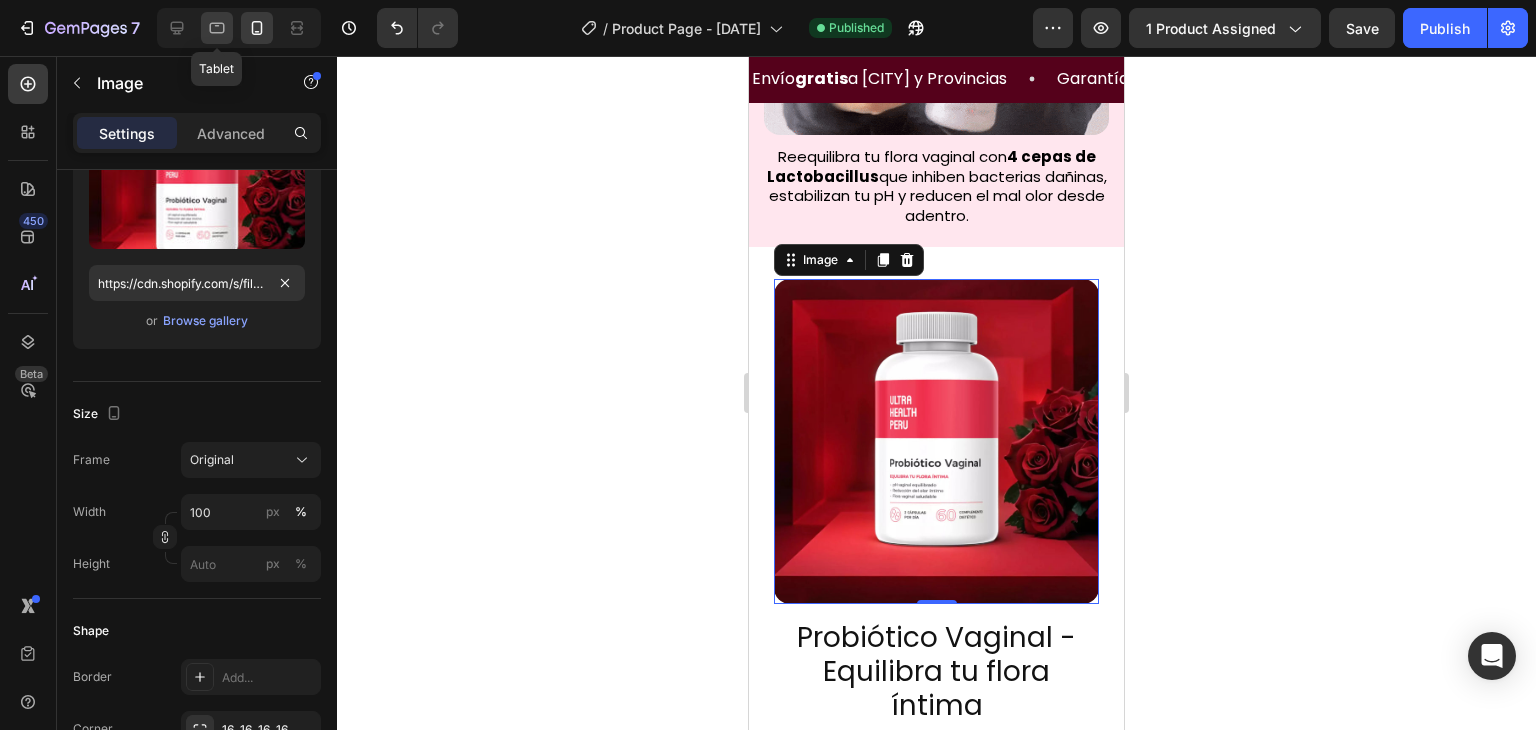 click 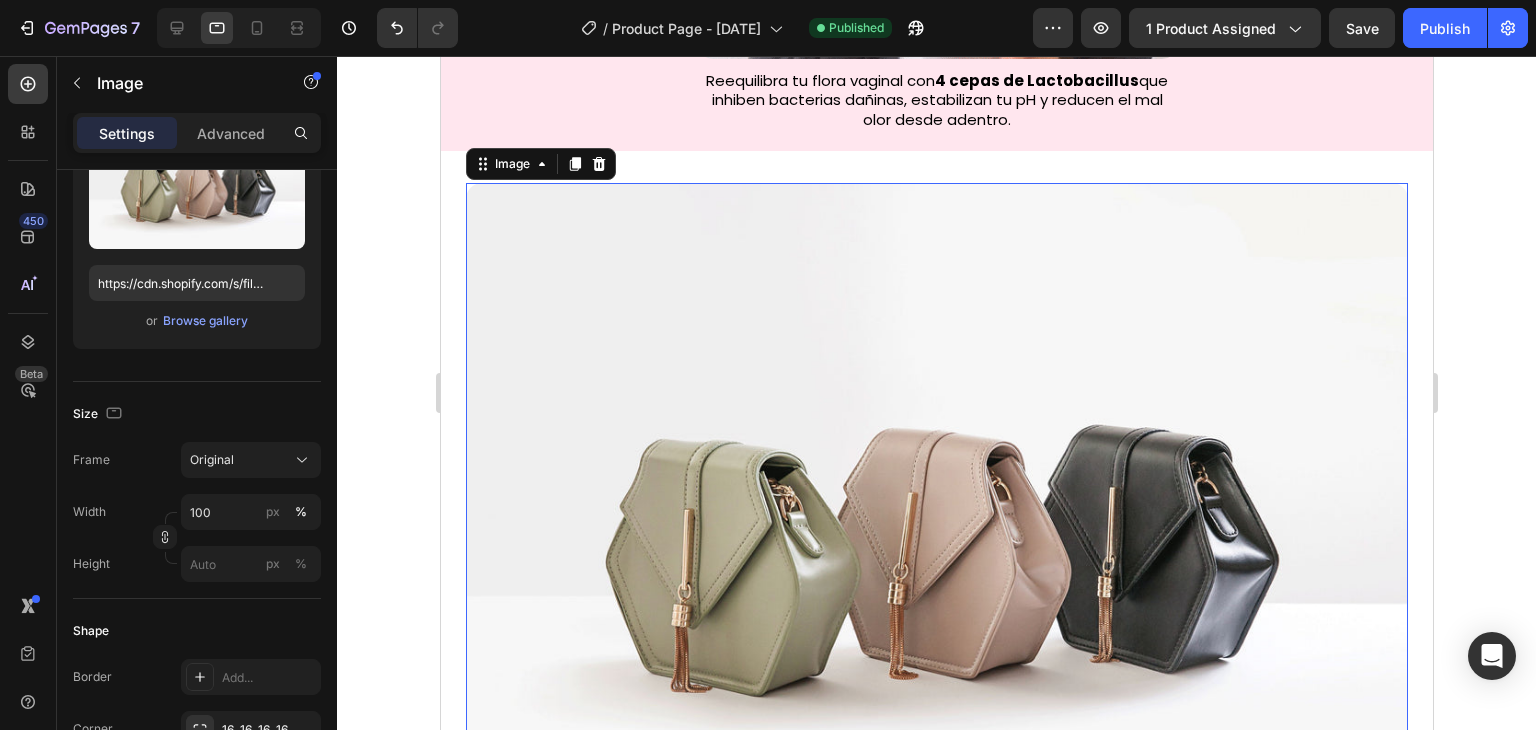 scroll, scrollTop: 1339, scrollLeft: 0, axis: vertical 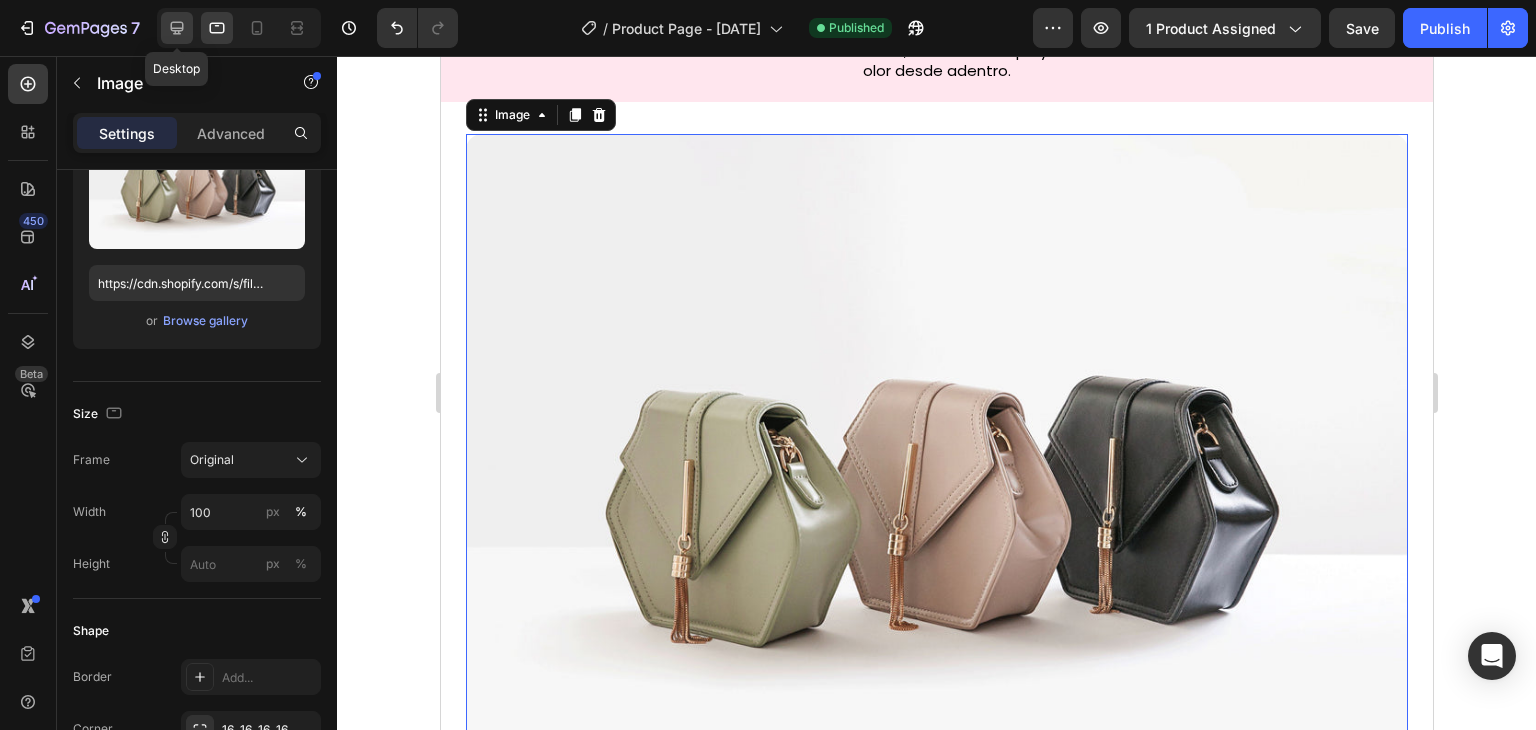 click 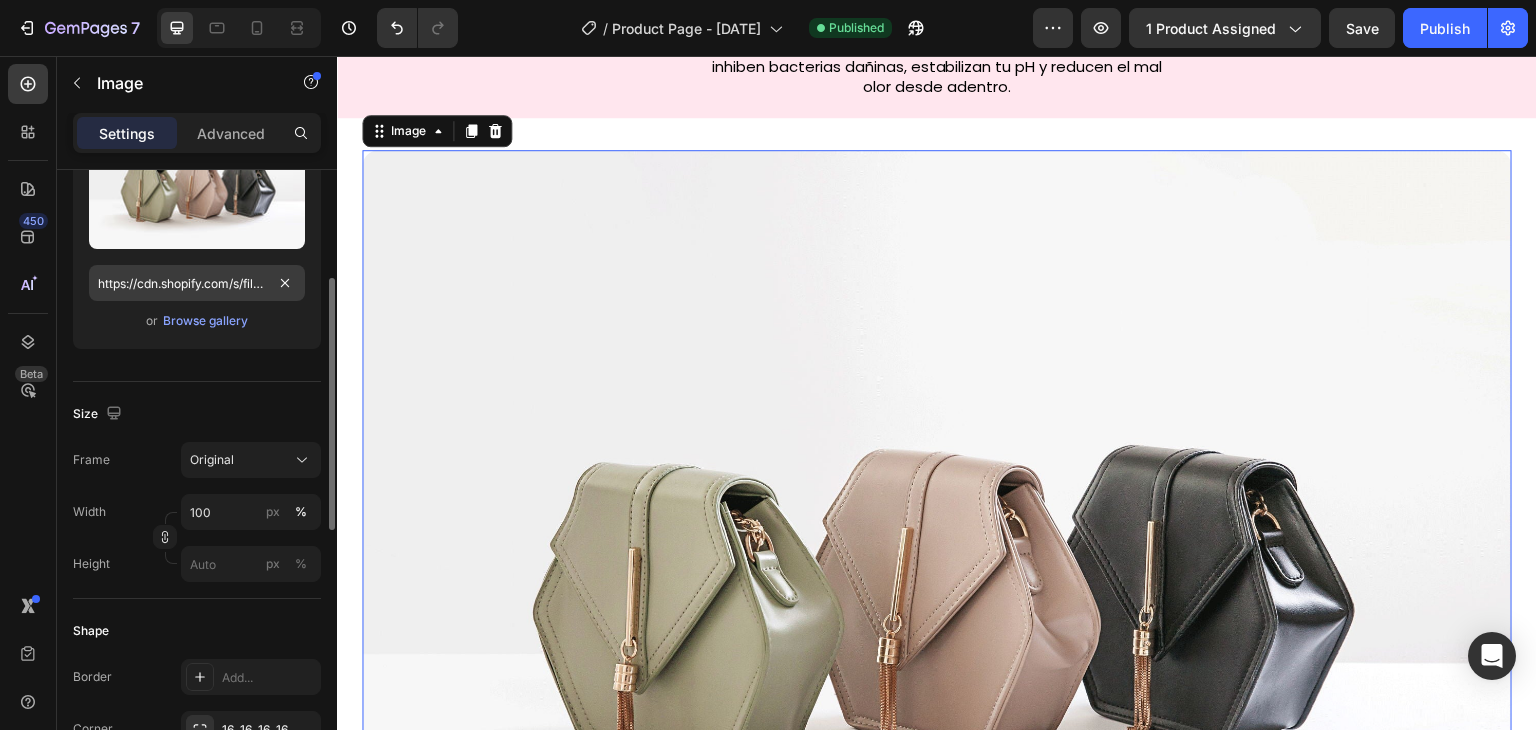 scroll, scrollTop: 1443, scrollLeft: 0, axis: vertical 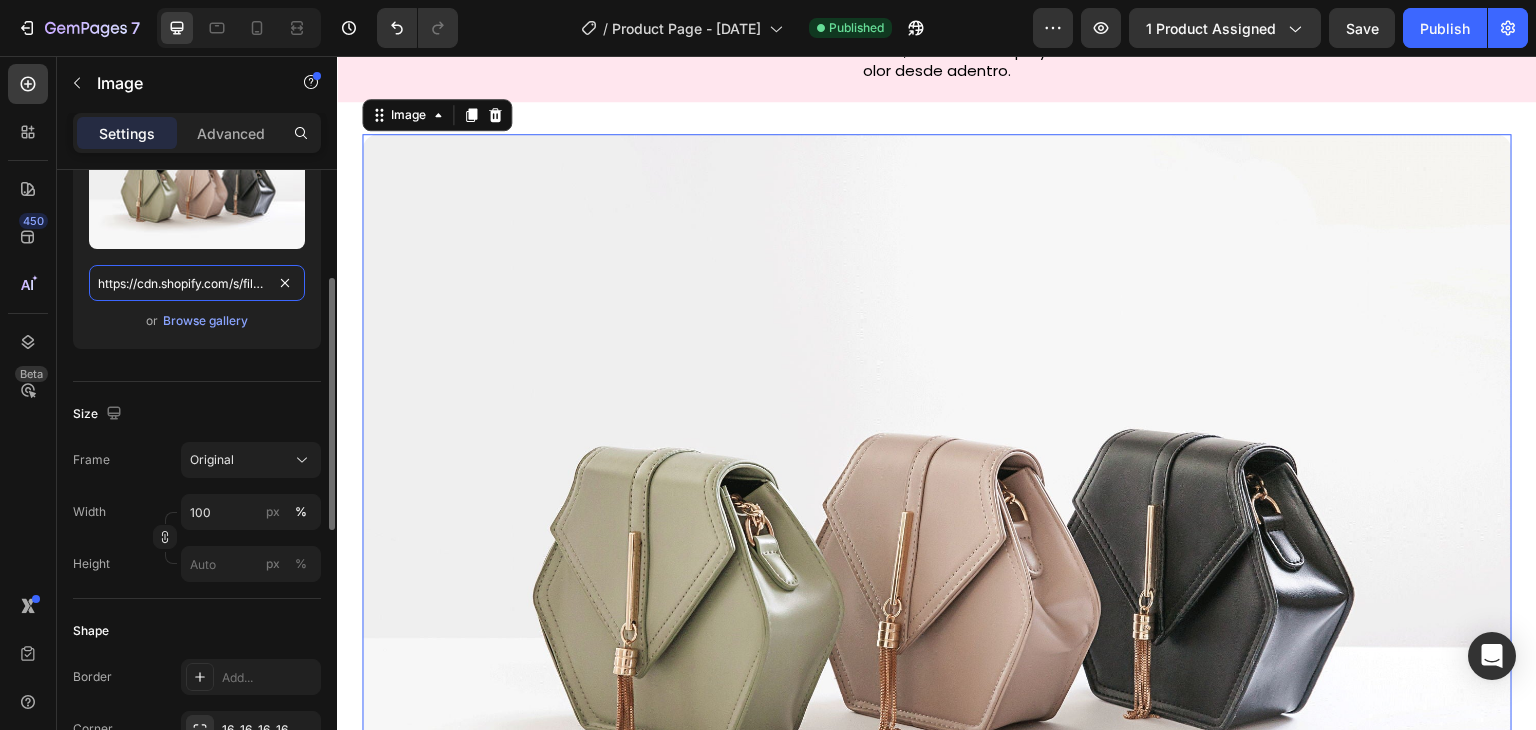 click on "https://cdn.shopify.com/s/files/1/2005/9307/files/image_demo.jpg" at bounding box center [197, 283] 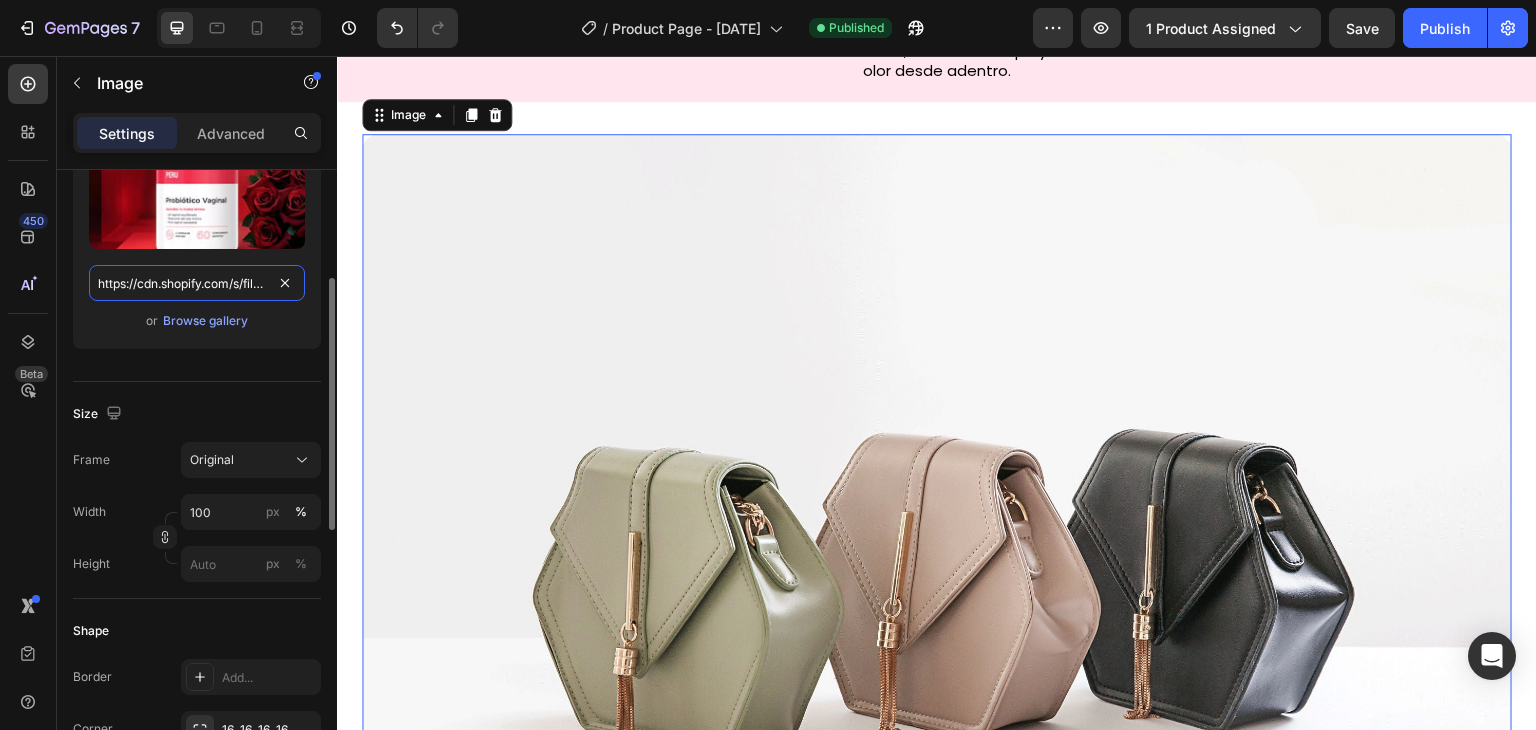 scroll, scrollTop: 0, scrollLeft: 619, axis: horizontal 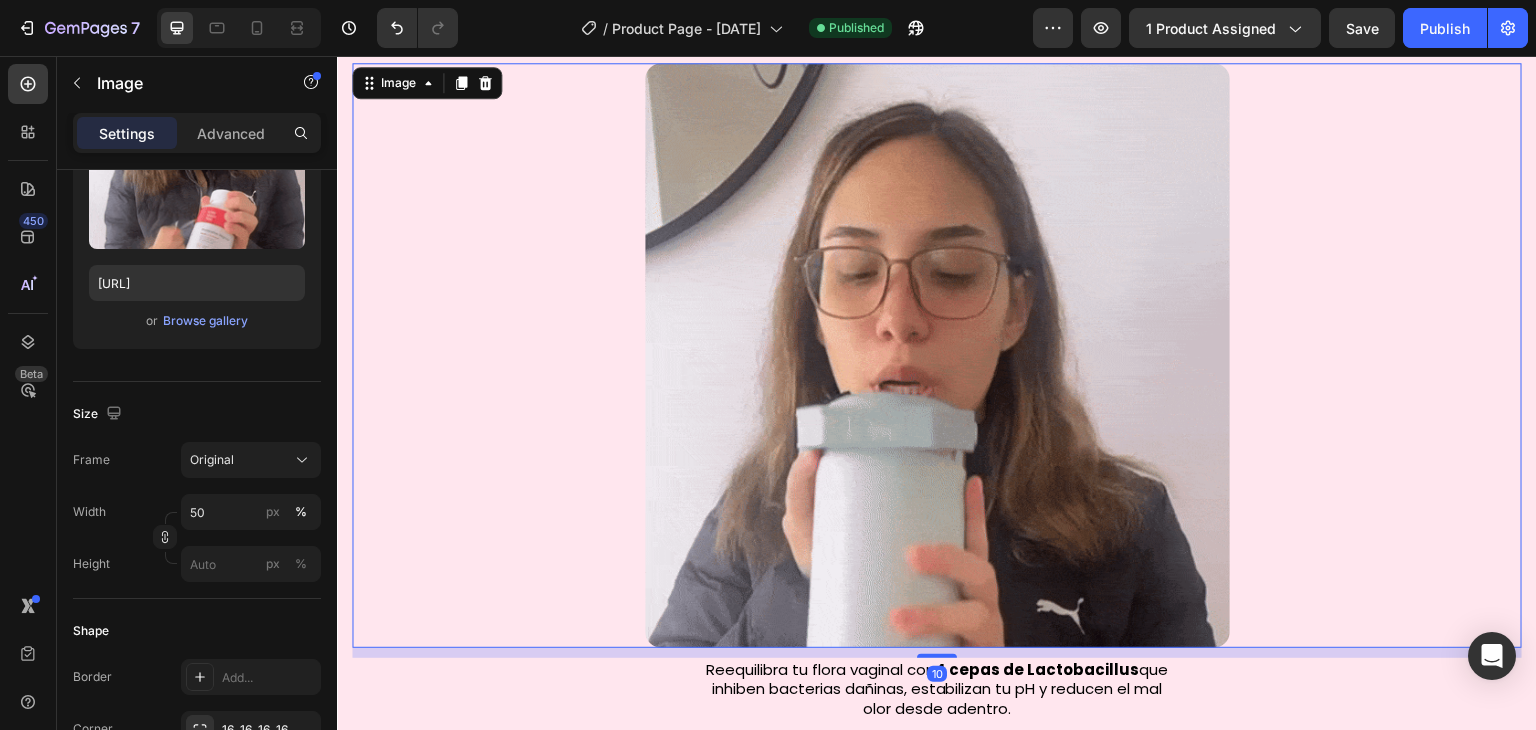 click at bounding box center [937, 355] 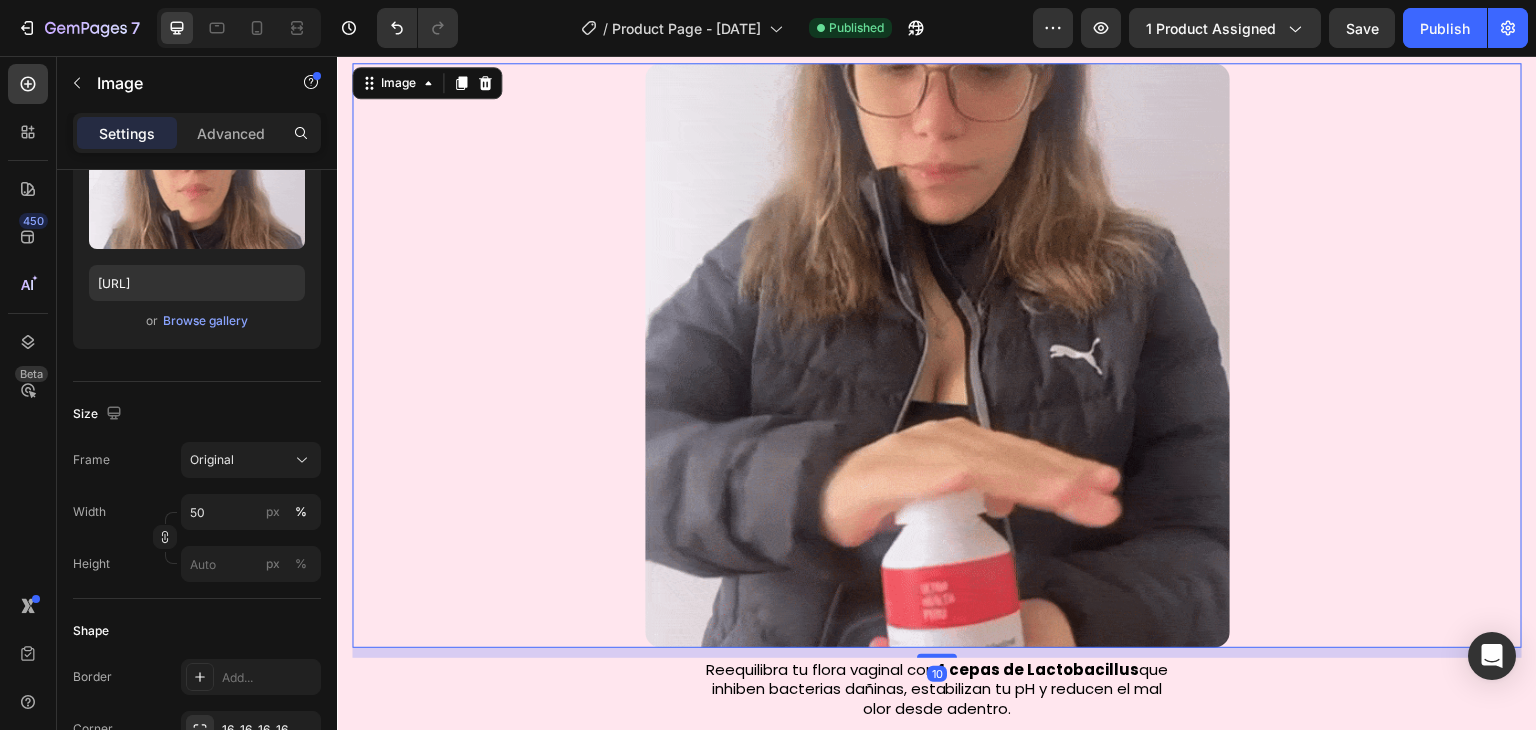 scroll, scrollTop: 264, scrollLeft: 0, axis: vertical 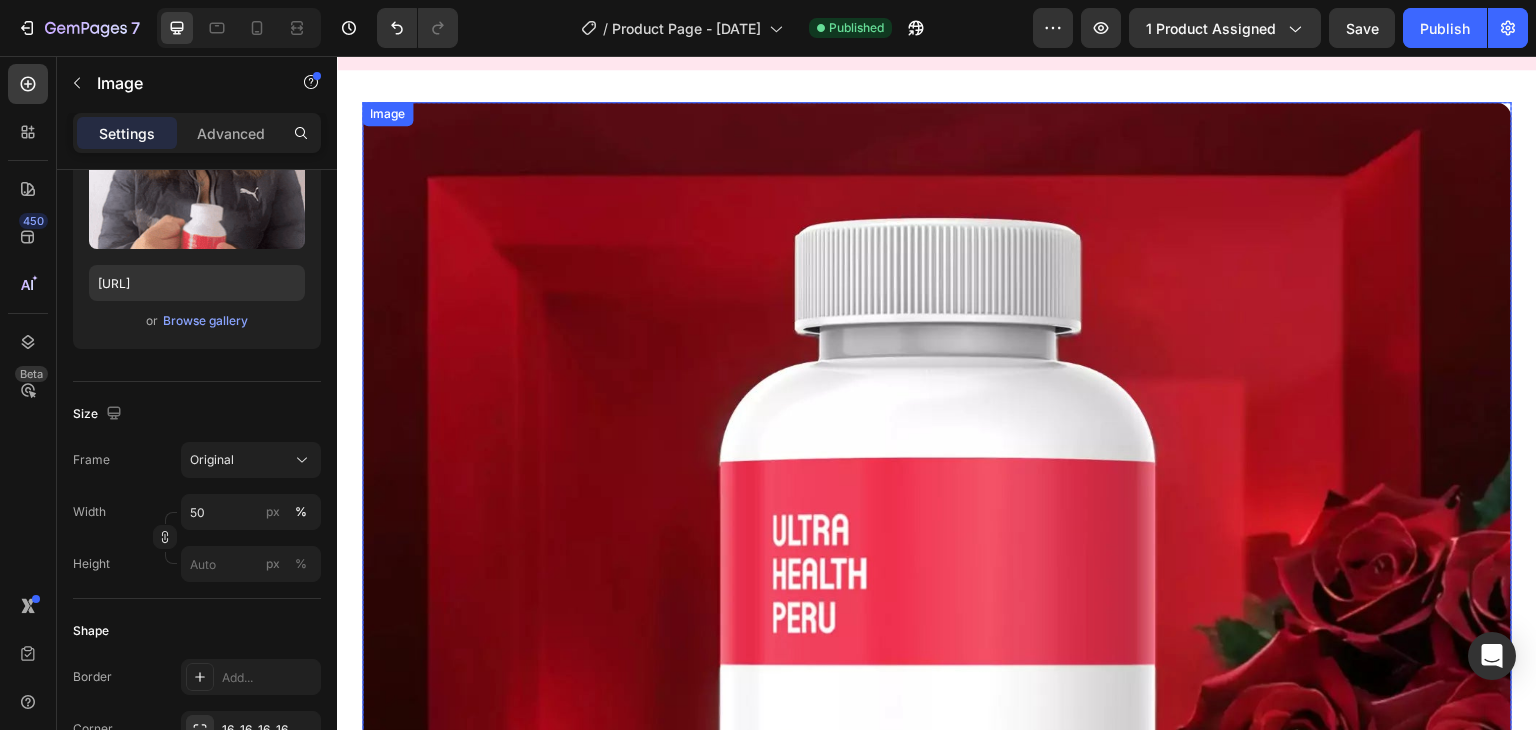 click at bounding box center [937, 677] 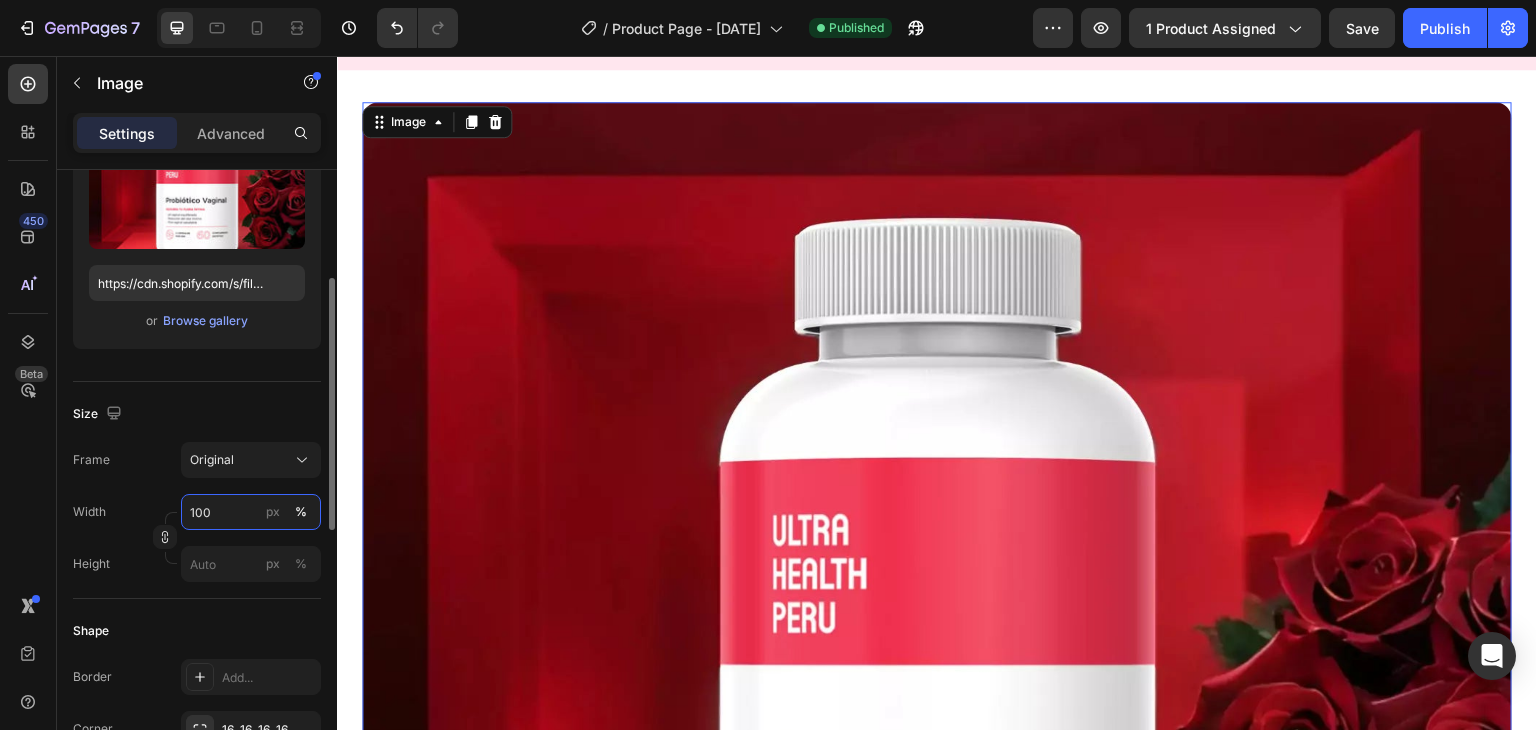 click on "100" at bounding box center [251, 512] 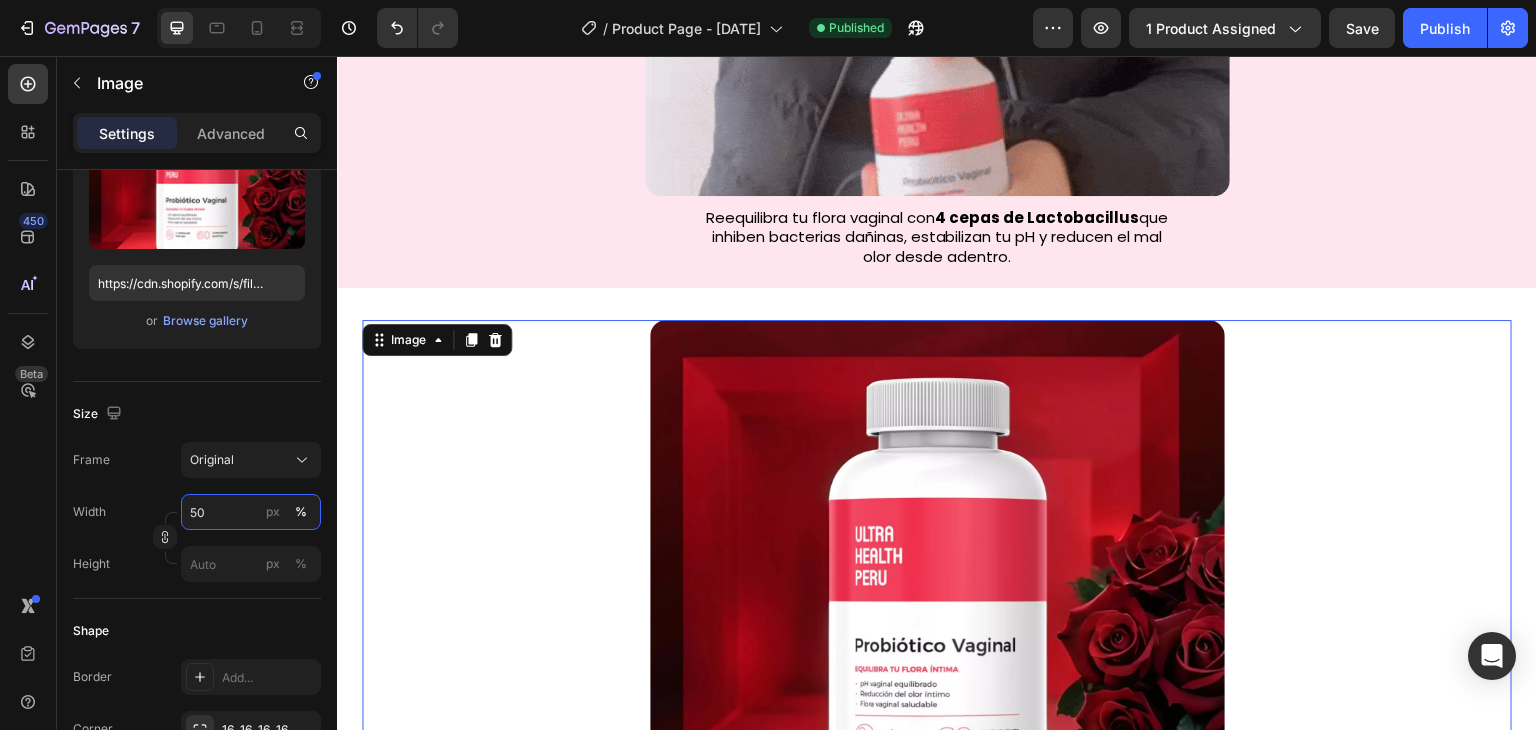 scroll, scrollTop: 1239, scrollLeft: 0, axis: vertical 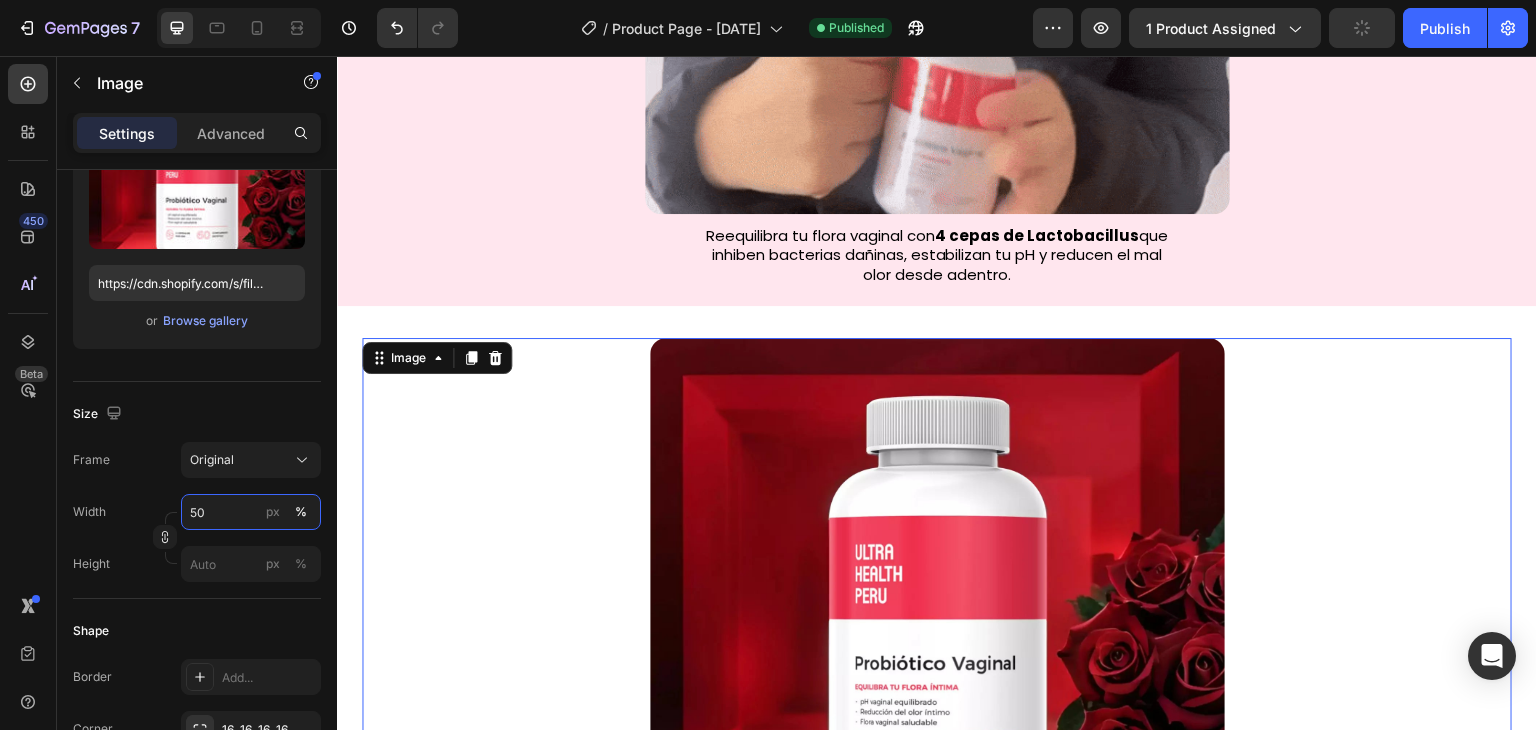 type on "100" 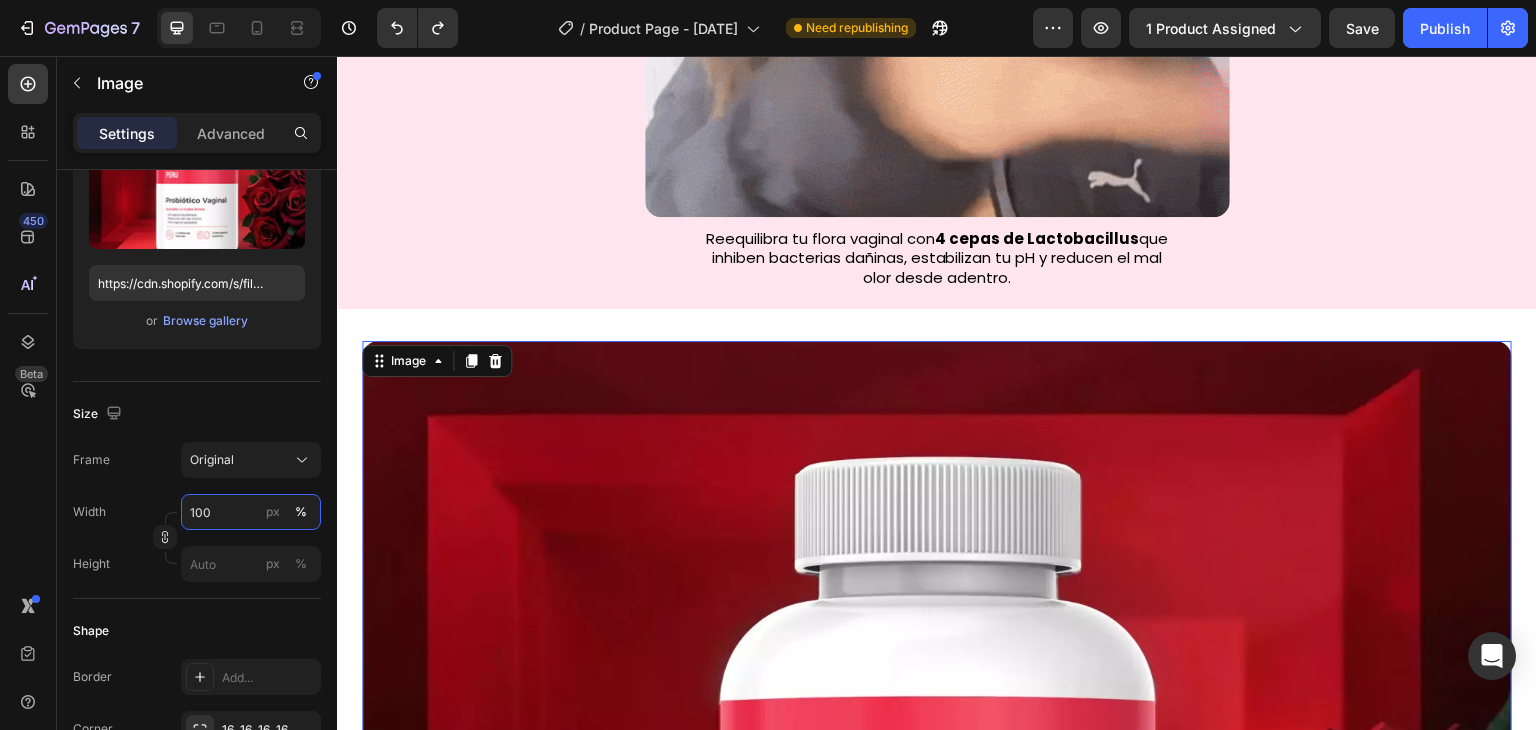 scroll, scrollTop: 1235, scrollLeft: 0, axis: vertical 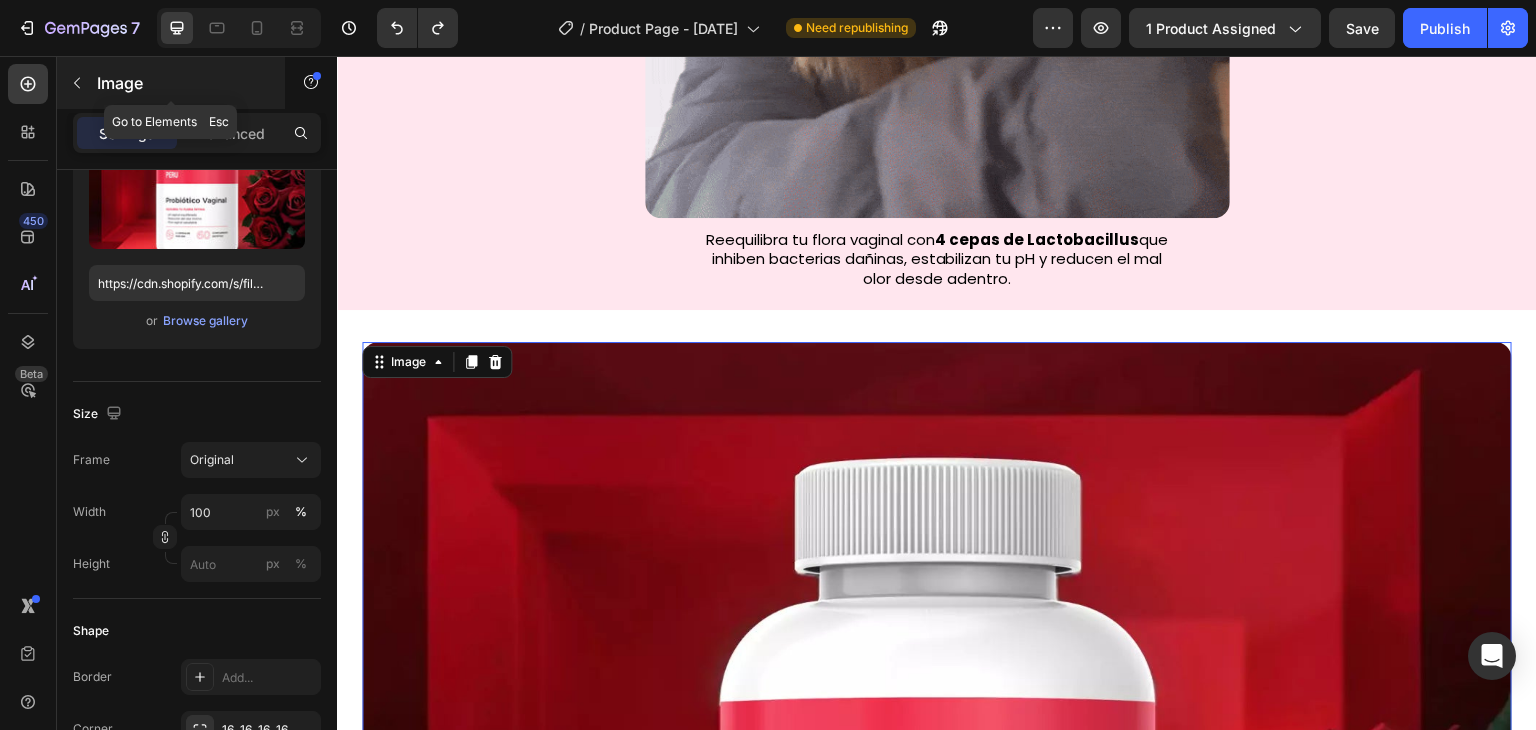 click at bounding box center [77, 83] 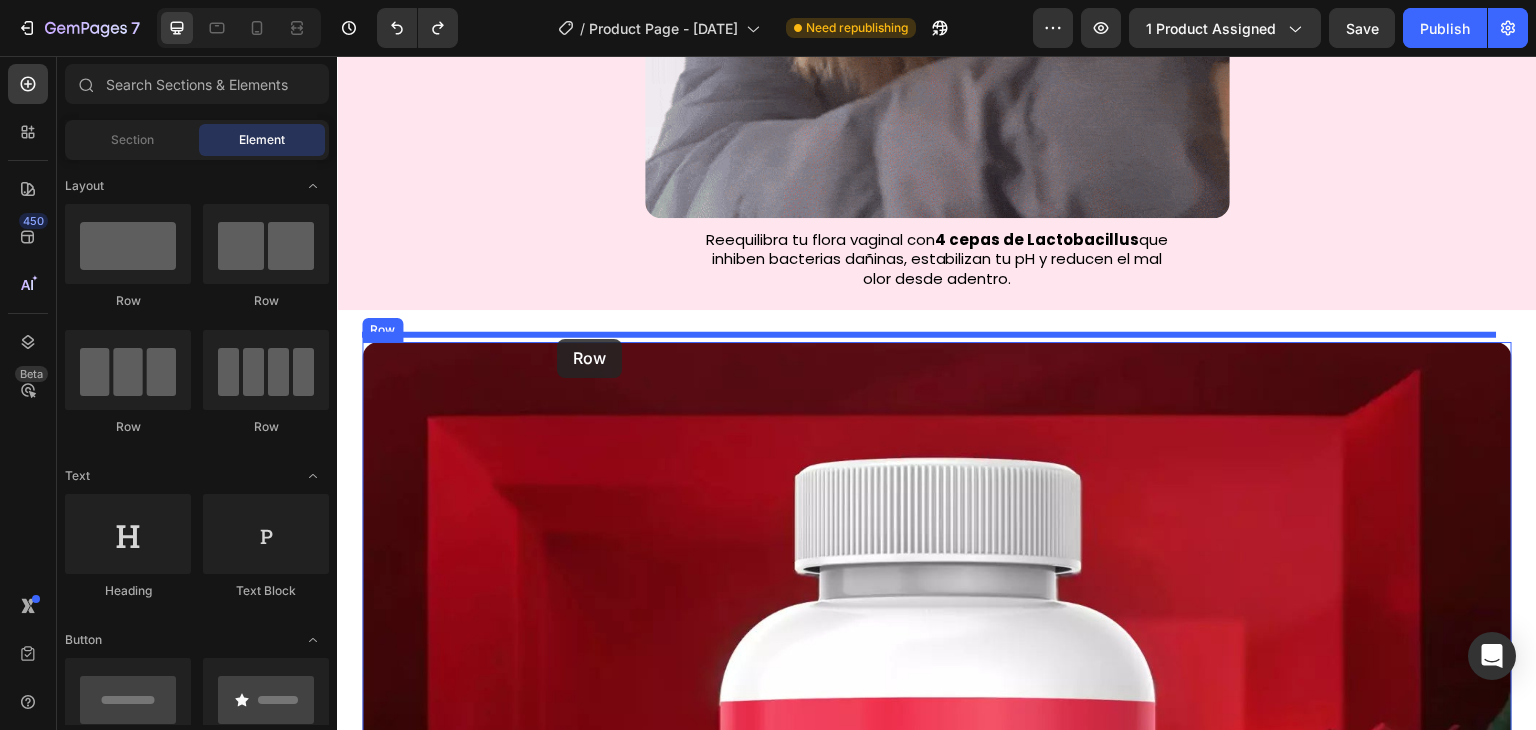 drag, startPoint x: 586, startPoint y: 323, endPoint x: 557, endPoint y: 339, distance: 33.12099 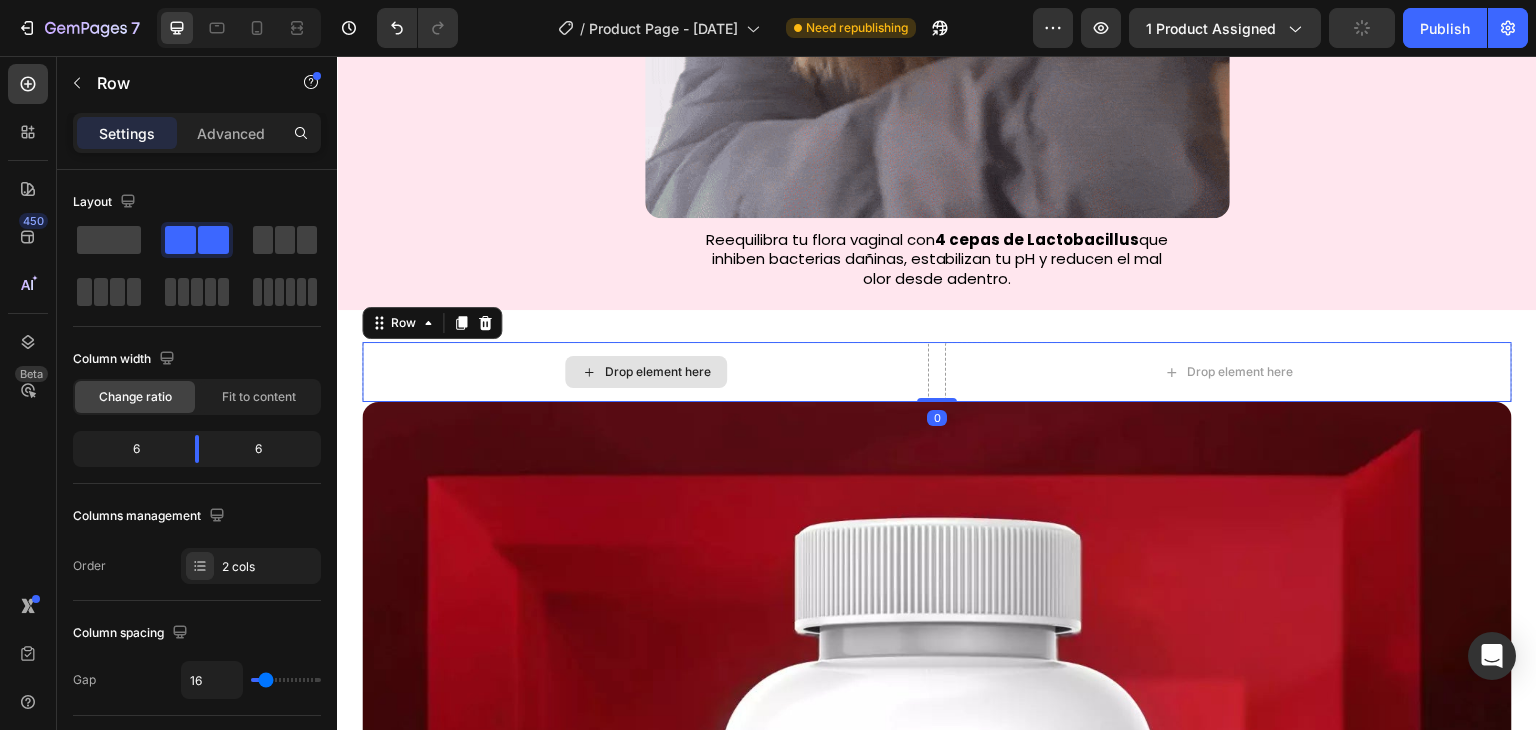 click on "Drop element here" at bounding box center (645, 372) 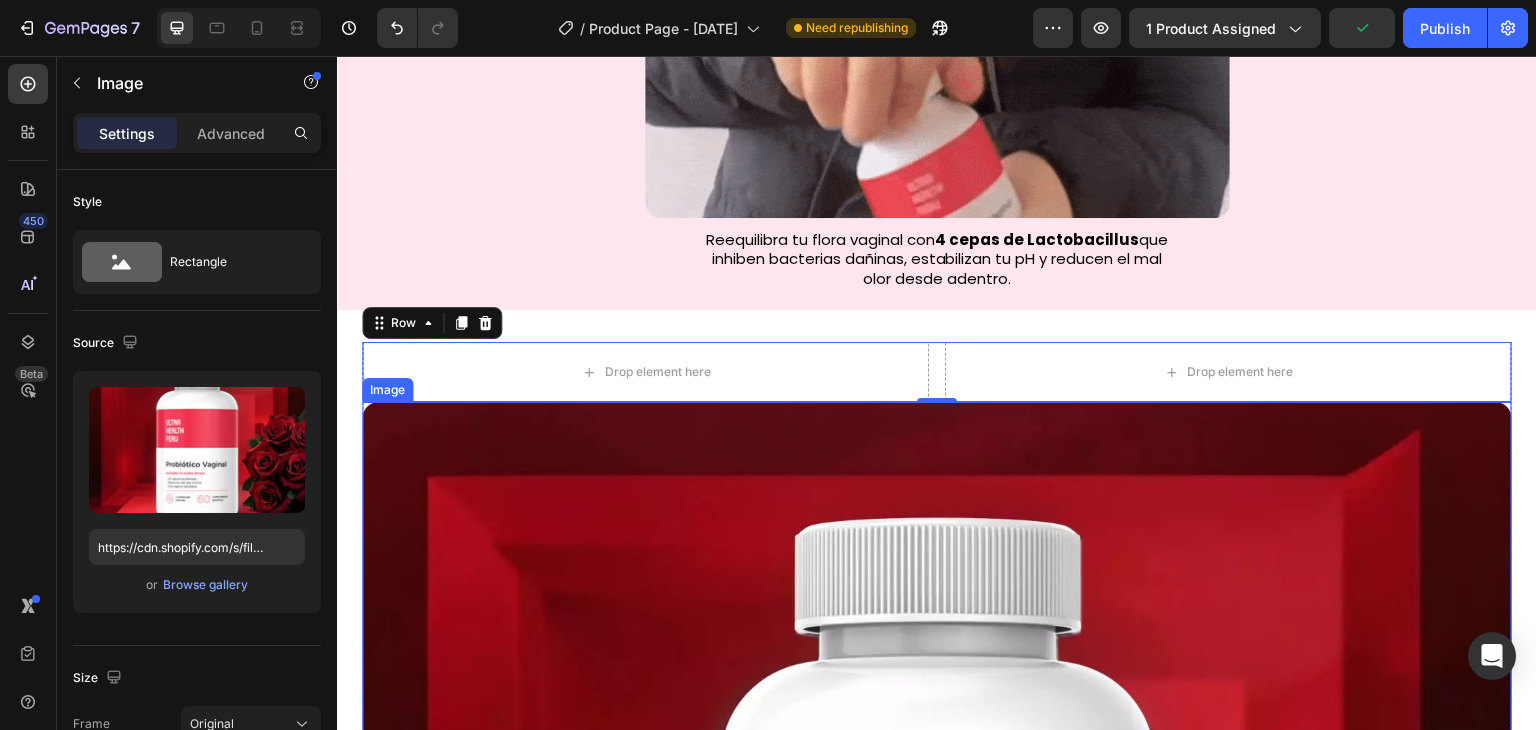 click at bounding box center [937, 977] 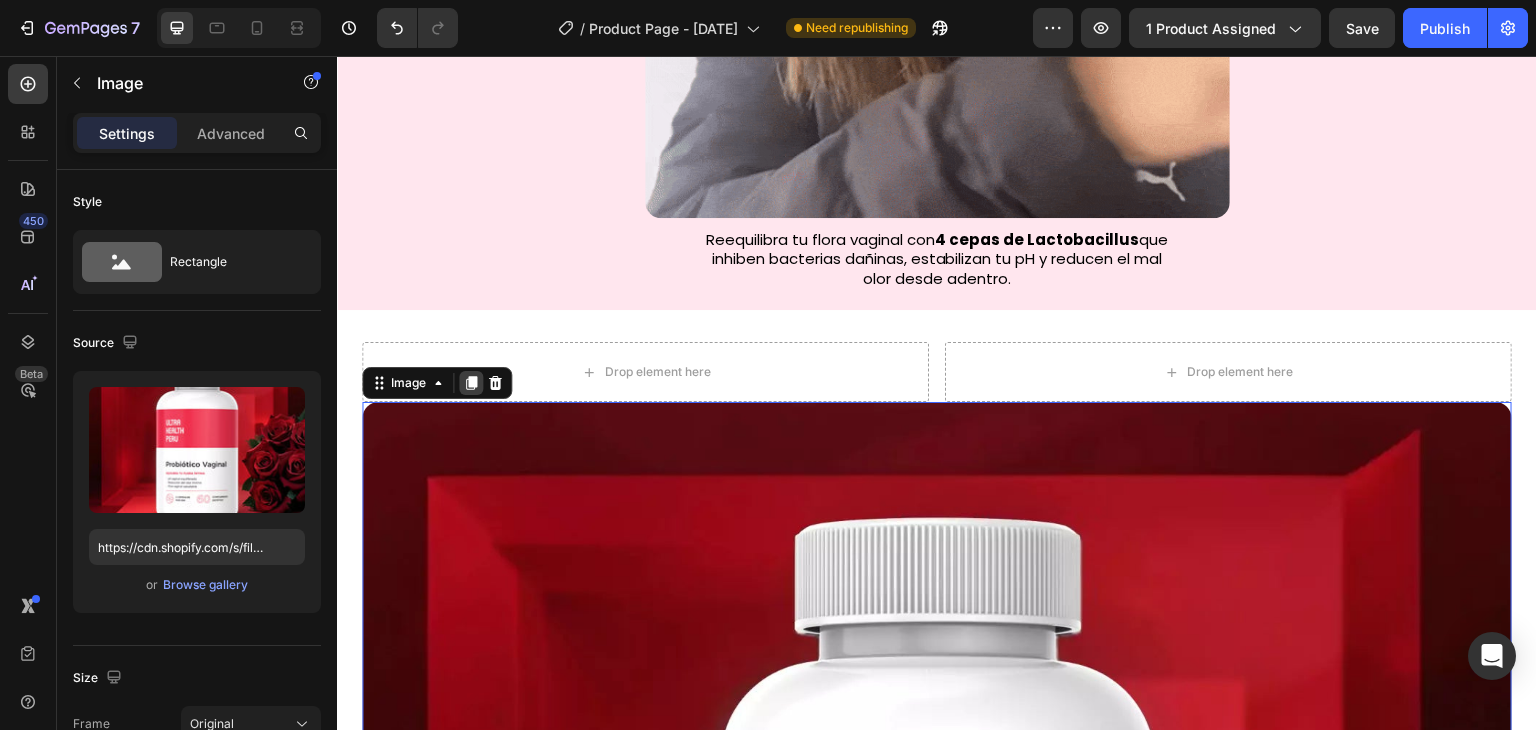 click 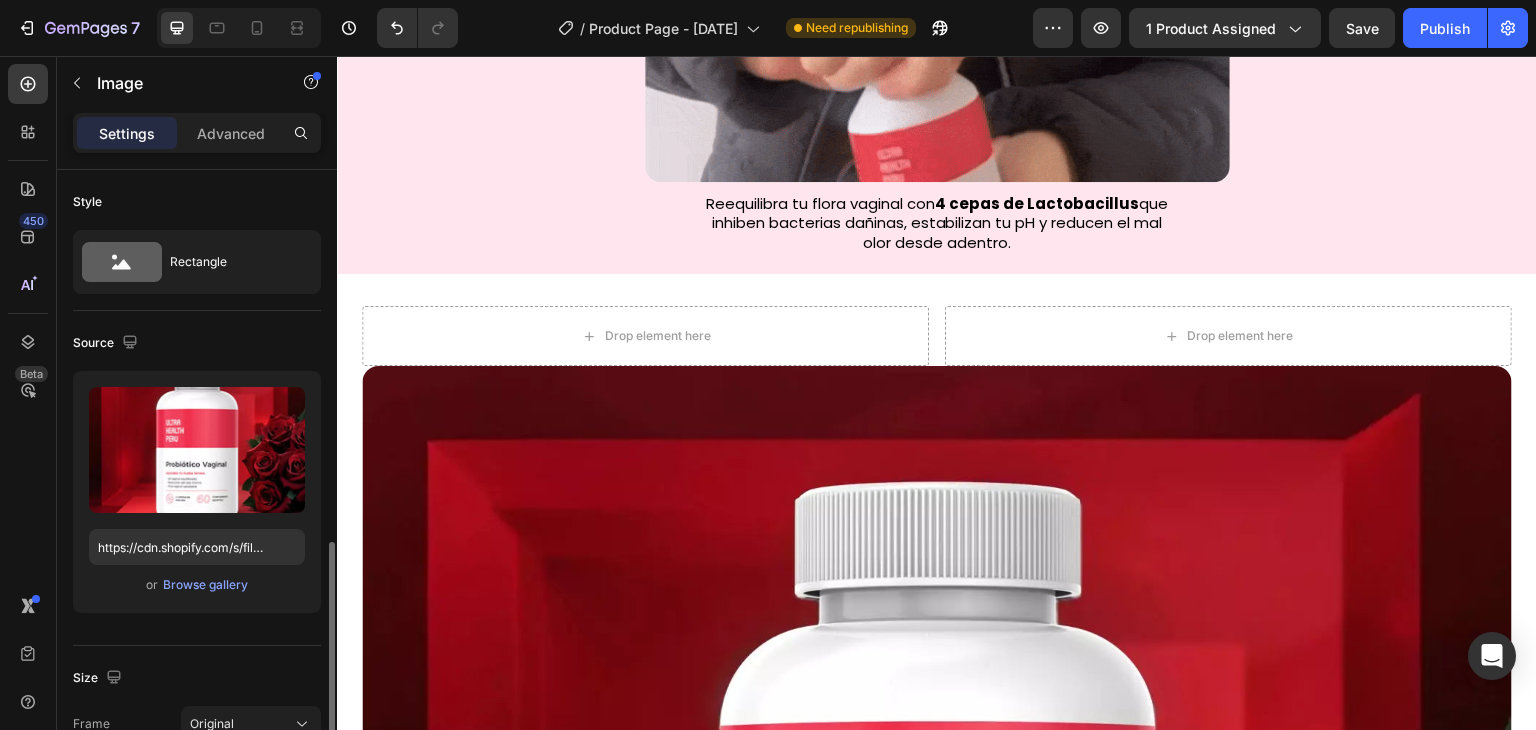 scroll, scrollTop: 264, scrollLeft: 0, axis: vertical 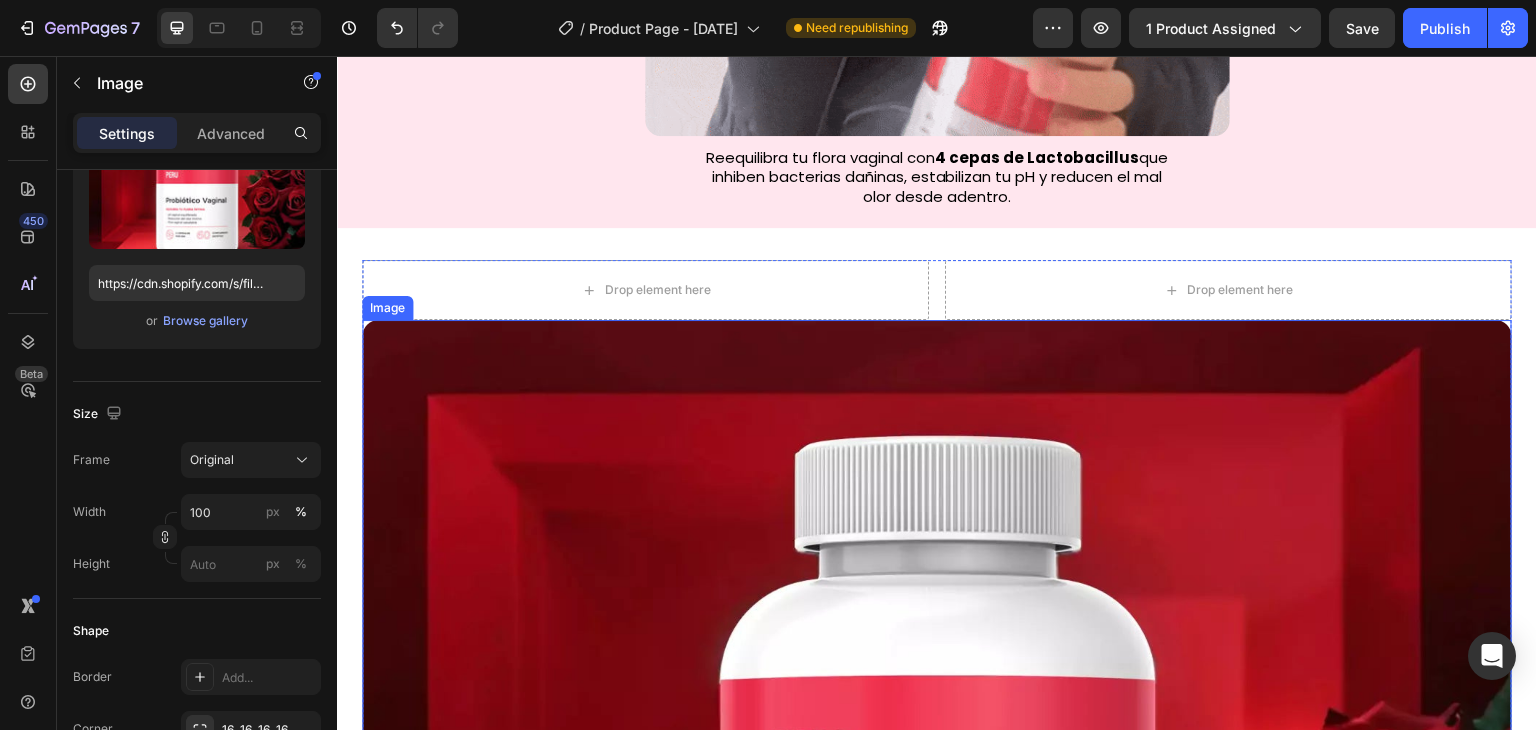 click at bounding box center (937, 895) 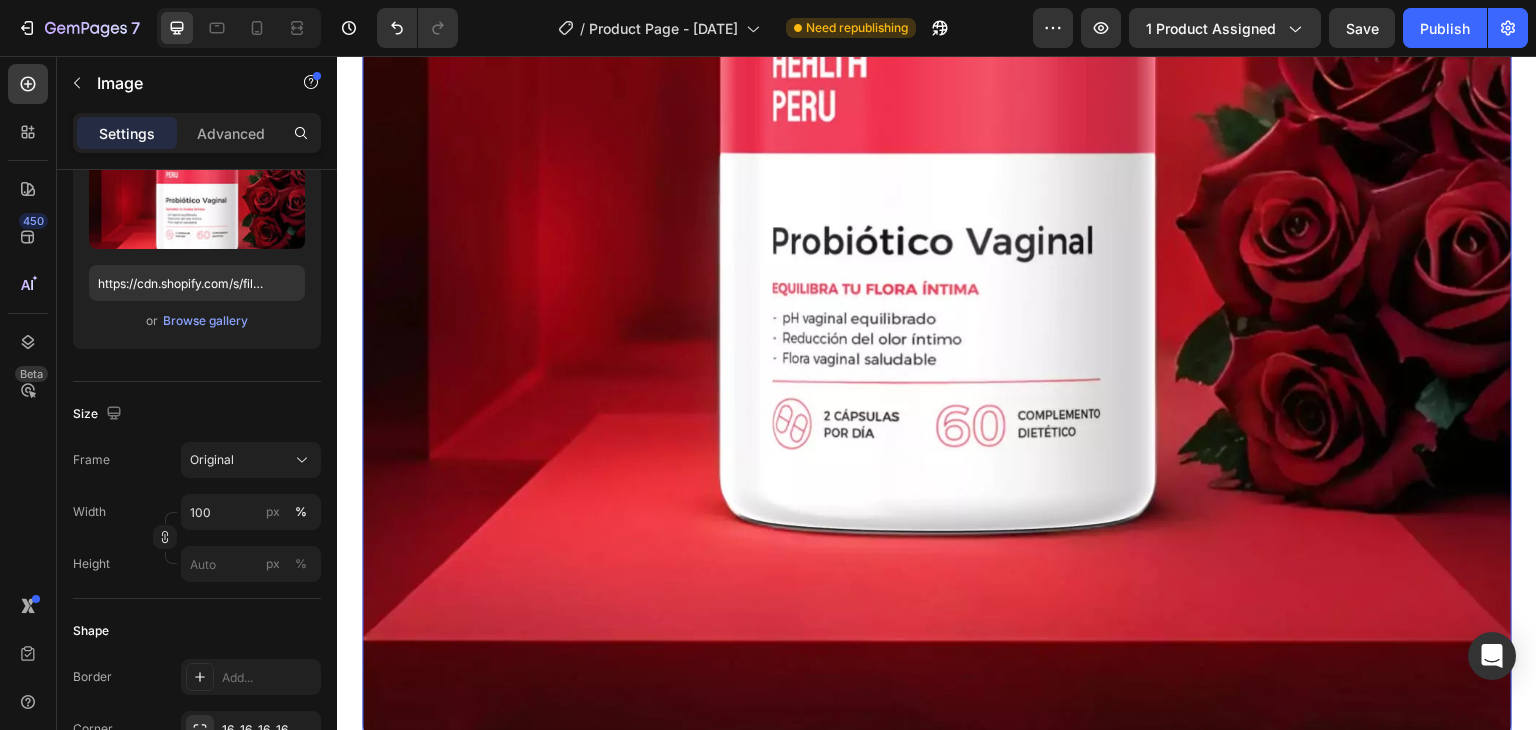 scroll, scrollTop: 2174, scrollLeft: 0, axis: vertical 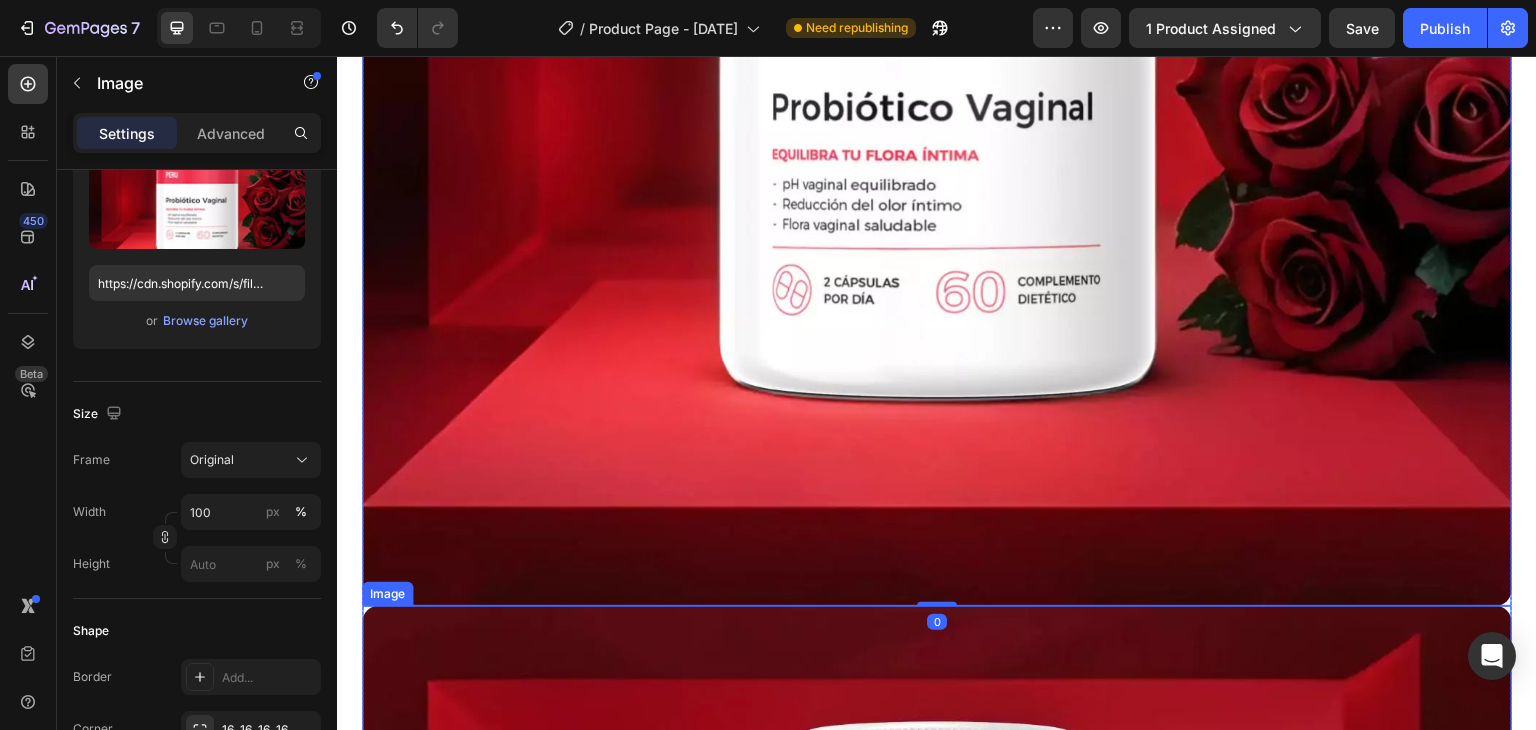click at bounding box center [937, 1181] 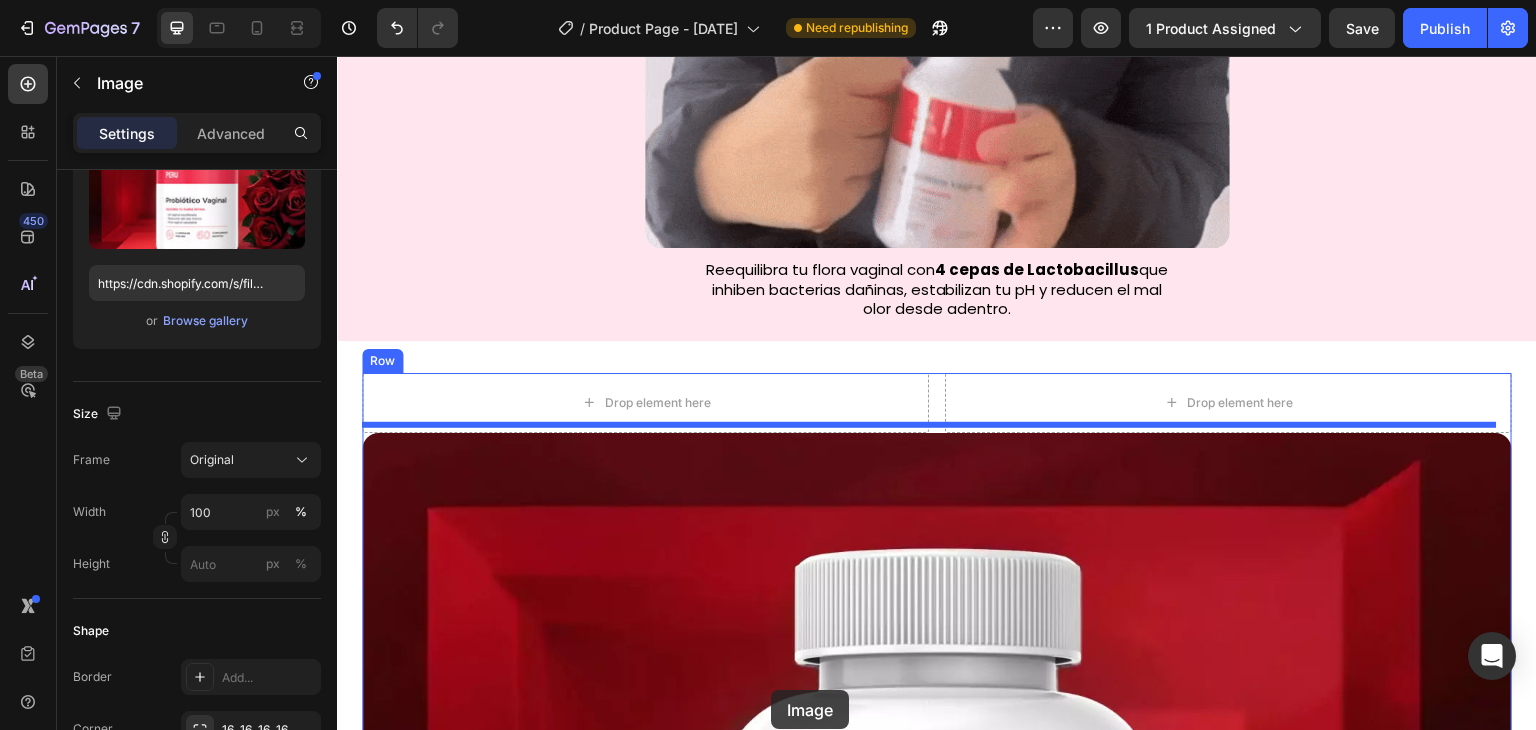 scroll, scrollTop: 1145, scrollLeft: 0, axis: vertical 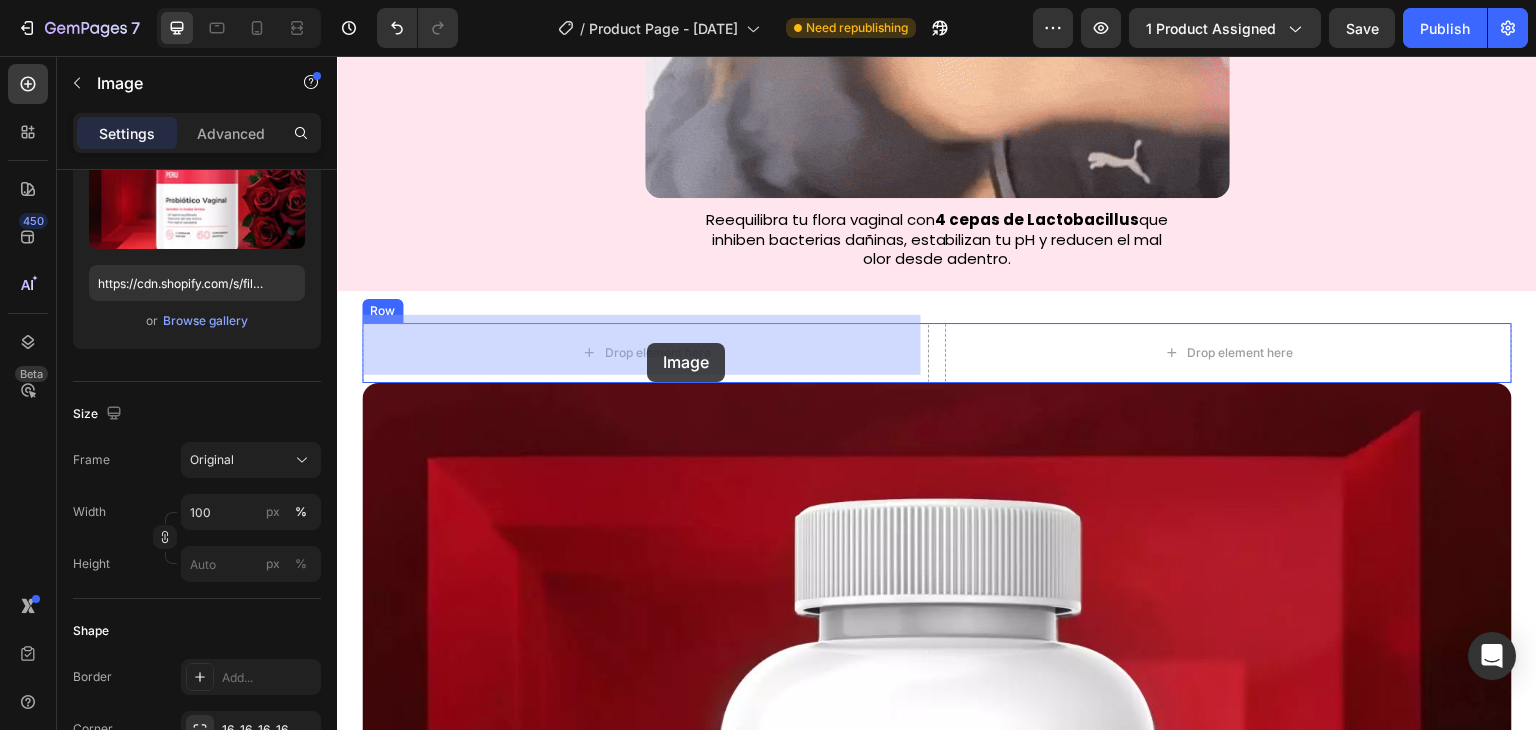 drag, startPoint x: 410, startPoint y: 578, endPoint x: 647, endPoint y: 343, distance: 333.7574 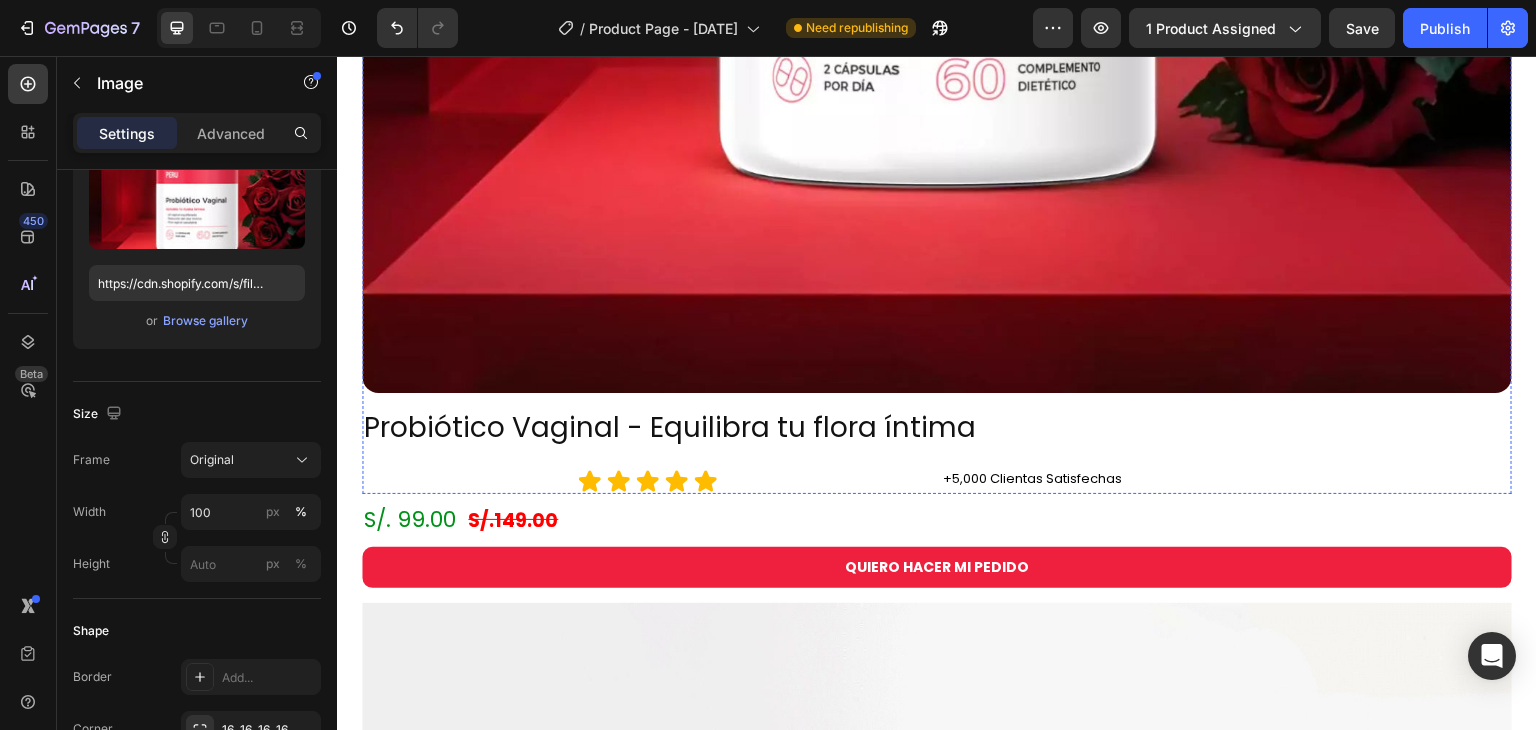 scroll, scrollTop: 2788, scrollLeft: 0, axis: vertical 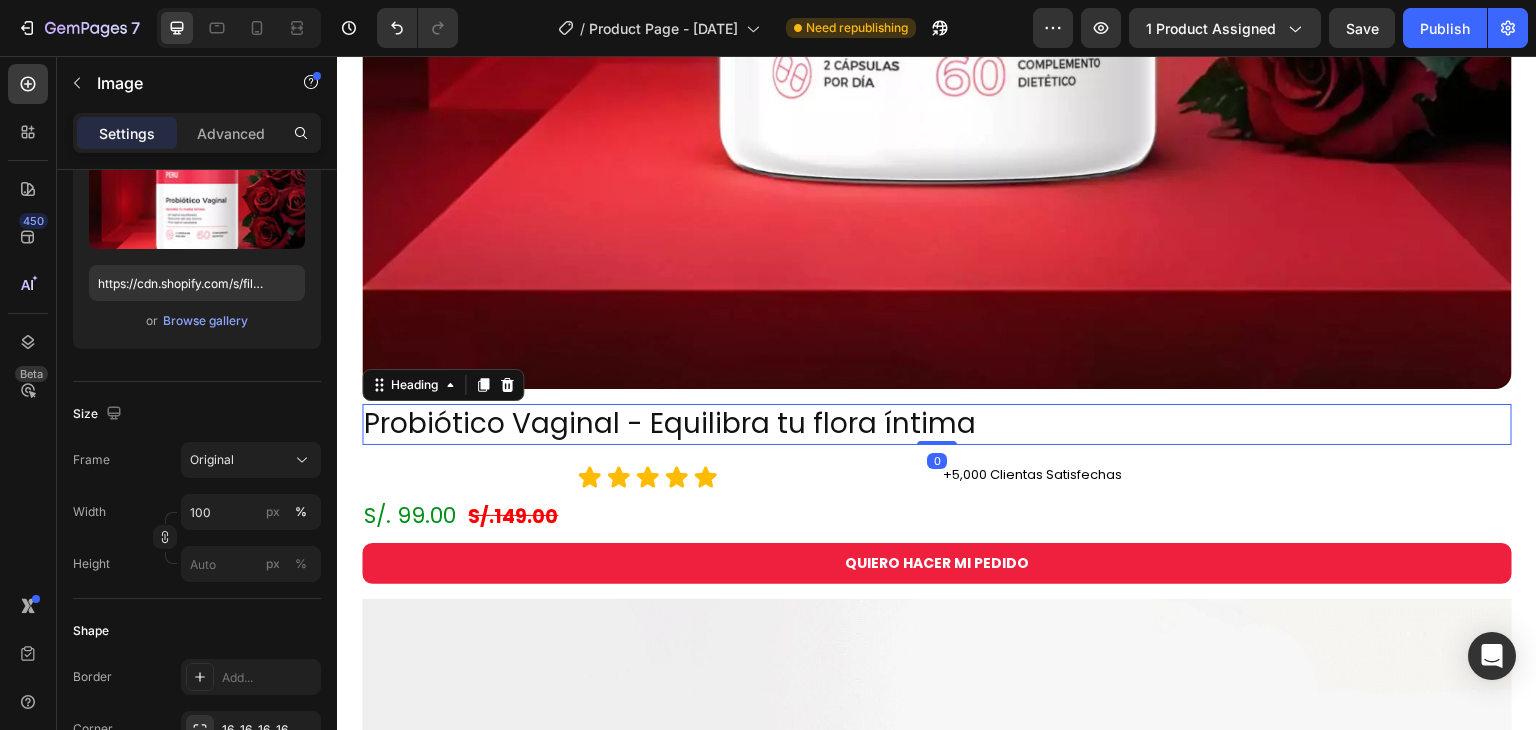 click on "Probiótico Vaginal - Equilibra tu flora íntima" at bounding box center (937, 424) 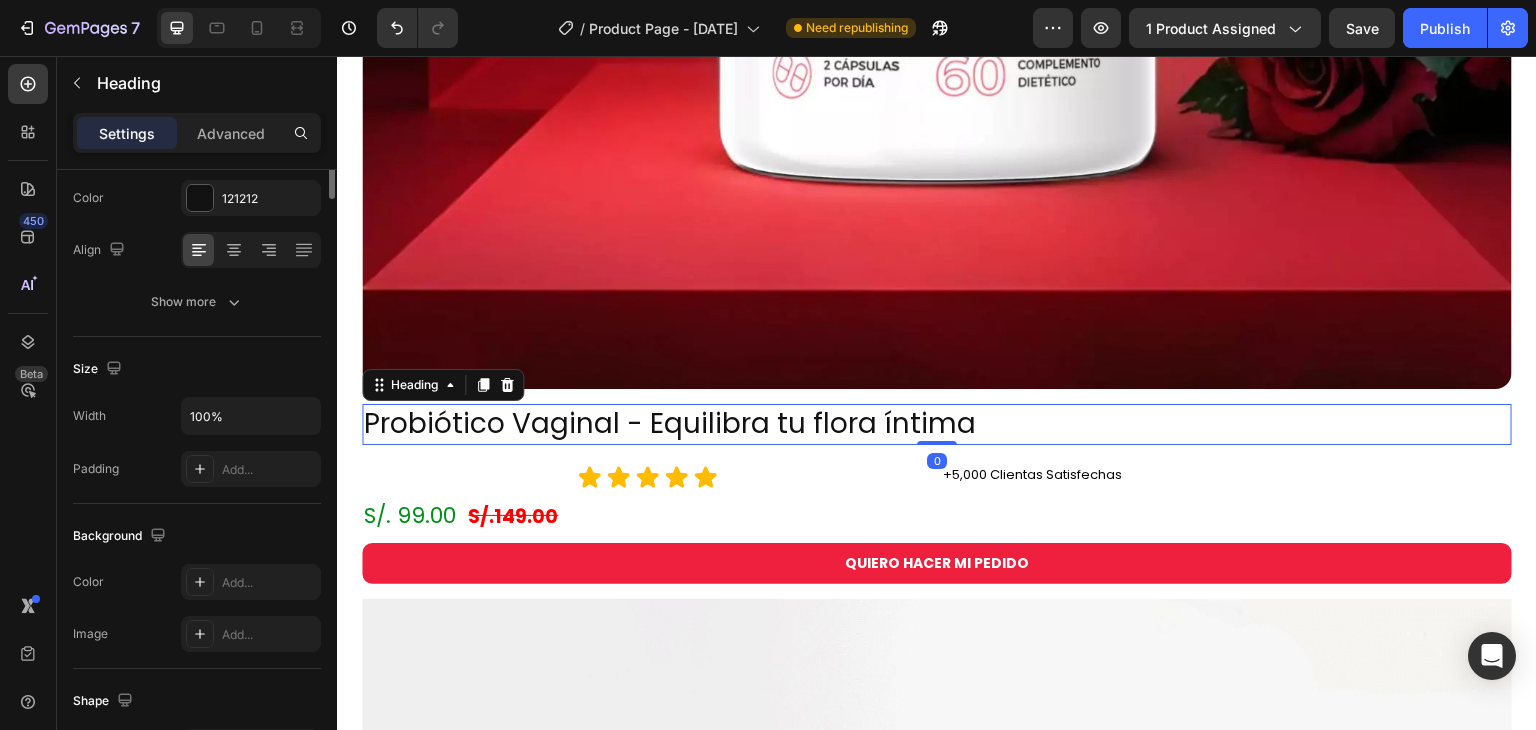 scroll, scrollTop: 0, scrollLeft: 0, axis: both 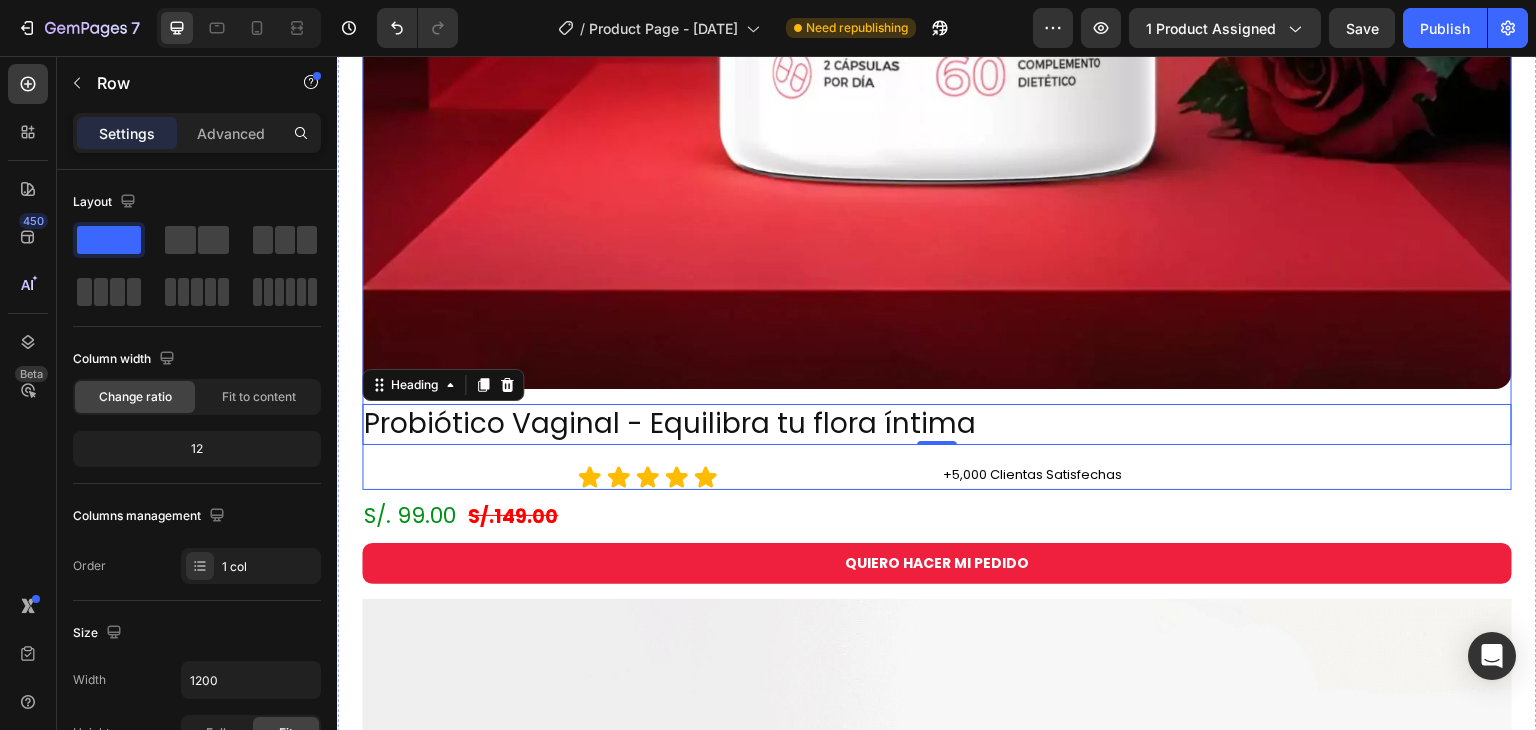 click on "Image
Drop element here Row Image Probiótico Vaginal - Equilibra tu flora íntima Heading   0 Icon Icon Icon Icon Icon Icon List +5,000 Clientas Satisfechas Heading Row" at bounding box center [937, -420] 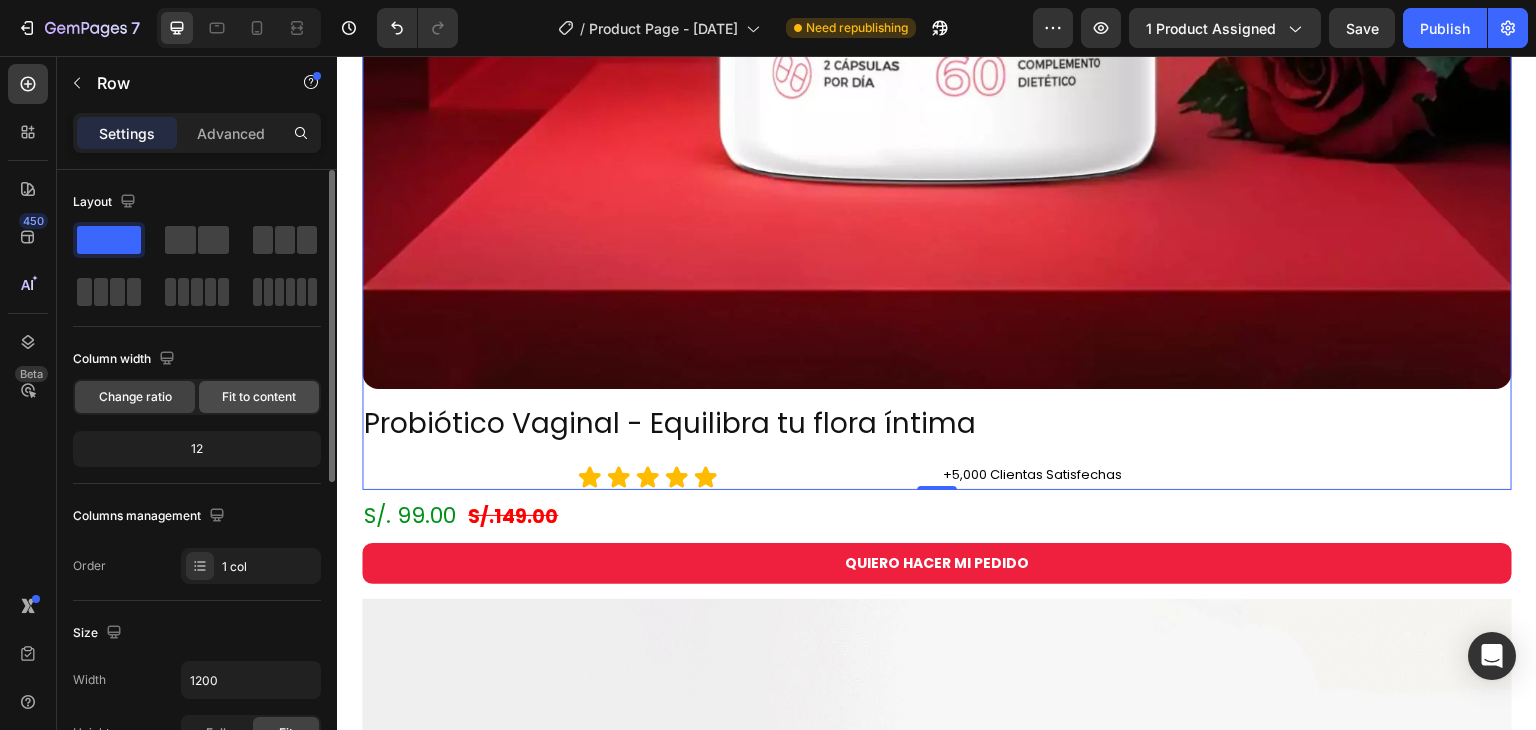 click on "Fit to content" 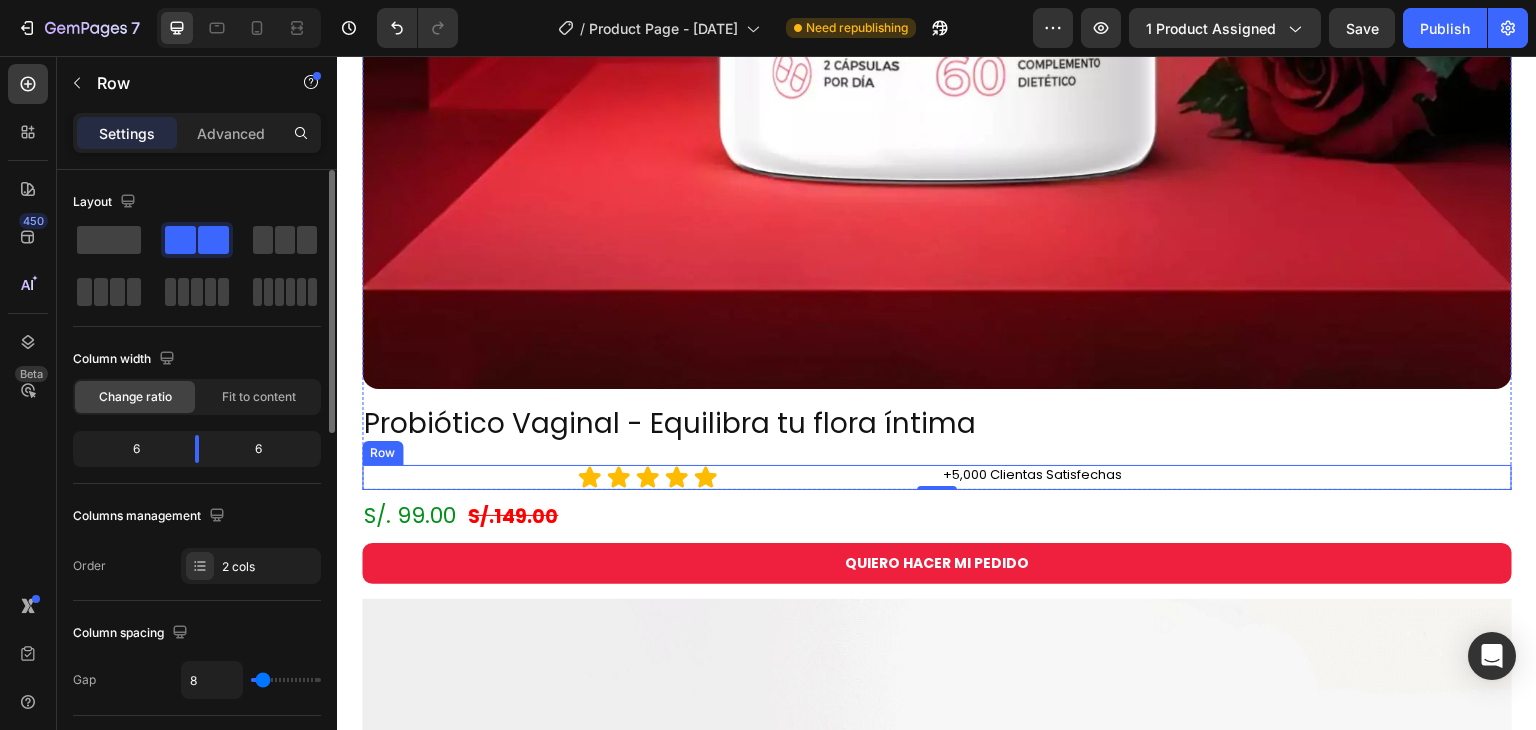 click on "+5,000 Clientas Satisfechas Heading" at bounding box center (1226, 477) 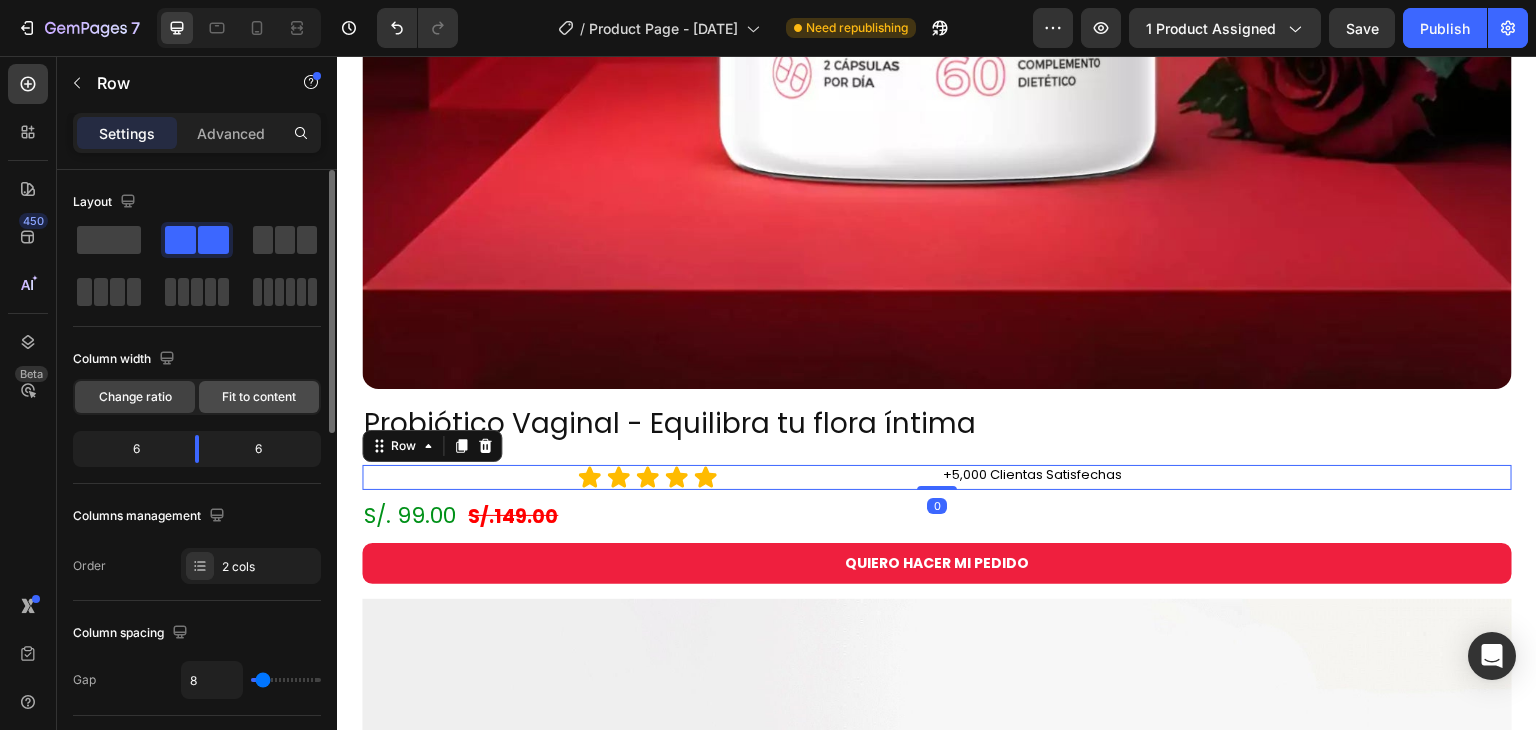 click on "Fit to content" 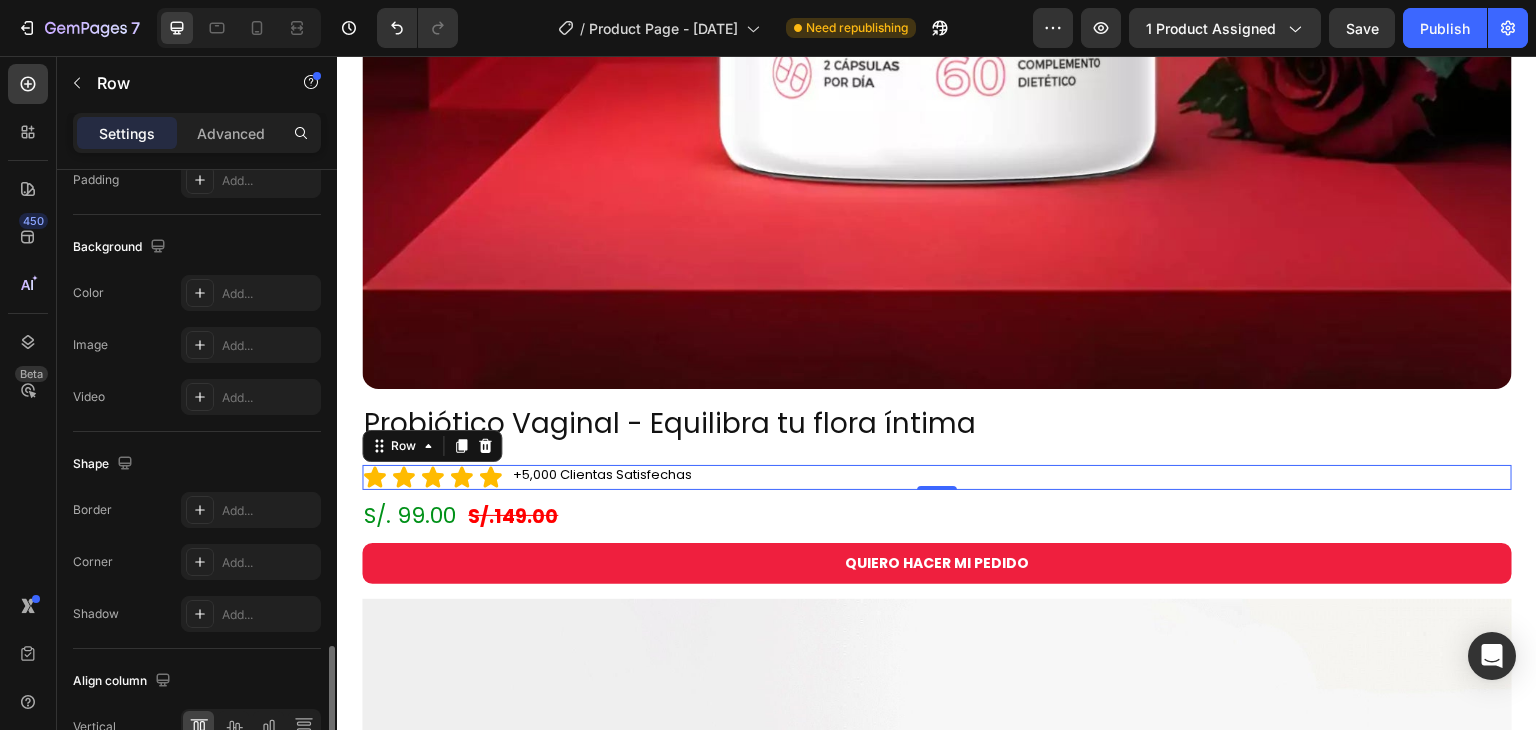 scroll, scrollTop: 828, scrollLeft: 0, axis: vertical 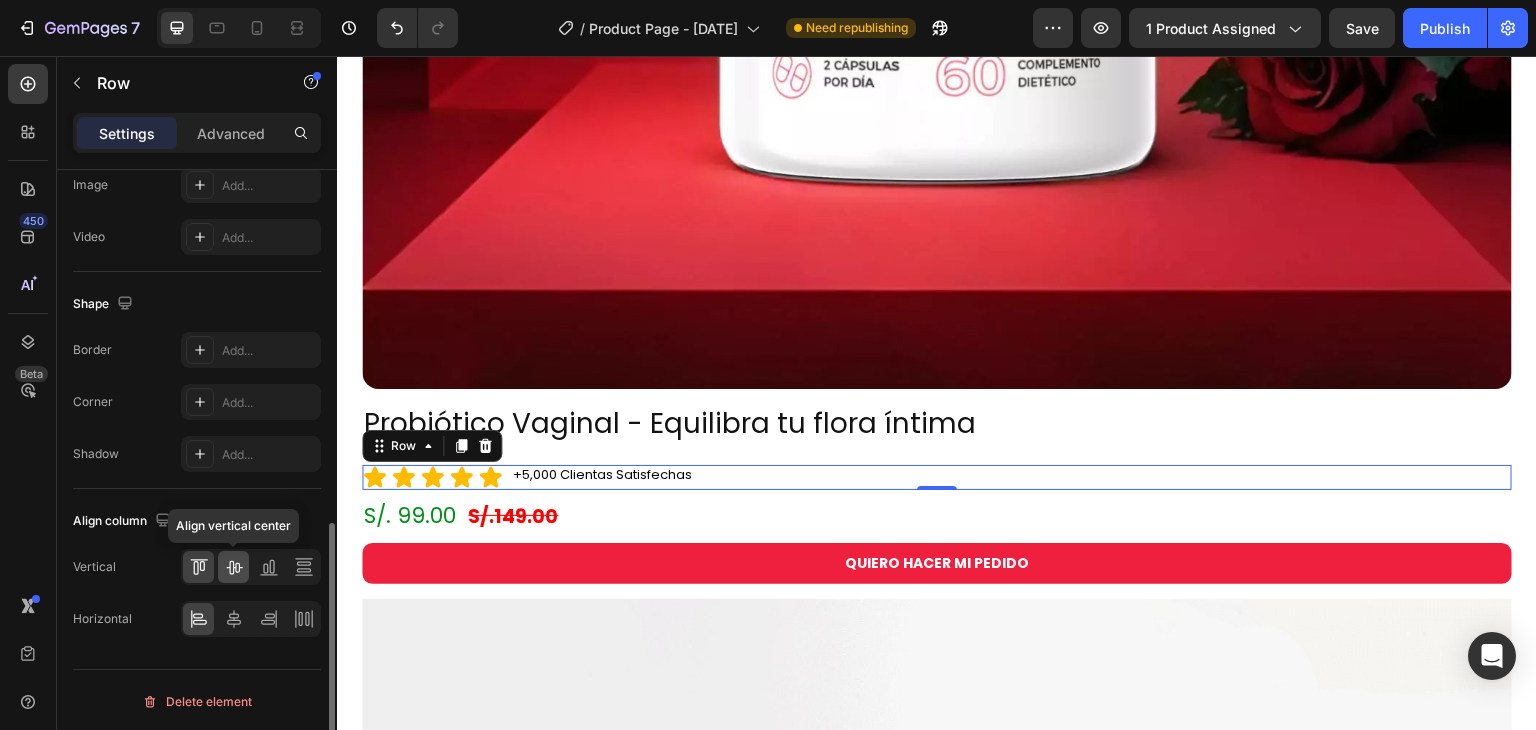 click 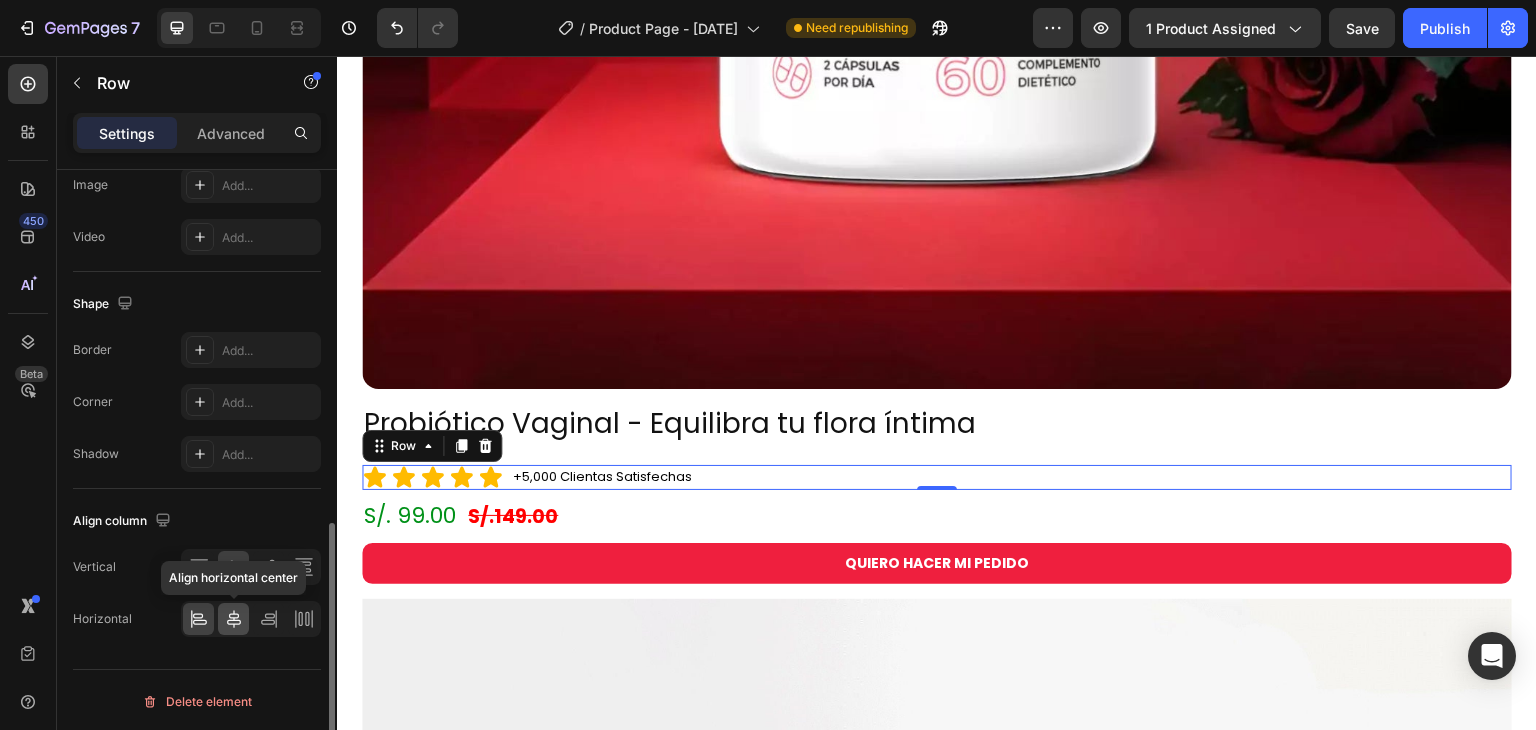click 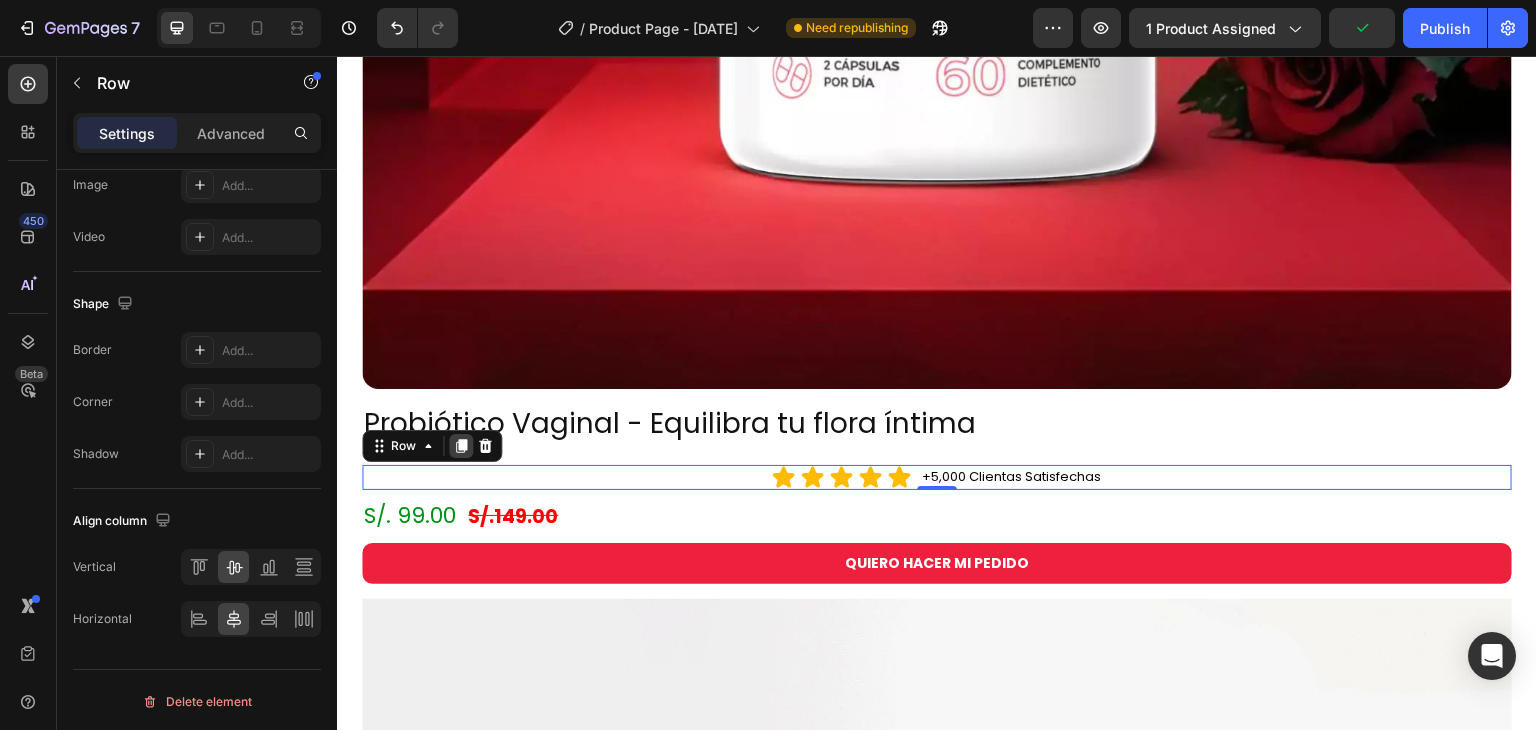 click 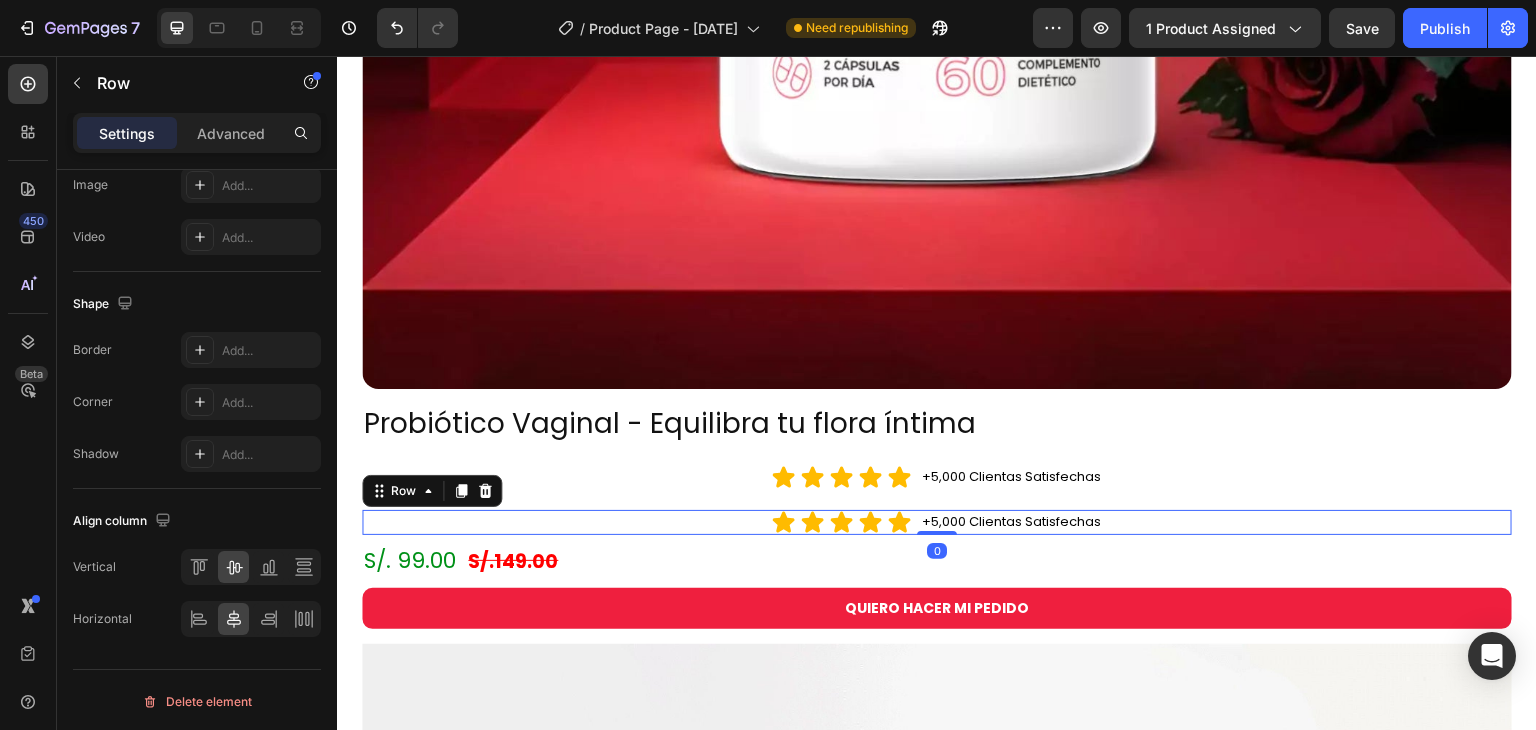 scroll, scrollTop: 828, scrollLeft: 0, axis: vertical 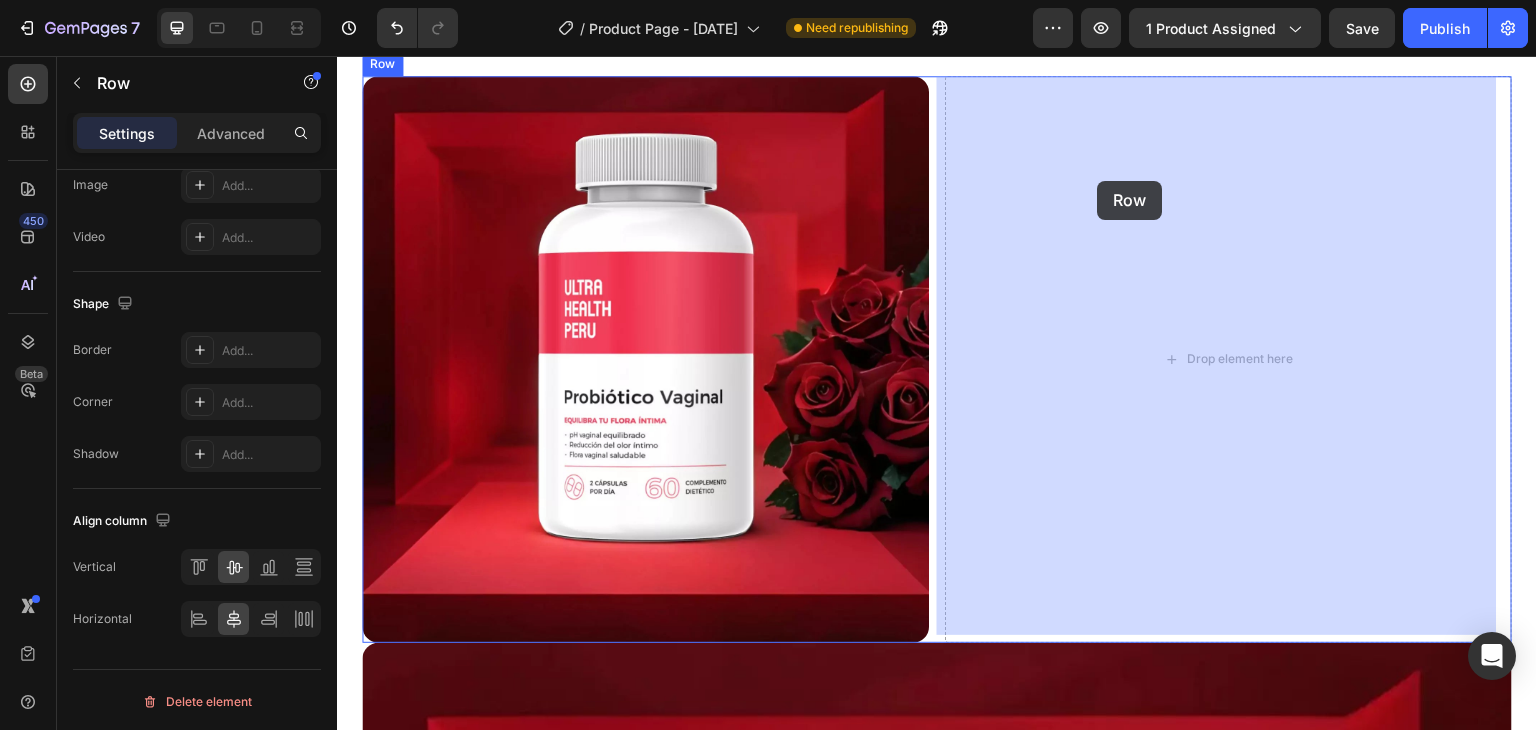 drag, startPoint x: 412, startPoint y: 473, endPoint x: 1100, endPoint y: 179, distance: 748.18445 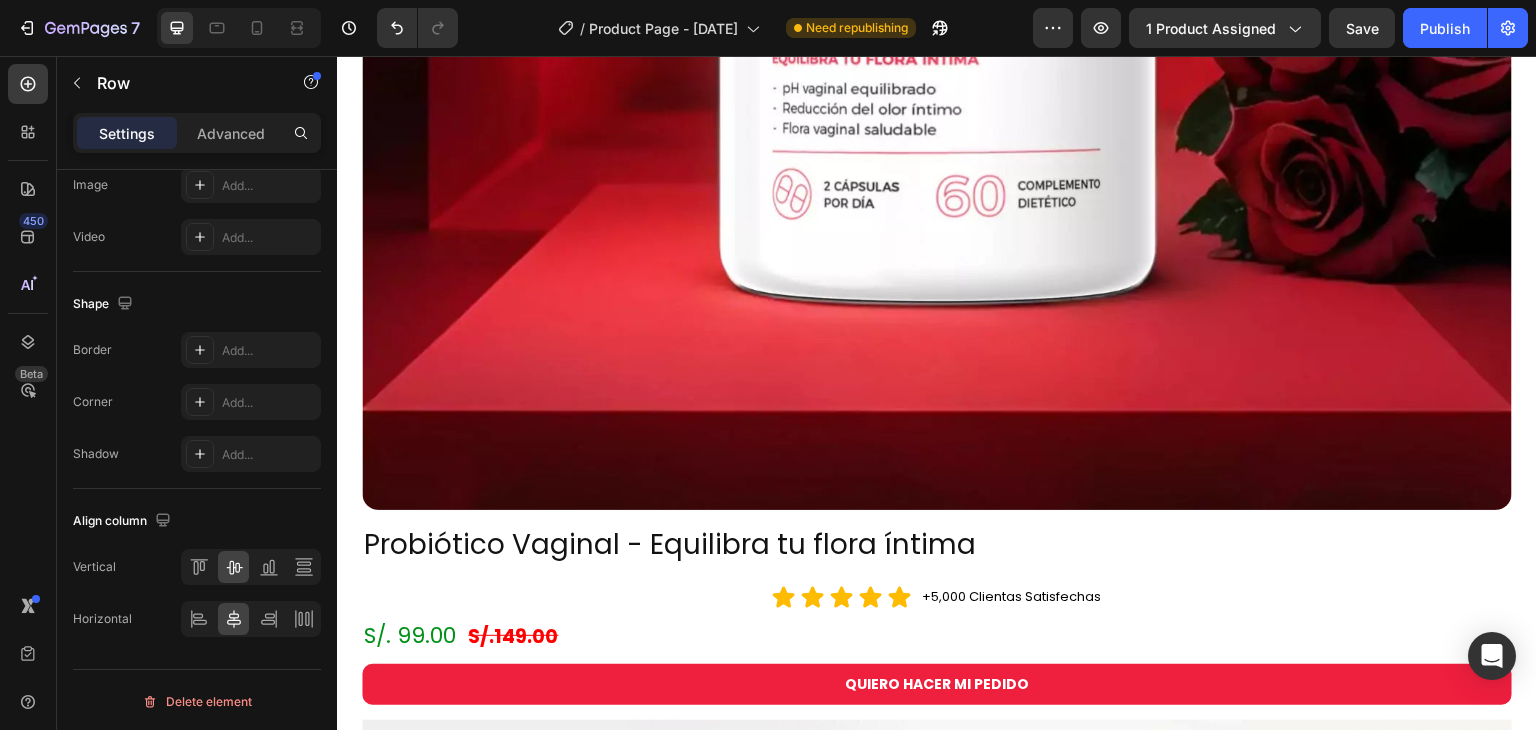 scroll, scrollTop: 2275, scrollLeft: 0, axis: vertical 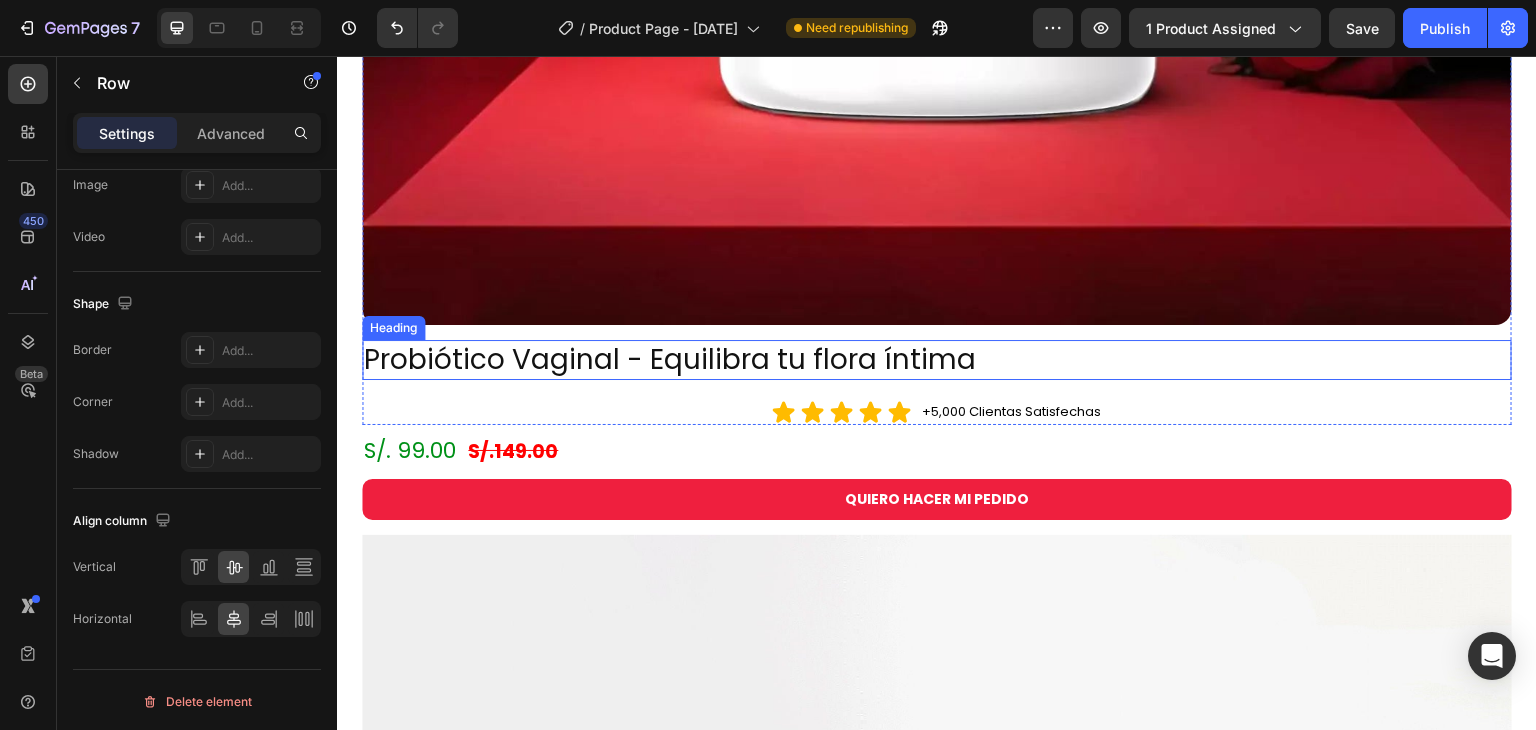 click on "Probiótico Vaginal - Equilibra tu flora íntima" at bounding box center (937, 360) 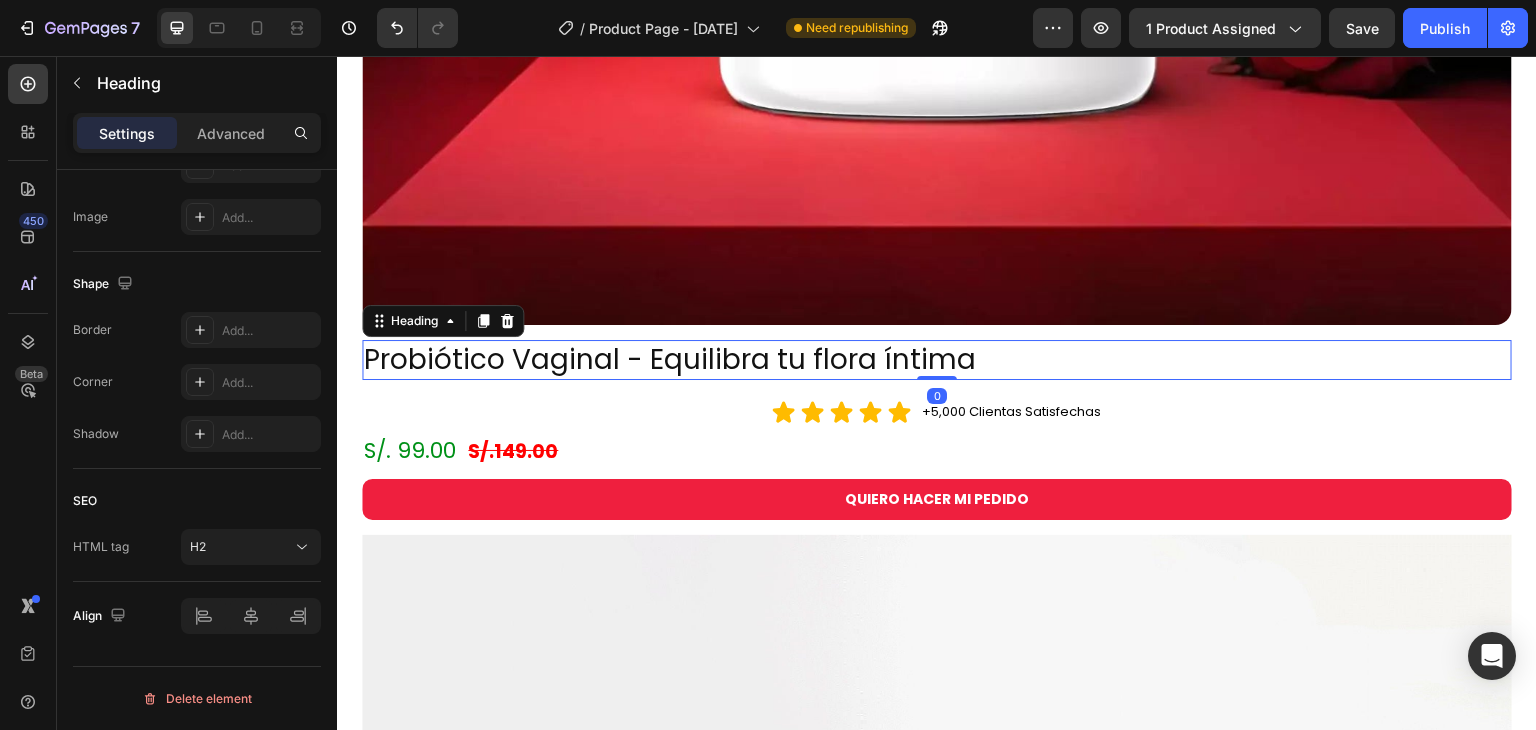 scroll, scrollTop: 0, scrollLeft: 0, axis: both 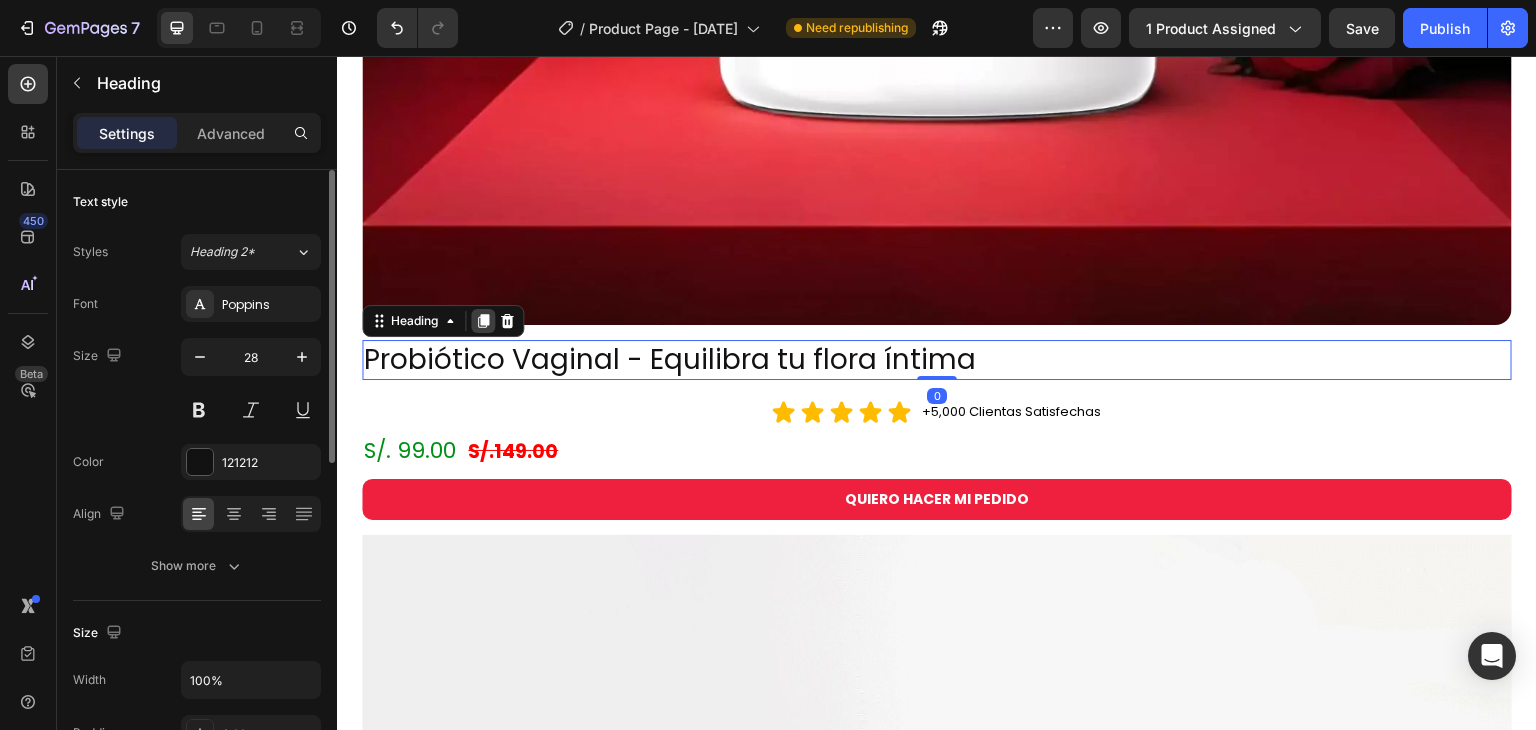 click 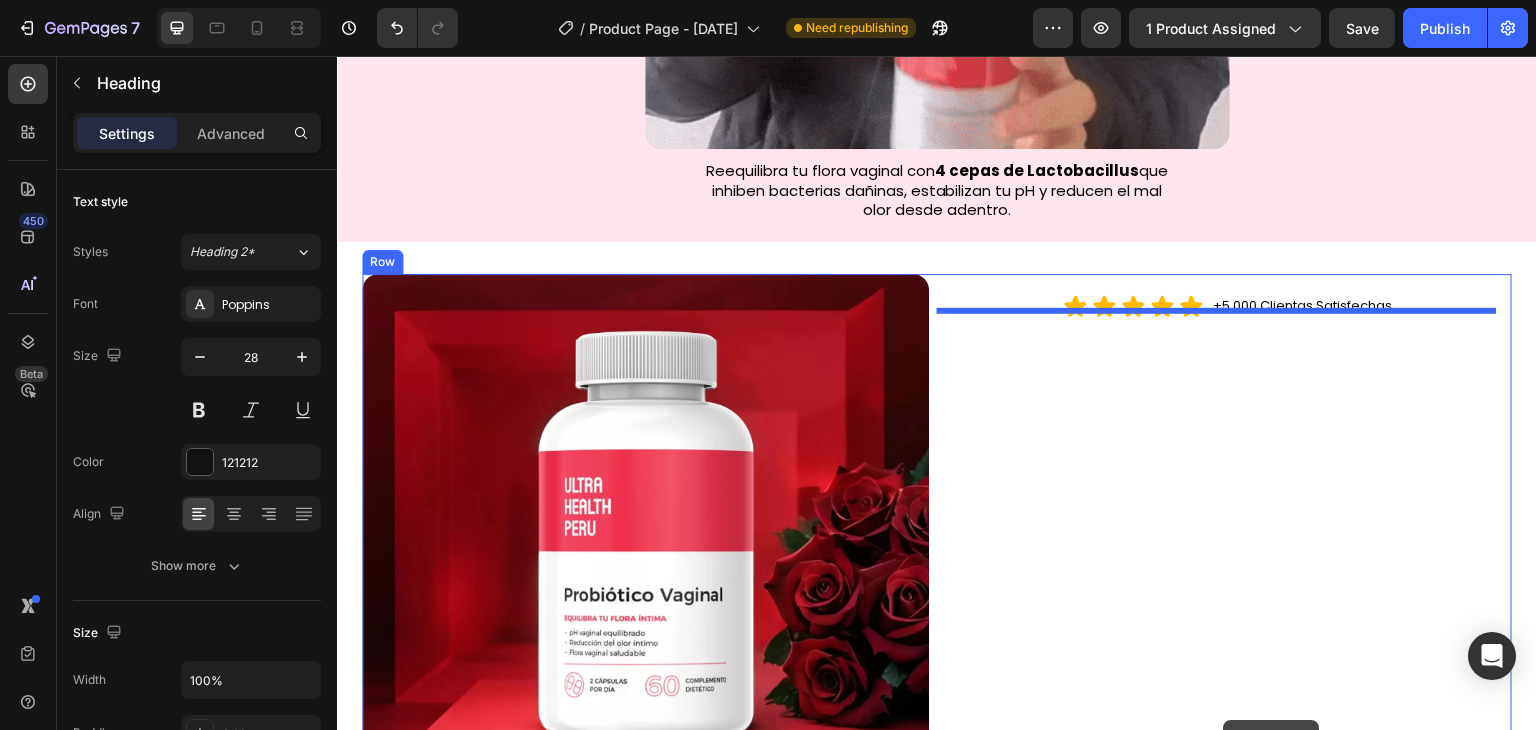 scroll, scrollTop: 1317, scrollLeft: 0, axis: vertical 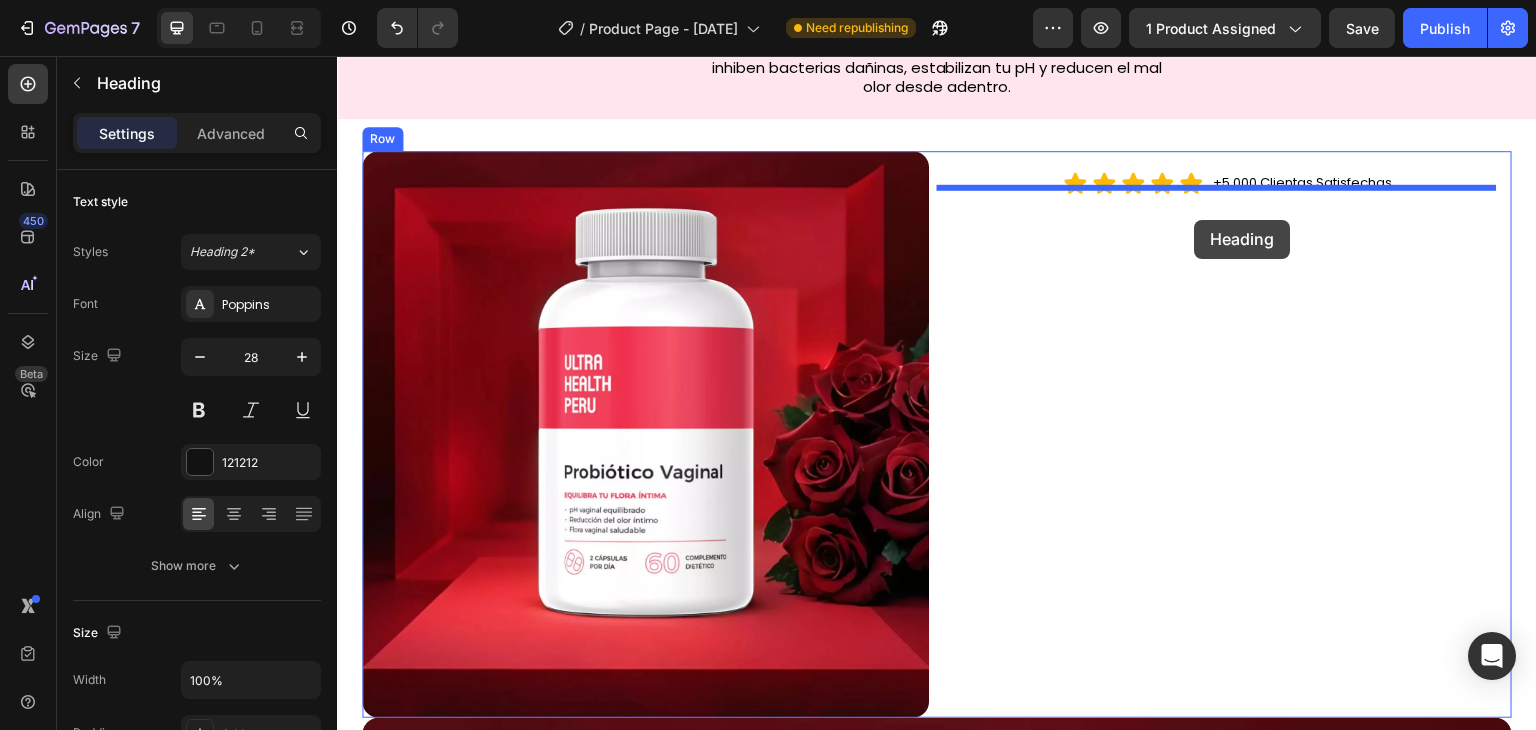 drag, startPoint x: 424, startPoint y: 364, endPoint x: 1195, endPoint y: 221, distance: 784.14923 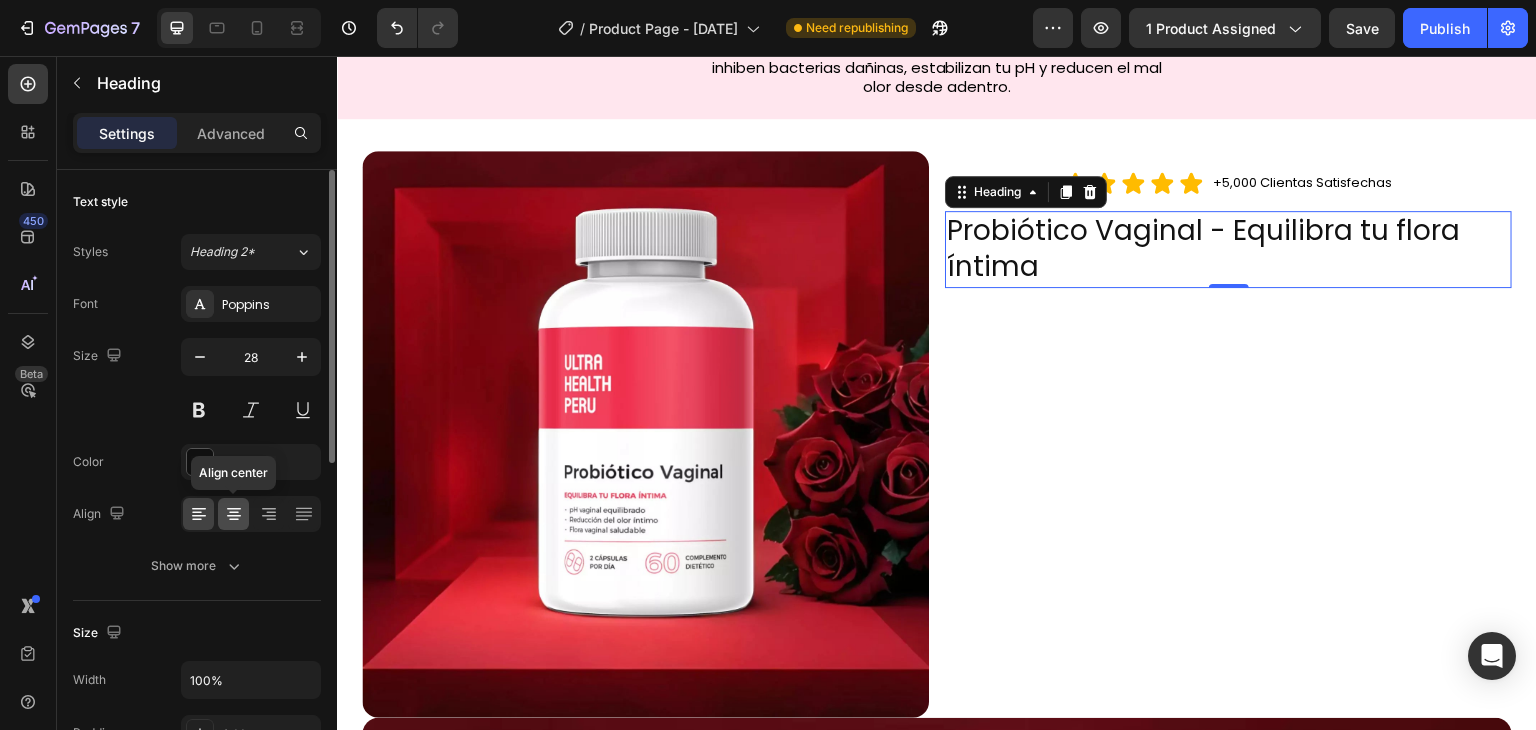 click 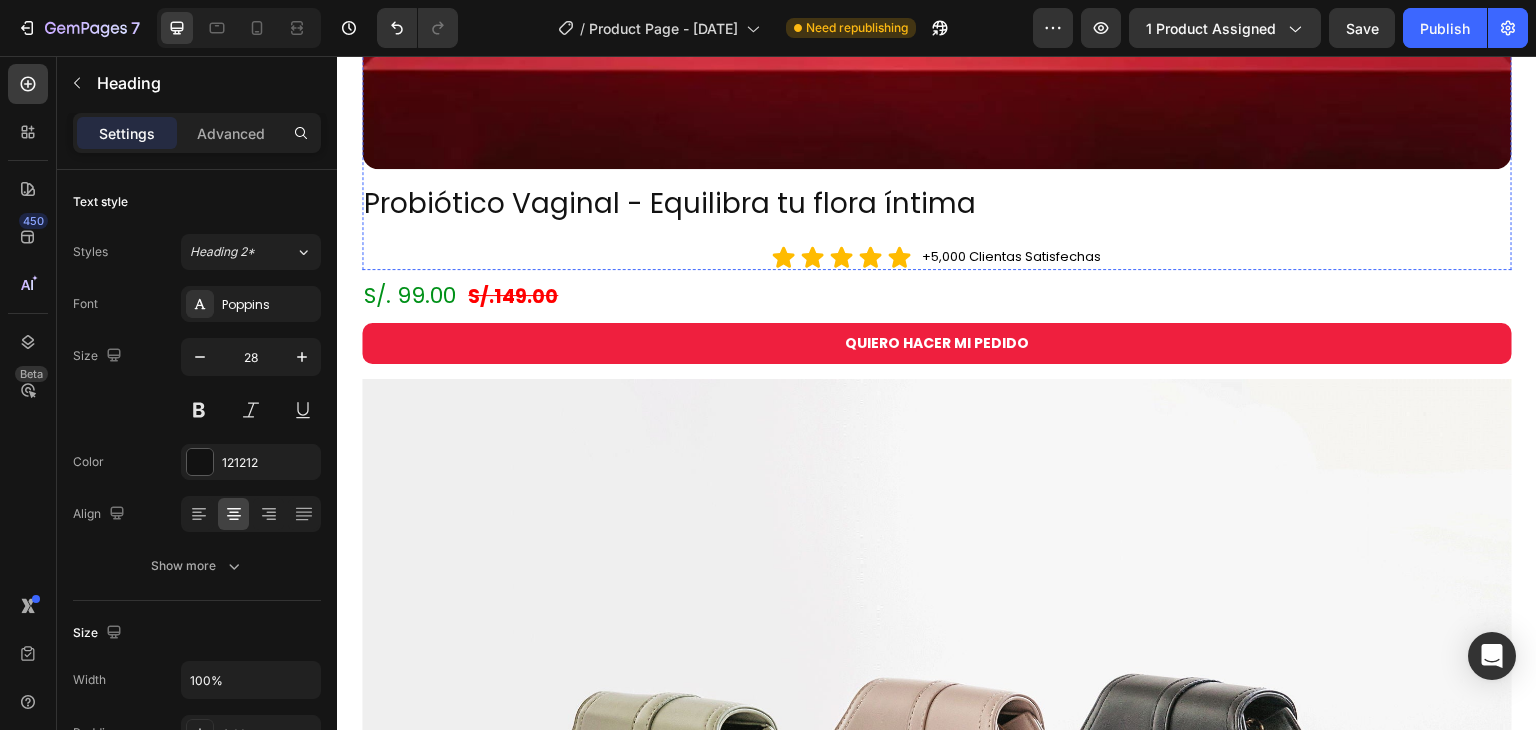 scroll, scrollTop: 3012, scrollLeft: 0, axis: vertical 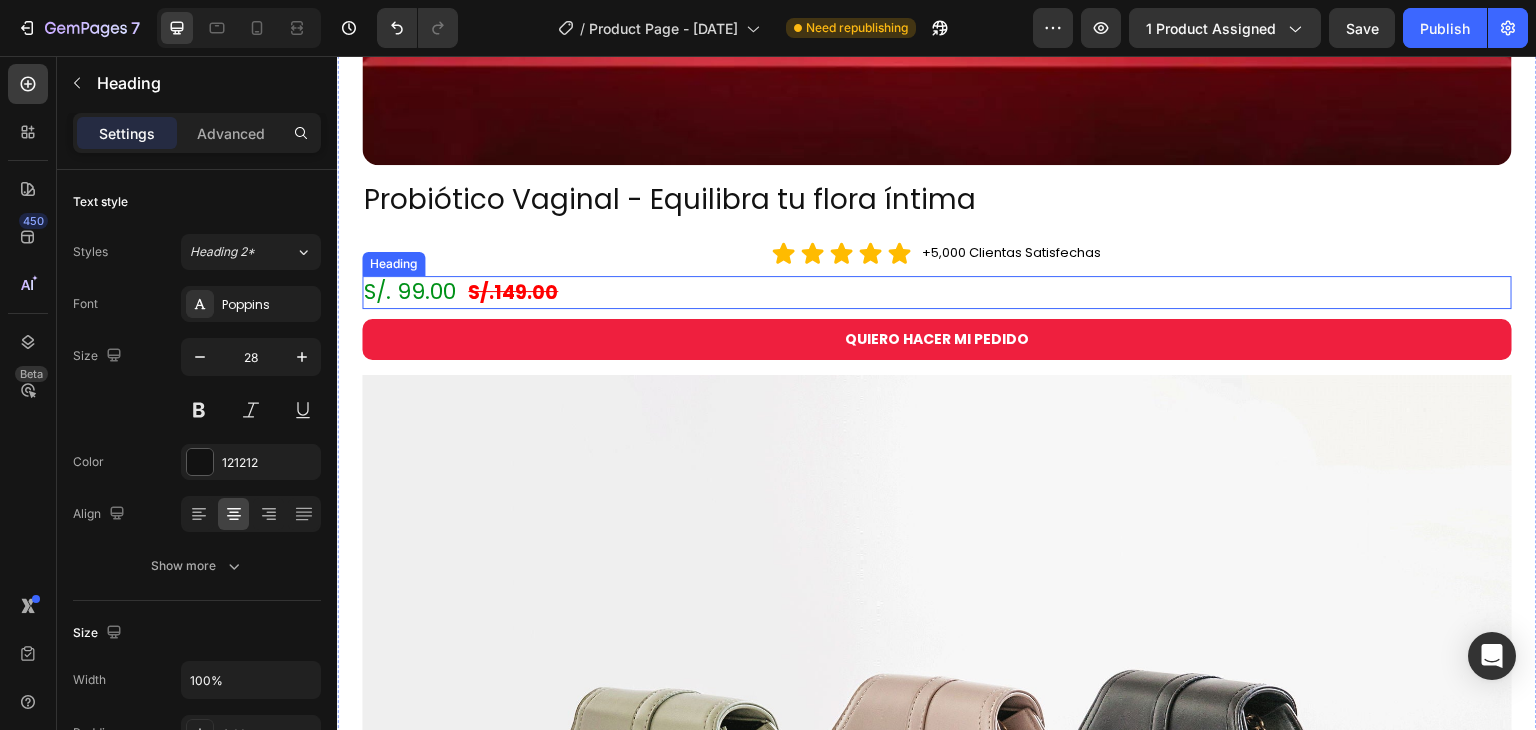 click on "S/. 99.00    S/.149.00" at bounding box center [937, 293] 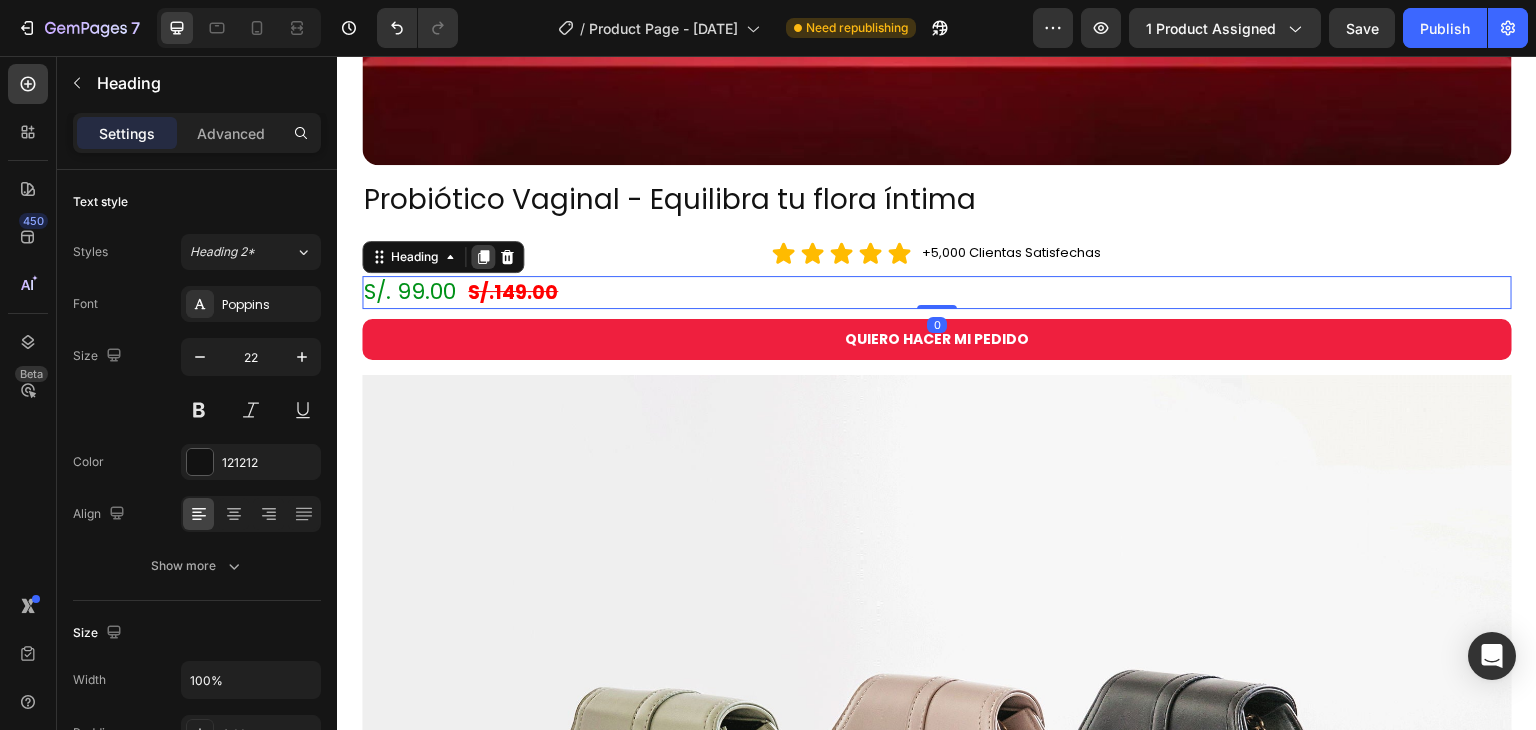 click 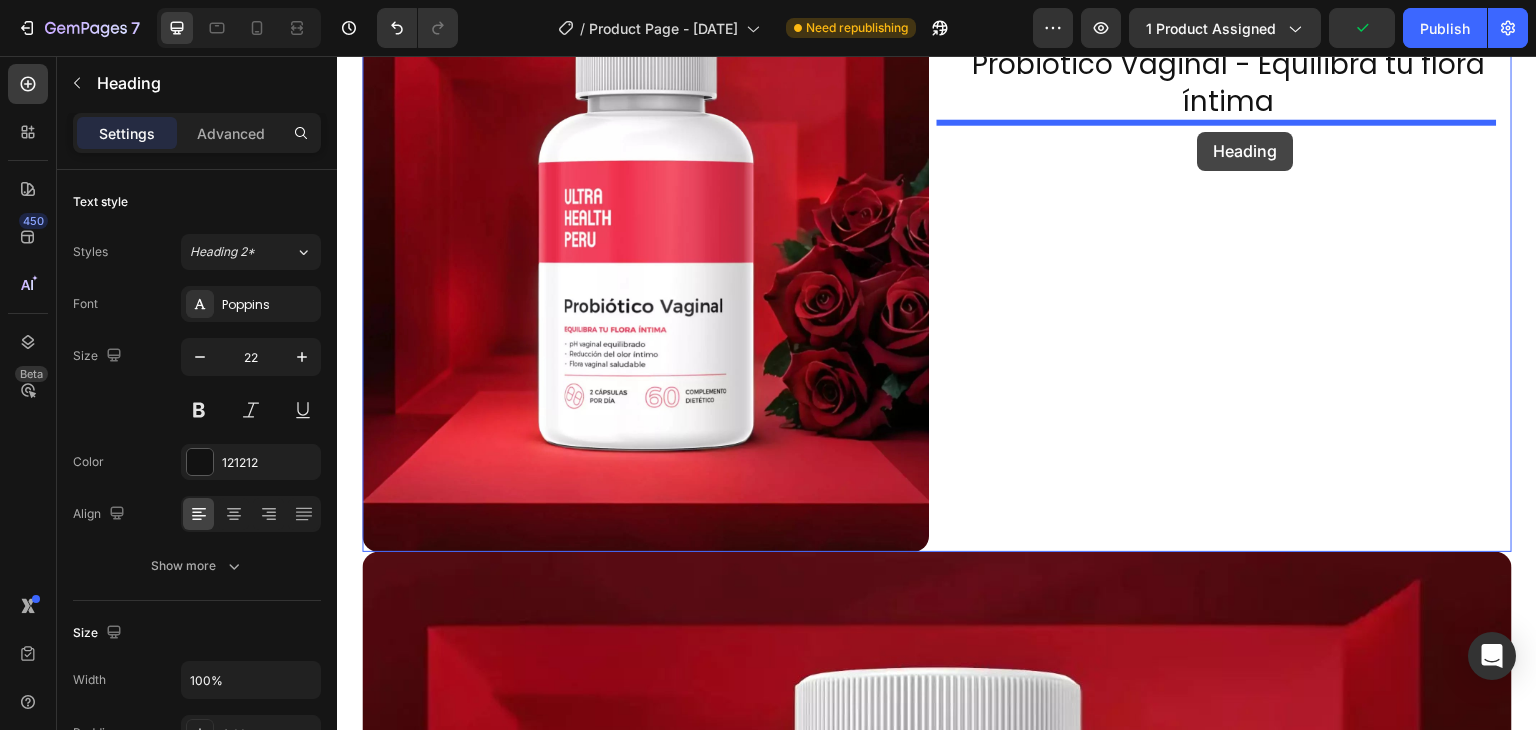 drag, startPoint x: 400, startPoint y: 279, endPoint x: 1199, endPoint y: 131, distance: 812.59155 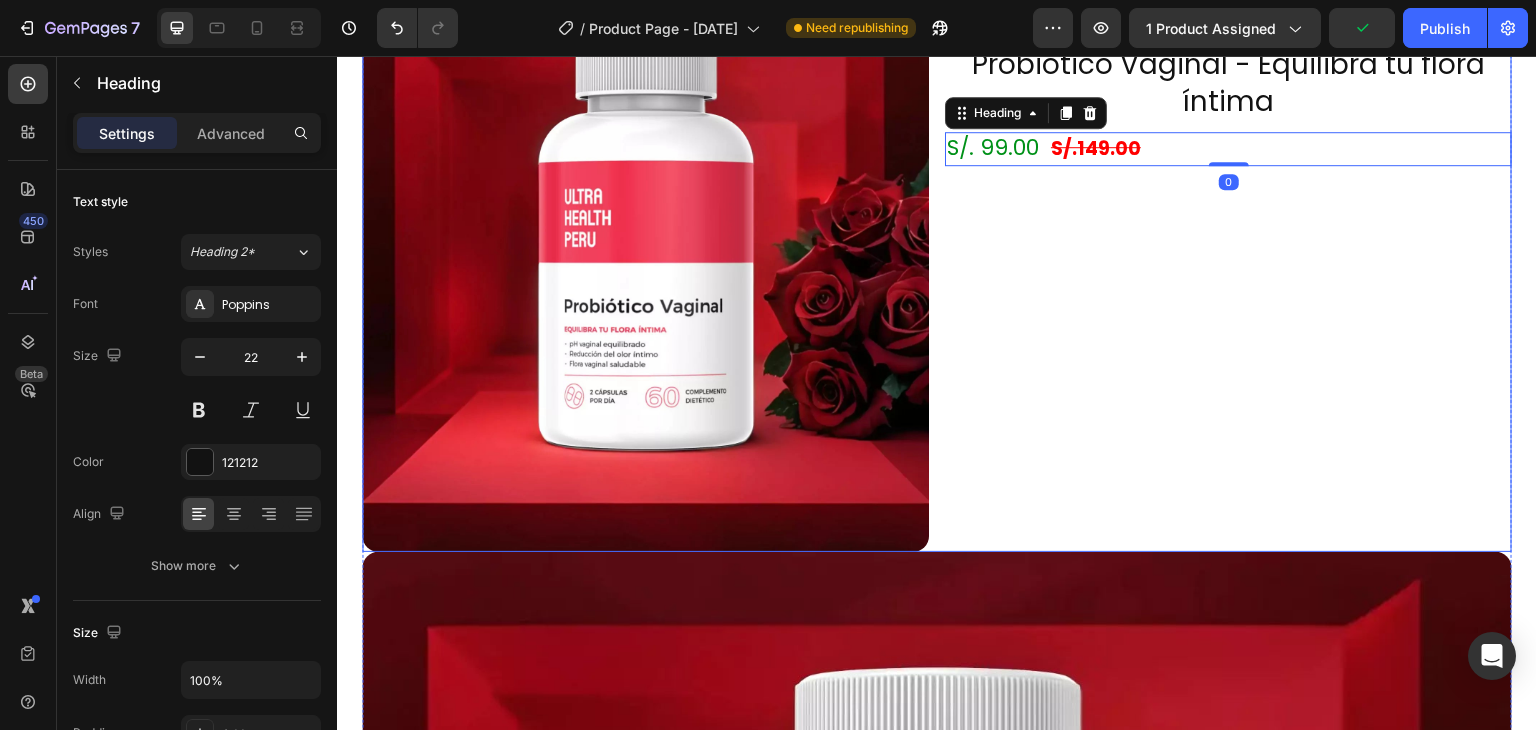 scroll, scrollTop: 1468, scrollLeft: 0, axis: vertical 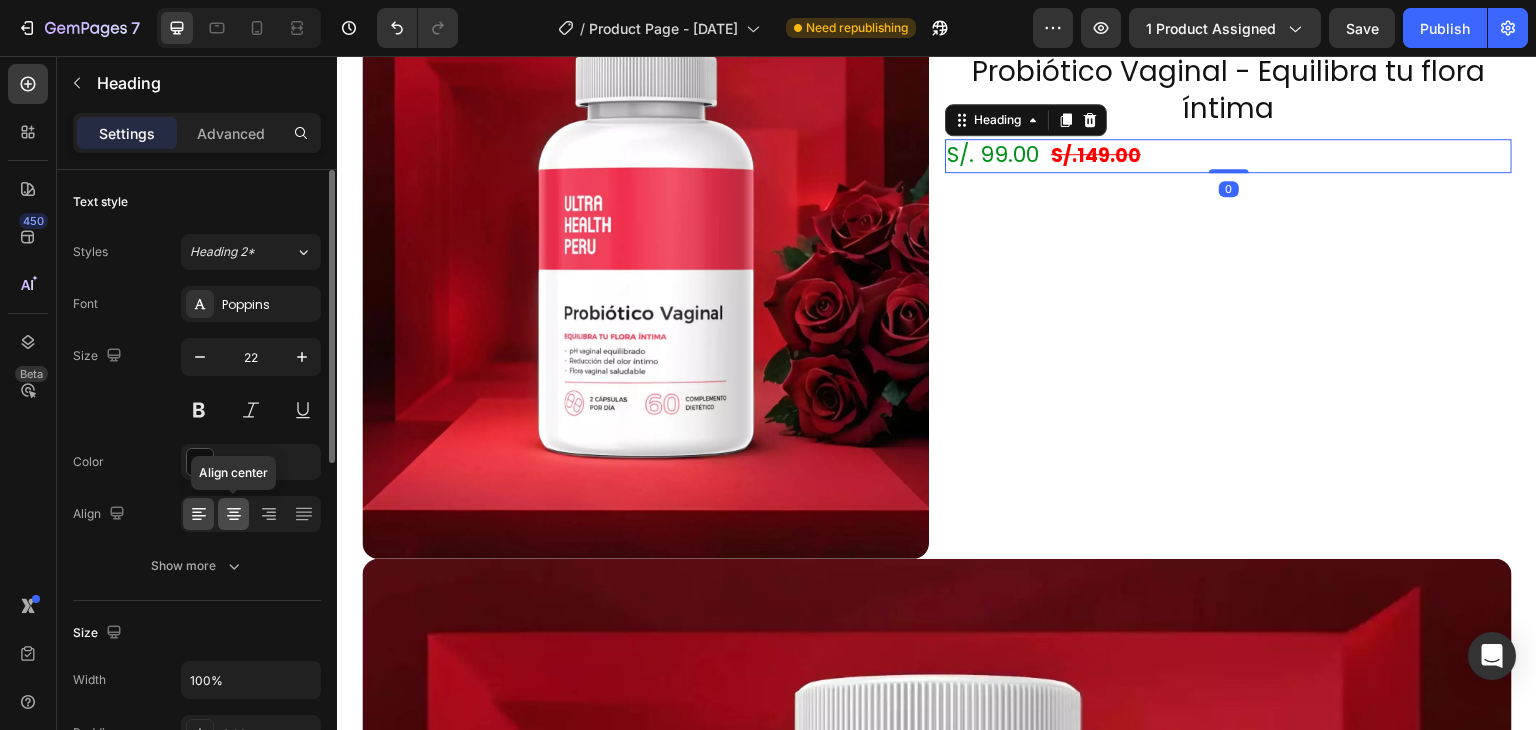 click 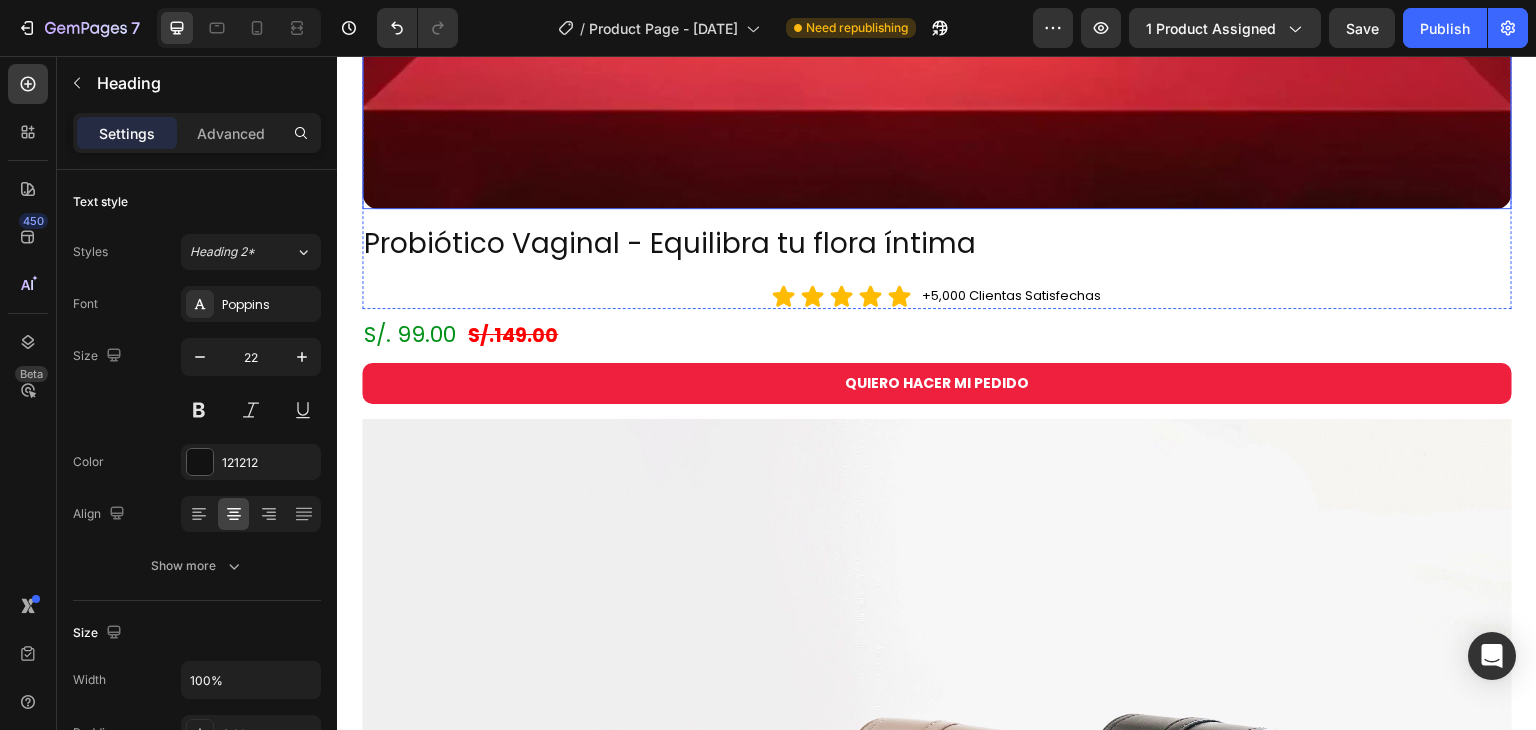scroll, scrollTop: 2390, scrollLeft: 0, axis: vertical 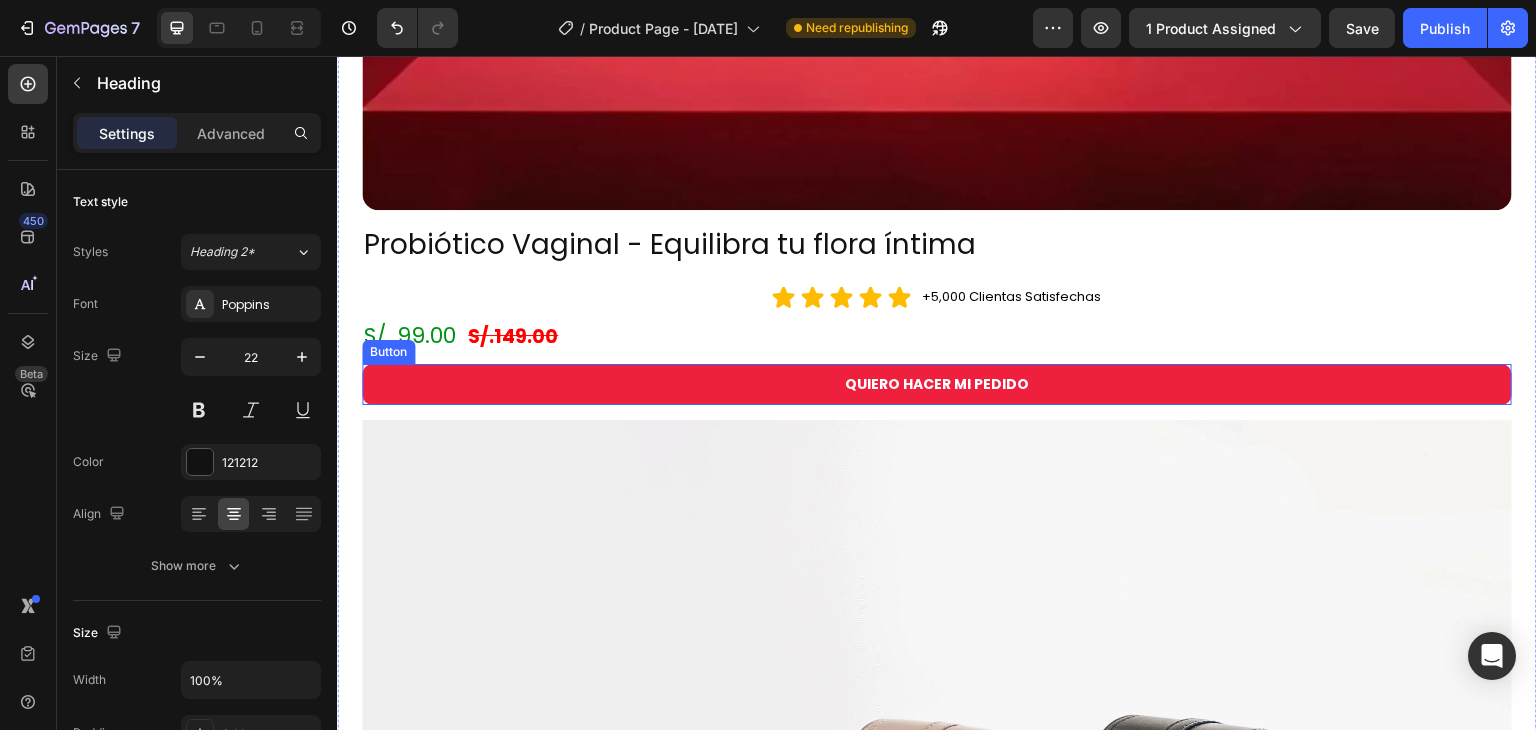 click on "QUIERO HACER MI PEDIDO" at bounding box center (937, 384) 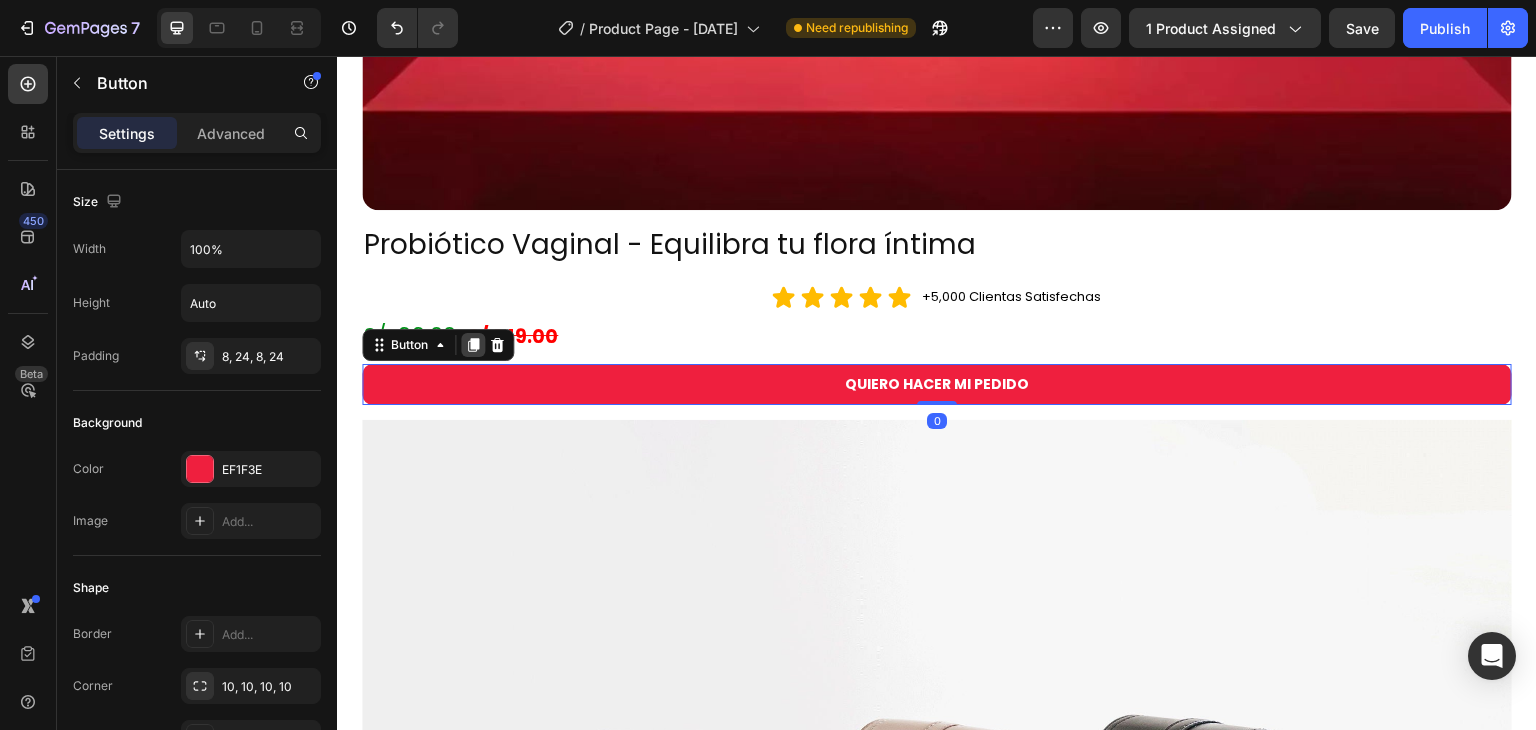 click 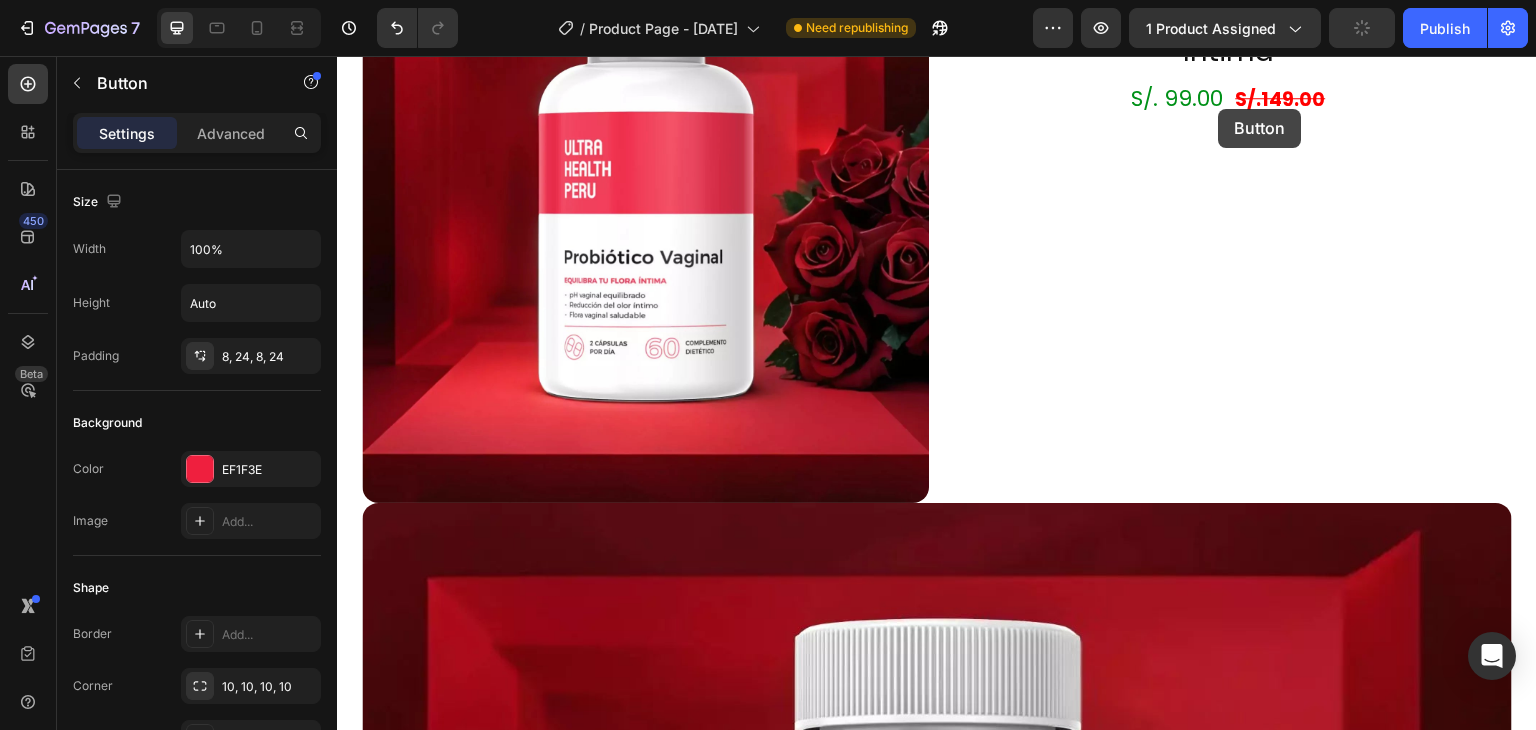 scroll, scrollTop: 1288, scrollLeft: 0, axis: vertical 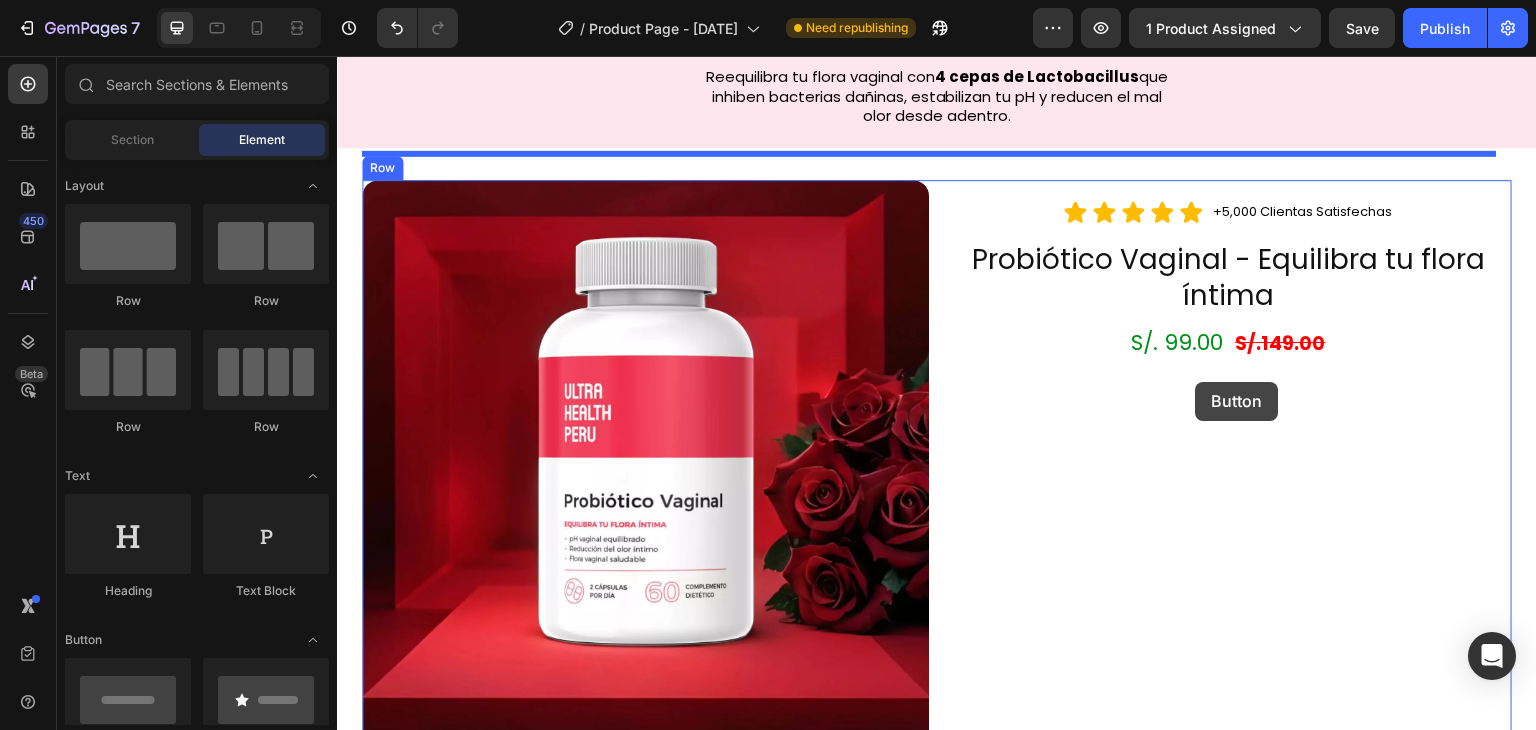 drag, startPoint x: 405, startPoint y: 379, endPoint x: 1196, endPoint y: 382, distance: 791.0057 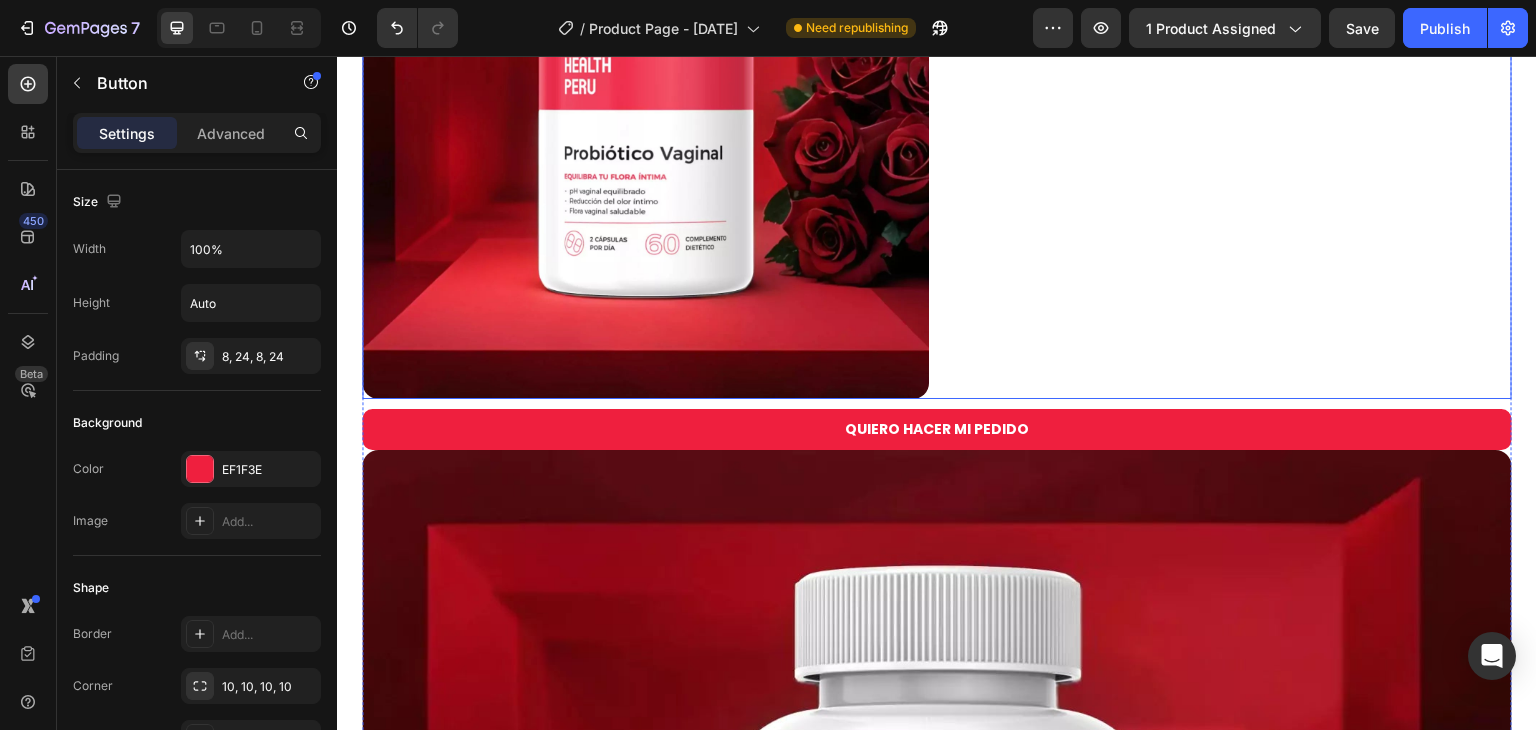 scroll, scrollTop: 1625, scrollLeft: 0, axis: vertical 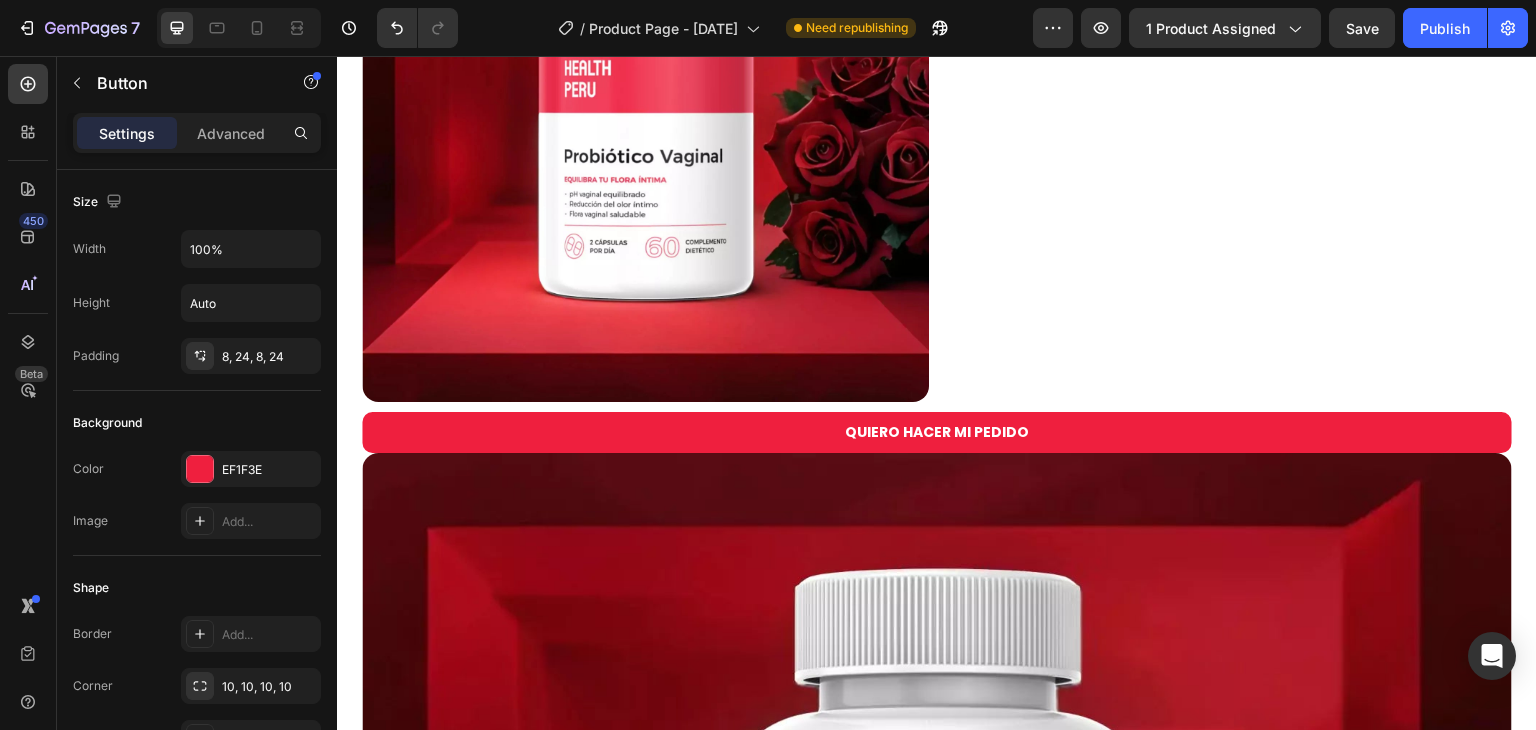 click on "QUIERO HACER MI PEDIDO" at bounding box center (937, 432) 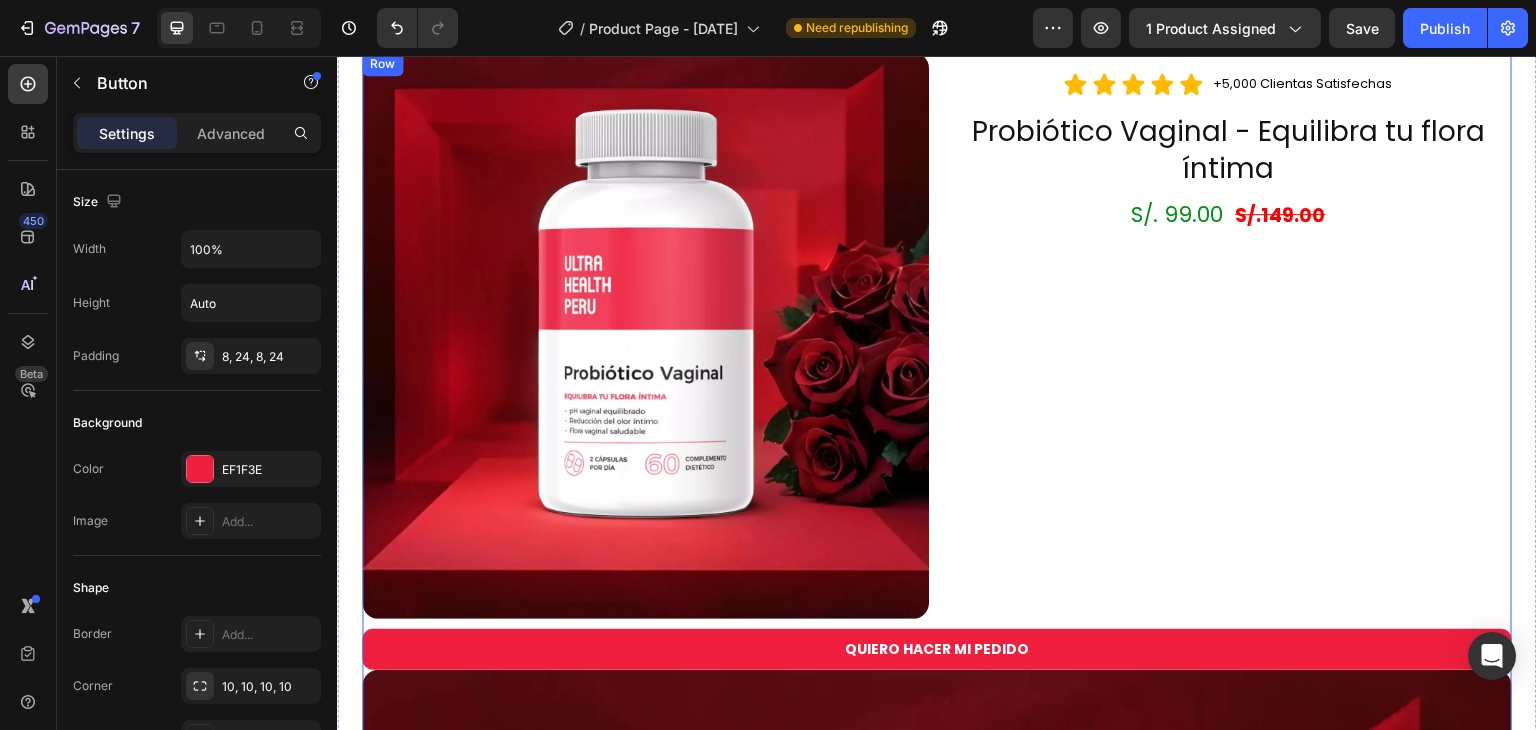 scroll, scrollTop: 1409, scrollLeft: 0, axis: vertical 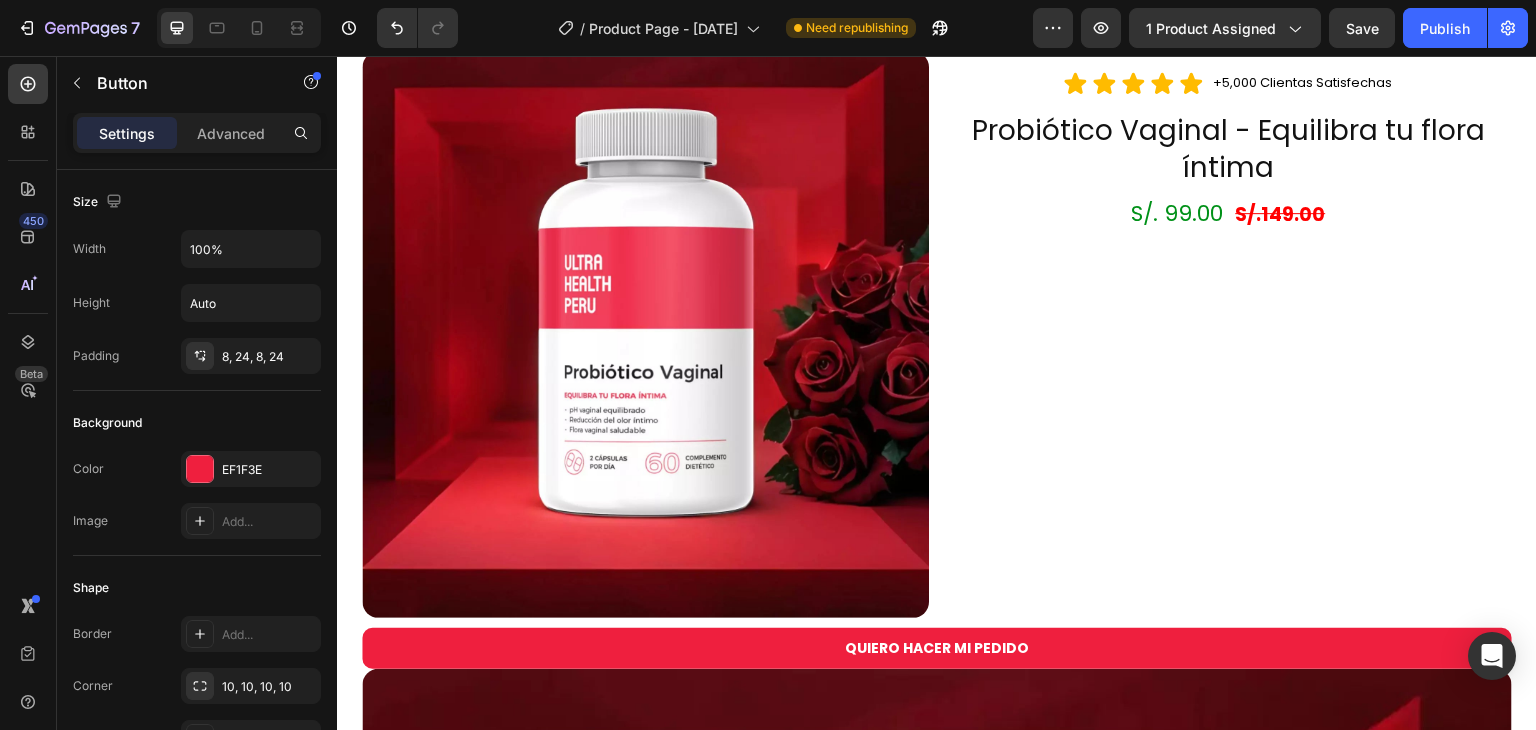 click on "QUIERO HACER MI PEDIDO" at bounding box center [937, 648] 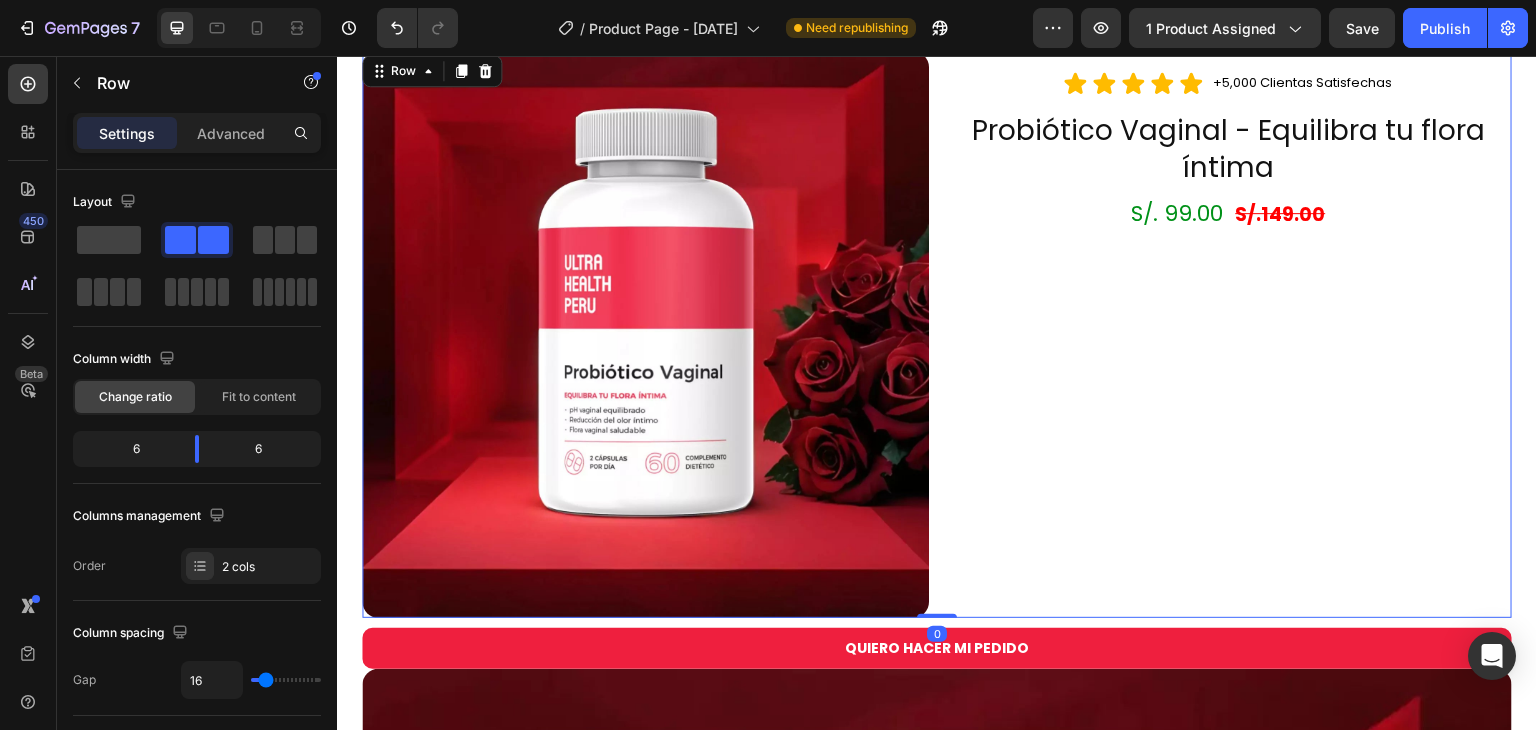 click on "Icon Icon Icon Icon Icon Icon List +5,000 Clientas Satisfechas Heading Row Probiótico Vaginal - Equilibra tu flora íntima Heading S/. 99.00    S/.149.00 Heading" at bounding box center [1228, 334] 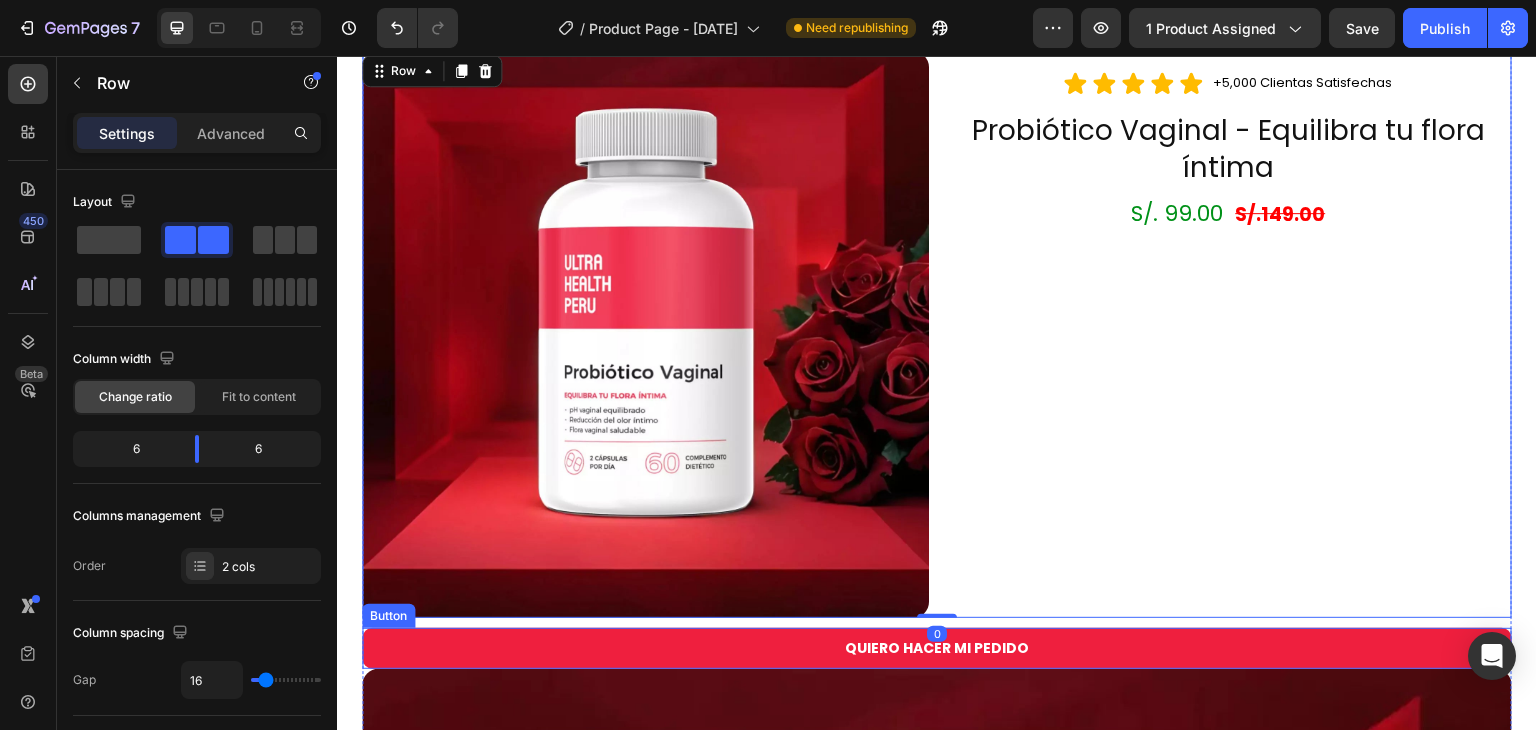 click on "QUIERO HACER MI PEDIDO" at bounding box center (937, 648) 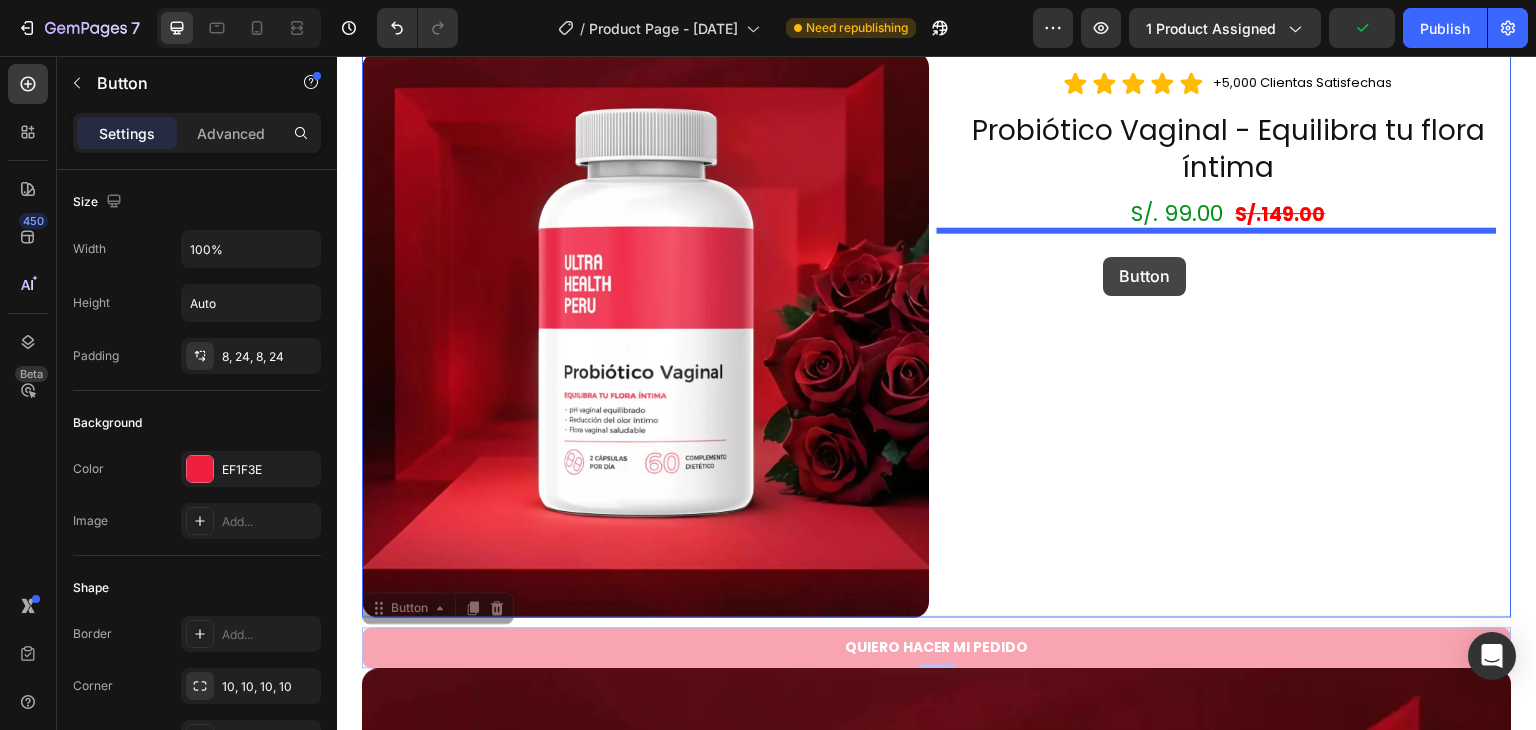 drag, startPoint x: 399, startPoint y: 607, endPoint x: 1106, endPoint y: 257, distance: 788.891 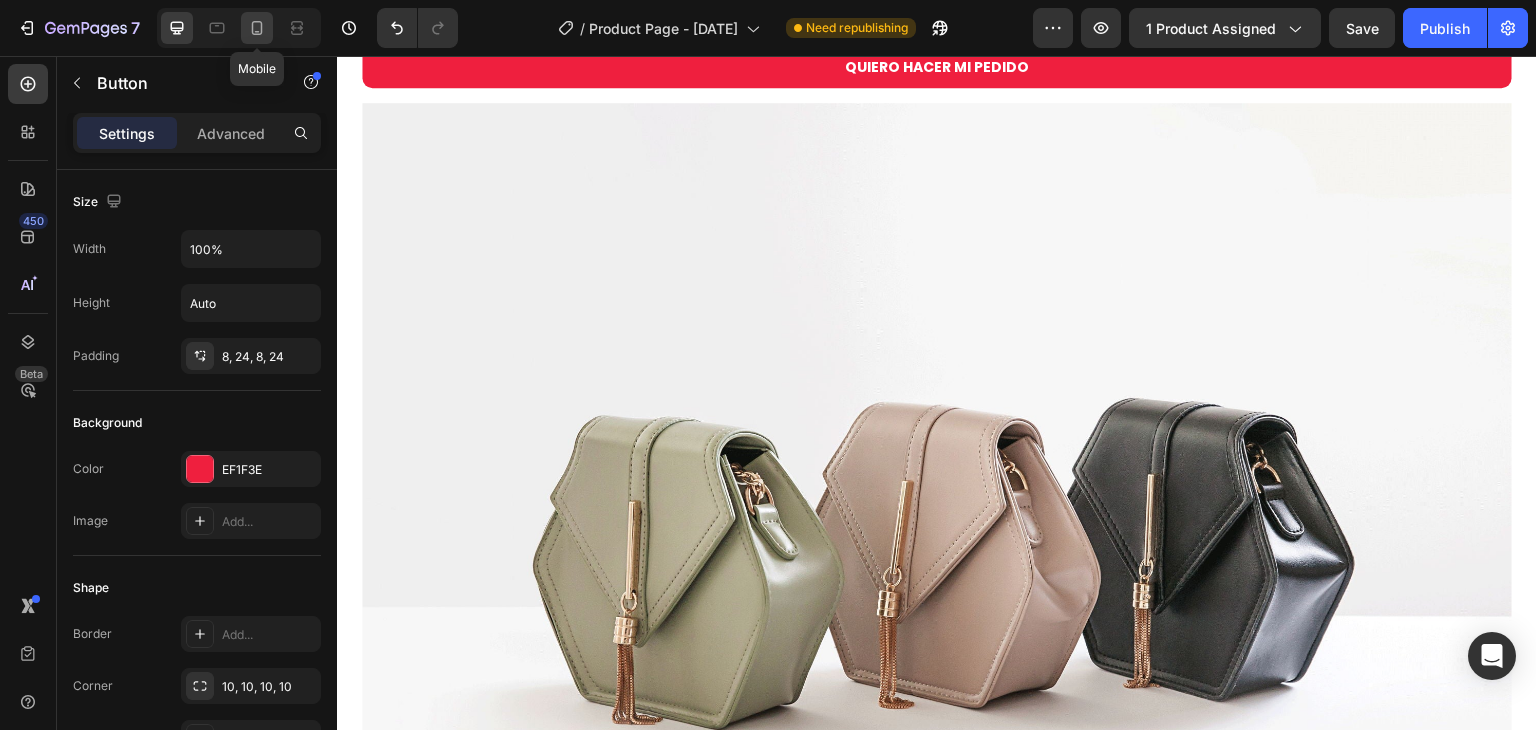 click 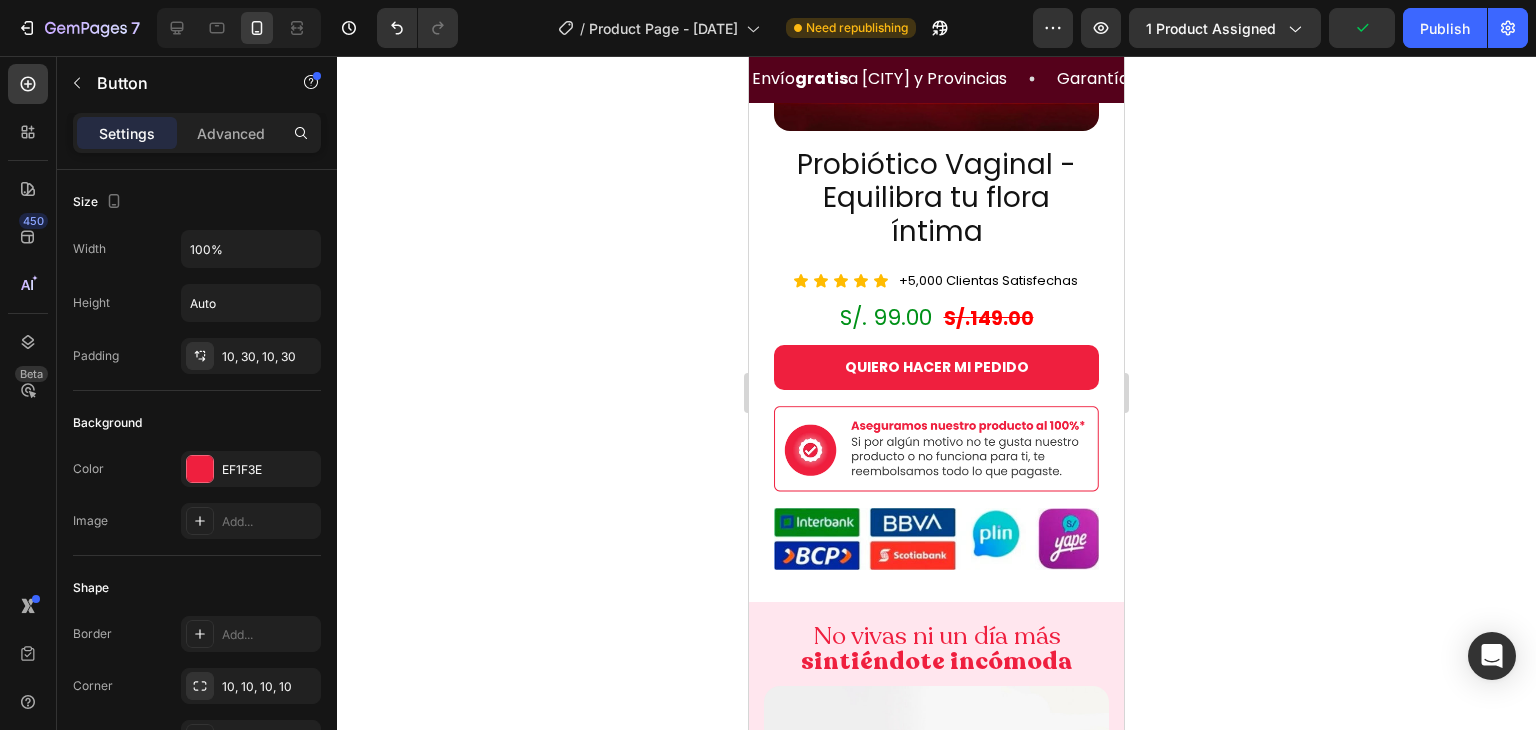 scroll, scrollTop: 2155, scrollLeft: 0, axis: vertical 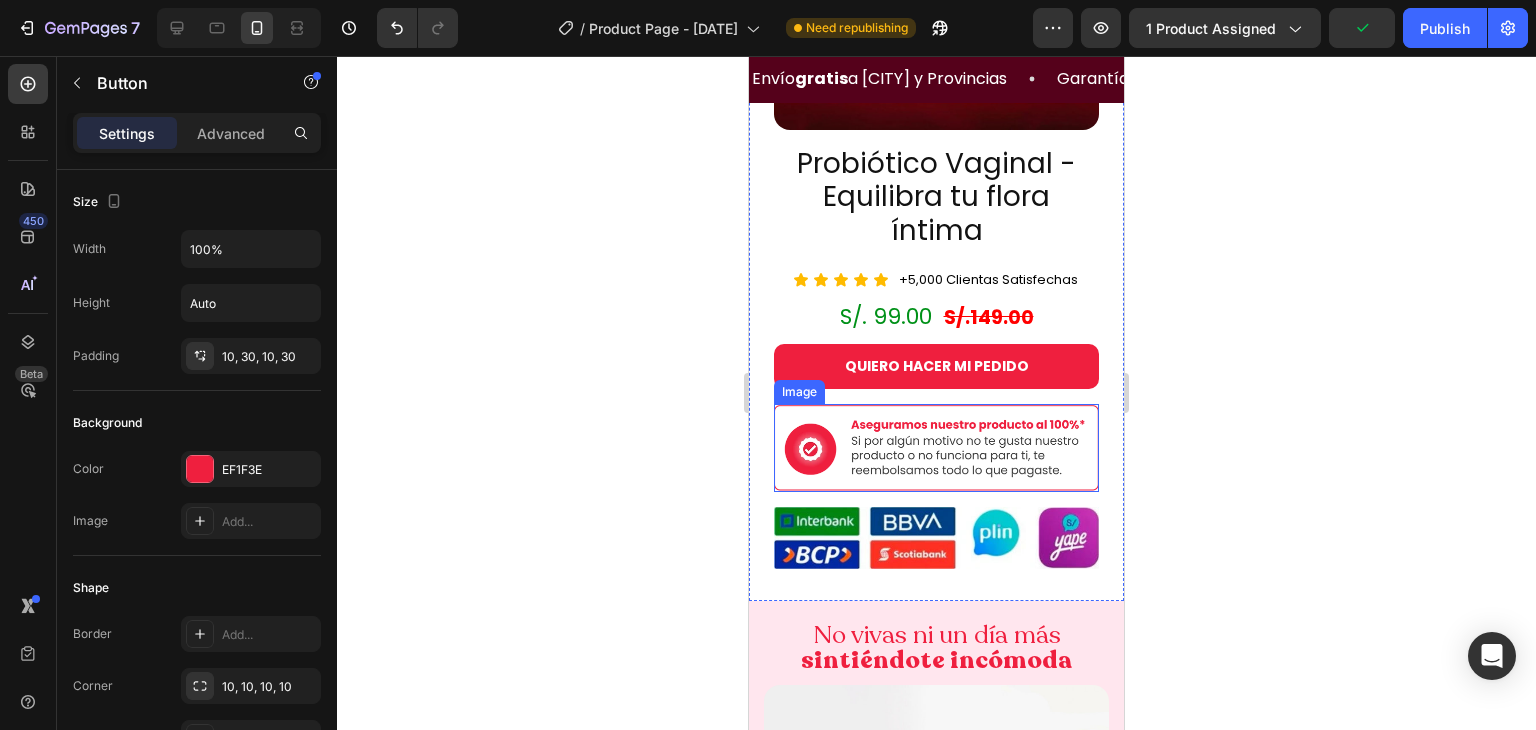 click at bounding box center [936, 448] 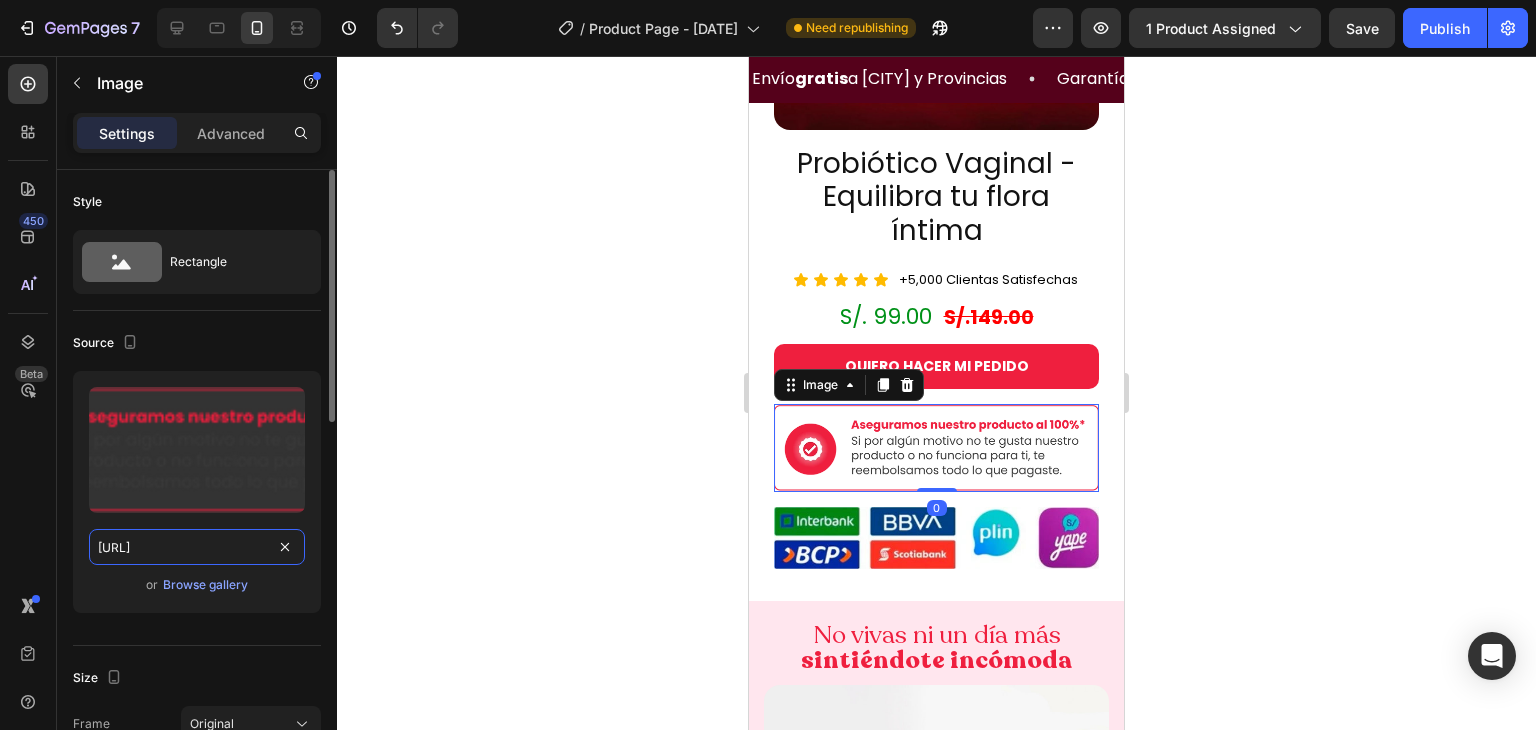 click on "https://cdn.shopify.com/s/files/1/0620/9001/8910/files/Aseguramos.webp?v=1754025340" at bounding box center (197, 547) 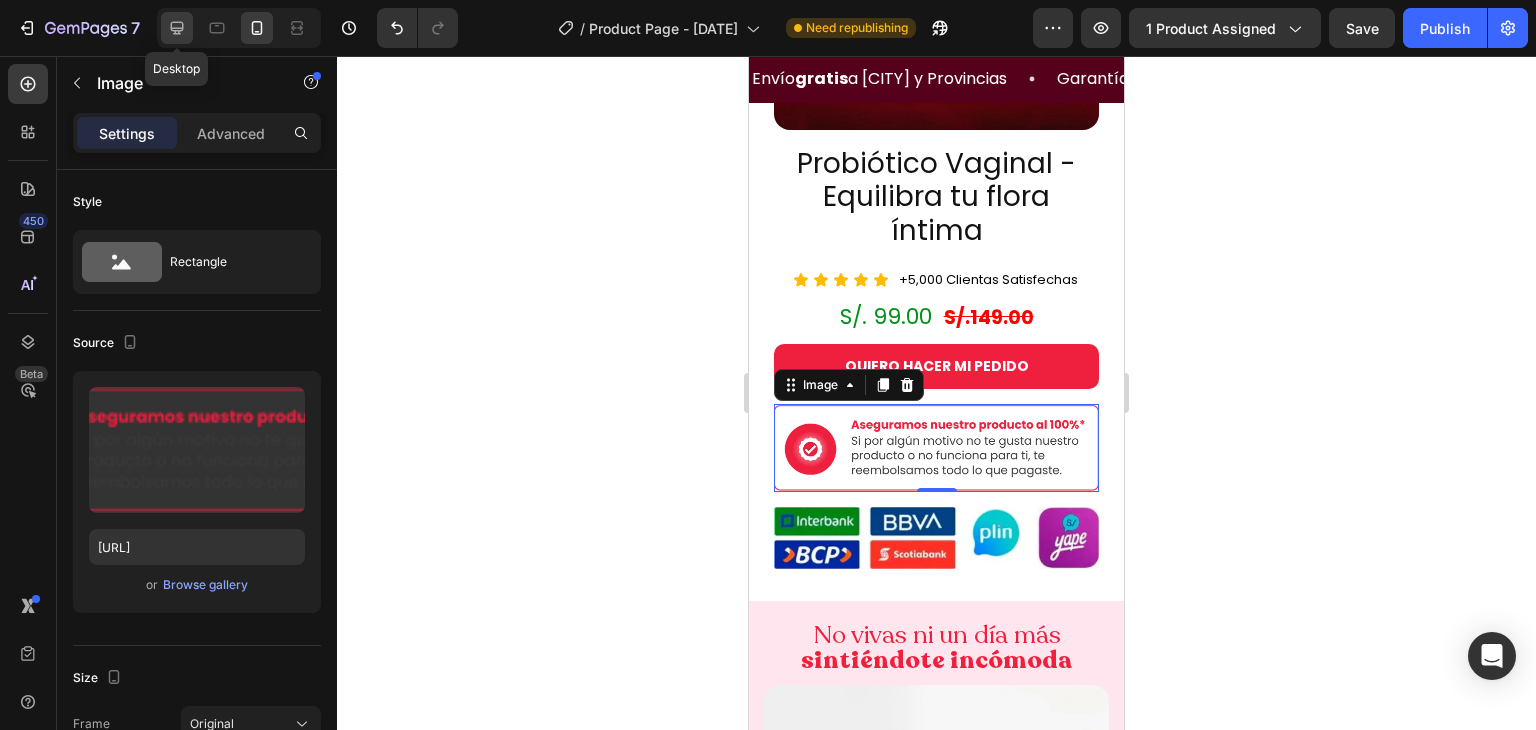 click 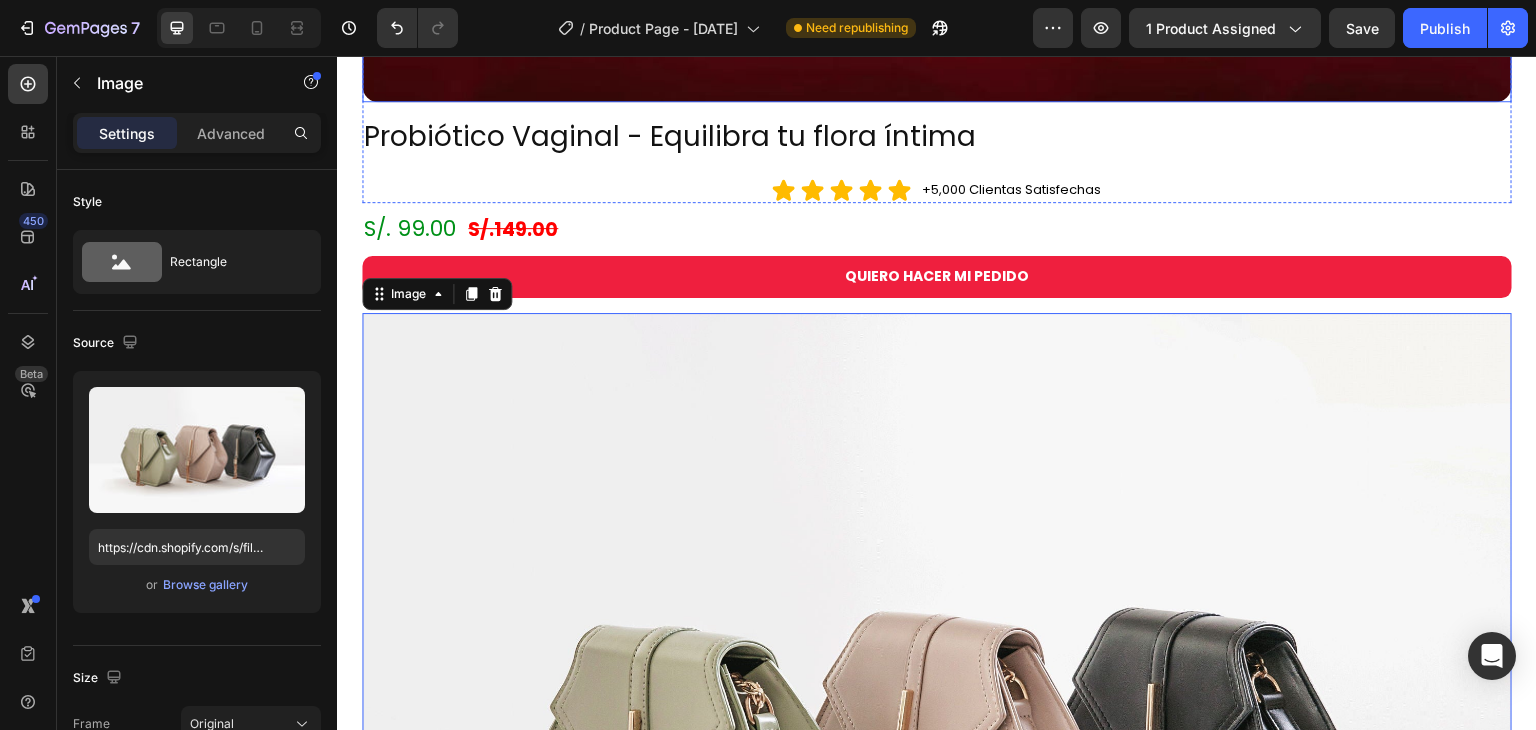 scroll, scrollTop: 2984, scrollLeft: 0, axis: vertical 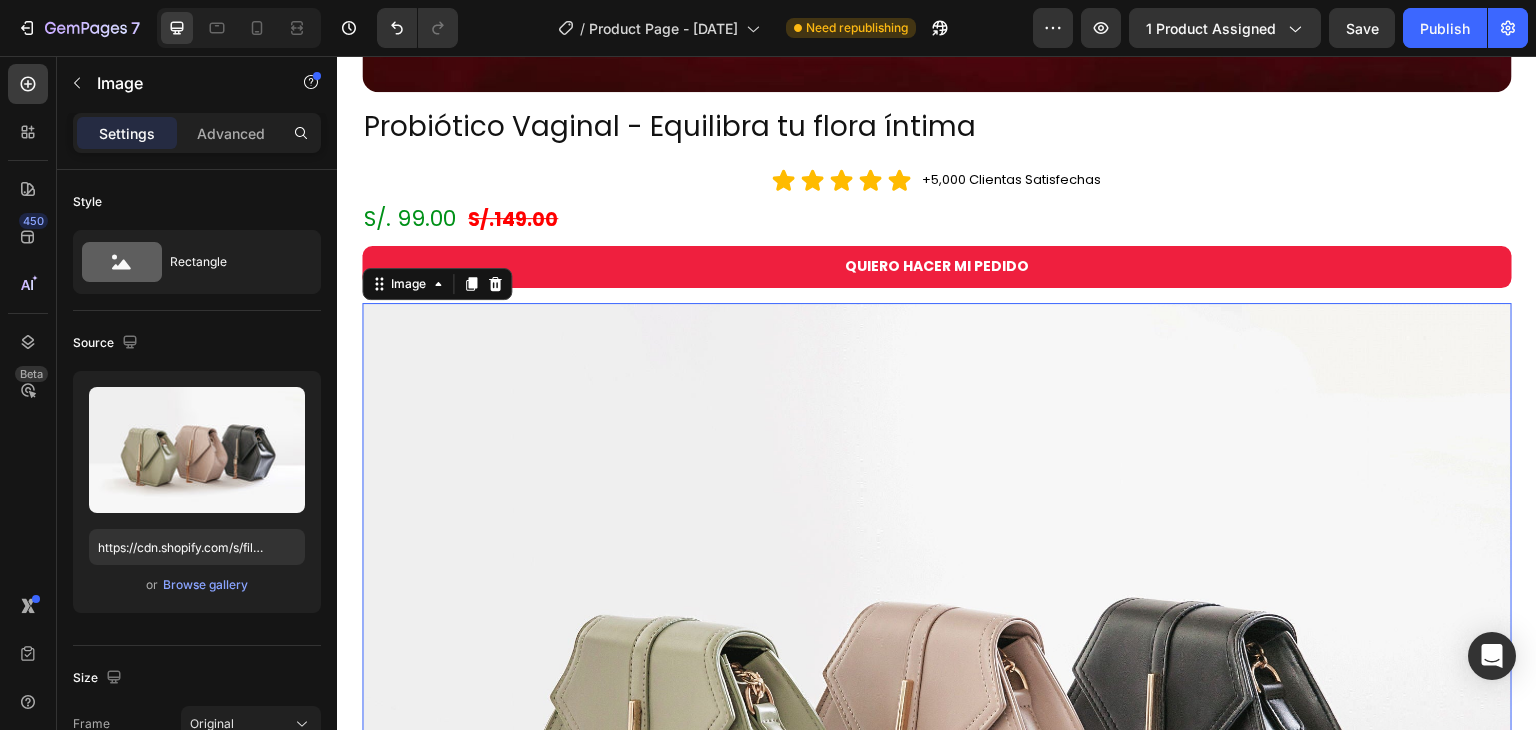 click at bounding box center (937, 734) 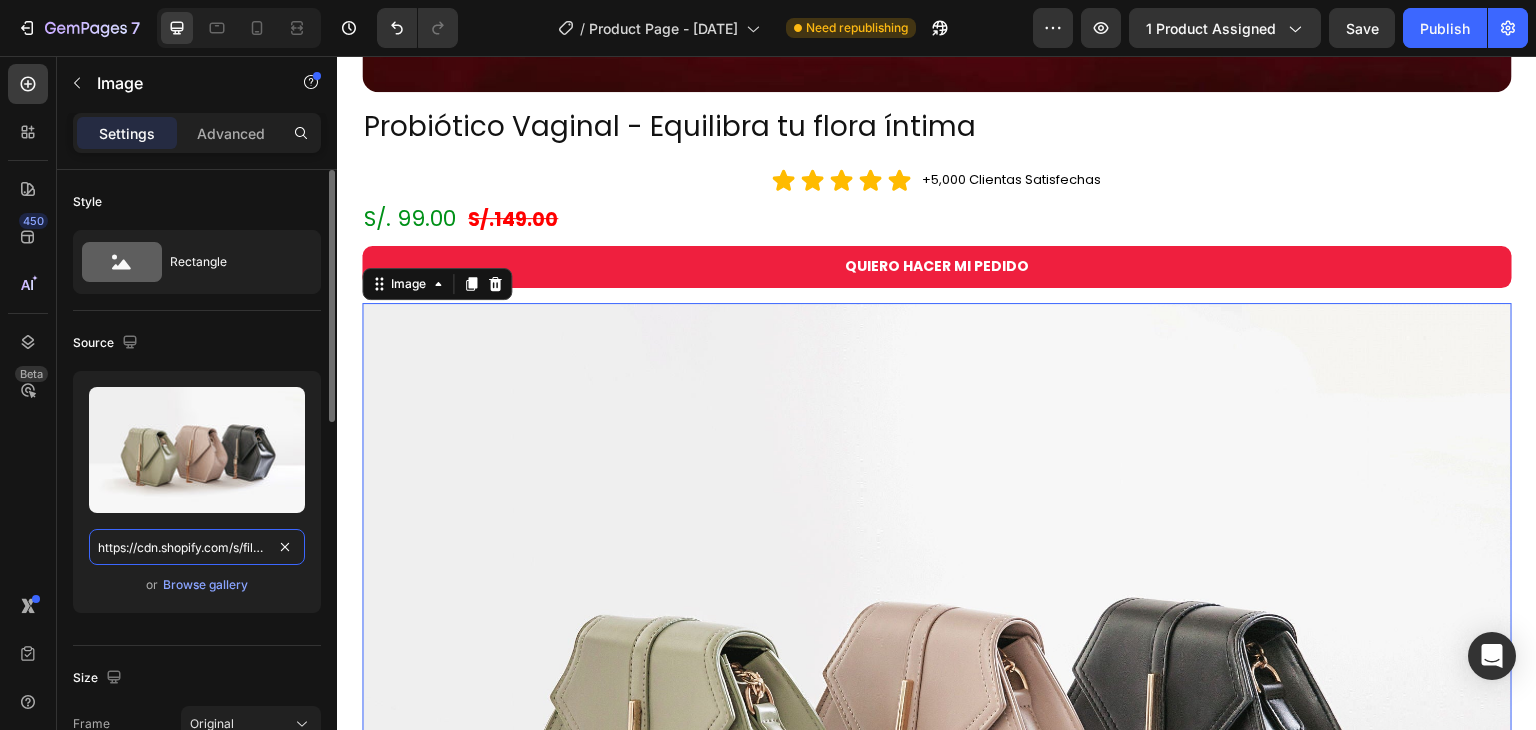 click on "https://cdn.shopify.com/s/files/1/2005/9307/files/image_demo.jpg" at bounding box center (197, 547) 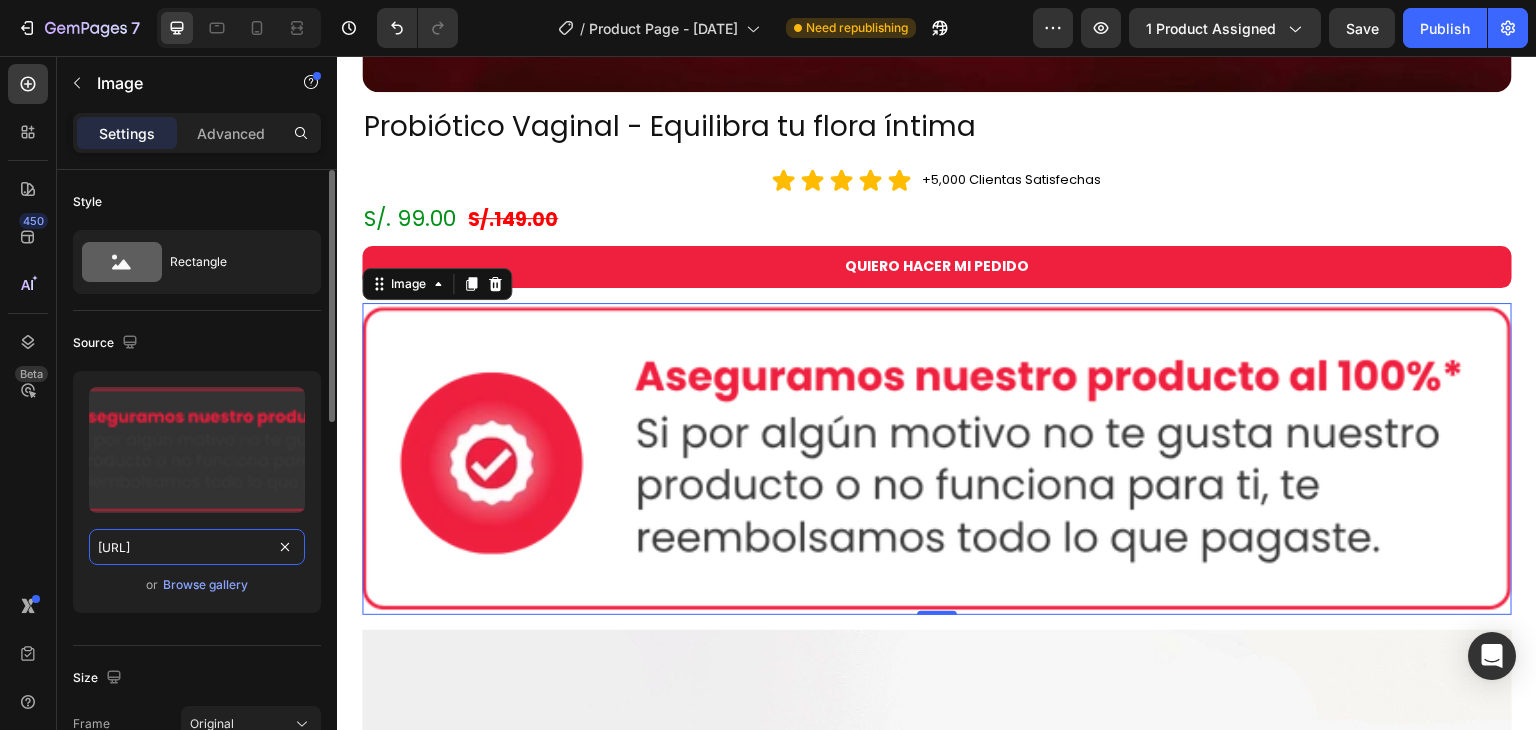 scroll, scrollTop: 0, scrollLeft: 344, axis: horizontal 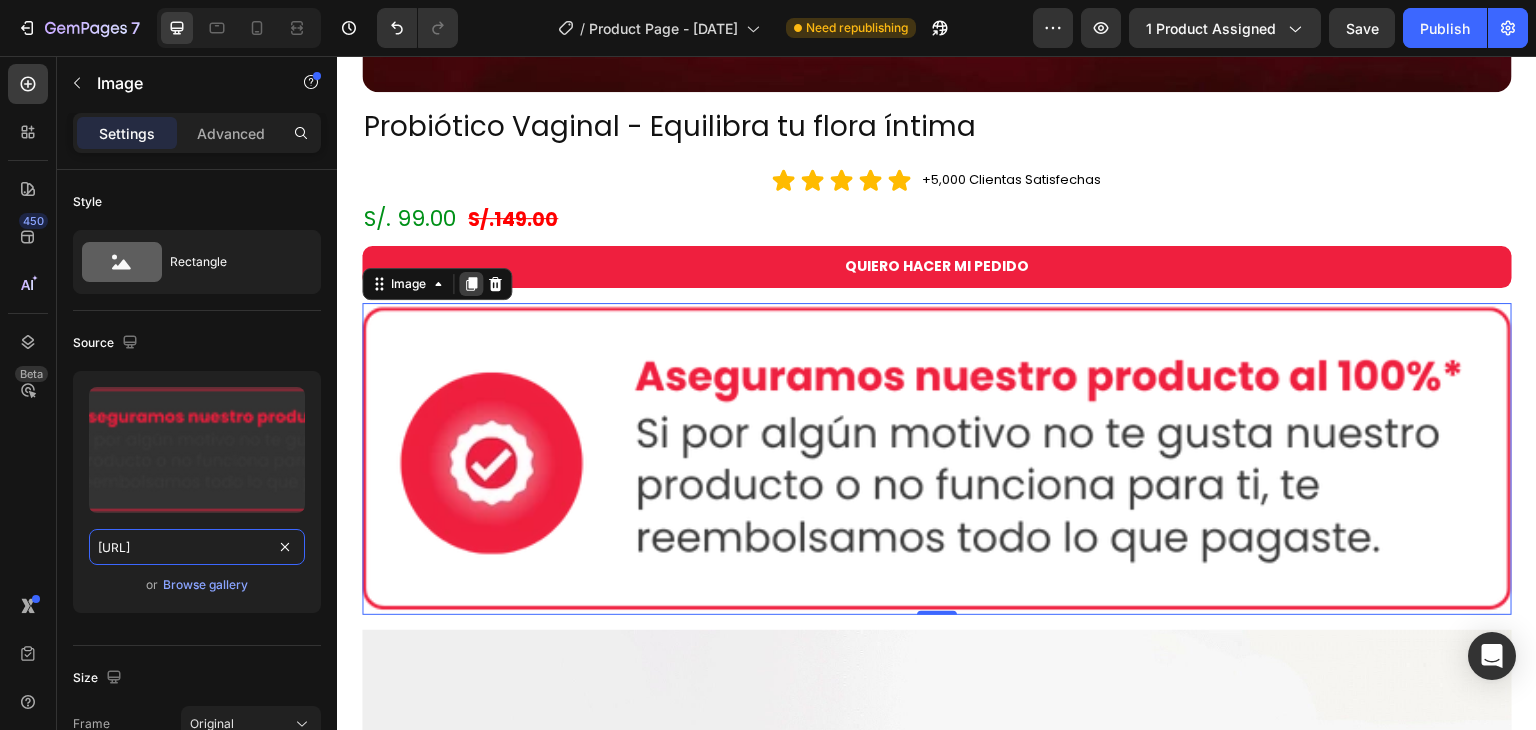 type on "https://cdn.shopify.com/s/files/1/0620/9001/8910/files/Aseguramos.webp?v=1754025340" 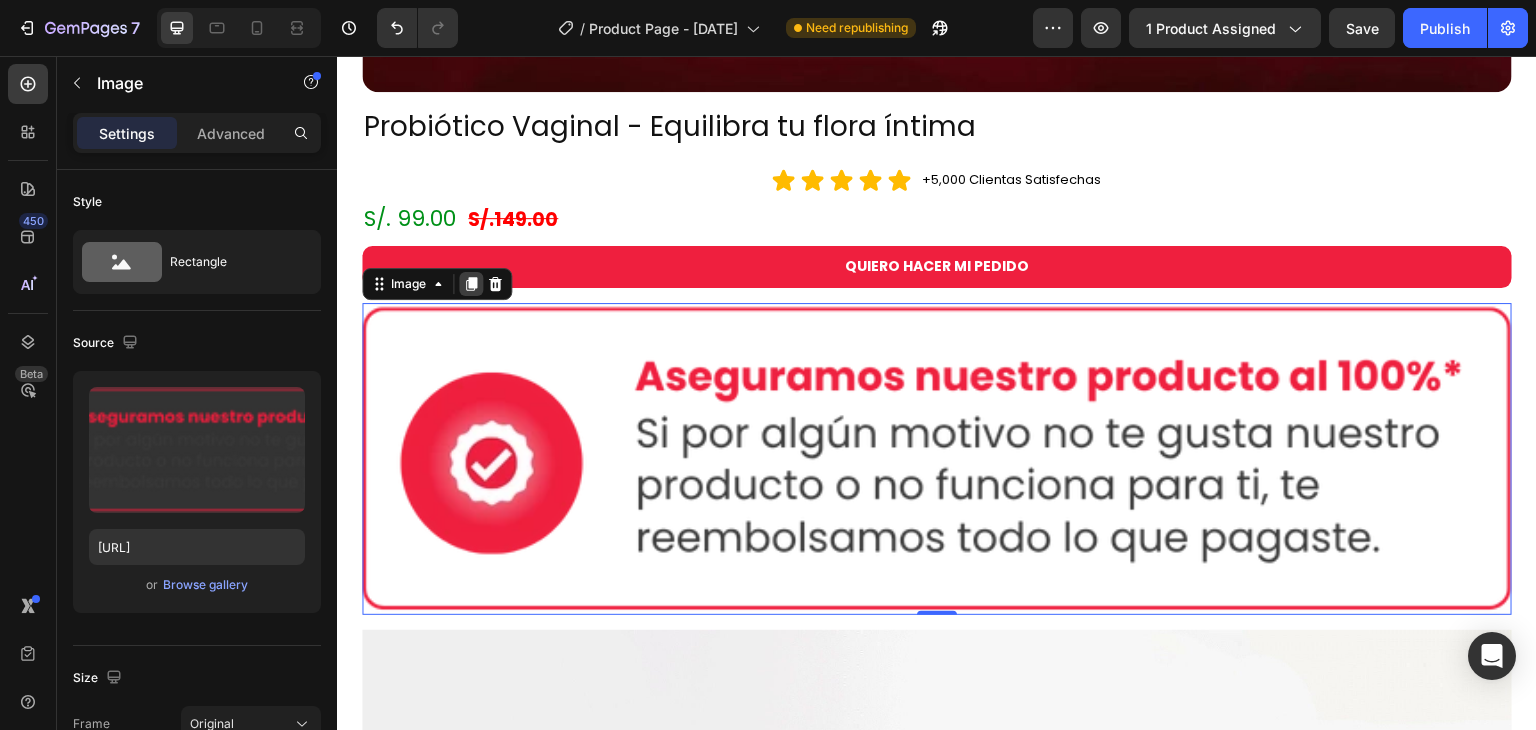 scroll, scrollTop: 0, scrollLeft: 0, axis: both 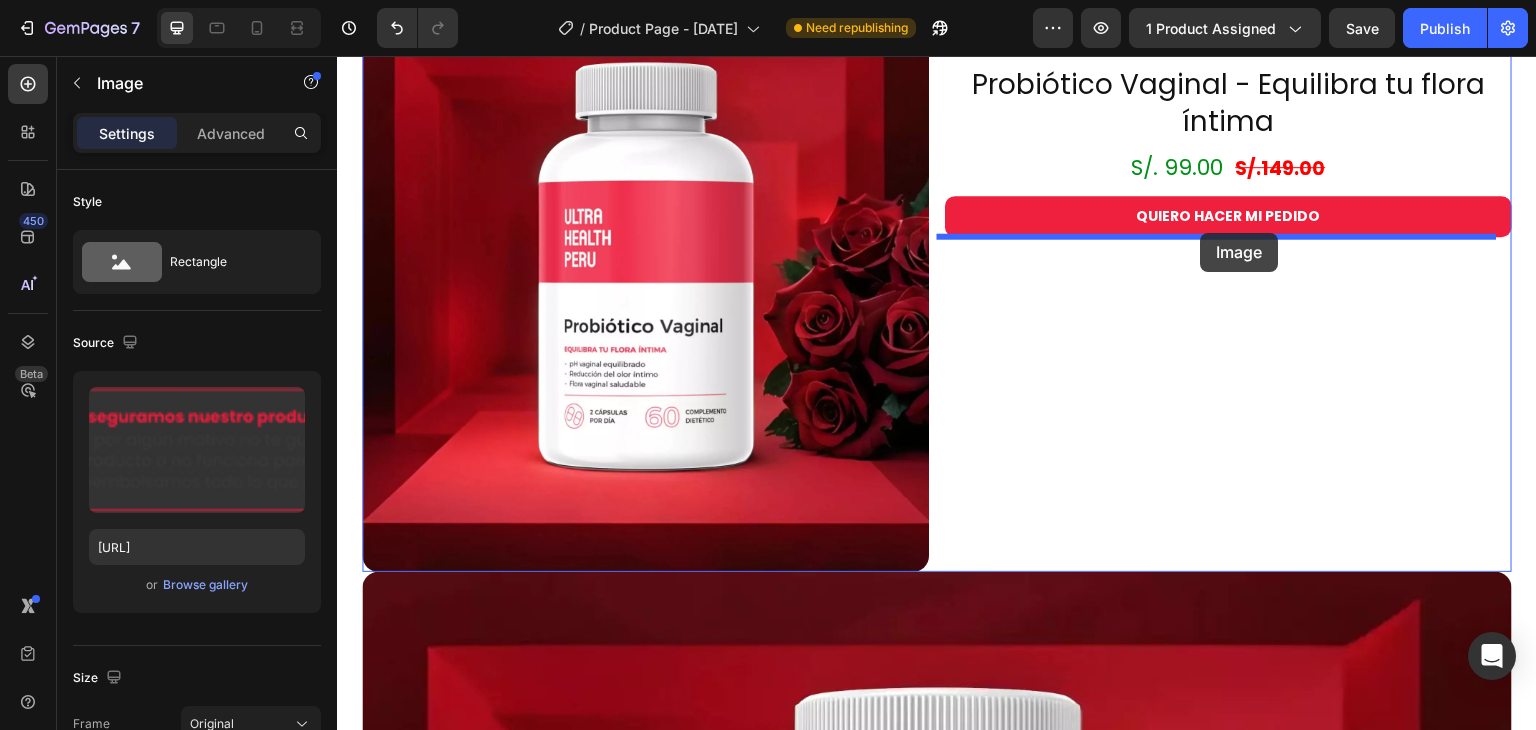 drag, startPoint x: 405, startPoint y: 115, endPoint x: 1201, endPoint y: 233, distance: 804.6987 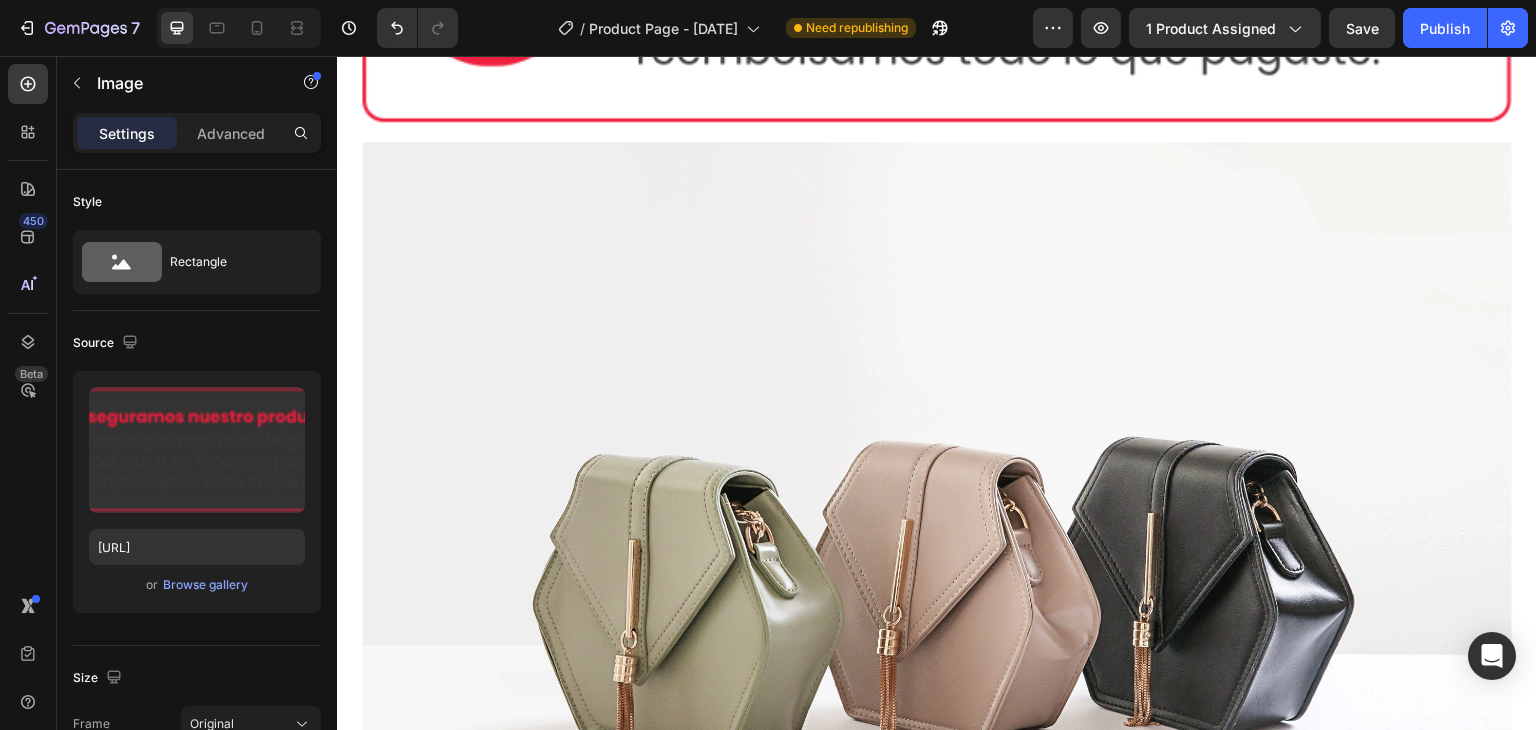 scroll, scrollTop: 3478, scrollLeft: 0, axis: vertical 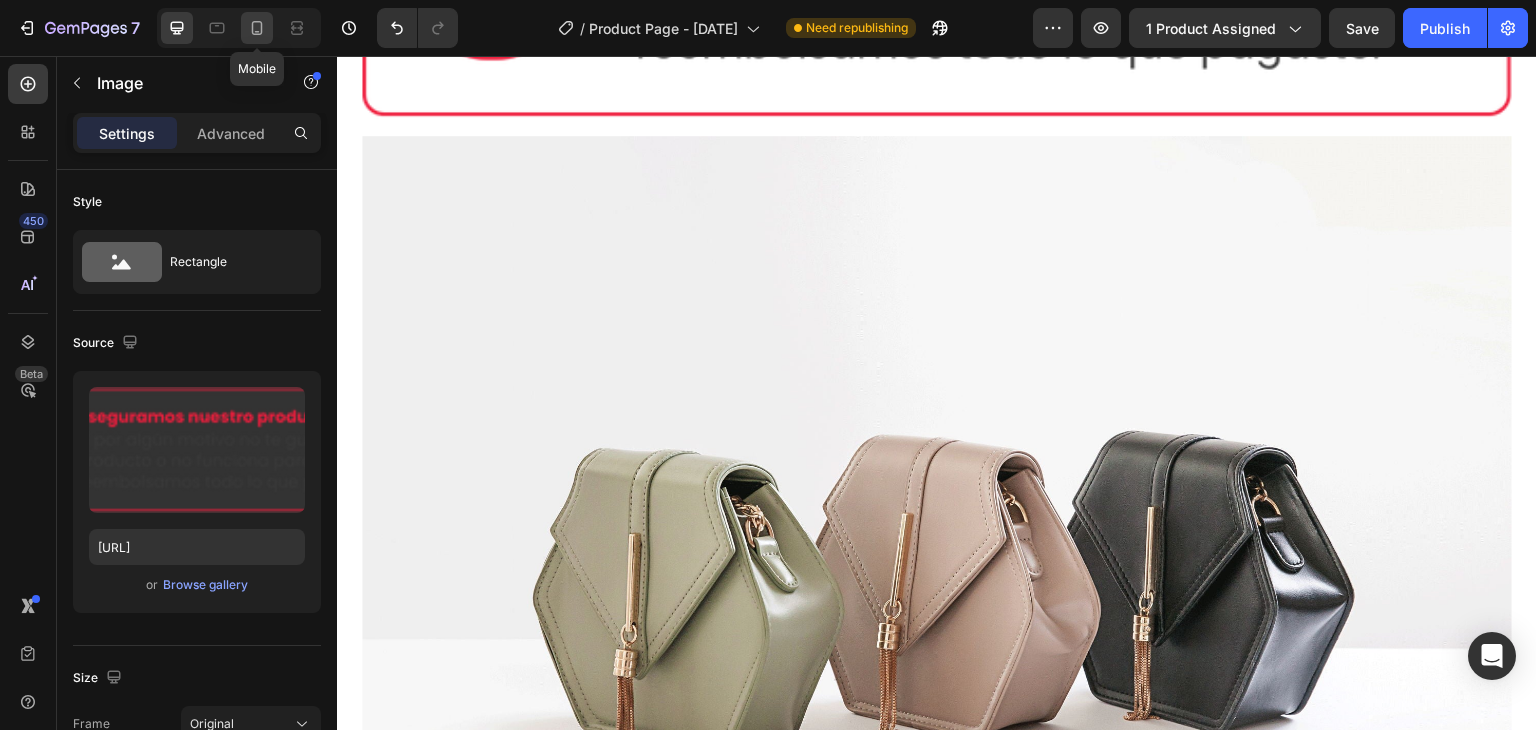 click 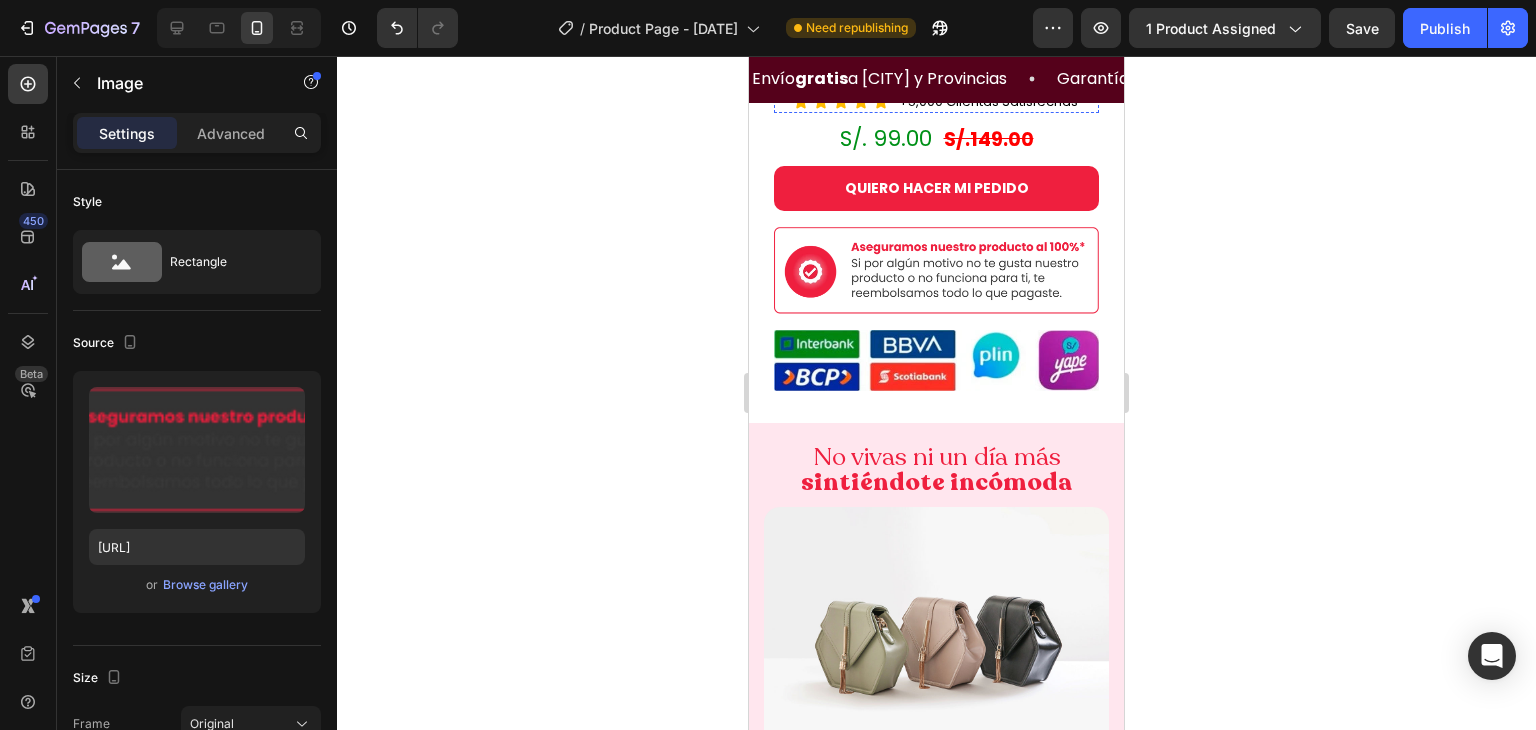 scroll, scrollTop: 2435, scrollLeft: 0, axis: vertical 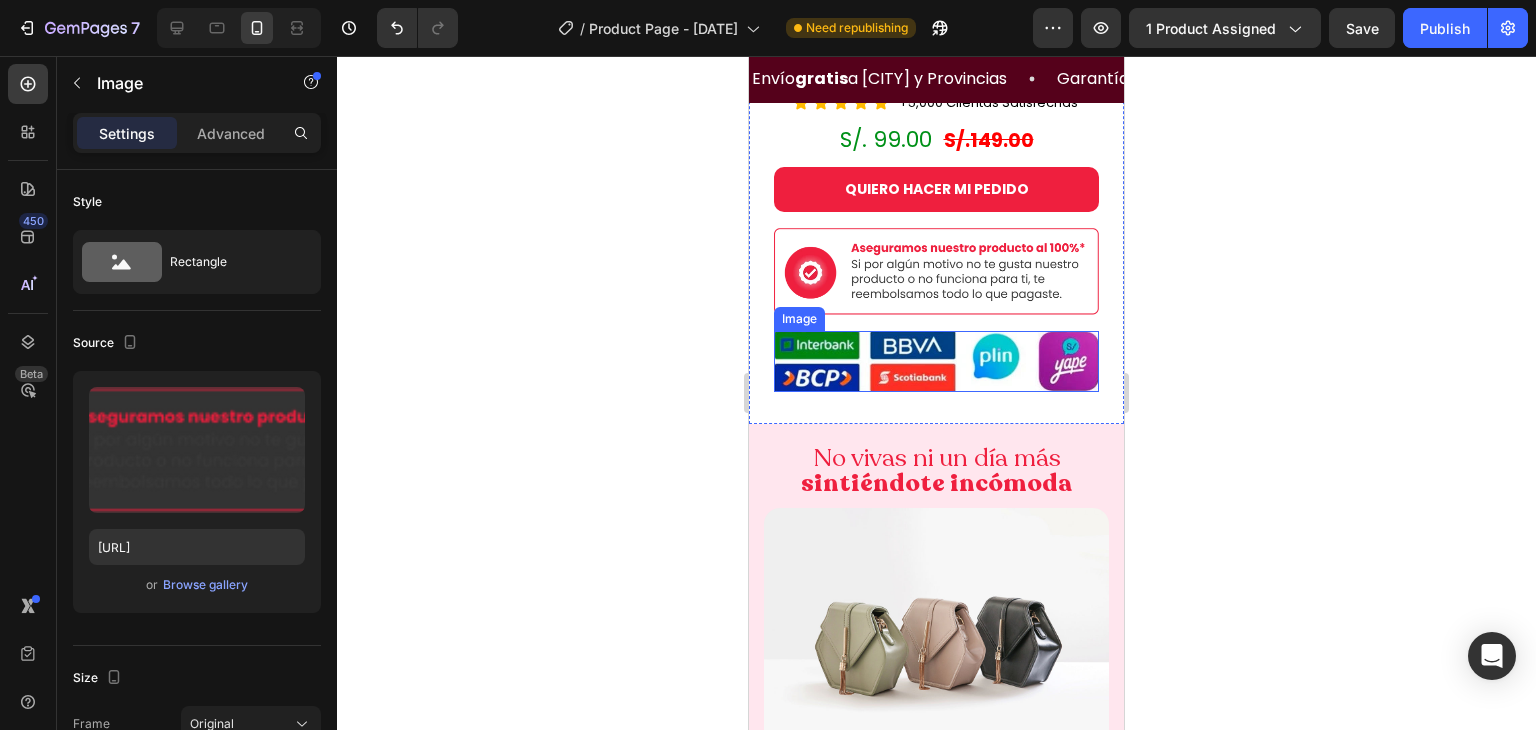 click at bounding box center (936, 361) 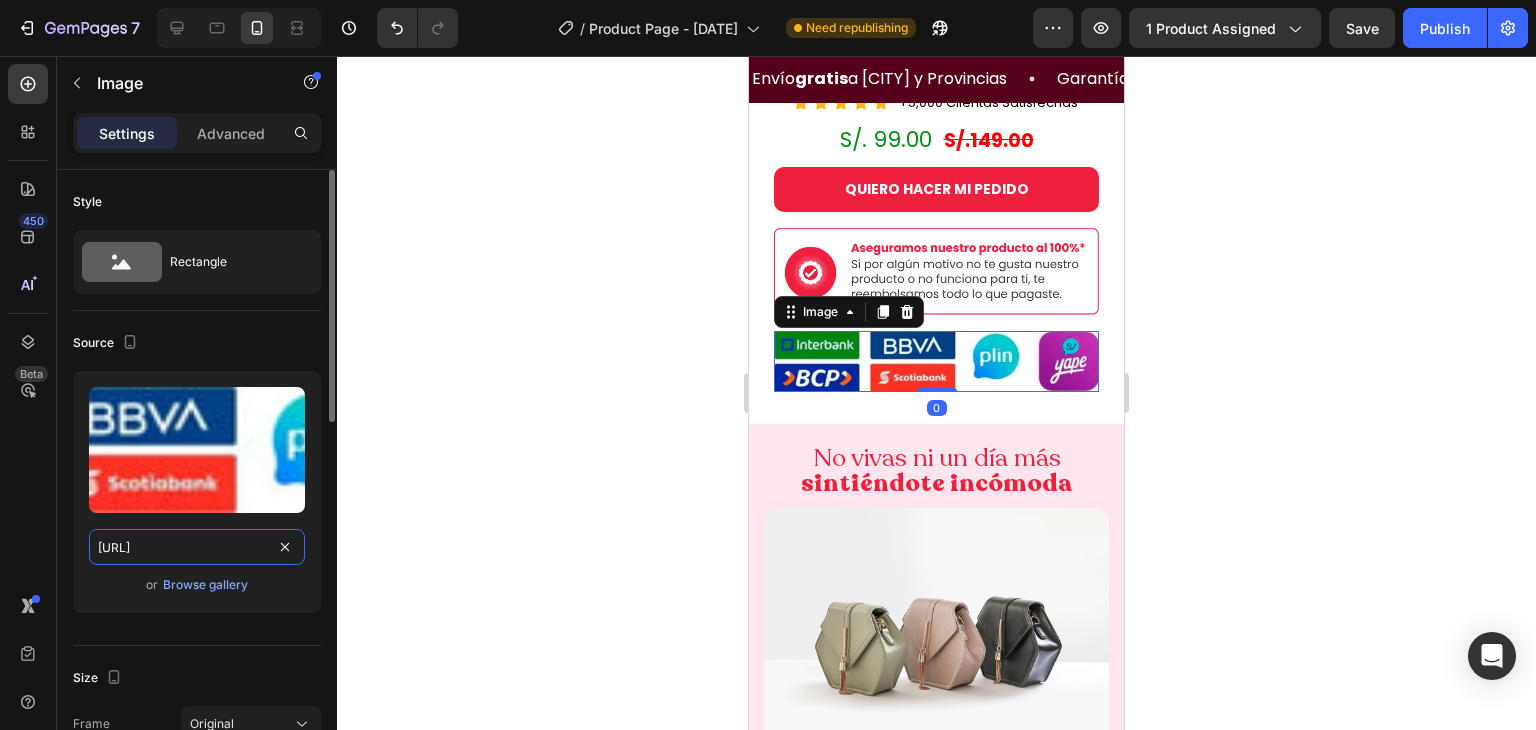click on "https://cdn.shopify.com/s/files/1/0620/9001/8910/files/Bancos.webp?v=1754025340" at bounding box center (197, 547) 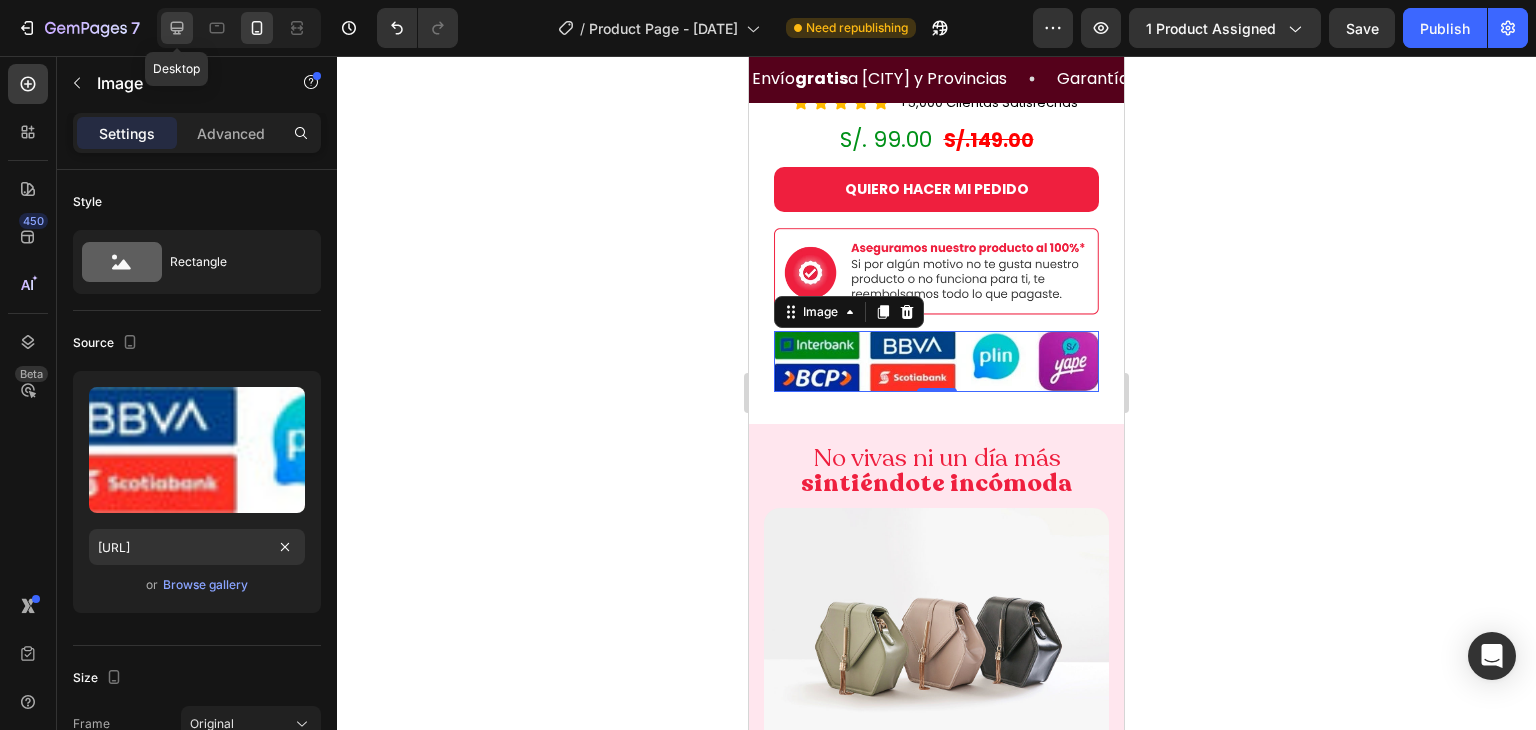 click 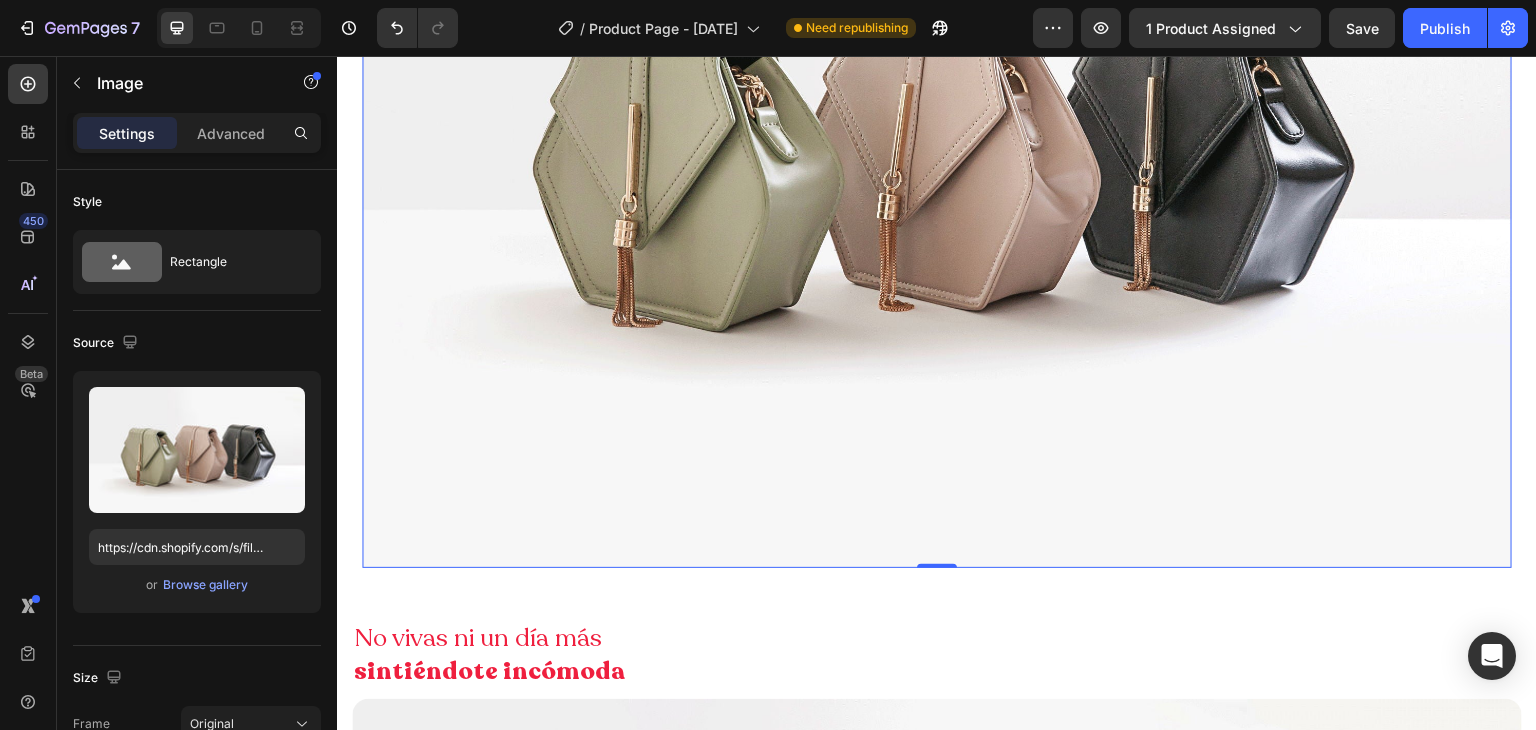 scroll, scrollTop: 3927, scrollLeft: 0, axis: vertical 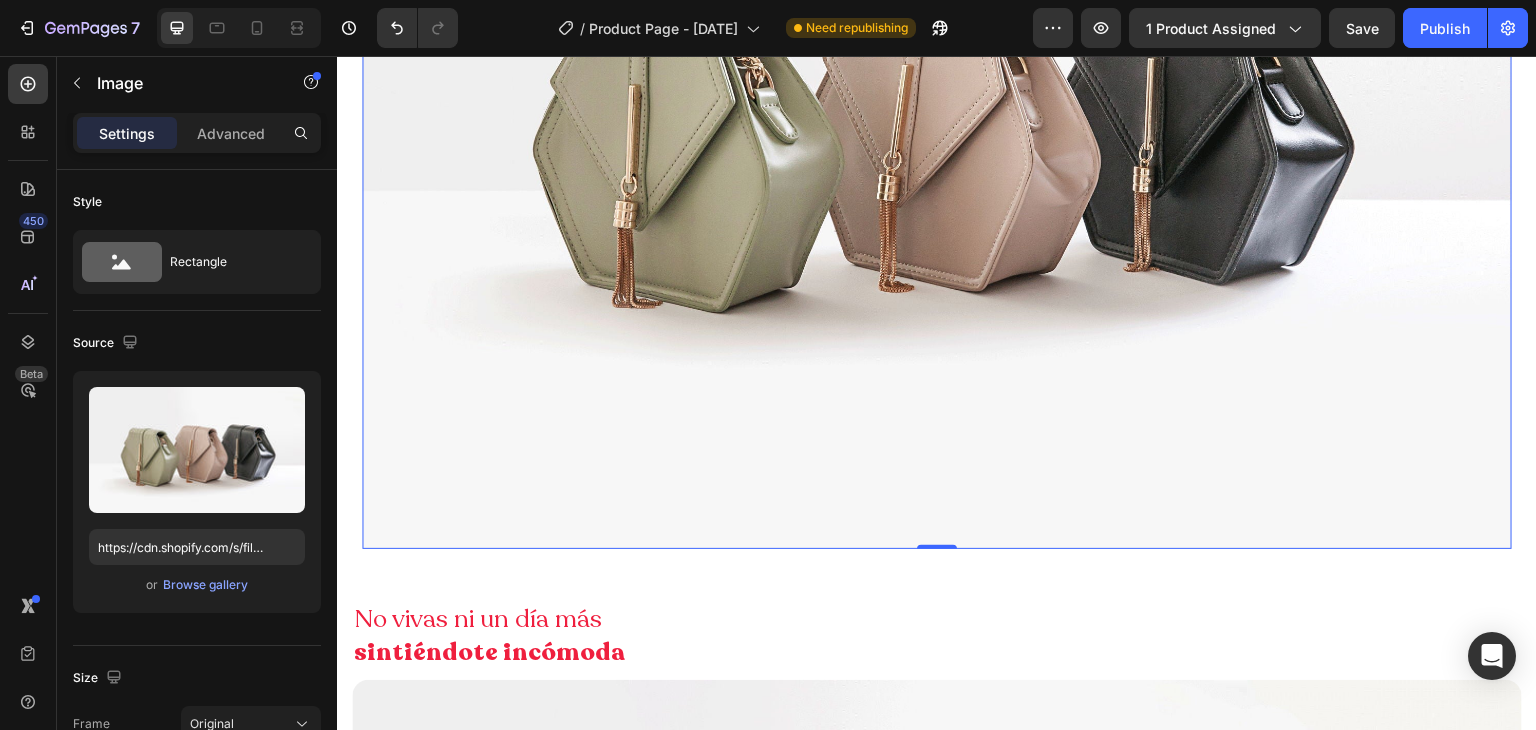 click at bounding box center (937, 118) 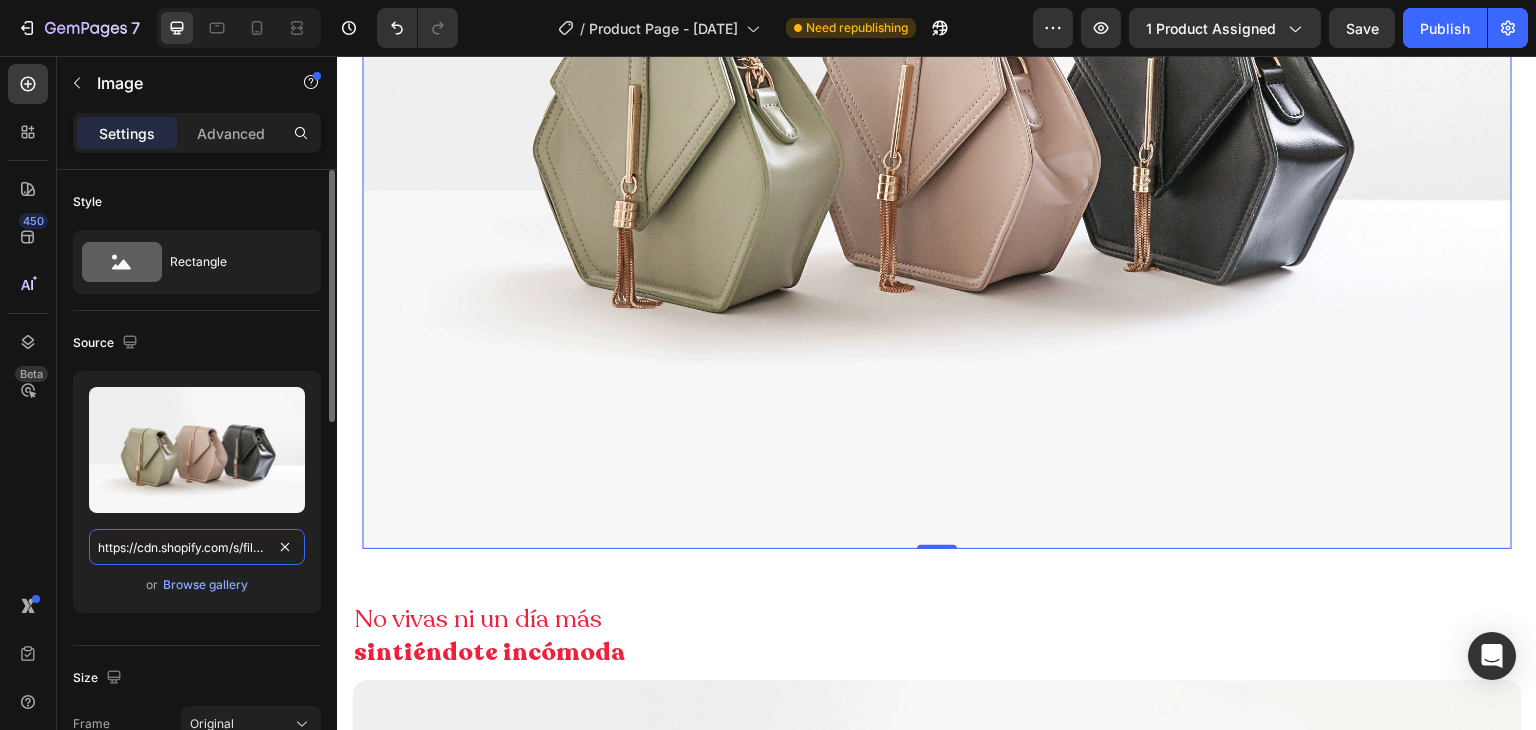 click on "https://cdn.shopify.com/s/files/1/2005/9307/files/image_demo.jpg" at bounding box center [197, 547] 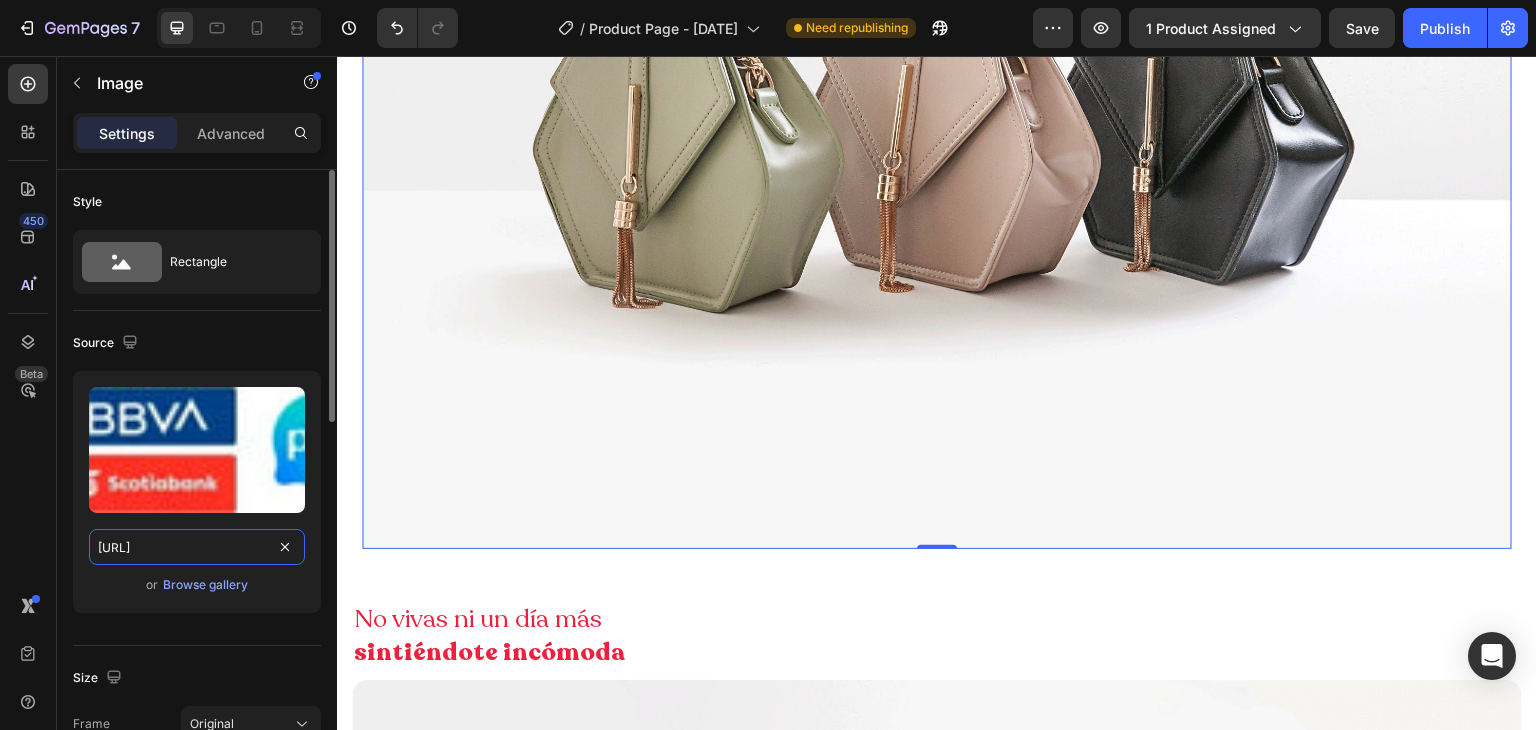 scroll, scrollTop: 0, scrollLeft: 314, axis: horizontal 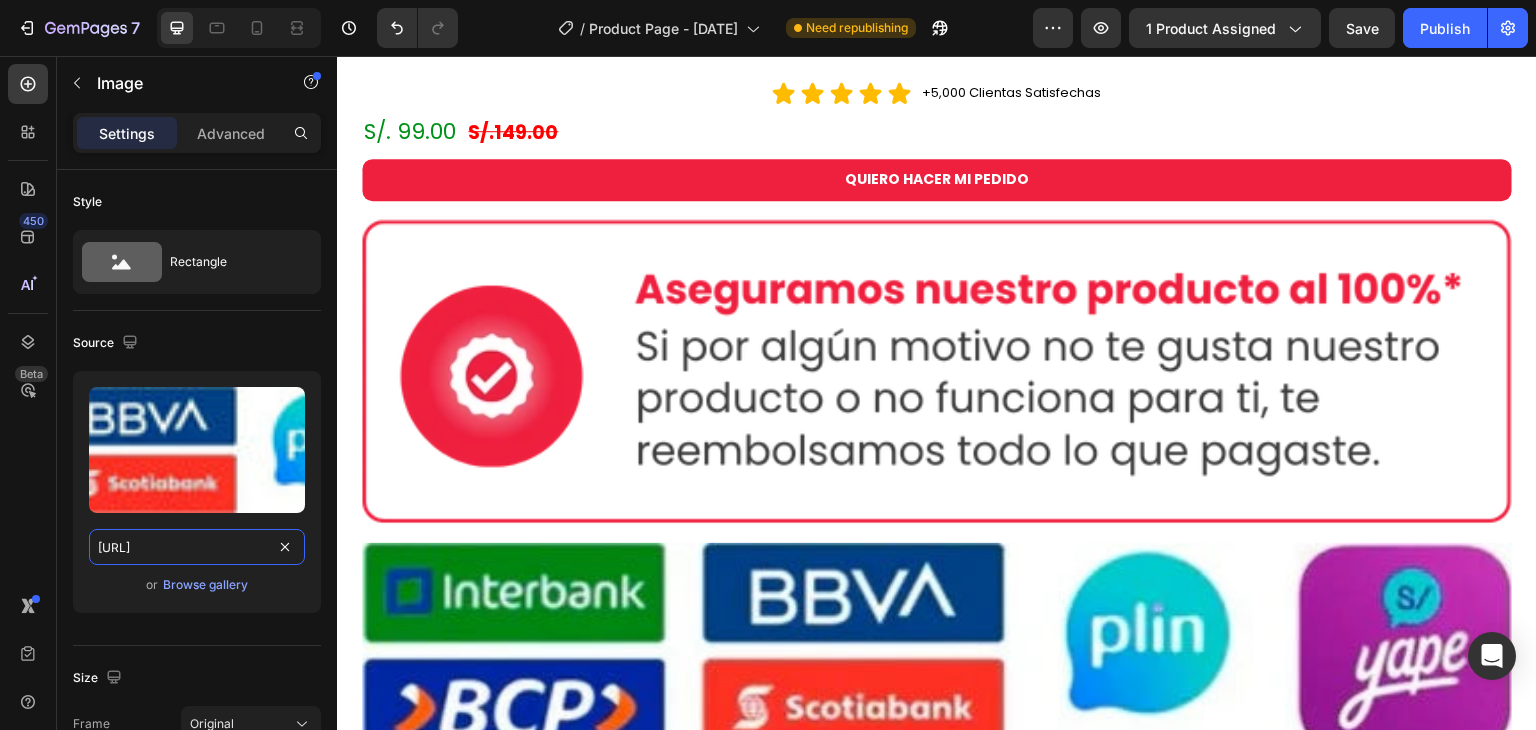 type on "https://cdn.shopify.com/s/files/1/0620/9001/8910/files/Bancos.webp?v=1754025340" 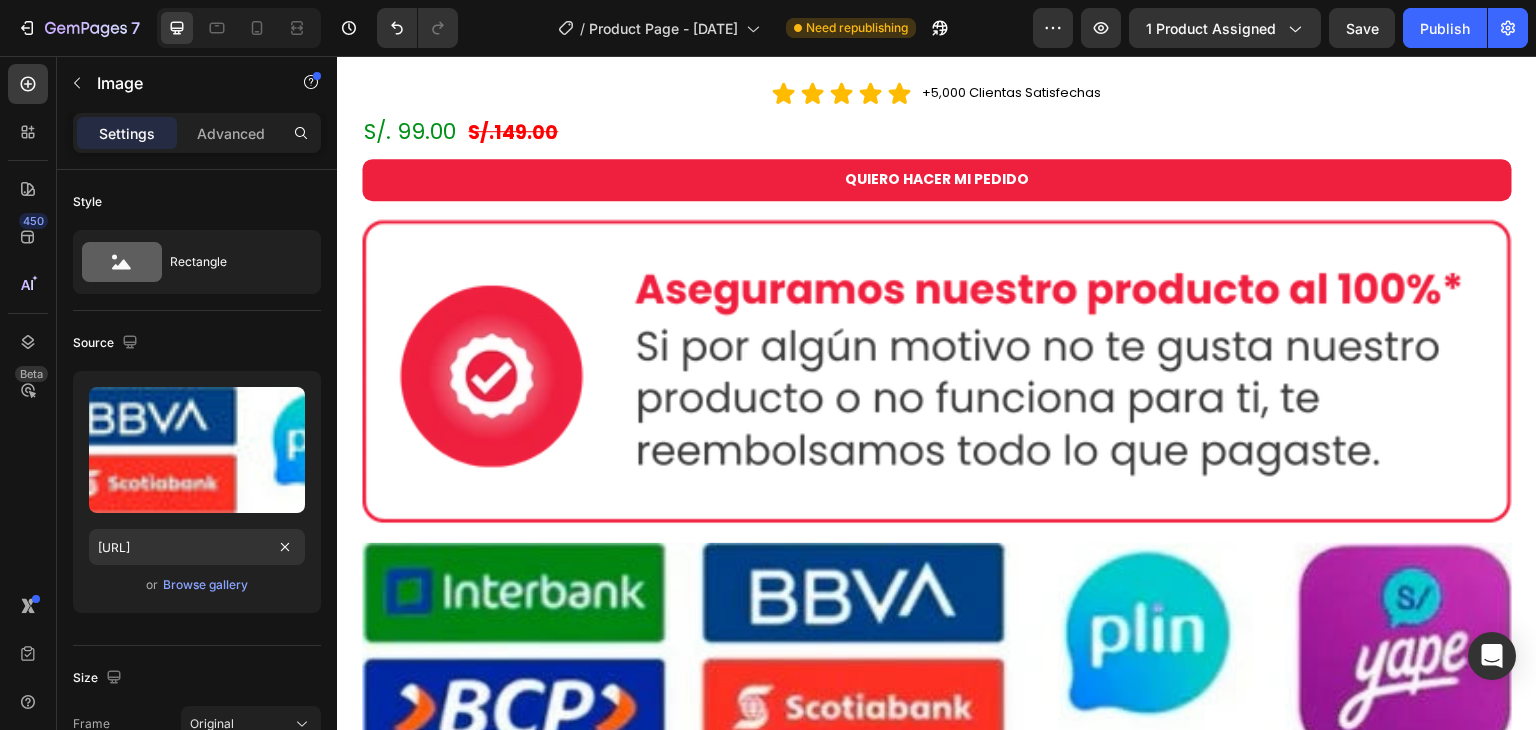 scroll, scrollTop: 0, scrollLeft: 0, axis: both 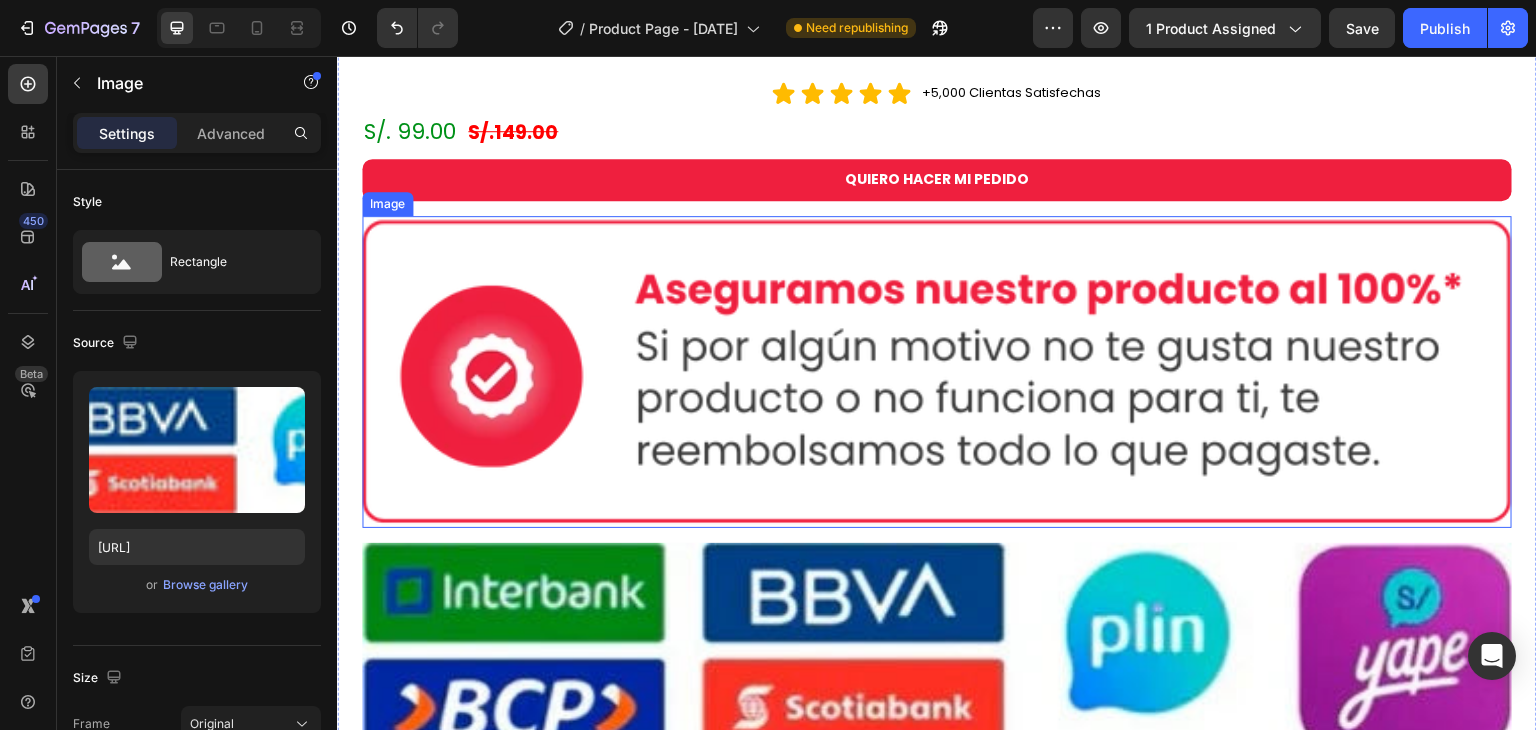 click at bounding box center [937, 372] 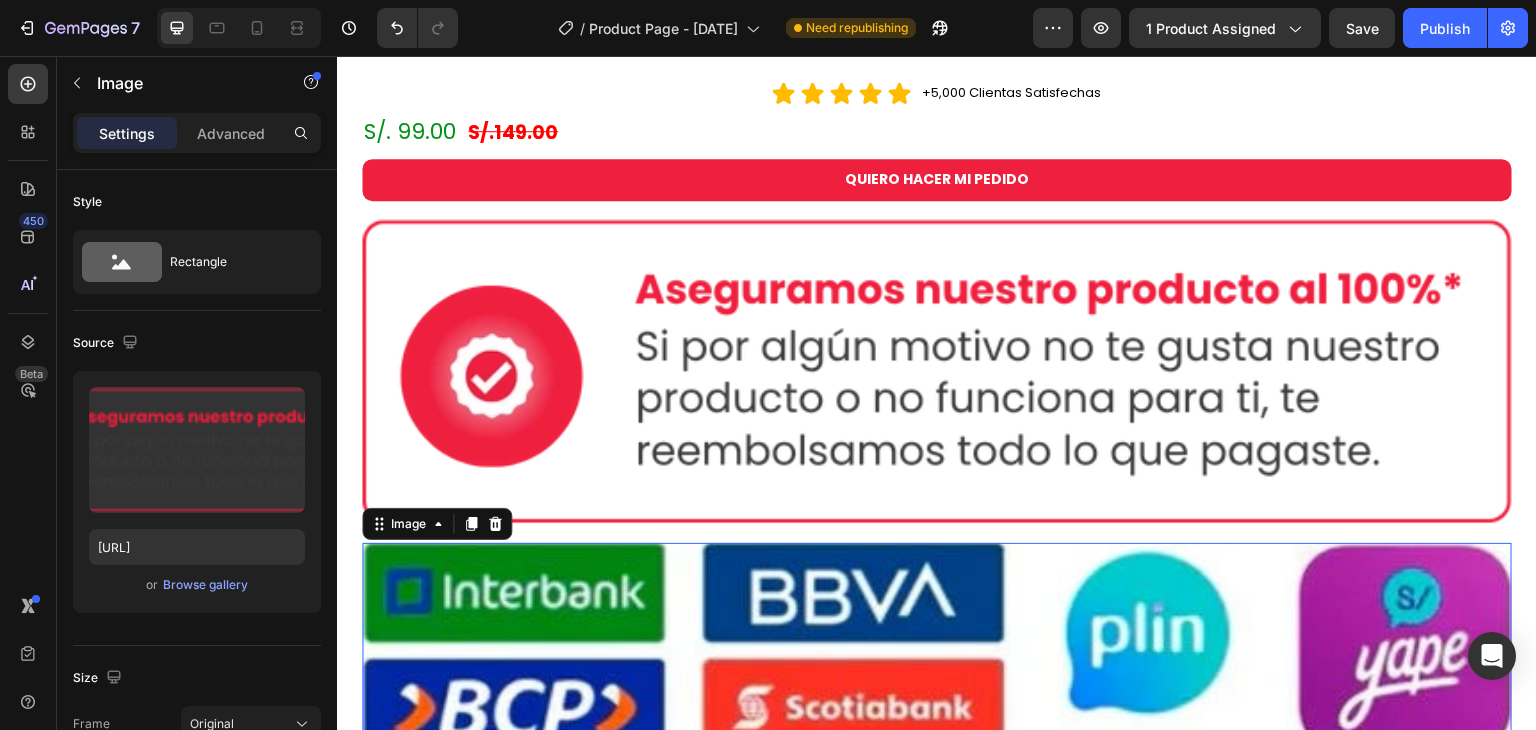 click at bounding box center (937, 651) 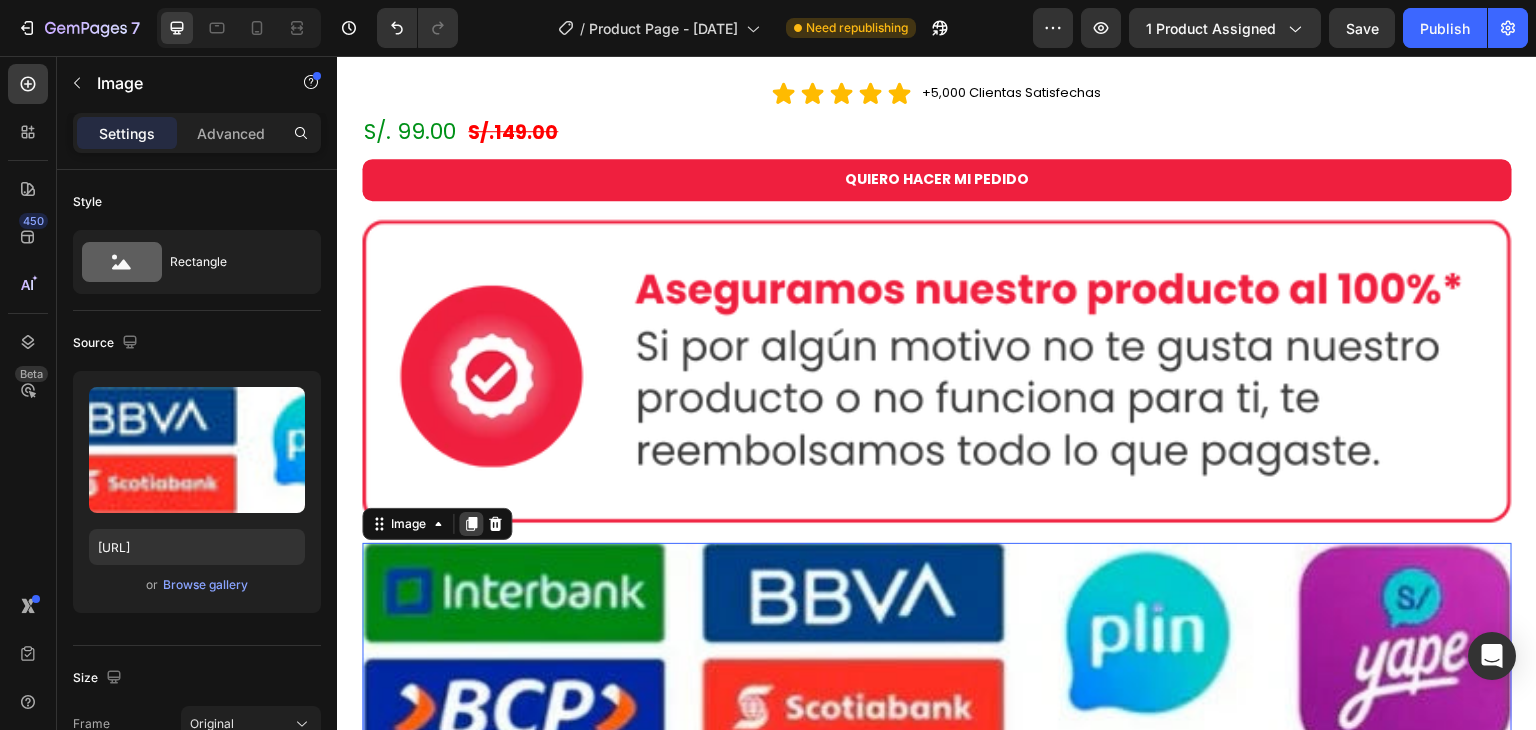 click 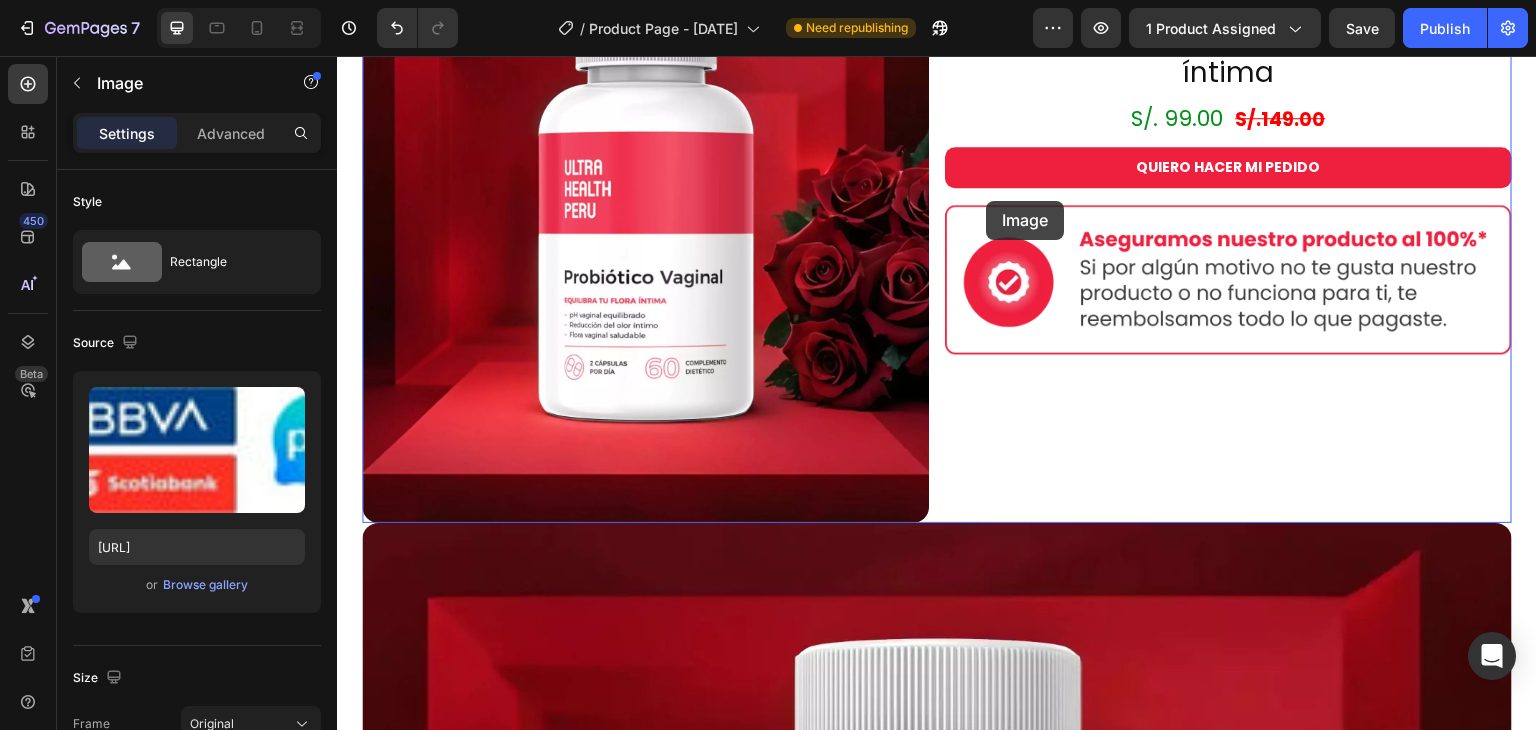 scroll, scrollTop: 1032, scrollLeft: 0, axis: vertical 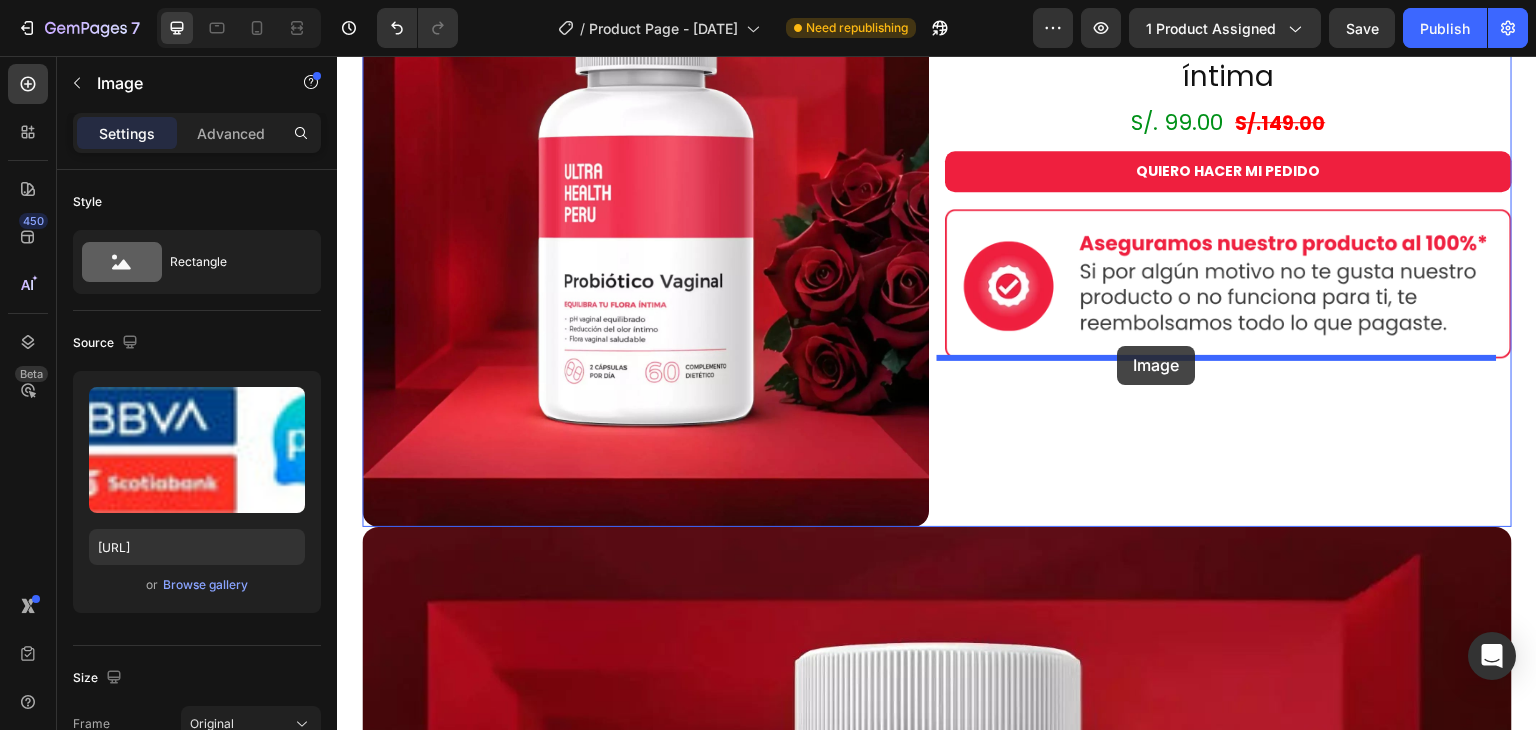 drag, startPoint x: 412, startPoint y: 113, endPoint x: 1118, endPoint y: 346, distance: 743.4548 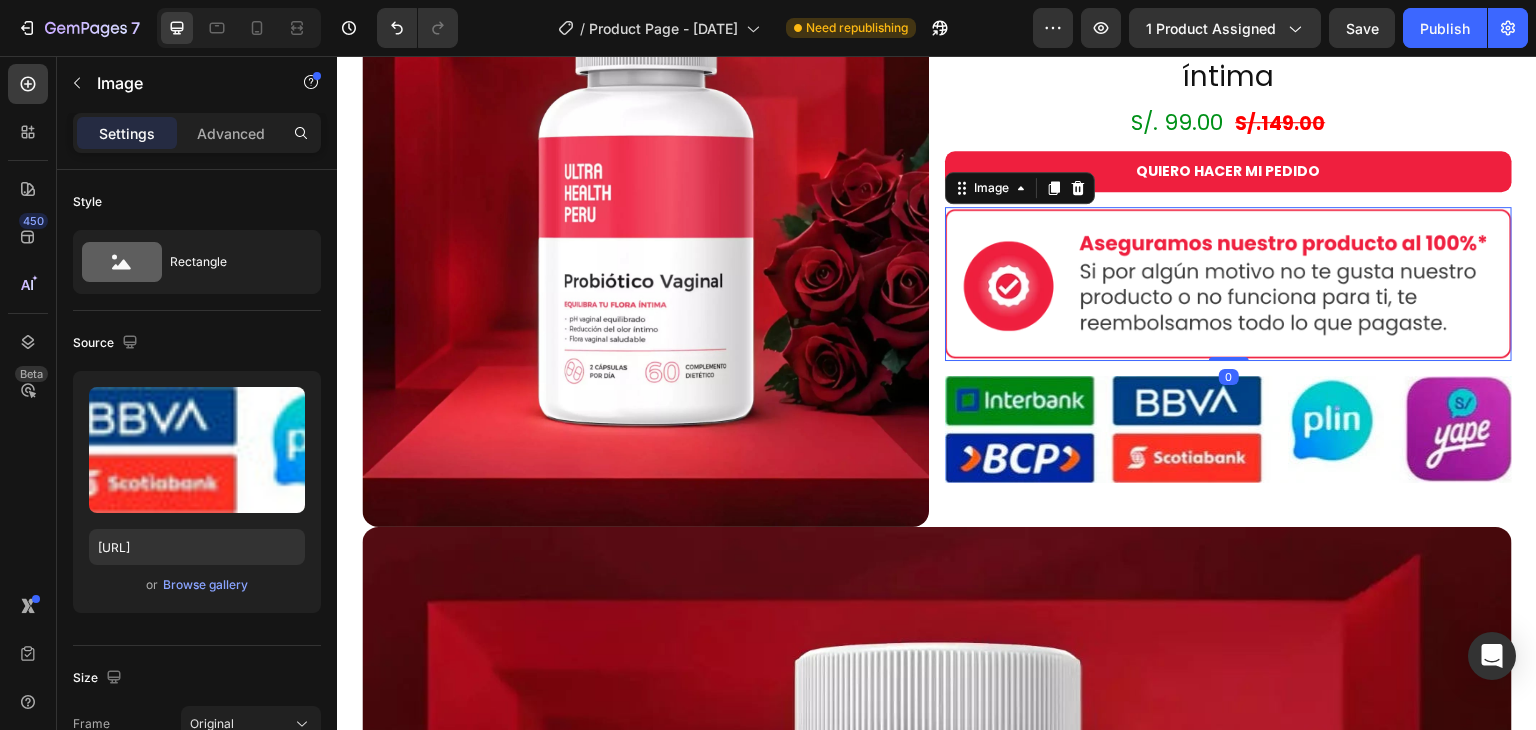 click at bounding box center (1228, 284) 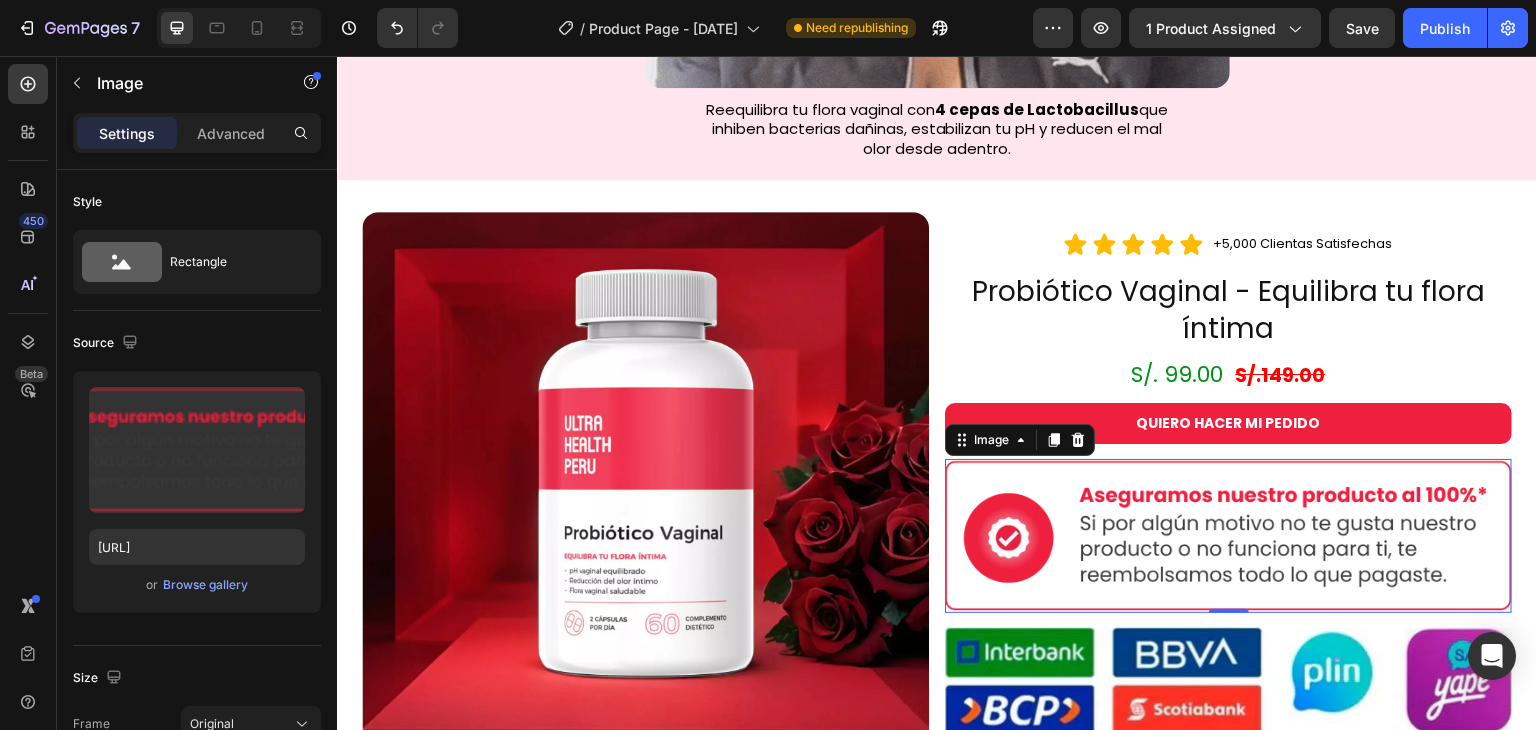 scroll, scrollTop: 1280, scrollLeft: 0, axis: vertical 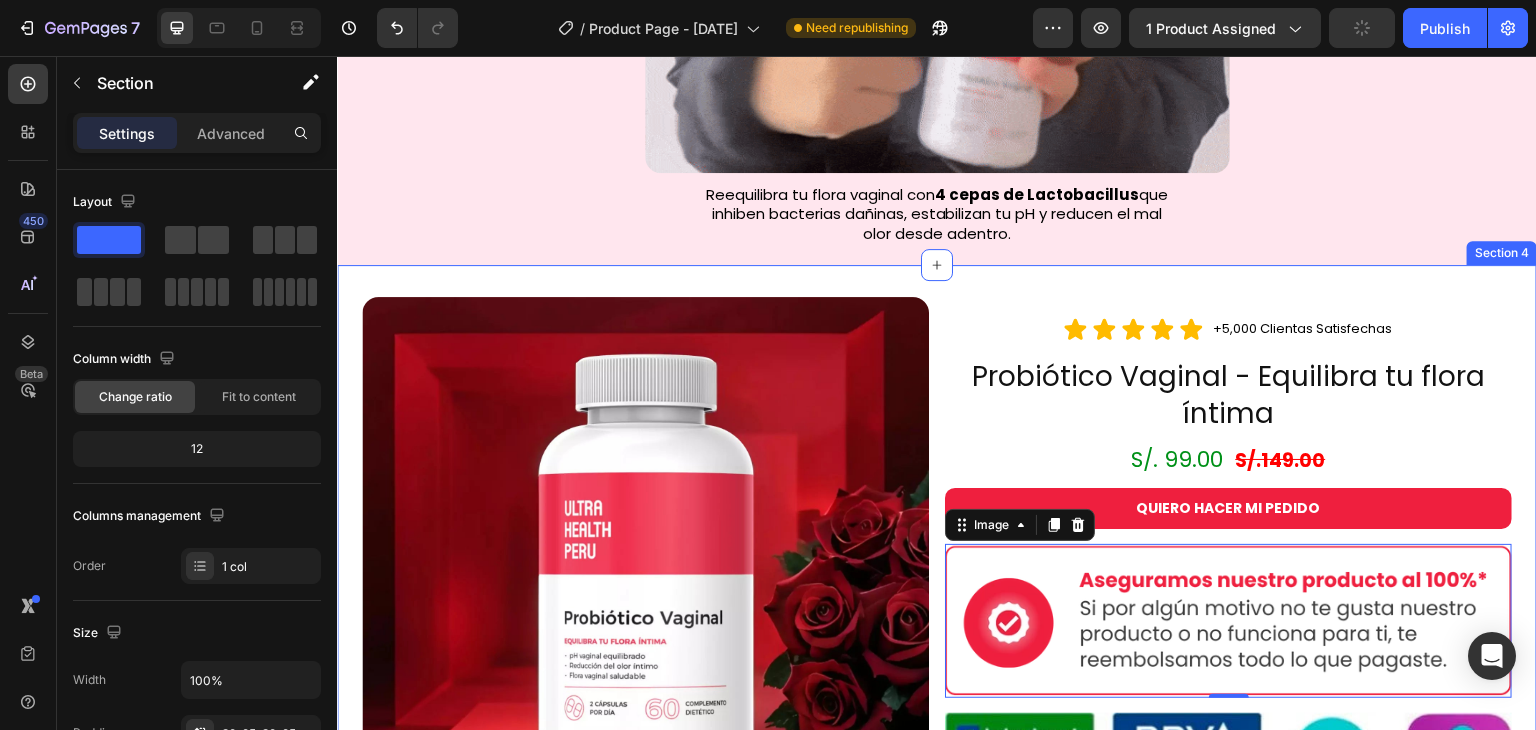 click on "Image Icon Icon Icon Icon Icon Icon List +5,000 Clientas Satisfechas Heading Row Probiótico Vaginal - Equilibra tu flora íntima Heading S/. 99.00    S/.149.00 Heading QUIERO HACER MI PEDIDO Button Image   0 Image Row Image Probiótico Vaginal - Equilibra tu flora íntima Heading Icon Icon Icon Icon Icon Icon List +5,000 Clientas Satisfechas Heading Row Row S/. 99.00    S/.149.00 Heading QUIERO HACER MI PEDIDO Button Image Image Section 4" at bounding box center (937, 1532) 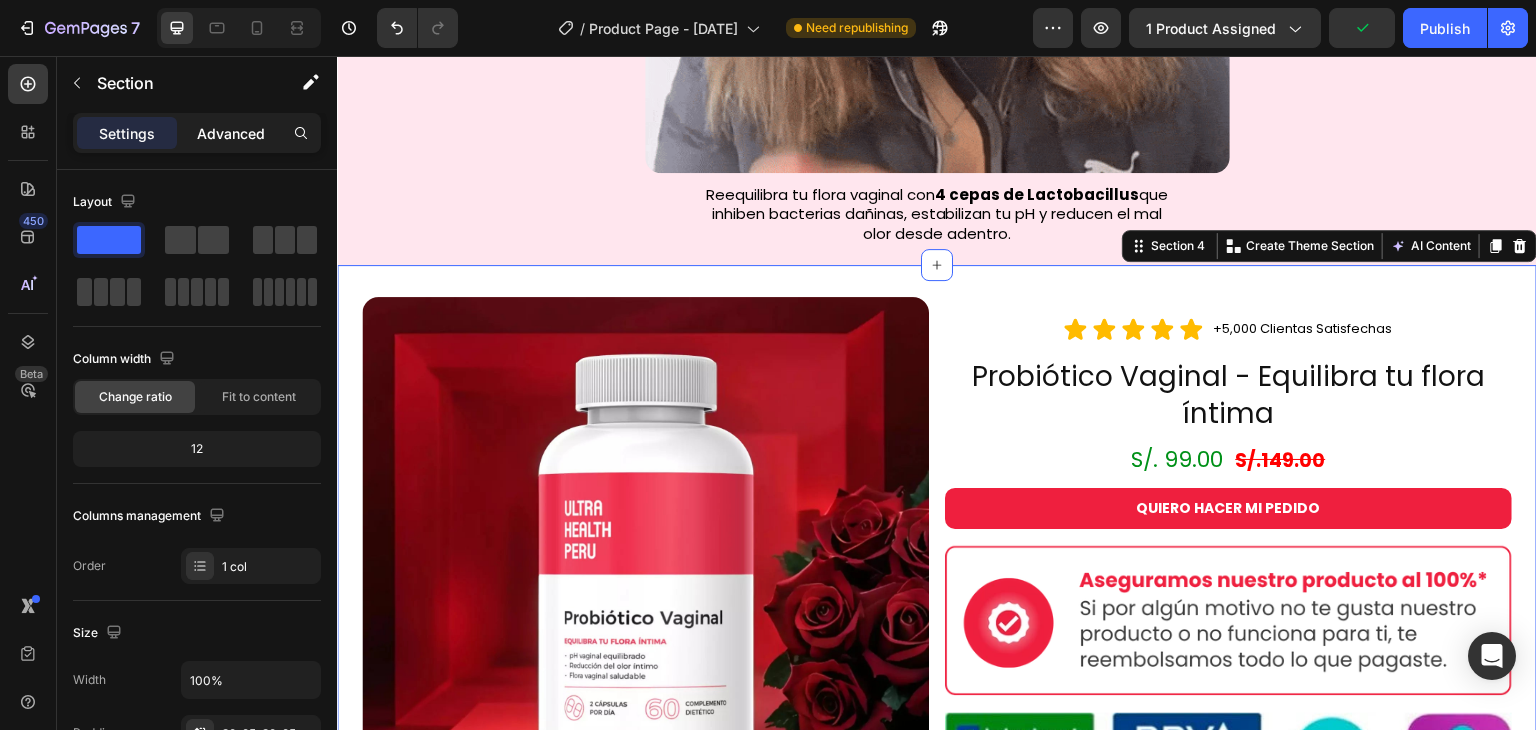 click on "Advanced" at bounding box center [231, 133] 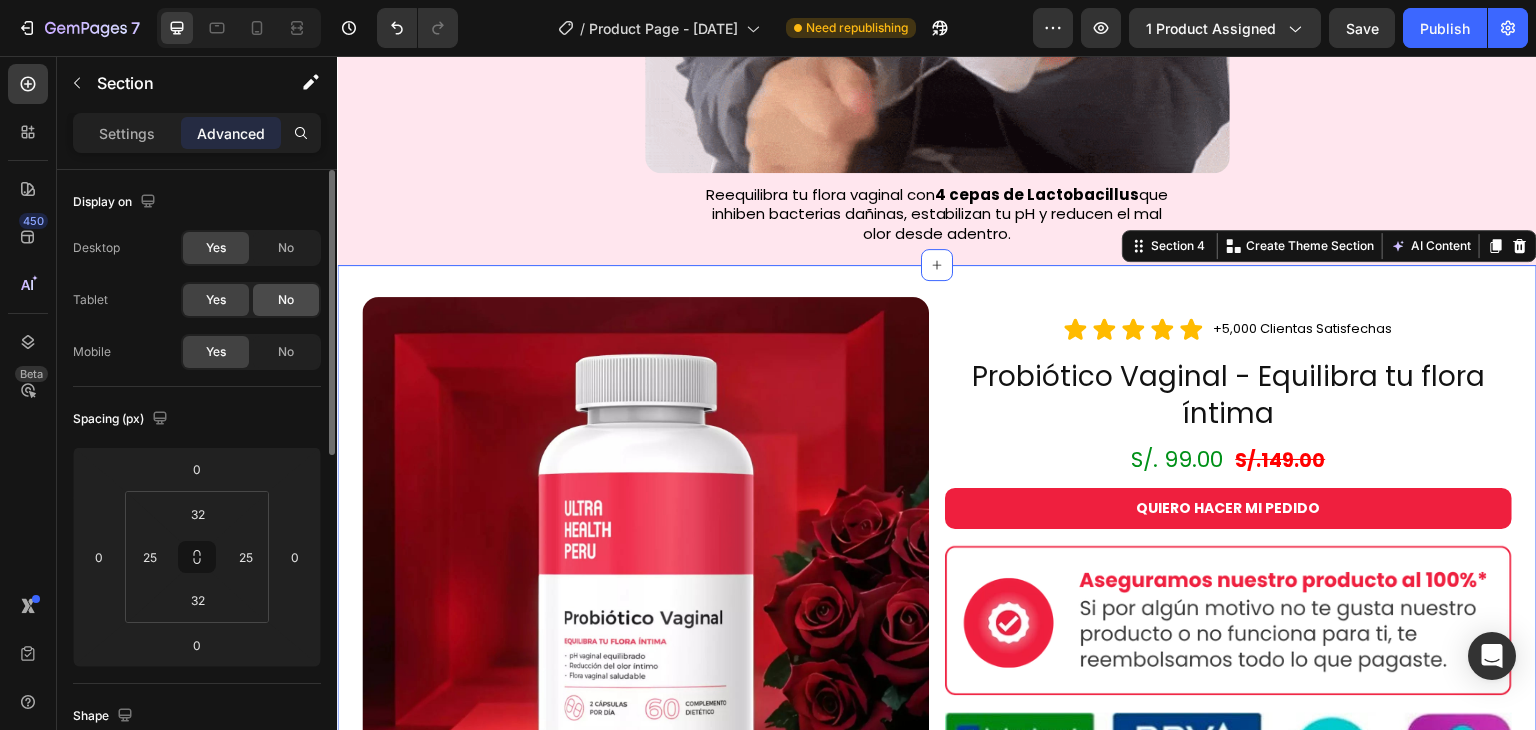 click on "No" 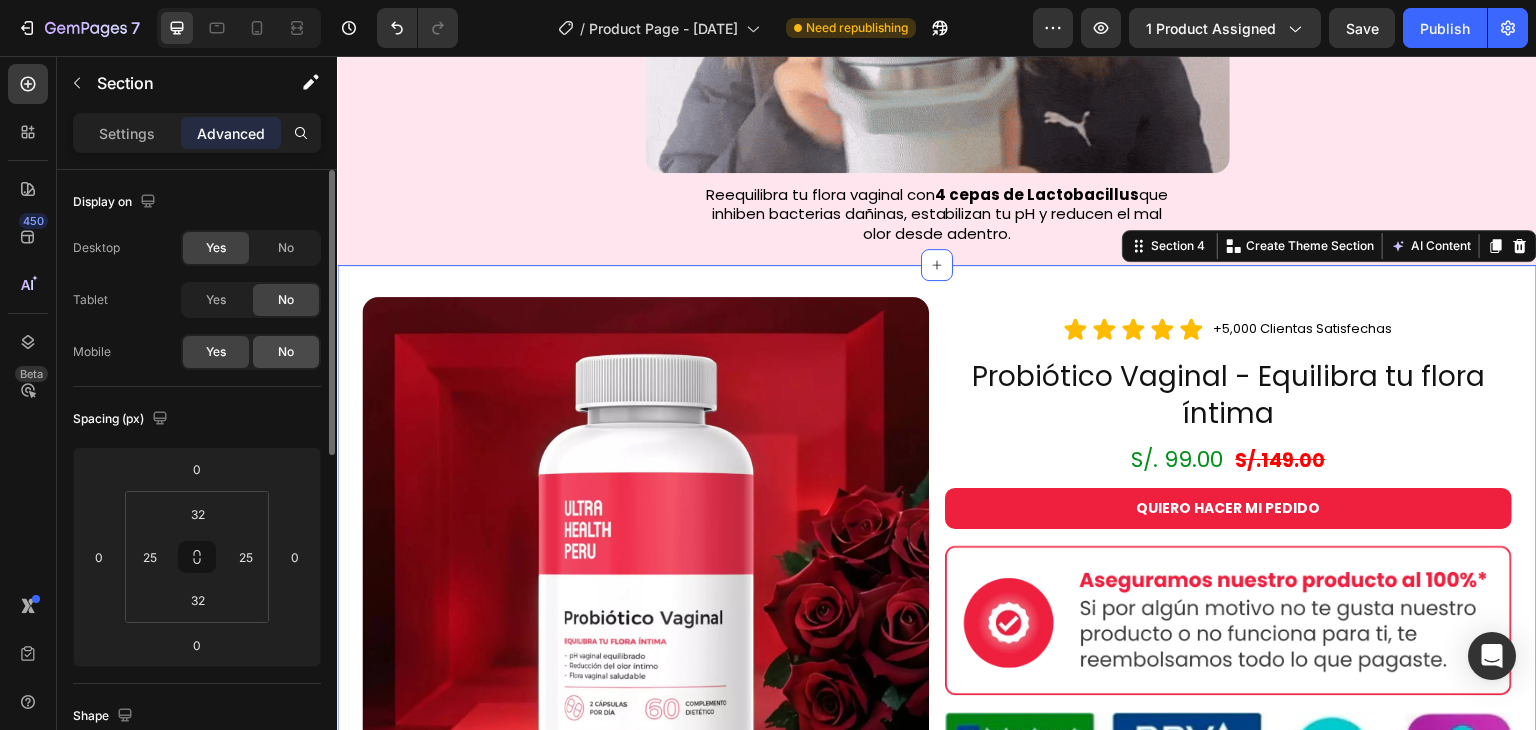 click on "No" 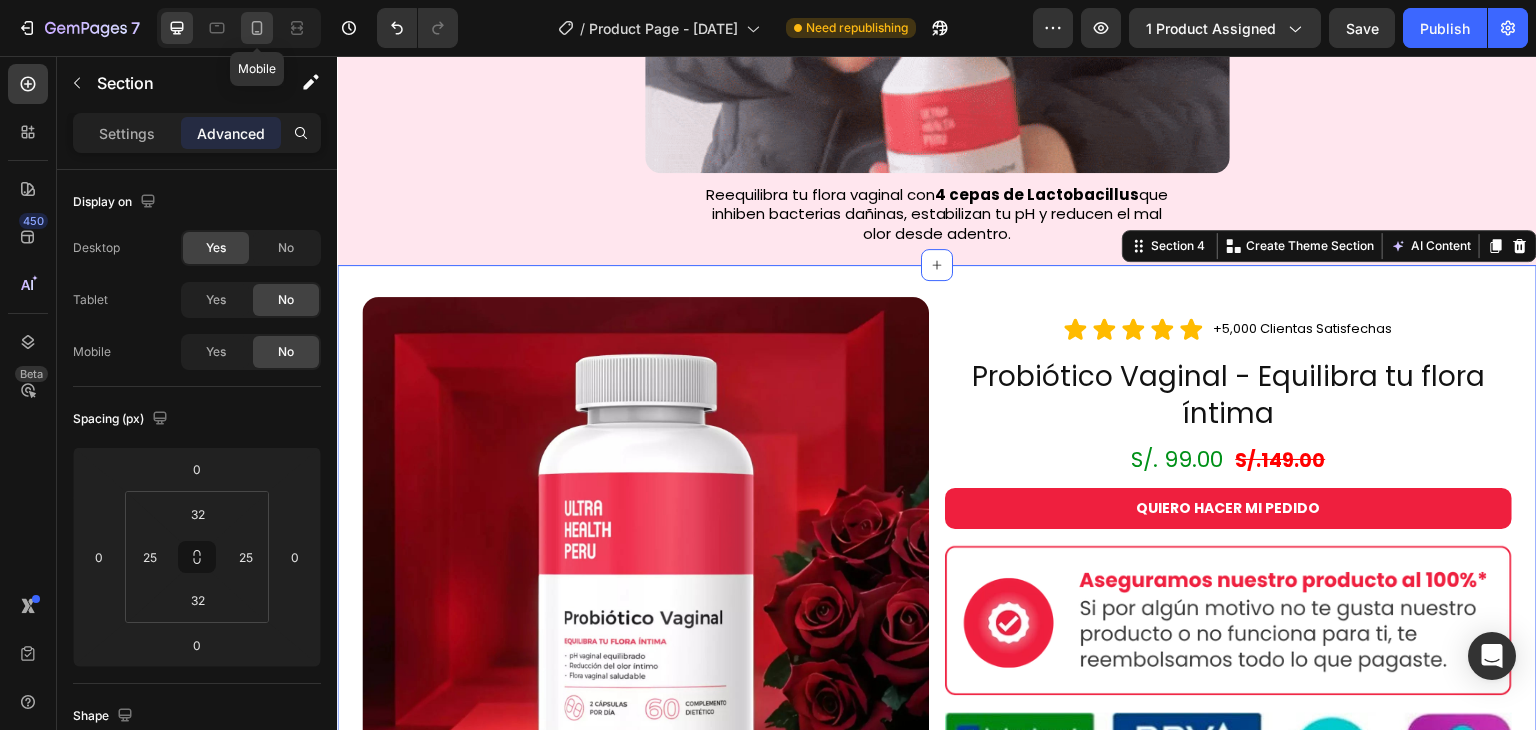 click 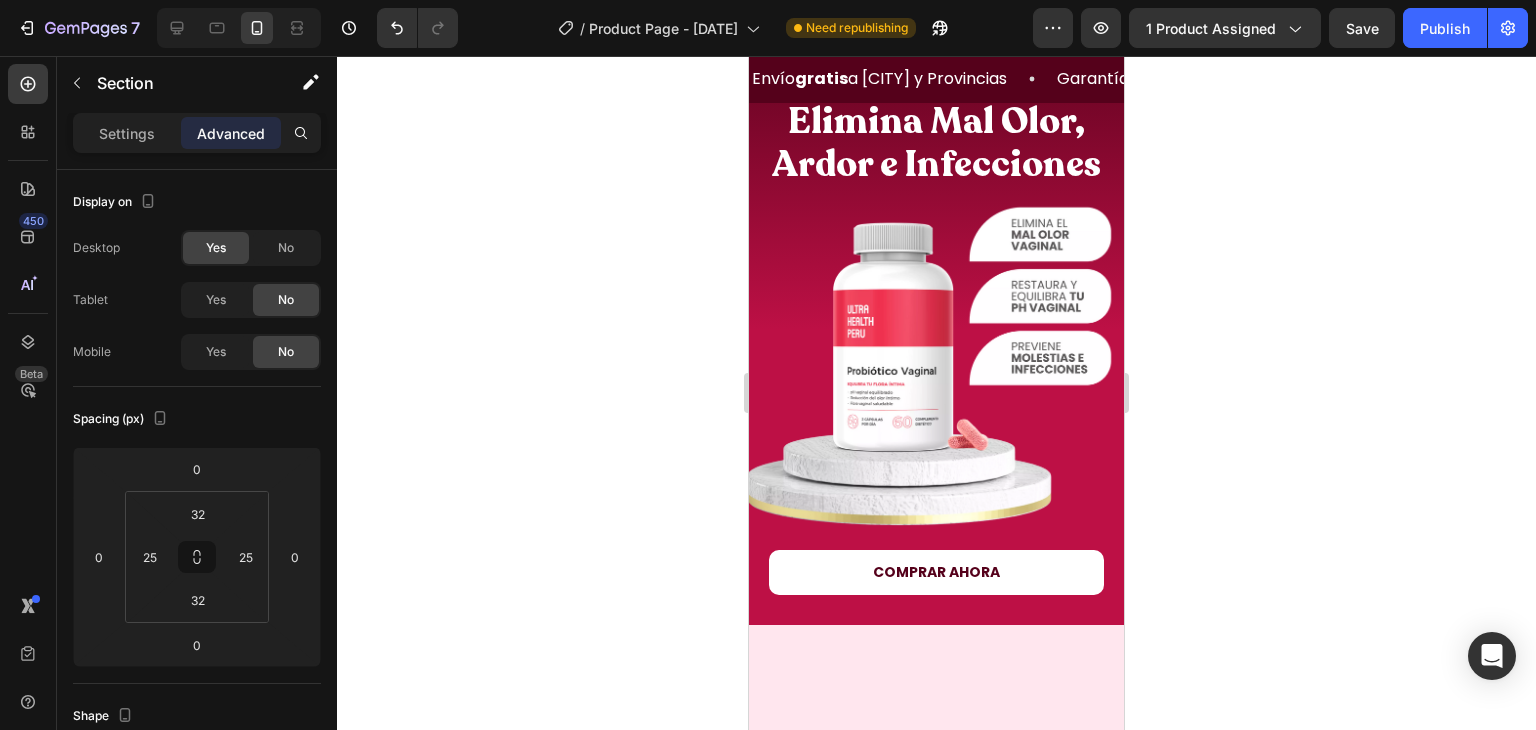 scroll, scrollTop: 0, scrollLeft: 0, axis: both 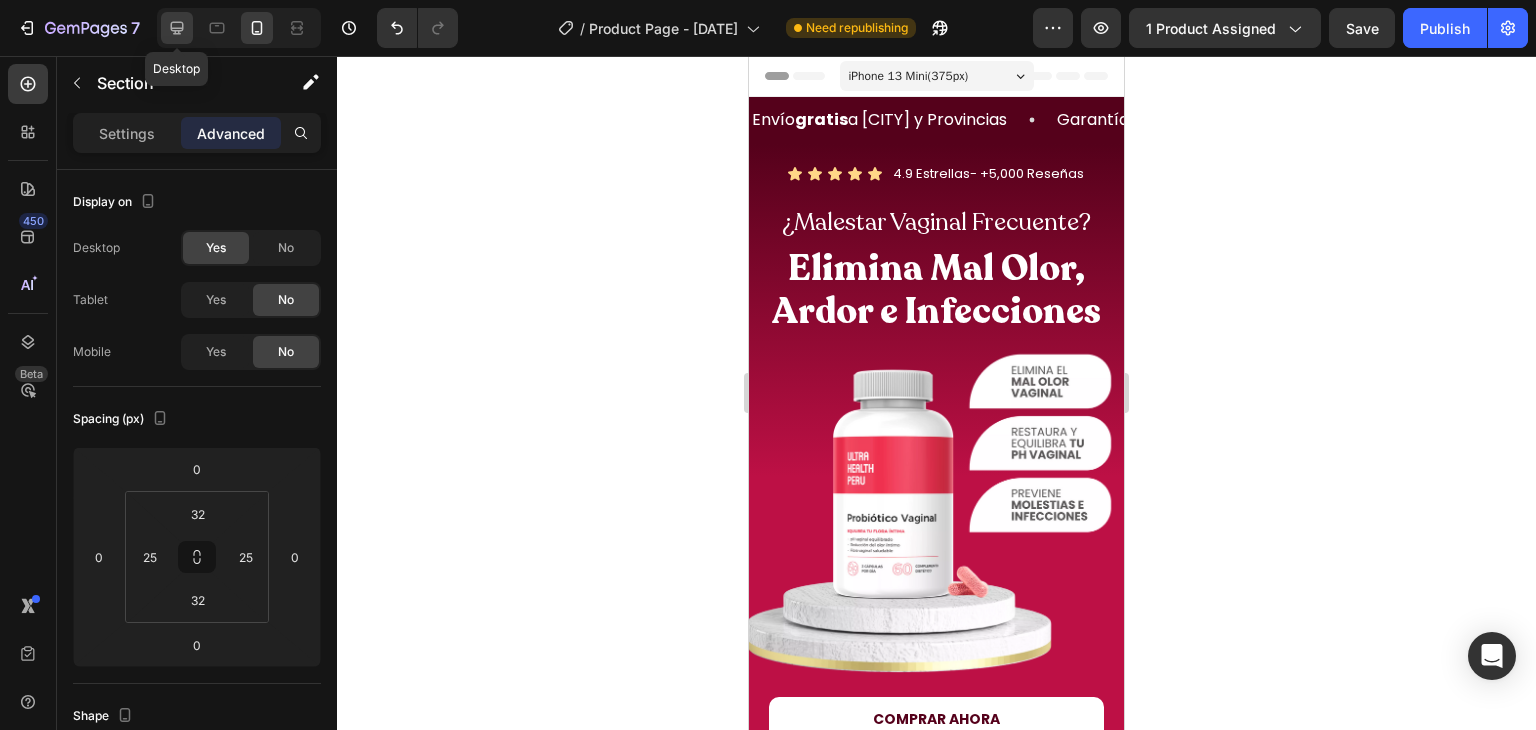 click 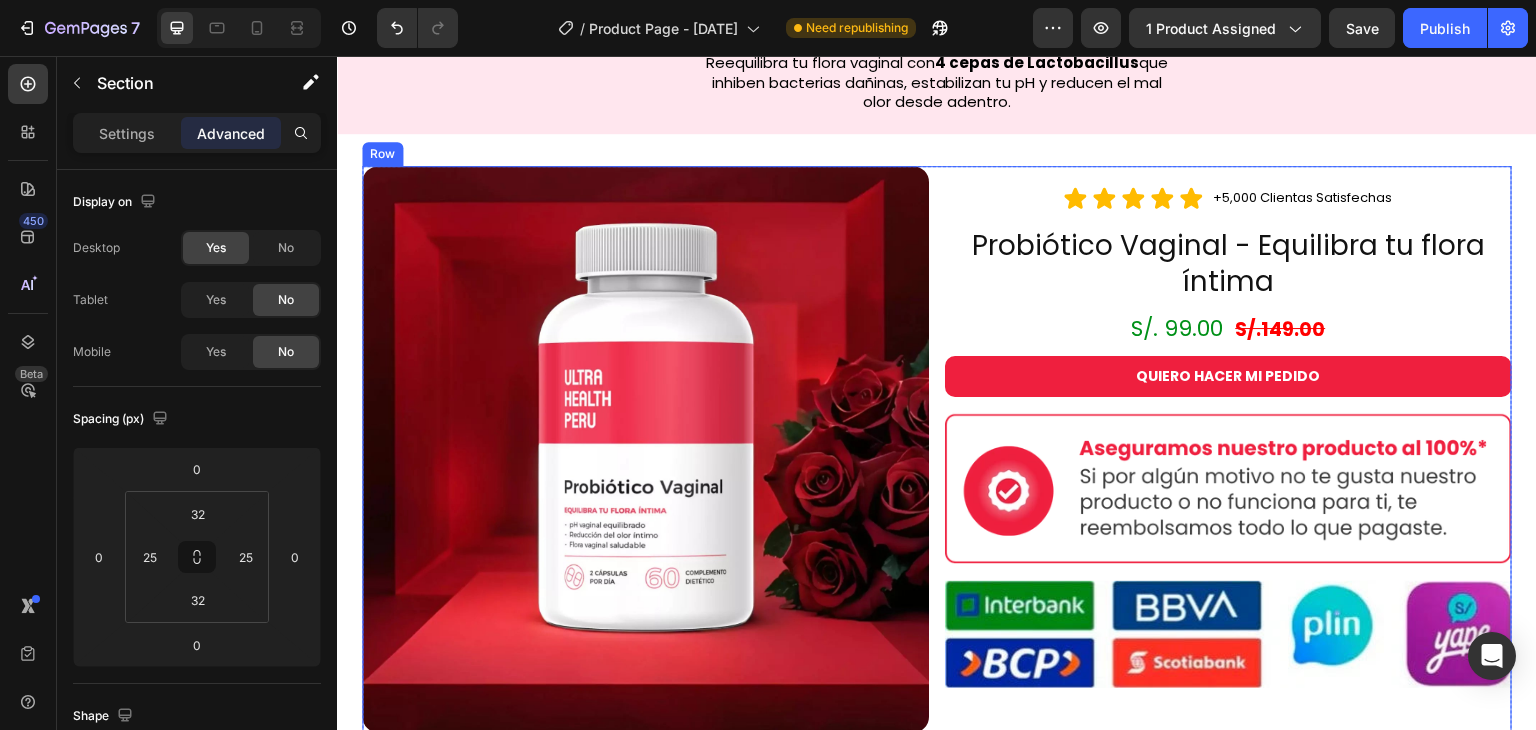 scroll, scrollTop: 1301, scrollLeft: 0, axis: vertical 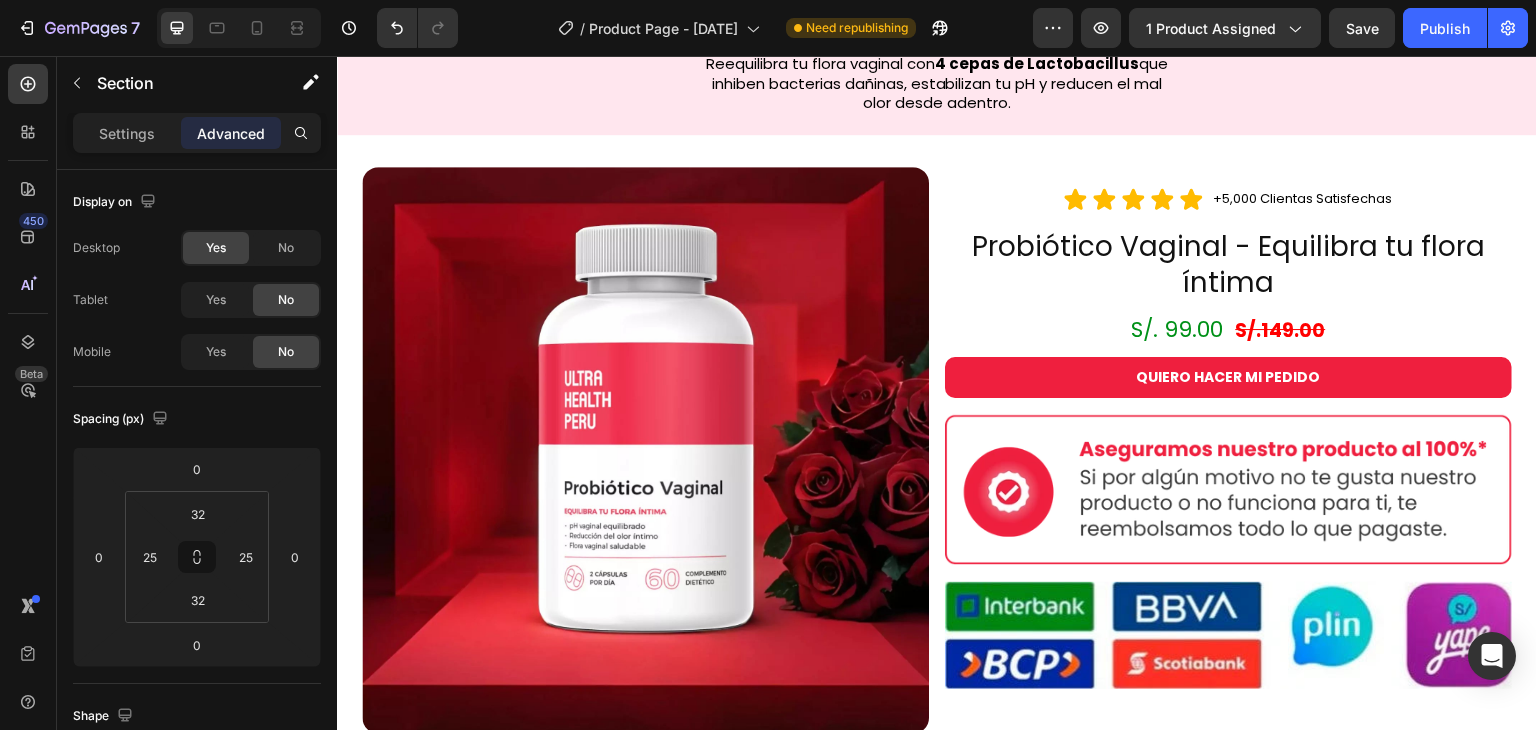 click on "Image Icon Icon Icon Icon Icon Icon List +5,000 Clientas Satisfechas Heading Row Probiótico Vaginal - Equilibra tu flora íntima Heading S/. 99.00    S/.149.00 Heading QUIERO HACER MI PEDIDO Button Image Image Row Image Probiótico Vaginal - Equilibra tu flora íntima Heading Icon Icon Icon Icon Icon Icon List +5,000 Clientas Satisfechas Heading Row Row S/. 99.00    S/.149.00 Heading QUIERO HACER MI PEDIDO Button Image Image Section 4" at bounding box center [937, 1402] 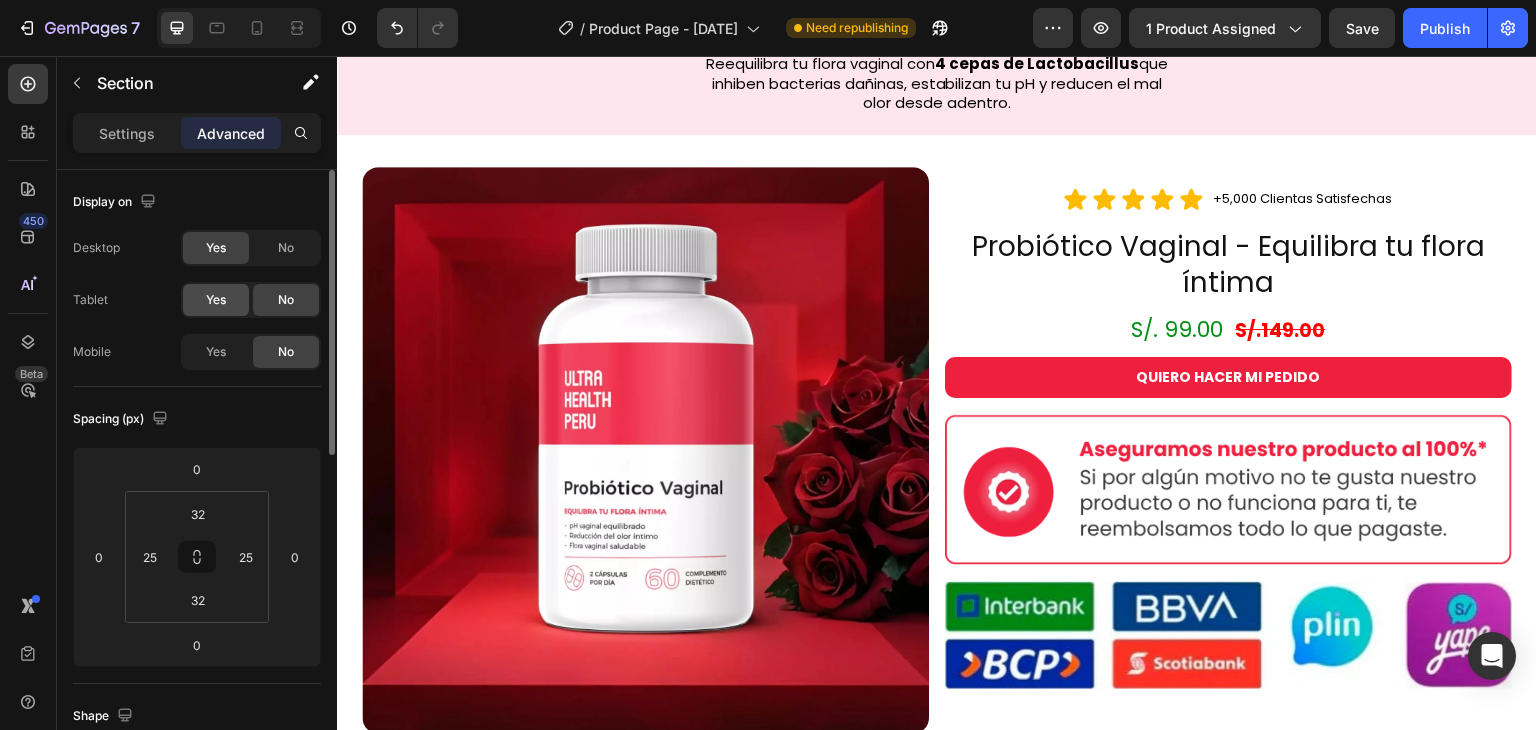 click on "Yes" 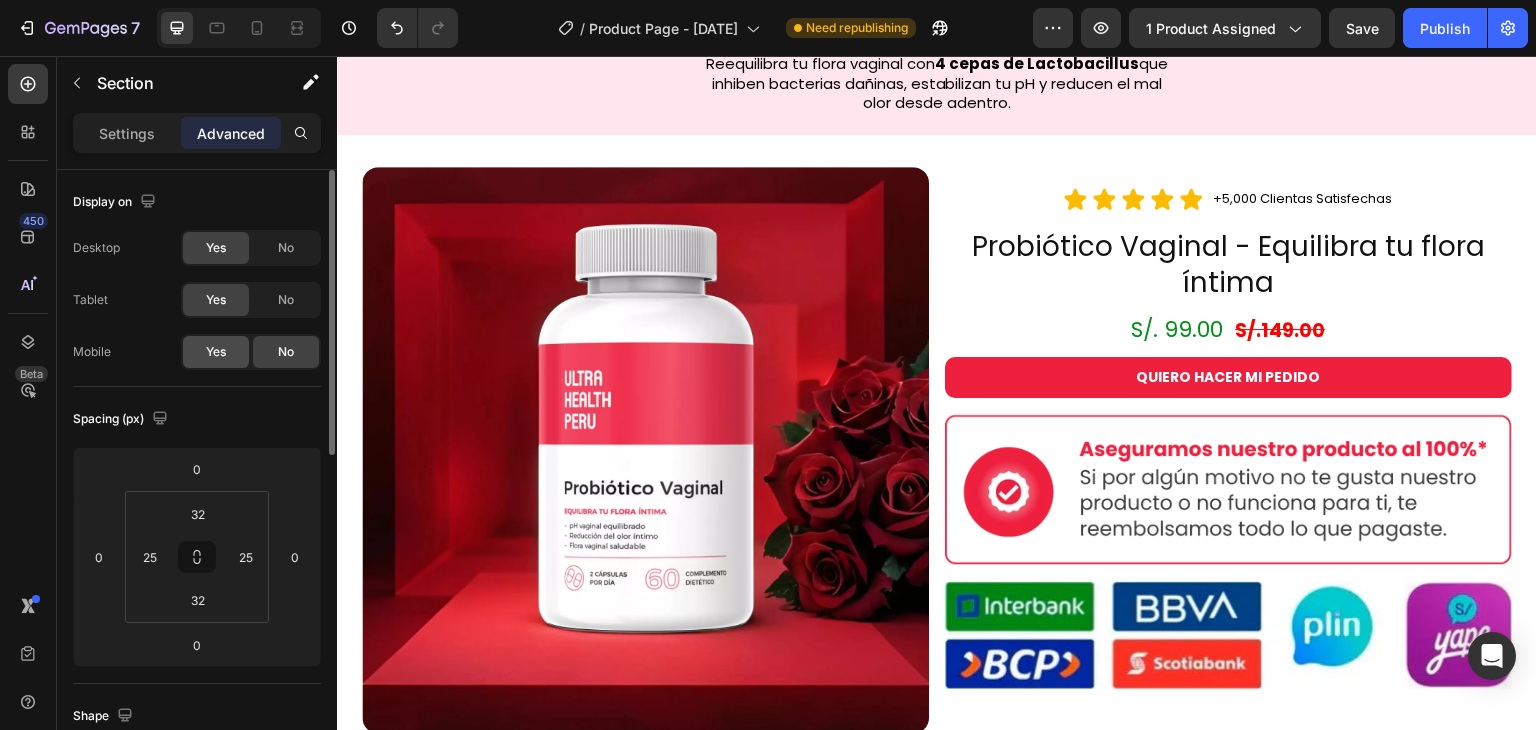 click on "Yes" 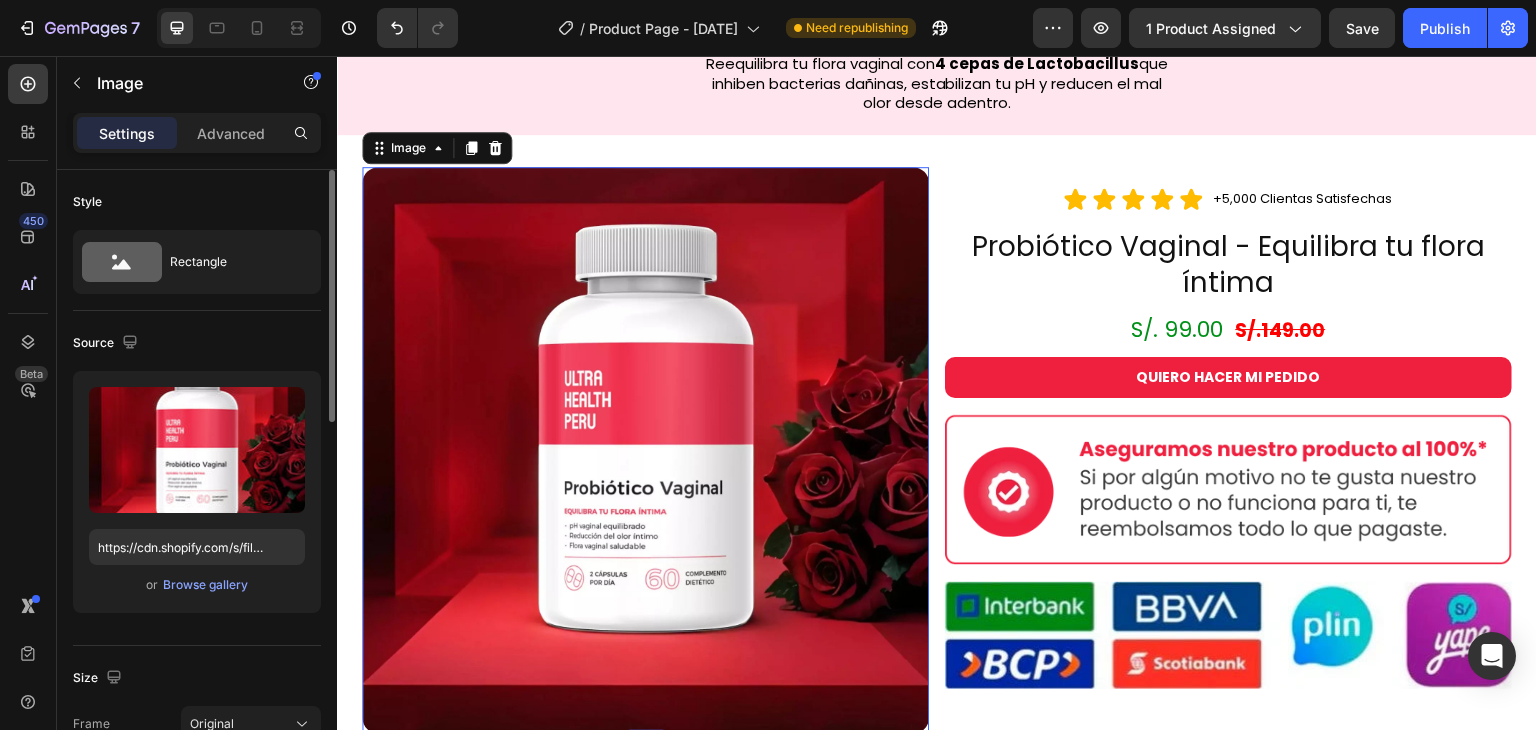 click at bounding box center [645, 450] 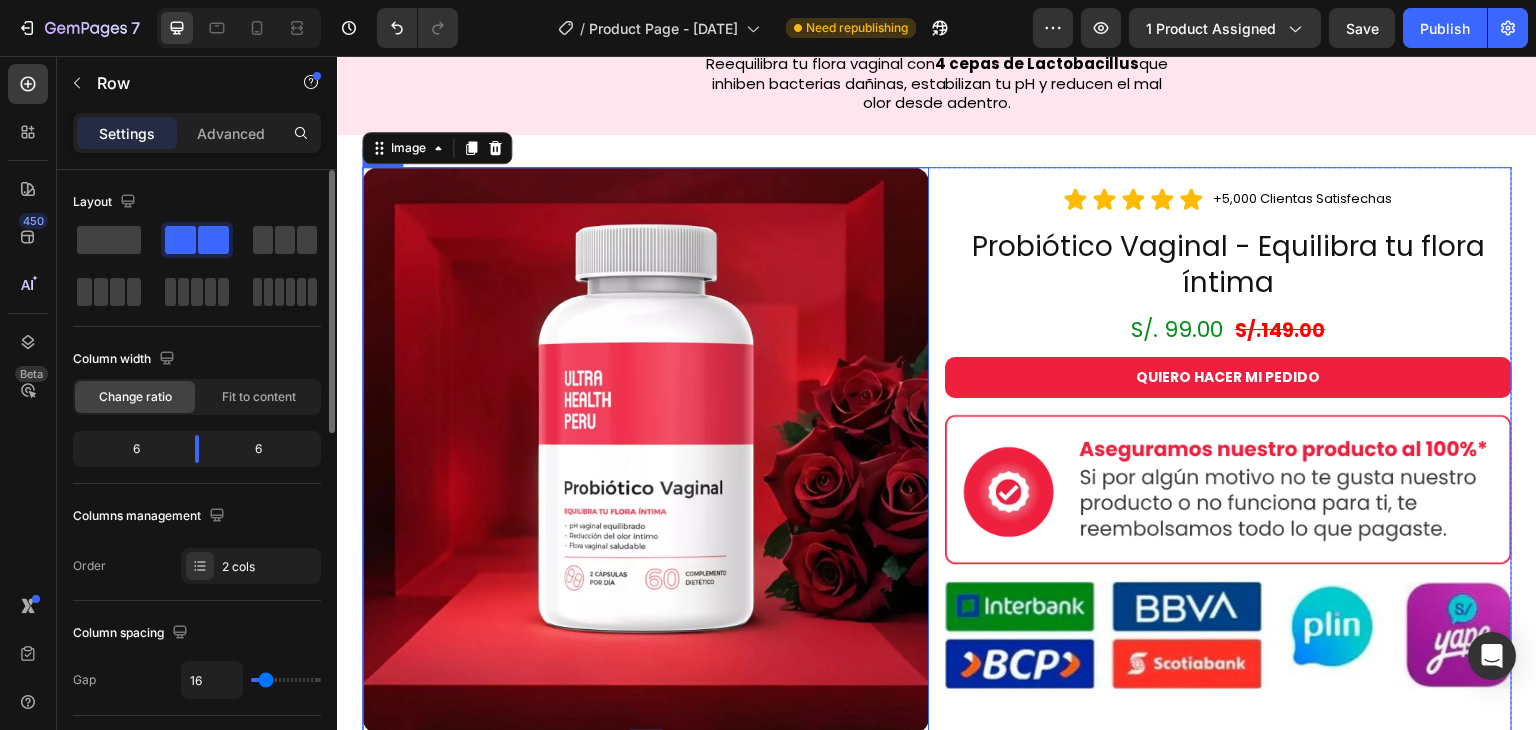 click on "Image   0 Icon Icon Icon Icon Icon Icon List +5,000 Clientas Satisfechas Heading Row Probiótico Vaginal - Equilibra tu flora íntima Heading S/. 99.00    S/.149.00 Heading QUIERO HACER MI PEDIDO Button Image Image Row" at bounding box center (937, 450) 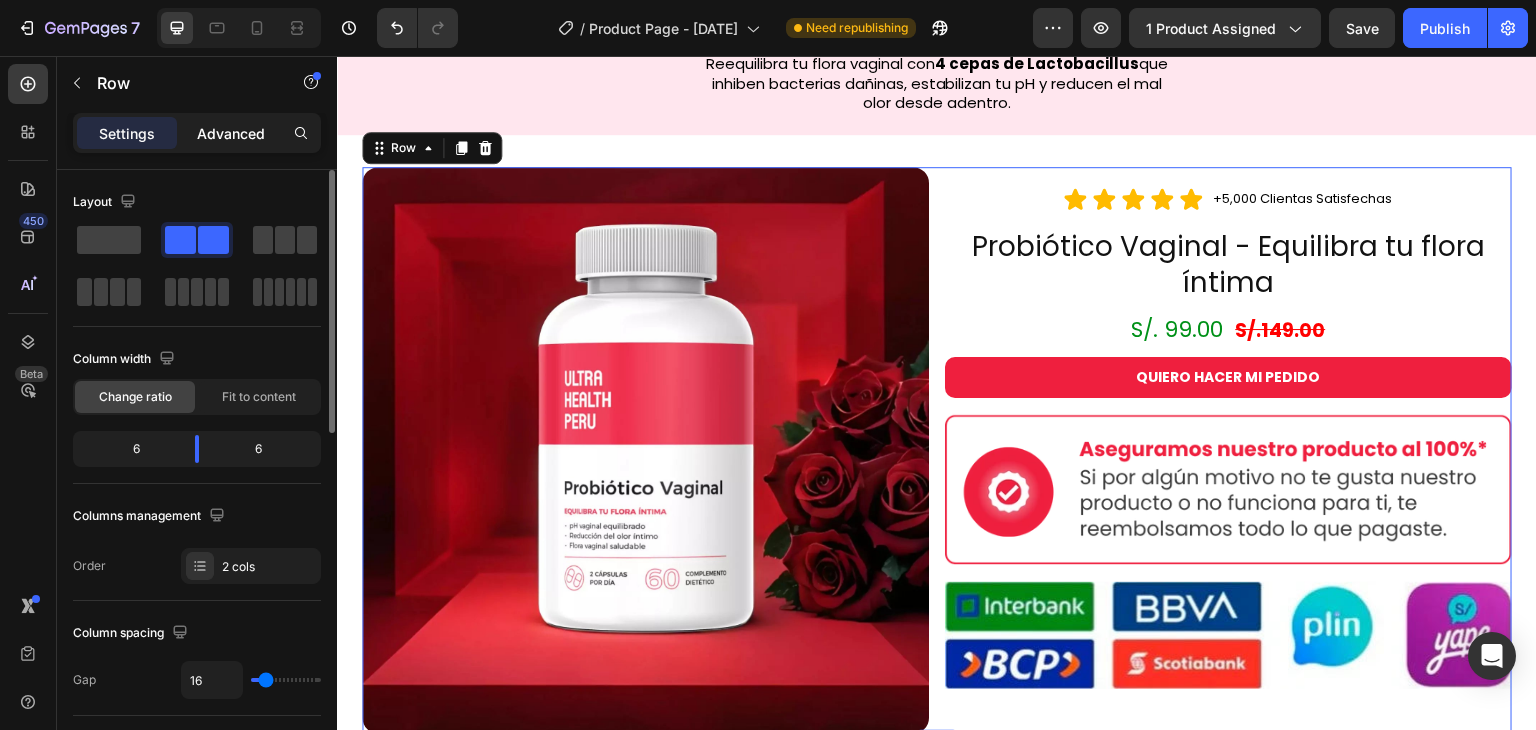 click on "Advanced" at bounding box center [231, 133] 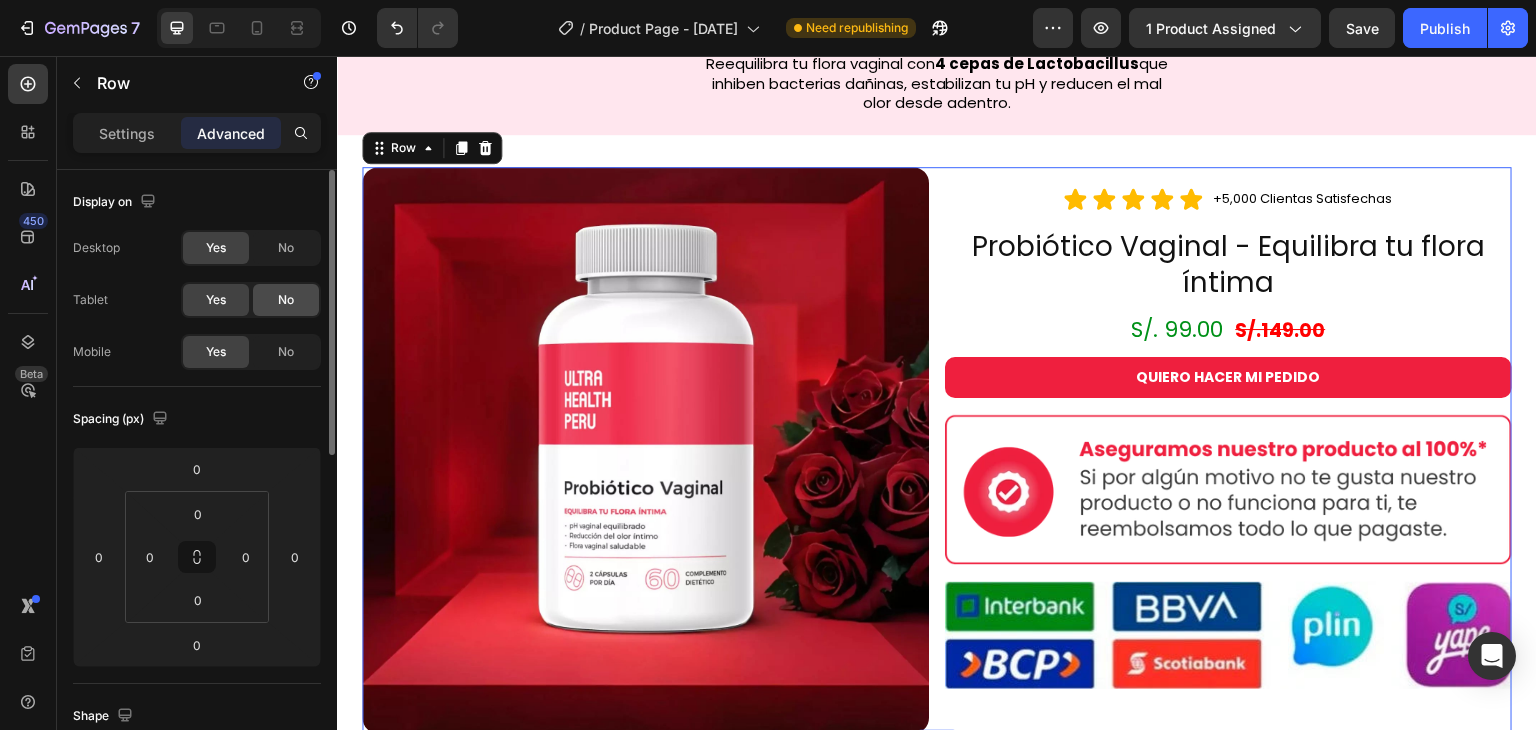 click on "No" 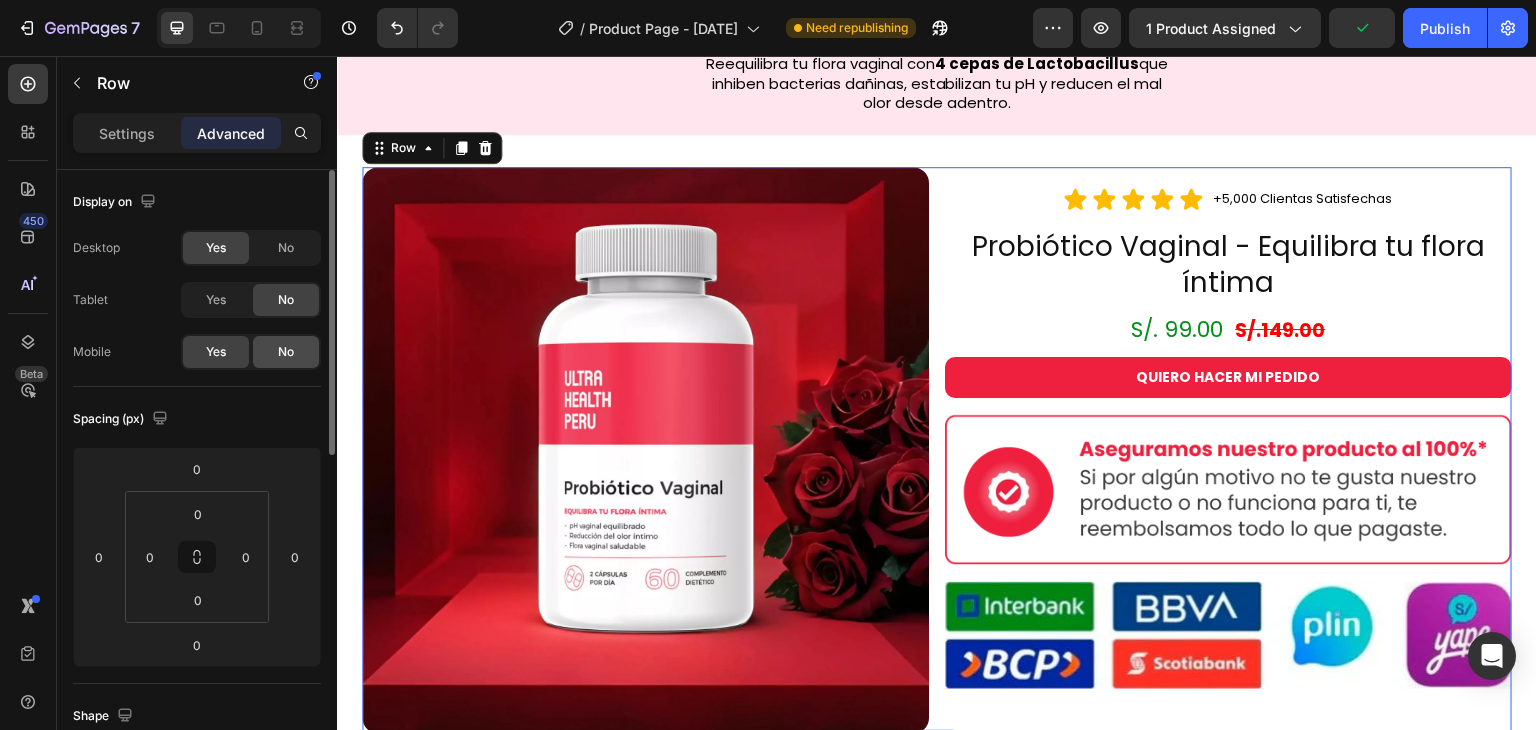 click on "No" 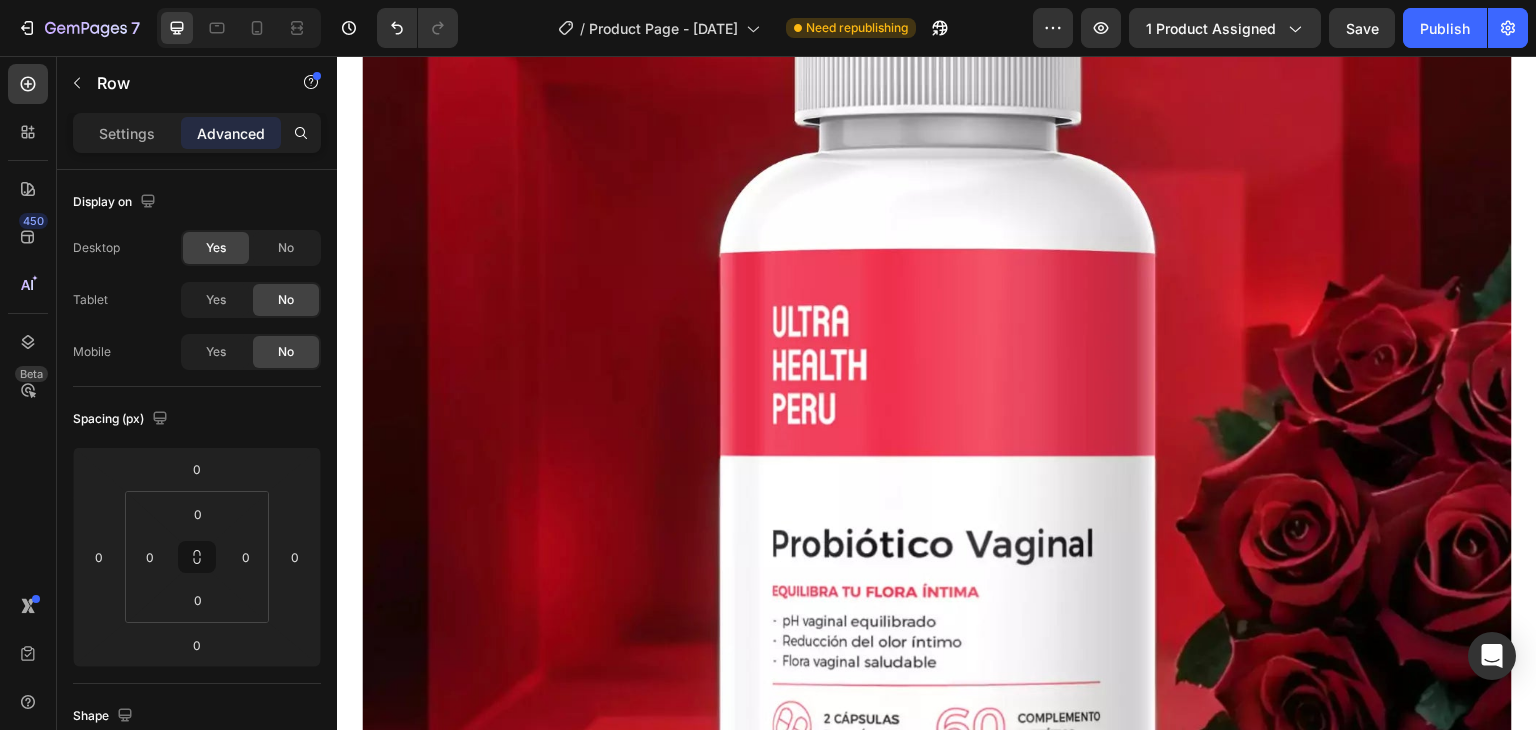 scroll, scrollTop: 2133, scrollLeft: 0, axis: vertical 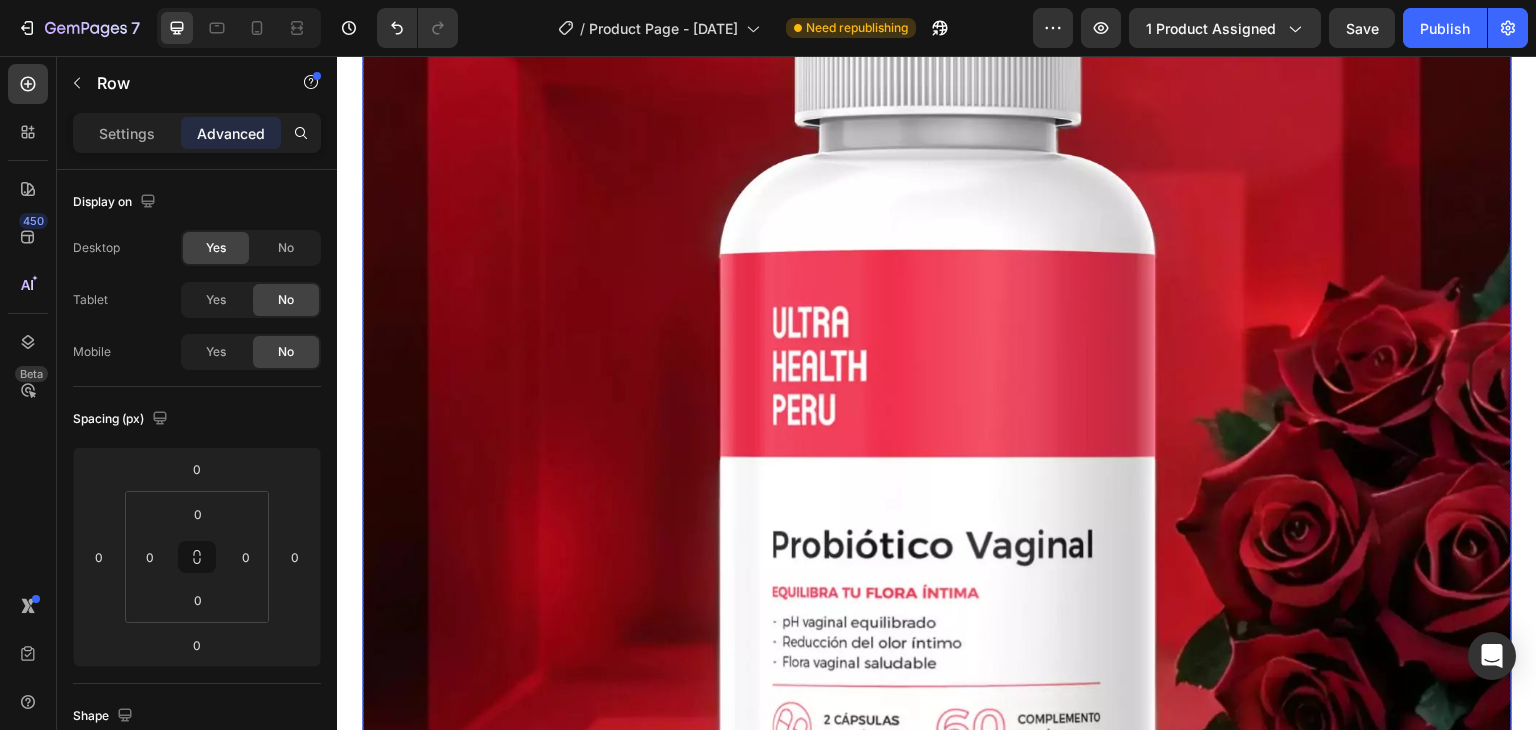 click at bounding box center (937, 469) 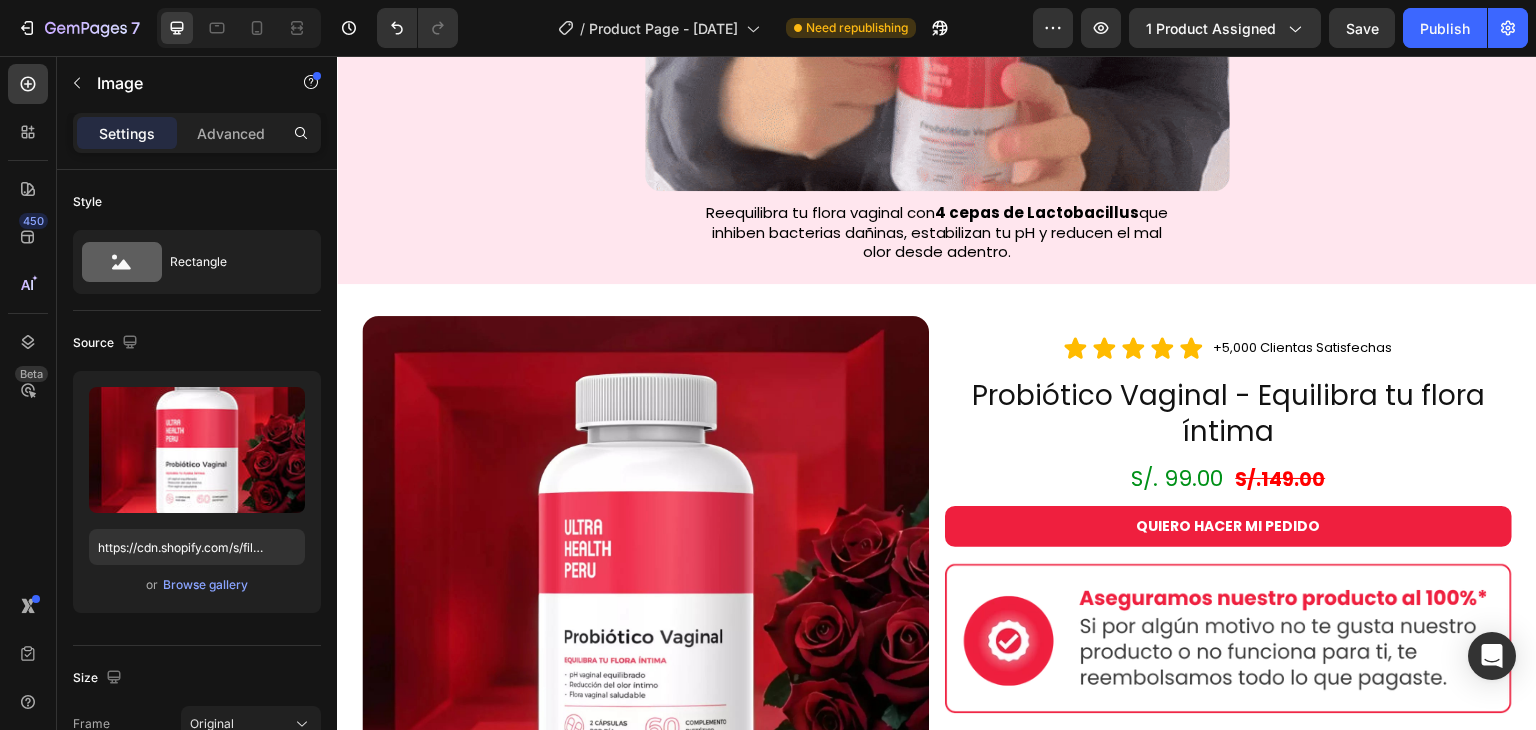 scroll, scrollTop: 1150, scrollLeft: 0, axis: vertical 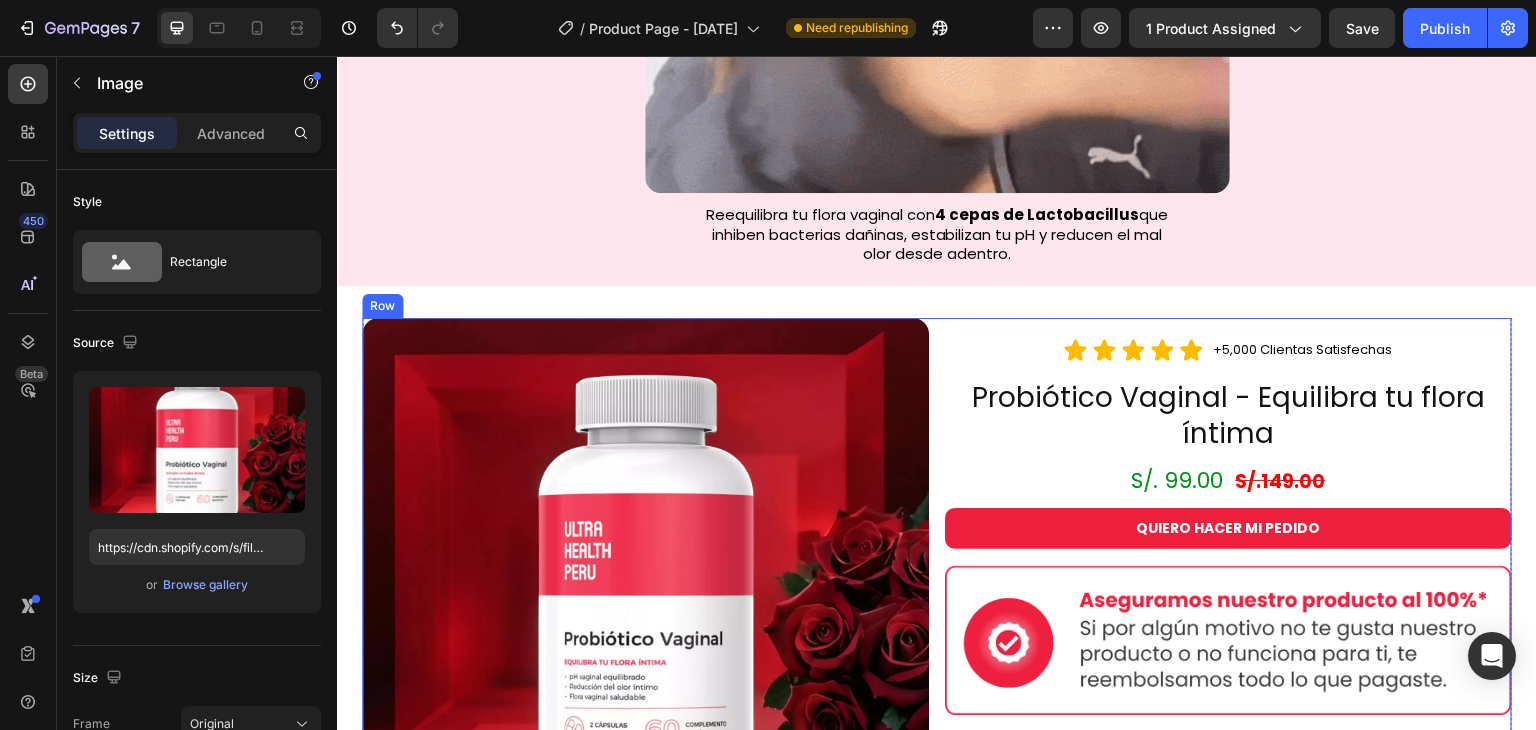 click on "Icon Icon Icon Icon Icon Icon List +5,000 Clientas Satisfechas Heading Row Probiótico Vaginal - Equilibra tu flora íntima Heading S/. 99.00    S/.149.00 Heading QUIERO HACER MI PEDIDO Button Image Image" at bounding box center [1228, 601] 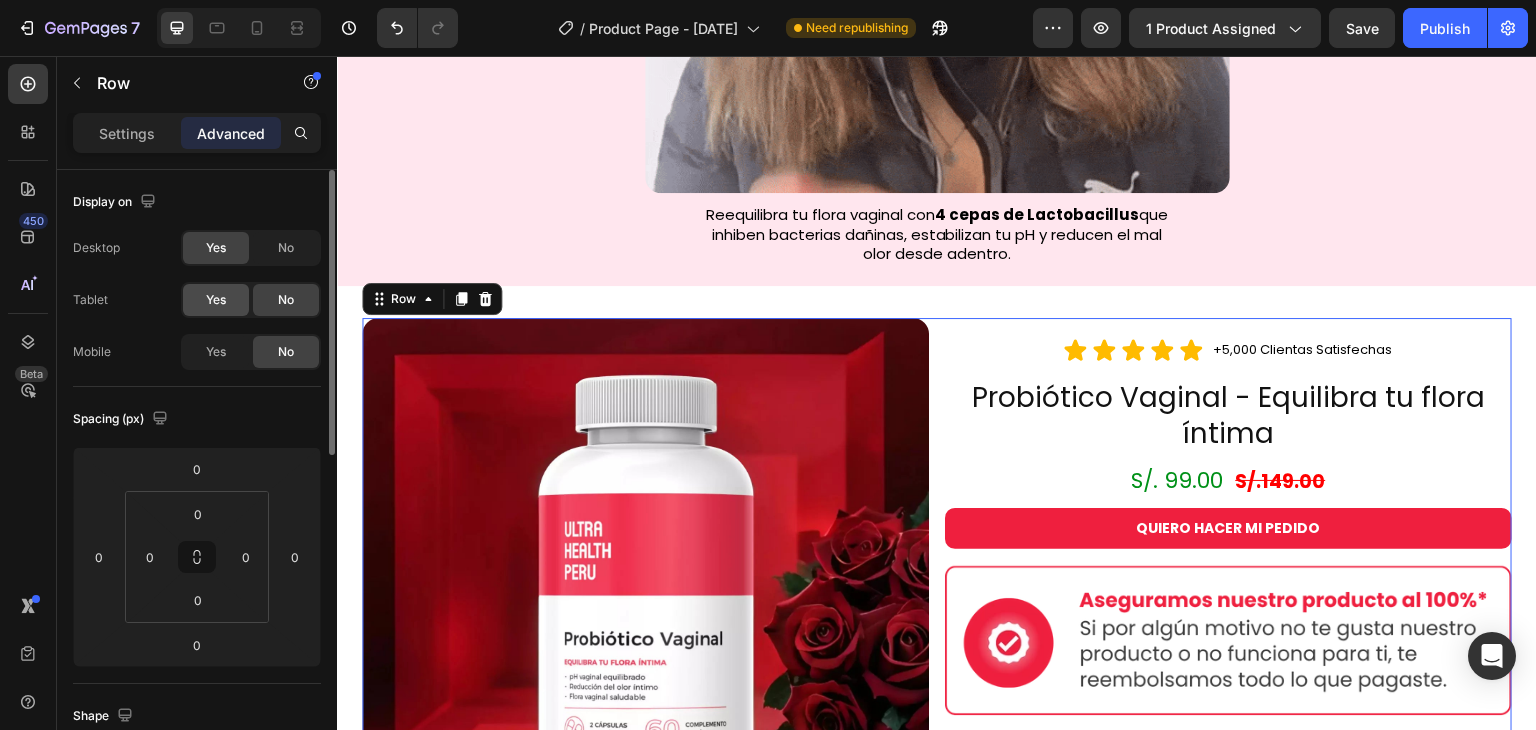 click on "Yes" 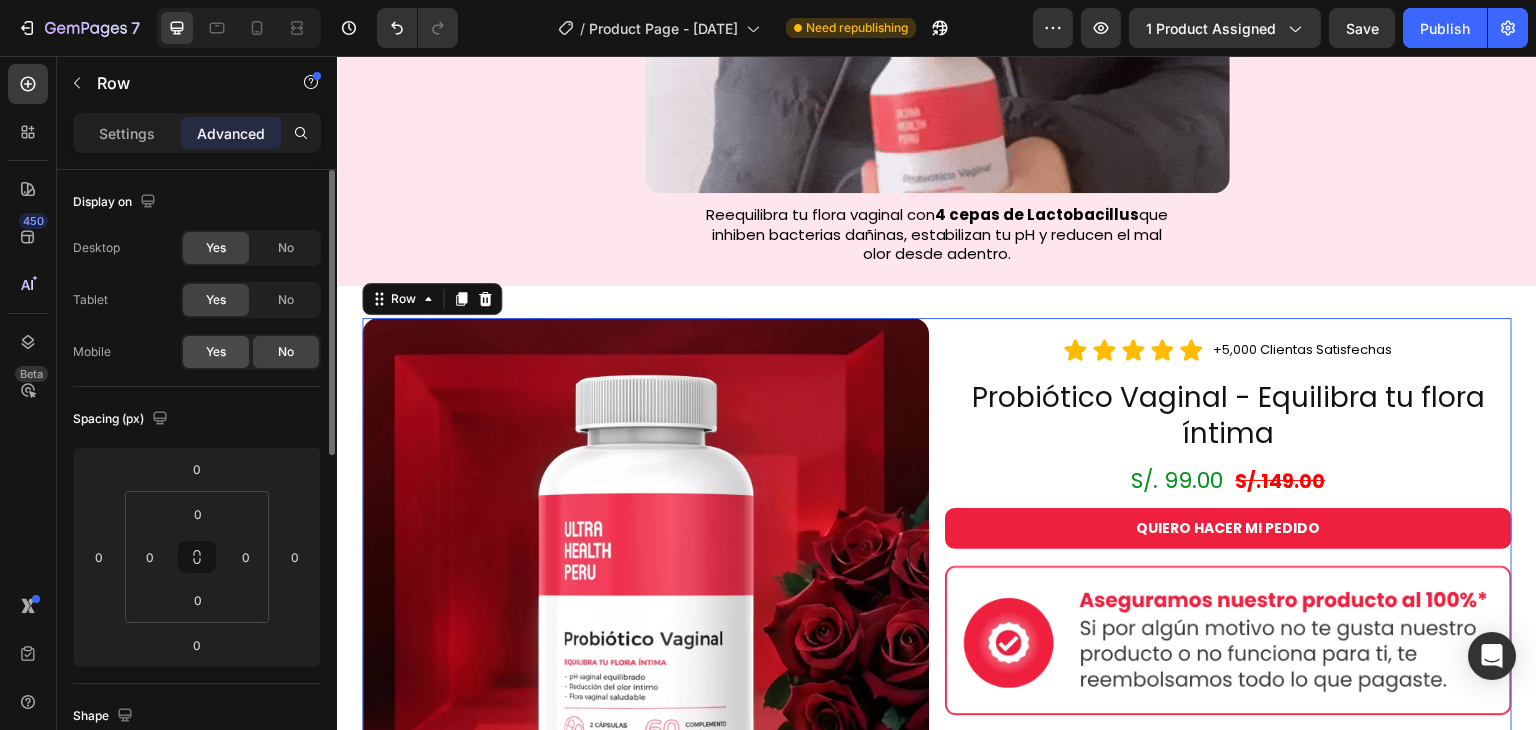 click on "Yes" 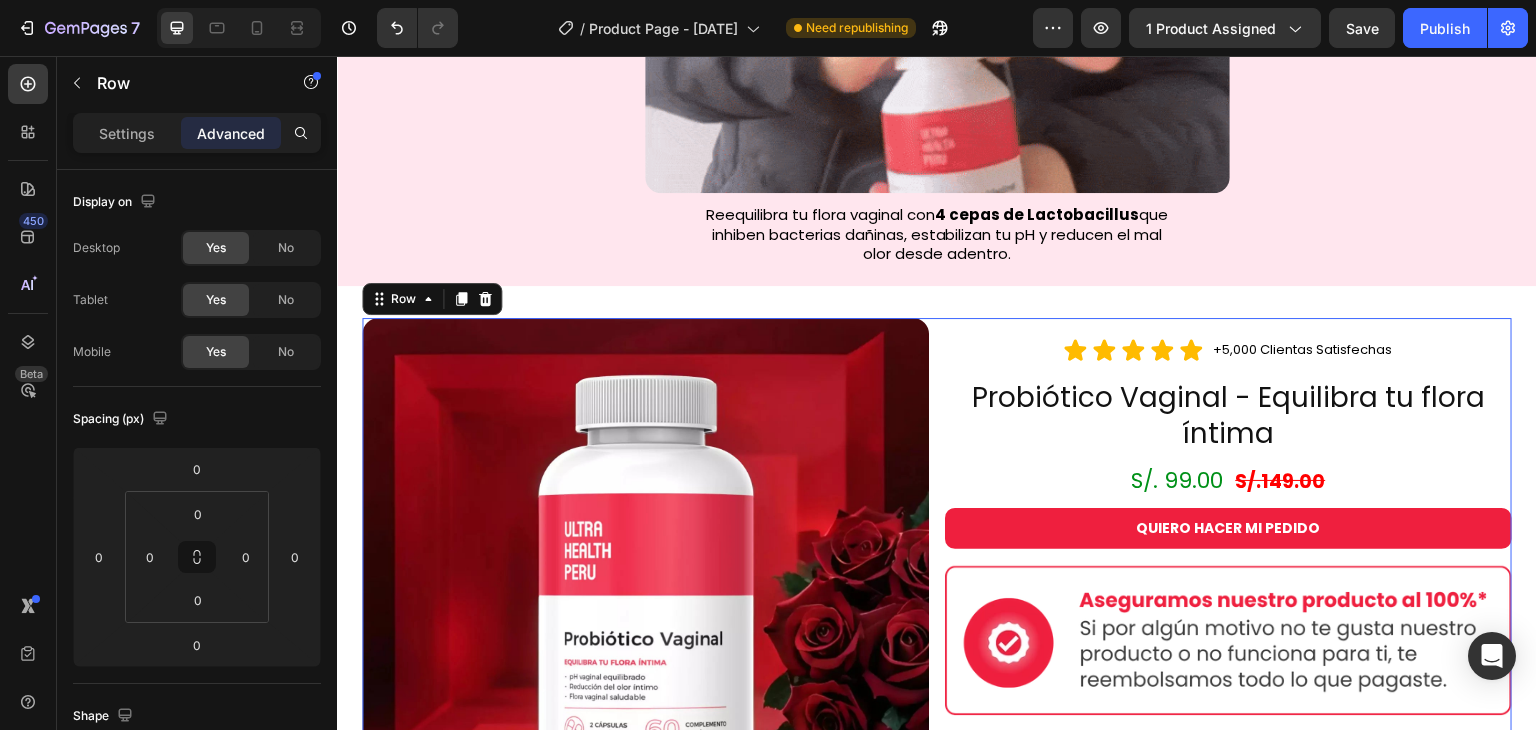 click on "Image Icon Icon Icon Icon Icon Icon List +5,000 Clientas Satisfechas Heading Row Probiótico Vaginal - Equilibra tu flora íntima Heading S/. 99.00    S/.149.00 Heading QUIERO HACER MI PEDIDO Button Image Image Row   0" at bounding box center (937, 601) 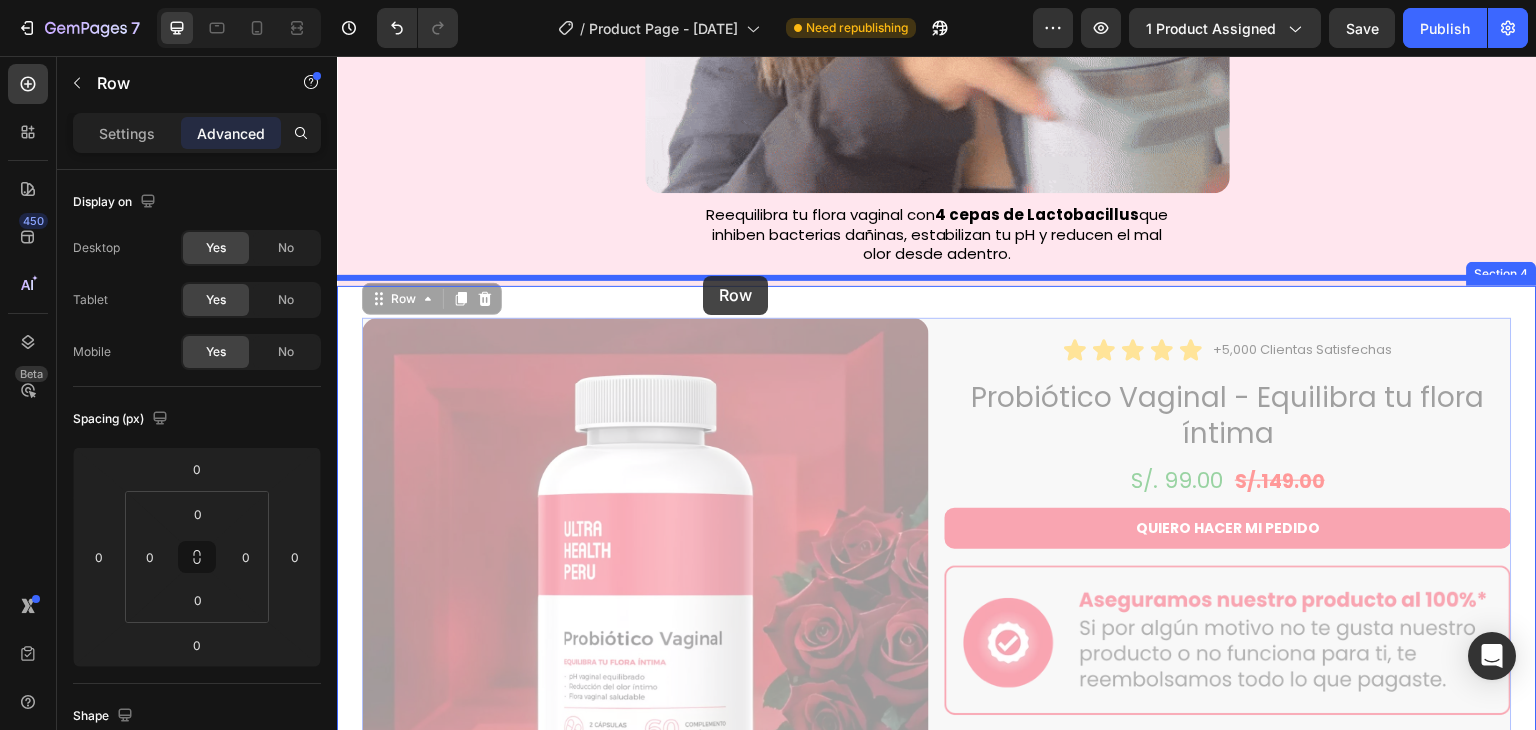 drag, startPoint x: 420, startPoint y: 289, endPoint x: 703, endPoint y: 276, distance: 283.29843 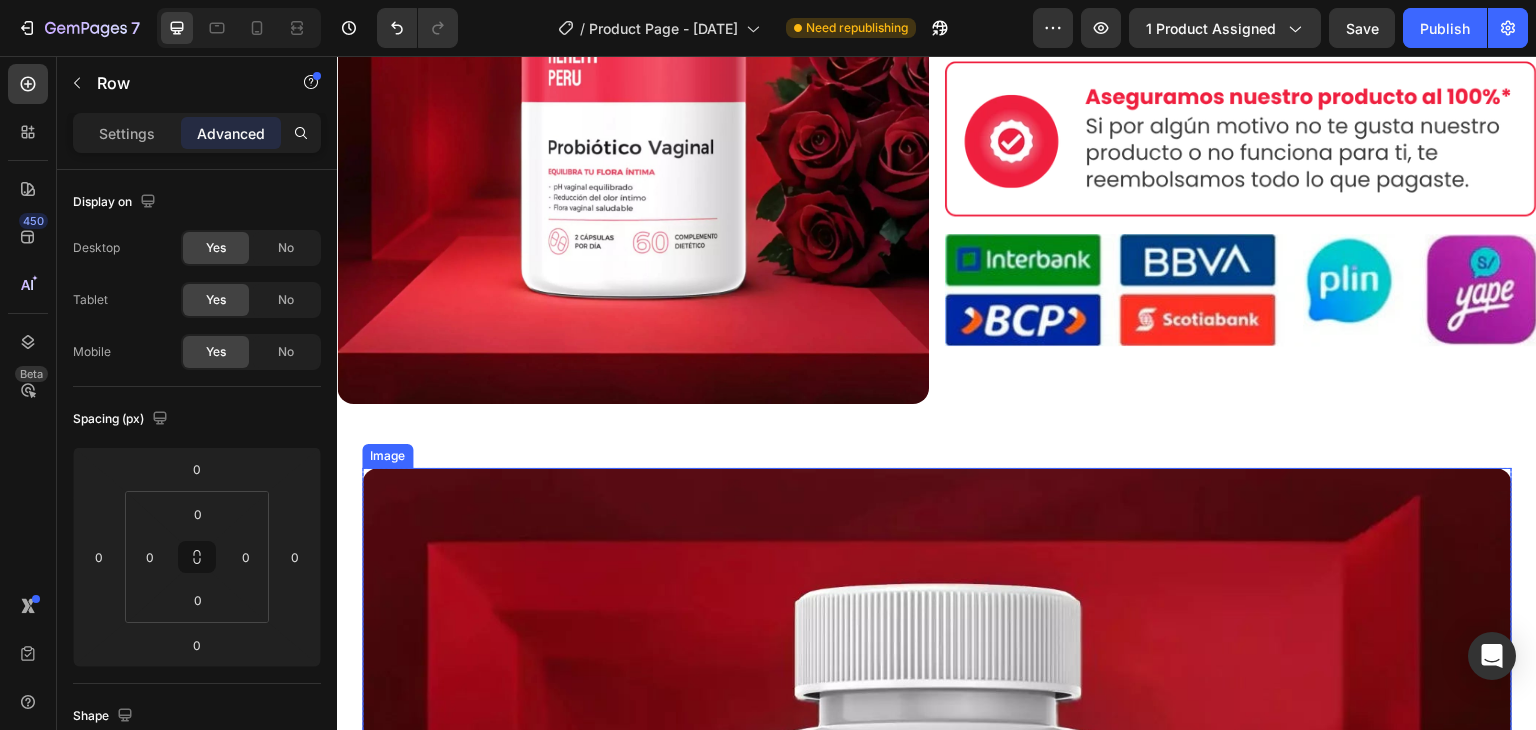 scroll, scrollTop: 1646, scrollLeft: 0, axis: vertical 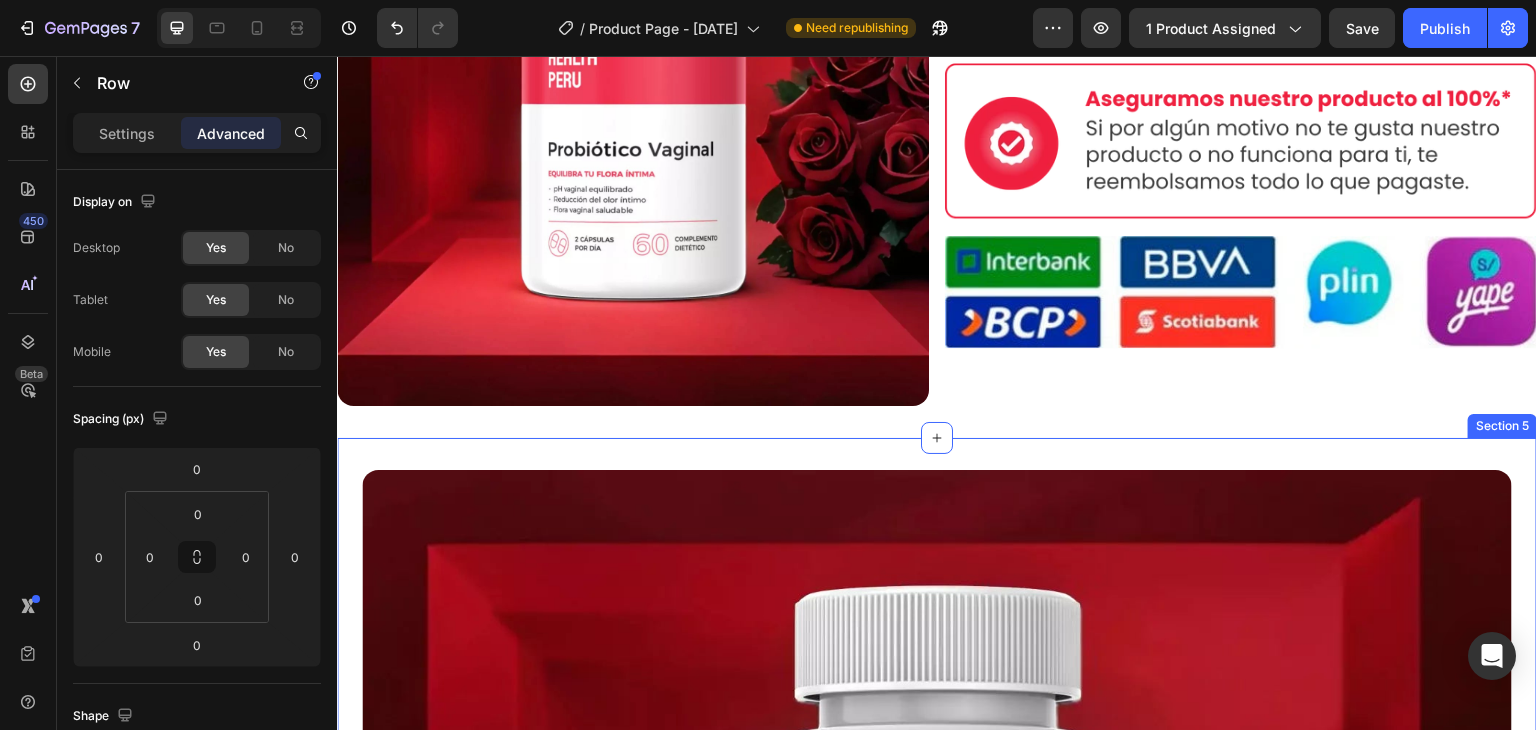 click on "Image Probiótico Vaginal - Equilibra tu flora íntima Heading Icon Icon Icon Icon Icon Icon List +5,000 Clientas Satisfechas Heading Row Row S/. 99.00   S/.149.00 Heading QUIERO HACER MI PEDIDO Button Image Image Section 5" at bounding box center [937, 1422] 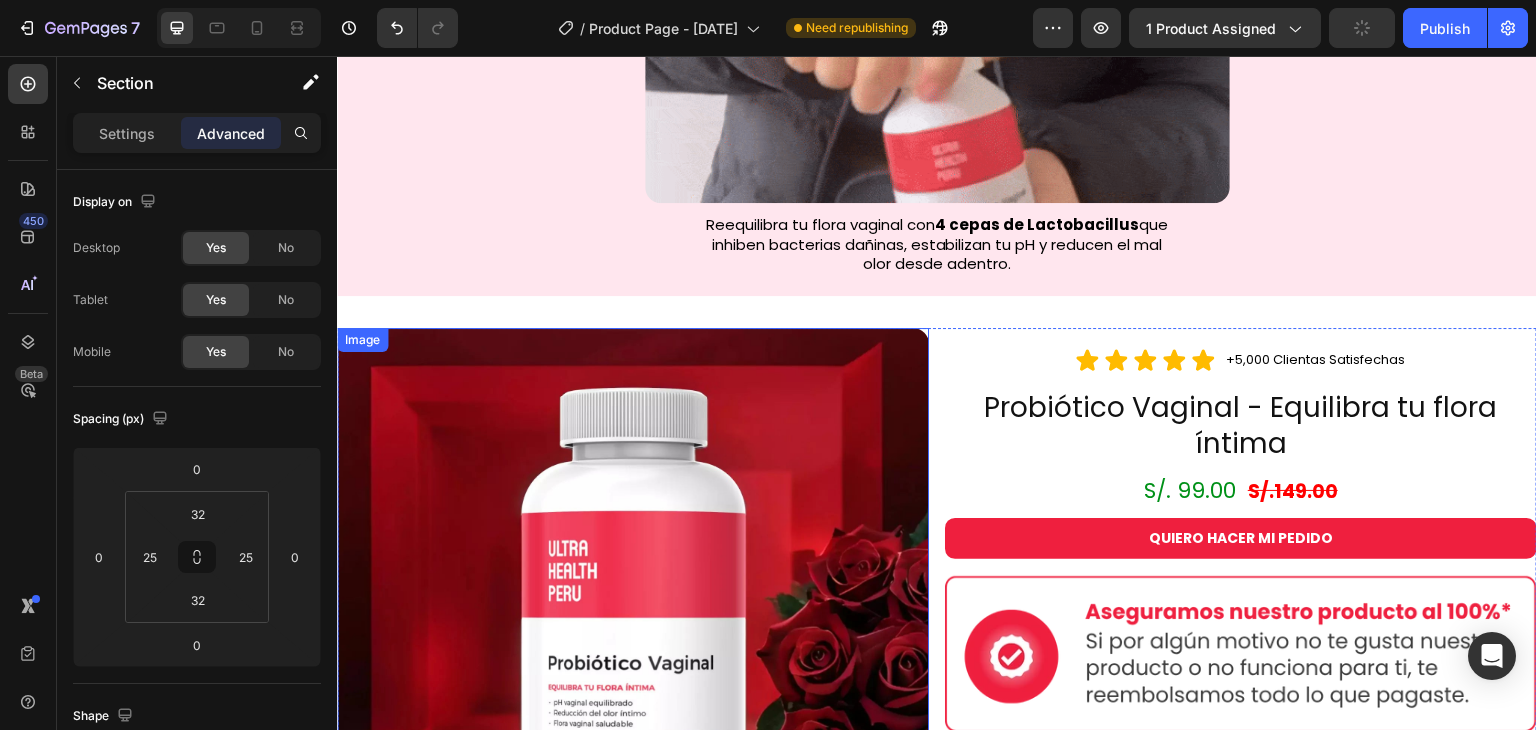 scroll, scrollTop: 1132, scrollLeft: 0, axis: vertical 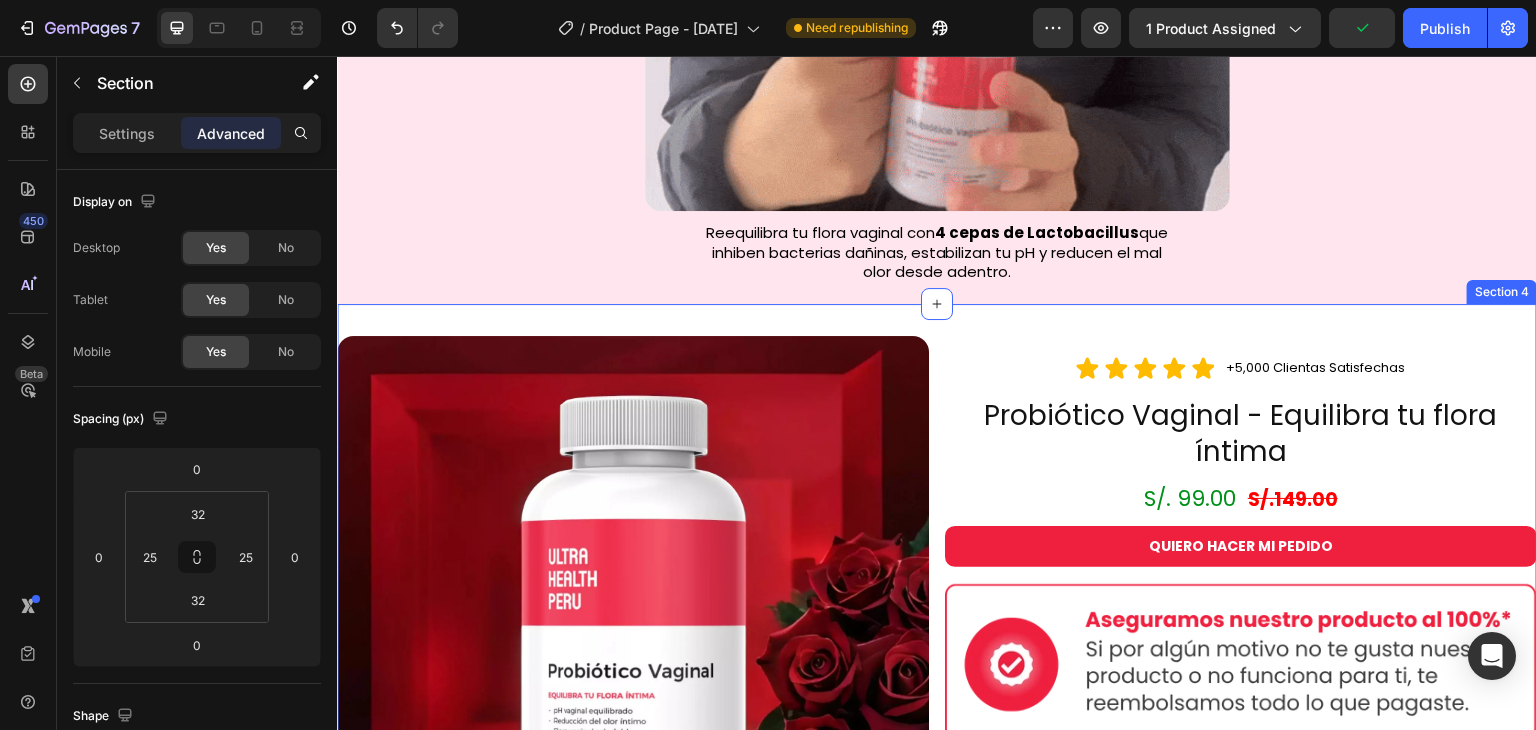 click on "Image Icon Icon Icon Icon Icon Icon List +5,000 Clientas Satisfechas Heading Row Probiótico Vaginal - Equilibra tu flora íntima Heading S/. 99.00   S/.149.00 Heading QUIERO HACER MI PEDIDO Button Image Image Row Section 4" at bounding box center (937, 632) 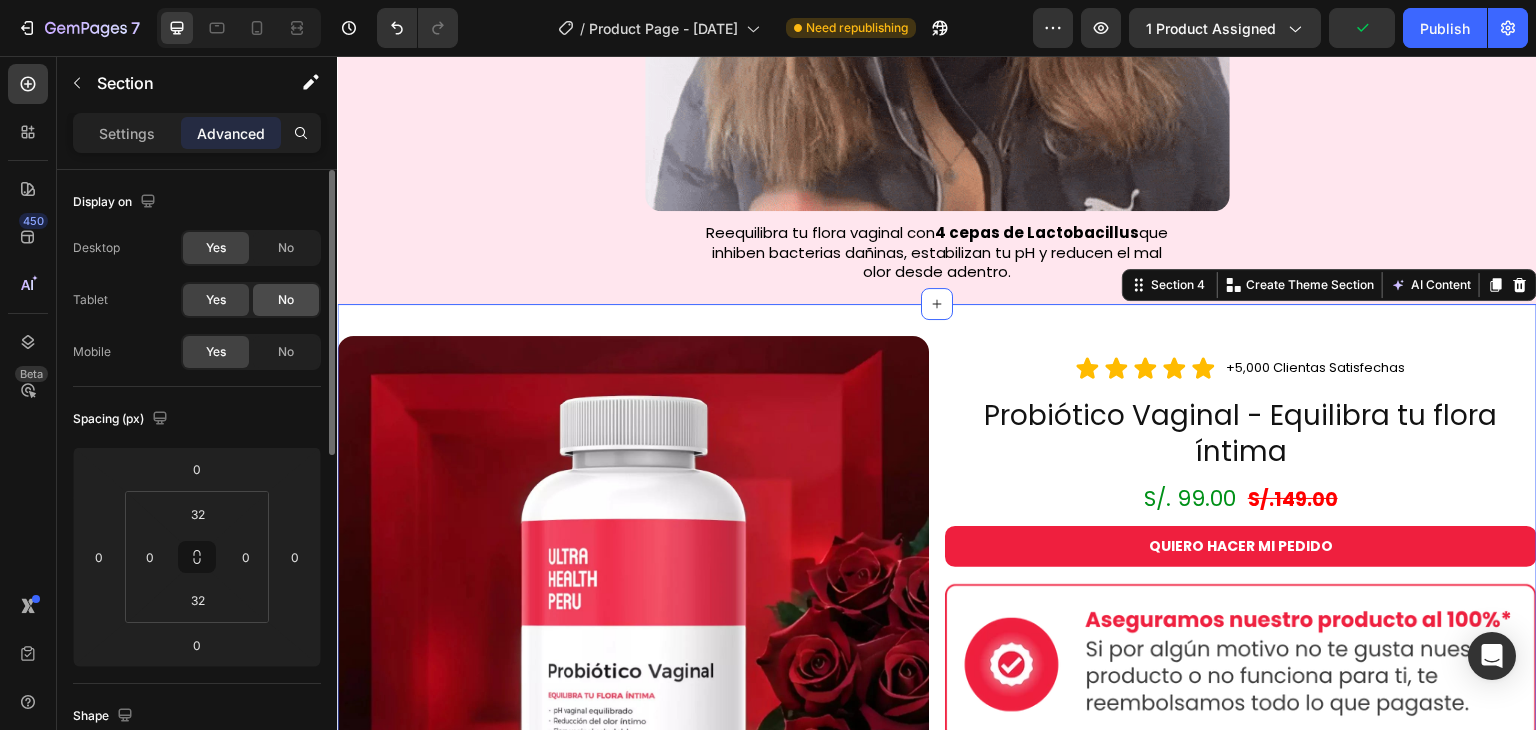 click on "No" 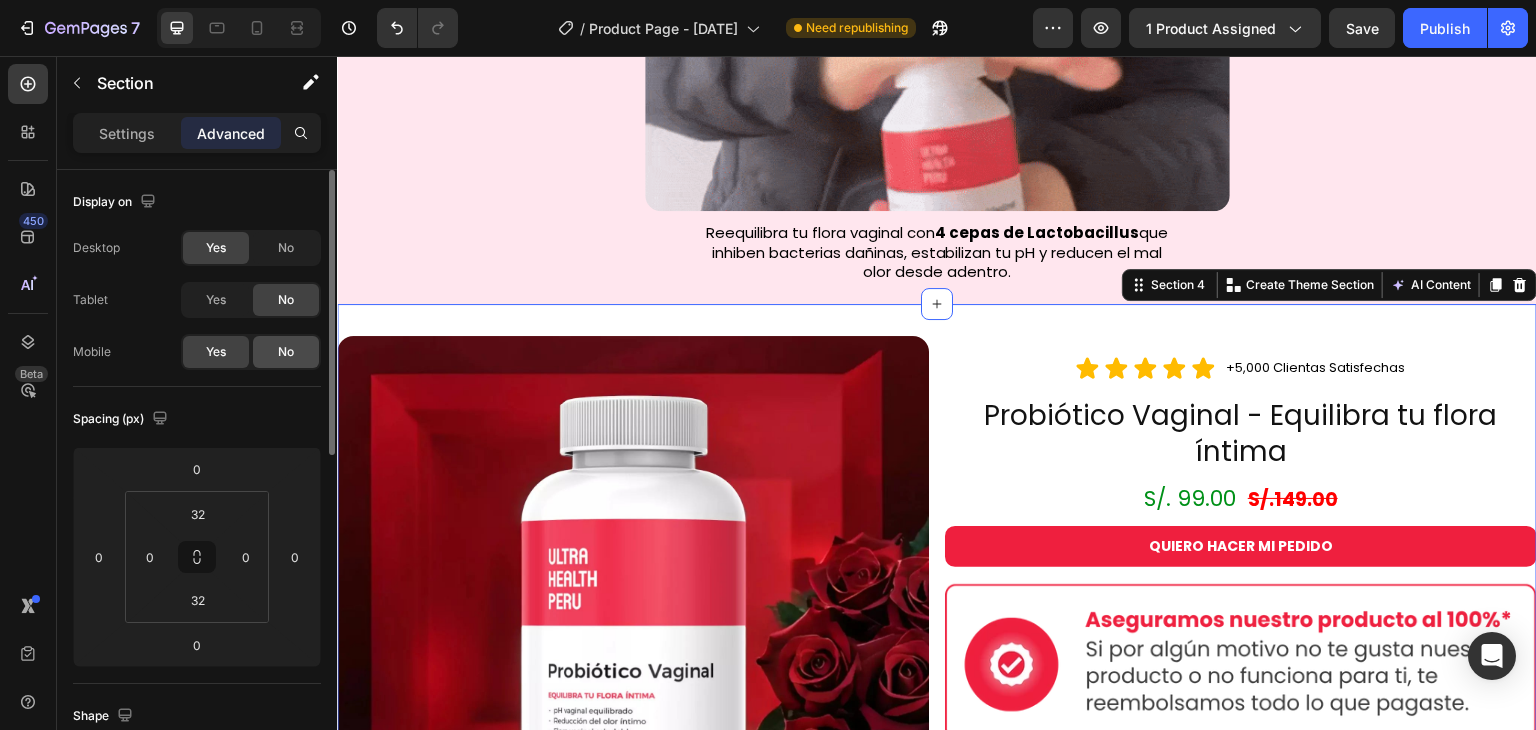 click on "No" 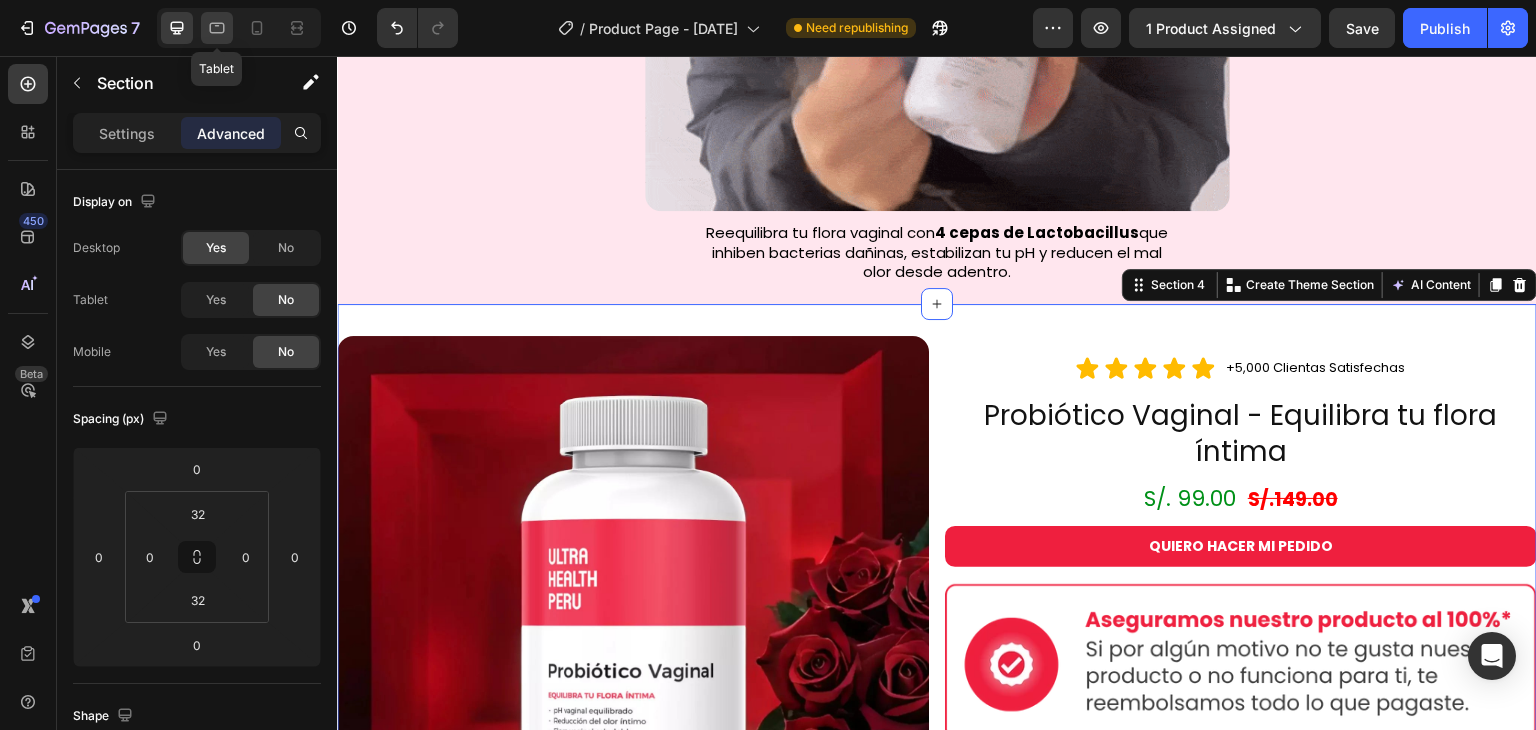click 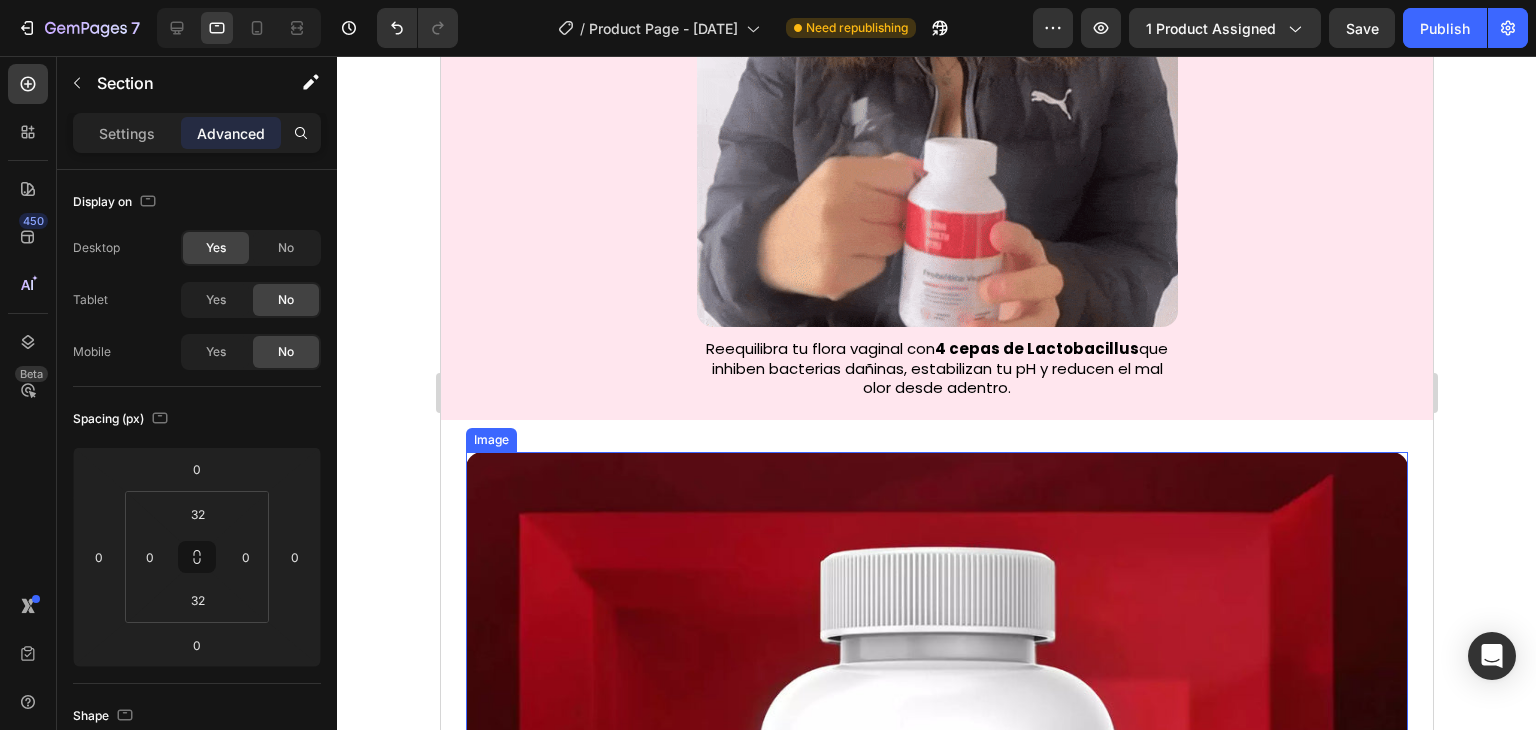 scroll, scrollTop: 898, scrollLeft: 0, axis: vertical 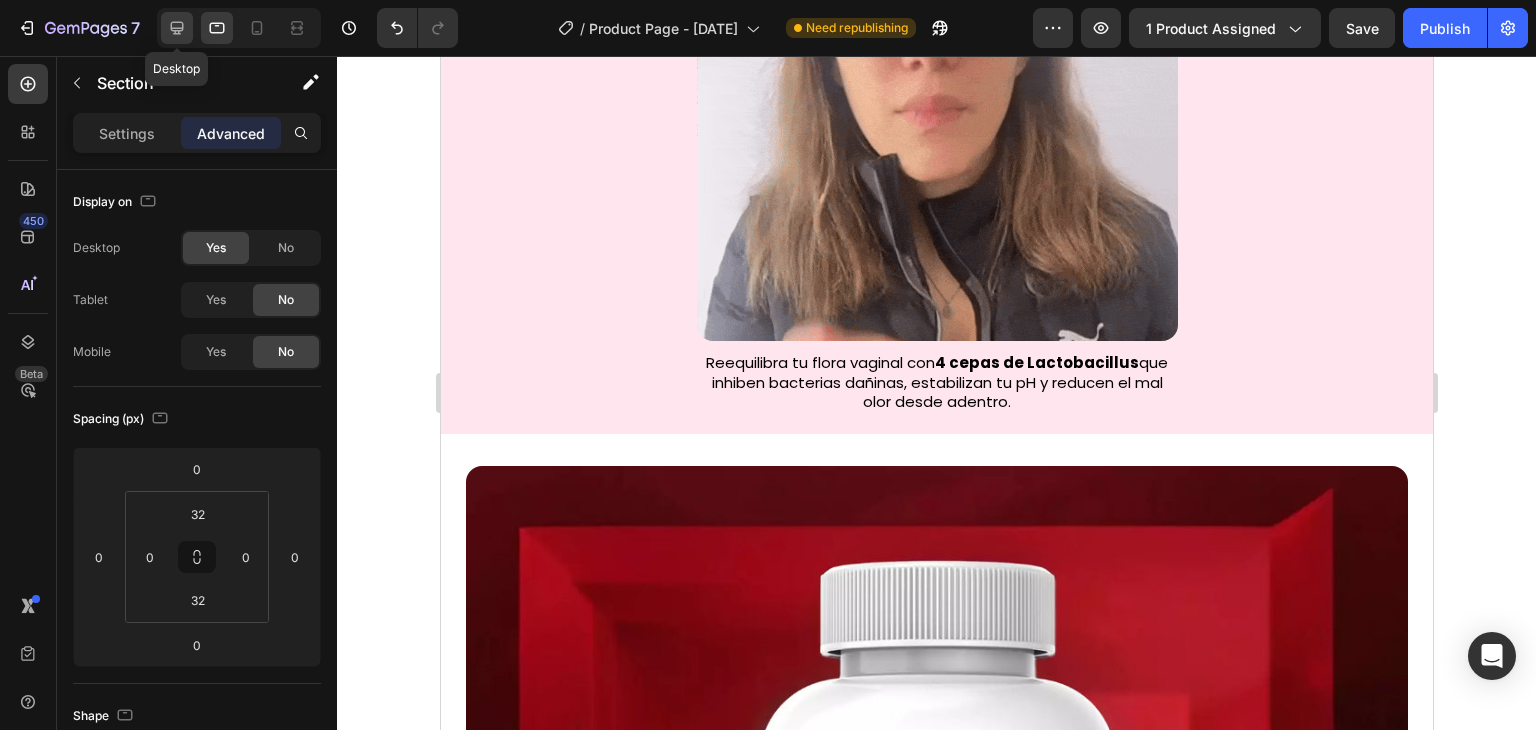 click 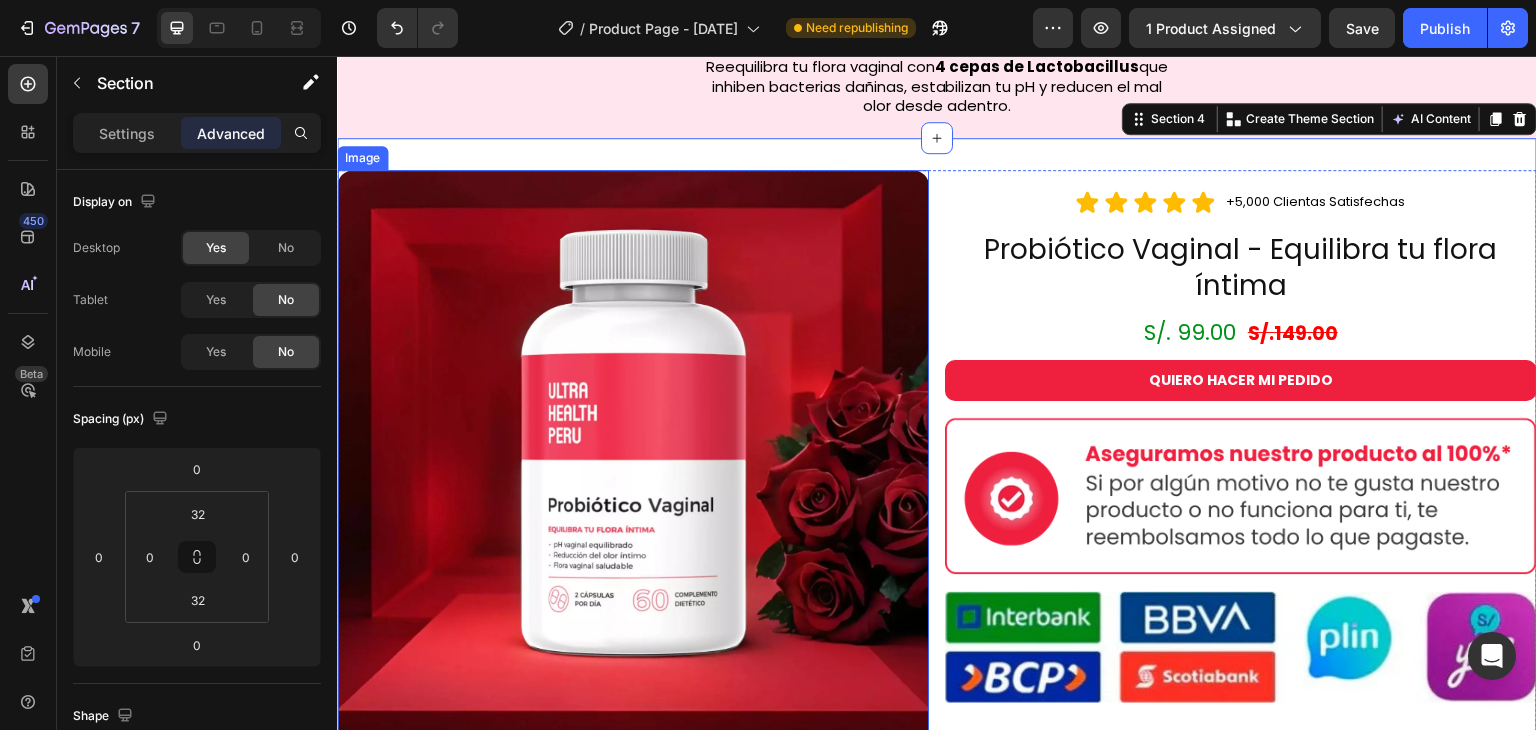 scroll, scrollTop: 1301, scrollLeft: 0, axis: vertical 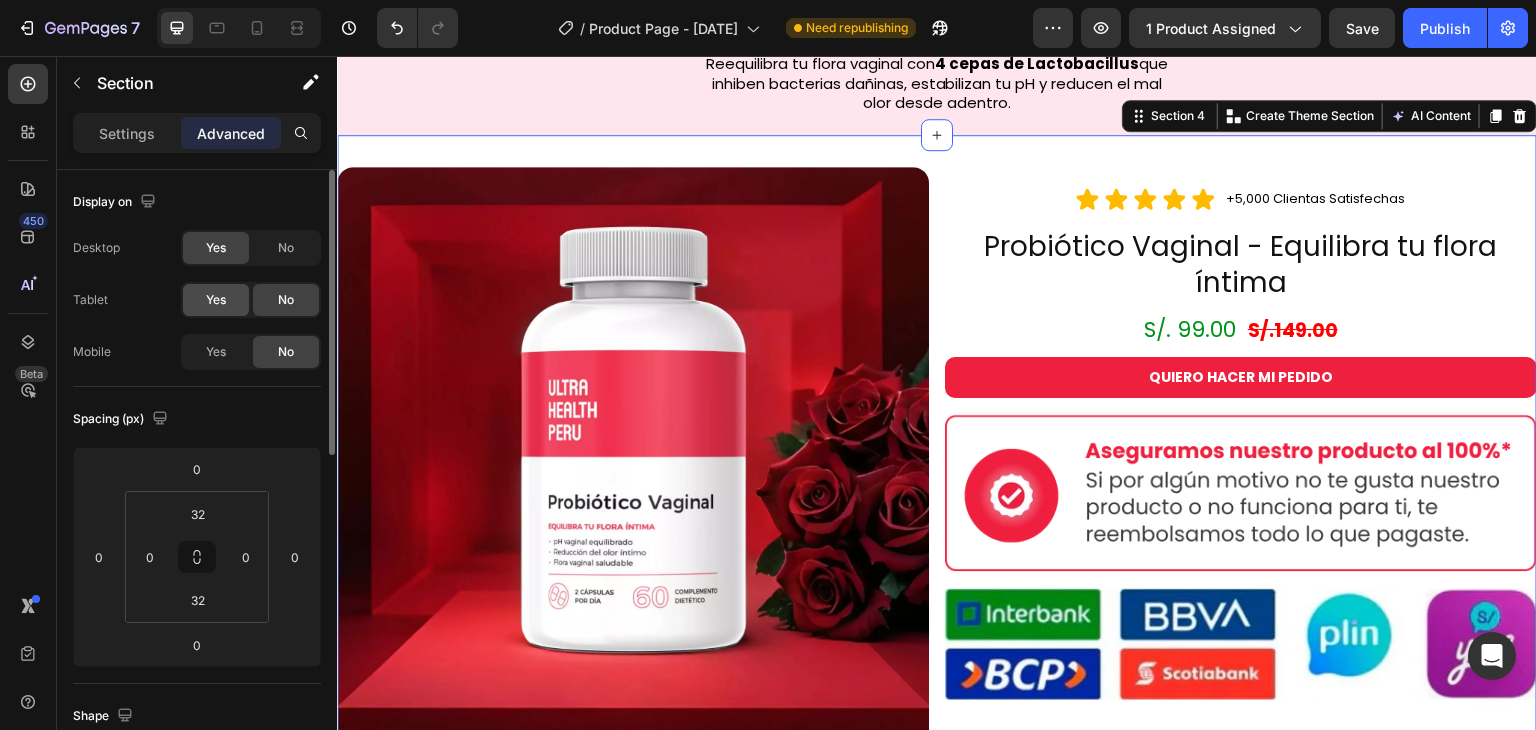 click on "Yes" 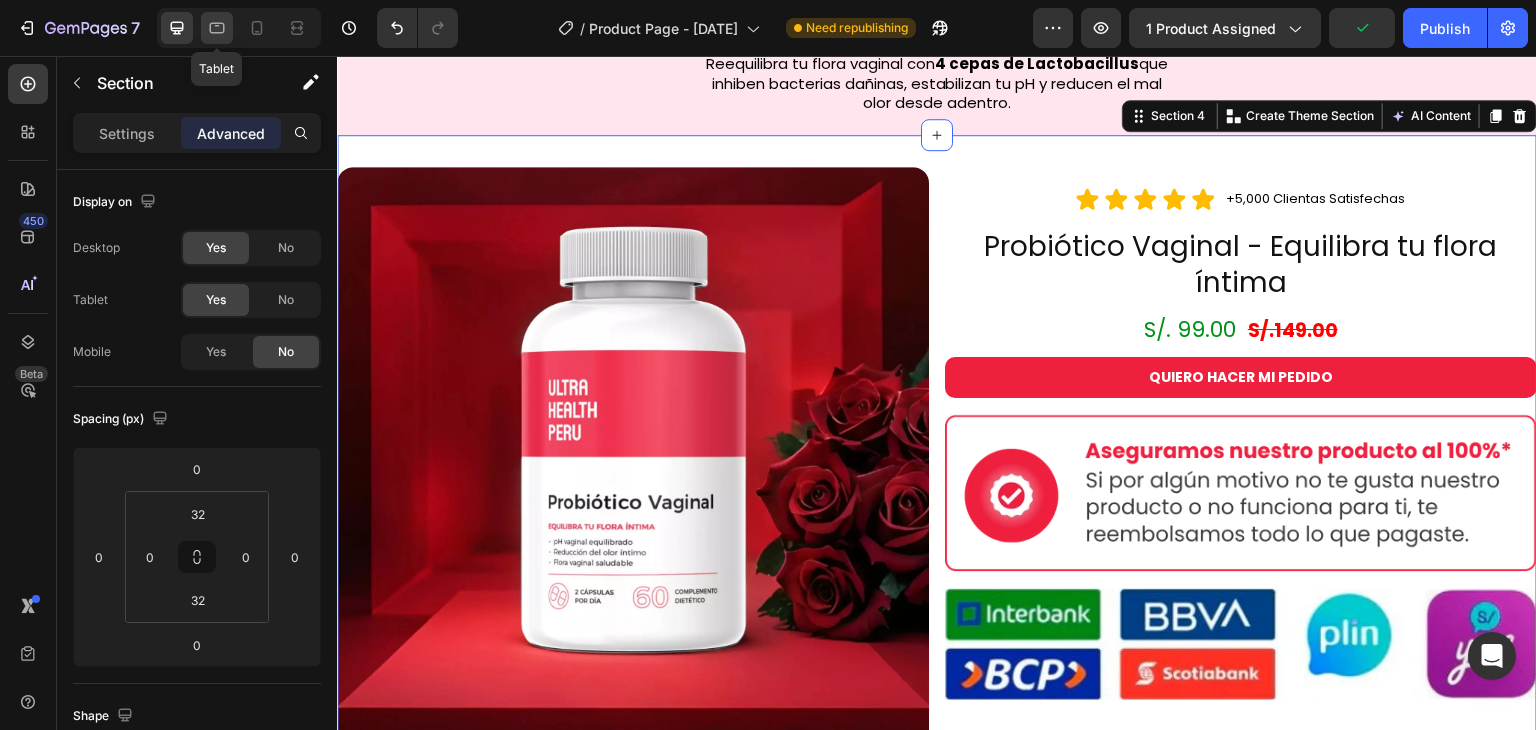click 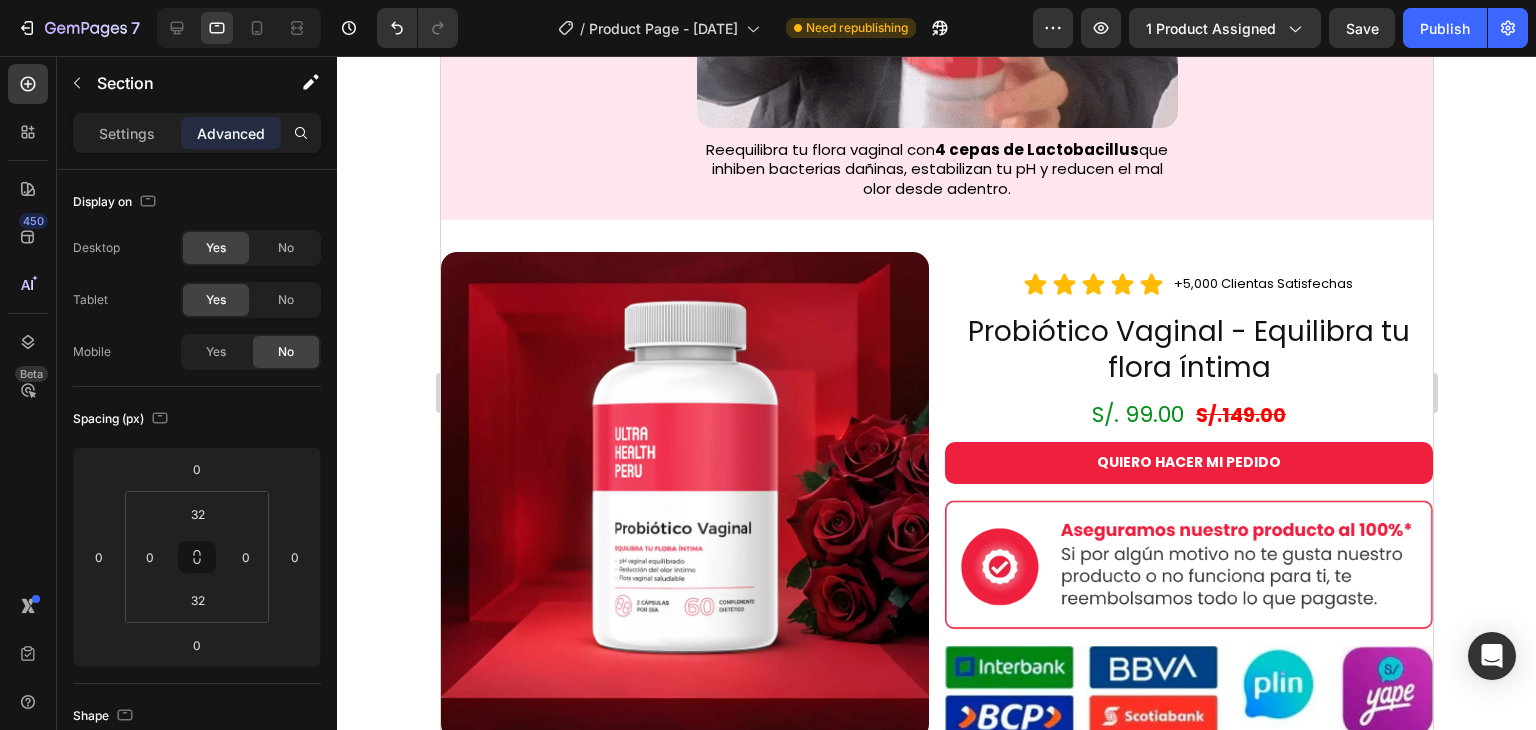 scroll, scrollTop: 1016, scrollLeft: 0, axis: vertical 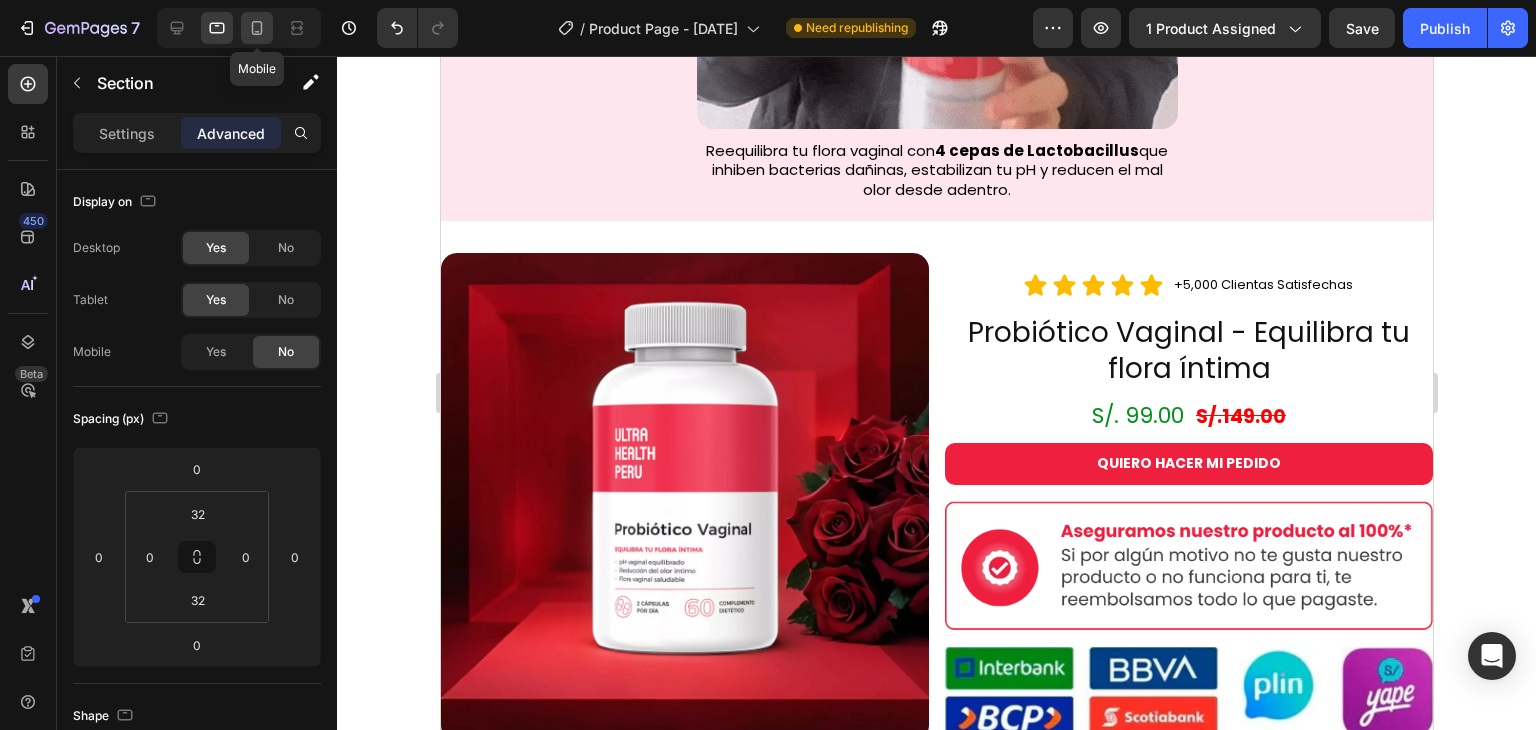 click 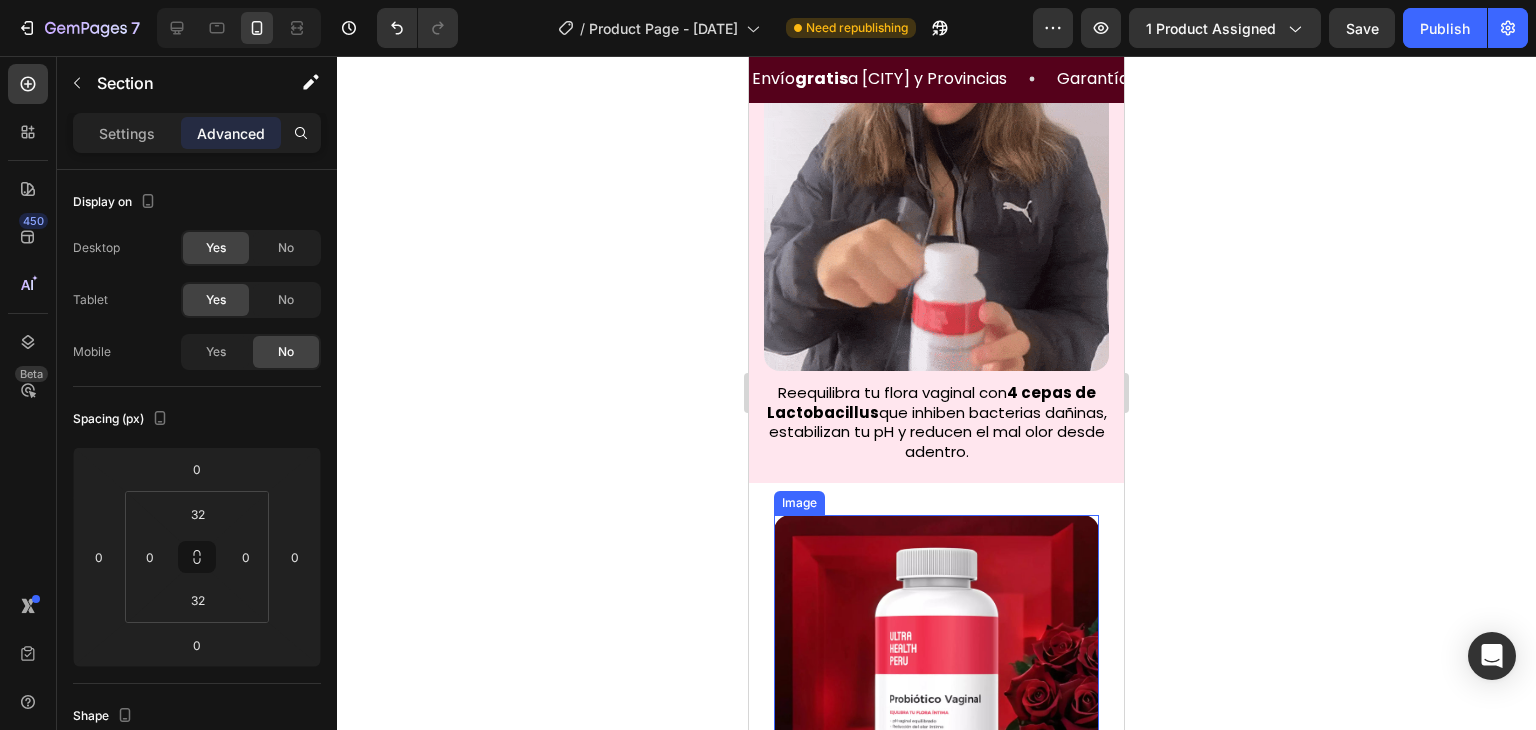 scroll, scrollTop: 641, scrollLeft: 0, axis: vertical 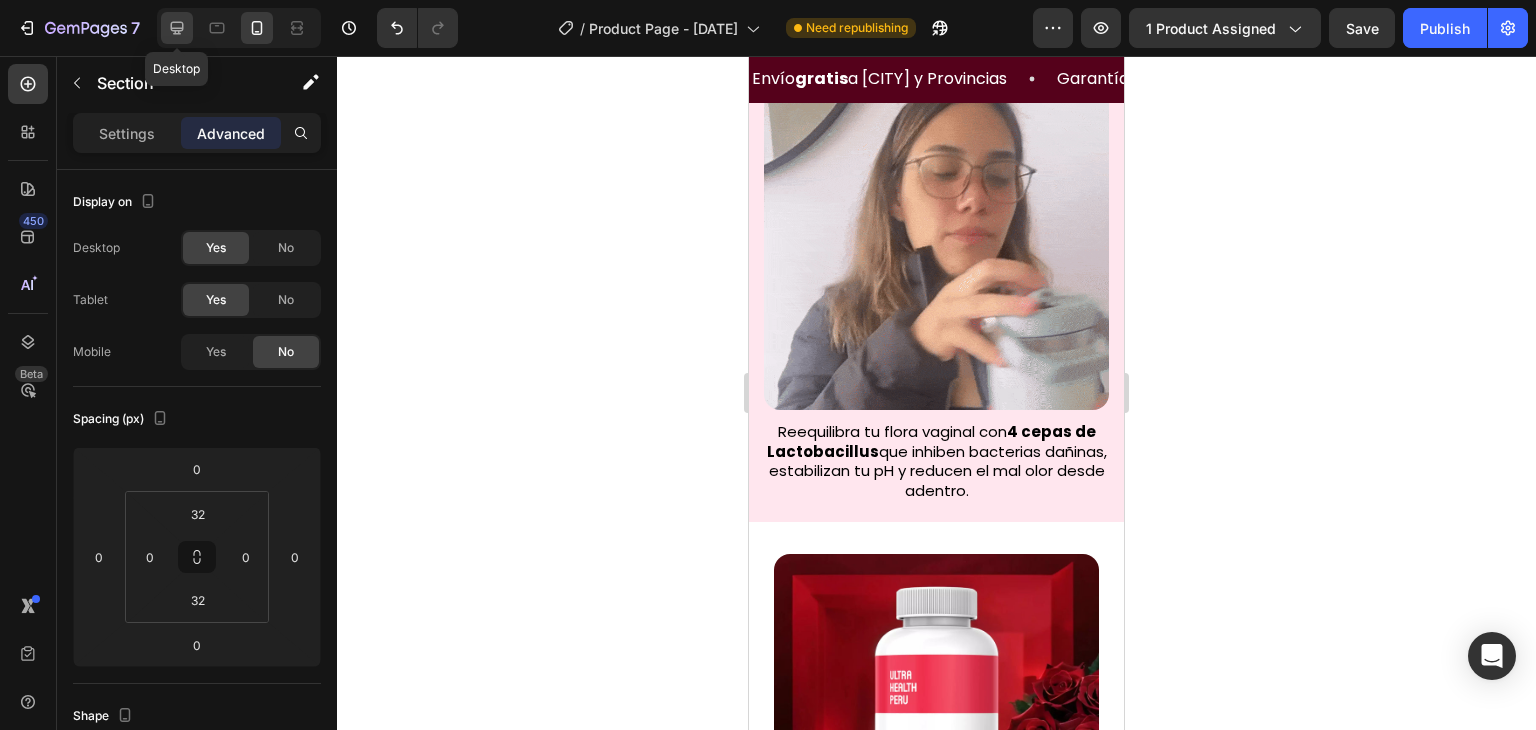 click 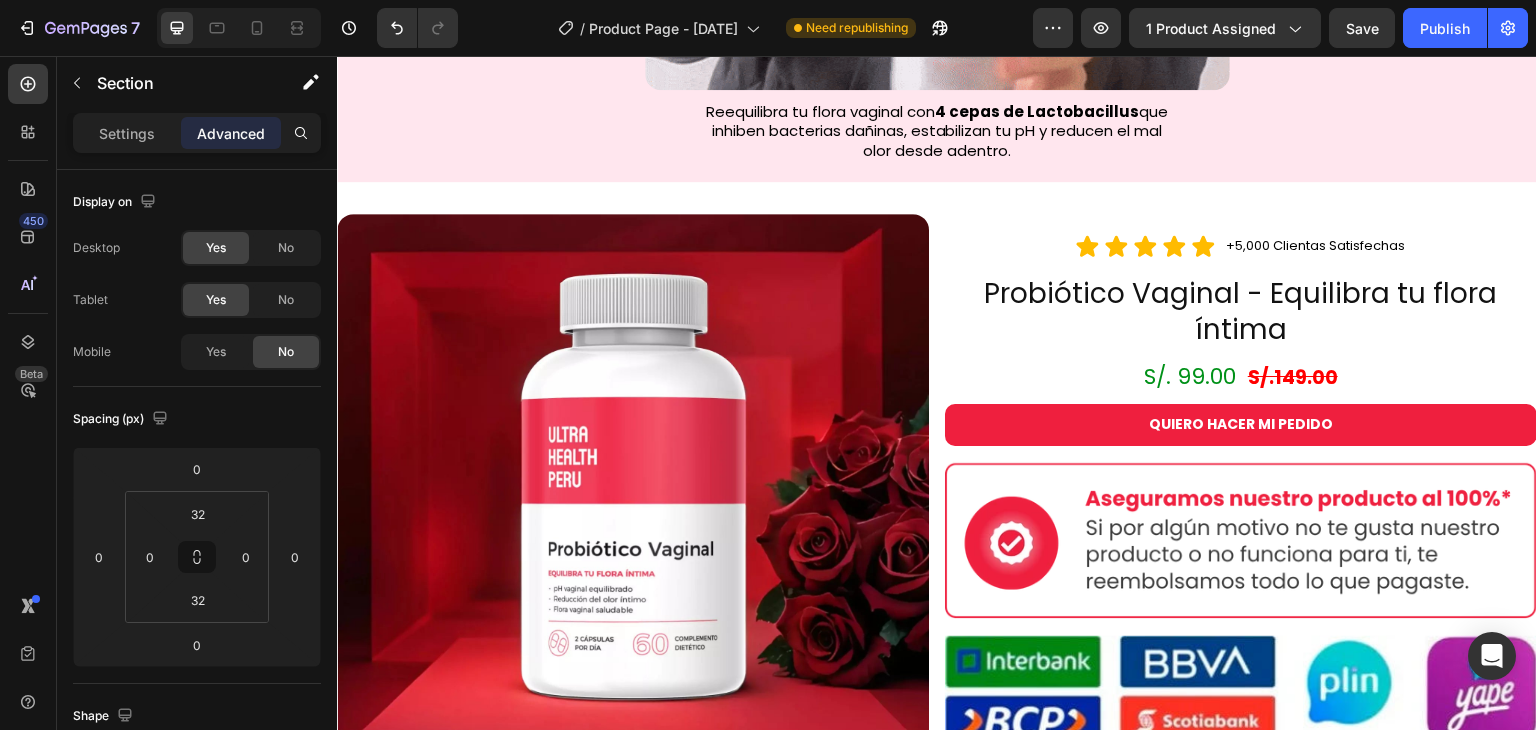 scroll, scrollTop: 1152, scrollLeft: 0, axis: vertical 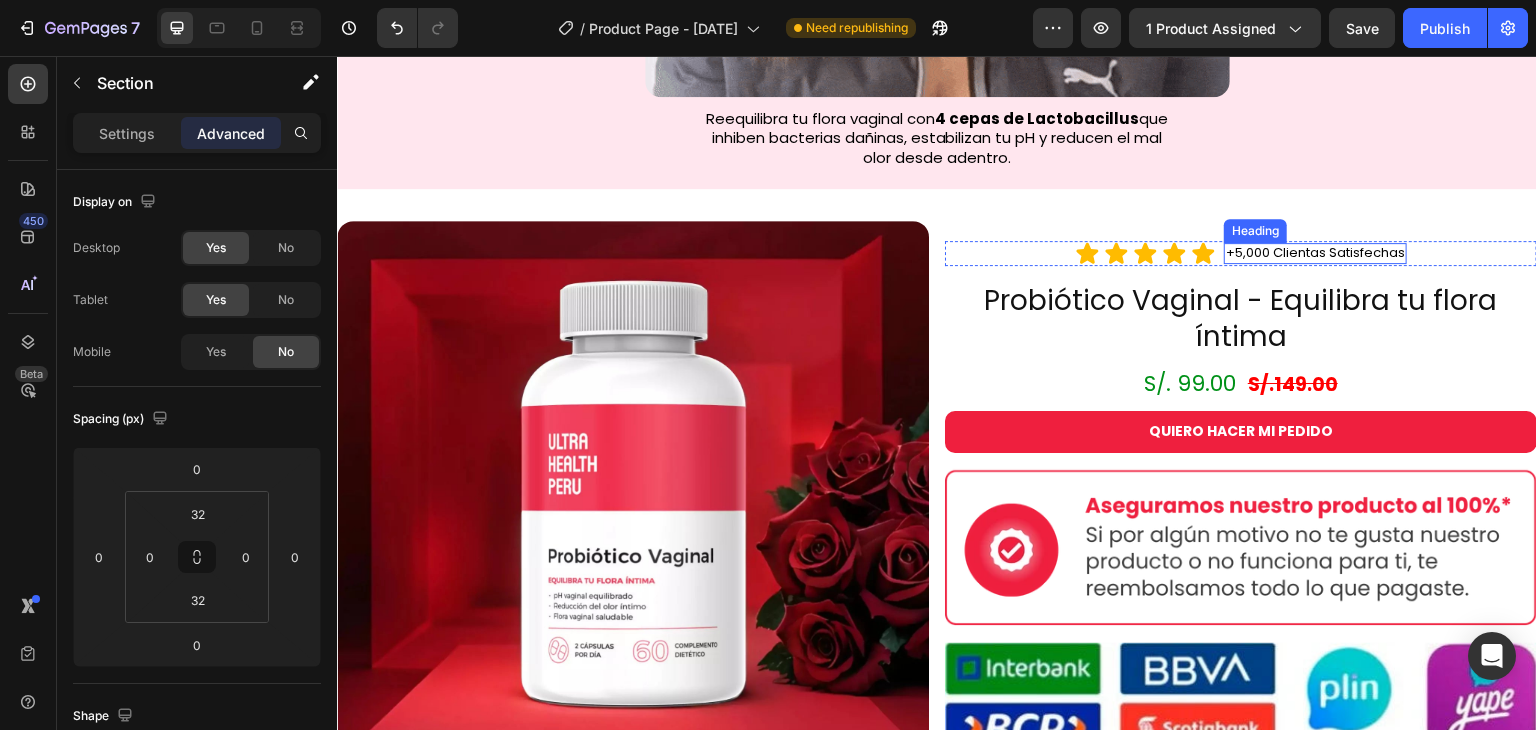 click on "+5,000 Clientas Satisfechas" at bounding box center (1315, 253) 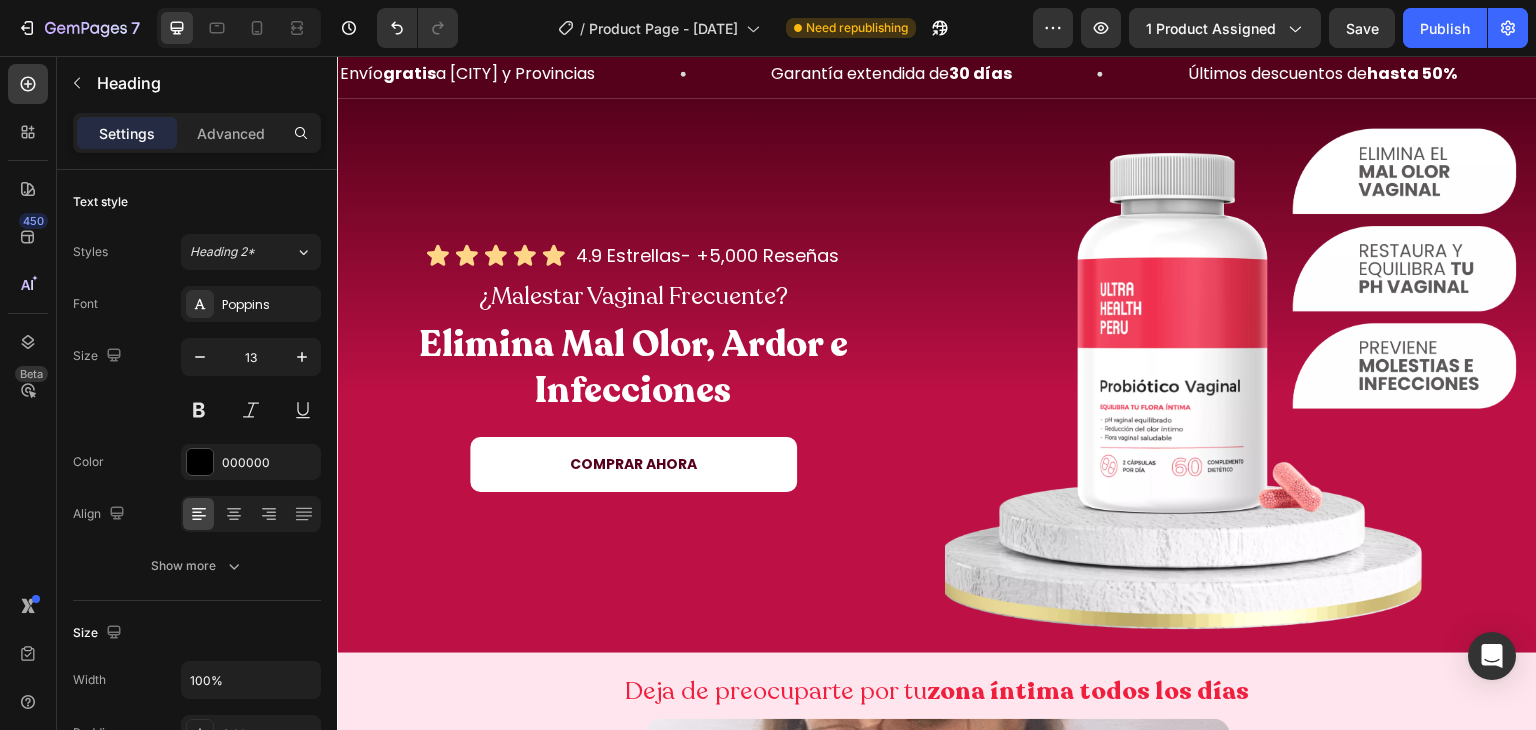 scroll, scrollTop: 44, scrollLeft: 0, axis: vertical 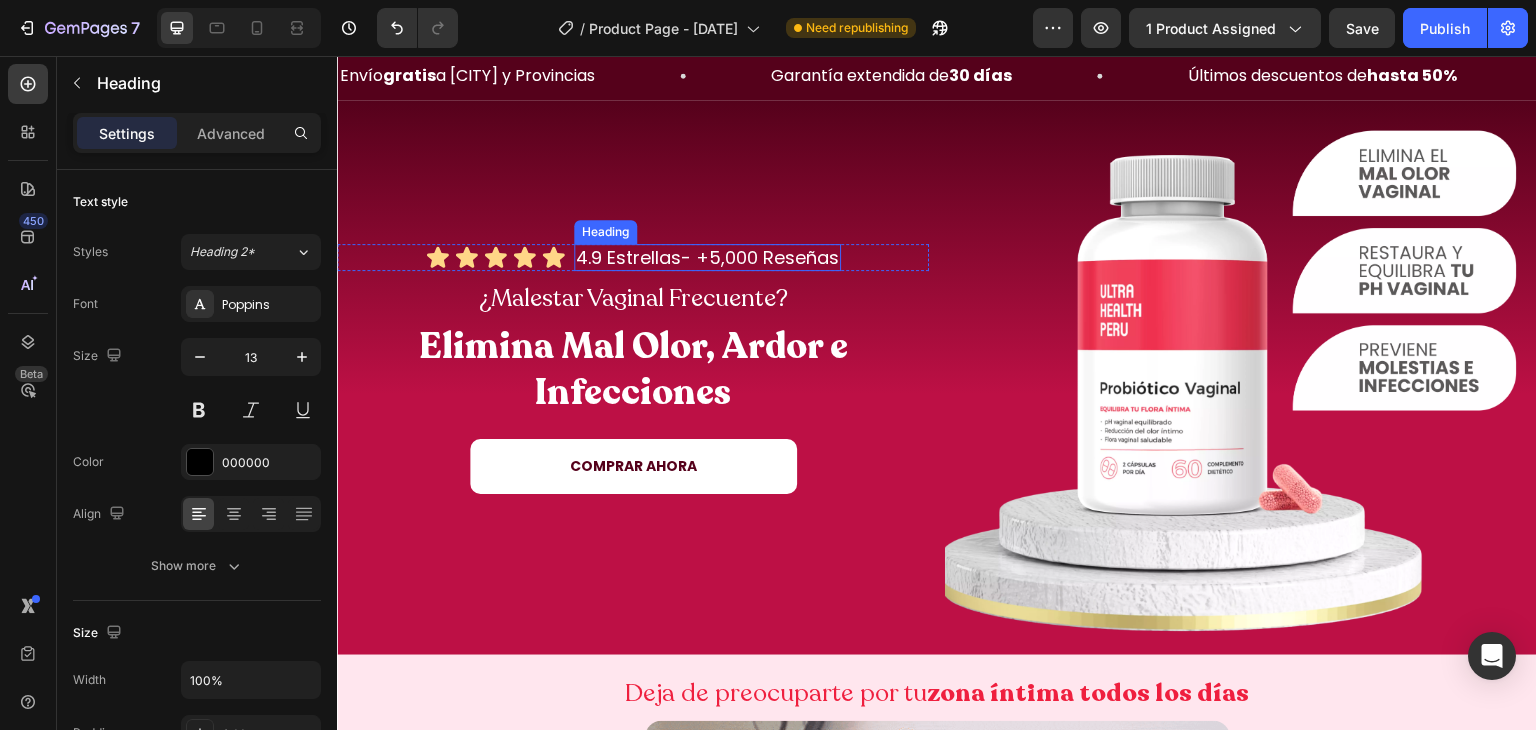 click on "4.9 Estrellas- +5,000 Reseñas" at bounding box center (707, 257) 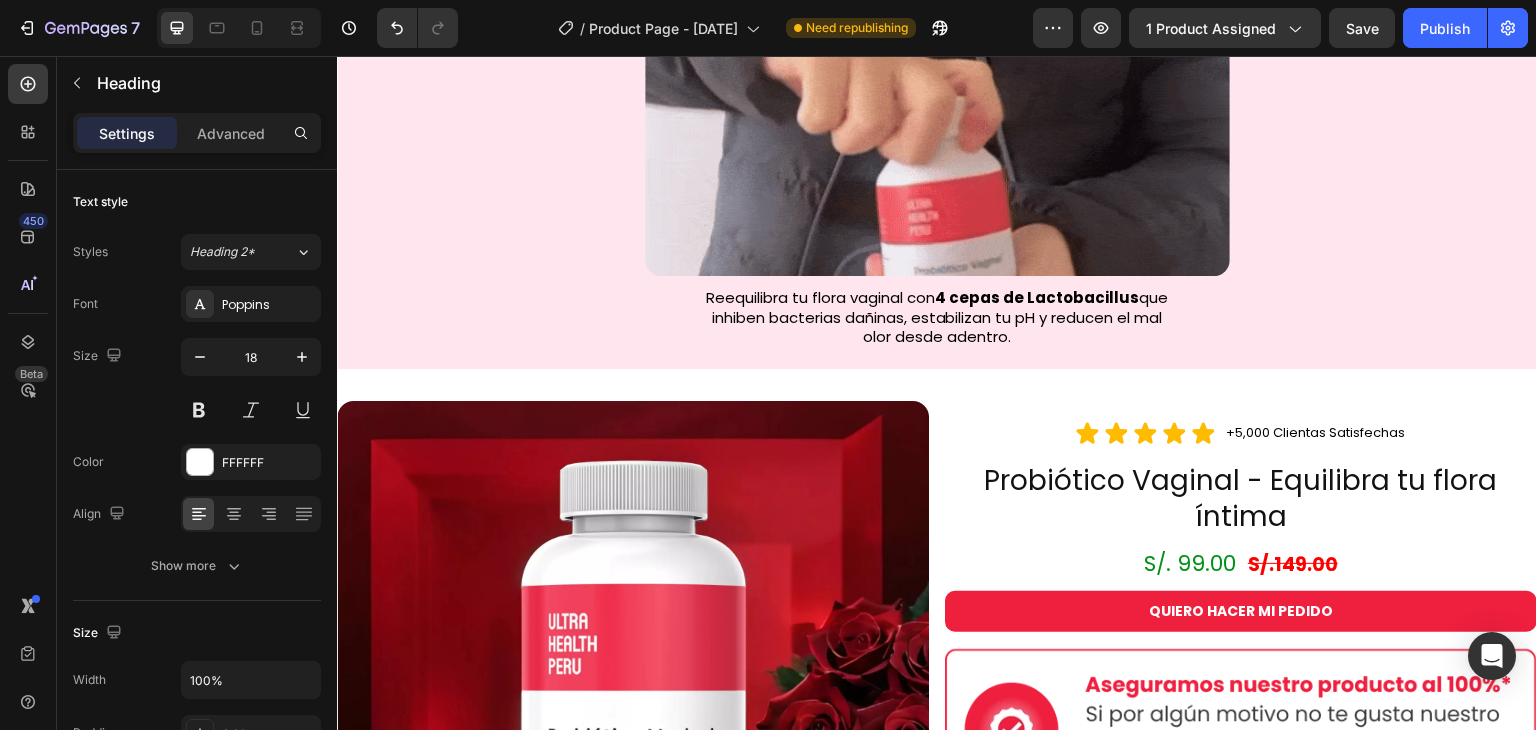 scroll, scrollTop: 1076, scrollLeft: 0, axis: vertical 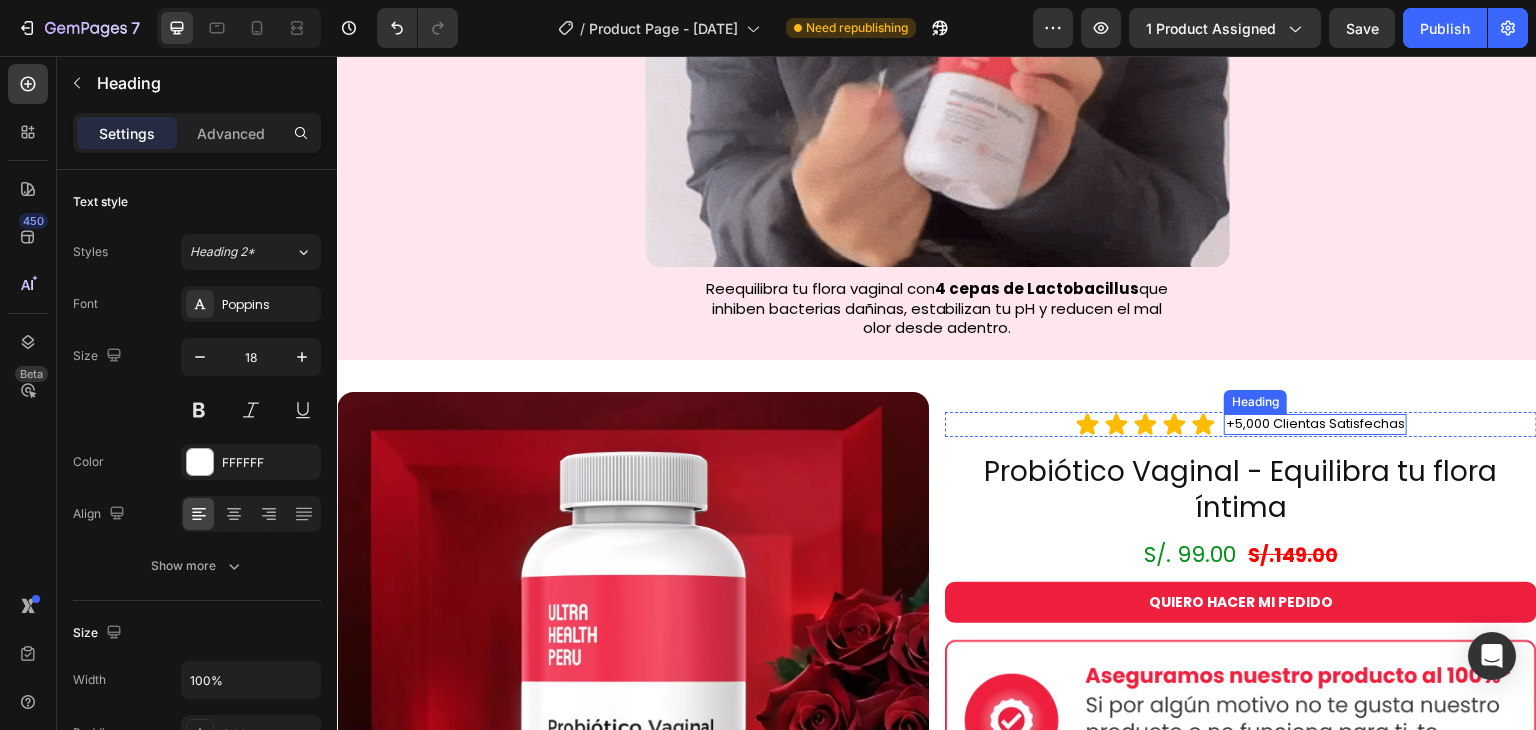 click on "+5,000 Clientas Satisfechas" at bounding box center [1315, 424] 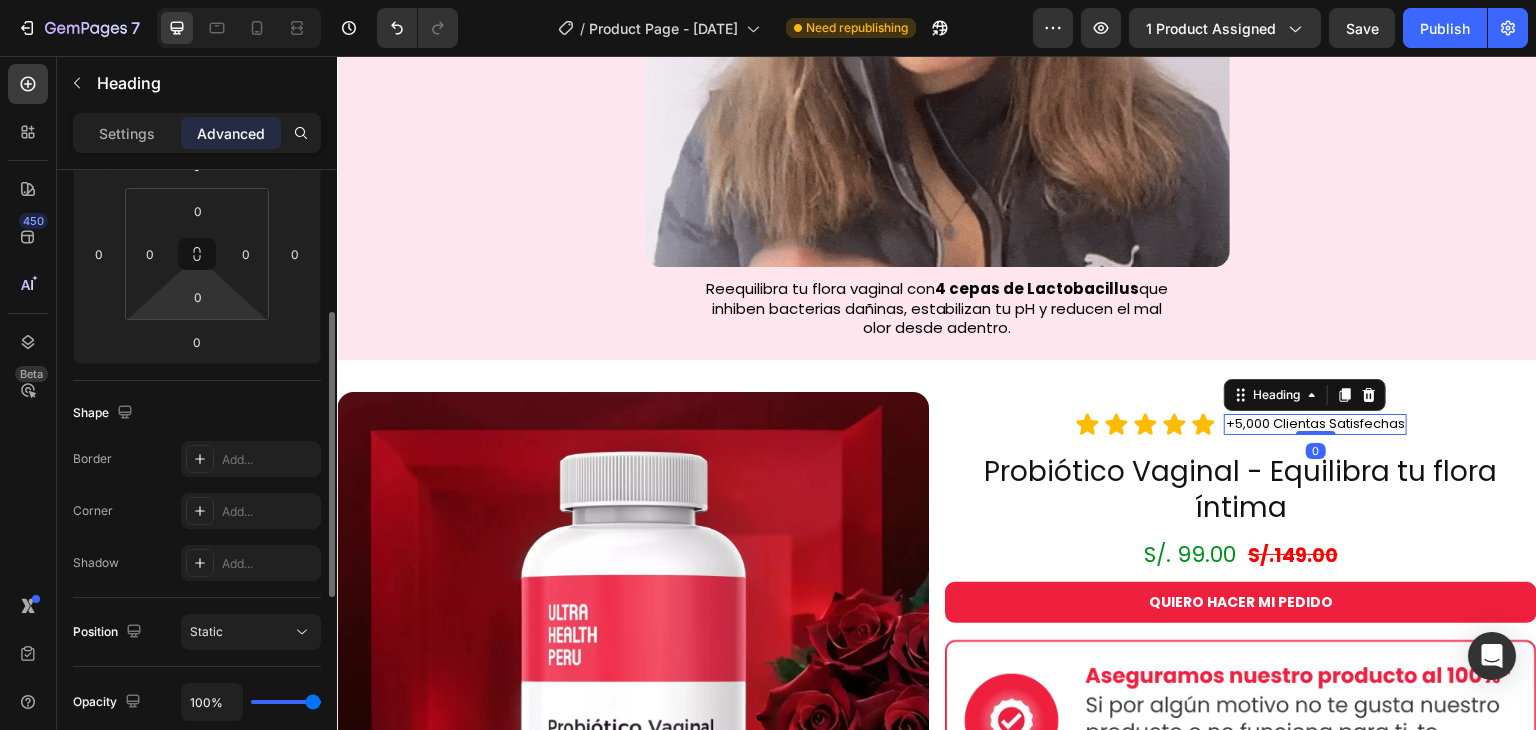 scroll, scrollTop: 304, scrollLeft: 0, axis: vertical 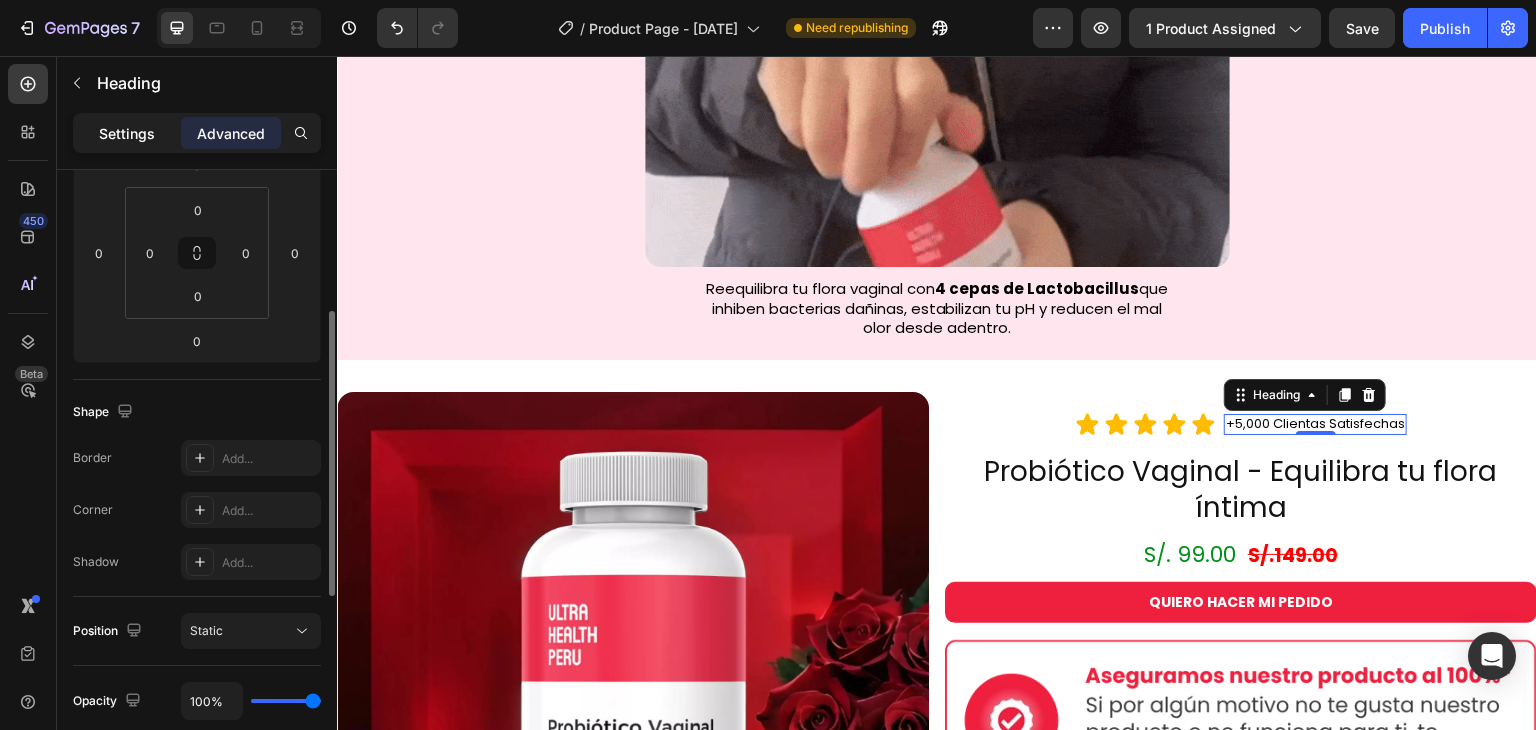 click on "Settings" at bounding box center [127, 133] 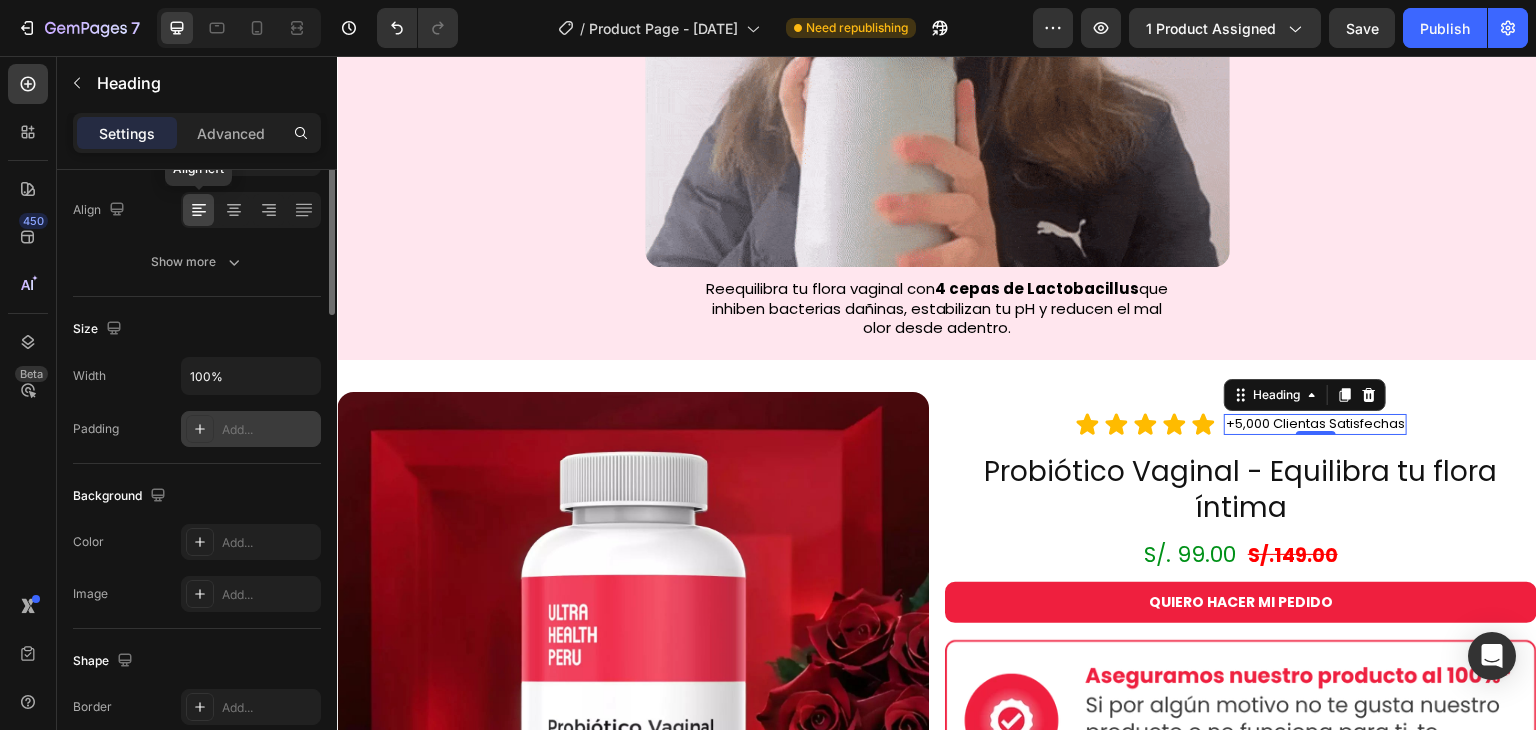 scroll, scrollTop: 0, scrollLeft: 0, axis: both 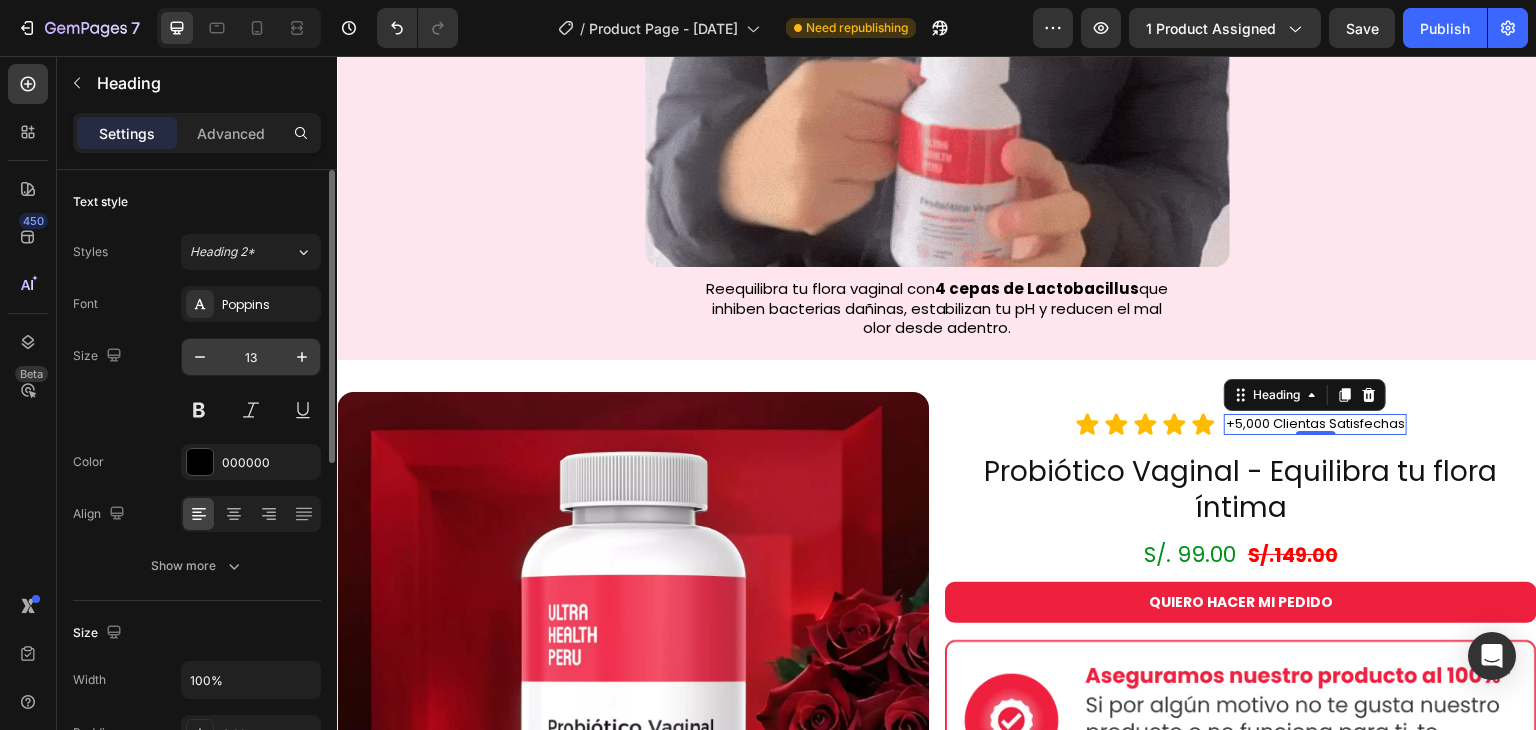 click on "13" at bounding box center [251, 357] 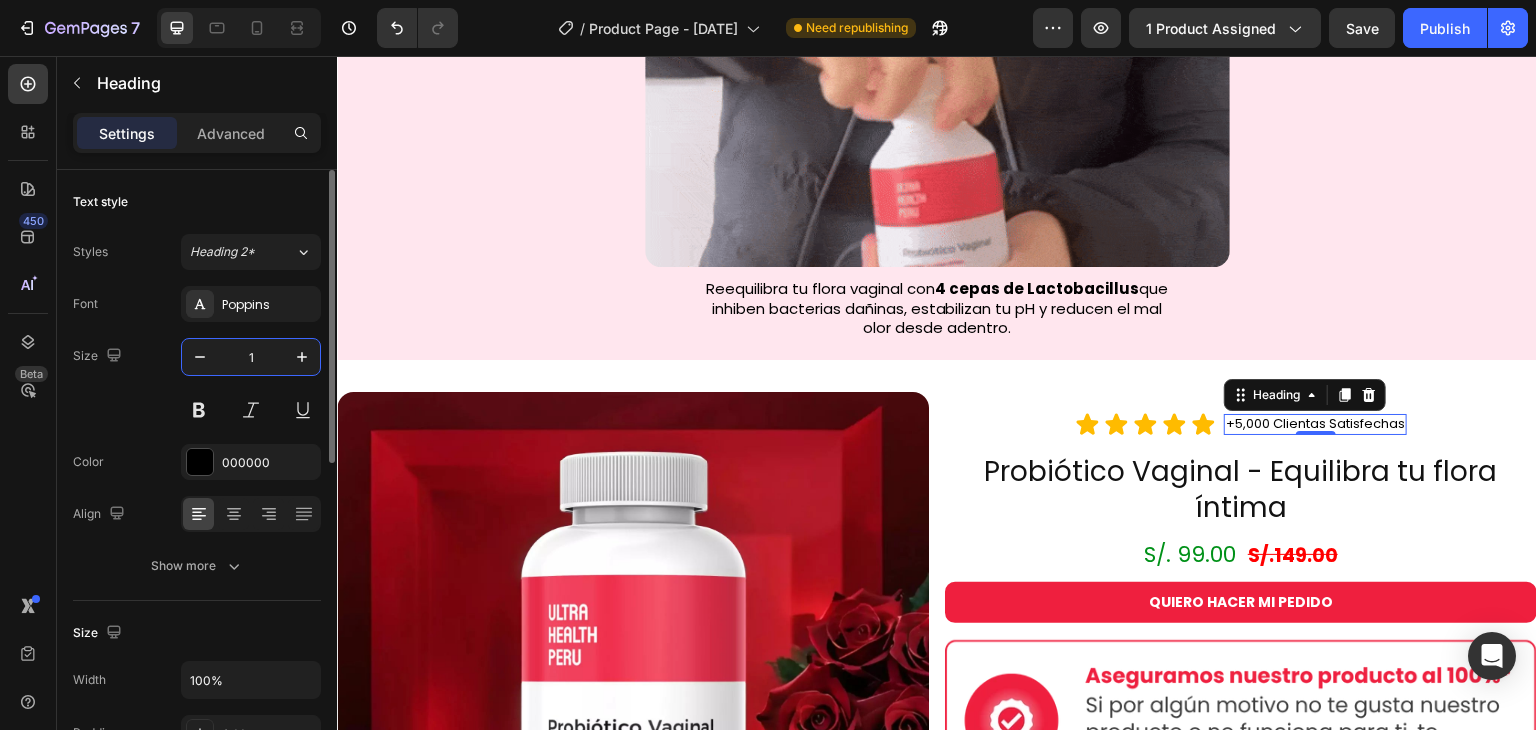 type on "18" 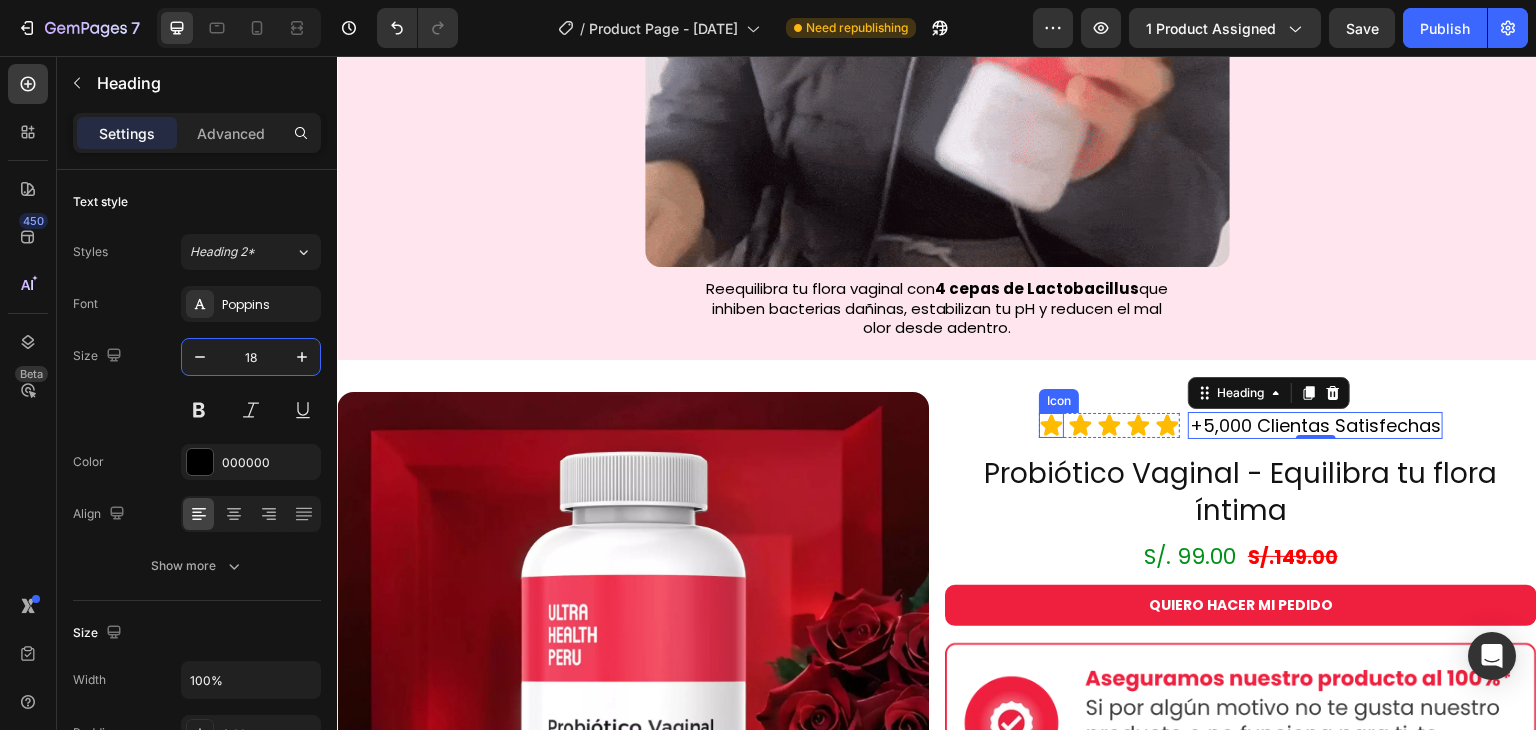 click 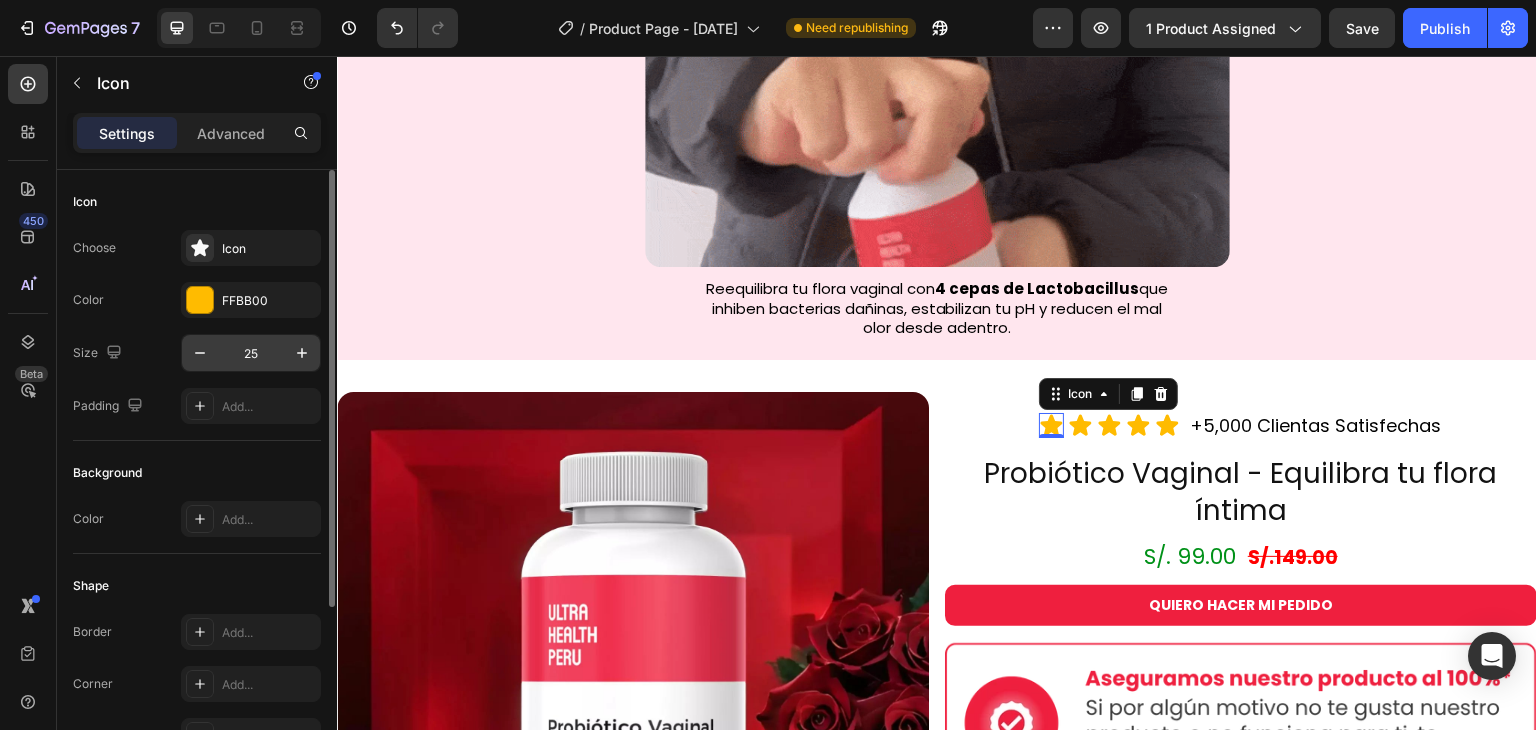 click on "25" at bounding box center (251, 353) 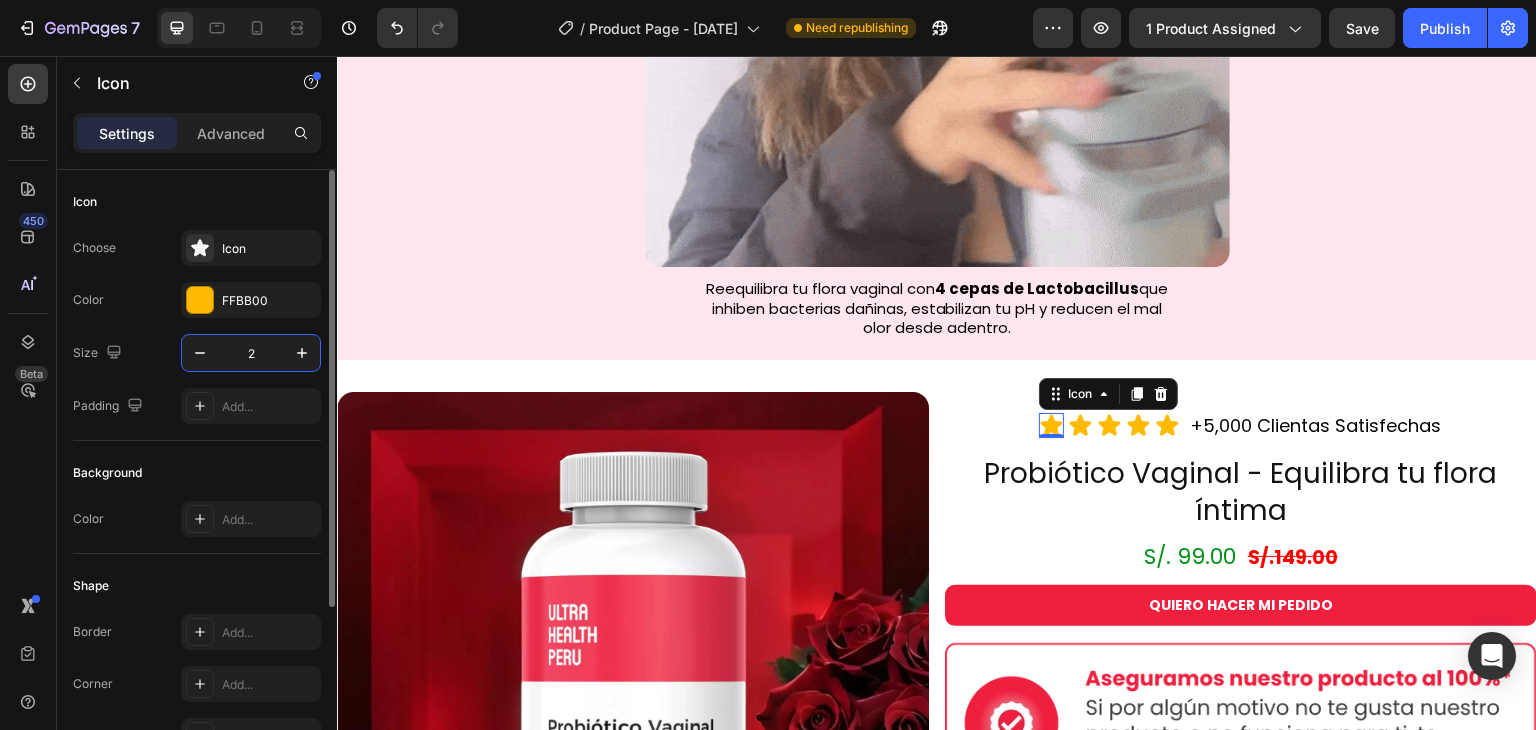 type on "22" 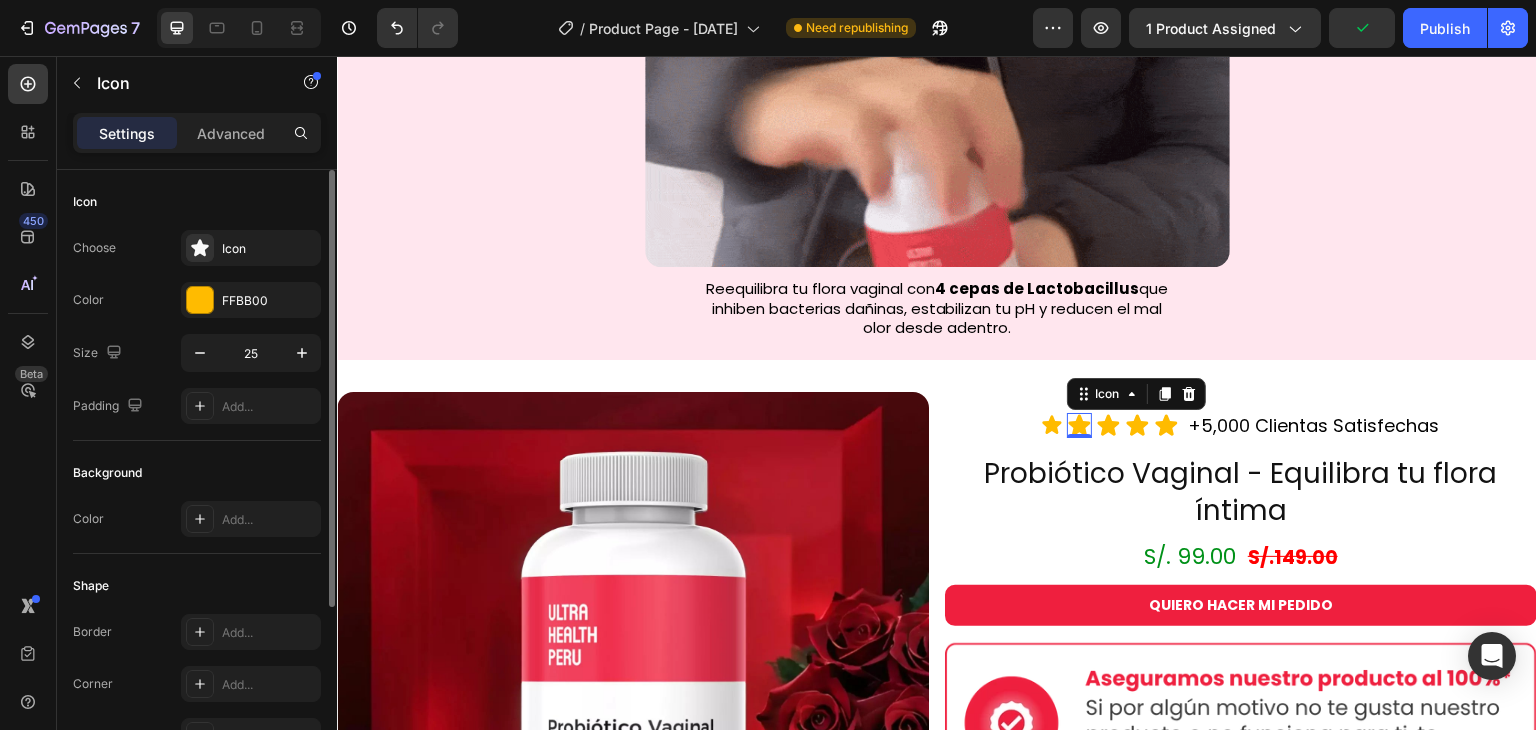 click 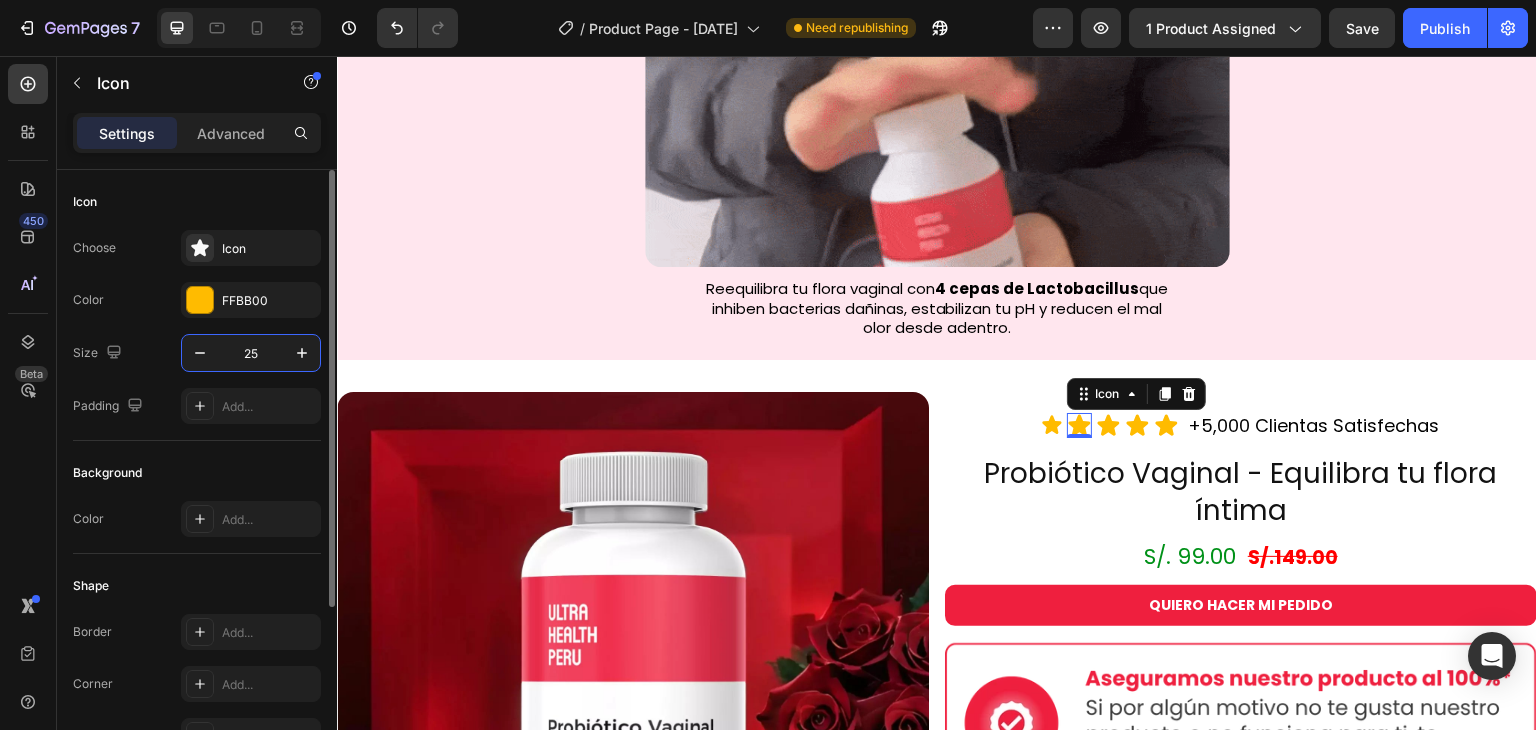 click on "25" at bounding box center (251, 353) 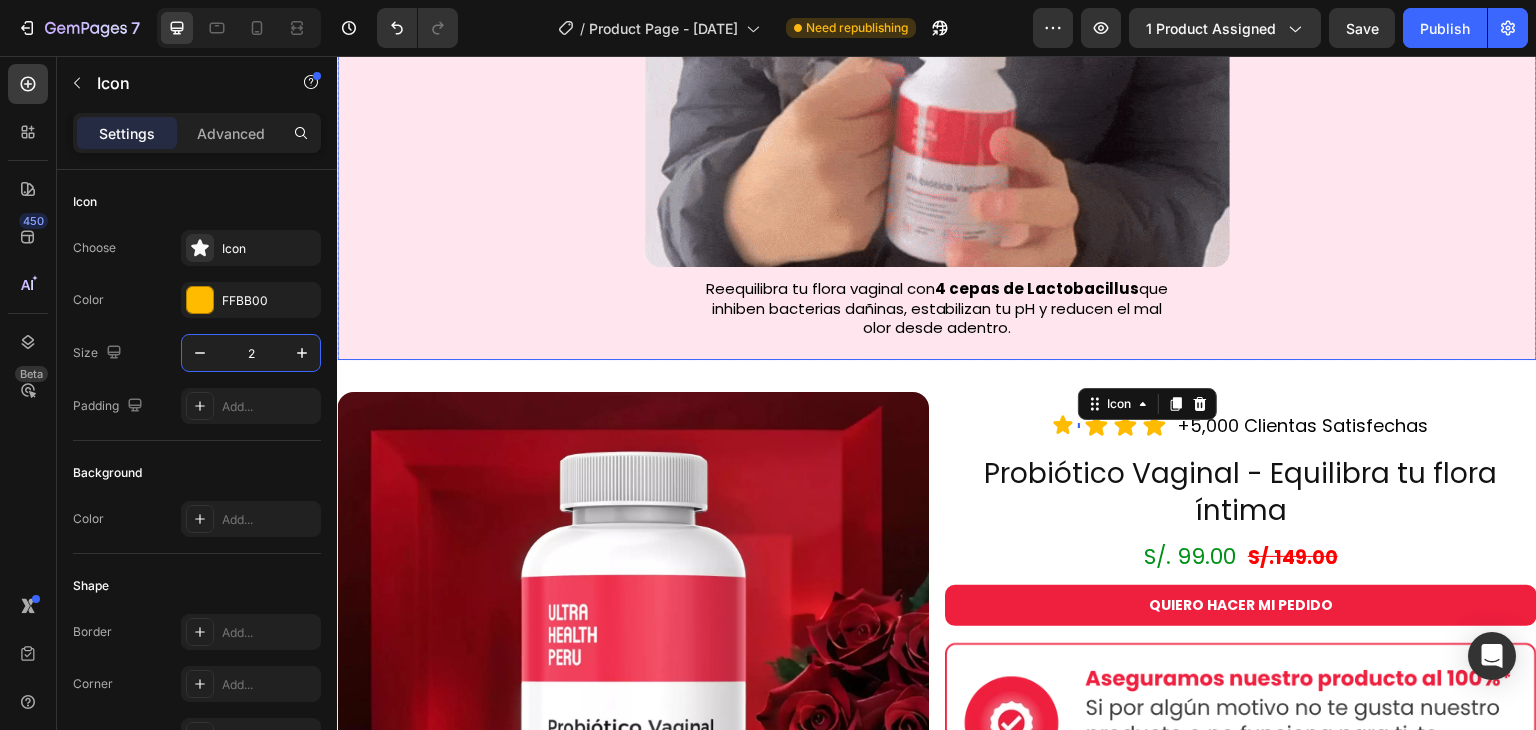 type on "25" 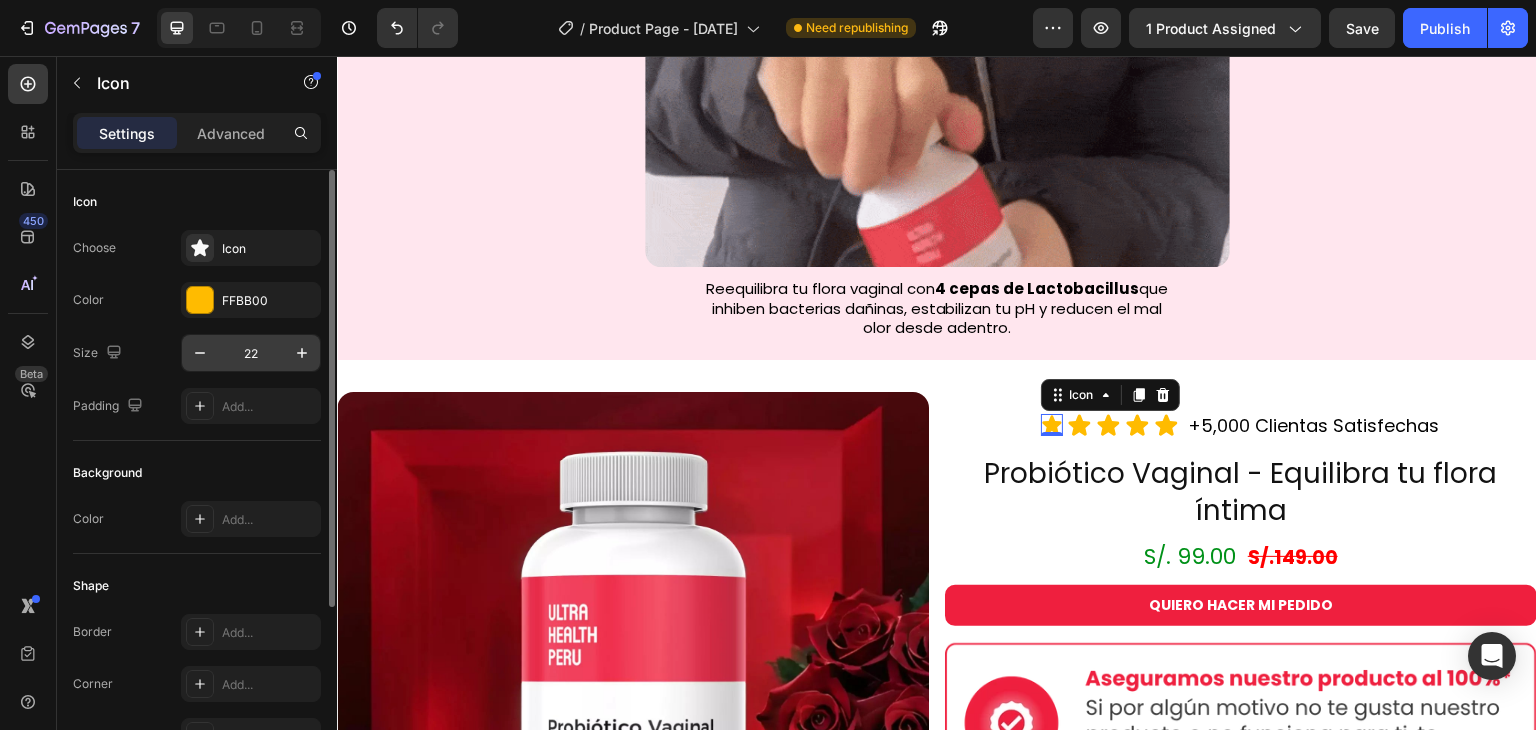 click on "22" at bounding box center [251, 353] 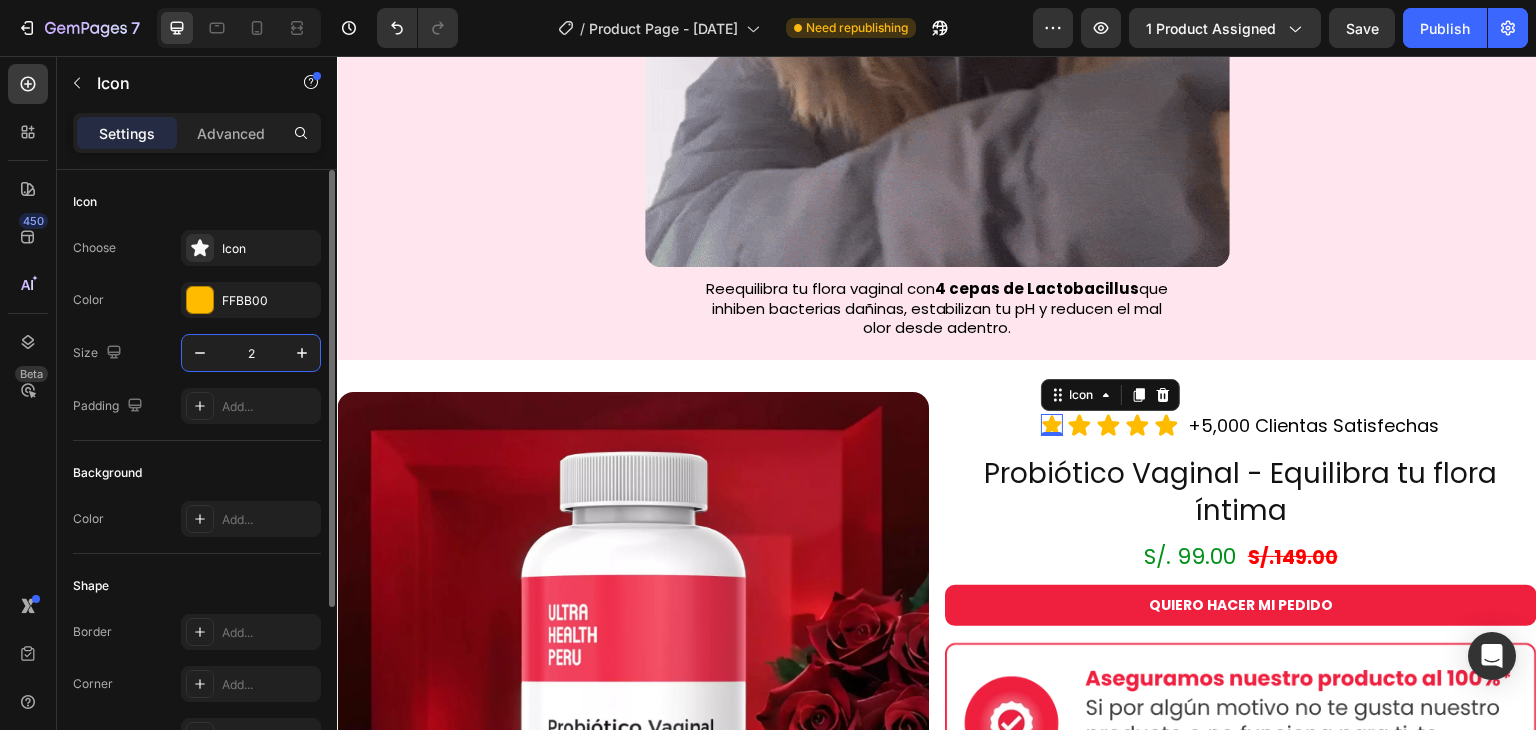 type on "25" 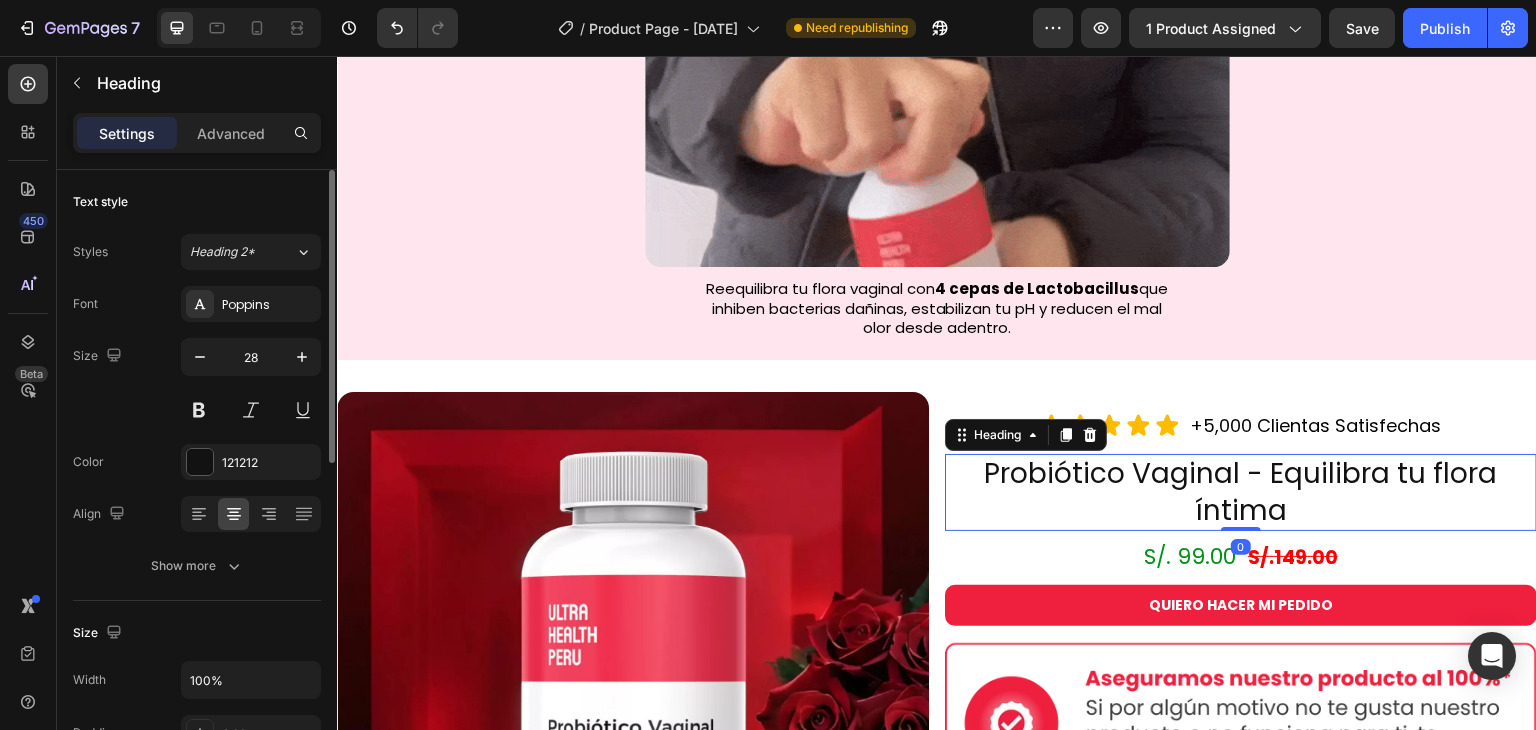 click on "Probiótico Vaginal - Equilibra tu flora íntima" at bounding box center [1241, 492] 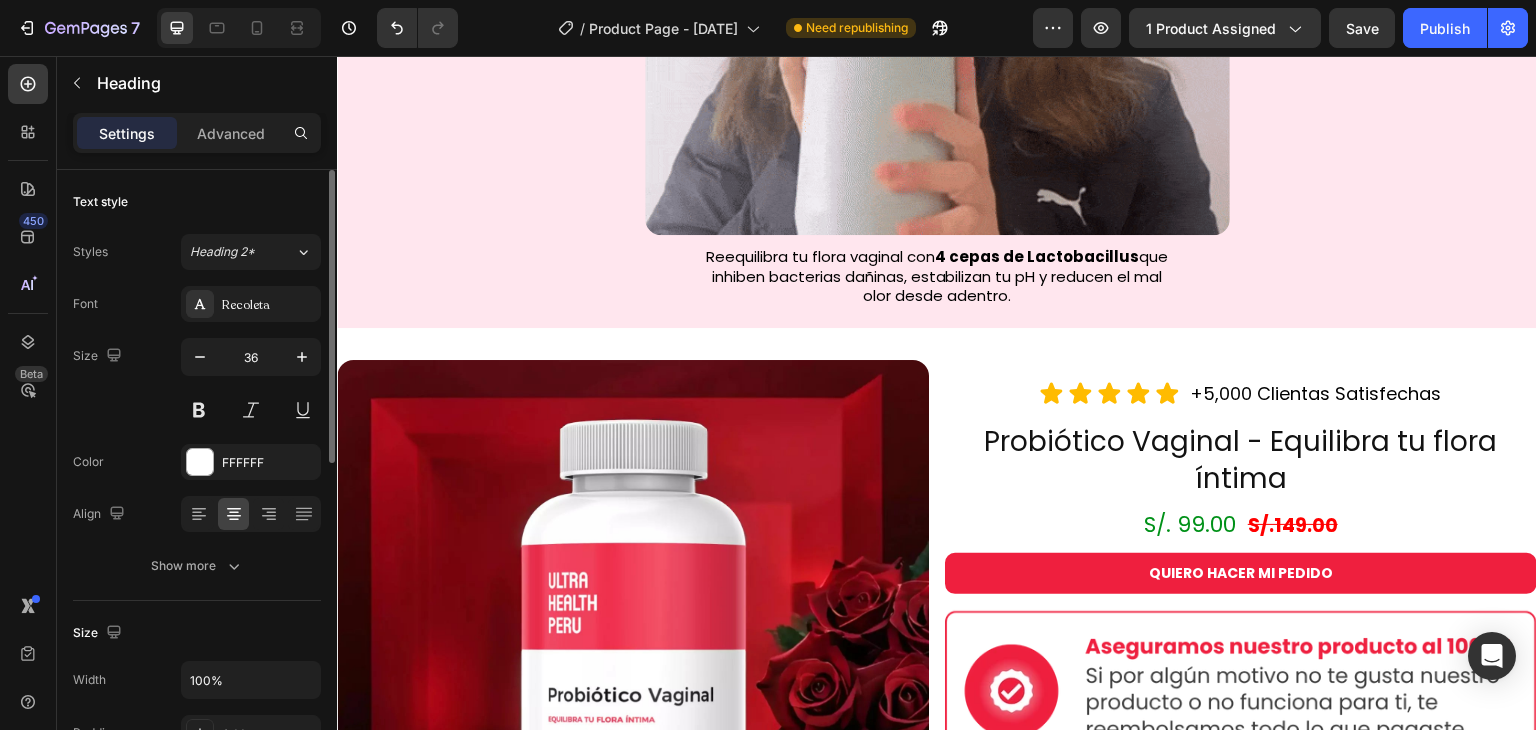 scroll, scrollTop: 1111, scrollLeft: 0, axis: vertical 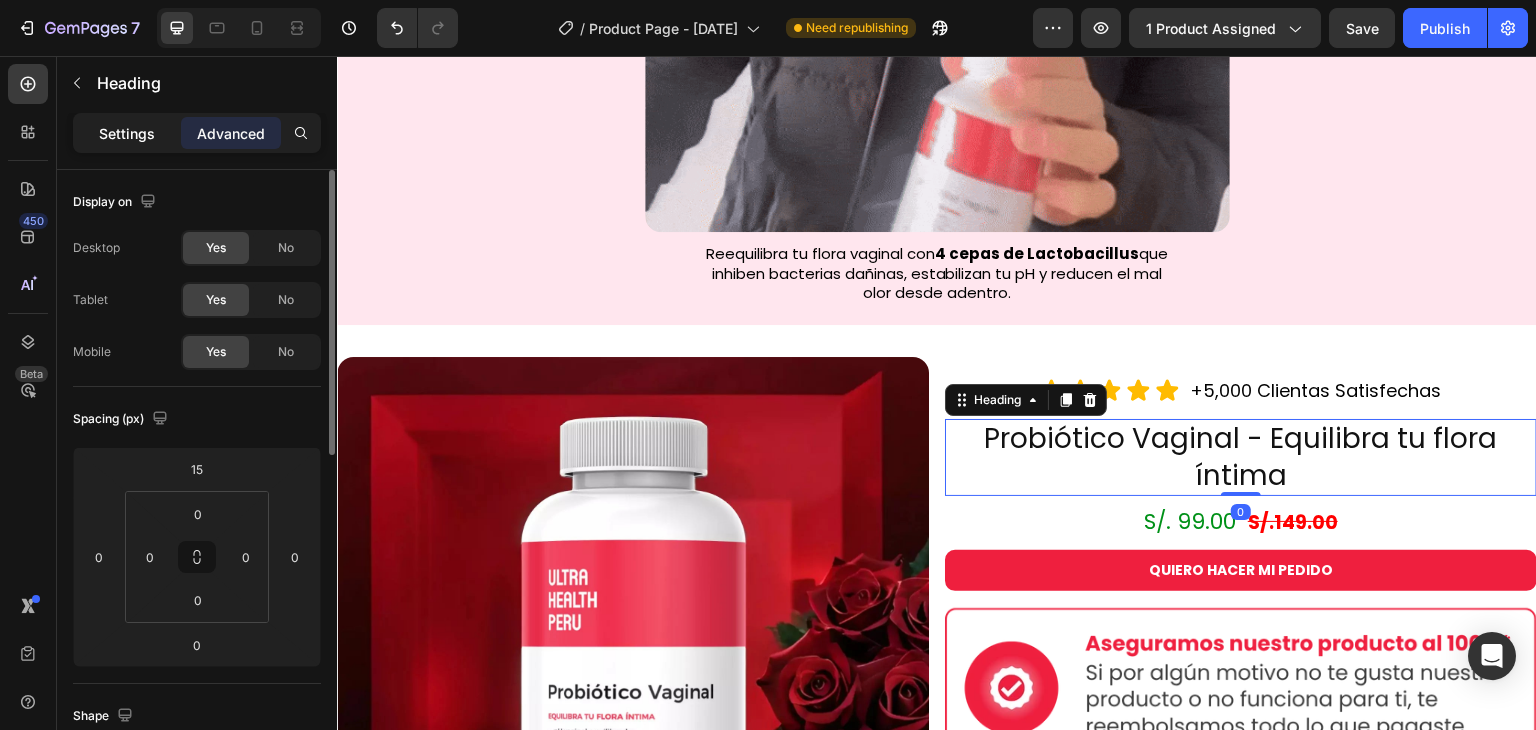 click on "Settings" at bounding box center [127, 133] 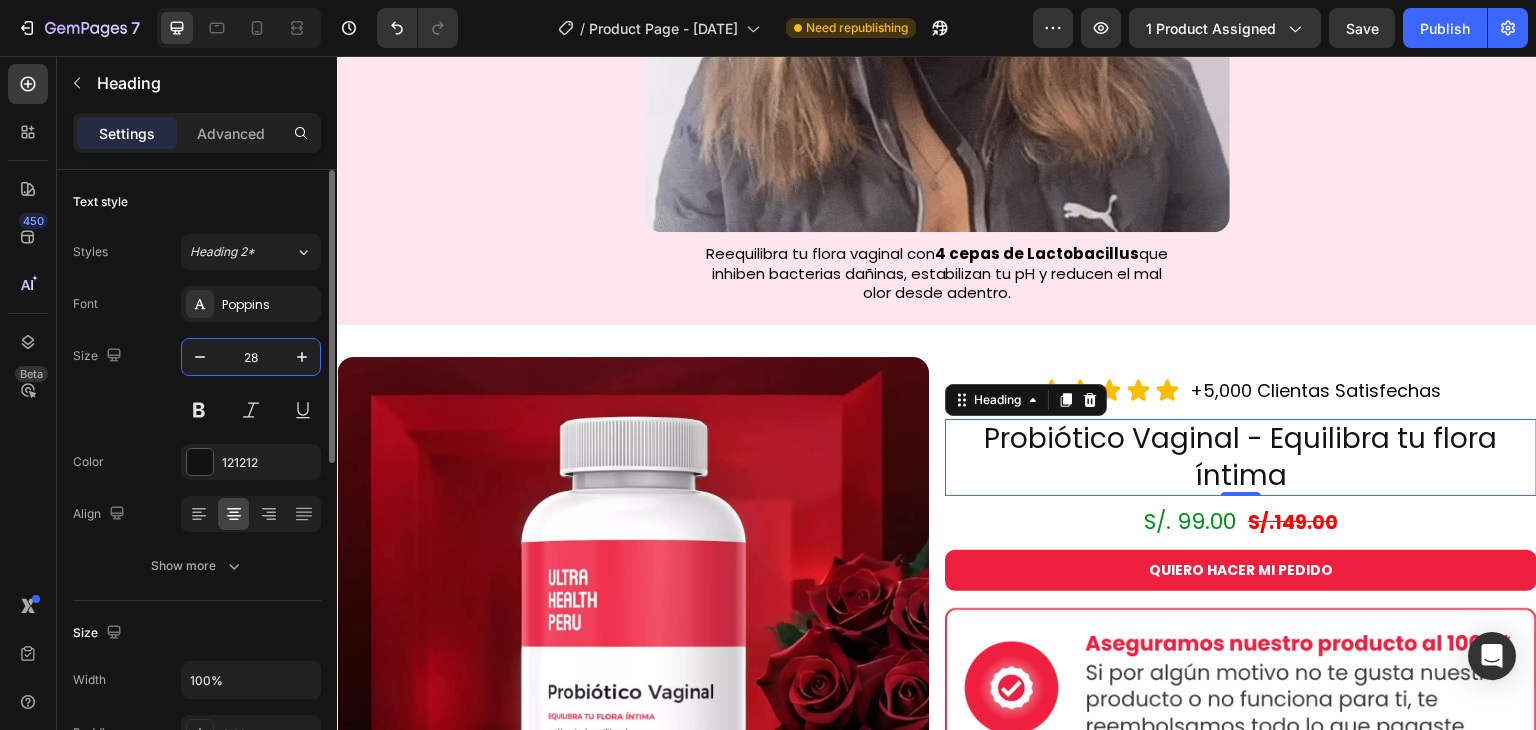 click on "28" at bounding box center (251, 357) 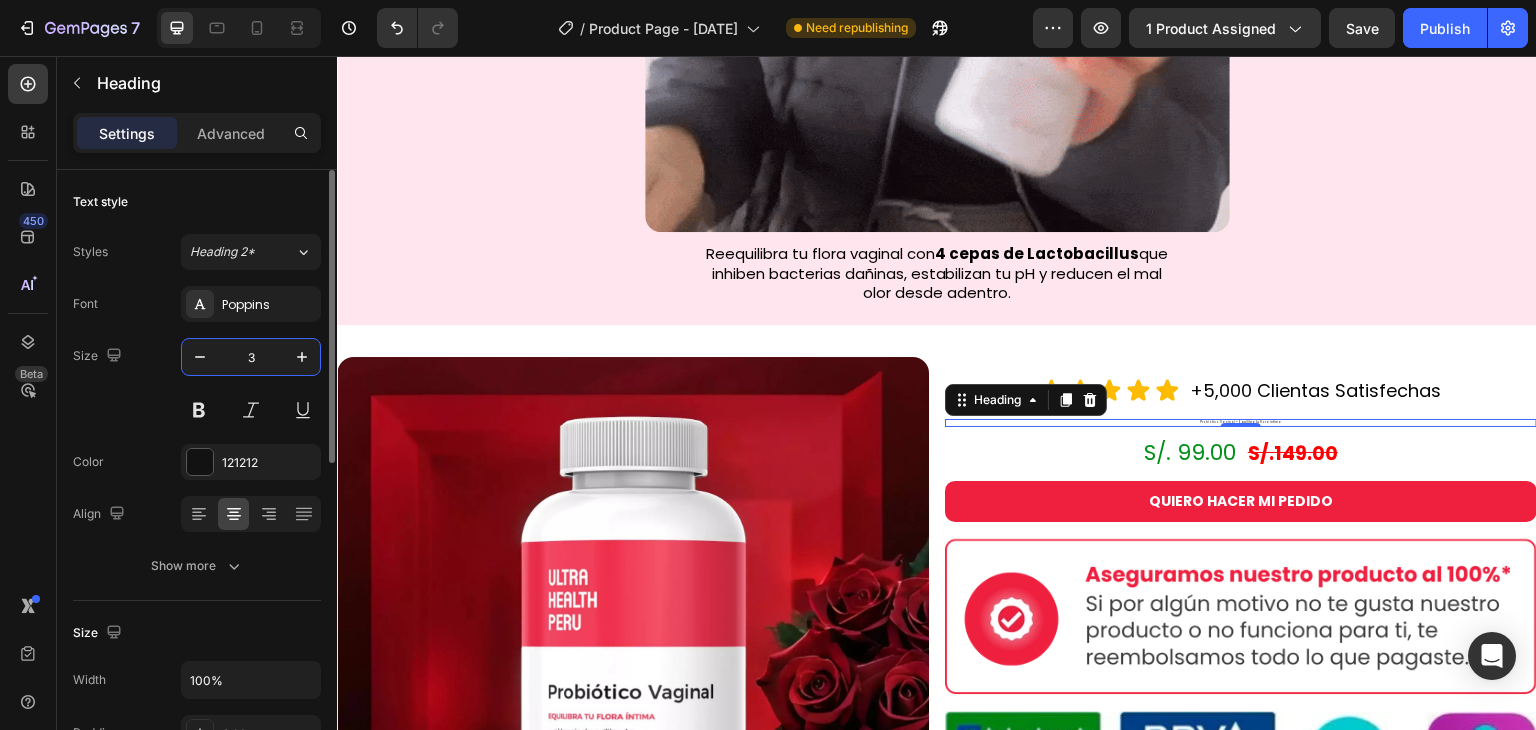 type on "36" 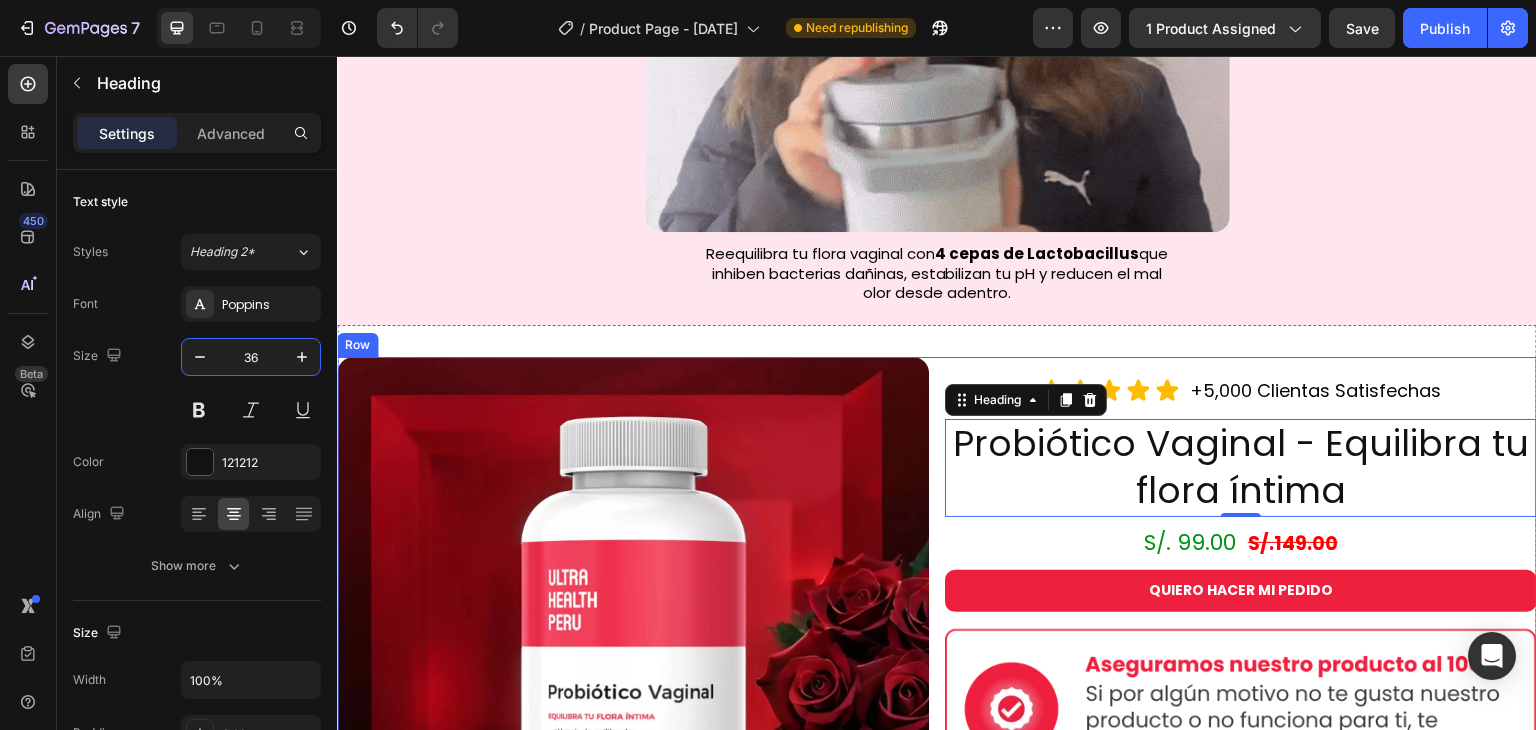 click on "Image Icon Icon Icon Icon Icon Icon List +5,000 Clientas Satisfechas Heading Row Probiótico Vaginal - Equilibra tu flora íntima Heading 0 S/. 99.00   S/.149.00 Heading QUIERO HACER MI PEDIDO Button Image Image Row" at bounding box center [937, 653] 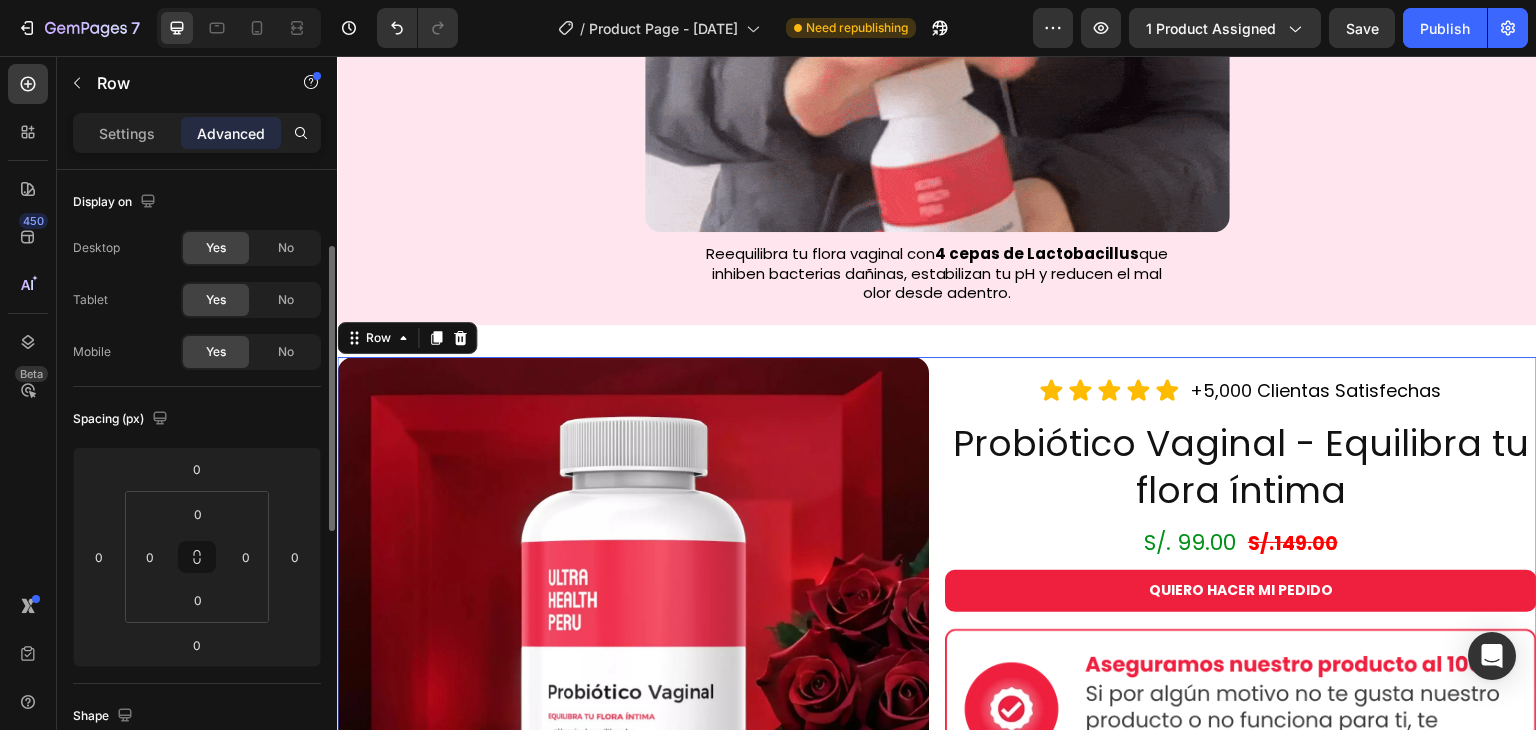 scroll, scrollTop: 204, scrollLeft: 0, axis: vertical 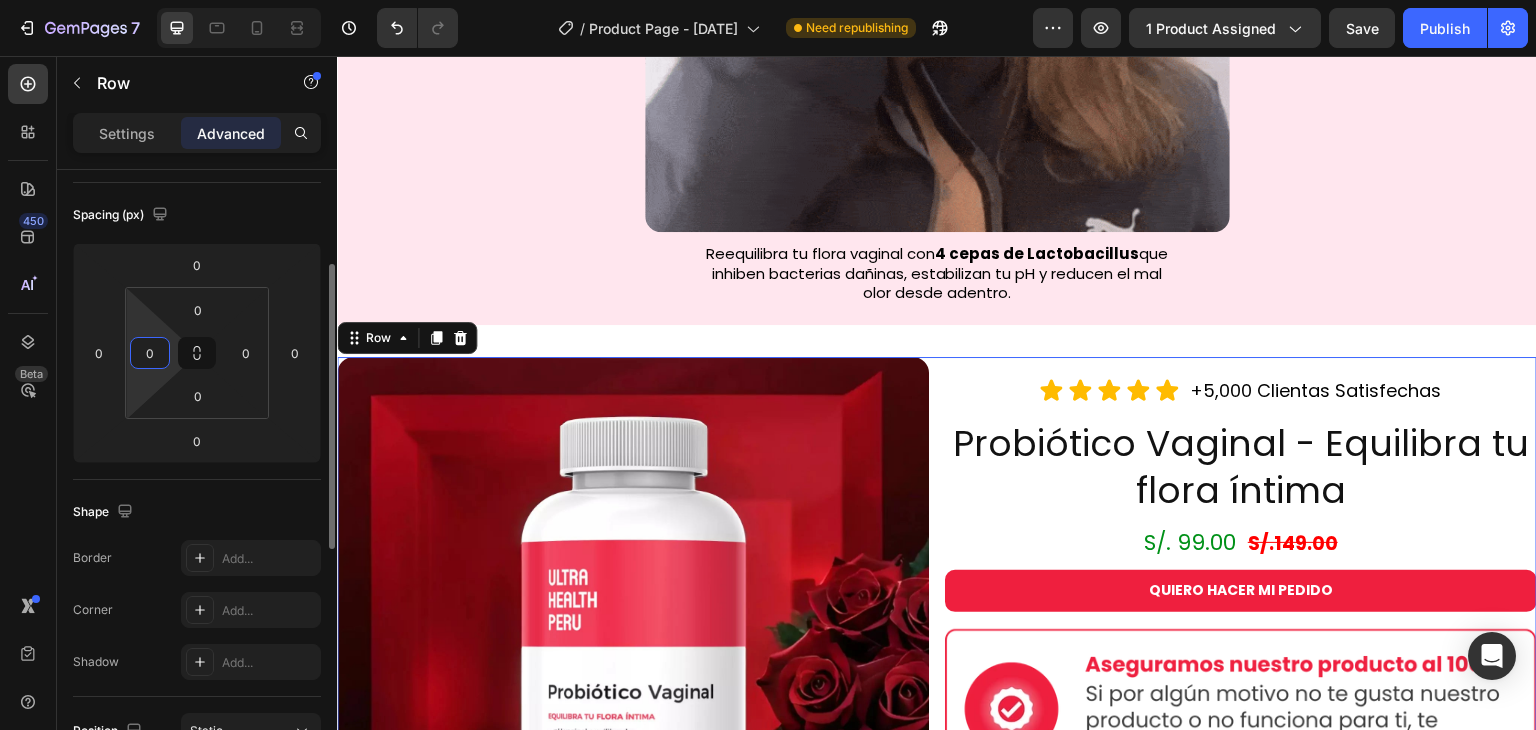 click on "0" at bounding box center (150, 353) 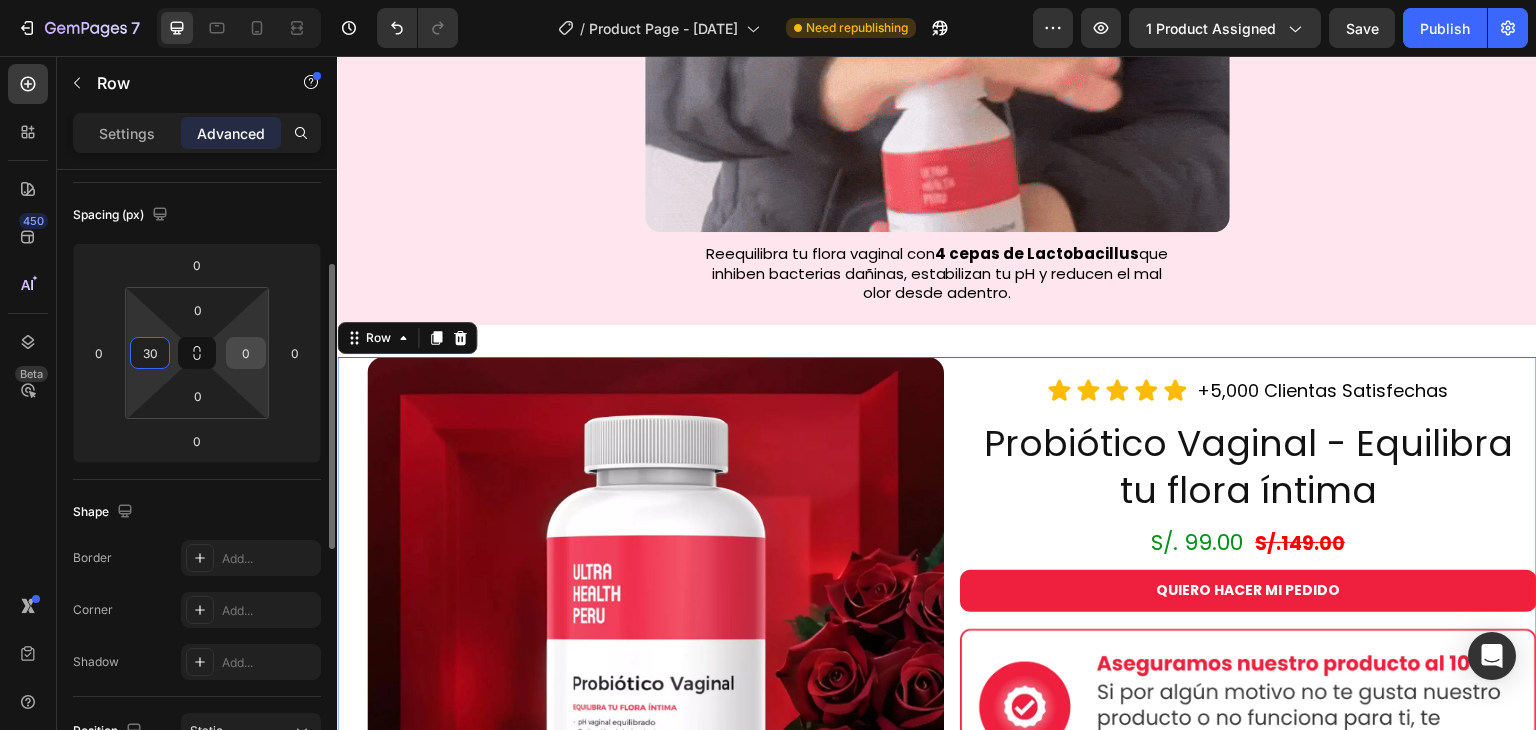 type on "30" 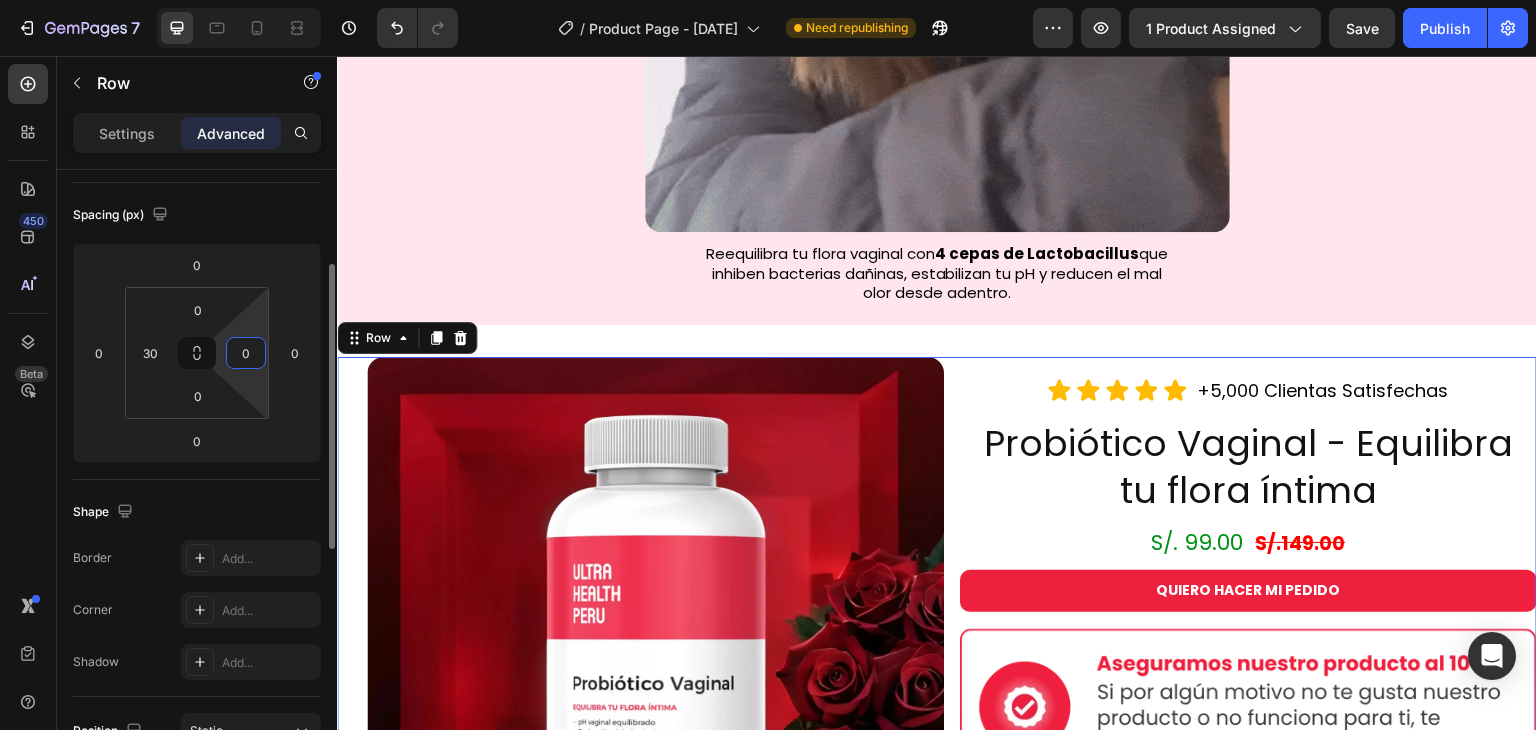 click on "0" at bounding box center (246, 353) 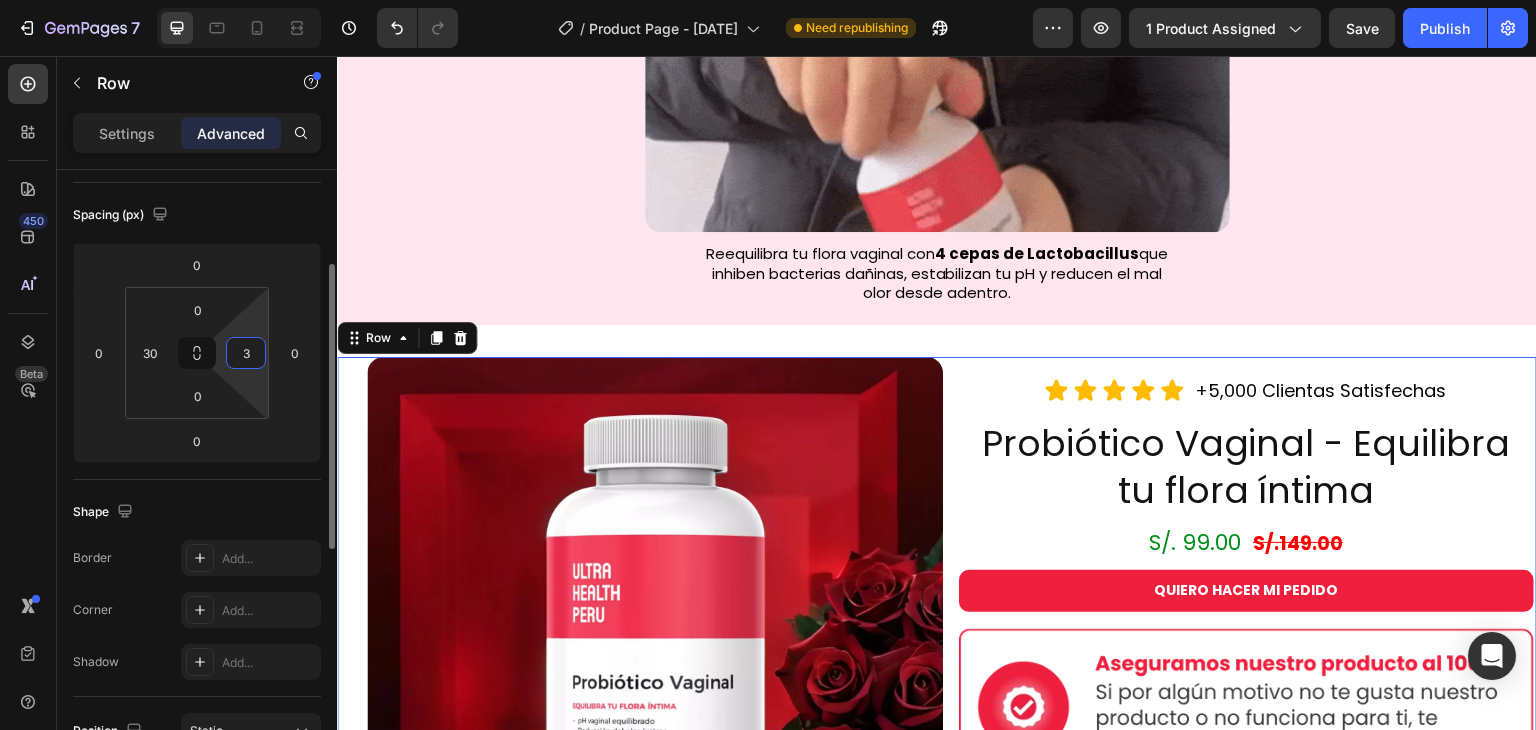 type on "30" 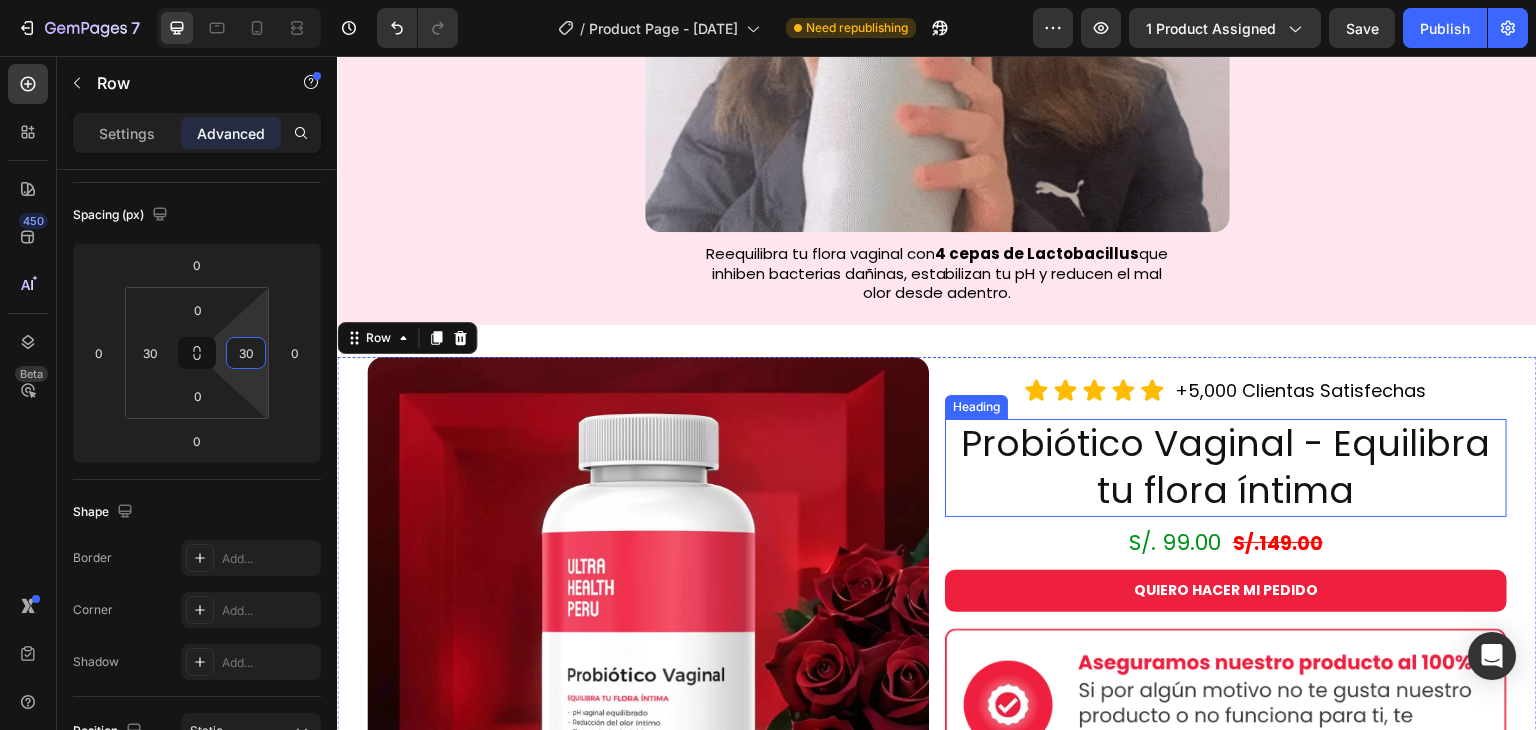 click on "Probiótico Vaginal - Equilibra tu flora íntima" at bounding box center [1226, 468] 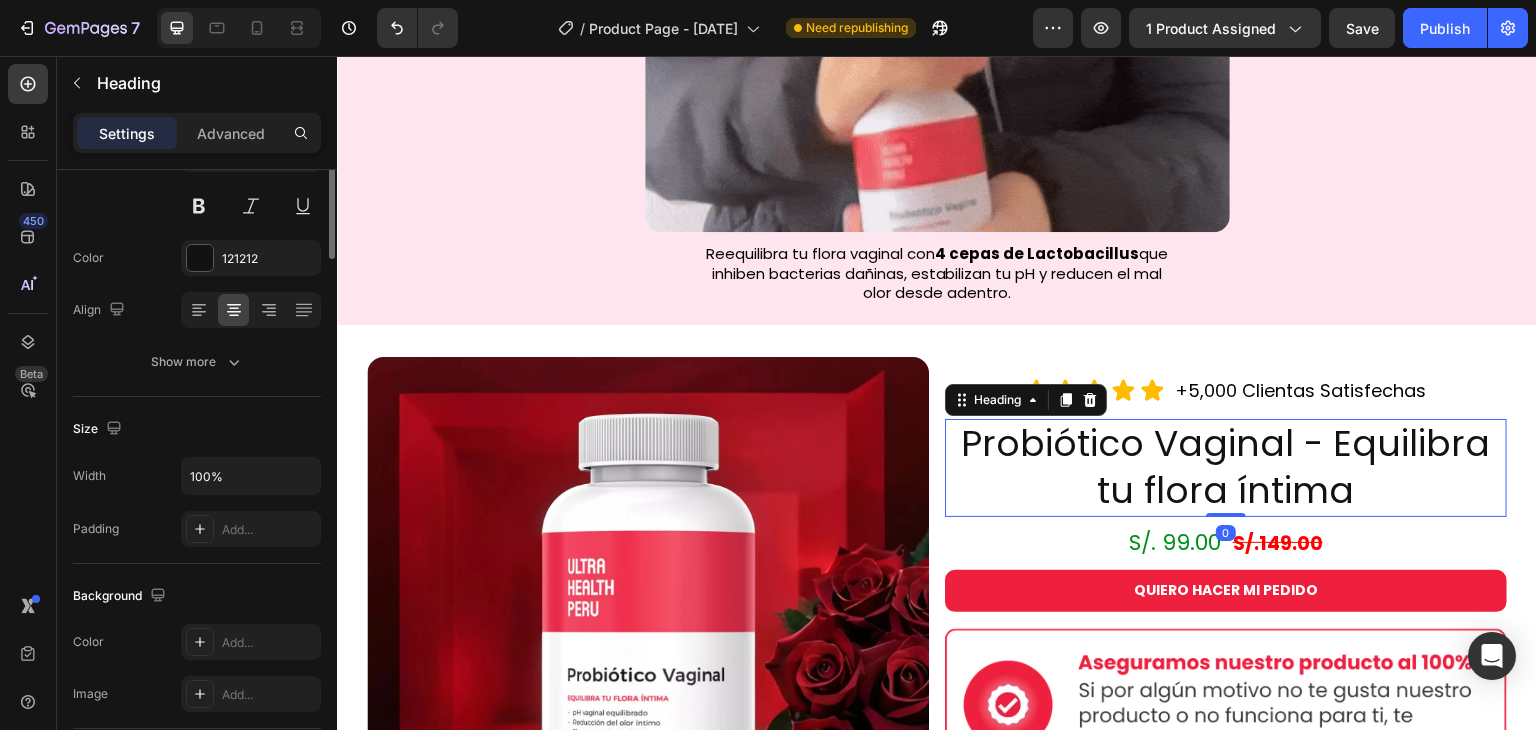 scroll, scrollTop: 0, scrollLeft: 0, axis: both 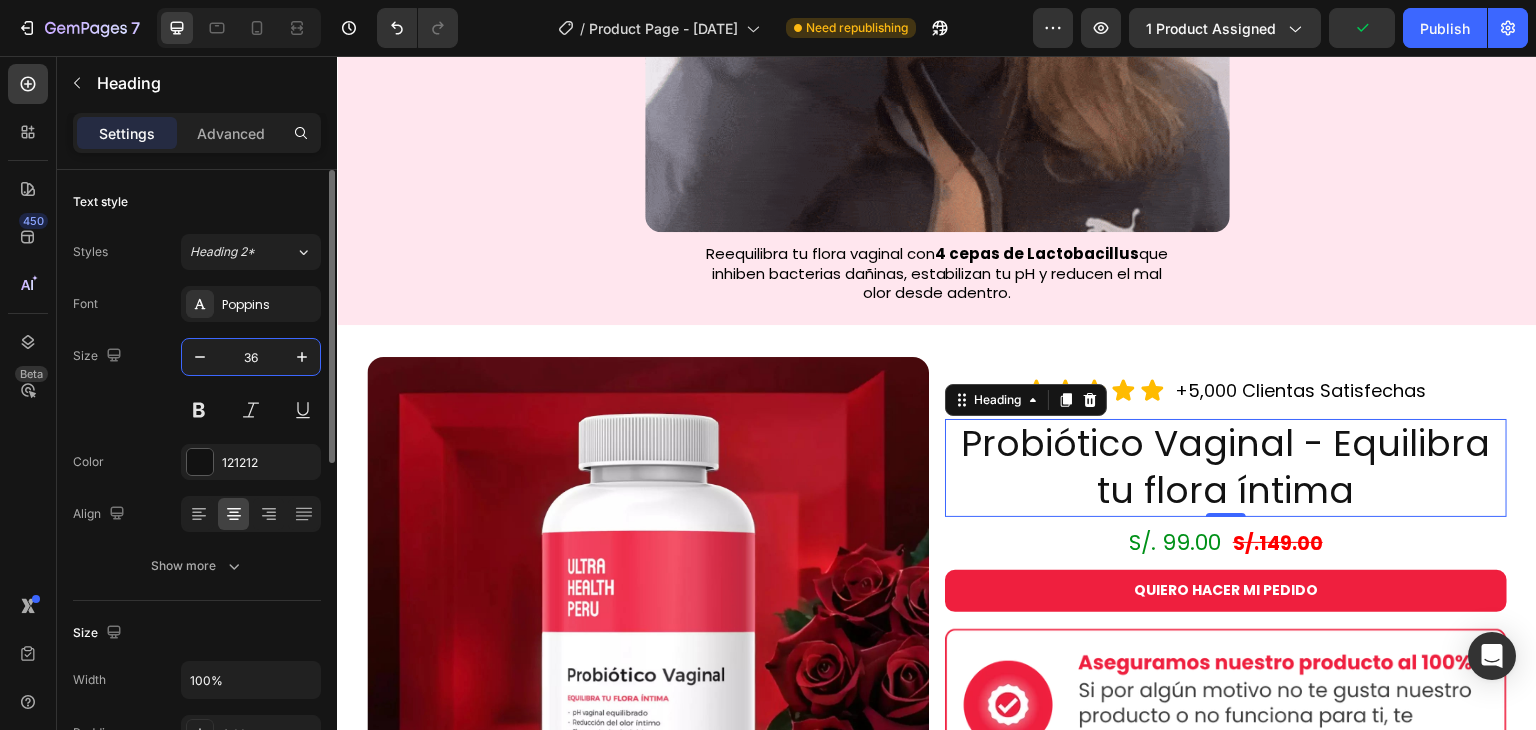click on "36" at bounding box center [251, 357] 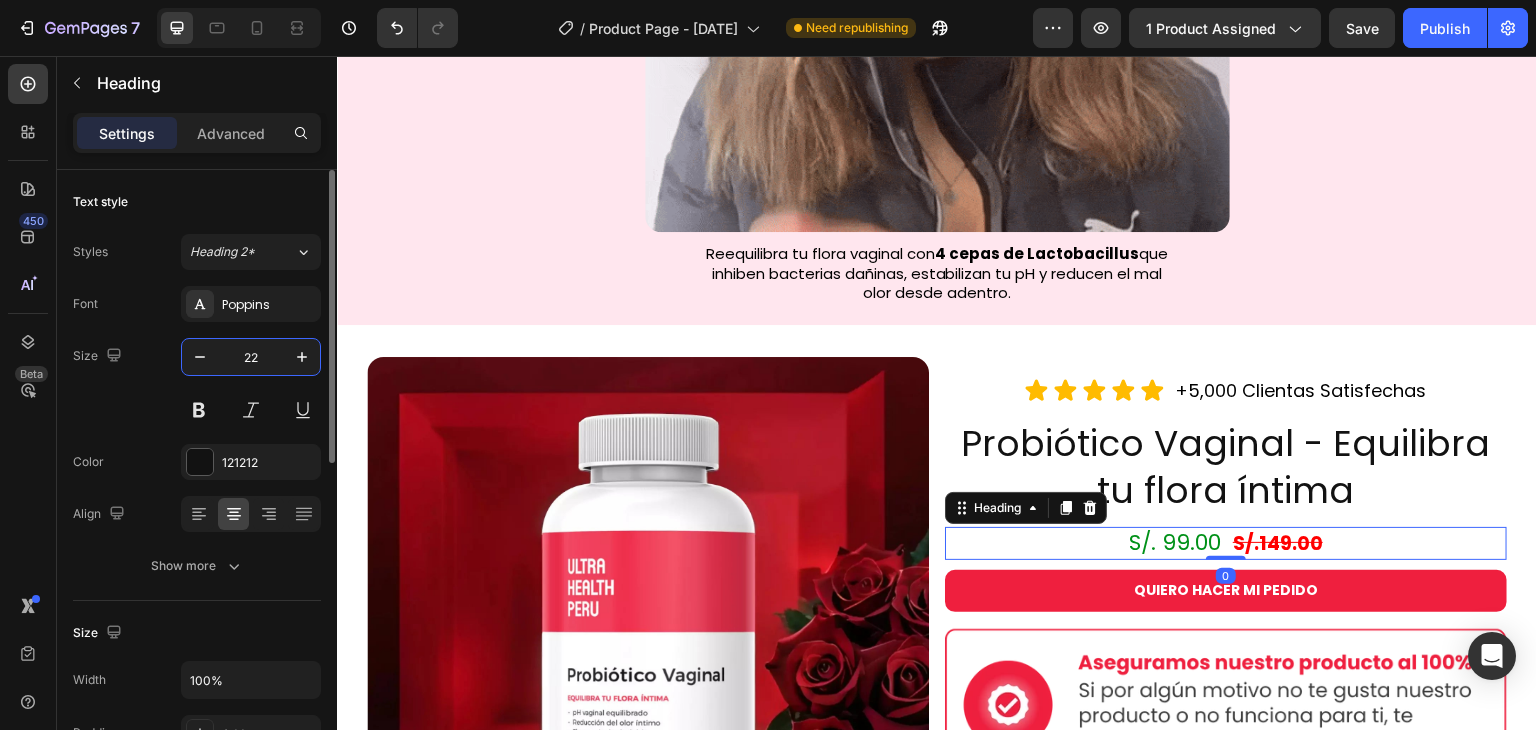 click on "22" at bounding box center [251, 357] 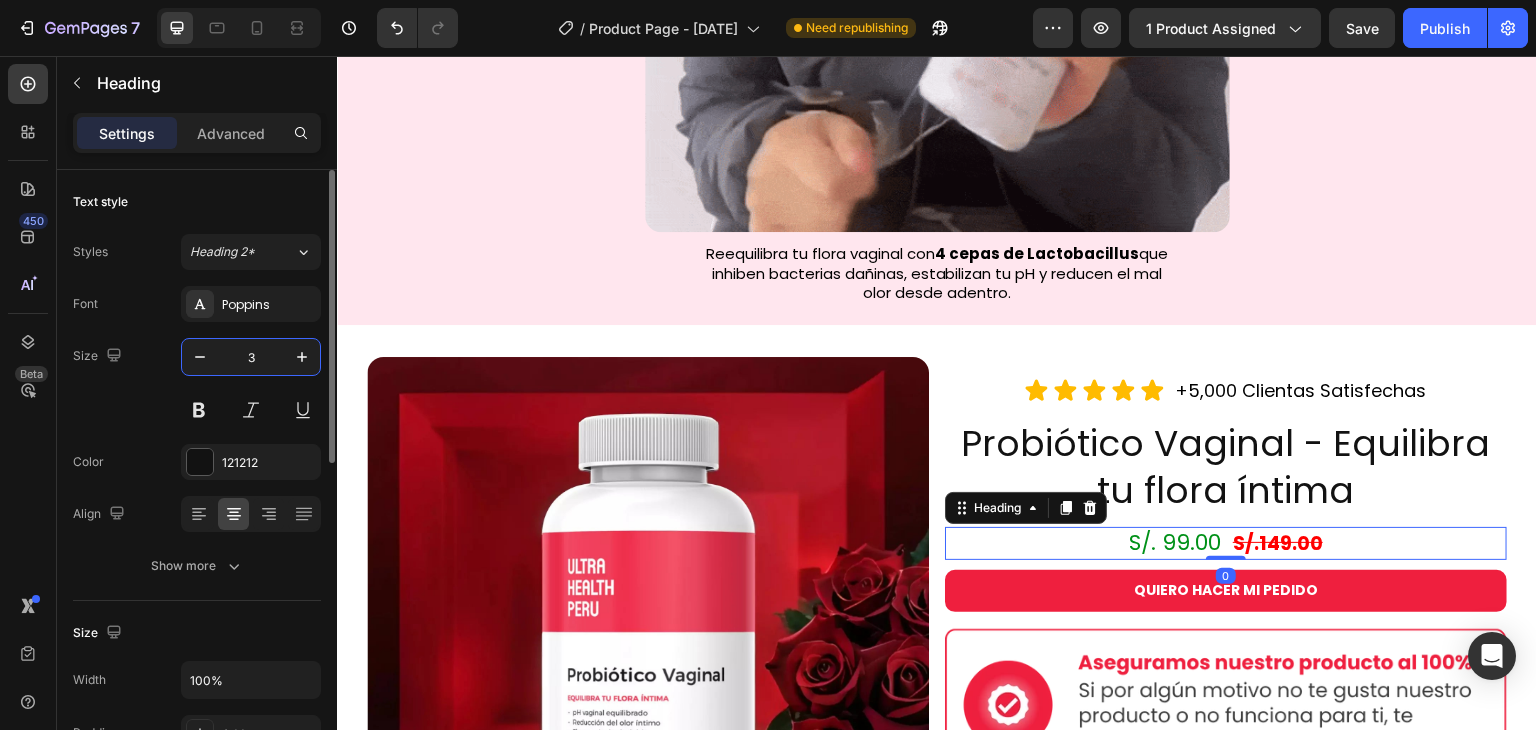 type on "30" 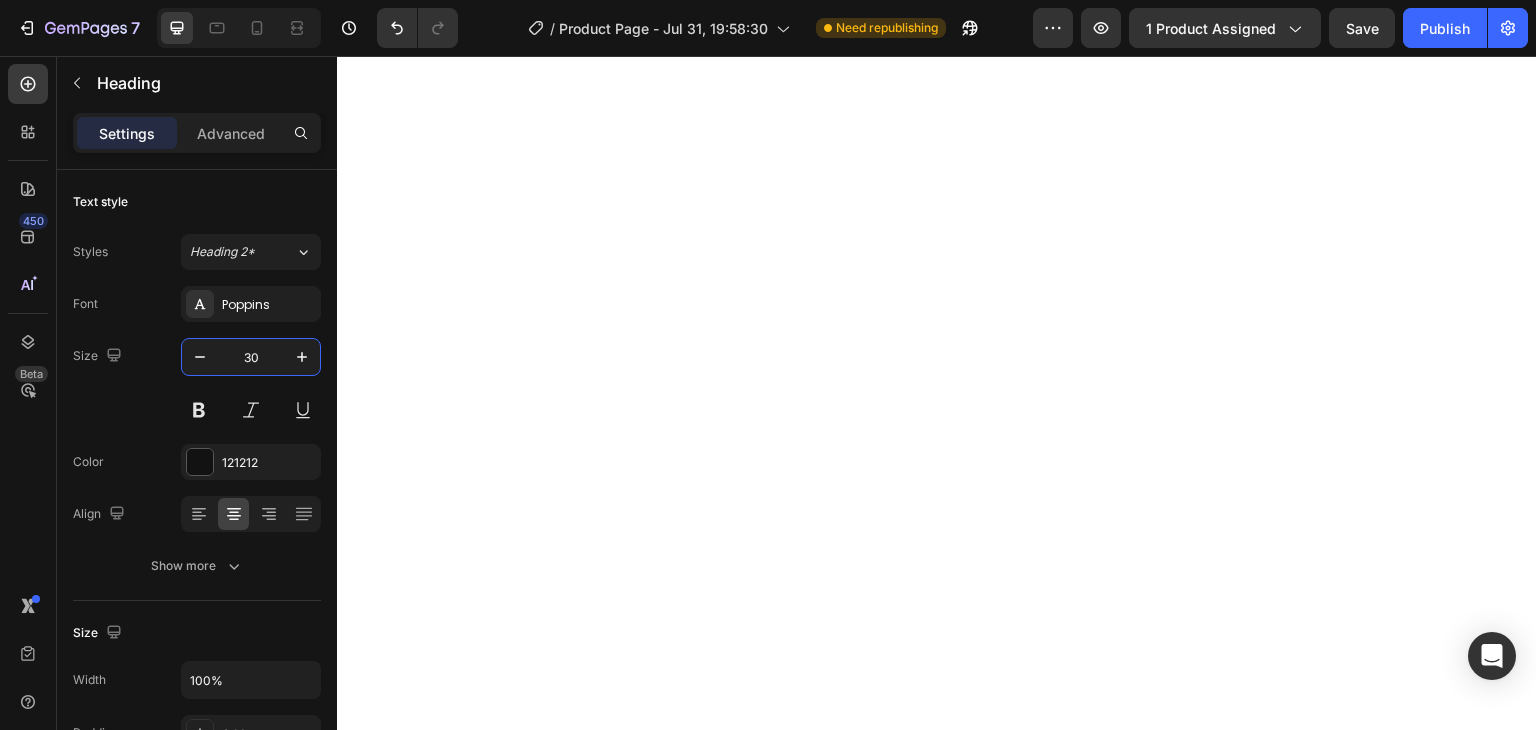 scroll, scrollTop: 0, scrollLeft: 0, axis: both 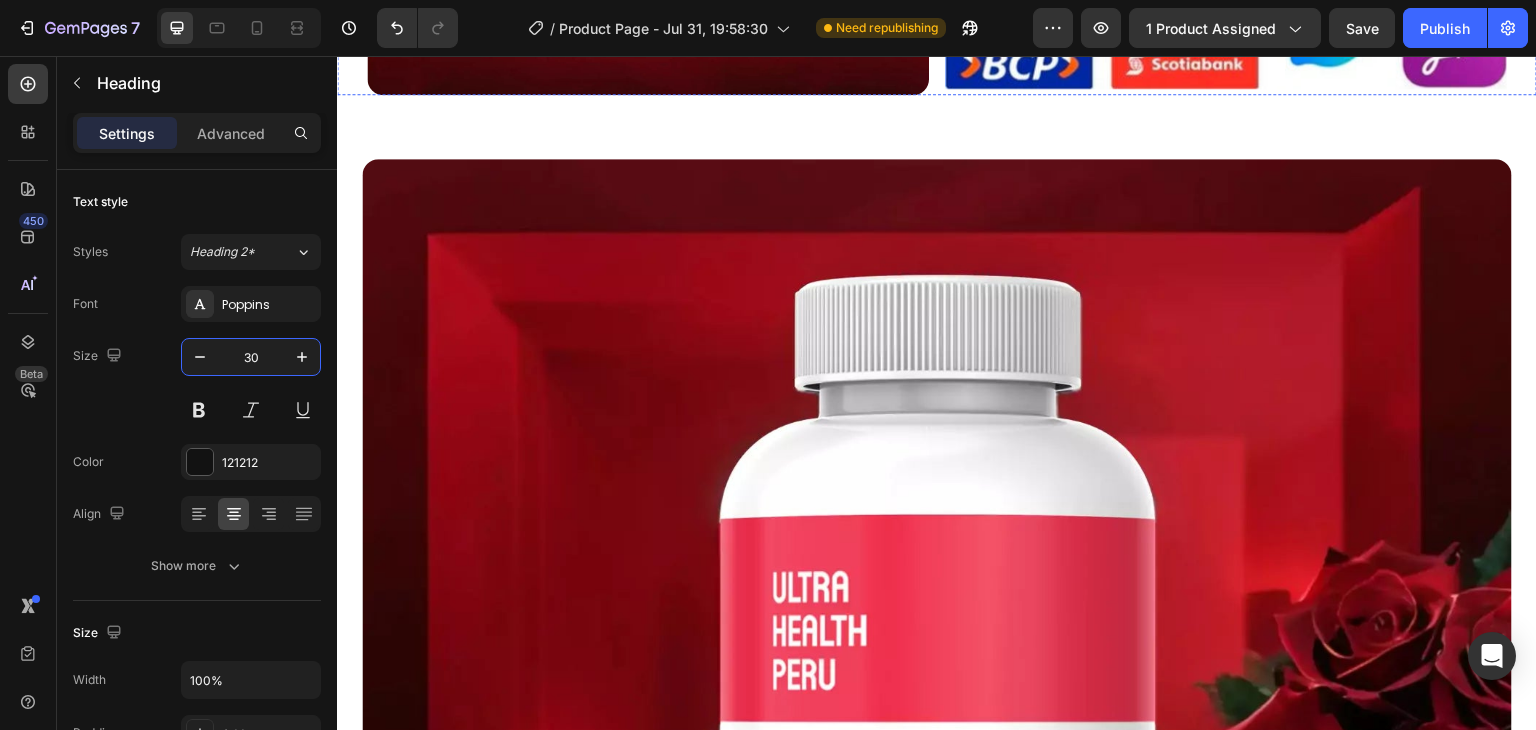 click at bounding box center [1226, -108] 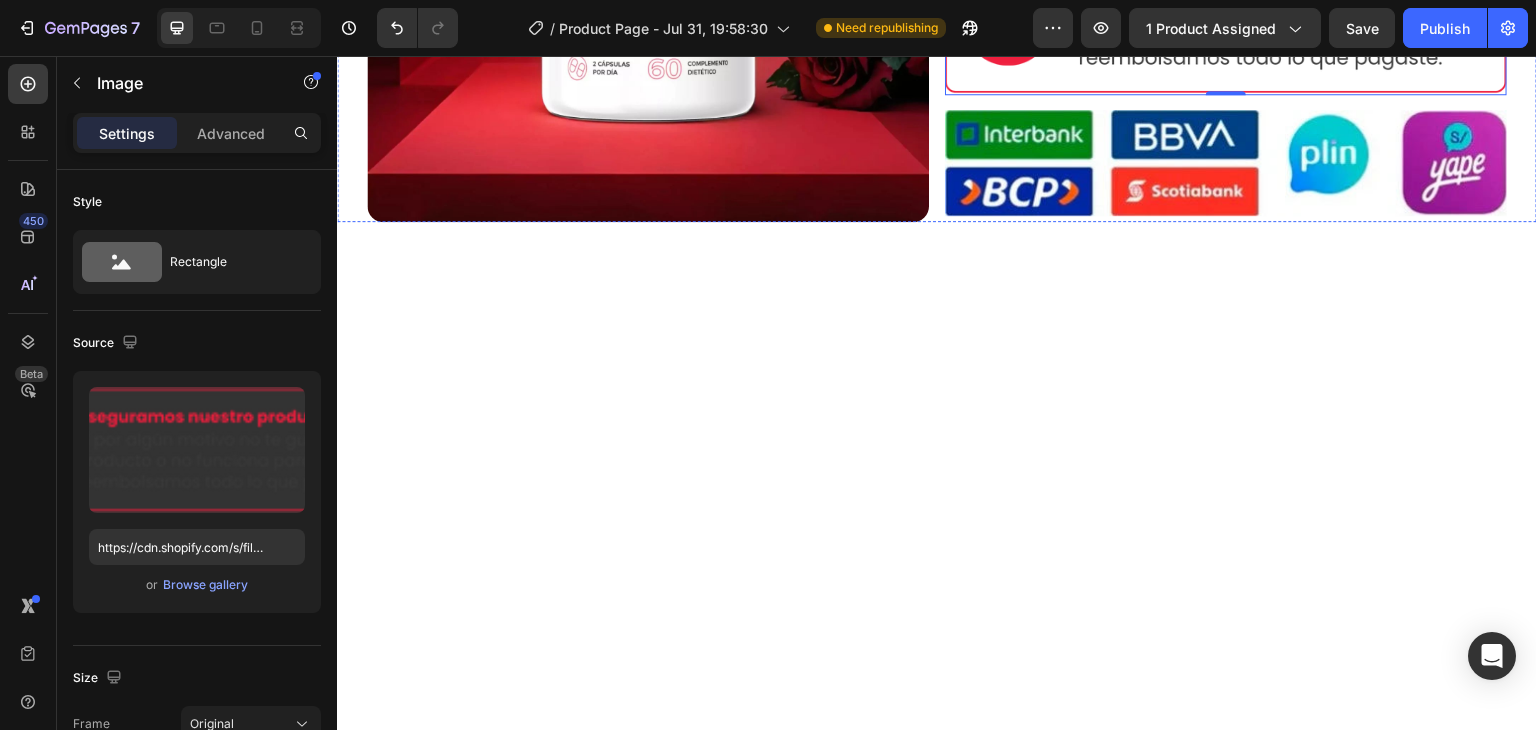 scroll, scrollTop: 1222, scrollLeft: 0, axis: vertical 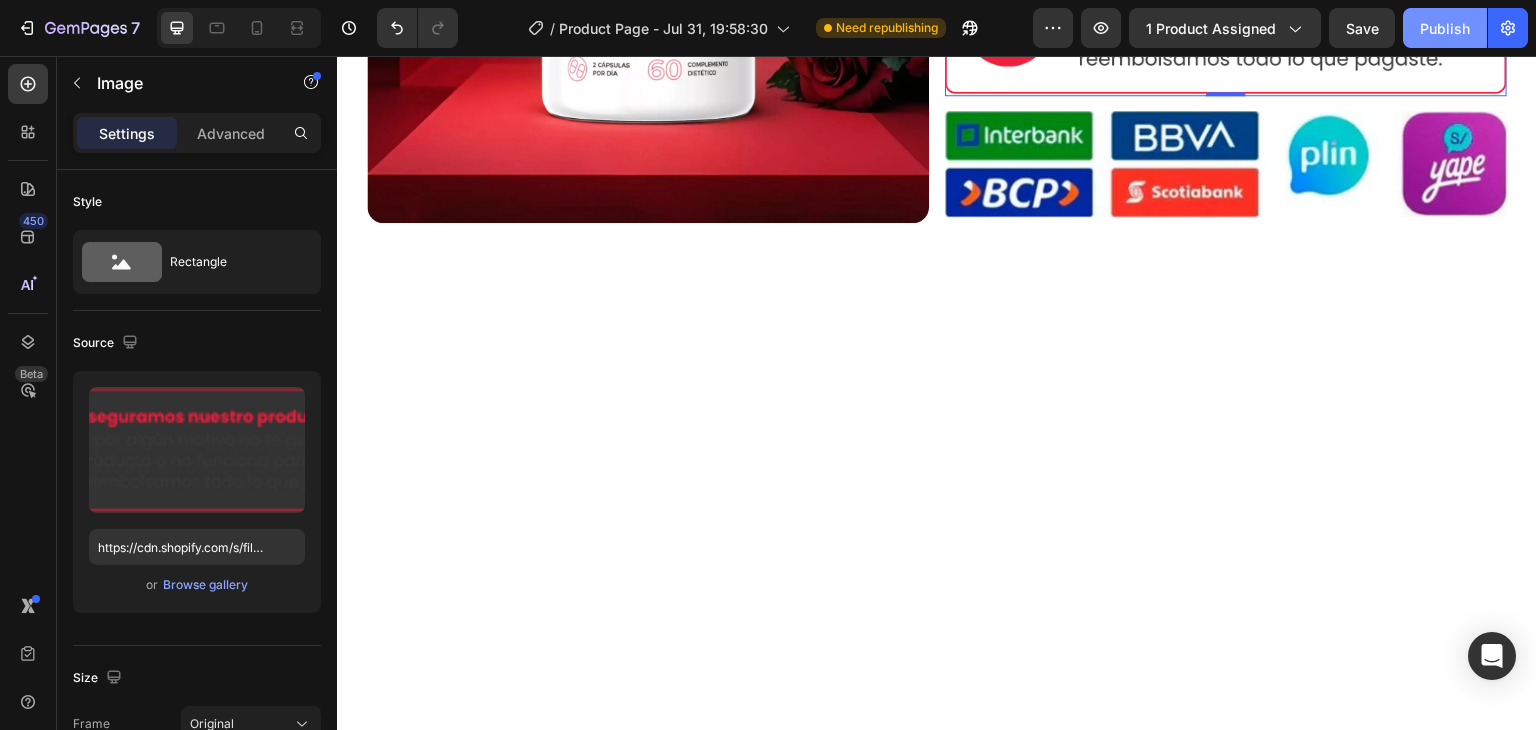 click on "Publish" 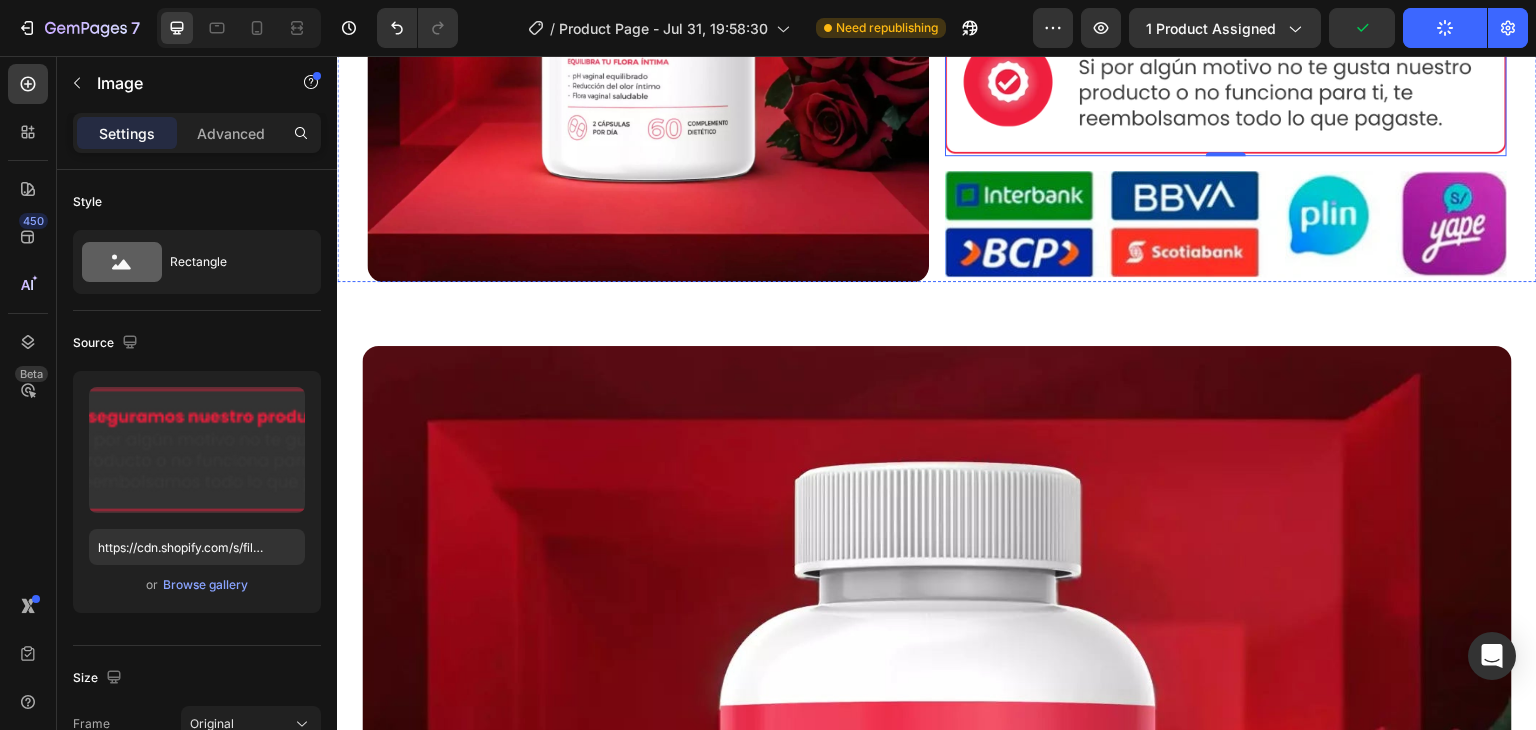scroll, scrollTop: 1743, scrollLeft: 0, axis: vertical 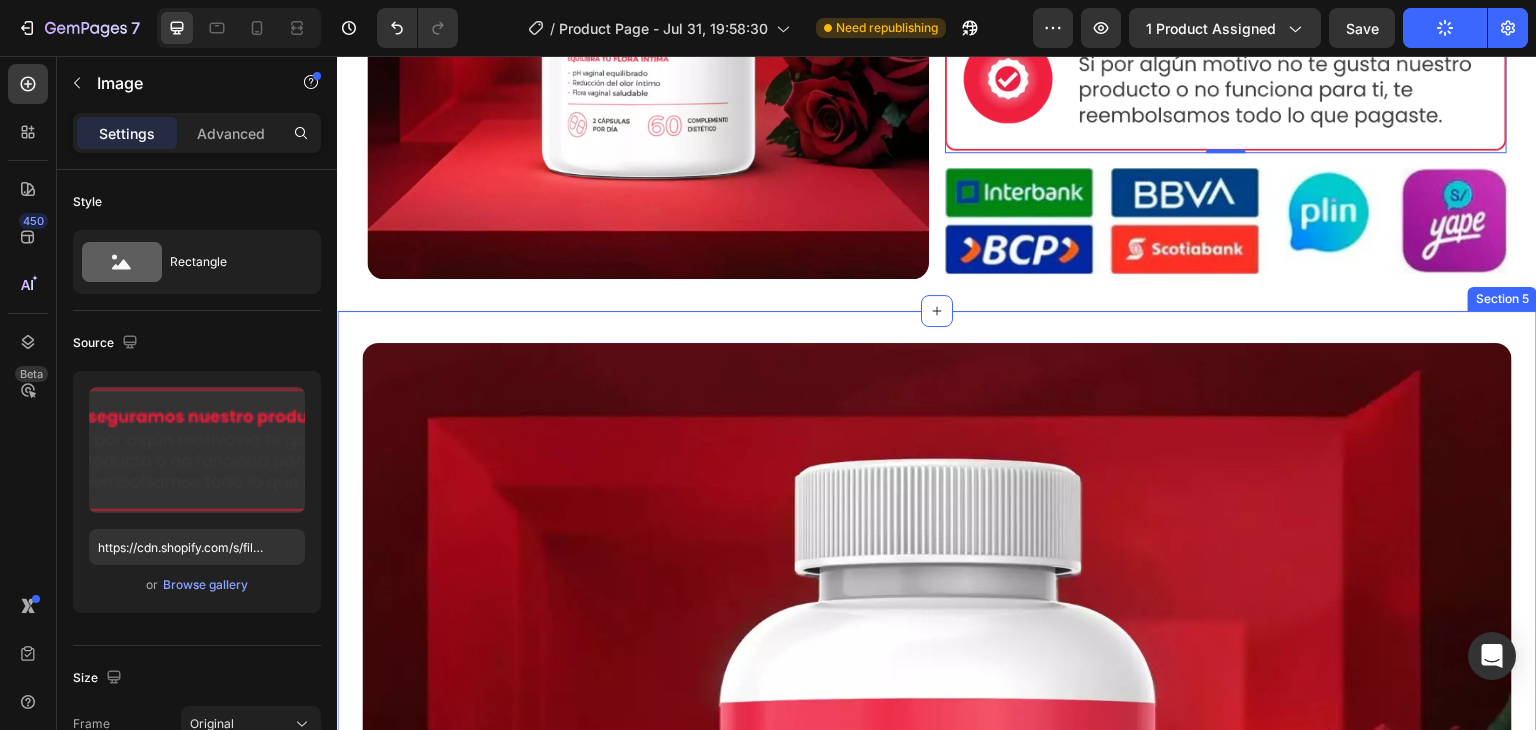 click on "Image Probiótico Vaginal - Equilibra tu flora íntima Heading Icon Icon Icon Icon Icon Icon List +5,000 Clientas Satisfechas Heading Row Row S/. 99.00   S/.149.00 Heading QUIERO HACER MI PEDIDO Button Image Image Section 5" at bounding box center [937, 1295] 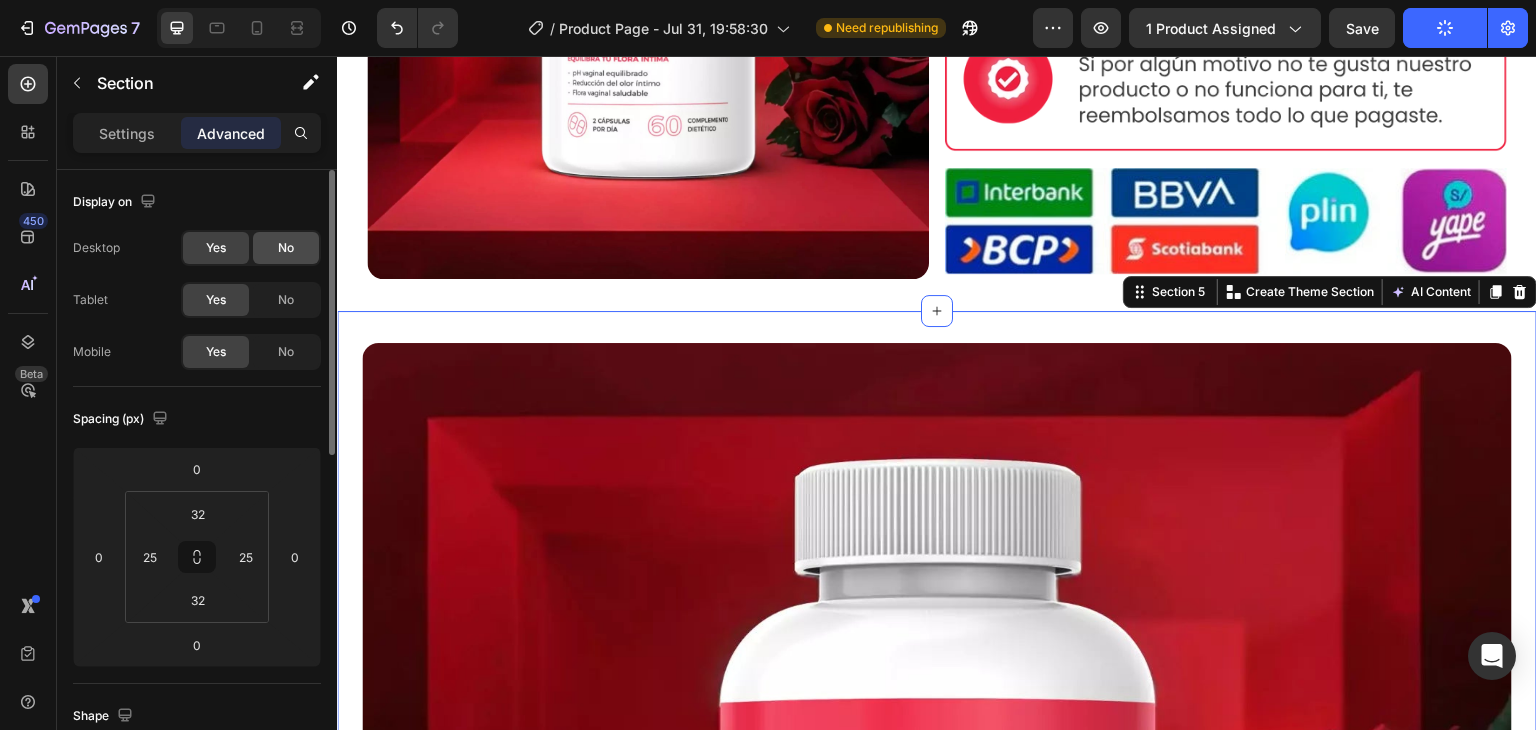 click on "No" 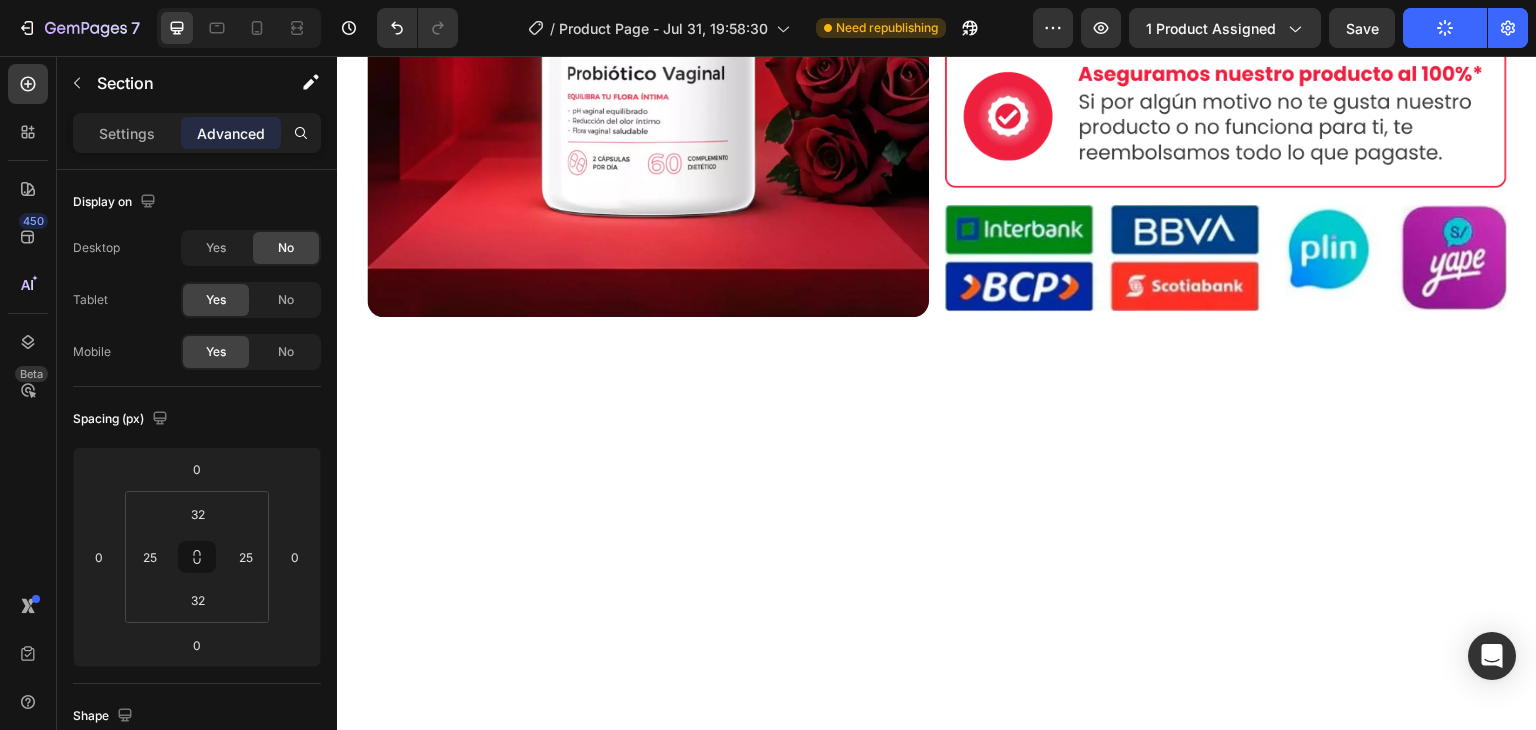 scroll, scrollTop: 1323, scrollLeft: 0, axis: vertical 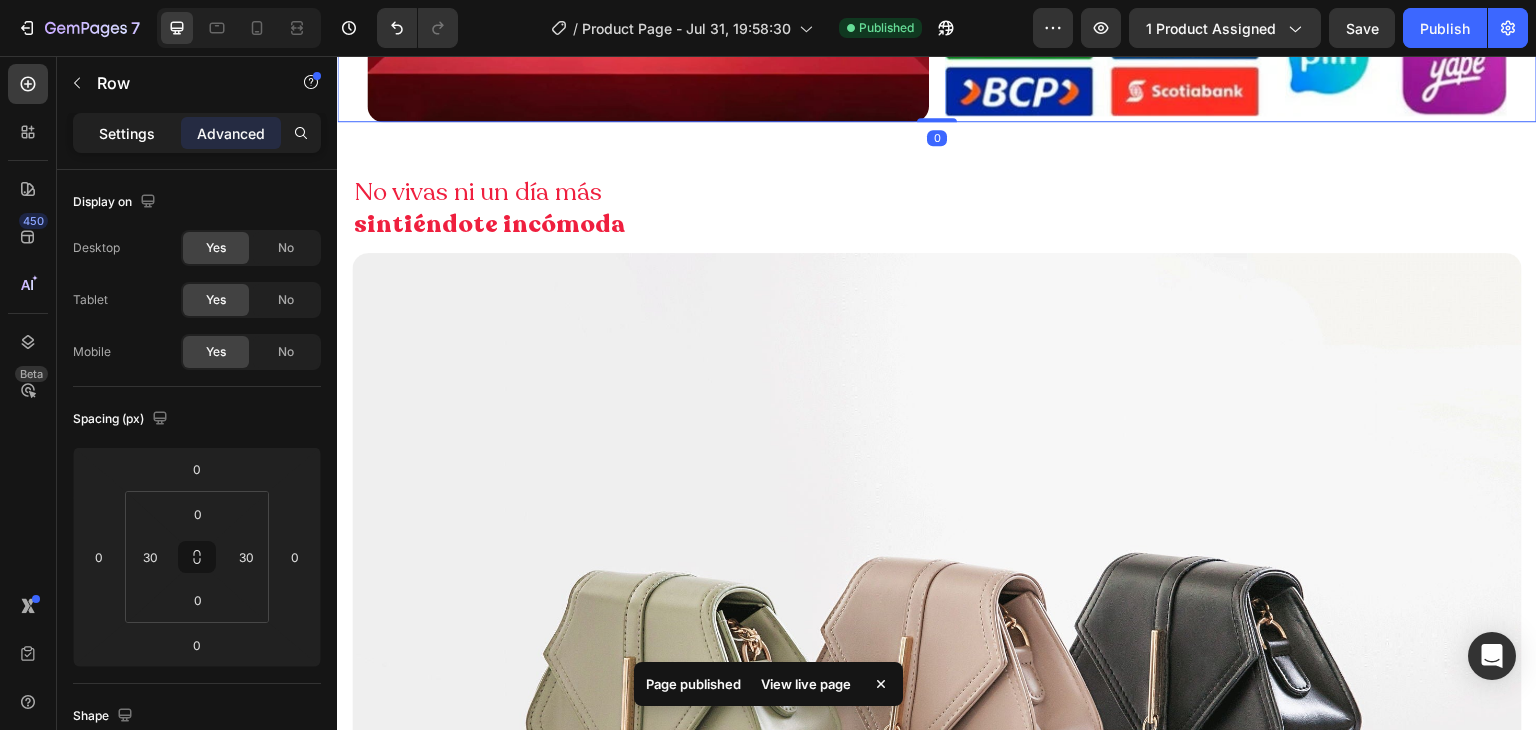 click on "Settings" at bounding box center (127, 133) 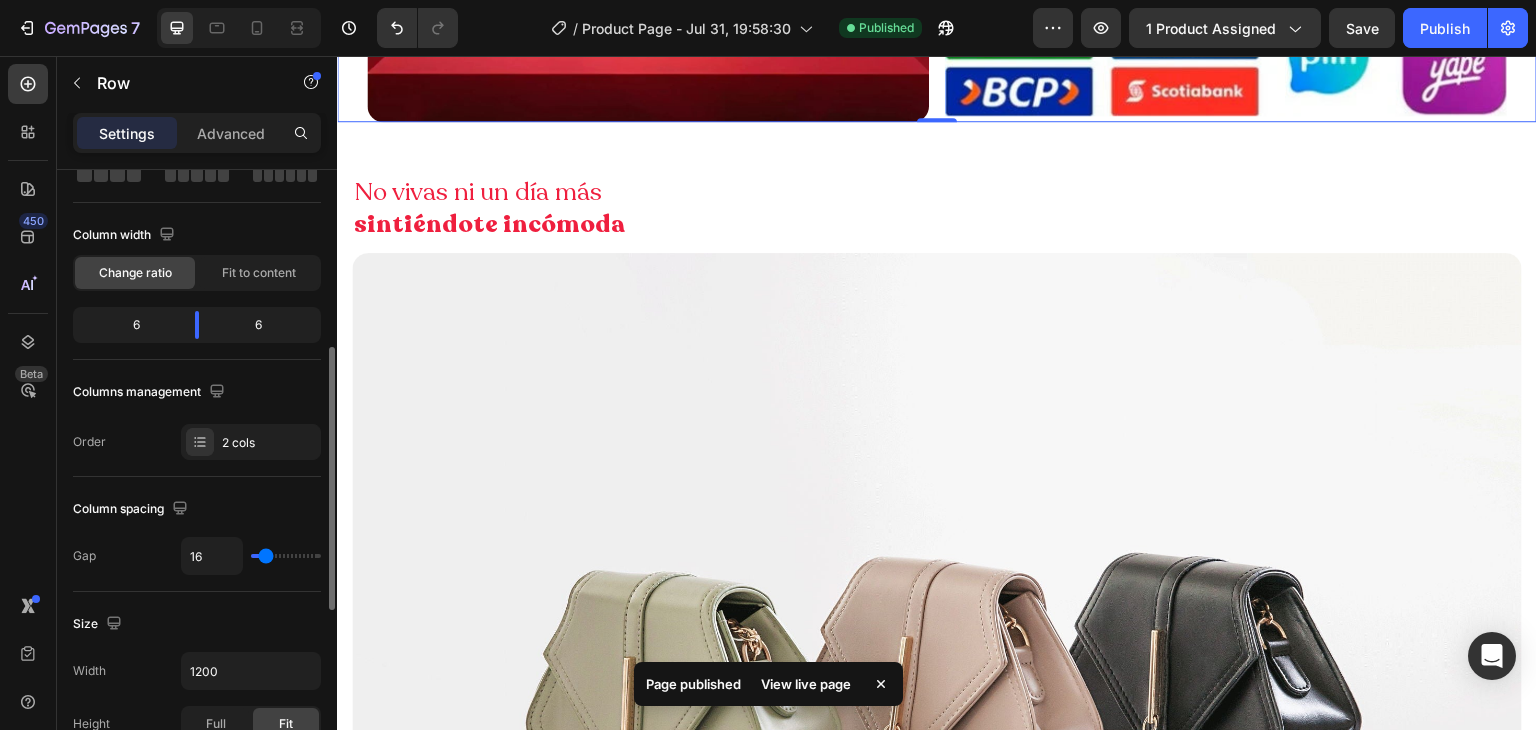 scroll, scrollTop: 243, scrollLeft: 0, axis: vertical 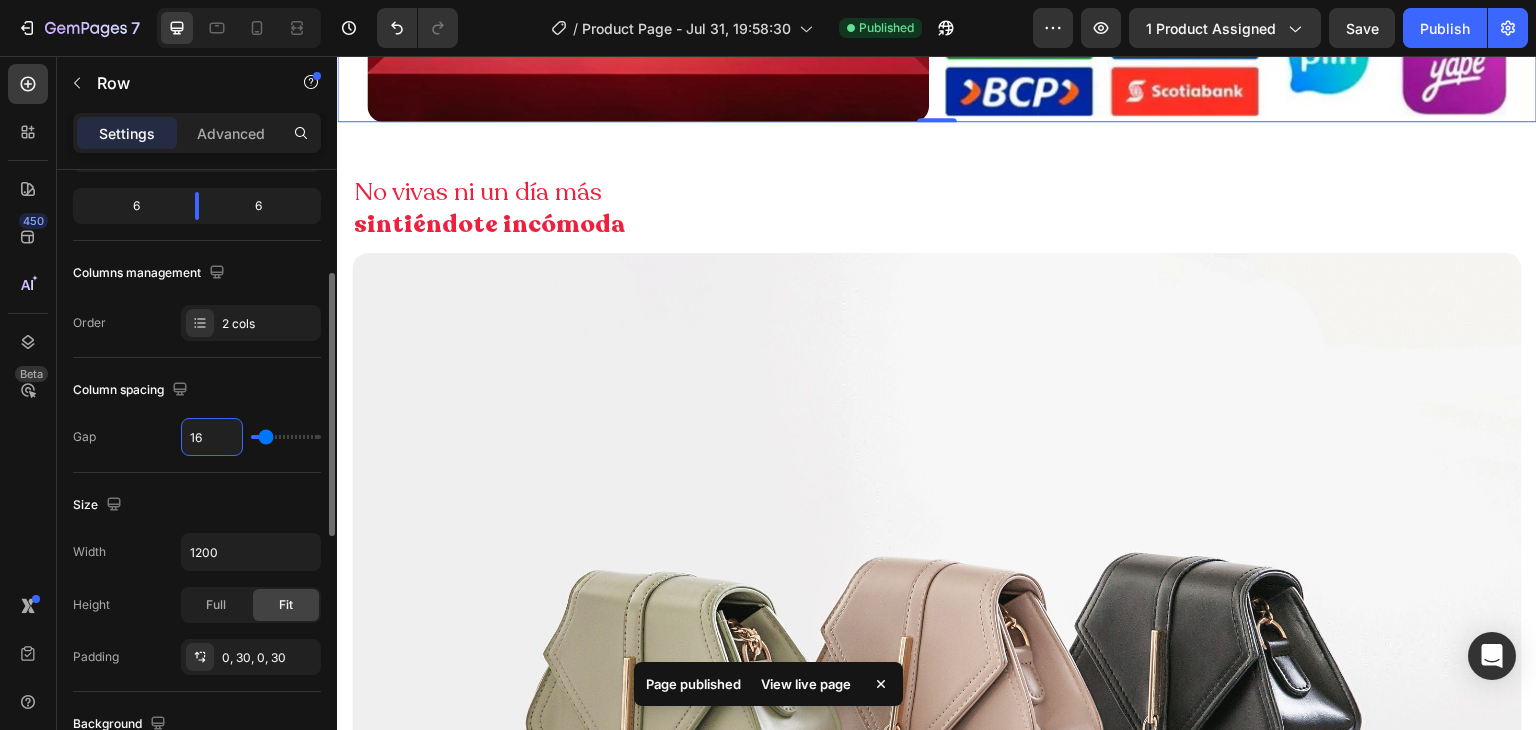 click on "16" at bounding box center [212, 437] 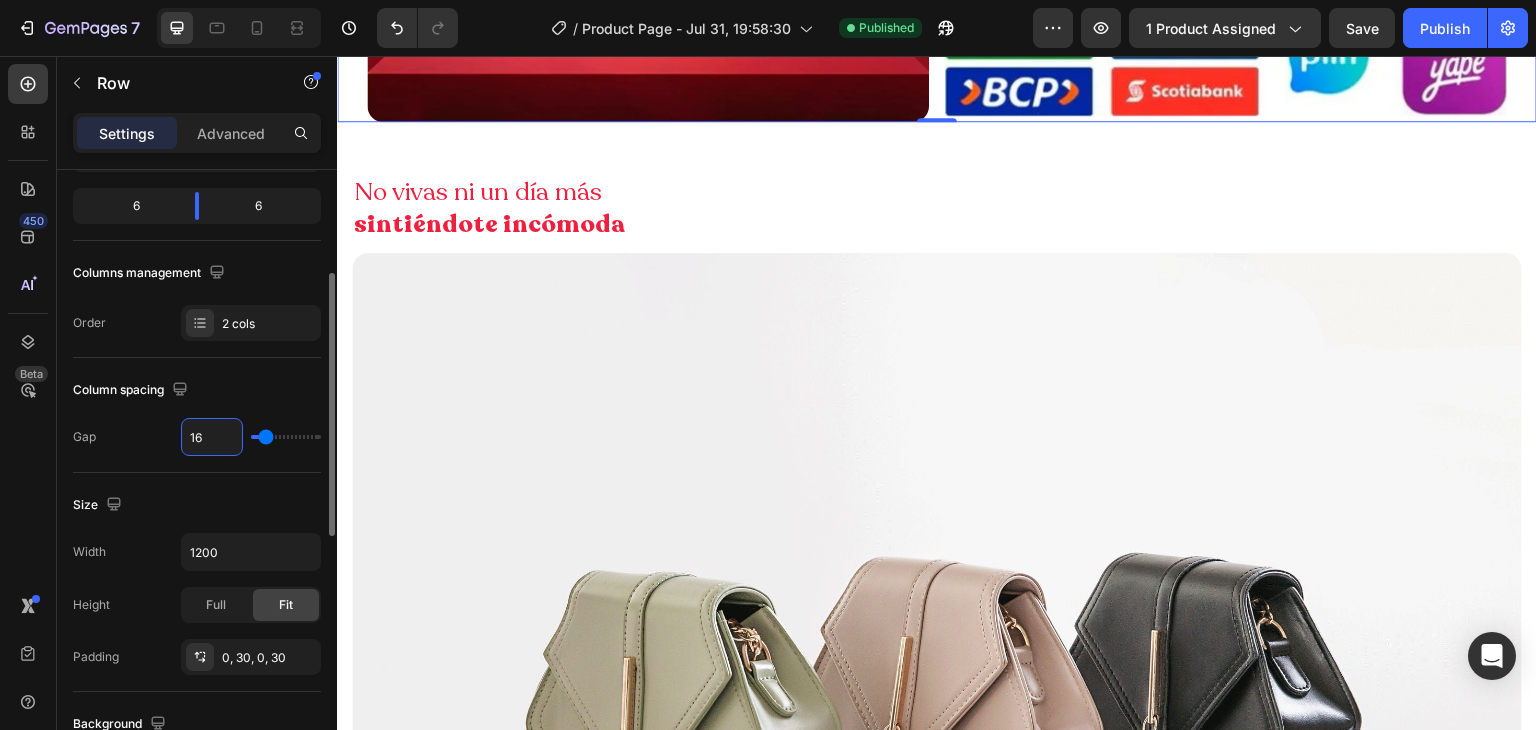 type on "3" 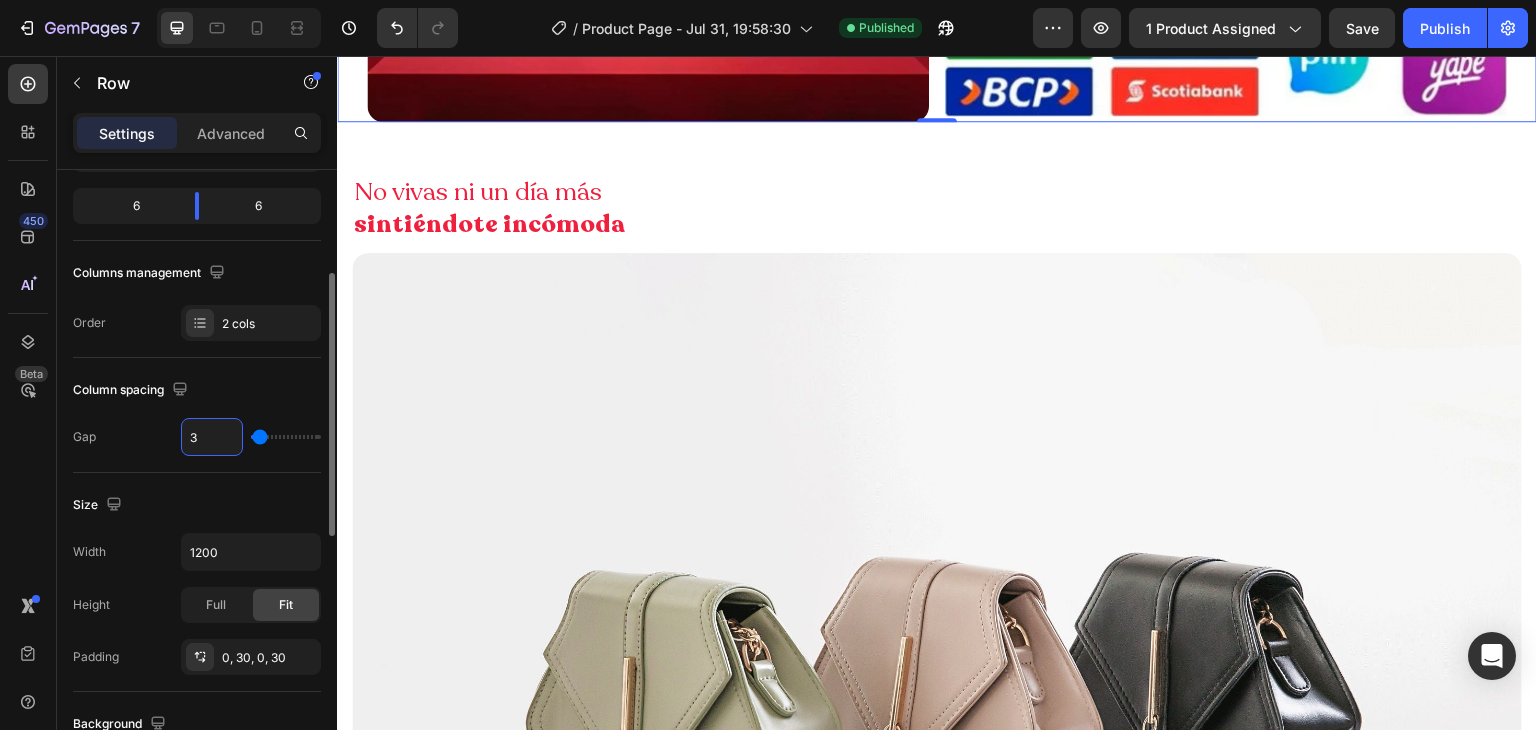 type on "30" 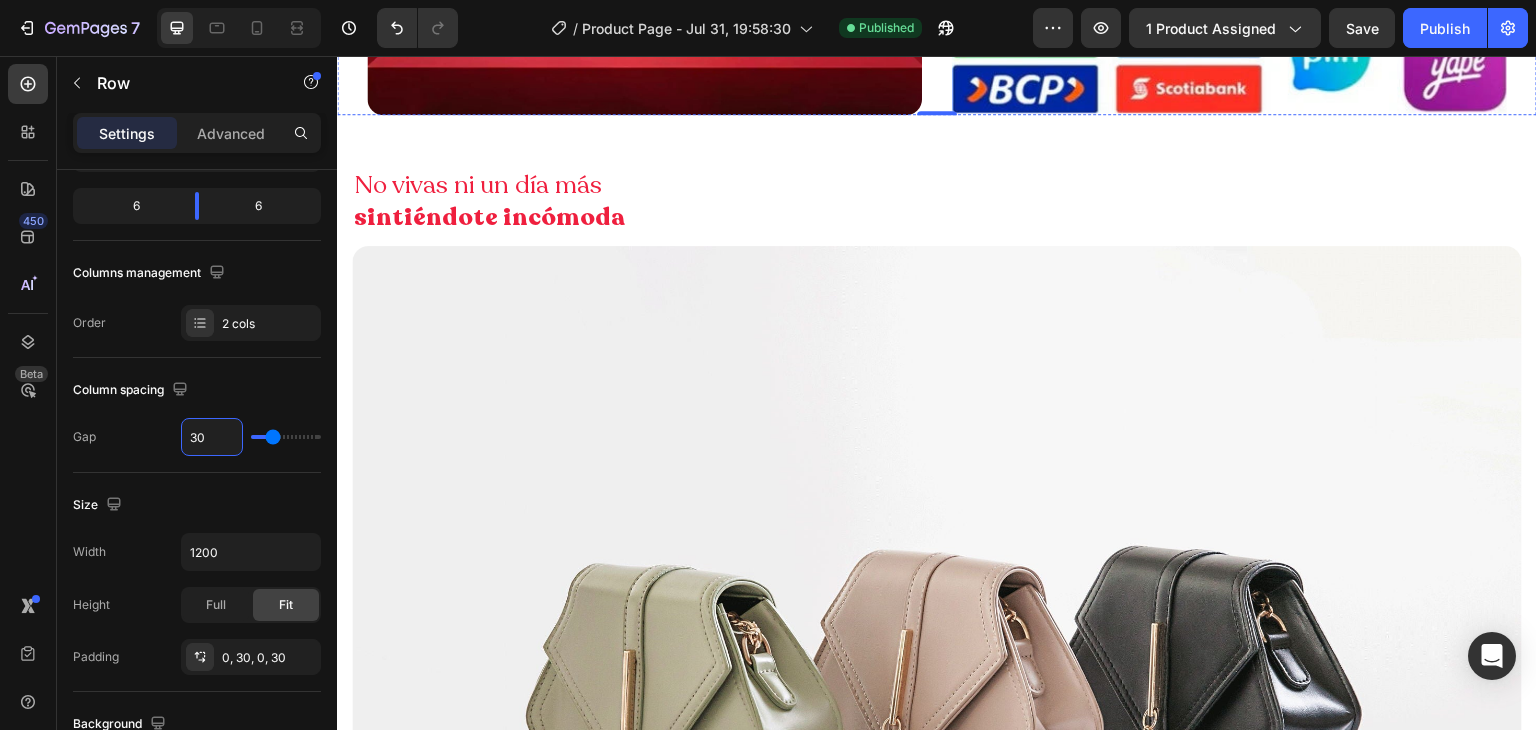 click on "Probiótico Vaginal - Equilibra tu flora íntima" at bounding box center (1229, -329) 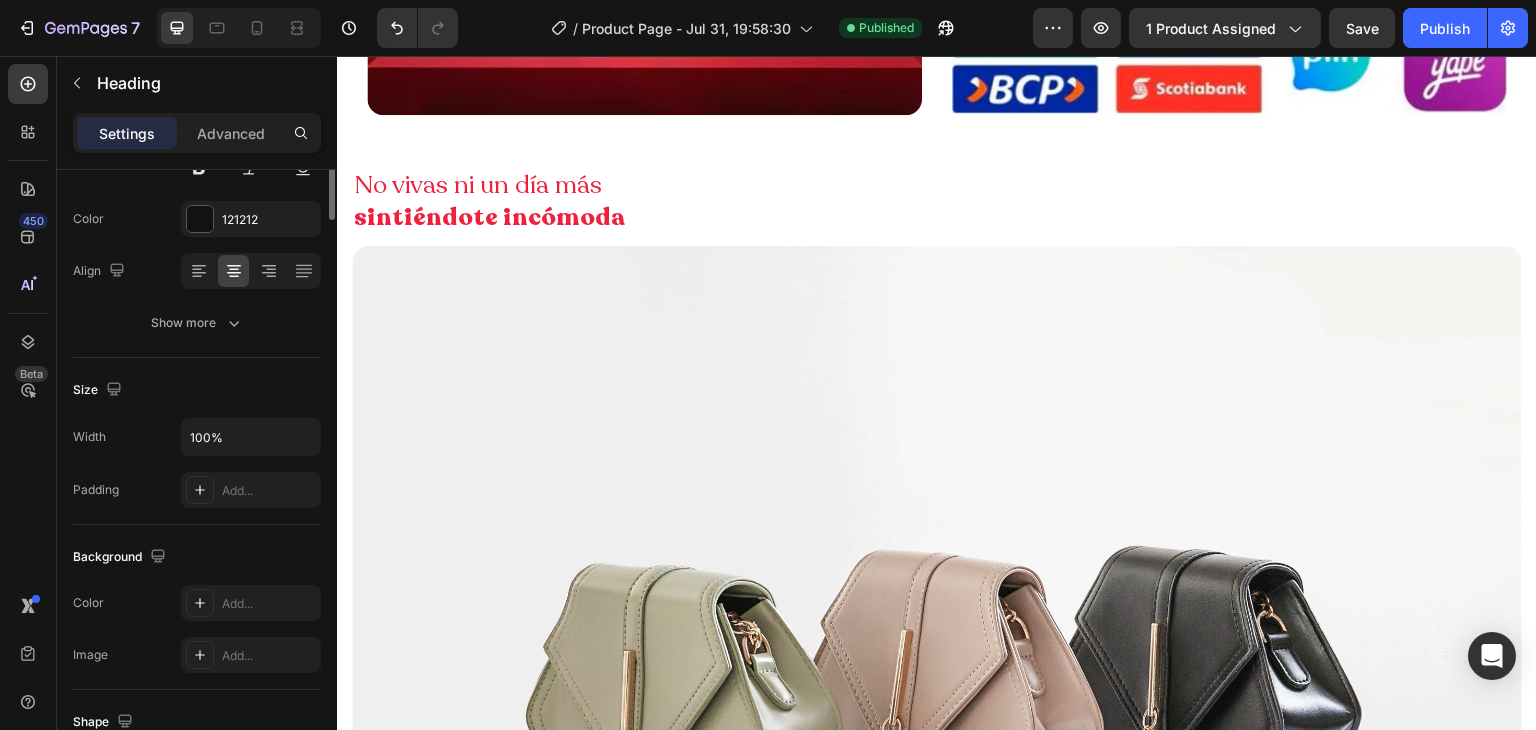 scroll, scrollTop: 0, scrollLeft: 0, axis: both 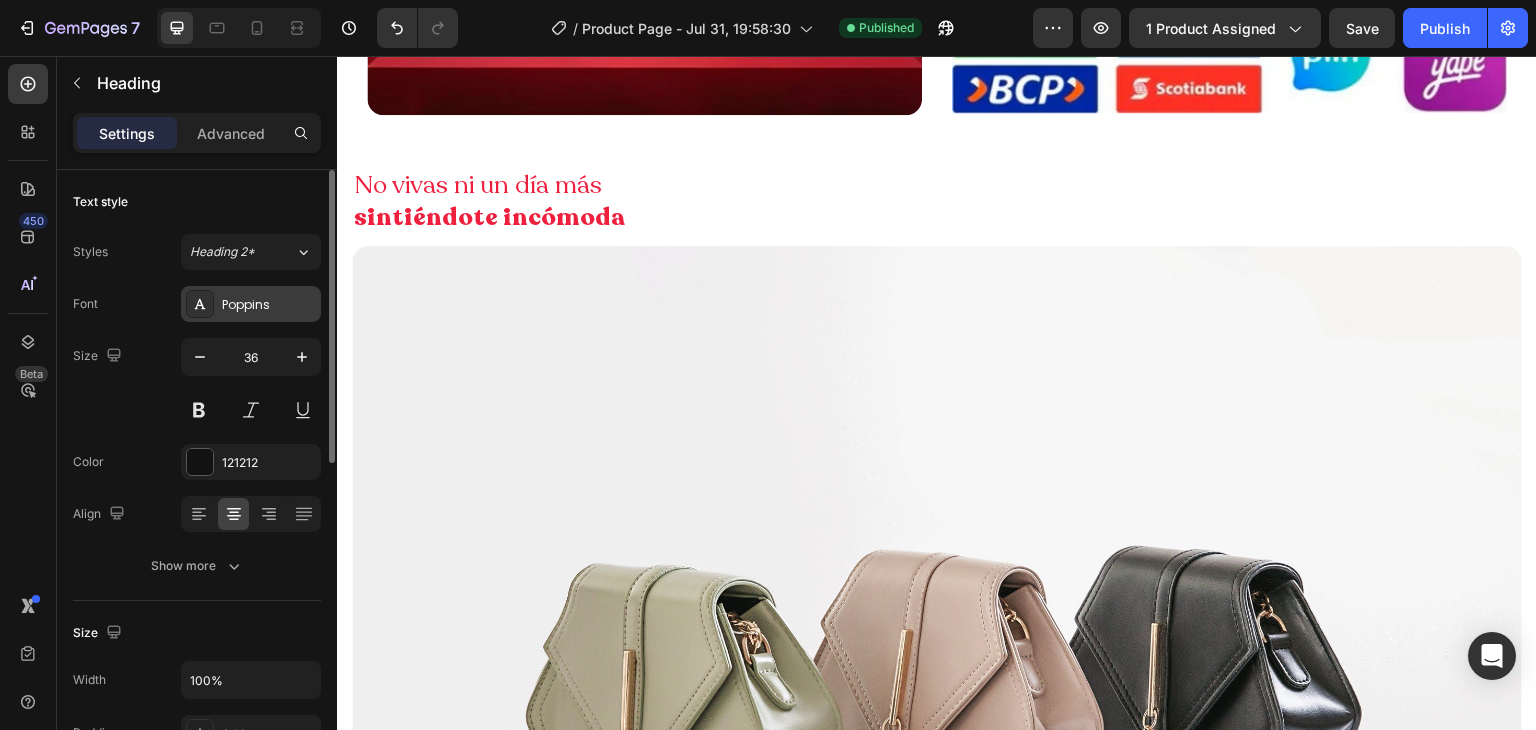 click on "Poppins" at bounding box center (269, 305) 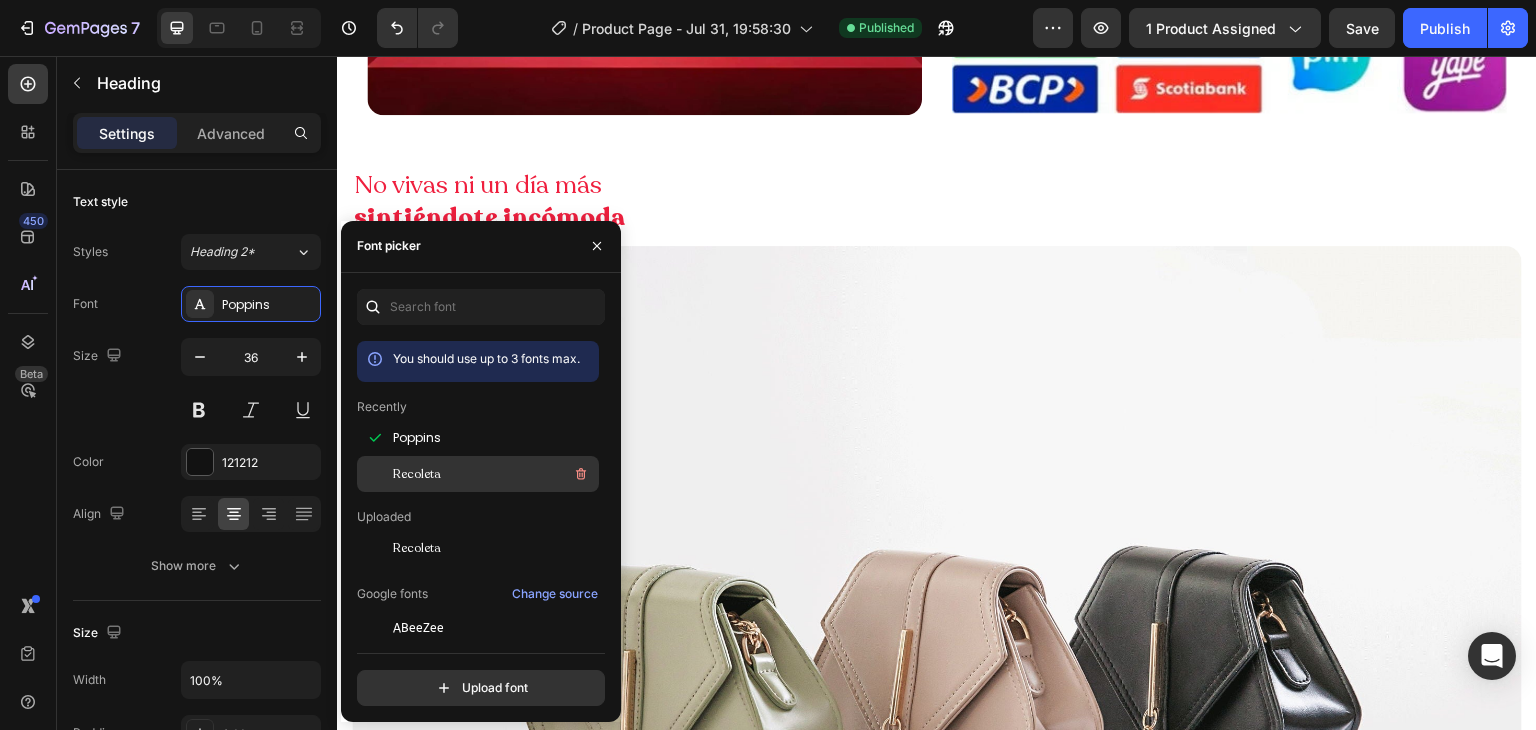 click on "Recoleta" at bounding box center [494, 474] 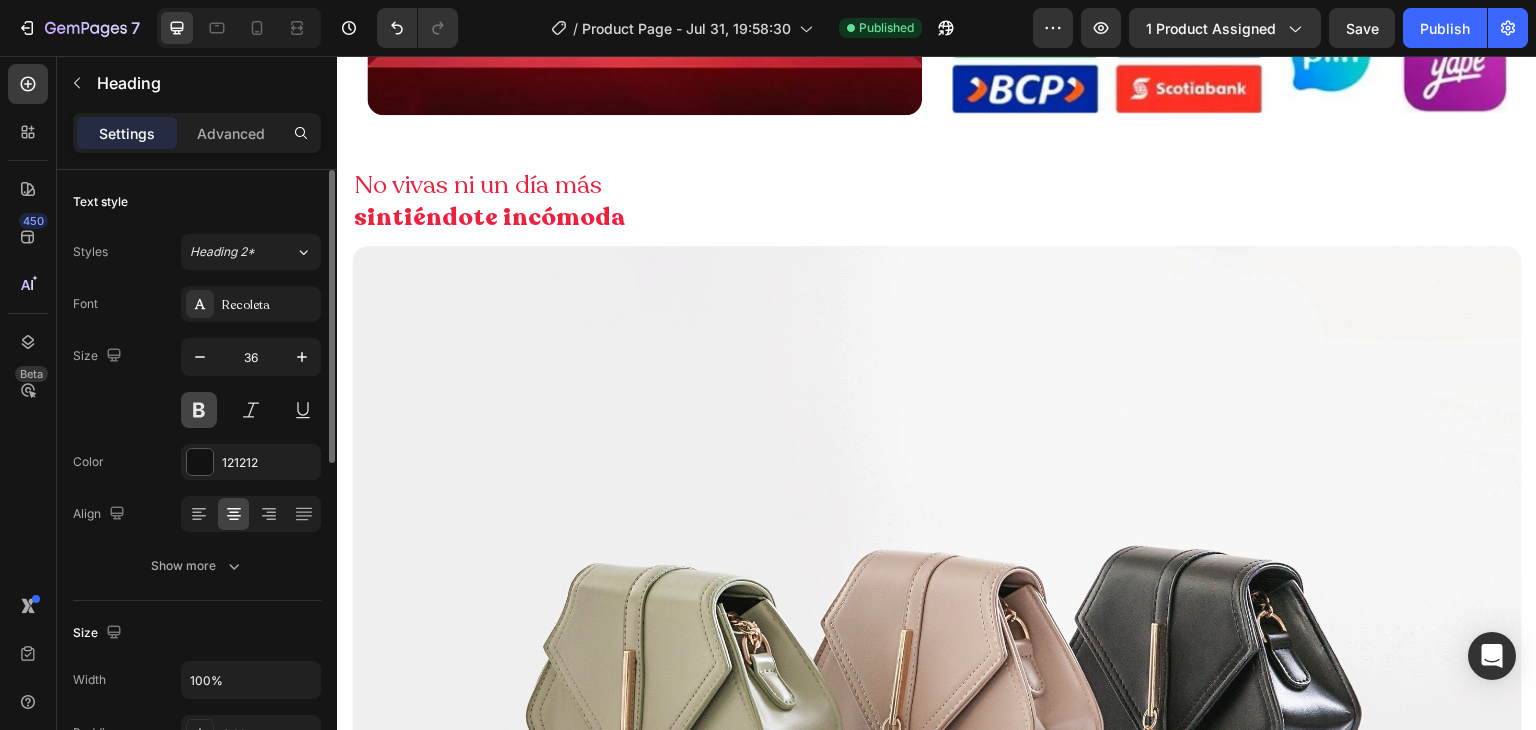 click at bounding box center [199, 410] 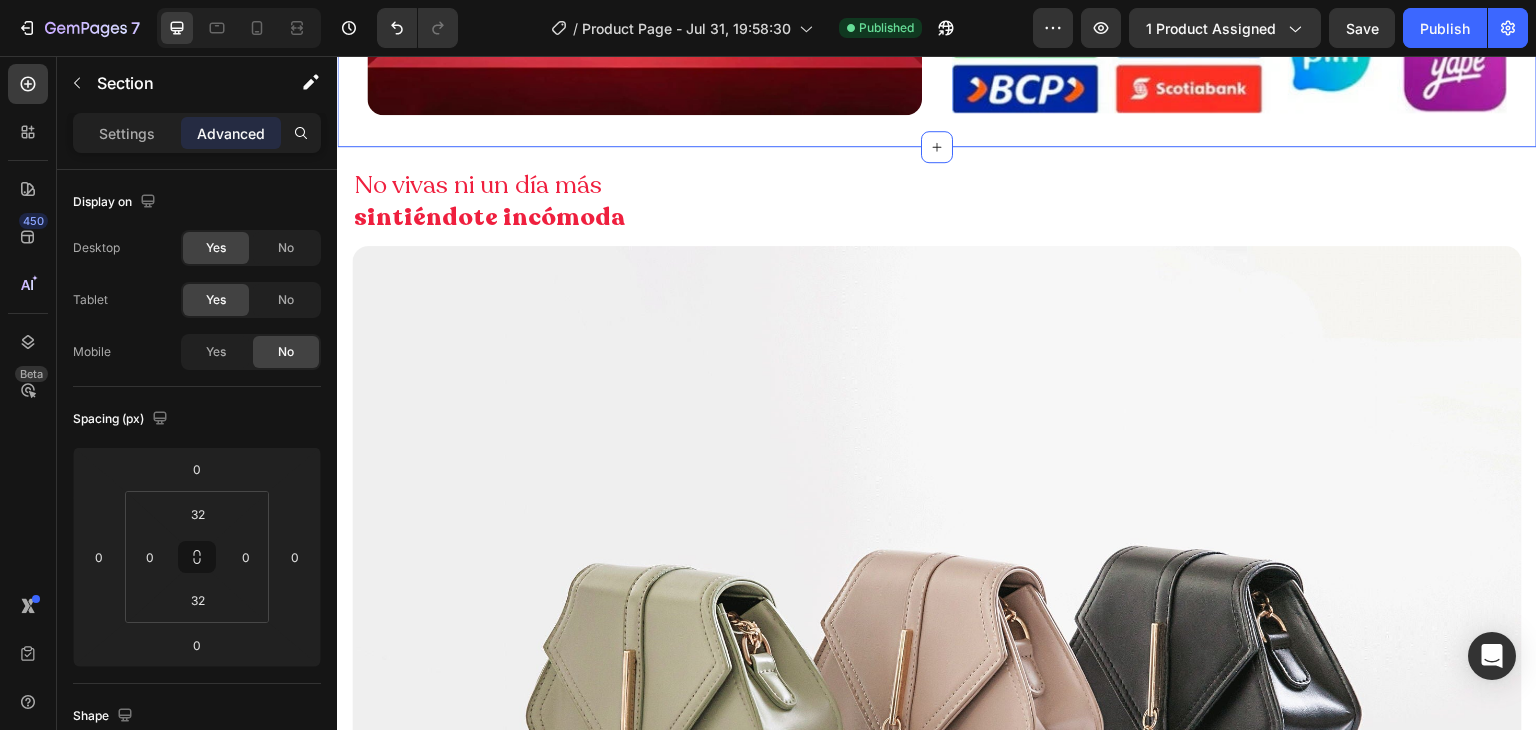 click on "Image Icon Icon Icon Icon Icon Icon List +5,000 Clientas Satisfechas Heading Row Probiótico Vaginal - Equilibra tu flora íntima Heading 0 S/. 99.00   S/.149.00 Heading QUIERO HACER MI PEDIDO Button Image Image Row Section 4" at bounding box center (937, -163) 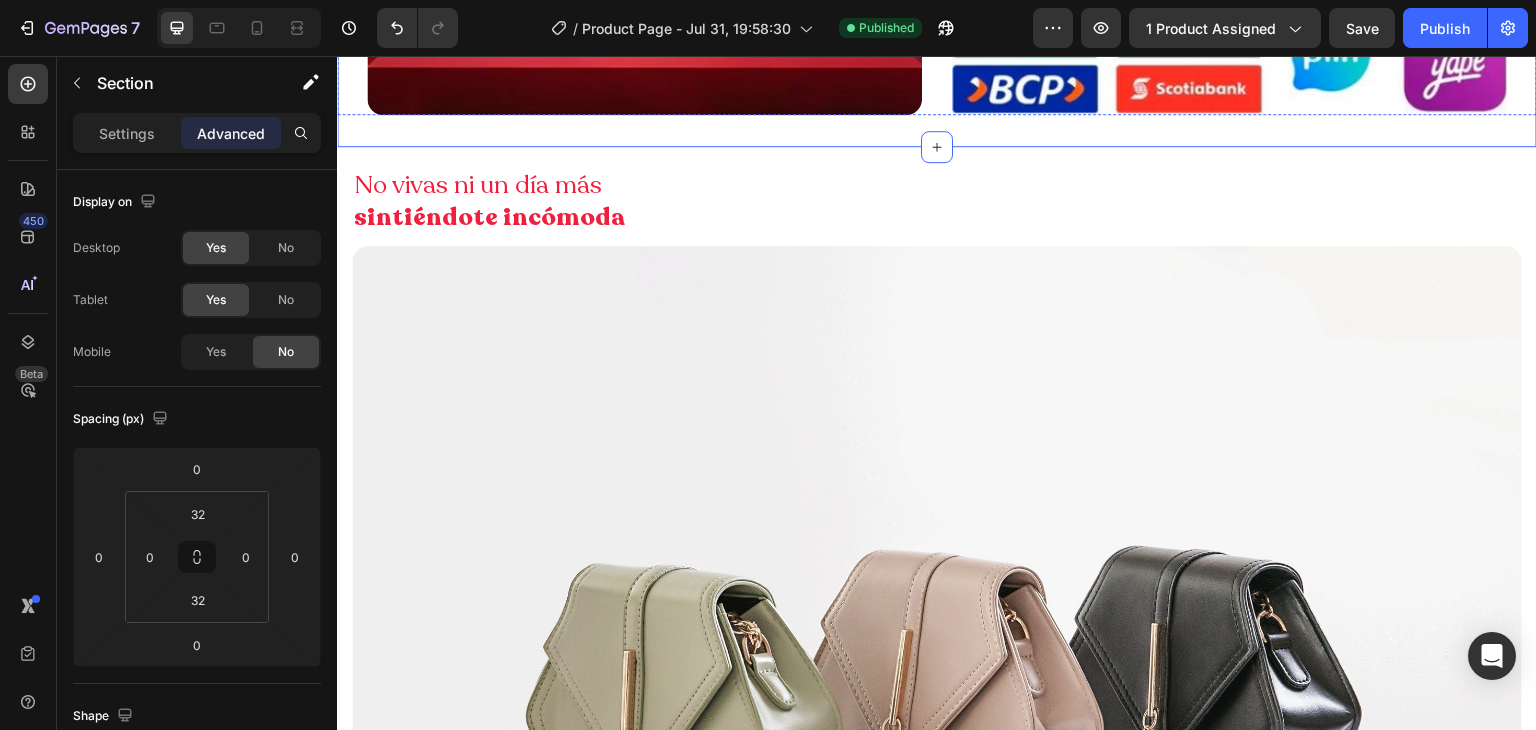 click on "Probiótico Vaginal - Equilibra tu flora íntima" at bounding box center [1229, -329] 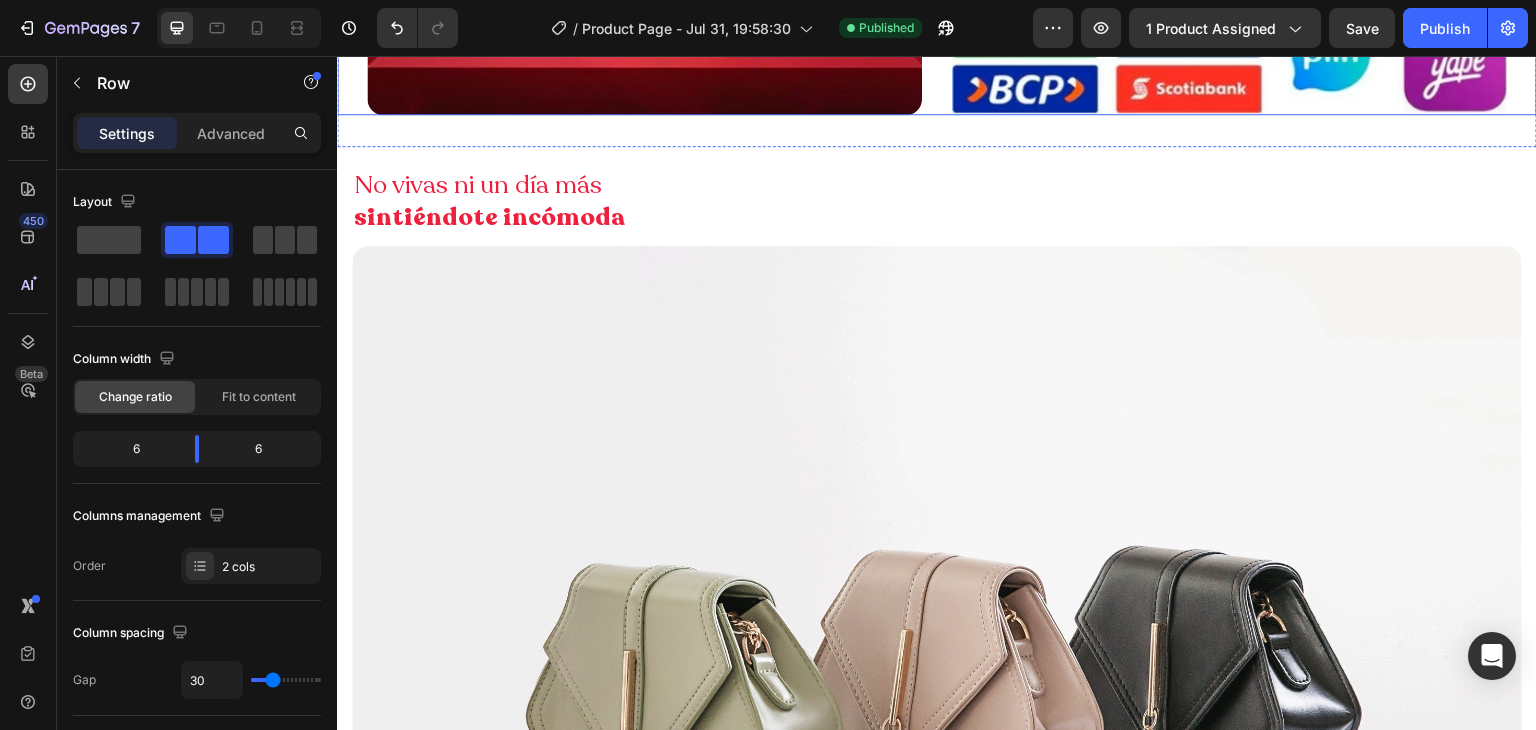 click on "Image Icon Icon Icon Icon Icon Icon List +5,000 Clientas Satisfechas Heading Row Probiótico Vaginal - Equilibra tu flora íntima Heading 0 S/. 99.00   S/.149.00 Heading QUIERO HACER MI PEDIDO Button Image Image Row" at bounding box center (937, -163) 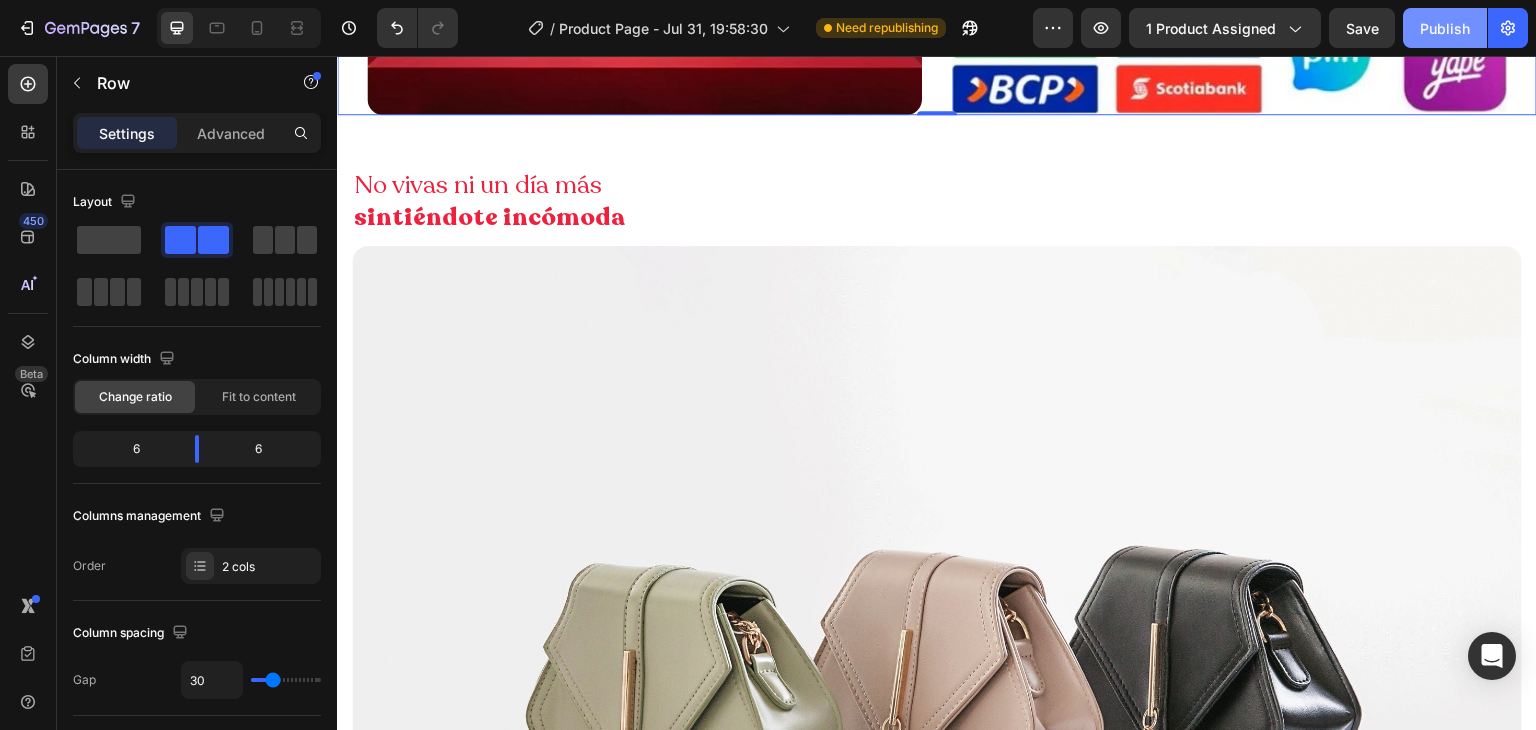 click on "Publish" 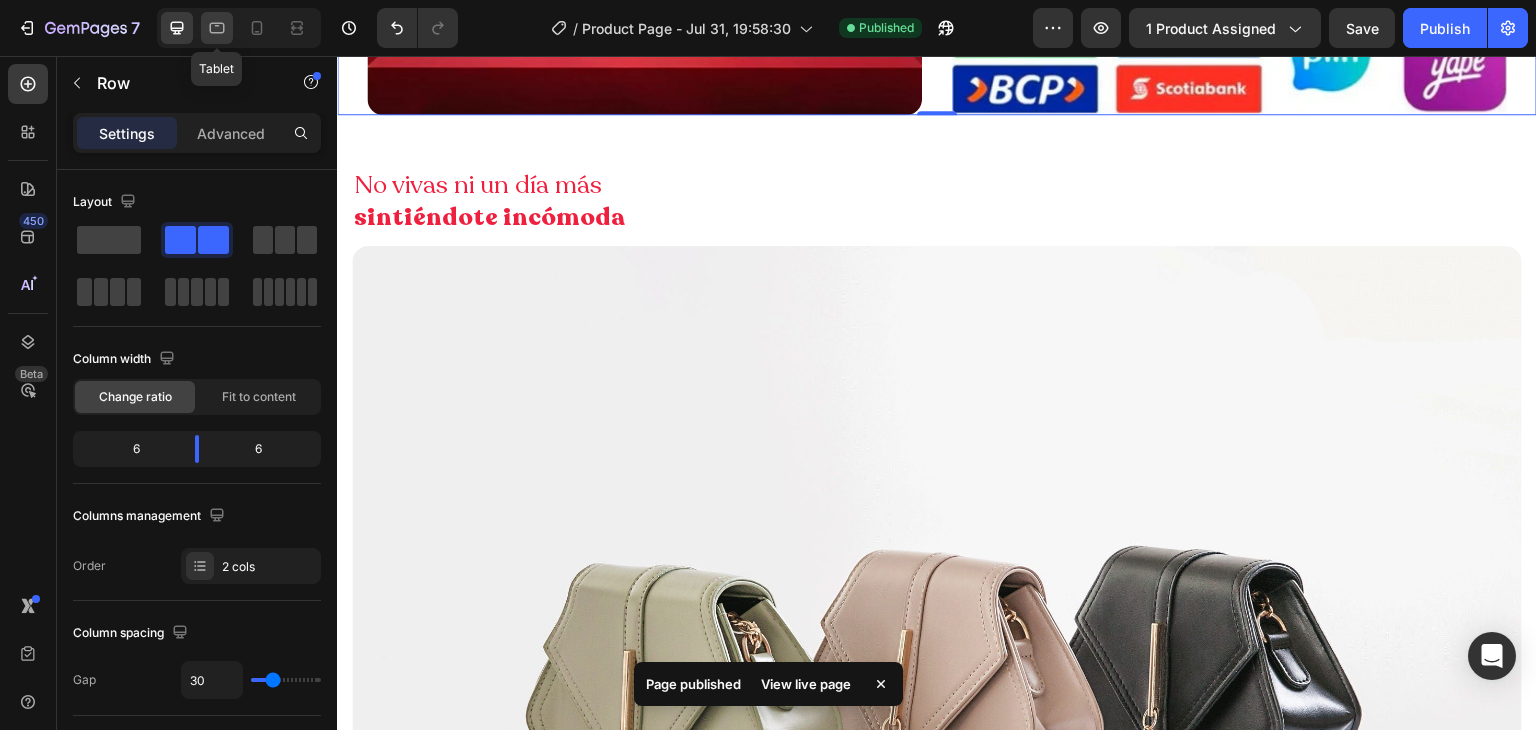 click 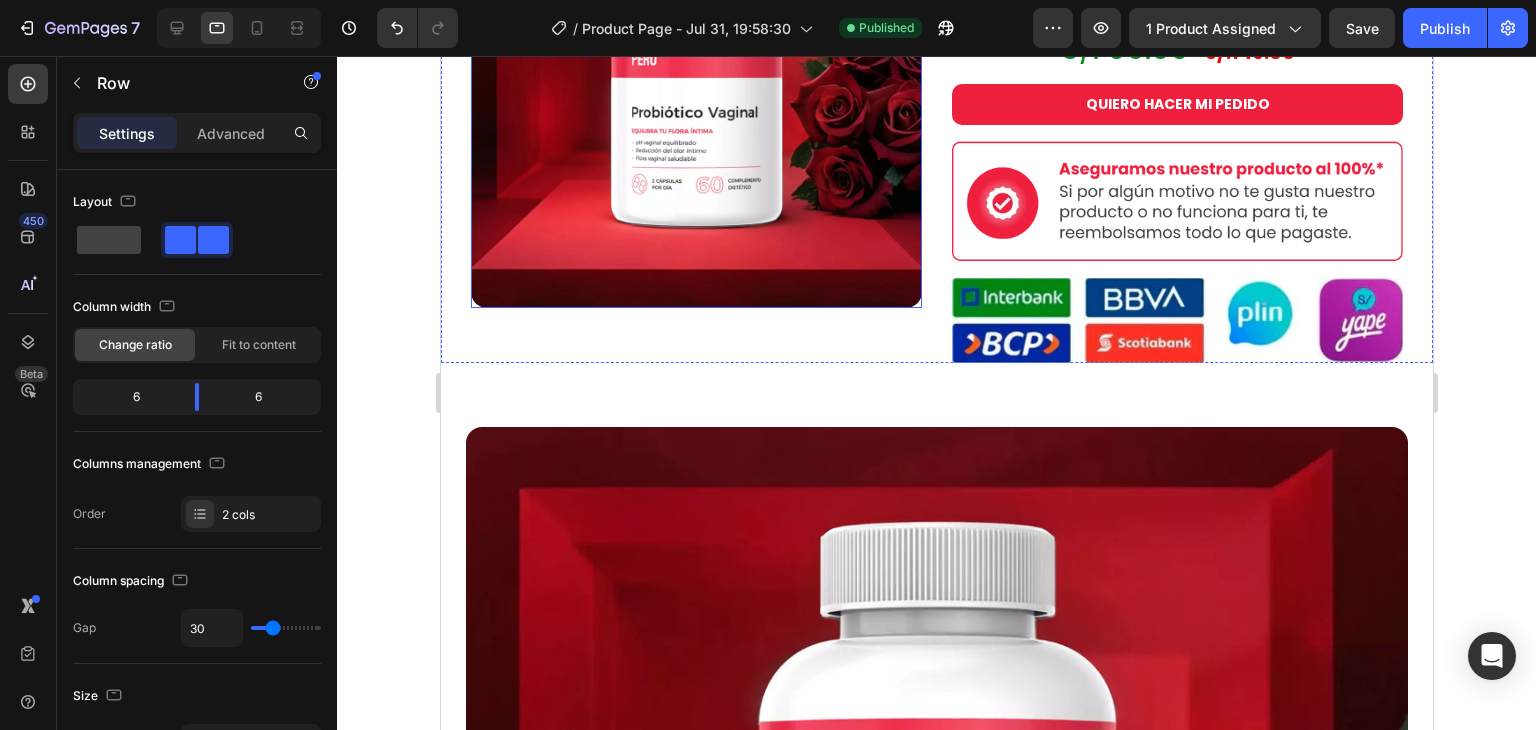 scroll, scrollTop: 1503, scrollLeft: 0, axis: vertical 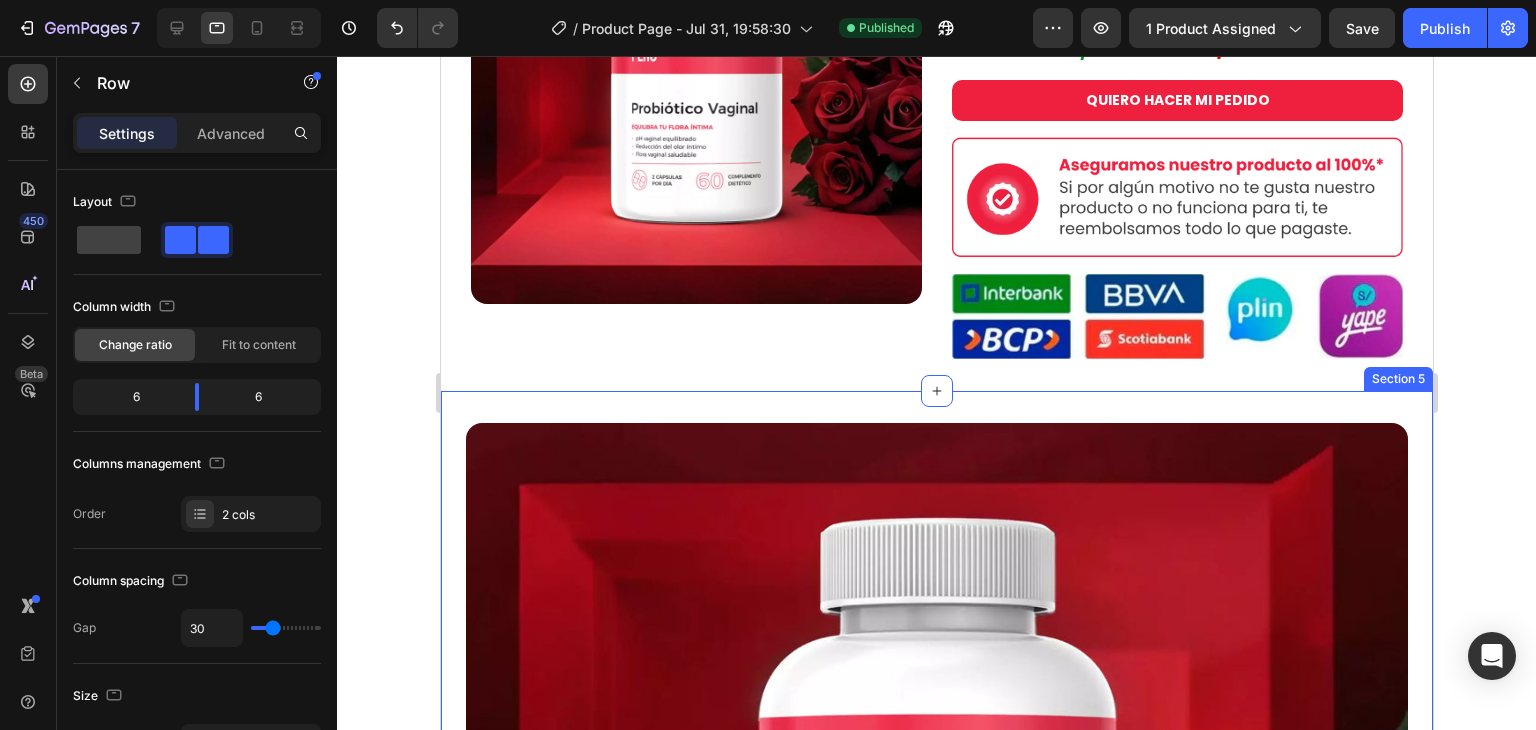 click on "Image Probiótico Vaginal - Equilibra tu flora íntima Heading Icon Icon Icon Icon Icon Icon List +5,000 Clientas Satisfechas Heading Row Row S/. 99.00   S/.149.00 Heading QUIERO HACER MI PEDIDO Button Image Image Section 5" at bounding box center (936, 1223) 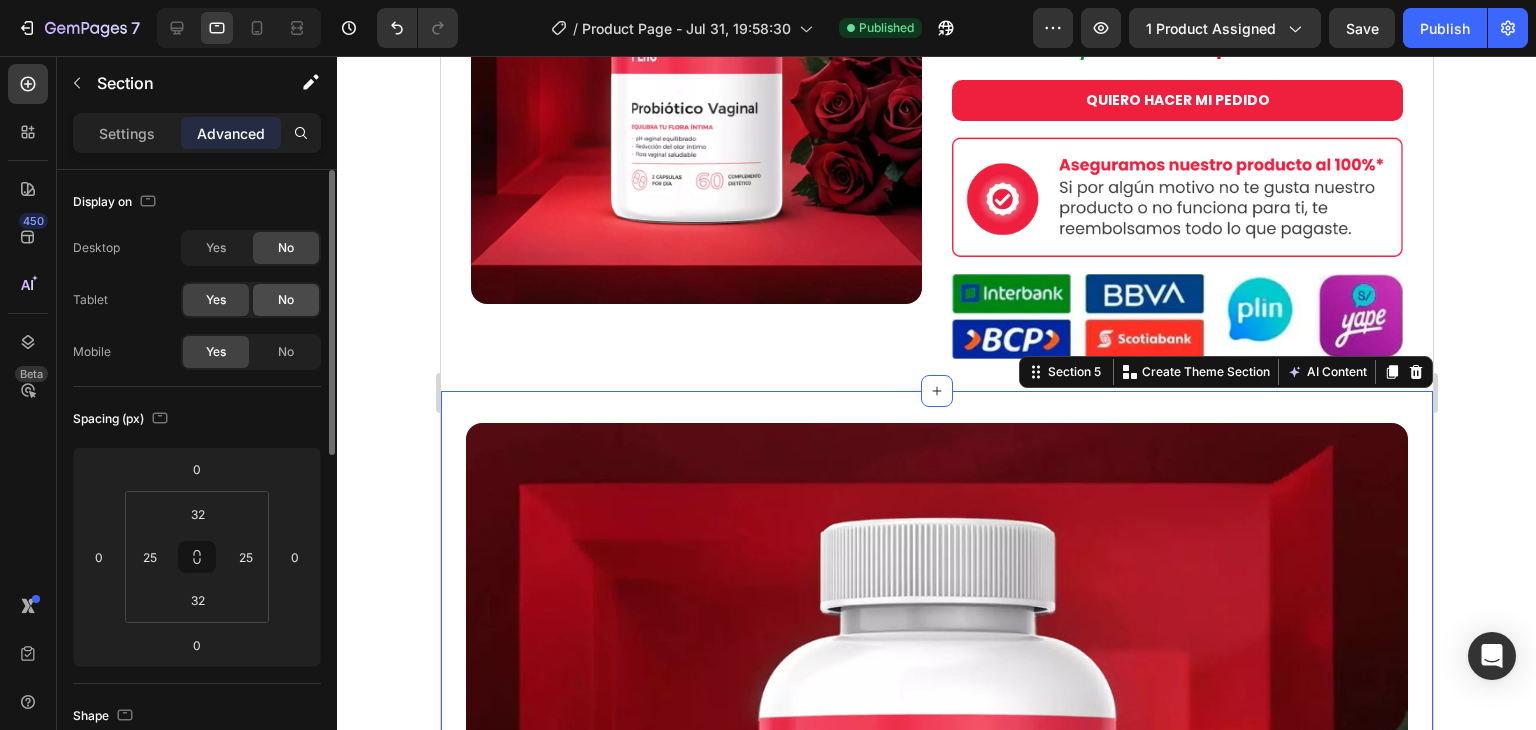 click on "No" 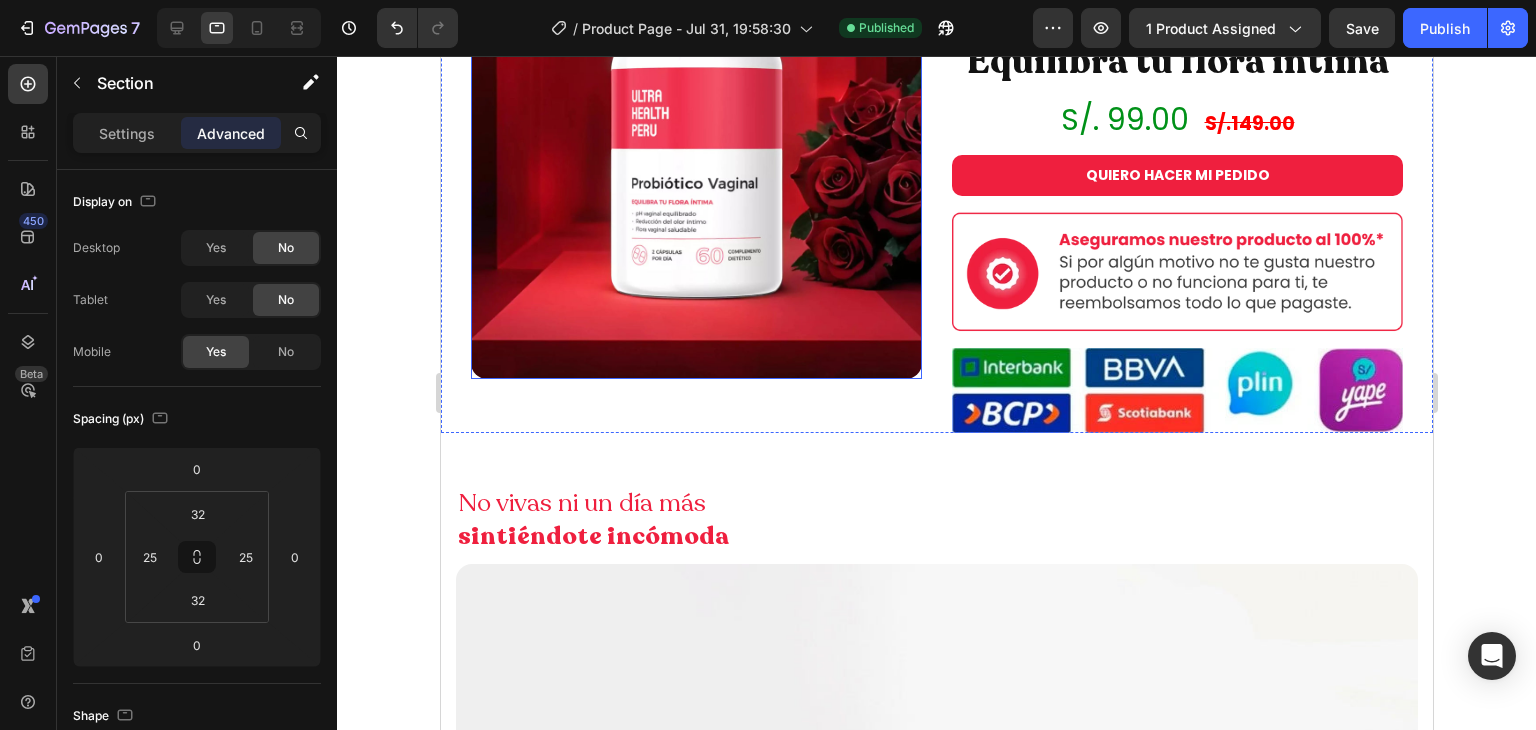 scroll, scrollTop: 775, scrollLeft: 0, axis: vertical 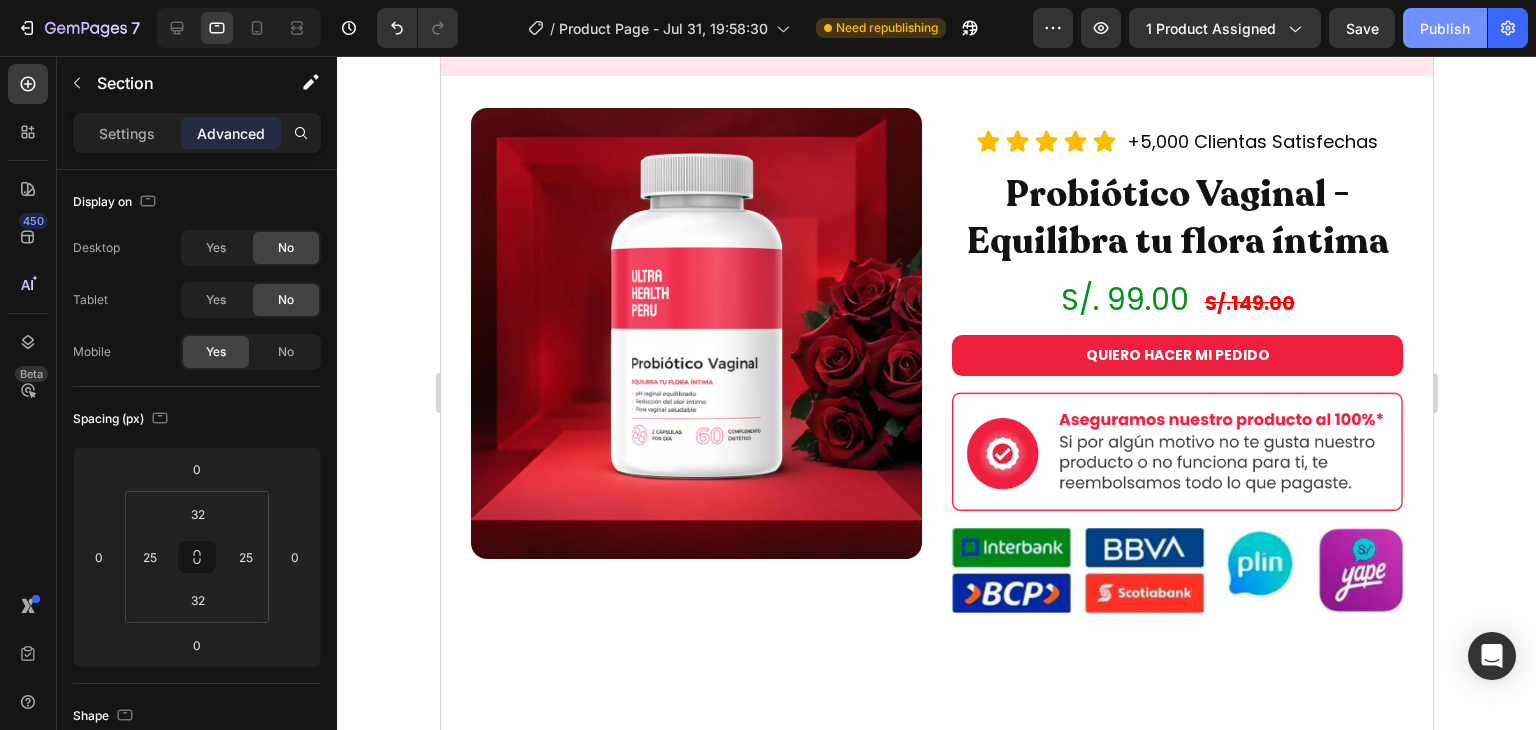 click on "Publish" at bounding box center (1445, 28) 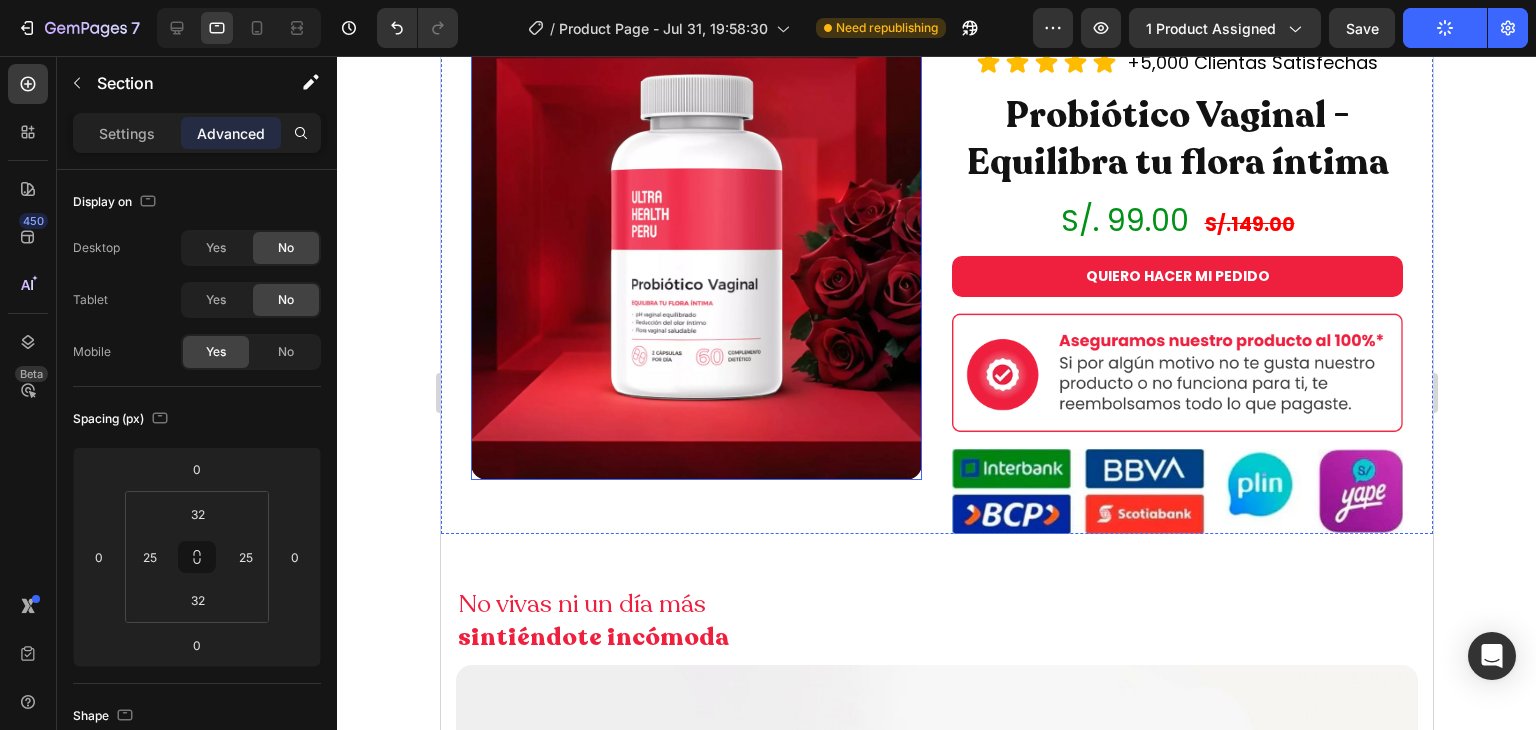 scroll, scrollTop: 1204, scrollLeft: 0, axis: vertical 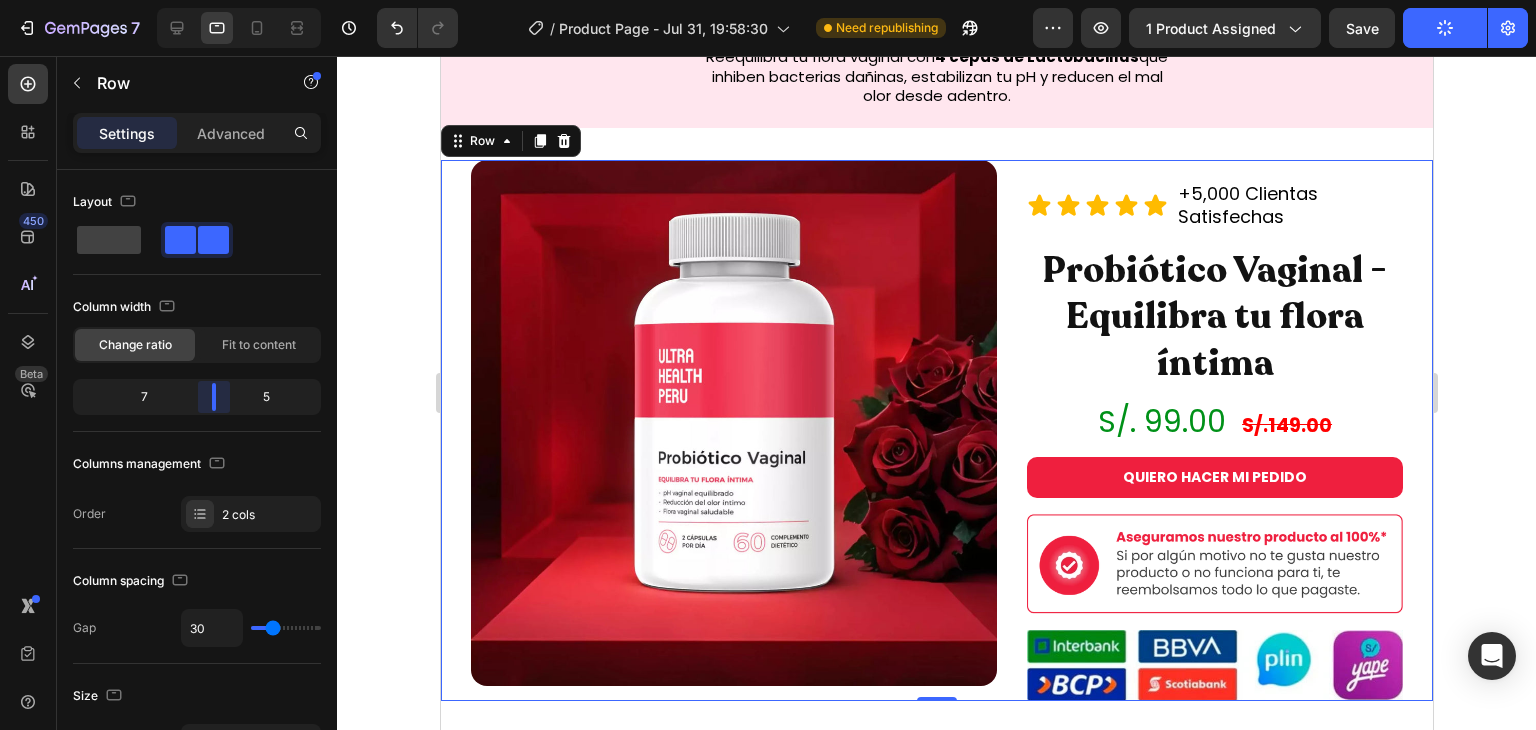 drag, startPoint x: 196, startPoint y: 405, endPoint x: 216, endPoint y: 403, distance: 20.09975 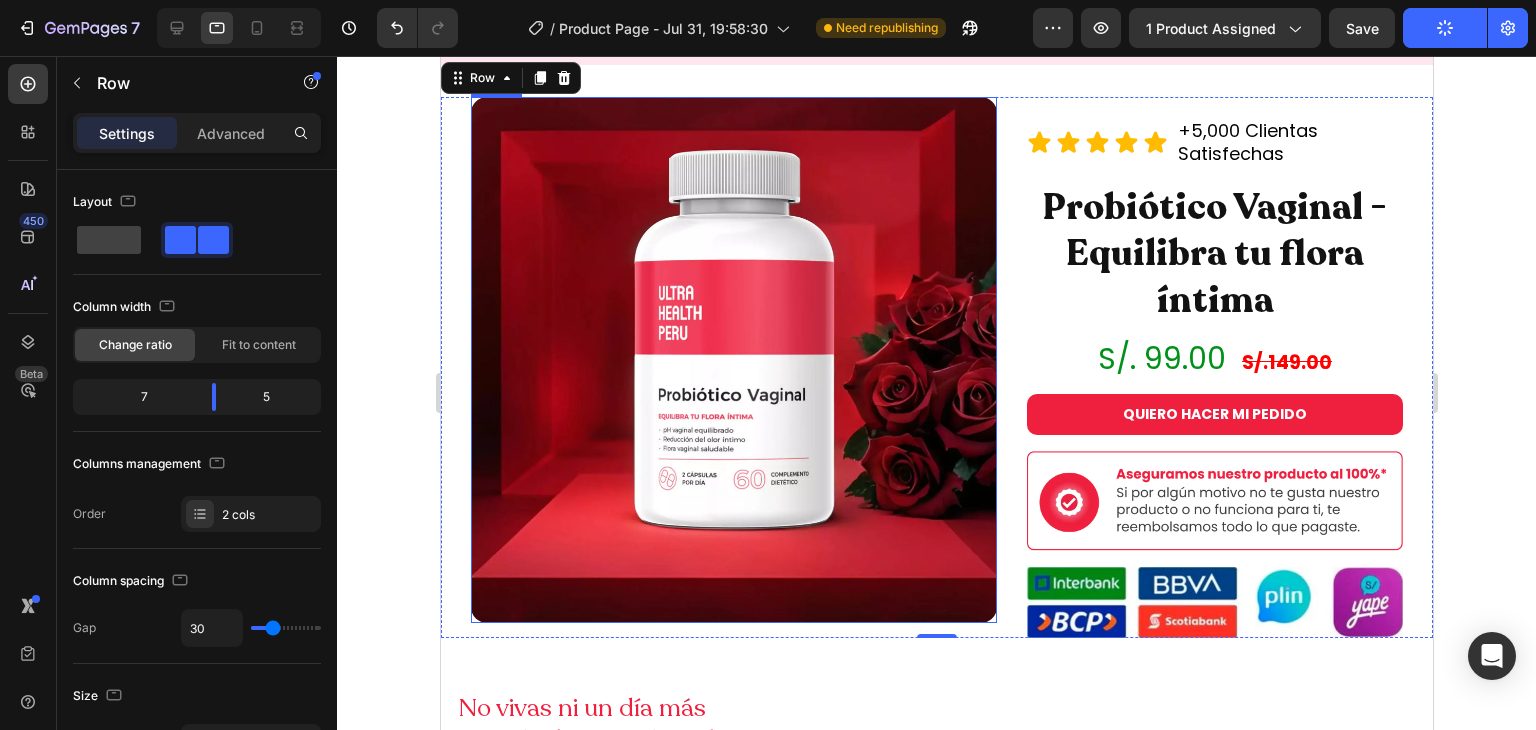 scroll, scrollTop: 1265, scrollLeft: 0, axis: vertical 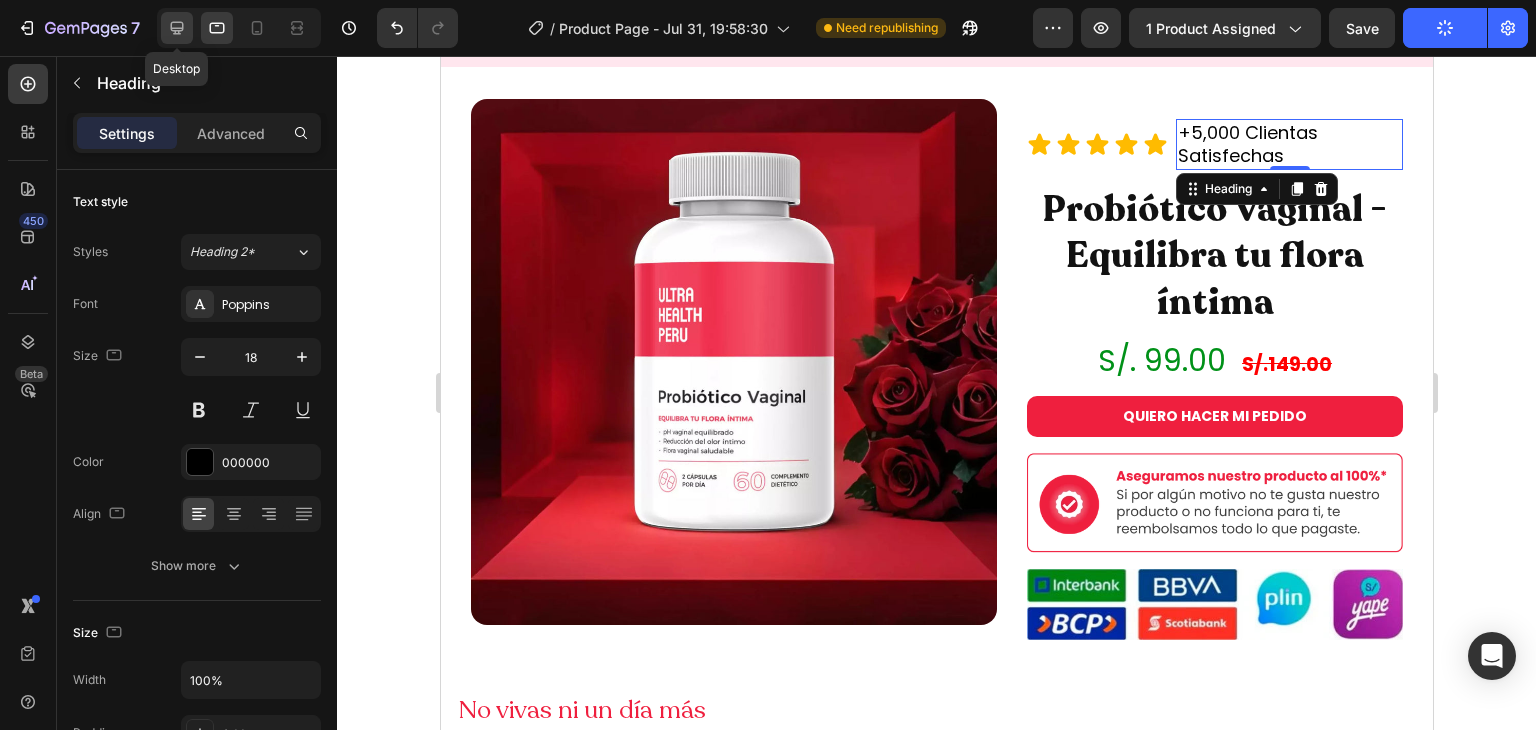click 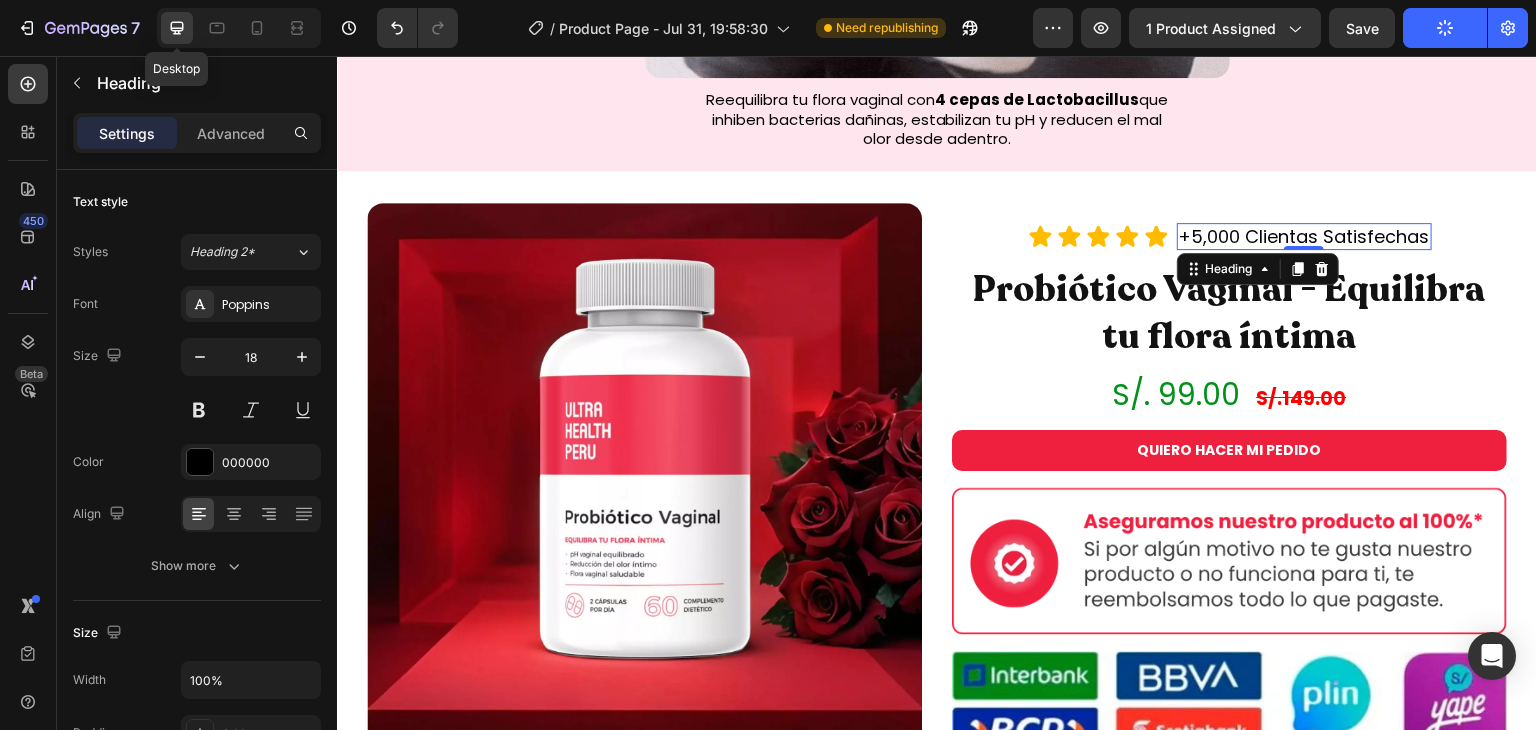 scroll, scrollTop: 1353, scrollLeft: 0, axis: vertical 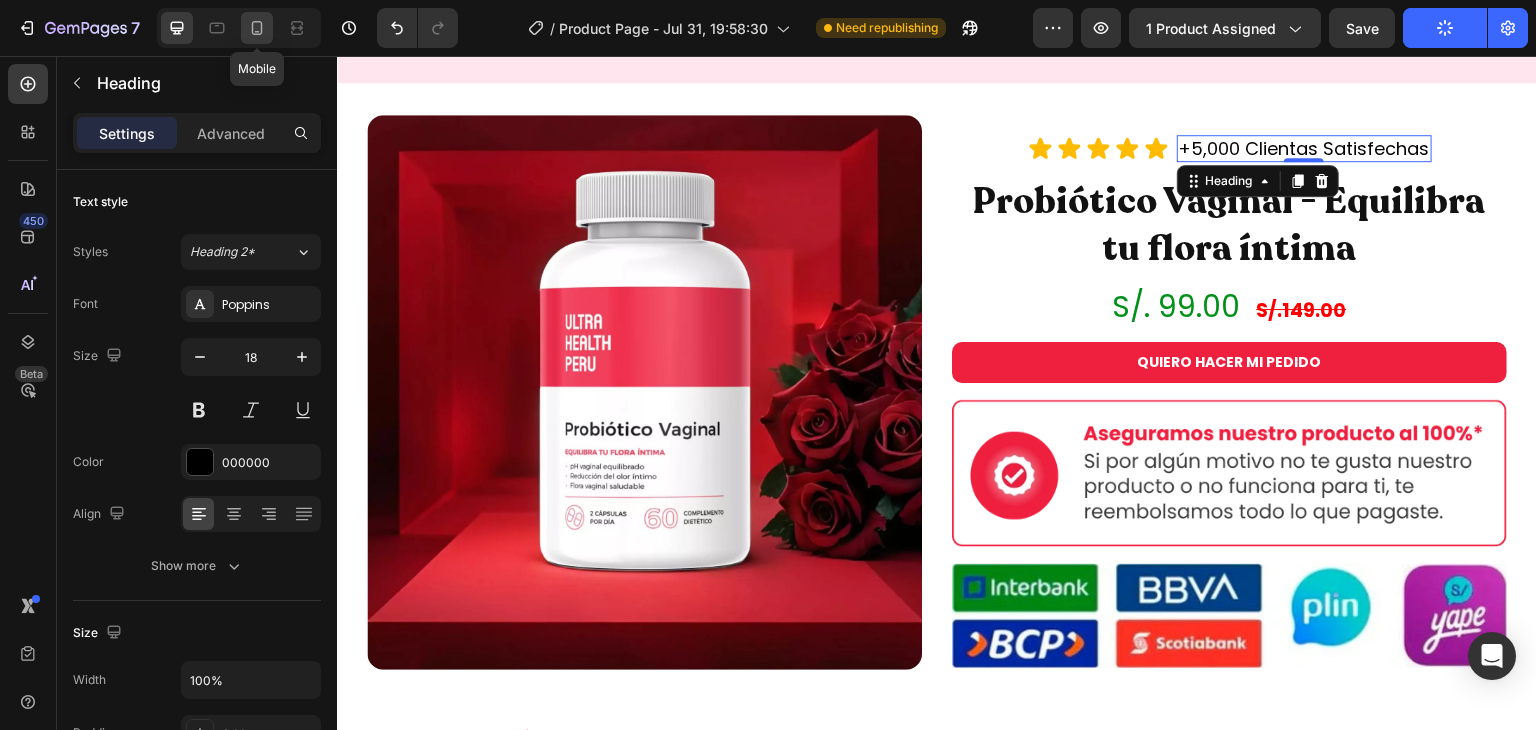 click 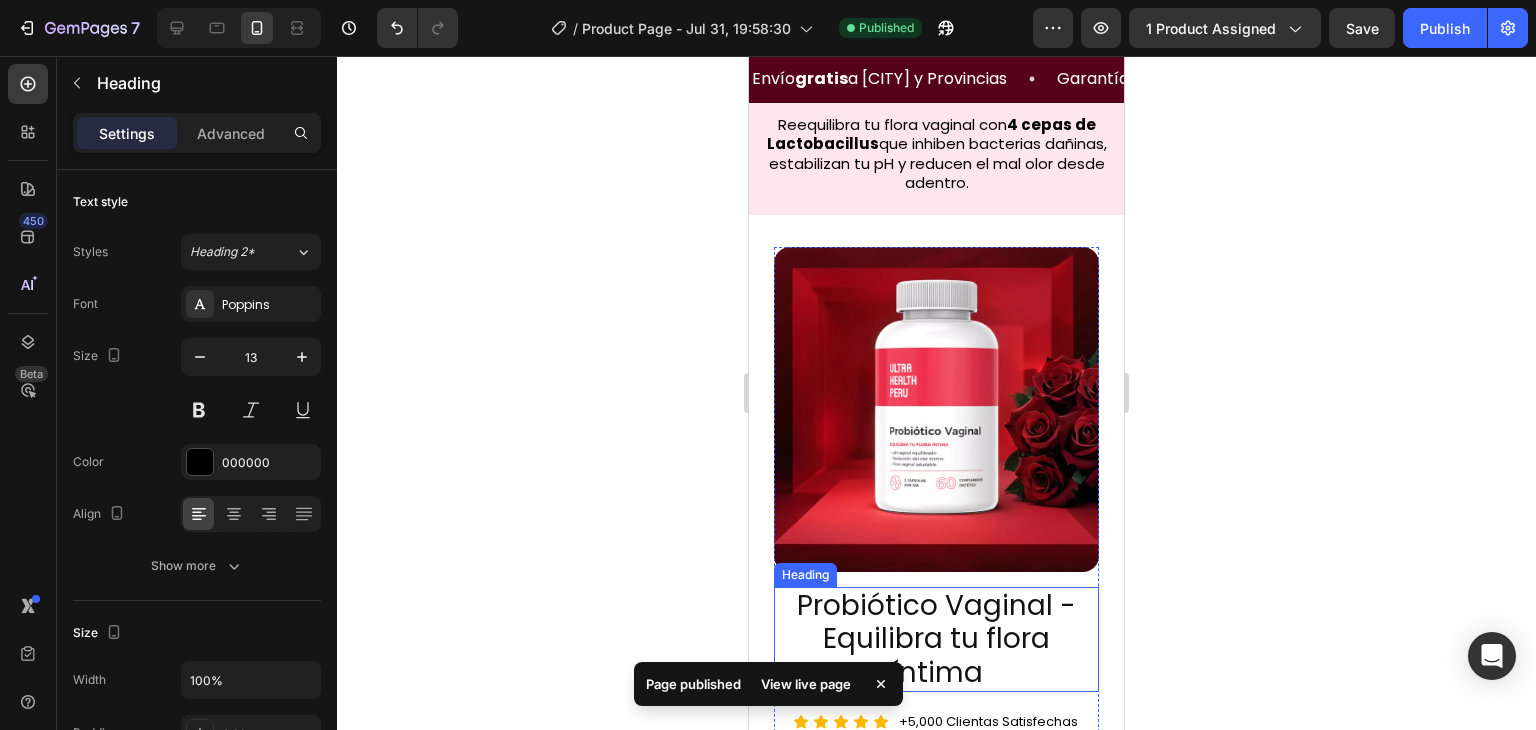 scroll, scrollTop: 1045, scrollLeft: 0, axis: vertical 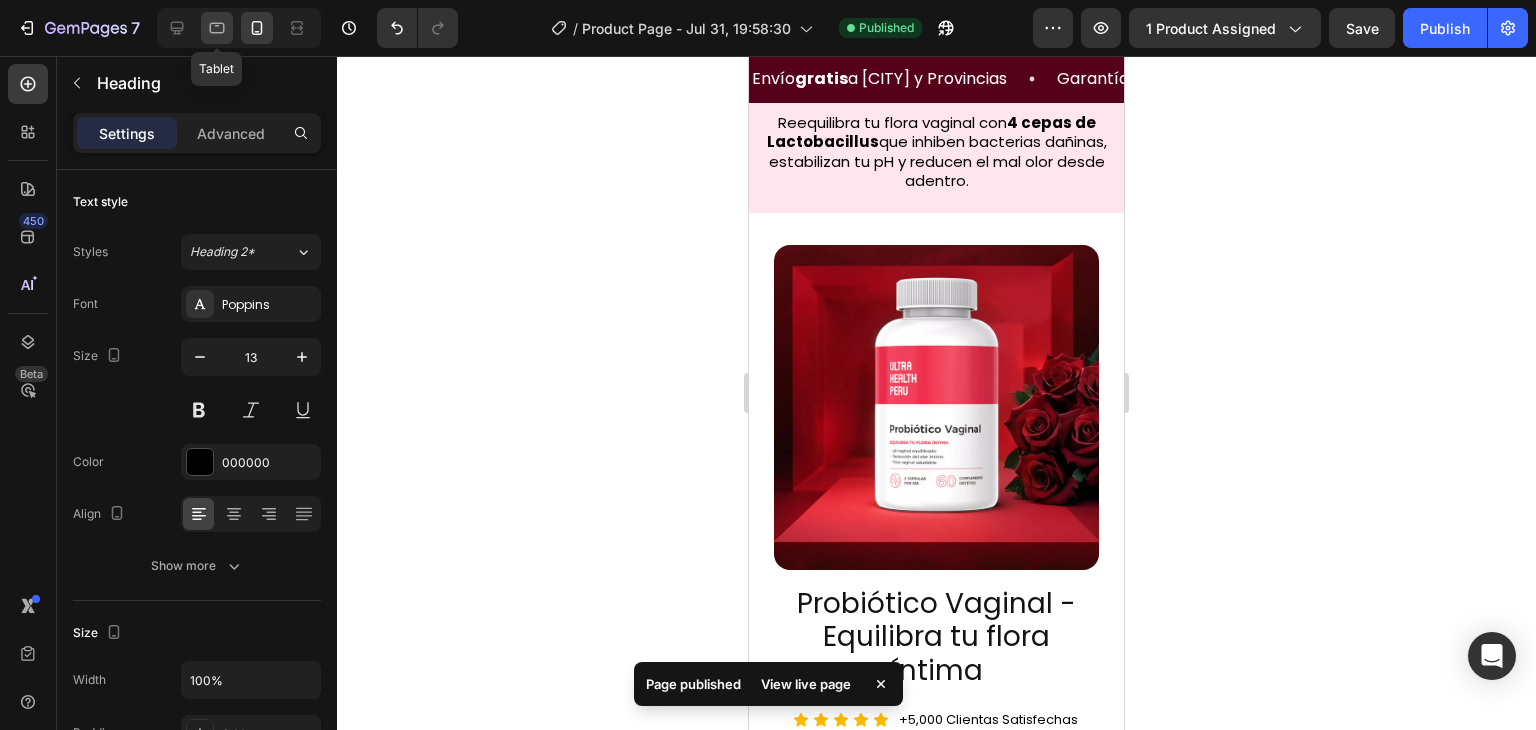 click 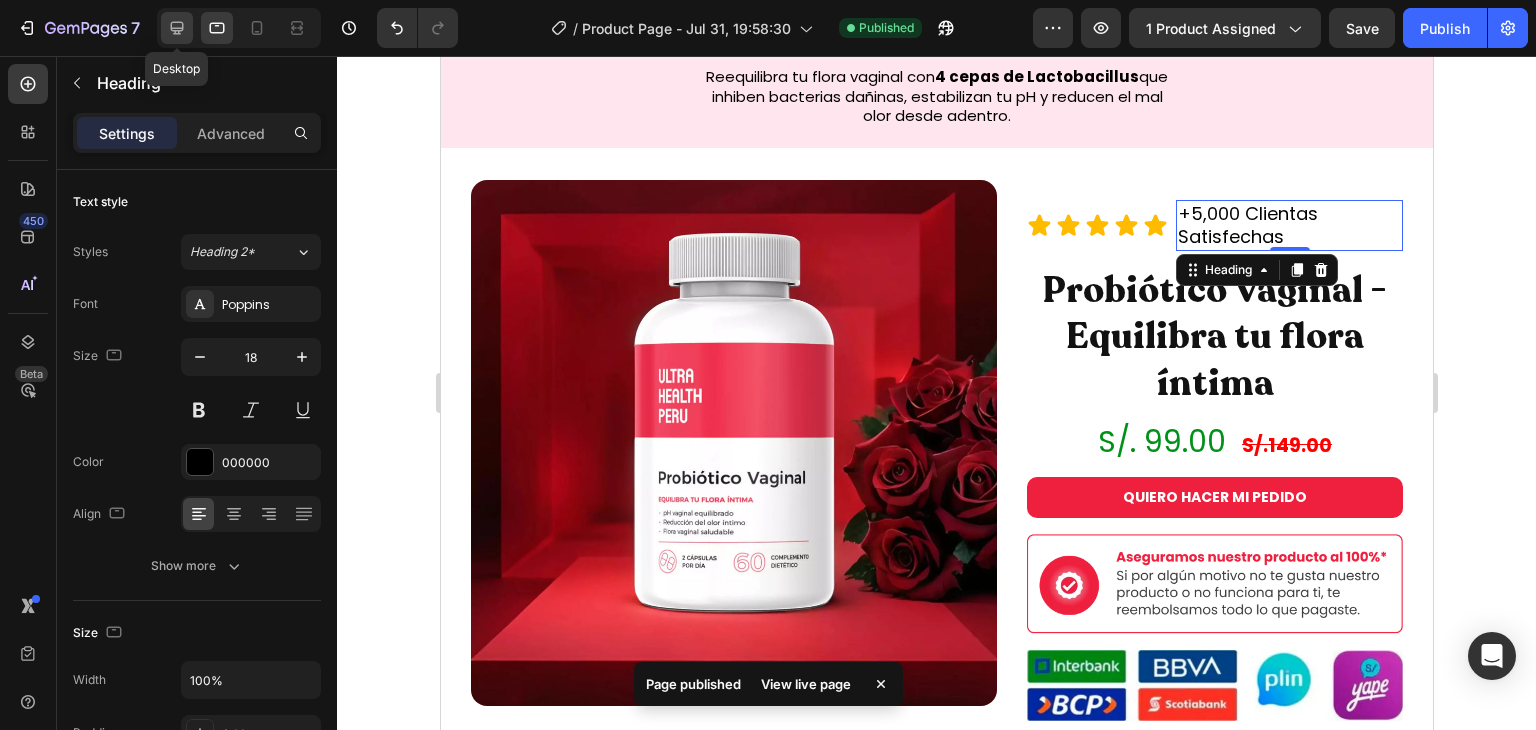 click 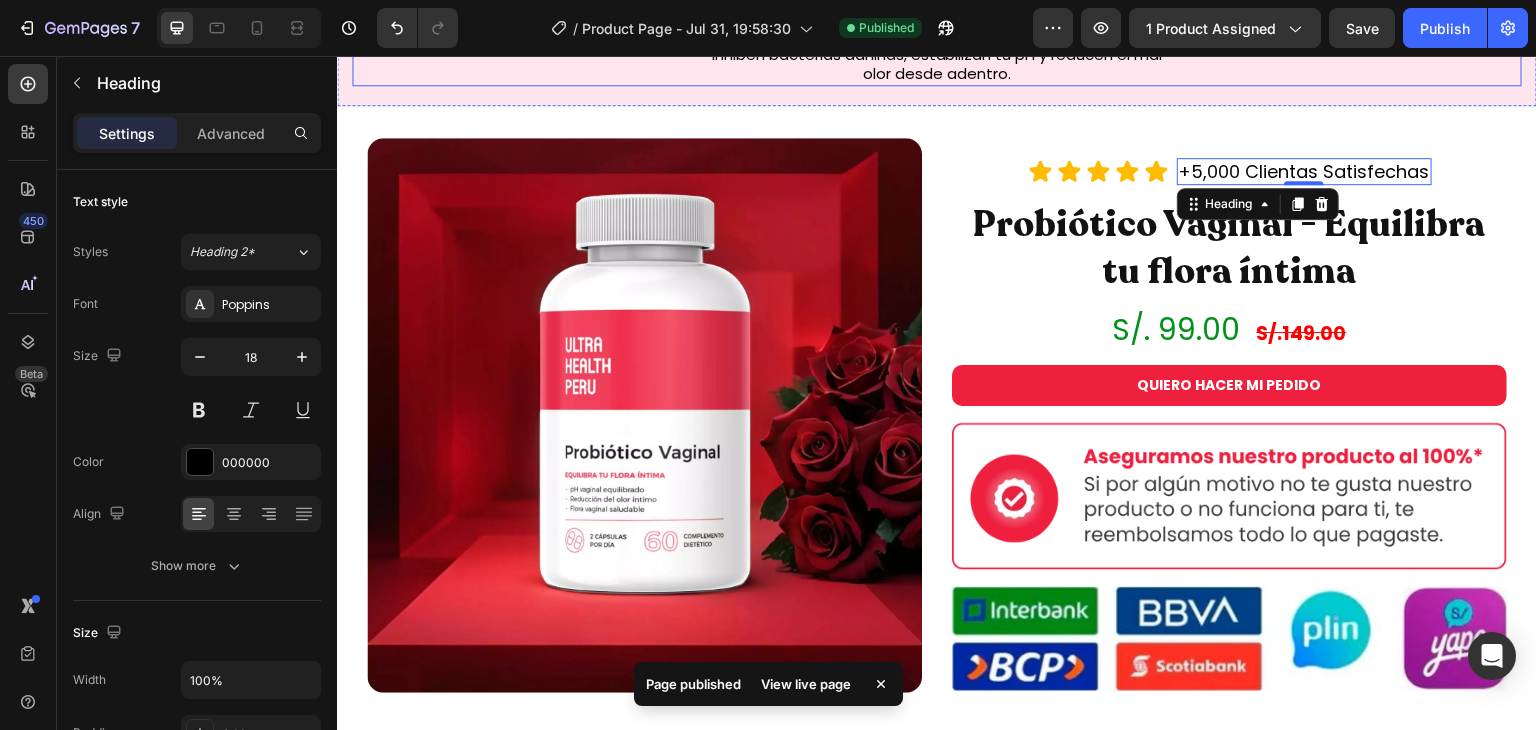 scroll, scrollTop: 1353, scrollLeft: 0, axis: vertical 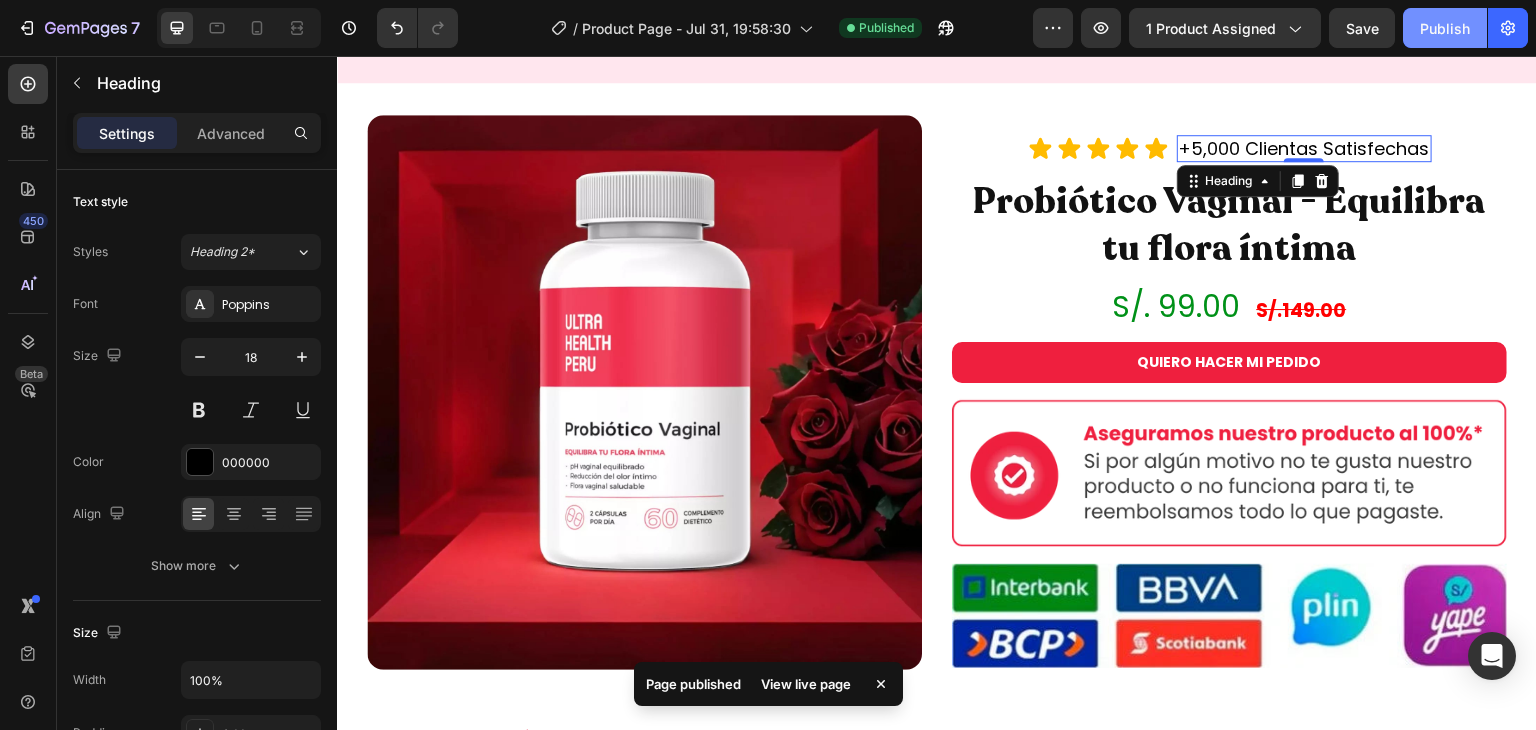 click on "Publish" at bounding box center [1445, 28] 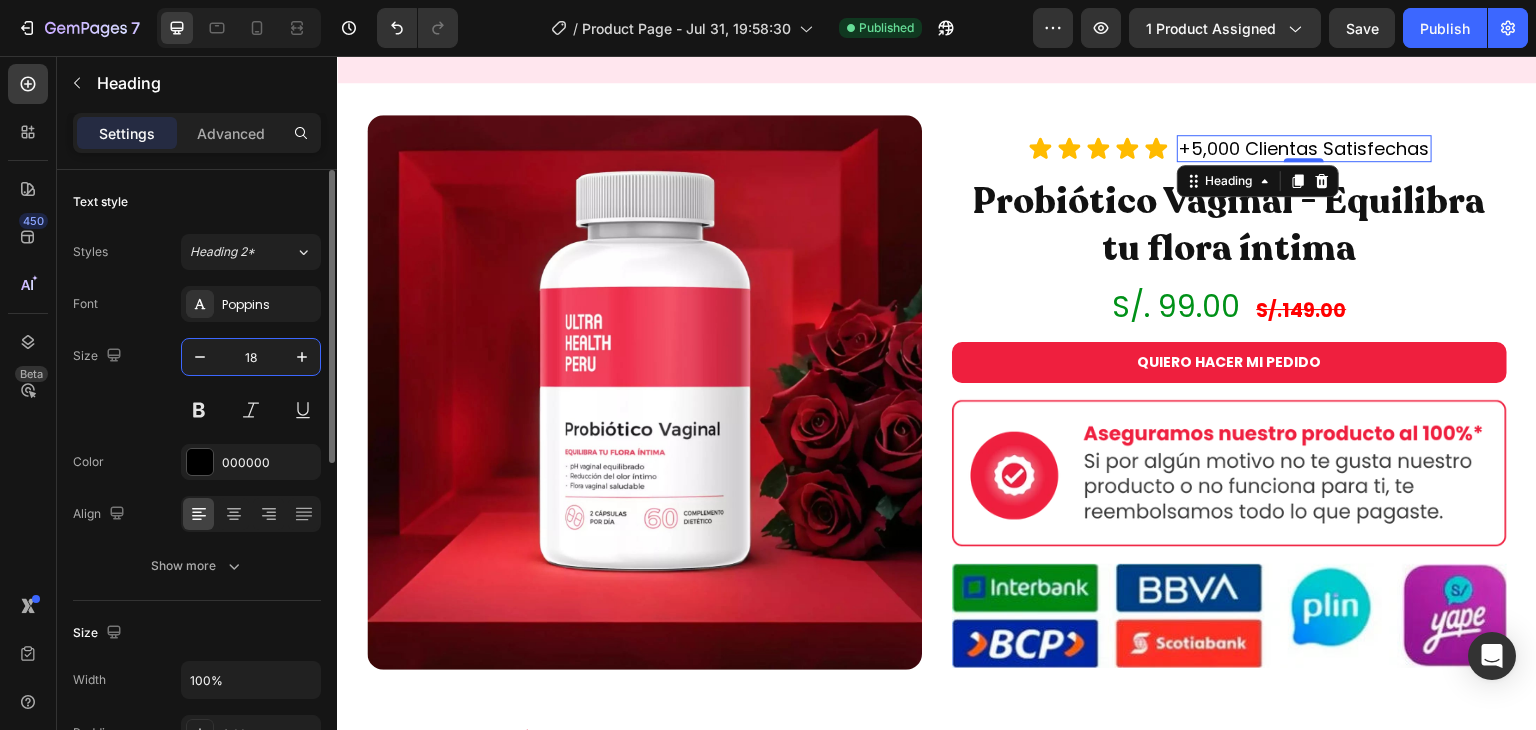 click on "18" at bounding box center [251, 357] 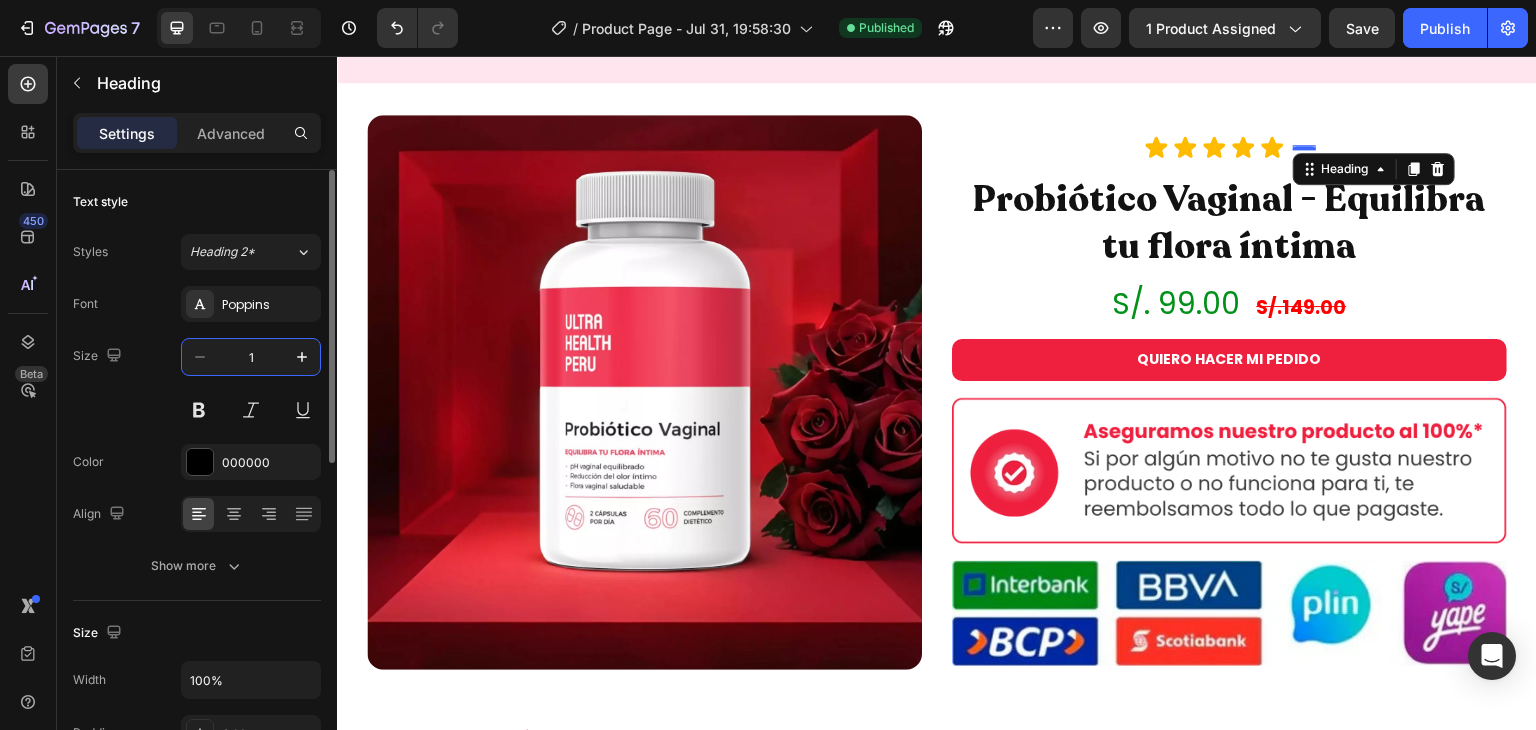 type on "15" 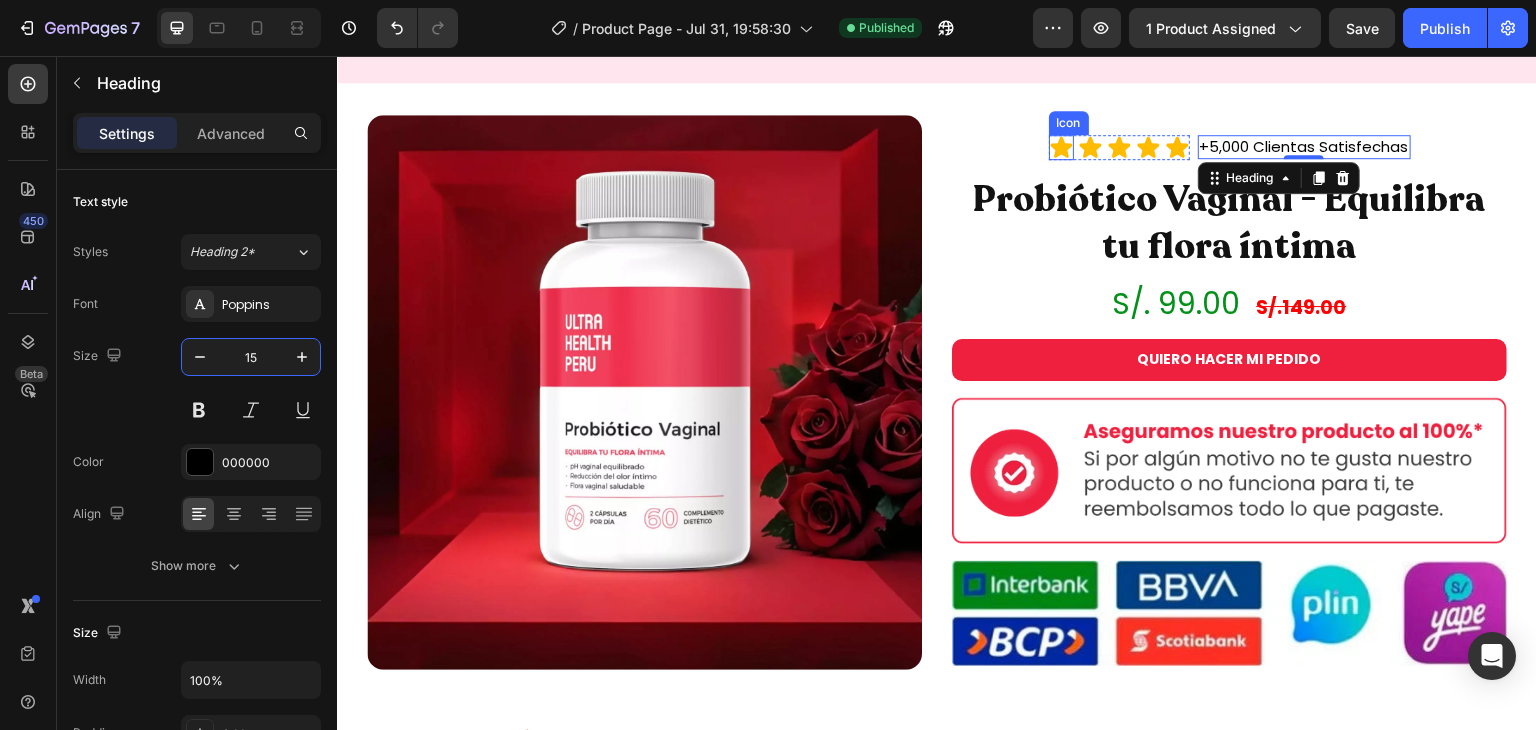 click 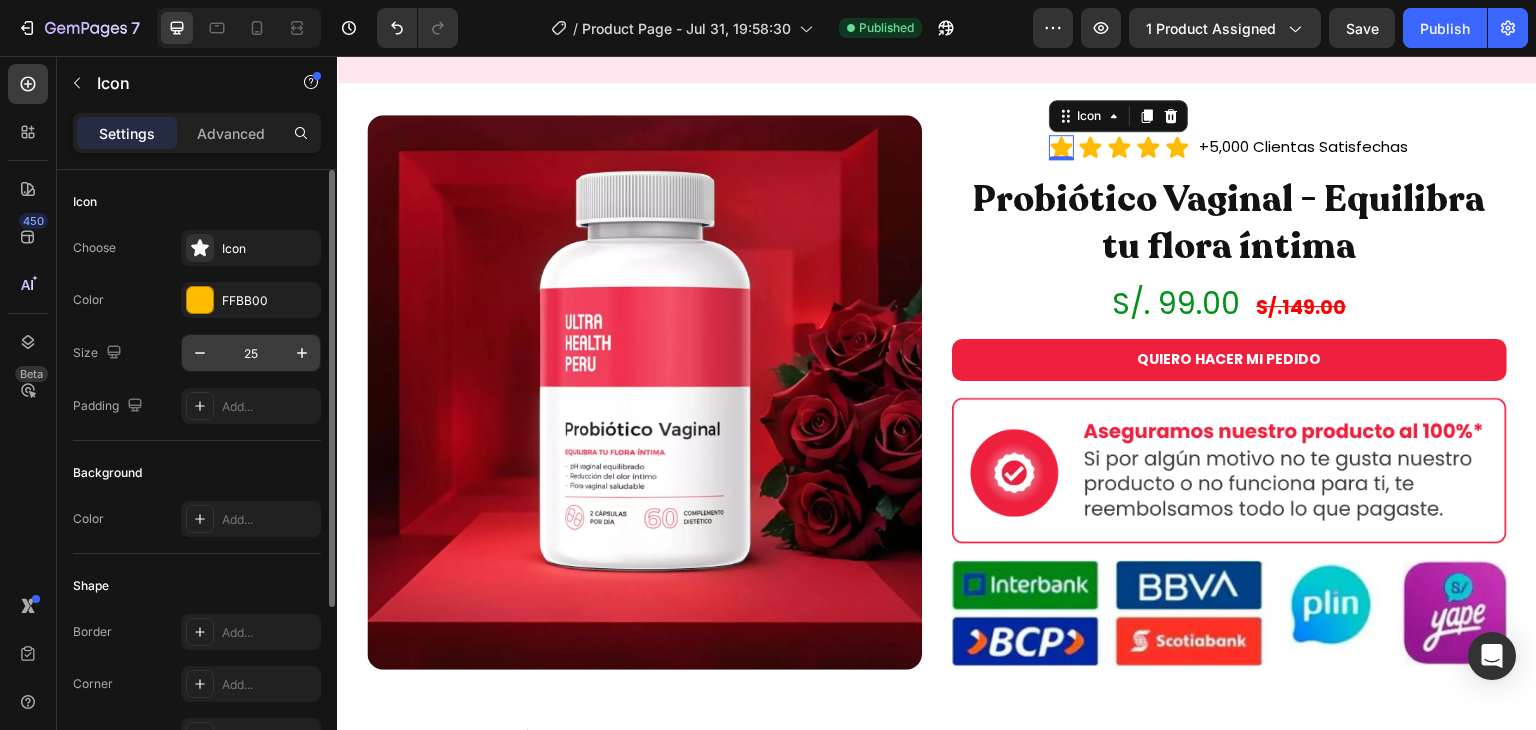 click on "25" at bounding box center (251, 353) 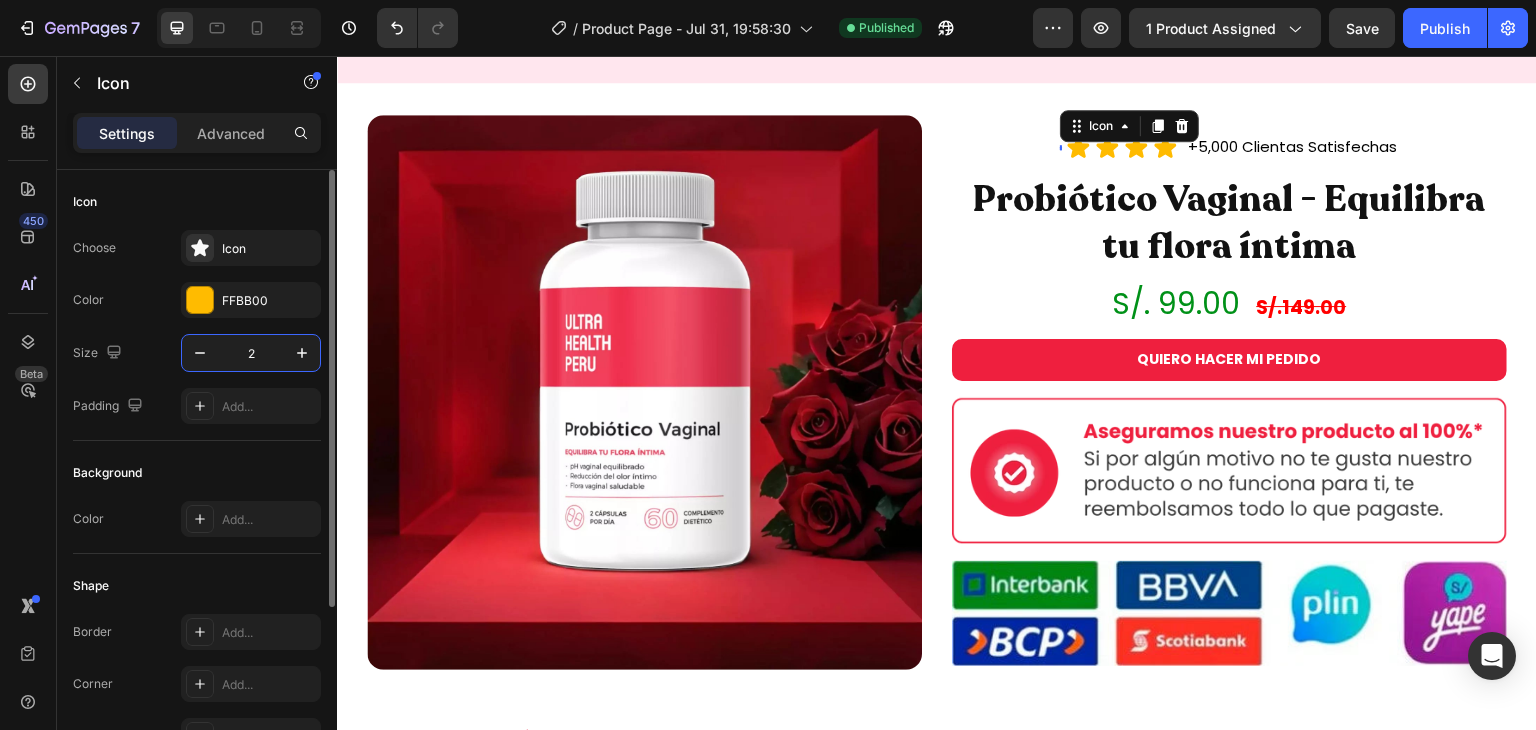 type on "20" 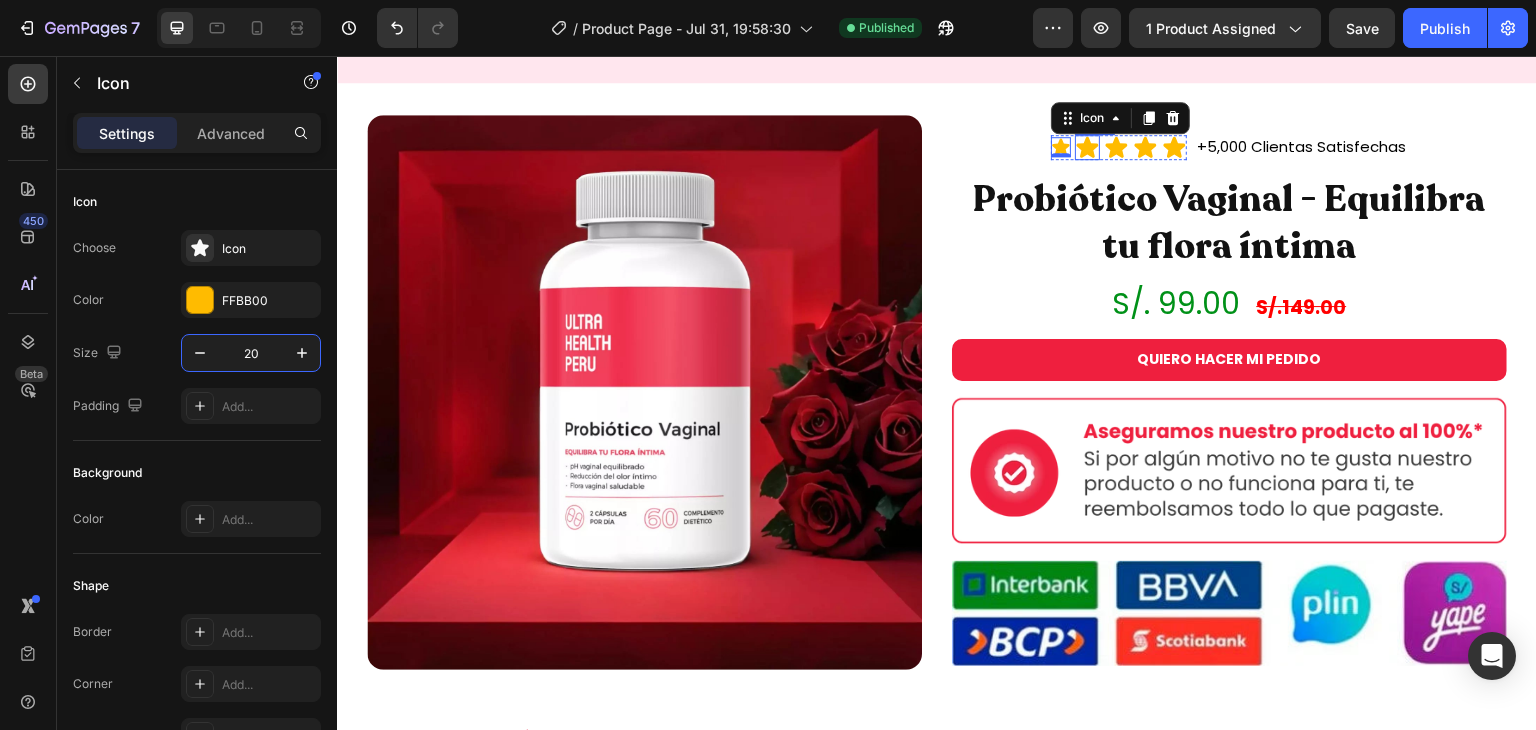 click 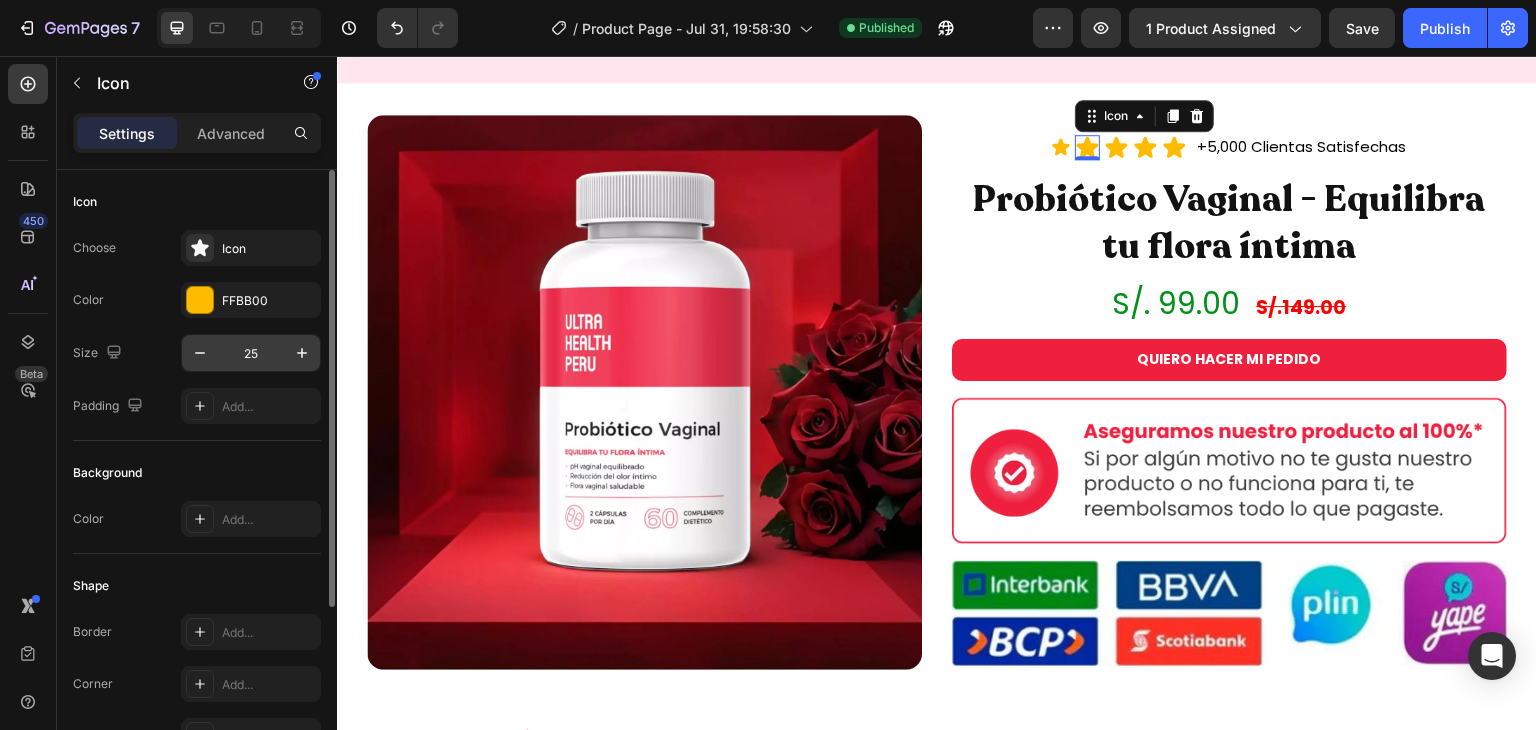 click on "25" at bounding box center (251, 353) 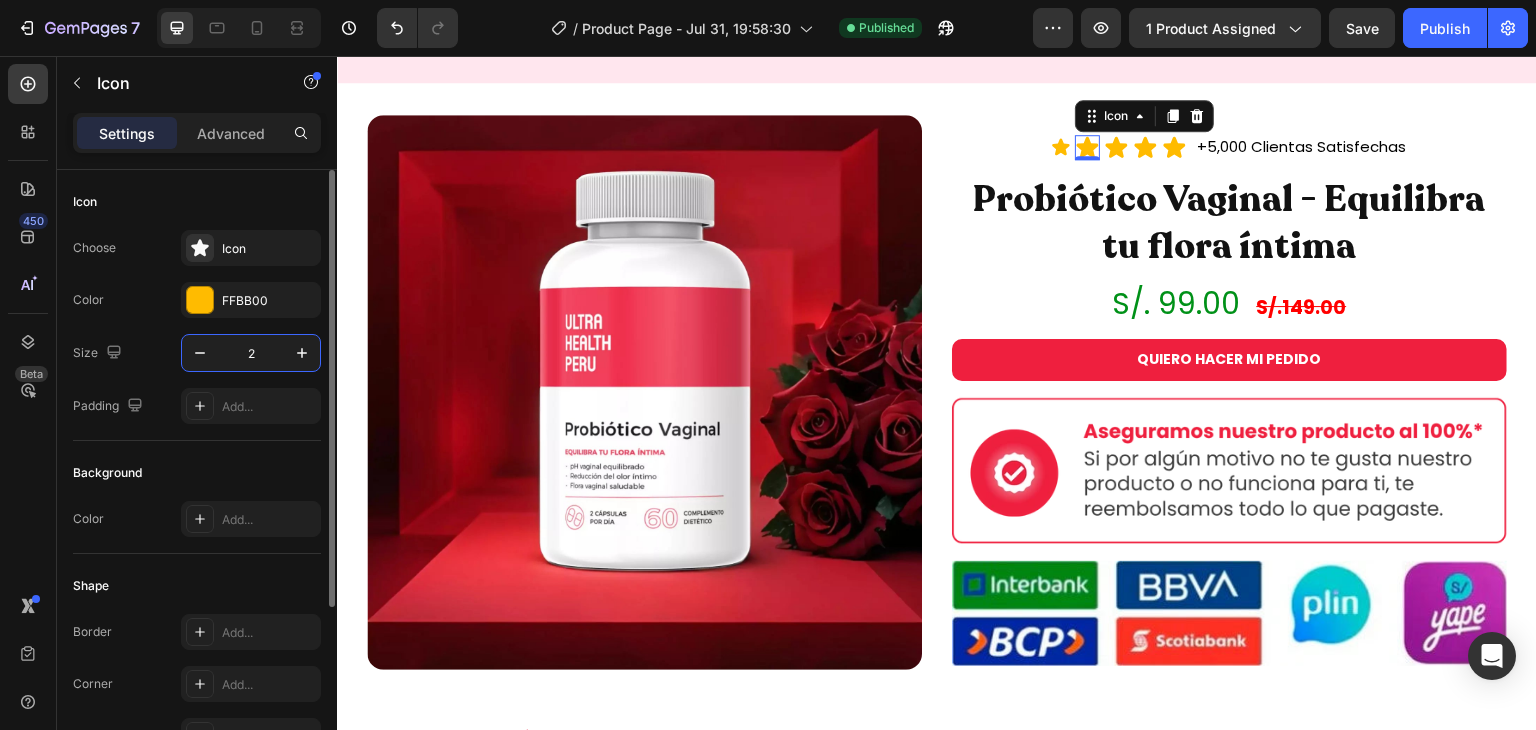 type on "20" 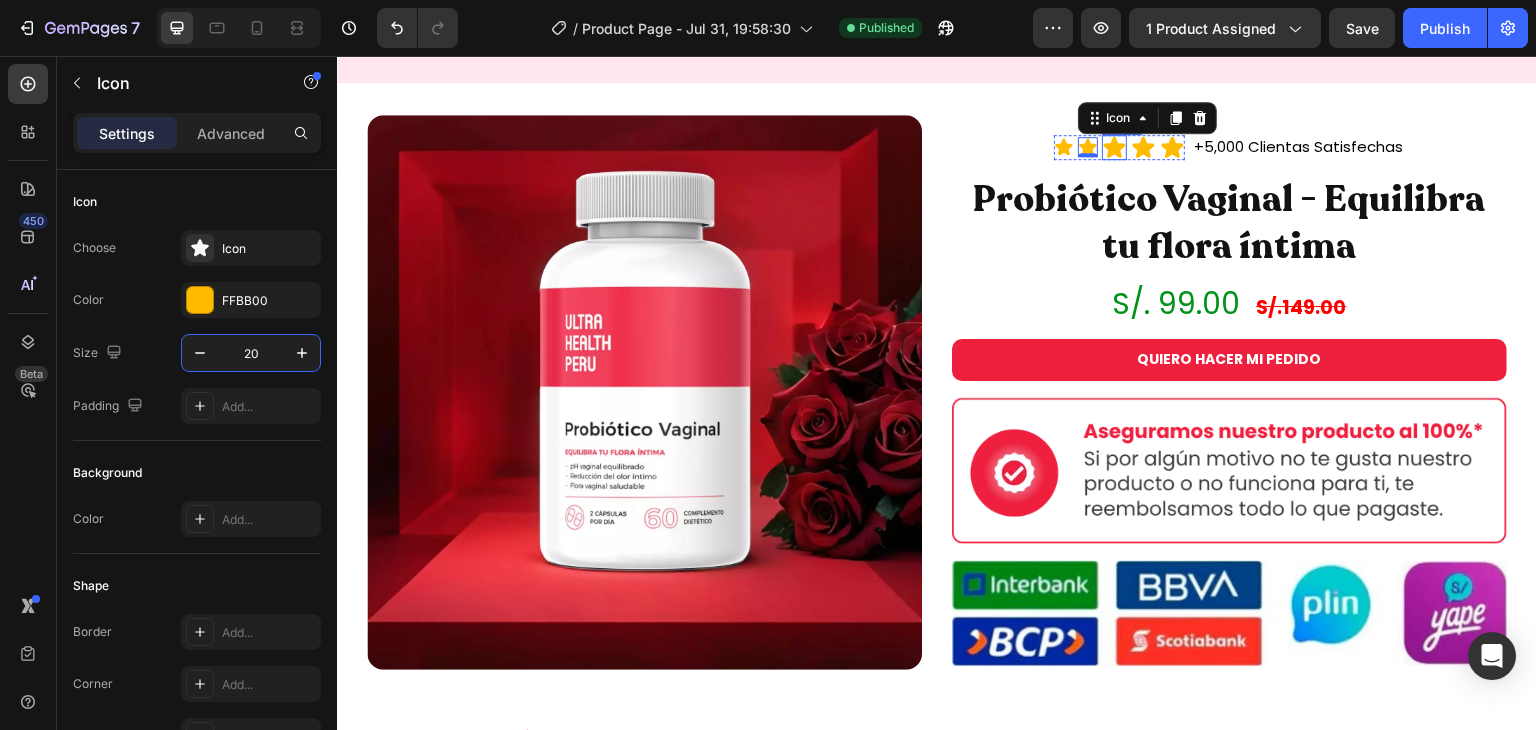 click on "Icon" at bounding box center (1114, 147) 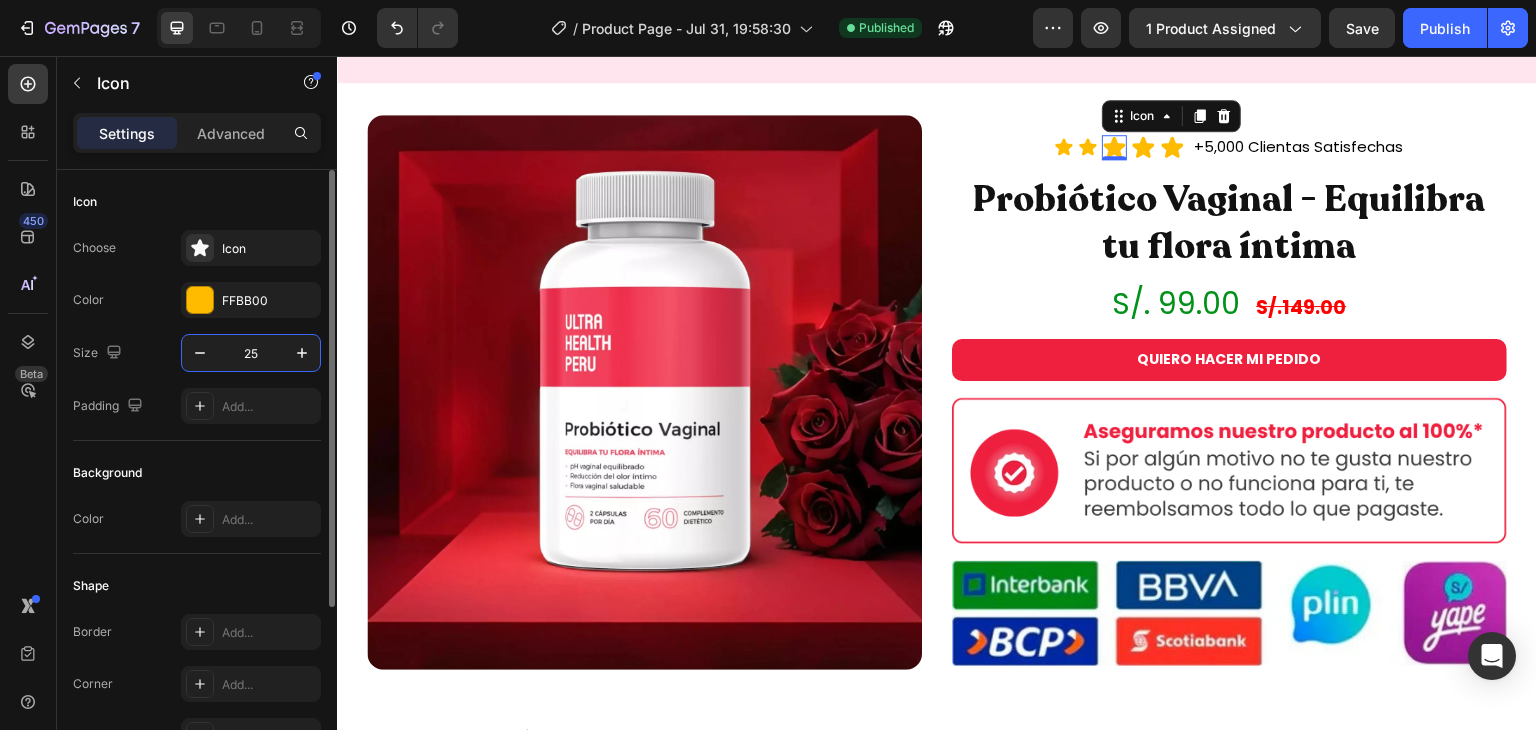click on "25" at bounding box center (251, 353) 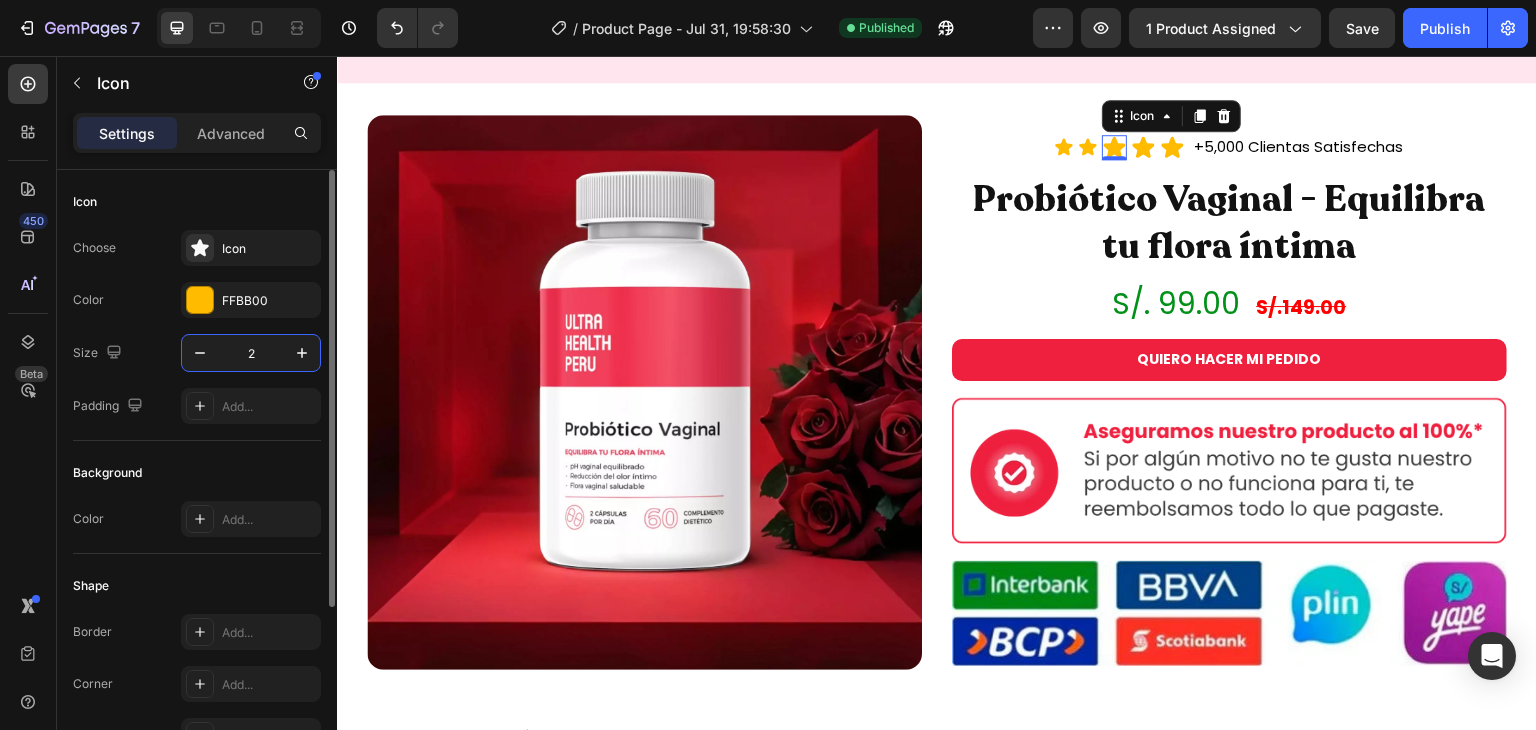 type on "20" 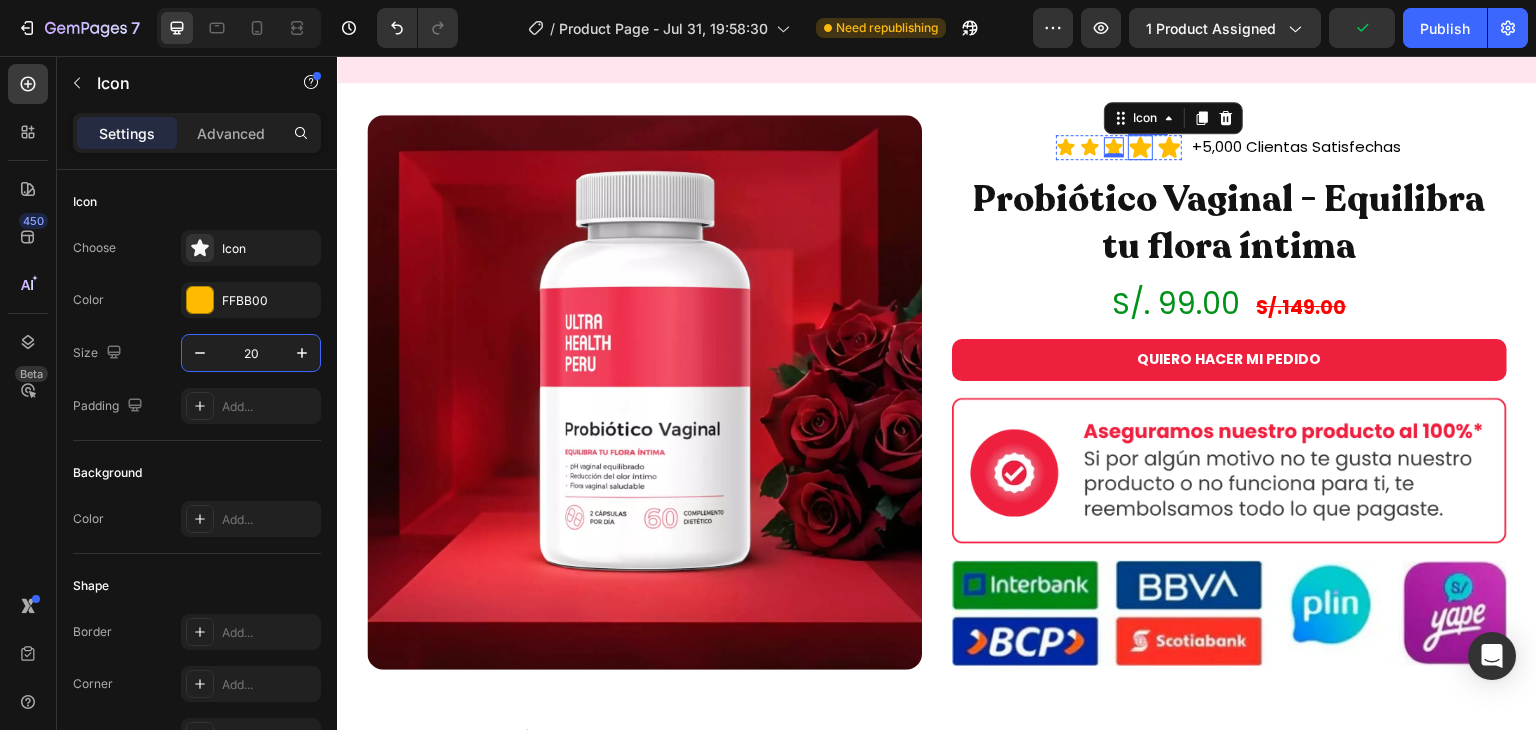 click 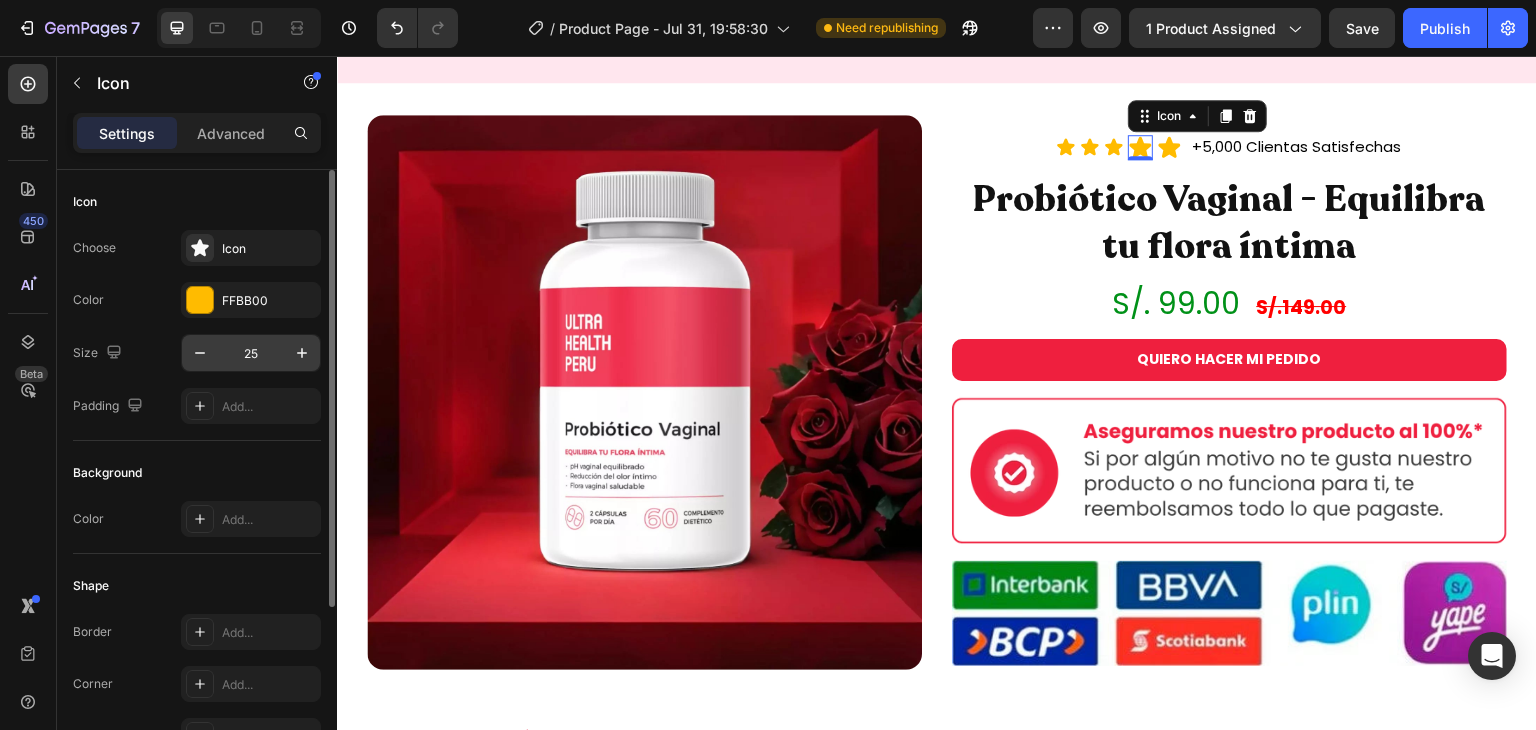 click on "25" at bounding box center [251, 353] 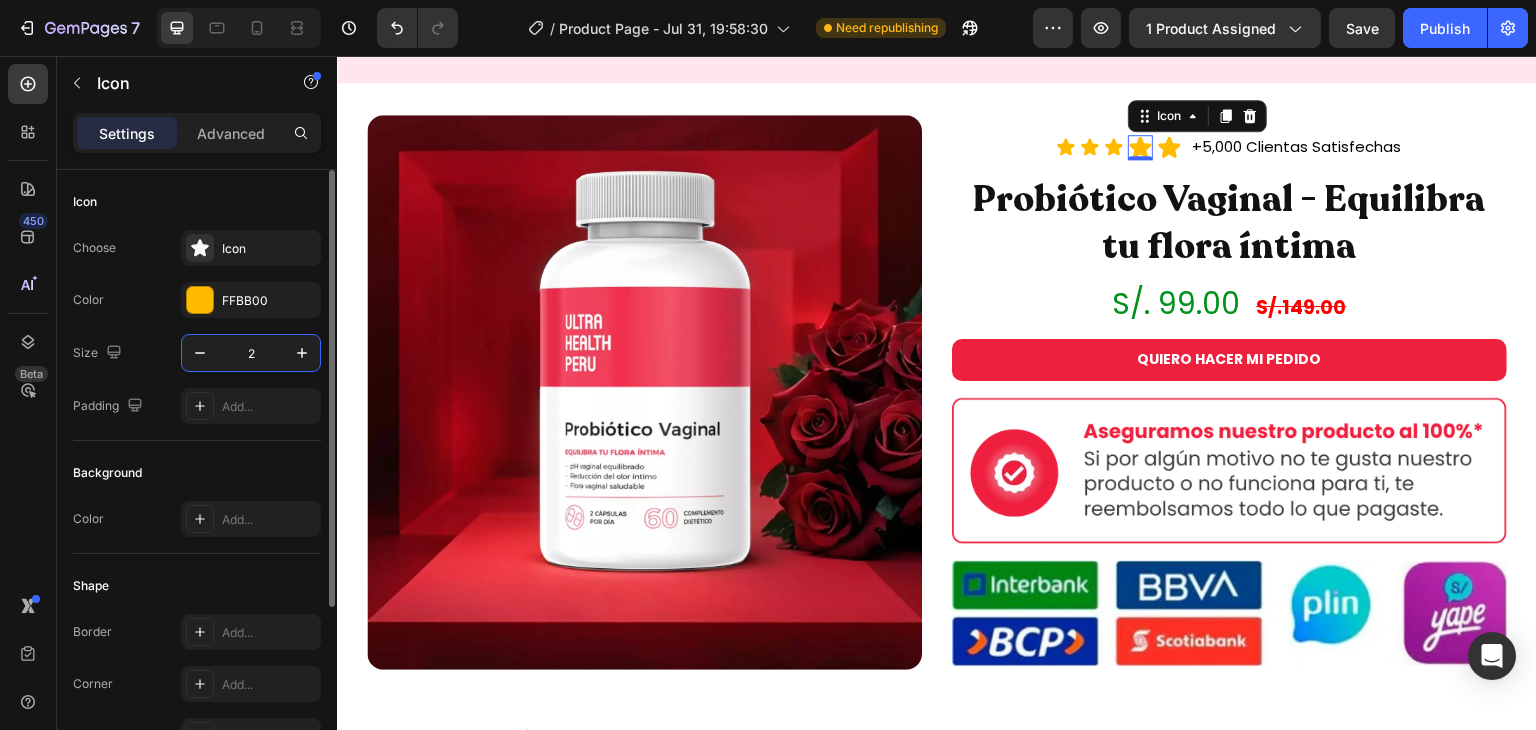 type on "20" 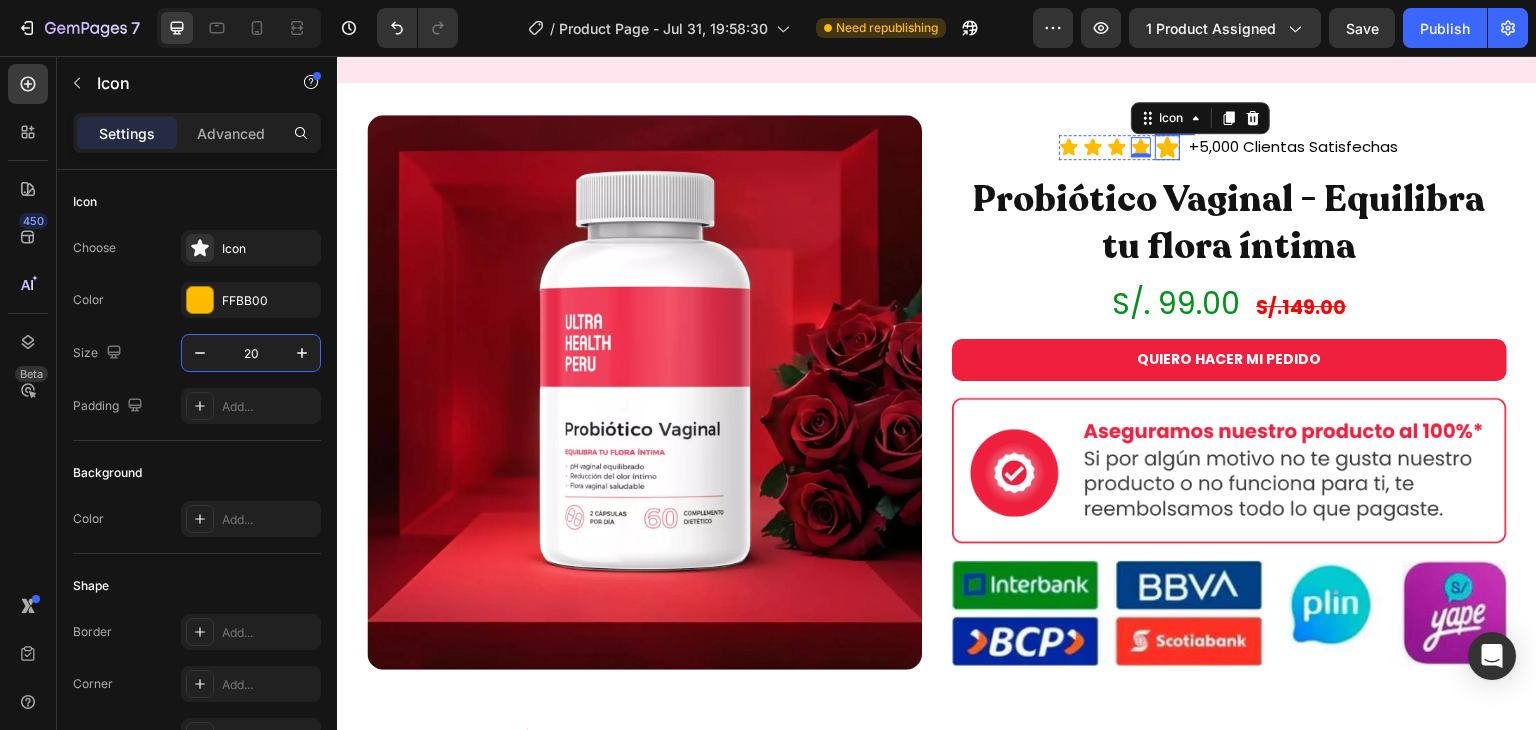 click 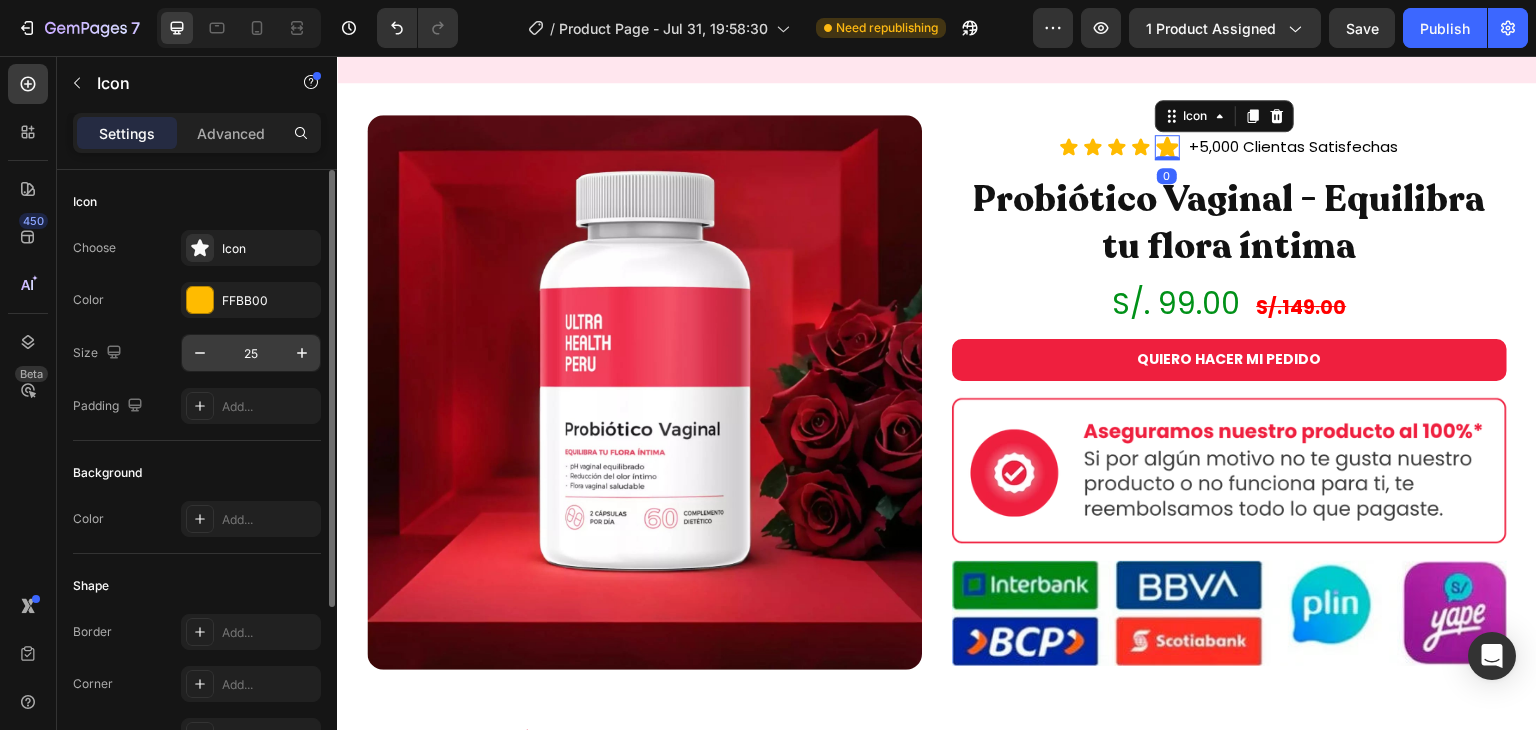 click on "25" at bounding box center (251, 353) 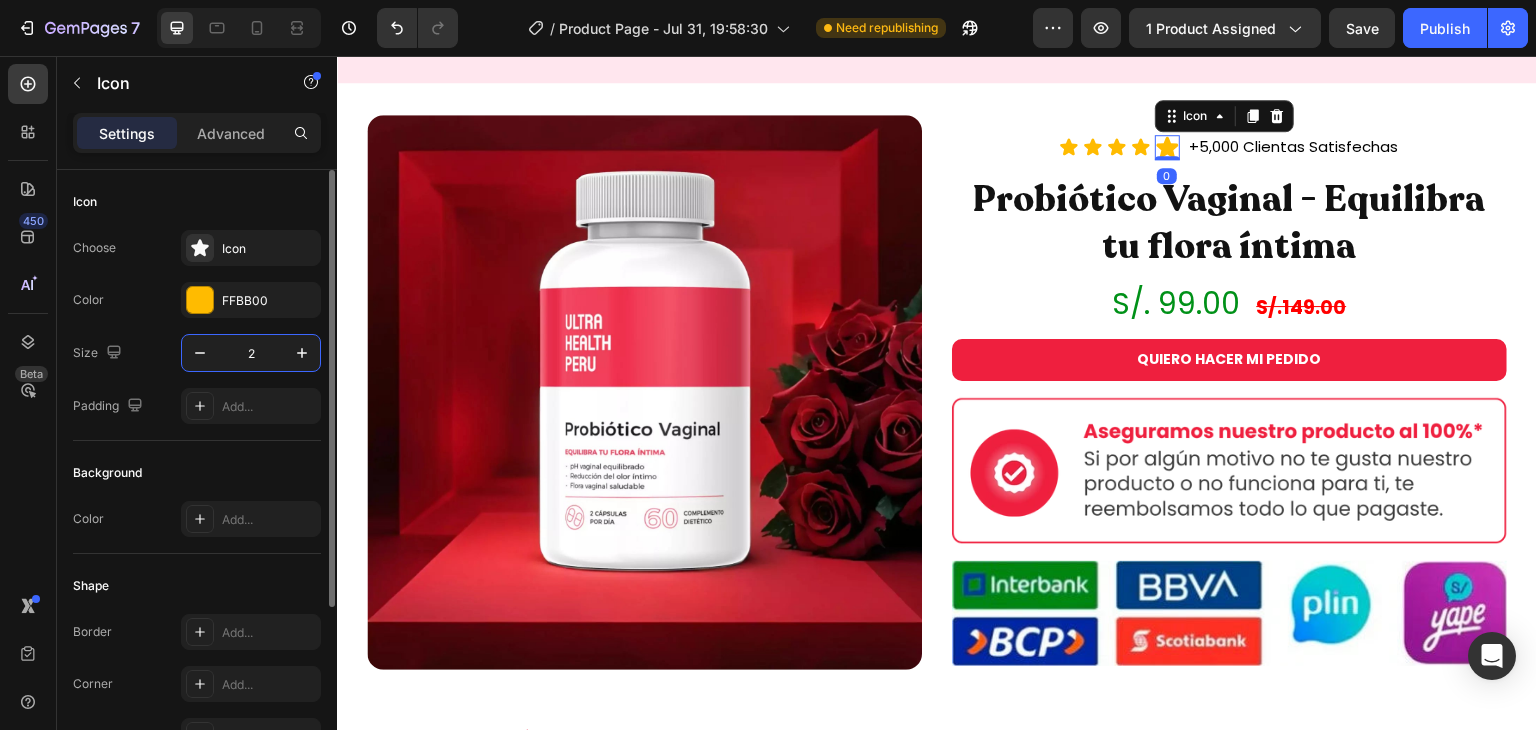type on "20" 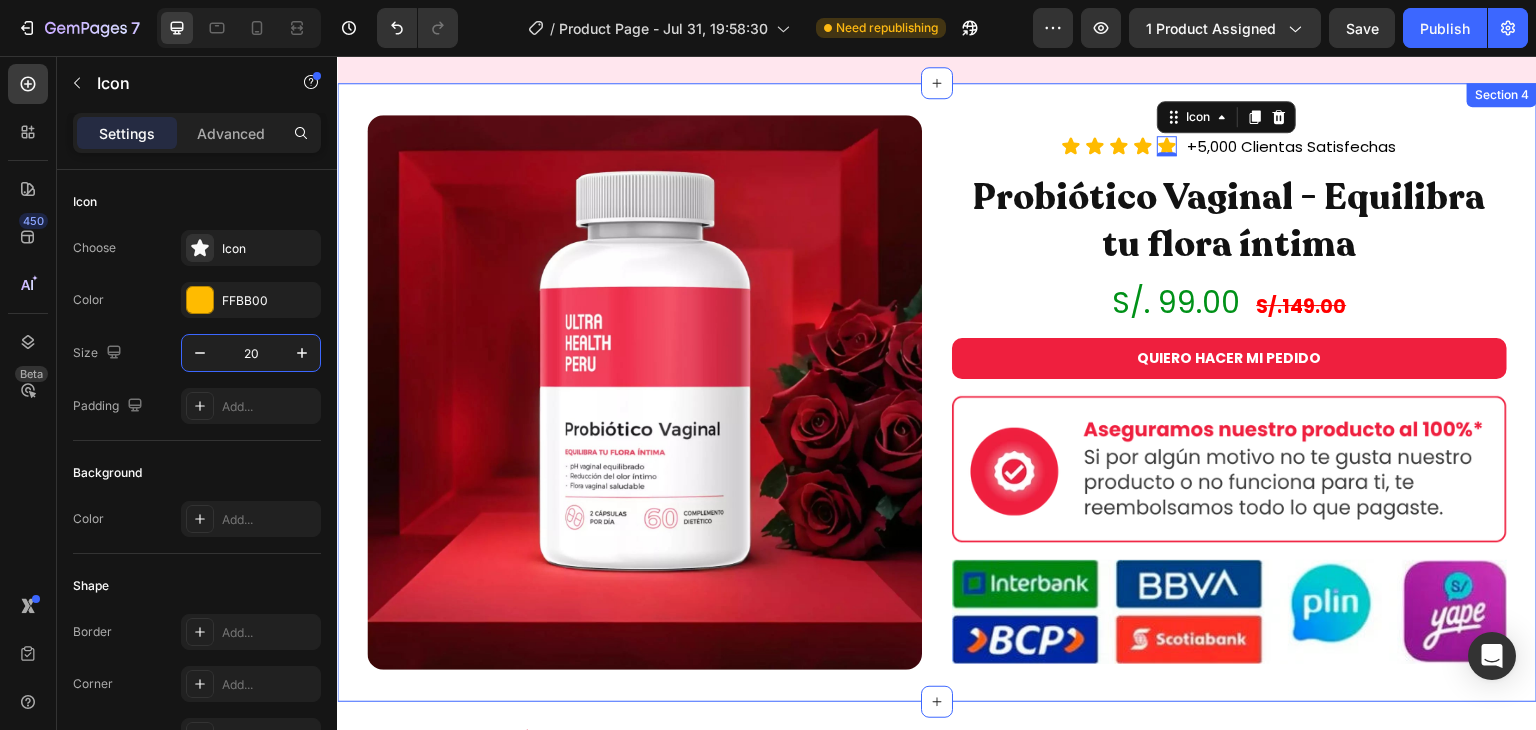 click on "Image Icon Icon Icon Icon Icon 0 Icon List +5,000 Clientas Satisfechas Heading Row Probiótico Vaginal - Equilibra tu flora íntima Heading S/. 99.00   S/.149.00 Heading QUIERO HACER MI PEDIDO Button Image Image Row Section 4" at bounding box center [937, 392] 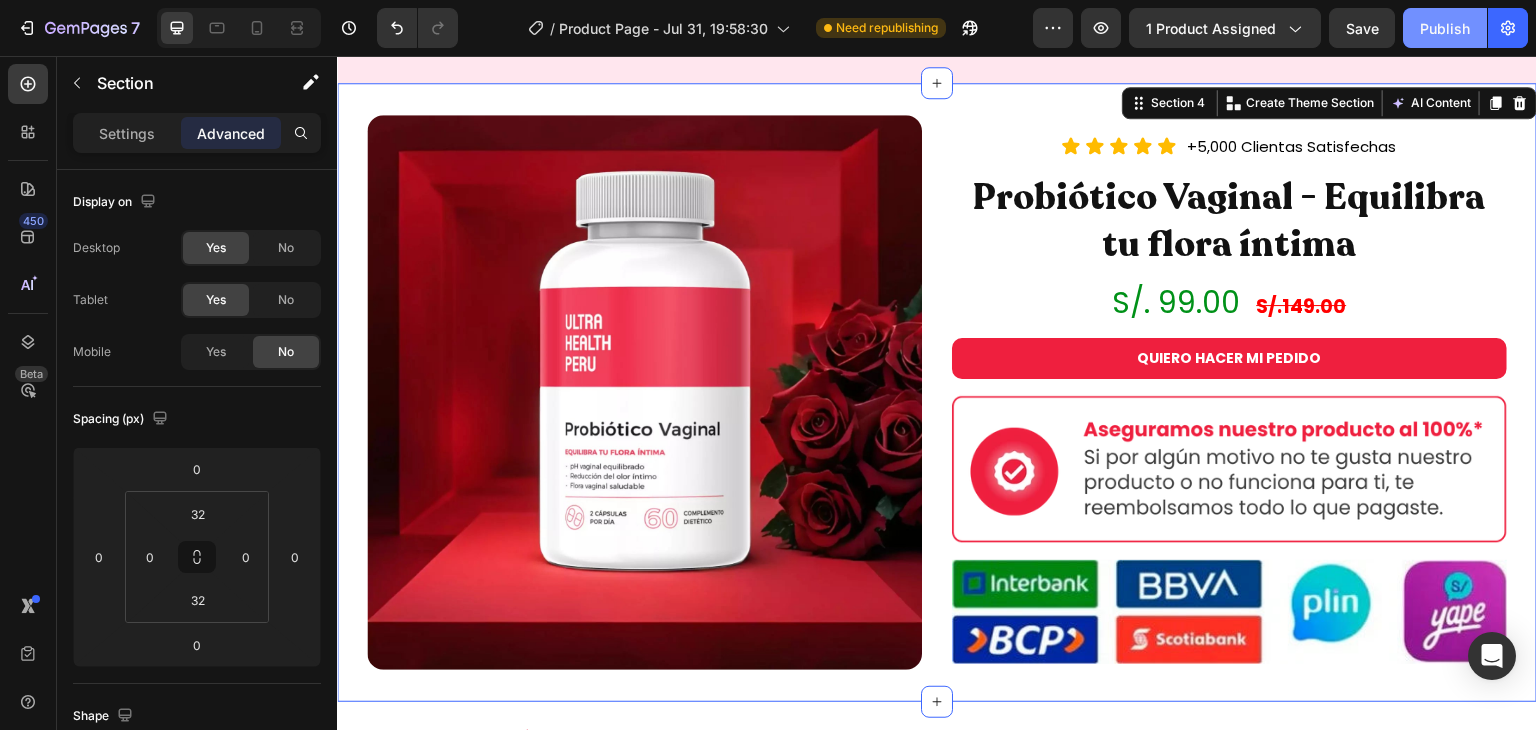 click on "Publish" at bounding box center [1445, 28] 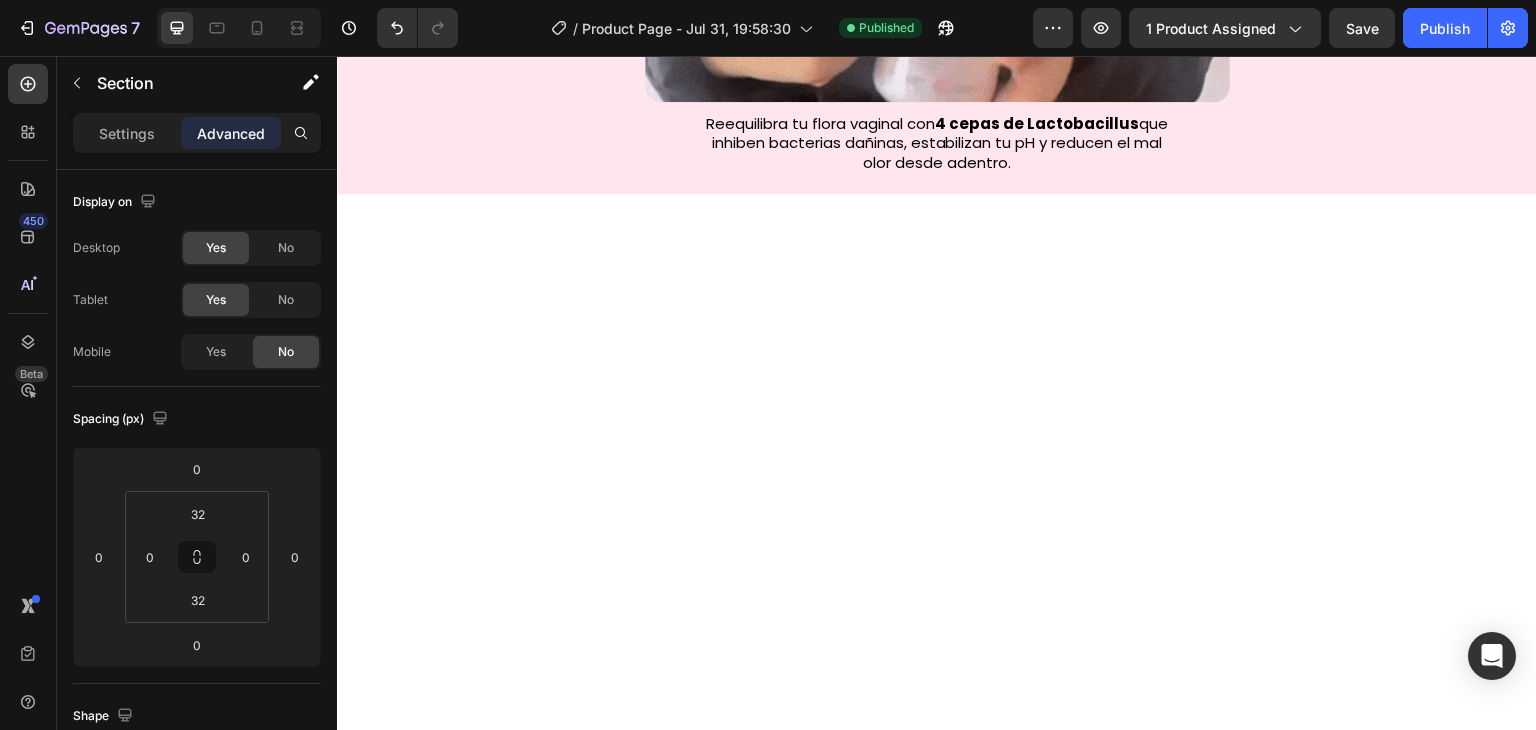 scroll, scrollTop: 0, scrollLeft: 0, axis: both 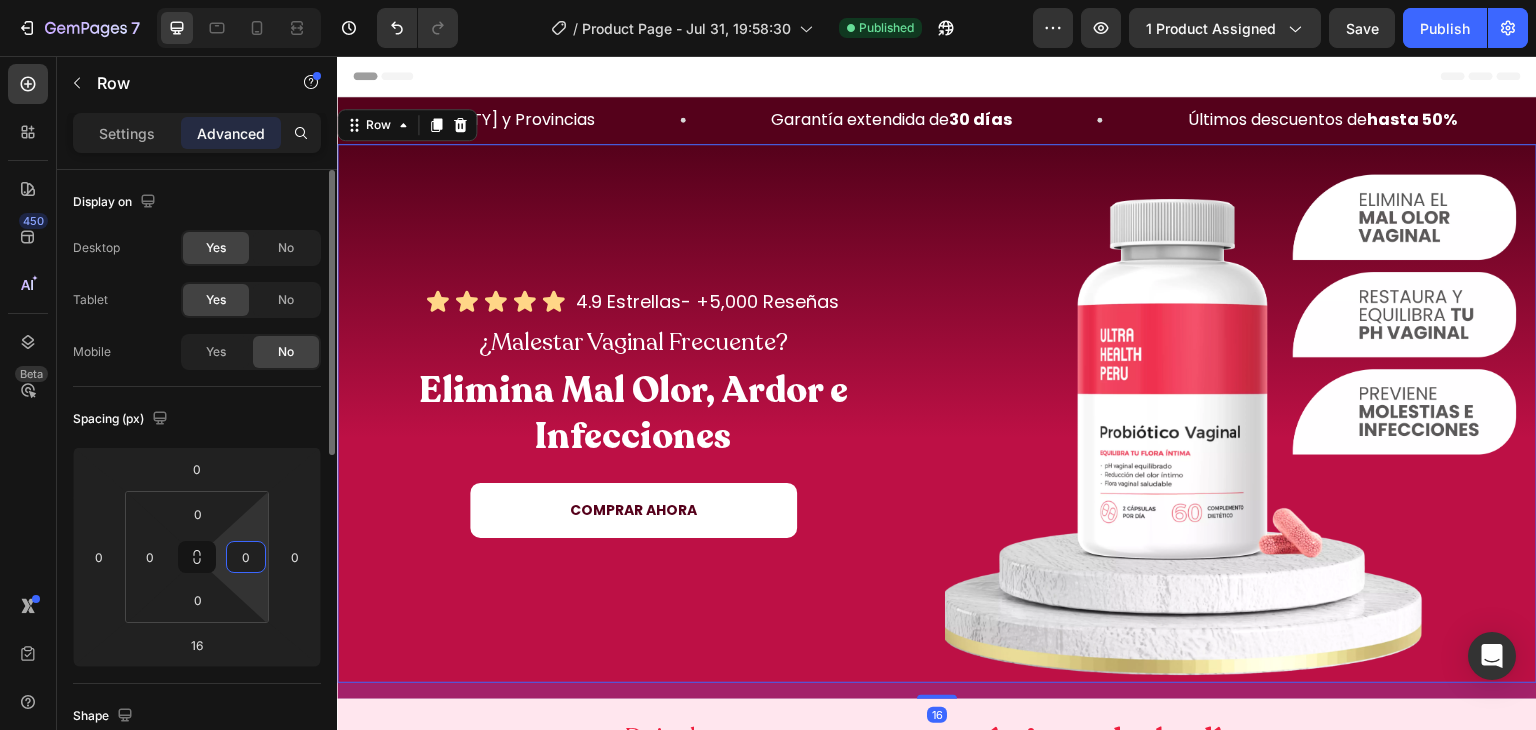 click on "0" at bounding box center [246, 557] 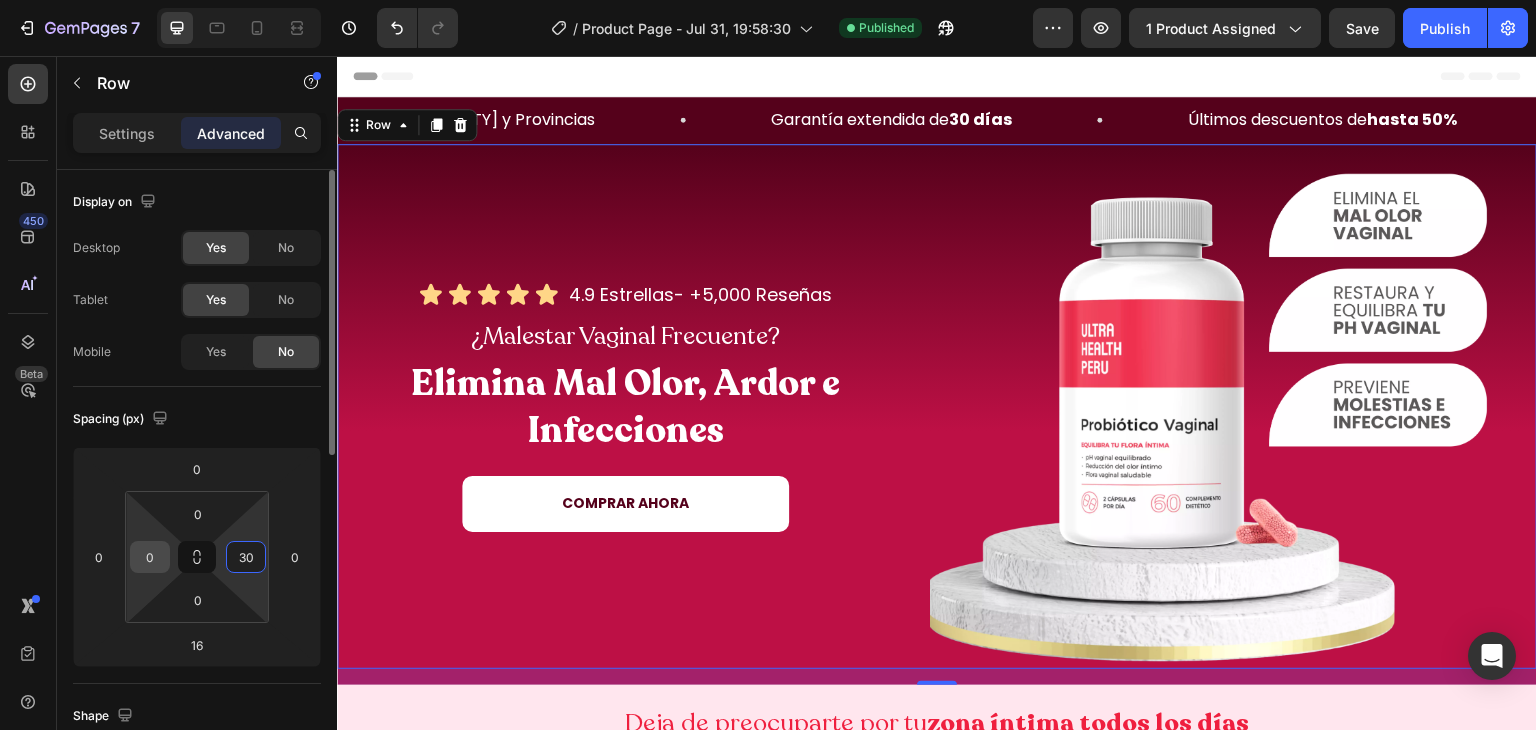 type on "30" 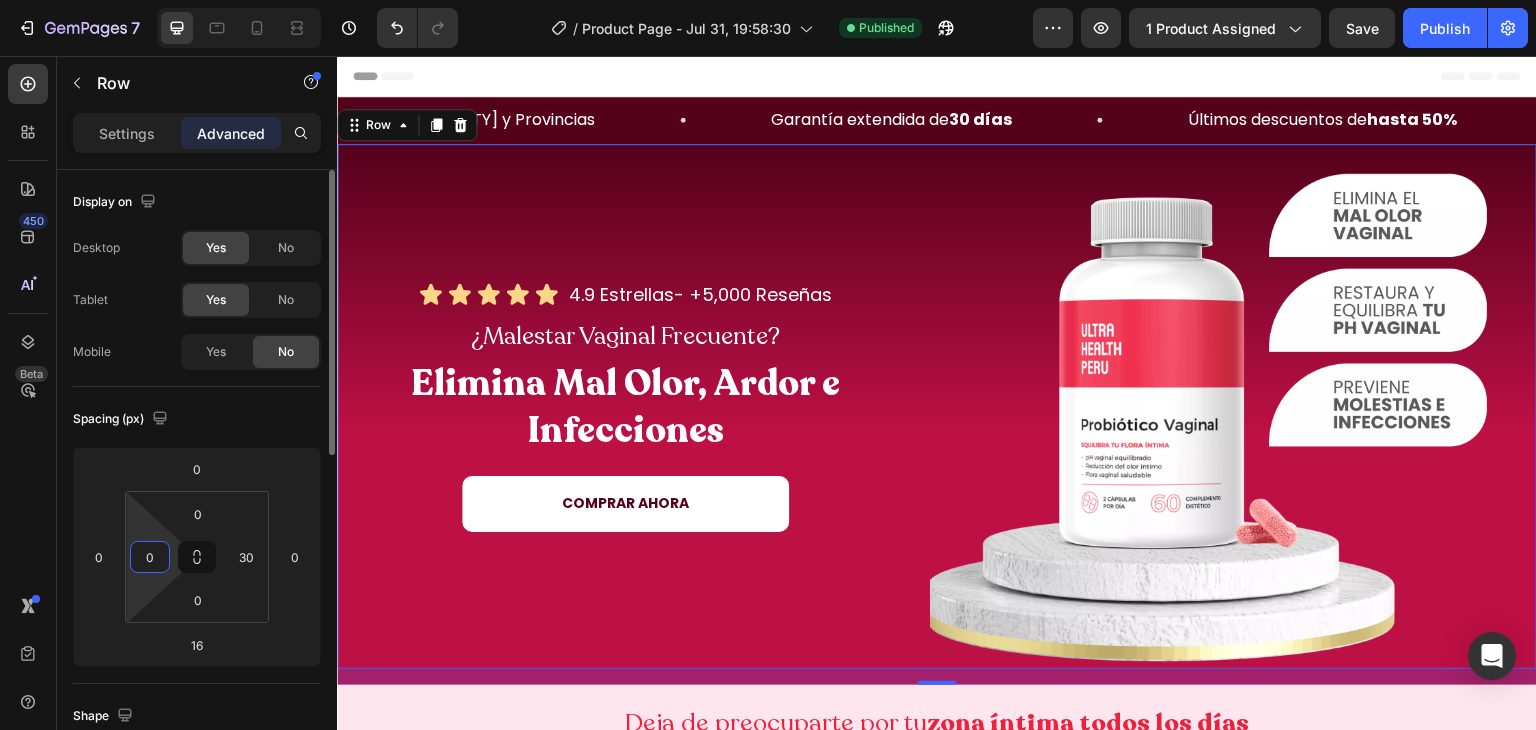 click on "0" at bounding box center (150, 557) 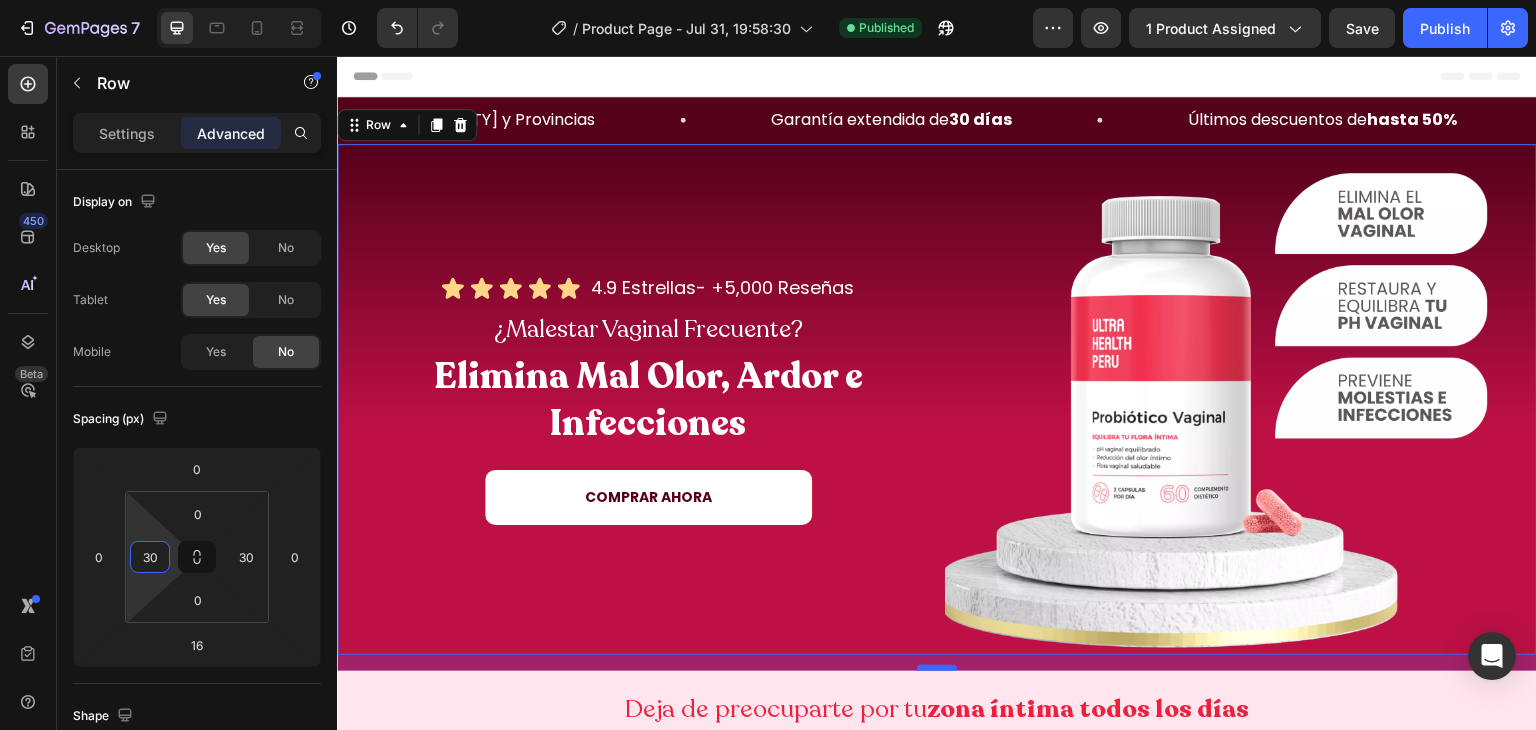 type on "30" 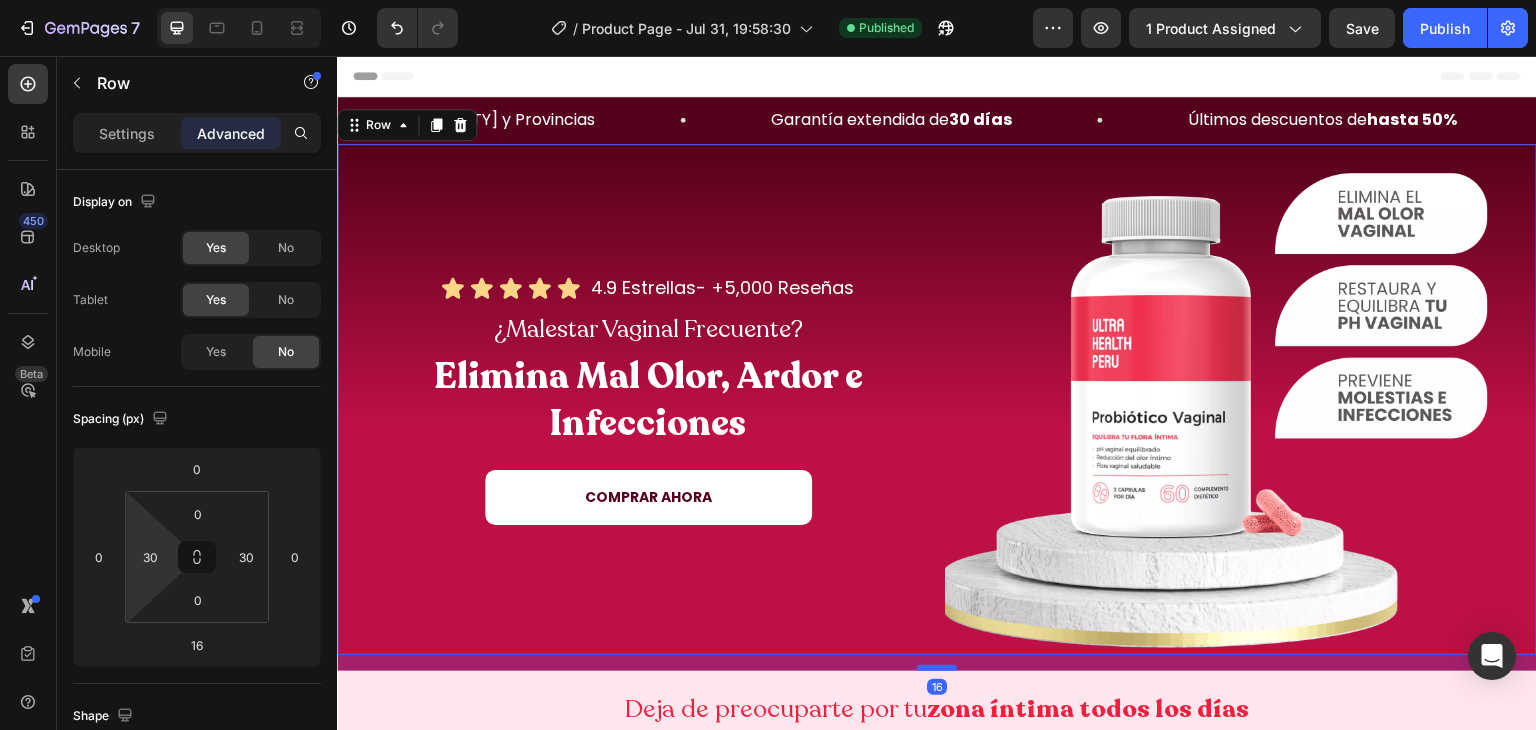 drag, startPoint x: 930, startPoint y: 659, endPoint x: 947, endPoint y: 659, distance: 17 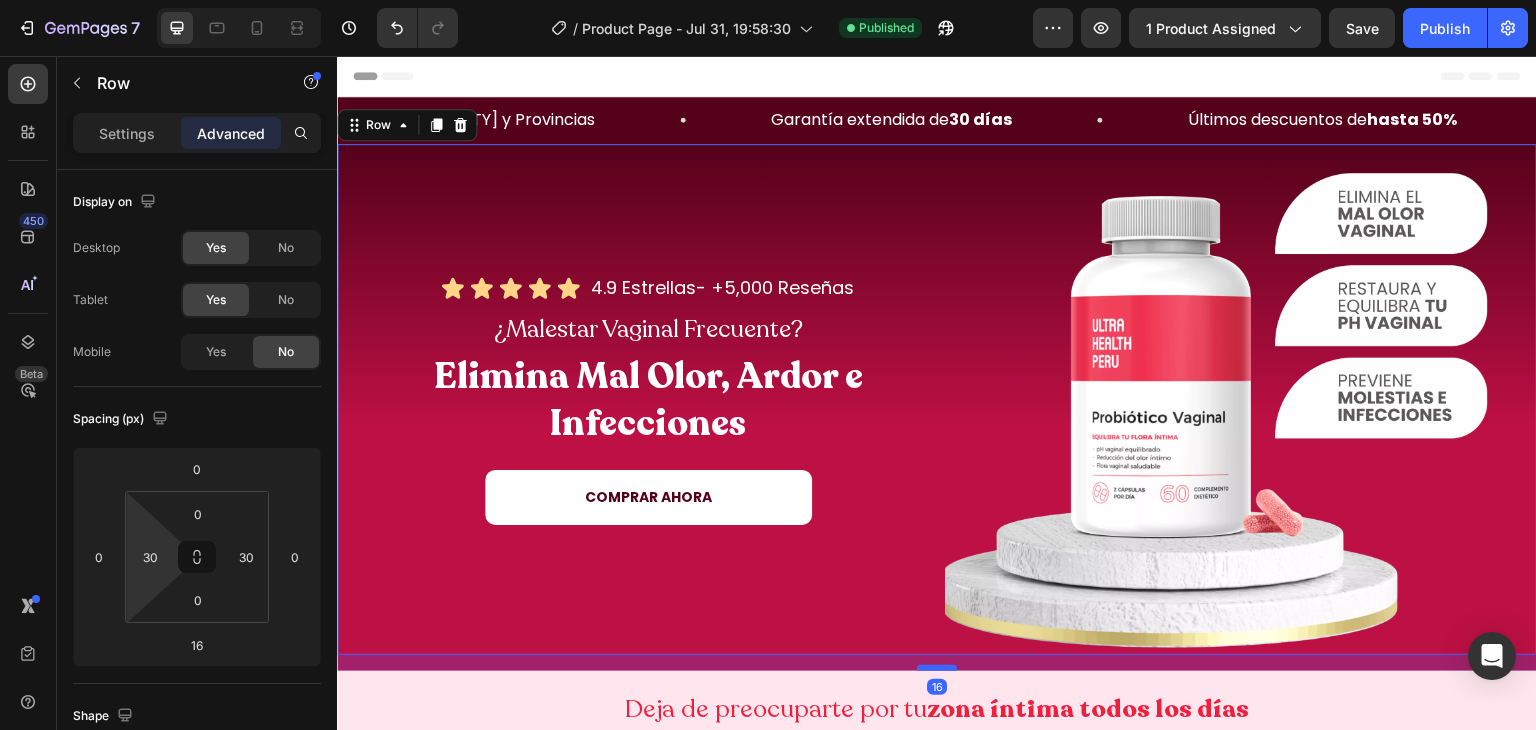 click at bounding box center [937, 668] 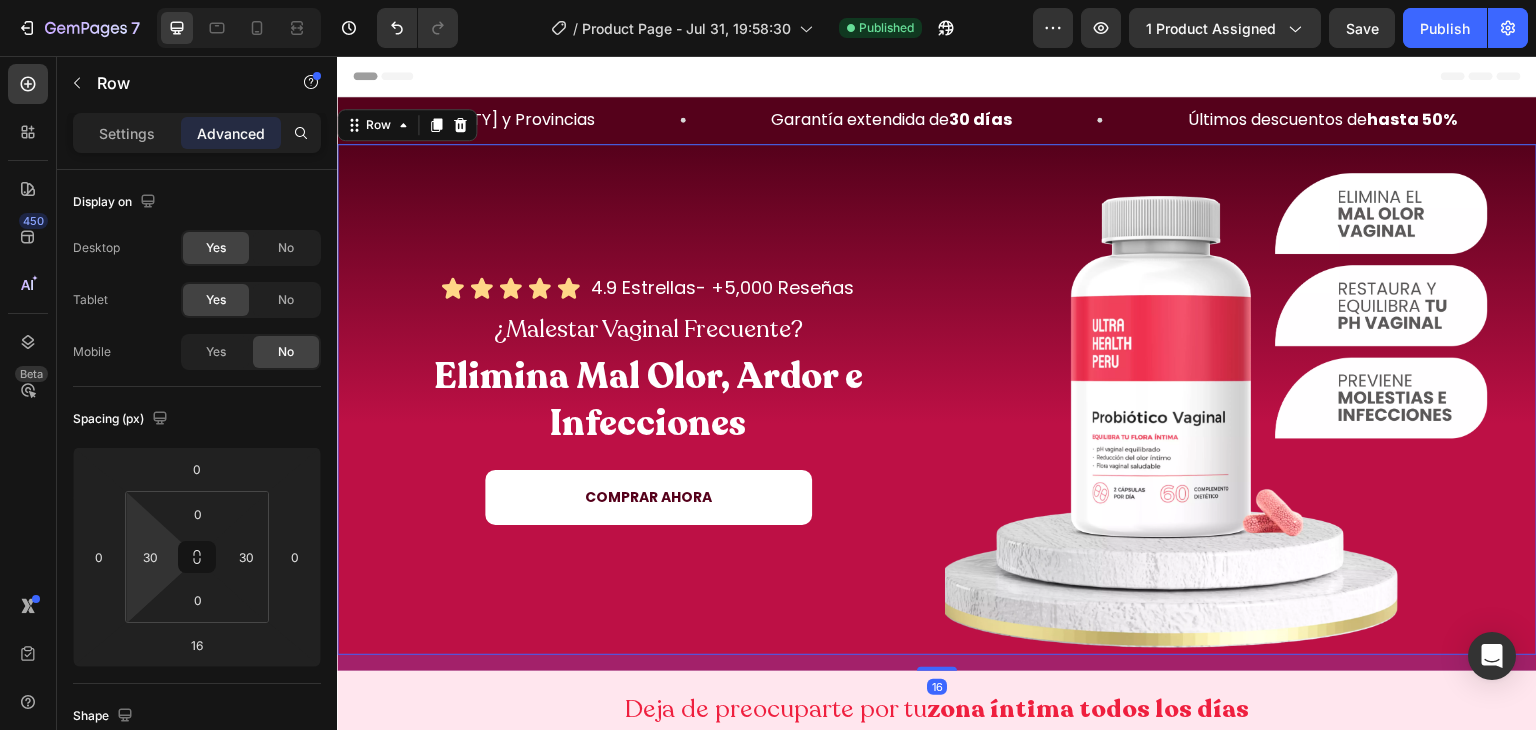 click on "Icon Icon Icon Icon Icon Icon List 4.9 Estrellas- +5,000 Reseñas Heading Row ¿Malestar Vaginal Frecuente? Heading Elimina Mal Olor, Ardor e Infecciones Heading COMPRAR AHORA Button" at bounding box center (648, 400) 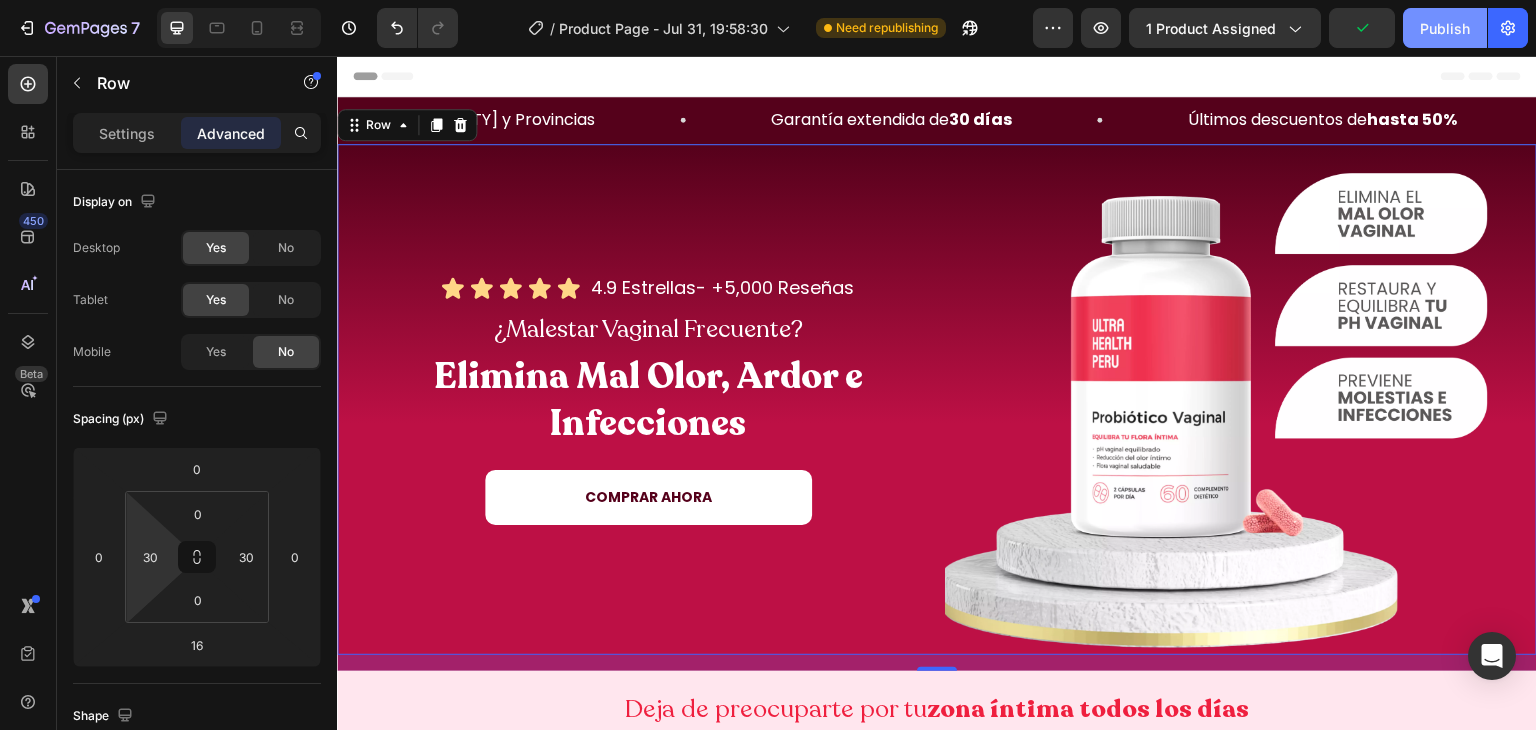 click on "Publish" at bounding box center (1445, 28) 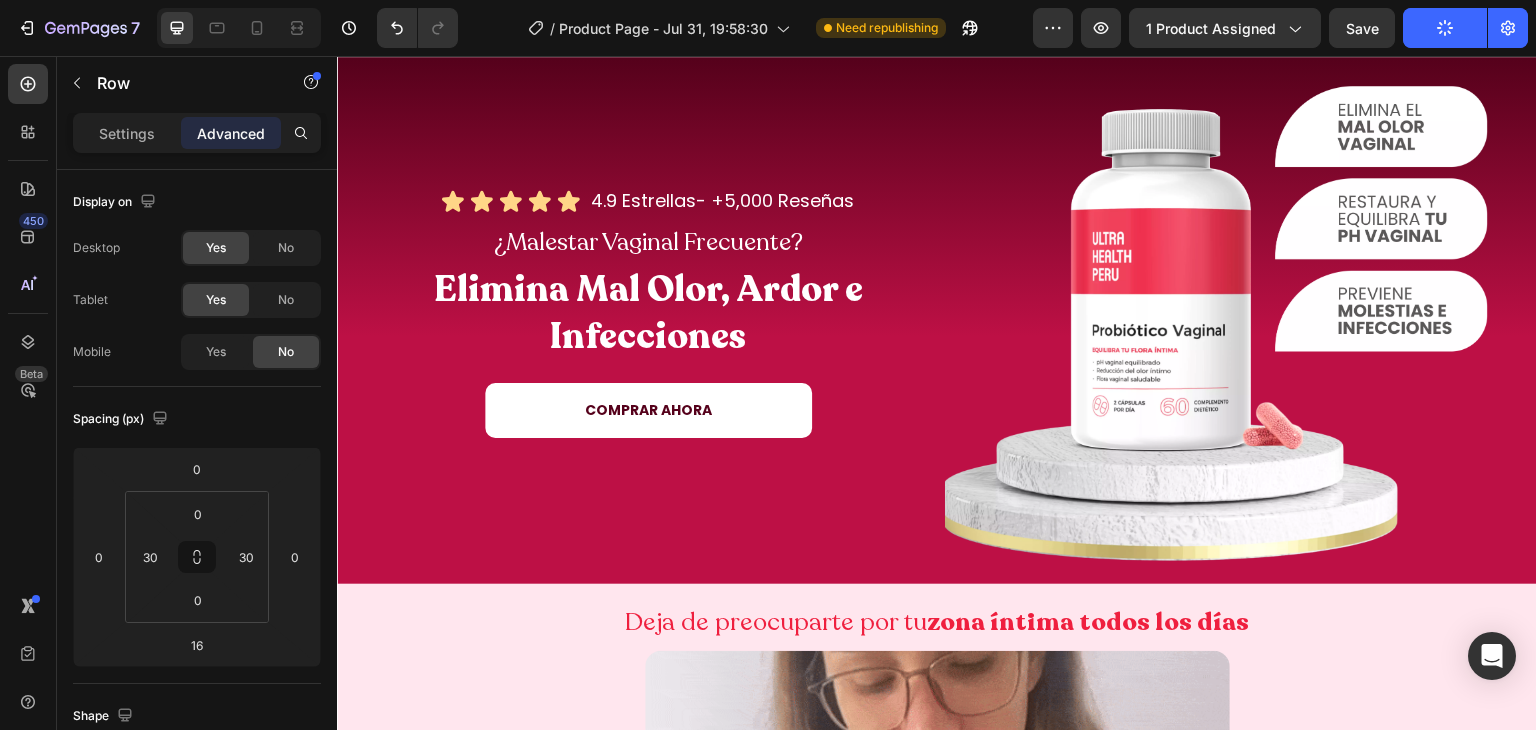 scroll, scrollTop: 0, scrollLeft: 0, axis: both 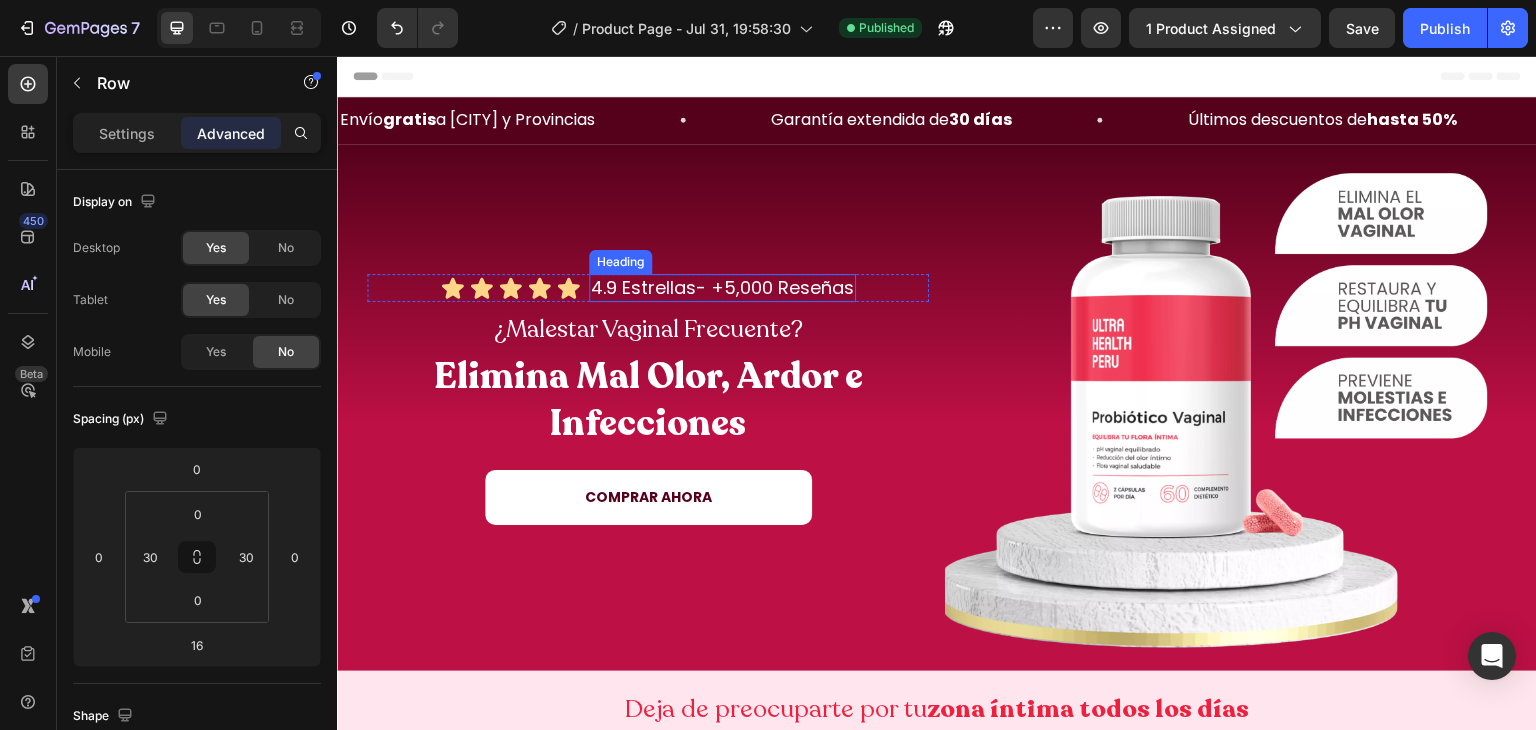 click on "4.9 Estrellas- +5,000 Reseñas" at bounding box center [722, 287] 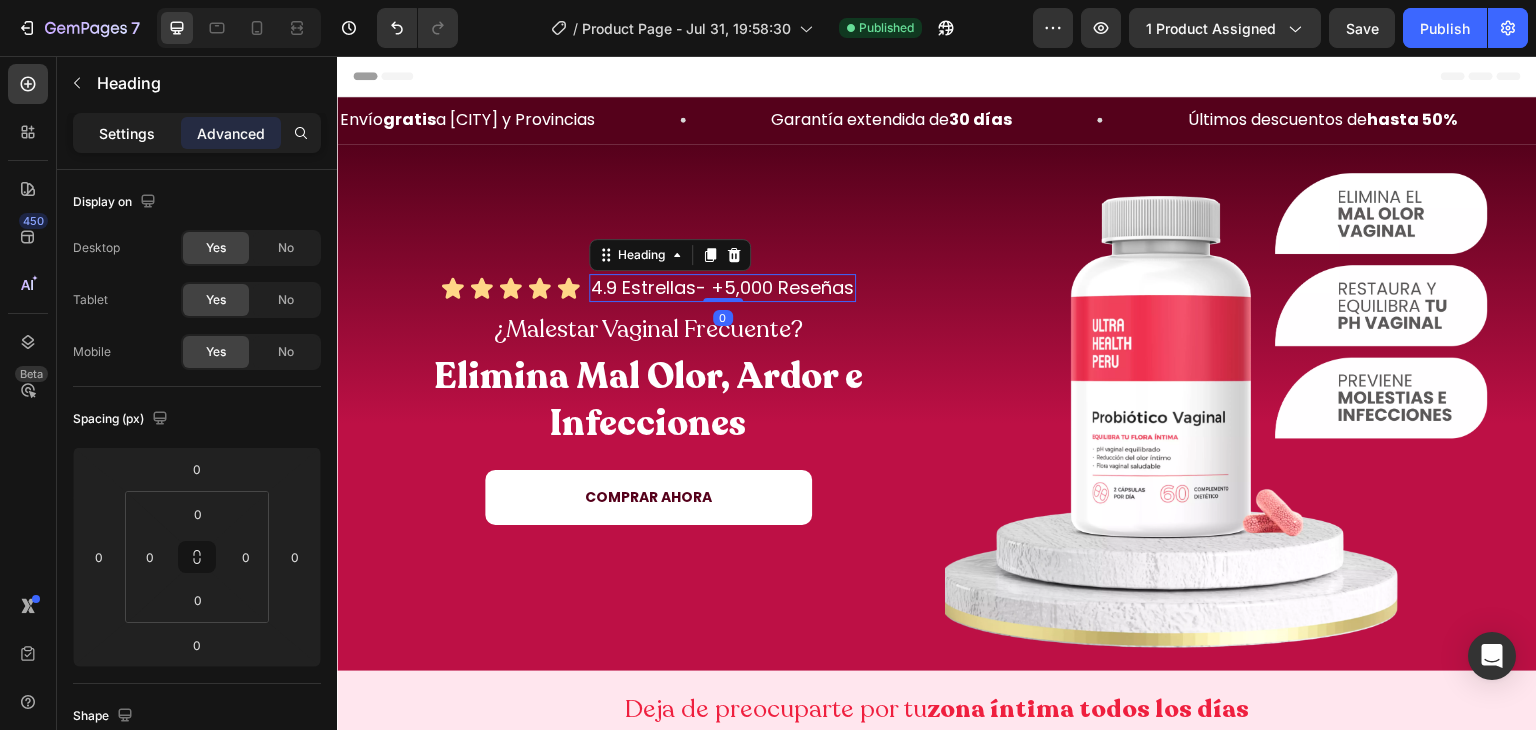 click on "Settings" 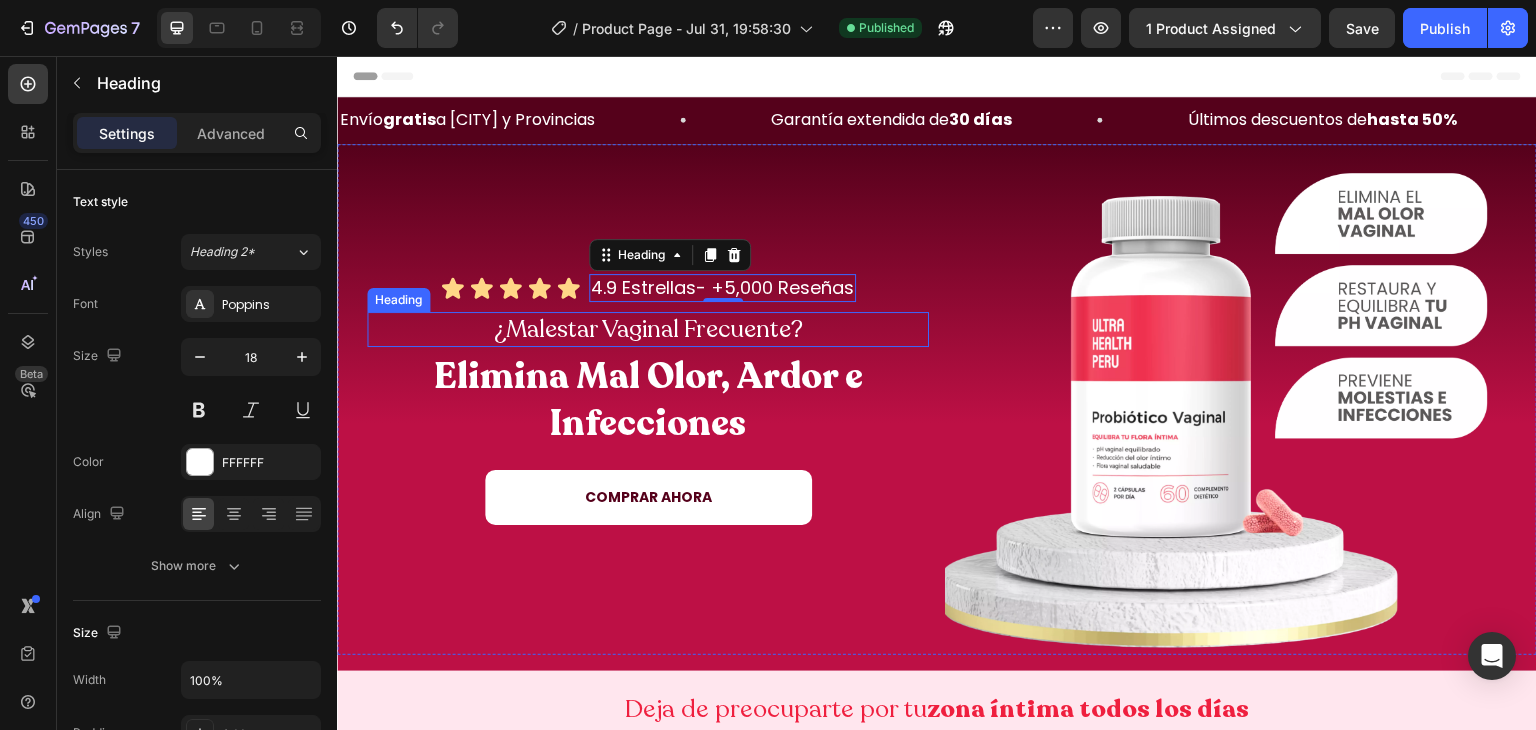 click on "¿Malestar Vaginal Frecuente?" at bounding box center [648, 329] 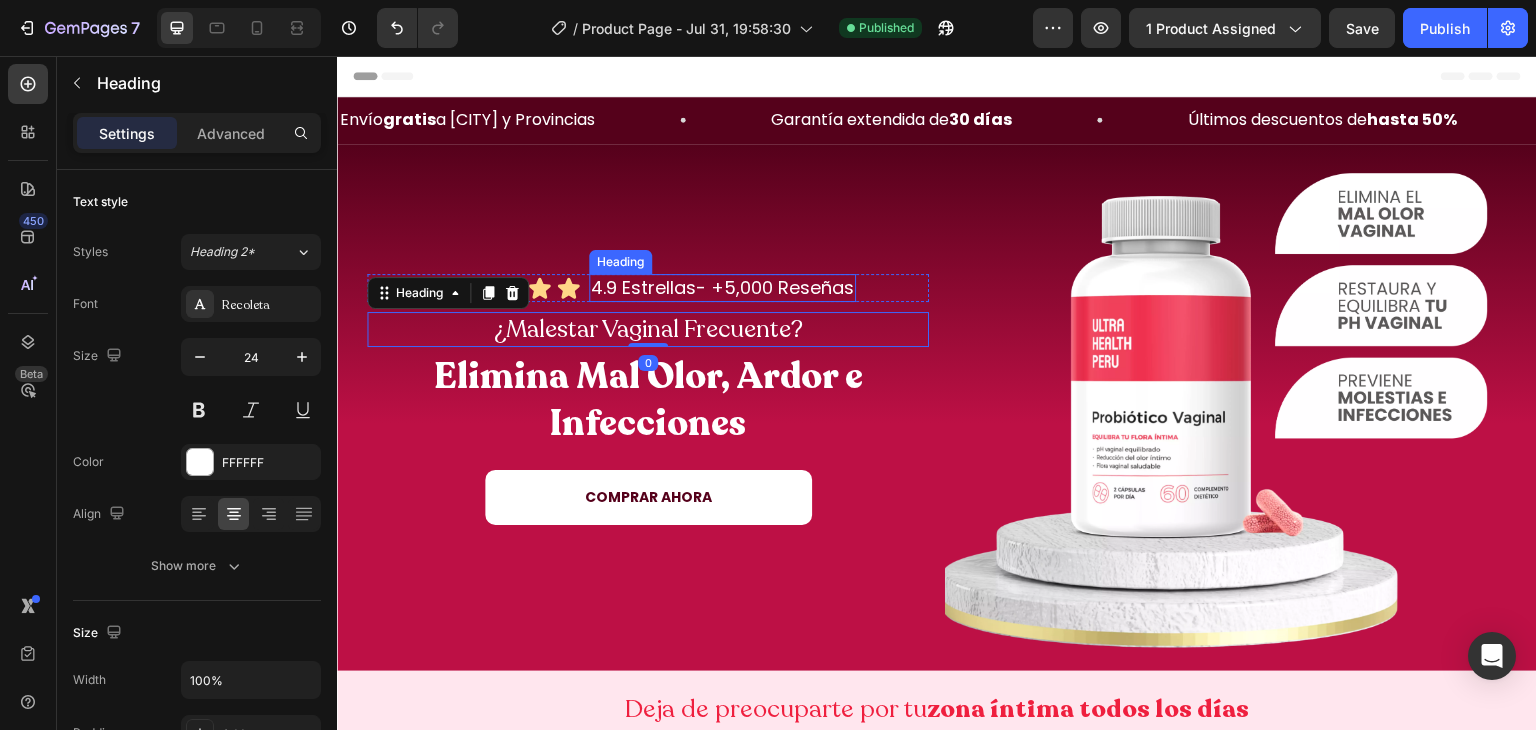 click on "4.9 Estrellas- +5,000 Reseñas" at bounding box center [722, 287] 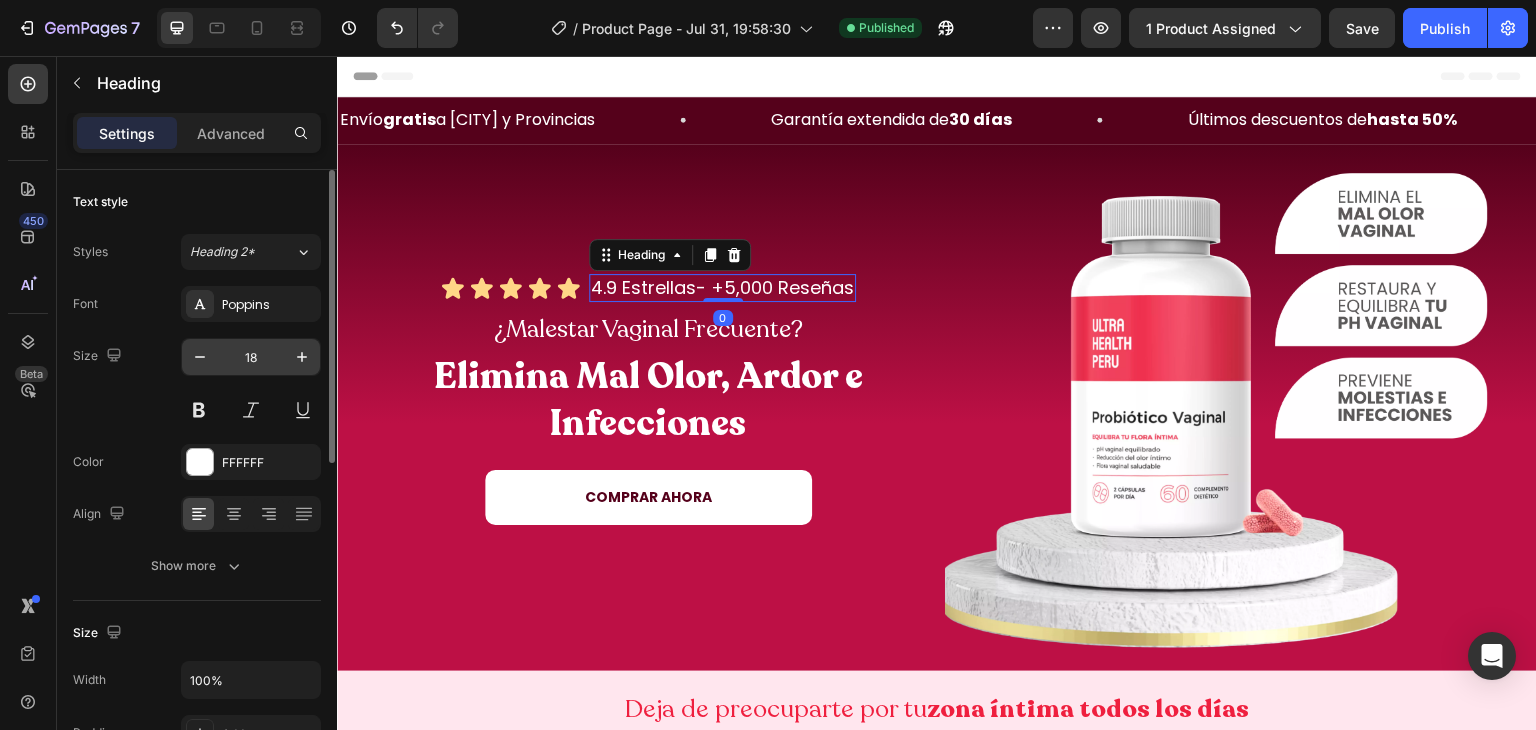 click on "18" at bounding box center (251, 357) 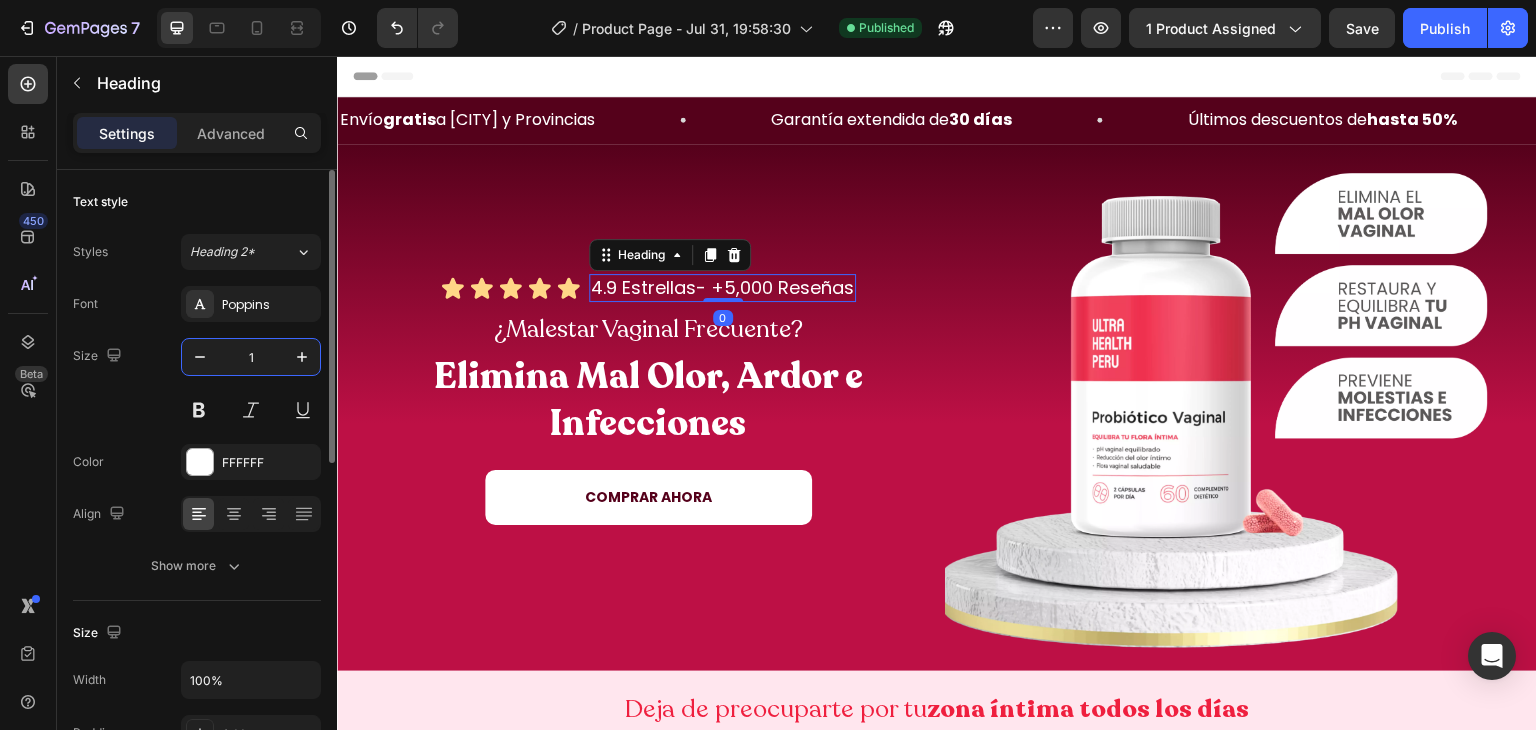 type on "15" 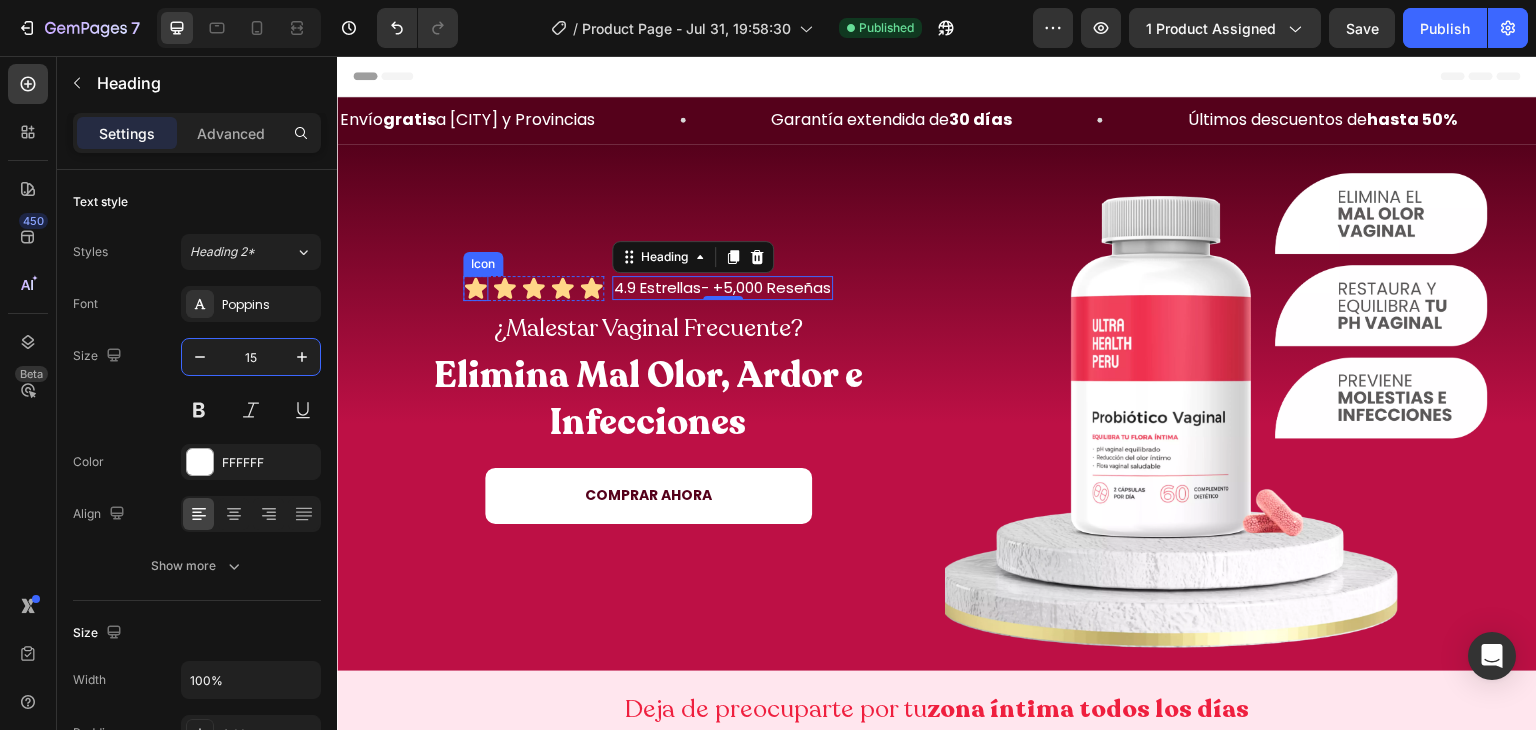 click 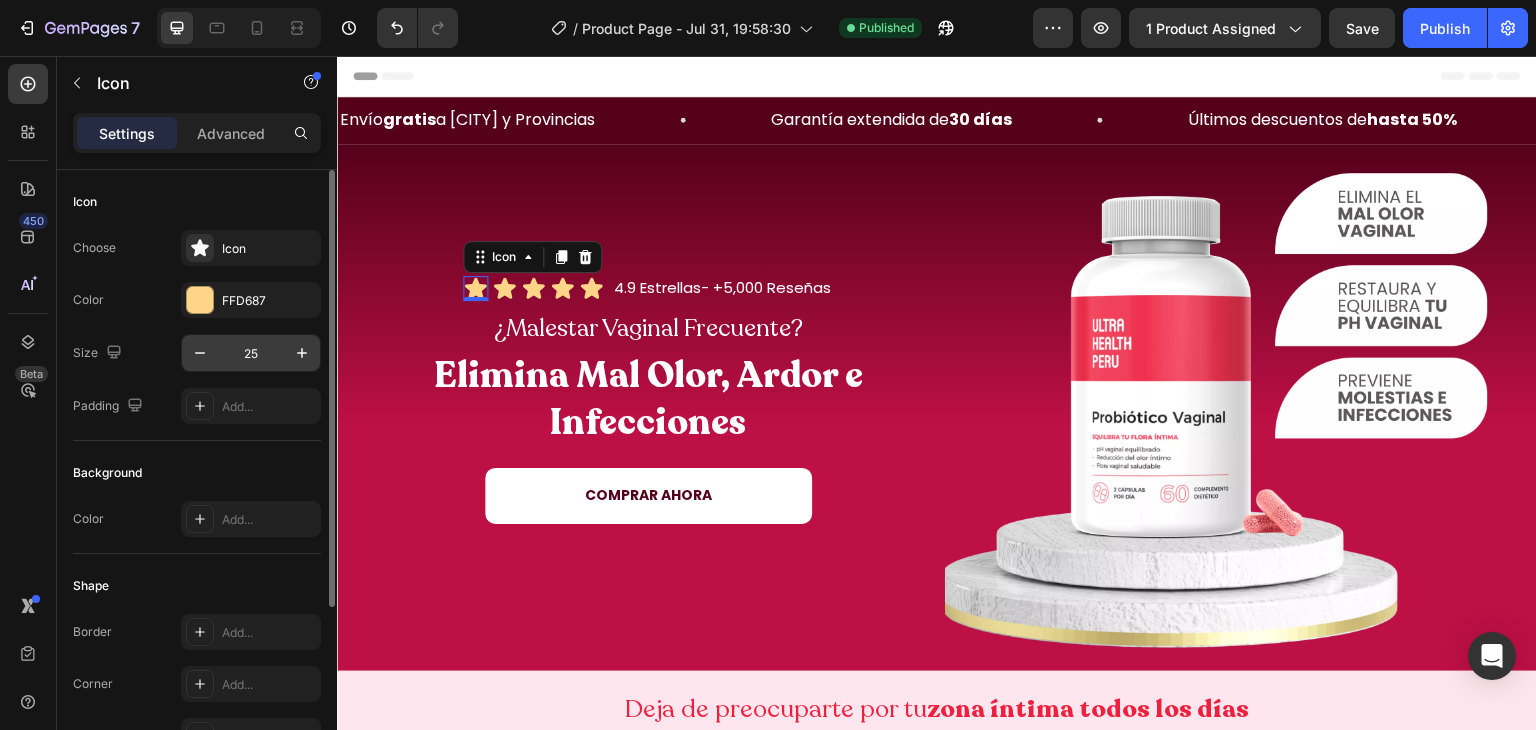 click on "25" at bounding box center (251, 353) 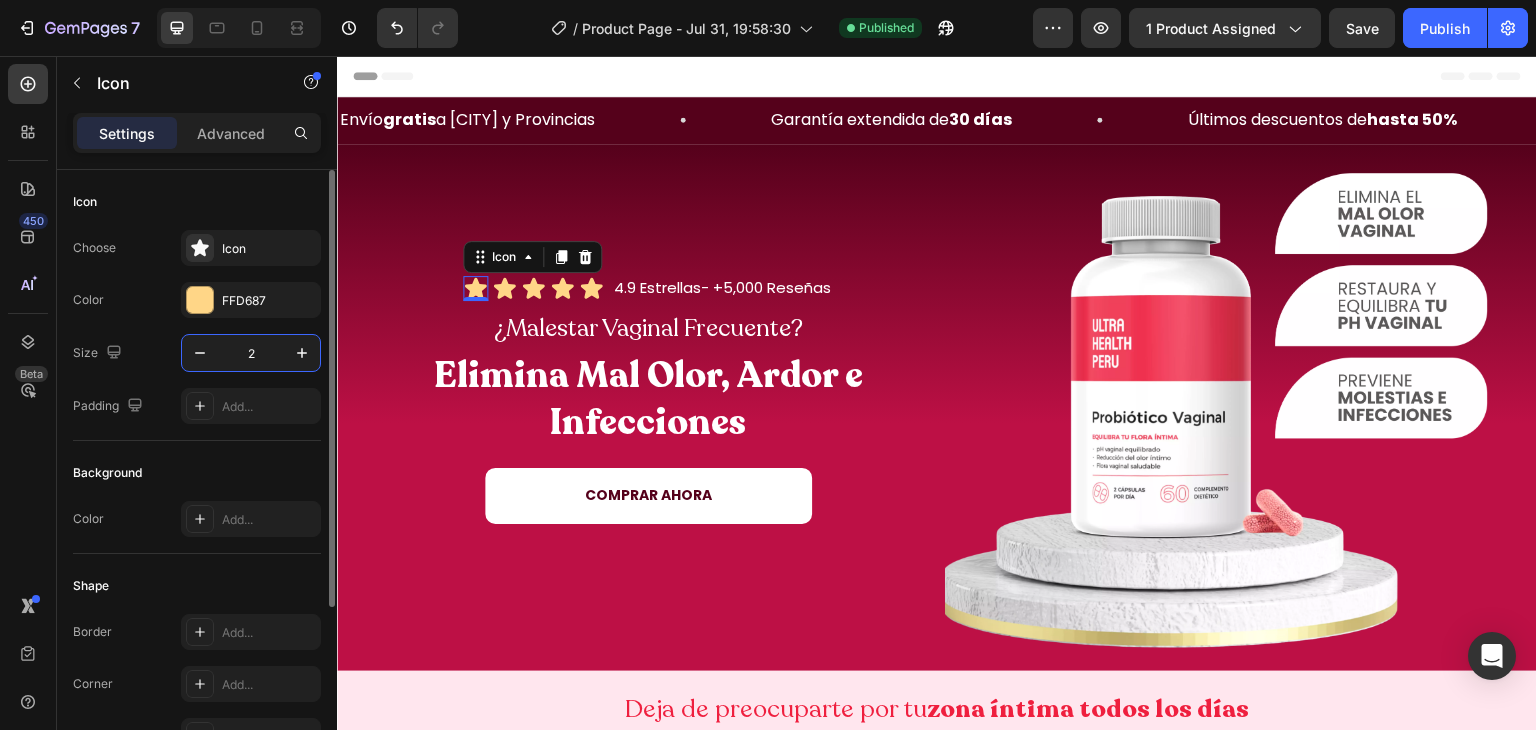 type on "20" 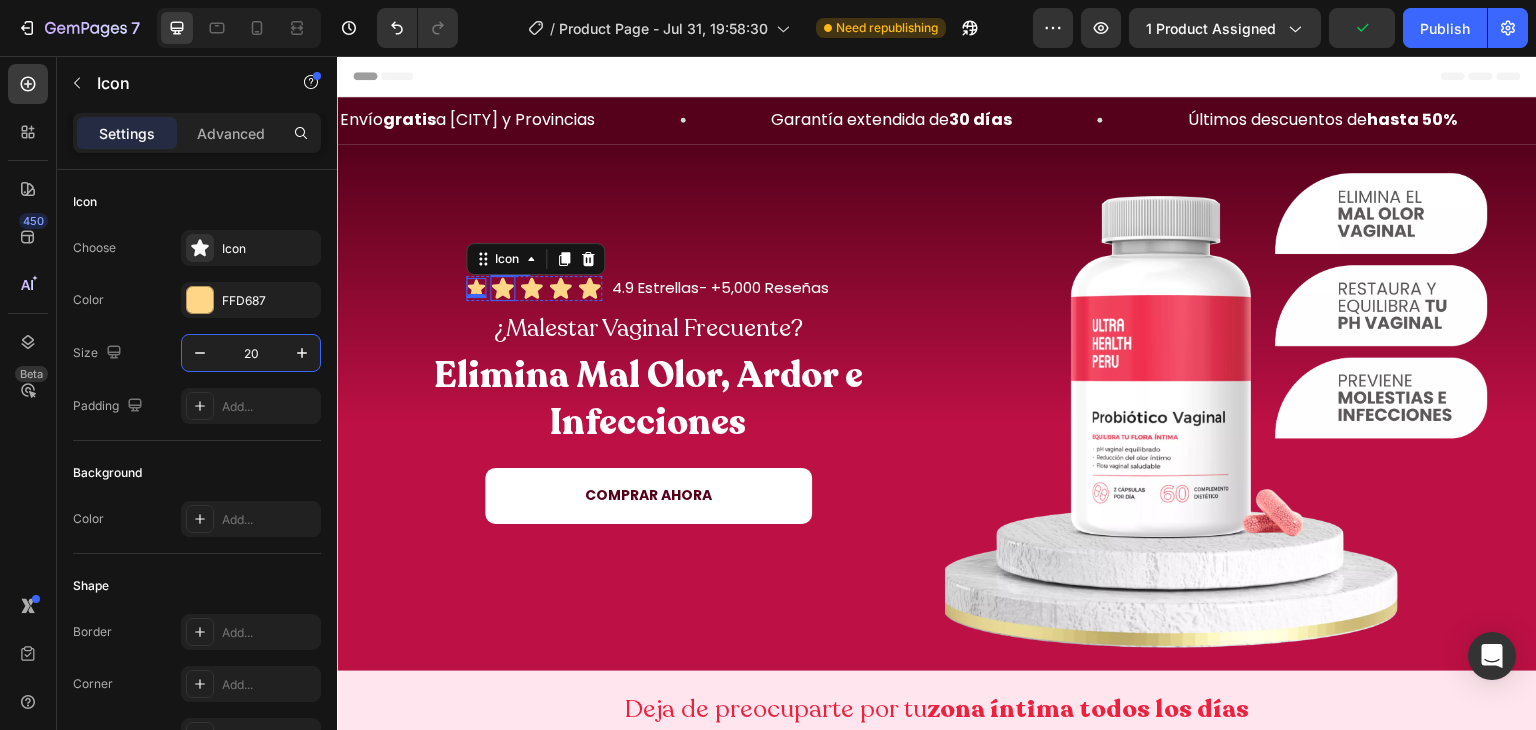 click 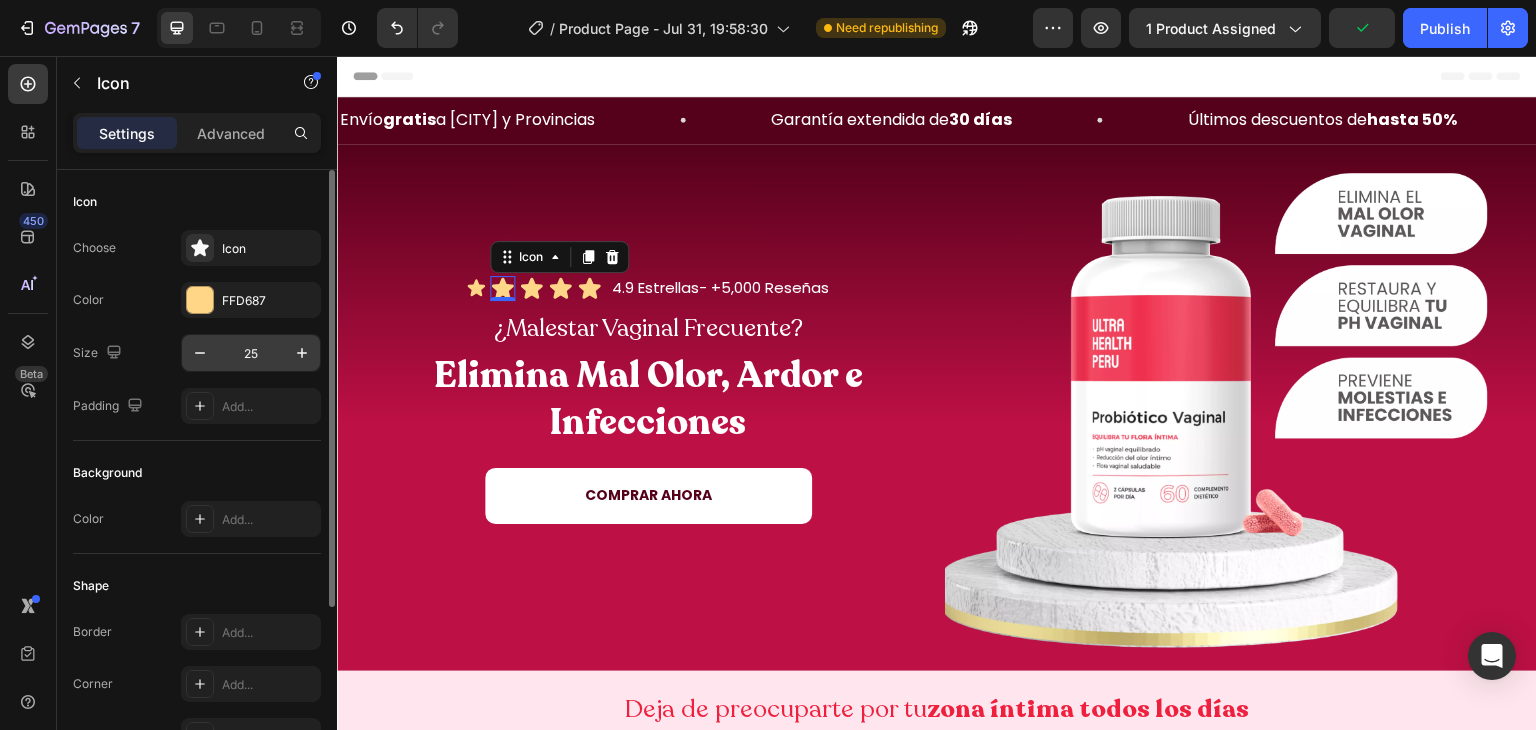 click on "25" at bounding box center [251, 353] 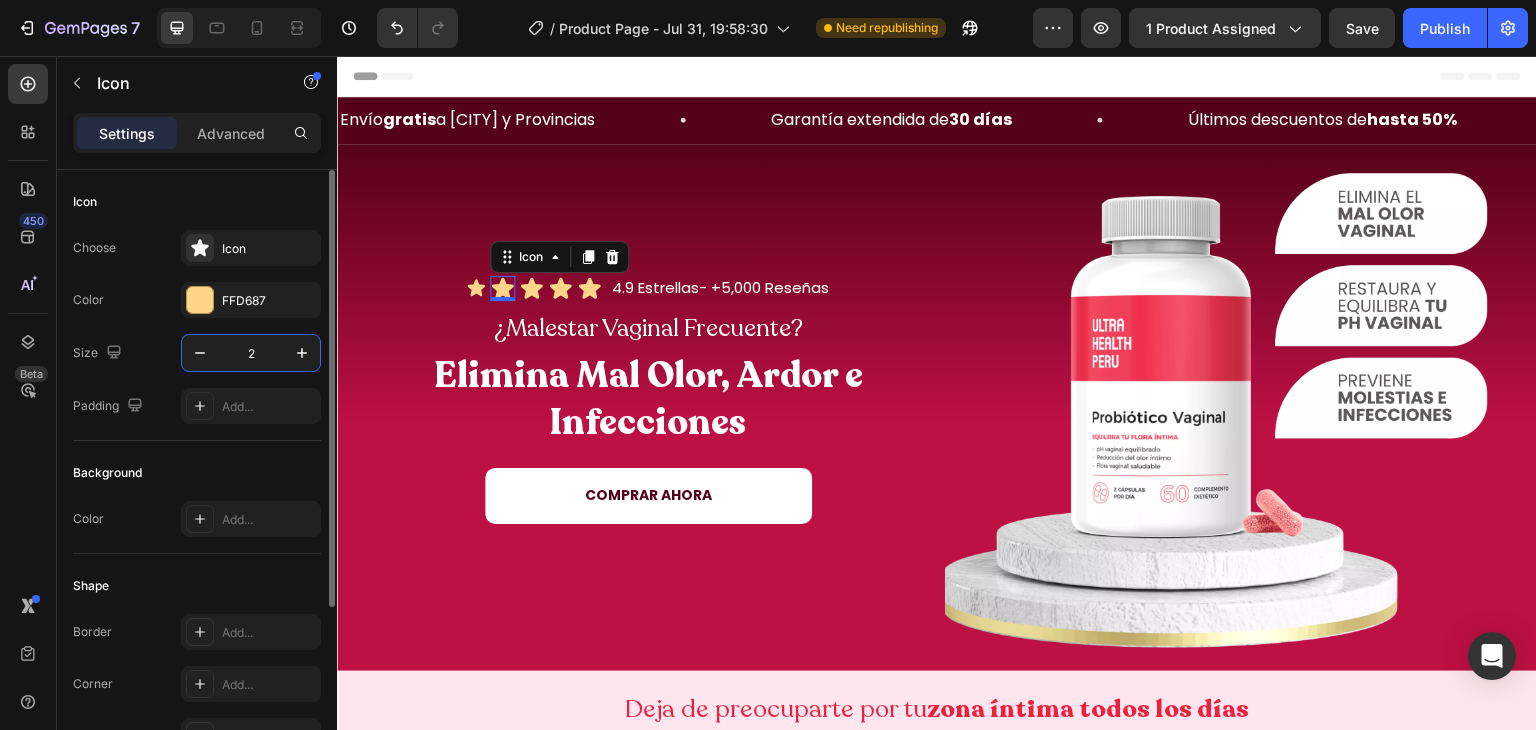 type on "20" 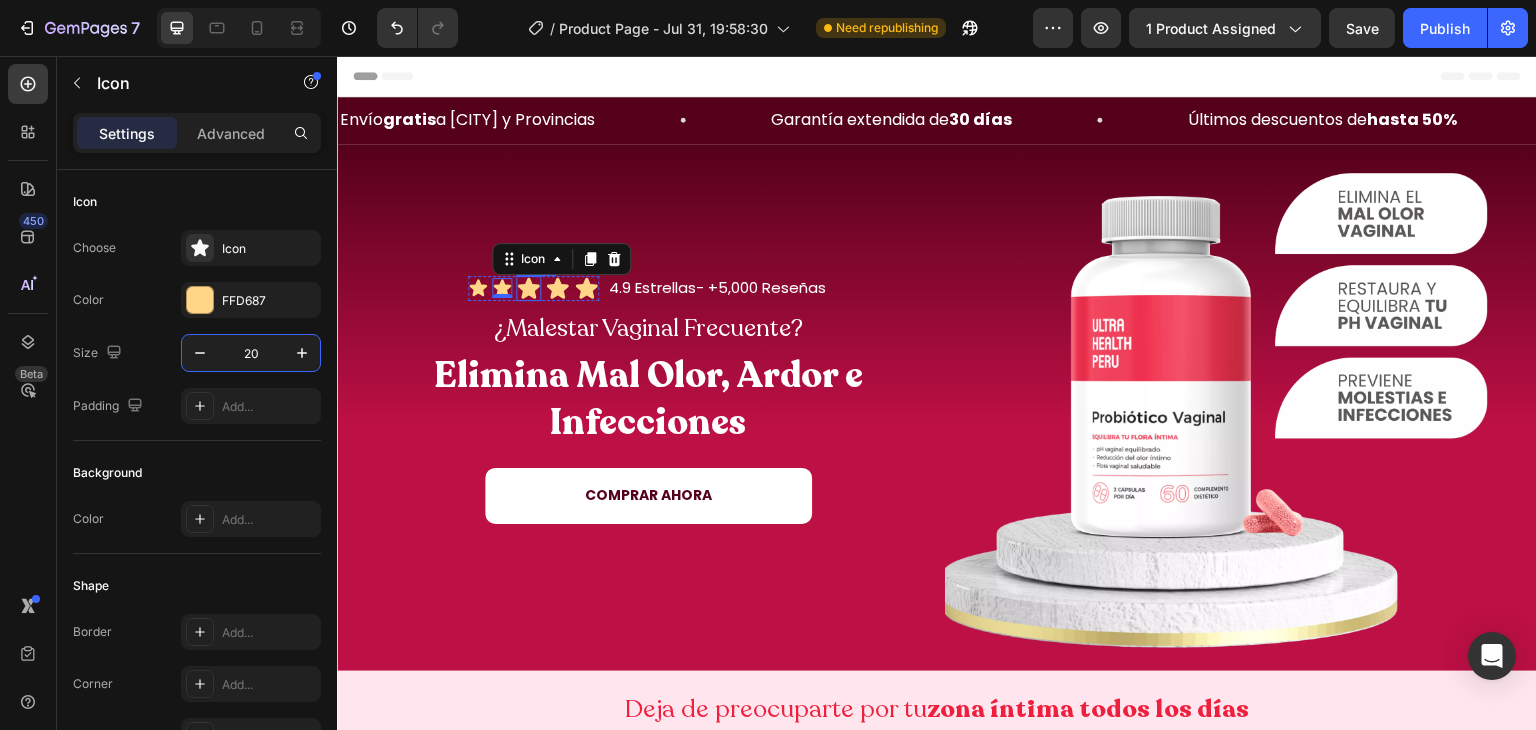 click 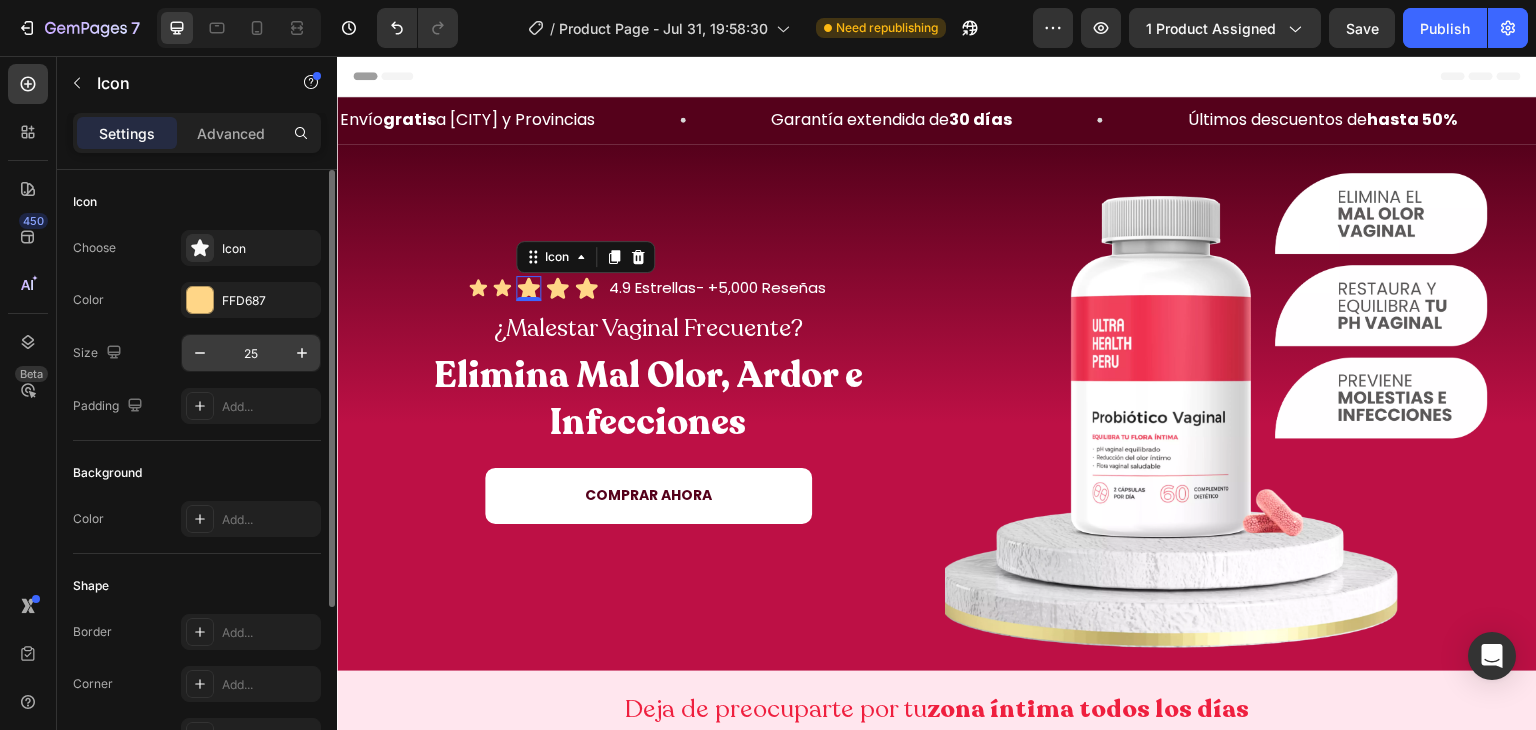 click on "25" at bounding box center (251, 353) 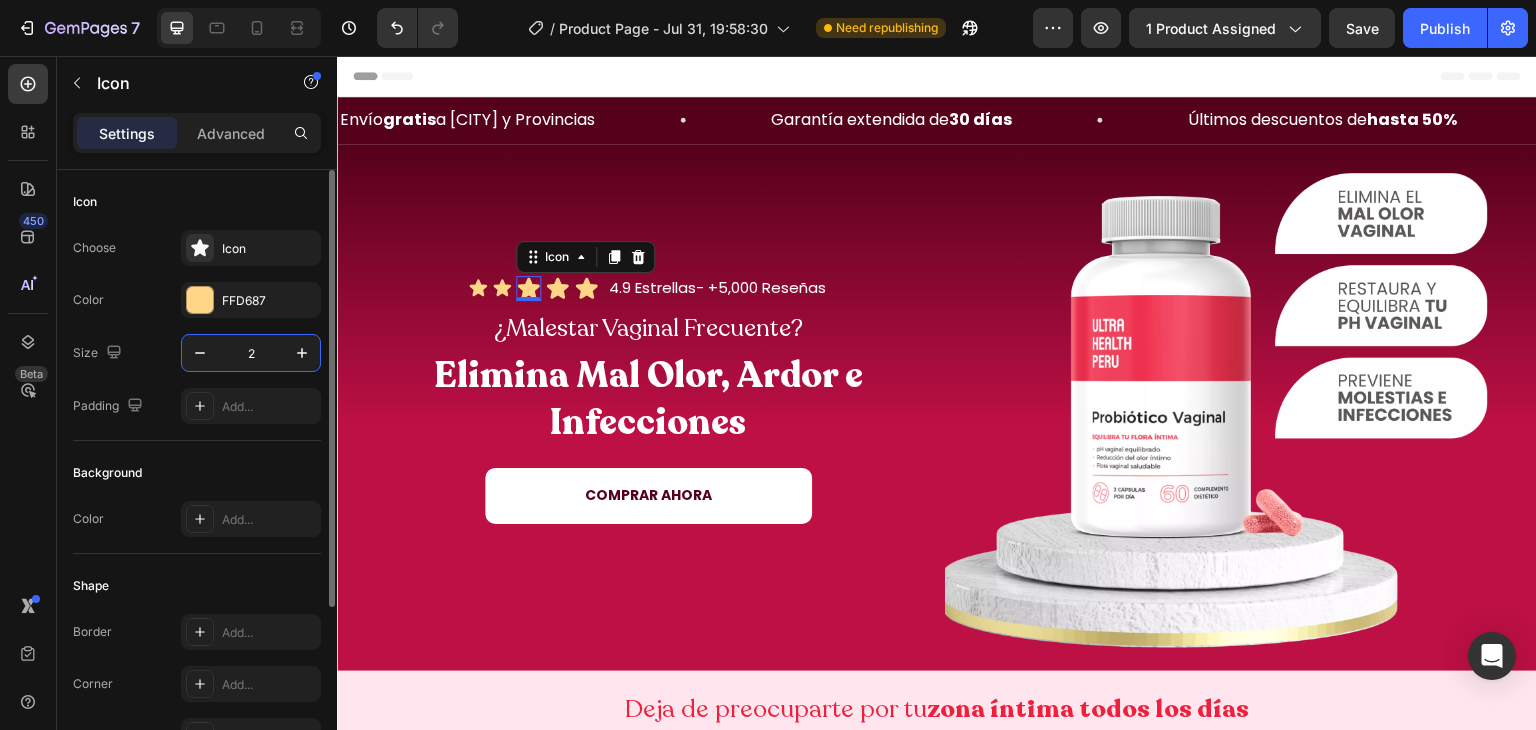 type on "20" 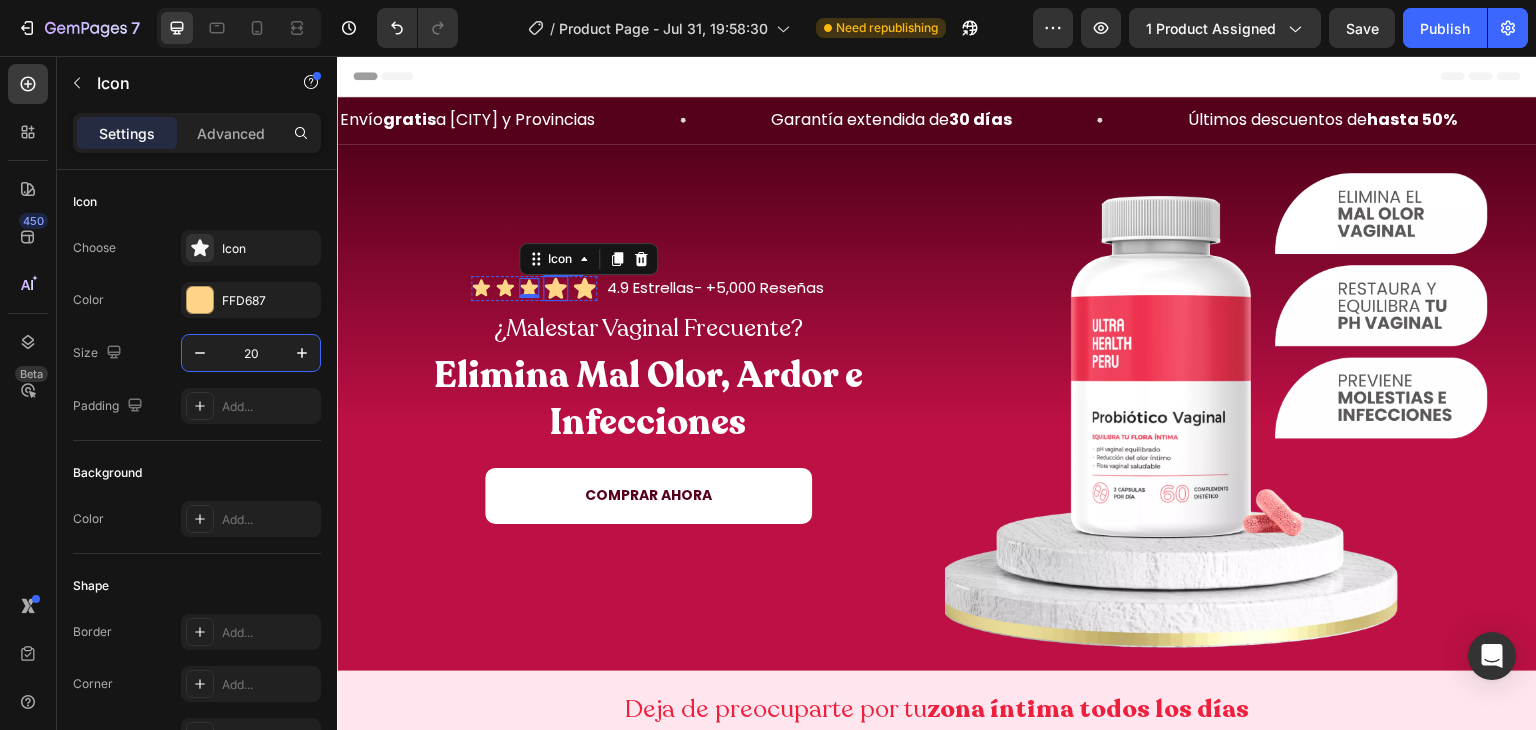 click 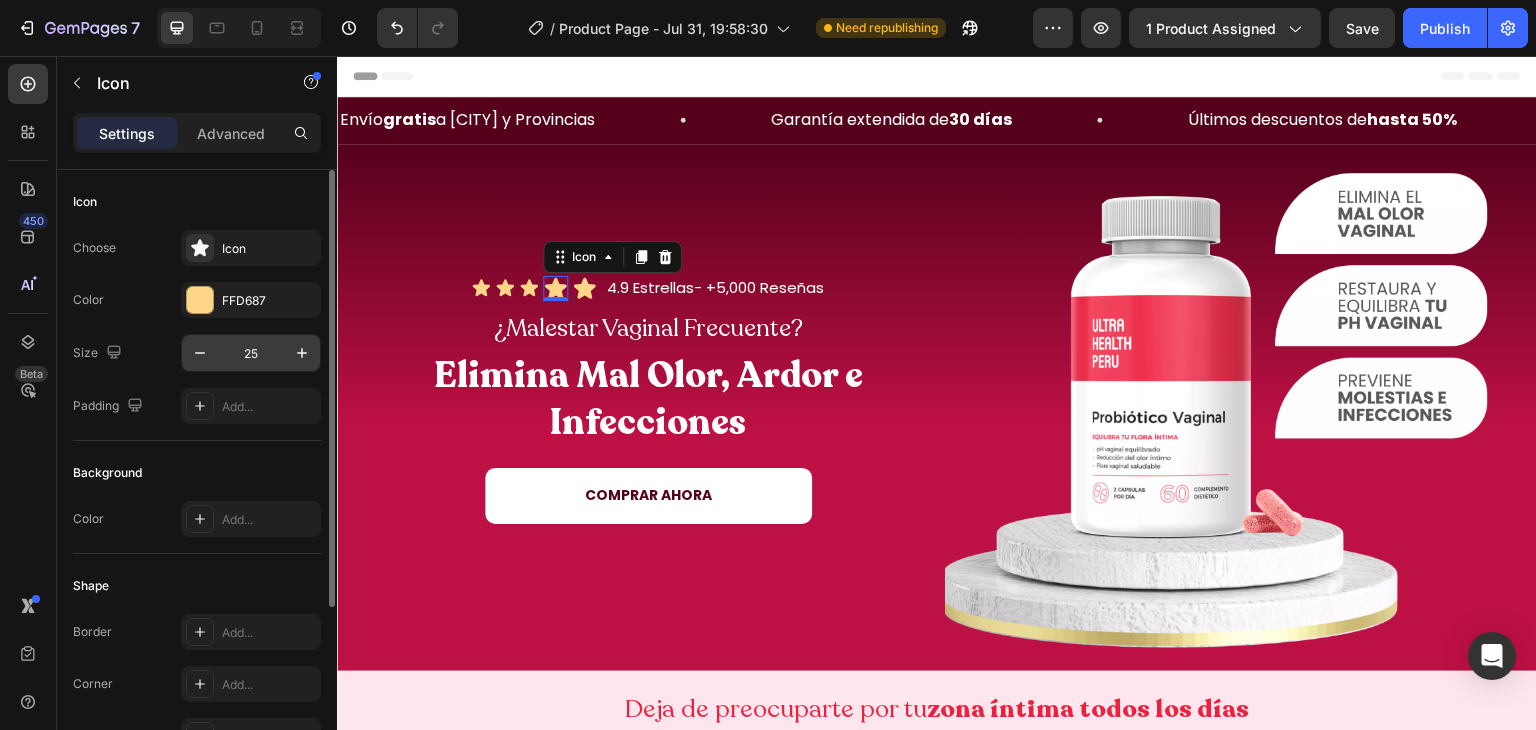 click on "25" at bounding box center (251, 353) 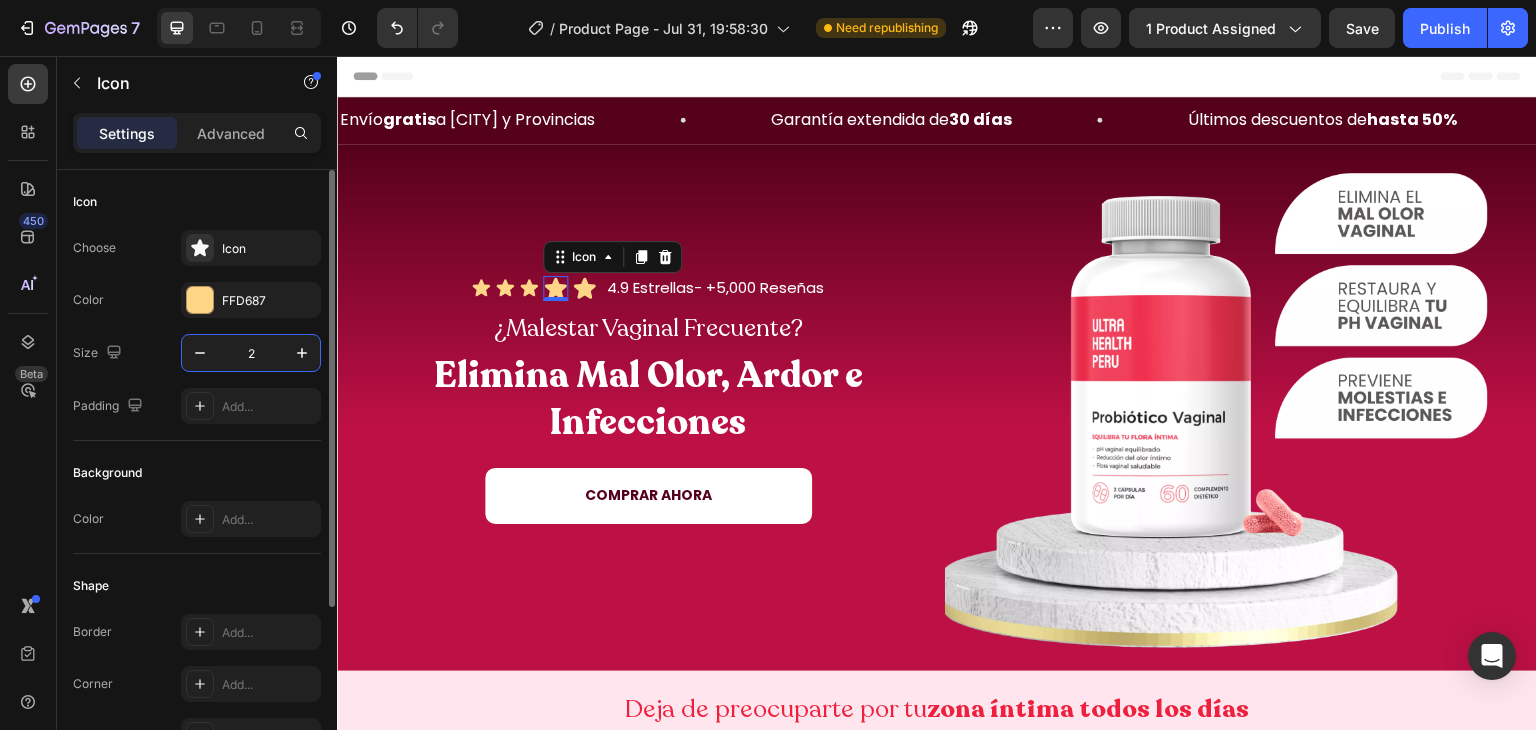 type on "20" 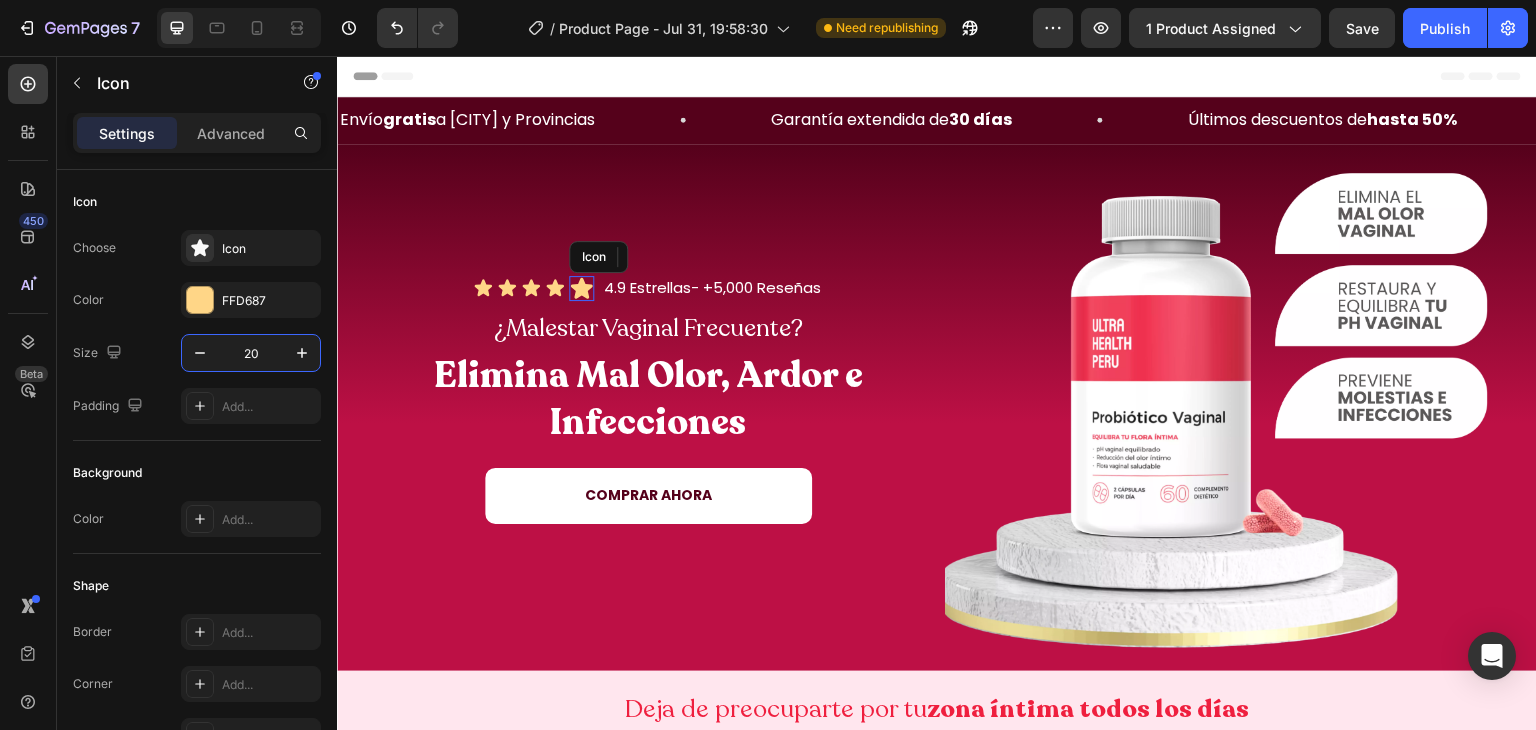 click on "Icon" at bounding box center (581, 288) 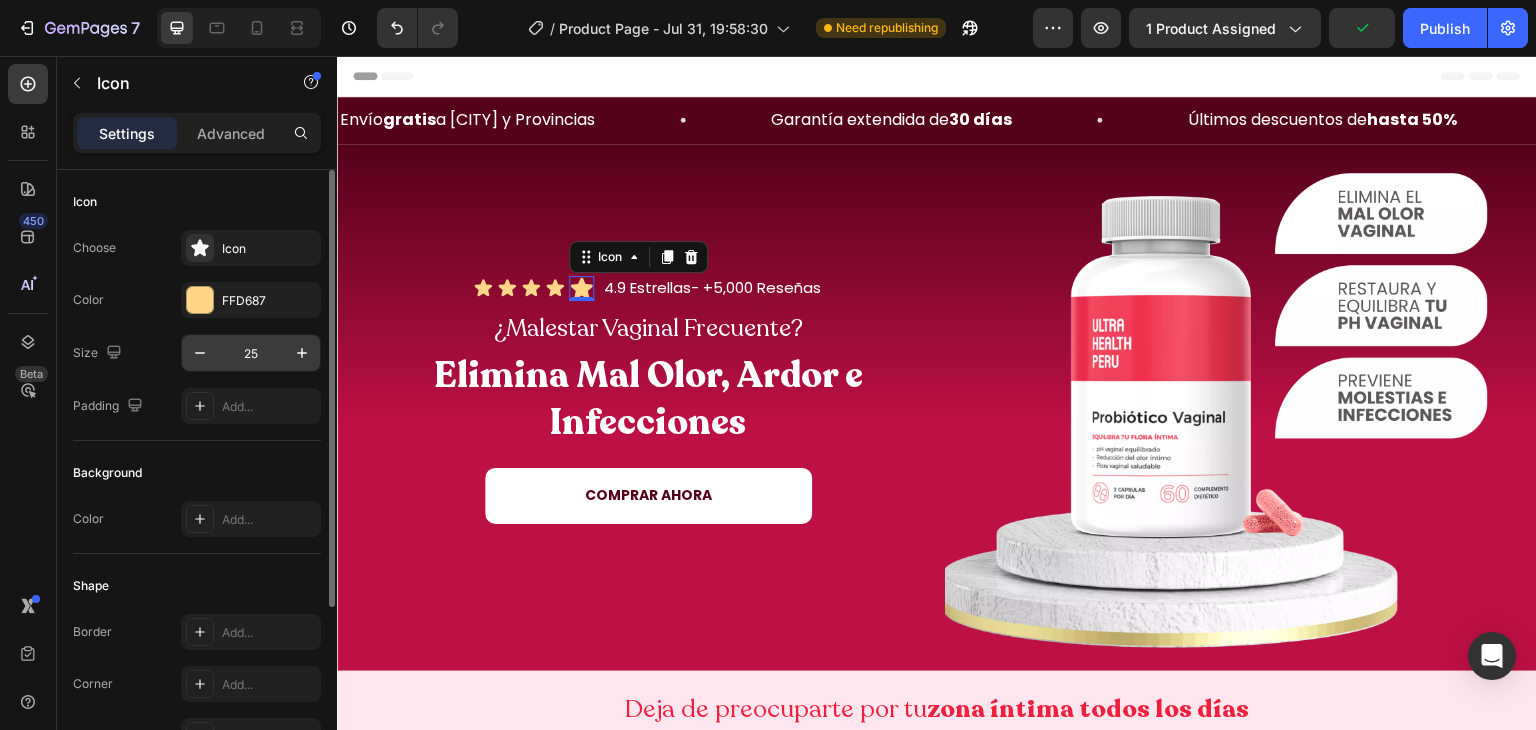 click on "25" at bounding box center (251, 353) 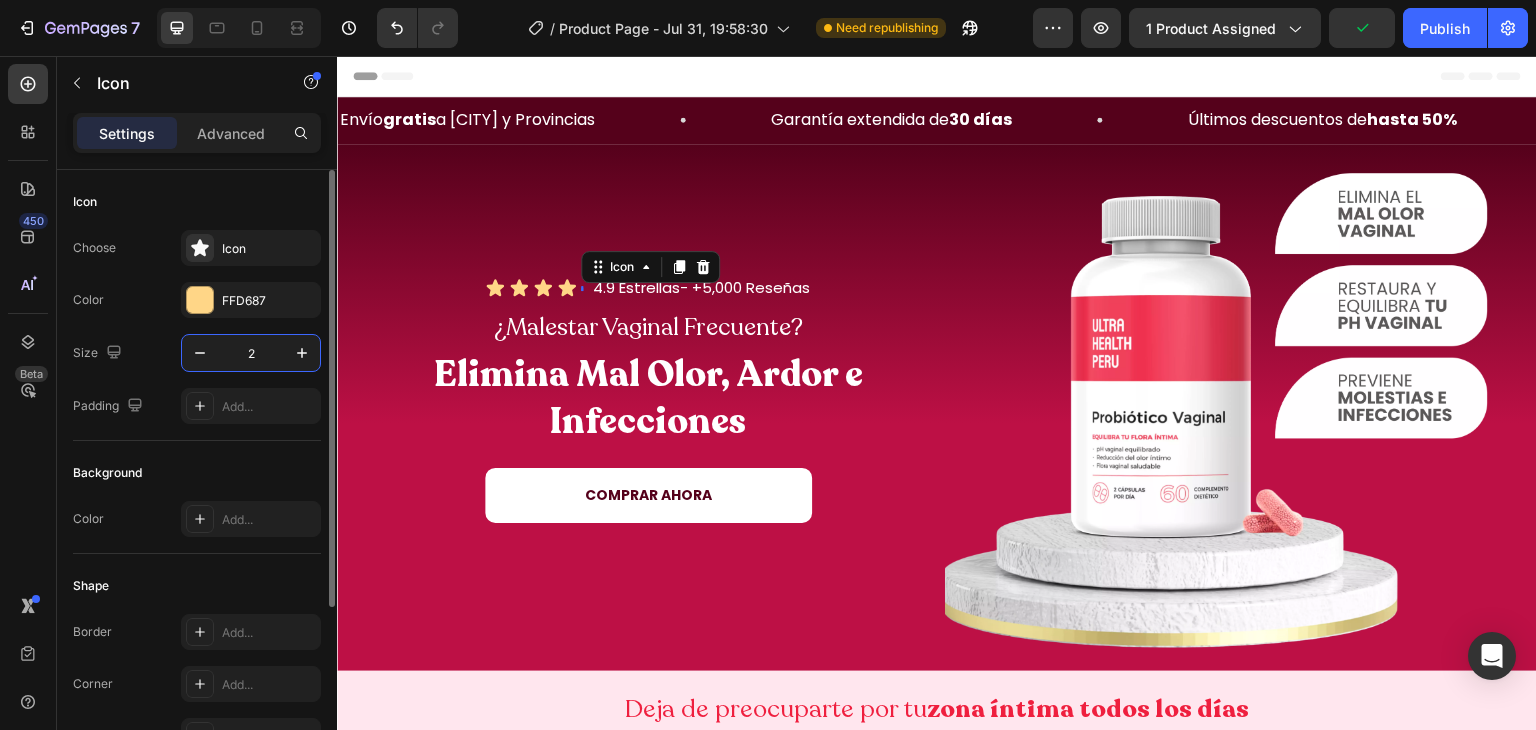 type on "20" 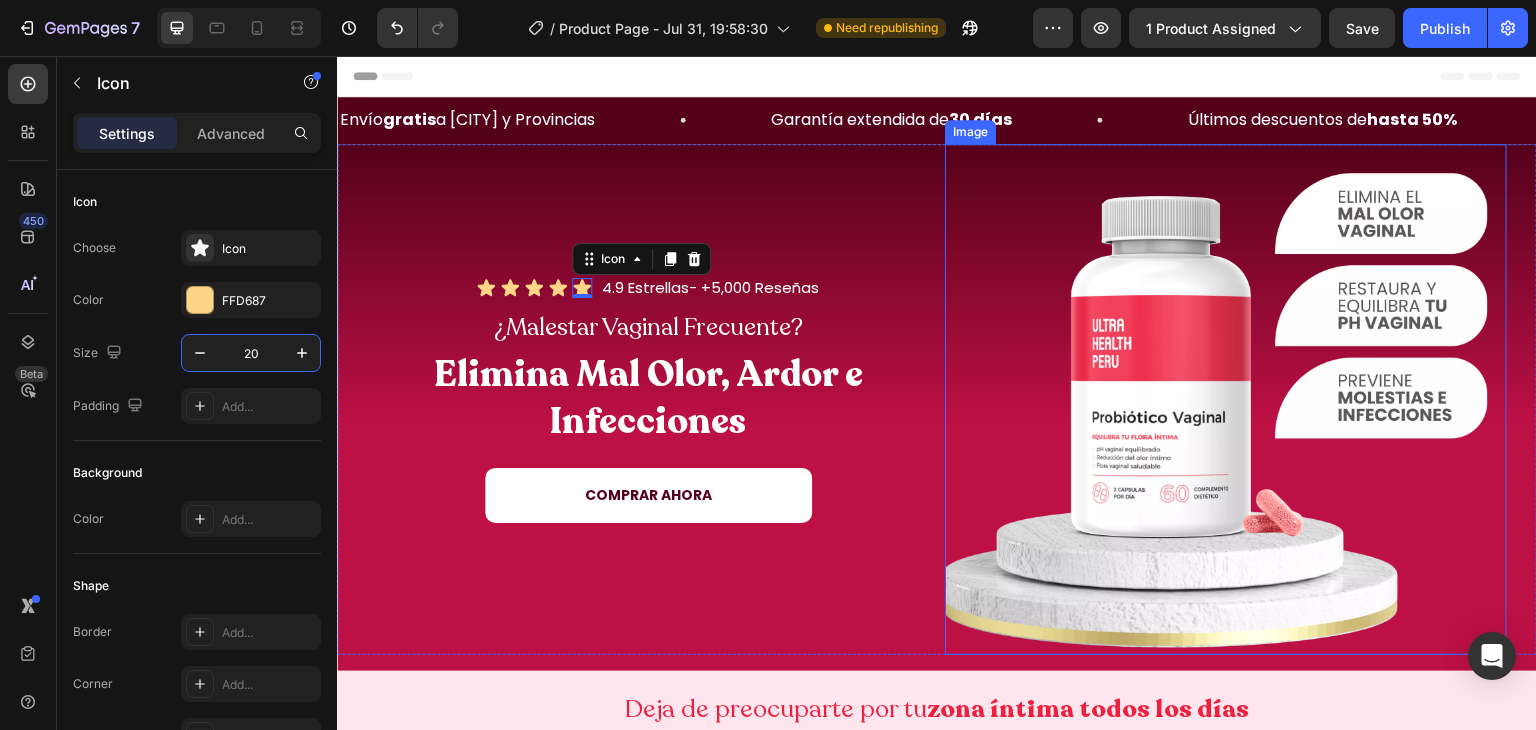 click at bounding box center [1226, 400] 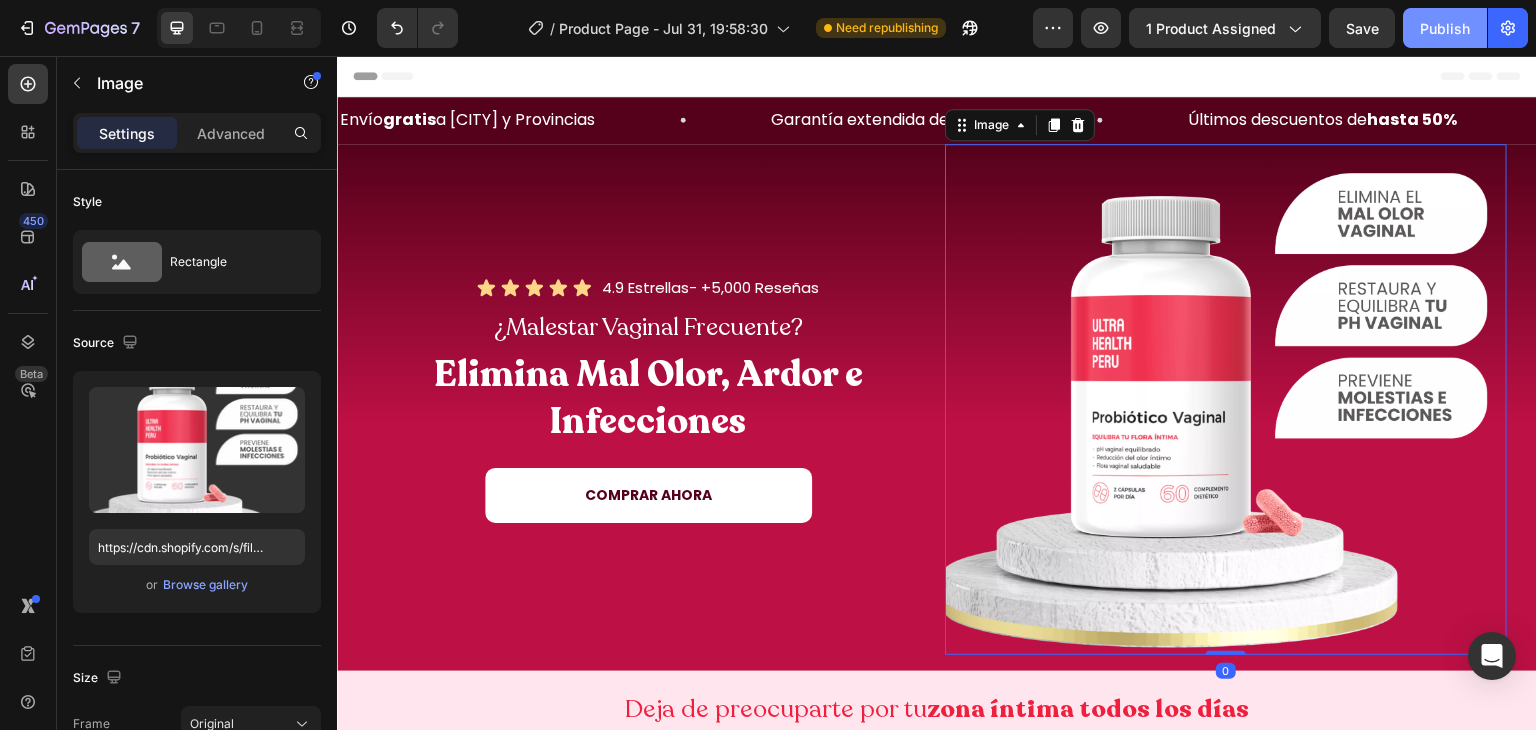 click on "Publish" at bounding box center [1445, 28] 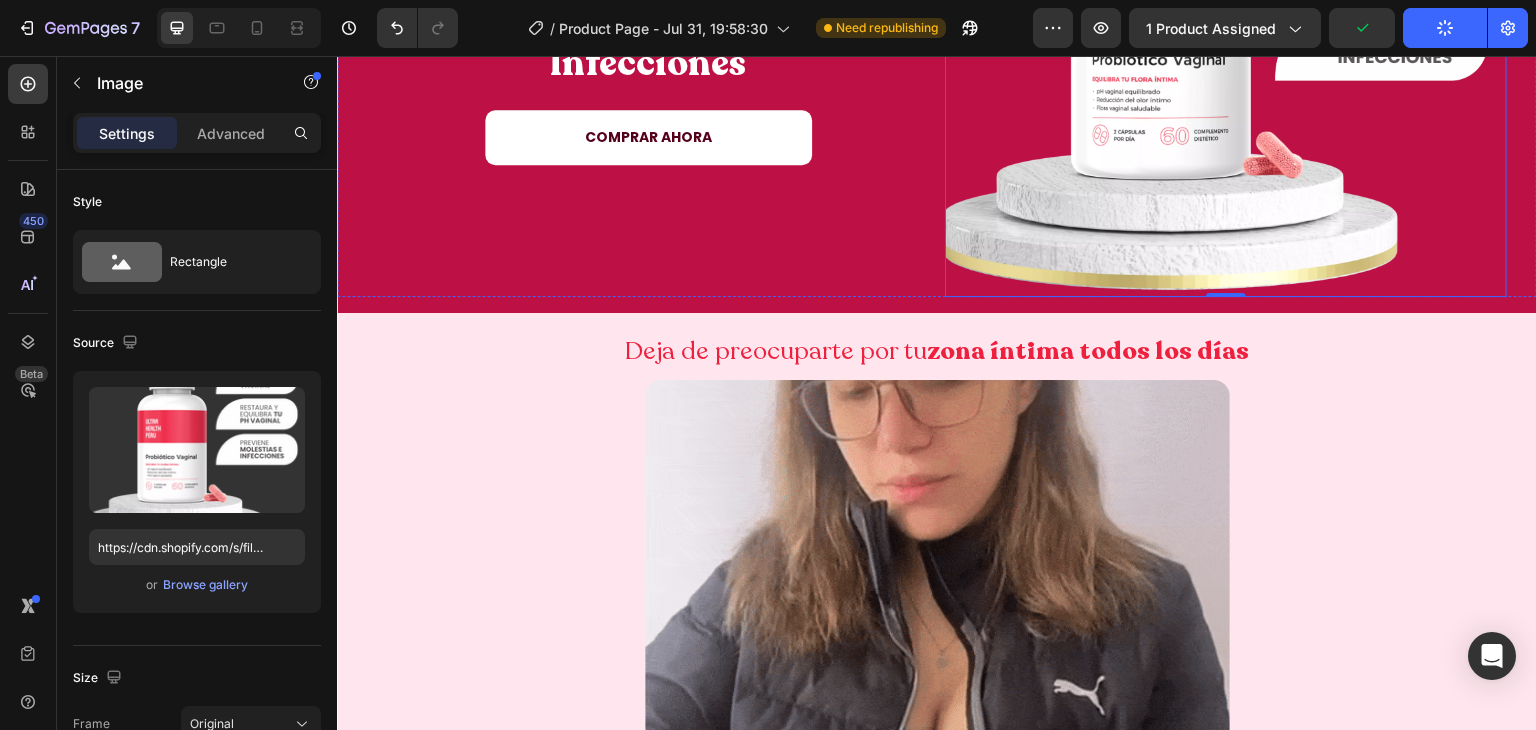 scroll, scrollTop: 0, scrollLeft: 0, axis: both 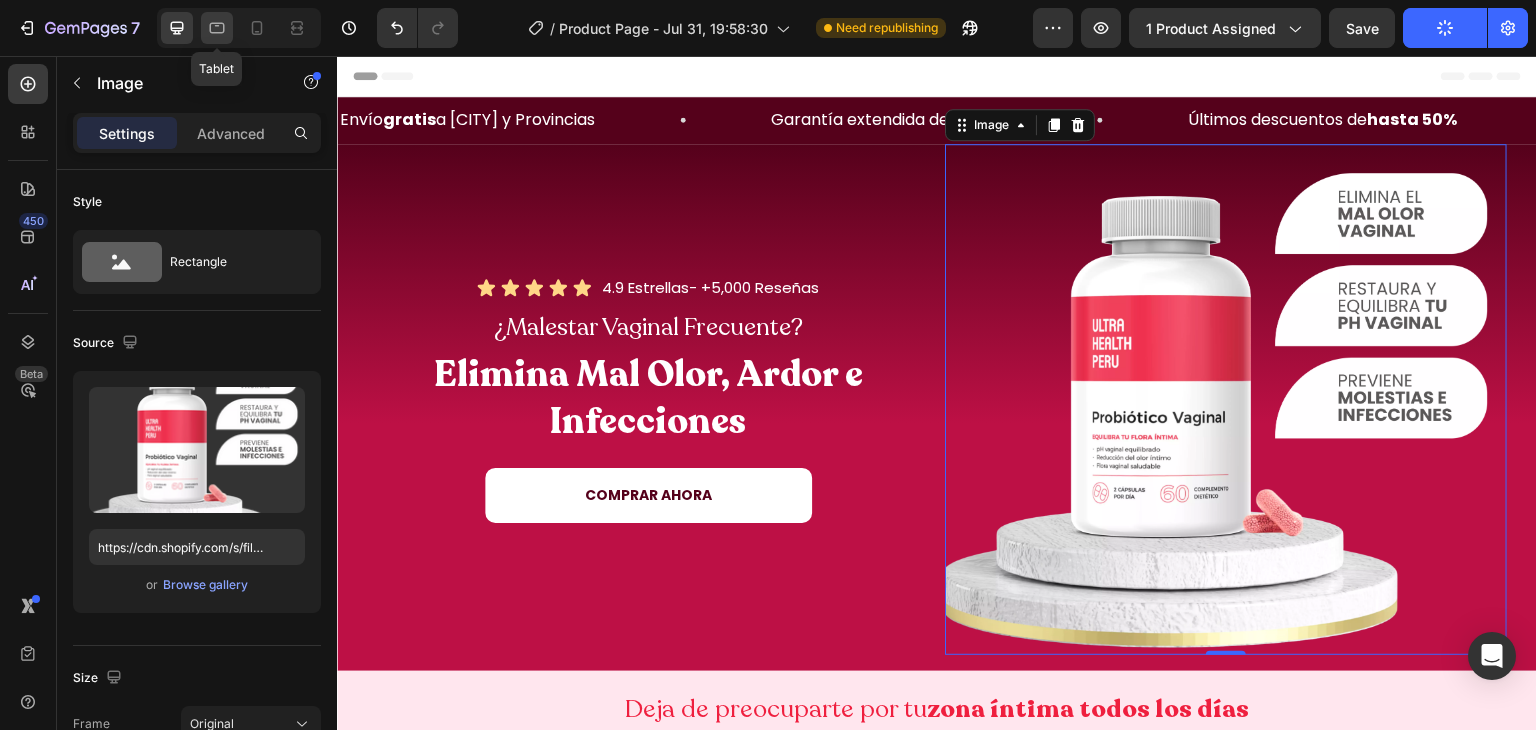 click 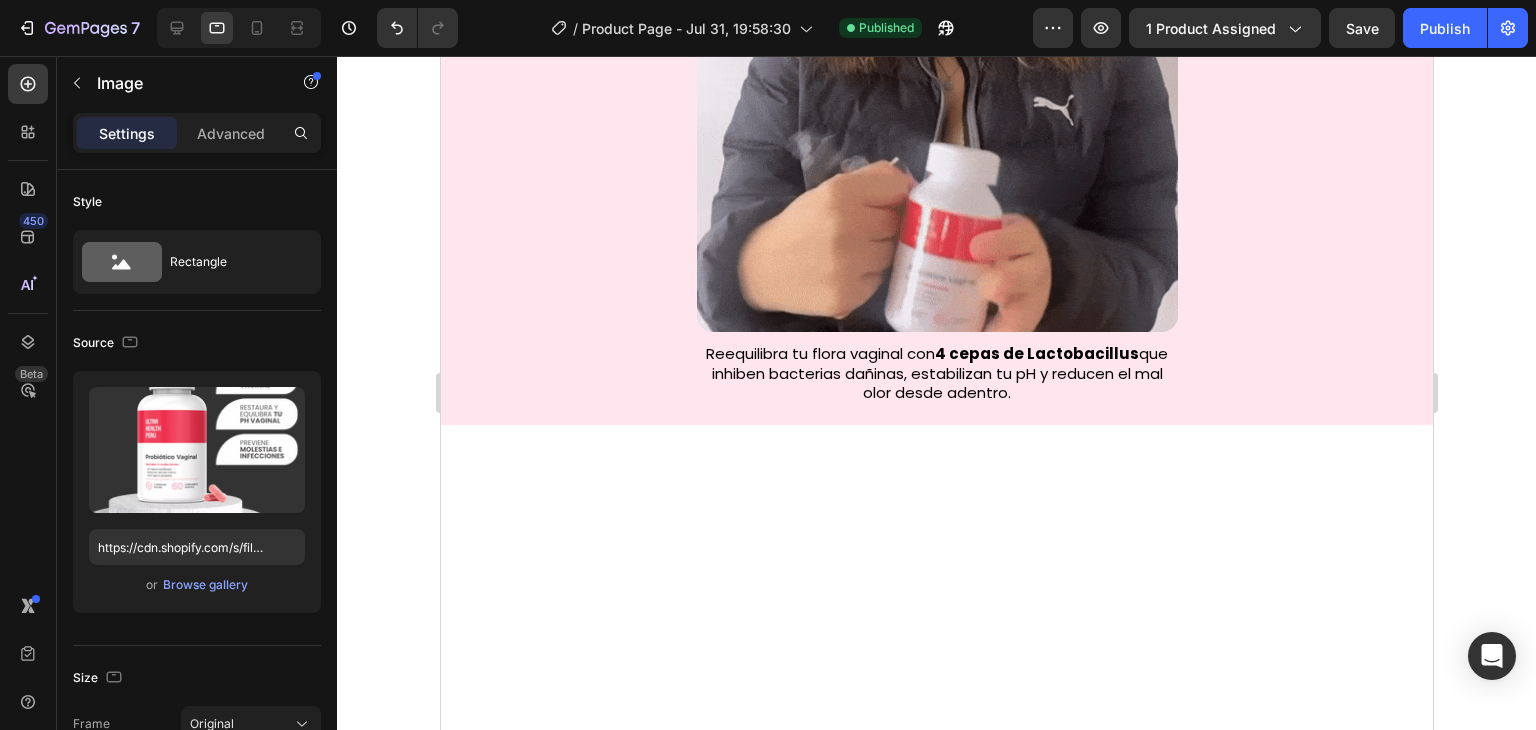 scroll, scrollTop: 0, scrollLeft: 0, axis: both 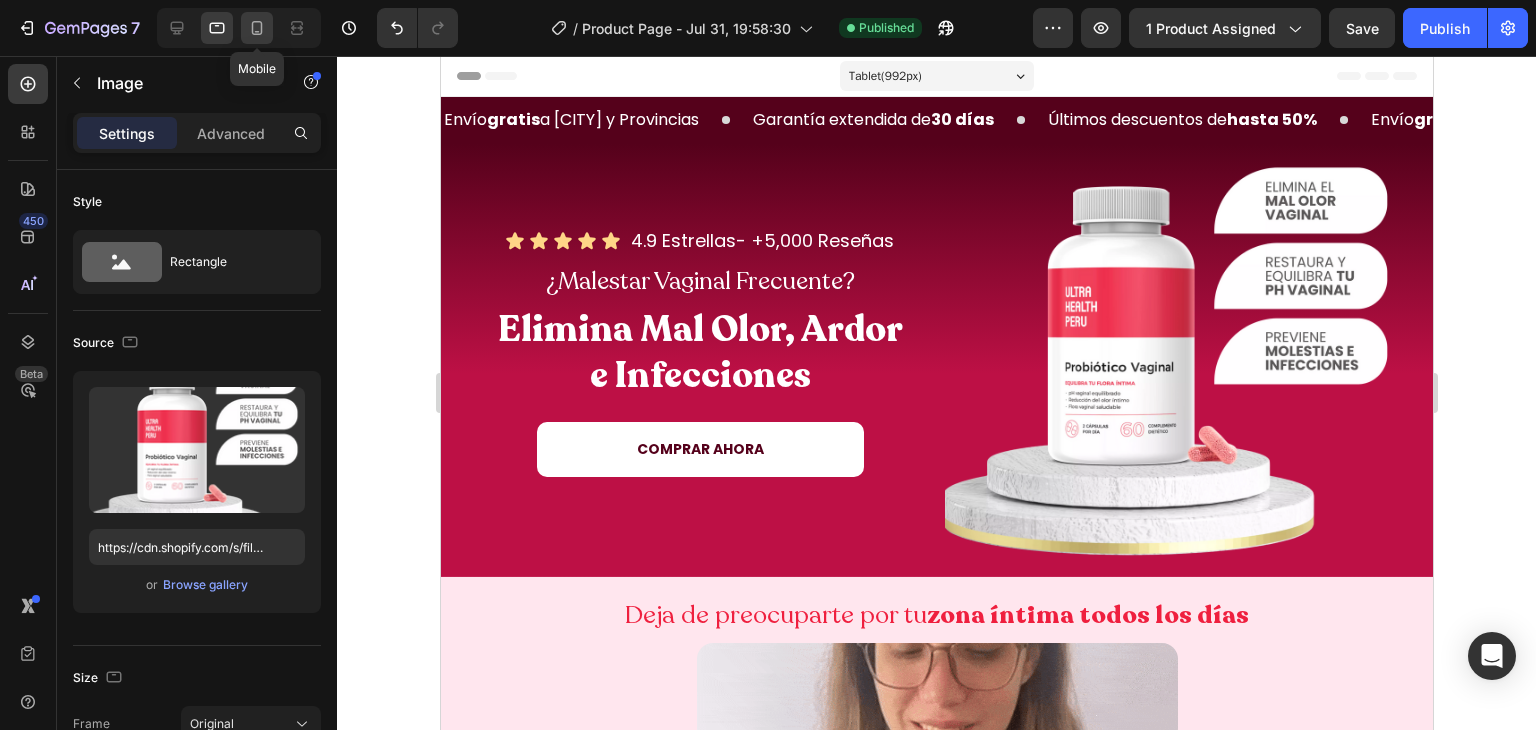 click 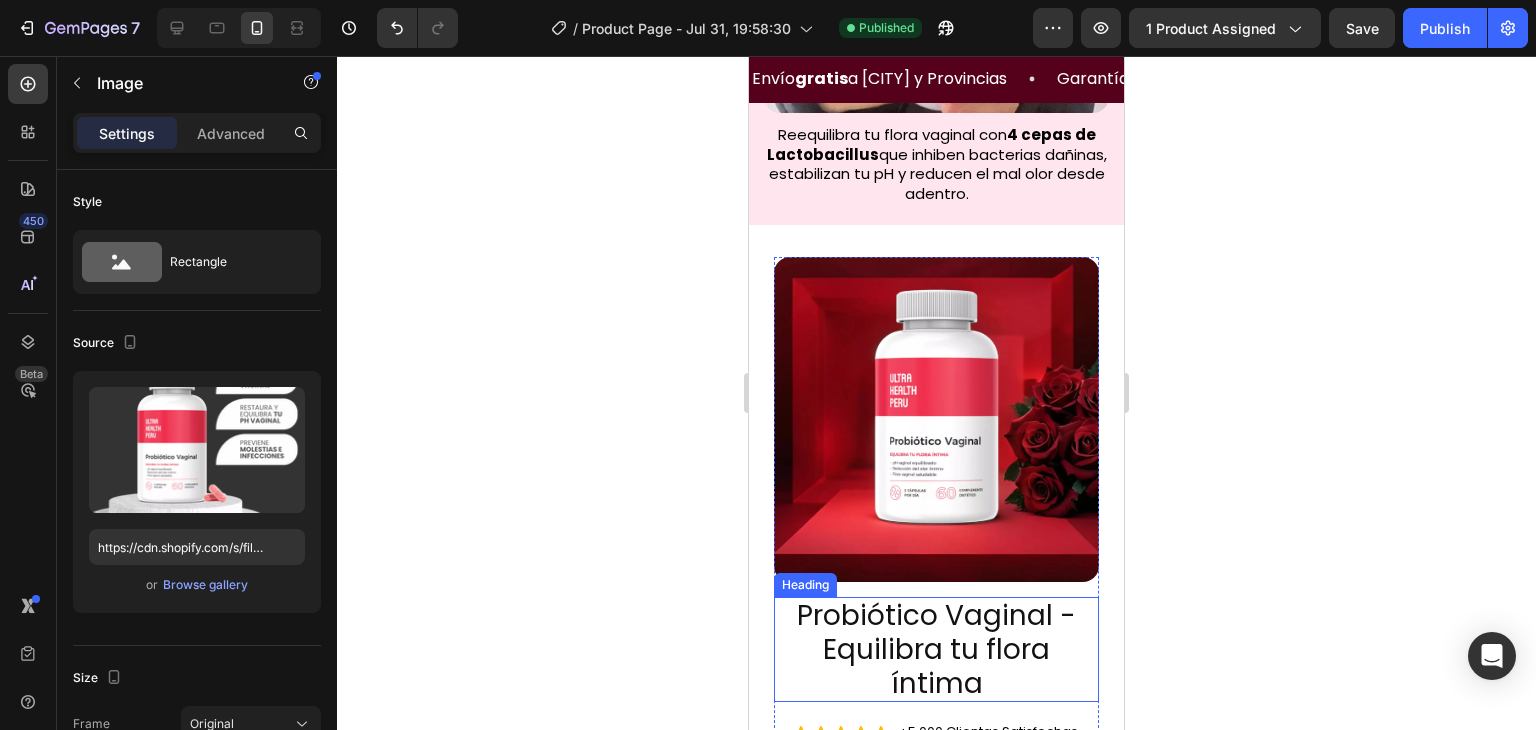 scroll, scrollTop: 1240, scrollLeft: 0, axis: vertical 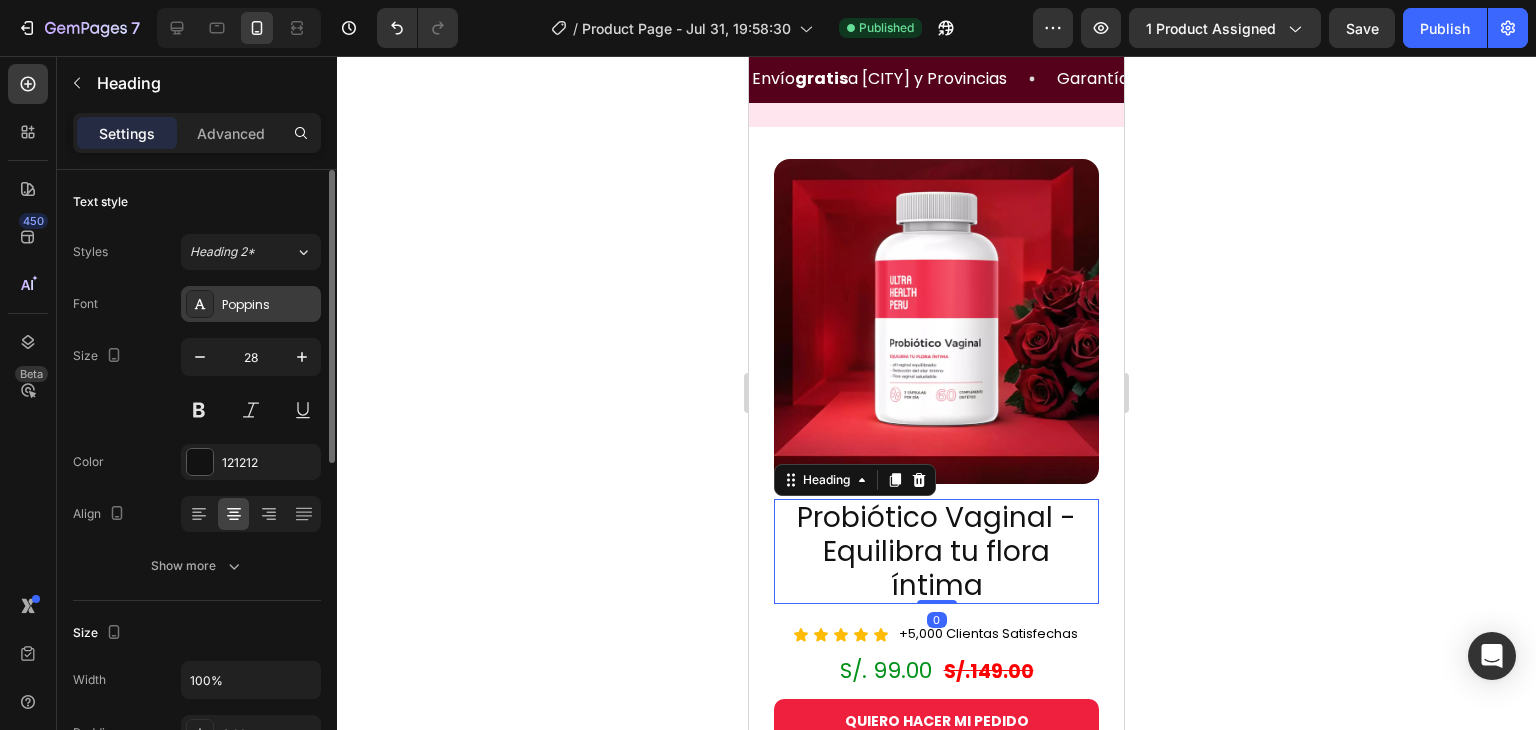click on "Poppins" at bounding box center [269, 305] 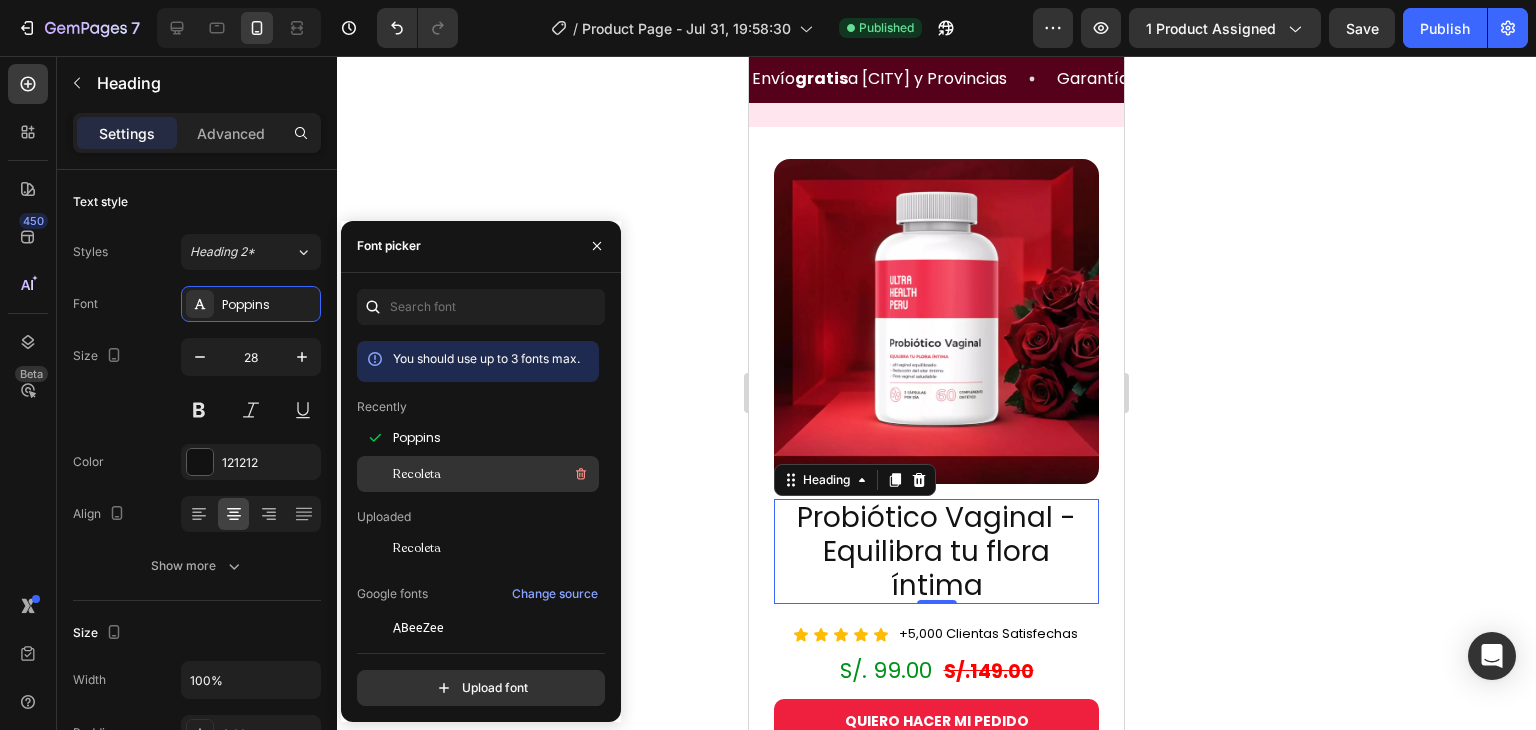 click on "Recoleta" at bounding box center (417, 474) 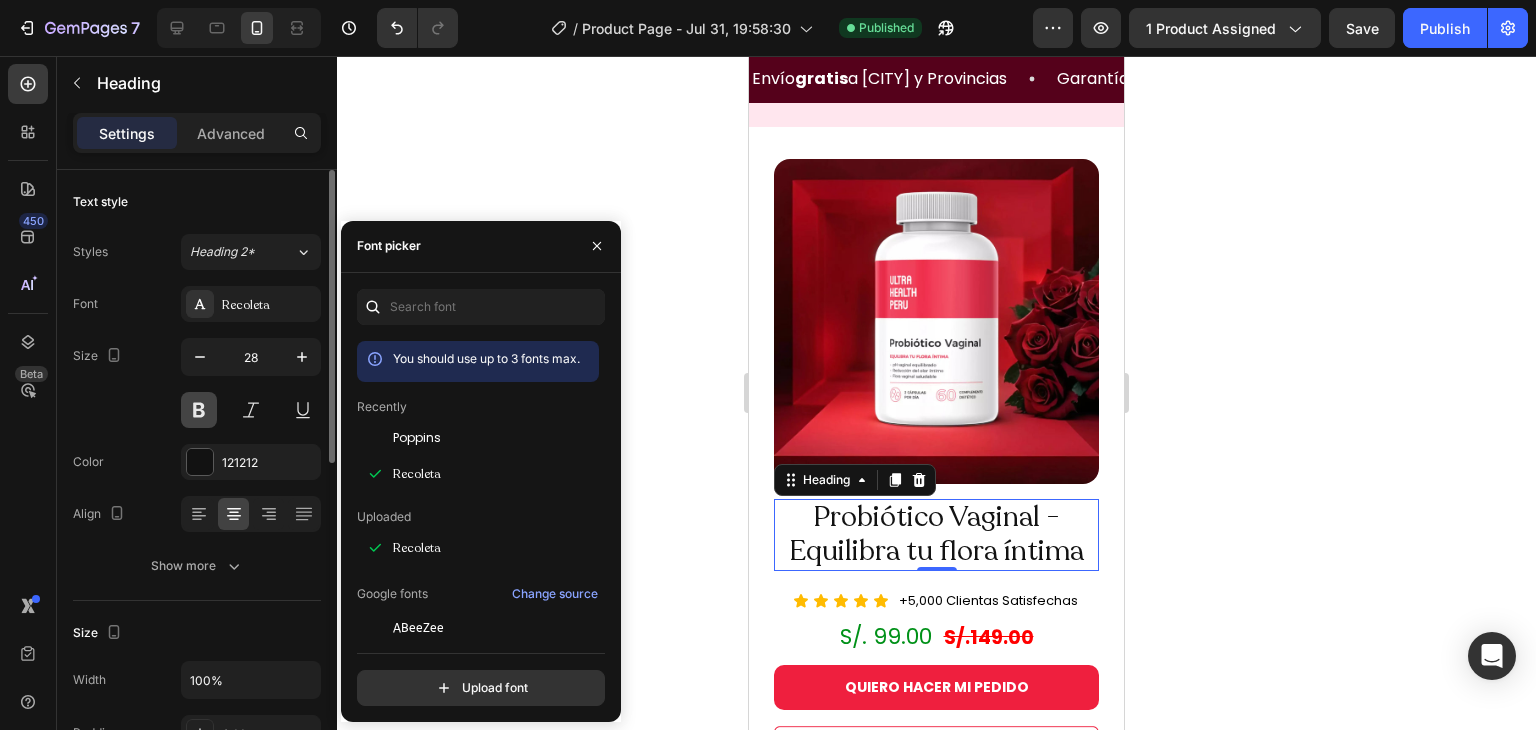 click at bounding box center [199, 410] 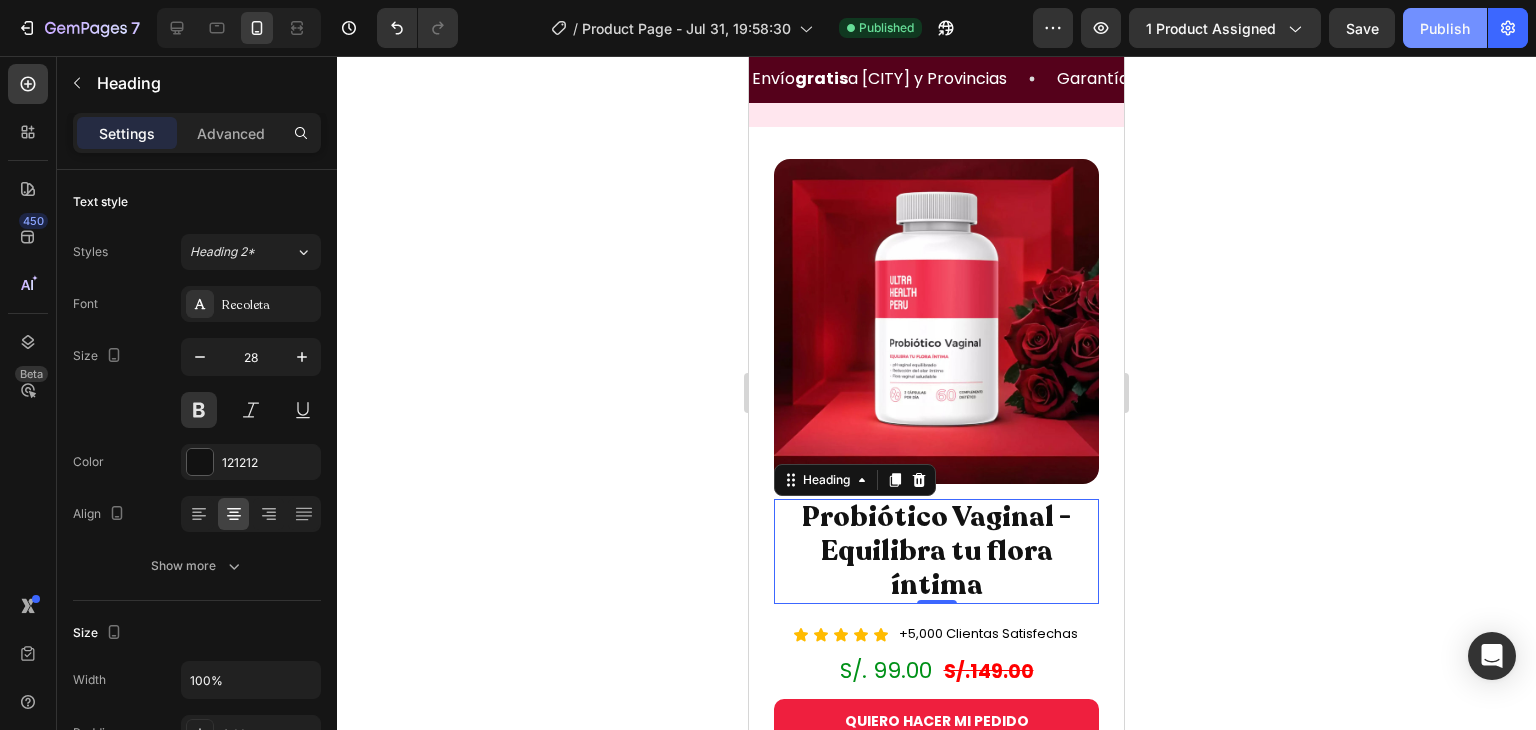 click on "Publish" at bounding box center (1445, 28) 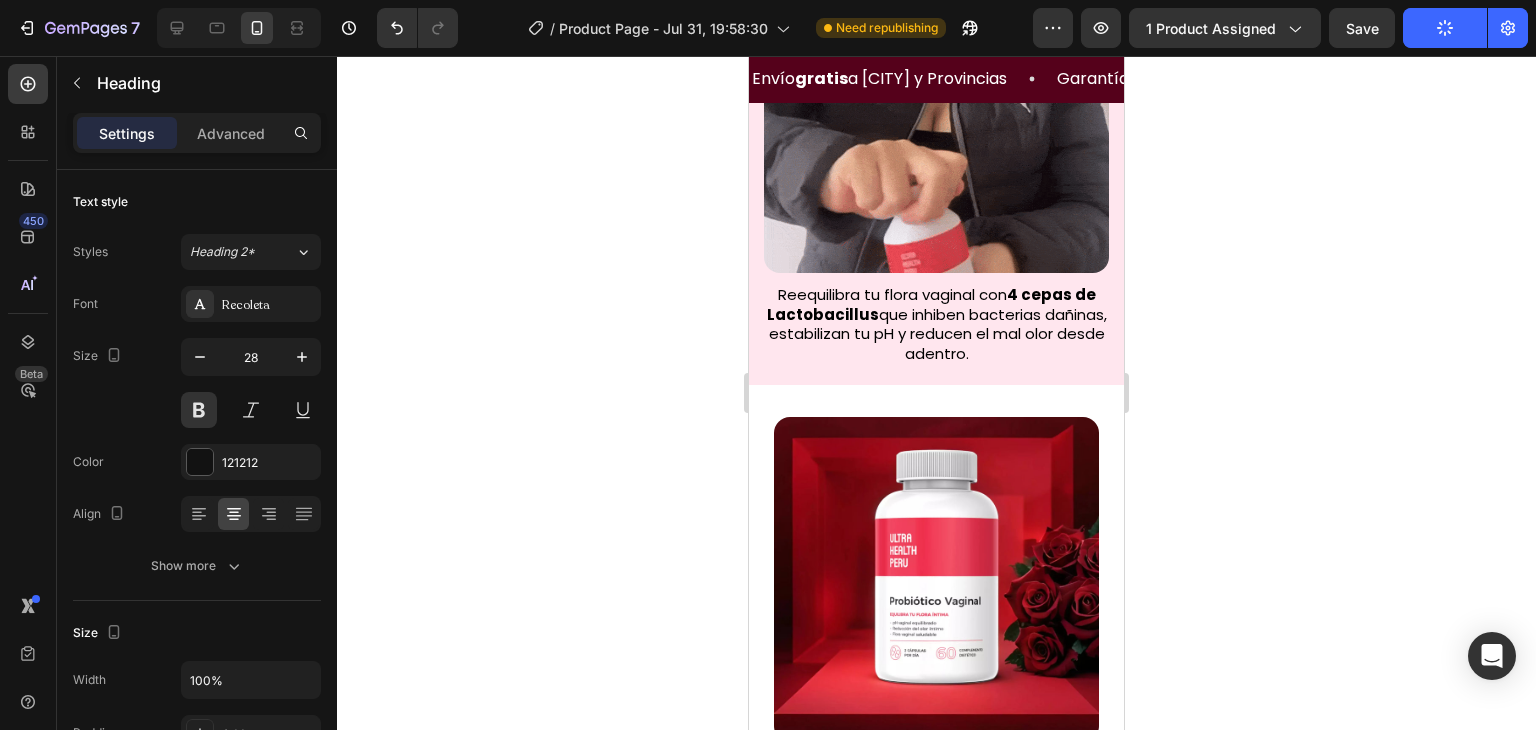 scroll, scrollTop: 980, scrollLeft: 0, axis: vertical 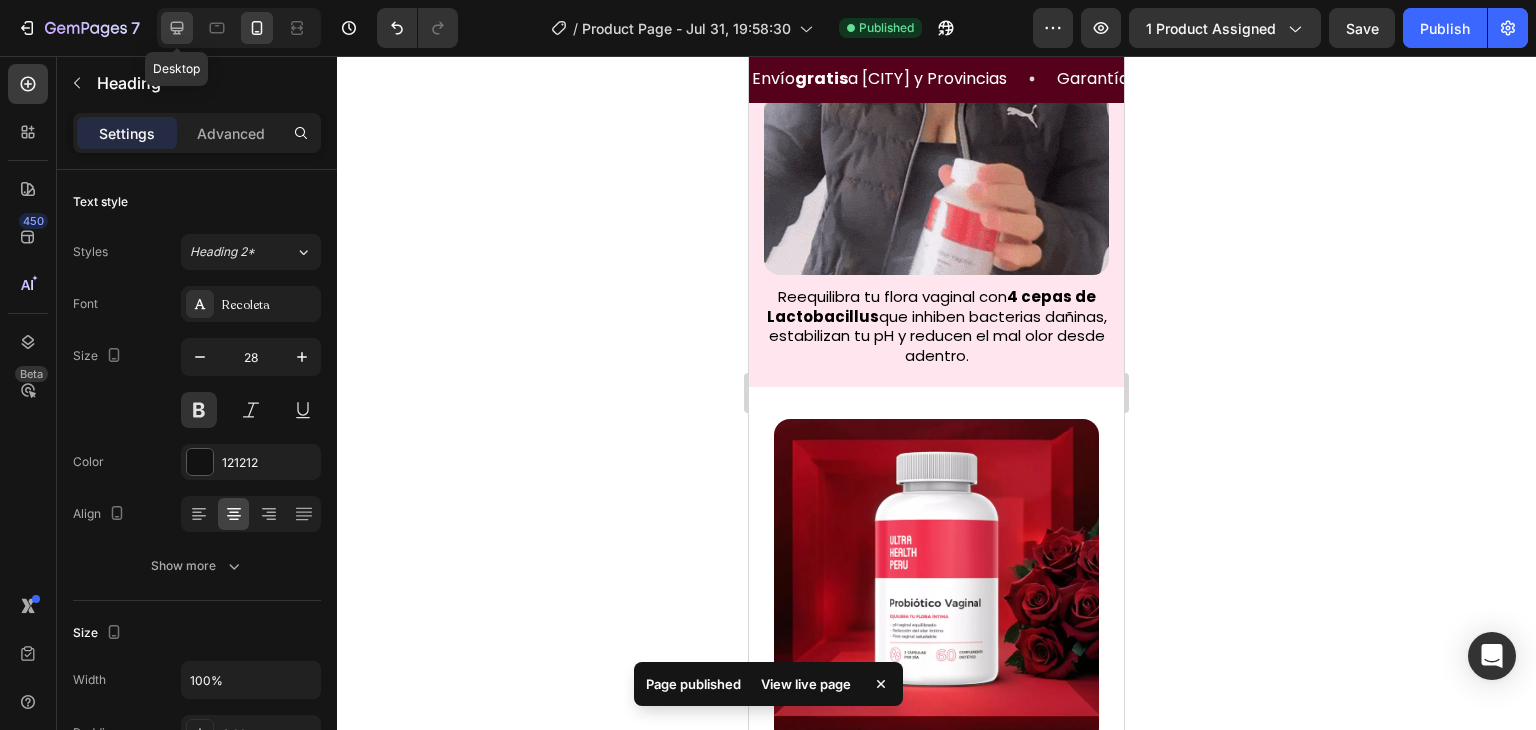 click 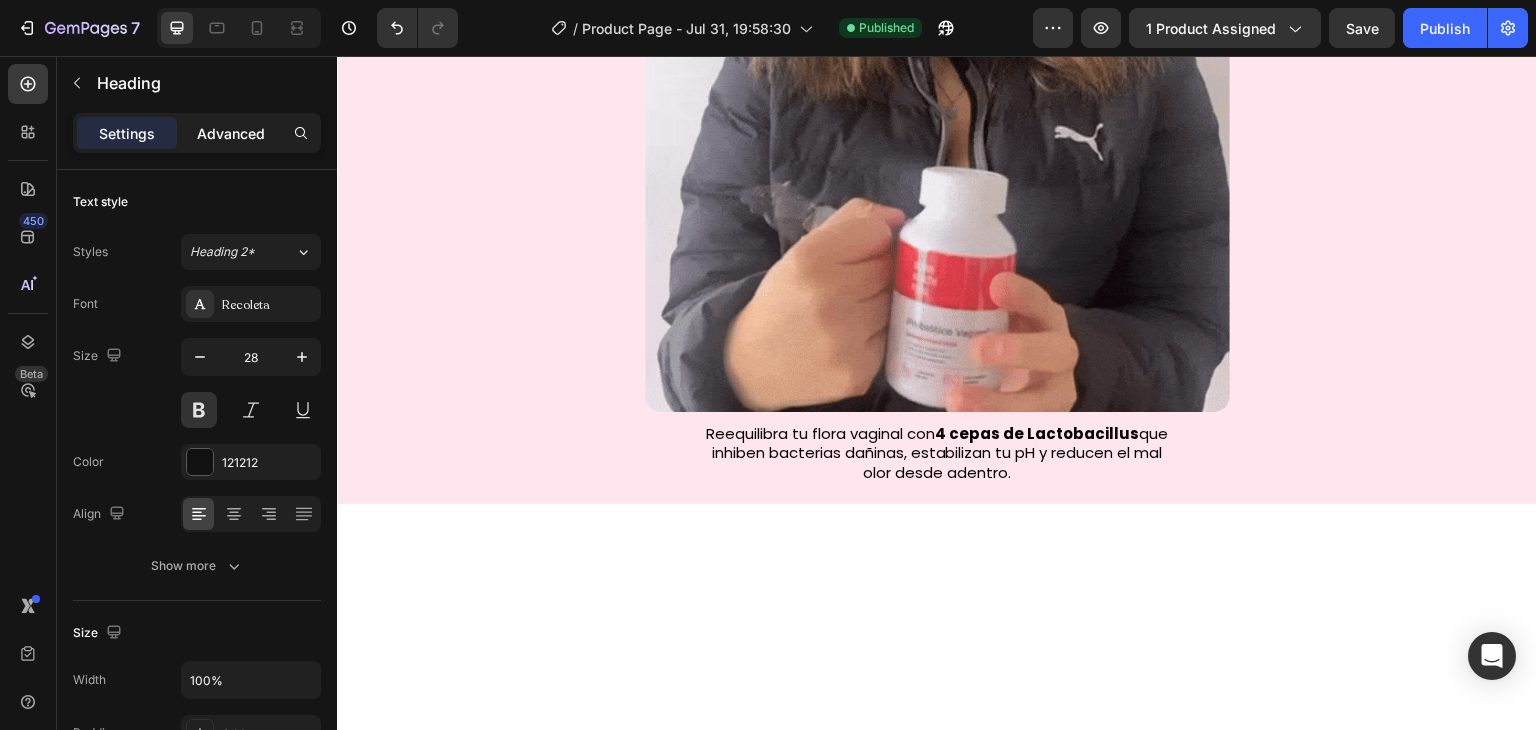 scroll, scrollTop: 579, scrollLeft: 0, axis: vertical 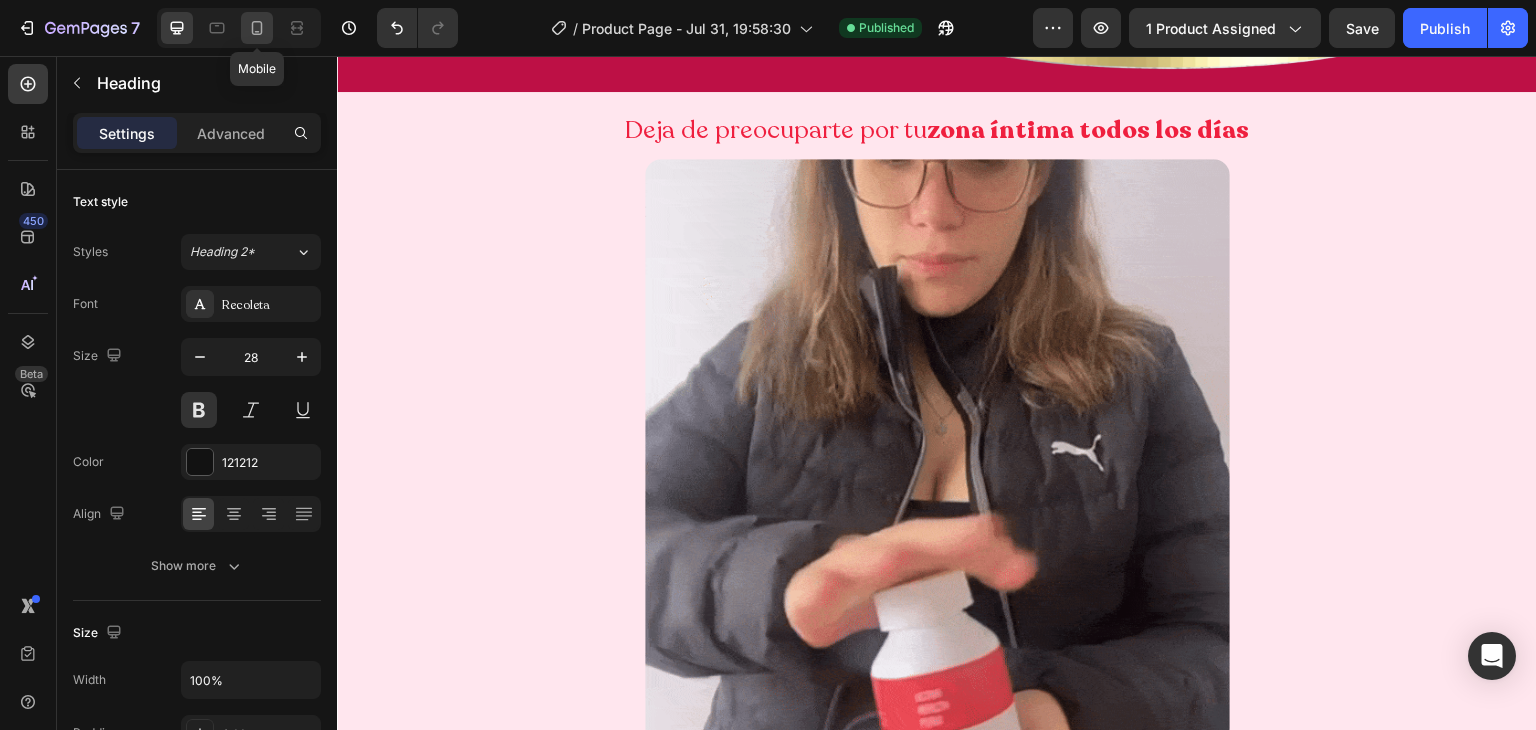 click 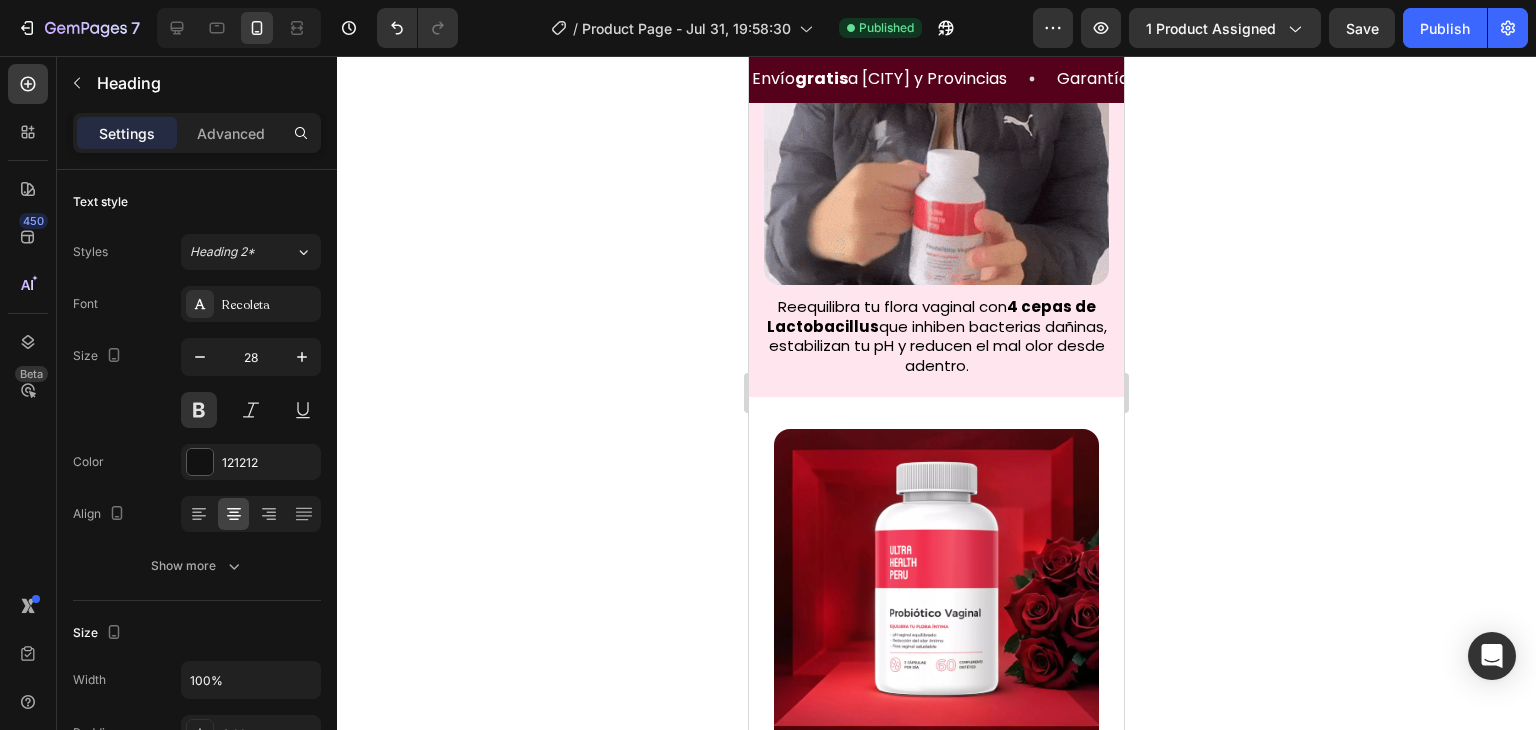 scroll, scrollTop: 466, scrollLeft: 0, axis: vertical 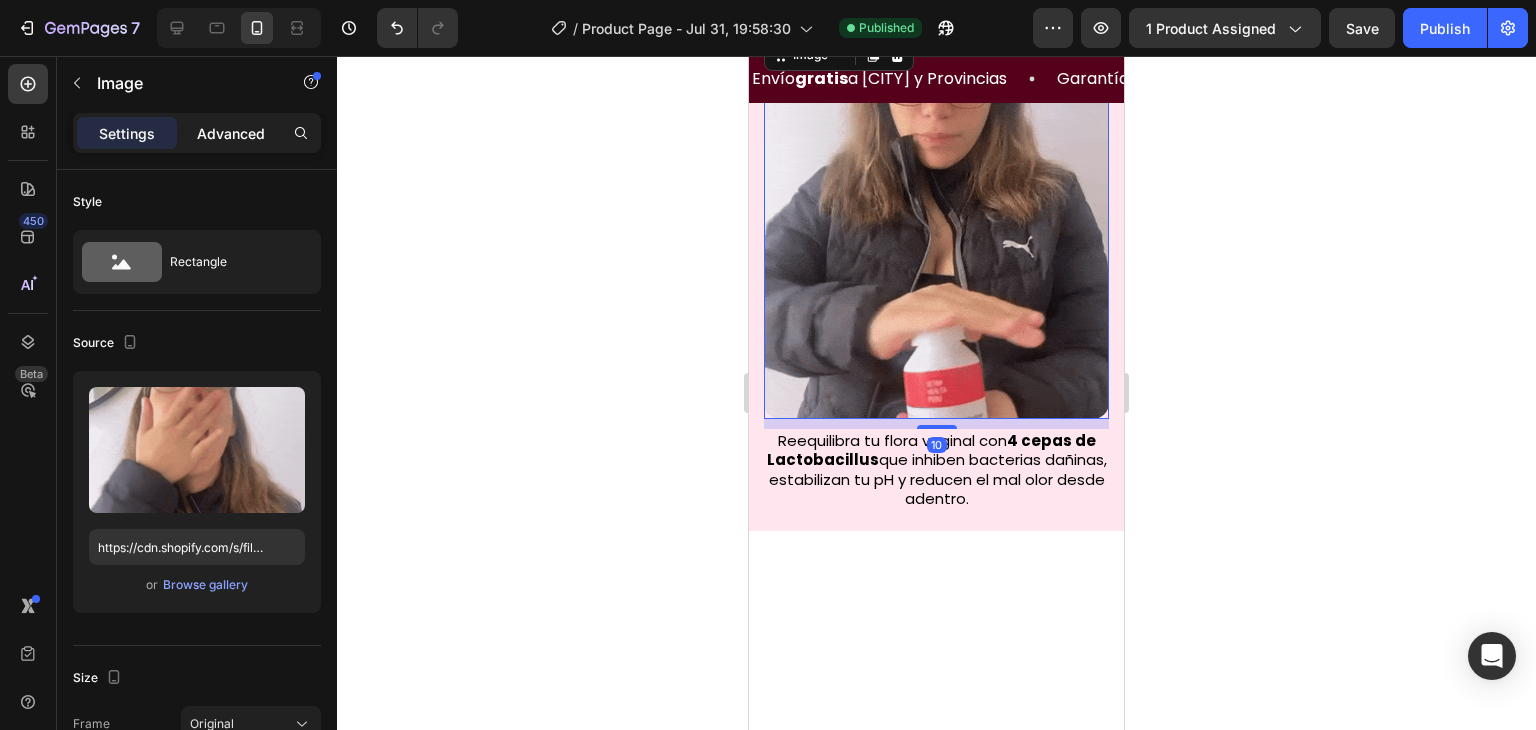click on "Advanced" at bounding box center (231, 133) 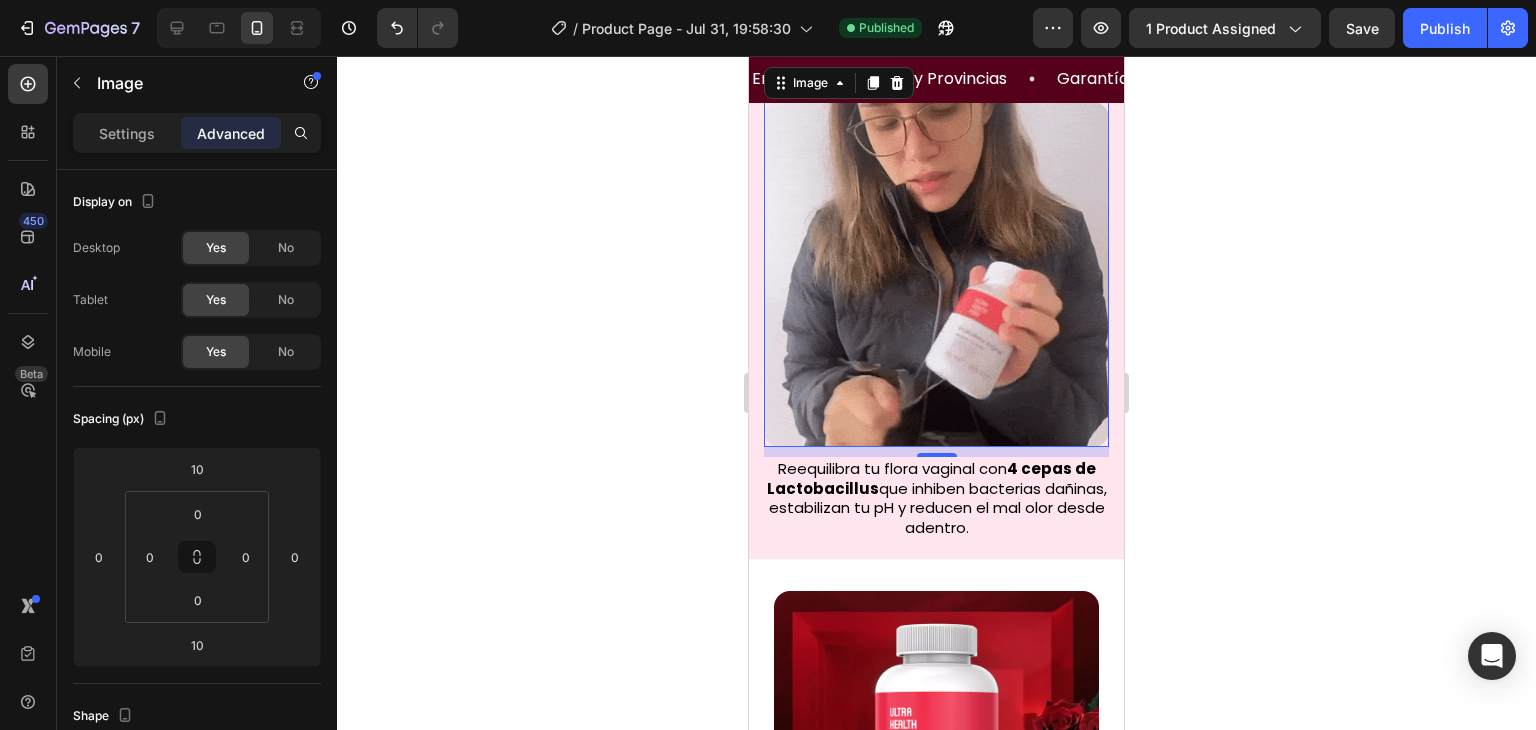 scroll, scrollTop: 809, scrollLeft: 0, axis: vertical 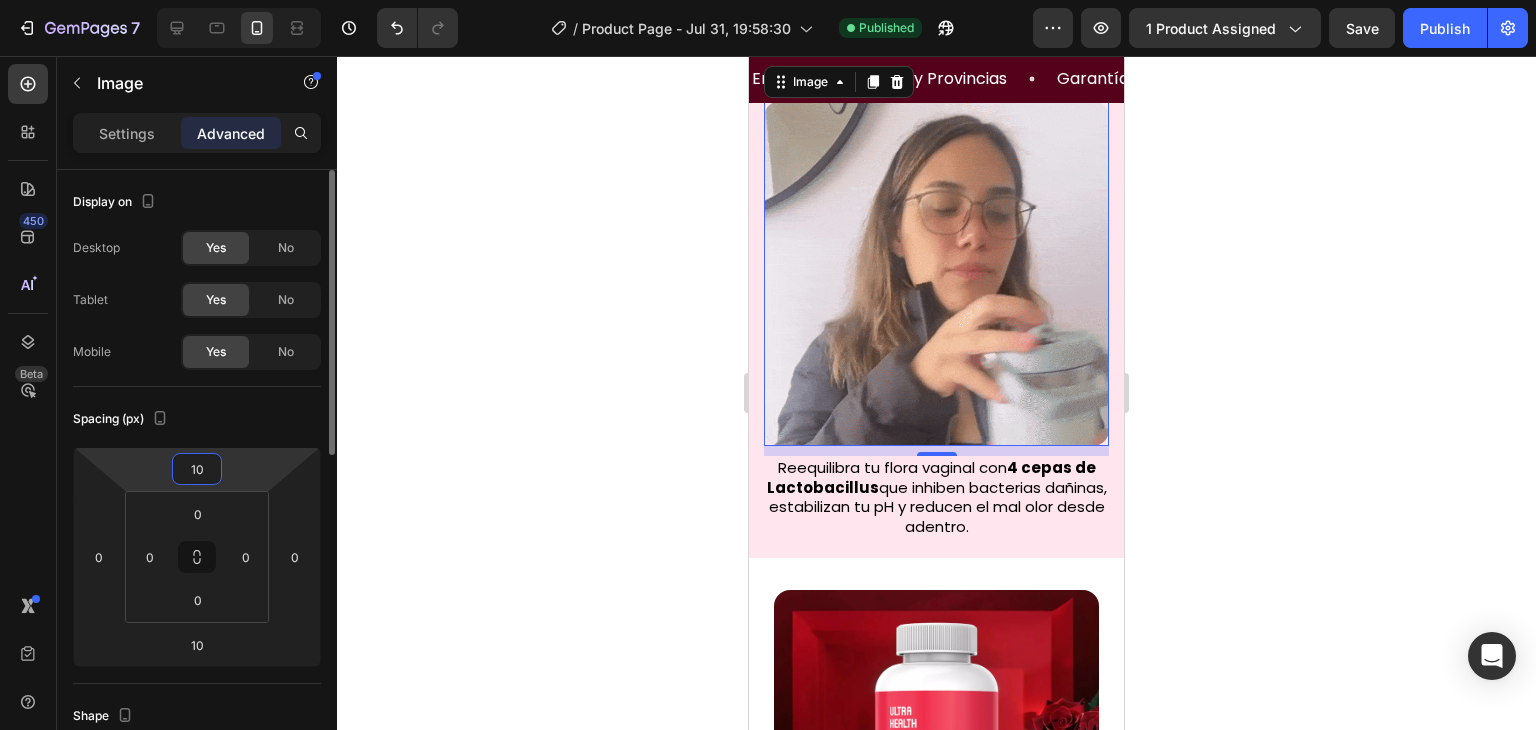 click on "10" at bounding box center [197, 469] 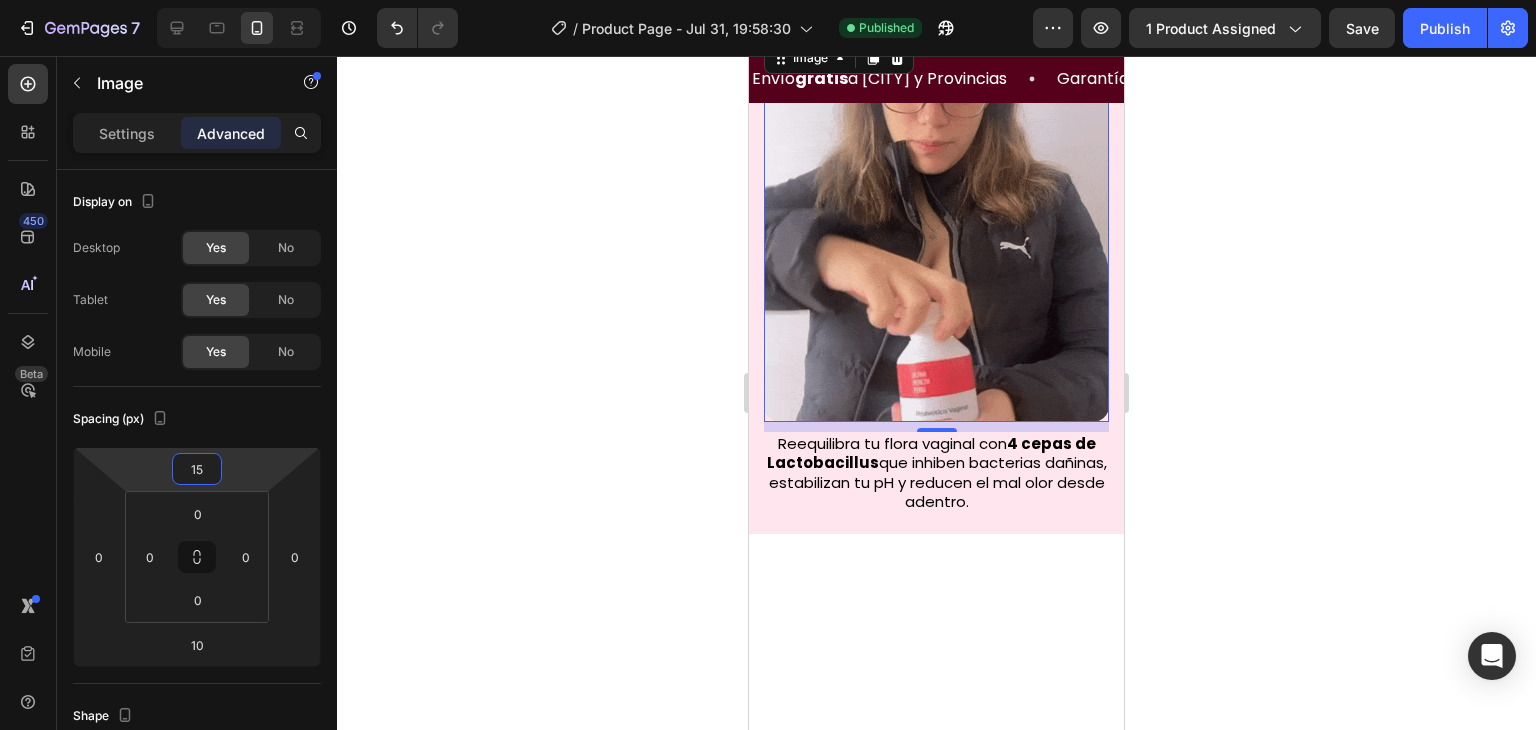 scroll, scrollTop: 536, scrollLeft: 0, axis: vertical 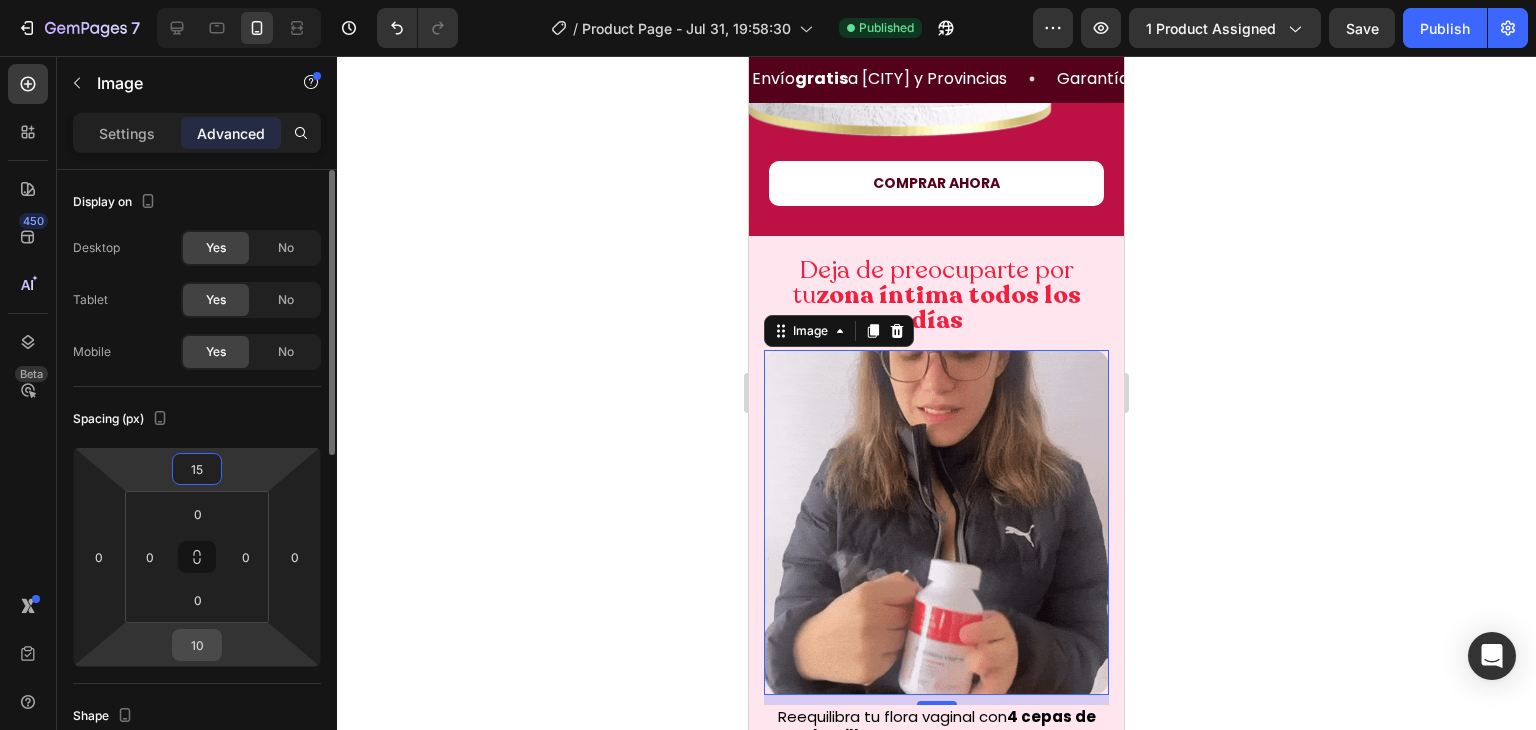 type on "15" 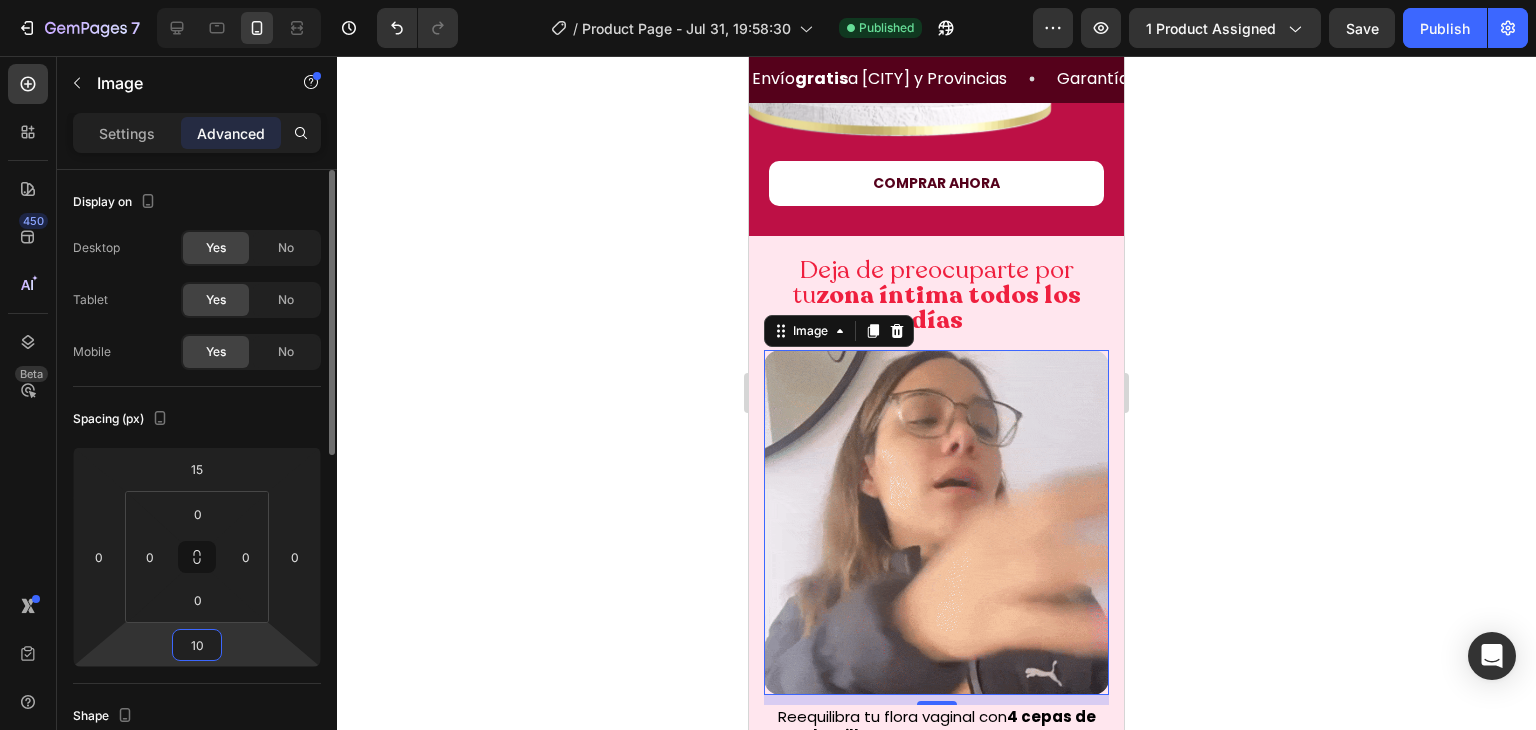 click on "10" at bounding box center [197, 645] 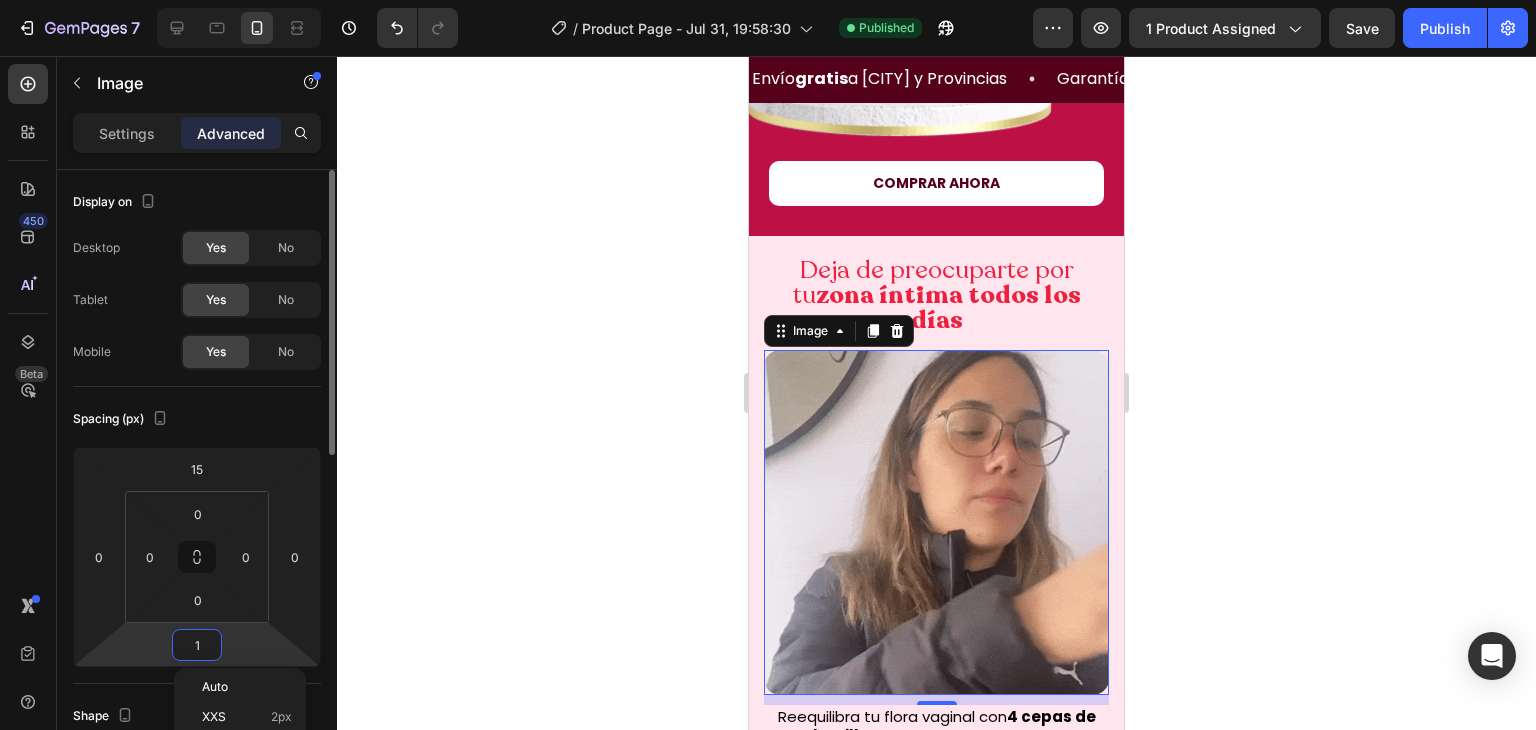 type on "15" 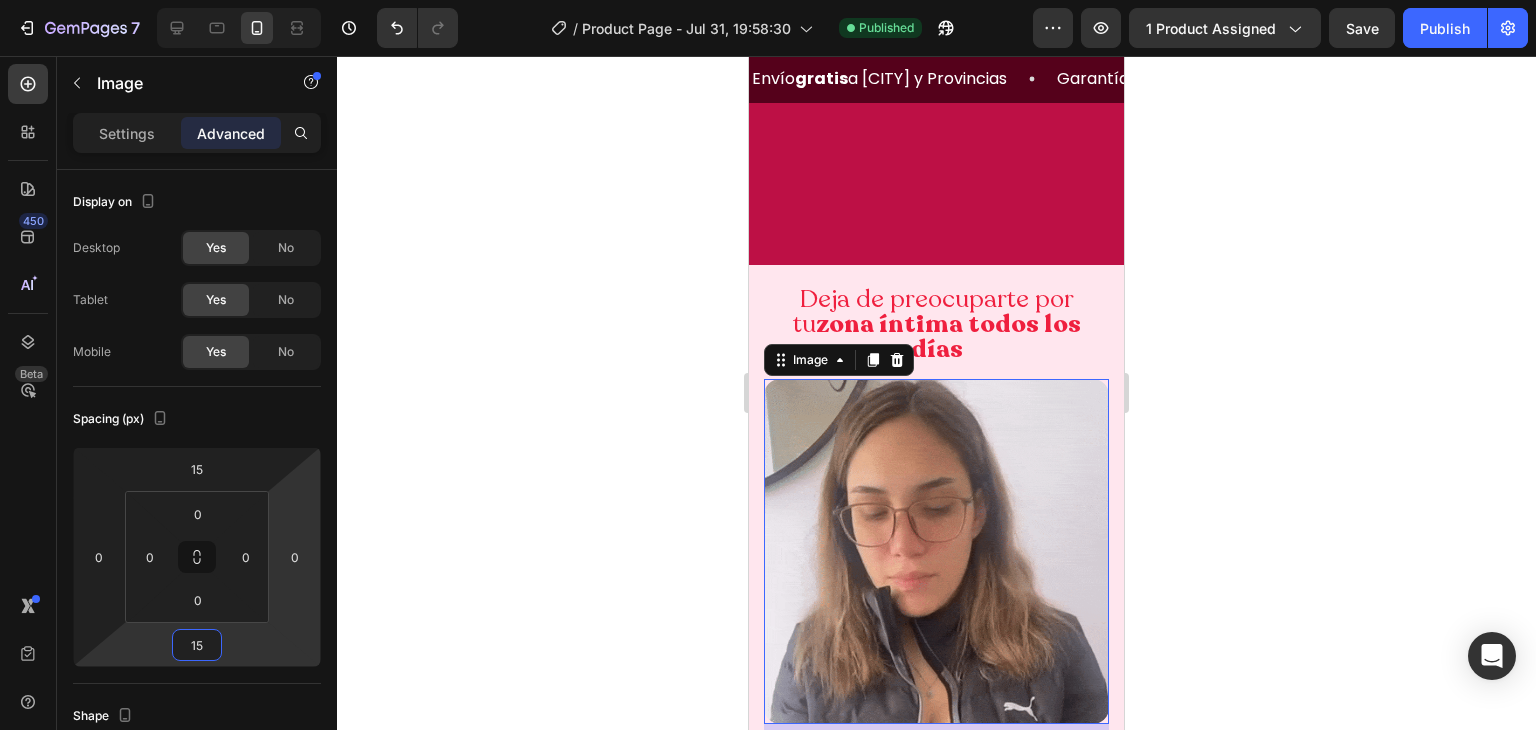 scroll, scrollTop: 899, scrollLeft: 0, axis: vertical 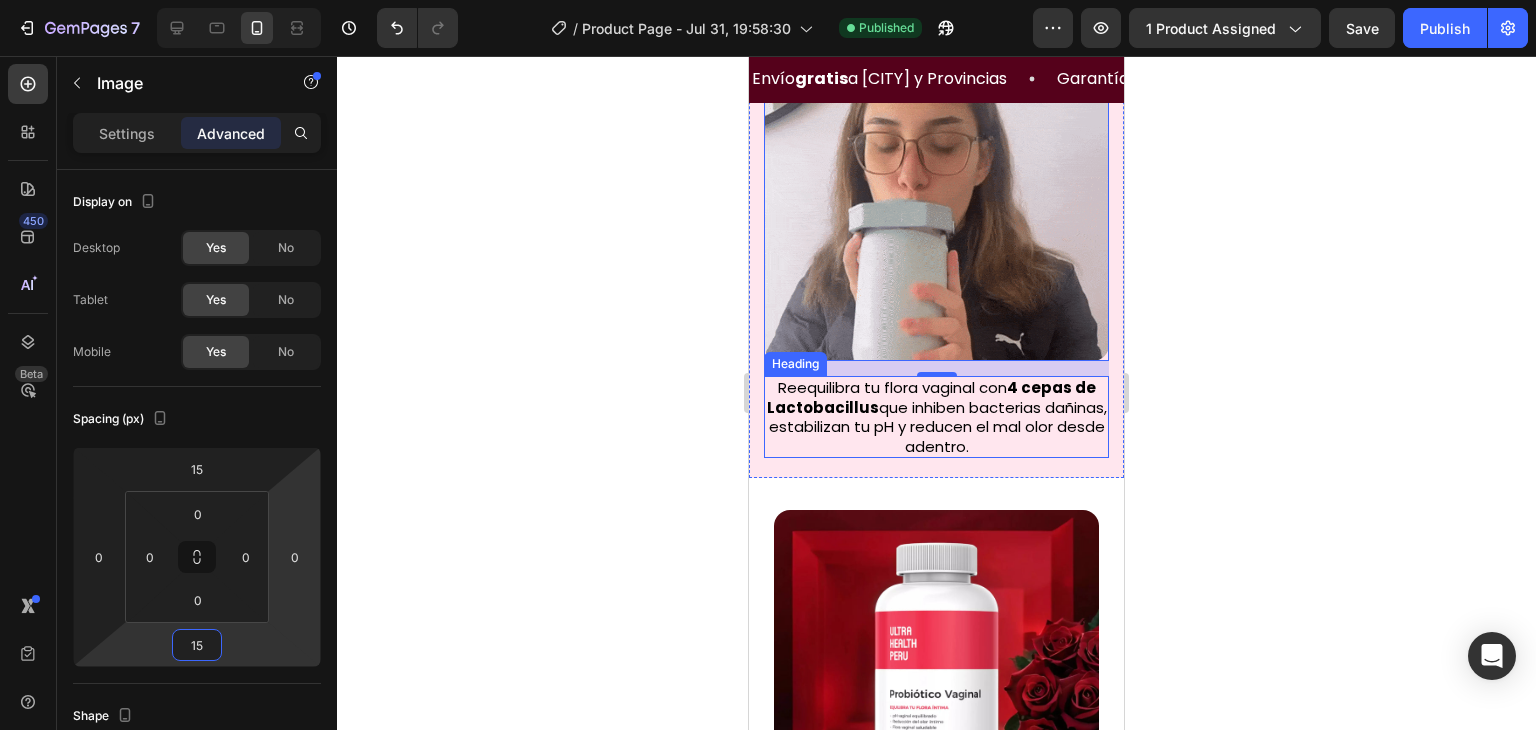 click on "Reequilibra tu flora vaginal con 4 cepas de Lactobacillus que inhiben bacterias dañinas, estabilizan tu pH y reducen el mal olor desde adentro." at bounding box center (936, 417) 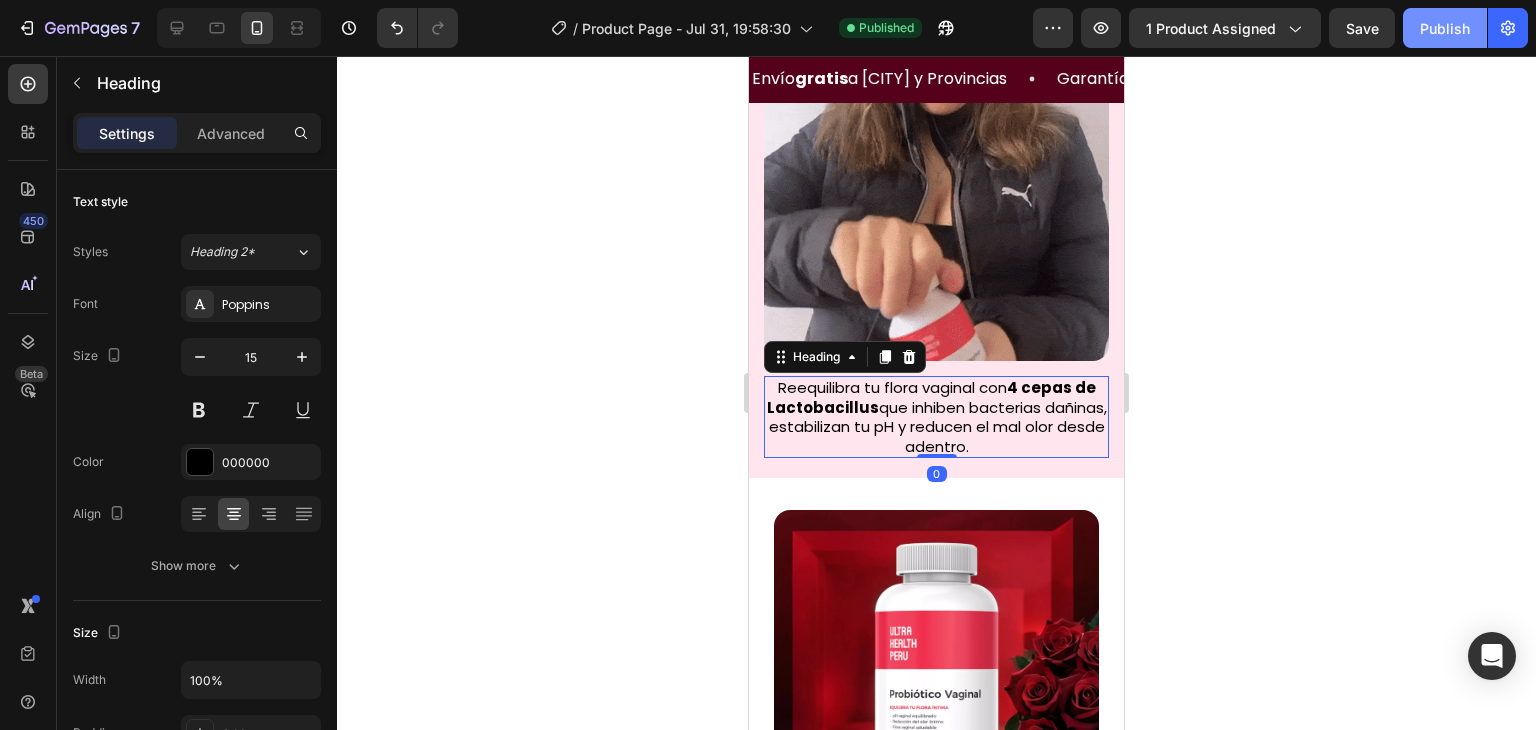 click on "Publish" at bounding box center [1445, 28] 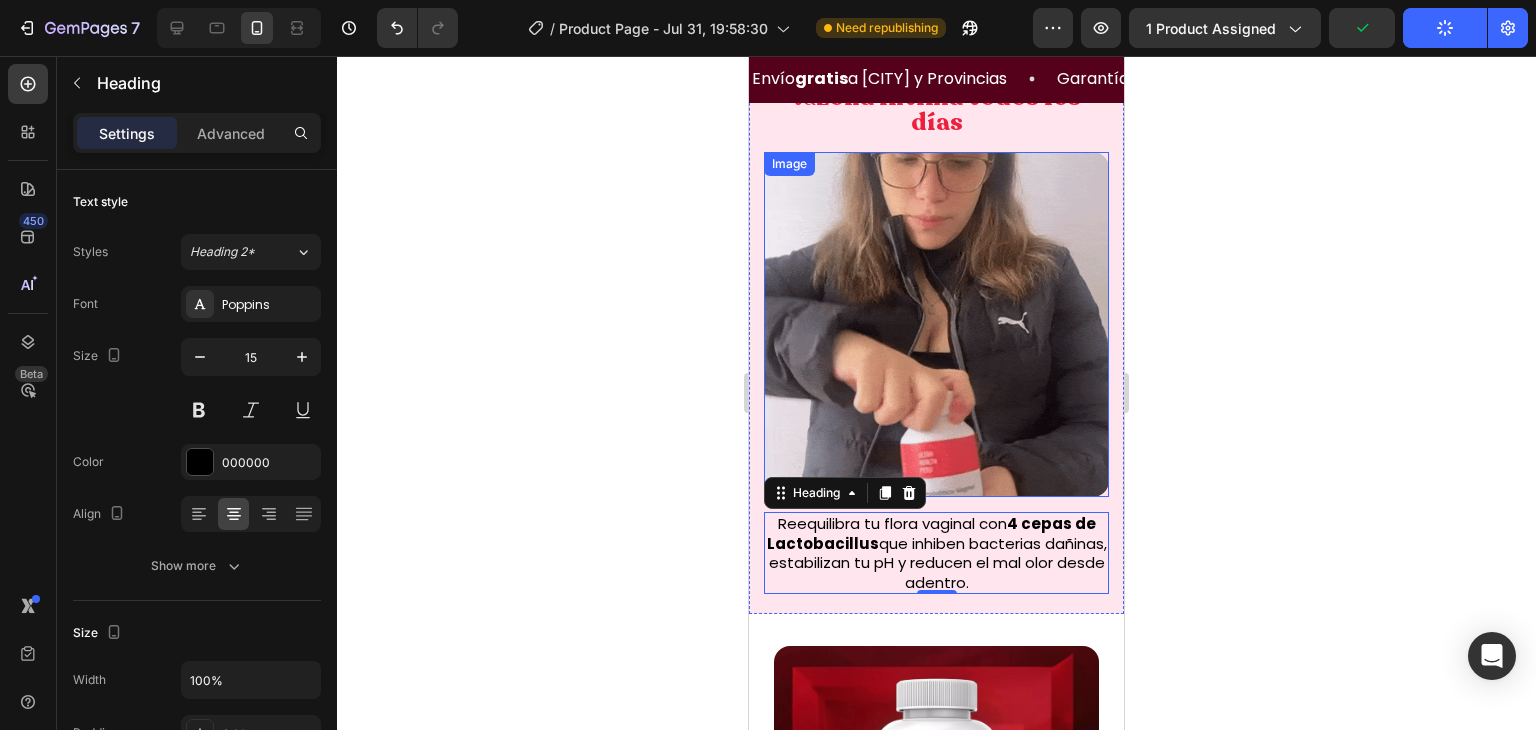 scroll, scrollTop: 502, scrollLeft: 0, axis: vertical 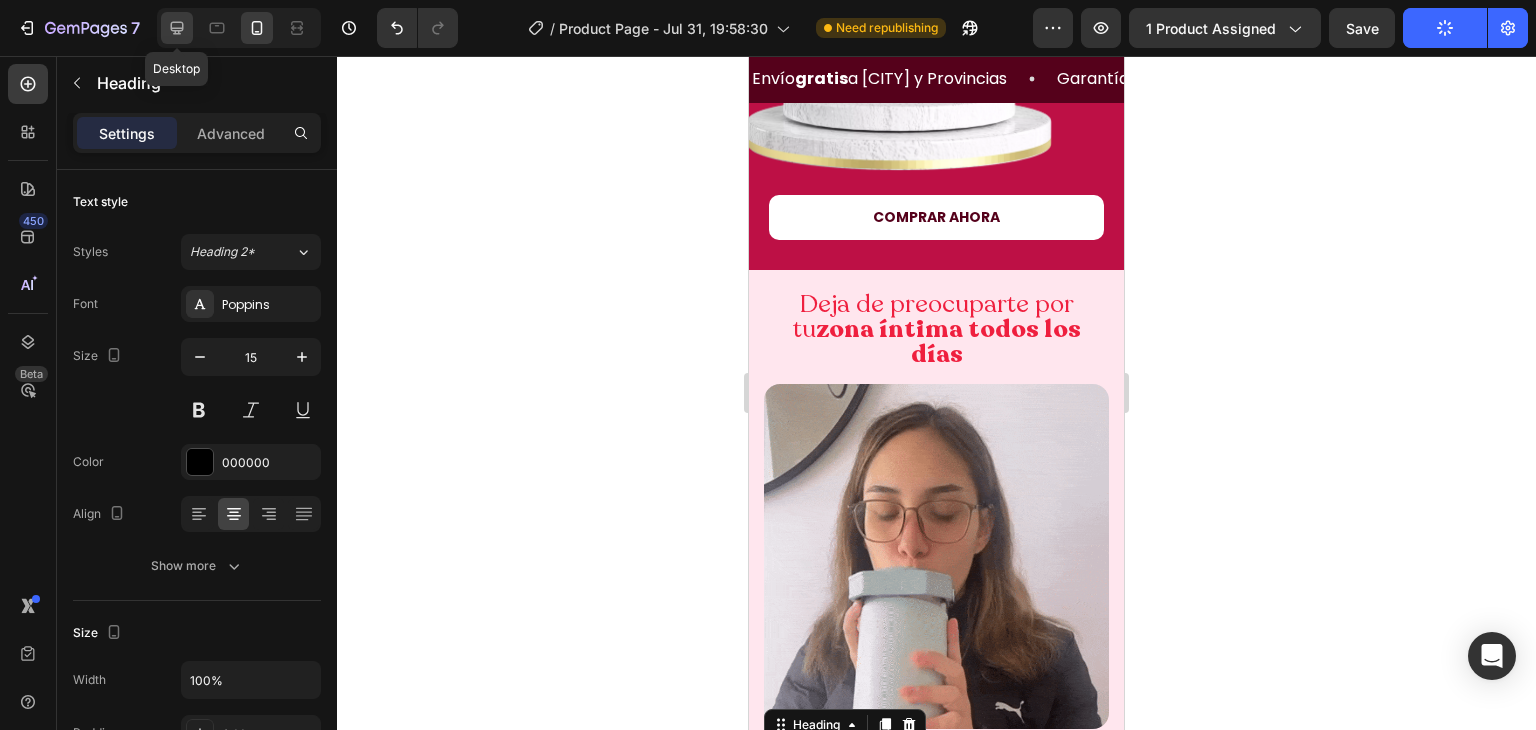 click 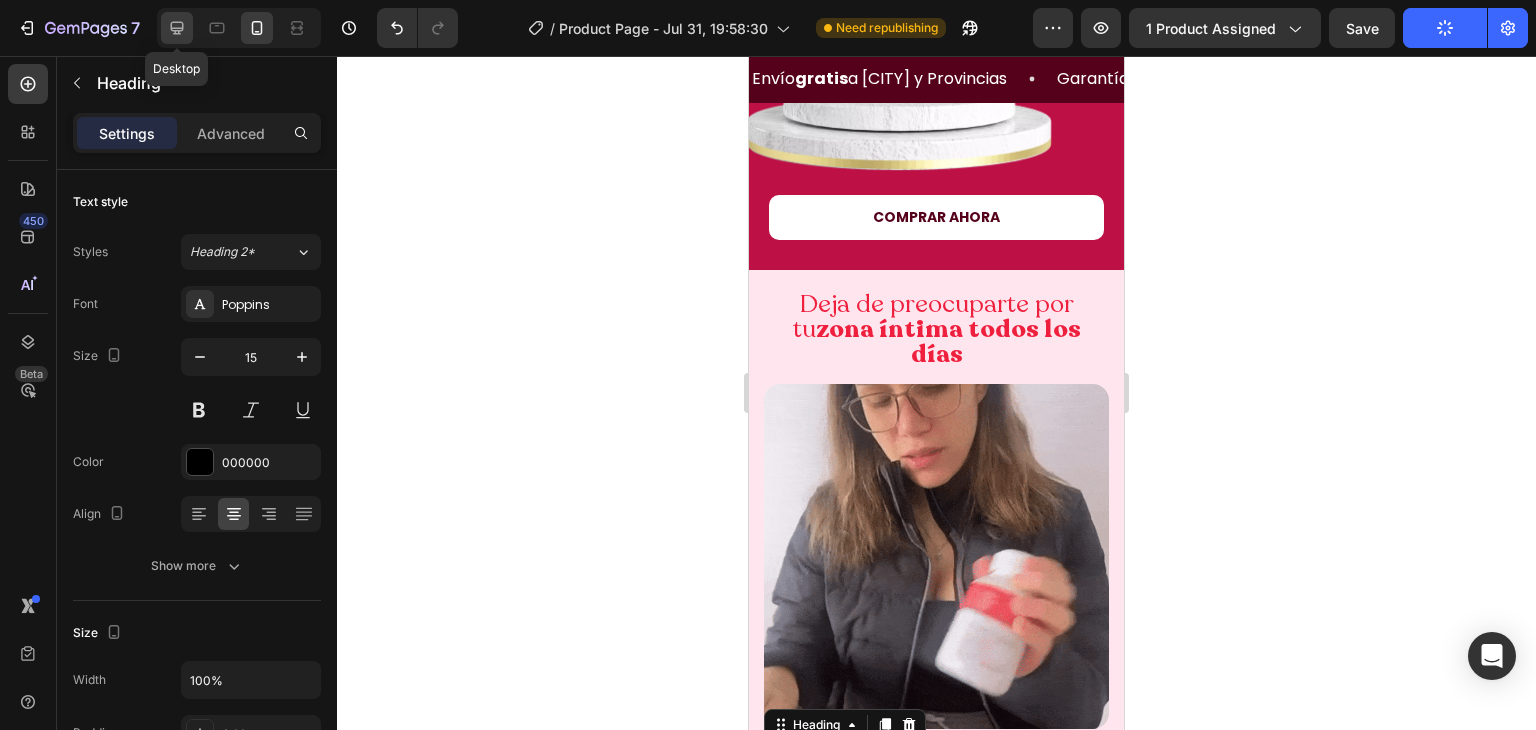 type on "40%" 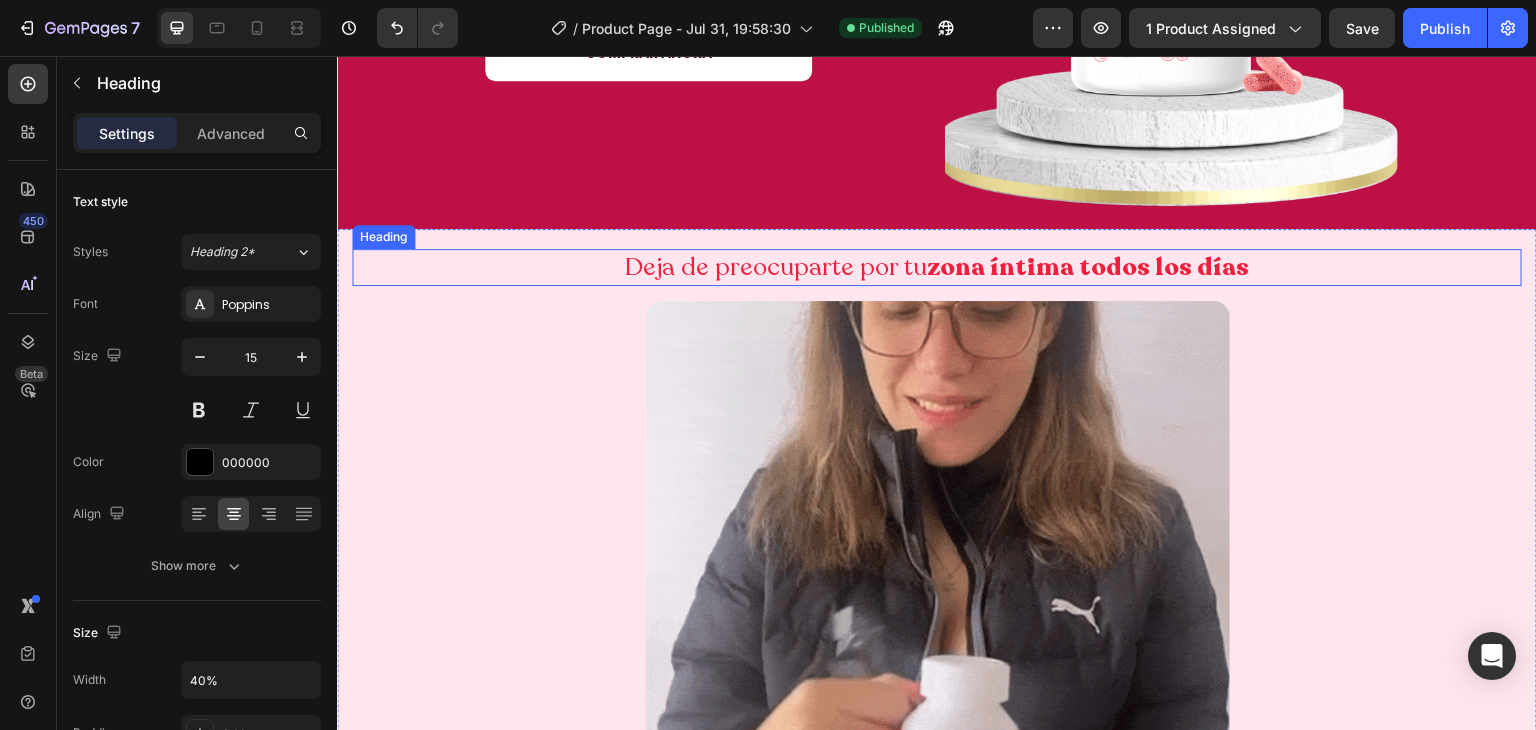 scroll, scrollTop: 0, scrollLeft: 0, axis: both 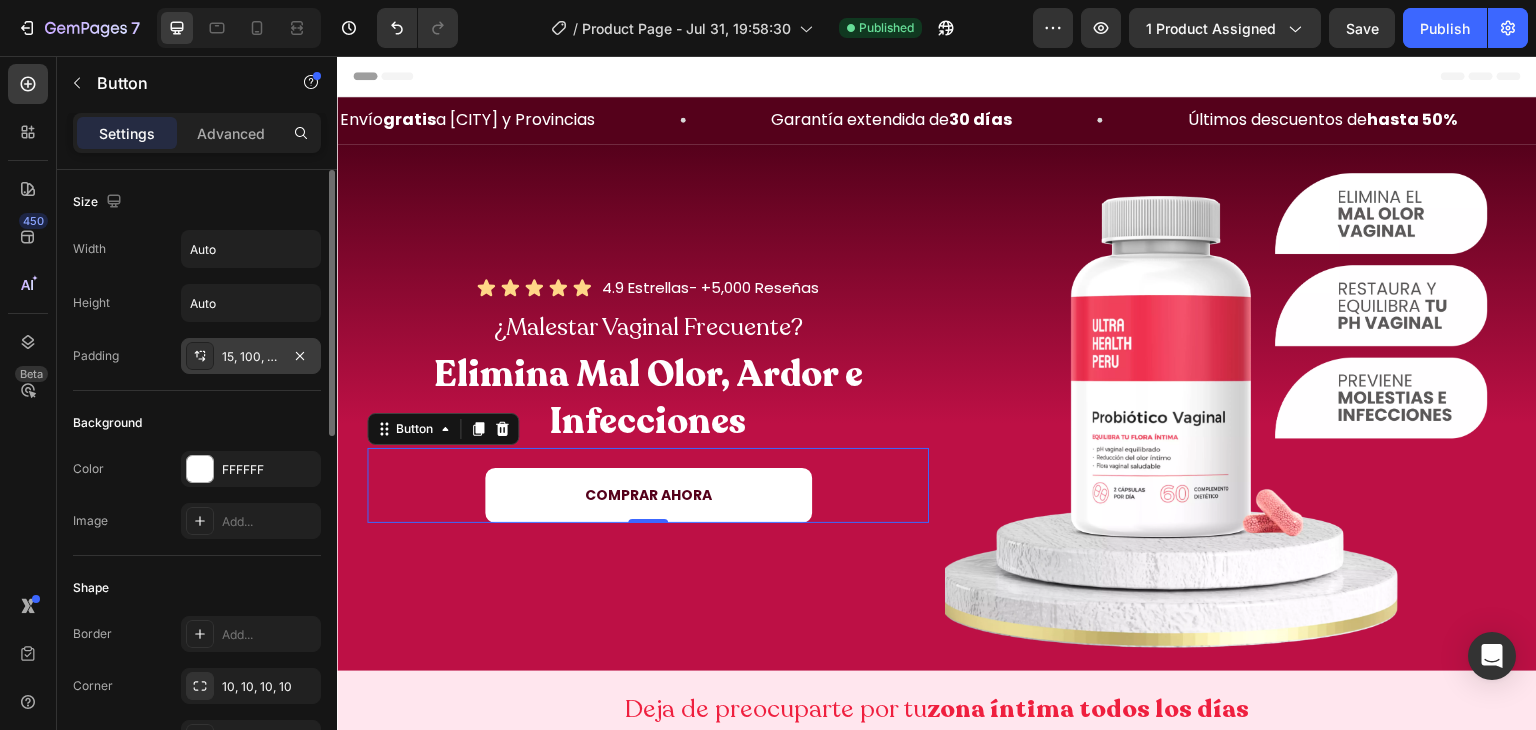 click on "15, 100, 15, 100" at bounding box center [251, 357] 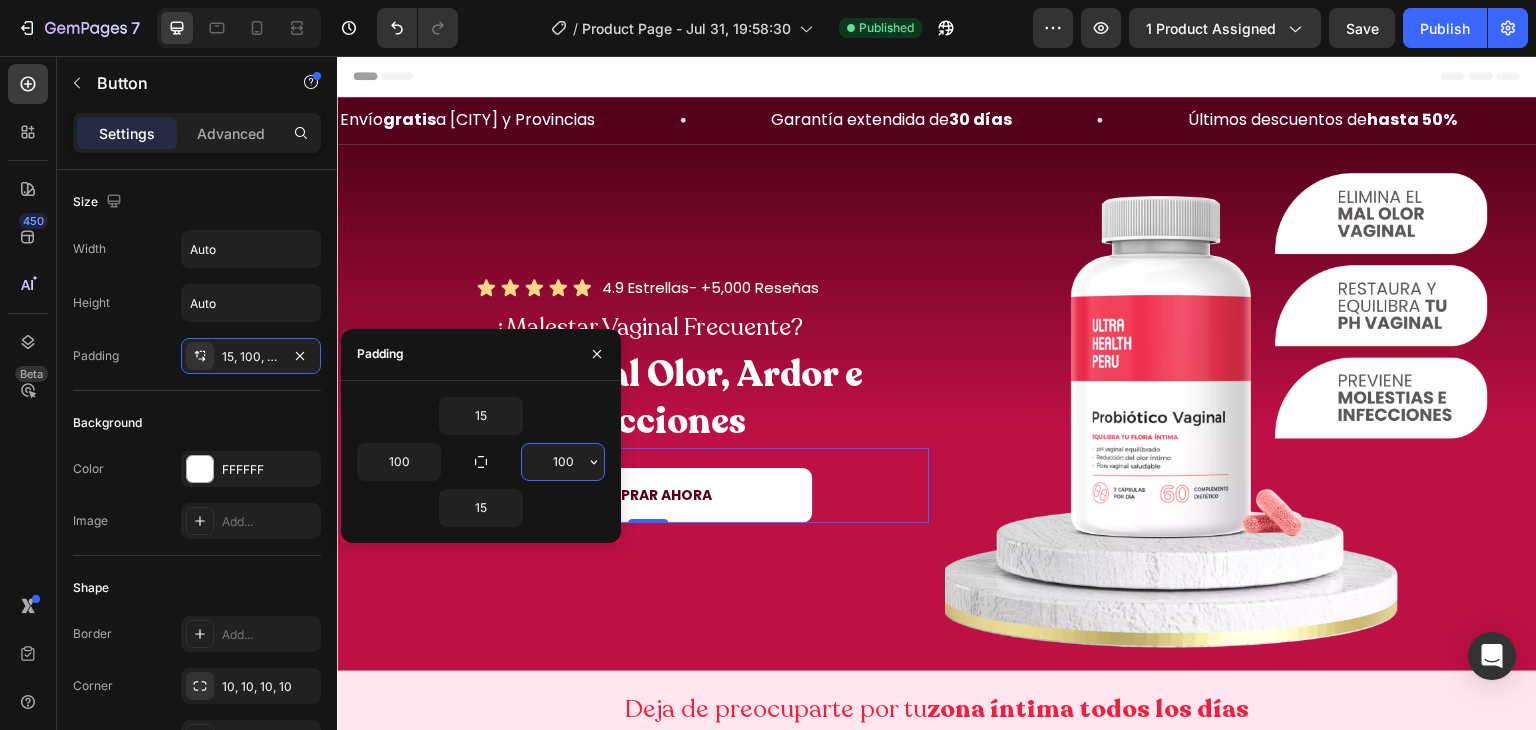 click on "100" at bounding box center (563, 462) 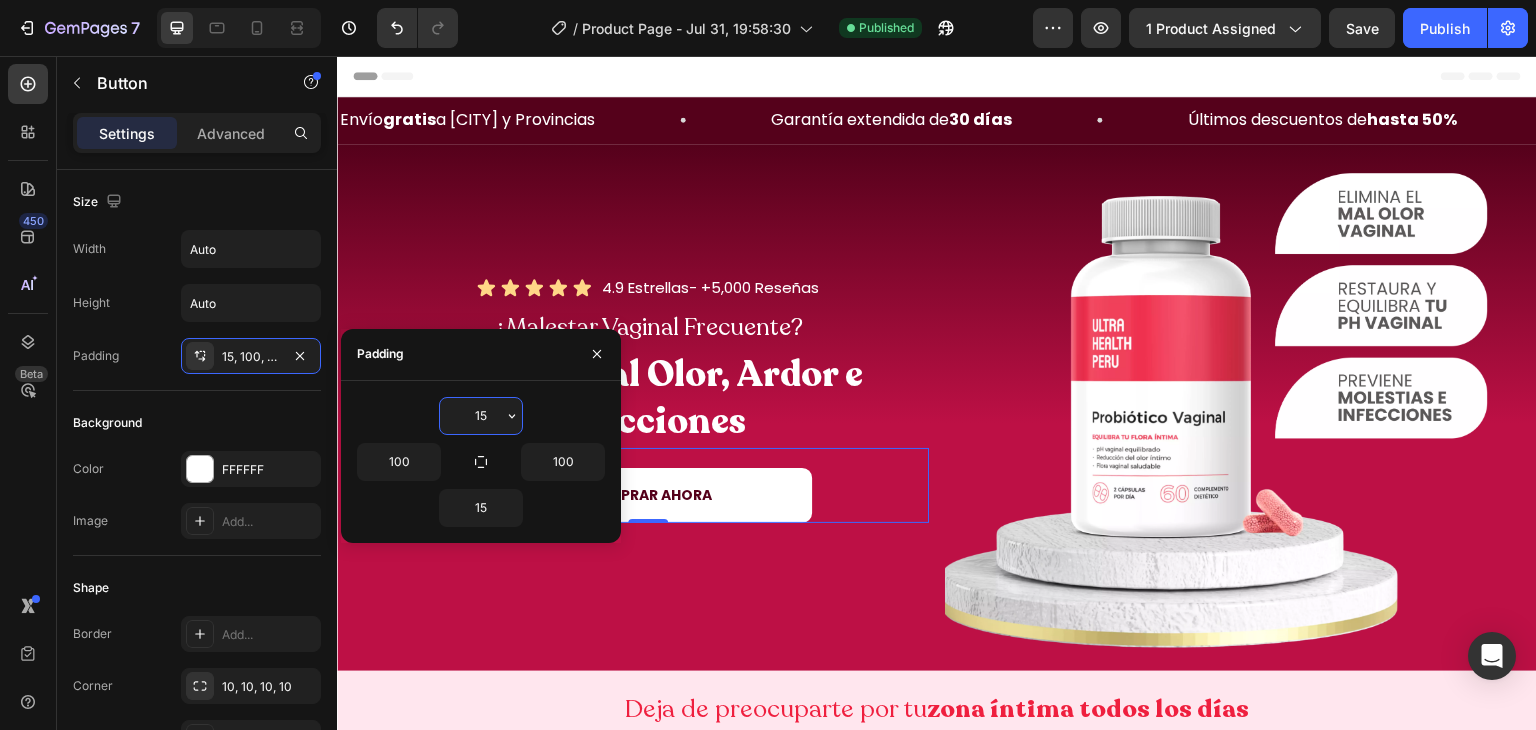 click on "15" at bounding box center [481, 416] 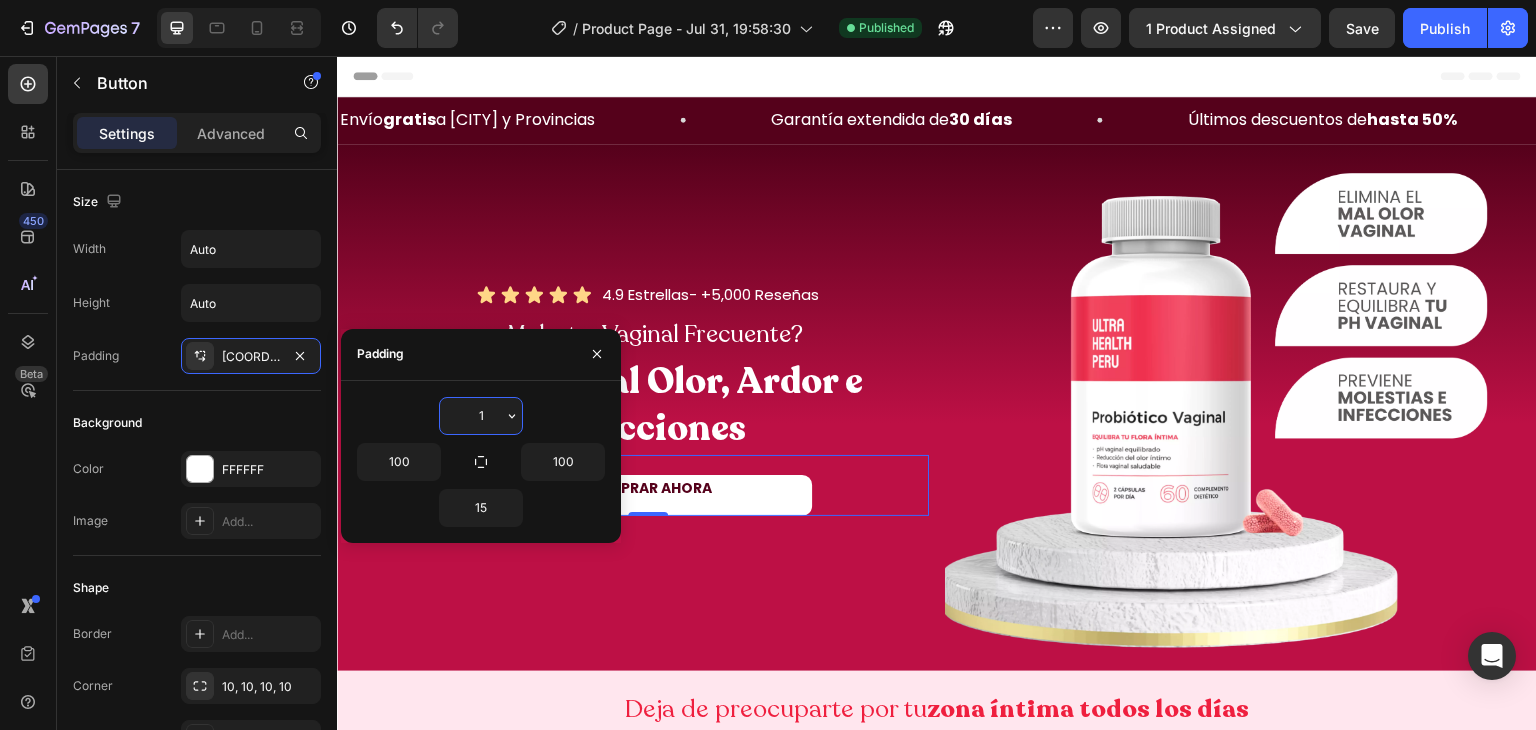 type on "15" 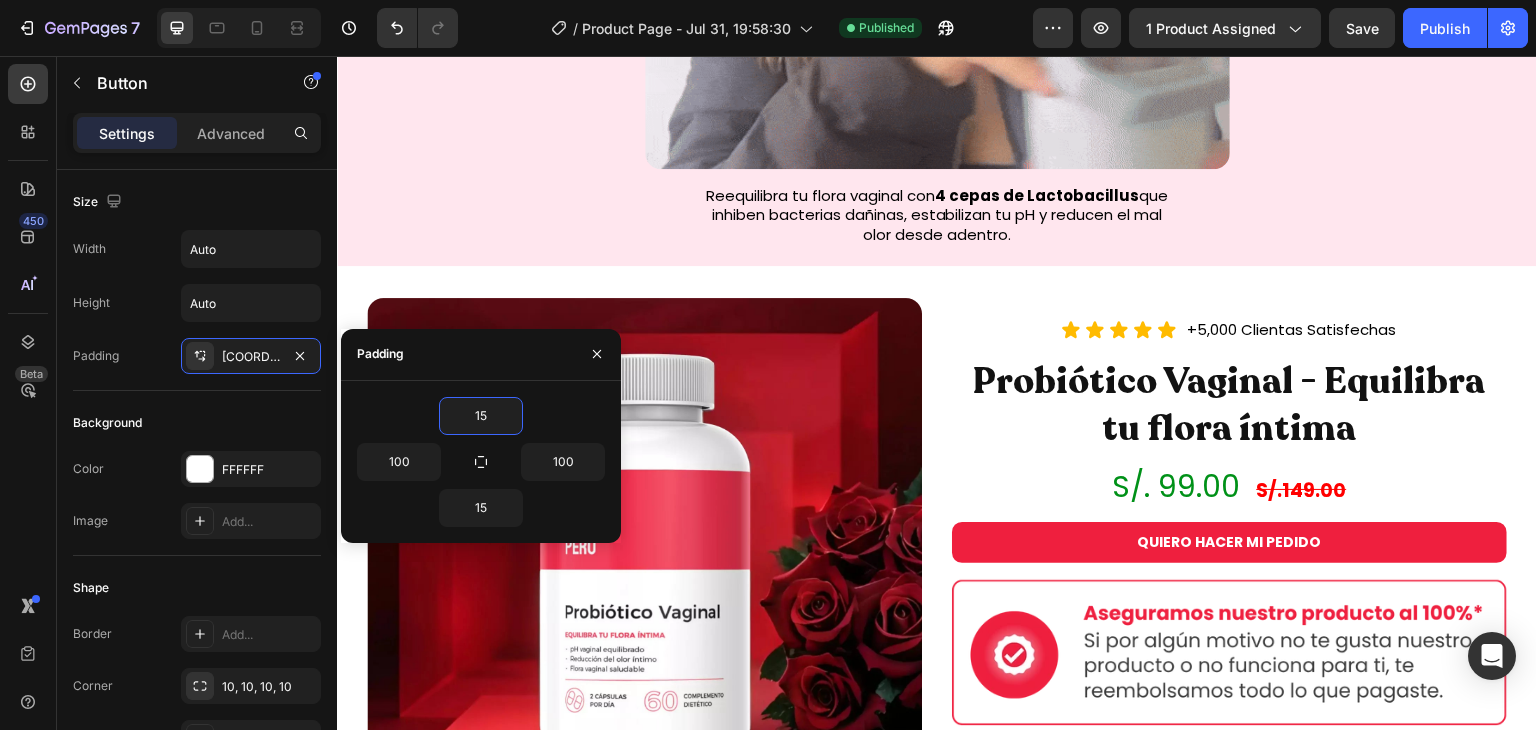scroll, scrollTop: 1299, scrollLeft: 0, axis: vertical 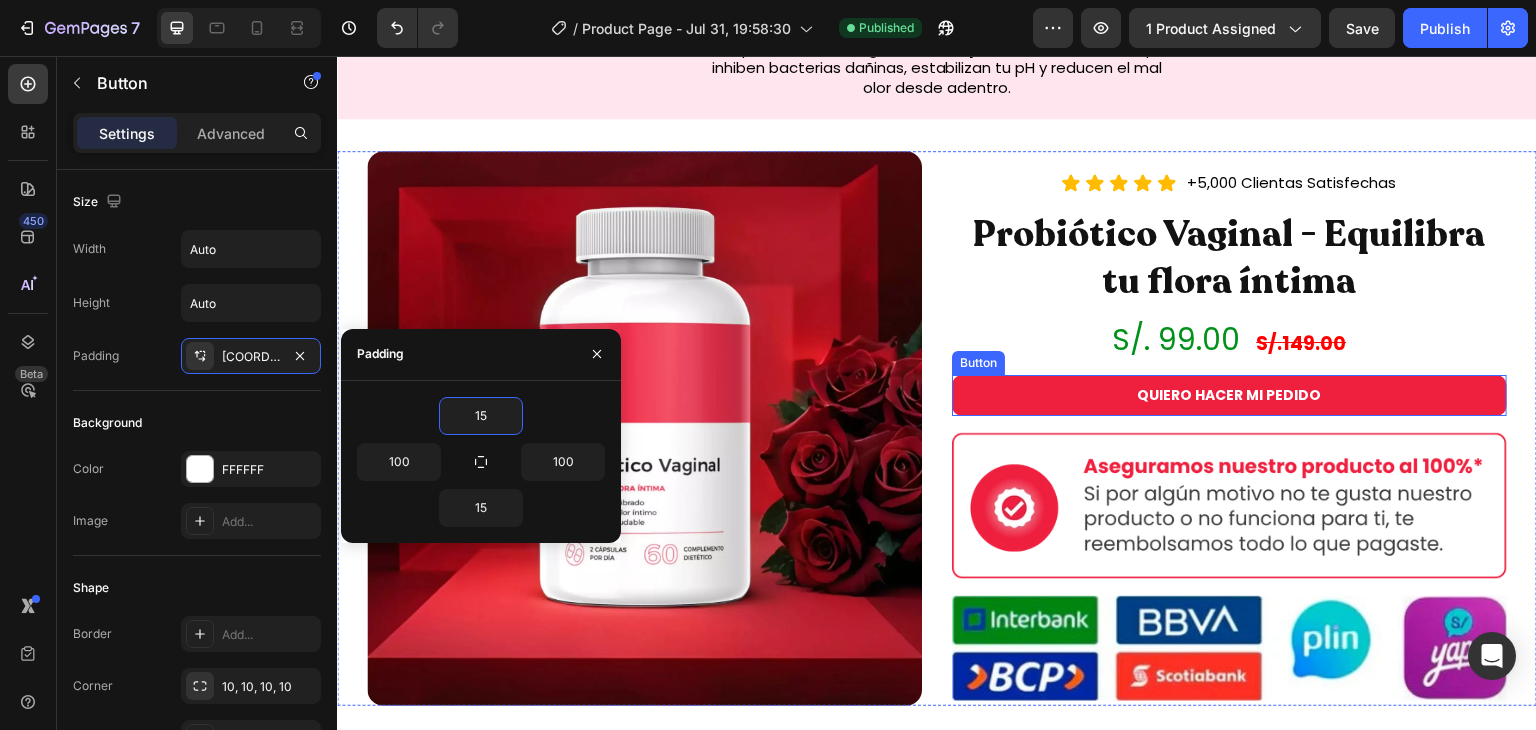 click on "QUIERO HACER MI PEDIDO" at bounding box center (1229, 395) 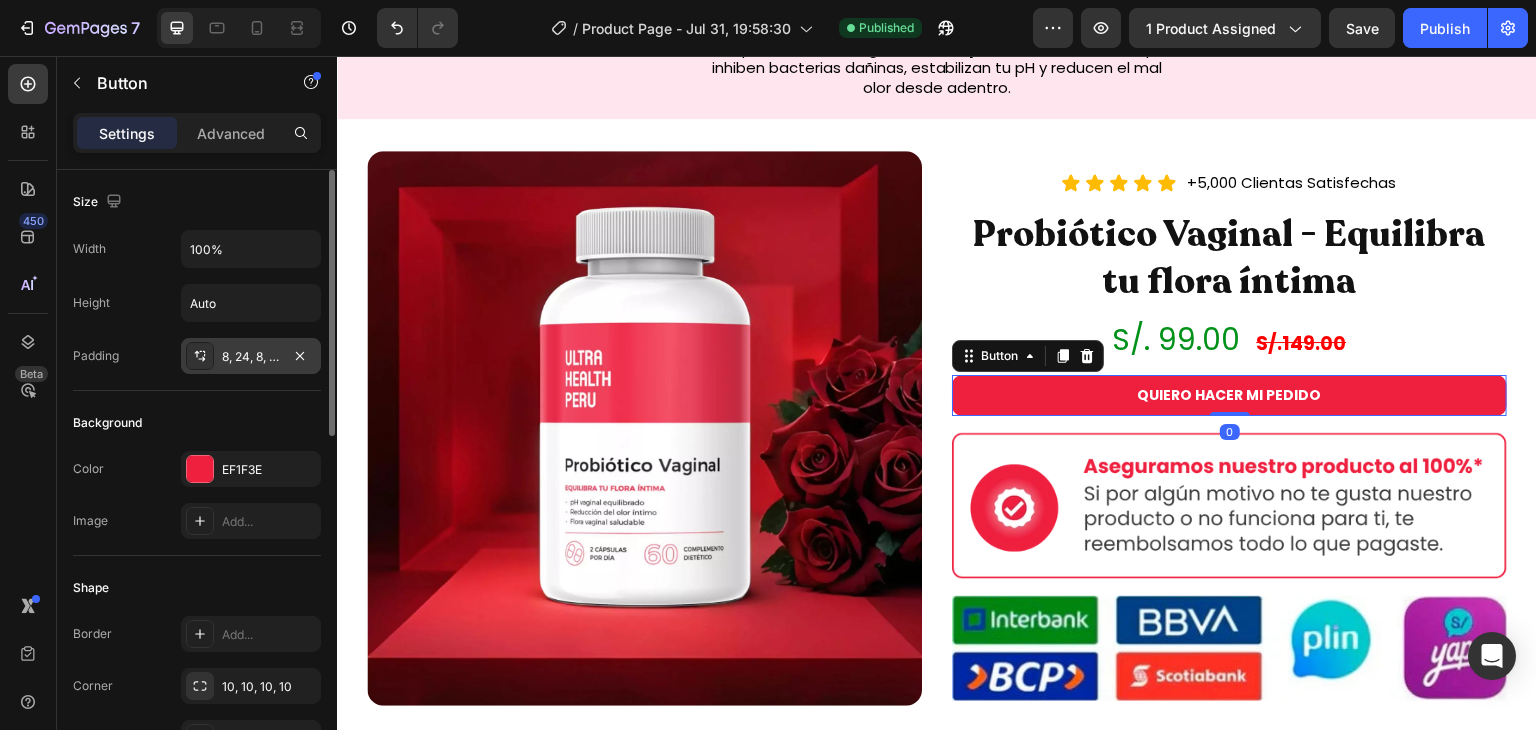 click on "8, 24, 8, 24" at bounding box center [251, 357] 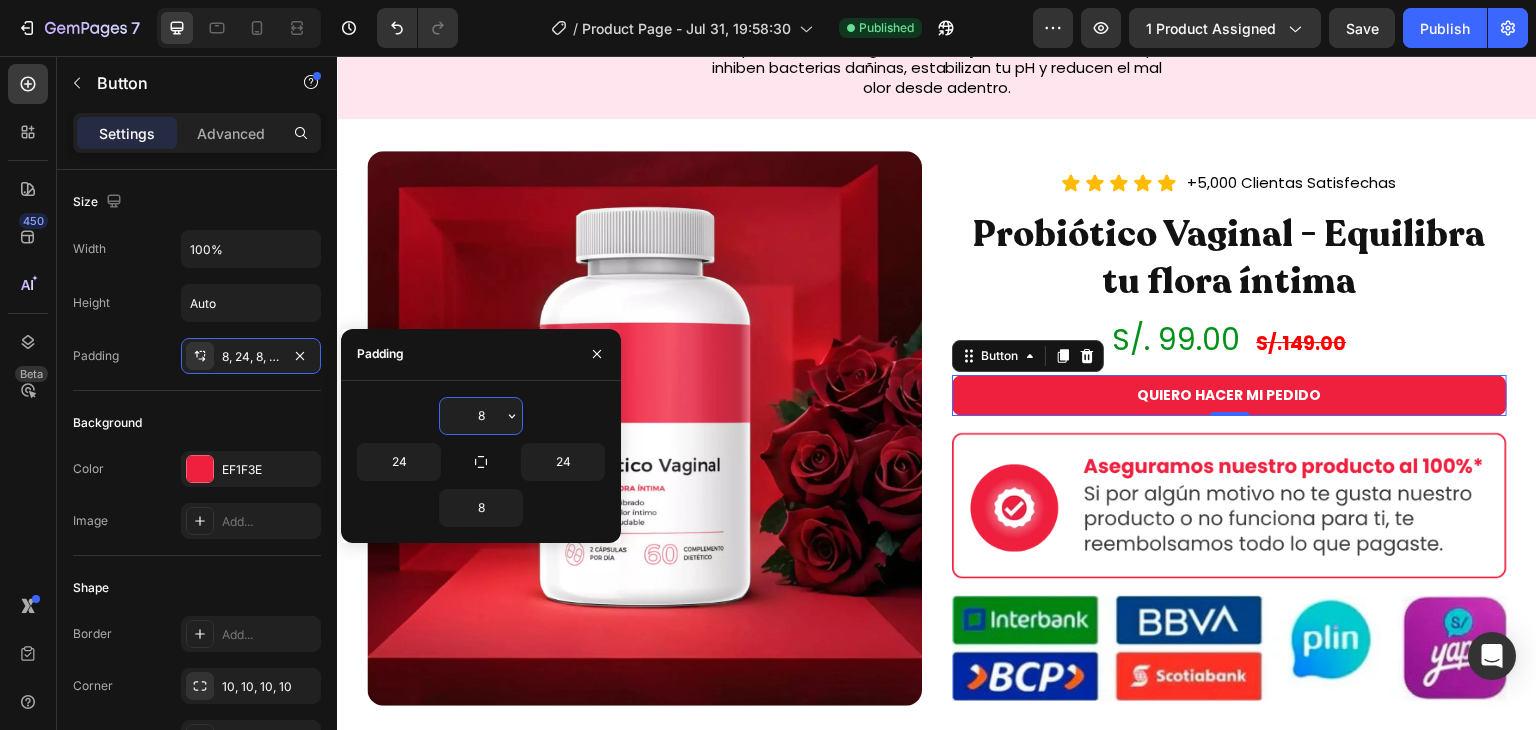 click on "8" at bounding box center [481, 416] 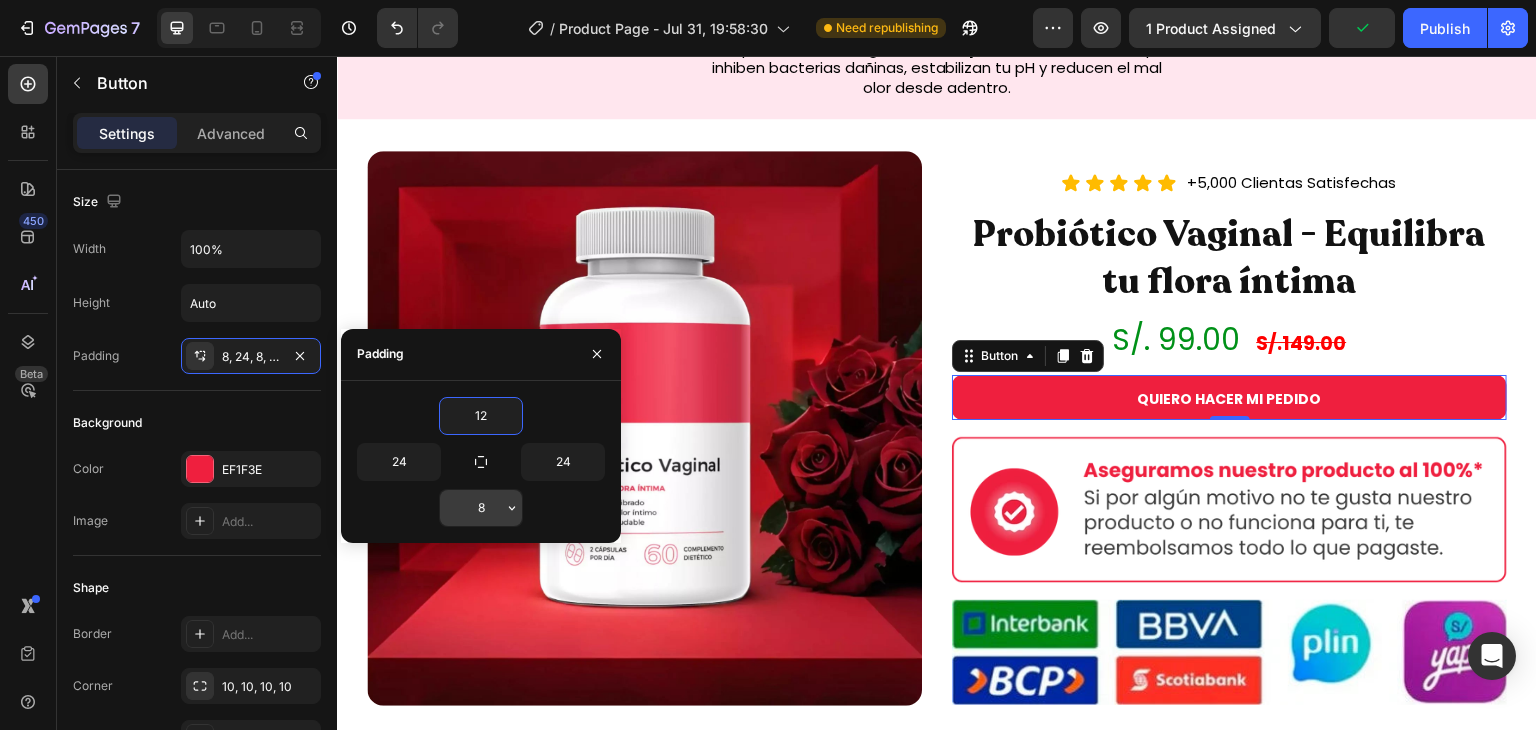 type on "12" 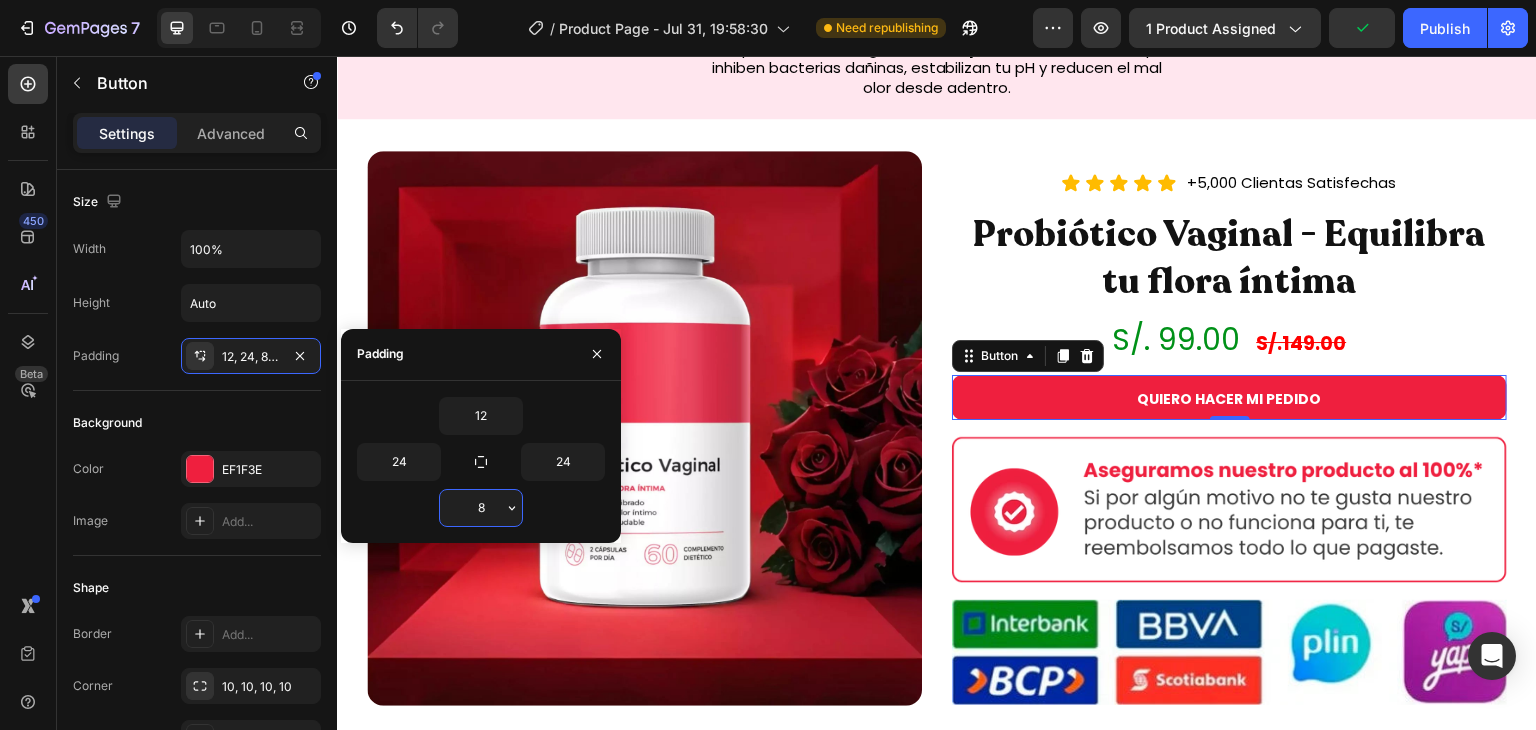click on "8" at bounding box center [481, 508] 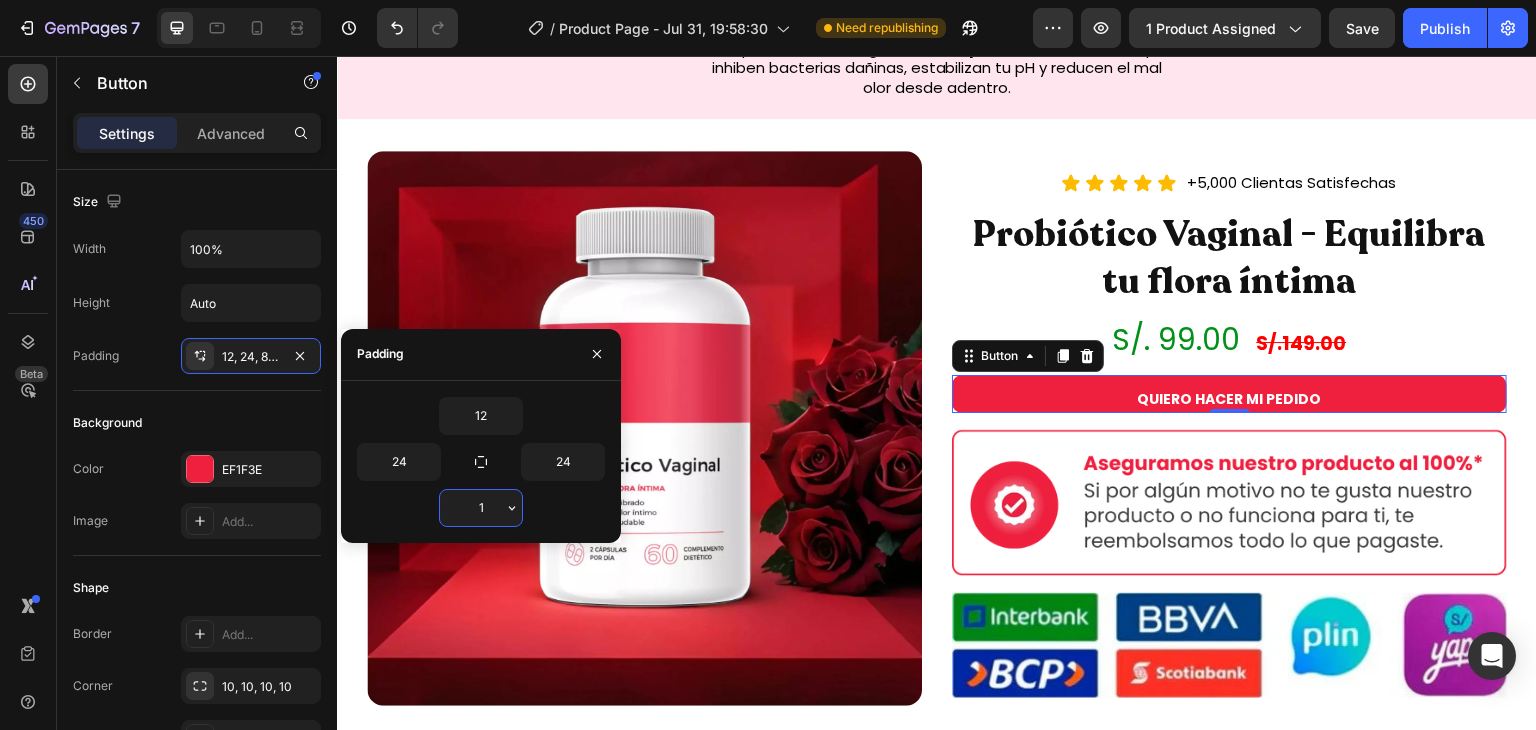 type on "12" 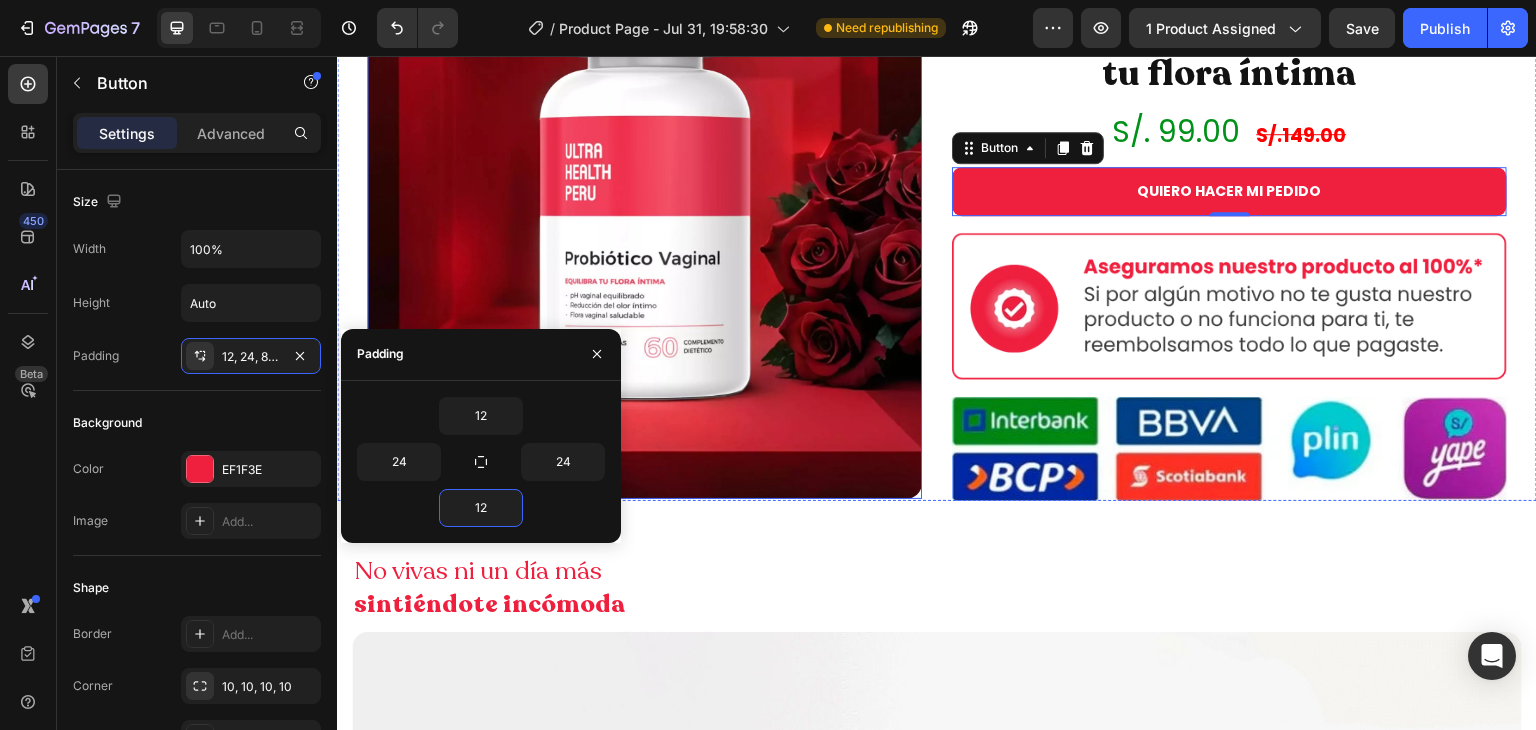 scroll, scrollTop: 1320, scrollLeft: 0, axis: vertical 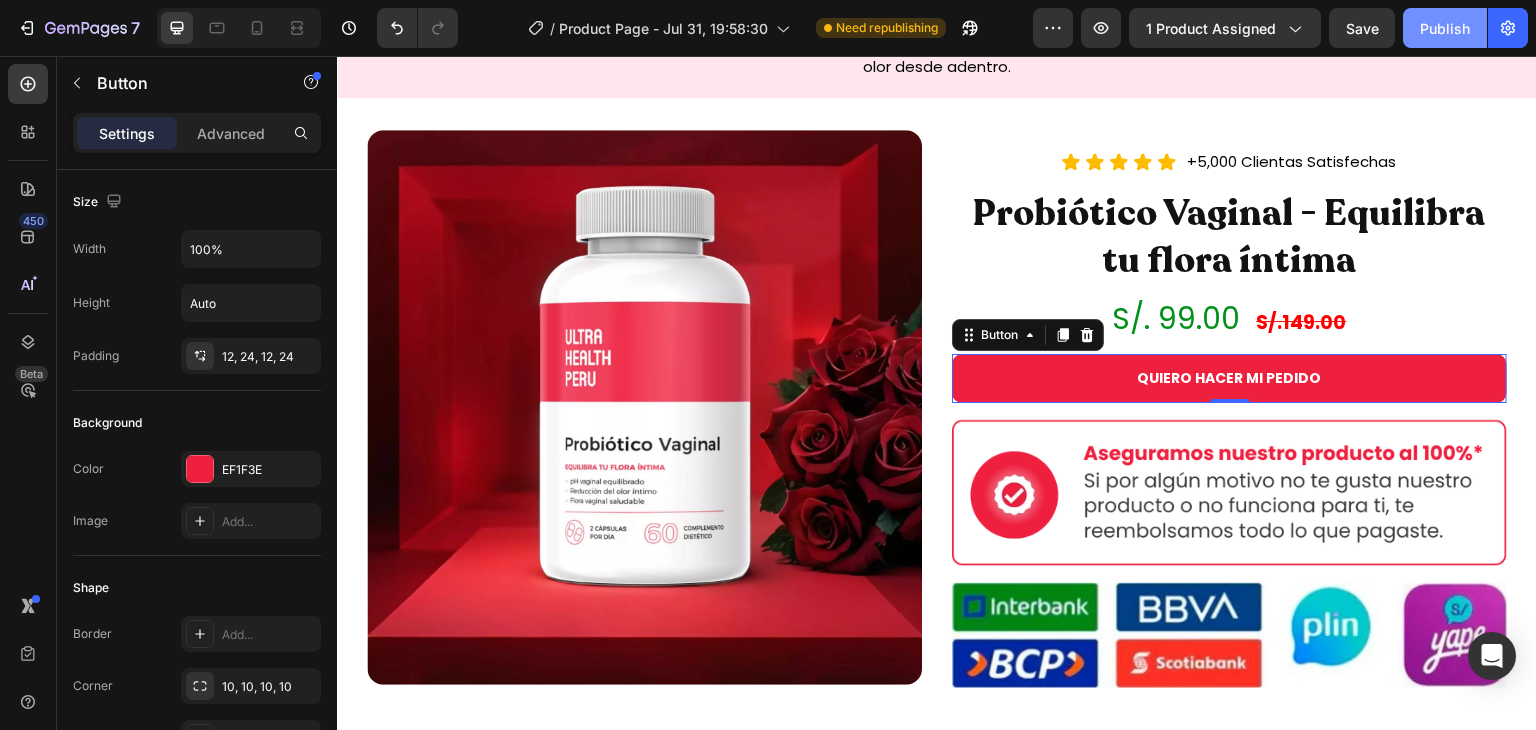 click on "Publish" at bounding box center [1445, 28] 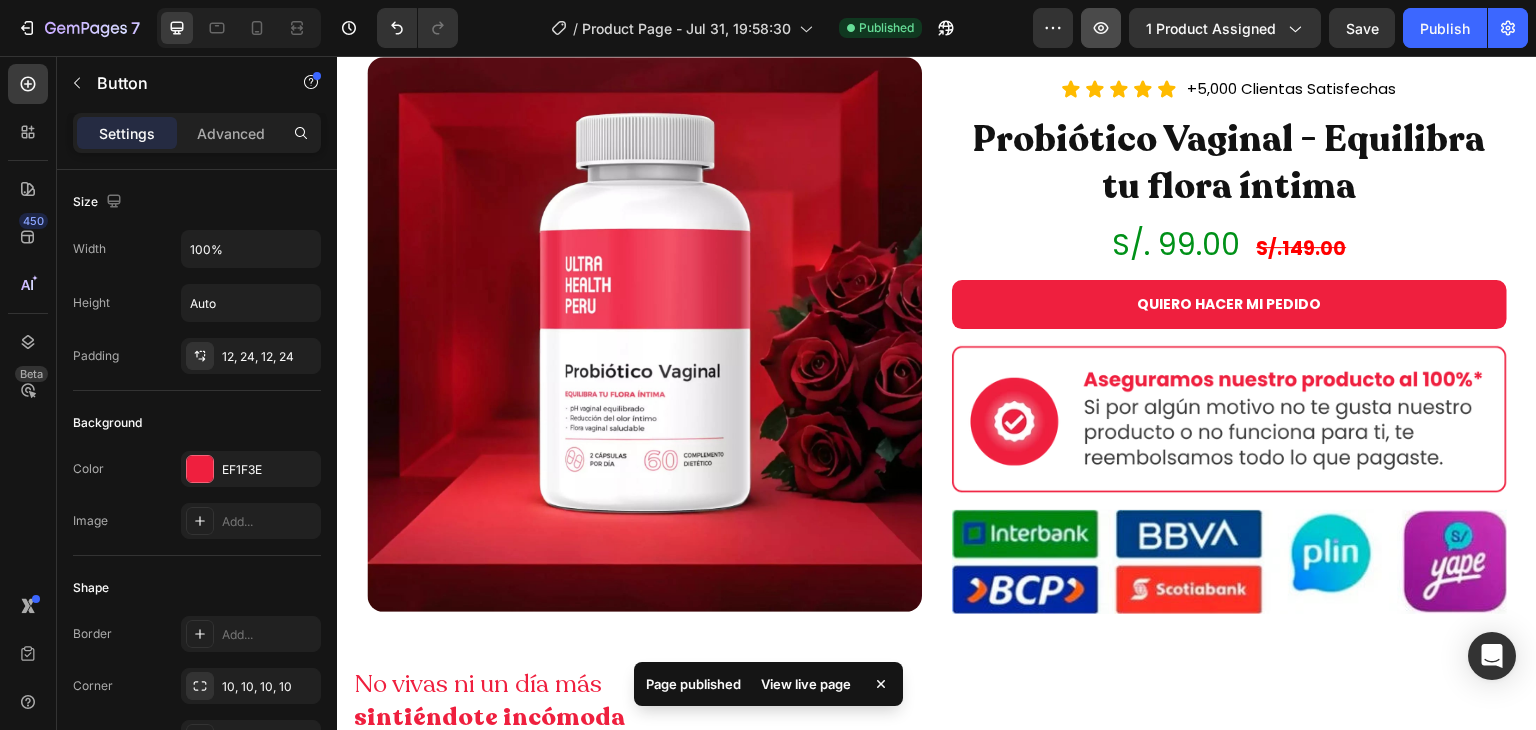 scroll, scrollTop: 1256, scrollLeft: 0, axis: vertical 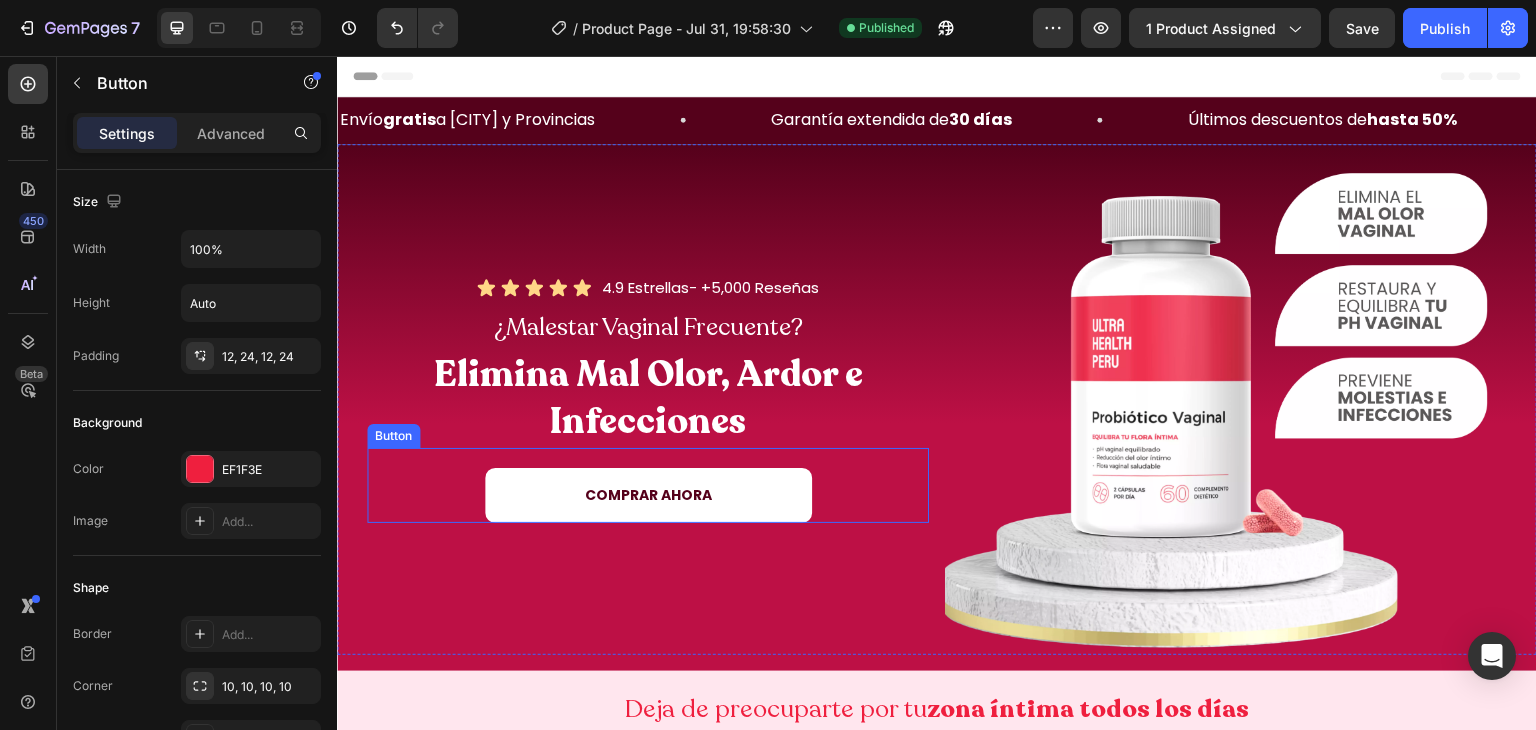 click on "COMPRAR AHORA" at bounding box center [648, 495] 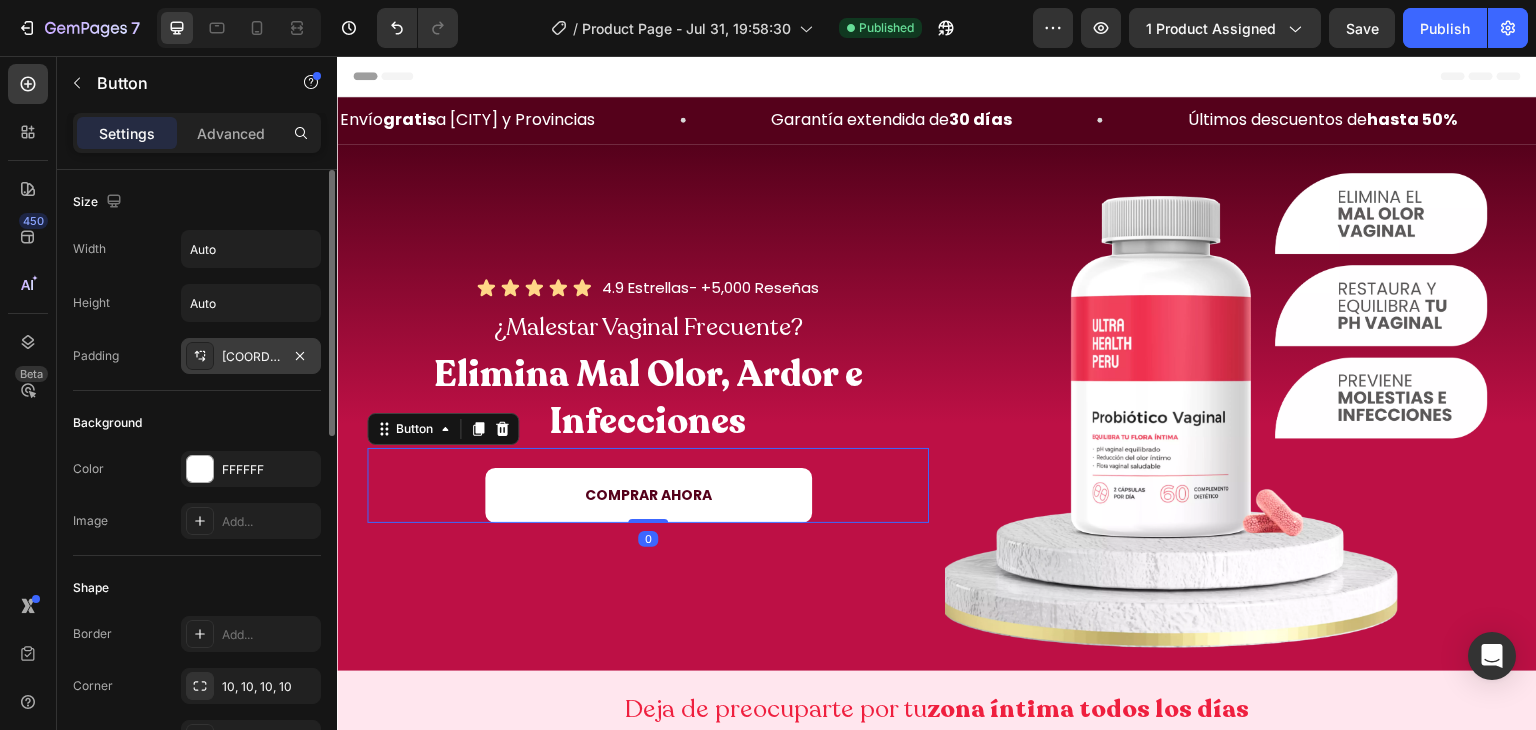 click on "[COORDINATES]" at bounding box center (251, 357) 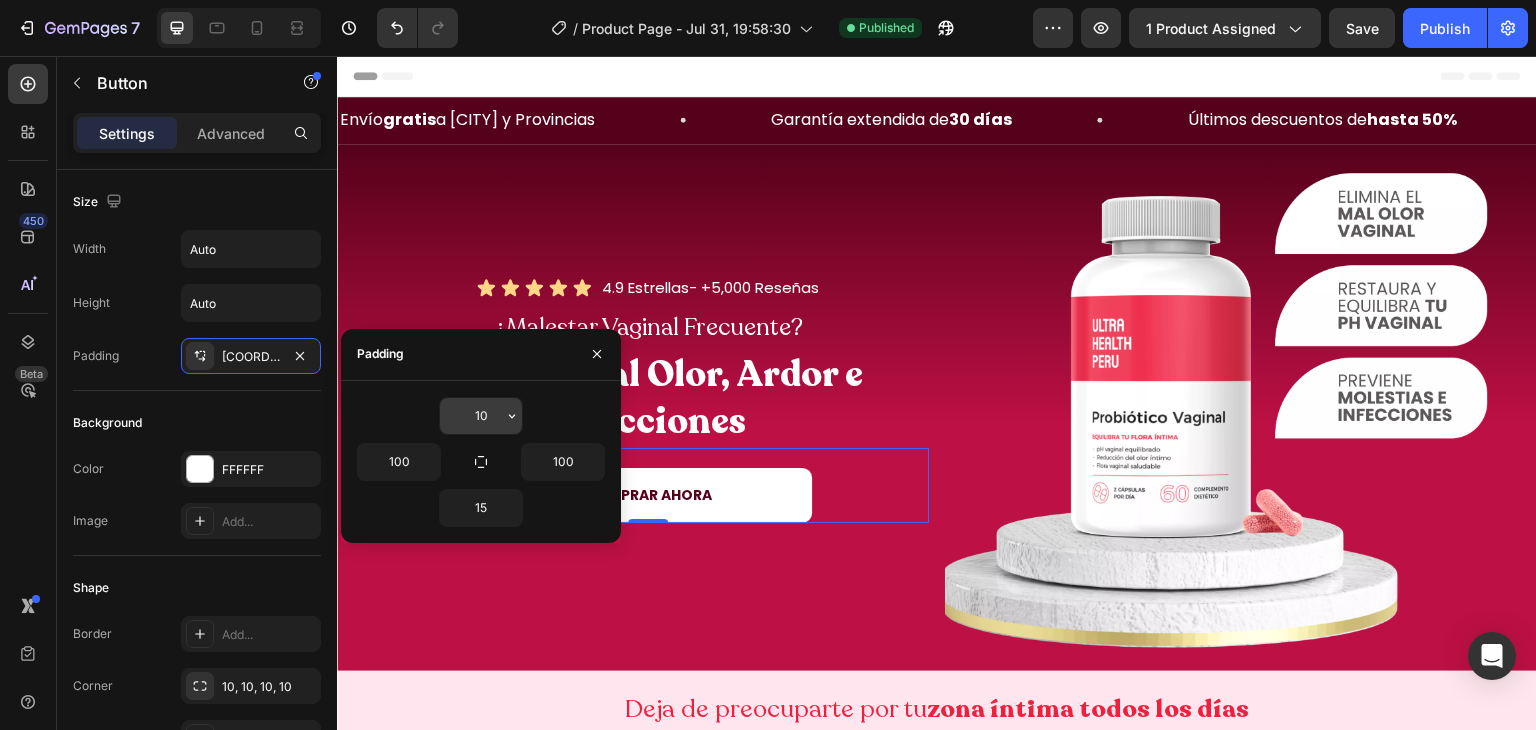 click on "10" at bounding box center [481, 416] 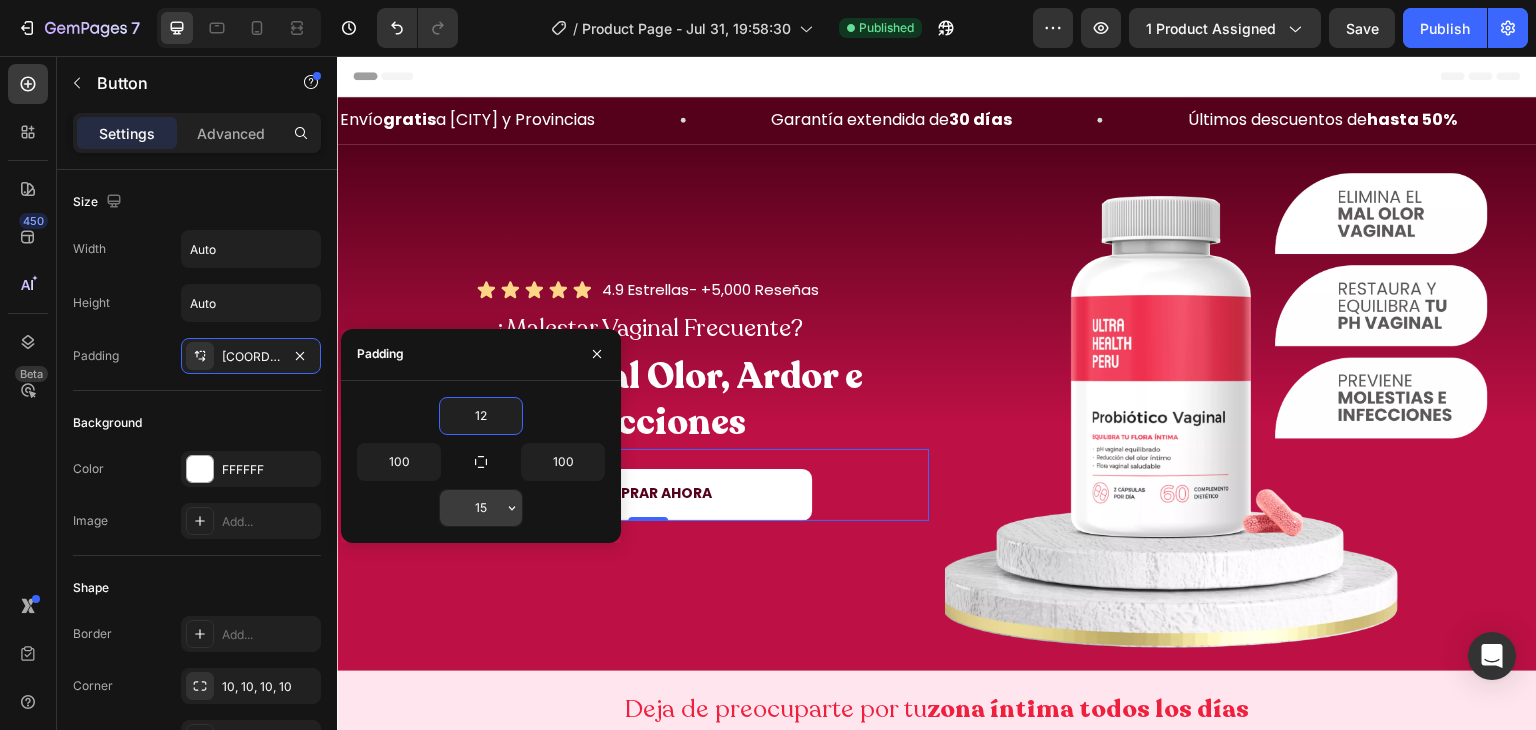 type on "12" 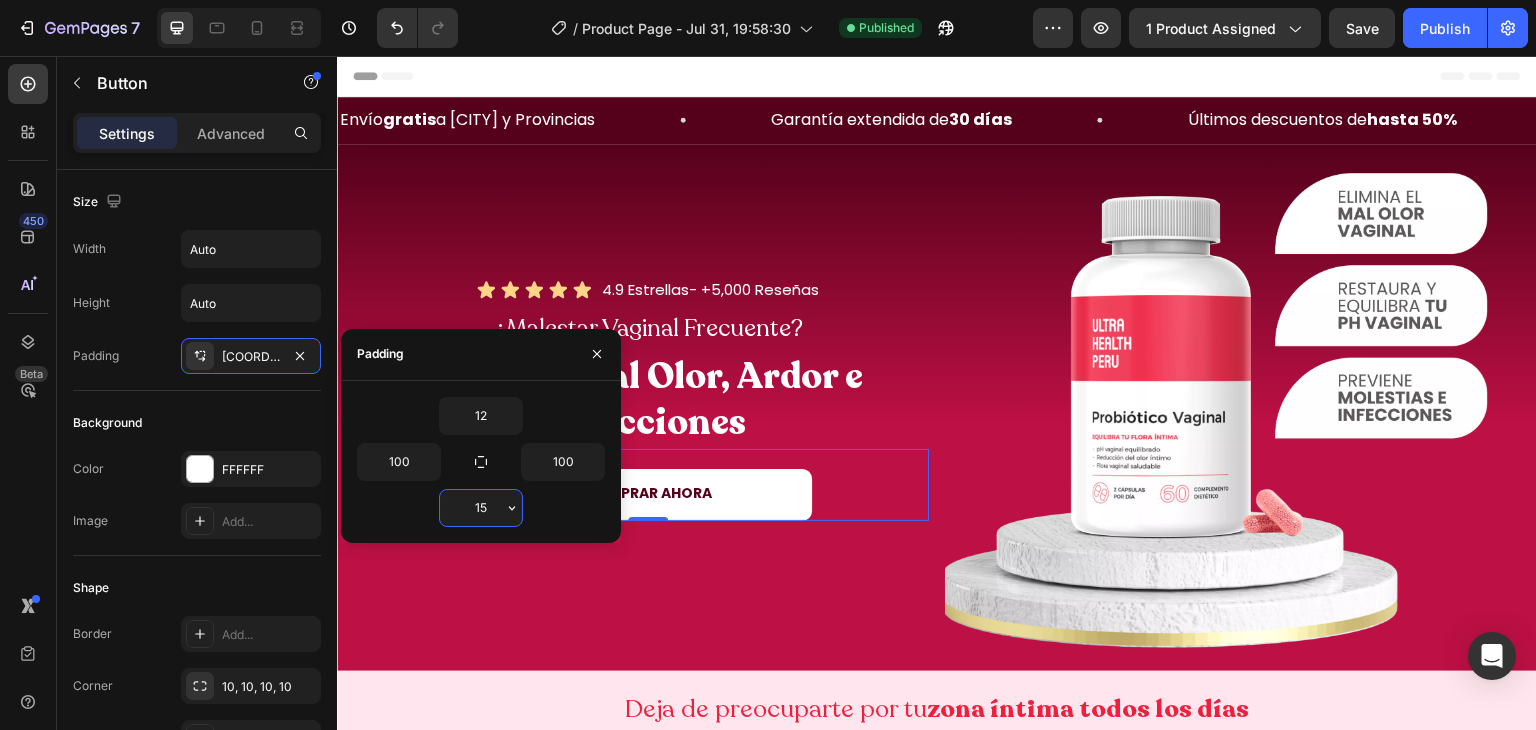 click on "15" at bounding box center [481, 508] 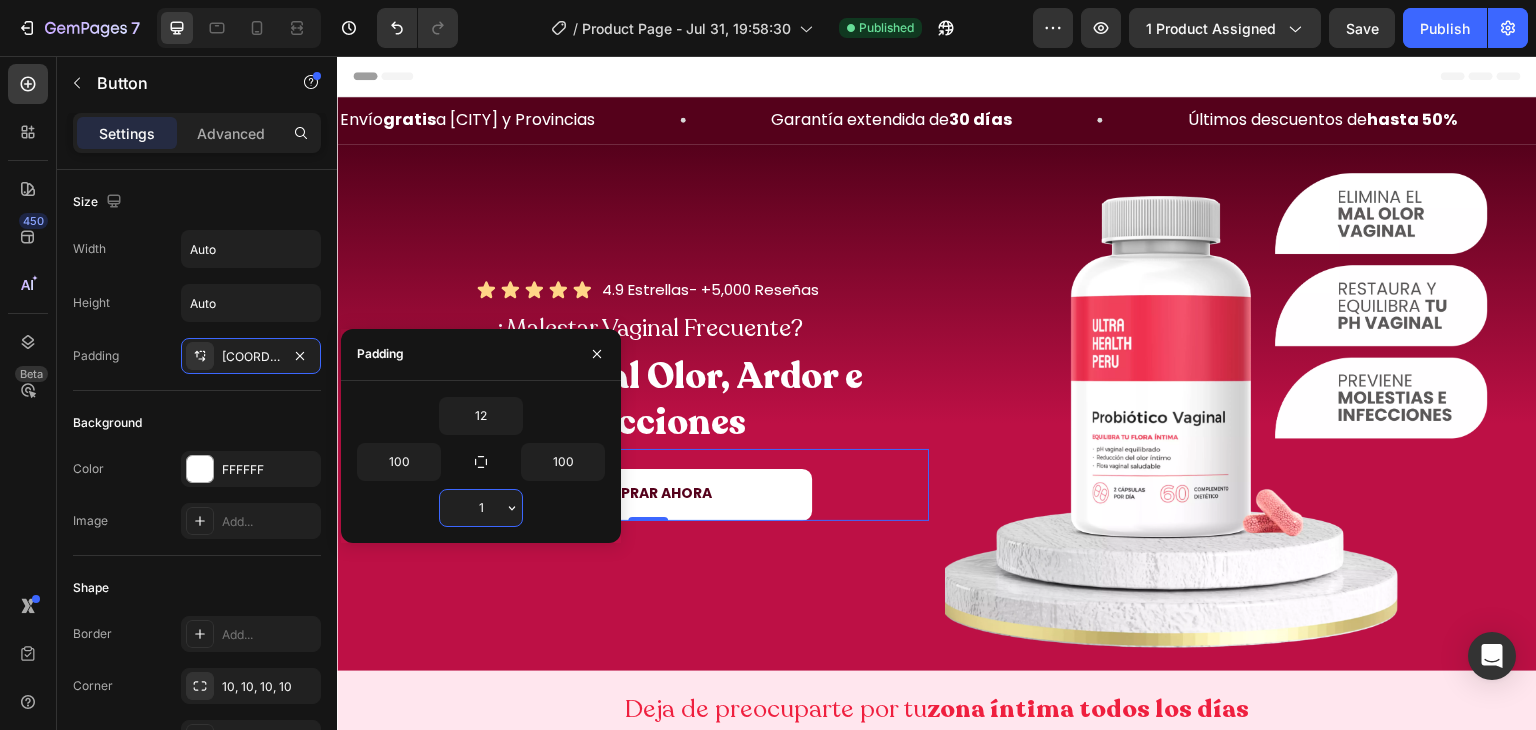 type on "12" 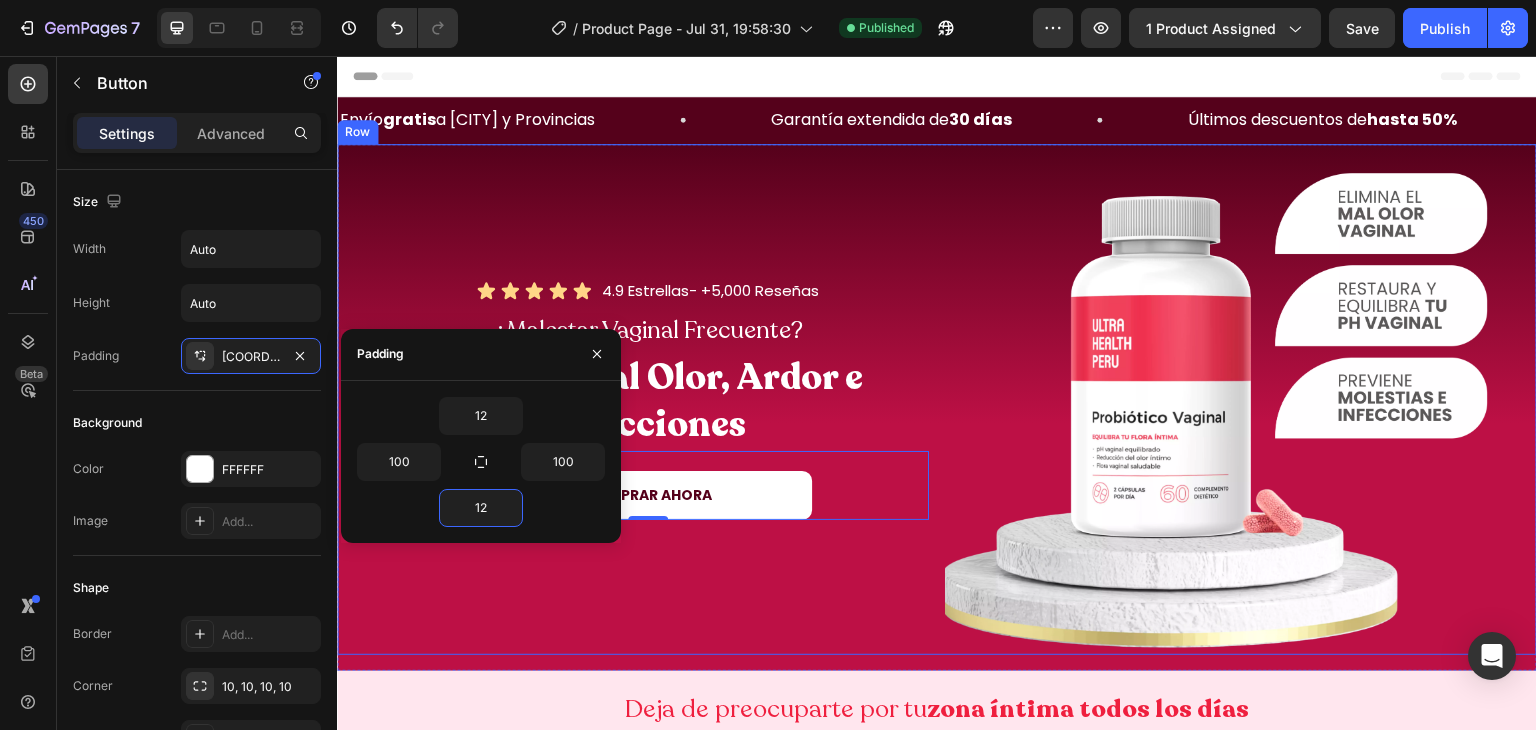 click on "Icon Icon Icon Icon Icon Icon List 4.9 Estrellas- +5,000 Reseñas Heading Row ¿Malestar Vaginal Frecuente? Heading Elimina Mal Olor, Ardor e Infecciones Heading COMPRAR AHORA Button 0 Image Row" at bounding box center [937, 400] 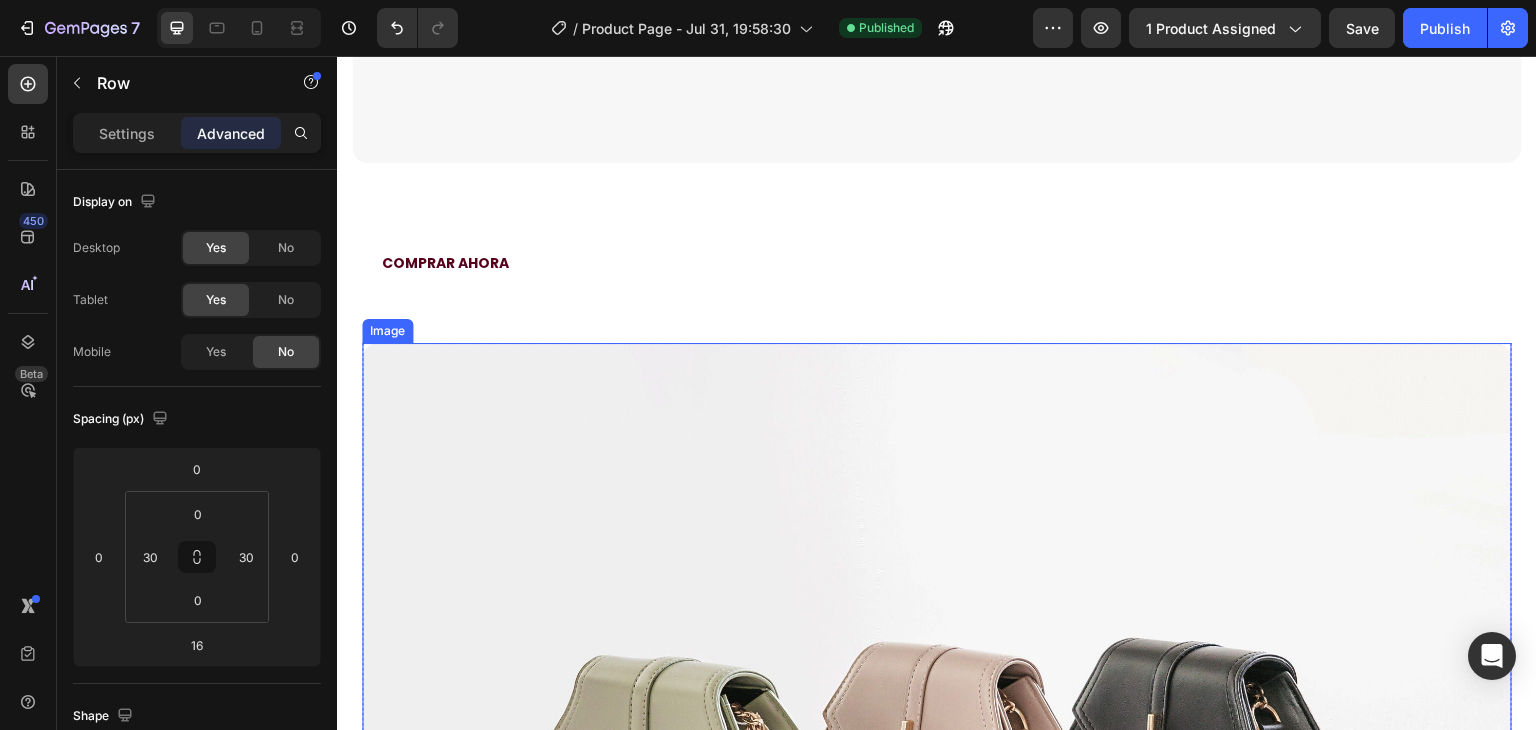 scroll, scrollTop: 5820, scrollLeft: 0, axis: vertical 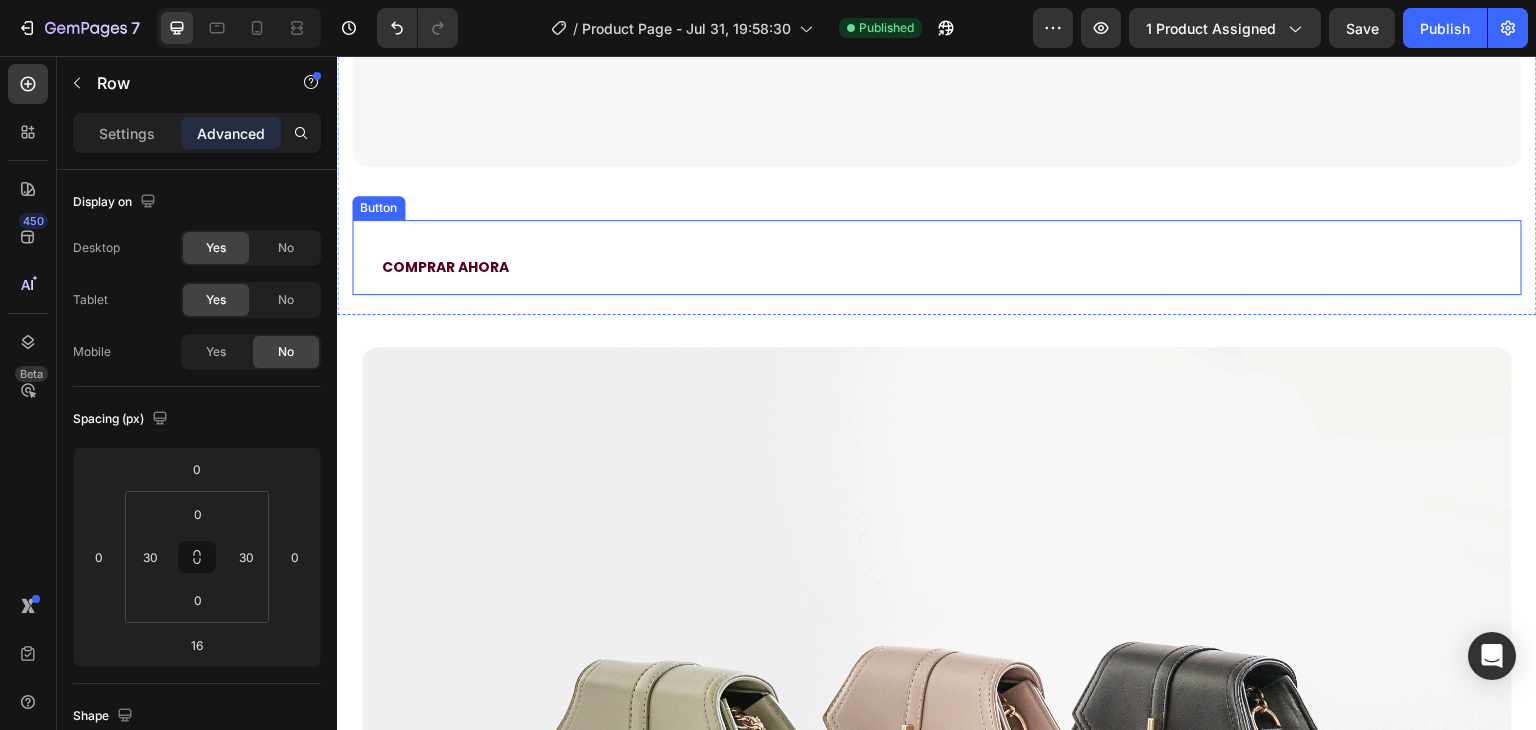 click on "COMPRAR AHORA Button" at bounding box center (937, 257) 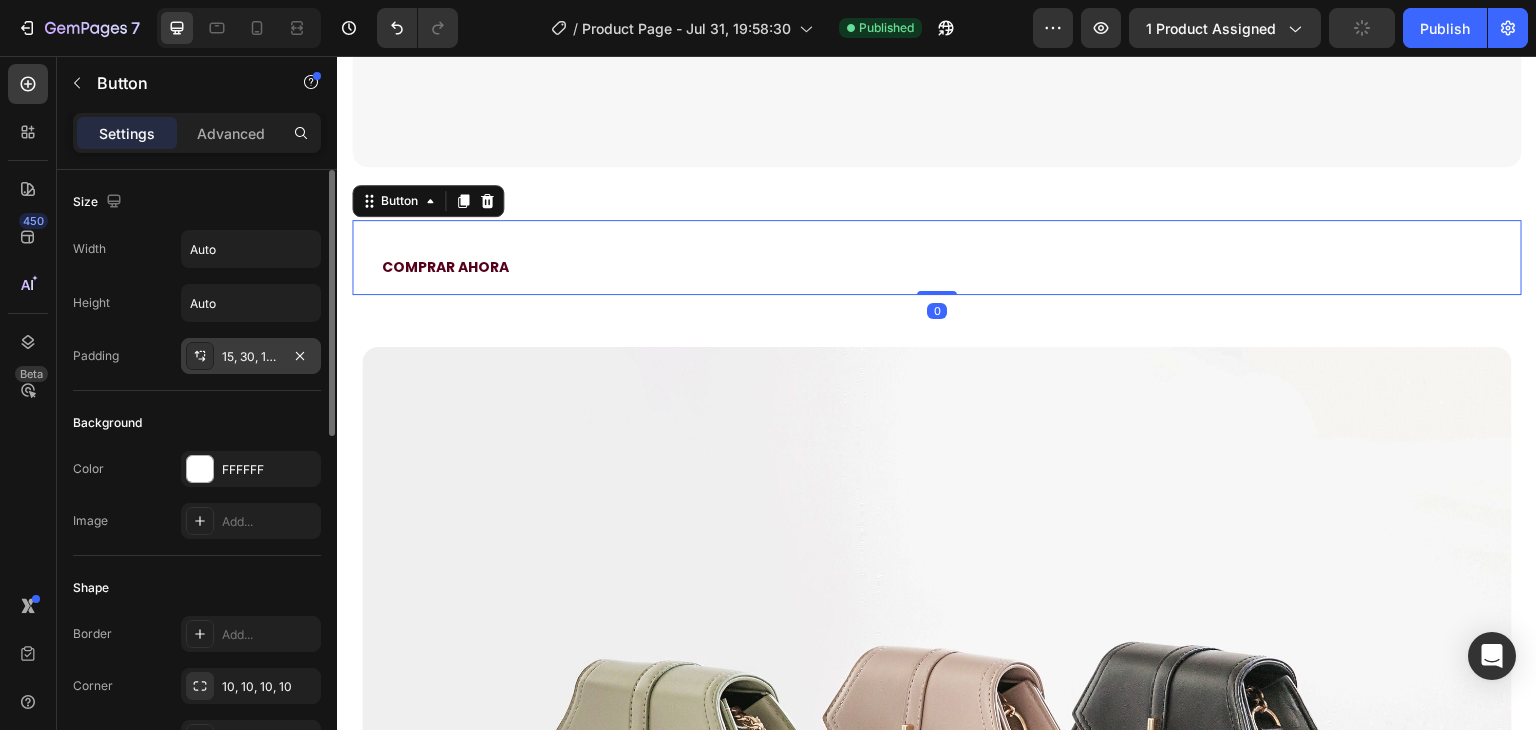 click on "15, 30, 15, 30" at bounding box center (251, 357) 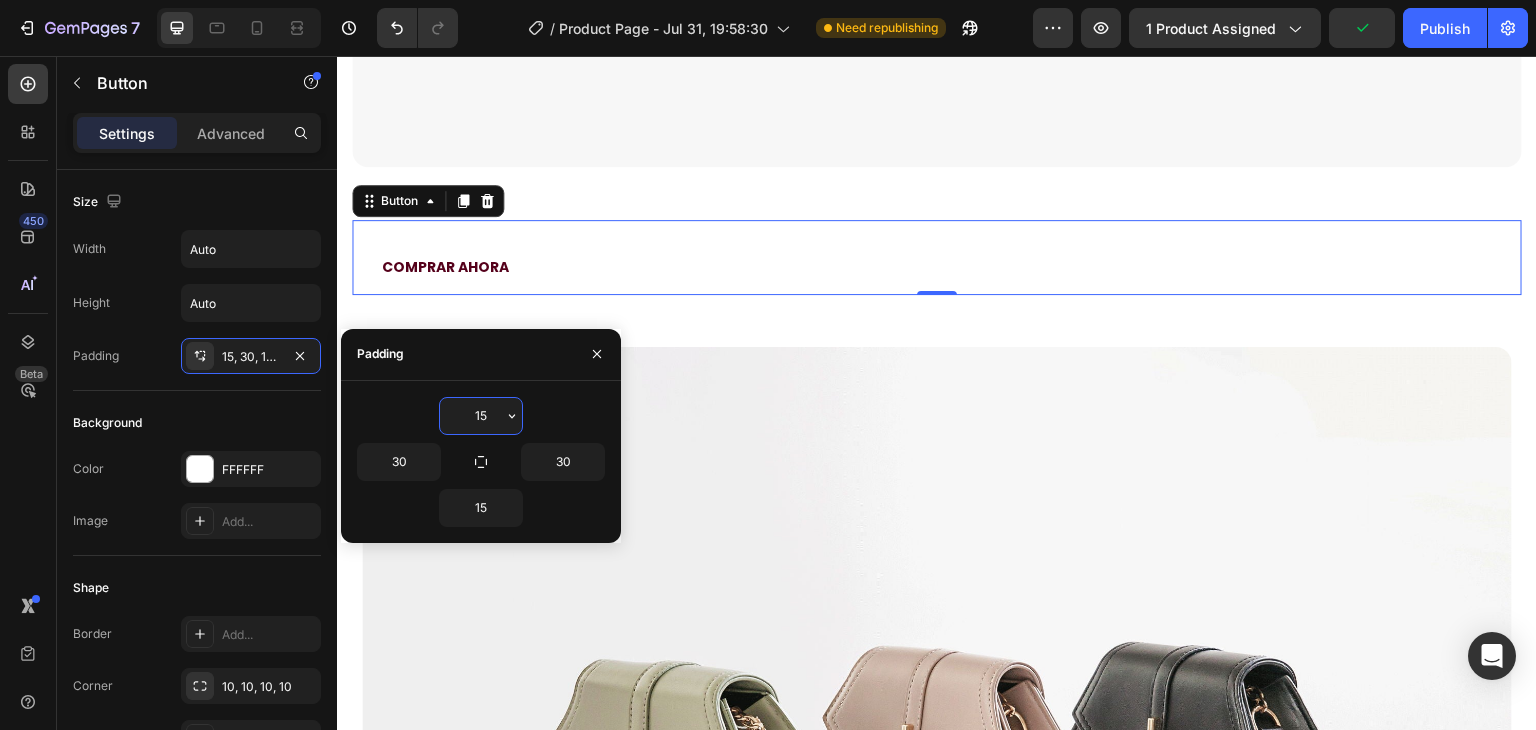 click on "15" at bounding box center (481, 416) 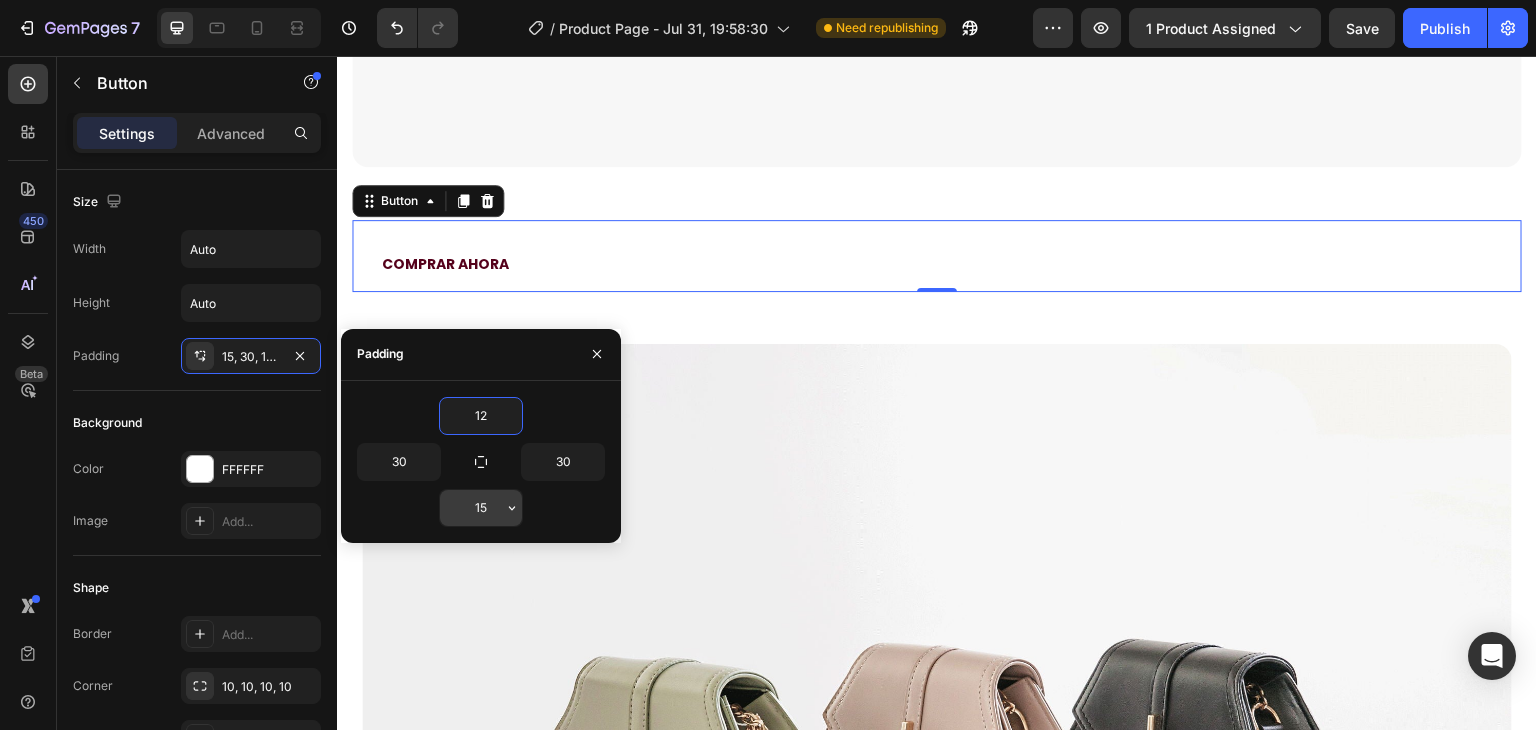 type on "12" 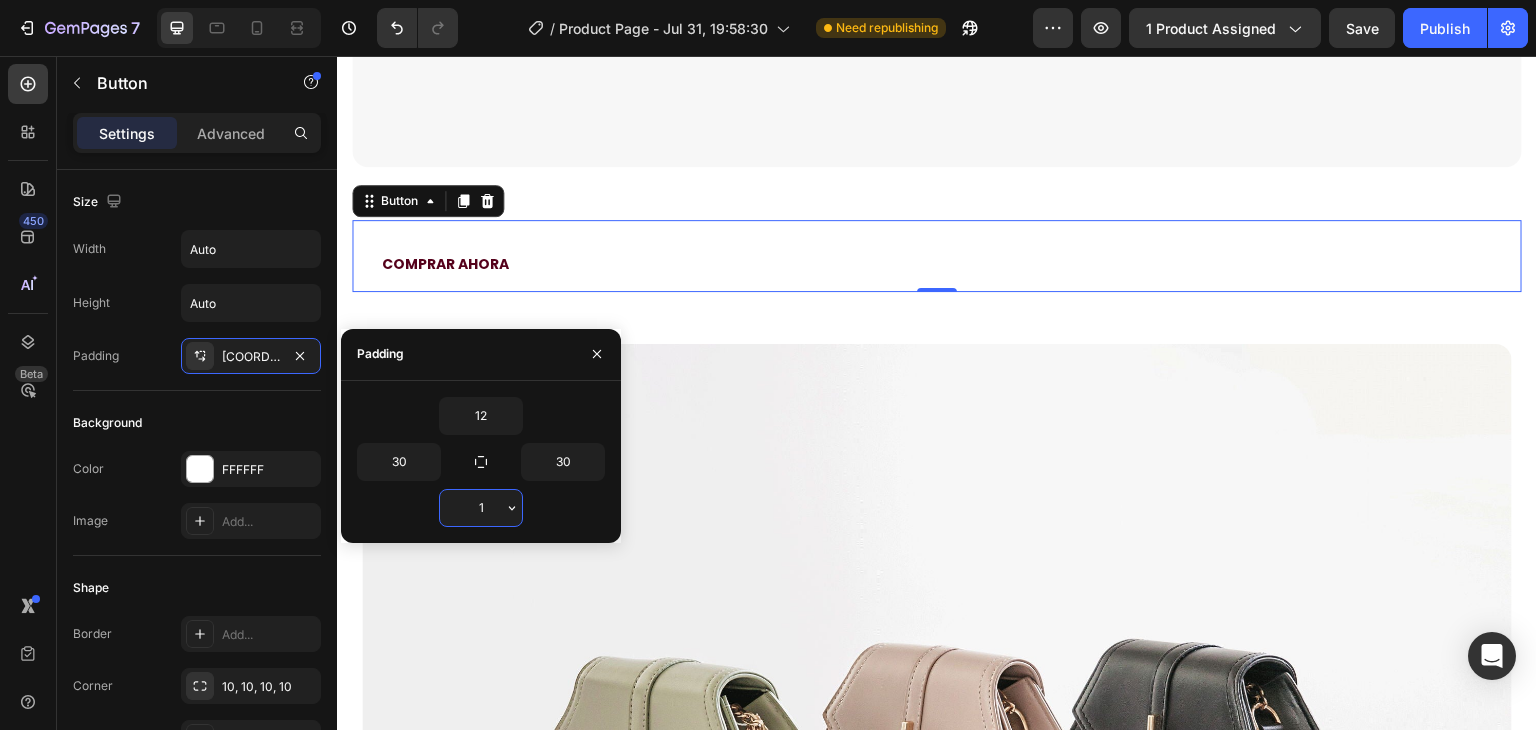 type on "12" 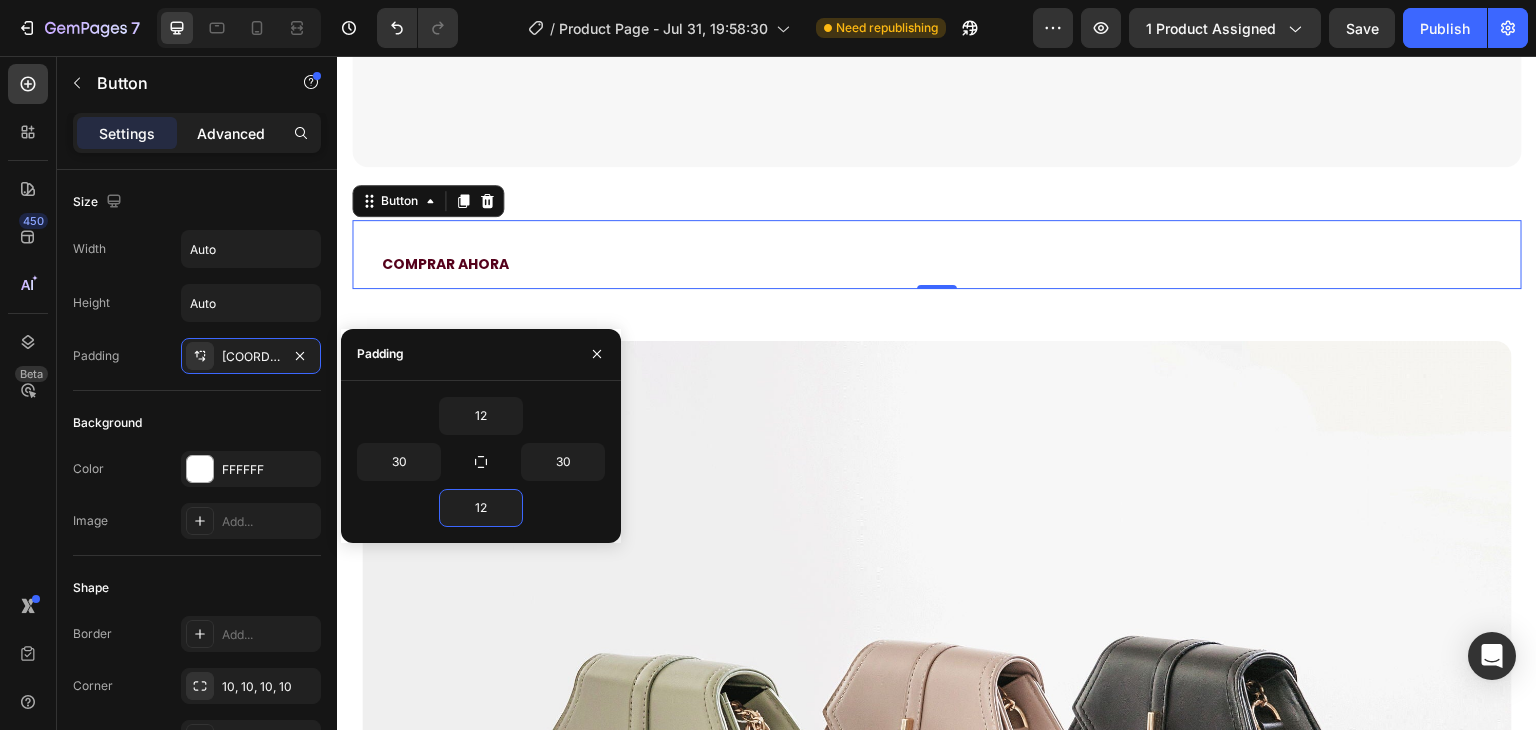 click on "Advanced" at bounding box center (231, 133) 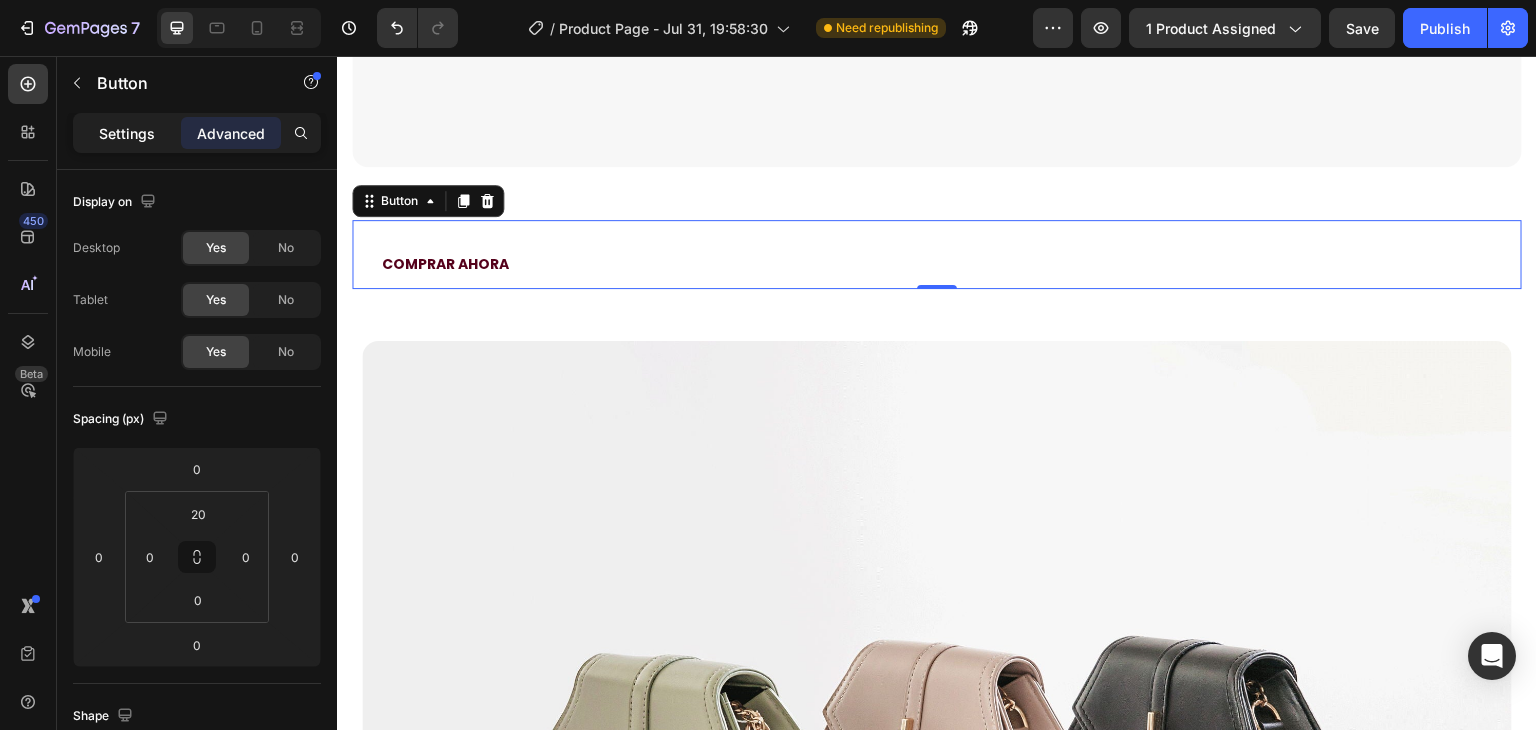 click on "Settings" at bounding box center [127, 133] 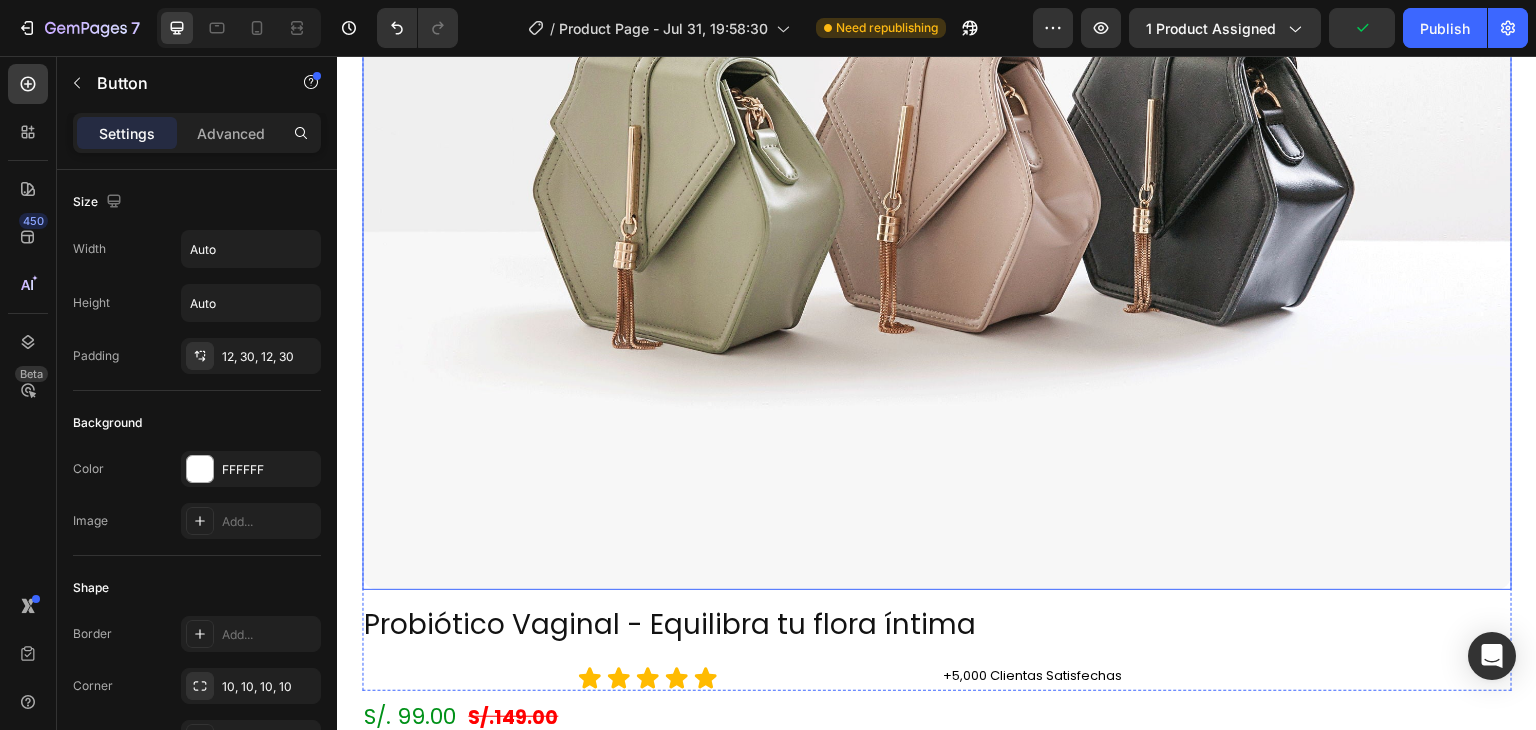 scroll, scrollTop: 6842, scrollLeft: 0, axis: vertical 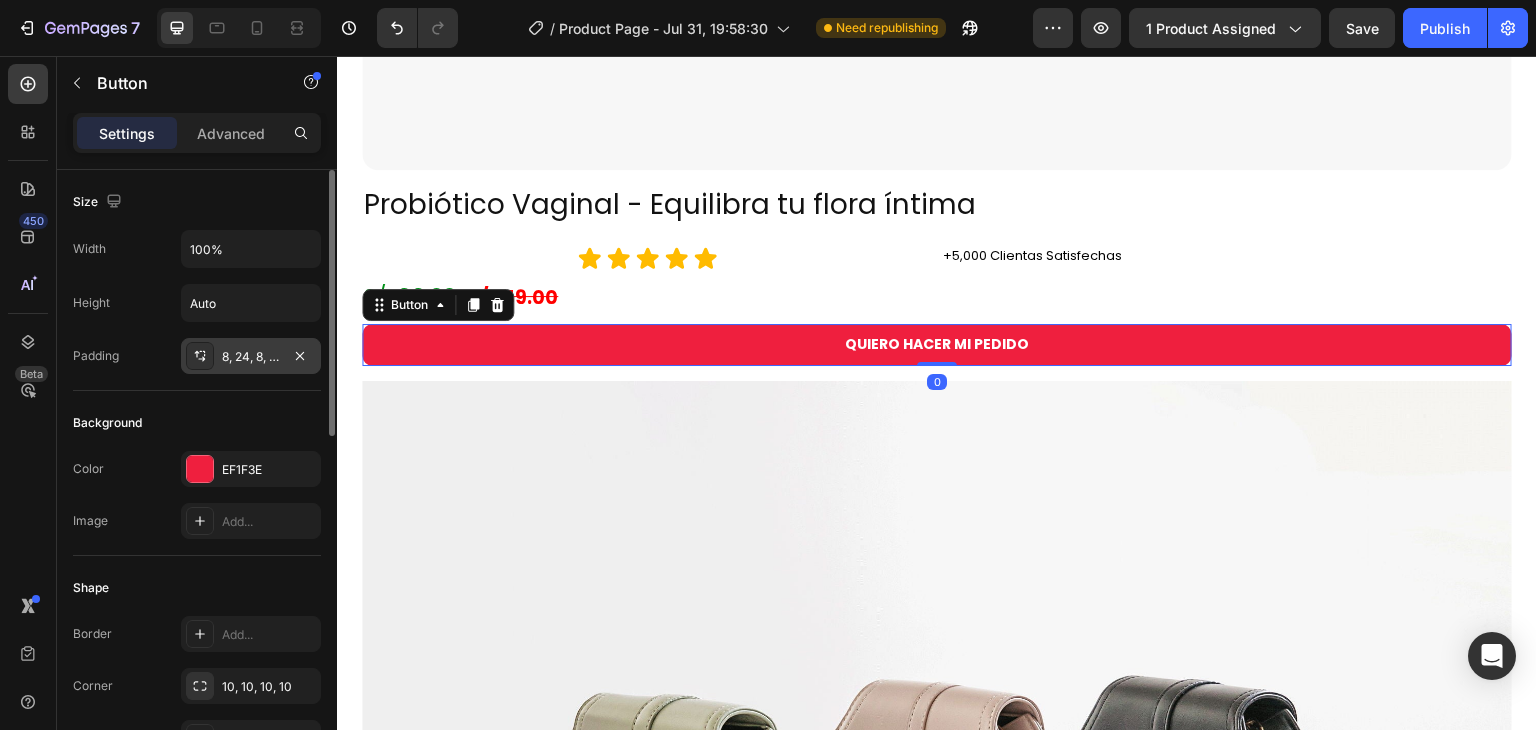click on "8, 24, 8, 24" at bounding box center (251, 357) 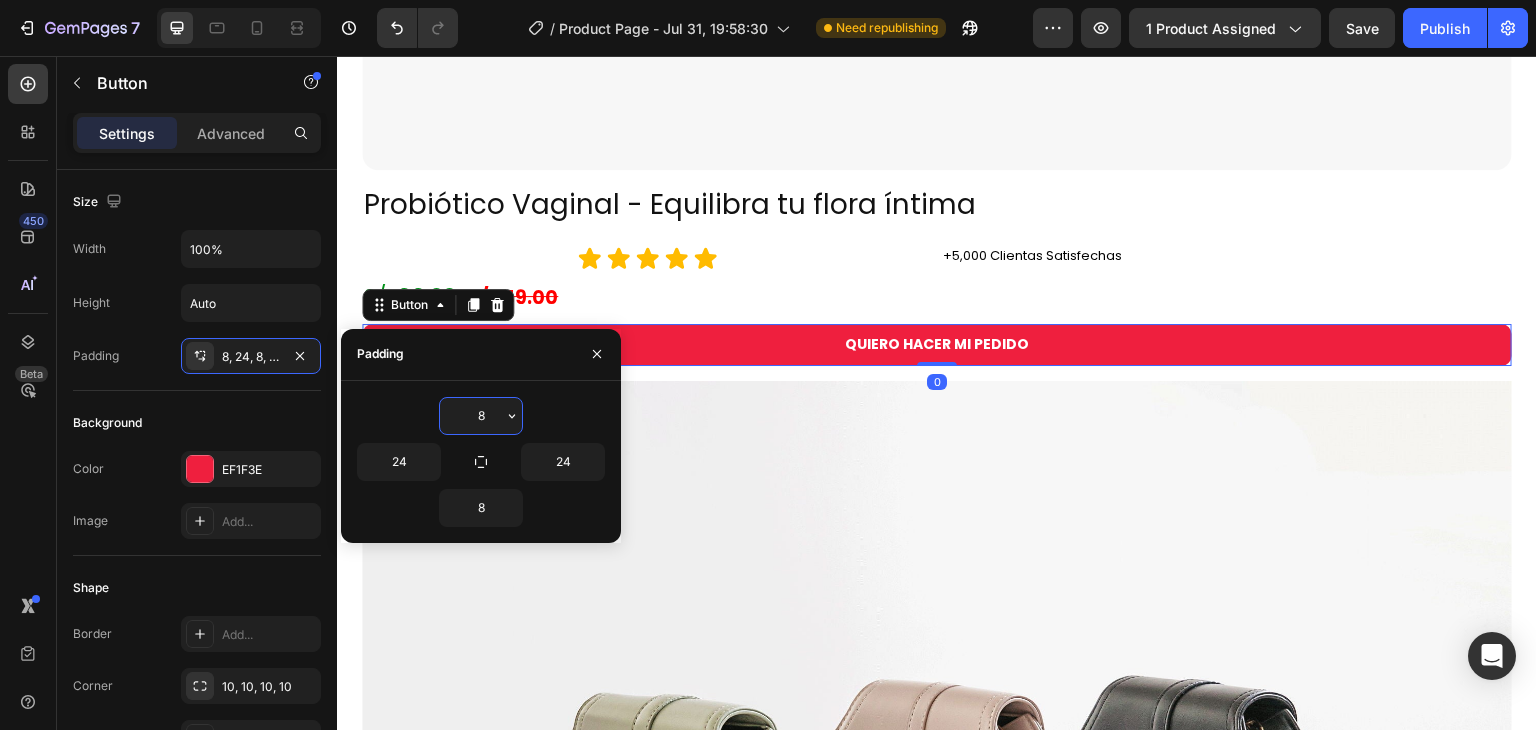 click on "8" at bounding box center [481, 416] 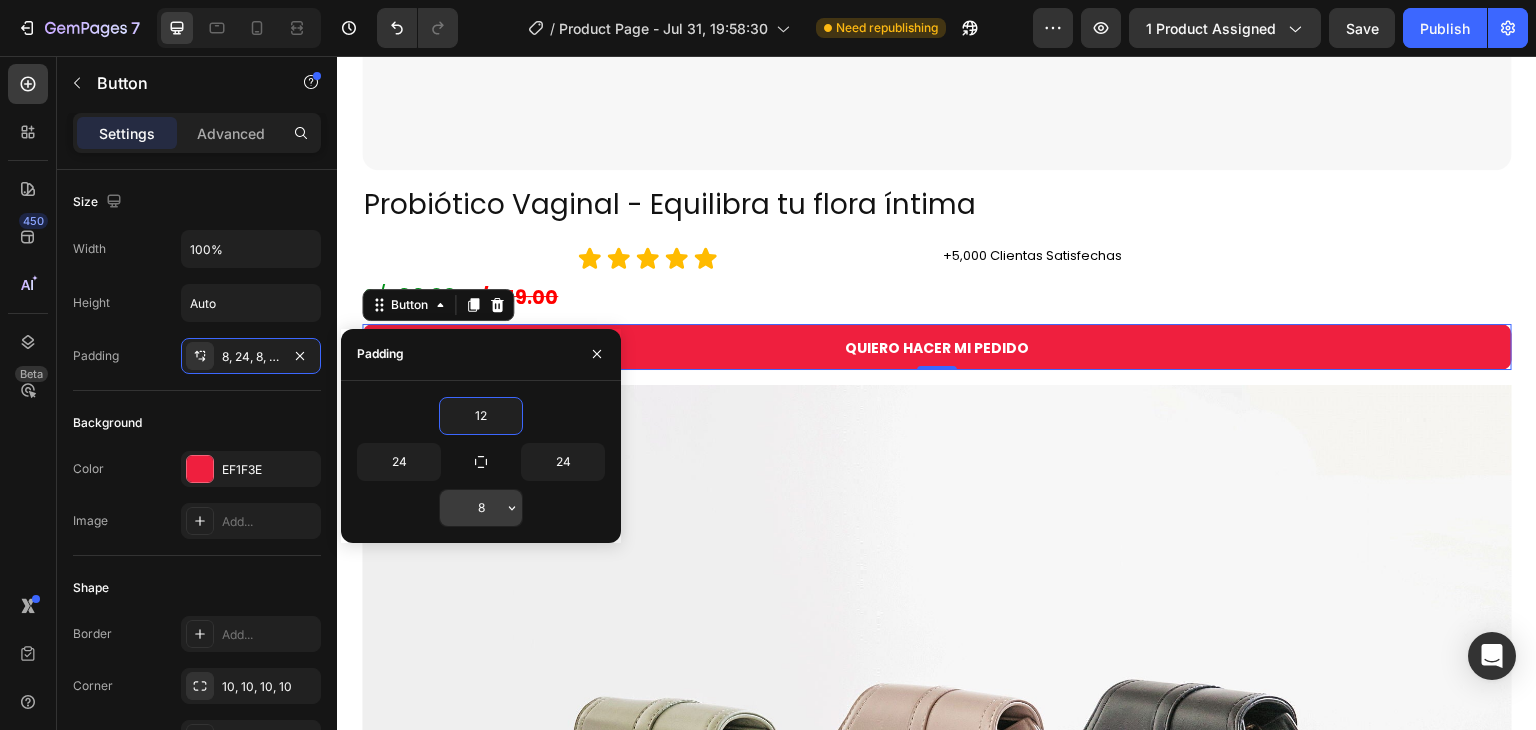 type on "12" 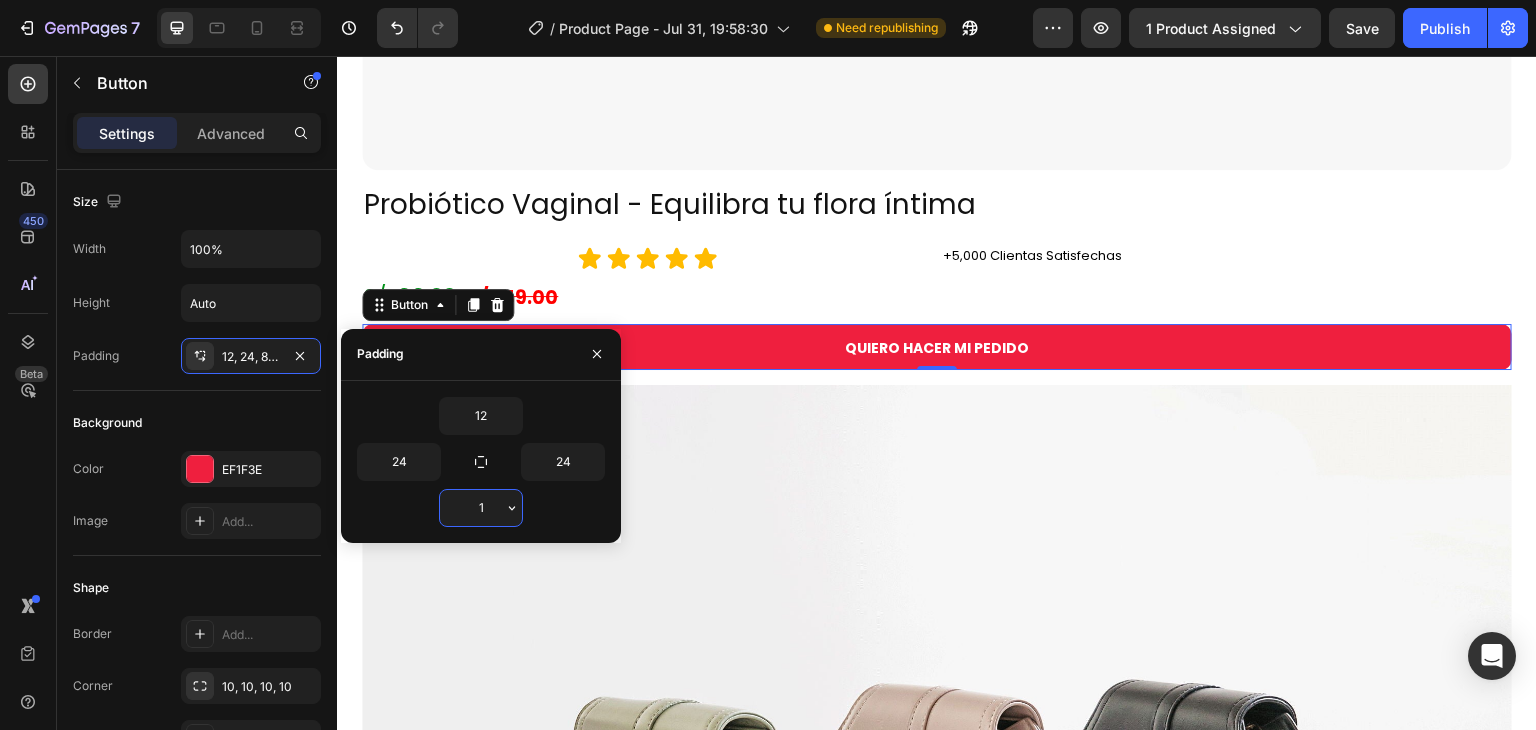 type on "12" 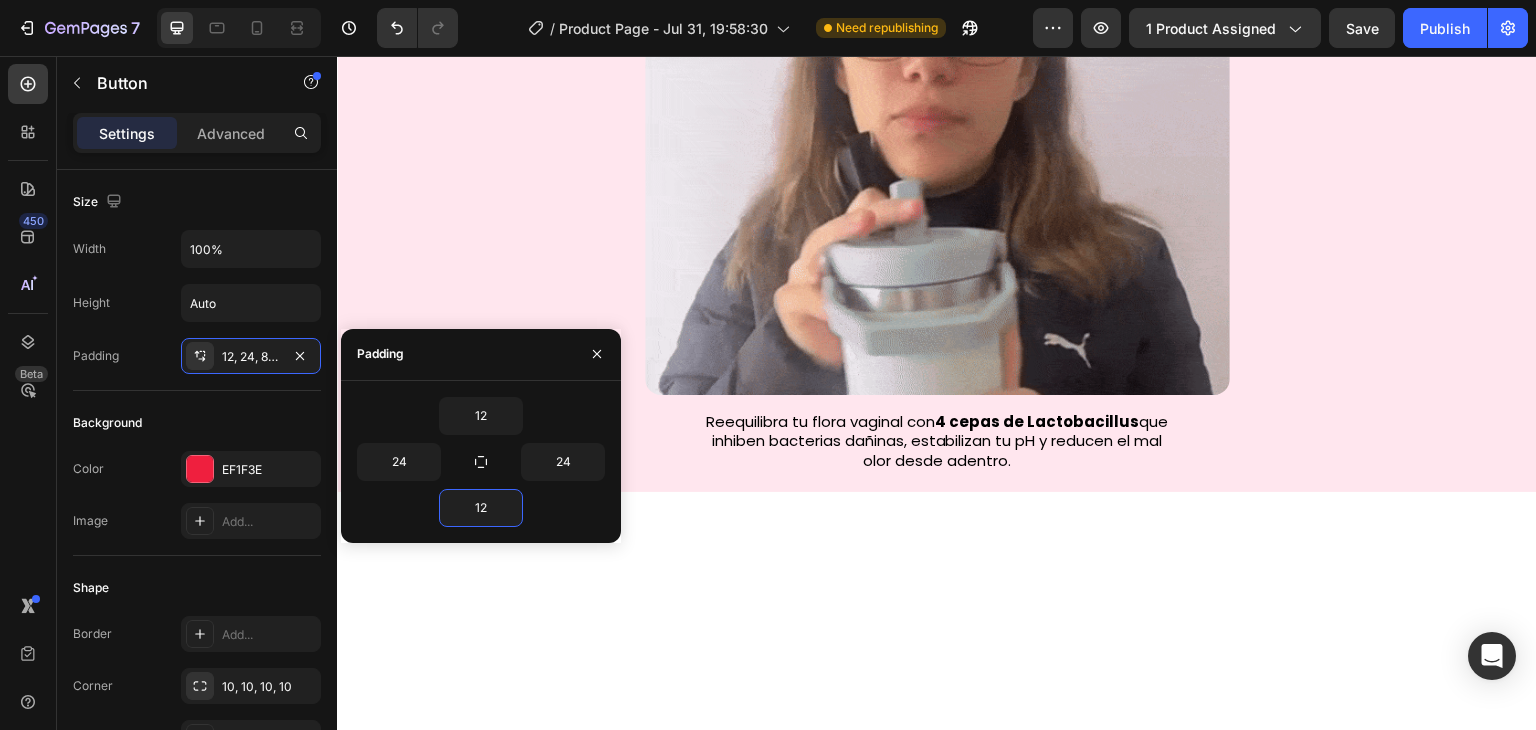 scroll, scrollTop: 0, scrollLeft: 0, axis: both 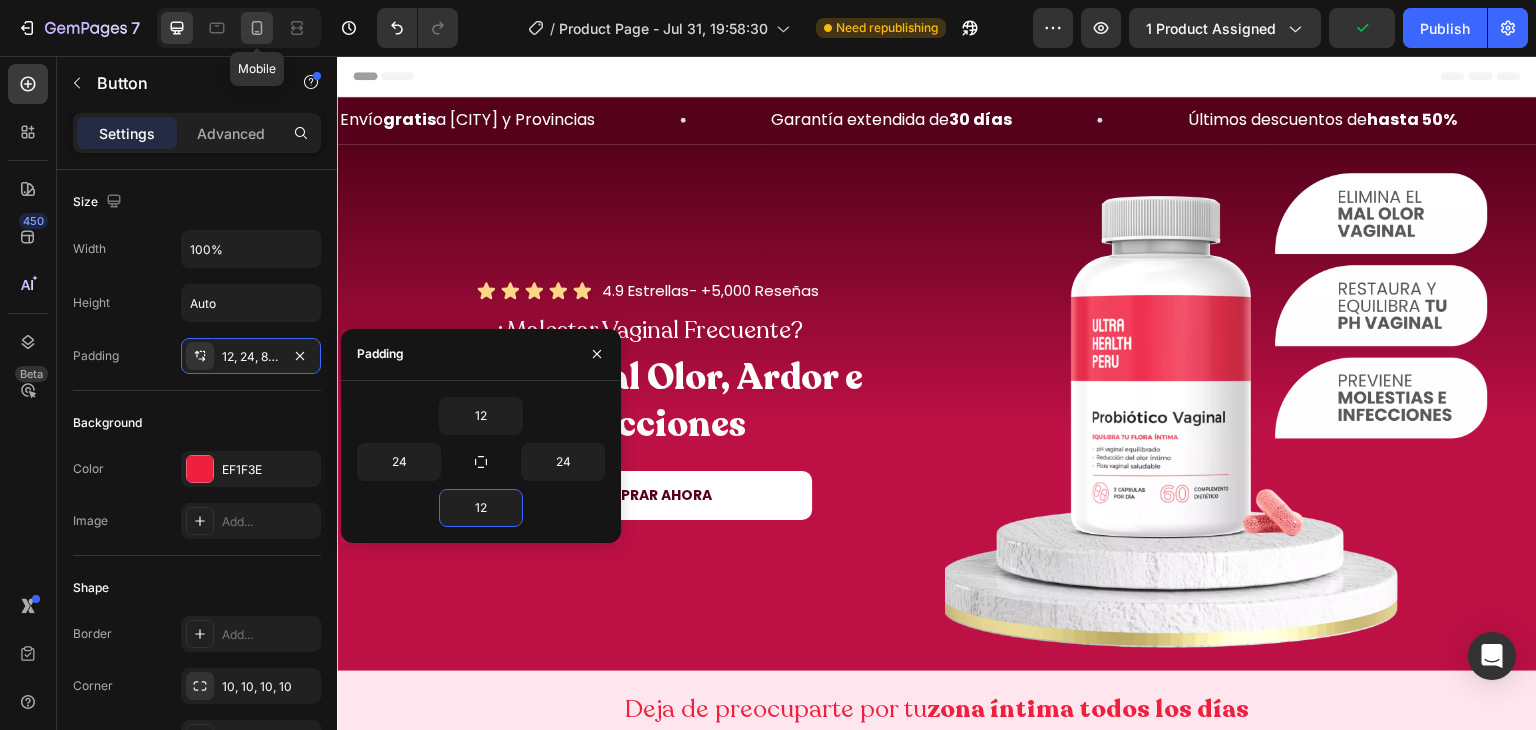 click 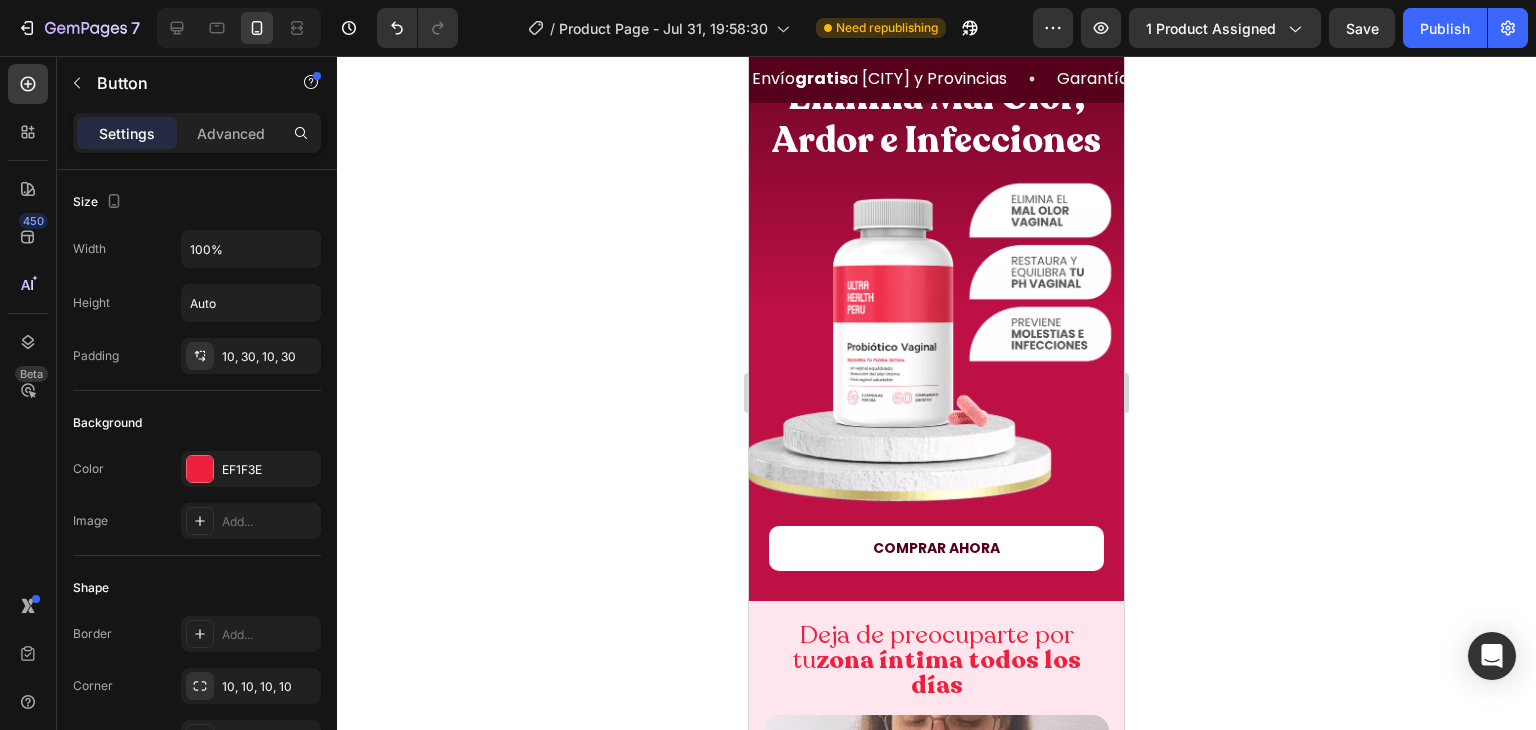 scroll, scrollTop: 112, scrollLeft: 0, axis: vertical 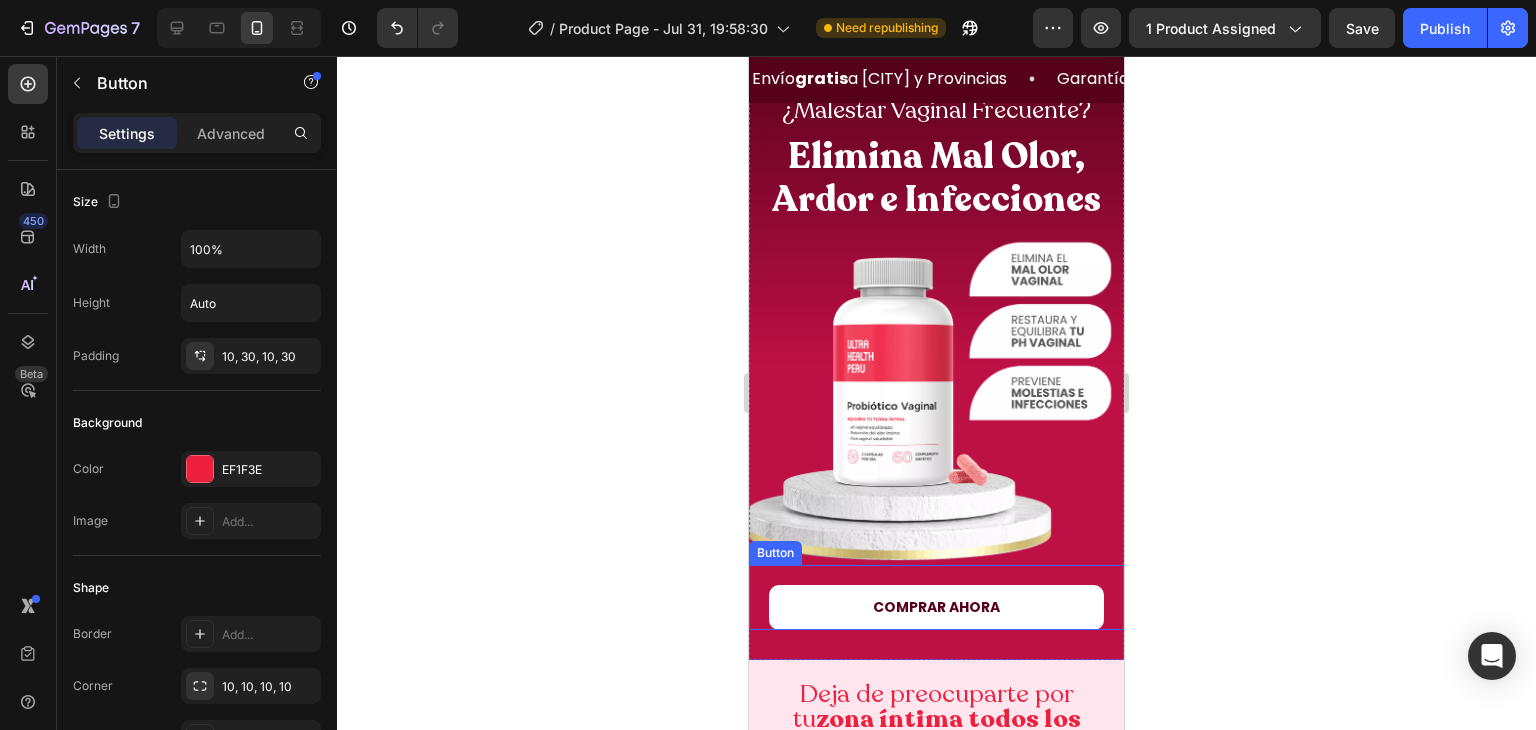 click on "COMPRAR AHORA" at bounding box center (936, 607) 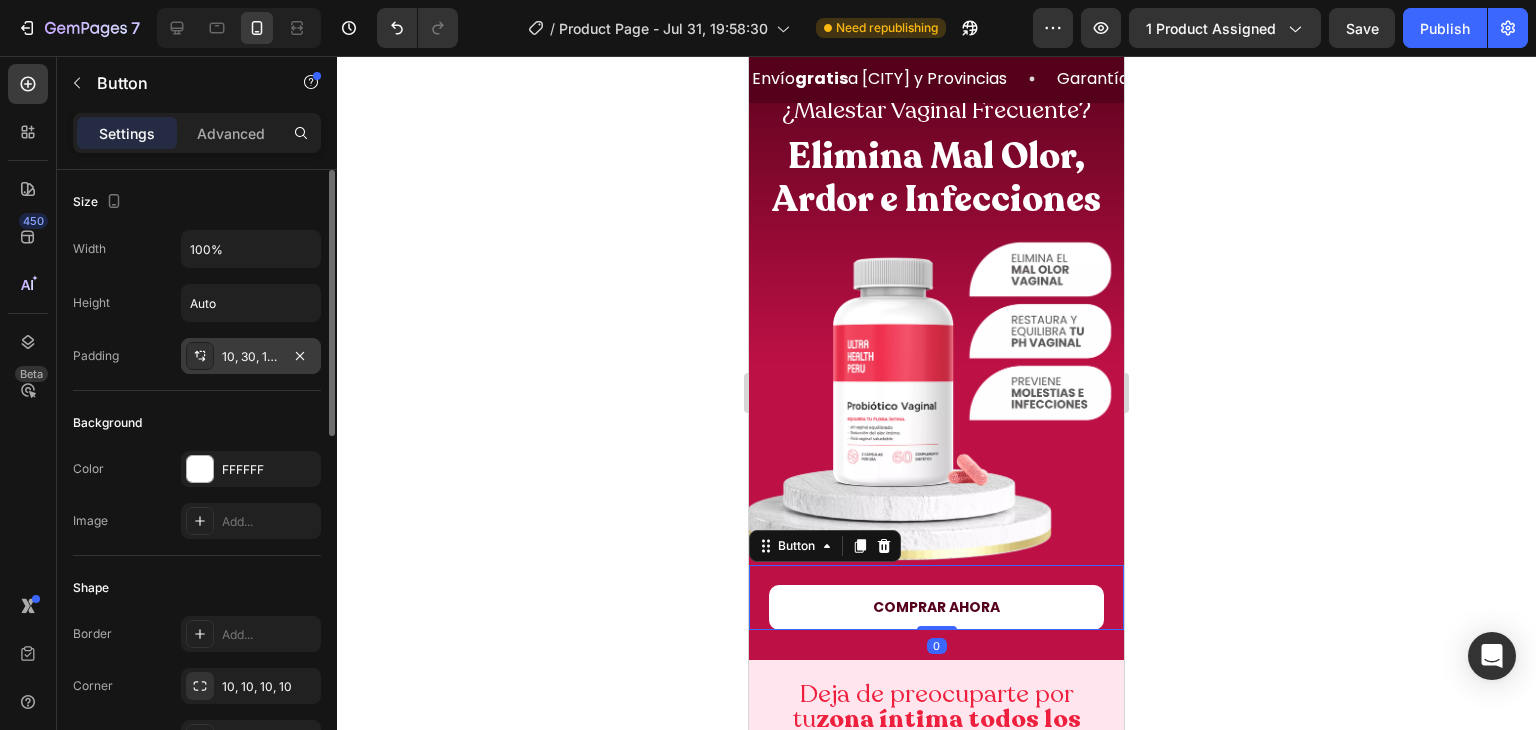 click on "10, 30, 10, 30" at bounding box center (251, 356) 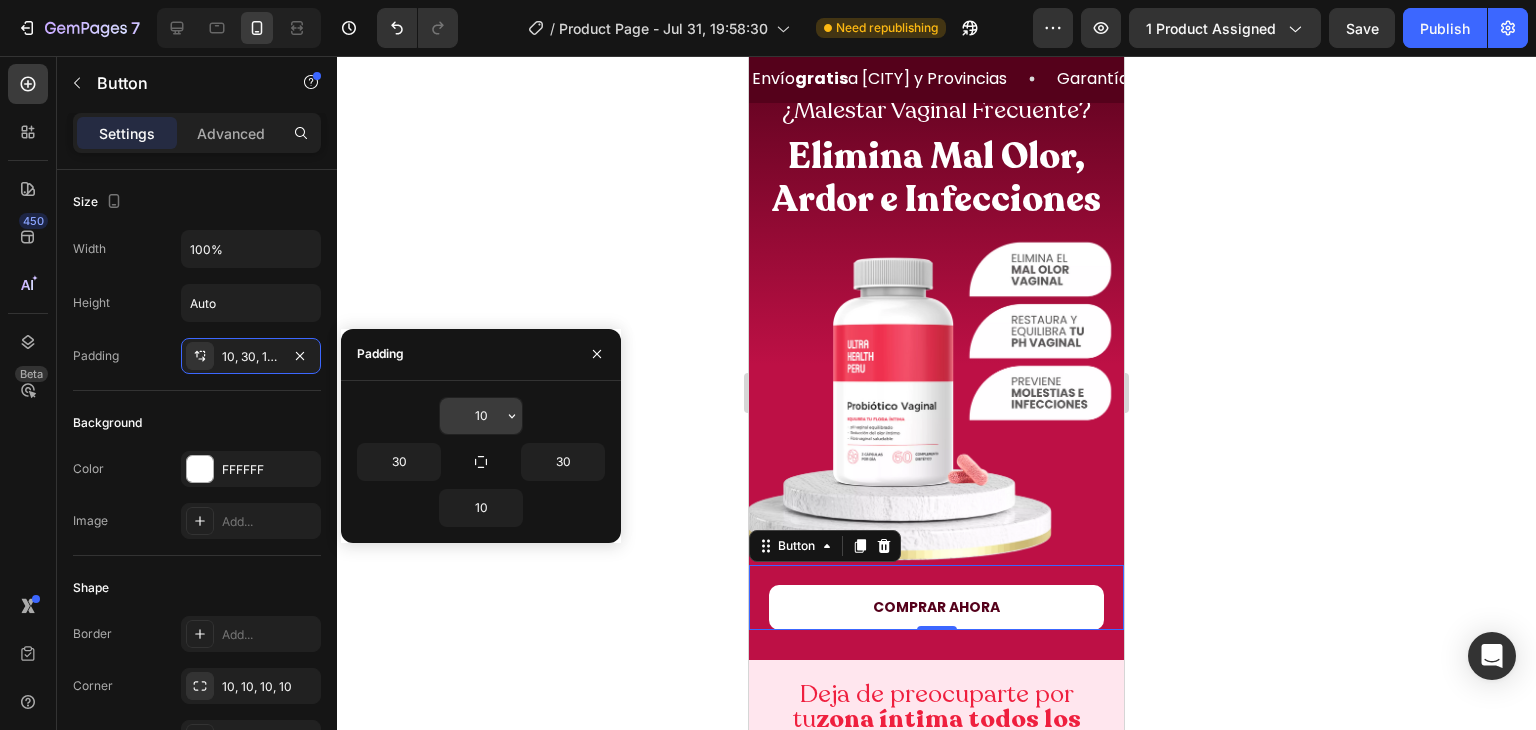 click on "10" at bounding box center (481, 416) 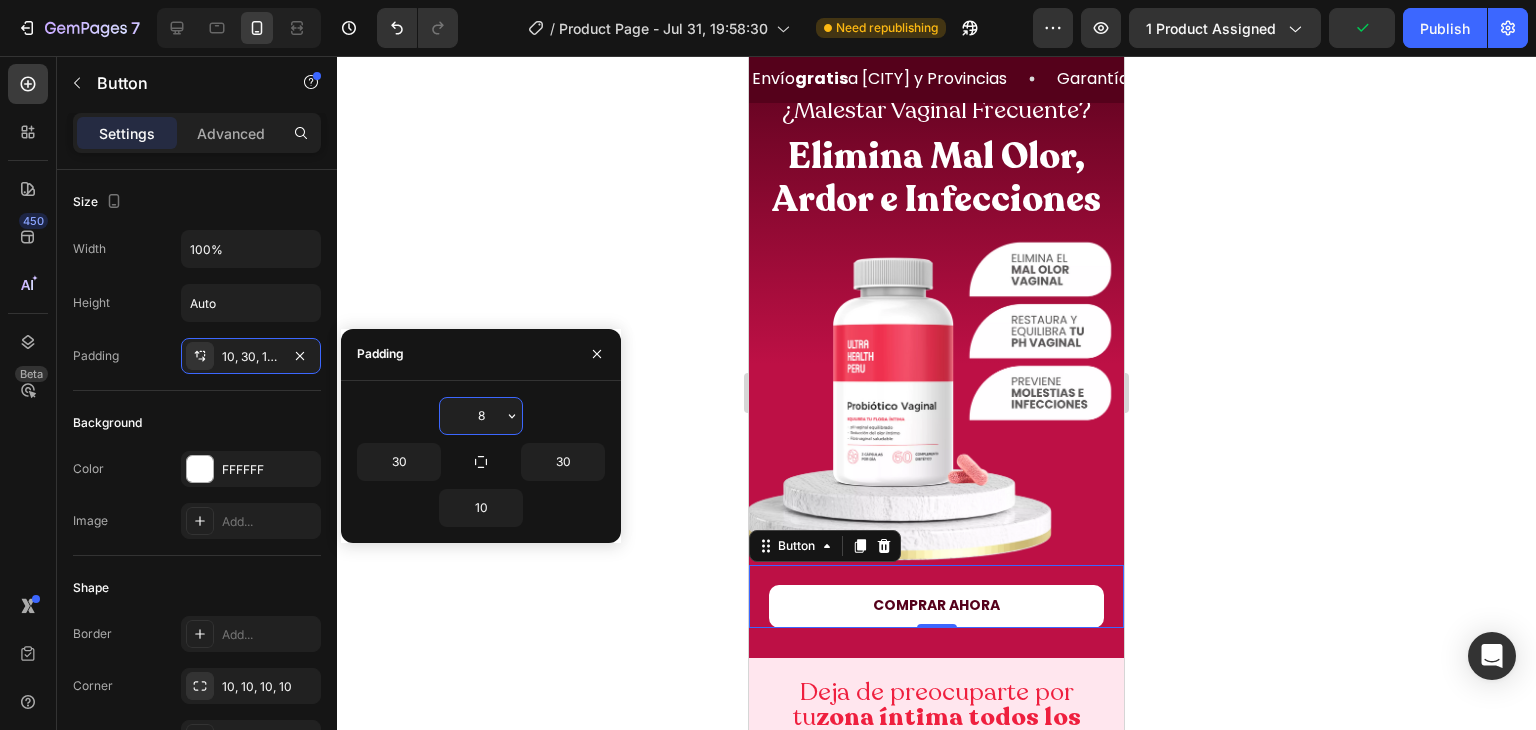 click on "8" at bounding box center [481, 416] 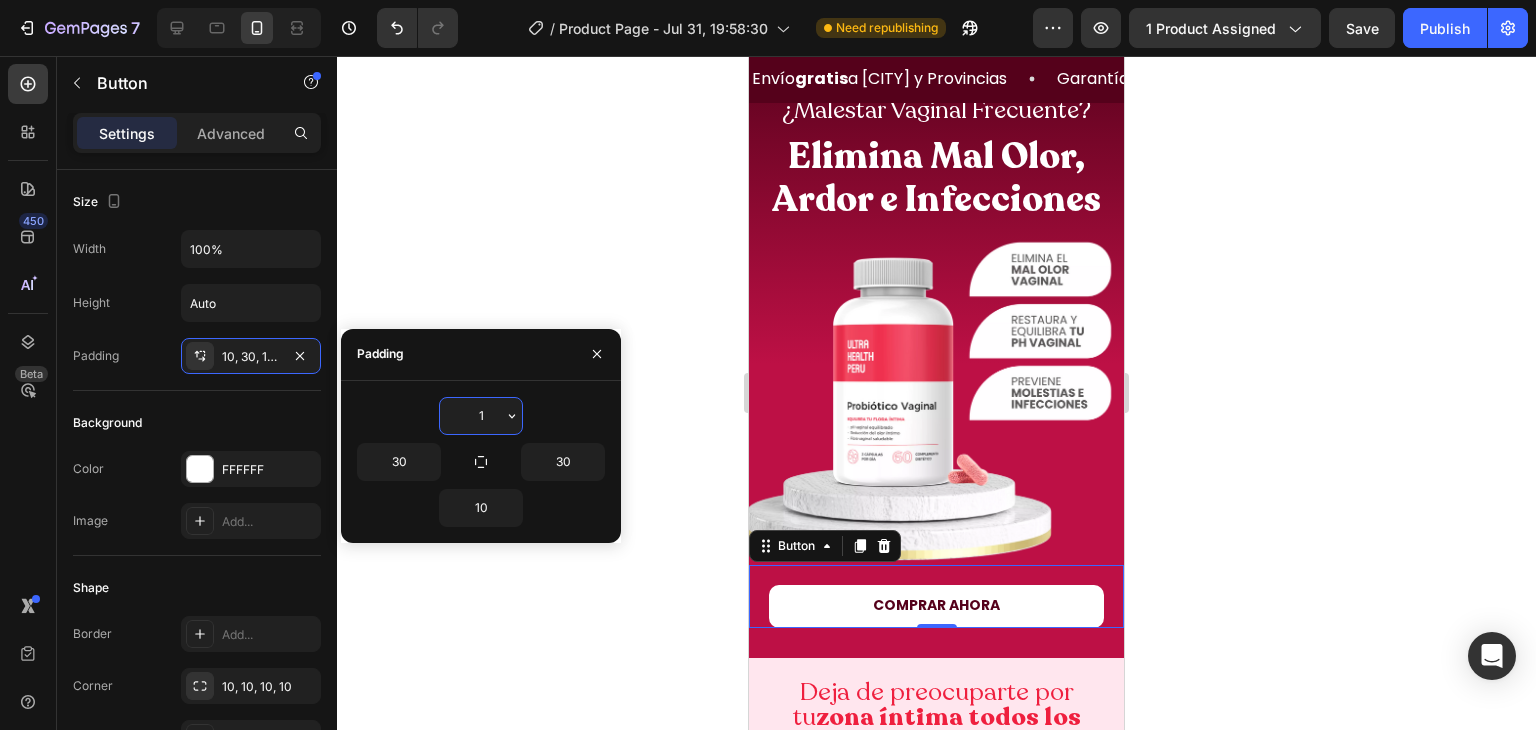 type on "10" 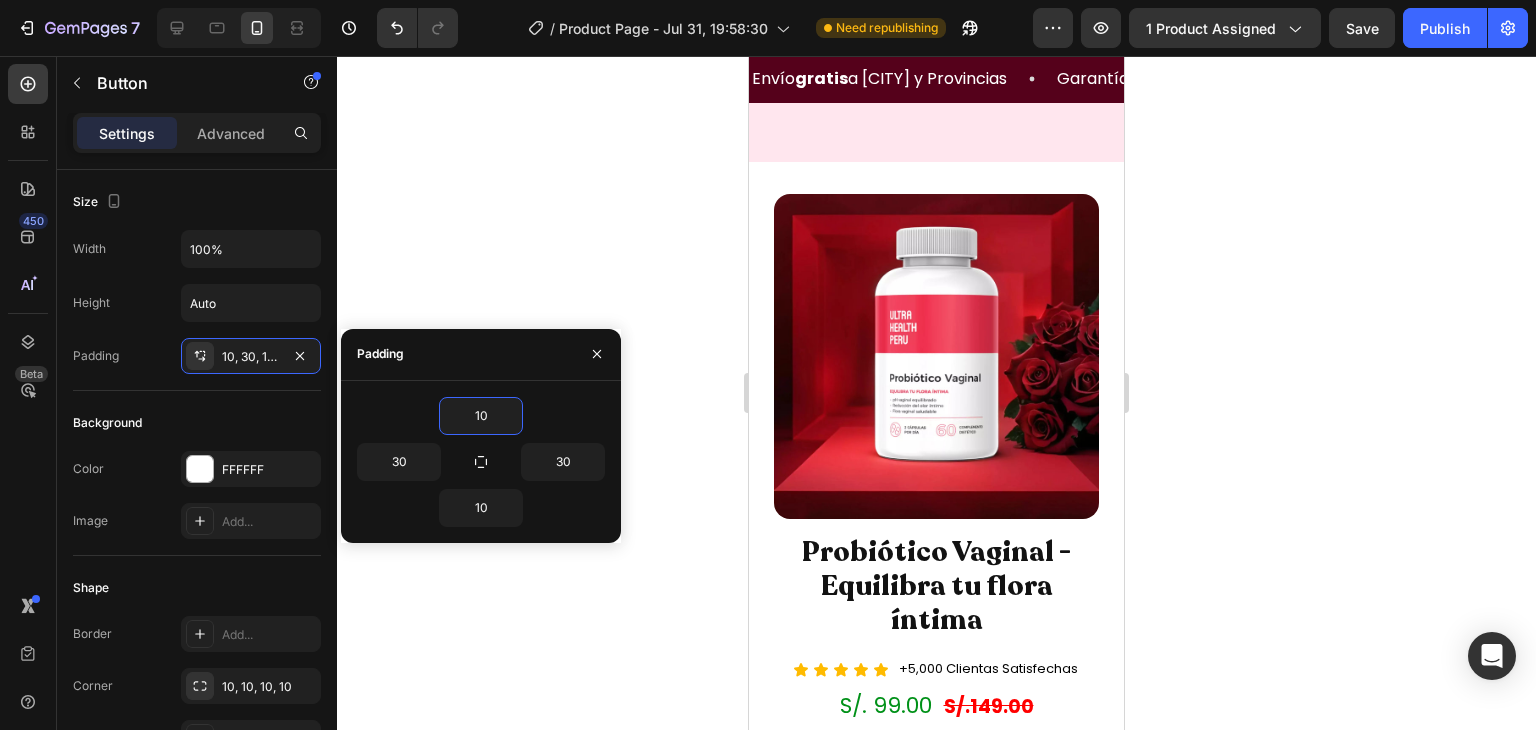scroll, scrollTop: 1298, scrollLeft: 0, axis: vertical 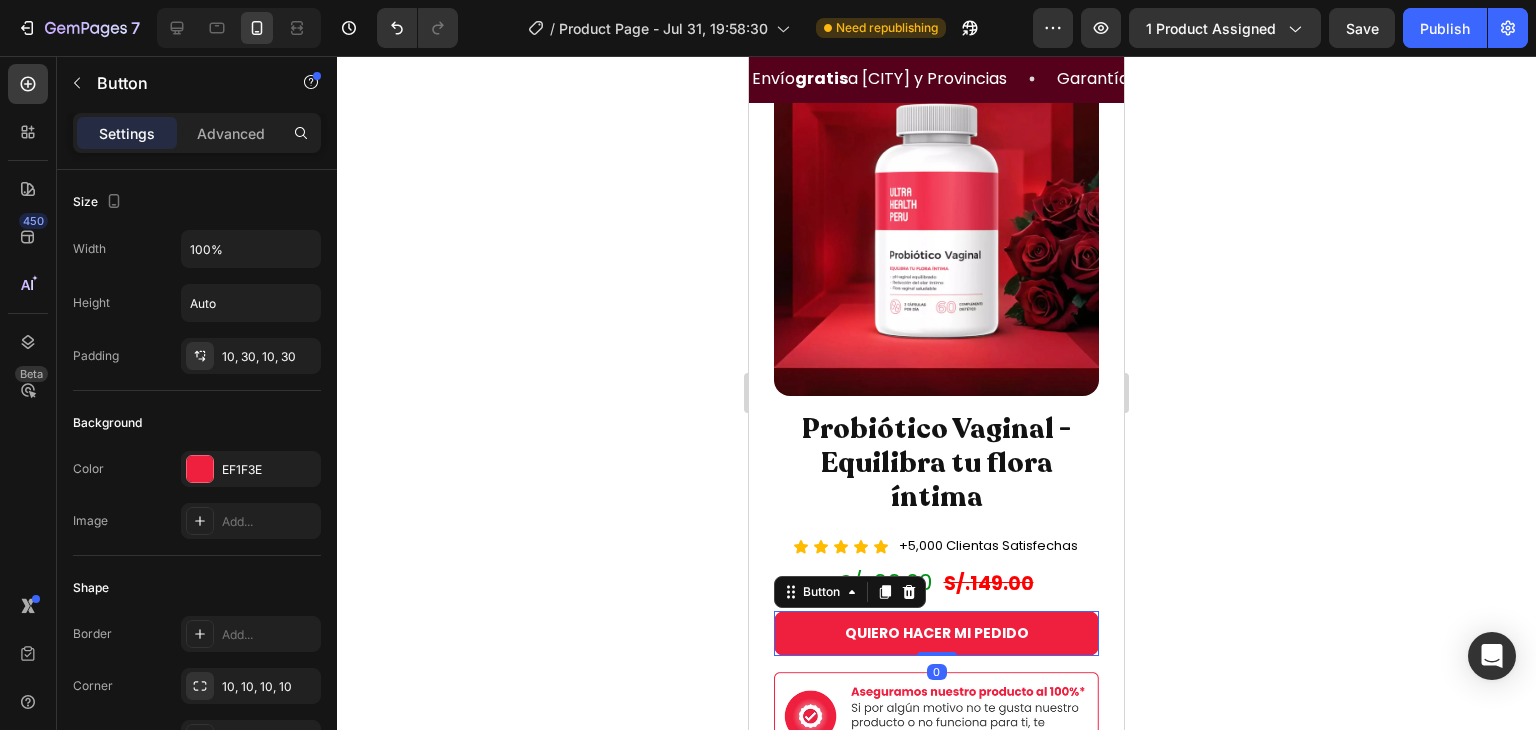 click 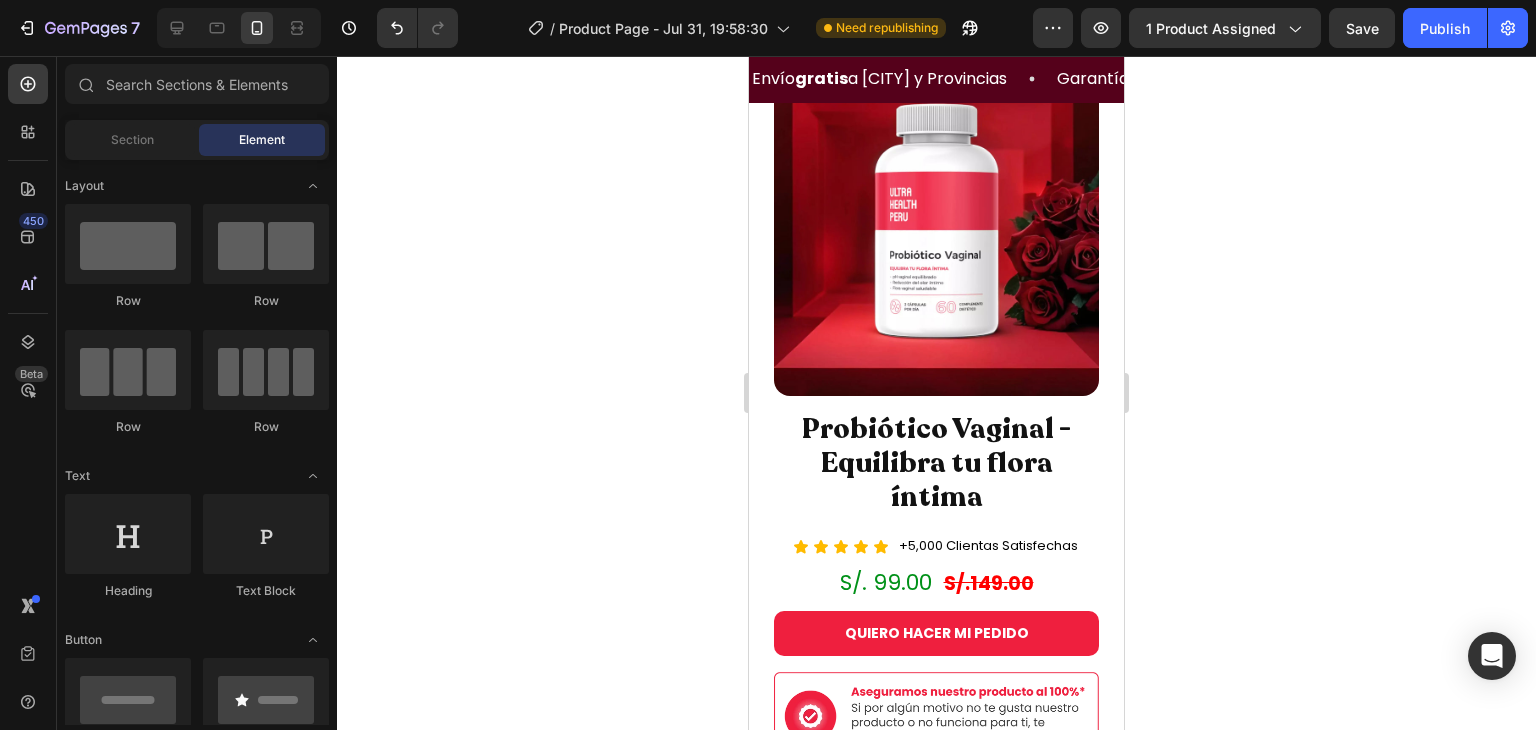 scroll, scrollTop: 1464, scrollLeft: 0, axis: vertical 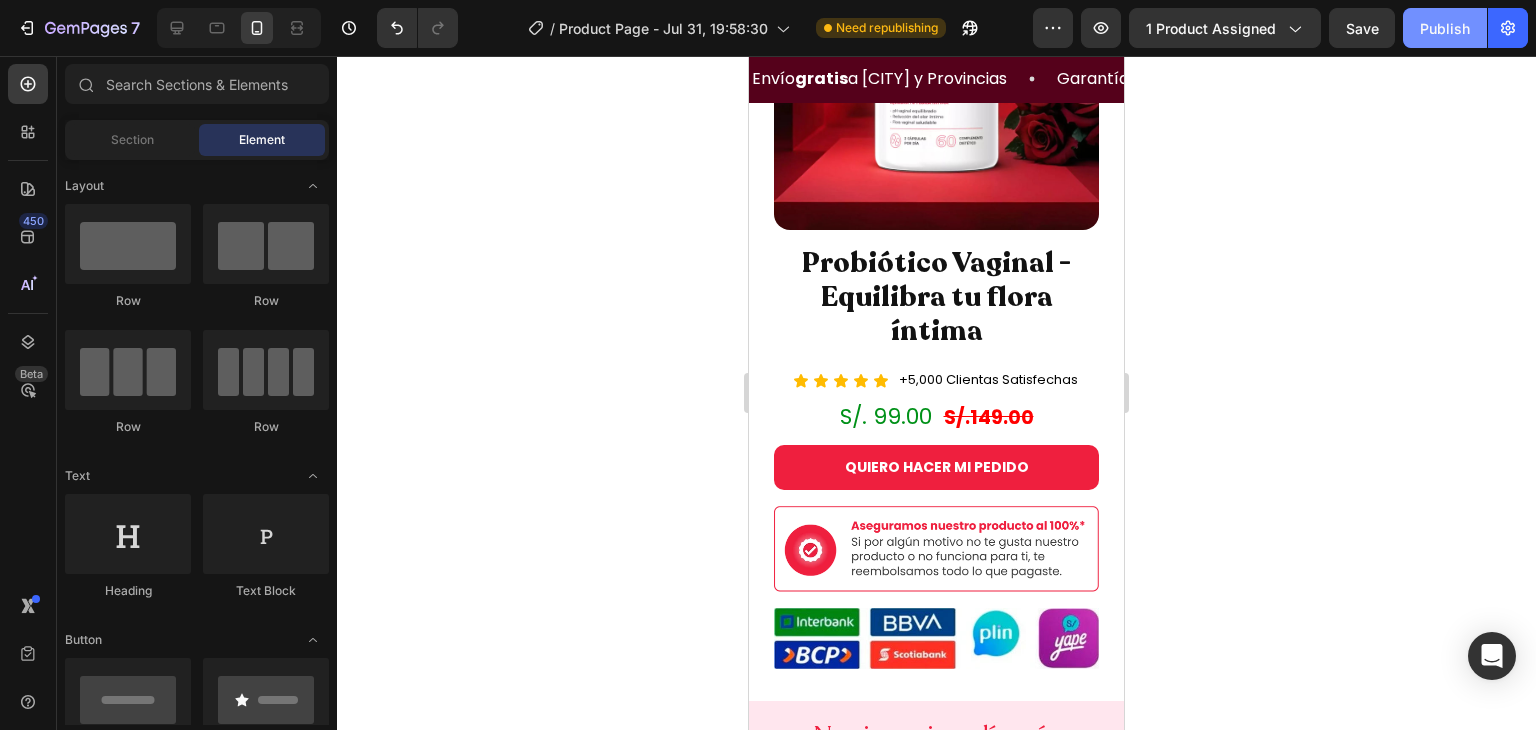 click on "Publish" at bounding box center [1445, 28] 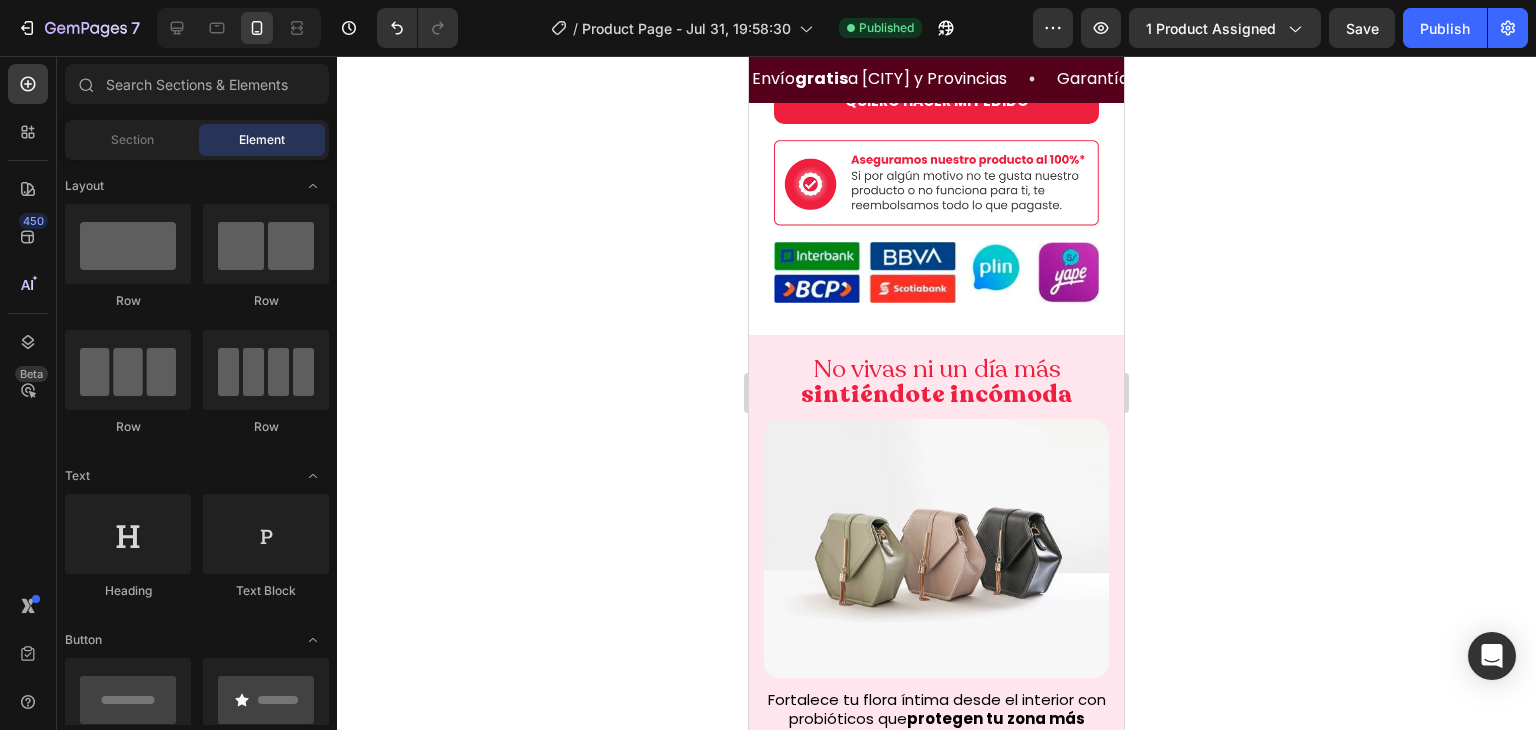 scroll, scrollTop: 2026, scrollLeft: 0, axis: vertical 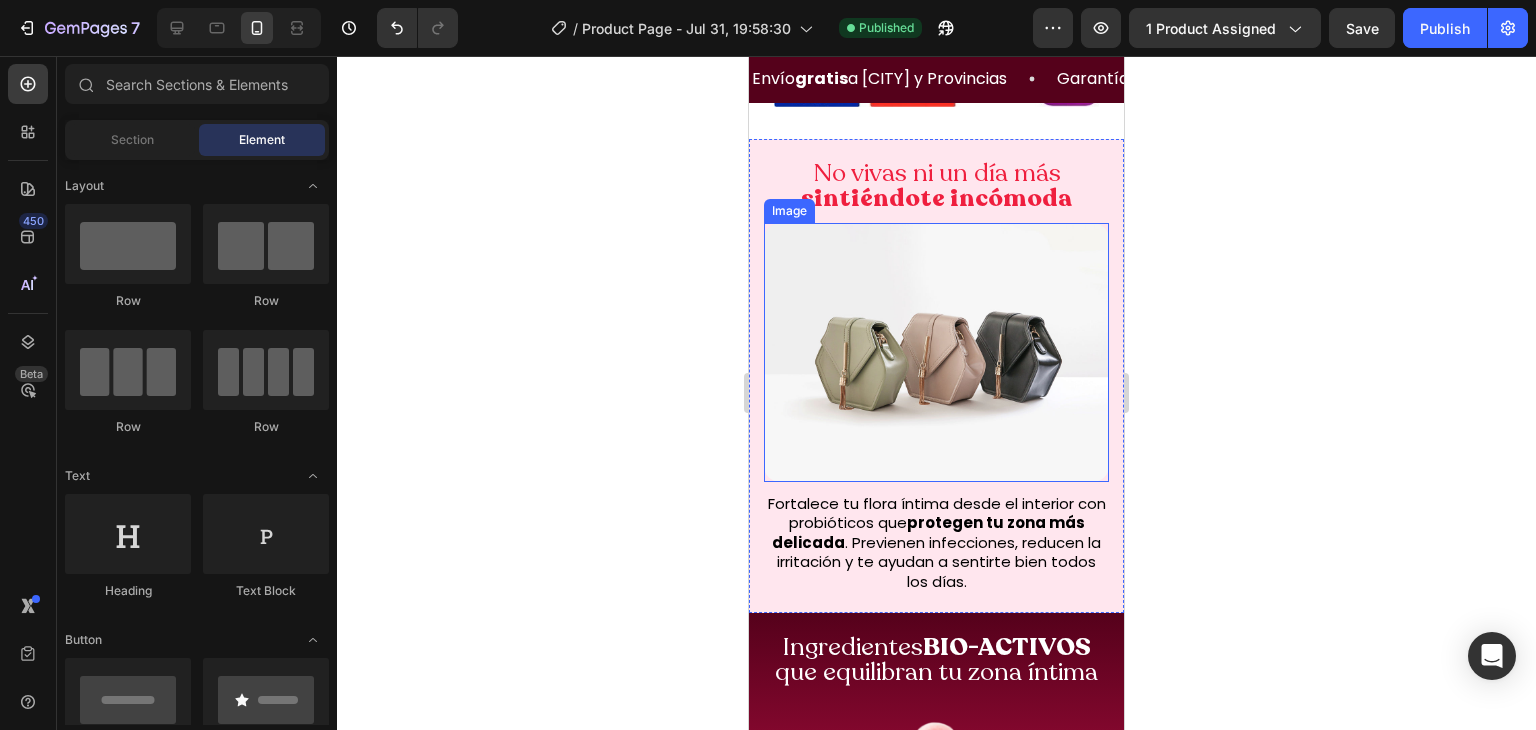 click at bounding box center (936, 352) 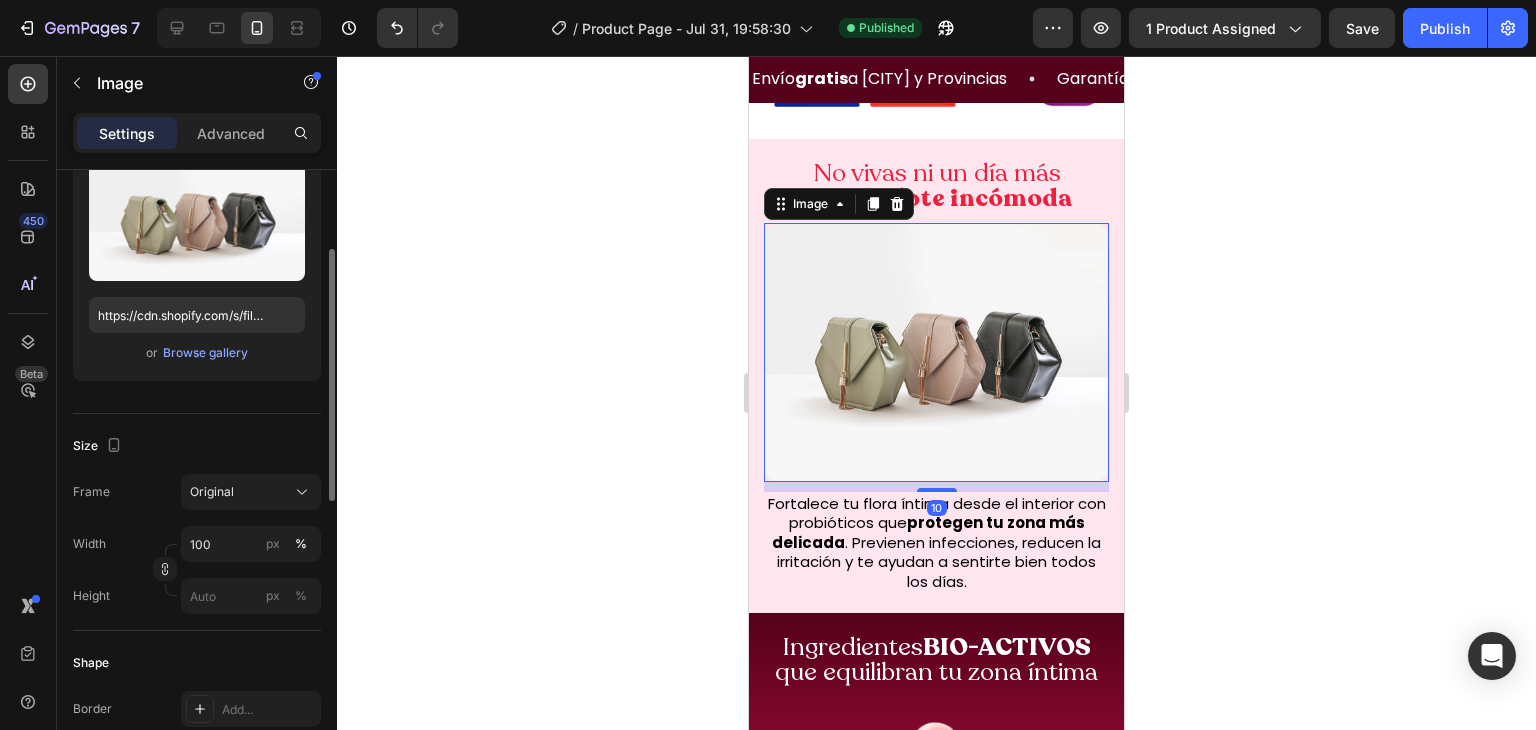 scroll, scrollTop: 232, scrollLeft: 0, axis: vertical 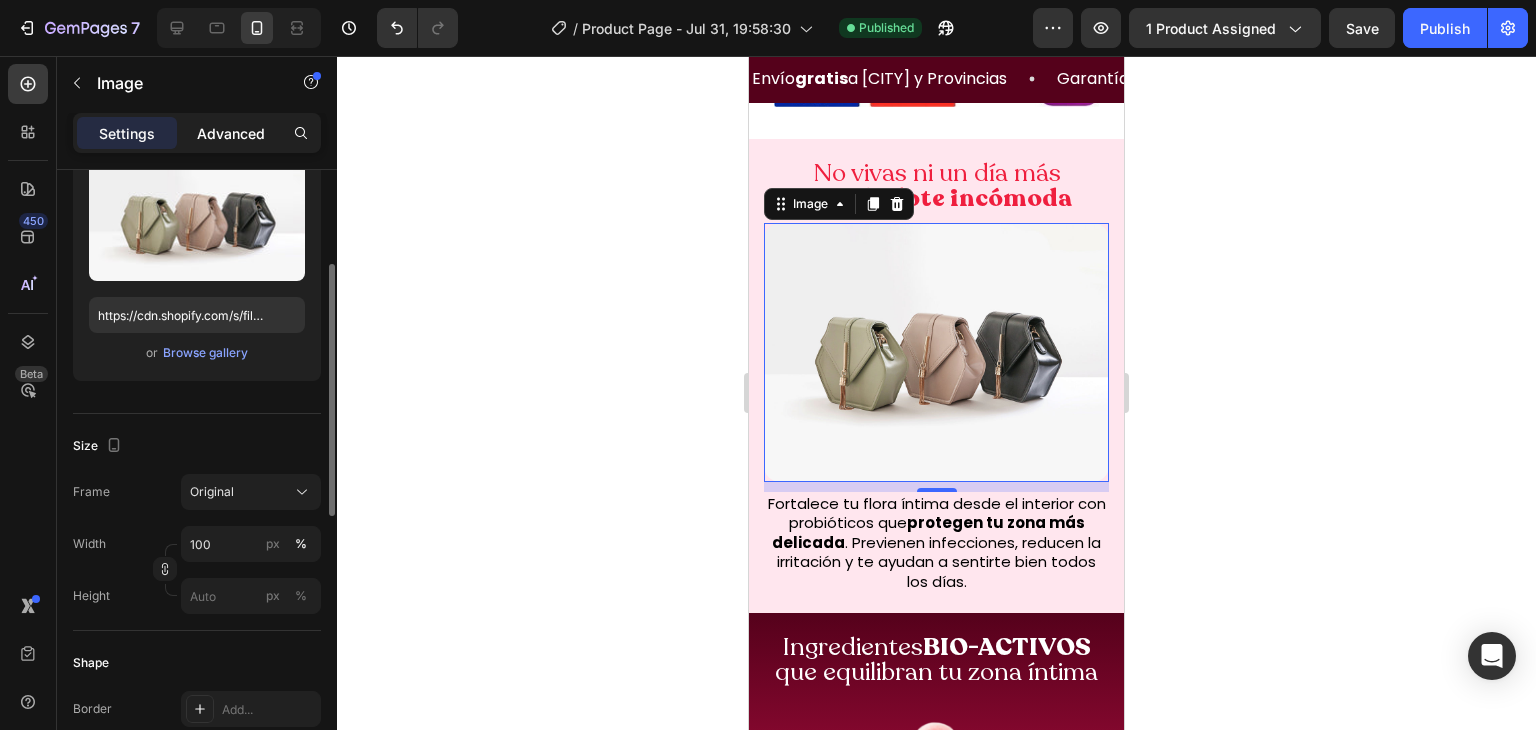 click on "Advanced" at bounding box center (231, 133) 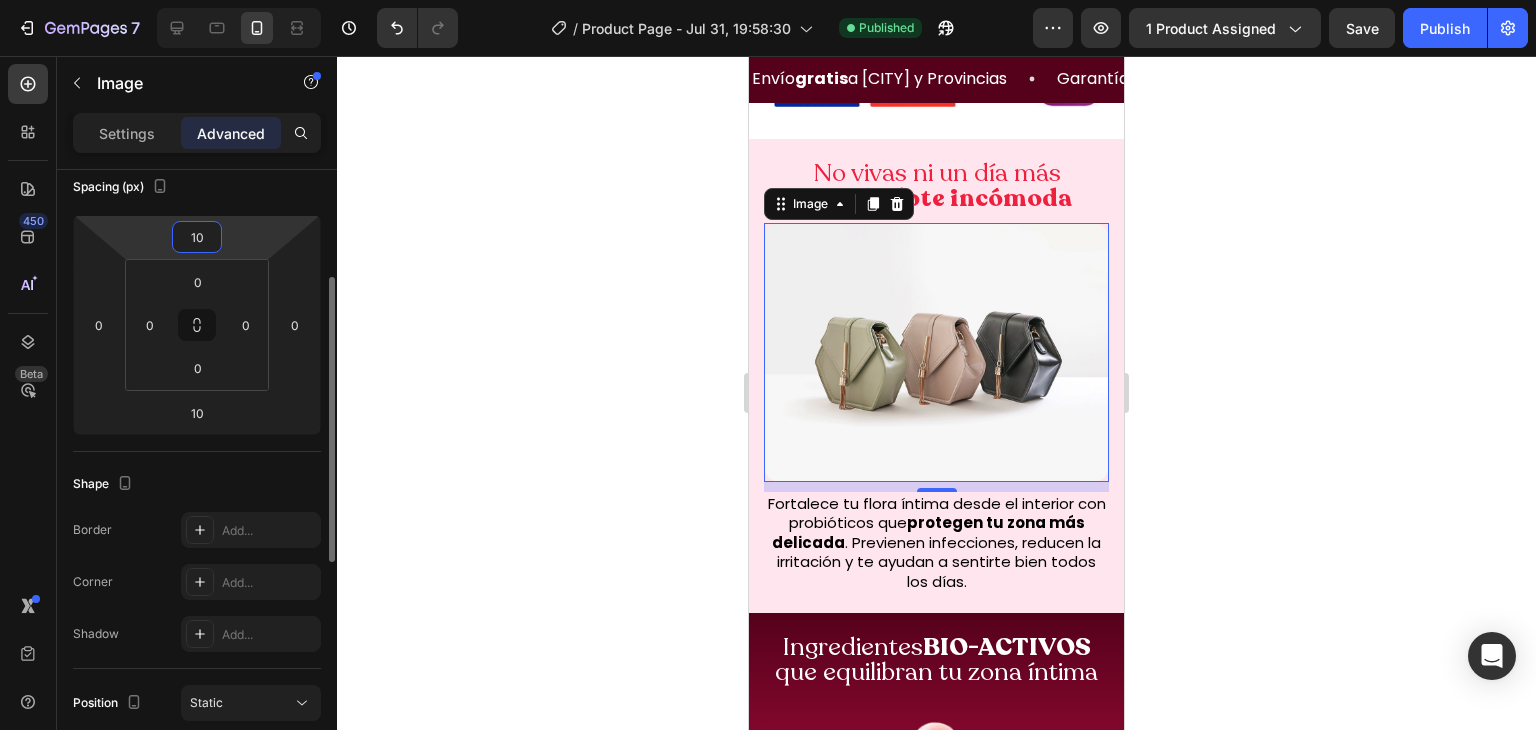 click on "10" at bounding box center (197, 237) 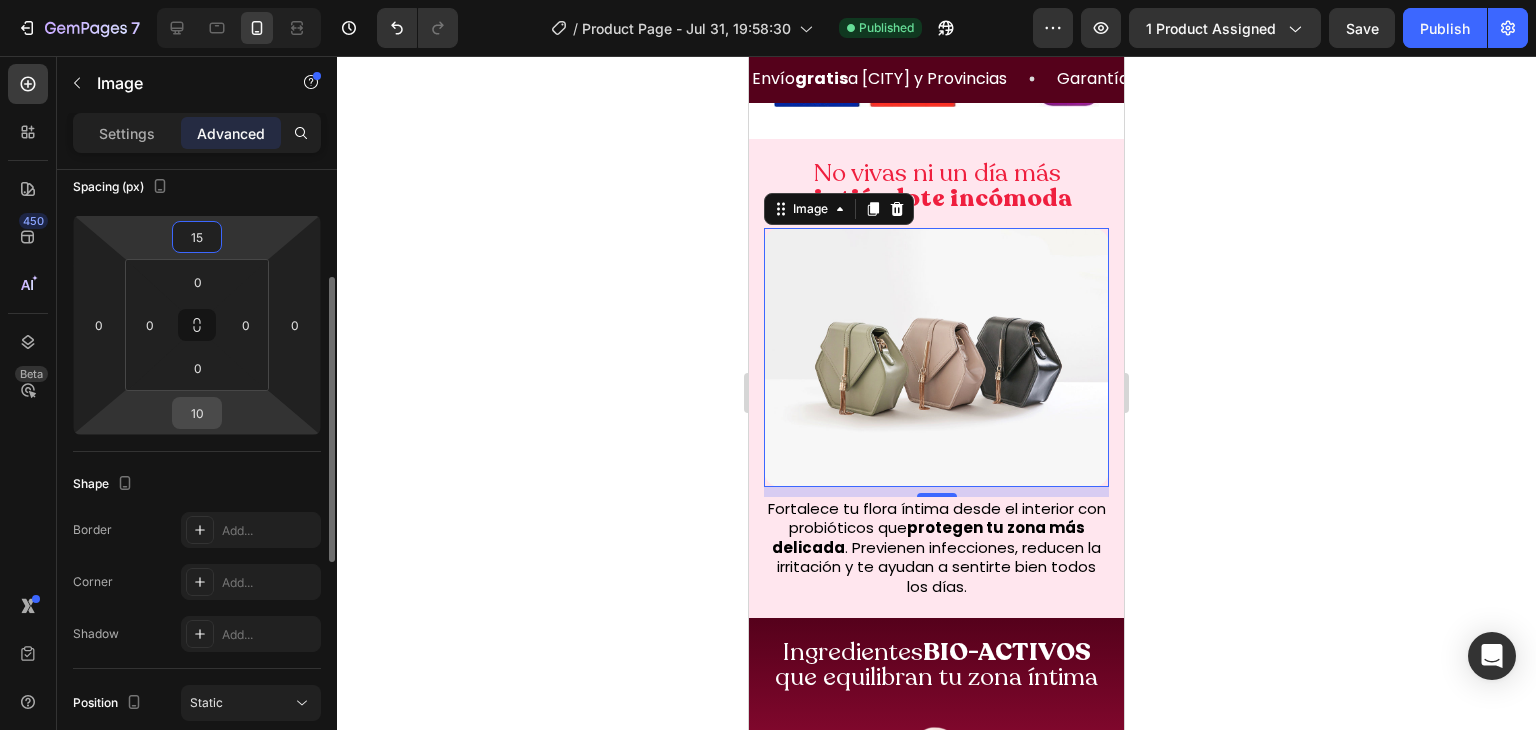 type on "15" 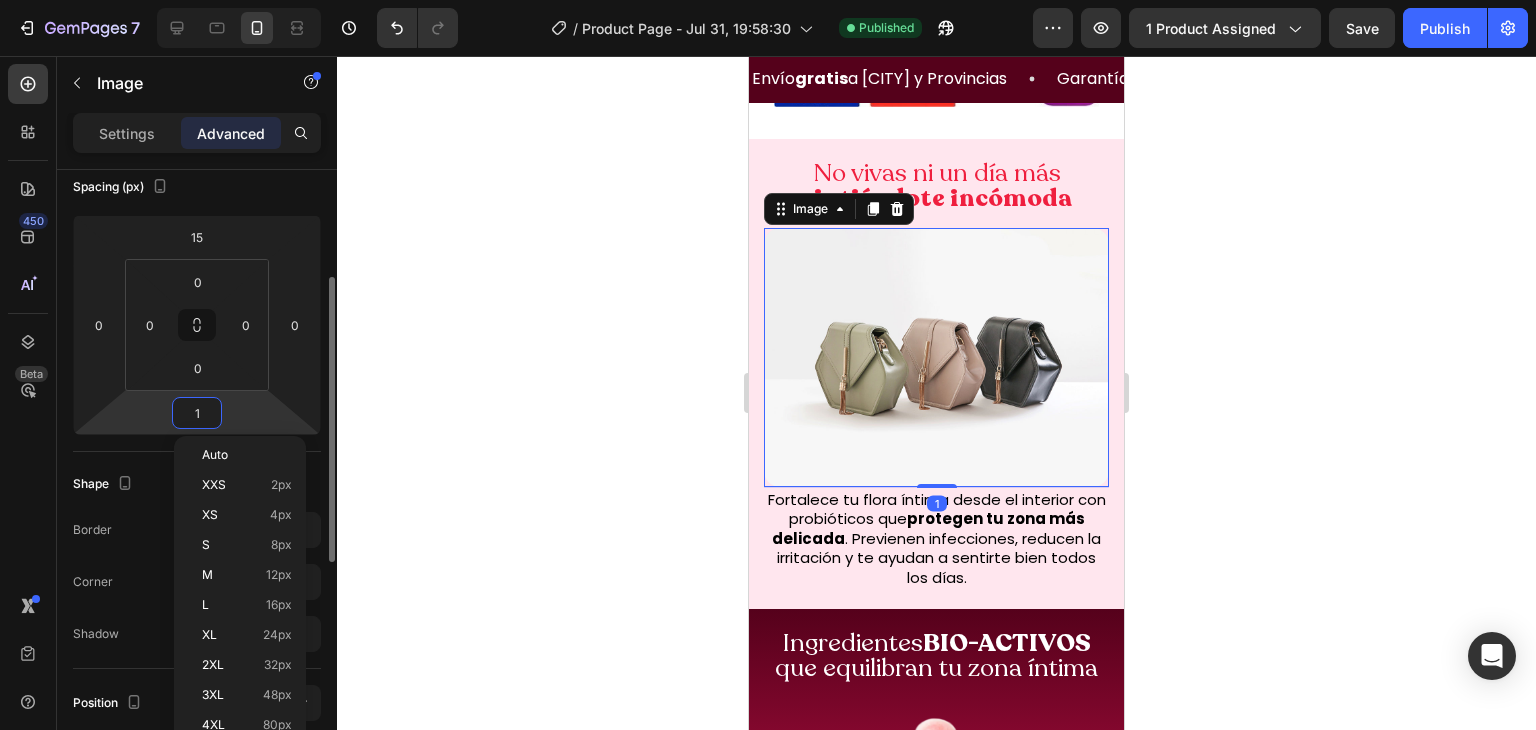 type on "15" 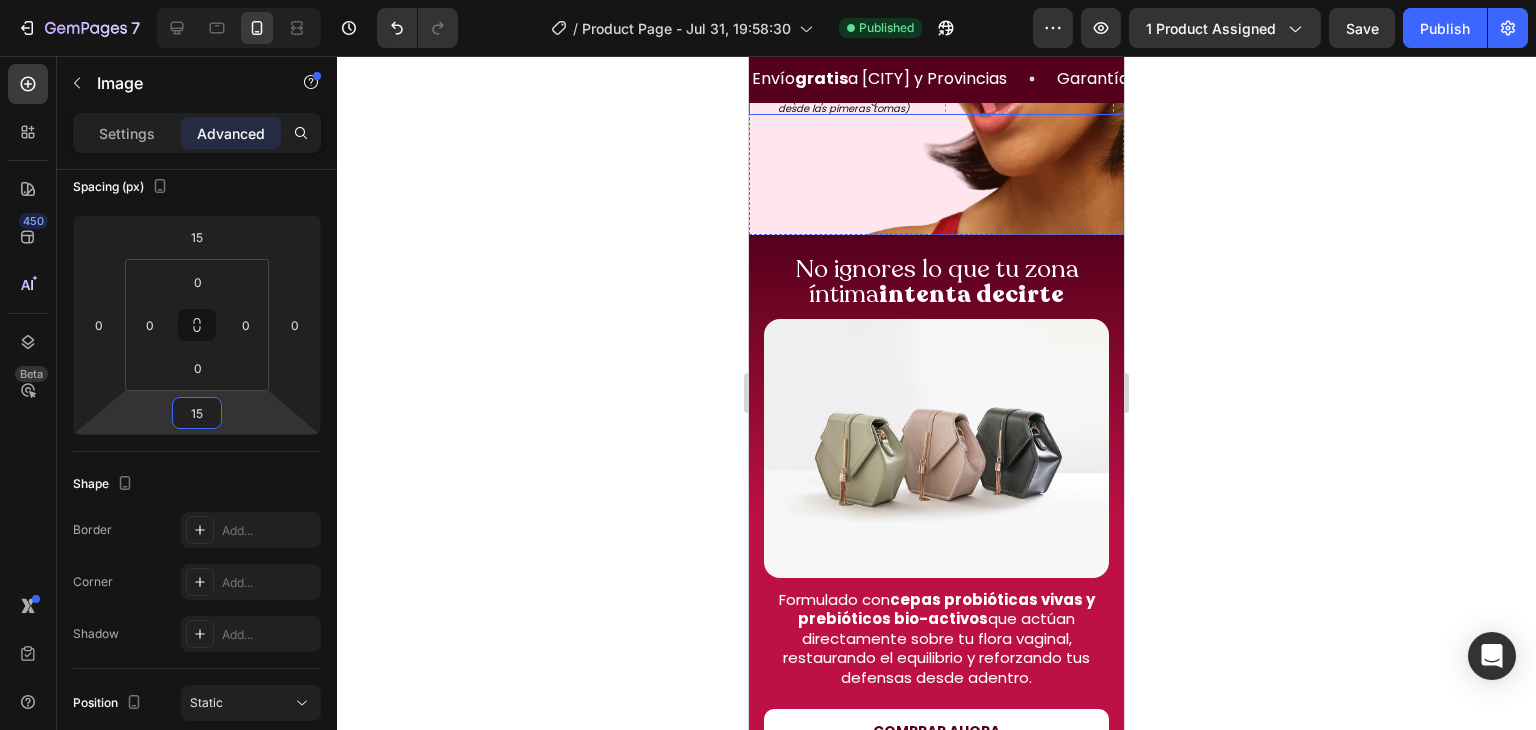 scroll, scrollTop: 3336, scrollLeft: 0, axis: vertical 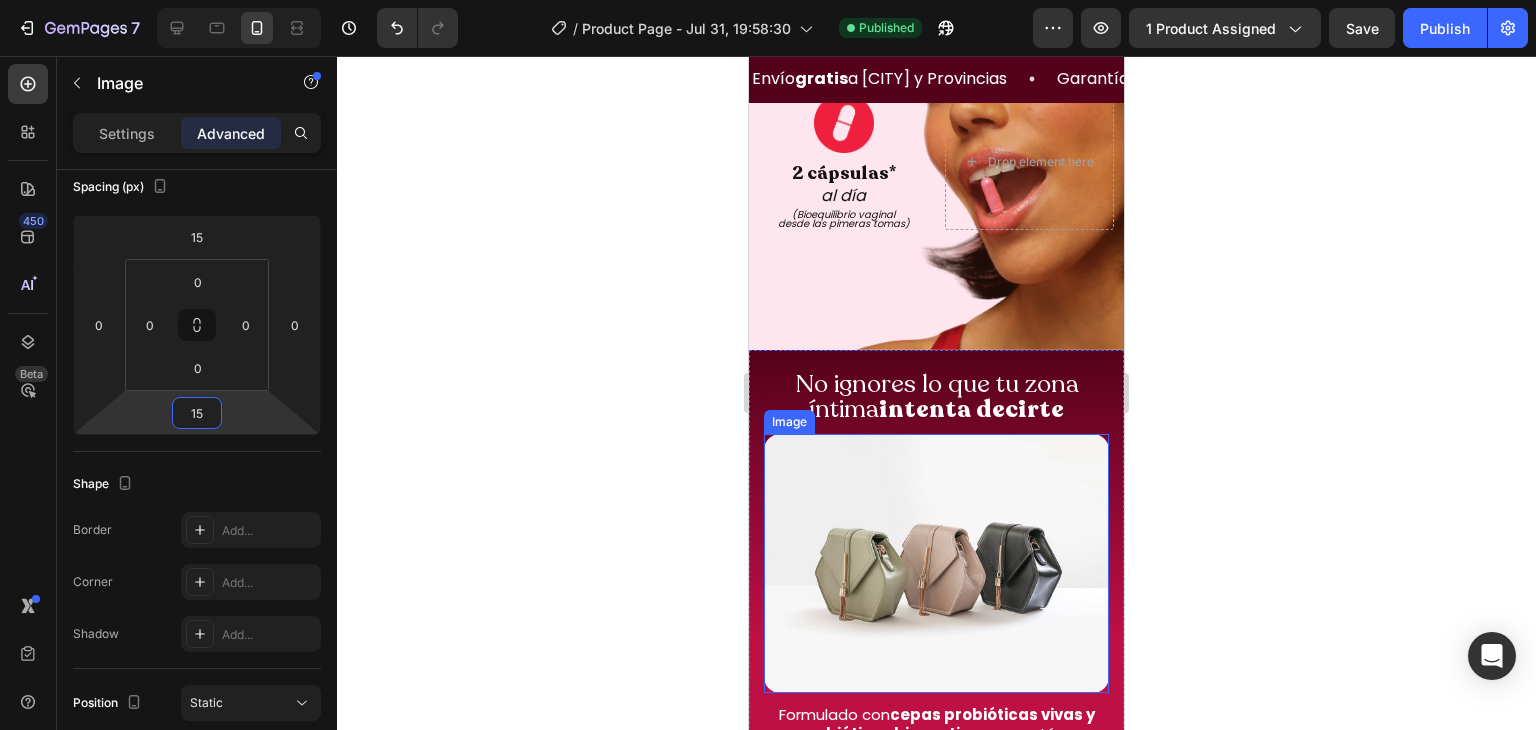click at bounding box center (936, 563) 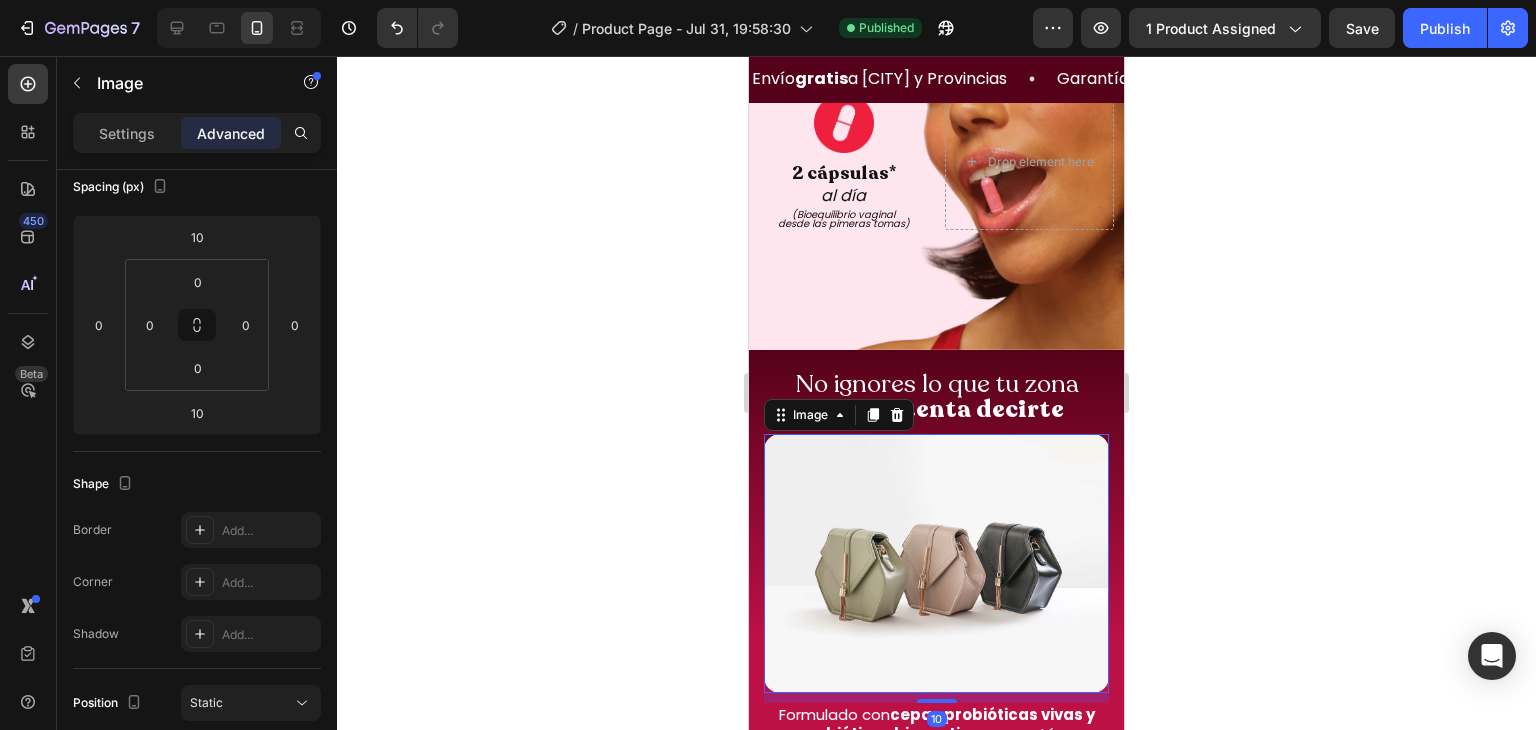 scroll, scrollTop: 232, scrollLeft: 0, axis: vertical 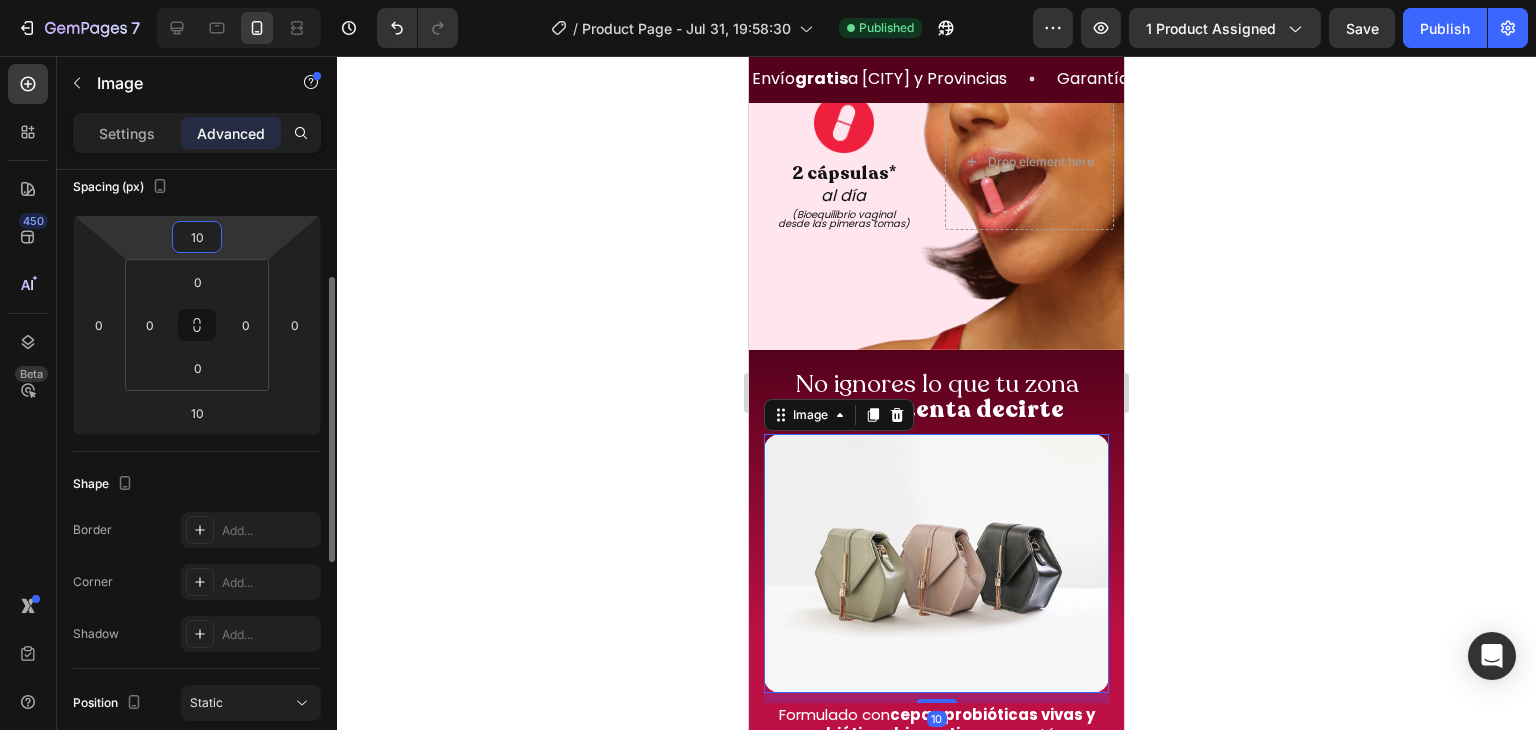 click on "10" at bounding box center [197, 237] 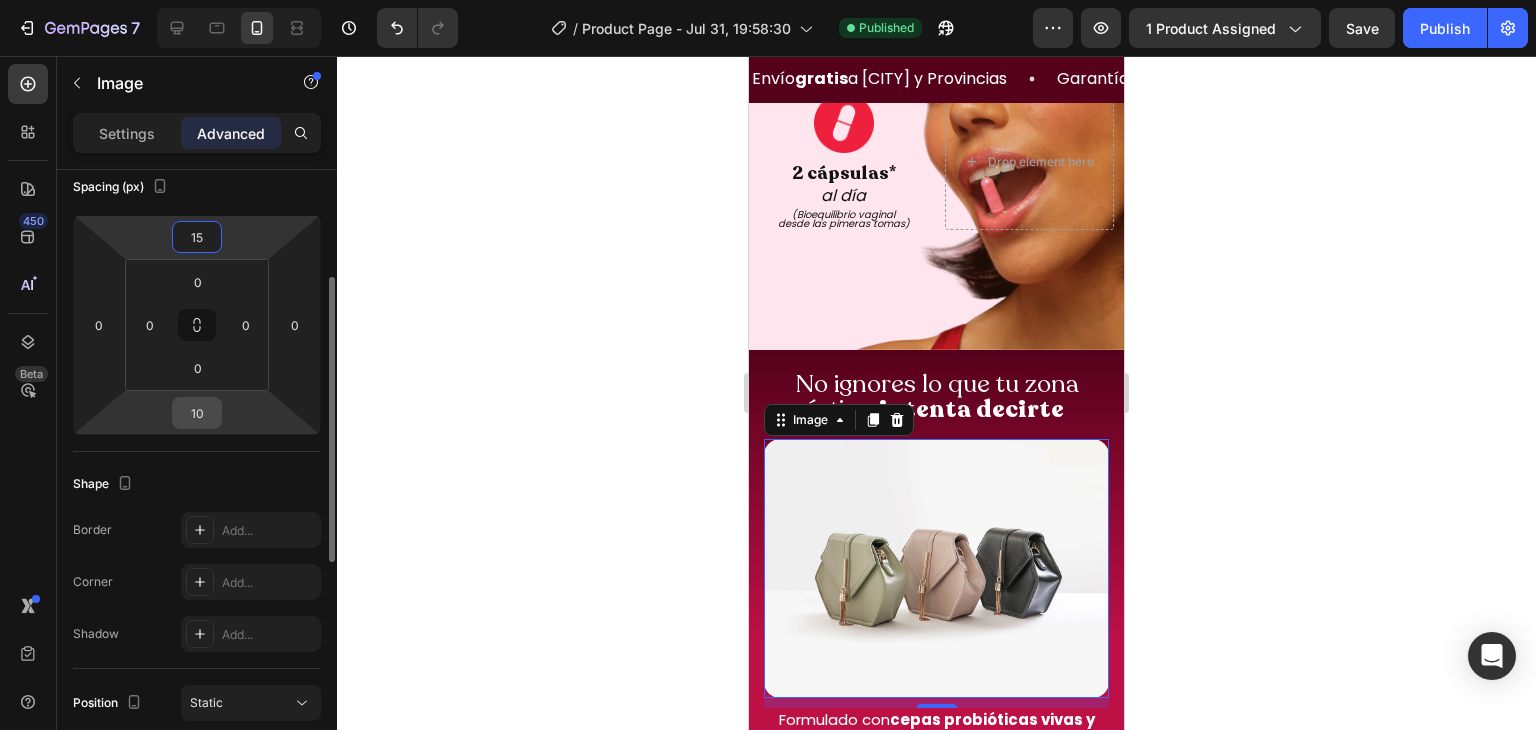 type on "15" 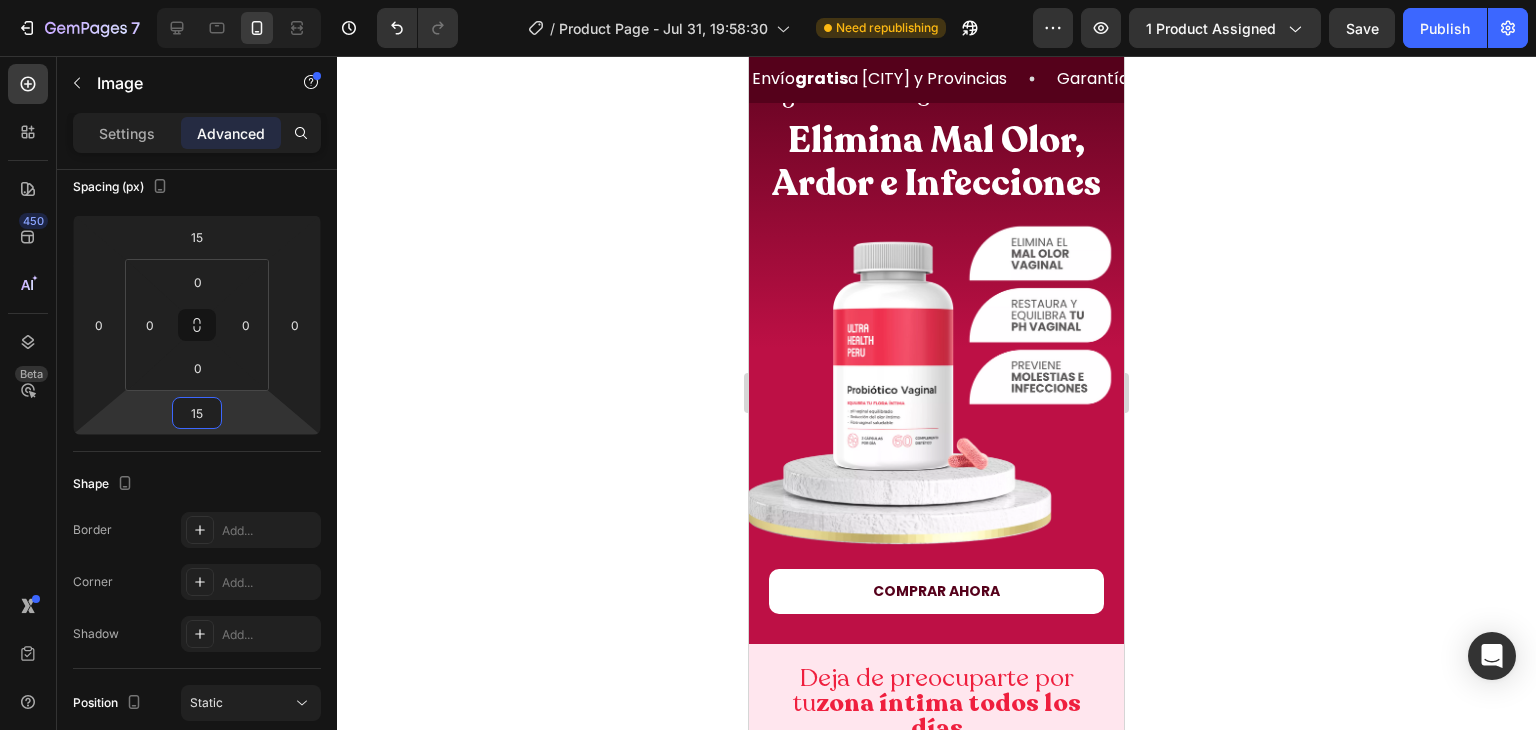 scroll, scrollTop: 0, scrollLeft: 0, axis: both 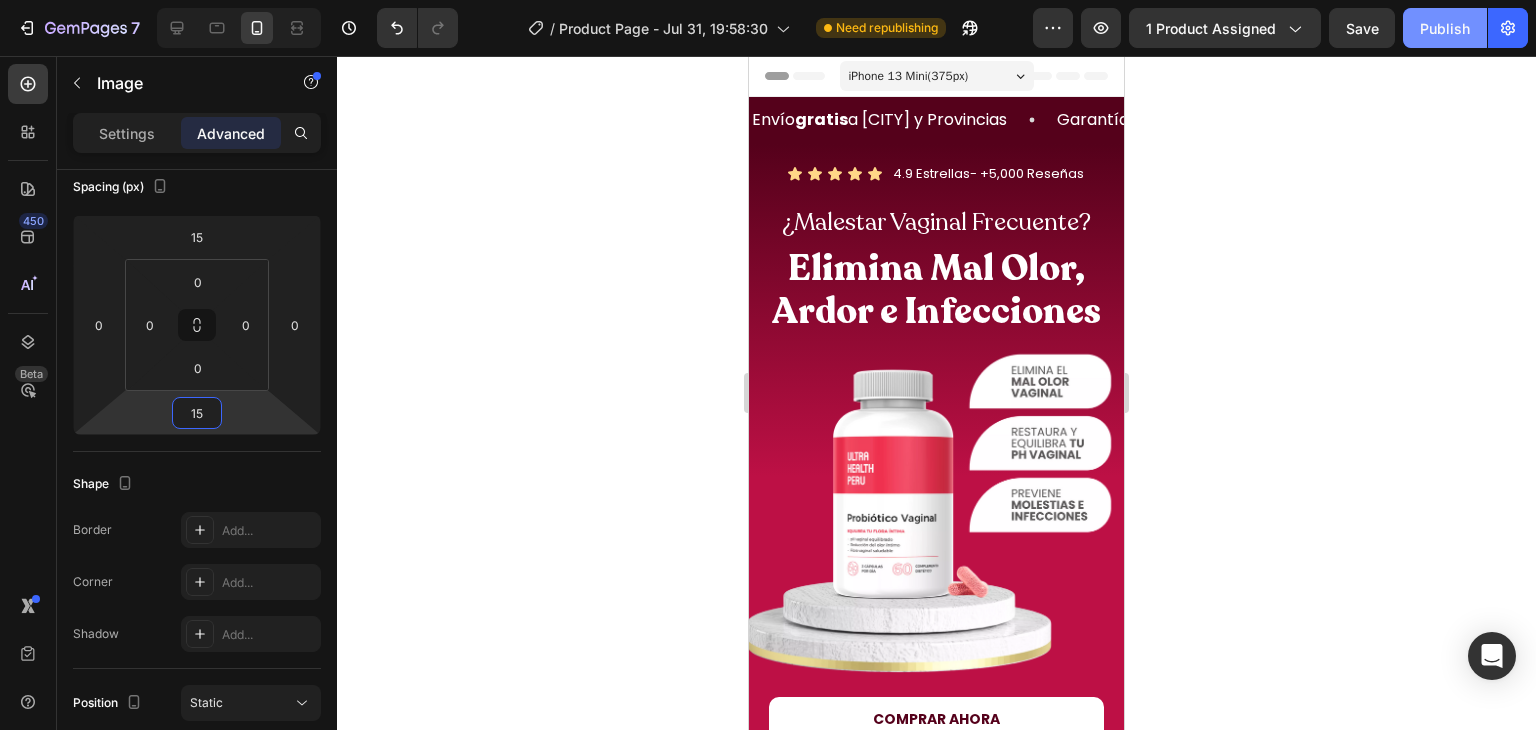 type on "15" 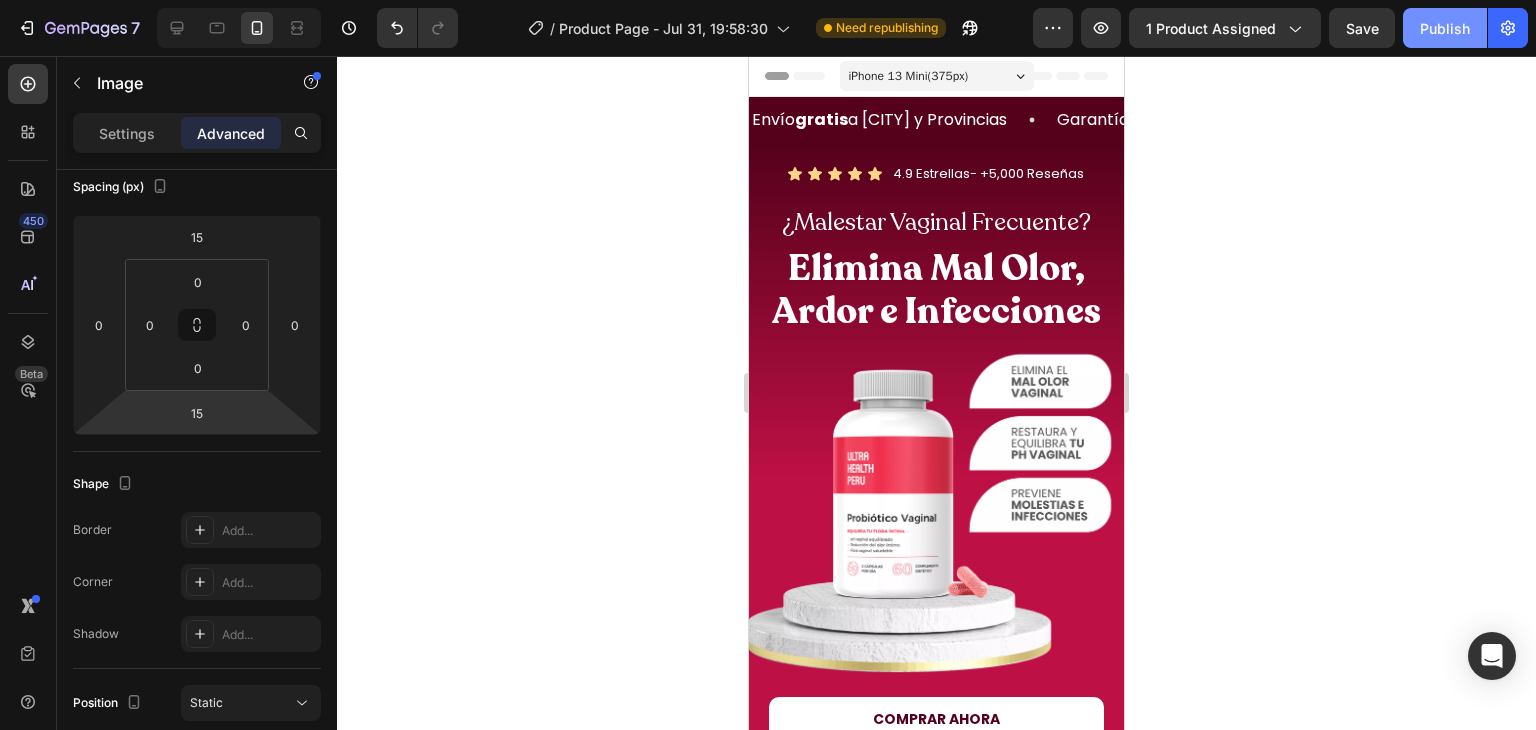 click on "Publish" at bounding box center (1445, 28) 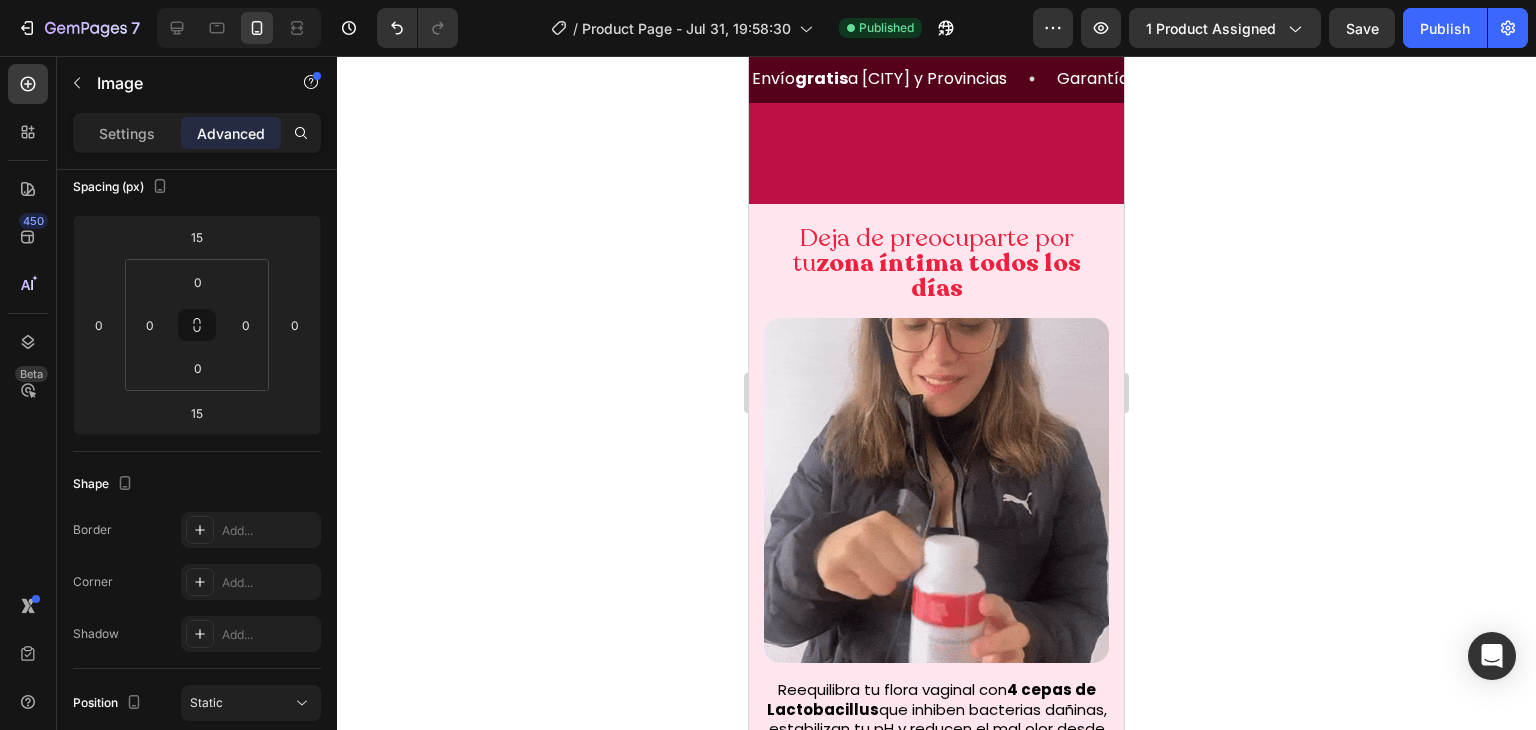 scroll, scrollTop: 969, scrollLeft: 0, axis: vertical 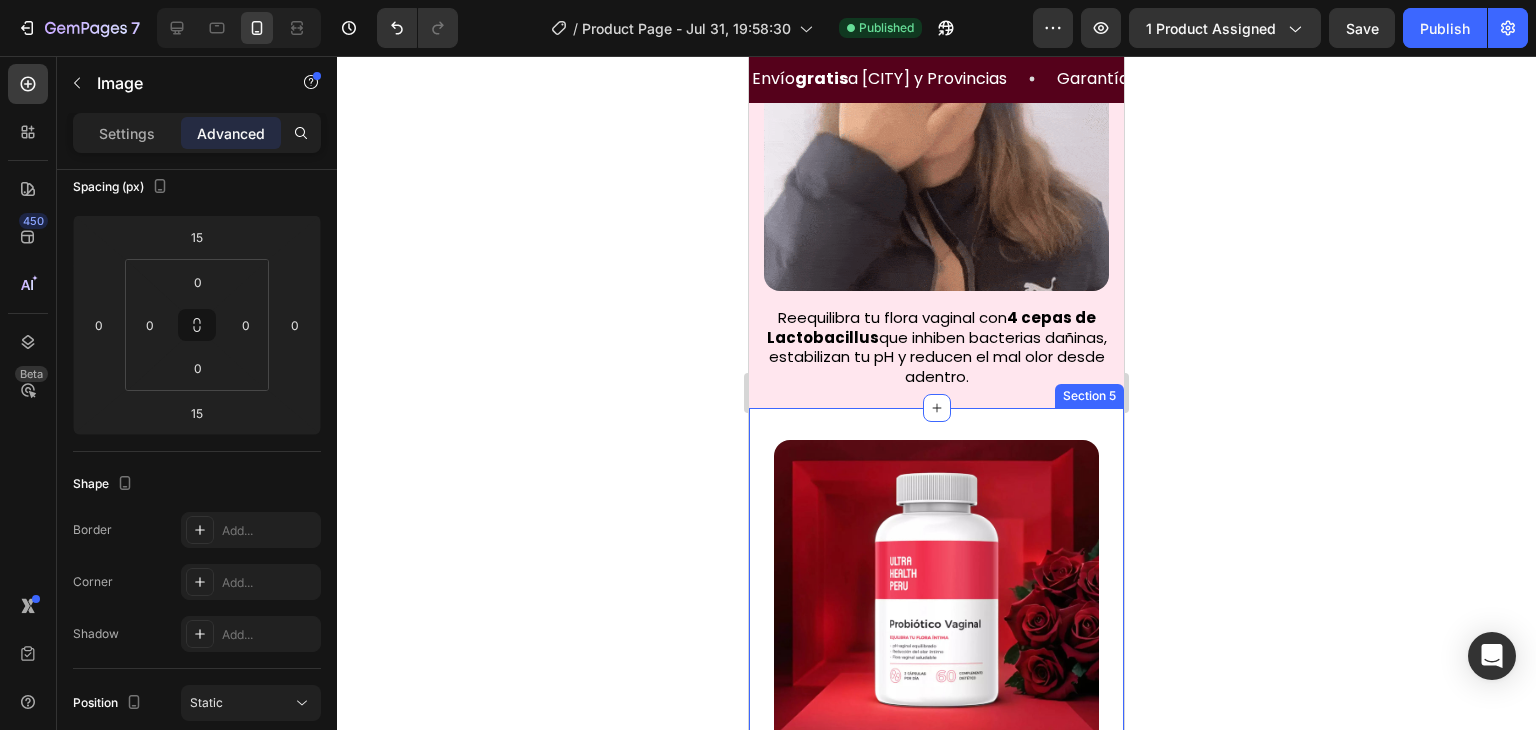 click on "Image Probiótico Vaginal - Equilibra tu flora íntima Heading Icon Icon Icon Icon Icon Icon List +5,000 Clientas Satisfechas Heading Row Row S/. 99.00   S/.149.00 Heading QUIERO HACER MI PEDIDO Button Image Image Section 5" at bounding box center (936, 822) 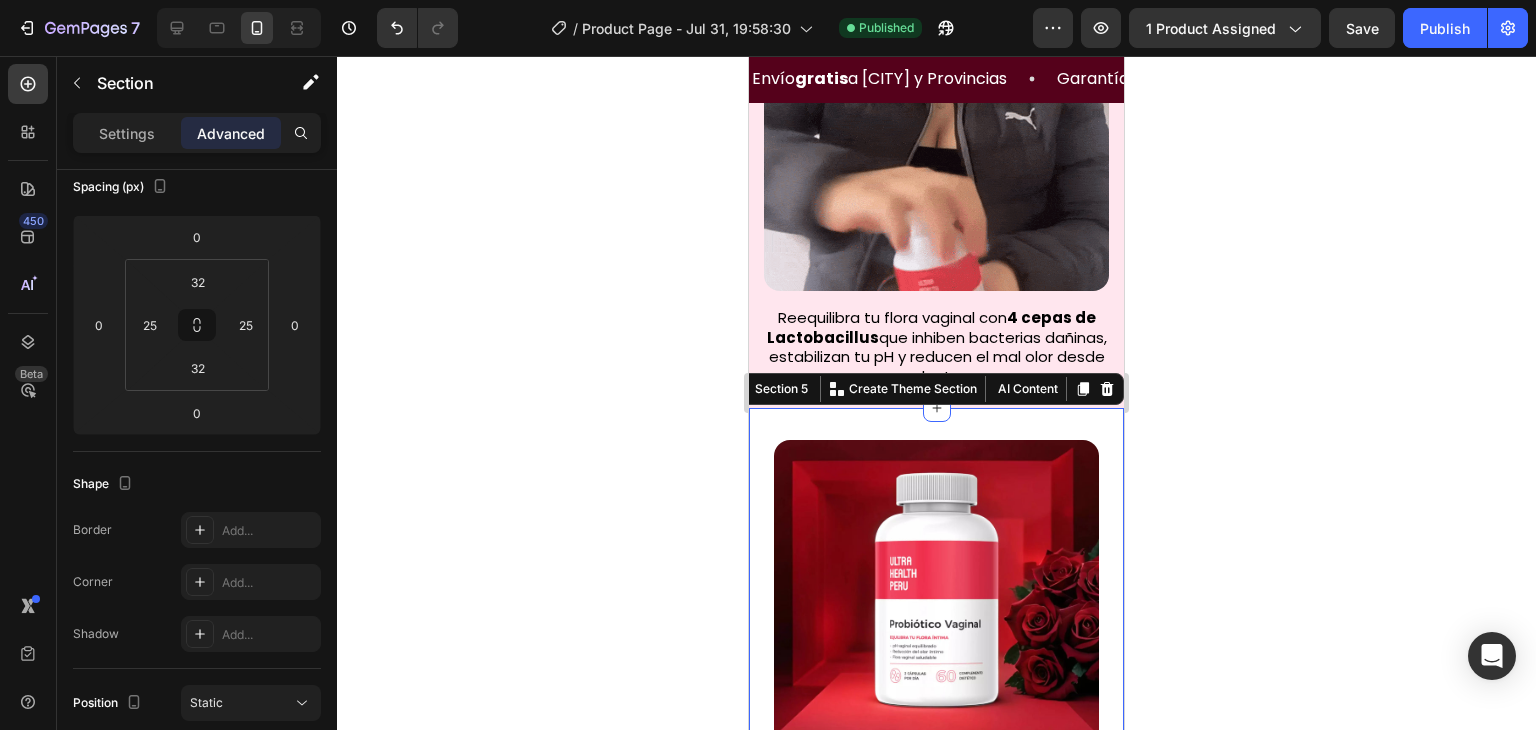 scroll, scrollTop: 0, scrollLeft: 0, axis: both 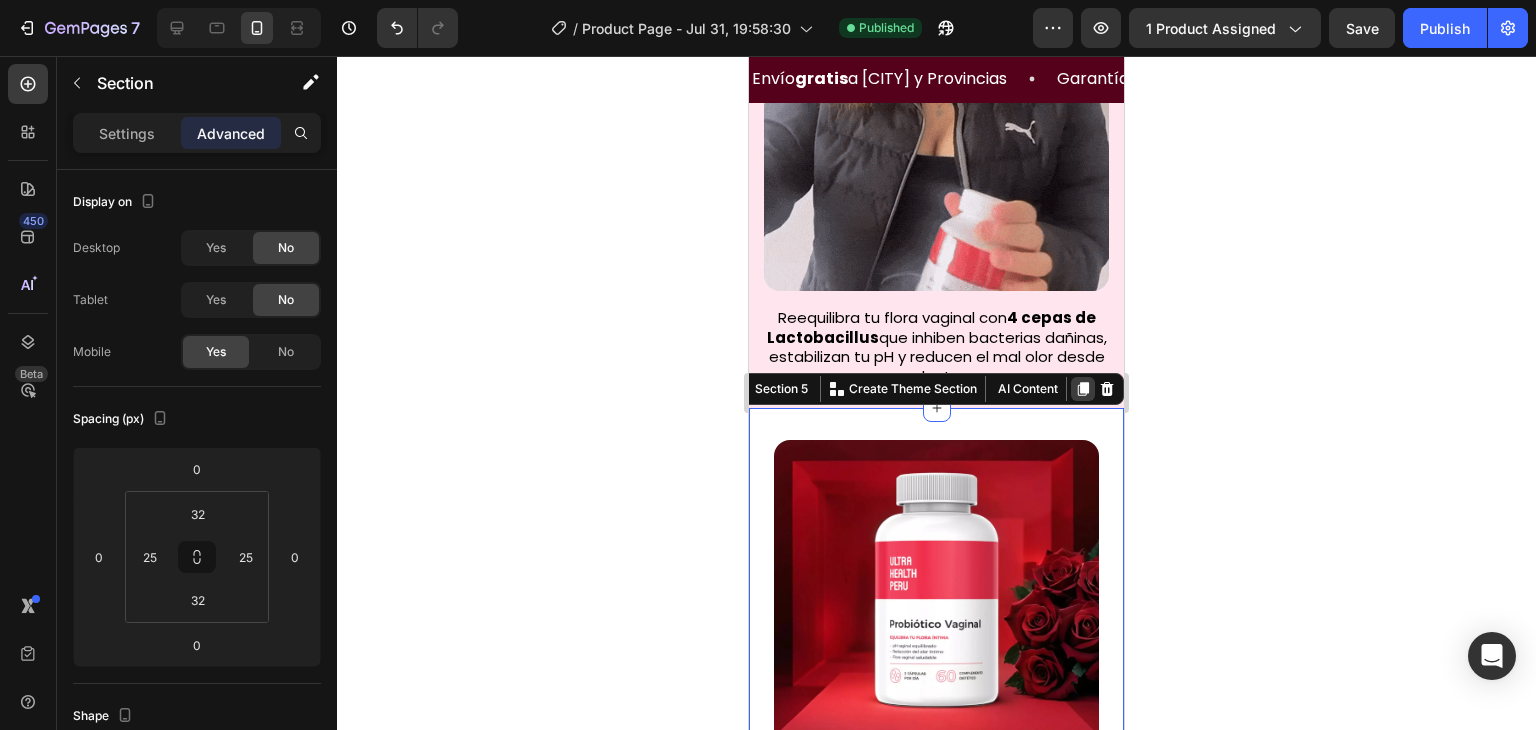 click 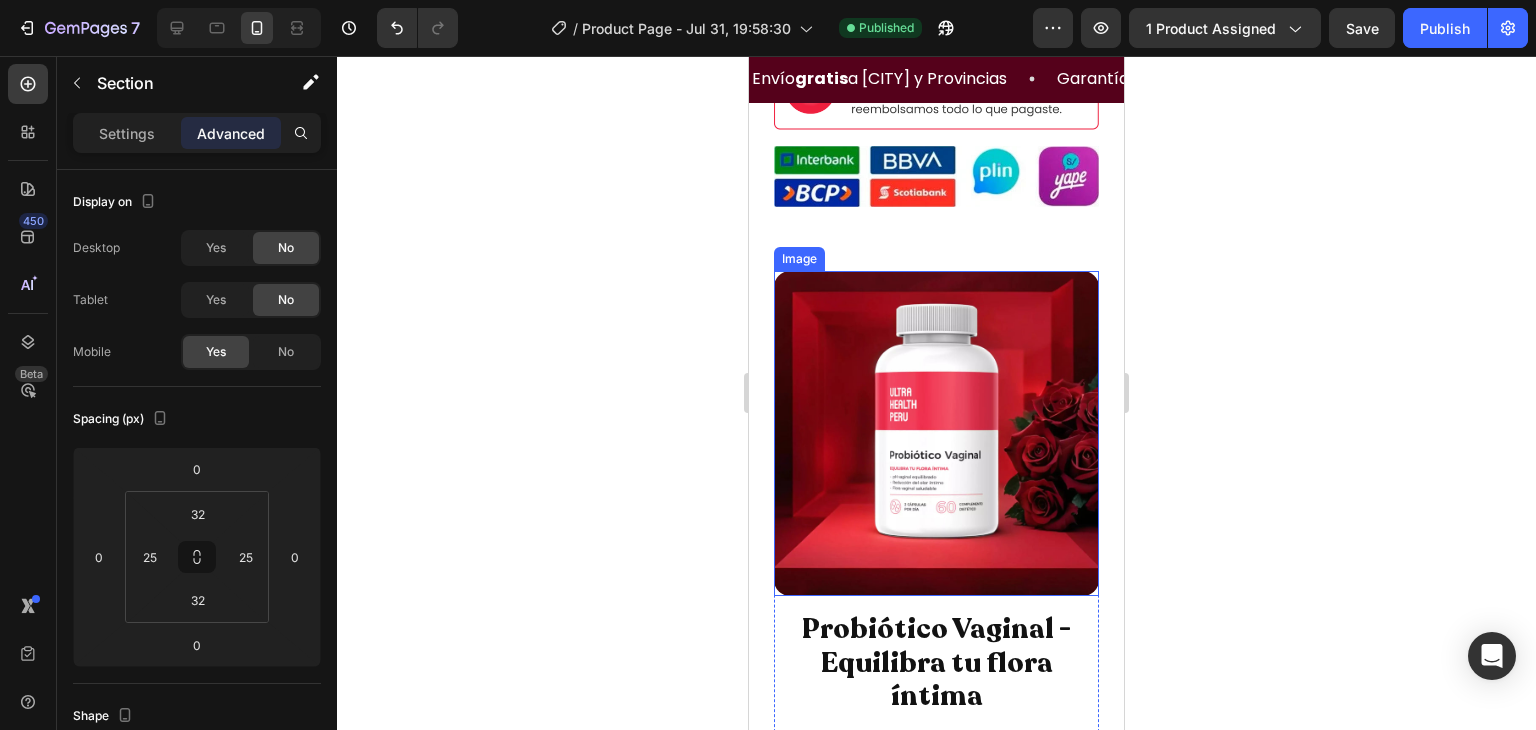 scroll, scrollTop: 1924, scrollLeft: 0, axis: vertical 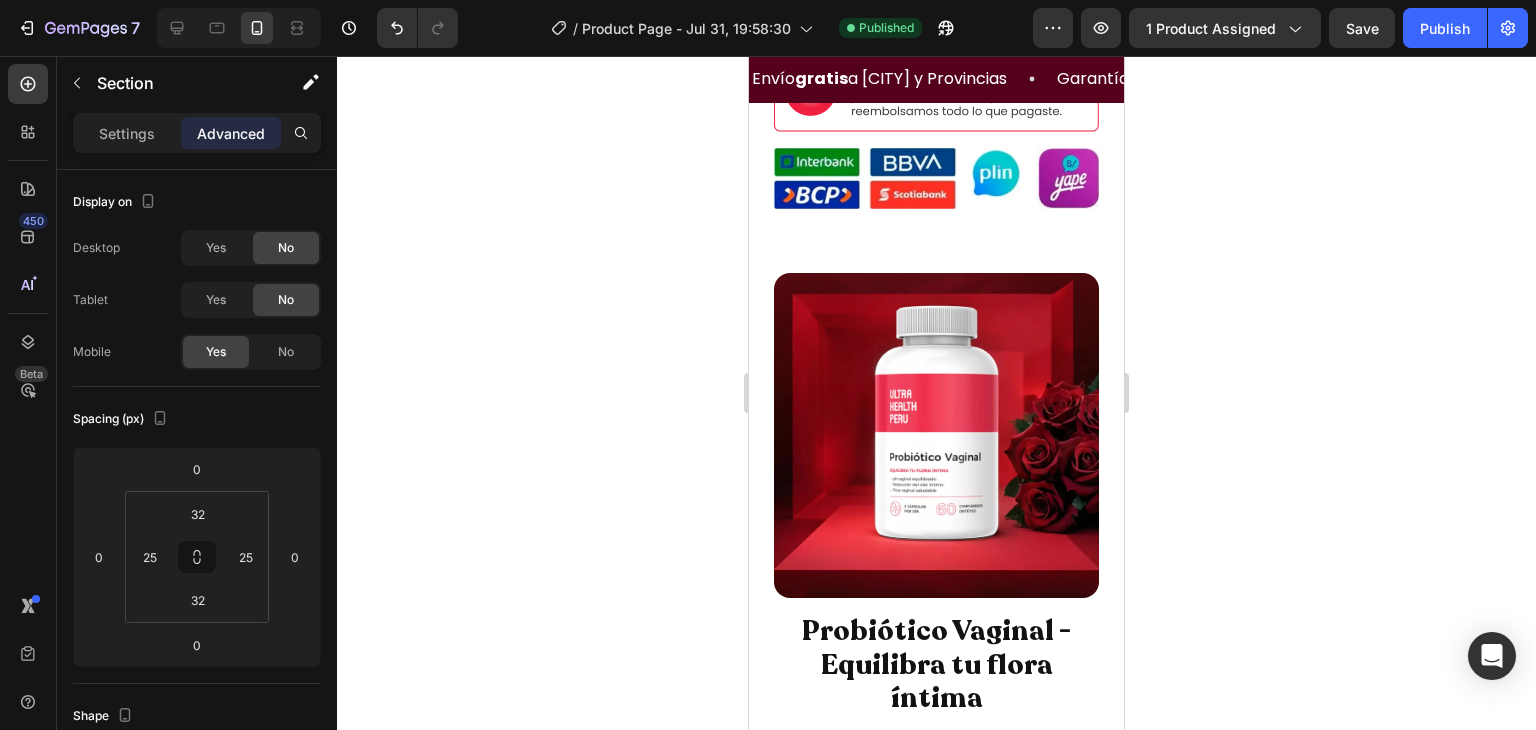 click on "Image Probiótico Vaginal - Equilibra tu flora íntima Heading Icon Icon Icon Icon Icon Icon List +5,000 Clientas Satisfechas Heading Row Row S/. 99.00   S/.149.00 Heading QUIERO HACER MI PEDIDO Button Image Image Section 6" at bounding box center (936, 655) 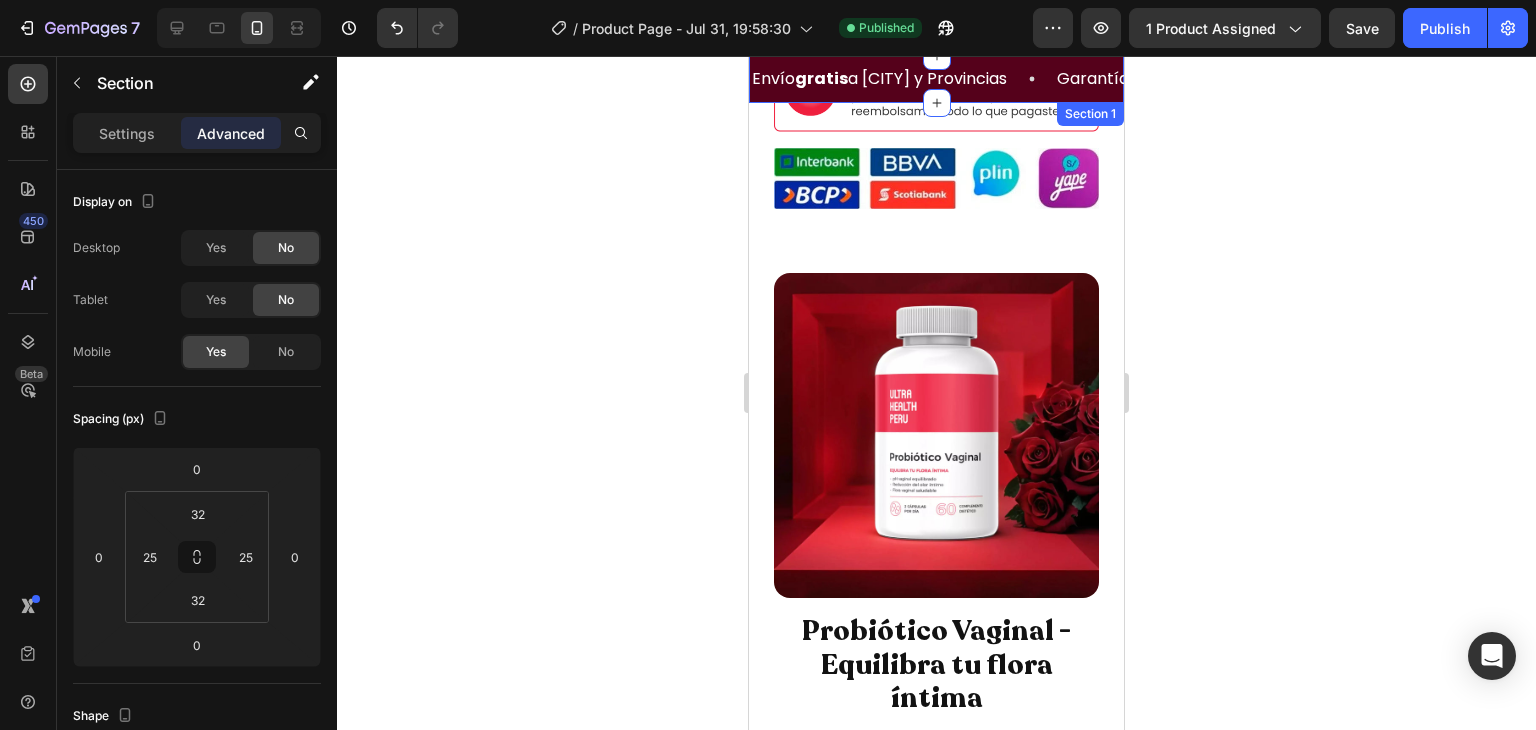 click on "Envío gratis a [CITY] y Provincias Heading Garantía extendida de 30 días Heading Últimos descuentos de hasta 50% Heading Envío gratis a [CITY] y Provincias Heading Garantía extendida de 30 días Heading Últimos descuentos de hasta 50% Heading Marquee Row Section 1 Image Icon Icon Icon Icon Icon Icon List +5,000 Clientas Satisfechas Heading Row Probiótico Vaginal - Equilibra tu flora íntima Heading S/. 99.00   S/.149.00 Heading QUIERO HACER MI PEDIDO Button Image Image Row Section 4 Image Probiótico Vaginal - Equilibra tu flora íntima Heading Icon Icon Icon Icon Icon Icon List +5,000 Clientas Satisfechas Heading Row Row S/. 99.00   S/.149.00 Heading QUIERO HACER MI PEDIDO Button Image Image Section 5 Image Probiótico Vaginal - Equilibra tu flora íntima Heading Icon Icon Icon Icon Icon Icon List +5,000 Clientas Satisfechas Heading Row Row S/. 99.00   S/.149.00 Heading QUIERO HACER MI PEDIDO" at bounding box center (936, 1049) 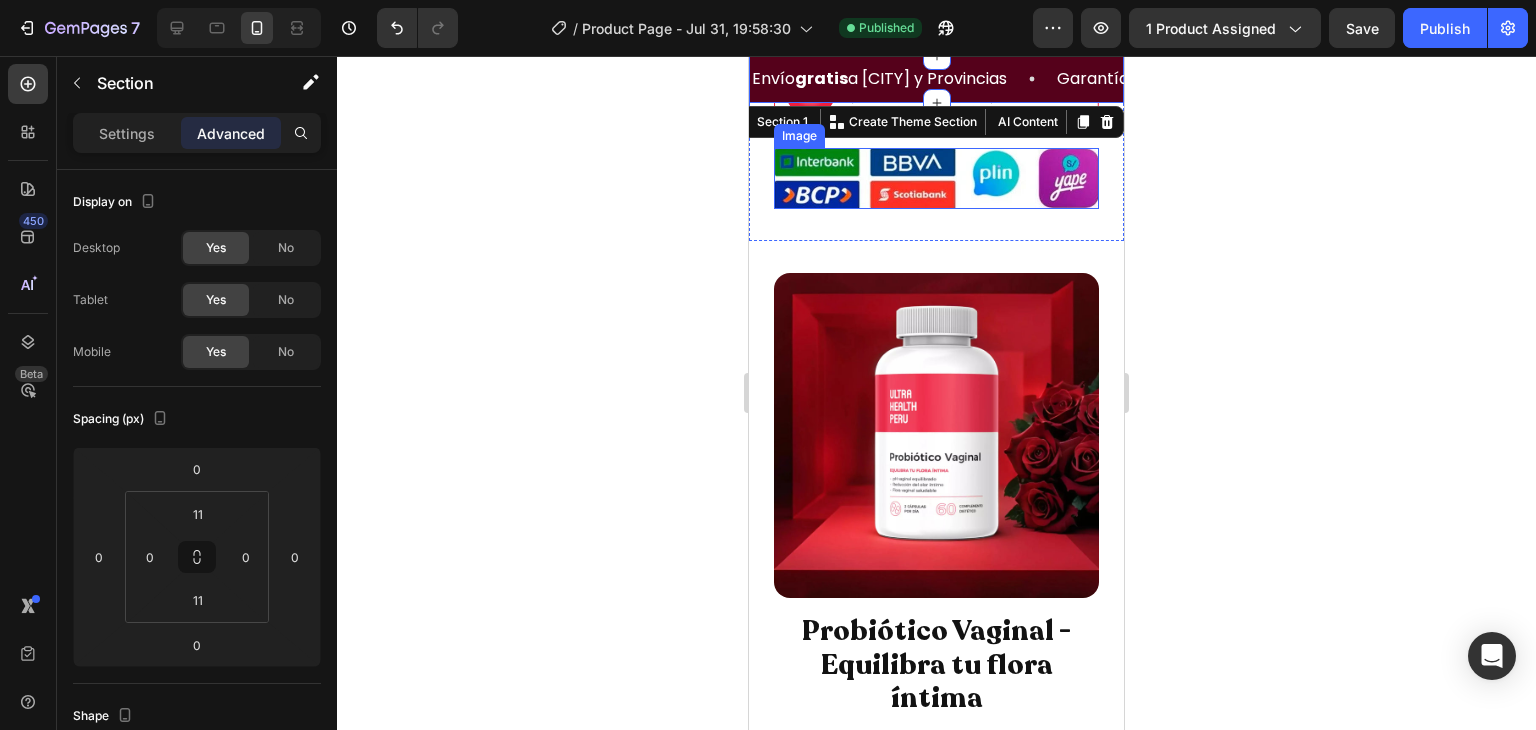 click at bounding box center [936, 178] 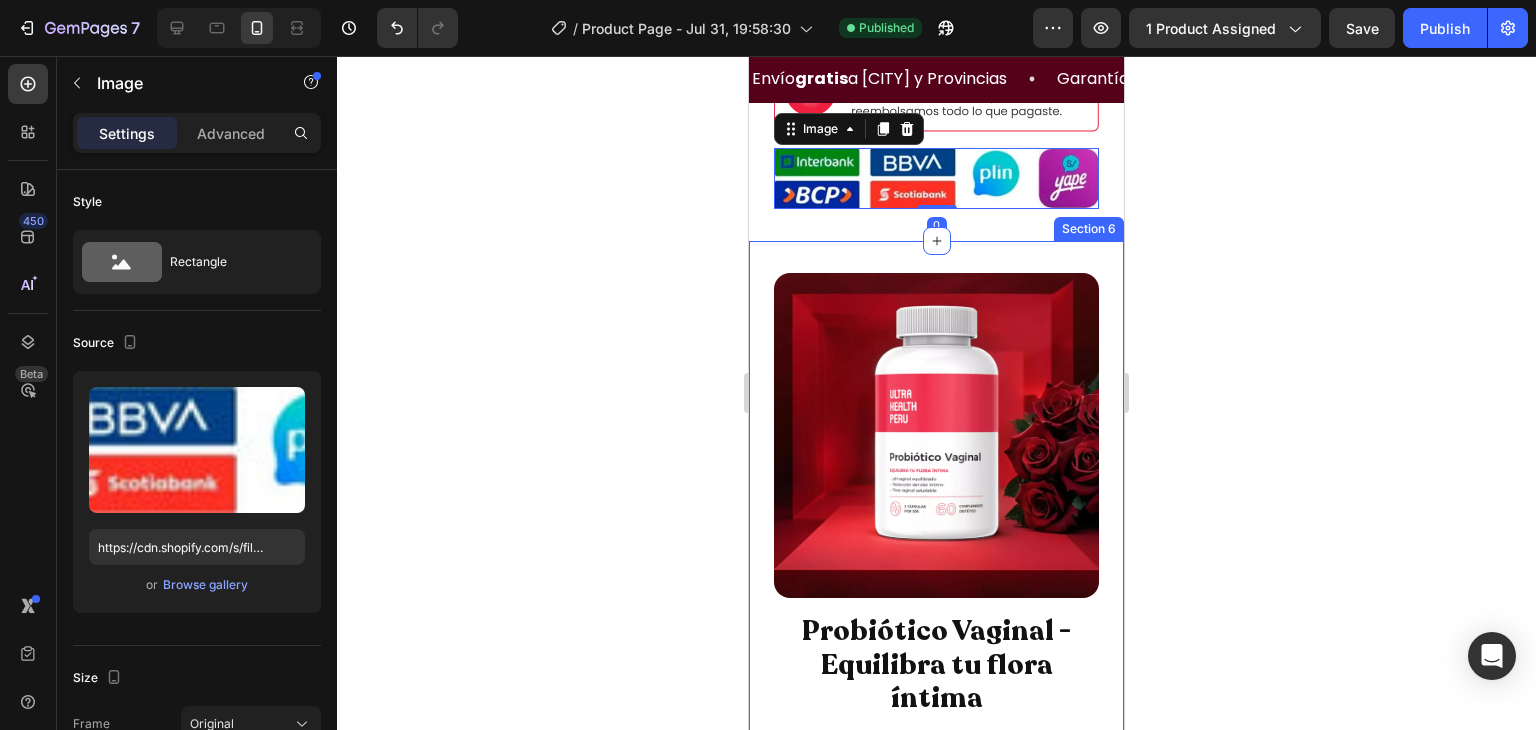 click on "Image Probiótico Vaginal - Equilibra tu flora íntima Heading Icon Icon Icon Icon Icon Icon List +5,000 Clientas Satisfechas Heading Row Row S/. 99.00   S/.149.00 Heading QUIERO HACER MI PEDIDO Button Image Image Section 6" at bounding box center (936, 655) 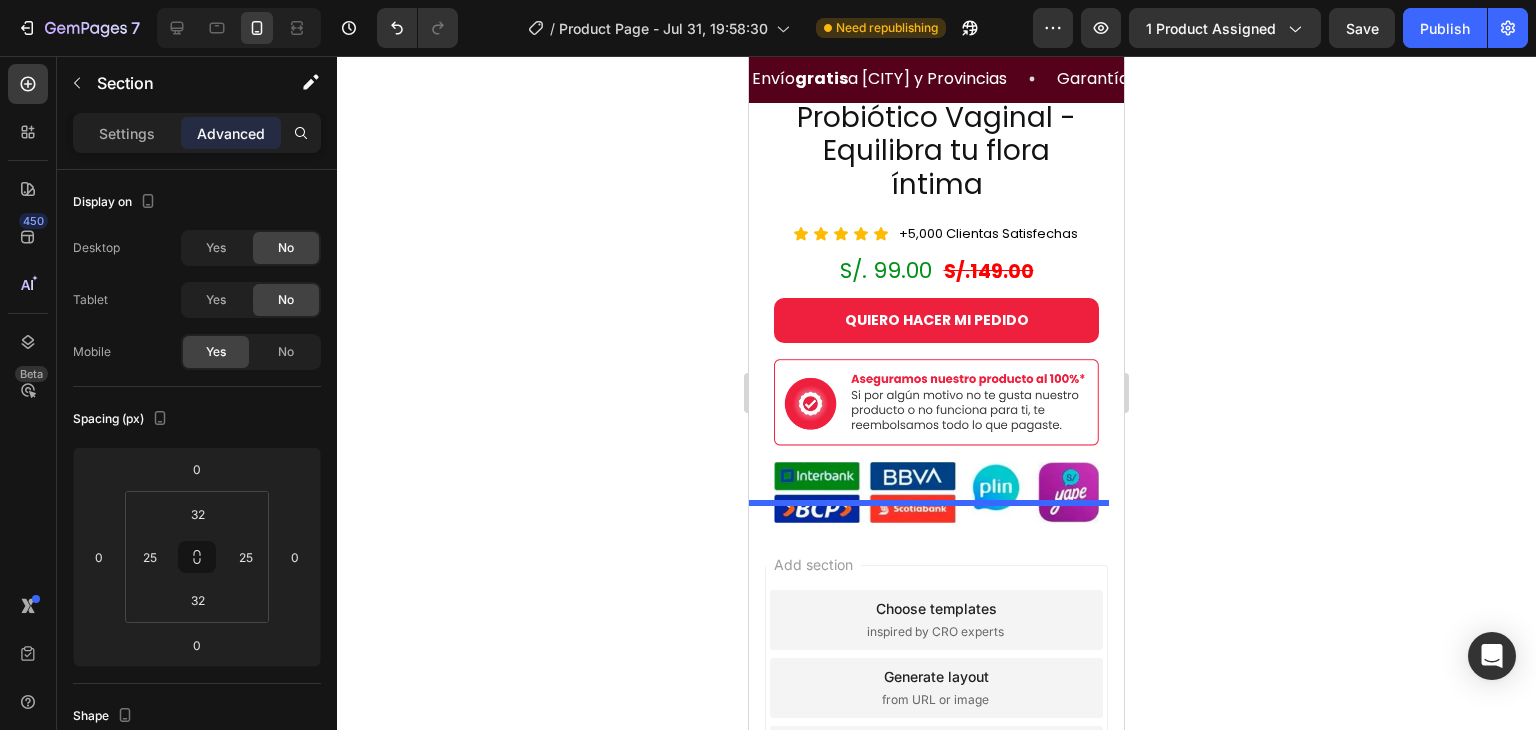 scroll, scrollTop: 5352, scrollLeft: 0, axis: vertical 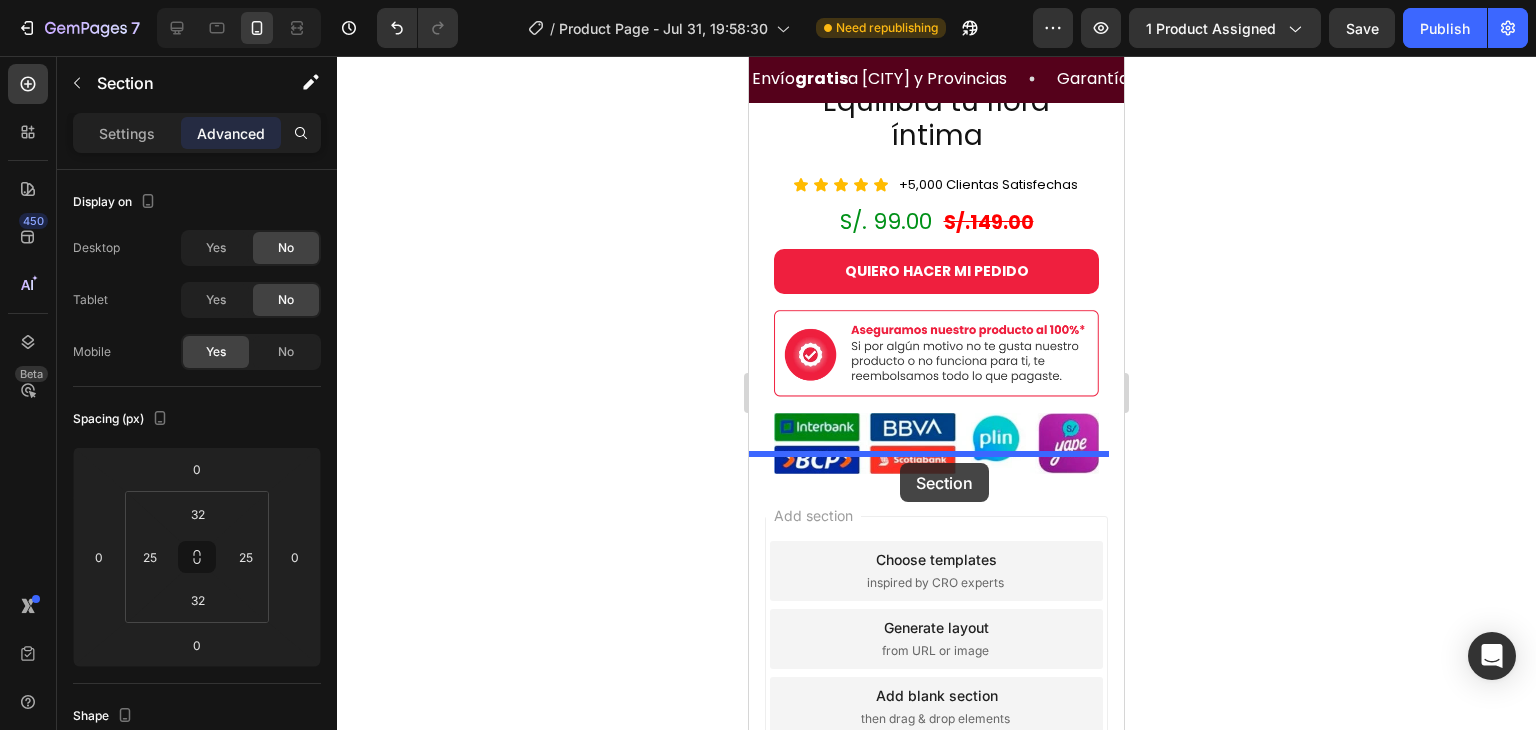 drag, startPoint x: 782, startPoint y: 204, endPoint x: 900, endPoint y: 463, distance: 284.61377 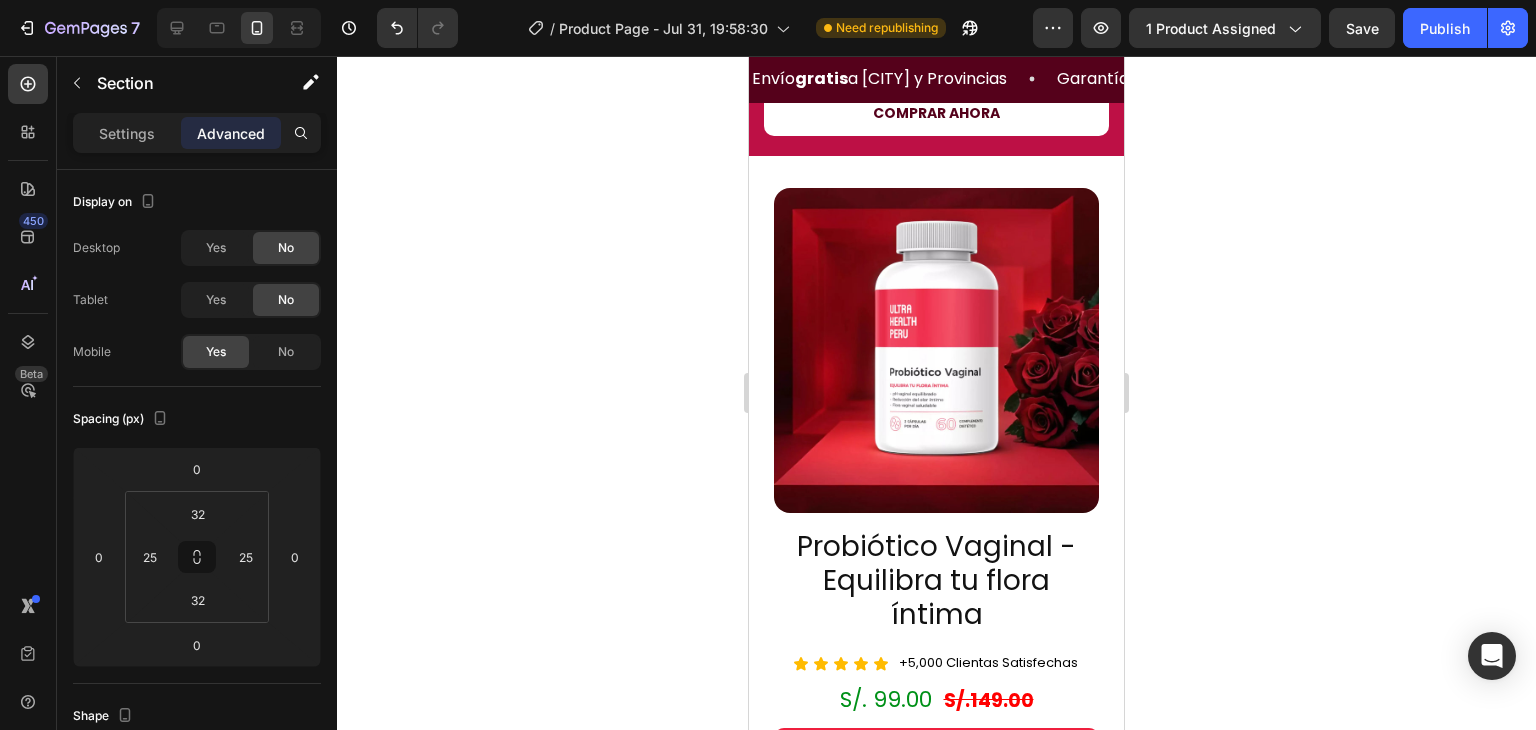 scroll, scrollTop: 3996, scrollLeft: 0, axis: vertical 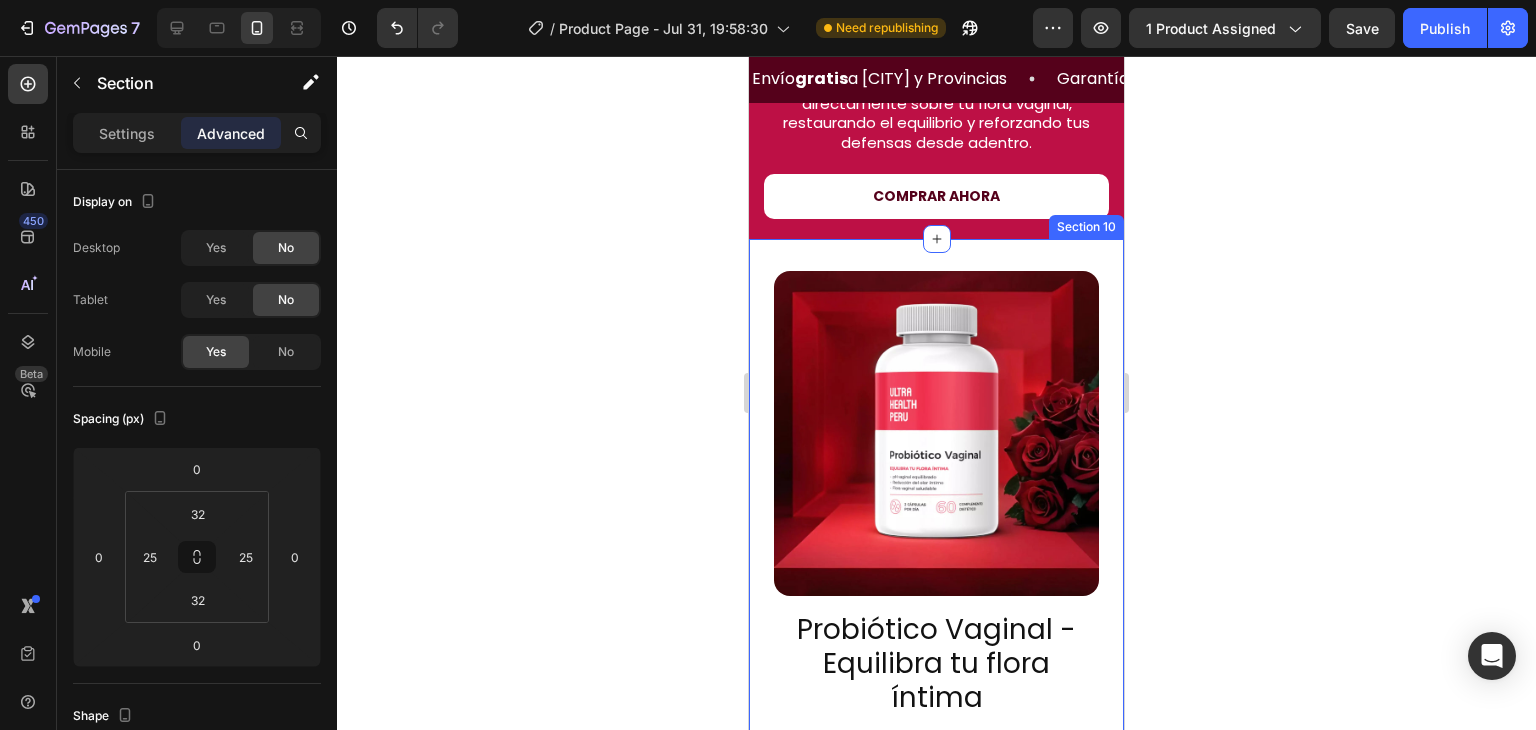 click on "Image Probiótico Vaginal - Equilibra tu flora íntima Heading Icon Icon Icon Icon Icon Icon List +5,000 Clientas Satisfechas Heading Row Row S/. 99.00   S/.149.00 Heading QUIERO HACER MI PEDIDO Button Image Image Section 10" at bounding box center (936, 638) 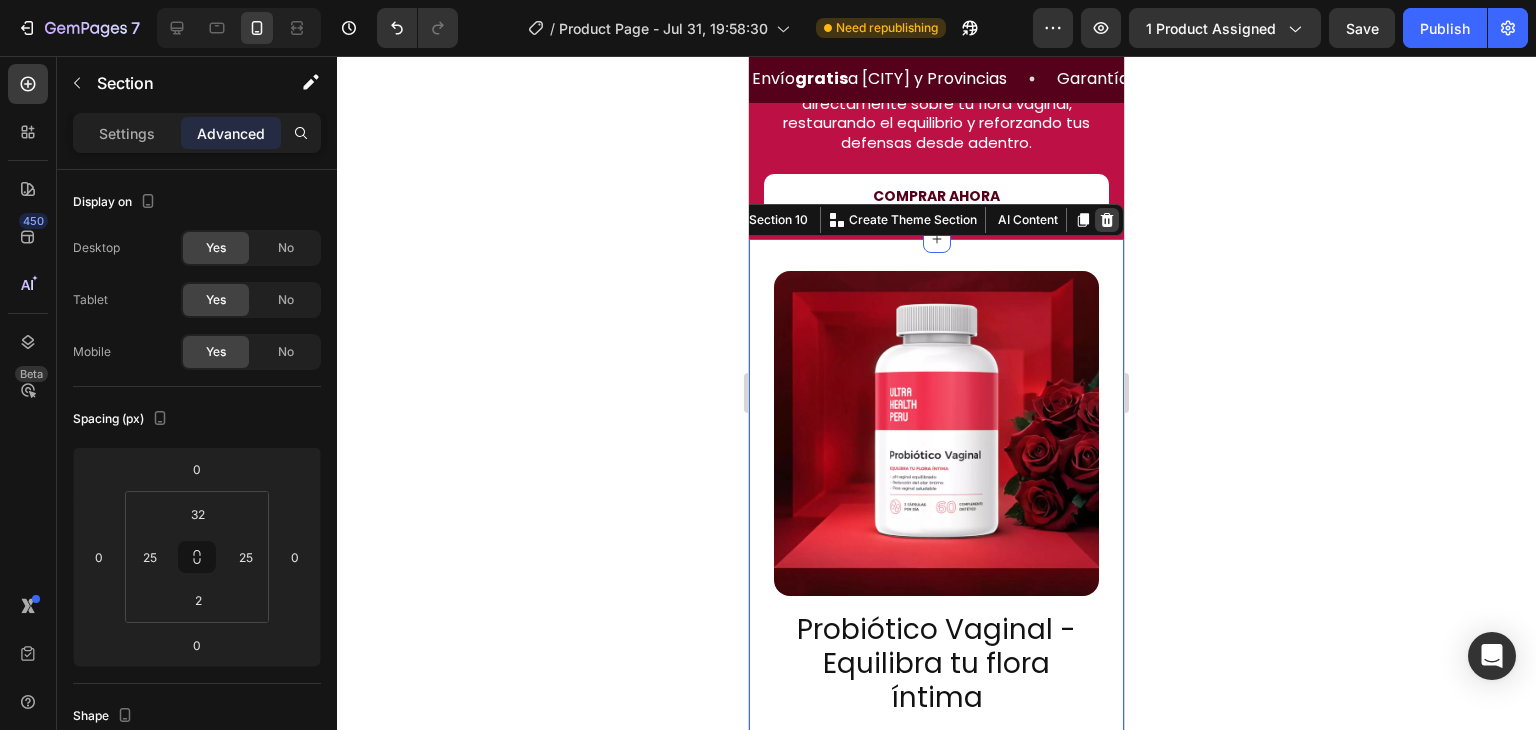 click 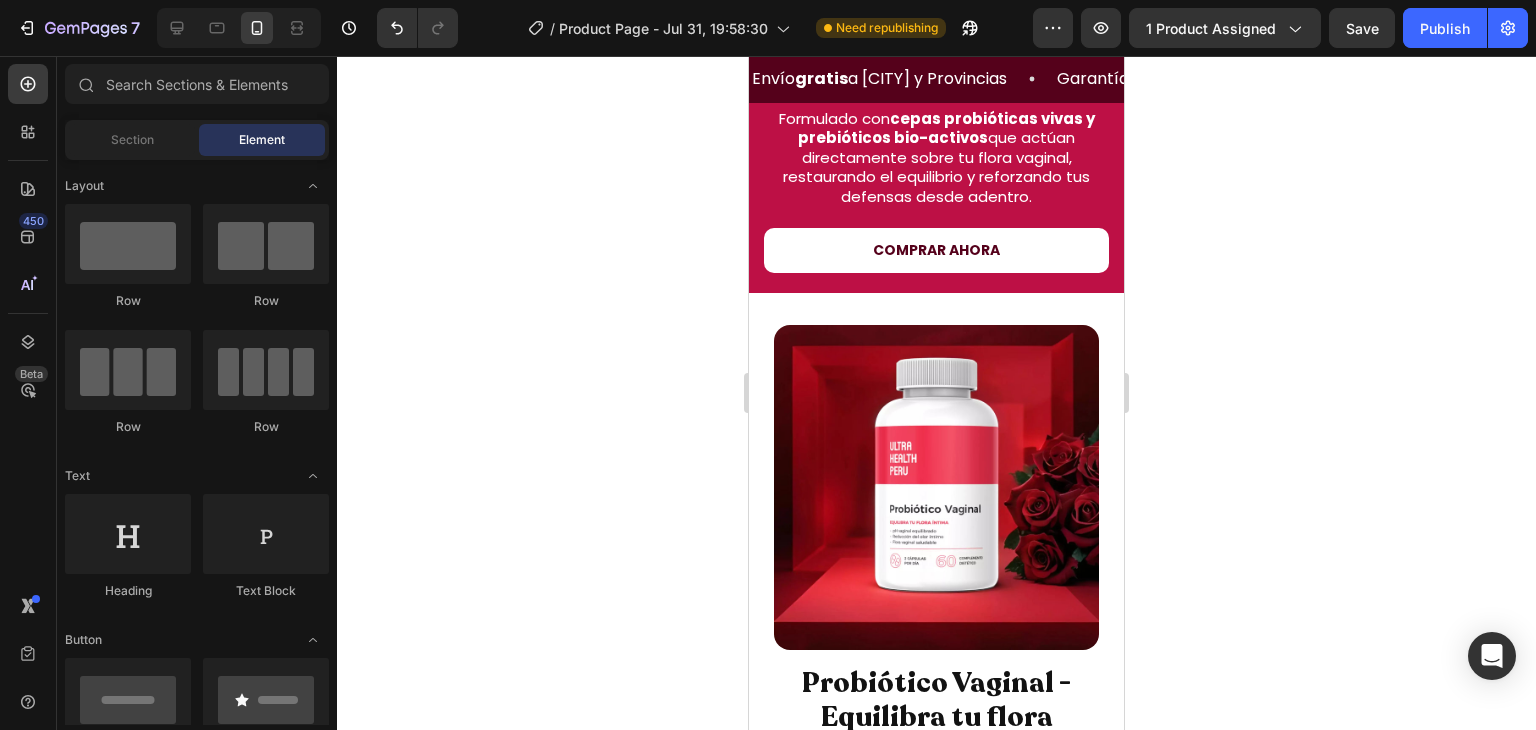scroll, scrollTop: 3941, scrollLeft: 0, axis: vertical 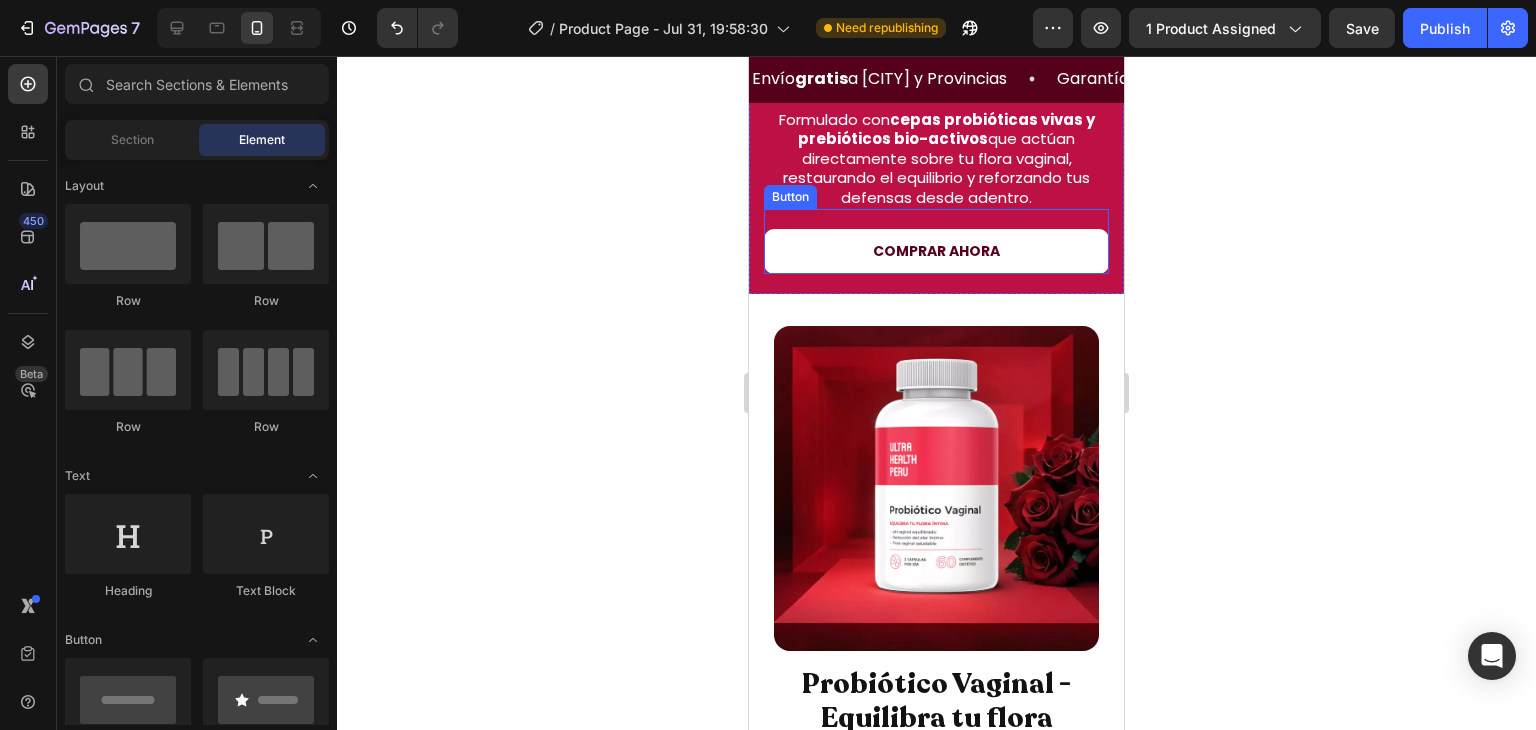click on "COMPRAR AHORA" at bounding box center (936, 251) 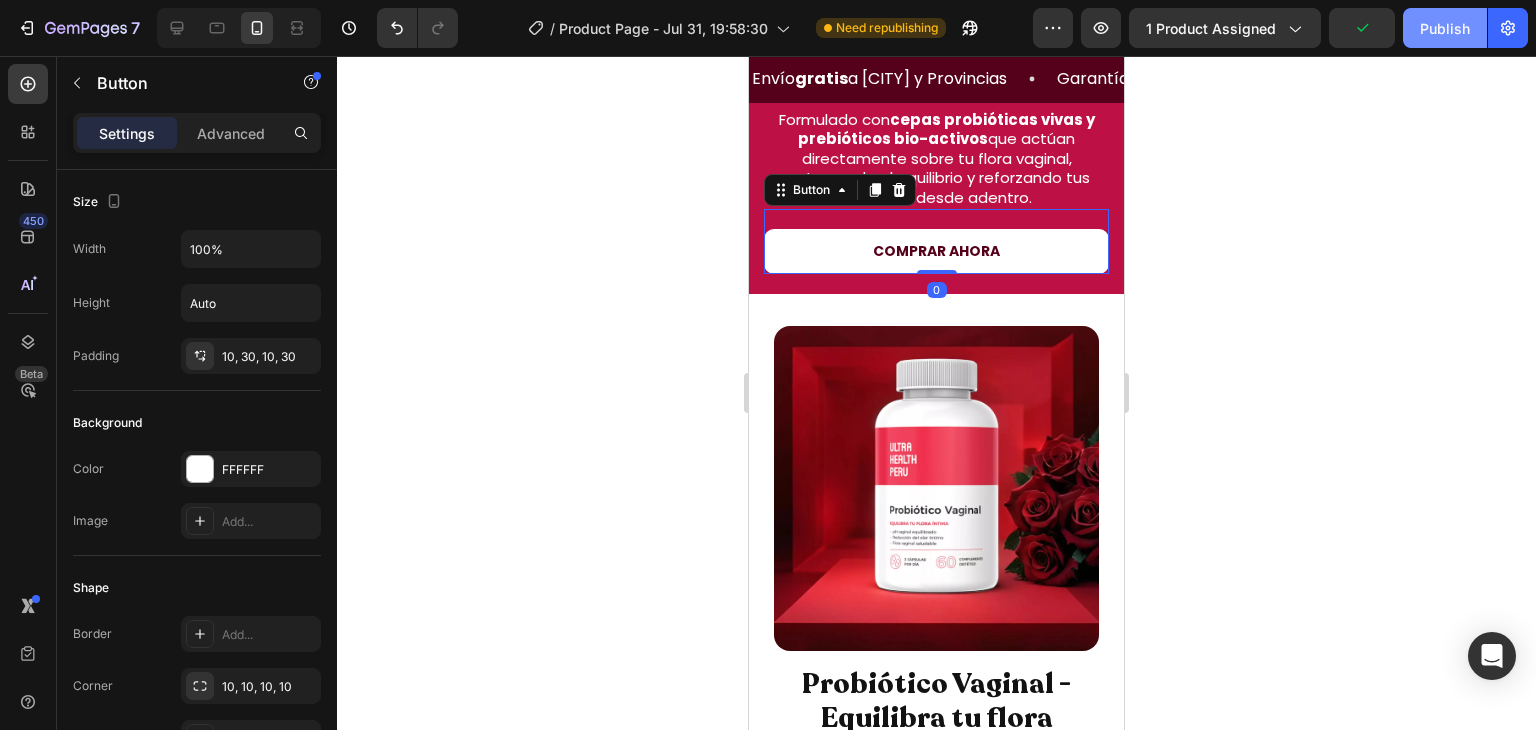 click on "Publish" 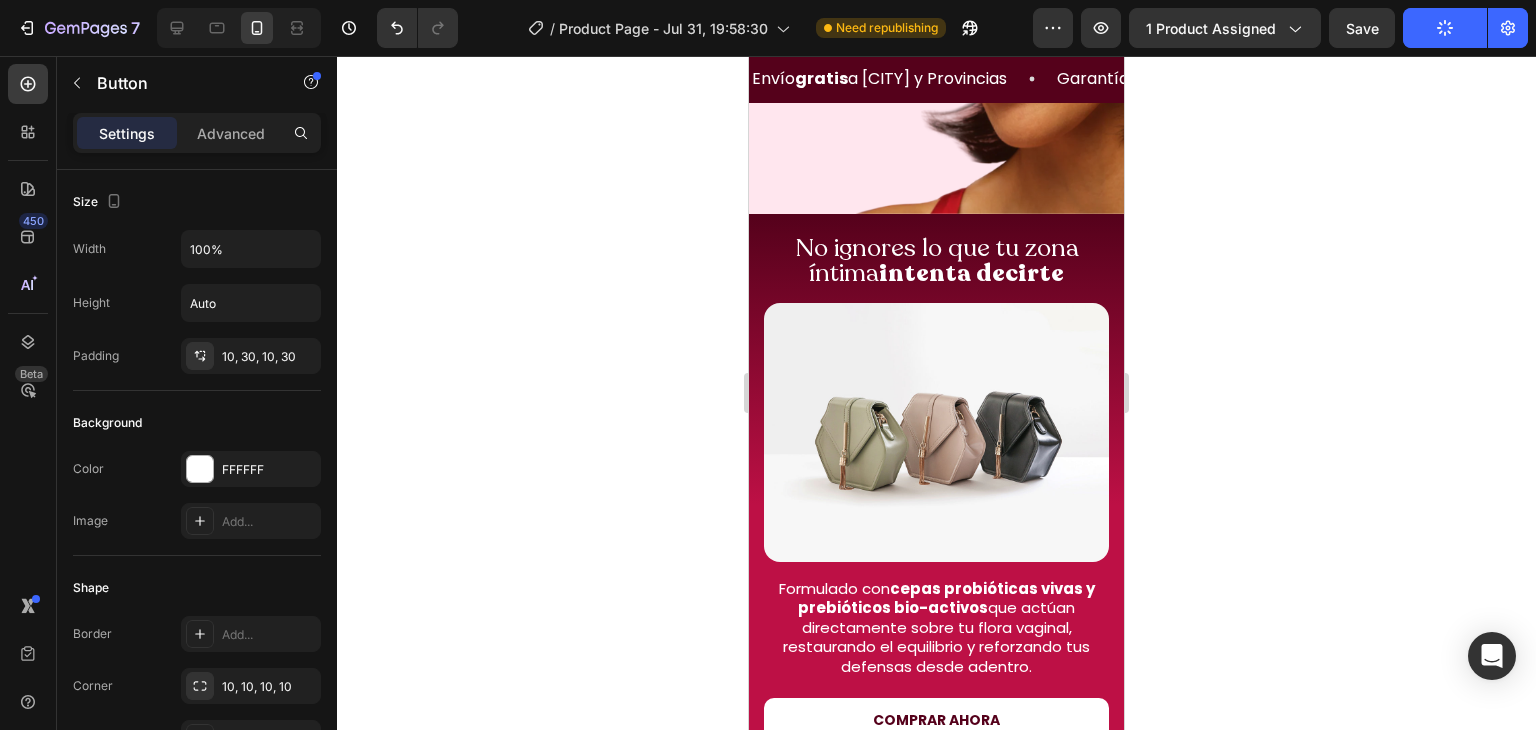scroll, scrollTop: 3620, scrollLeft: 0, axis: vertical 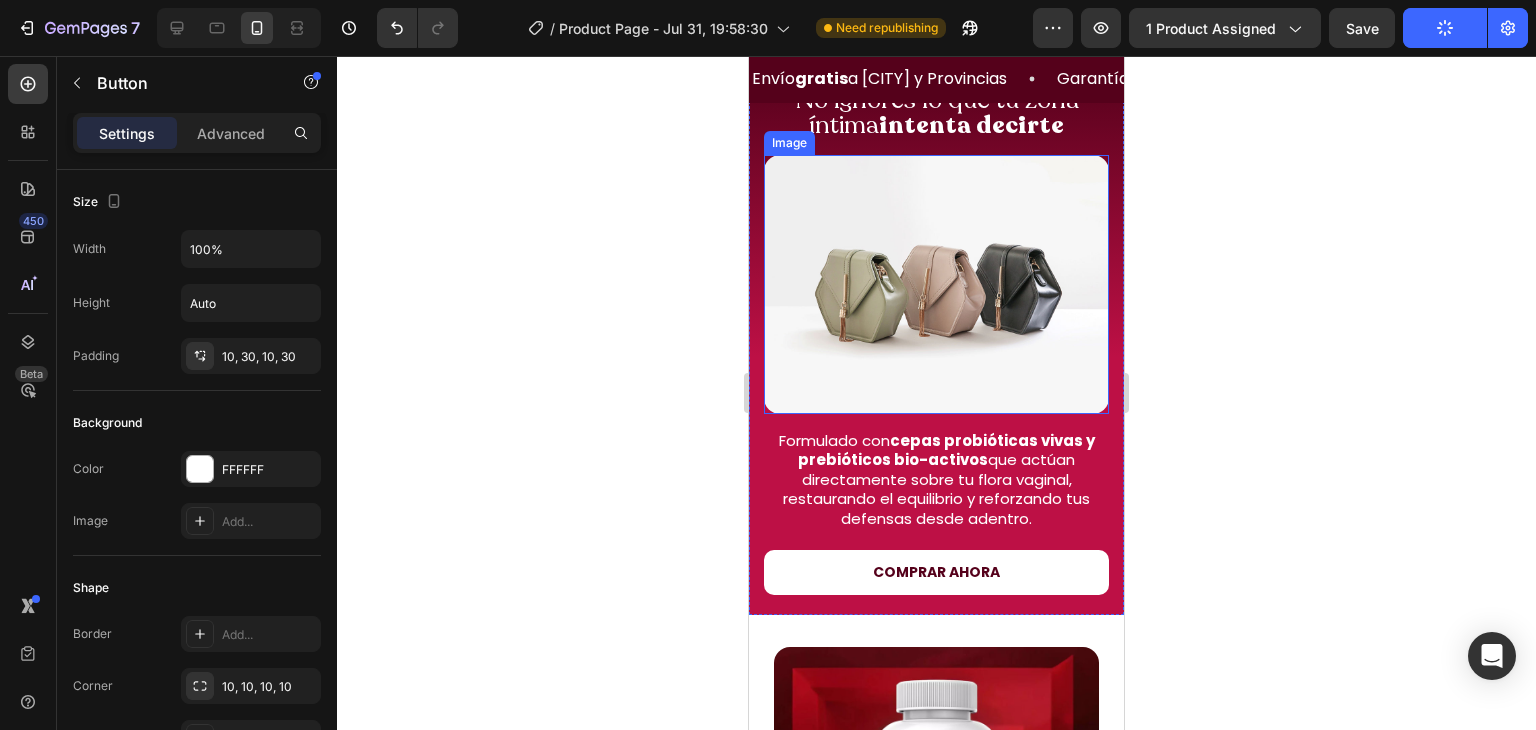 click at bounding box center (936, 284) 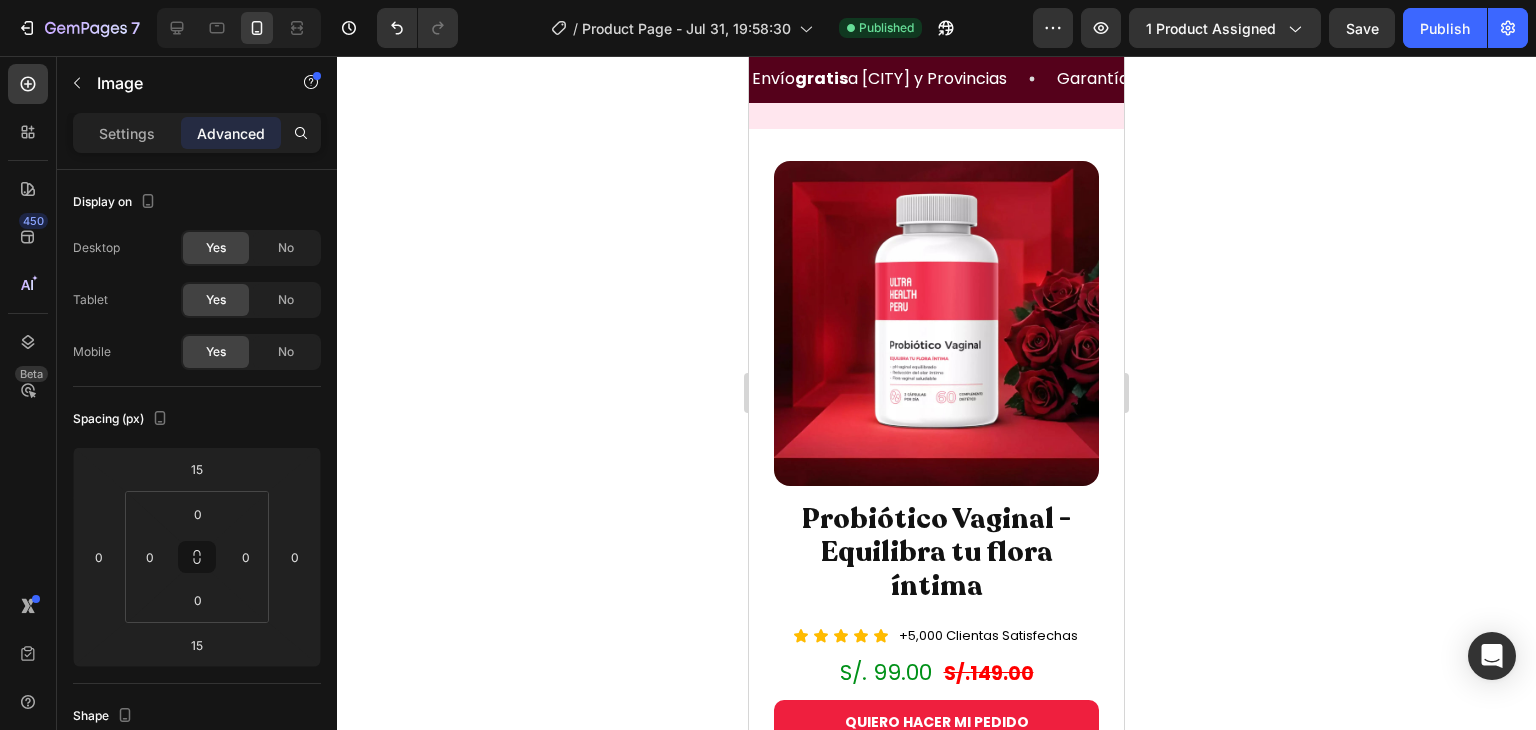 scroll, scrollTop: 0, scrollLeft: 0, axis: both 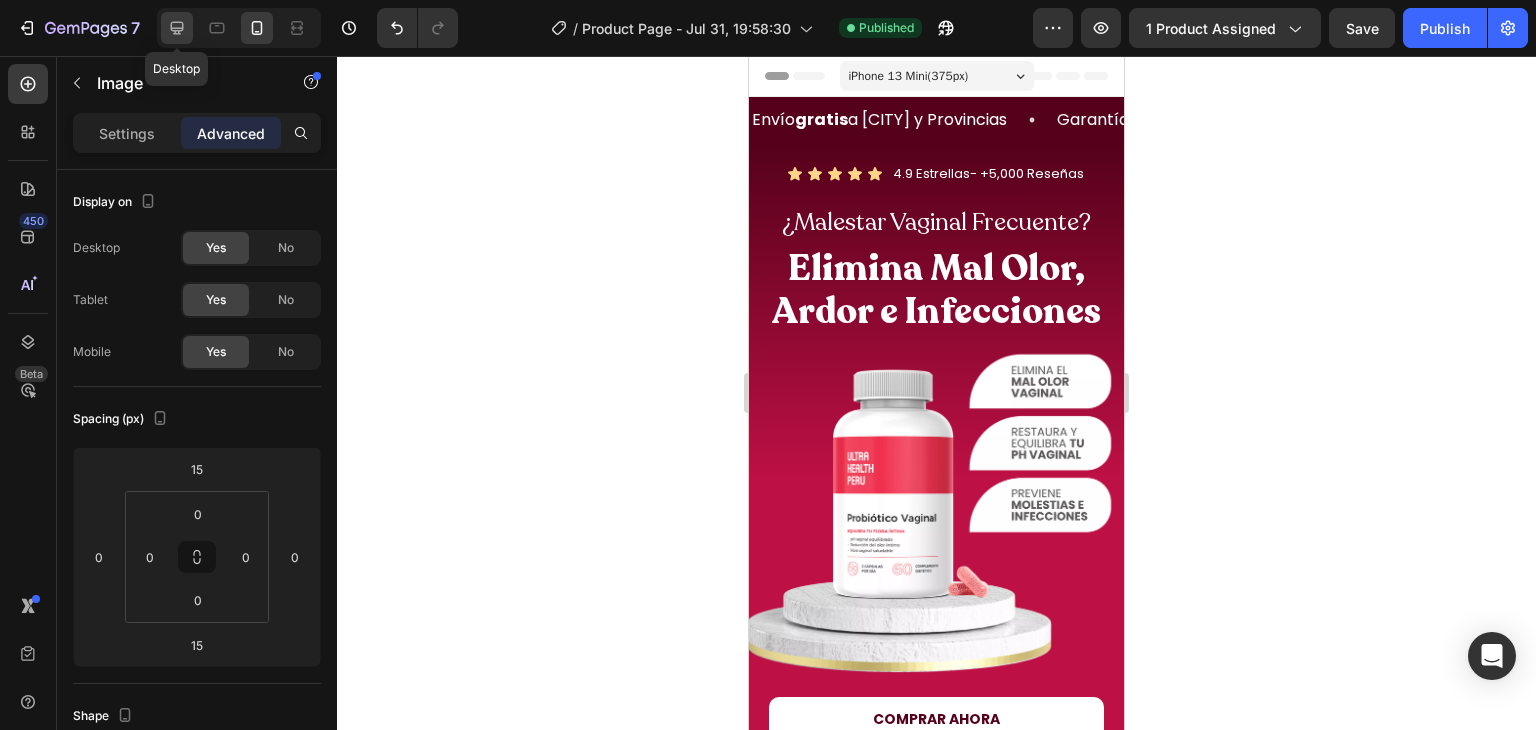 click 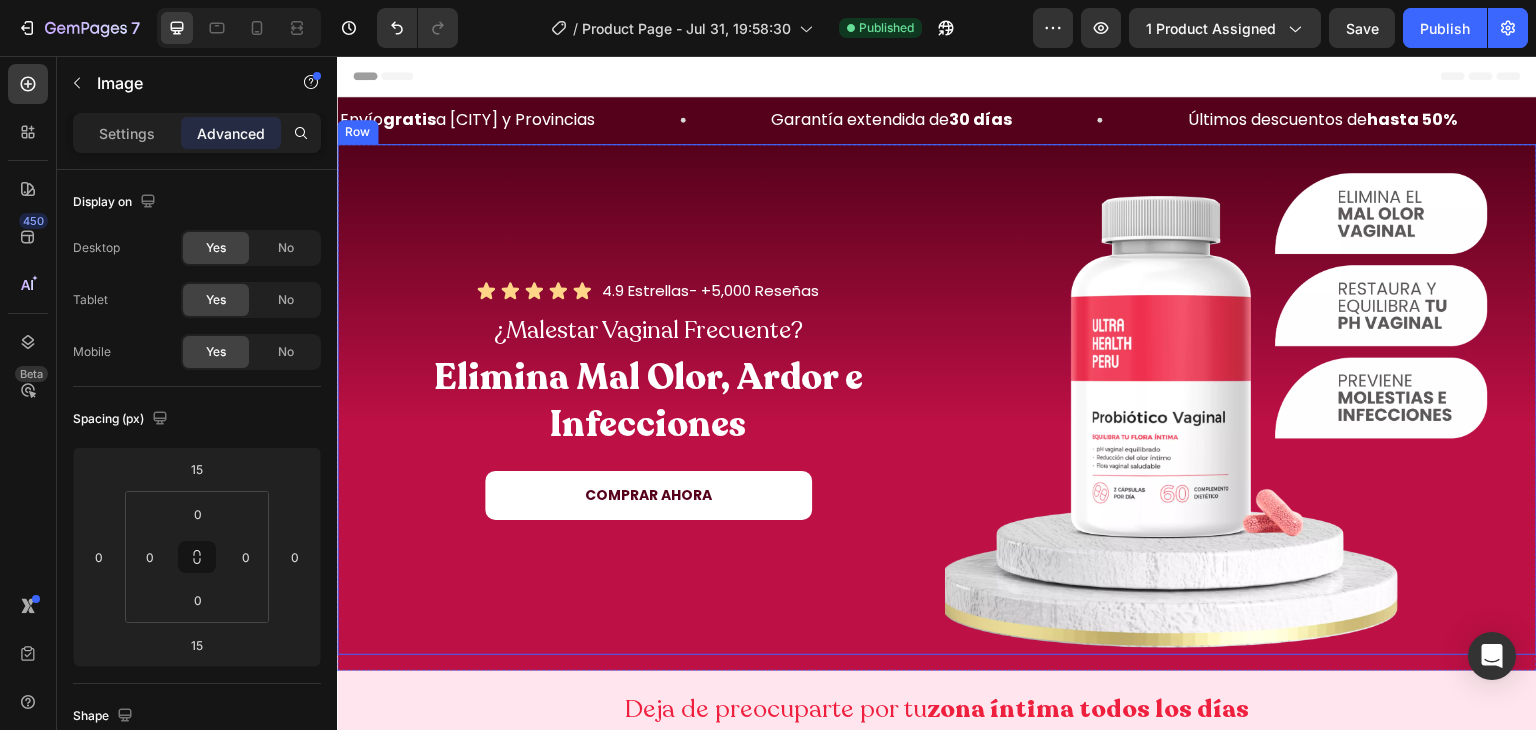 click on "Icon Icon Icon Icon Icon Icon List 4.9 Estrellas- +5,000 Reseñas Heading Row ¿Malestar Vaginal Frecuente? Heading Elimina Mal Olor, Ardor e Infecciones Heading COMPRAR AHORA Button" at bounding box center (648, 400) 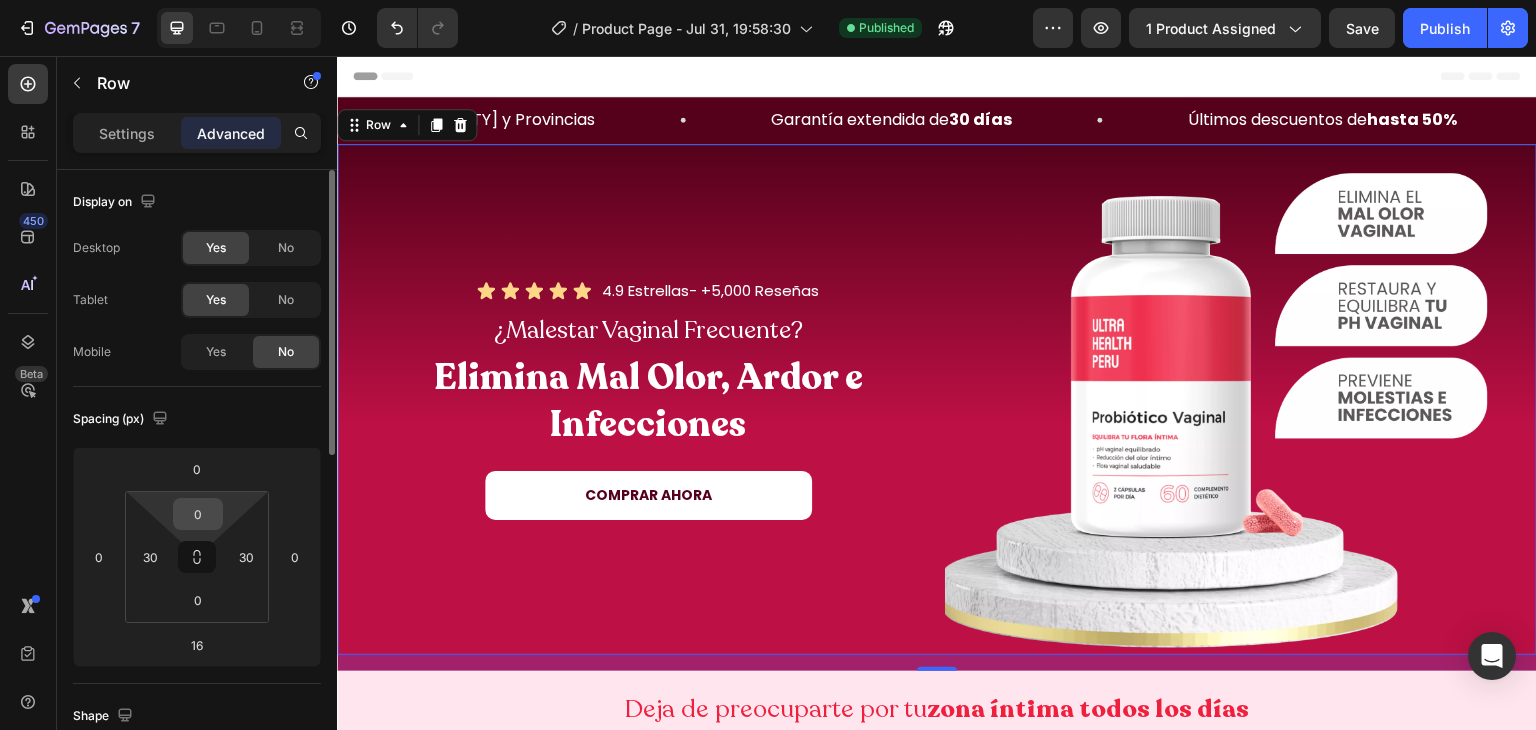 click on "0" at bounding box center [198, 514] 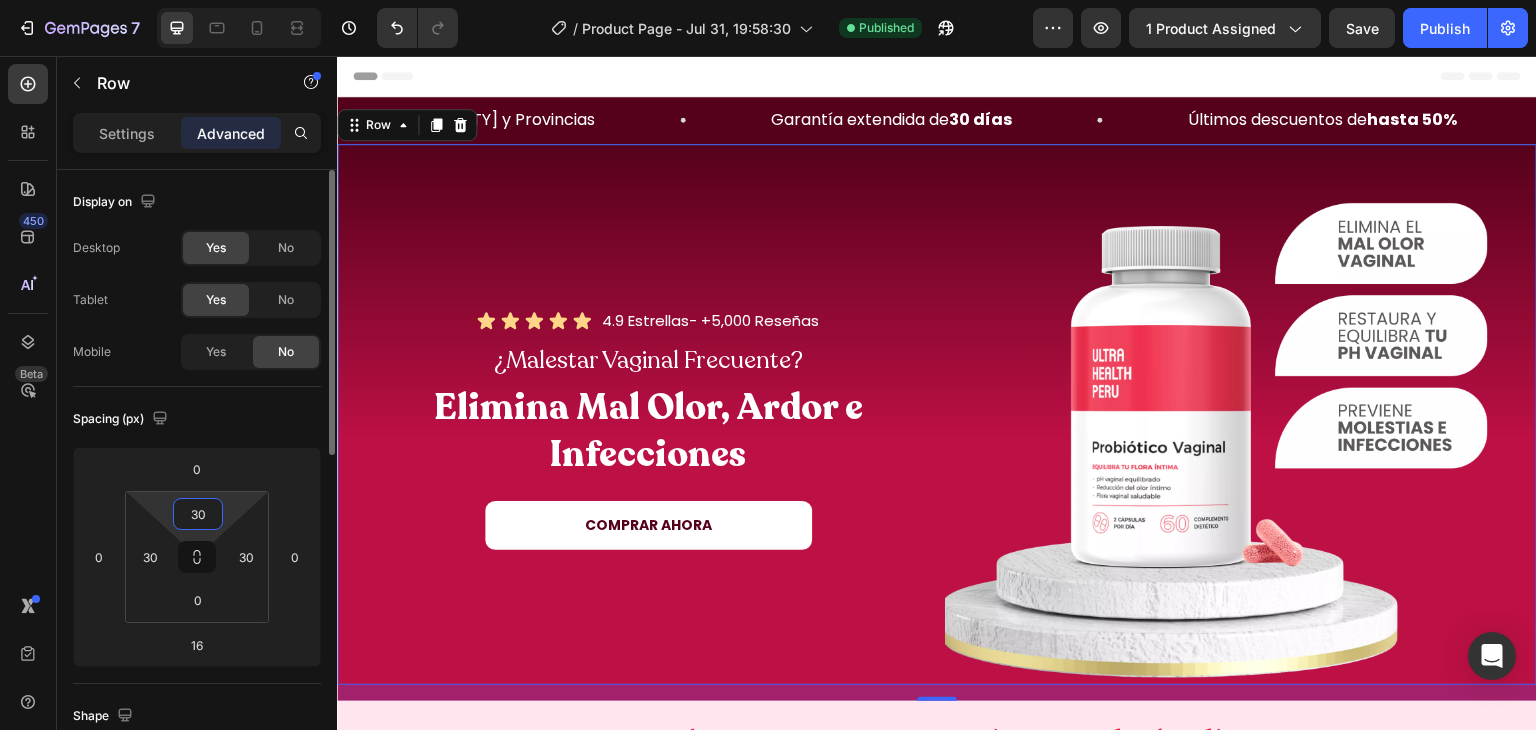 type on "3" 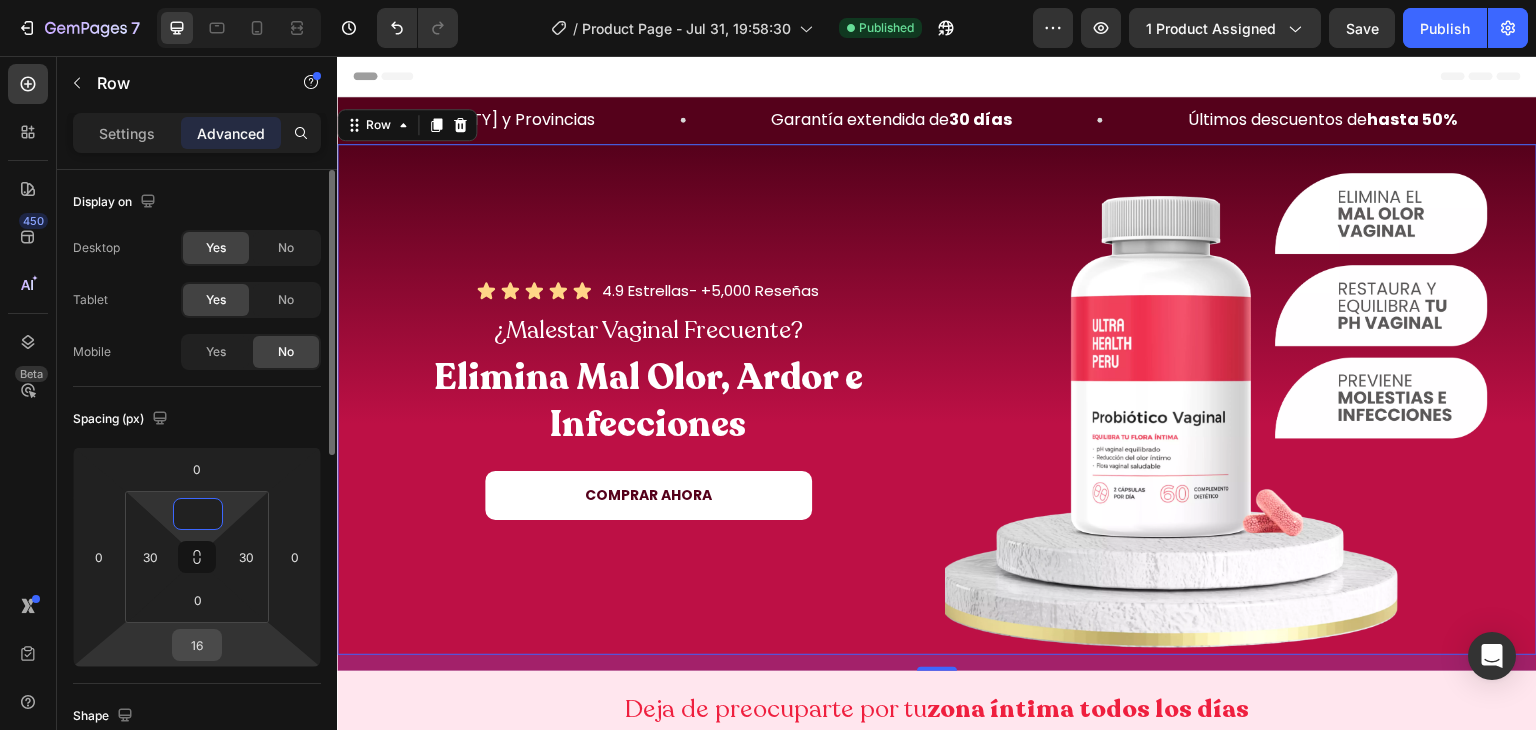 click on "16" at bounding box center (197, 645) 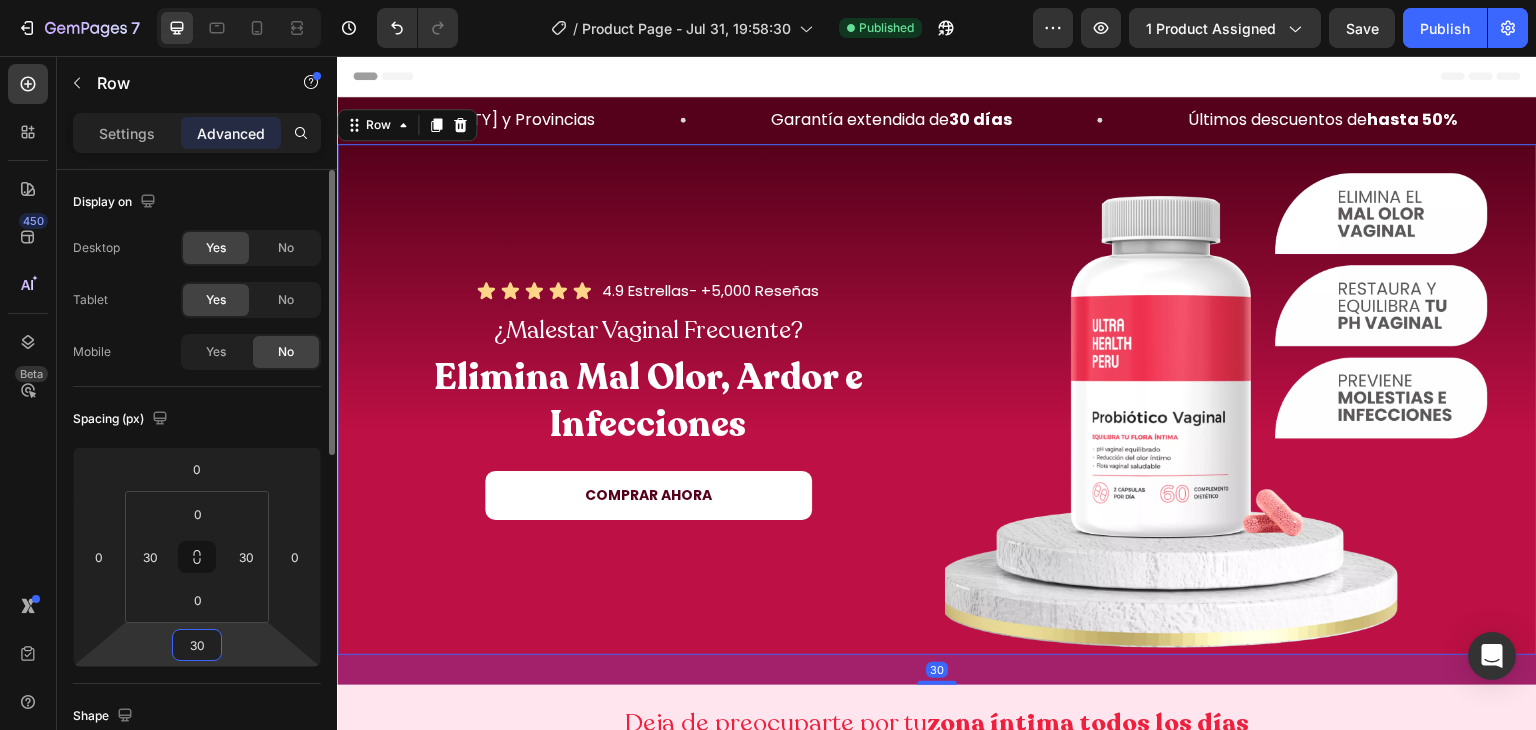 type on "3" 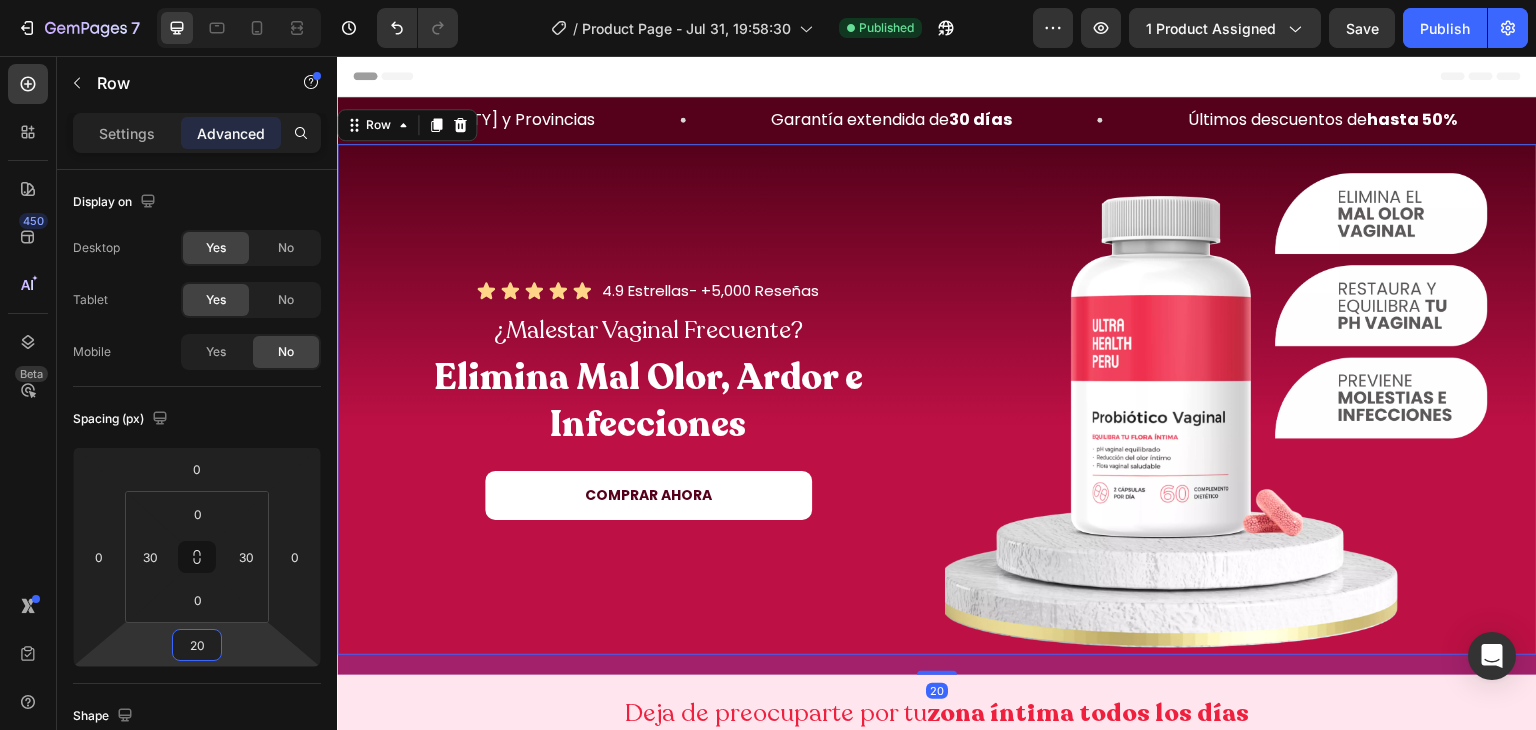 type on "20" 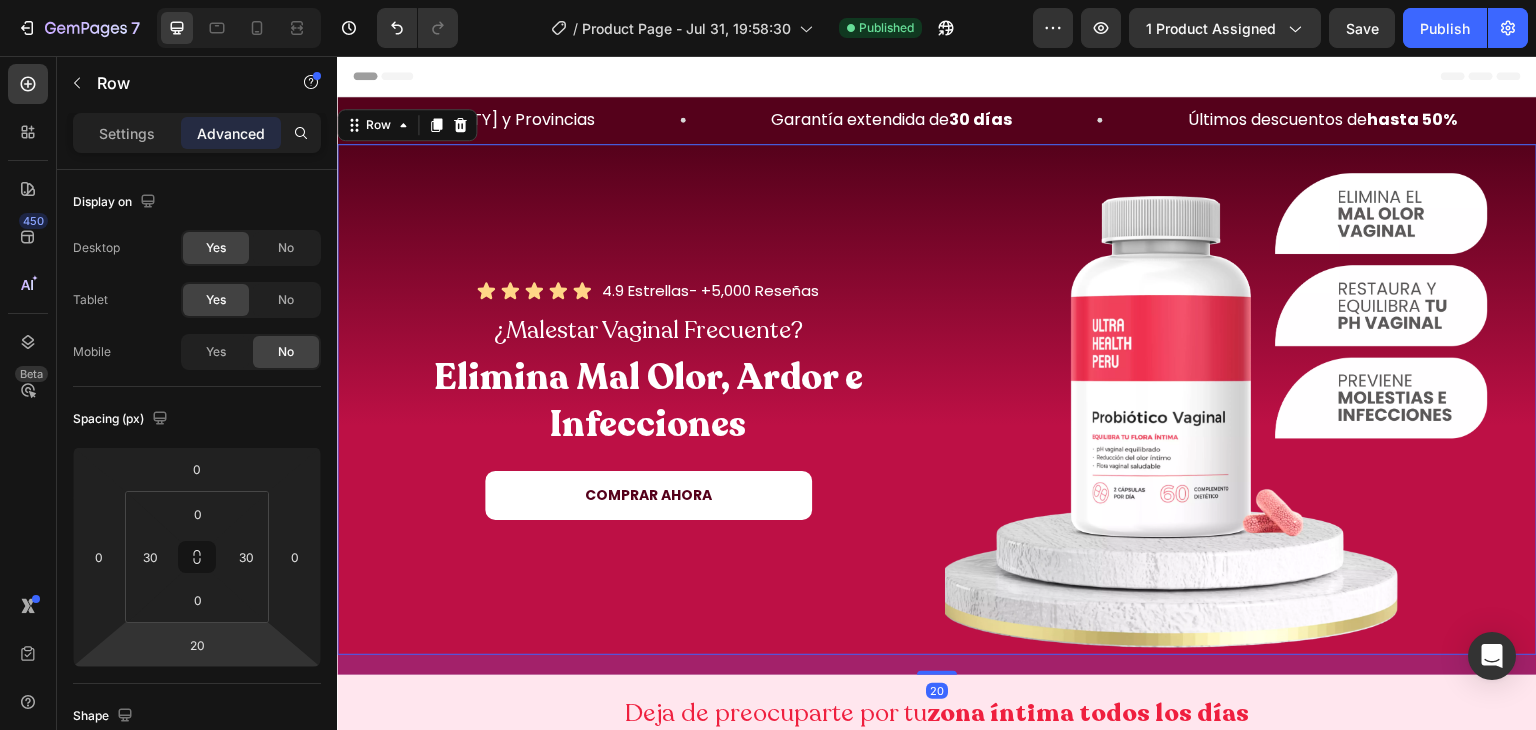 click on "Icon Icon Icon Icon Icon Icon List 4.9 Estrellas- +5,000 Reseñas Heading Row ¿Malestar Vaginal Frecuente? Heading Elimina Mal Olor, Ardor e Infecciones Heading COMPRAR AHORA Button" at bounding box center [648, 400] 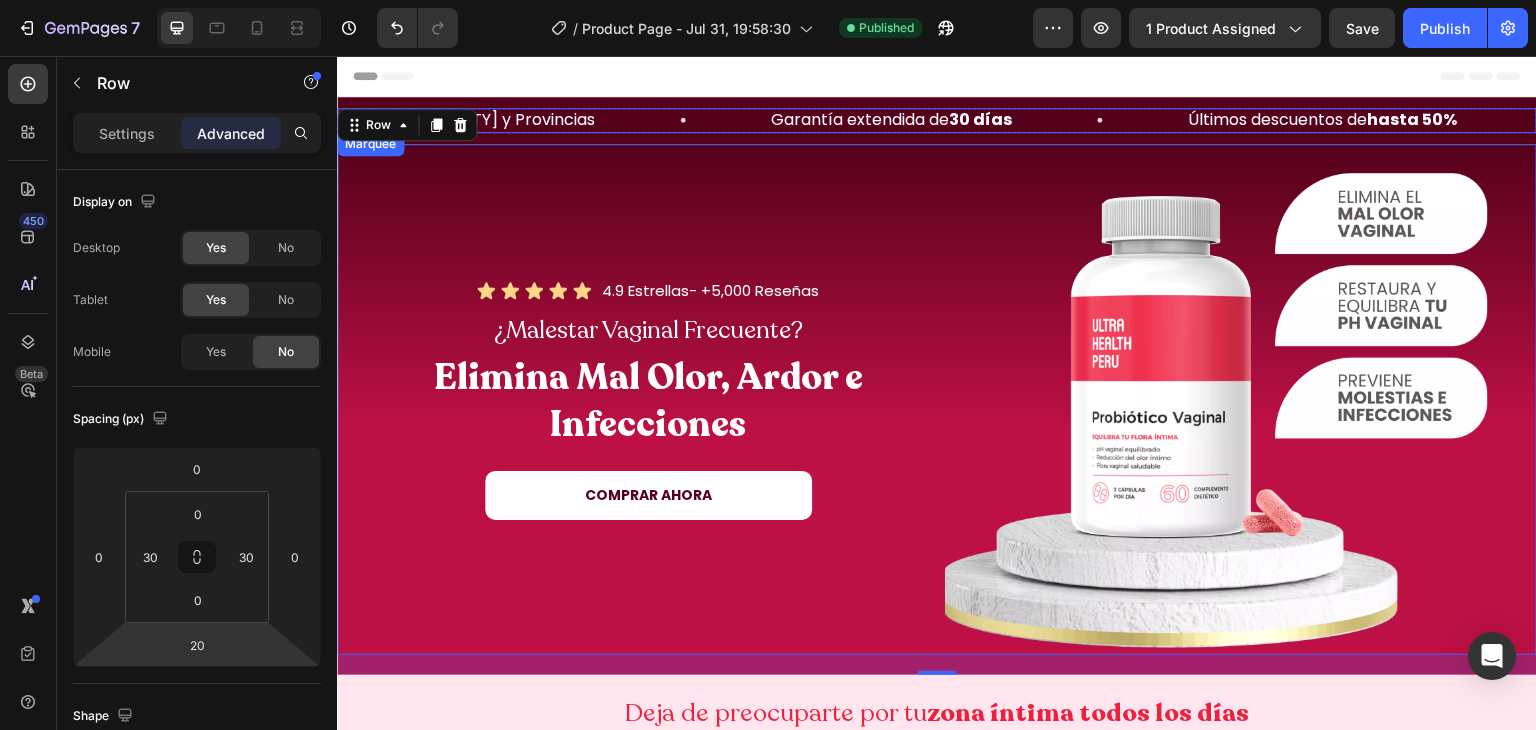 click on "Envío gratis a [CITY] y Provincias Heading" at bounding box center [553, 120] 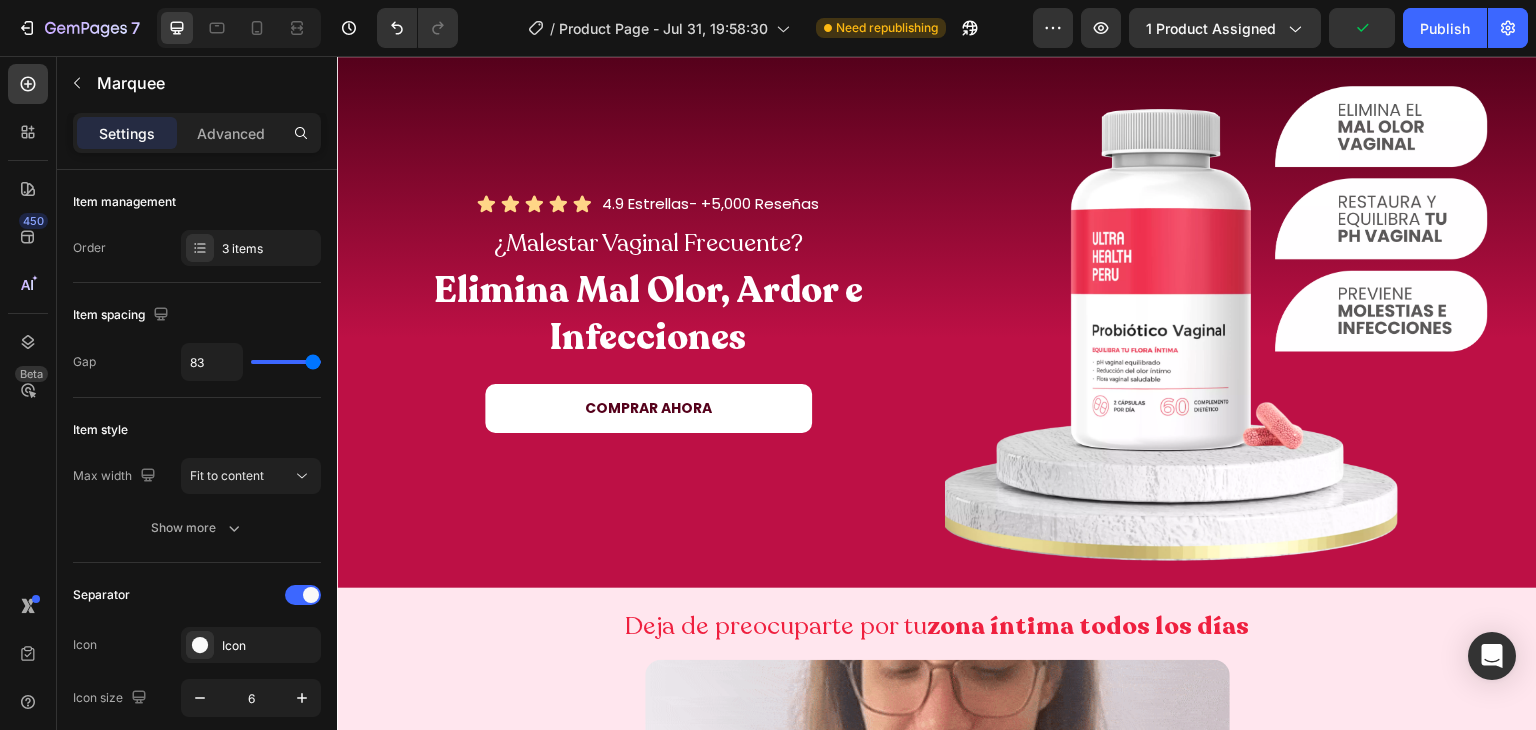 scroll, scrollTop: 0, scrollLeft: 0, axis: both 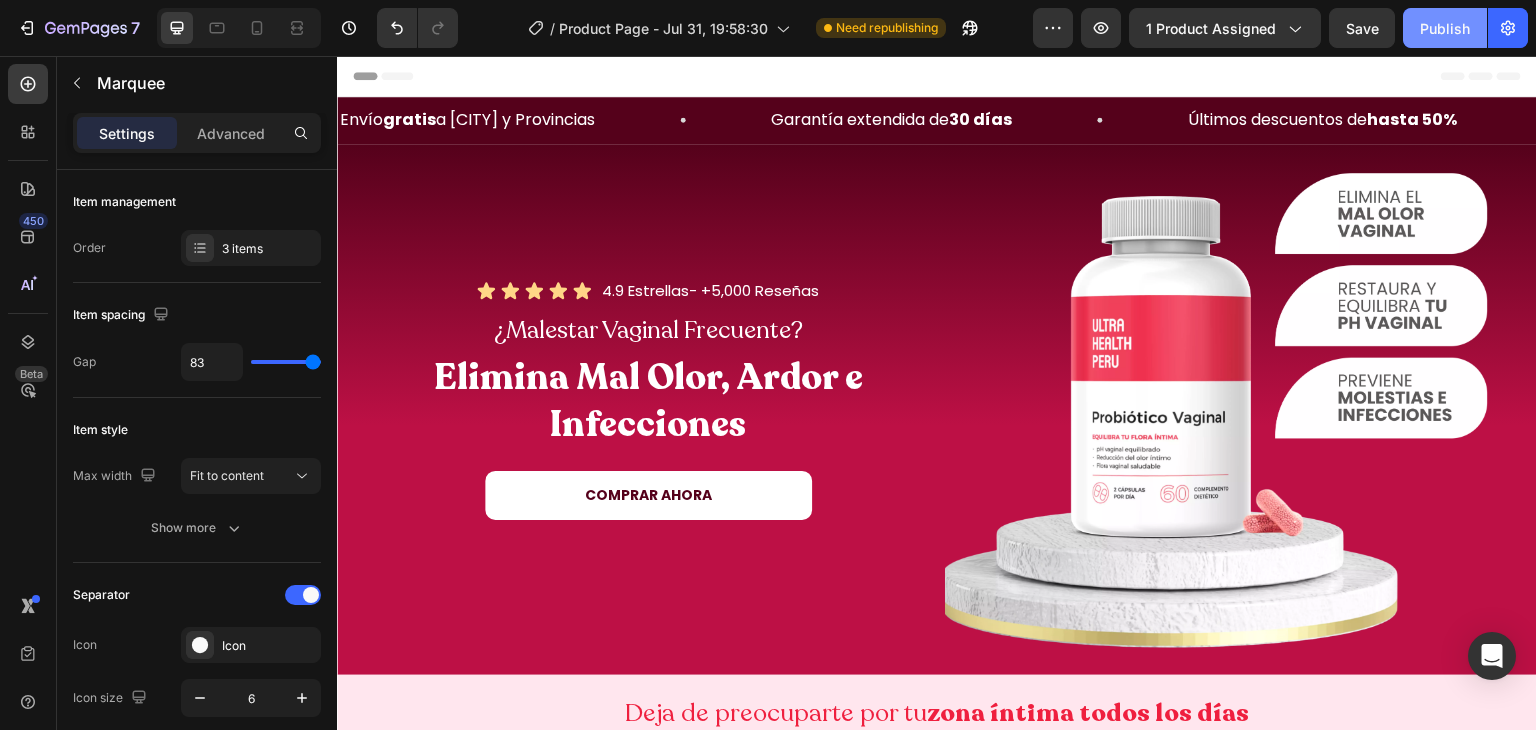 click on "Publish" 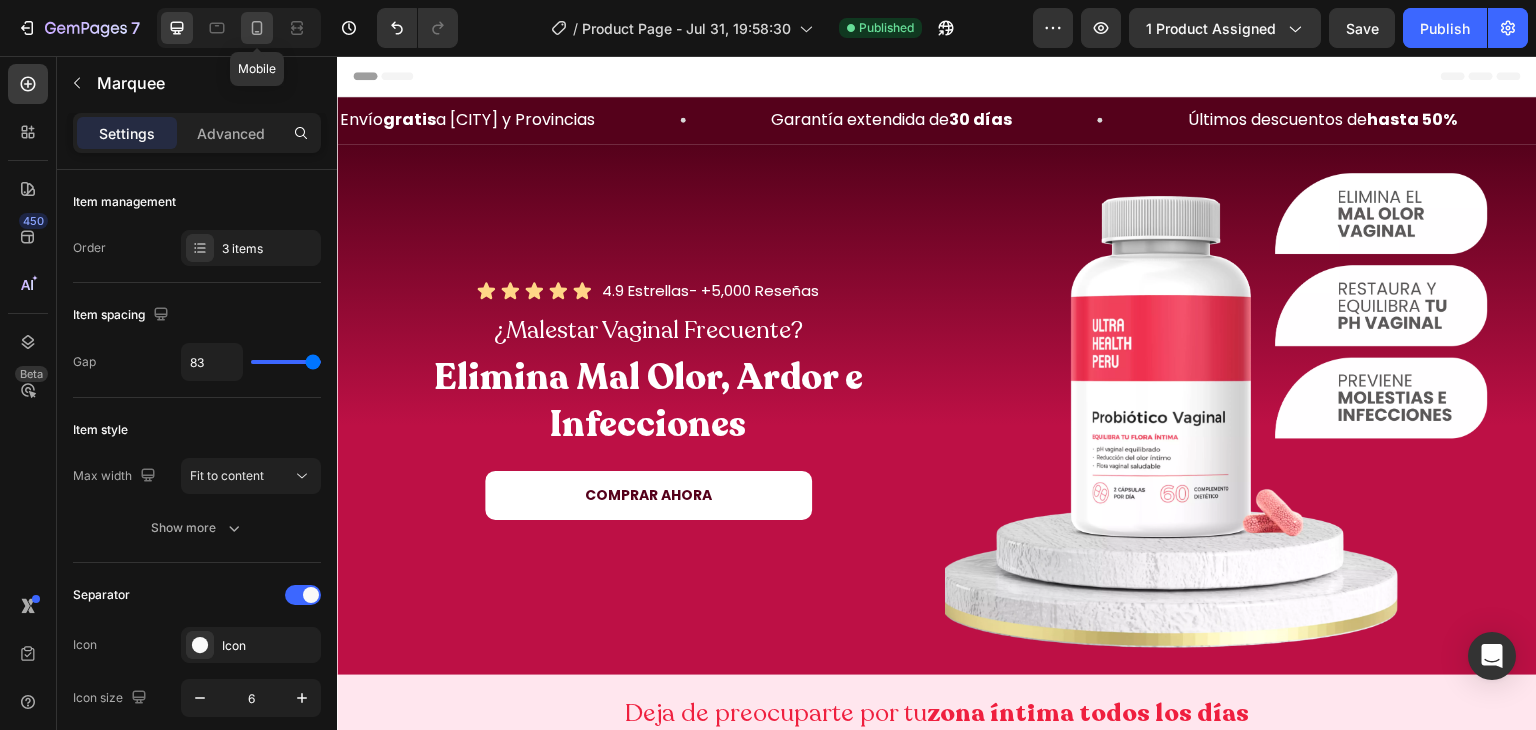 click 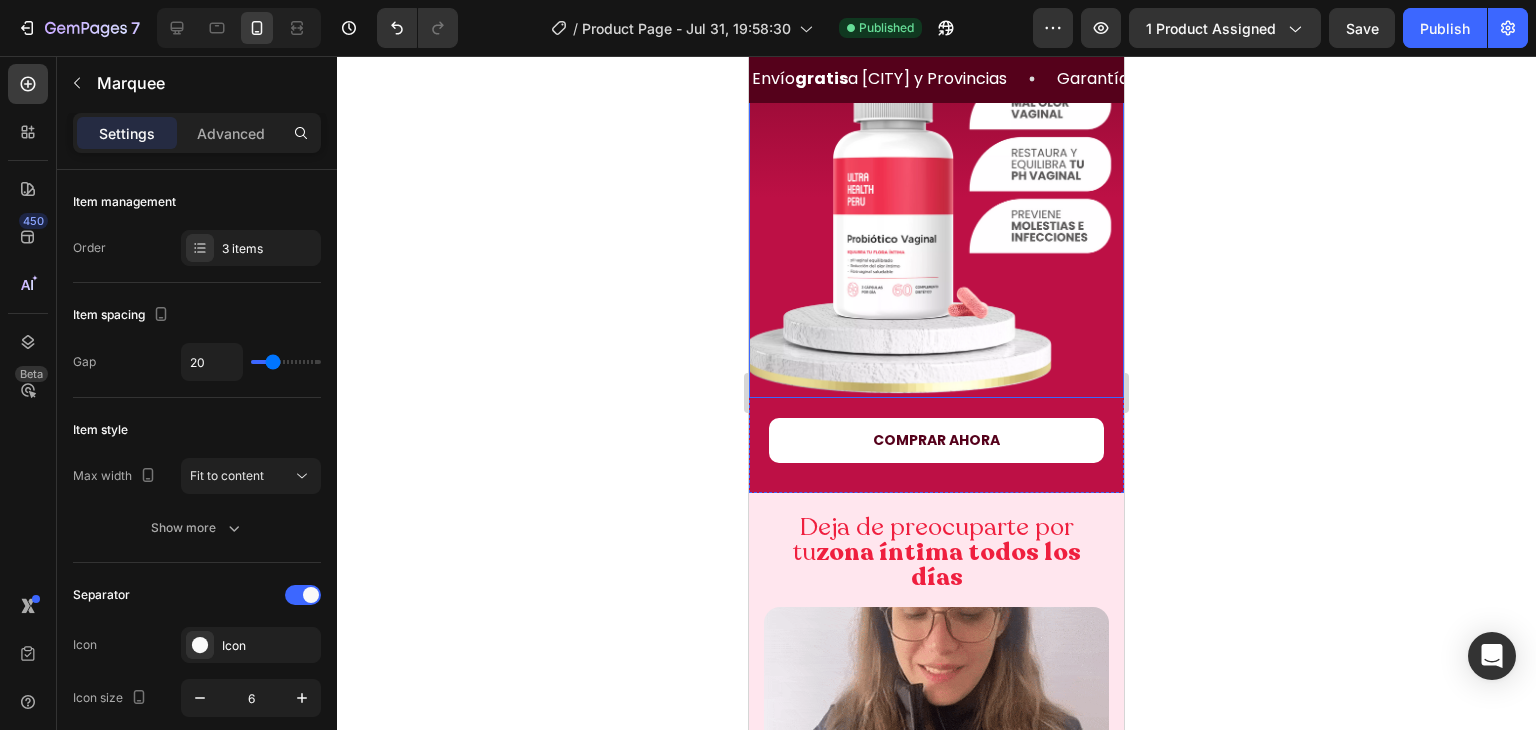 scroll, scrollTop: 280, scrollLeft: 0, axis: vertical 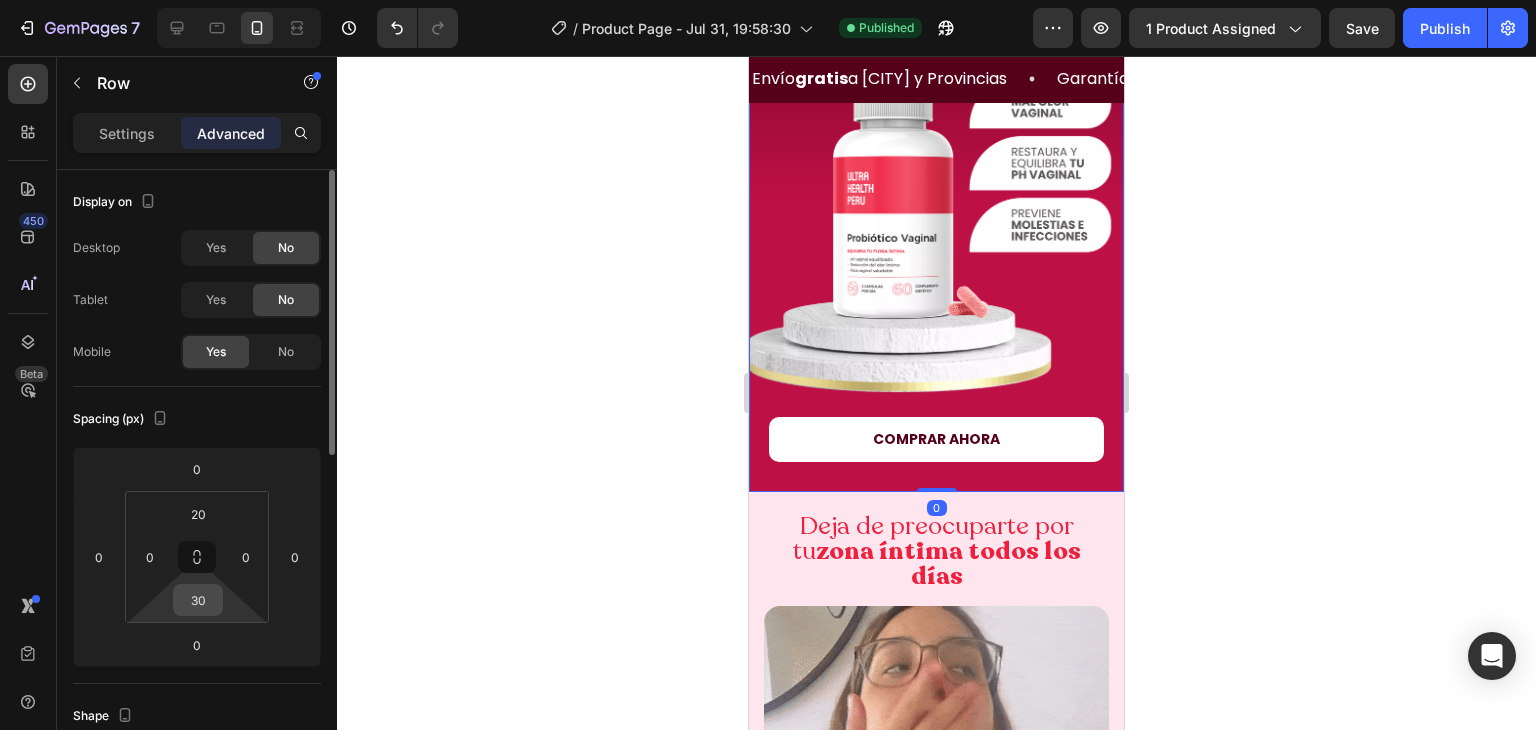 click on "30" at bounding box center (198, 600) 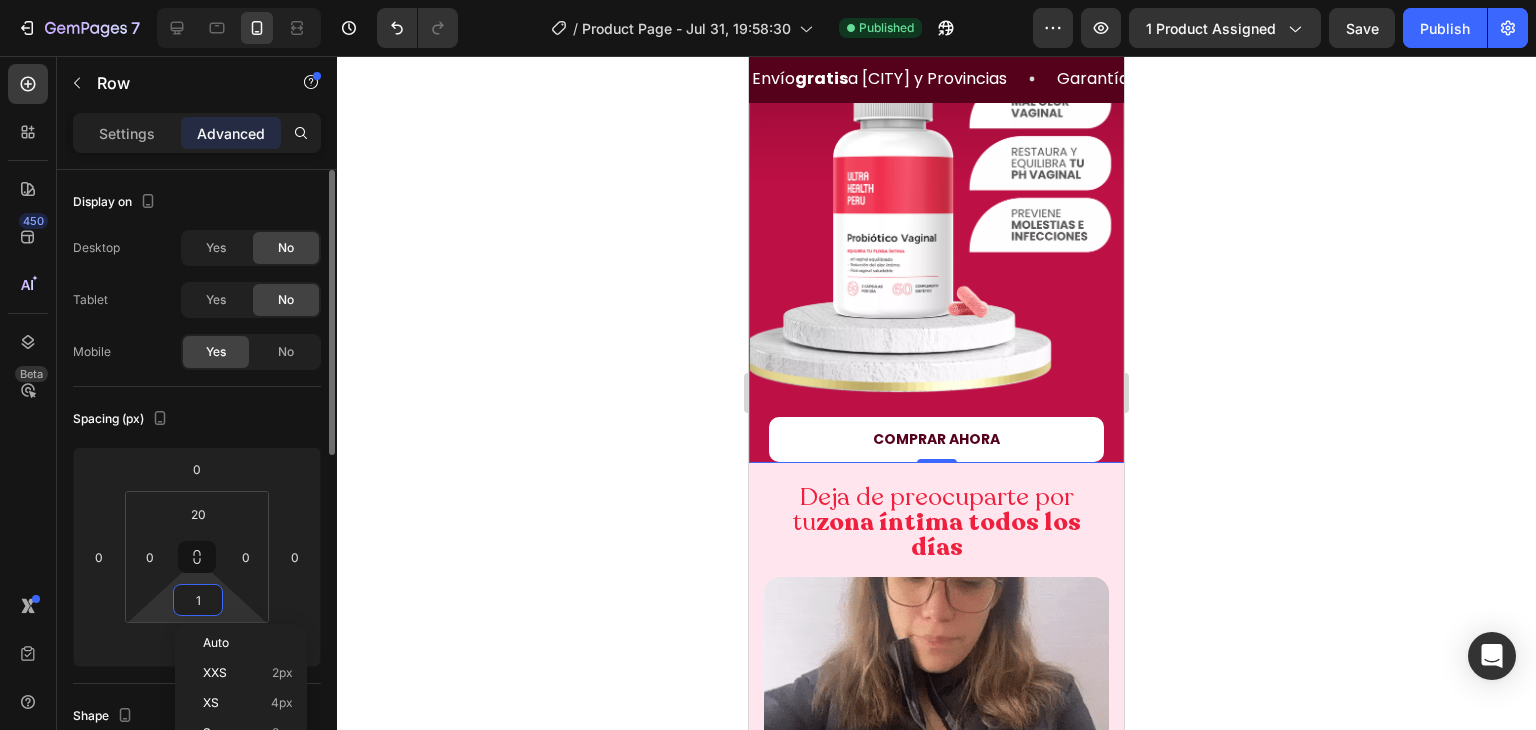 type on "16" 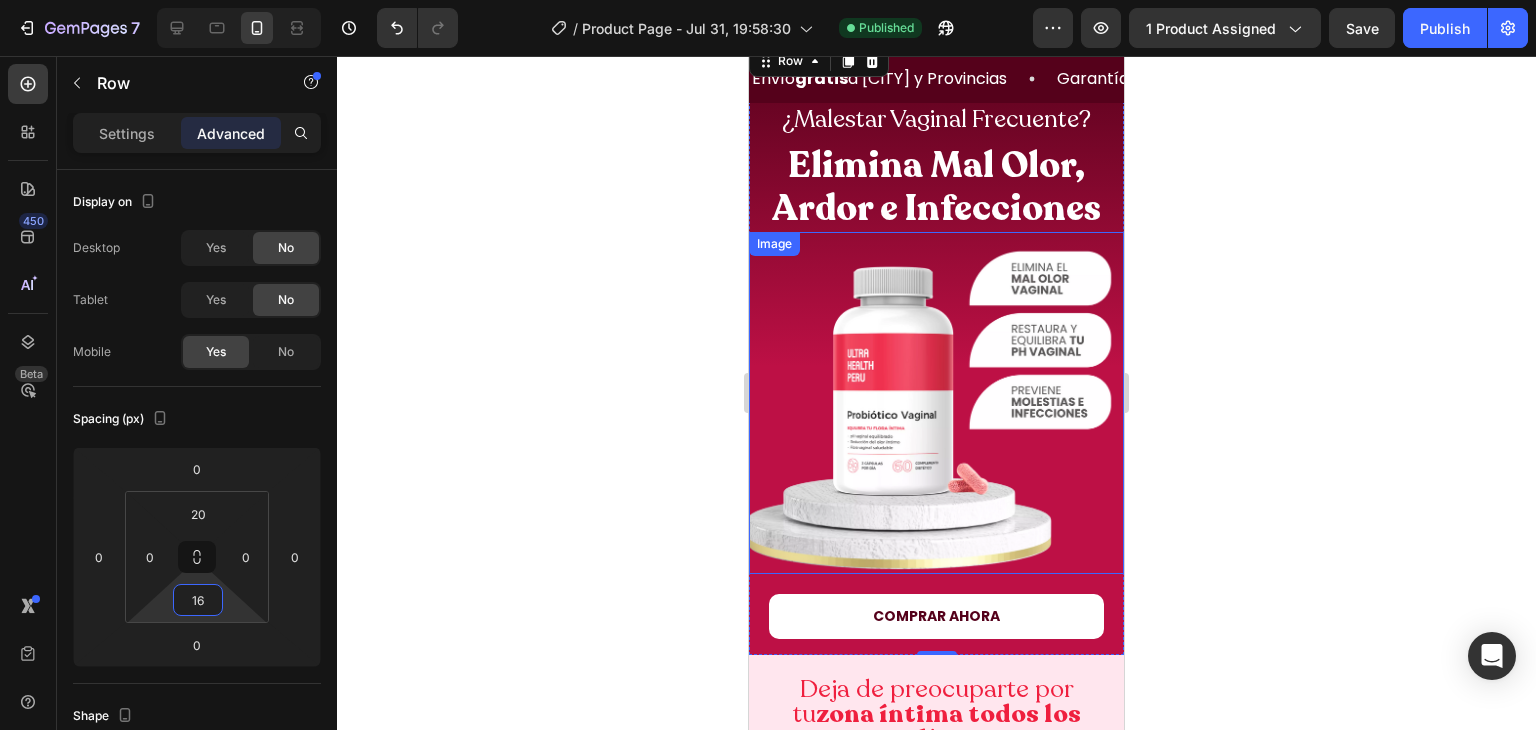 scroll, scrollTop: 0, scrollLeft: 0, axis: both 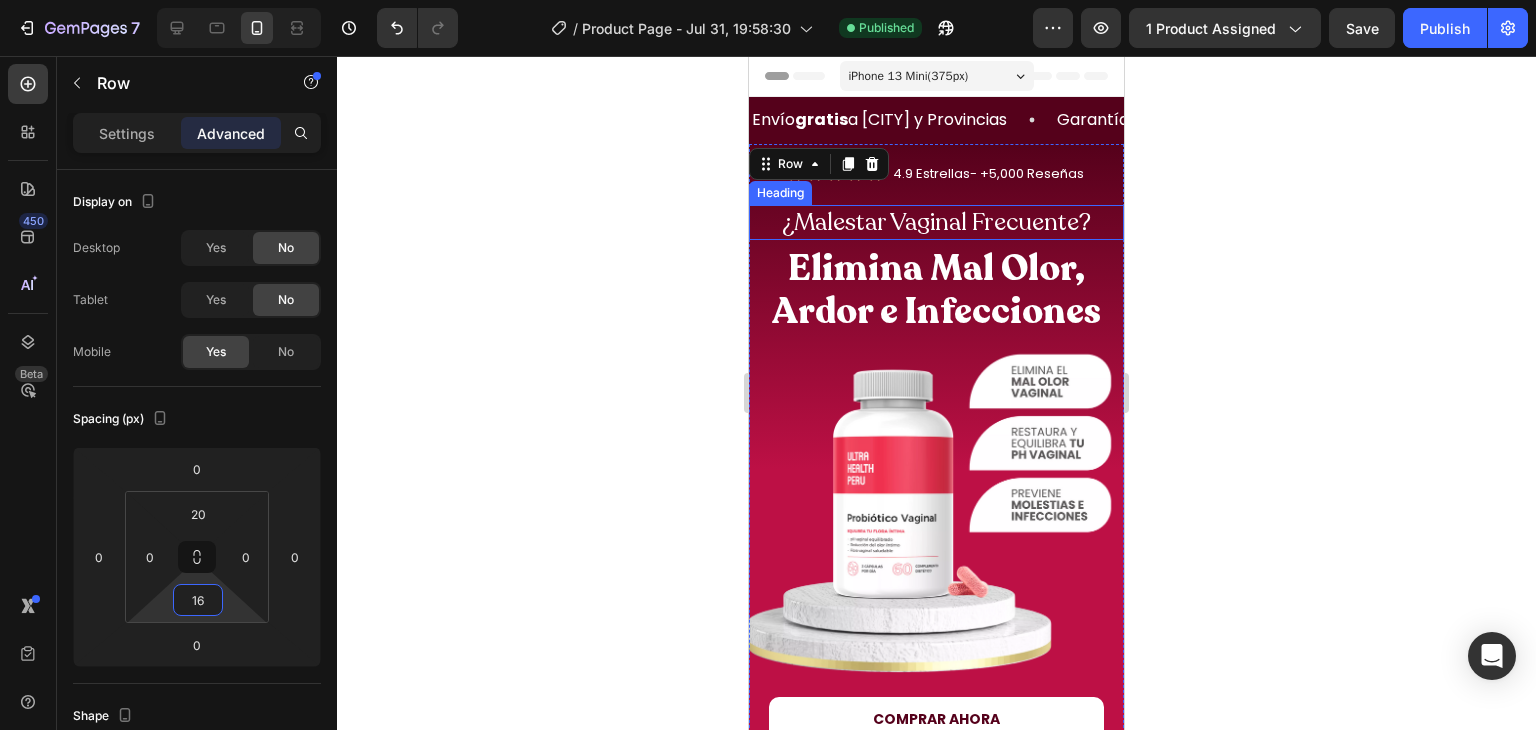 click on "¿Malestar Vaginal Frecuente?" at bounding box center (936, 222) 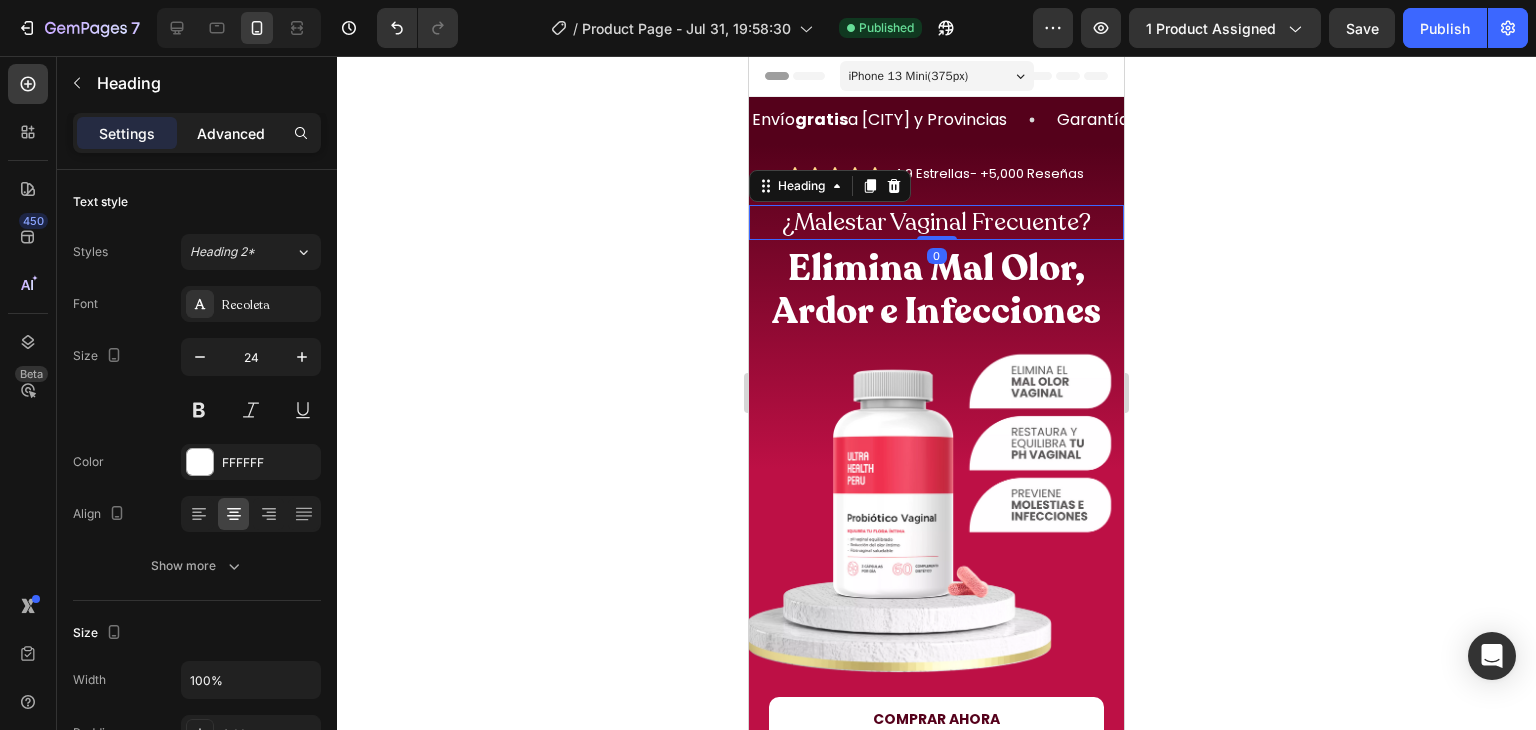 click on "Advanced" at bounding box center [231, 133] 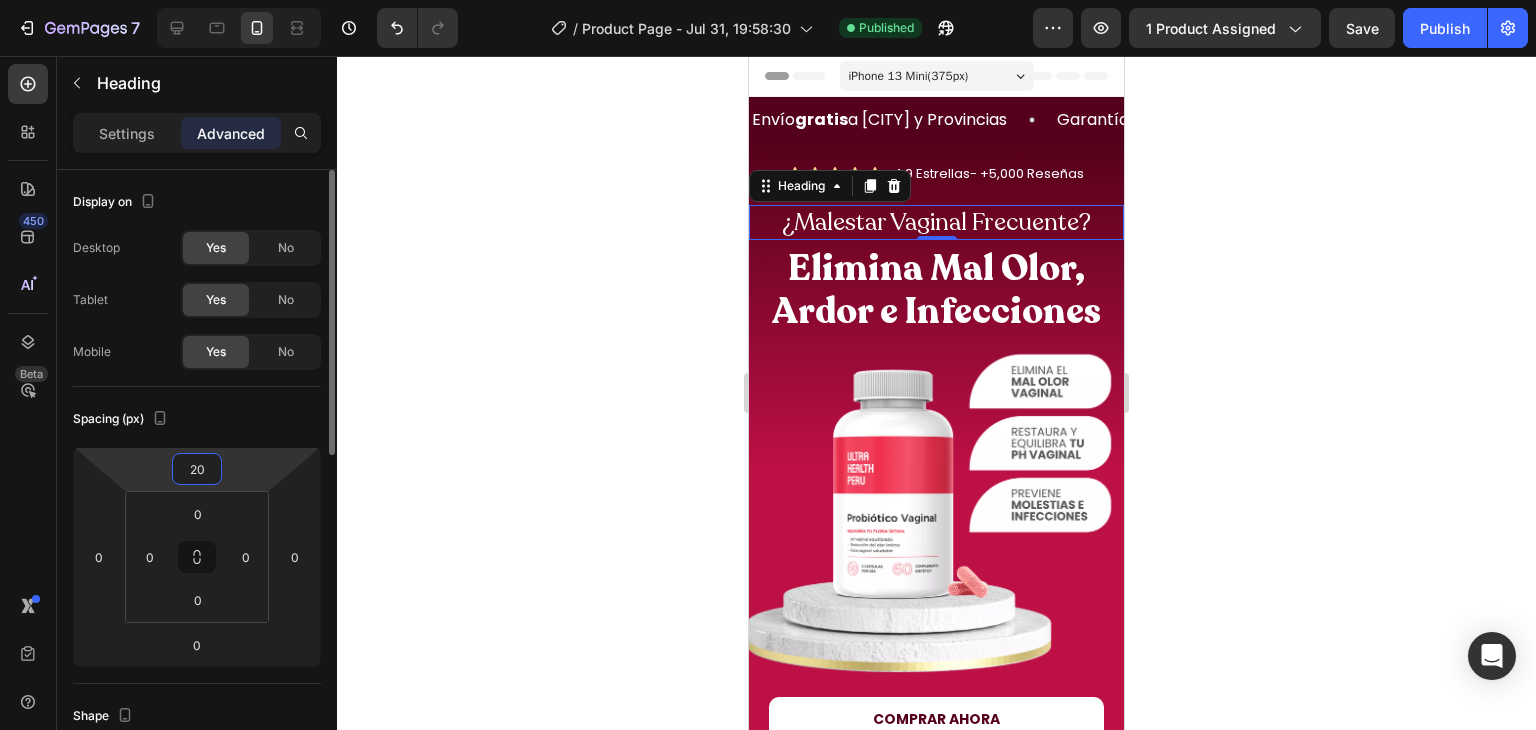 click on "20" at bounding box center (197, 469) 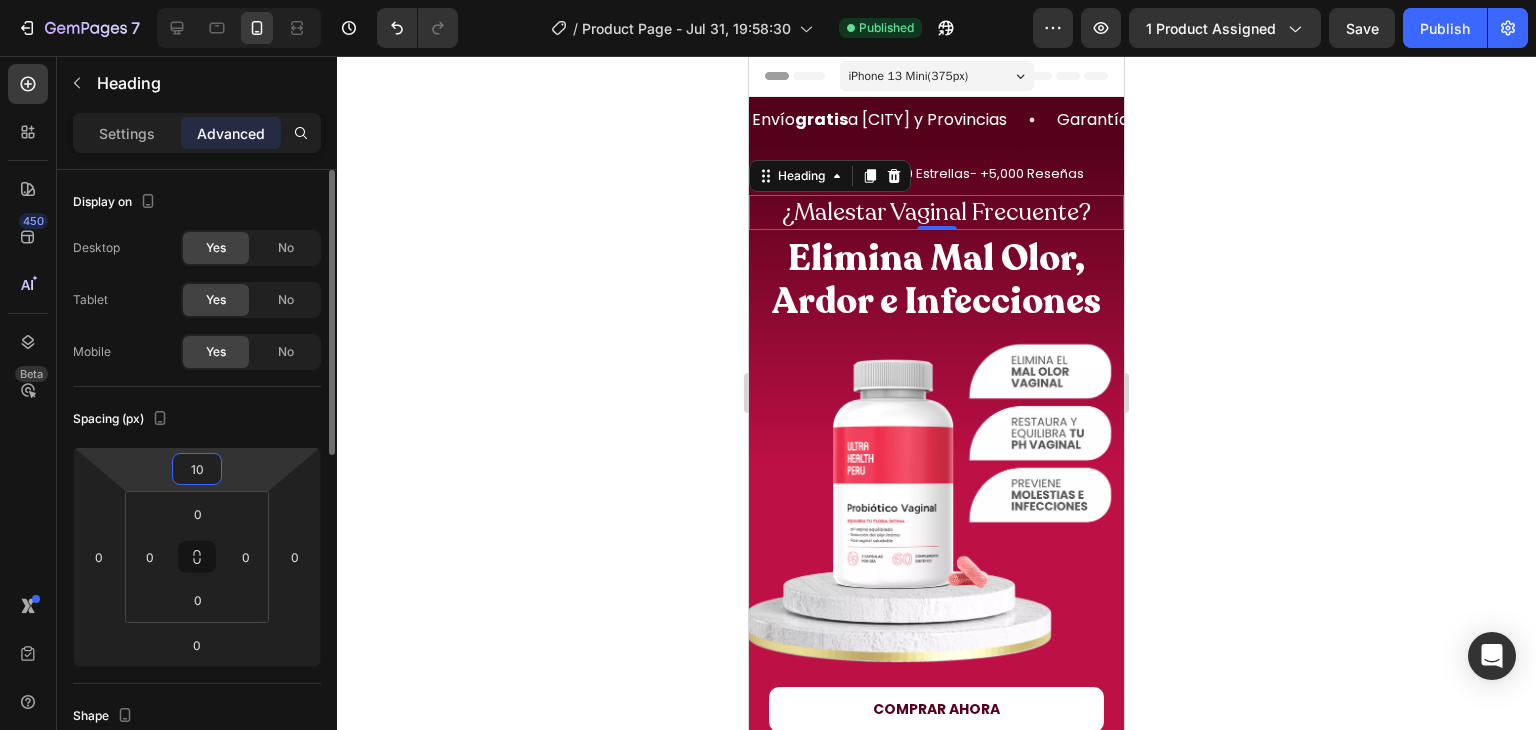 type on "1" 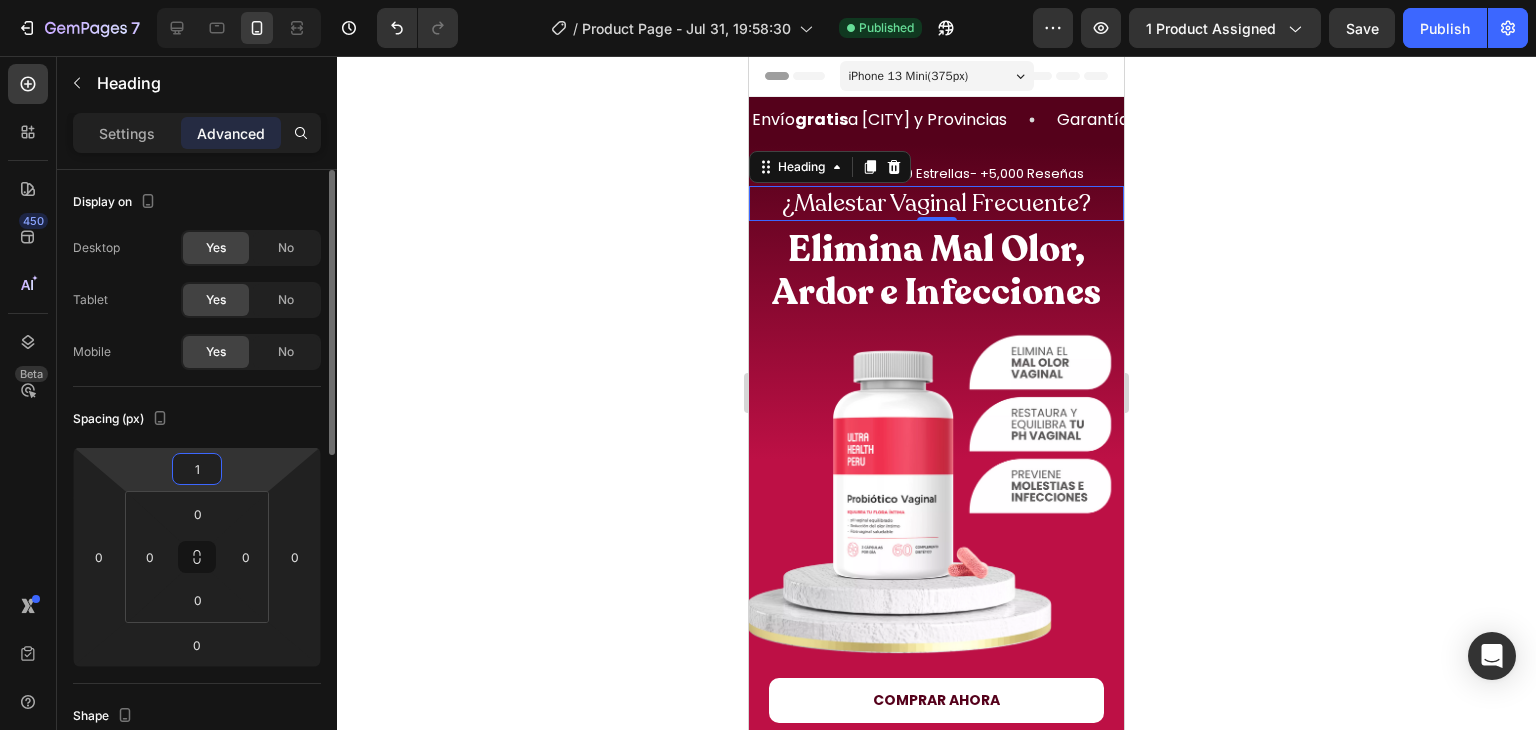 type on "10" 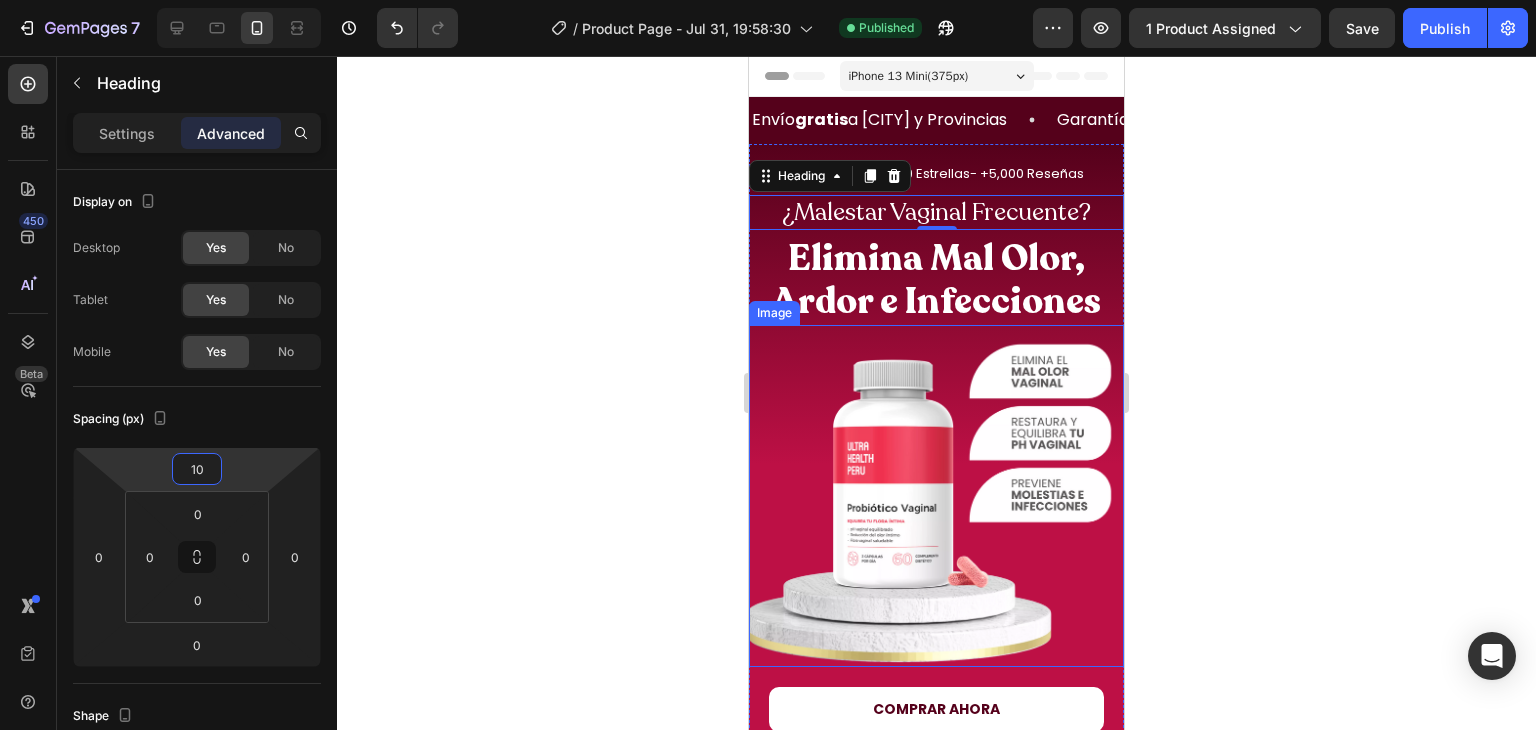 click at bounding box center [936, 495] 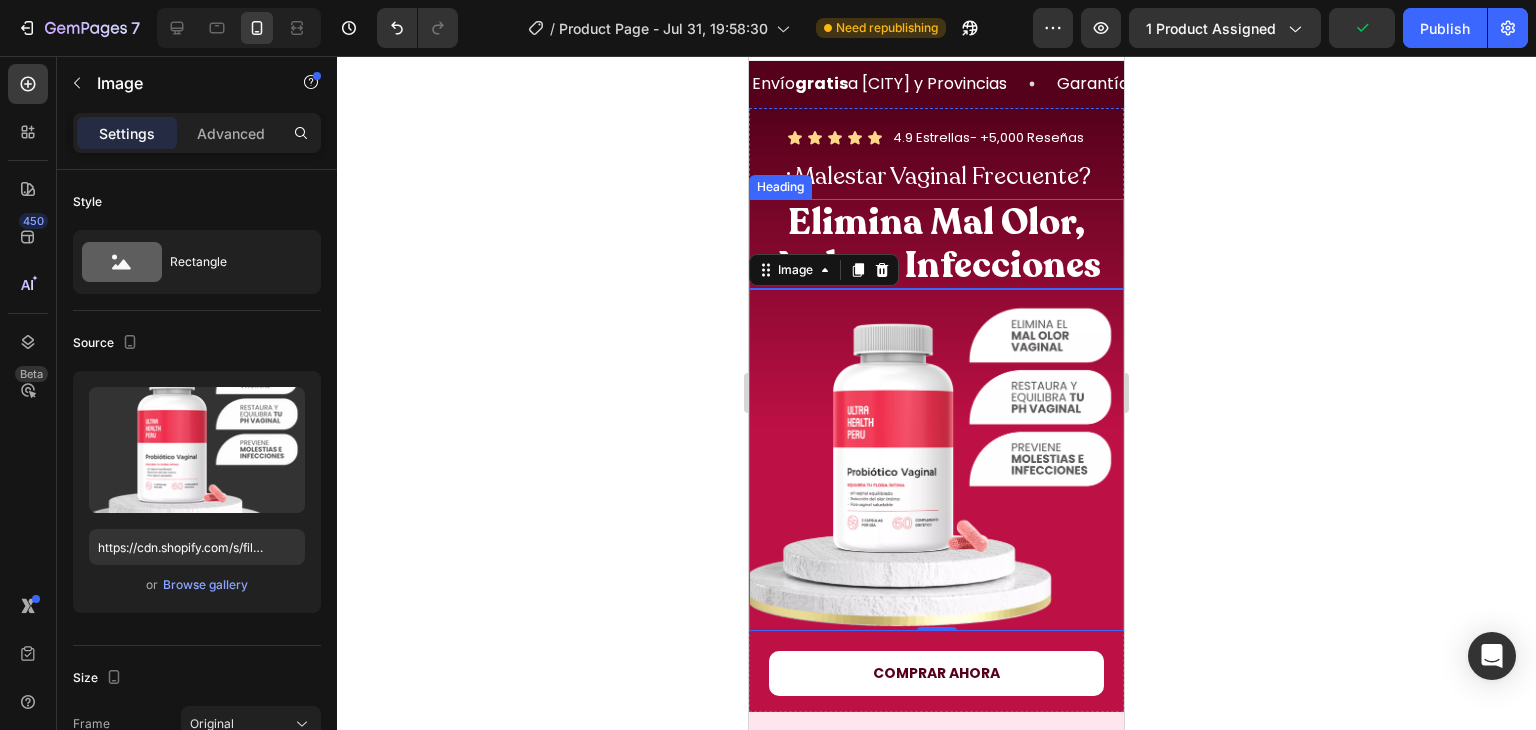 scroll, scrollTop: 0, scrollLeft: 0, axis: both 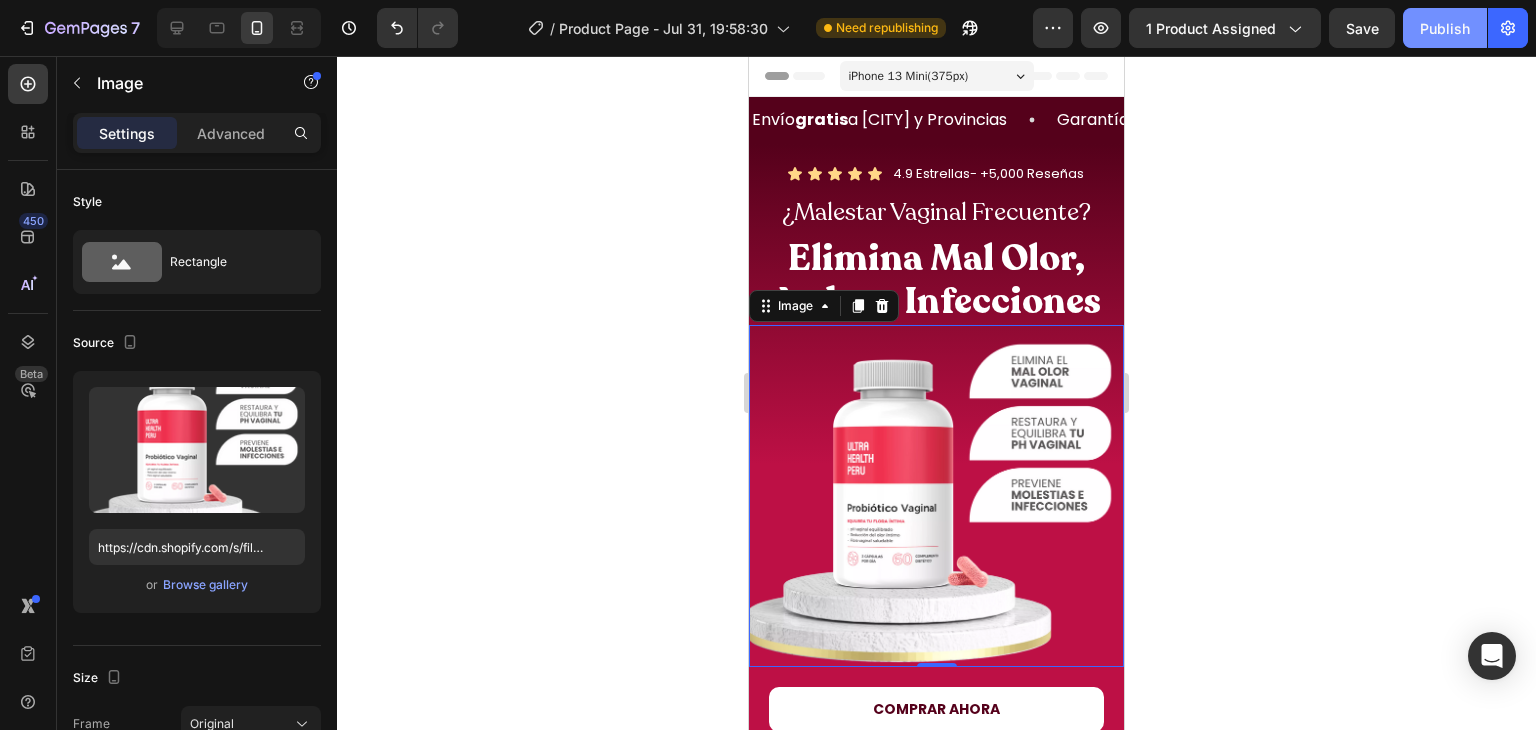 click on "Publish" 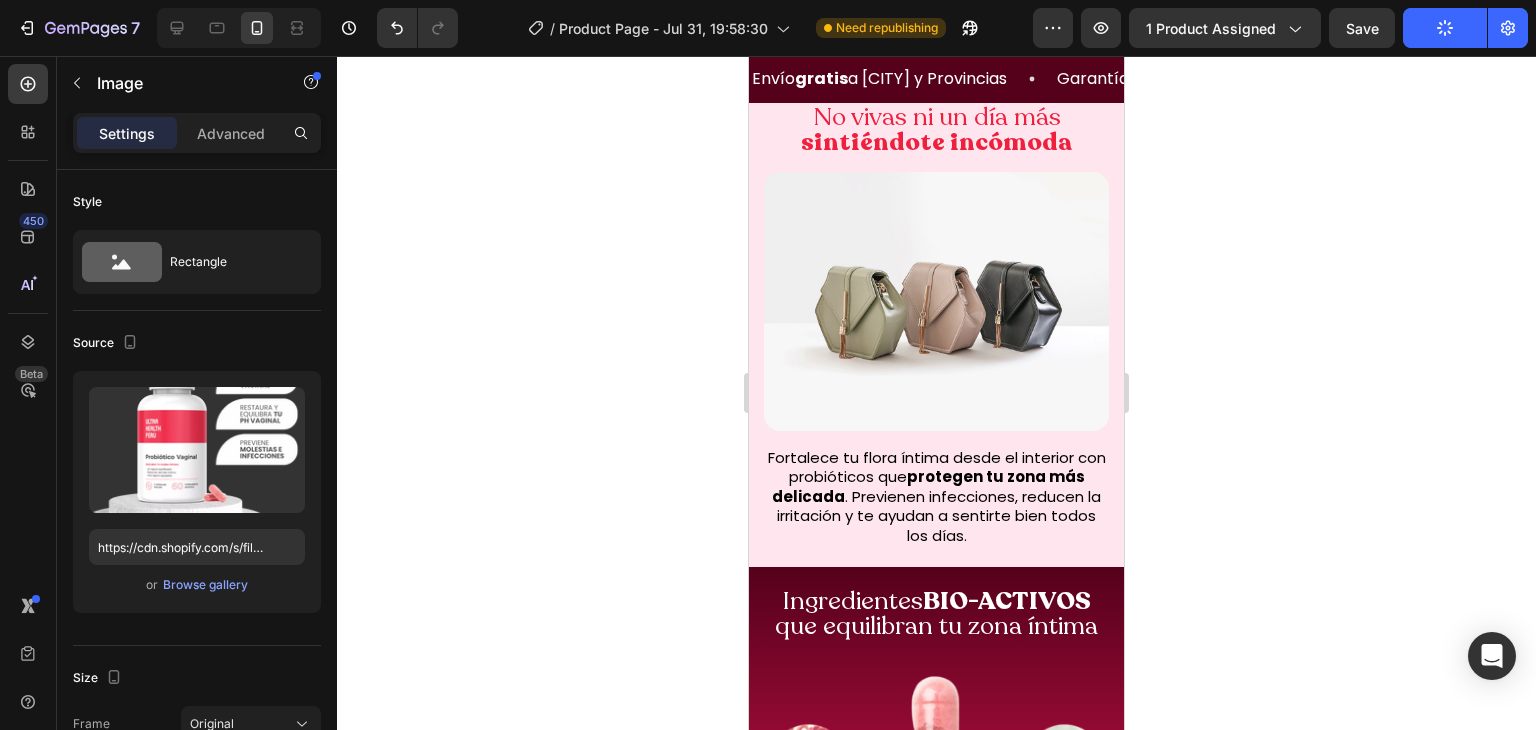 scroll, scrollTop: 2236, scrollLeft: 0, axis: vertical 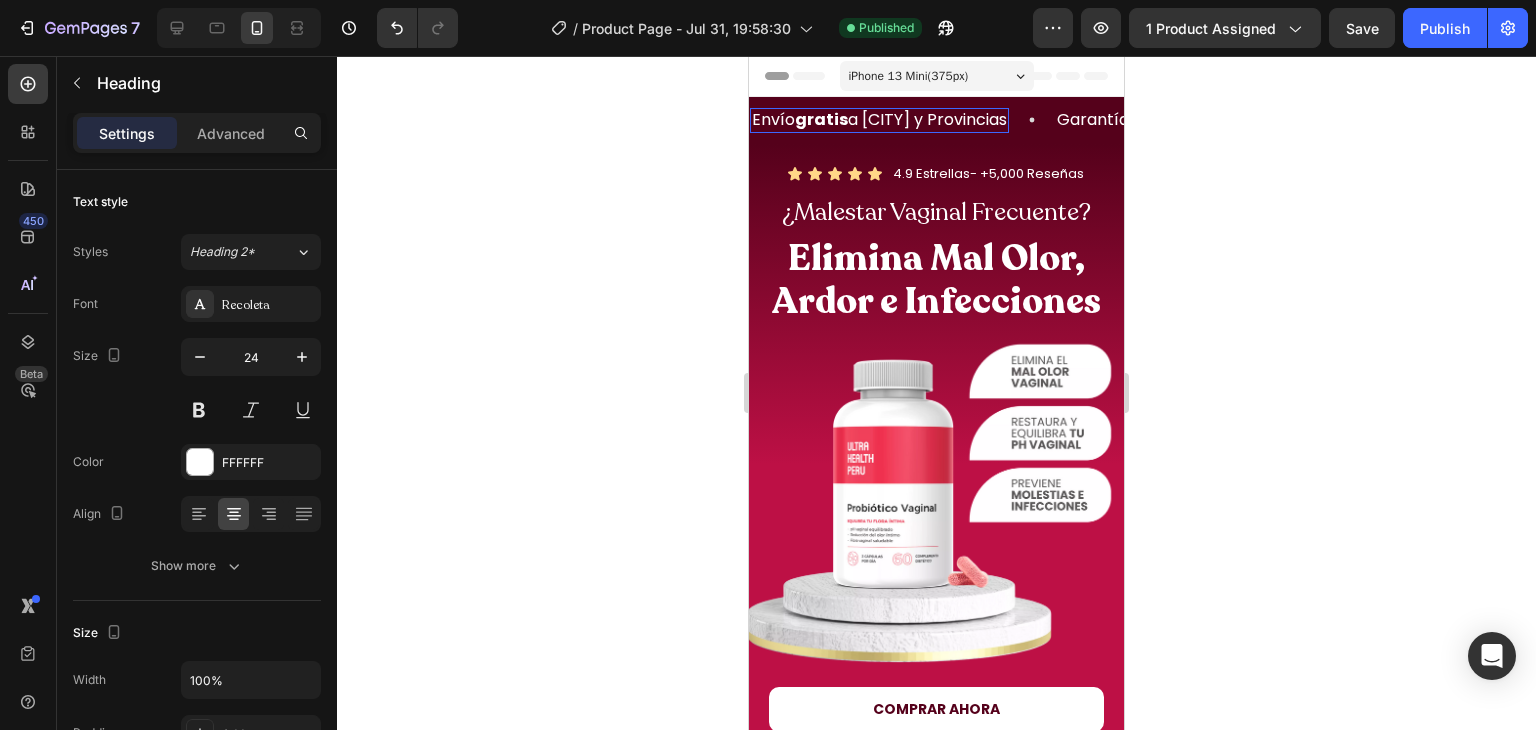 click on "Envío gratis a [CITY] y Provincias" at bounding box center [879, 120] 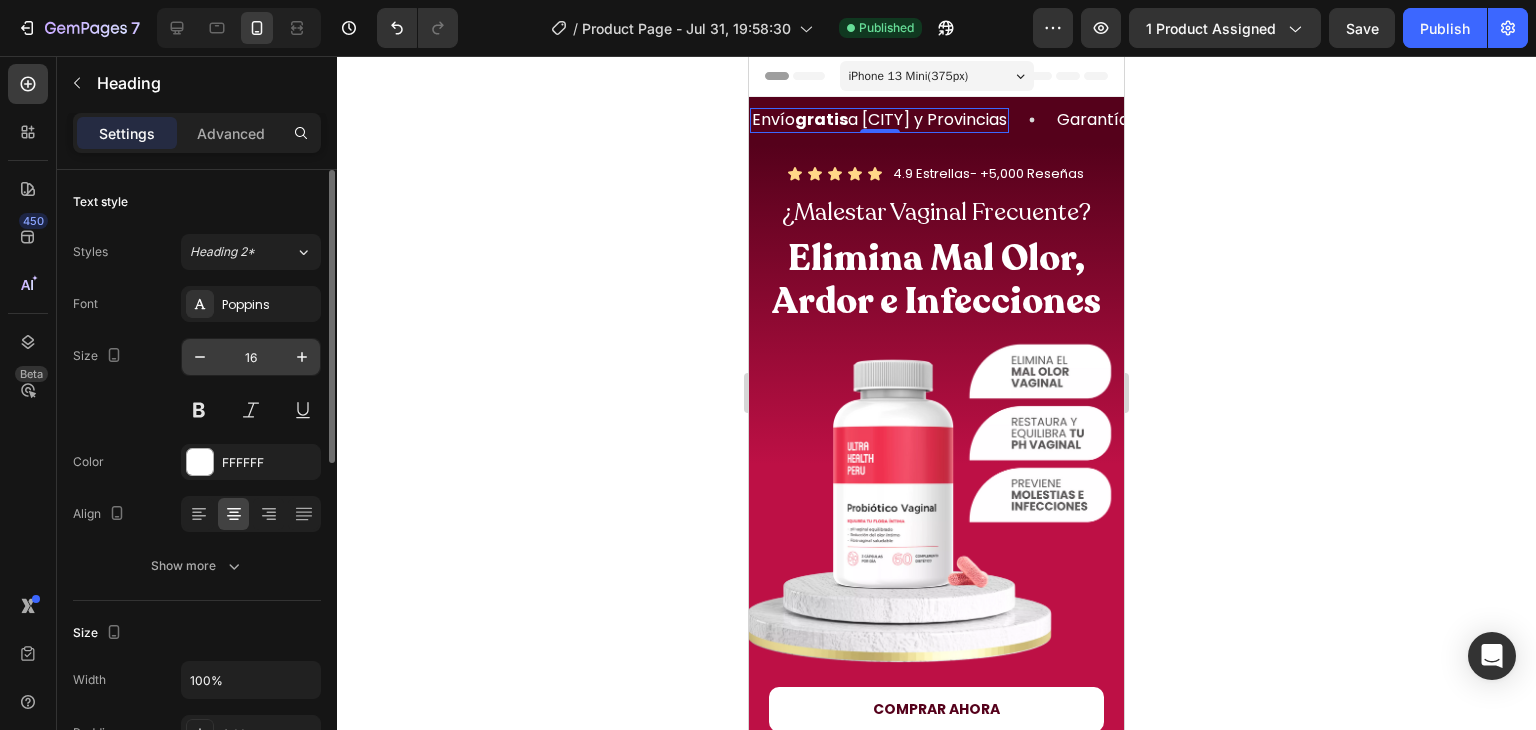 click on "16" at bounding box center (251, 357) 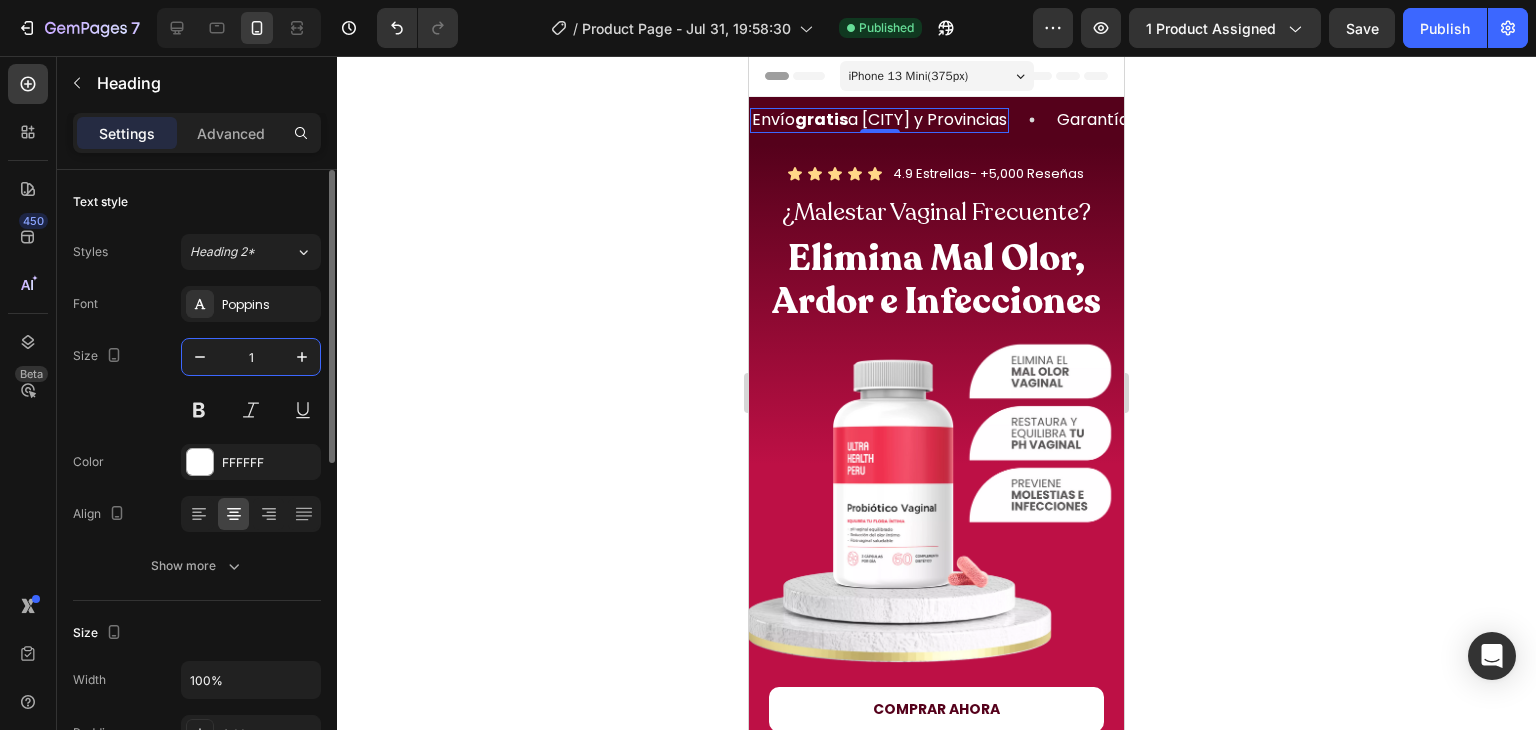 type on "14" 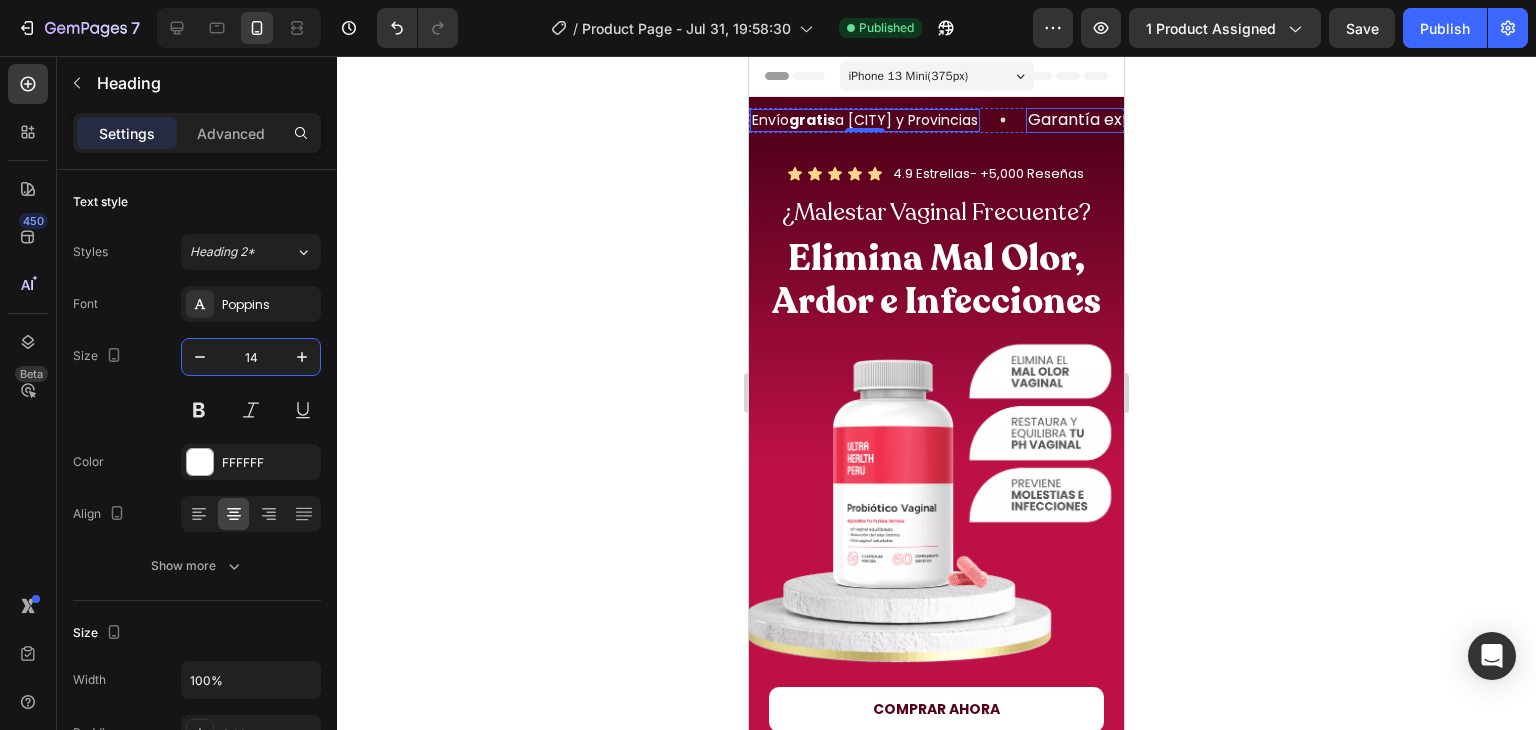 click on "Garantía extendida de  30 días" at bounding box center (1148, 120) 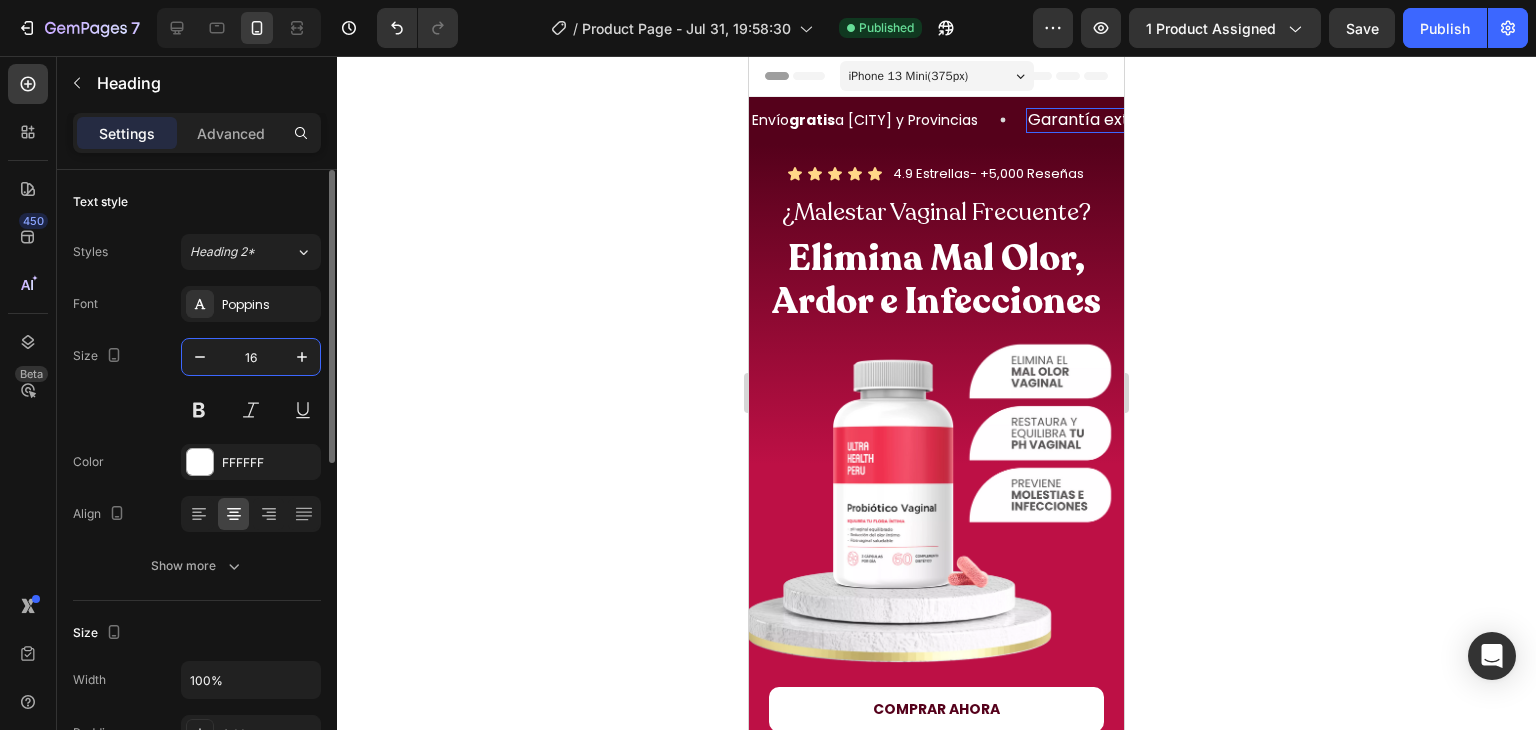 click on "16" at bounding box center [251, 357] 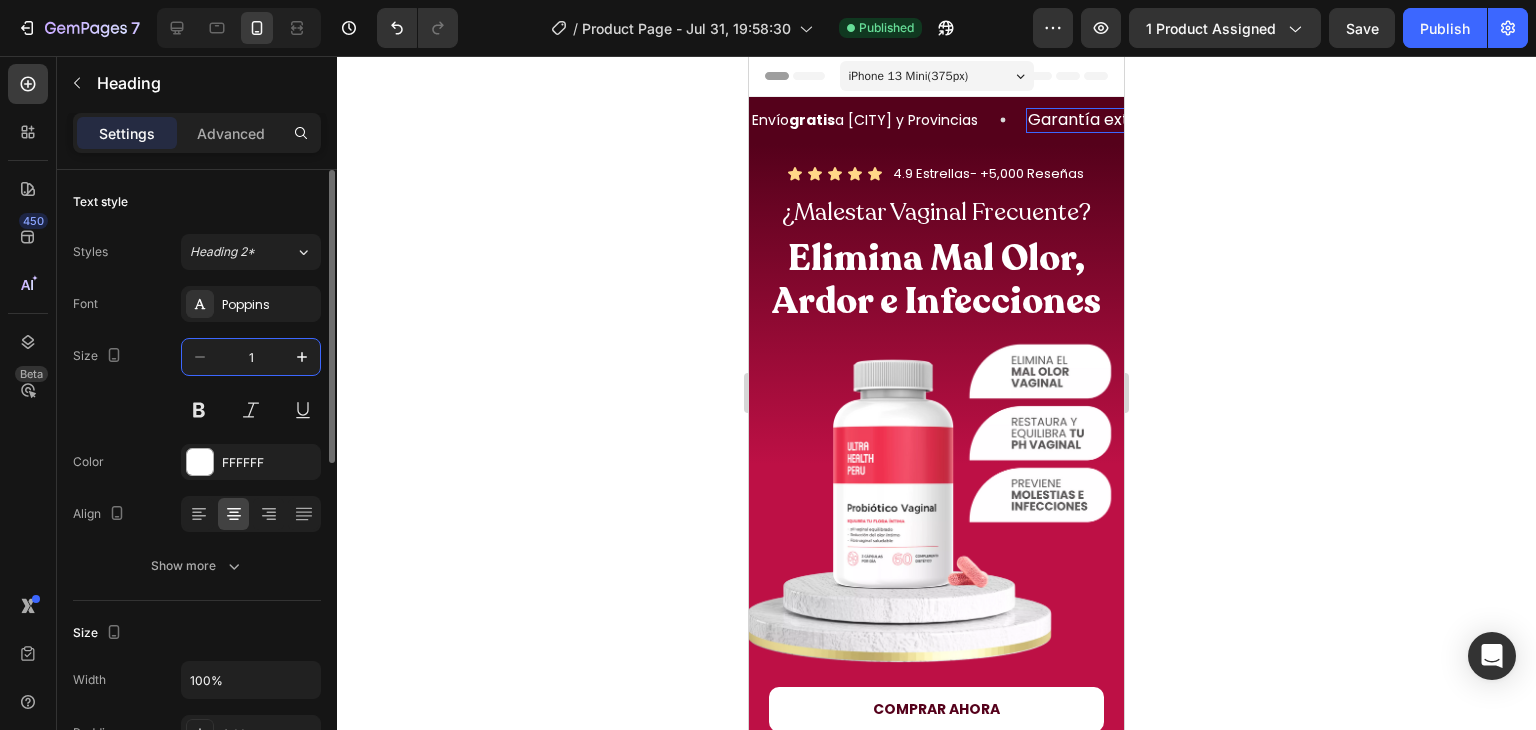 type on "14" 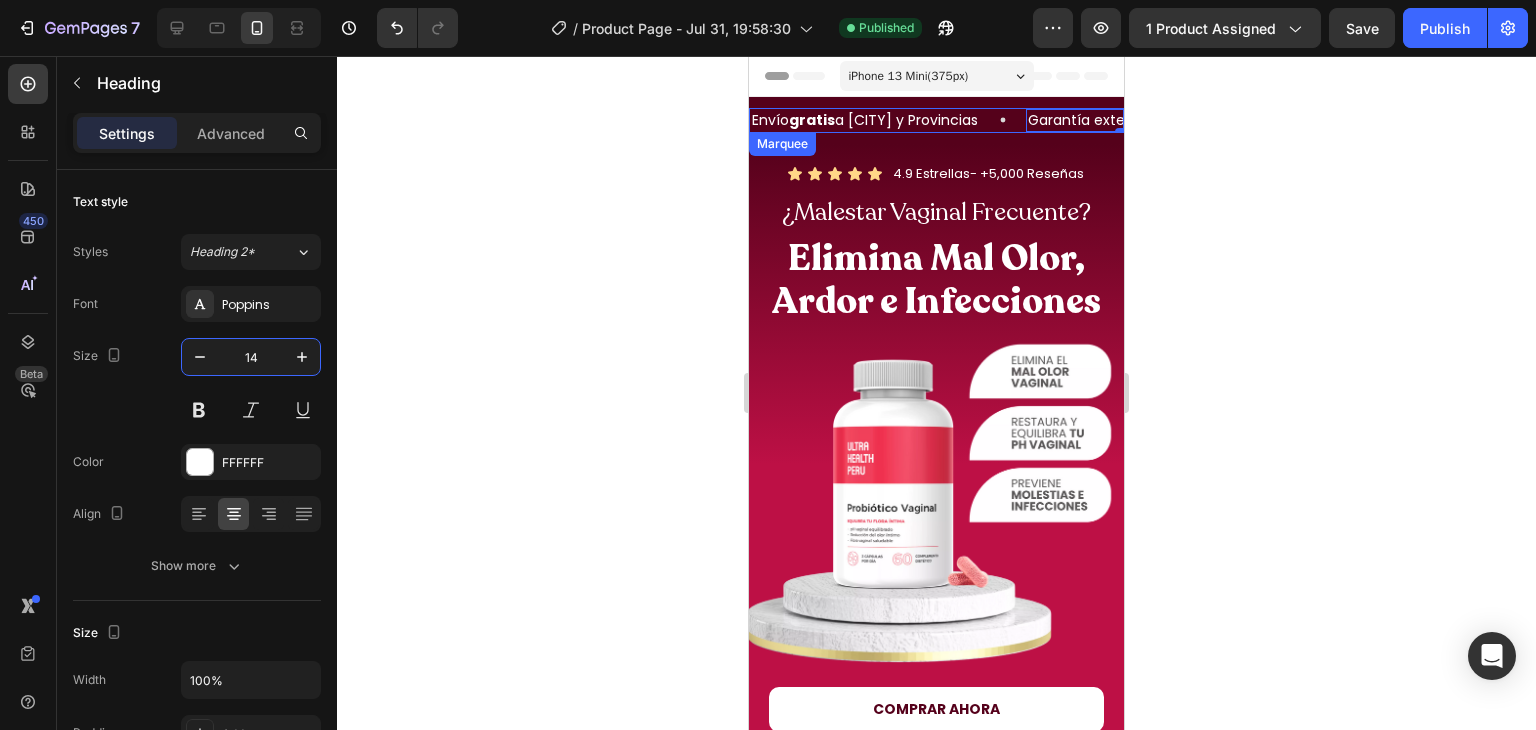 click on "Envío gratis a [CITY] y Provincias Heading" at bounding box center (888, 120) 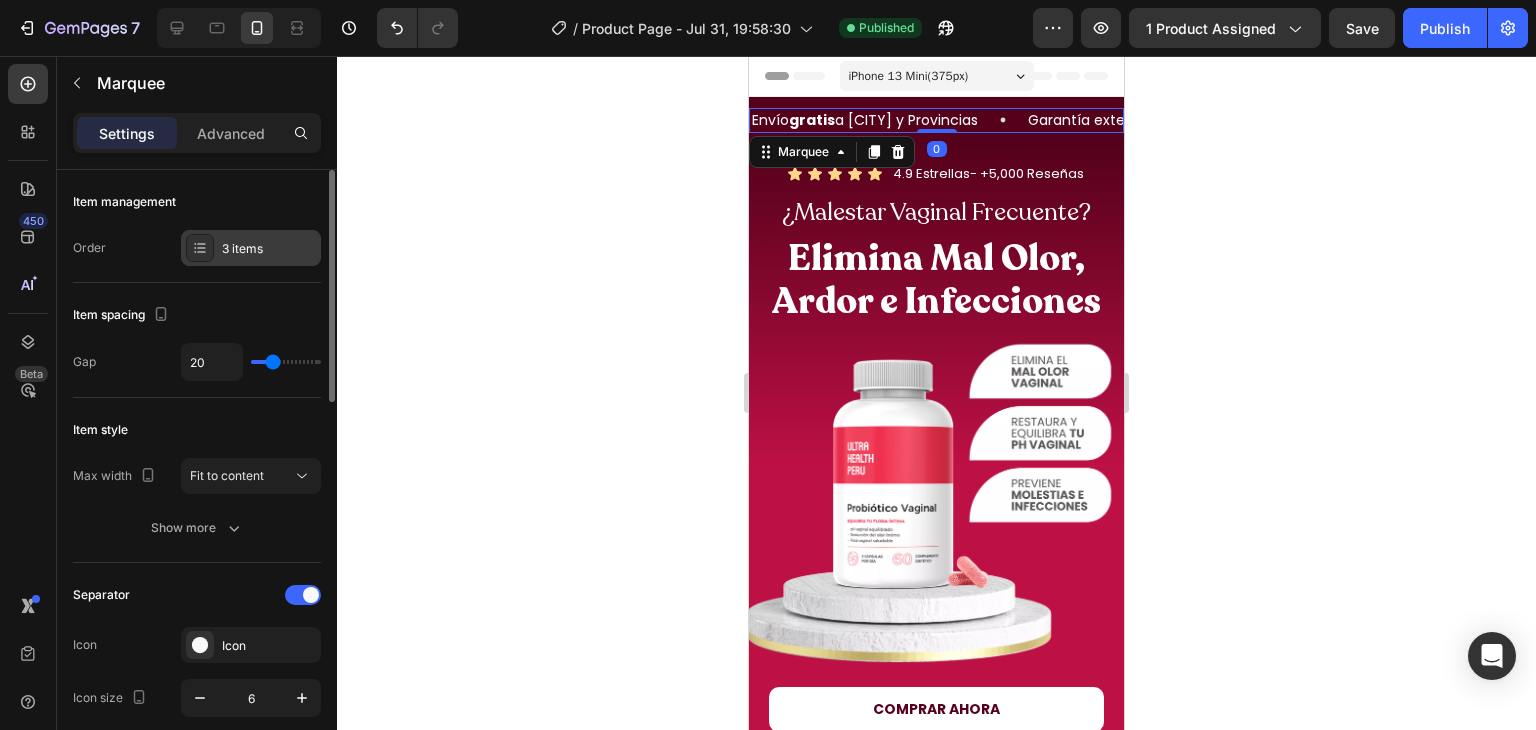 click on "3 items" at bounding box center [251, 248] 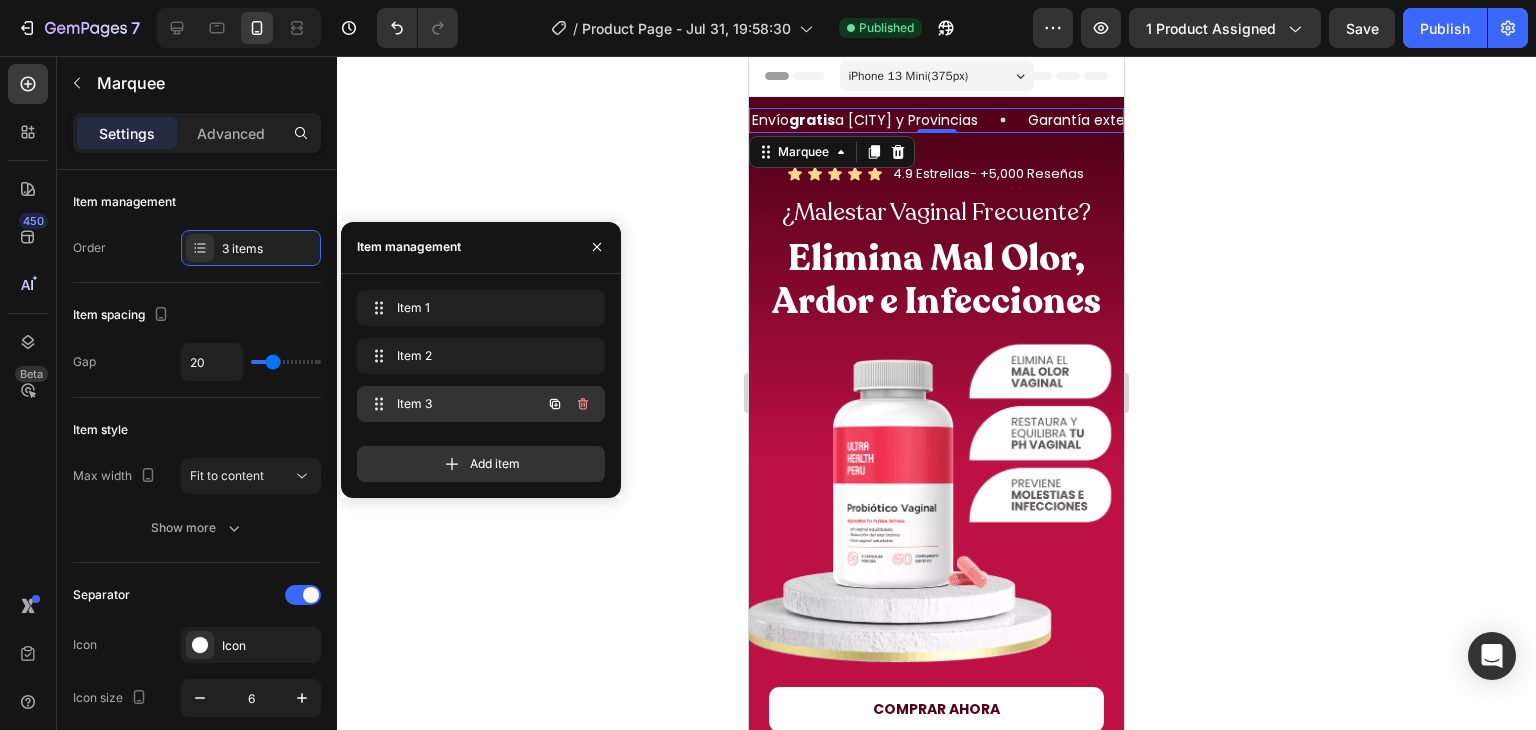 click on "Item 3 Item 3" at bounding box center (453, 404) 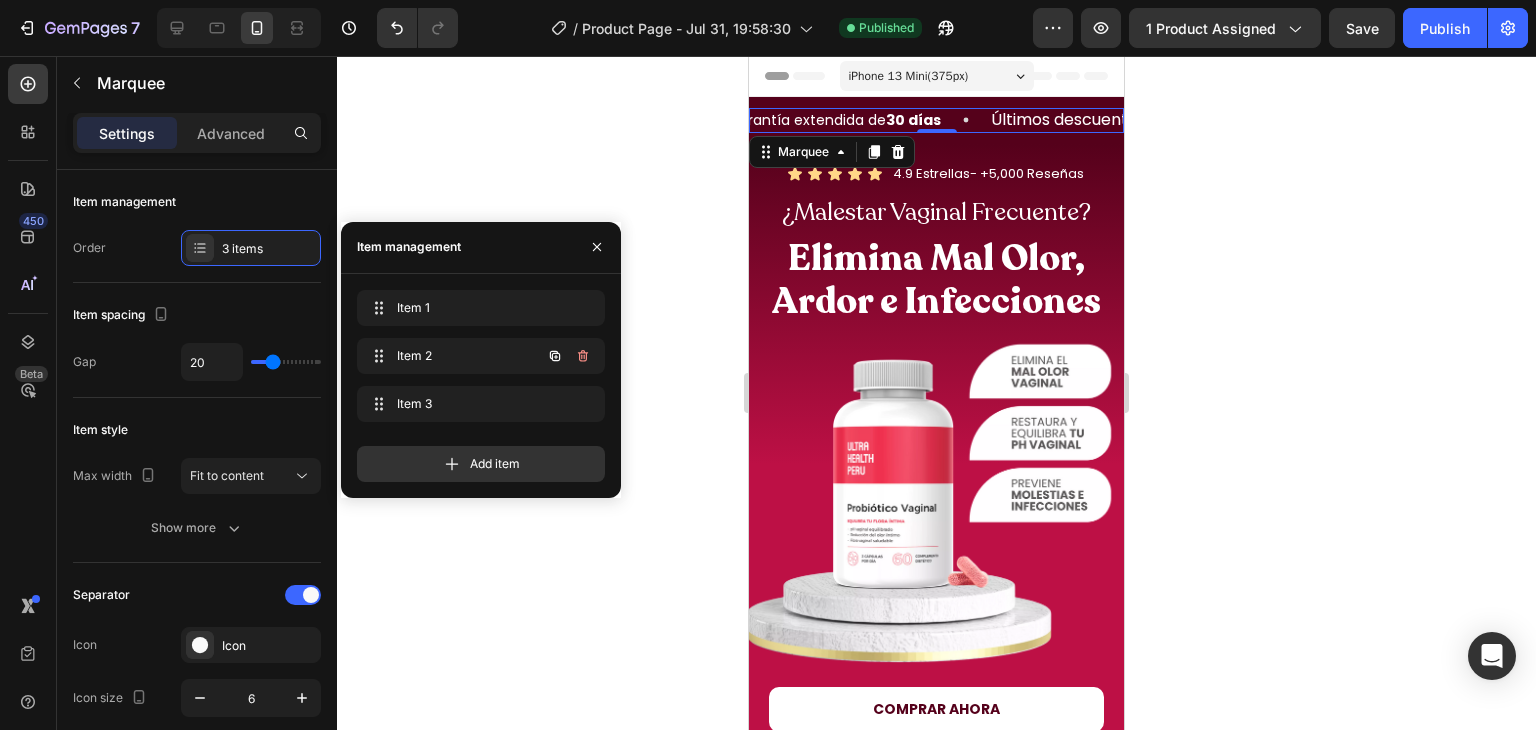scroll, scrollTop: 0, scrollLeft: 491, axis: horizontal 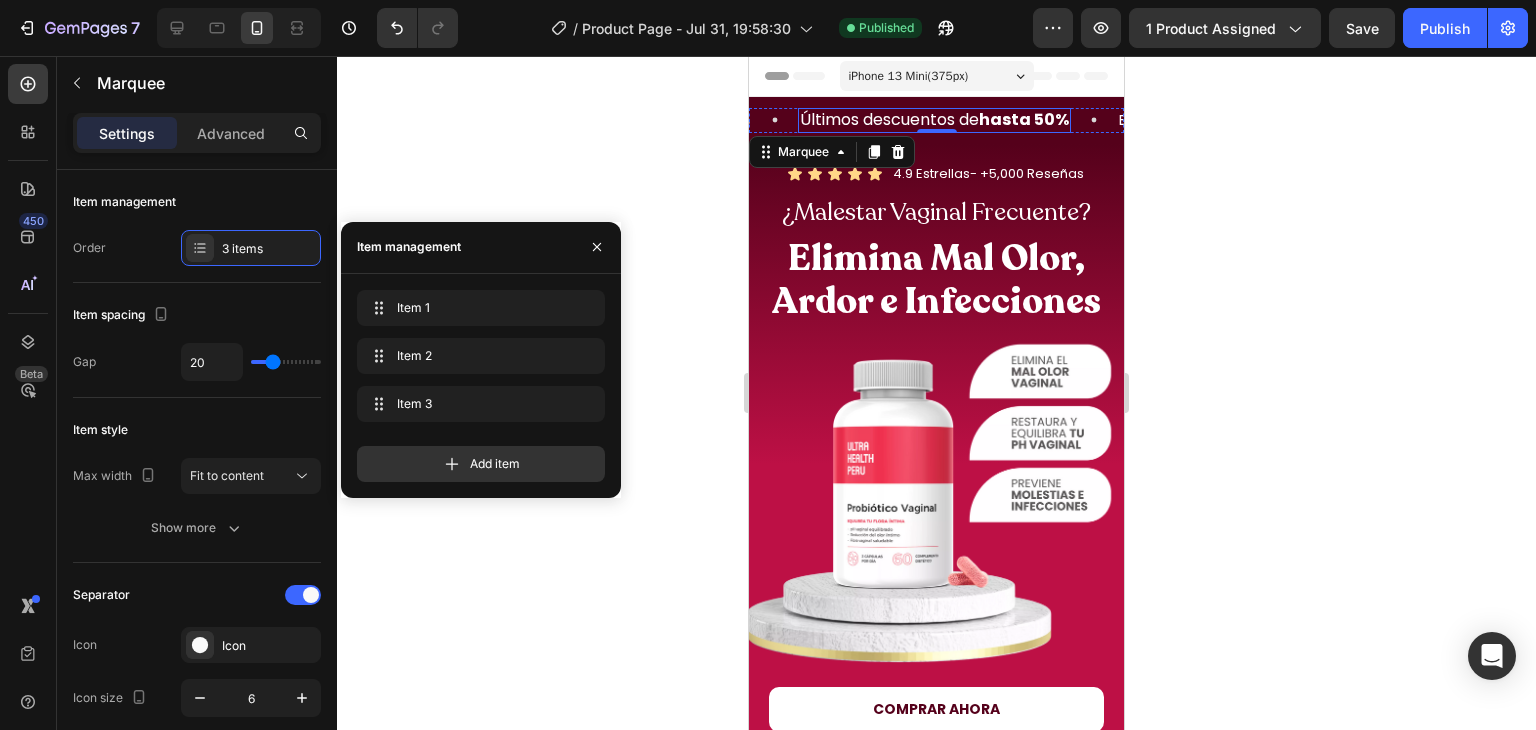 click on "hasta 50%" at bounding box center (1024, 119) 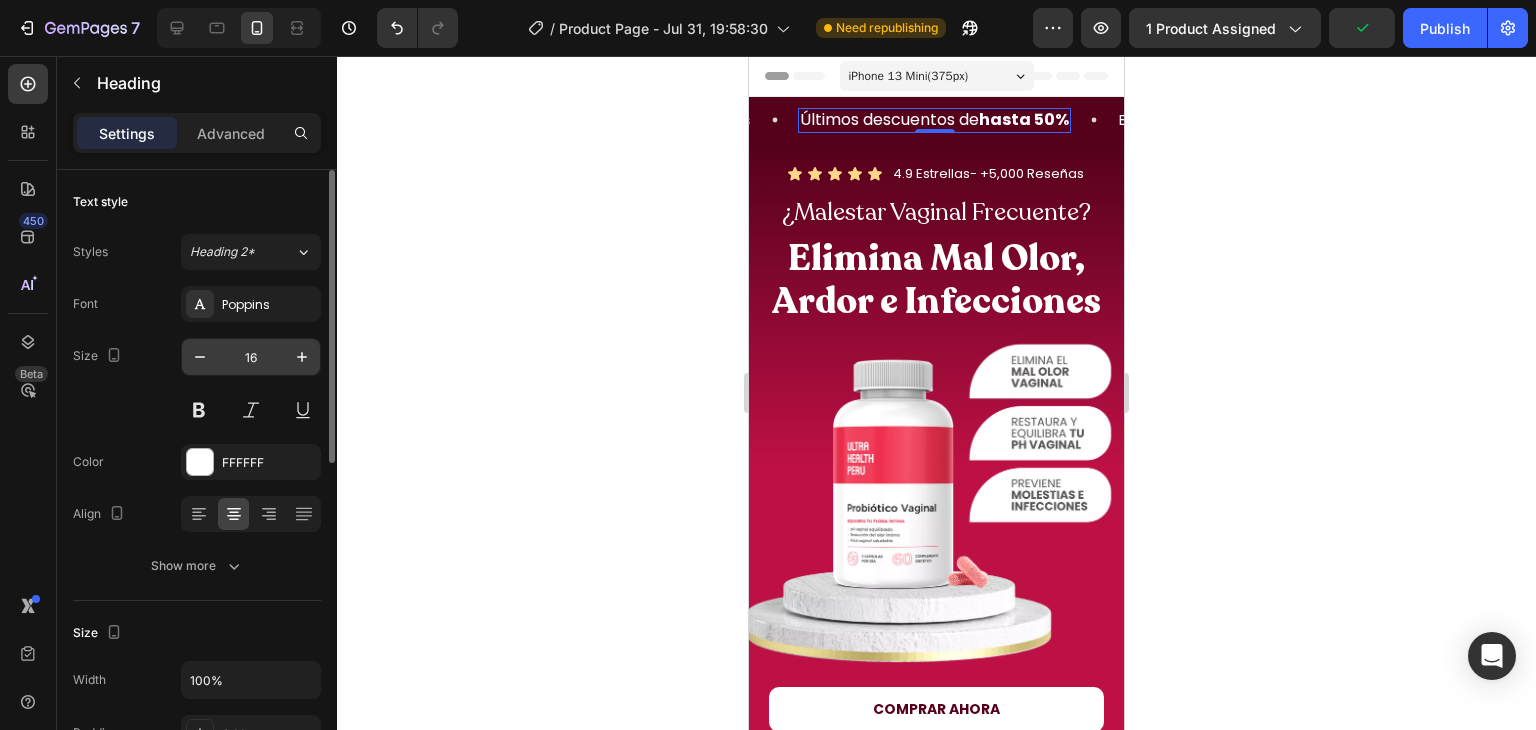click on "16" at bounding box center [251, 357] 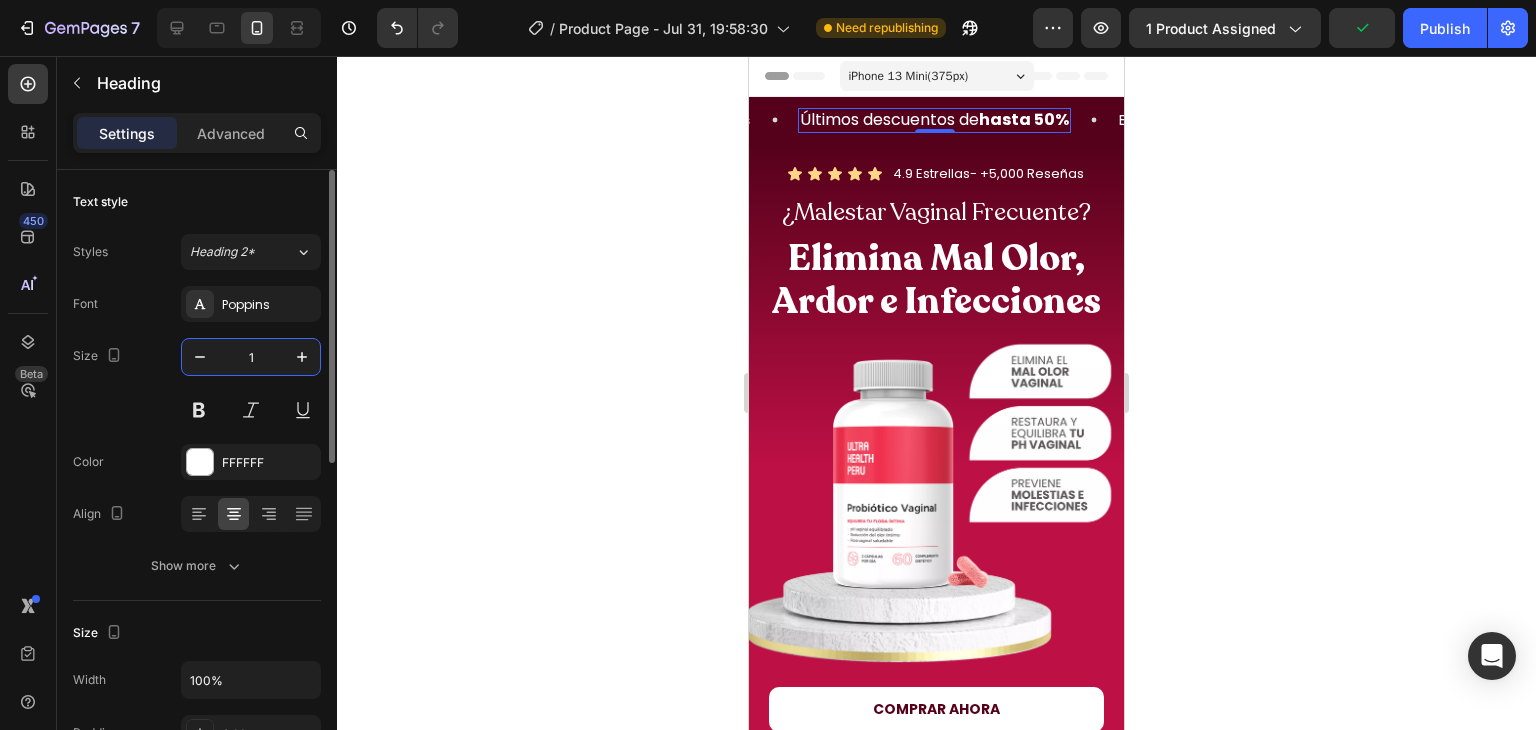 type on "14" 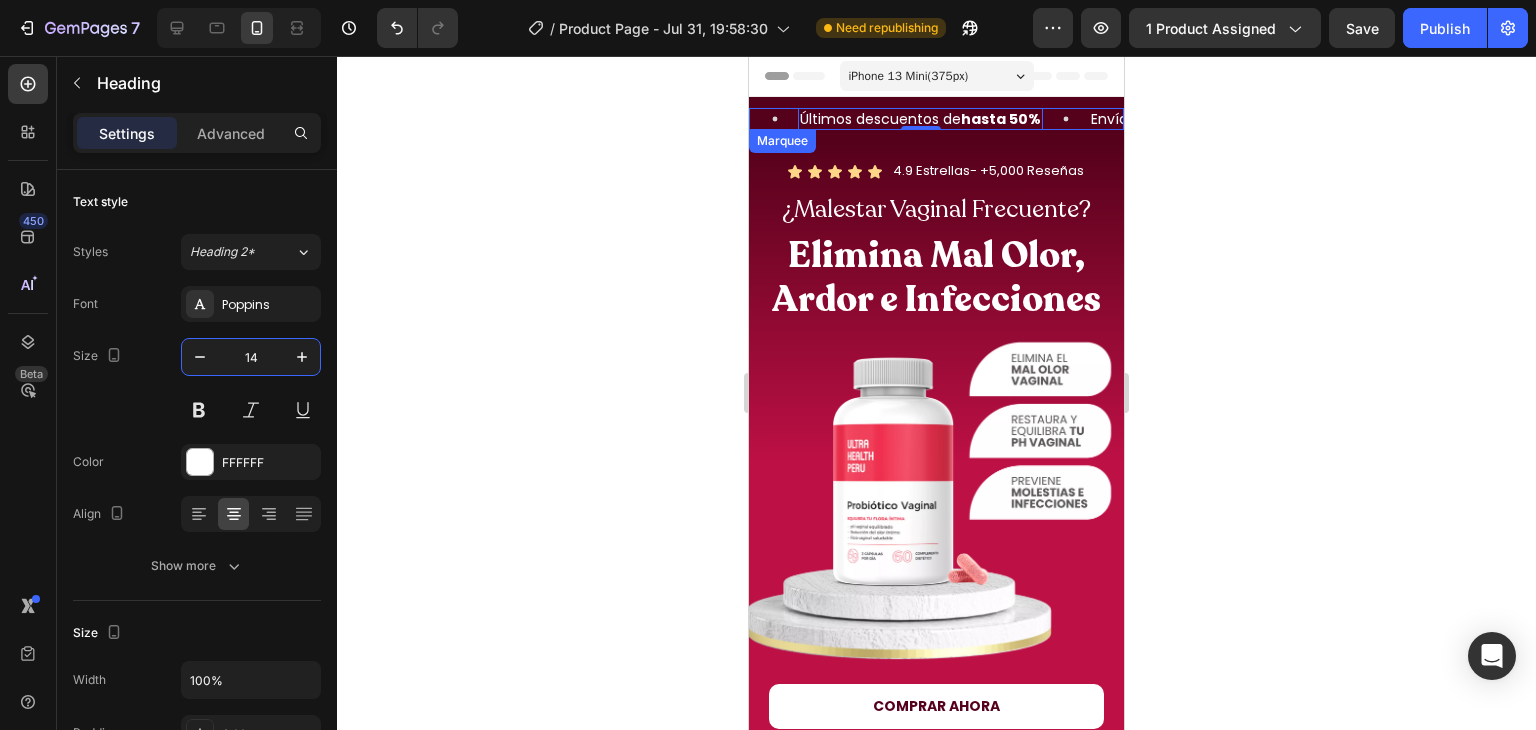 click 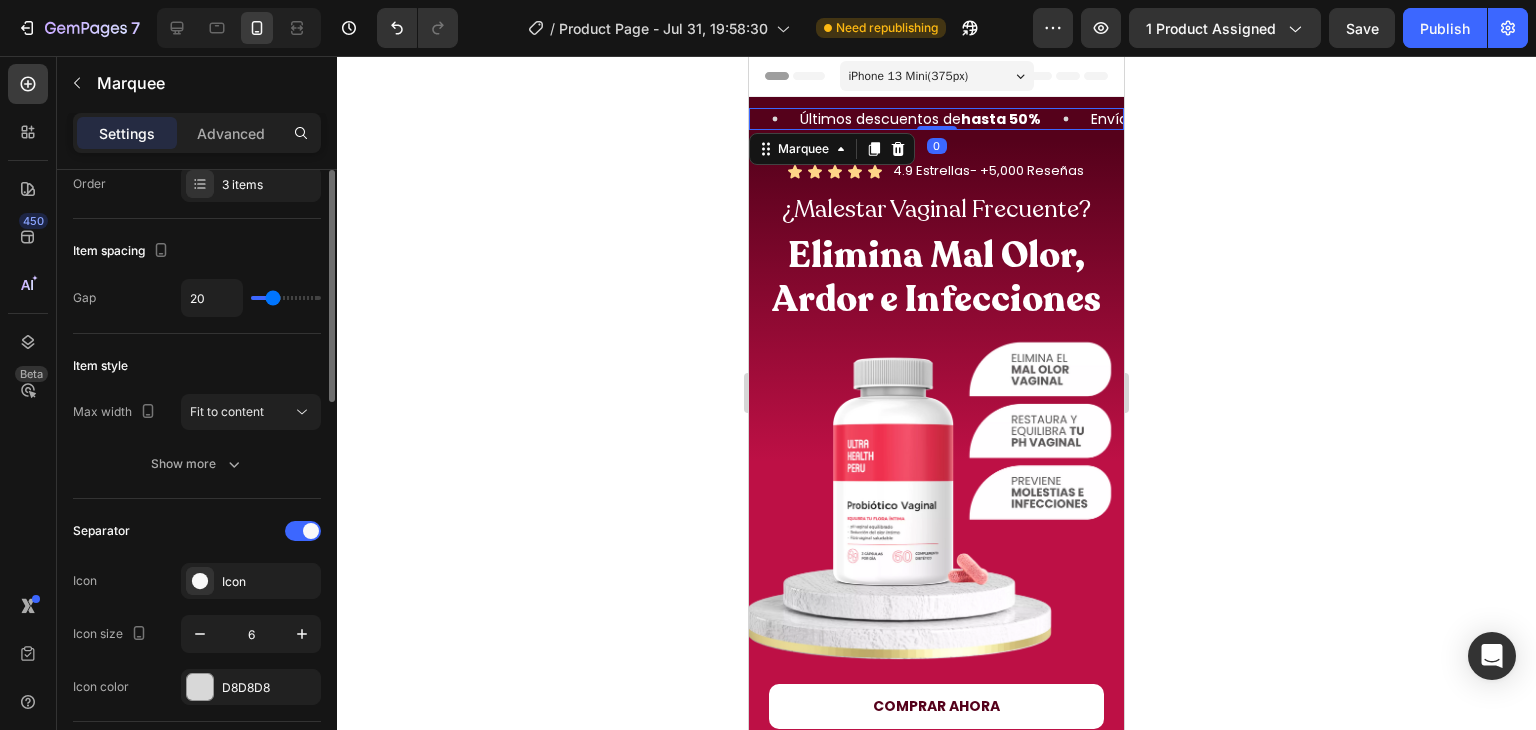 scroll, scrollTop: 0, scrollLeft: 0, axis: both 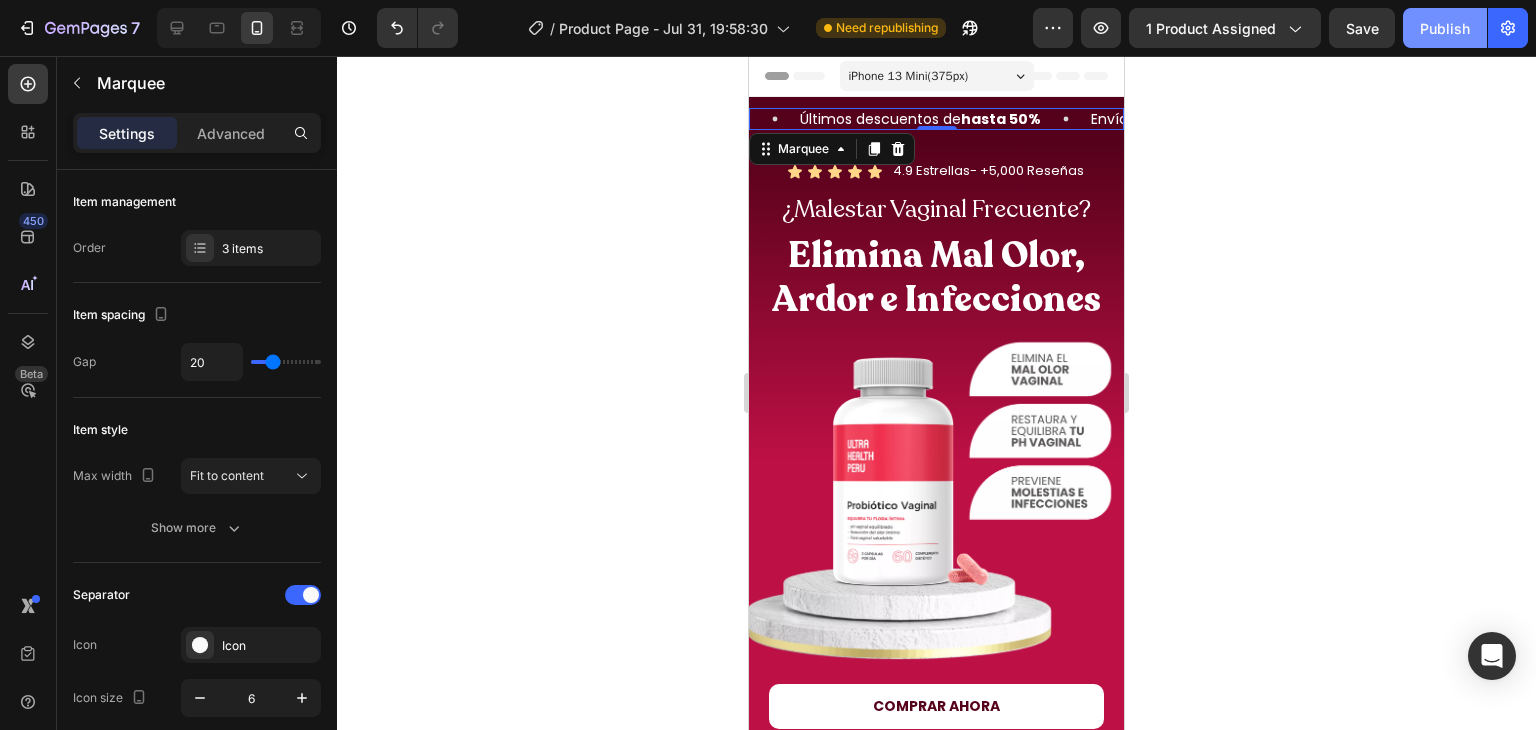 click on "Publish" 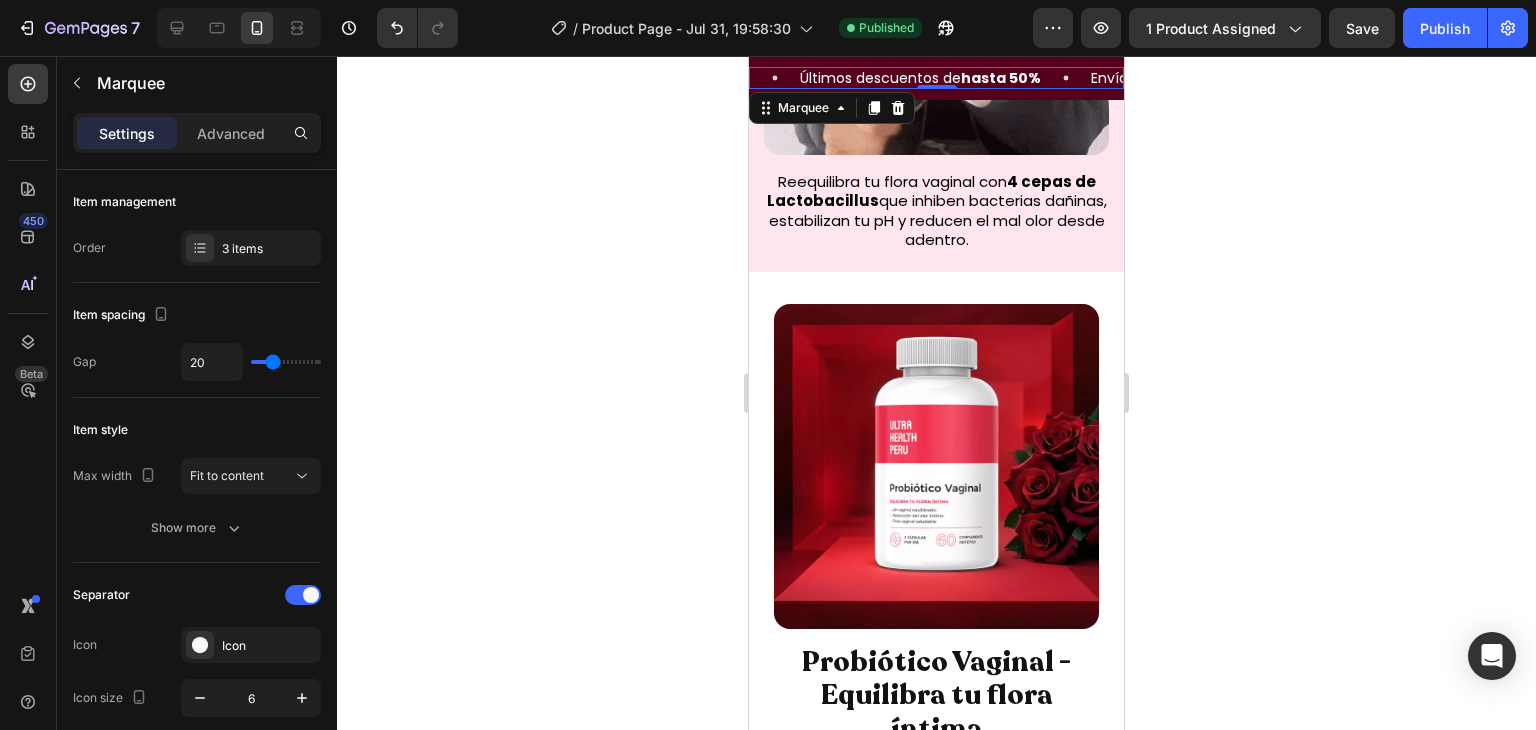 scroll, scrollTop: 1078, scrollLeft: 0, axis: vertical 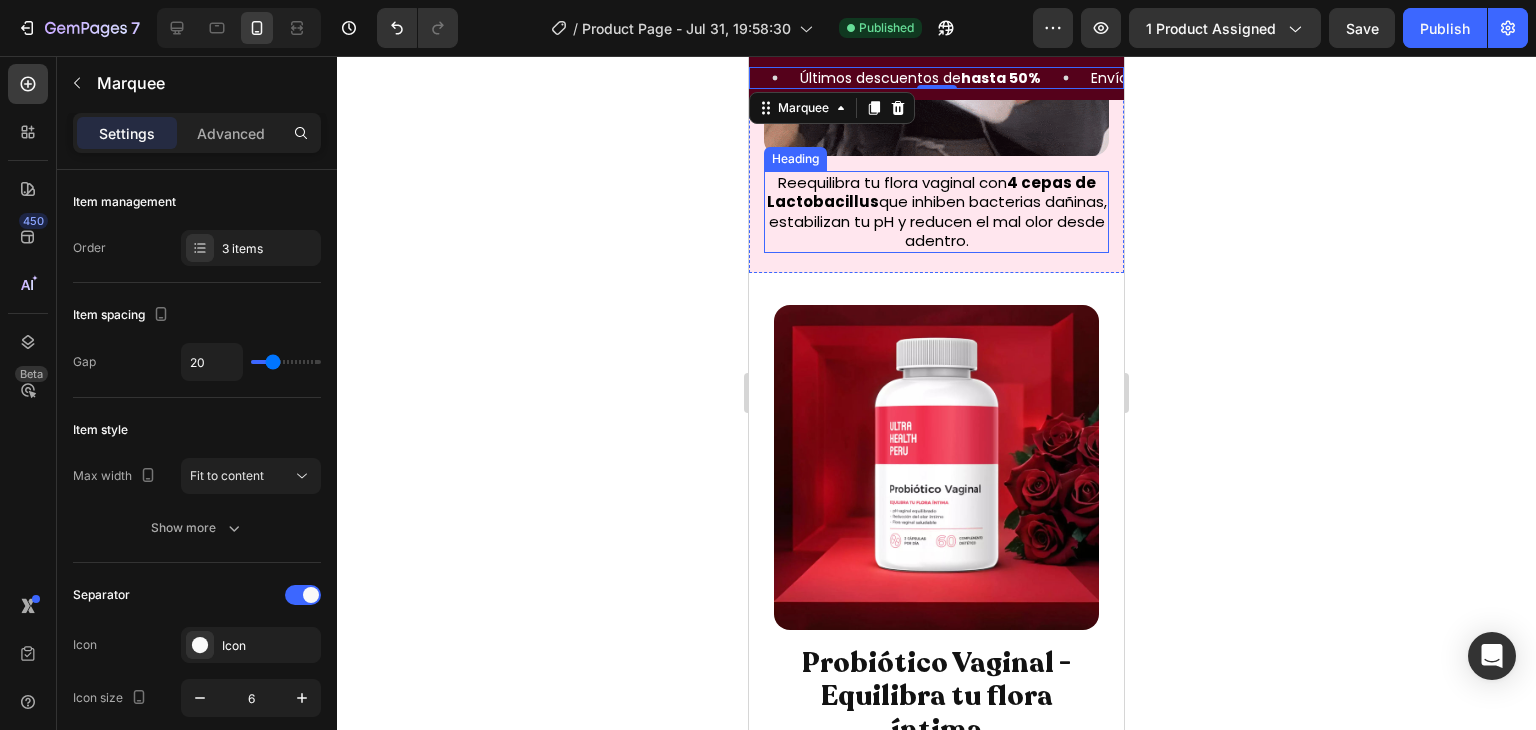 click on "Reequilibra tu flora vaginal con 4 cepas de Lactobacillus que inhiben bacterias dañinas, estabilizan tu pH y reducen el mal olor desde adentro." at bounding box center (936, 212) 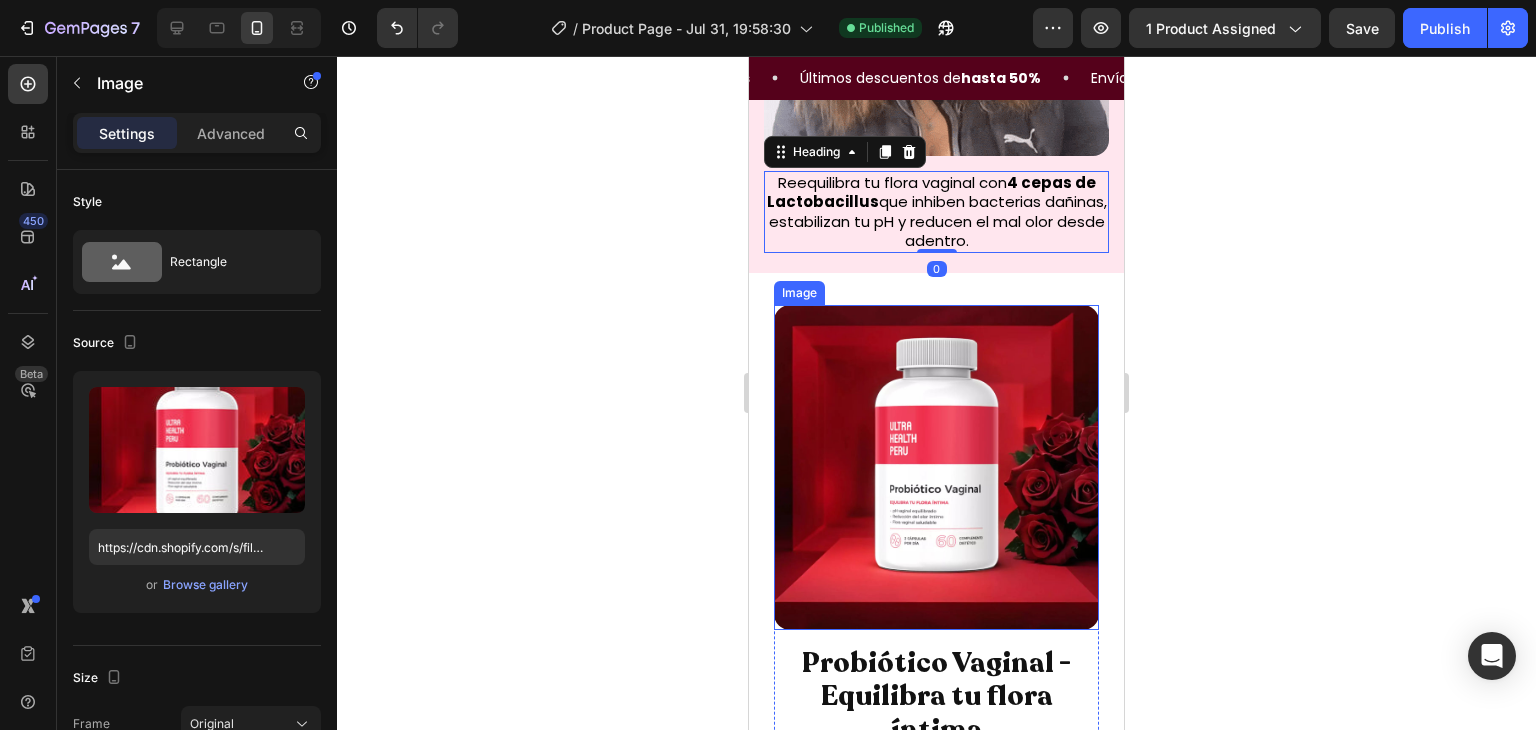 click at bounding box center [936, 467] 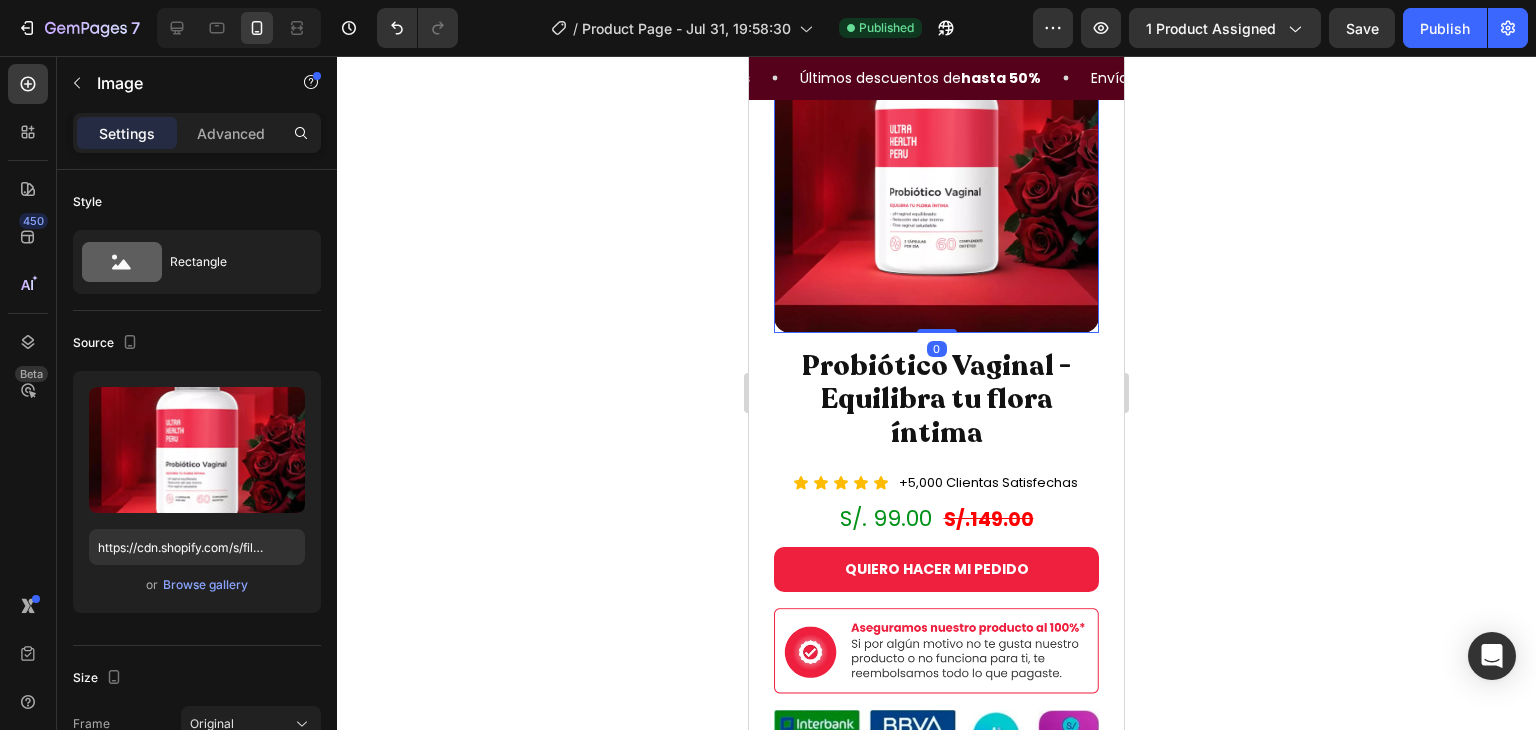 scroll, scrollTop: 1336, scrollLeft: 0, axis: vertical 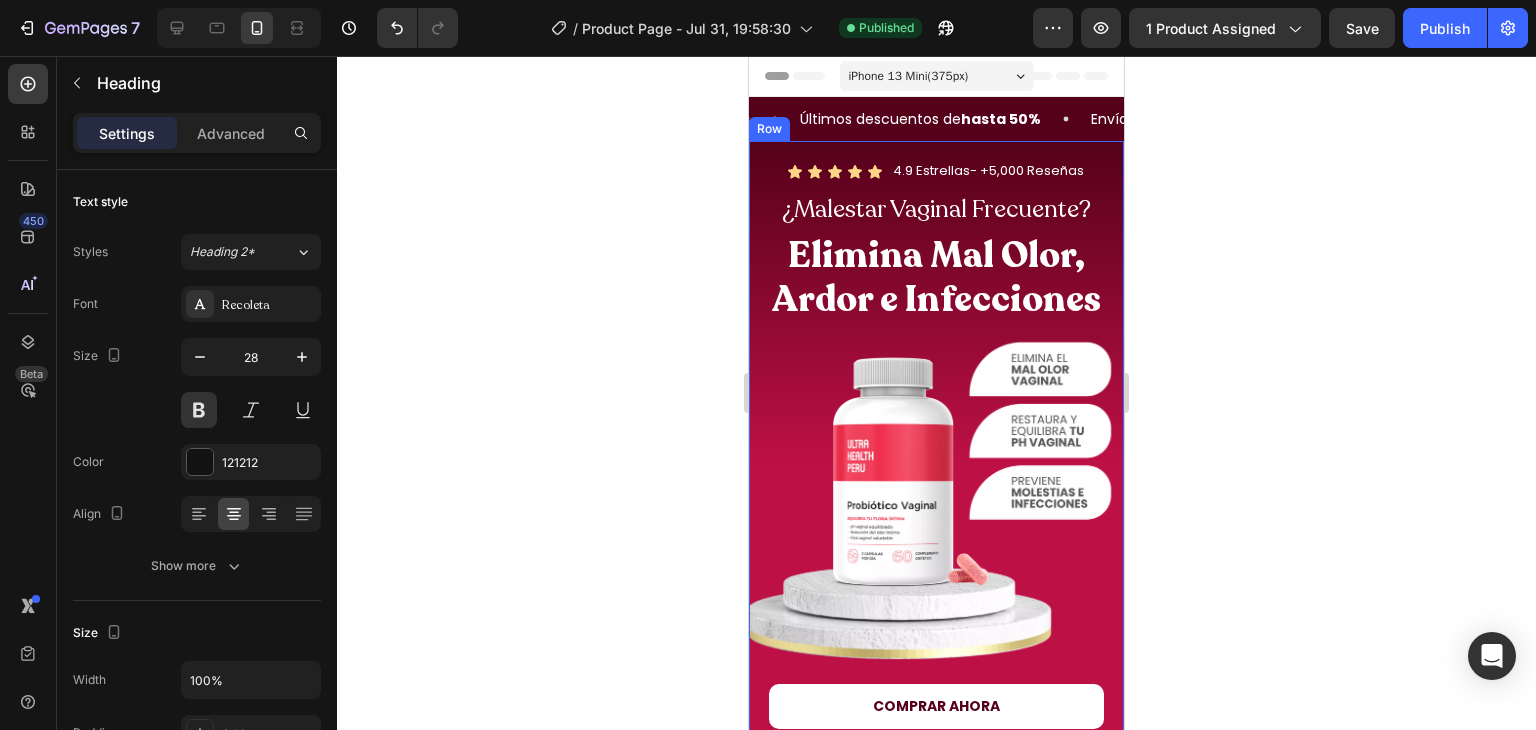 click on "Icon Icon Icon Icon Icon Icon List 4.9 Estrellas- +5,000 Reseñas Heading Row ¿Malestar Vaginal Frecuente? Heading Elimina Mal Olor, Ardor e Infecciones Heading Image COMPRAR AHORA Button Row" at bounding box center (936, 443) 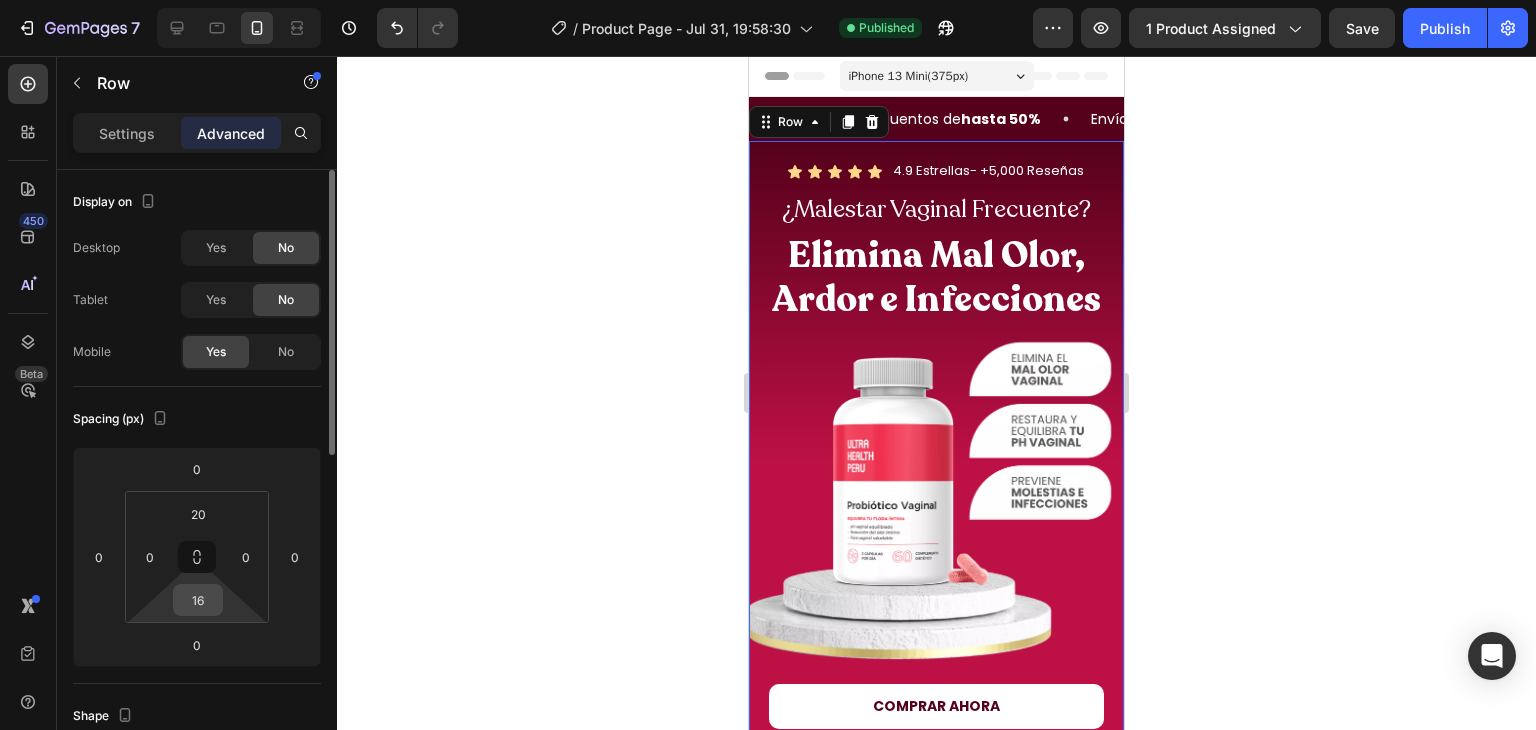 click on "16" at bounding box center [198, 600] 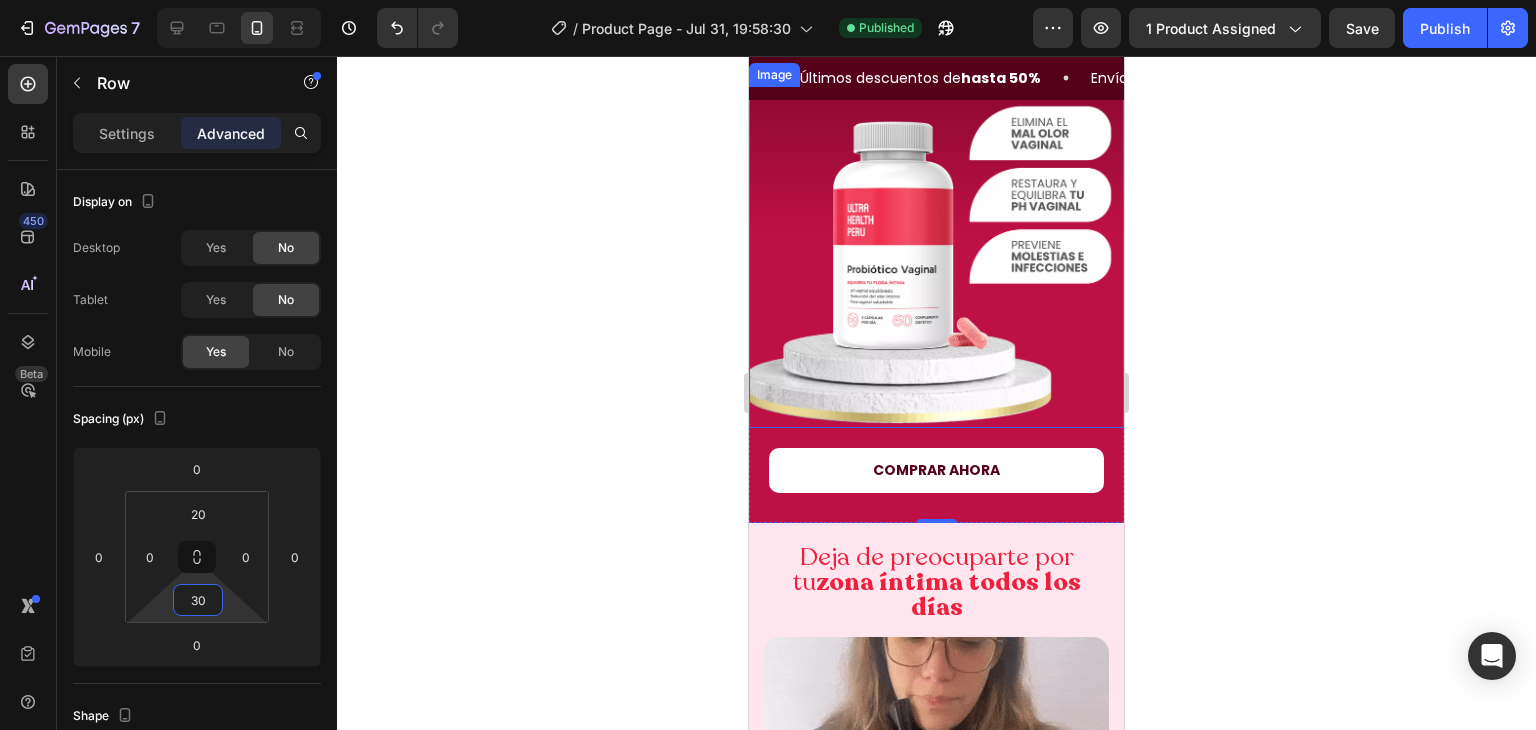 scroll, scrollTop: 236, scrollLeft: 0, axis: vertical 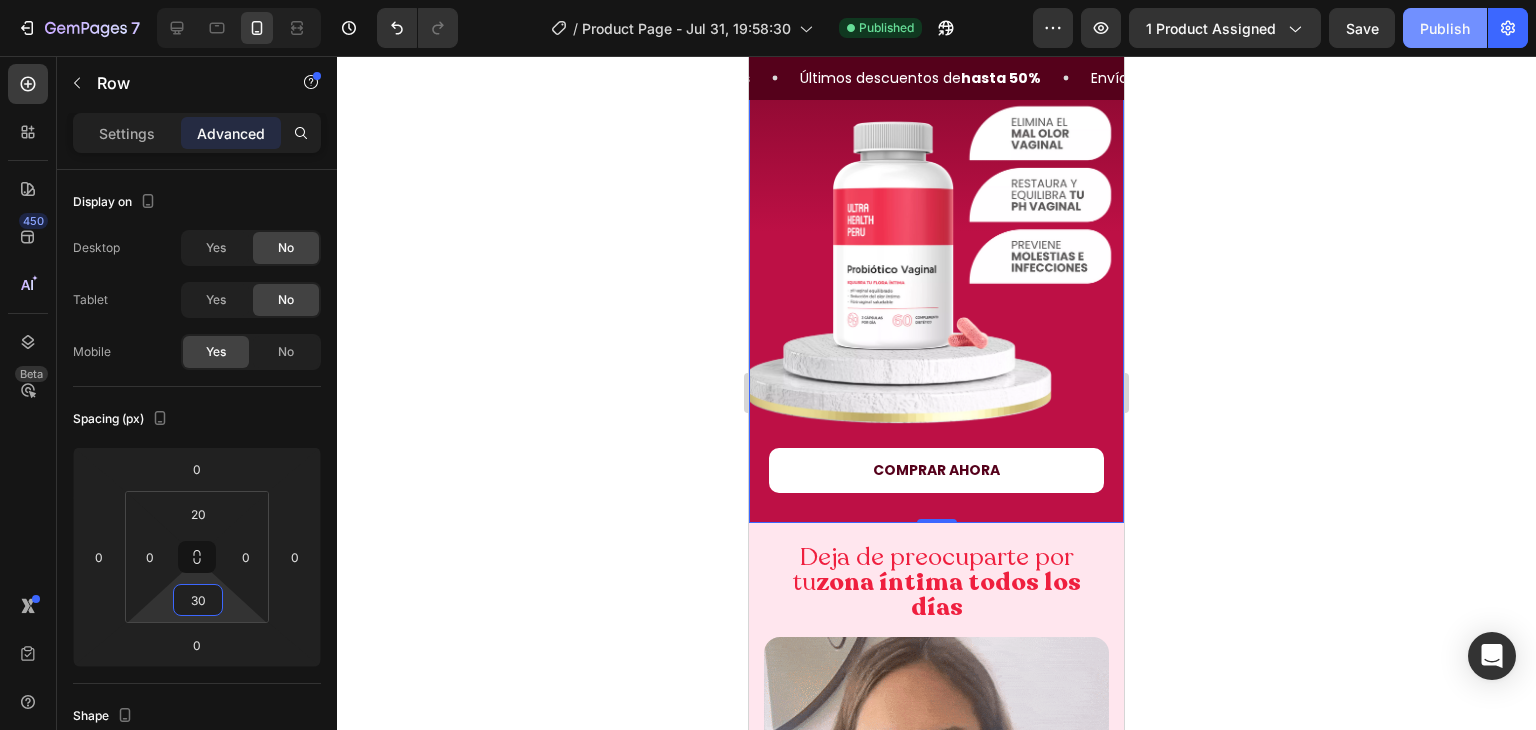 type on "30" 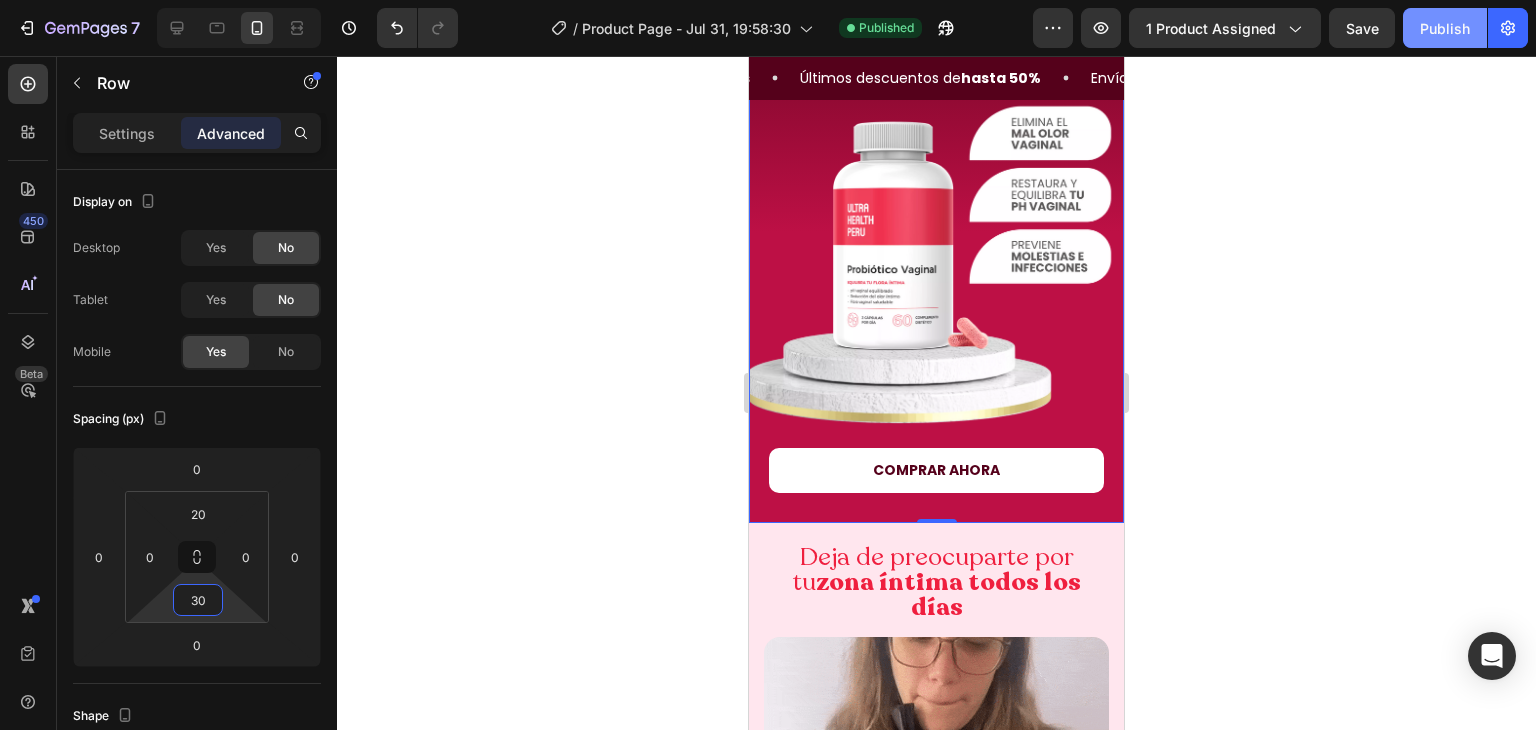 click on "Publish" at bounding box center [1445, 28] 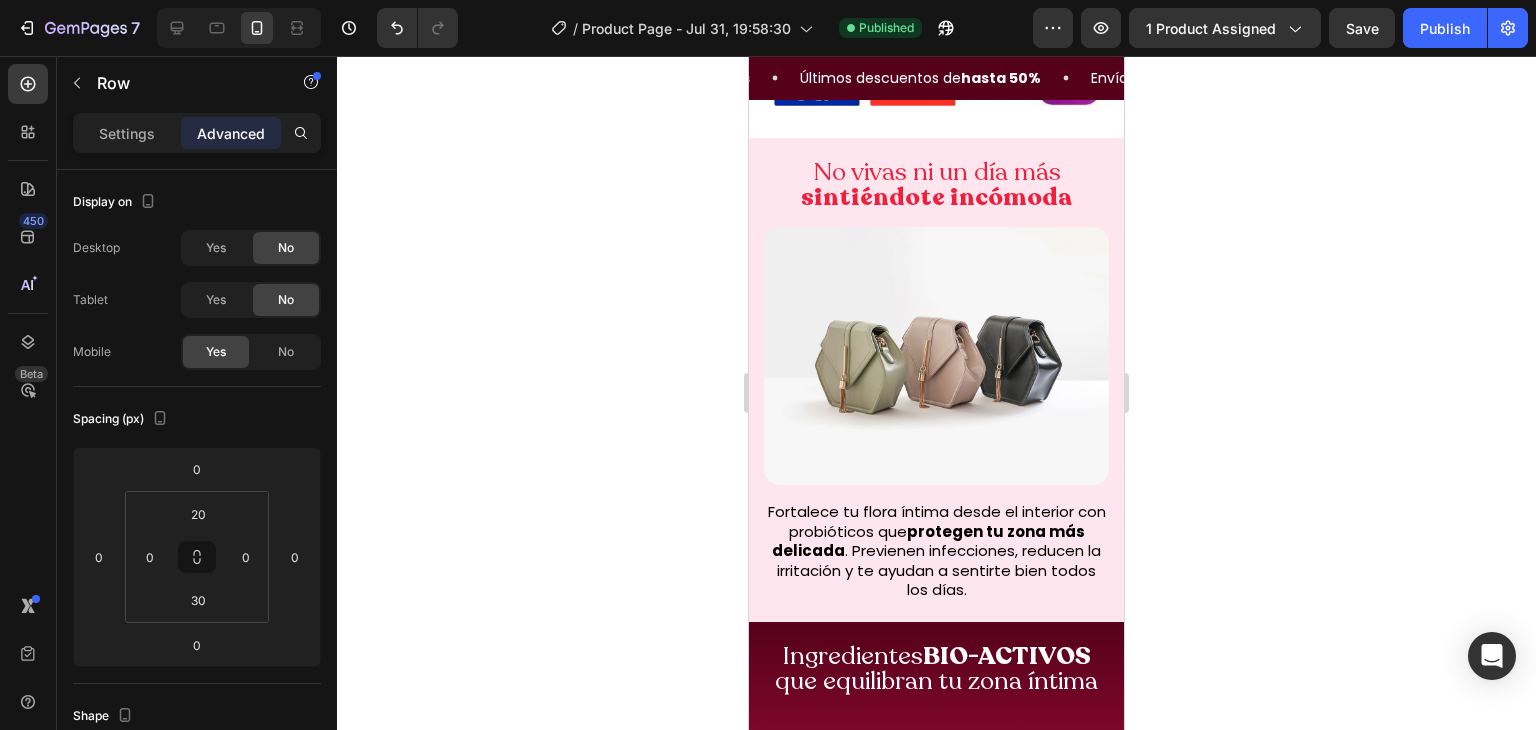 scroll, scrollTop: 2016, scrollLeft: 0, axis: vertical 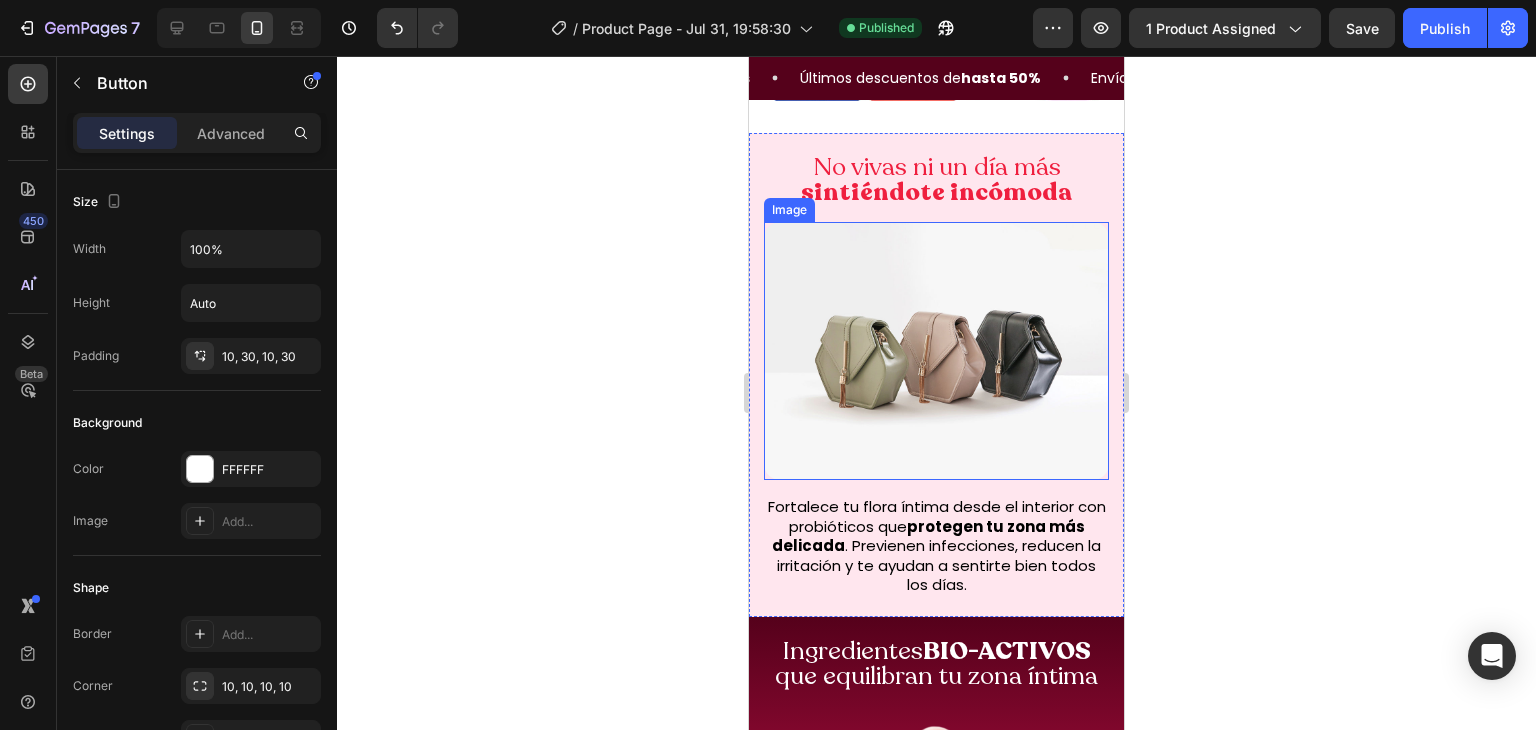 click at bounding box center [936, 351] 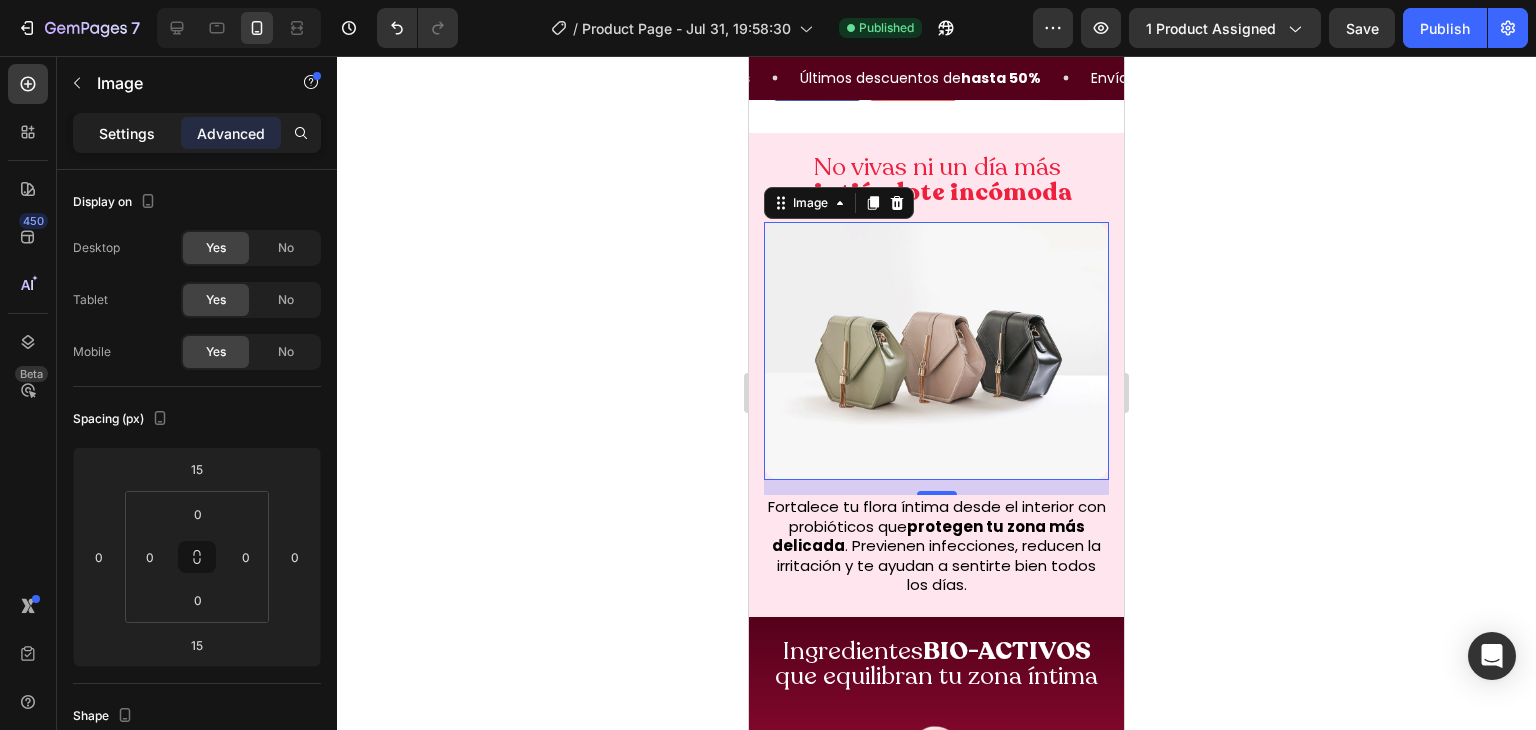 click on "Settings" 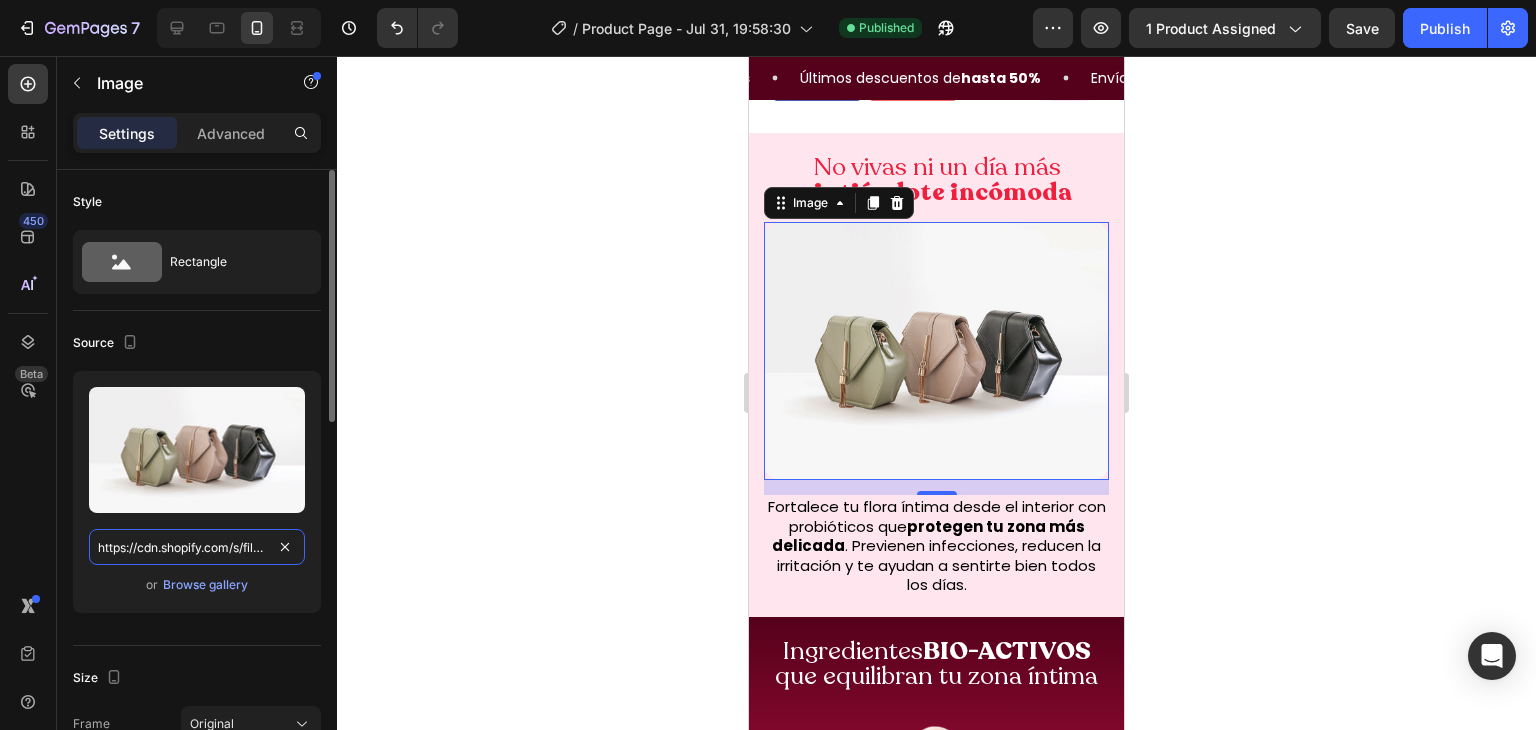 click on "https://cdn.shopify.com/s/files/1/2005/9307/files/image_demo.jpg" at bounding box center [197, 547] 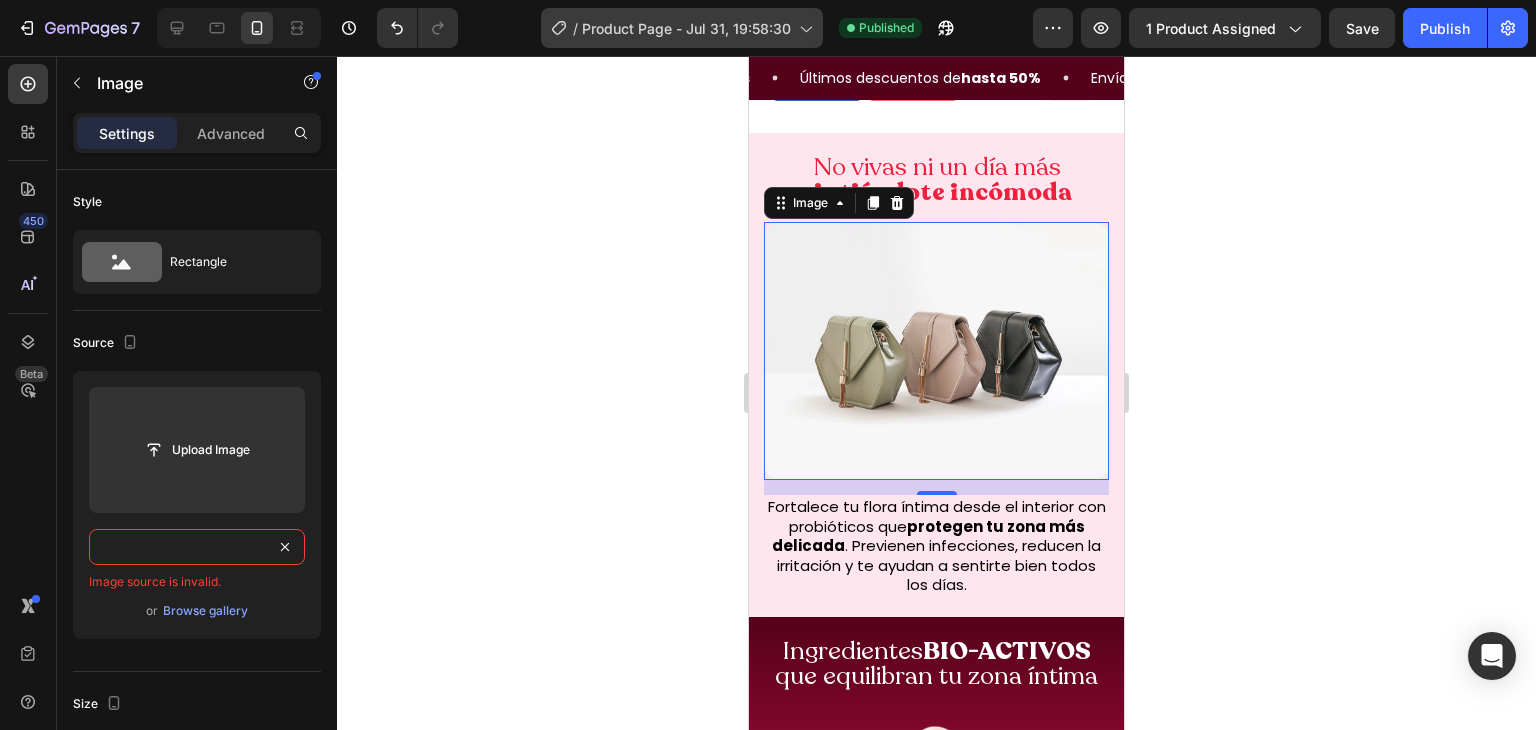 type on "https://cdn.shopify.com/s/files/1/0620/9001/8910/files/giphy.gif?v=1754154047" 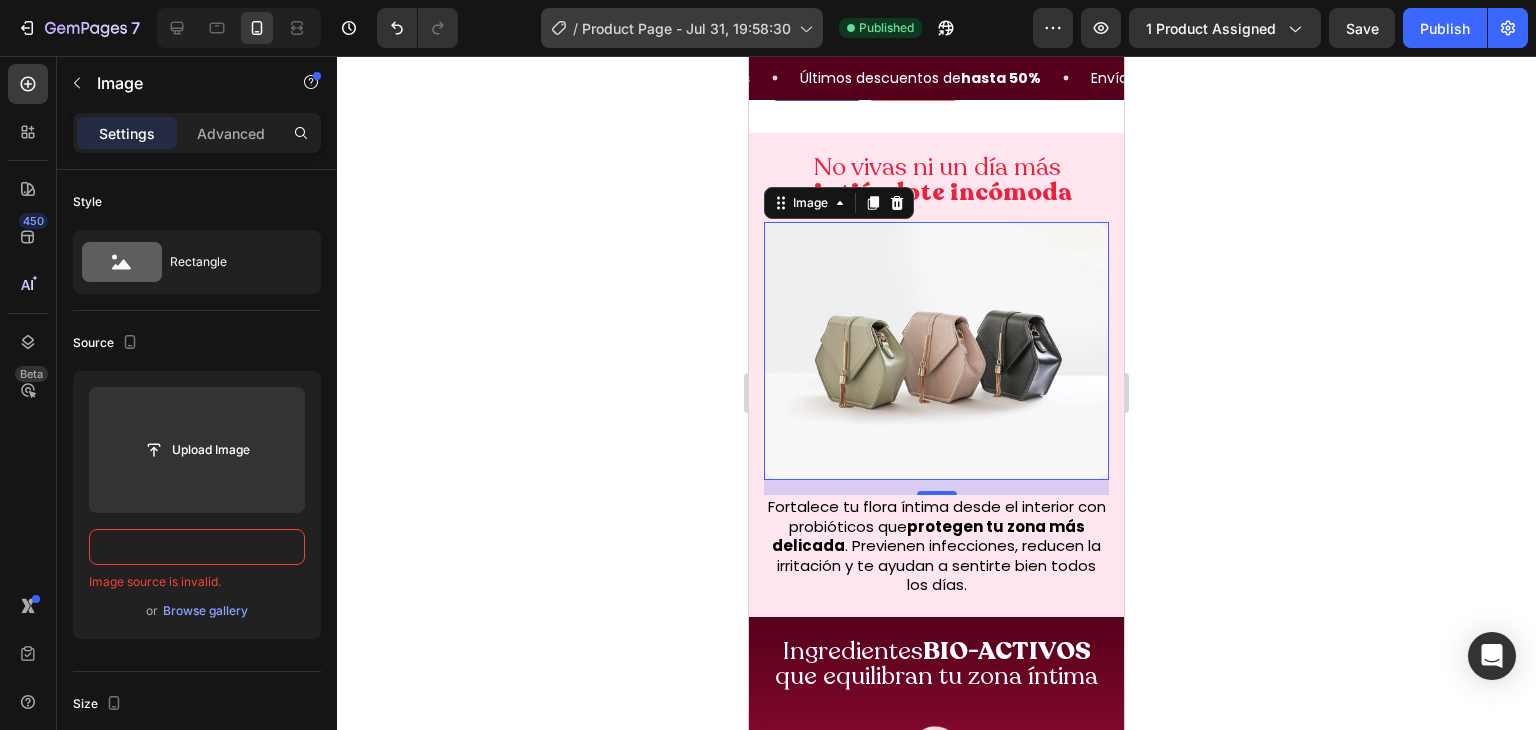 scroll, scrollTop: 0, scrollLeft: 0, axis: both 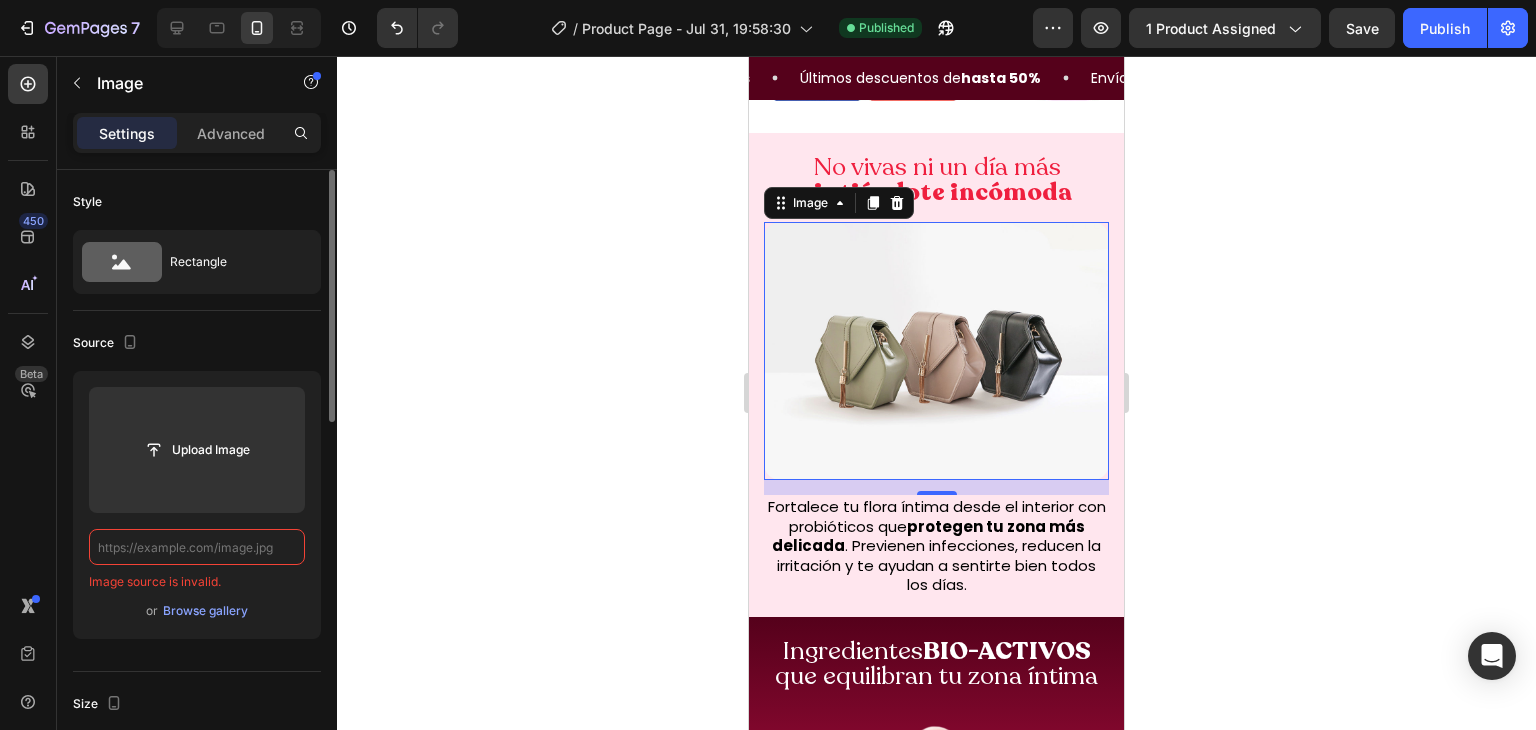 paste on "https://cdn.shopify.com/s/files/1/0620/9001/8910/files/giphy.gif?v=1754154047" 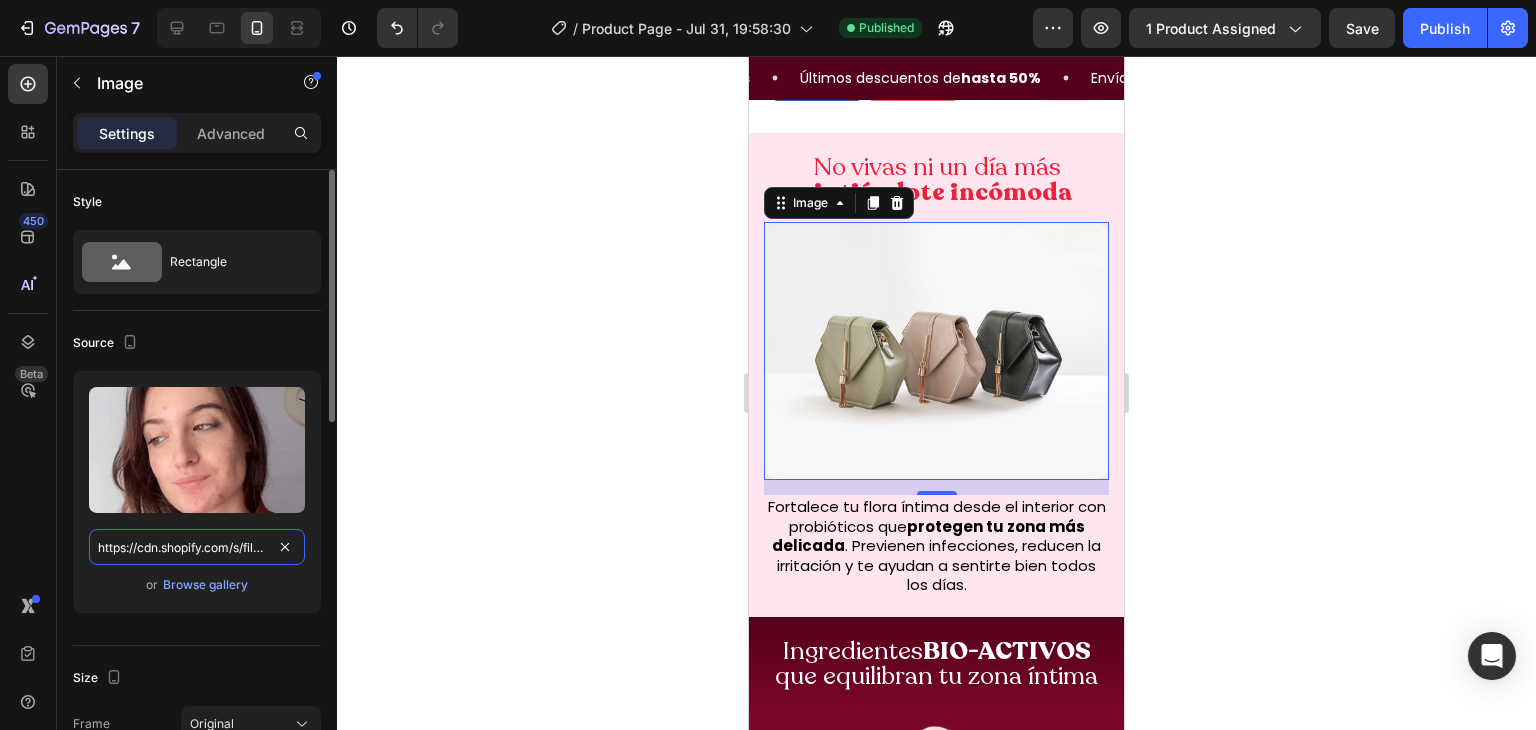 scroll, scrollTop: 0, scrollLeft: 284, axis: horizontal 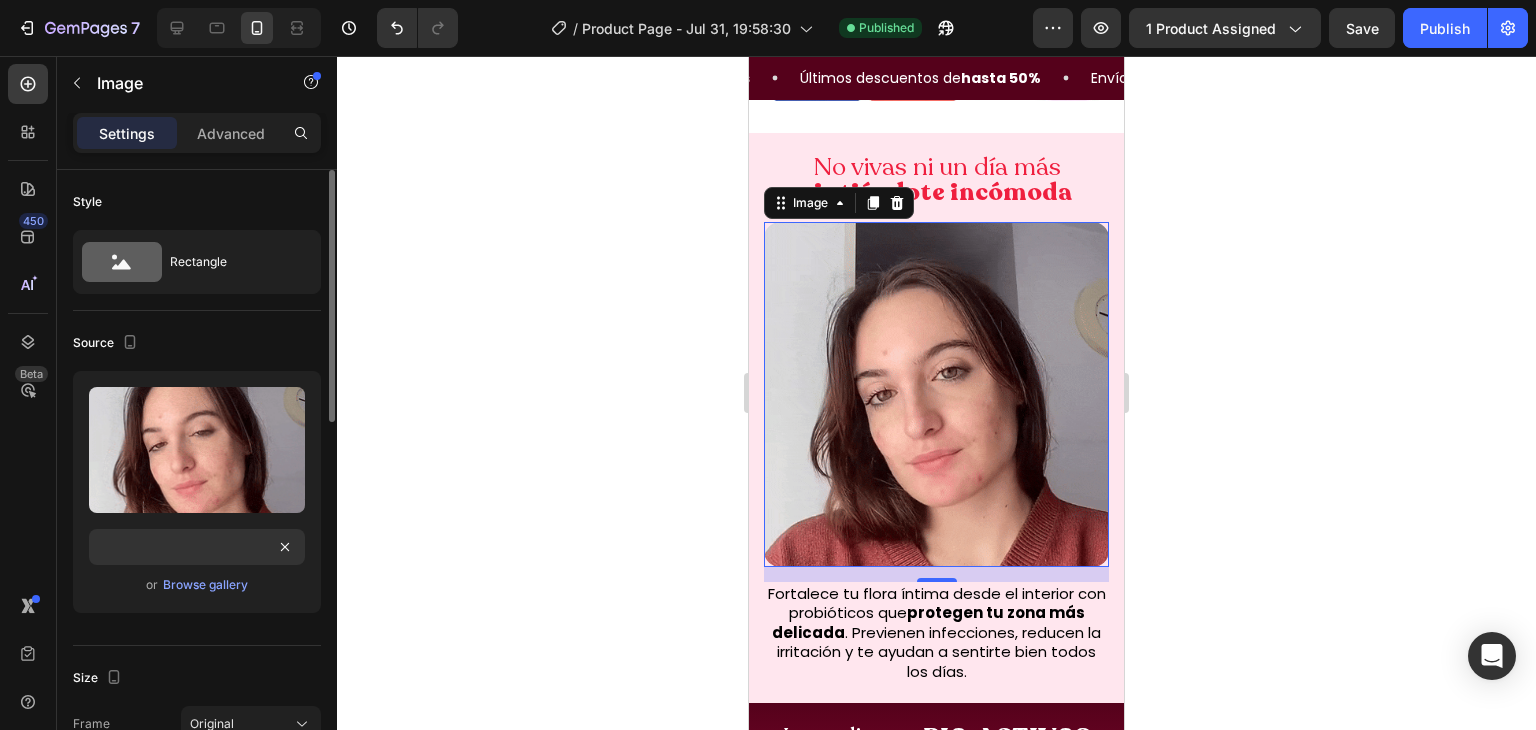 click on "Source" at bounding box center (197, 343) 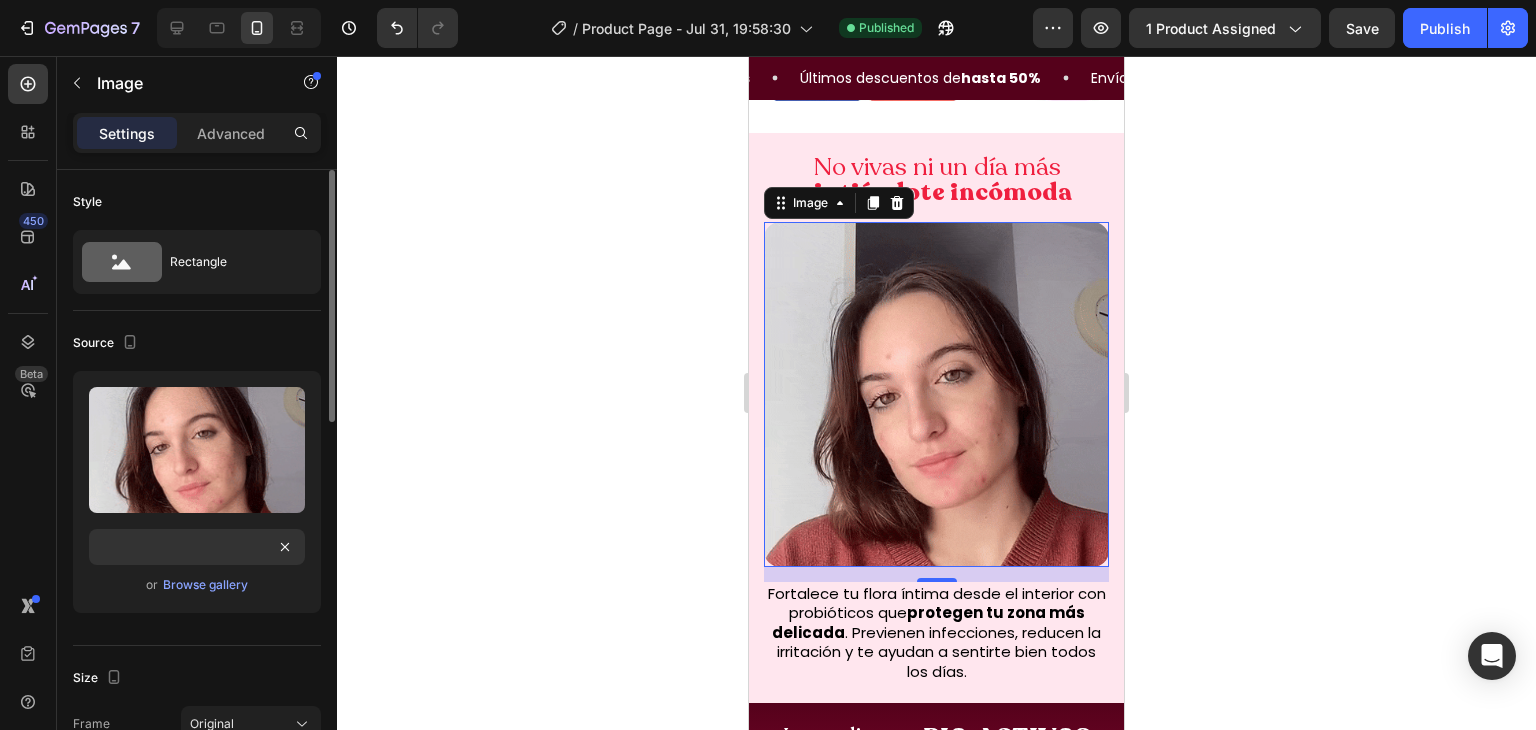 scroll, scrollTop: 0, scrollLeft: 0, axis: both 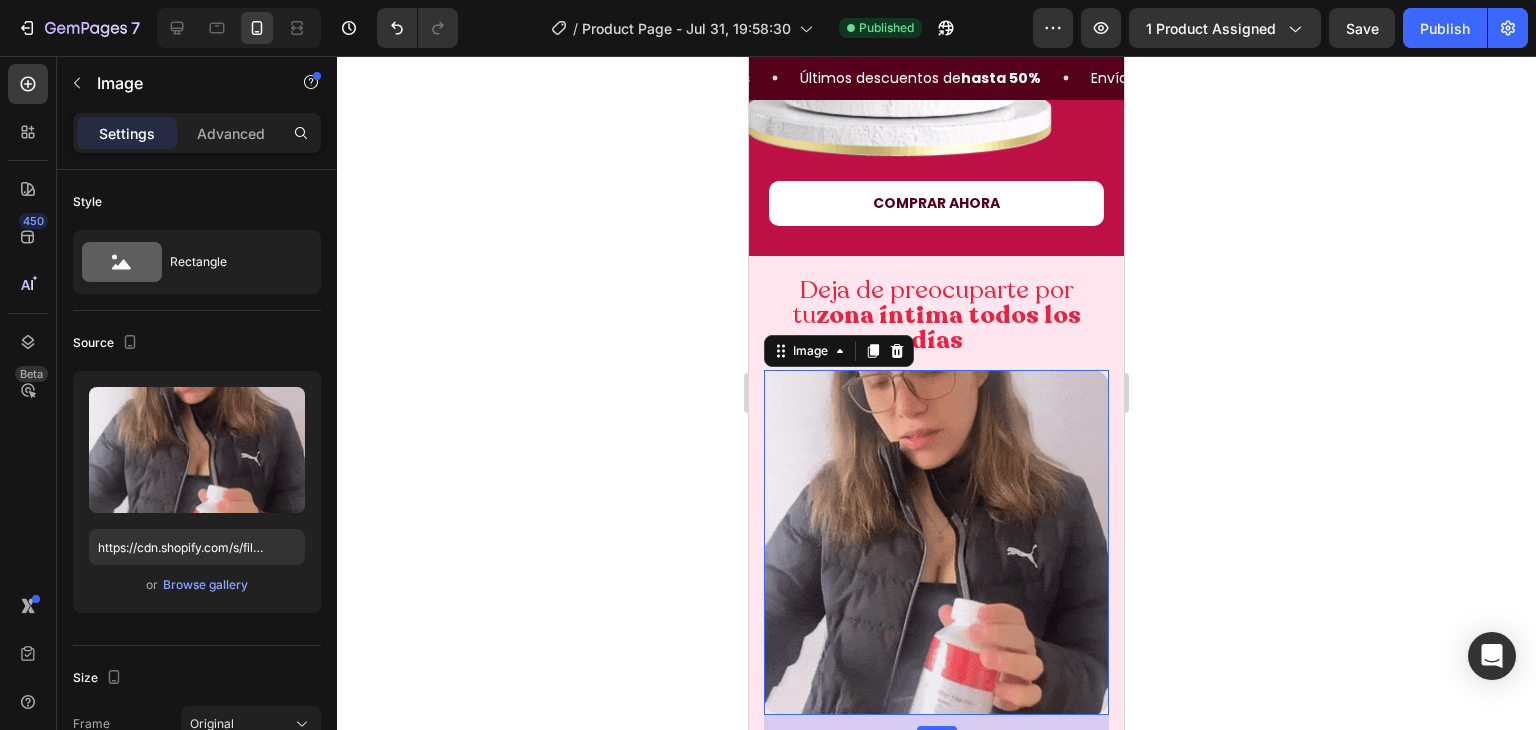 click at bounding box center (936, 542) 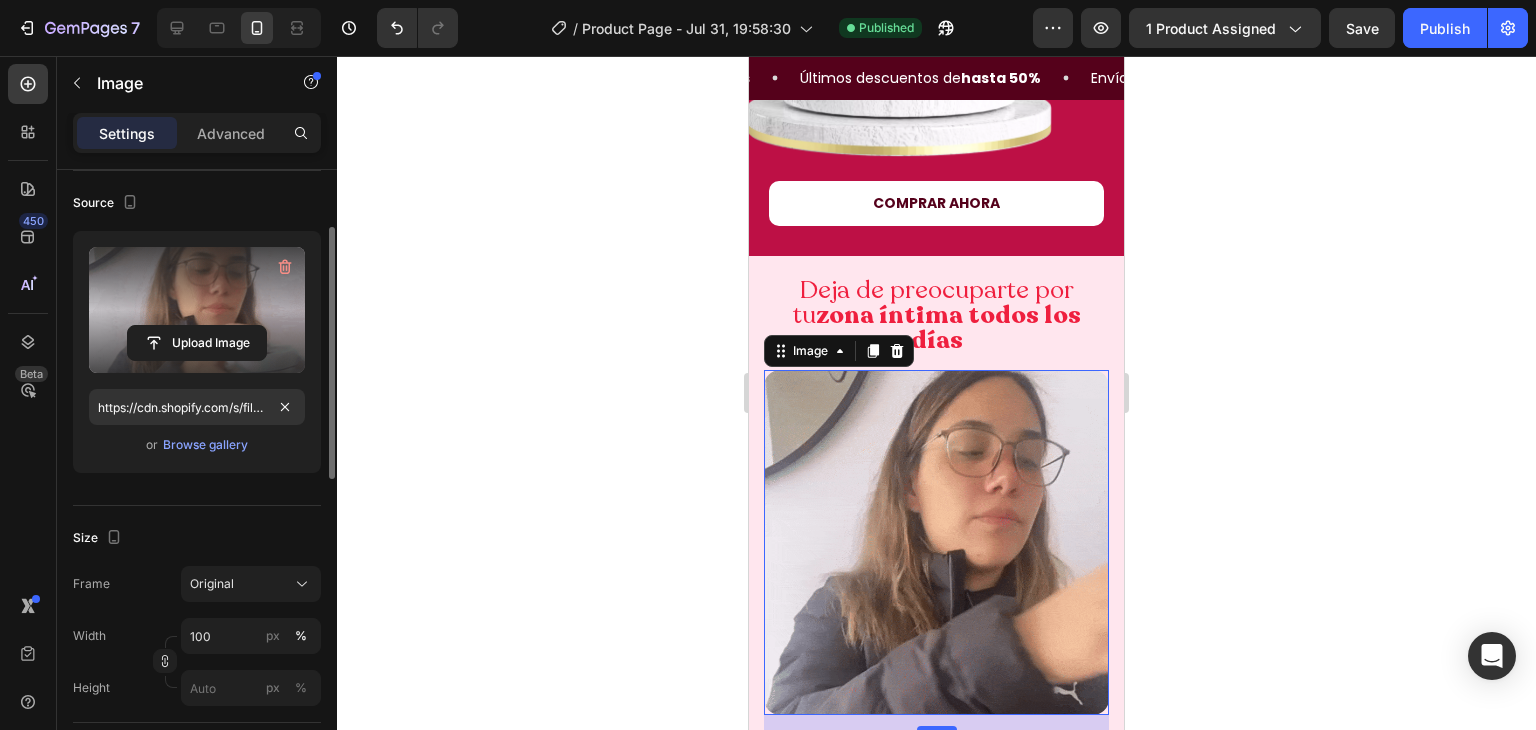 scroll, scrollTop: 294, scrollLeft: 0, axis: vertical 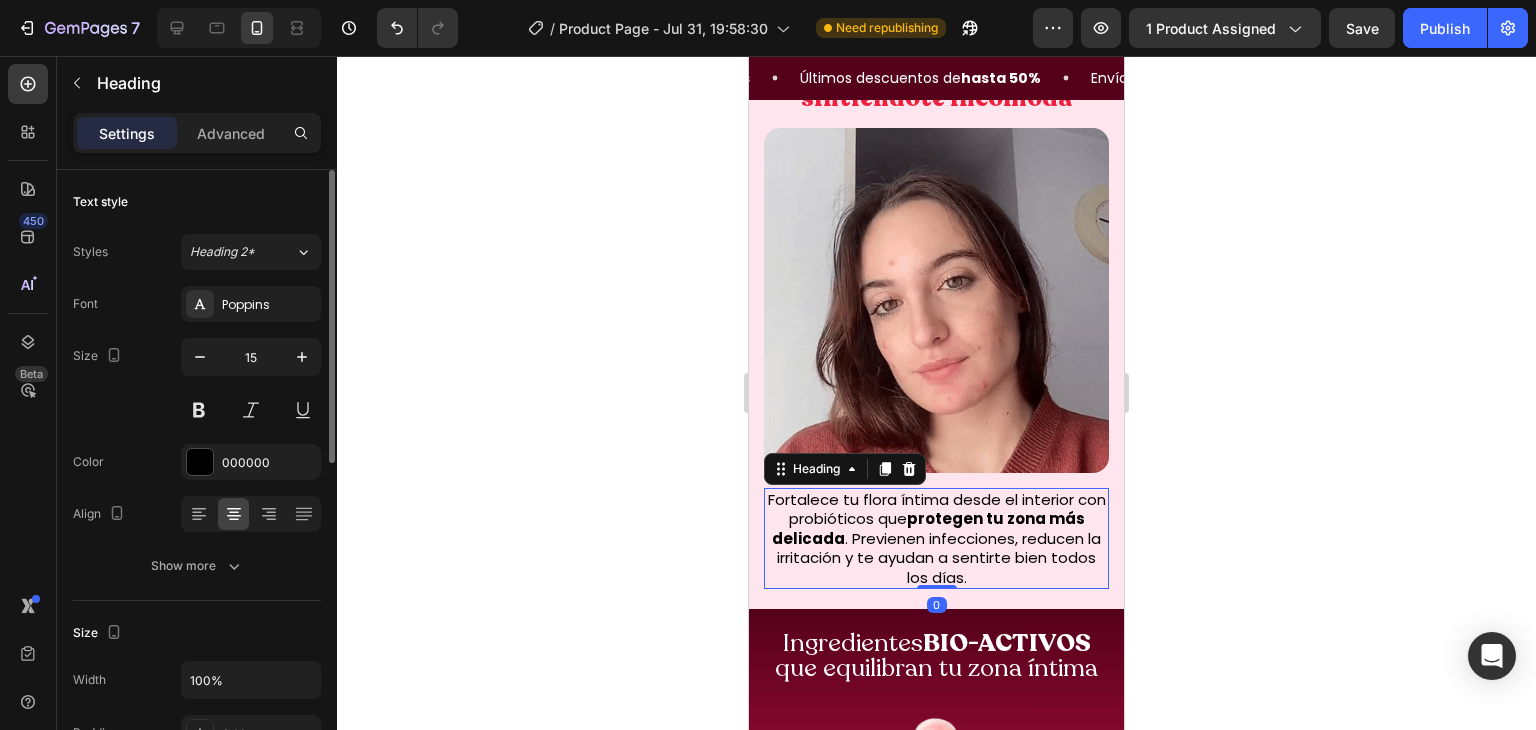 click 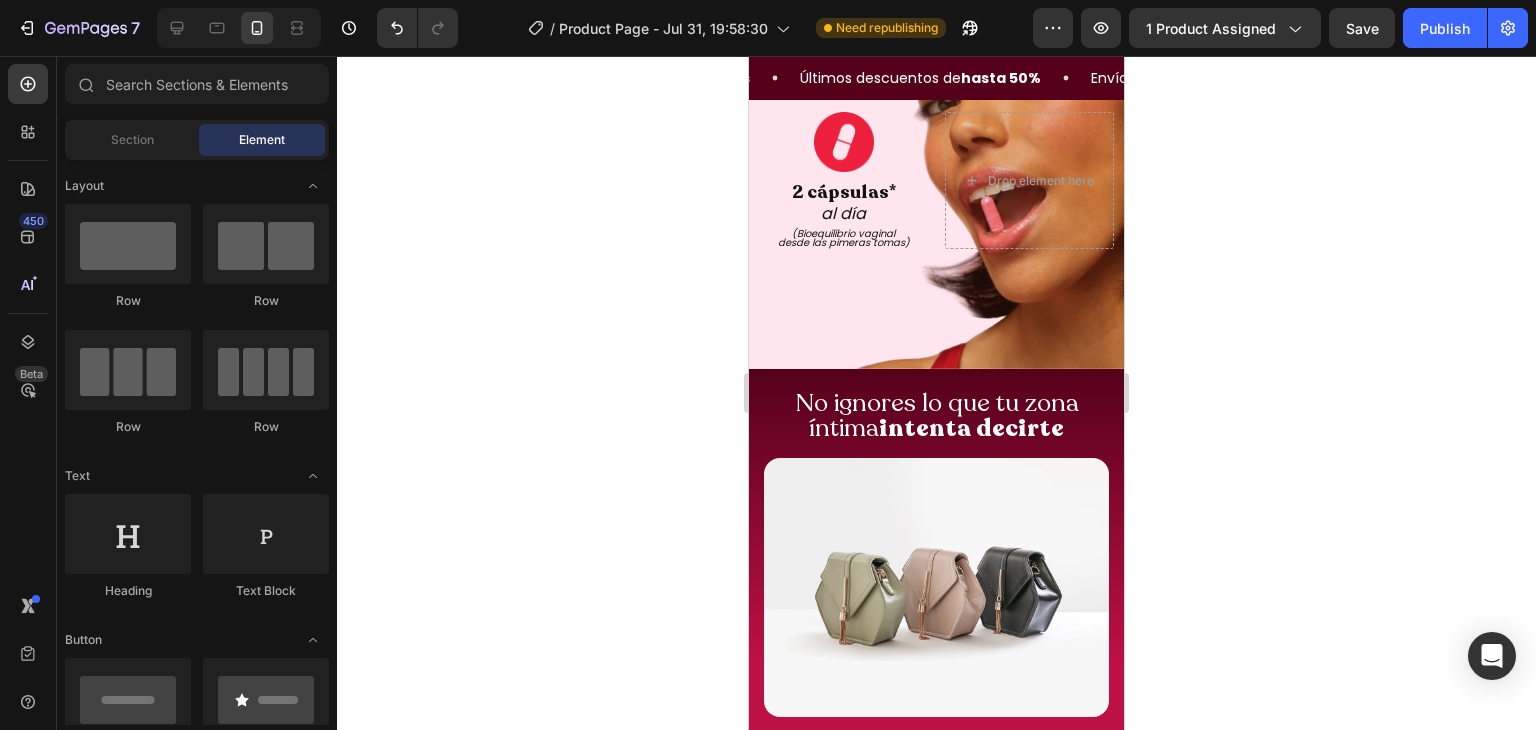scroll, scrollTop: 3683, scrollLeft: 0, axis: vertical 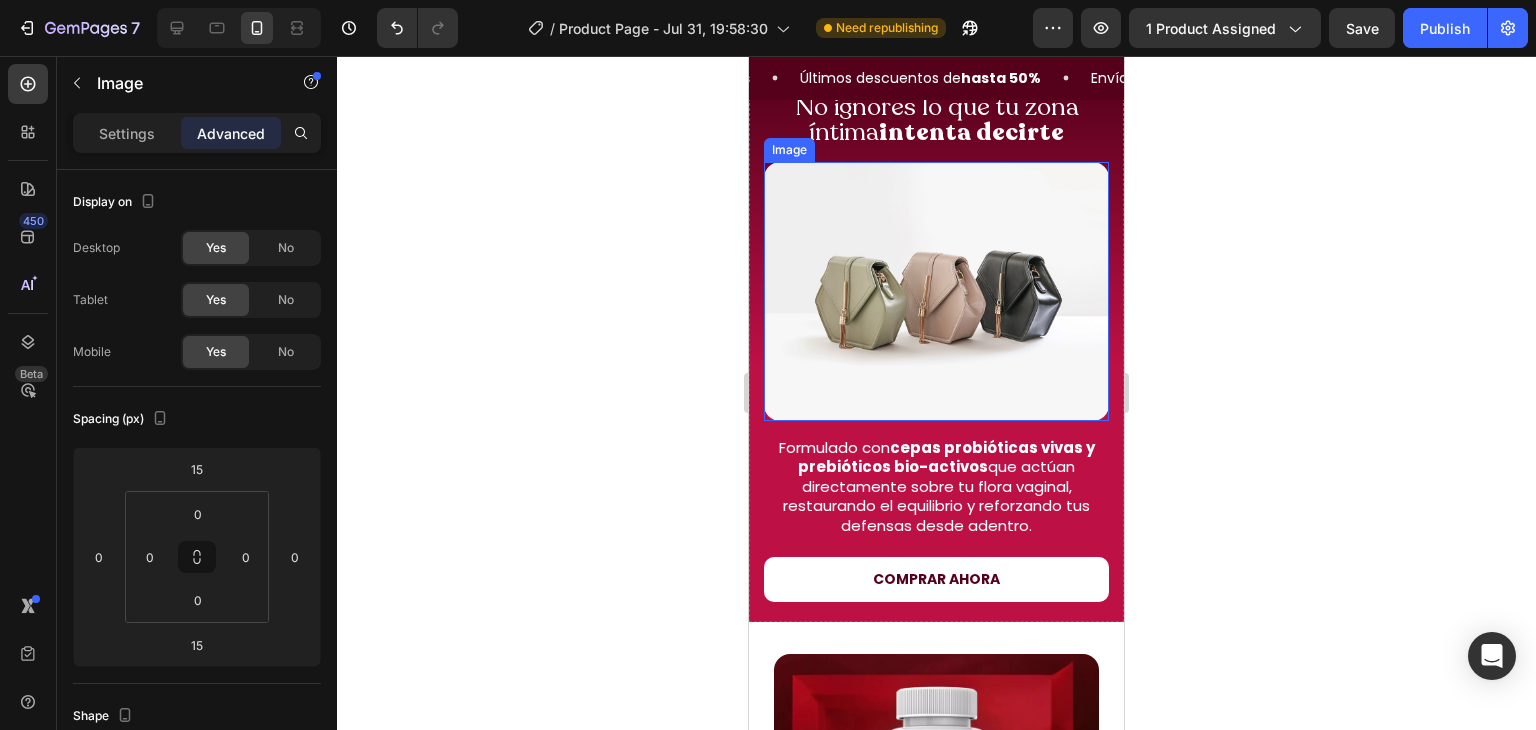 click at bounding box center (936, 291) 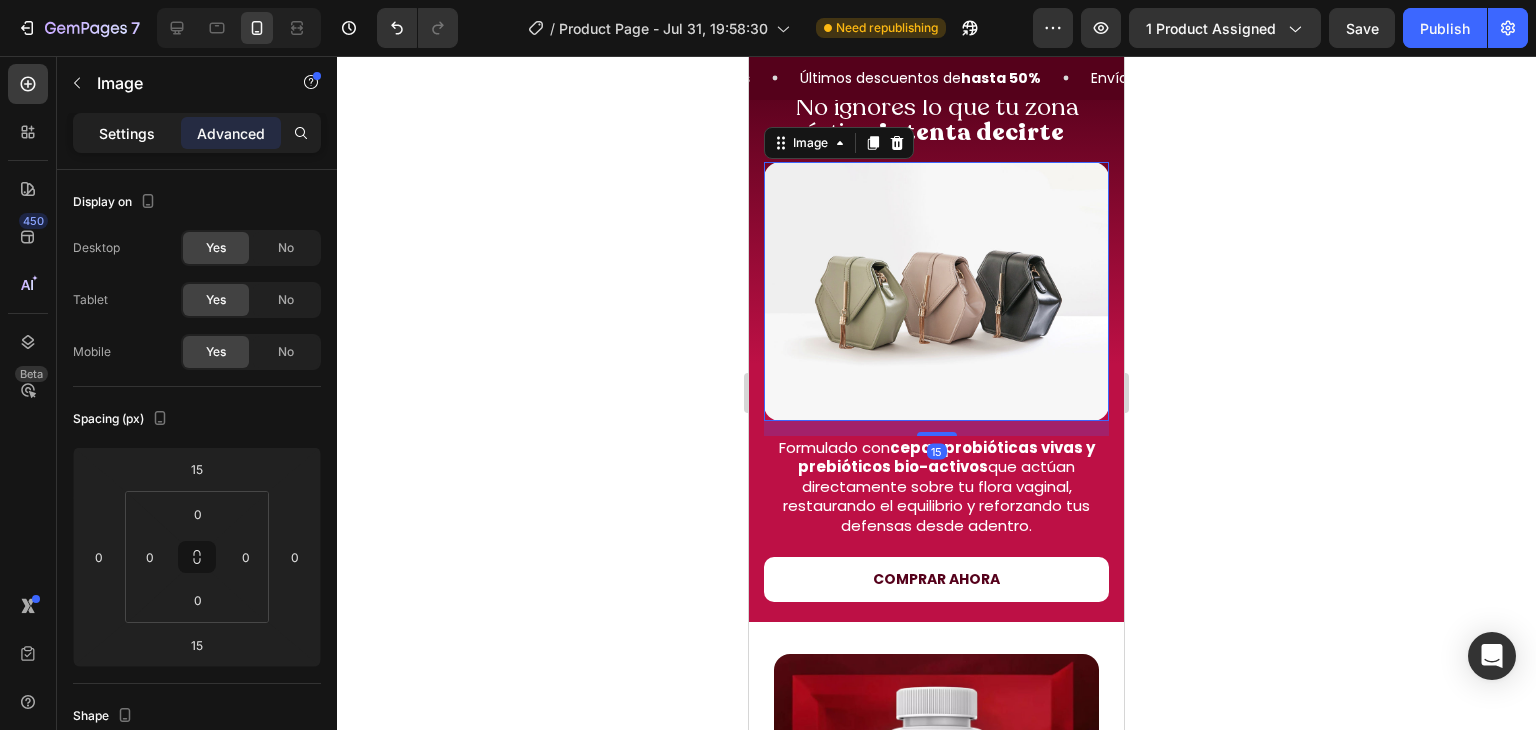 click on "Settings" at bounding box center [127, 133] 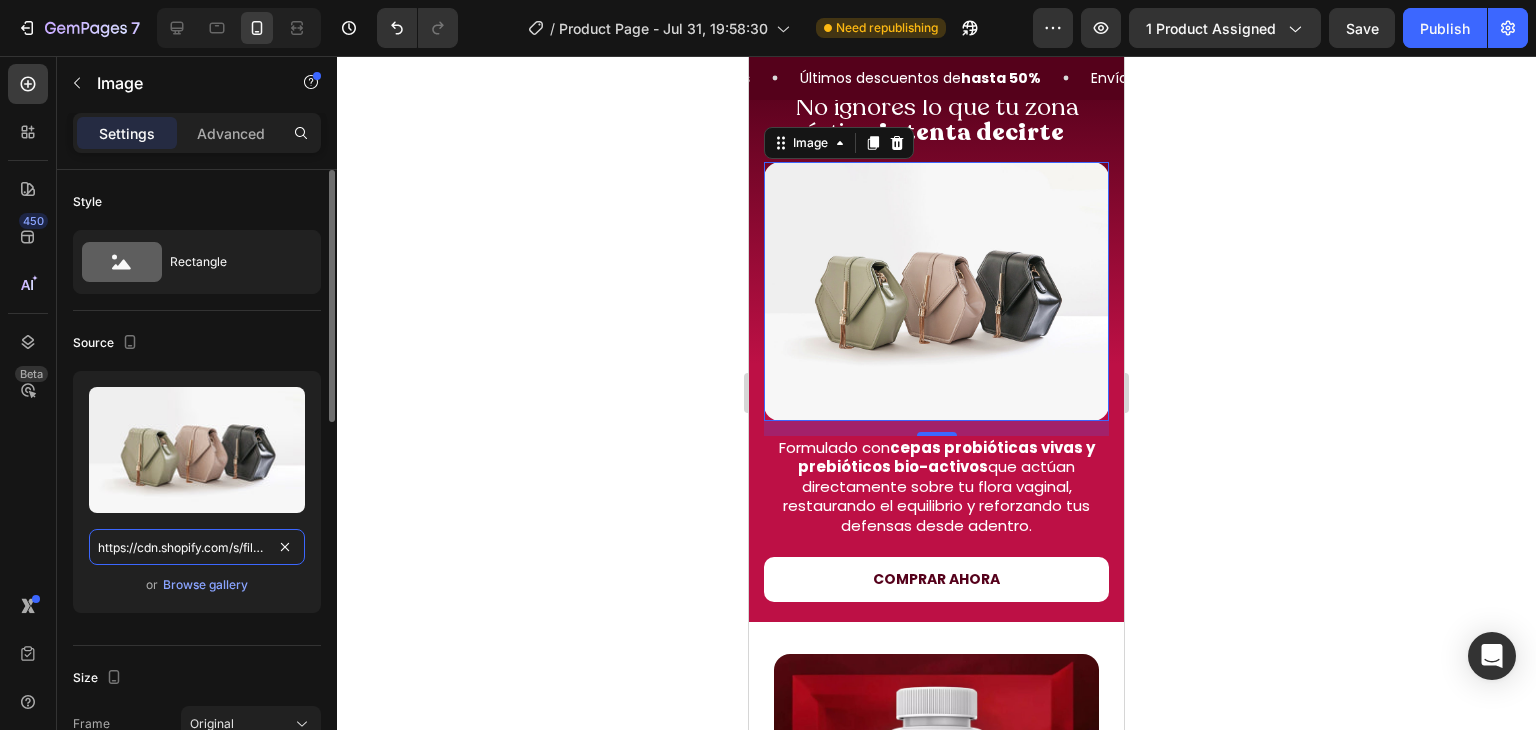 click on "https://cdn.shopify.com/s/files/1/2005/9307/files/image_demo.jpg" at bounding box center (197, 547) 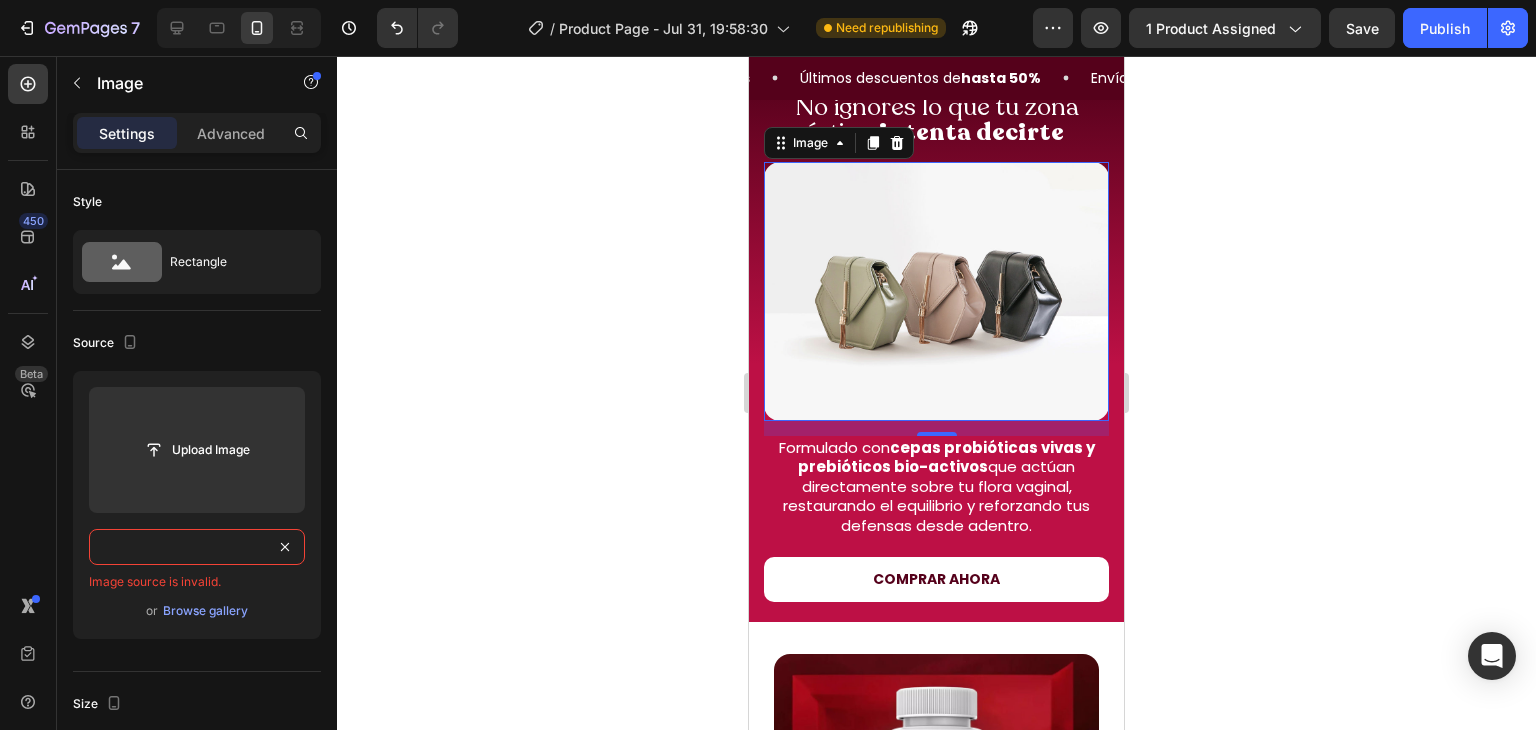 type on "https://cdn.shopify.com/s/files/1/0620/9001/8910/files/0802.gif?v=1754154684" 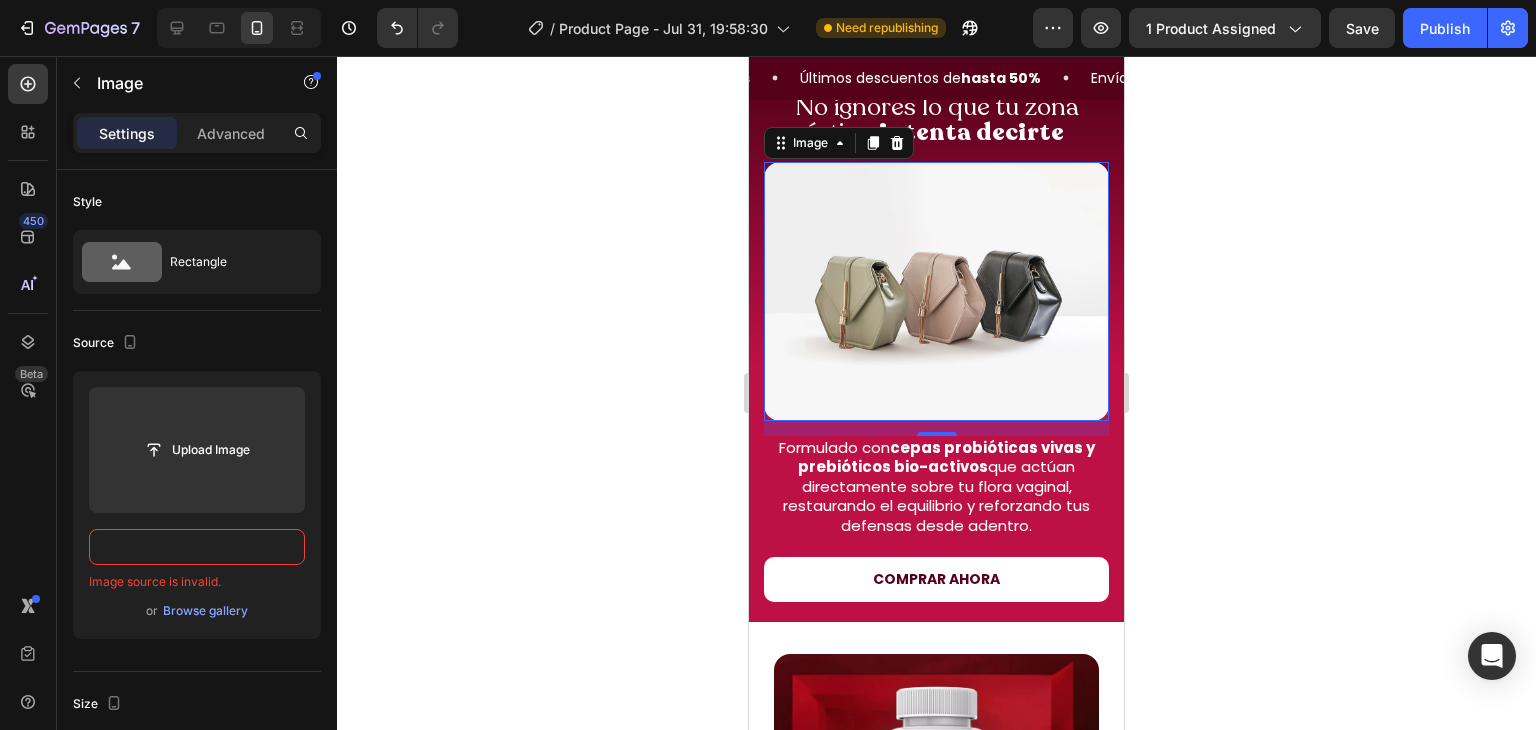 scroll, scrollTop: 0, scrollLeft: 0, axis: both 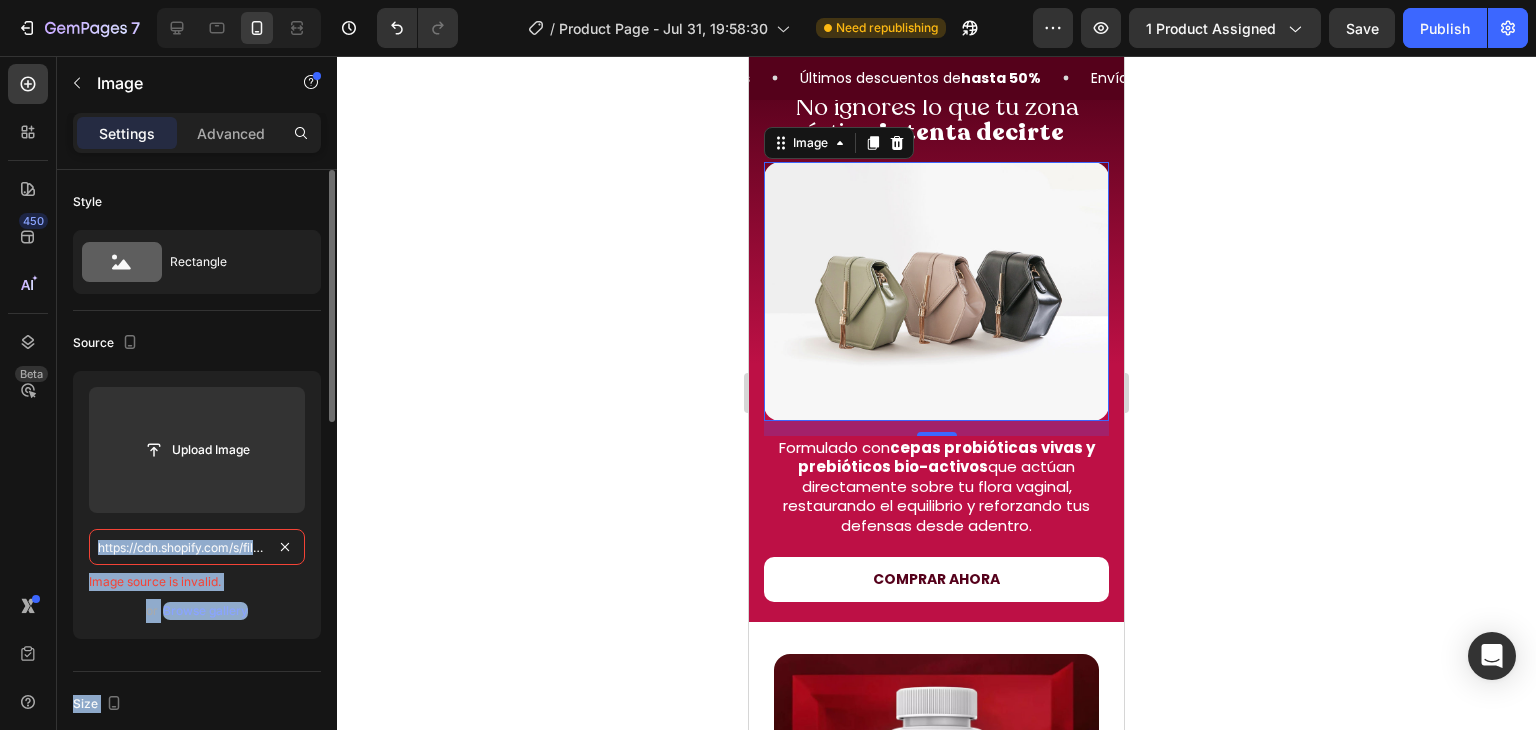 drag, startPoint x: 481, startPoint y: 542, endPoint x: 190, endPoint y: 544, distance: 291.00687 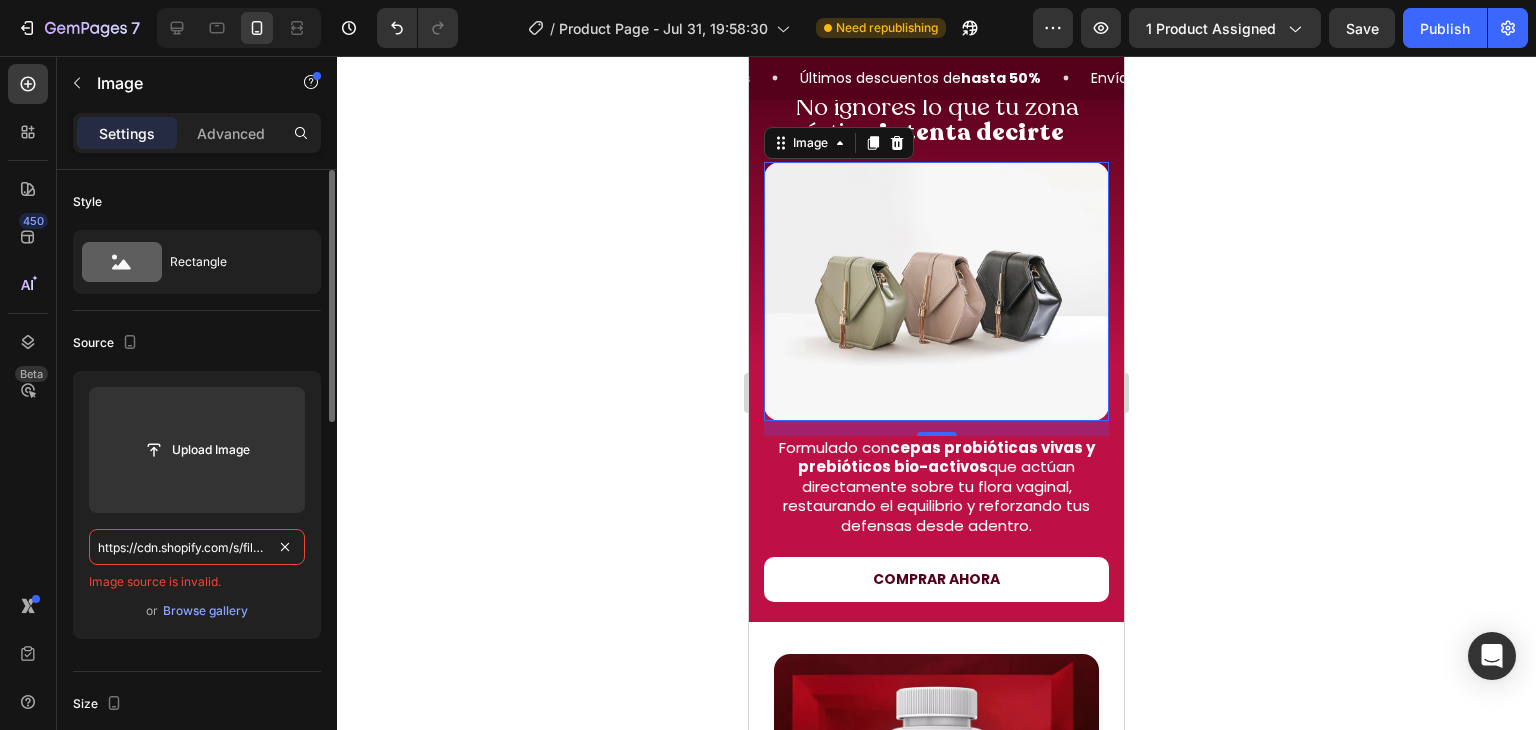 click on "https://cdn.shopify.com/s/files/1/0620/9001/8910/files/0802.gif?v=1754154684" at bounding box center (197, 547) 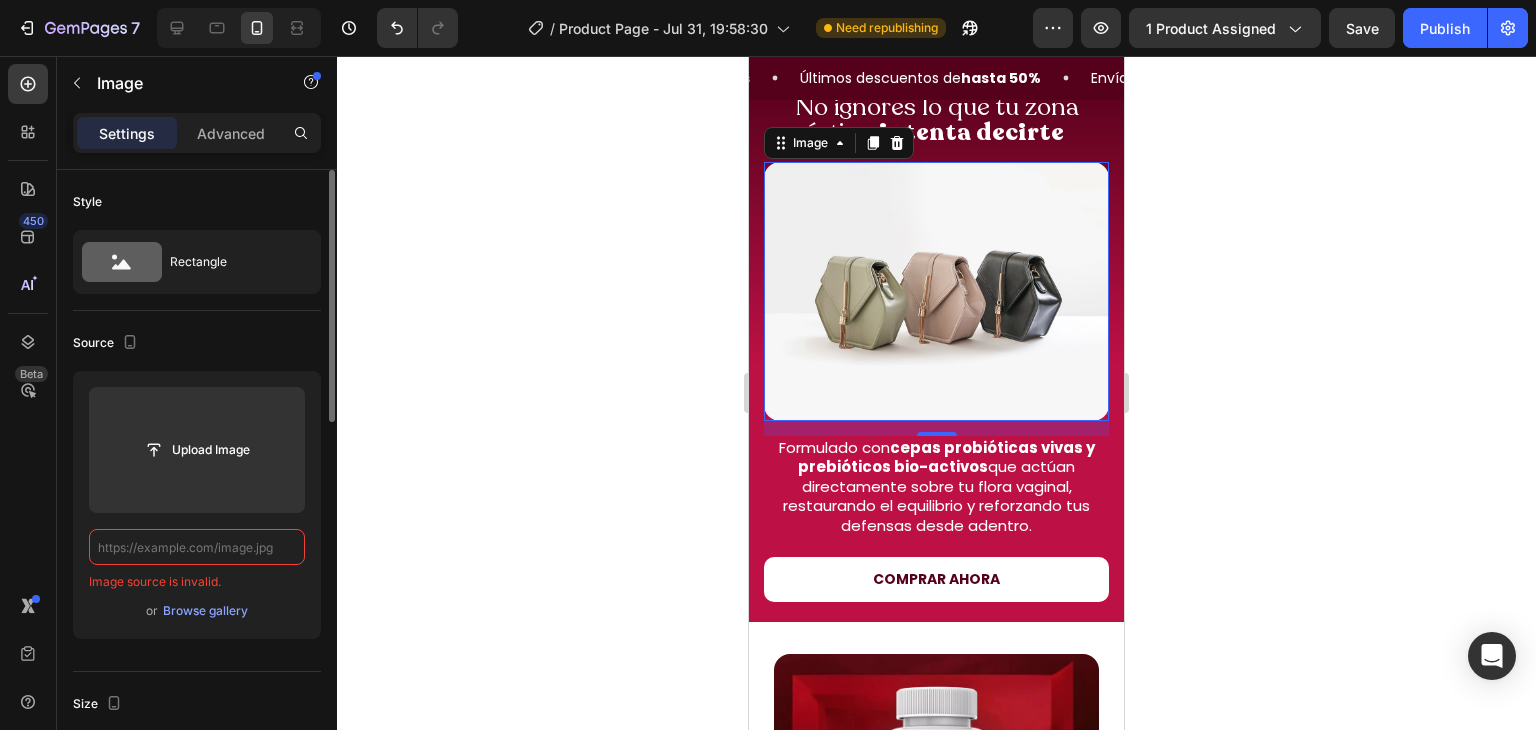 paste on "https://cdn.shopify.com/s/files/1/0620/9001/8910/files/0802.gif?v=1754154684" 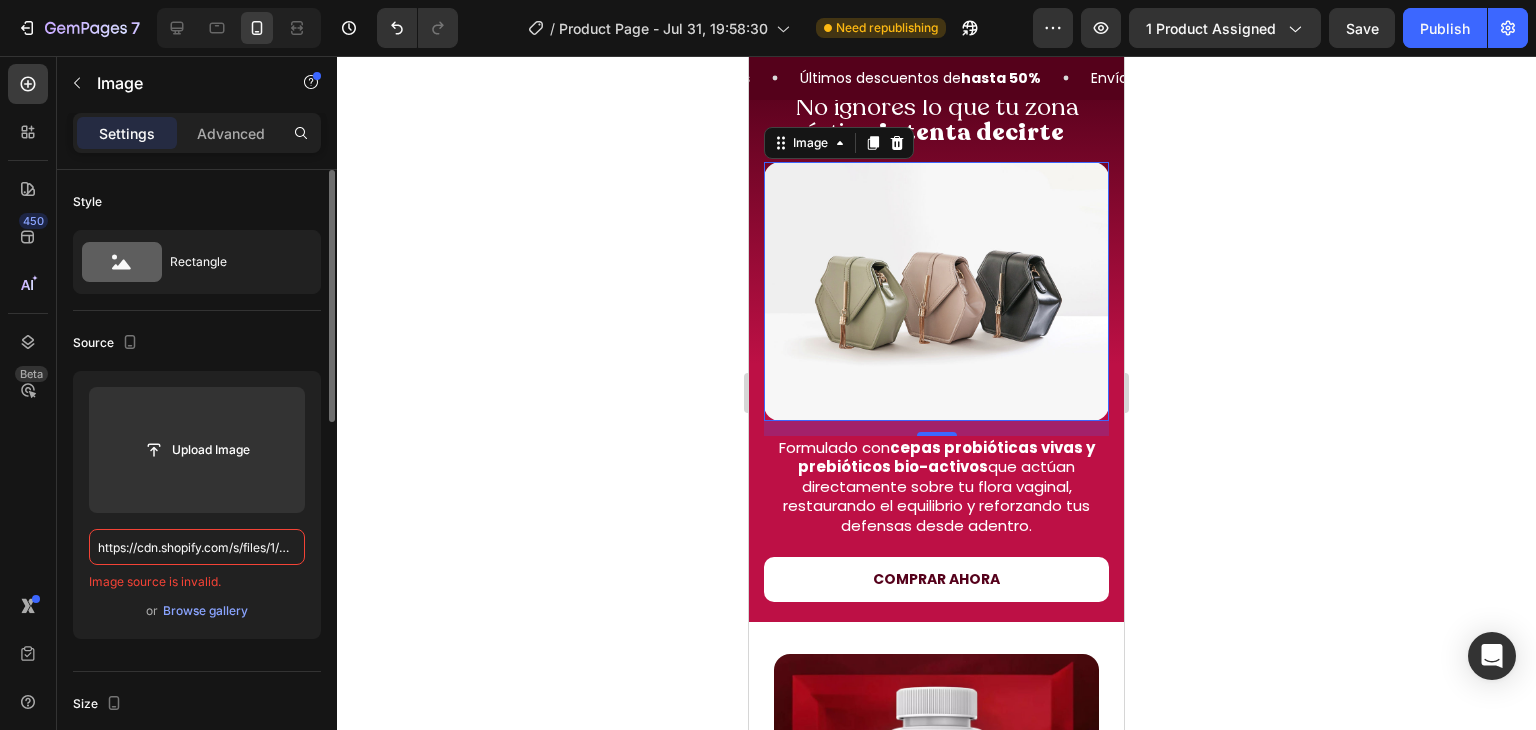 scroll, scrollTop: 0, scrollLeft: 283, axis: horizontal 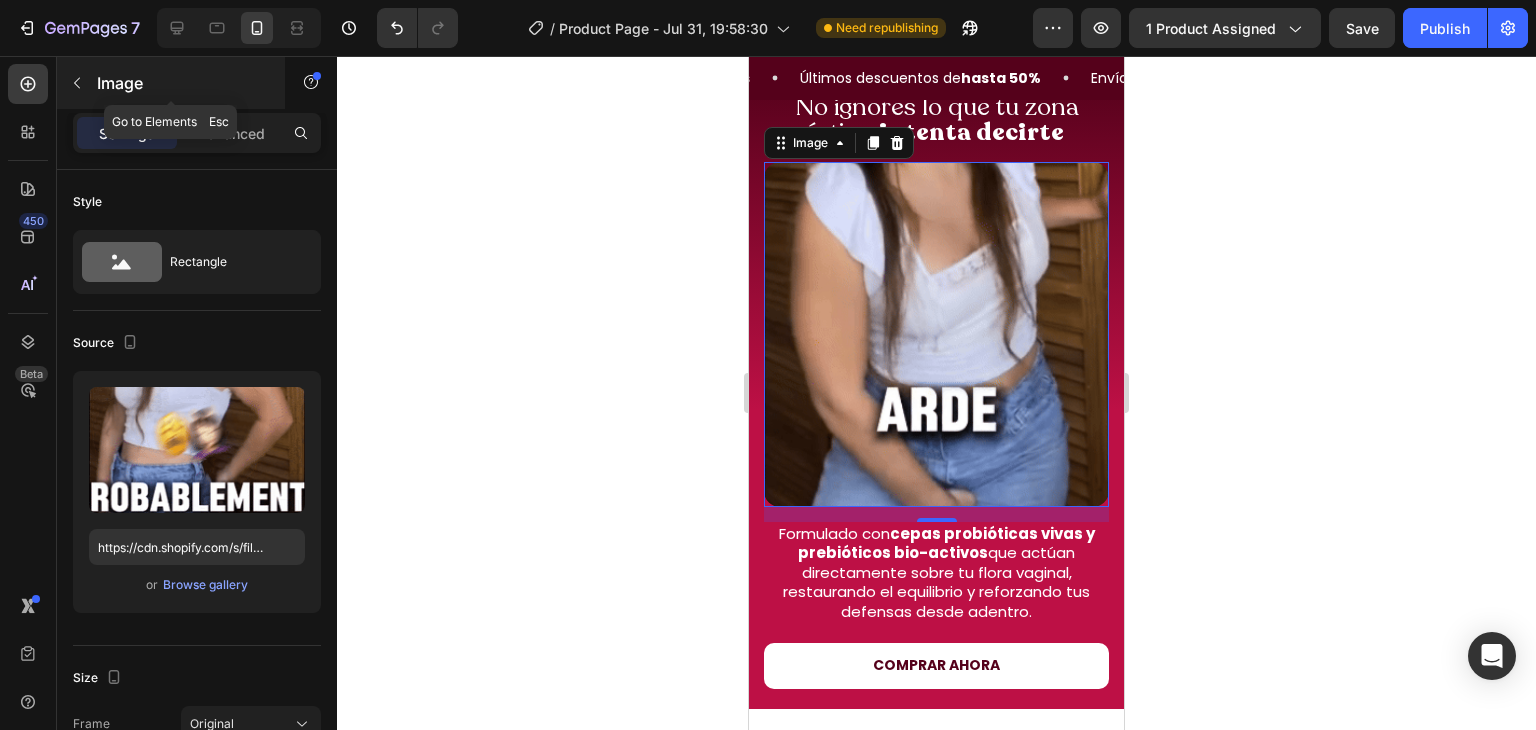 click 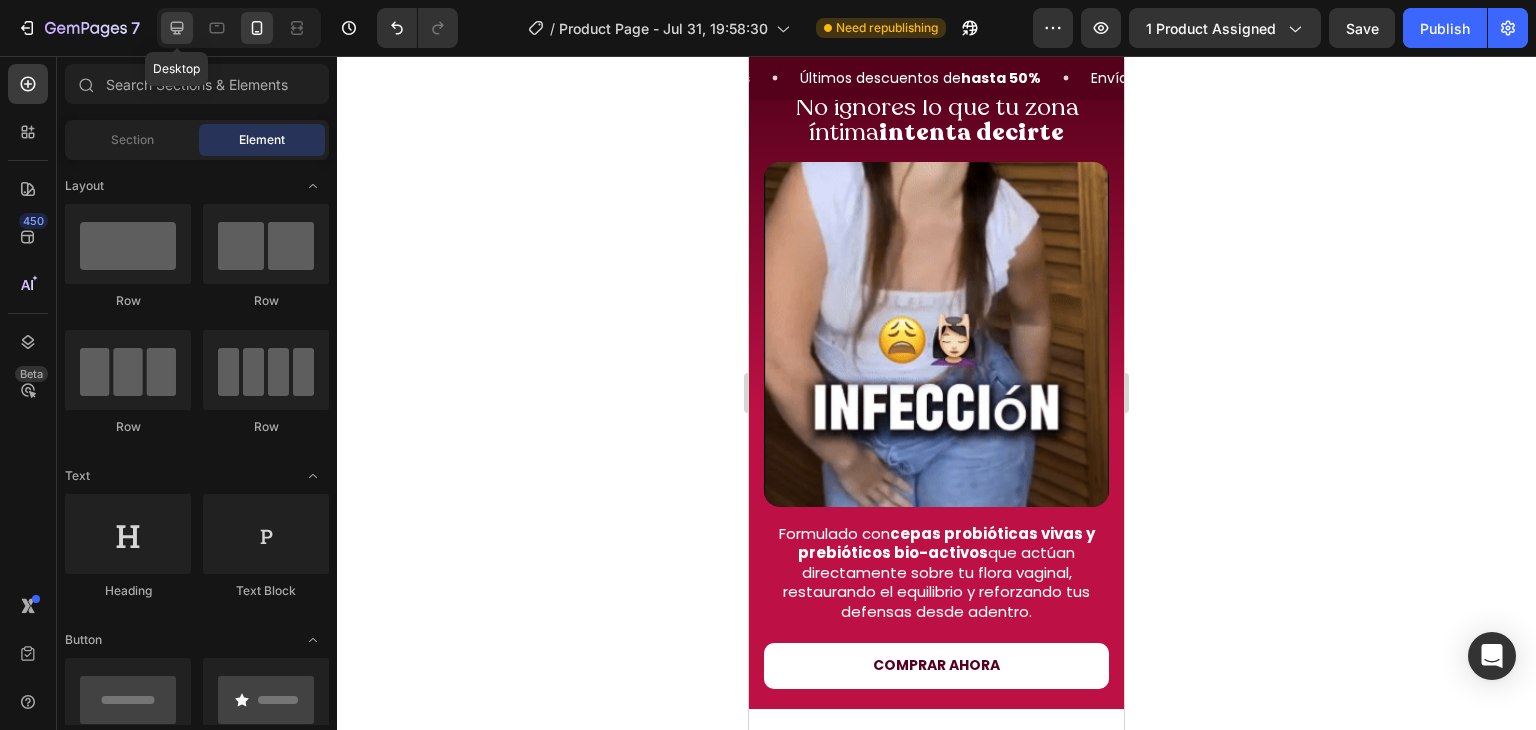 click 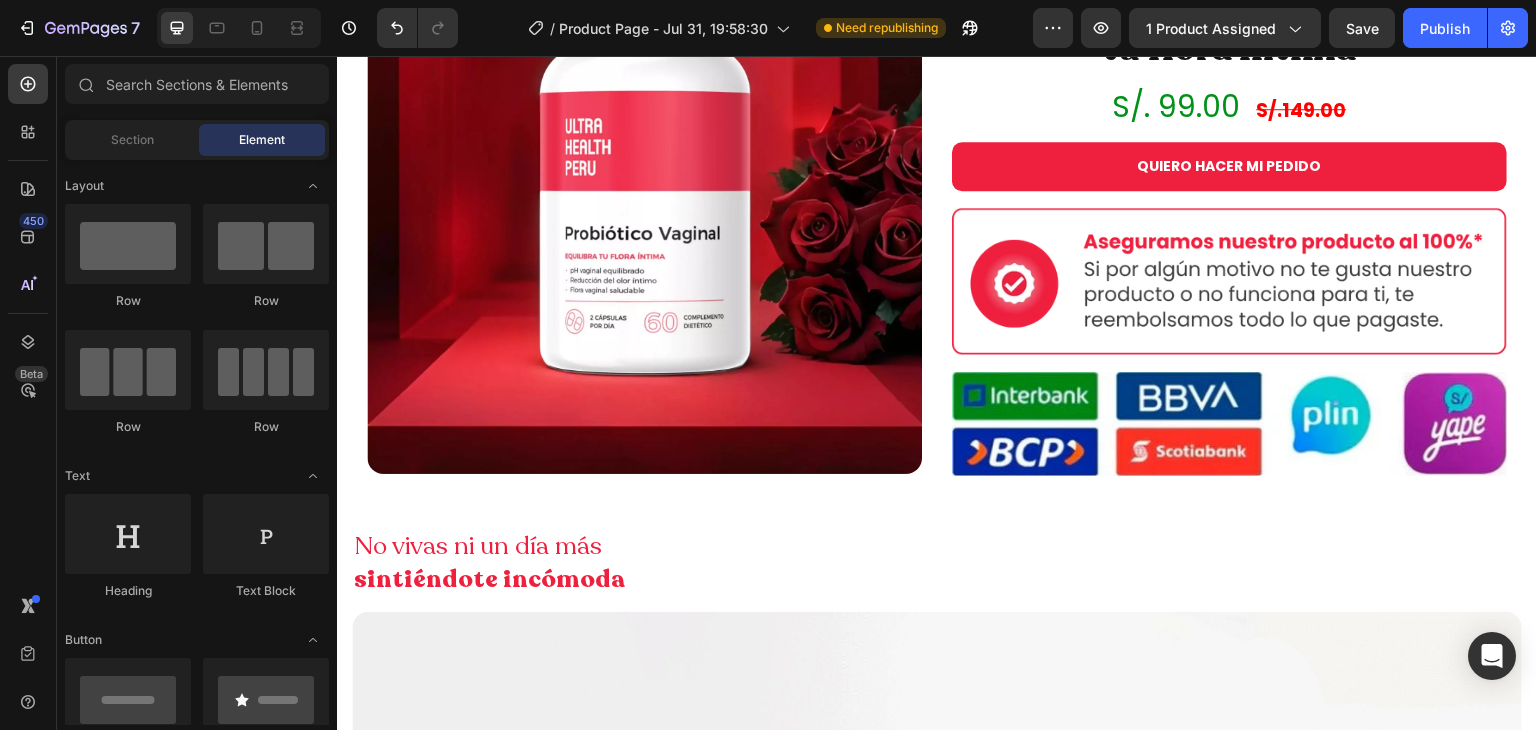 scroll, scrollTop: 1537, scrollLeft: 0, axis: vertical 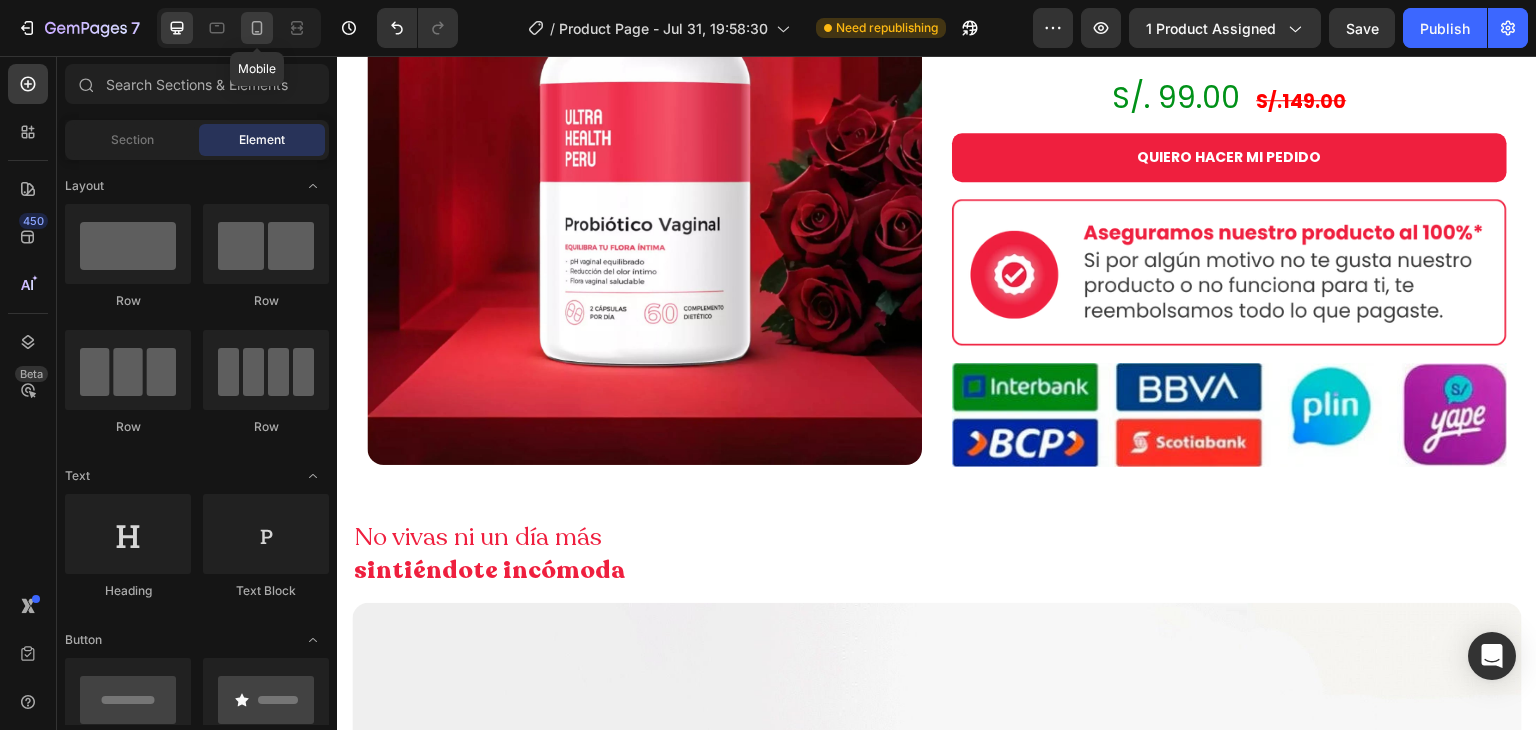 click 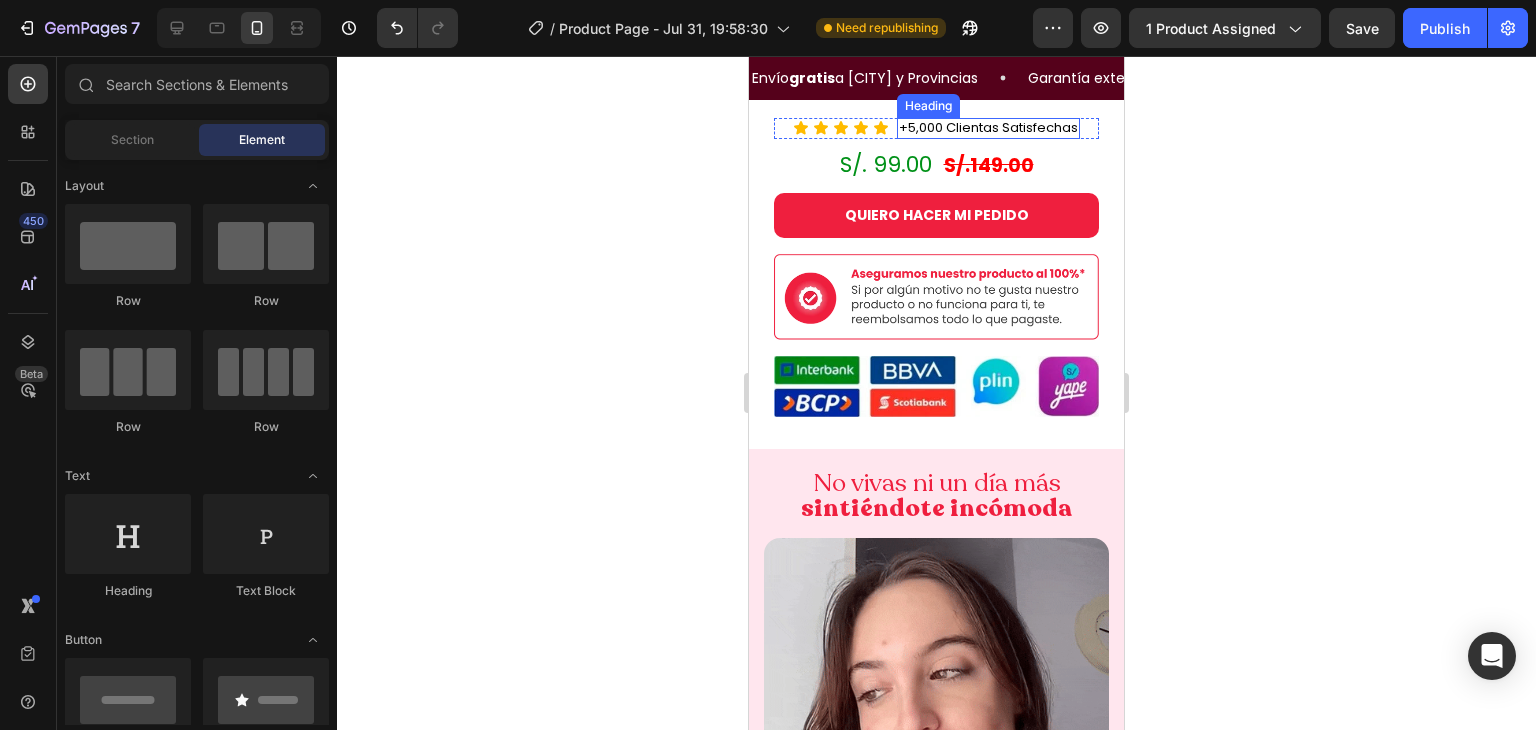scroll, scrollTop: 1859, scrollLeft: 0, axis: vertical 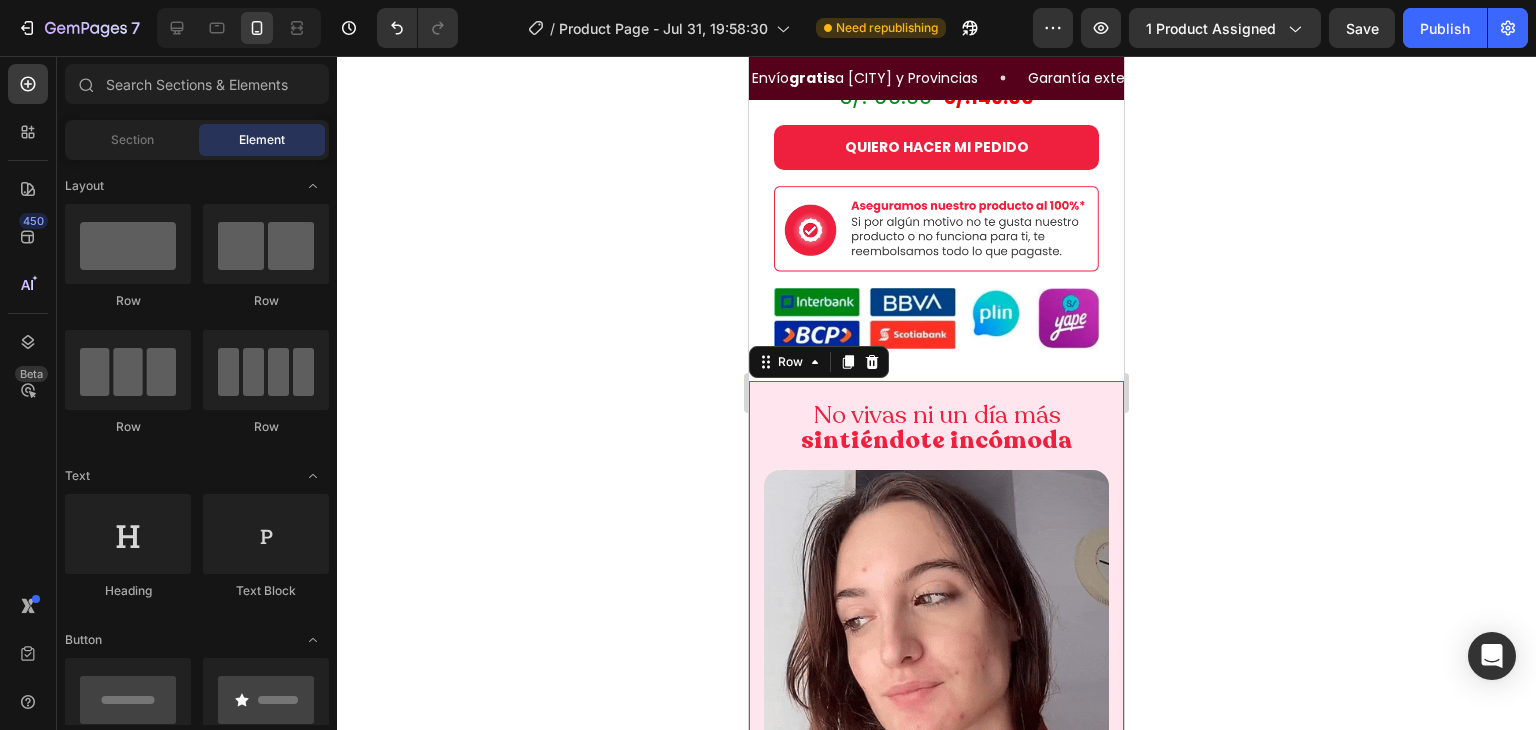 click on "No vivas ni un día más sintiéndote incómoda Heading Image Fortalece tu flora íntima desde el interior con probióticos que protegen tu zona más delicada . Previenen infecciones, reducen la irritación y te ayudan a sentirte bien todos los días. Heading Row 0" at bounding box center (936, 666) 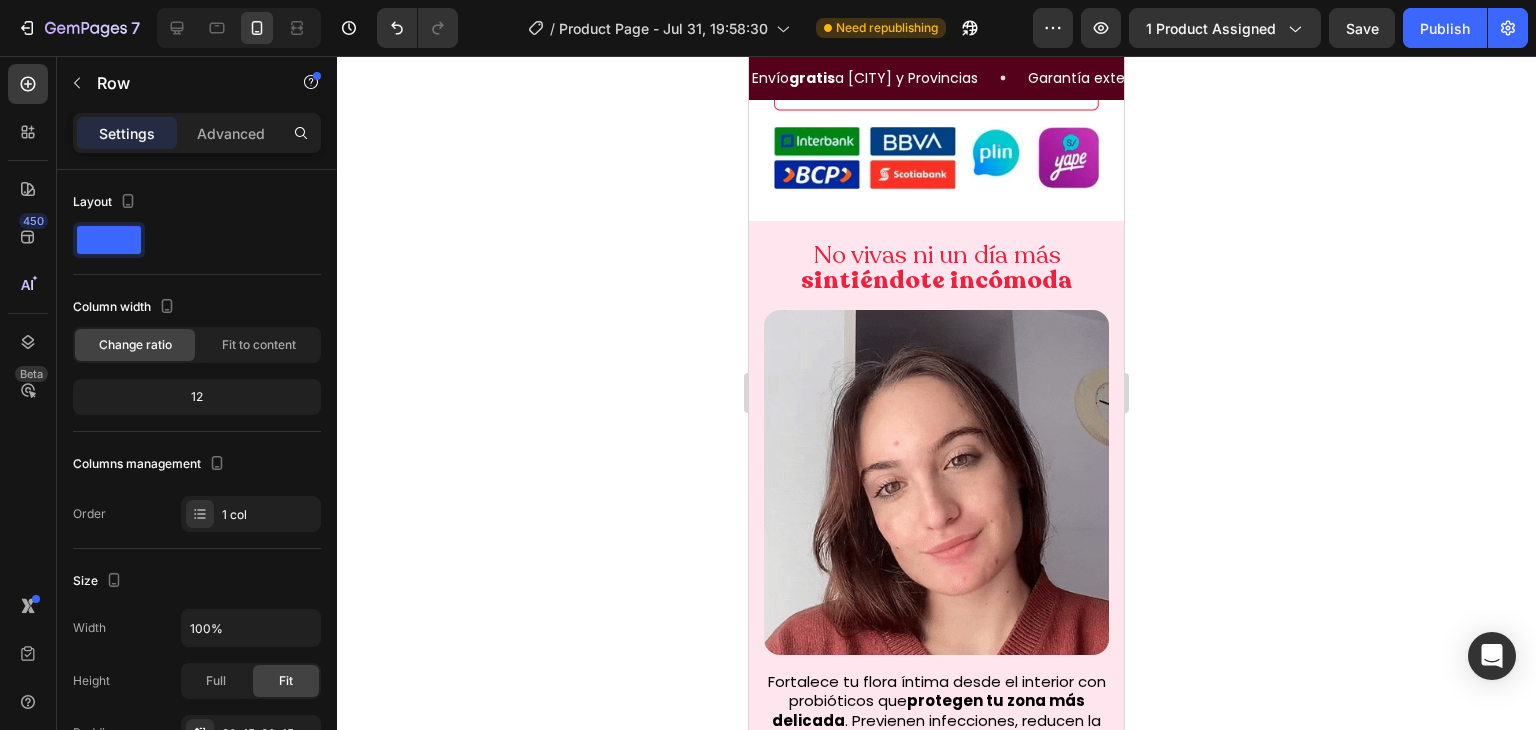 scroll, scrollTop: 1933, scrollLeft: 0, axis: vertical 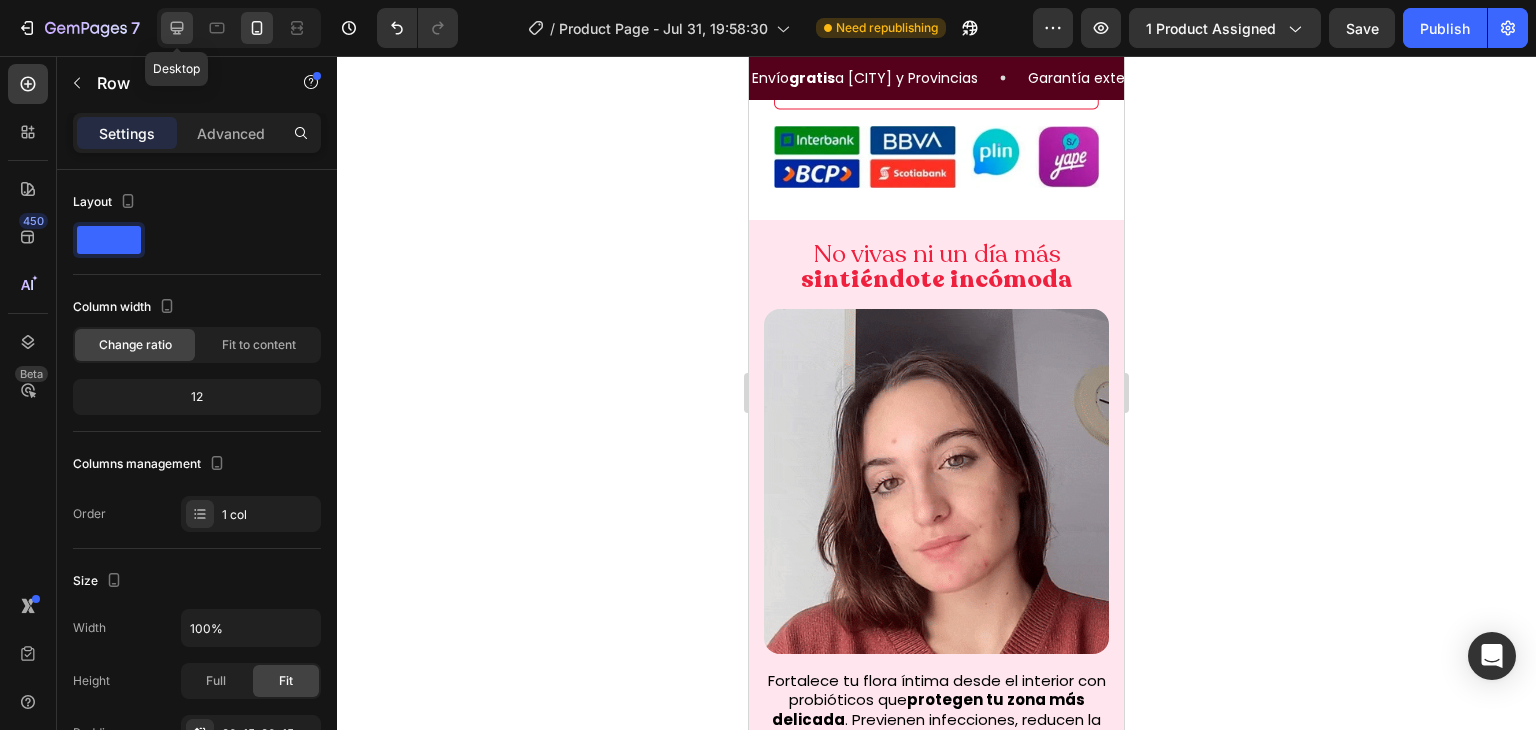 click 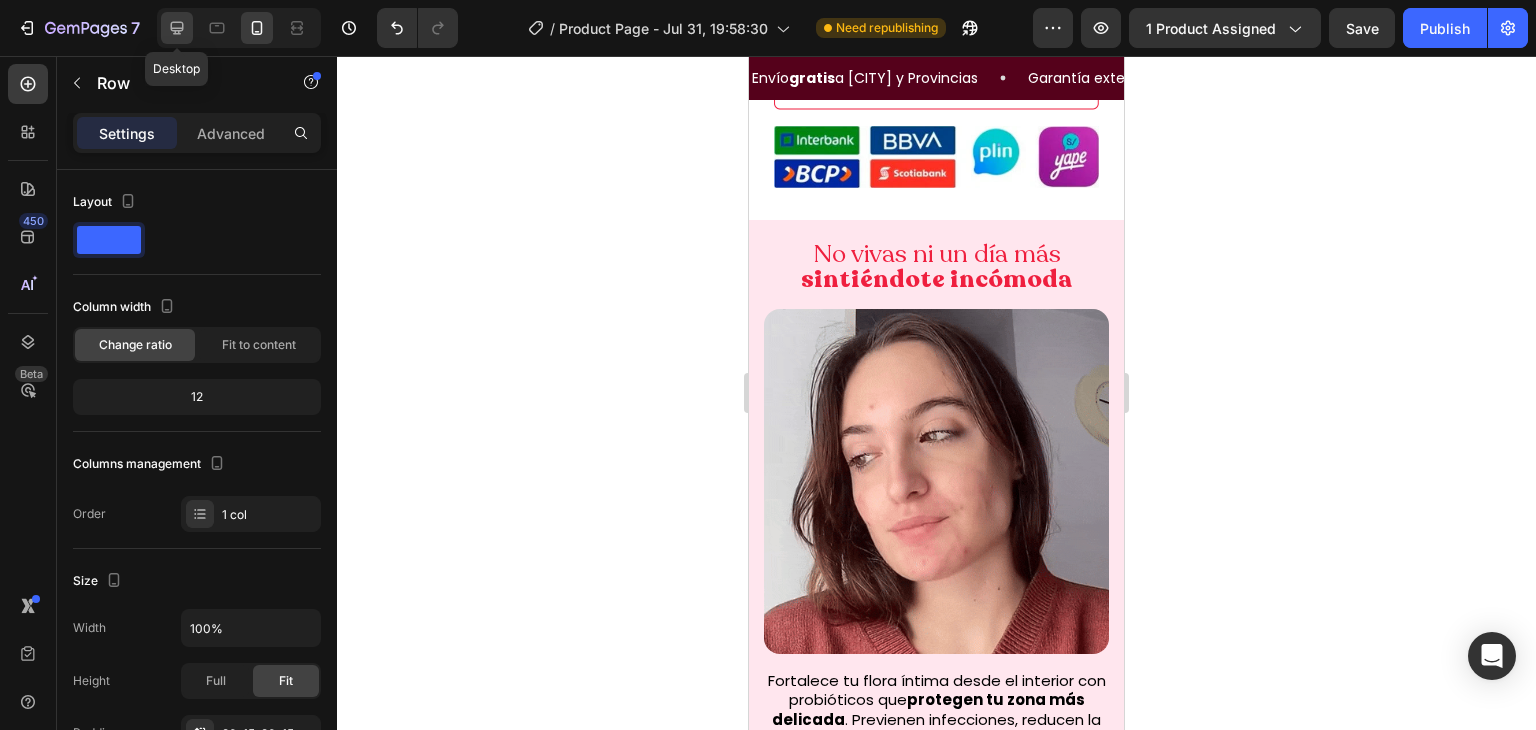 type on "1200" 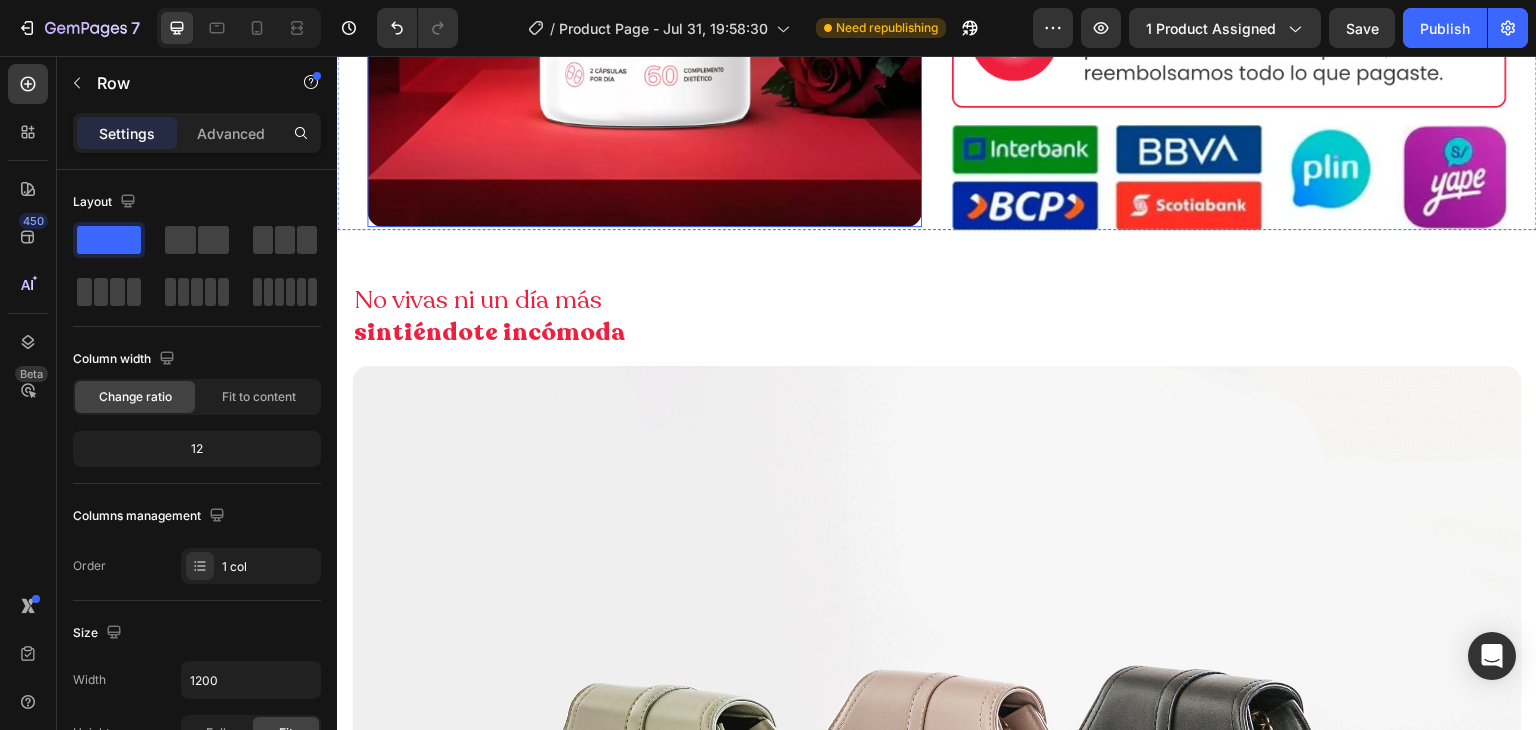 scroll, scrollTop: 1771, scrollLeft: 0, axis: vertical 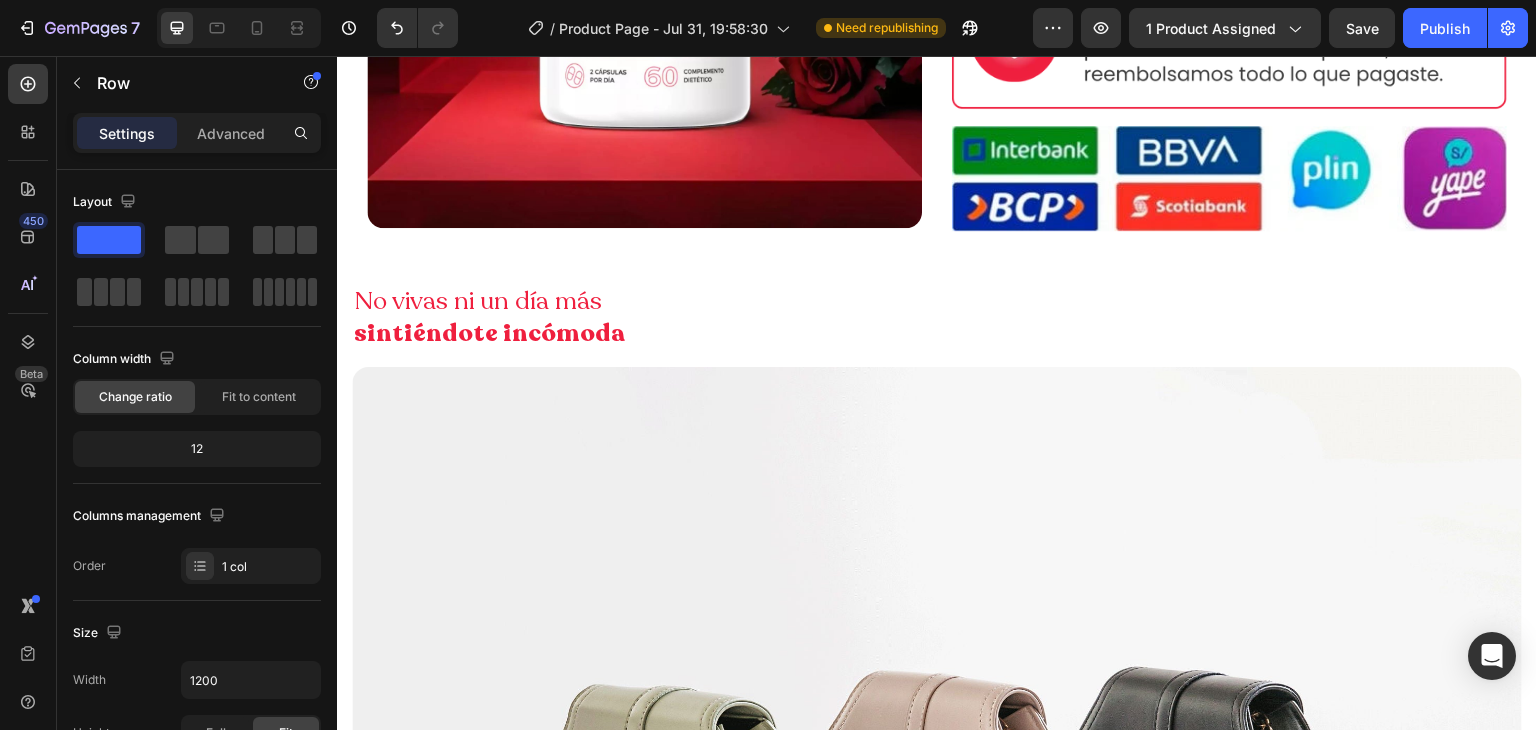 click on "No vivas ni un día más sintiéndote incómoda Heading Image Fortalece tu flora íntima desde el interior con probióticos que protegen tu zona más delicada . Previenen infecciones, reducen la irritación y te ayudan a sentirte bien todos los días. Heading Row" at bounding box center (937, 793) 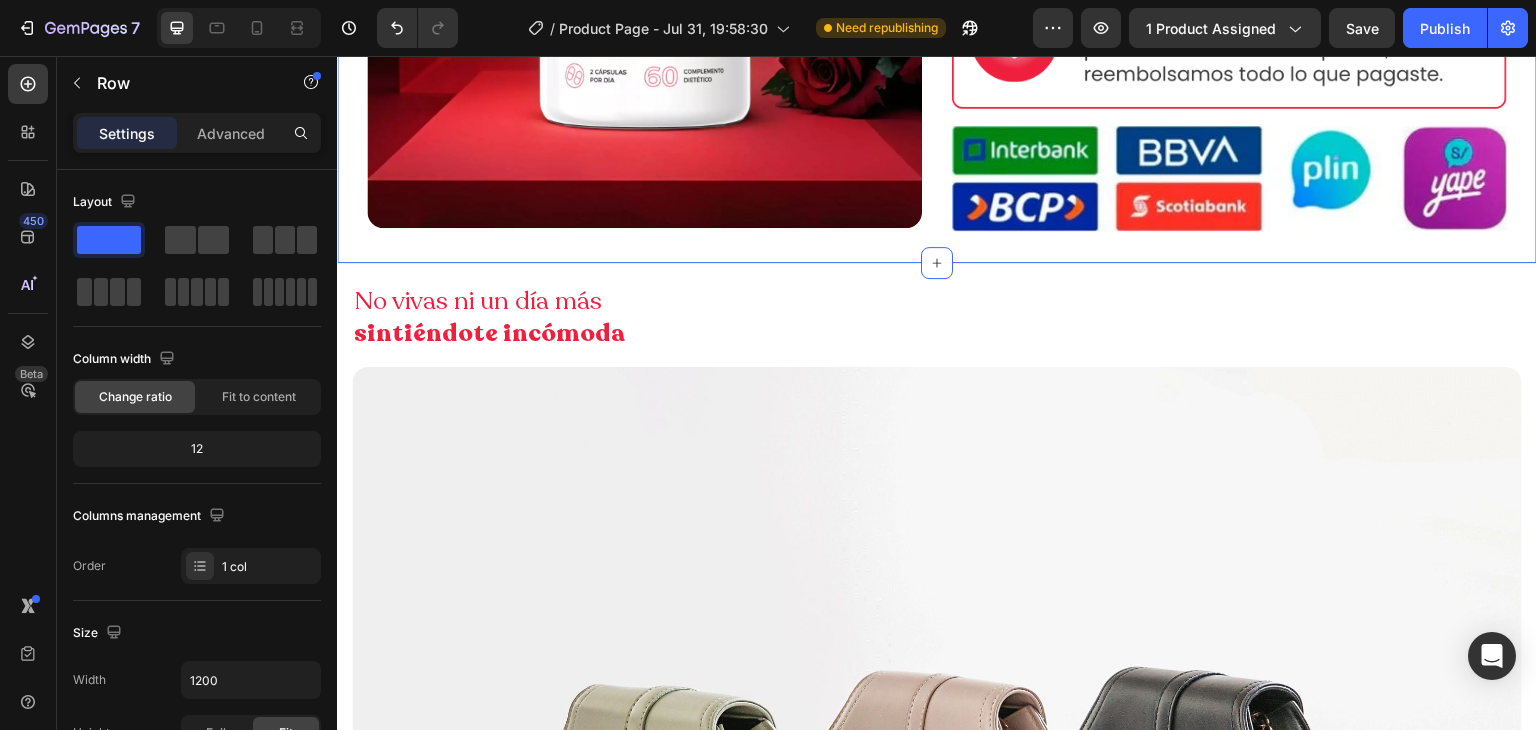 click on "Image Icon Icon Icon Icon Icon Icon List +5,000 Clientas Satisfechas Heading Row Probiótico Vaginal - Equilibra tu flora íntima Heading S/. 99.00   S/.149.00 Heading QUIERO HACER MI PEDIDO Button Image Image Row Section 4" at bounding box center (937, -49) 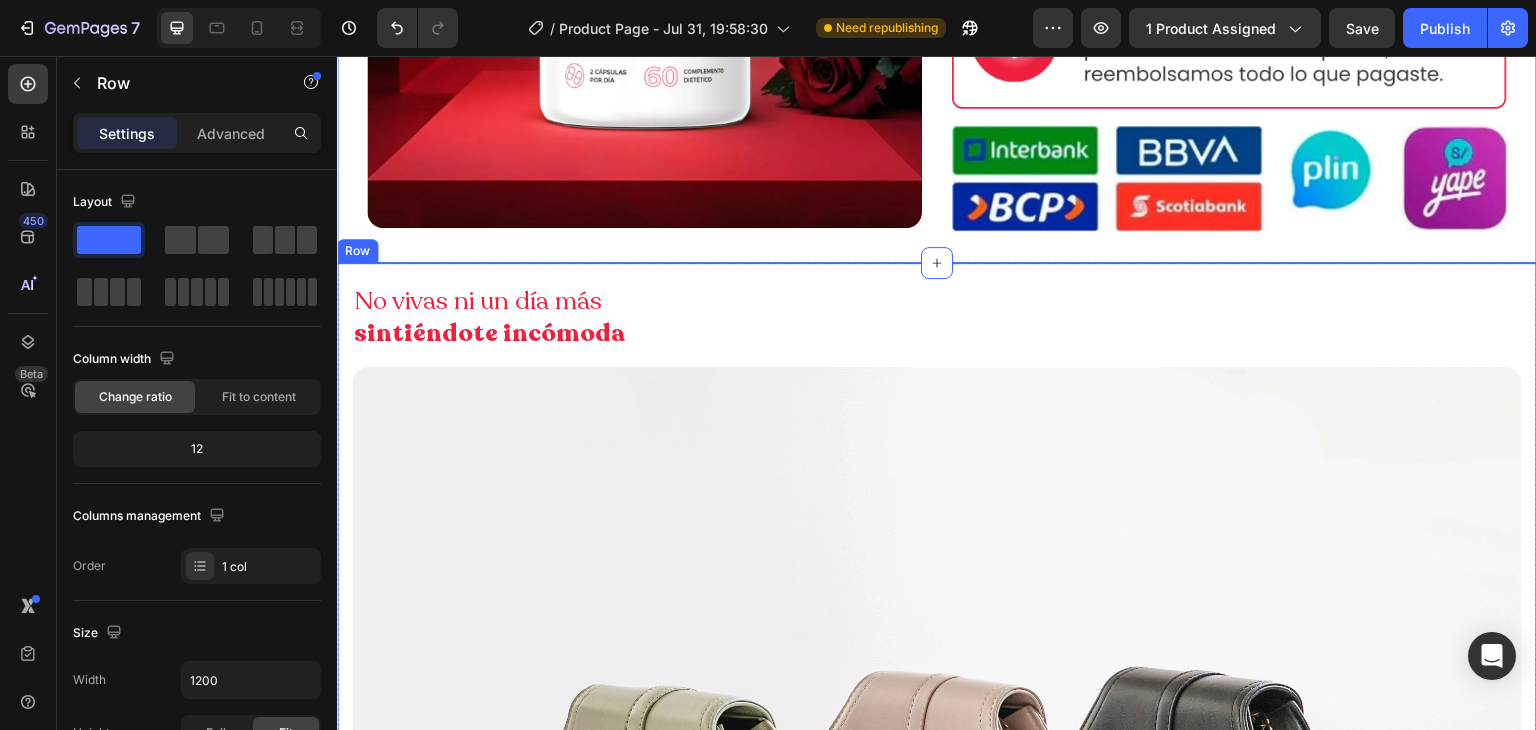 click on "No vivas ni un día más sintiéndote incómoda Heading Image Fortalece tu flora íntima desde el interior con probióticos que protegen tu zona más delicada . Previenen infecciones, reducen la irritación y te ayudan a sentirte bien todos los días. Heading Row" at bounding box center (937, 793) 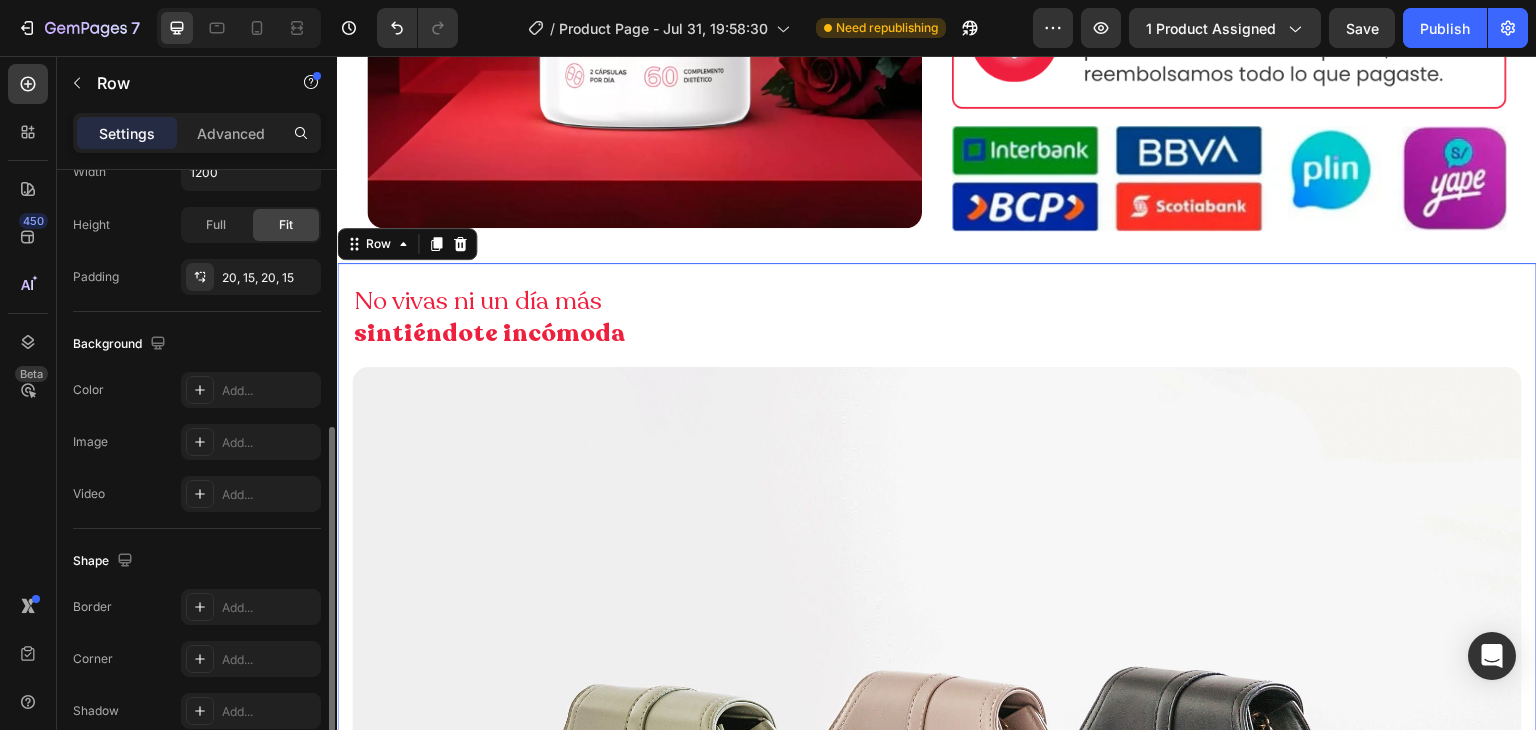 scroll, scrollTop: 514, scrollLeft: 0, axis: vertical 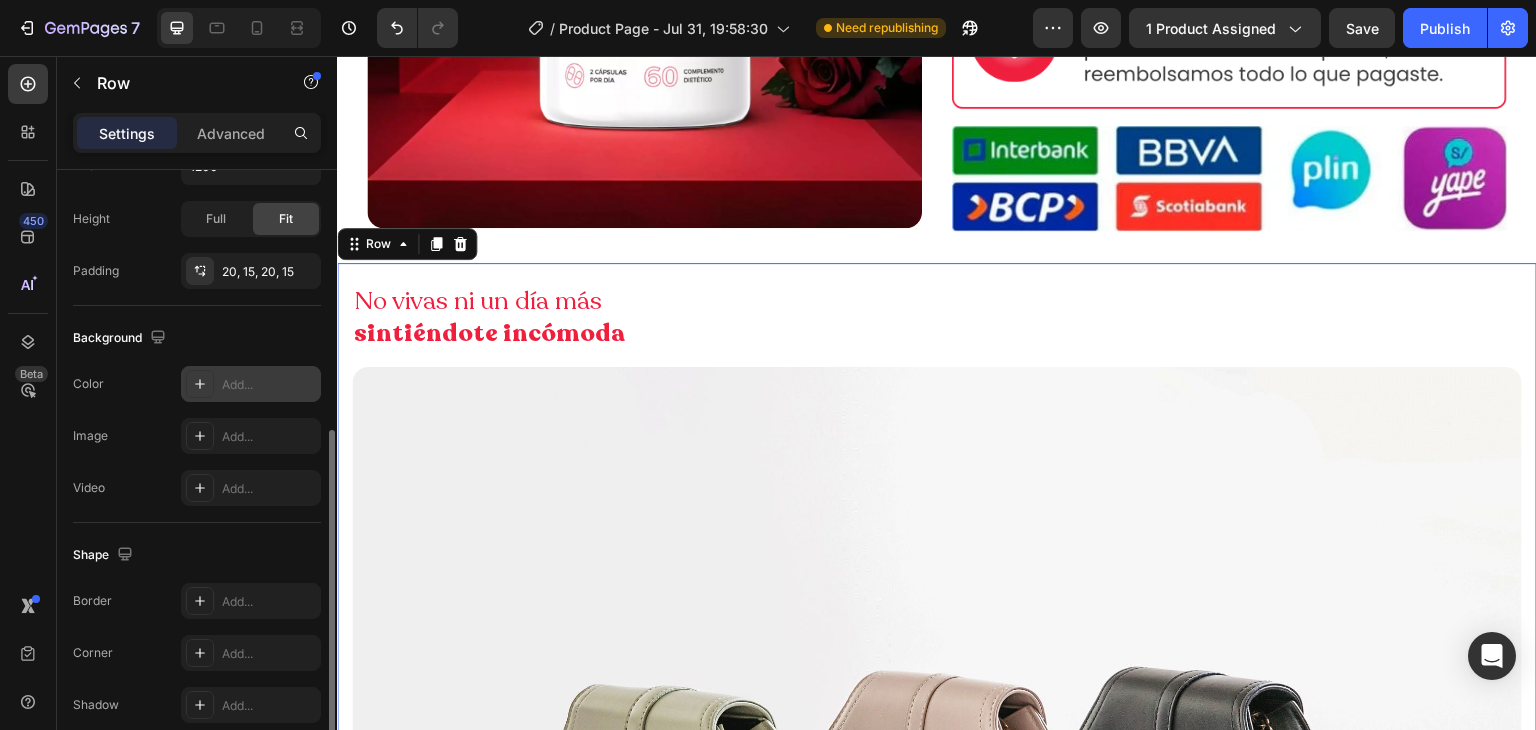 click on "Add..." at bounding box center (269, 385) 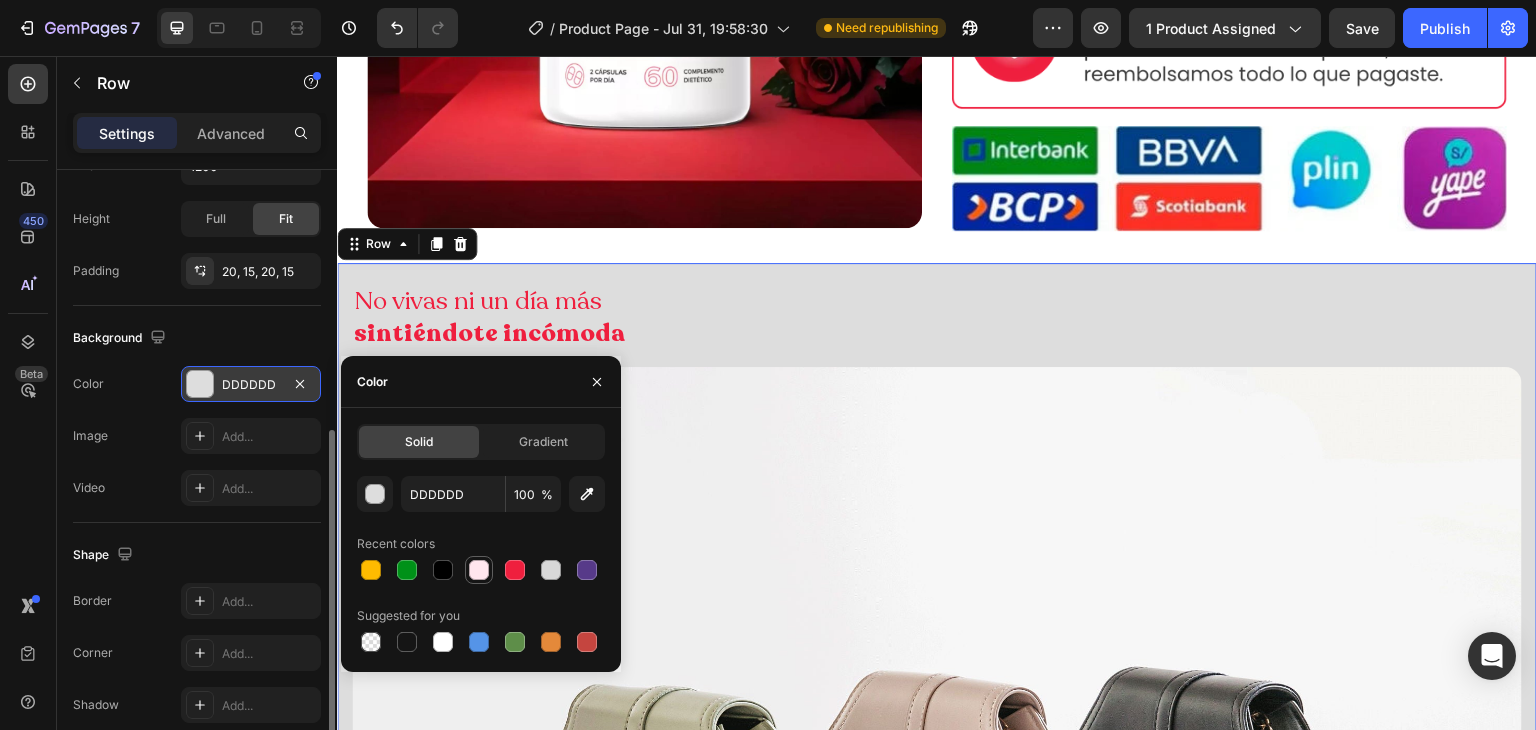 click at bounding box center [479, 570] 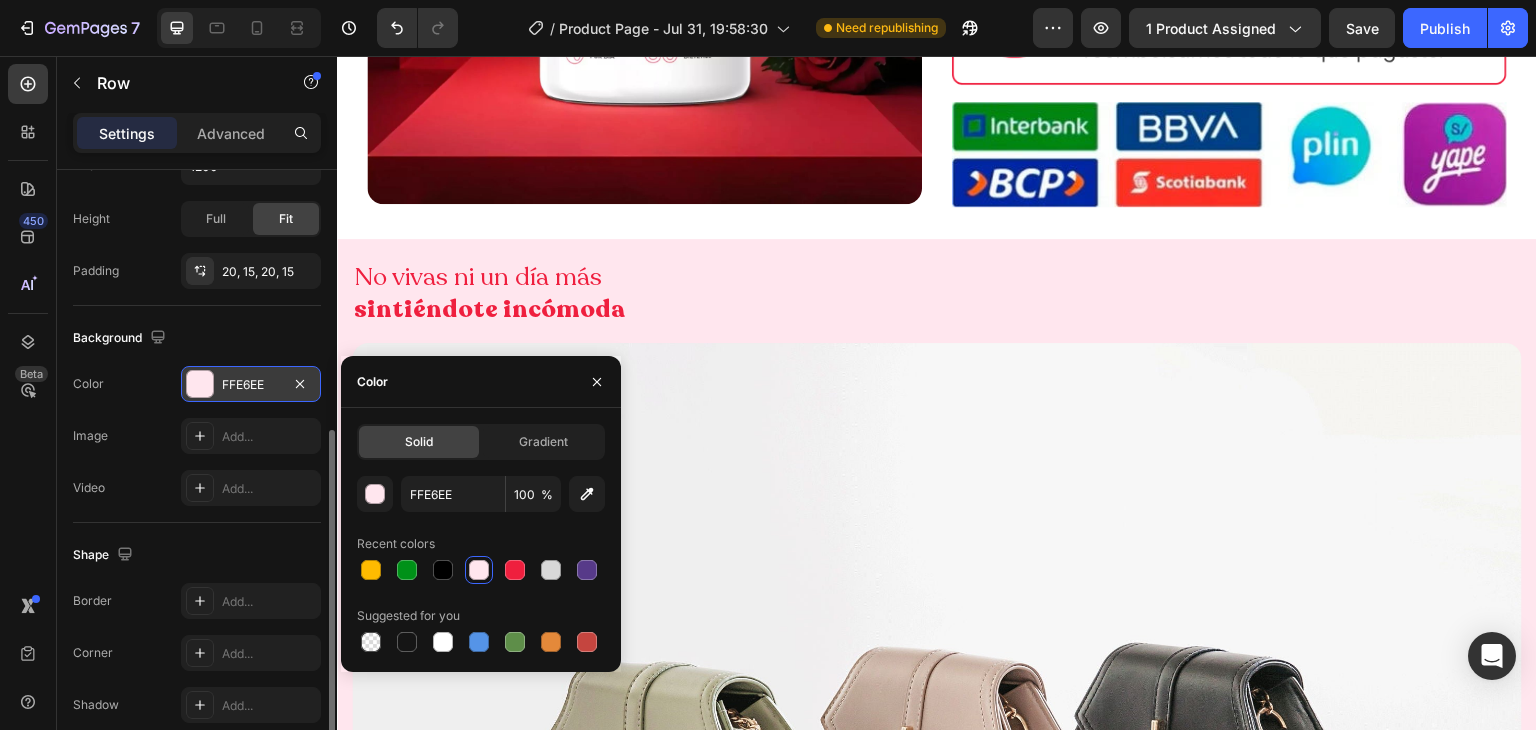 scroll, scrollTop: 1803, scrollLeft: 0, axis: vertical 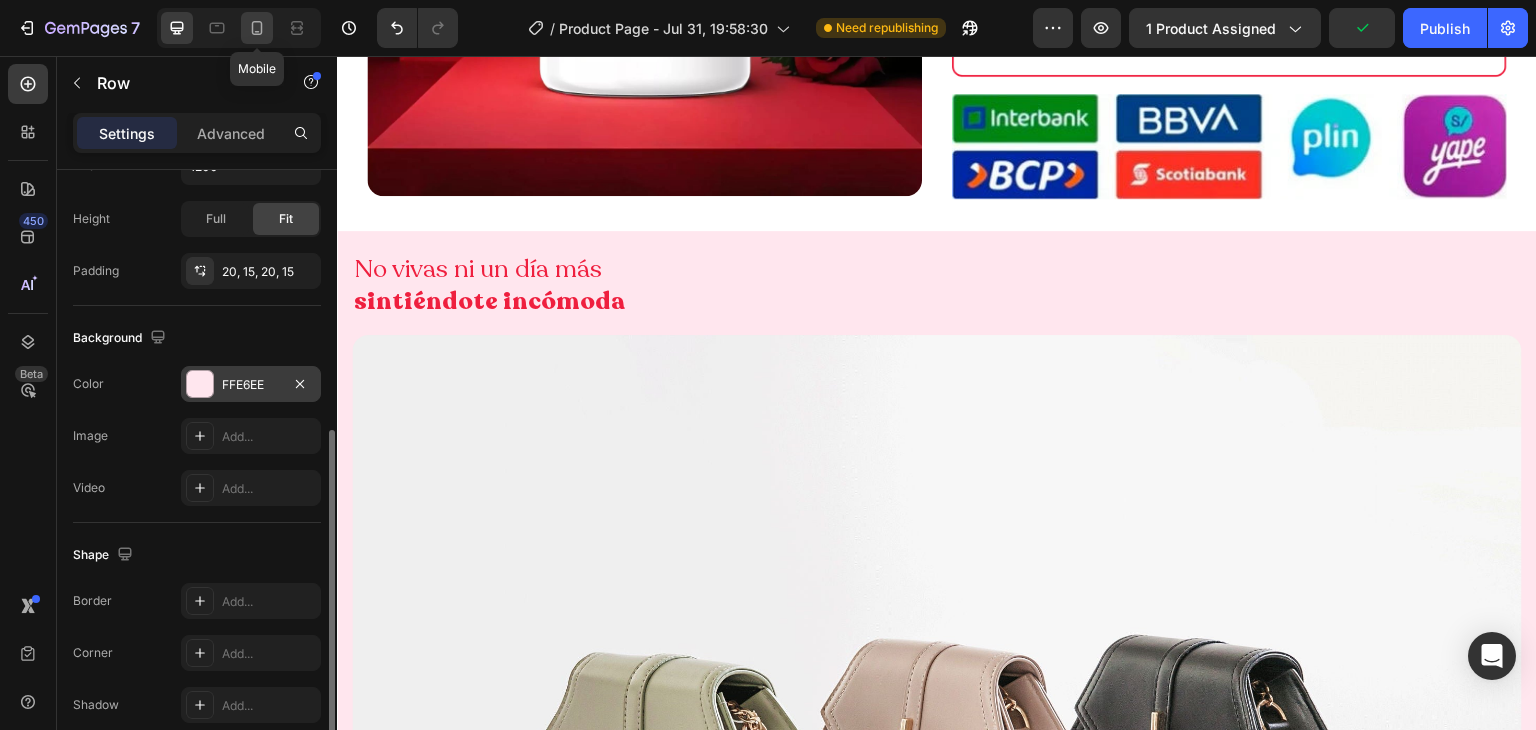 click 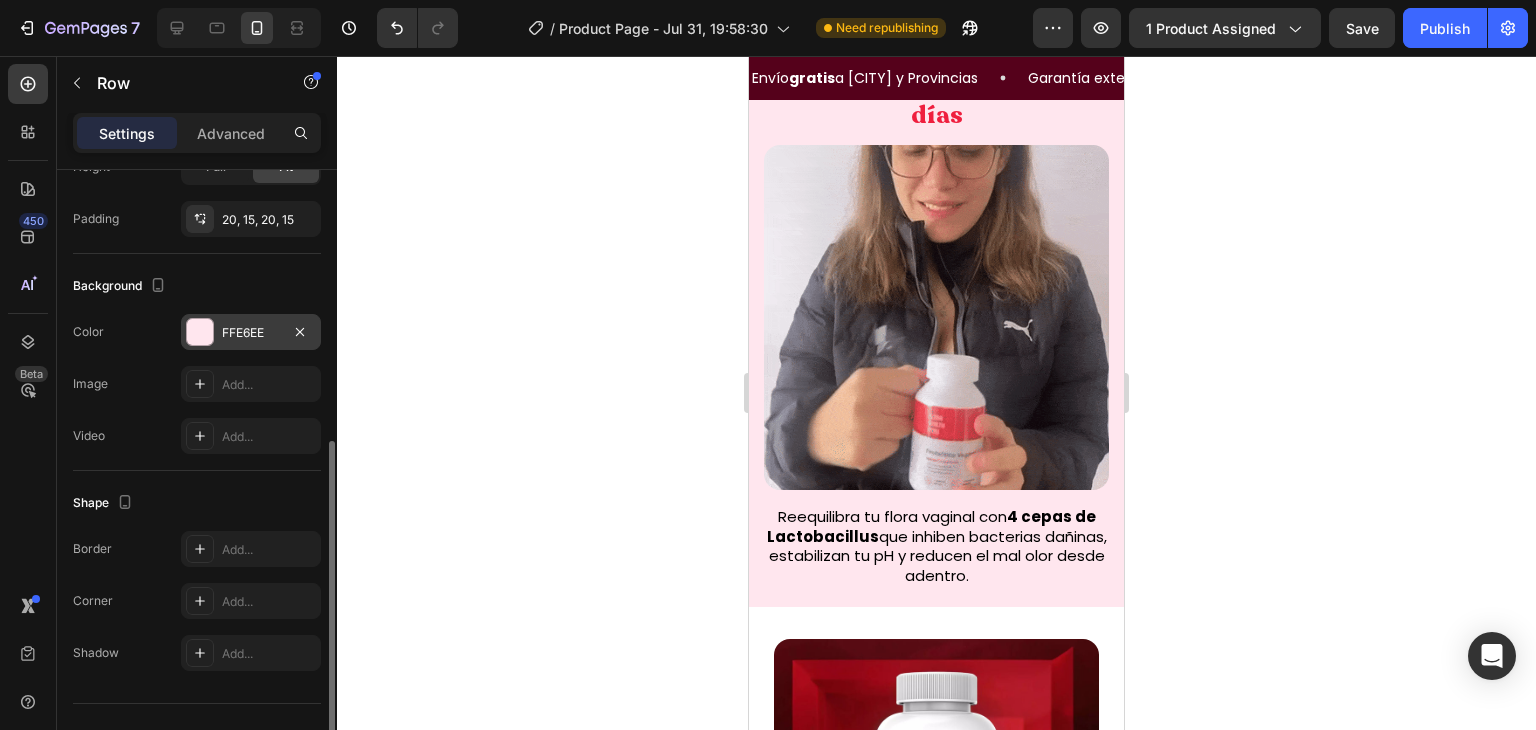 scroll, scrollTop: 699, scrollLeft: 0, axis: vertical 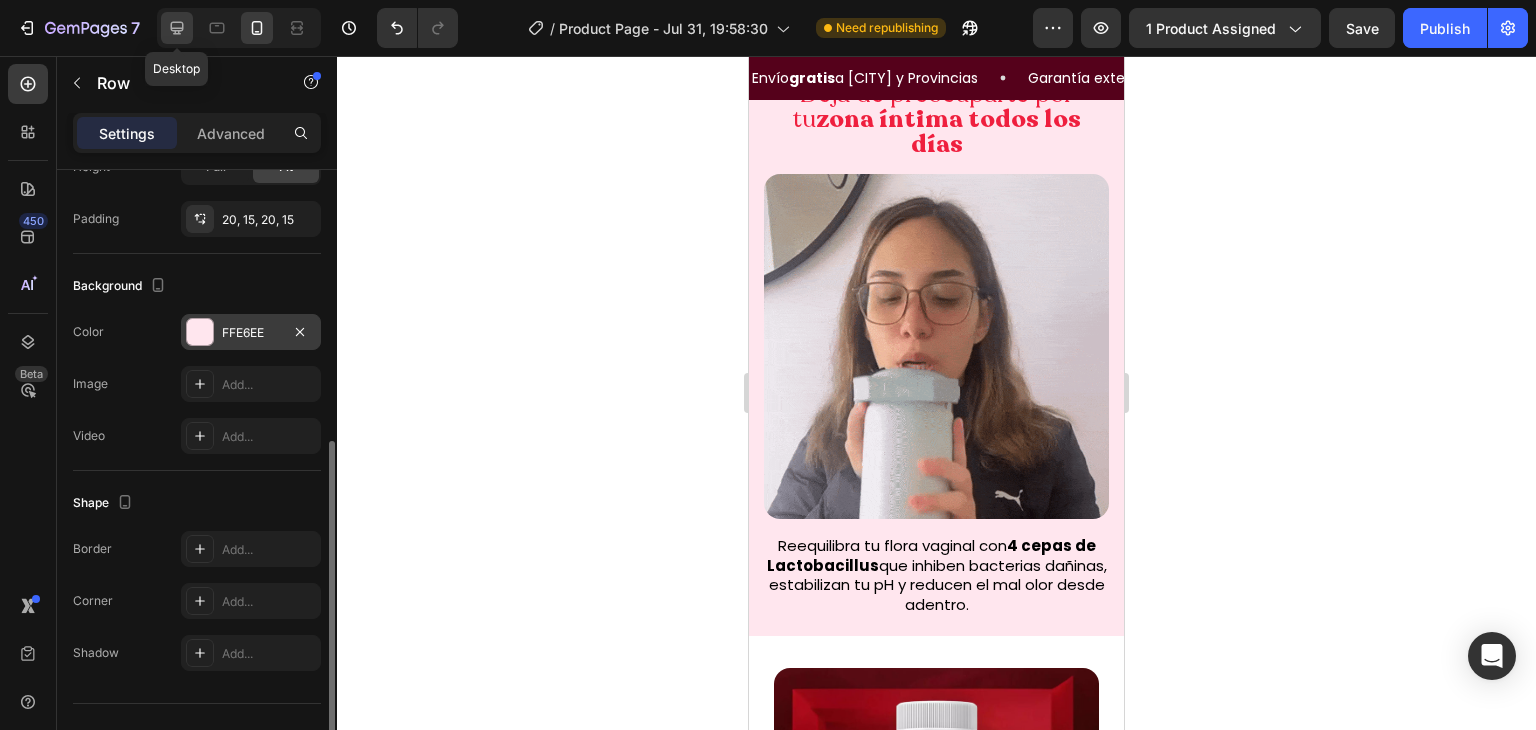click 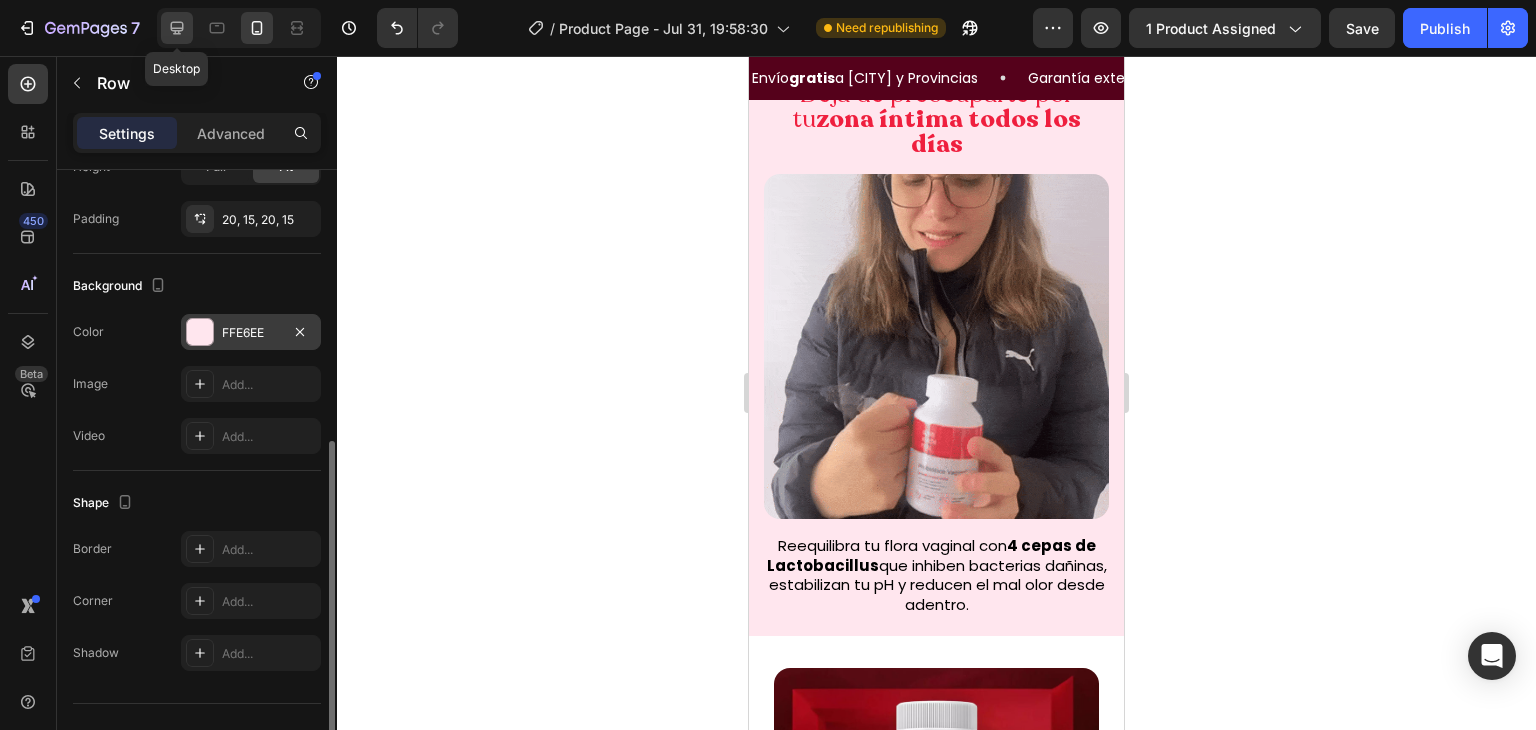 type on "1200" 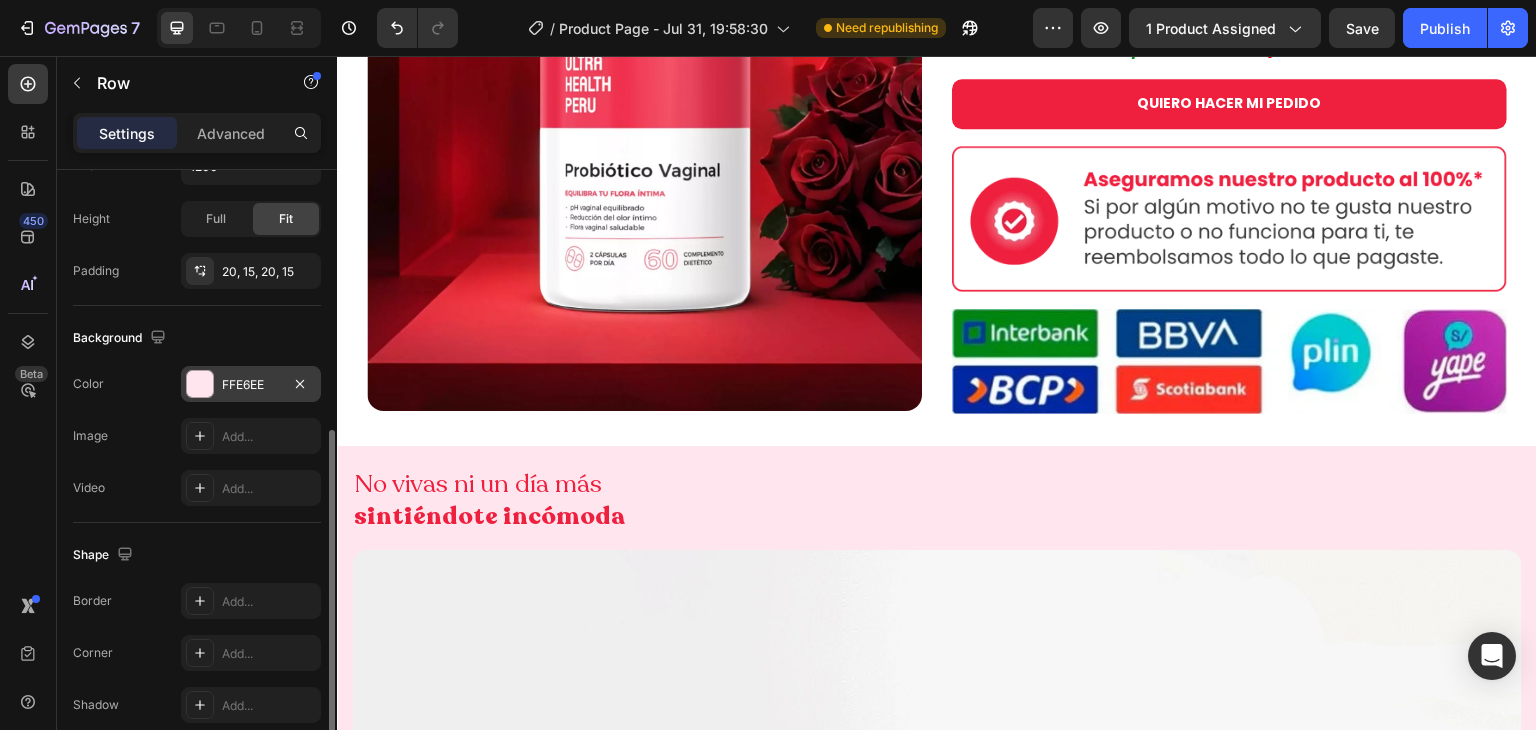 scroll, scrollTop: 1808, scrollLeft: 0, axis: vertical 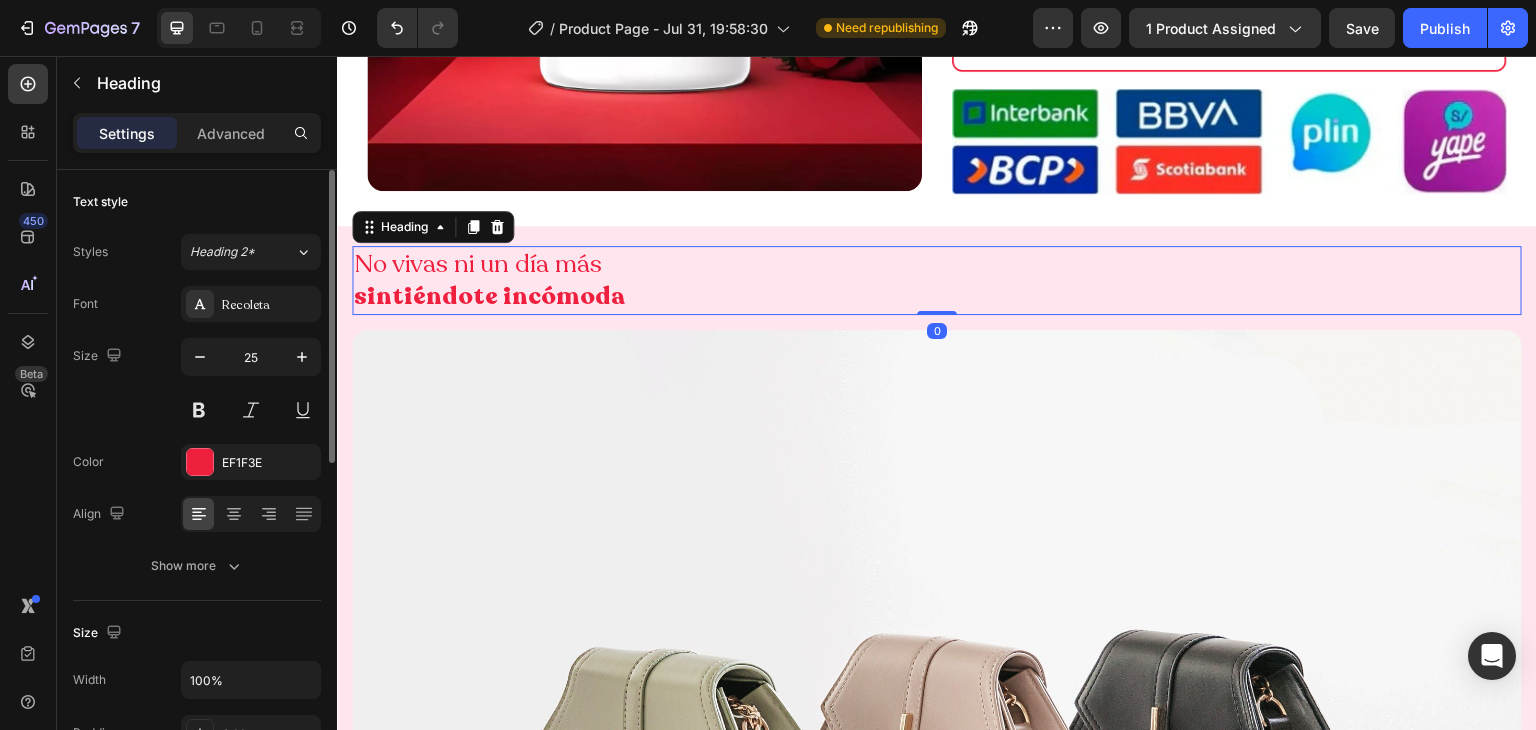 click on "No vivas ni un día más sintiéndote incómoda" at bounding box center (937, 280) 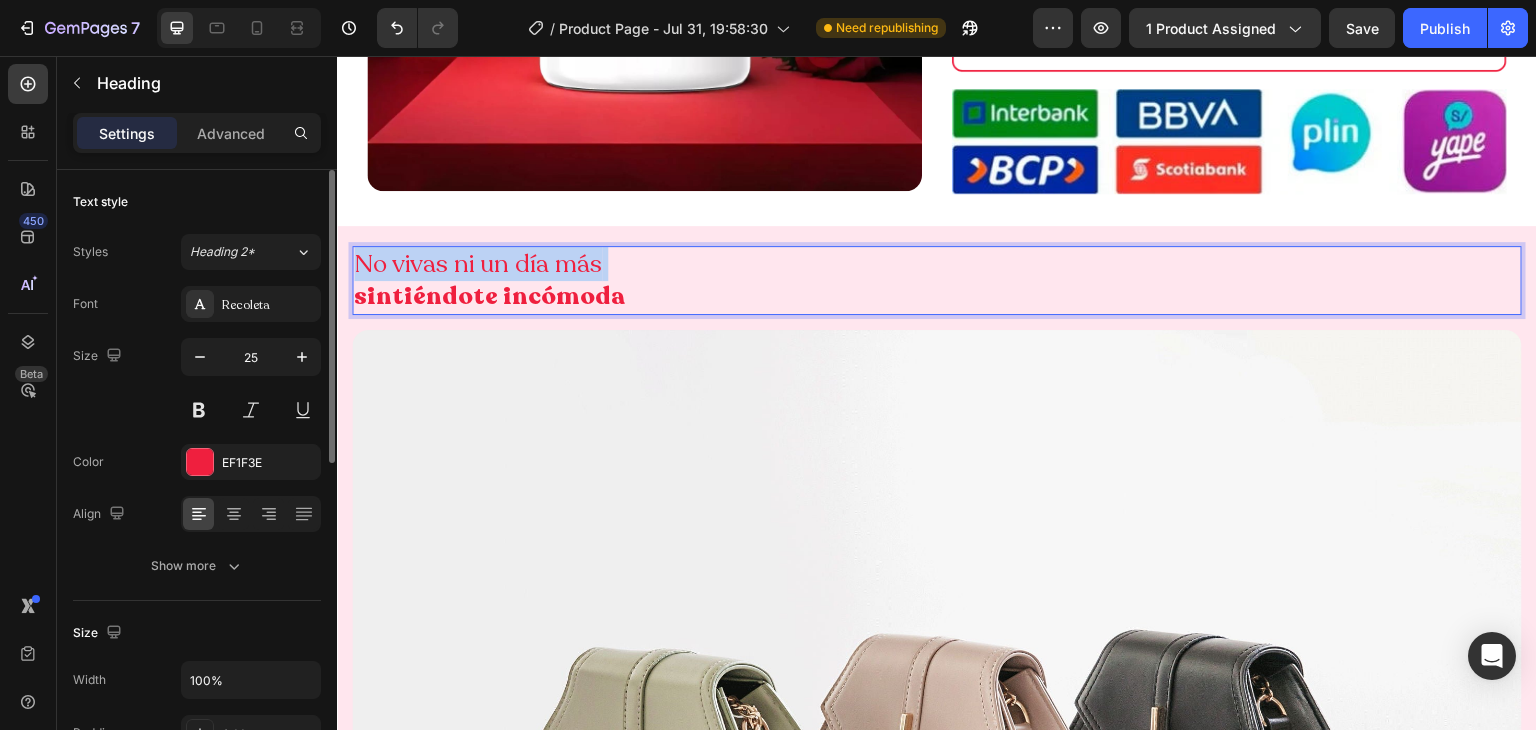 click on "No vivas ni un día más sintiéndote incómoda" at bounding box center [937, 280] 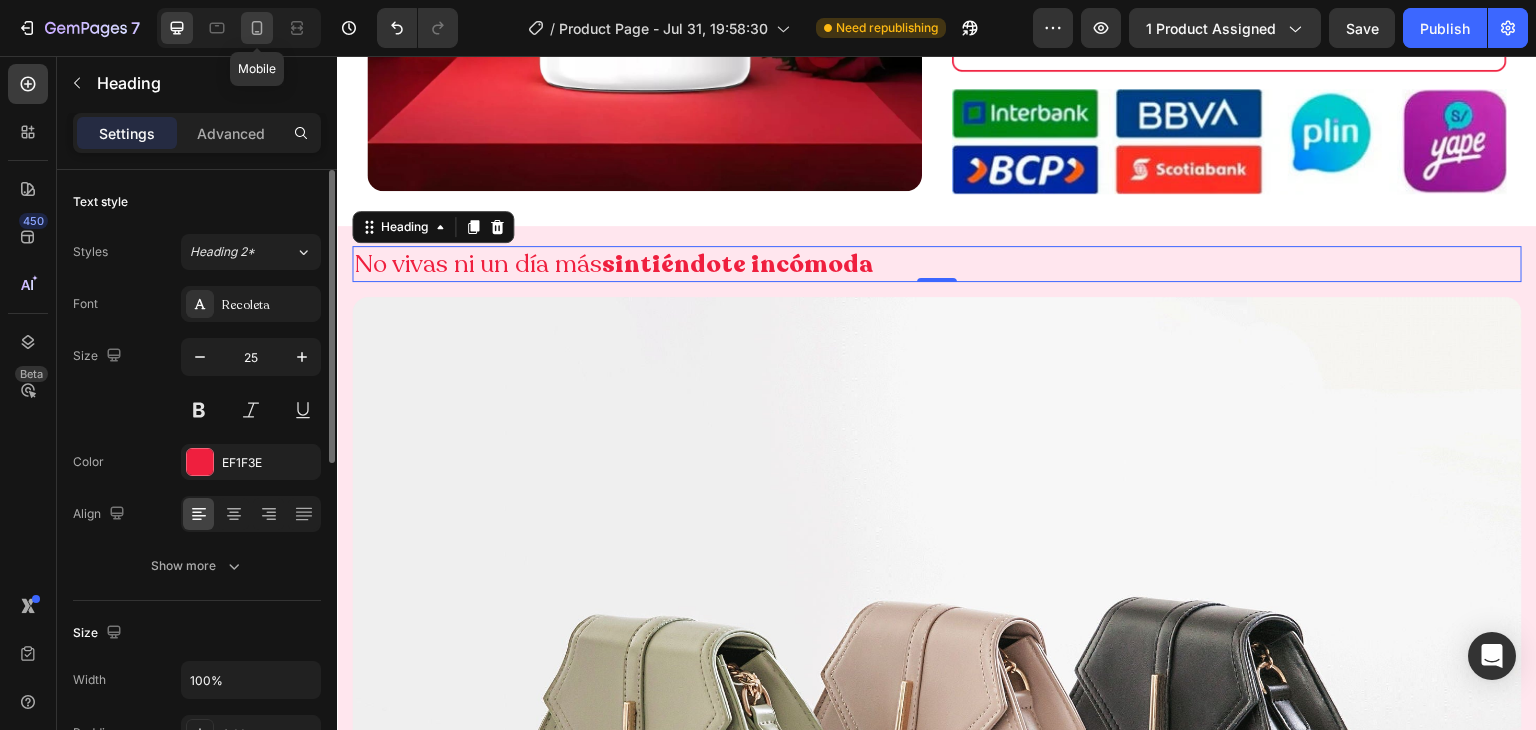 click 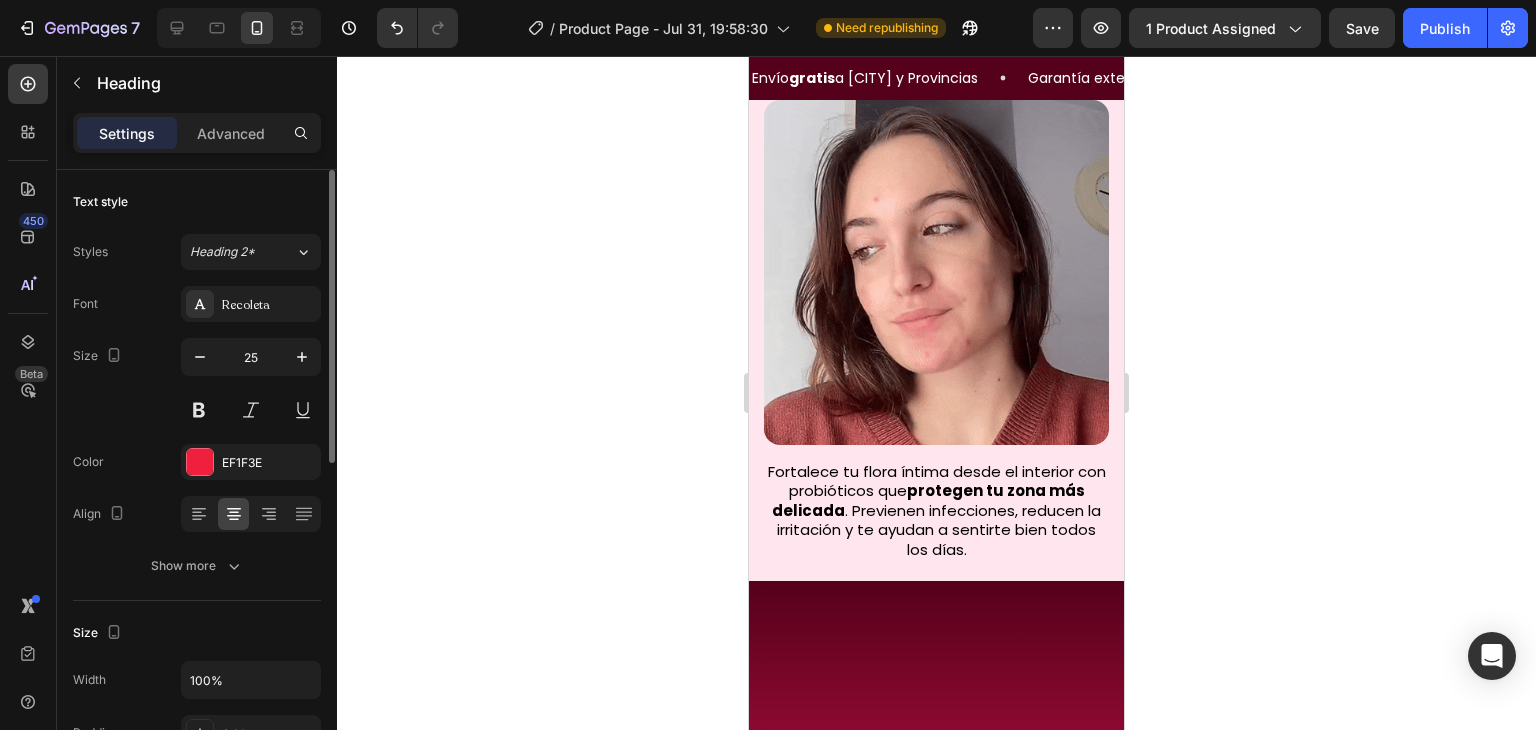 scroll, scrollTop: 1444, scrollLeft: 0, axis: vertical 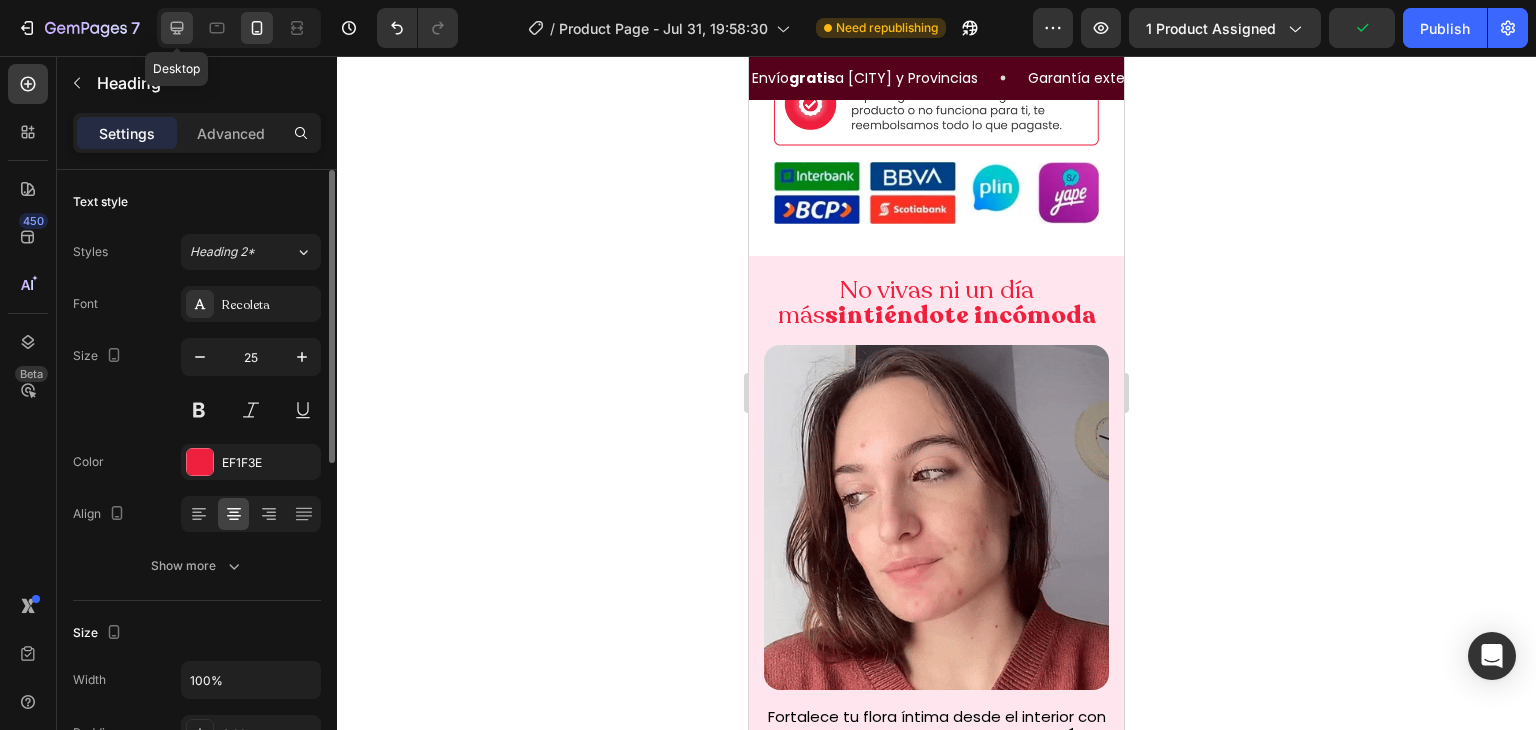 click 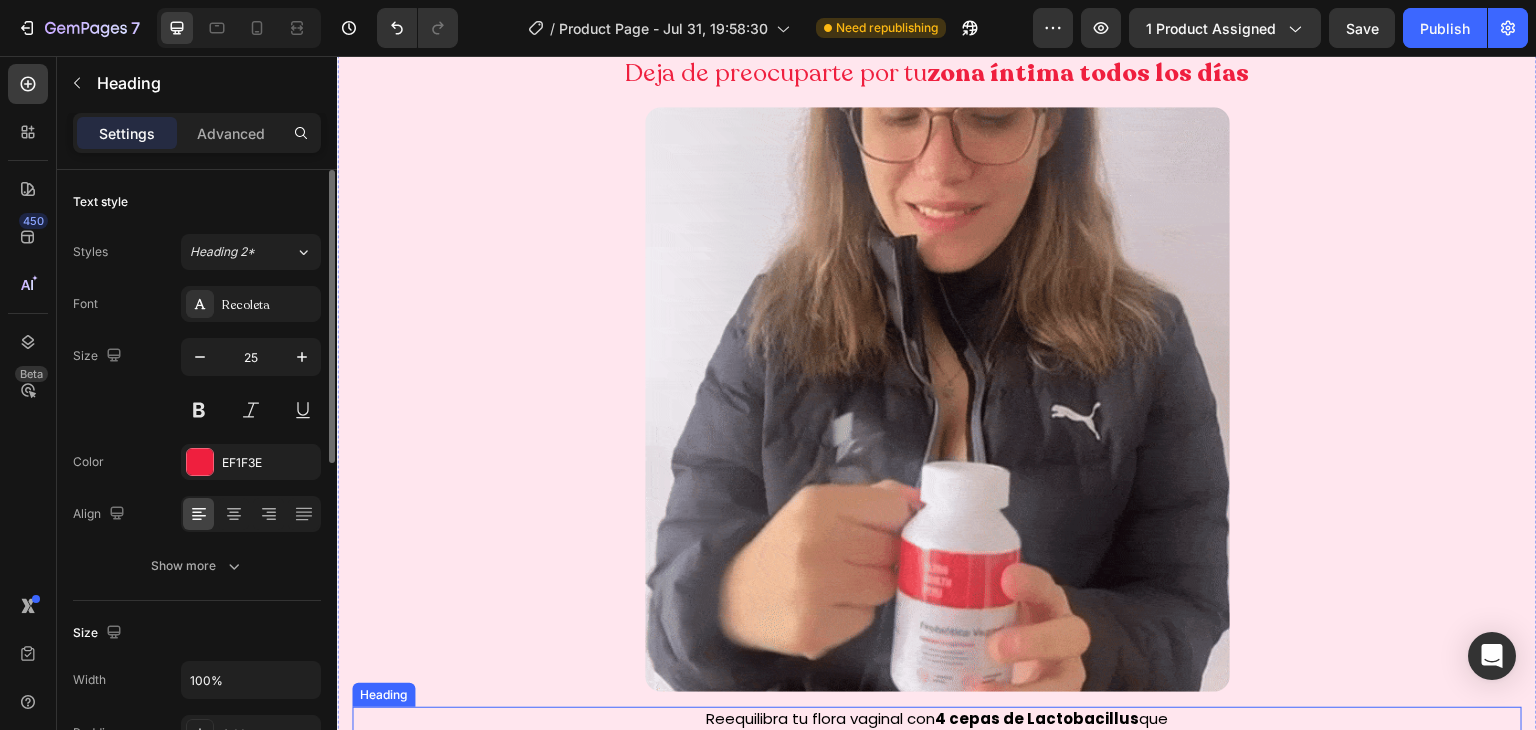 scroll, scrollTop: 572, scrollLeft: 0, axis: vertical 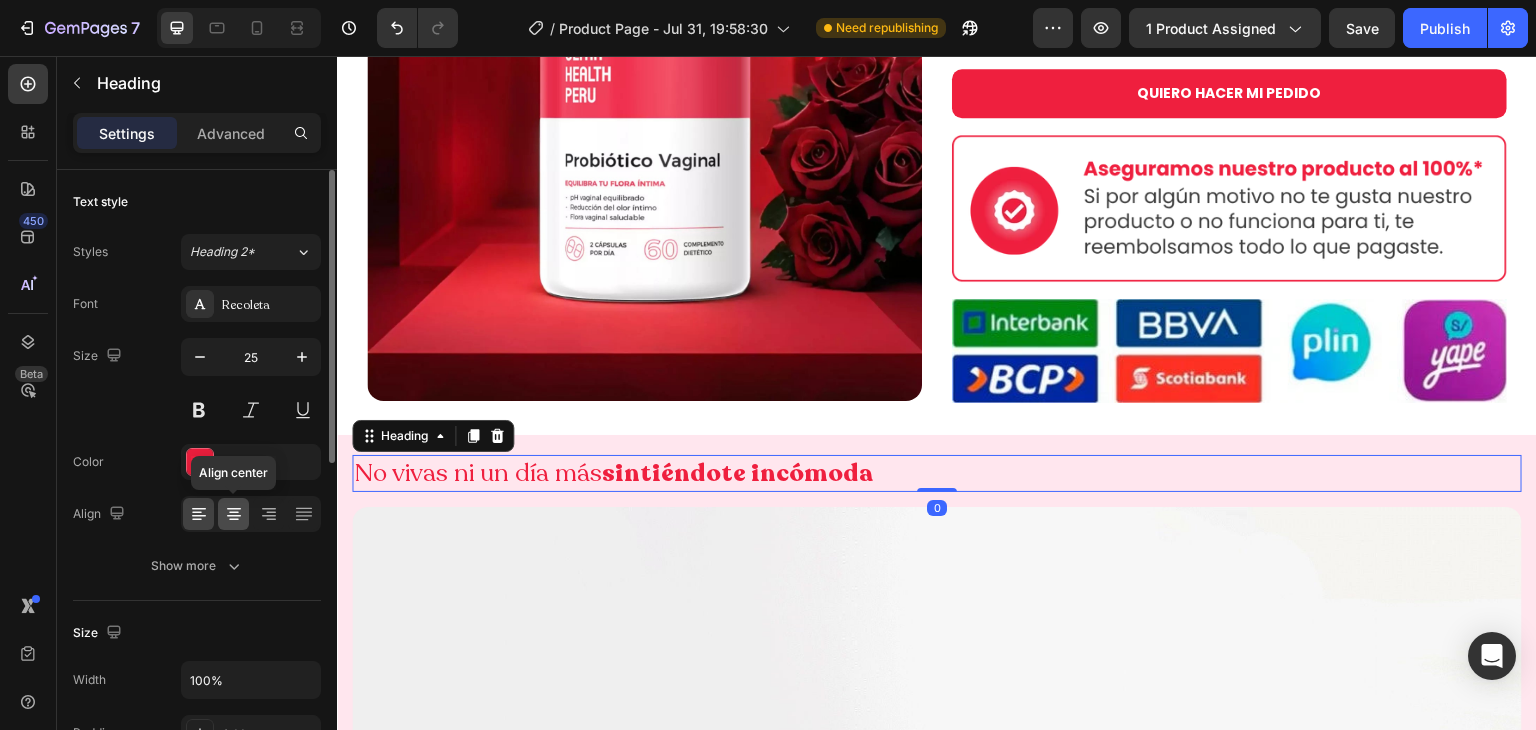 click 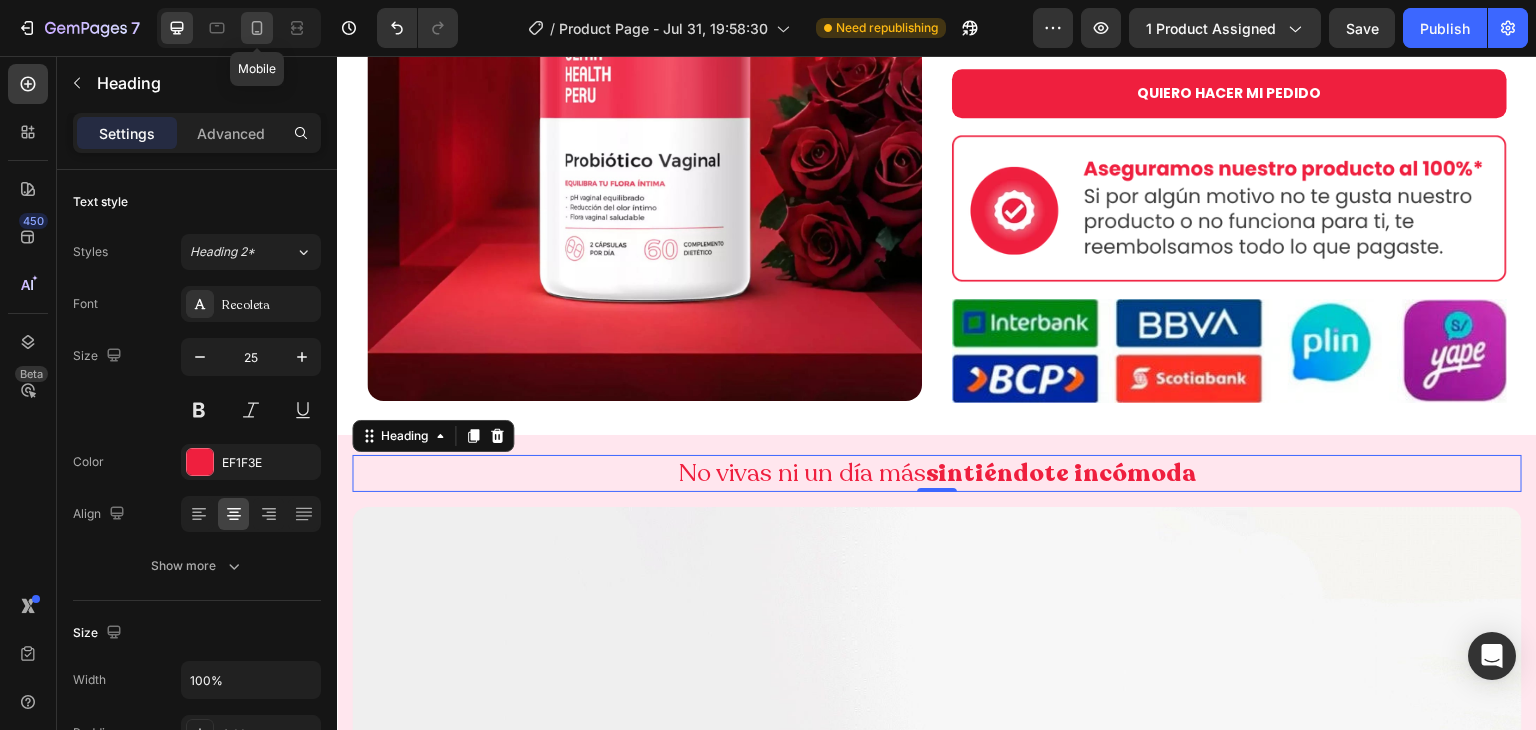 click 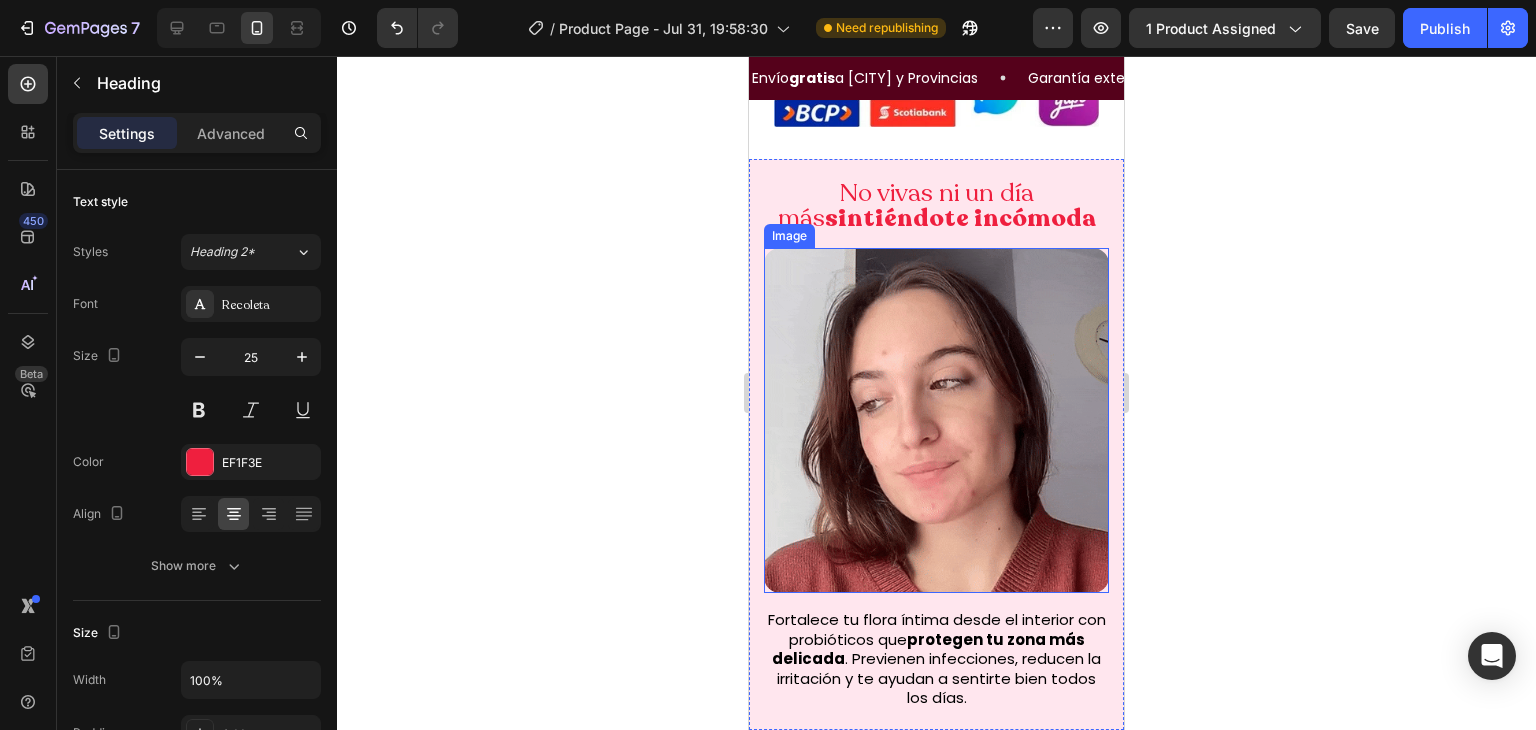 scroll, scrollTop: 2112, scrollLeft: 0, axis: vertical 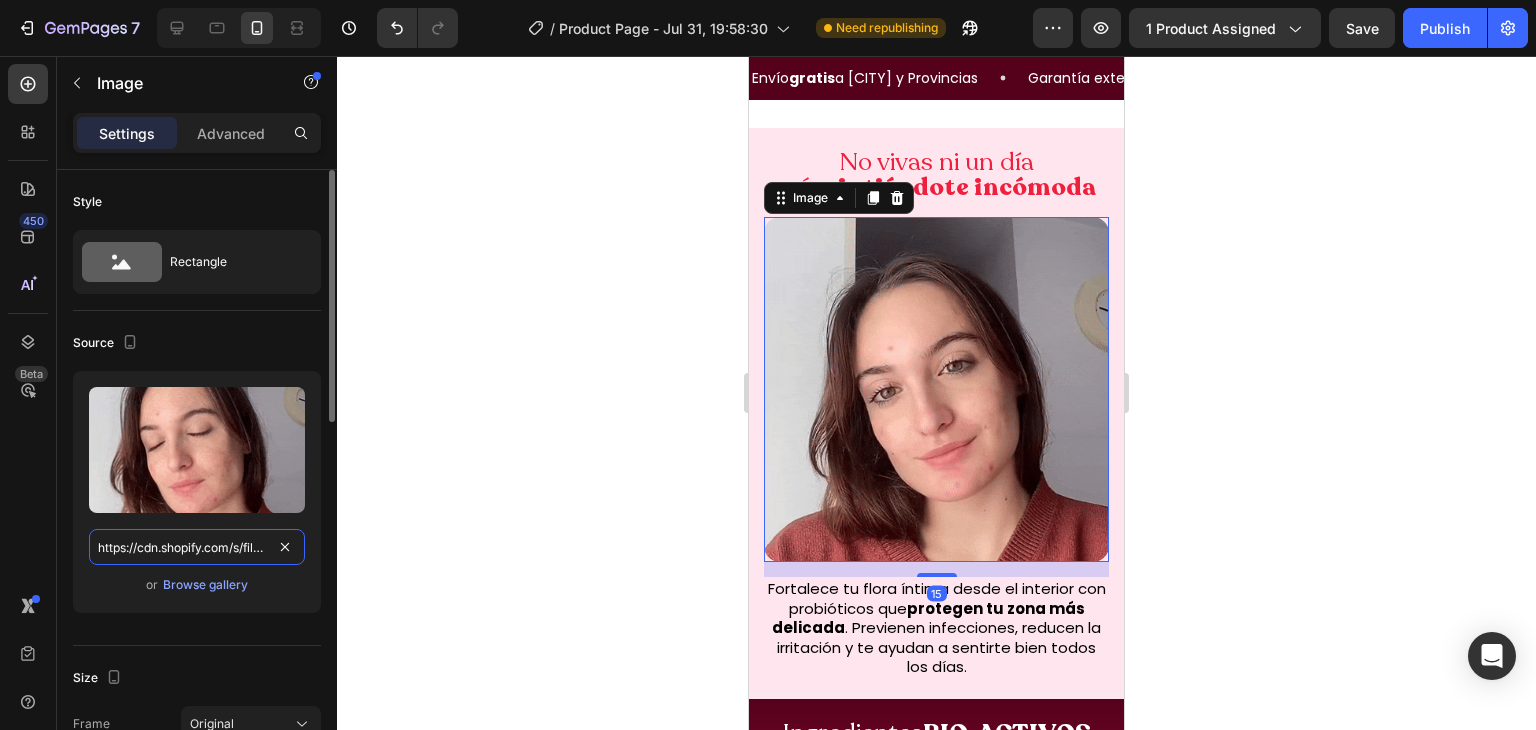 click on "https://cdn.shopify.com/s/files/1/0620/9001/8910/files/giphy.gif?v=1754154047" at bounding box center [197, 547] 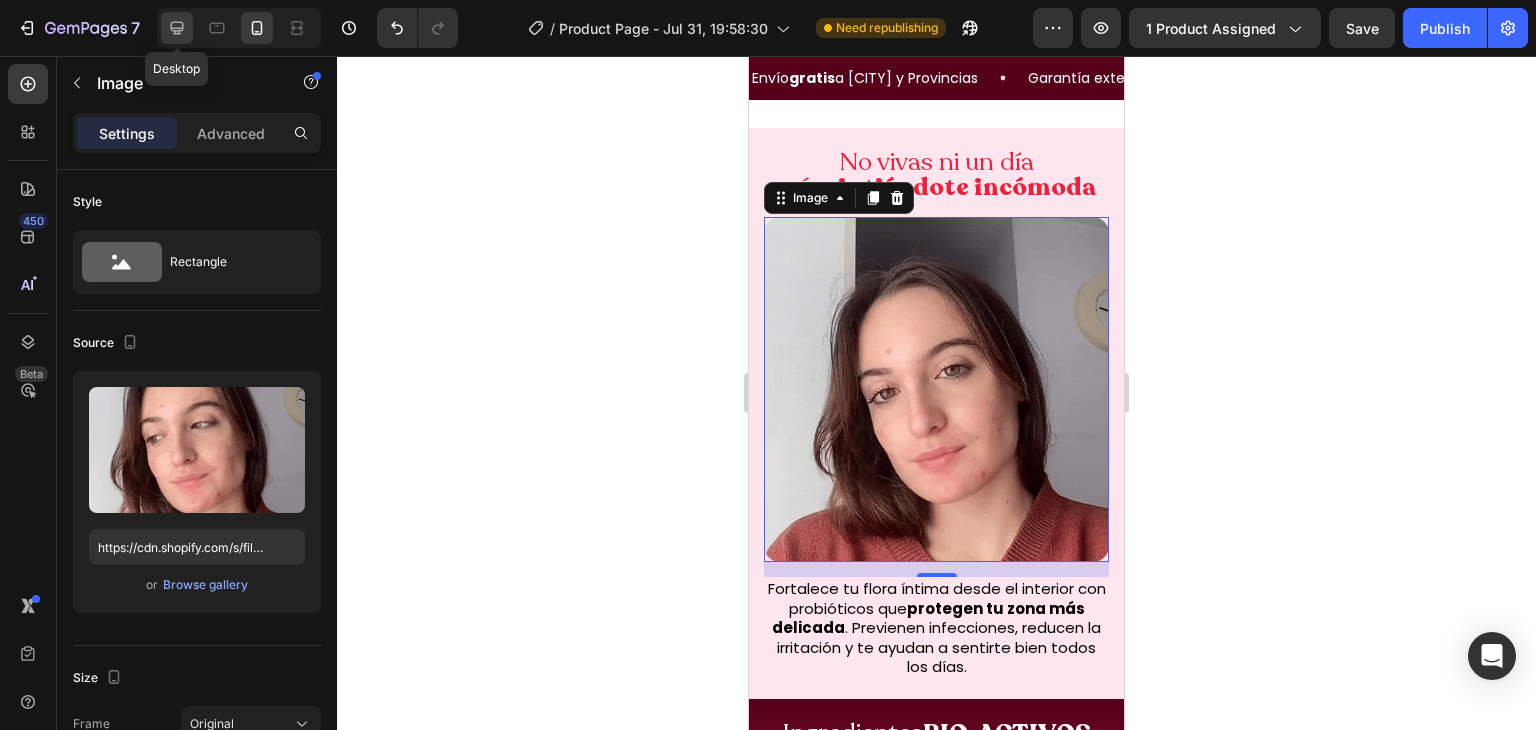 click 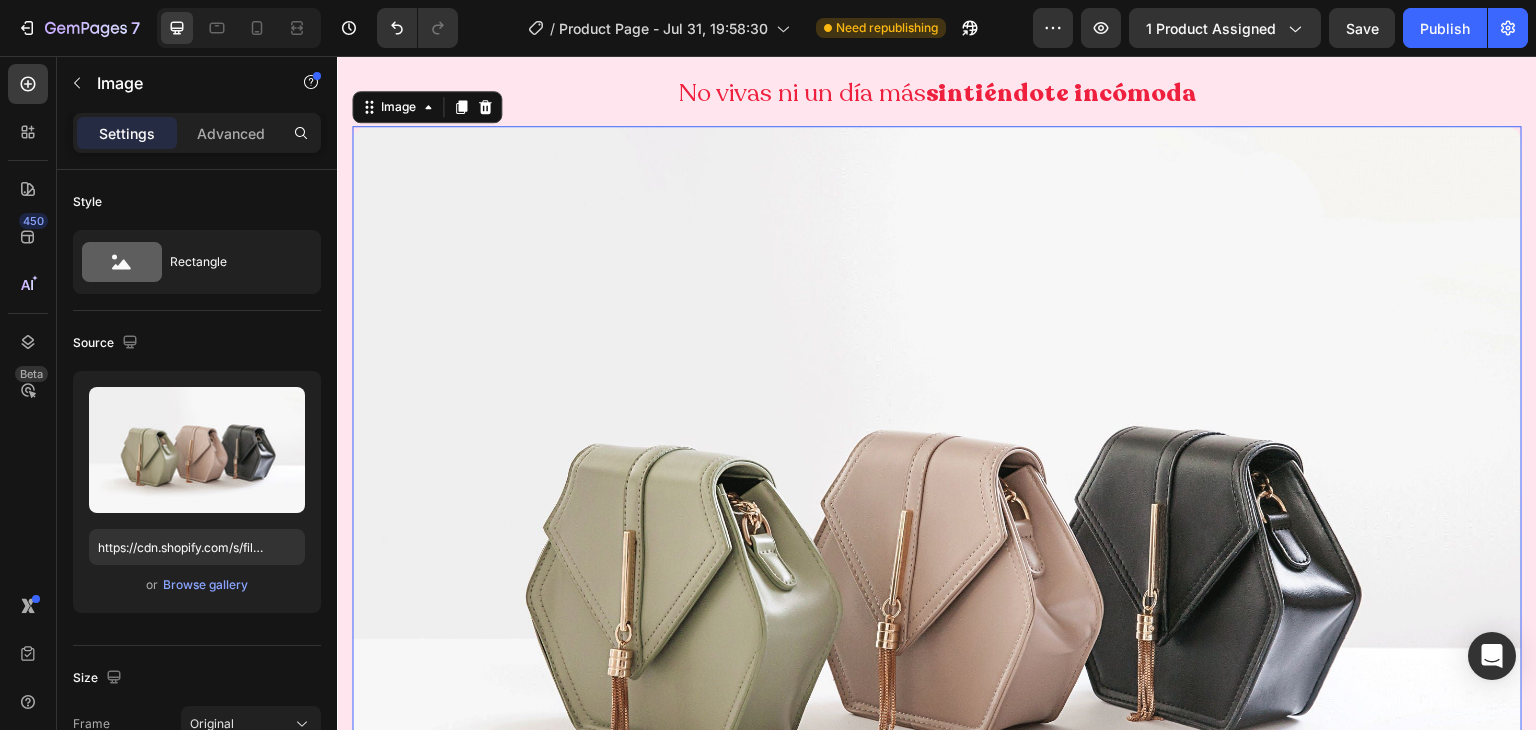 scroll, scrollTop: 1968, scrollLeft: 0, axis: vertical 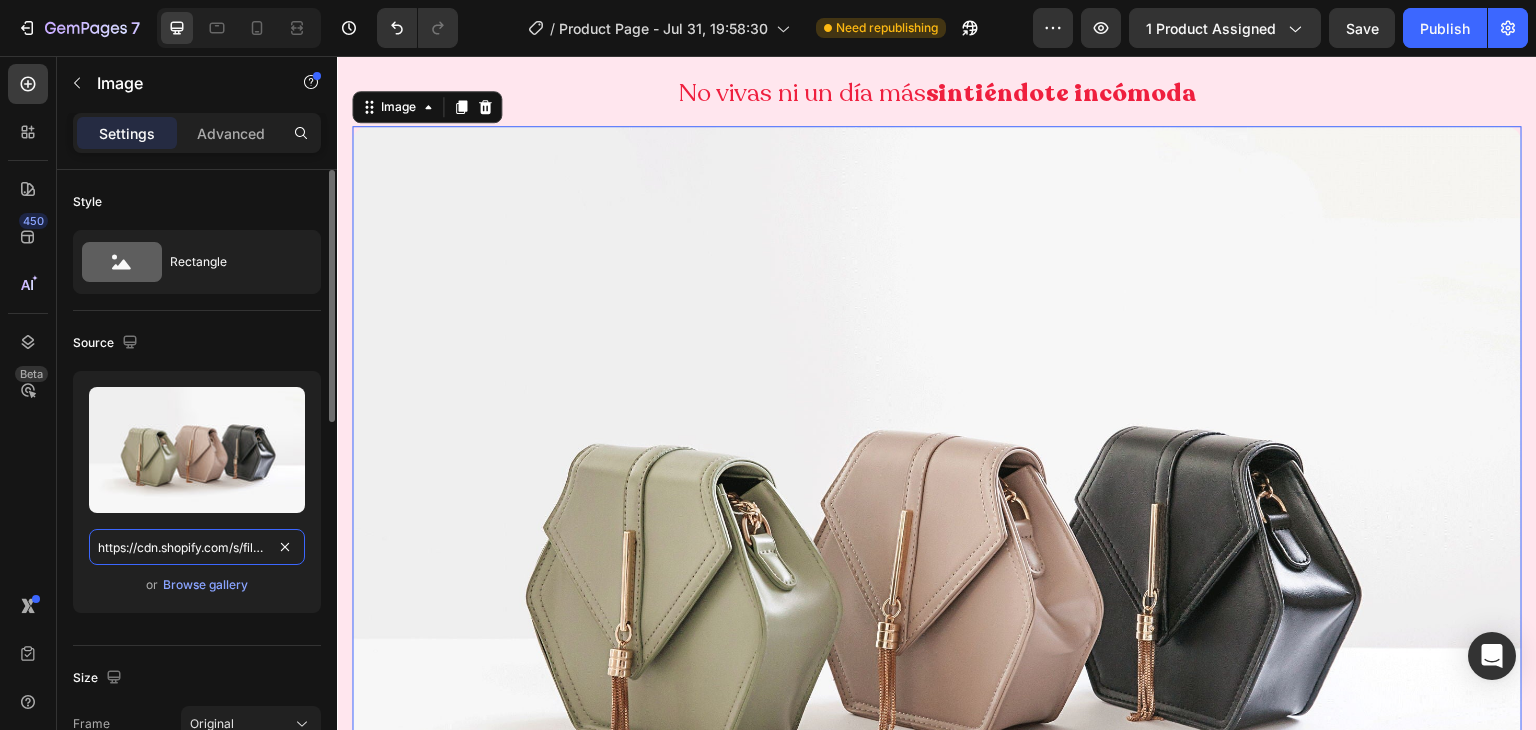 click on "https://cdn.shopify.com/s/files/1/2005/9307/files/image_demo.jpg" at bounding box center [197, 547] 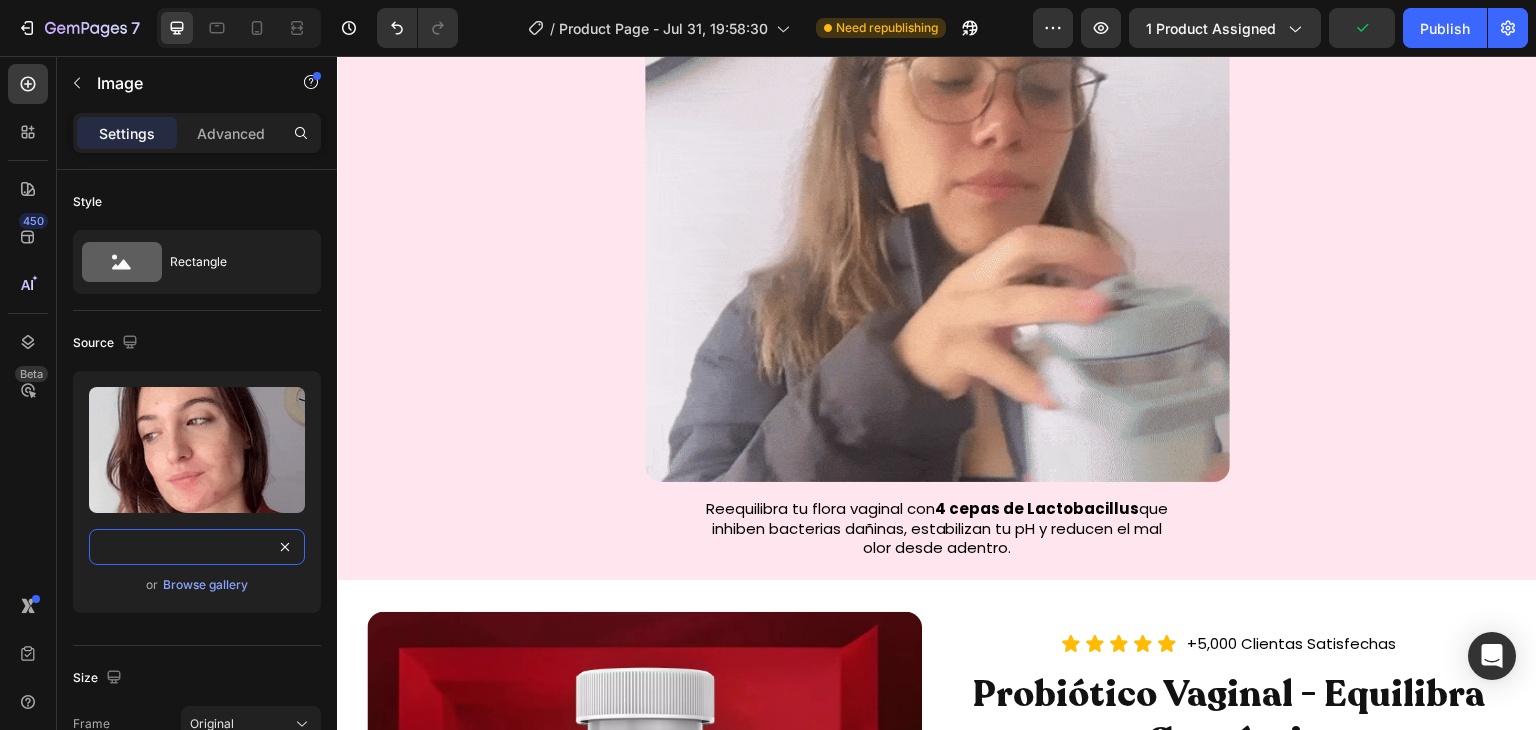 scroll, scrollTop: 839, scrollLeft: 0, axis: vertical 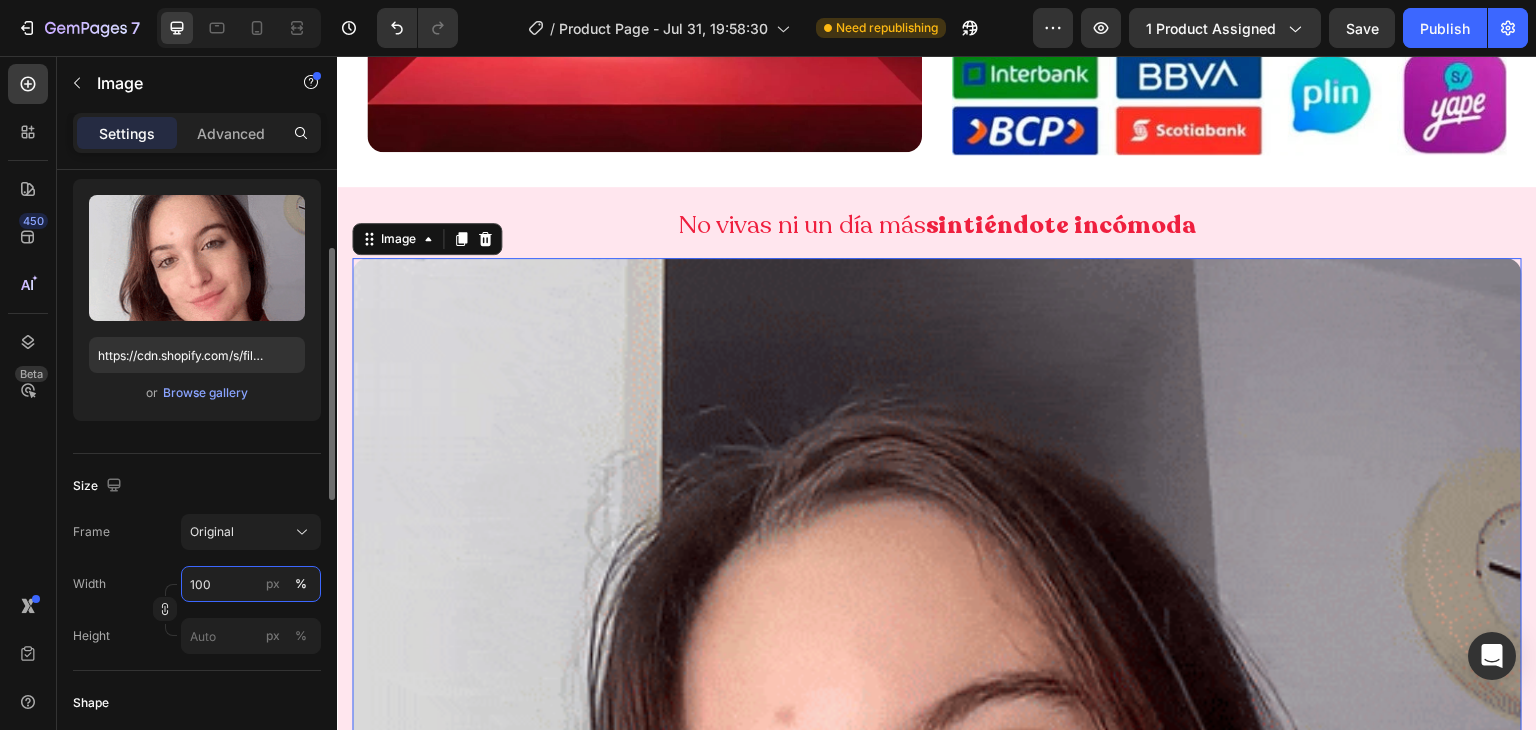 click on "100" at bounding box center [251, 584] 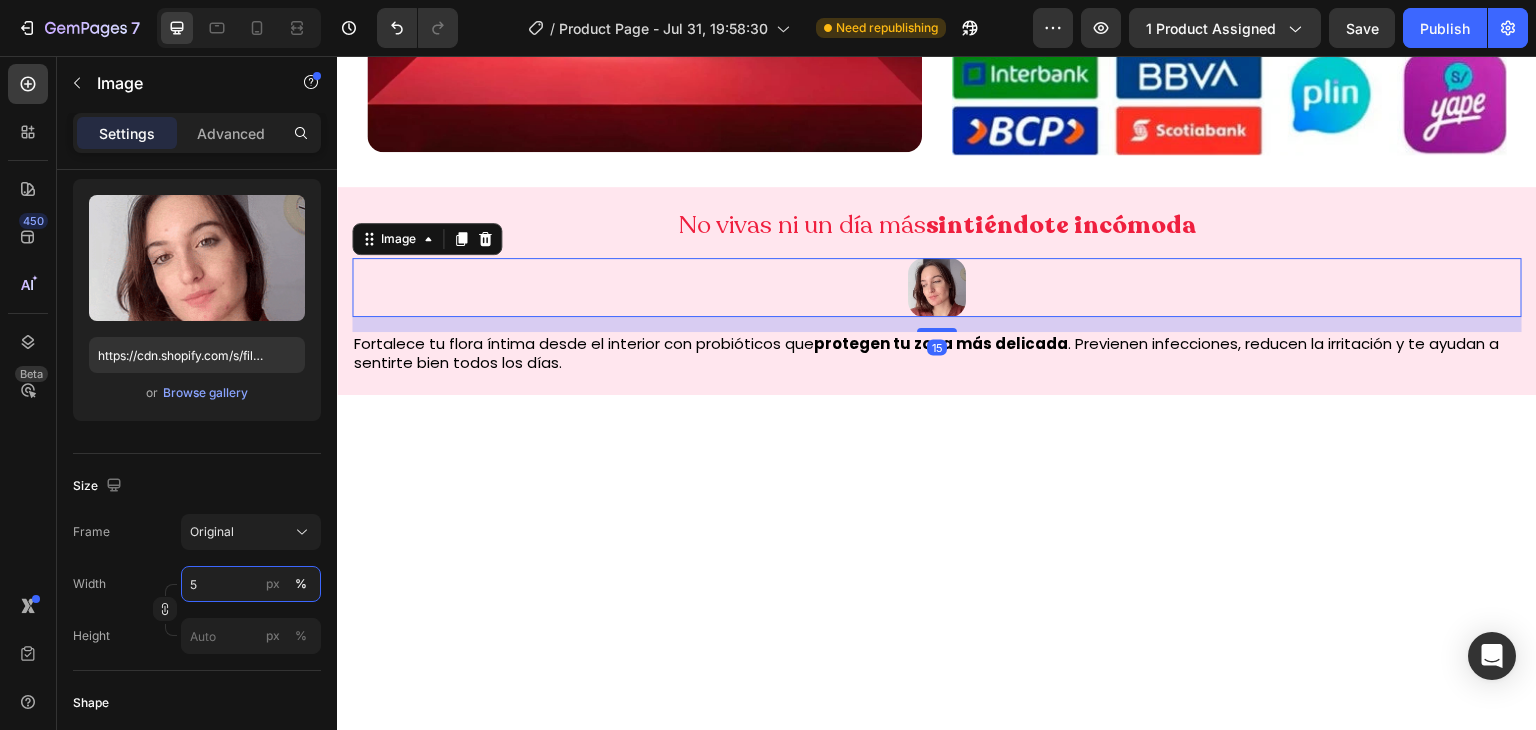 type on "50" 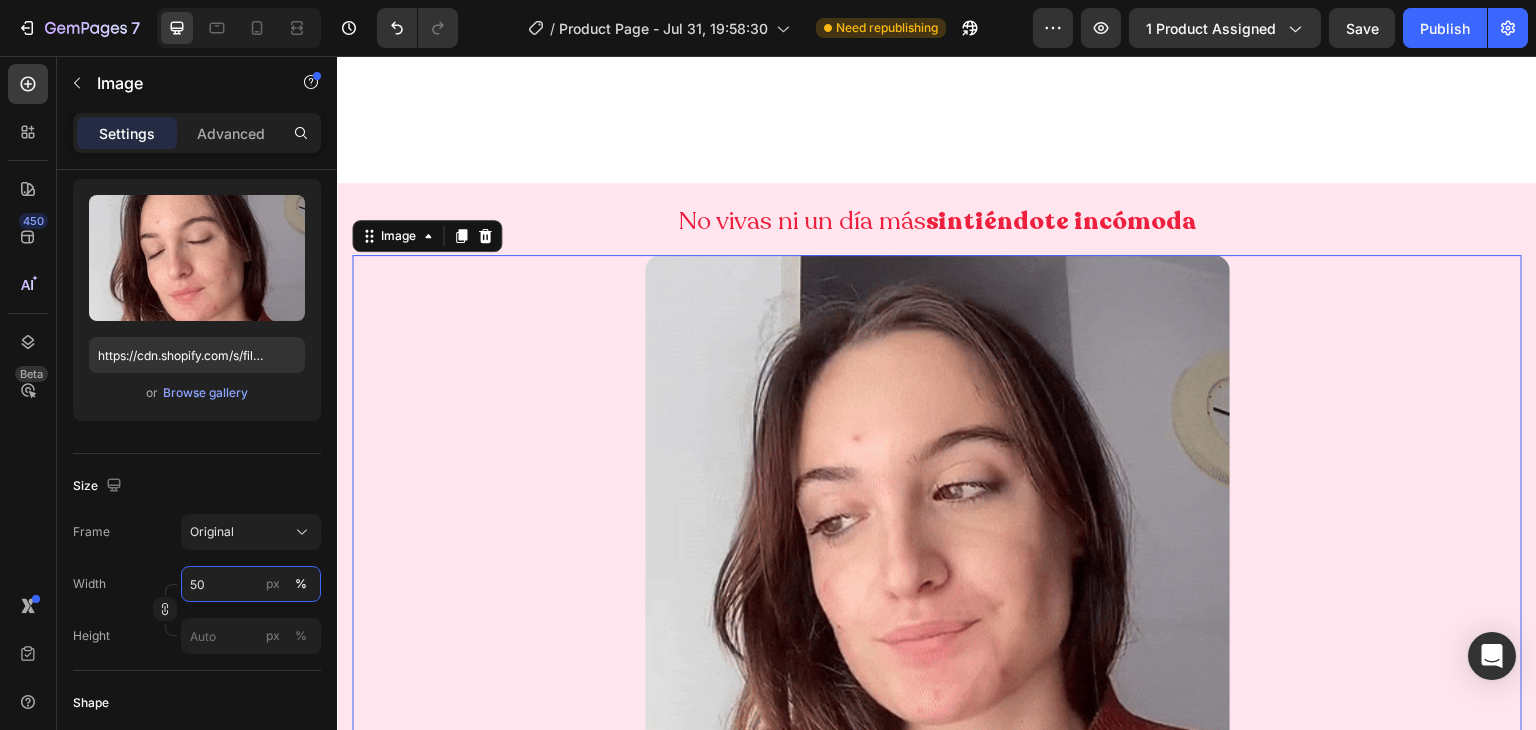 scroll, scrollTop: 2088, scrollLeft: 0, axis: vertical 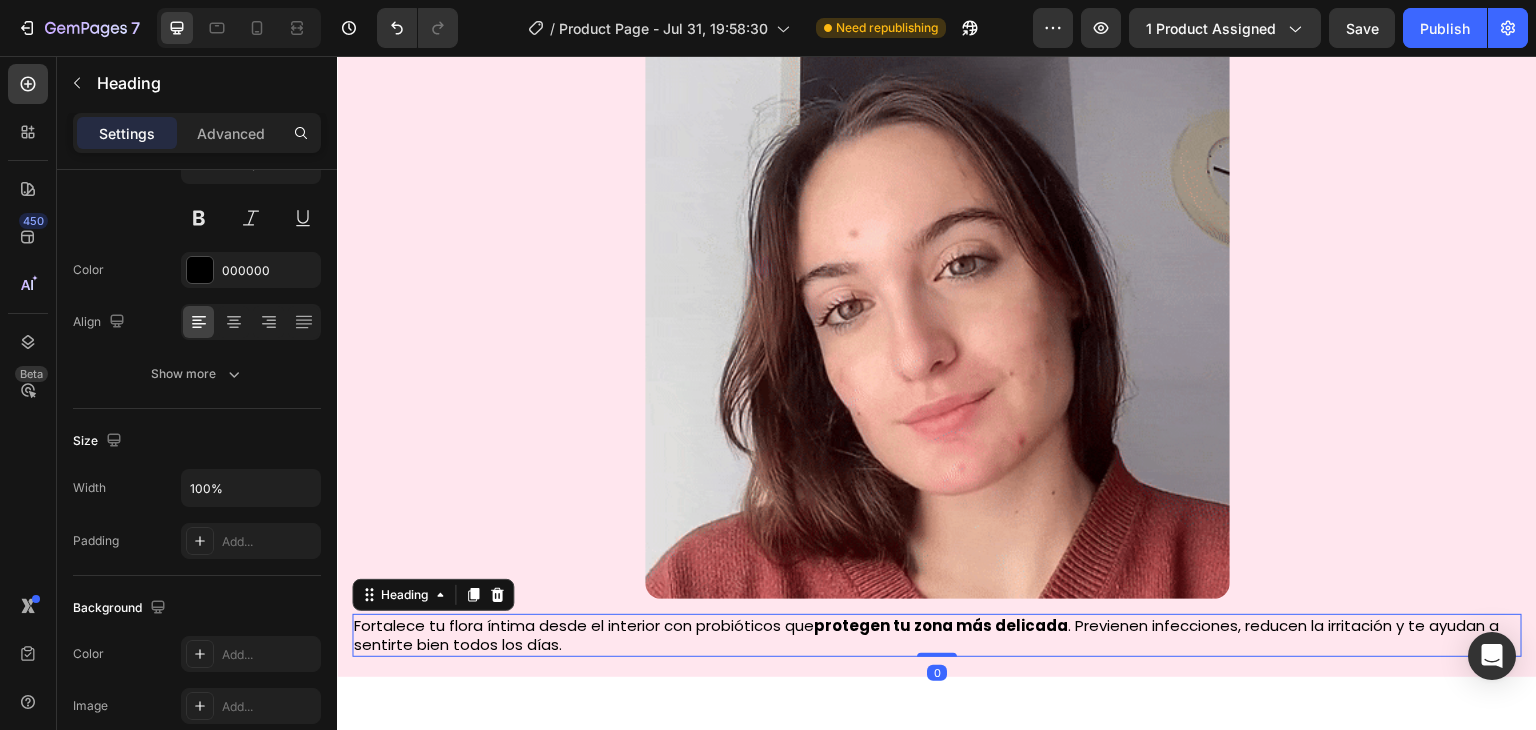 click on "Fortalece tu flora íntima desde el interior con probióticos que  protegen tu zona más delicada . Previenen infecciones, reducen la irritación y te ayudan a sentirte bien todos los días." at bounding box center (937, 635) 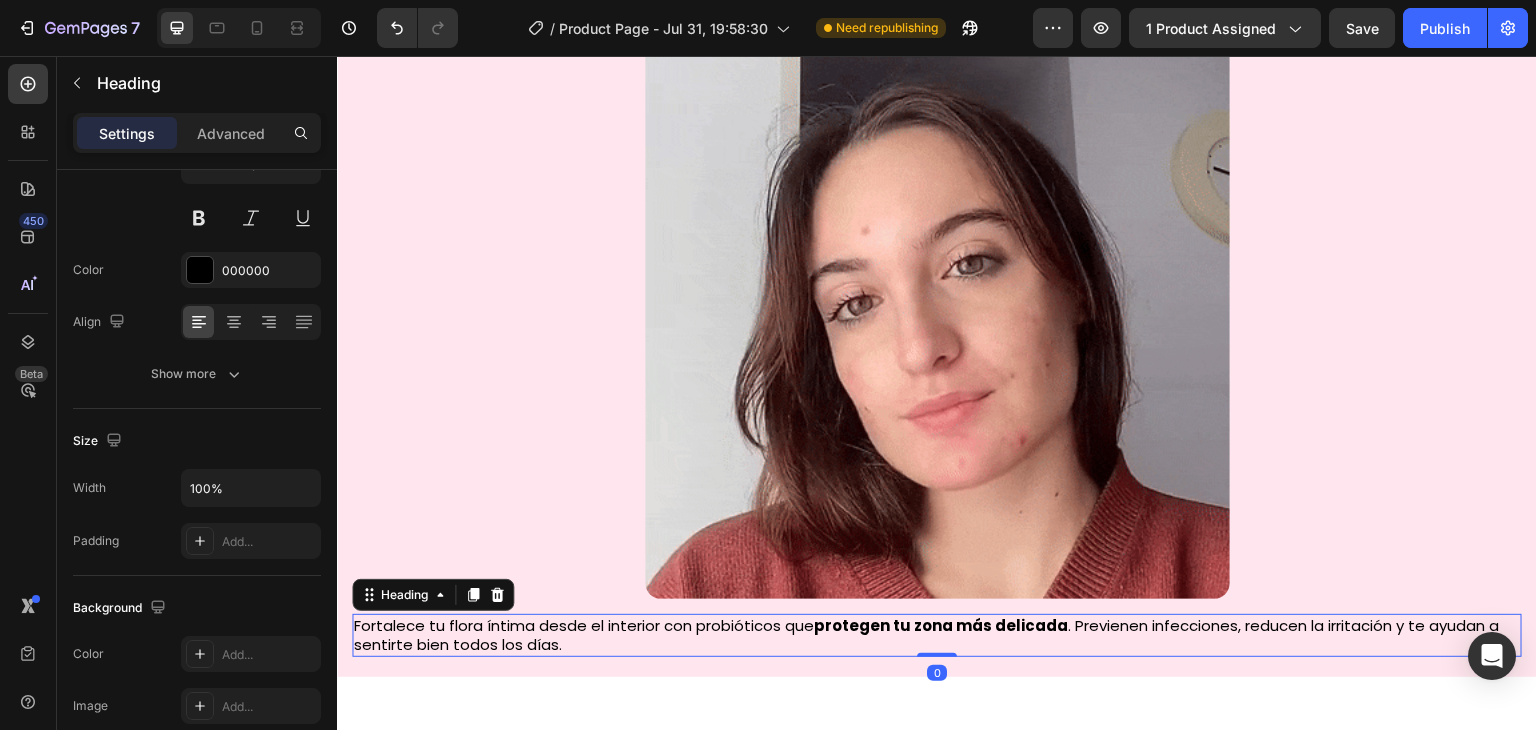 scroll, scrollTop: 0, scrollLeft: 0, axis: both 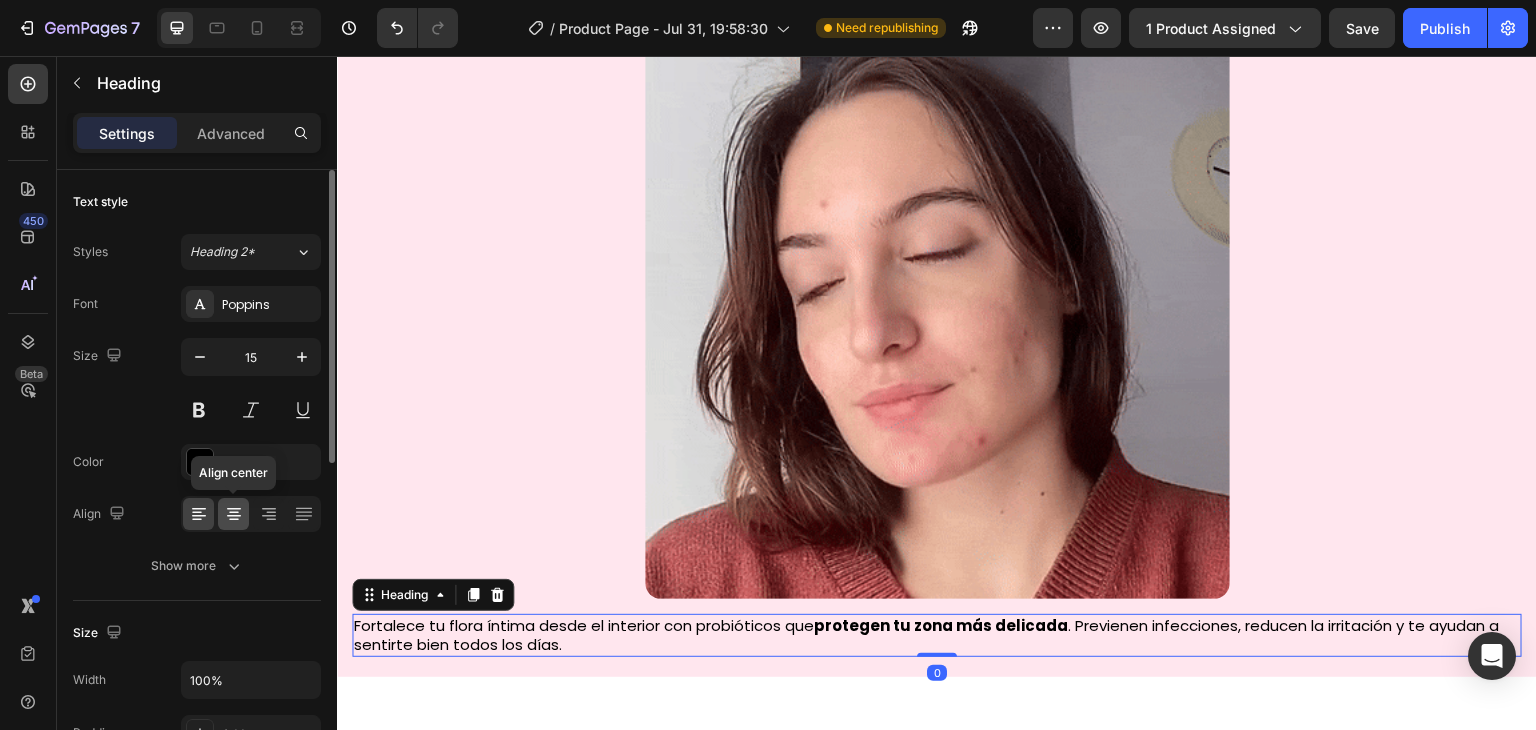 click 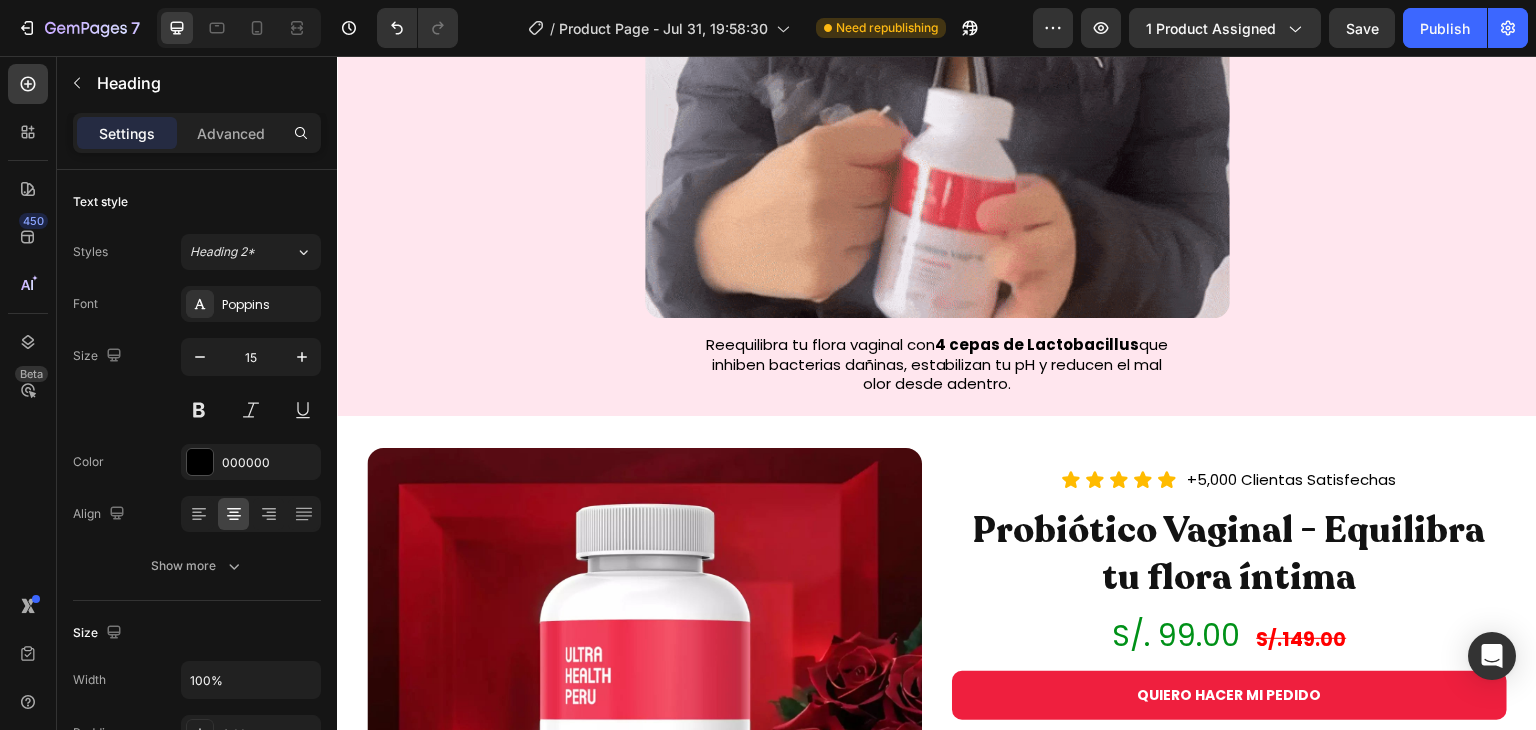 scroll, scrollTop: 1006, scrollLeft: 0, axis: vertical 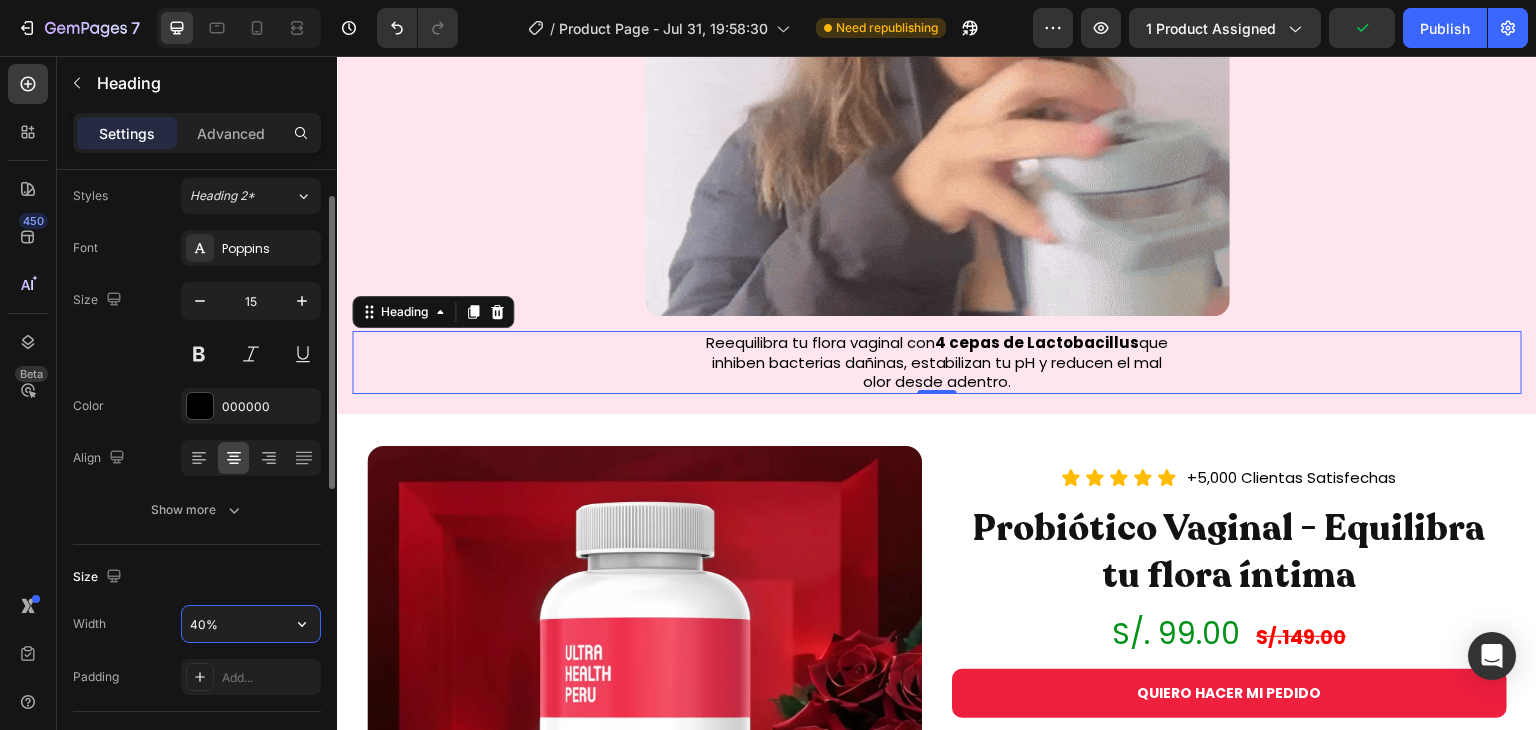 click on "40%" at bounding box center (251, 624) 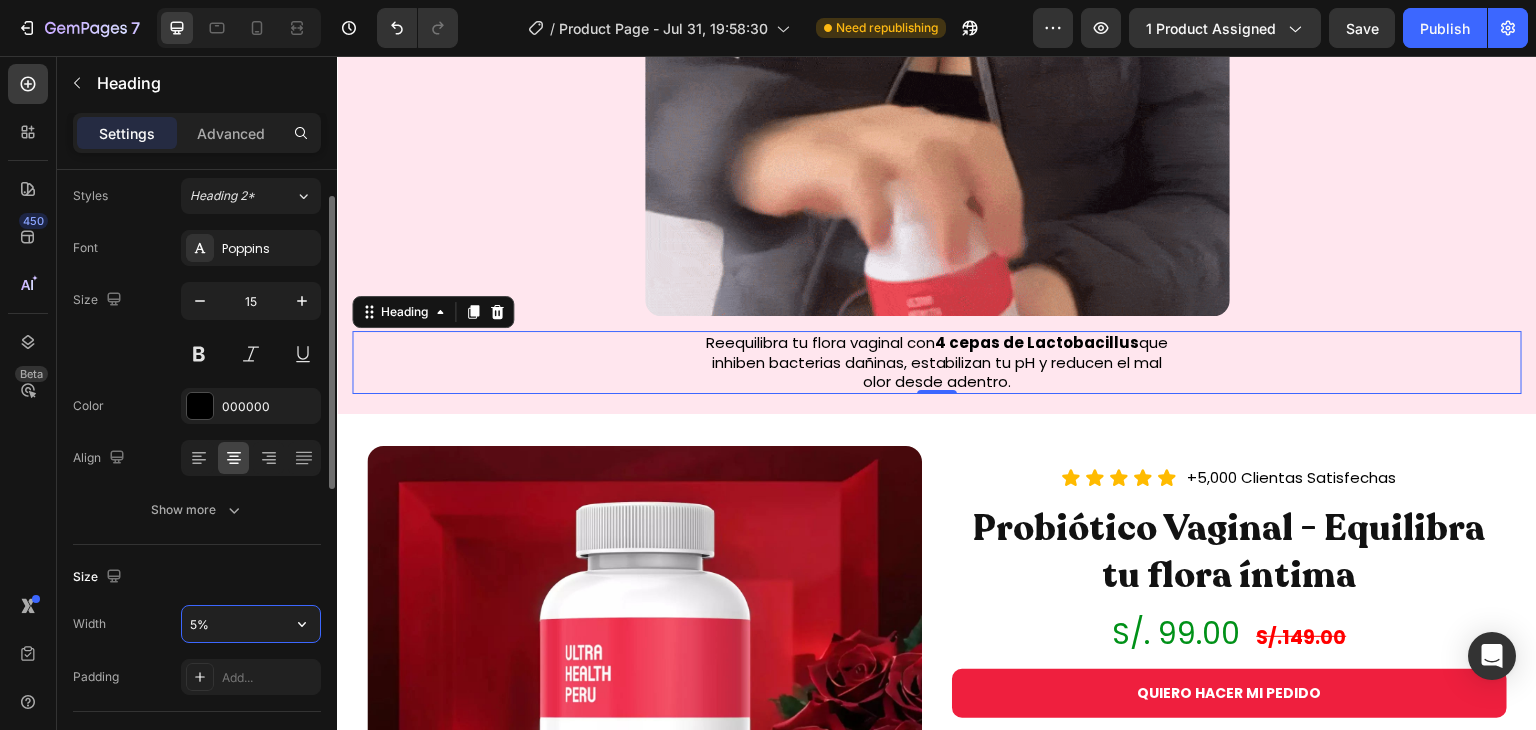 type on "50%" 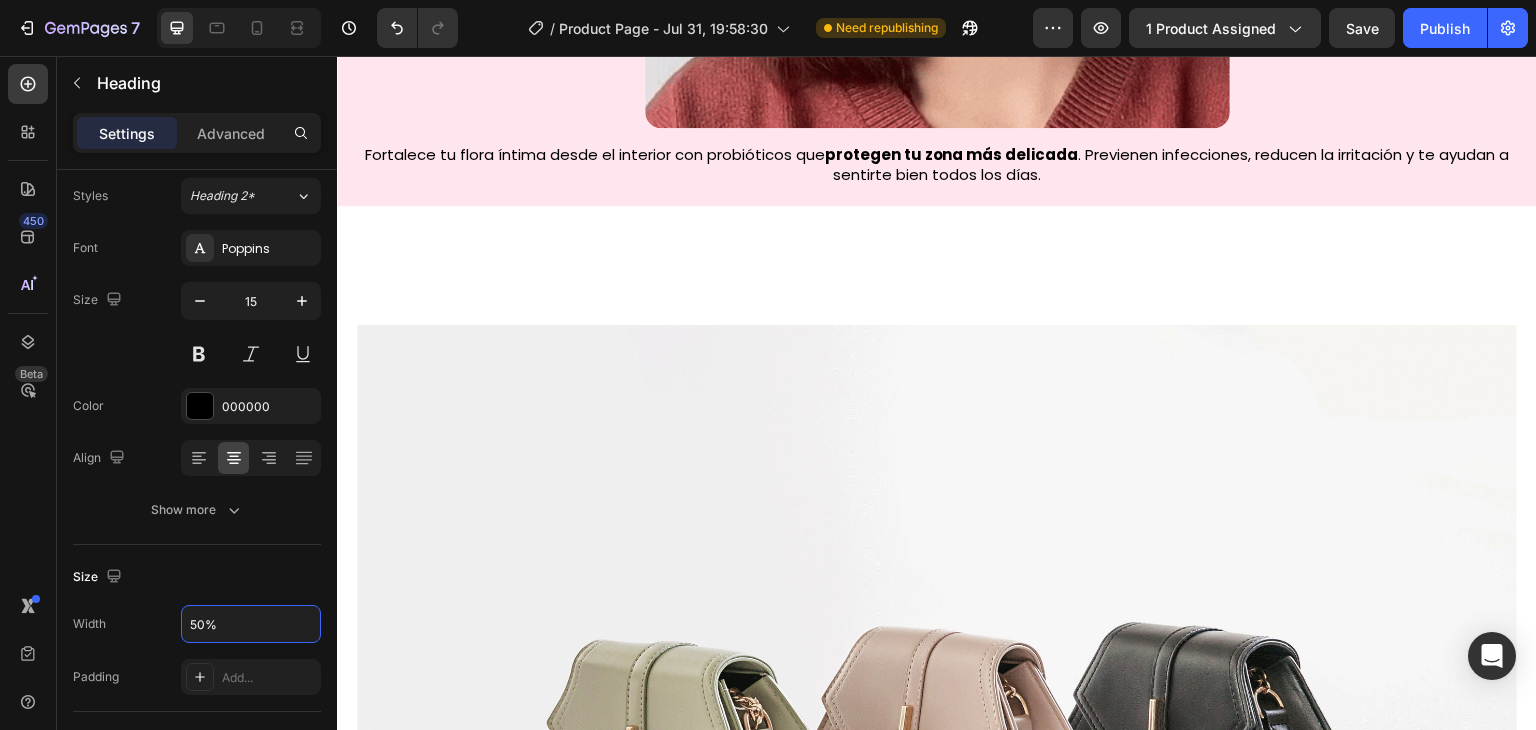 scroll, scrollTop: 2547, scrollLeft: 0, axis: vertical 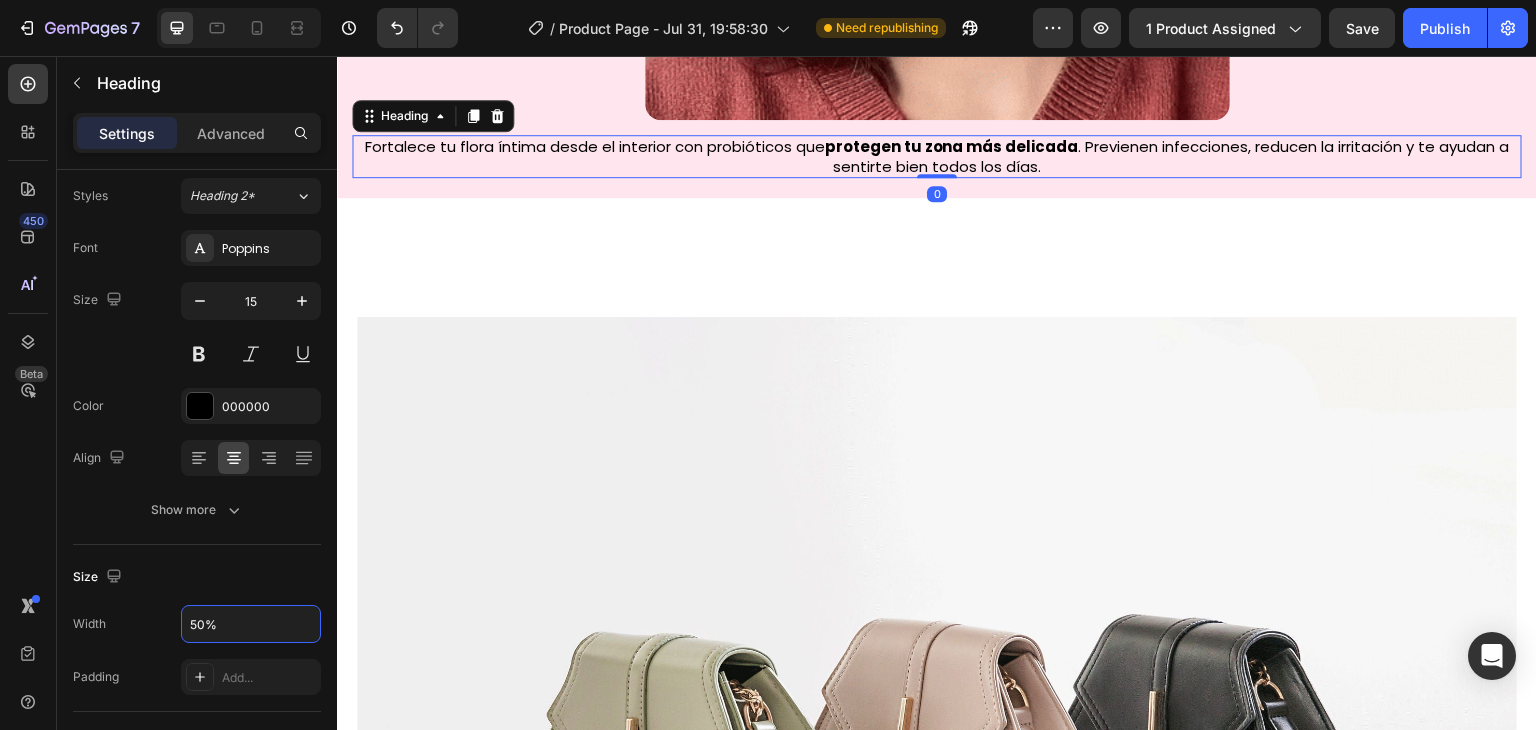 click on "protegen tu zona más delicada" at bounding box center (952, 146) 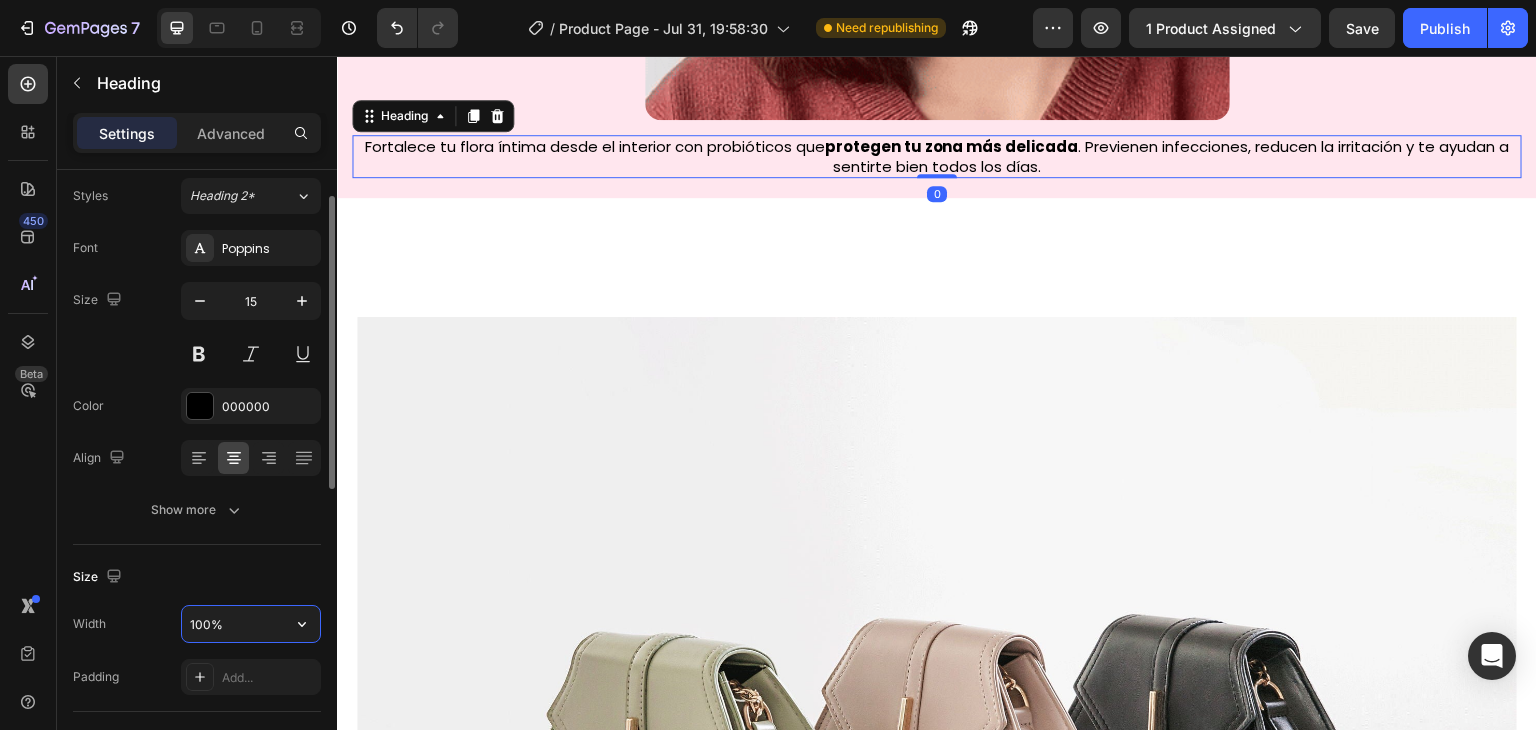 click on "100%" at bounding box center [251, 624] 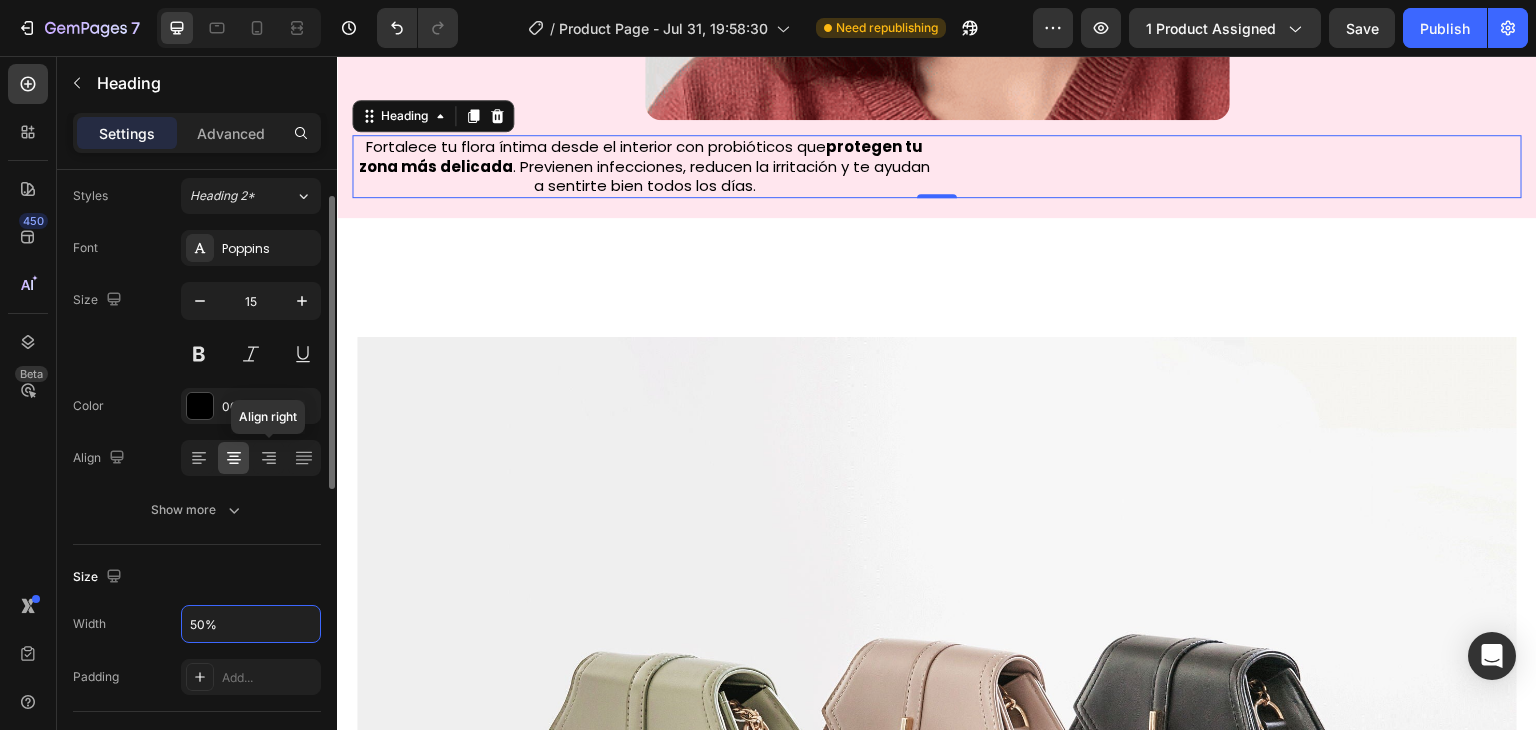 drag, startPoint x: 214, startPoint y: 621, endPoint x: 268, endPoint y: 478, distance: 152.85614 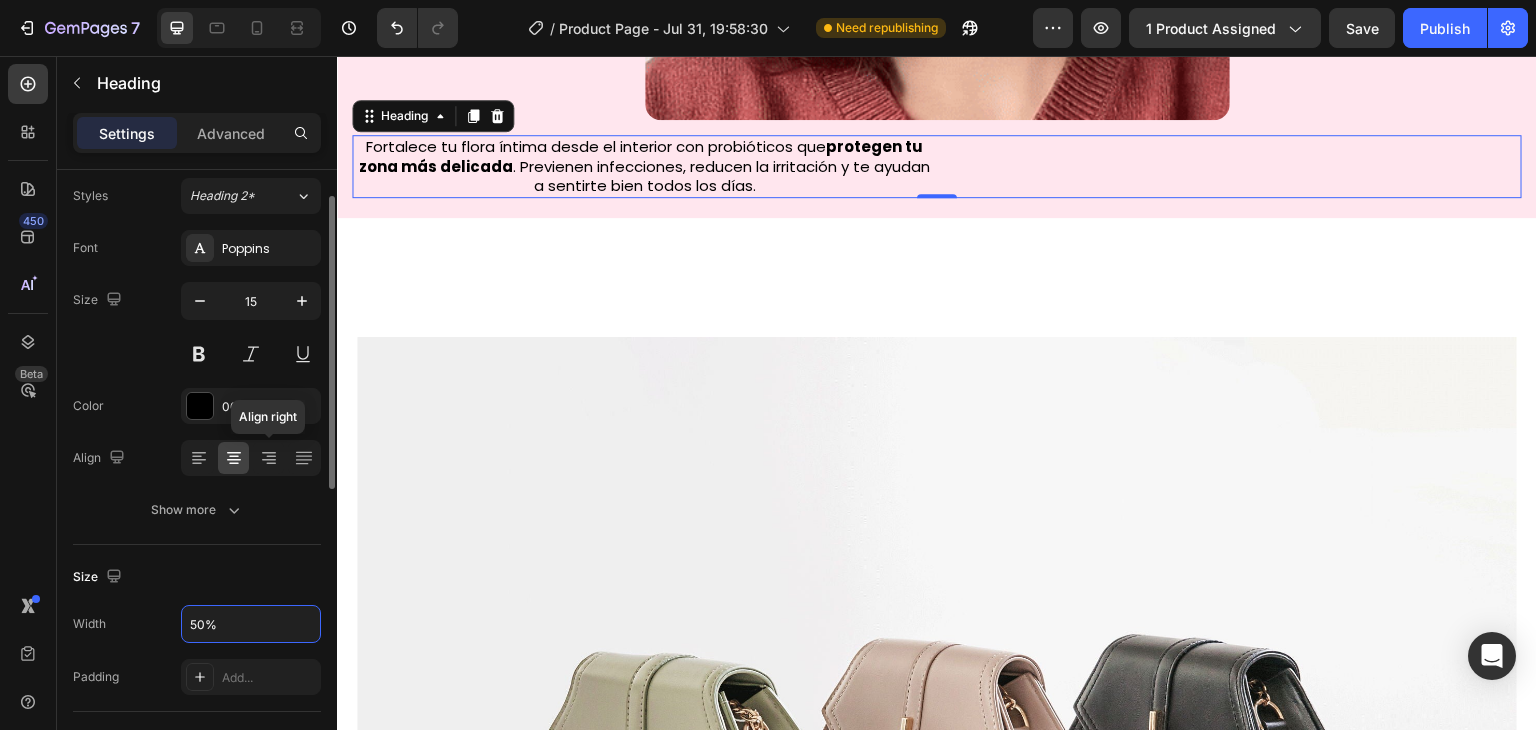 click on "Text style Styles Heading 2* Font Poppins Size 15 Color 000000 Align Align right Show more Size Width 50% Padding Add... Background The changes might be hidden by the video. Color Add... Image Add... Shape Border Add... Corner Add... Shadow Add... SEO HTML tag H2 Align" at bounding box center (197, 694) 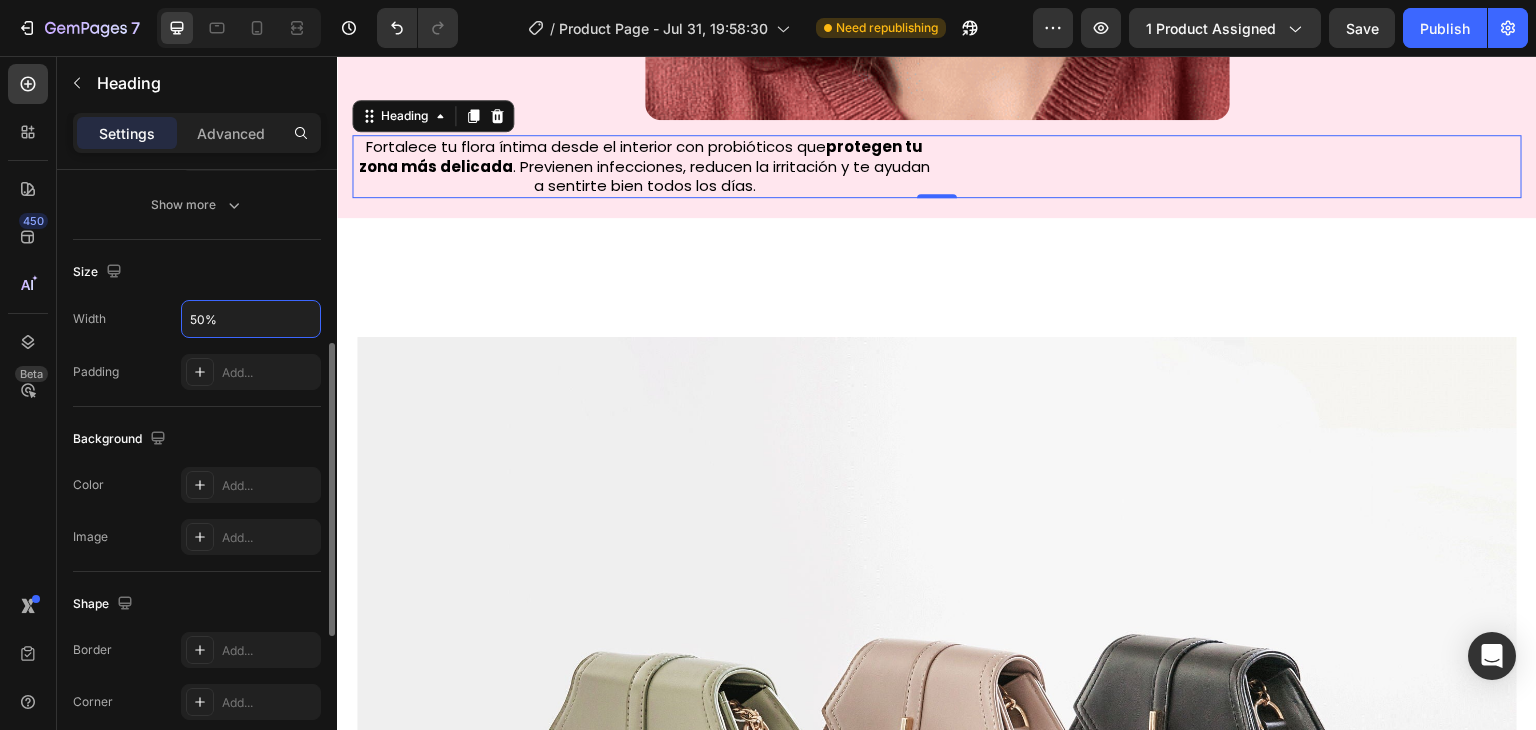 scroll, scrollTop: 679, scrollLeft: 0, axis: vertical 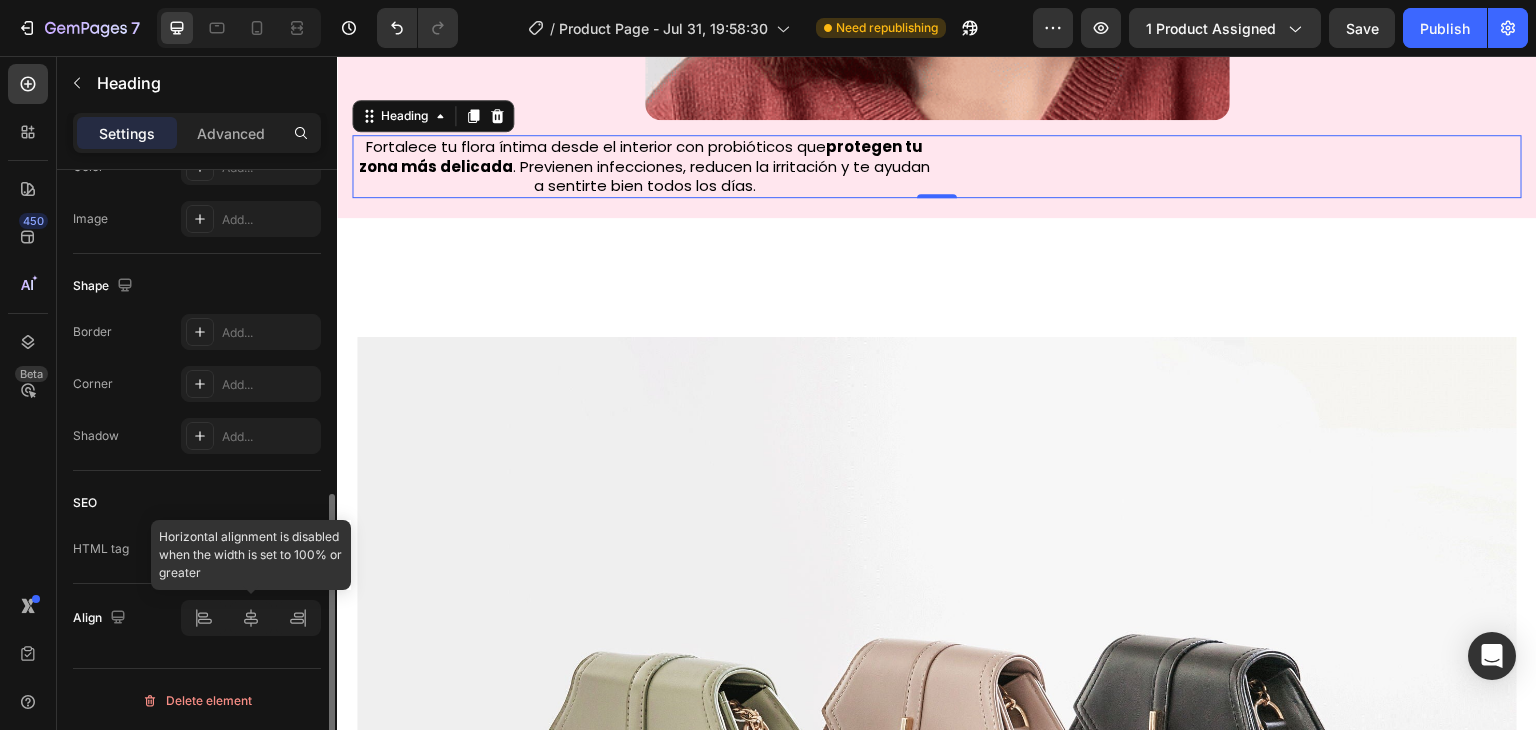 type on "50%" 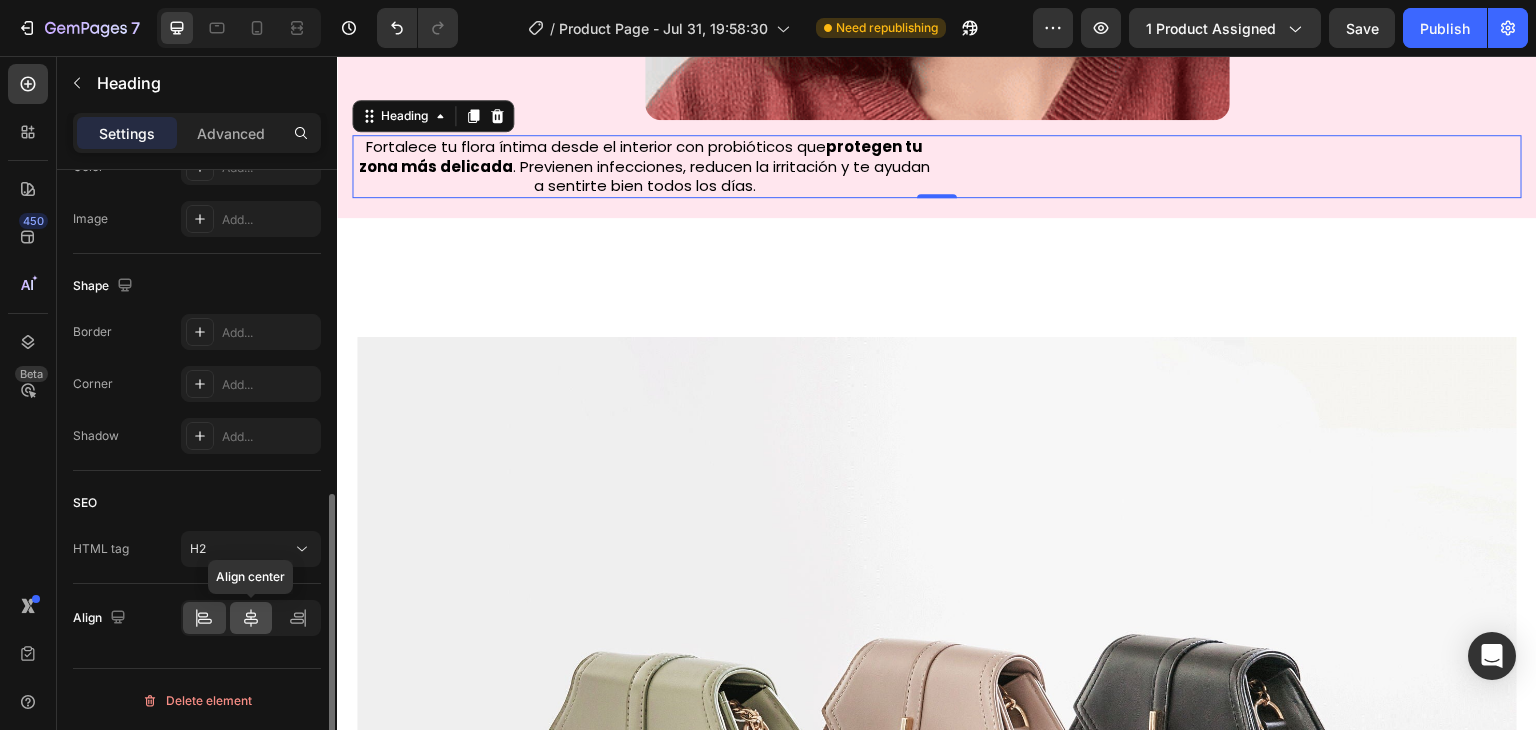 click 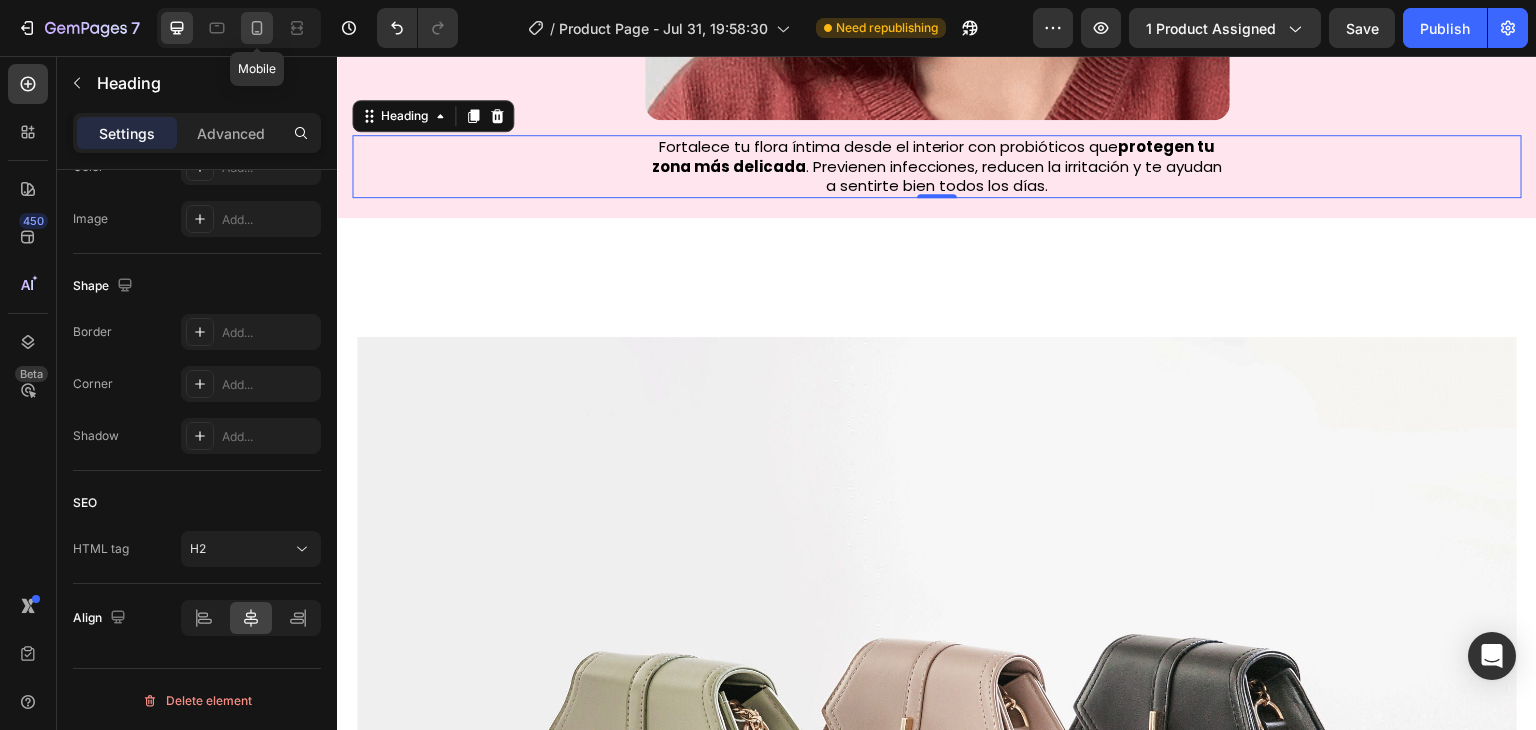 click 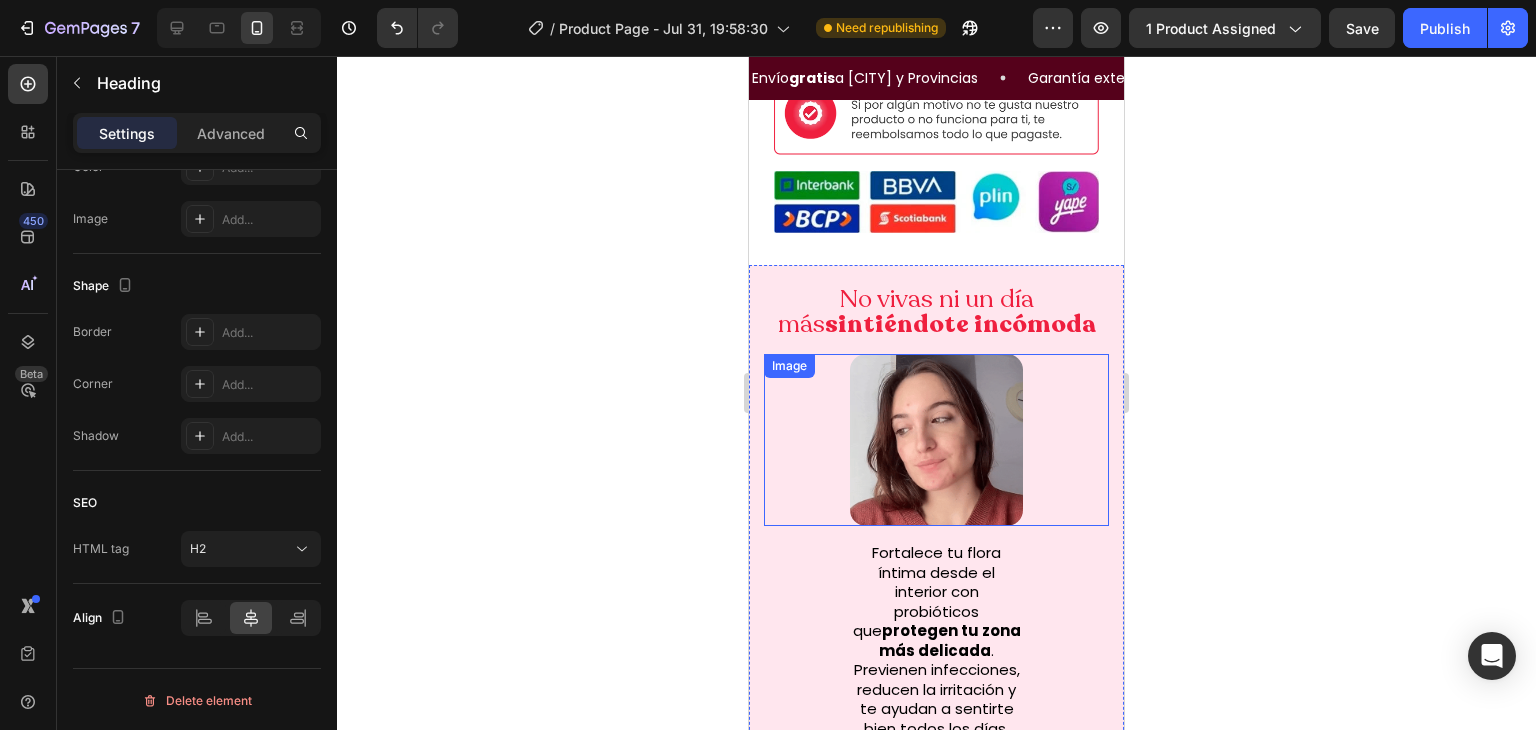scroll, scrollTop: 1946, scrollLeft: 0, axis: vertical 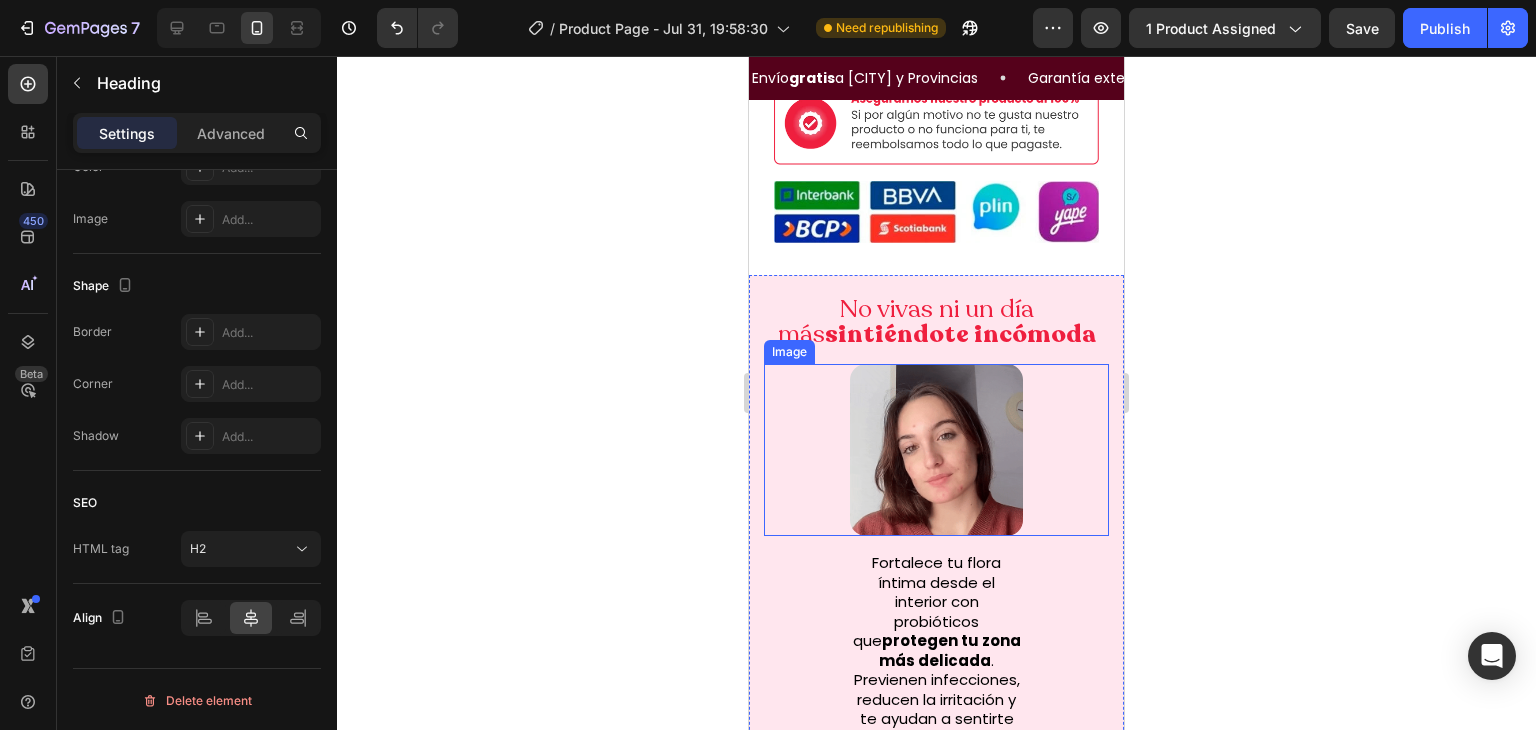 click at bounding box center [936, 450] 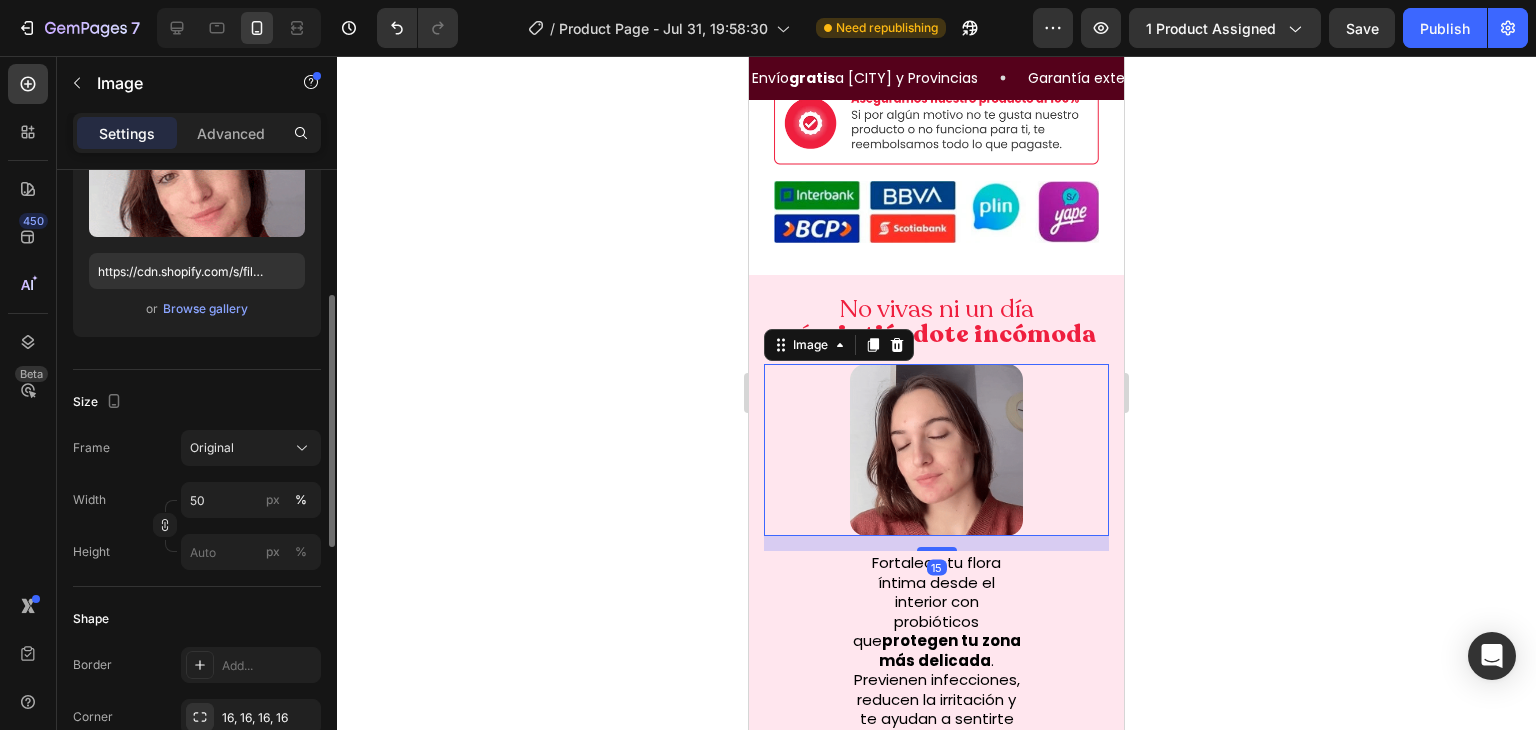 scroll, scrollTop: 285, scrollLeft: 0, axis: vertical 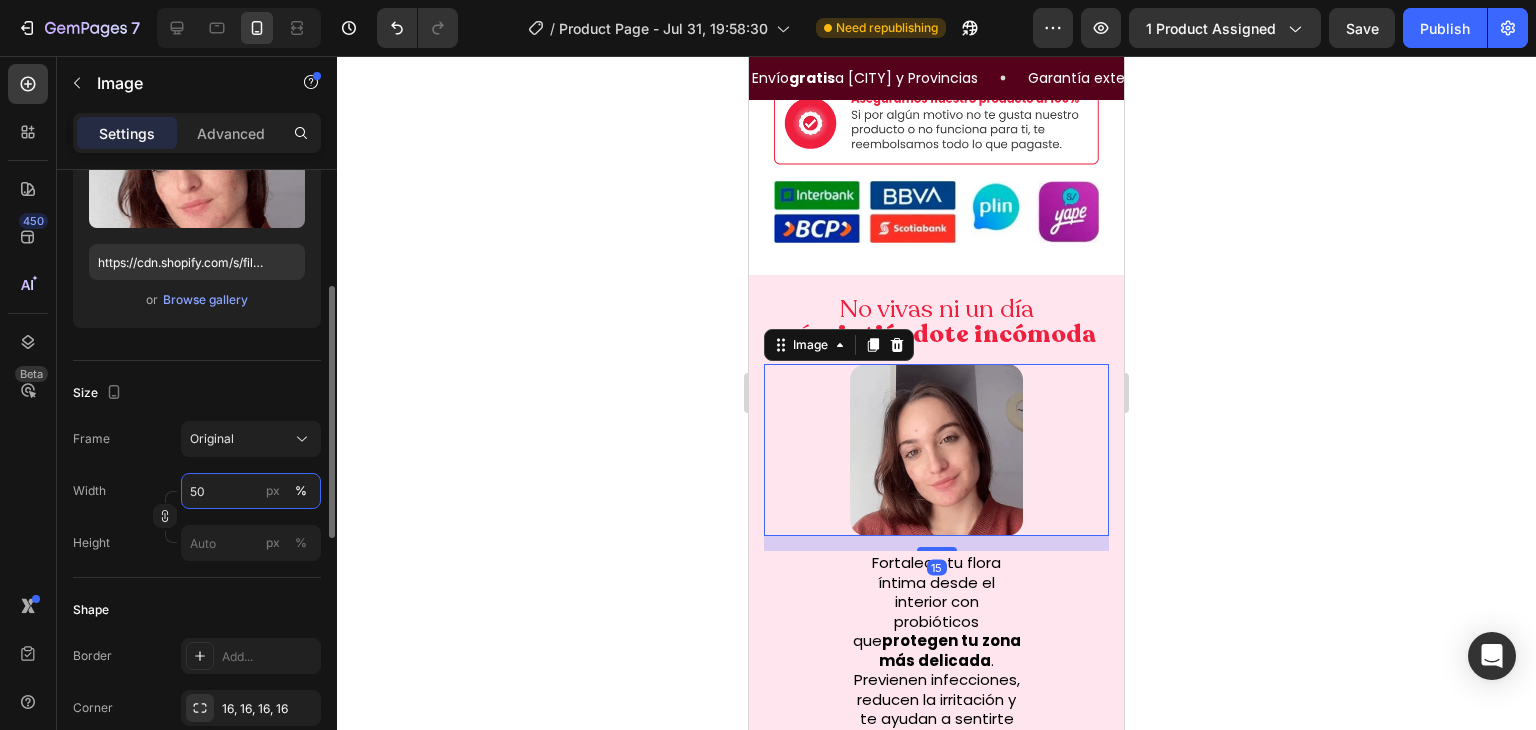 click on "50" at bounding box center [251, 491] 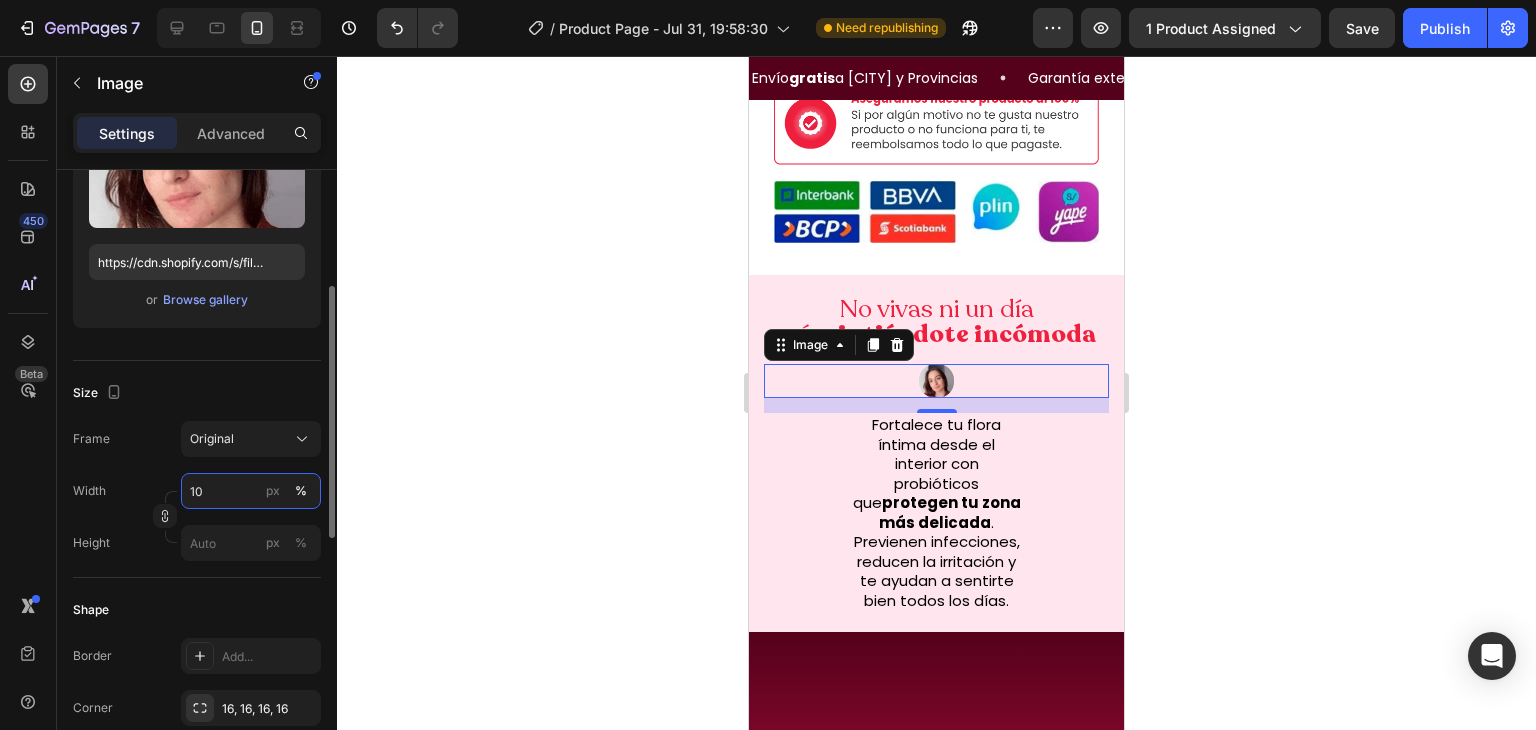type on "100" 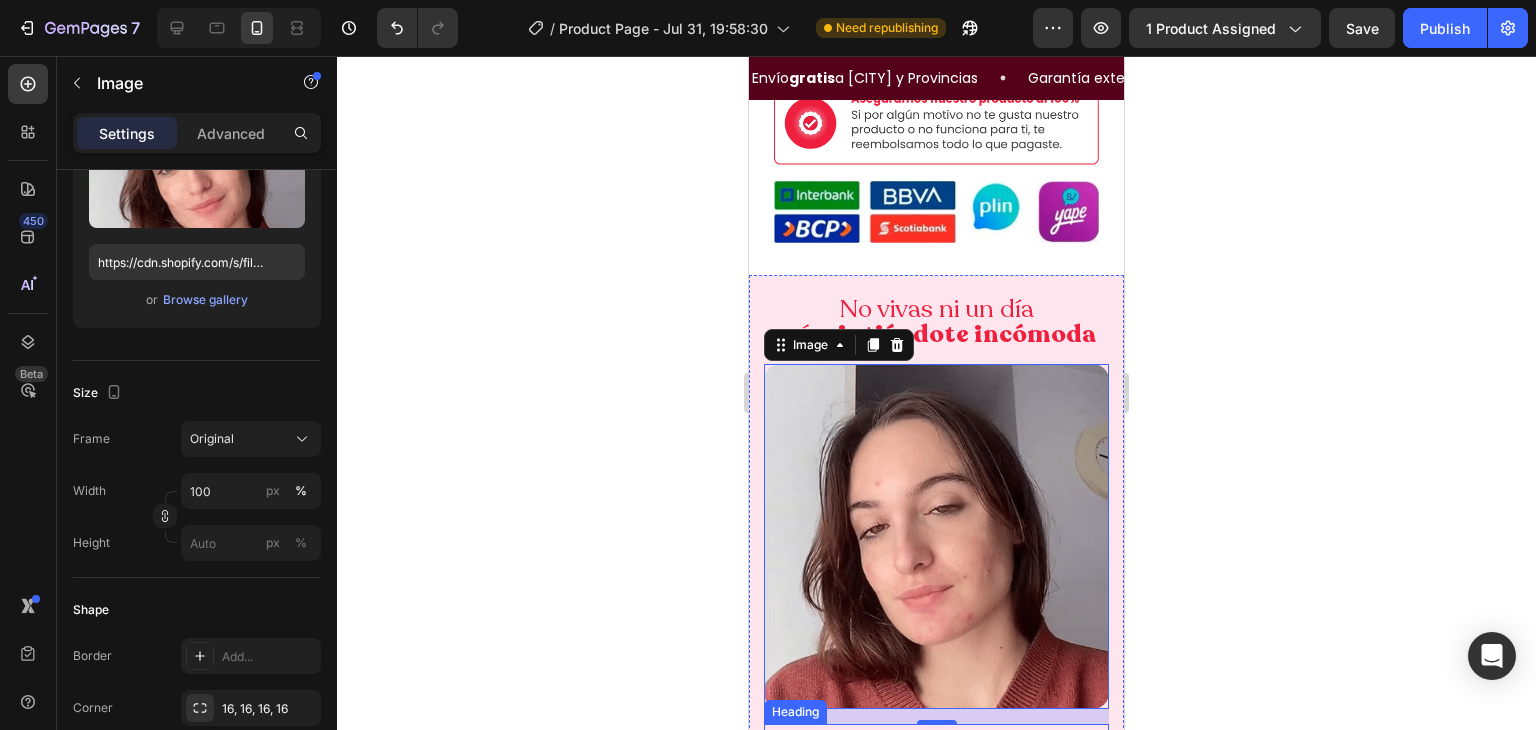 click on "Fortalece tu flora íntima desde el interior con probióticos que  protegen tu zona más delicada . Previenen infecciones, reducen la irritación y te ayudan a sentirte bien todos los días." at bounding box center [936, 823] 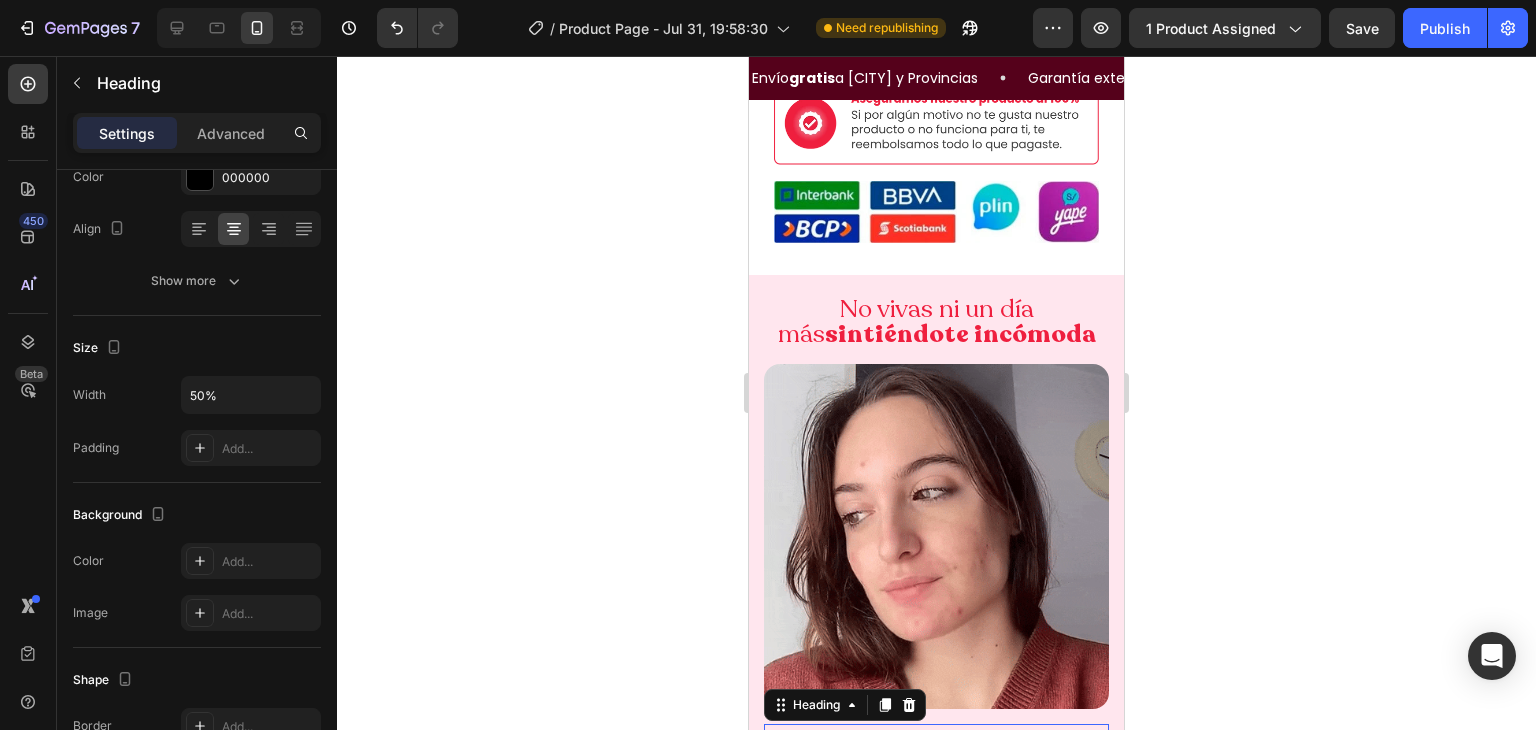 scroll, scrollTop: 0, scrollLeft: 0, axis: both 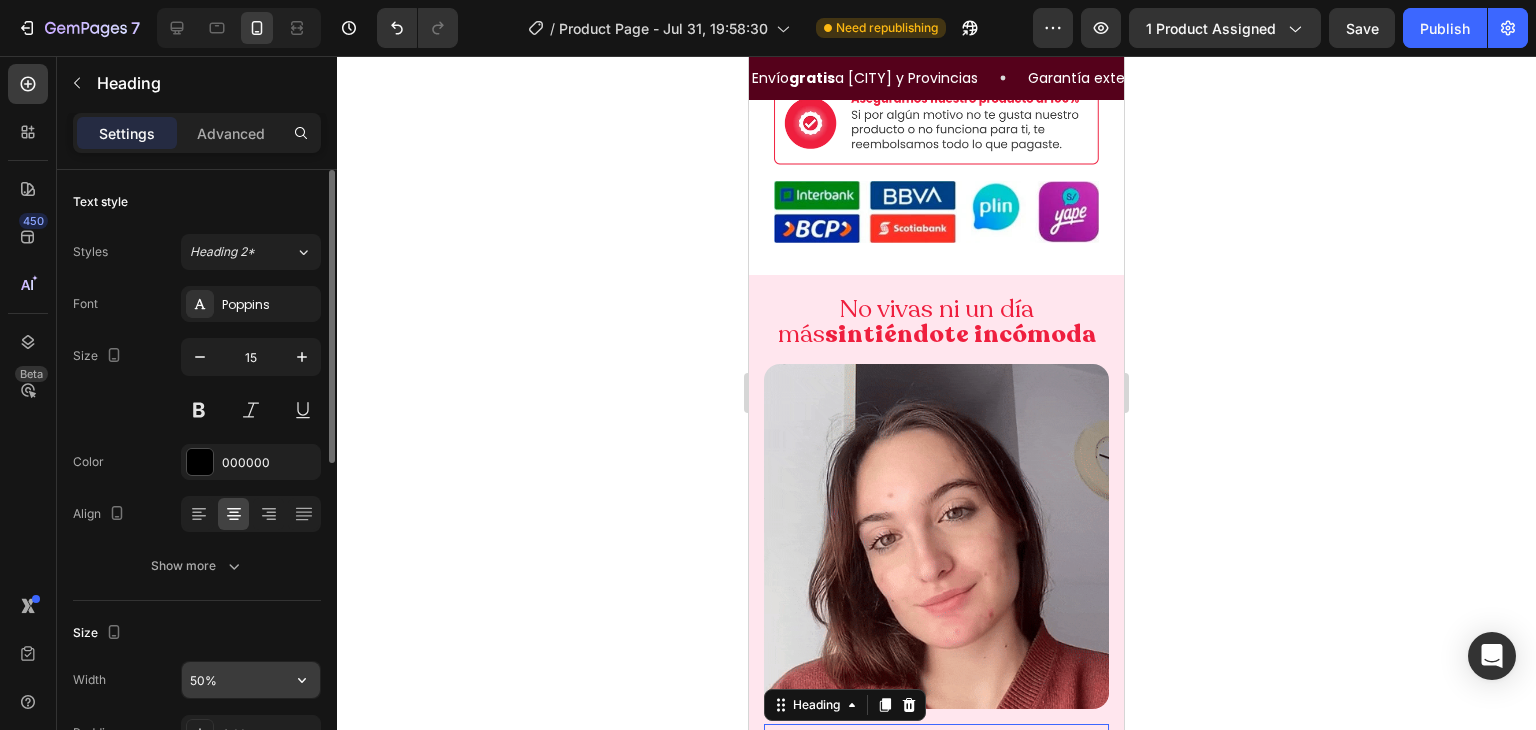click on "50%" at bounding box center (251, 680) 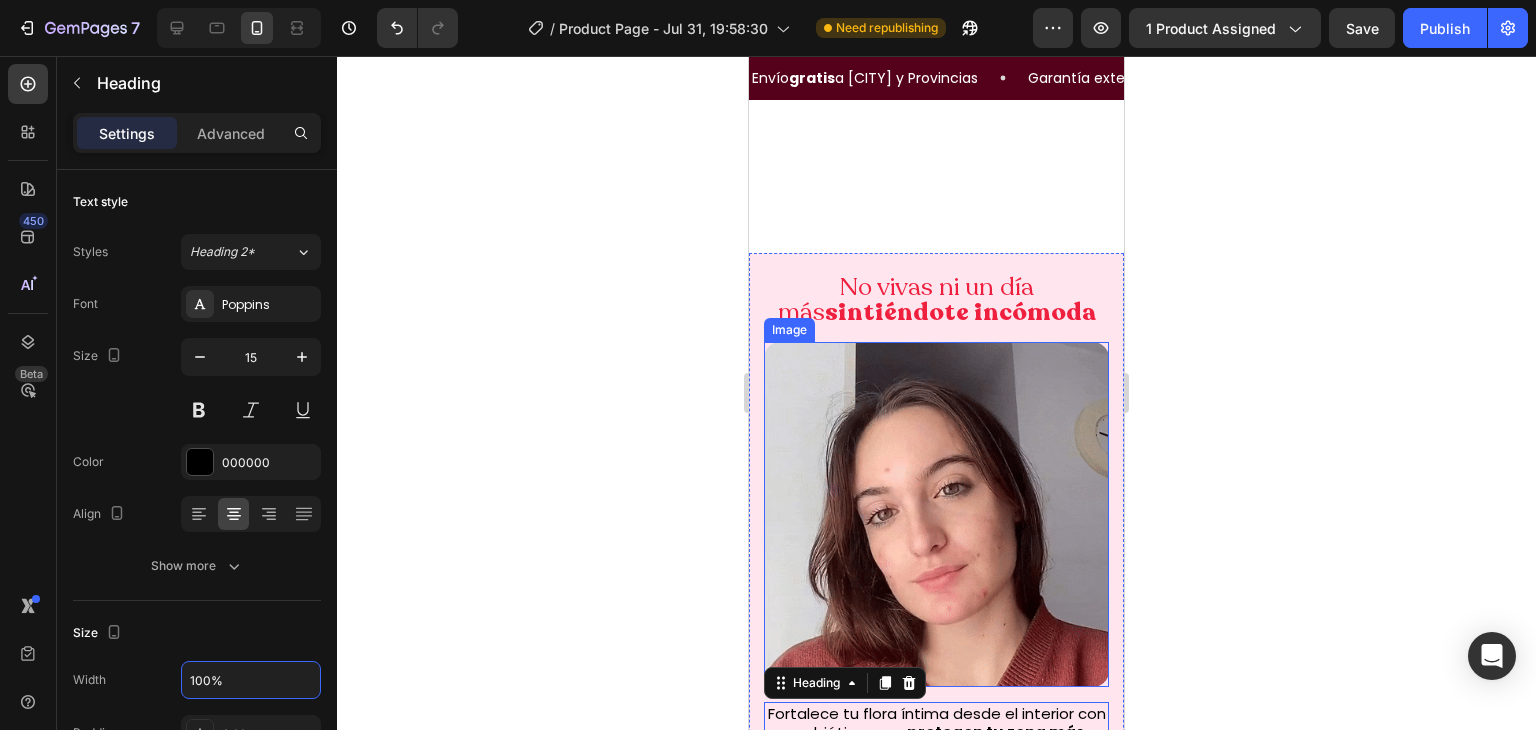 scroll, scrollTop: 2261, scrollLeft: 0, axis: vertical 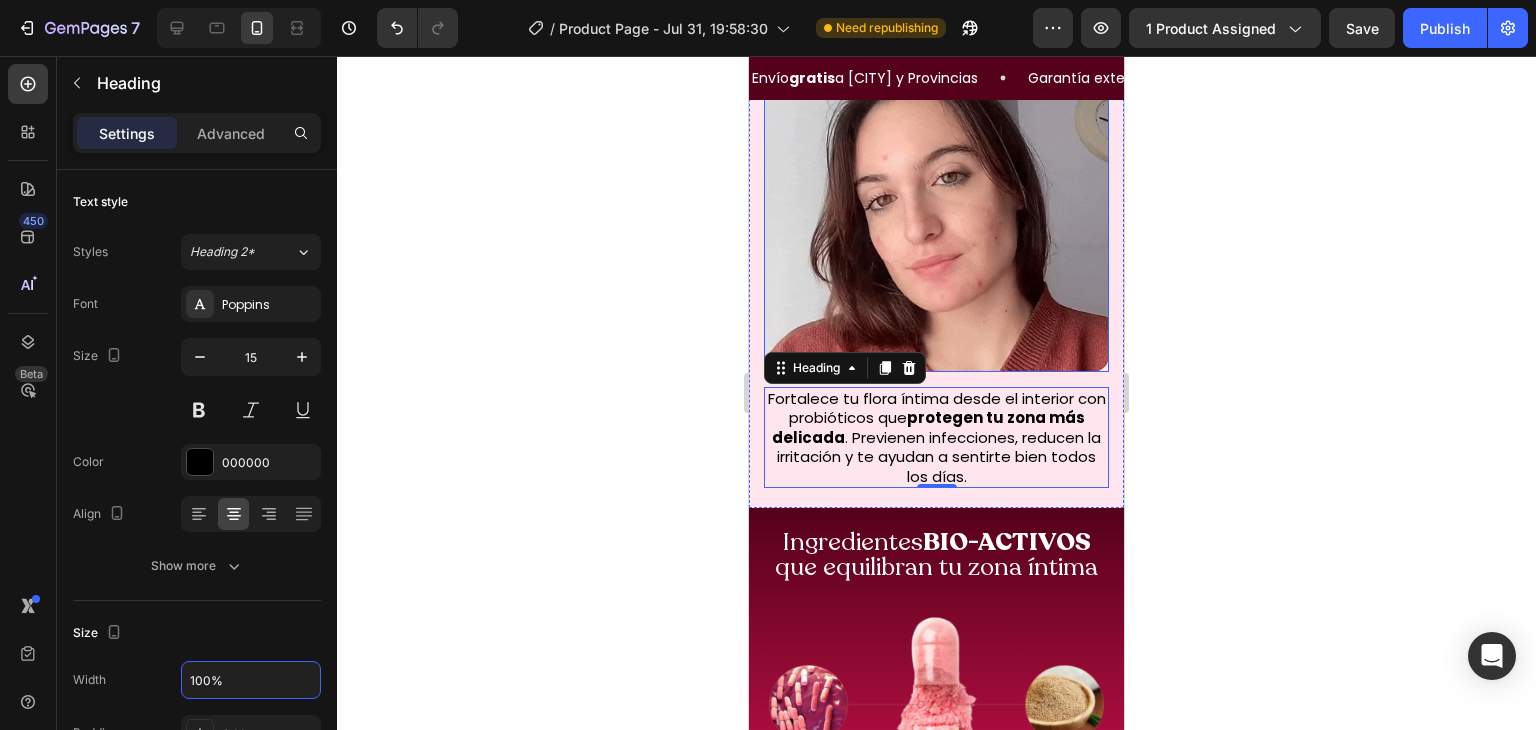 type on "100%" 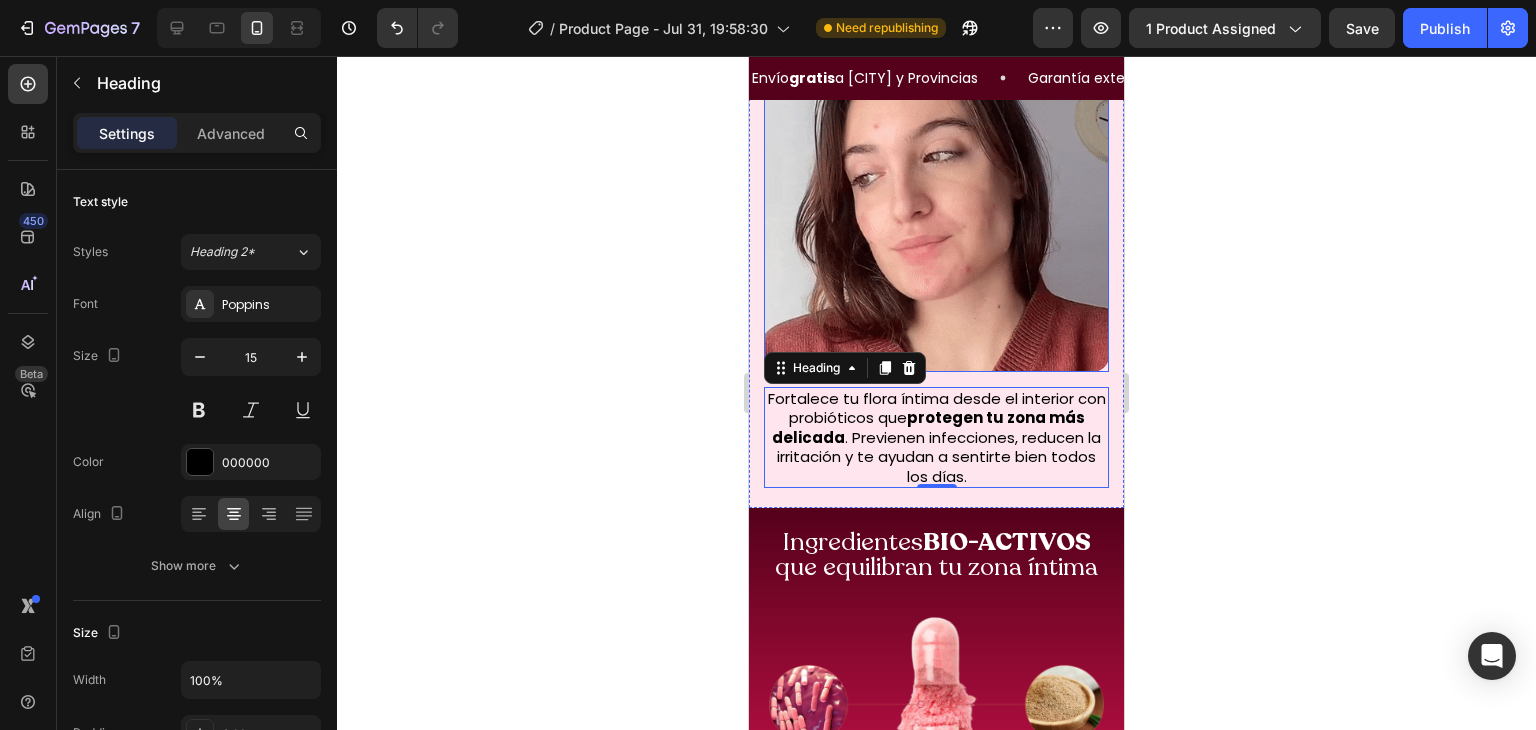 click 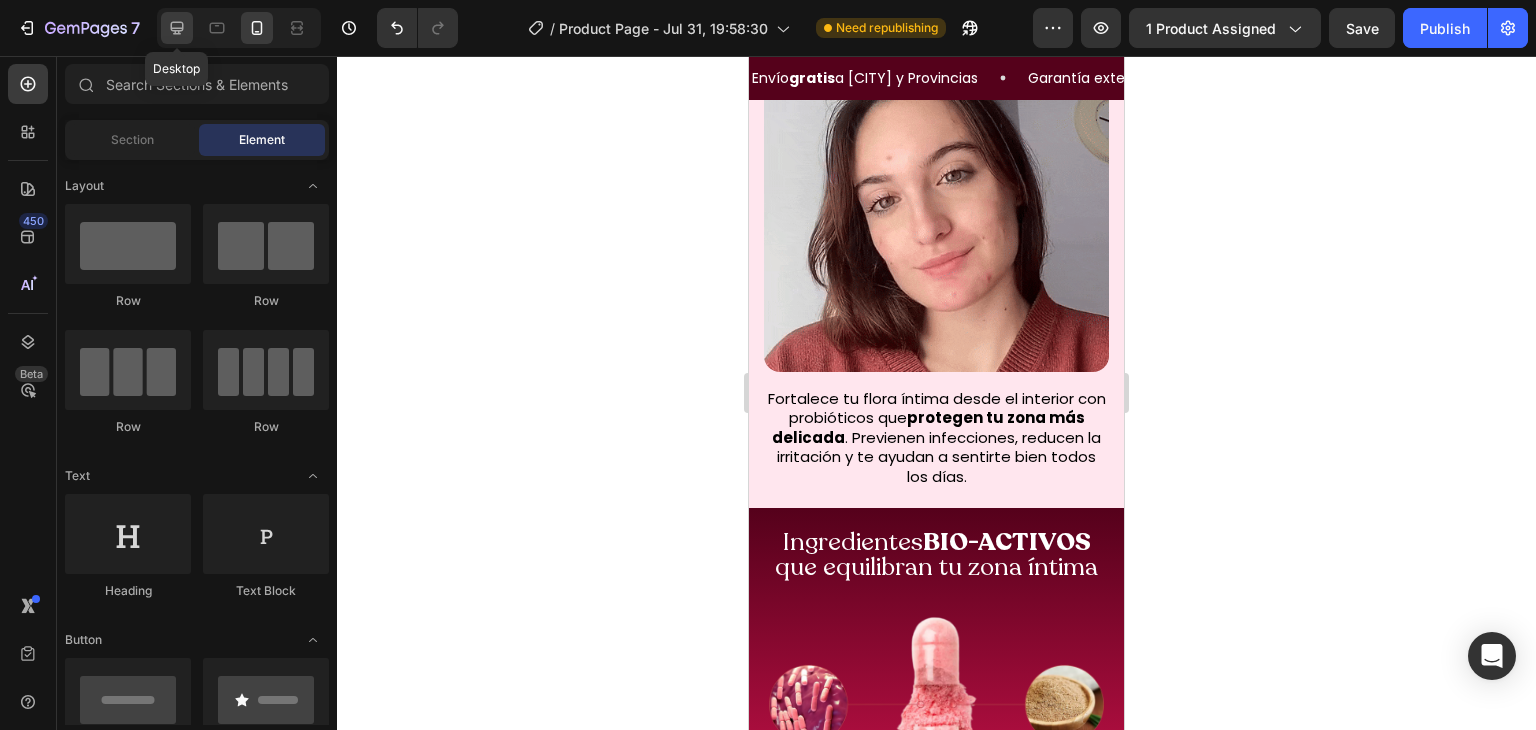 click 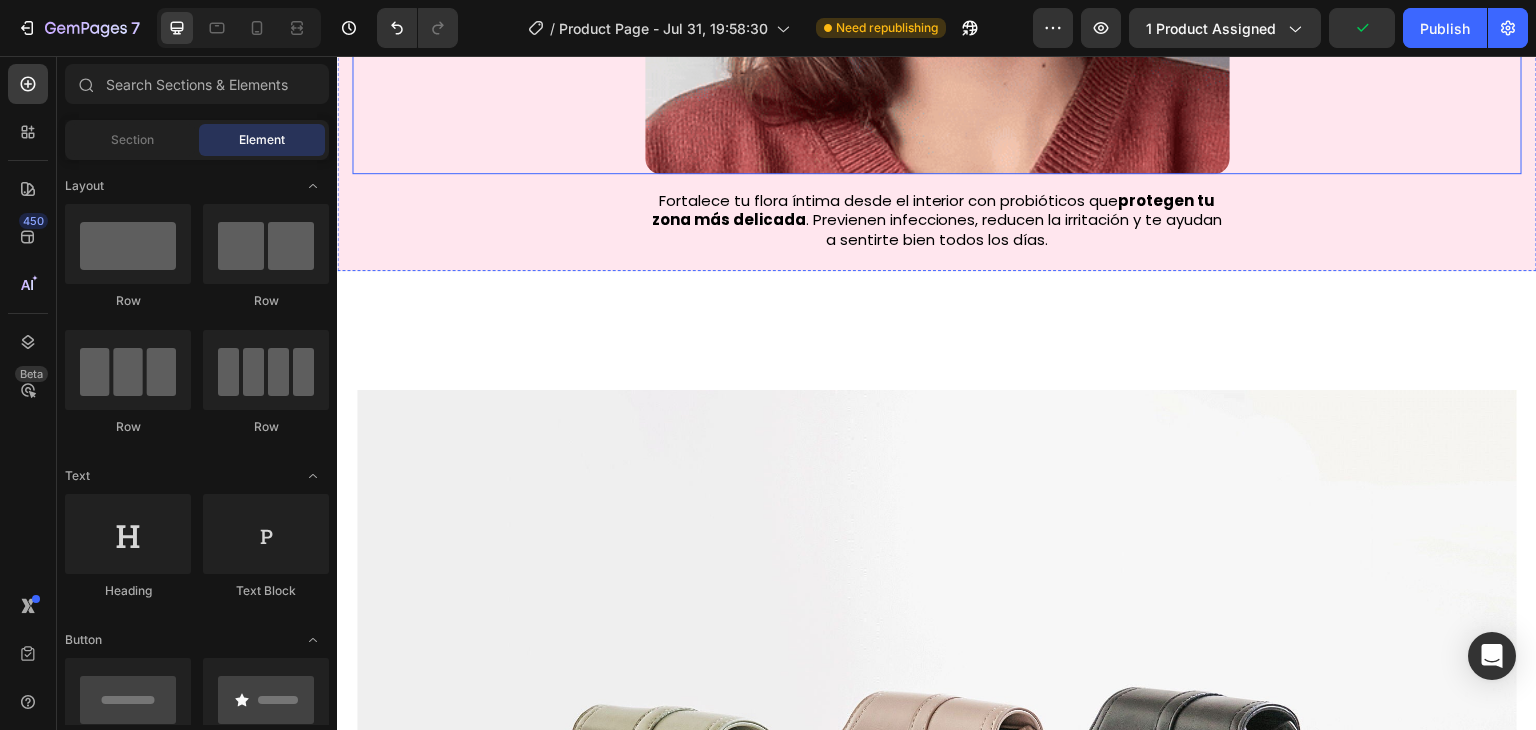 scroll, scrollTop: 2609, scrollLeft: 0, axis: vertical 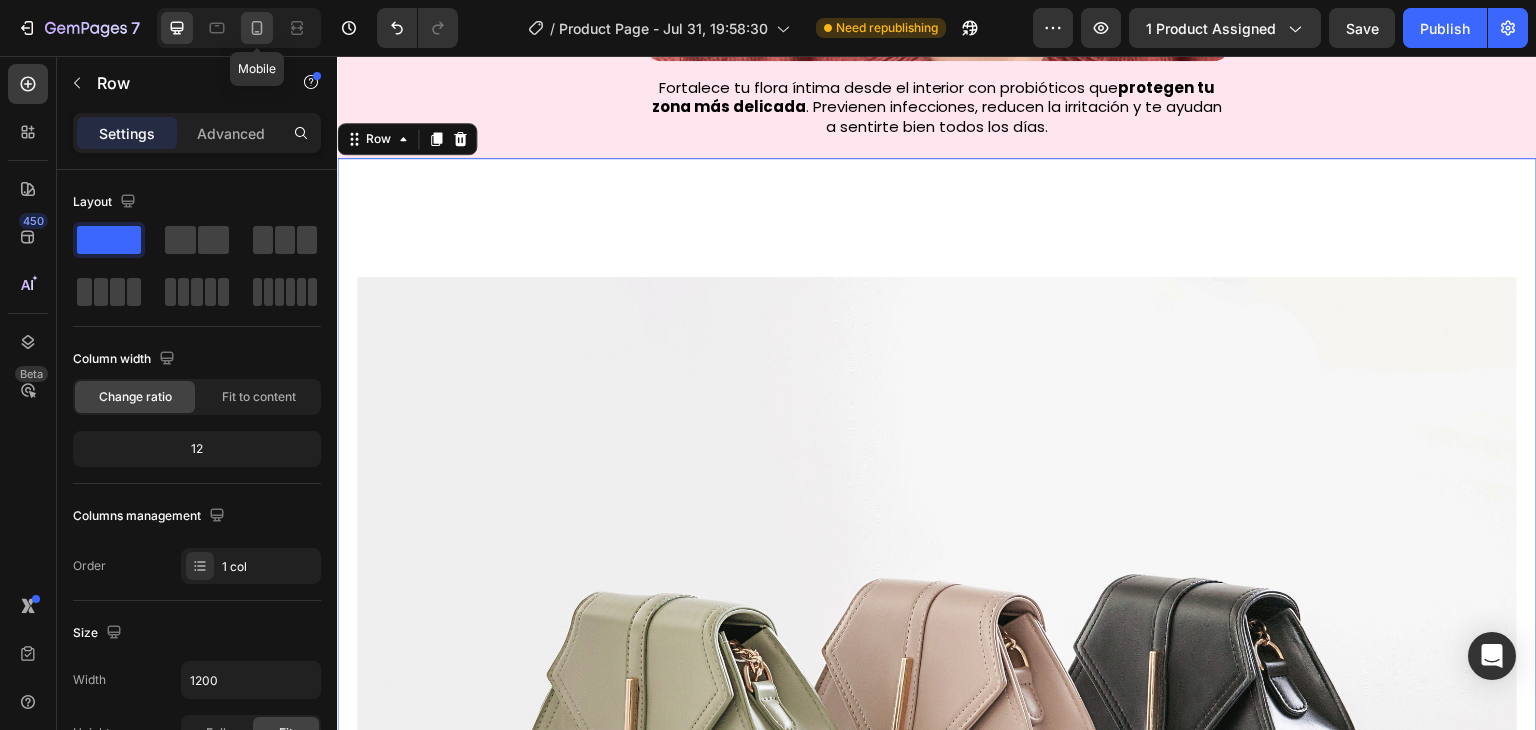click 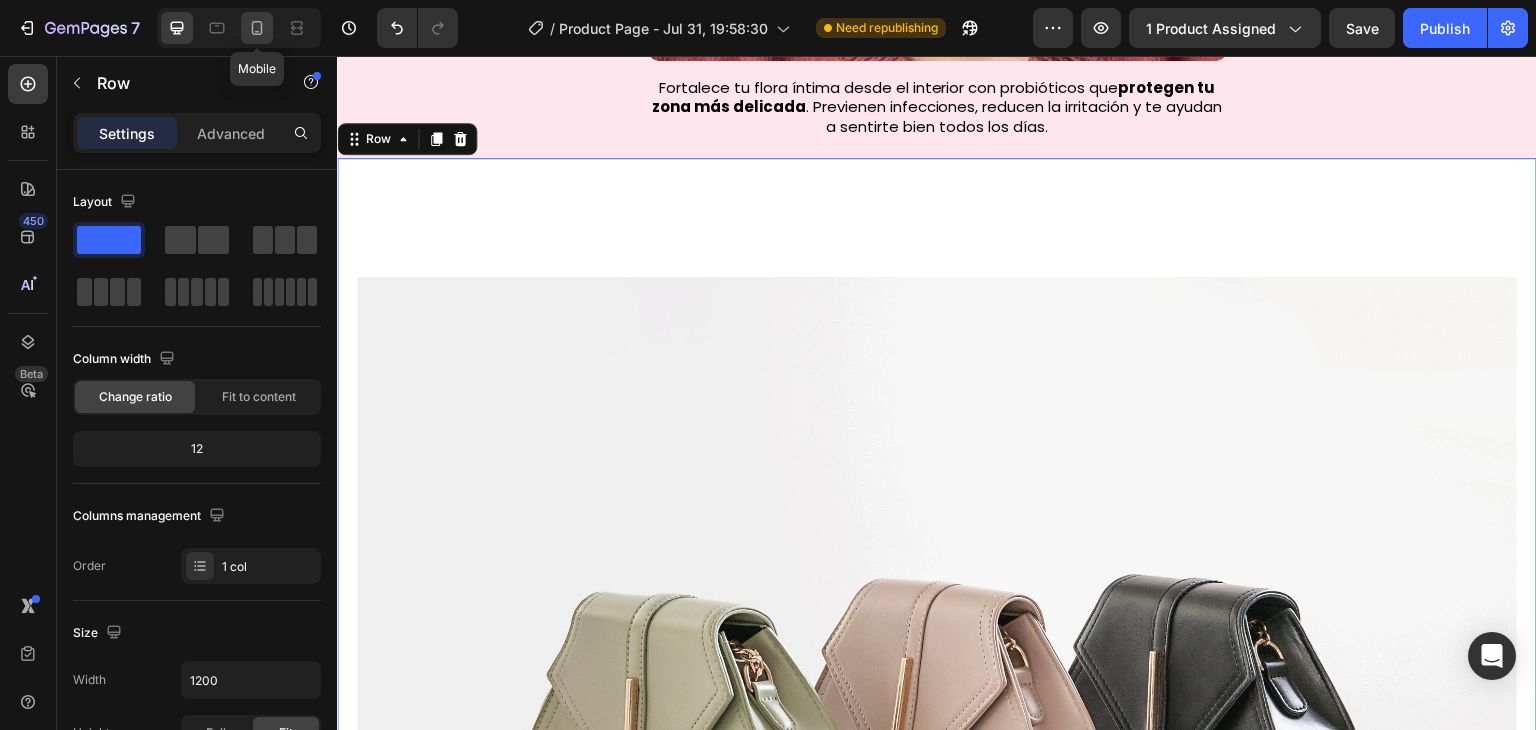 type on "100%" 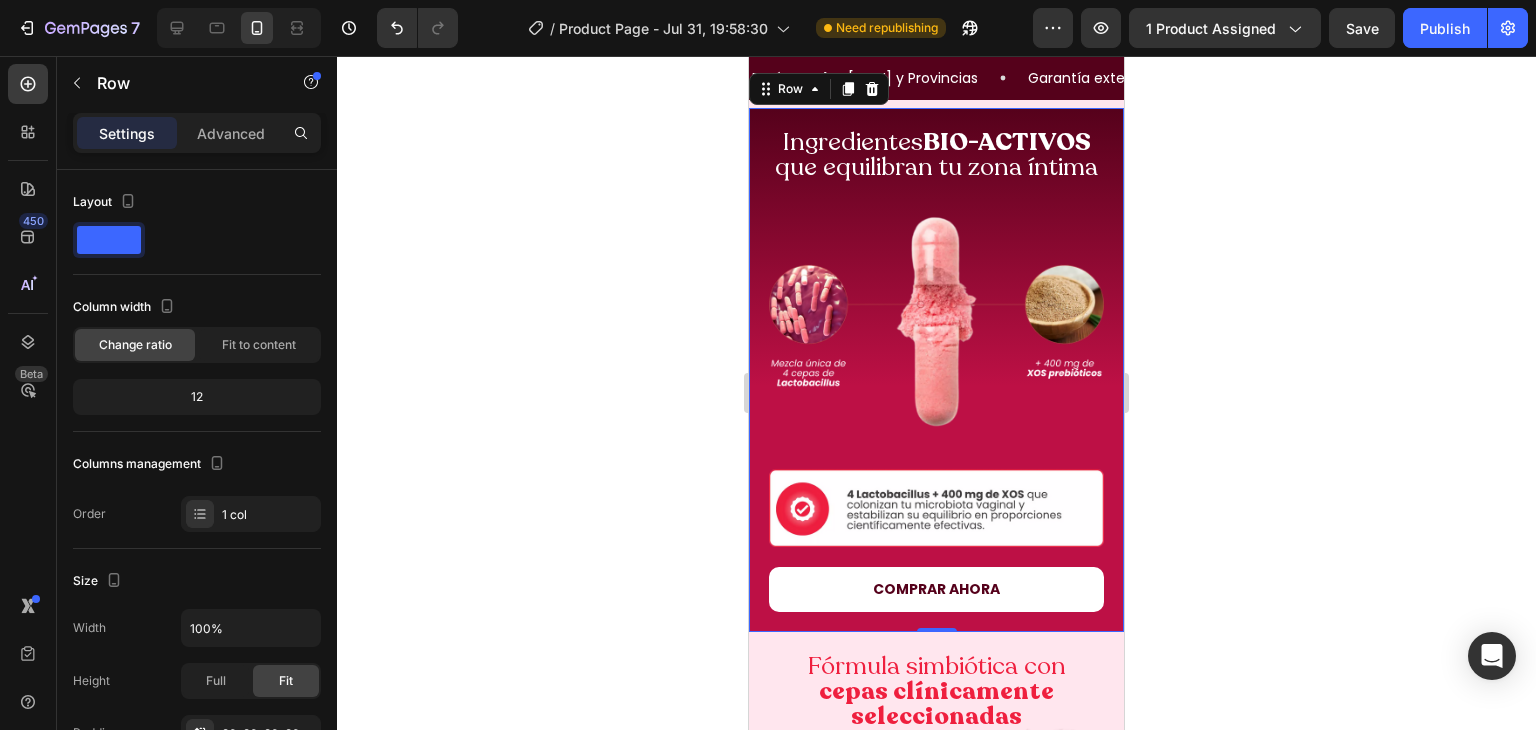 scroll, scrollTop: 3050, scrollLeft: 0, axis: vertical 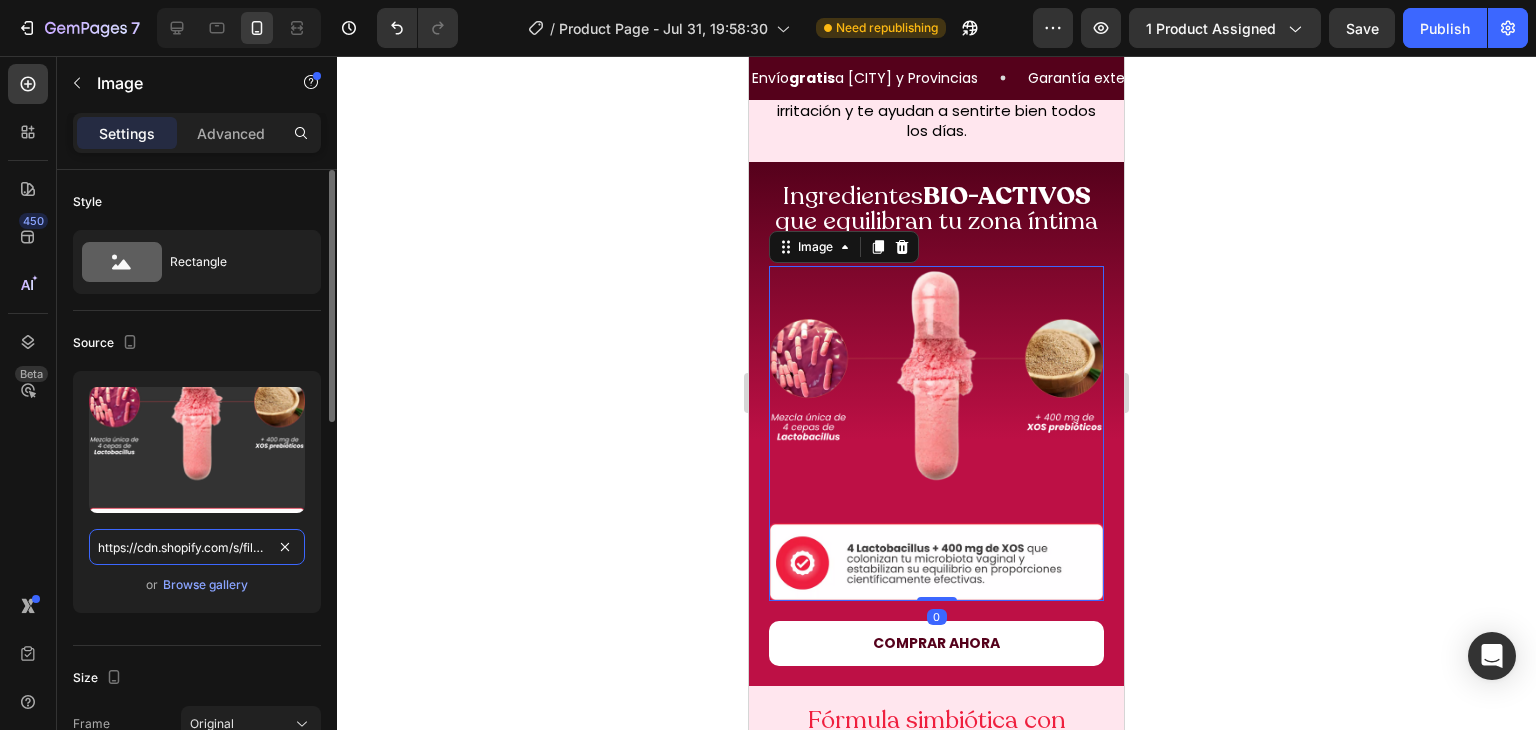 click on "https://cdn.shopify.com/s/files/1/0620/9001/8910/files/Capsula_probiotico_Vaginal.webp?v=1754056006" at bounding box center [197, 547] 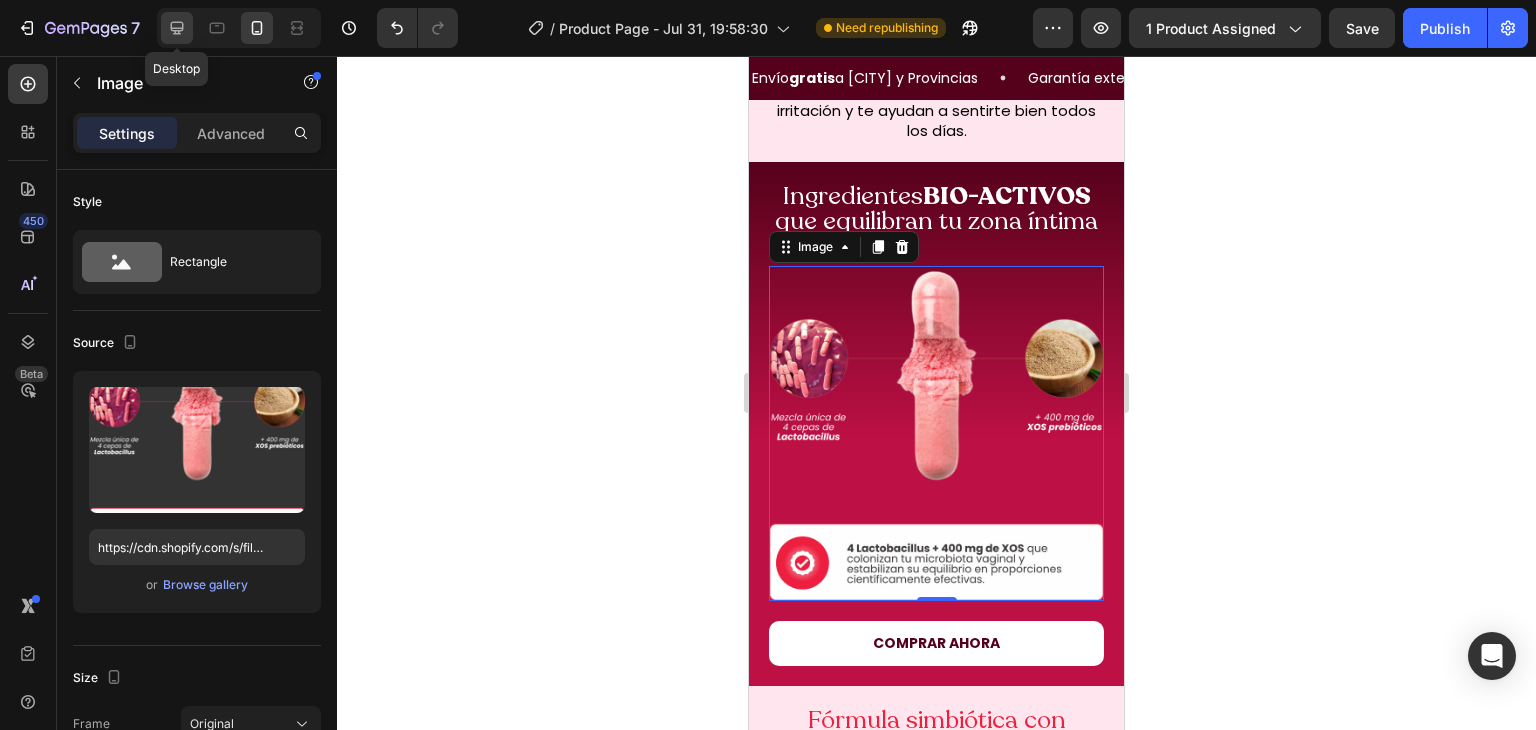 click 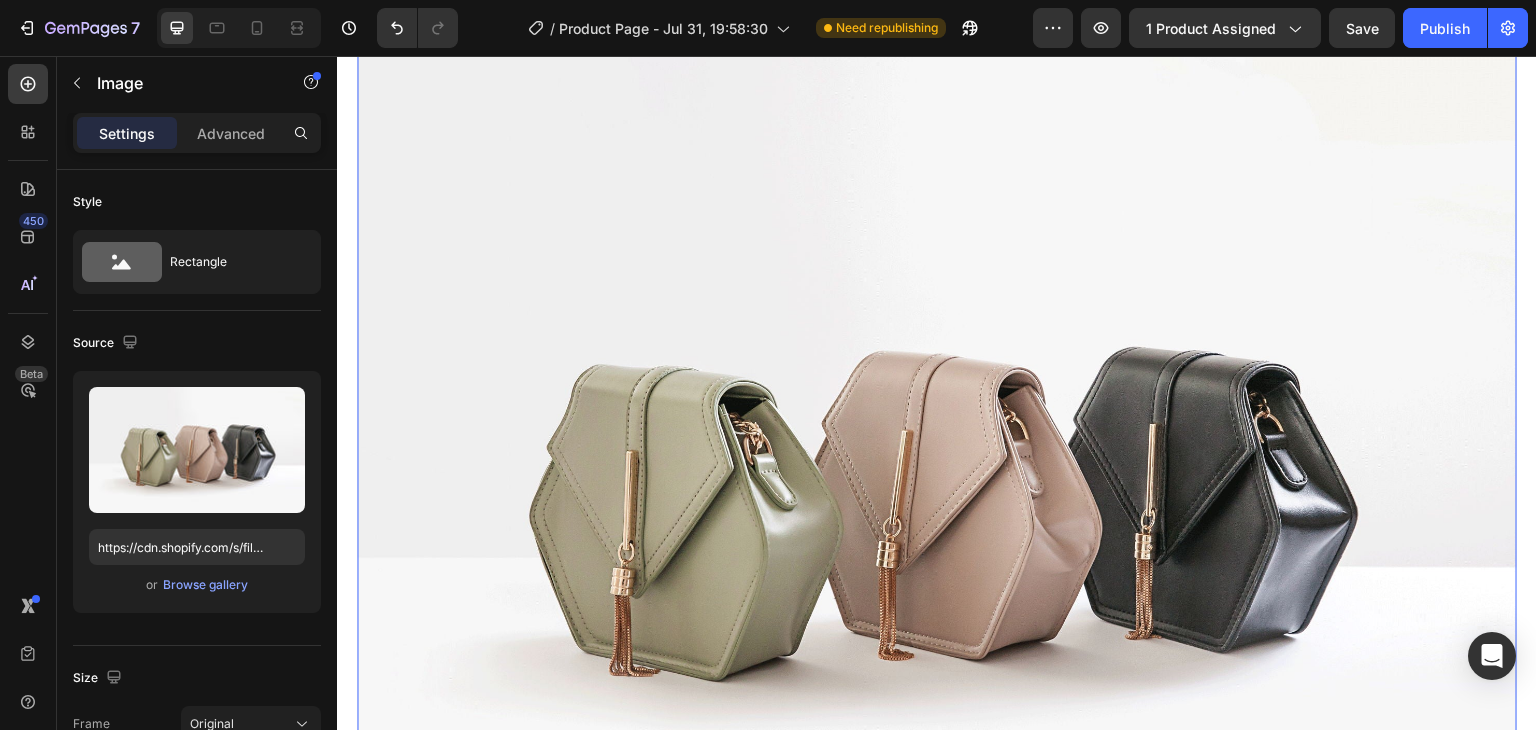 scroll, scrollTop: 2704, scrollLeft: 0, axis: vertical 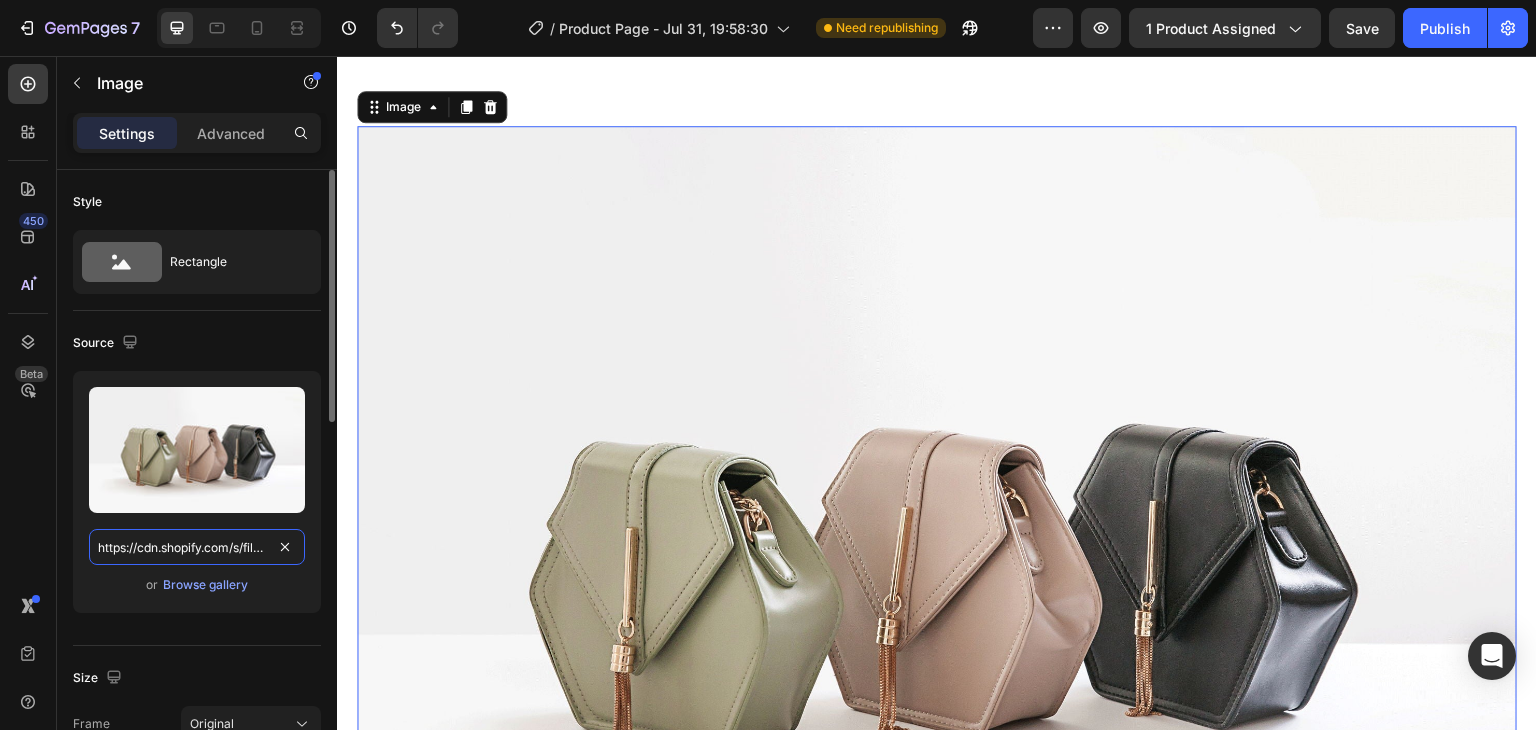 click on "https://cdn.shopify.com/s/files/1/2005/9307/files/image_demo.jpg" at bounding box center [197, 547] 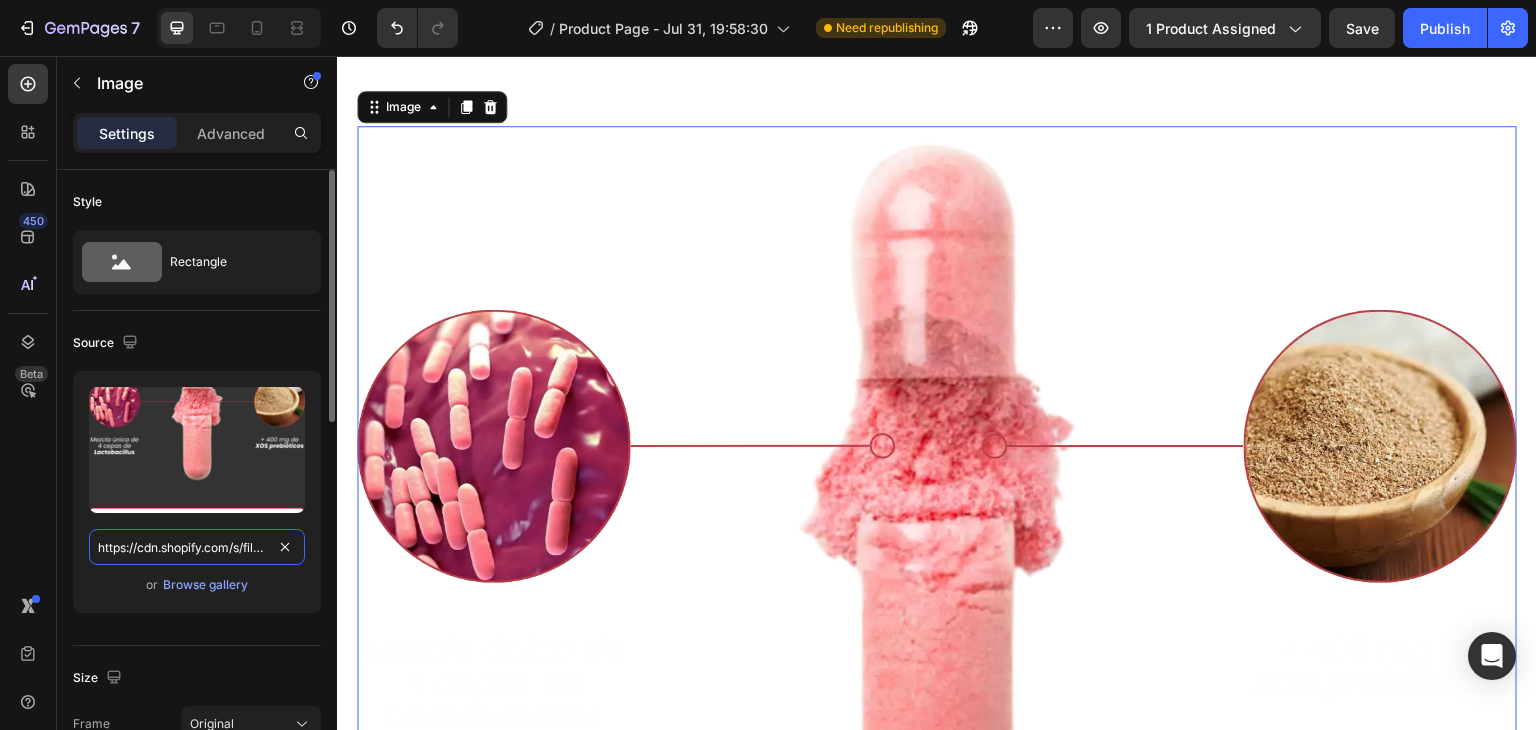scroll, scrollTop: 0, scrollLeft: 427, axis: horizontal 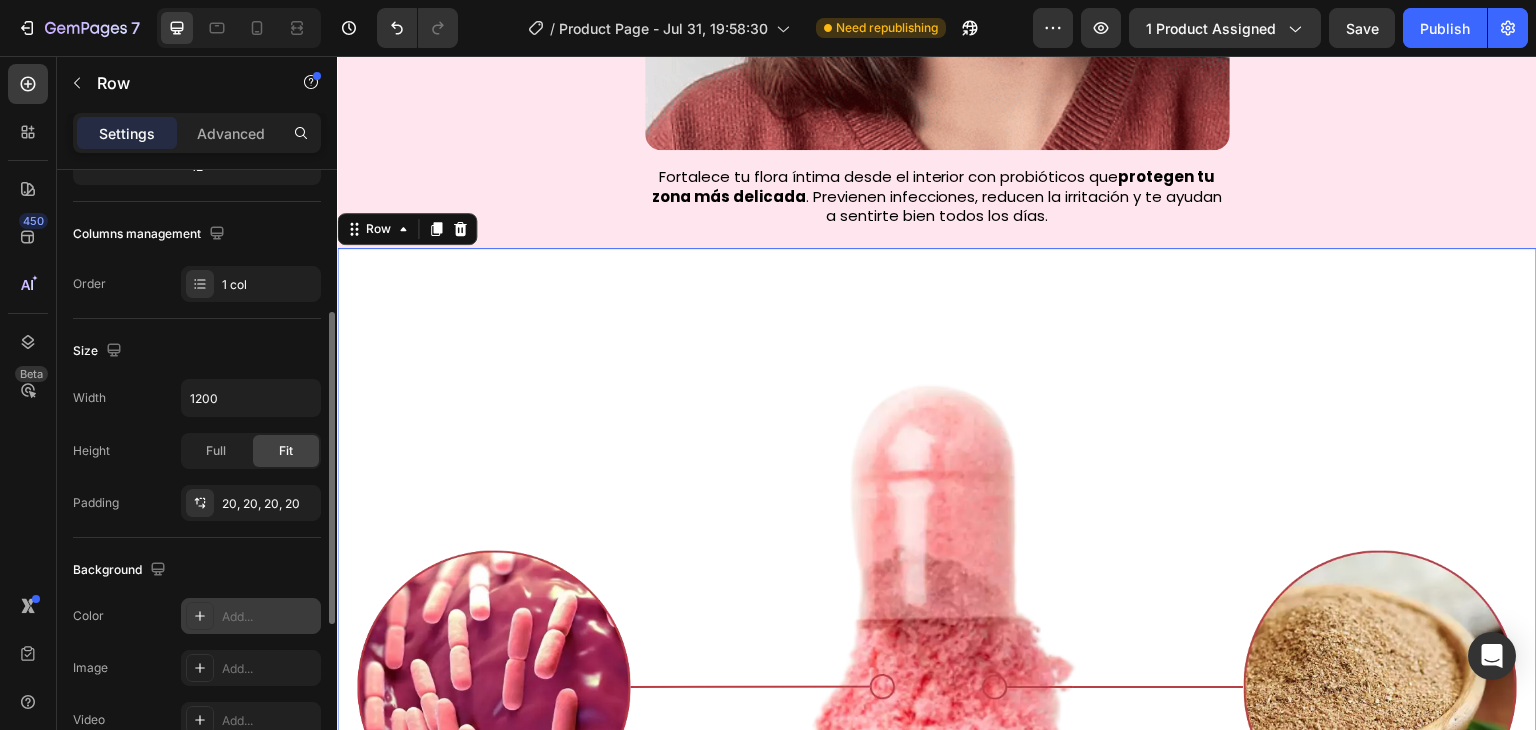 click on "Add..." at bounding box center [251, 616] 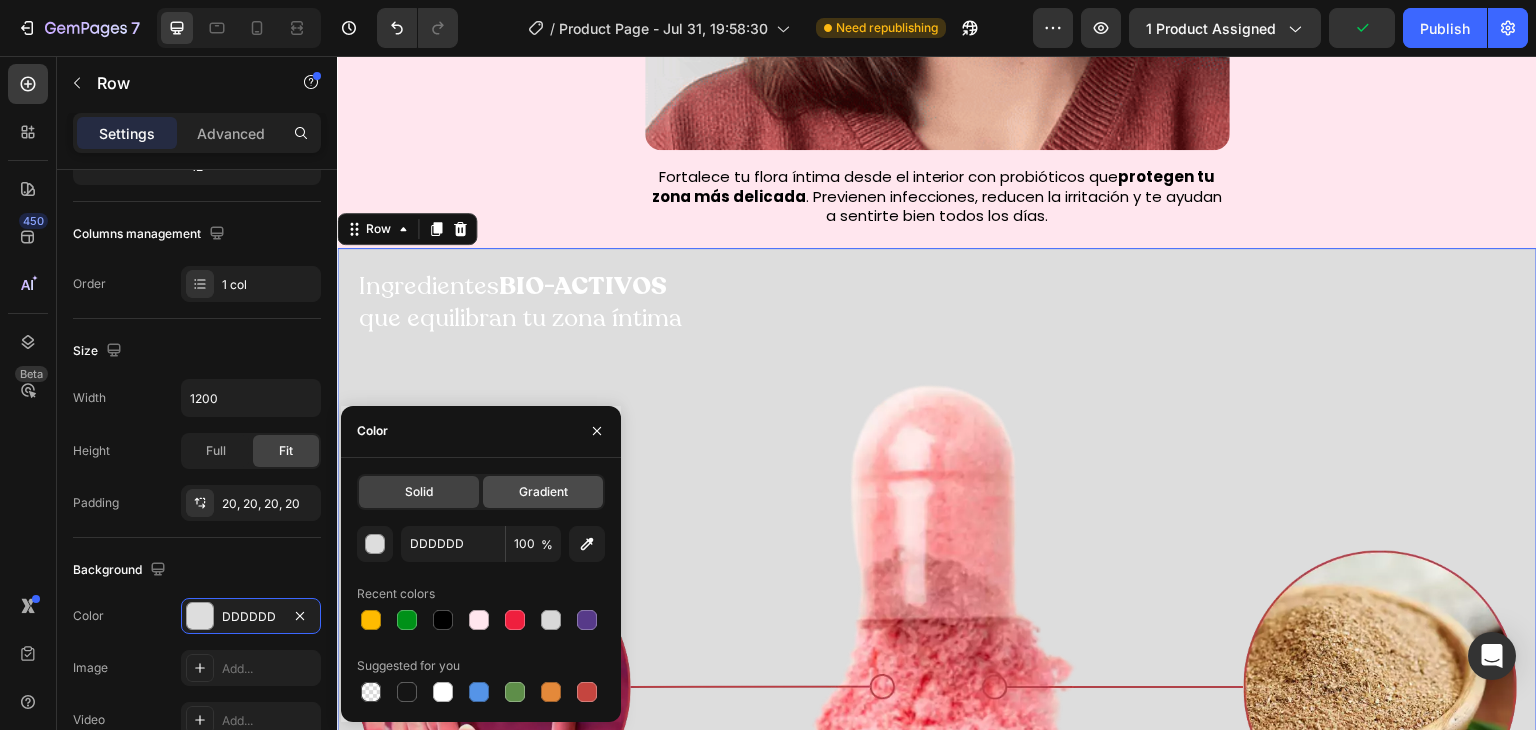 click on "Gradient" 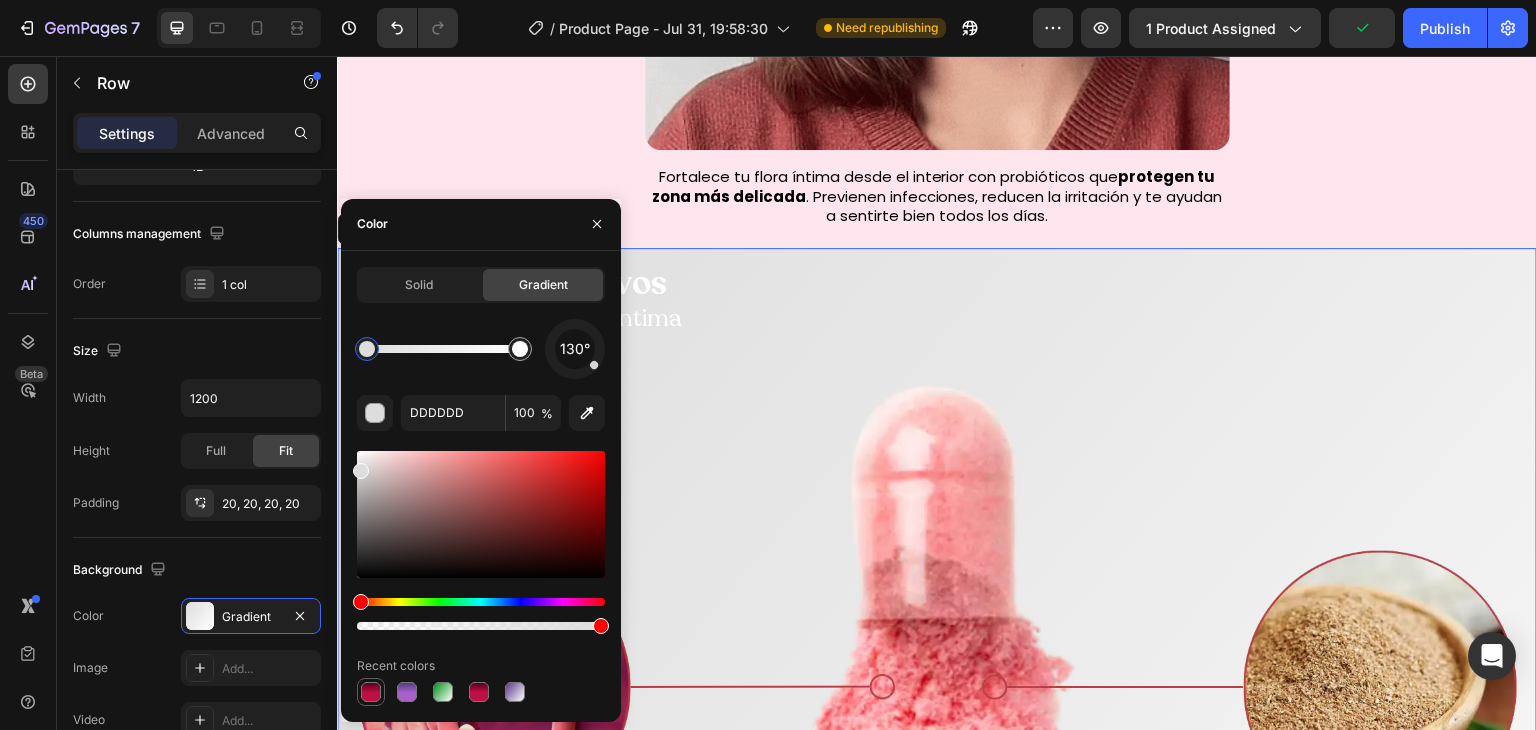 click at bounding box center [371, 692] 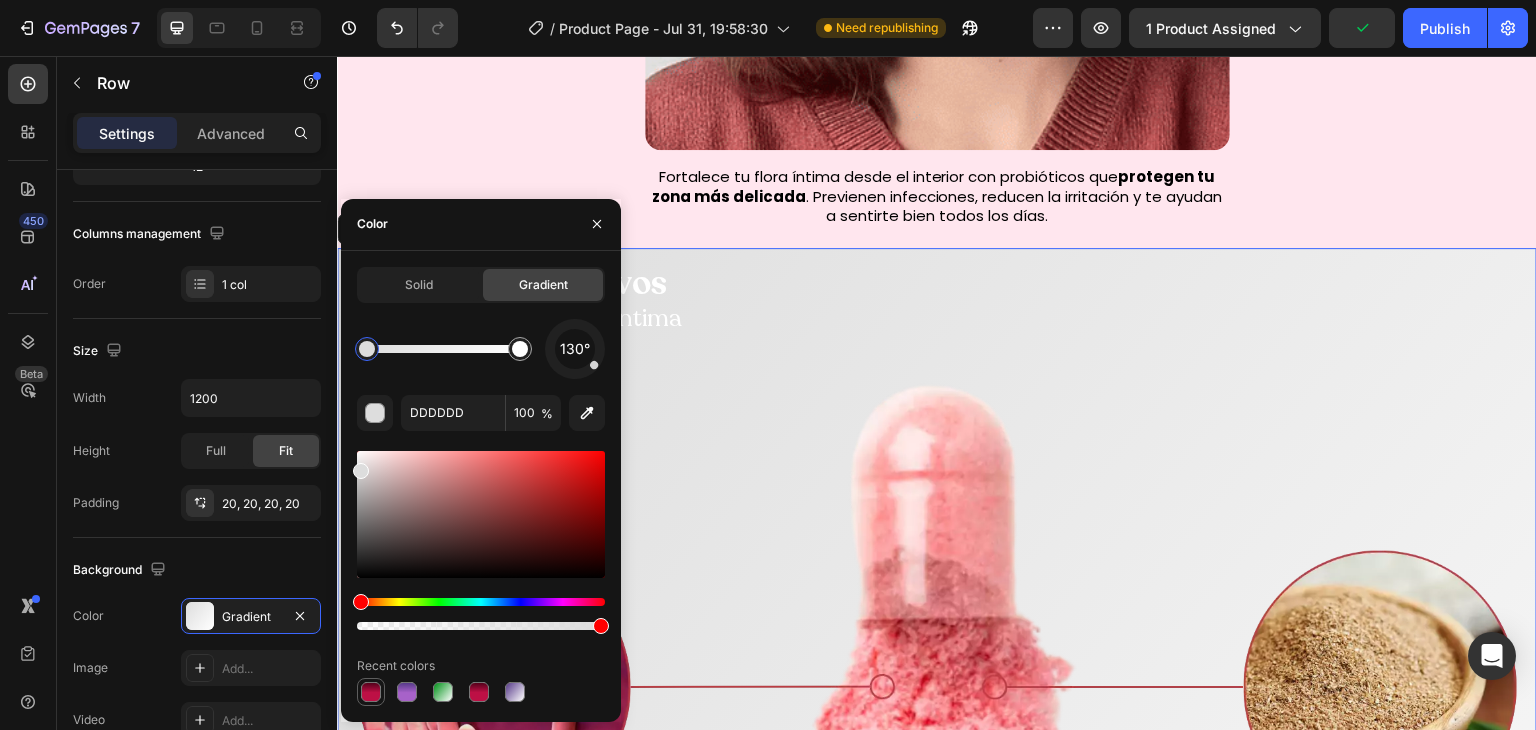 type on "55011B" 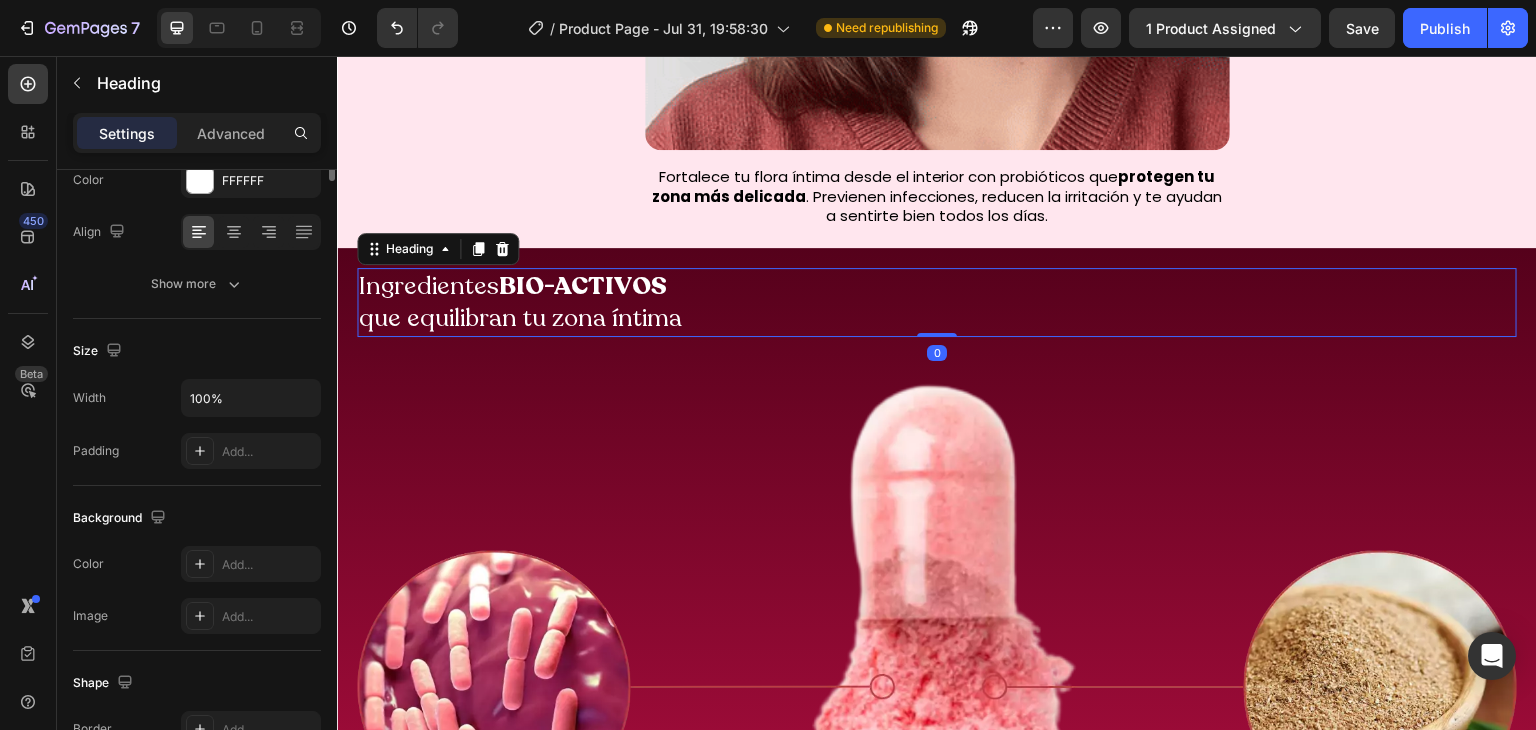 scroll, scrollTop: 0, scrollLeft: 0, axis: both 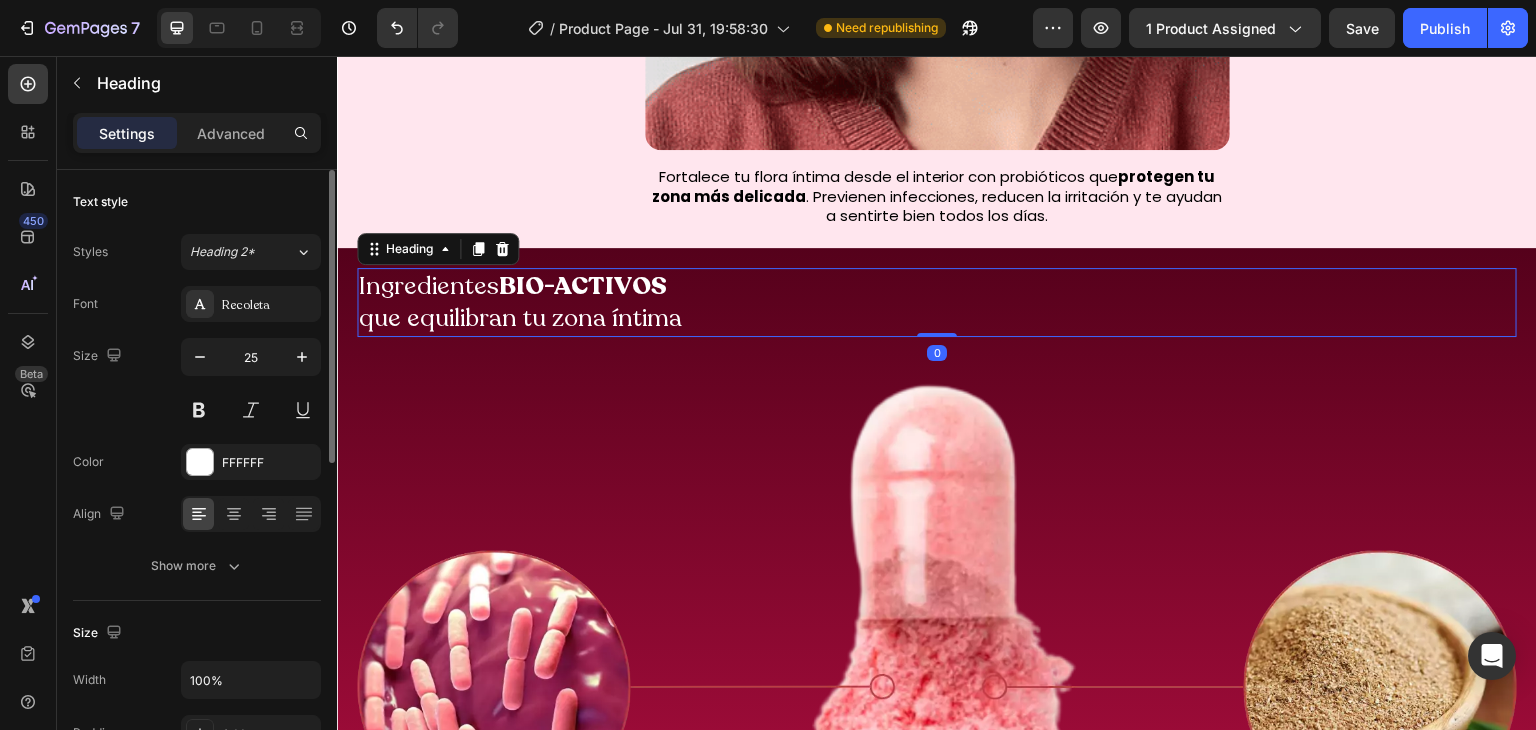 click on "Ingredientes BIO-ACTIVOS que equilibran tu zona íntima" at bounding box center (937, 302) 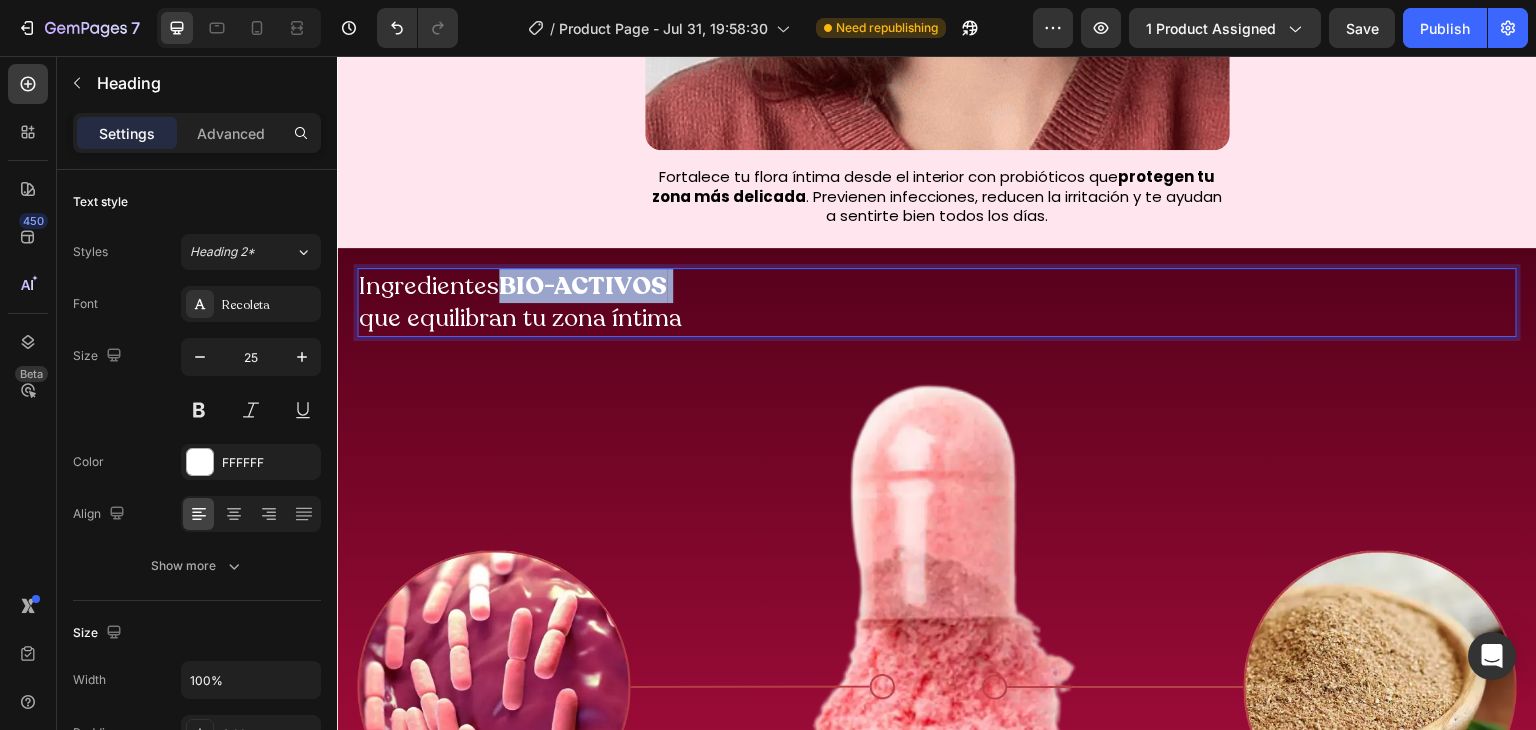 click on "Ingredientes BIO-ACTIVOS que equilibran tu zona íntima" at bounding box center [937, 302] 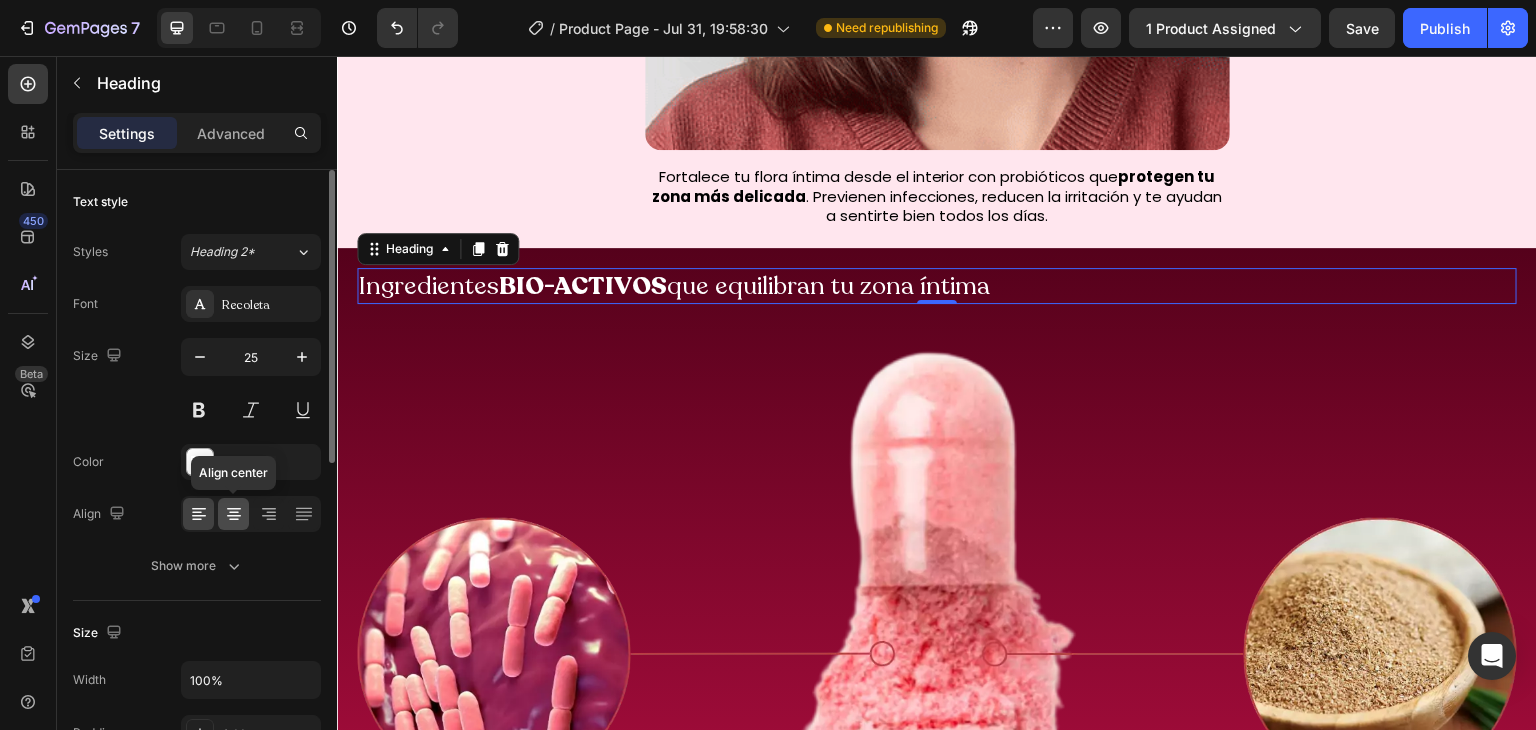 click 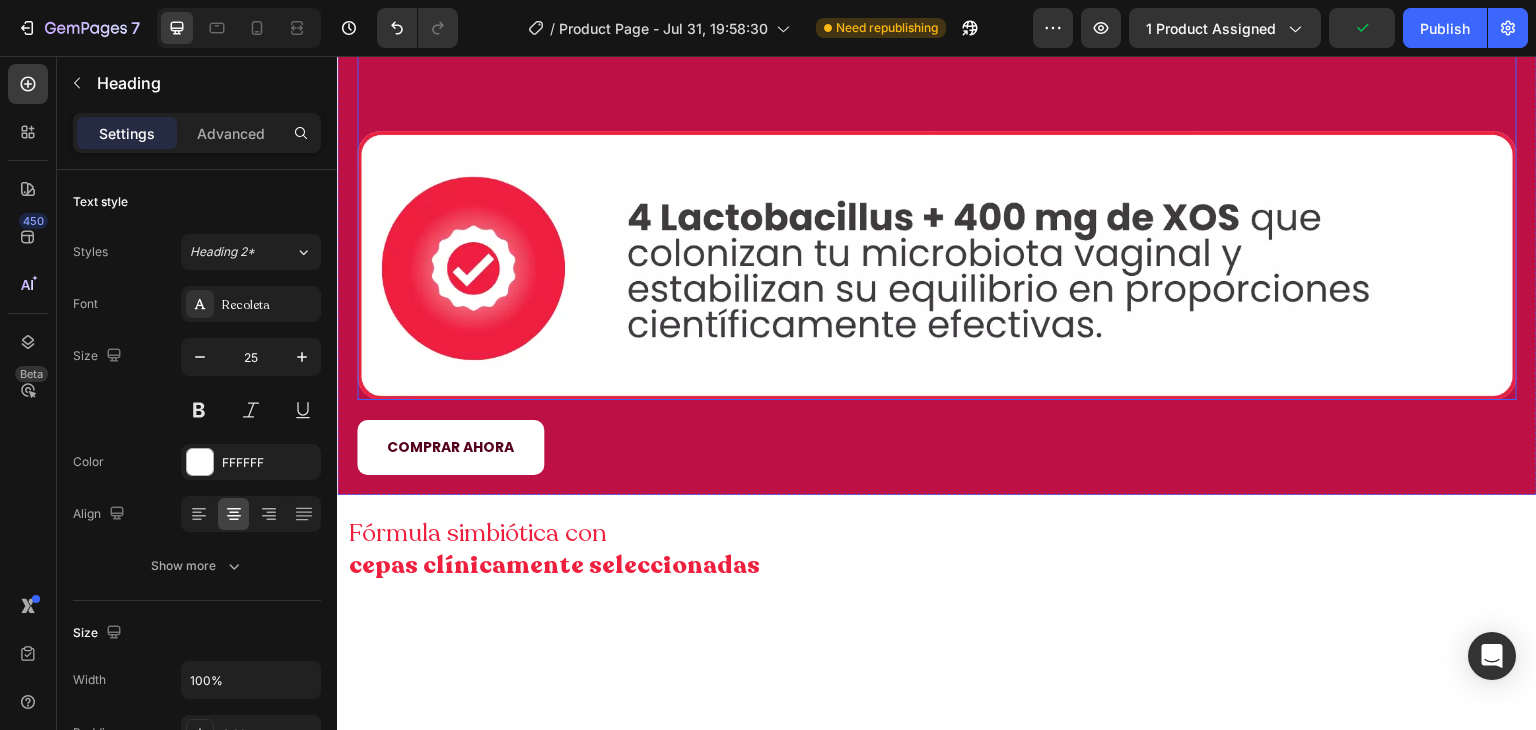 scroll, scrollTop: 3608, scrollLeft: 0, axis: vertical 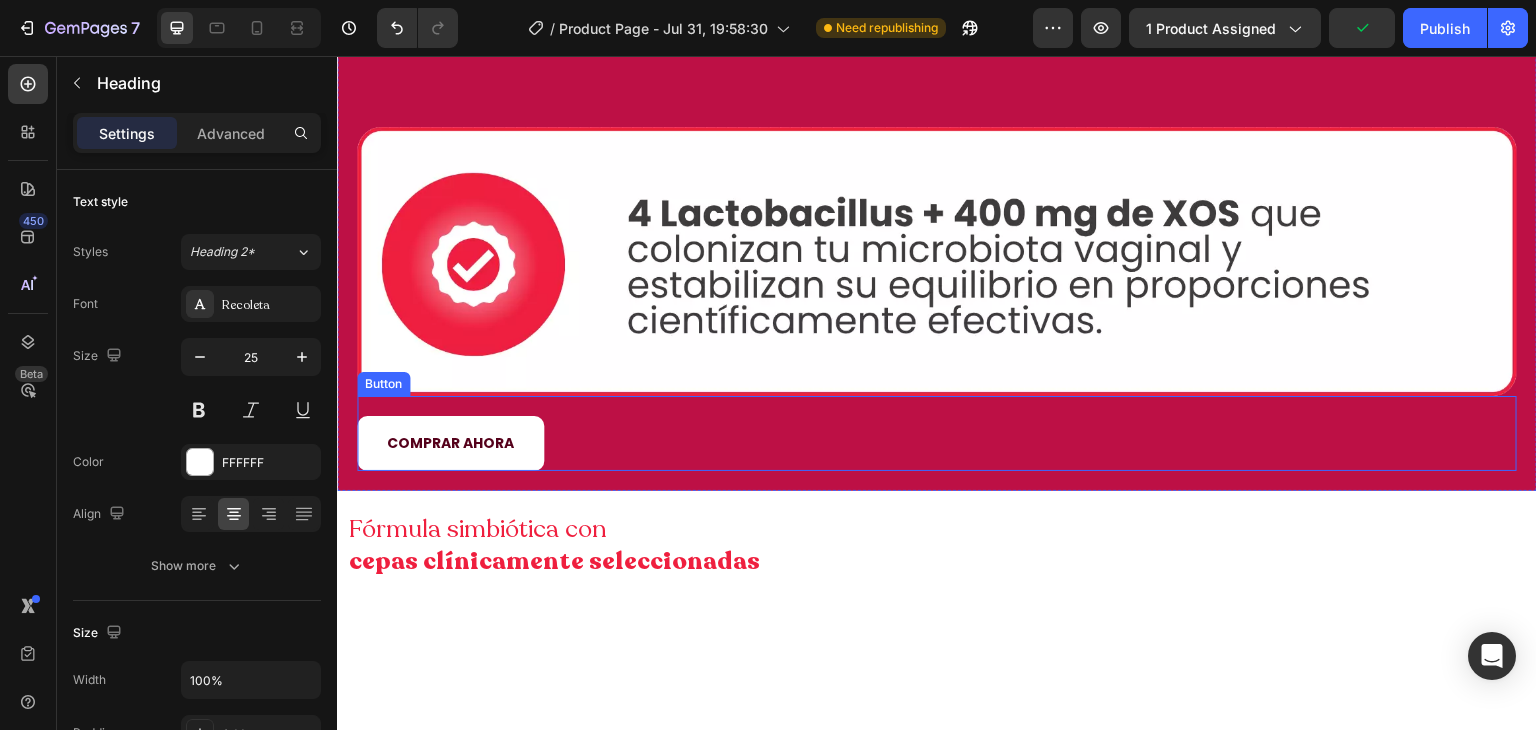 click on "COMPRAR AHORA" at bounding box center (450, 443) 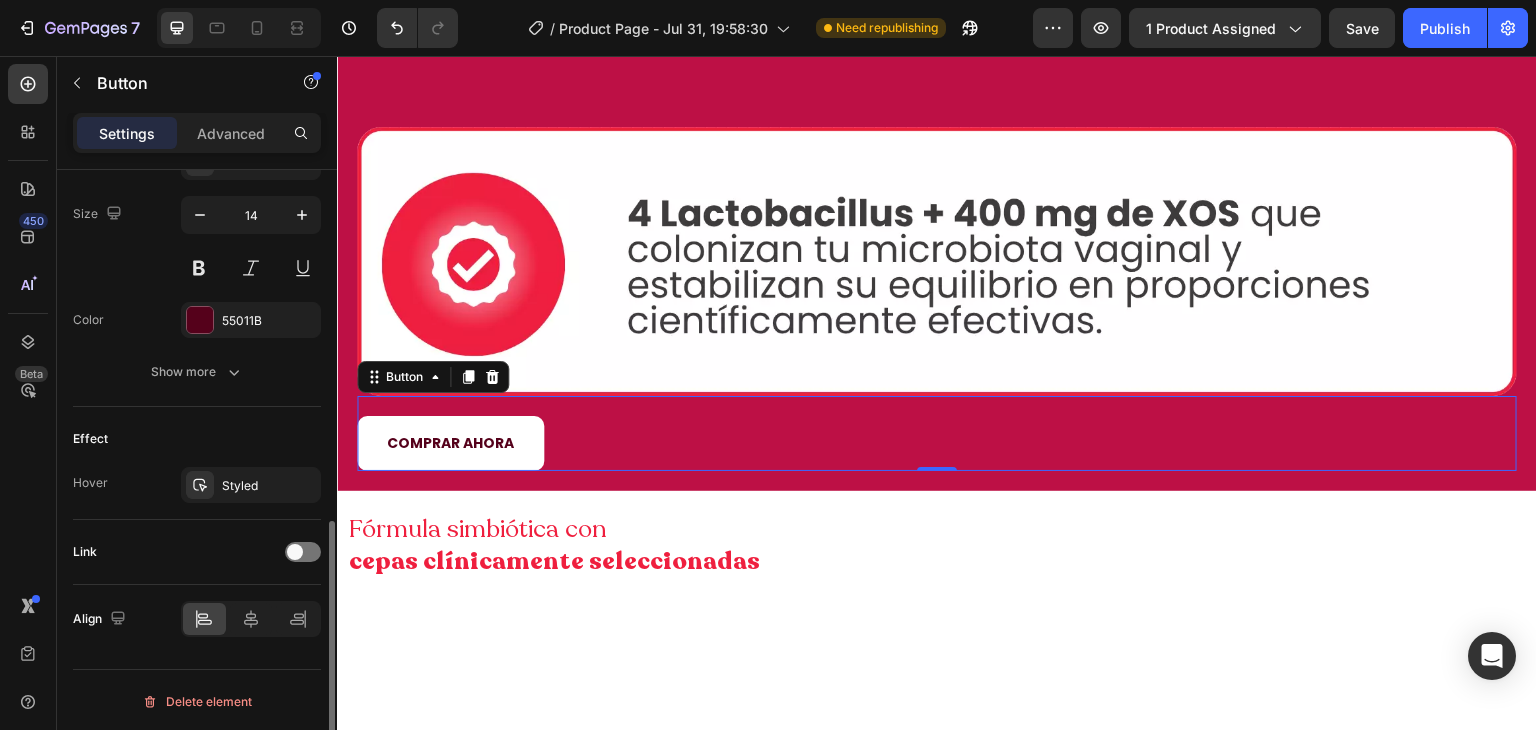 scroll, scrollTop: 813, scrollLeft: 0, axis: vertical 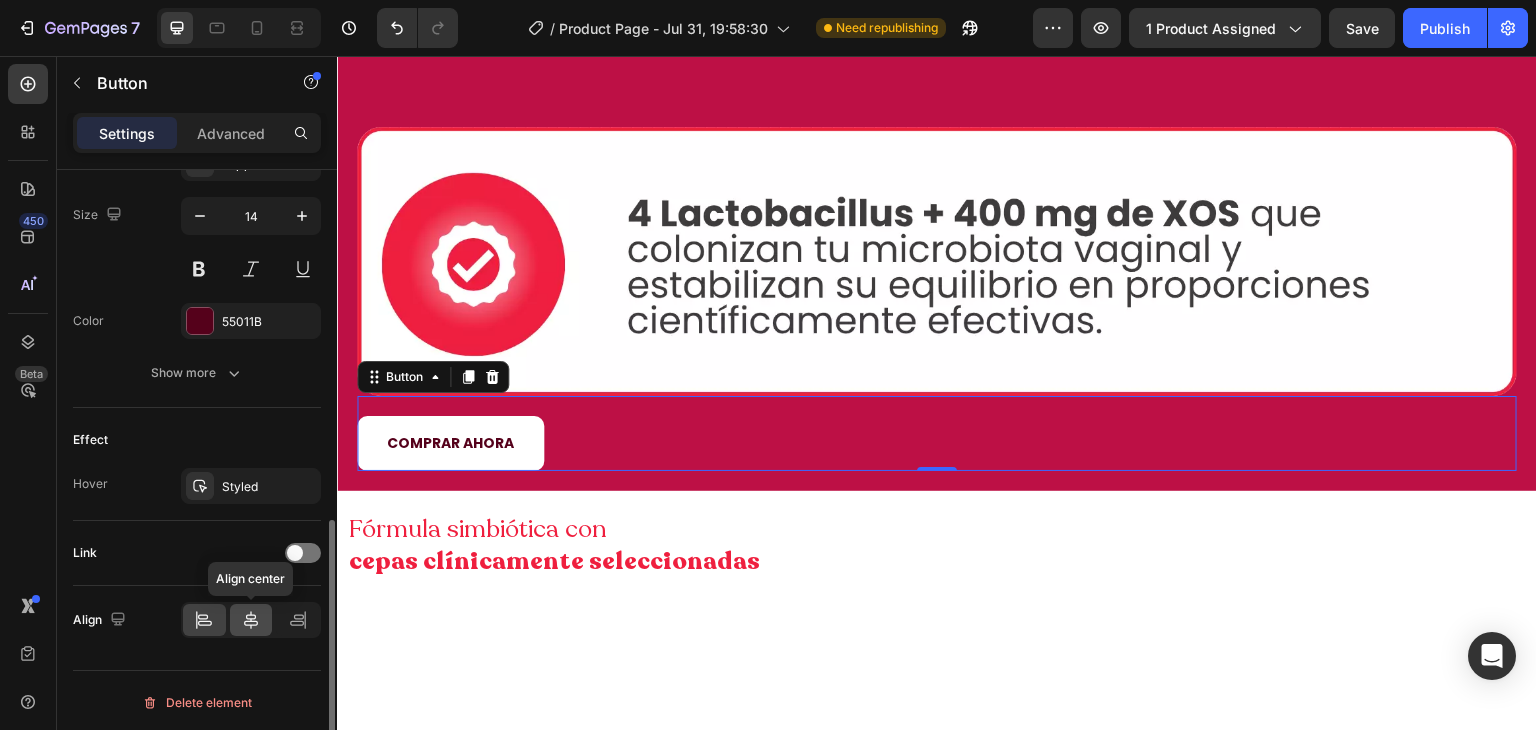 click 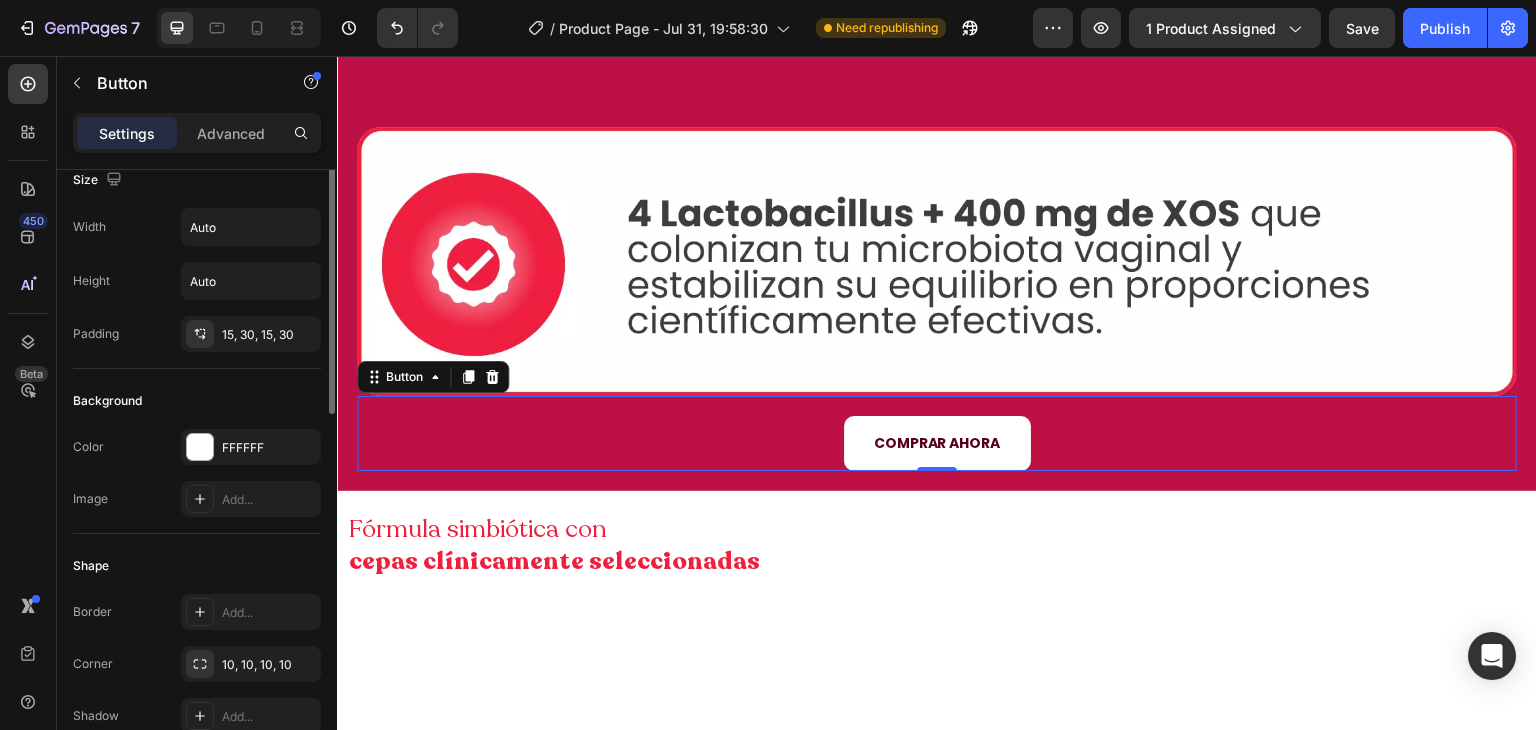 scroll, scrollTop: 0, scrollLeft: 0, axis: both 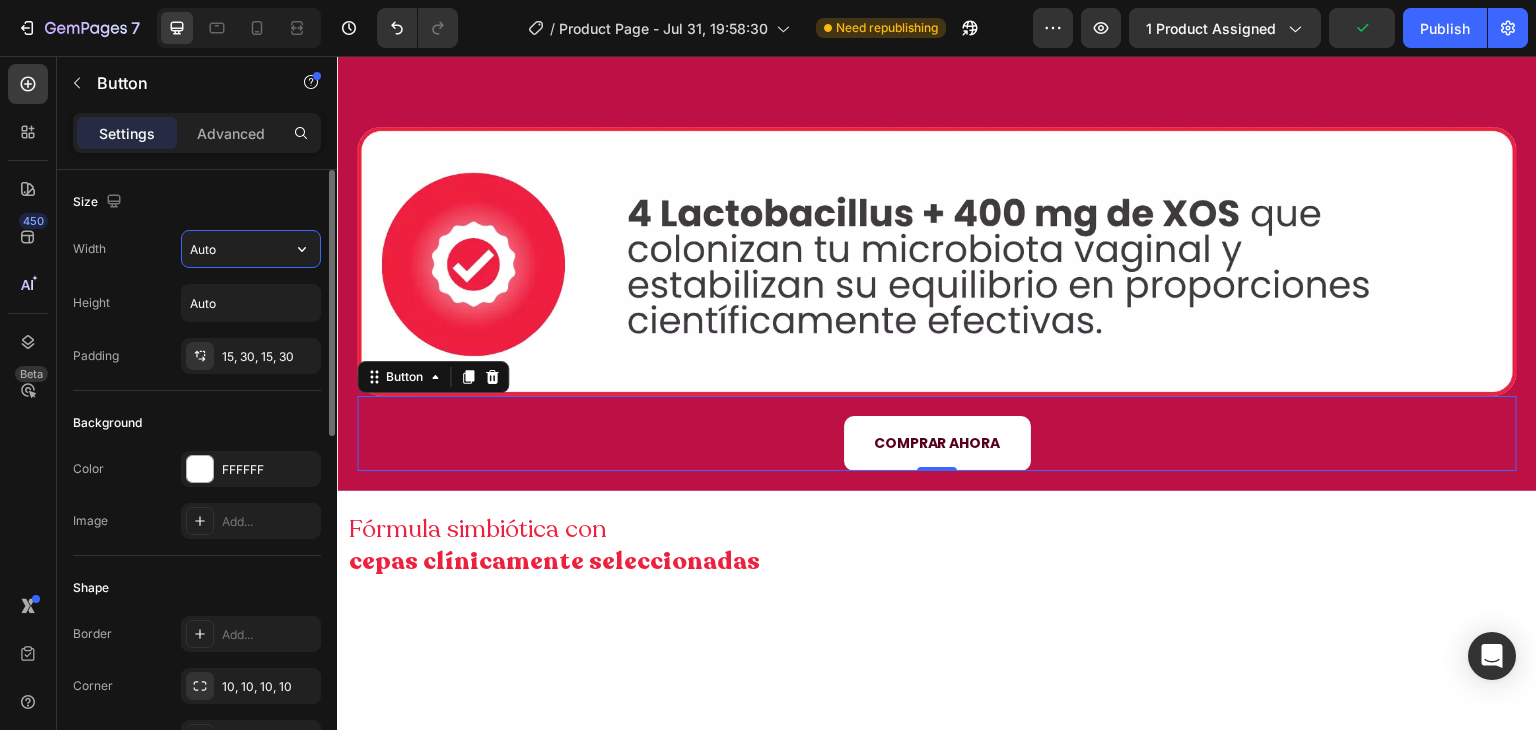 click on "Auto" at bounding box center [251, 249] 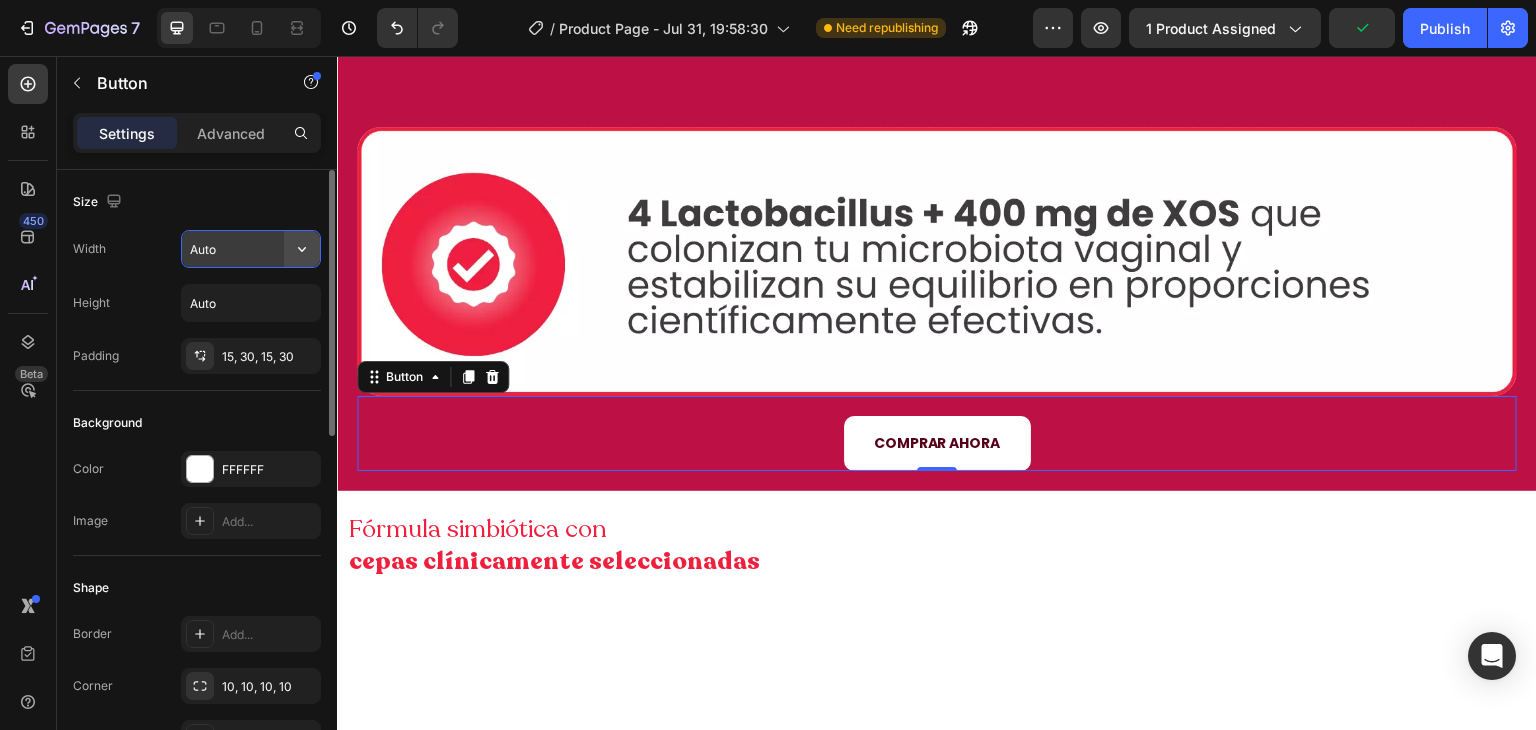 click 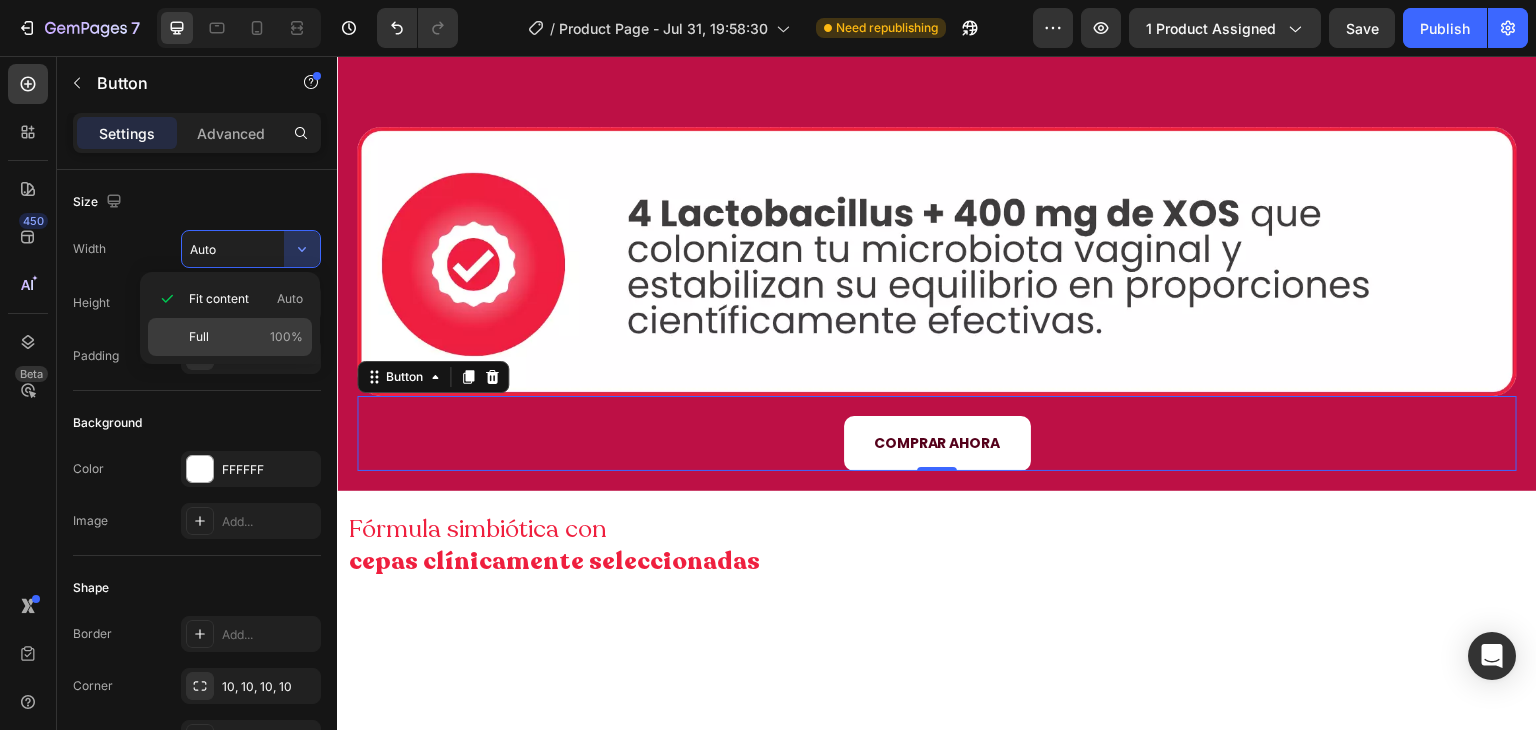 click on "Full 100%" 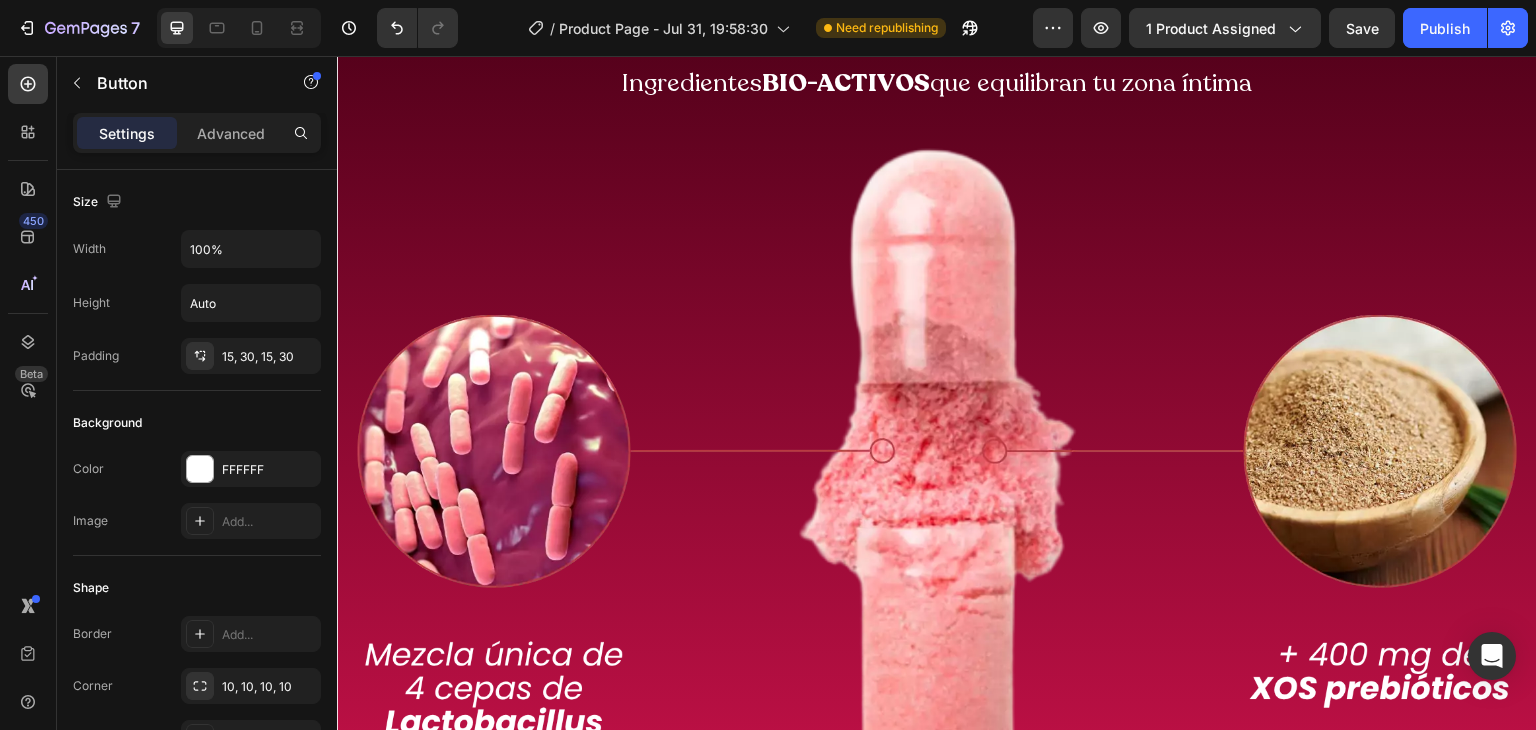 scroll, scrollTop: 2470, scrollLeft: 0, axis: vertical 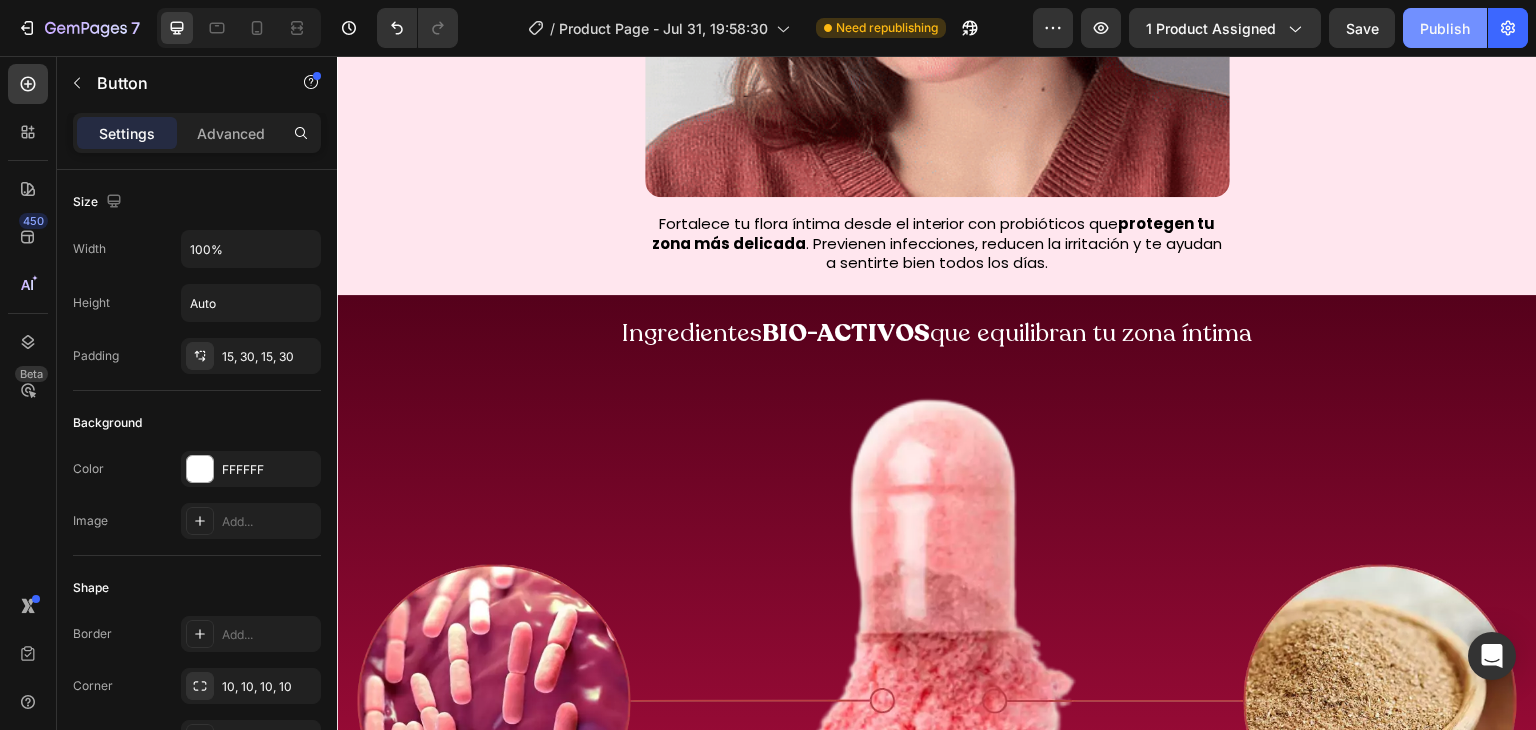 click on "Publish" at bounding box center (1445, 28) 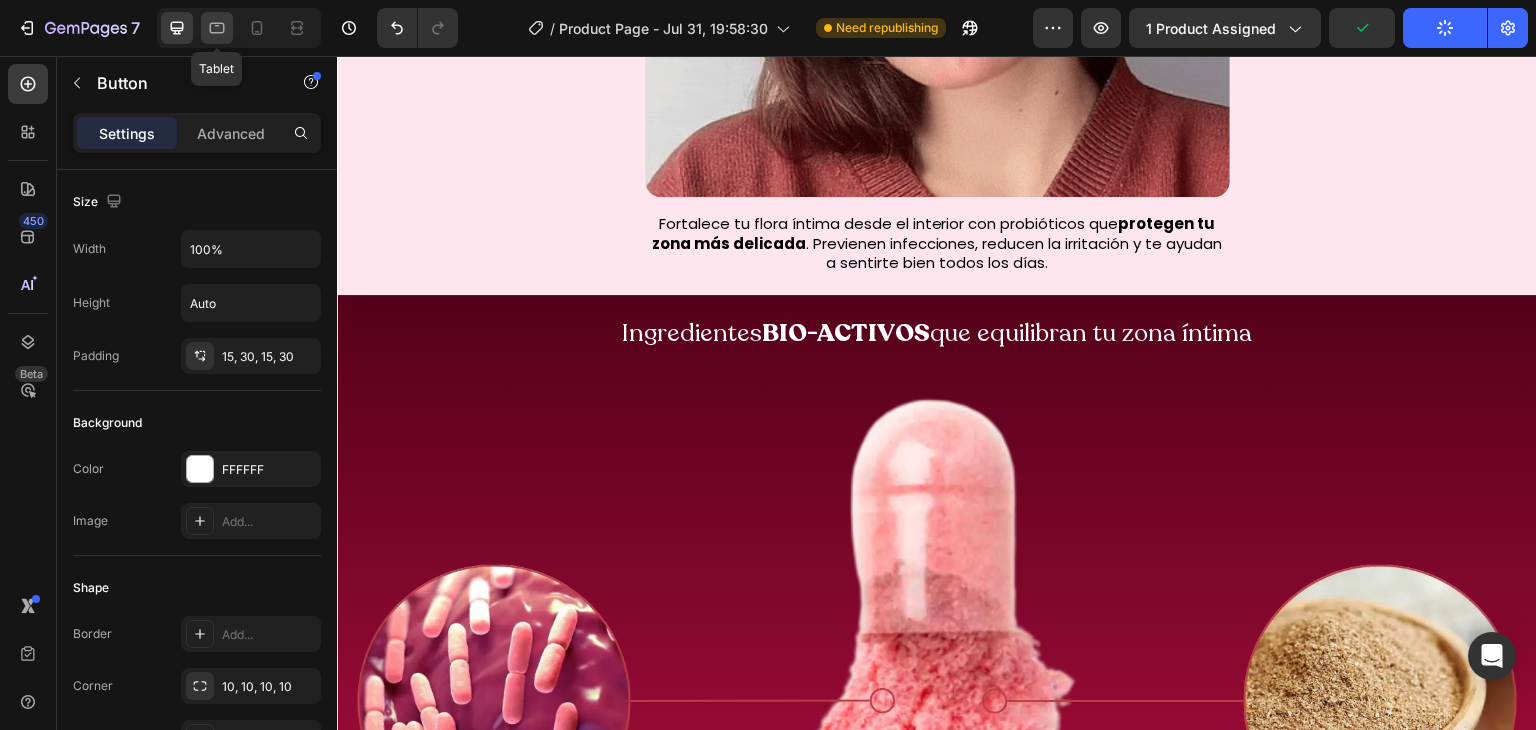 click 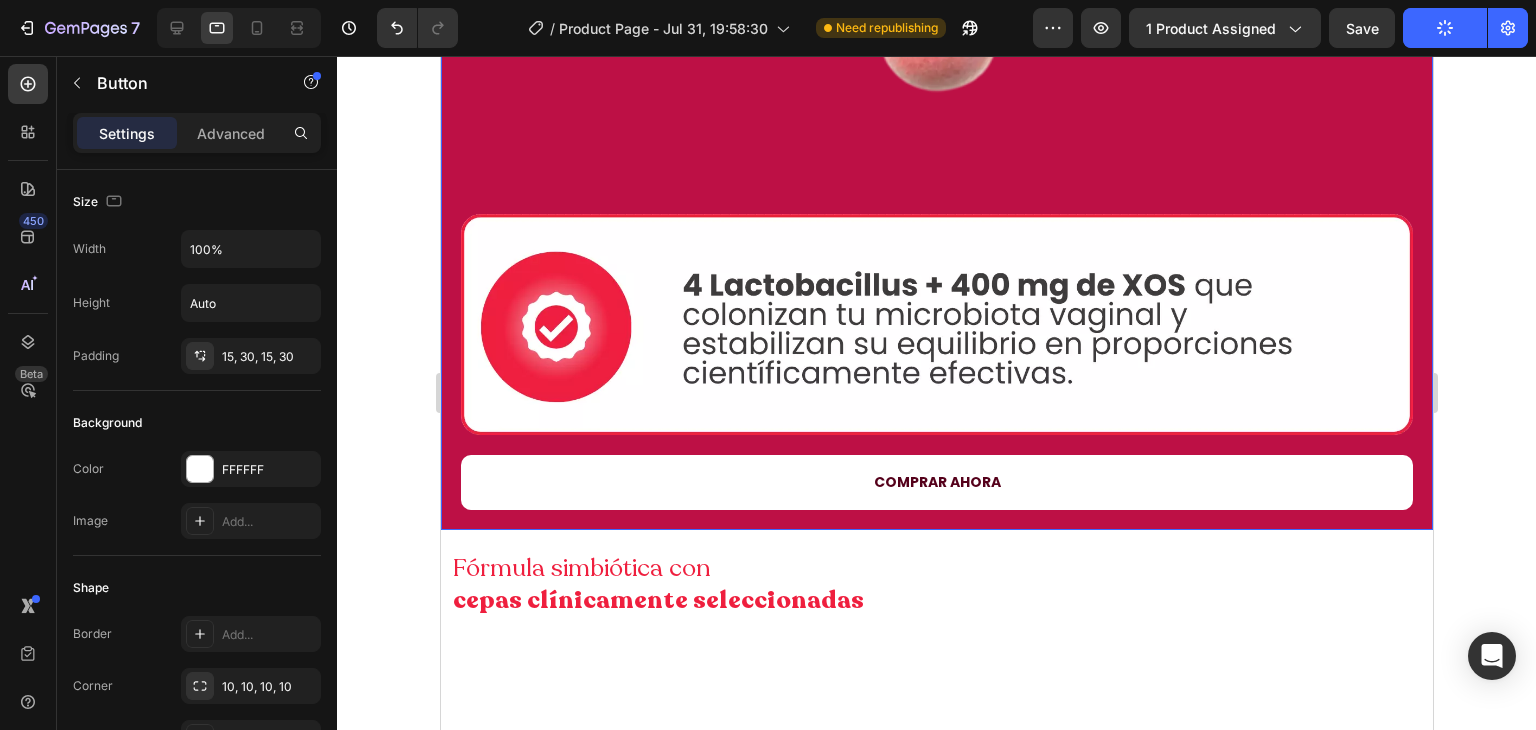 scroll, scrollTop: 3236, scrollLeft: 0, axis: vertical 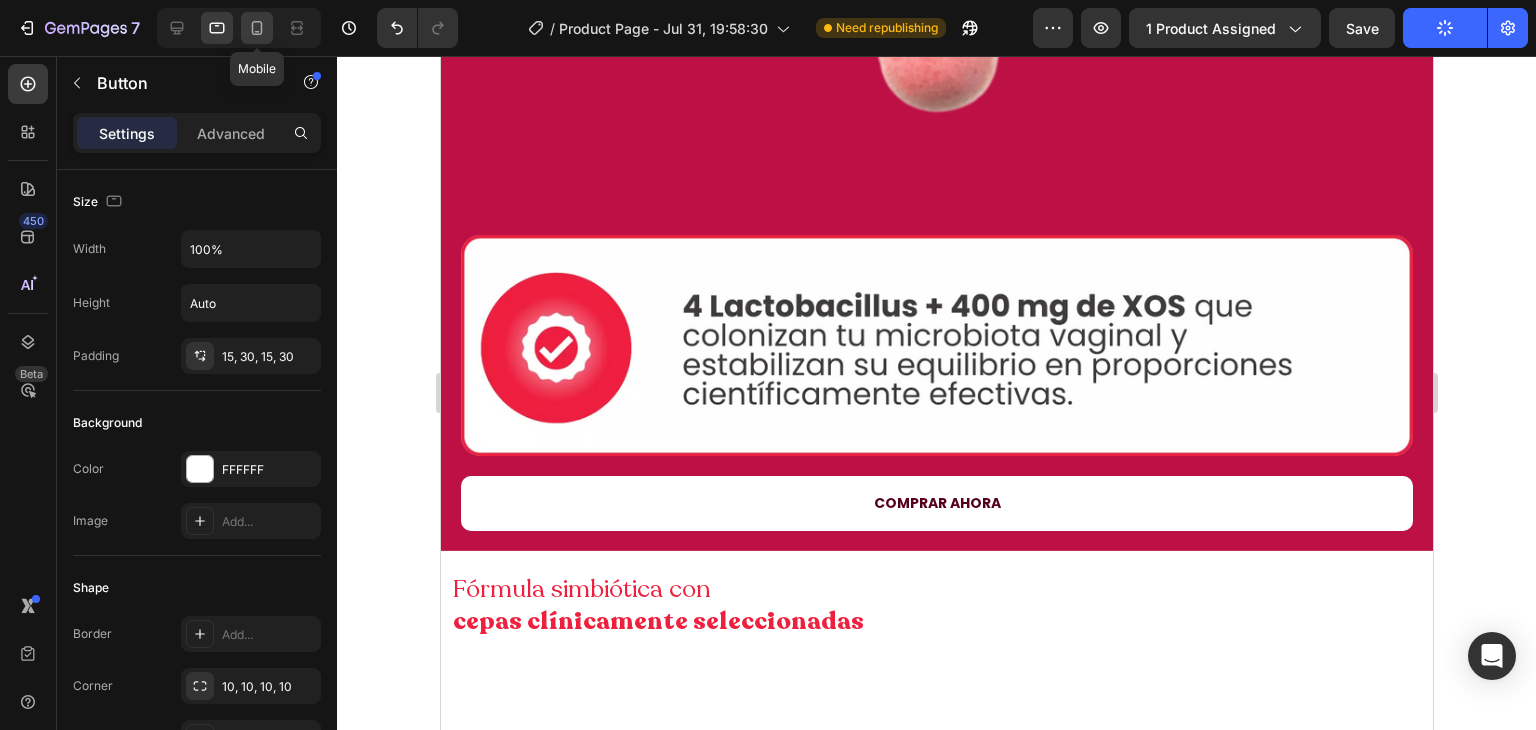 click 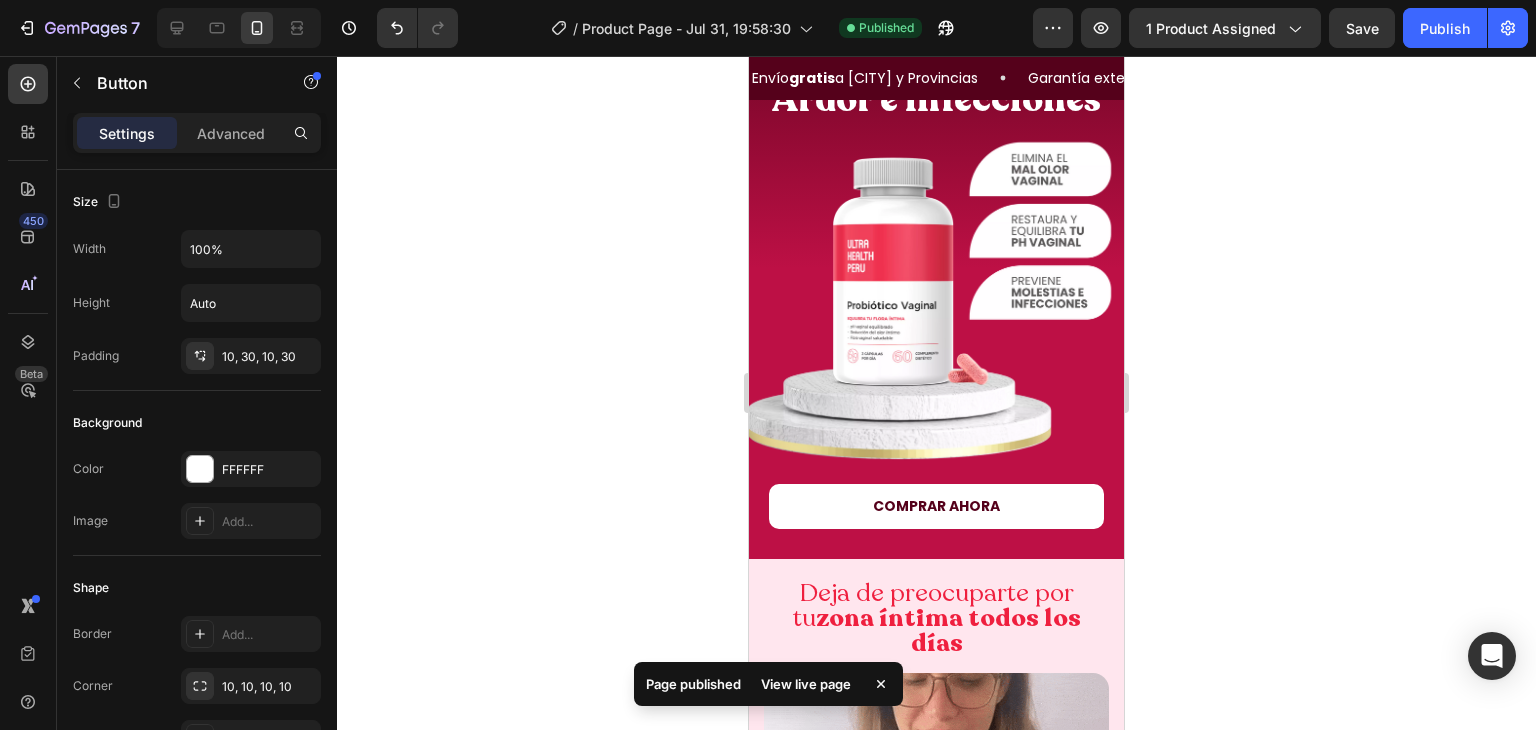 scroll, scrollTop: 200, scrollLeft: 0, axis: vertical 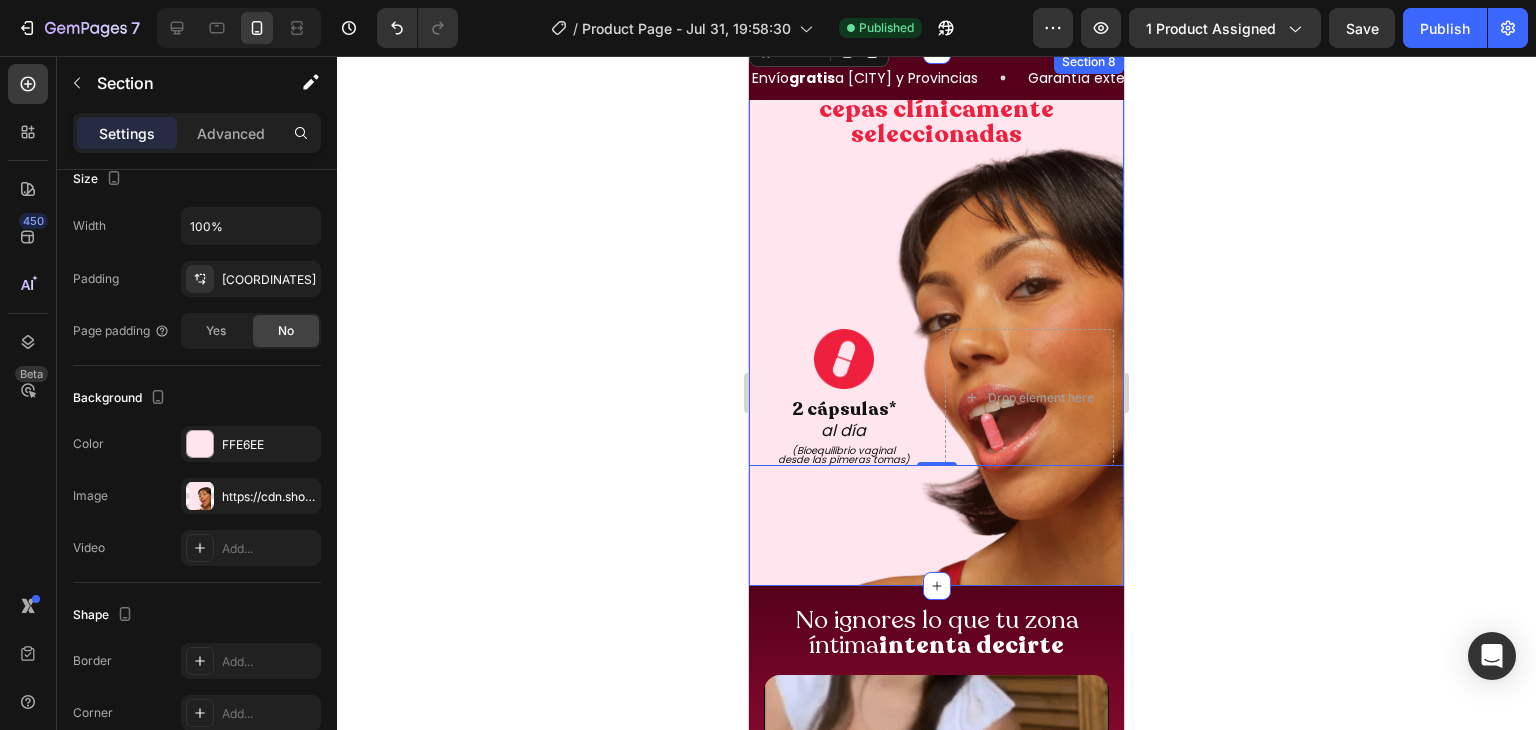 click on "Fórmula simbiótica con cepas clínicamente seleccionadas Heading Image 2 cápsulas* Heading al día Heading (Bioequilibrio vaginal desde las pimeras tomas) Heading
Drop element here Row Row 0 Section 8" at bounding box center [936, 318] 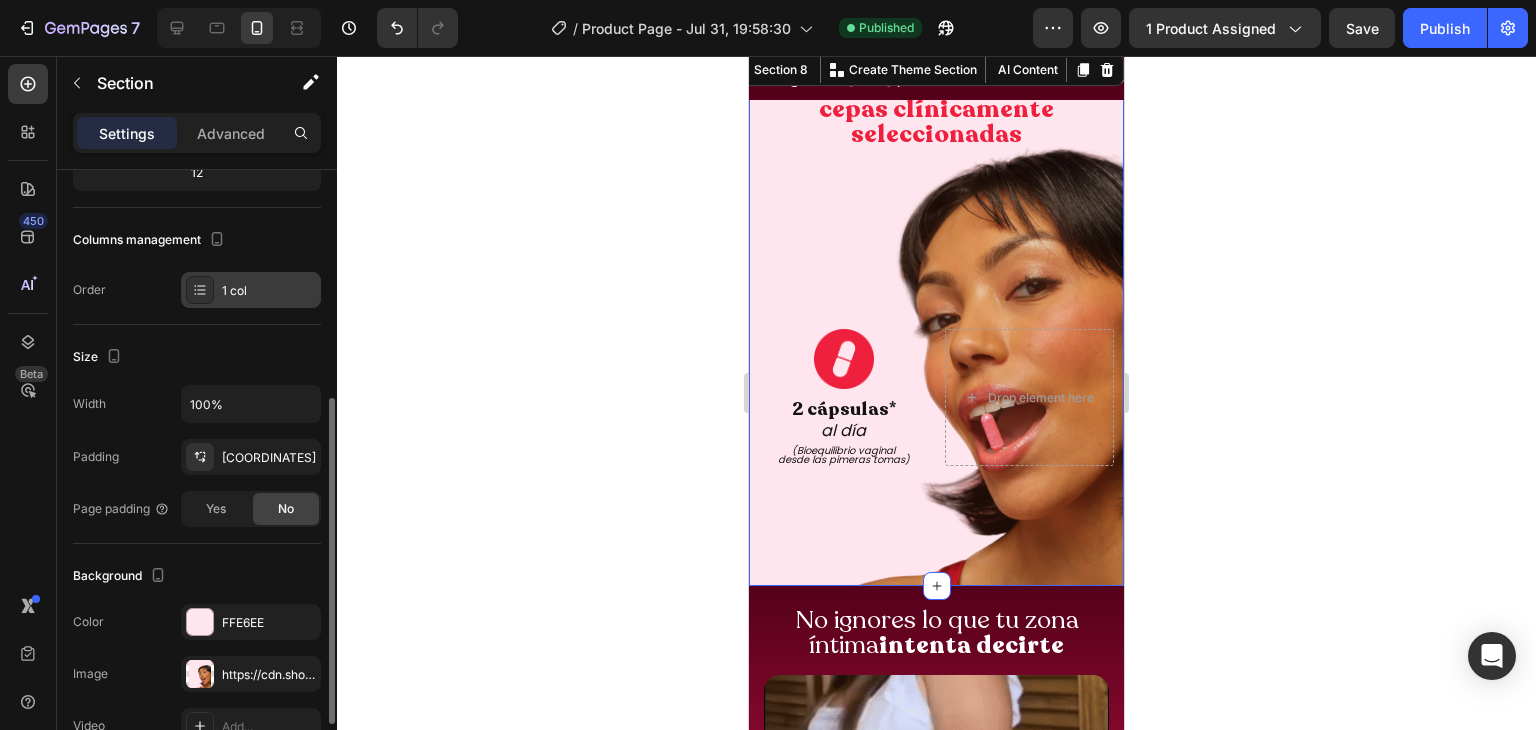 scroll, scrollTop: 301, scrollLeft: 0, axis: vertical 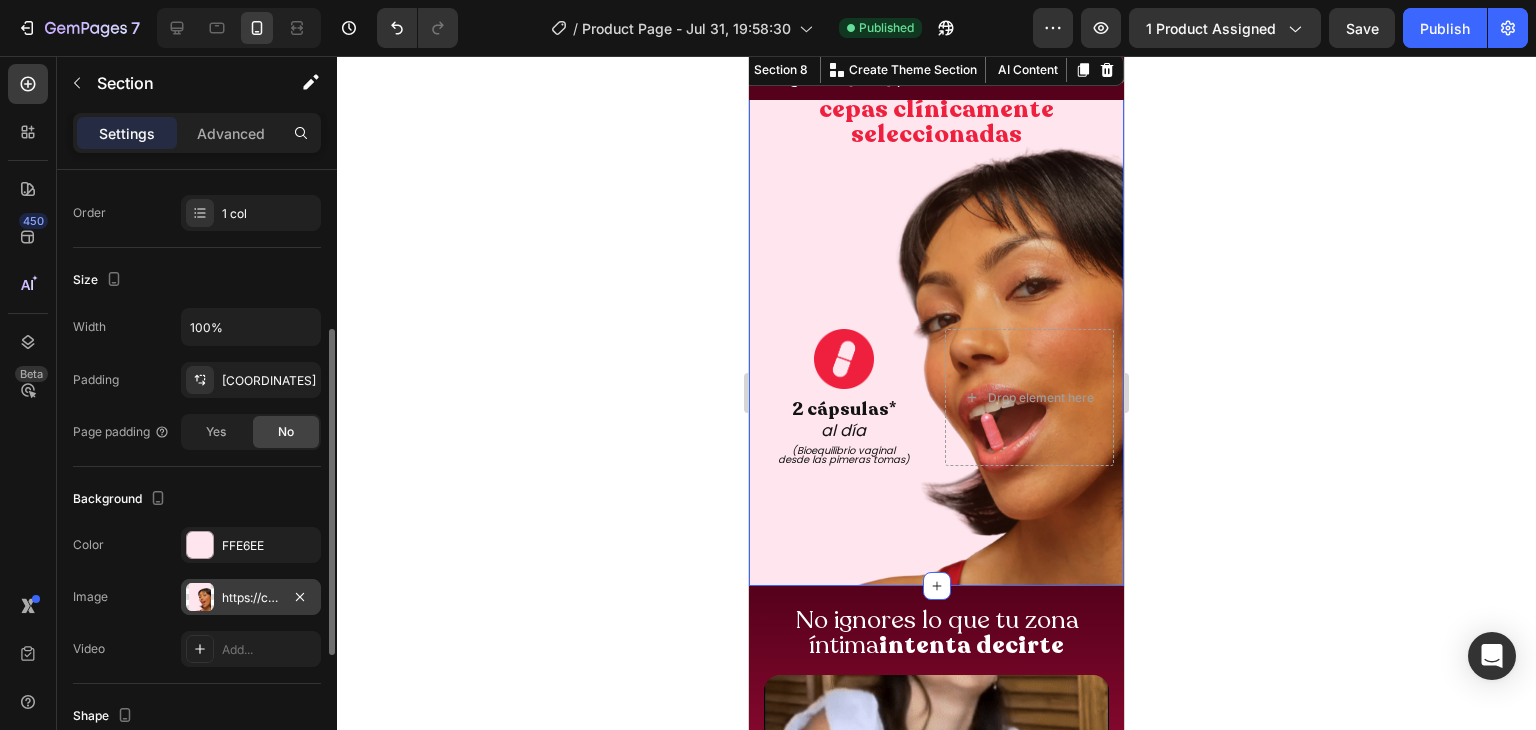 click on "https://cdn.shopify.com/s/files/1/0620/9001/8910/files/gempages_572761375839880064-b7c02670-3db5-4fd8-981f-d764192c1dd1.png" at bounding box center (251, 597) 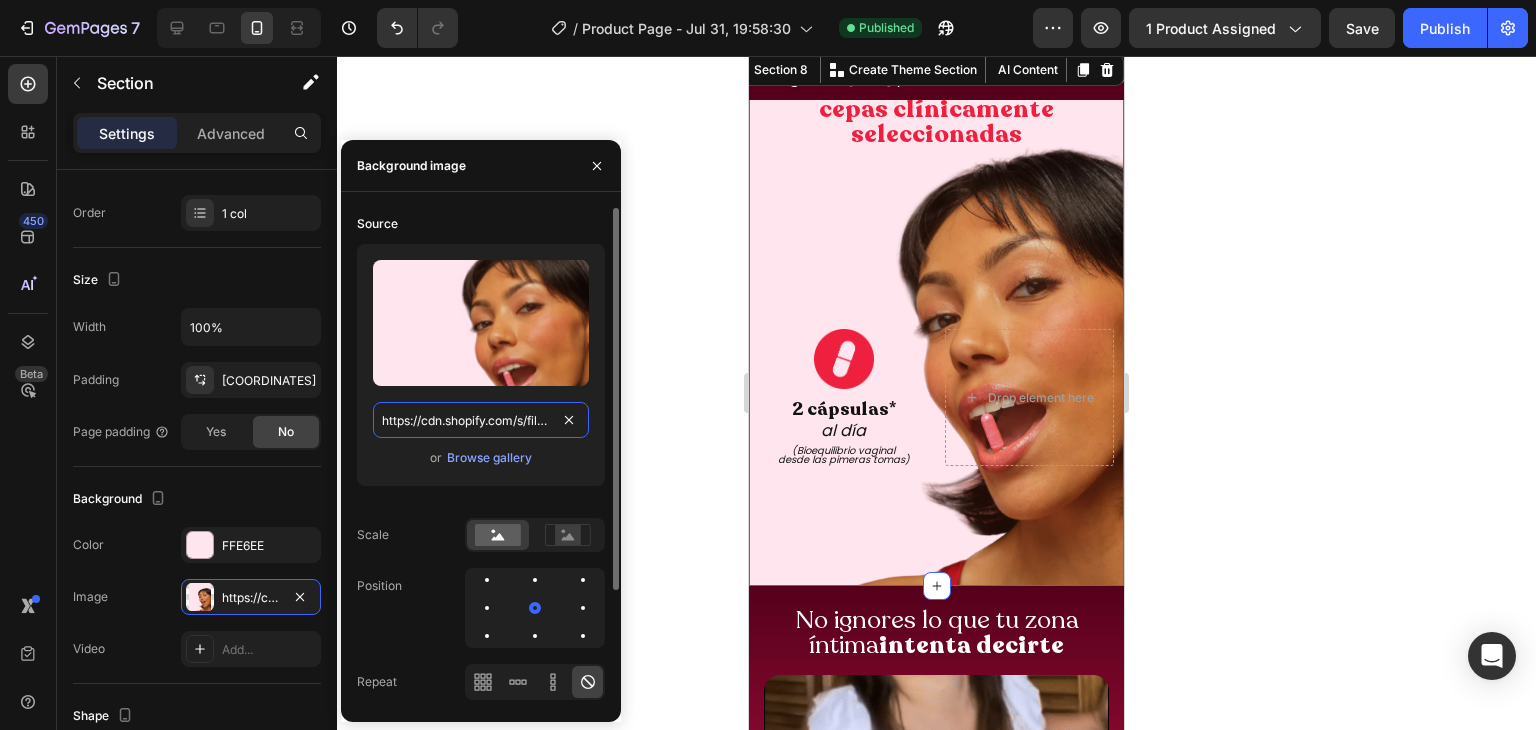 click on "https://cdn.shopify.com/s/files/1/0620/9001/8910/files/gempages_572761375839880064-b7c02670-3db5-4fd8-981f-d764192c1dd1.png" at bounding box center (481, 420) 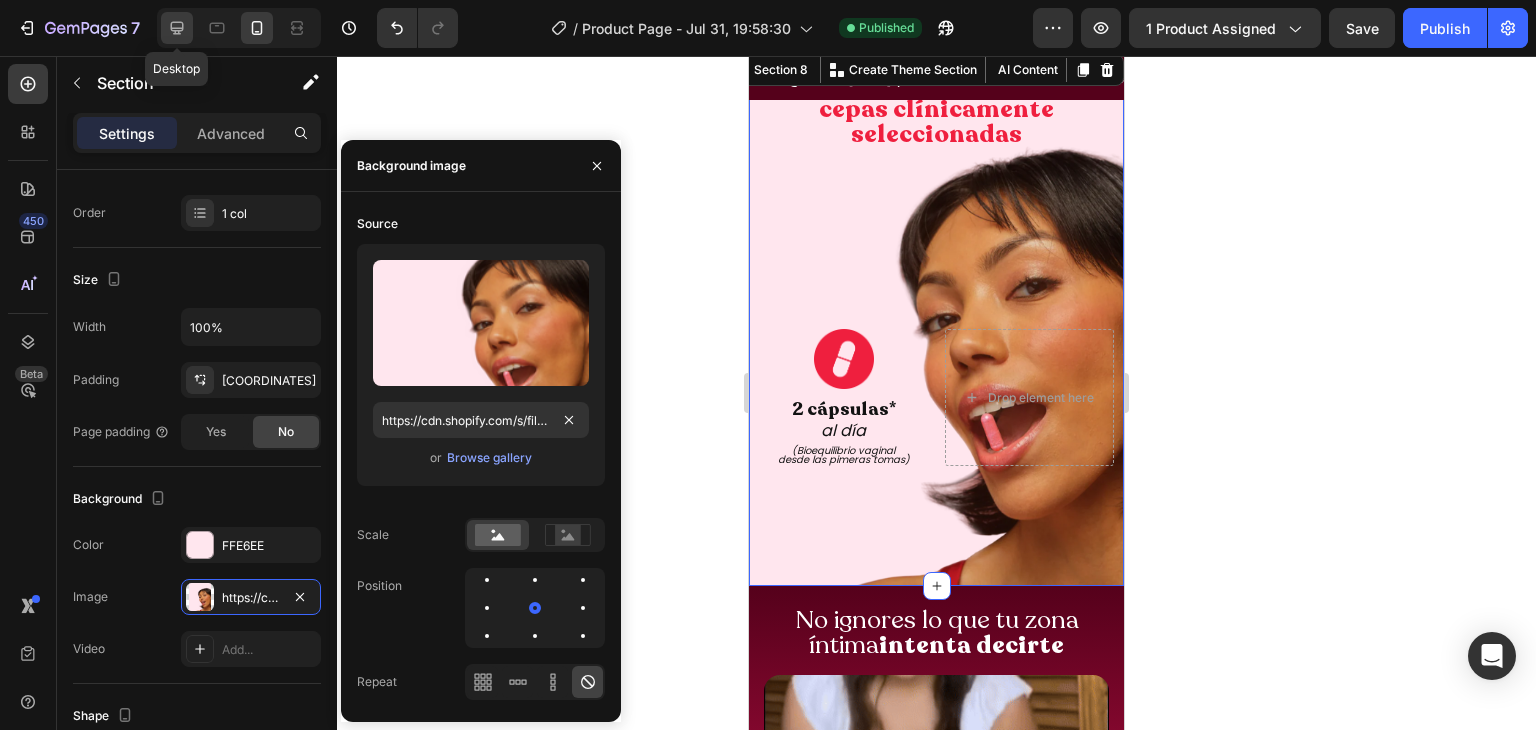 click 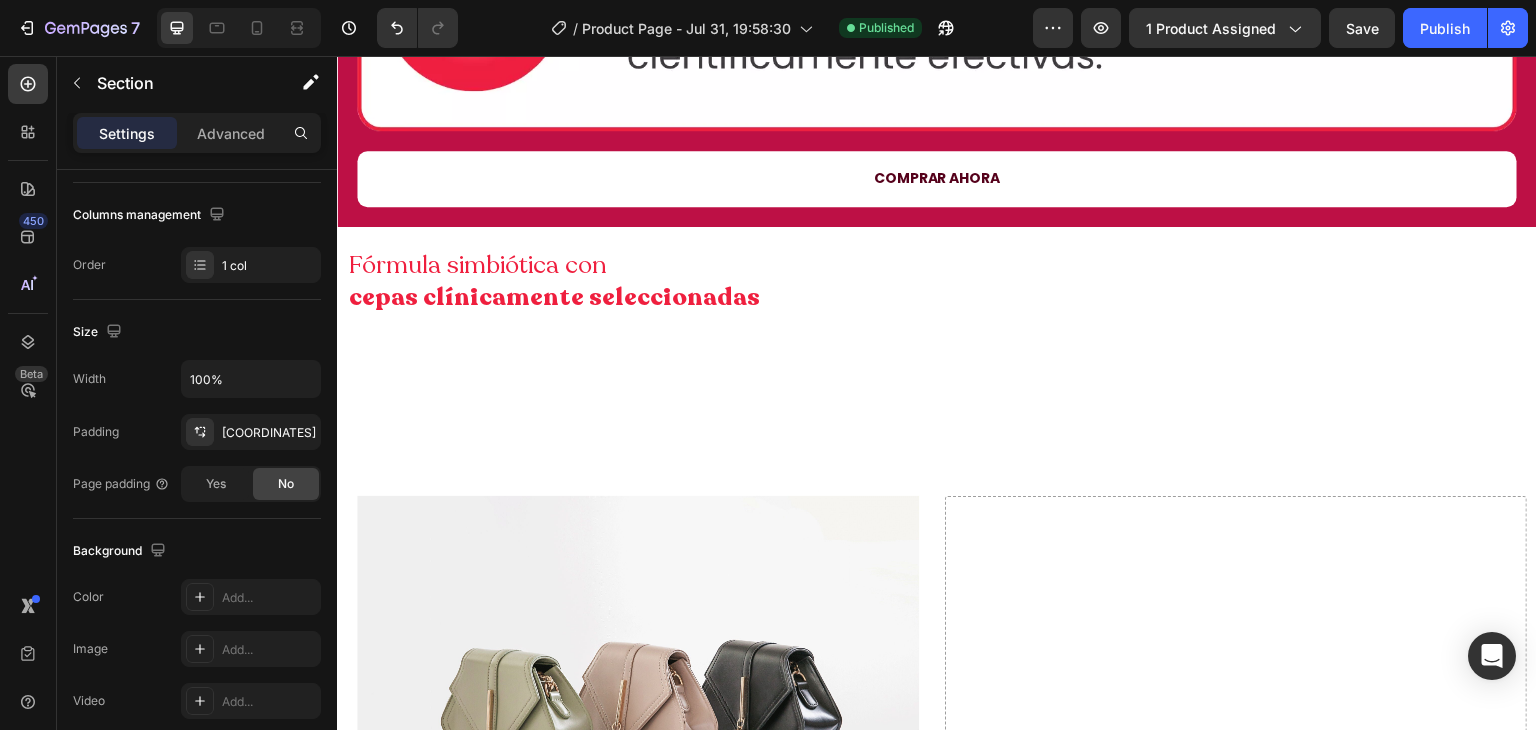 scroll, scrollTop: 3640, scrollLeft: 0, axis: vertical 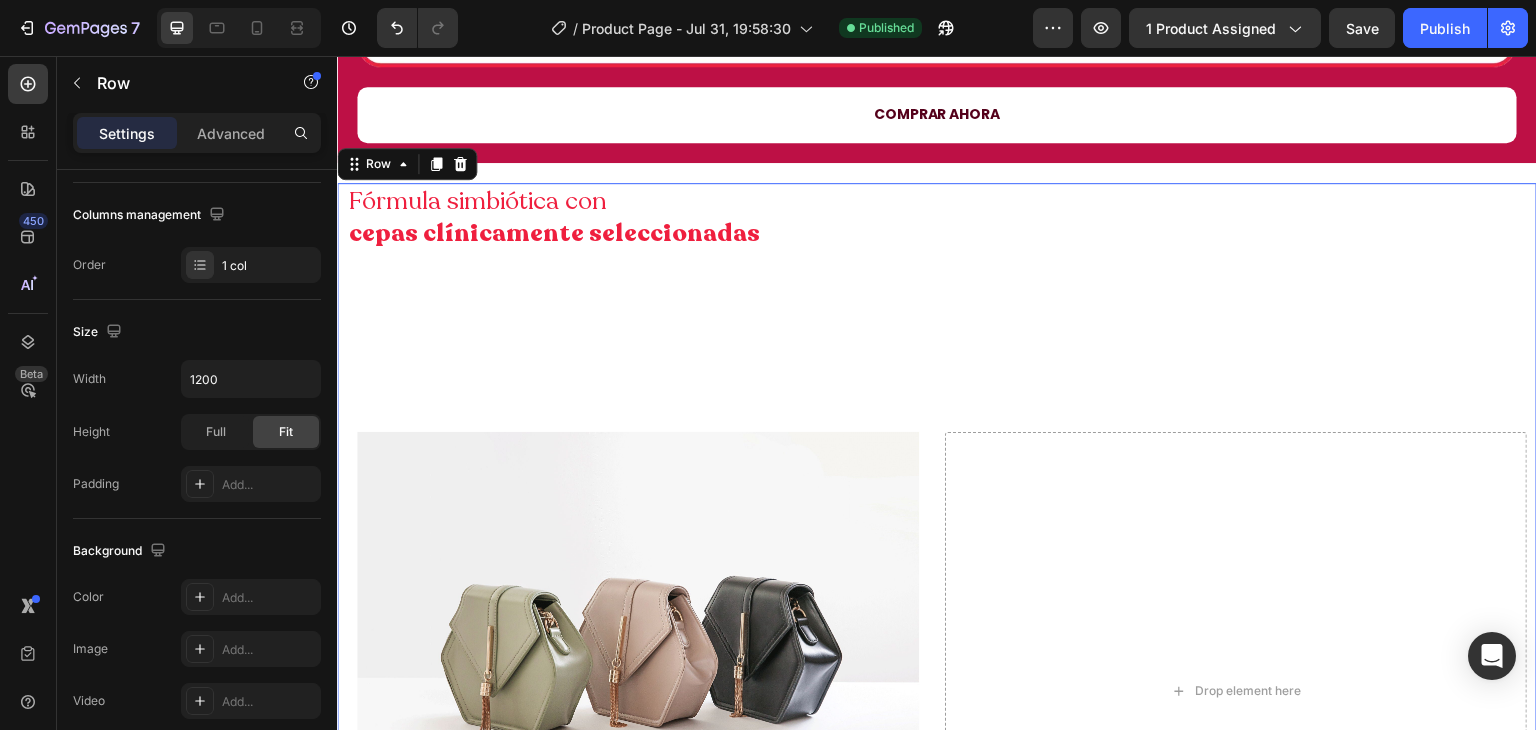 click on "Fórmula simbiótica con cepas clínicamente seleccionadas Heading Image 2 cápsulas* Heading al día Heading (Bioequilibrio vaginal desde las pimeras tomas) Heading
Drop element here Row" at bounding box center [937, 567] 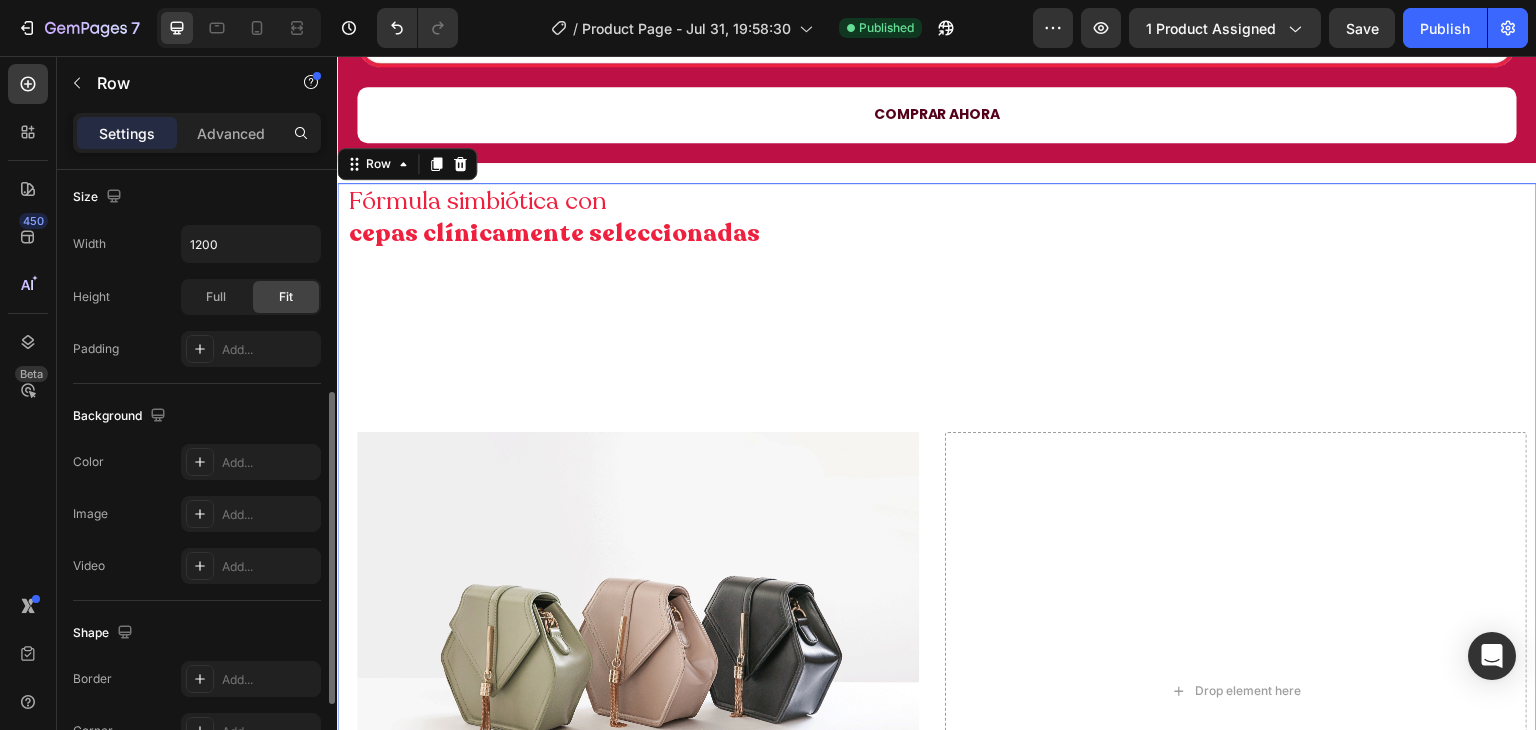 scroll, scrollTop: 438, scrollLeft: 0, axis: vertical 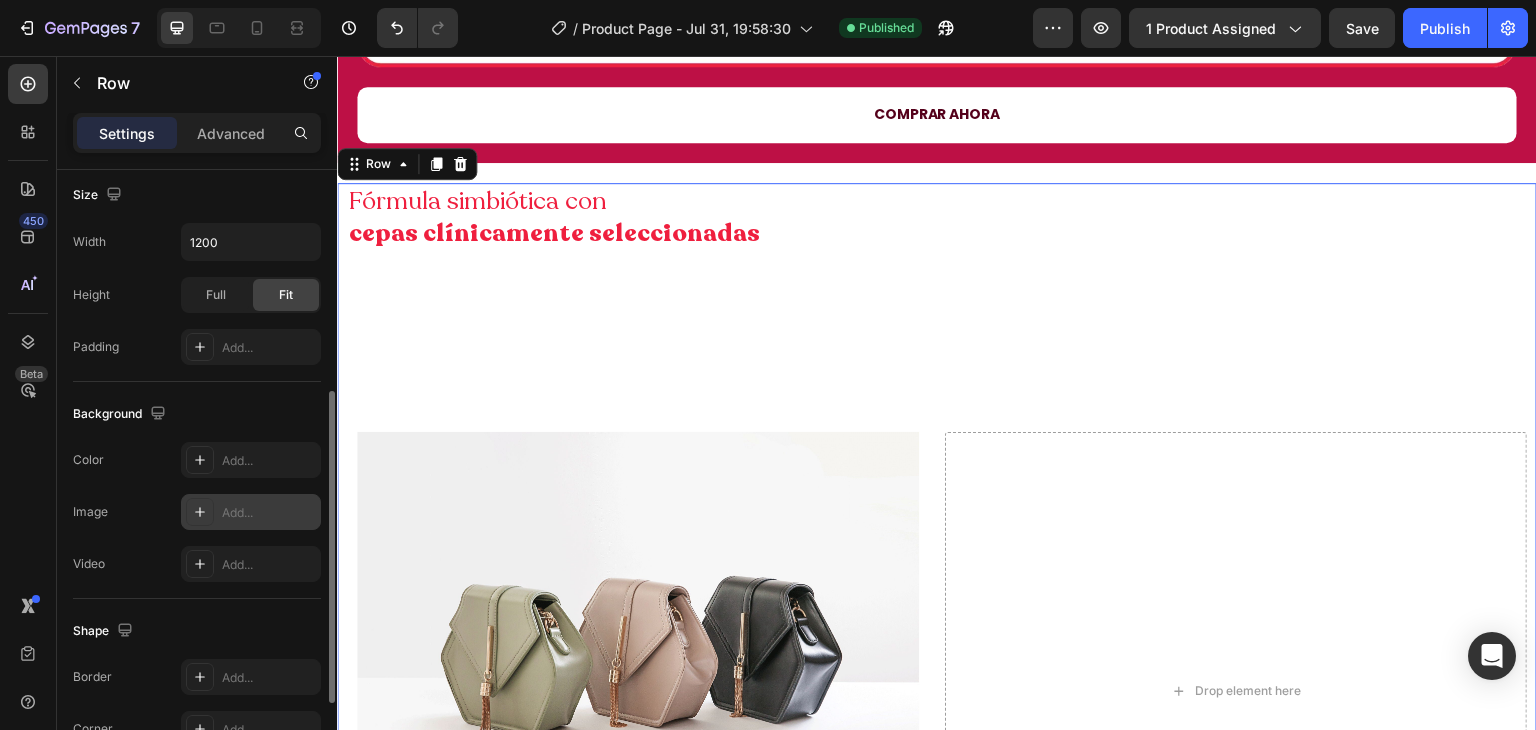 click at bounding box center [200, 512] 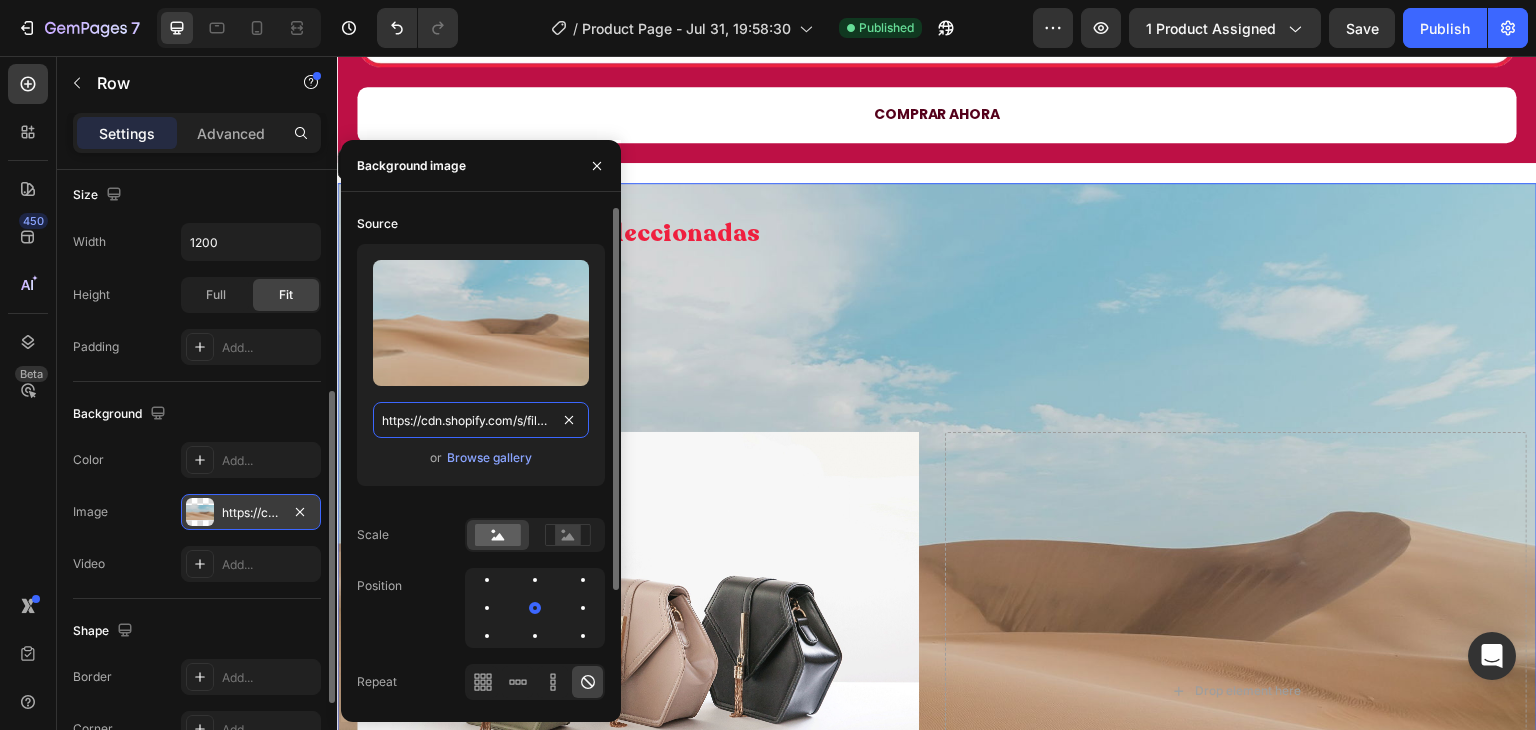 click on "https://cdn.shopify.com/s/files/1/2005/9307/files/background_settings.jpg" at bounding box center (481, 420) 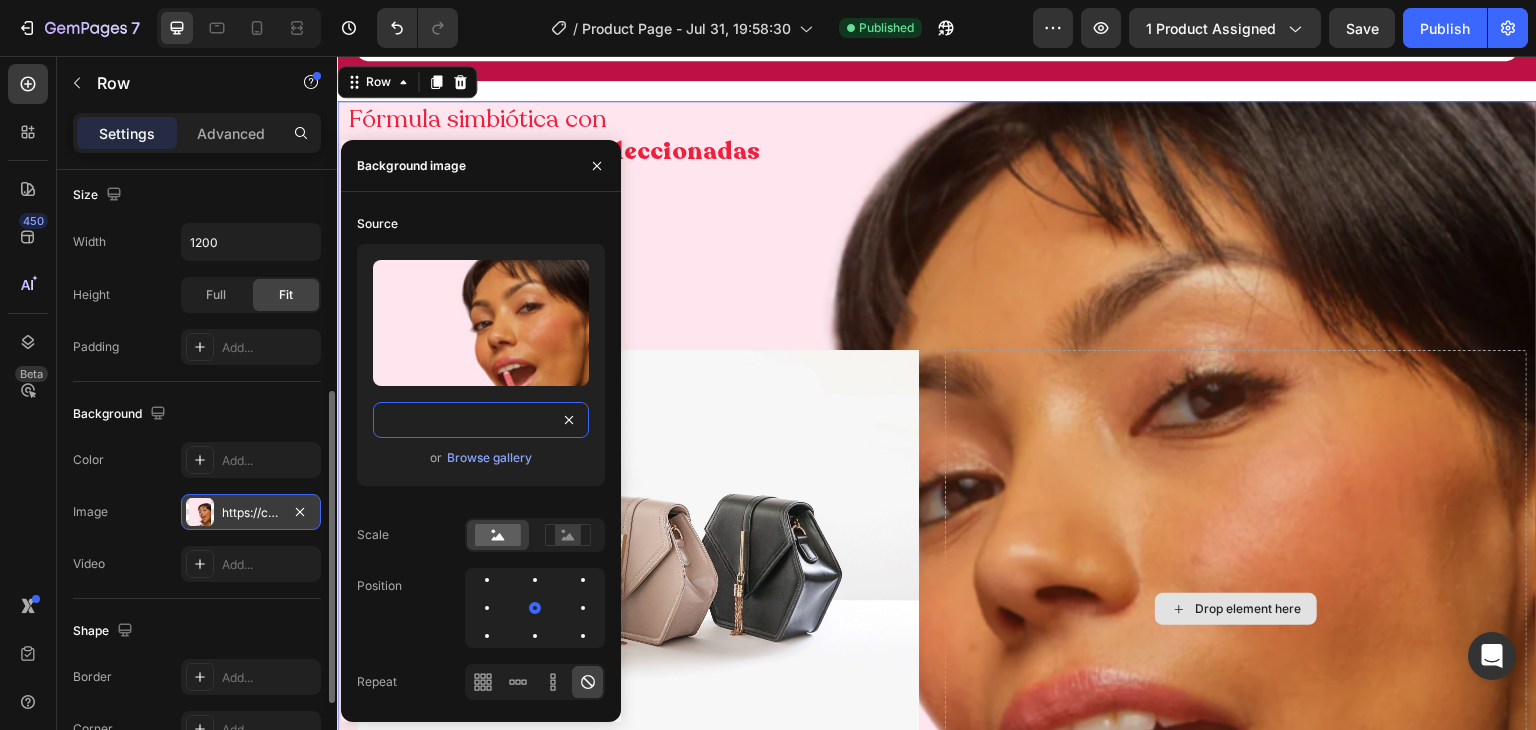 scroll, scrollTop: 3596, scrollLeft: 0, axis: vertical 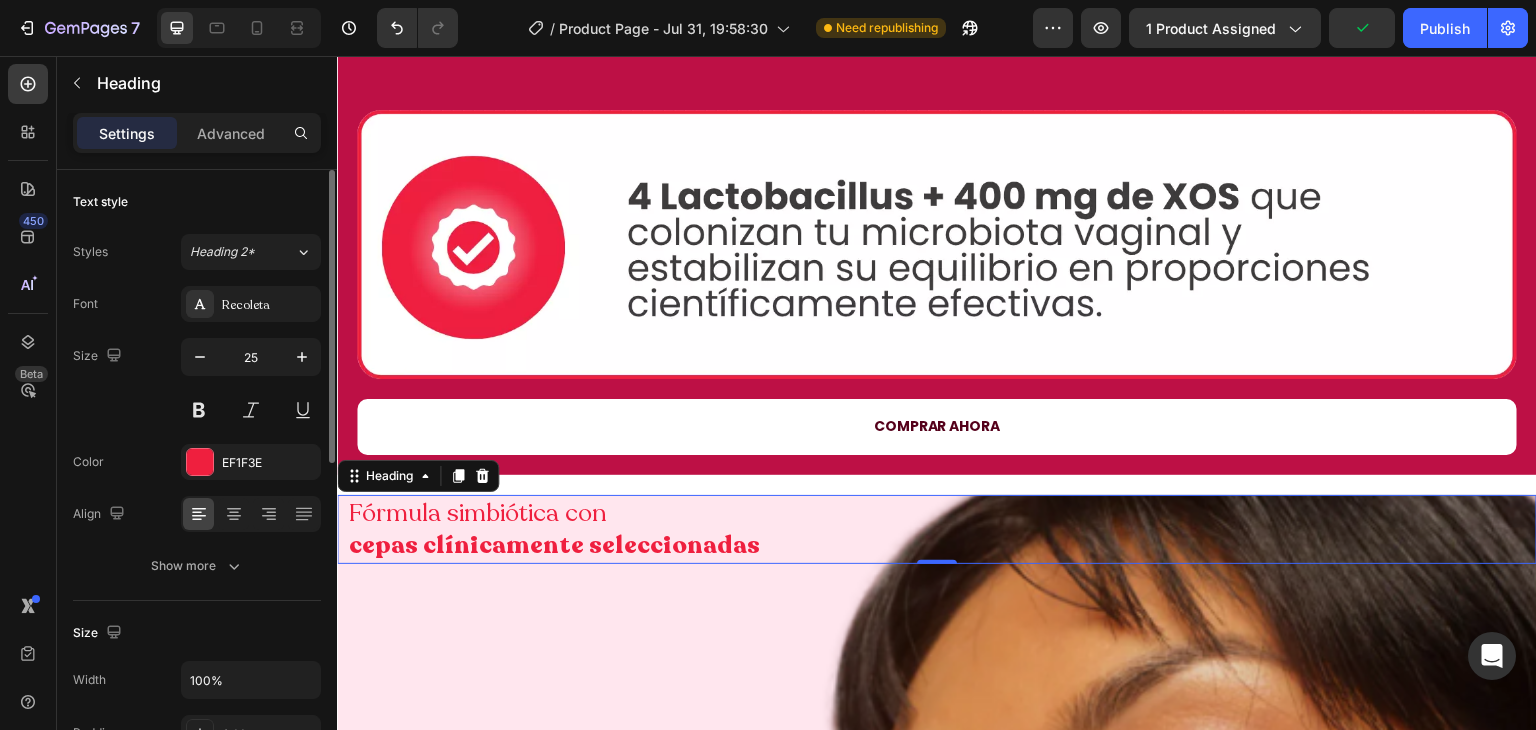 click on "Fórmula simbiótica con cepas clínicamente seleccionadas" at bounding box center [937, 529] 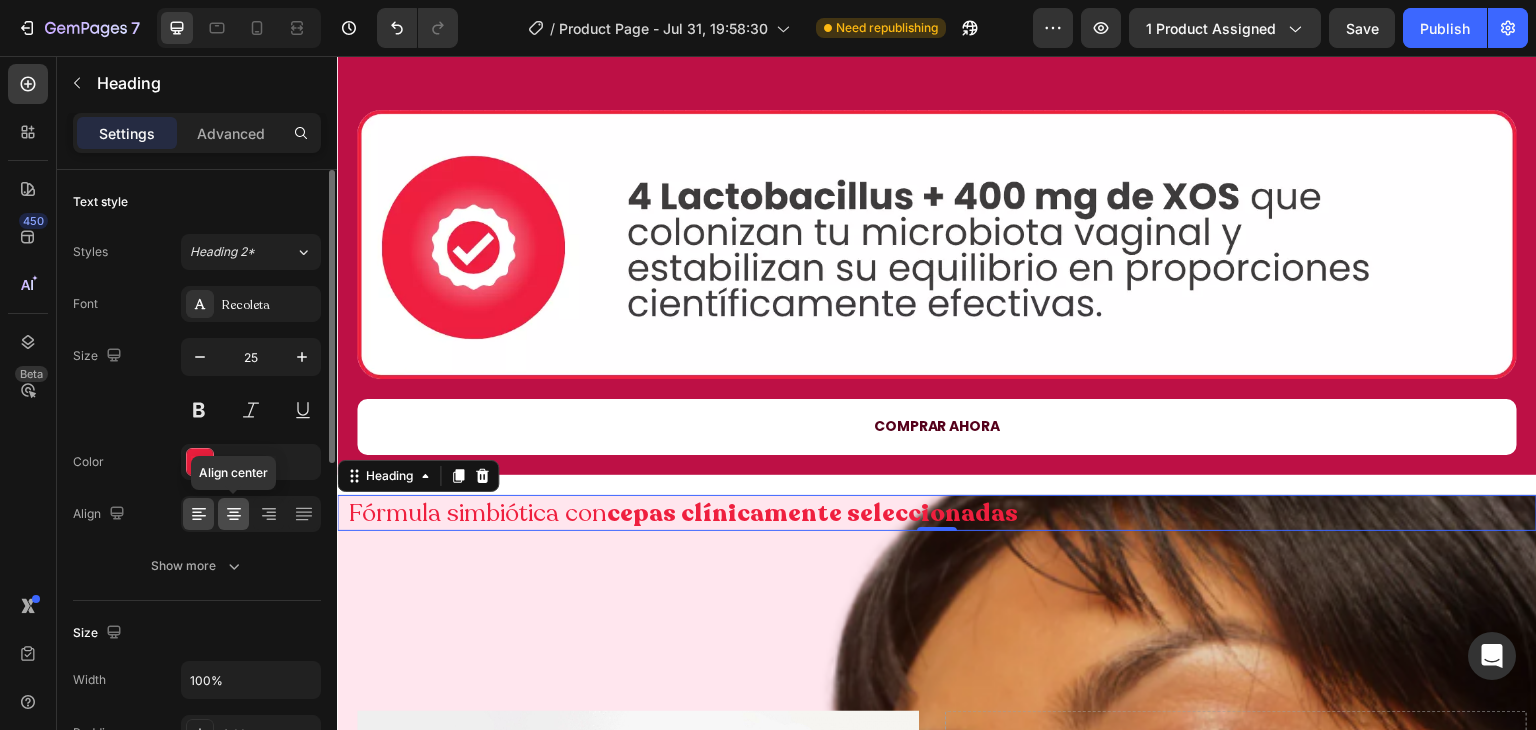click 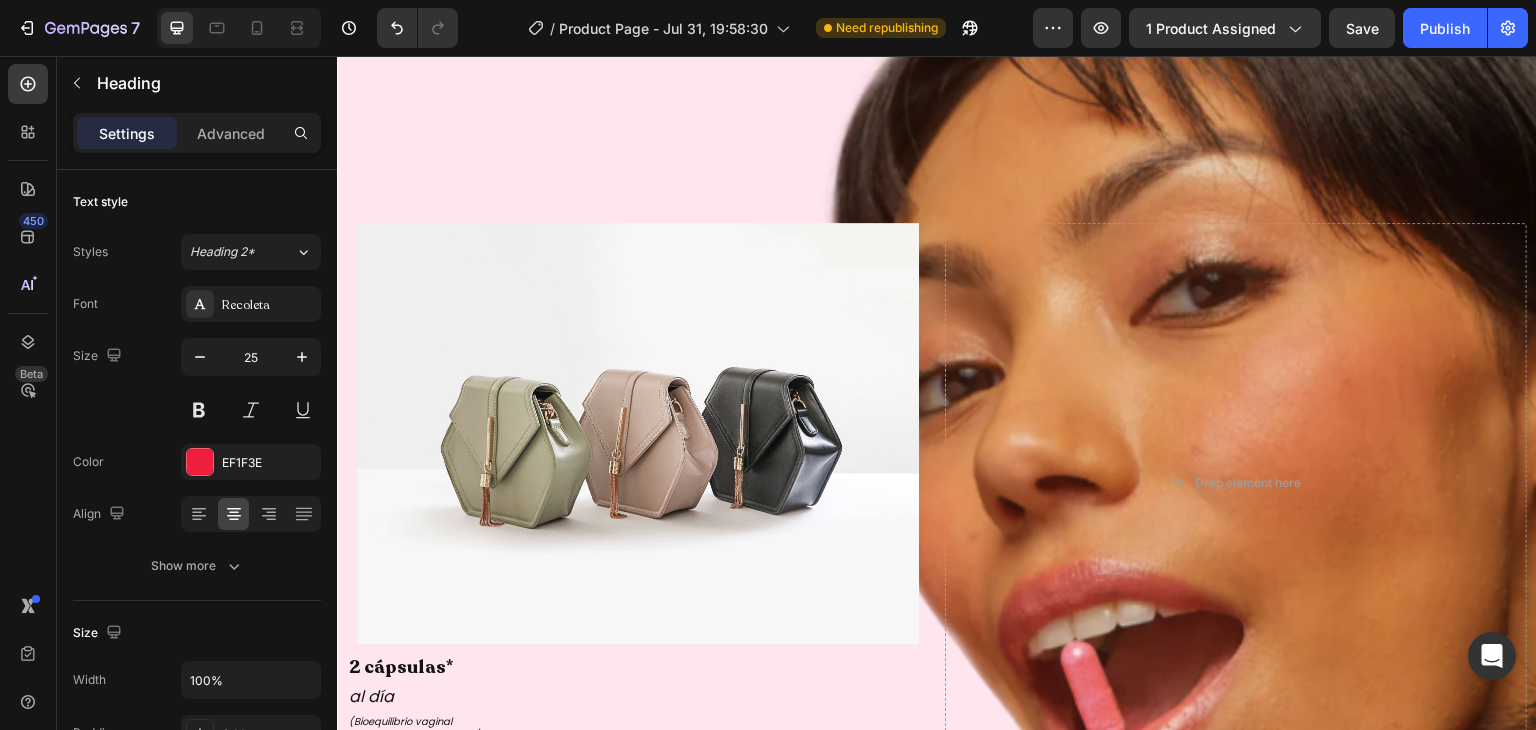 scroll, scrollTop: 3800, scrollLeft: 0, axis: vertical 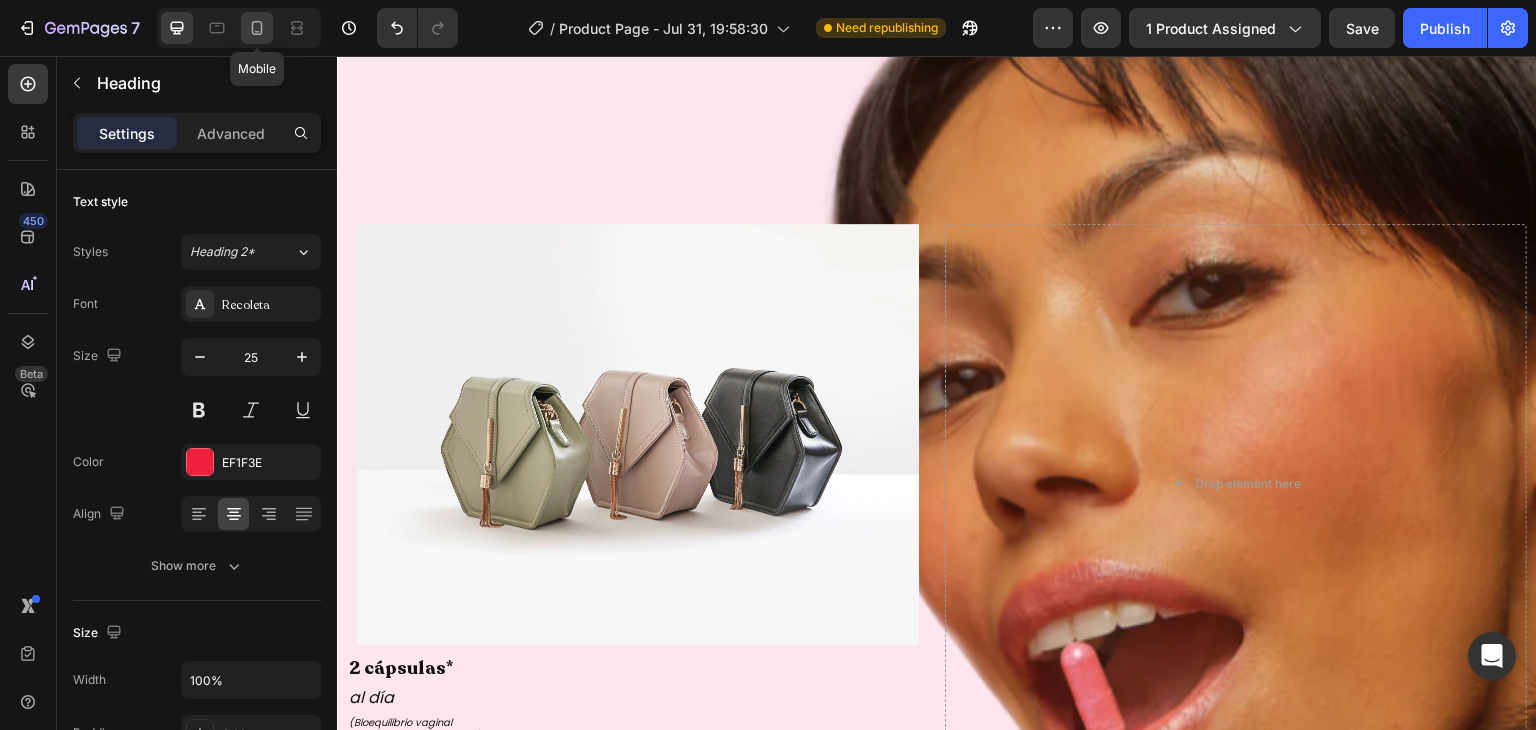 click 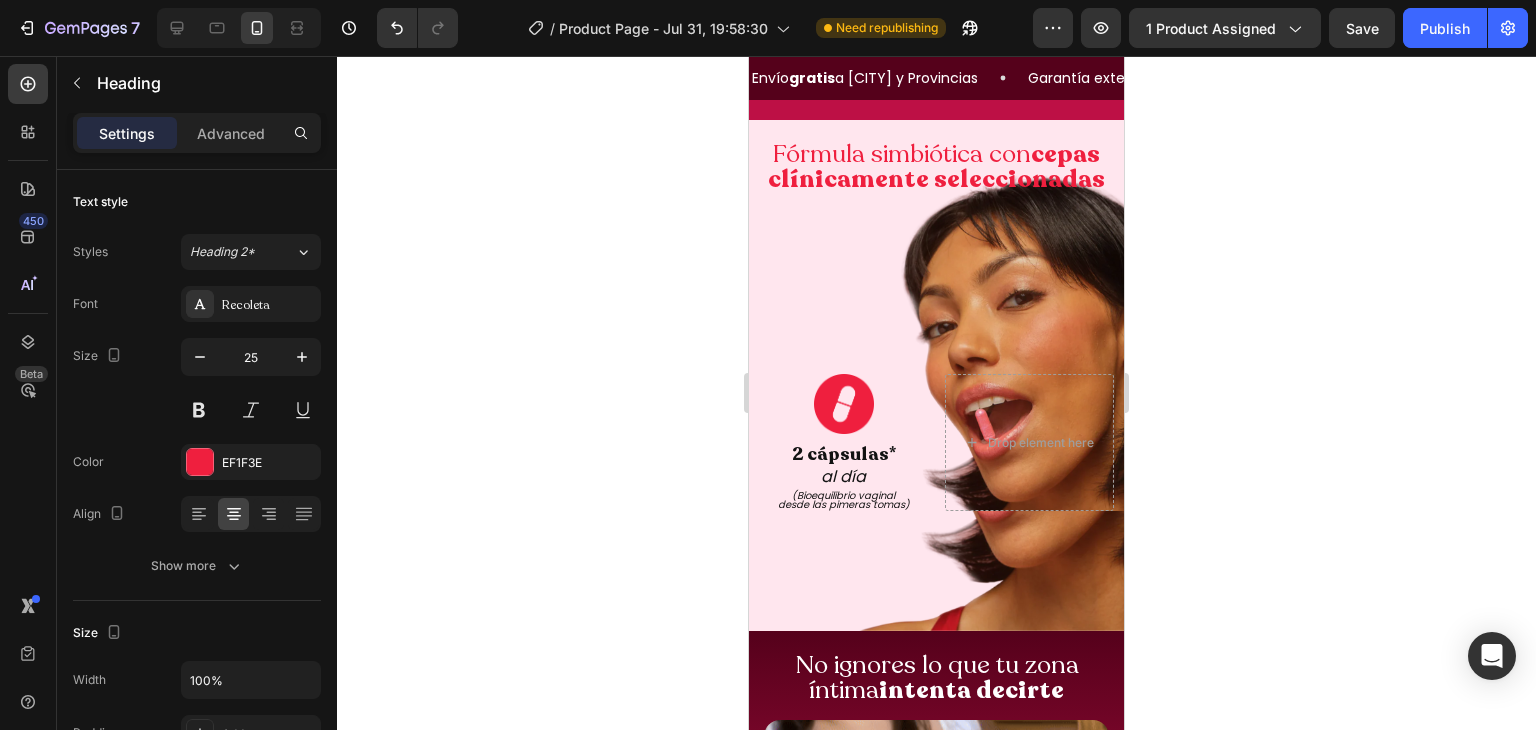 scroll, scrollTop: 3444, scrollLeft: 0, axis: vertical 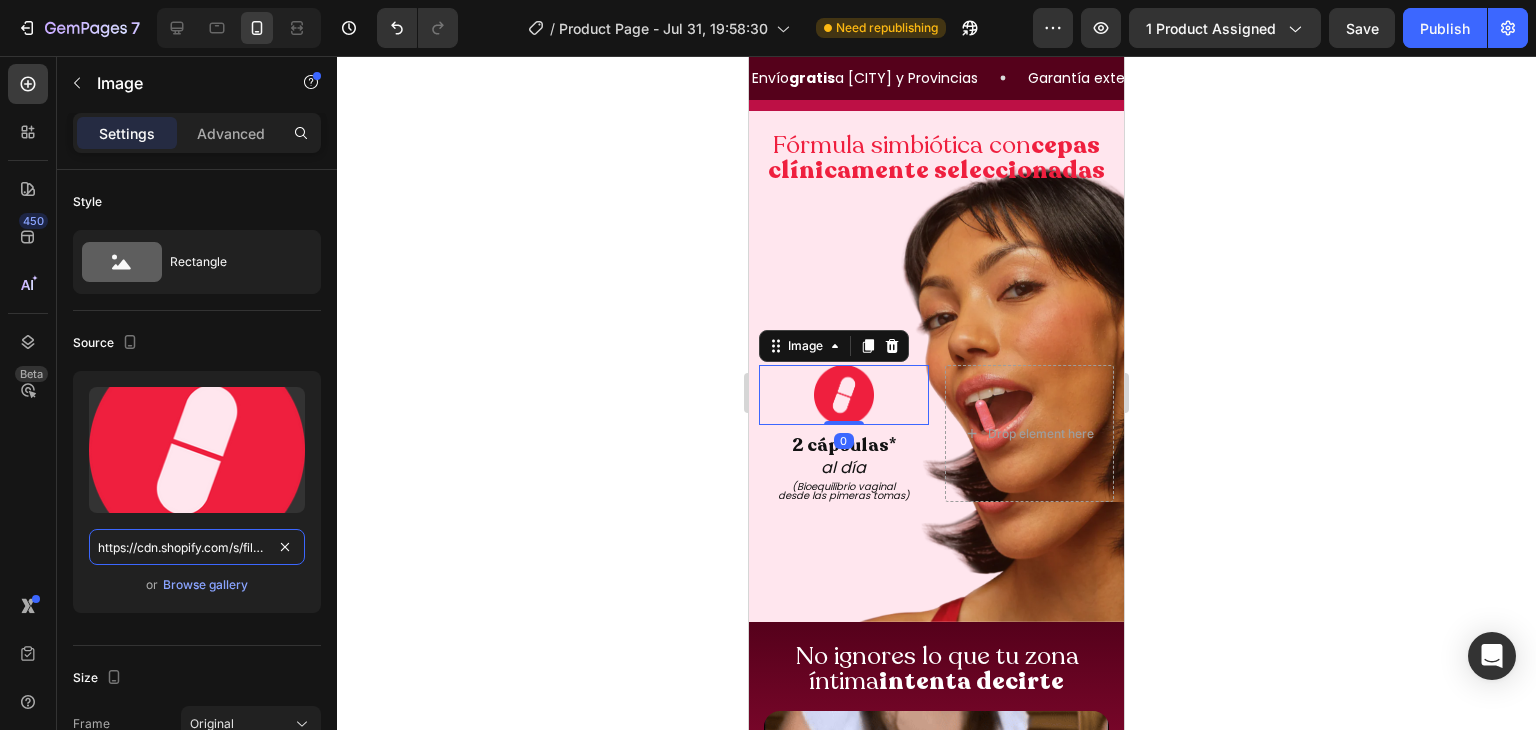 click on "https://cdn.shopify.com/s/files/1/0620/9001/8910/files/gempages_572761375839880064-7cd01059-d50f-4af7-9043-7c3003e57b86.png" at bounding box center (197, 547) 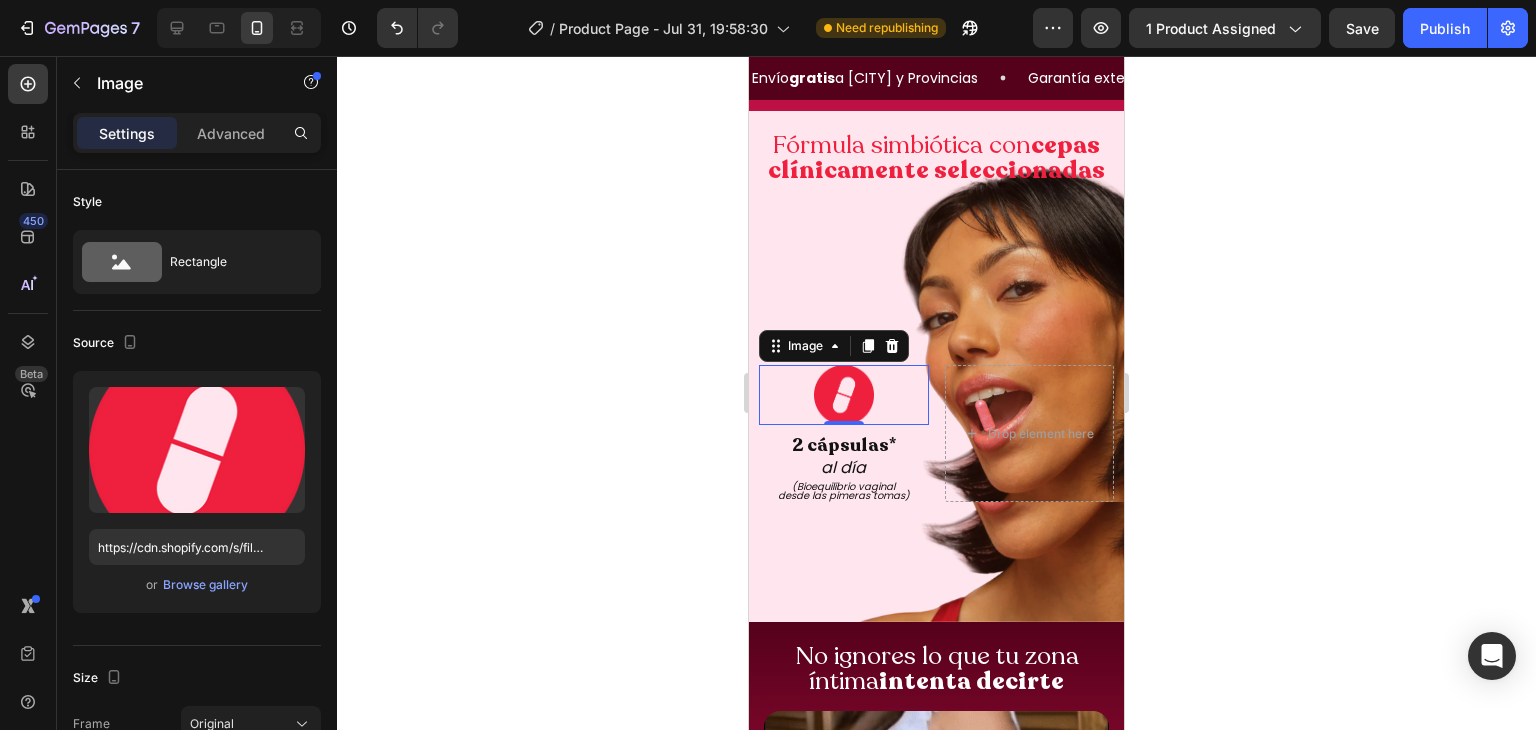 click at bounding box center (239, 28) 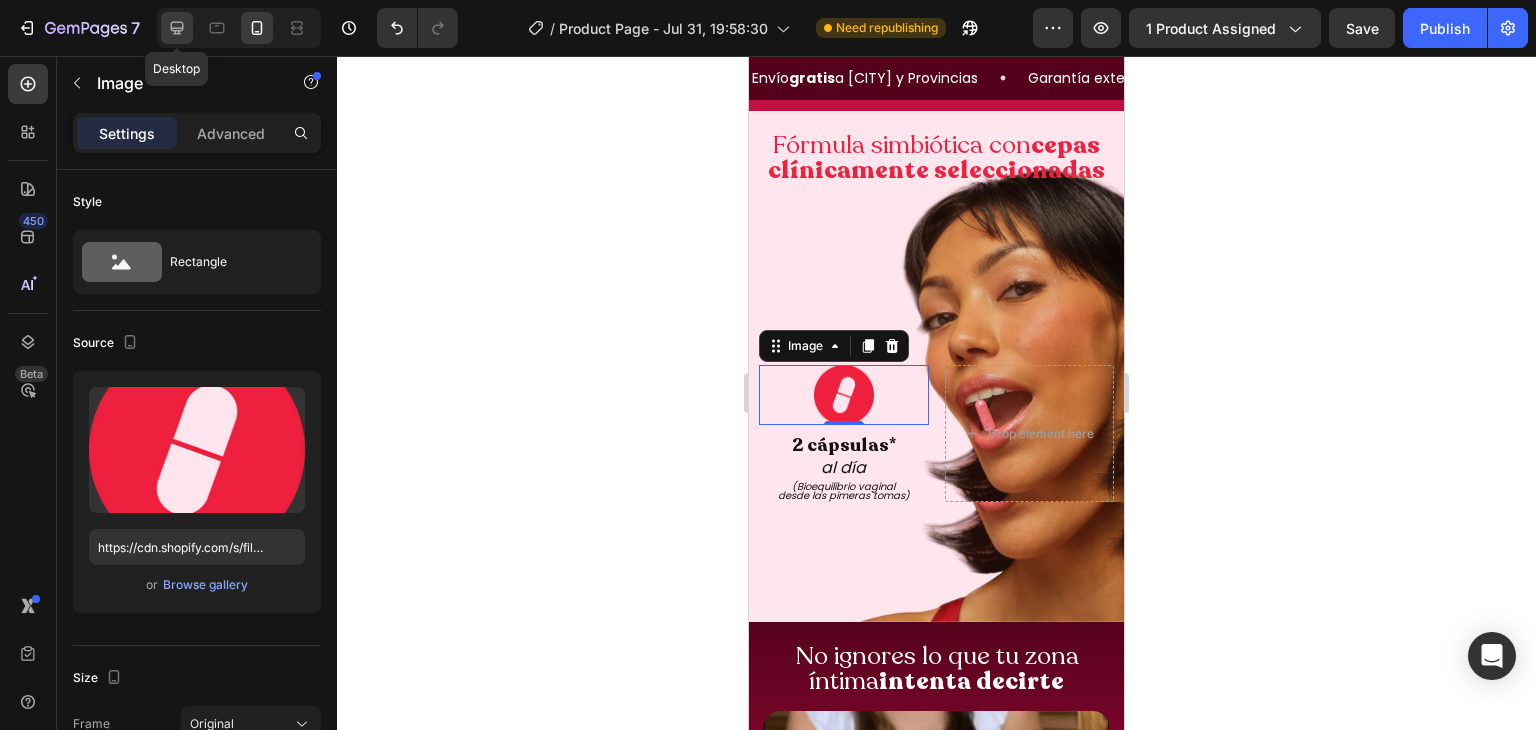click 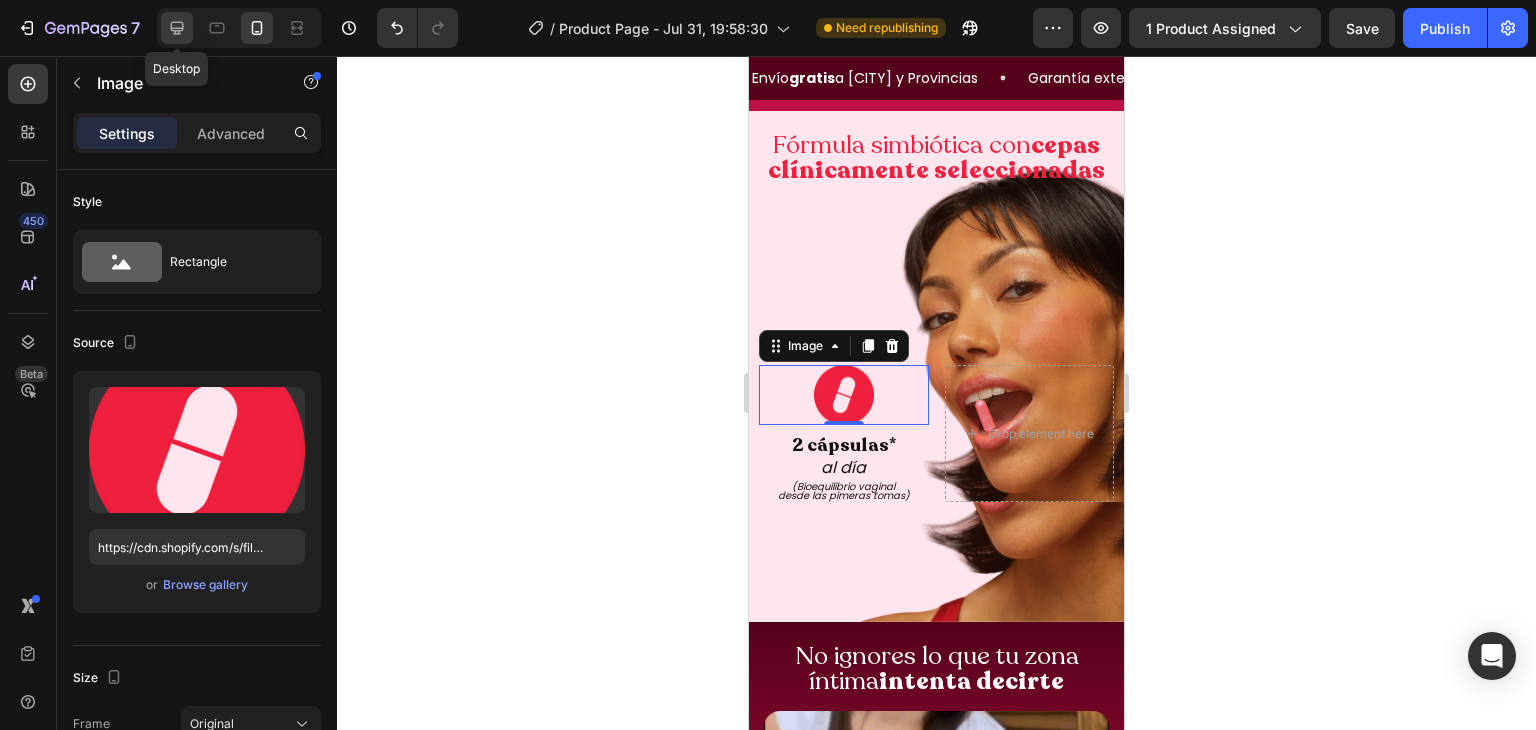 type on "https://cdn.shopify.com/s/files/1/2005/9307/files/image_demo.jpg" 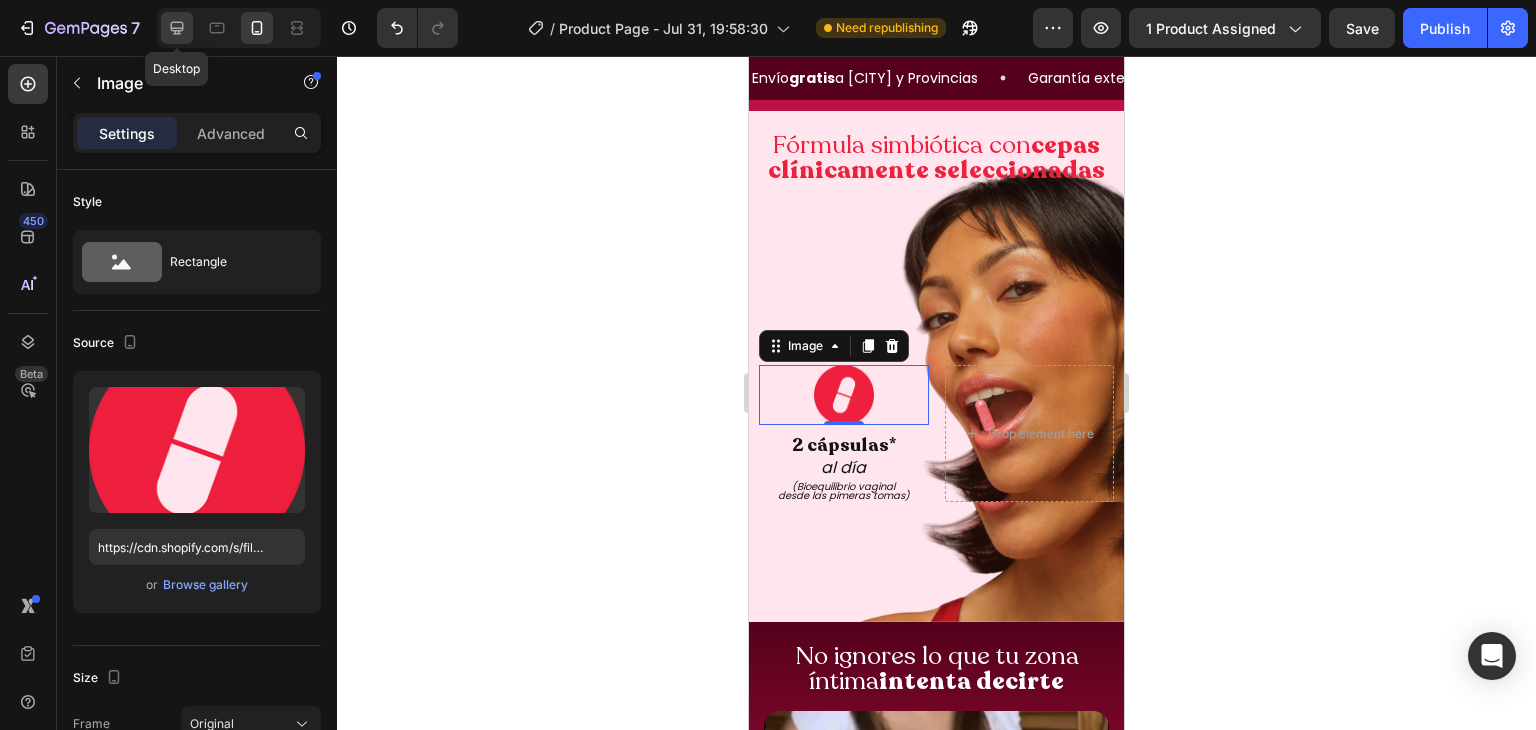 type on "100" 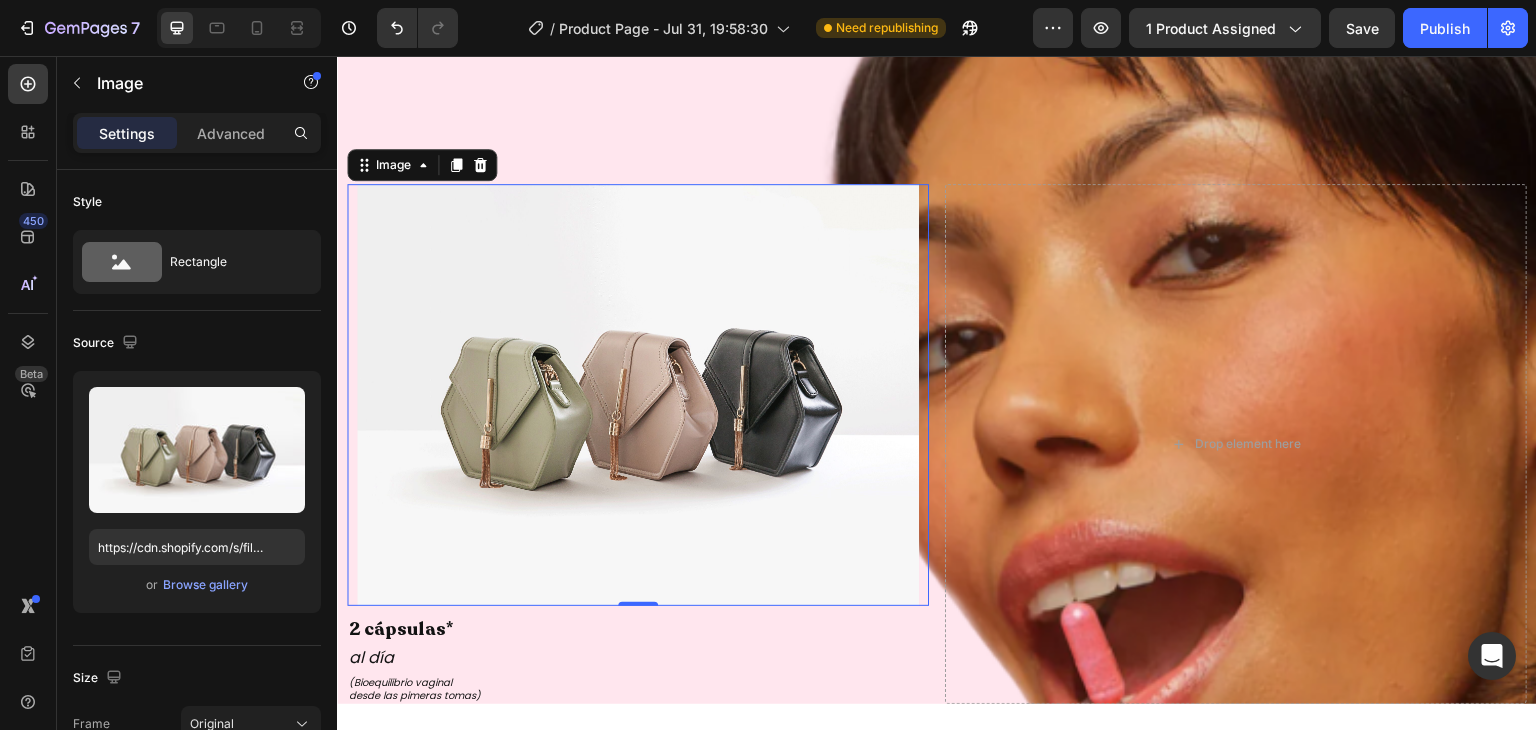 scroll, scrollTop: 3737, scrollLeft: 0, axis: vertical 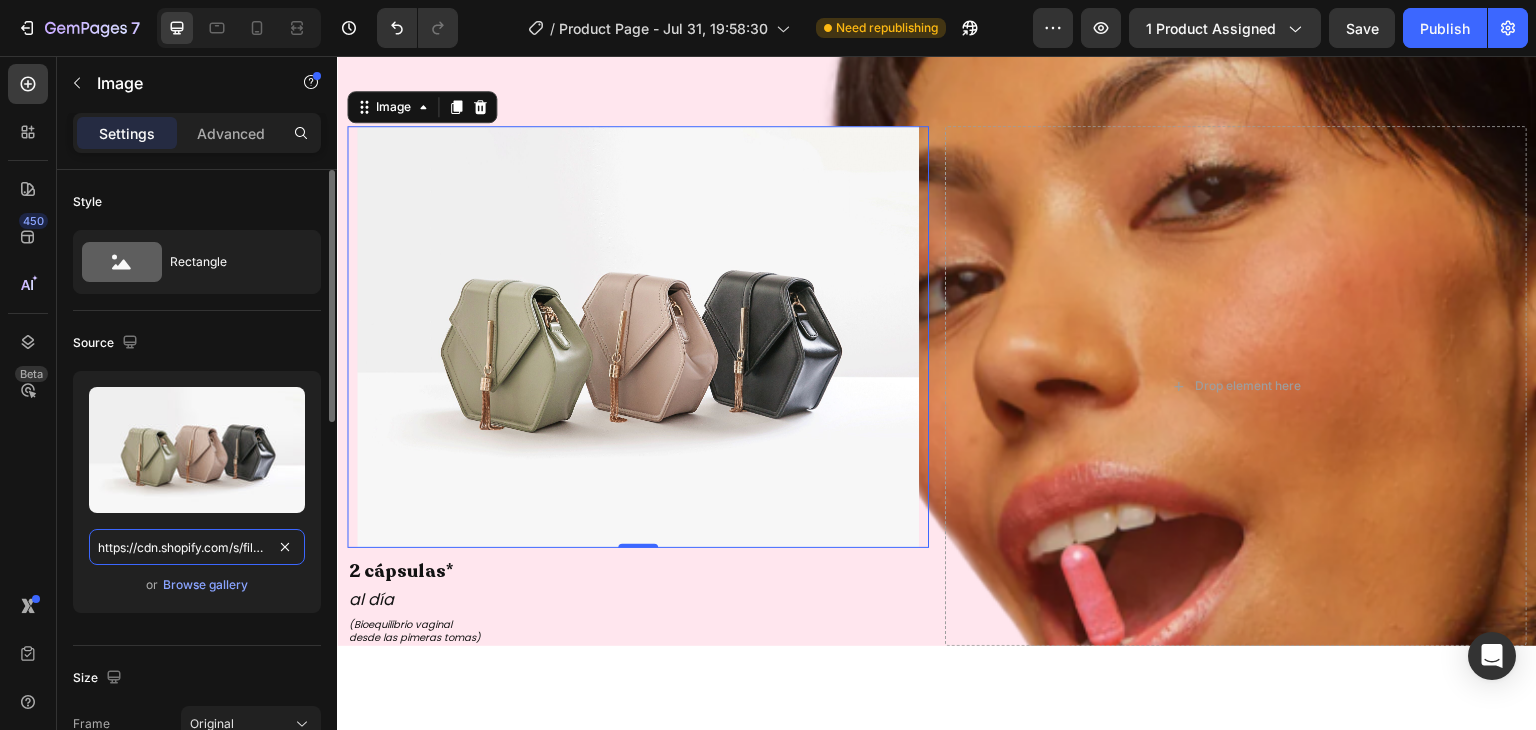 click on "https://cdn.shopify.com/s/files/1/2005/9307/files/image_demo.jpg" at bounding box center (197, 547) 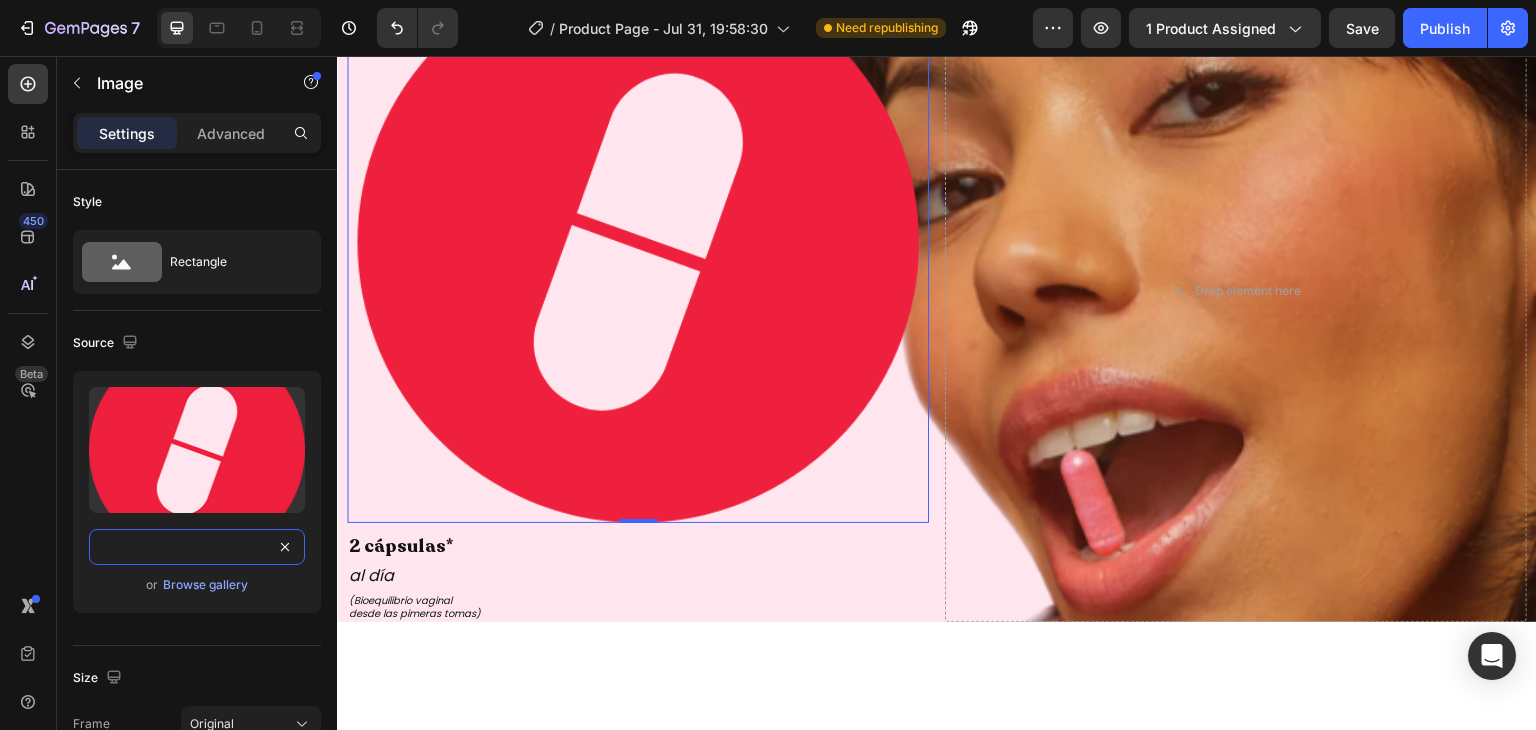 scroll, scrollTop: 3909, scrollLeft: 0, axis: vertical 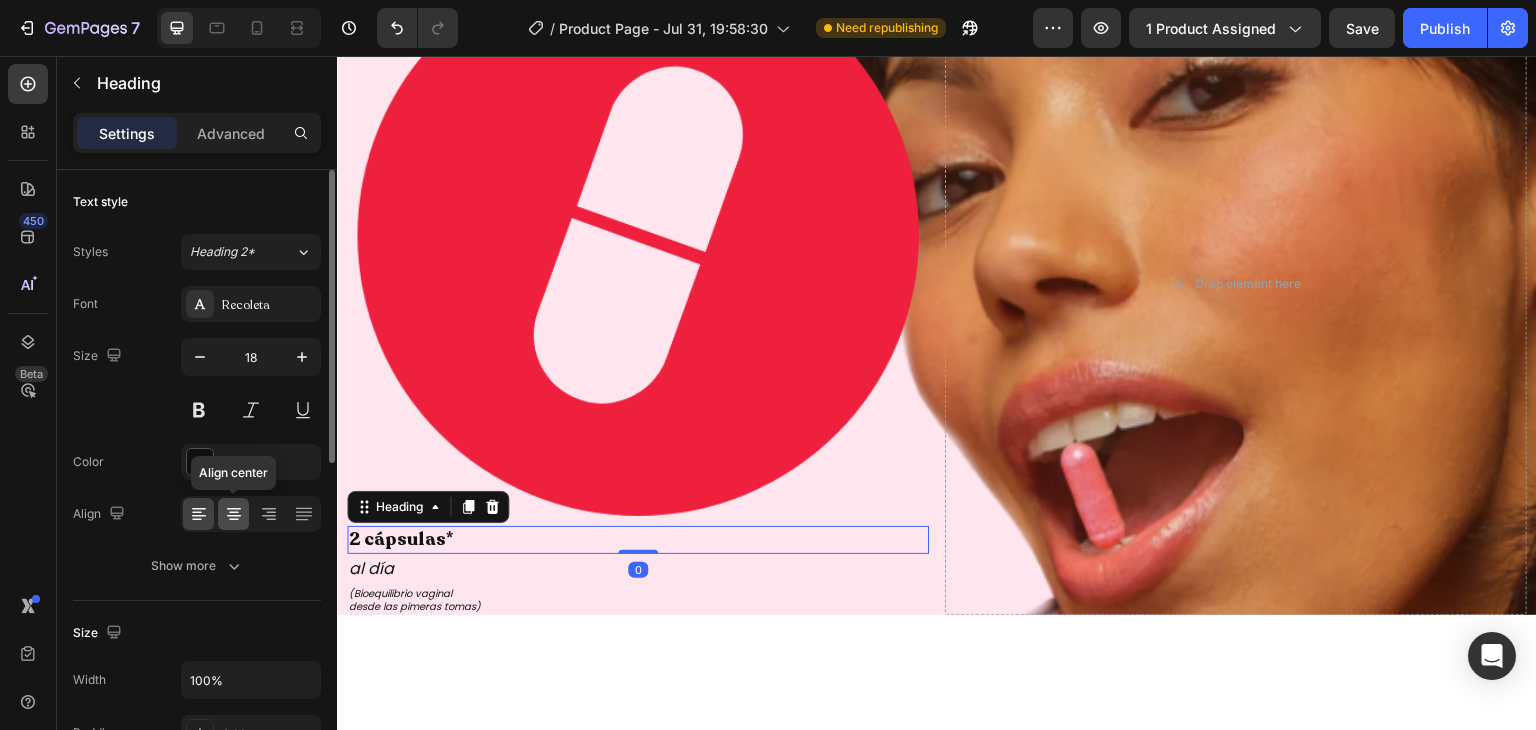 click 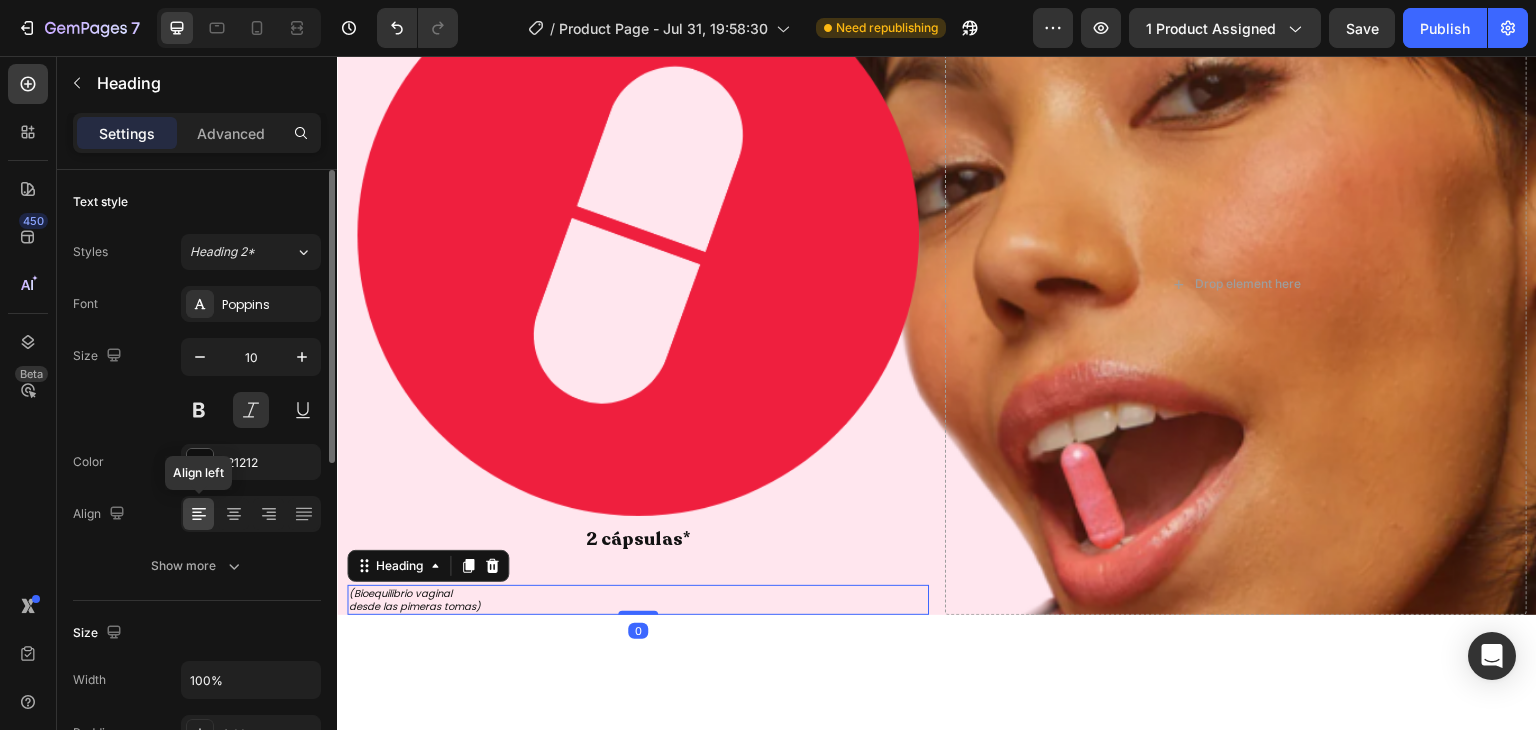 click 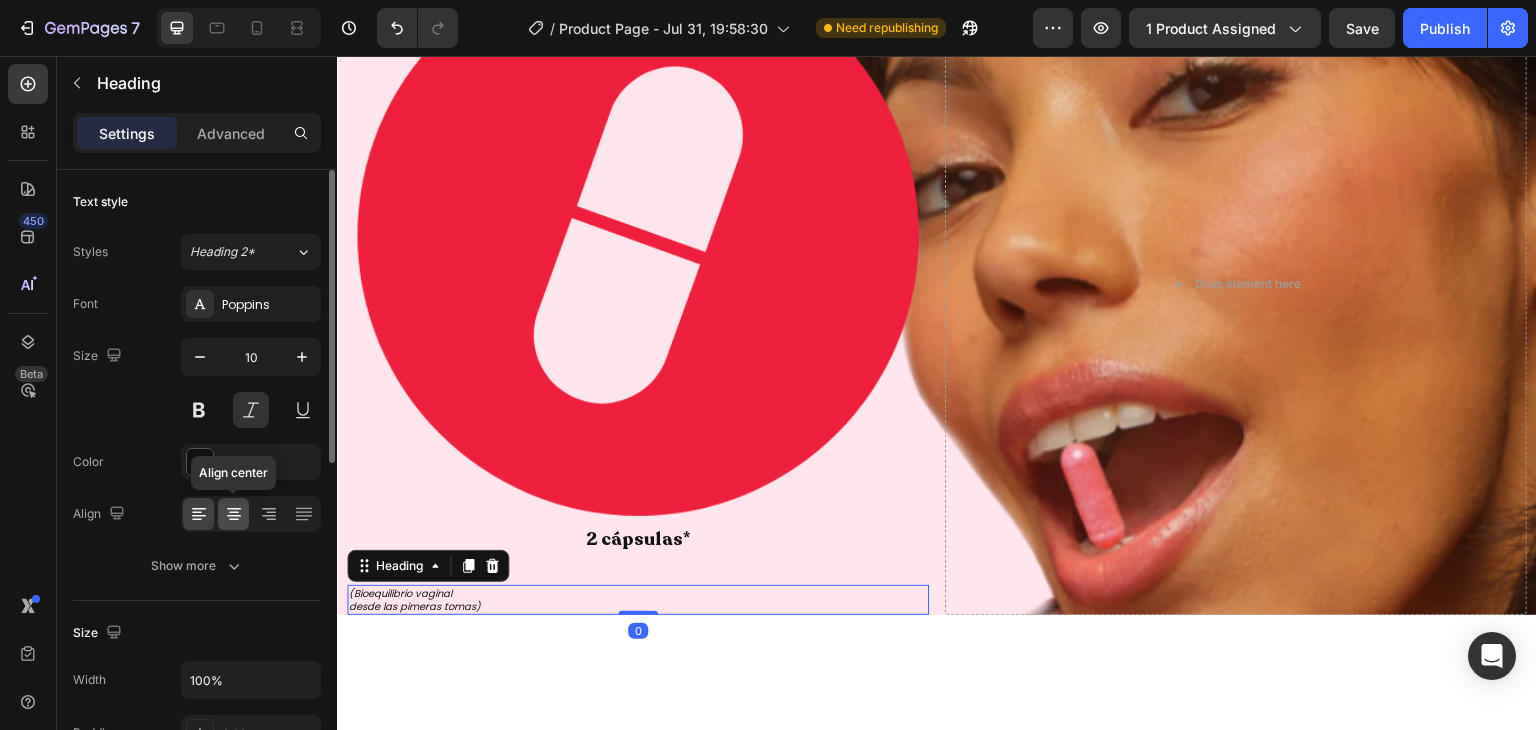 click 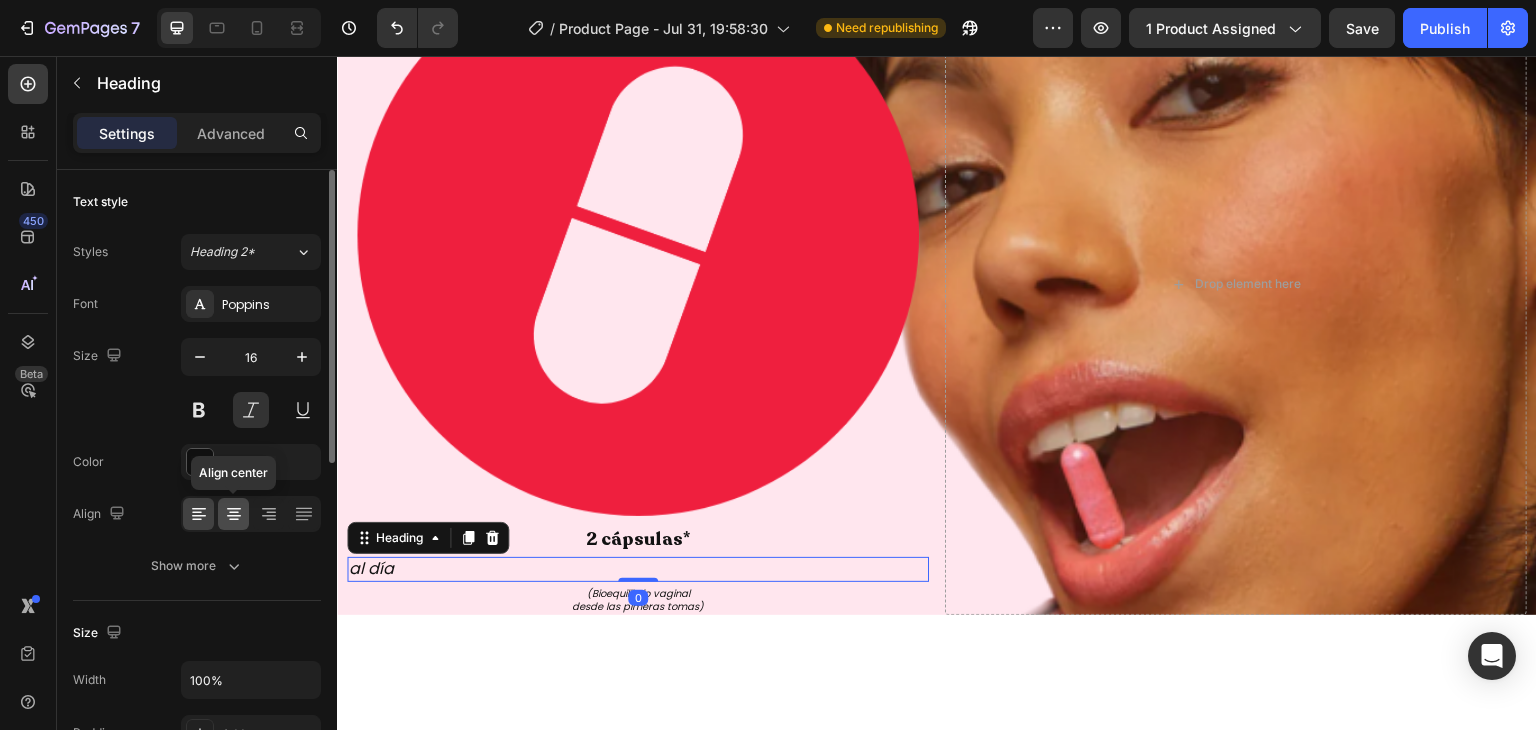 click 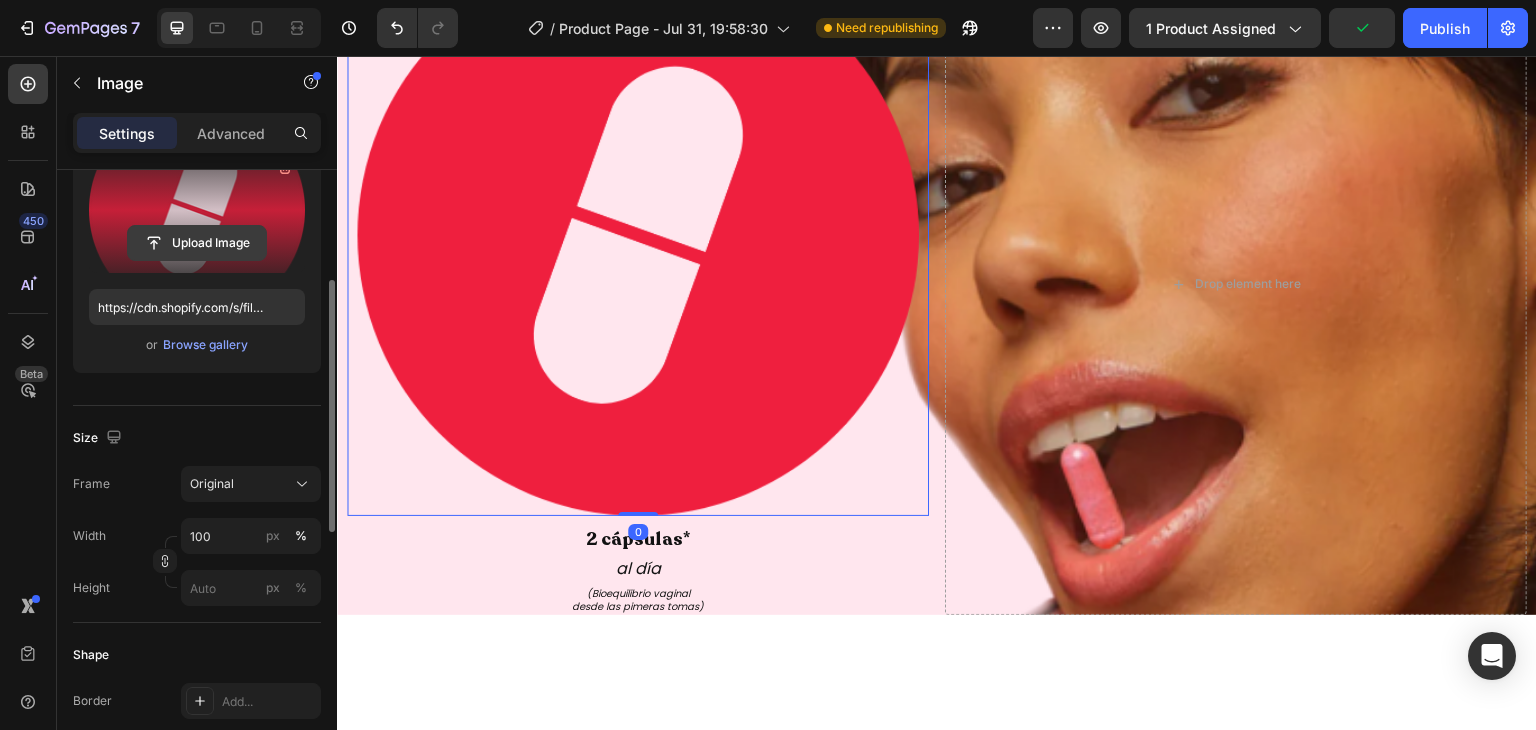 scroll, scrollTop: 249, scrollLeft: 0, axis: vertical 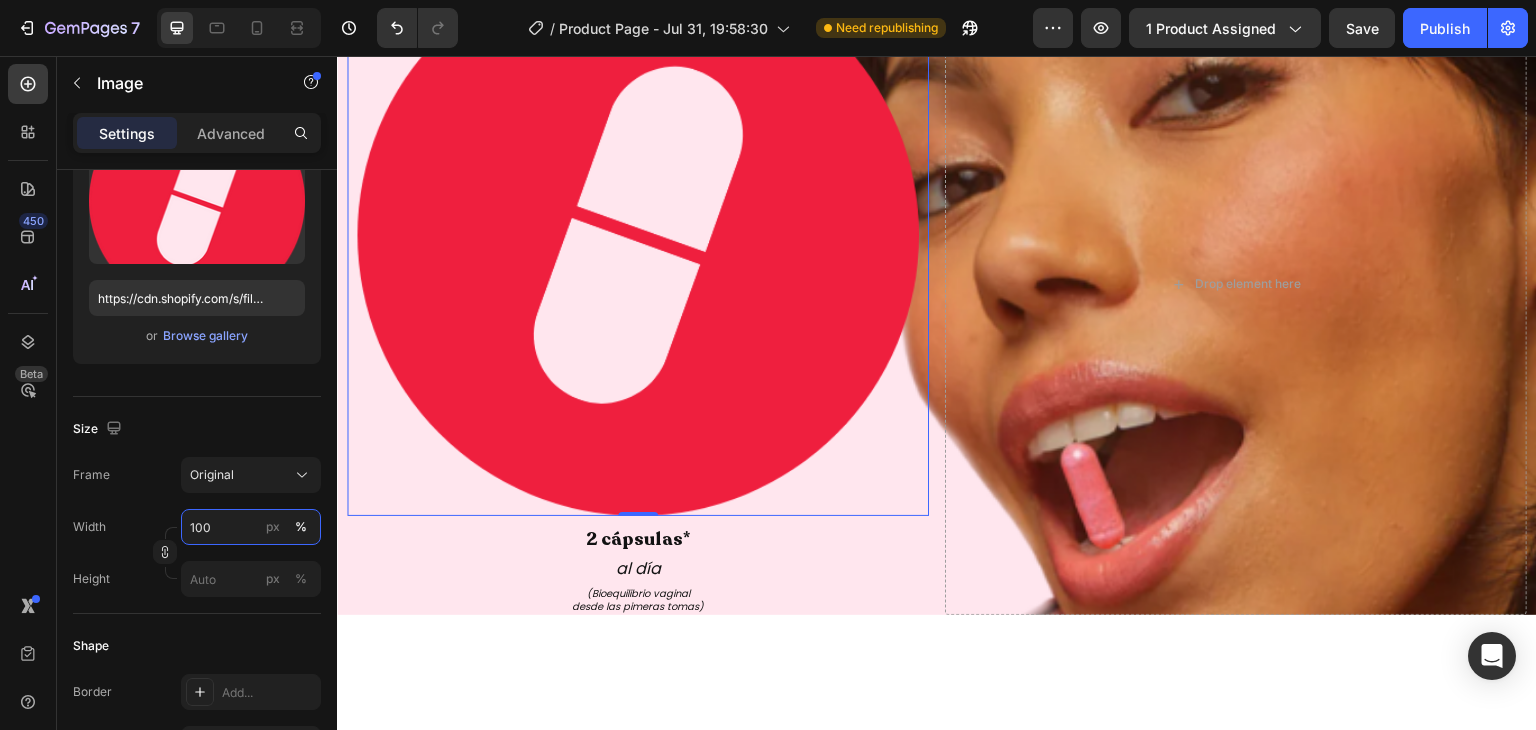 click on "100" at bounding box center [251, 527] 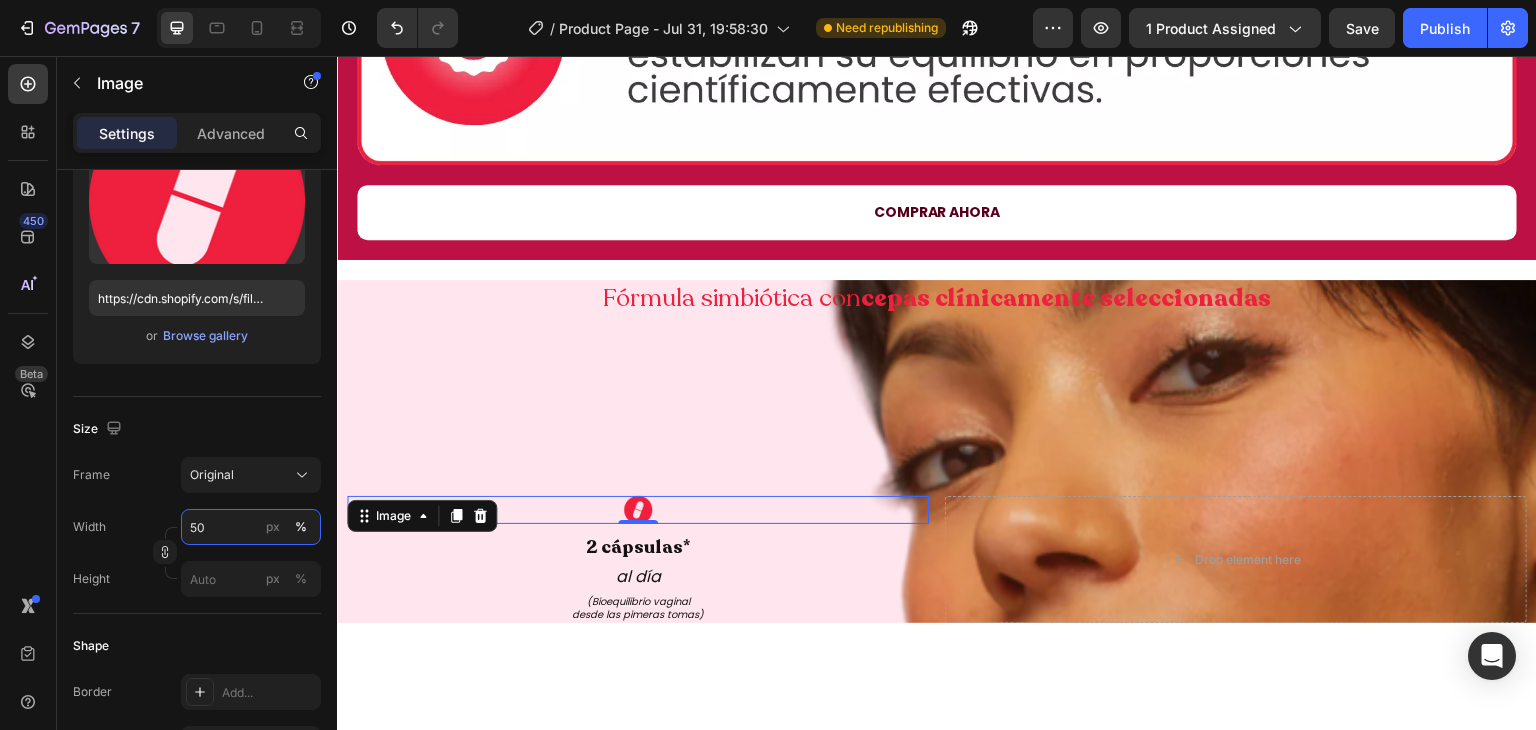 scroll, scrollTop: 3792, scrollLeft: 0, axis: vertical 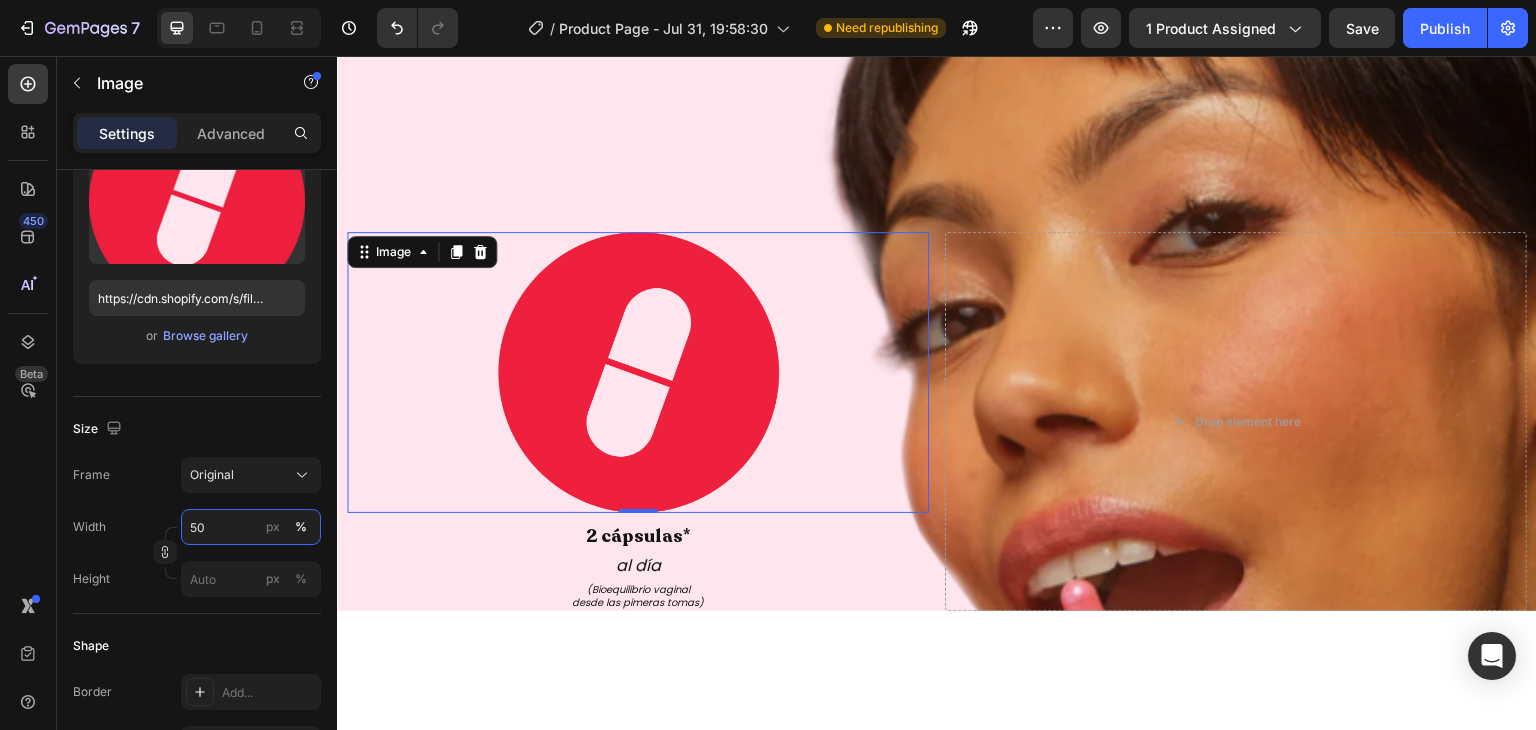 type on "5" 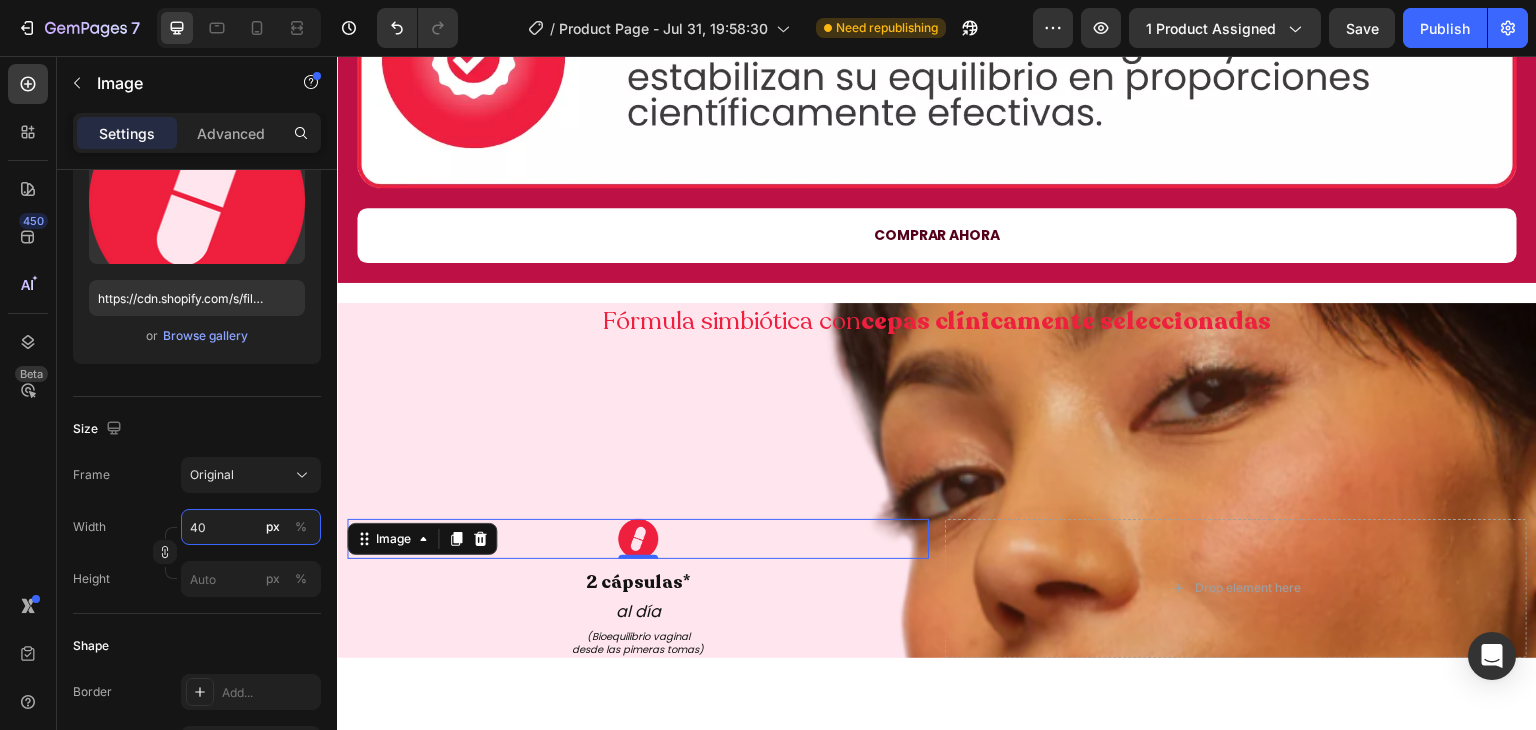 scroll, scrollTop: 3556, scrollLeft: 0, axis: vertical 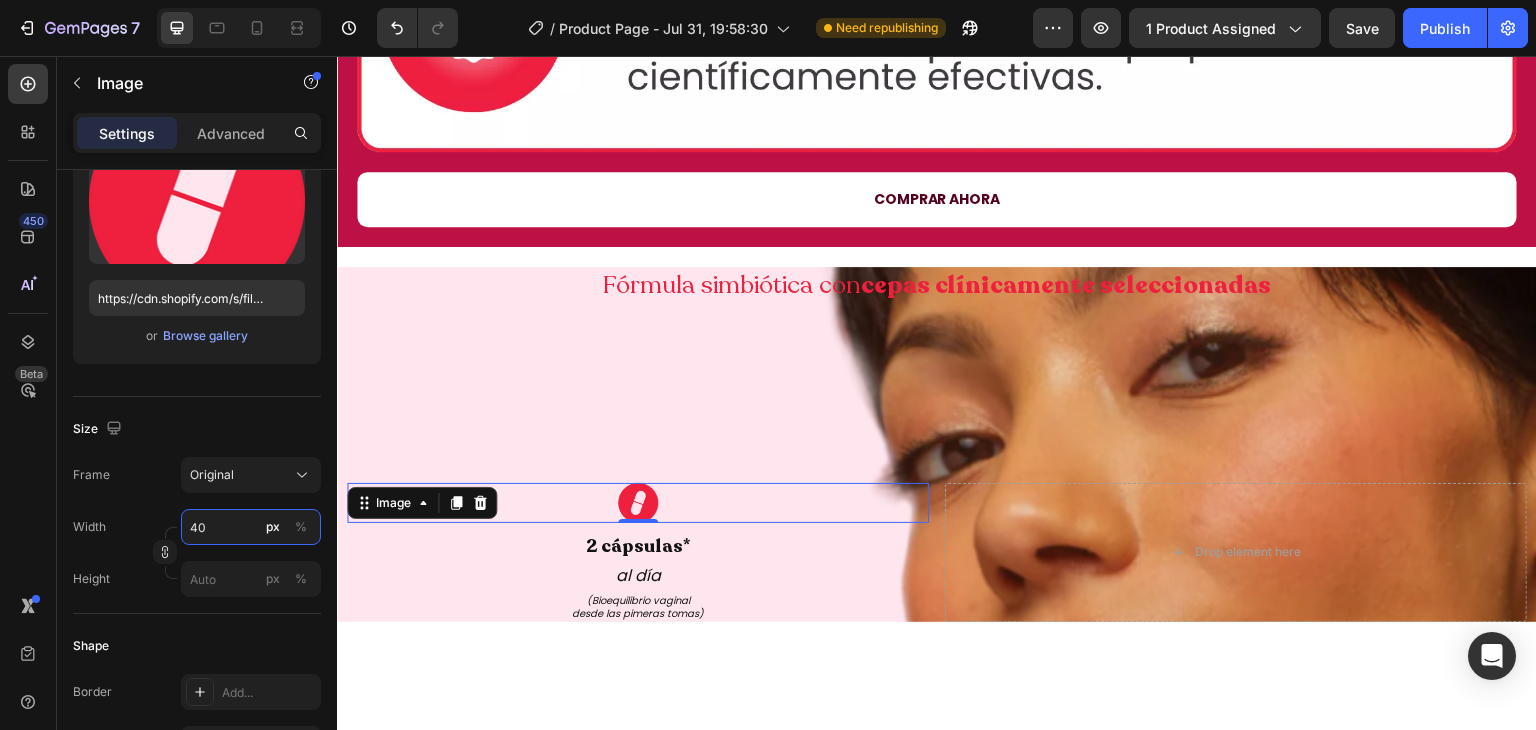 type on "4" 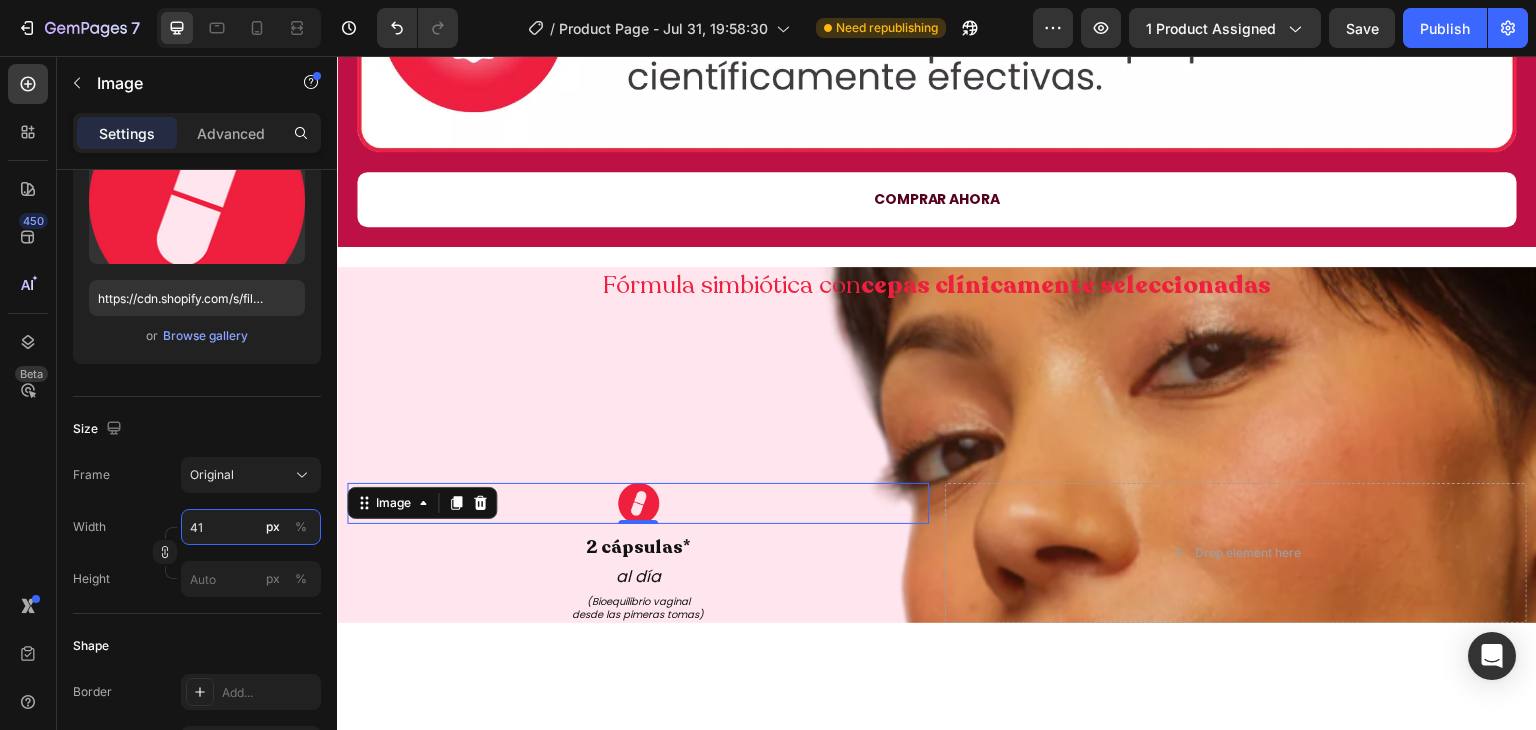 type on "4" 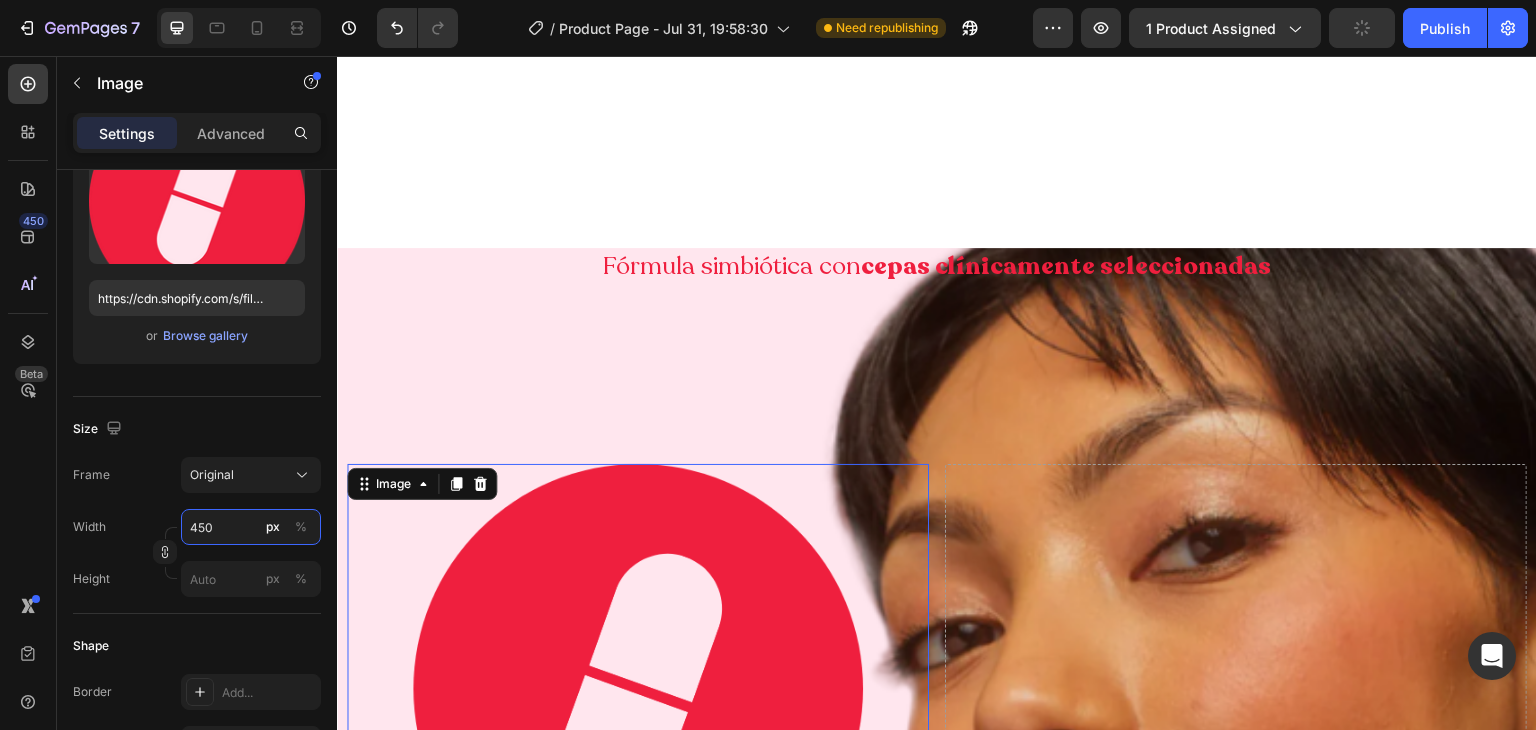 scroll, scrollTop: 3965, scrollLeft: 0, axis: vertical 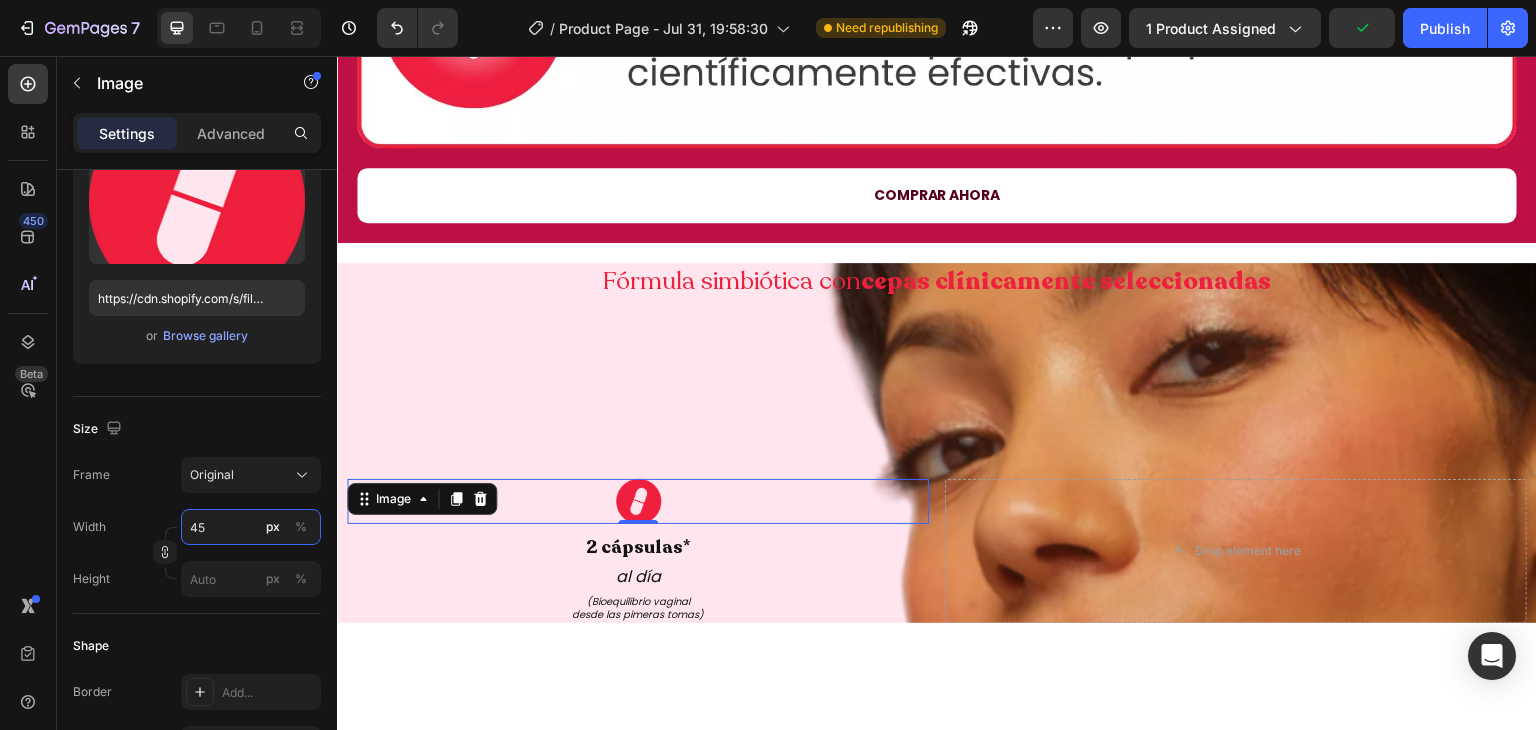 type on "4" 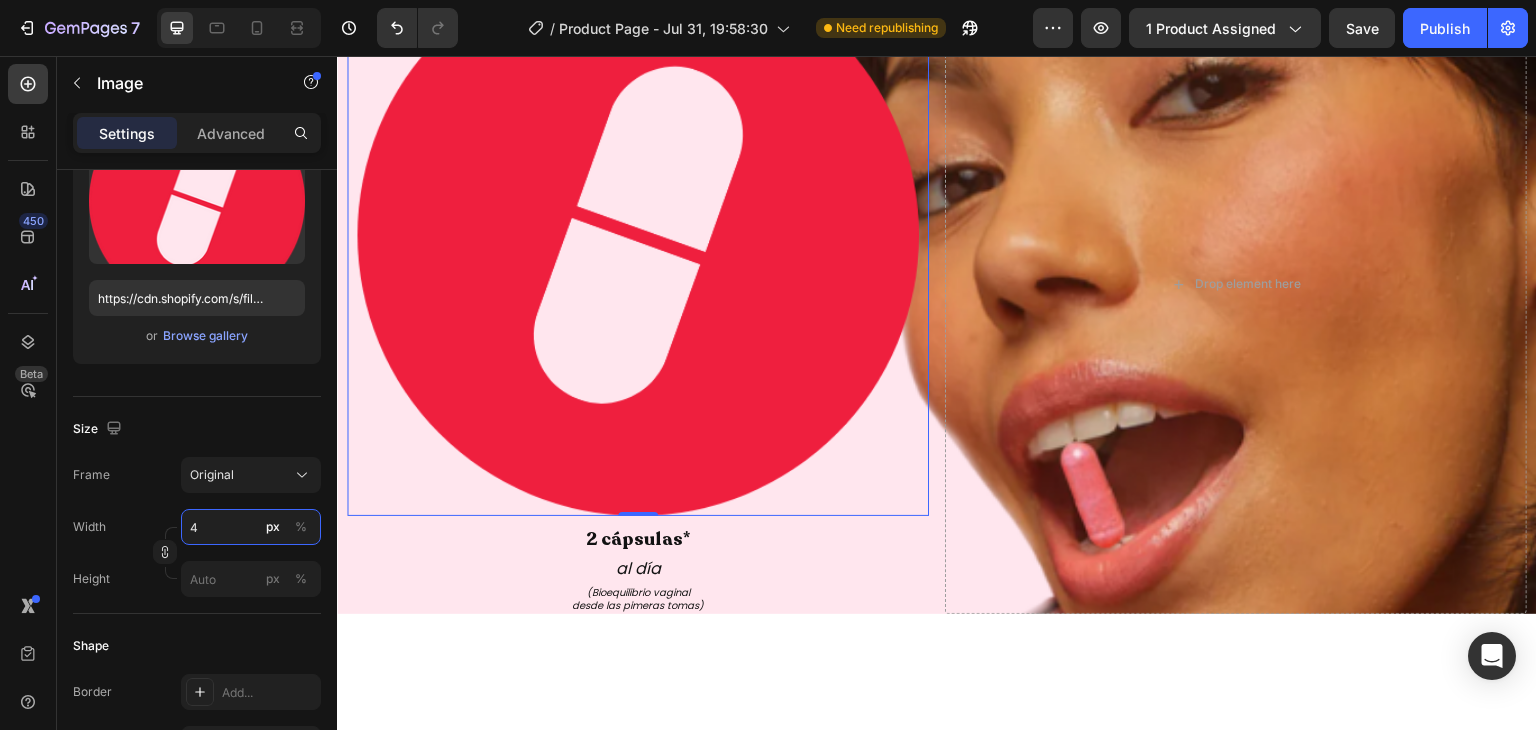 type on "45" 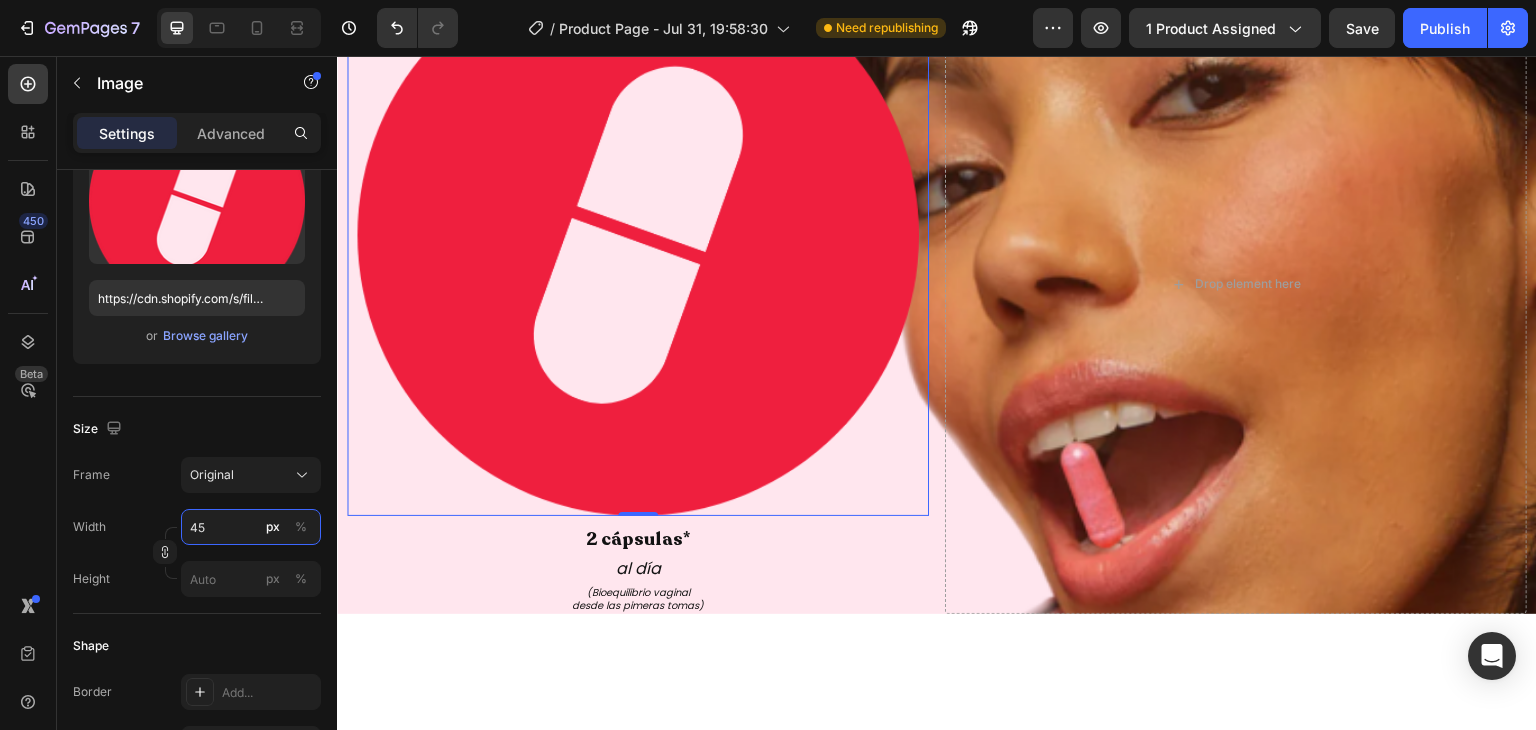scroll, scrollTop: 3560, scrollLeft: 0, axis: vertical 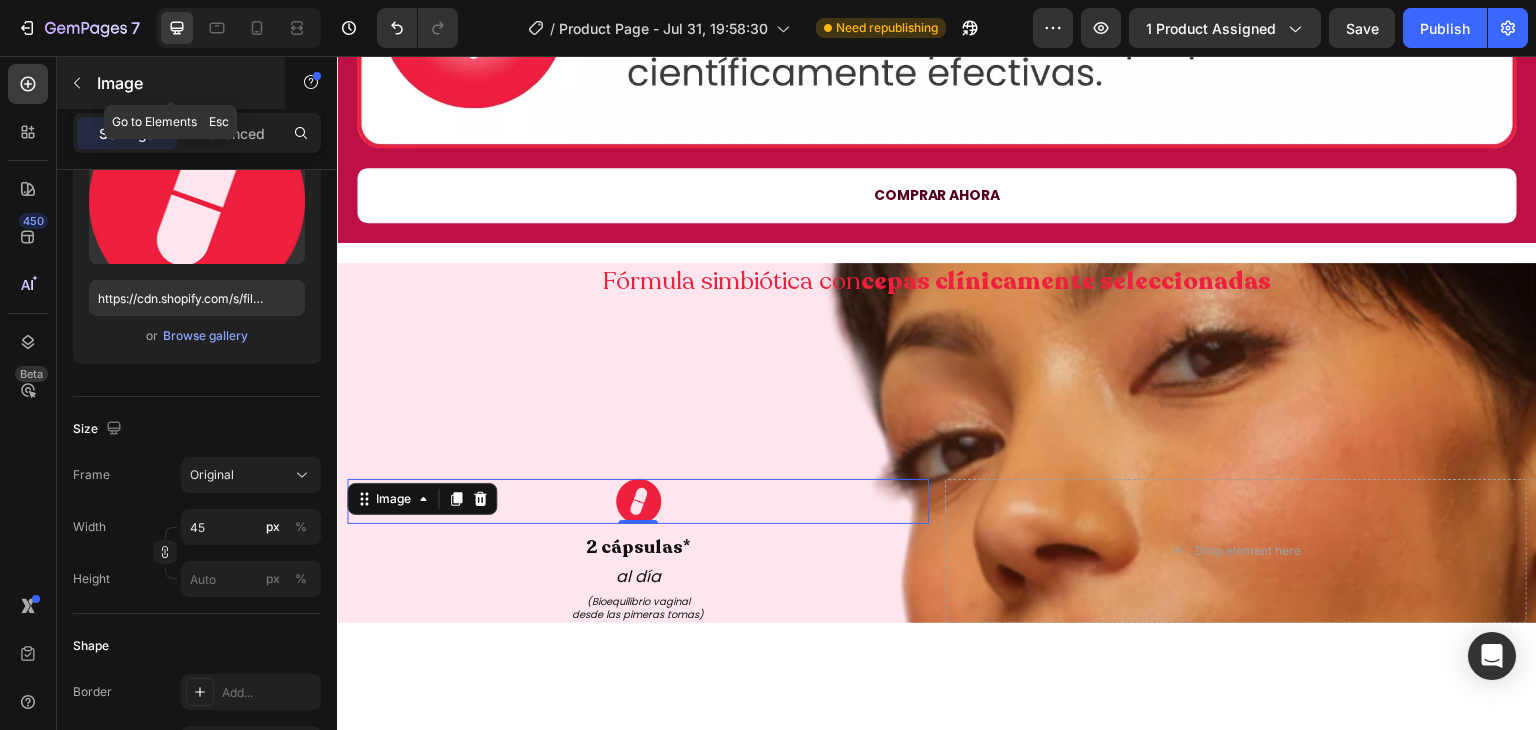 click 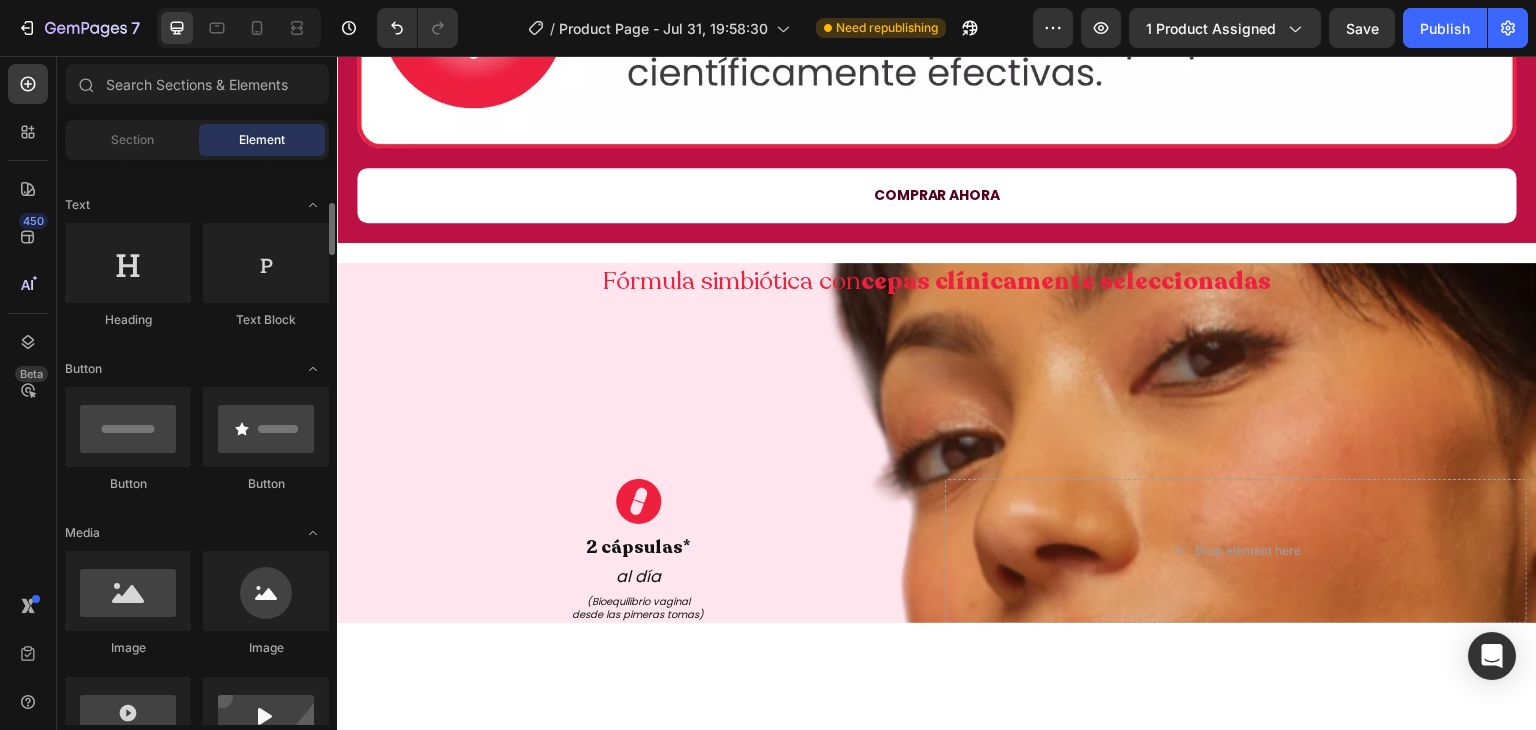 scroll, scrollTop: 288, scrollLeft: 0, axis: vertical 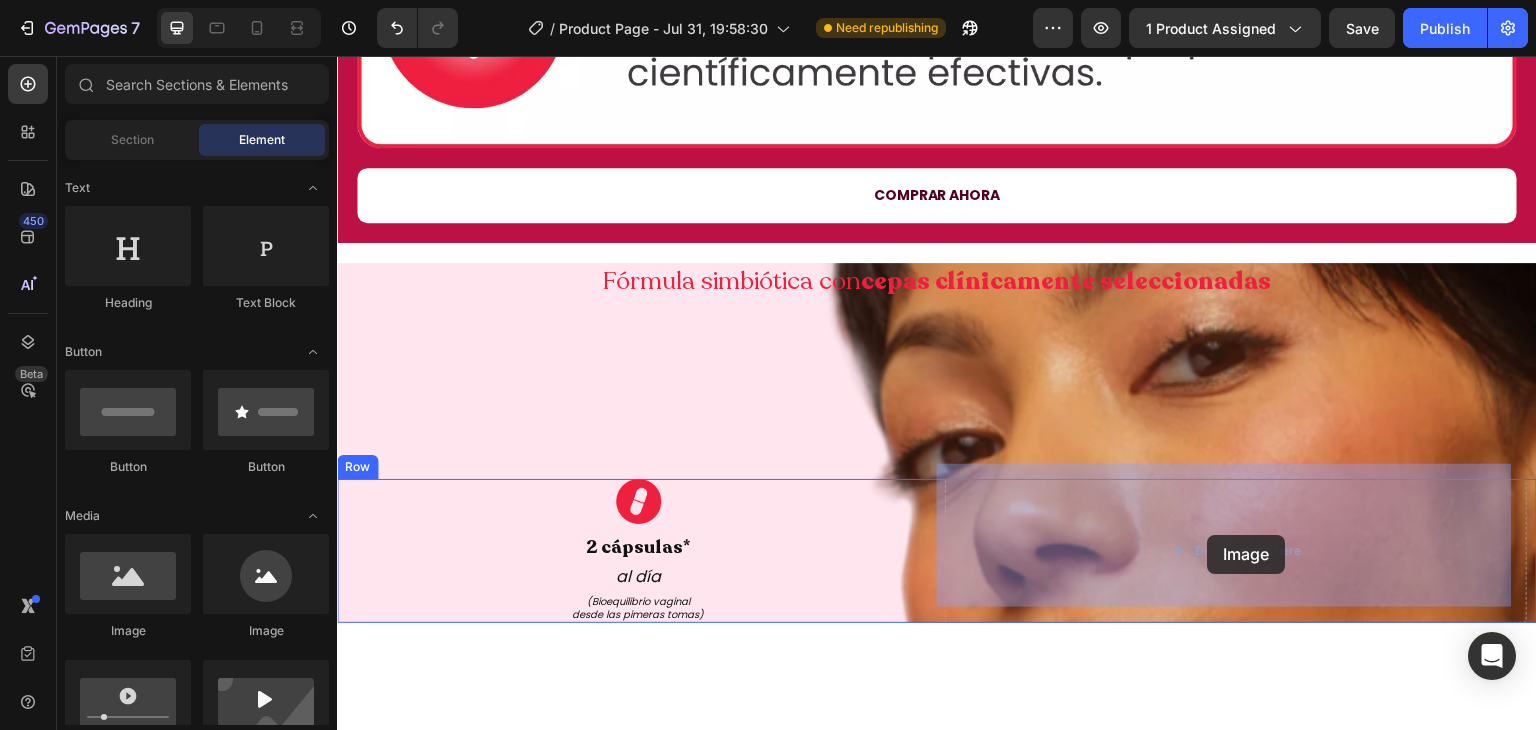 drag, startPoint x: 466, startPoint y: 620, endPoint x: 1208, endPoint y: 535, distance: 746.8527 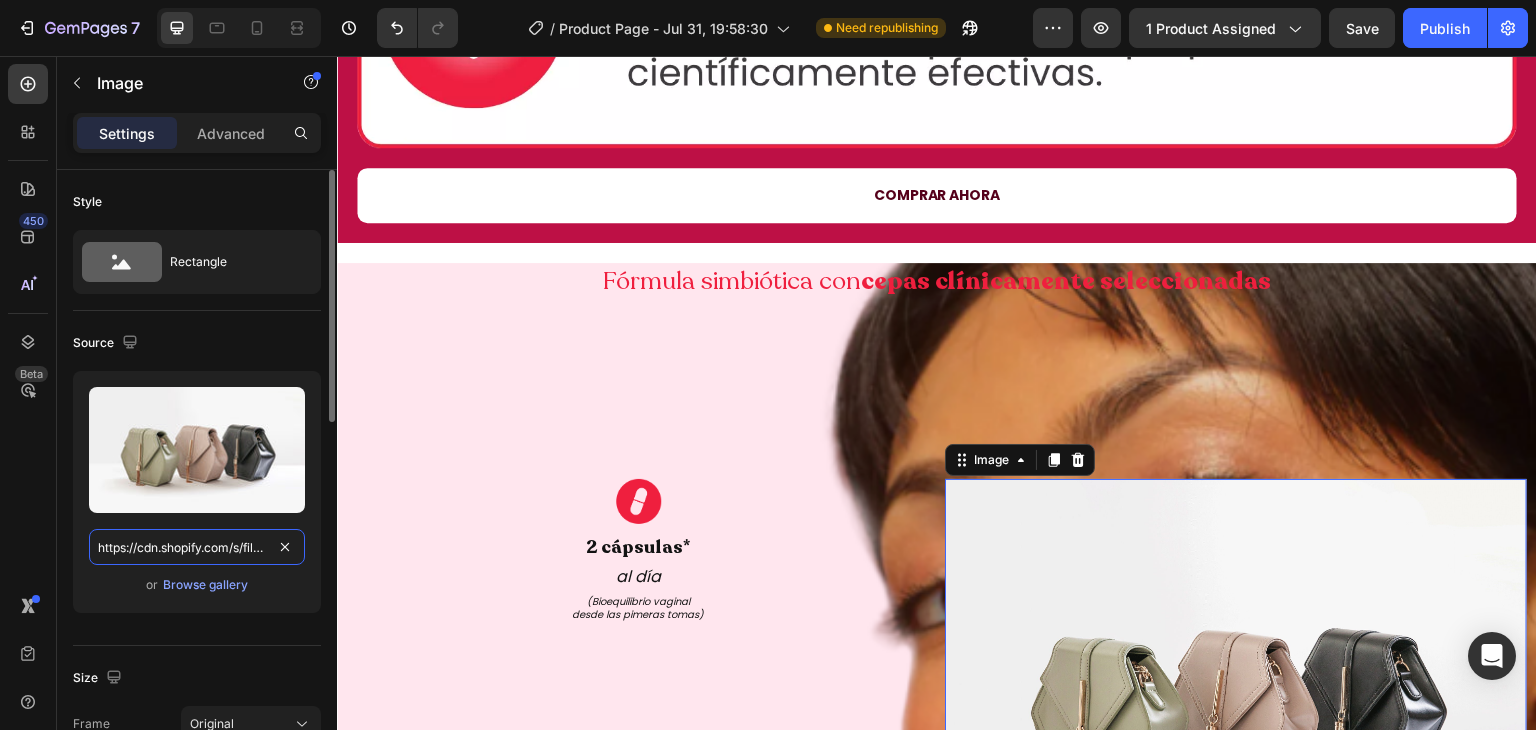 click on "https://cdn.shopify.com/s/files/1/2005/9307/files/image_demo.jpg" at bounding box center (197, 547) 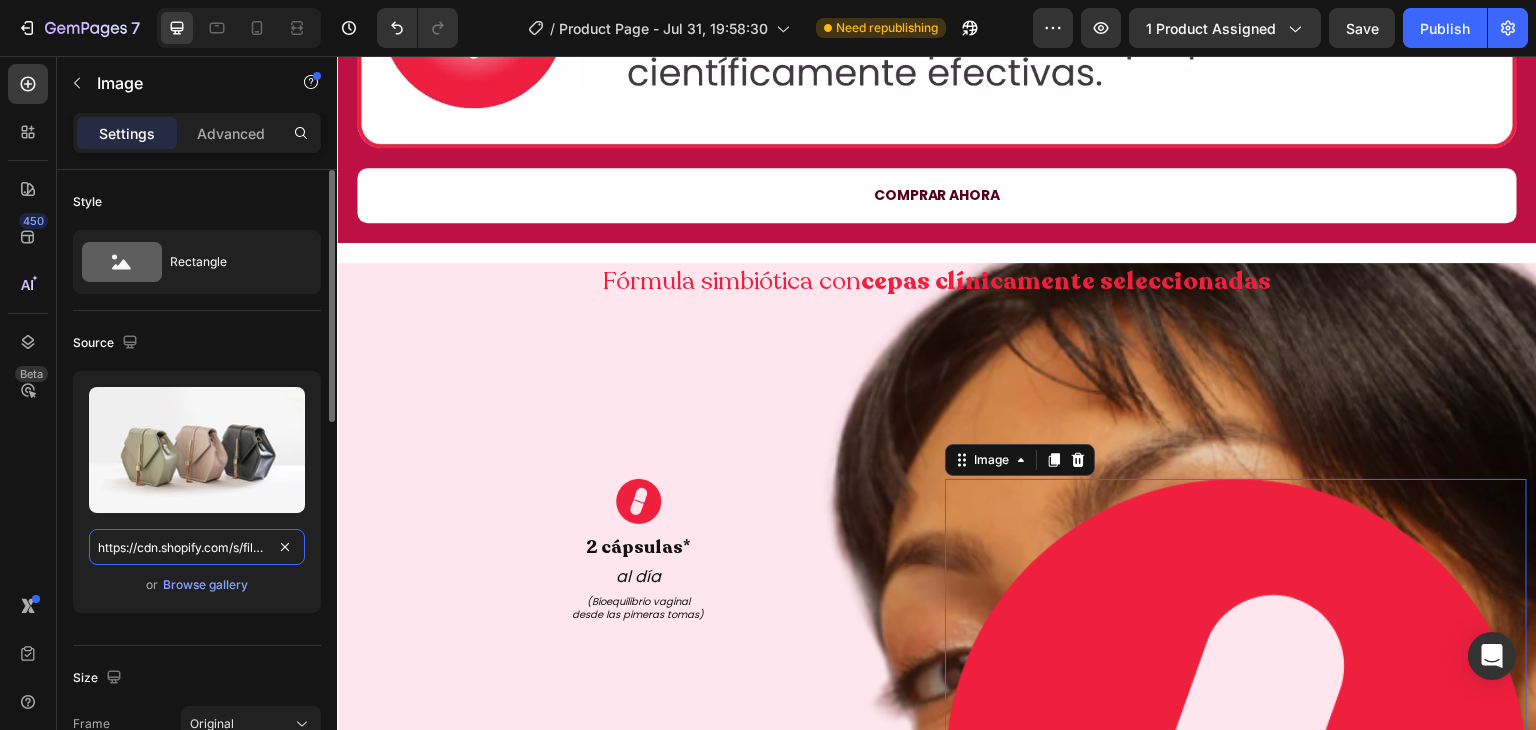 scroll, scrollTop: 0, scrollLeft: 615, axis: horizontal 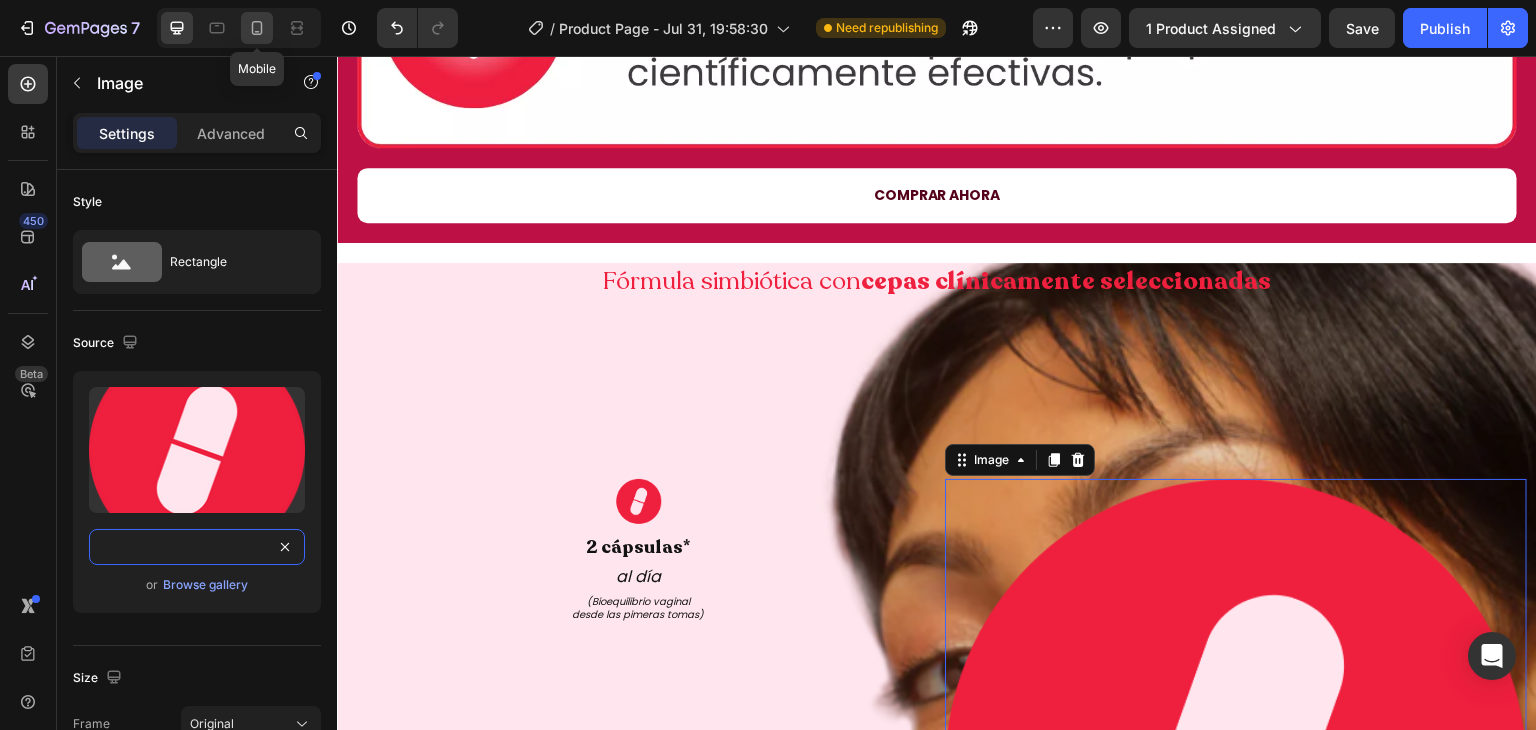 type on "https://cdn.shopify.com/s/files/1/0620/9001/8910/files/gempages_572761375839880064-7cd01059-d50f-4af7-9043-7c3003e57b86.png" 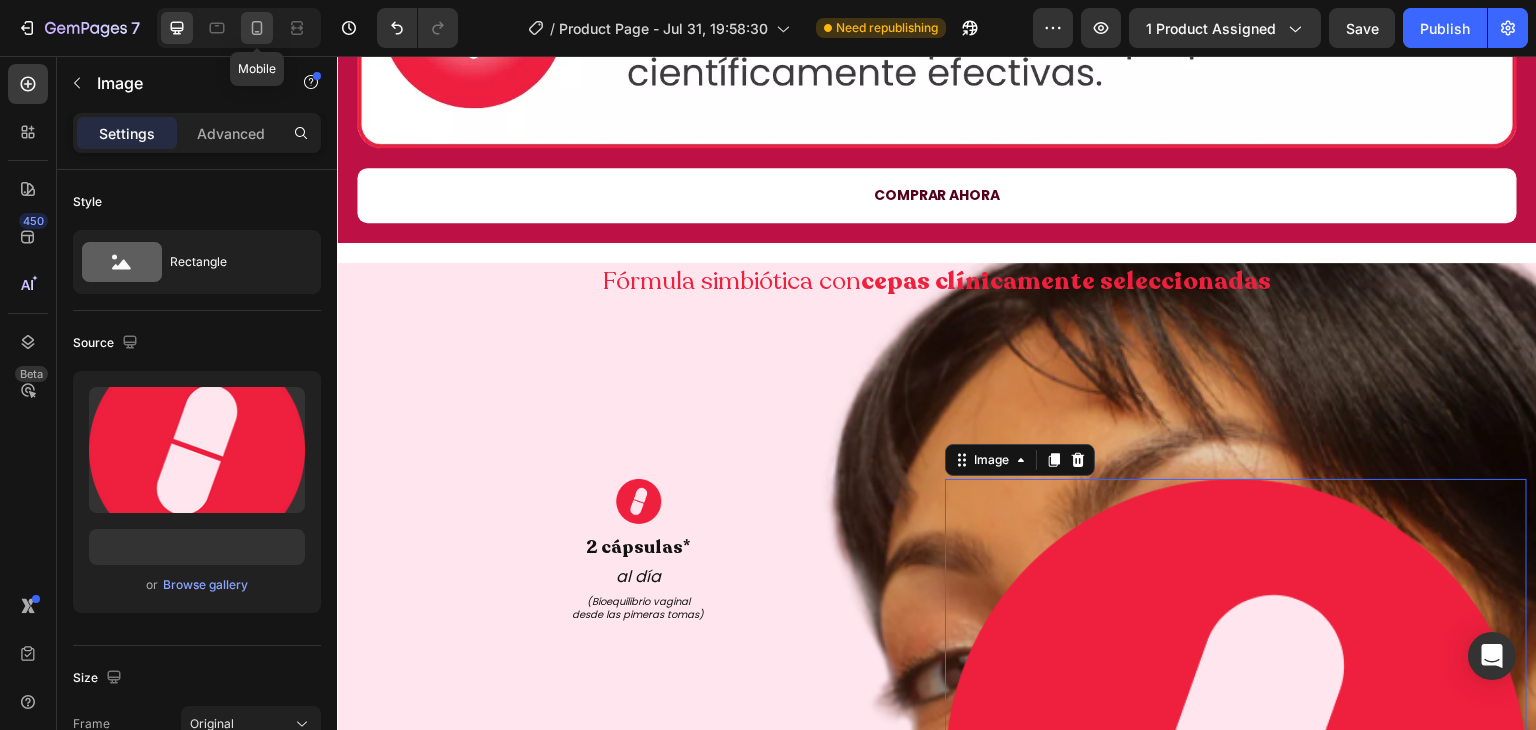 click 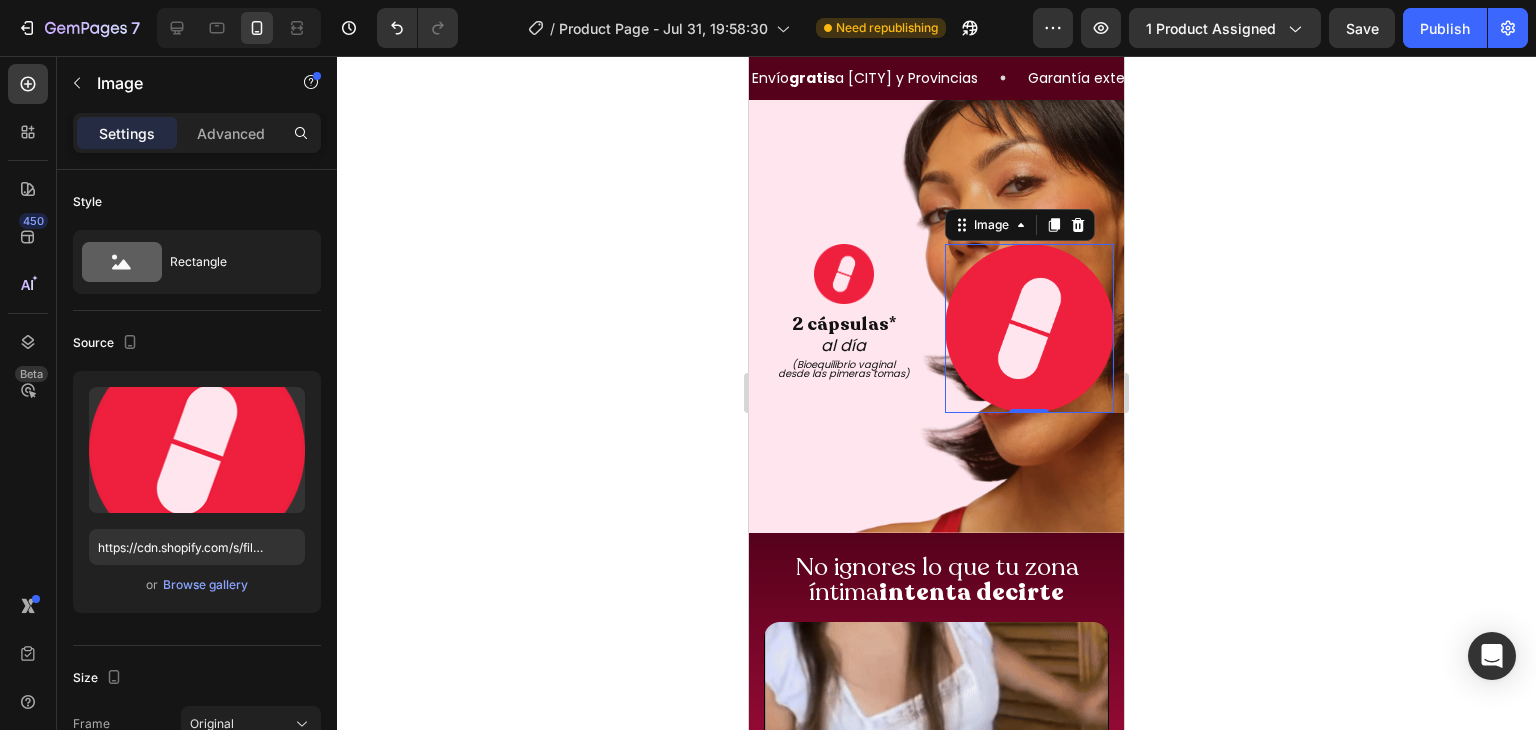 scroll, scrollTop: 3546, scrollLeft: 0, axis: vertical 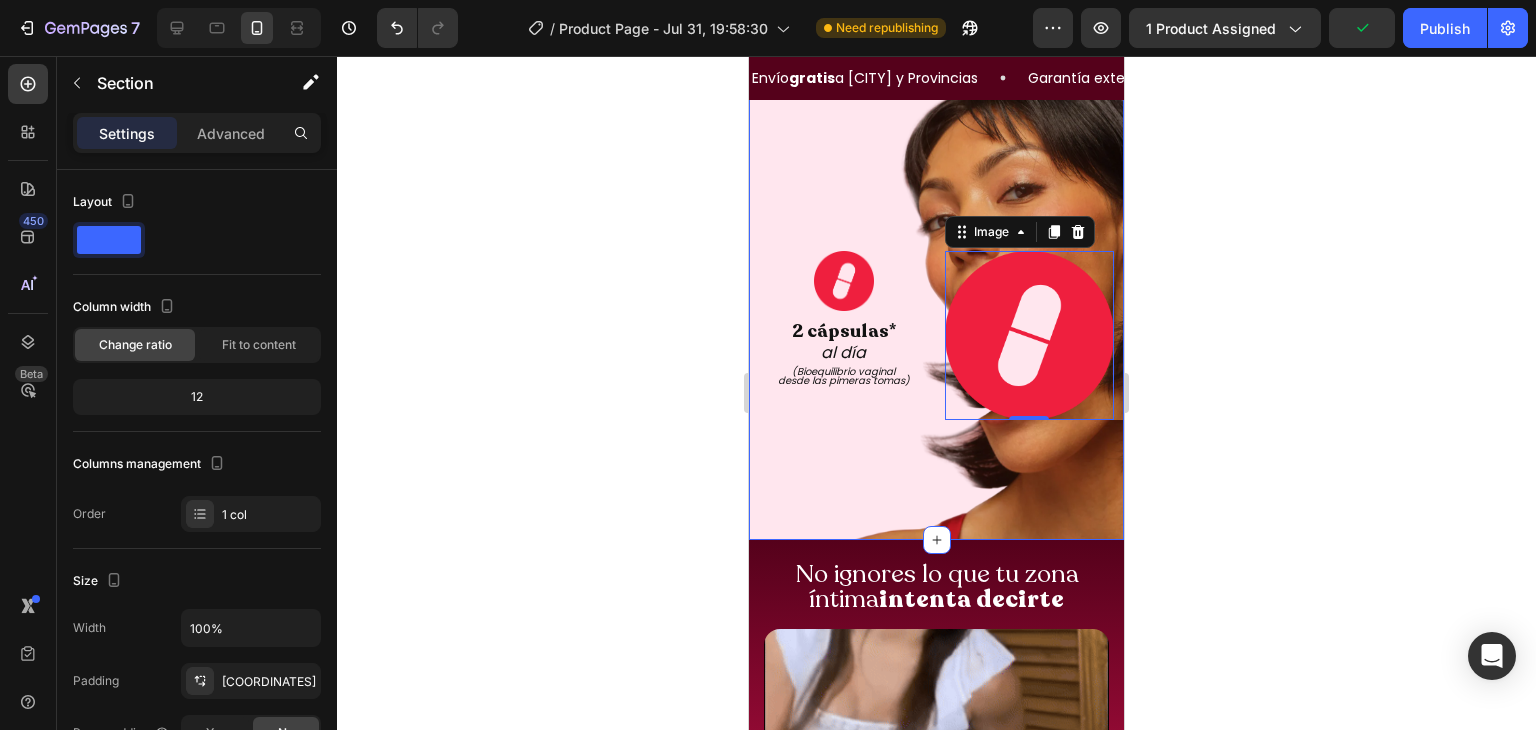 click on "Fórmula simbiótica con cepas clínicamente seleccionadas Heading Image 2 cápsulas* Heading al día Heading (Bioequilibrio vaginal desde las pimeras tomas) Heading Image 0 Row Row Section 8" at bounding box center [936, 269] 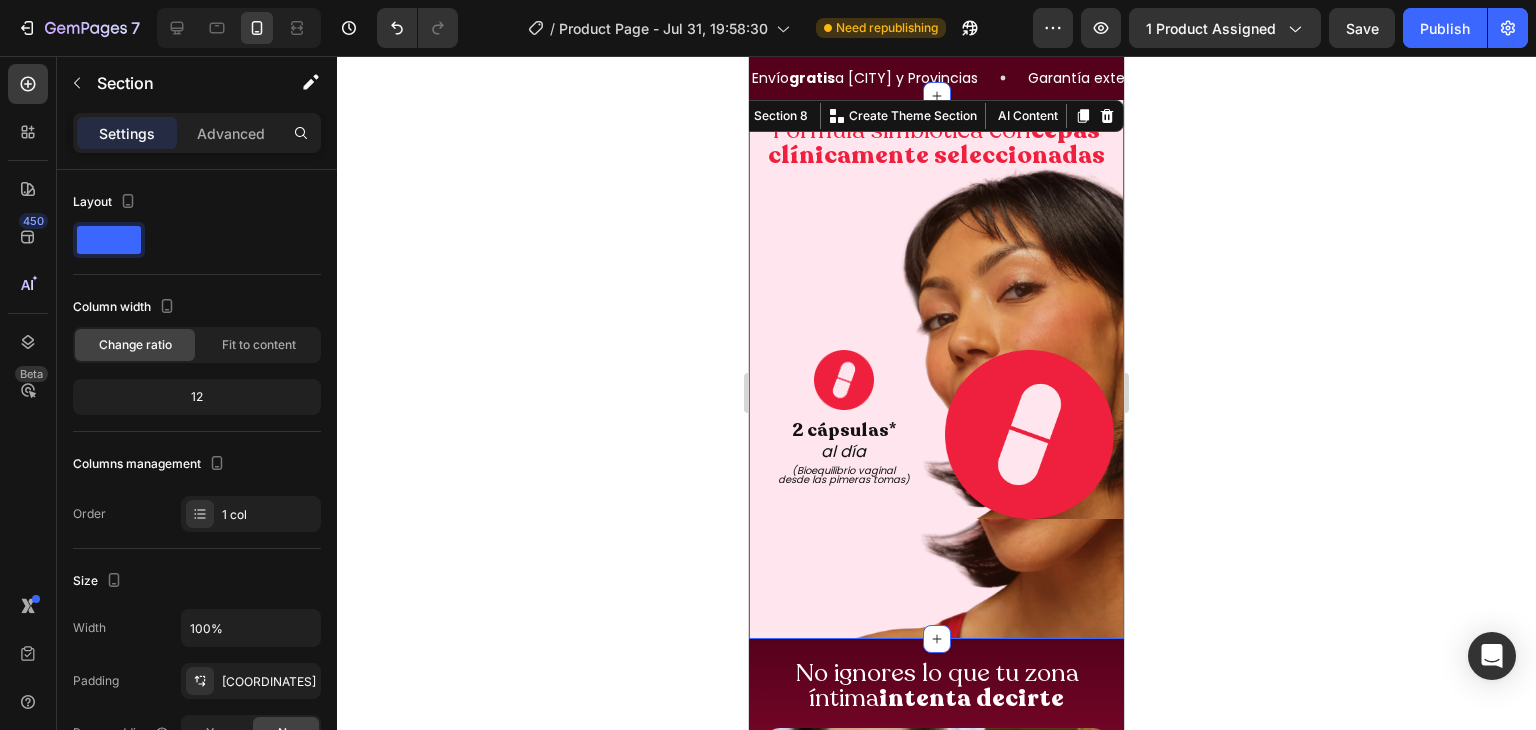 scroll, scrollTop: 3317, scrollLeft: 0, axis: vertical 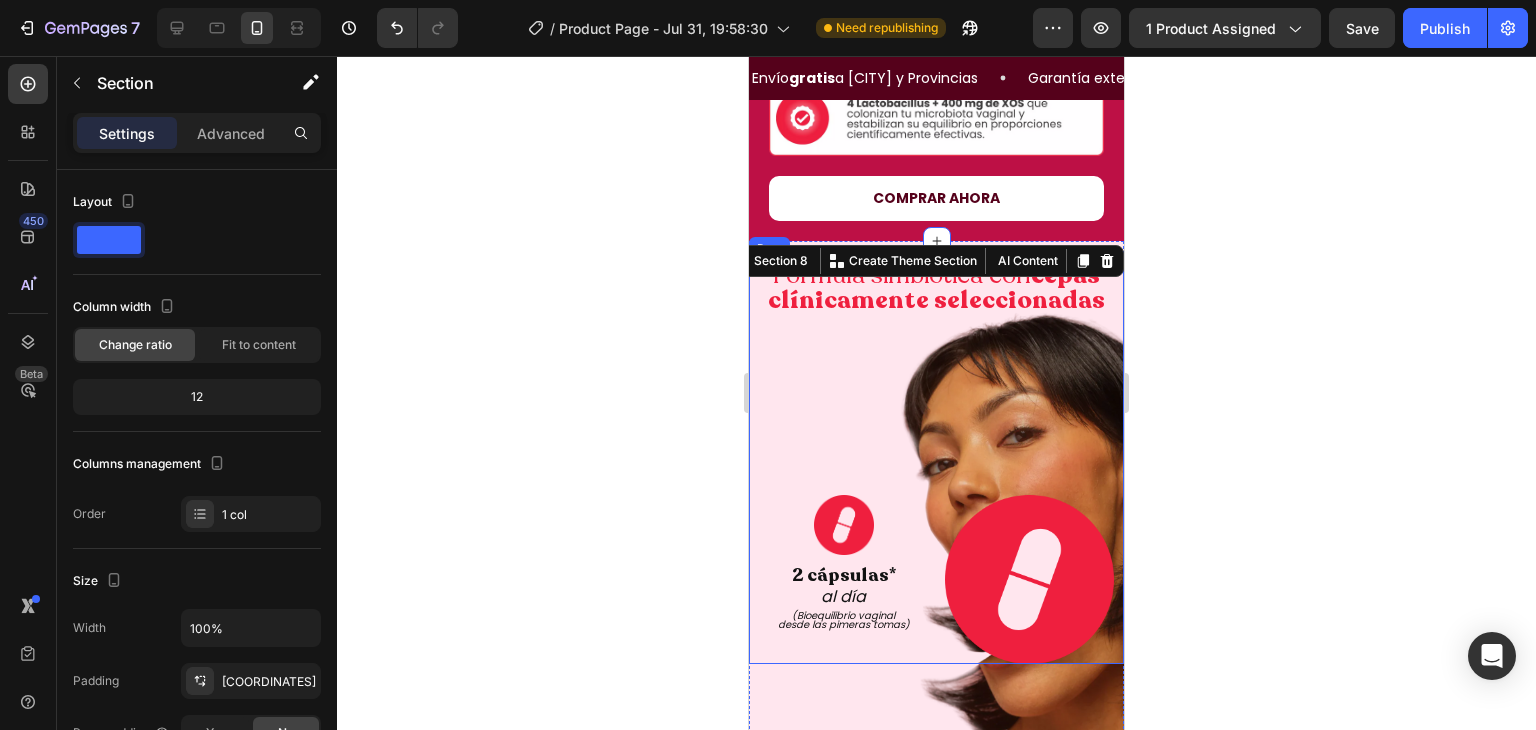 click on "Fórmula simbiótica con cepas clínicamente seleccionadas Heading Image 2 cápsulas* Heading al día Heading (Bioequilibrio vaginal desde las pimeras tomas) Heading Image Row" at bounding box center [936, 463] 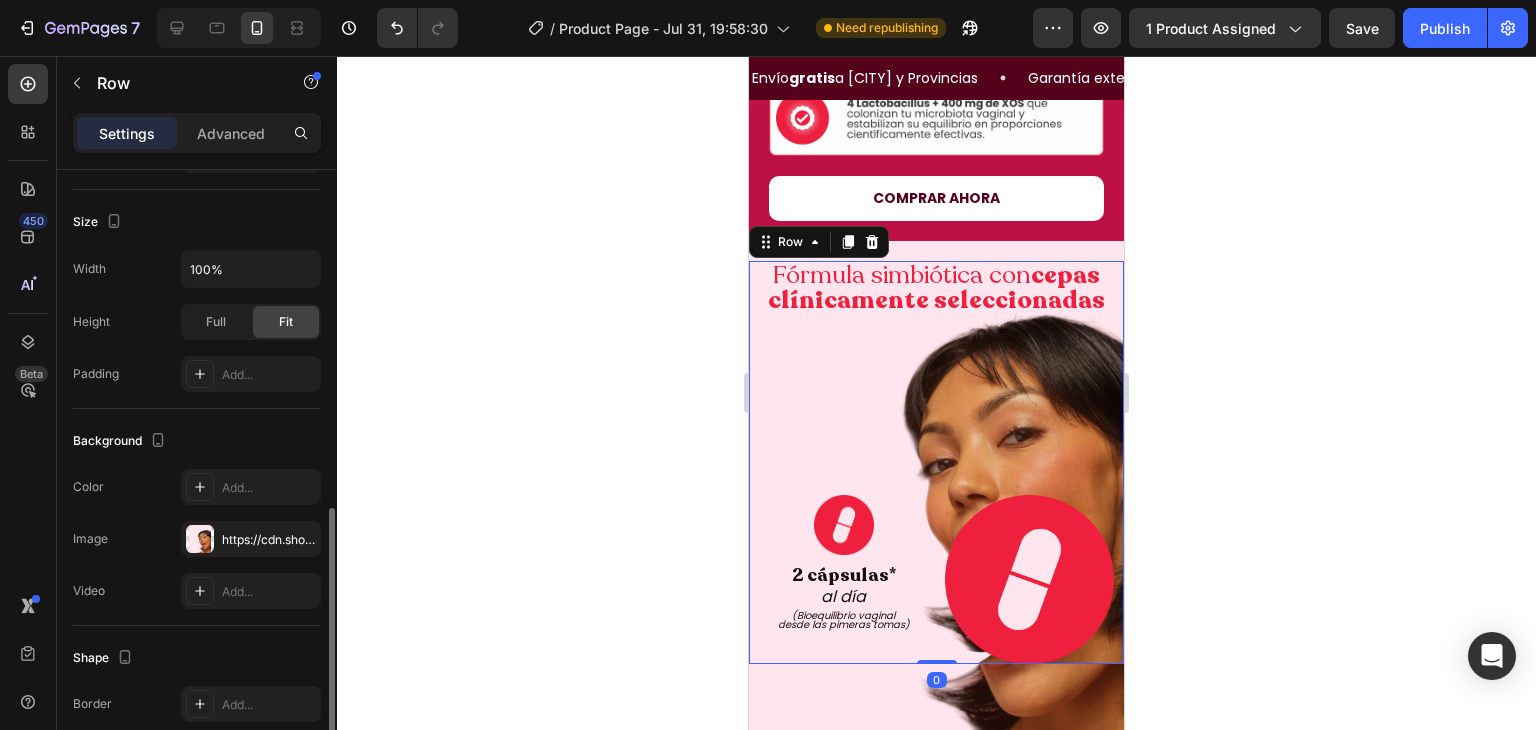 scroll, scrollTop: 457, scrollLeft: 0, axis: vertical 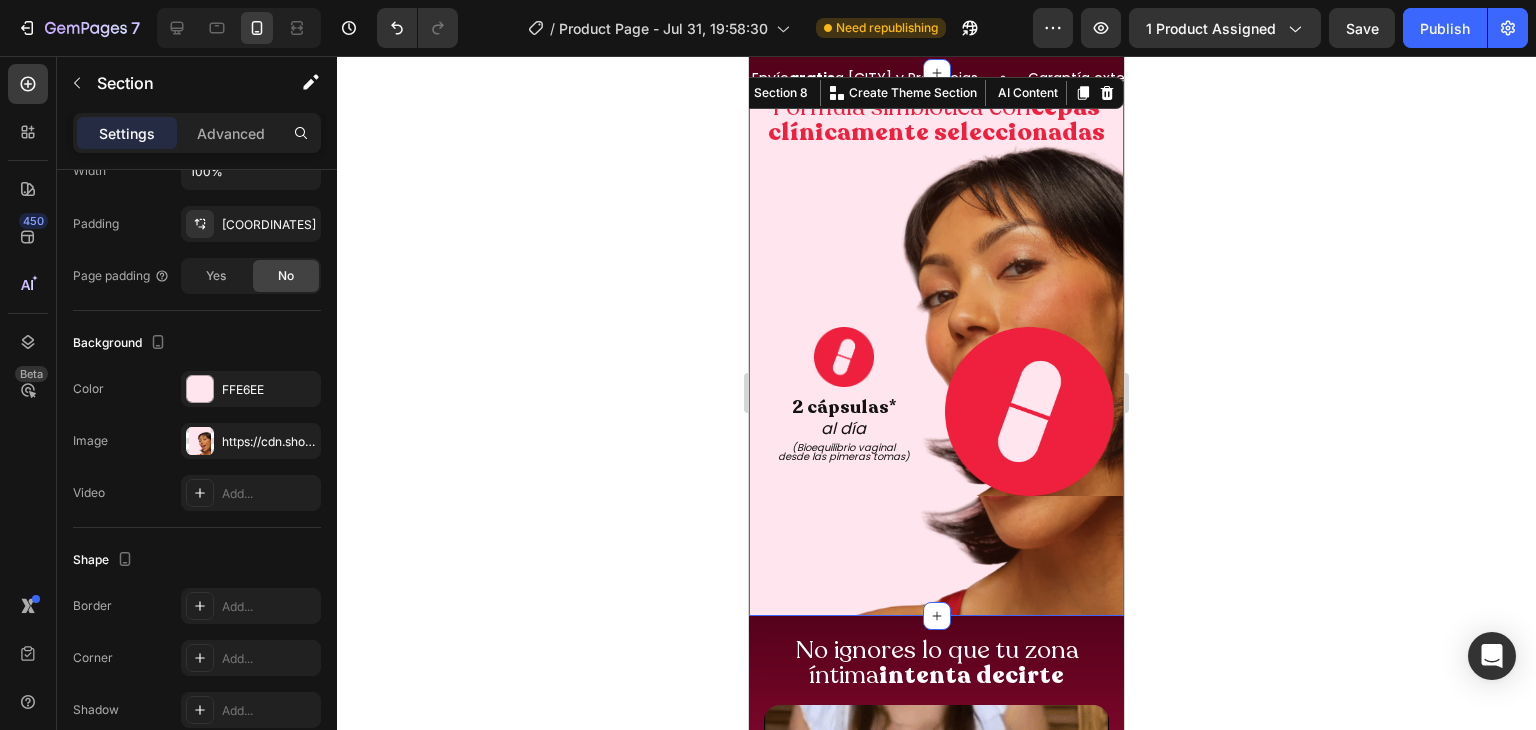 click on "Fórmula simbiótica con cepas clínicamente seleccionadas Heading Image 2 cápsulas* Heading al día Heading (Bioequilibrio vaginal desde las pimeras tomas) Heading Image Row Row Section 8 You can create reusable sections Create Theme Section AI Content Write with GemAI What would you like to describe here? Tone and Voice Persuasive Product NAD+ Resveratrol Show more Generate" at bounding box center (936, 345) 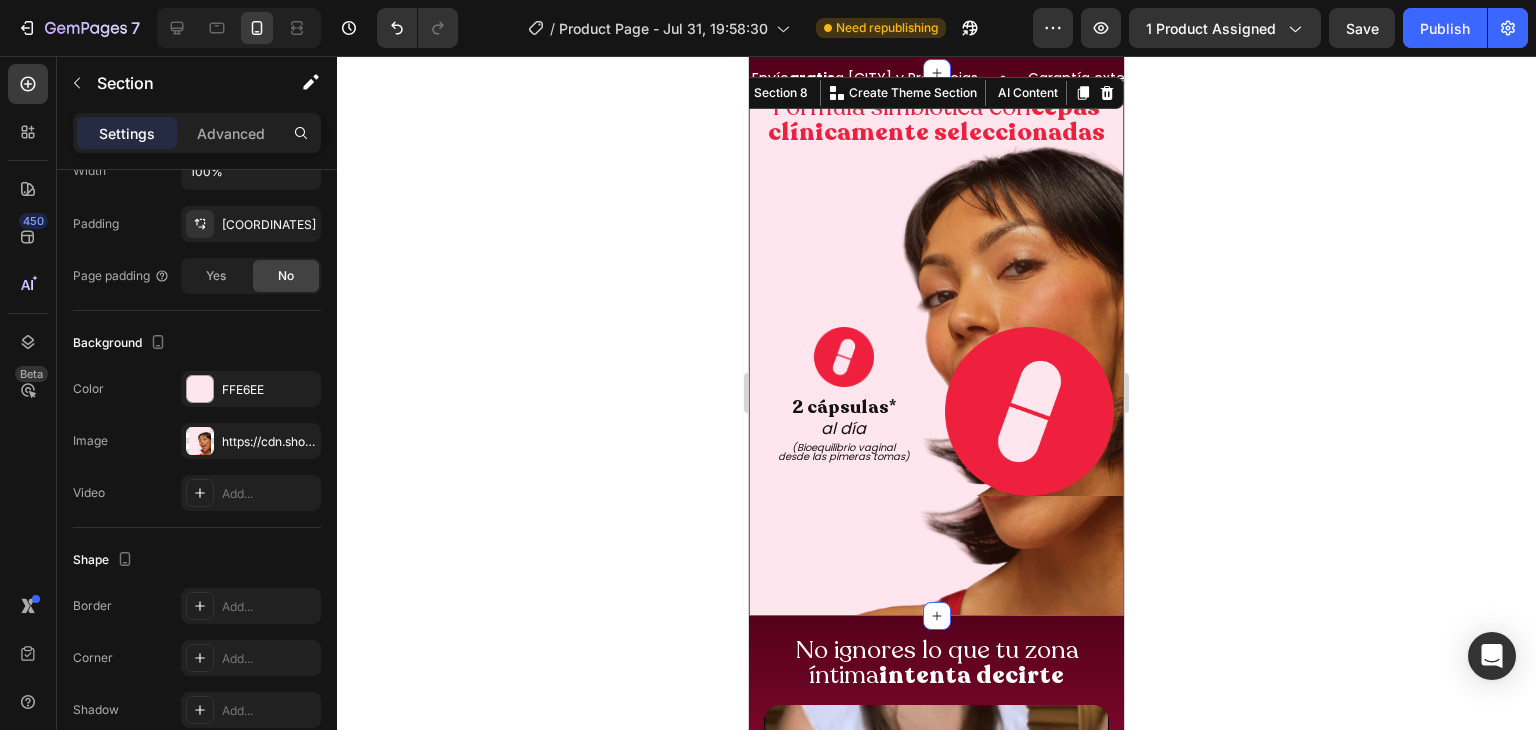 scroll, scrollTop: 0, scrollLeft: 0, axis: both 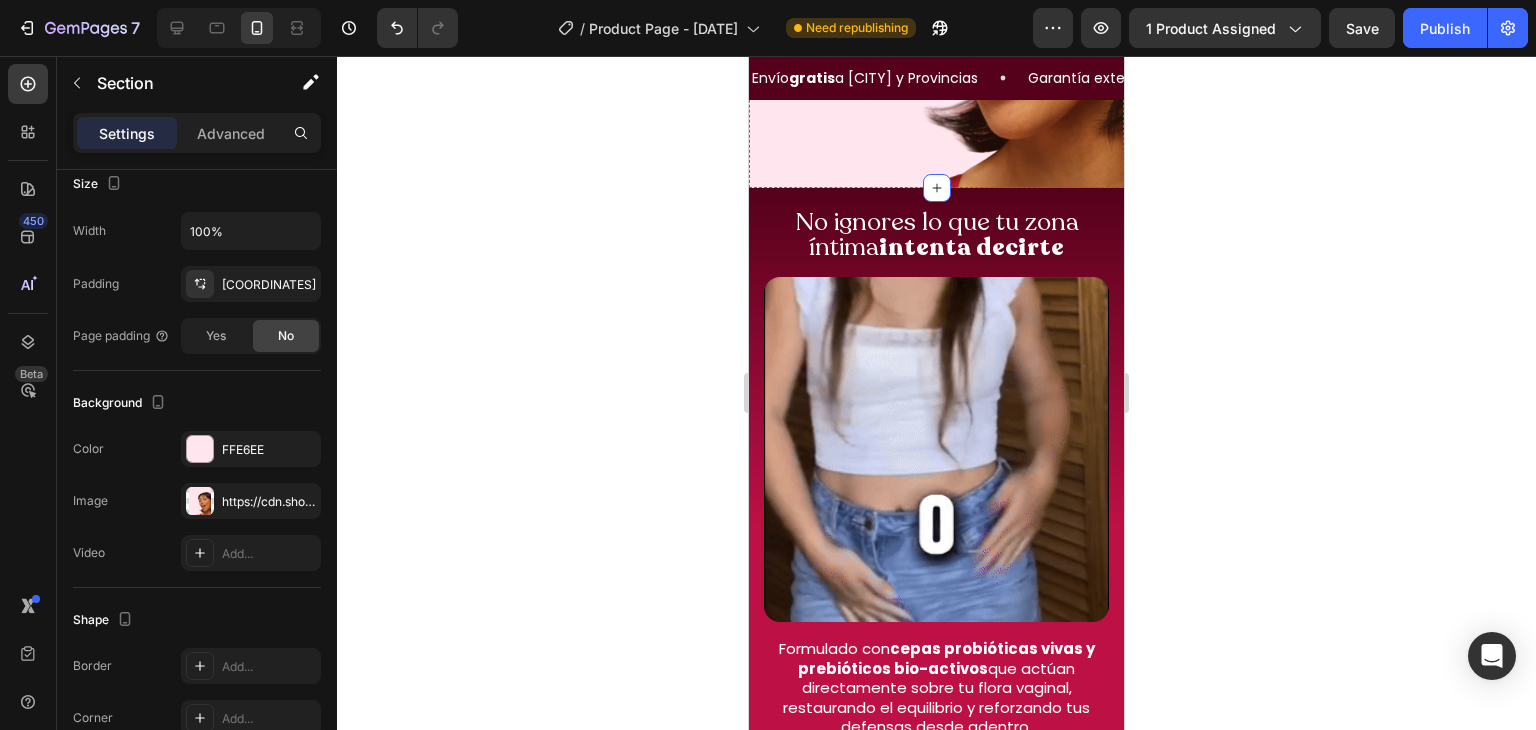 click on "Fórmula simbiótica con cepas clínicamente seleccionadas Heading Image 2 cápsulas* Heading al día Heading (Bioequilibrio vaginal desde las pimeras tomas) Heading Image Row" at bounding box center [936, -87] 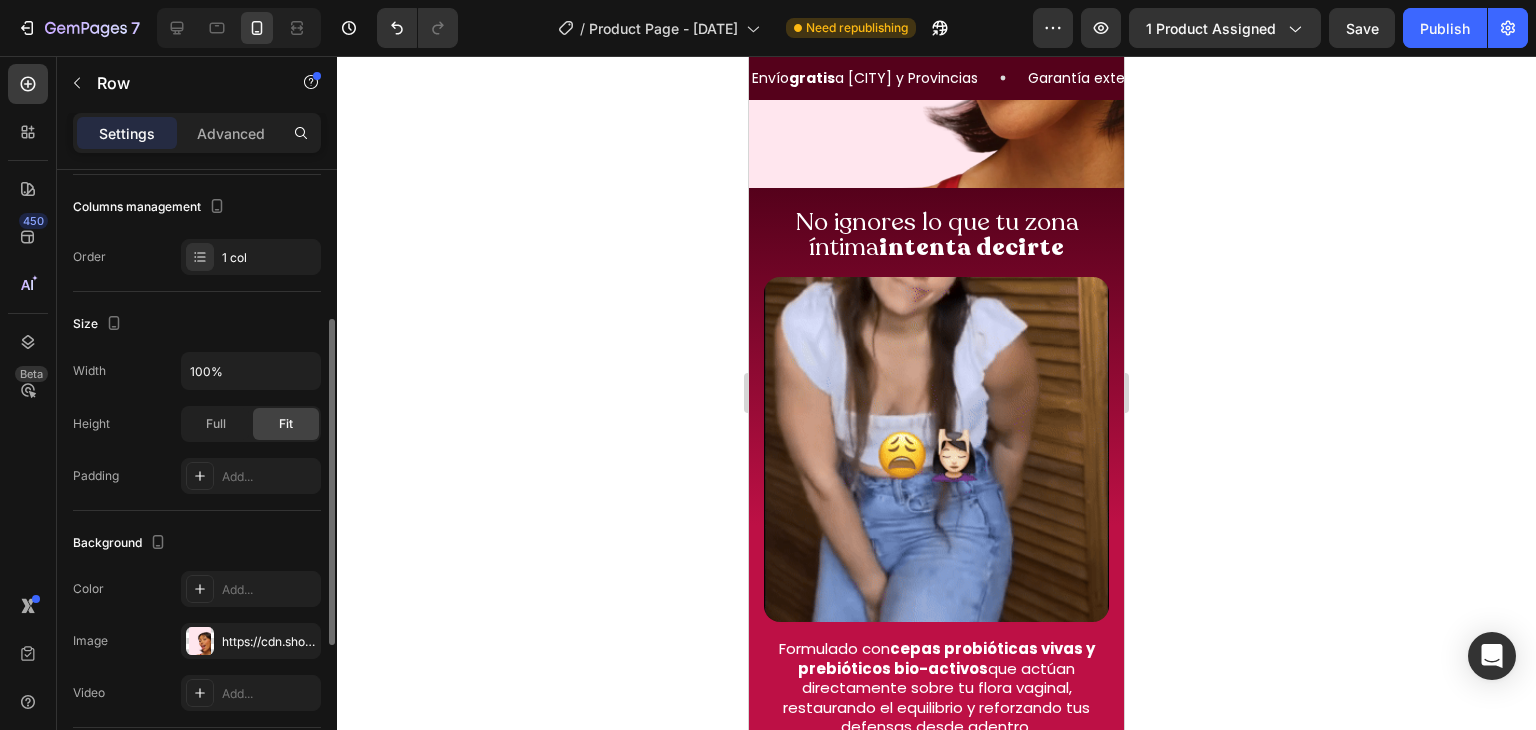 scroll, scrollTop: 267, scrollLeft: 0, axis: vertical 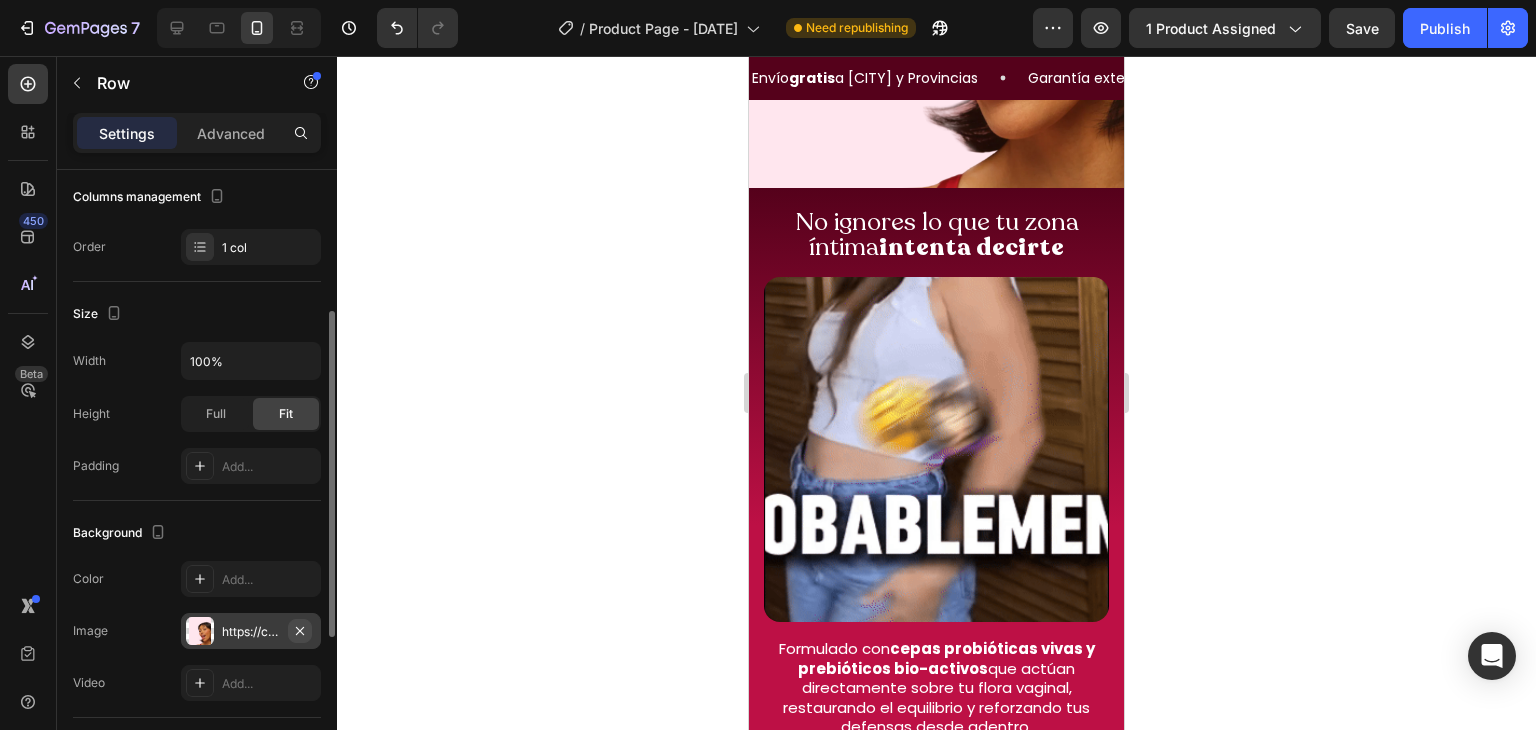 click 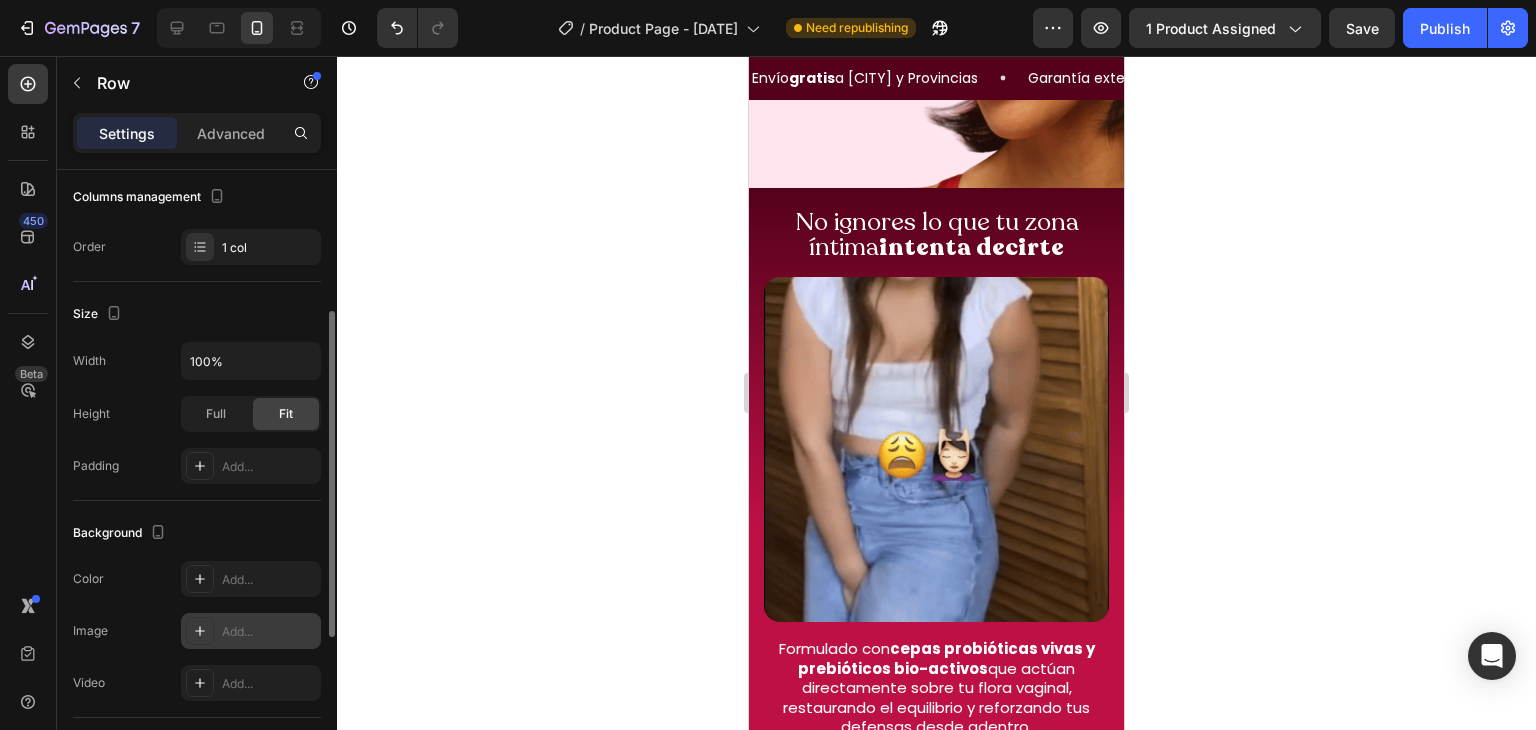 click 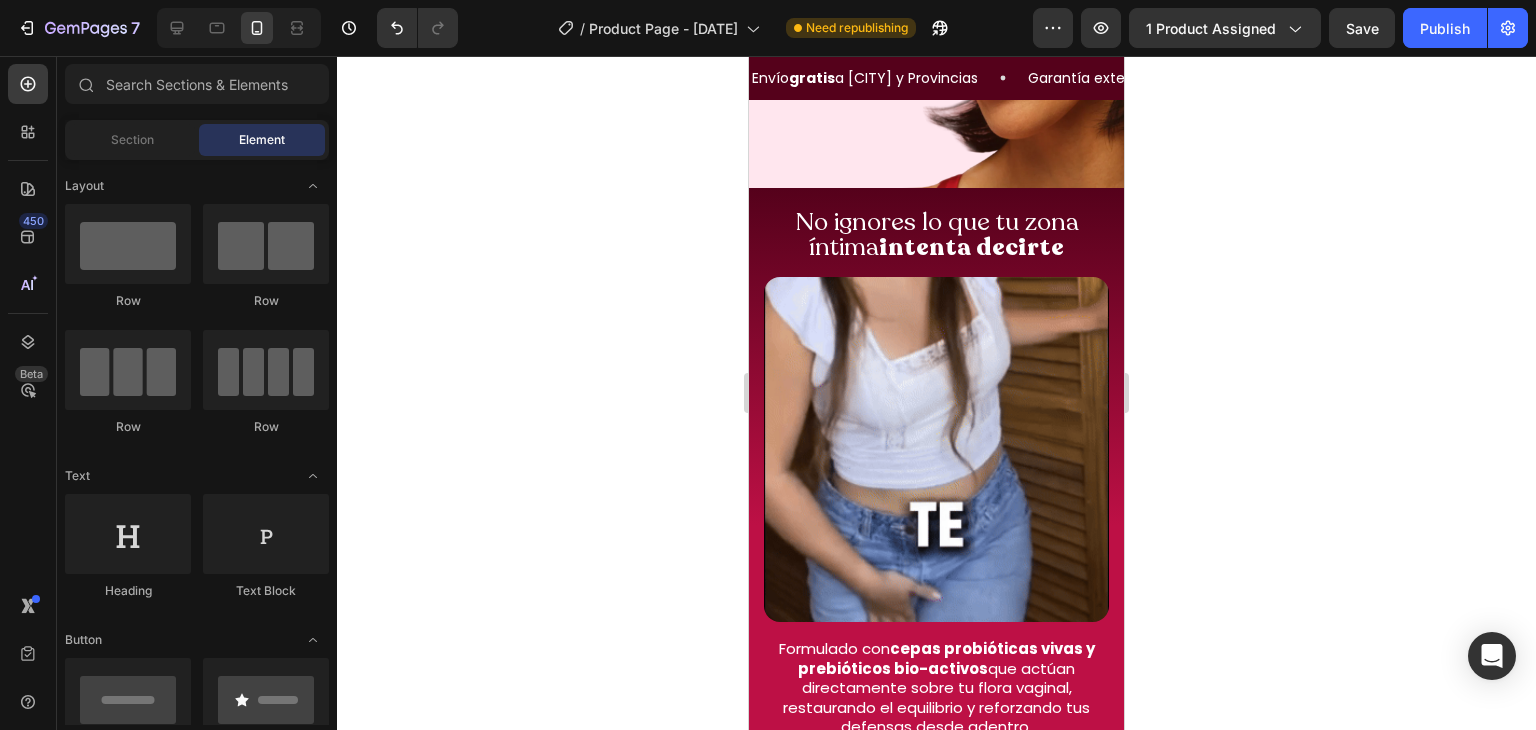 click at bounding box center [1030, -8] 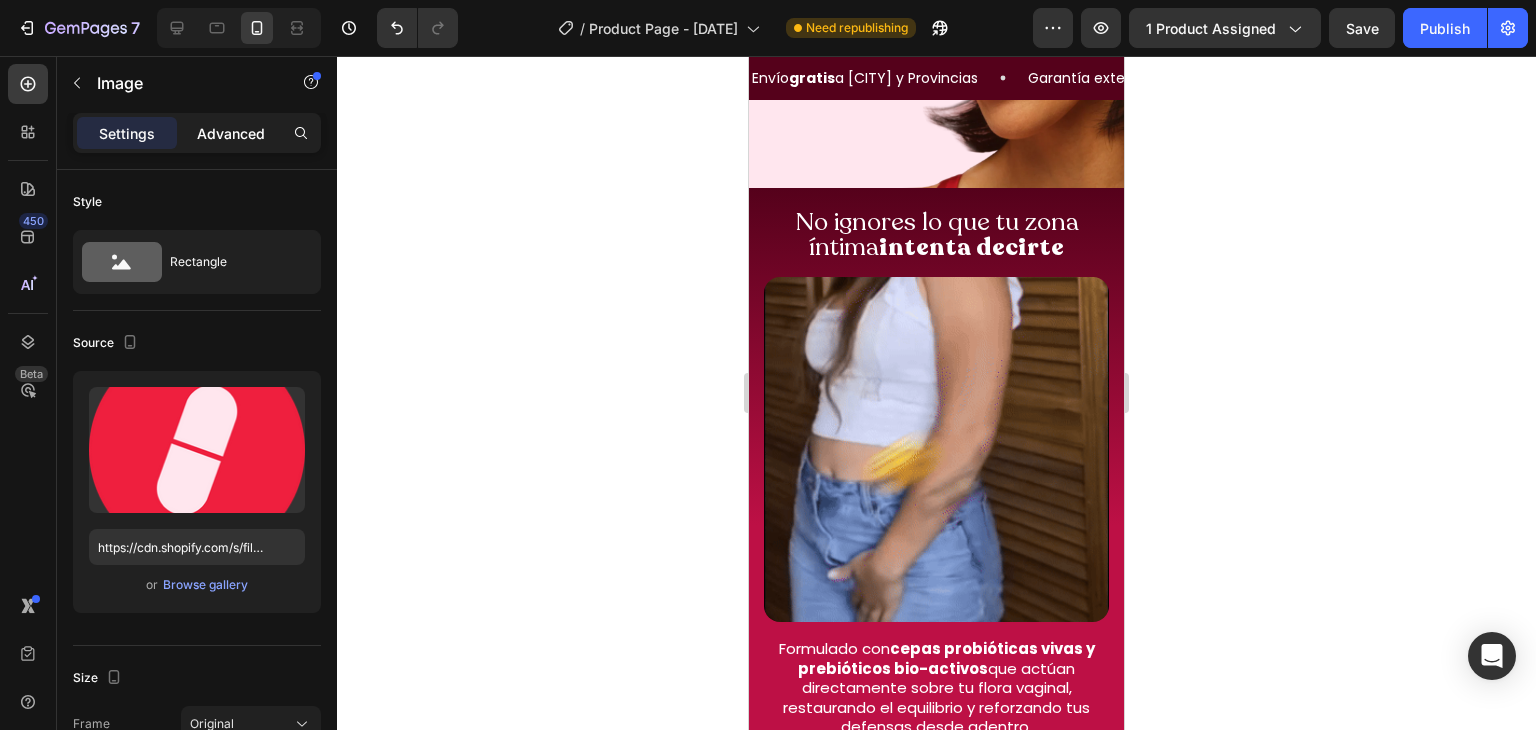 click on "Advanced" at bounding box center [231, 133] 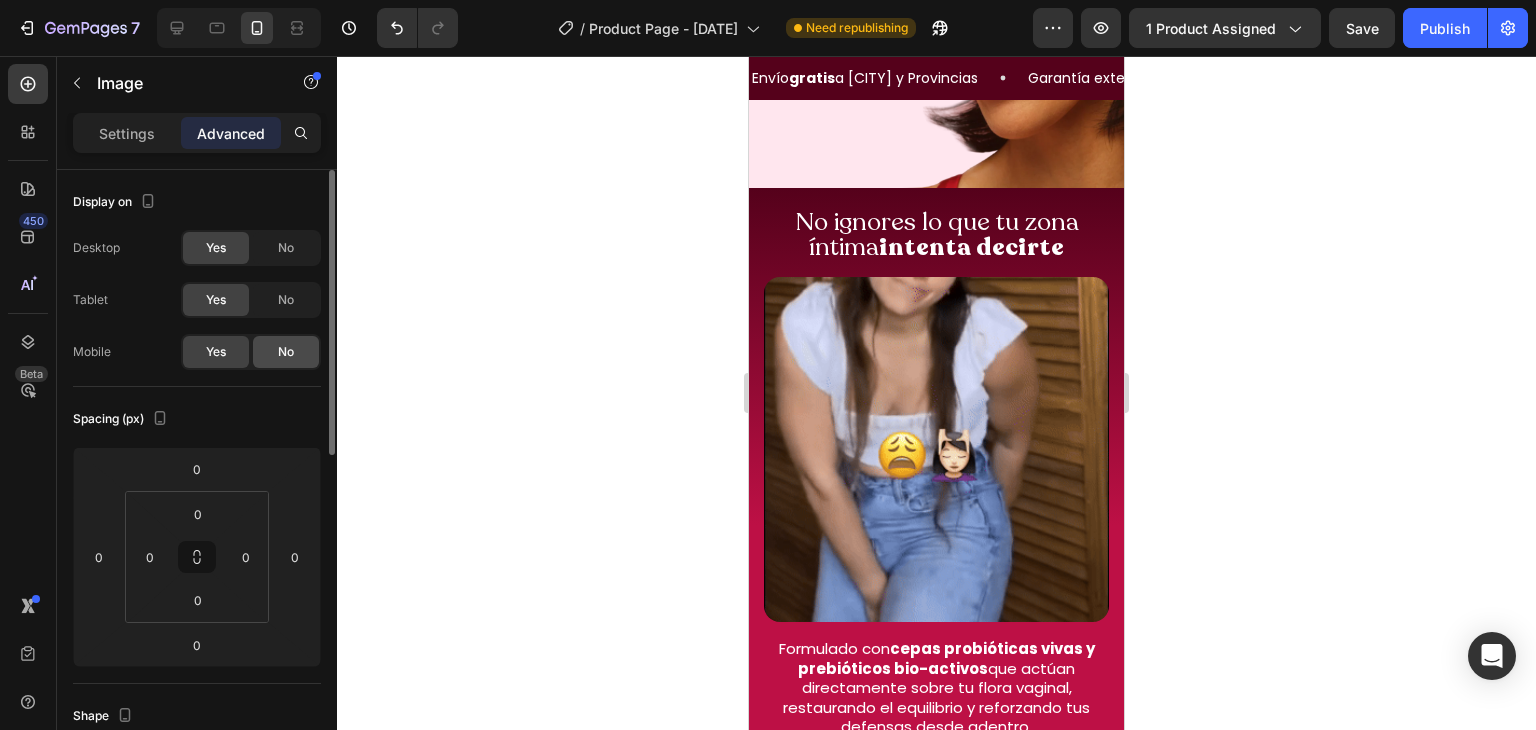 click on "No" 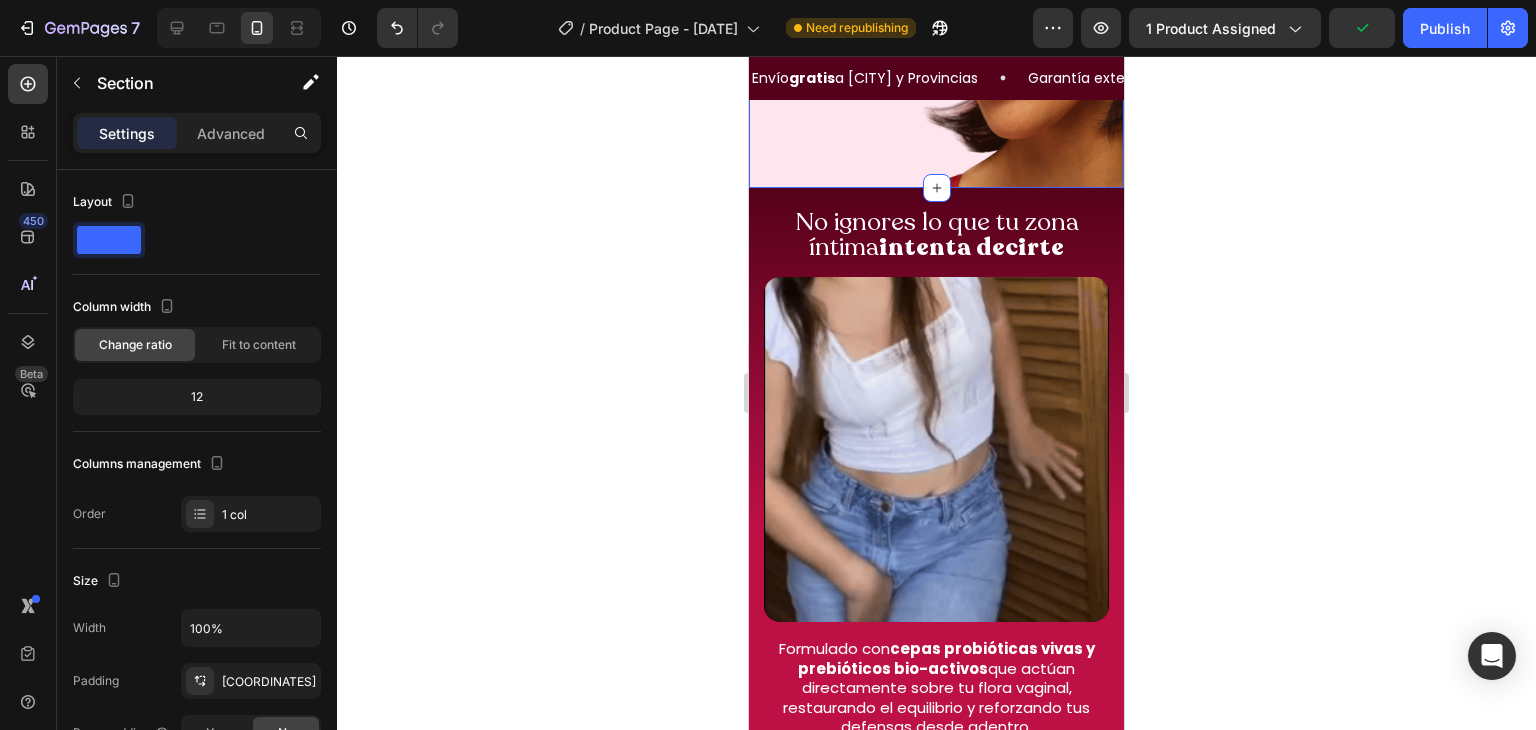 click on "Fórmula simbiótica con  cepas clínicamente seleccionadas Heading Image 2 cápsulas* Heading al día Heading (Bioequilibrio vaginal desde las pimeras tomas) Heading Image Row Row Section 8   You can create reusable sections Create Theme Section AI Content Write with GemAI What would you like to describe here? Tone and Voice Persuasive Product Show more Generate" at bounding box center (936, -37) 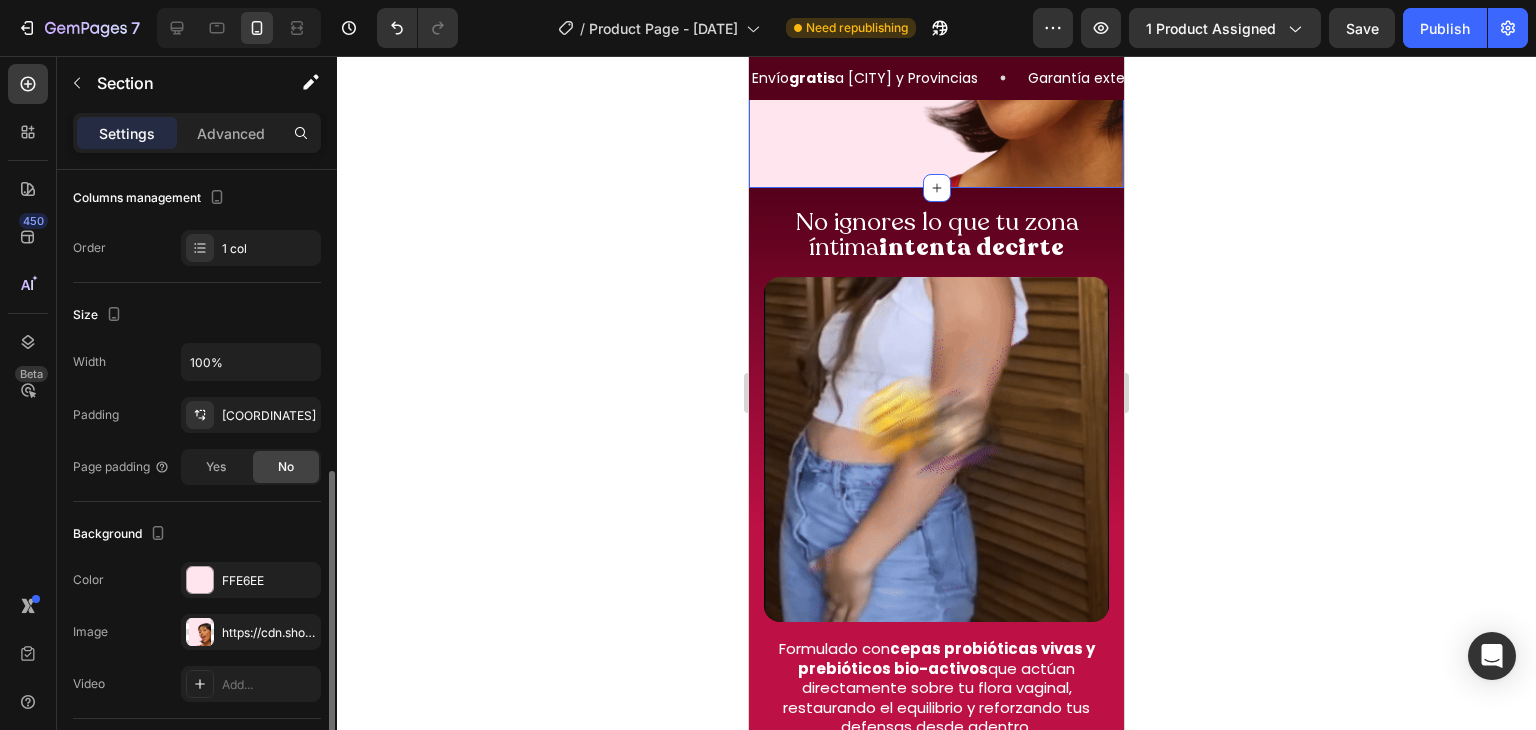 scroll, scrollTop: 382, scrollLeft: 0, axis: vertical 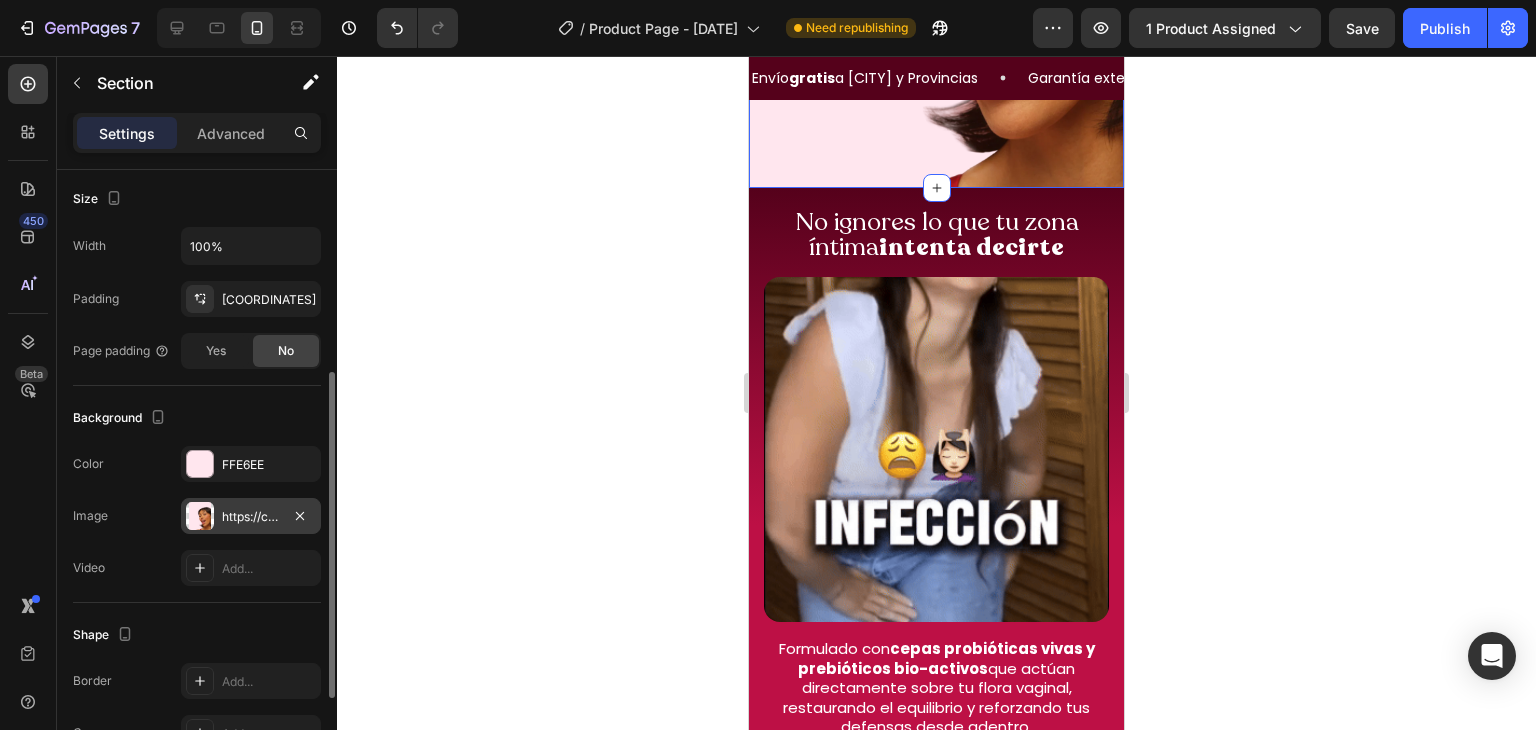 click on "https://cdn.shopify.com/s/files/1/0620/9001/8910/files/gempages_572761375839880064-b7c02670-3db5-4fd8-981f-d764192c1dd1.png" at bounding box center (251, 517) 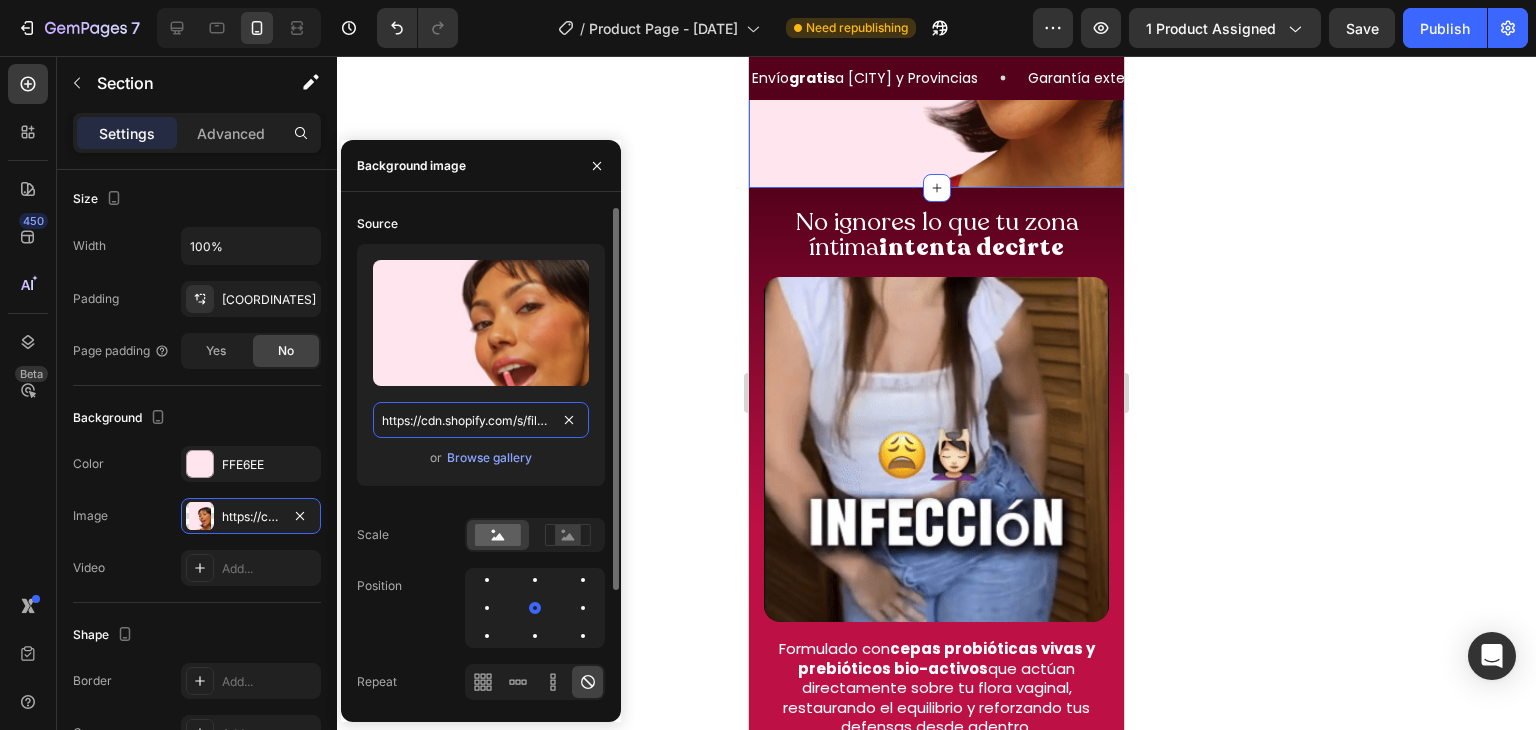 click on "https://cdn.shopify.com/s/files/1/0620/9001/8910/files/gempages_572761375839880064-b7c02670-3db5-4fd8-981f-d764192c1dd1.png" at bounding box center (481, 420) 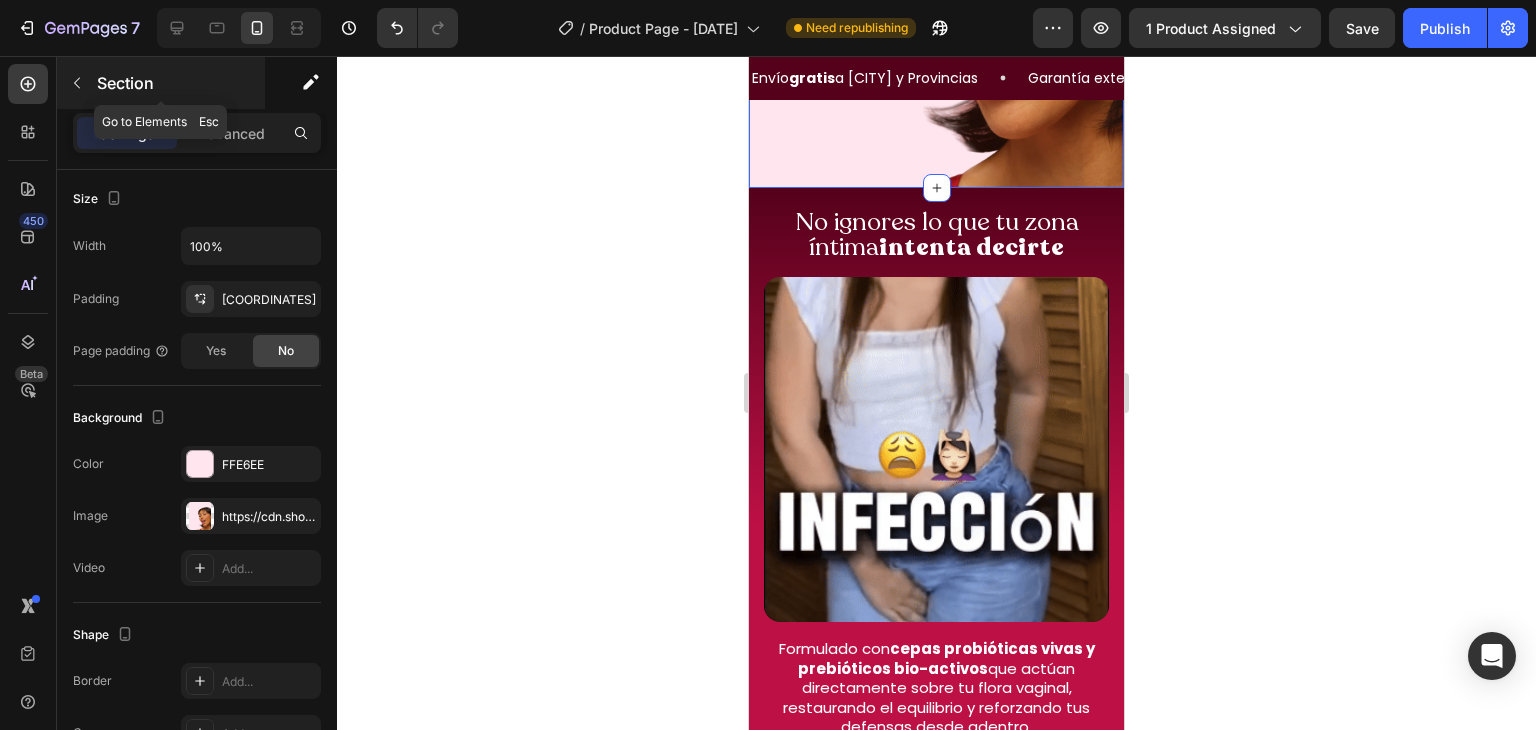 click 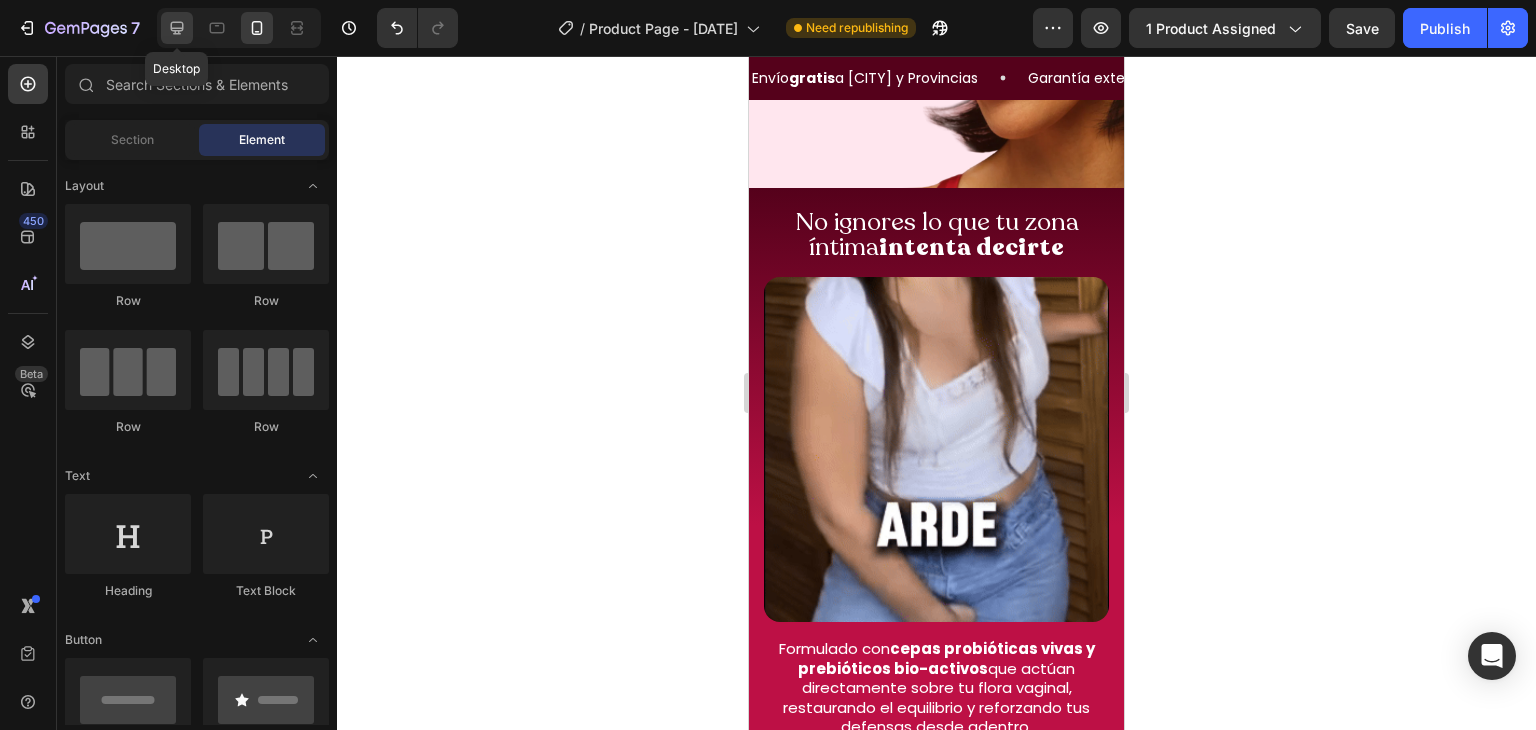 click 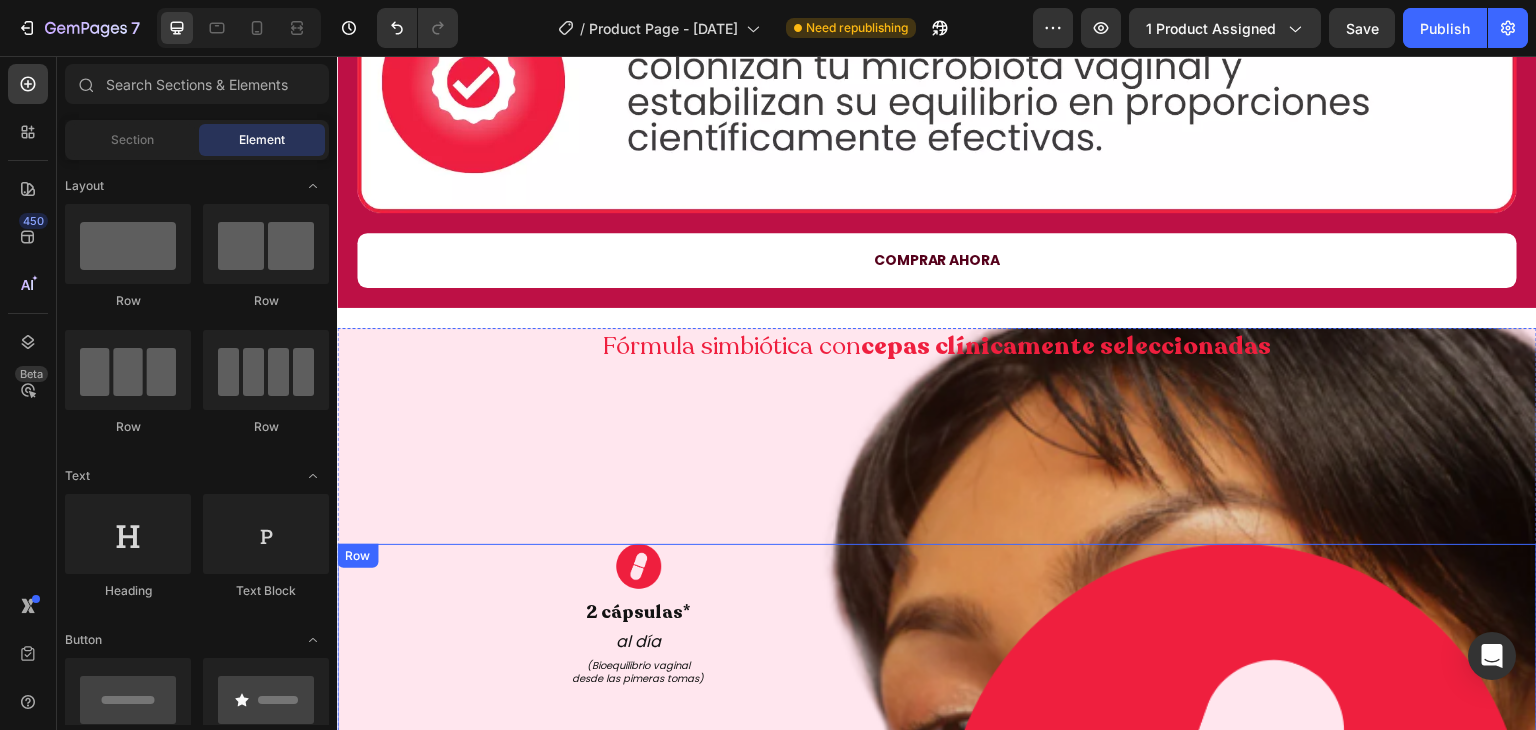 scroll, scrollTop: 3492, scrollLeft: 0, axis: vertical 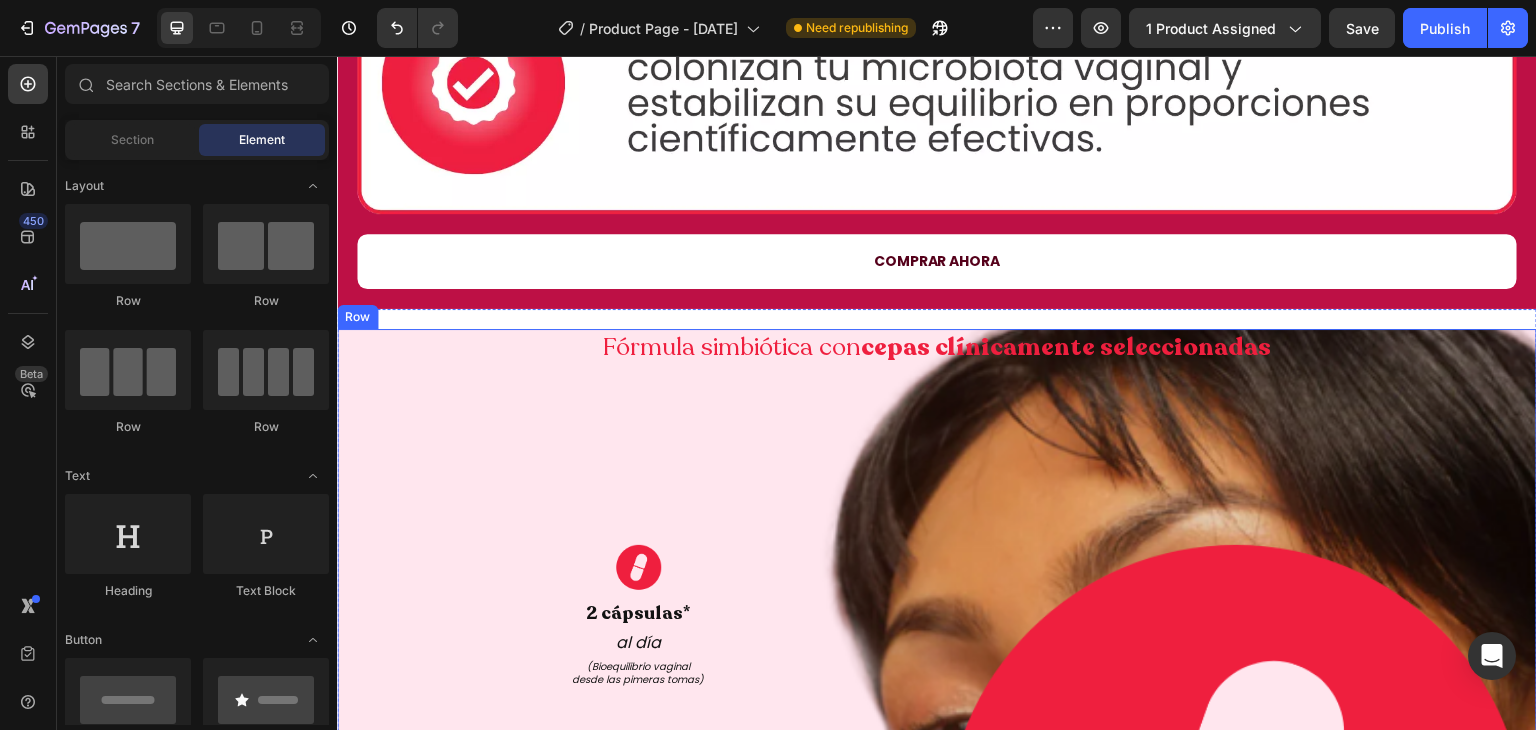 click on "Fórmula simbiótica con cepas clínicamente seleccionadas Heading Image 2 cápsulas* Heading al día Heading (Bioequilibrio vaginal desde las pimeras tomas) Heading Image Row" at bounding box center (937, 728) 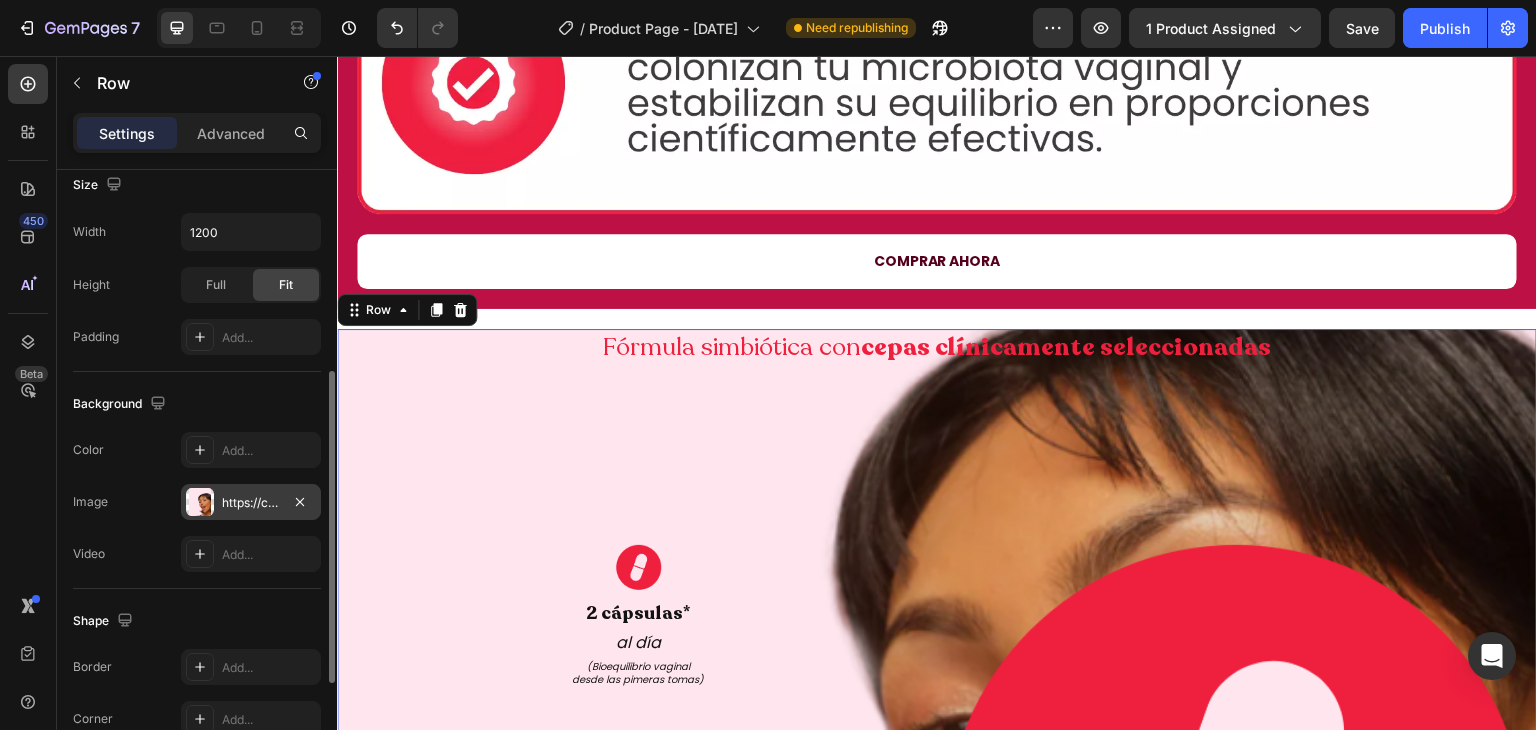 scroll, scrollTop: 448, scrollLeft: 0, axis: vertical 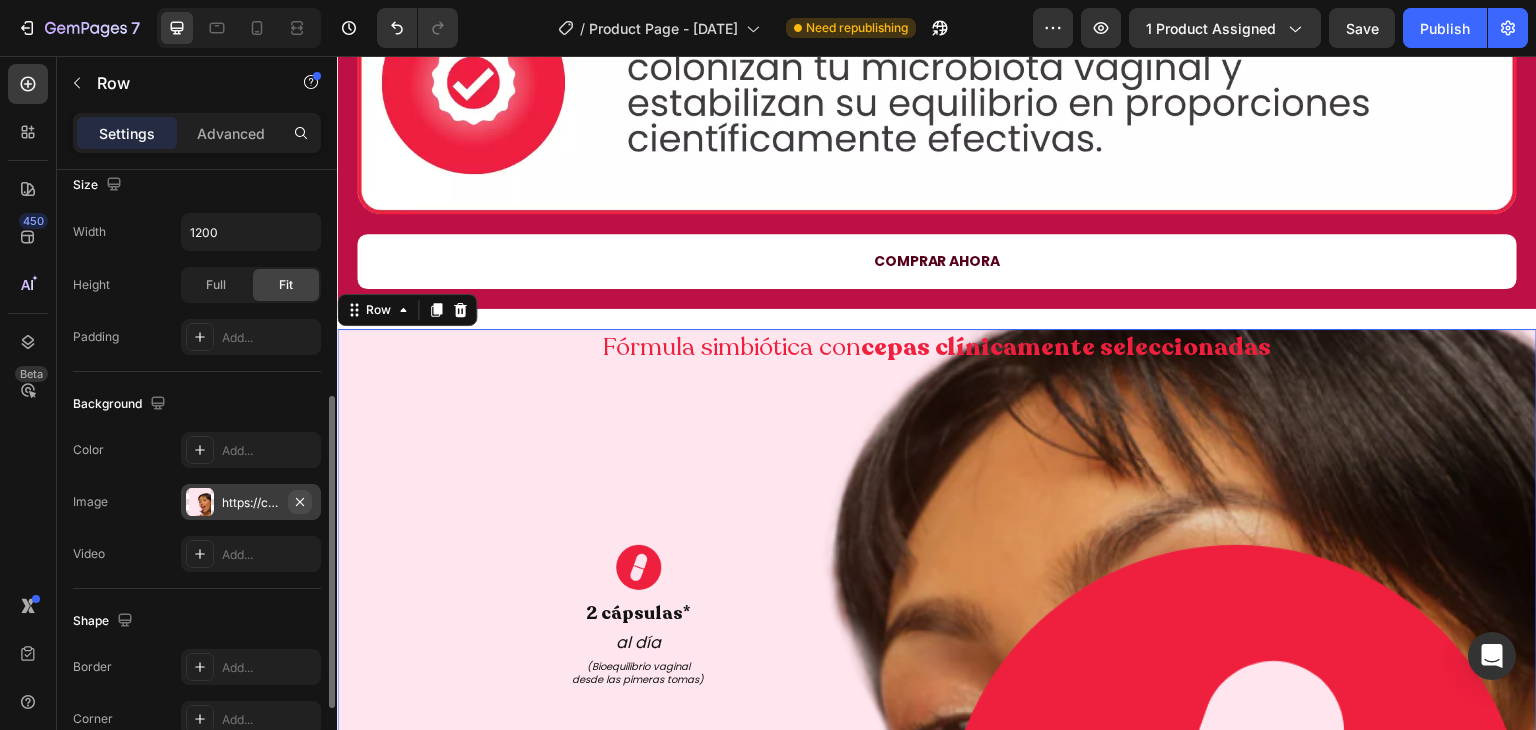 click 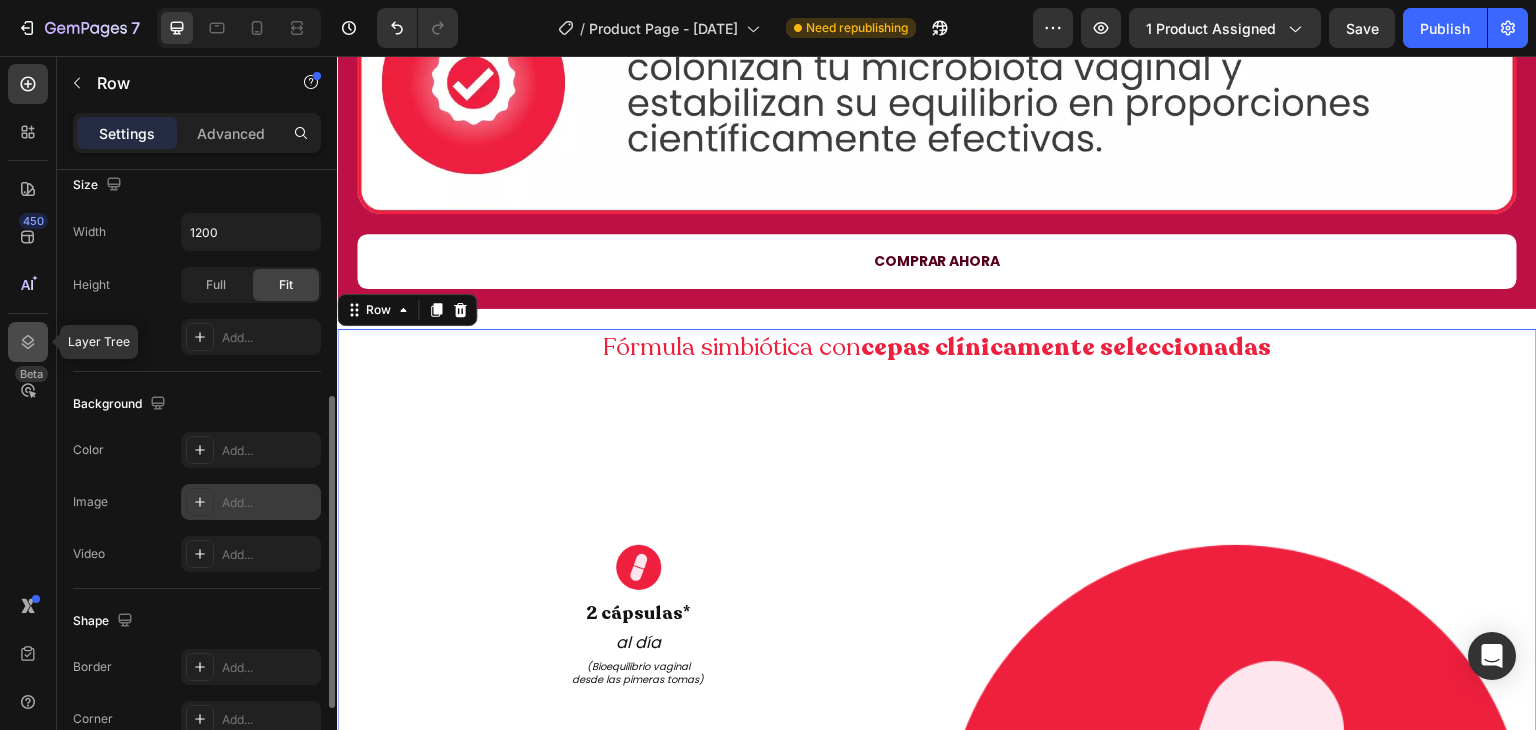 click 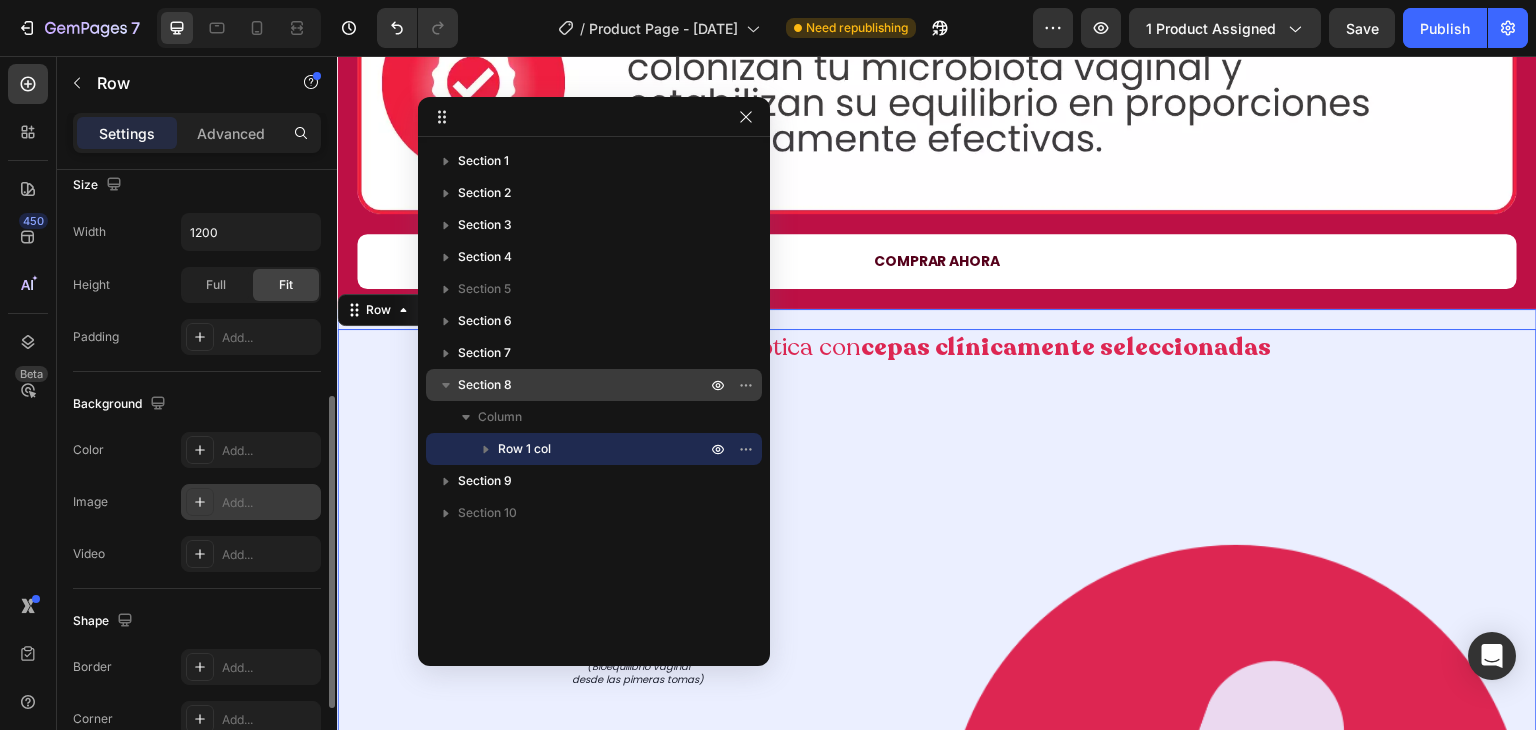click on "Section 8" at bounding box center (584, 385) 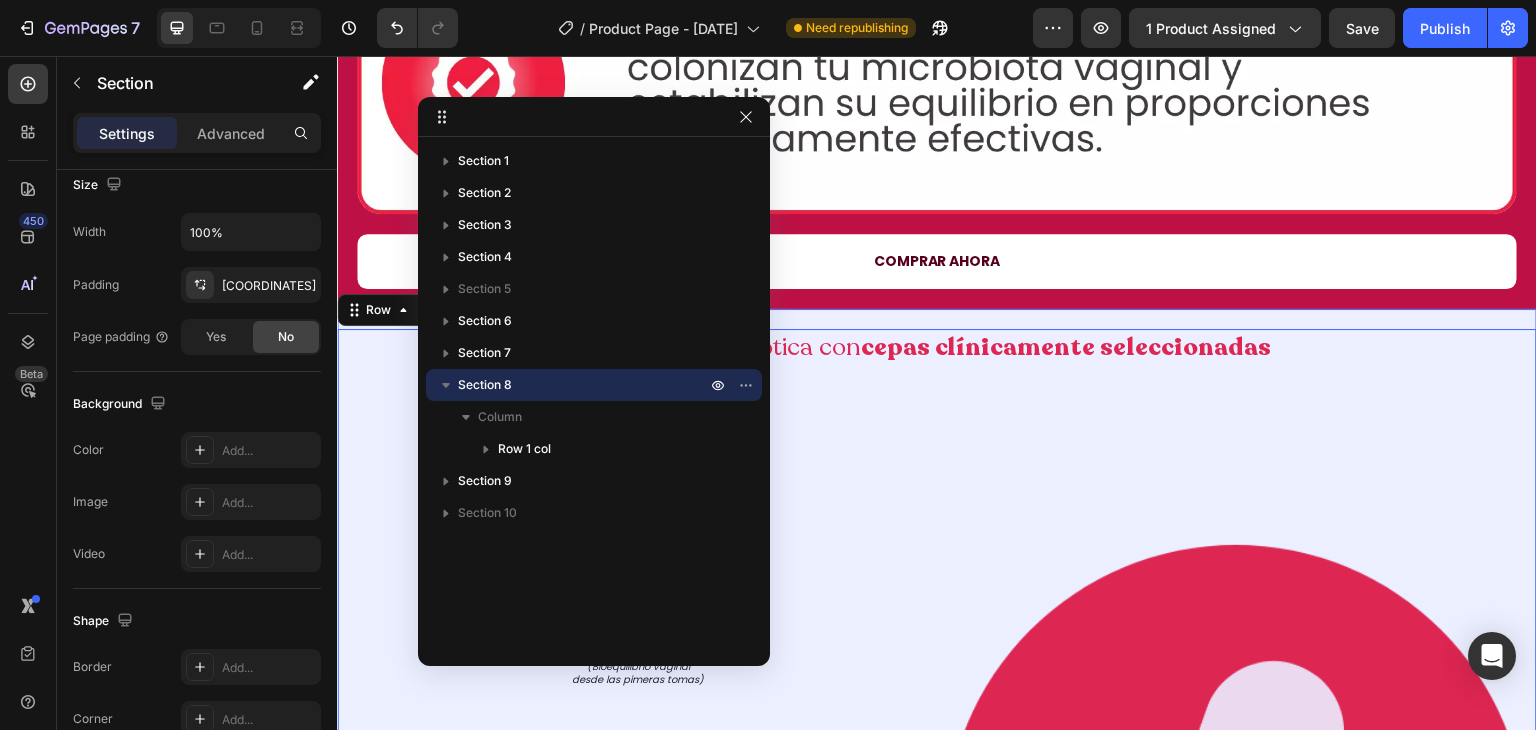 scroll, scrollTop: 0, scrollLeft: 0, axis: both 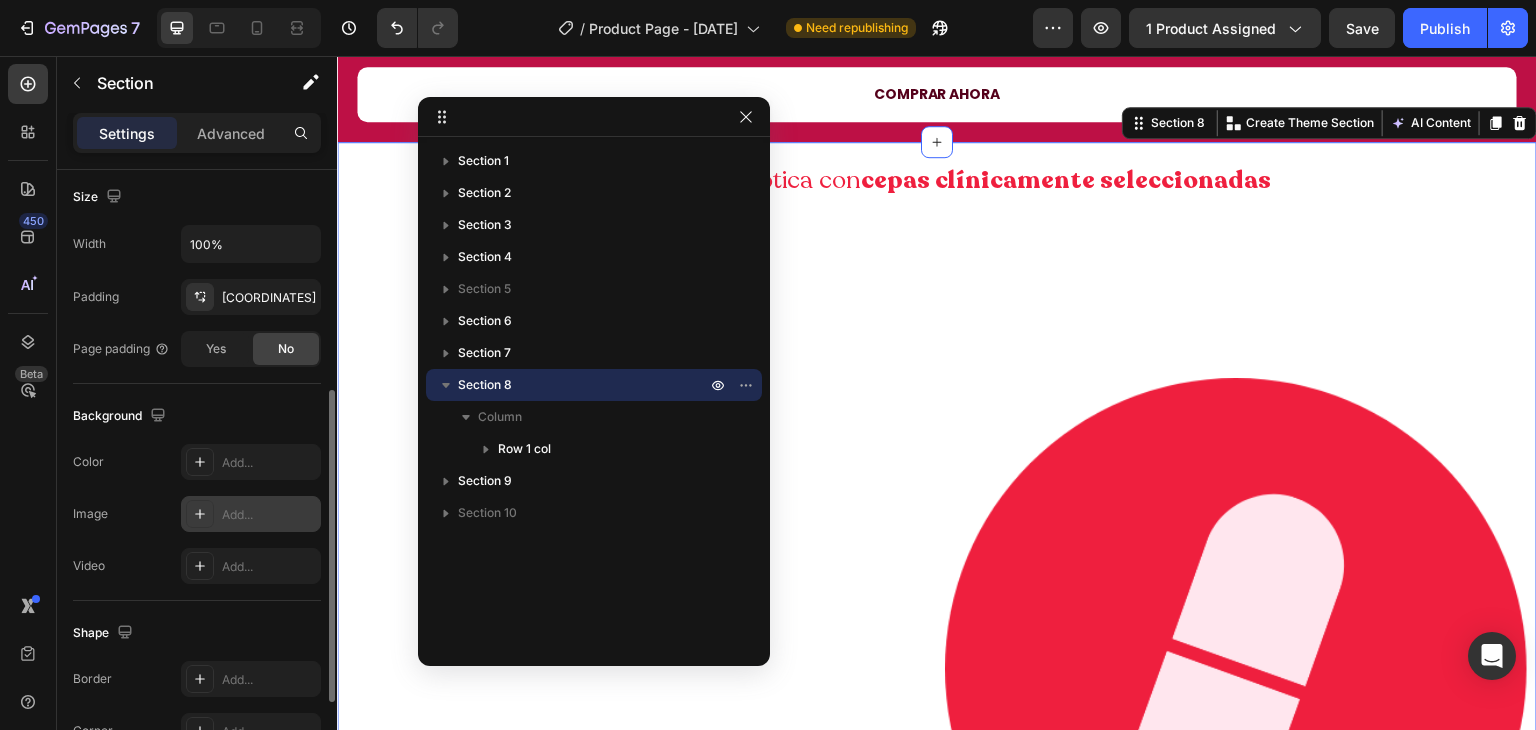 click on "Add..." at bounding box center (251, 514) 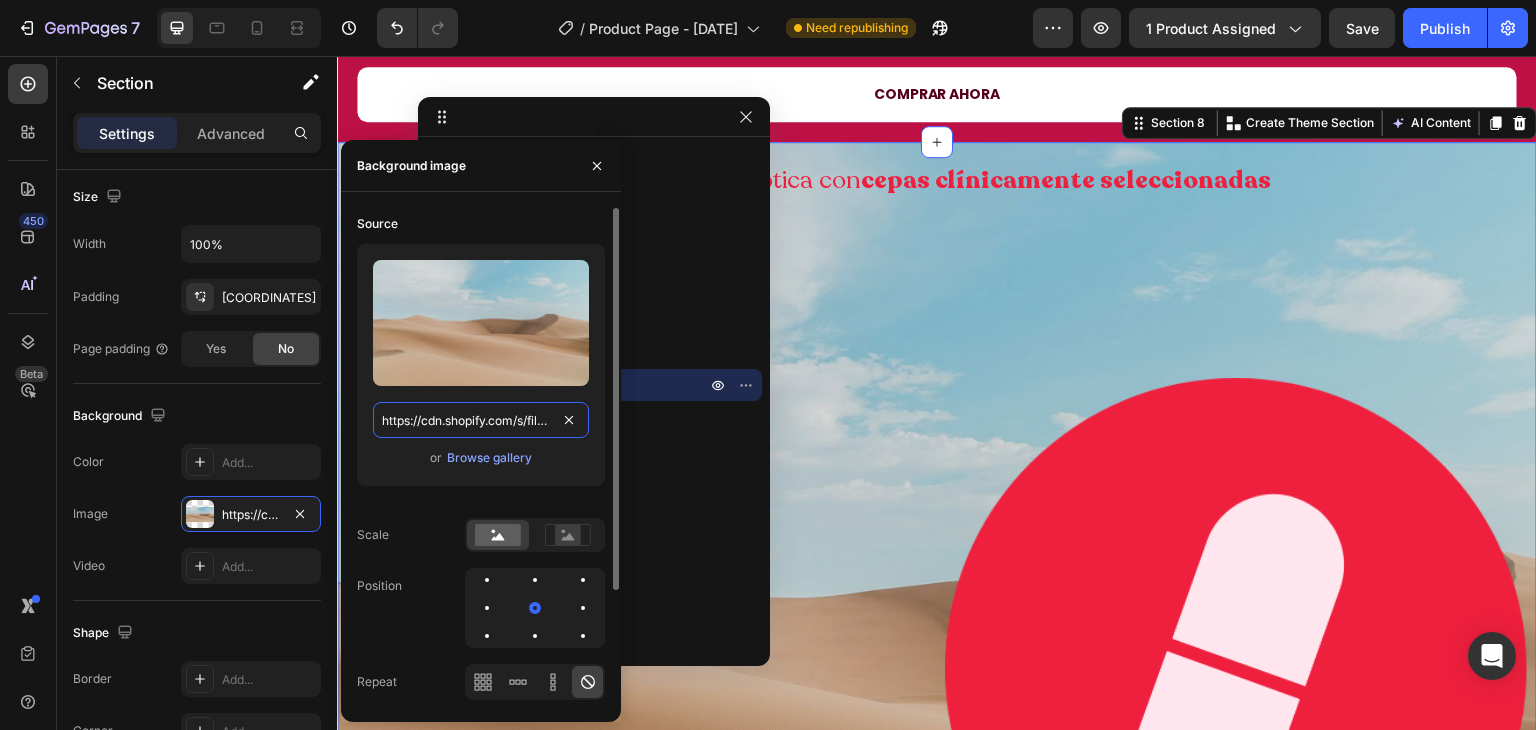 click on "https://cdn.shopify.com/s/files/1/2005/9307/files/background_settings.jpg" at bounding box center [481, 420] 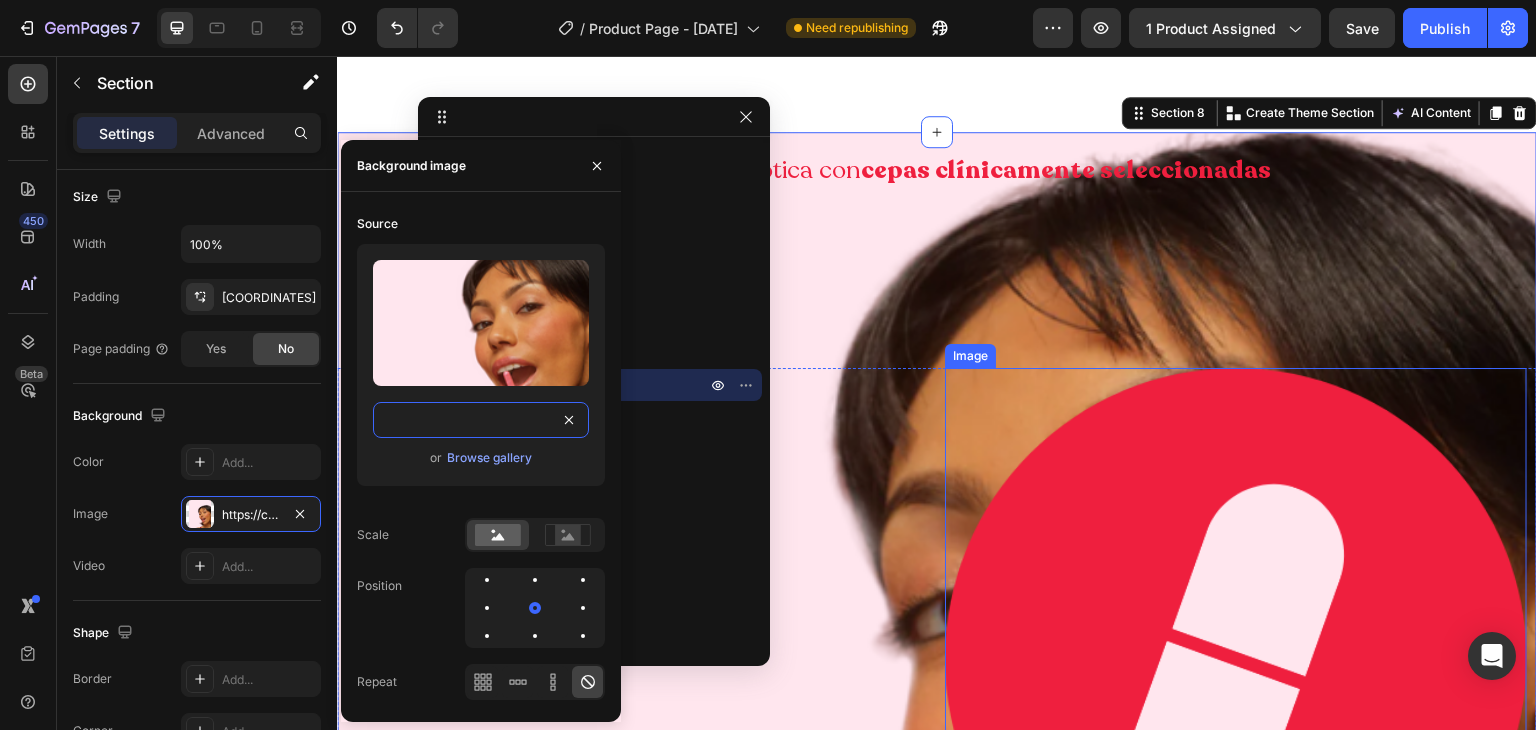 scroll, scrollTop: 3741, scrollLeft: 0, axis: vertical 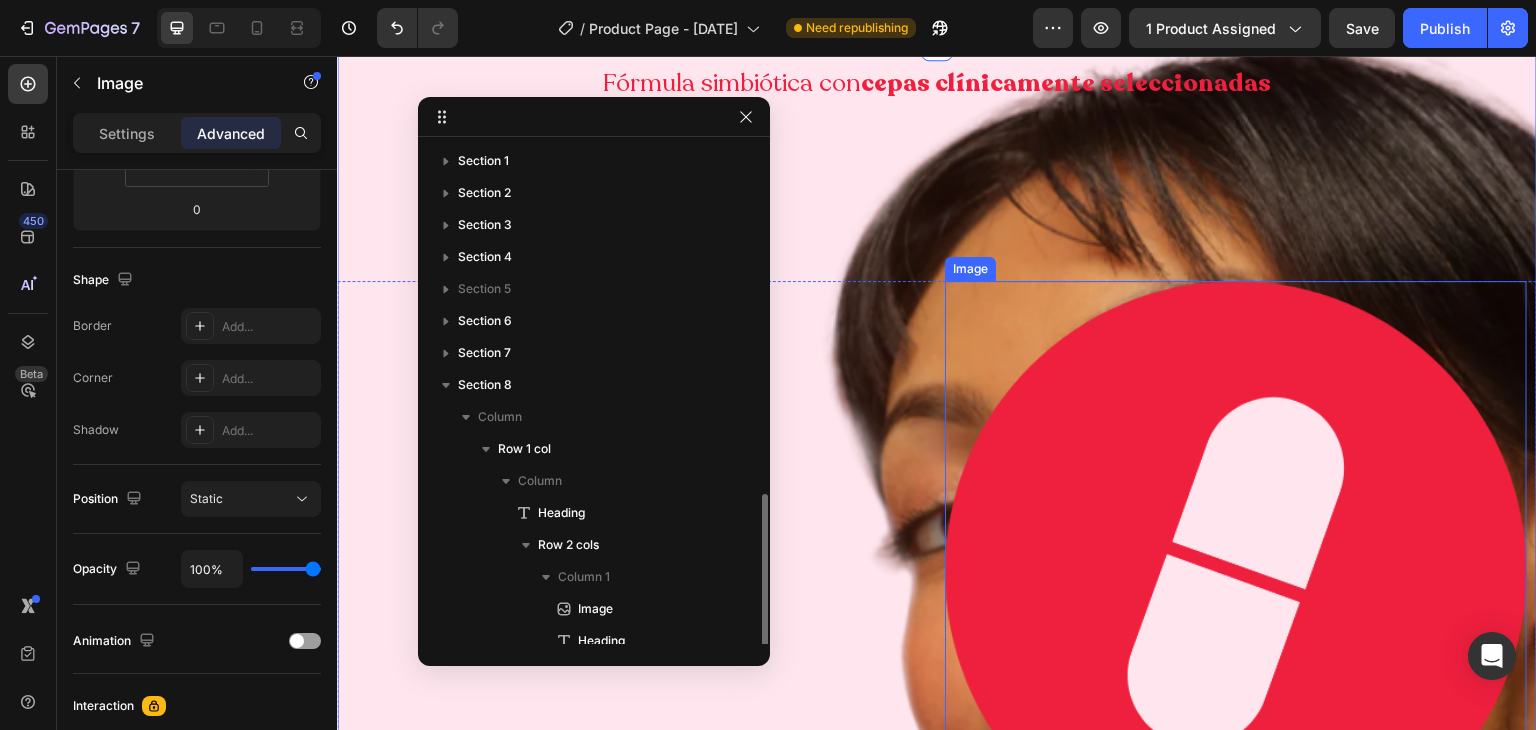click at bounding box center (1236, 572) 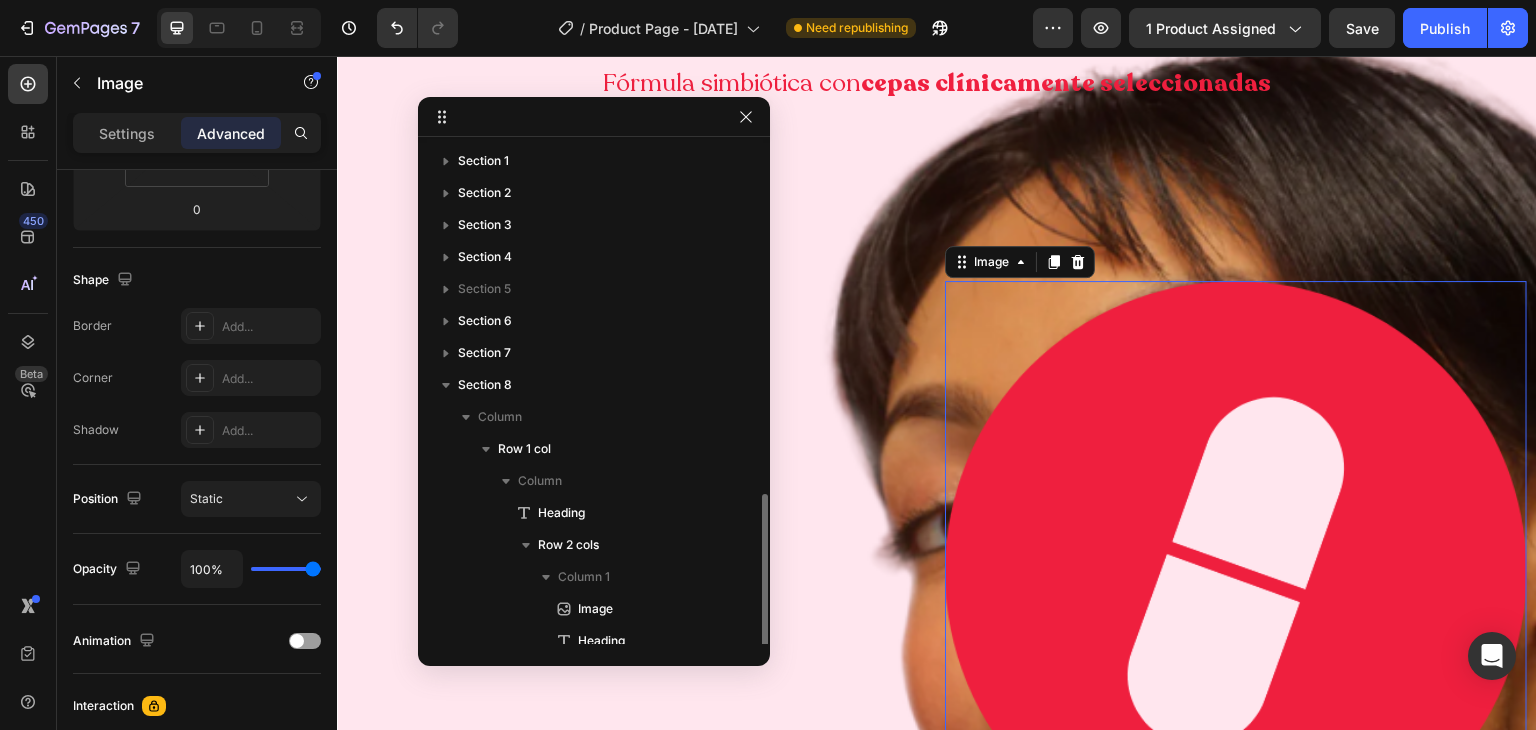 scroll, scrollTop: 204, scrollLeft: 0, axis: vertical 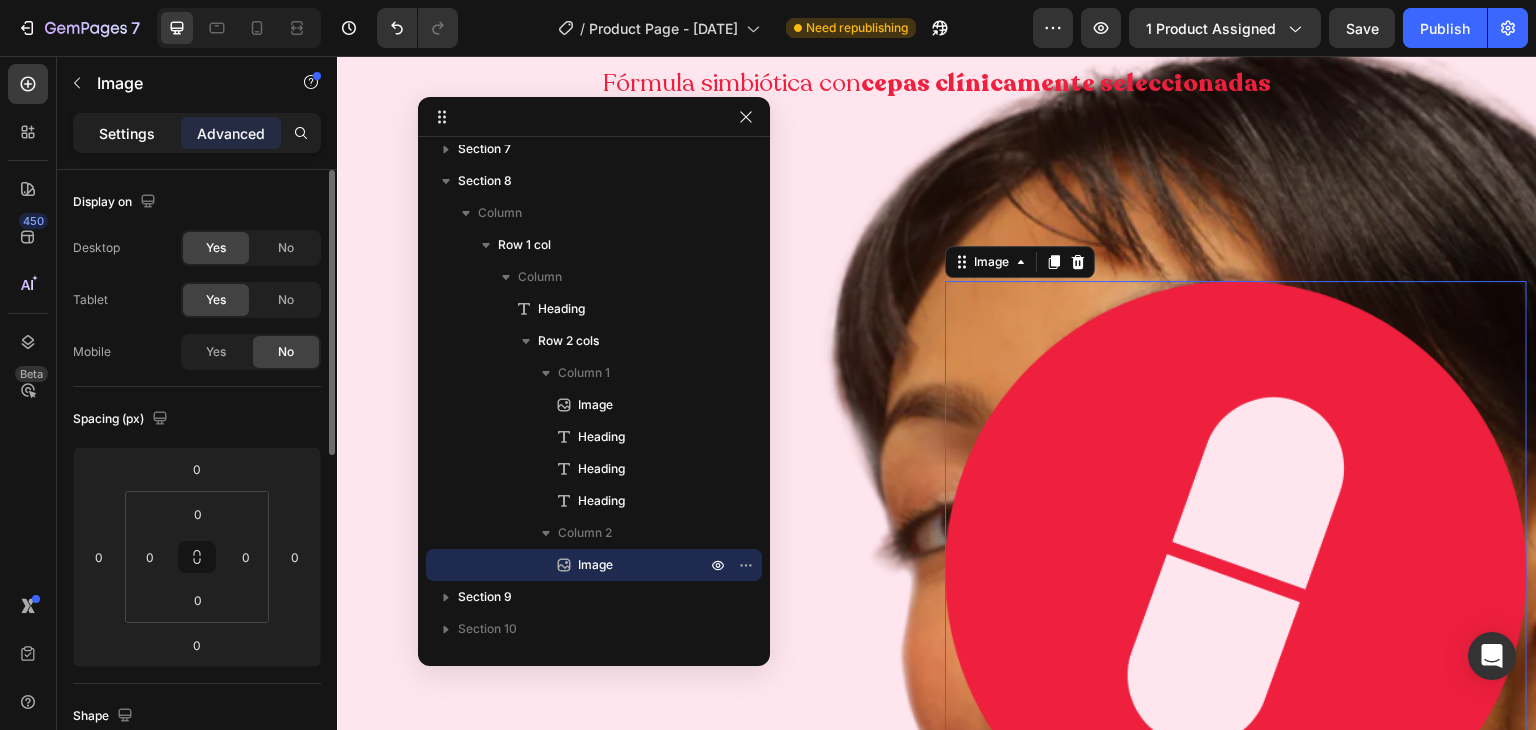 click on "Settings" at bounding box center (127, 133) 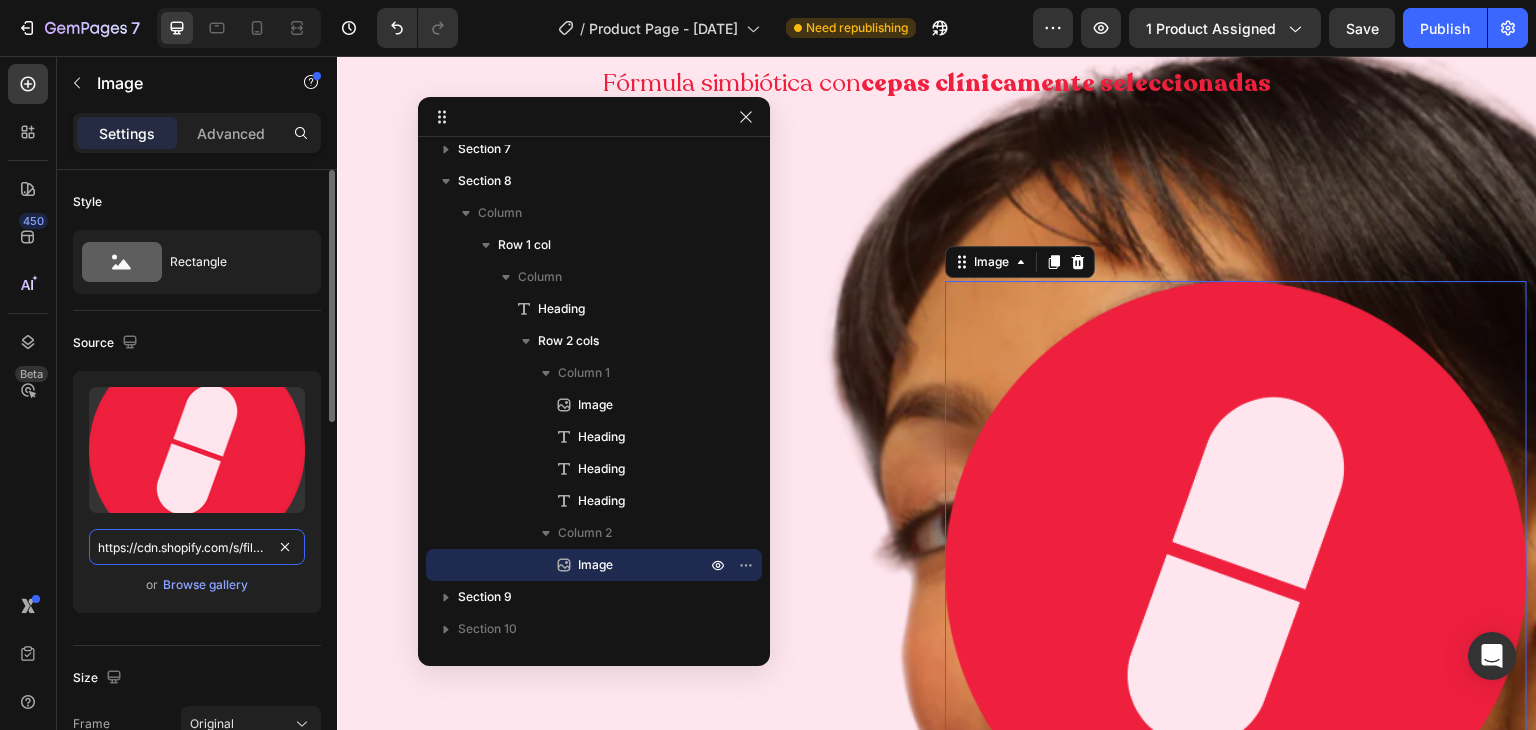 click on "https://cdn.shopify.com/s/files/1/0620/9001/8910/files/gempages_572761375839880064-7cd01059-d50f-4af7-9043-7c3003e57b86.png" at bounding box center [197, 547] 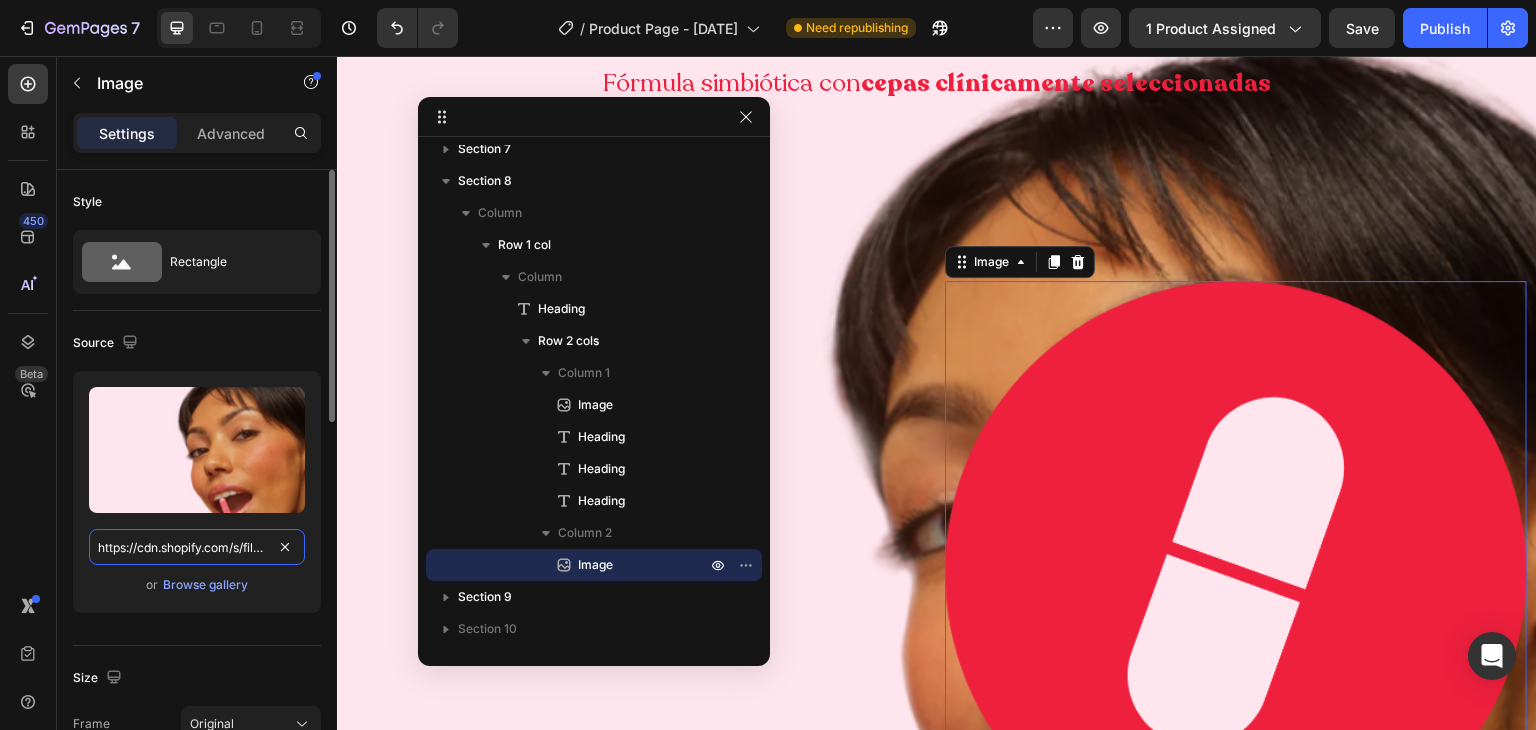scroll, scrollTop: 0, scrollLeft: 608, axis: horizontal 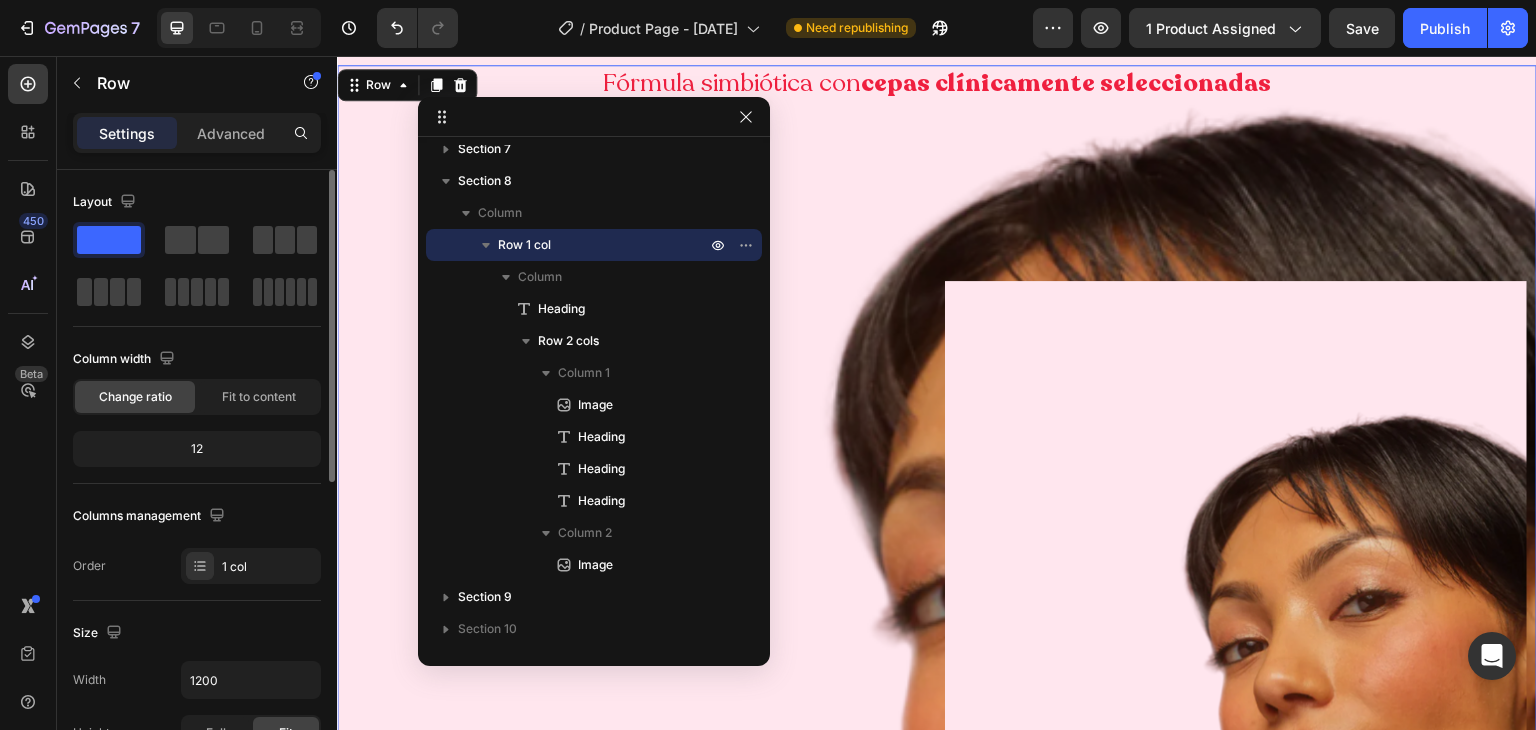 click on "Fórmula simbiótica con cepas clínicamente seleccionadas Heading Image 2 cápsulas* Heading al día Heading (Bioequilibrio vaginal desde las pimeras tomas) Heading Image Row" at bounding box center (937, 537) 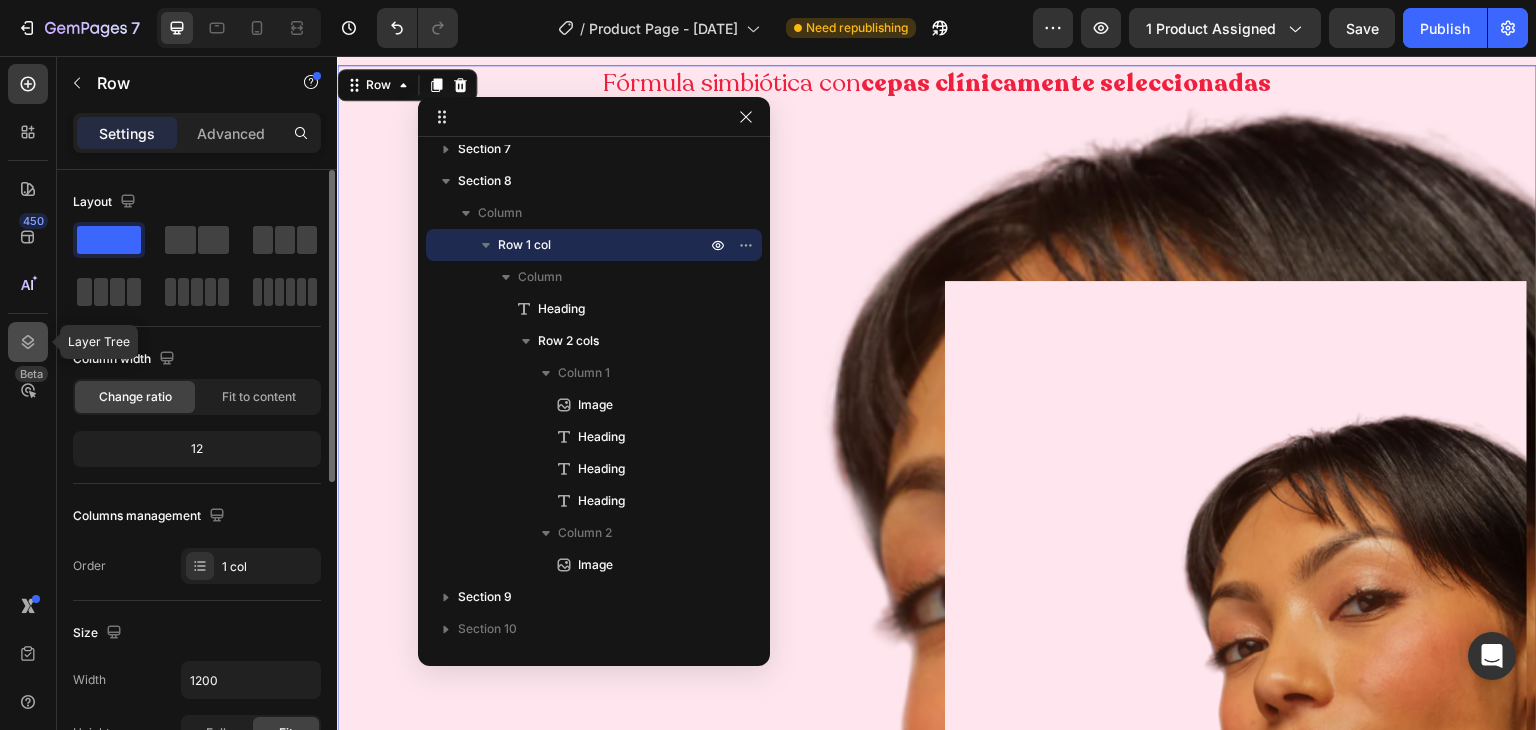 click 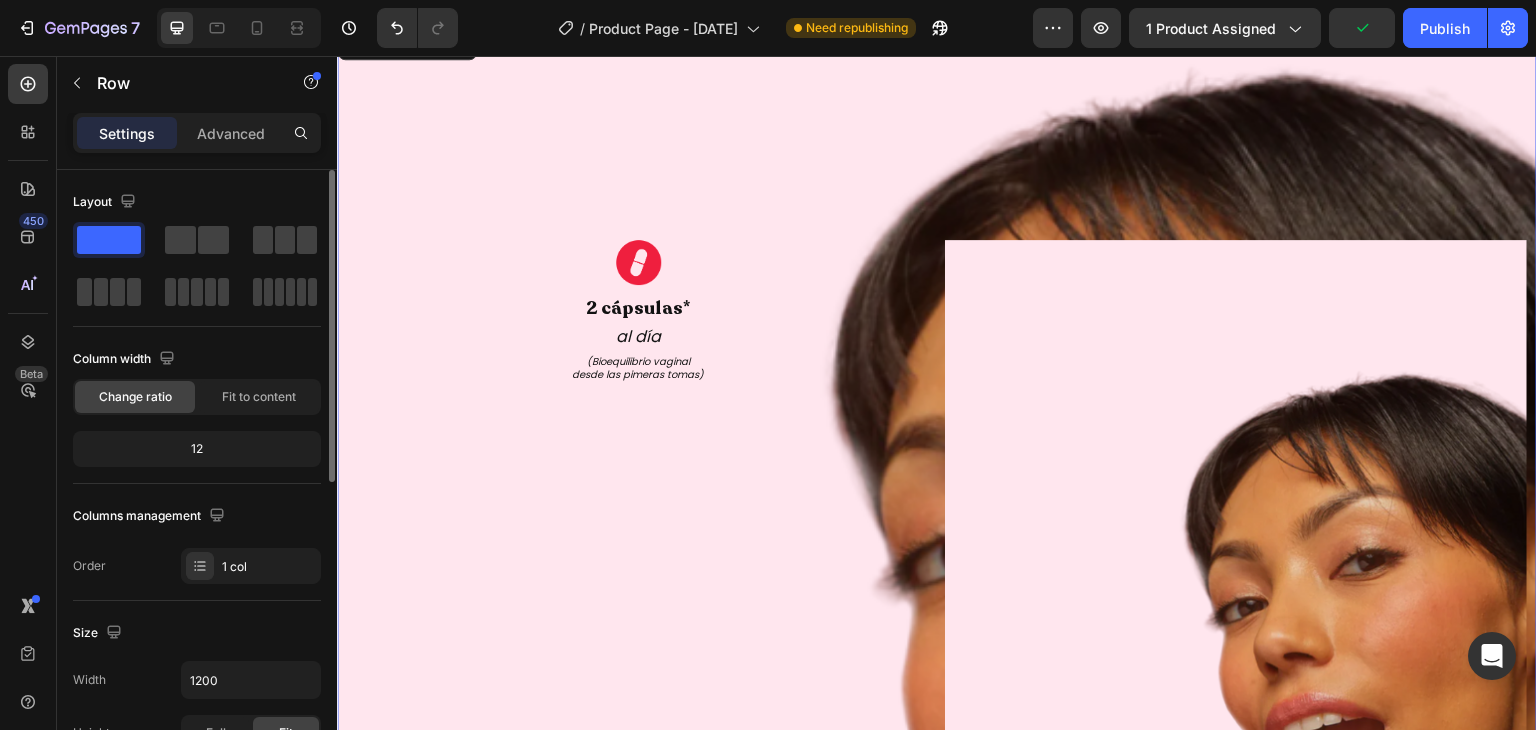 scroll, scrollTop: 3781, scrollLeft: 0, axis: vertical 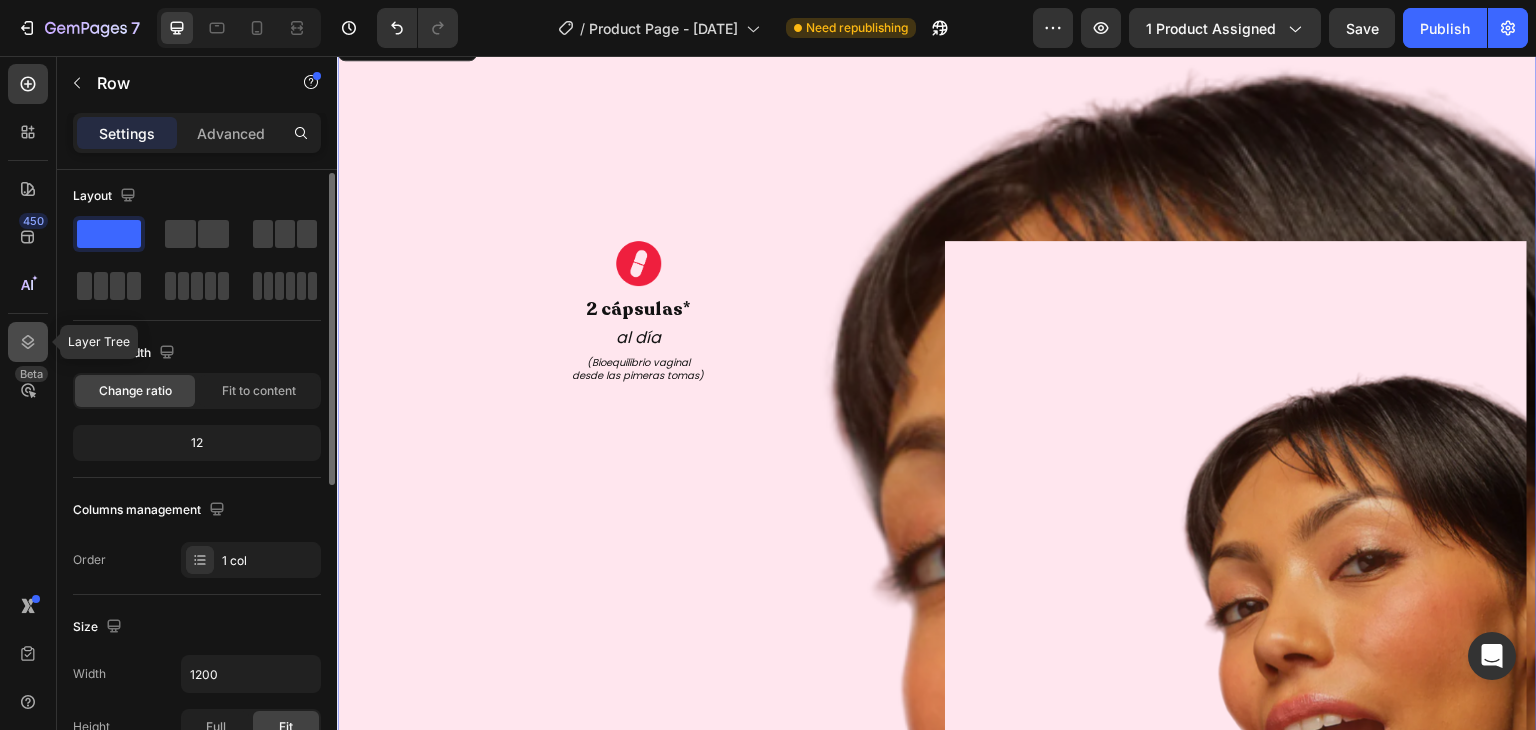 click 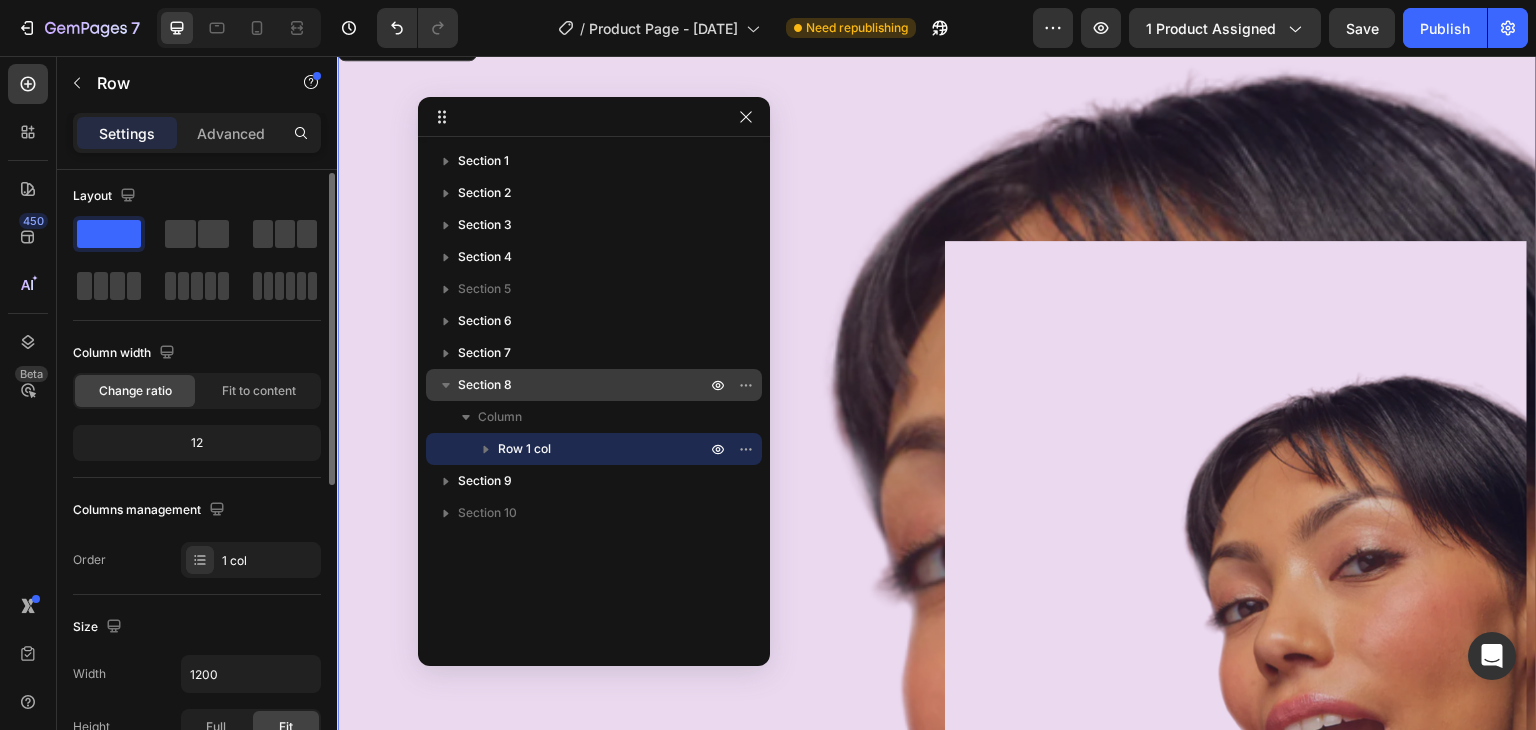 click on "Section 8" at bounding box center (584, 385) 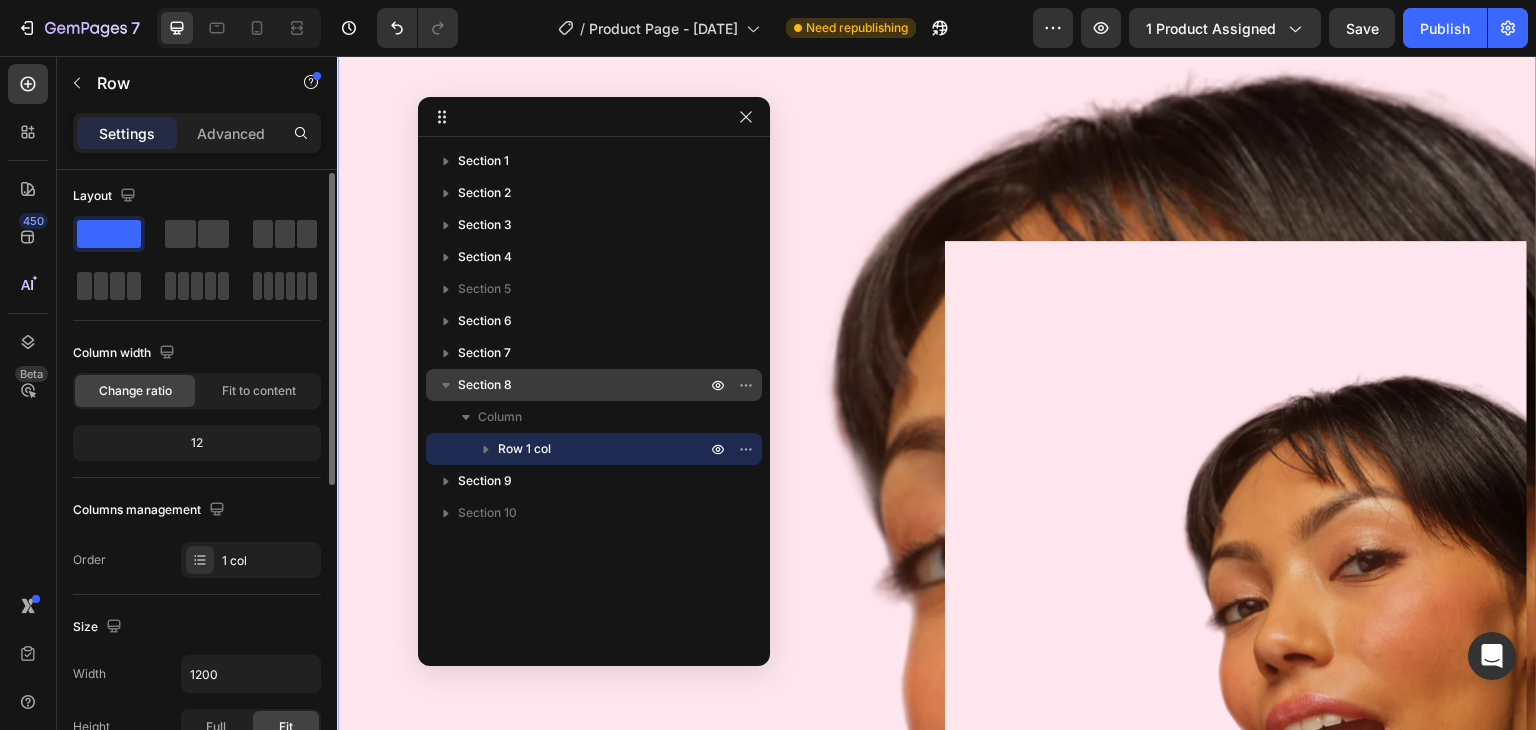 scroll, scrollTop: 3659, scrollLeft: 0, axis: vertical 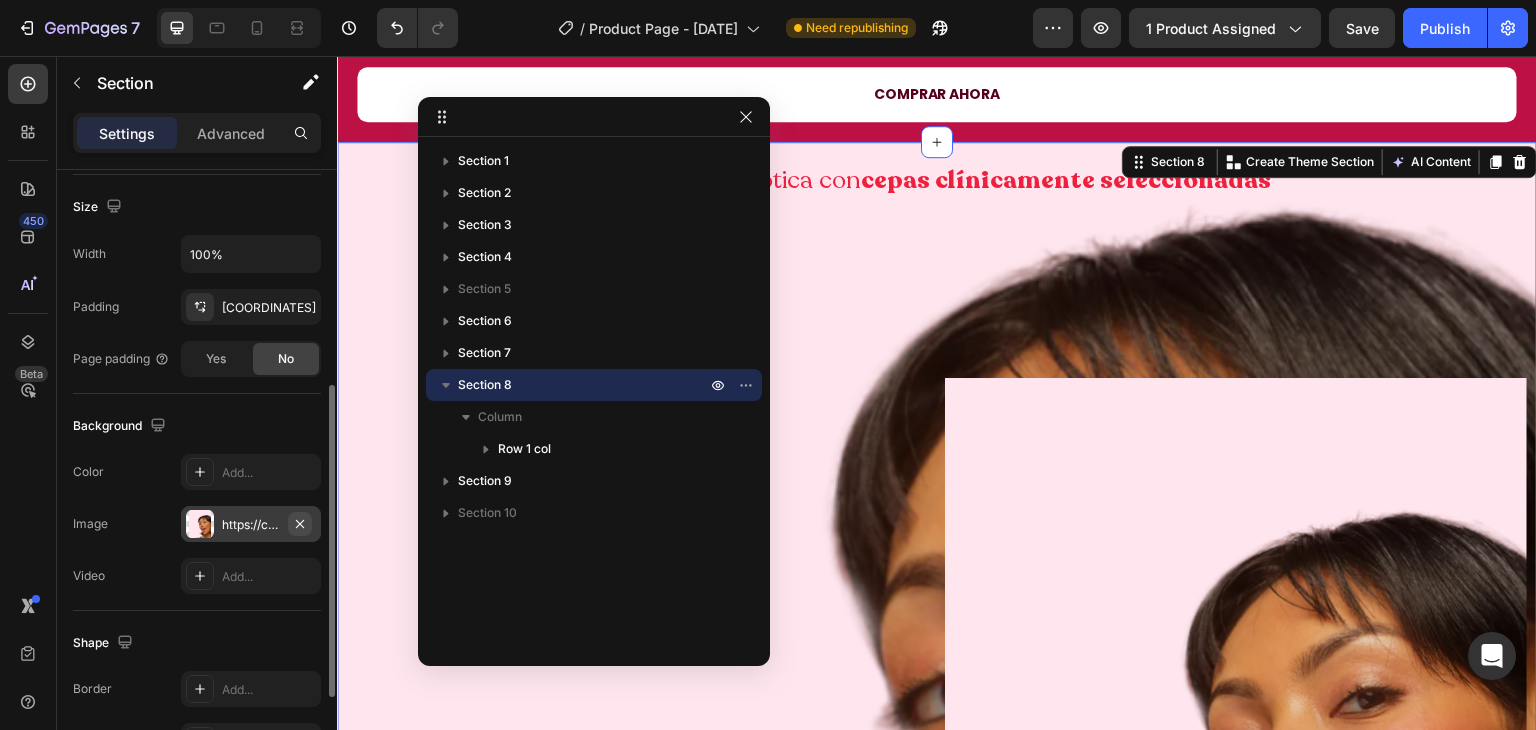 click 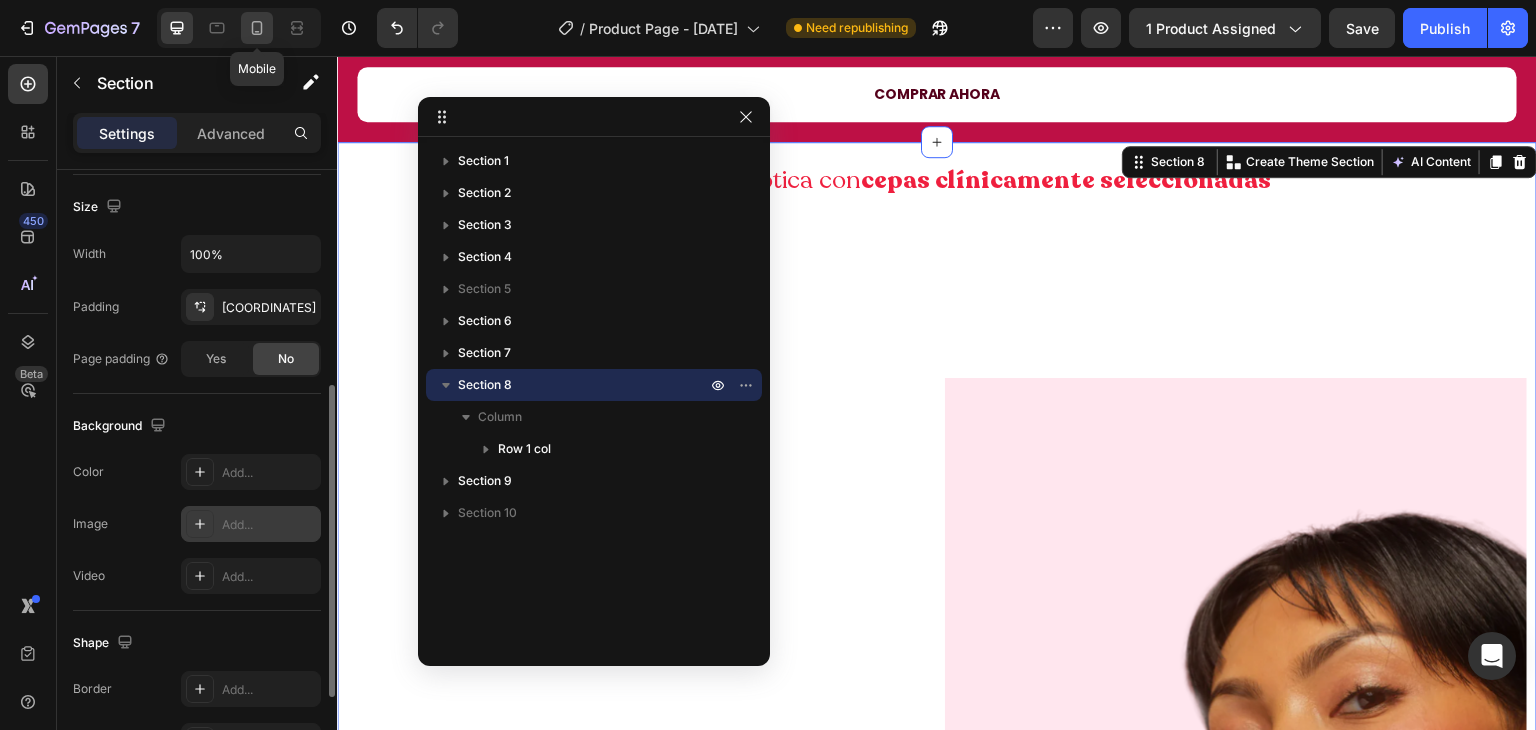 click 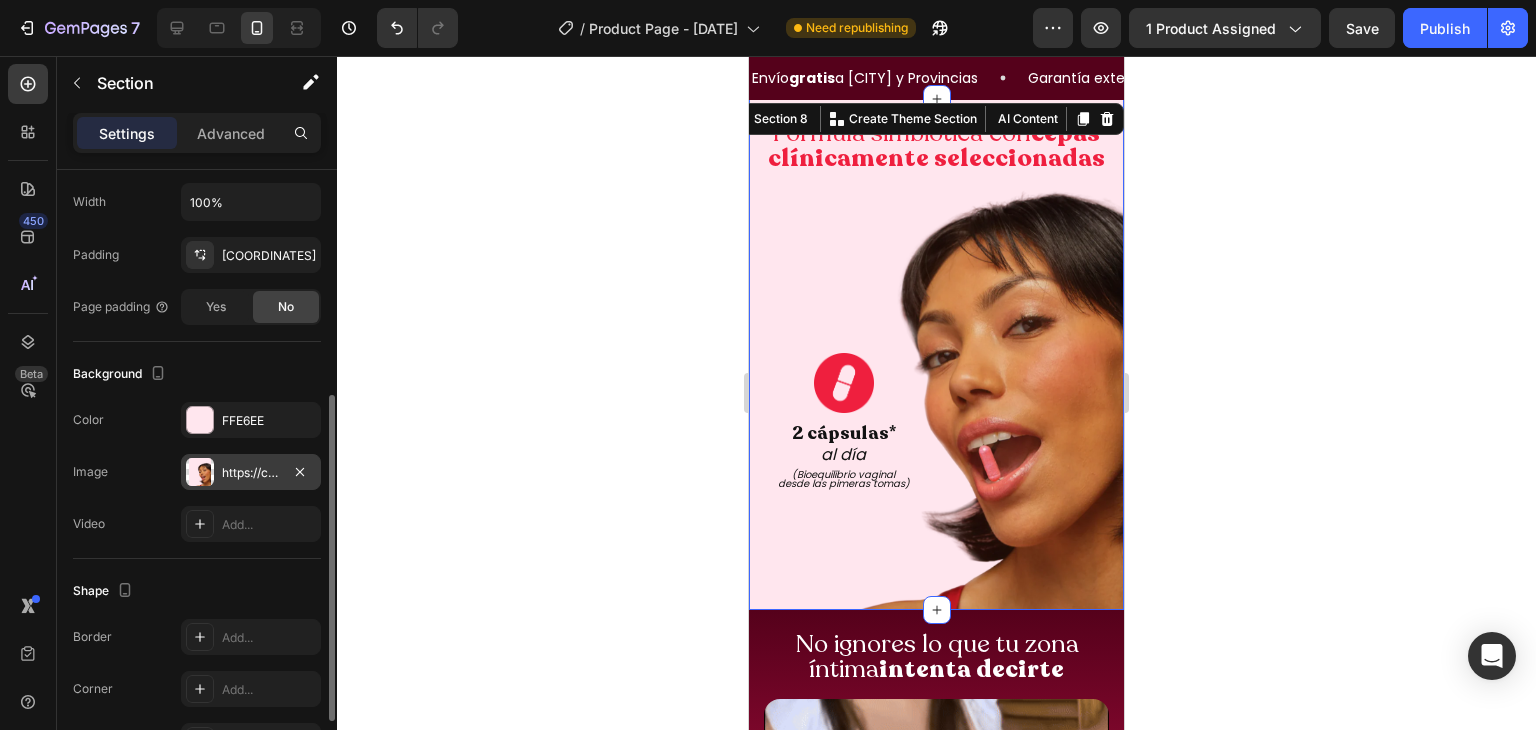 scroll, scrollTop: 3063, scrollLeft: 0, axis: vertical 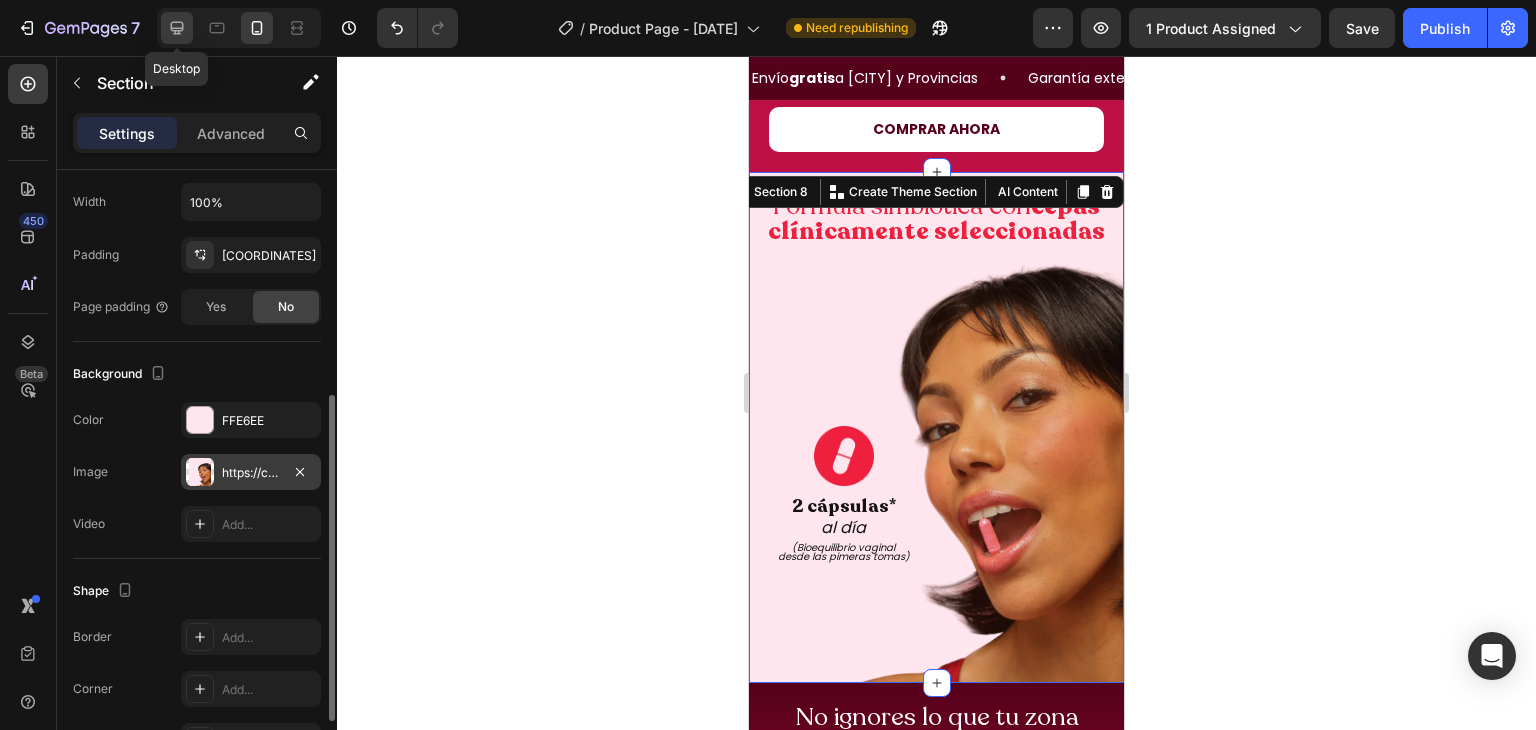 click 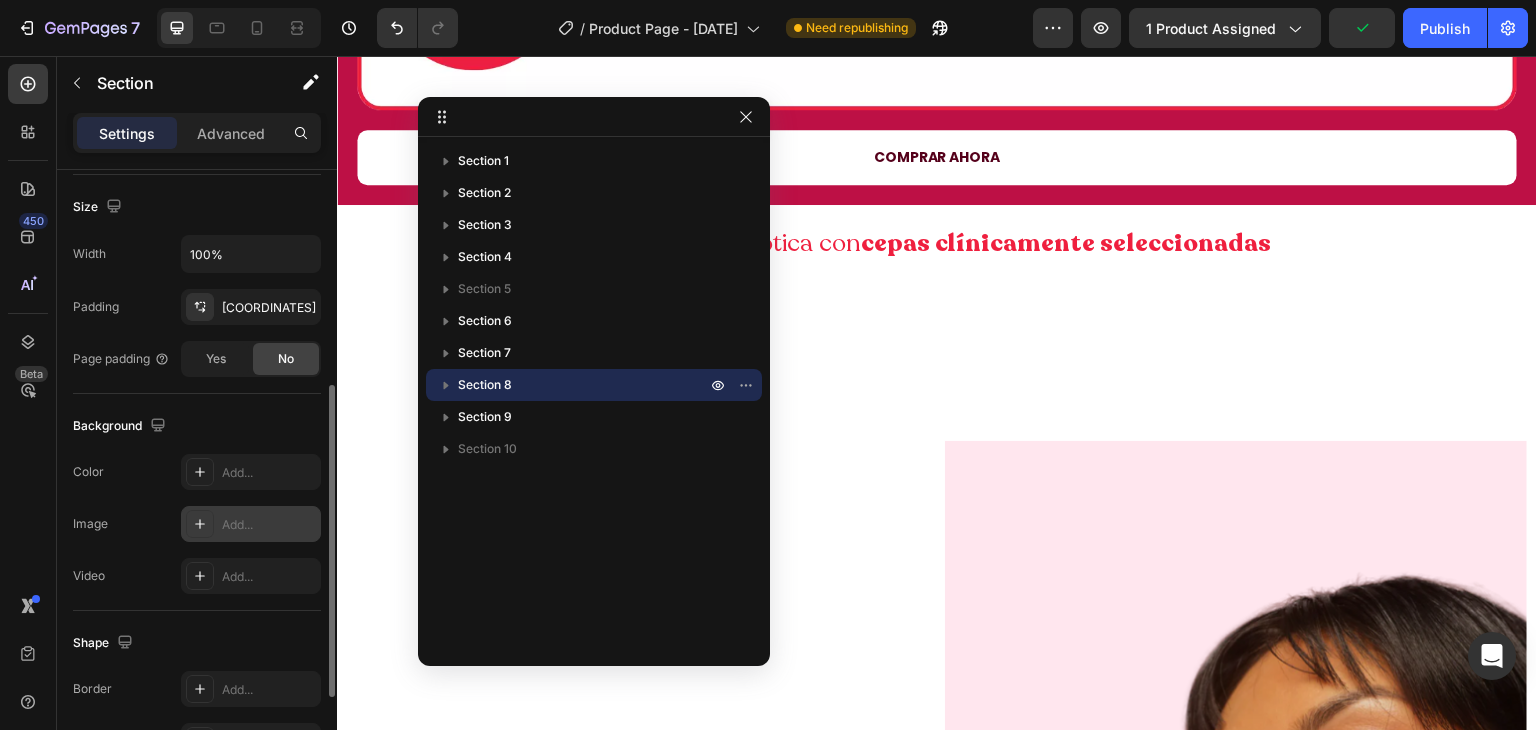 scroll, scrollTop: 3580, scrollLeft: 0, axis: vertical 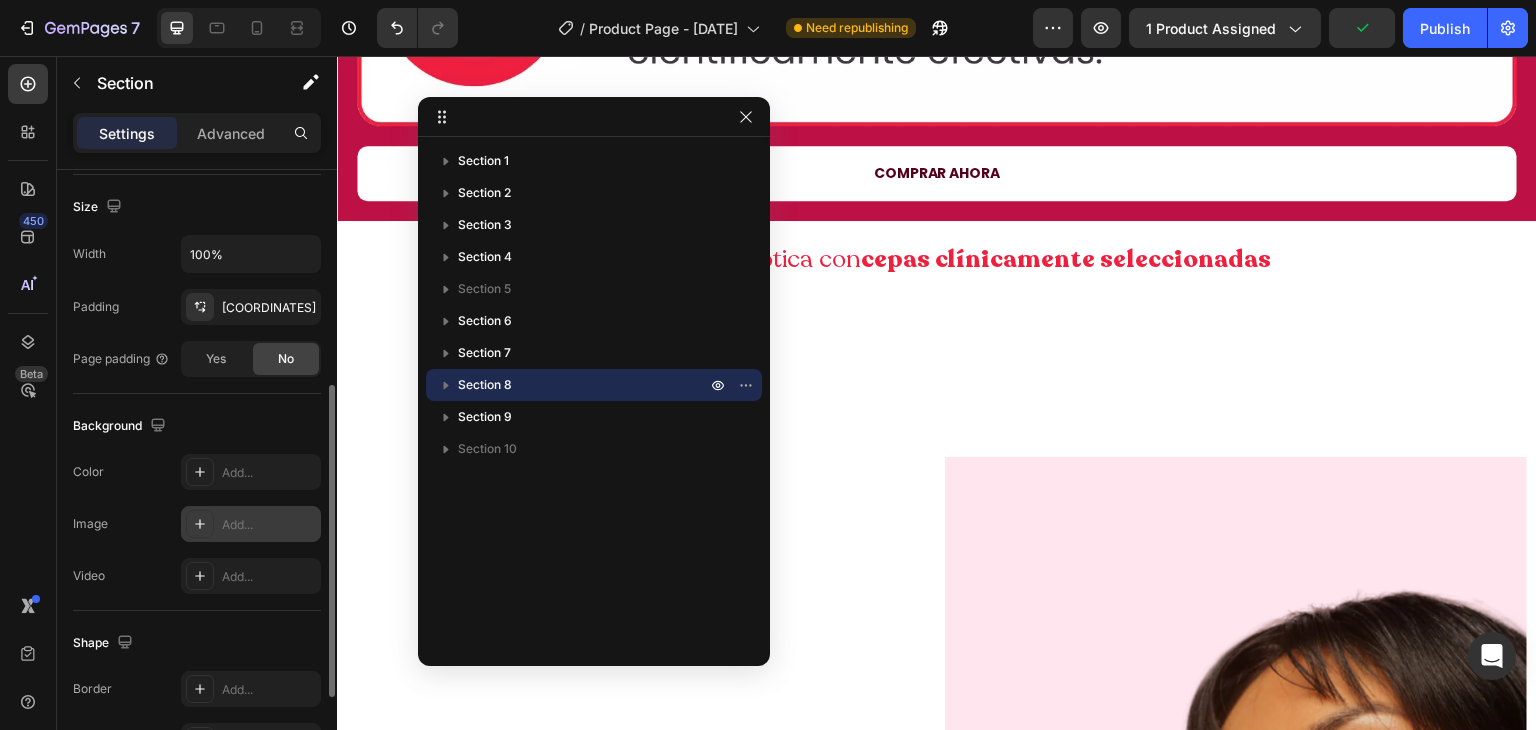 click on "Fórmula simbiótica con  cepas clínicamente seleccionadas Heading Image 2 cápsulas* Heading al día Heading (Bioequilibrio vaginal desde las pimeras tomas) Heading Image Row Row Section 8" at bounding box center (937, 763) 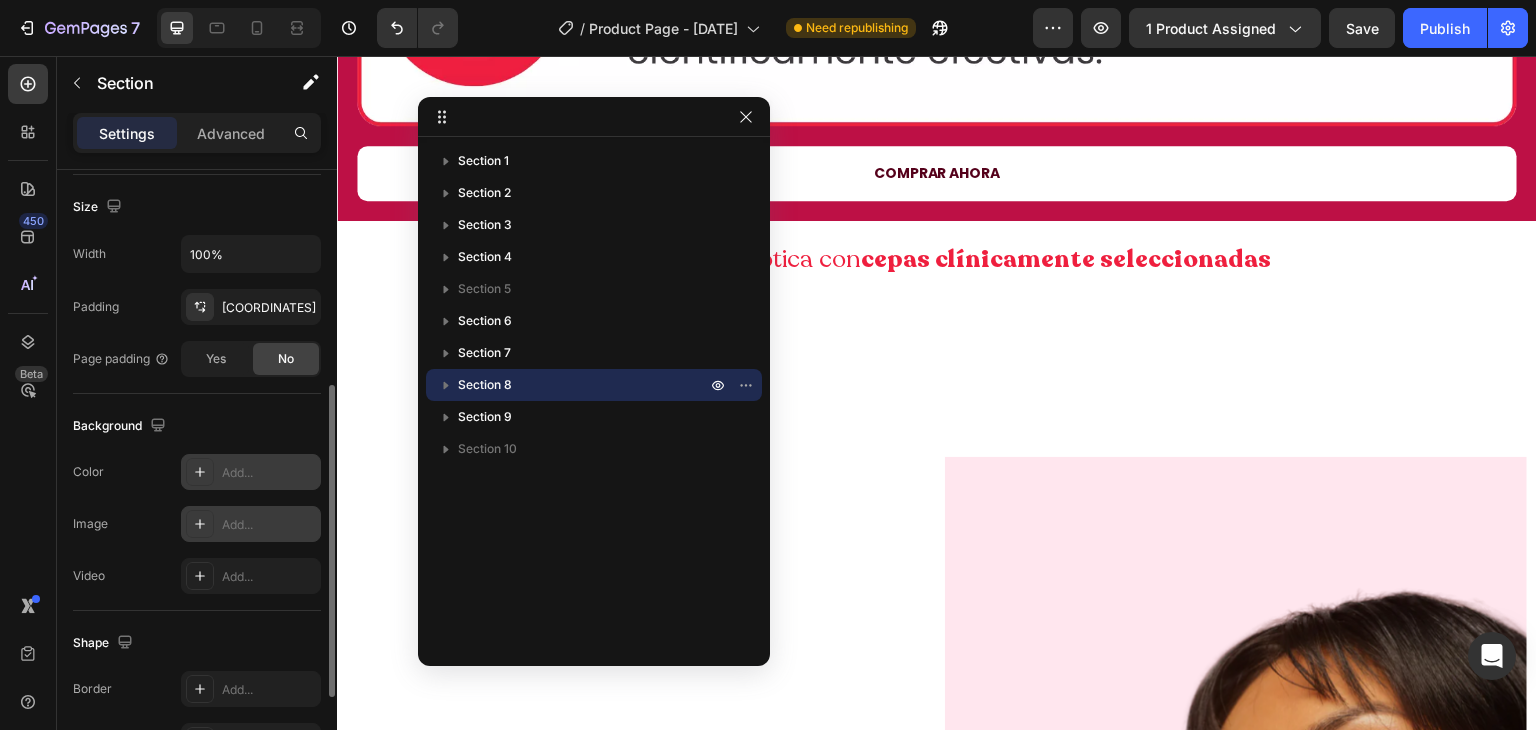 click at bounding box center (200, 472) 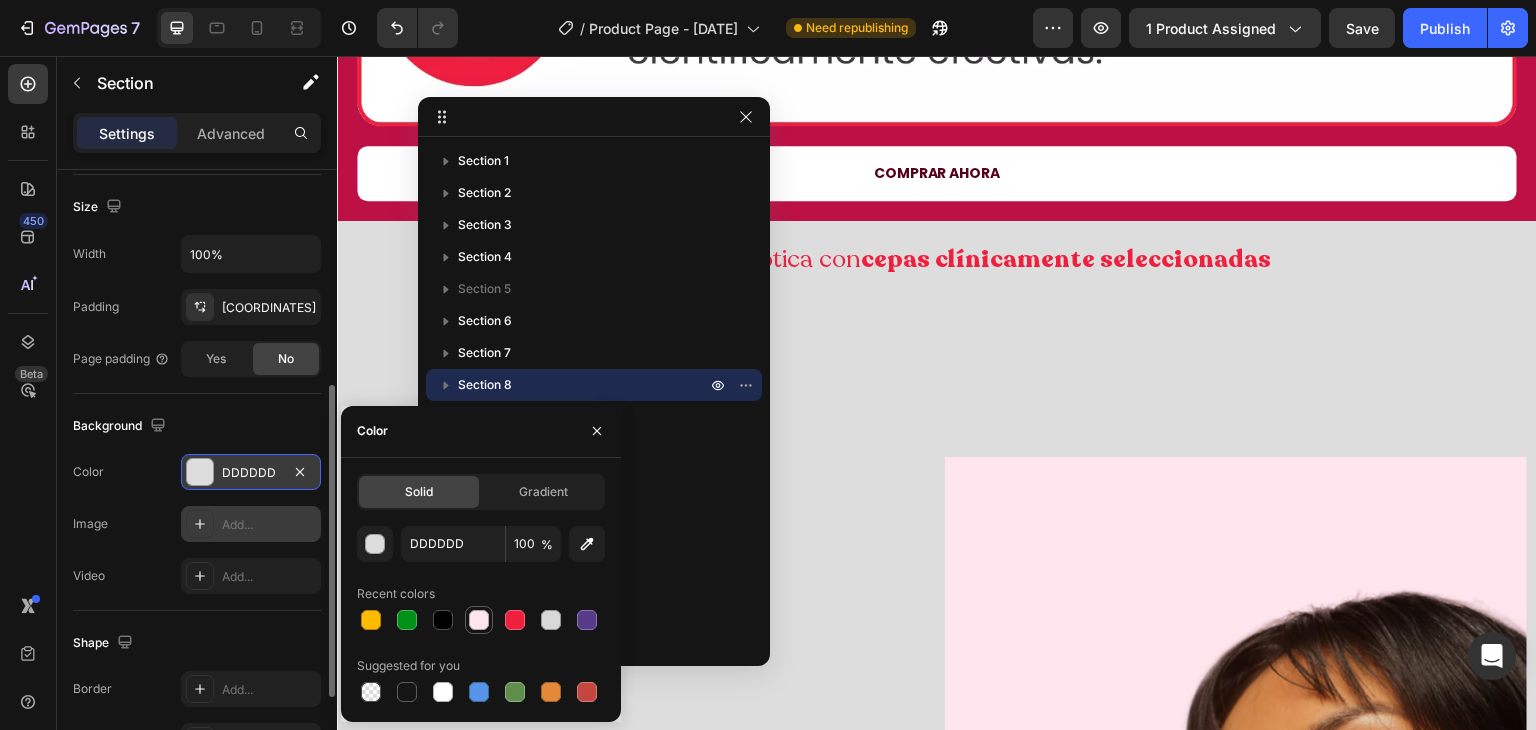 click at bounding box center (479, 620) 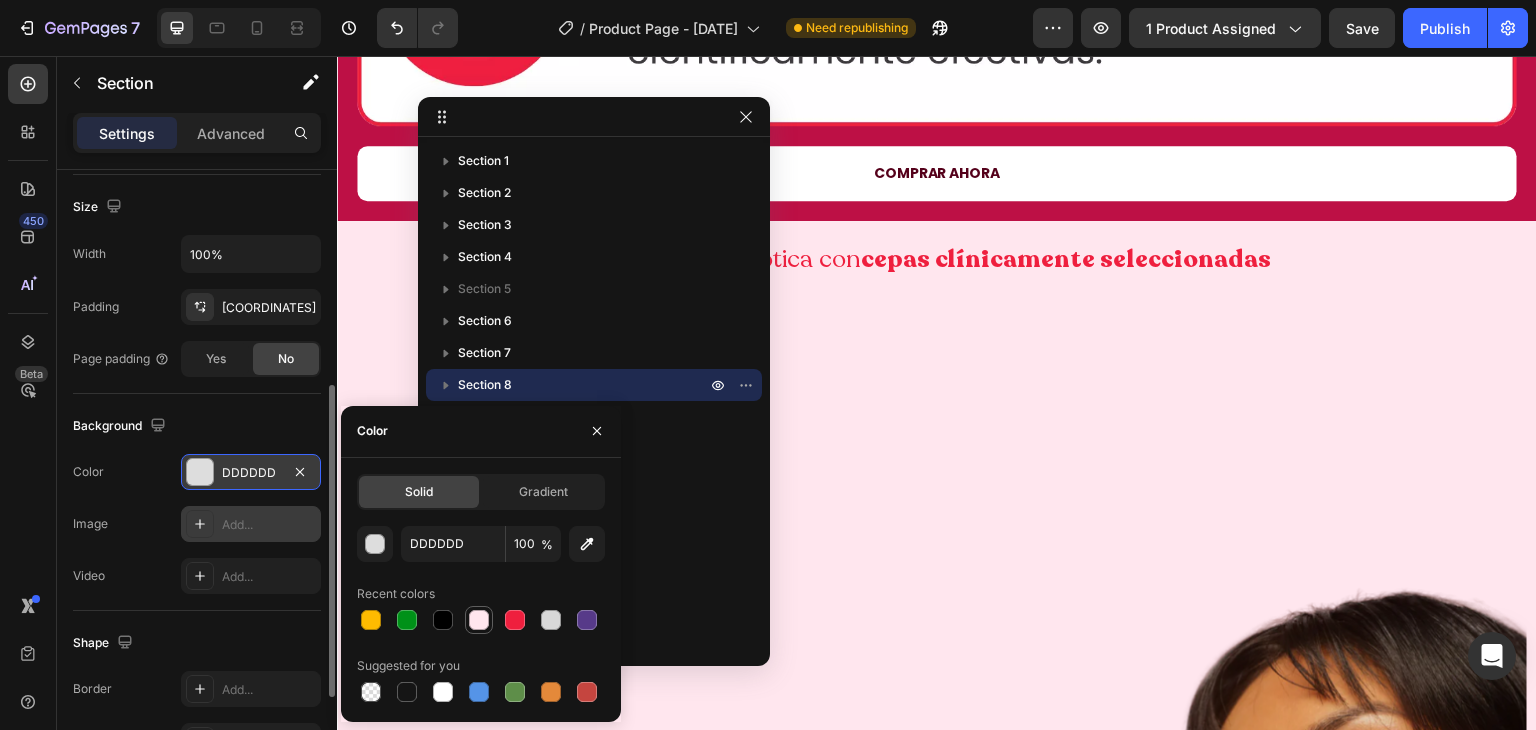 type on "FFE6EE" 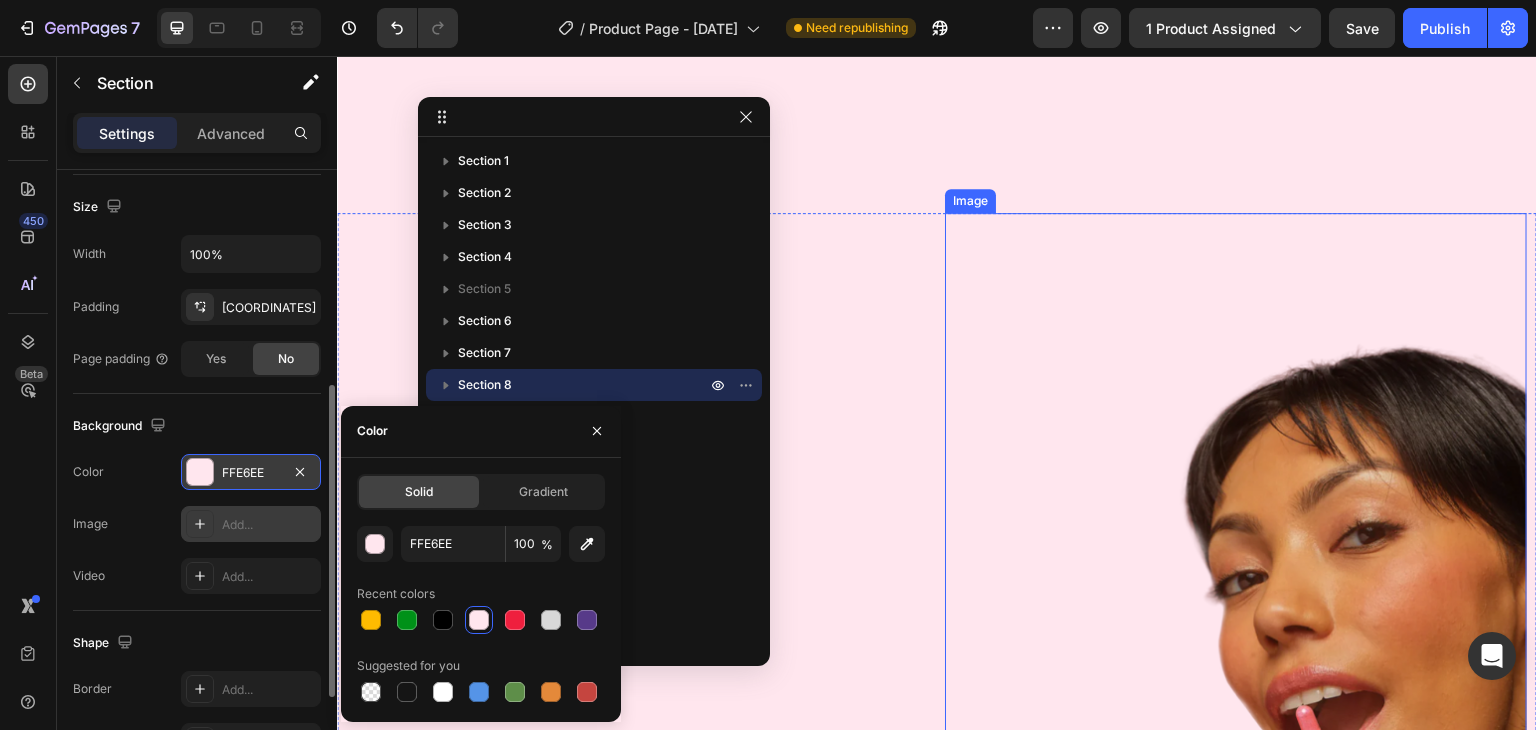 scroll, scrollTop: 3655, scrollLeft: 0, axis: vertical 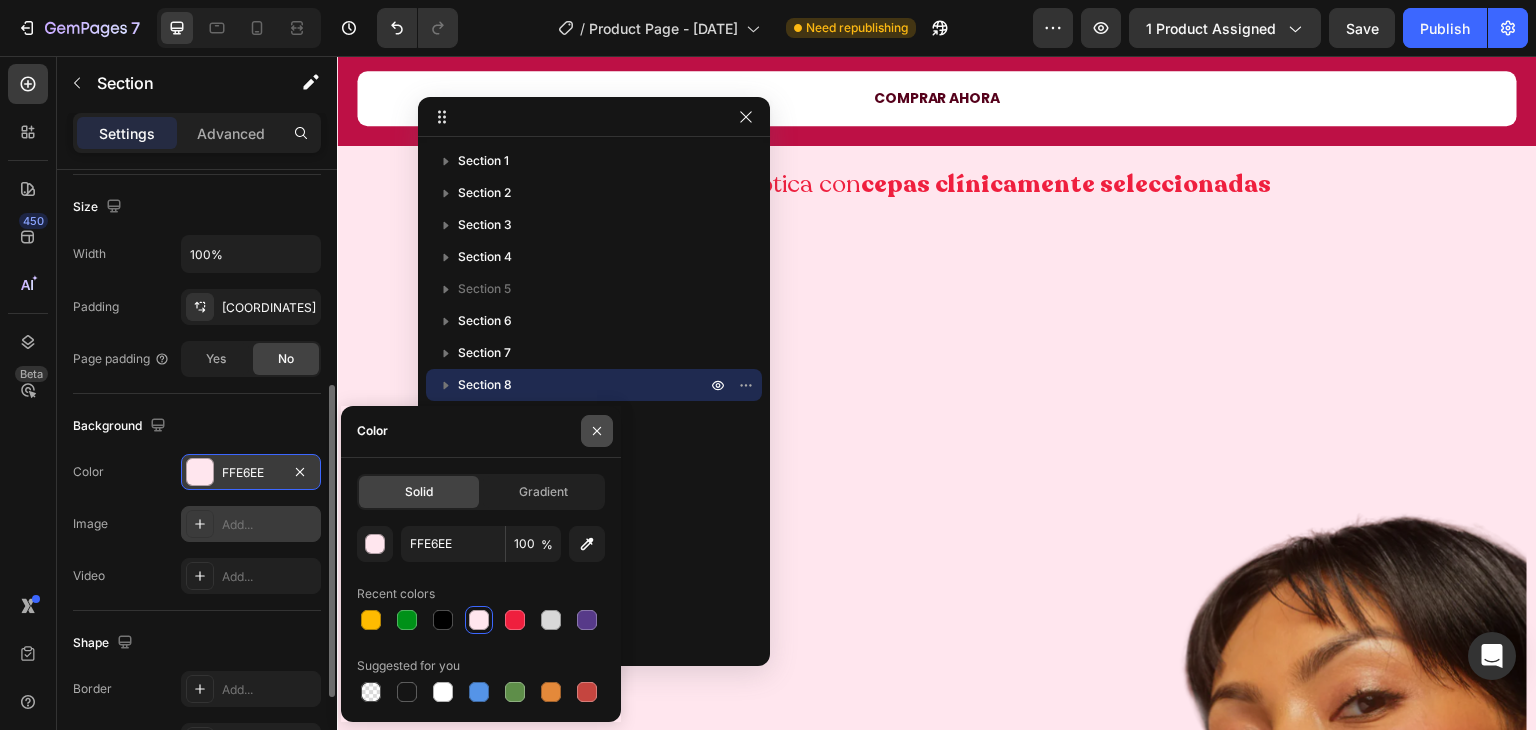 click 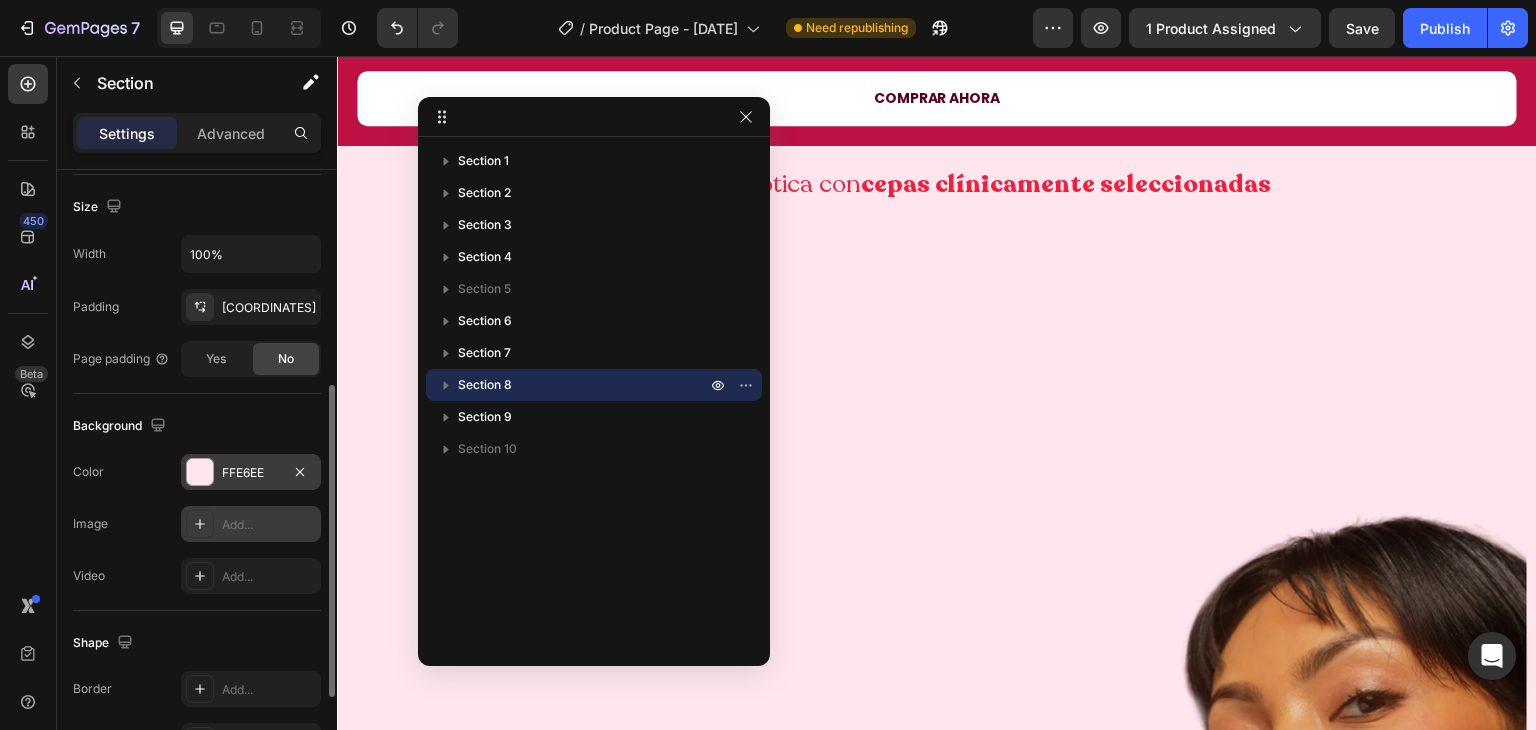 click 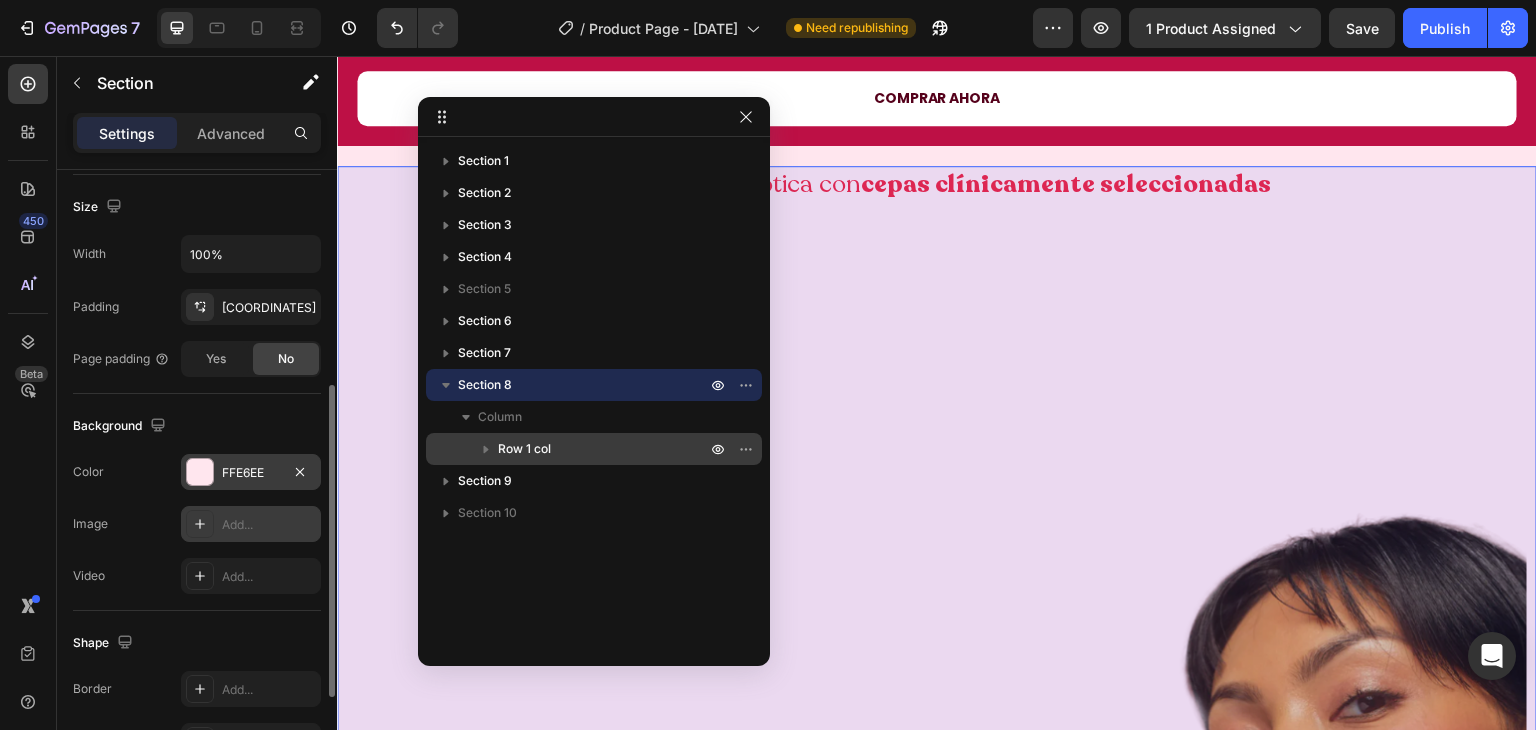 click on "Row 1 col" at bounding box center [524, 449] 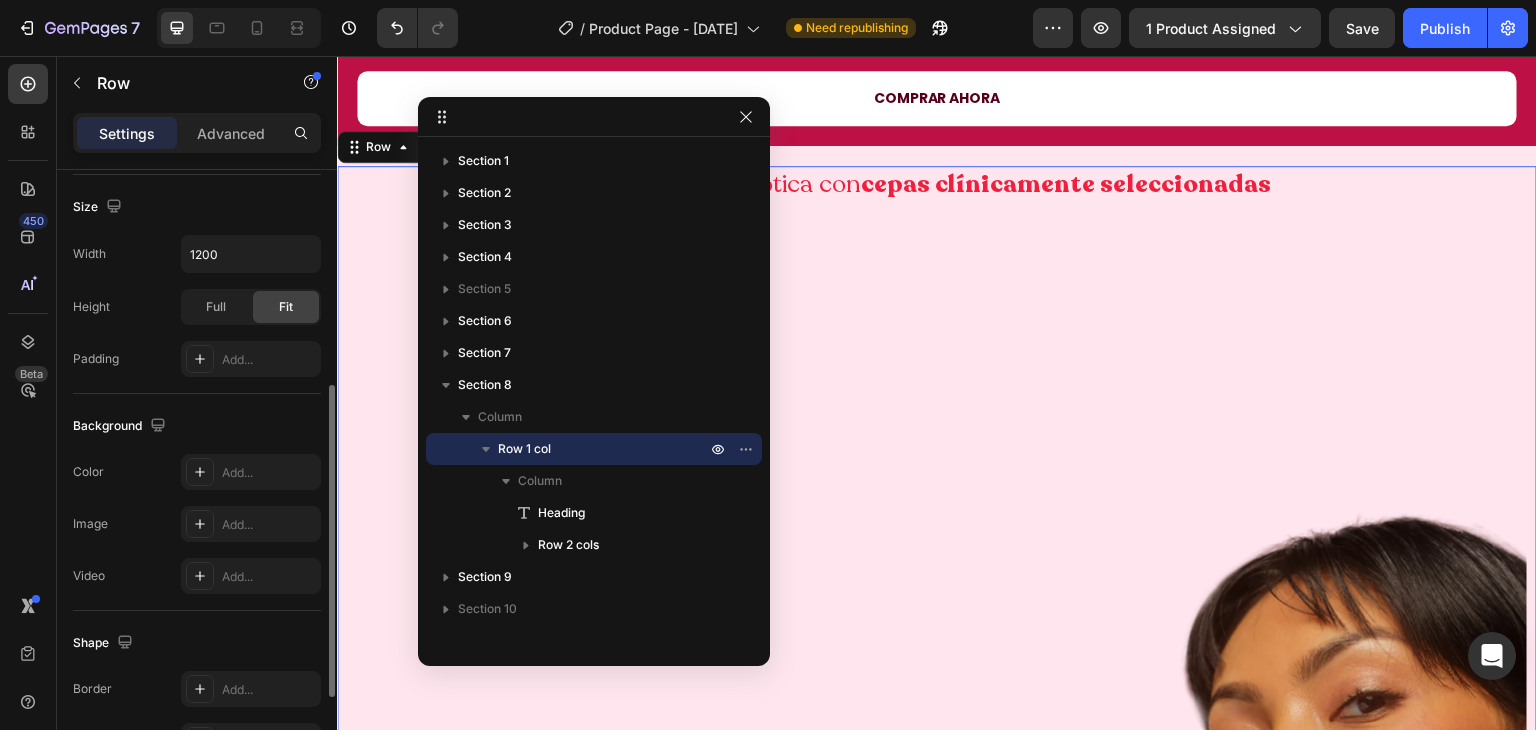scroll, scrollTop: 3679, scrollLeft: 0, axis: vertical 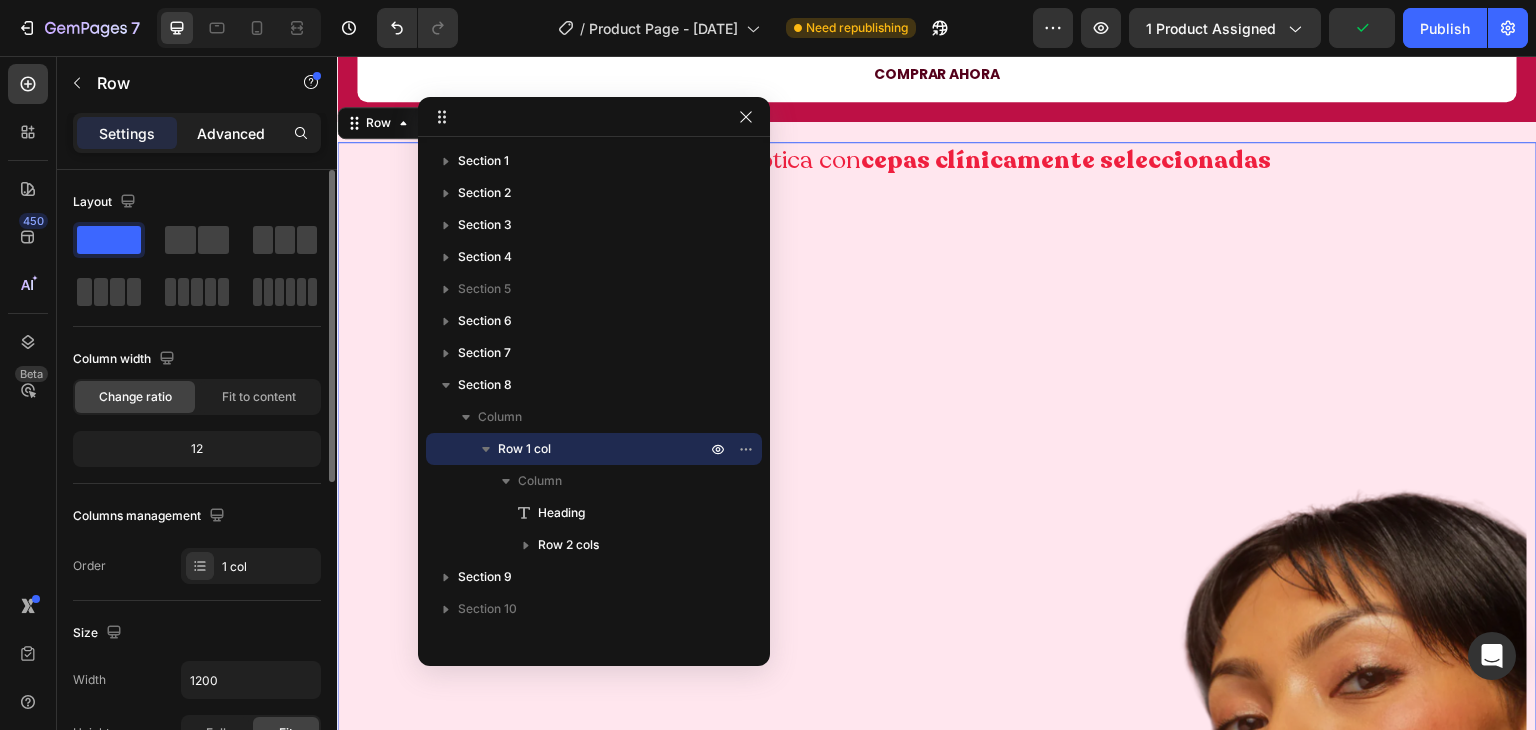click on "Advanced" at bounding box center (231, 133) 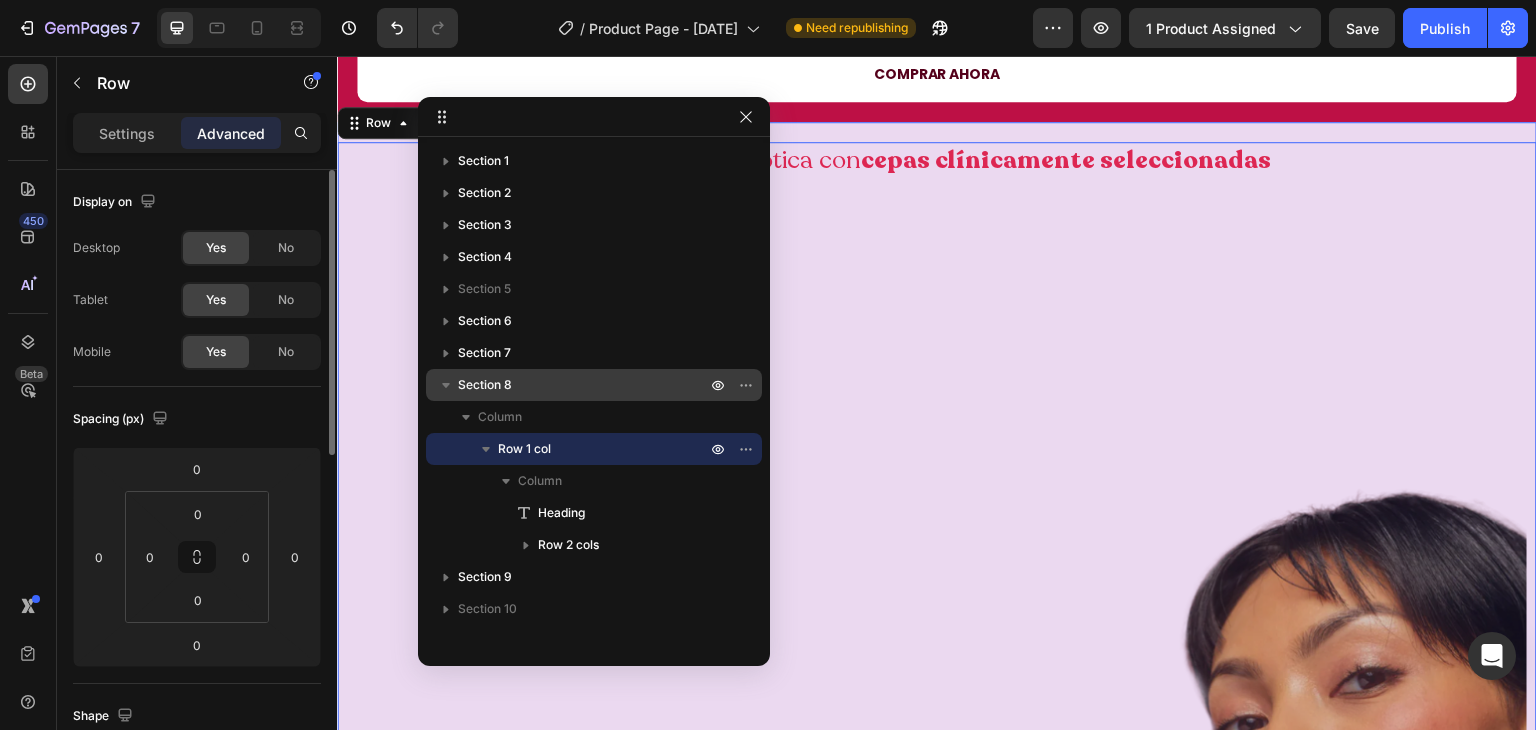 click on "Section 8" at bounding box center (584, 385) 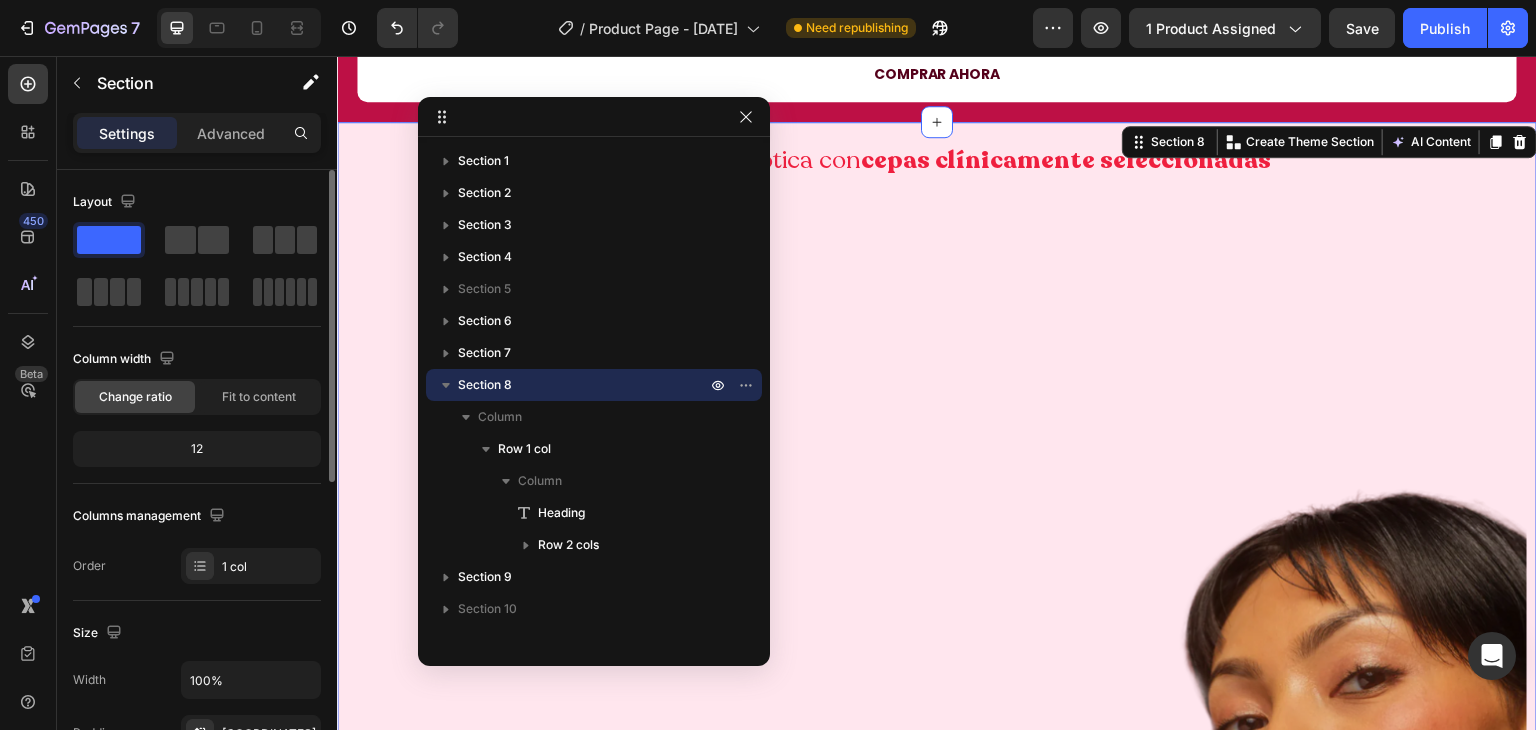 scroll, scrollTop: 3659, scrollLeft: 0, axis: vertical 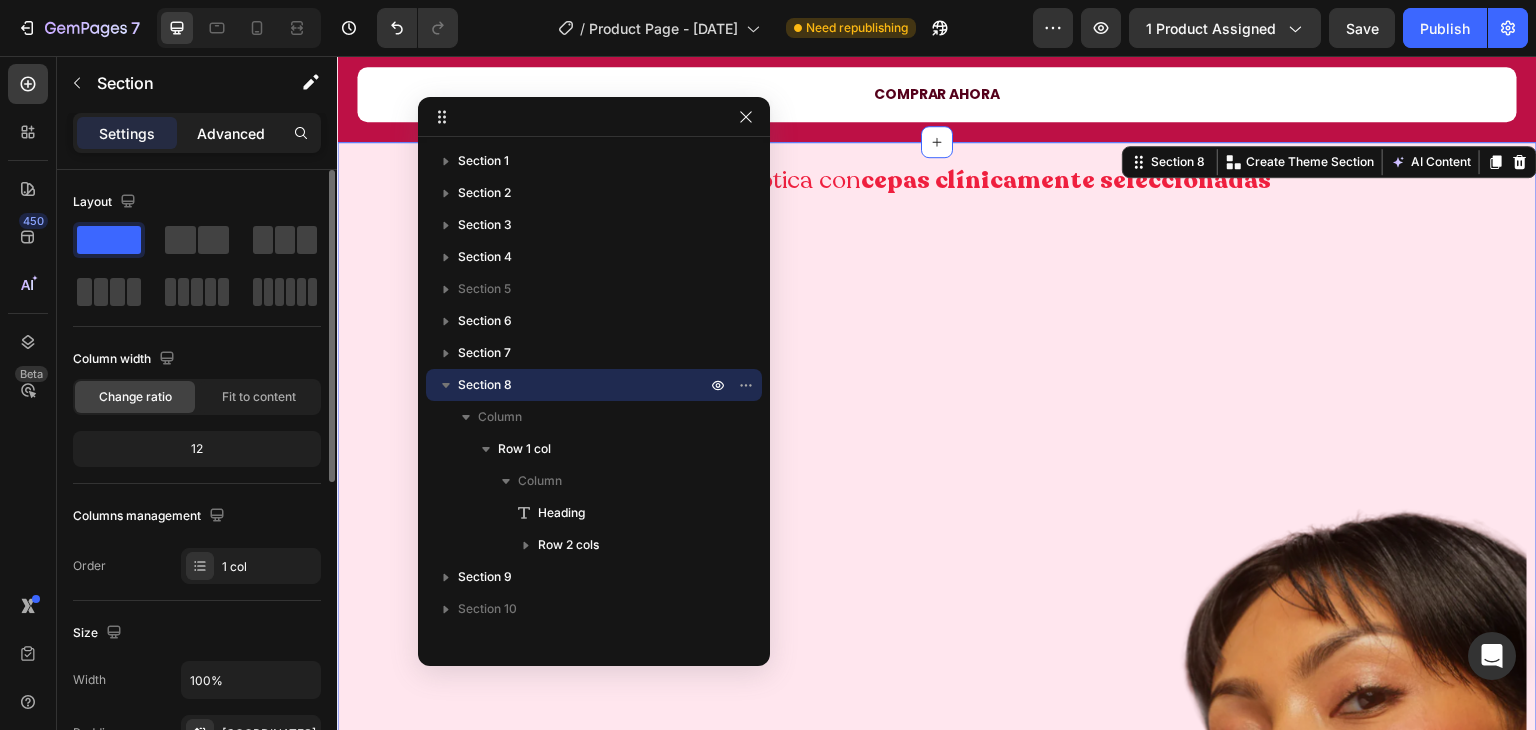 click on "Advanced" at bounding box center (231, 133) 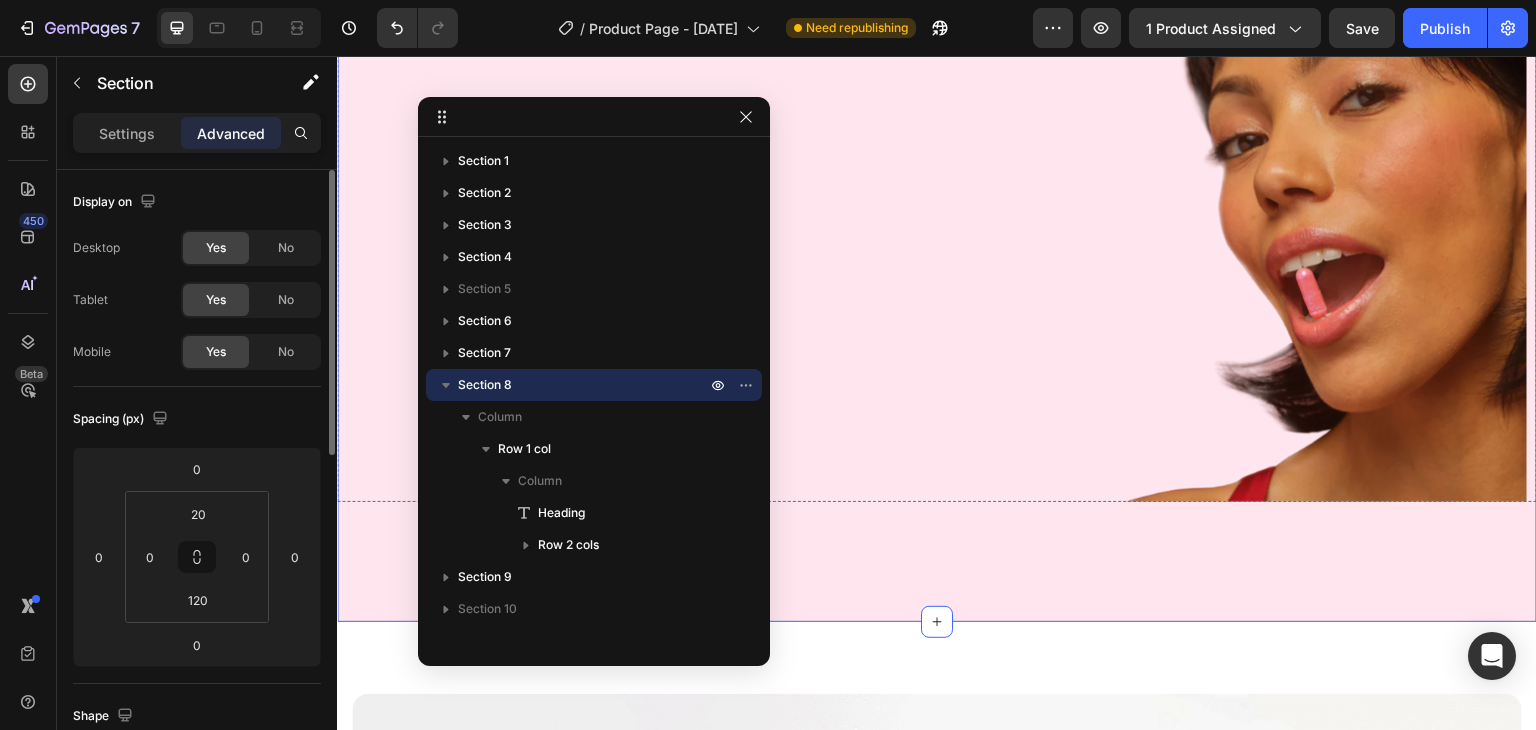 scroll, scrollTop: 4186, scrollLeft: 0, axis: vertical 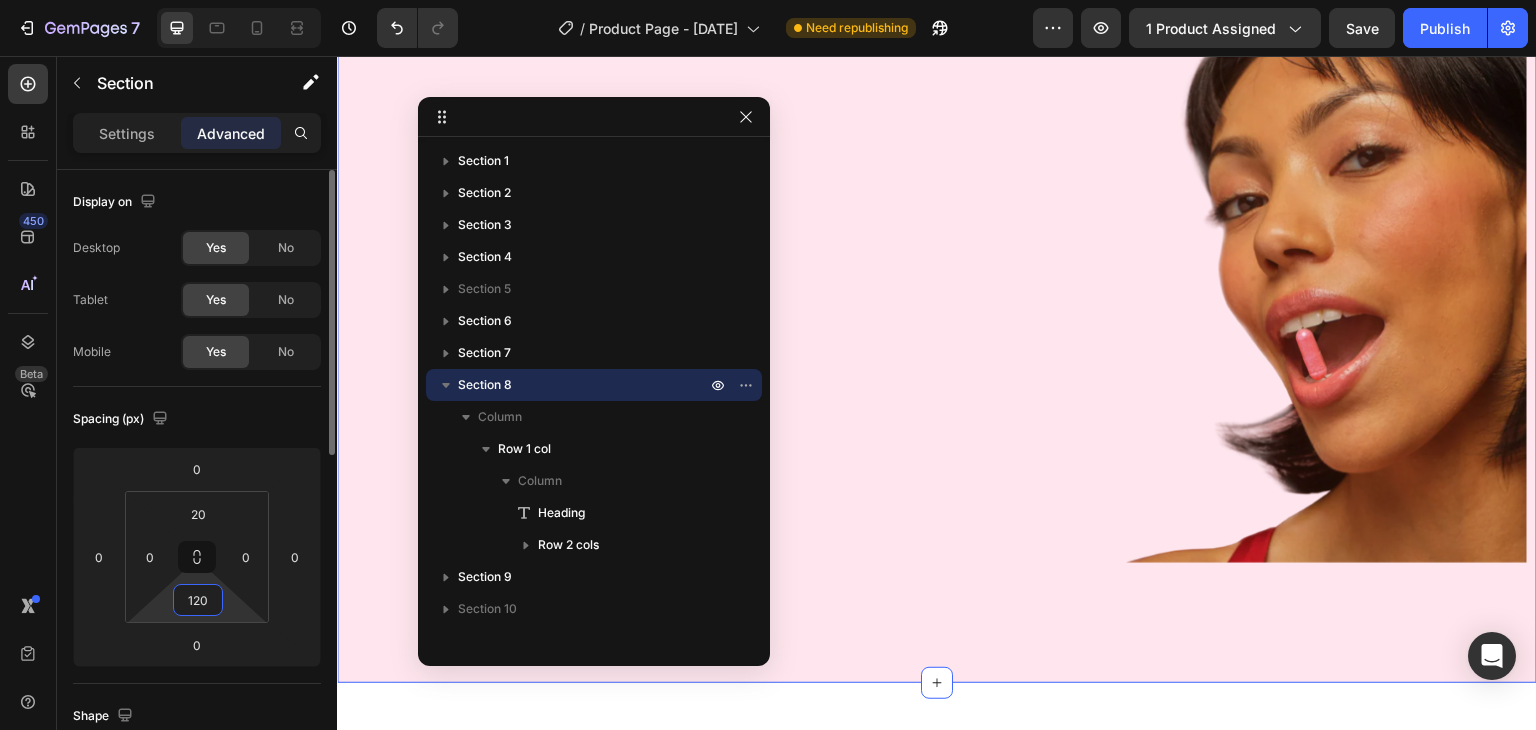 click on "120" at bounding box center (198, 600) 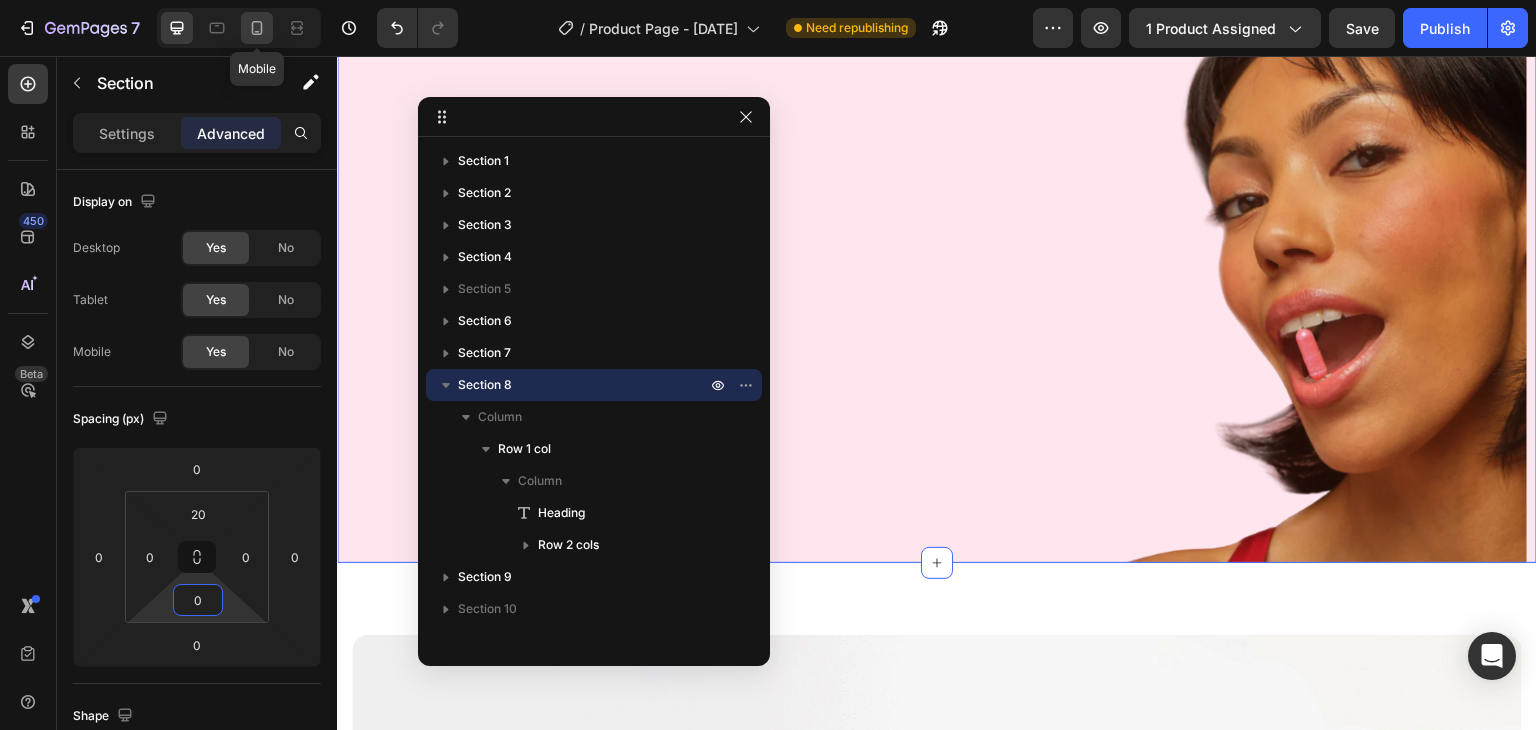 click 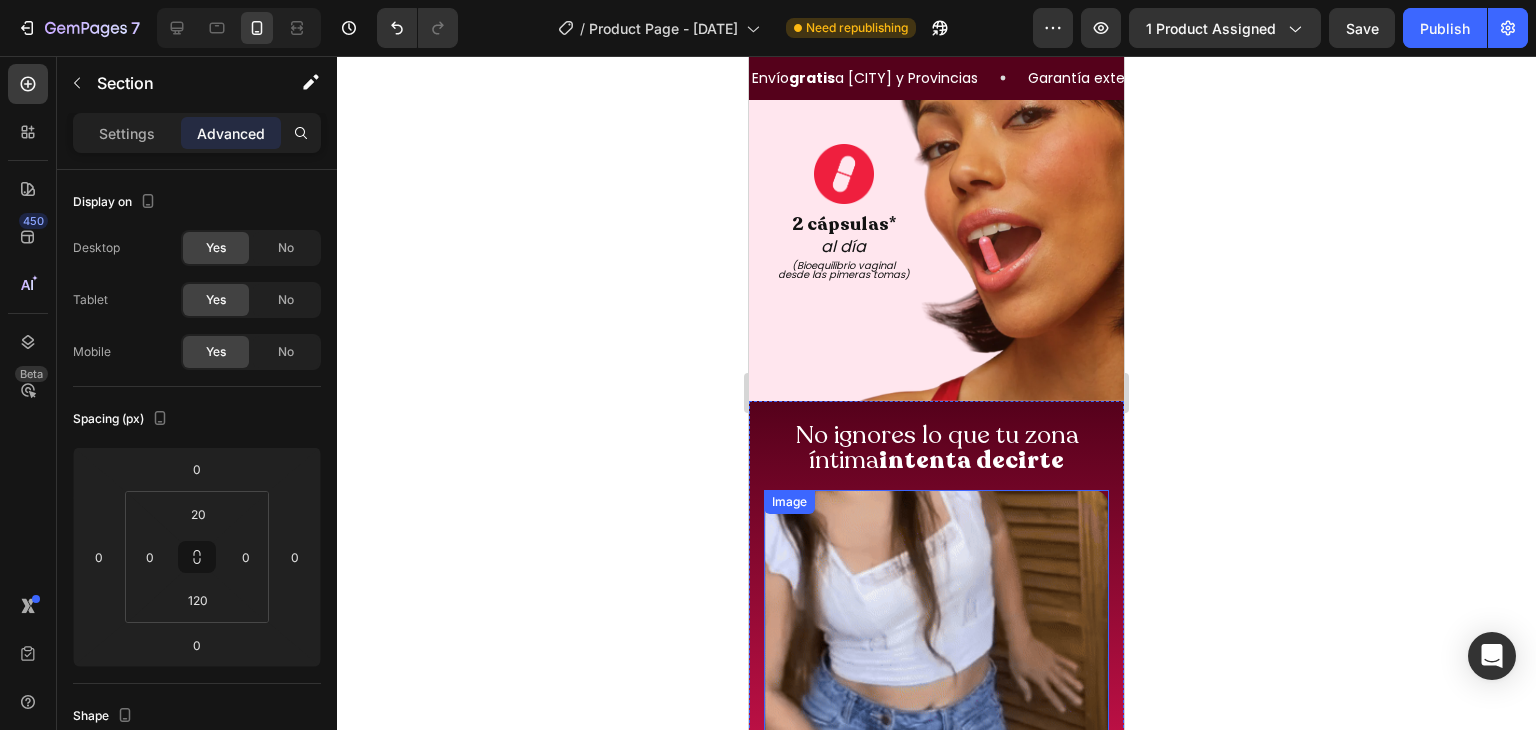 scroll, scrollTop: 3420, scrollLeft: 0, axis: vertical 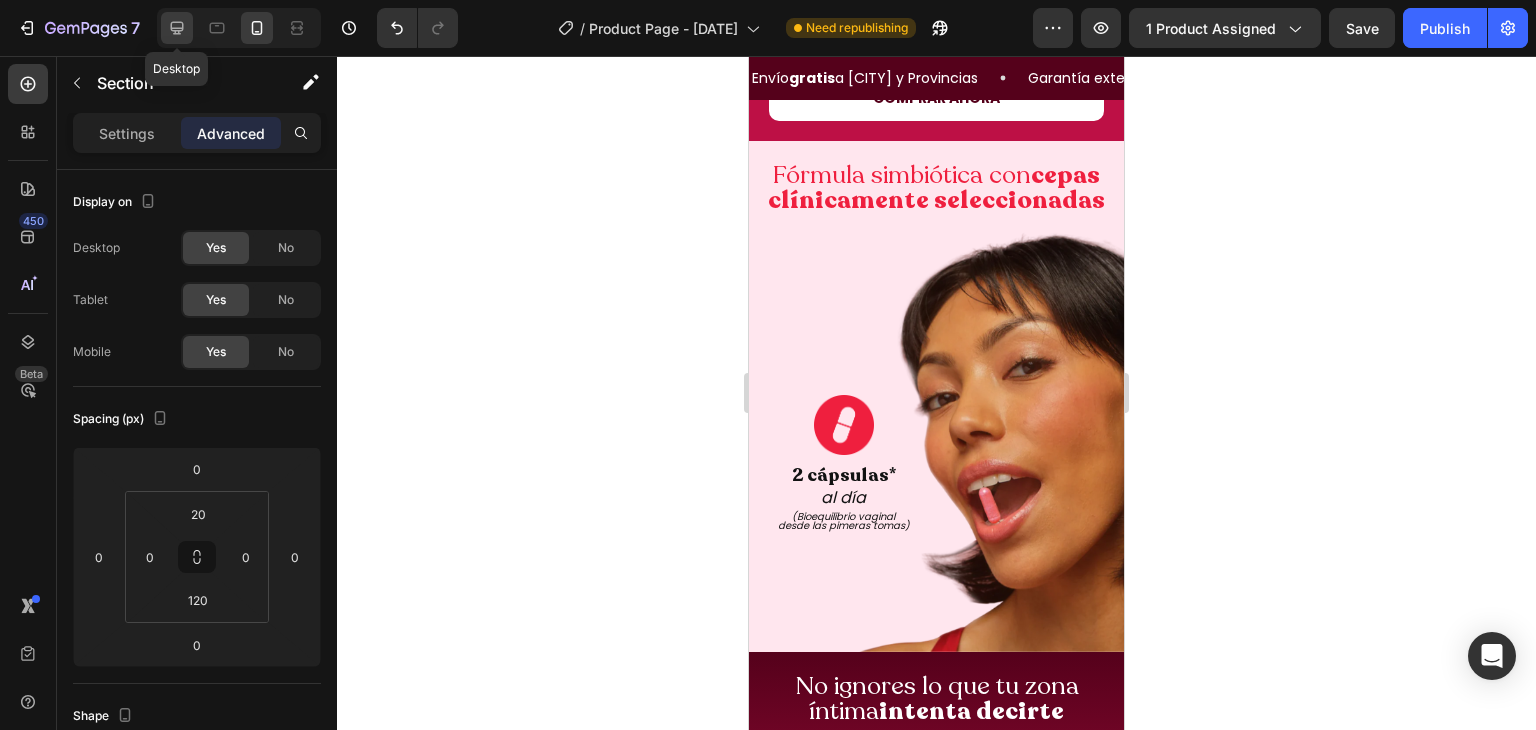 click 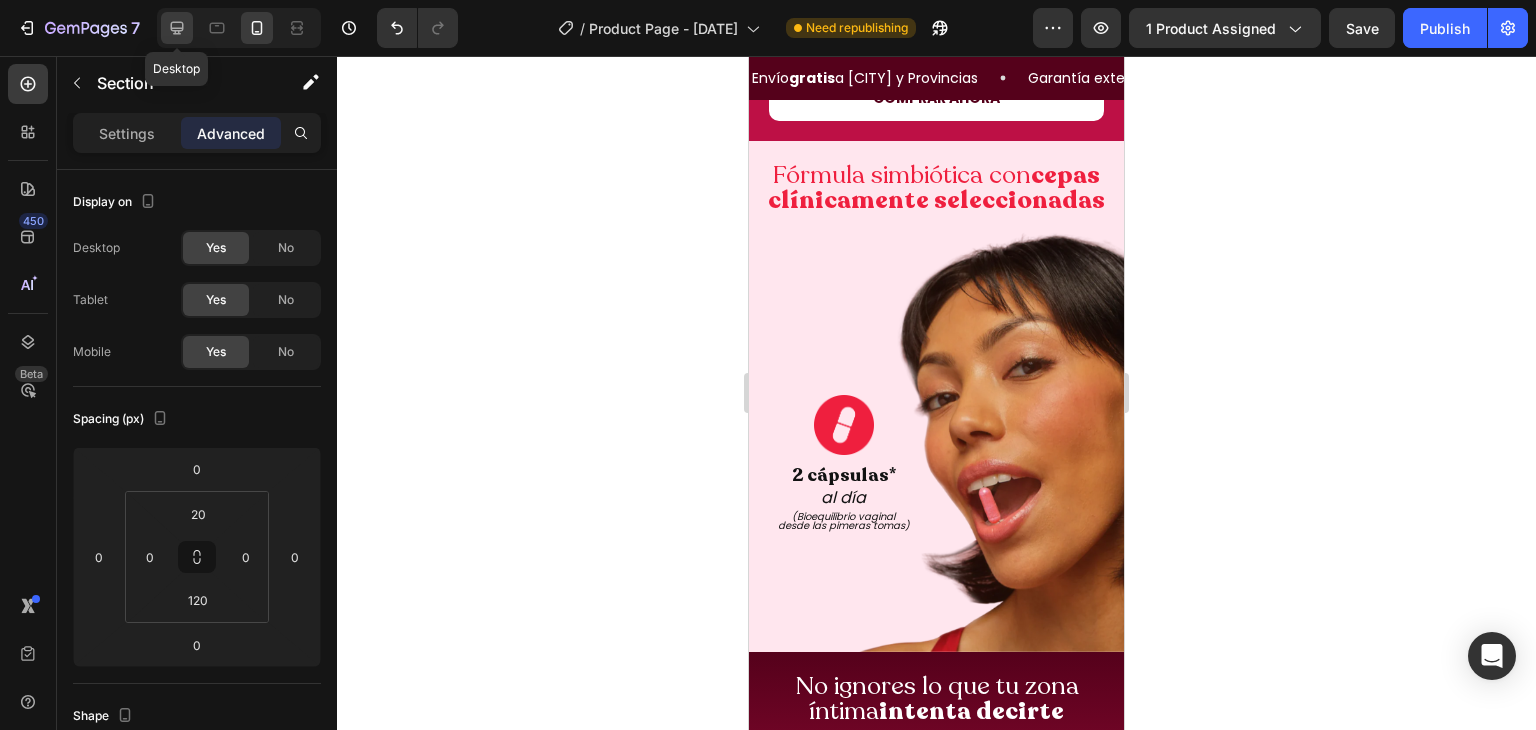 type on "0" 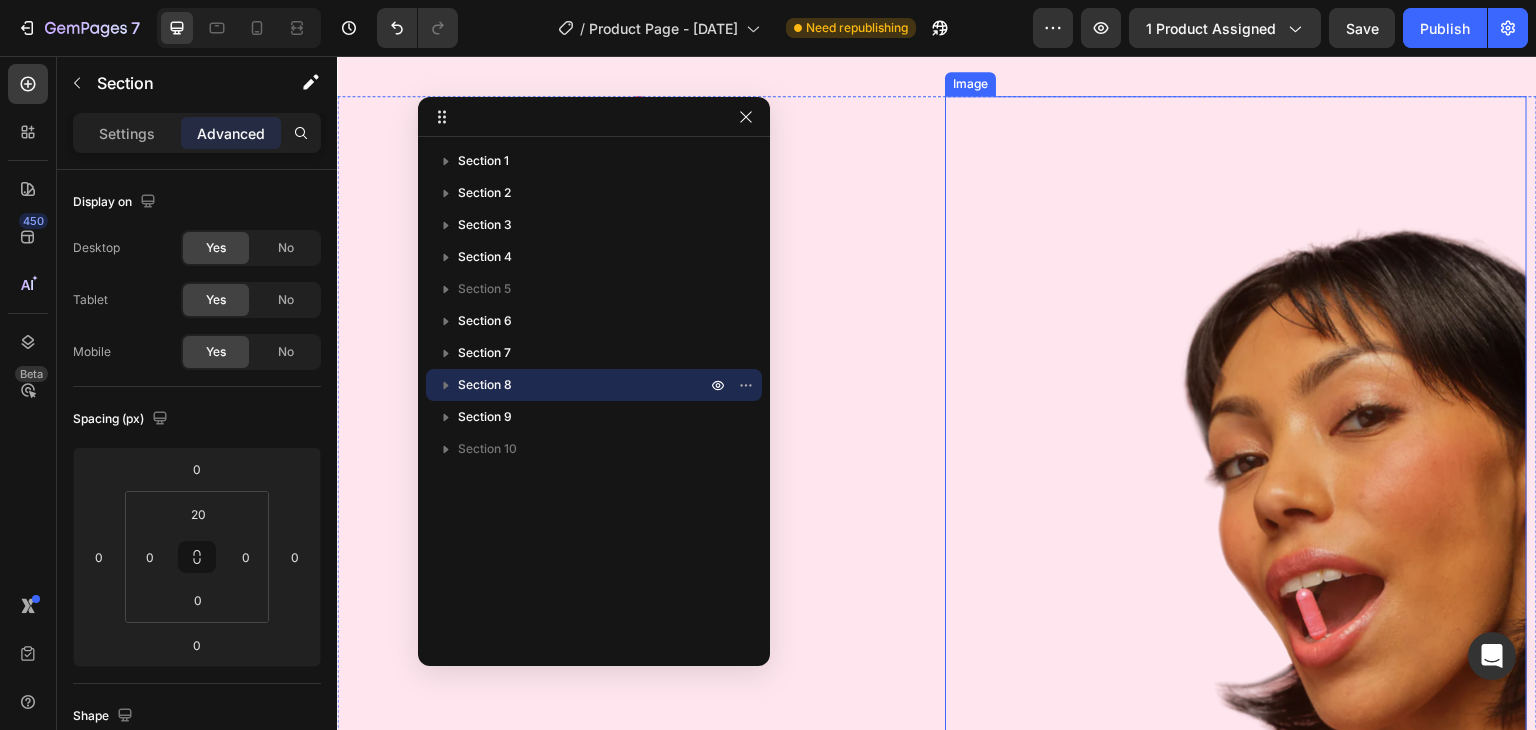 scroll, scrollTop: 3760, scrollLeft: 0, axis: vertical 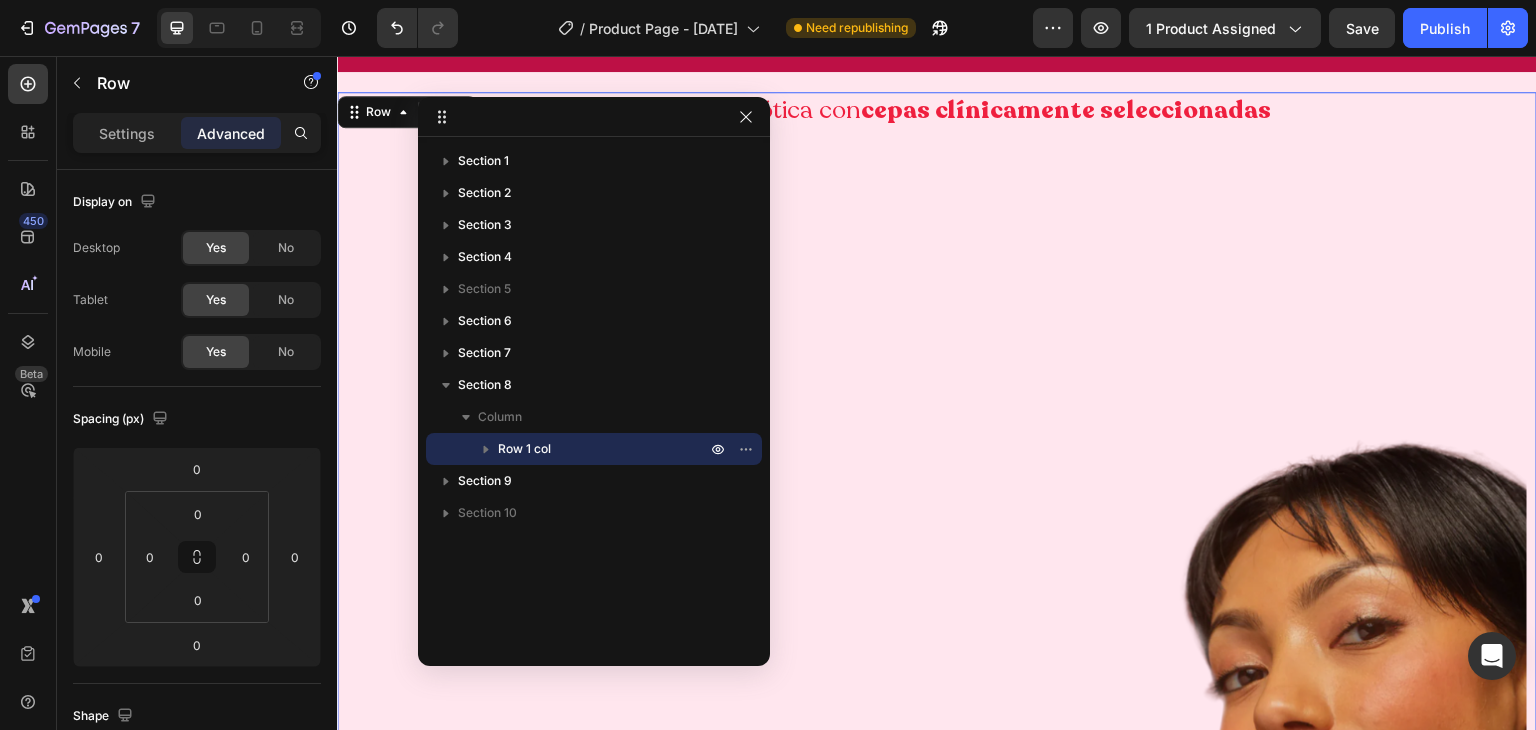 click on "Fórmula simbiótica con cepas clínicamente seleccionadas Heading Image 2 cápsulas* Heading al día Heading (Bioequilibrio vaginal desde las pimeras tomas) Heading Image Row" at bounding box center [937, 564] 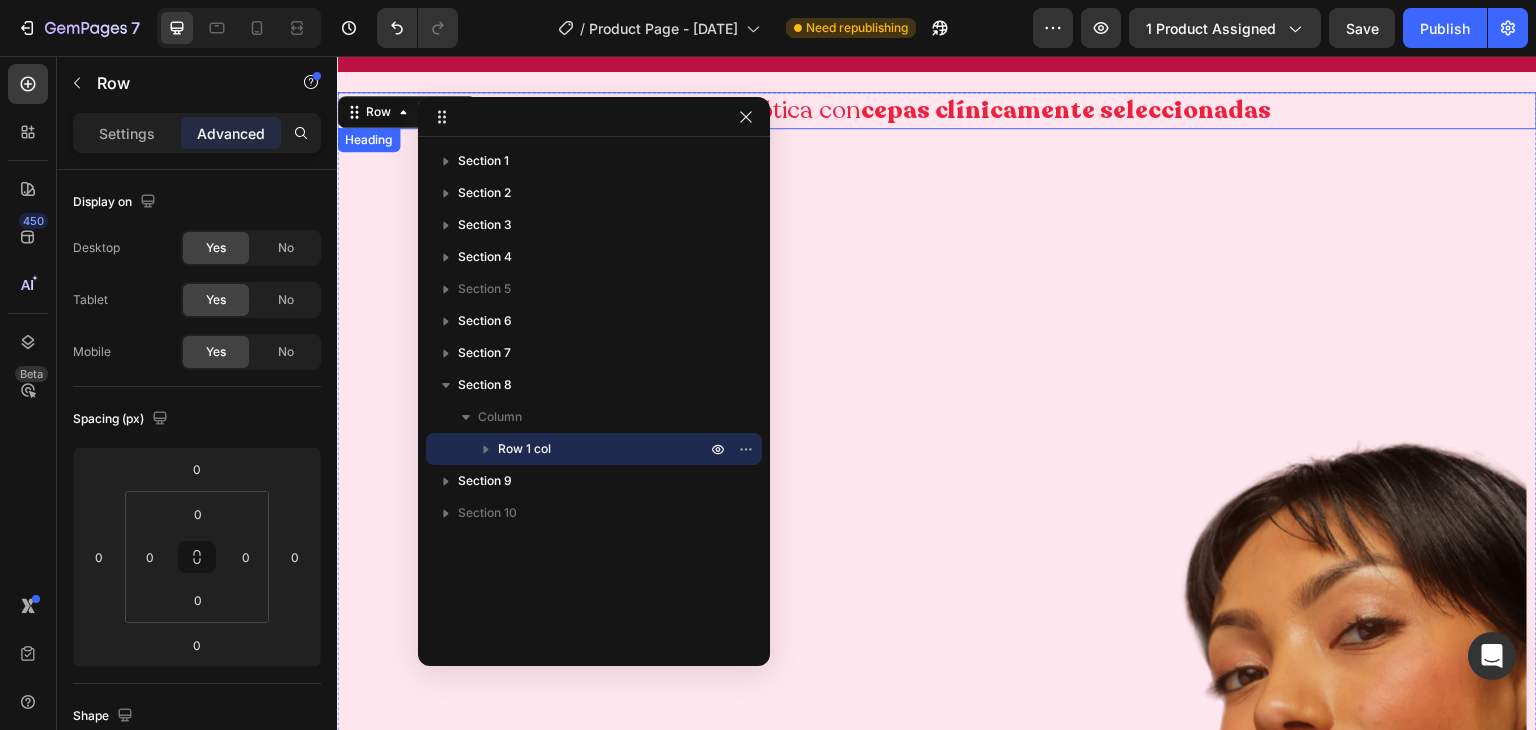 click on "Fórmula simbiótica con  cepas clínicamente seleccionadas Heading" at bounding box center (937, 110) 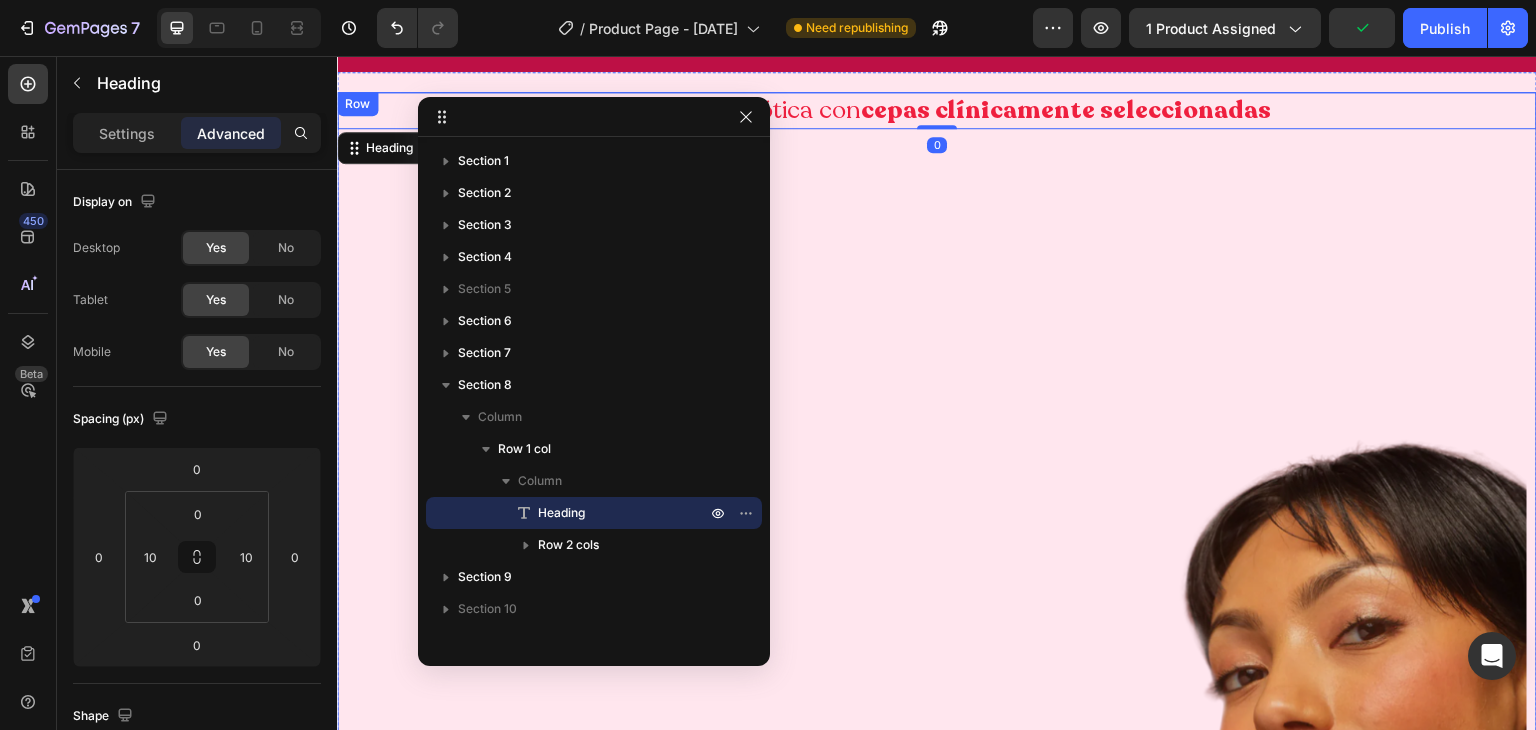 click on "Fórmula simbiótica con  cepas clínicamente seleccionadas Heading   0 Image 2 cápsulas* Heading al día Heading (Bioequilibrio vaginal desde las pimeras tomas) Heading Image Row" at bounding box center [937, 564] 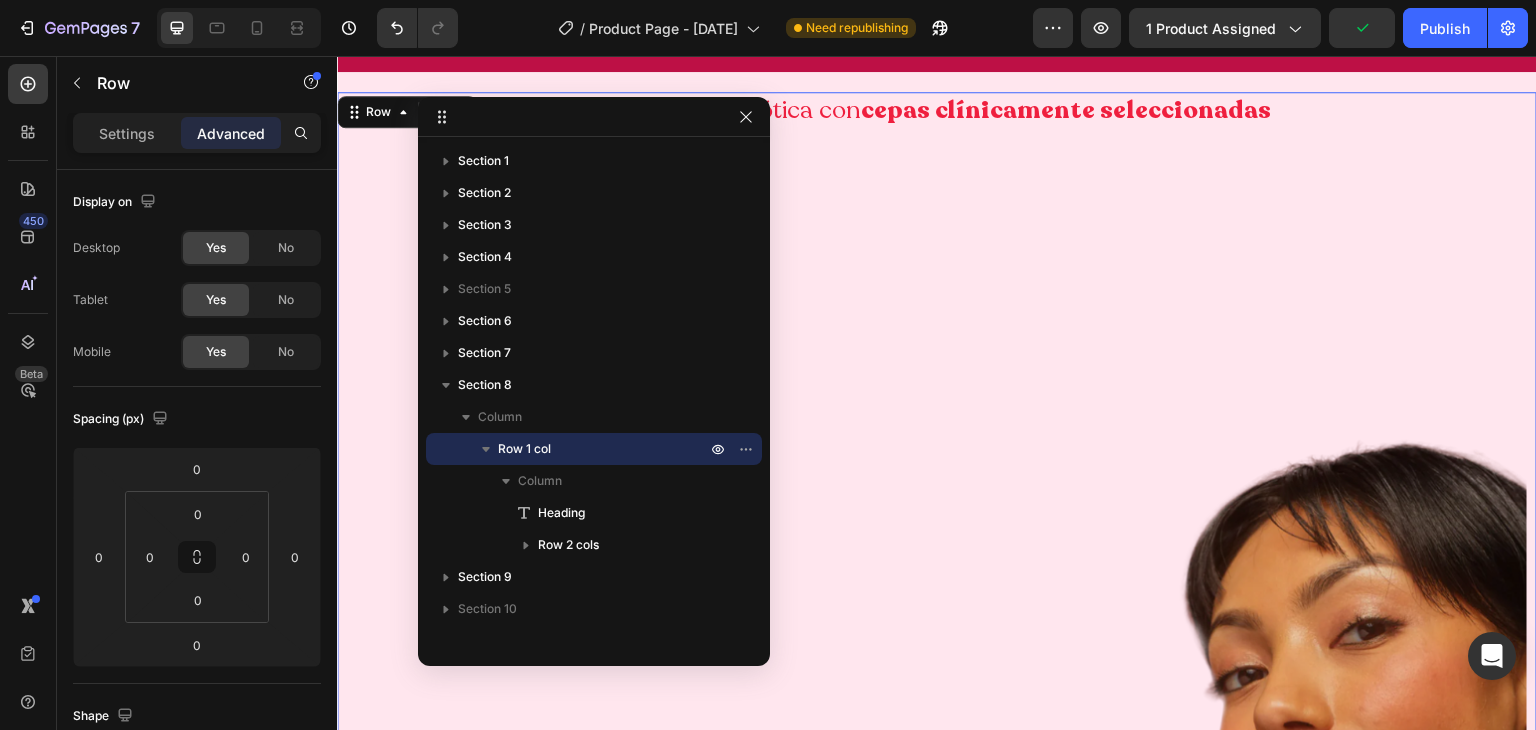 click on "Fórmula simbiótica con cepas clínicamente seleccionadas Heading Image 2 cápsulas* Heading al día Heading (Bioequilibrio vaginal desde las pimeras tomas) Heading Image Row" at bounding box center (937, 564) 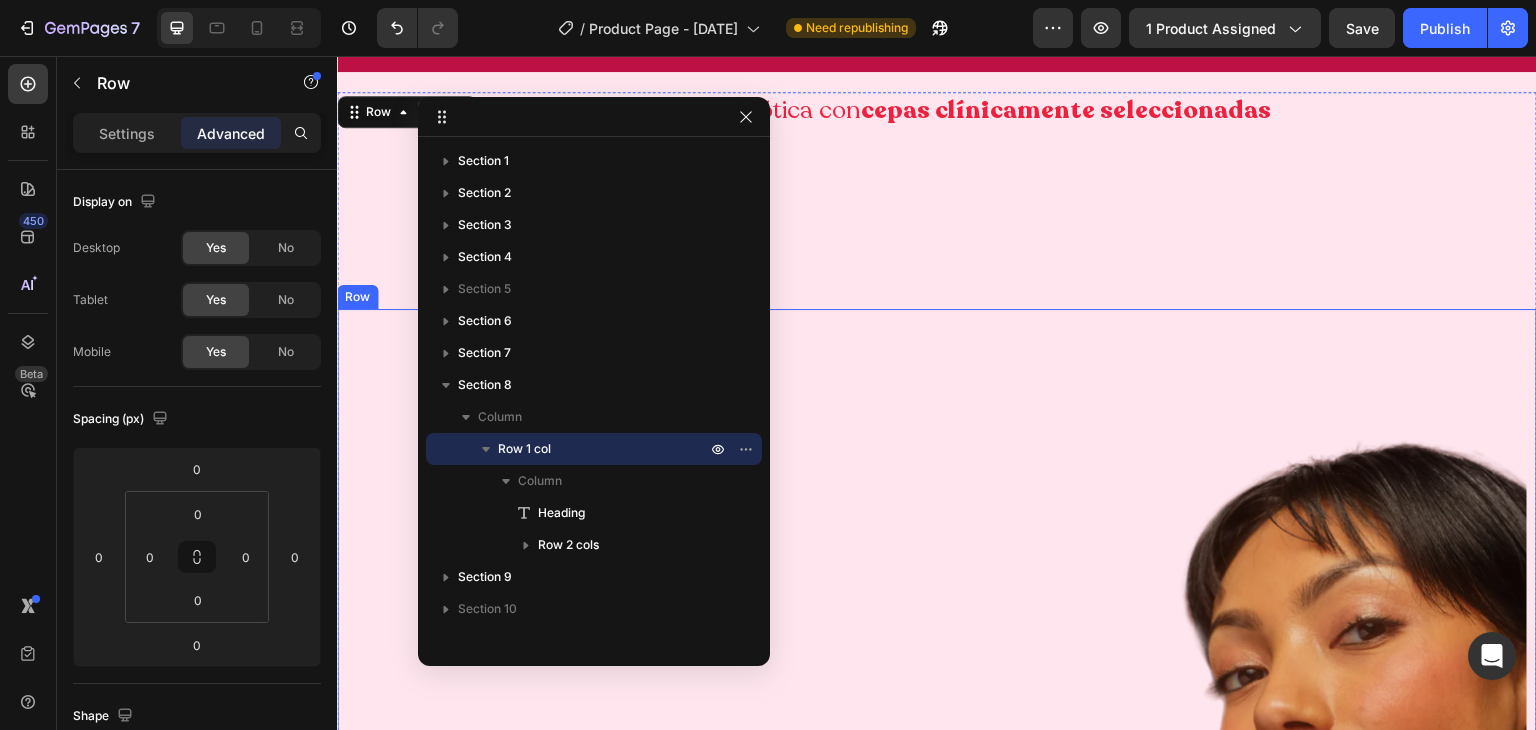 click on "Image 2 cápsulas* Heading al día Heading (Bioequilibrio vaginal desde las pimeras tomas) Heading Image Row" at bounding box center [937, 672] 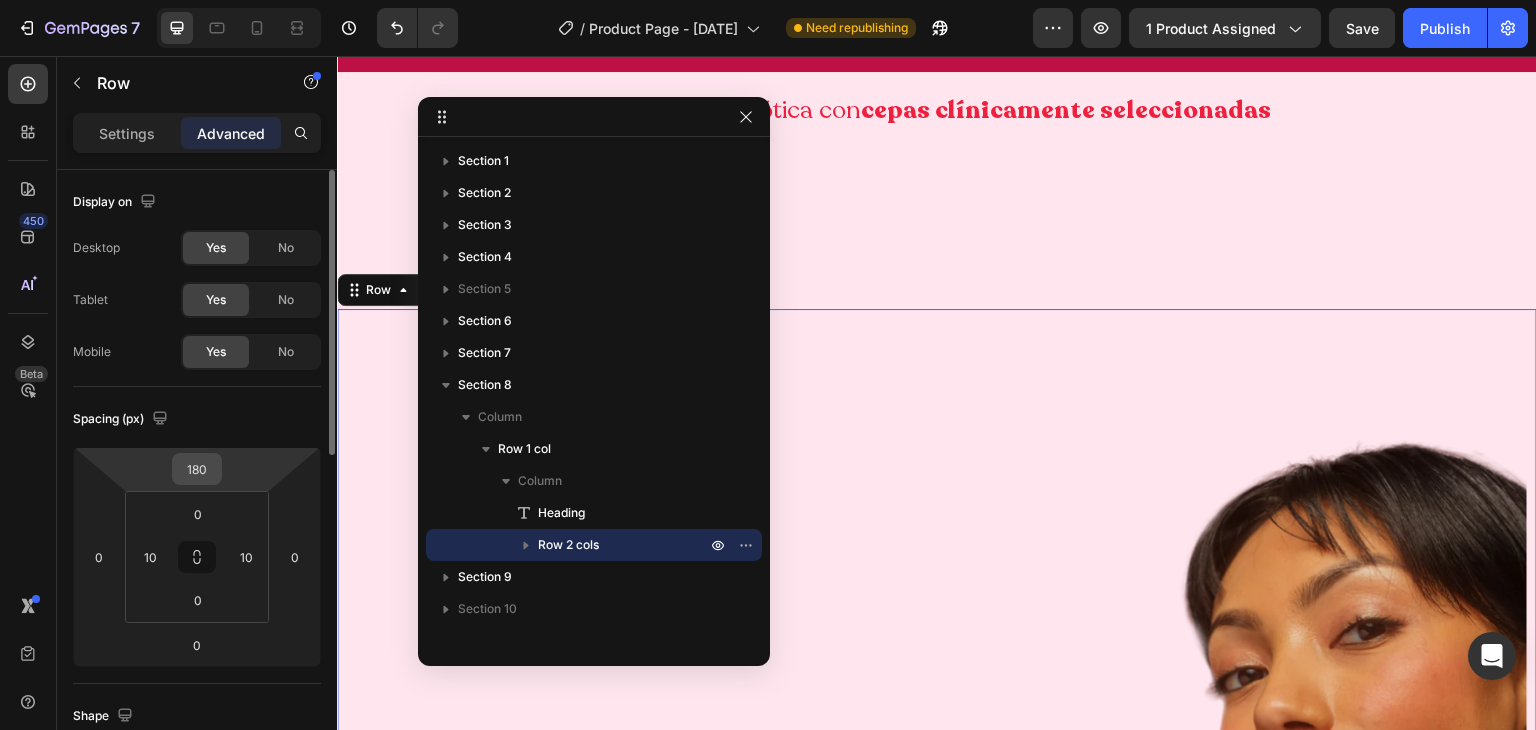 click on "180" at bounding box center [197, 469] 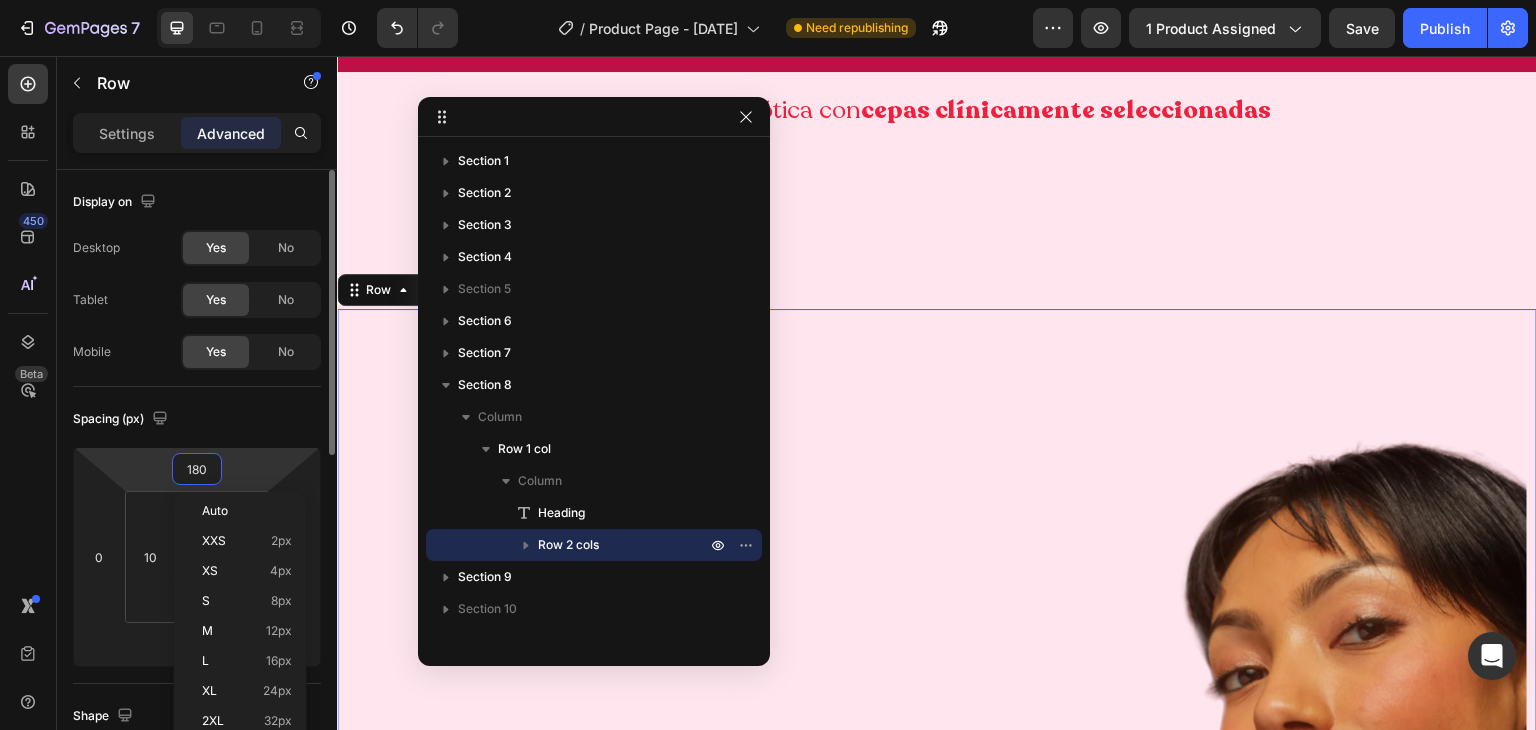 type 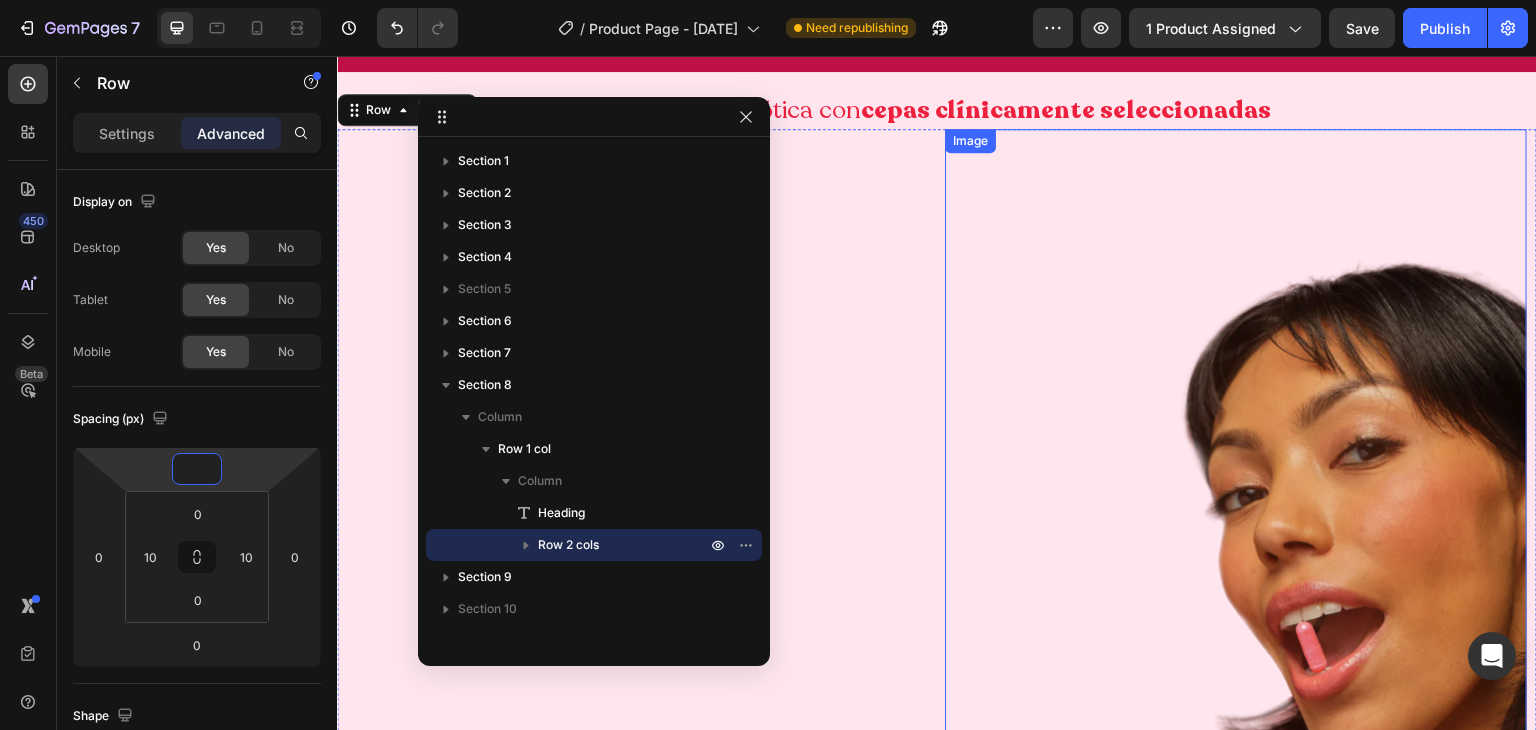 click at bounding box center (1236, 492) 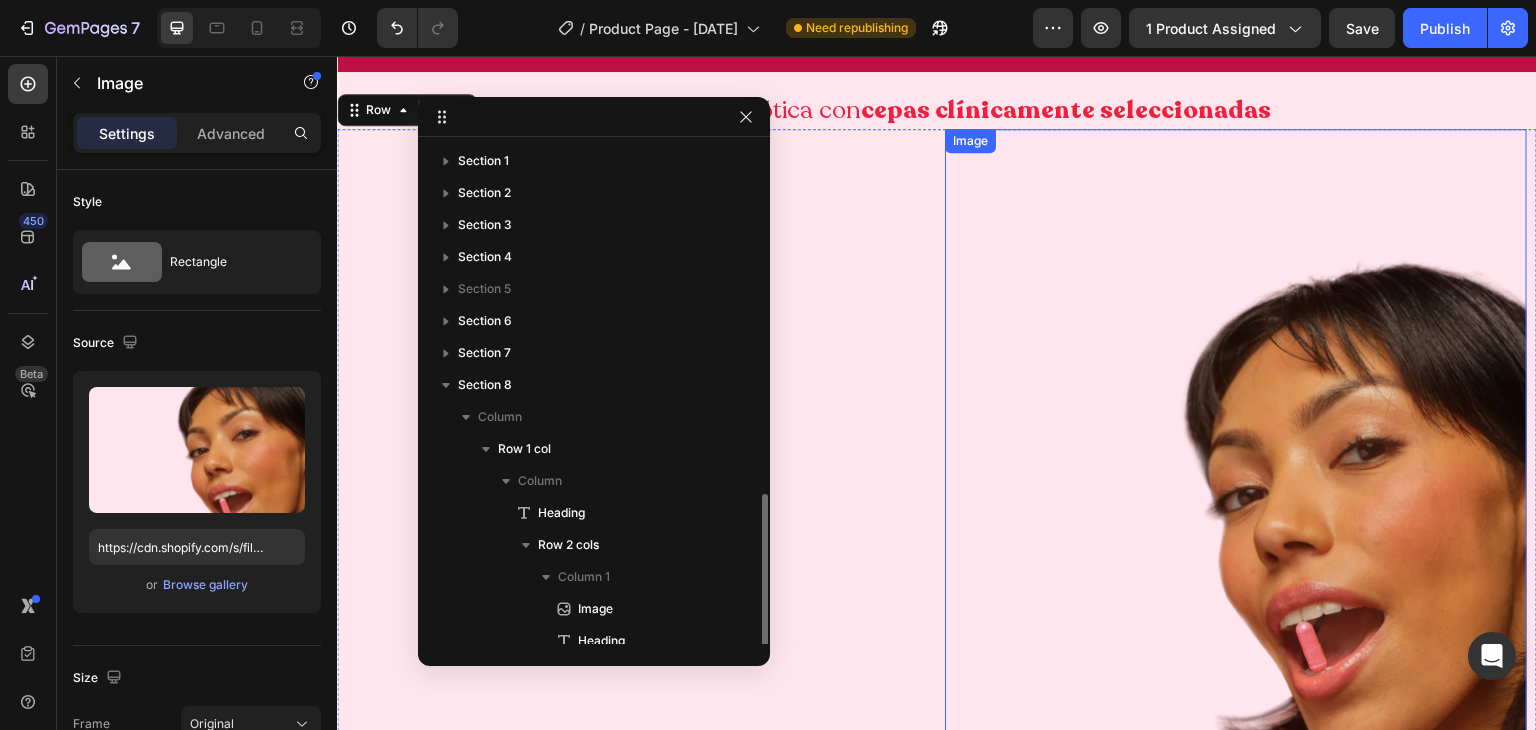 scroll, scrollTop: 204, scrollLeft: 0, axis: vertical 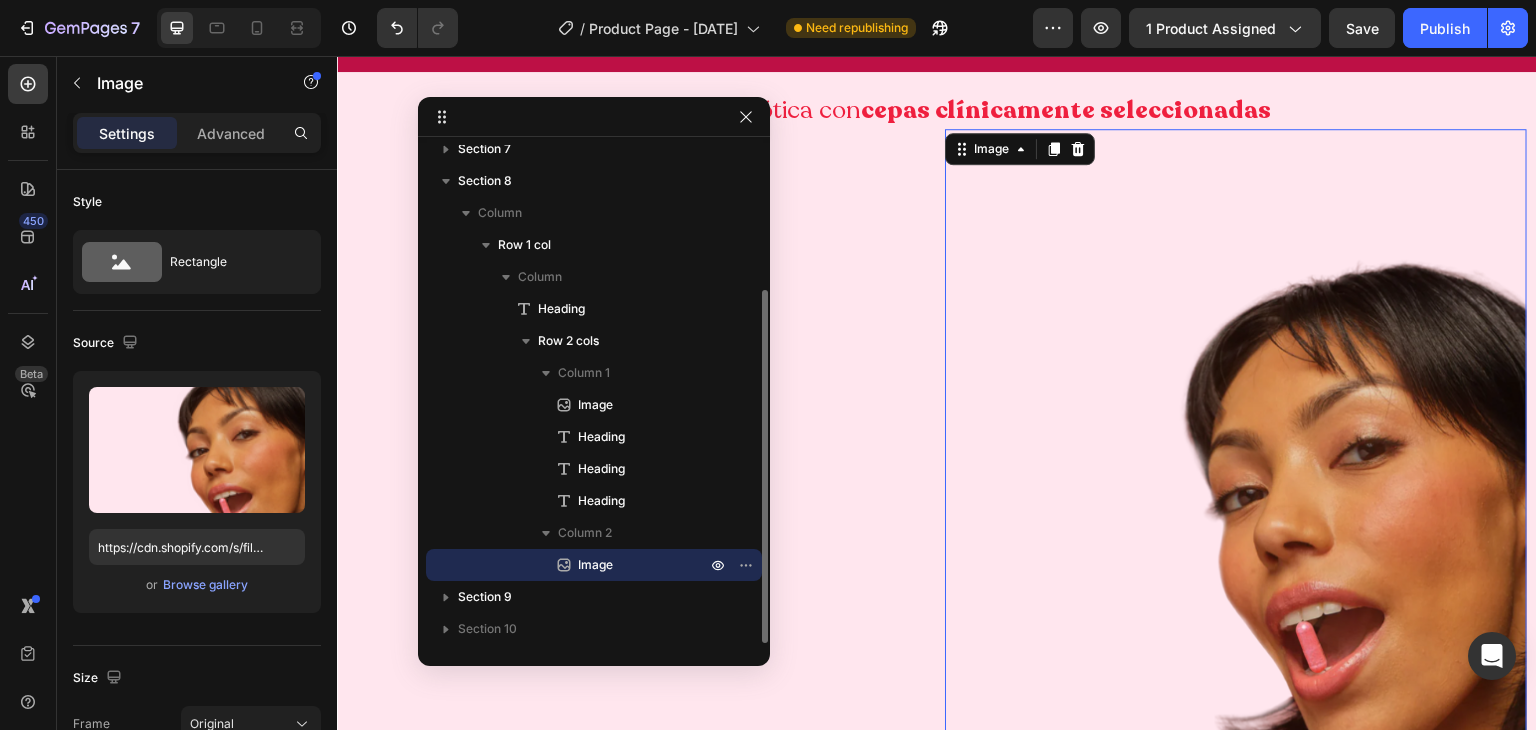click on "Image 2 cápsulas* Heading al día Heading (Bioequilibrio vaginal desde las pimeras tomas) Heading Image   0 Row" at bounding box center (937, 492) 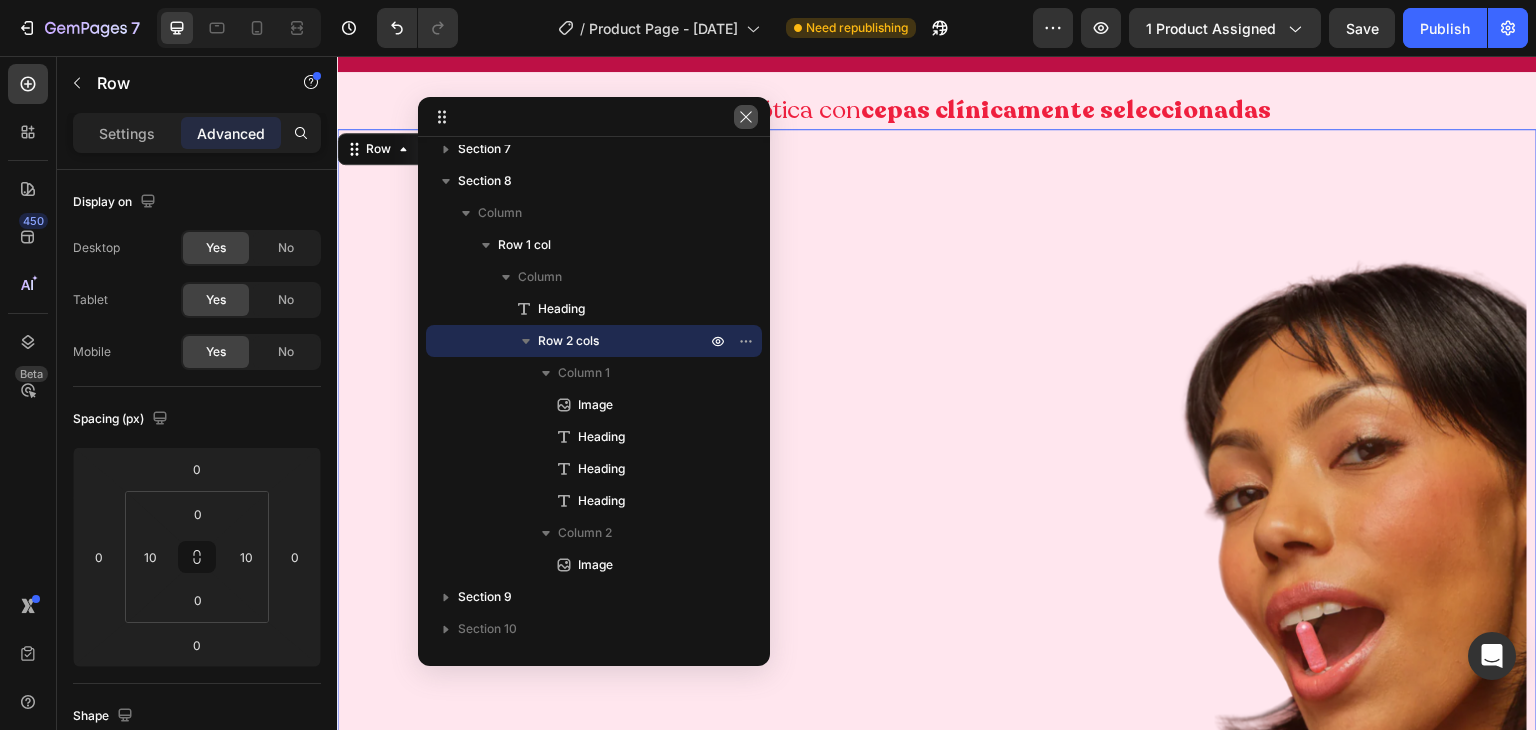 click at bounding box center [746, 117] 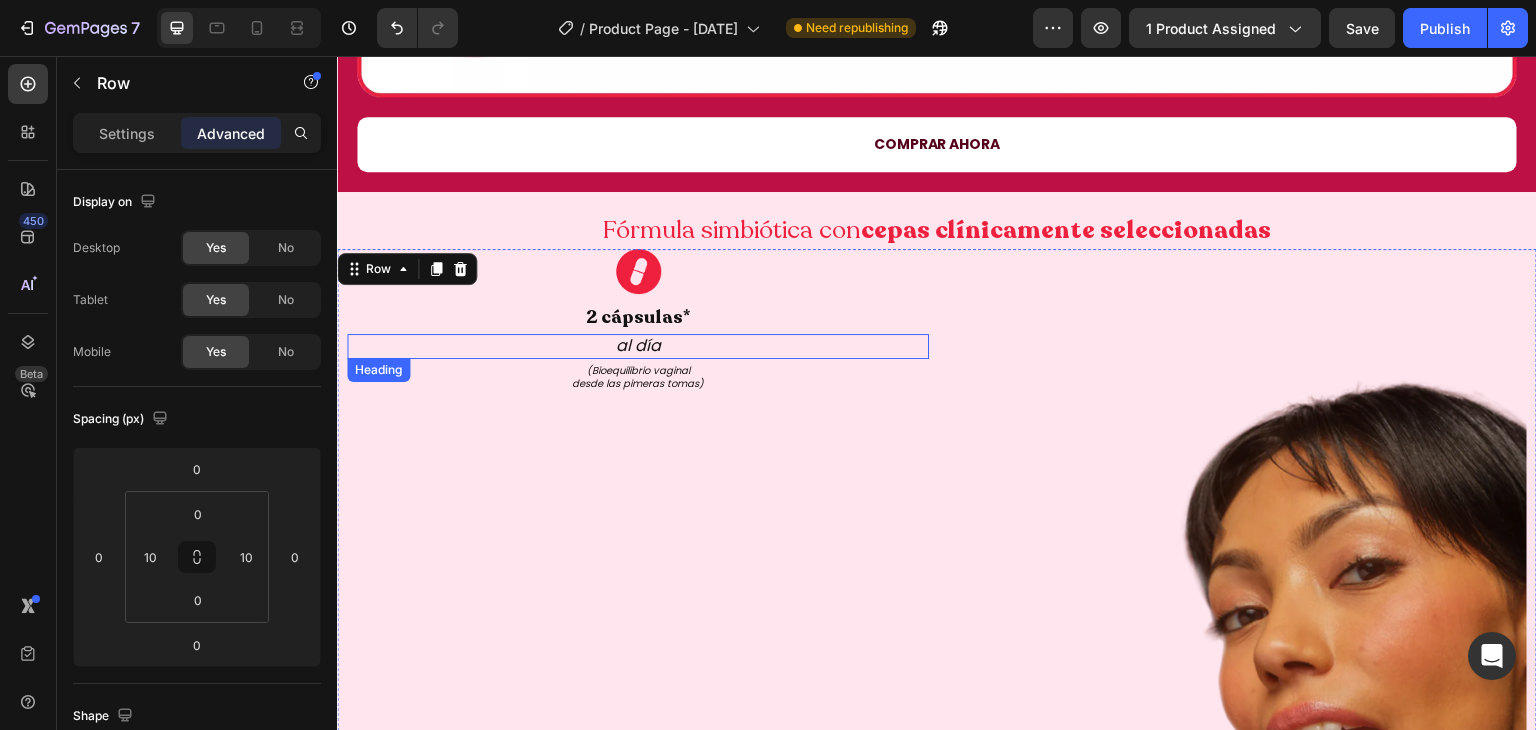 scroll, scrollTop: 3635, scrollLeft: 0, axis: vertical 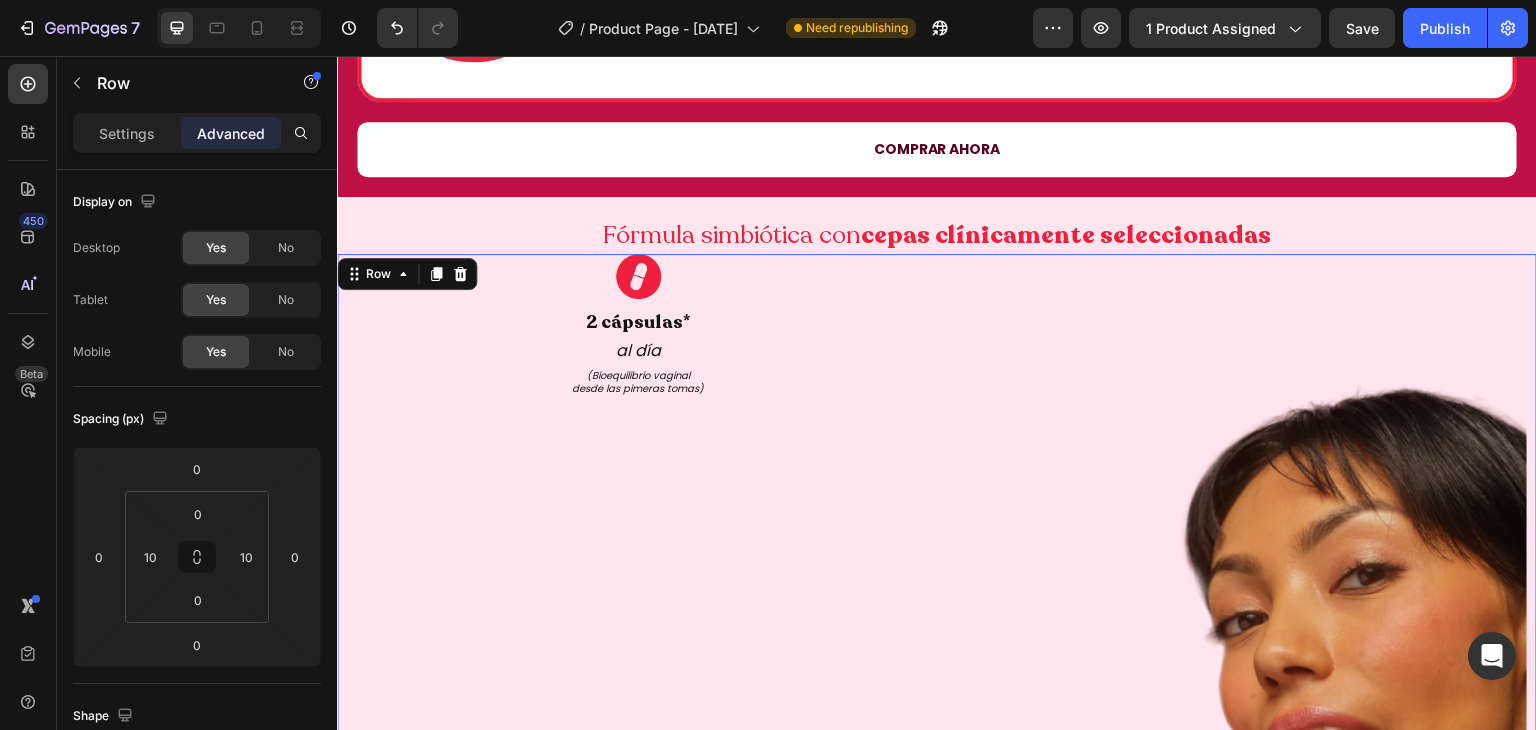 click on "Image 2 cápsulas* Heading al día Heading (Bioequilibrio vaginal desde las pimeras tomas) Heading Image Row   0" at bounding box center (937, 617) 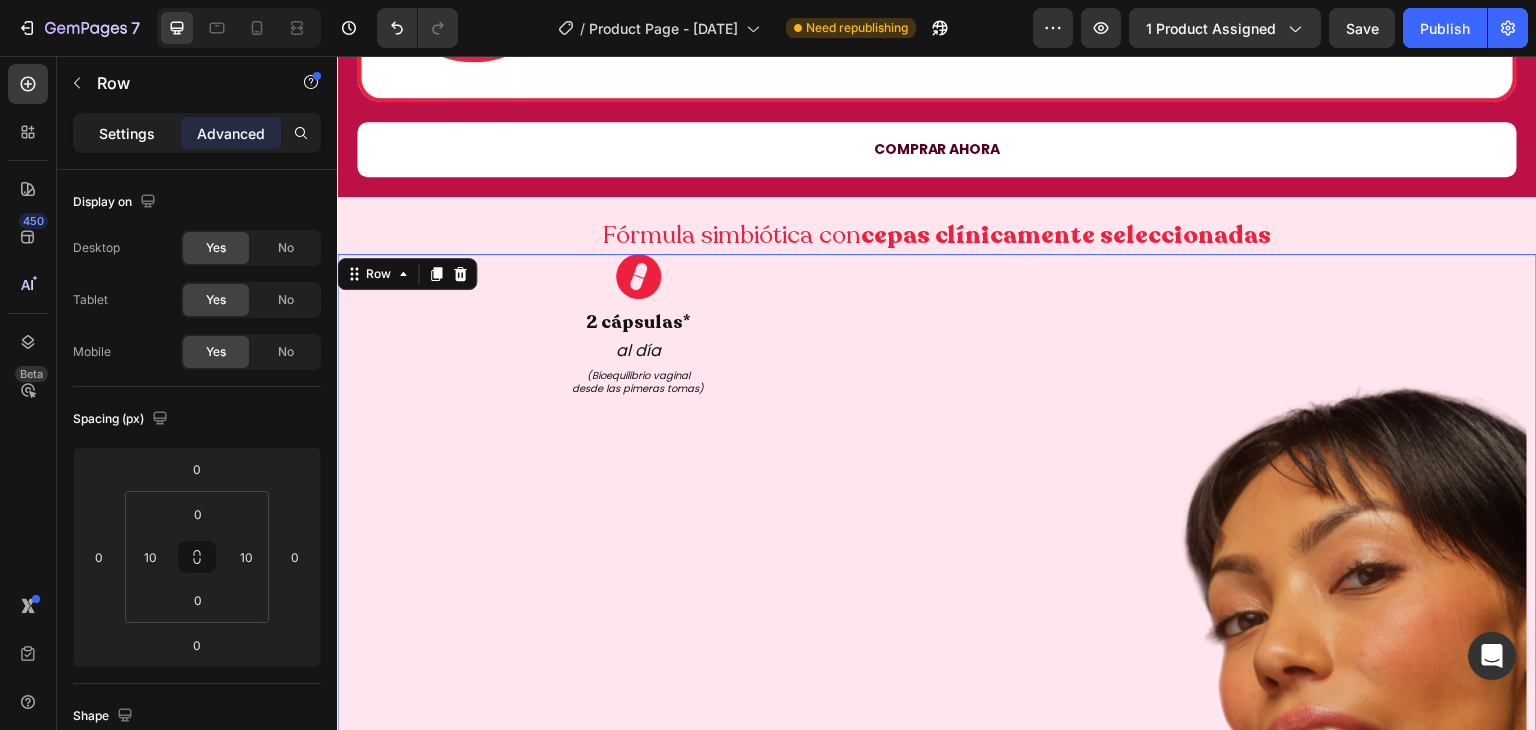 click on "Settings" 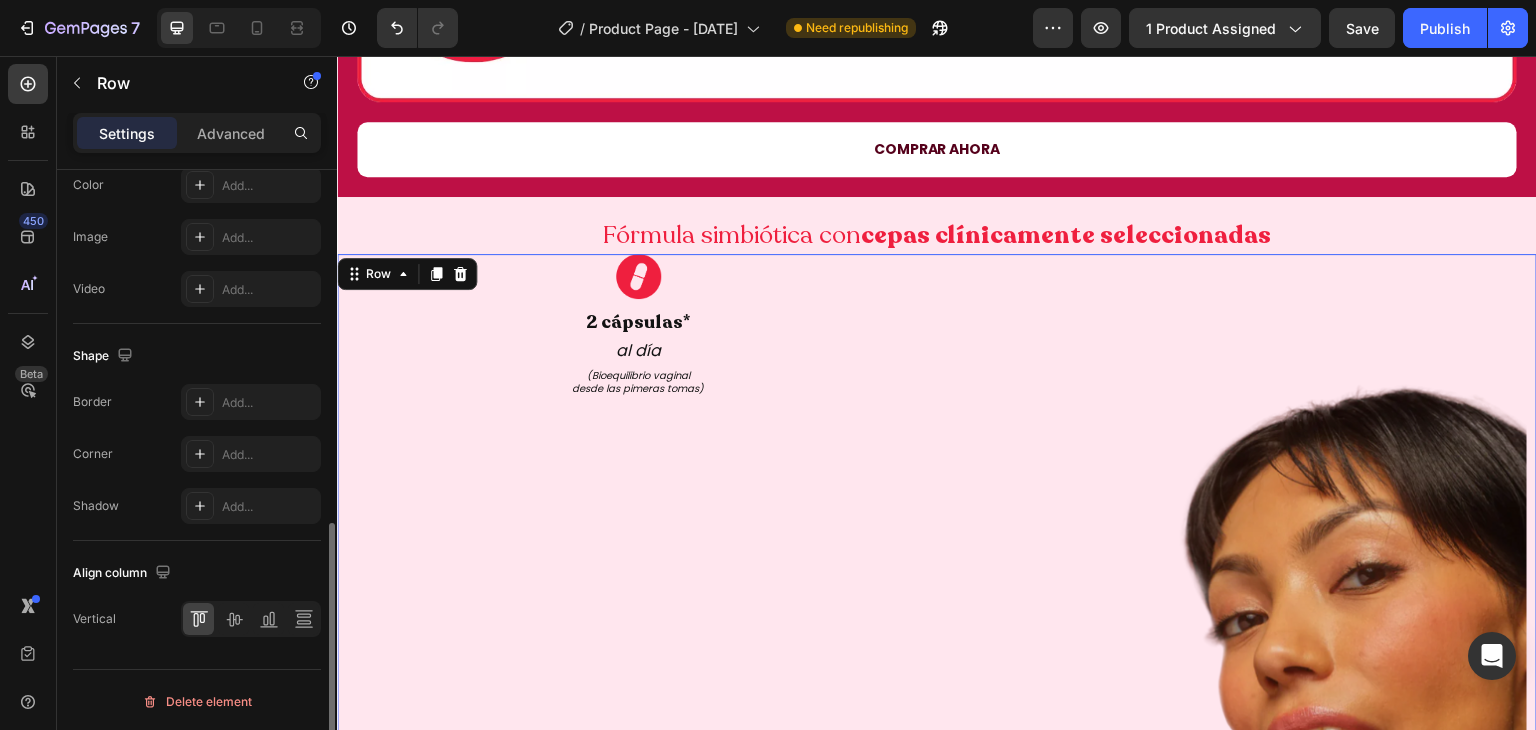 scroll, scrollTop: 828, scrollLeft: 0, axis: vertical 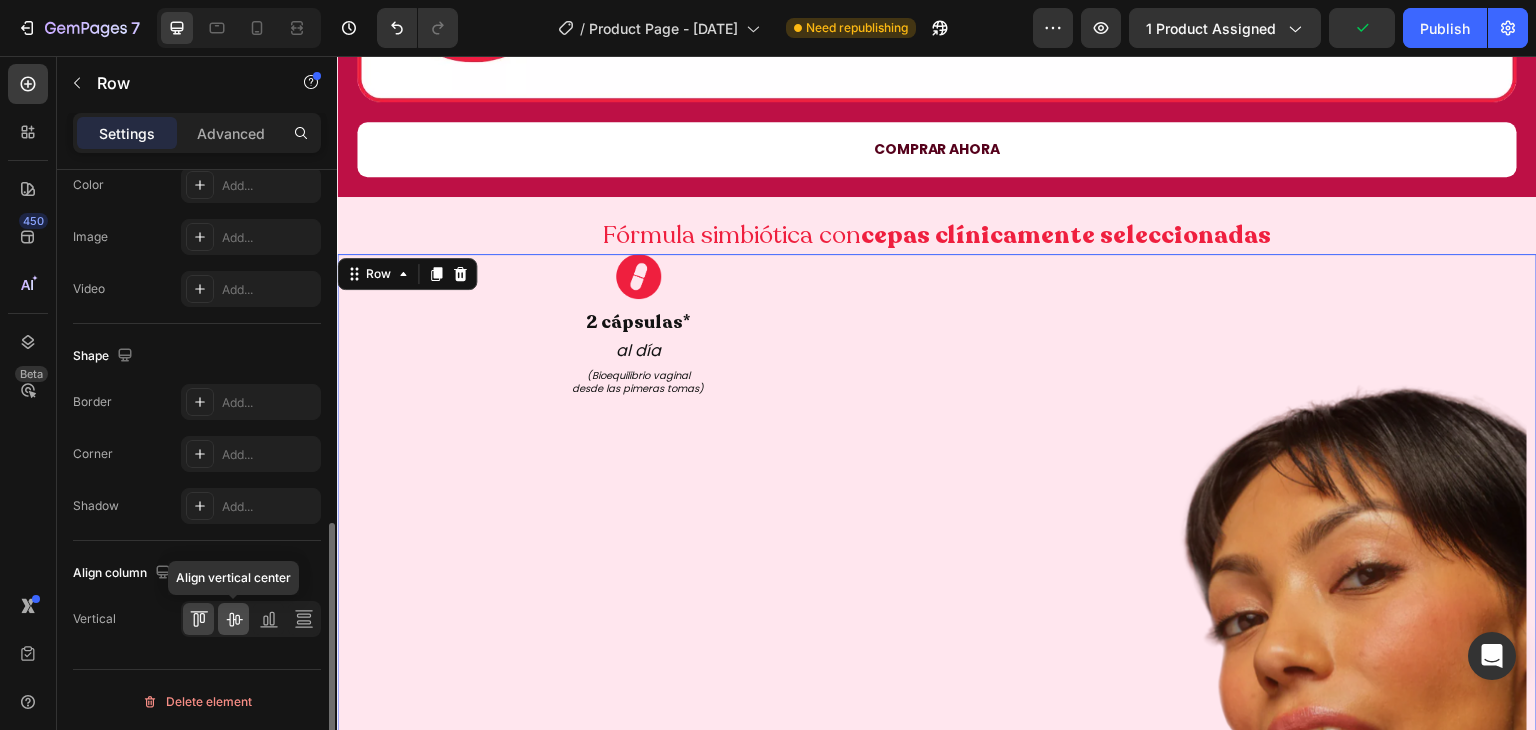click 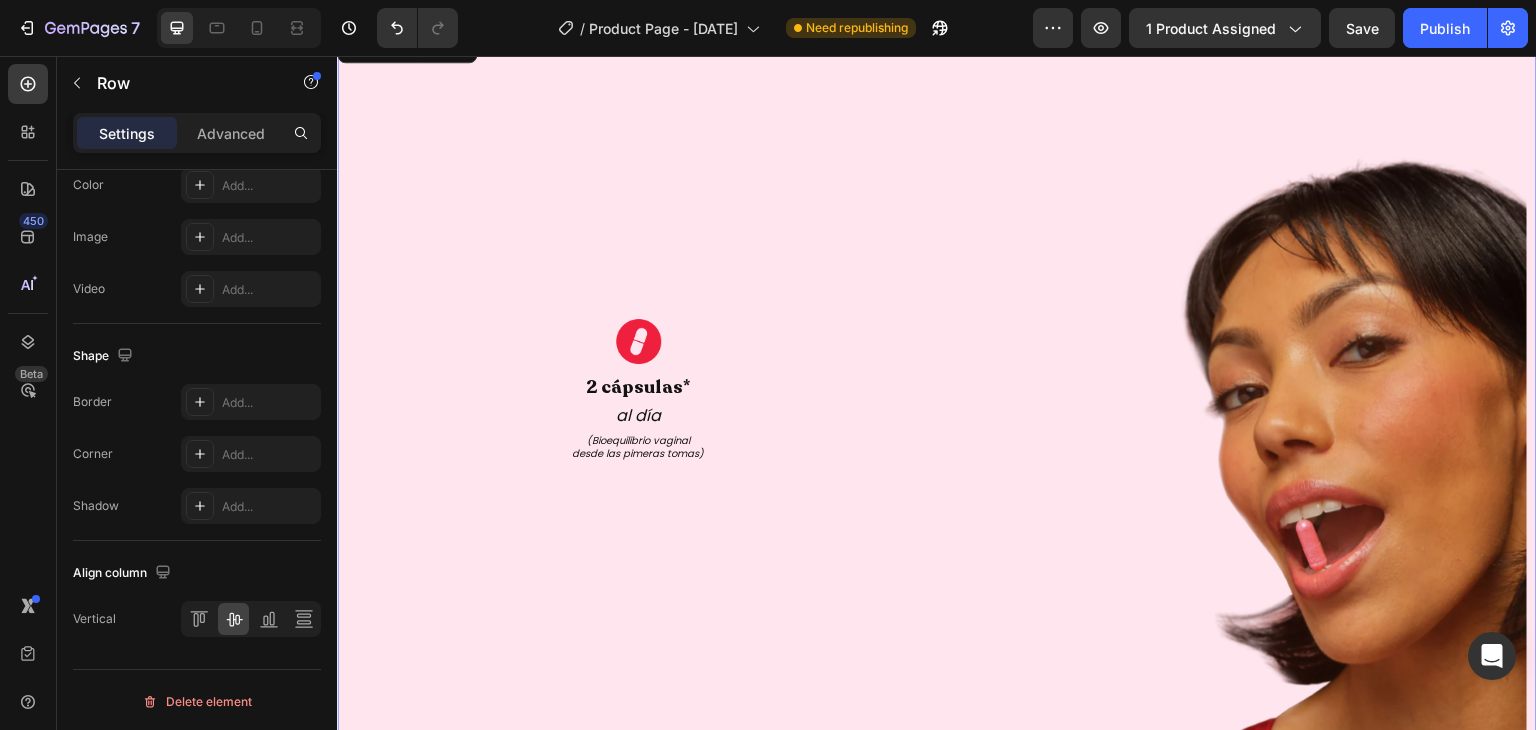 scroll, scrollTop: 3696, scrollLeft: 0, axis: vertical 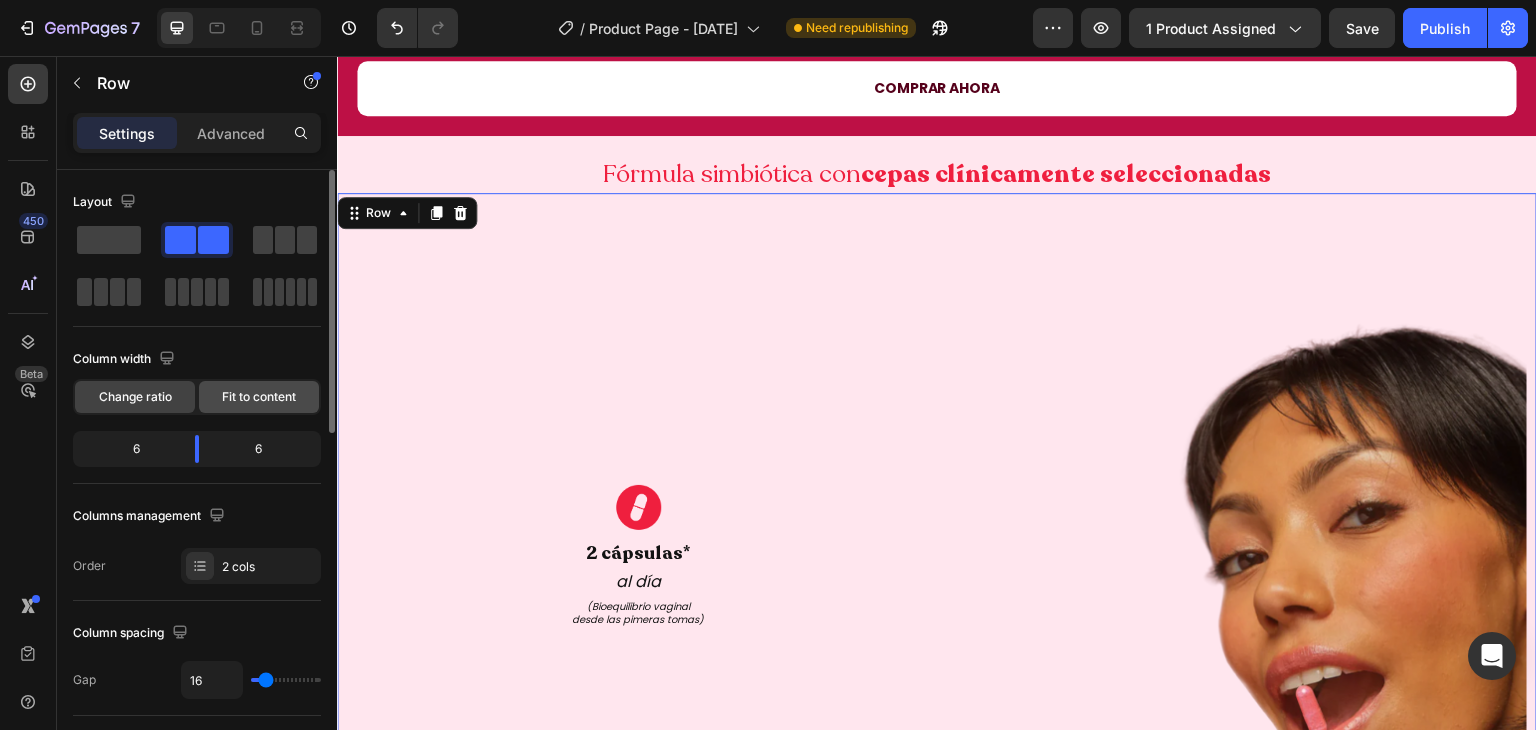 click on "Fit to content" 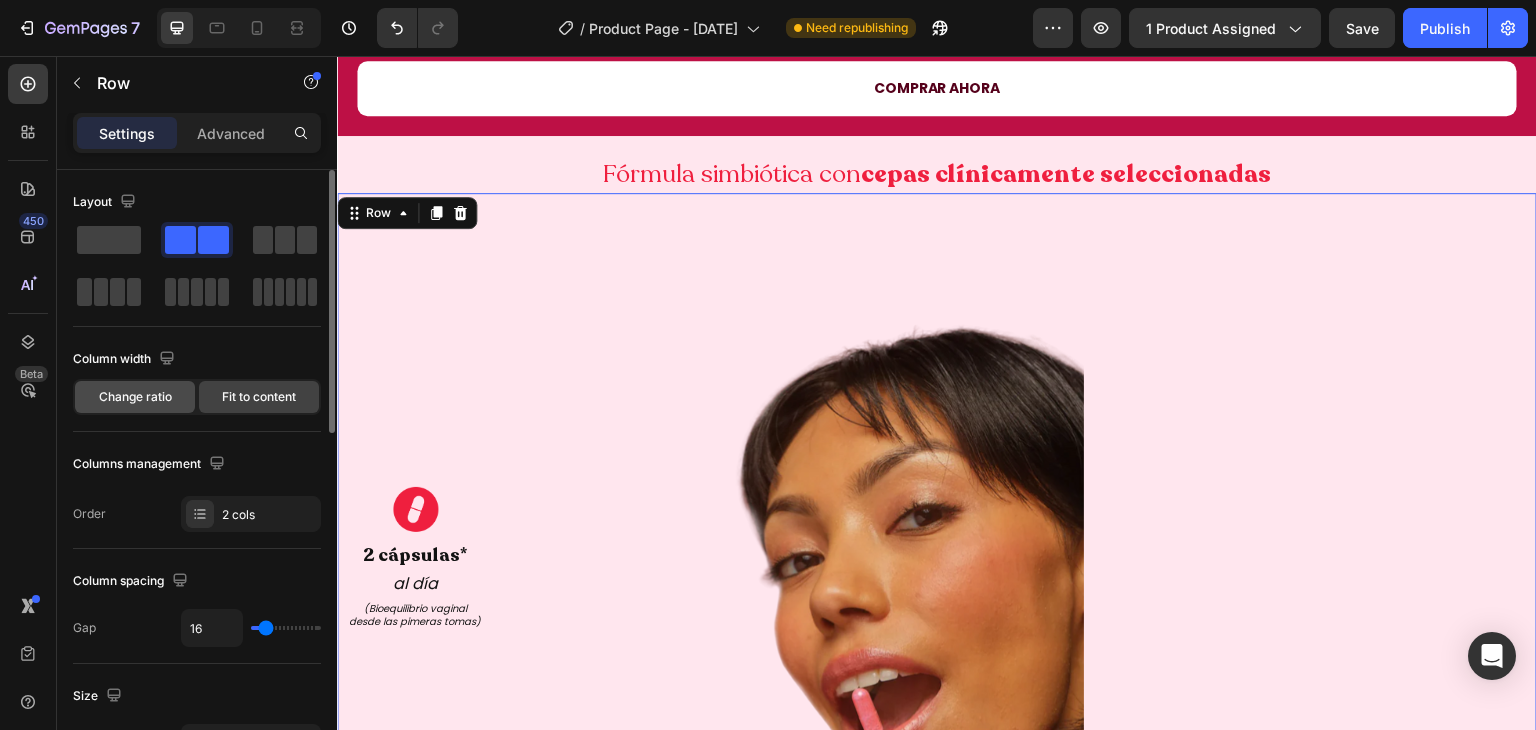 click on "Change ratio" 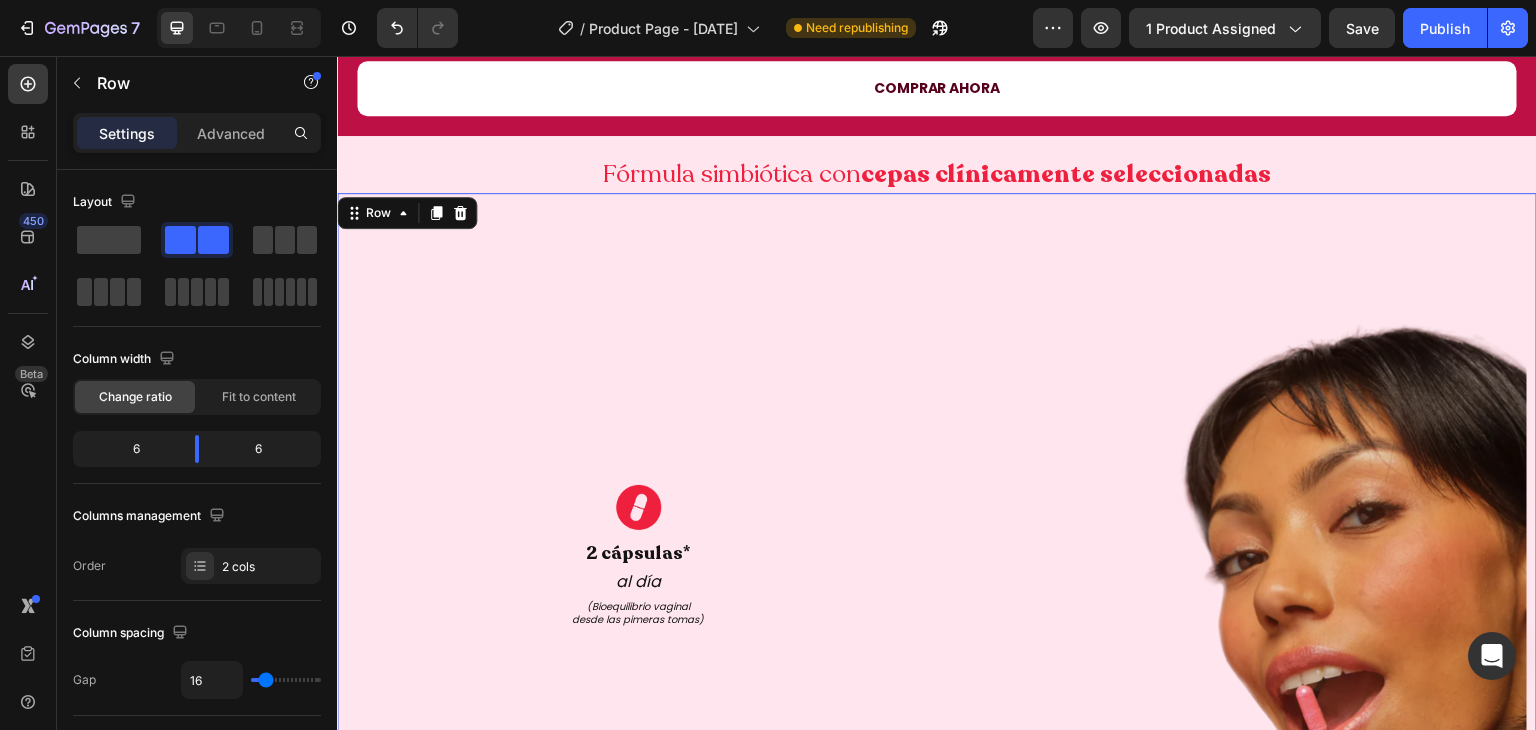 click on "Image 2 cápsulas* Heading al día Heading (Bioequilibrio vaginal desde las pimeras tomas) Heading" at bounding box center (638, 556) 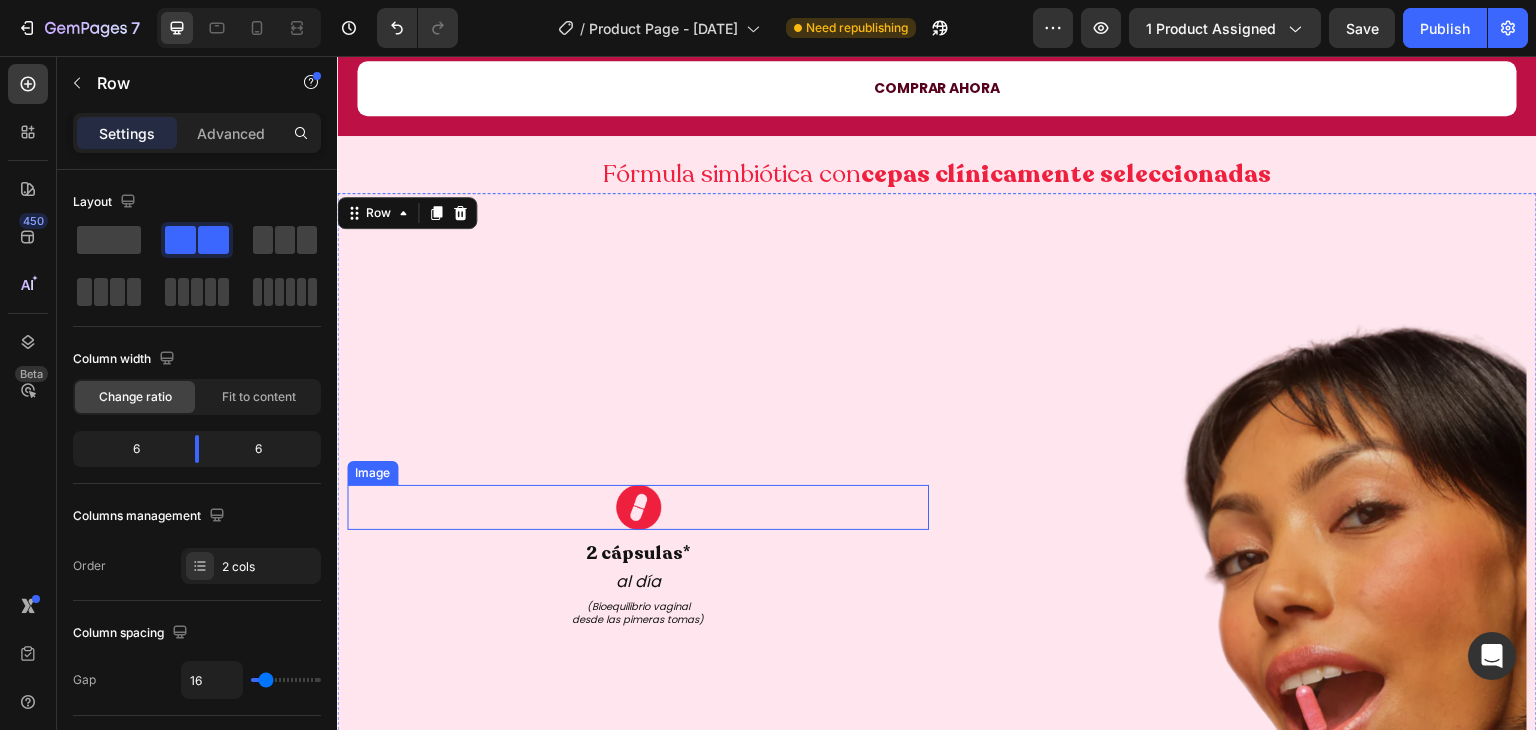 click at bounding box center (638, 507) 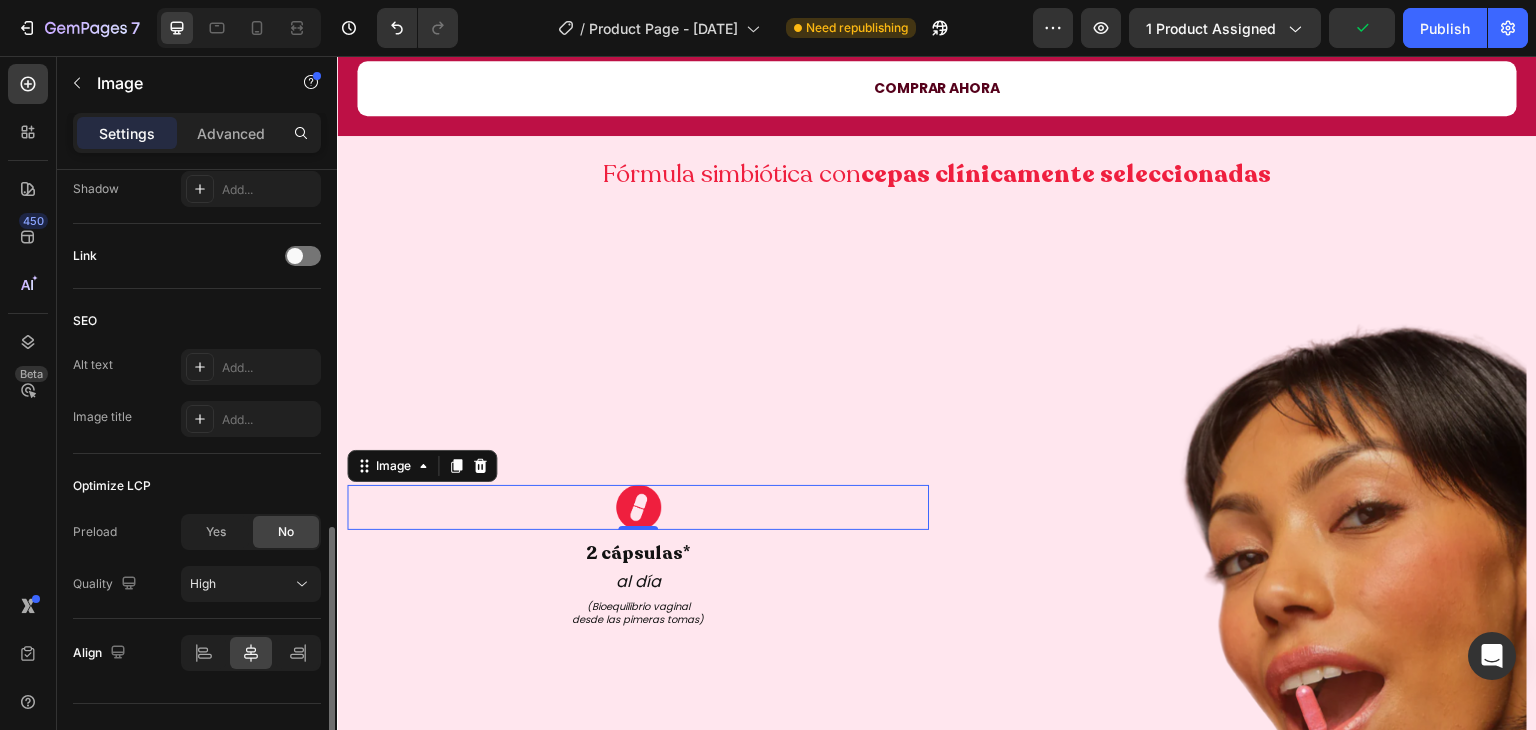 scroll, scrollTop: 863, scrollLeft: 0, axis: vertical 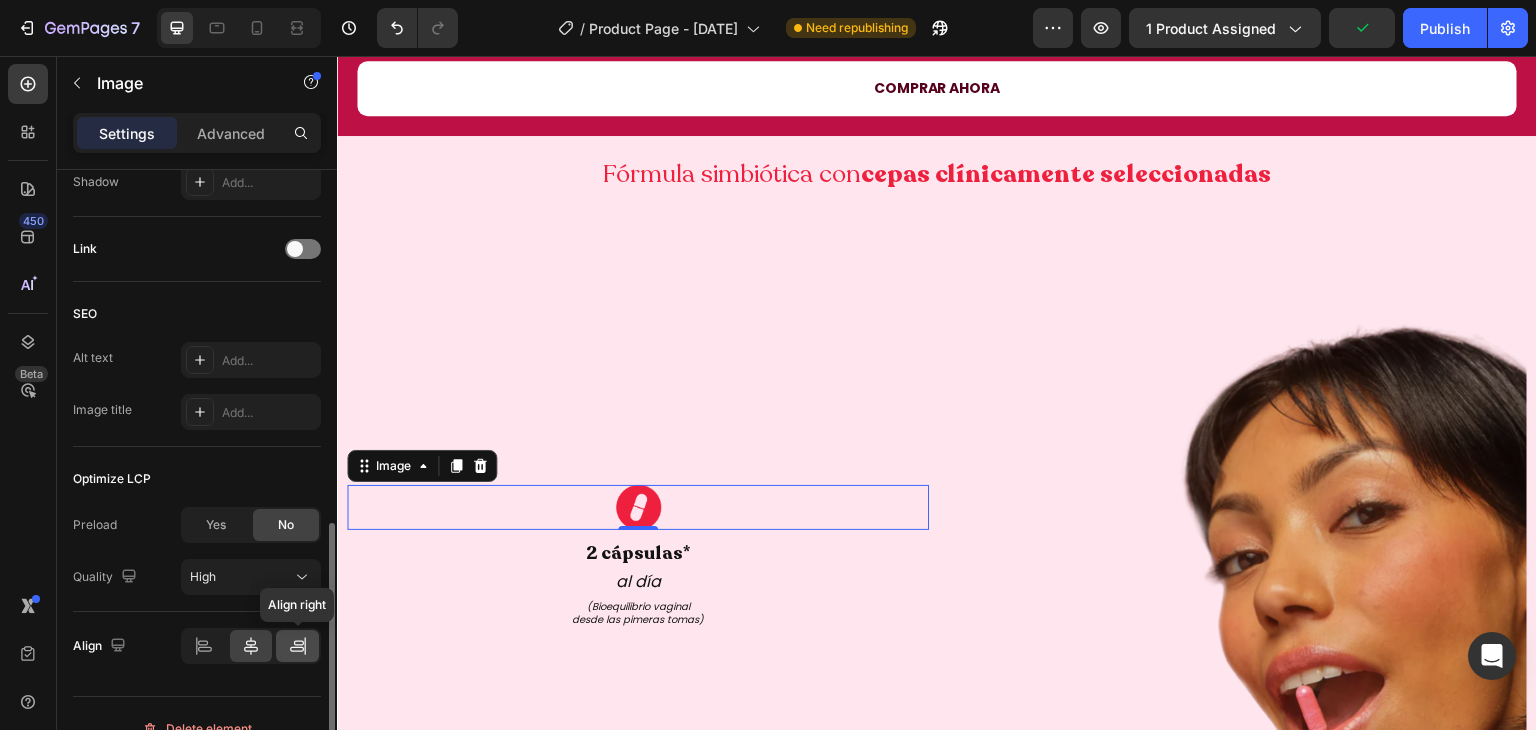 click 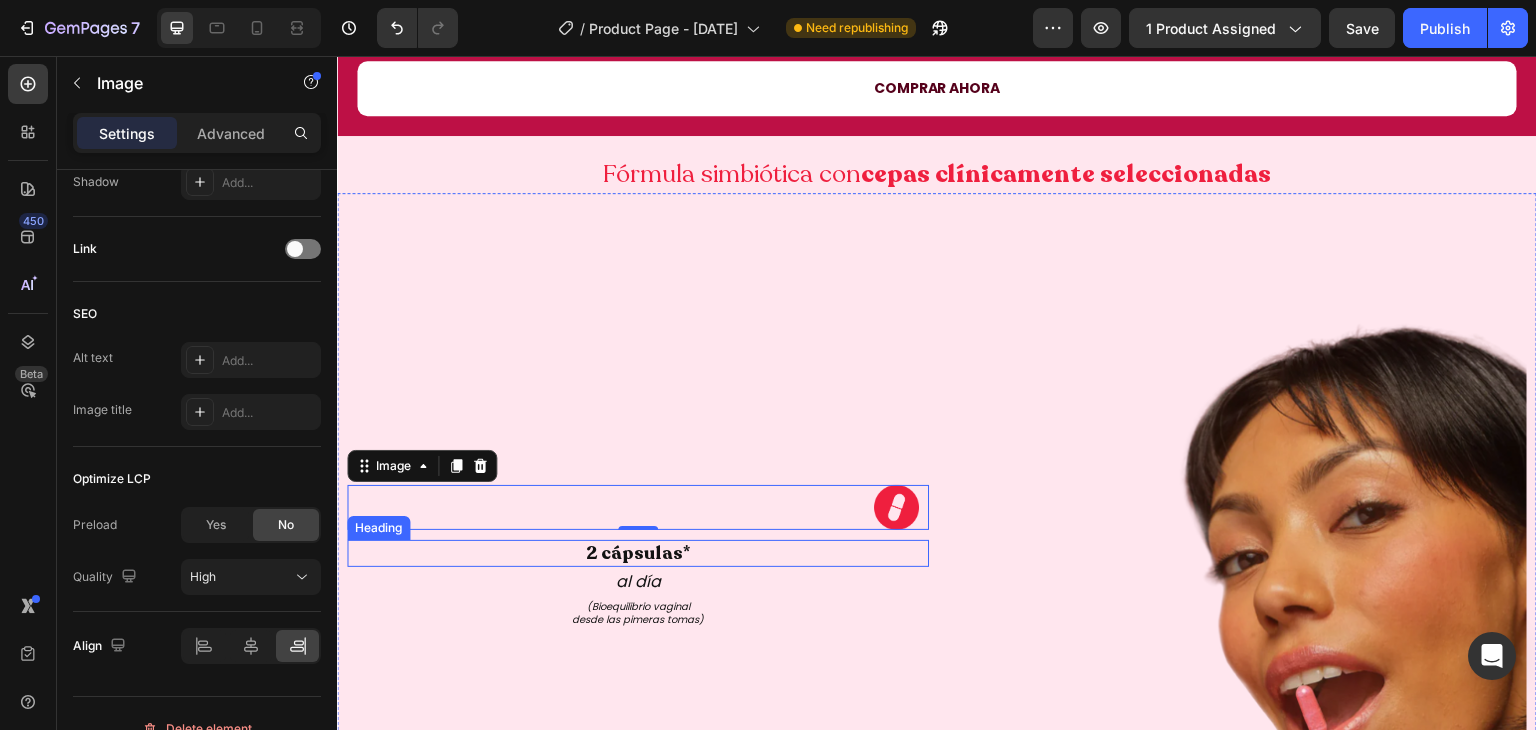 click on "2 cápsulas*" at bounding box center (638, 553) 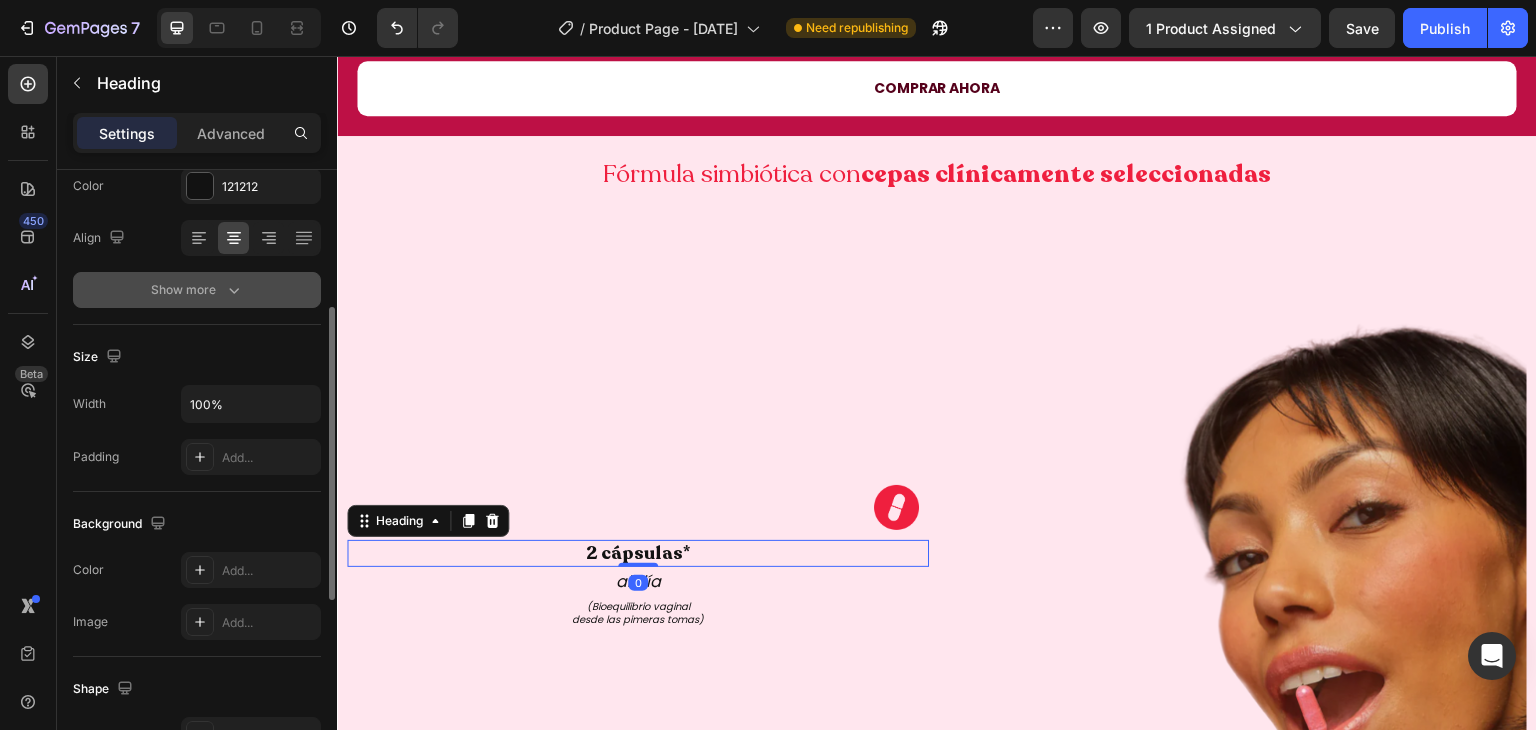 scroll, scrollTop: 679, scrollLeft: 0, axis: vertical 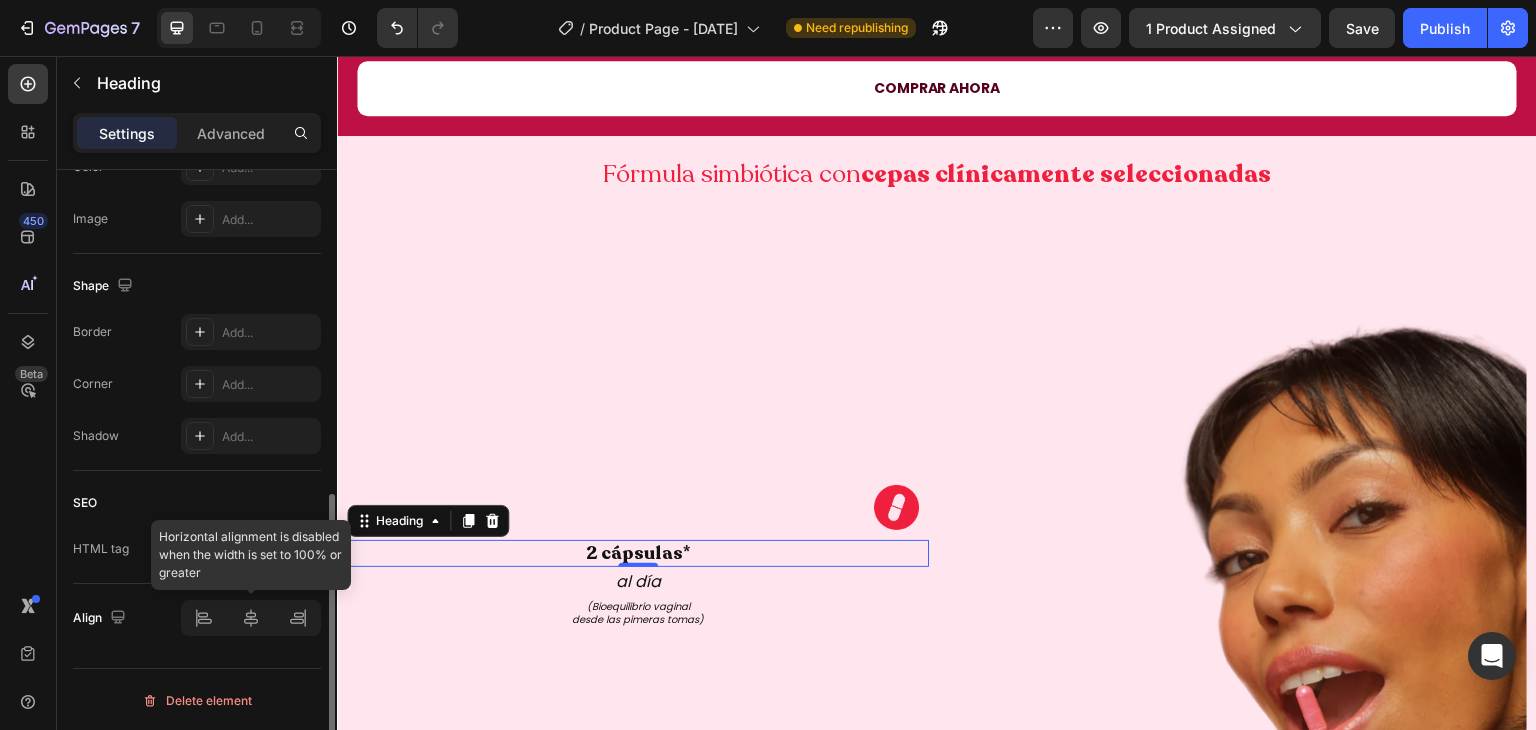 click 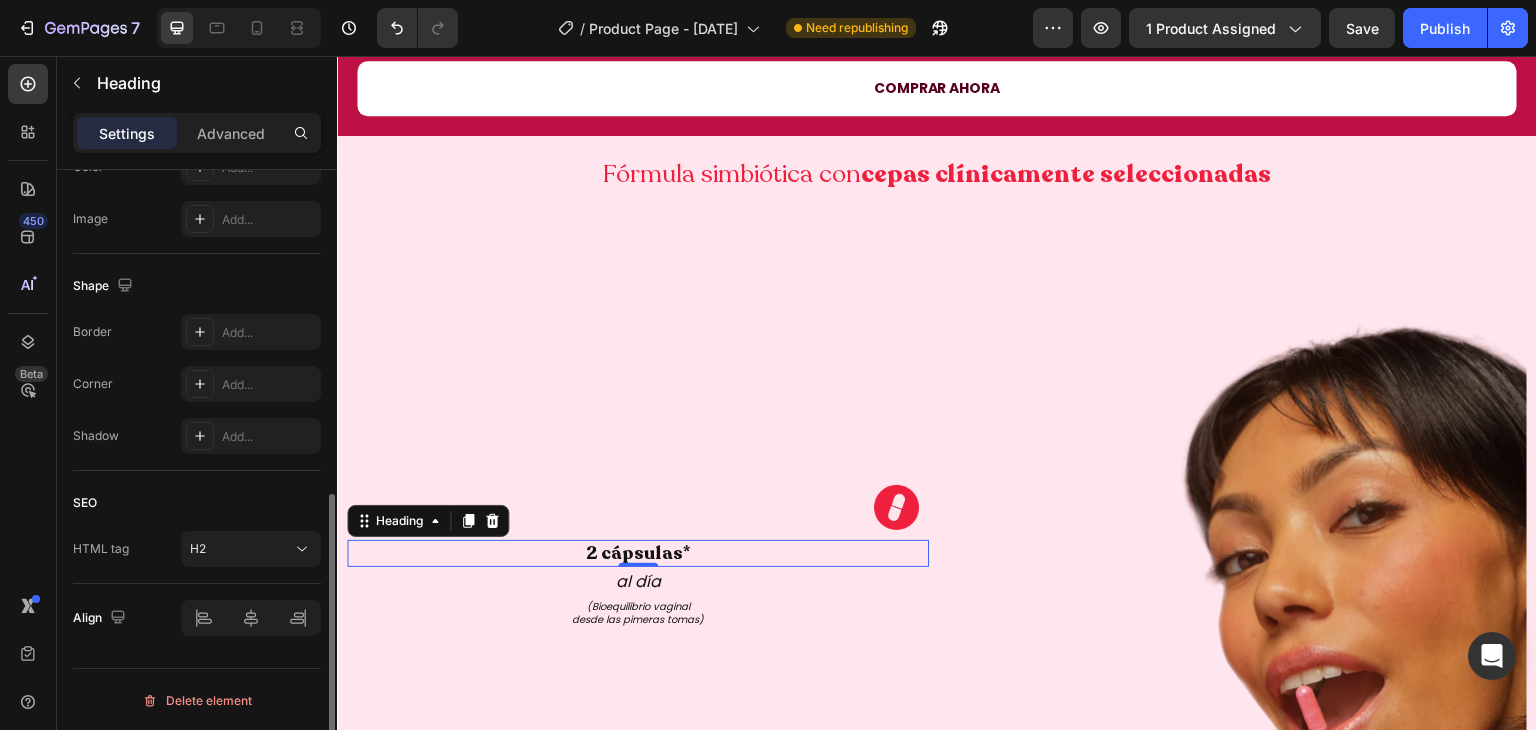 click on "SEO" at bounding box center [197, 503] 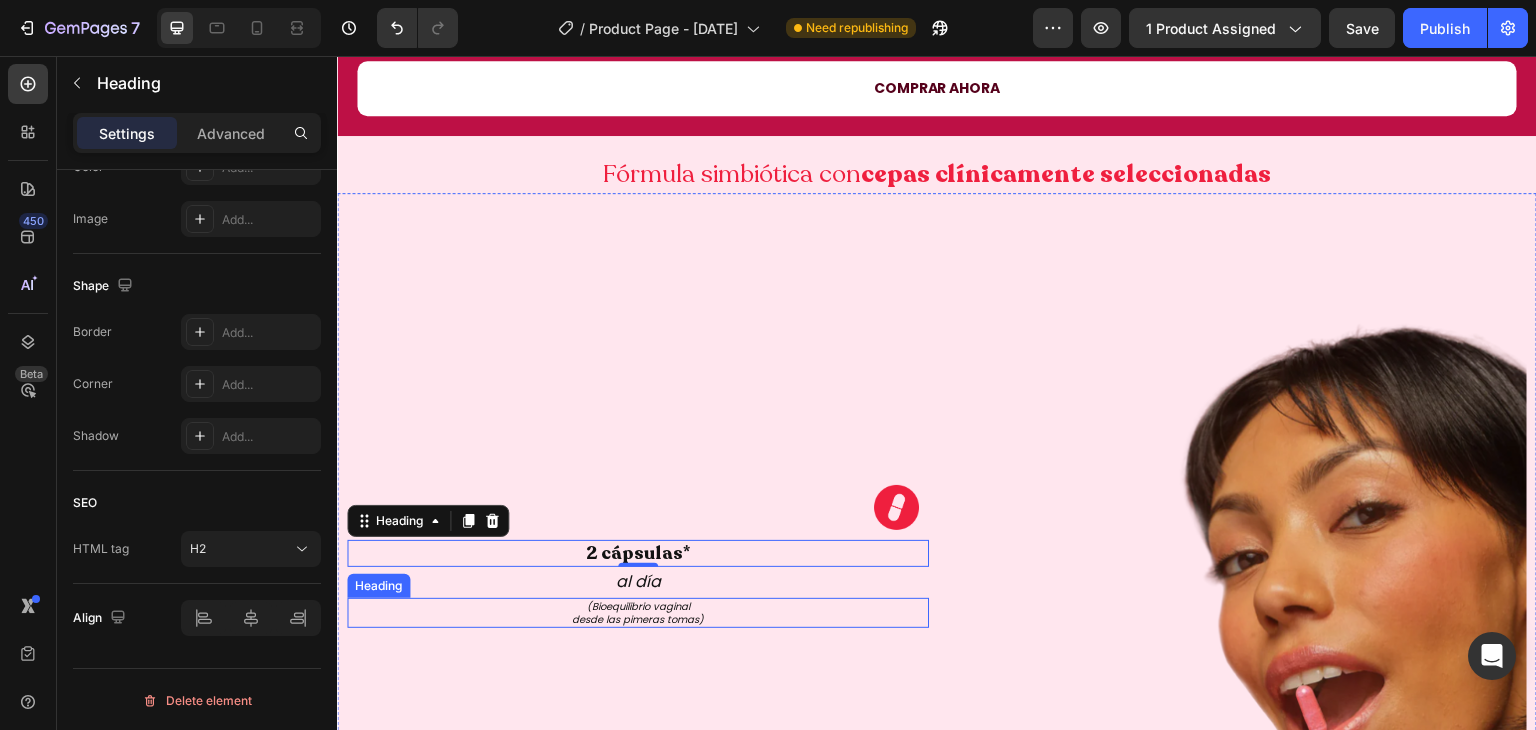 click on "(Bioequilibrio vaginal desde las pimeras tomas)" at bounding box center (638, 613) 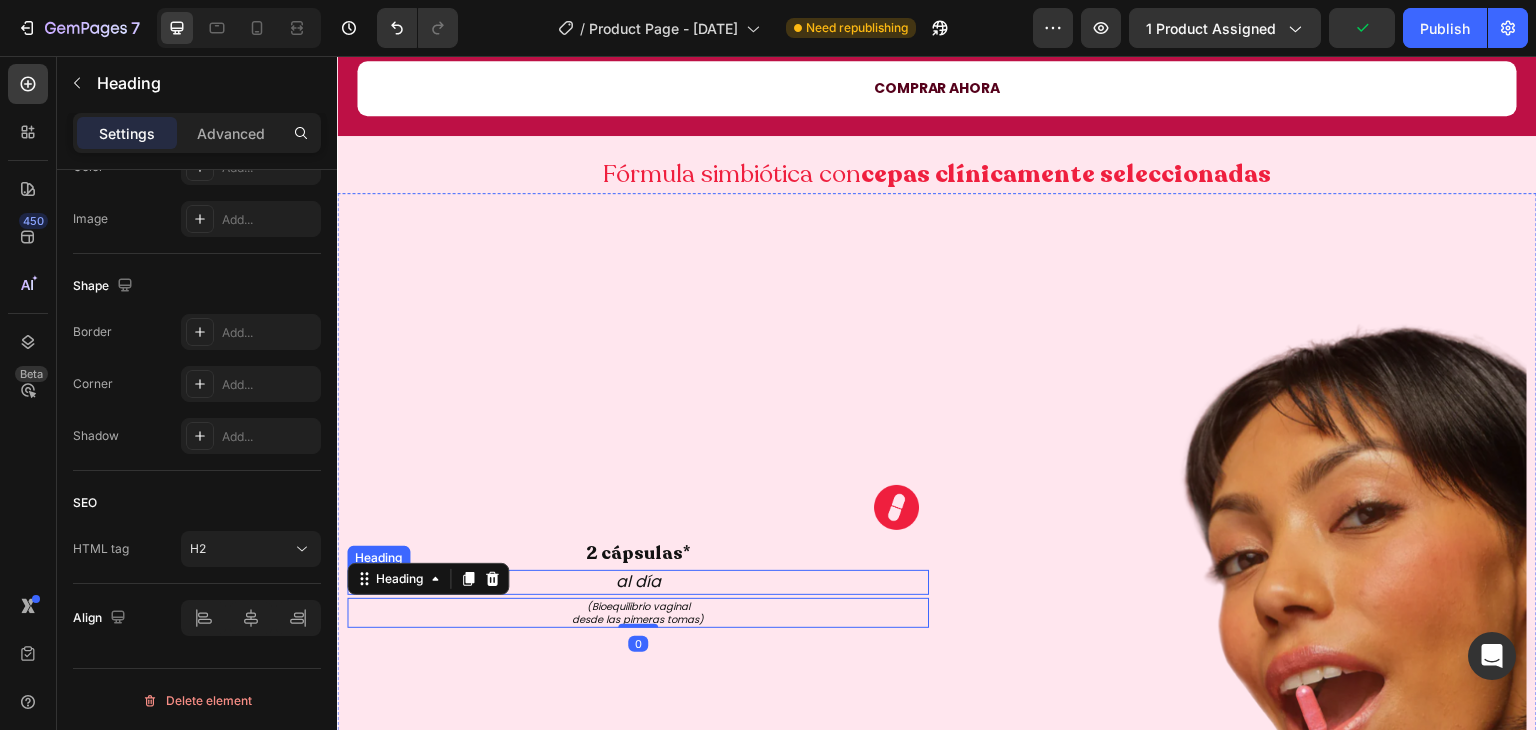 click on "al día" at bounding box center [638, 582] 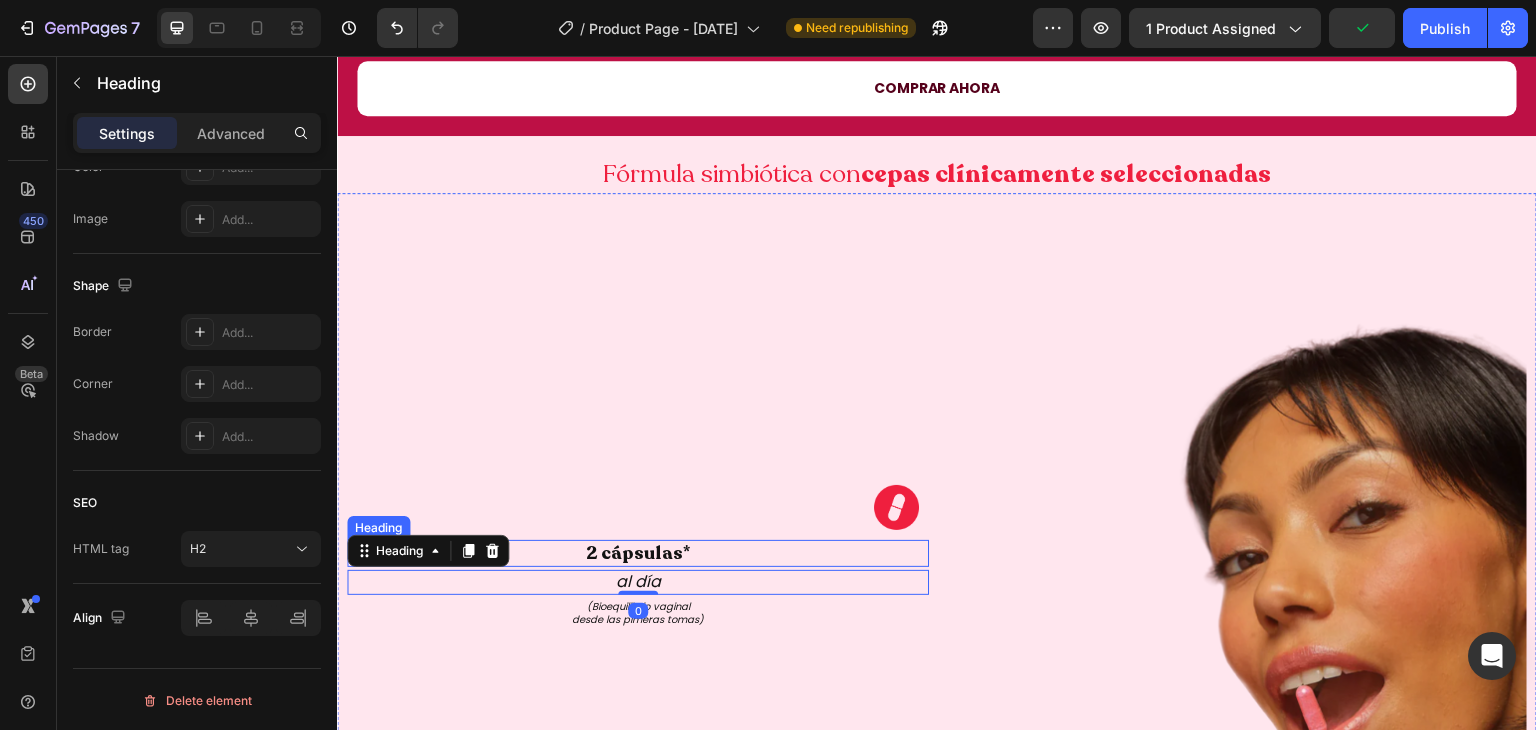 click on "2 cápsulas*" at bounding box center [638, 553] 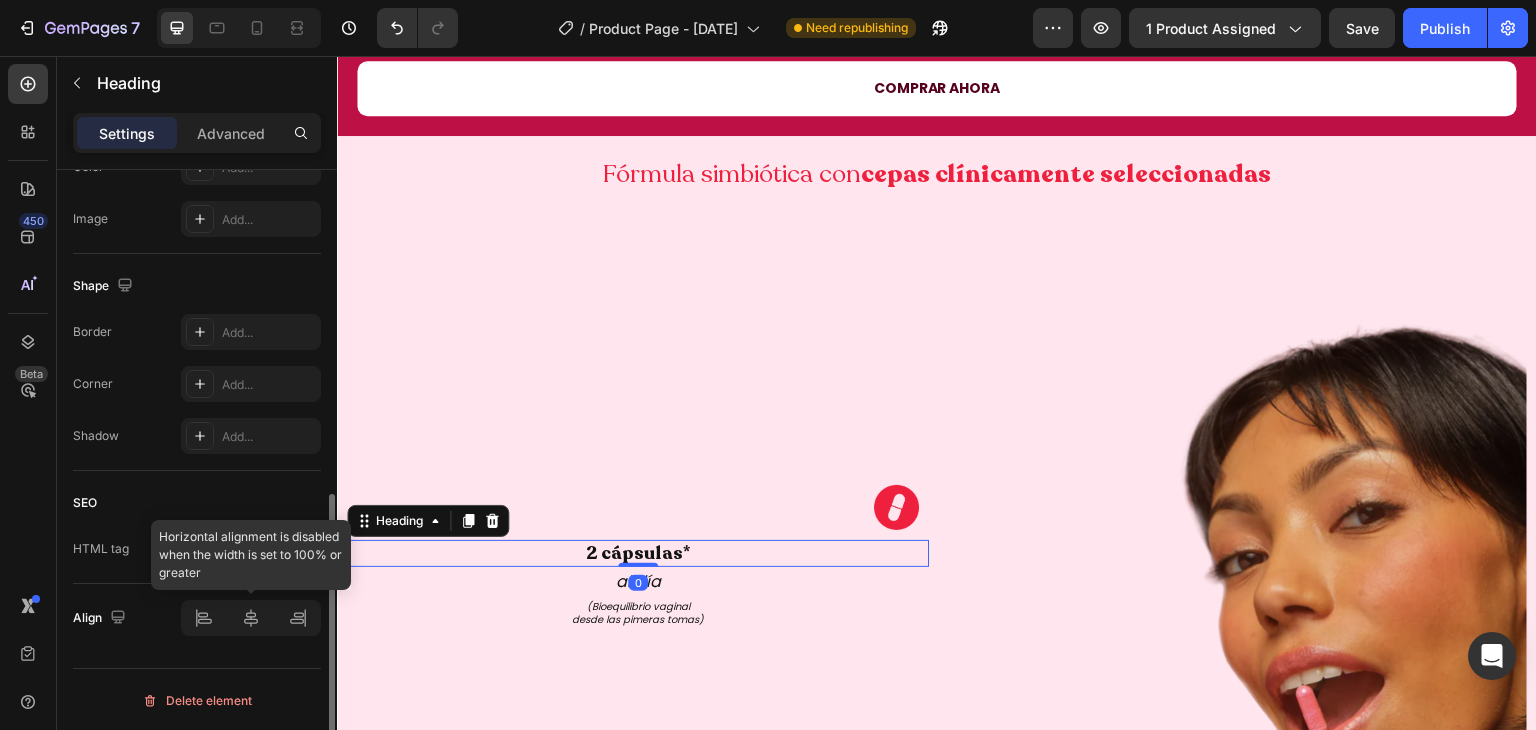 click 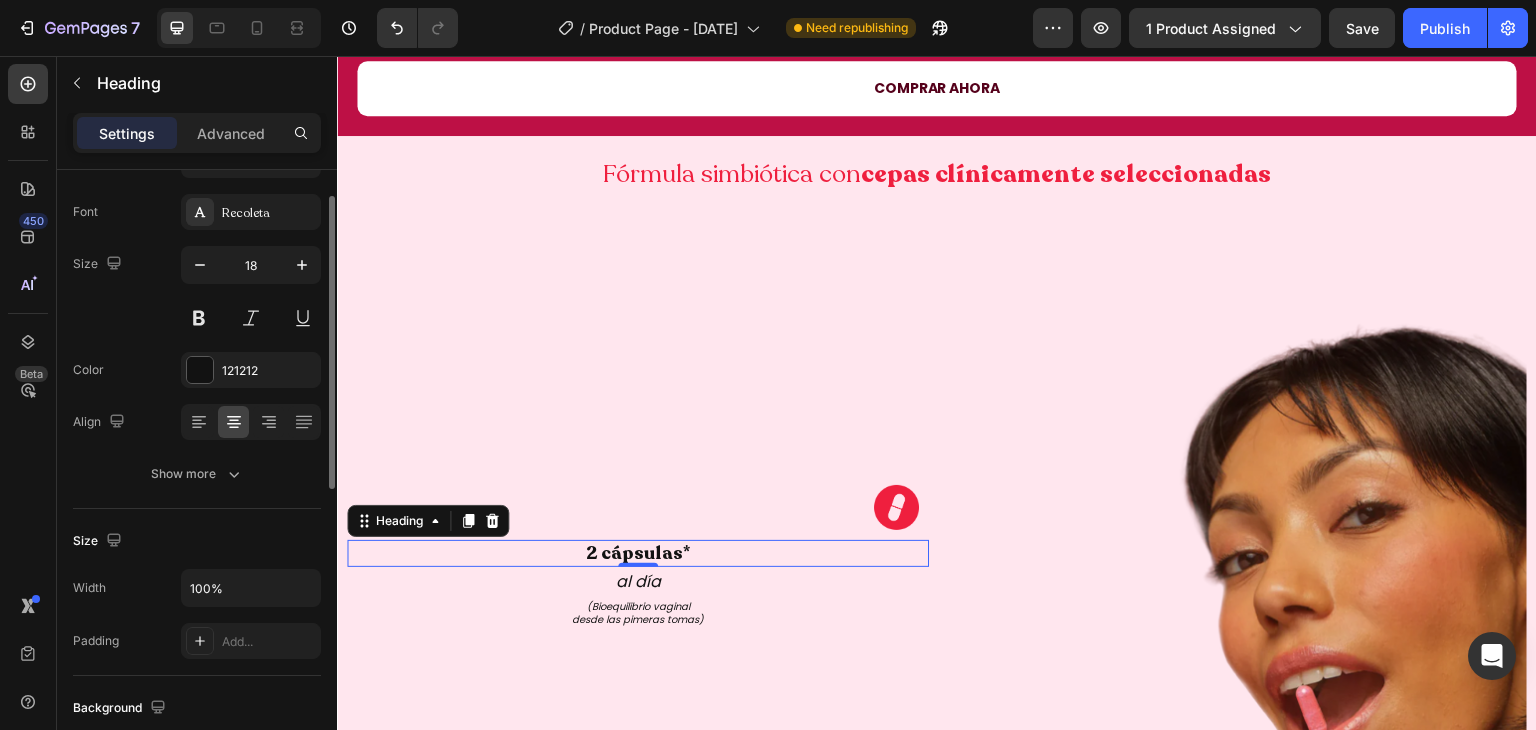 scroll, scrollTop: 80, scrollLeft: 0, axis: vertical 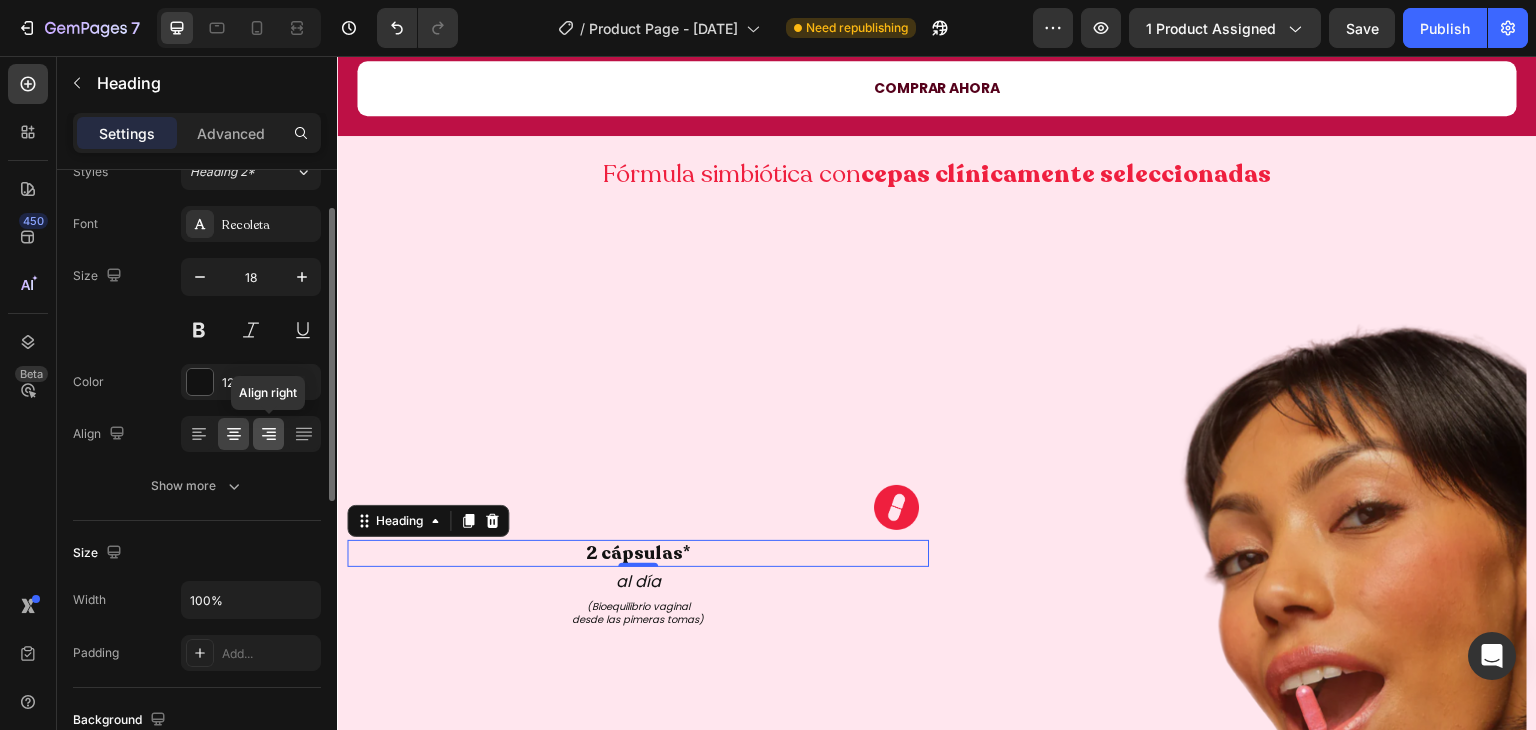 click 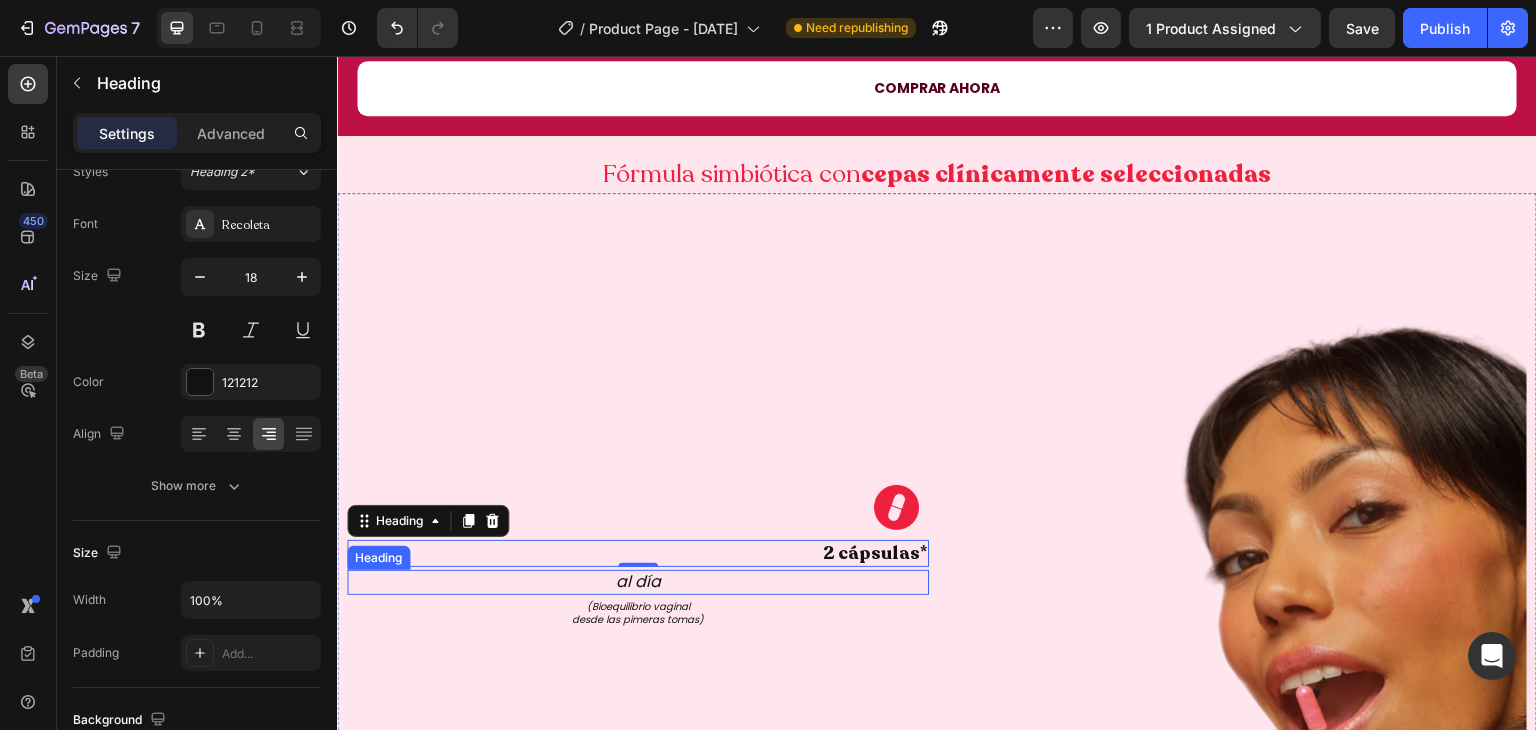 click on "al día" at bounding box center (638, 582) 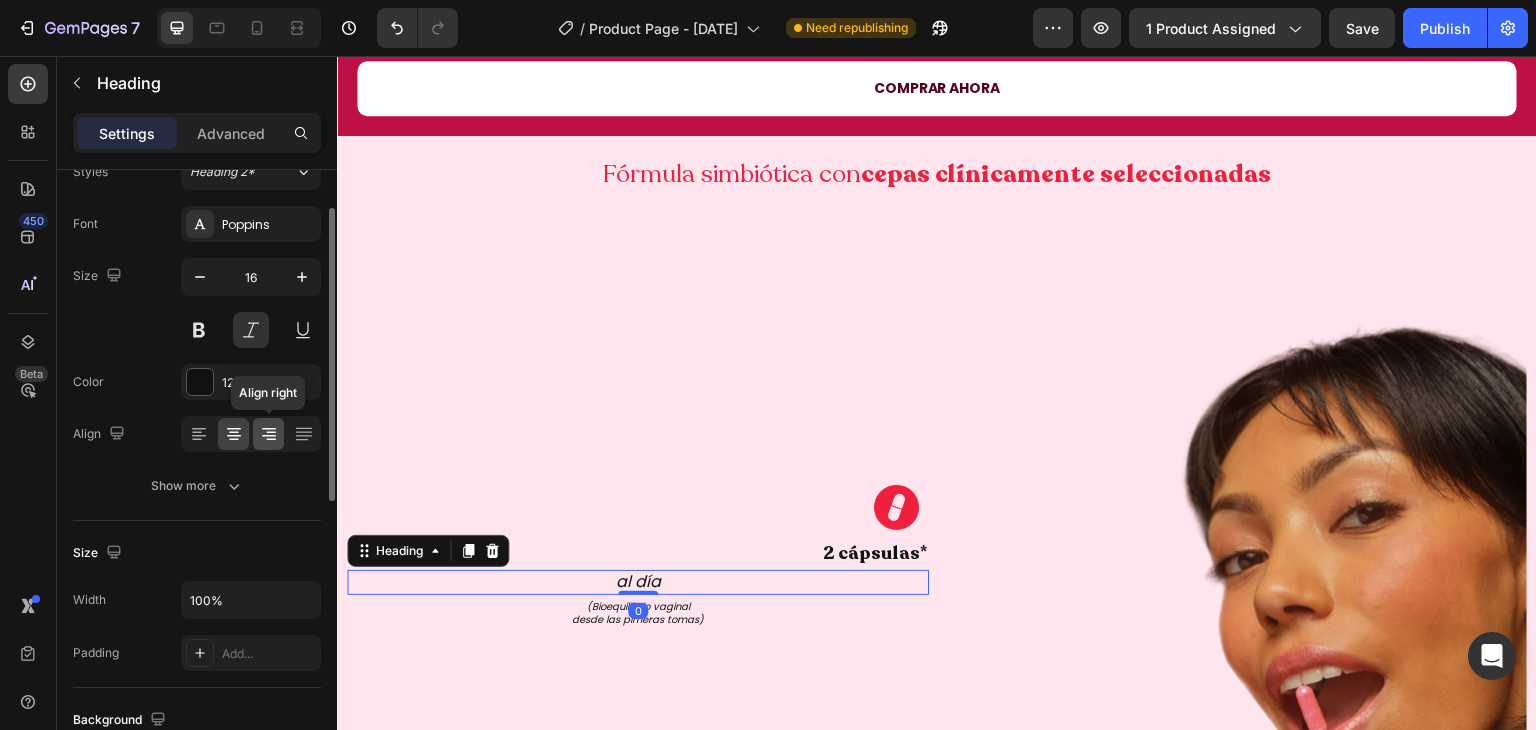 click 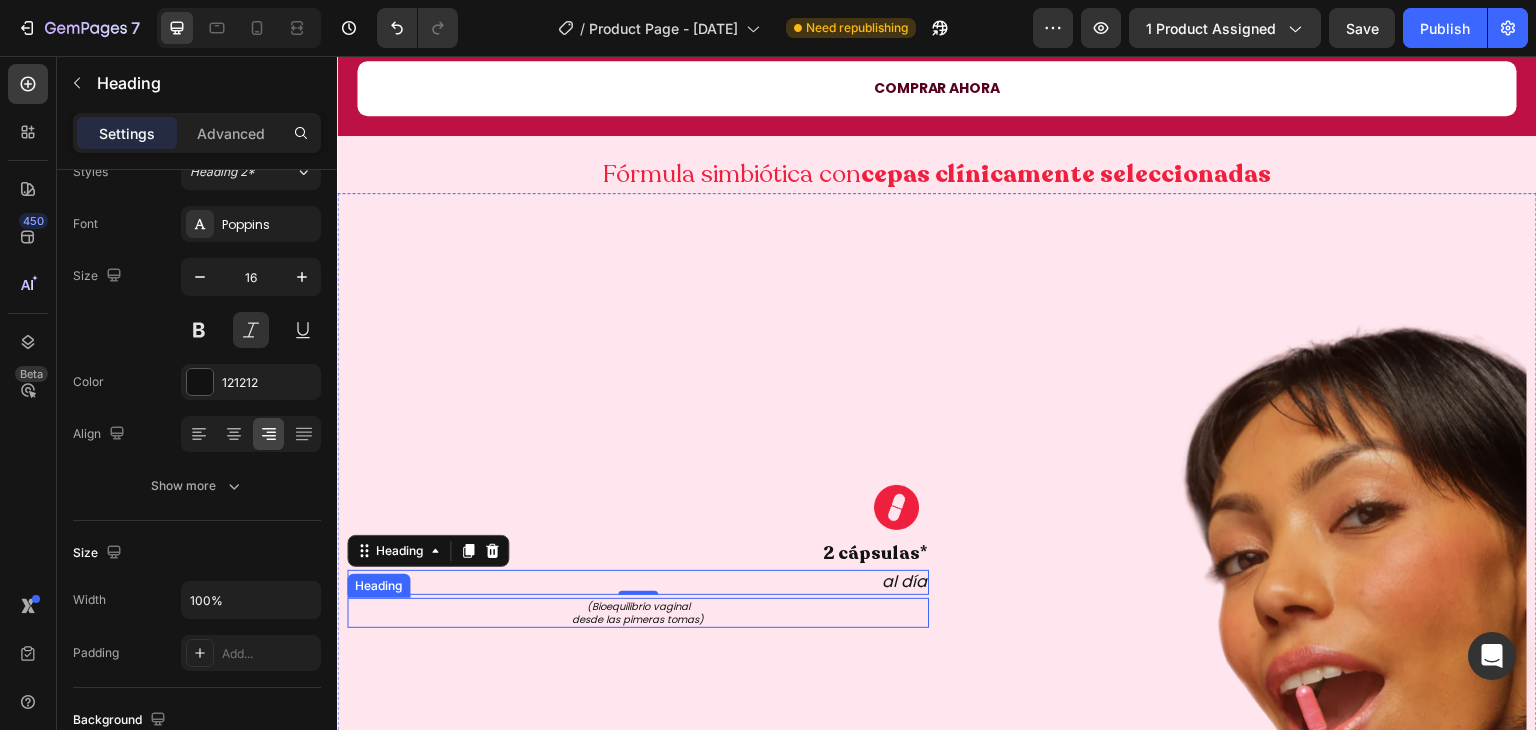 click on "(Bioequilibrio vaginal desde las pimeras tomas)" at bounding box center (638, 613) 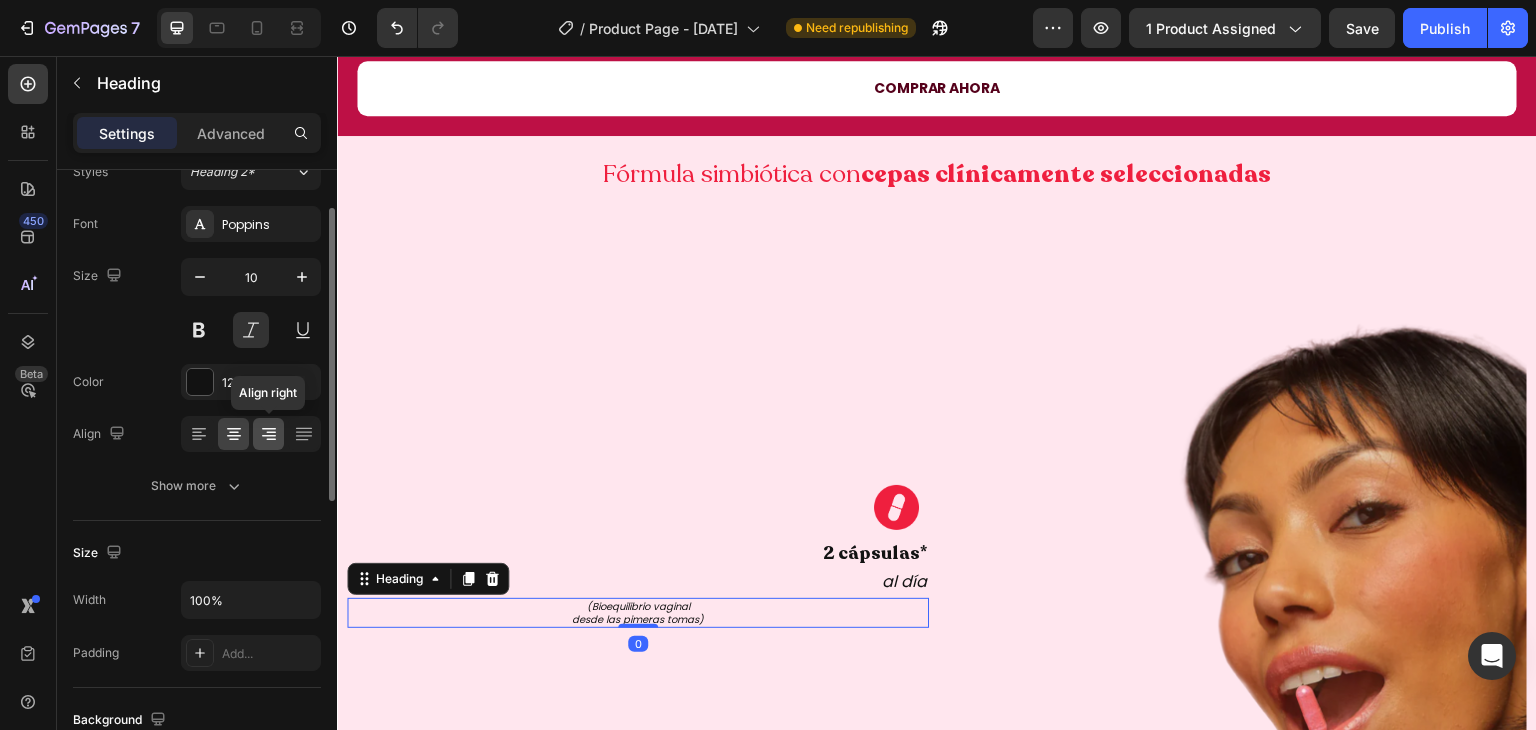 click 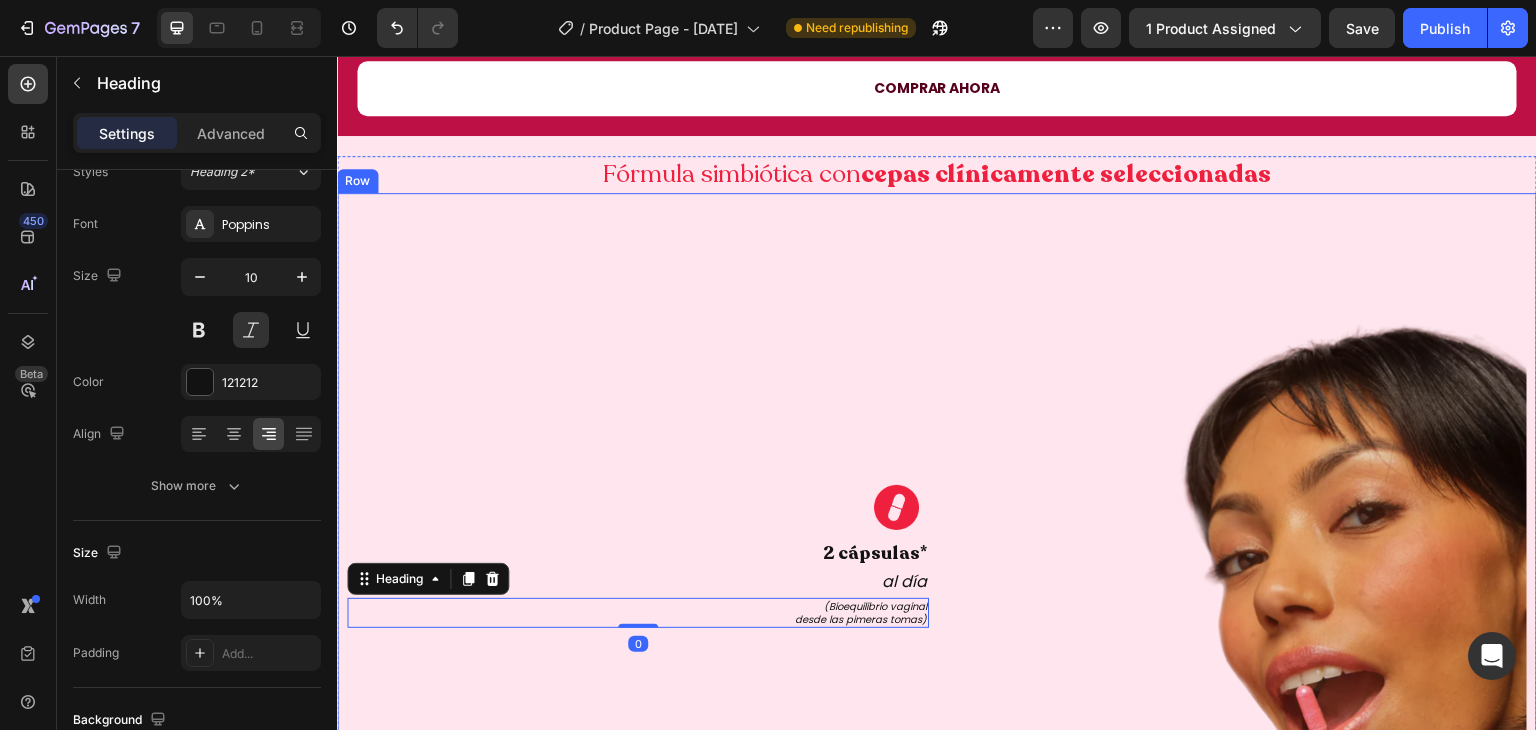 click on "Image 2 cápsulas* Heading al día Heading (Bioequilibrio vaginal desde las pimeras tomas) Heading   0" at bounding box center (638, 556) 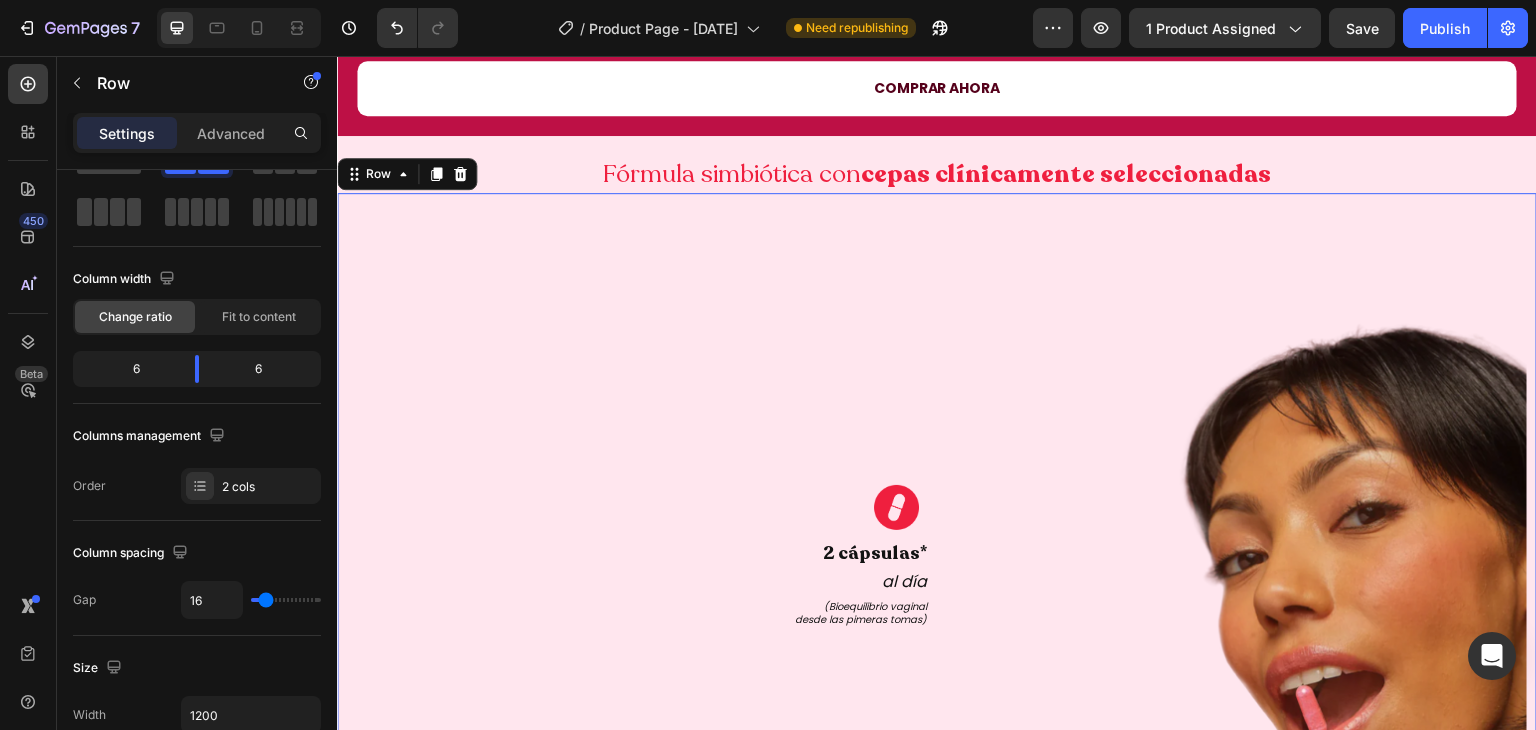 scroll, scrollTop: 0, scrollLeft: 0, axis: both 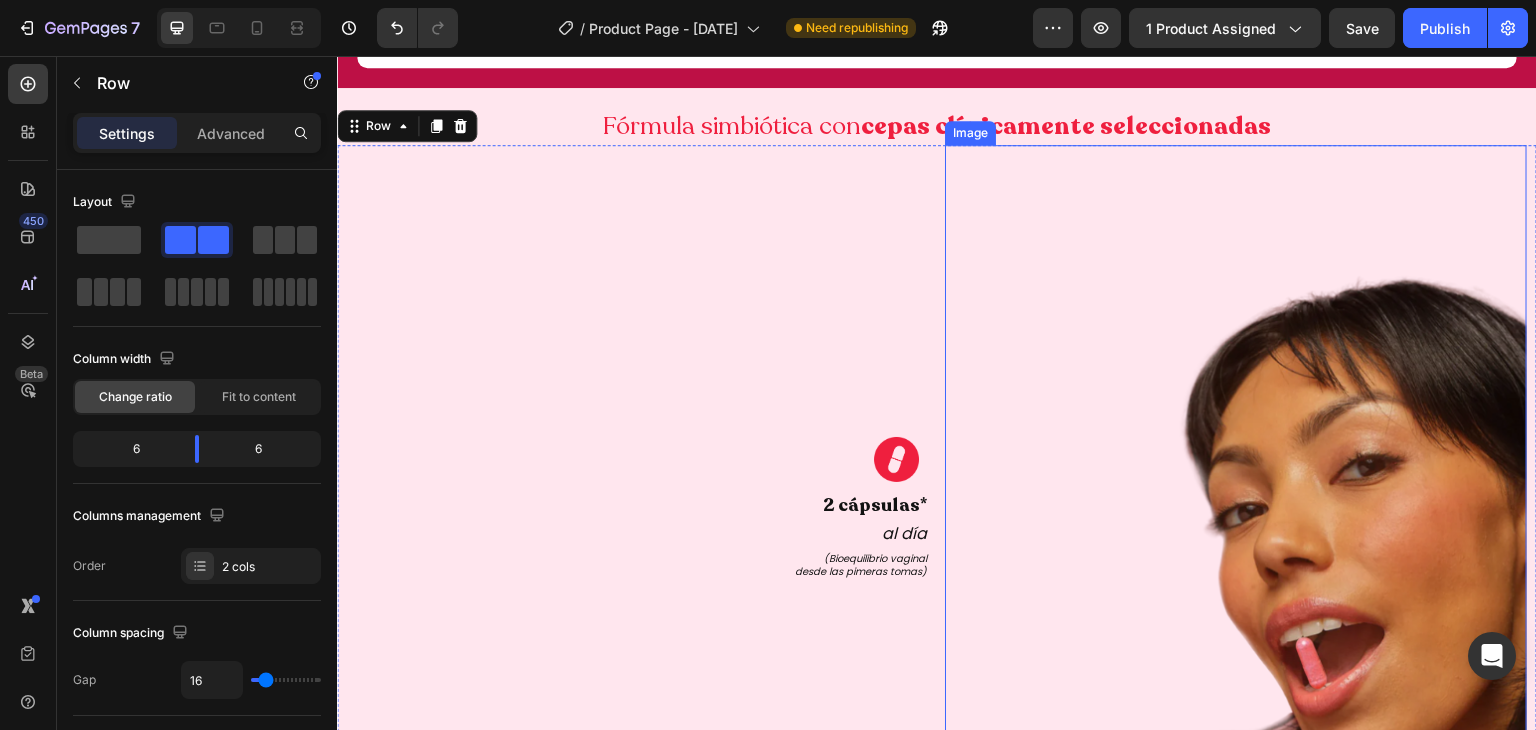 click at bounding box center [1236, 508] 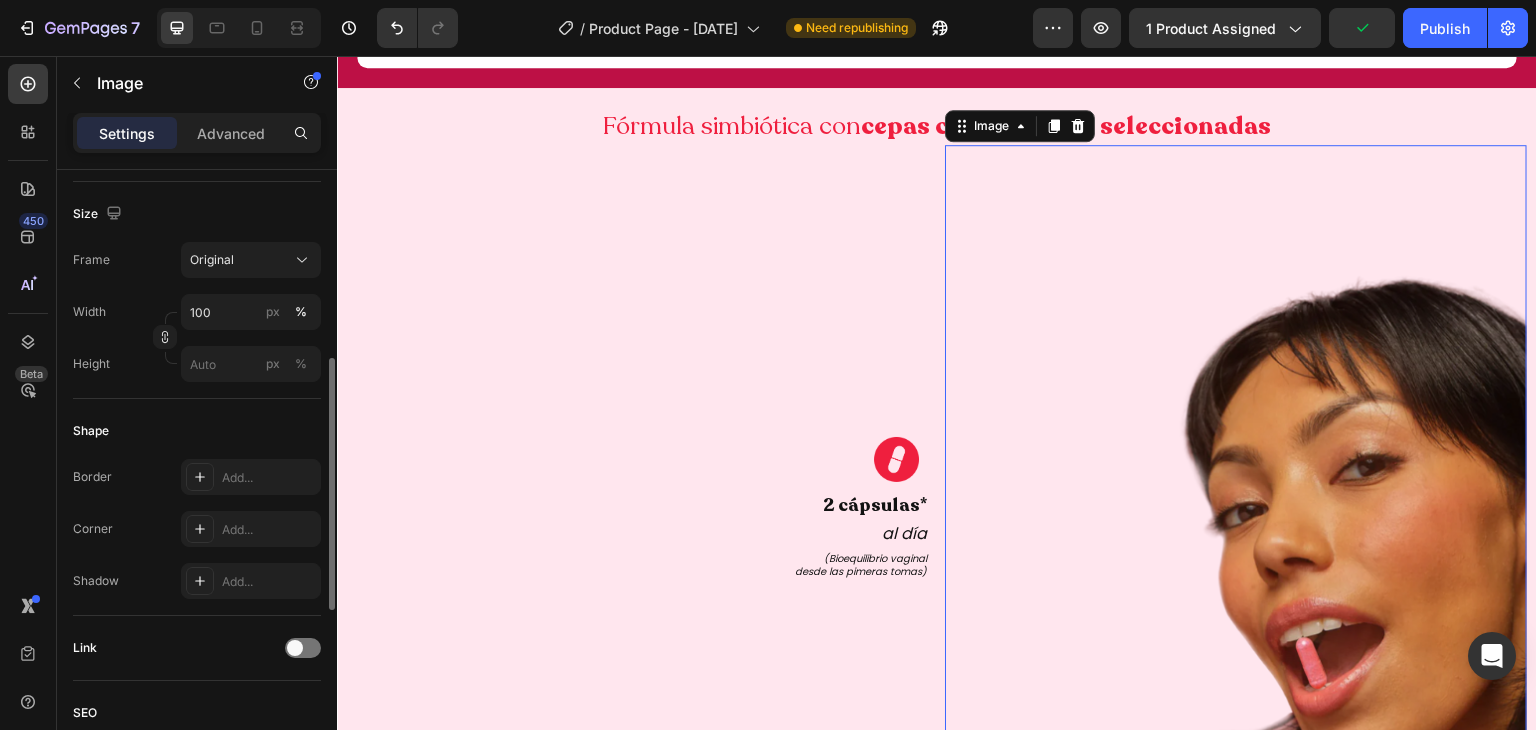 scroll, scrollTop: 463, scrollLeft: 0, axis: vertical 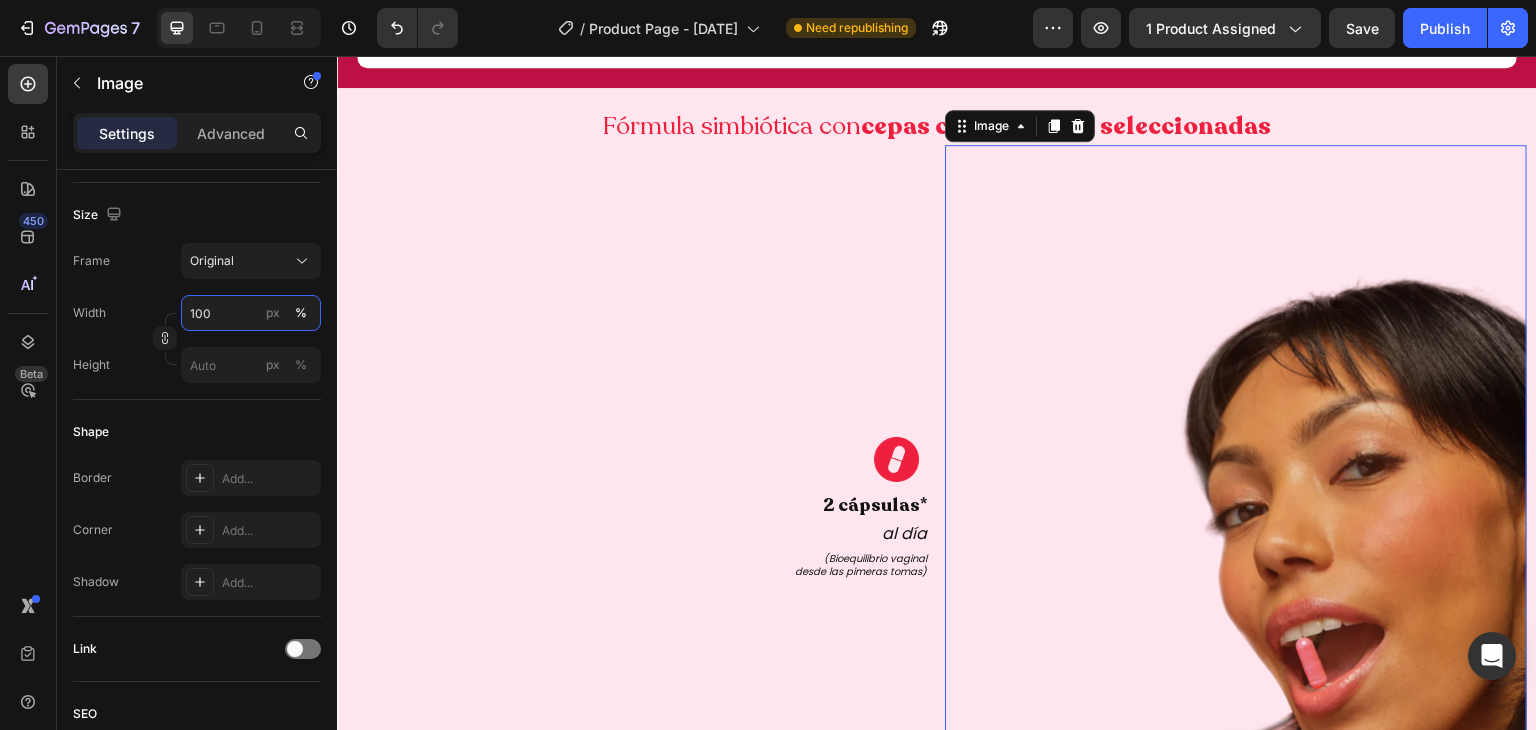 click on "100" at bounding box center [251, 313] 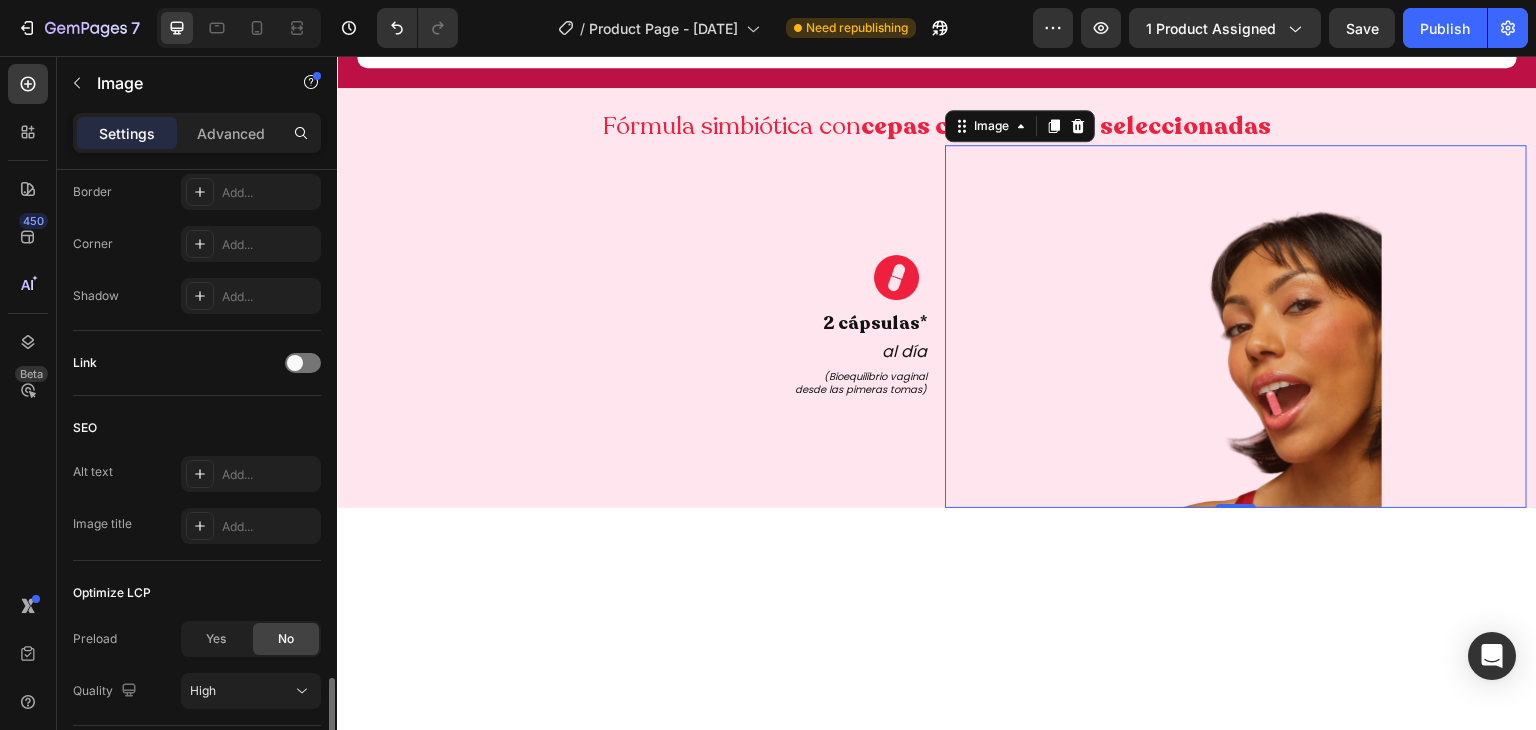 scroll, scrollTop: 892, scrollLeft: 0, axis: vertical 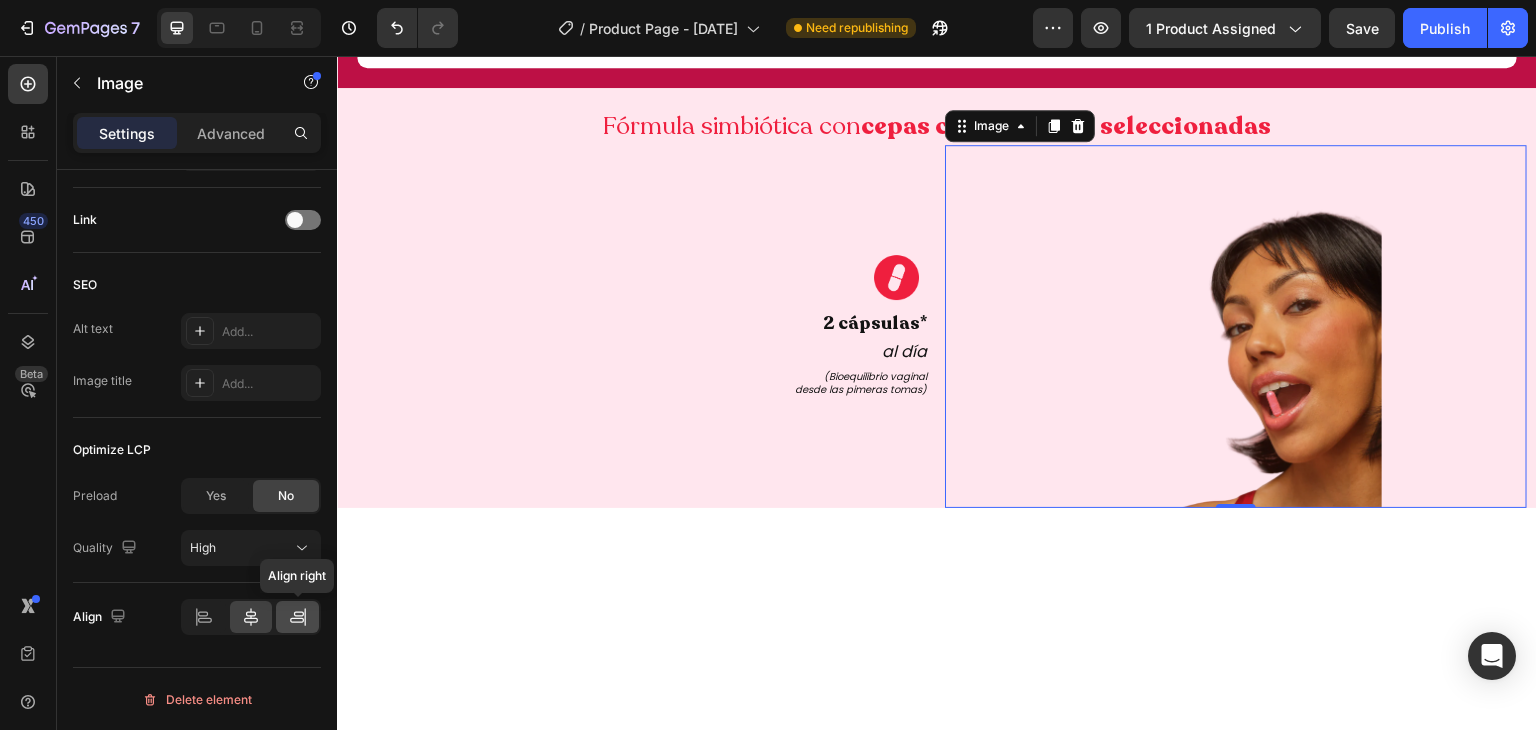 type on "50" 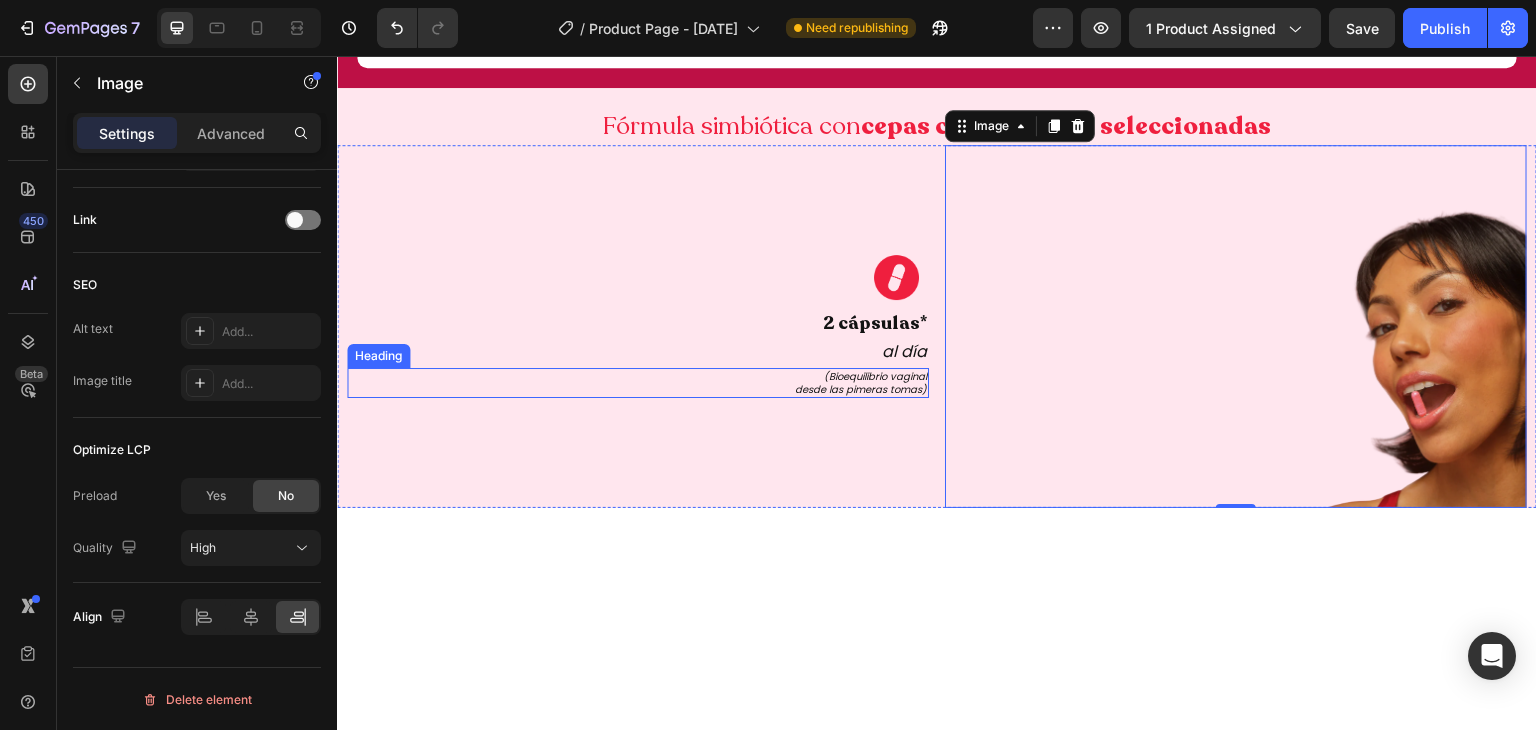 click on "(Bioequilibrio vaginal desde las pimeras tomas)" at bounding box center (638, 383) 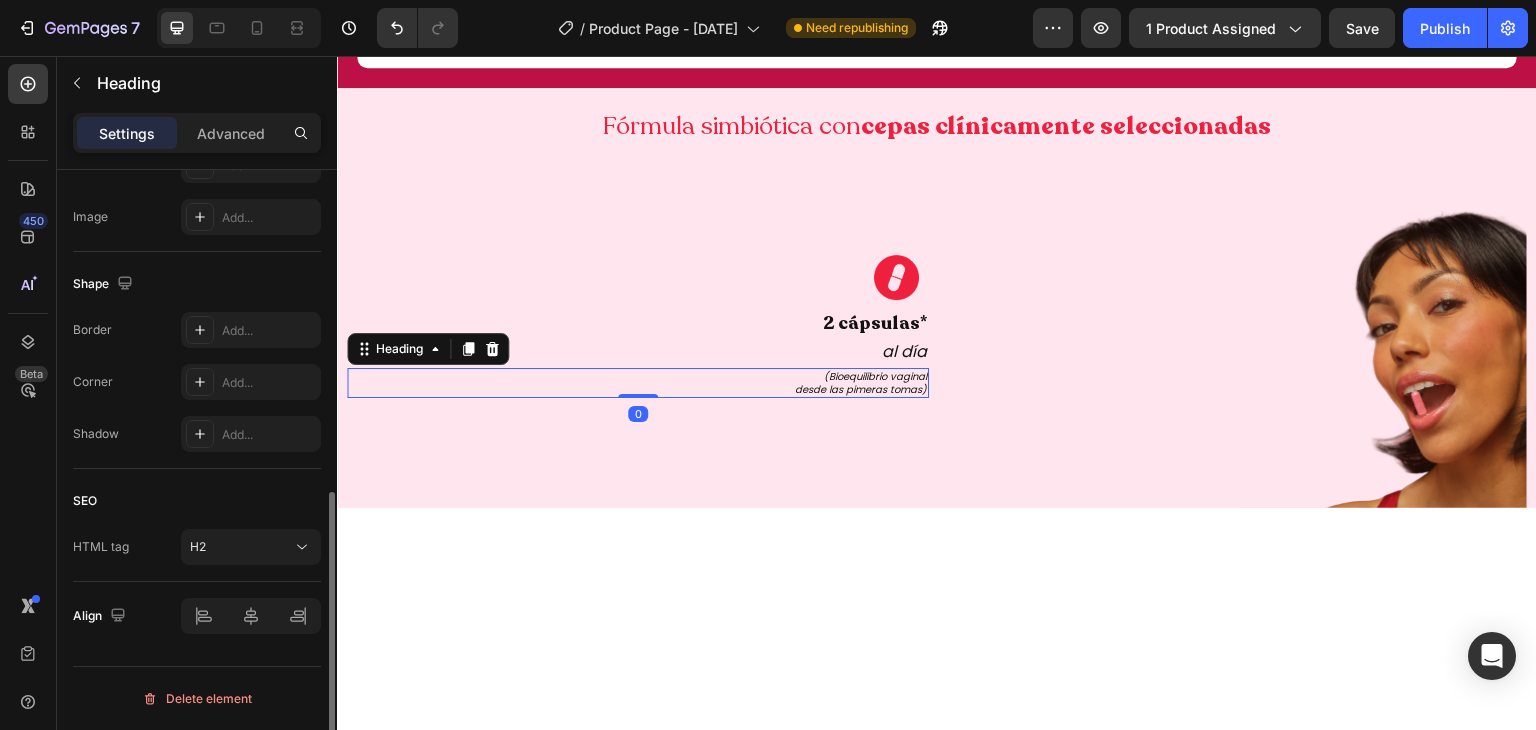 scroll, scrollTop: 0, scrollLeft: 0, axis: both 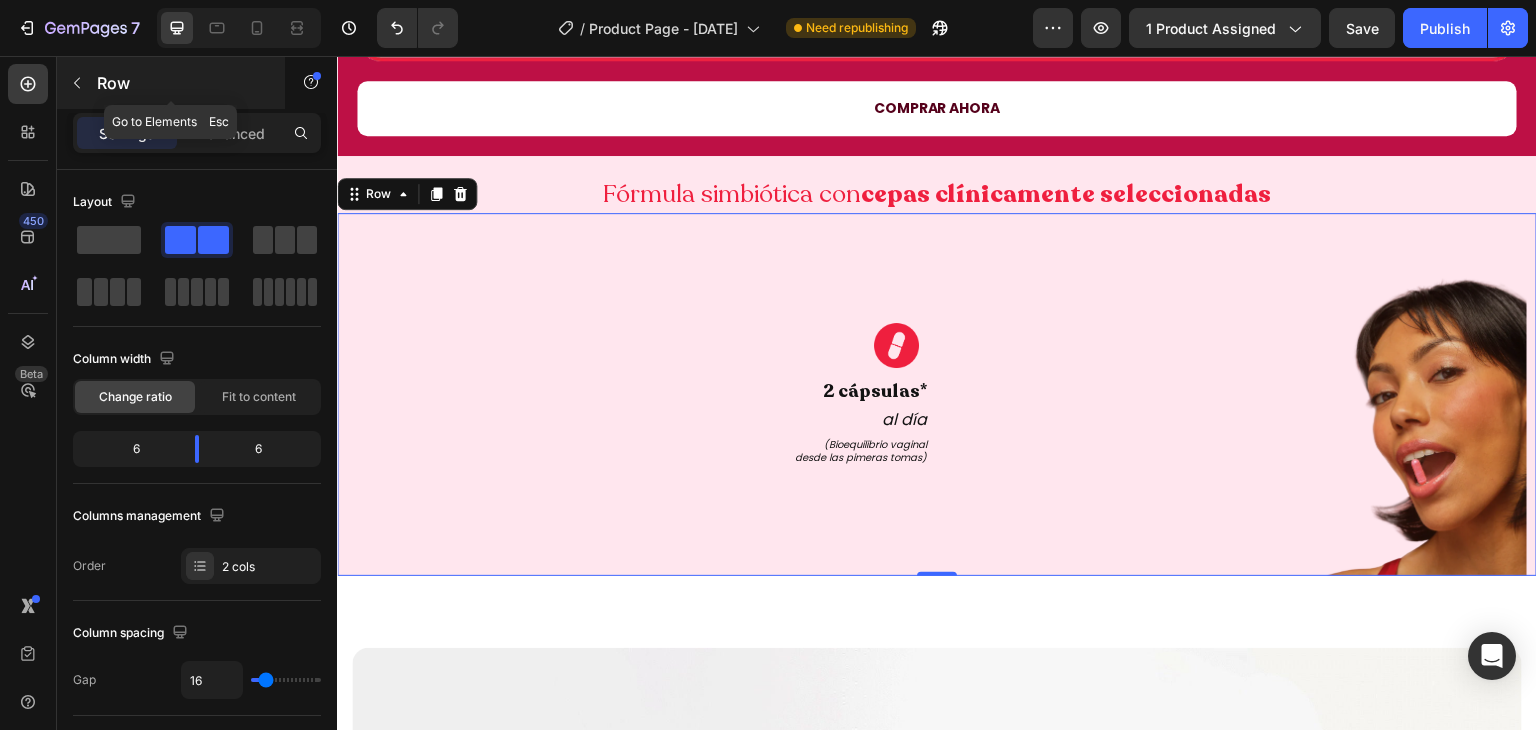 click at bounding box center (77, 83) 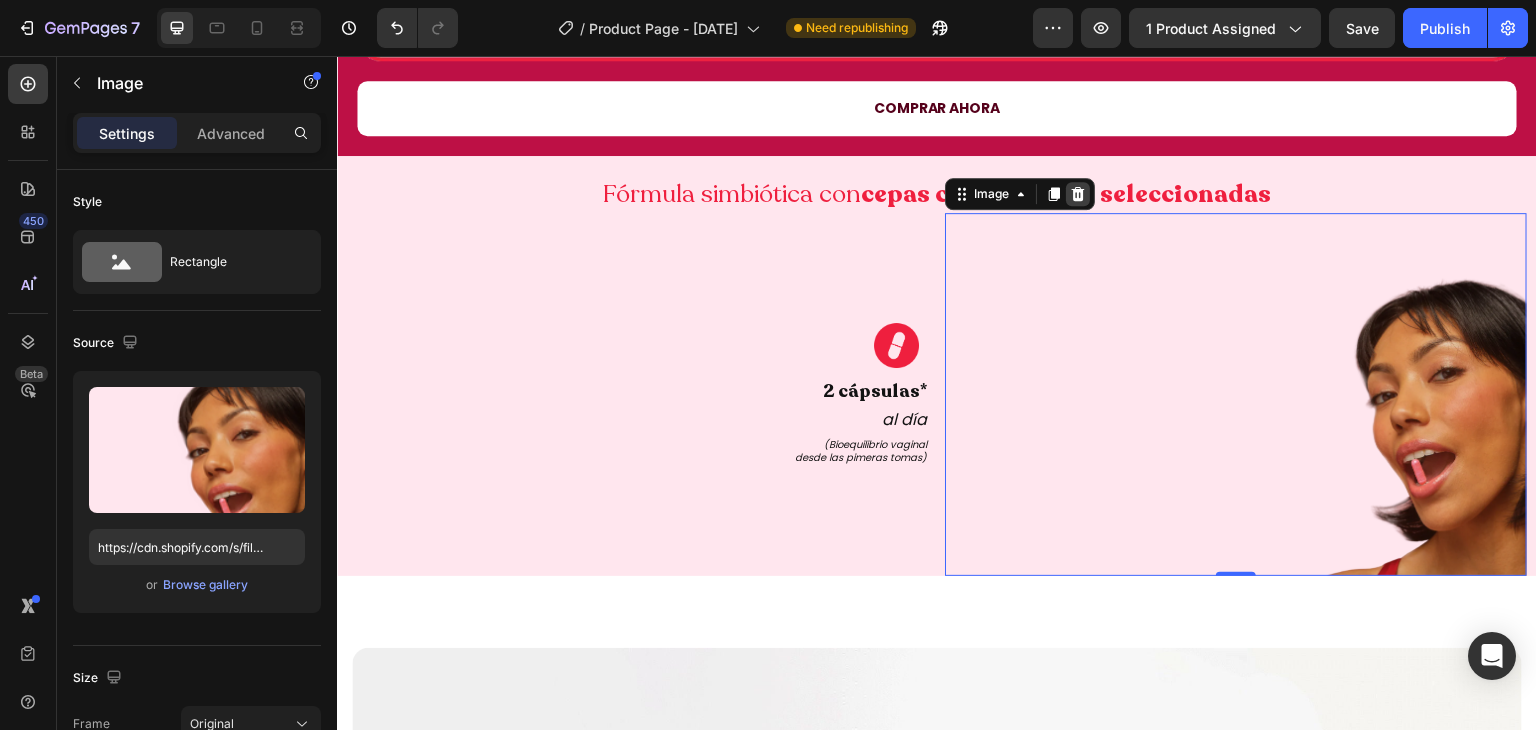 click 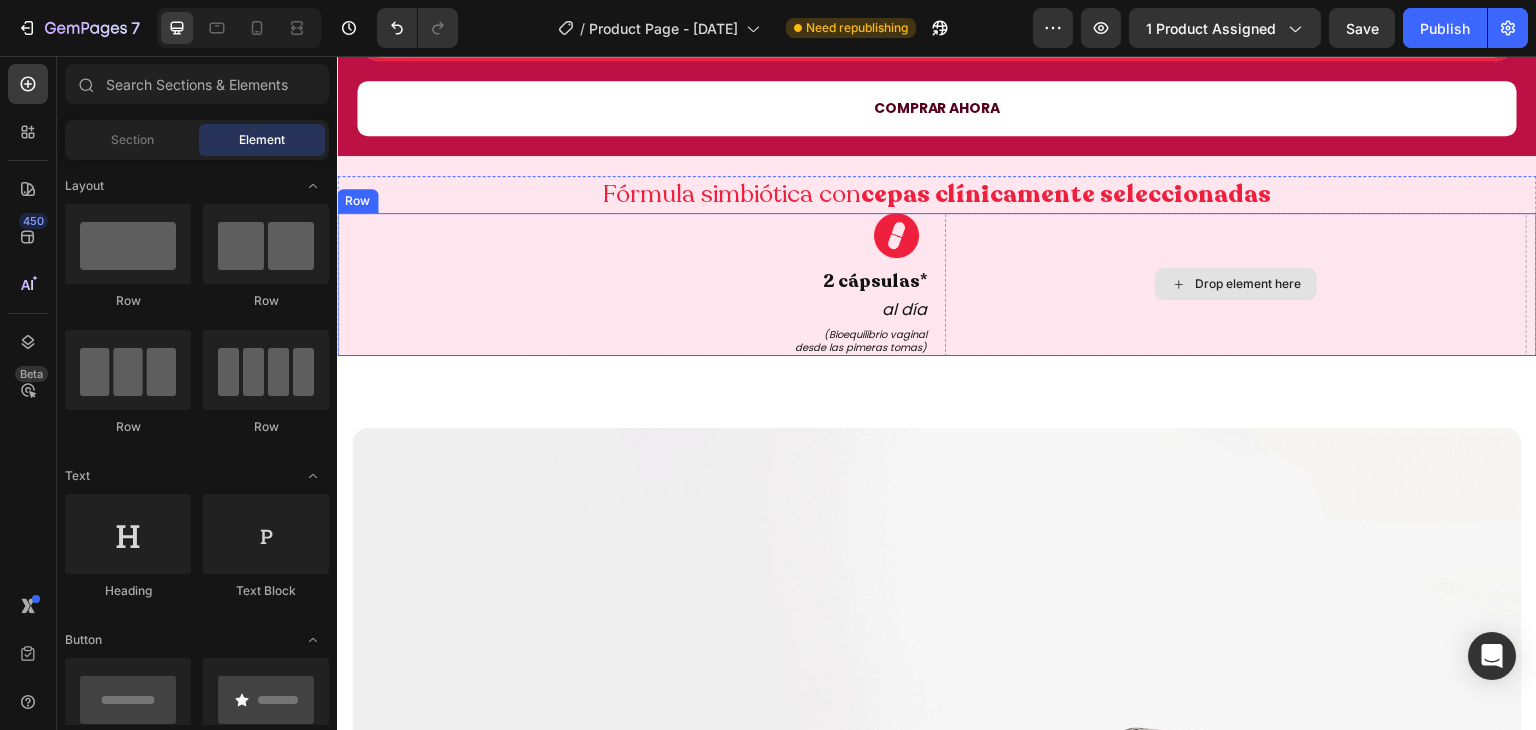 click on "Drop element here" at bounding box center (1236, 284) 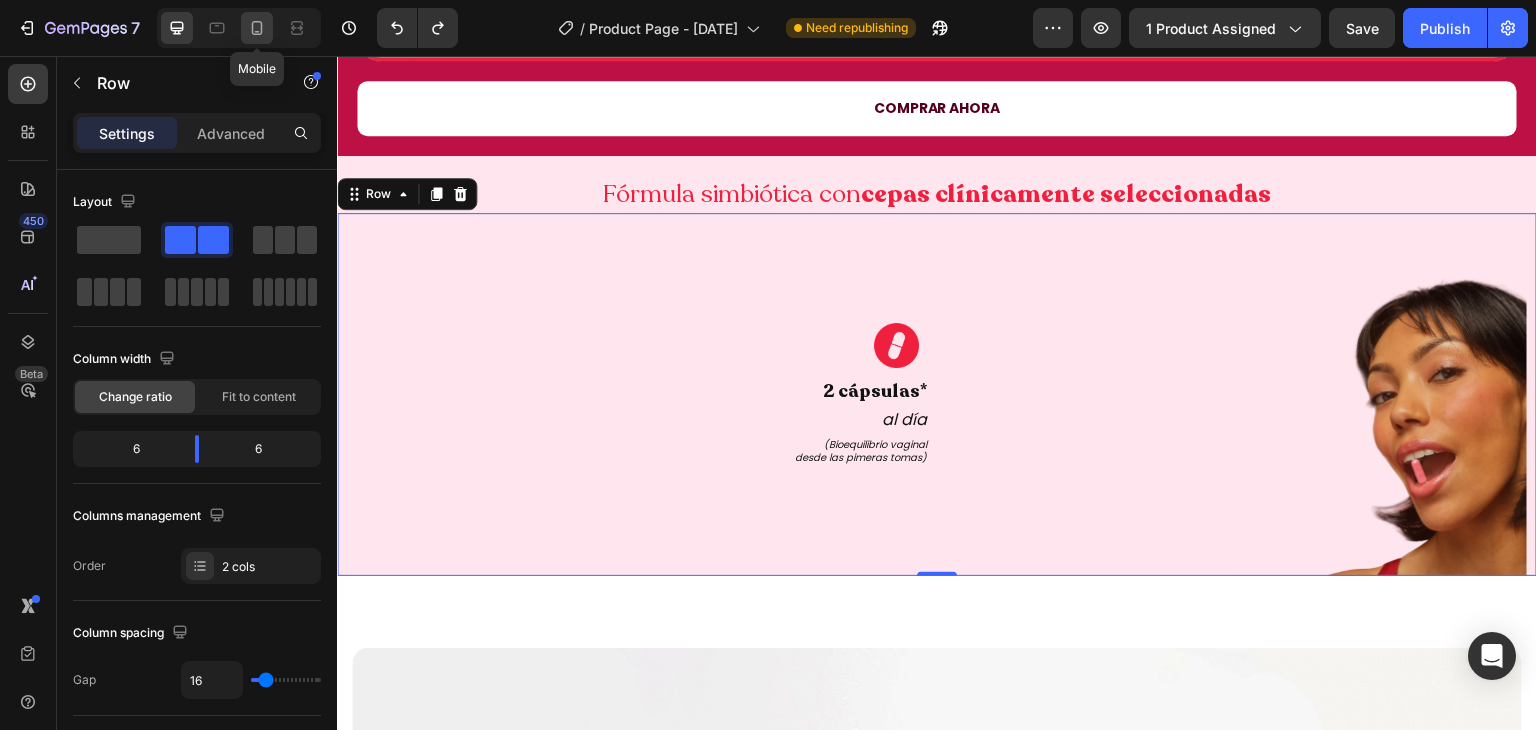 click 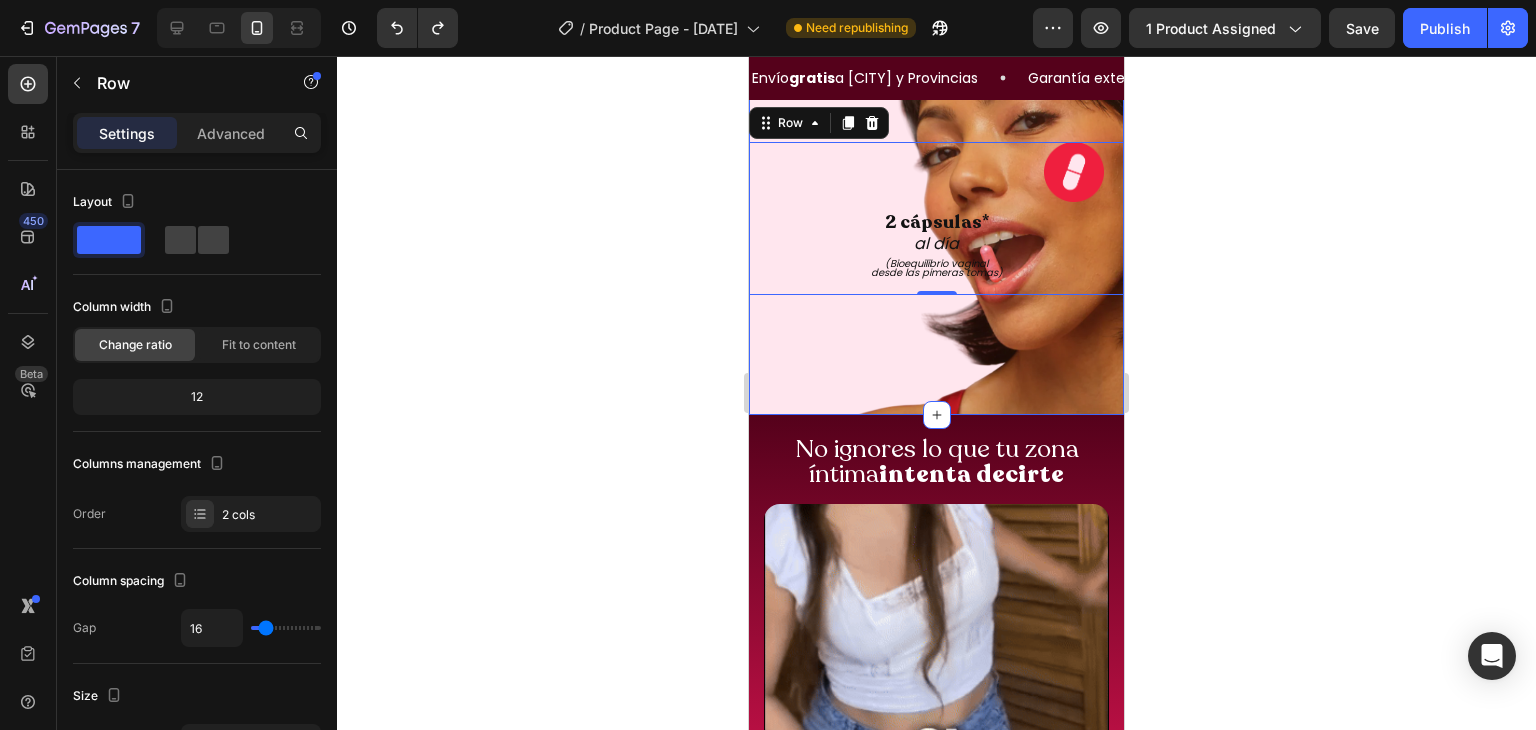 scroll, scrollTop: 3102, scrollLeft: 0, axis: vertical 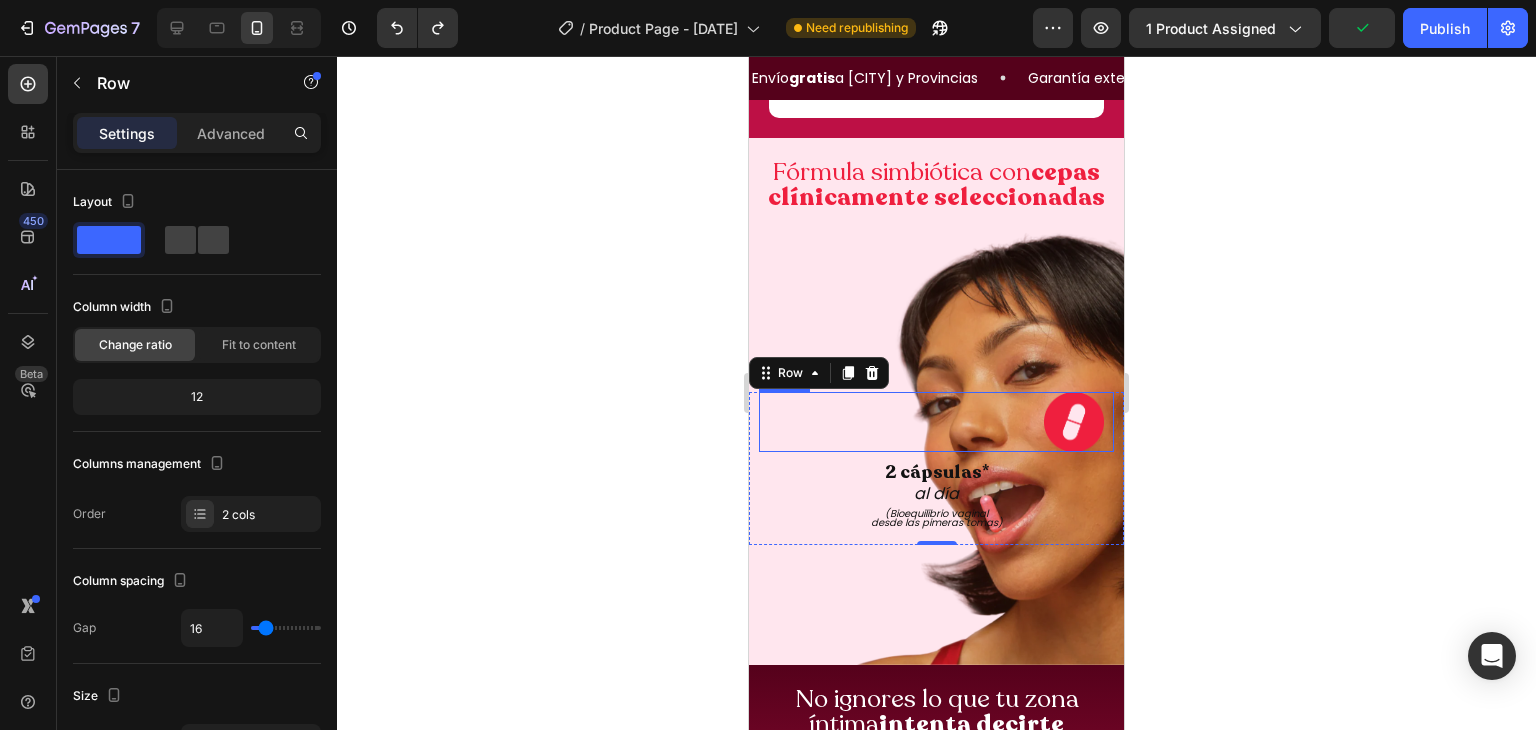 click at bounding box center (936, 422) 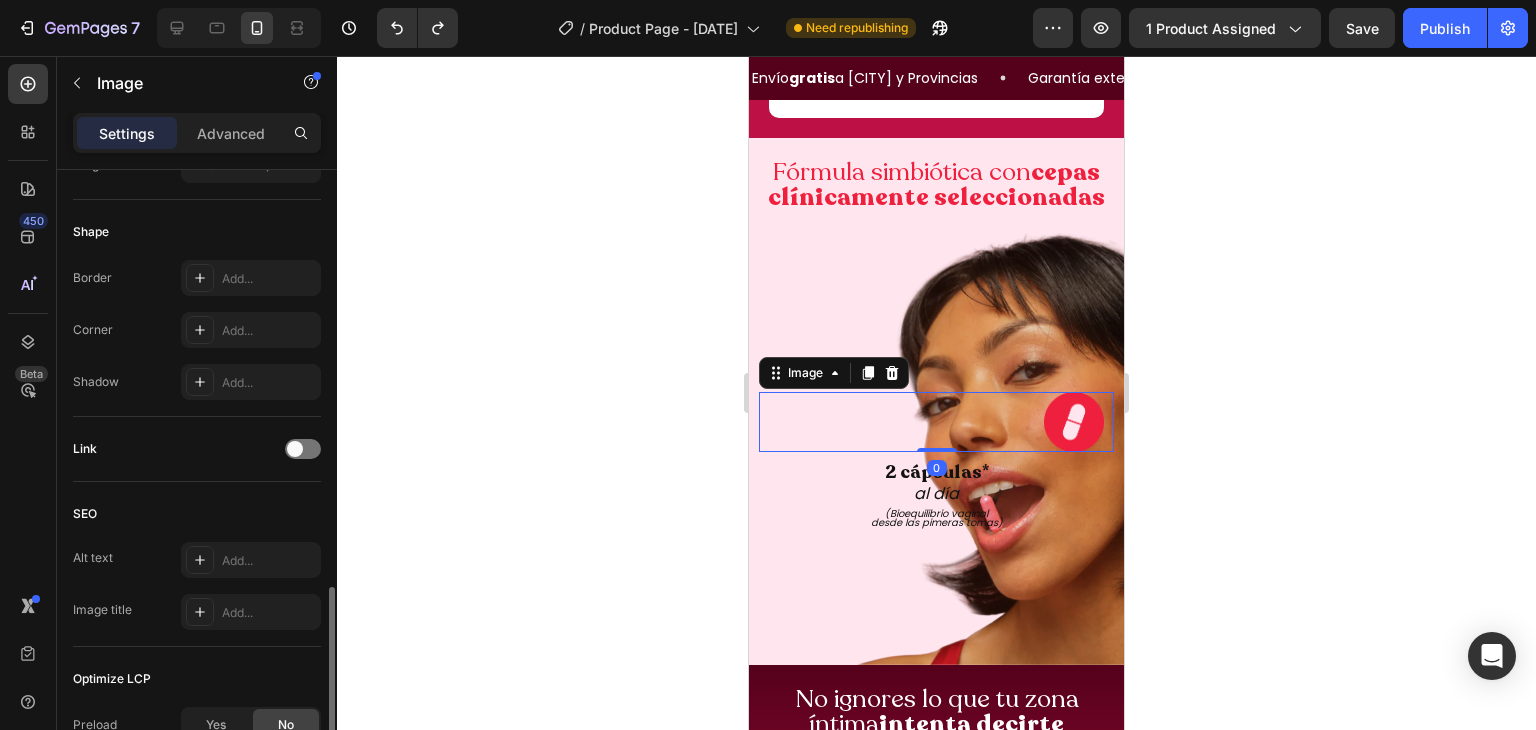 scroll, scrollTop: 892, scrollLeft: 0, axis: vertical 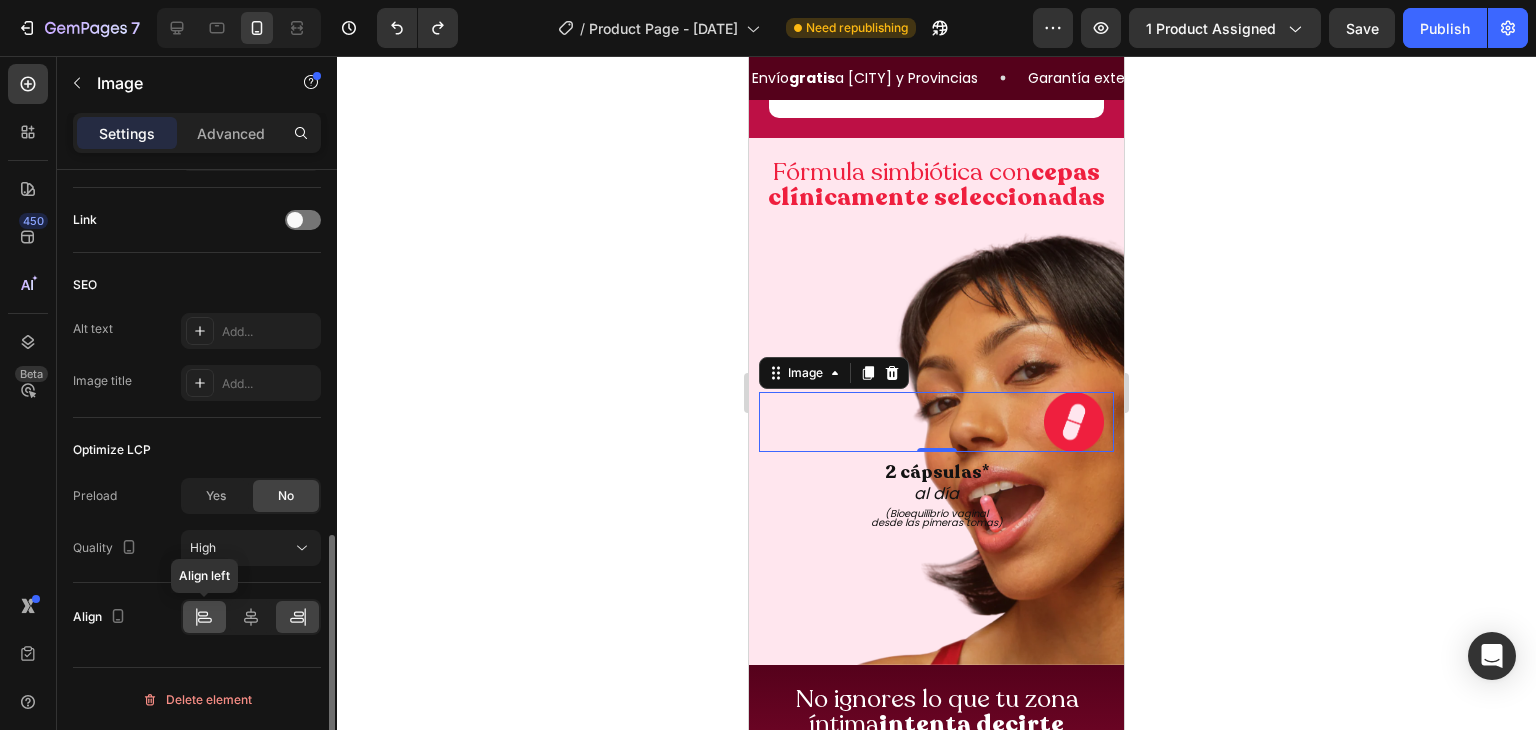 click 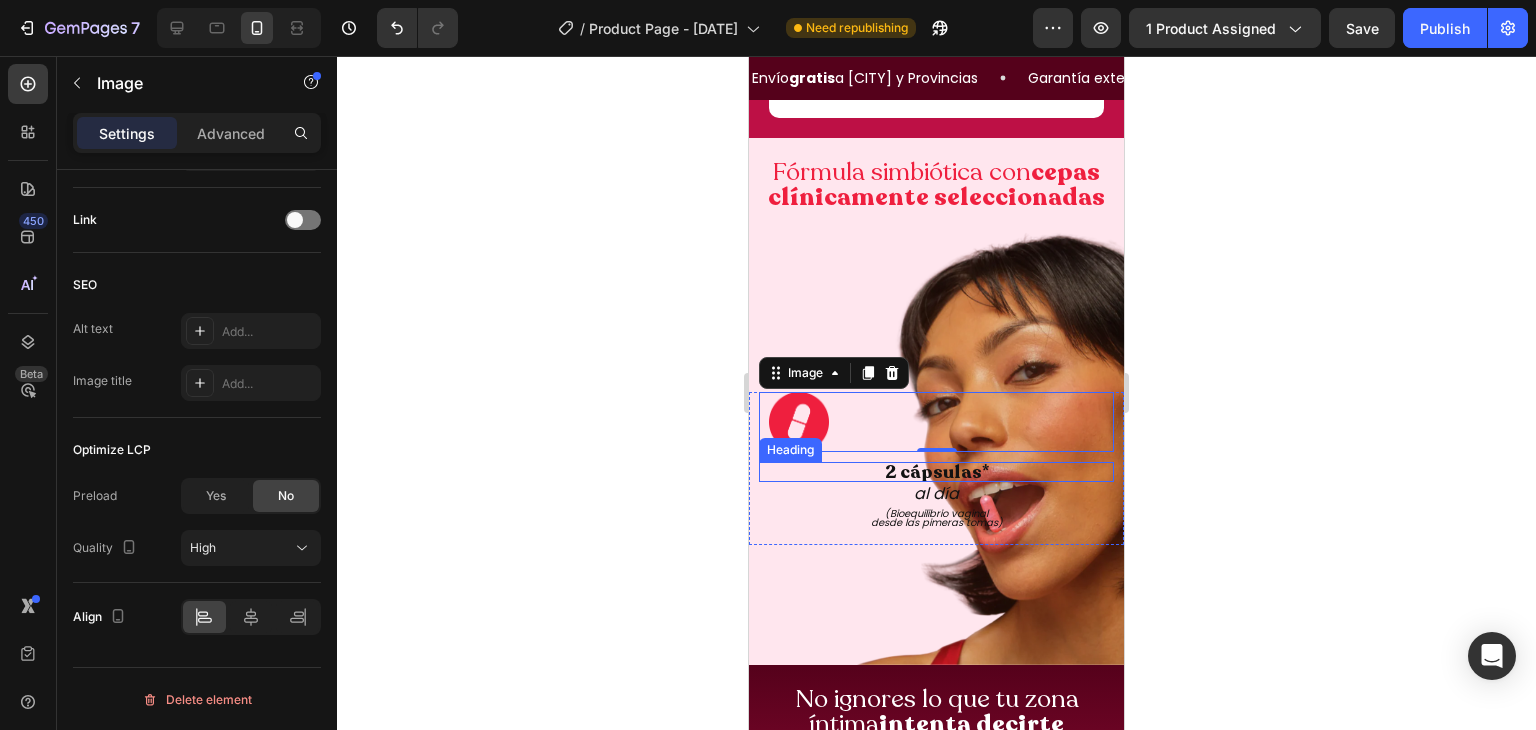 click on "2 cápsulas*" at bounding box center (937, 472) 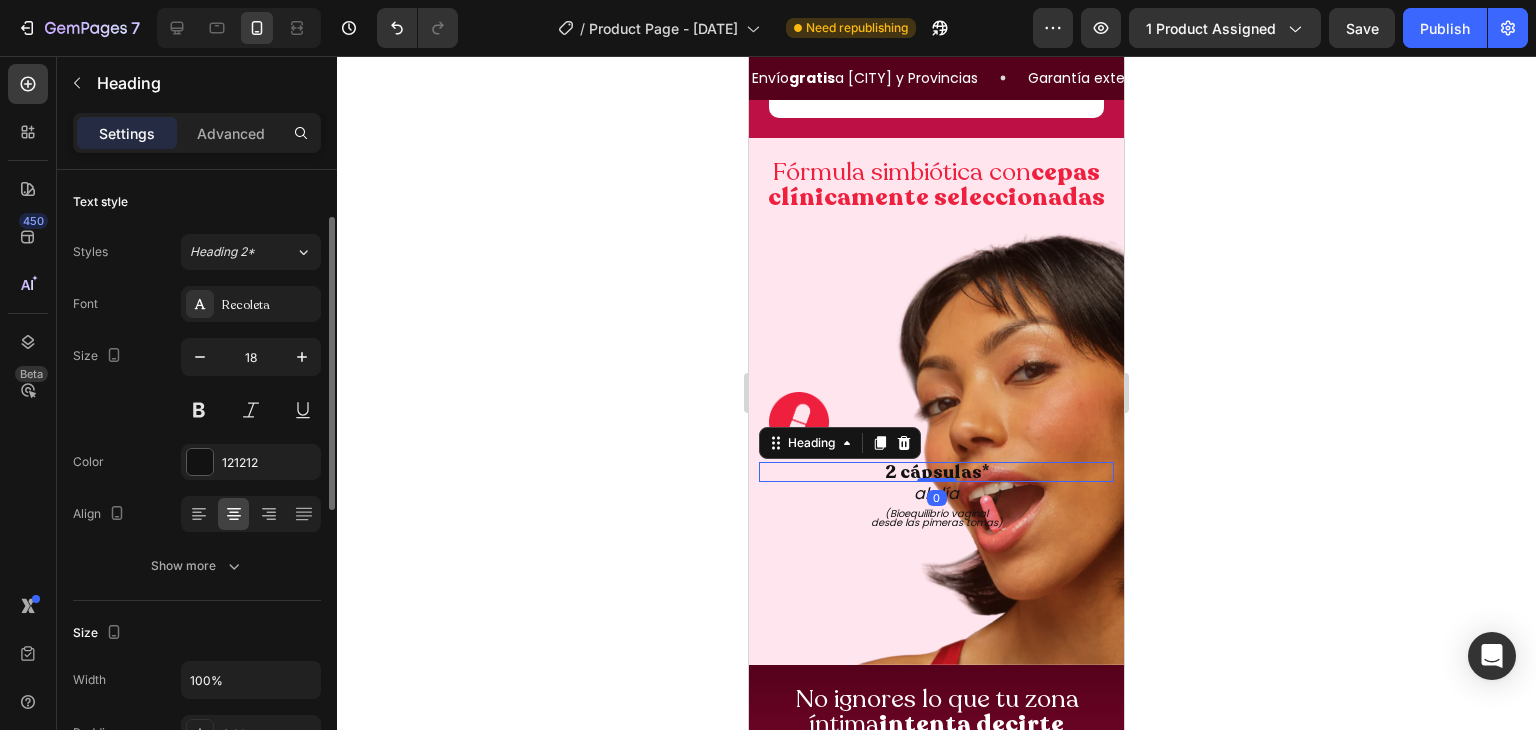 scroll, scrollTop: 679, scrollLeft: 0, axis: vertical 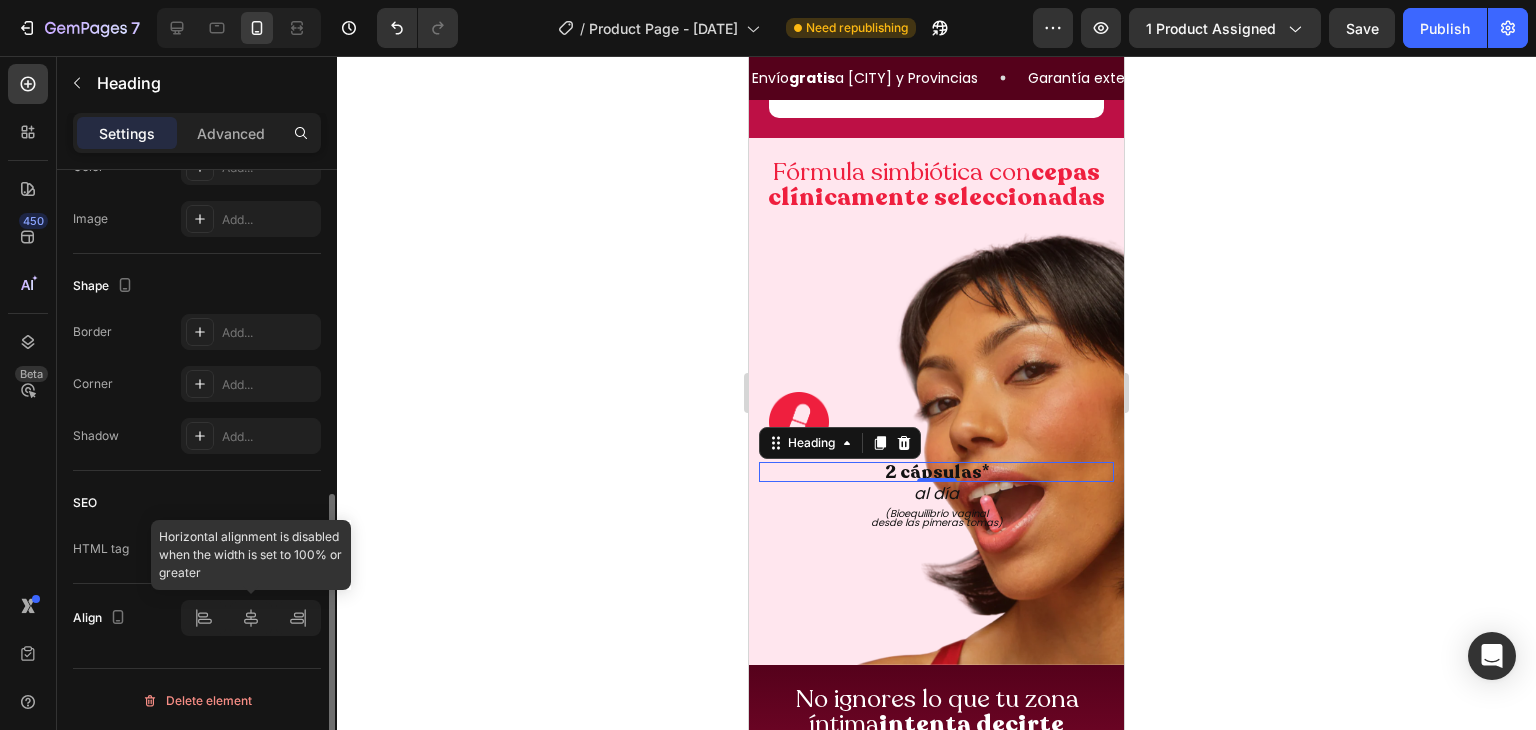 click 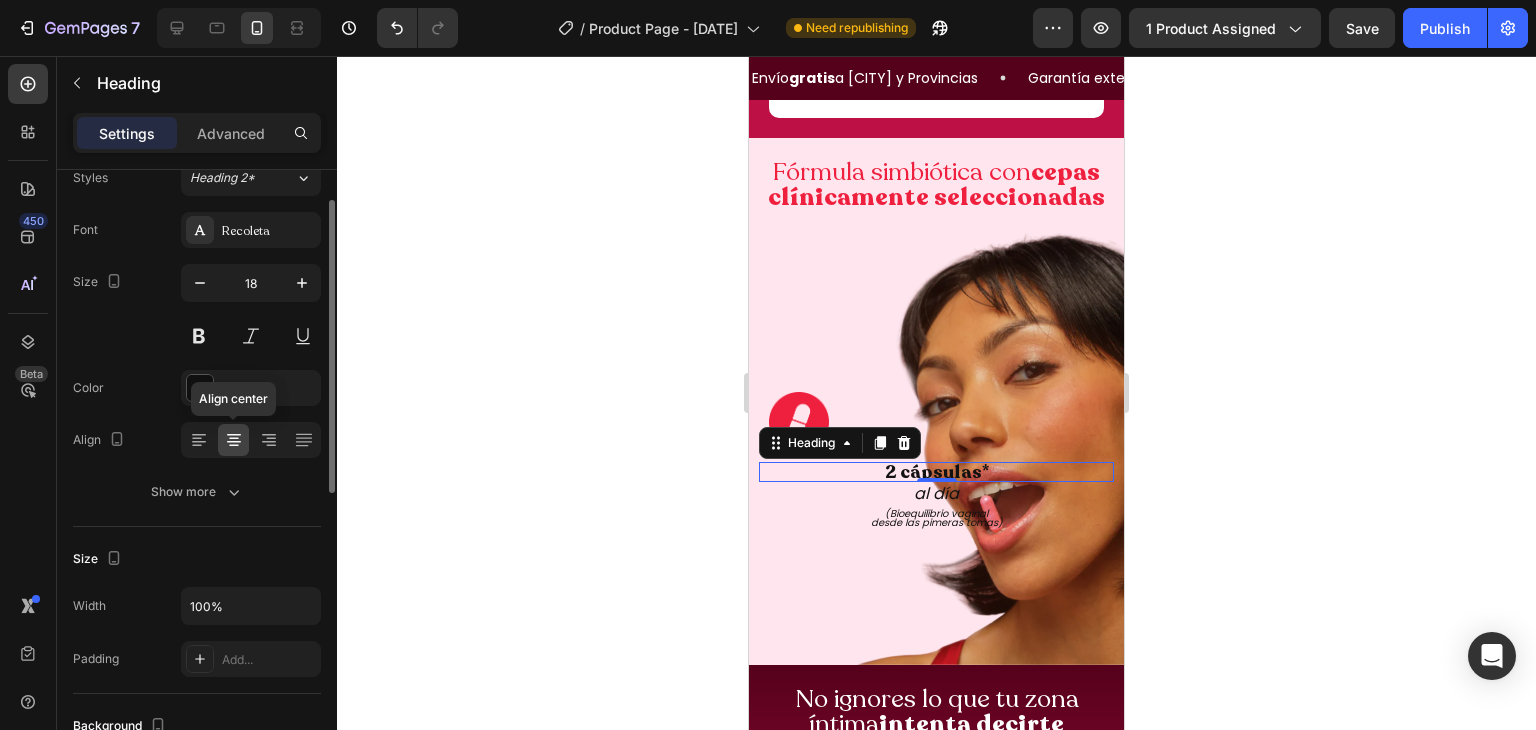 scroll, scrollTop: 71, scrollLeft: 0, axis: vertical 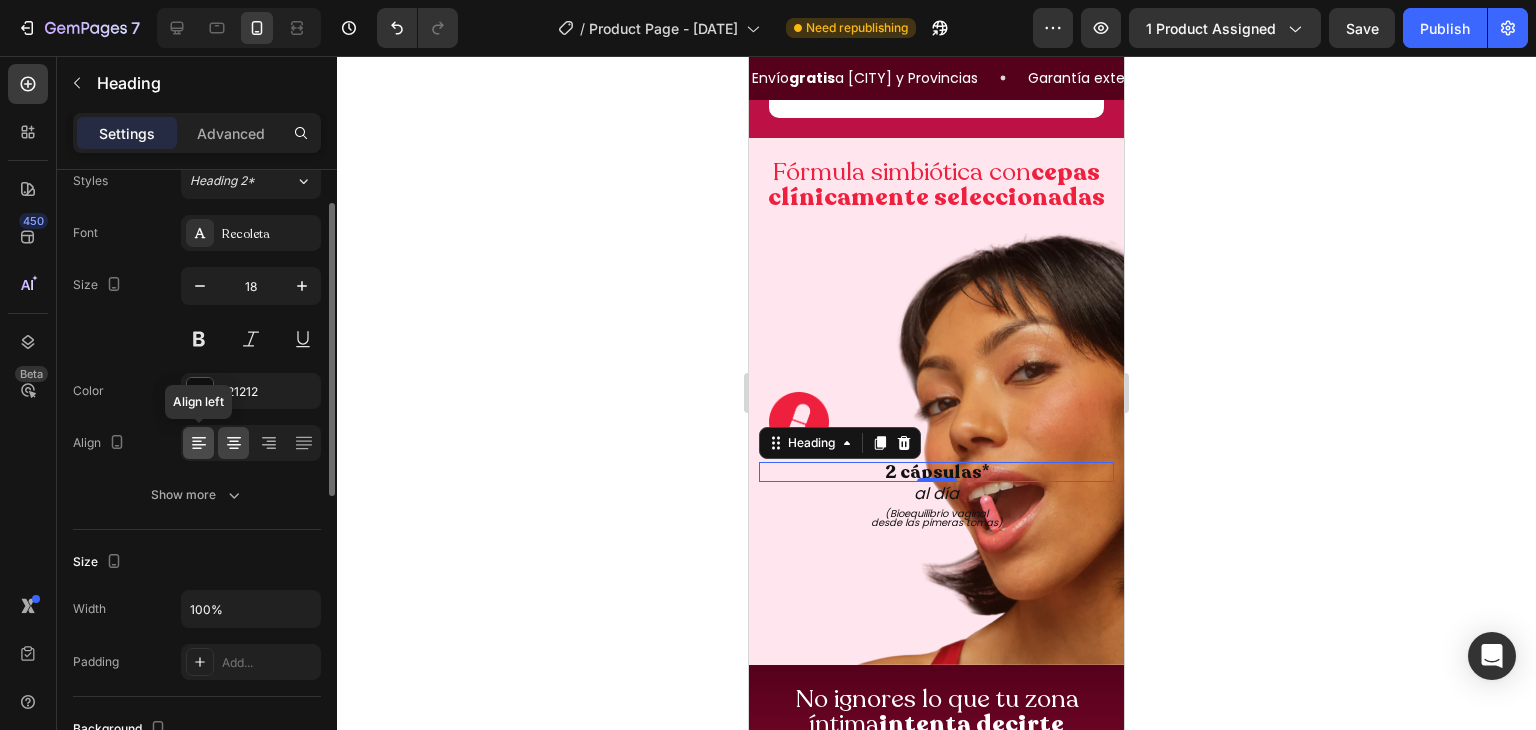 click 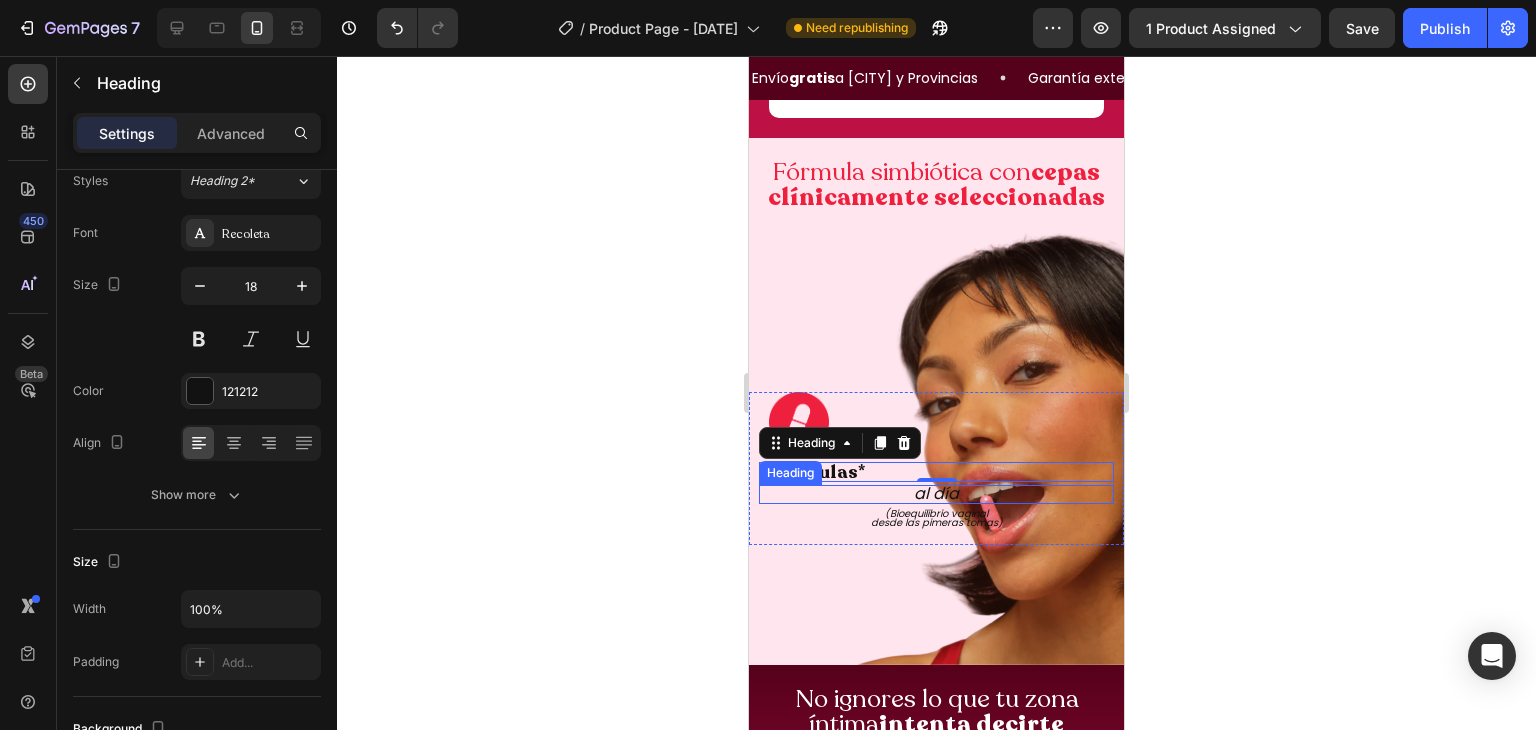click on "al día" at bounding box center [936, 494] 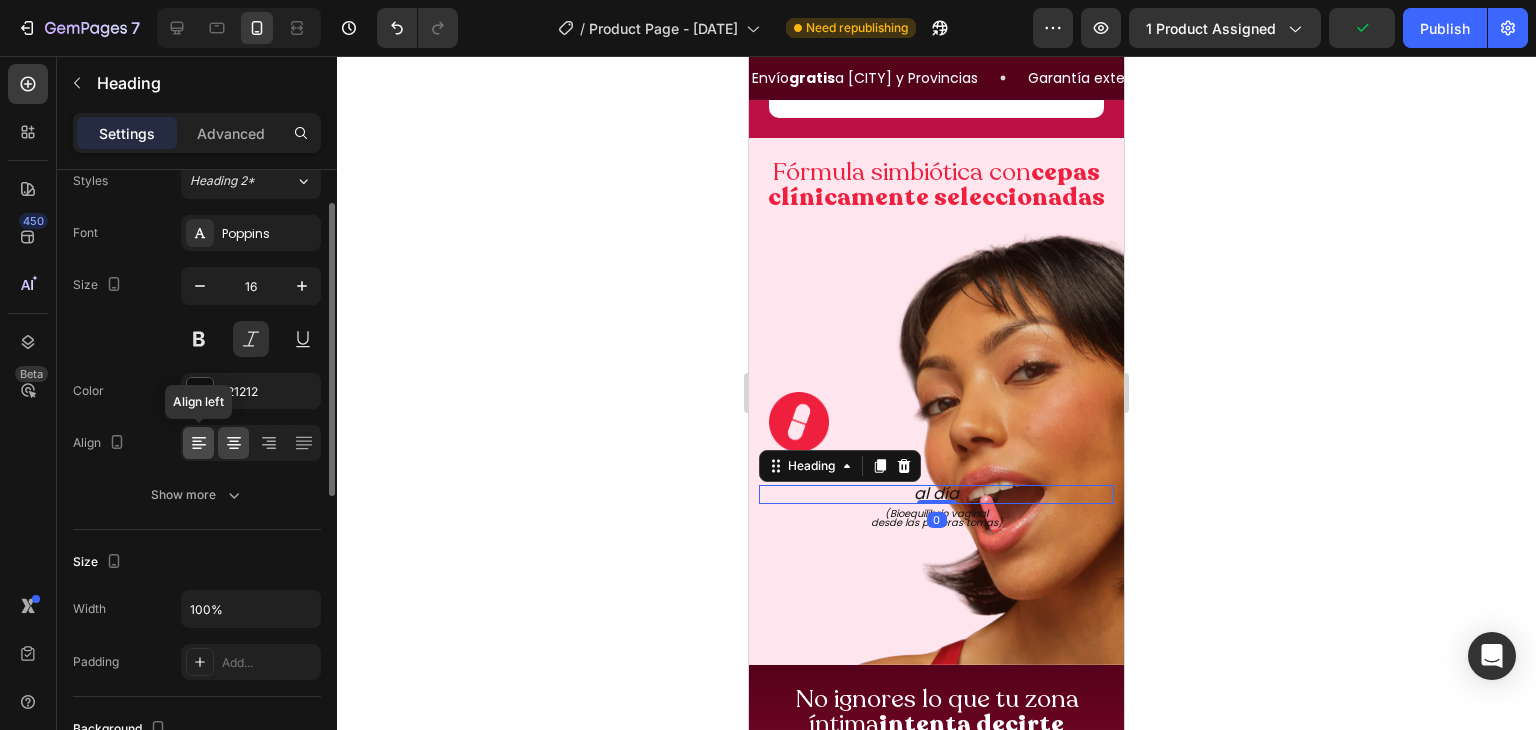 click 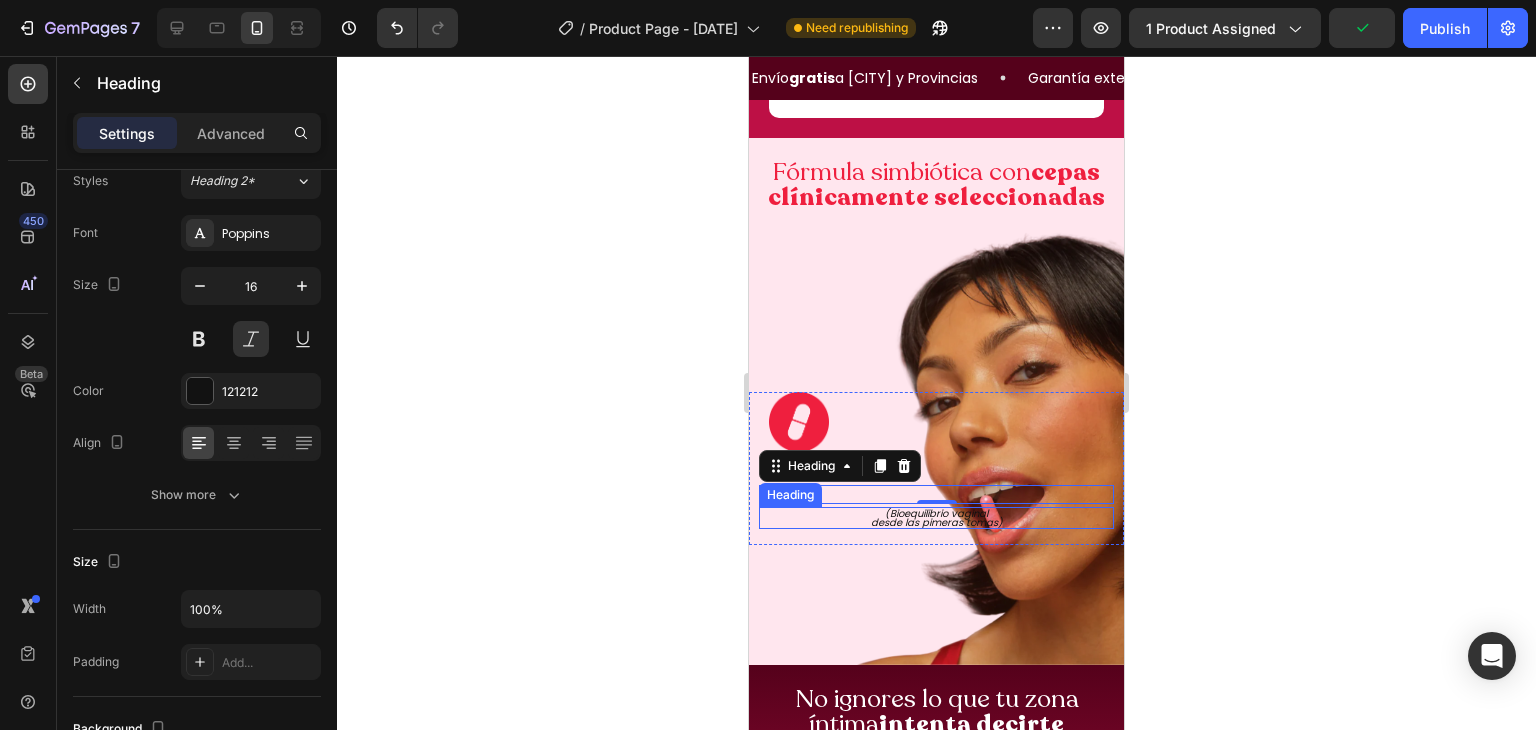 click on "(Bioequilibrio vaginal desde las pimeras tomas)" at bounding box center (936, 518) 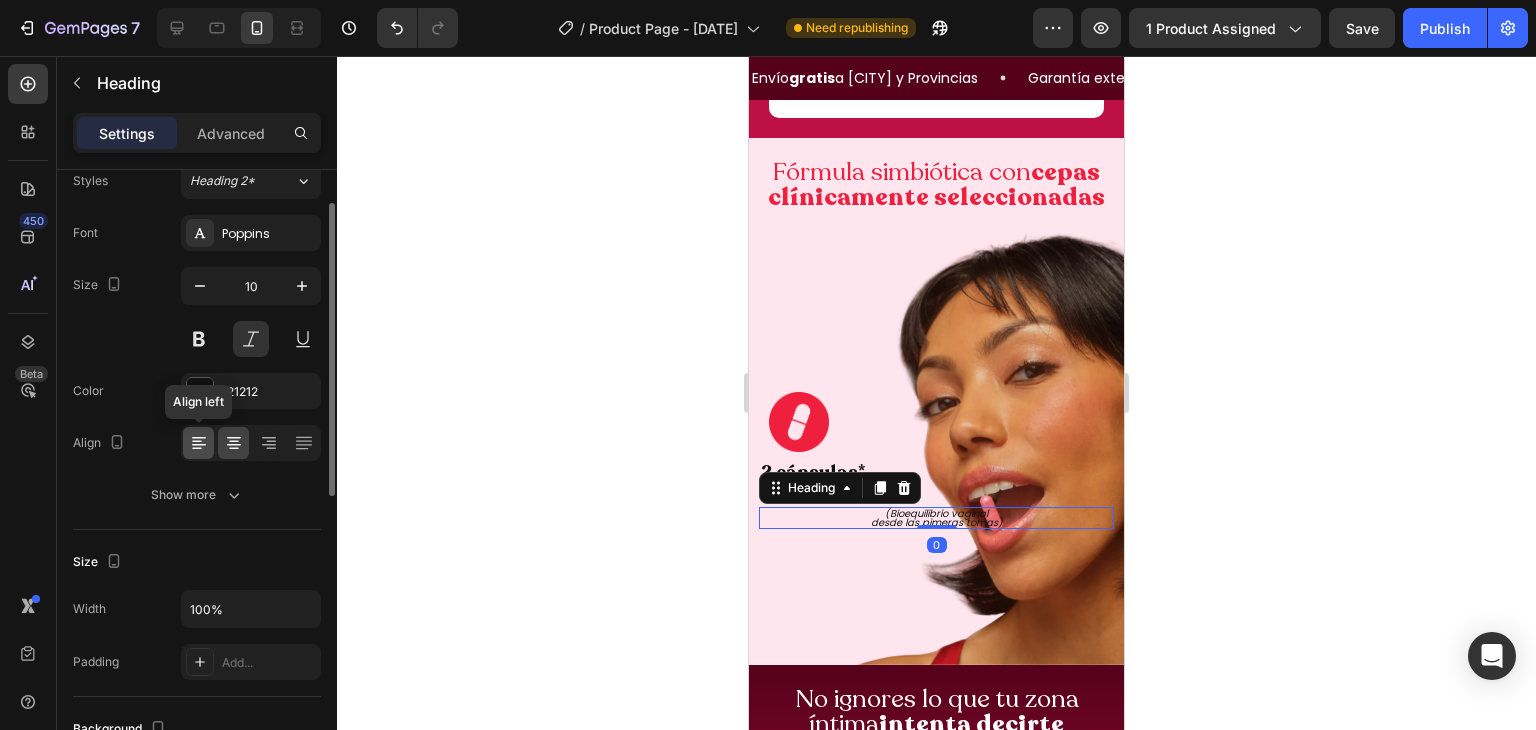click 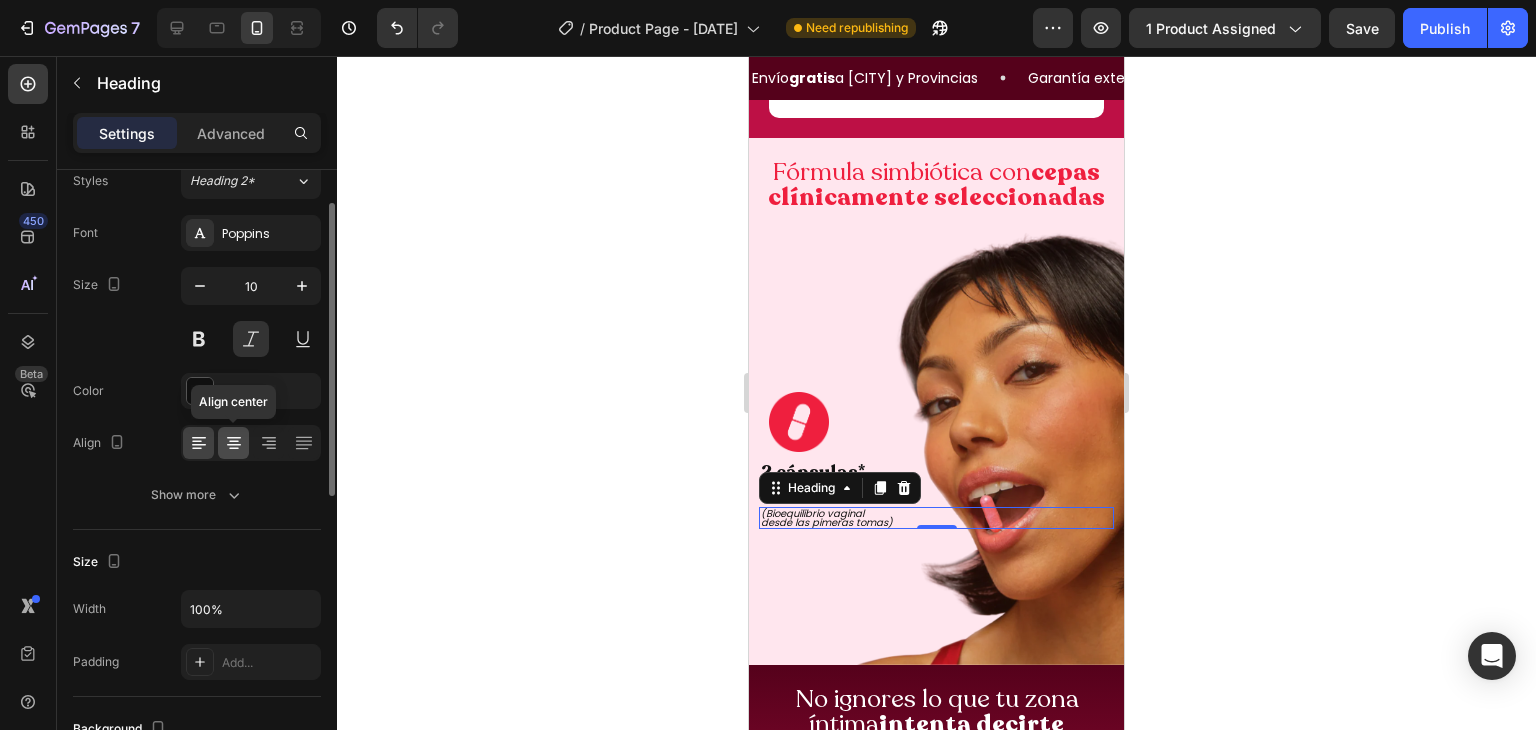 click 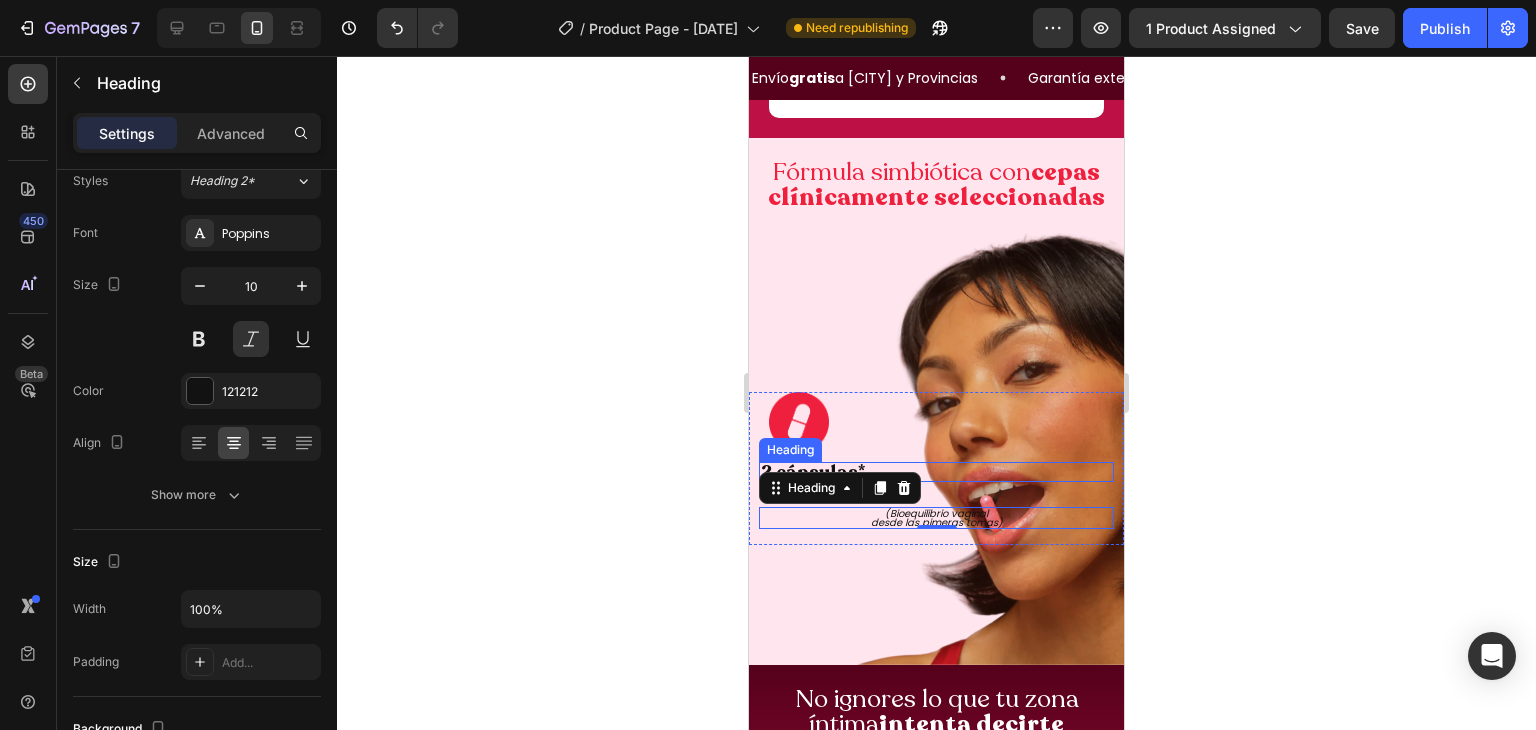 click on "2 cápsulas*" at bounding box center (936, 472) 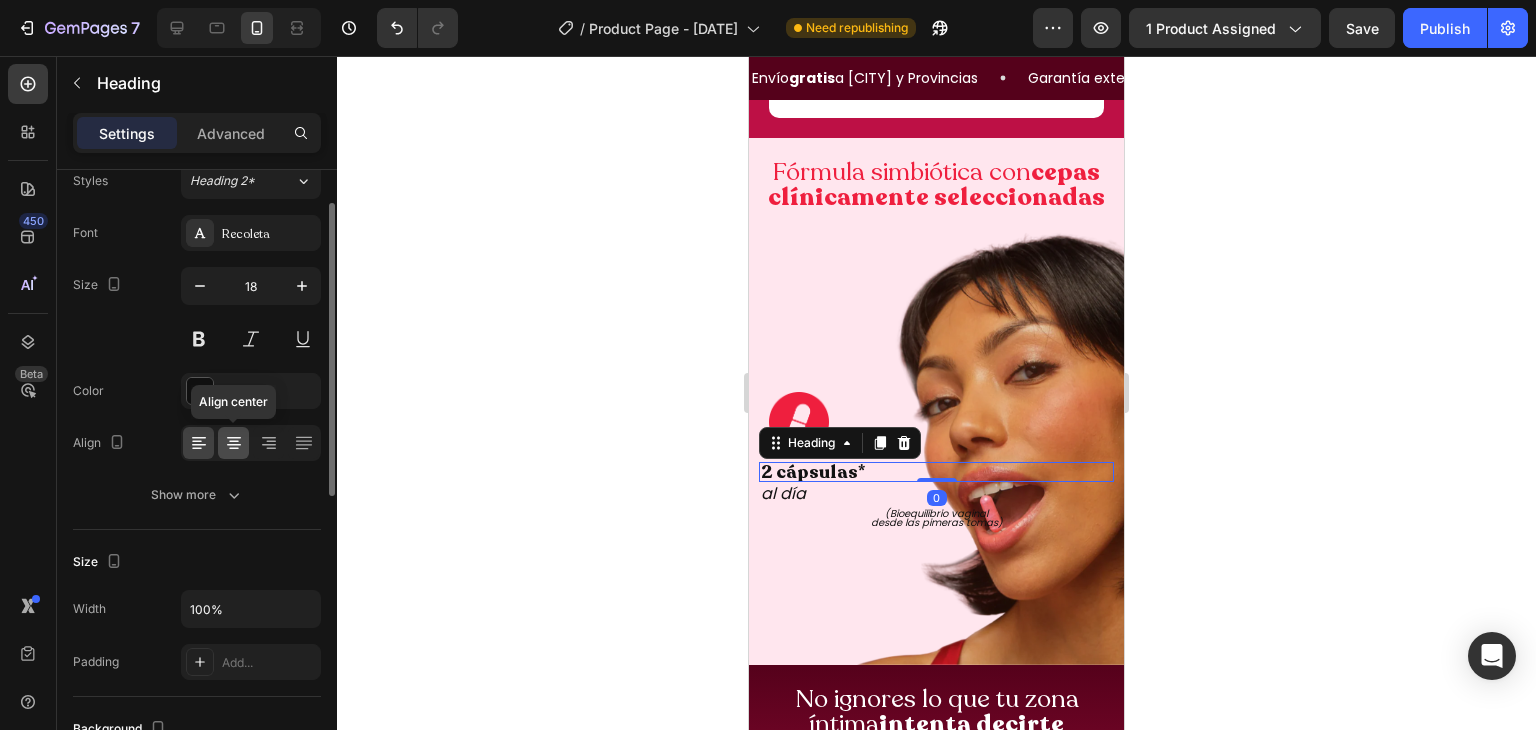 click 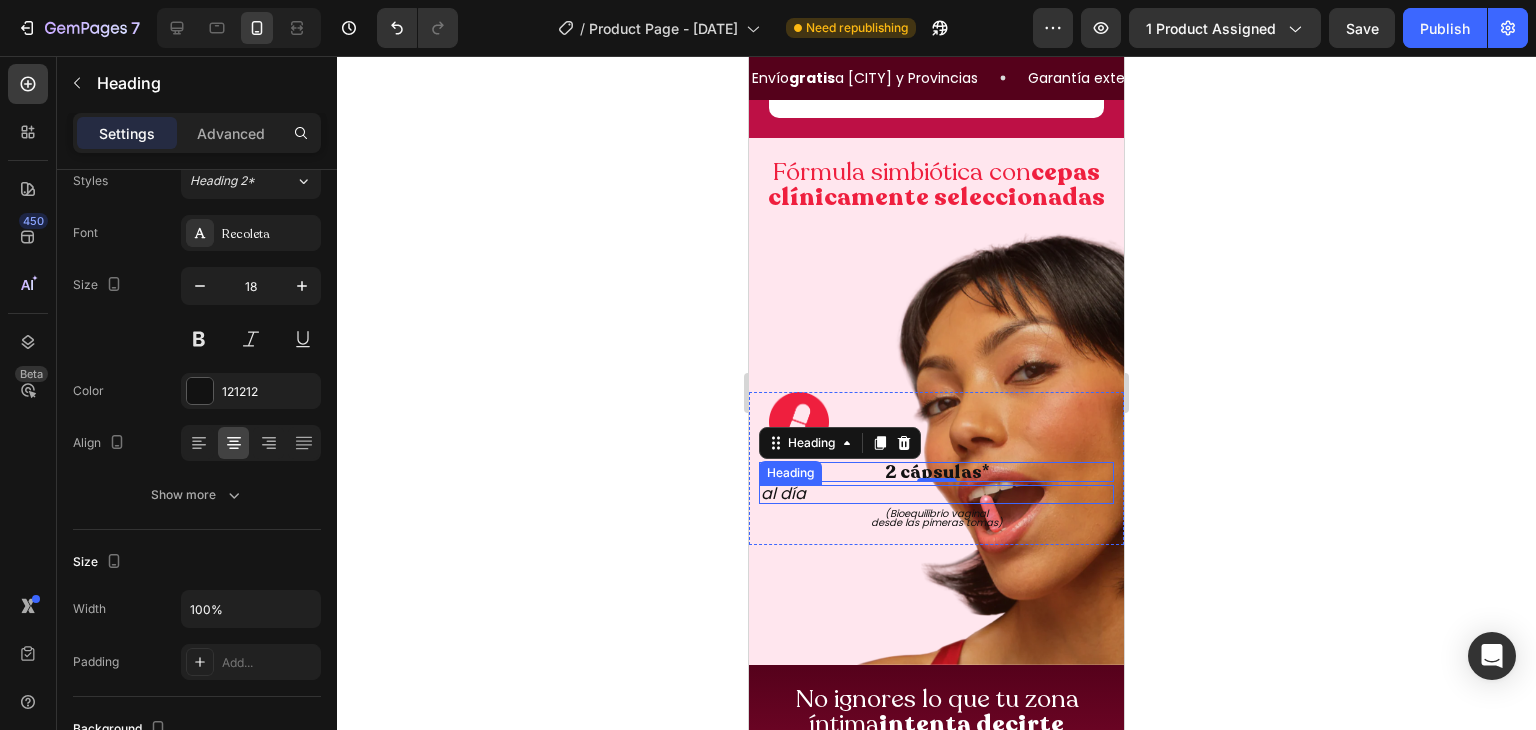 click on "al día" at bounding box center (936, 494) 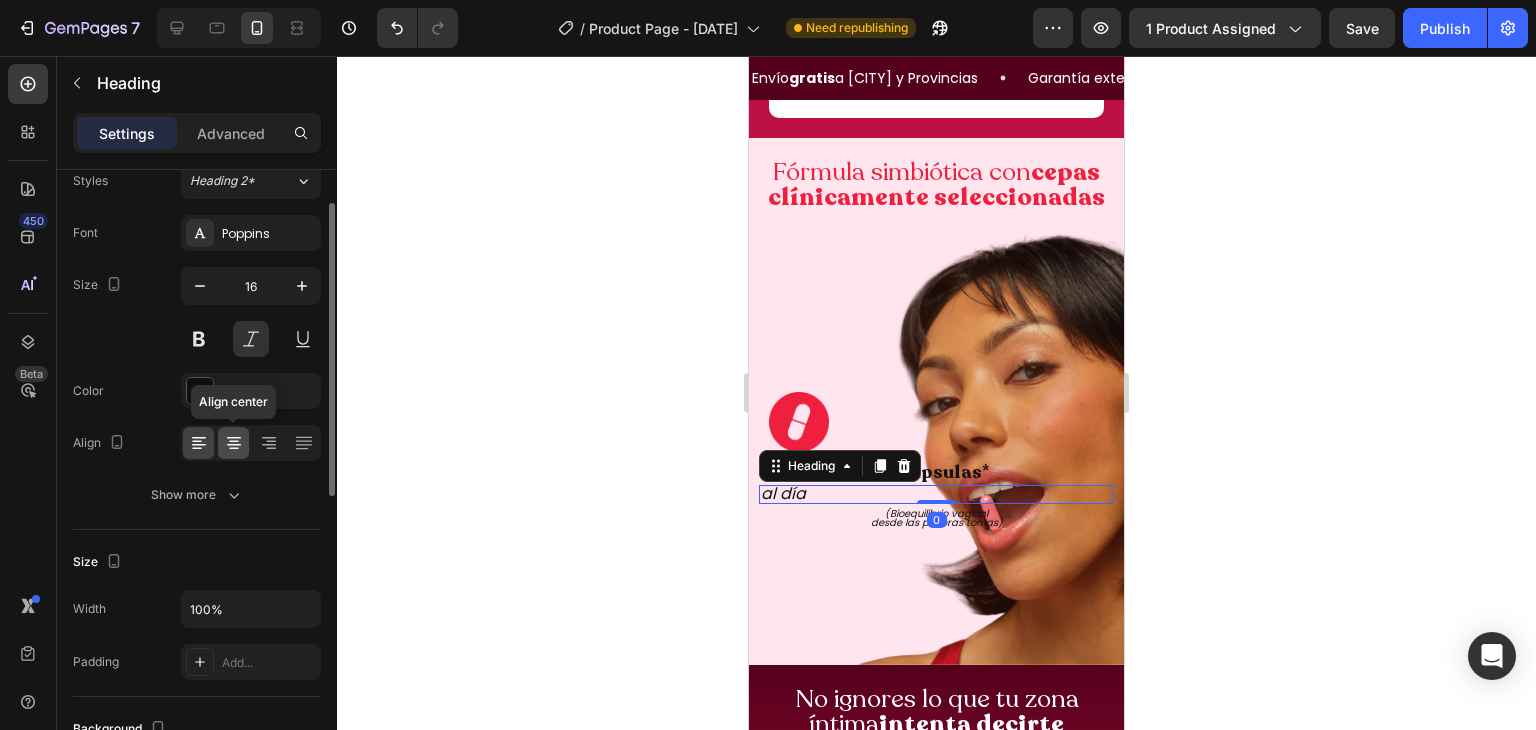 click 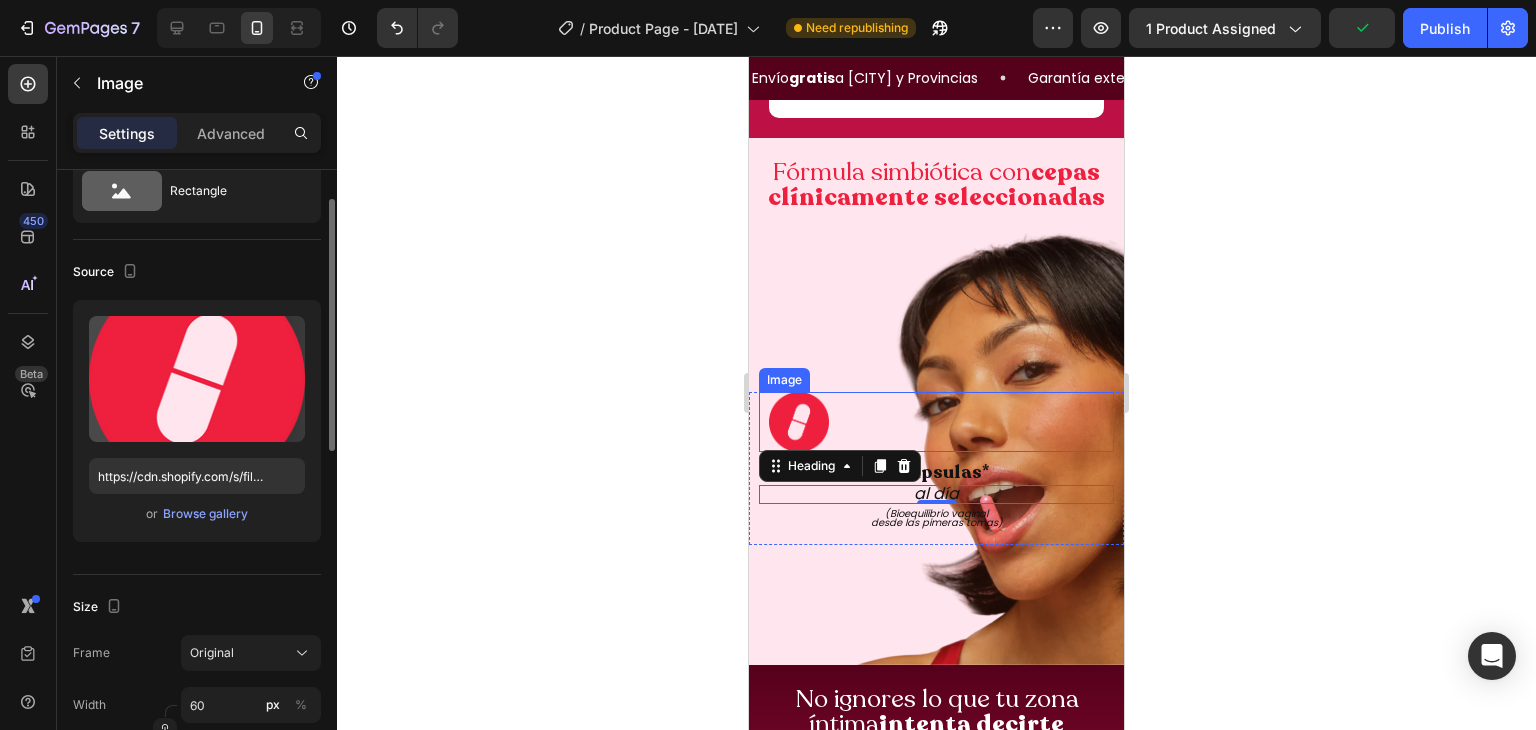 click at bounding box center (799, 422) 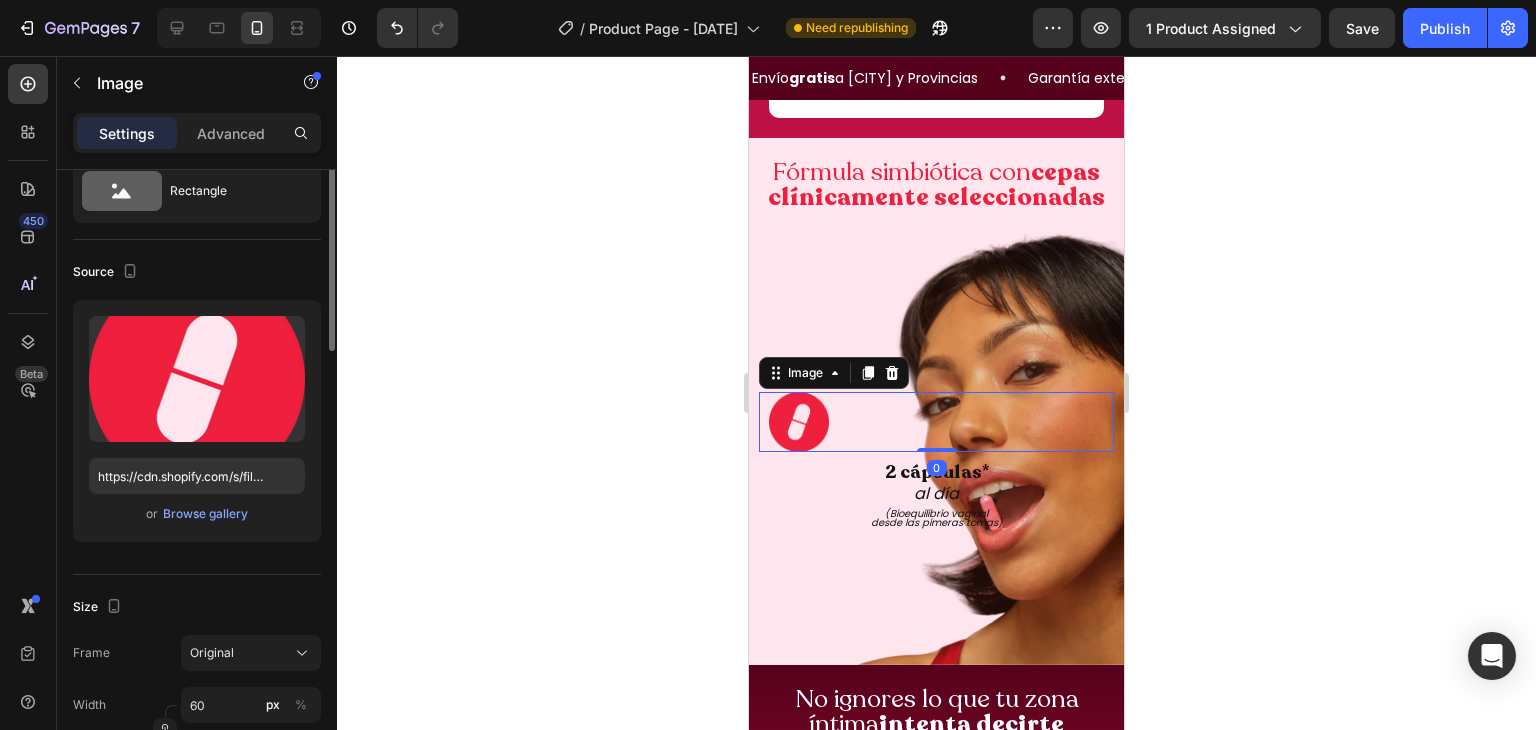scroll, scrollTop: 0, scrollLeft: 0, axis: both 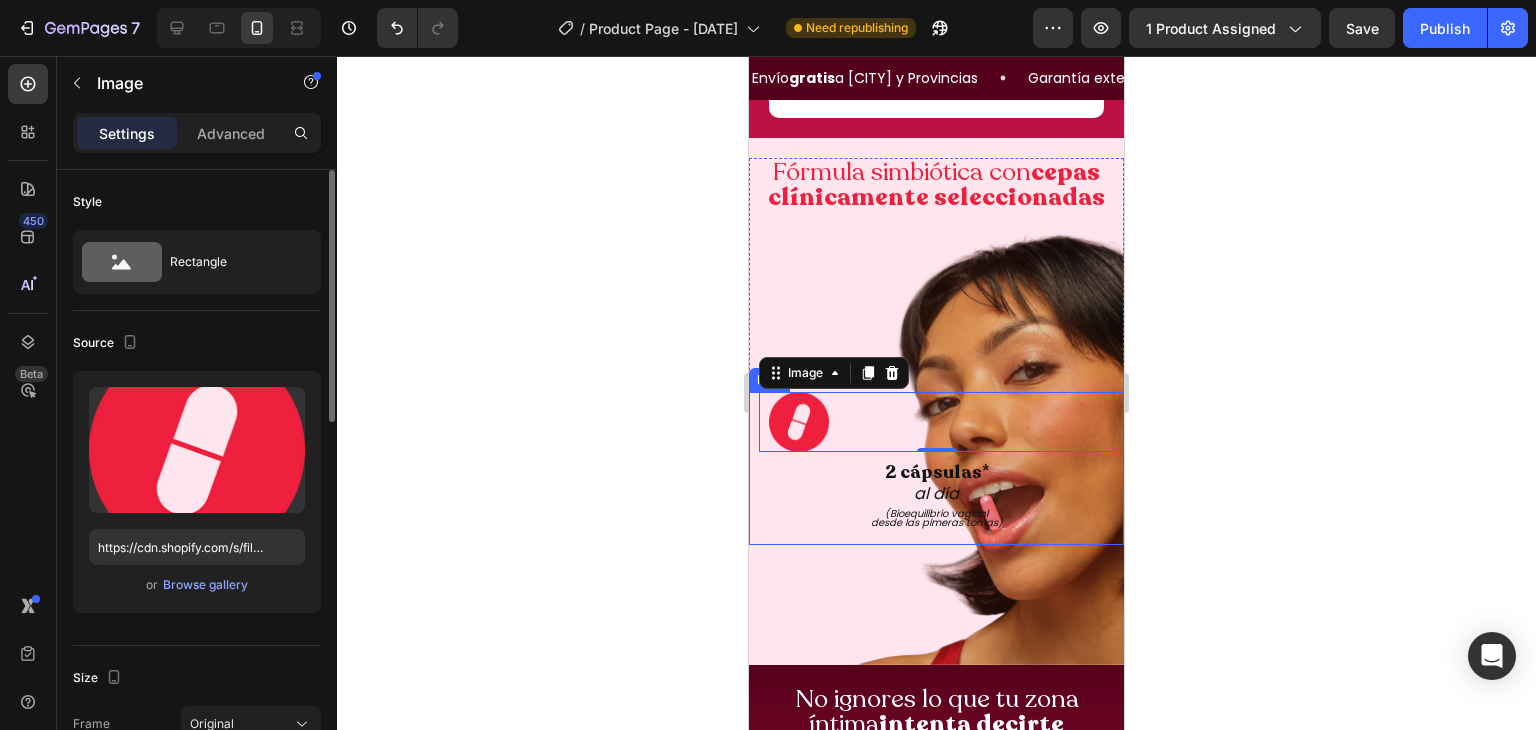 click on "Image   0 2 cápsulas* Heading al día Heading (Bioequilibrio vaginal desde las pimeras tomas) Heading Image Row" at bounding box center (936, 468) 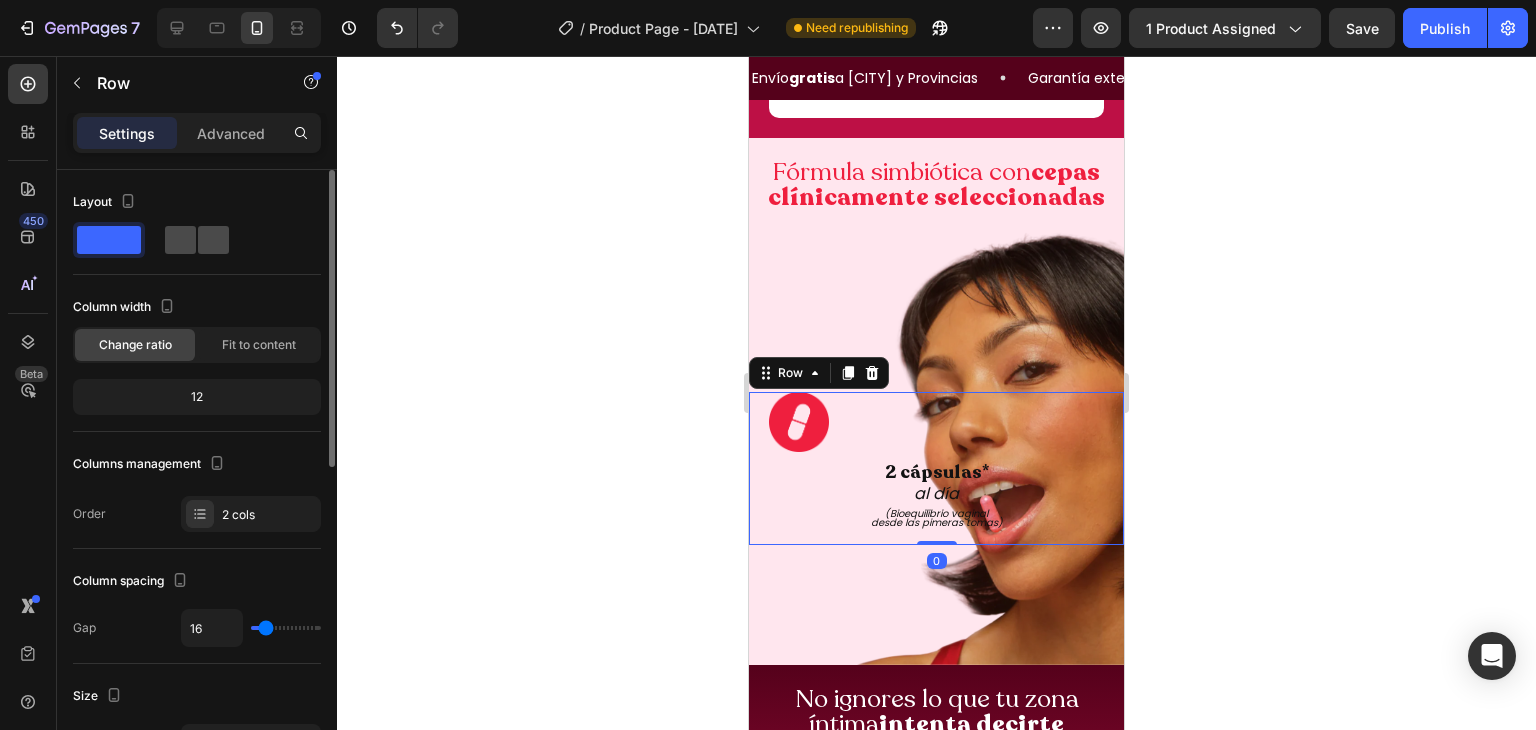 click 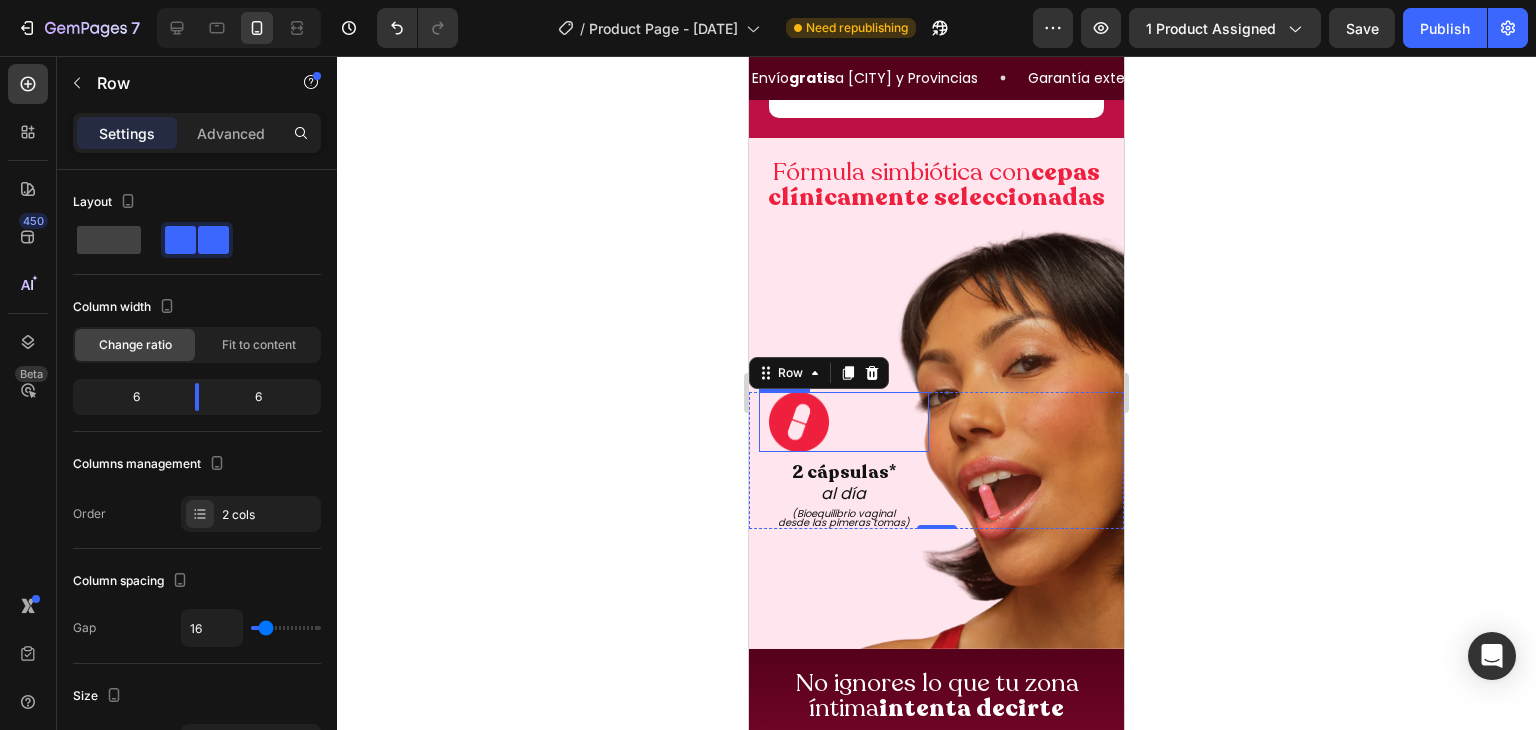 click at bounding box center (799, 422) 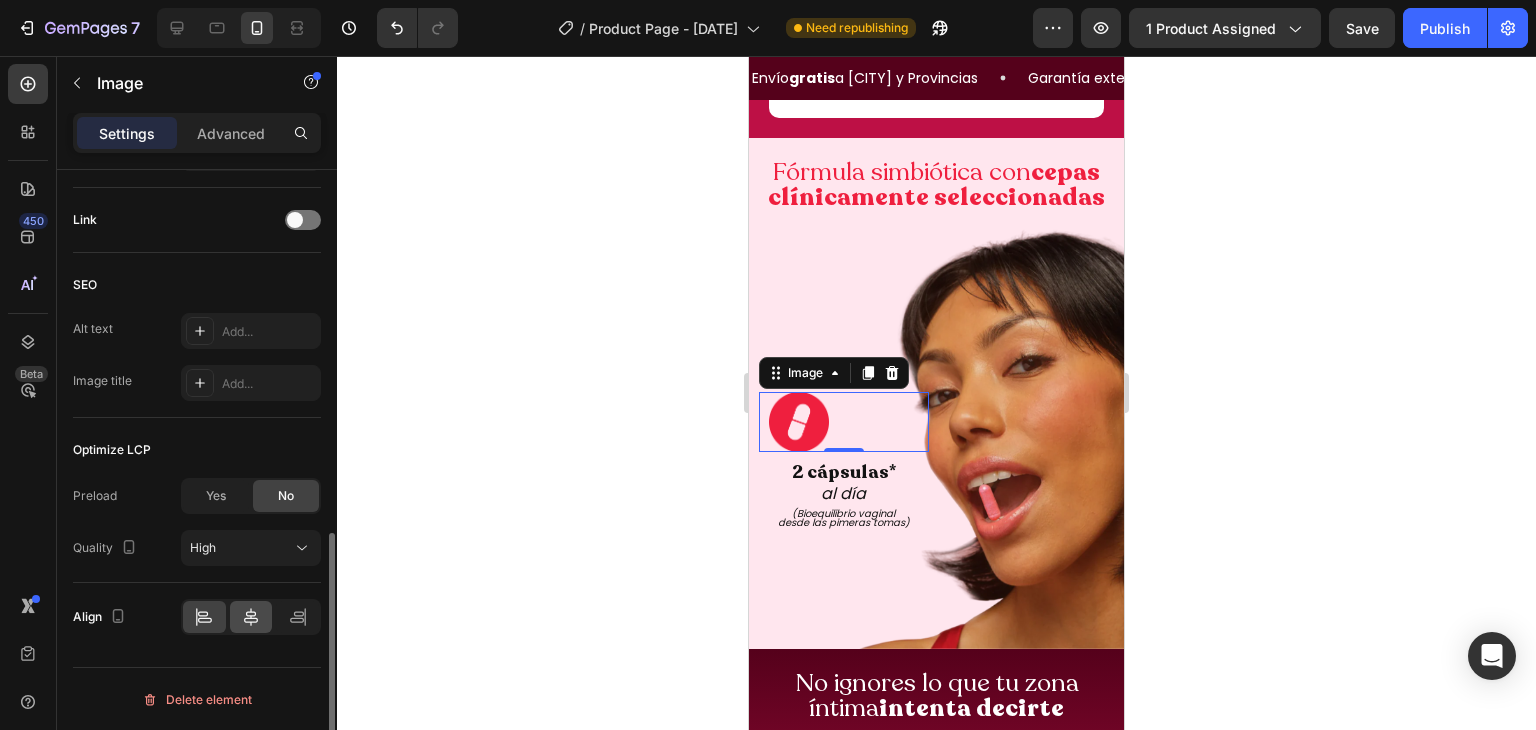 scroll, scrollTop: 891, scrollLeft: 0, axis: vertical 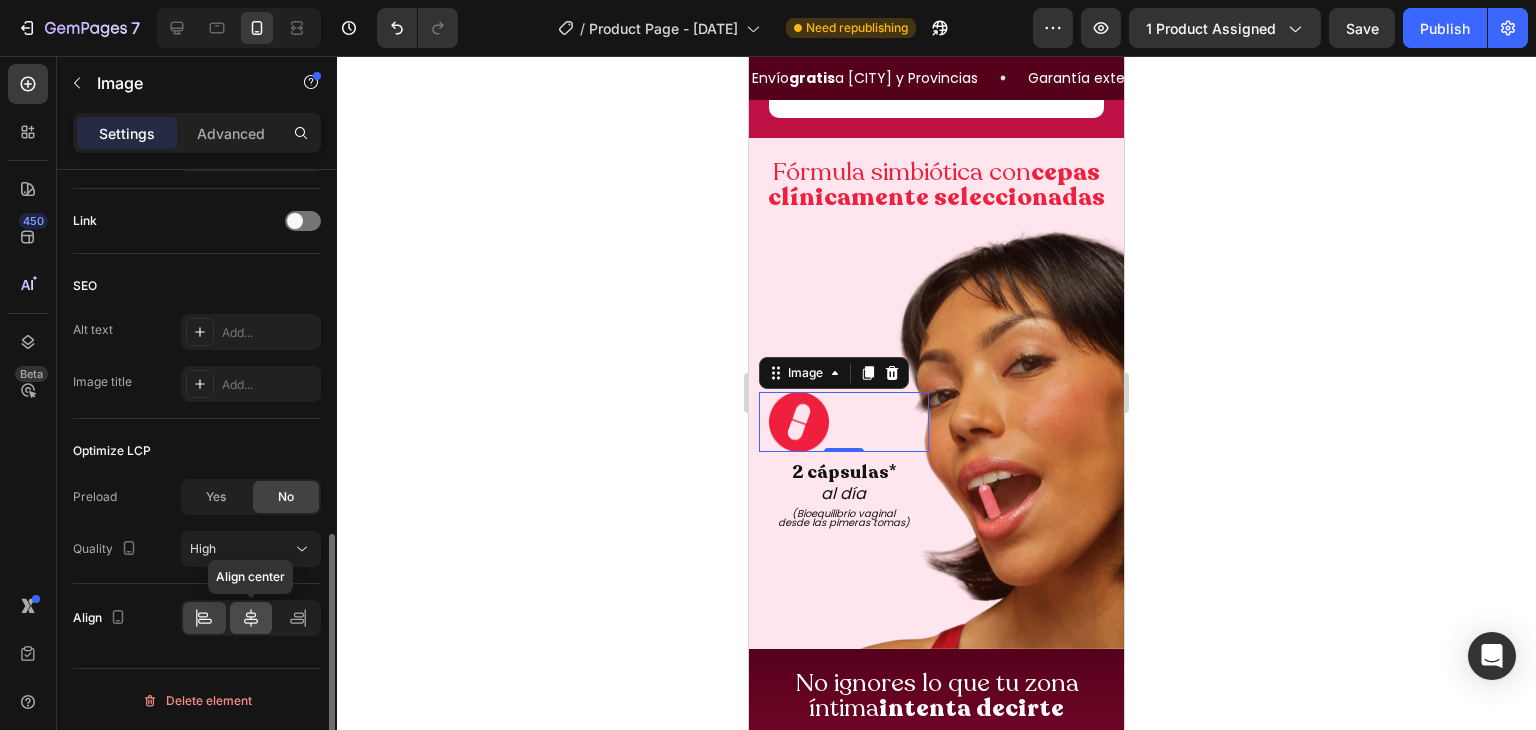 click 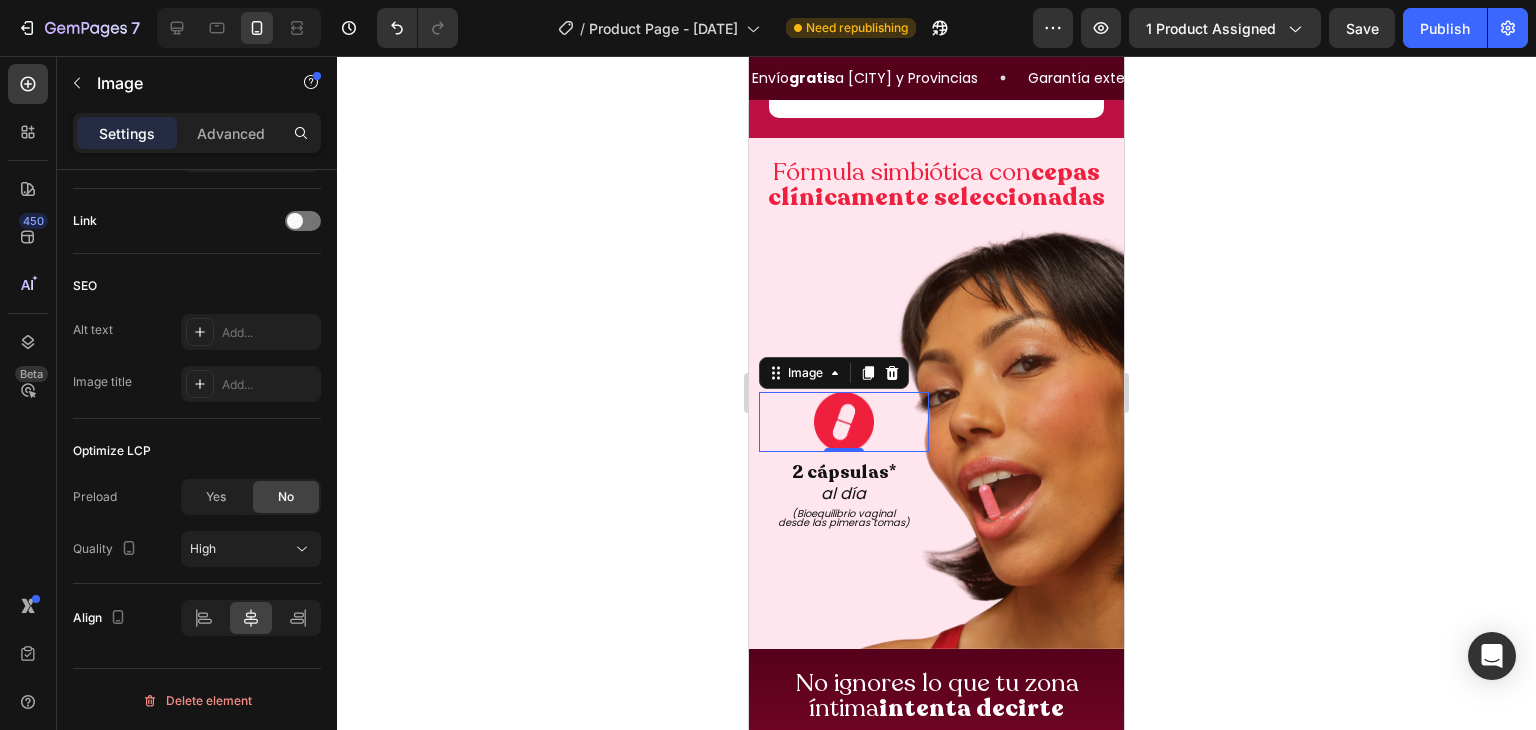 click 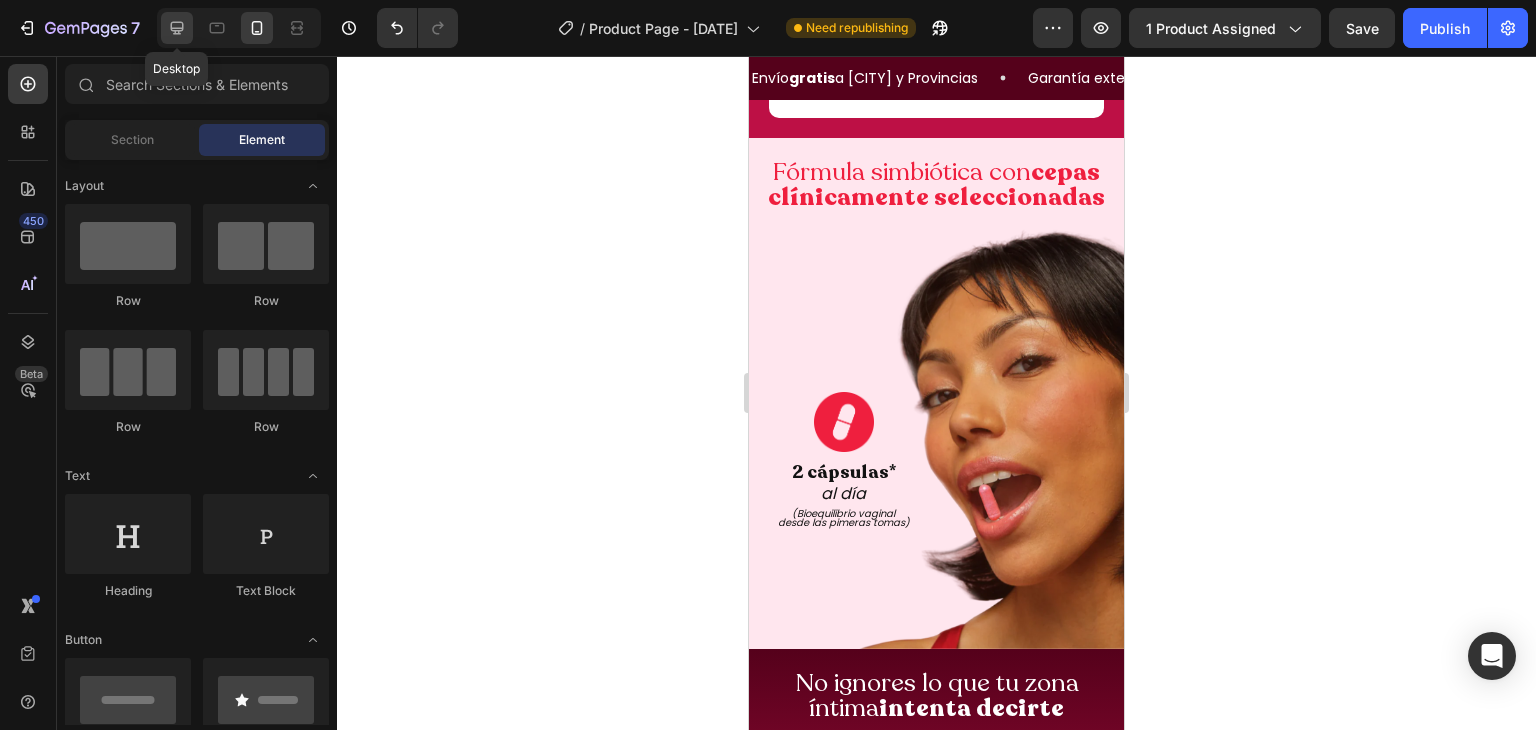 click 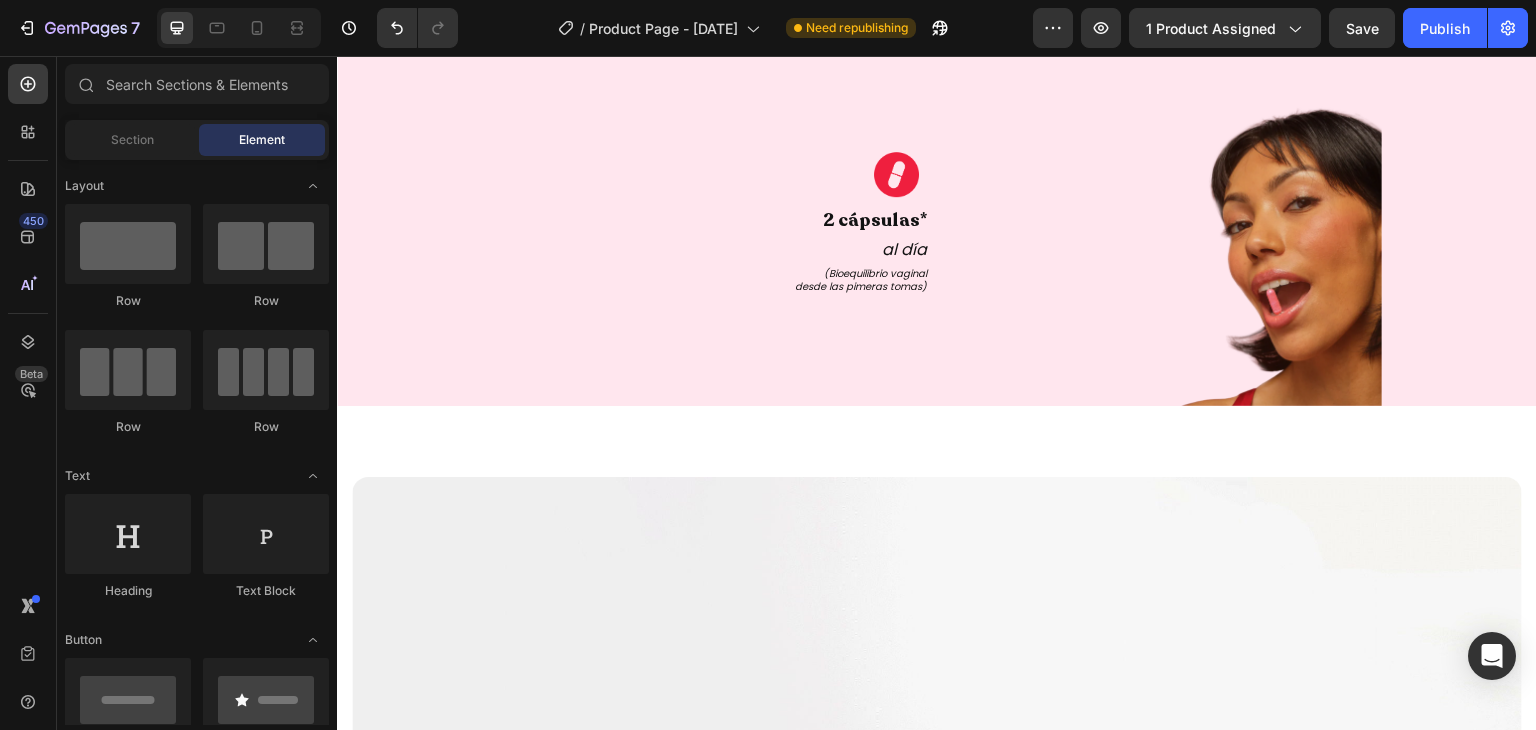 scroll, scrollTop: 3593, scrollLeft: 0, axis: vertical 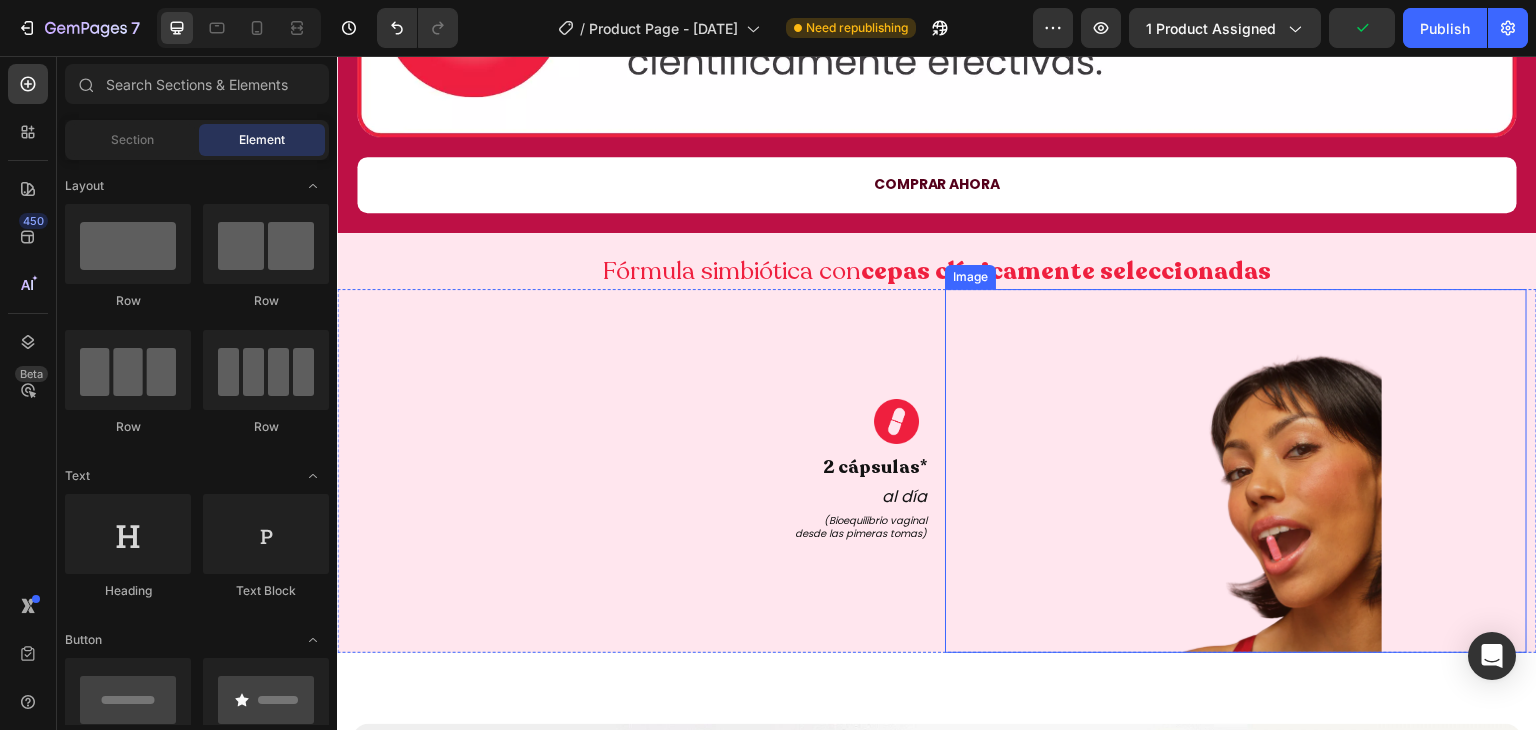 click at bounding box center (1236, 471) 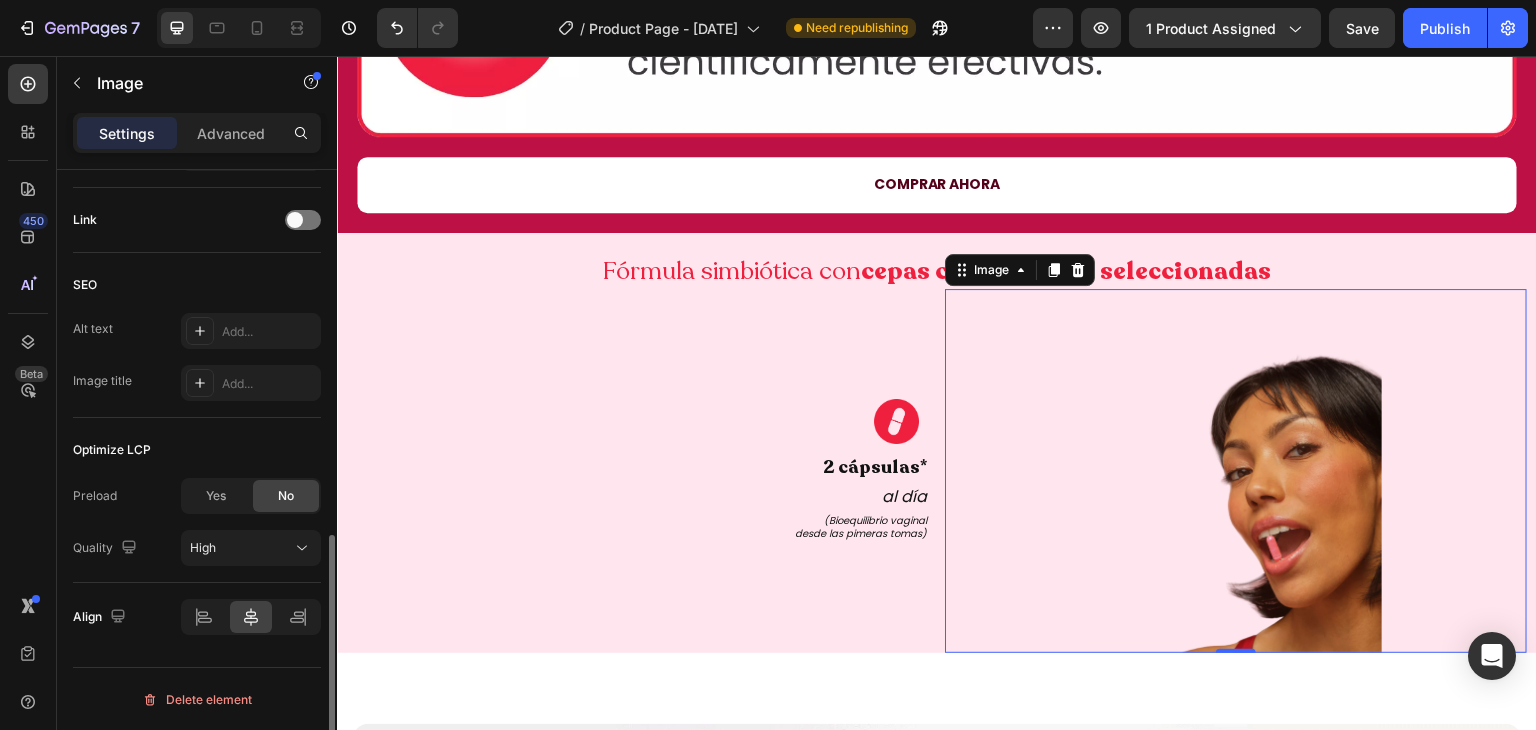 scroll, scrollTop: 891, scrollLeft: 0, axis: vertical 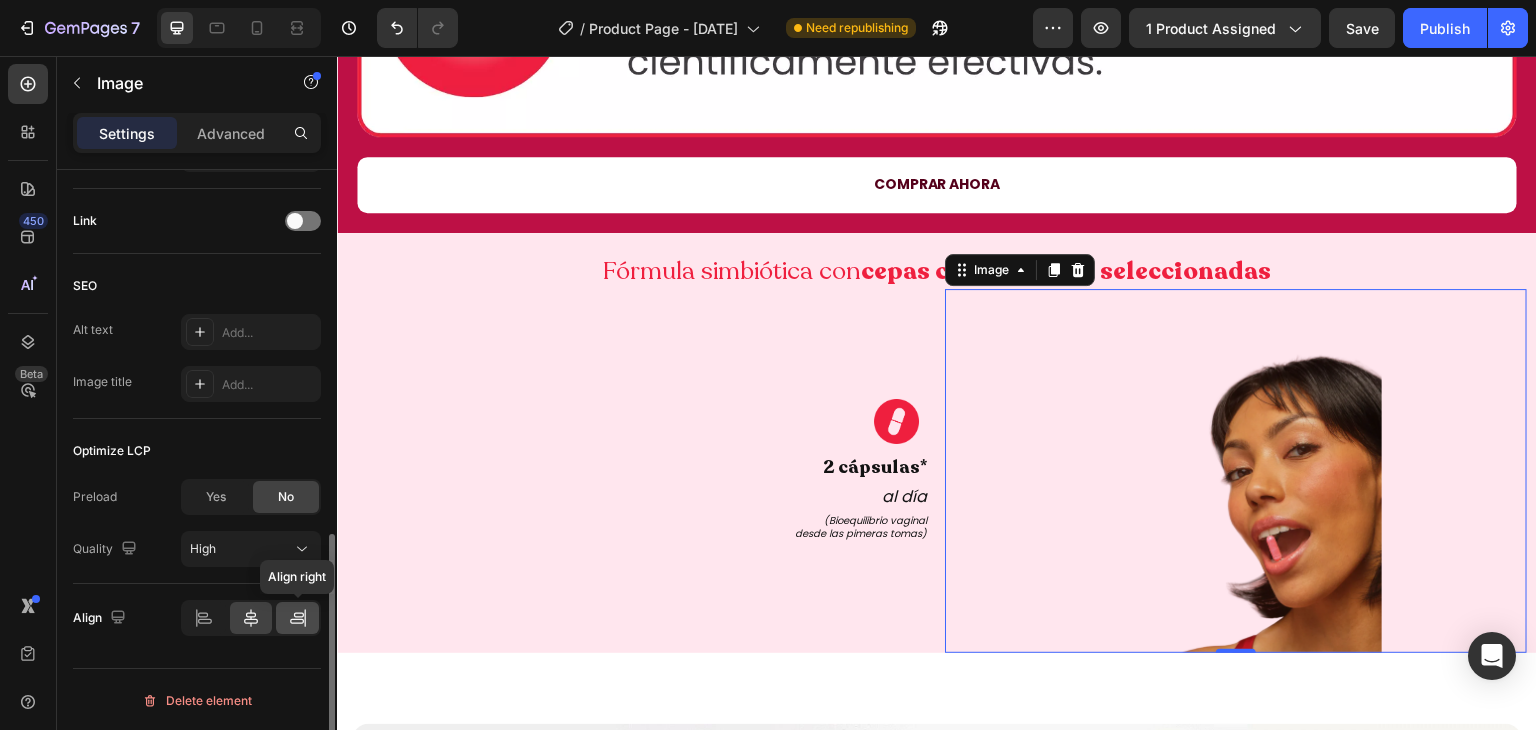click 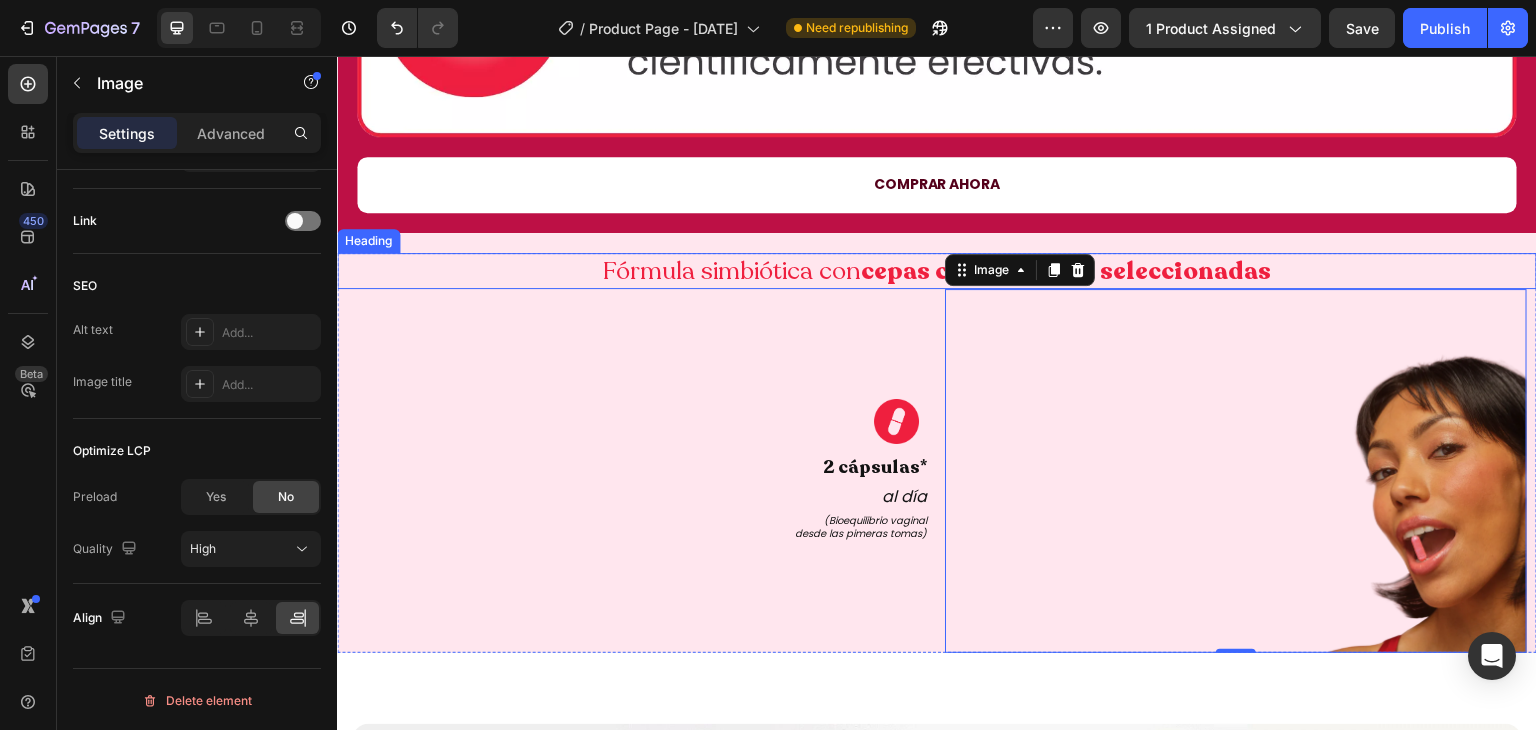 click on "Fórmula simbiótica con  cepas clínicamente seleccionadas" at bounding box center [937, 271] 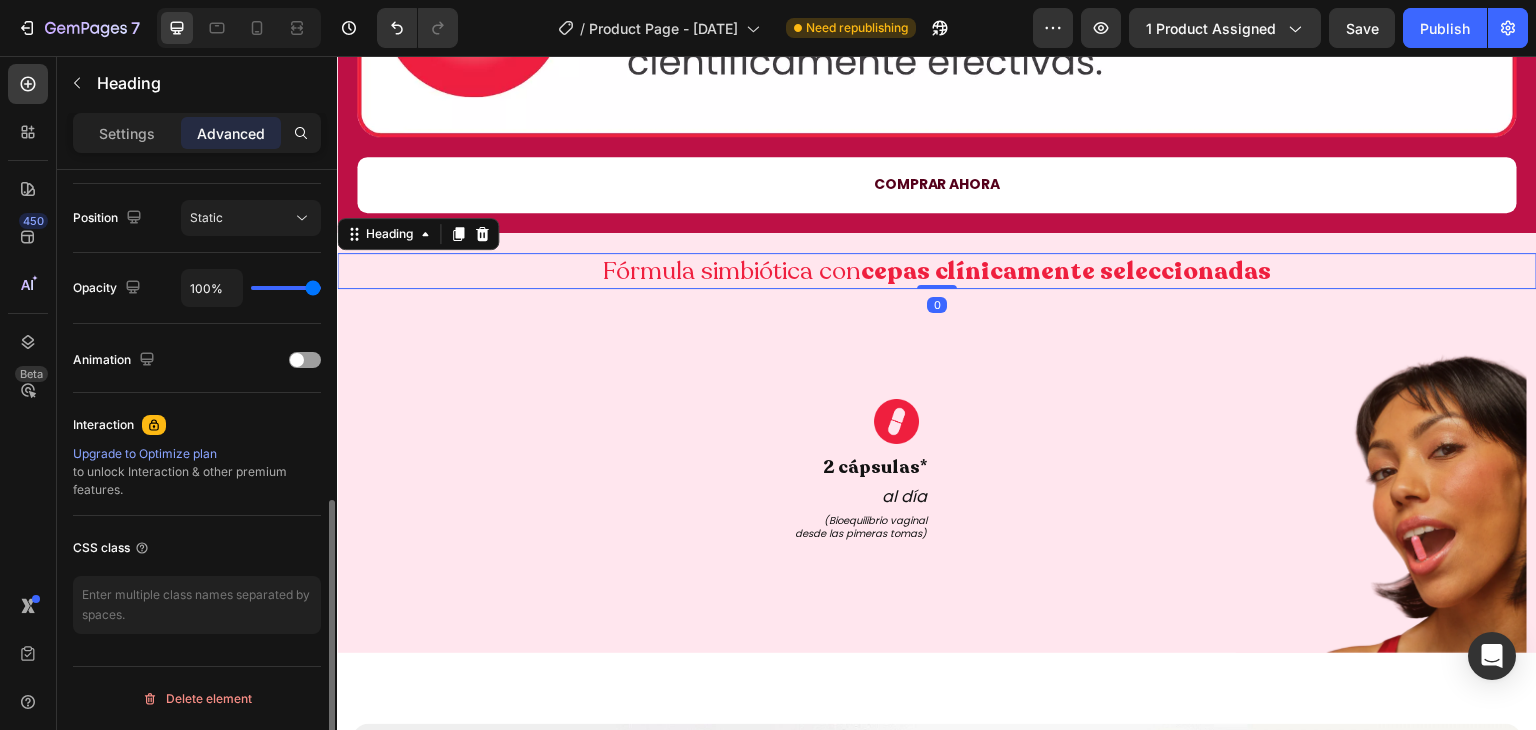 scroll, scrollTop: 0, scrollLeft: 0, axis: both 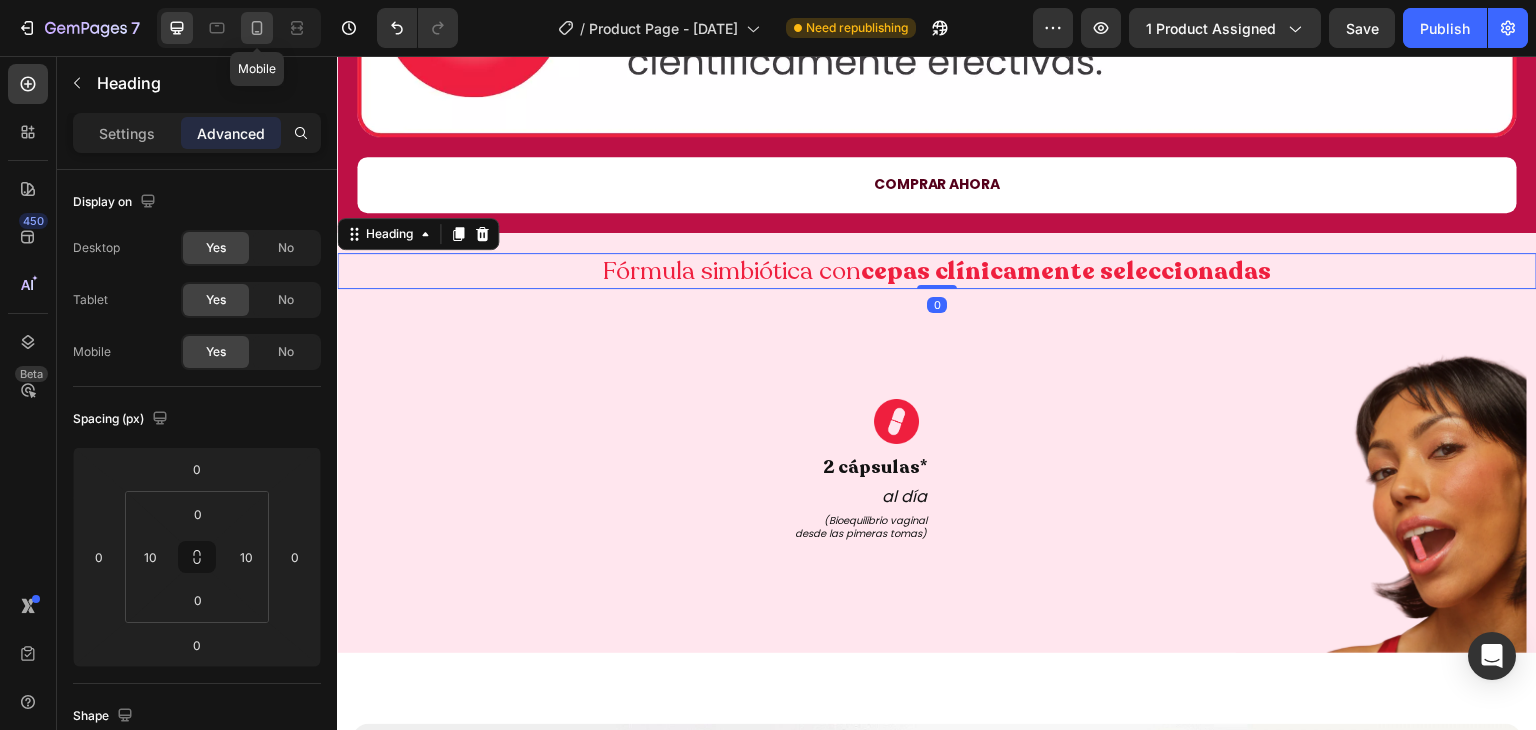 click 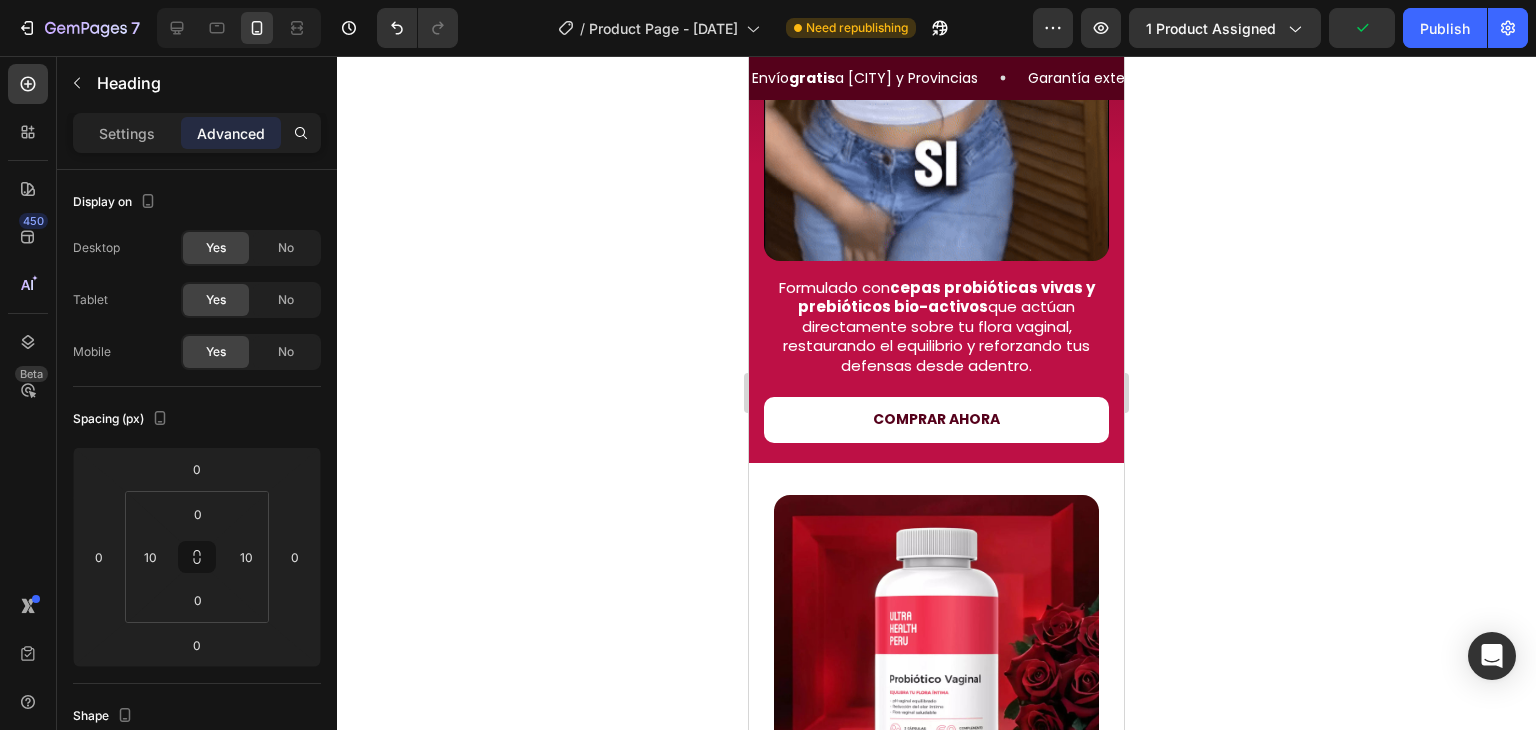 scroll, scrollTop: 3903, scrollLeft: 0, axis: vertical 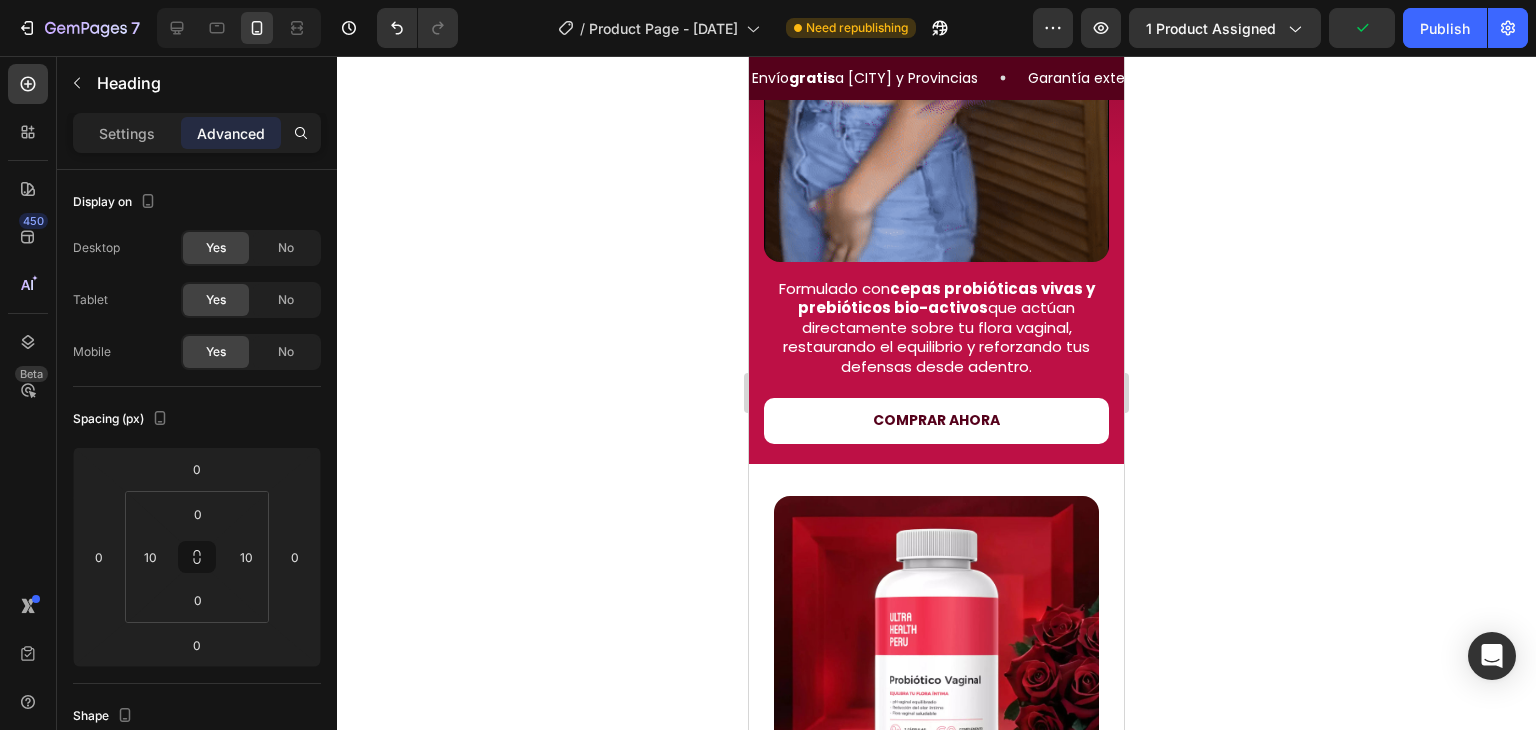 click at bounding box center (239, 28) 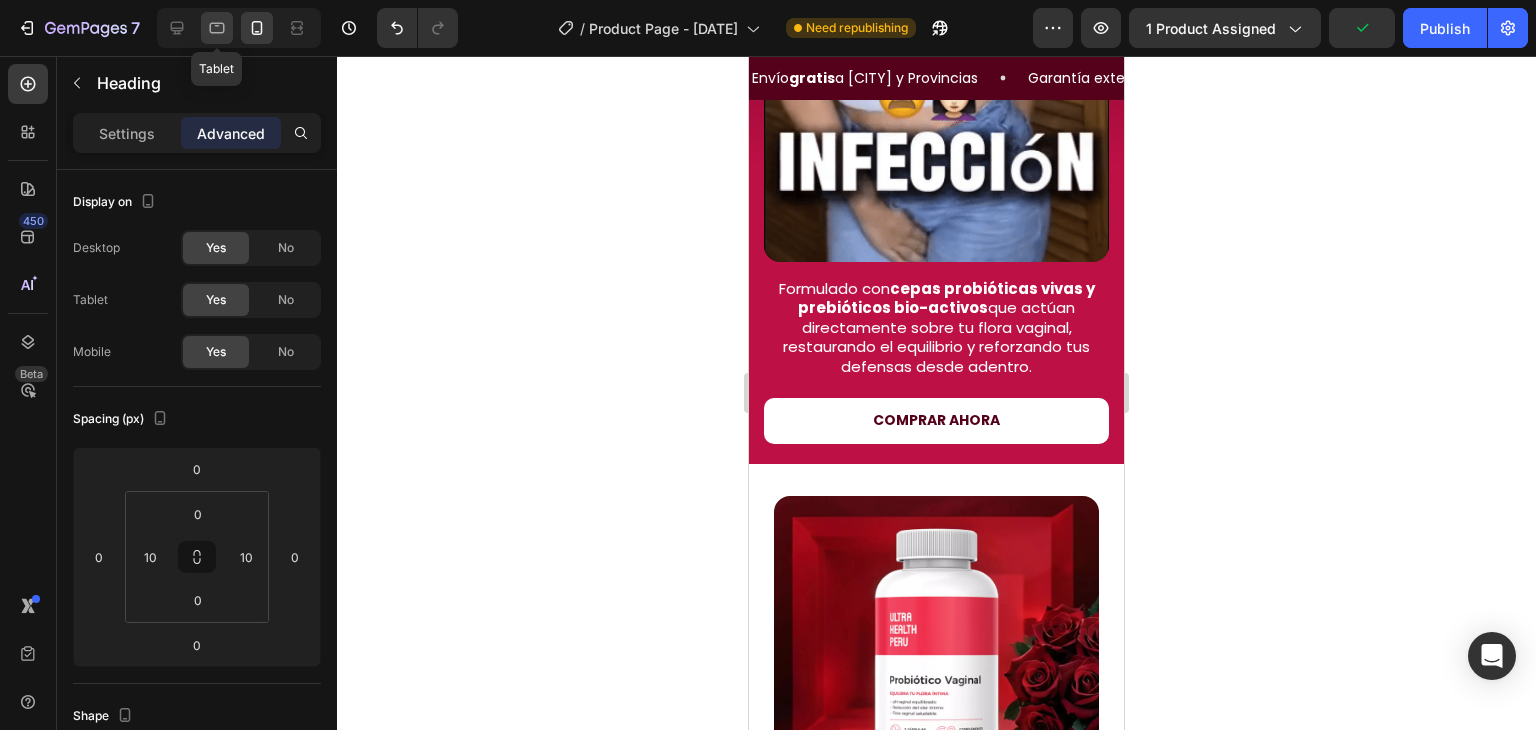 click 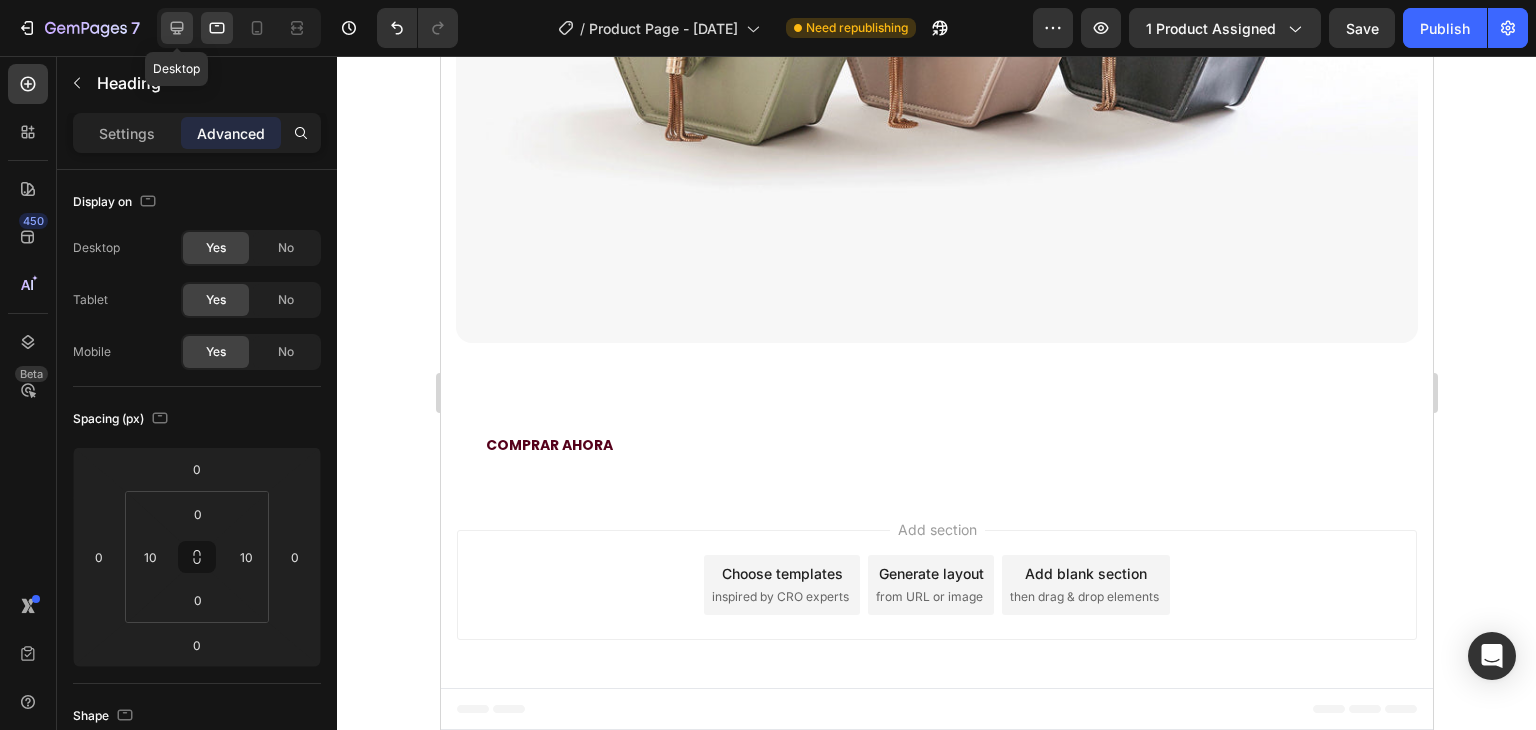 scroll, scrollTop: 3530, scrollLeft: 0, axis: vertical 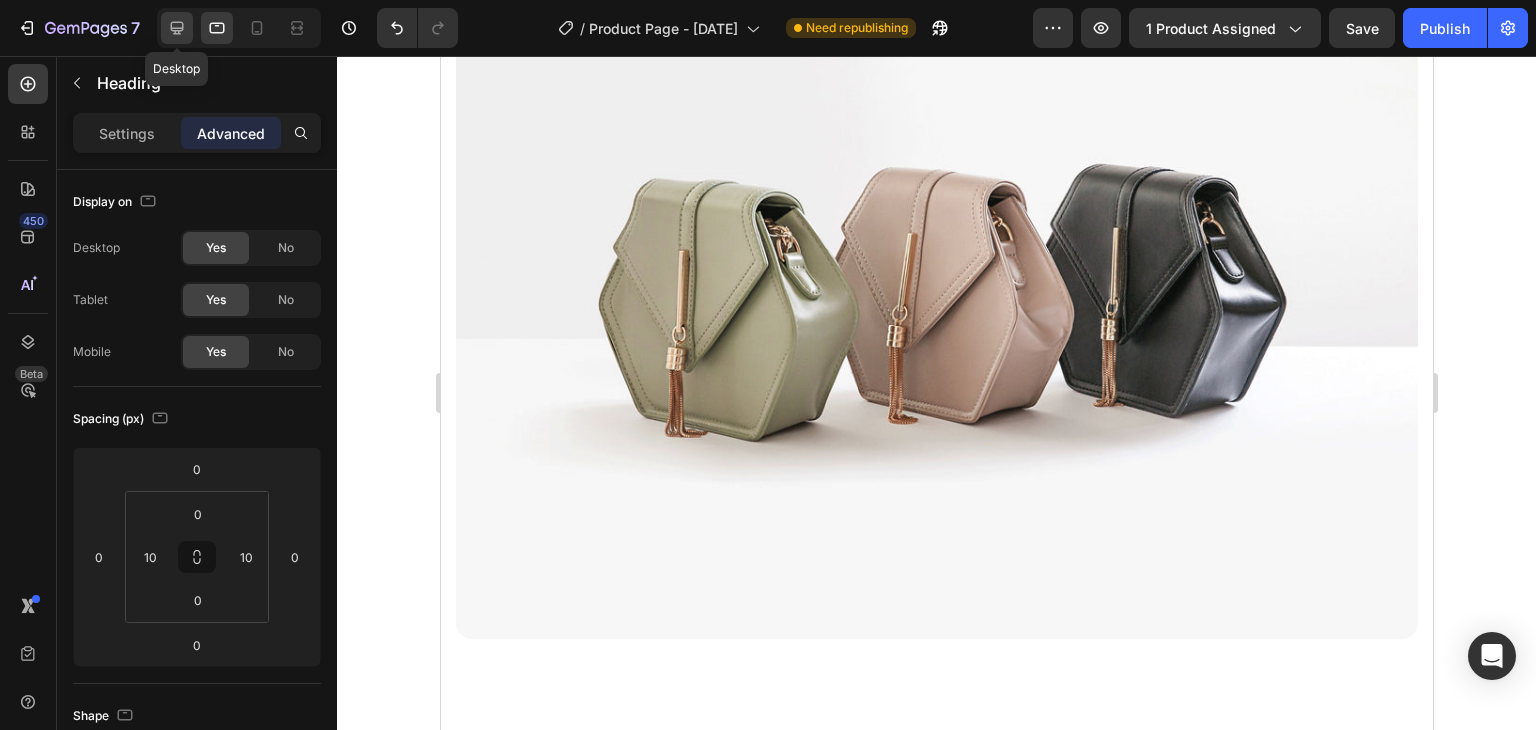 click 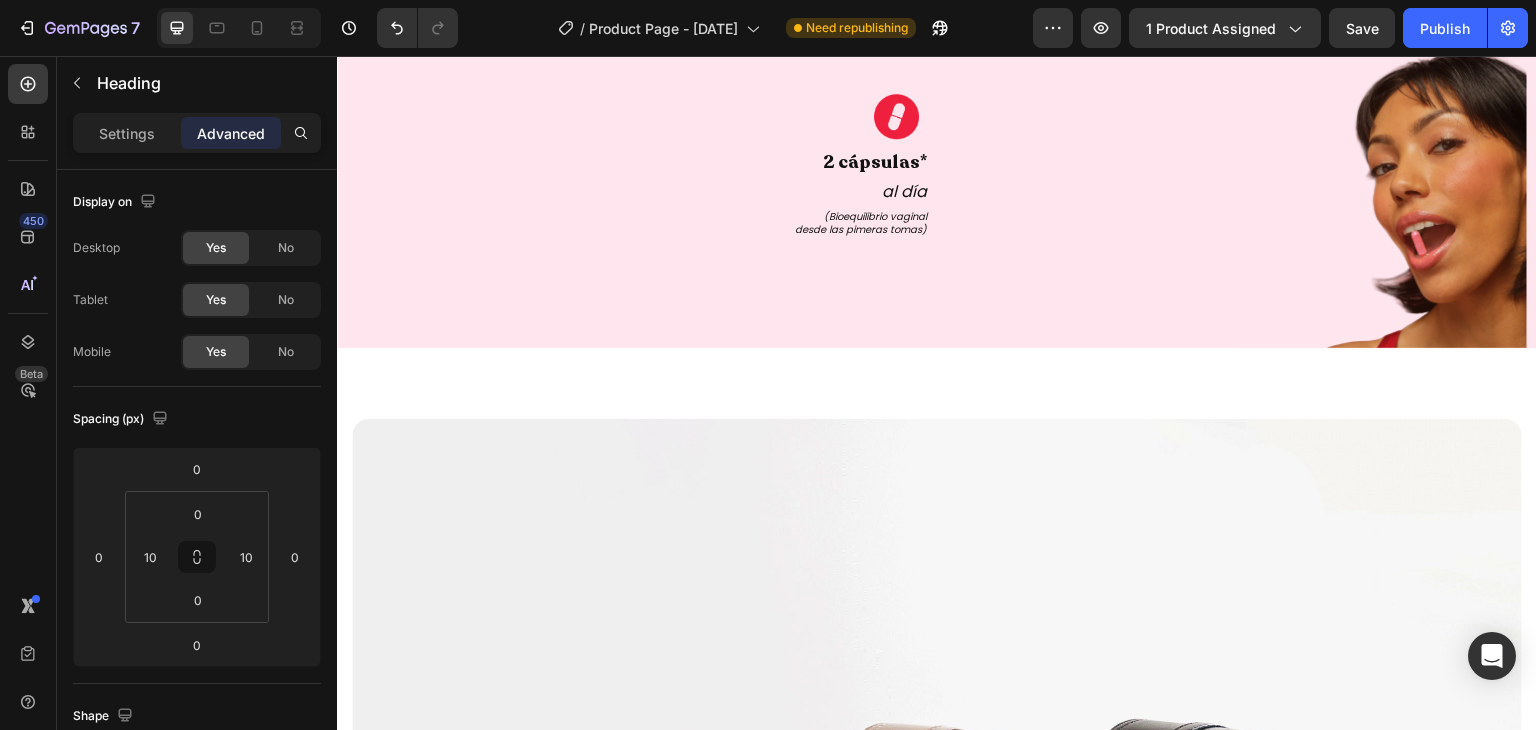scroll, scrollTop: 3287, scrollLeft: 0, axis: vertical 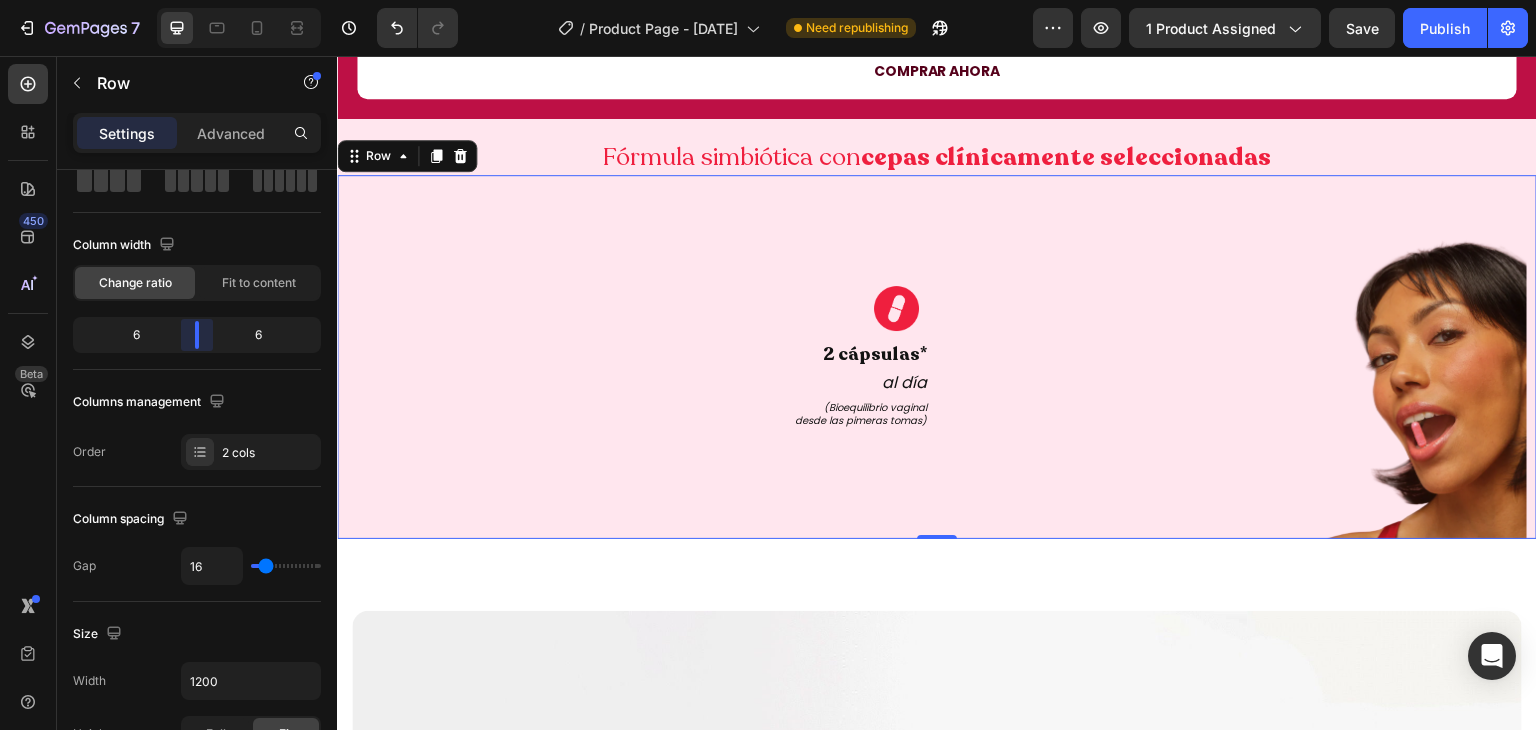 drag, startPoint x: 205, startPoint y: 343, endPoint x: 198, endPoint y: 333, distance: 12.206555 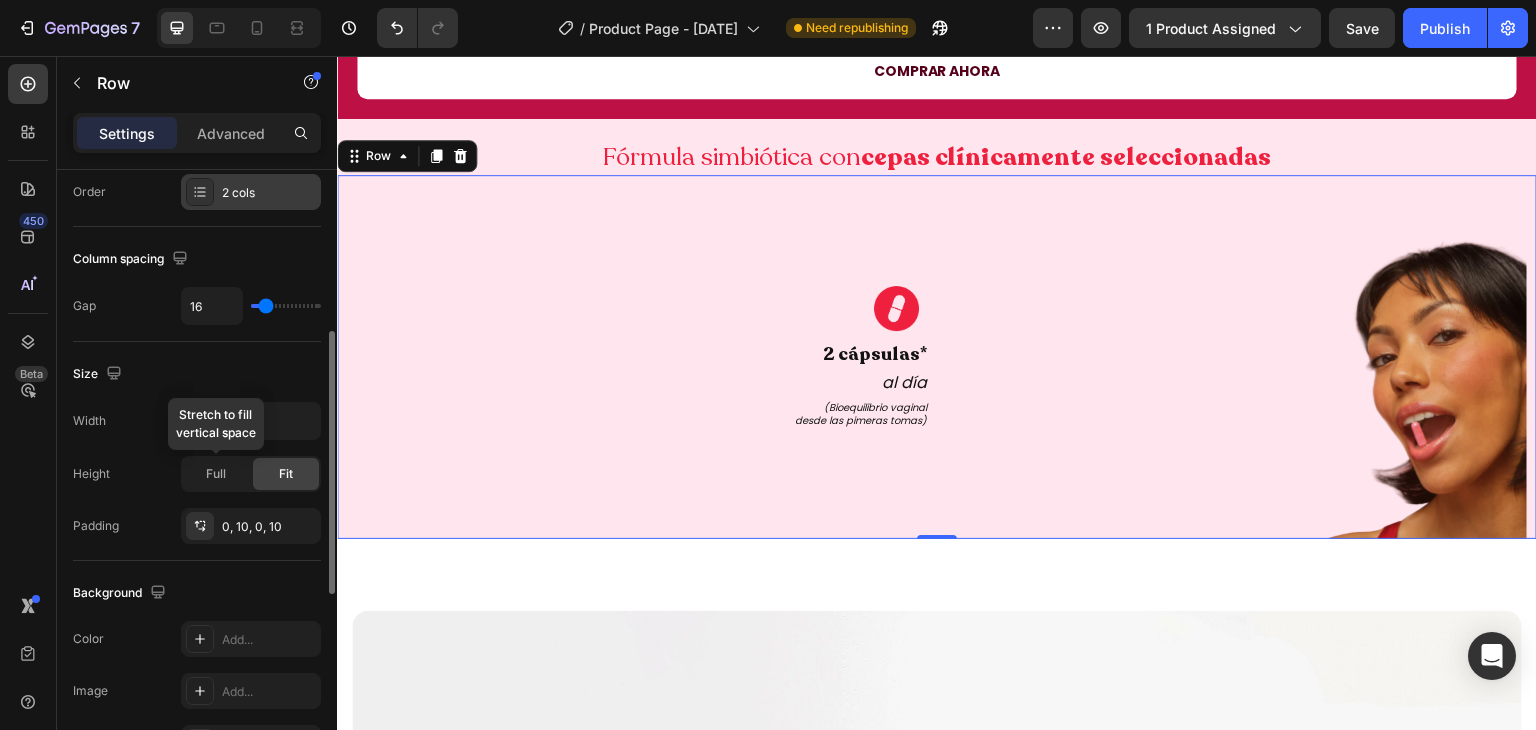 scroll, scrollTop: 375, scrollLeft: 0, axis: vertical 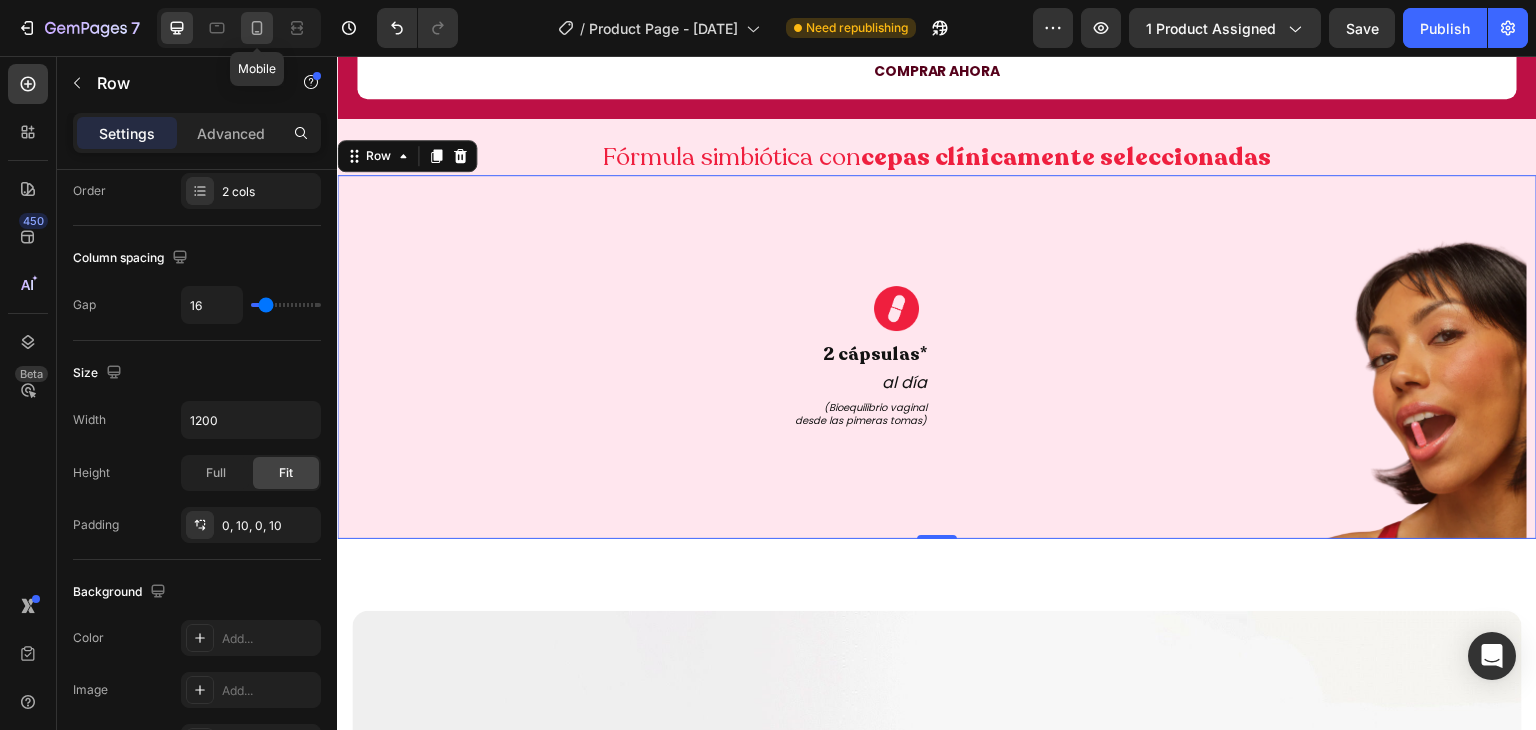 click 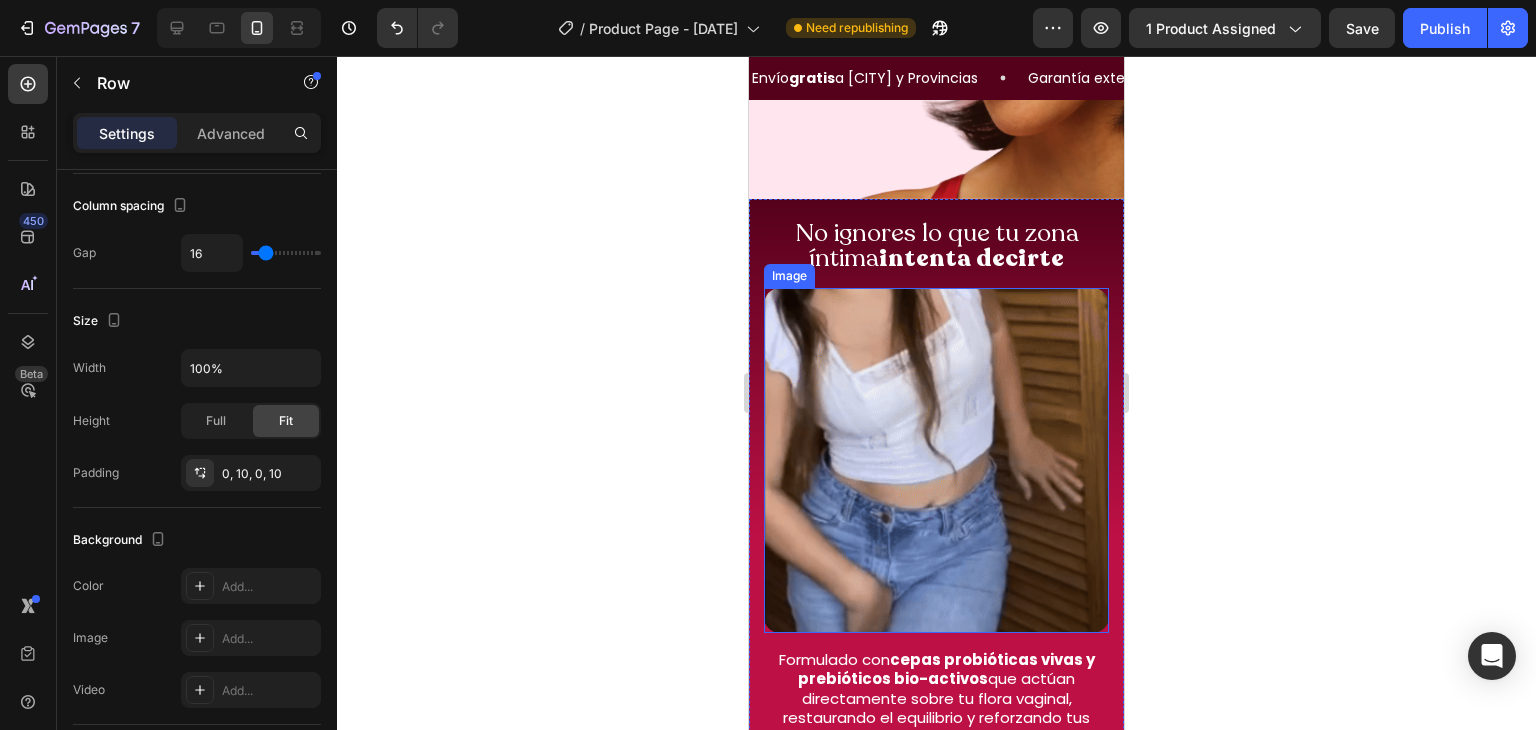 scroll, scrollTop: 3609, scrollLeft: 0, axis: vertical 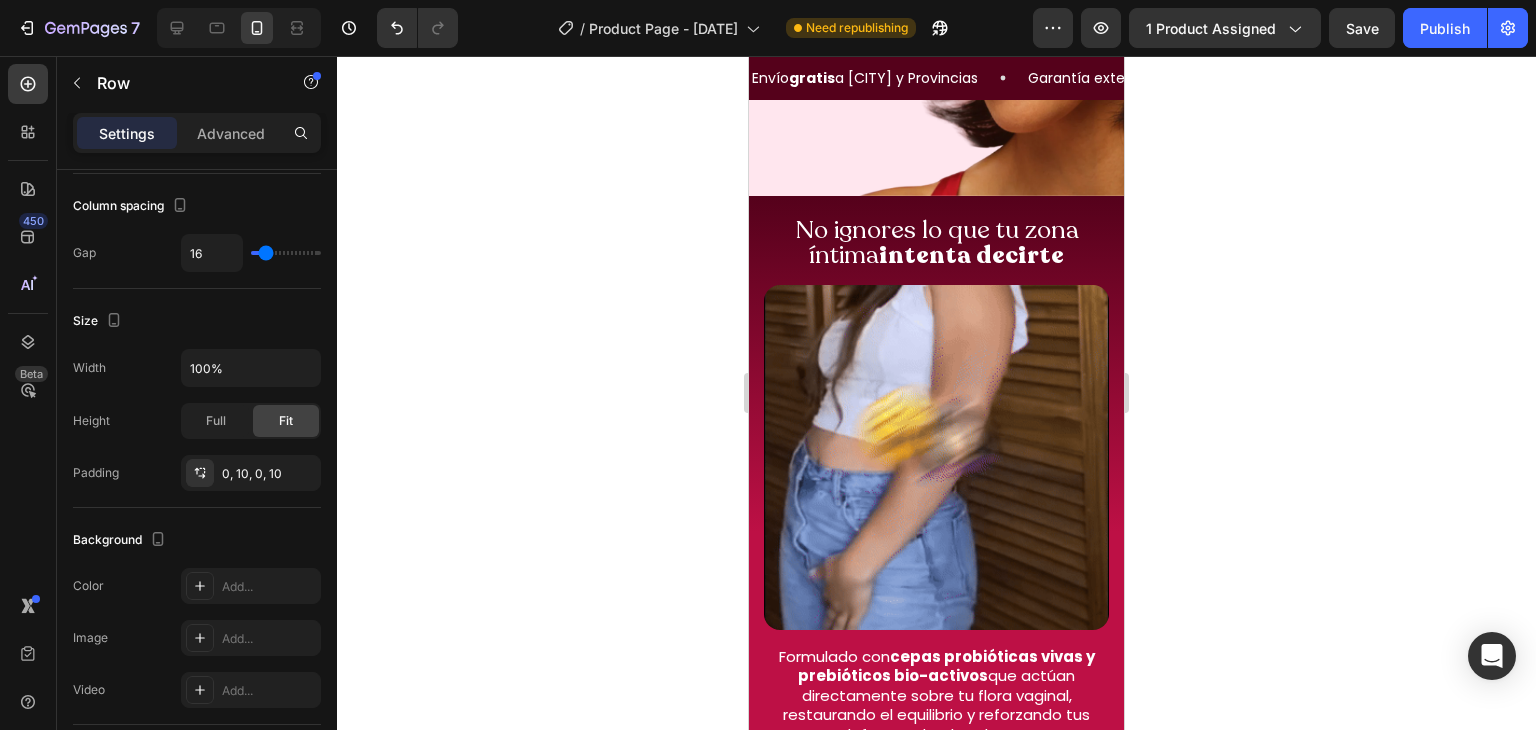 click at bounding box center (239, 28) 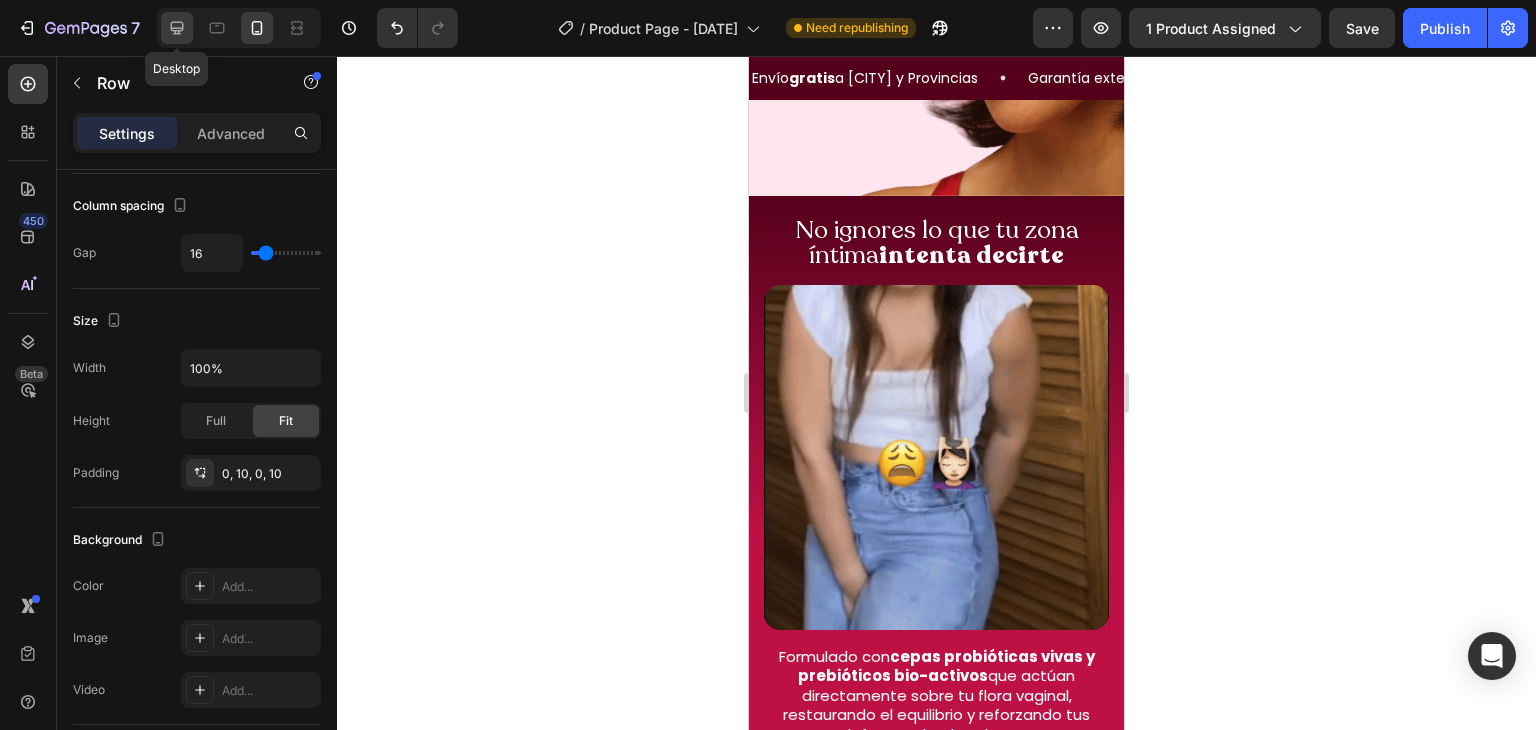 click 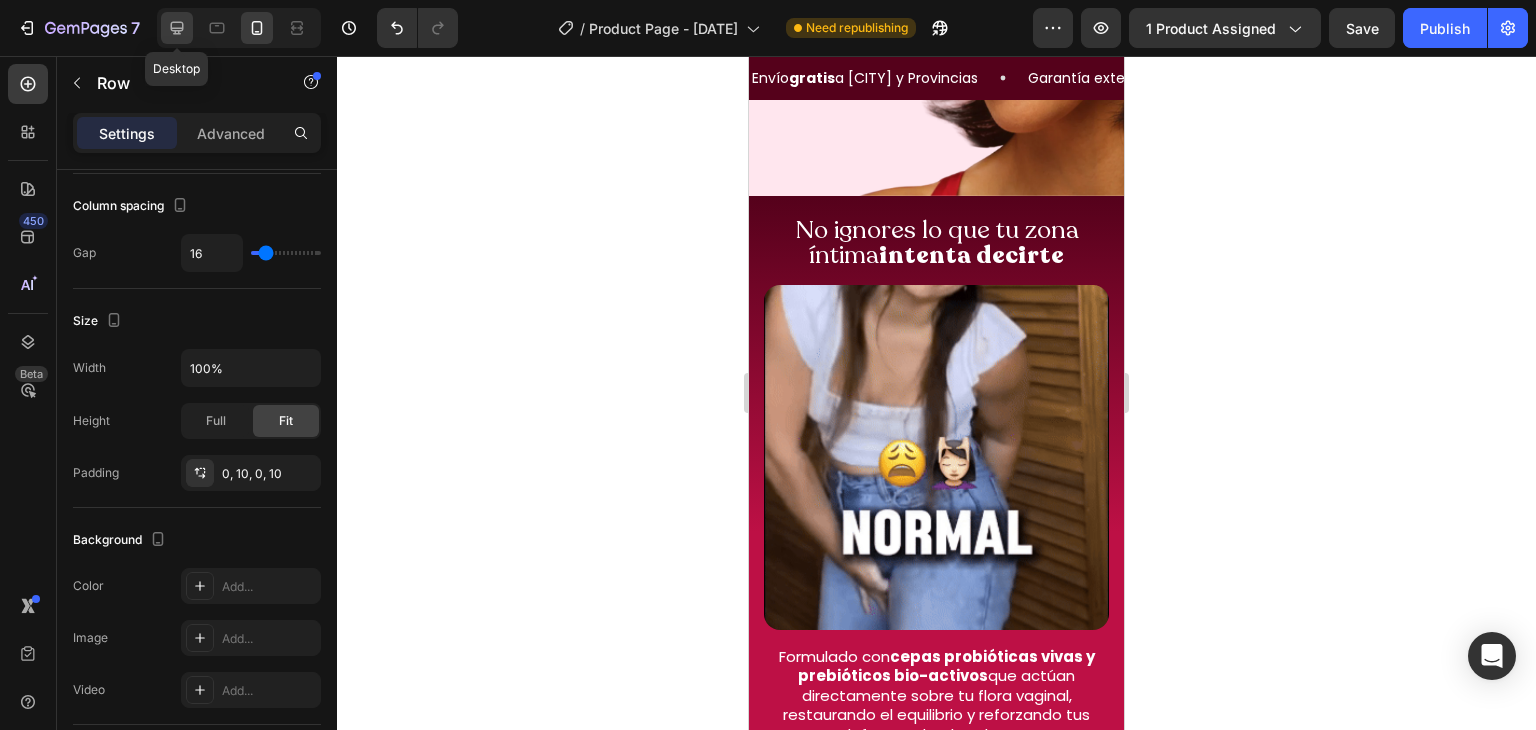 type on "1200" 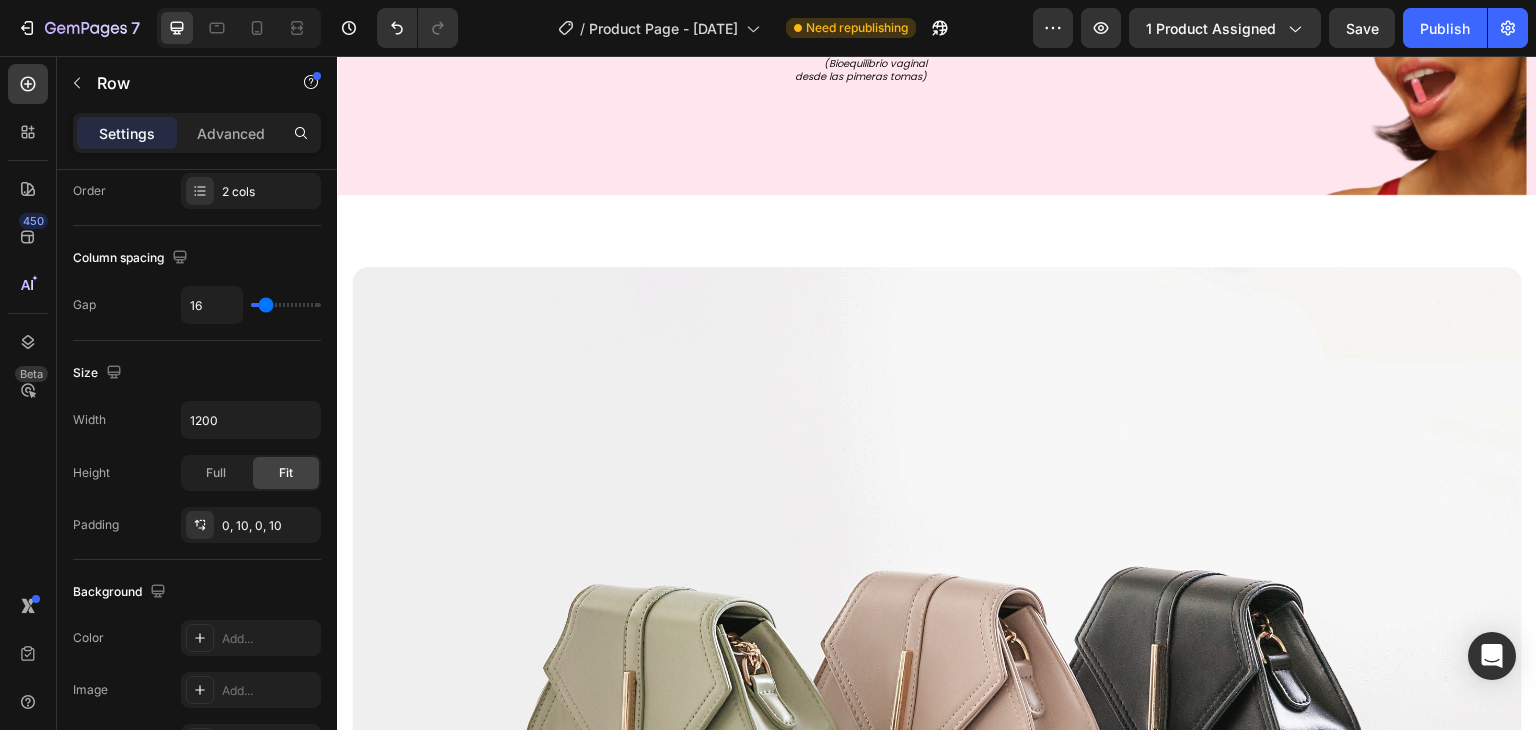 scroll, scrollTop: 3628, scrollLeft: 0, axis: vertical 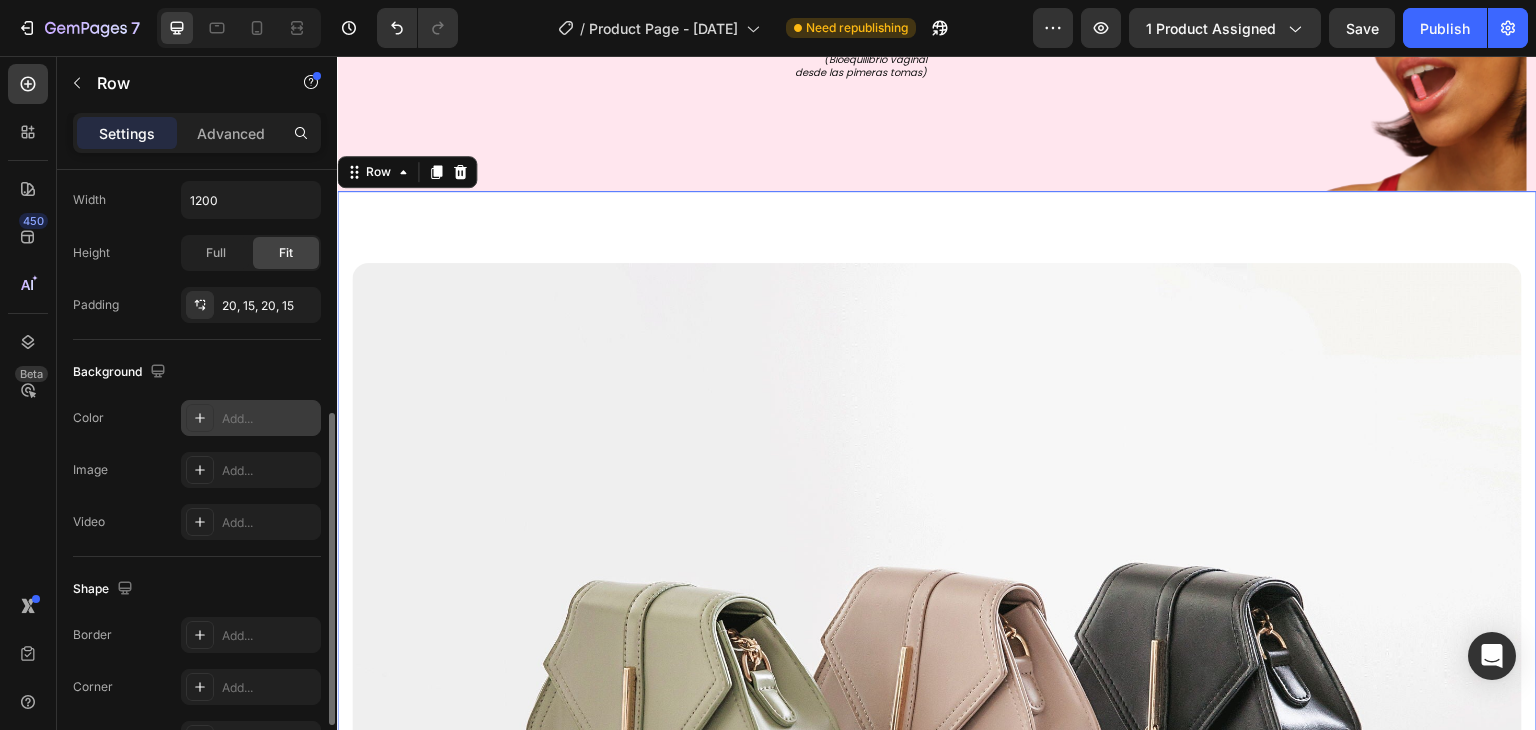 click 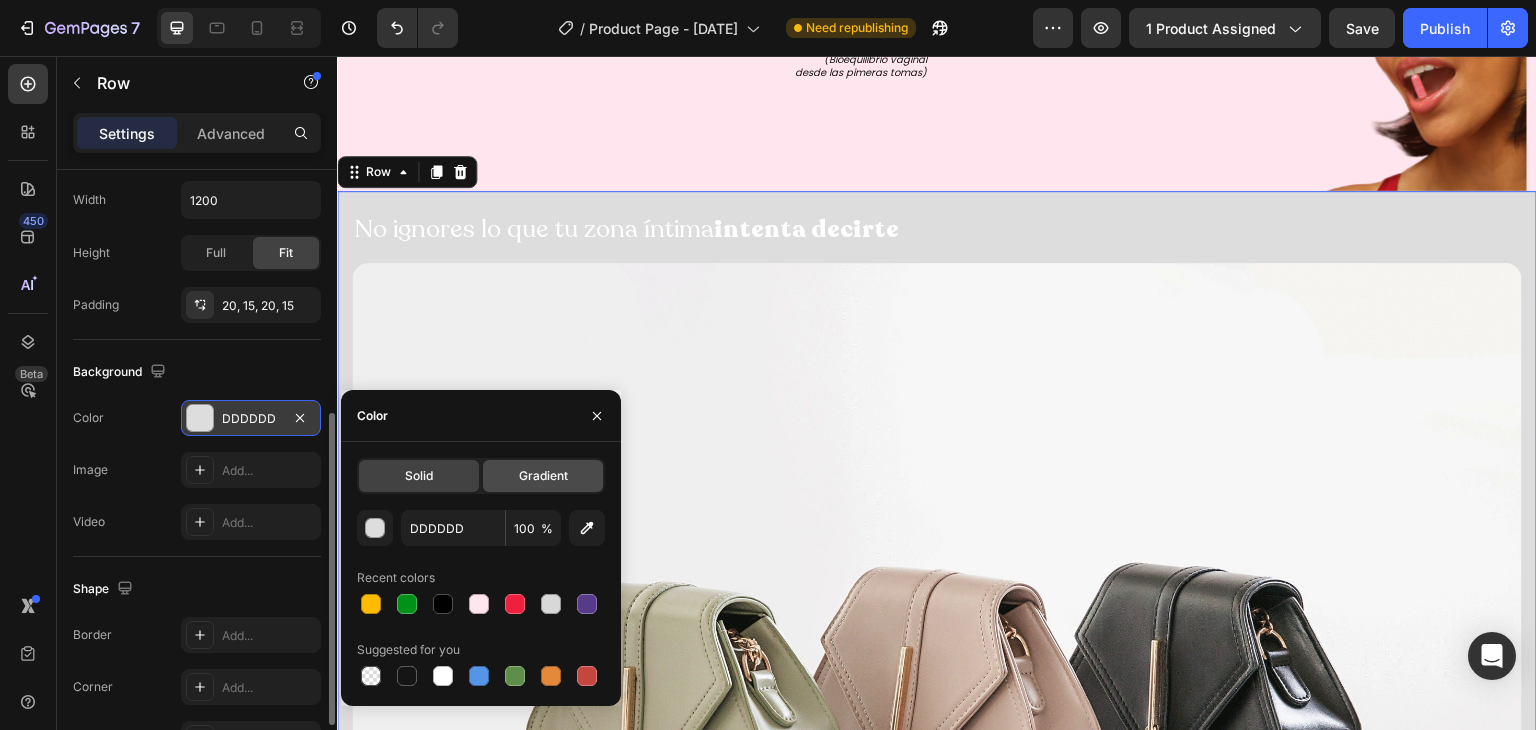 click on "Gradient" 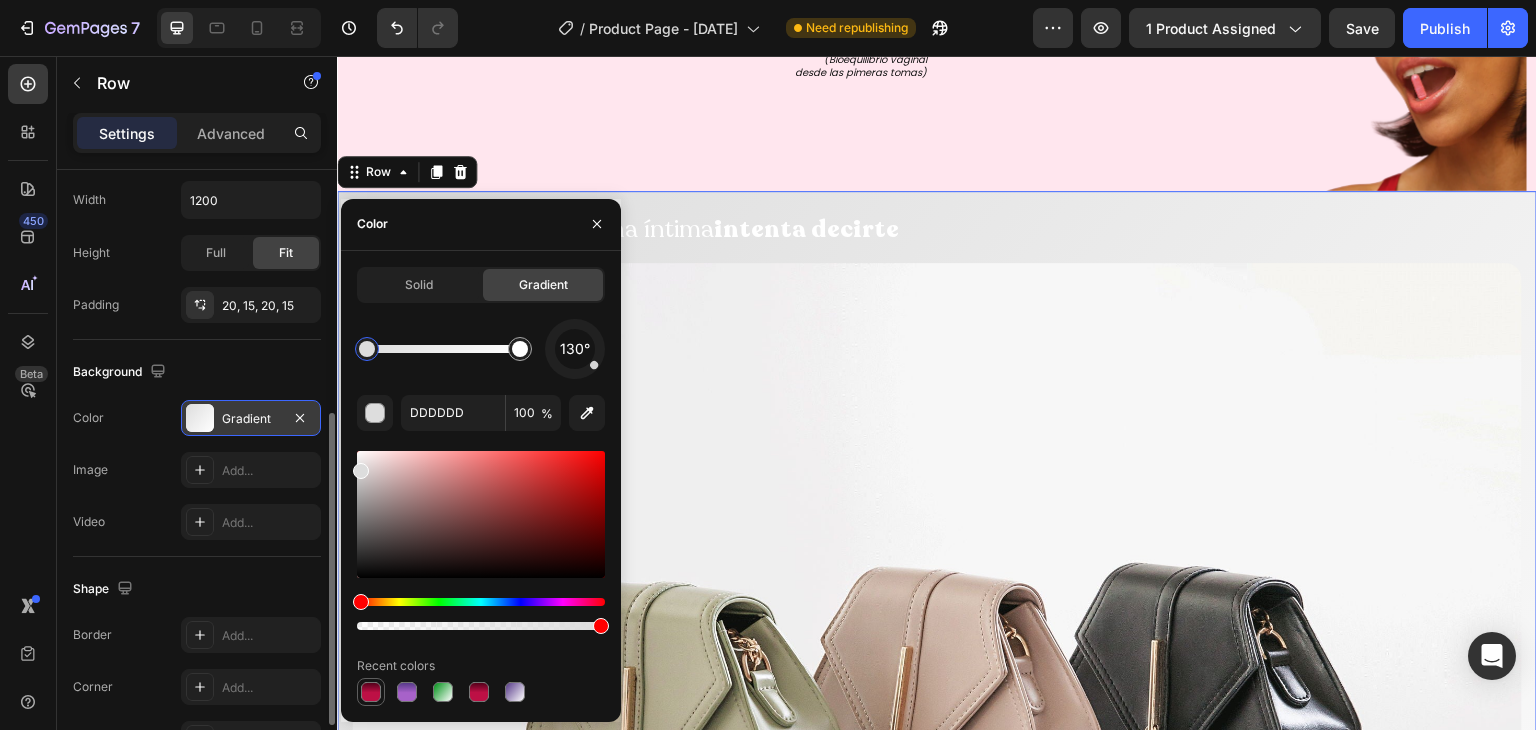 click at bounding box center [371, 692] 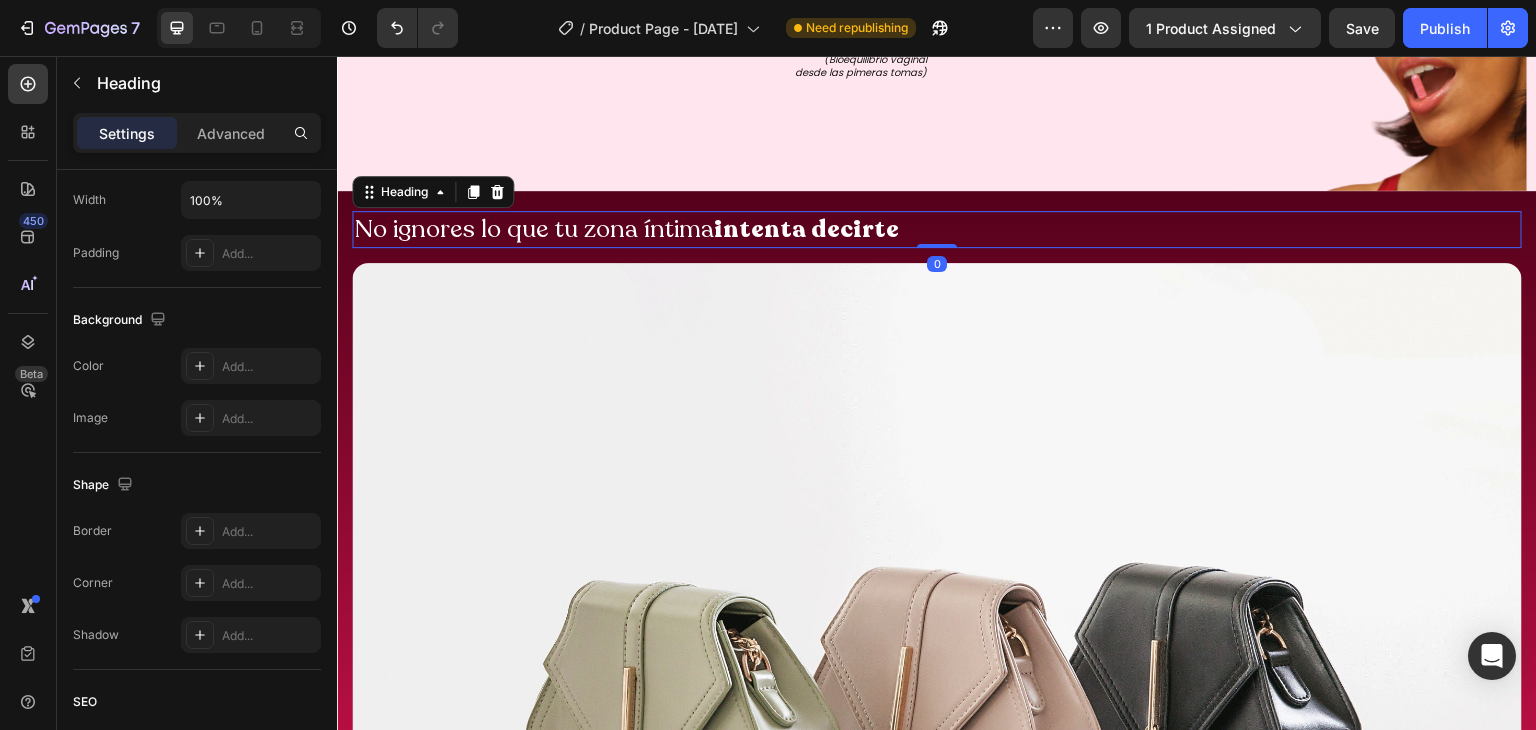 scroll, scrollTop: 0, scrollLeft: 0, axis: both 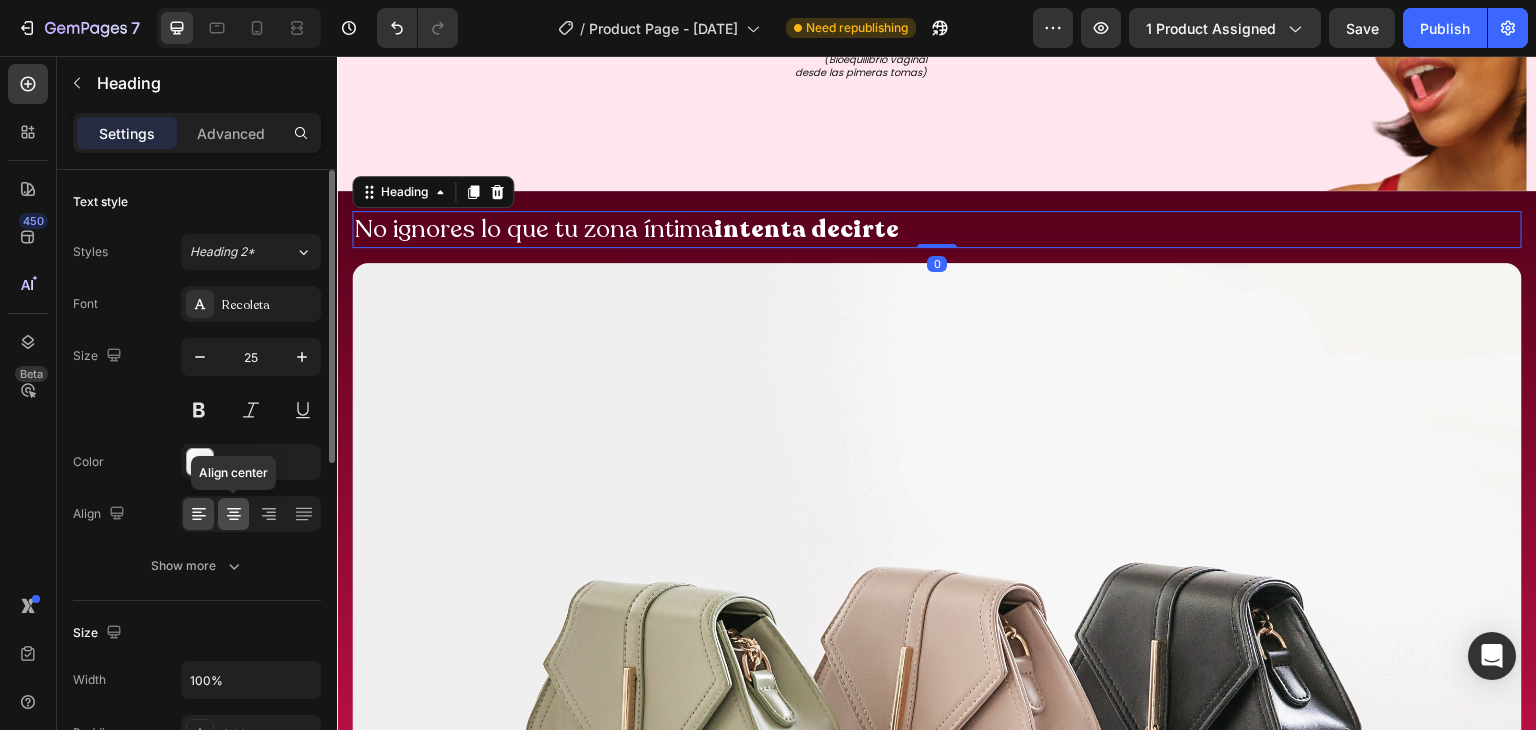 click 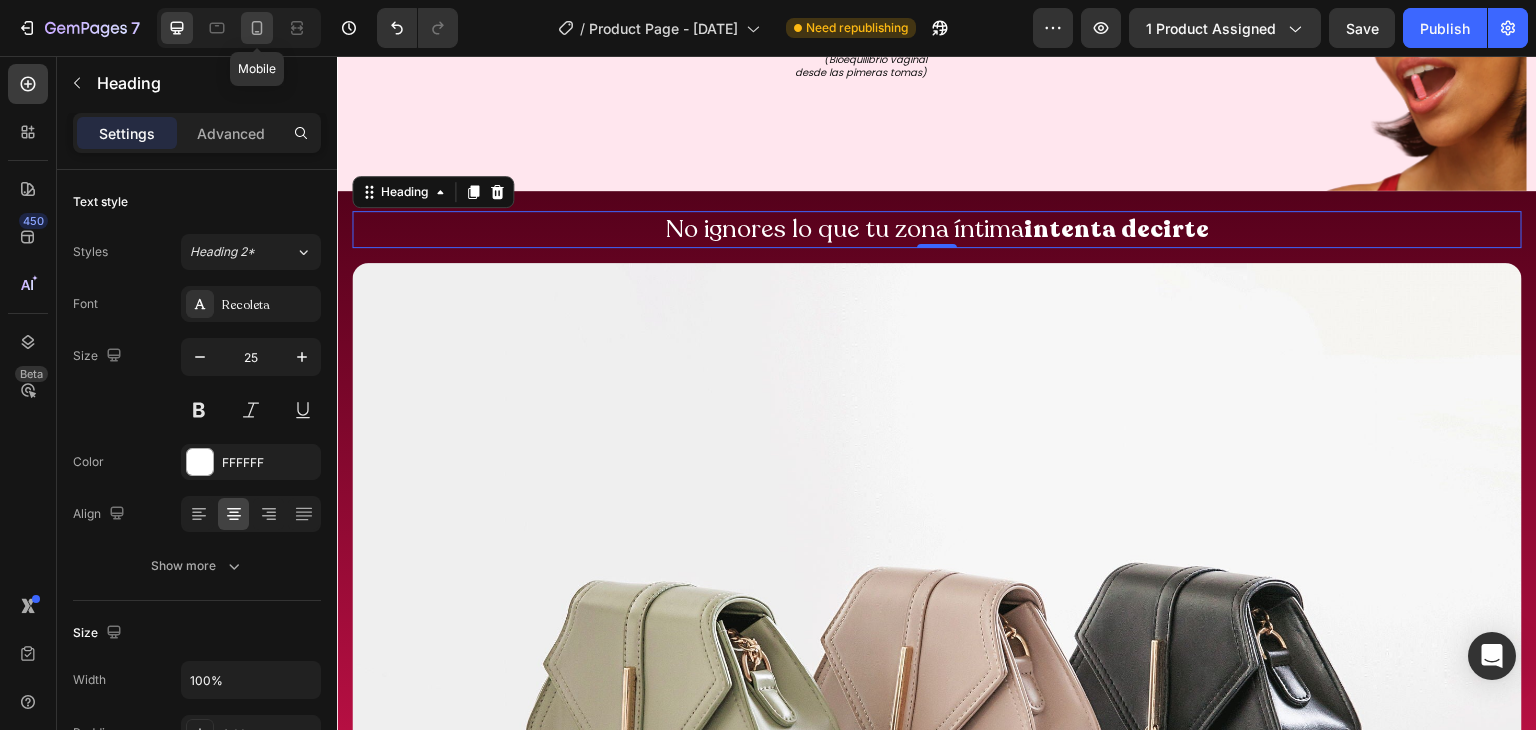 click 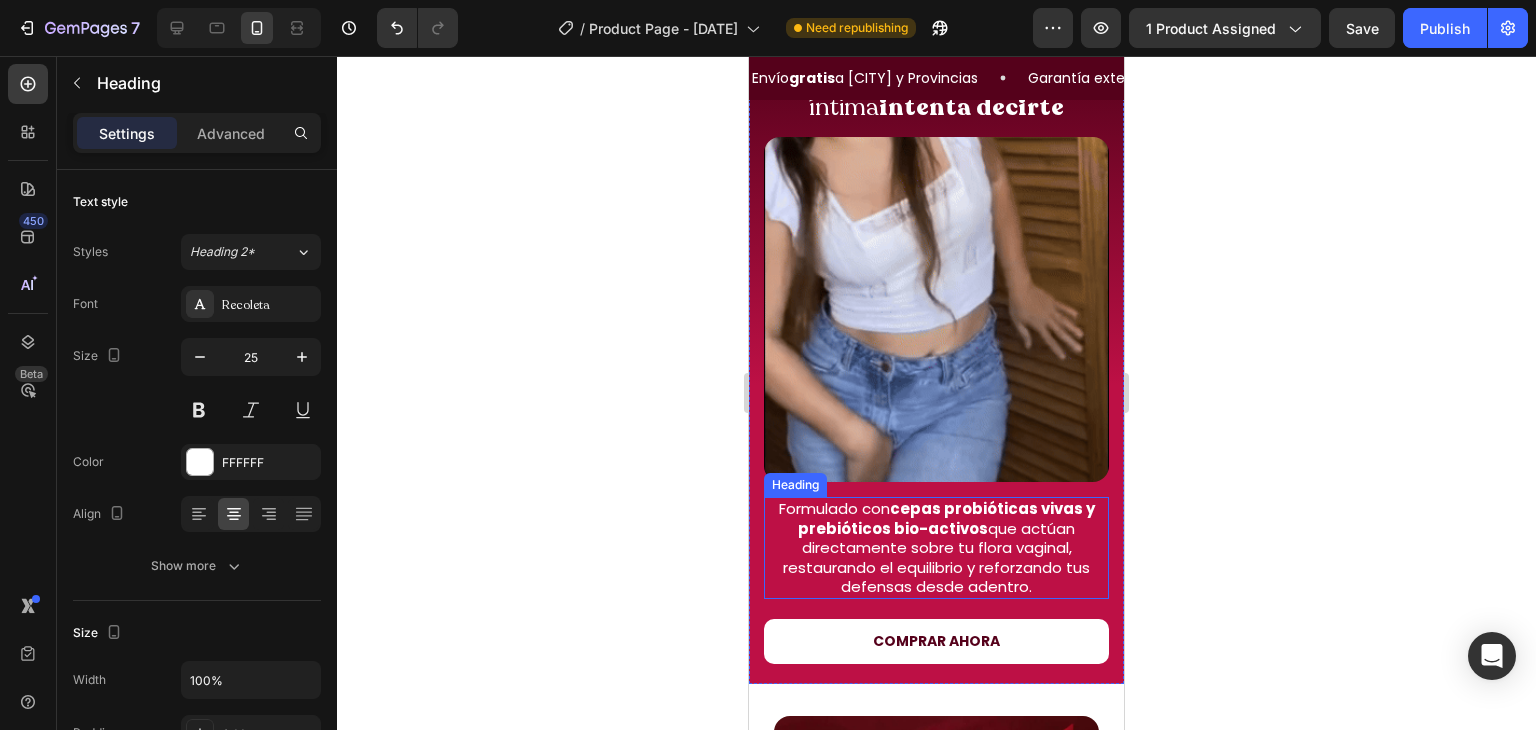 scroll, scrollTop: 3566, scrollLeft: 0, axis: vertical 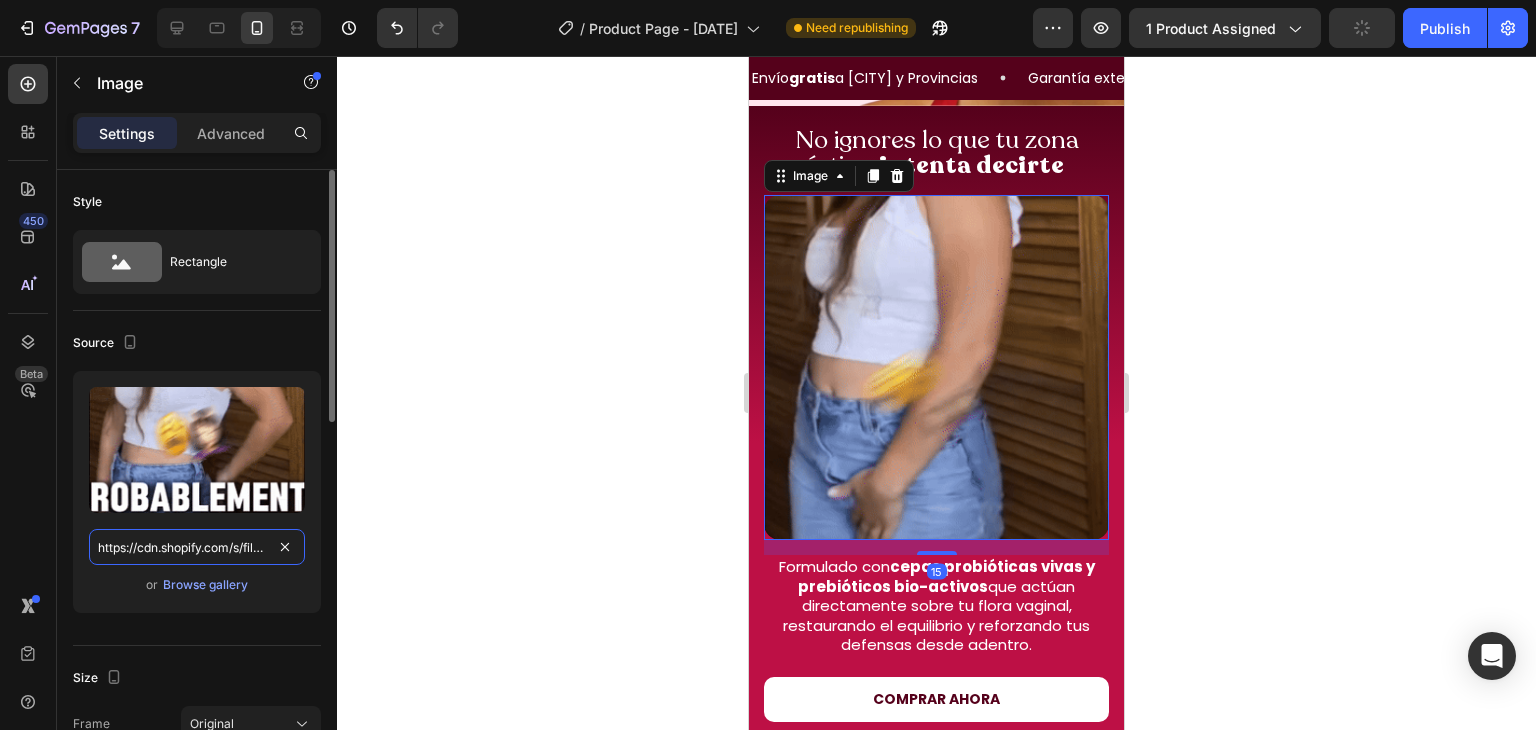 click on "https://cdn.shopify.com/s/files/1/0620/9001/8910/files/0802.gif?v=1754154684" at bounding box center [197, 547] 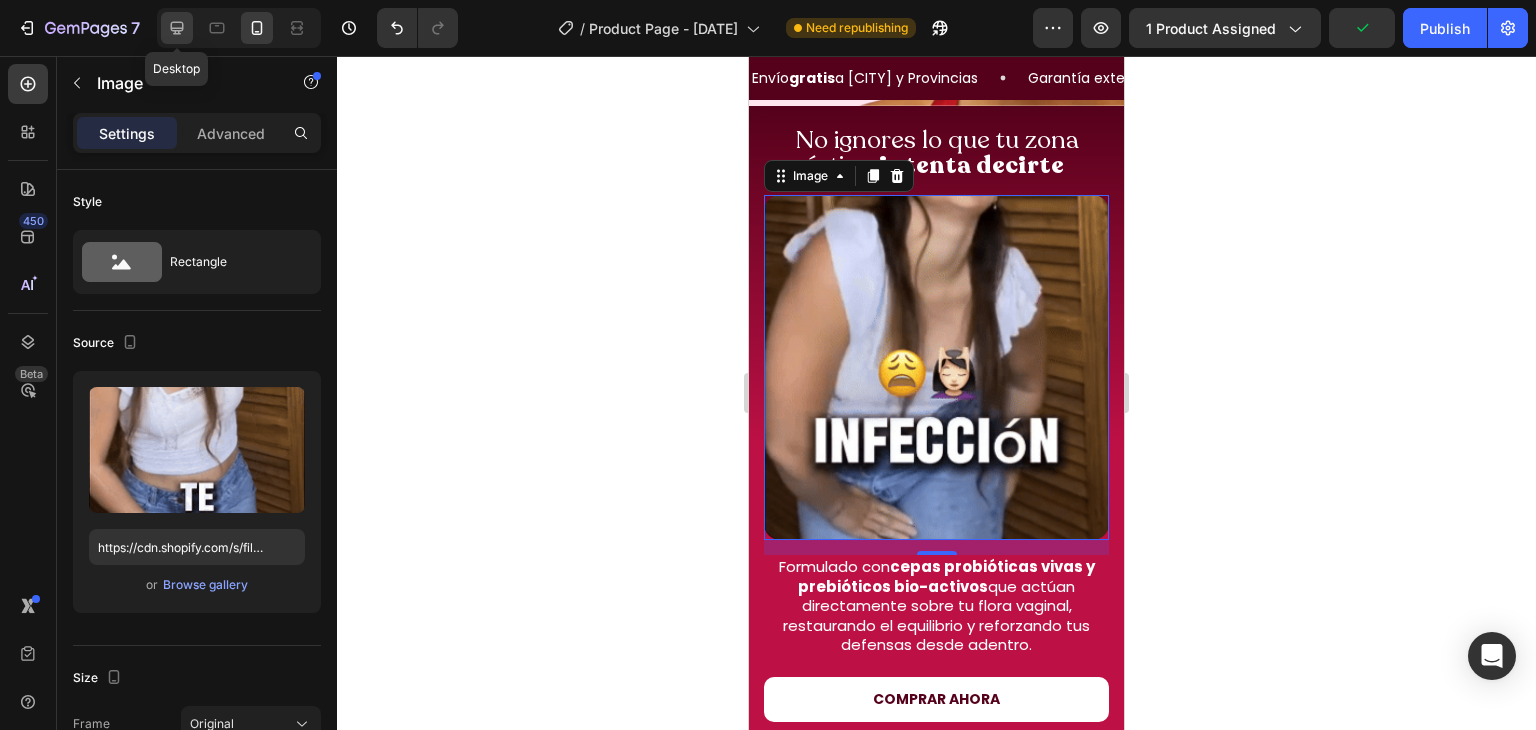 click 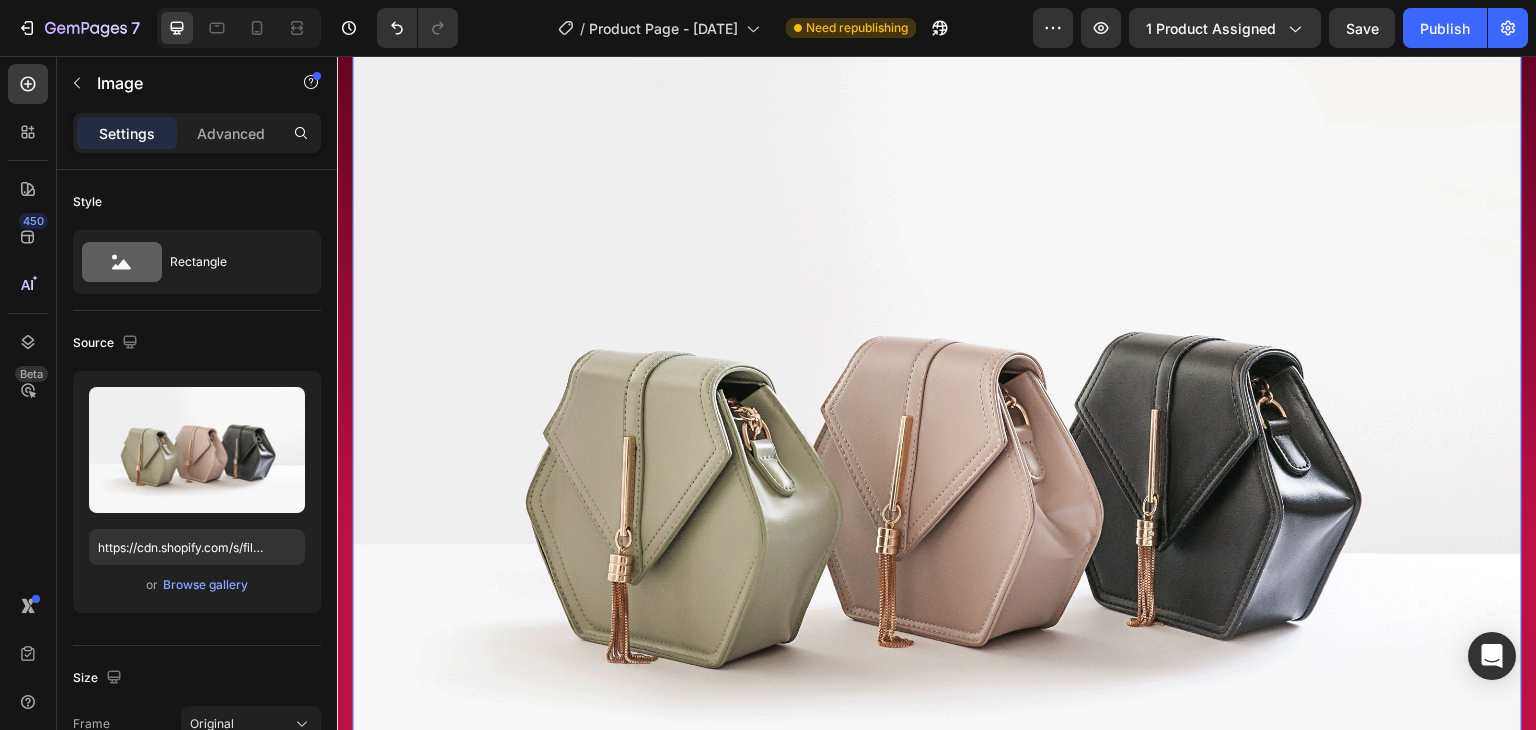 scroll, scrollTop: 2957, scrollLeft: 0, axis: vertical 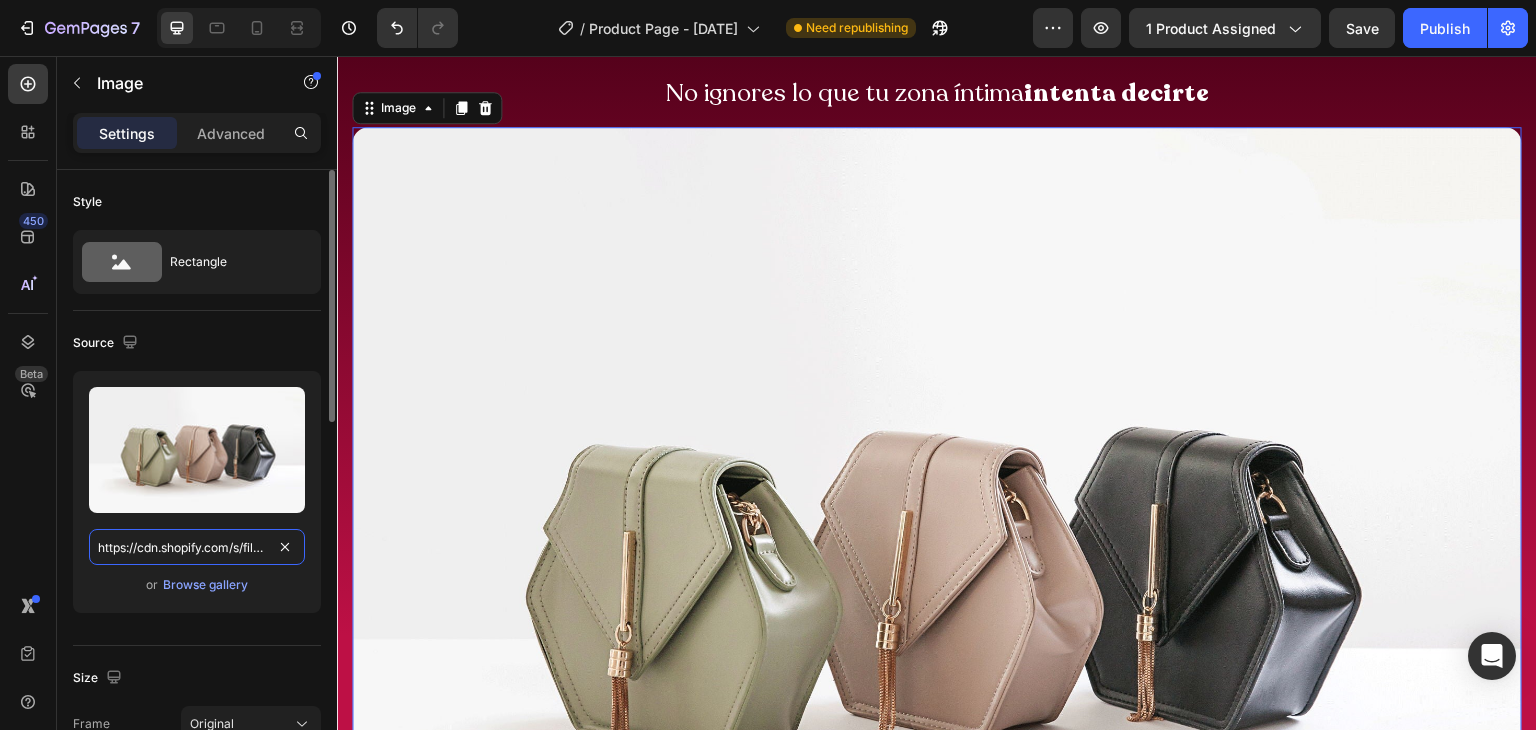 click on "https://cdn.shopify.com/s/files/1/2005/9307/files/image_demo.jpg" at bounding box center [197, 547] 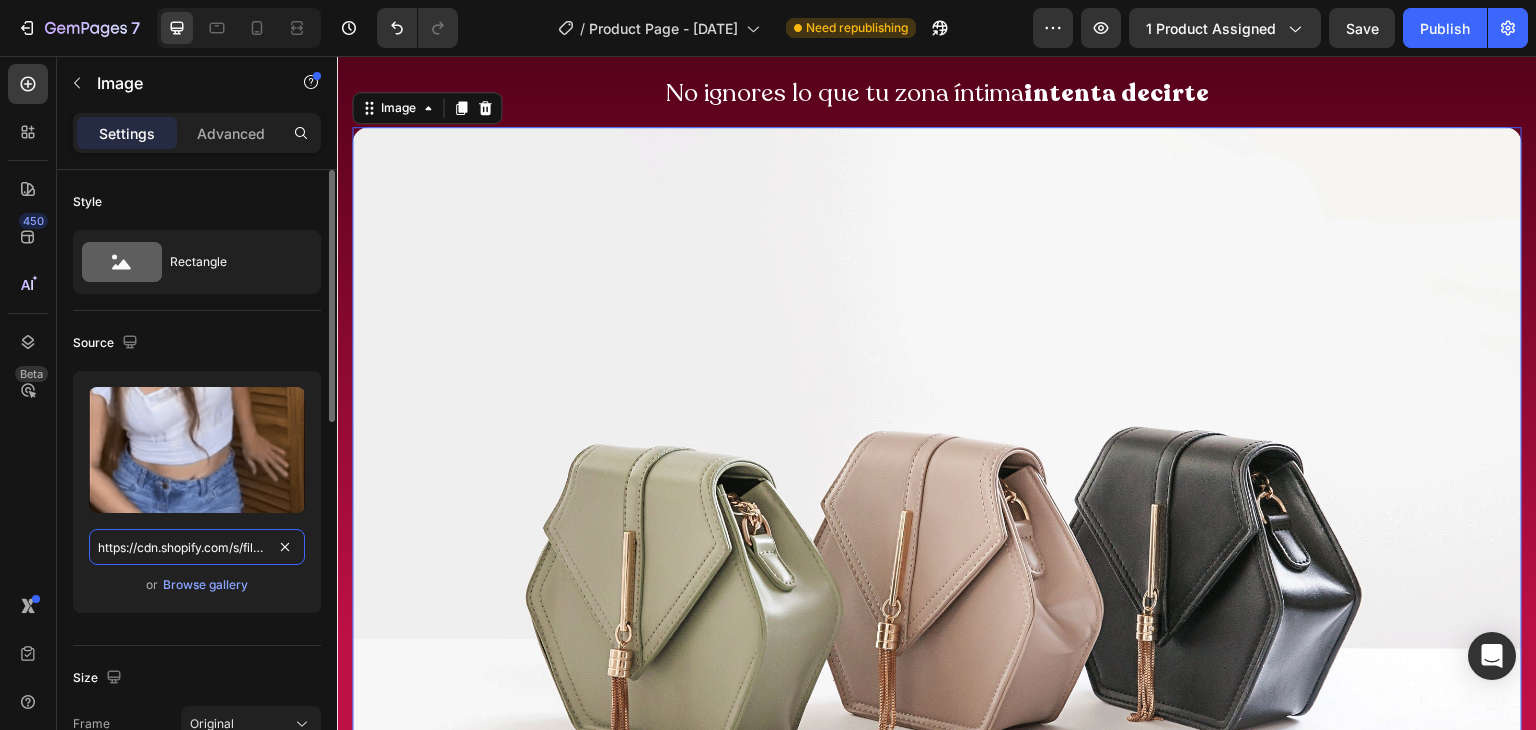 scroll, scrollTop: 0, scrollLeft: 283, axis: horizontal 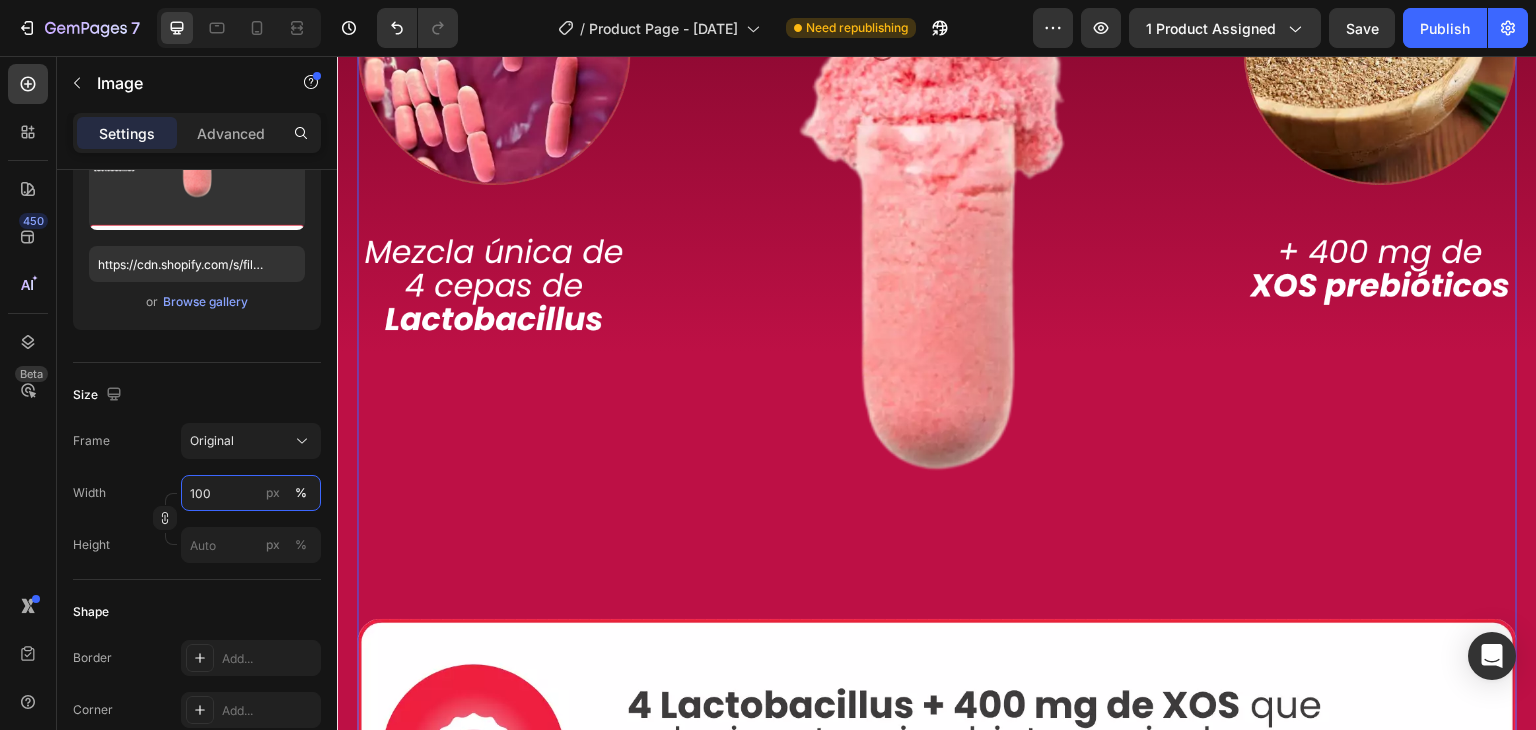 click on "100" at bounding box center (251, 493) 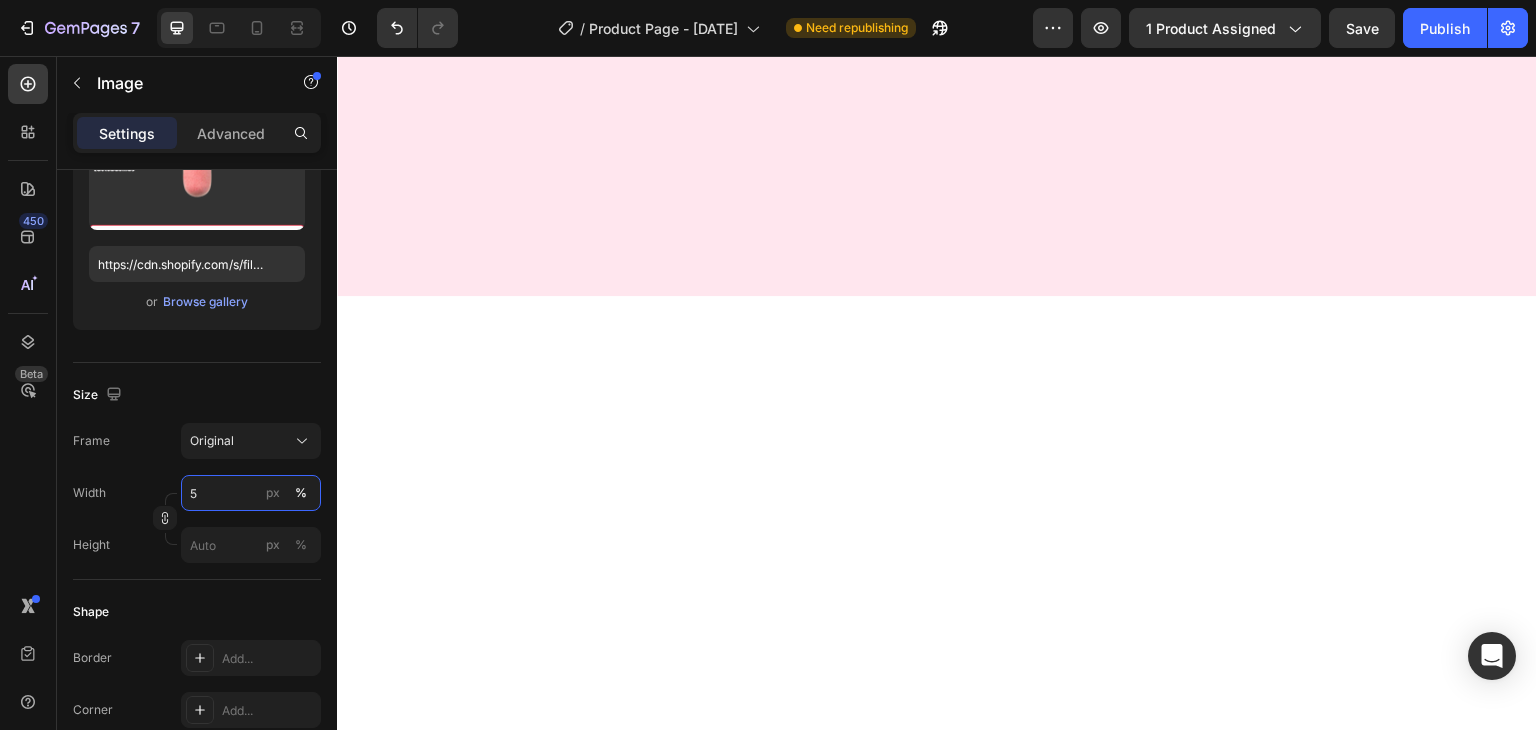 type on "50" 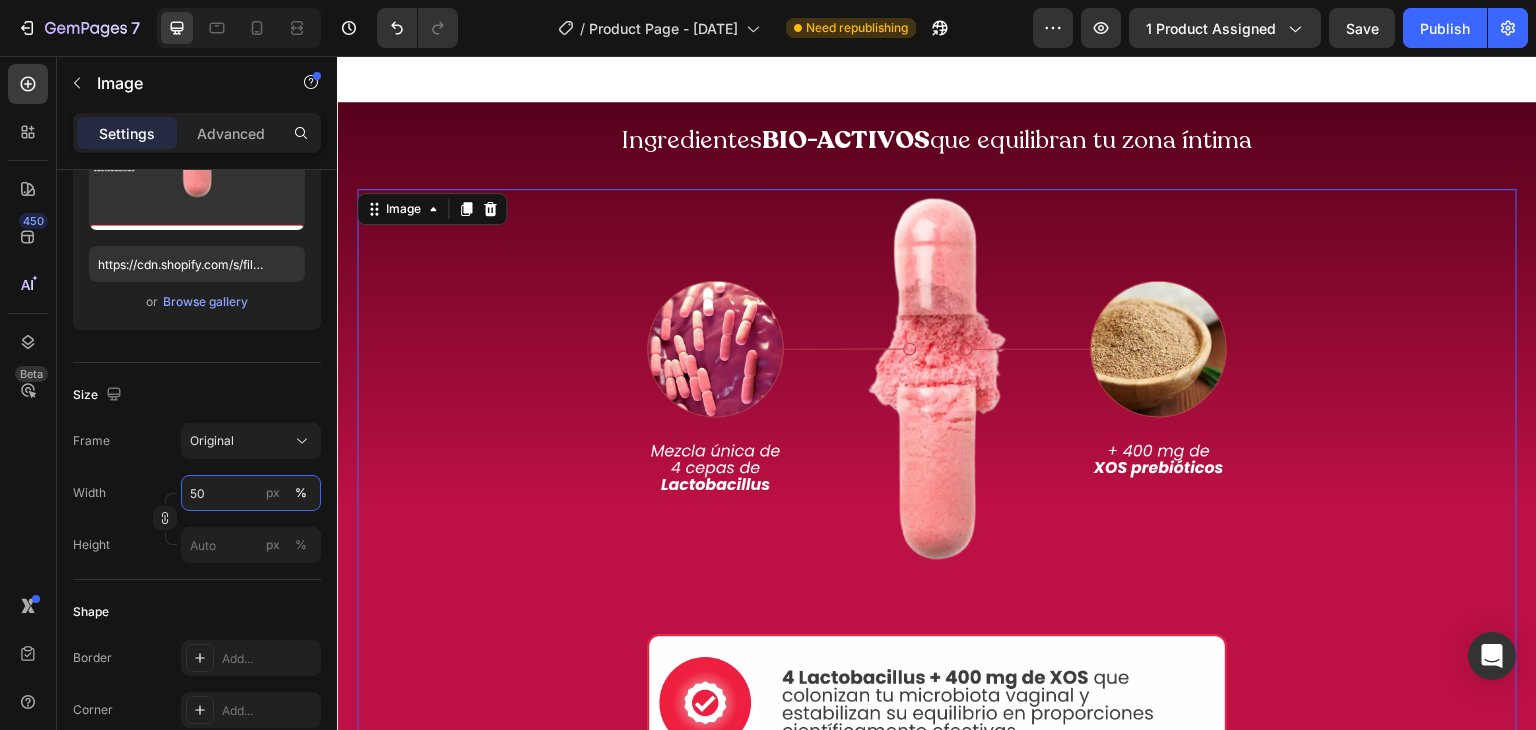 scroll, scrollTop: 2832, scrollLeft: 0, axis: vertical 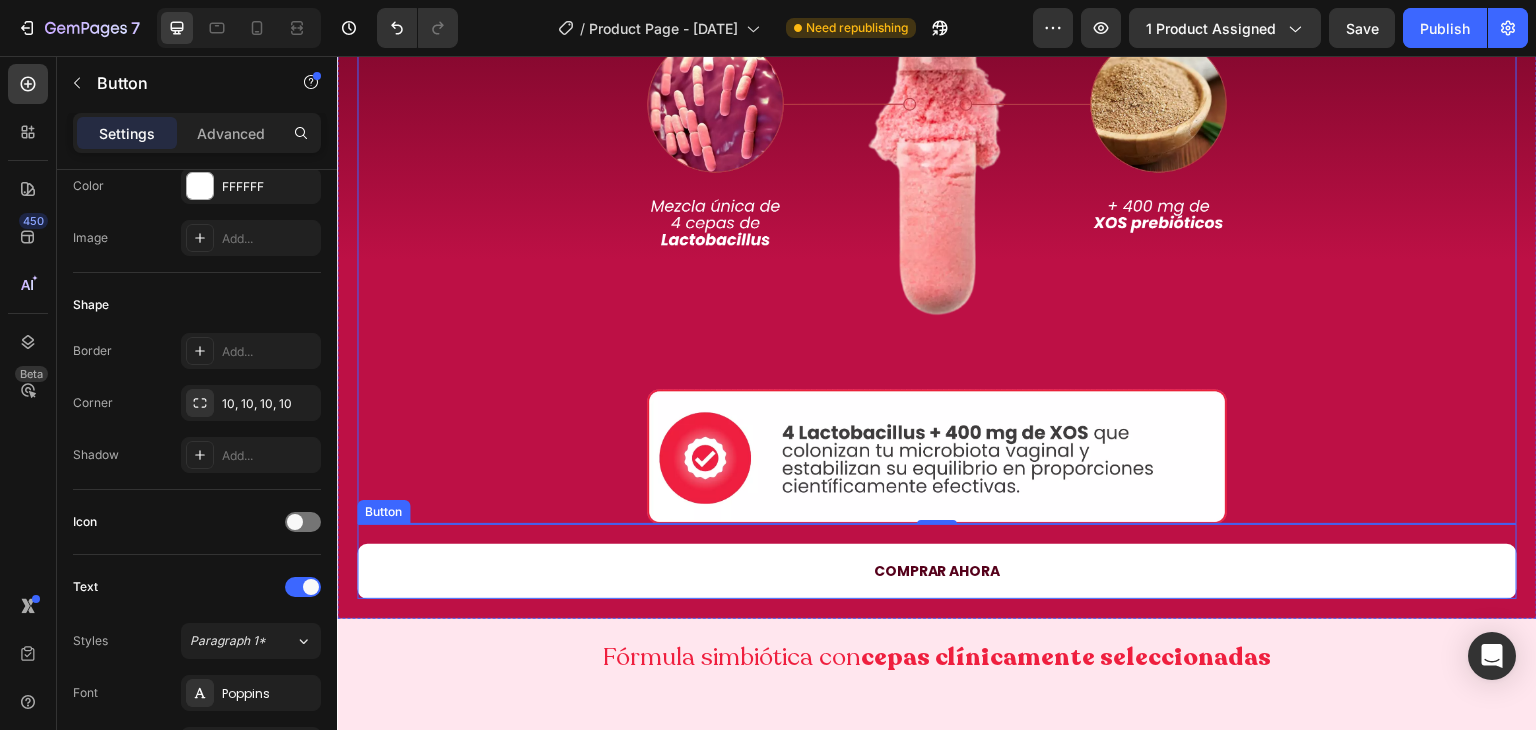 click on "COMPRAR AHORA" at bounding box center [937, 571] 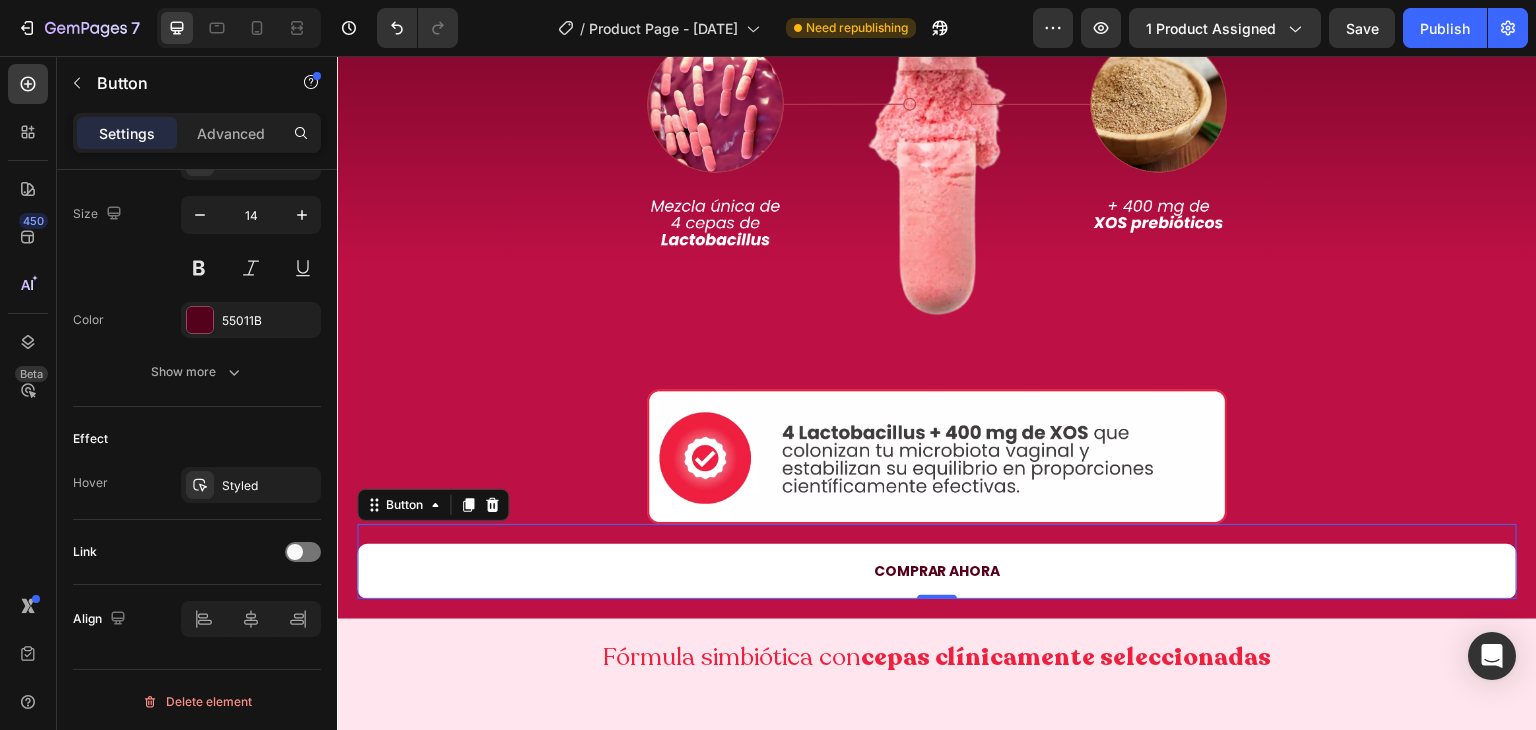 scroll, scrollTop: 0, scrollLeft: 0, axis: both 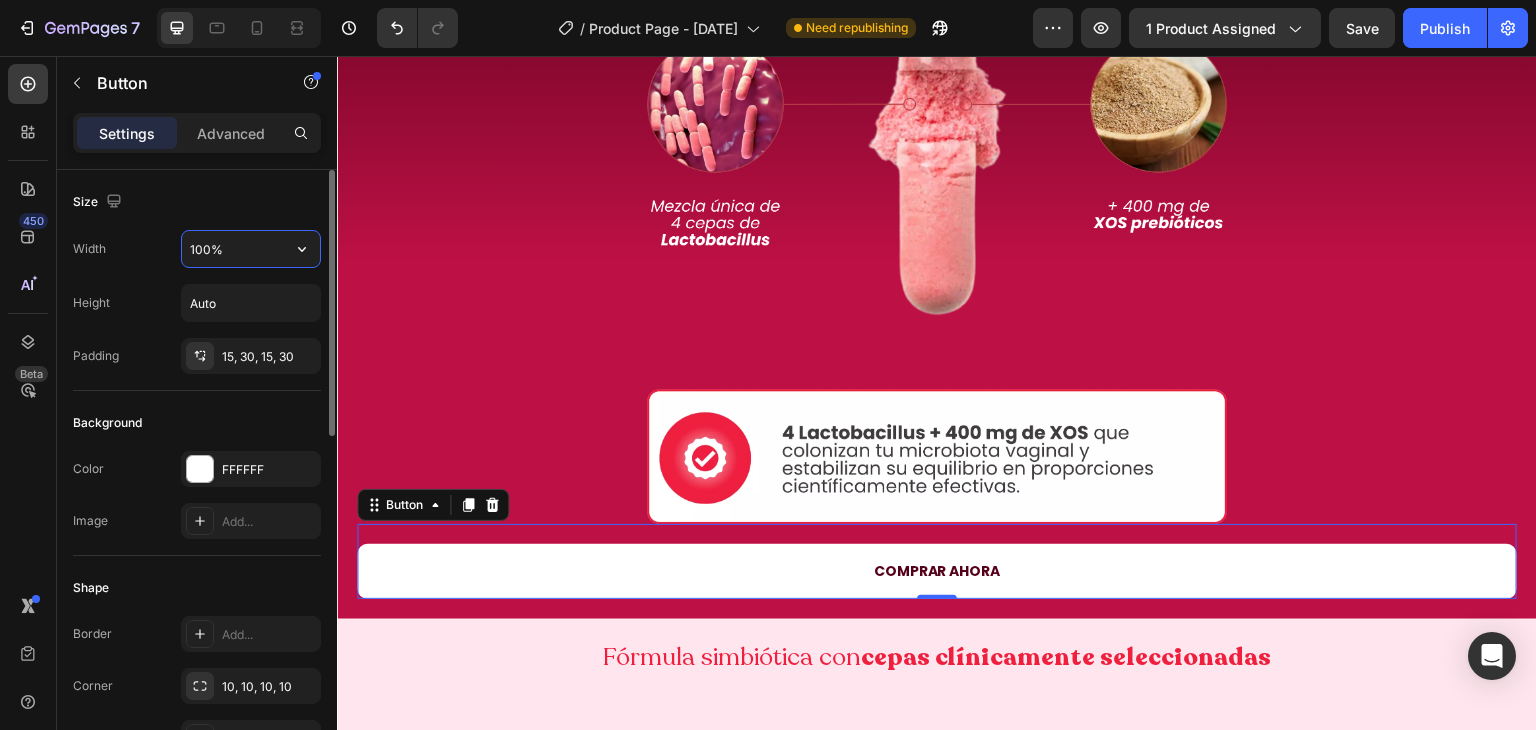 click on "100%" at bounding box center (251, 249) 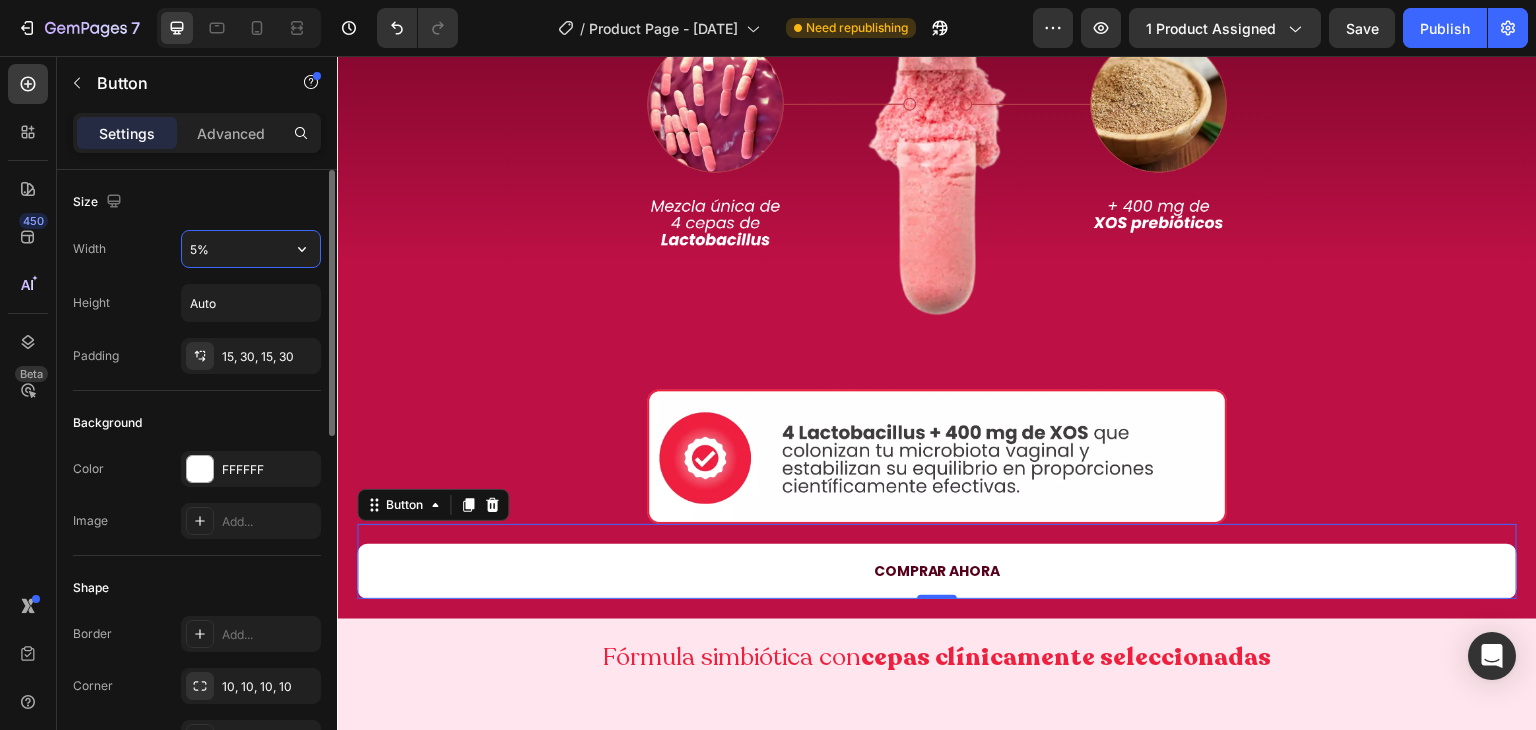 type on "50%" 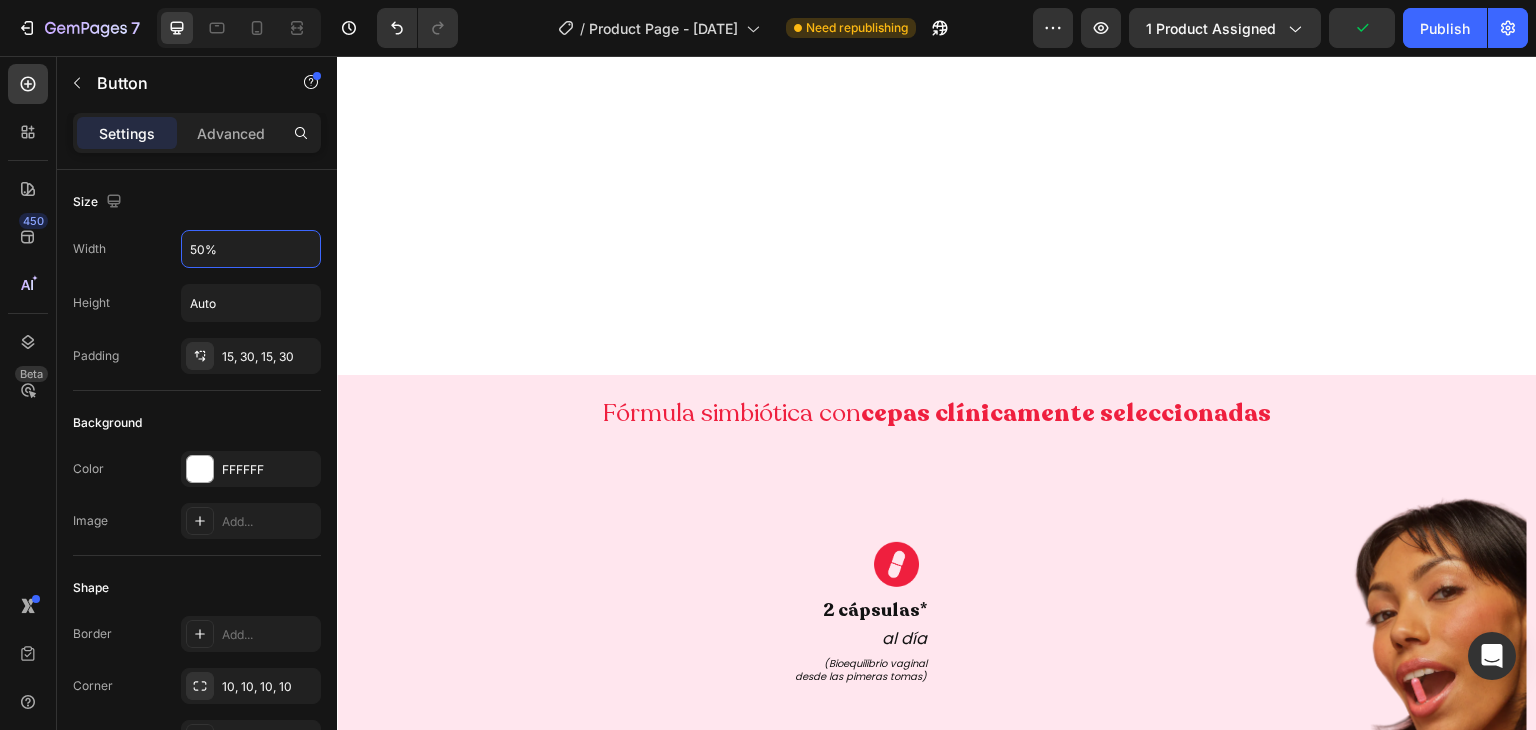 scroll, scrollTop: 3416, scrollLeft: 0, axis: vertical 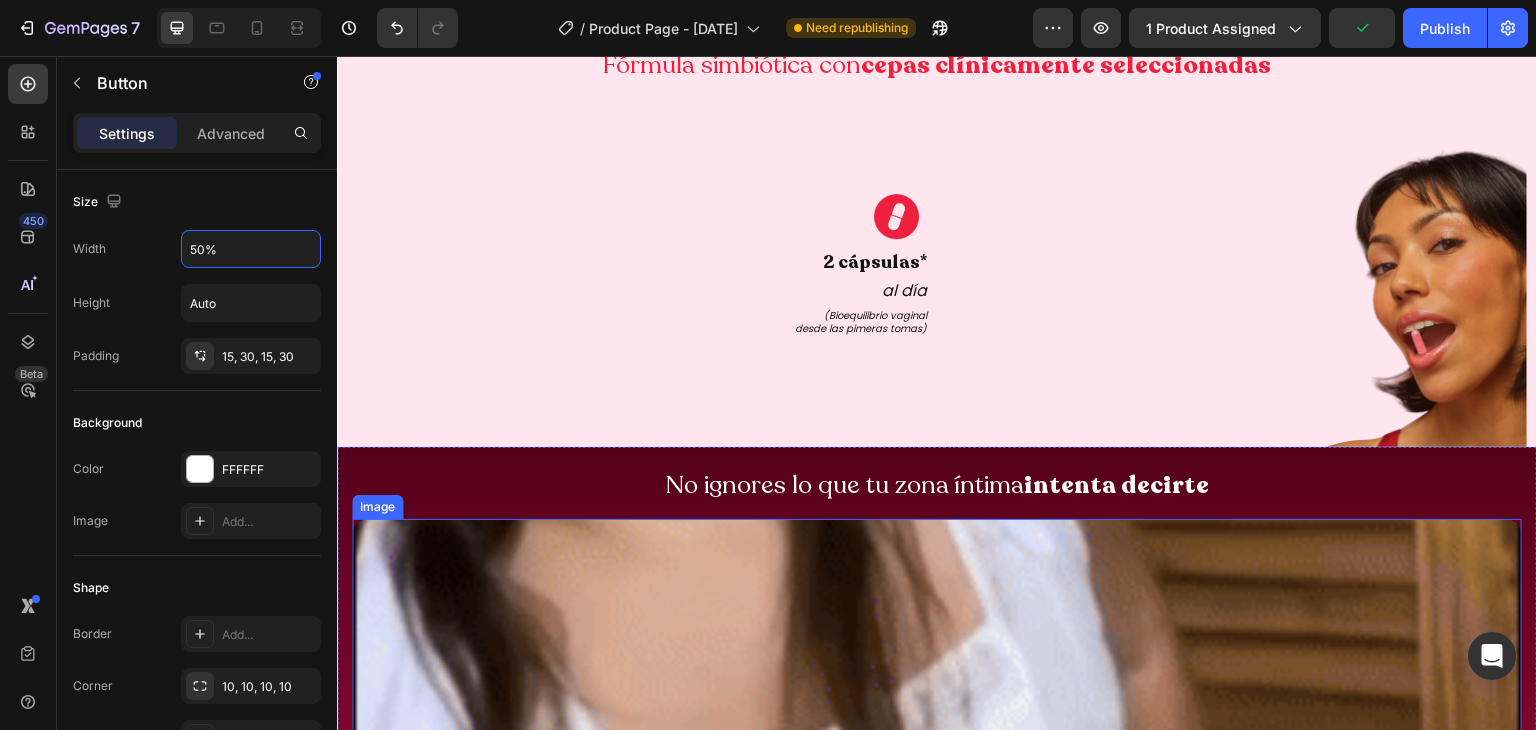 click at bounding box center (937, 1104) 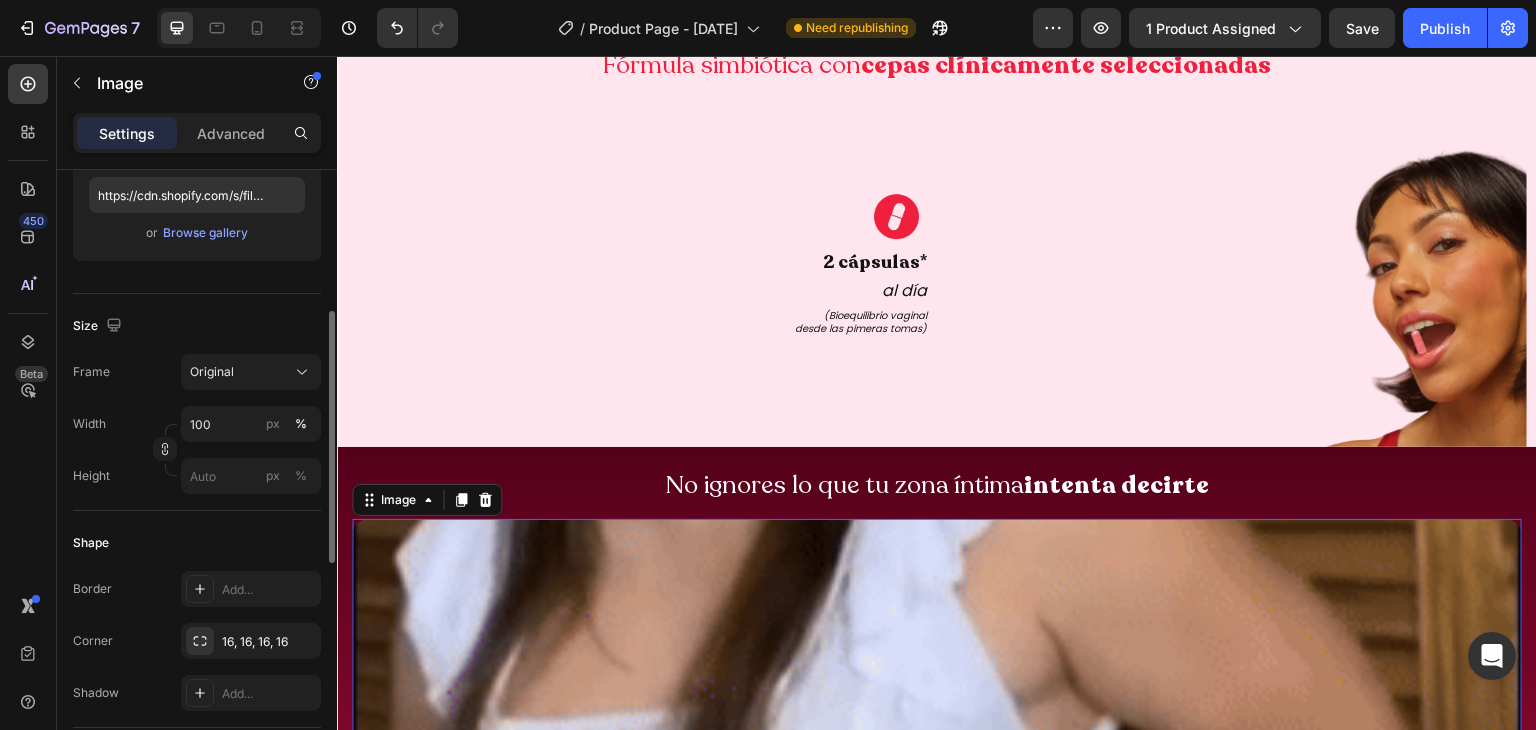 scroll, scrollTop: 356, scrollLeft: 0, axis: vertical 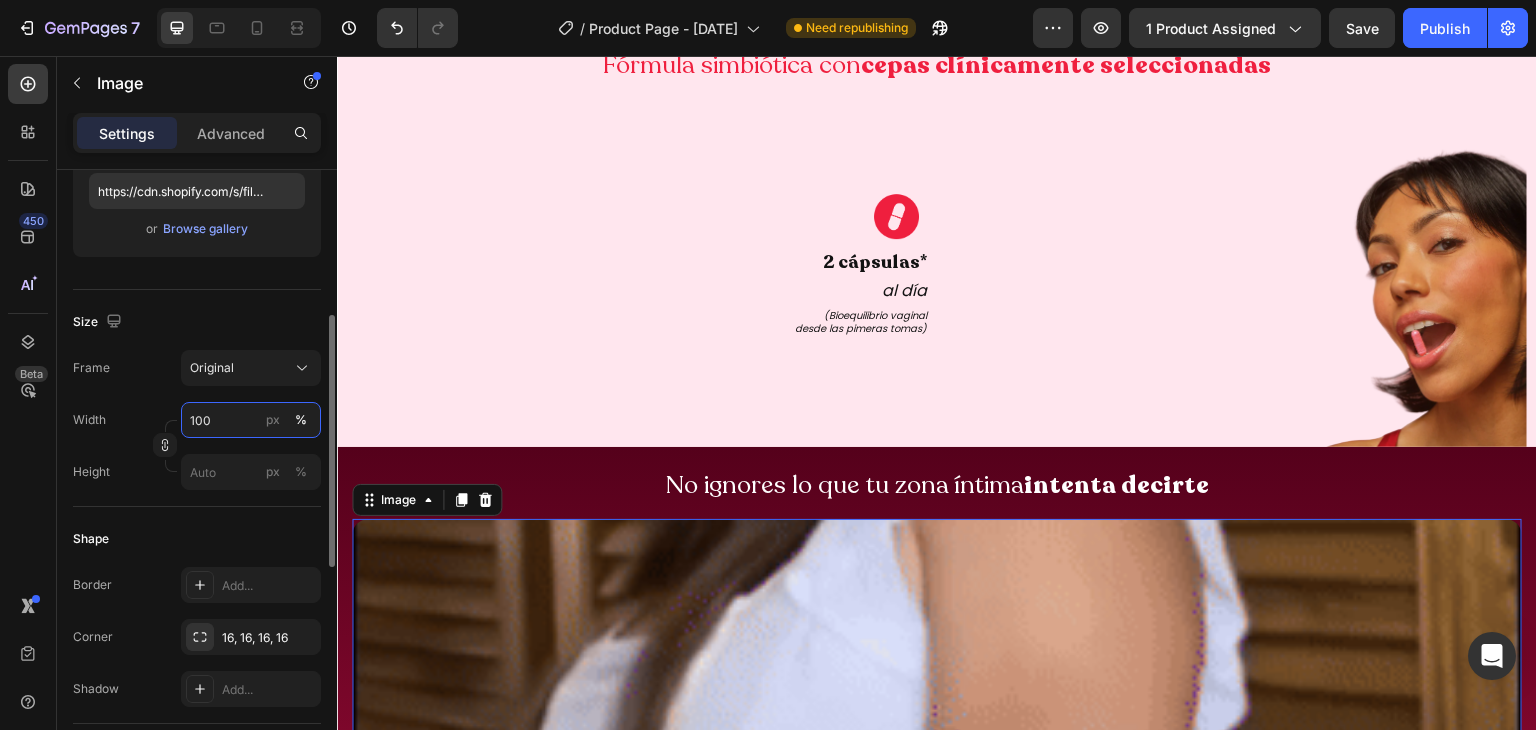 click on "100" at bounding box center (251, 420) 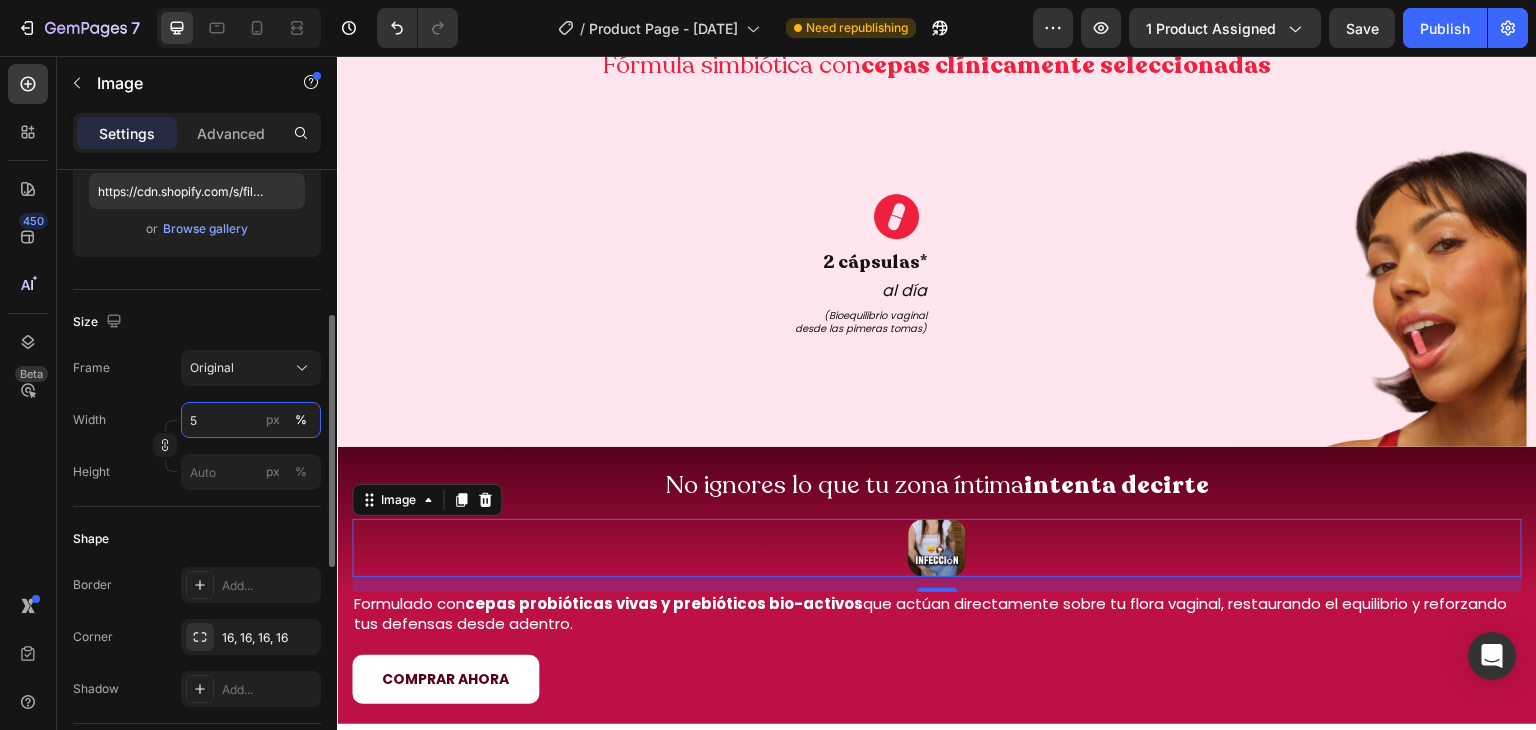 type on "50" 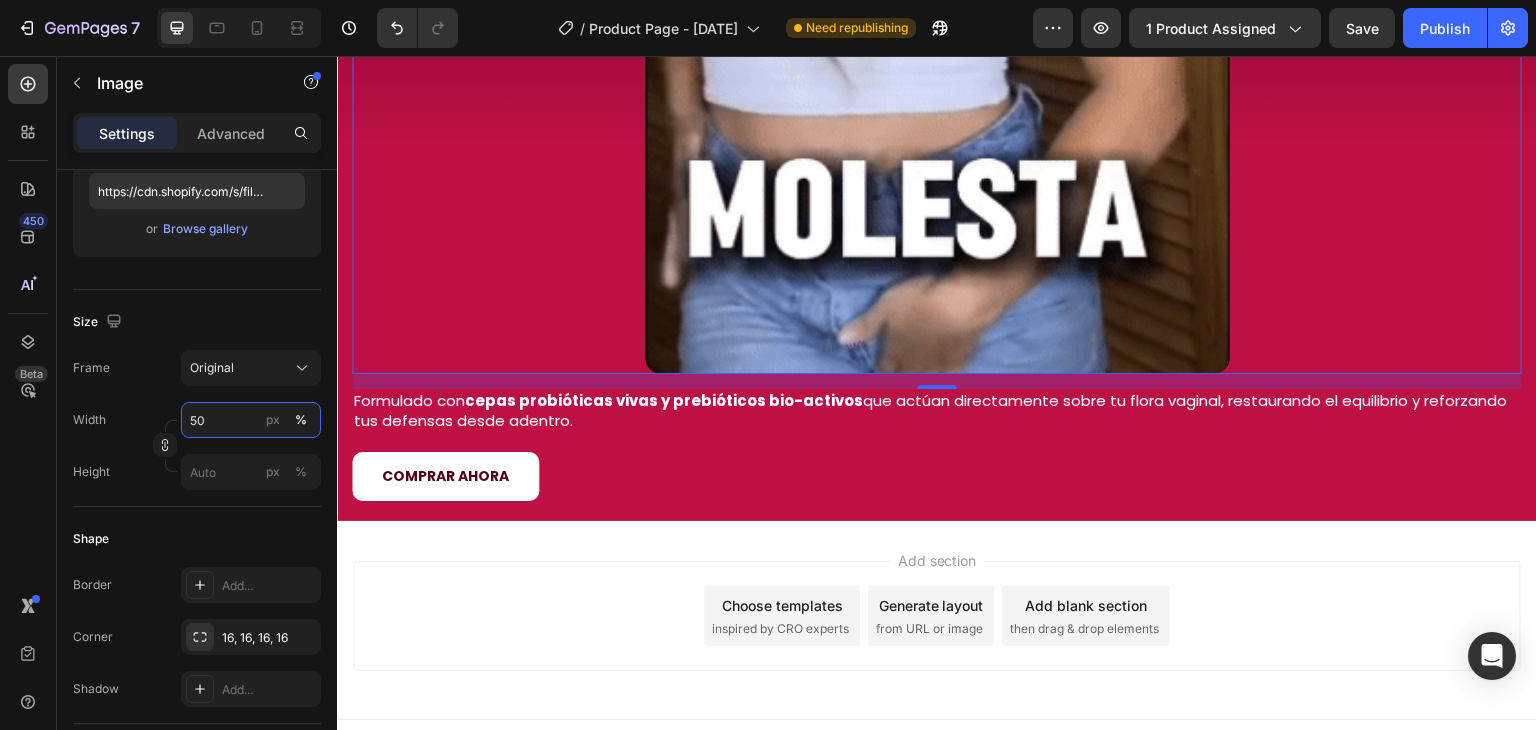 scroll, scrollTop: 4163, scrollLeft: 0, axis: vertical 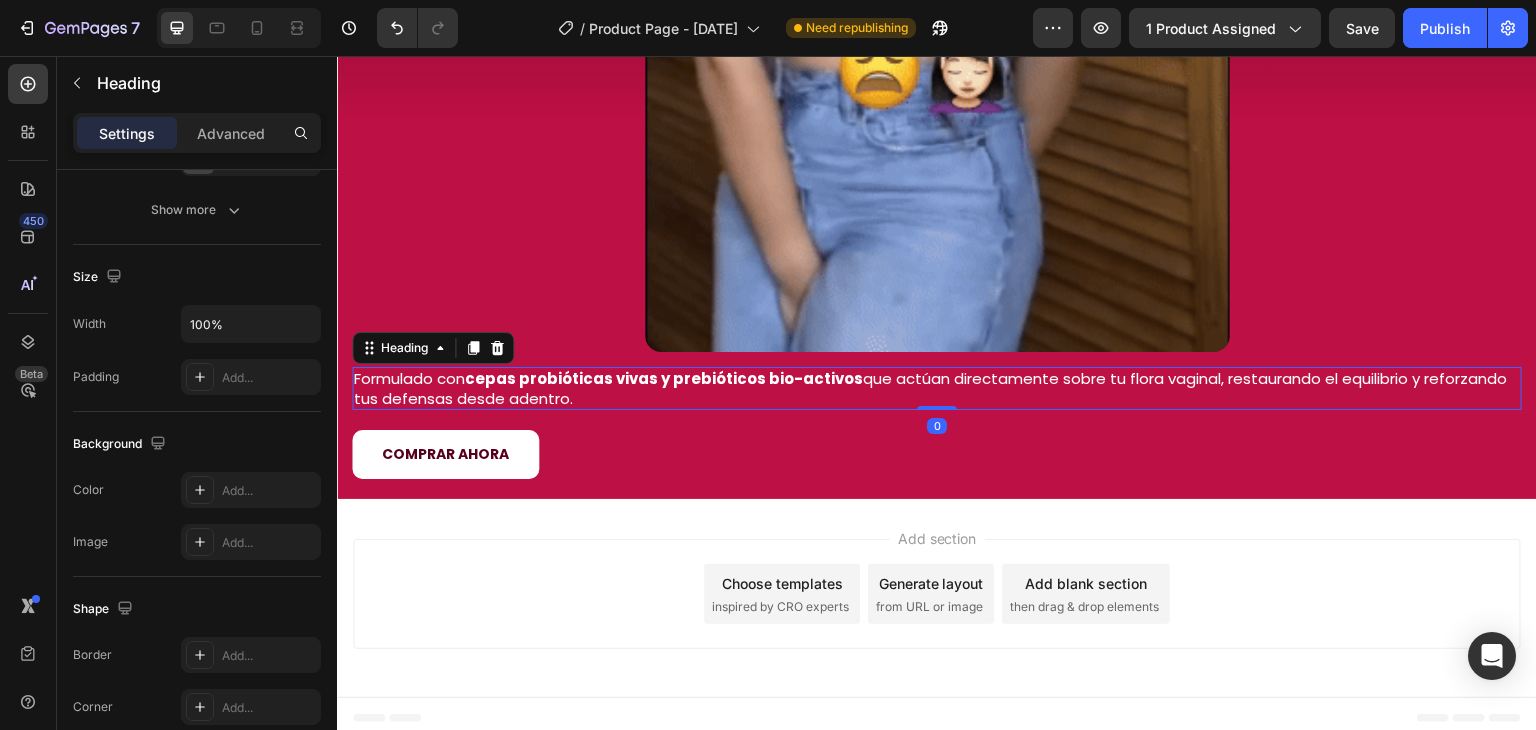 click on "Formulado con  cepas probióticas vivas y prebióticos bio-activos  que actúan directamente sobre tu flora vaginal, restaurando el equilibrio y reforzando tus defensas desde adentro." at bounding box center [937, 388] 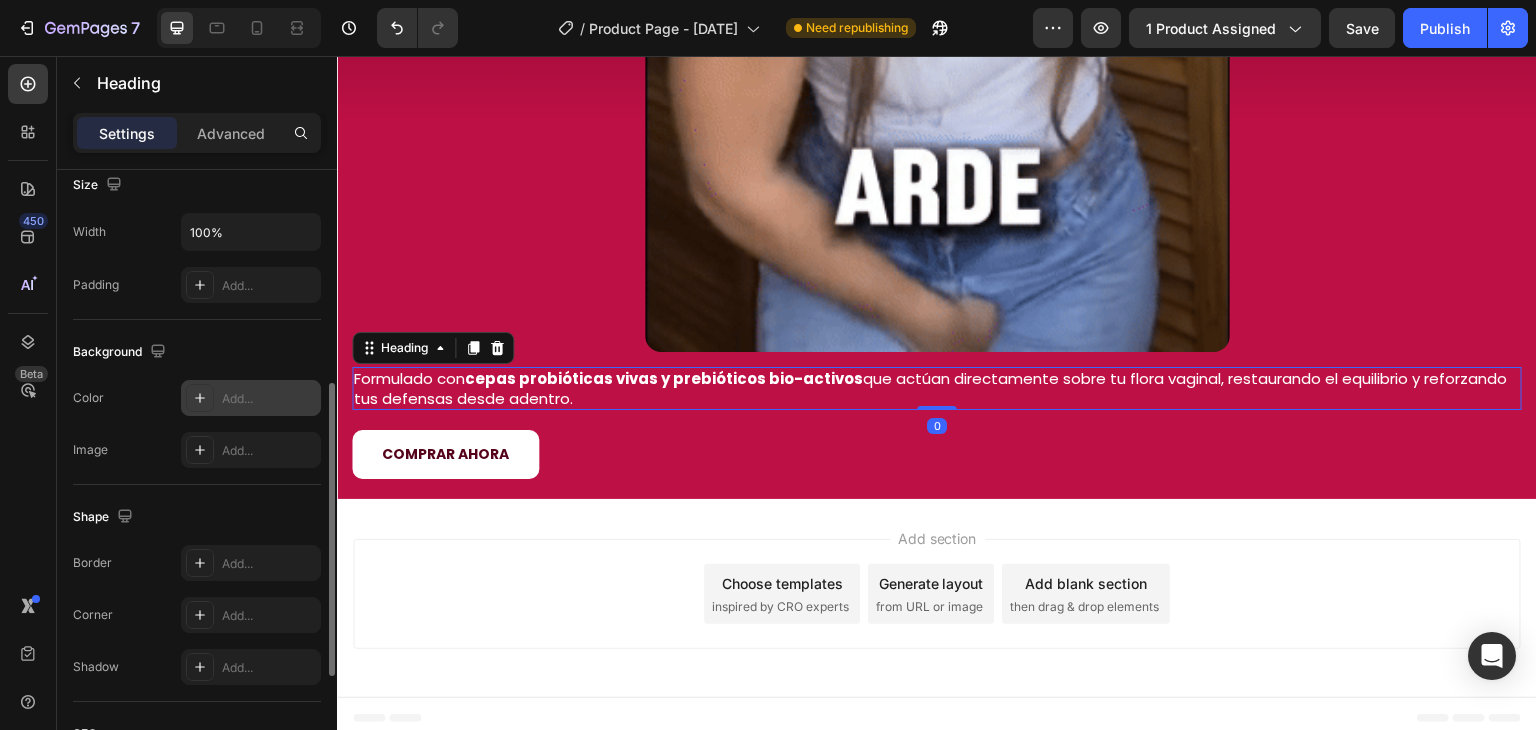 scroll, scrollTop: 288, scrollLeft: 0, axis: vertical 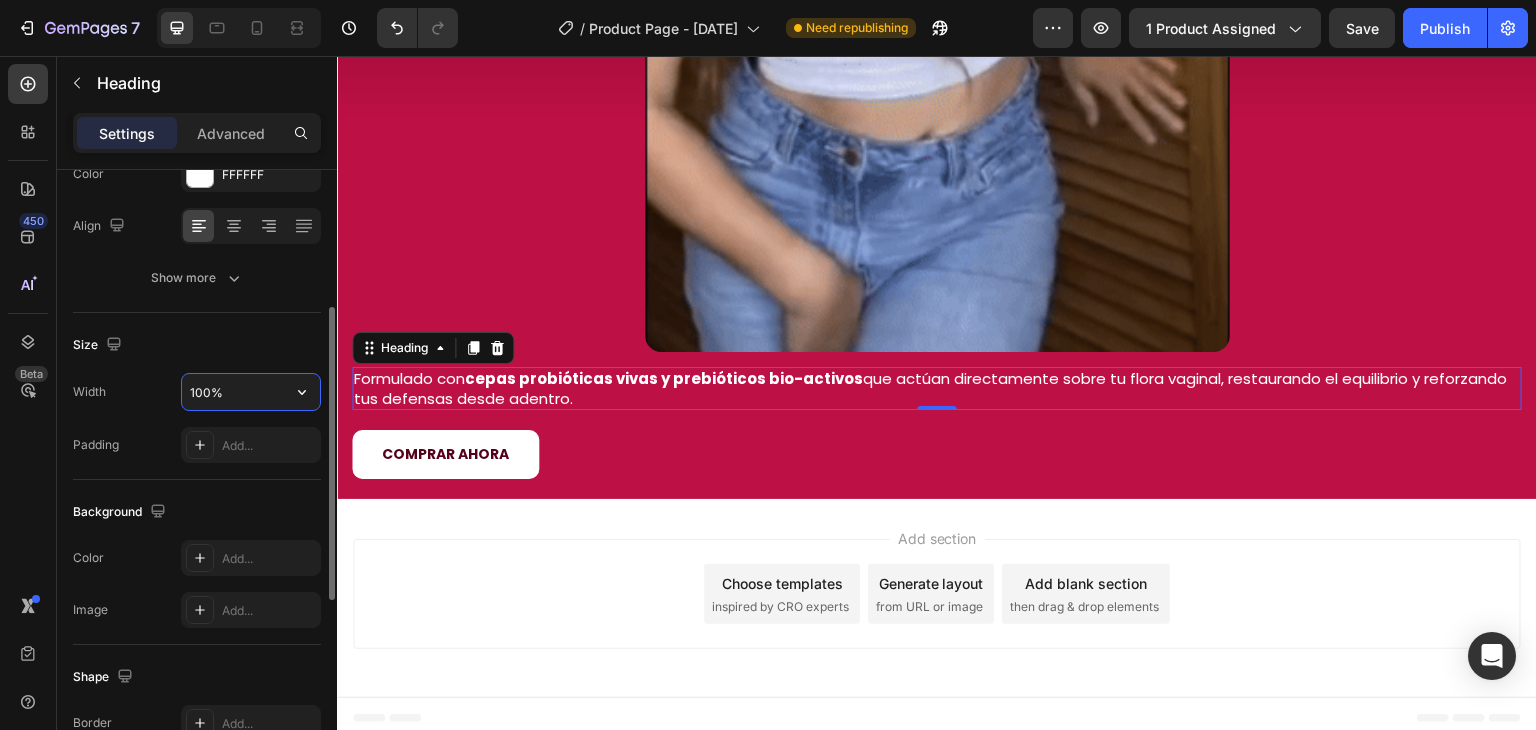 click on "100%" at bounding box center (251, 392) 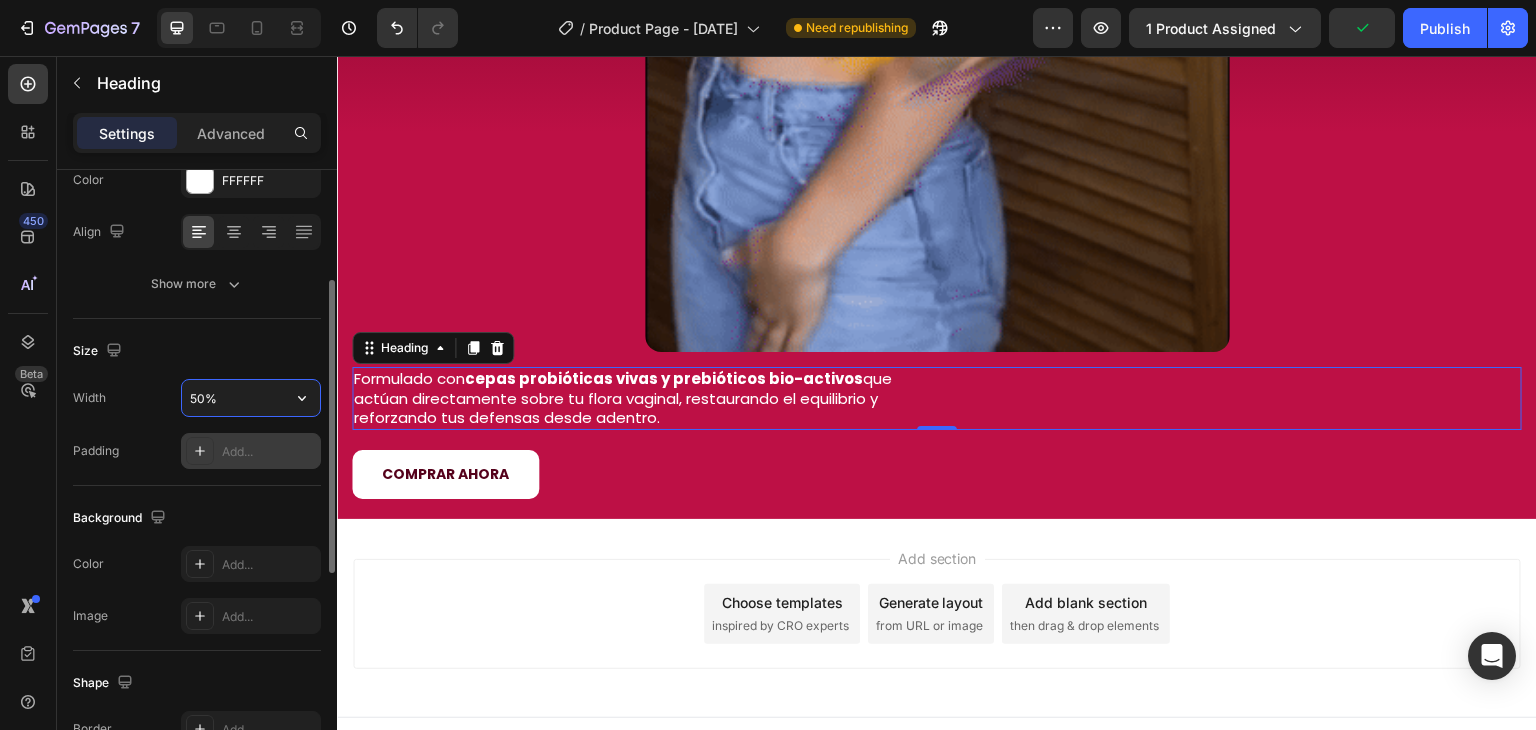 scroll, scrollTop: 264, scrollLeft: 0, axis: vertical 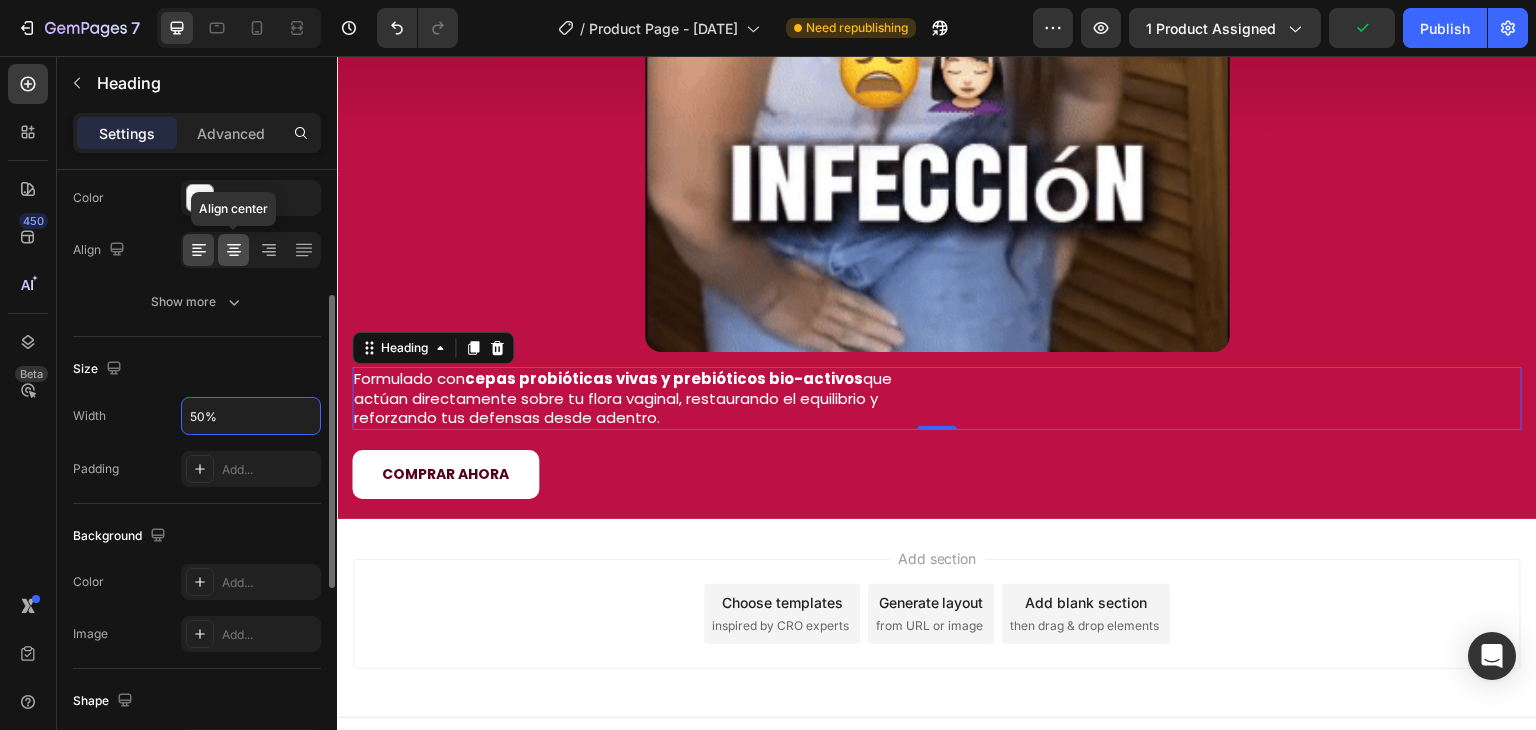 type on "50%" 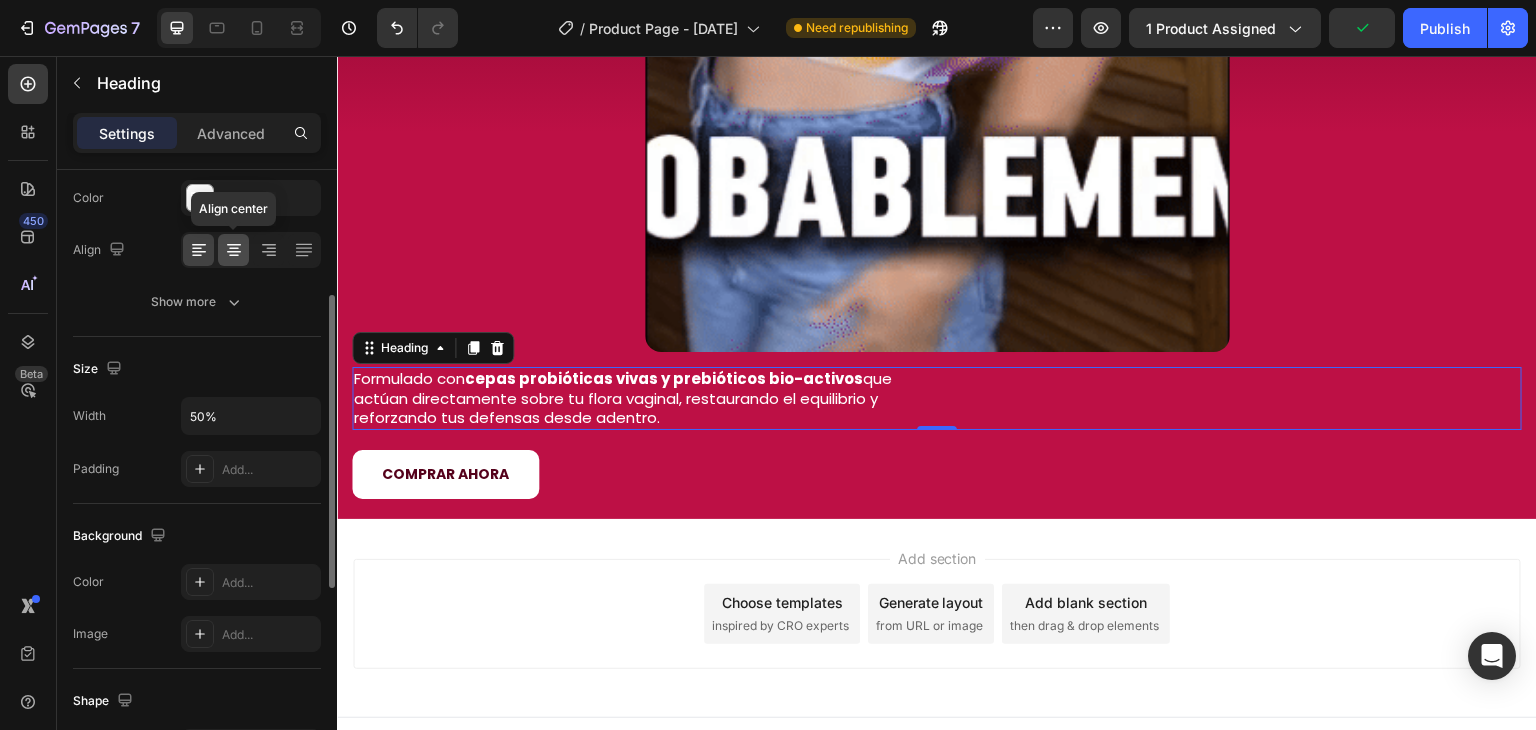 click 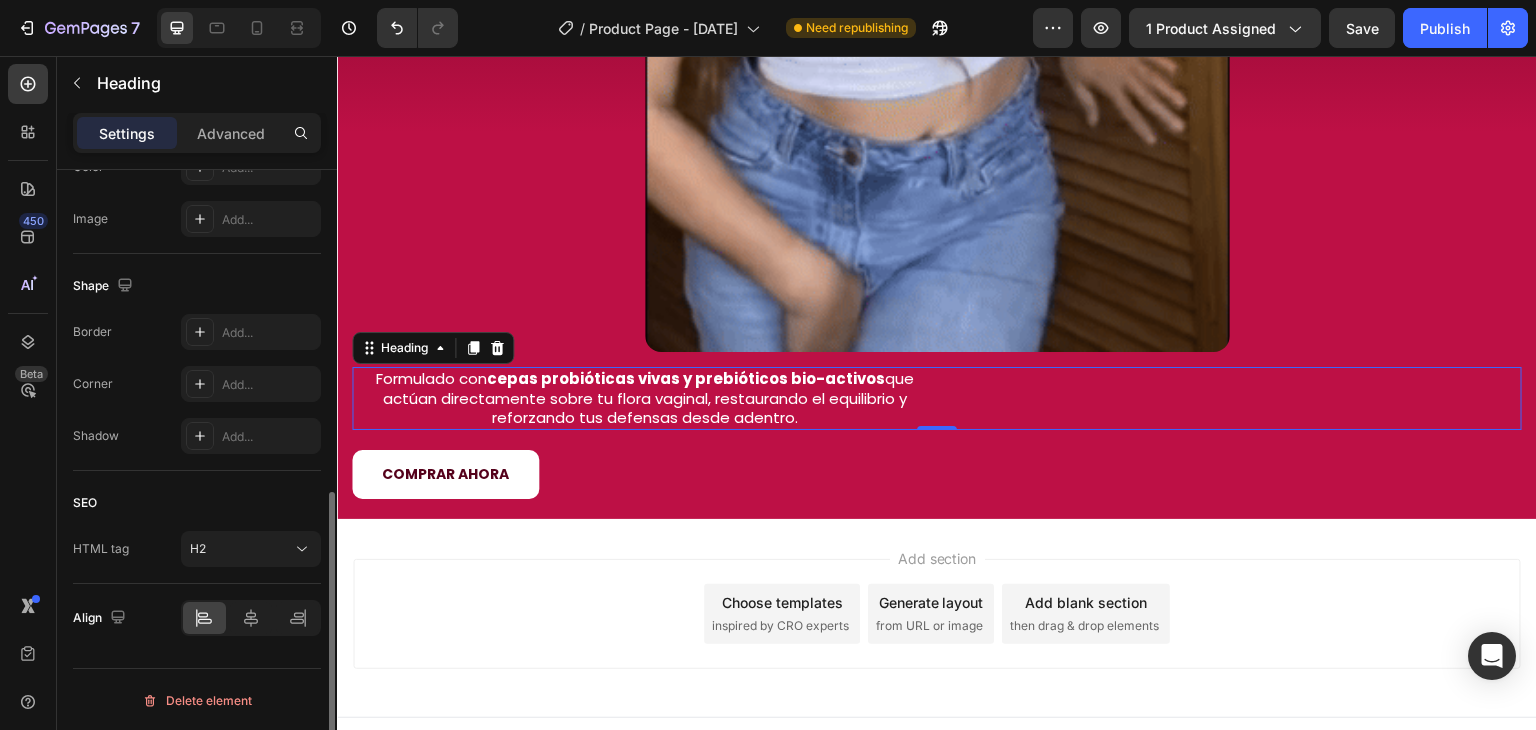 scroll, scrollTop: 678, scrollLeft: 0, axis: vertical 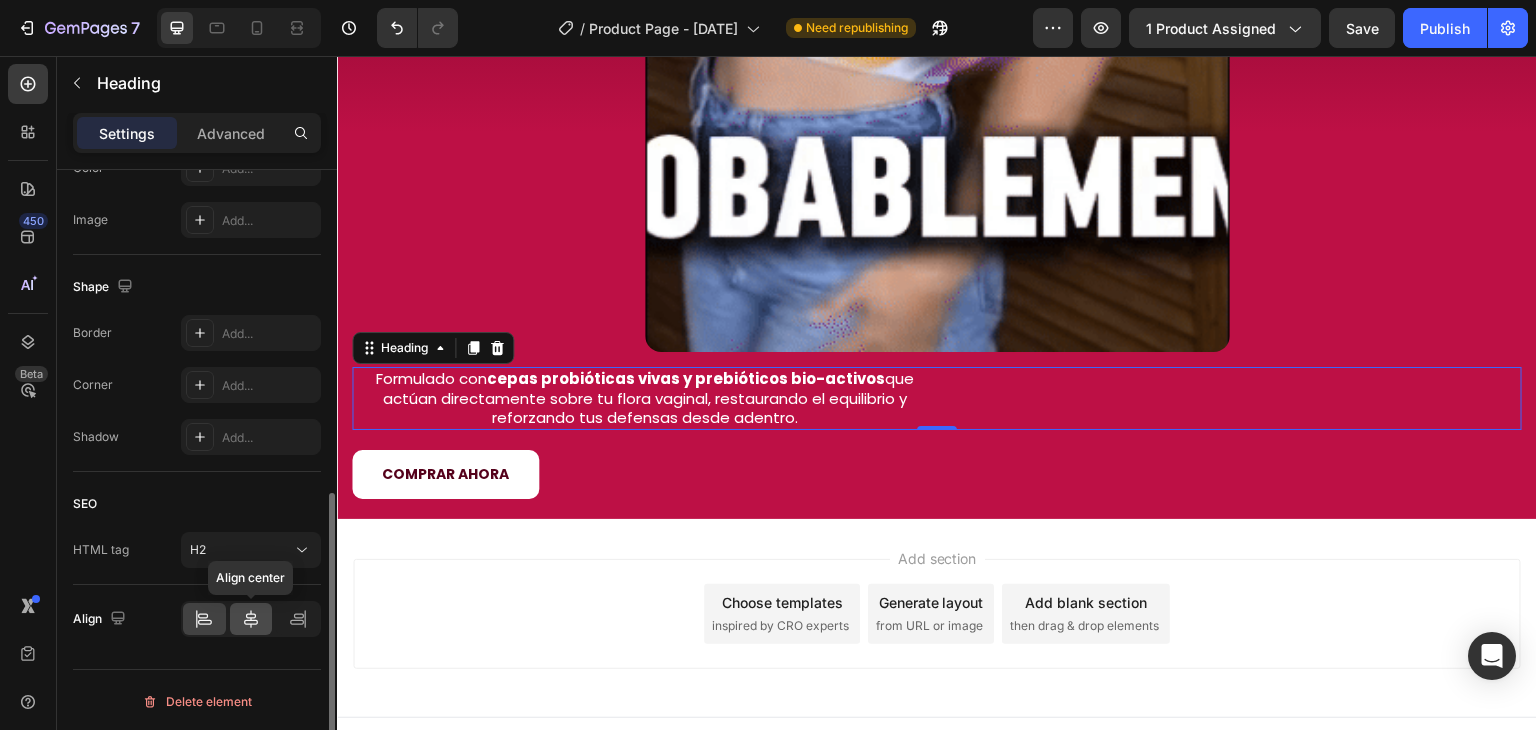 click 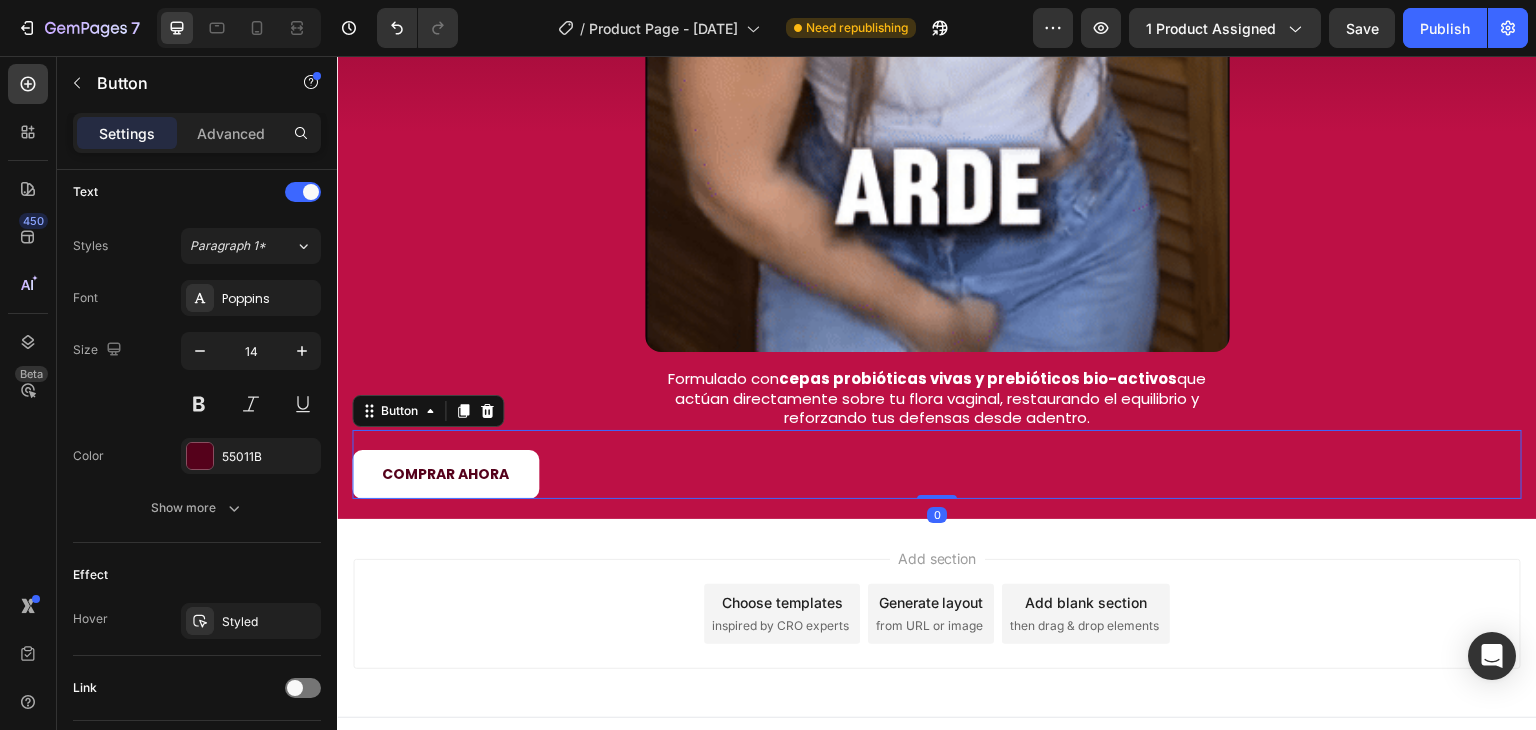 scroll, scrollTop: 0, scrollLeft: 0, axis: both 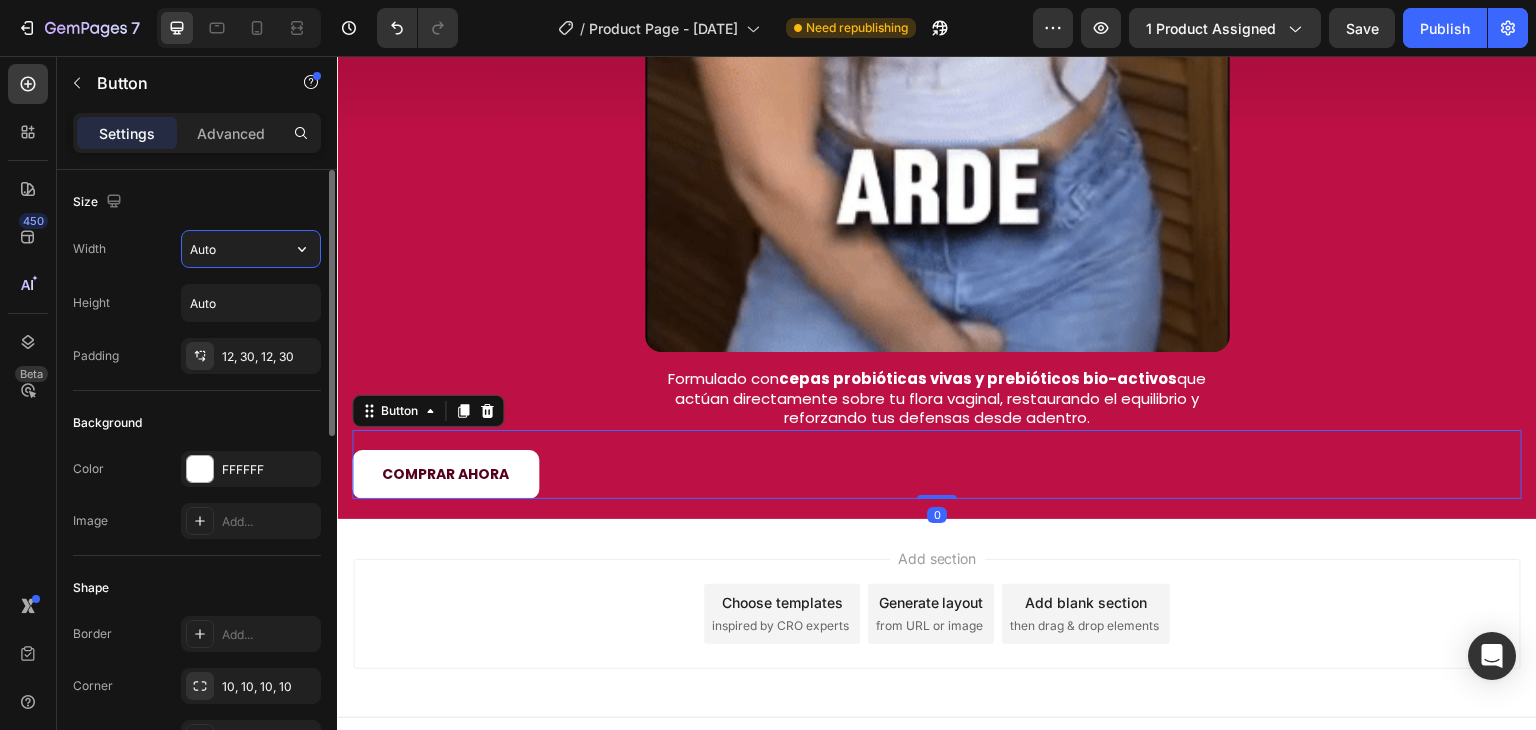 click on "Auto" at bounding box center (251, 249) 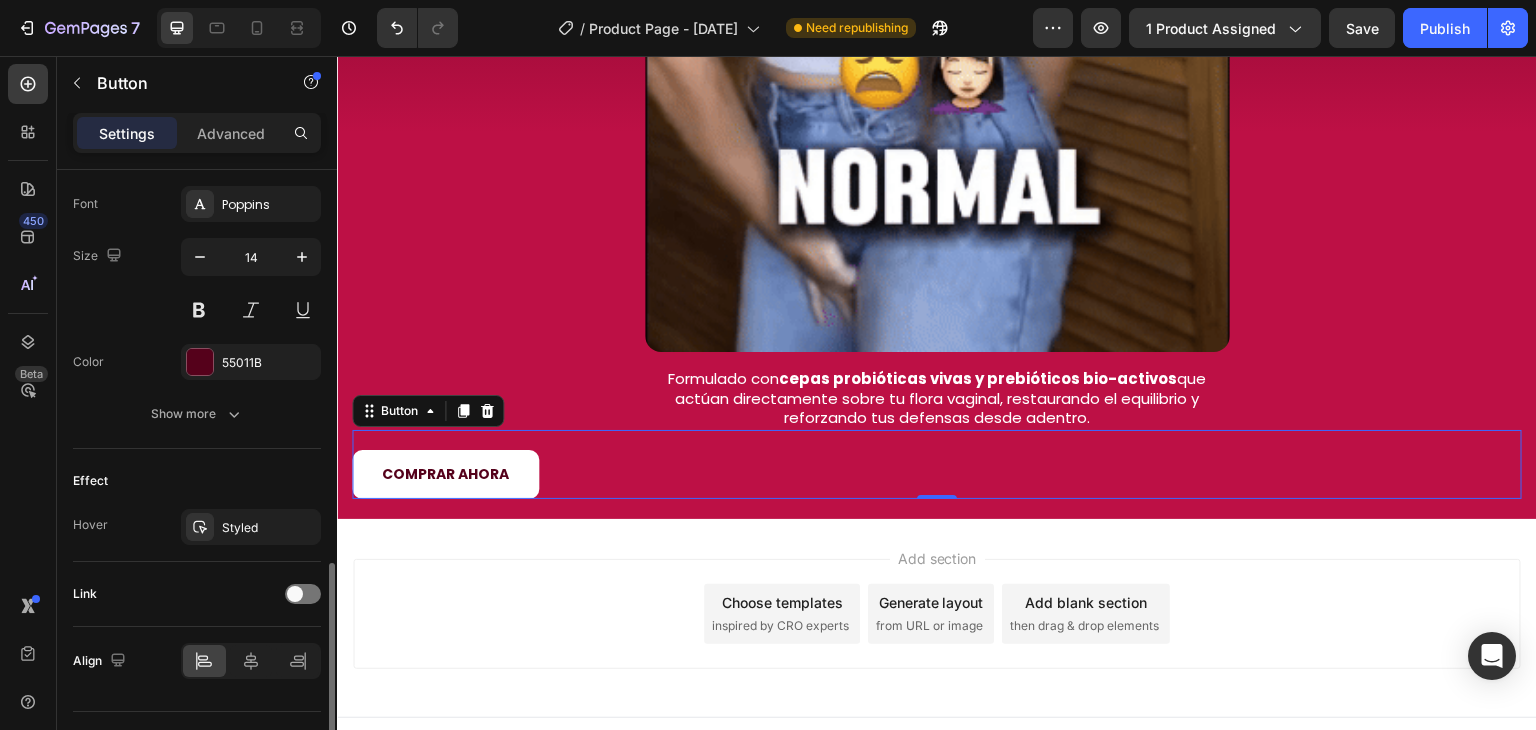 scroll, scrollTop: 814, scrollLeft: 0, axis: vertical 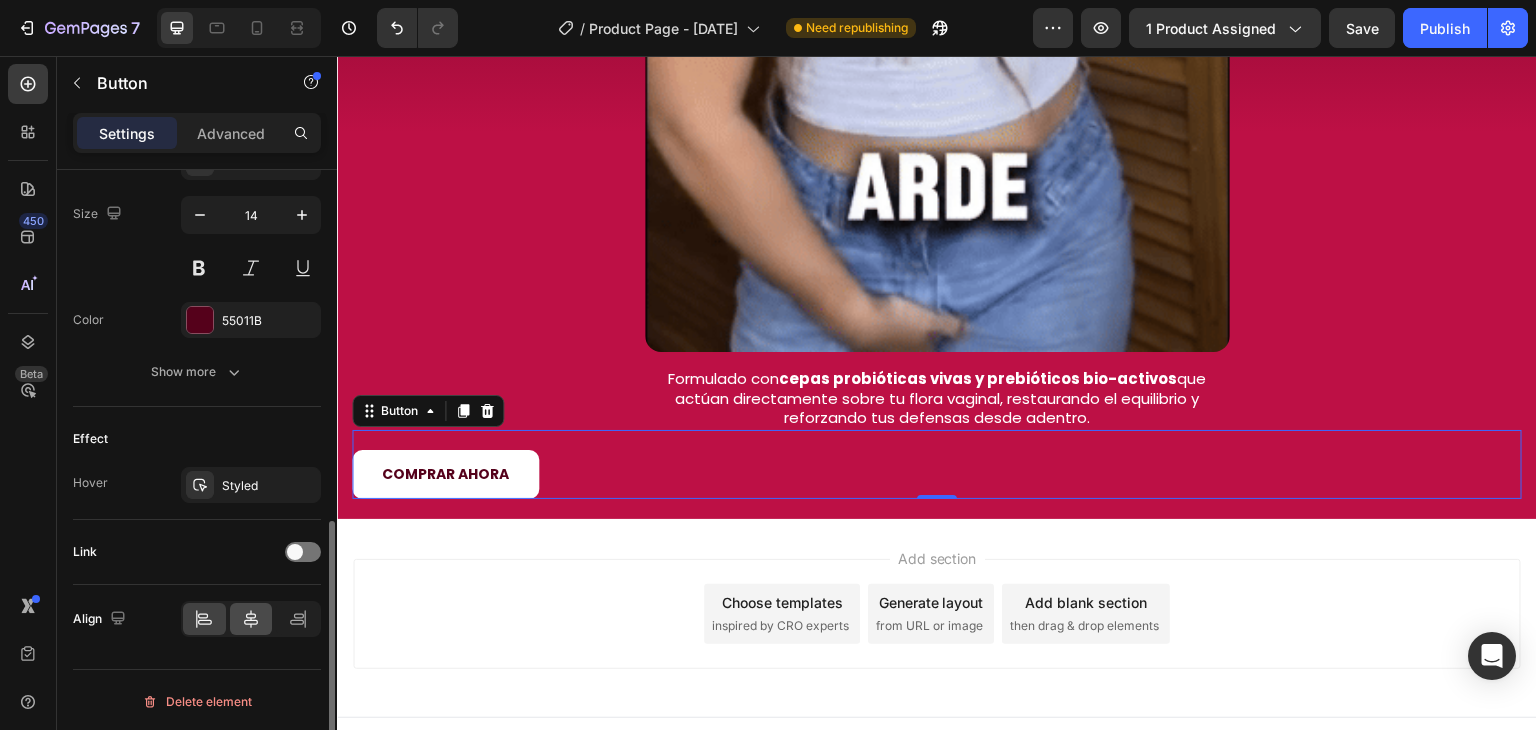 drag, startPoint x: 256, startPoint y: 639, endPoint x: 256, endPoint y: 622, distance: 17 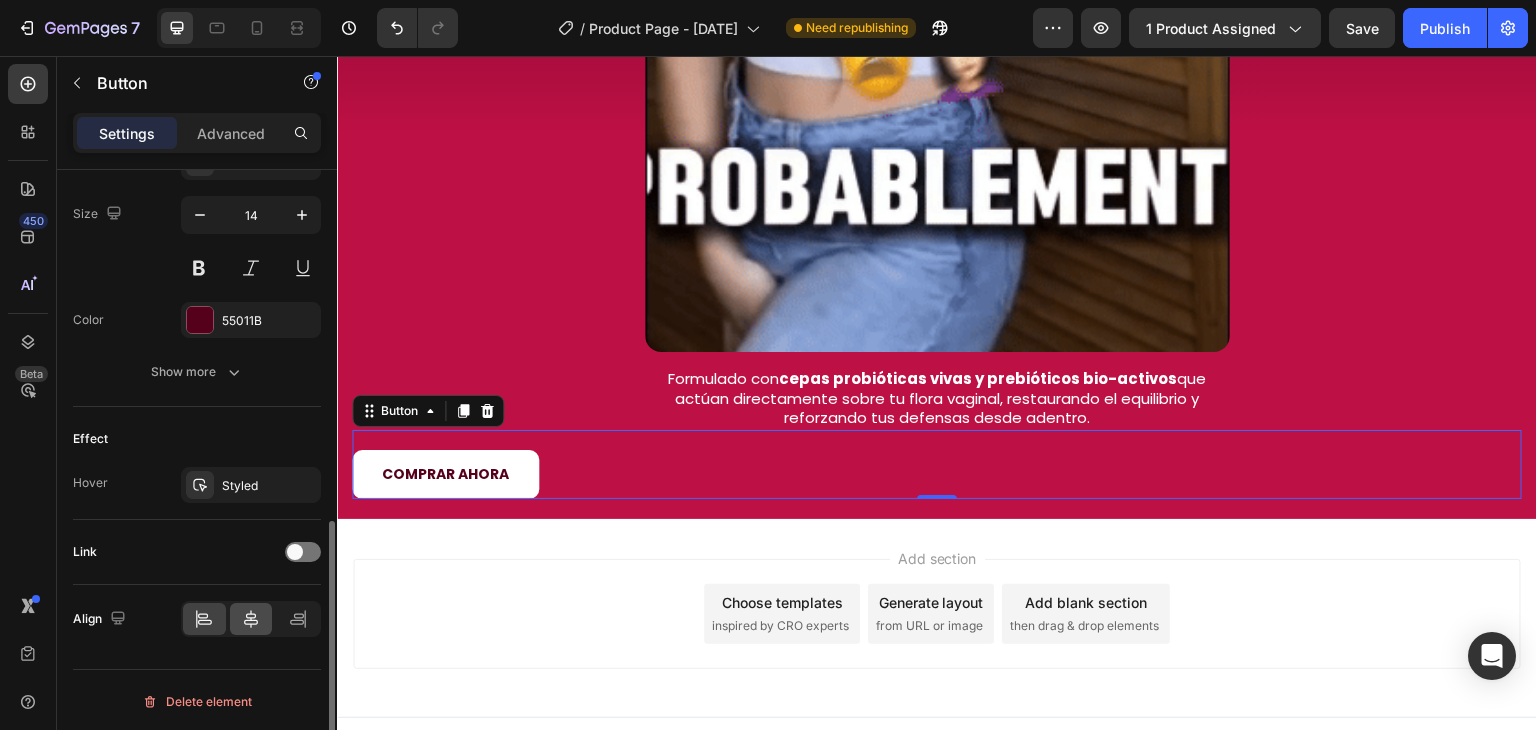 click on "Align" 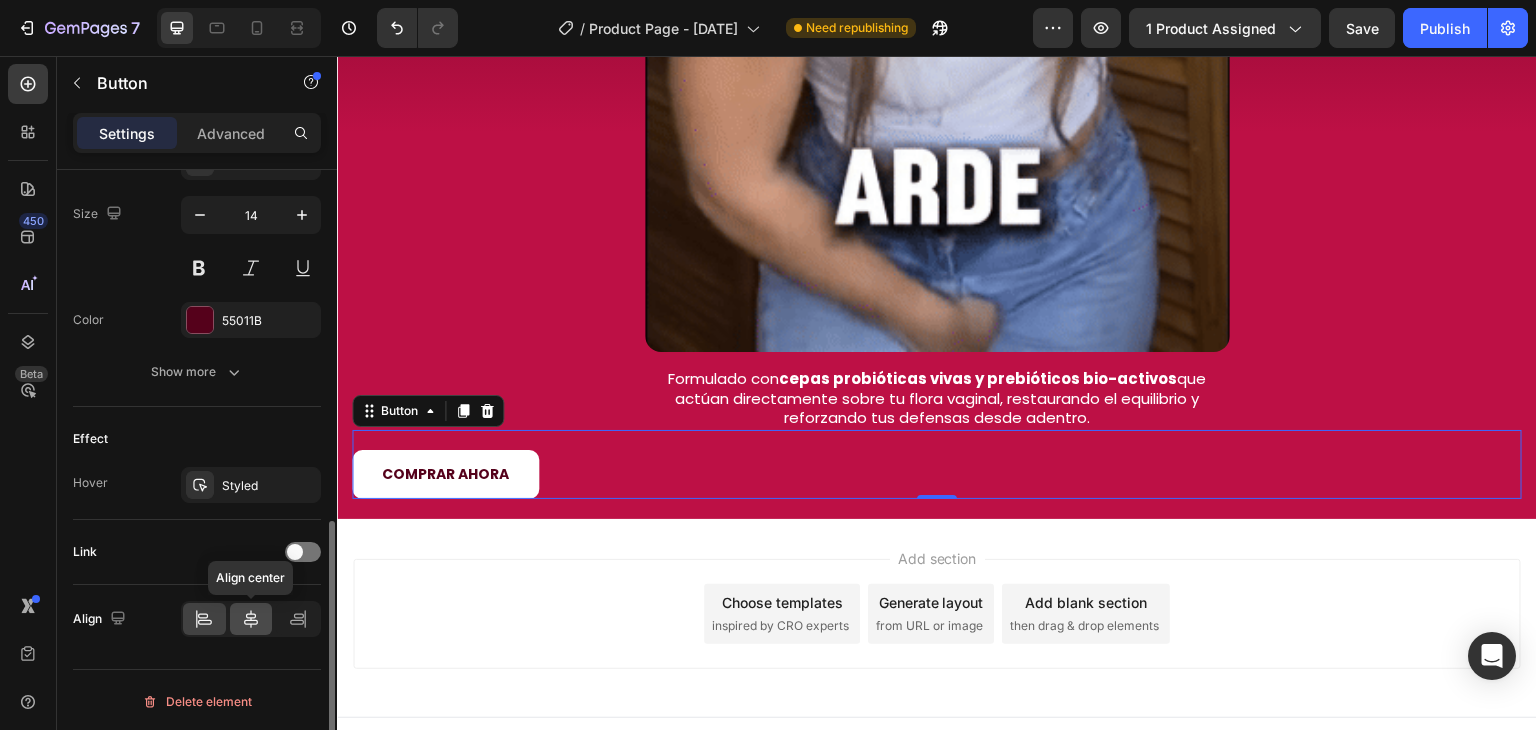 click 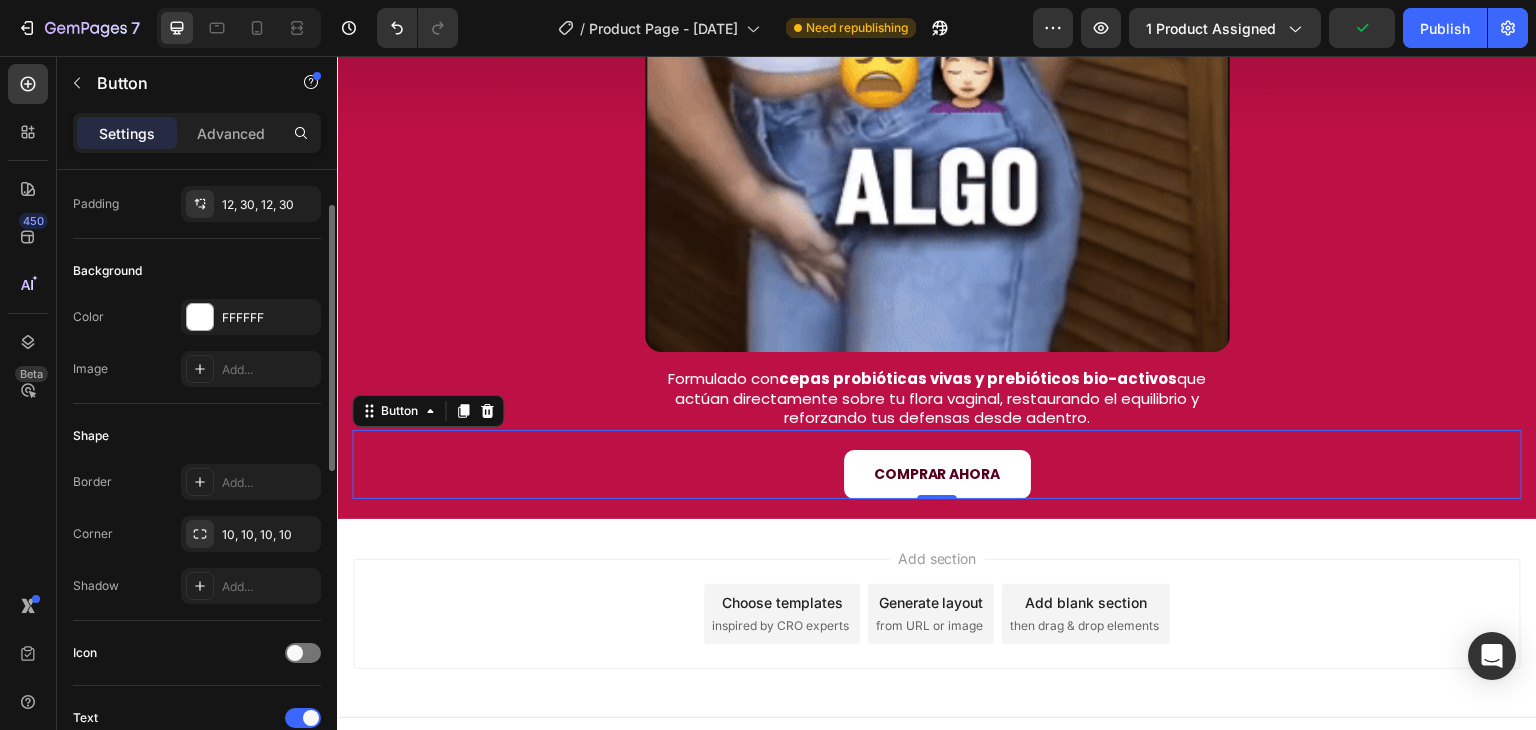 scroll, scrollTop: 0, scrollLeft: 0, axis: both 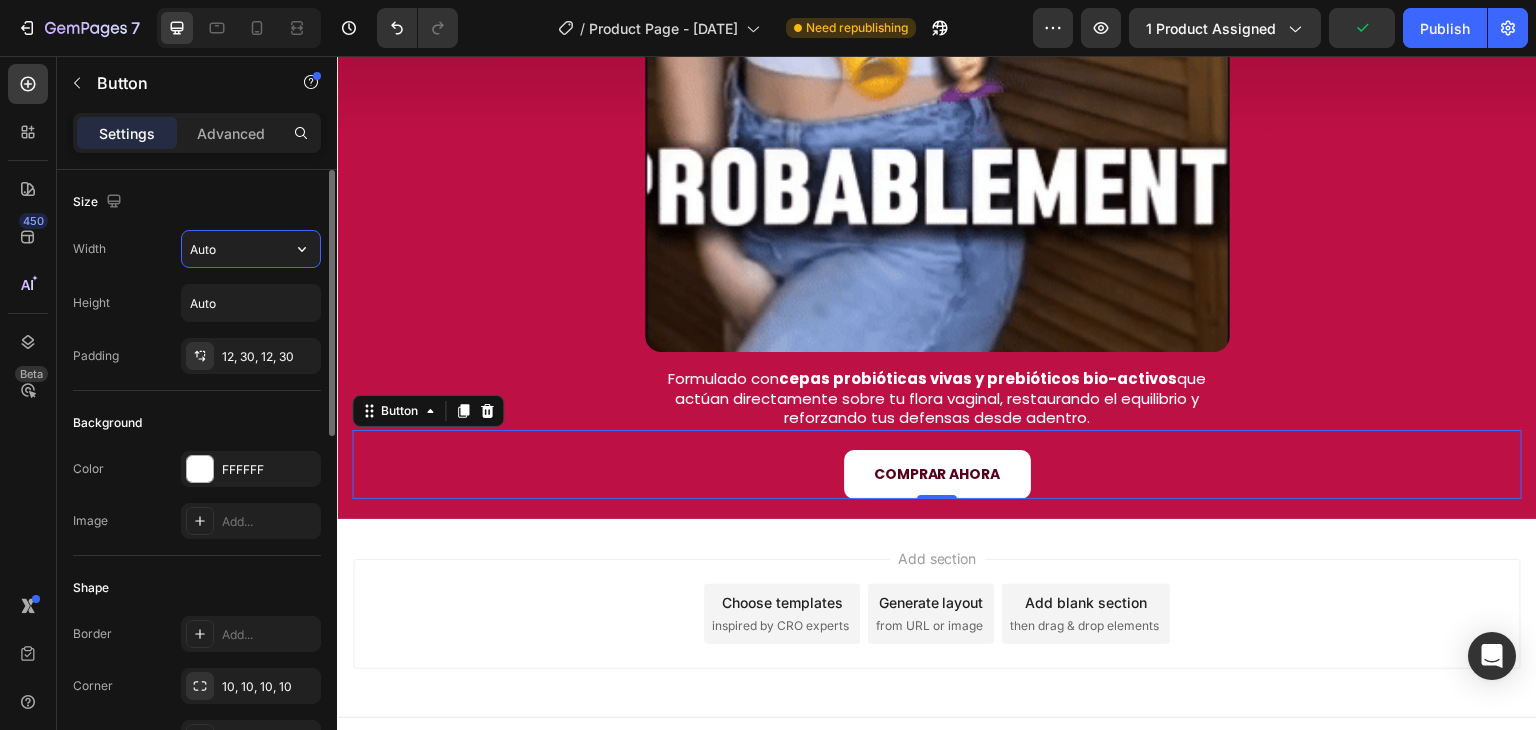 click on "Auto" at bounding box center (251, 249) 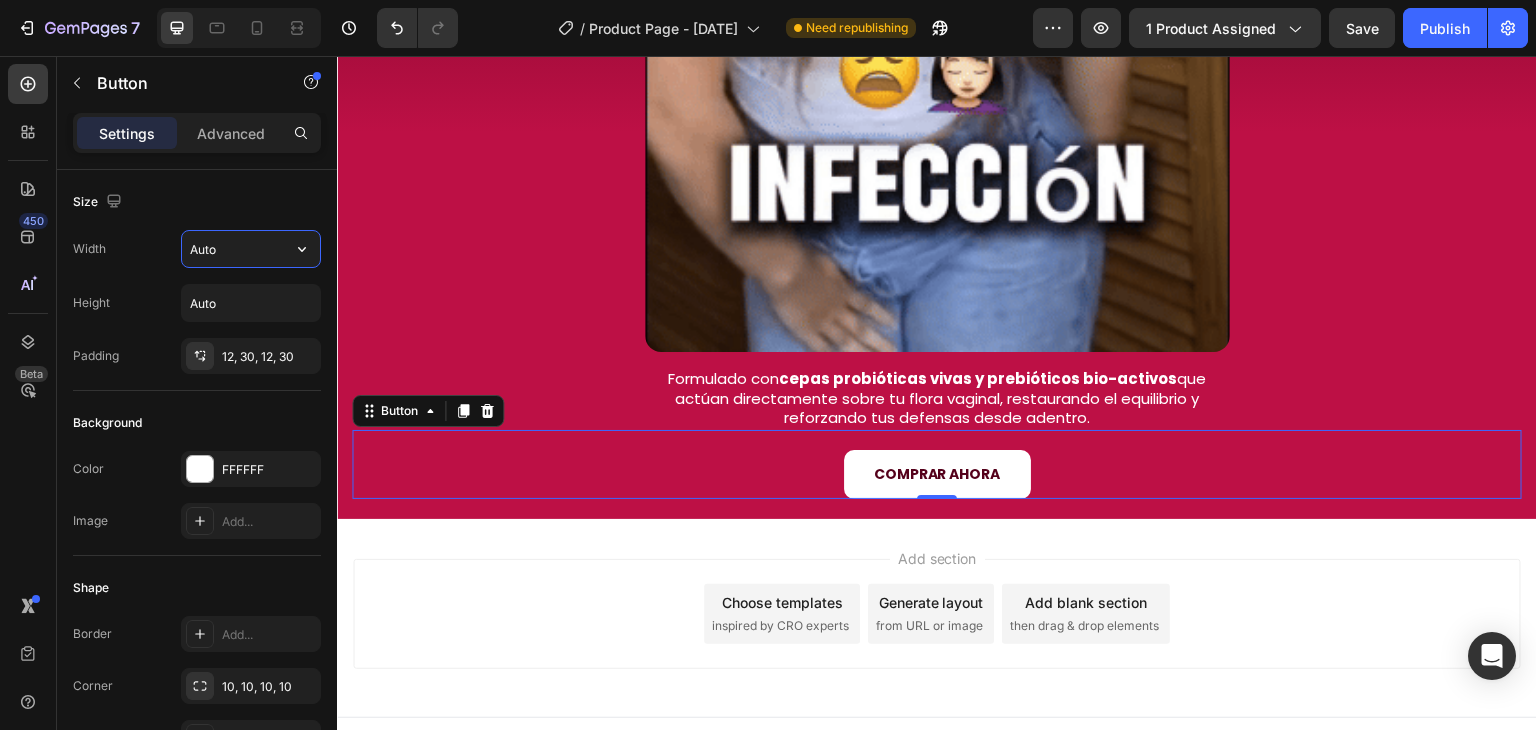 type on "0" 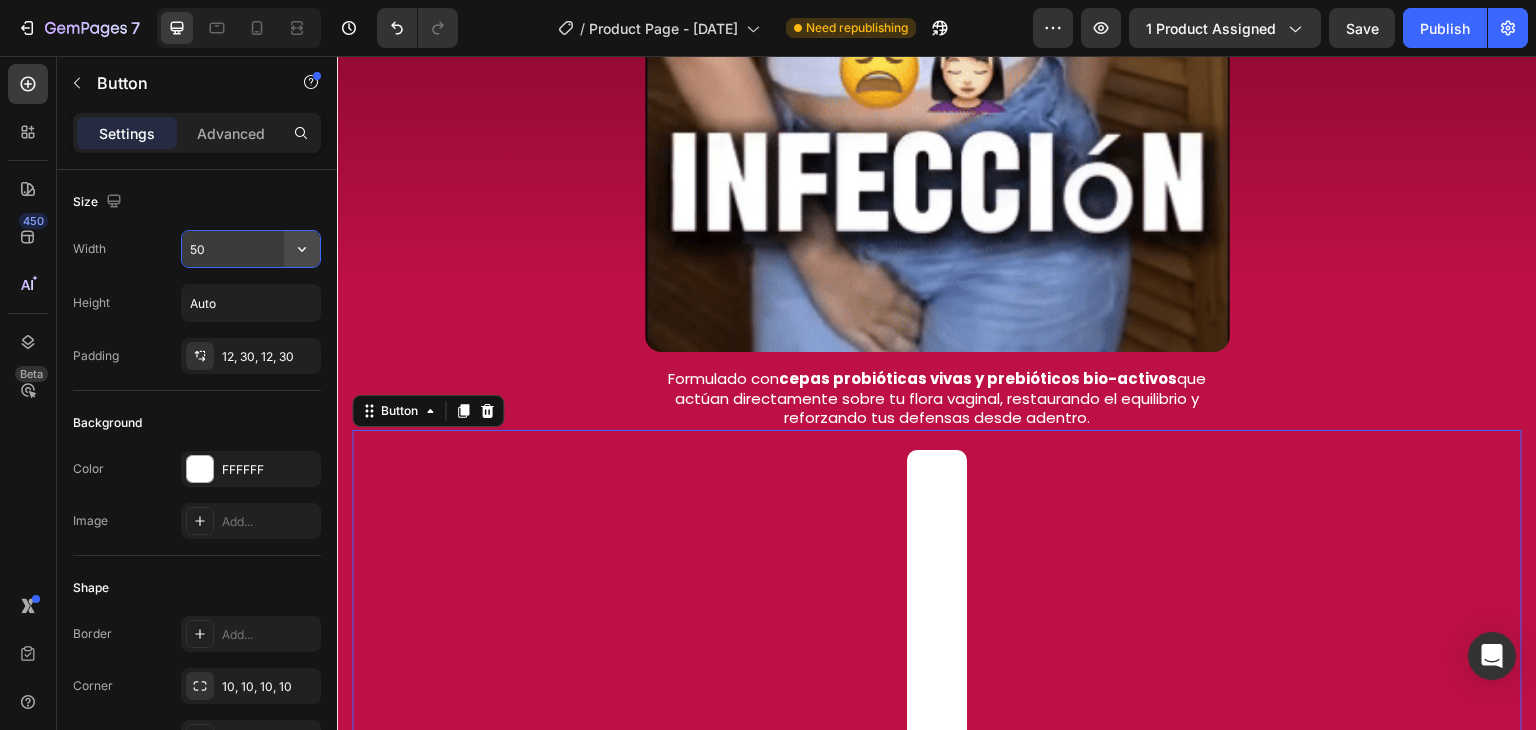 click 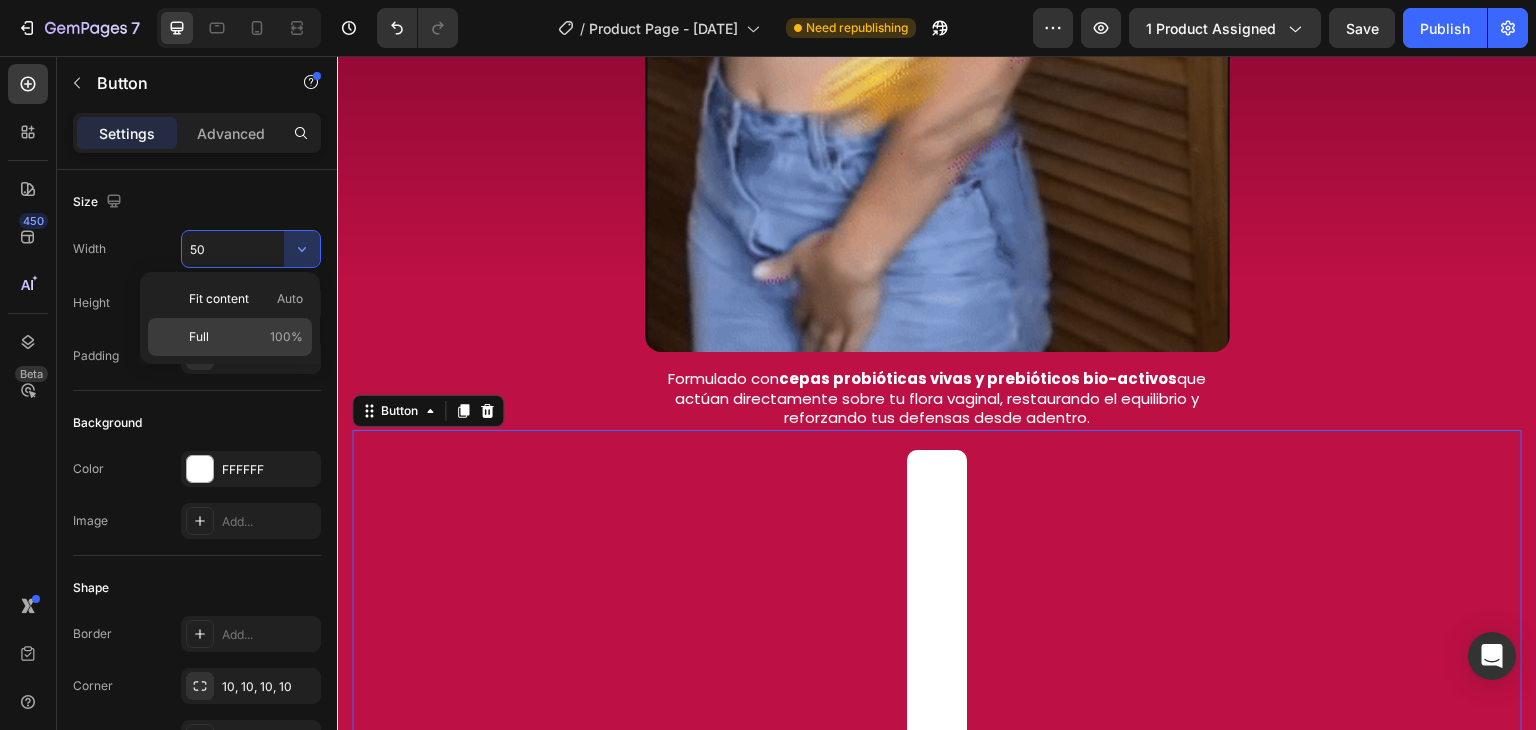 click on "100%" at bounding box center [286, 337] 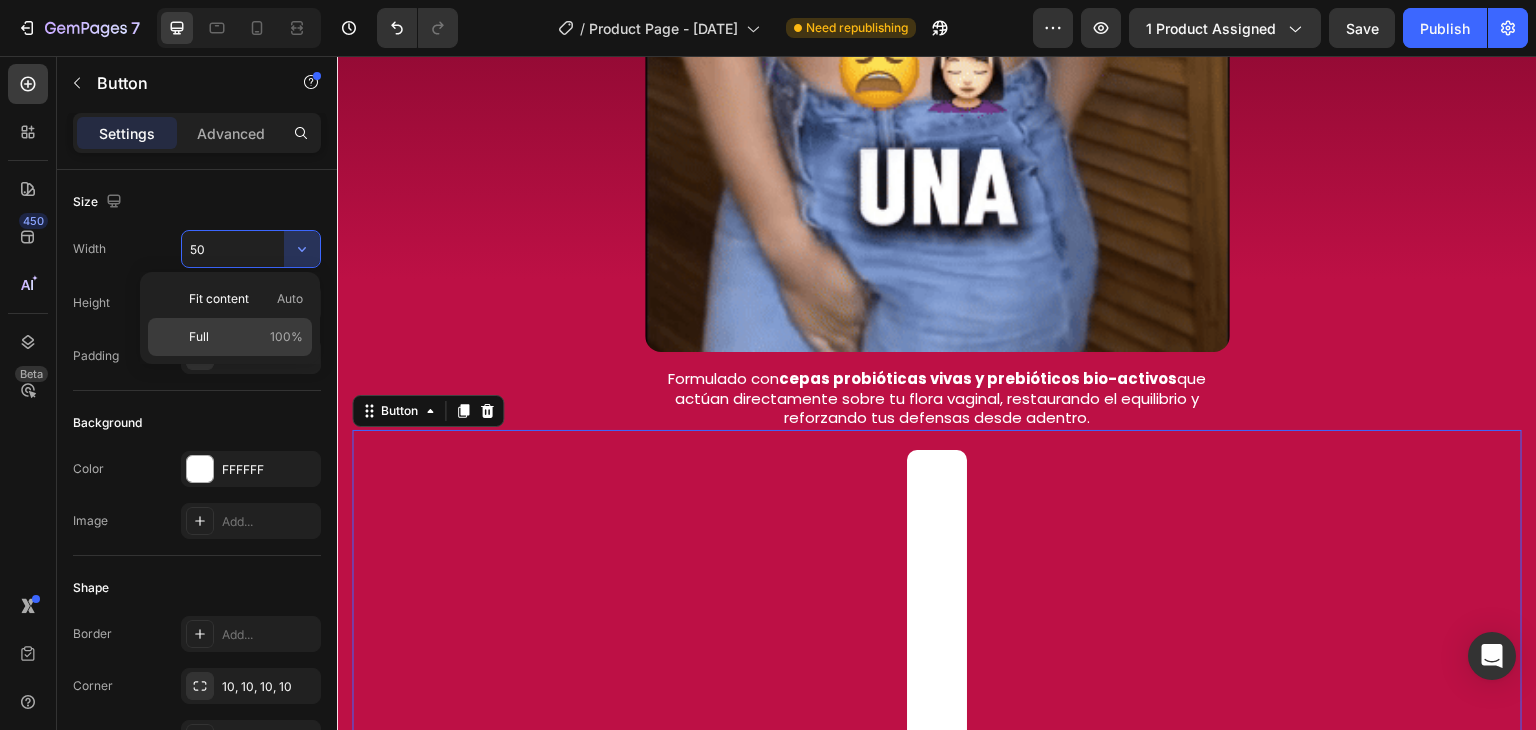 type on "100%" 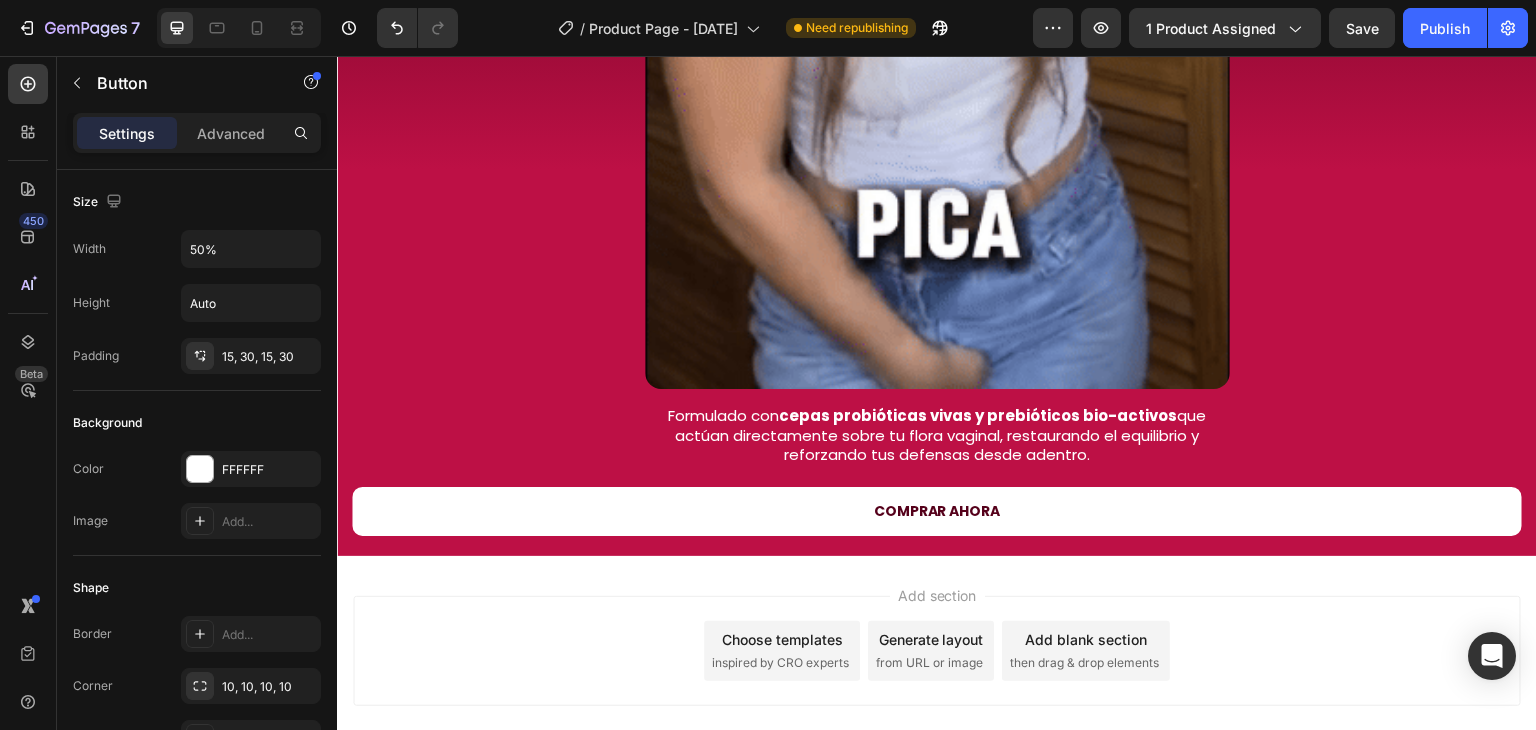 scroll, scrollTop: 4128, scrollLeft: 0, axis: vertical 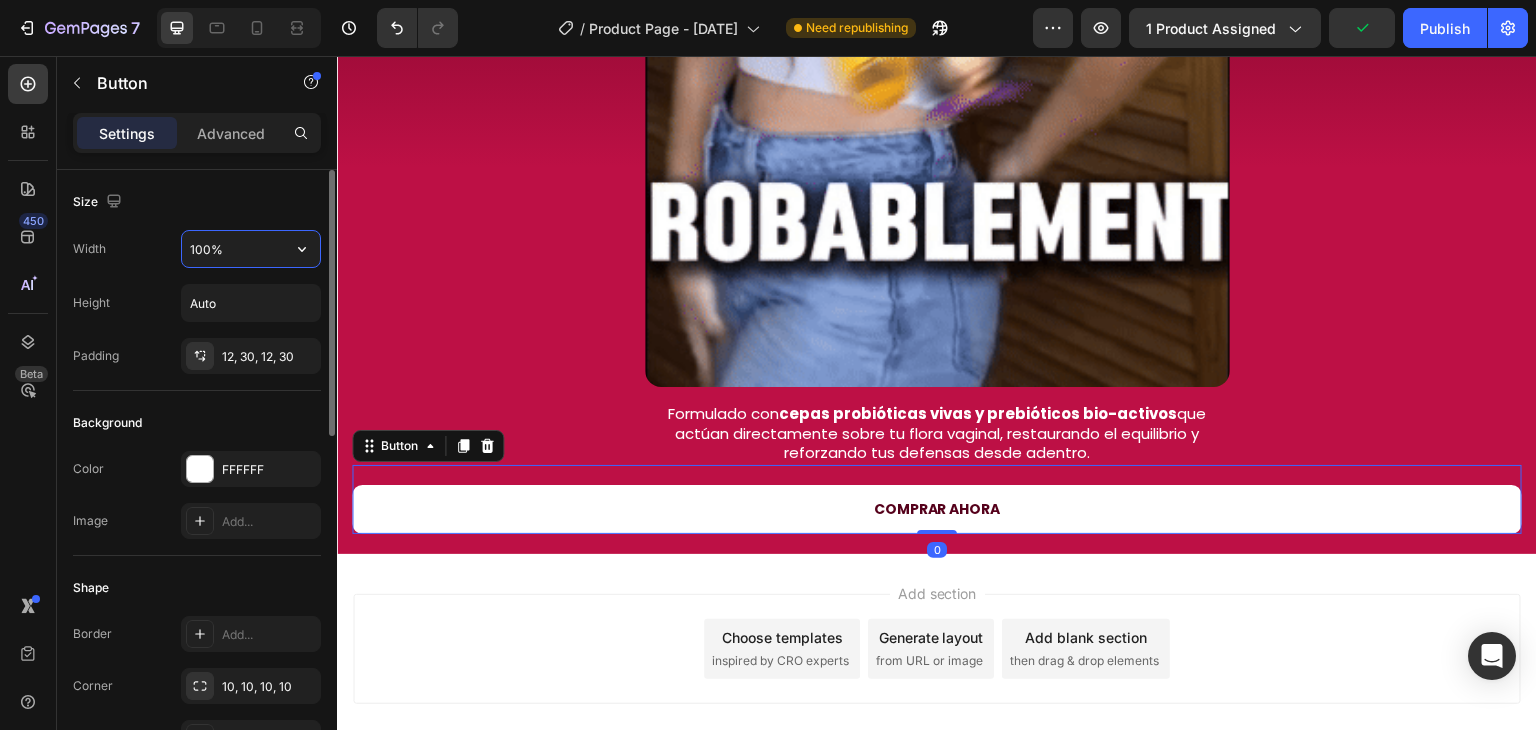 click on "100%" at bounding box center (251, 249) 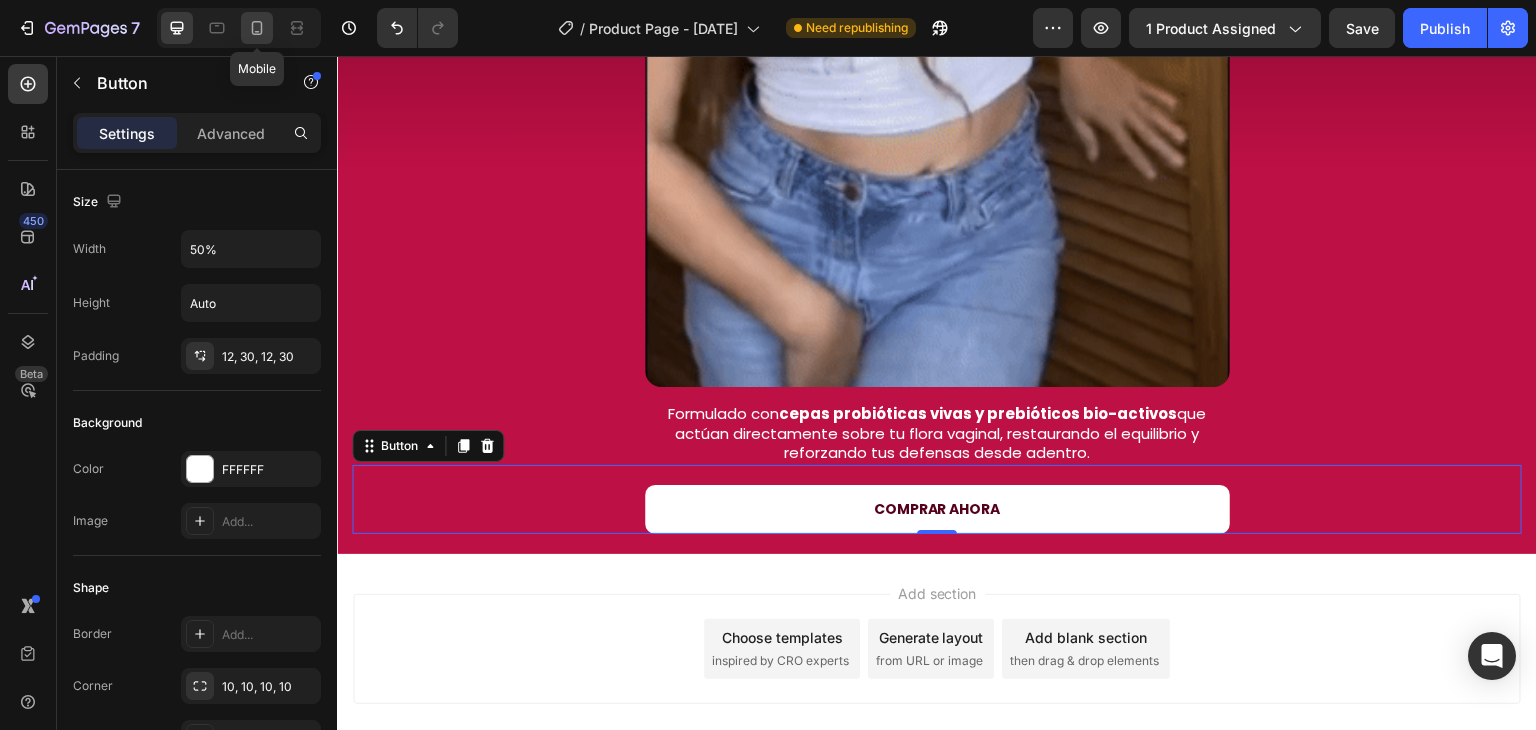 click 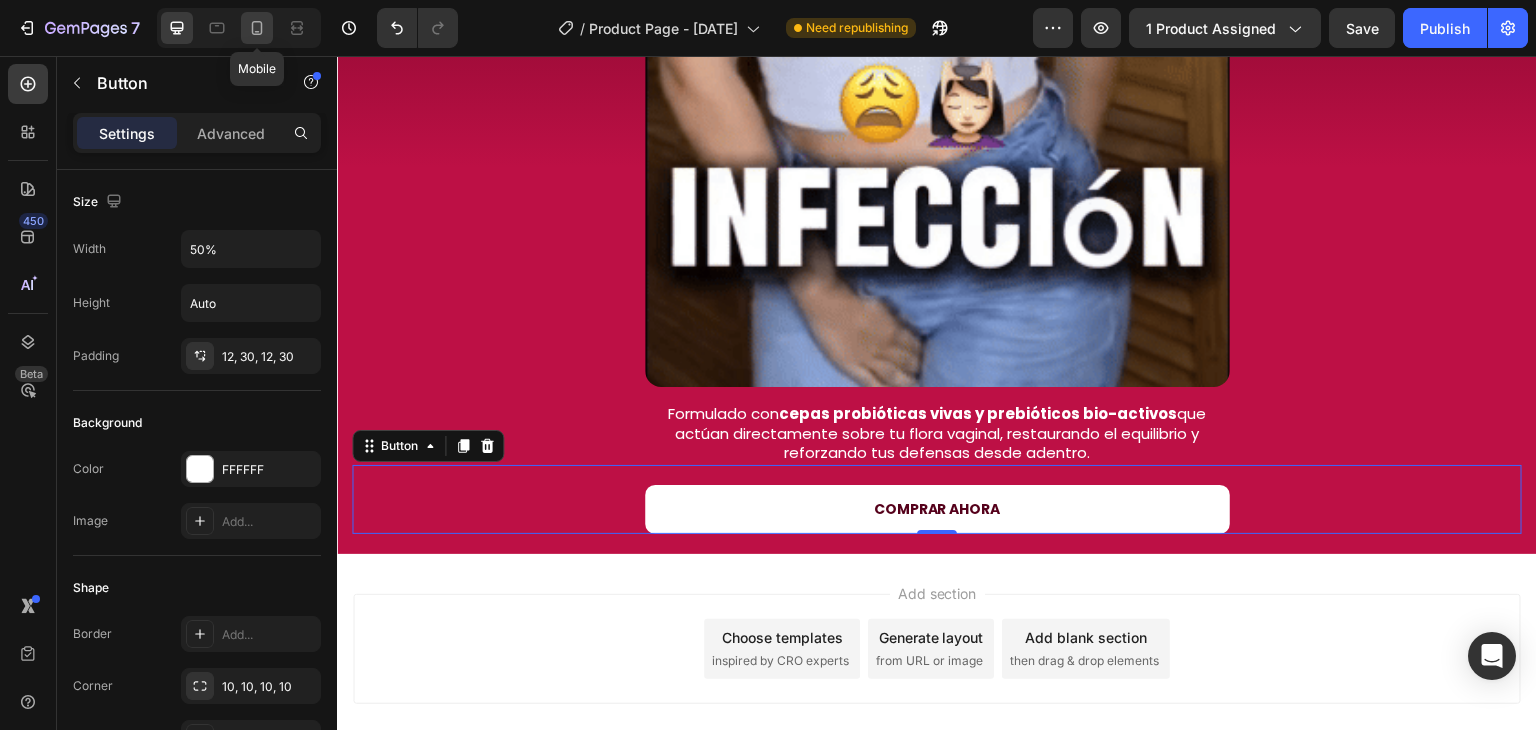 type on "100%" 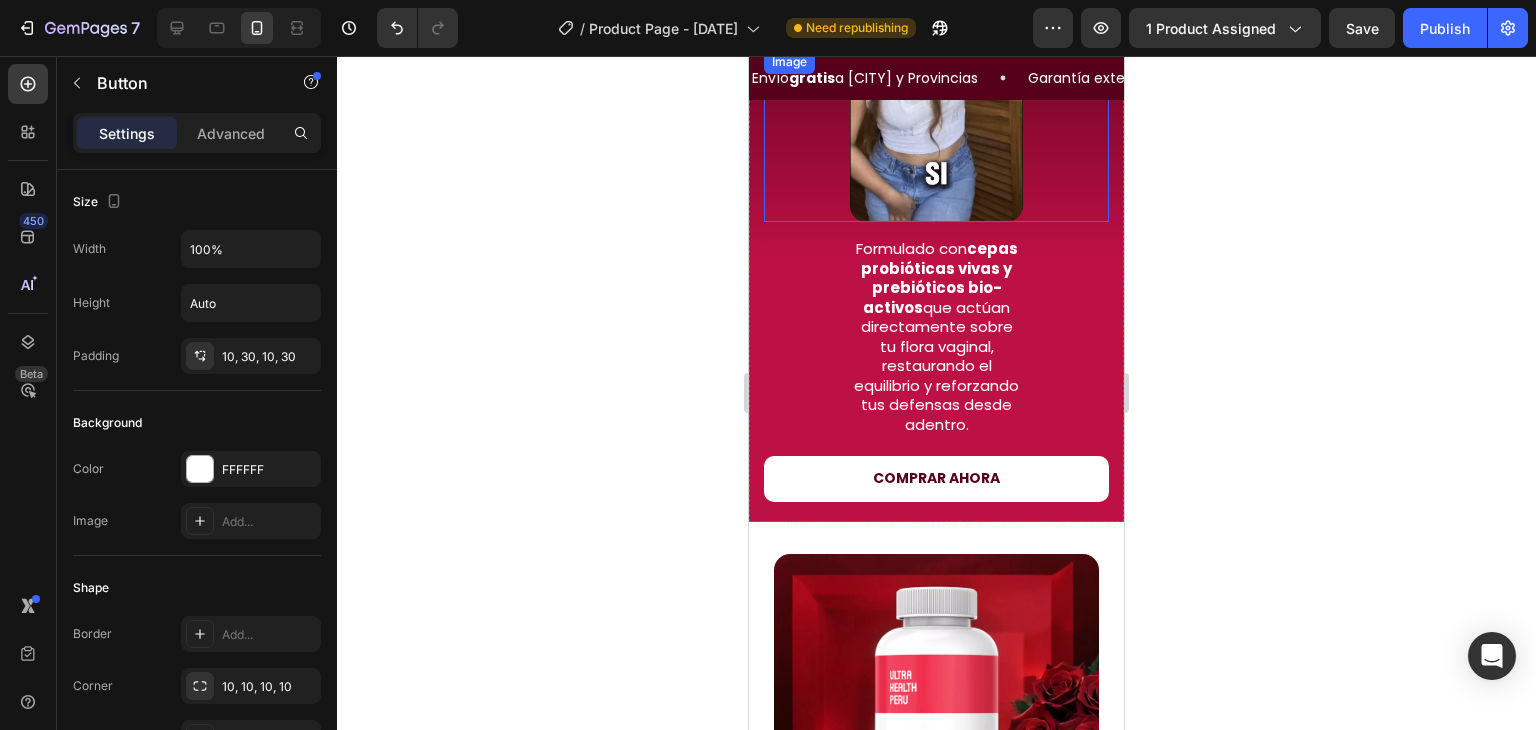 scroll, scrollTop: 3611, scrollLeft: 0, axis: vertical 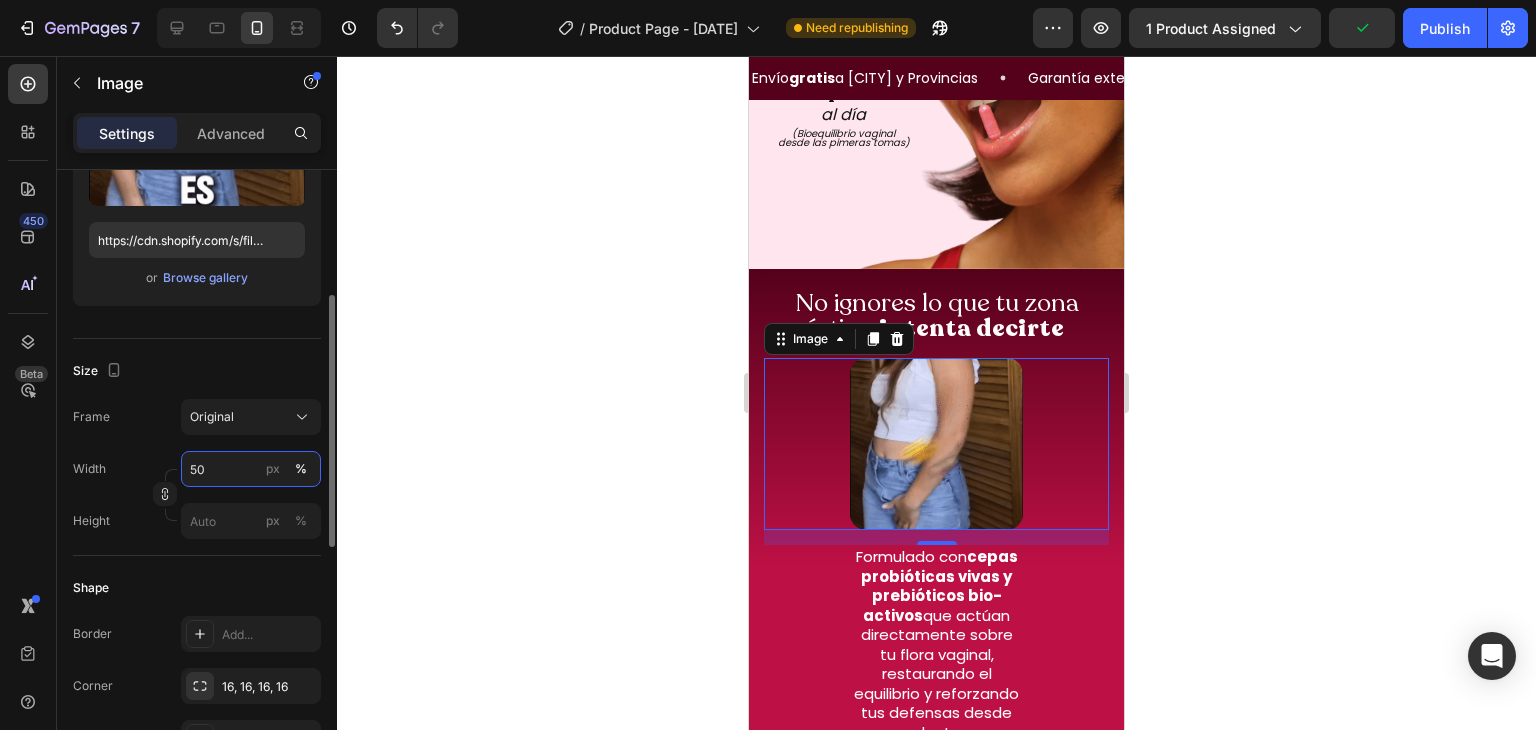 click on "50" at bounding box center [251, 469] 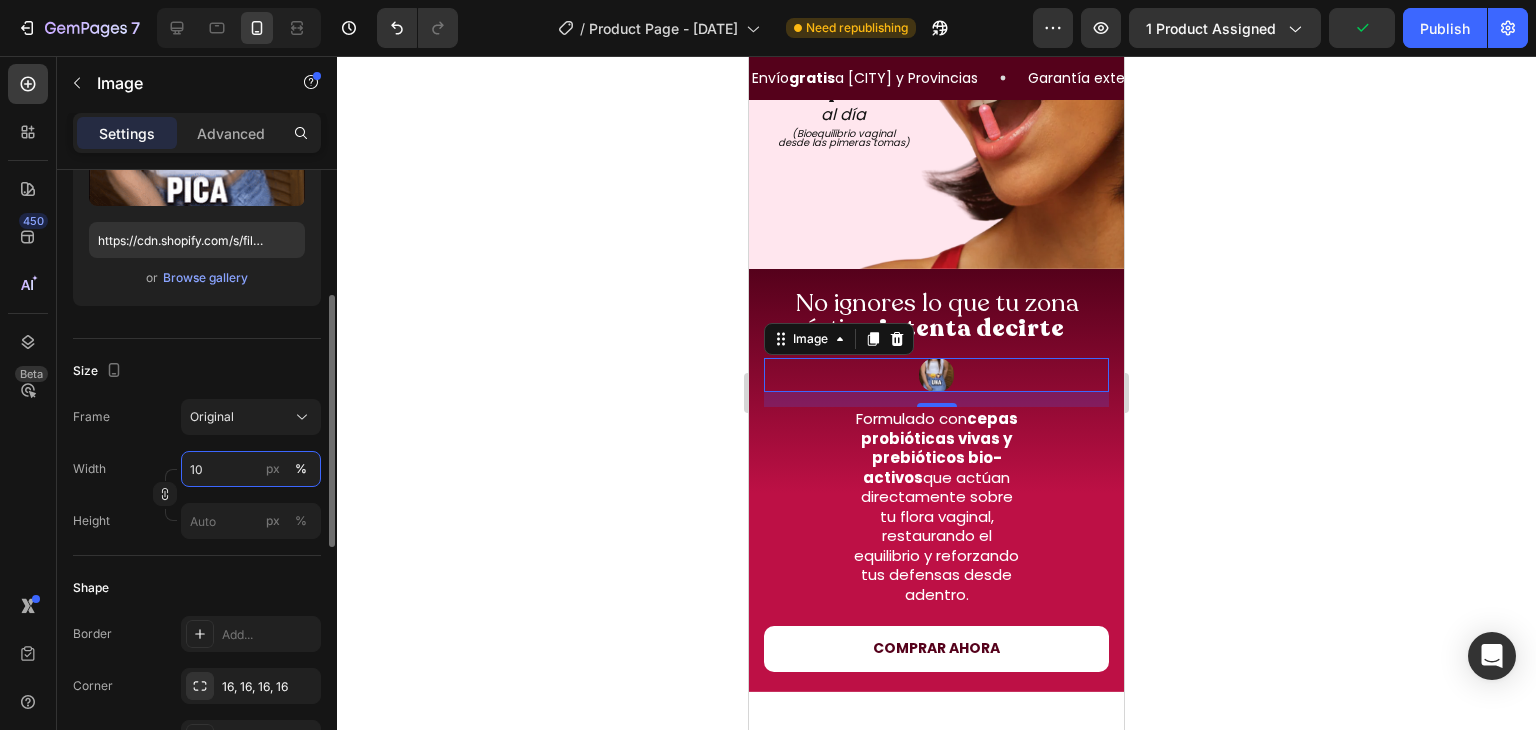 type on "100" 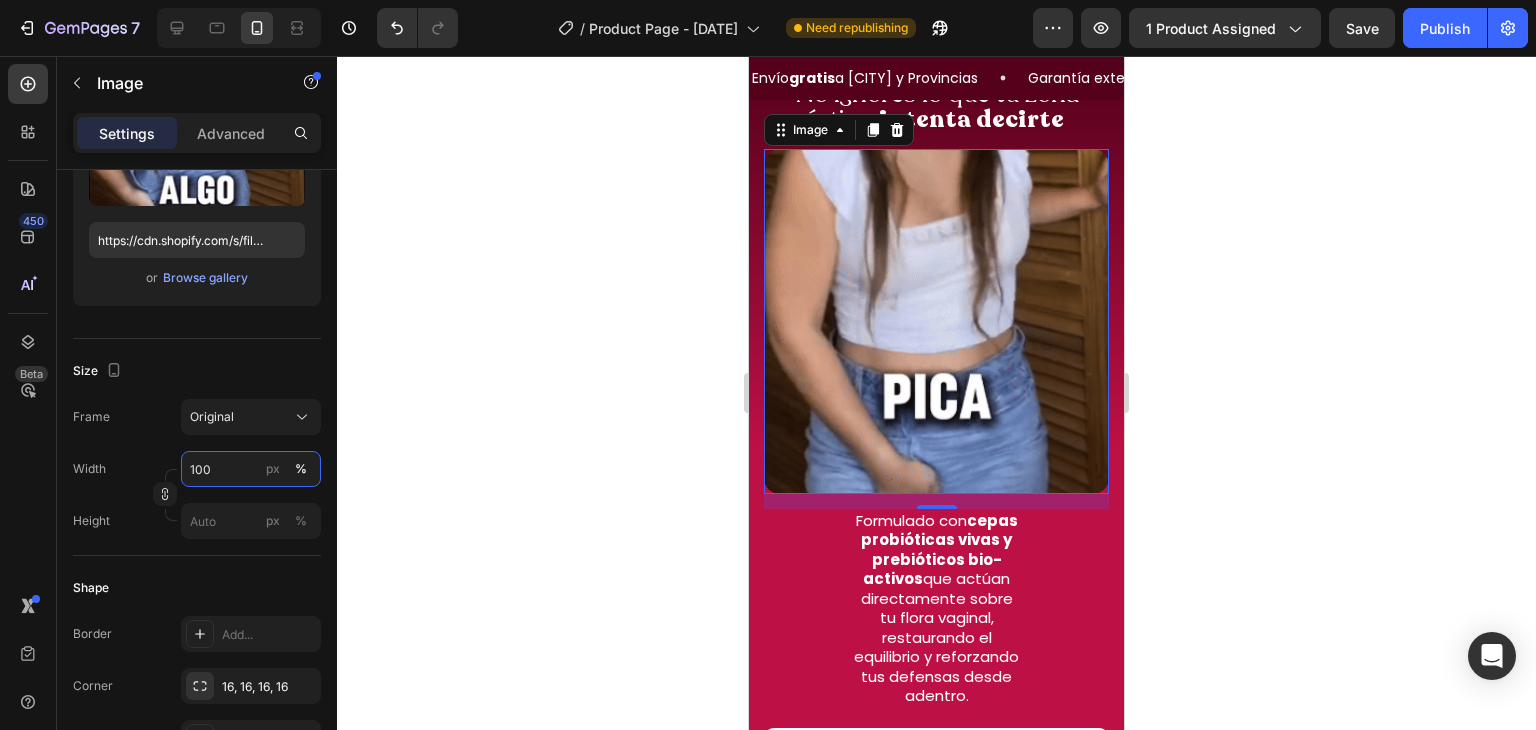 scroll, scrollTop: 3824, scrollLeft: 0, axis: vertical 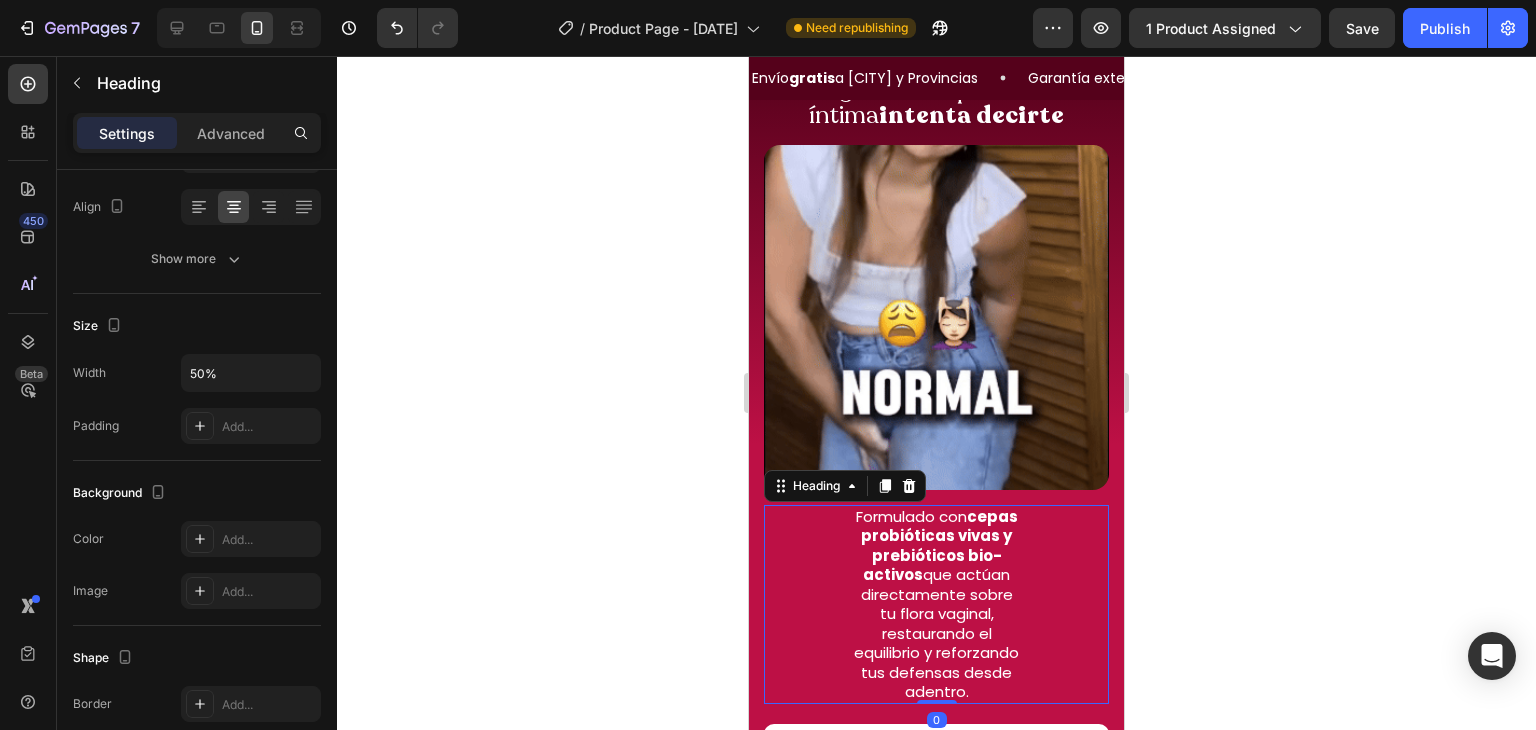 click on "Formulado con  cepas probióticas vivas y prebióticos bio-activos  que actúan directamente sobre tu flora vaginal, restaurando el equilibrio y reforzando tus defensas desde adentro." at bounding box center [936, 604] 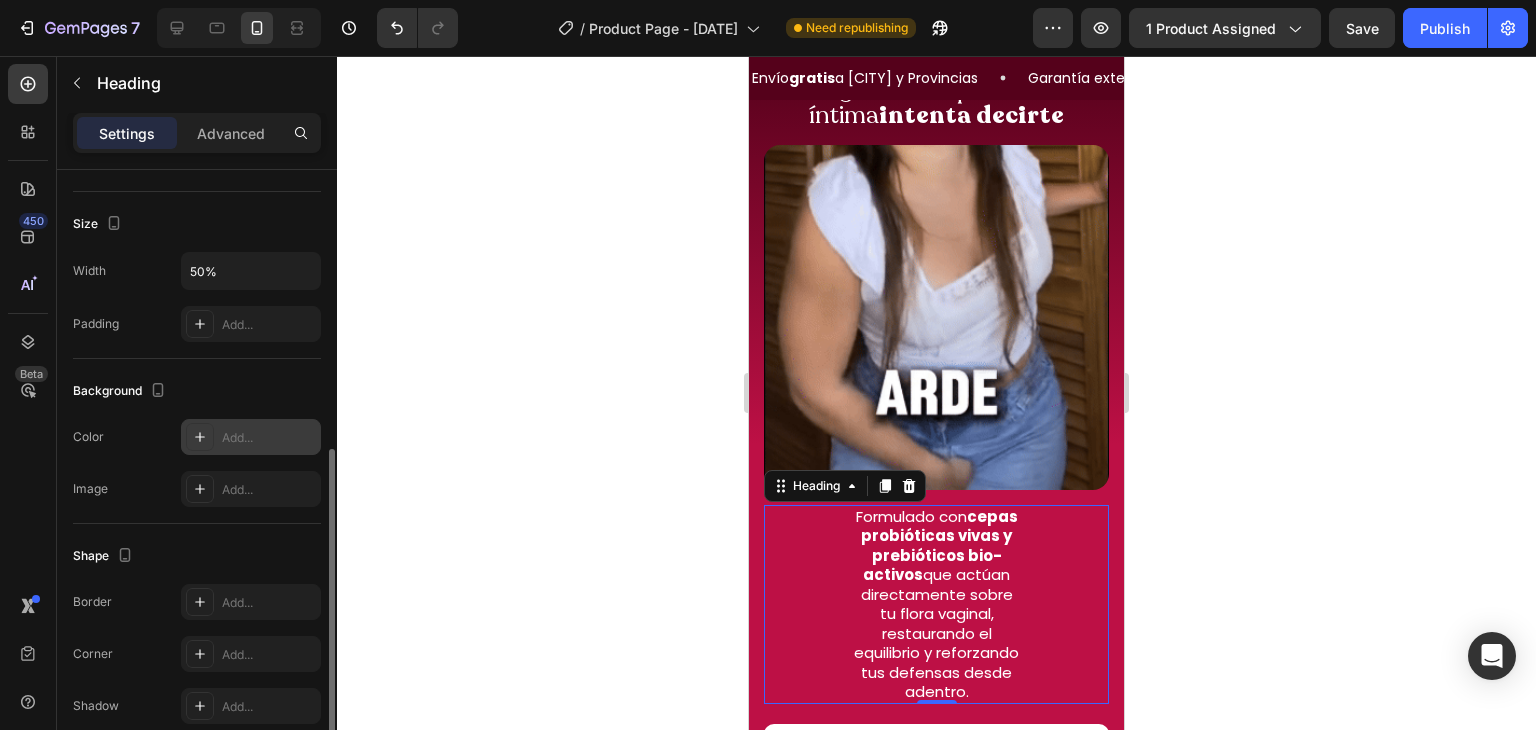 scroll, scrollTop: 466, scrollLeft: 0, axis: vertical 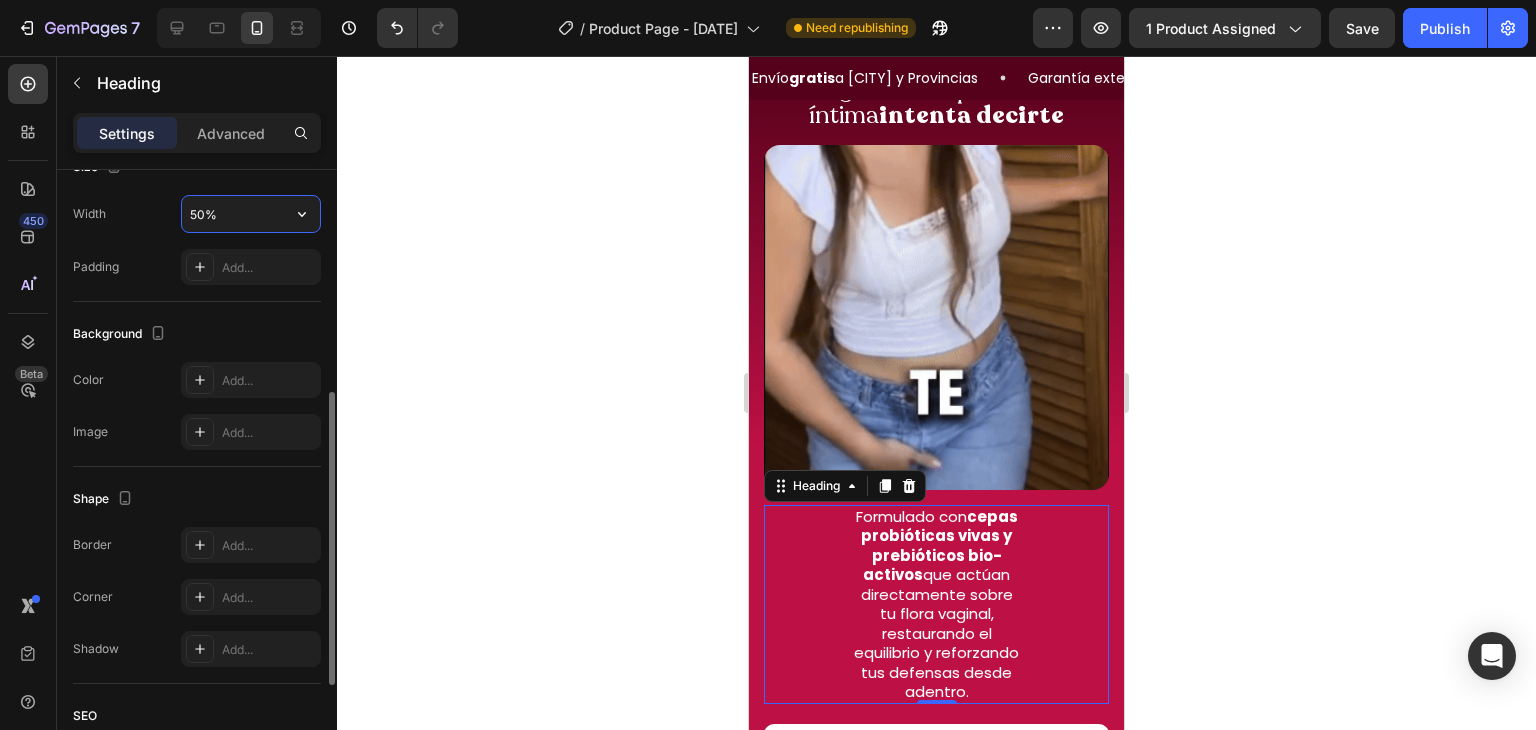 click on "50%" at bounding box center (251, 214) 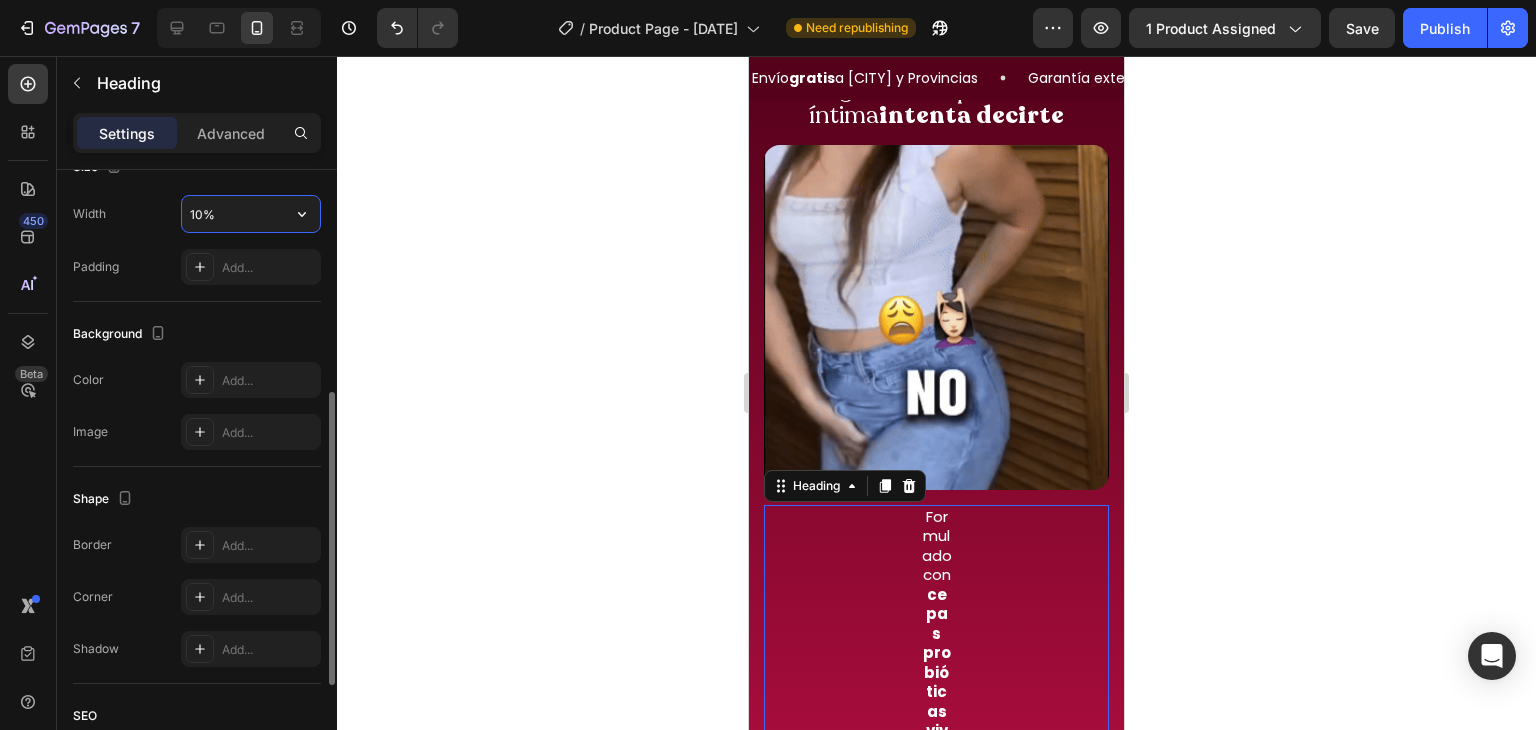 type on "100%" 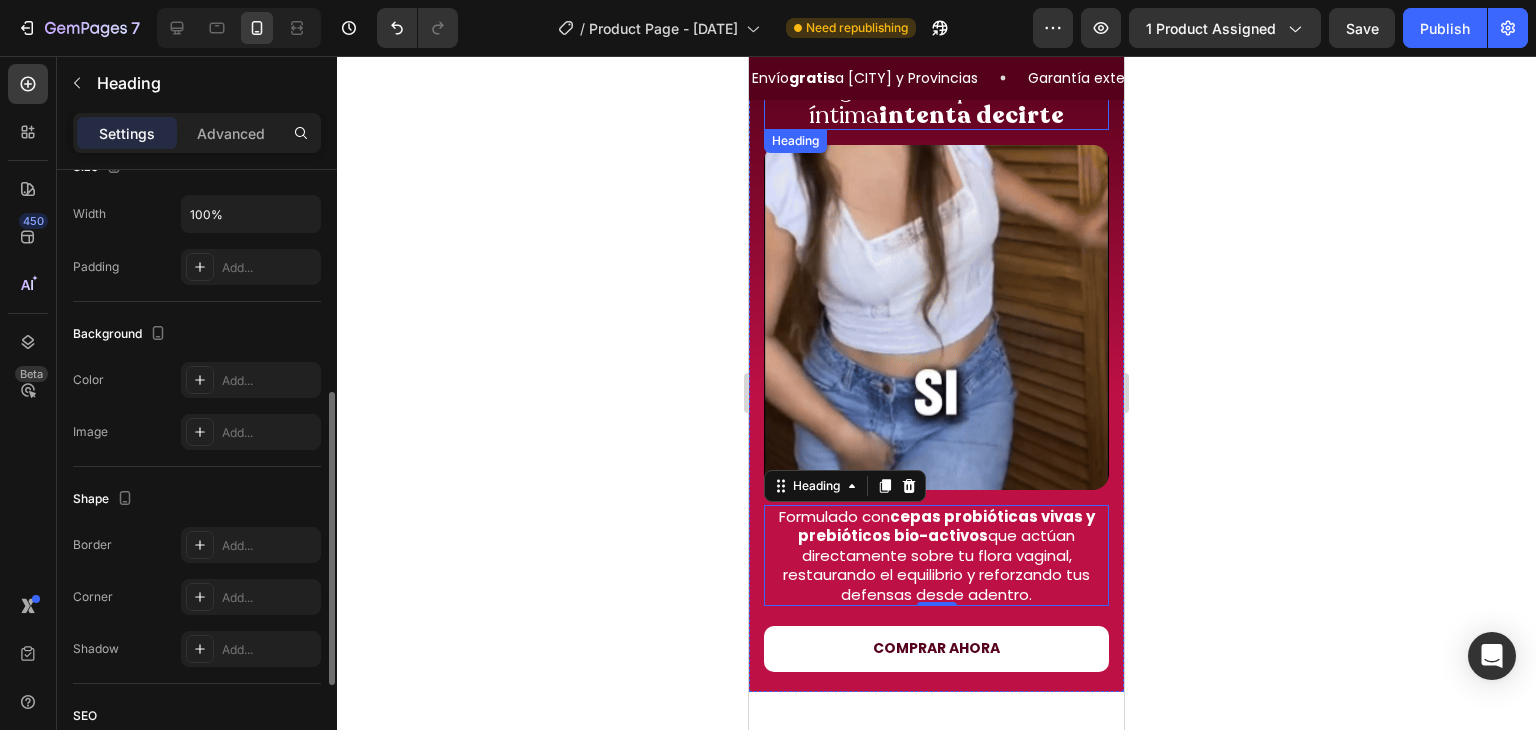 click on "No ignores lo que tu zona íntima  intenta decirte" at bounding box center [936, 103] 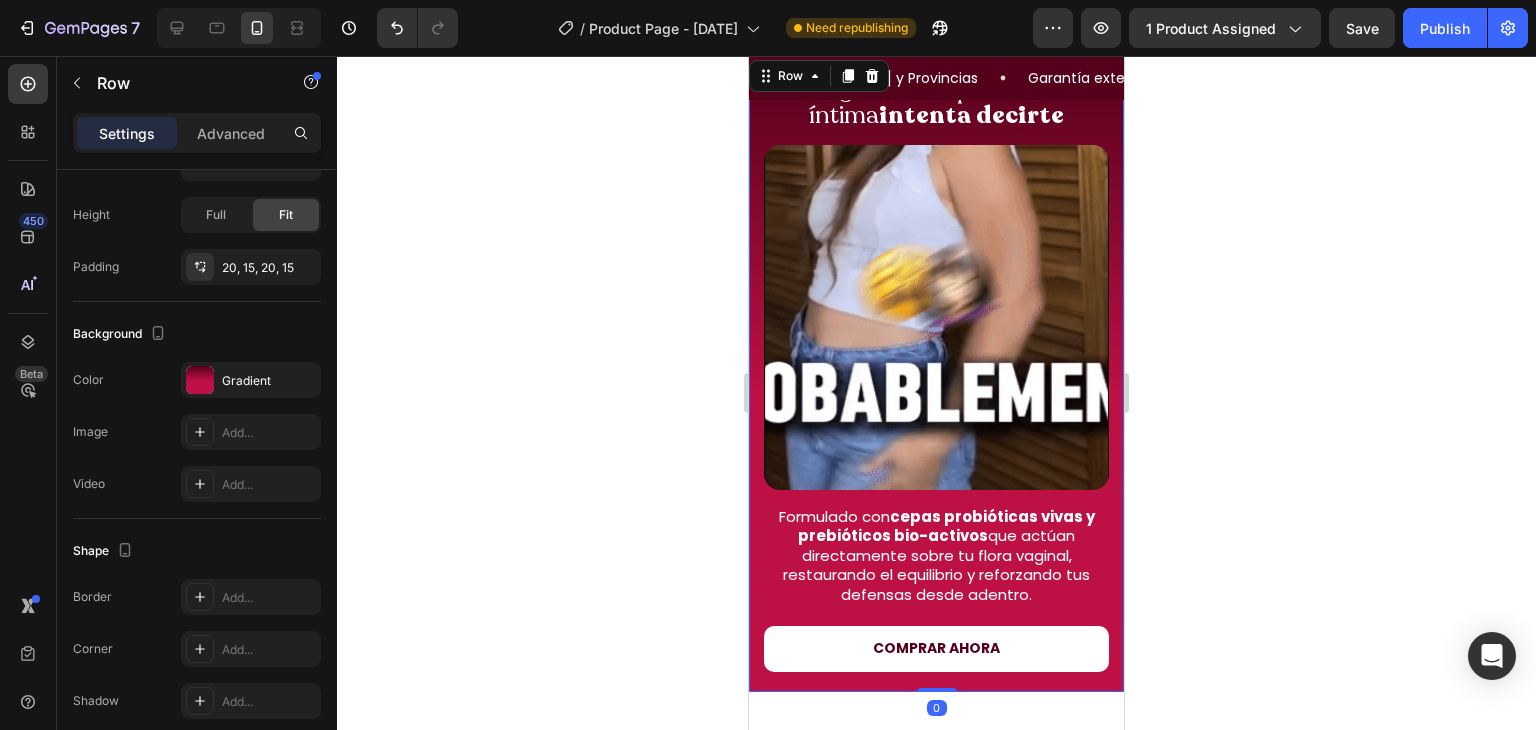 scroll, scrollTop: 0, scrollLeft: 0, axis: both 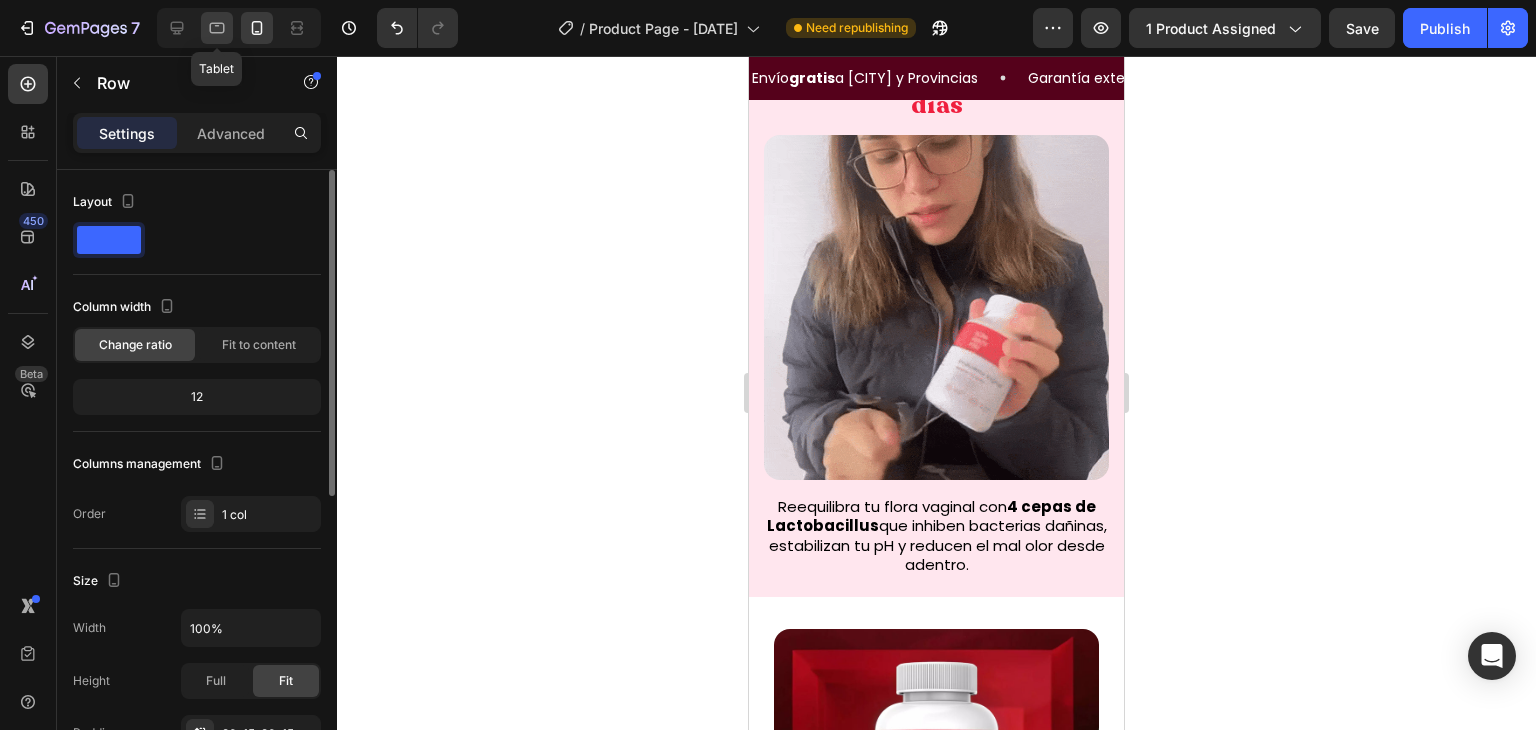 click 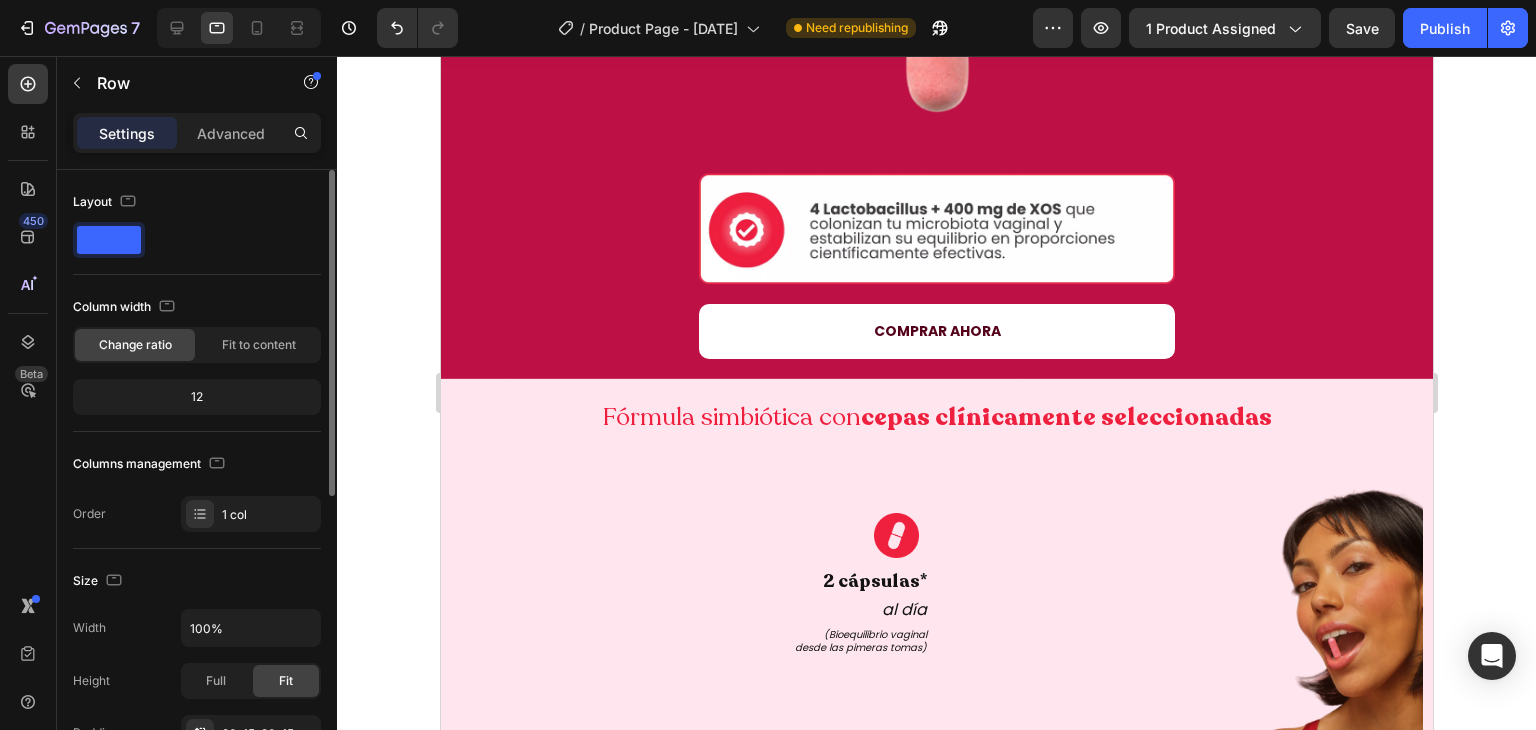 scroll, scrollTop: 3900, scrollLeft: 0, axis: vertical 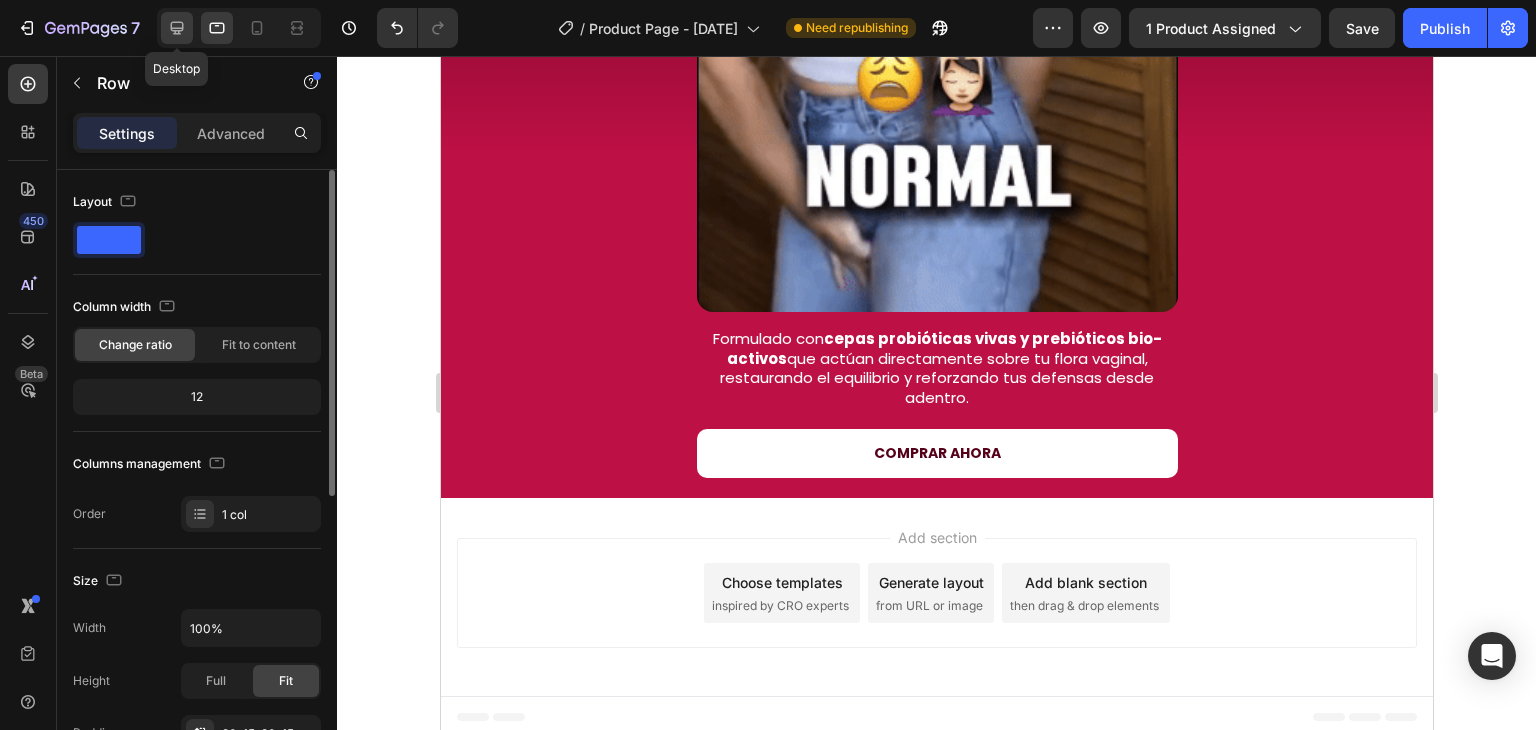 click 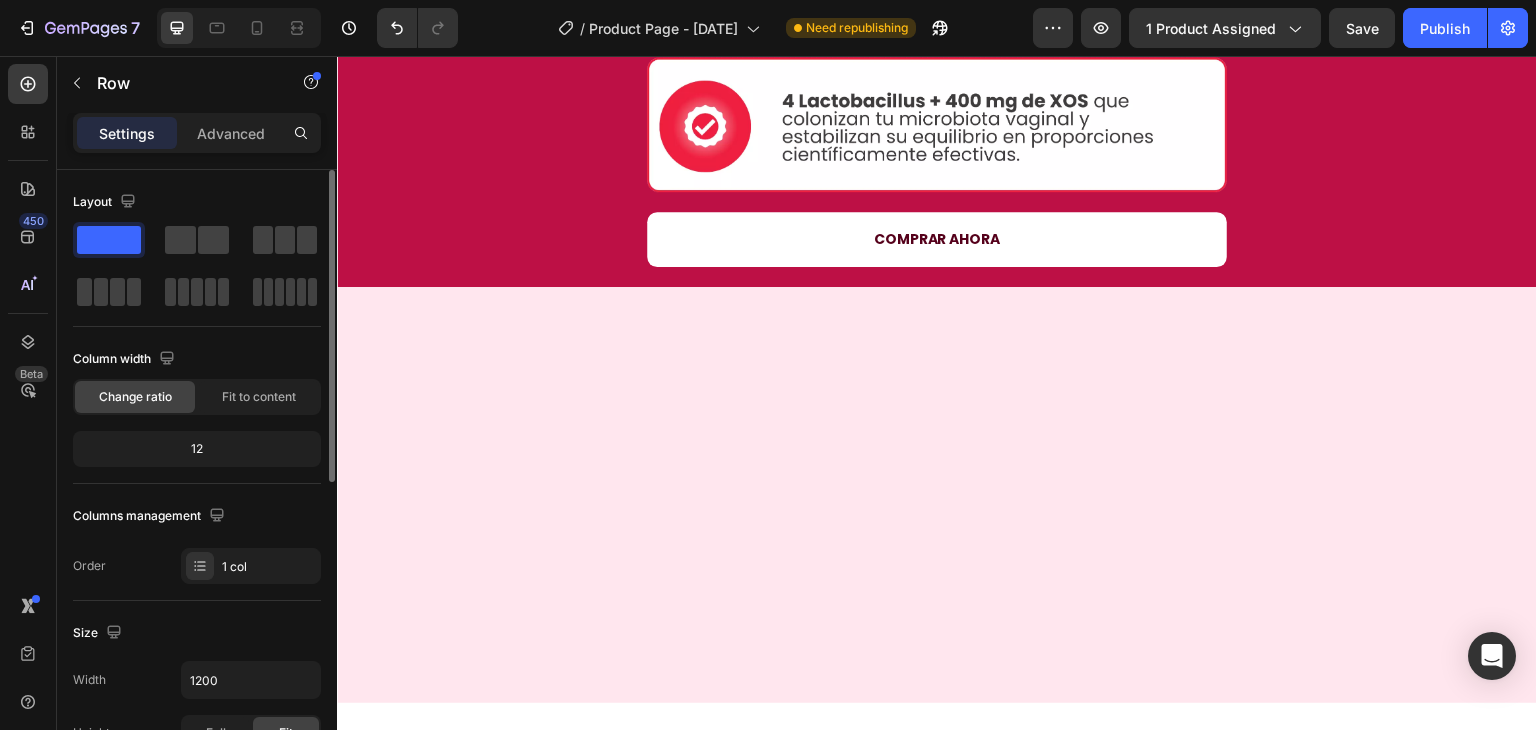 scroll, scrollTop: 2049, scrollLeft: 0, axis: vertical 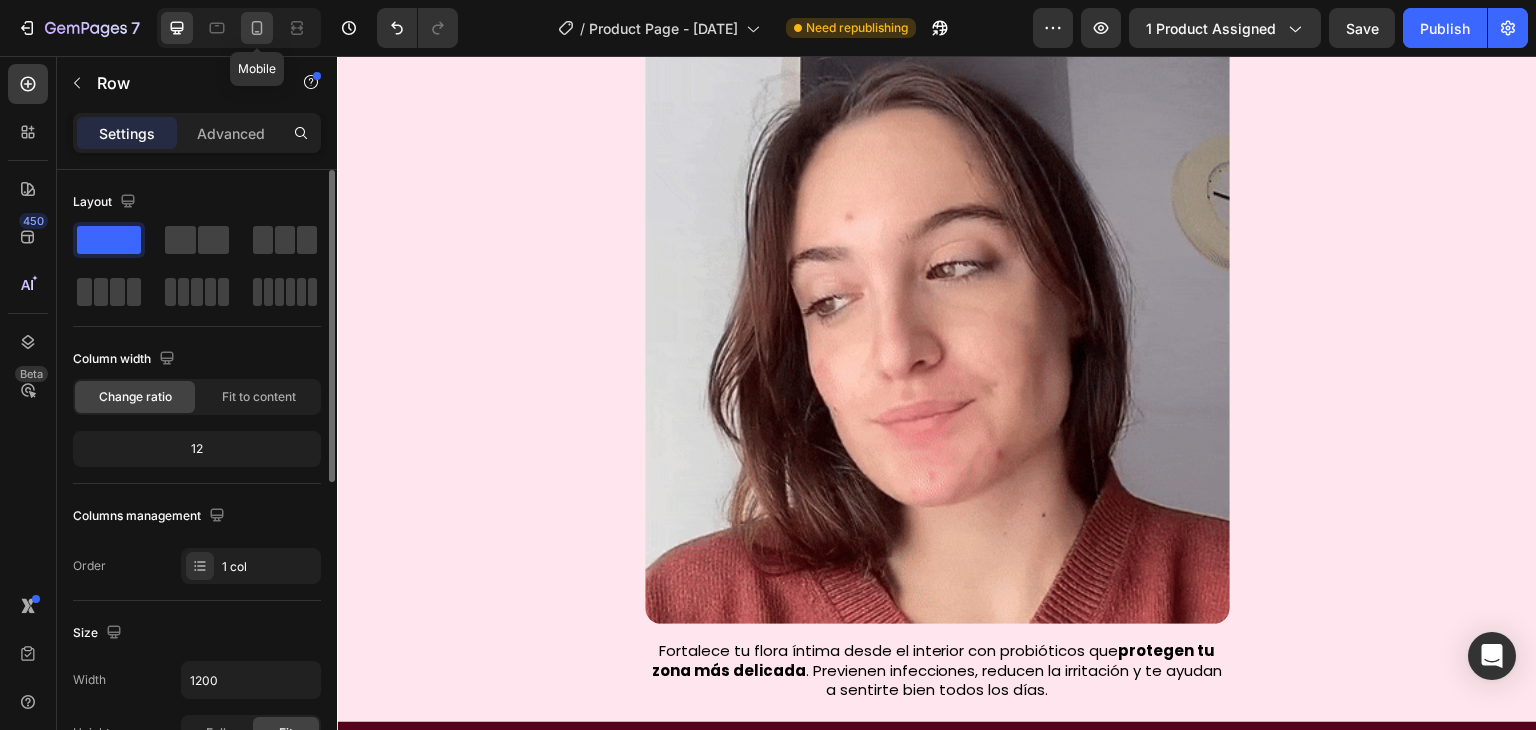 click 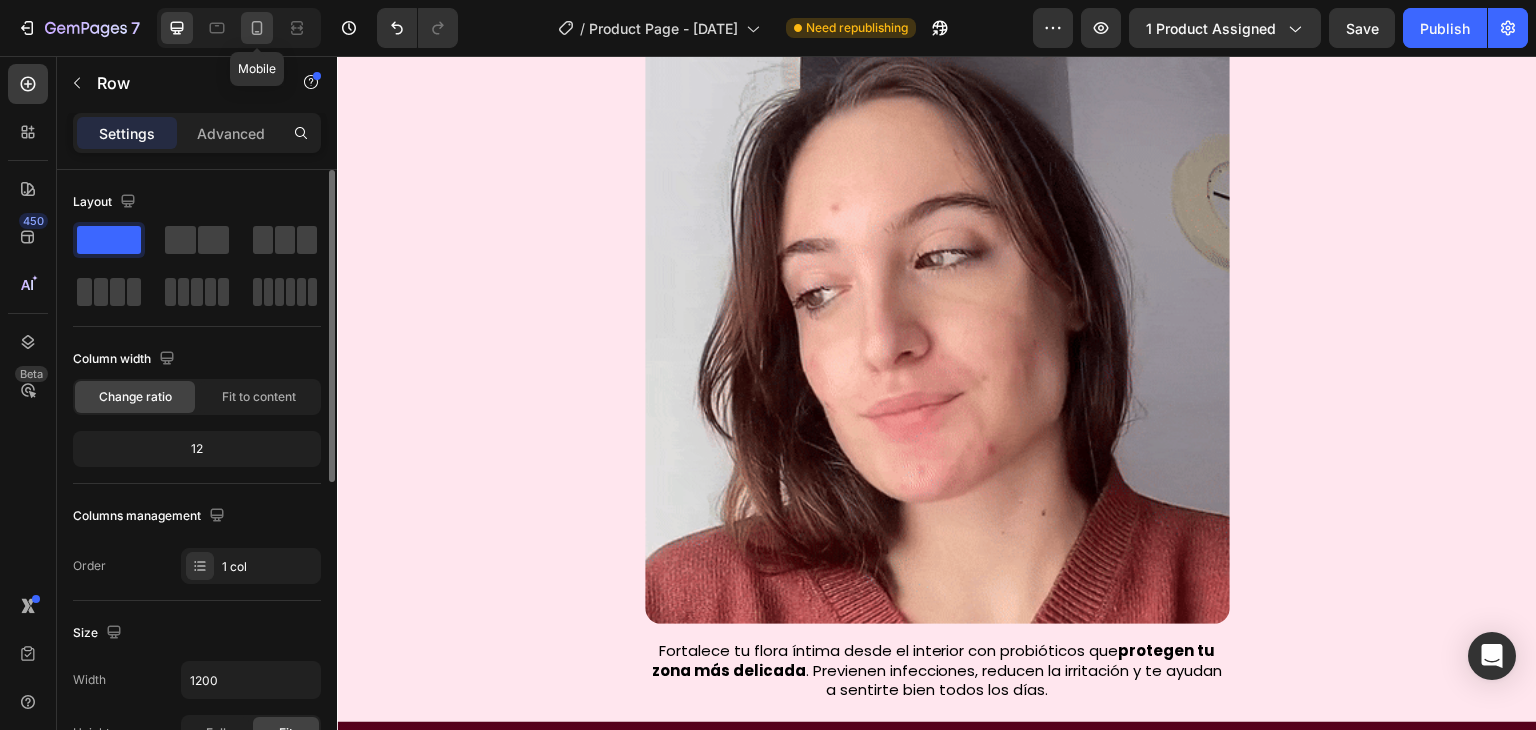 type on "100%" 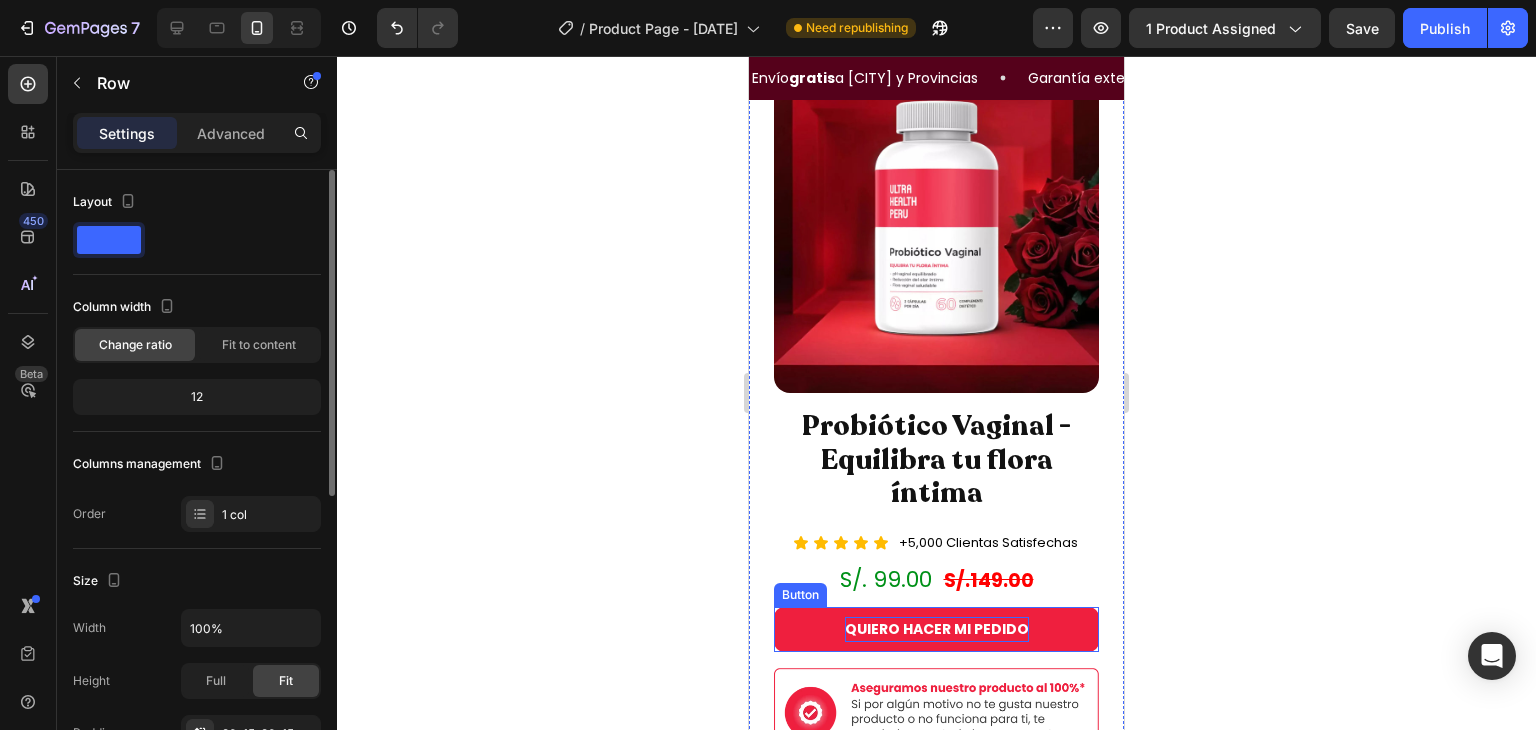 scroll, scrollTop: 4107, scrollLeft: 0, axis: vertical 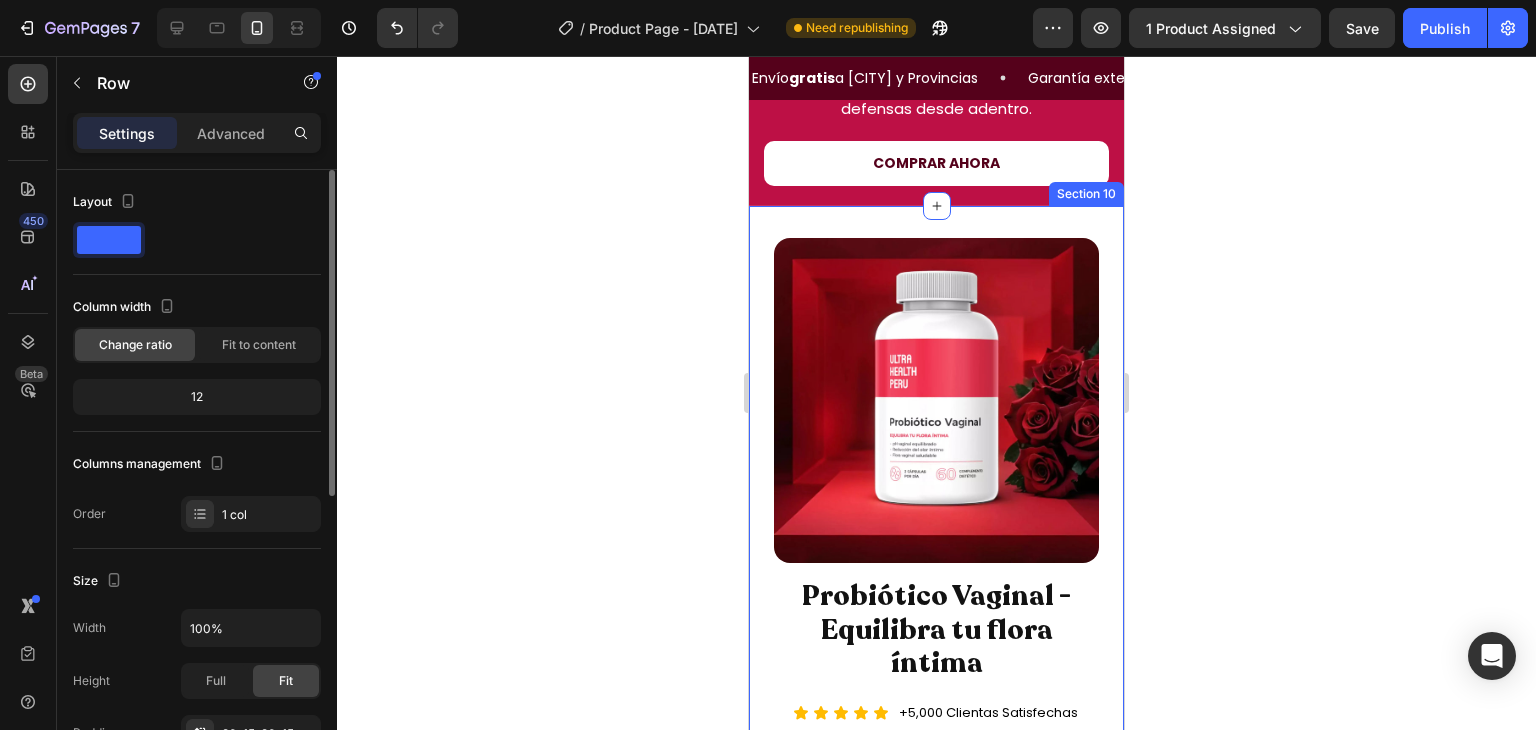 click on "Image Probiótico Vaginal - Equilibra tu flora íntima Heading Icon Icon Icon Icon Icon Icon List +5,000 Clientas Satisfechas Heading Row Row S/. 99.00   S/.149.00 Heading QUIERO HACER MI PEDIDO Button Image Image Section 10" at bounding box center [936, 620] 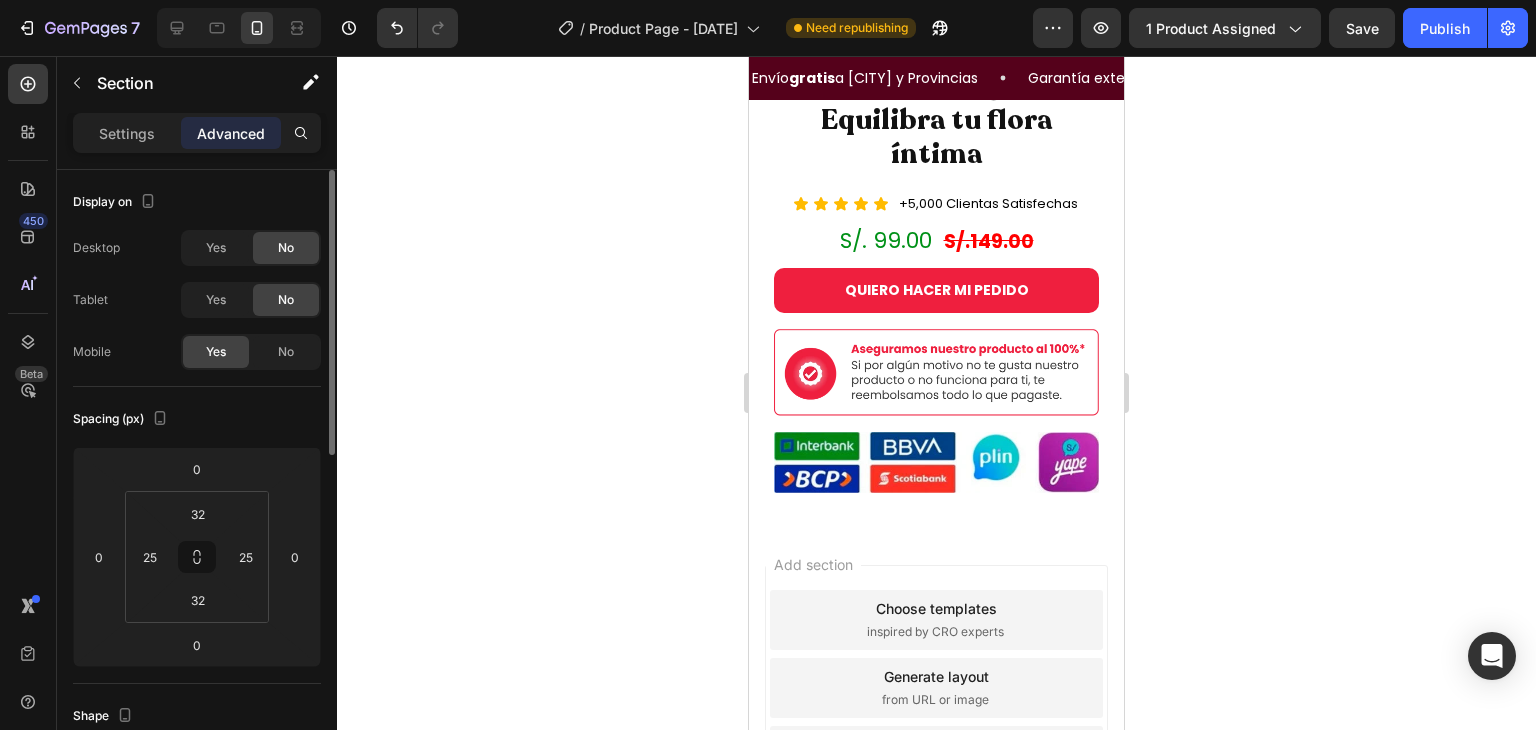 scroll, scrollTop: 4651, scrollLeft: 0, axis: vertical 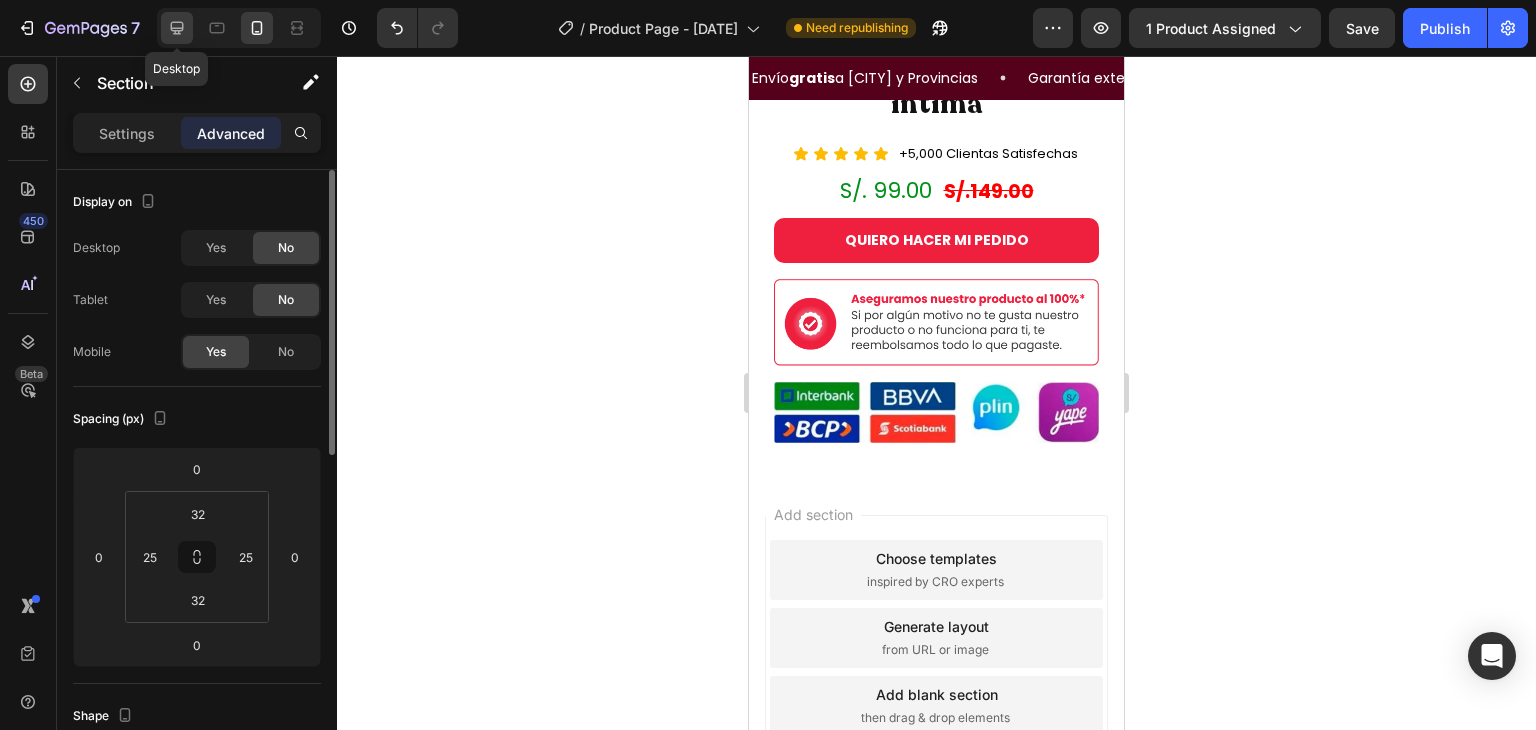 click 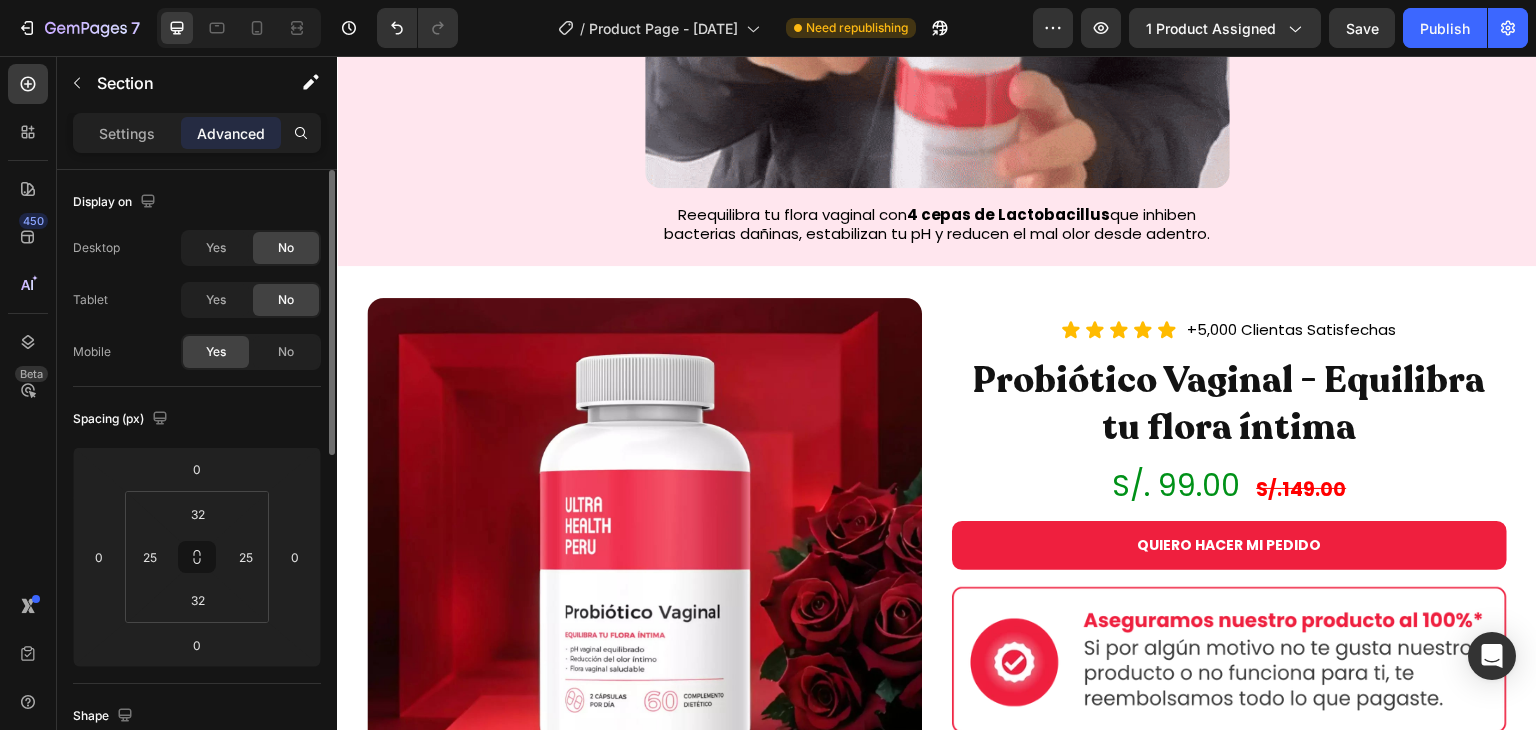 scroll, scrollTop: 1294, scrollLeft: 0, axis: vertical 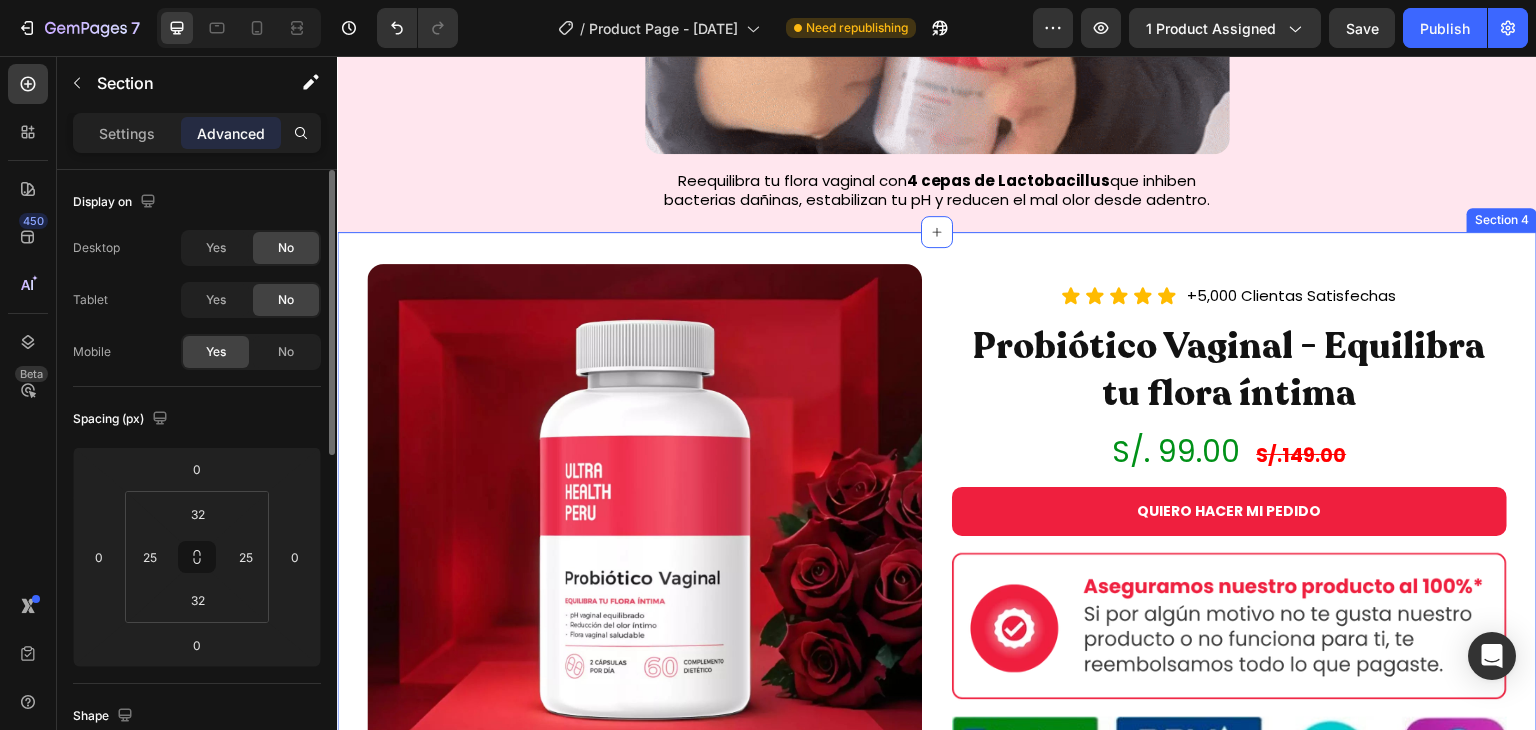click on "Image Icon Icon Icon Icon Icon Icon List +5,000 Clientas Satisfechas Heading Row Probiótico Vaginal - Equilibra tu flora íntima Heading S/. 99.00   S/.149.00 Heading QUIERO HACER MI PEDIDO Button Image Image Row Section 4" at bounding box center [937, 542] 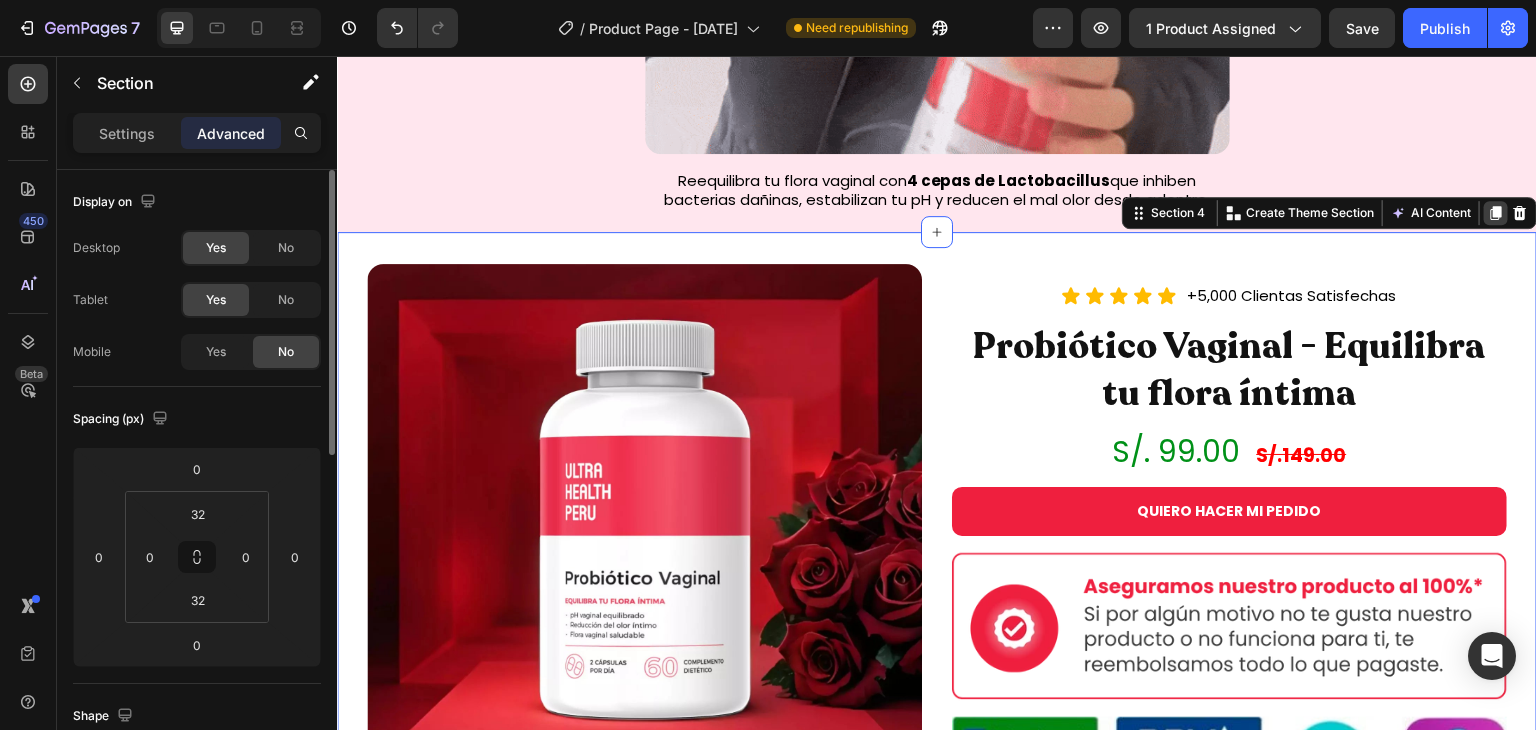 click 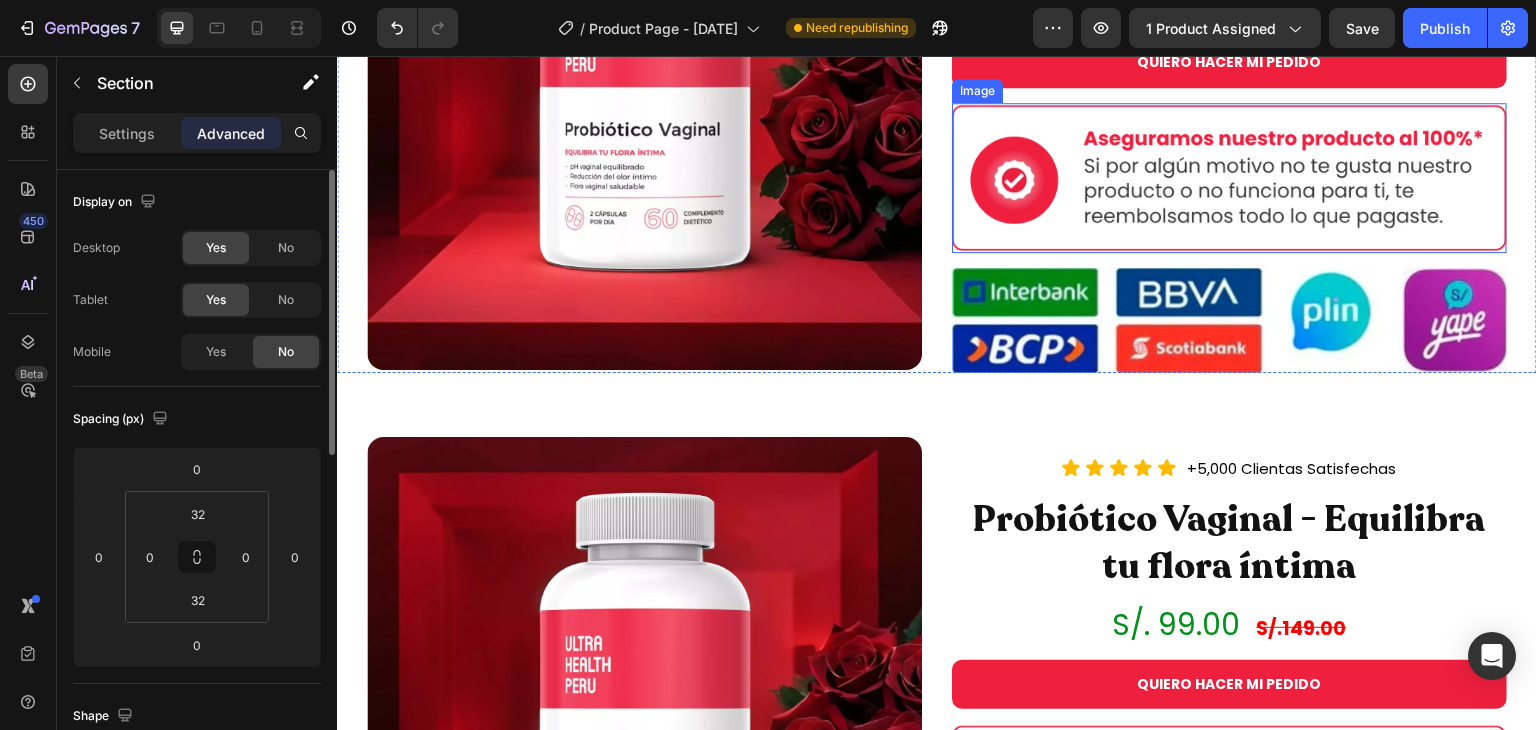 scroll, scrollTop: 2009, scrollLeft: 0, axis: vertical 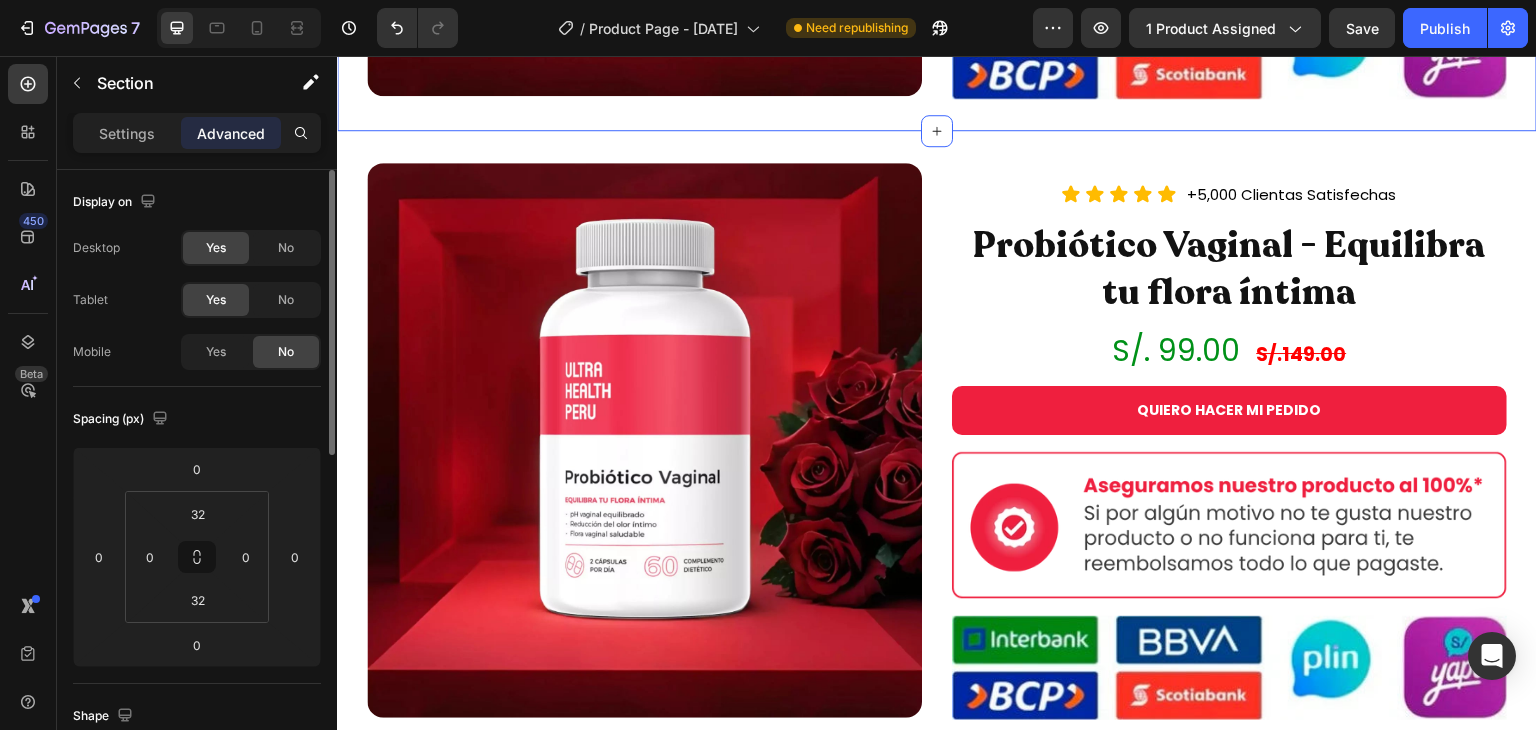 click on "Image Icon Icon Icon Icon Icon Icon List +5,000 Clientas Satisfechas Heading Row Probiótico Vaginal - Equilibra tu flora íntima Heading S/. 99.00   S/.149.00 Heading QUIERO HACER MI PEDIDO Button Image Image Row Section 4" at bounding box center (937, -181) 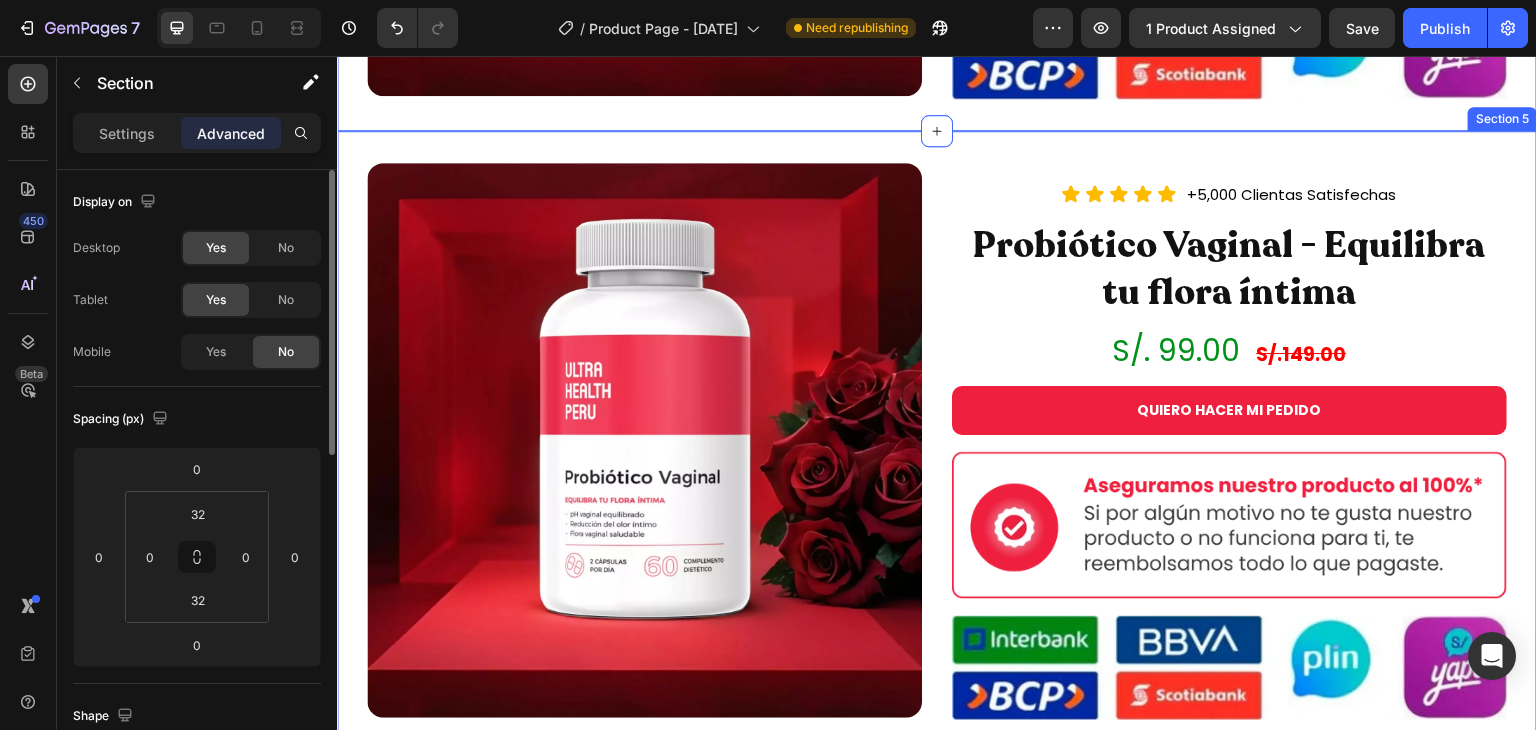 click on "Image Icon Icon Icon Icon Icon Icon List +5,000 Clientas Satisfechas Heading Row Probiótico Vaginal - Equilibra tu flora íntima Heading S/. 99.00    S/.149.00 Heading QUIERO HACER MI PEDIDO Button Image Image Row Section 5" at bounding box center (937, 441) 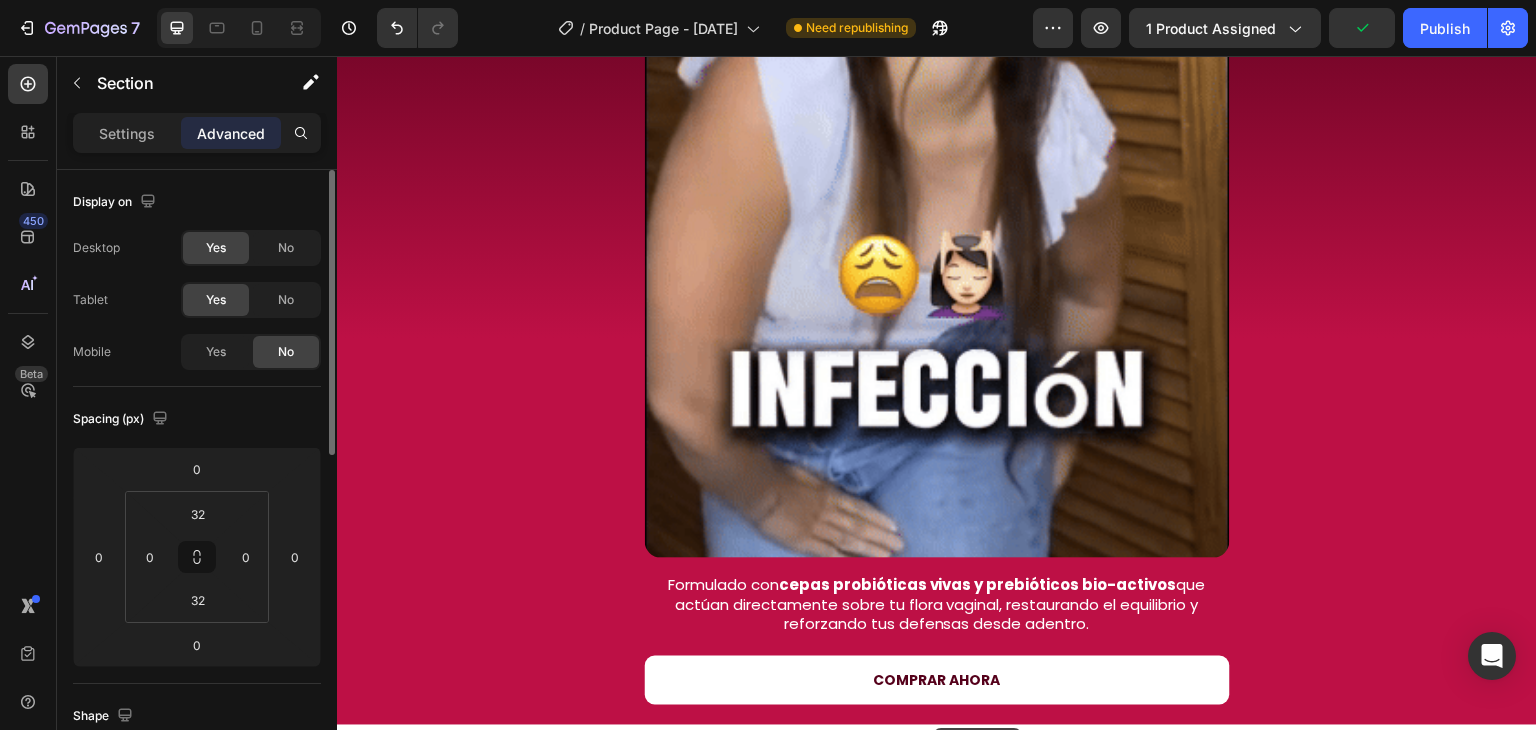scroll, scrollTop: 4994, scrollLeft: 0, axis: vertical 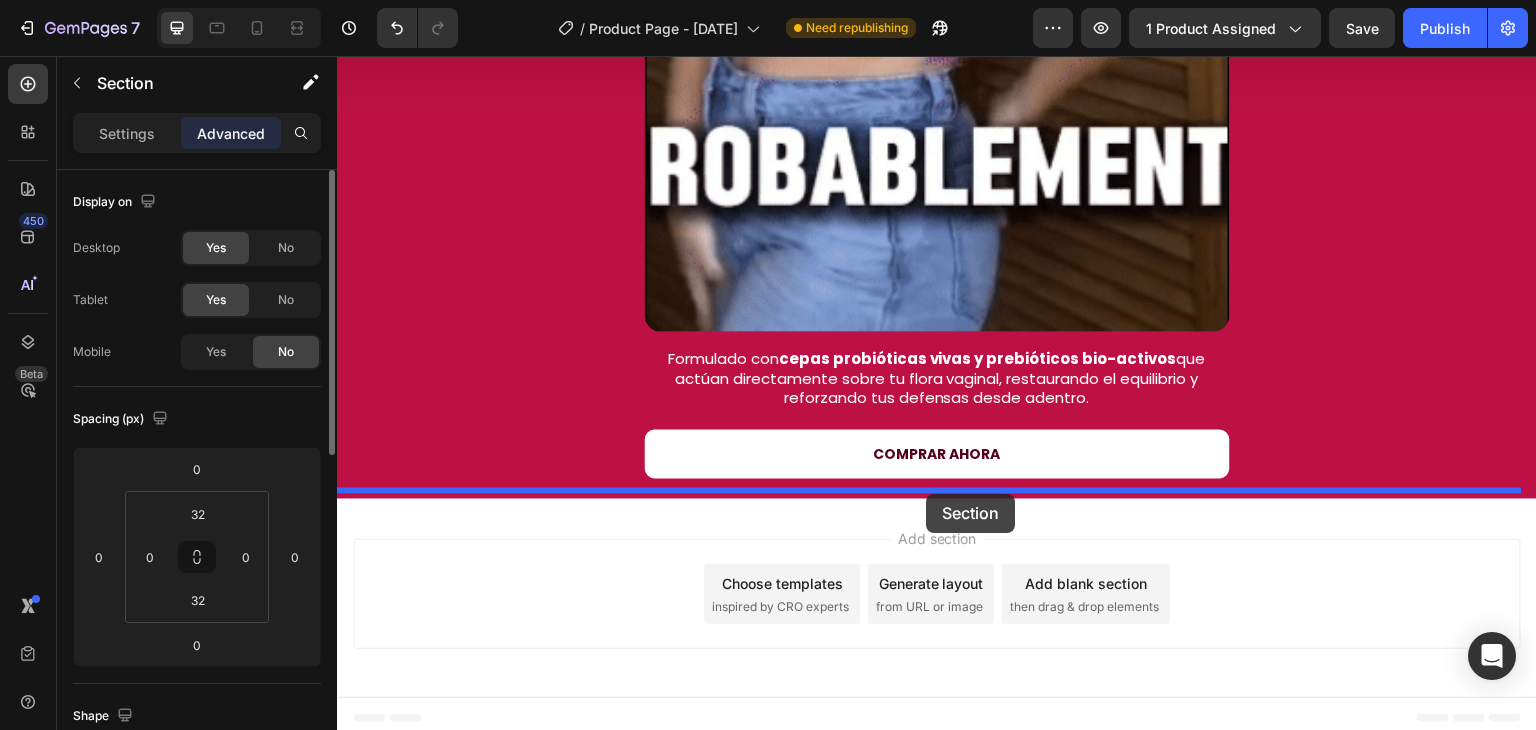 drag, startPoint x: 1161, startPoint y: 106, endPoint x: 926, endPoint y: 494, distance: 453.61768 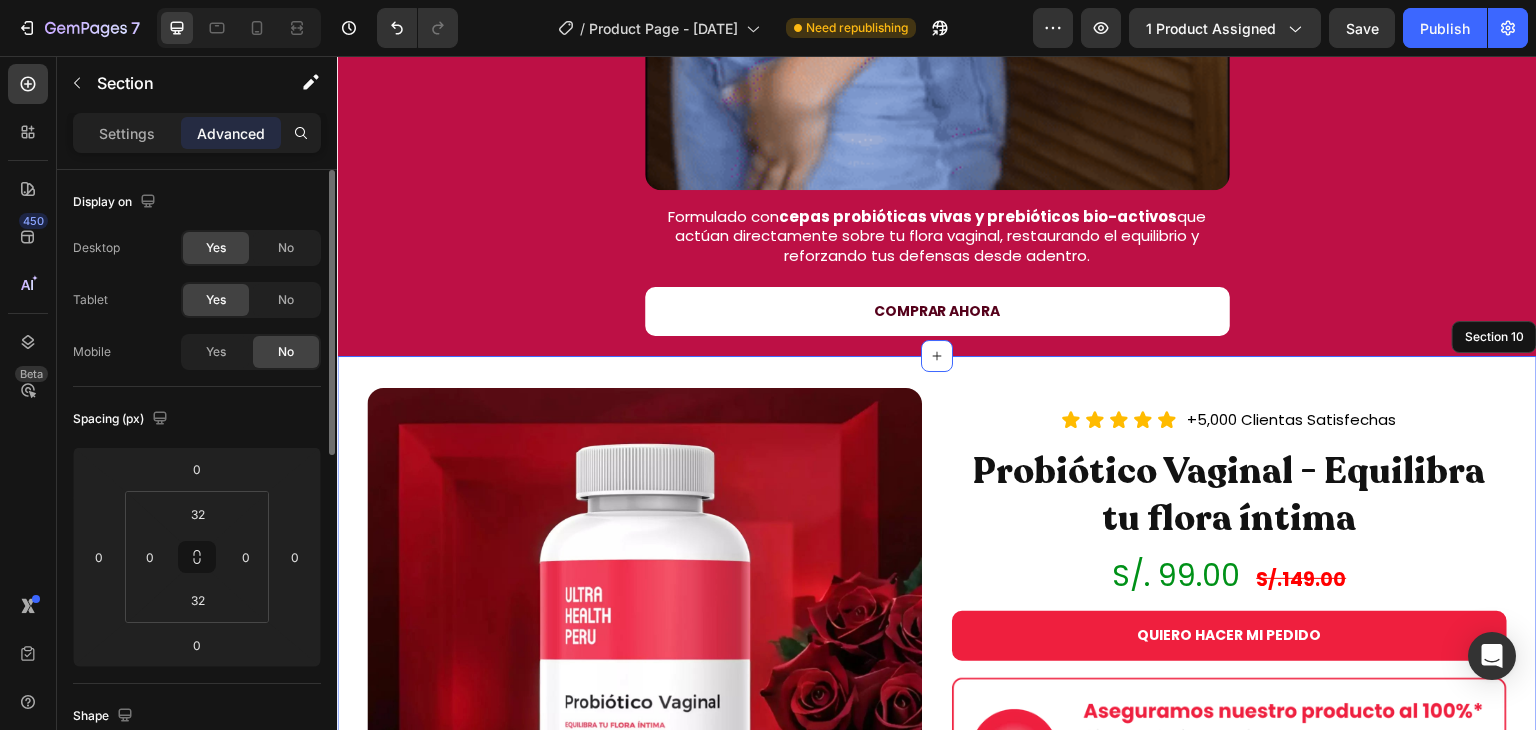 scroll, scrollTop: 4521, scrollLeft: 0, axis: vertical 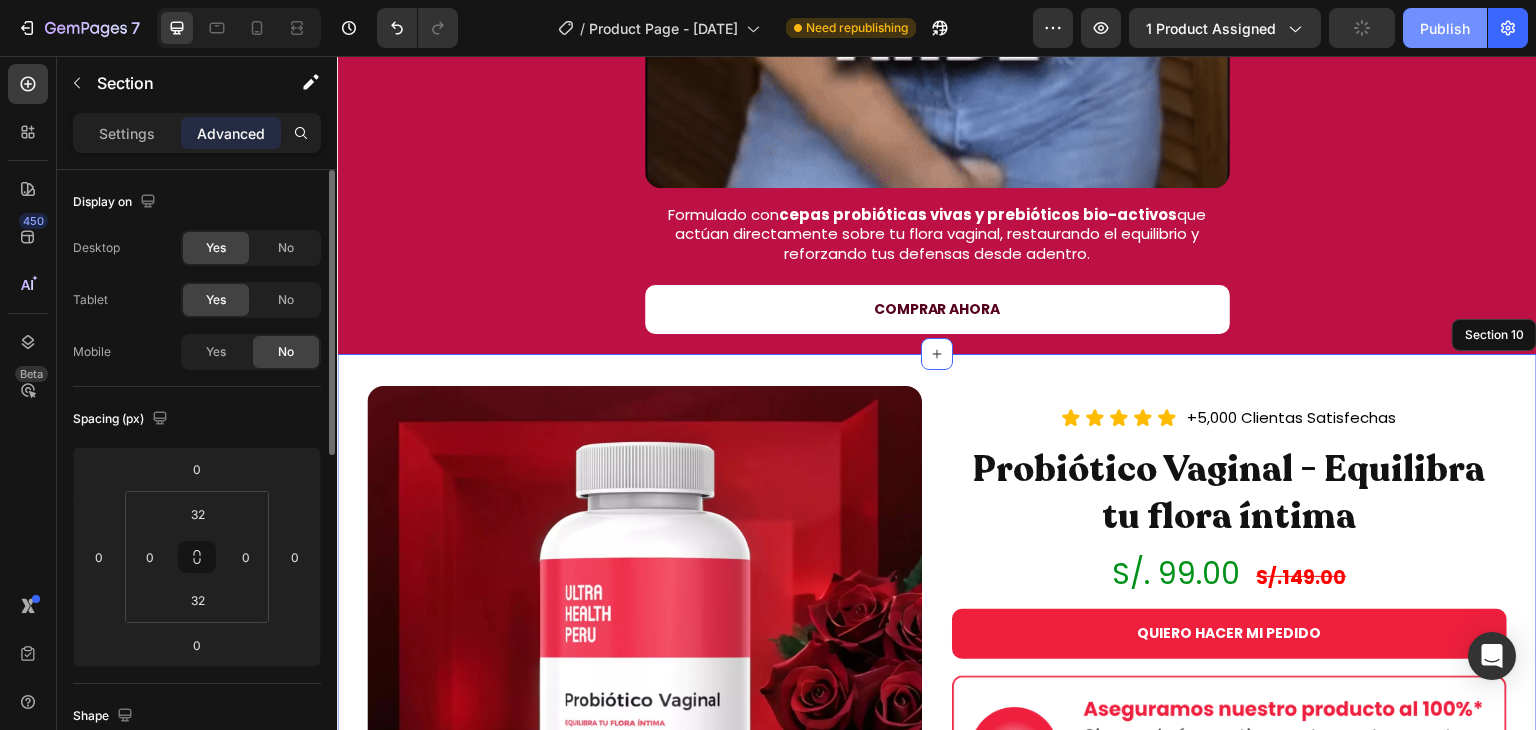 click on "Publish" at bounding box center [1445, 28] 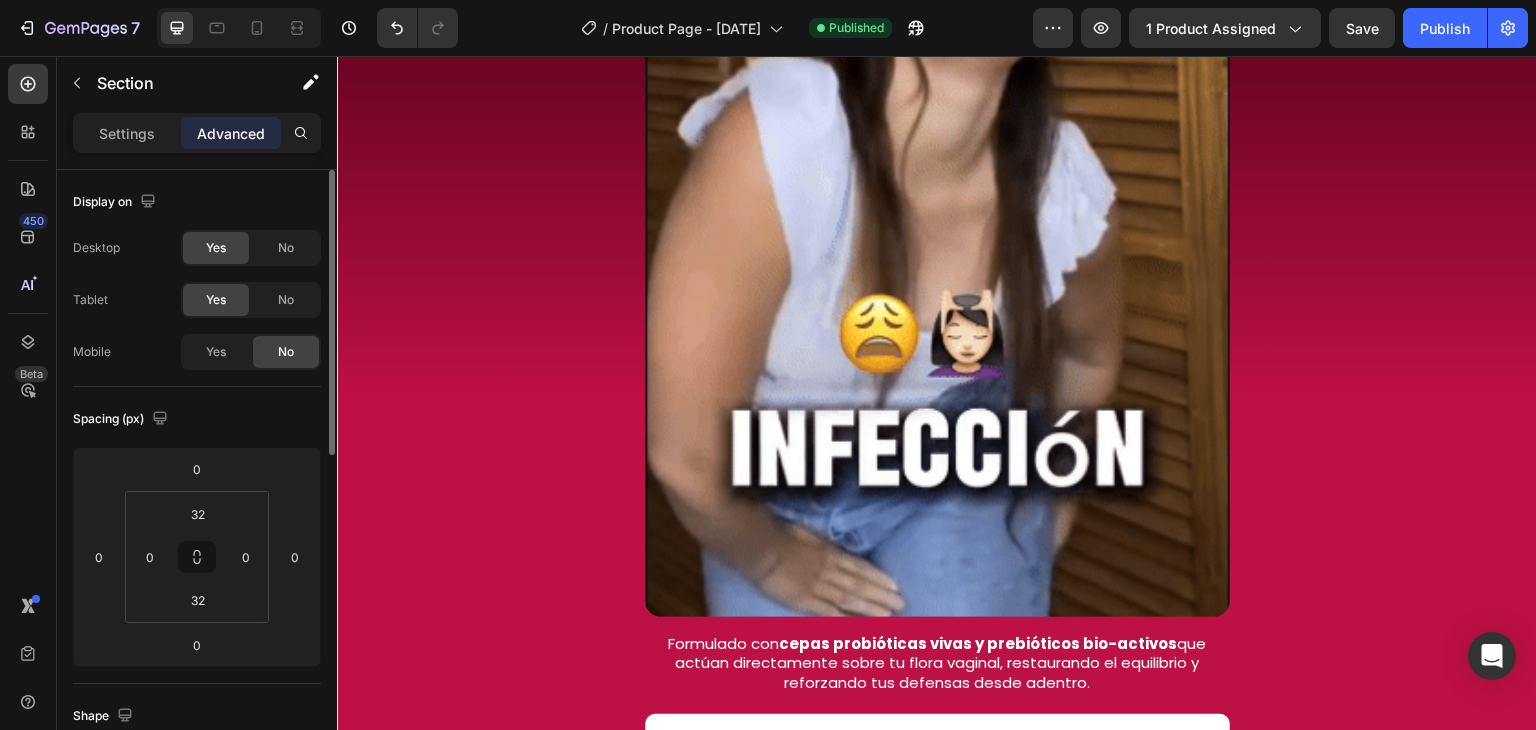 scroll, scrollTop: 3358, scrollLeft: 0, axis: vertical 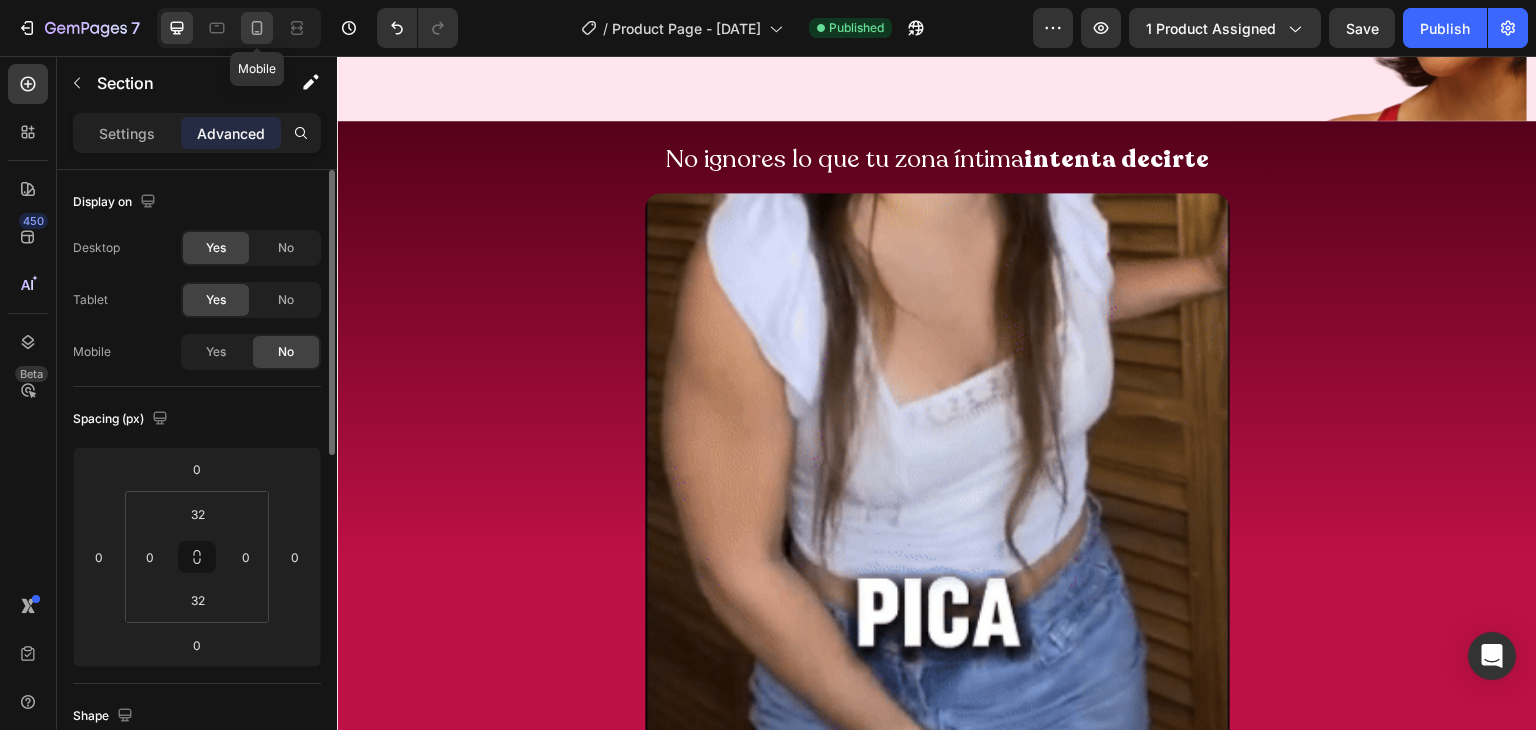 click 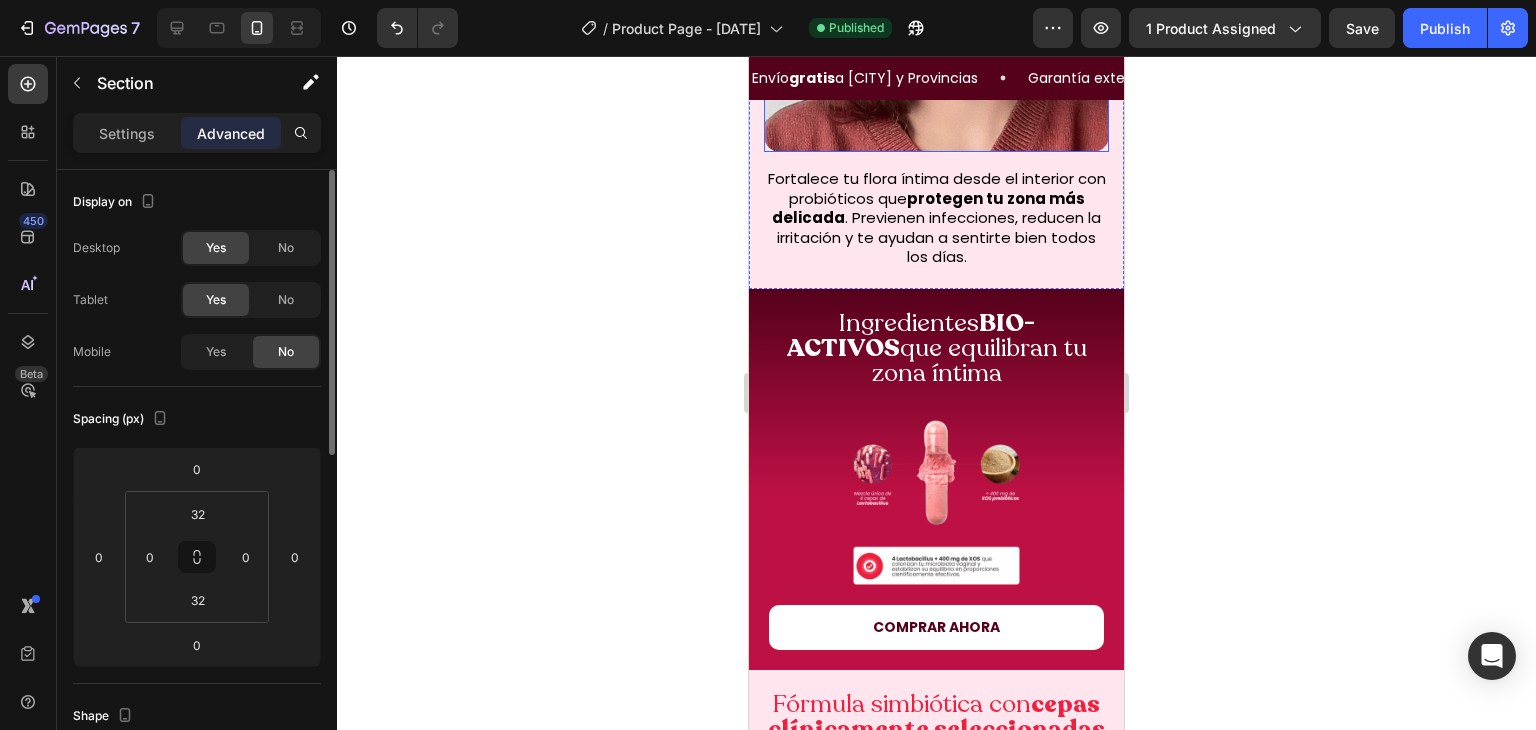 scroll, scrollTop: 2836, scrollLeft: 0, axis: vertical 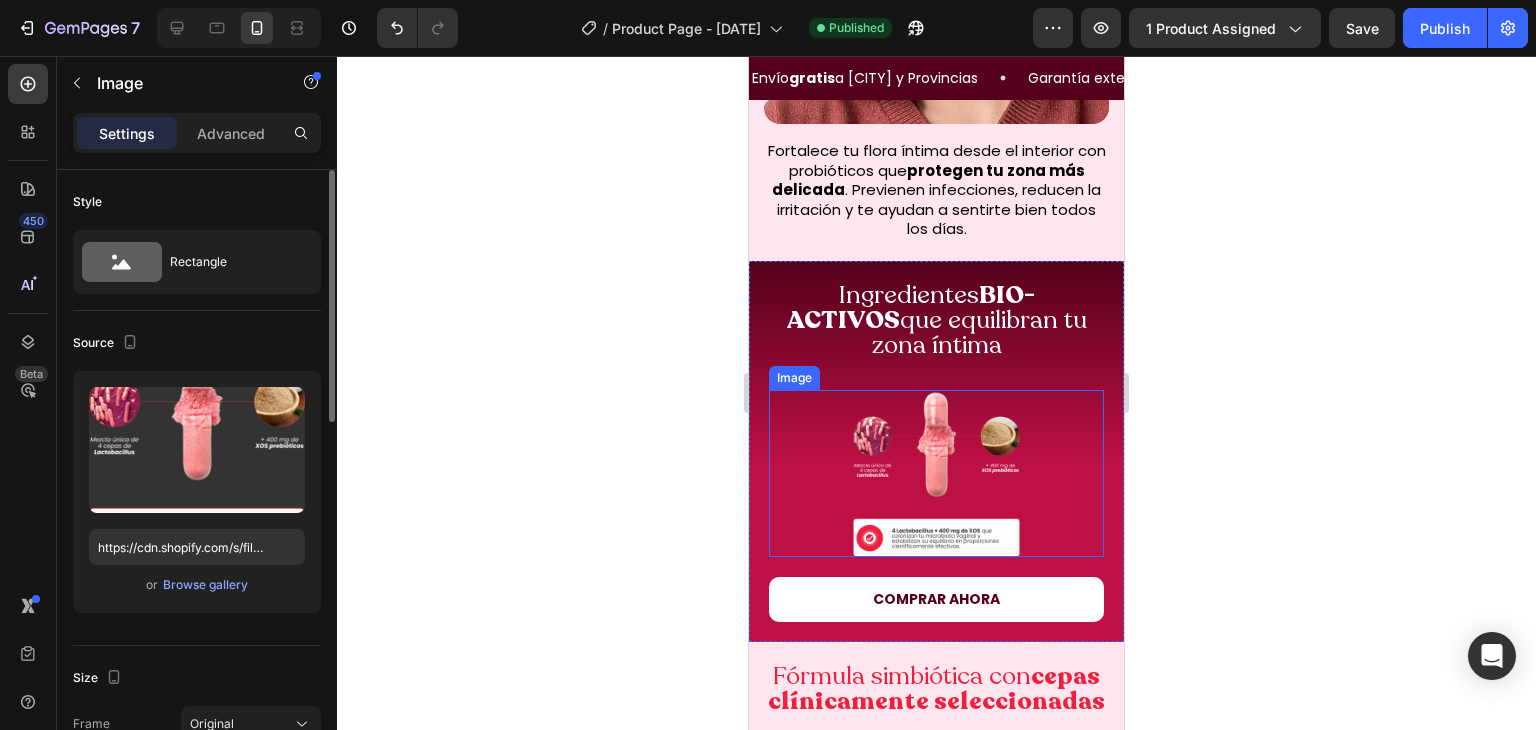 click at bounding box center [937, 474] 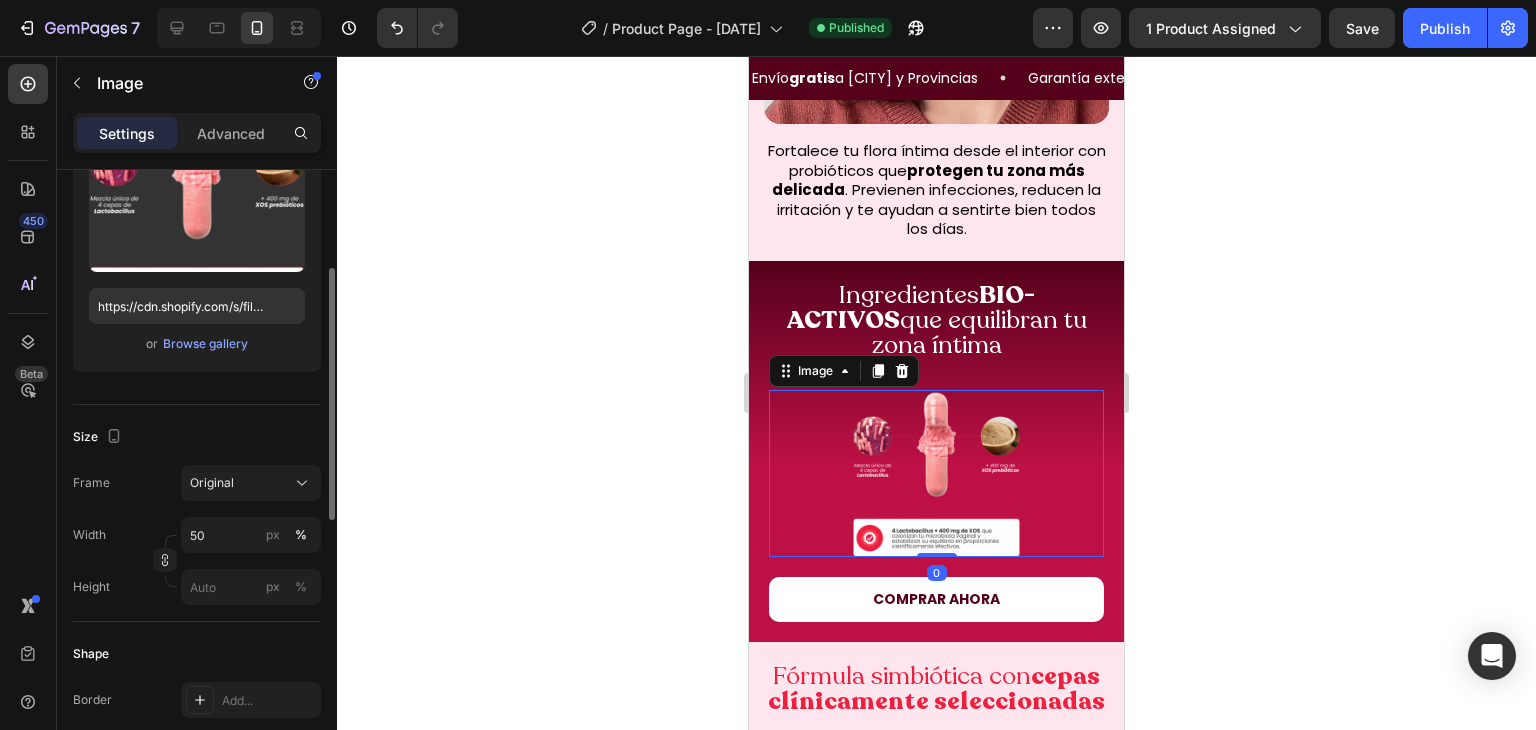 scroll, scrollTop: 301, scrollLeft: 0, axis: vertical 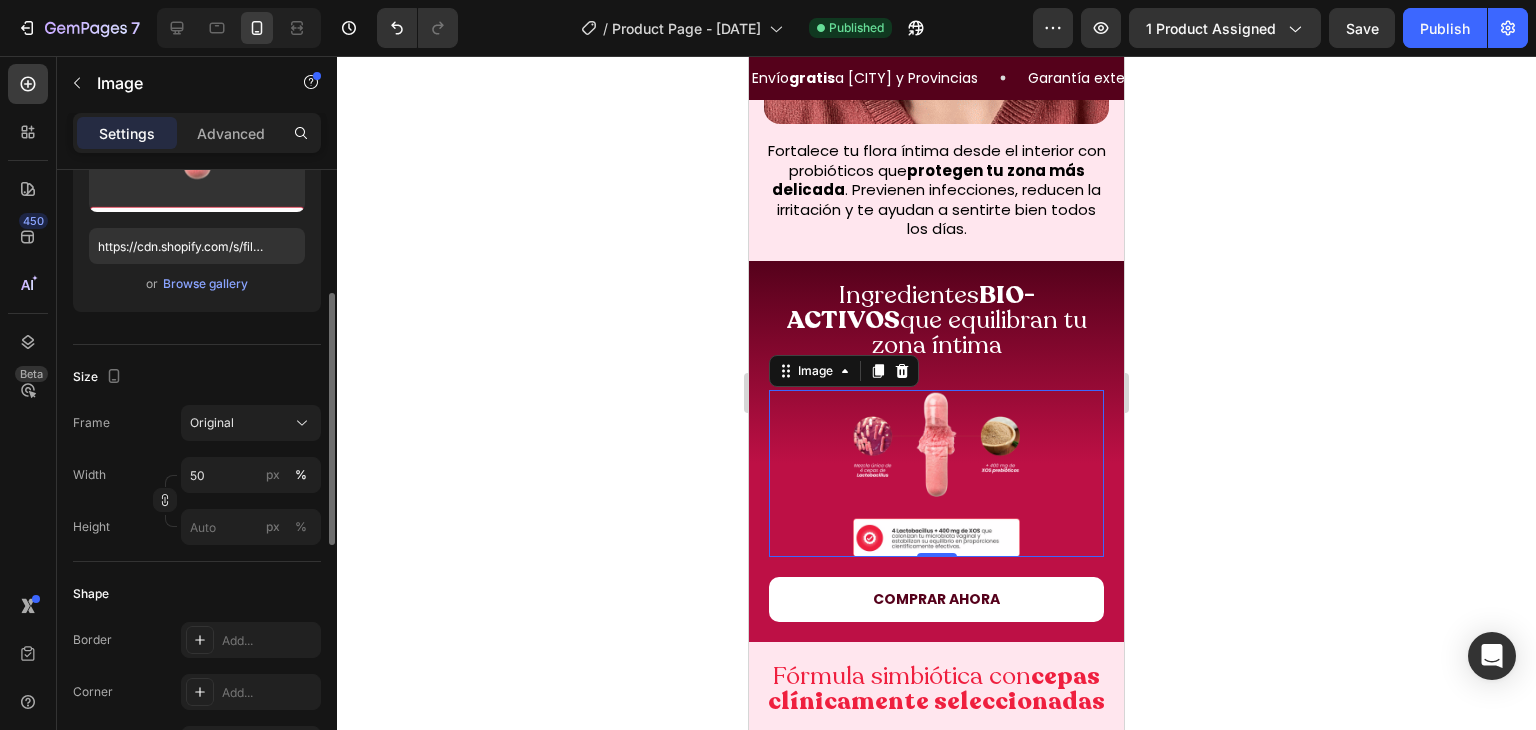 click on "Width 50 px % Height px %" at bounding box center (197, 501) 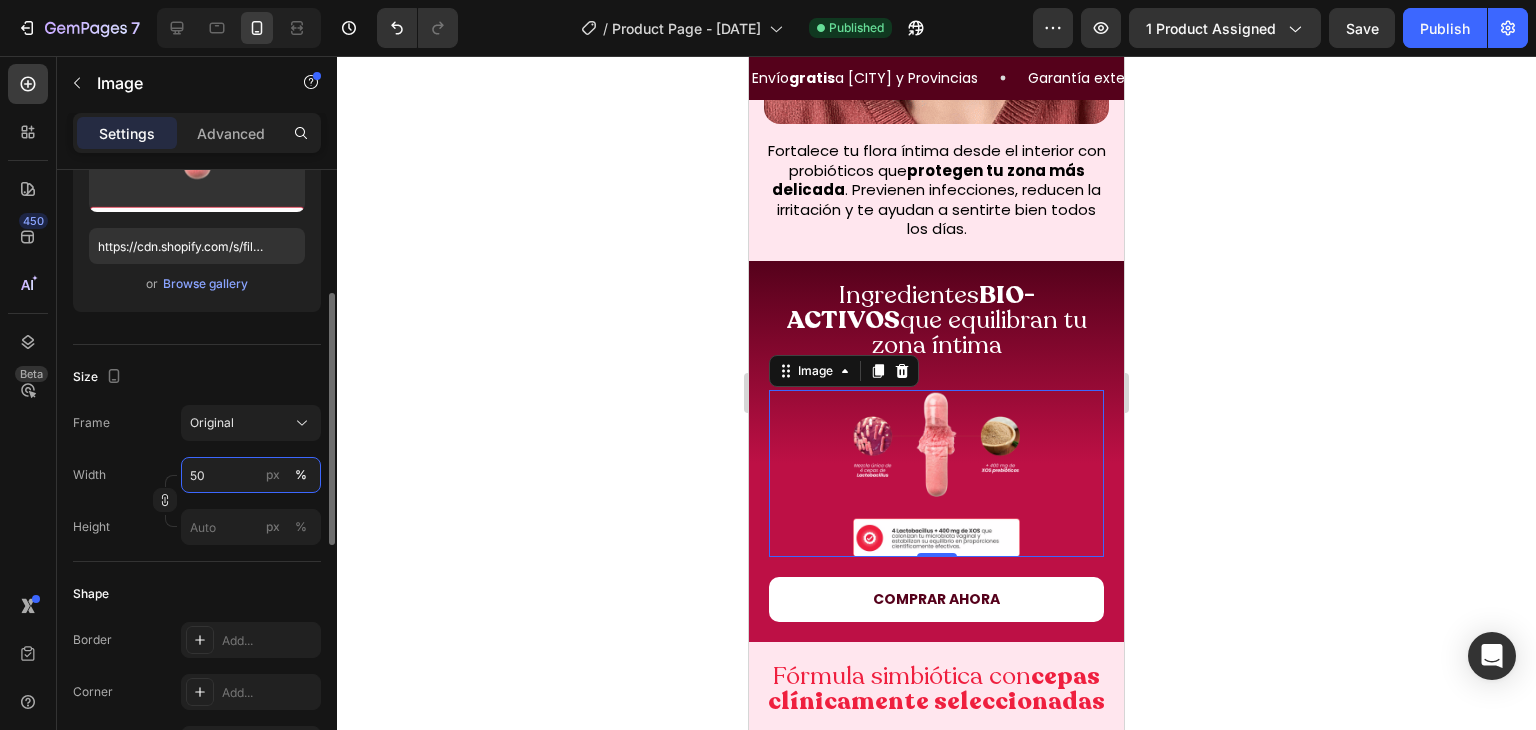 click on "50" at bounding box center (251, 475) 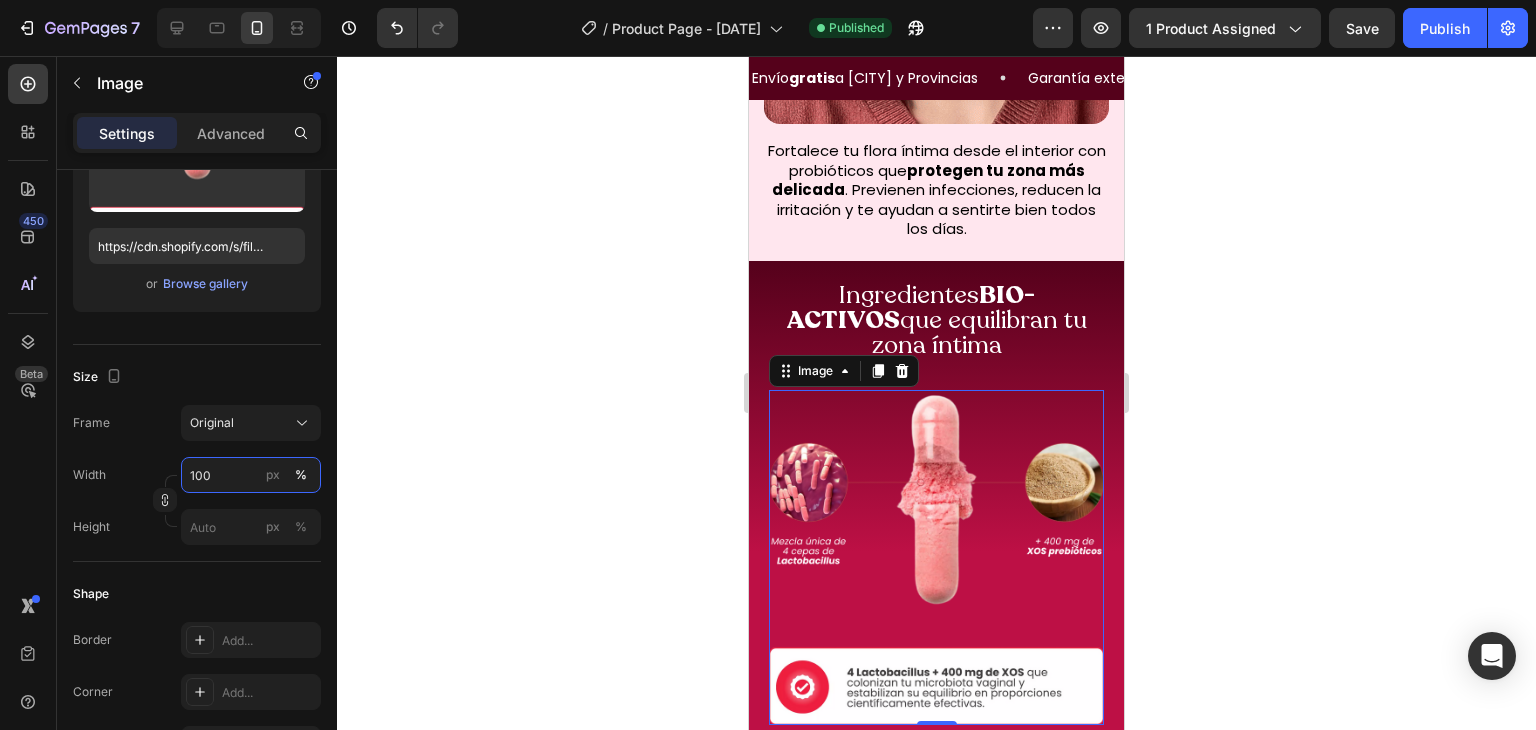 type on "100" 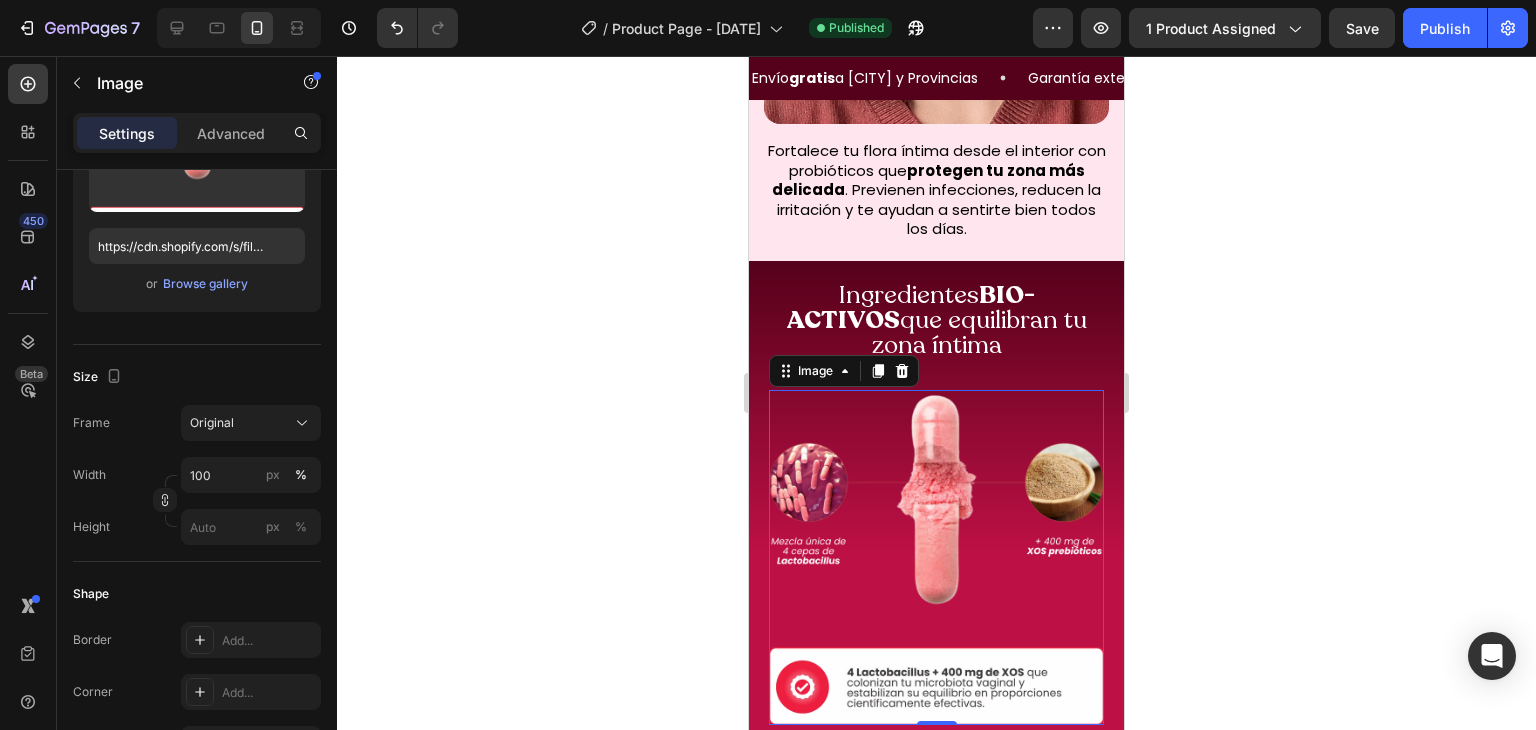 click 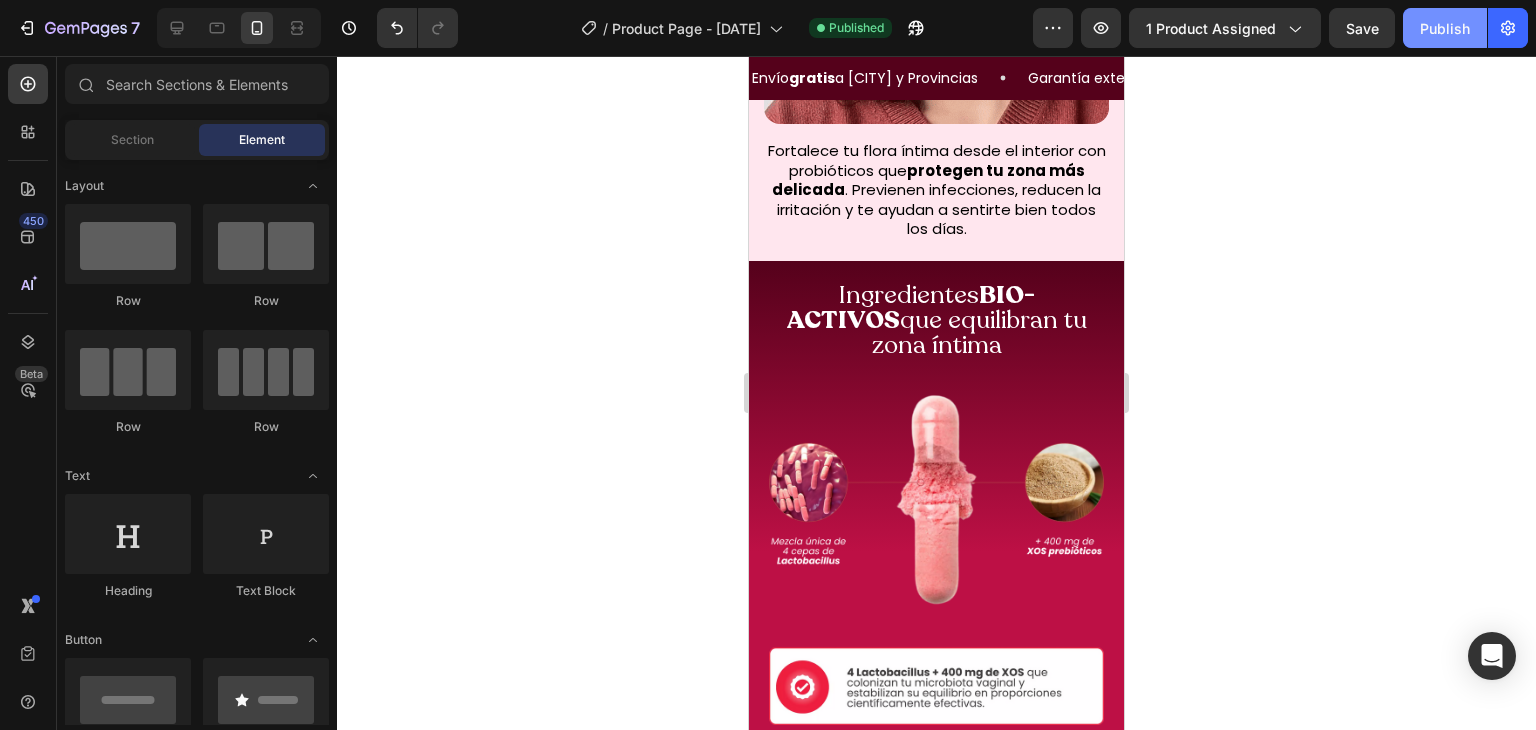 click on "Publish" at bounding box center (1445, 28) 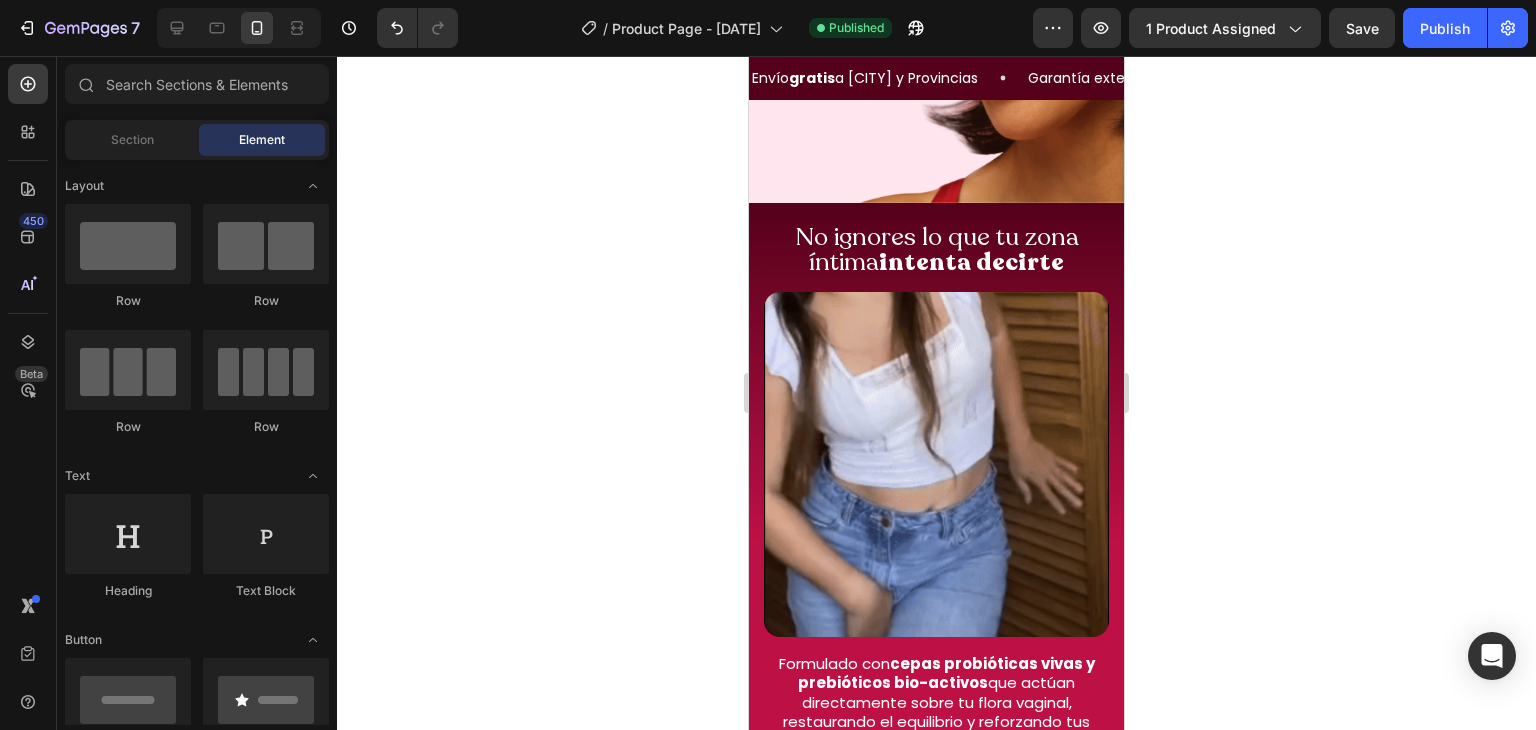 scroll, scrollTop: 3527, scrollLeft: 0, axis: vertical 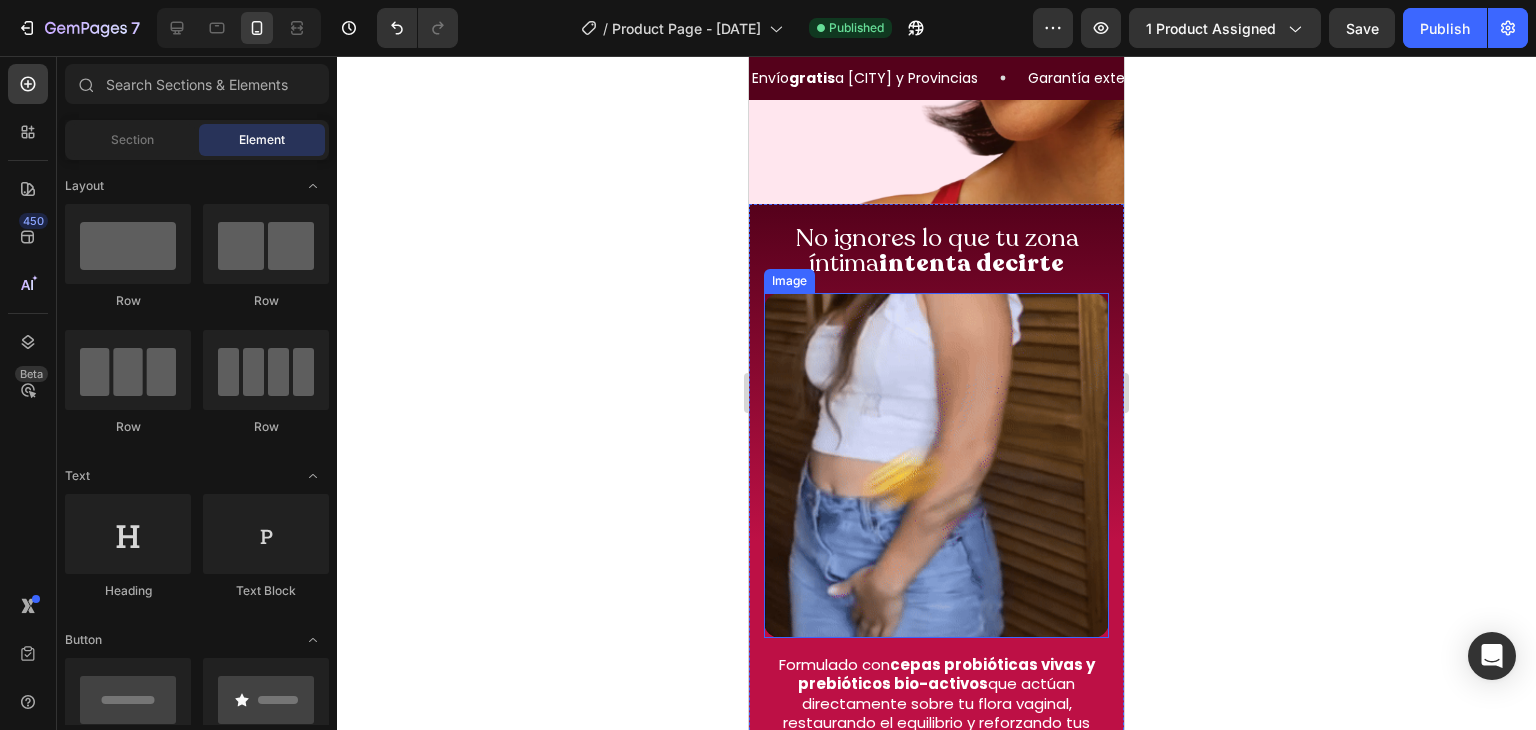 click at bounding box center (936, 465) 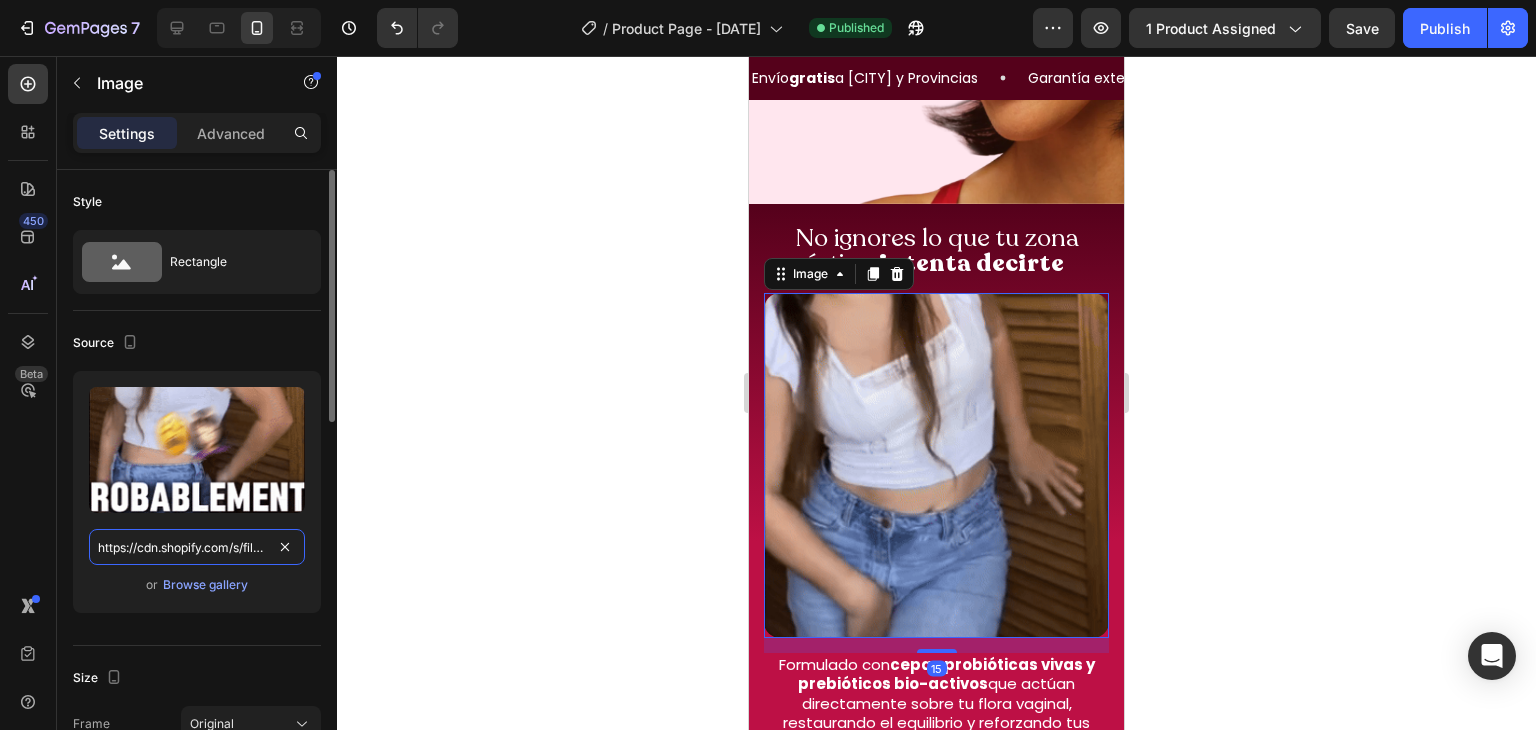 click on "https://cdn.shopify.com/s/files/1/0620/9001/8910/files/0802.gif?v=1754154684" at bounding box center [197, 547] 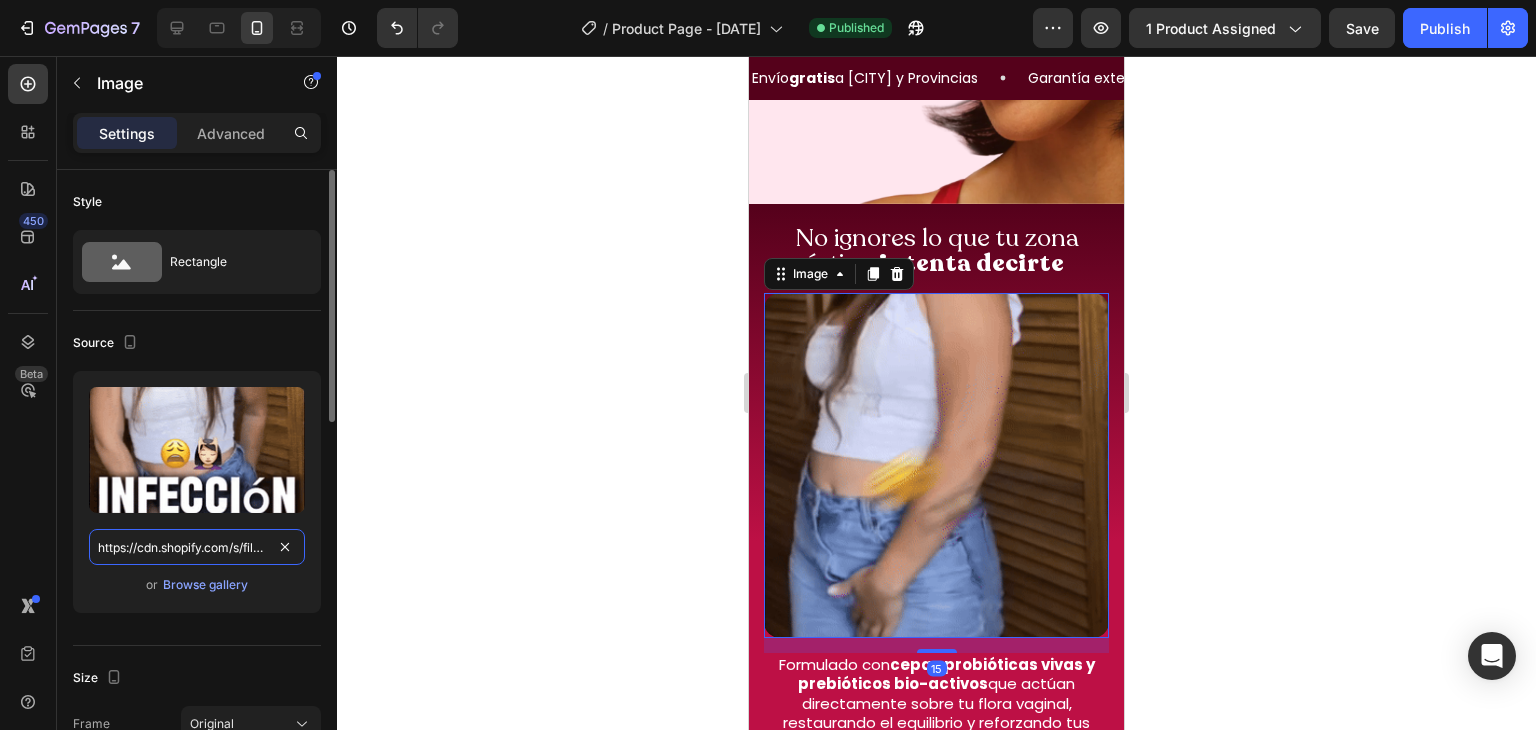 paste on "2_1.gif?v=1754155913" 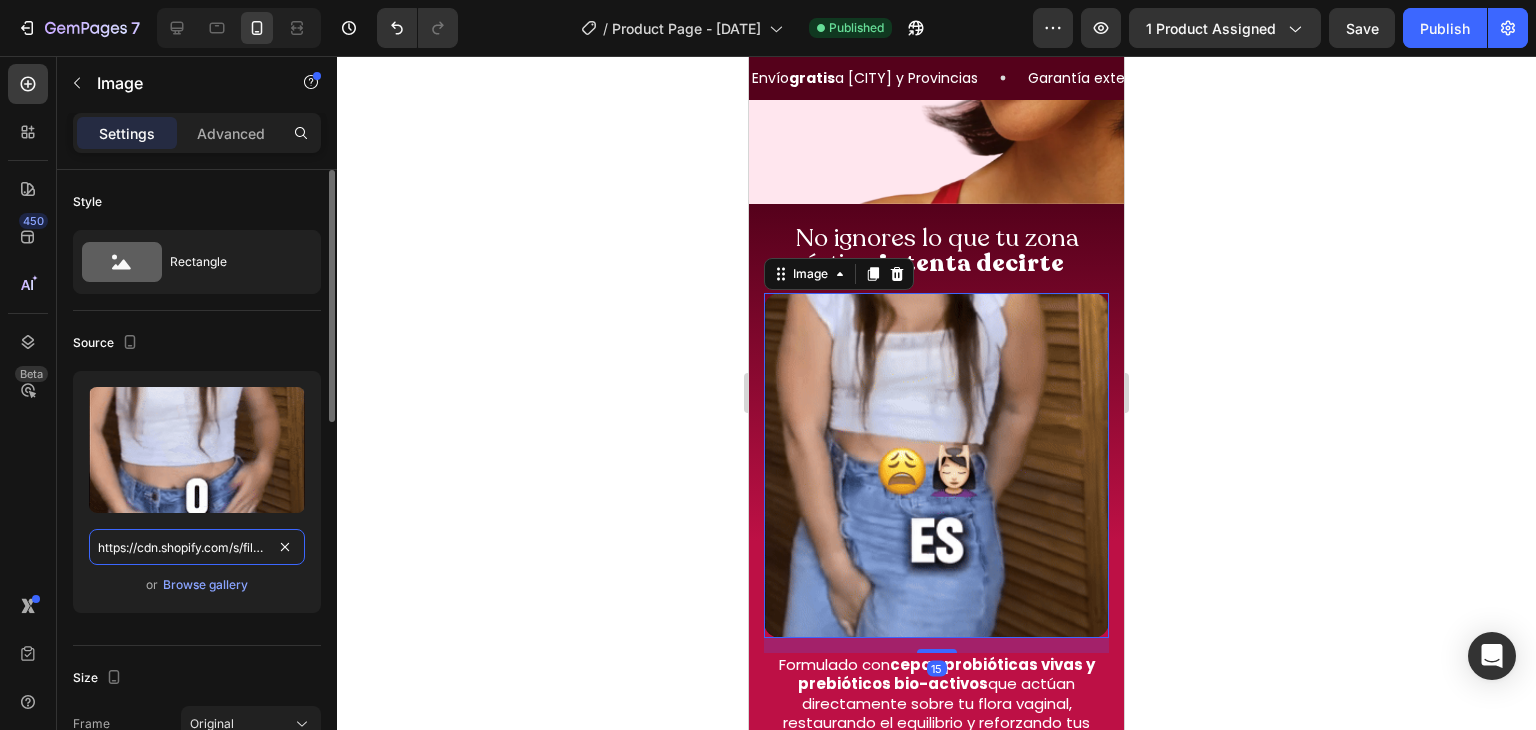 type on "https://cdn.shopify.com/s/files/1/0620/9001/8910/files/02_1.gif?v=1754155913" 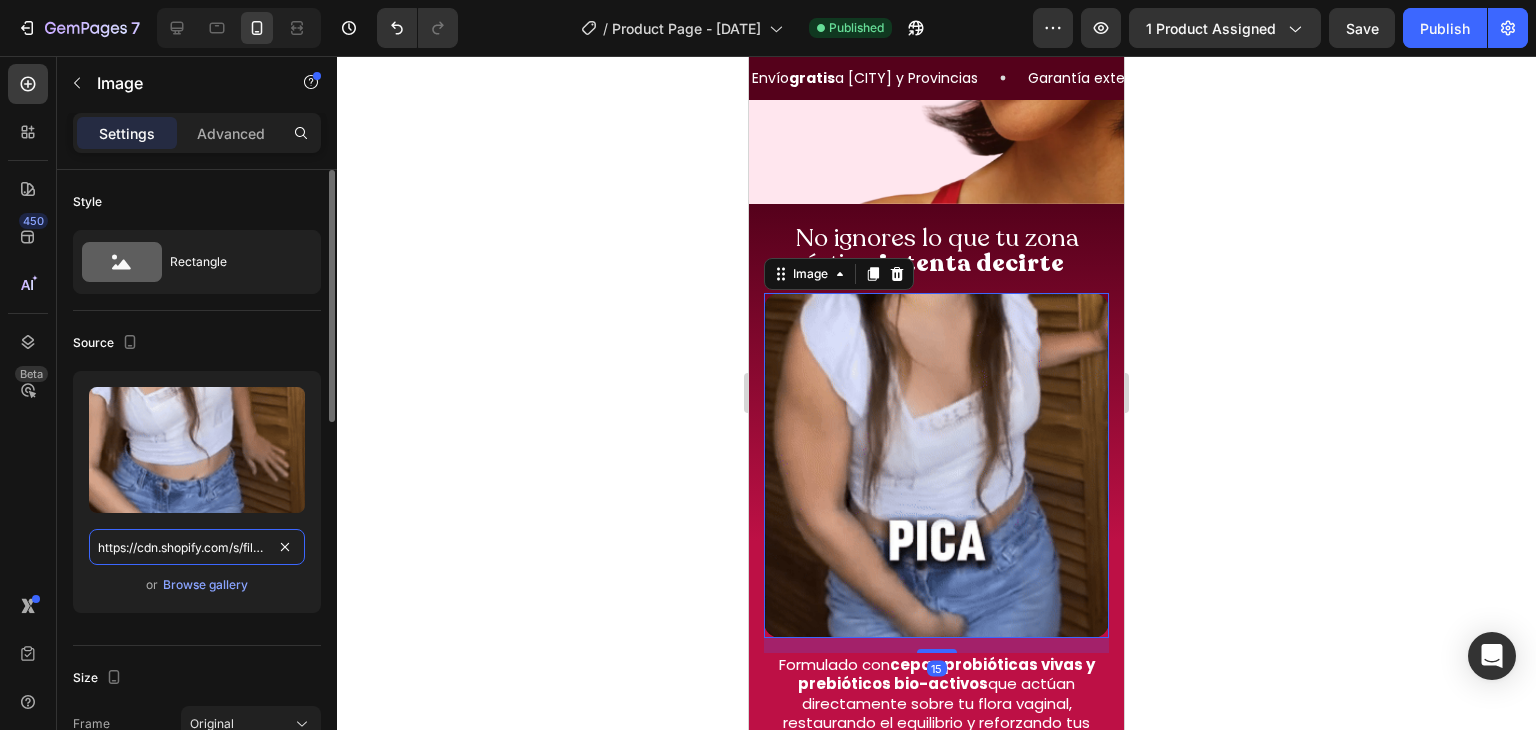 scroll, scrollTop: 0, scrollLeft: 273, axis: horizontal 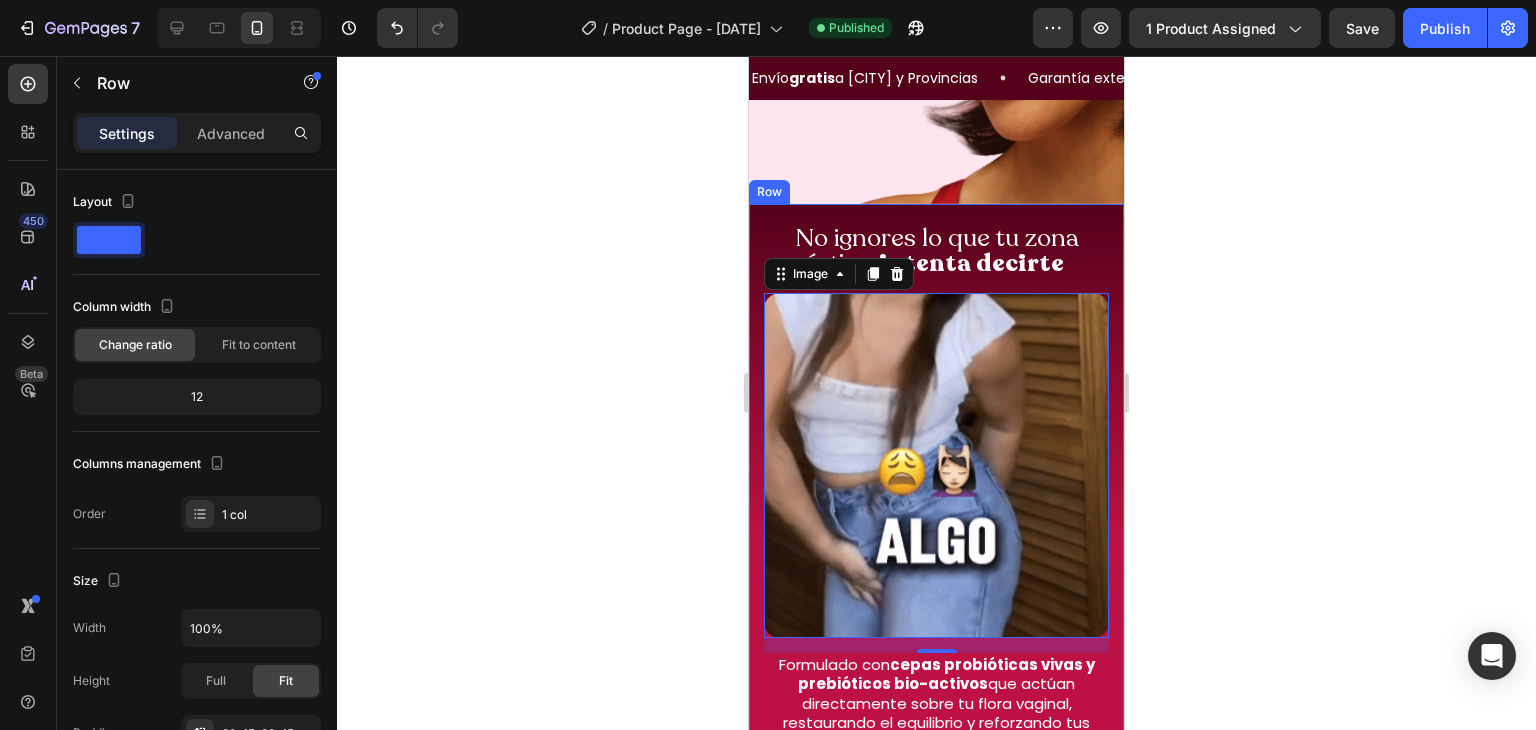 click on "No ignores lo que tu zona íntima  intenta decirte Heading Image   15 Formulado con  cepas probióticas vivas y prebióticos bio-activos  que actúan directamente sobre tu flora vaginal, restaurando el equilibrio y reforzando tus defensas desde adentro. Heading COMPRAR AHORA Button Row" at bounding box center [936, 522] 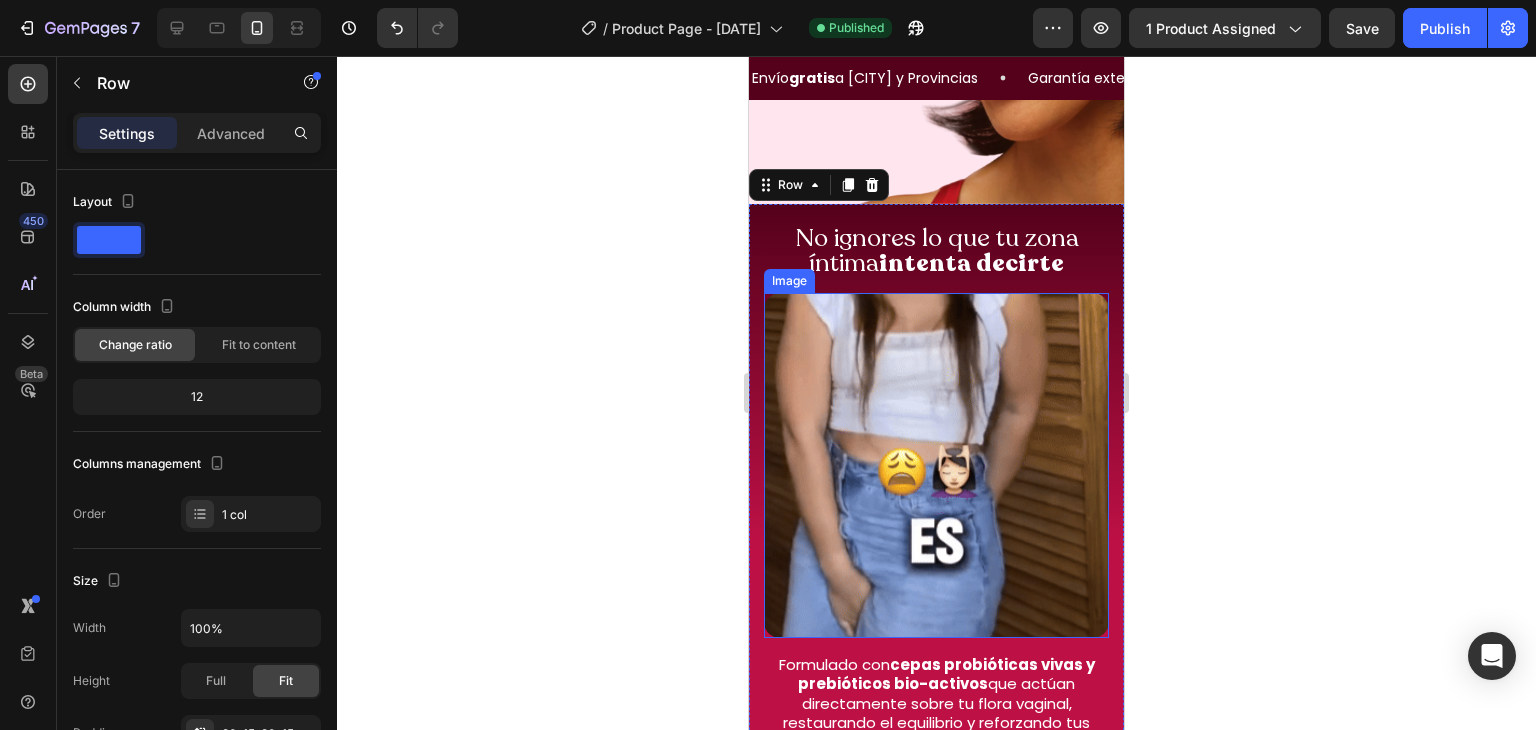 click at bounding box center [936, 465] 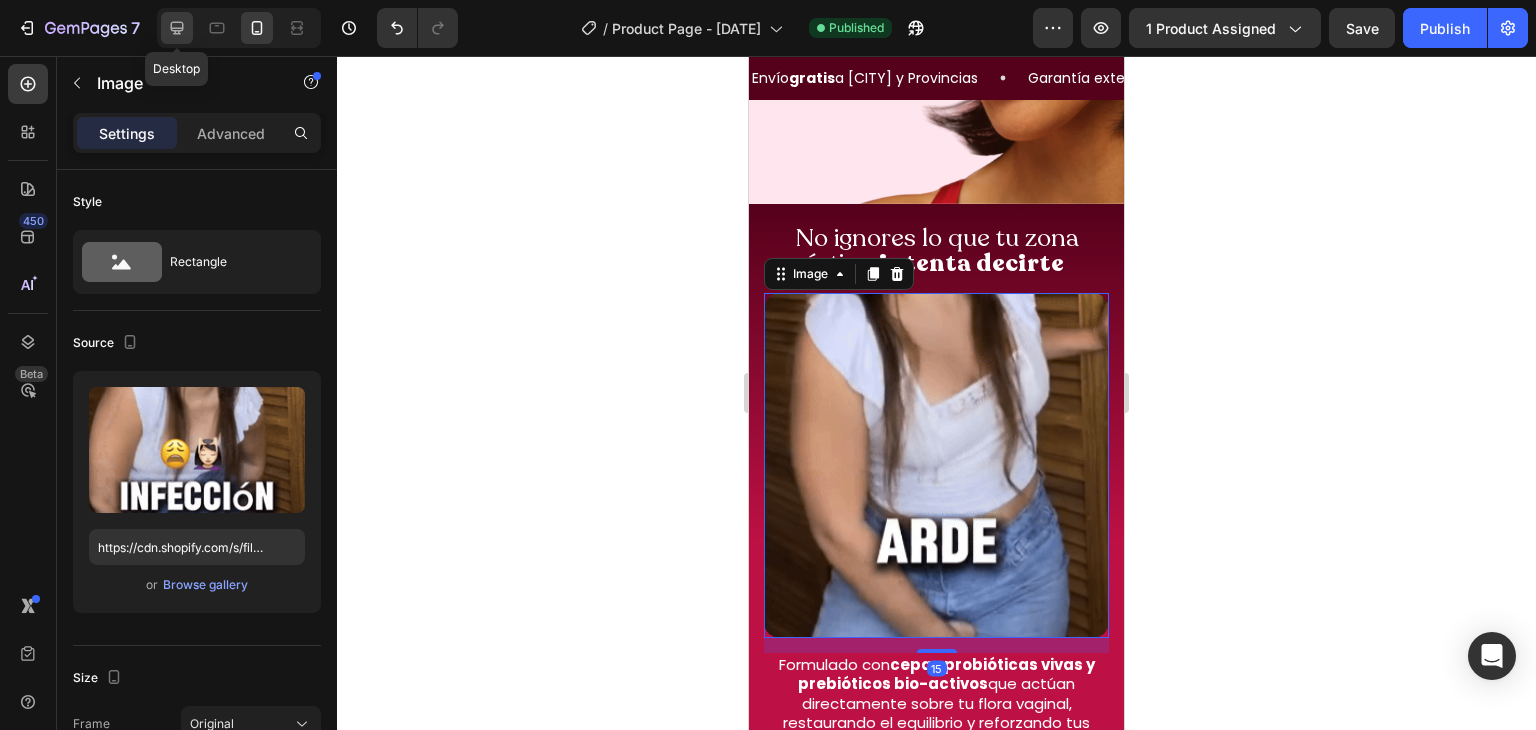 click 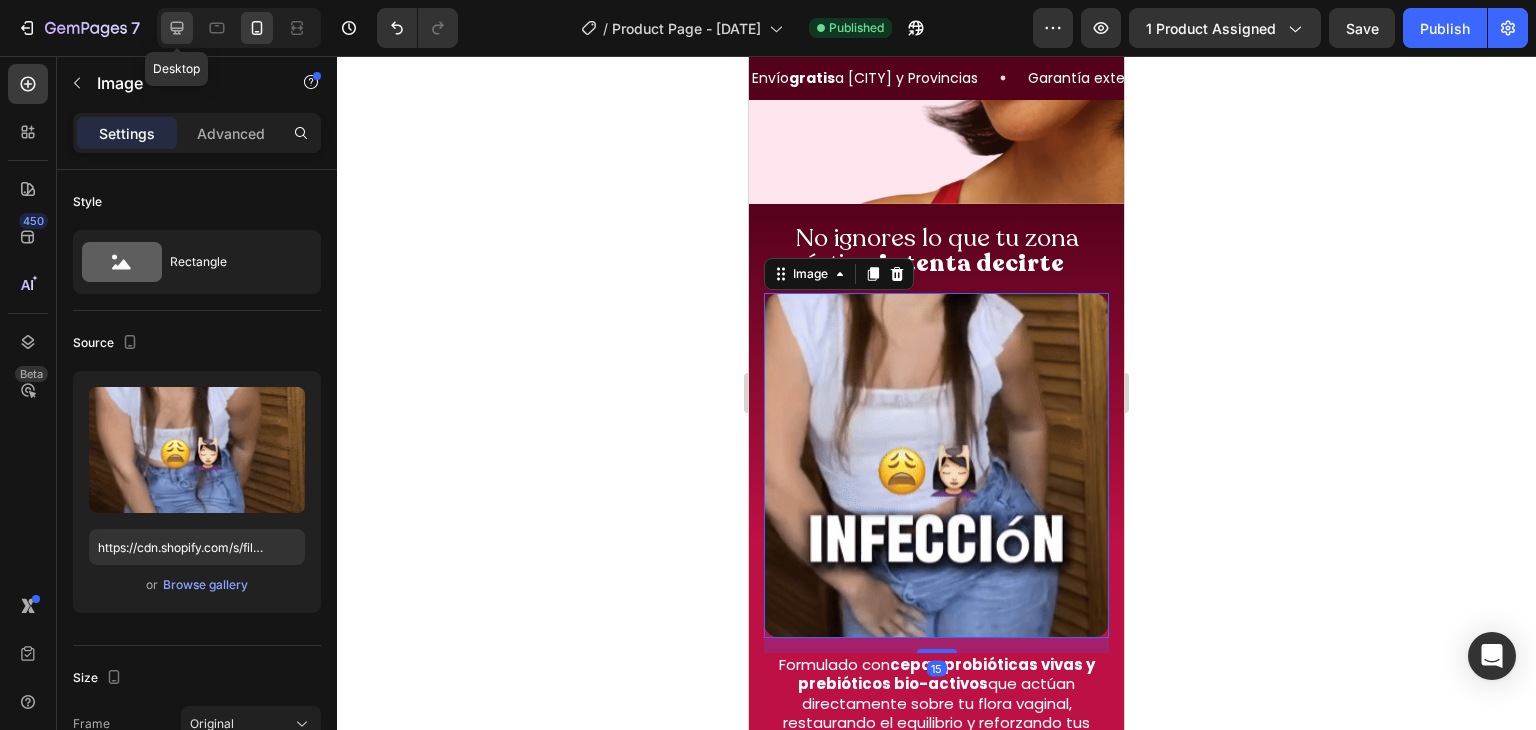 type on "https://cdn.shopify.com/s/files/1/0620/9001/8910/files/0802.gif?v=1754154684" 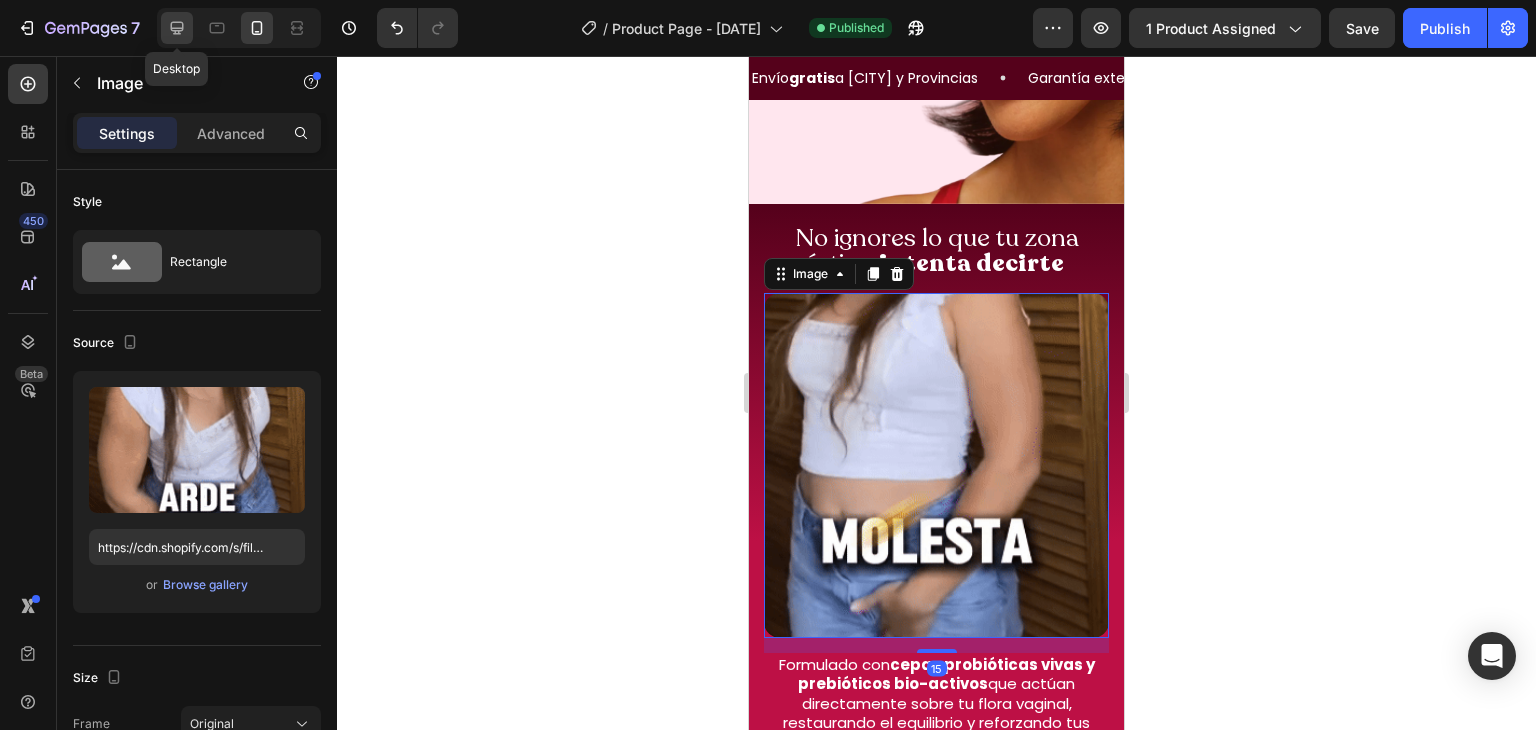 type on "50" 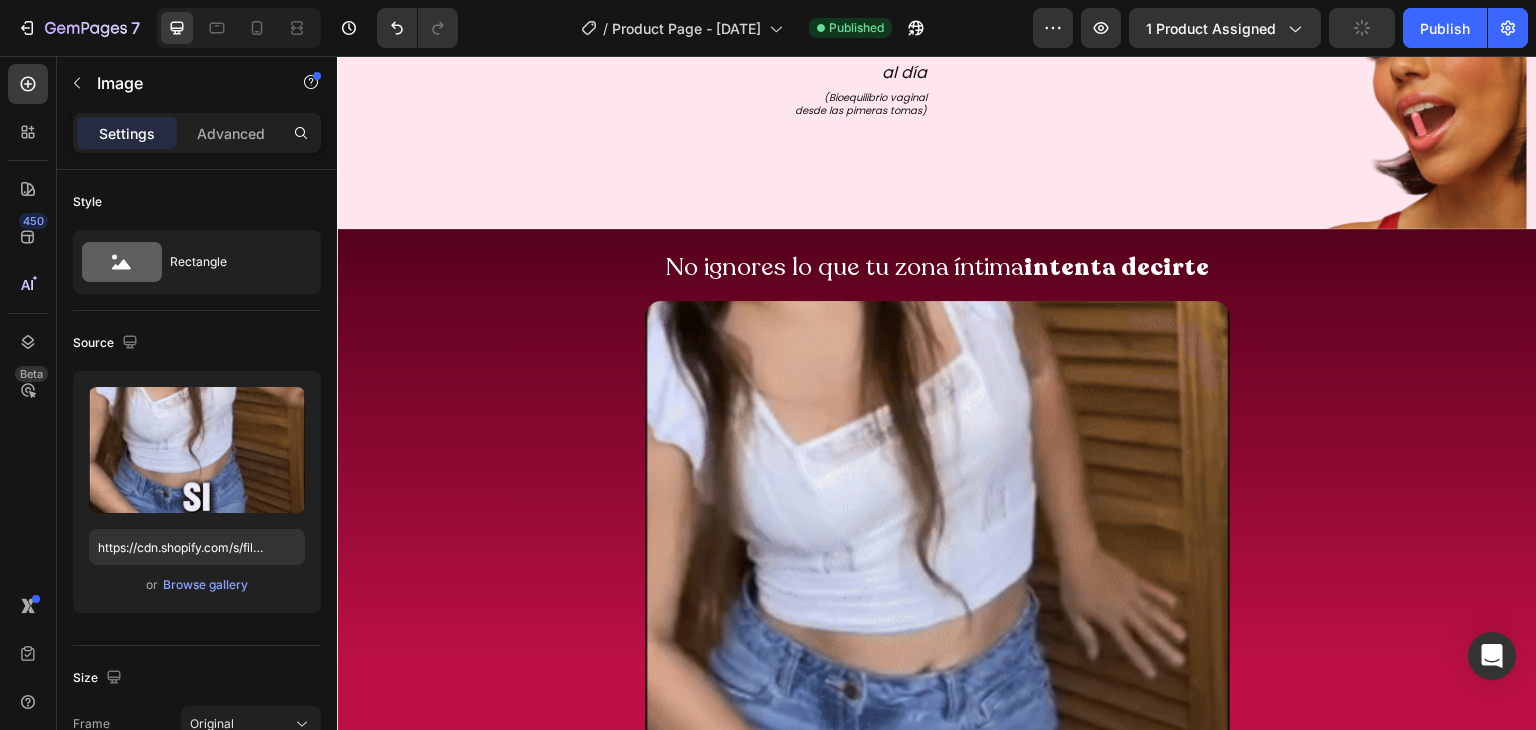 scroll, scrollTop: 3672, scrollLeft: 0, axis: vertical 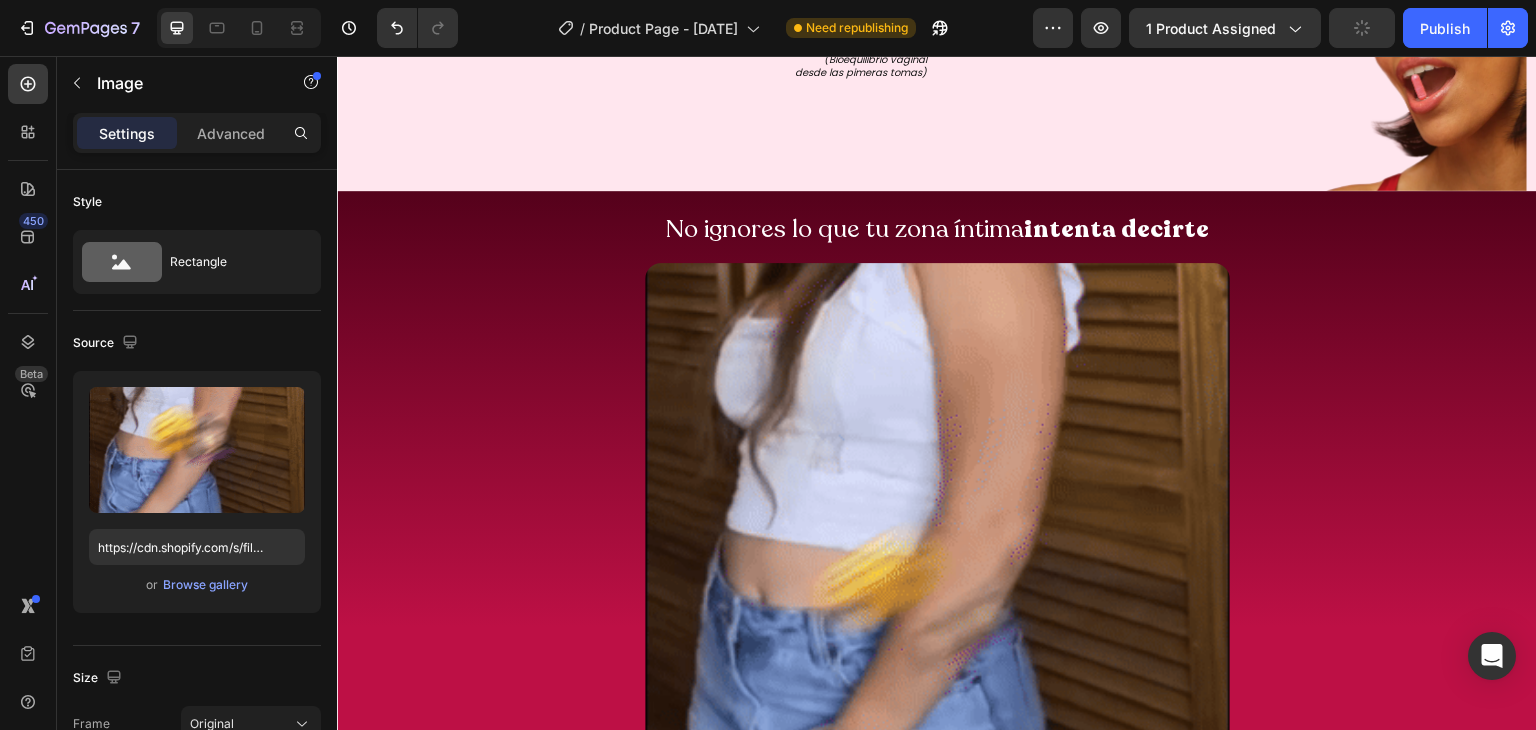 click at bounding box center (937, 555) 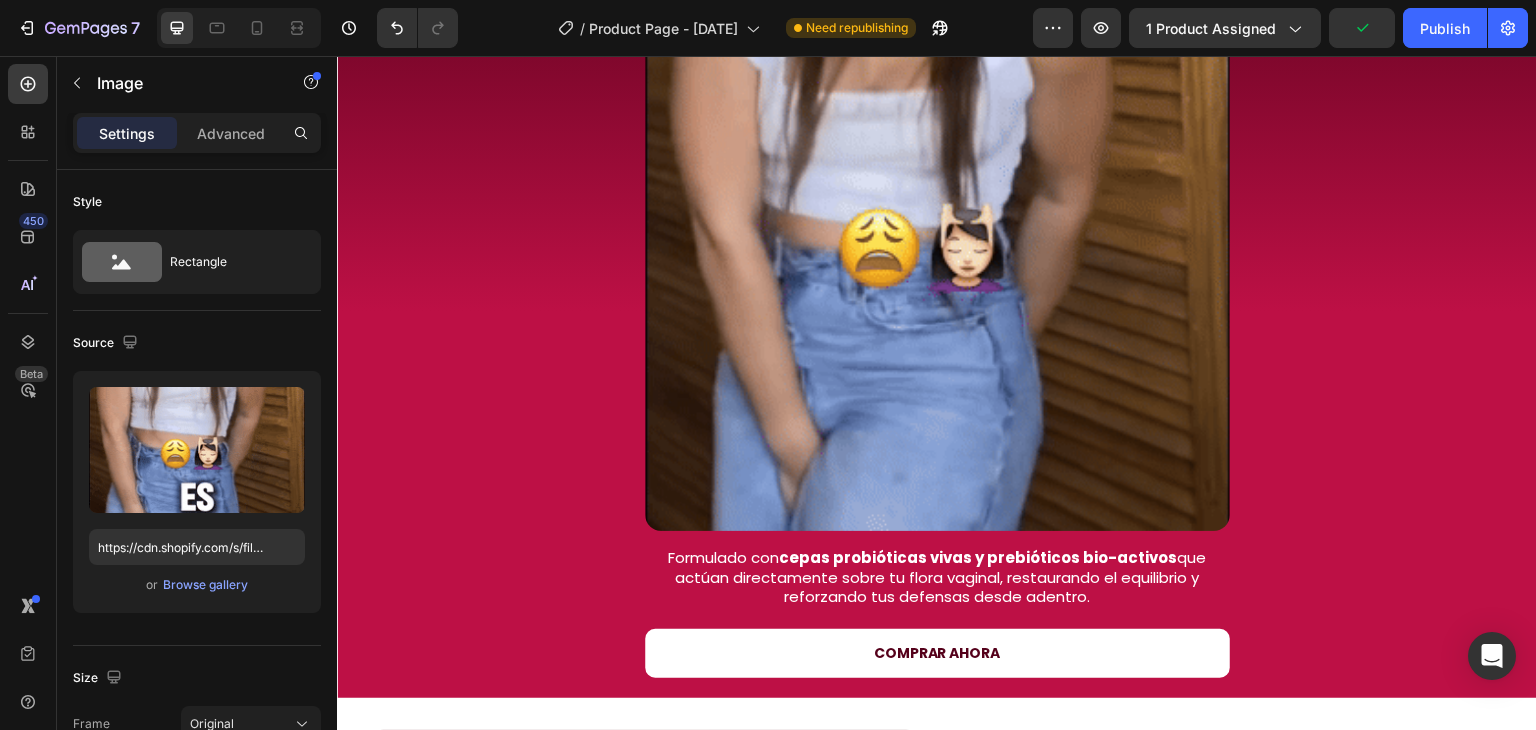 scroll, scrollTop: 4001, scrollLeft: 0, axis: vertical 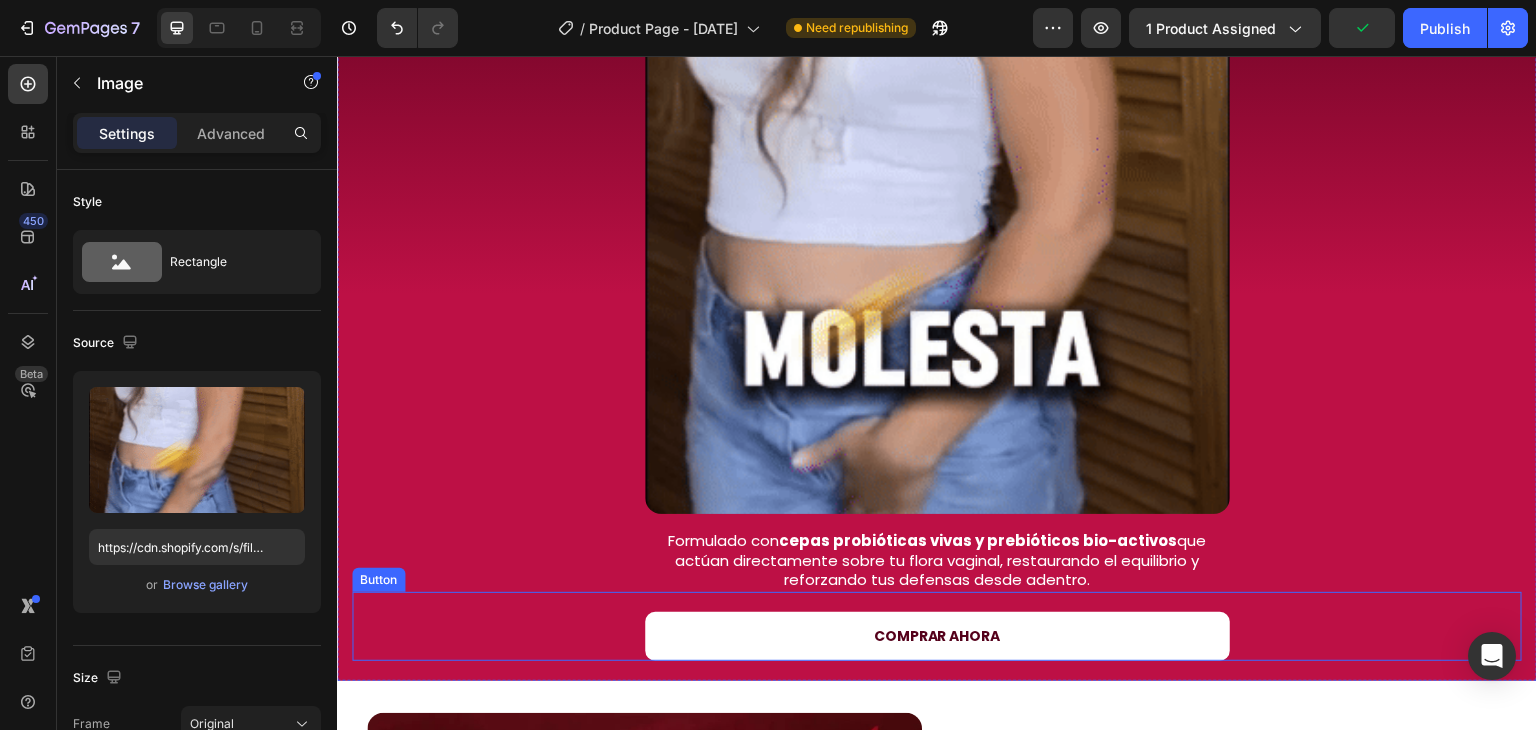 click on "COMPRAR AHORA" at bounding box center (937, 636) 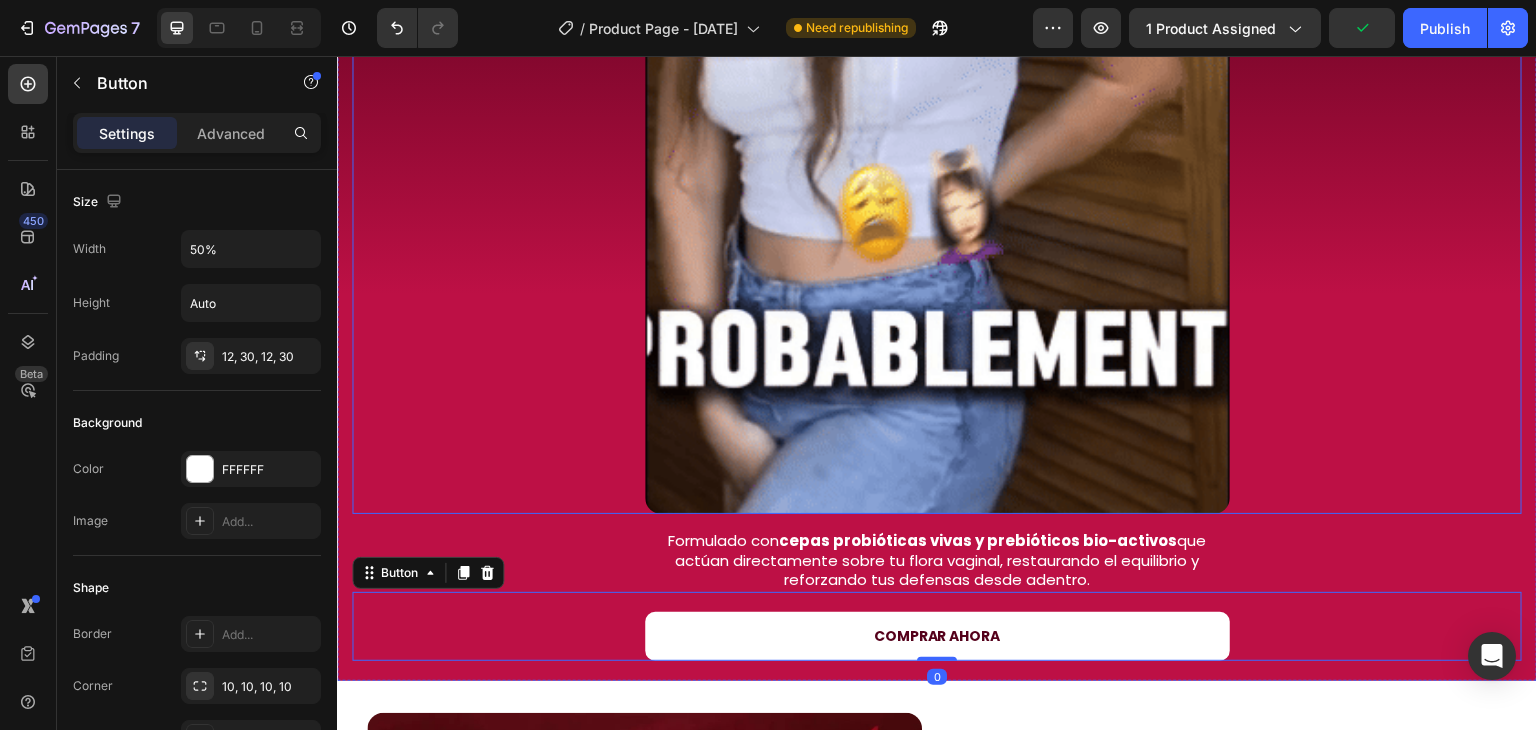 click at bounding box center [937, 221] 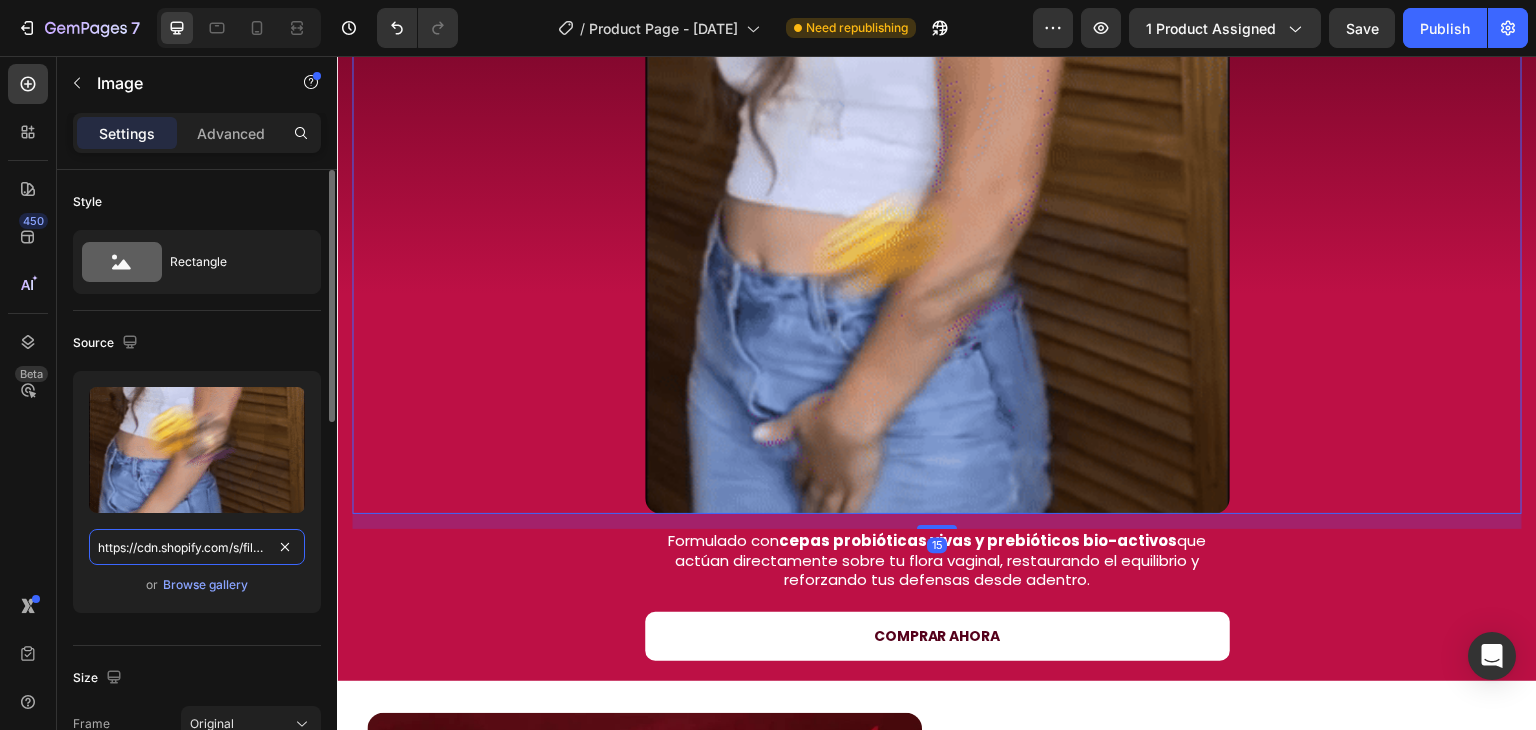 click on "https://cdn.shopify.com/s/files/1/0620/9001/8910/files/0802.gif?v=1754154684" at bounding box center (197, 547) 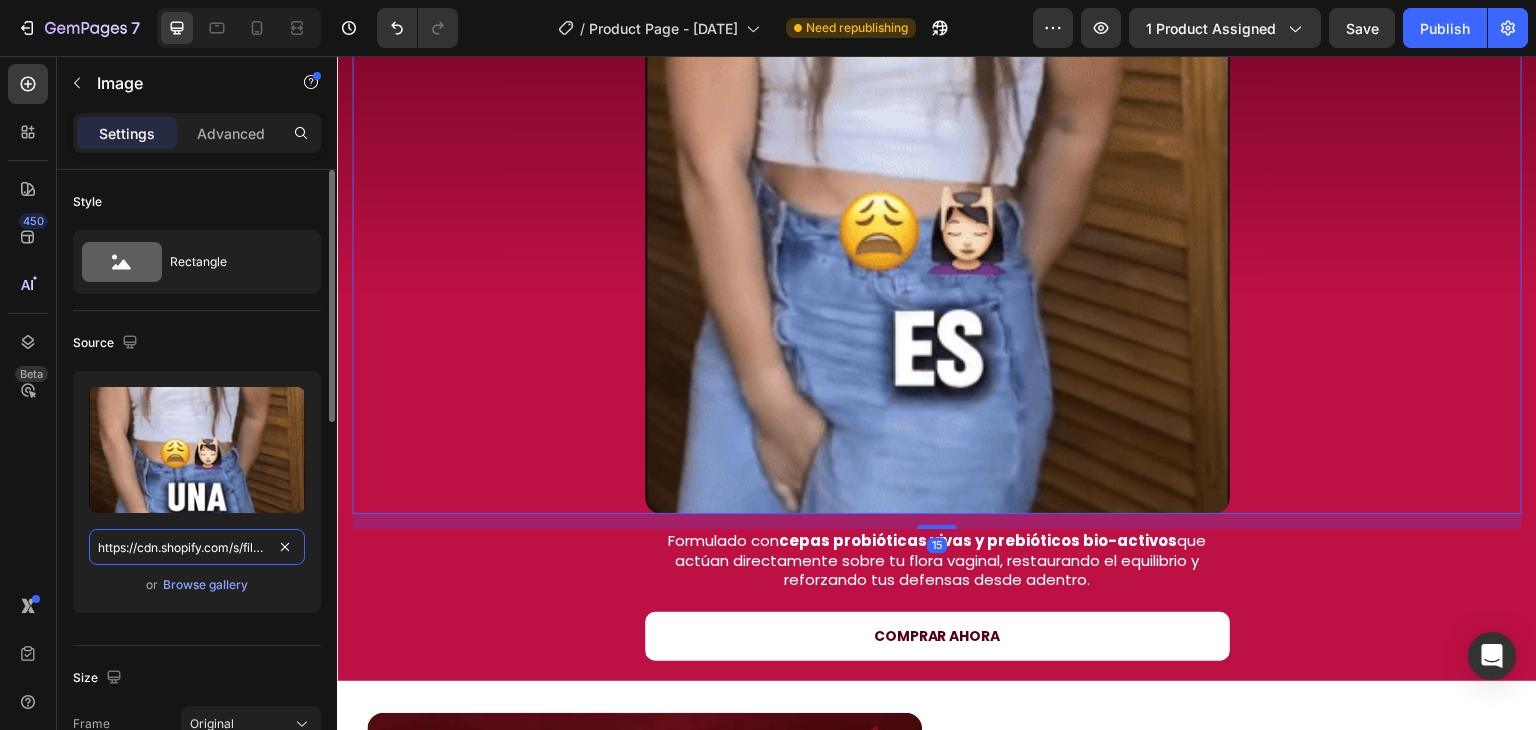 paste on "2_1.gif?v=1754155913" 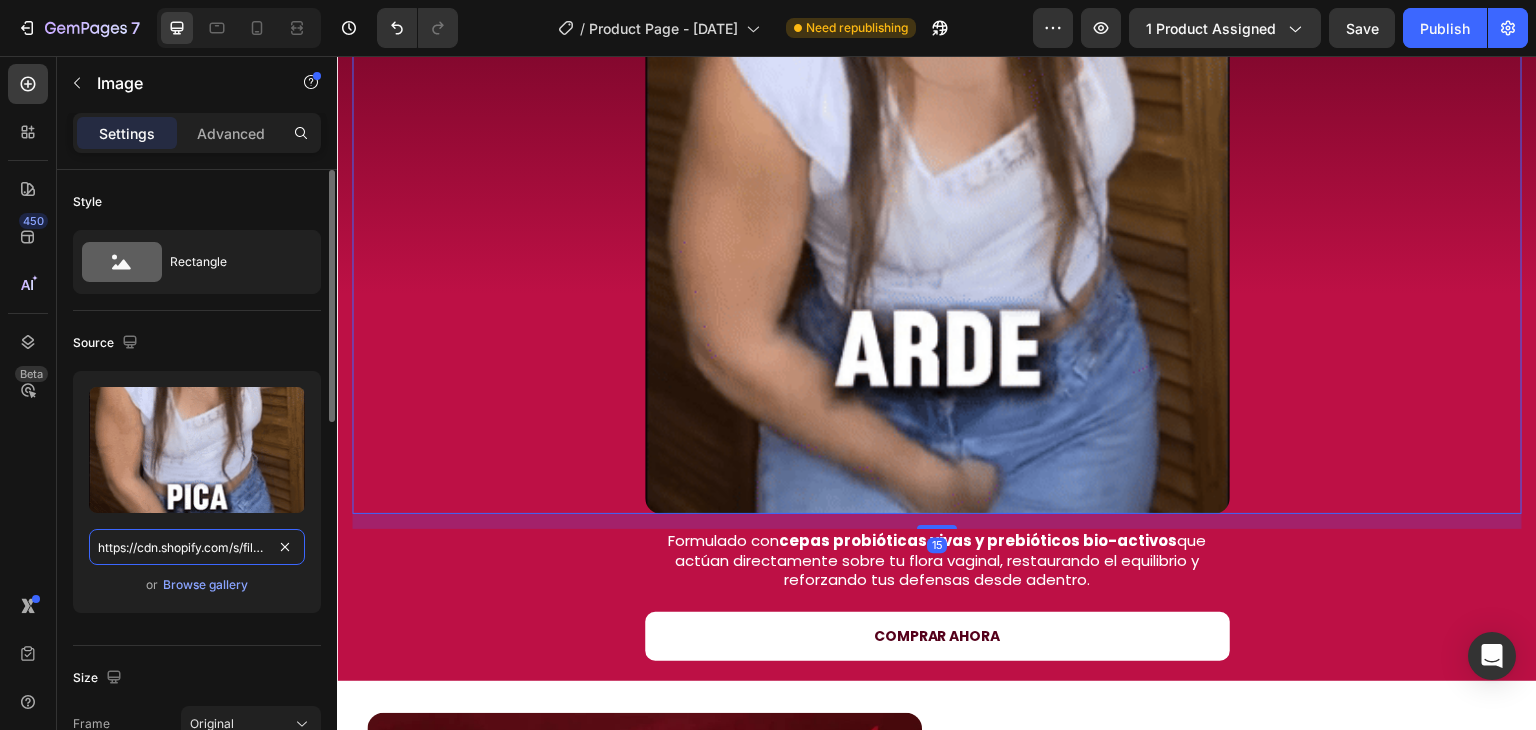 type on "https://cdn.shopify.com/s/files/1/0620/9001/8910/files/02_1.gif?v=1754155913" 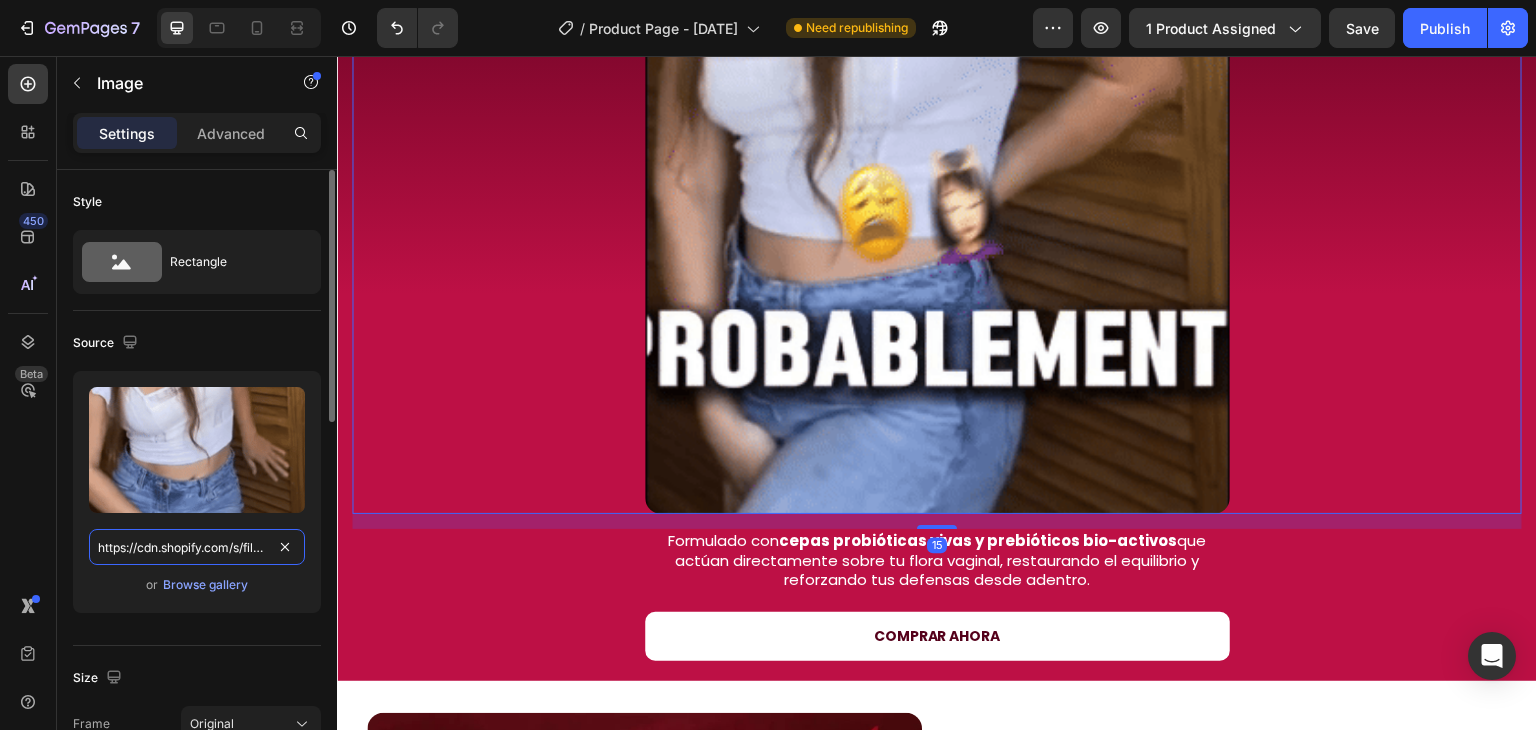 scroll, scrollTop: 0, scrollLeft: 273, axis: horizontal 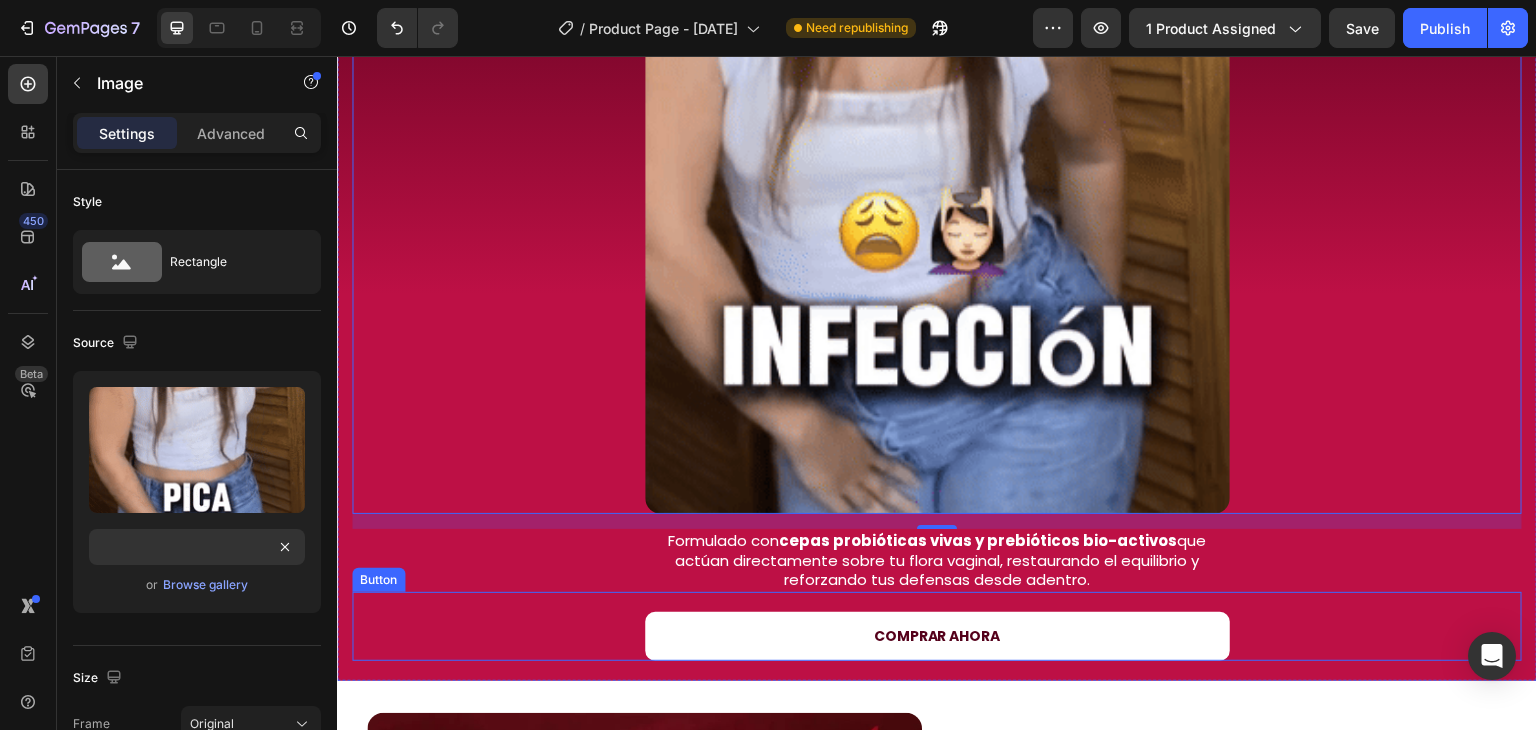 click on "COMPRAR AHORA Button" at bounding box center [937, 626] 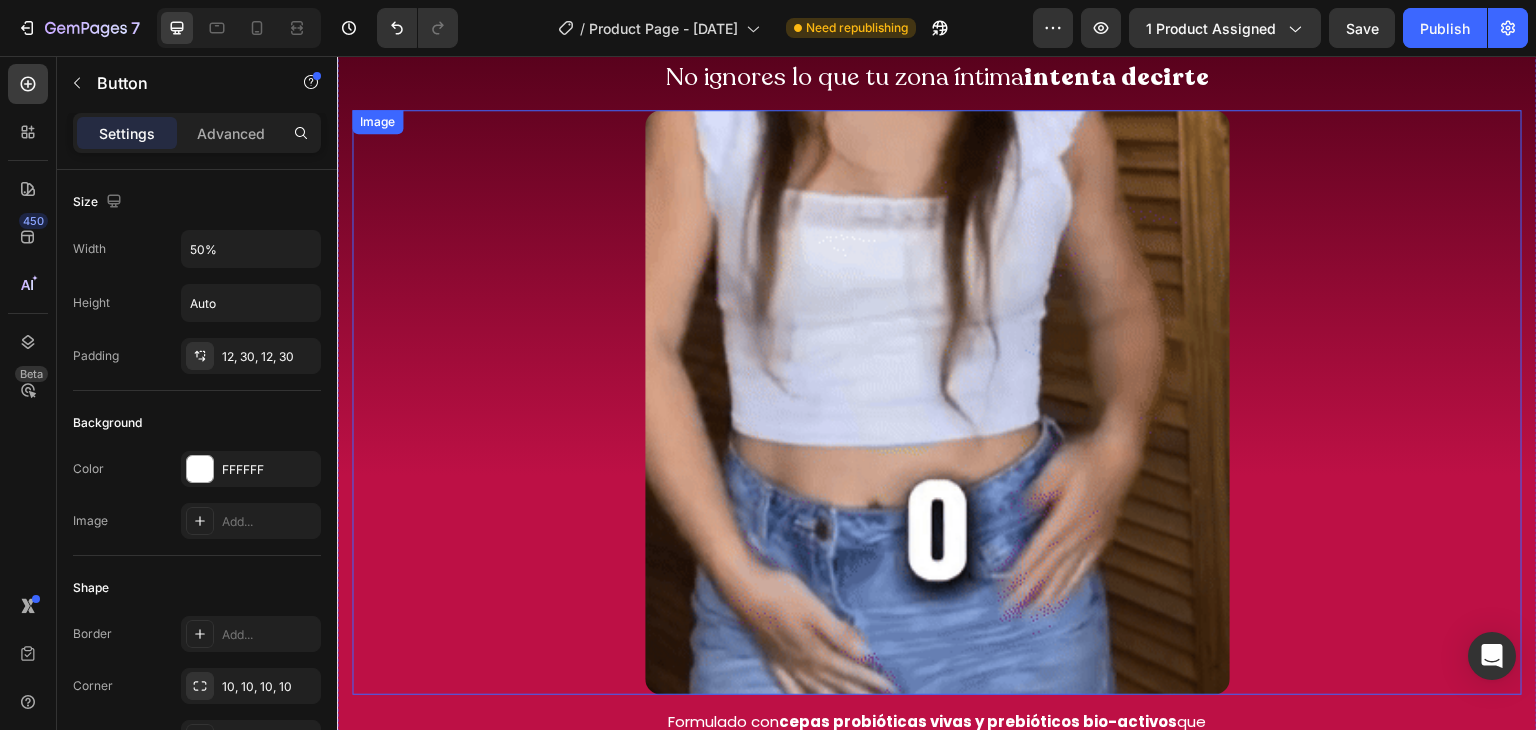 scroll, scrollTop: 3818, scrollLeft: 0, axis: vertical 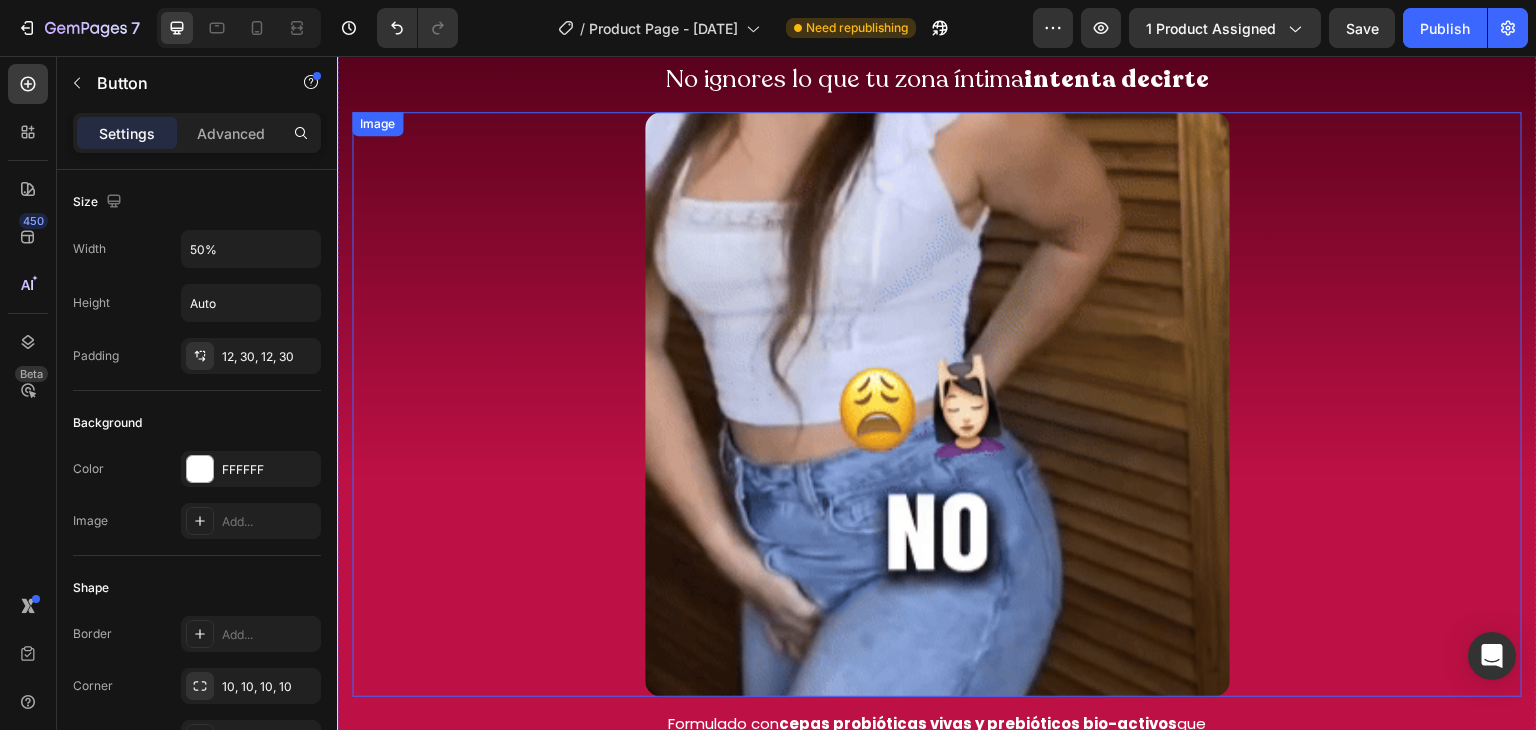 click at bounding box center [937, 404] 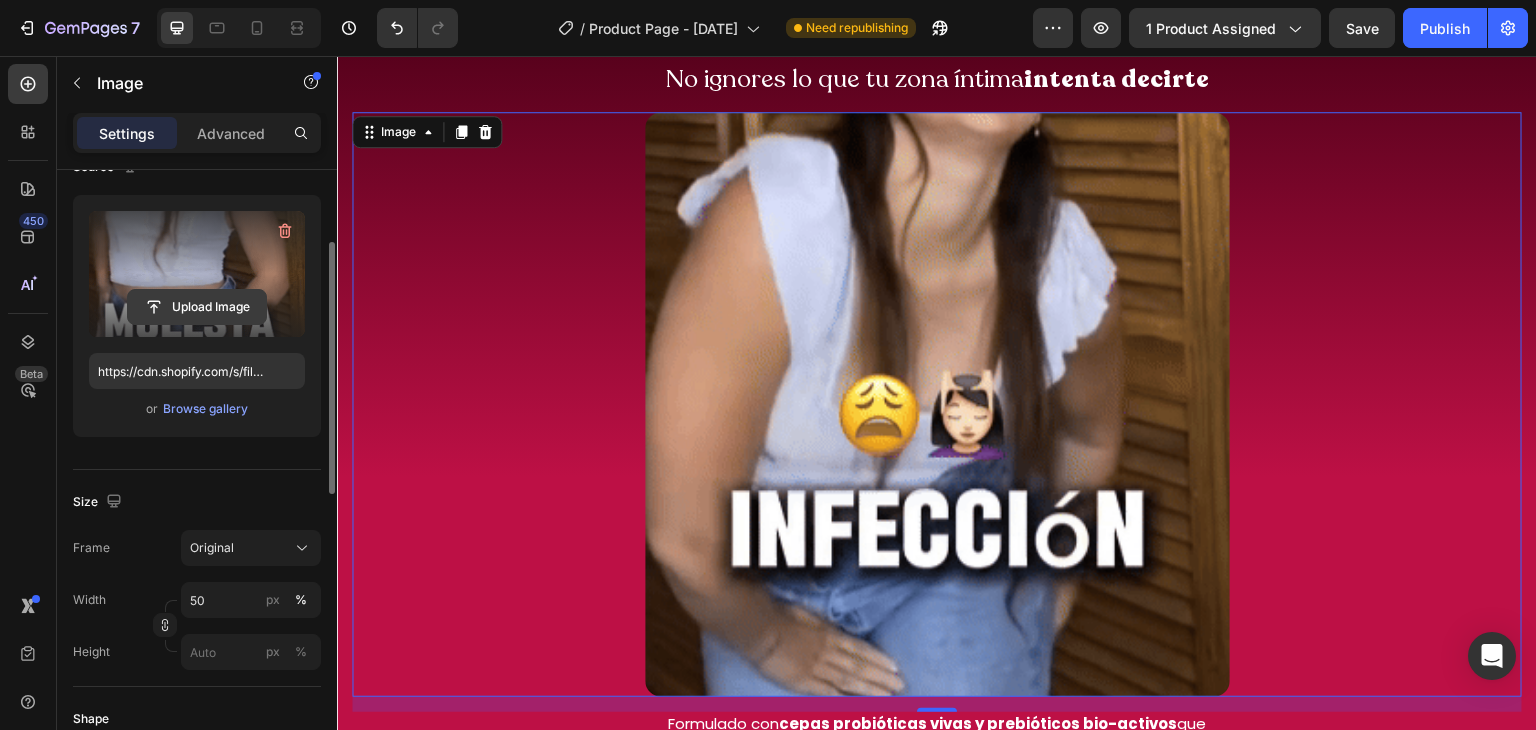 scroll, scrollTop: 175, scrollLeft: 0, axis: vertical 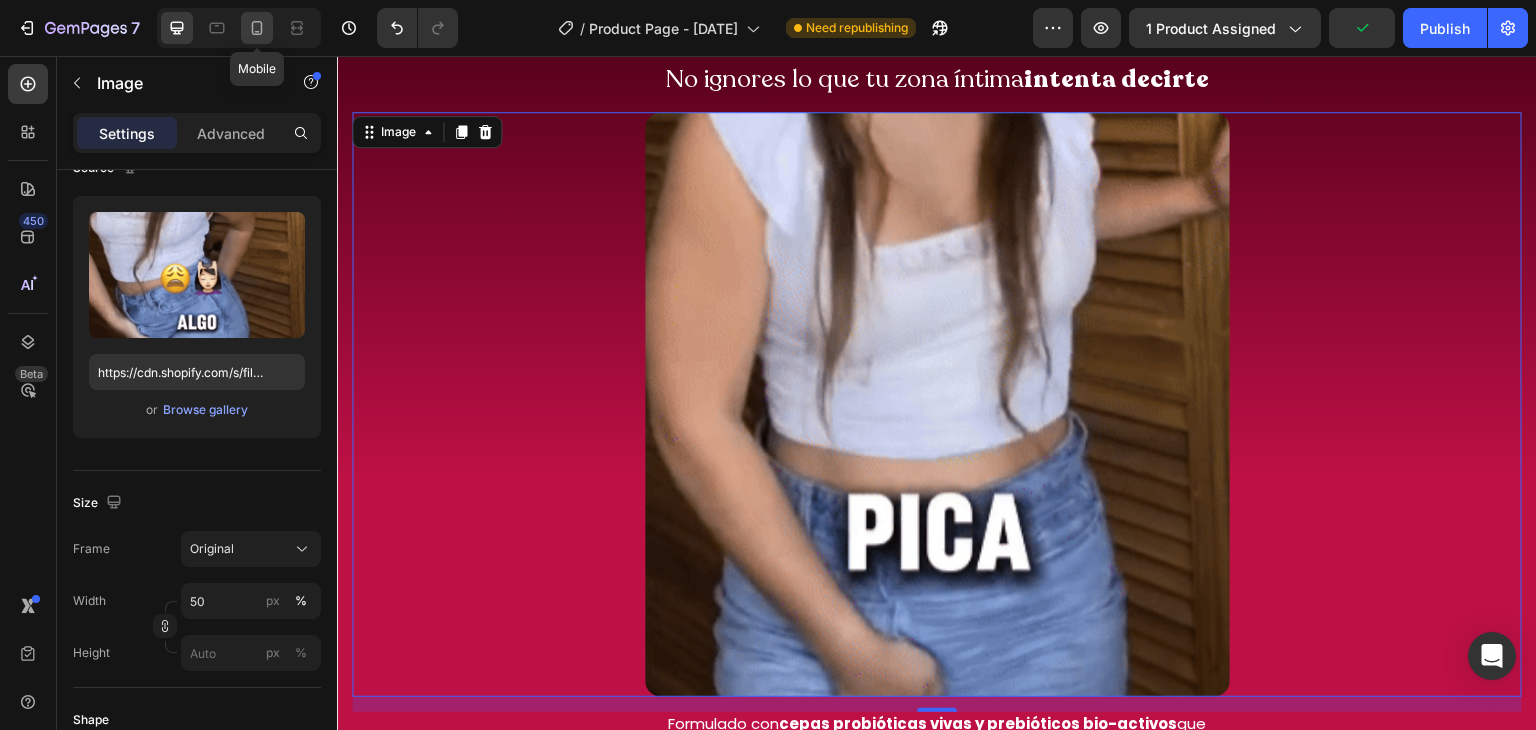click 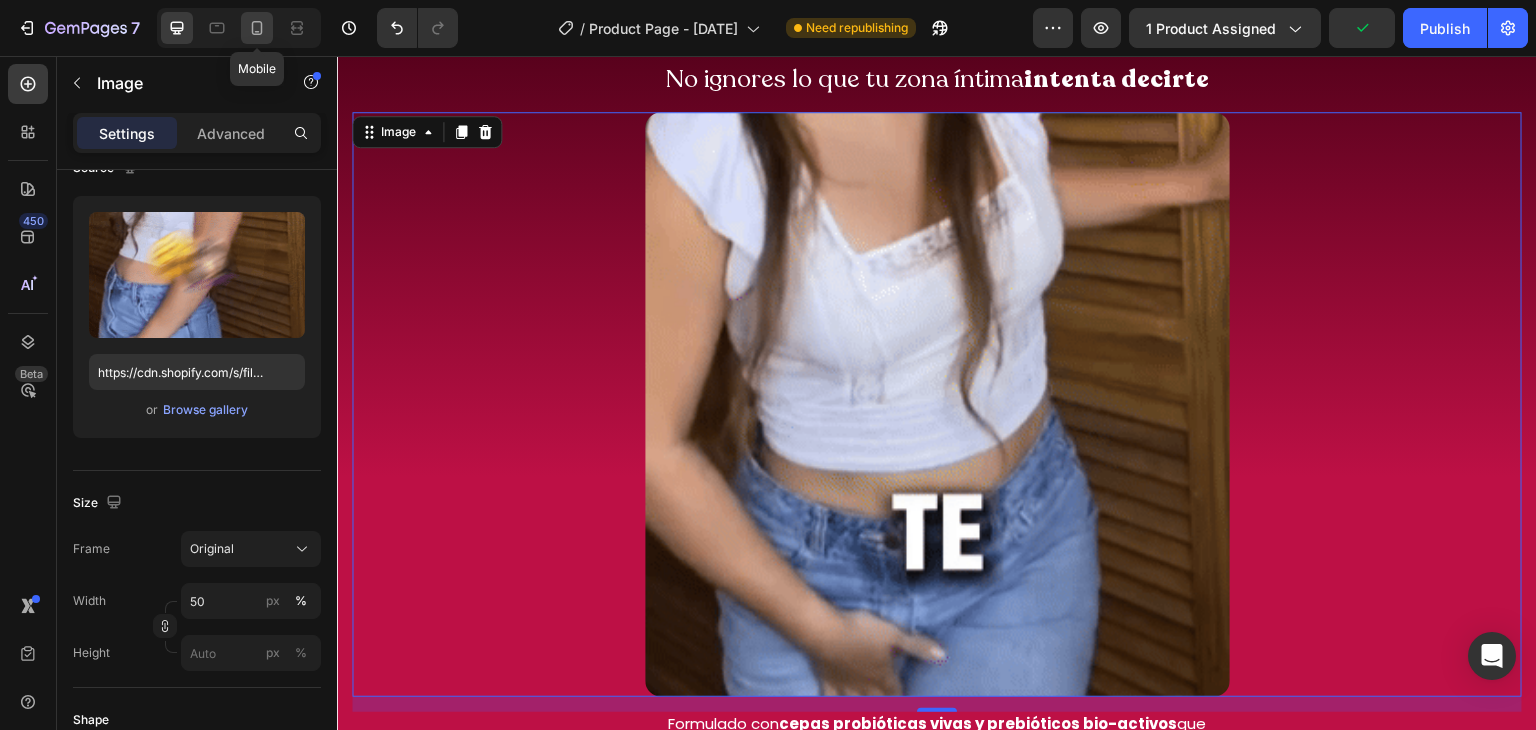 type on "100" 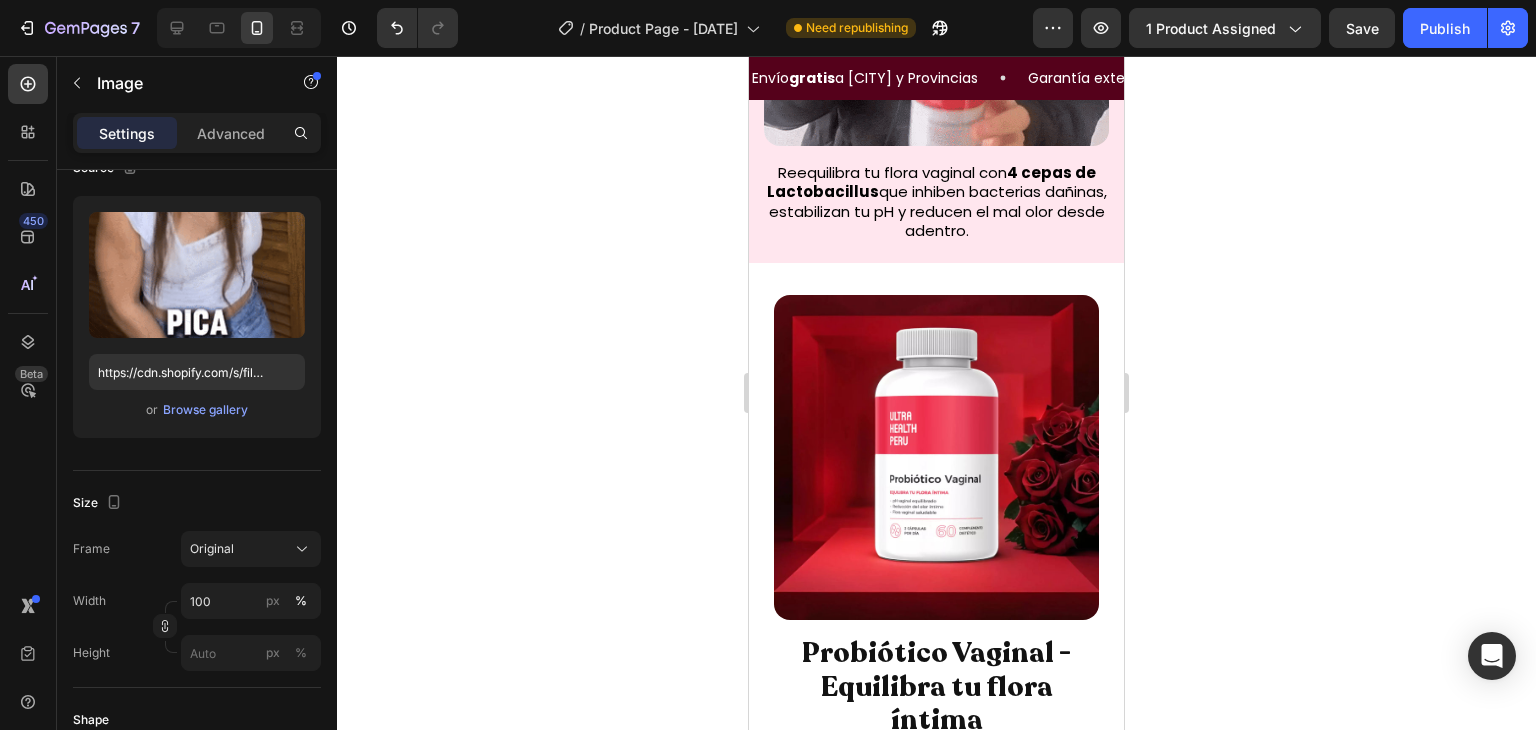 scroll, scrollTop: 727, scrollLeft: 0, axis: vertical 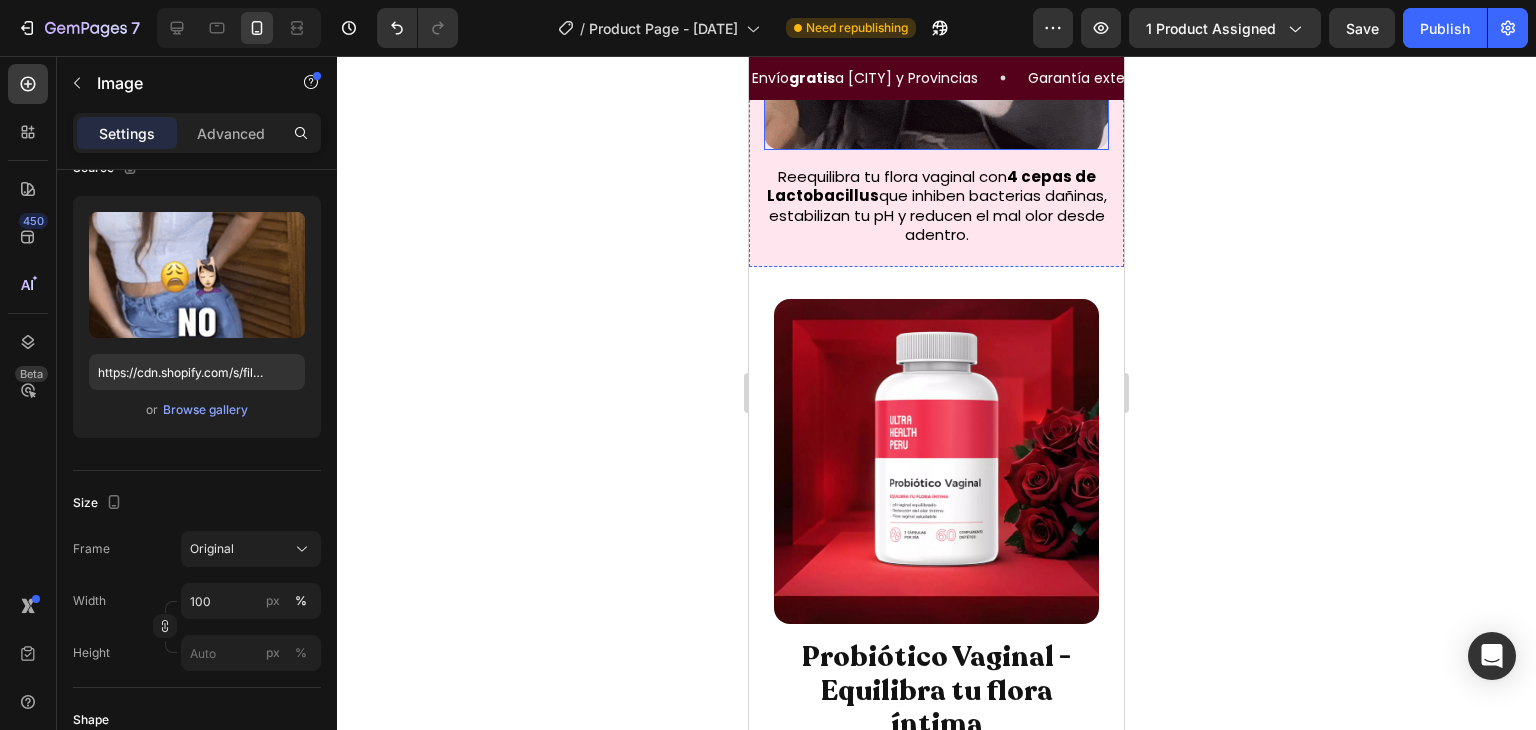 click at bounding box center (936, -23) 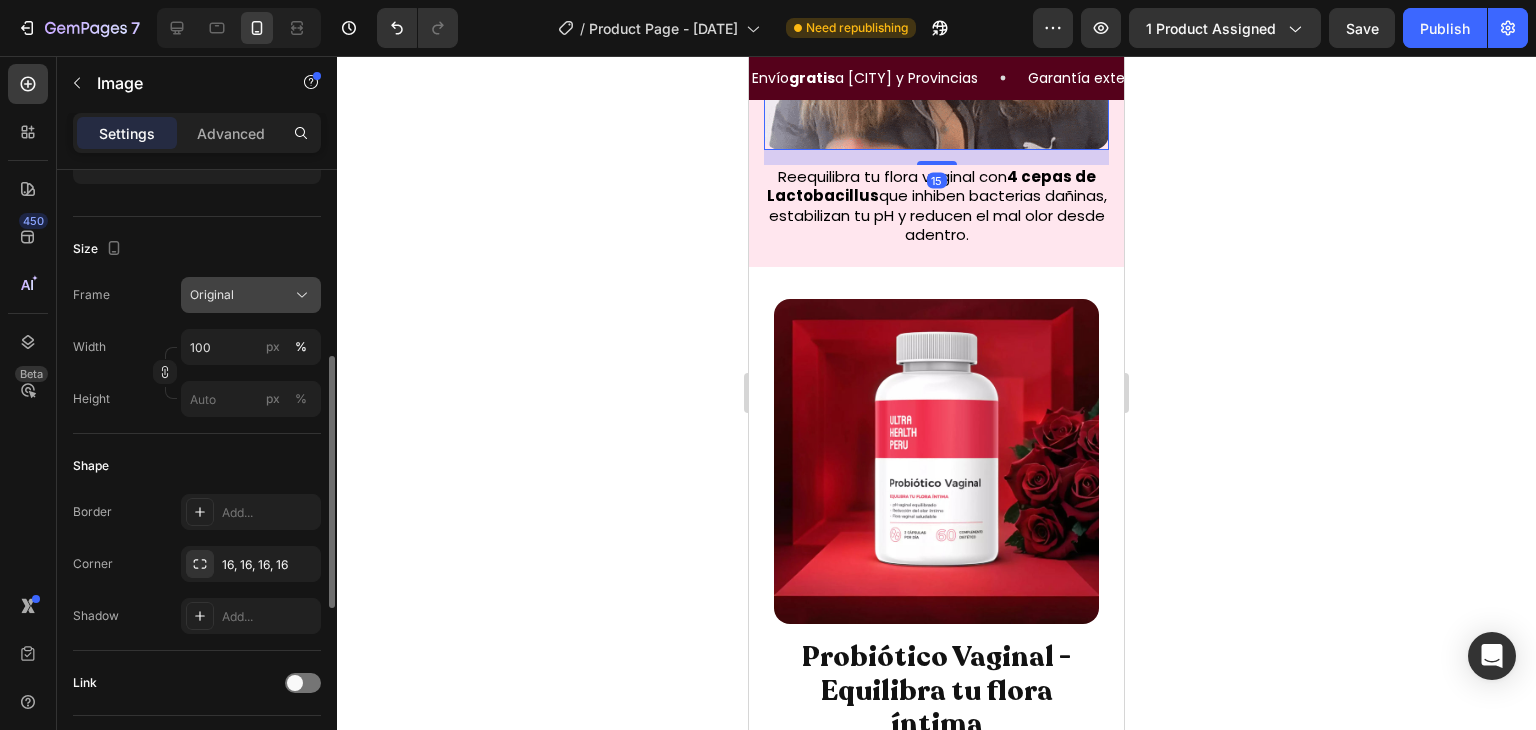 scroll, scrollTop: 437, scrollLeft: 0, axis: vertical 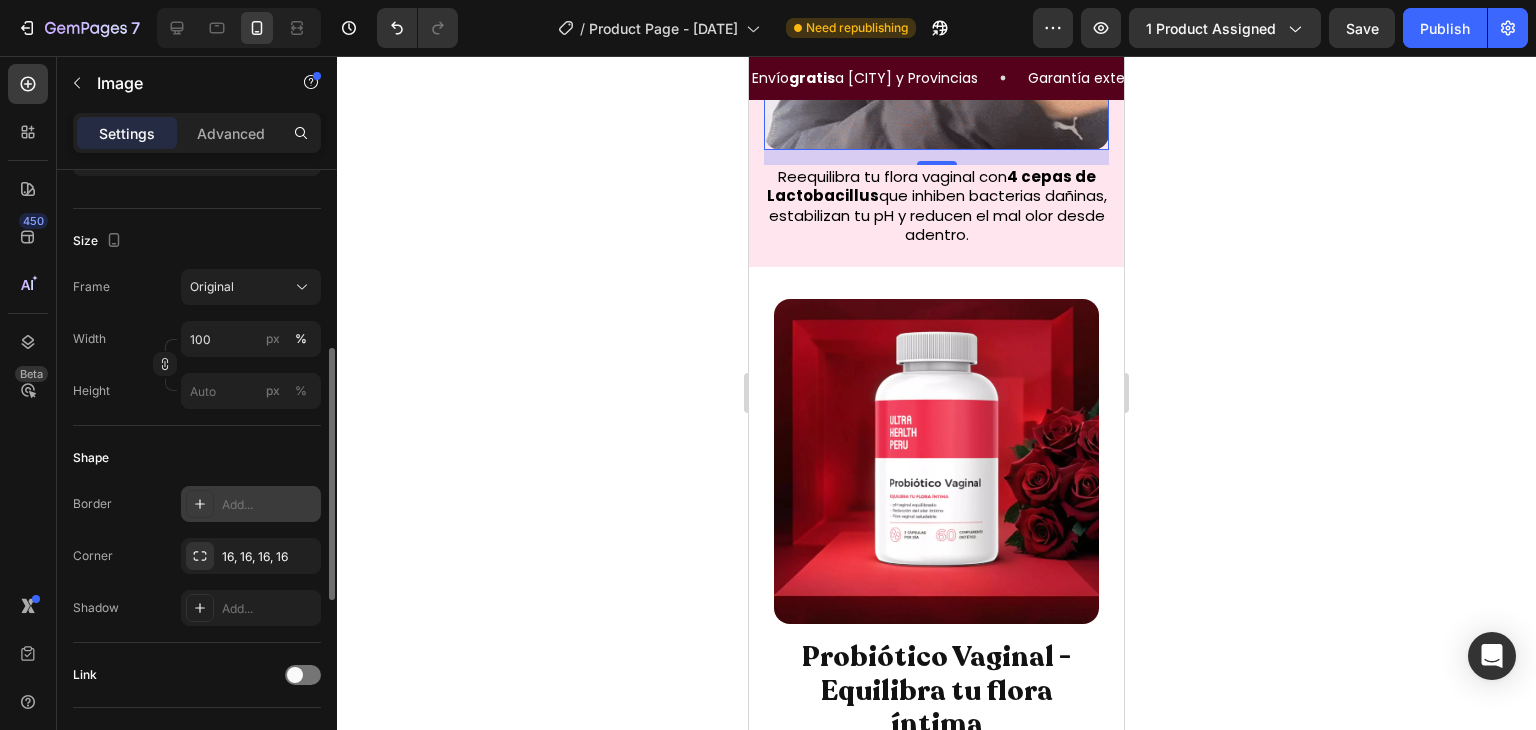 click 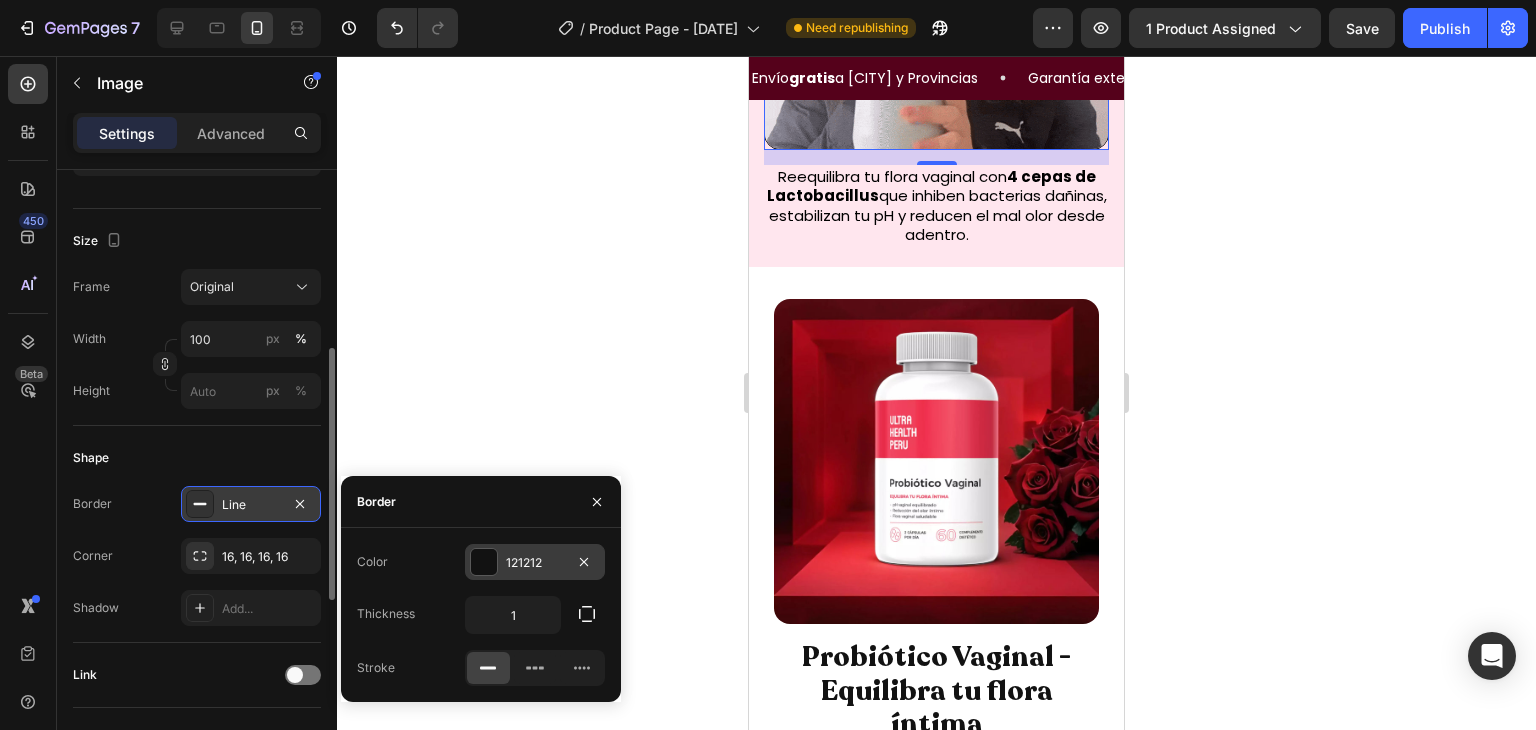 click at bounding box center (484, 562) 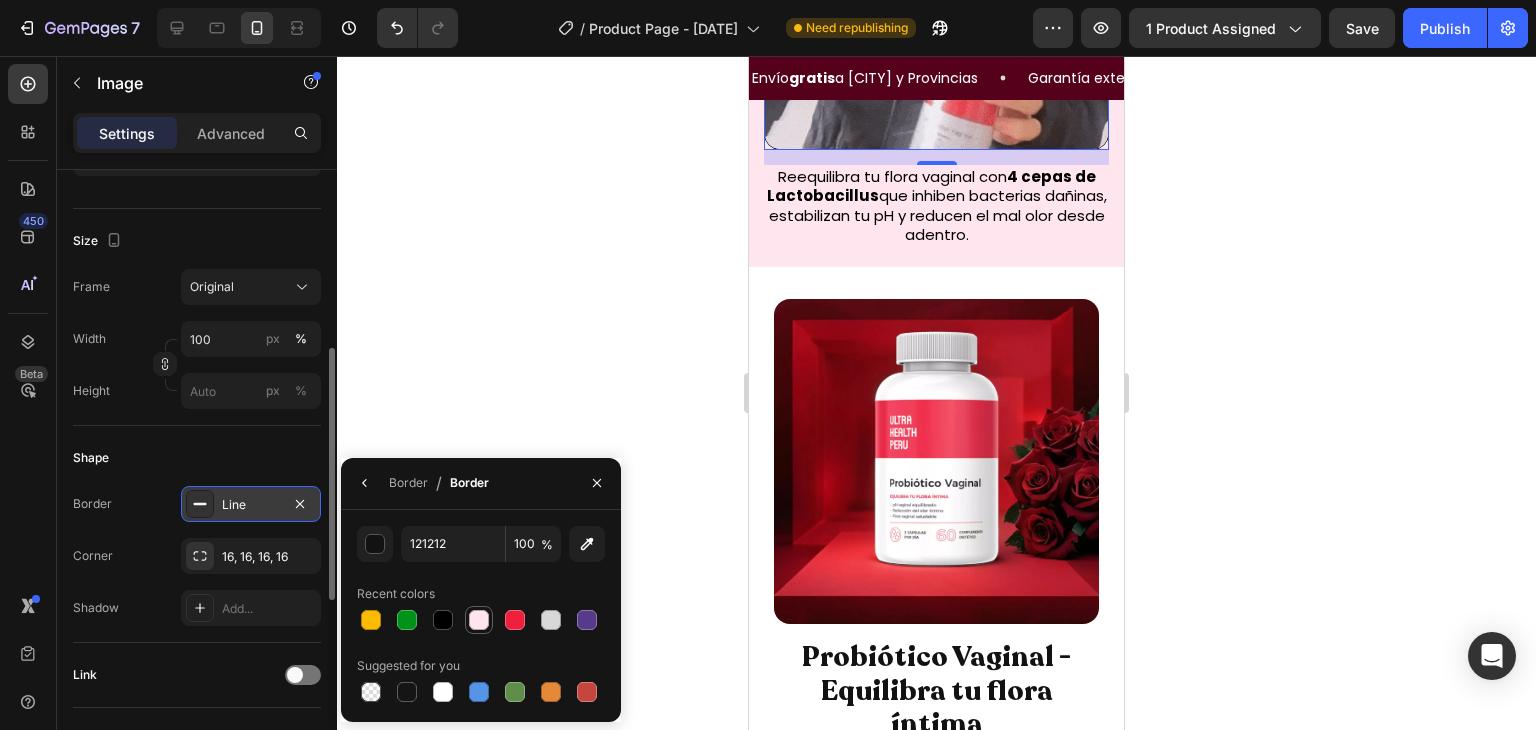 click at bounding box center (479, 620) 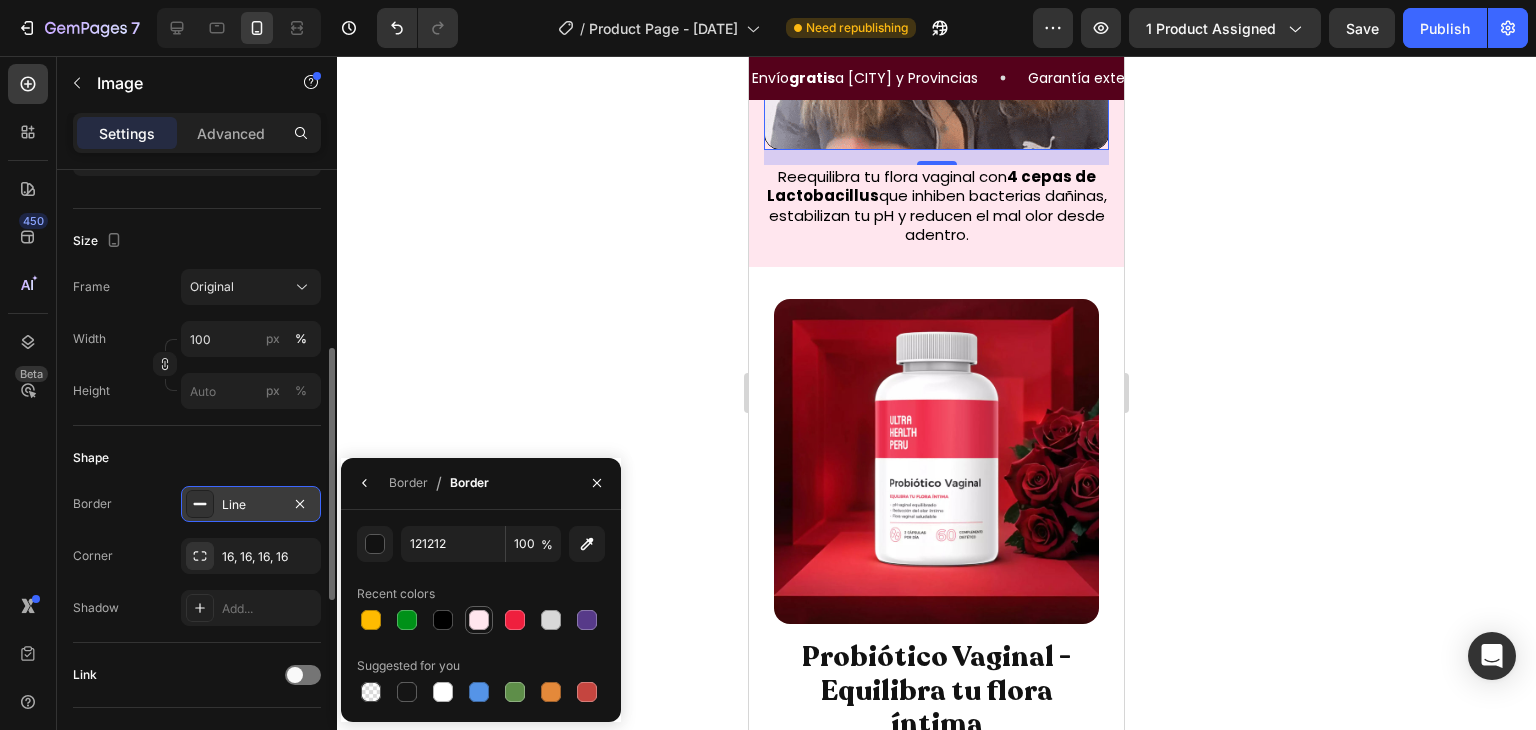 type on "FFE6EE" 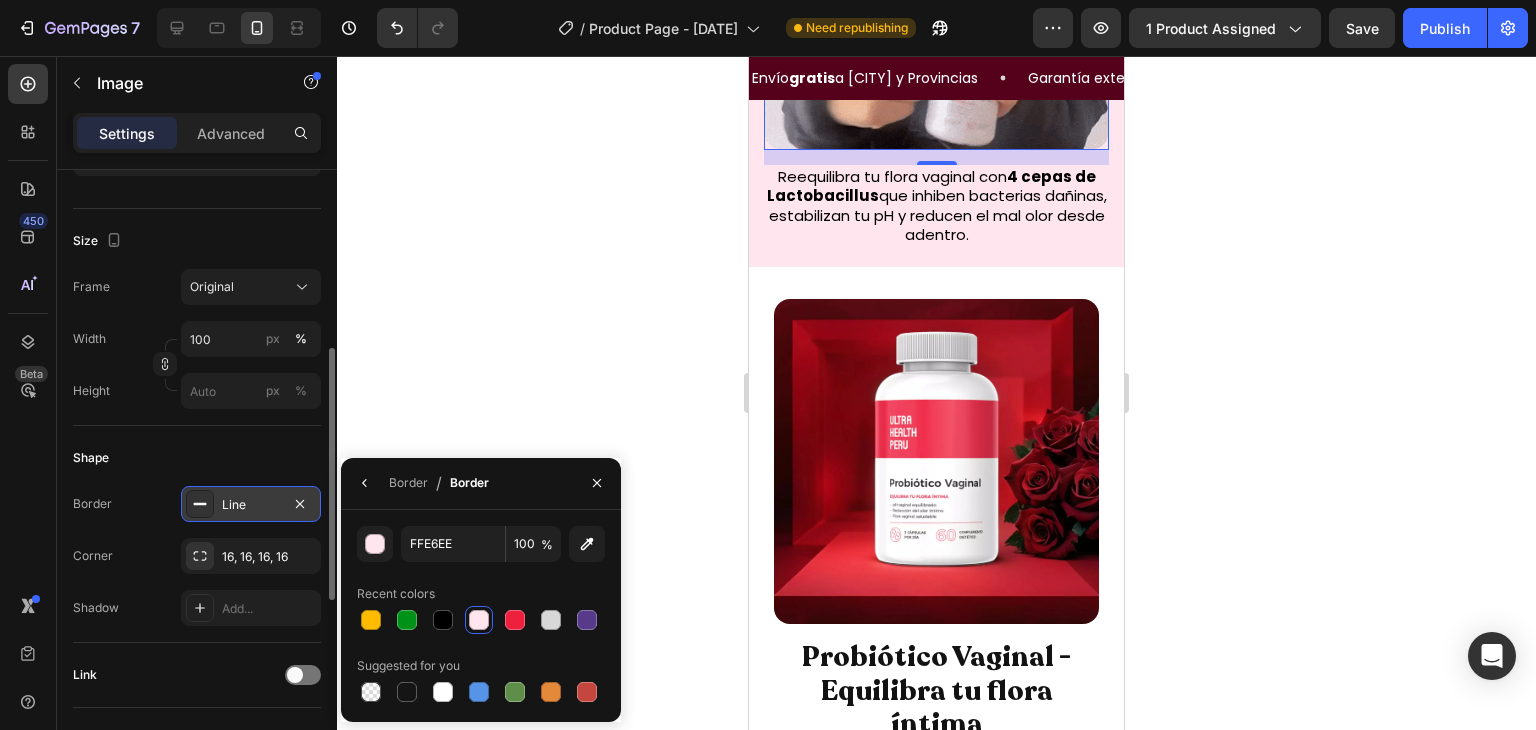 click 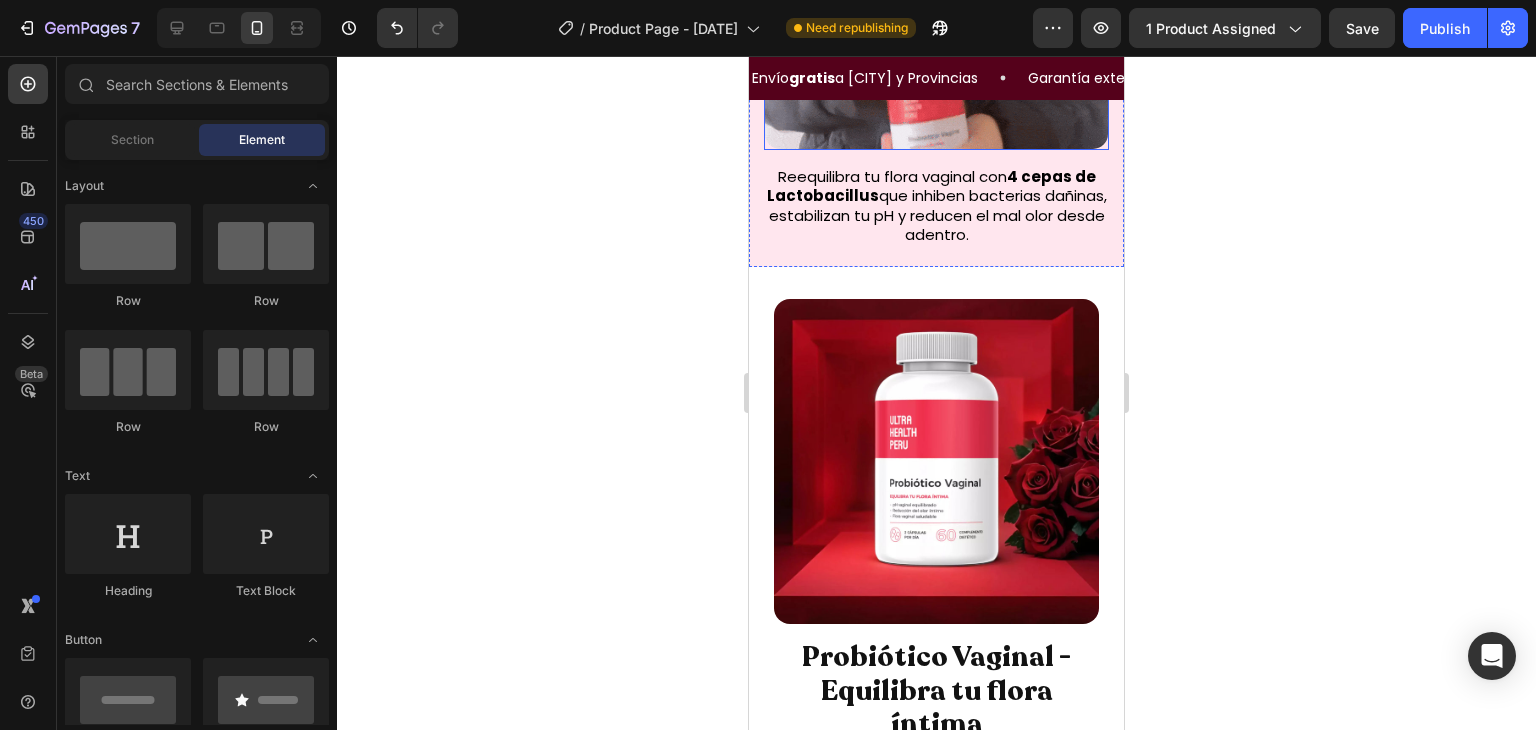 click at bounding box center [936, -23] 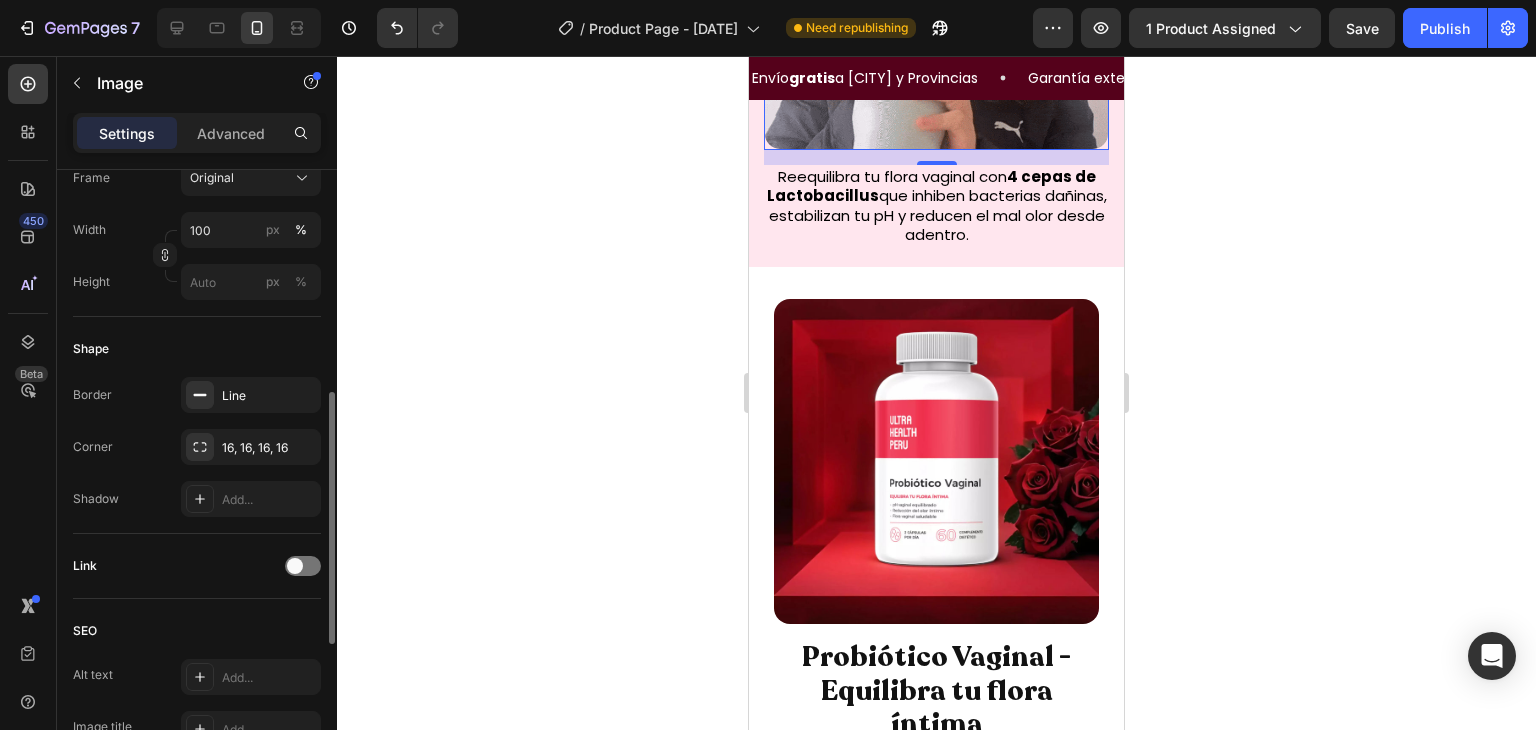 scroll, scrollTop: 546, scrollLeft: 0, axis: vertical 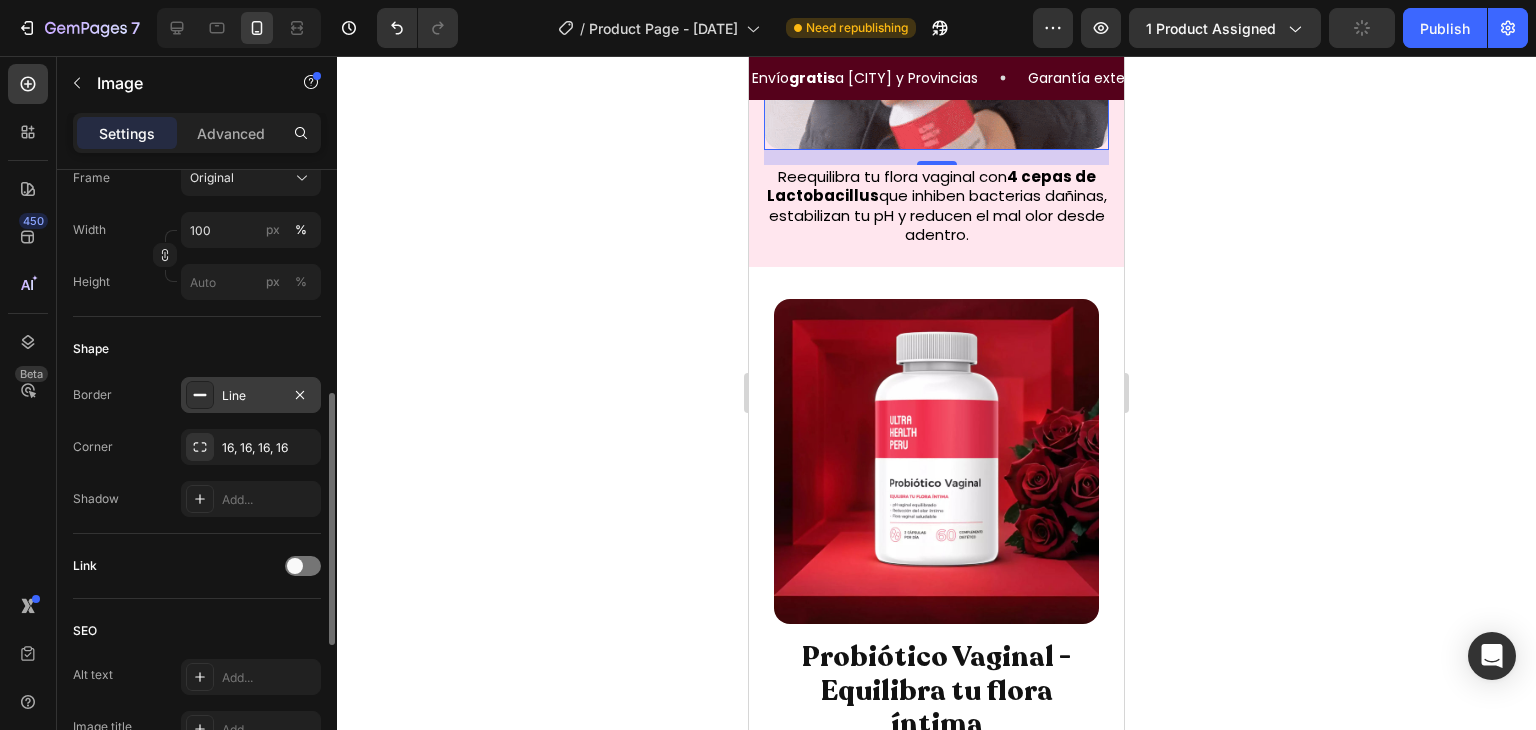 click on "Line" at bounding box center (251, 395) 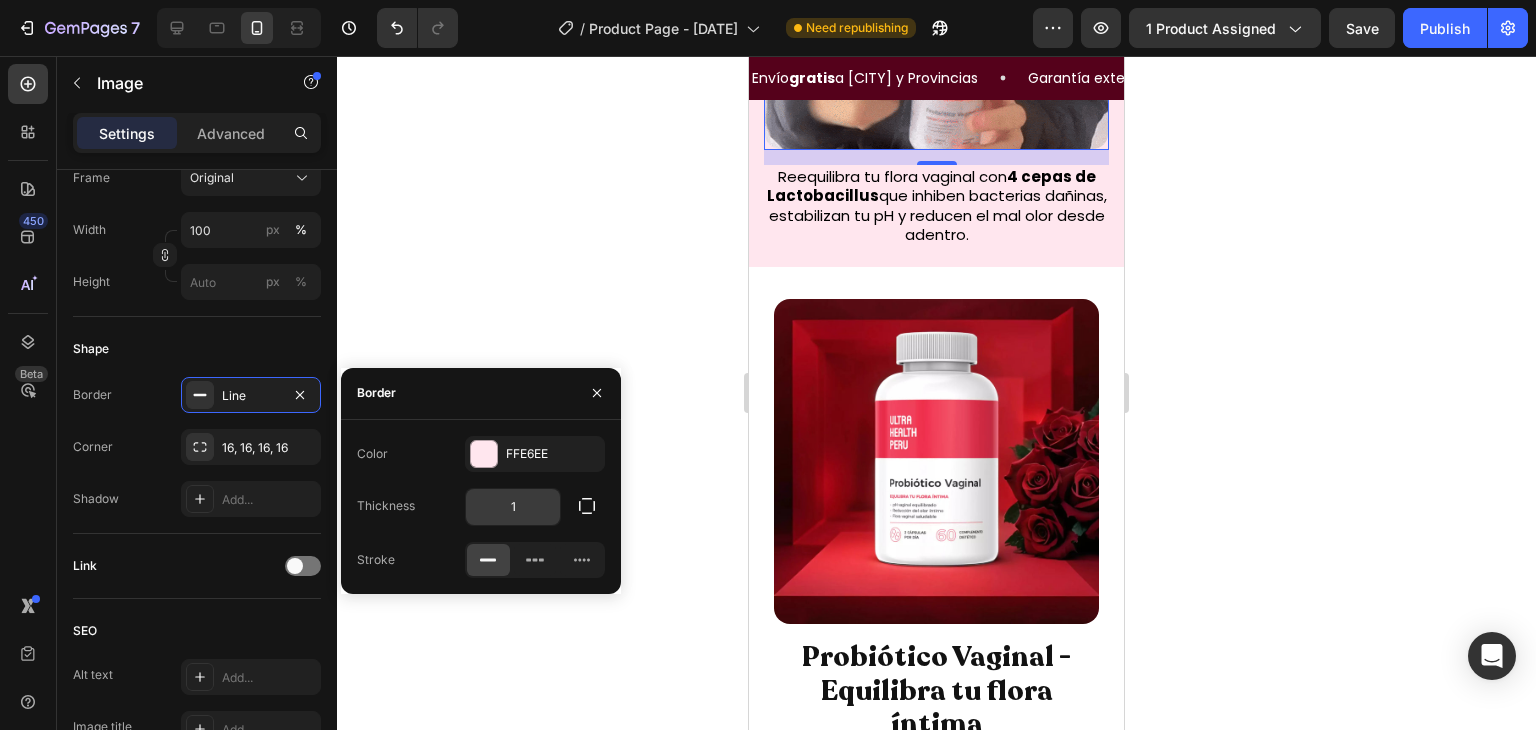 click on "1" at bounding box center (513, 507) 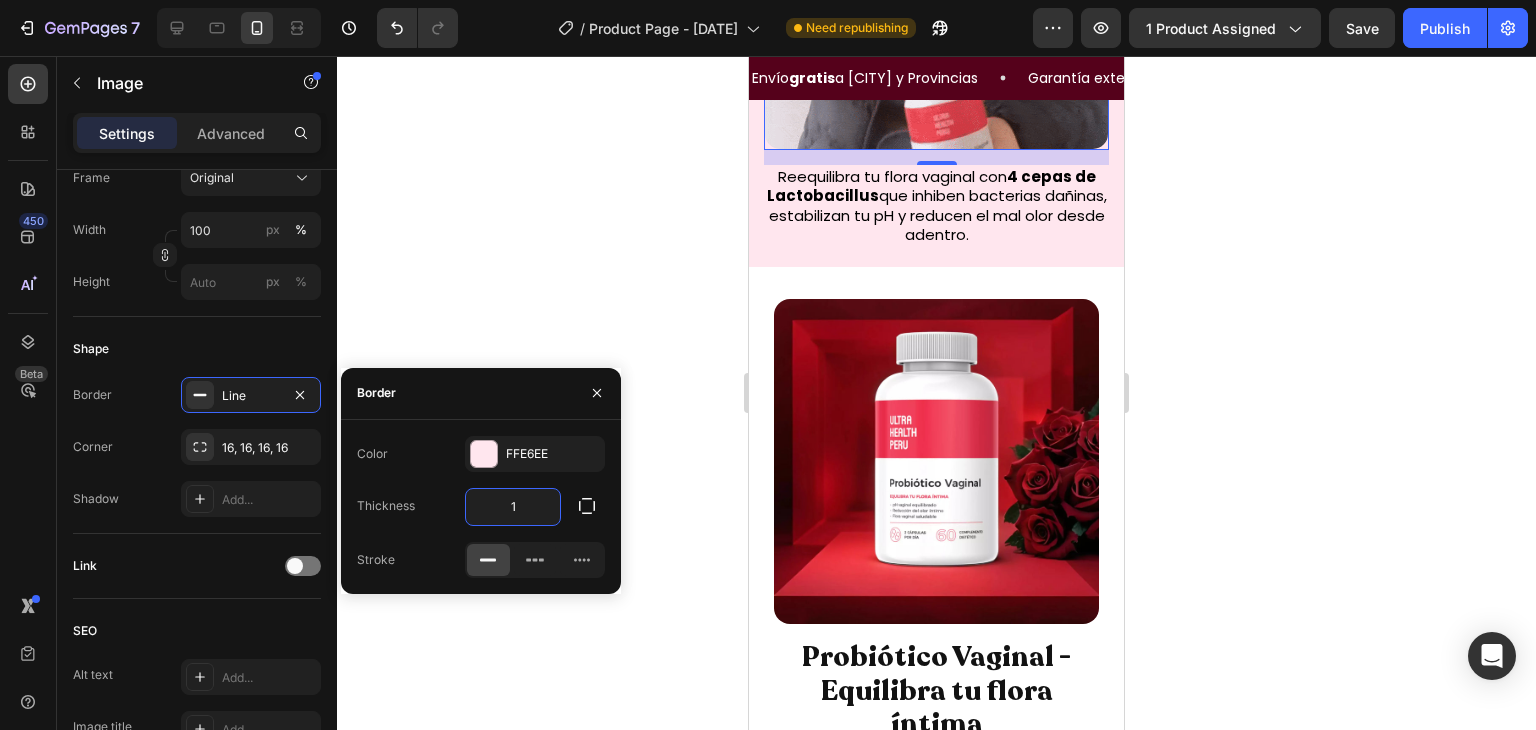 type on "2" 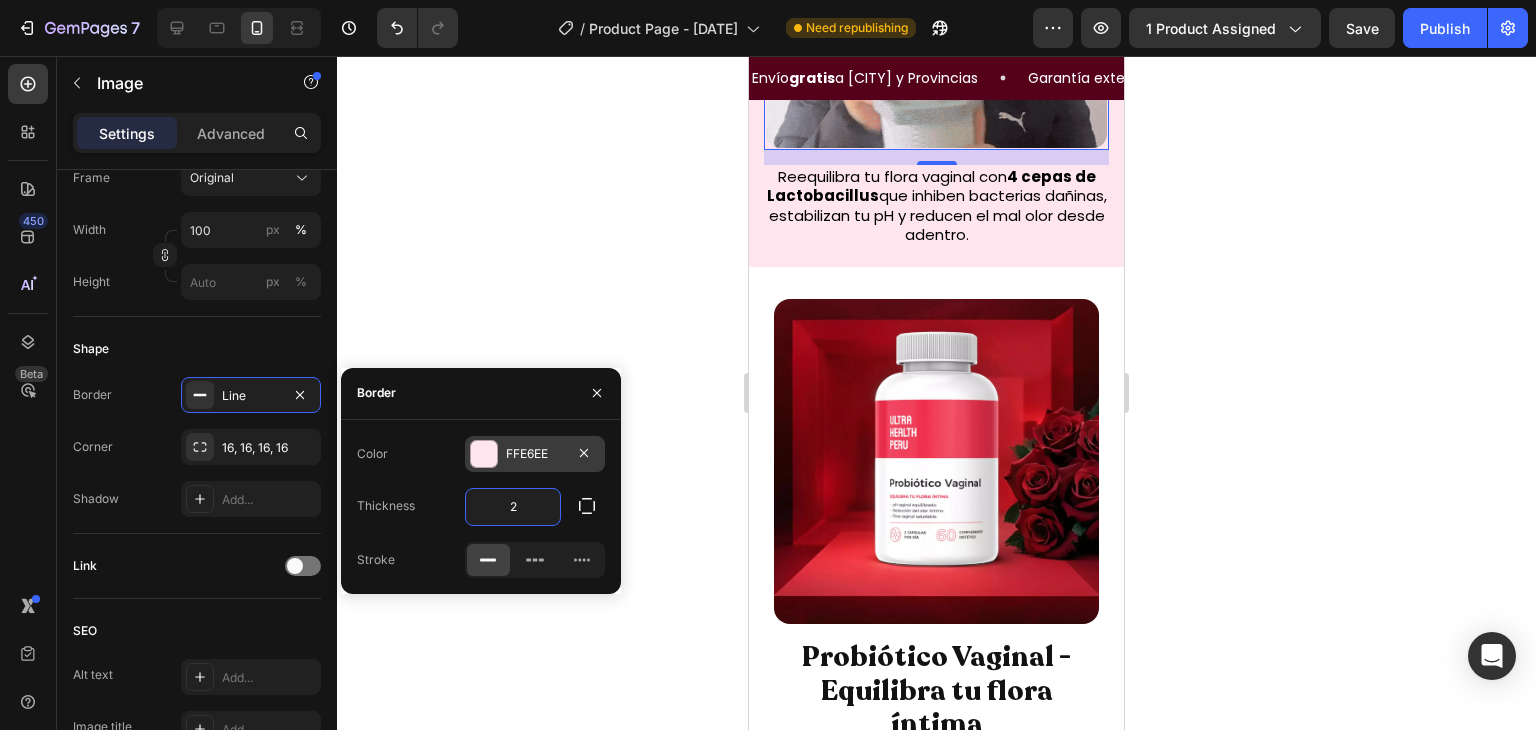click on "FFE6EE" at bounding box center (535, 454) 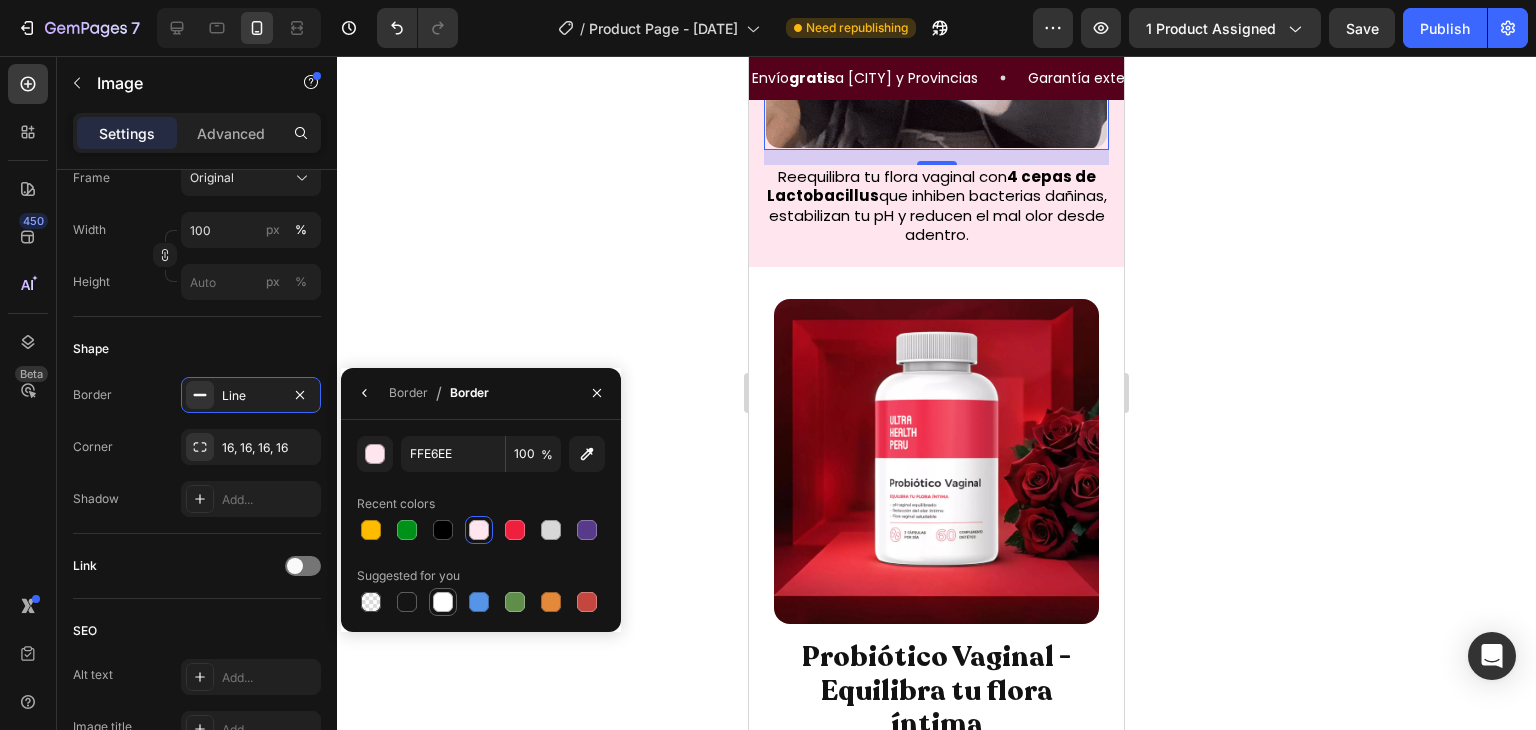 click at bounding box center [443, 602] 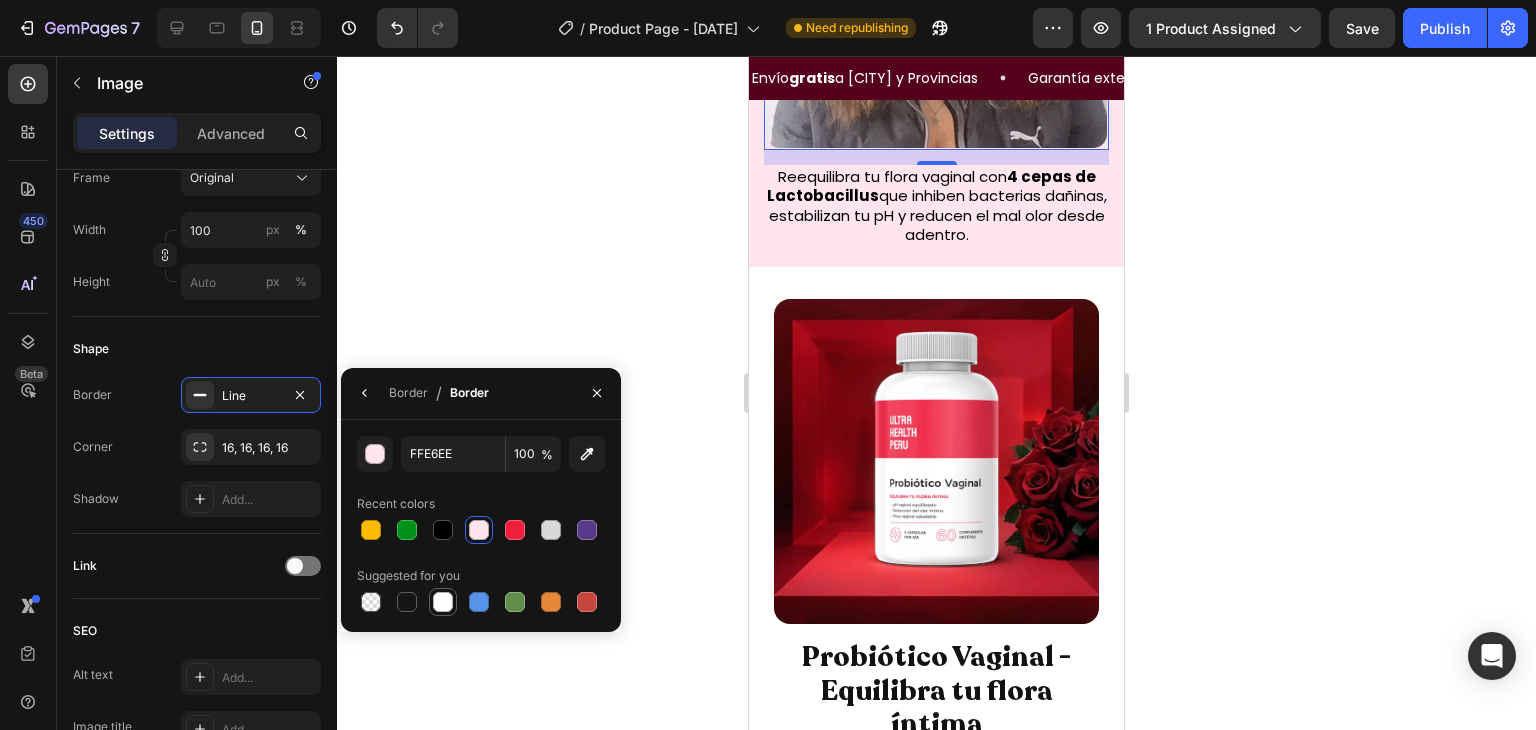 type on "FFFFFF" 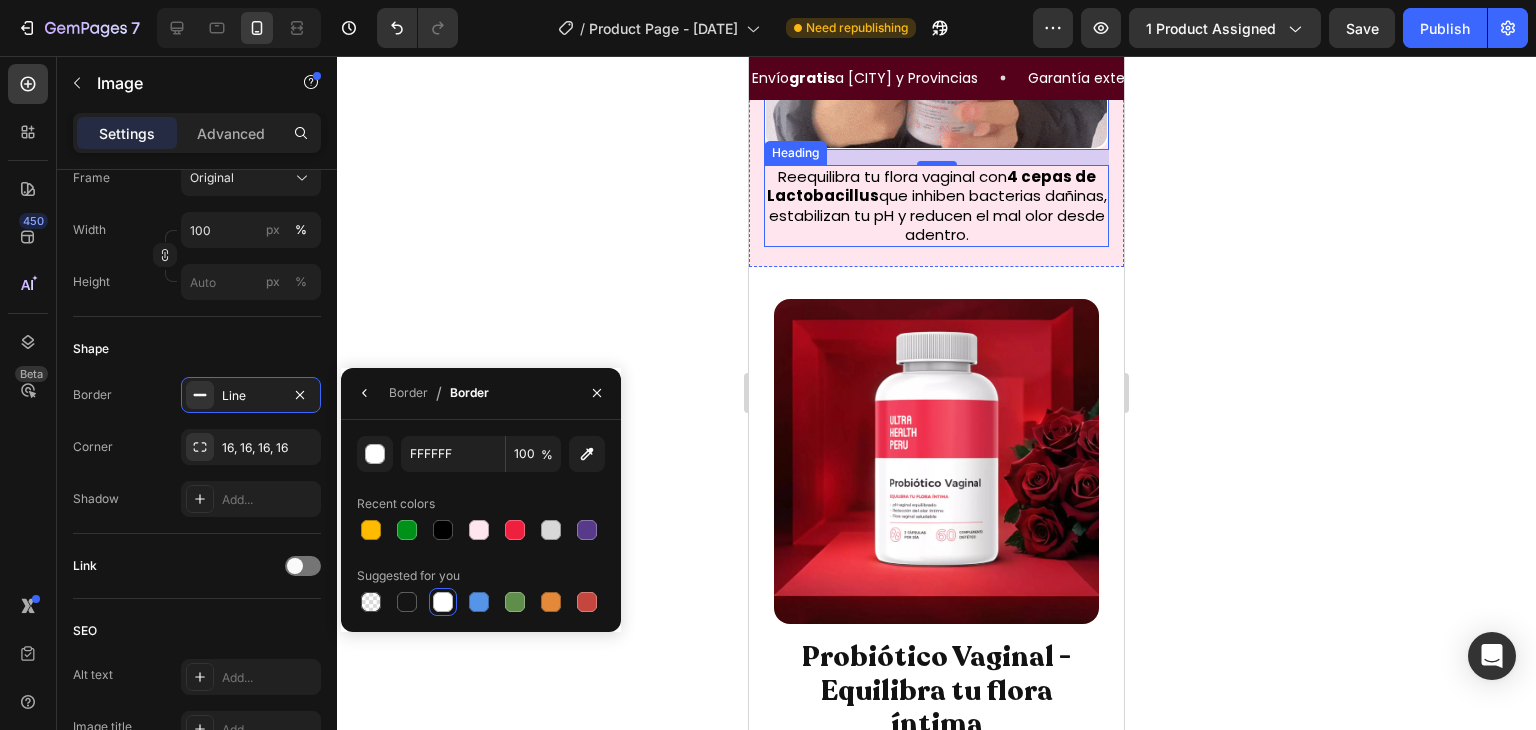click on "Reequilibra tu flora vaginal con 4 cepas de Lactobacillus que inhiben bacterias dañinas, estabilizan tu pH y reducen el mal olor desde adentro." at bounding box center (936, 206) 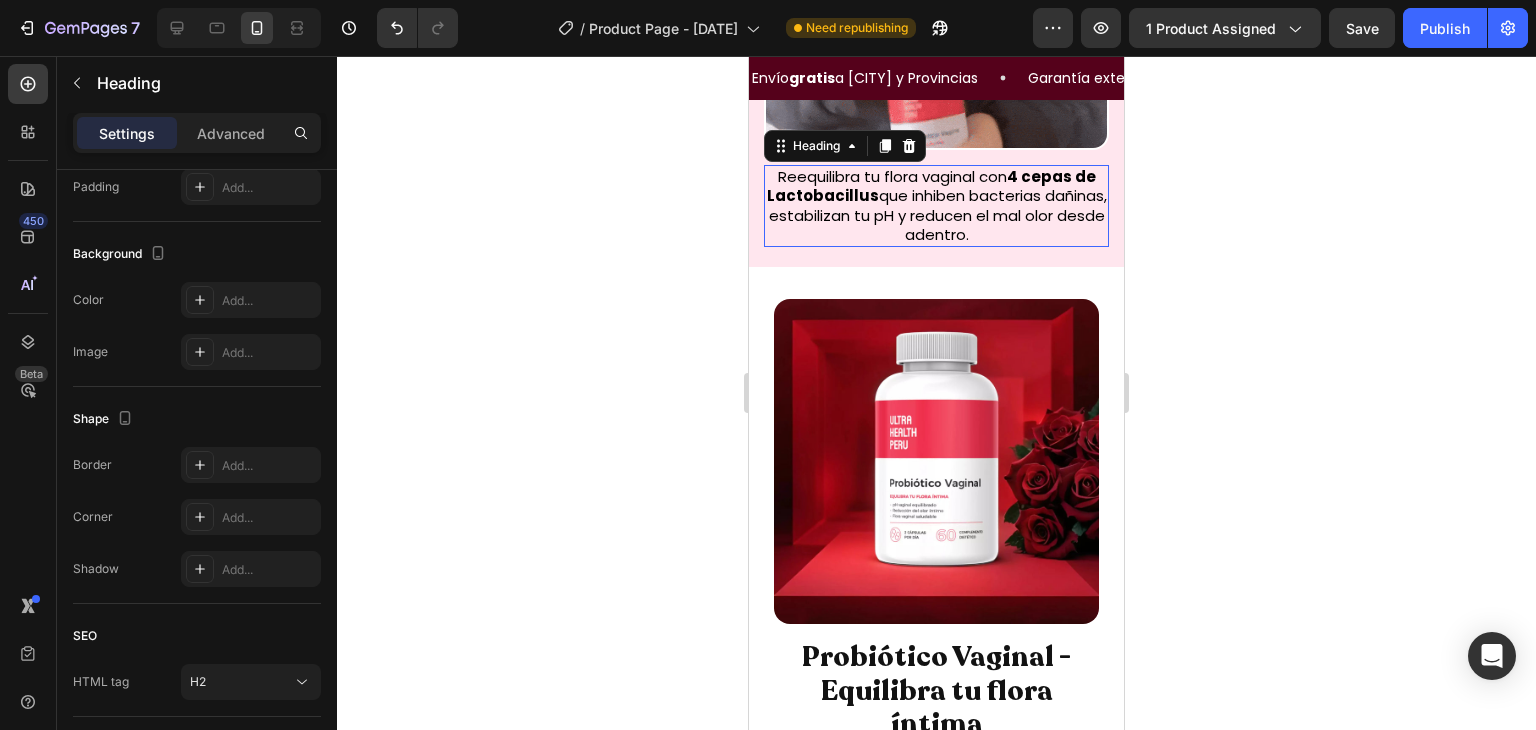 scroll, scrollTop: 0, scrollLeft: 0, axis: both 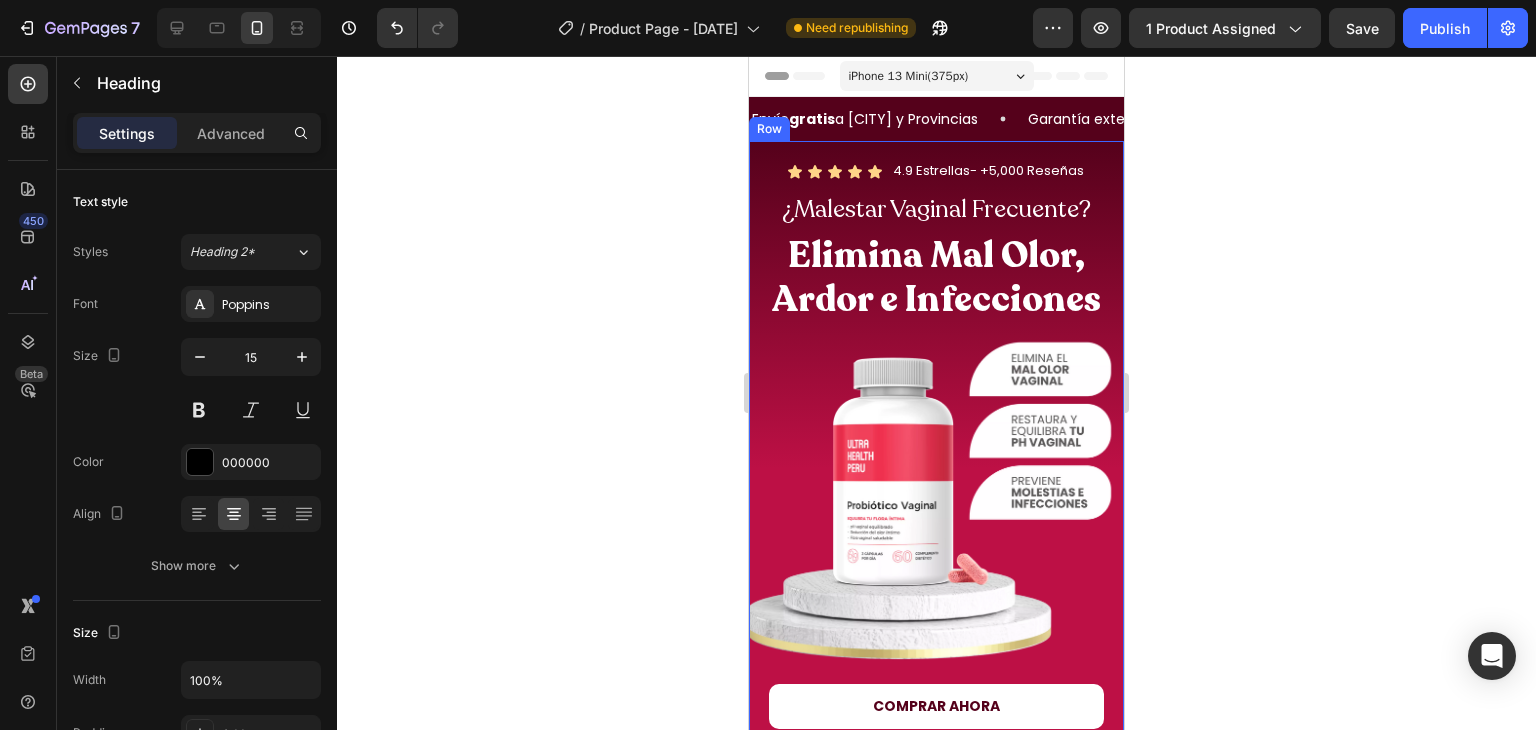click on "Icon Icon Icon Icon Icon Icon List 4.9 Estrellas- +5,000 Reseñas Heading Row ¿Malestar Vaginal Frecuente? Heading Elimina Mal Olor, Ardor e Infecciones Heading Image COMPRAR AHORA Button Row" at bounding box center [936, 450] 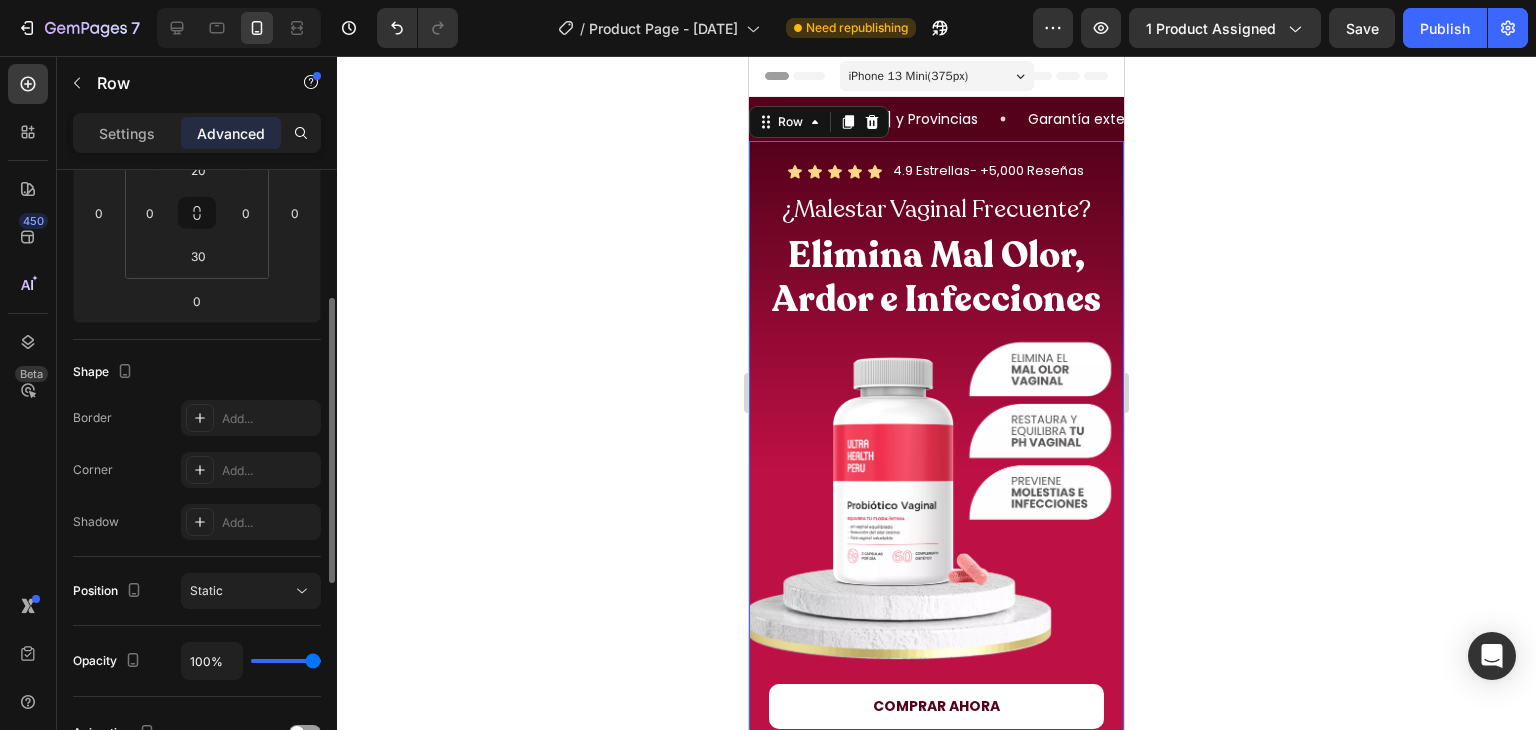 scroll, scrollTop: 321, scrollLeft: 0, axis: vertical 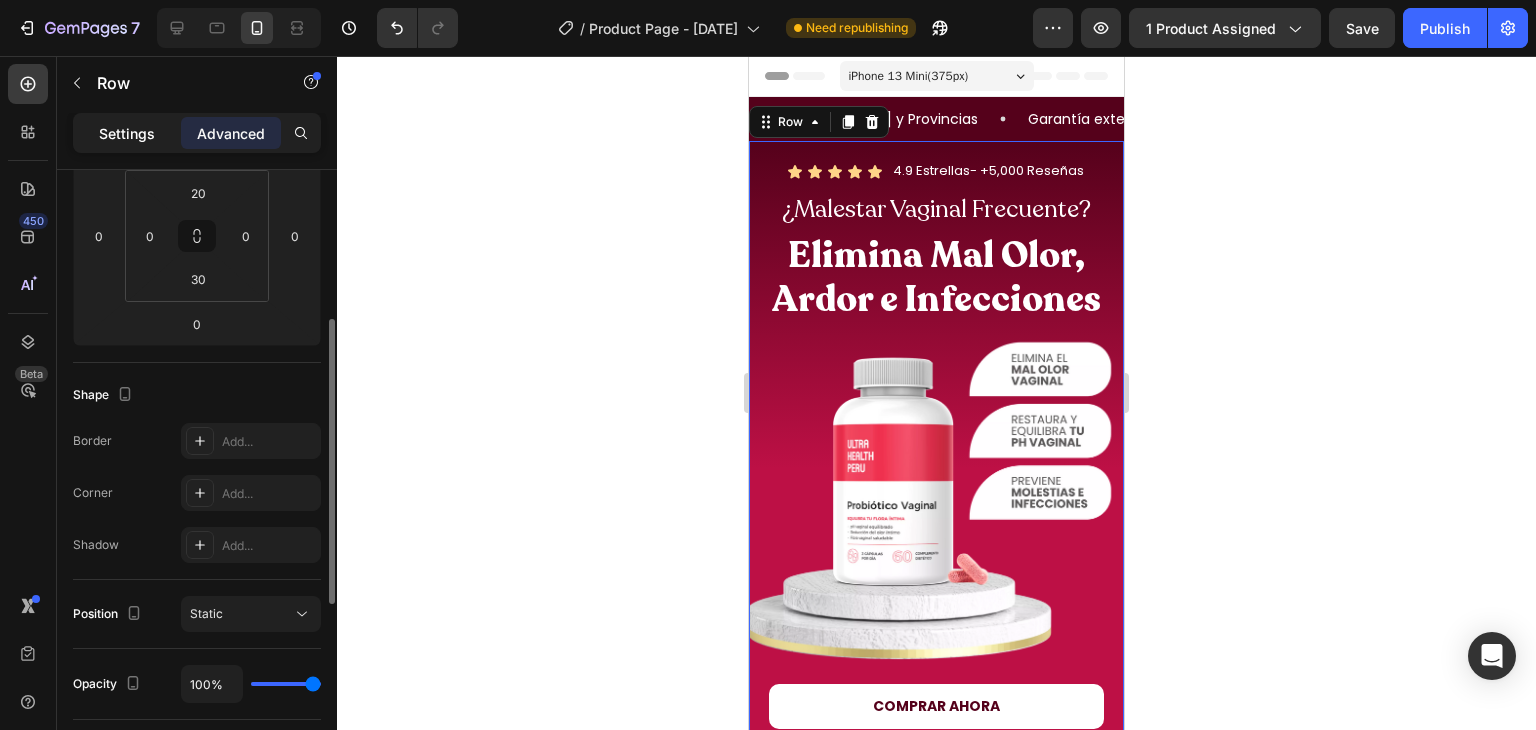 click on "Settings" at bounding box center [127, 133] 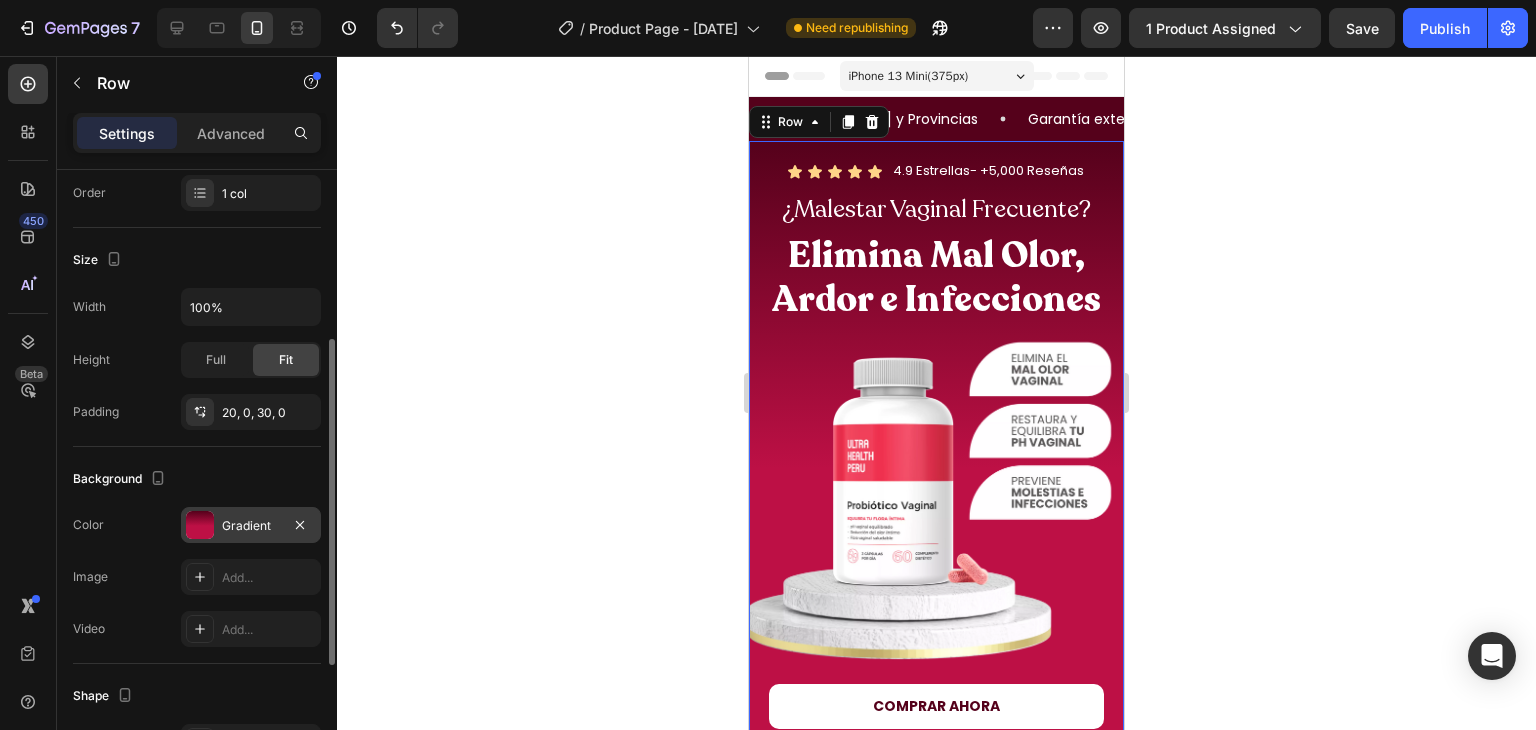 click at bounding box center [200, 525] 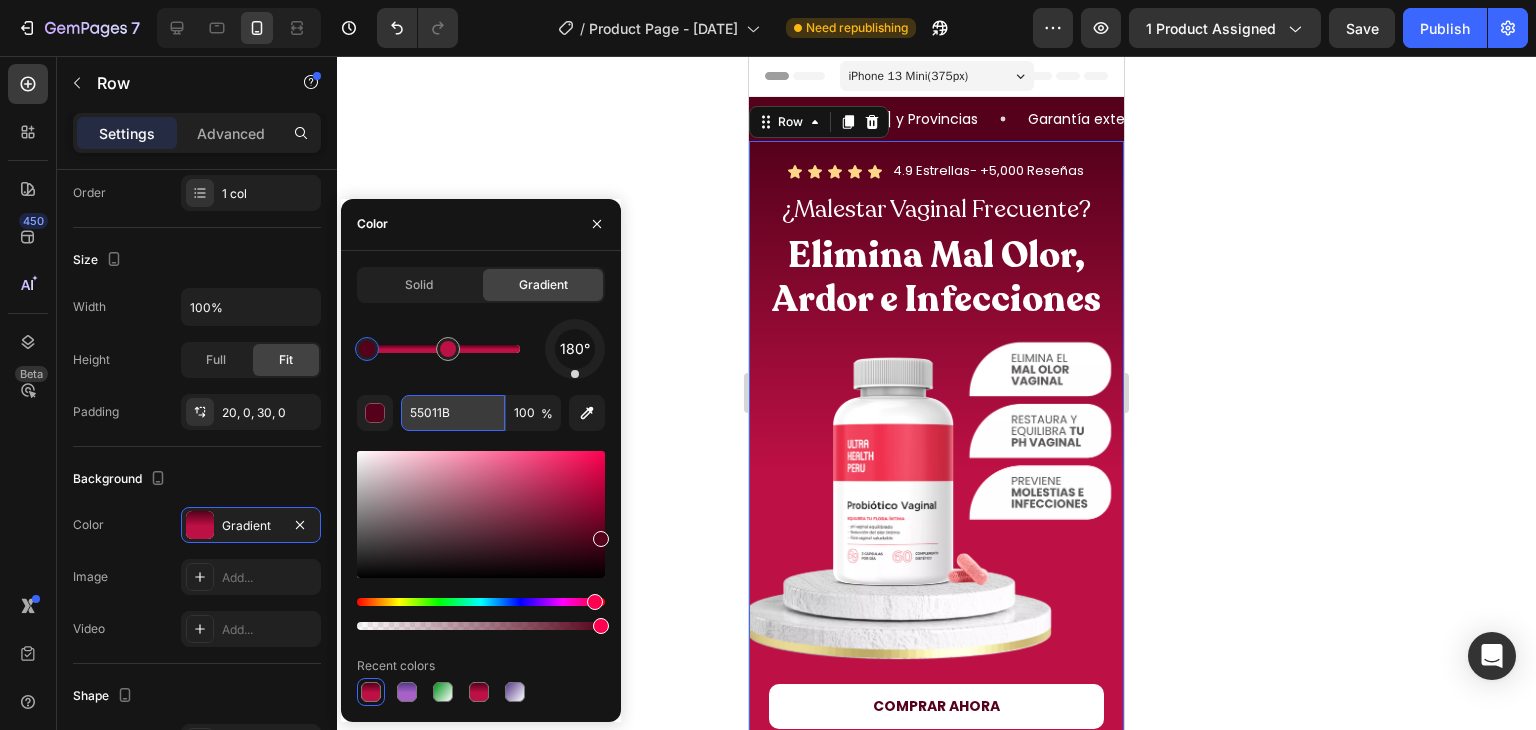 click on "55011B" at bounding box center (453, 413) 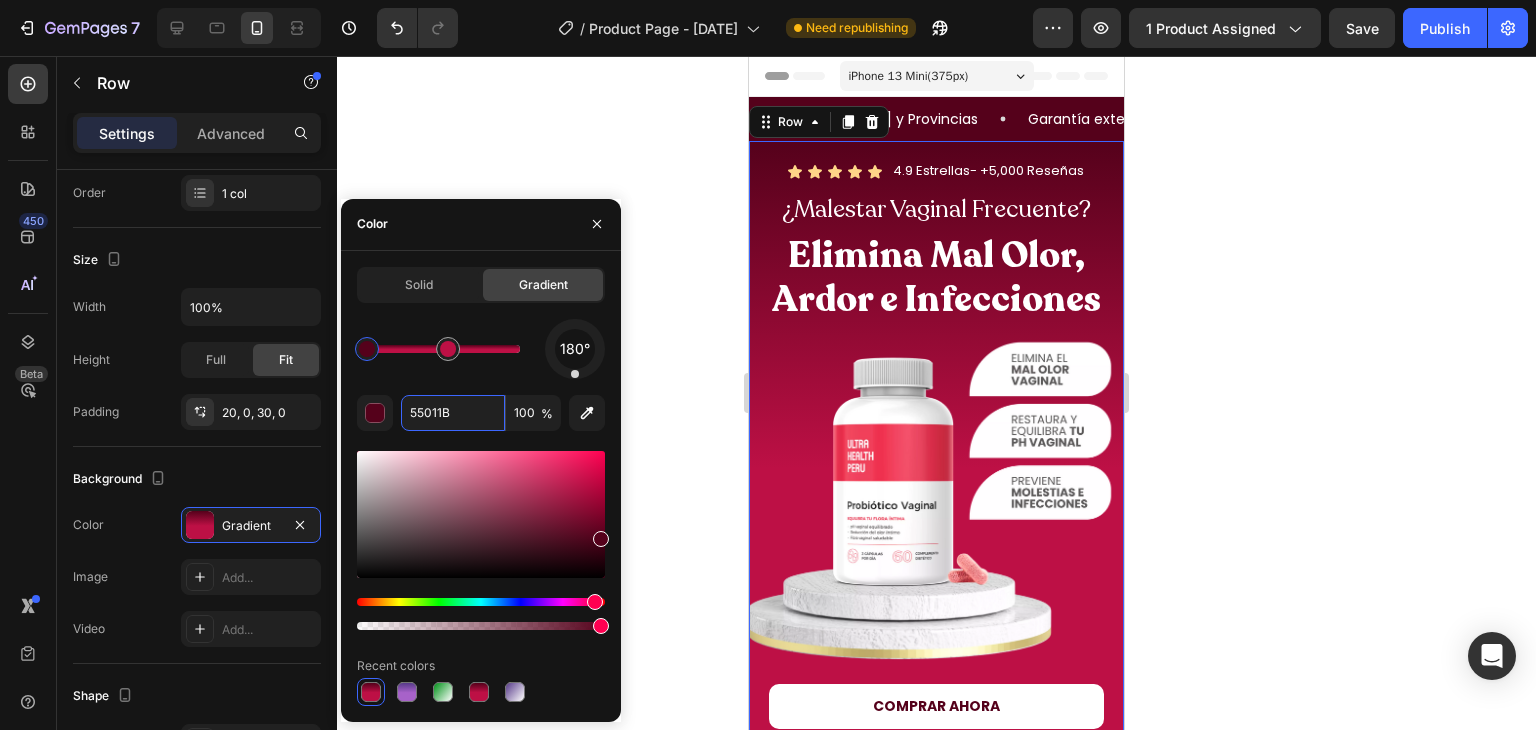 click at bounding box center (367, 349) 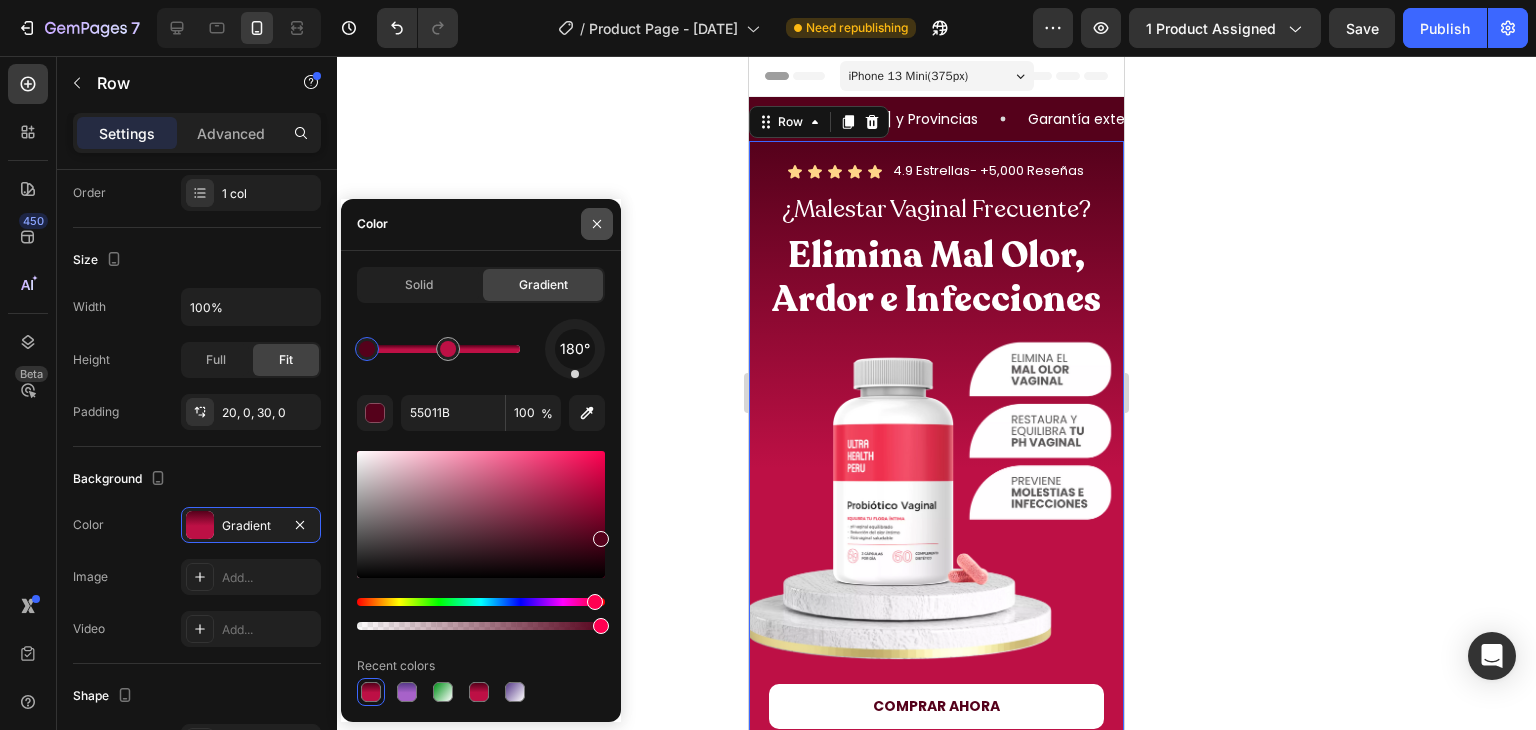 click at bounding box center (597, 224) 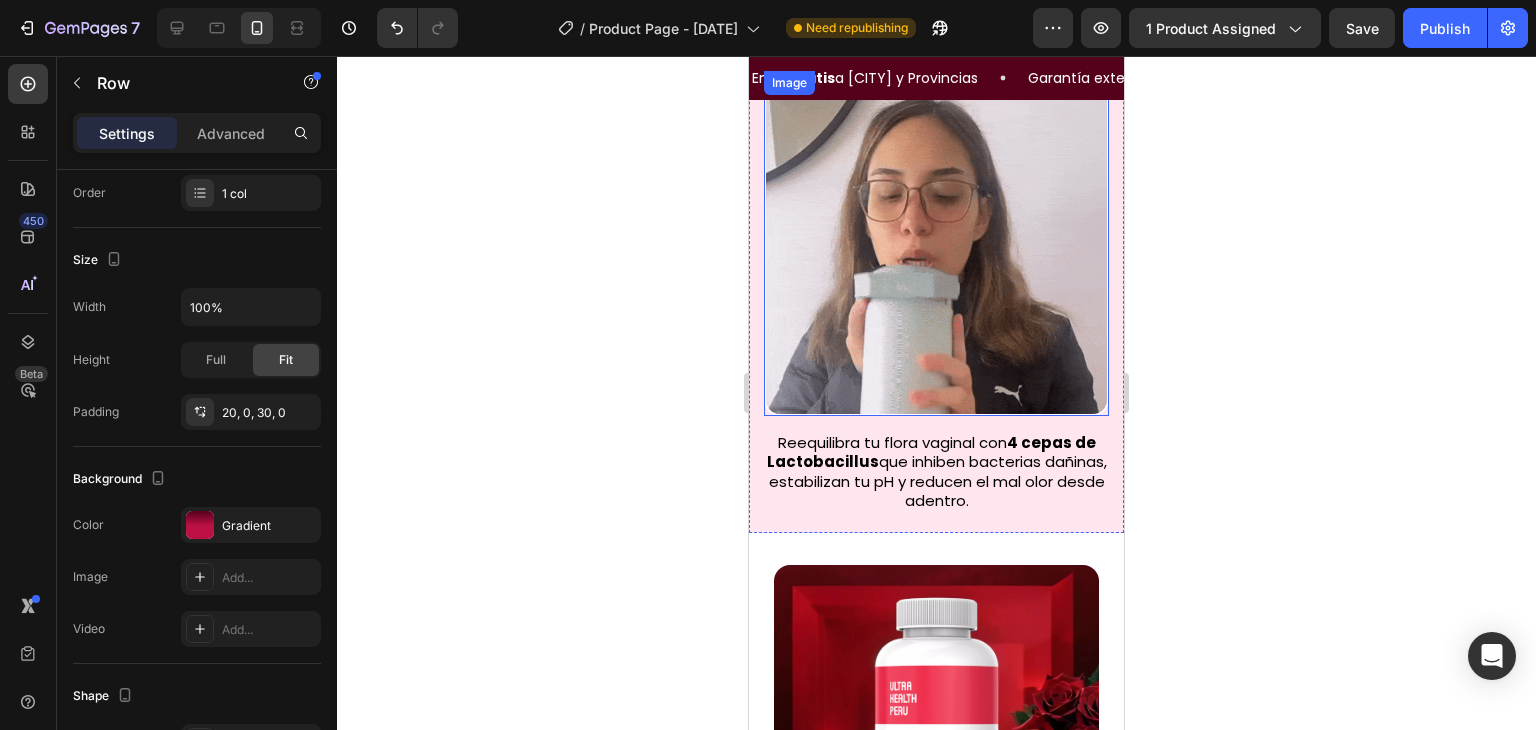 scroll, scrollTop: 735, scrollLeft: 0, axis: vertical 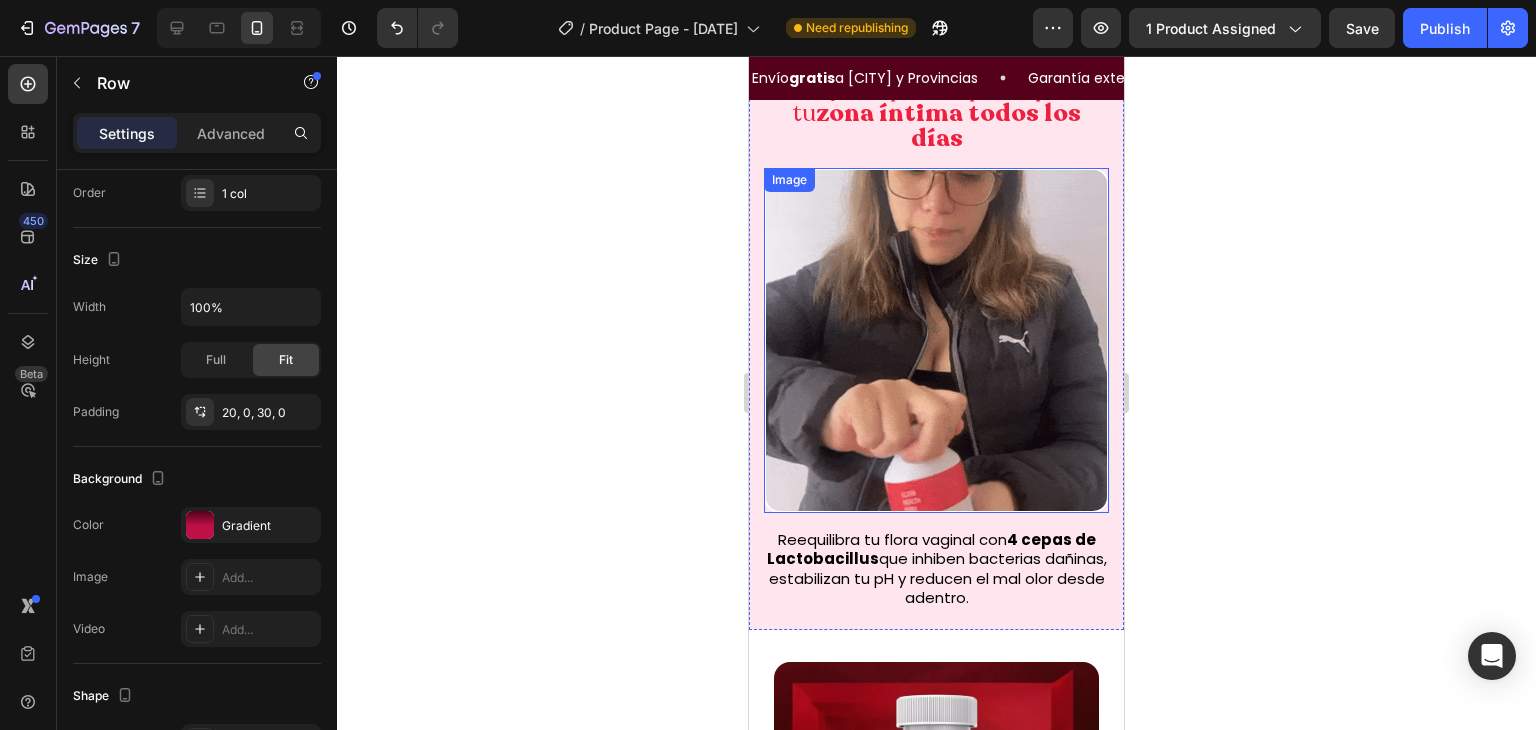 click at bounding box center (936, 340) 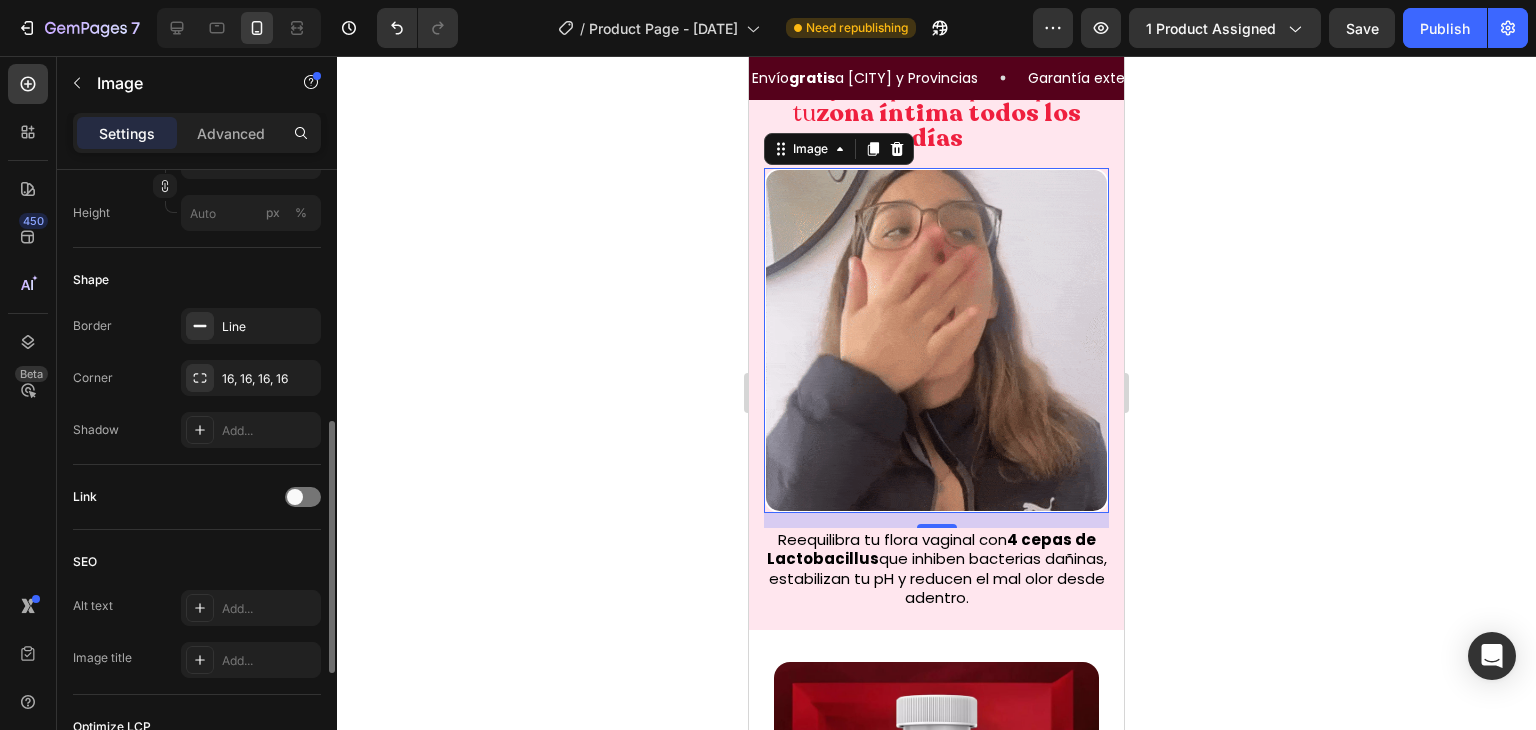 scroll, scrollTop: 614, scrollLeft: 0, axis: vertical 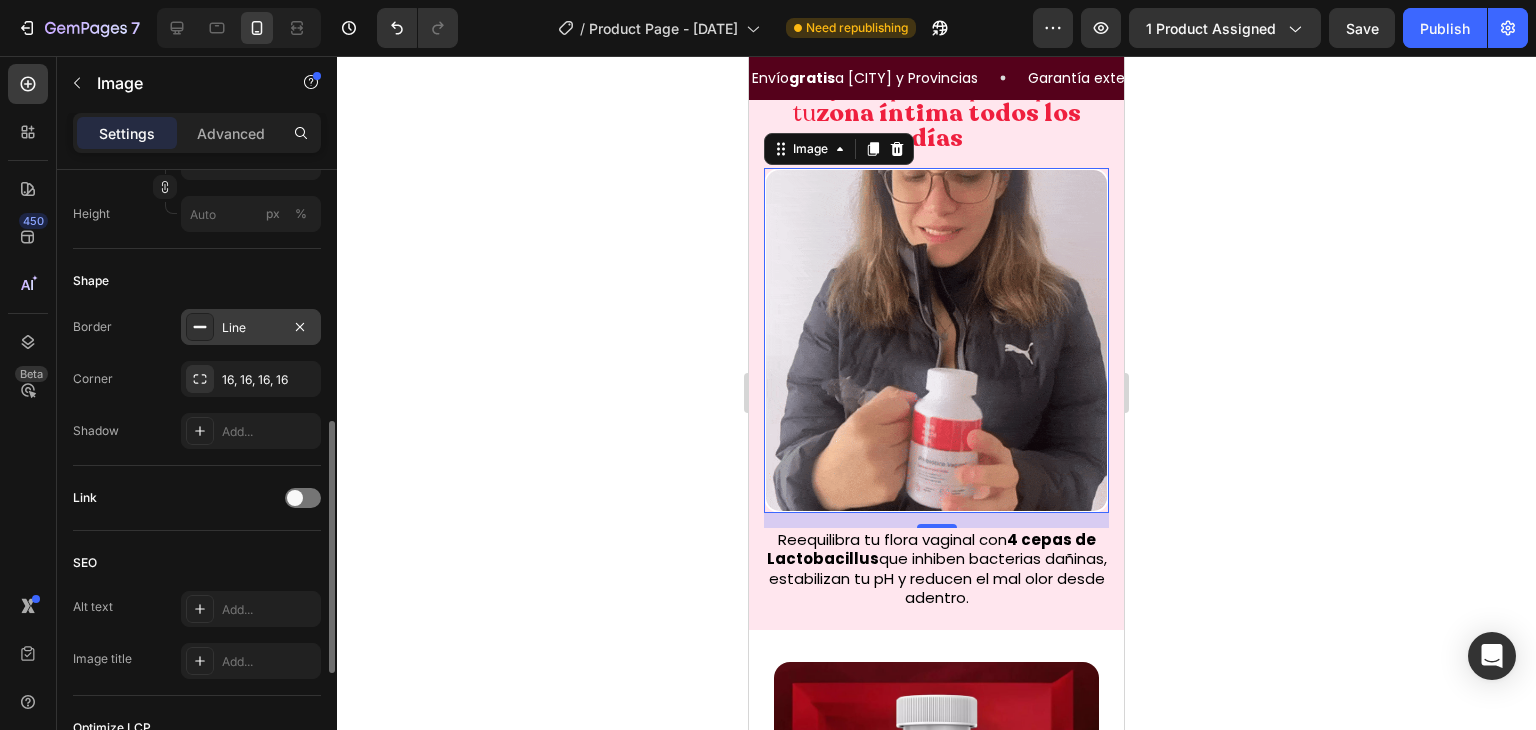 click at bounding box center [200, 327] 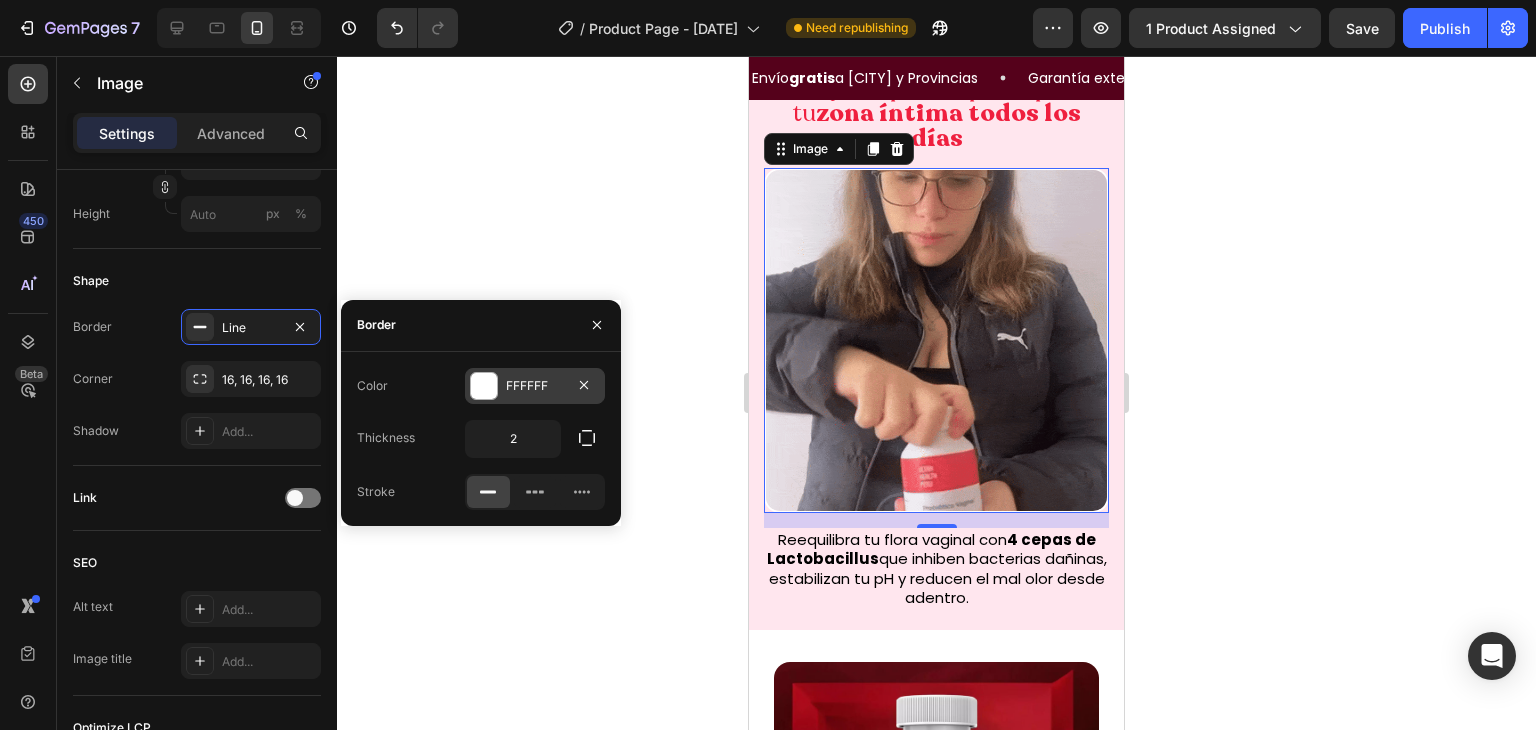click at bounding box center [484, 386] 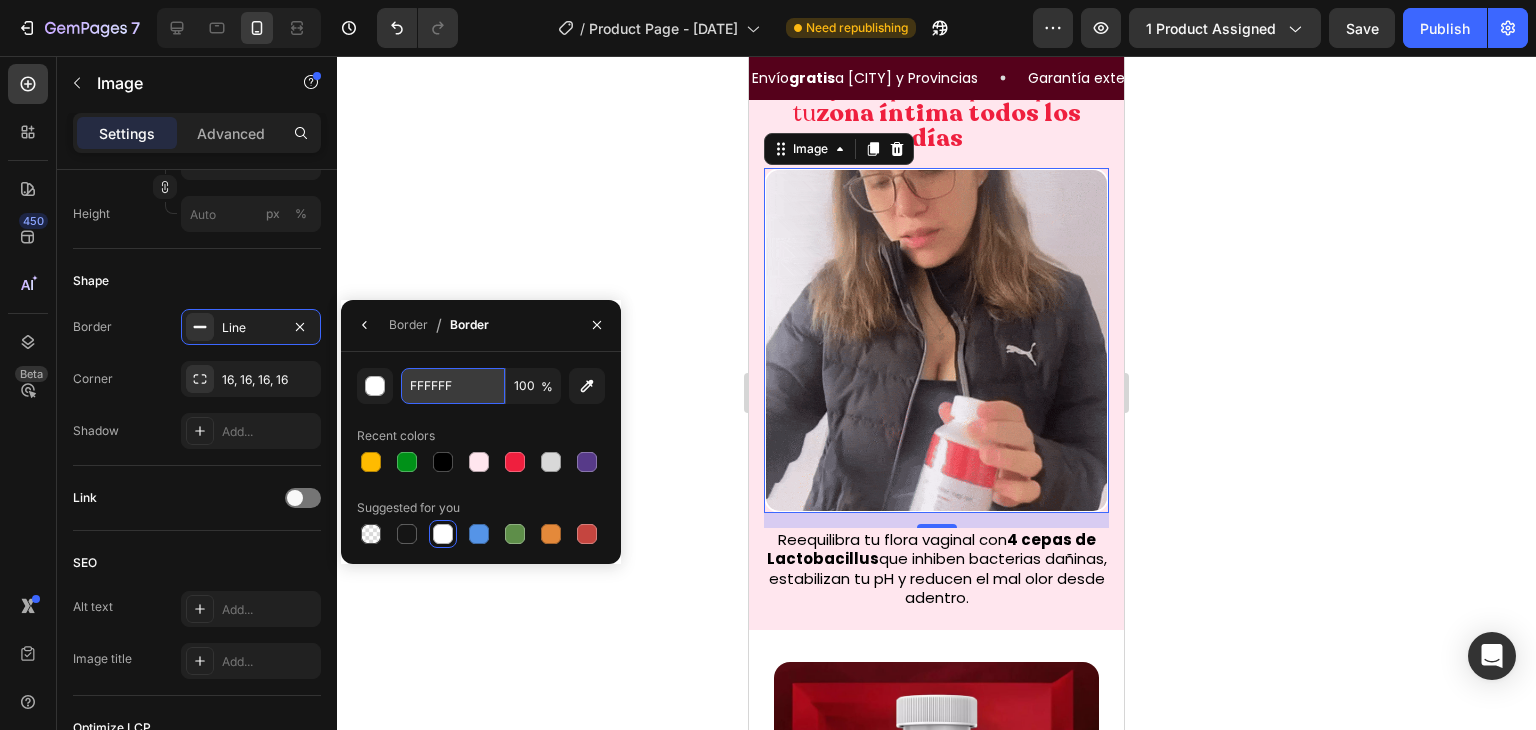 click on "FFFFFF" at bounding box center (453, 386) 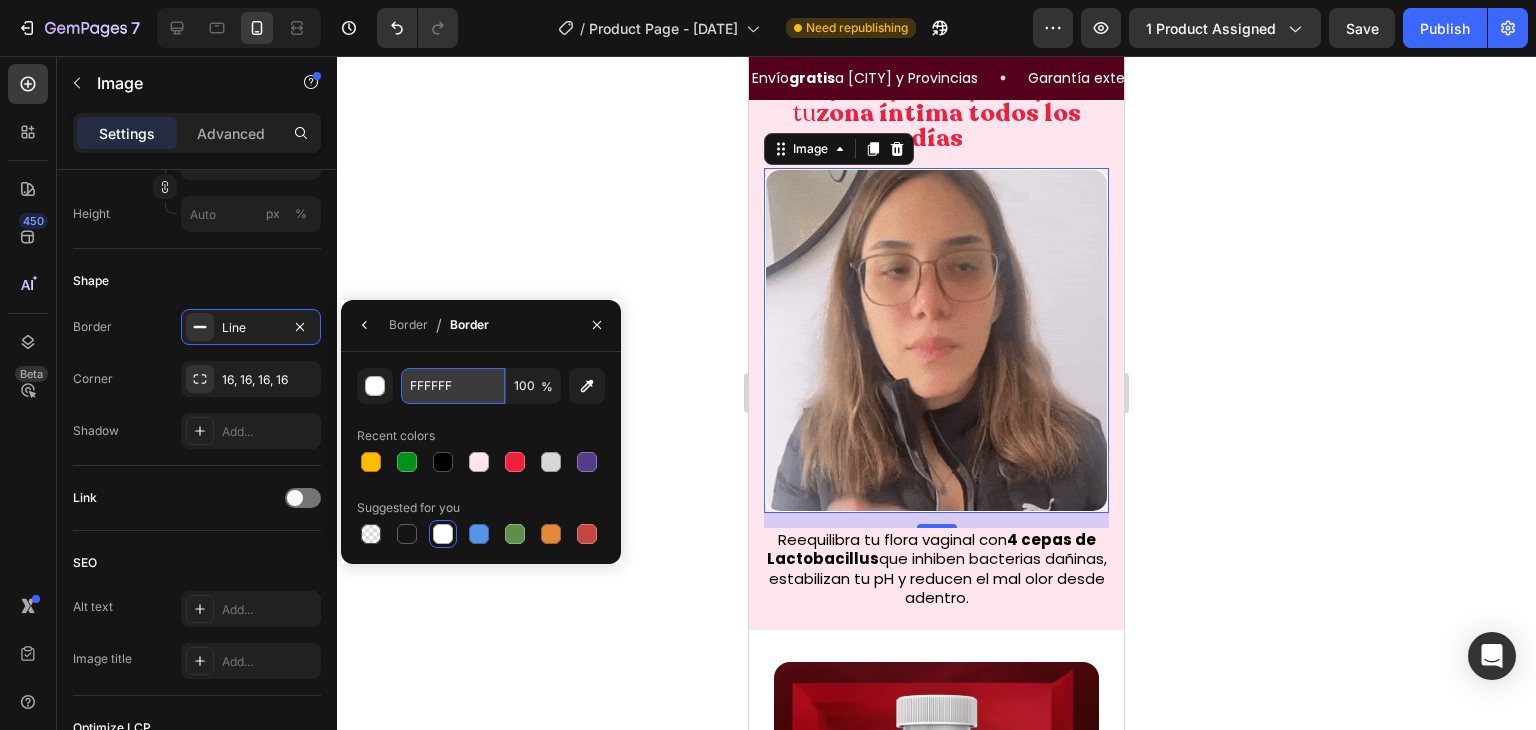 paste on "55011B" 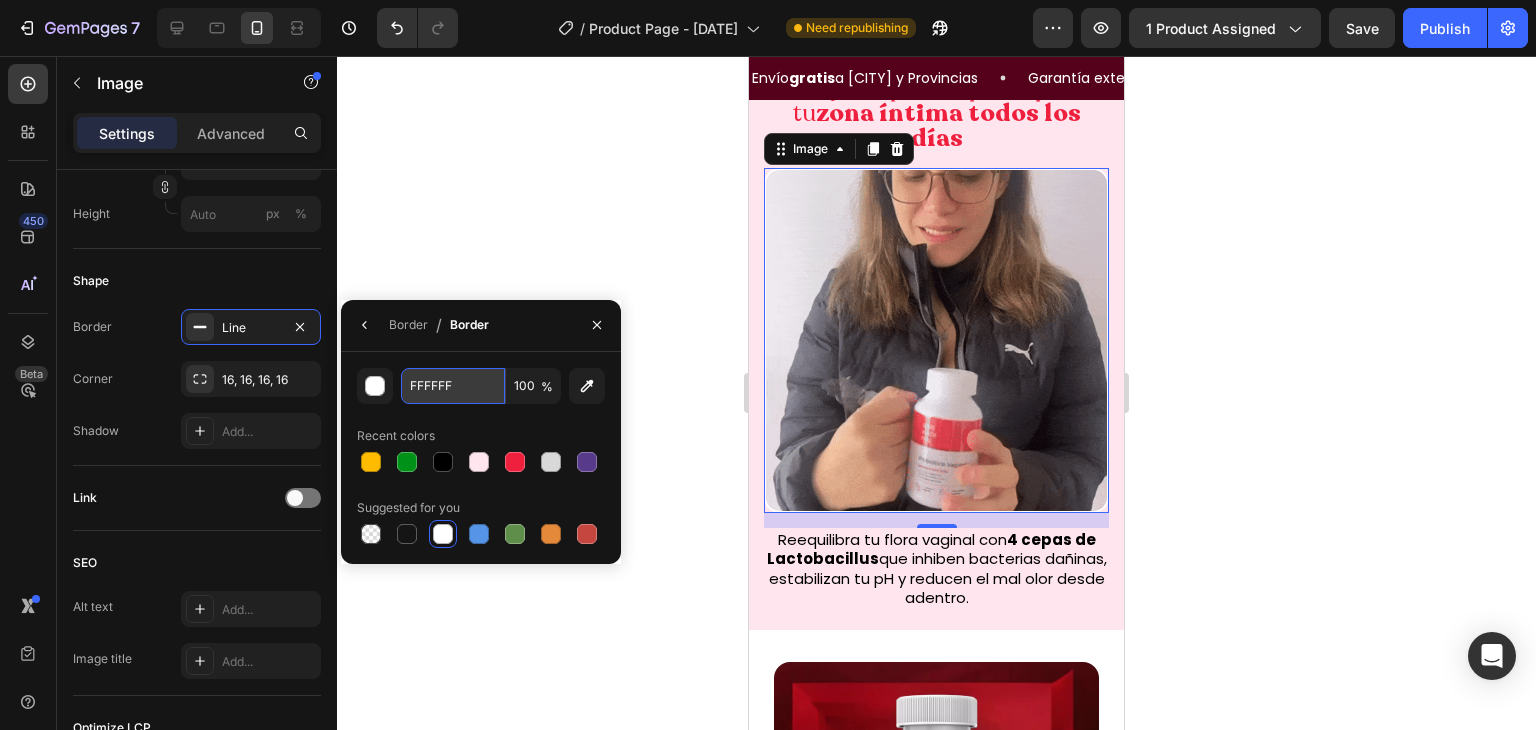 type on "55011B" 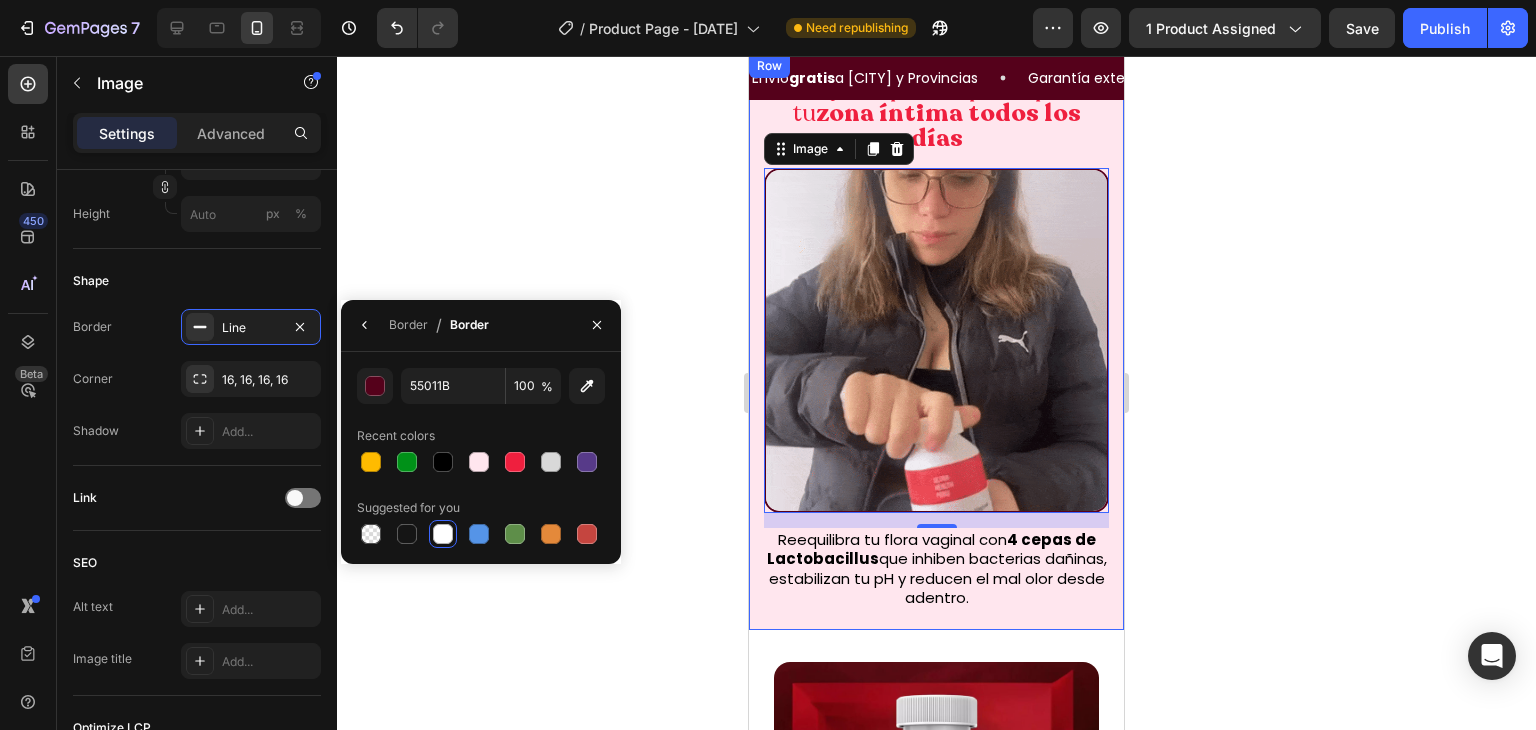 click 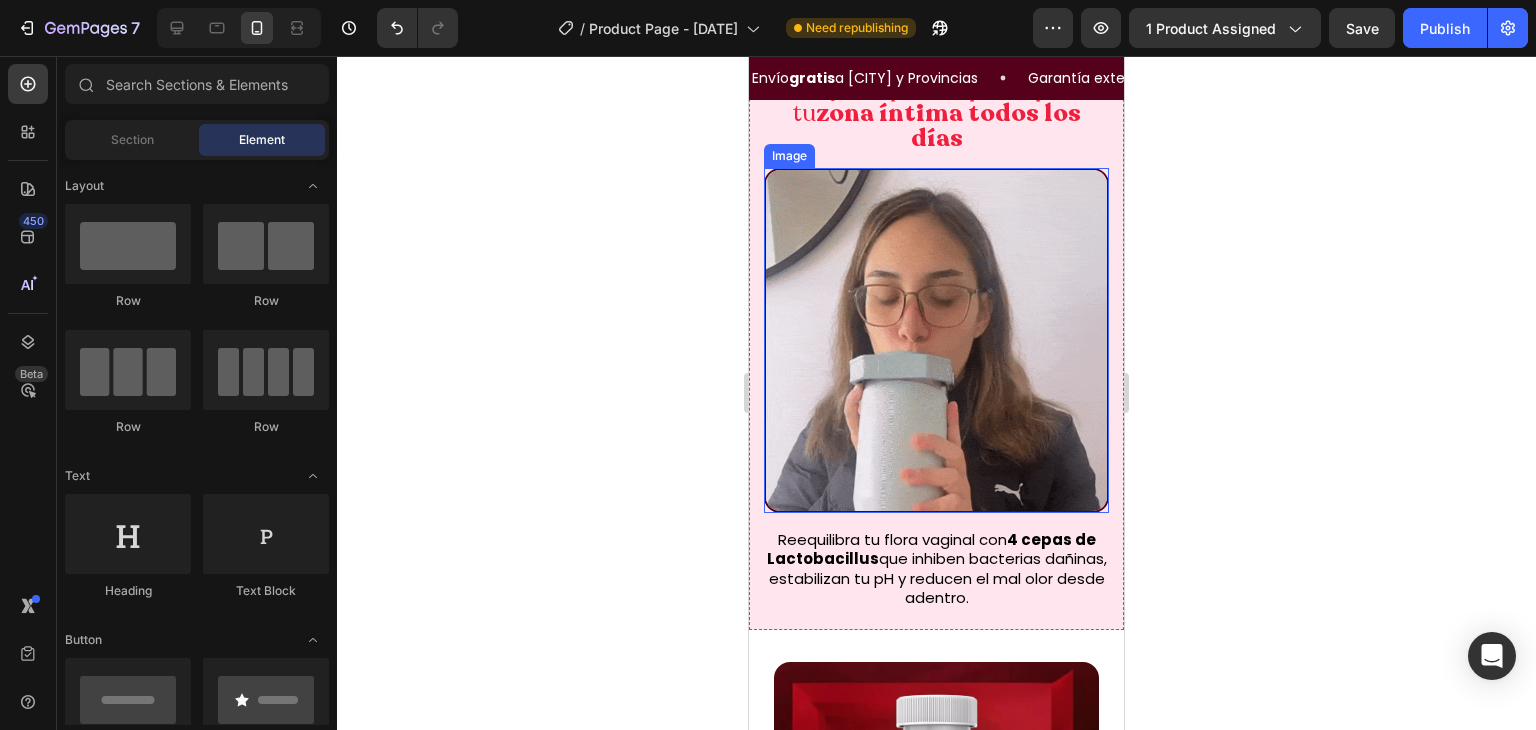 click at bounding box center [936, 340] 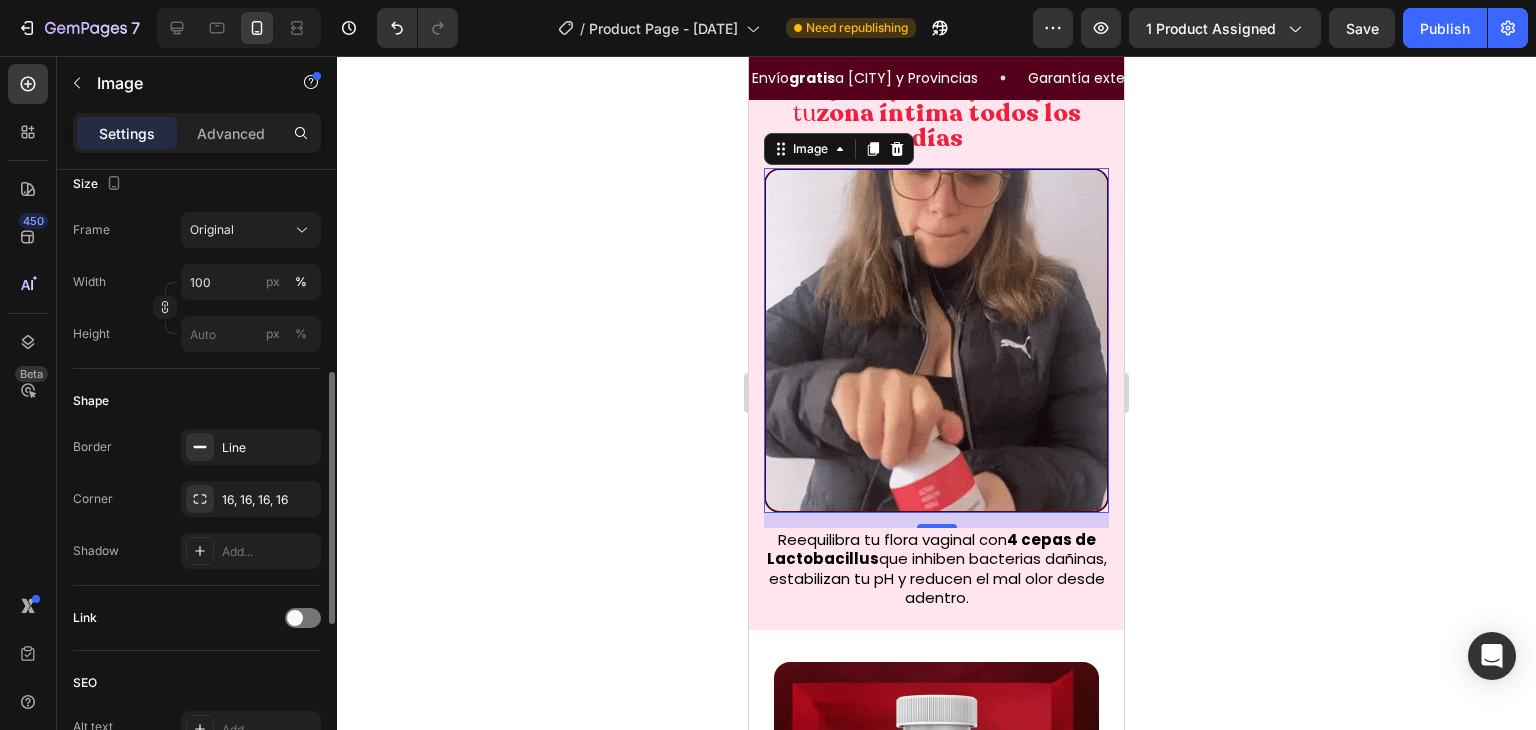 scroll, scrollTop: 495, scrollLeft: 0, axis: vertical 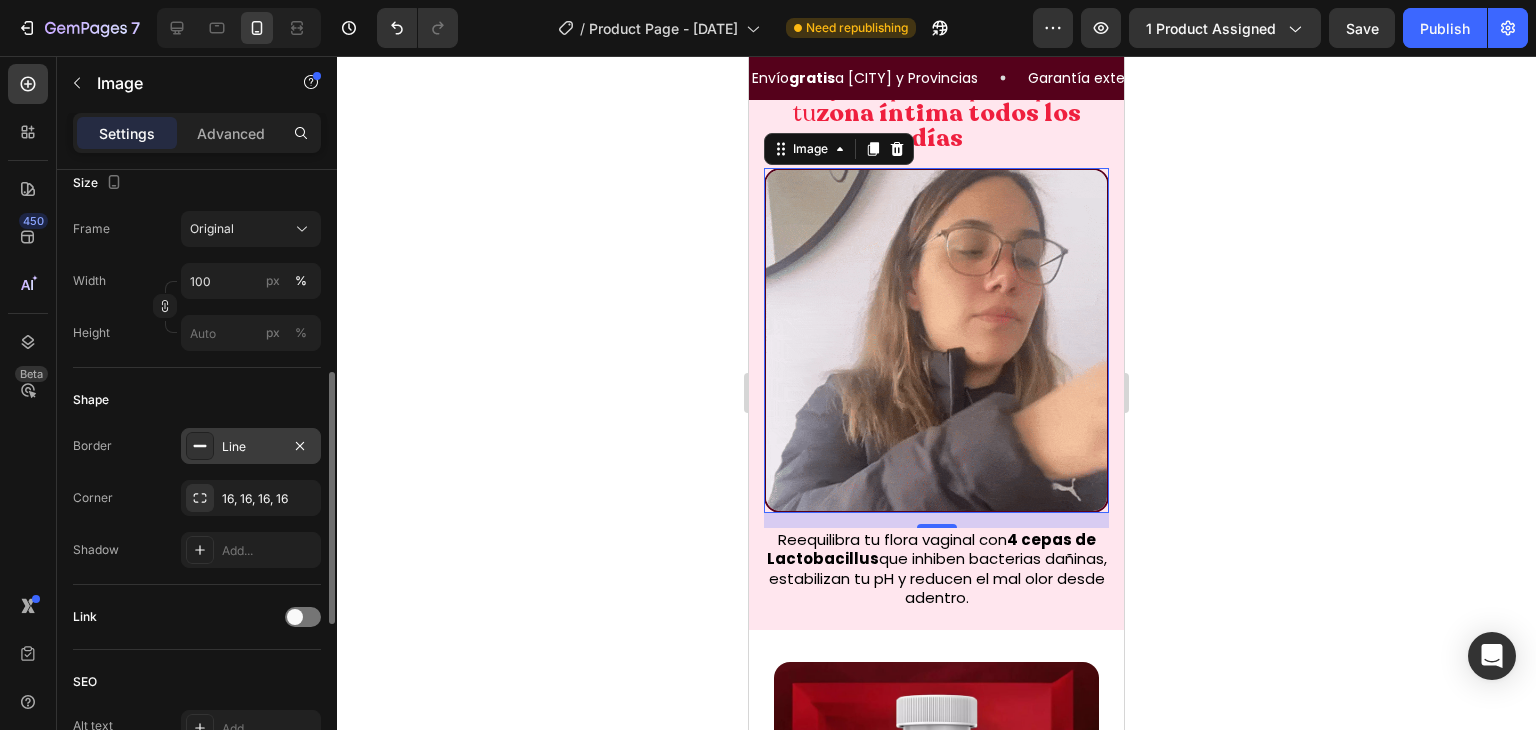 click on "Line" at bounding box center (251, 447) 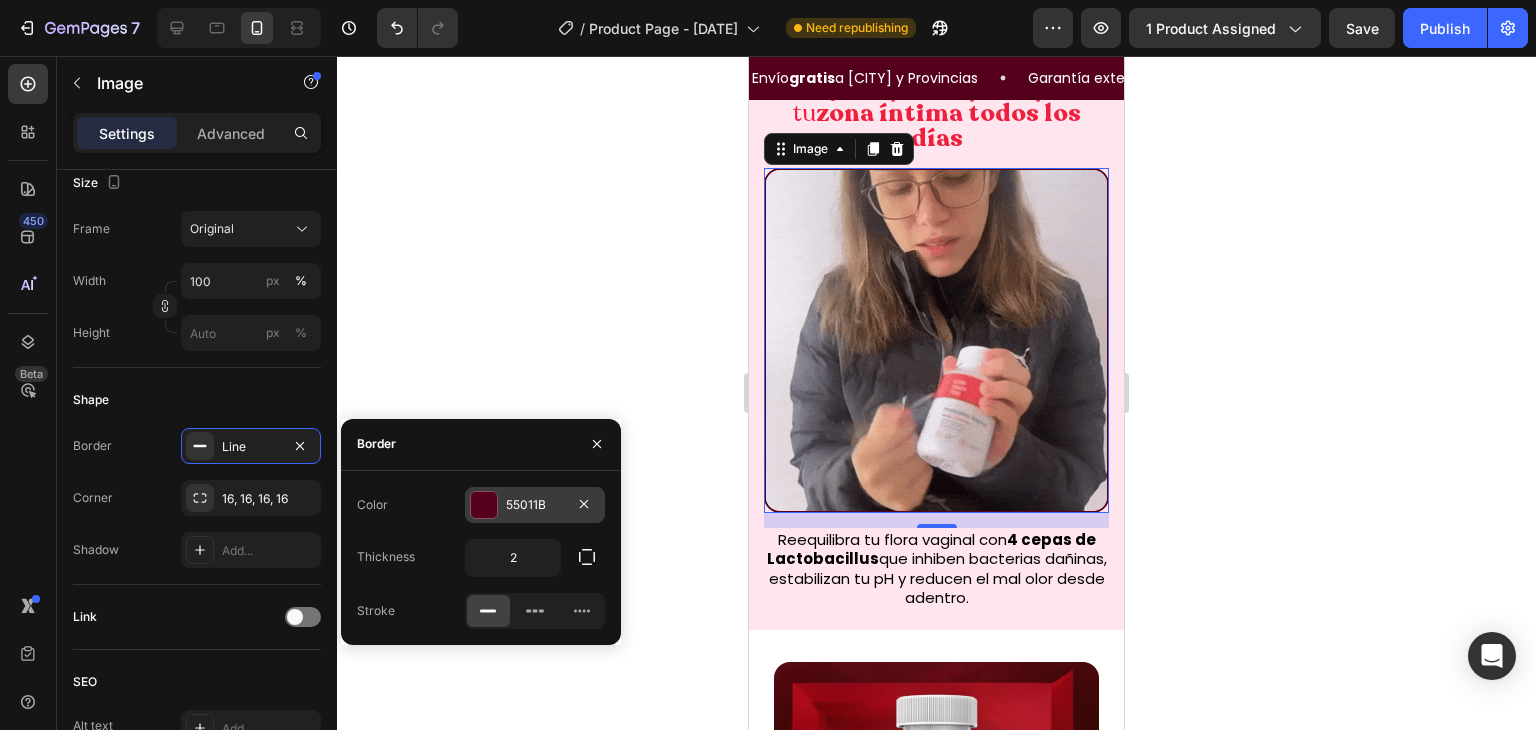 click at bounding box center [484, 505] 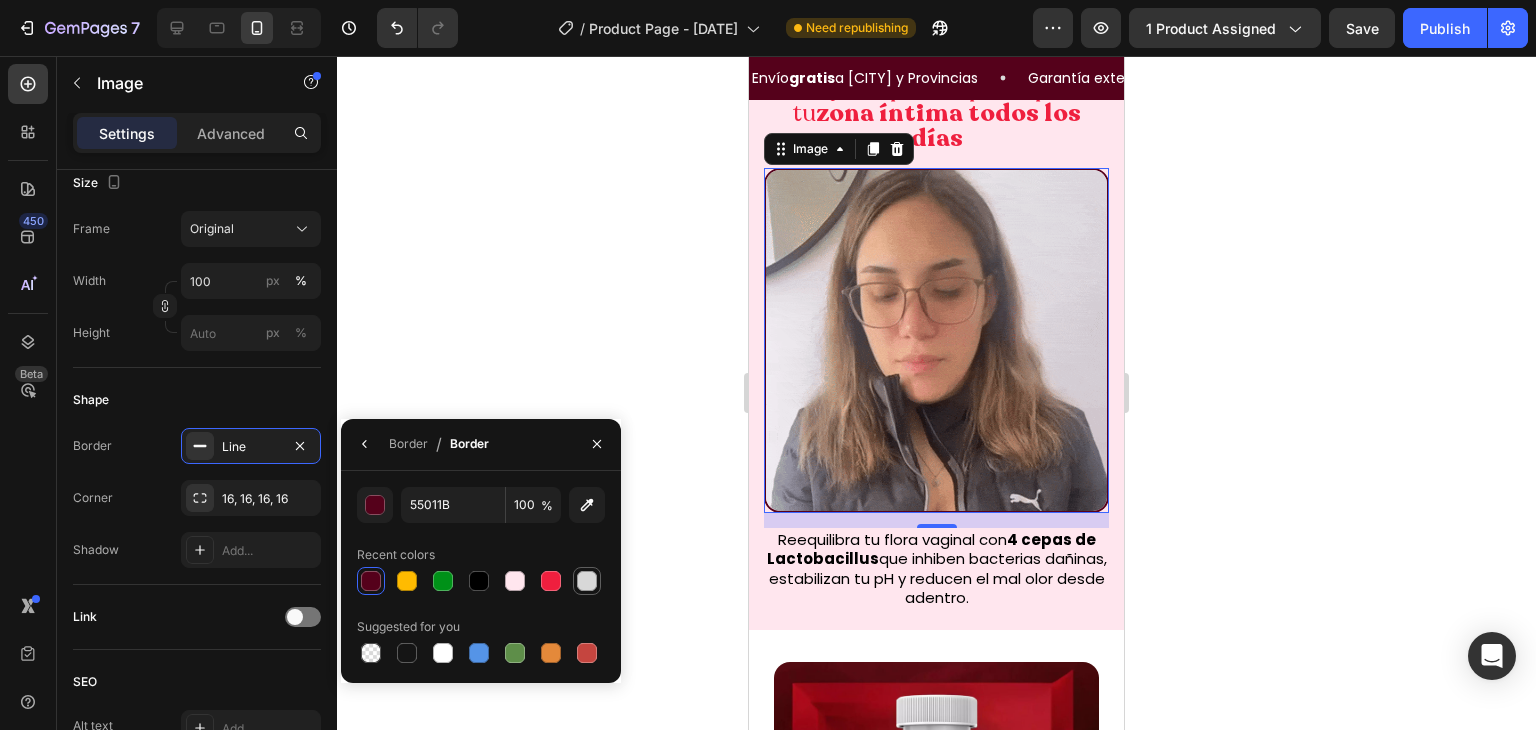 click at bounding box center [587, 581] 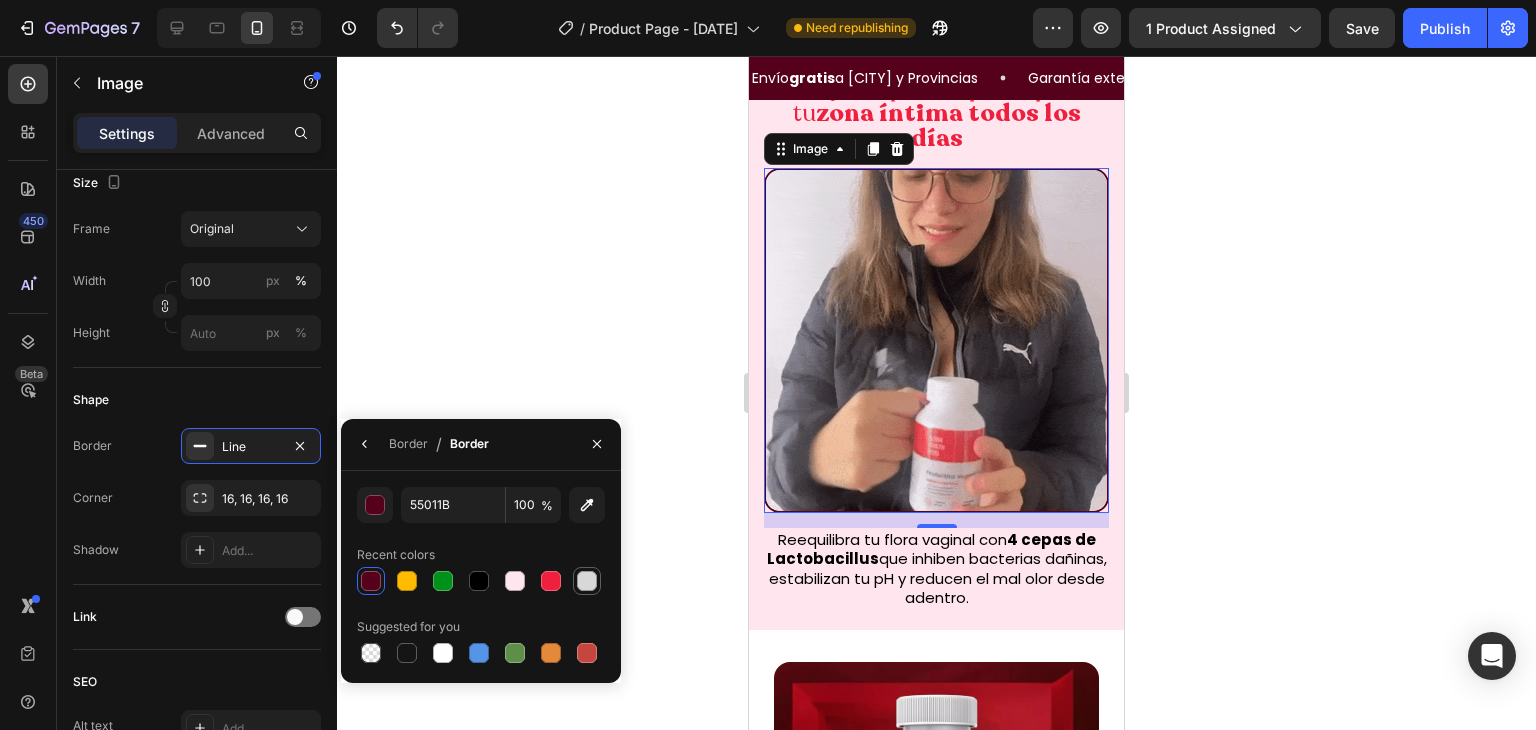 type on "D8D8D8" 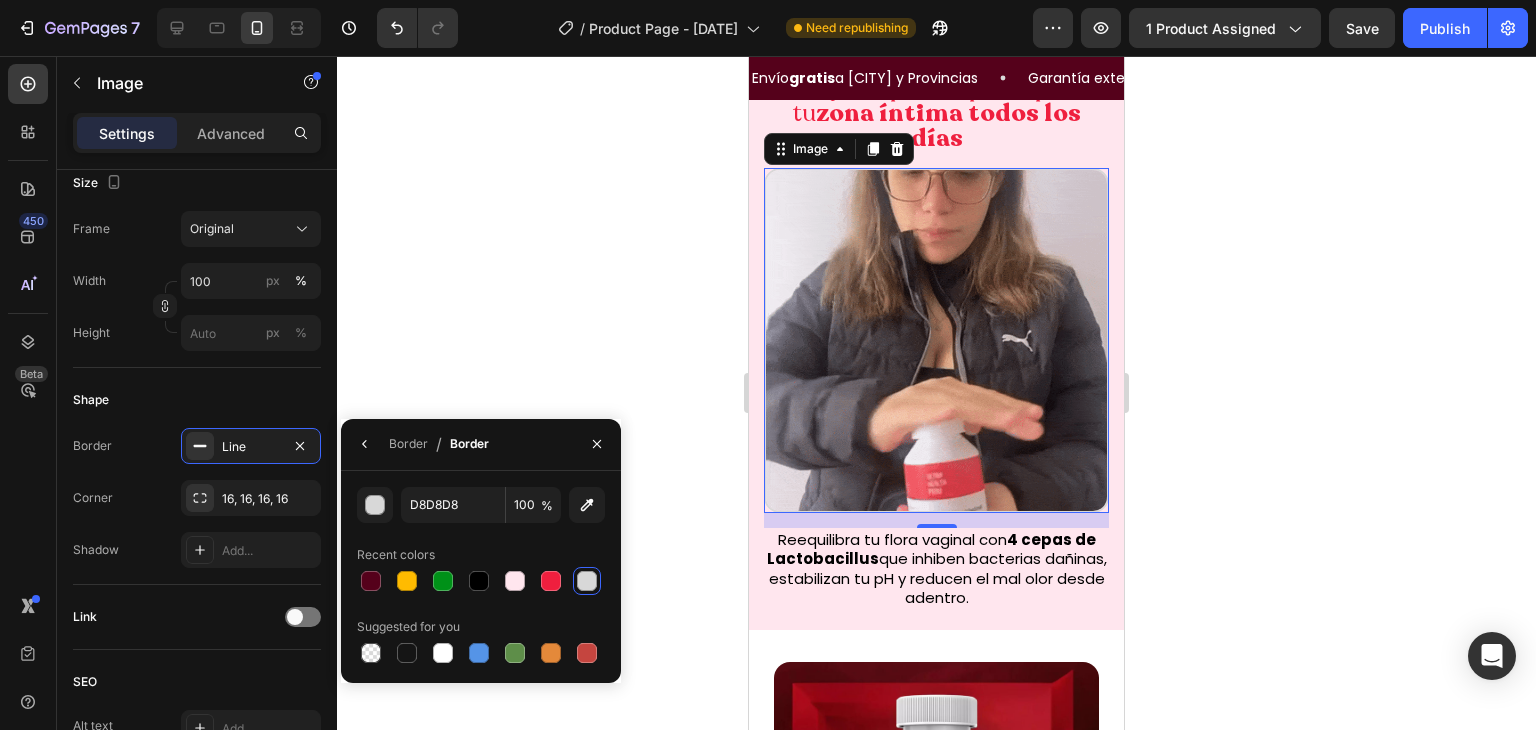 click 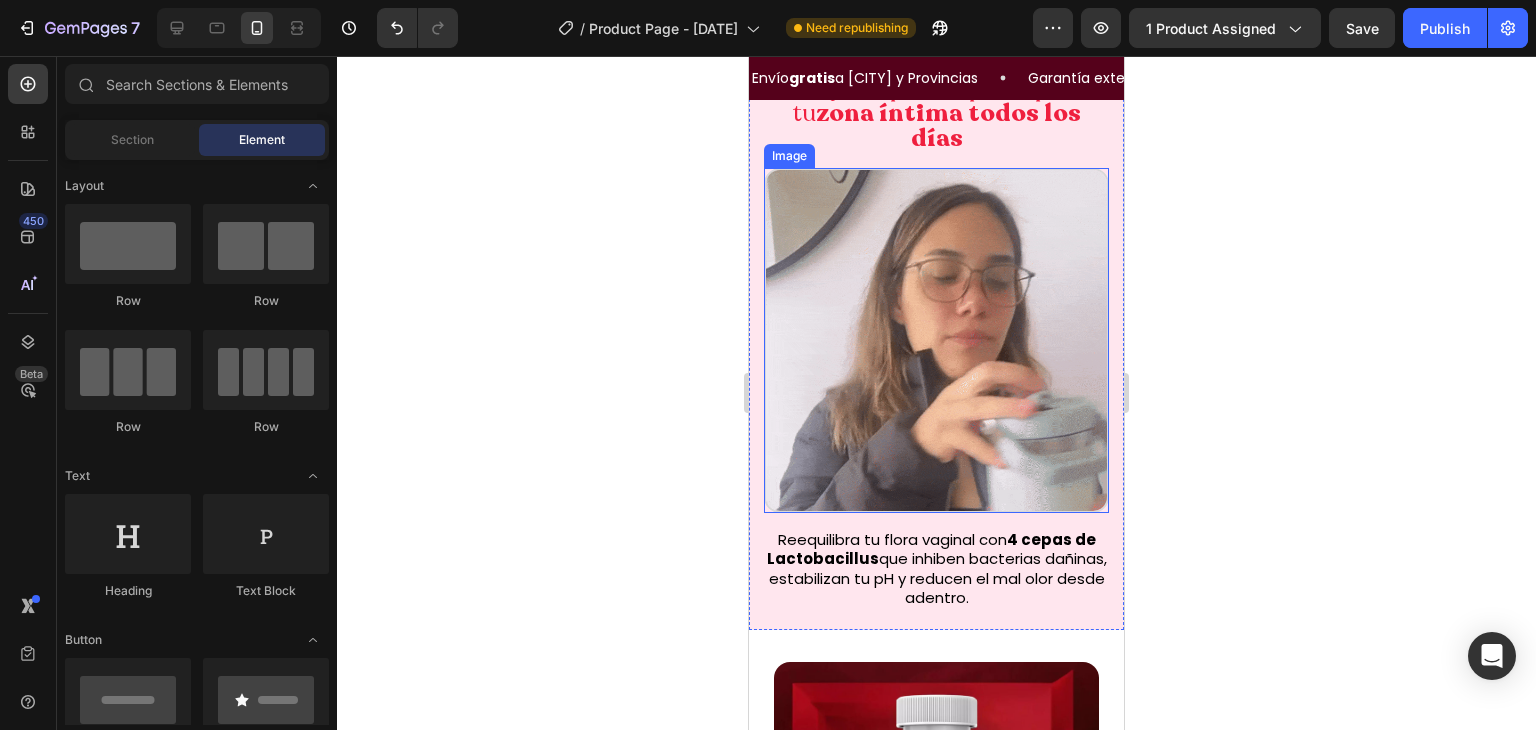 click at bounding box center [936, 340] 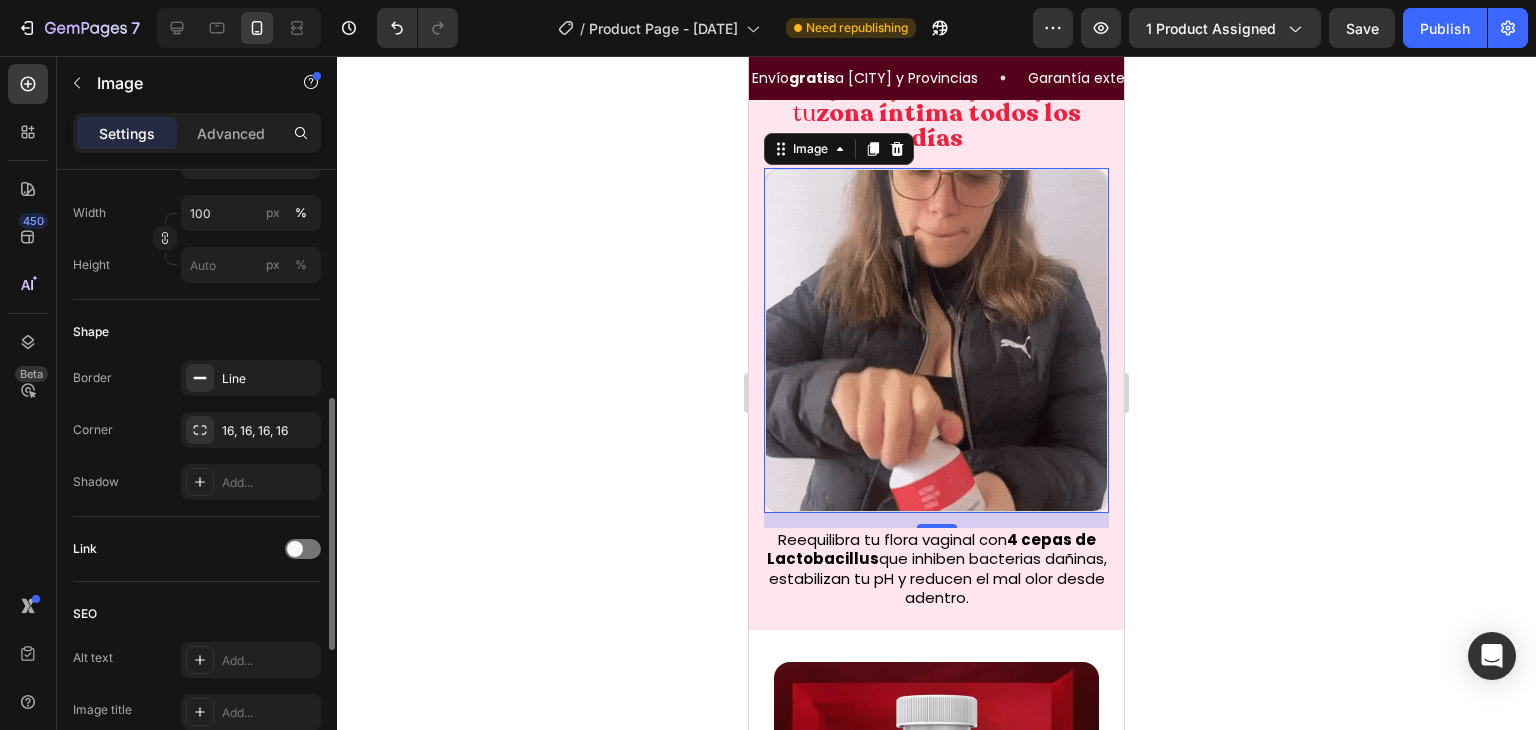 scroll, scrollTop: 562, scrollLeft: 0, axis: vertical 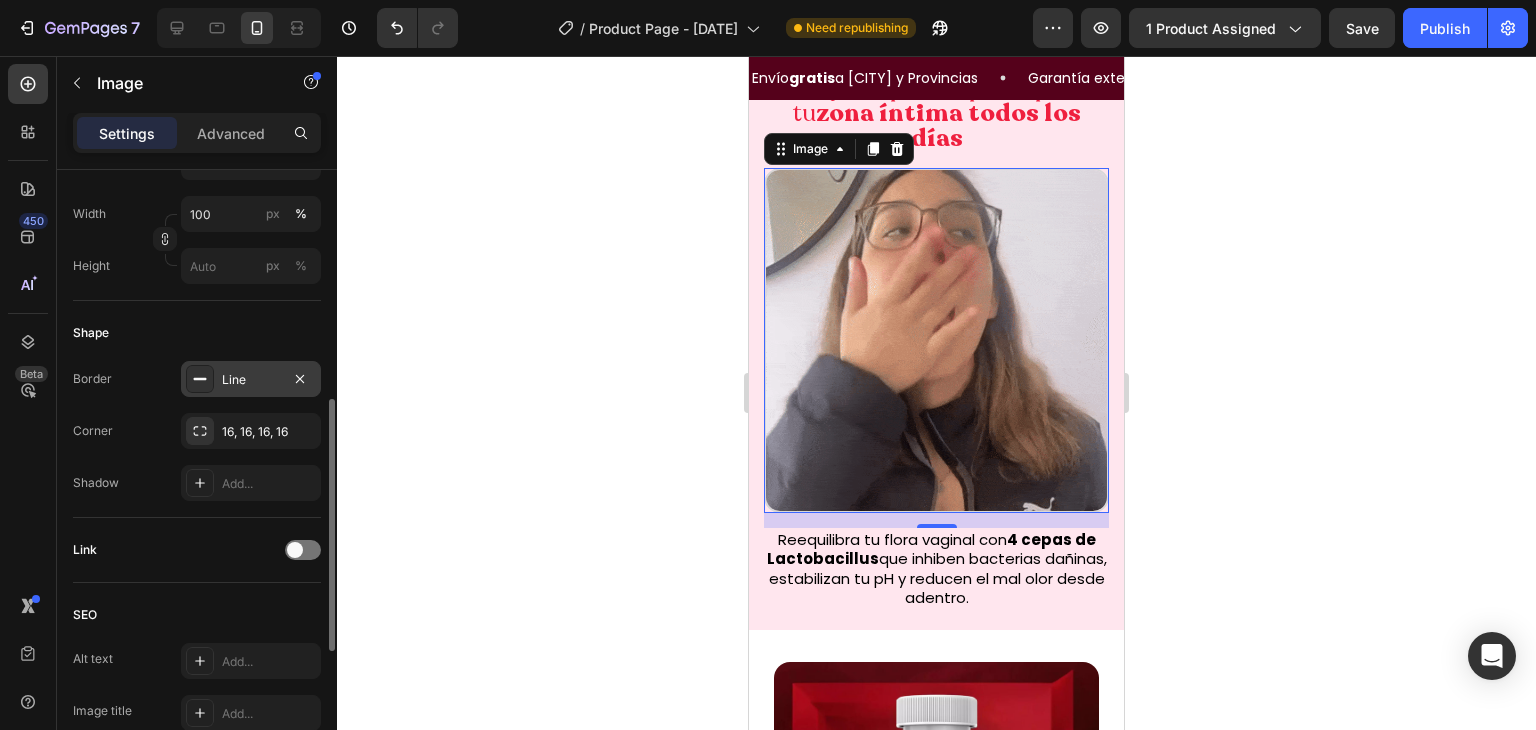 click on "Line" at bounding box center [251, 380] 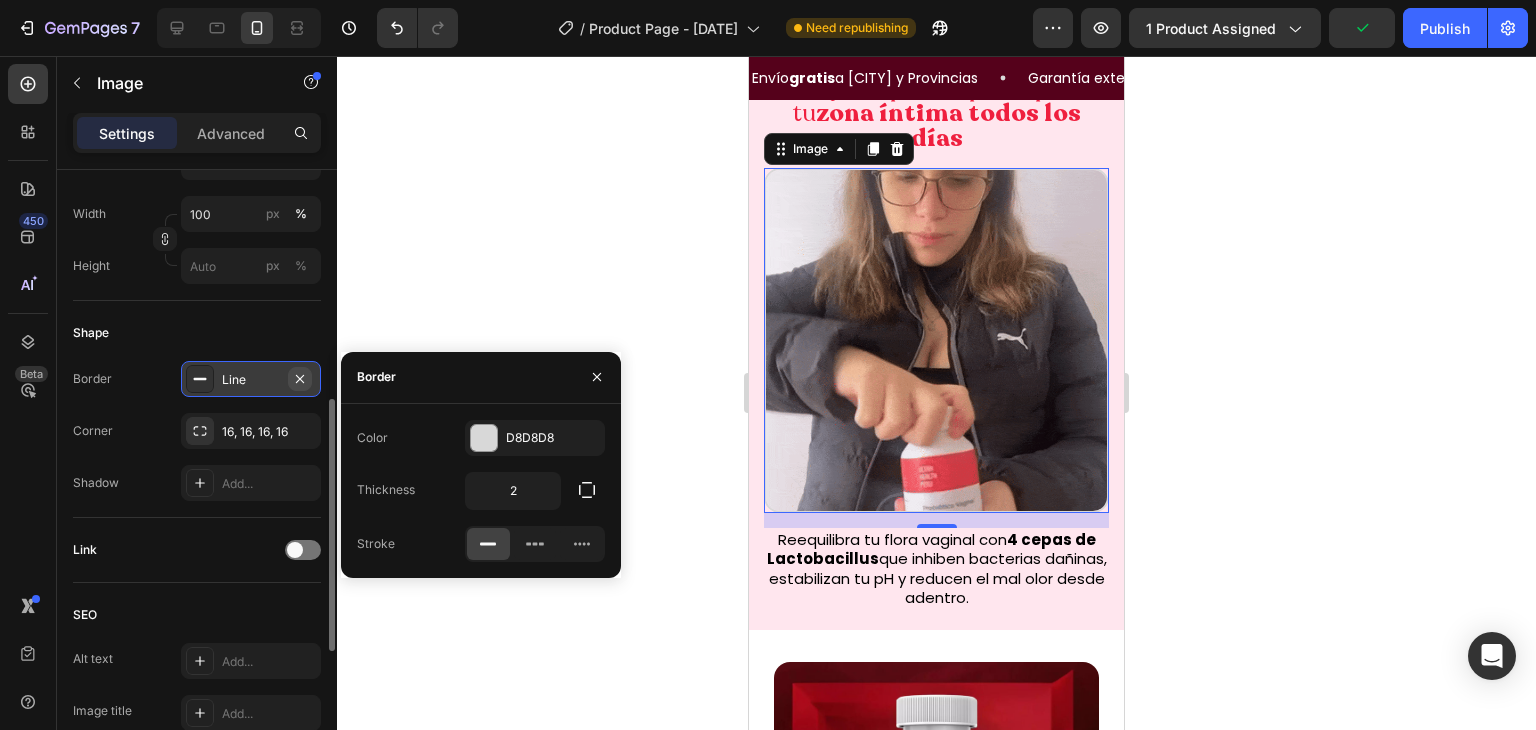 click 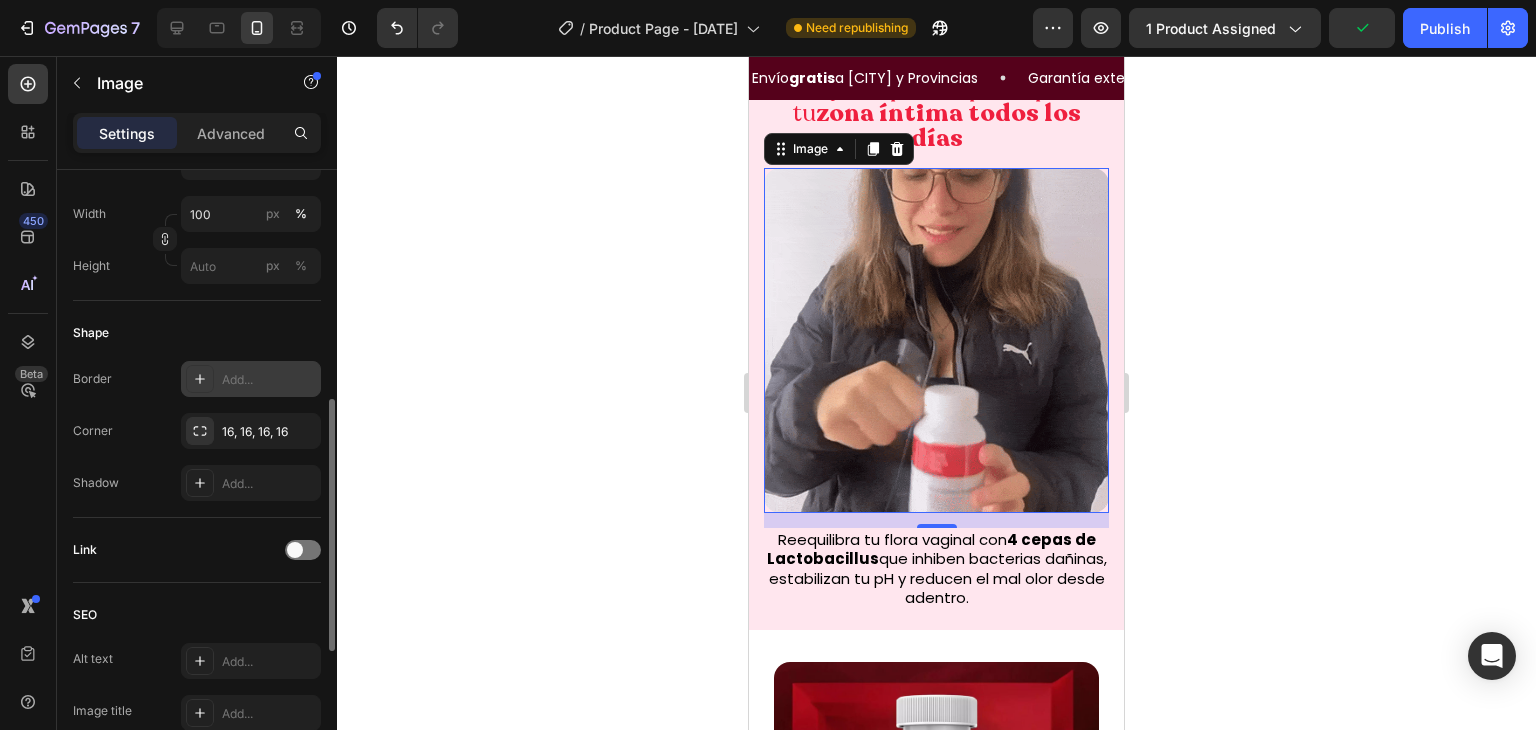 click on "Shape" at bounding box center (197, 333) 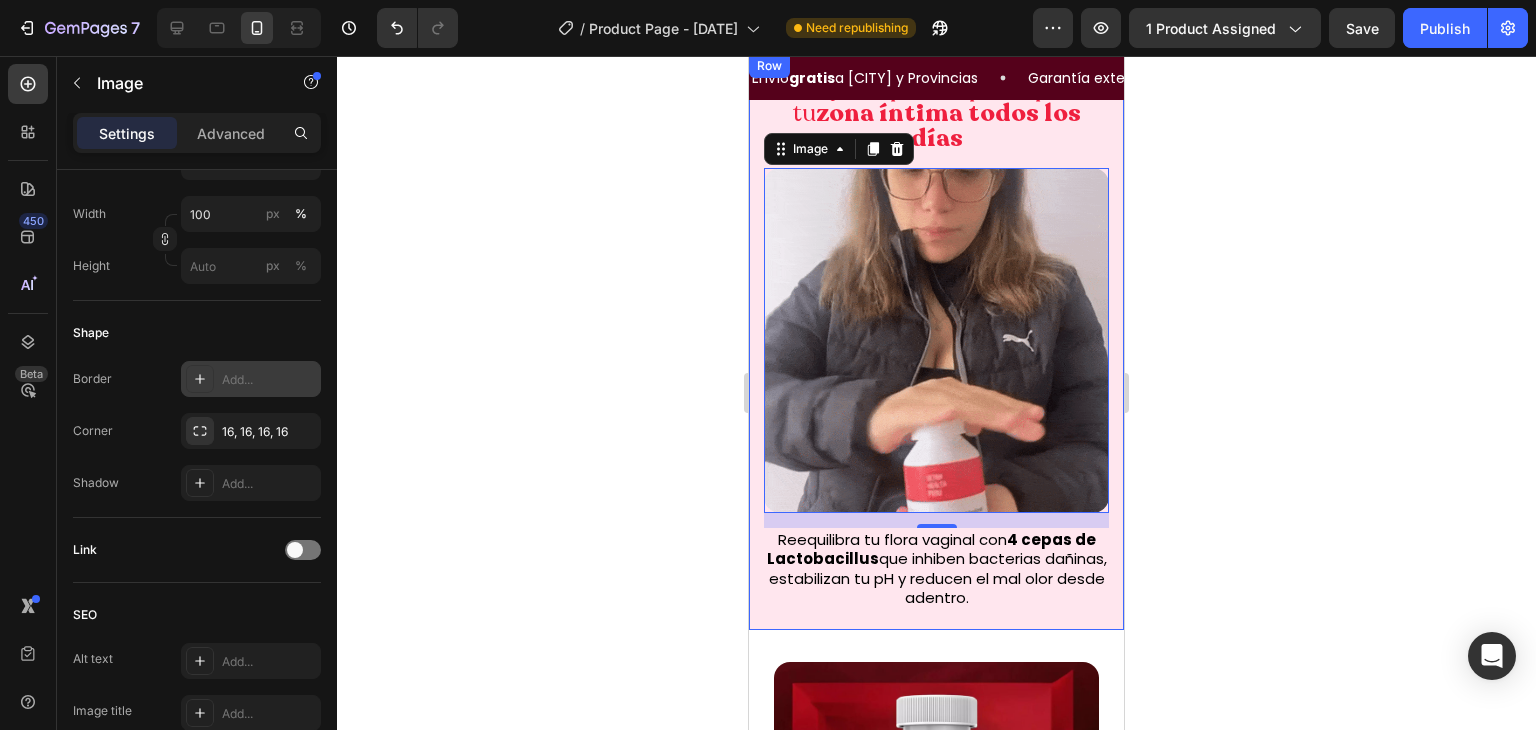 click on "Deja de preocuparte por tu  zona íntima todos los días Heading Image   15 Reequilibra tu flora vaginal con  4 cepas de Lactobacillus  que inhiben bacterias dañinas, estabilizan tu pH y reducen el mal olor desde adentro. Heading Row" at bounding box center [936, 342] 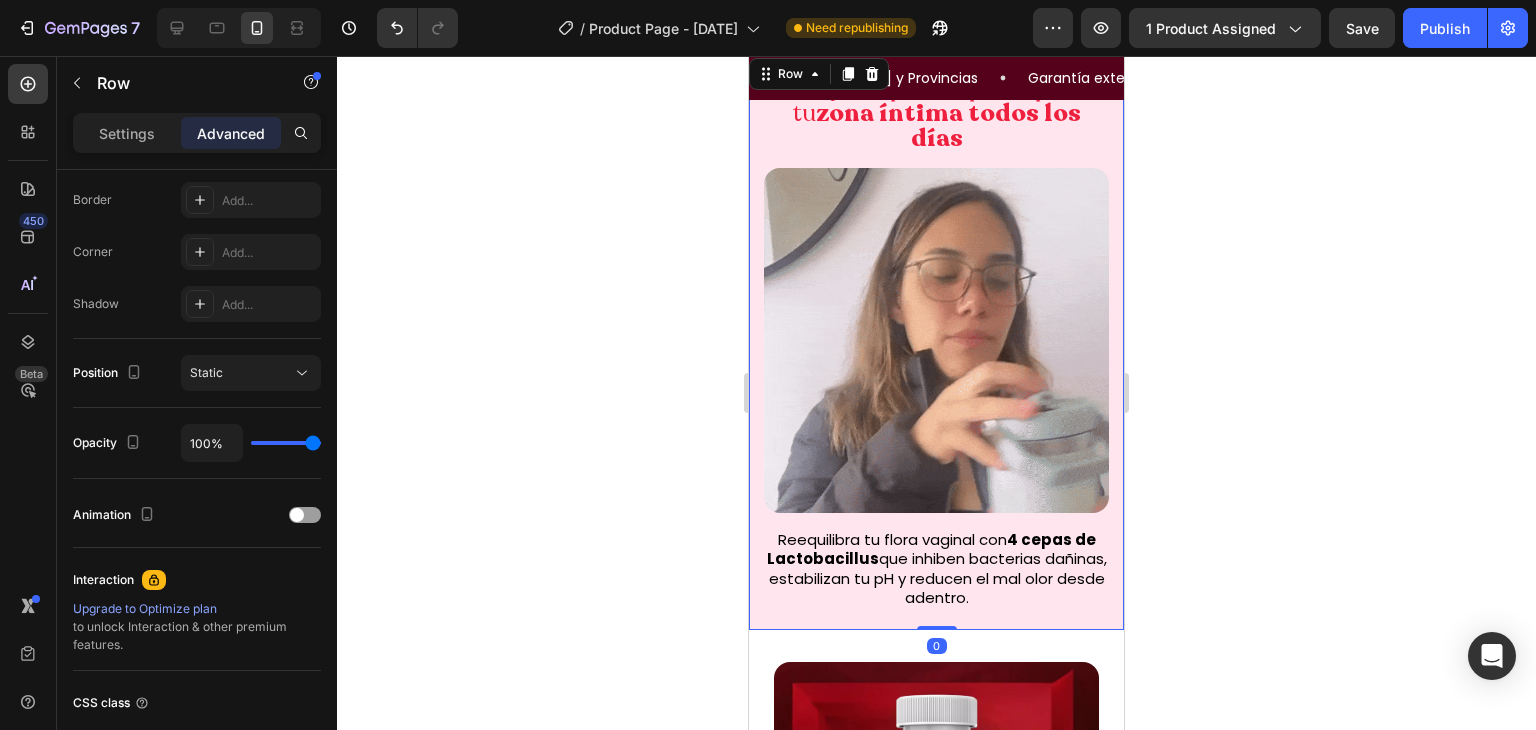 scroll, scrollTop: 0, scrollLeft: 0, axis: both 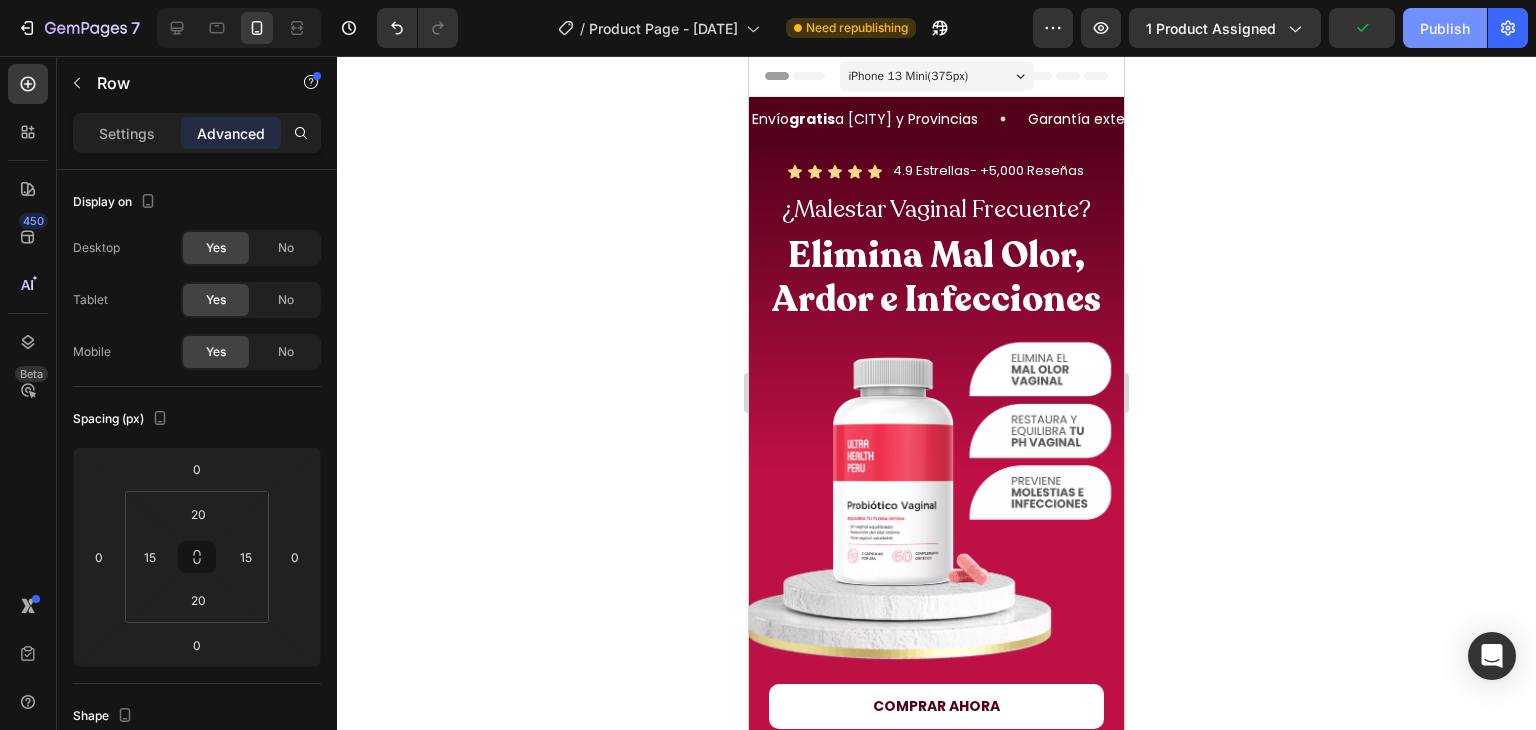 click on "Publish" at bounding box center (1445, 28) 